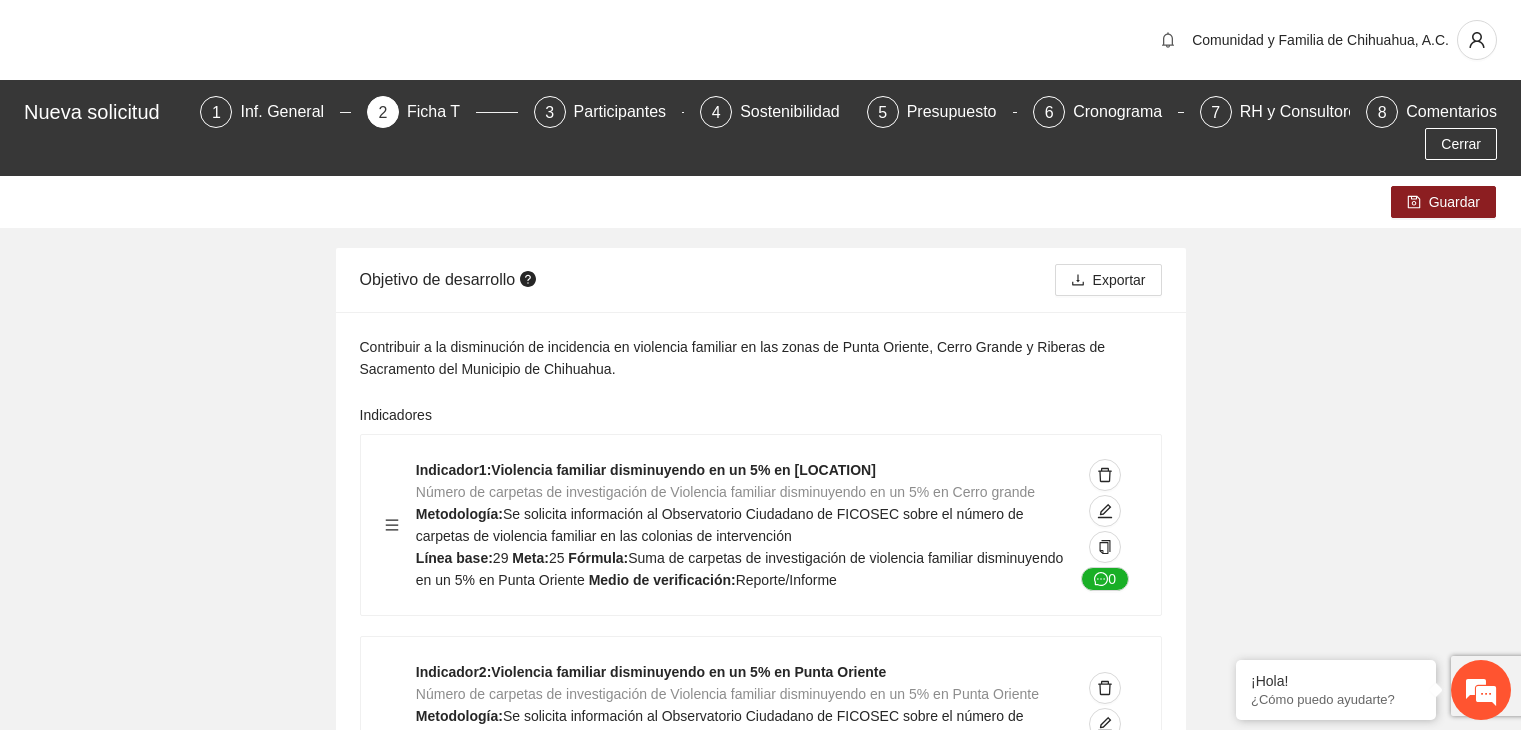 scroll, scrollTop: 11084, scrollLeft: 0, axis: vertical 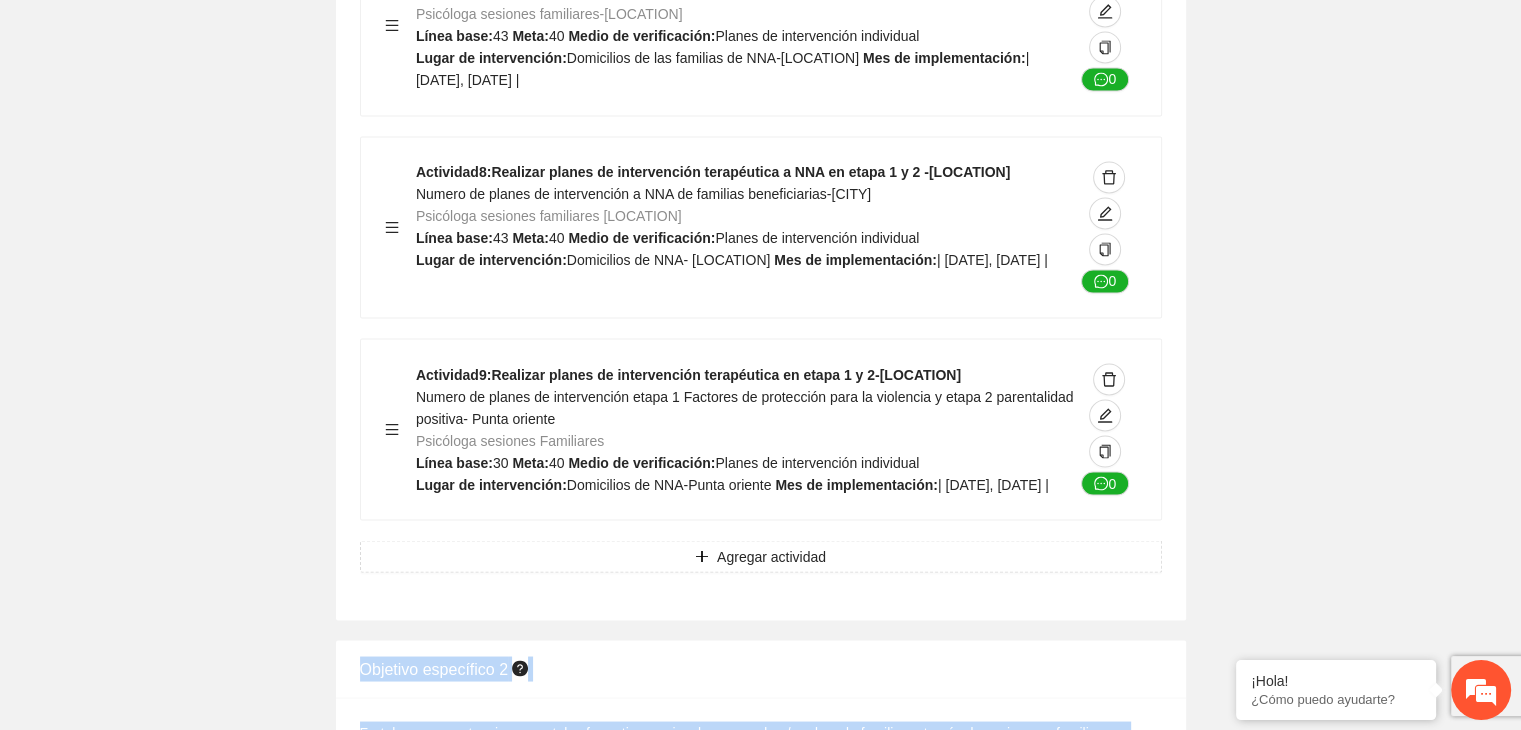 click on "Comunidad y Familia de Chihuahua, A.C. Nueva solicitud 1 Inf. General 2 Ficha T 3 Participantes 4 Sostenibilidad 5 Presupuesto 6 Cronograma 7 RH y Consultores 8 Comentarios Cerrar Guardar Objetivo de desarrollo  Contribuir a la disminución de incidencia en violencia familiar en las zonas de Punta Oriente, Cerro Grande y Riberas de Sacramento del Municipio  de Chihuahua. Indicadores Indicador  1 :  Violencia familiar disminuyendo en un 5% en [CITY] Número de carpetas de investigación de Violencia familiar  disminuyendo en un 5% en [CITY] Metodología:  Se solicita información al Observatorio Ciudadano de FICOSEC sobre el número de carpetas de violencia familiar en las colonias de intervención Línea base:  29  Meta:  25  Fórmula:  Suma de carpetas de investigación de violencia familiar disminuyendo  en un 5% en Punta Oriente  Medio de verificación:  Reporte/Informe 0 Indicador  2 :  Violencia familiar disminuyendo en un 5% en Punta Oriente Metodología:  Línea base:" at bounding box center (760, -10719) 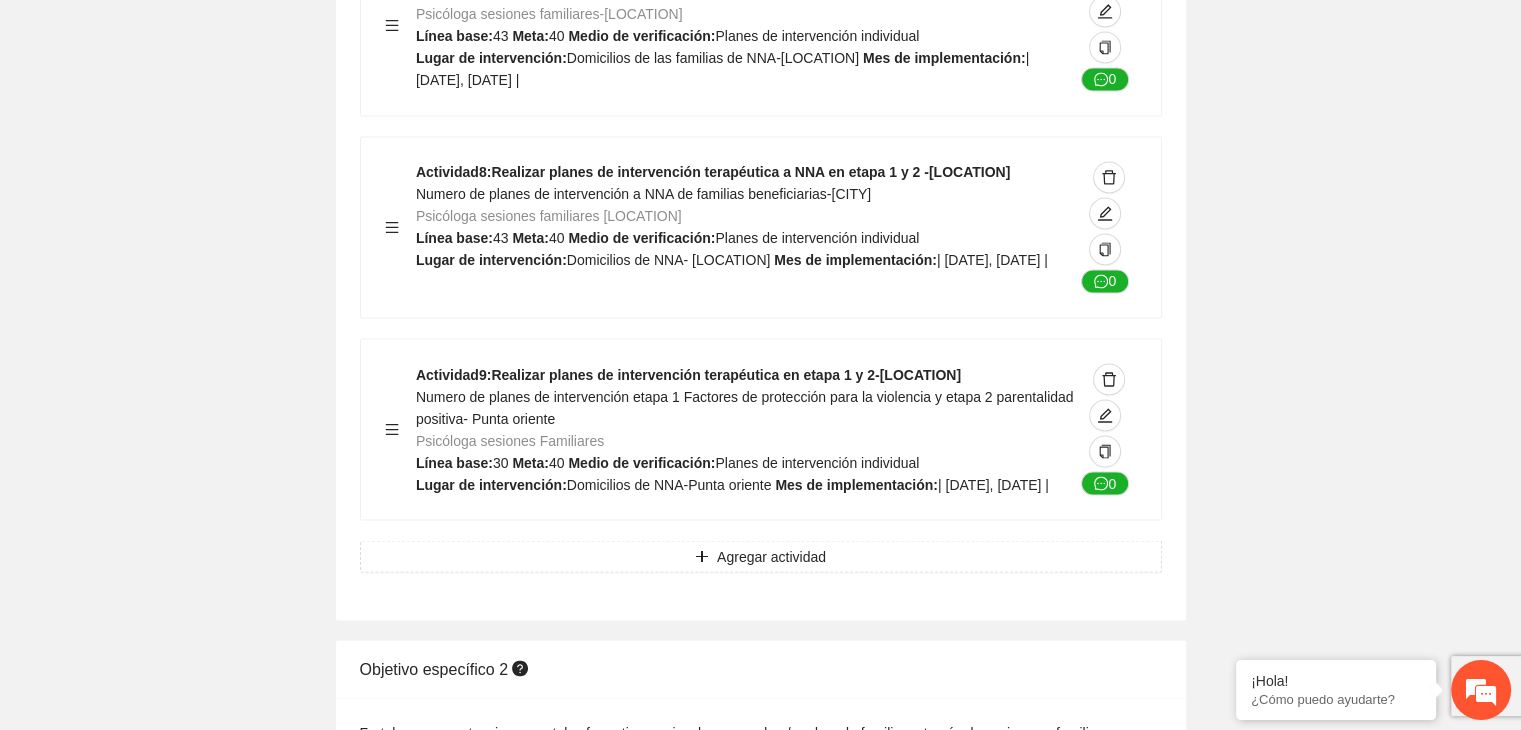 scroll, scrollTop: 12, scrollLeft: 0, axis: vertical 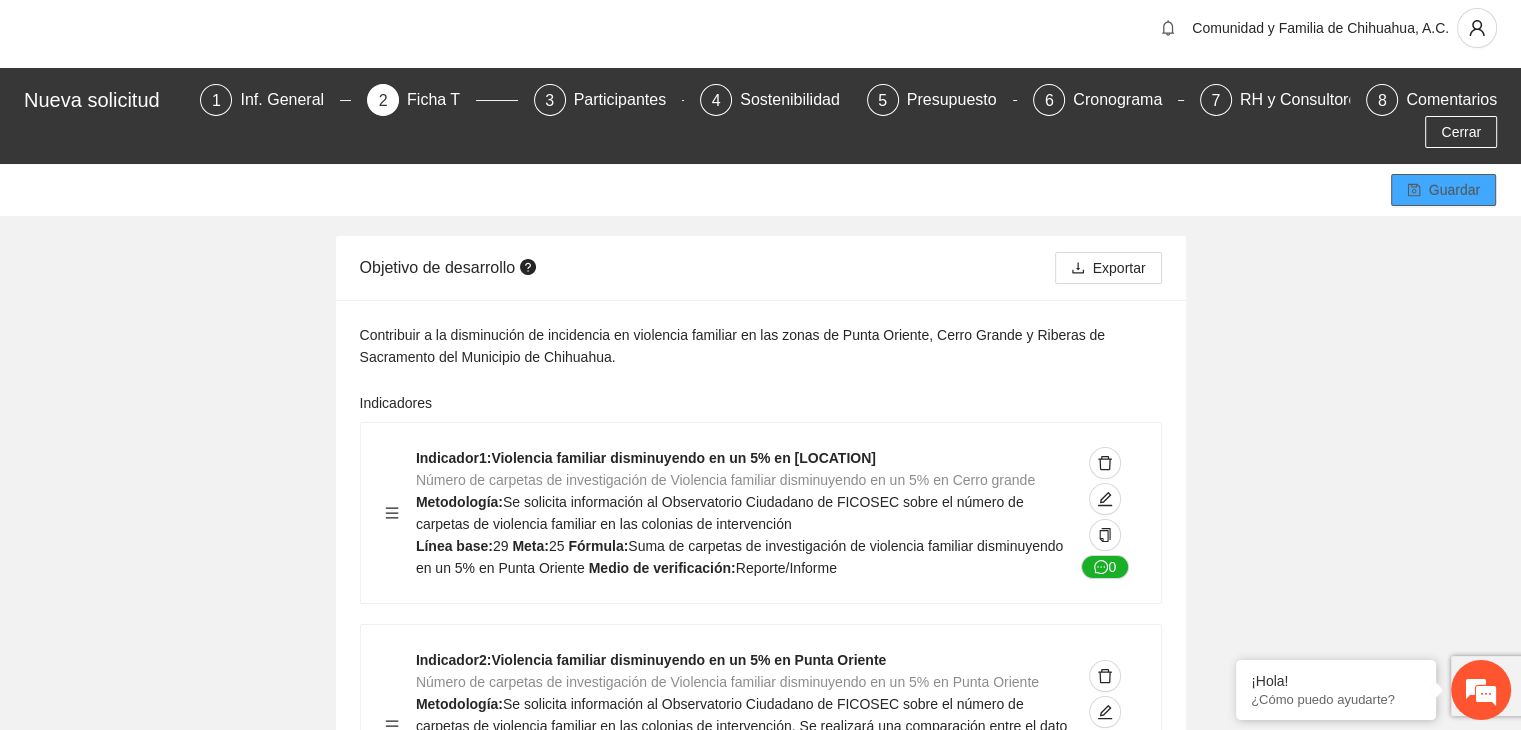 click on "Guardar" at bounding box center [1454, 190] 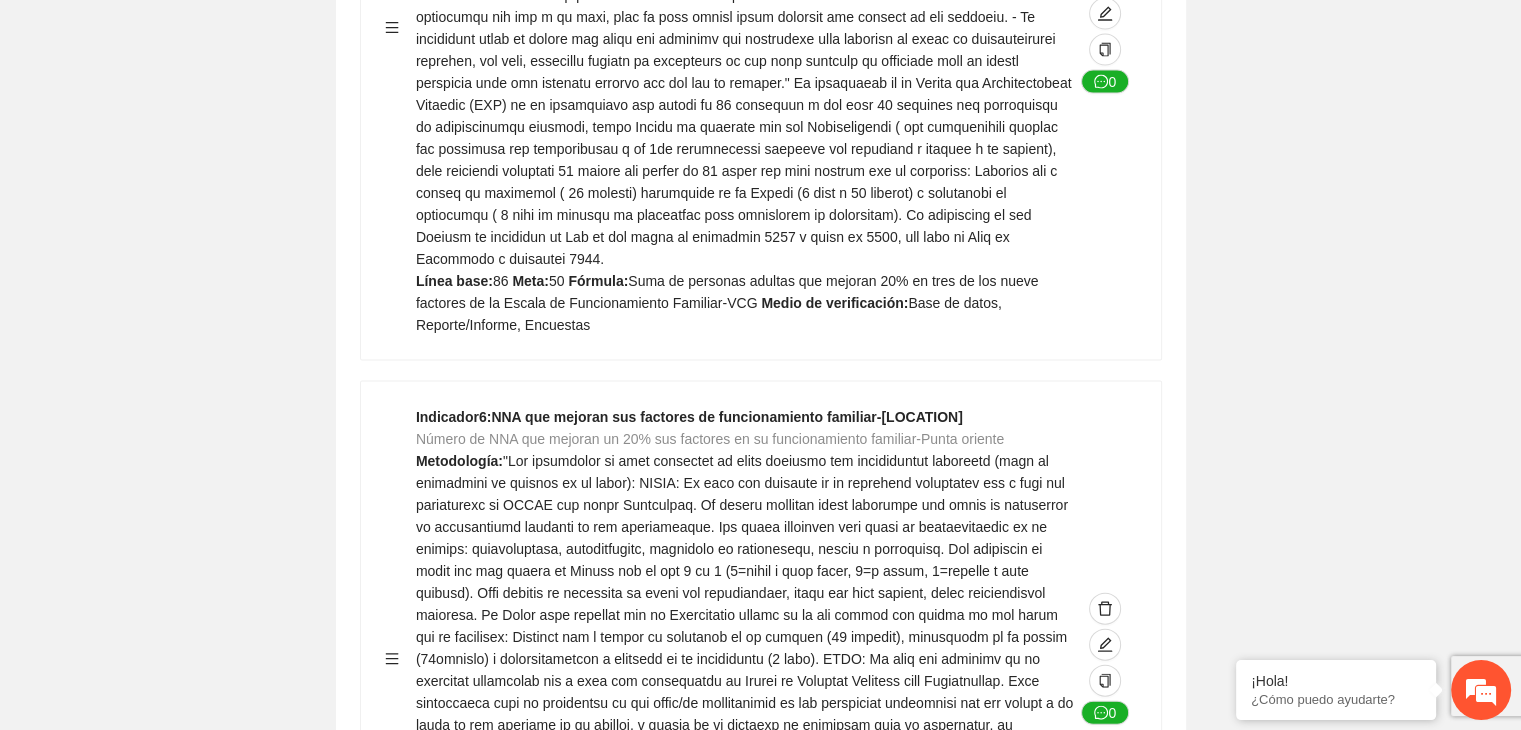 scroll, scrollTop: 4388, scrollLeft: 0, axis: vertical 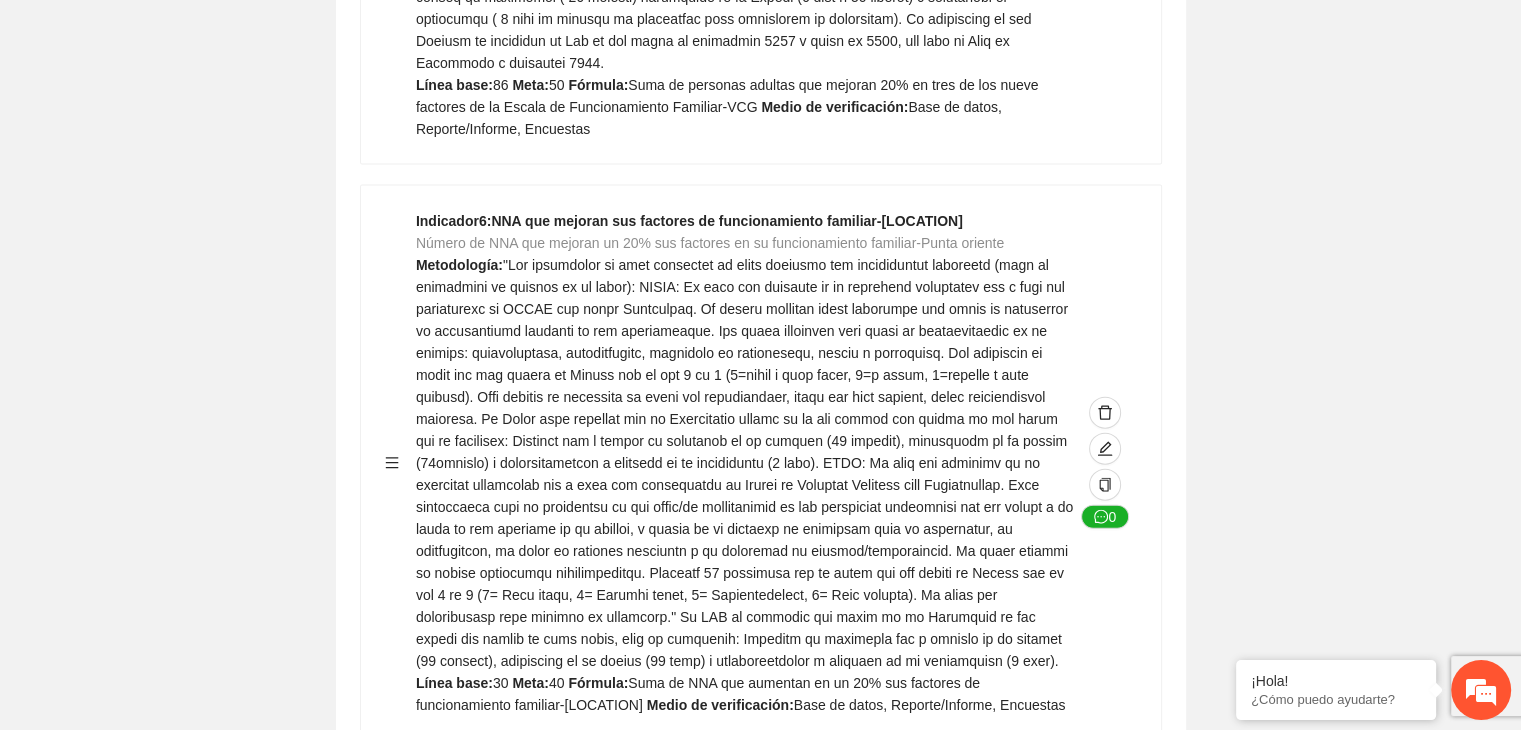 click on "Guardar Objetivo de desarrollo   Exportar Contribuir a la disminución de incidencia en violencia familiar en las zonas de [LOCATION], [LOCATION] y [LOCATION] del Municipio   de Chihuahua. Indicadores Indicador  1 :   Violencia familiar disminuyendo en un 5% en [LOCATION] Número de carpetas de investigación de Violencia familiar   disminuyendo en un 5% en [LOCATION] Metodología:   Se solicita información al Observatorio Ciudadano de FICOSEC sobre el número de carpetas de violencia familiar en las colonias de intervención Línea base:  29   Meta:  25   Fórmula:  Suma de carpetas de investigación de violencia familiar disminuyendo   en un 5% en [LOCATION]   Meto de verificación:  Reporte/Informe 0 Indicador  2 :   Violencia familiar disminuyendo en un 5% en [LOCATION] Número de carpetas de investigación de Violencia familiar   disminuyendo en un 5% en [LOCATION] Metodología:  Línea base:  63   Meta:  56   Fórmula:     Meto de verificación:  Reporte/Informe 0 3 :" at bounding box center [760, 1911] 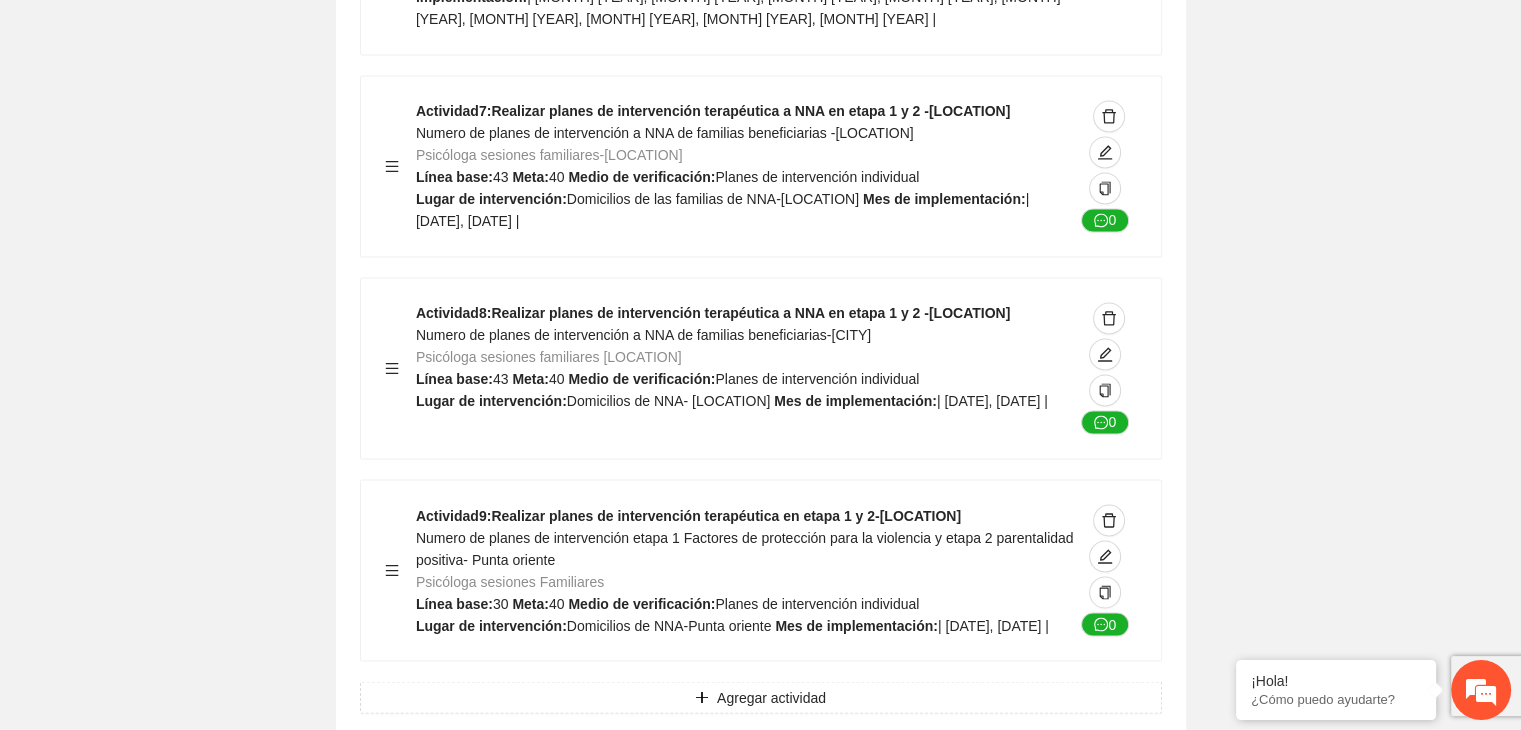 scroll, scrollTop: 10948, scrollLeft: 0, axis: vertical 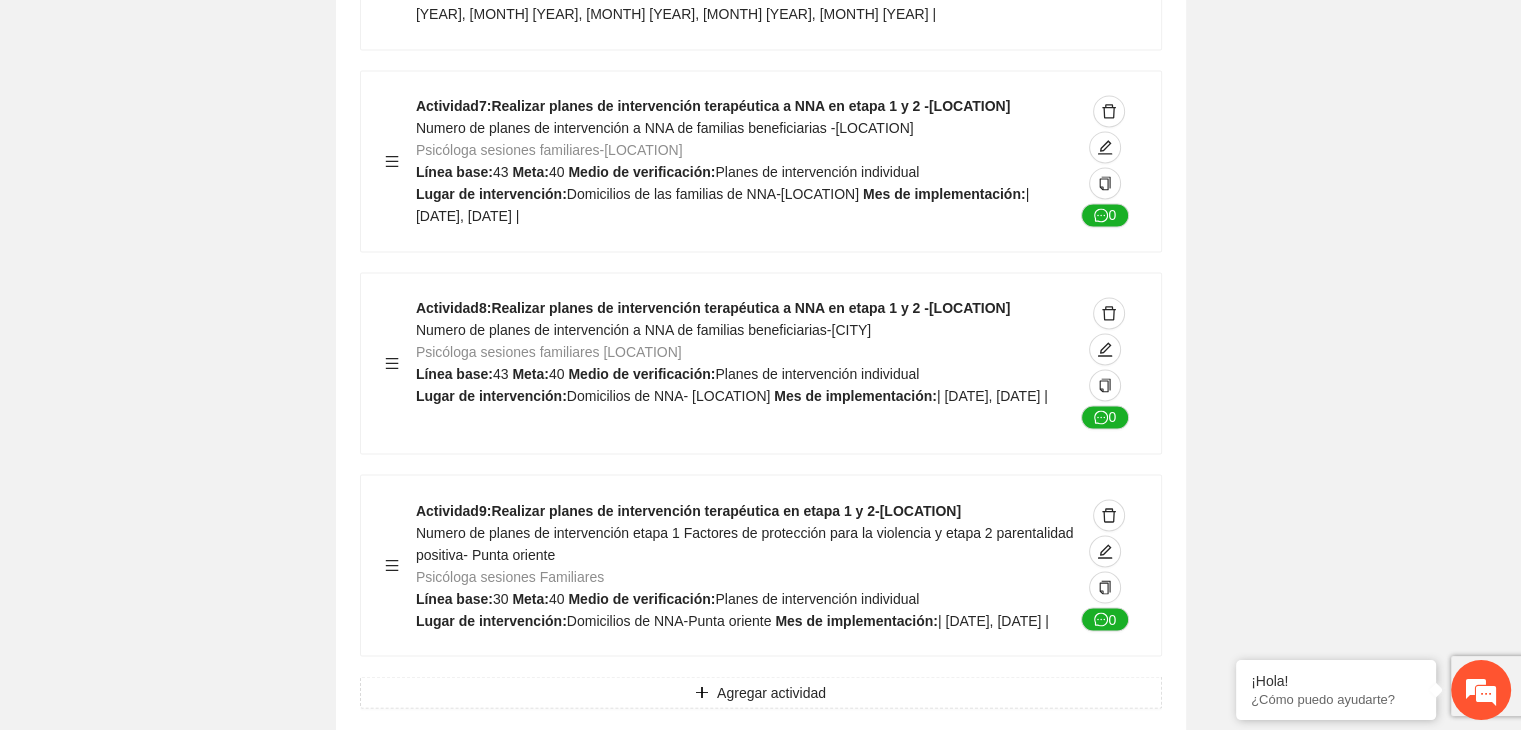 click on "Guardar Objetivo de desarrollo   Exportar Contribuir a la disminución de incidencia en violencia familiar en las zonas de [LOCATION], [LOCATION] y [LOCATION] del Municipio   de Chihuahua. Indicadores Indicador  1 :   Violencia familiar disminuyendo en un 5% en [LOCATION] Número de carpetas de investigación de Violencia familiar   disminuyendo en un 5% en [LOCATION] Metodología:   Se solicita información al Observatorio Ciudadano de FICOSEC sobre el número de carpetas de violencia familiar en las colonias de intervención Línea base:  29   Meta:  25   Fórmula:  Suma de carpetas de investigación de violencia familiar disminuyendo   en un 5% en [LOCATION]   Meto de verificación:  Reporte/Informe 0 Indicador  2 :   Violencia familiar disminuyendo en un 5% en [LOCATION] Número de carpetas de investigación de Violencia familiar   disminuyendo en un 5% en [LOCATION] Metodología:  Línea base:  63   Meta:  56   Fórmula:     Meto de verificación:  Reporte/Informe 0 3 :" at bounding box center [760, -4649] 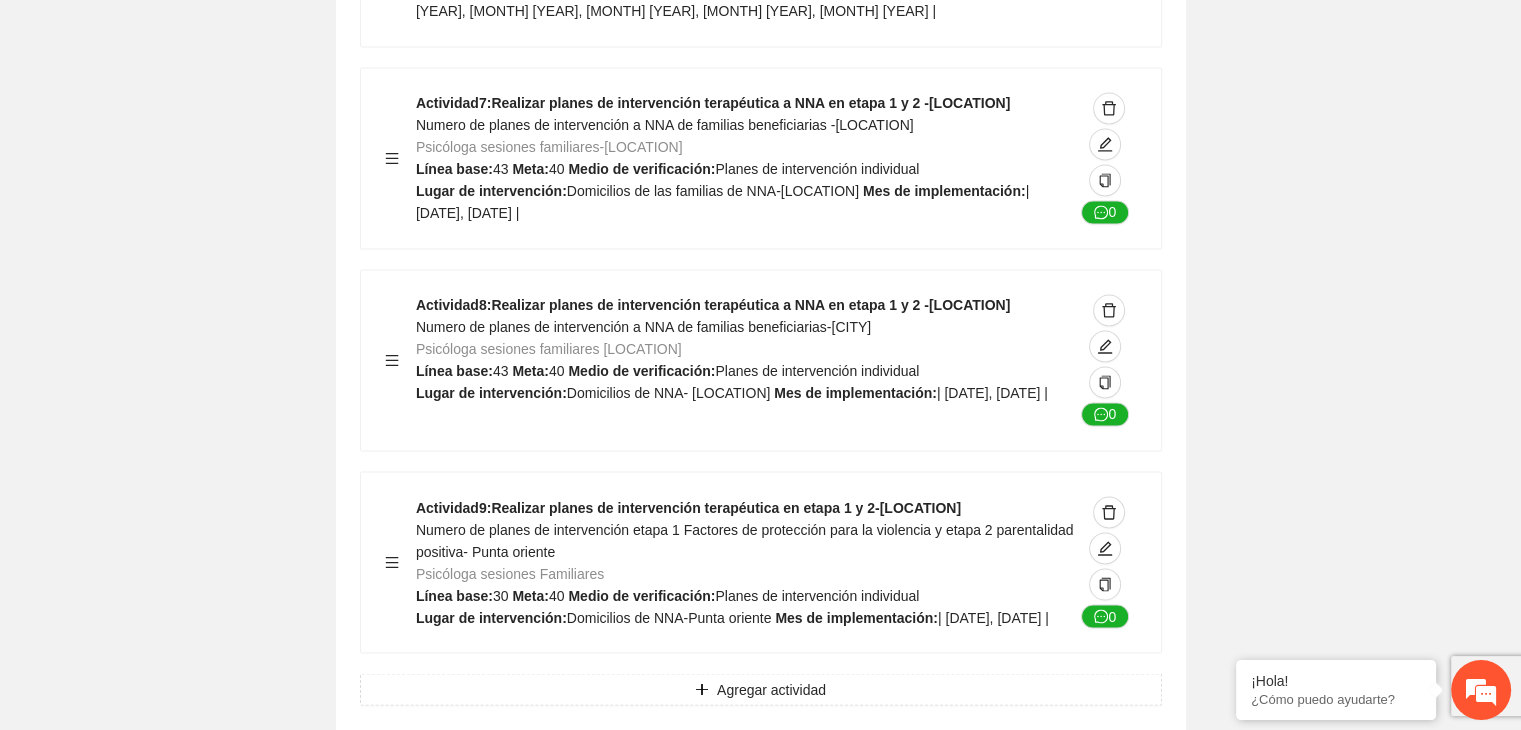 scroll, scrollTop: 10948, scrollLeft: 0, axis: vertical 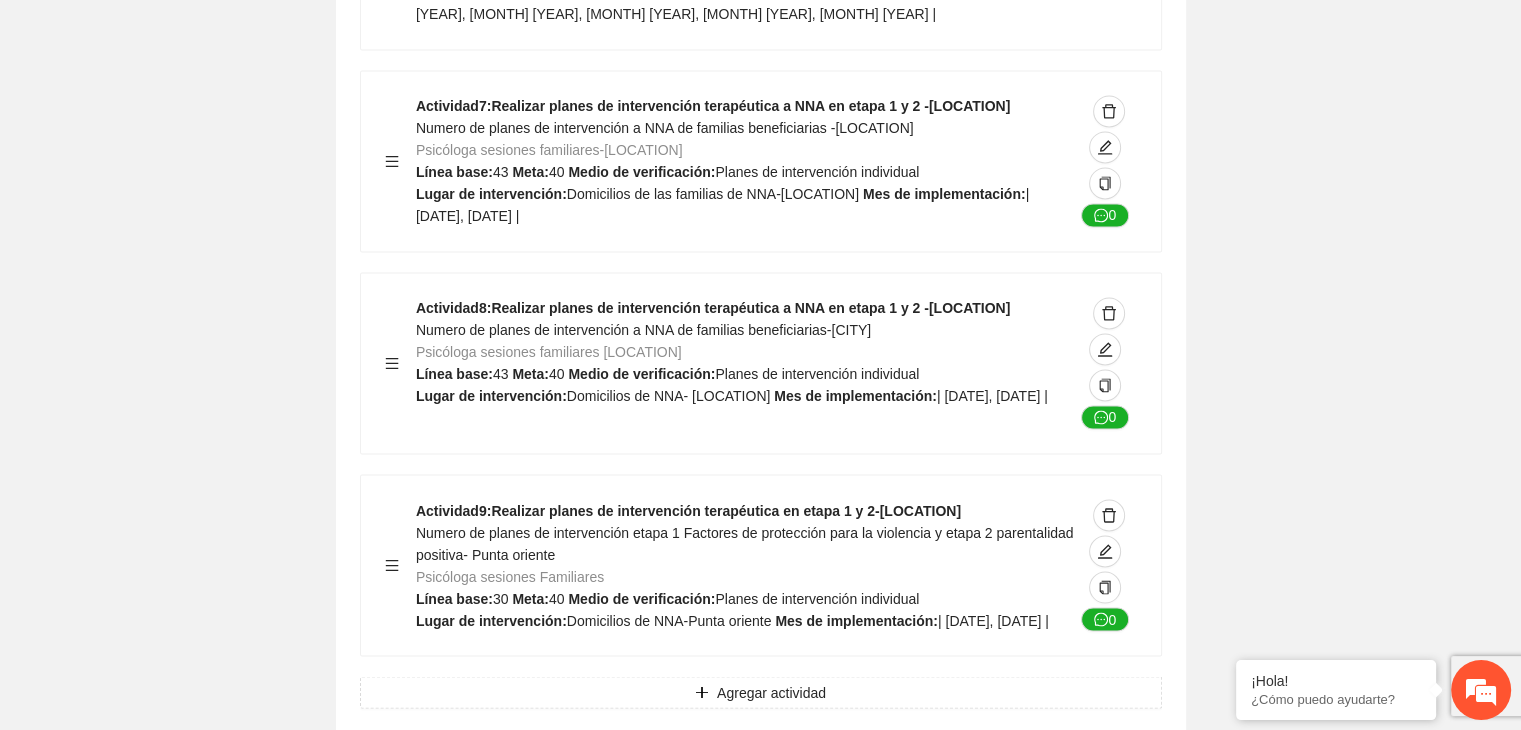 click on "Guardar Objetivo de desarrollo   Exportar Contribuir a la disminución de incidencia en violencia familiar en las zonas de [LOCATION], [LOCATION] y [LOCATION] del Municipio   de Chihuahua. Indicadores Indicador  1 :   Violencia familiar disminuyendo en un 5% en [LOCATION] Número de carpetas de investigación de Violencia familiar   disminuyendo en un 5% en [LOCATION] Metodología:   Se solicita información al Observatorio Ciudadano de FICOSEC sobre el número de carpetas de violencia familiar en las colonias de intervención Línea base:  29   Meta:  25   Fórmula:  Suma de carpetas de investigación de violencia familiar disminuyendo   en un 5% en [LOCATION]   Meto de verificación:  Reporte/Informe 0 Indicador  2 :   Violencia familiar disminuyendo en un 5% en [LOCATION] Número de carpetas de investigación de Violencia familiar   disminuyendo en un 5% en [LOCATION] Metodología:  Línea base:  63   Meta:  56   Fórmula:     Meto de verificación:  Reporte/Informe 0 3 :" at bounding box center (760, -4649) 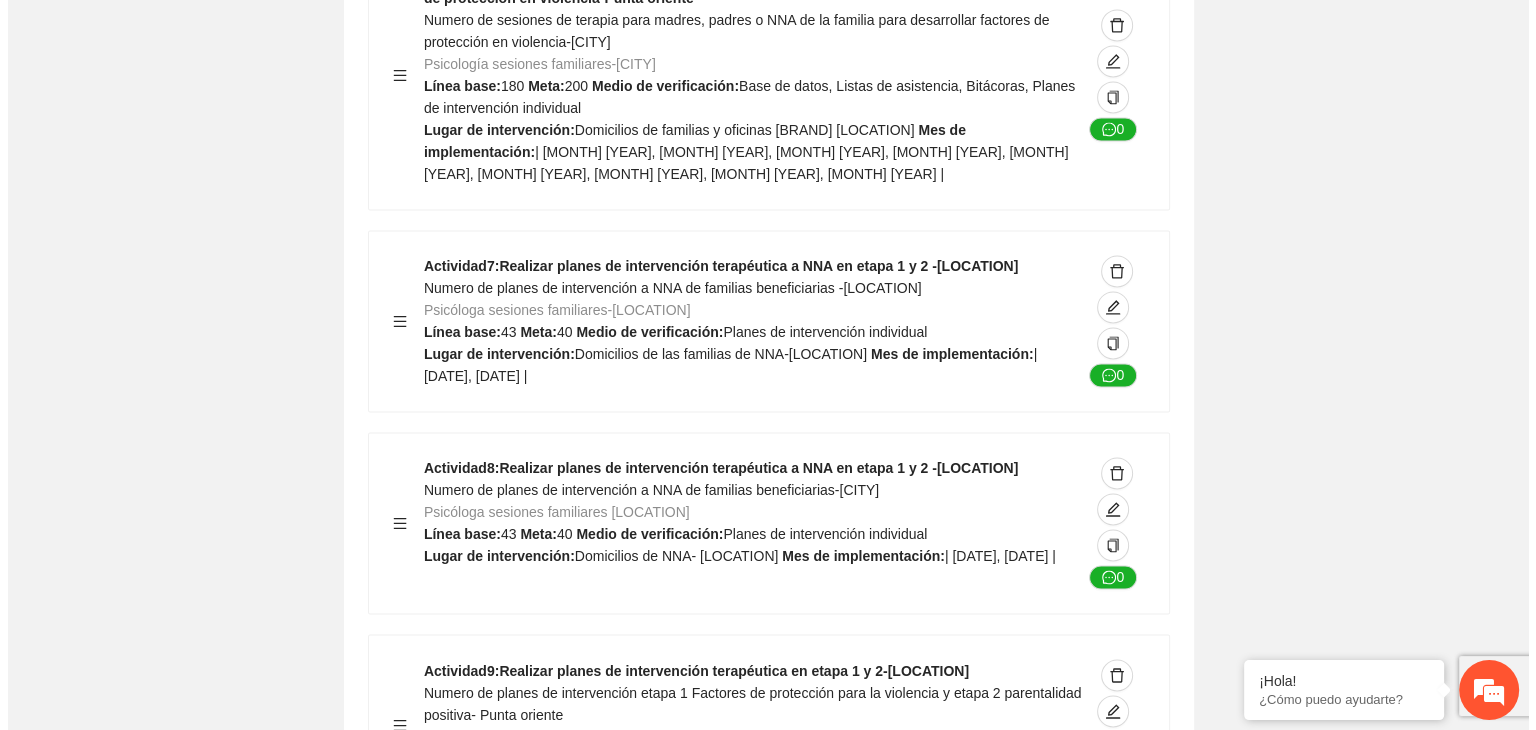 scroll, scrollTop: 10828, scrollLeft: 0, axis: vertical 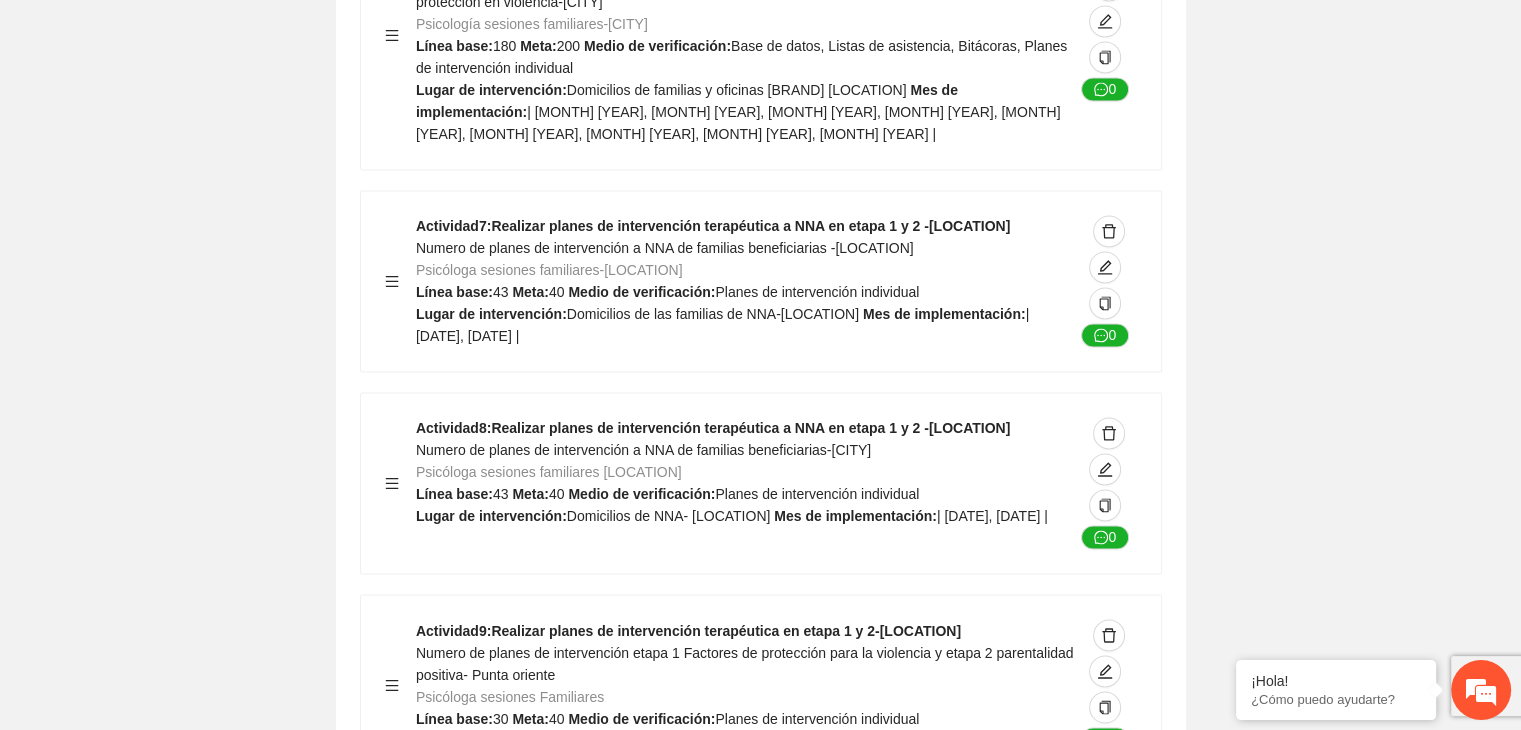 click on "Agregar actividad" at bounding box center [771, 812] 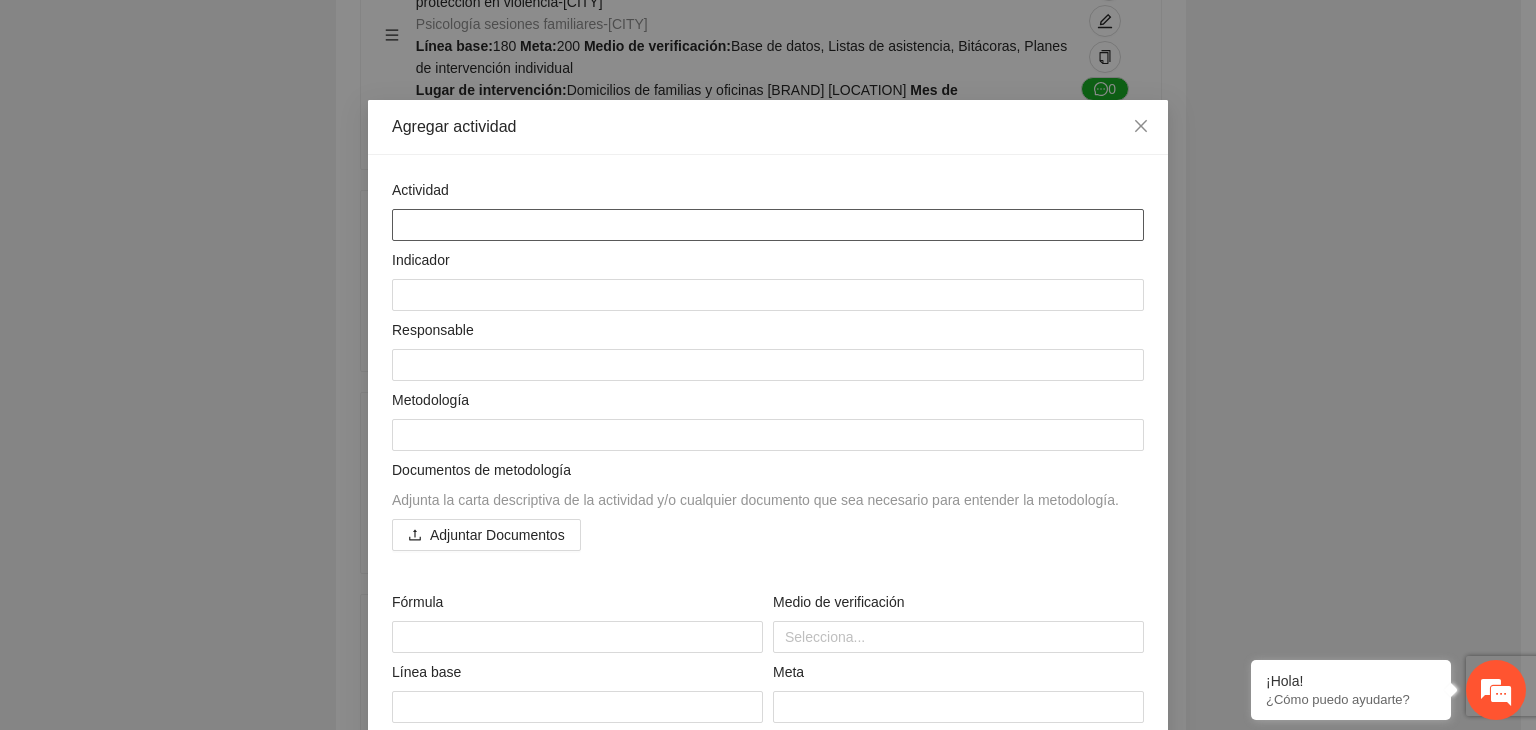 click at bounding box center [768, 225] 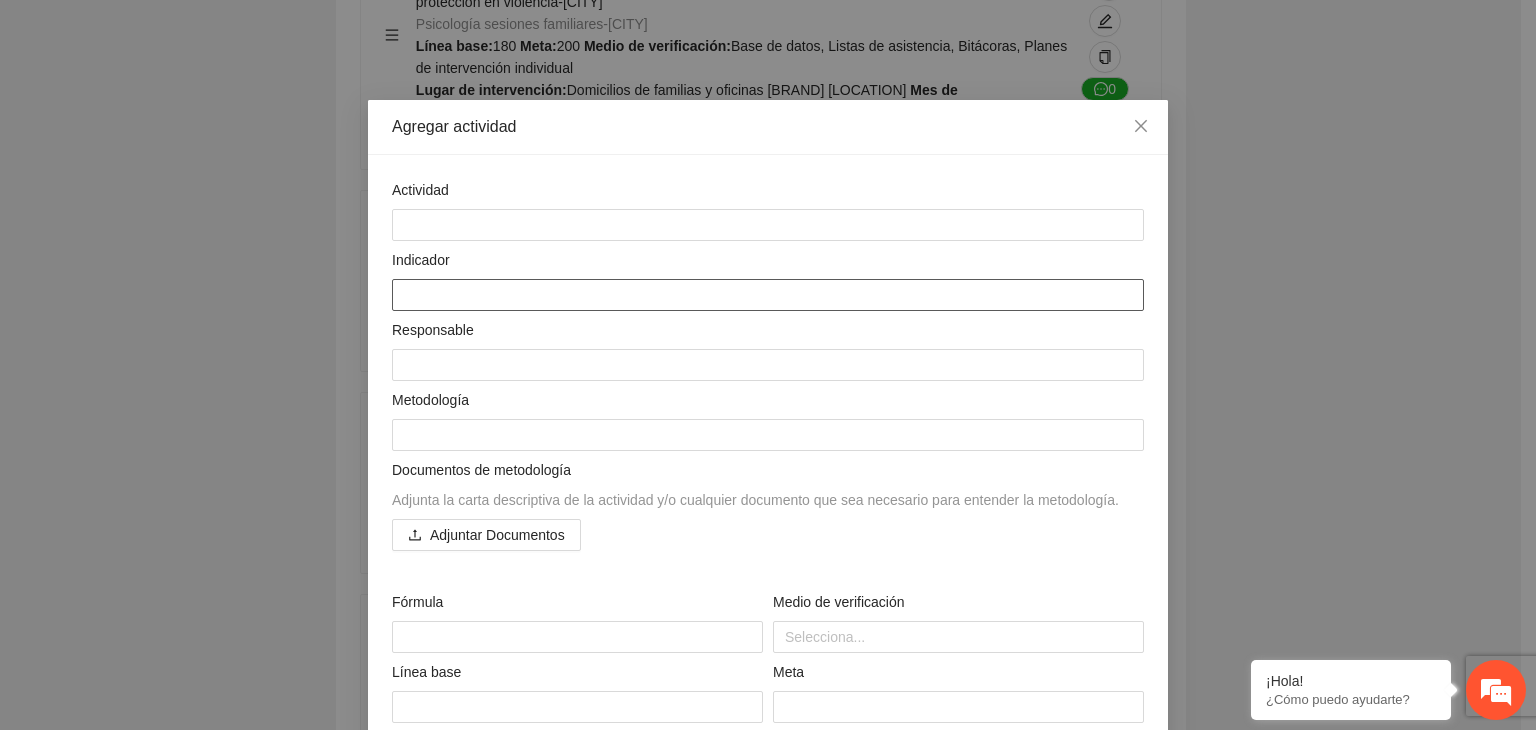 click at bounding box center (768, 295) 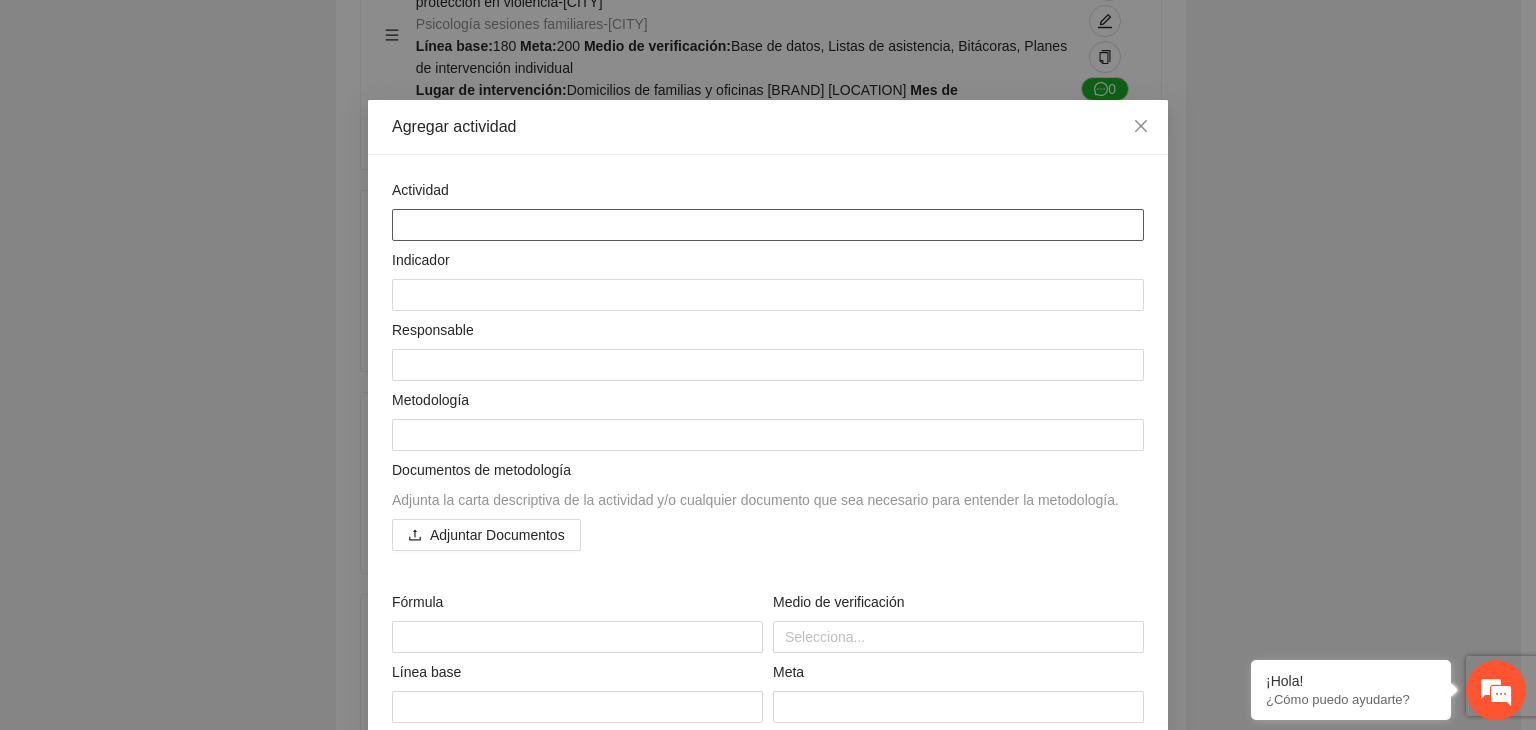 click at bounding box center (768, 225) 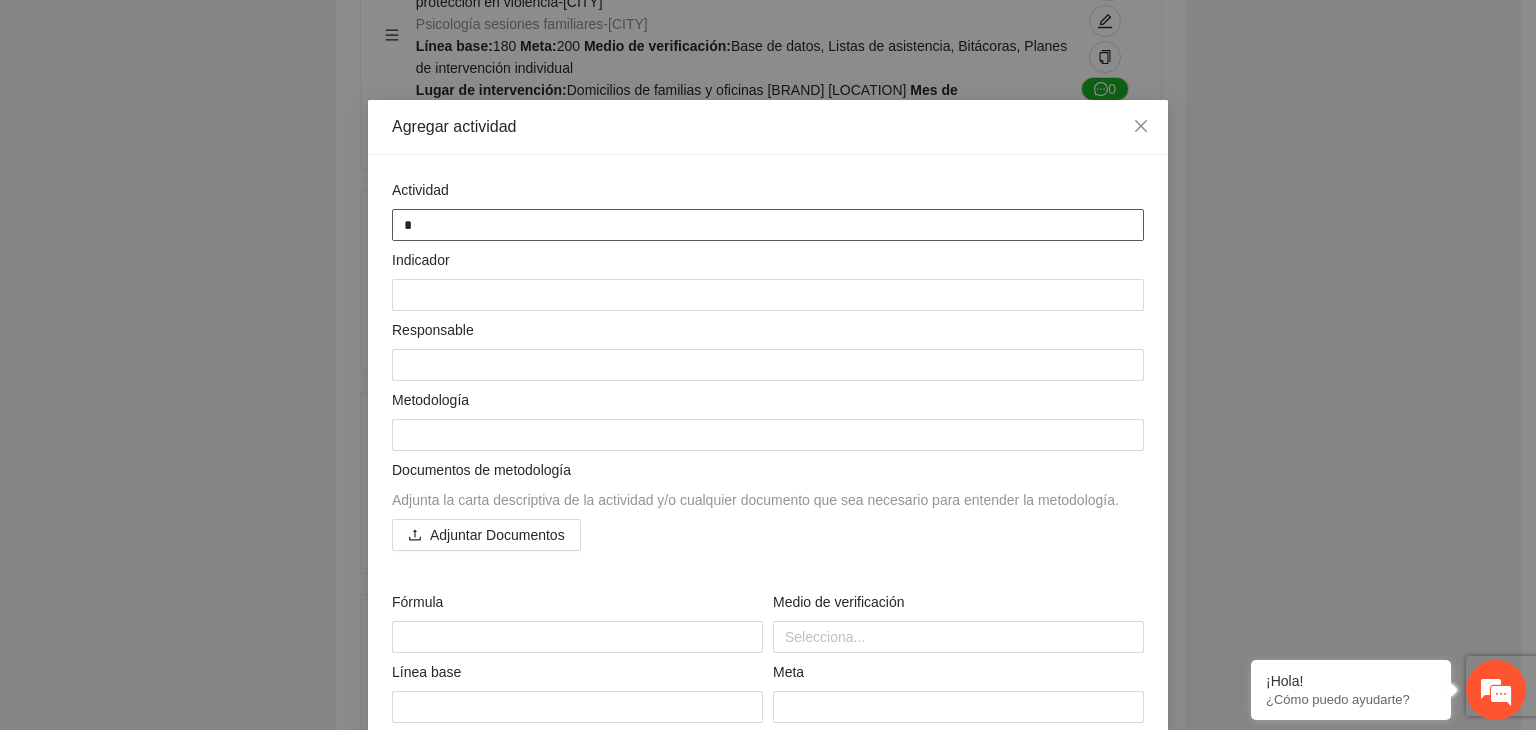 type on "**" 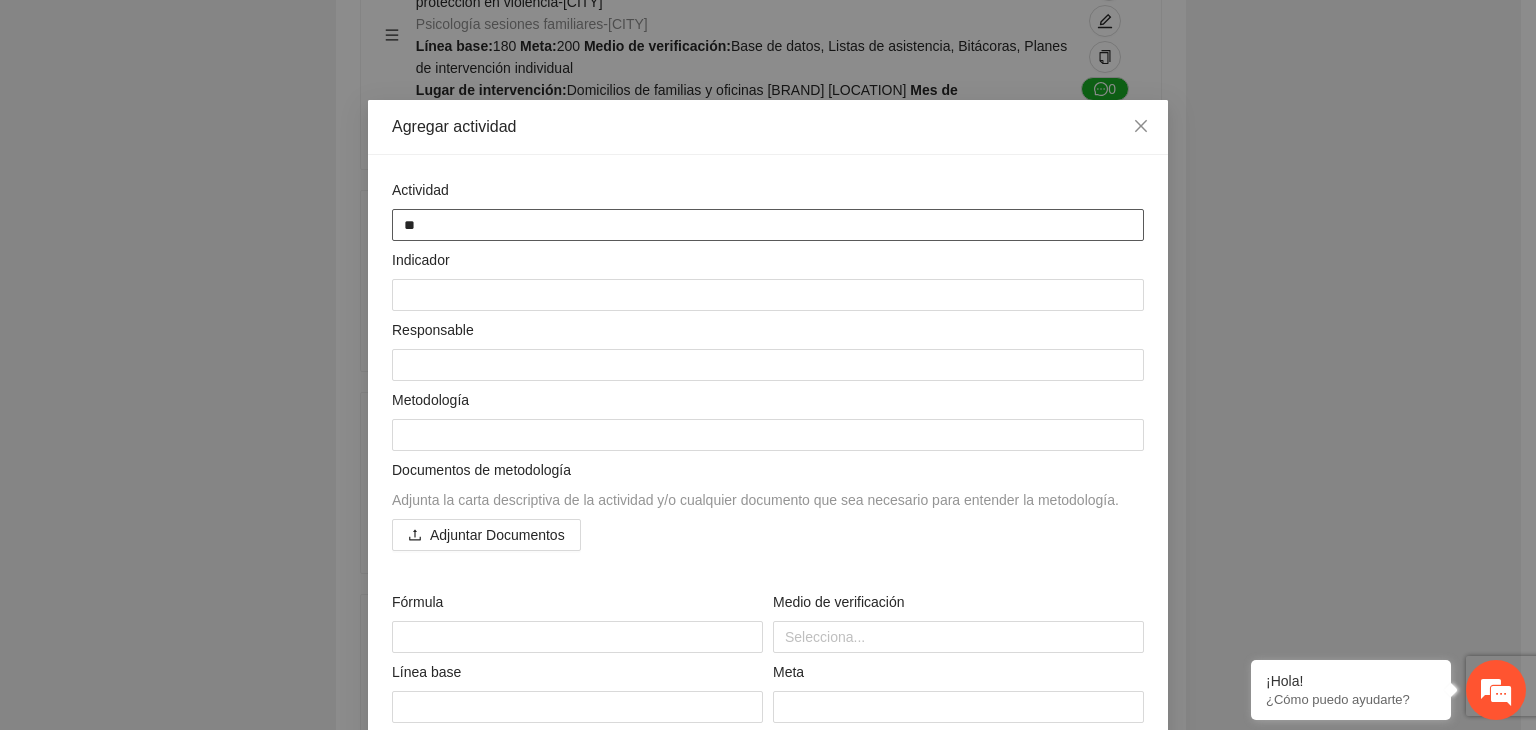type on "***" 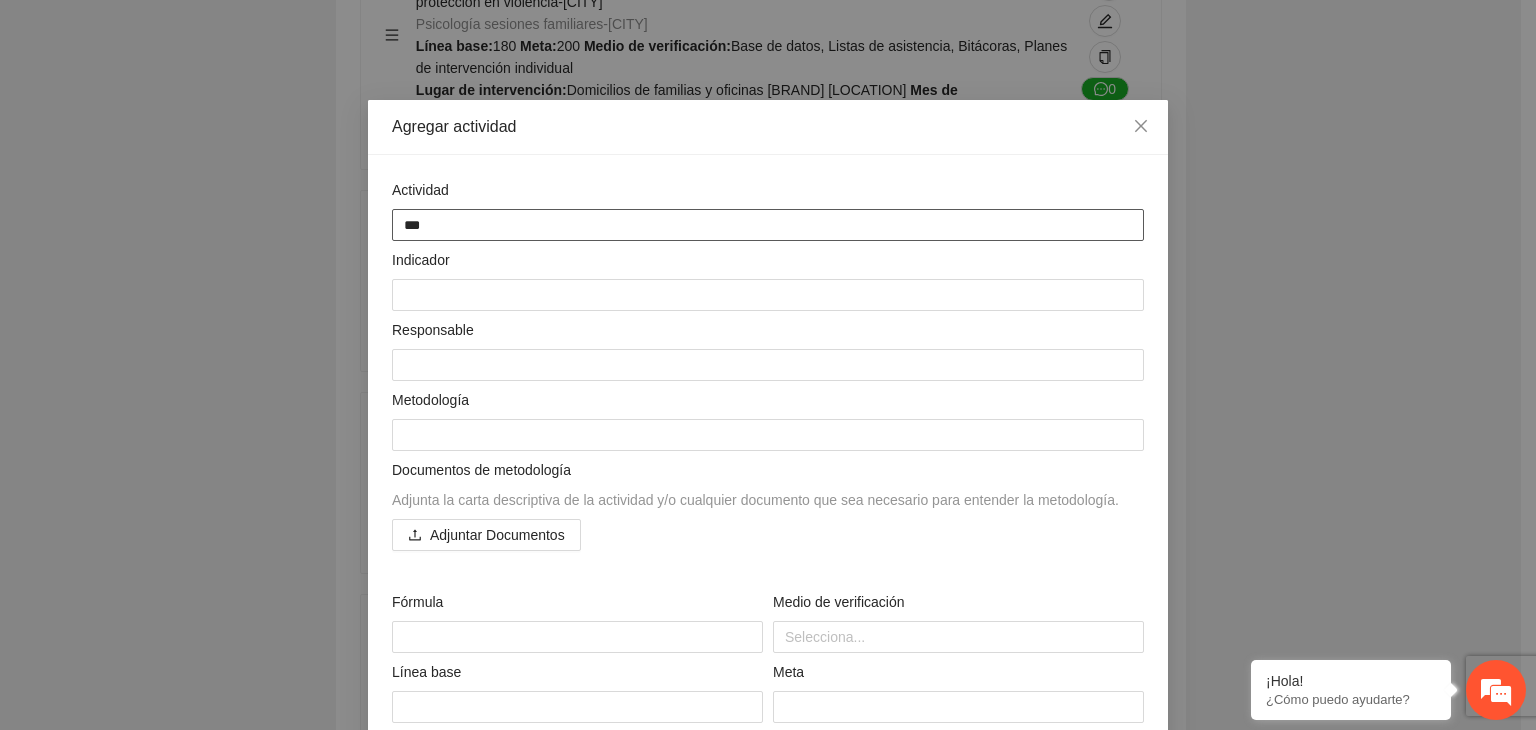 type on "****" 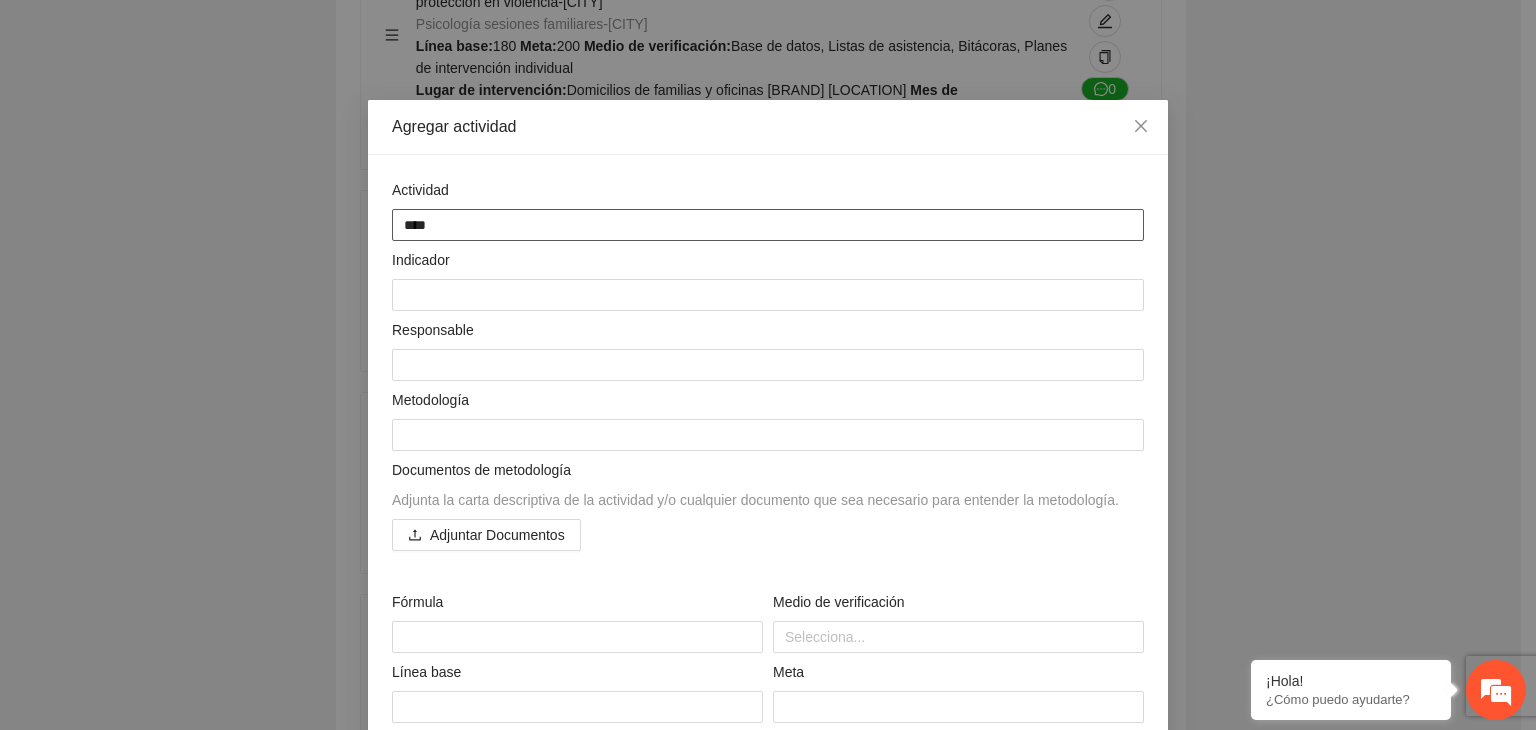 type on "*****" 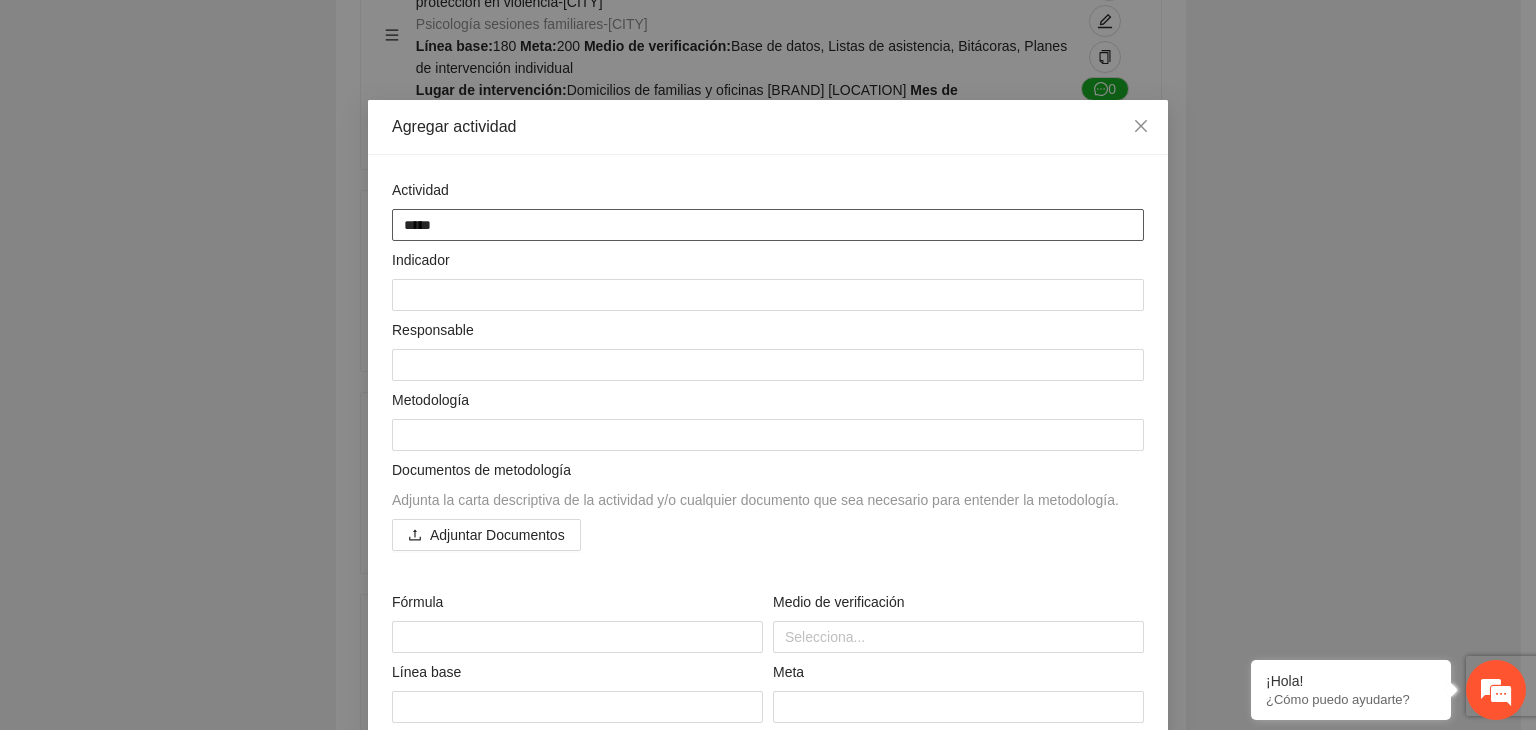 type on "******" 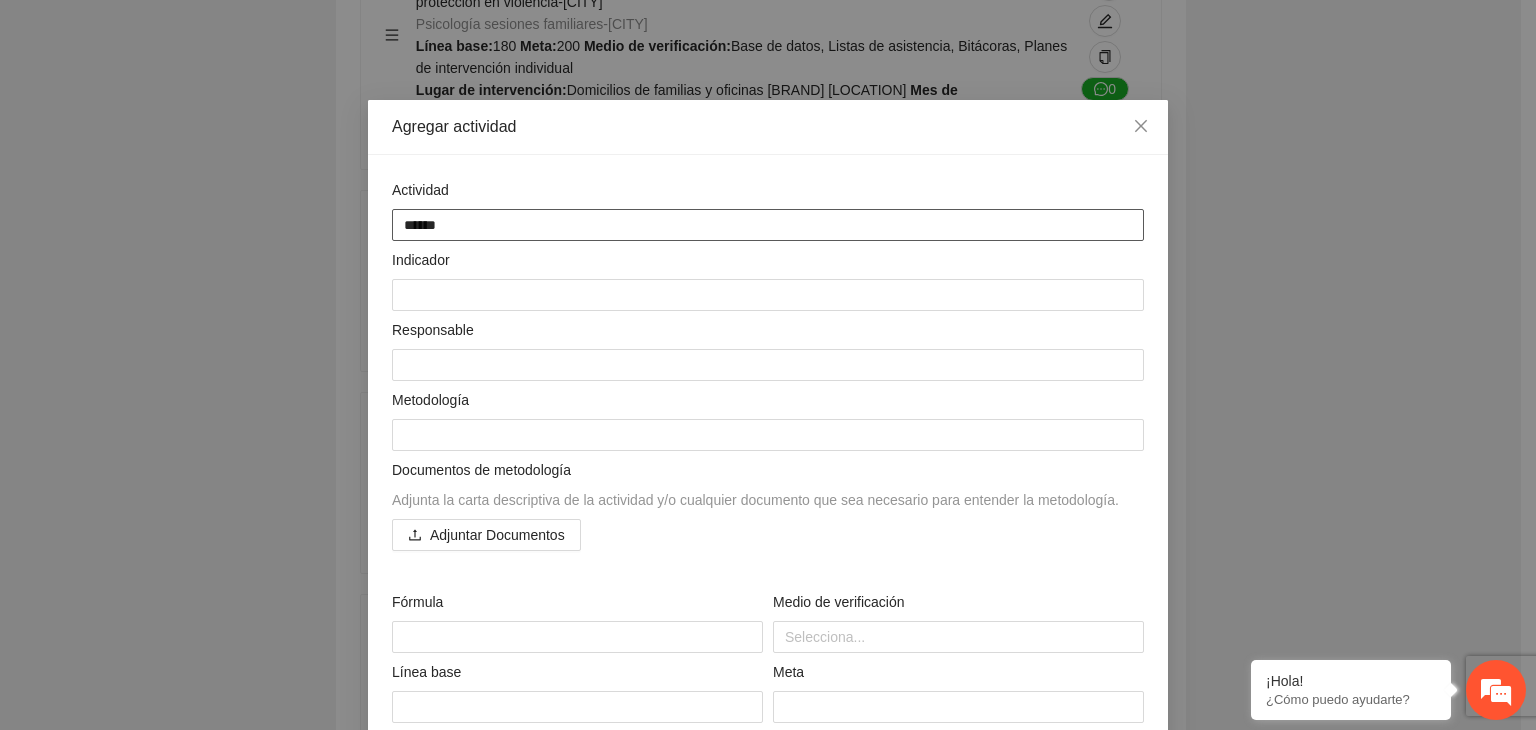 type on "*******" 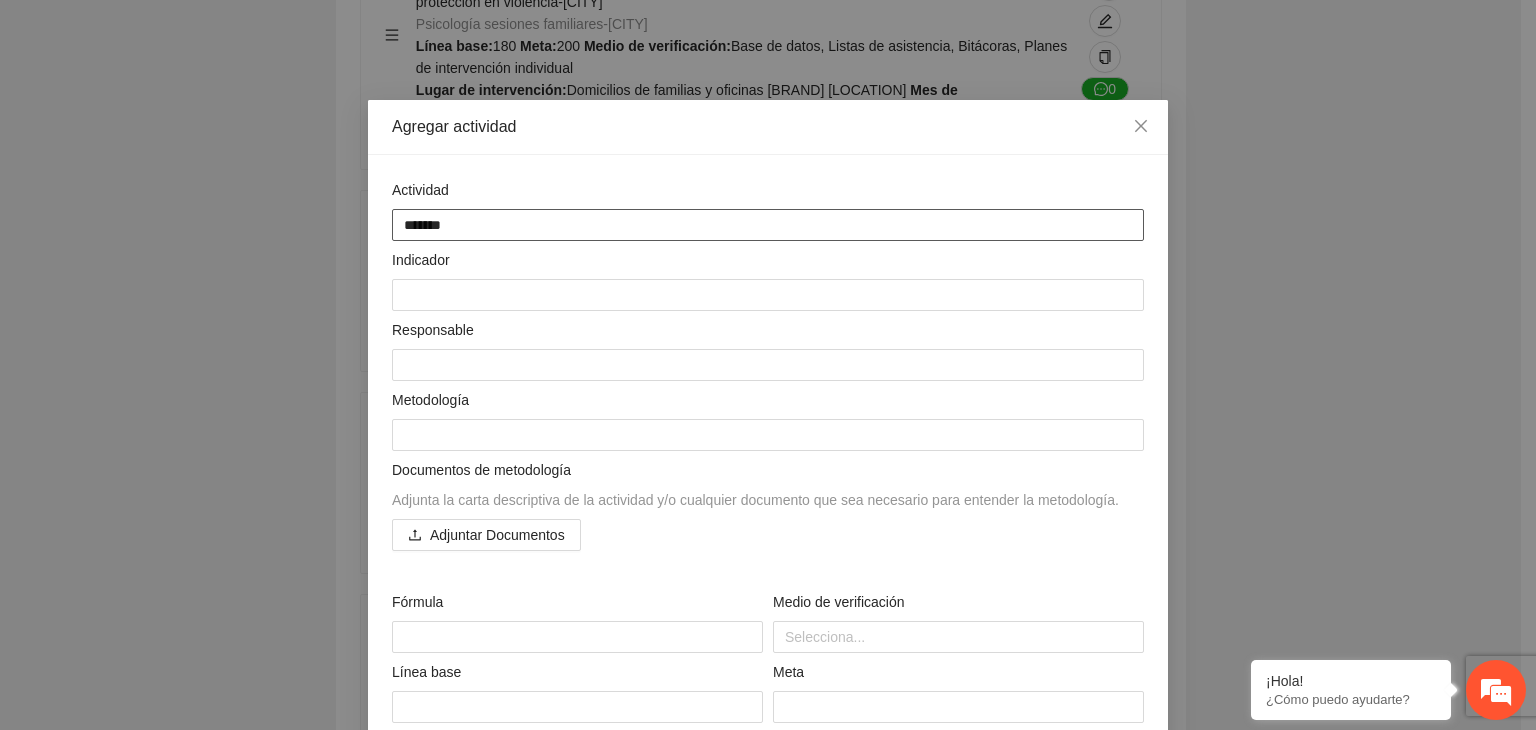 type on "******" 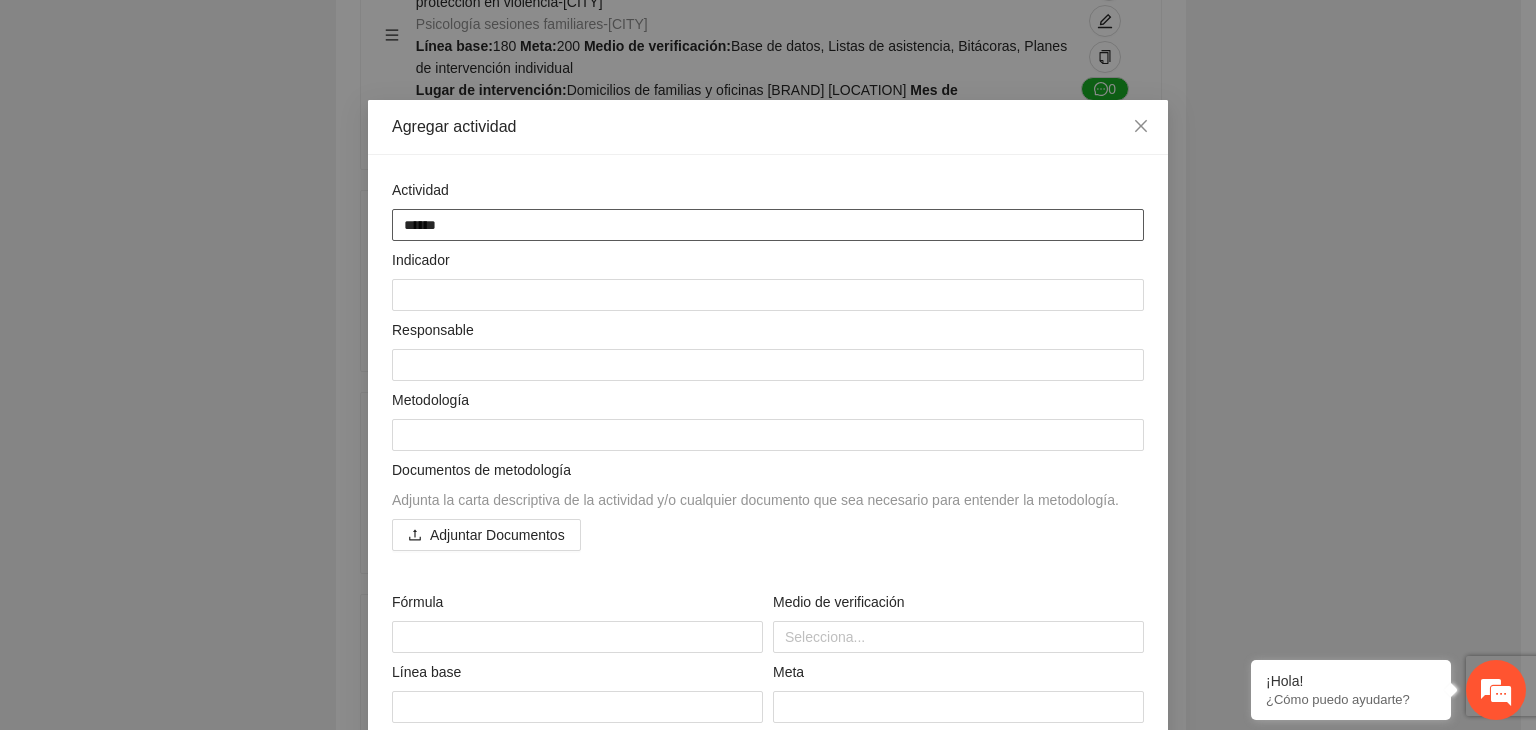 type on "******" 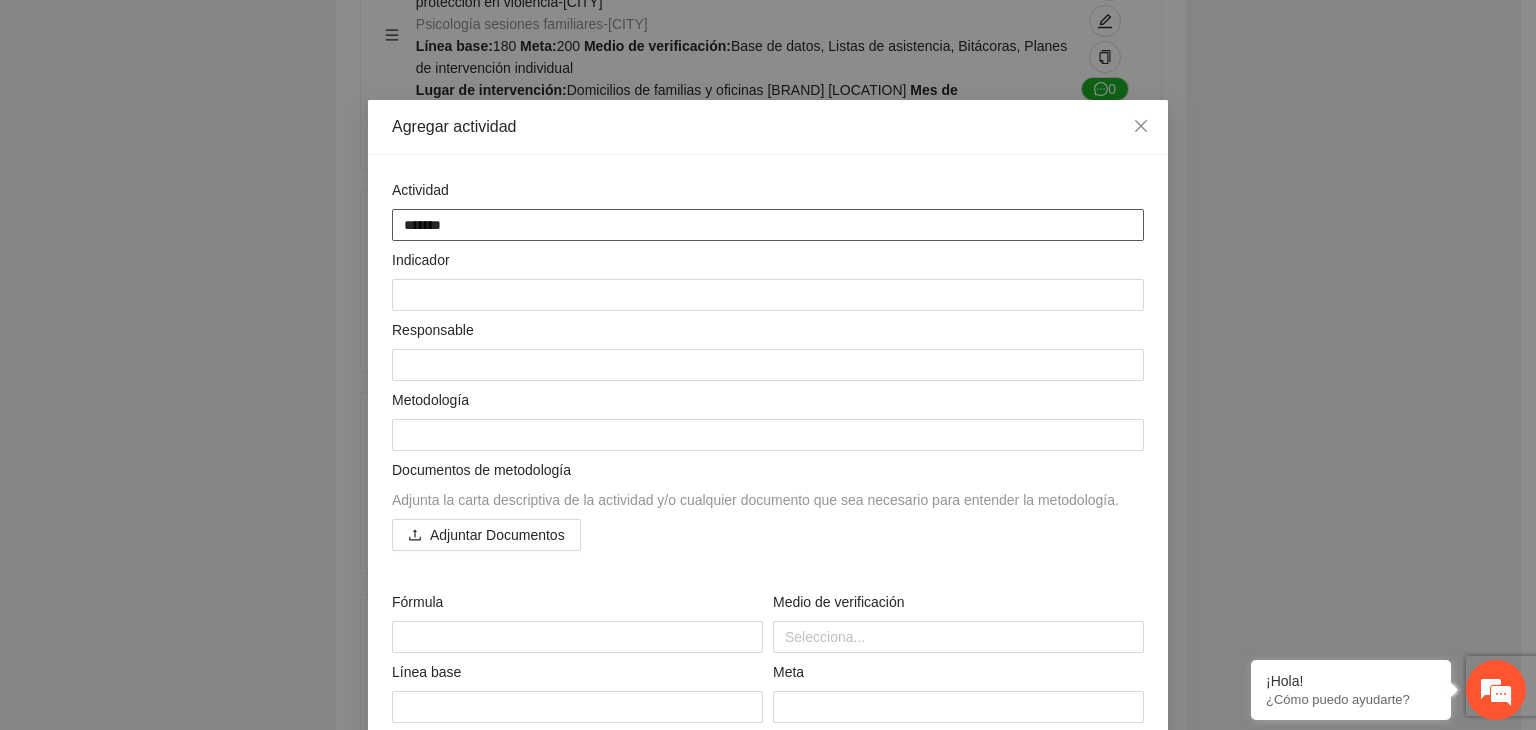 type on "********" 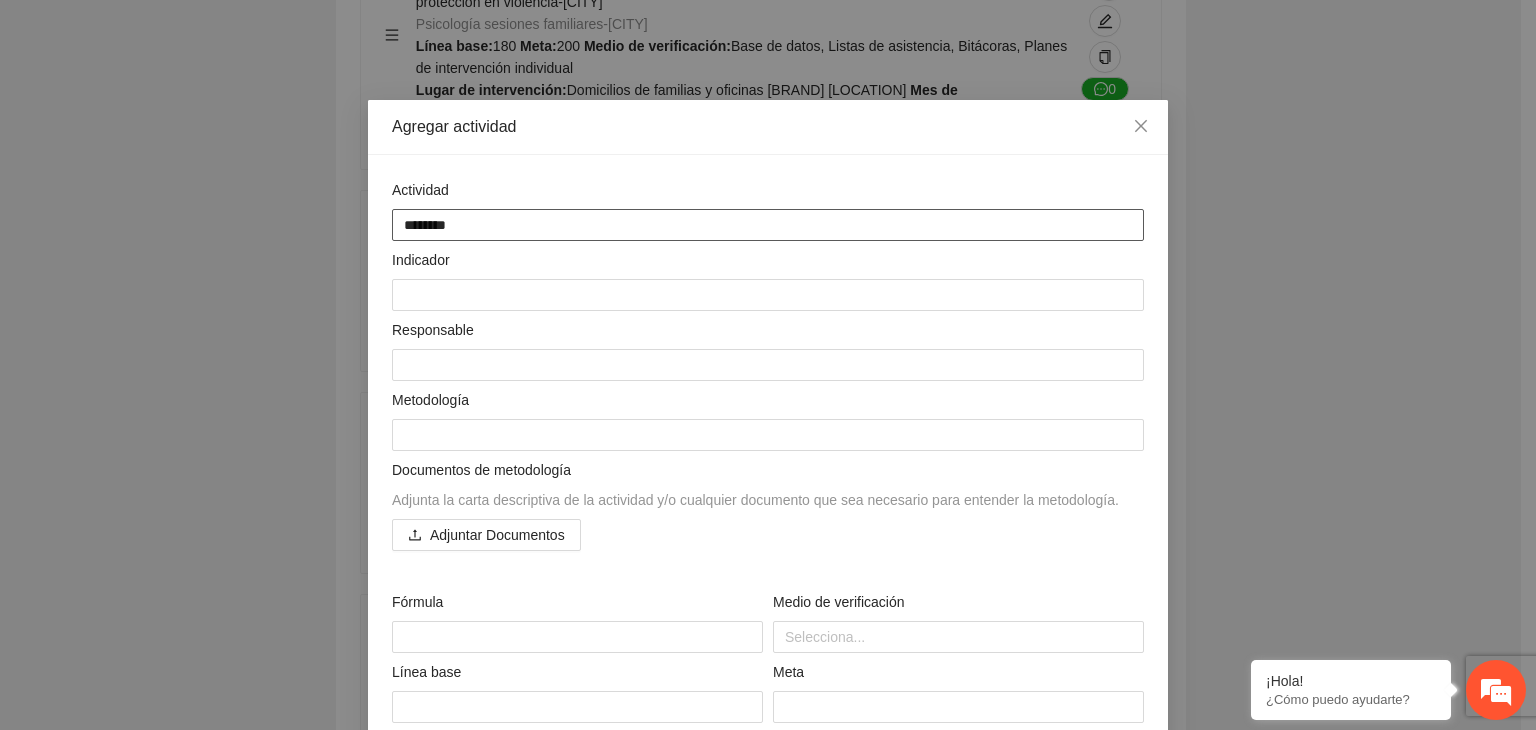 type on "*********" 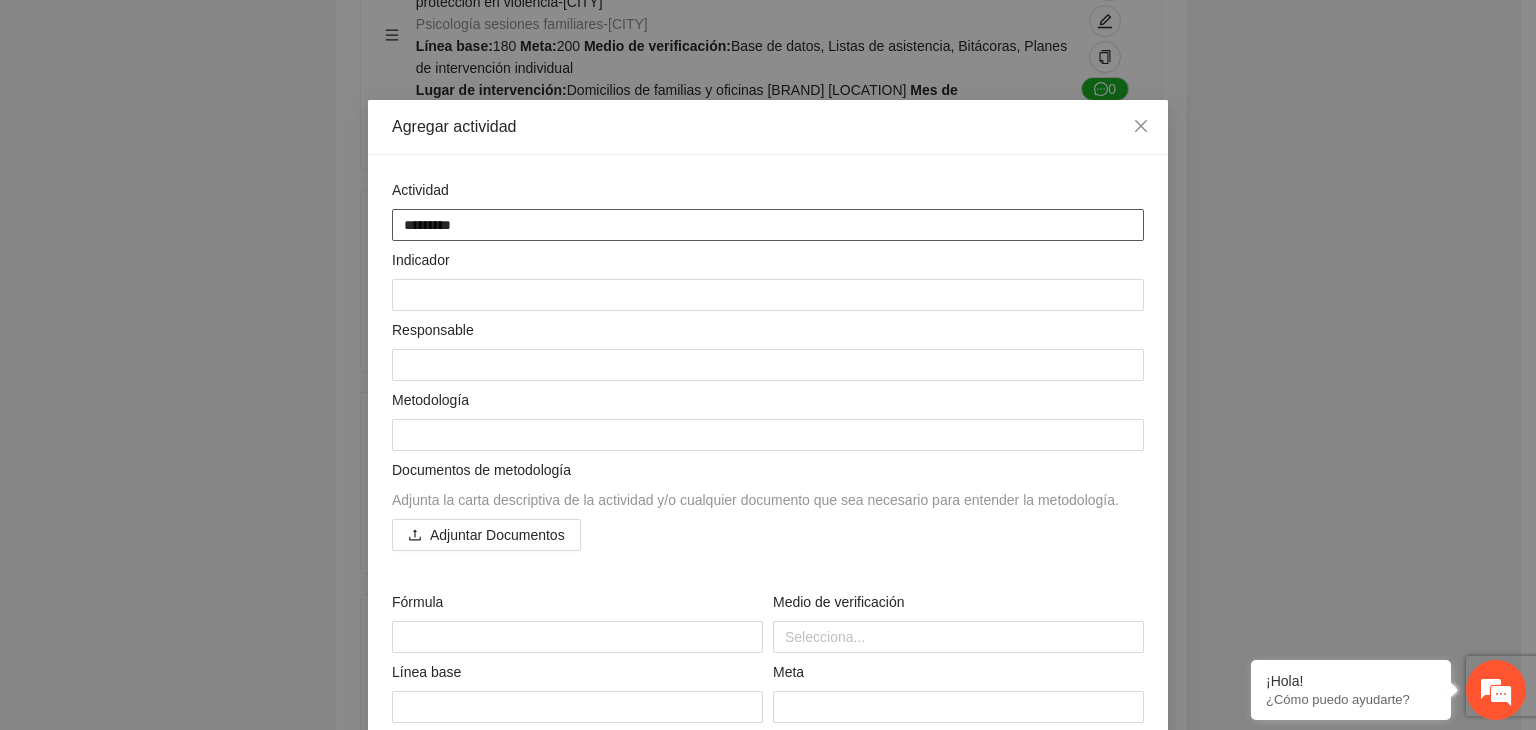 type on "*********" 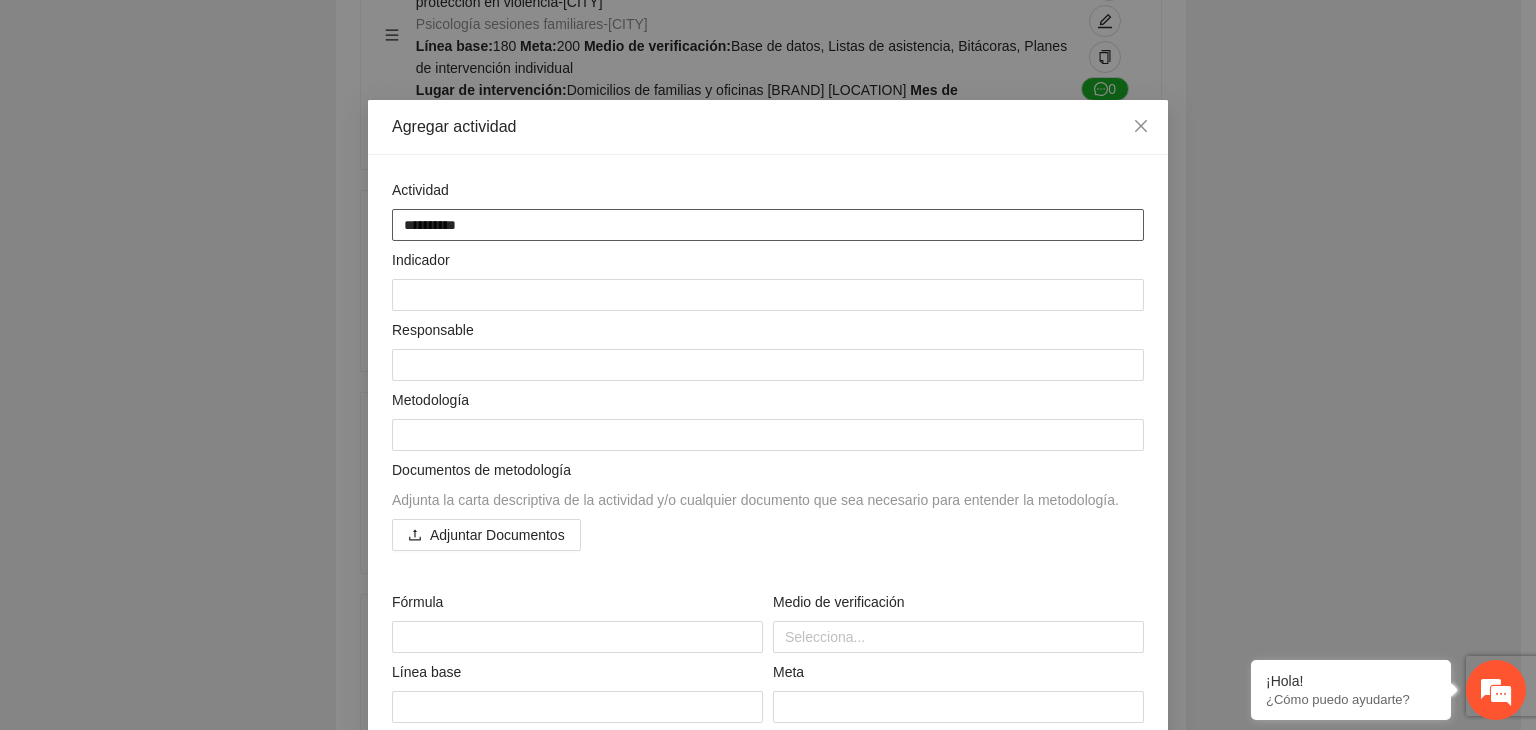 type on "**********" 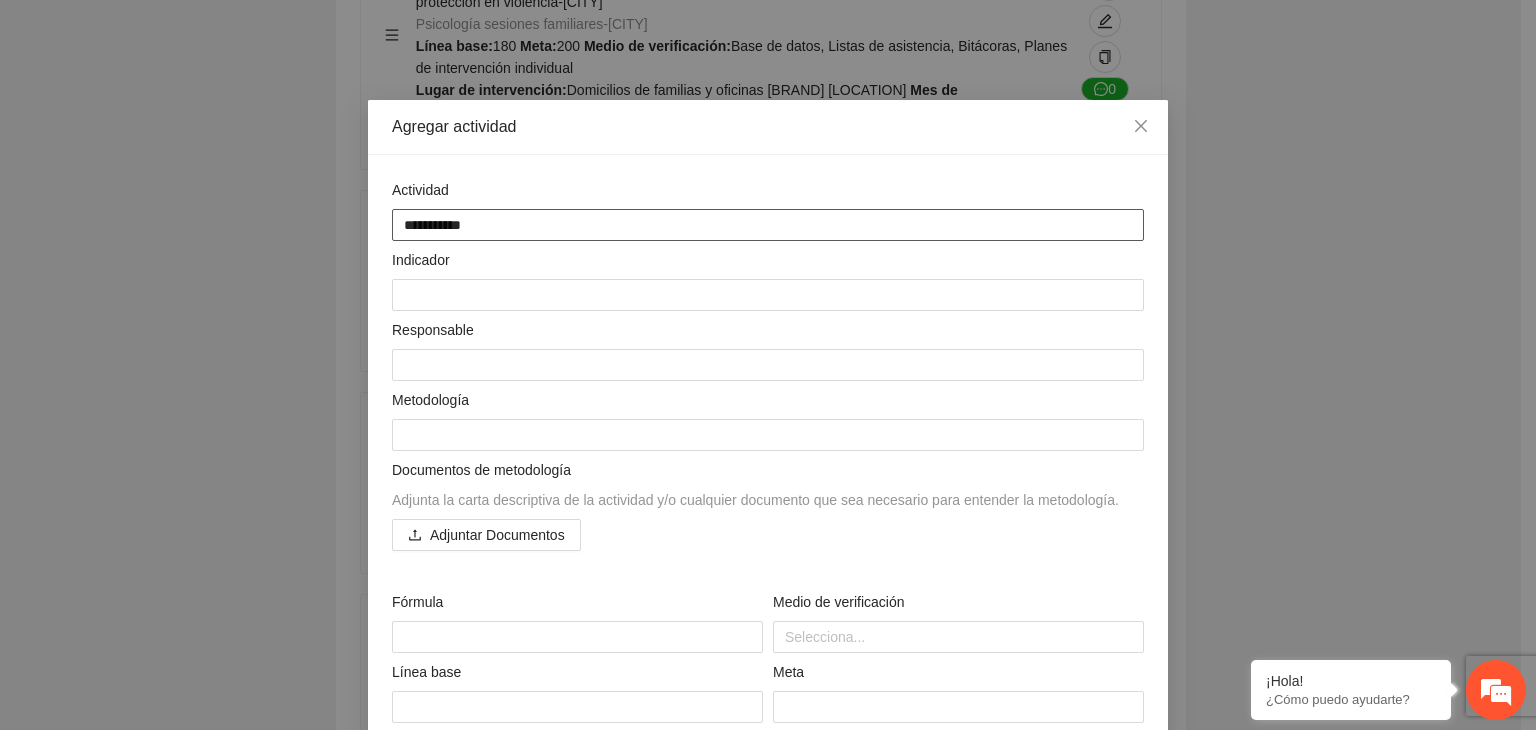 type on "**********" 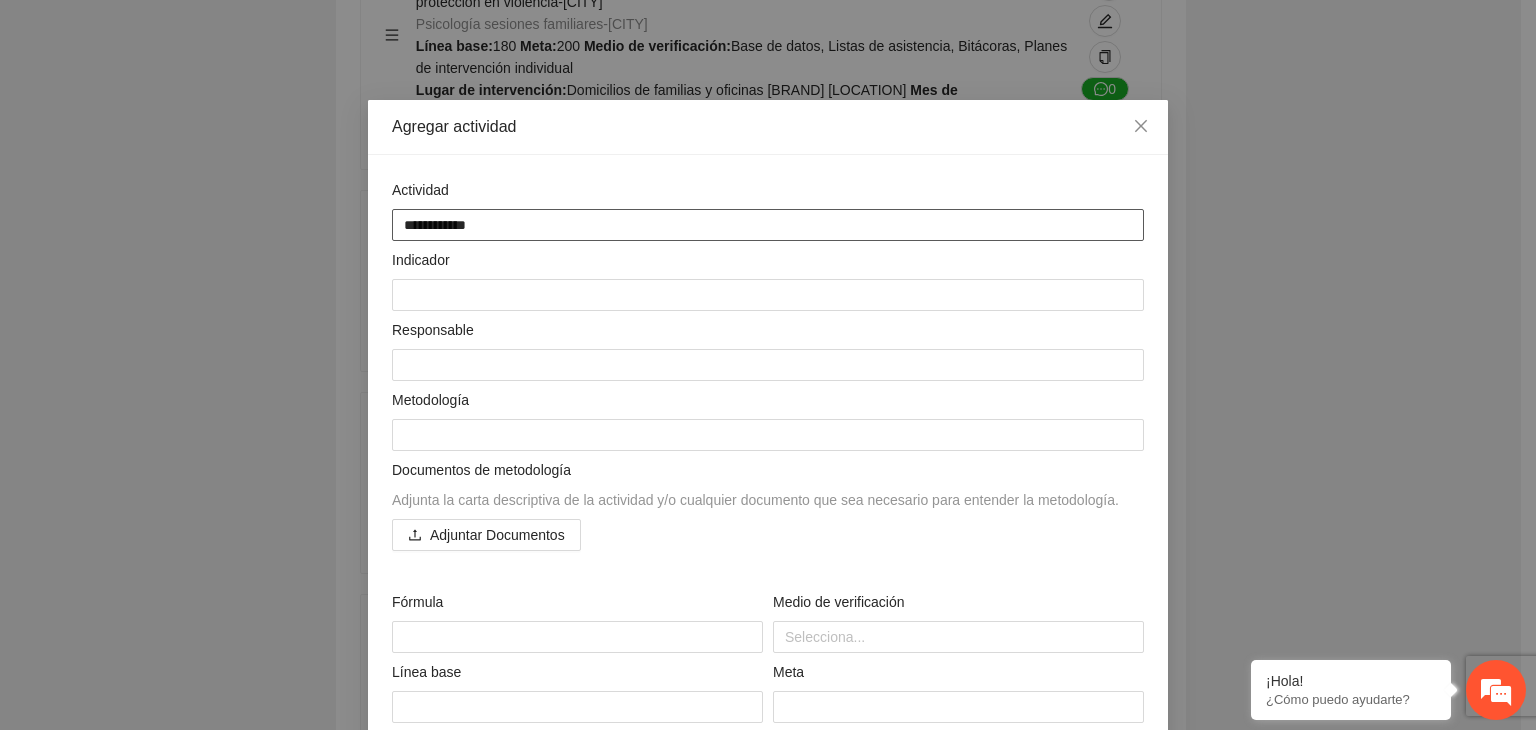 type on "**********" 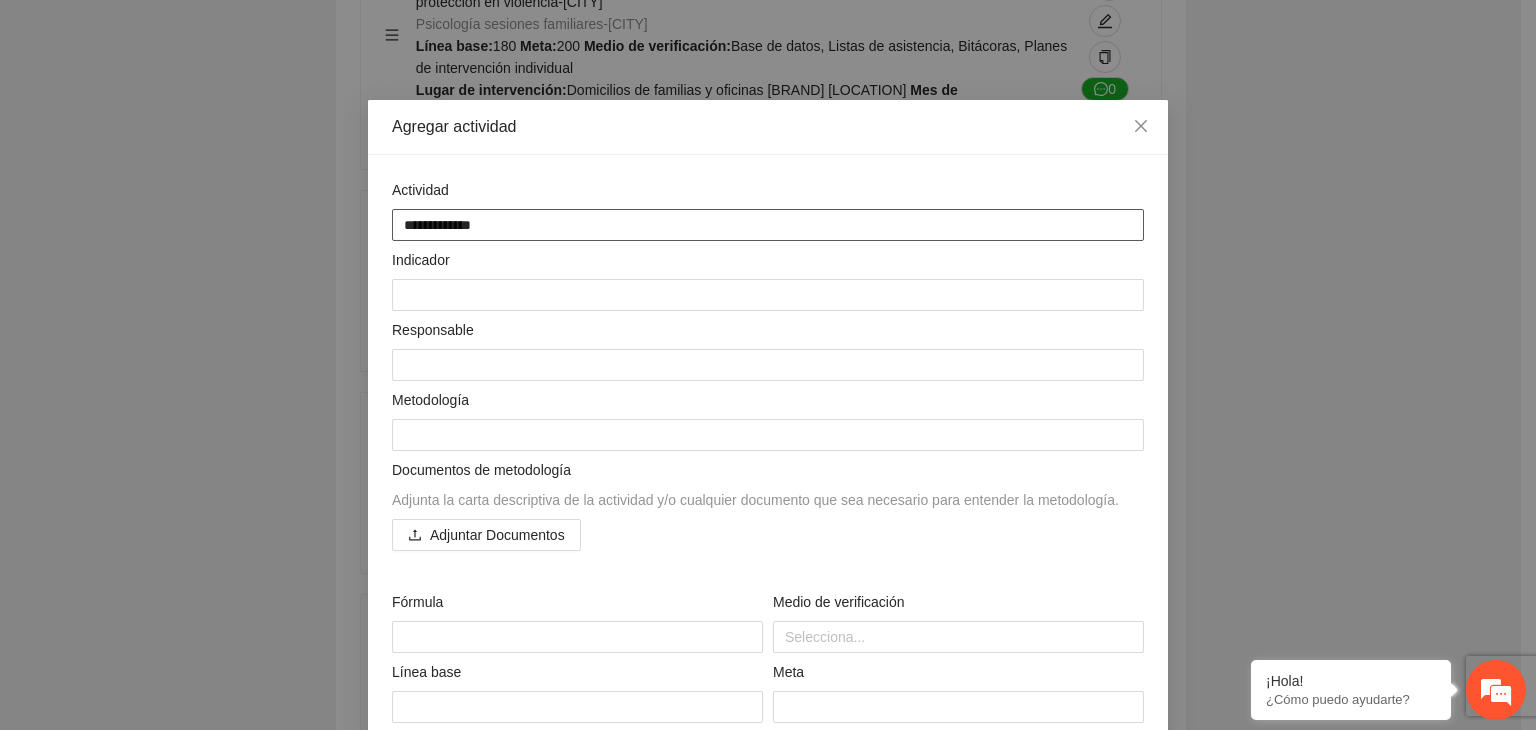 type on "**********" 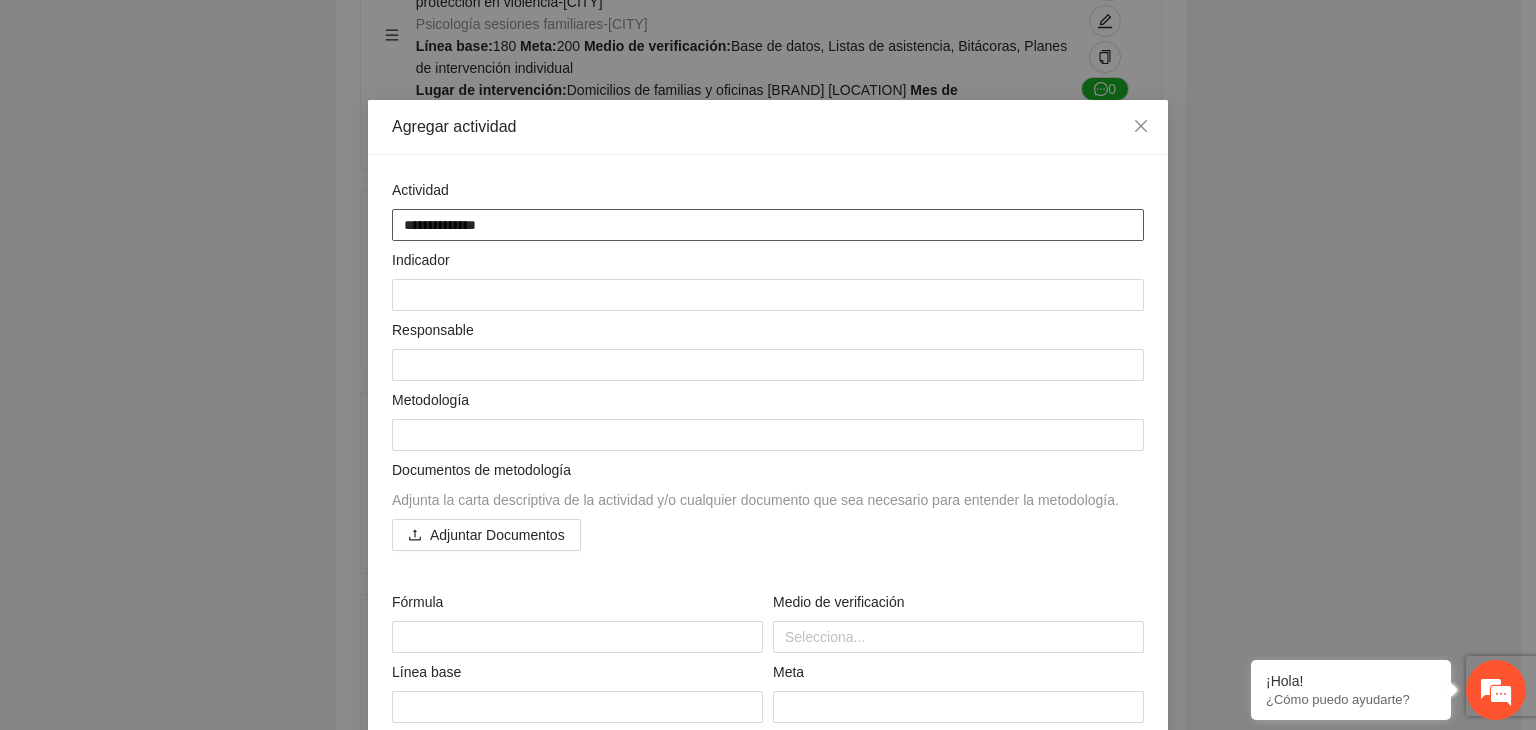 type on "**********" 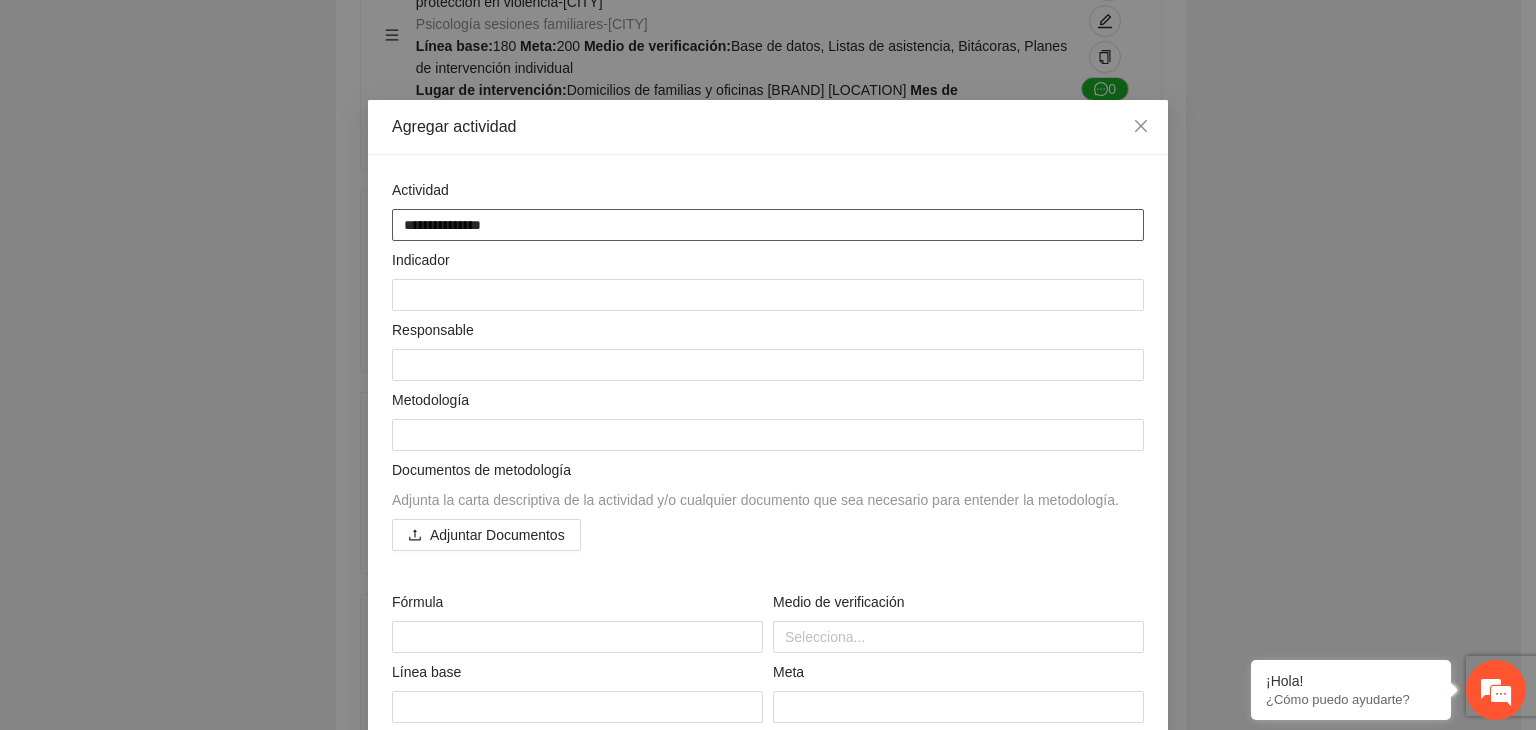 type on "**********" 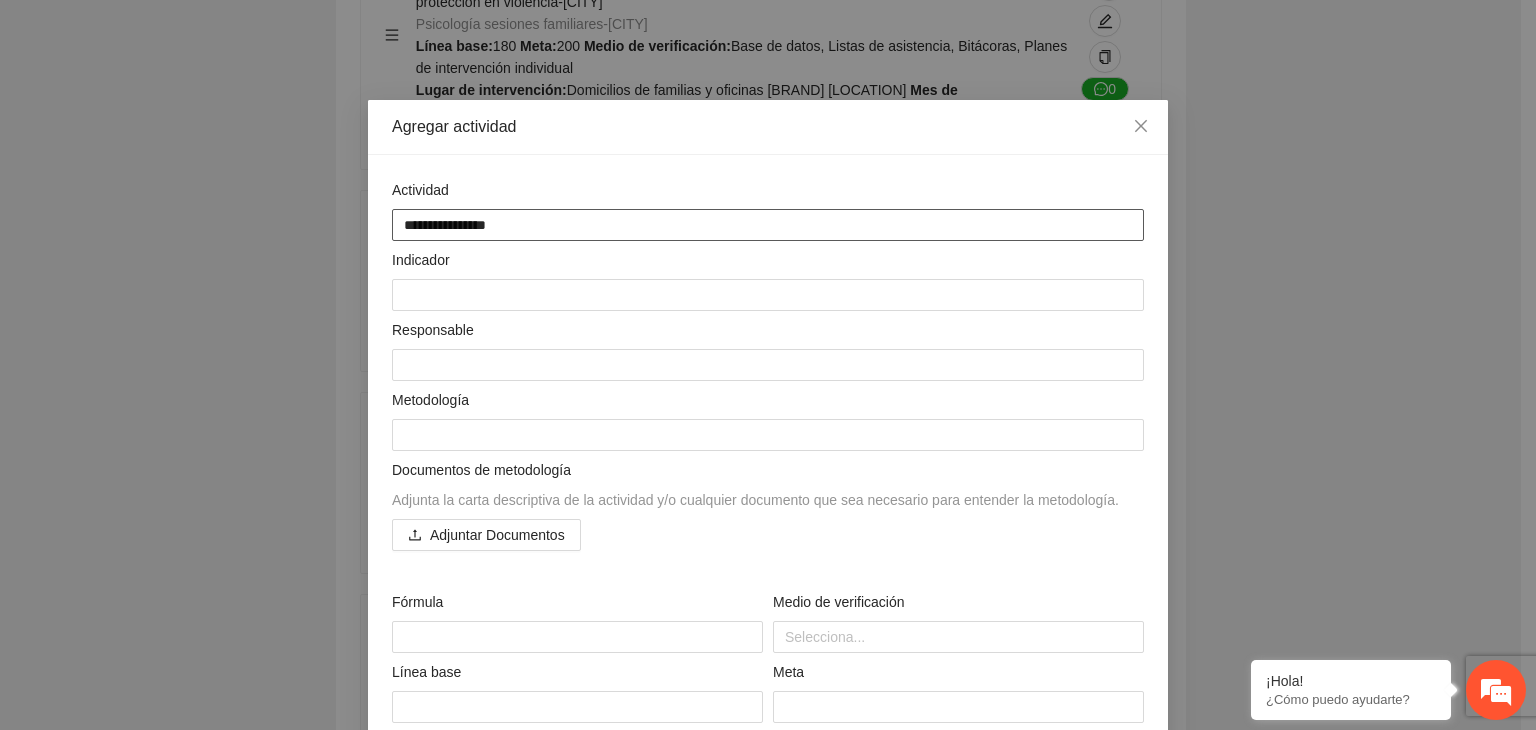 type on "**********" 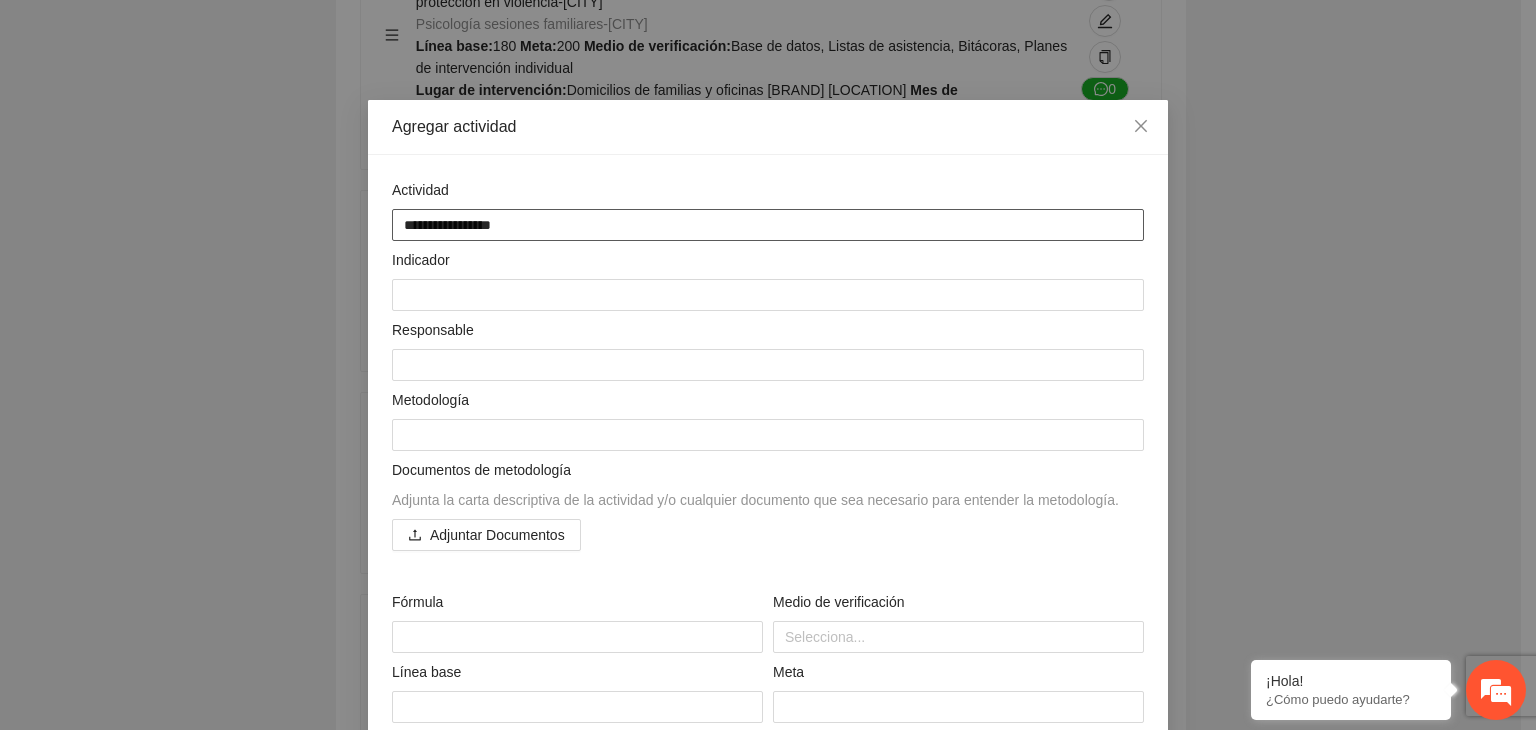 type on "**********" 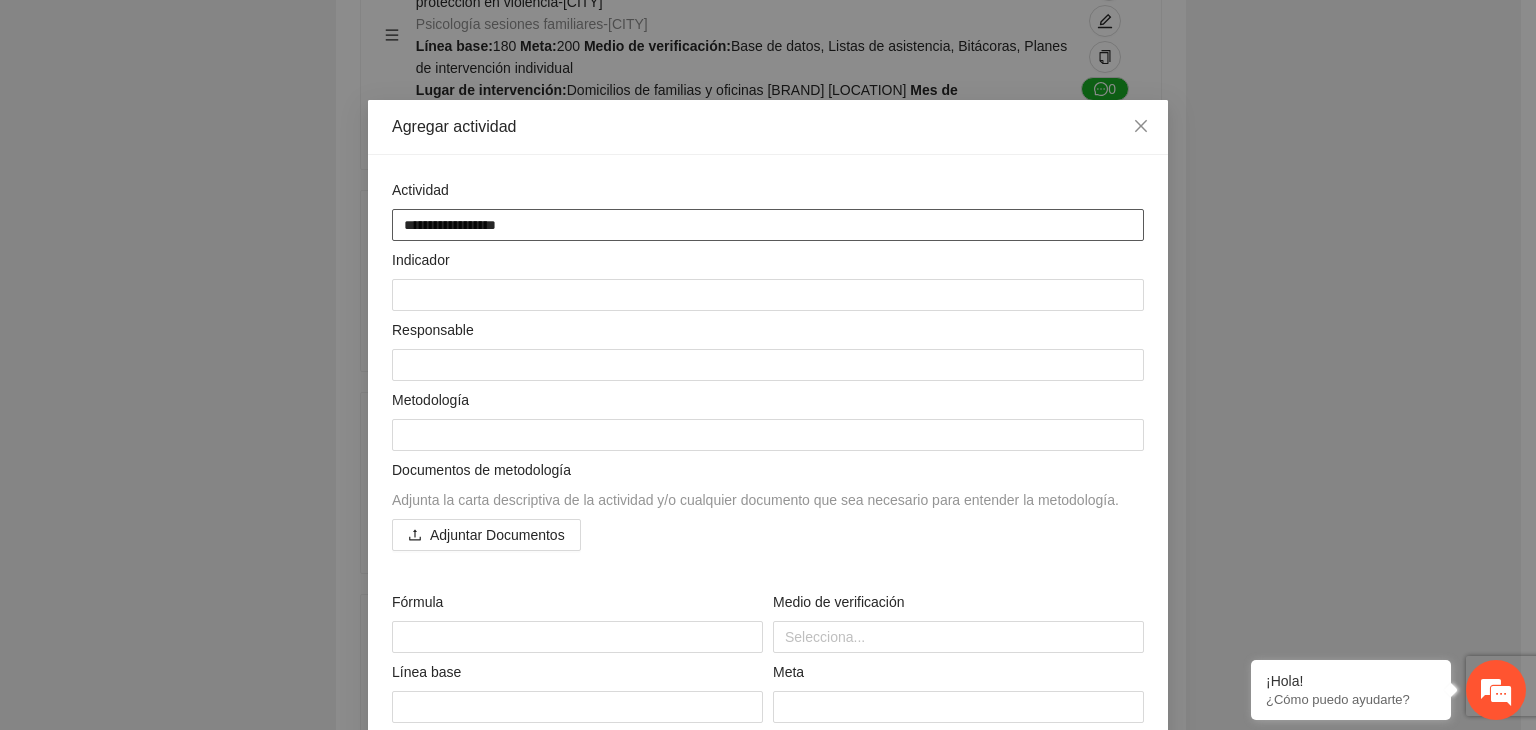 type on "**********" 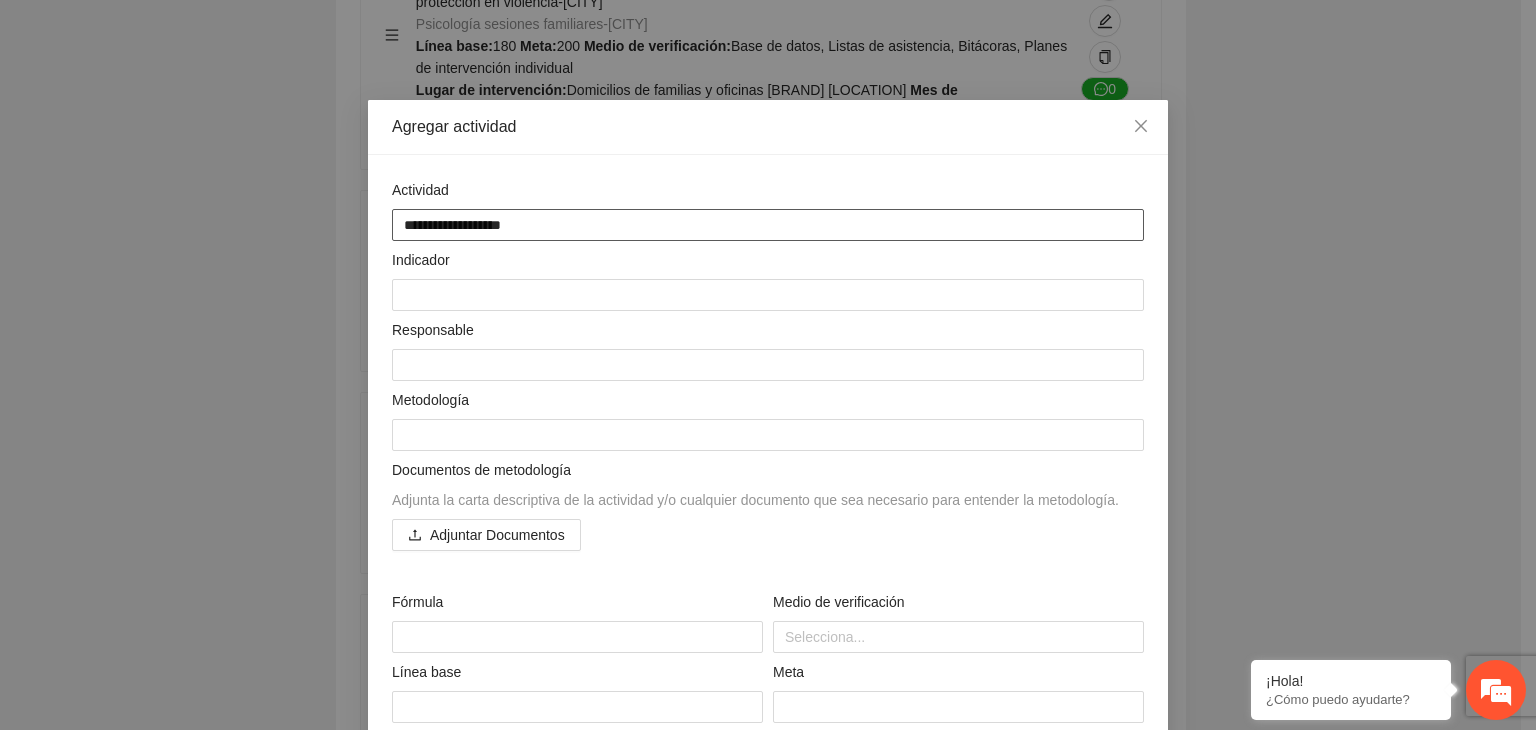 type on "**********" 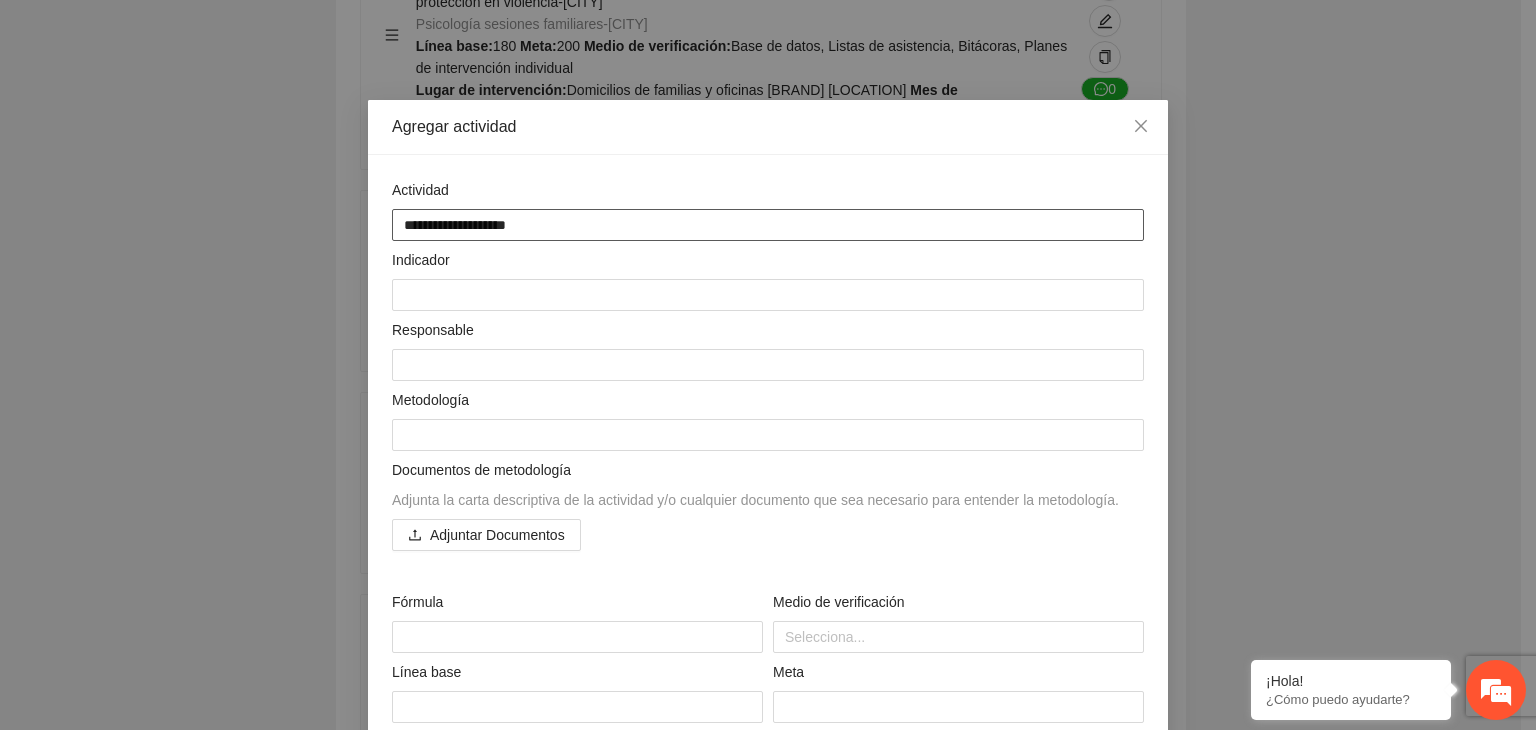 type on "**********" 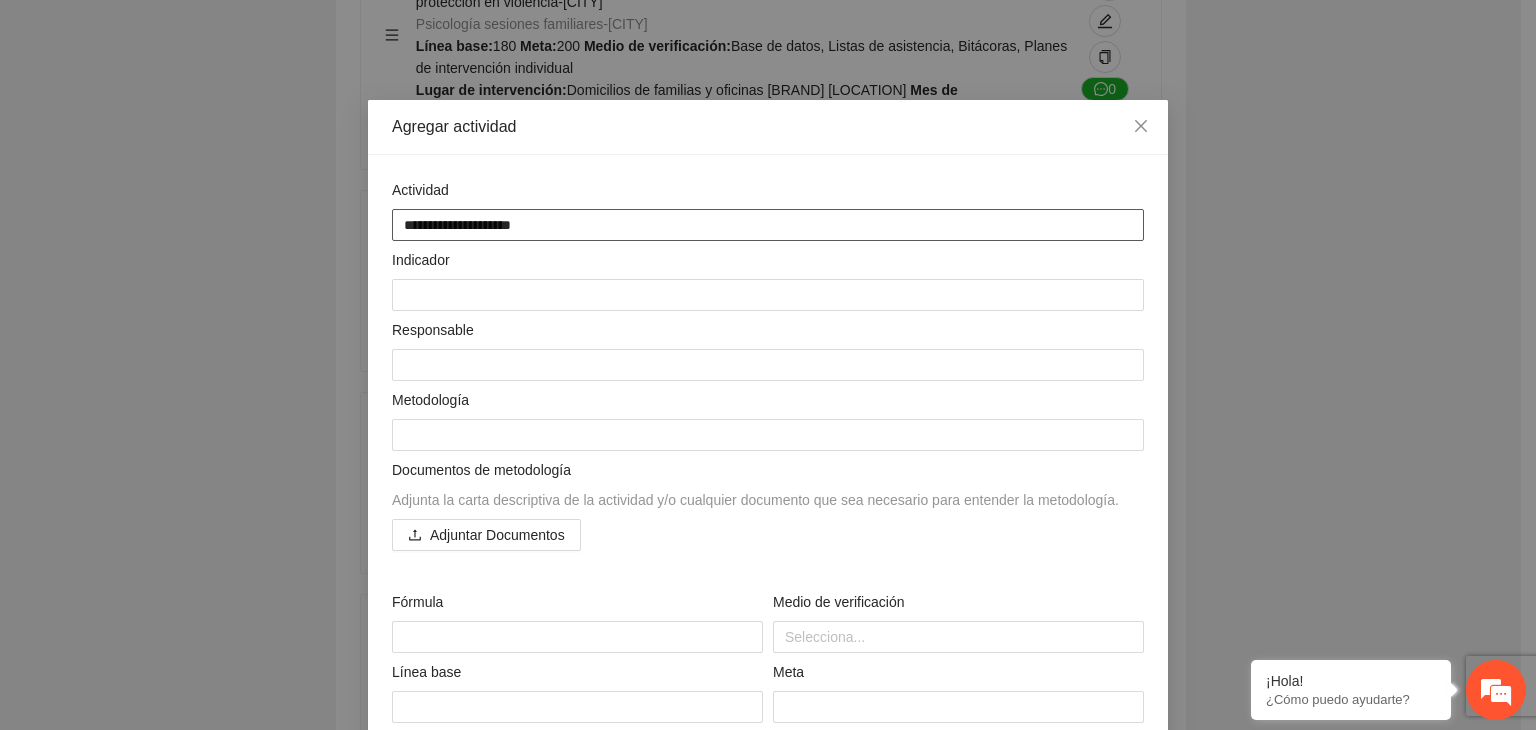 type on "**********" 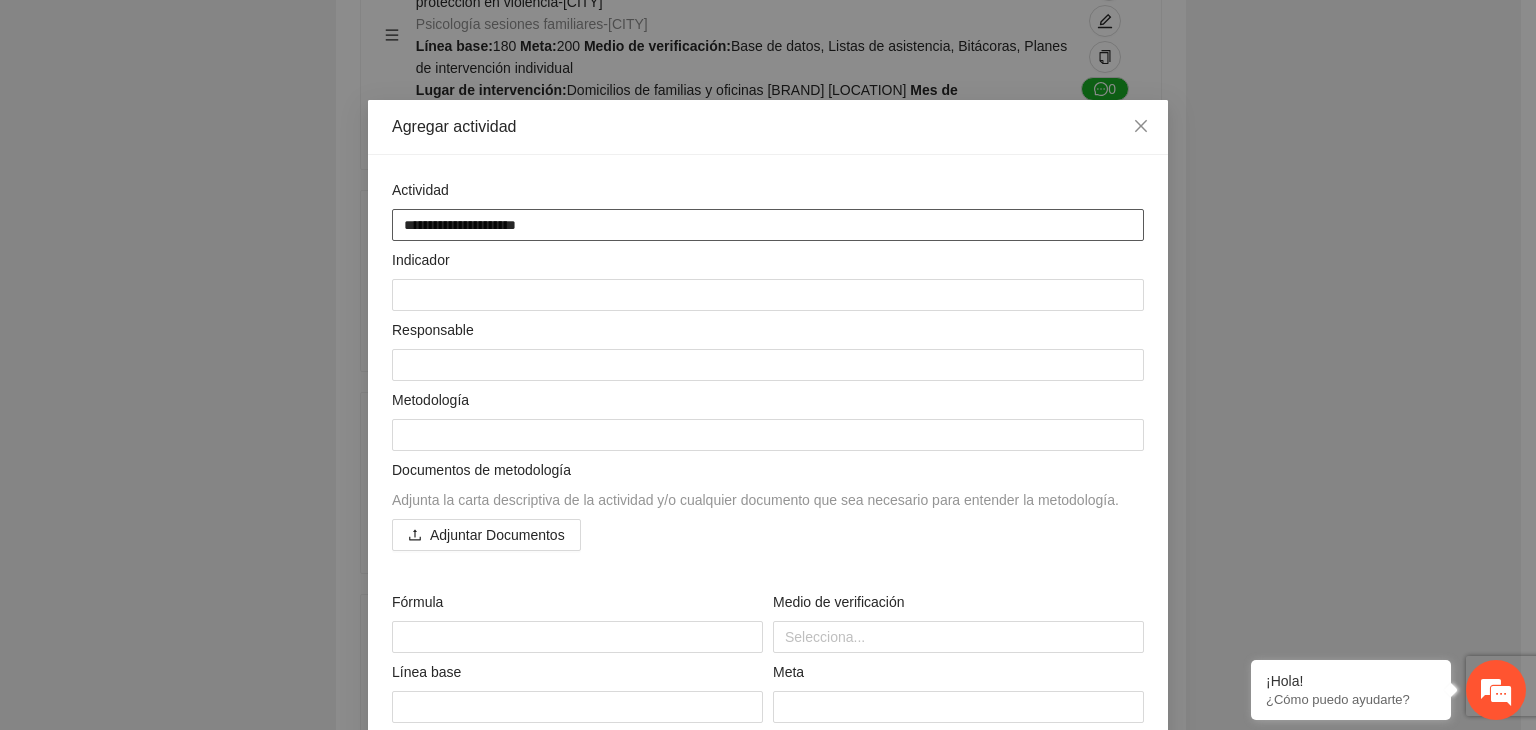 type on "**********" 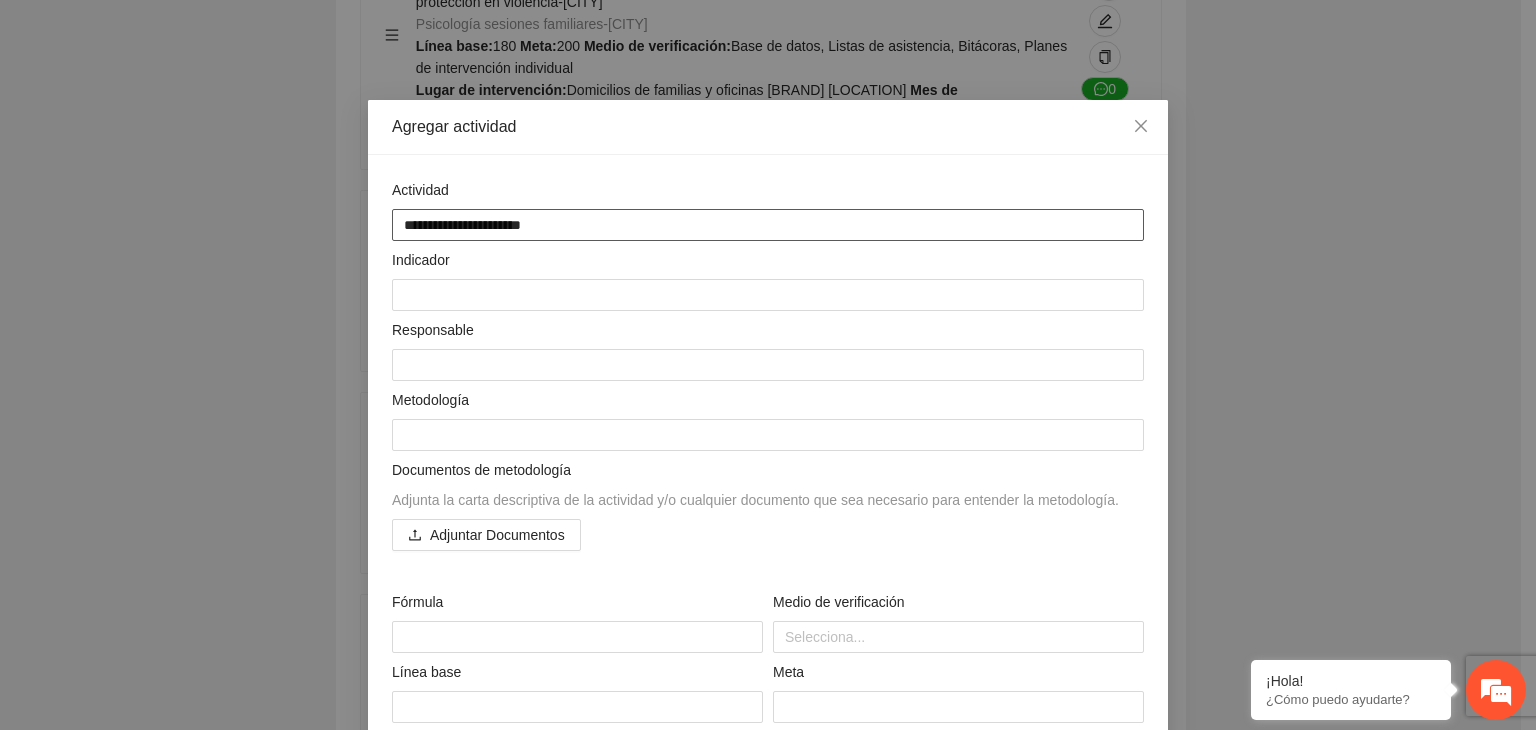 type on "**********" 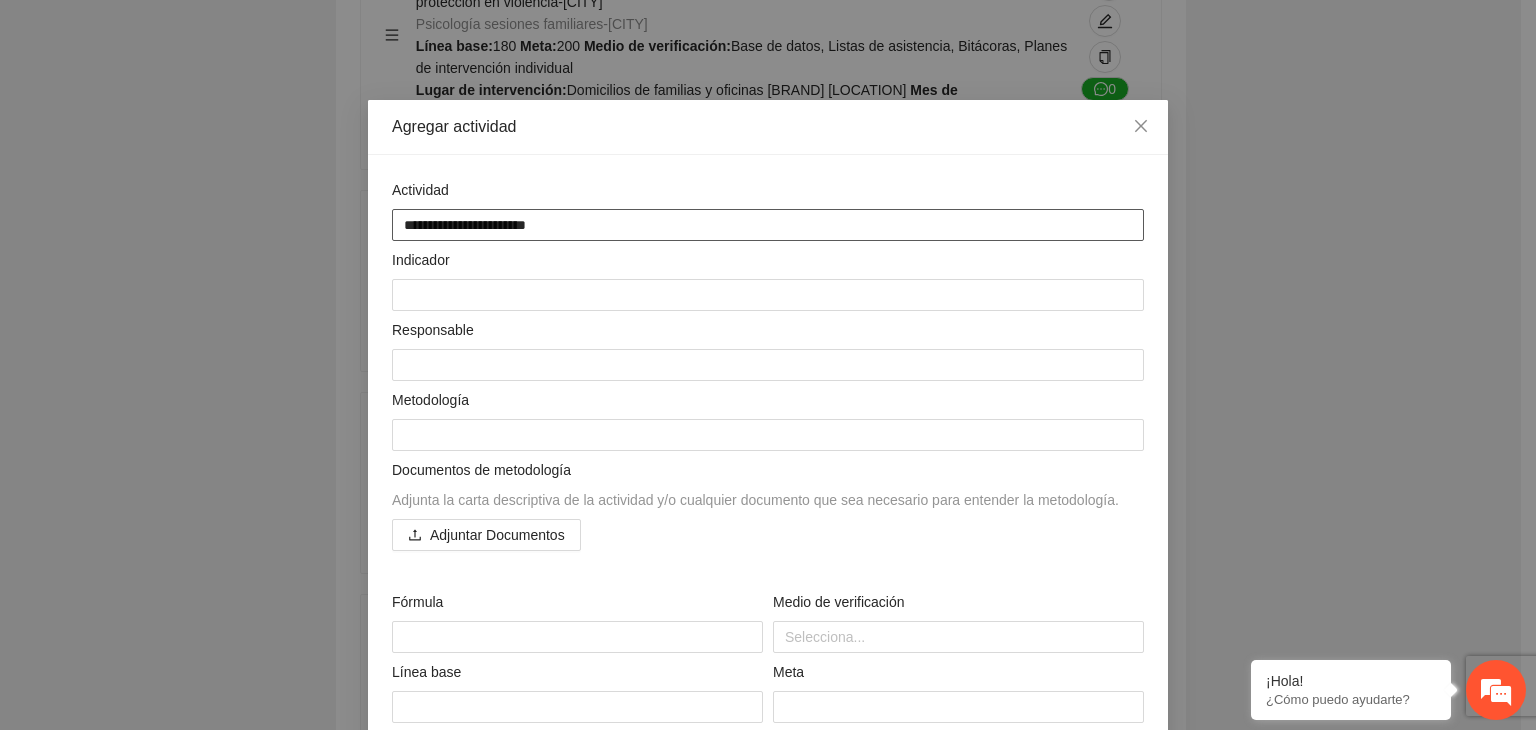 type on "**********" 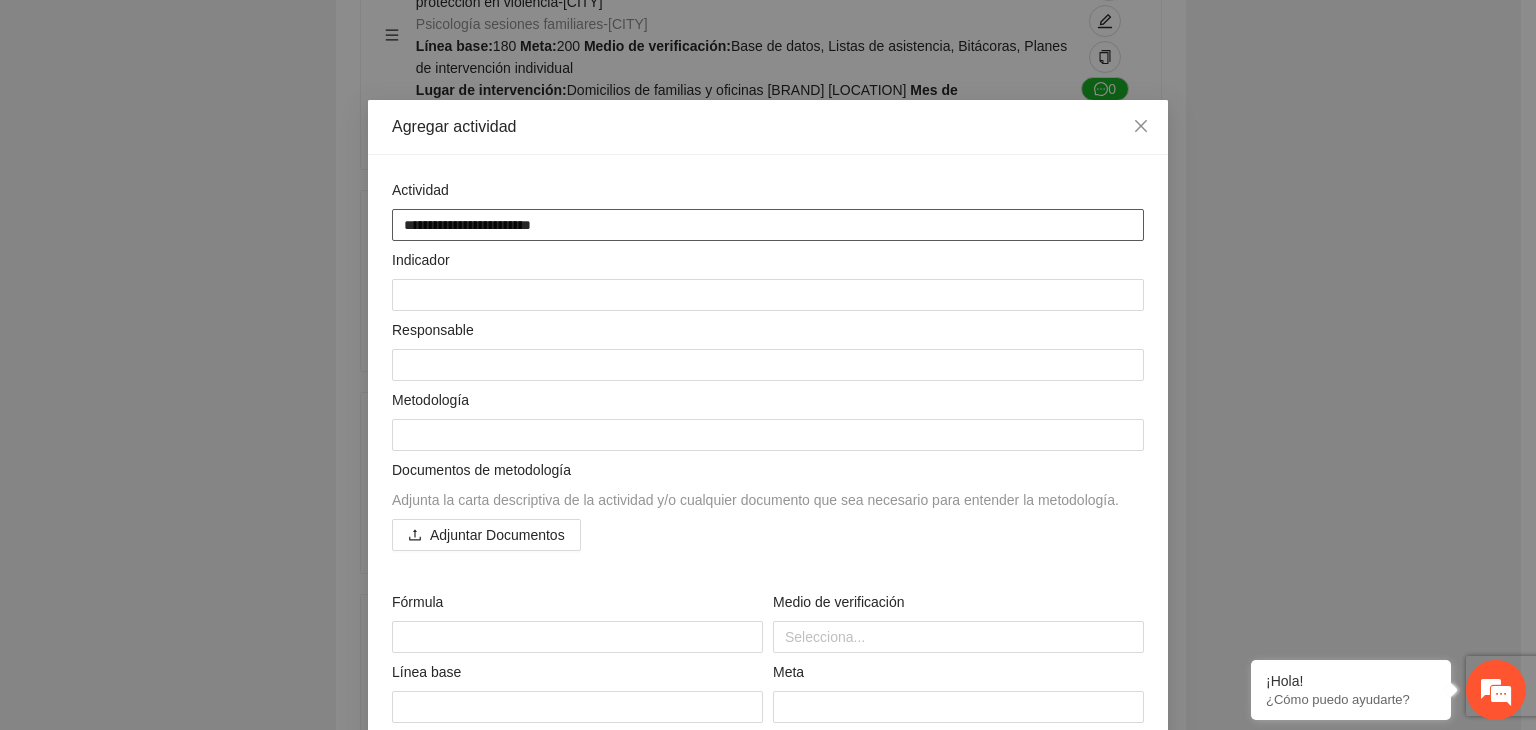 type on "**********" 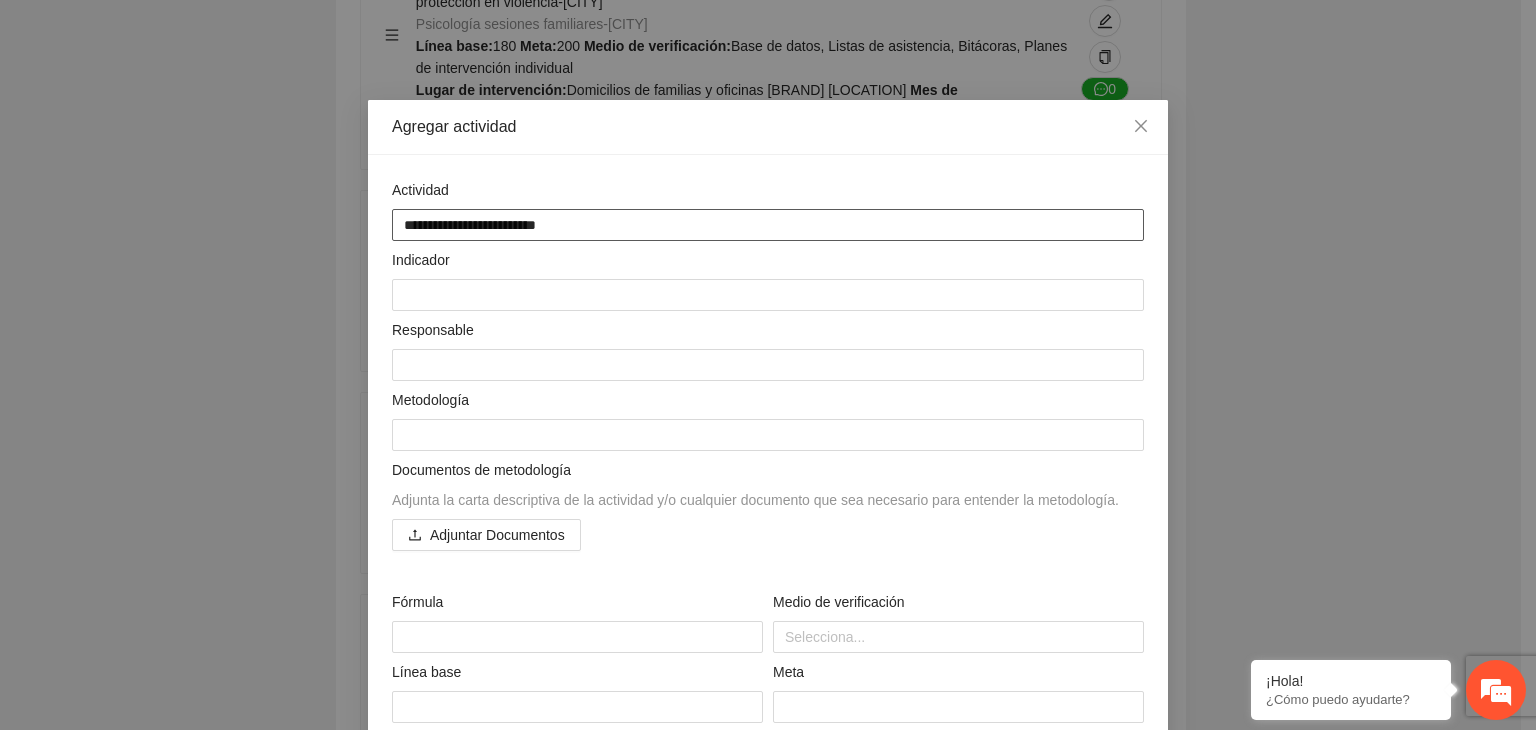 type on "**********" 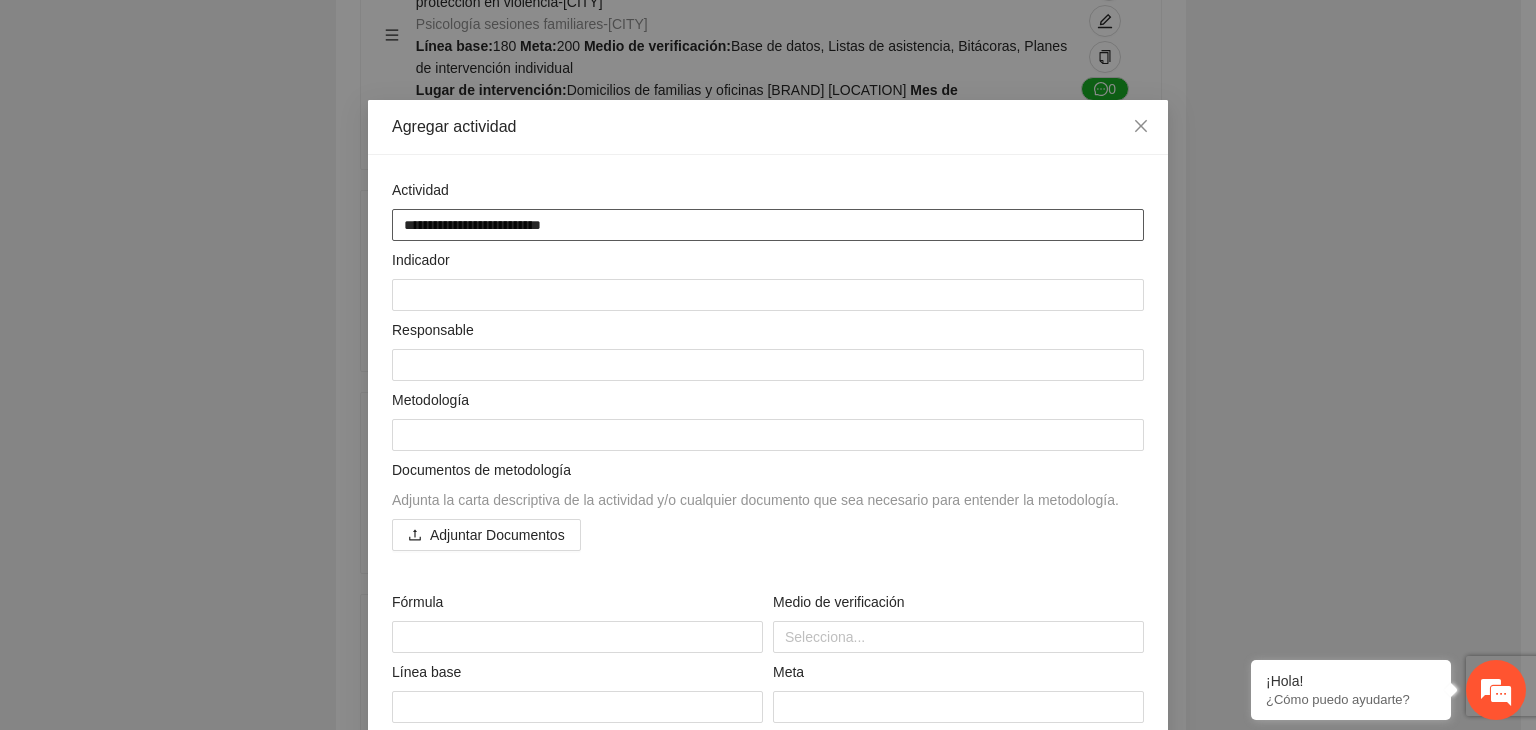 type on "**********" 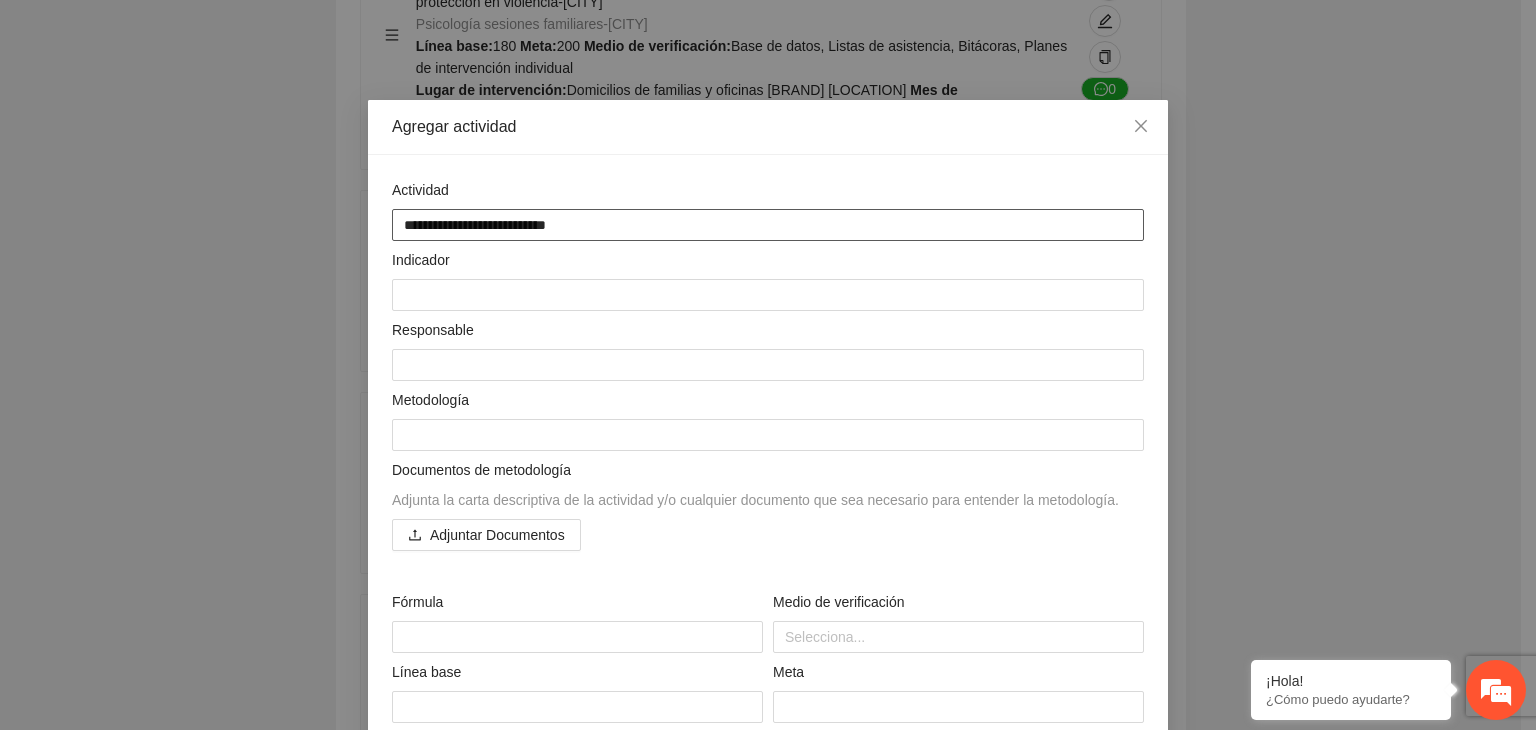 type on "**********" 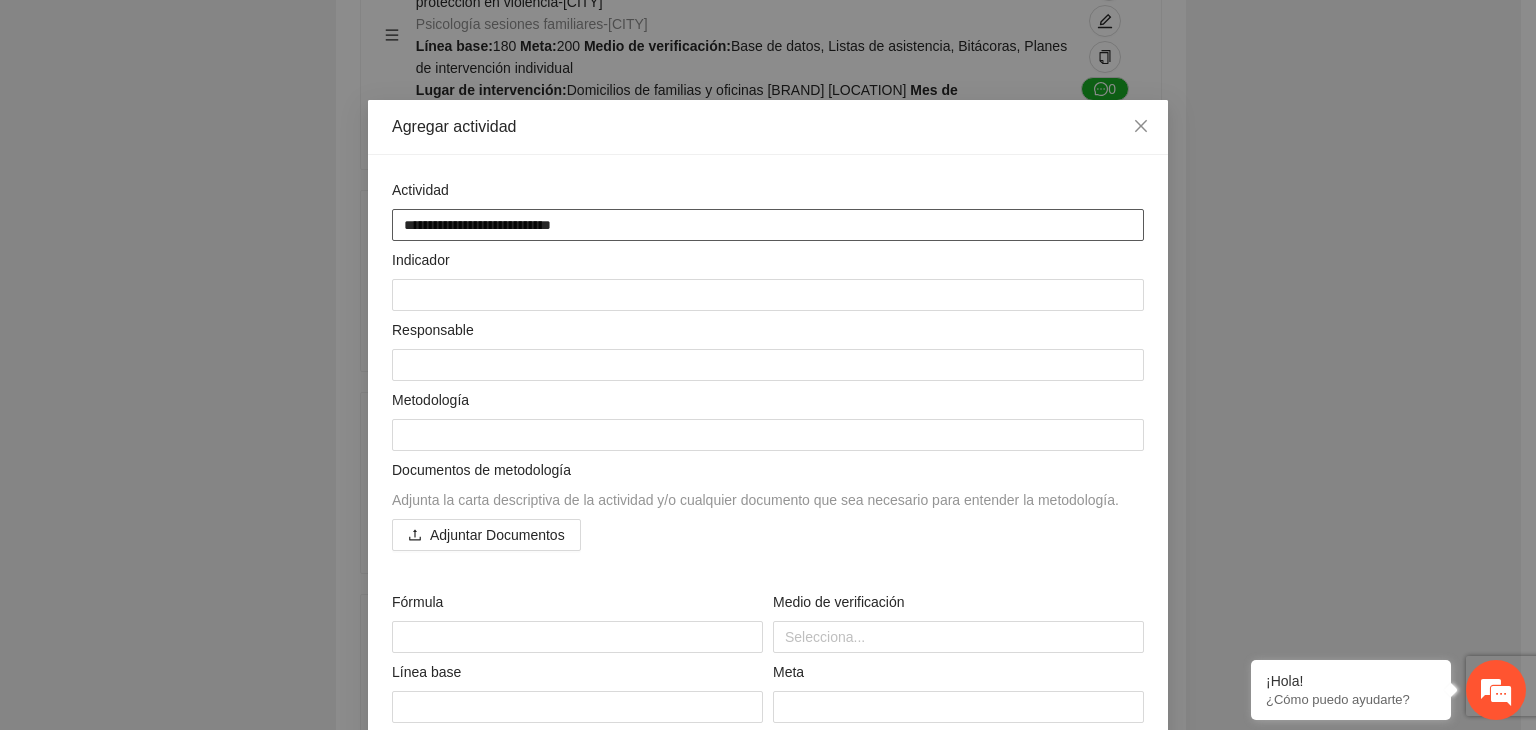 type on "**********" 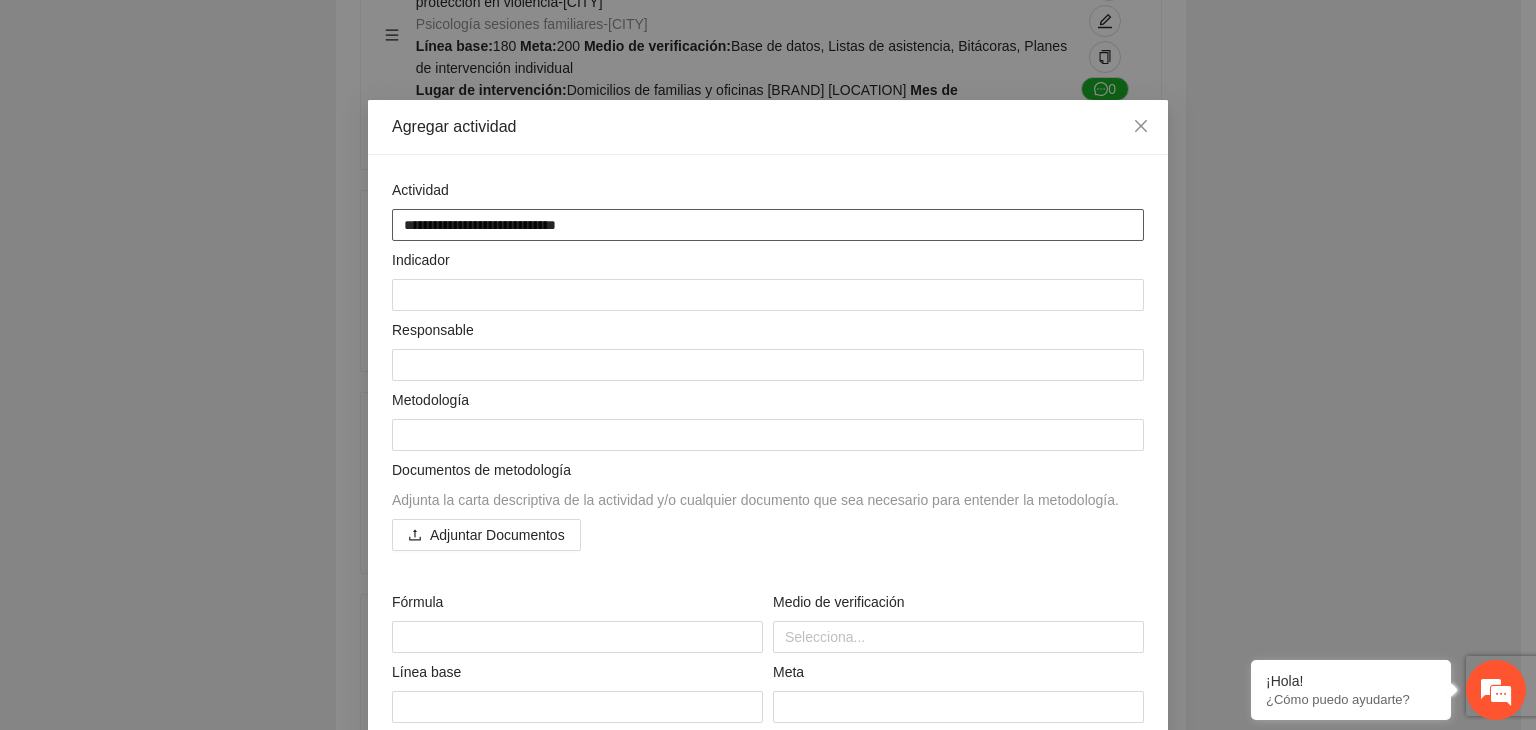 type on "**********" 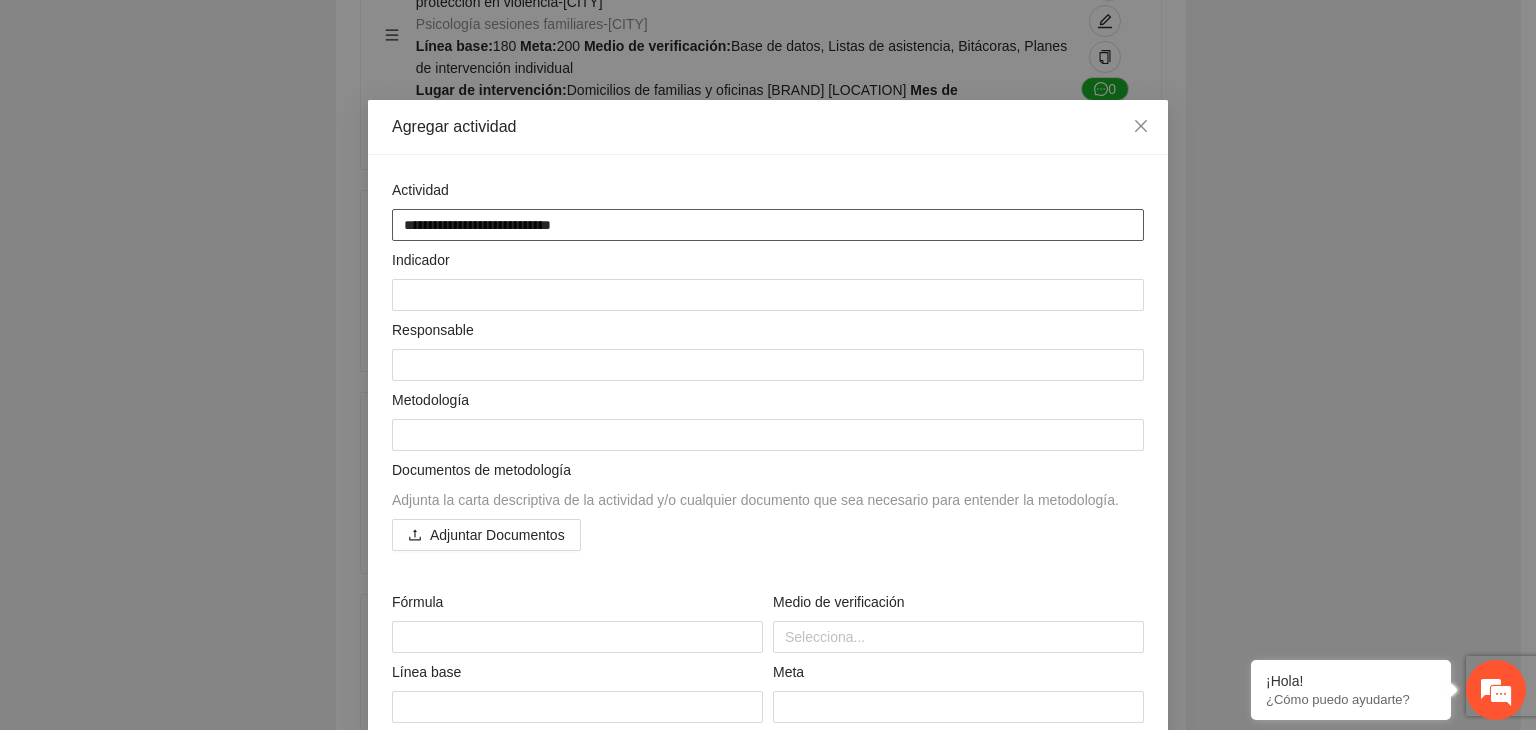 type on "**********" 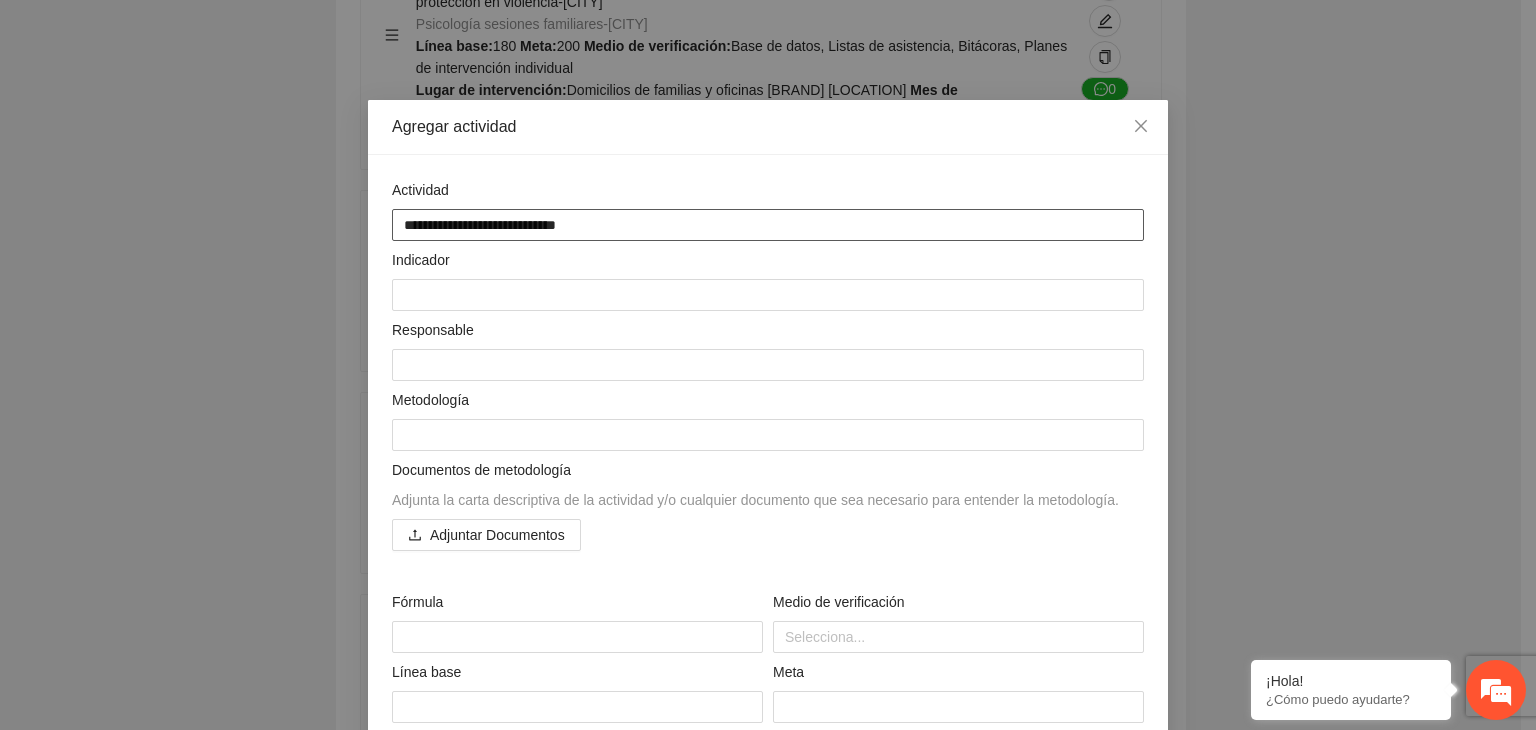 type on "**********" 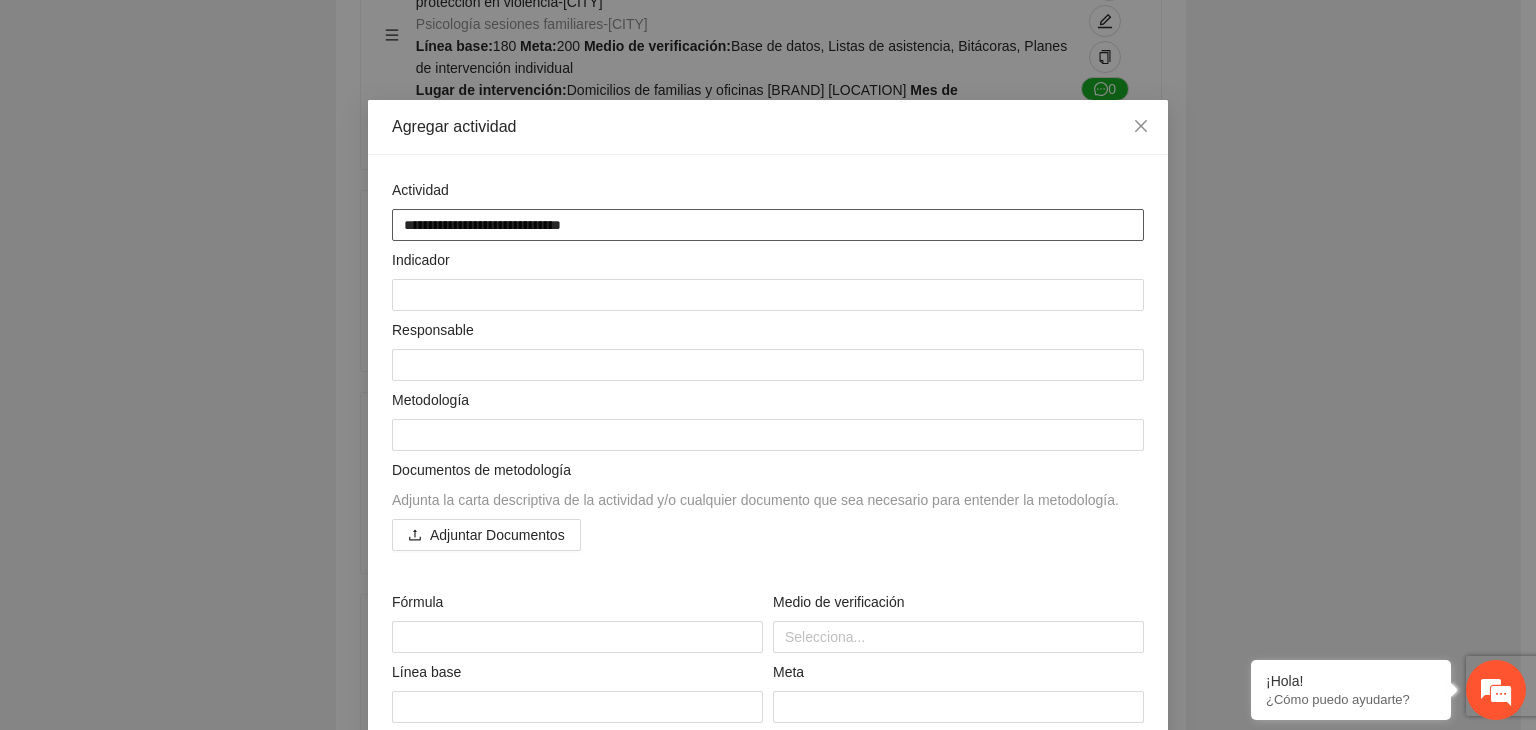 type on "**********" 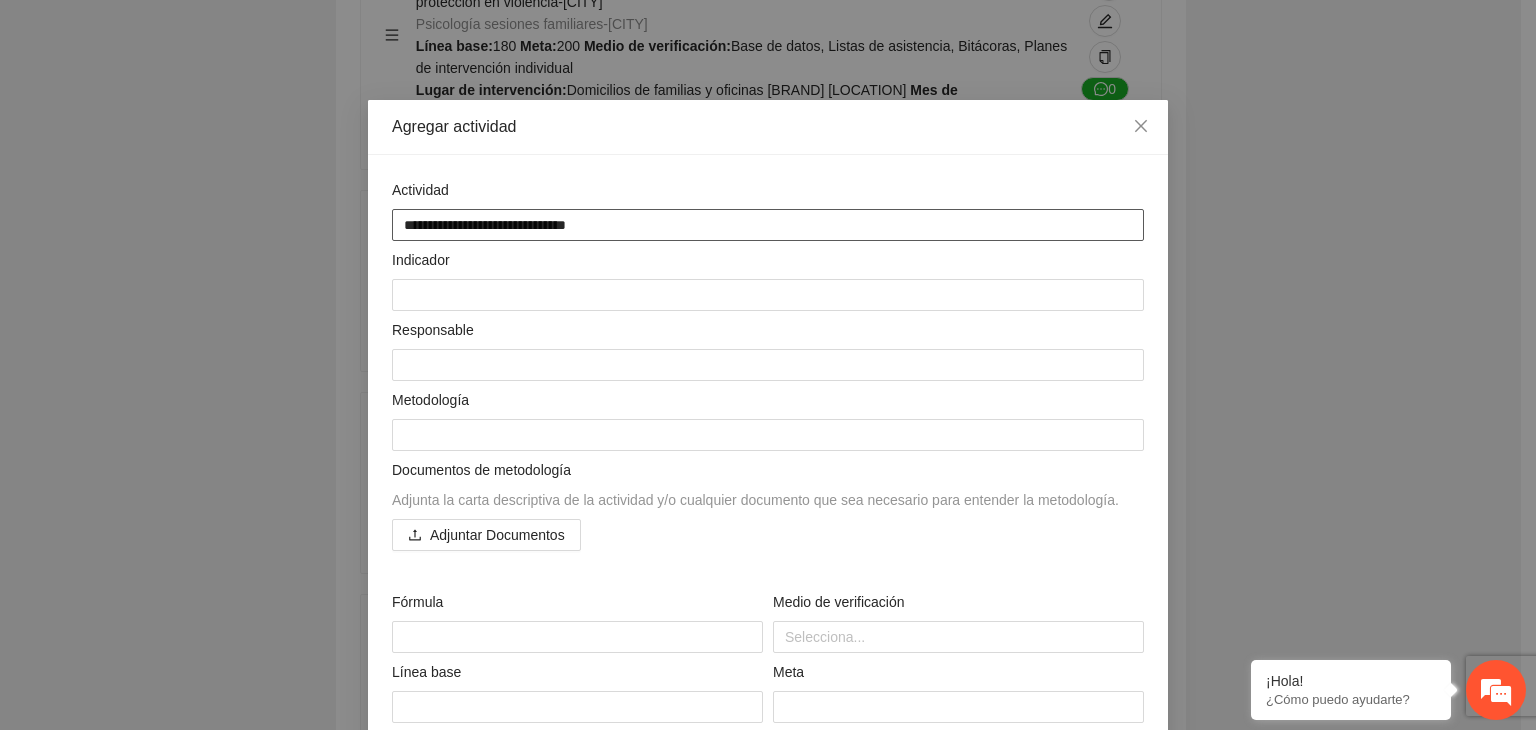 type on "**********" 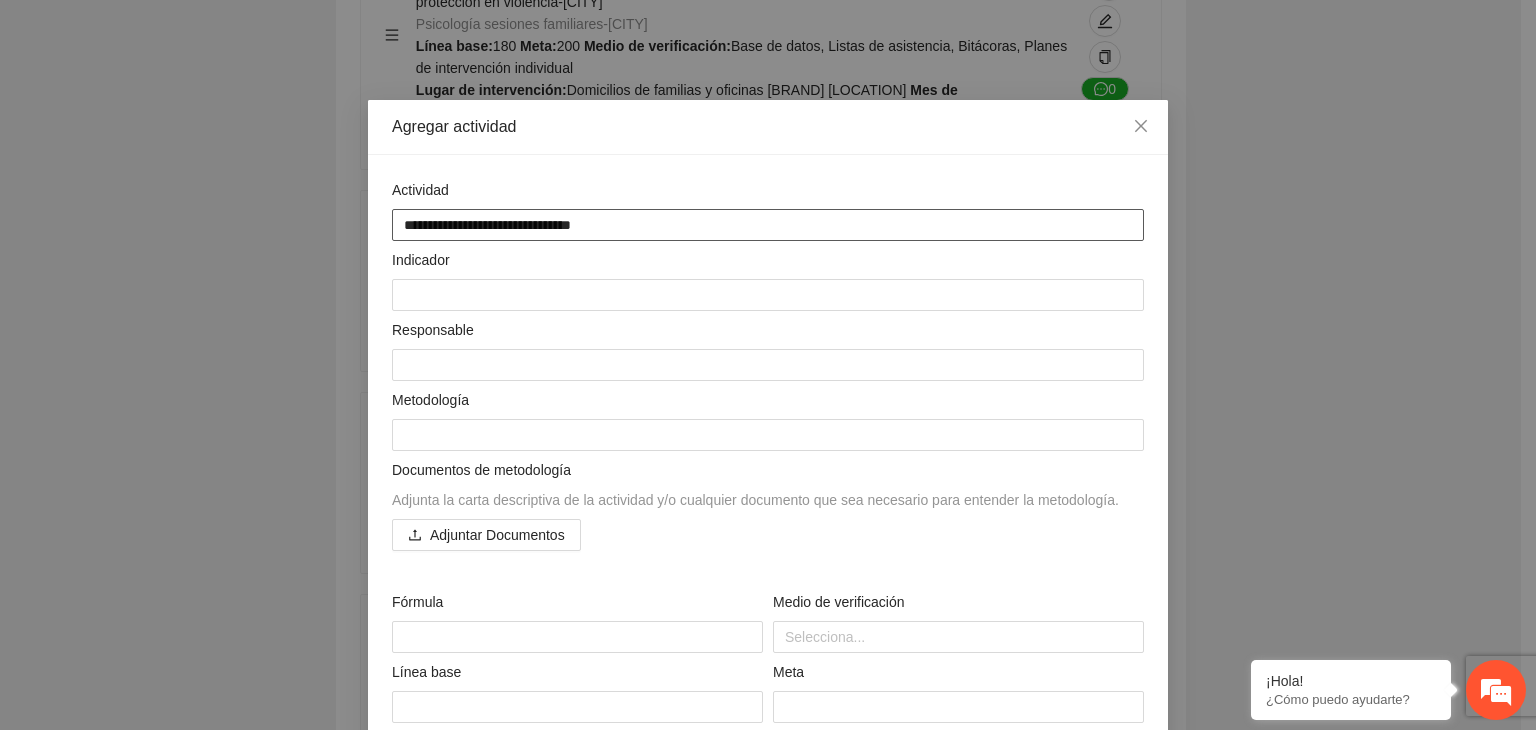 type on "**********" 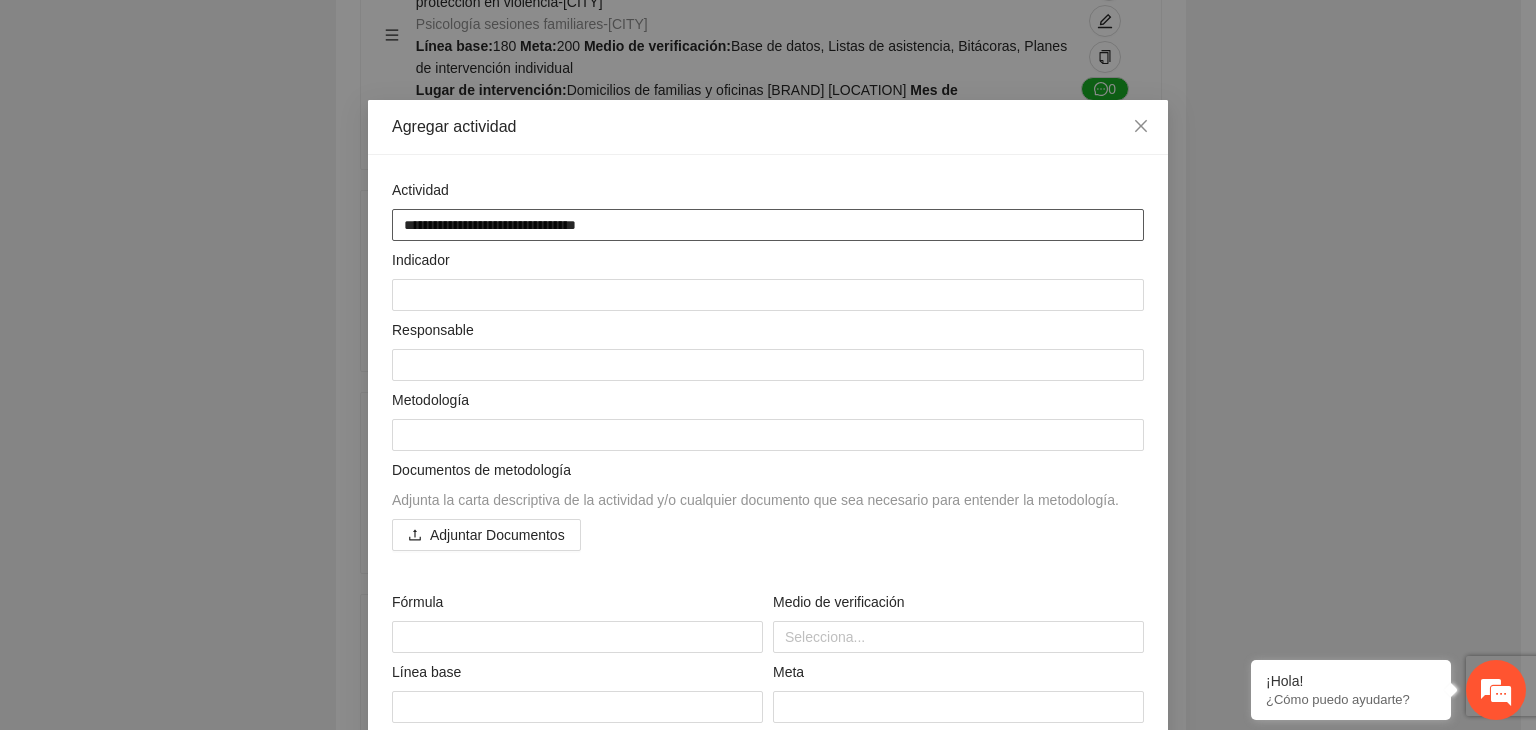type on "**********" 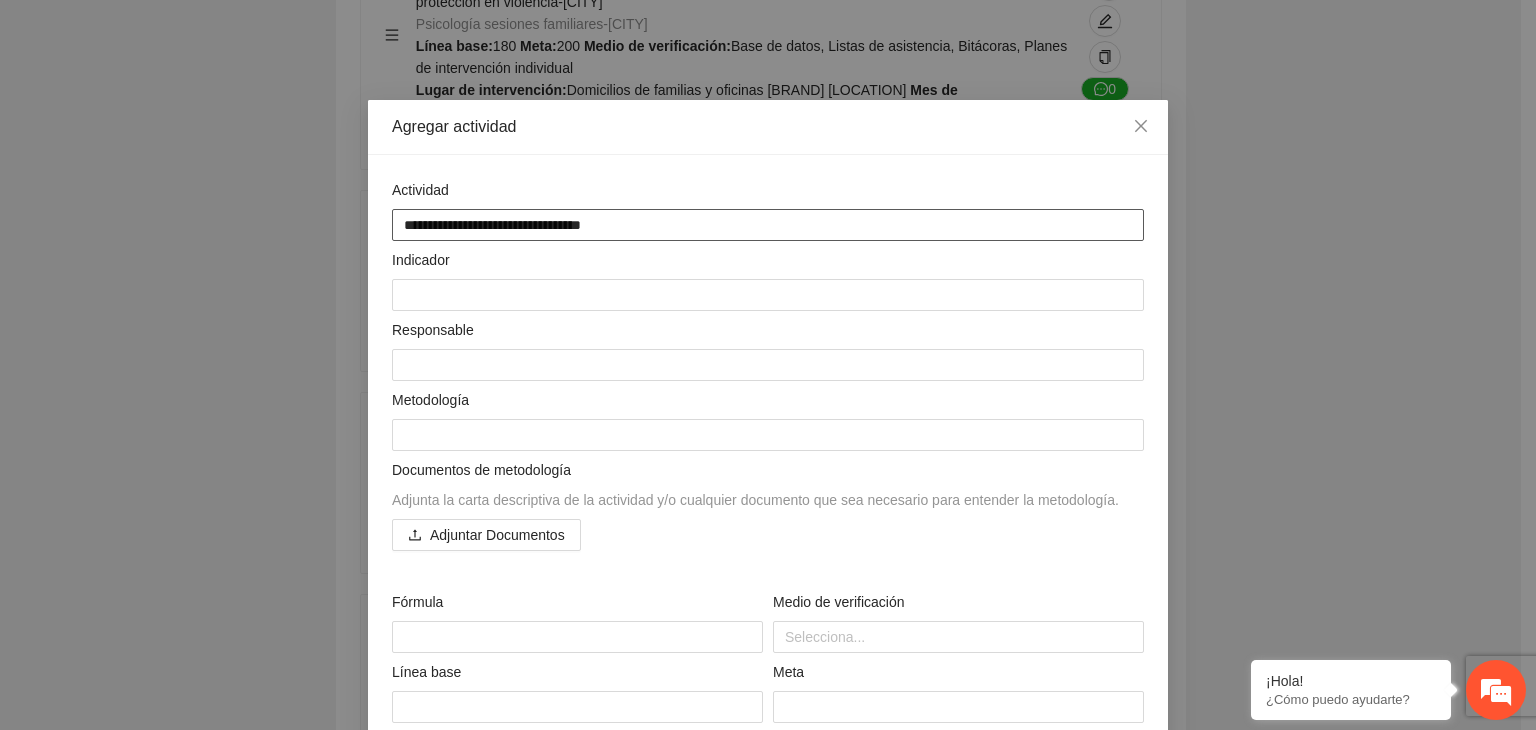 type on "**********" 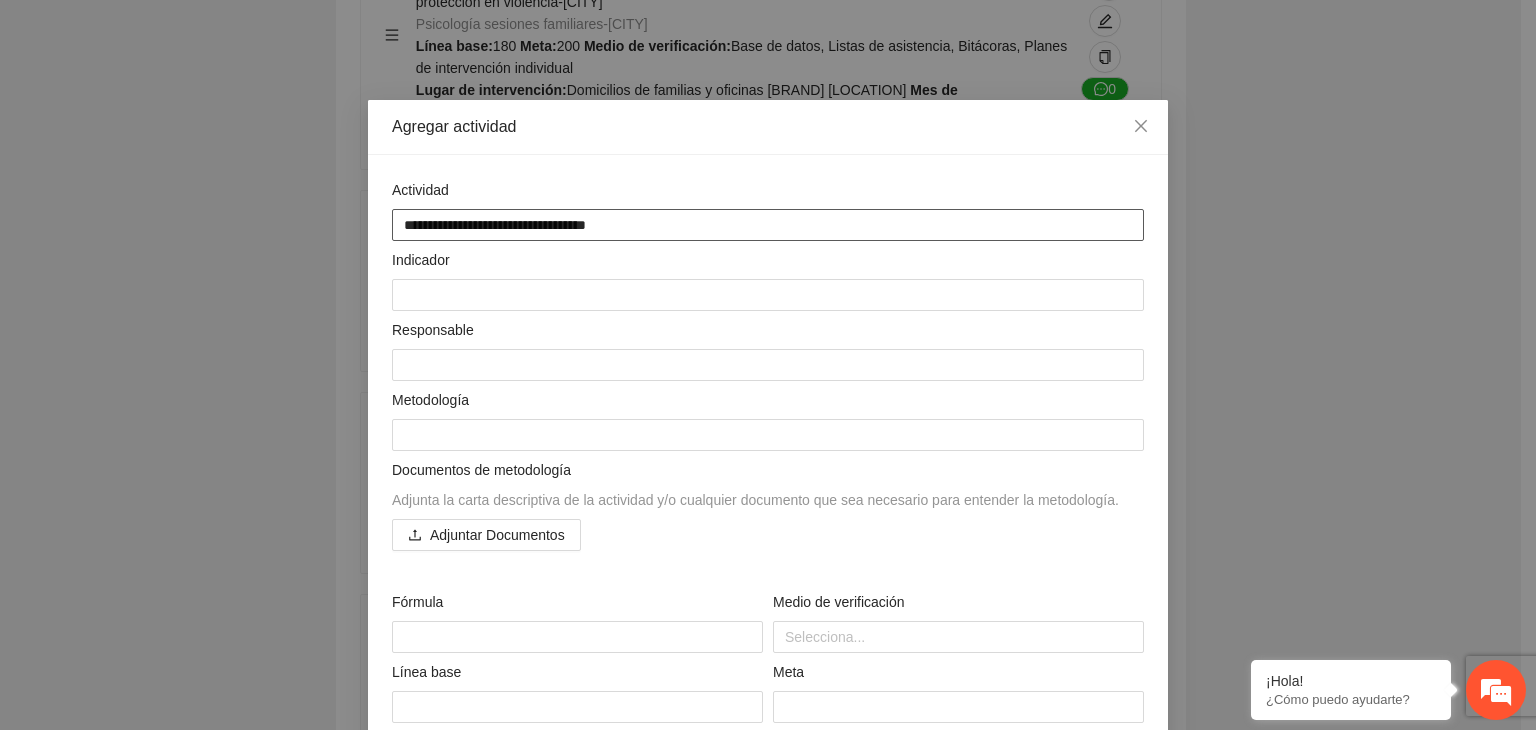 type on "**********" 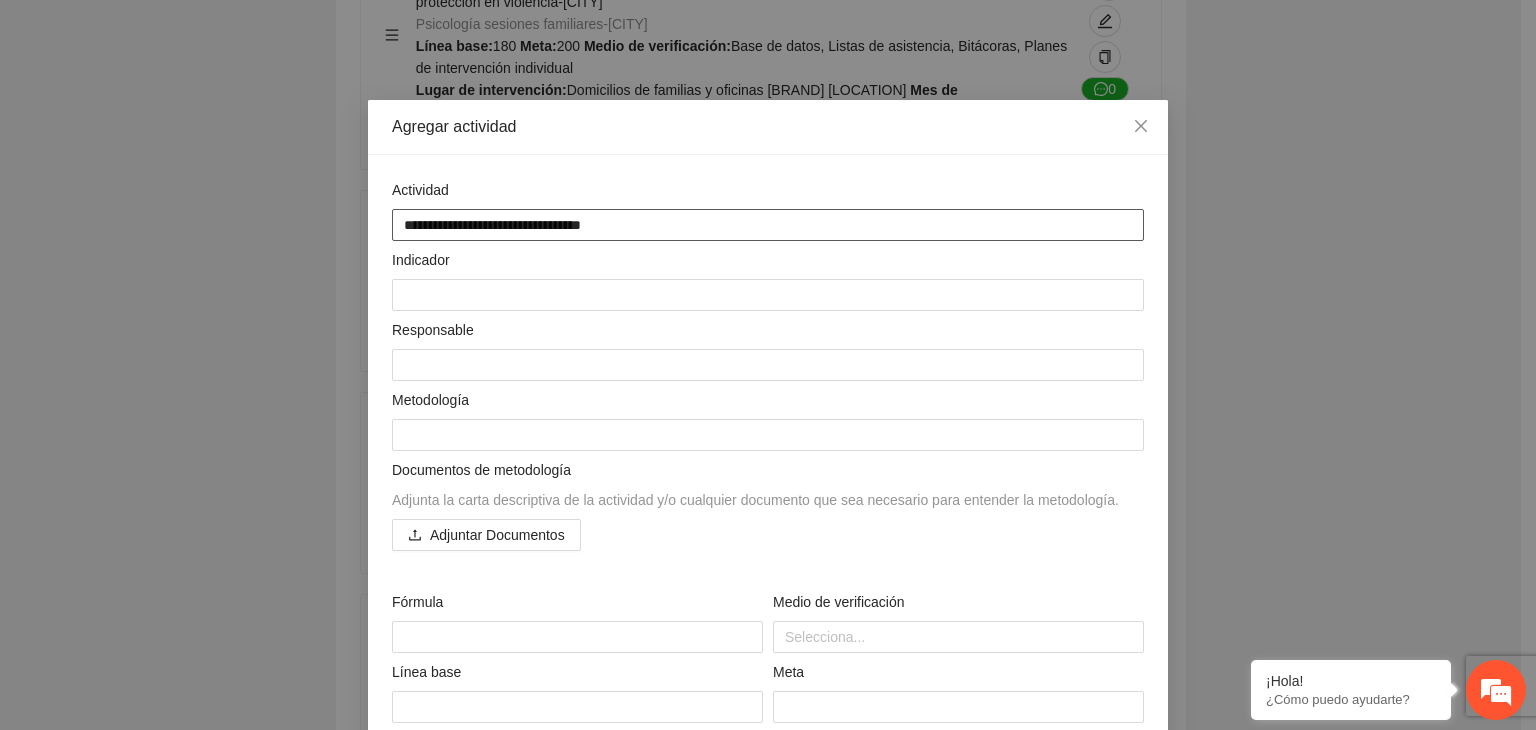 type on "**********" 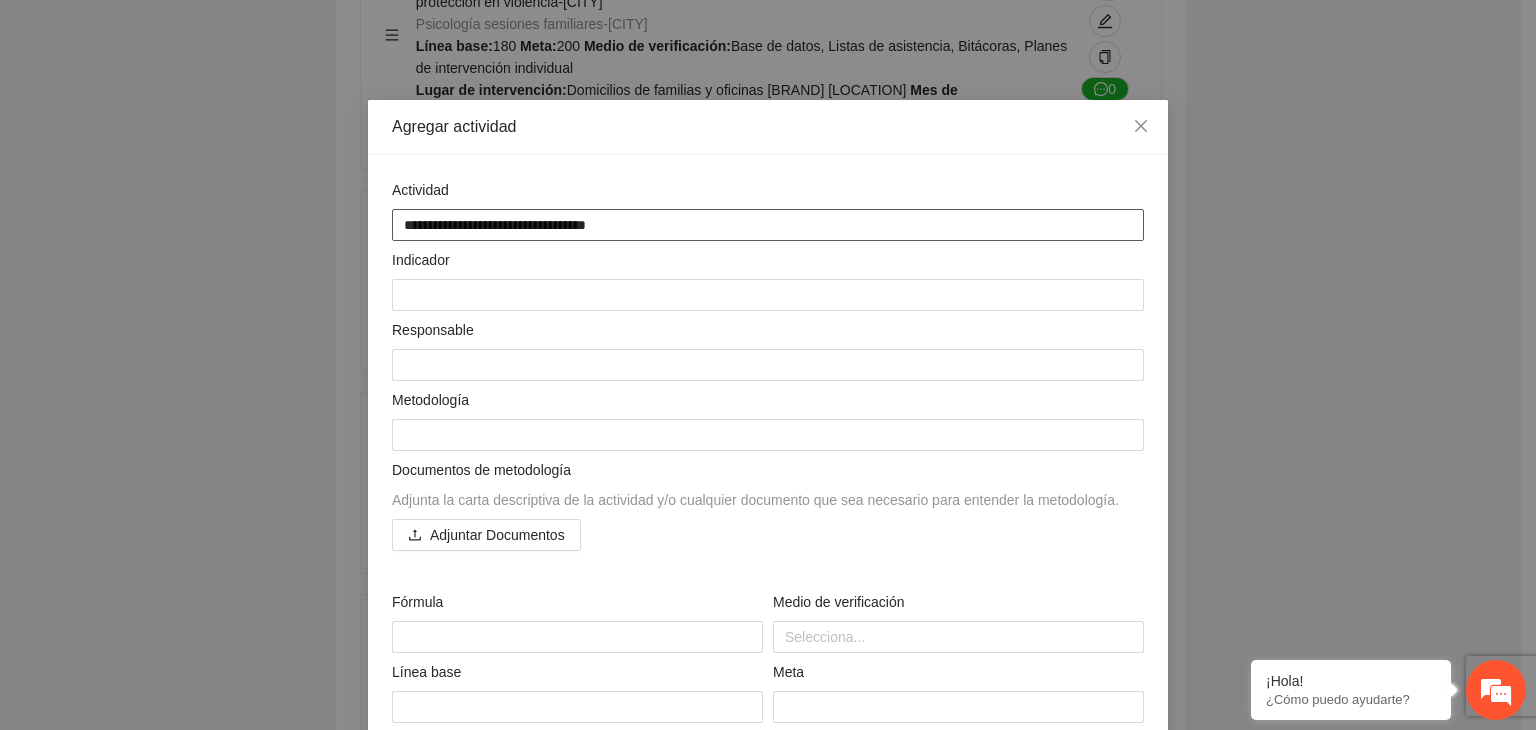 type on "**********" 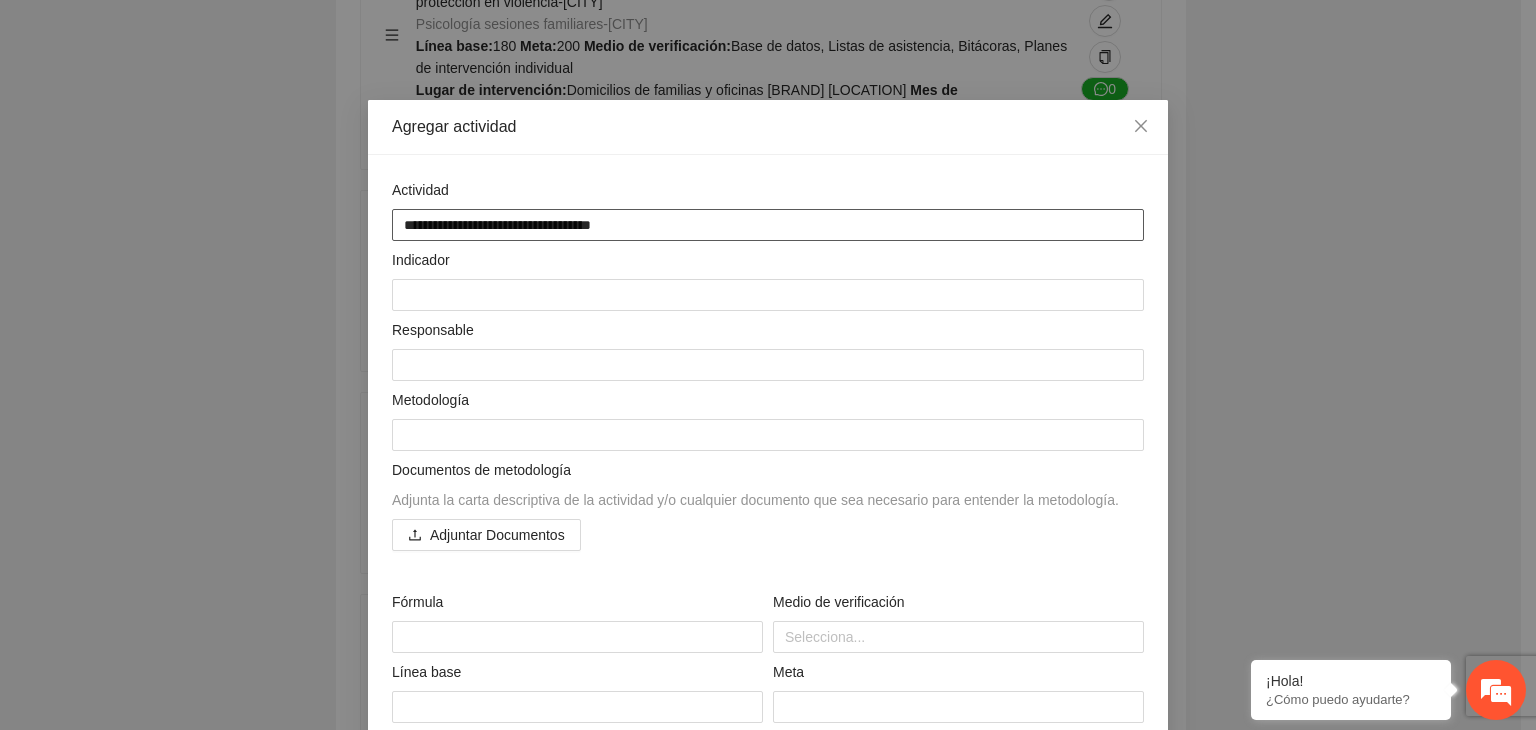 type on "**********" 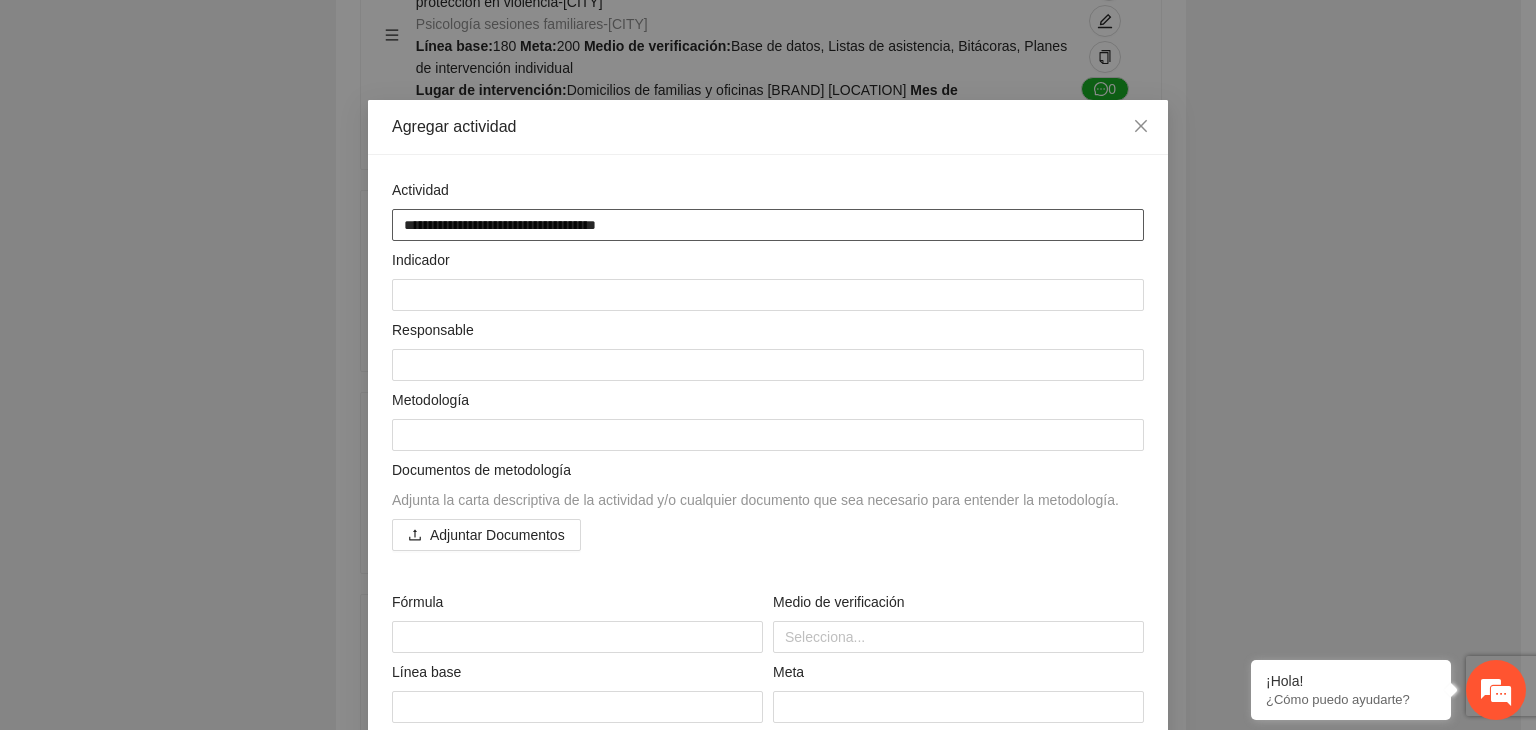 type on "**********" 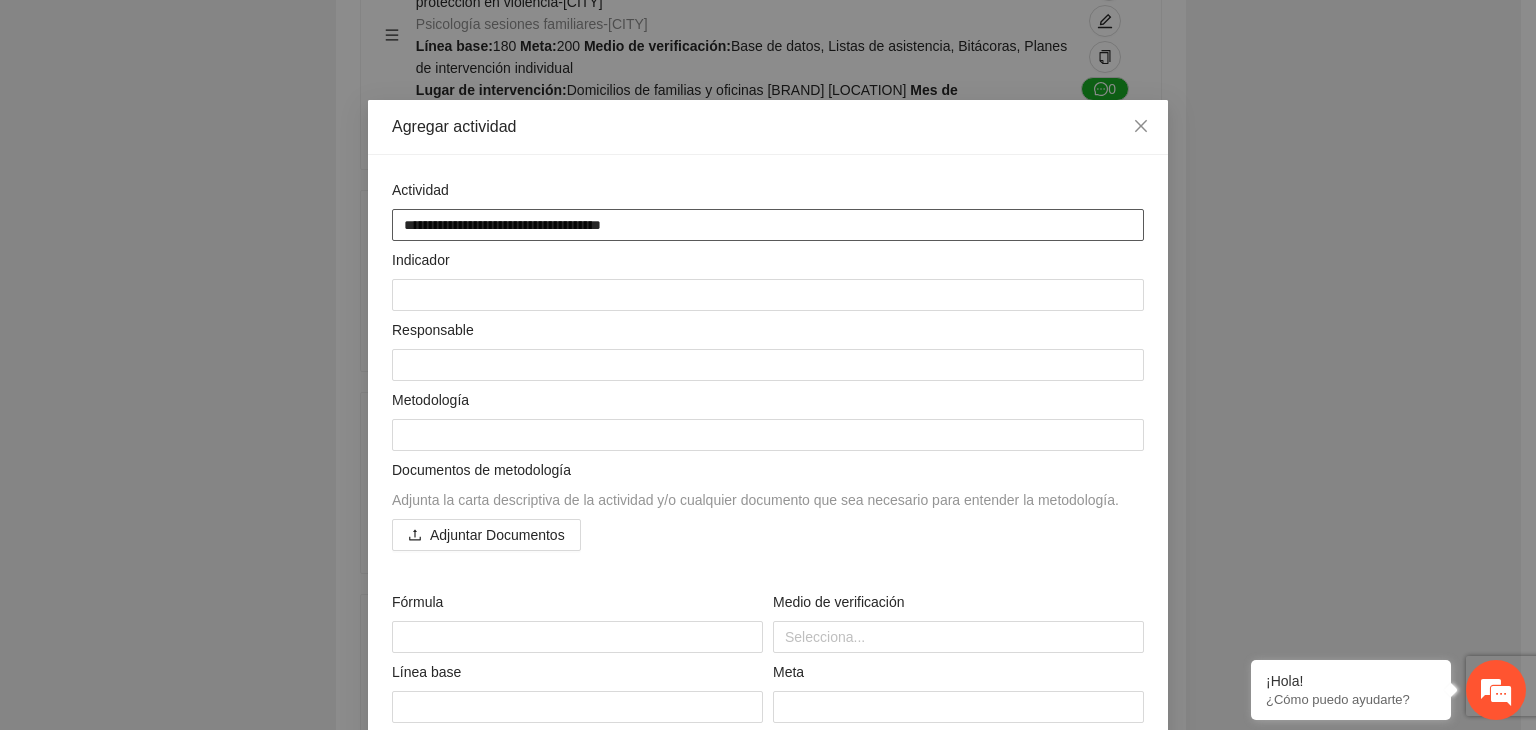 type on "**********" 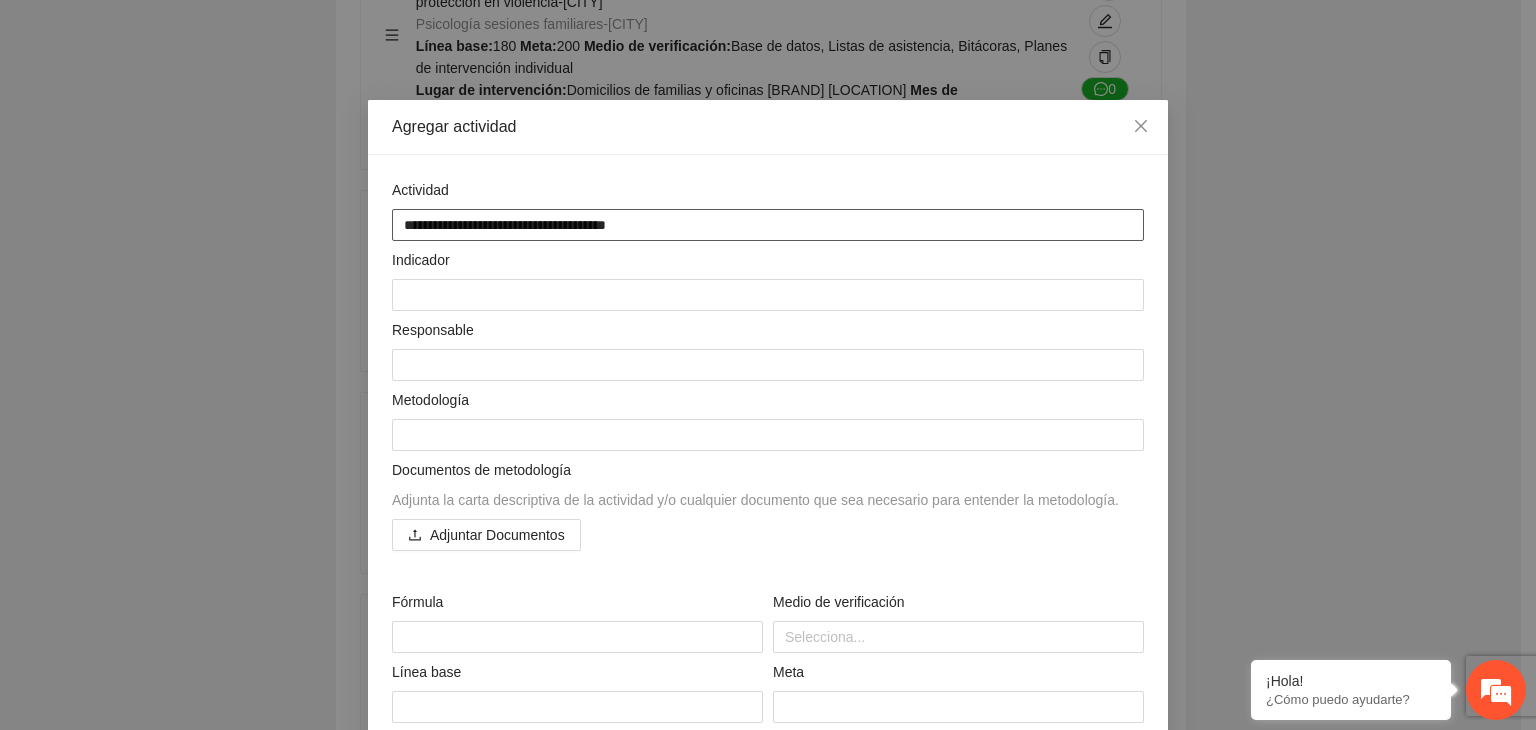type on "**********" 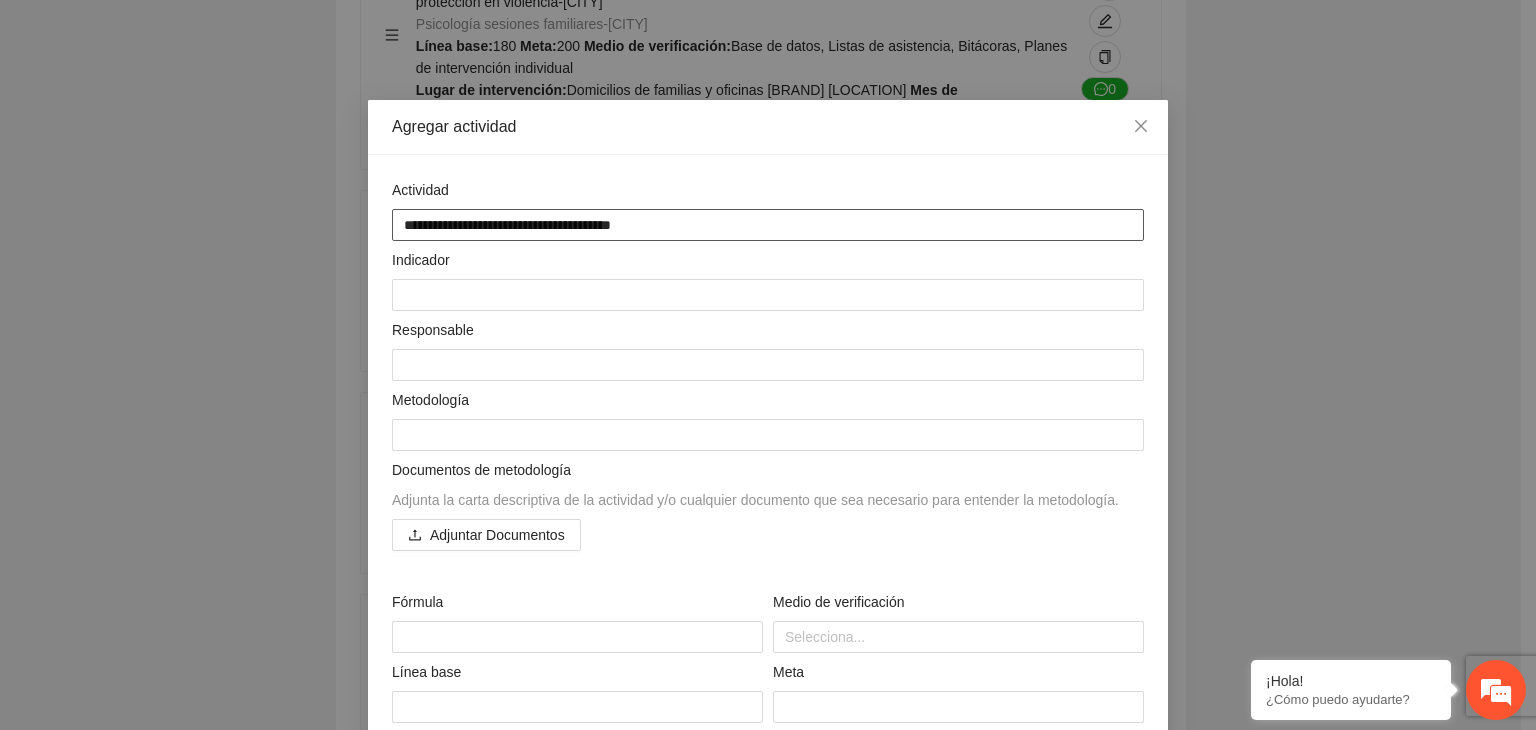 type on "**********" 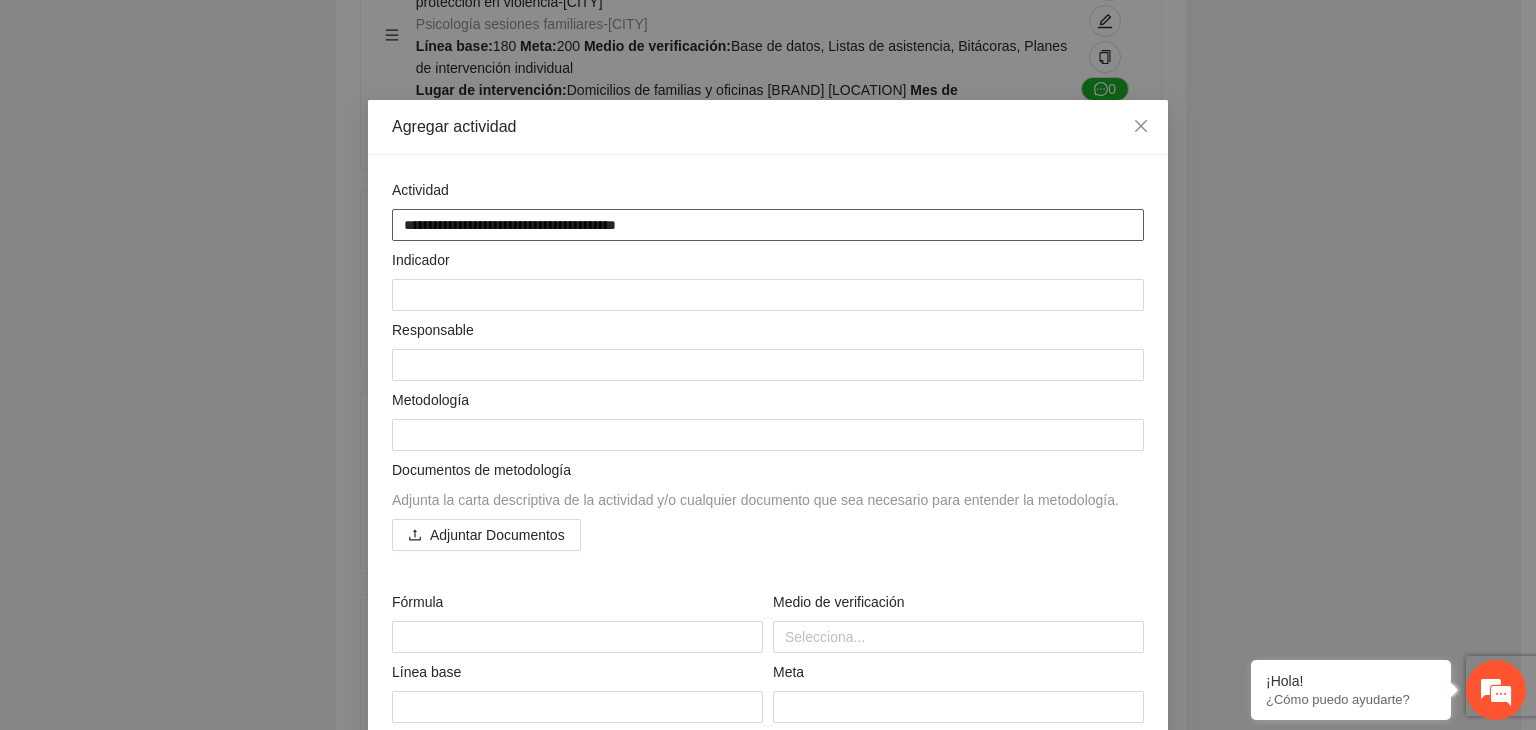 type on "**********" 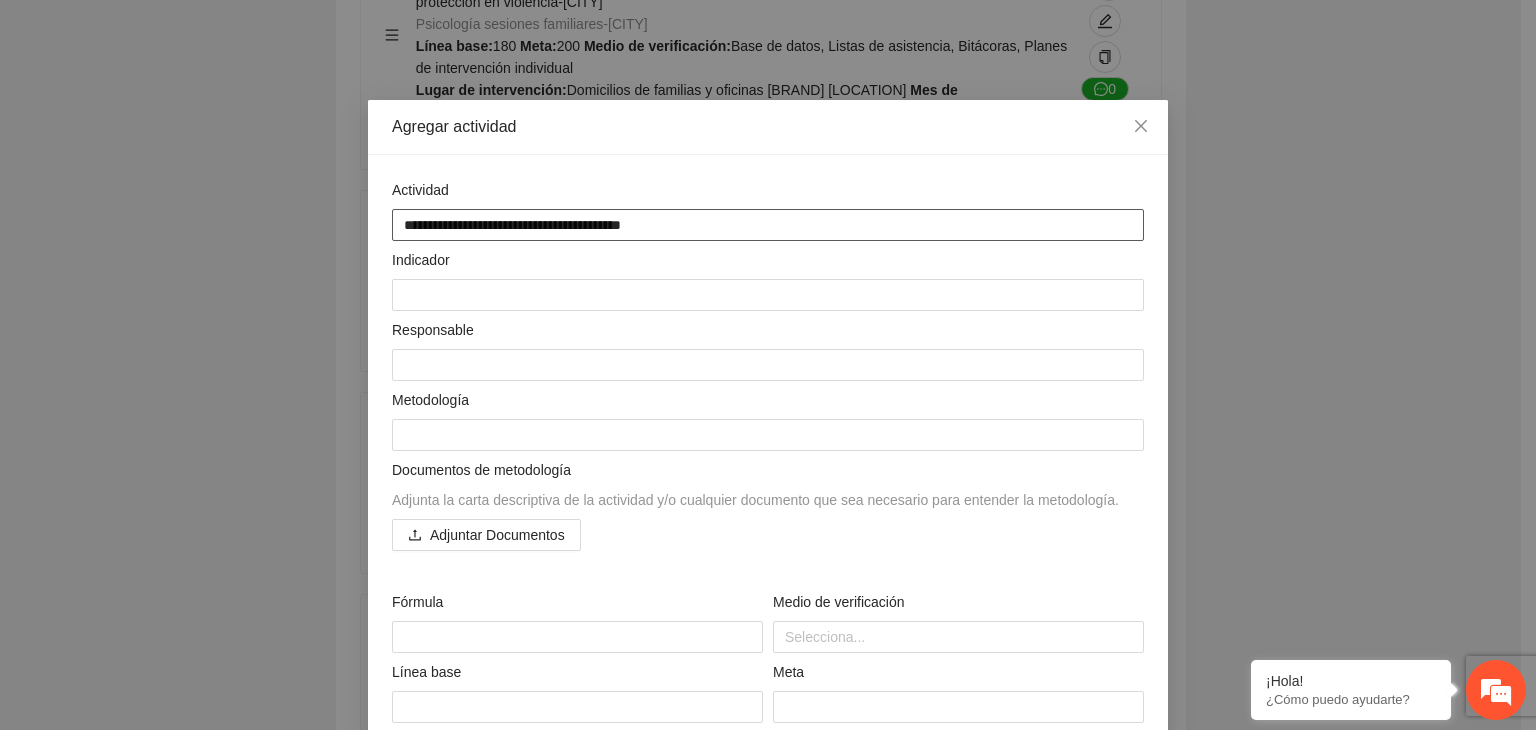 type on "**********" 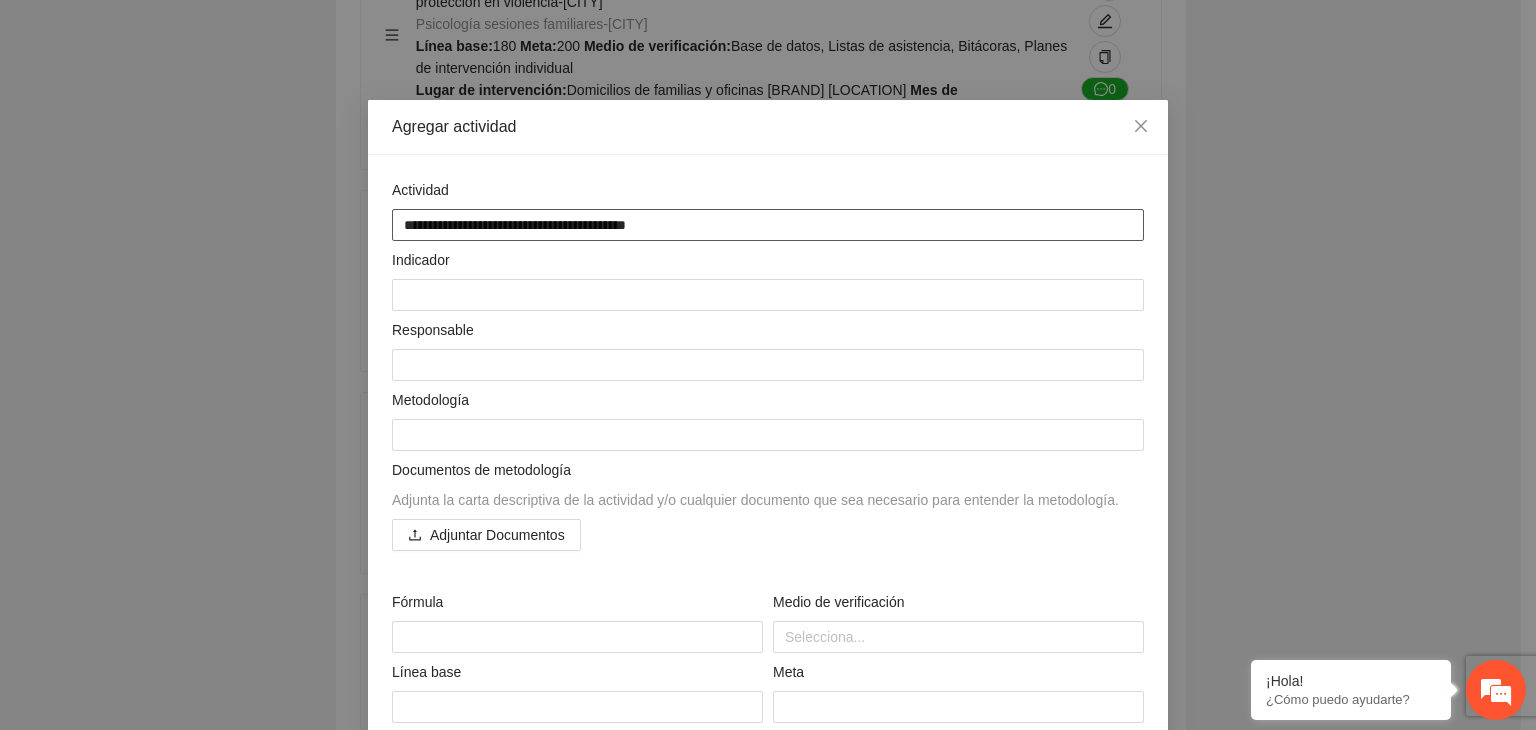 type on "**********" 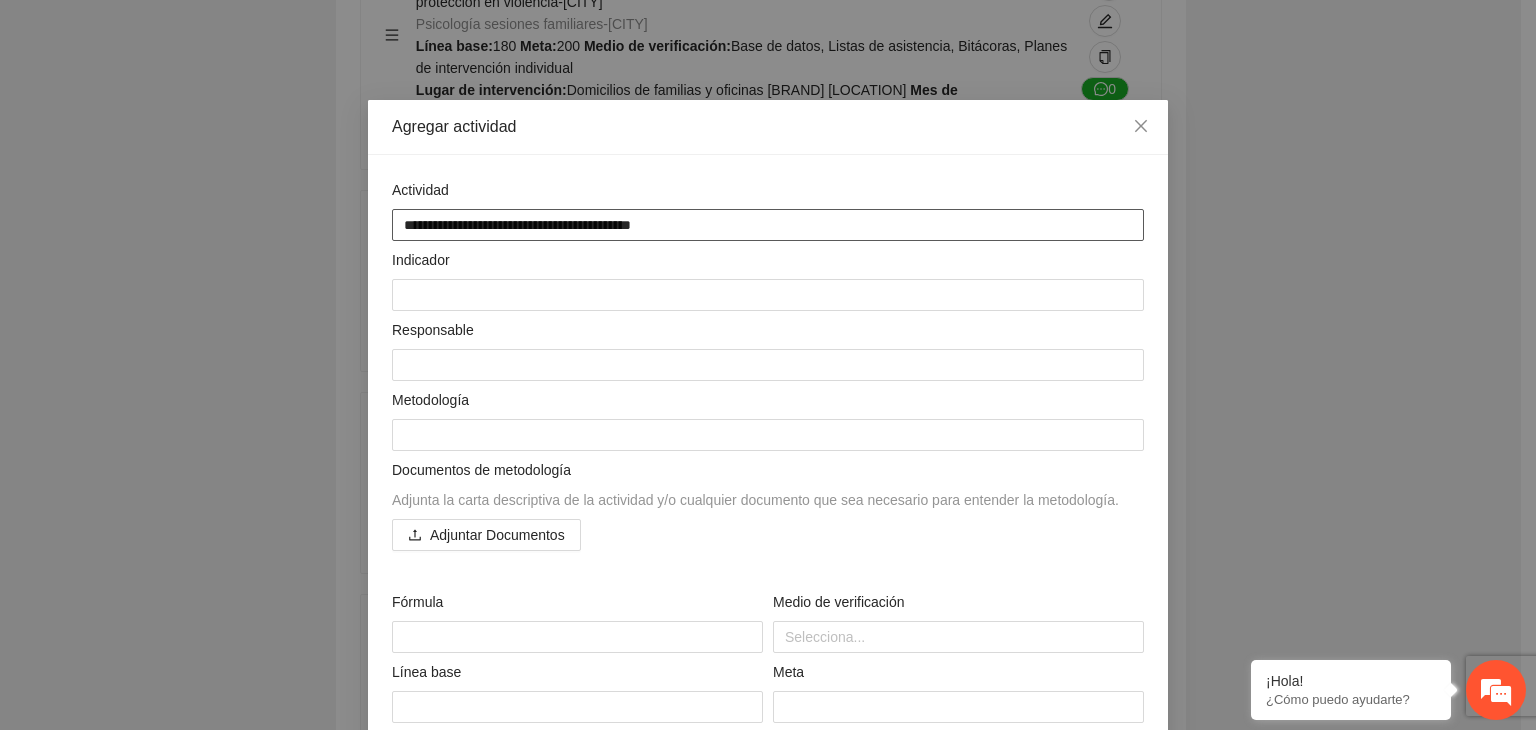 type on "**********" 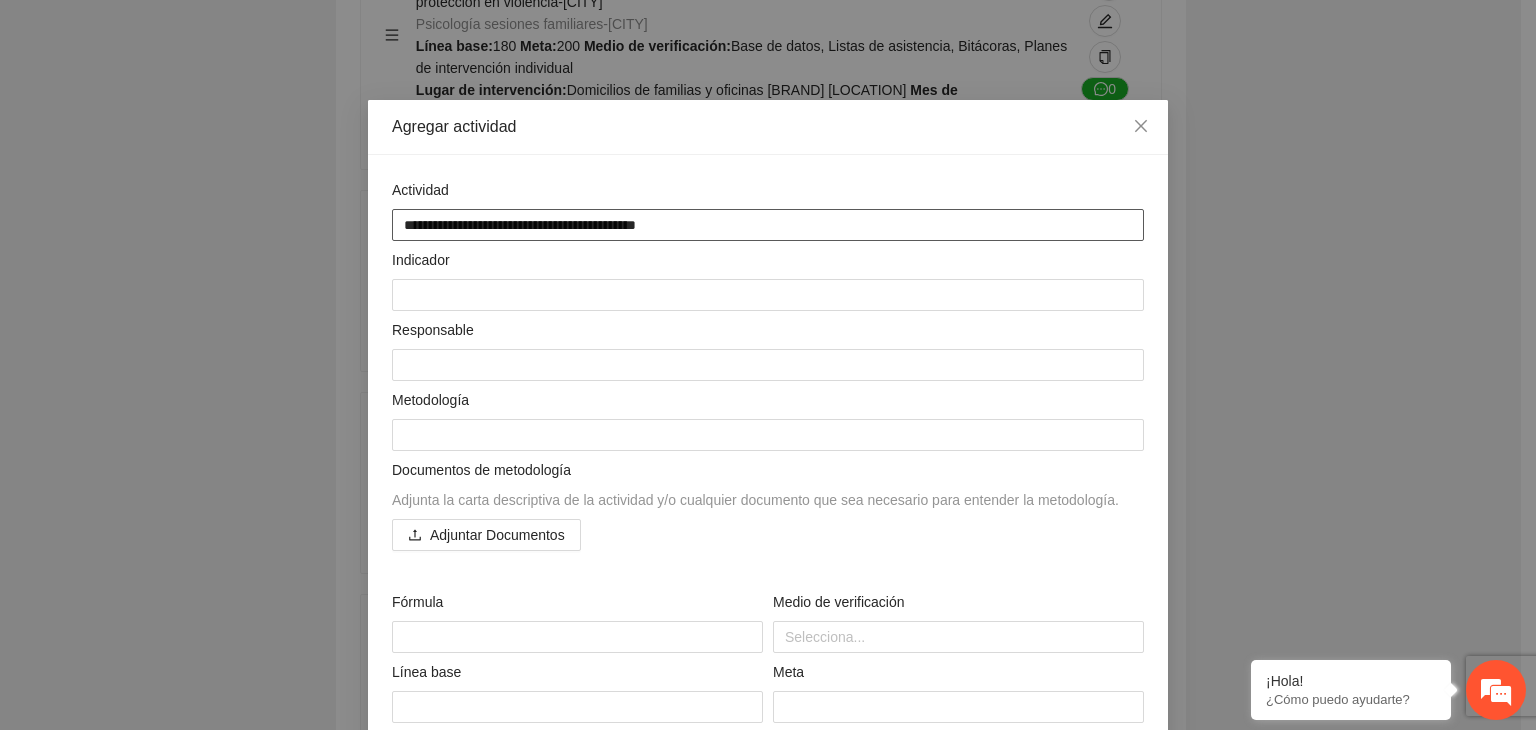 type on "**********" 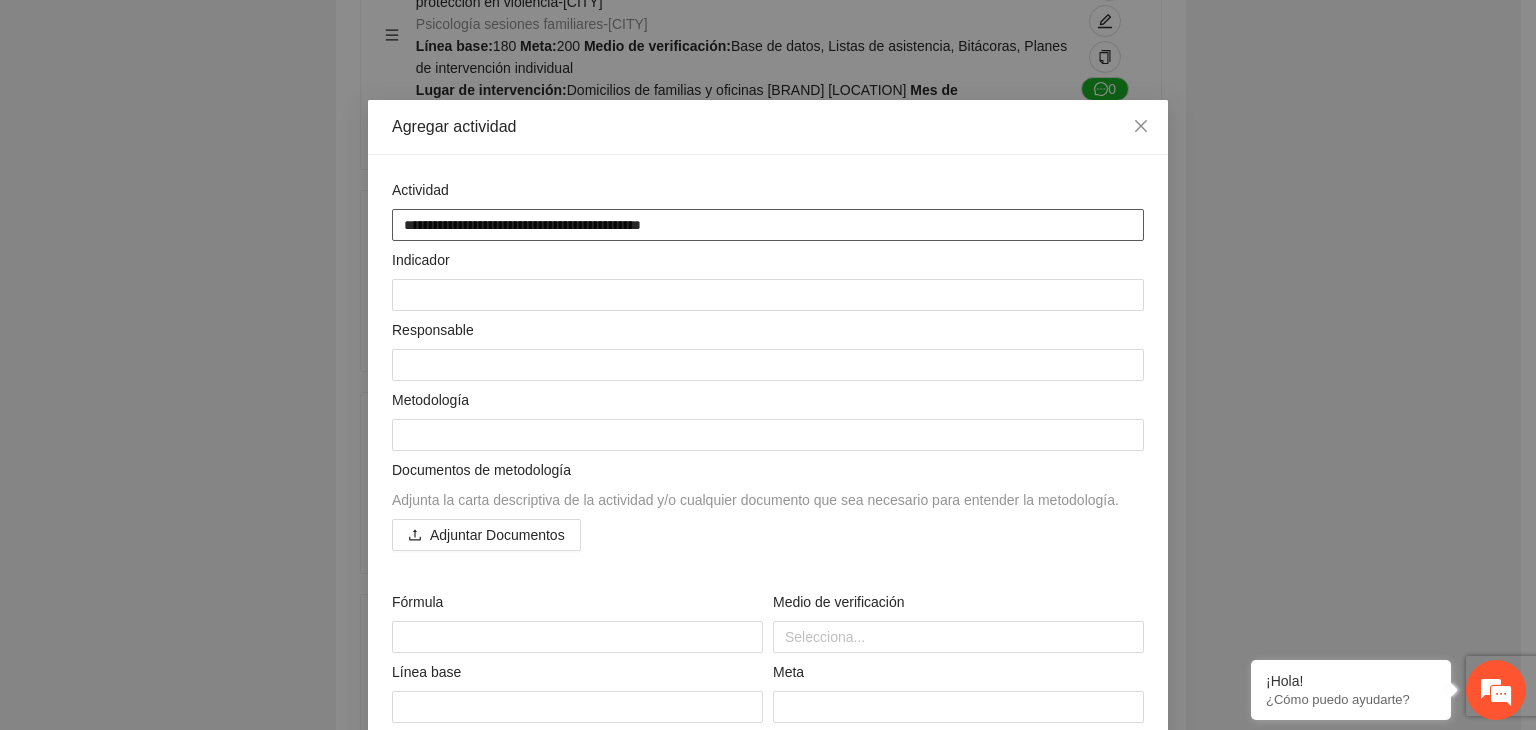 type on "**********" 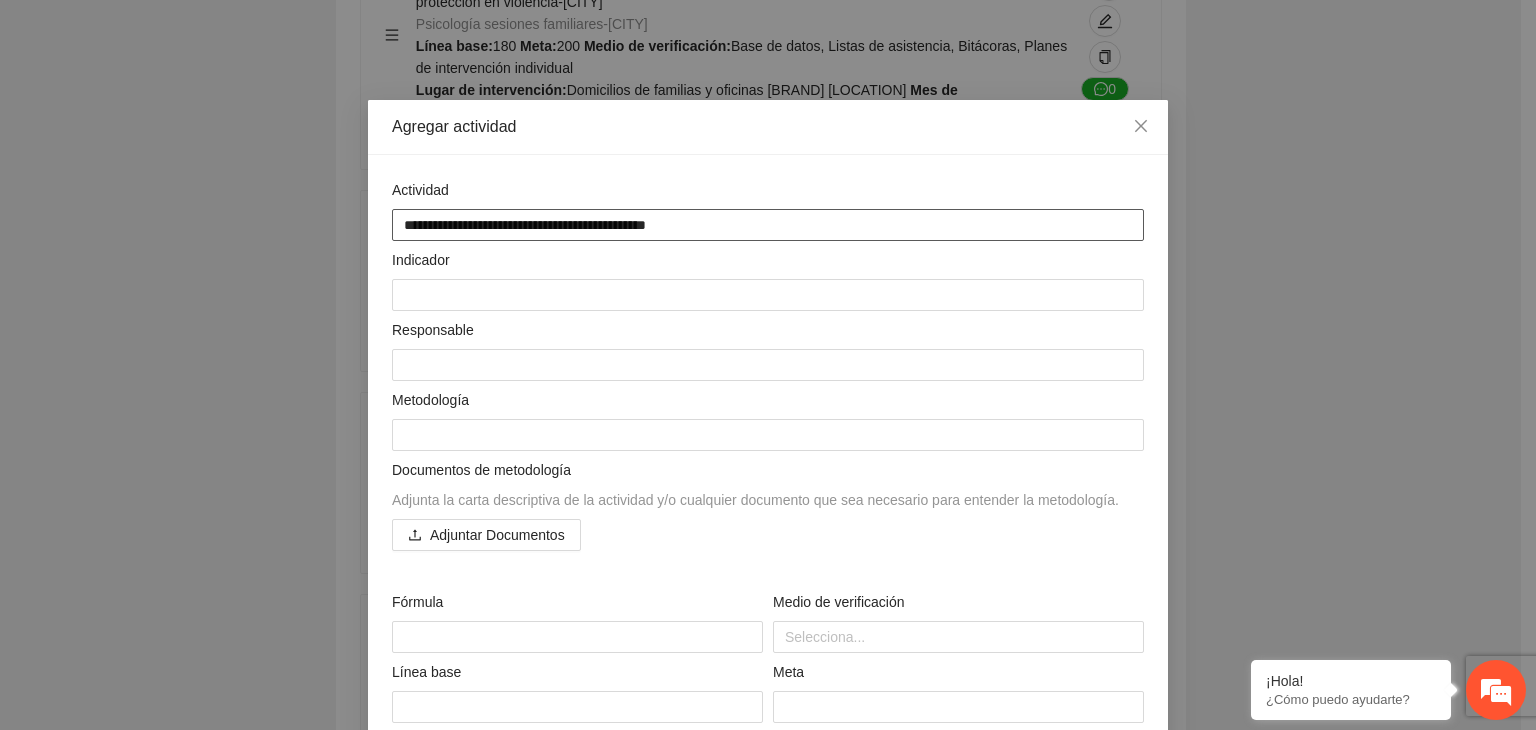 type on "**********" 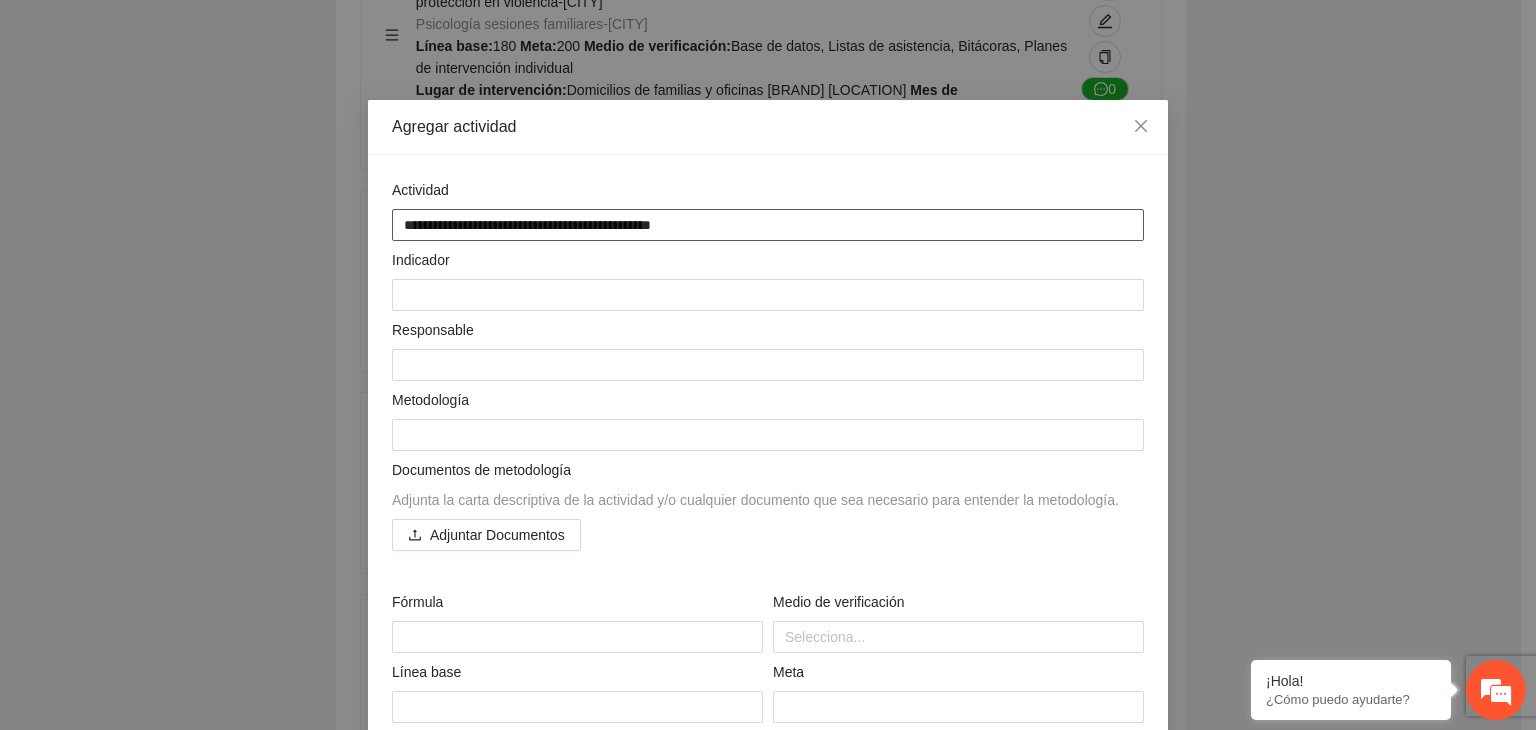 type on "**********" 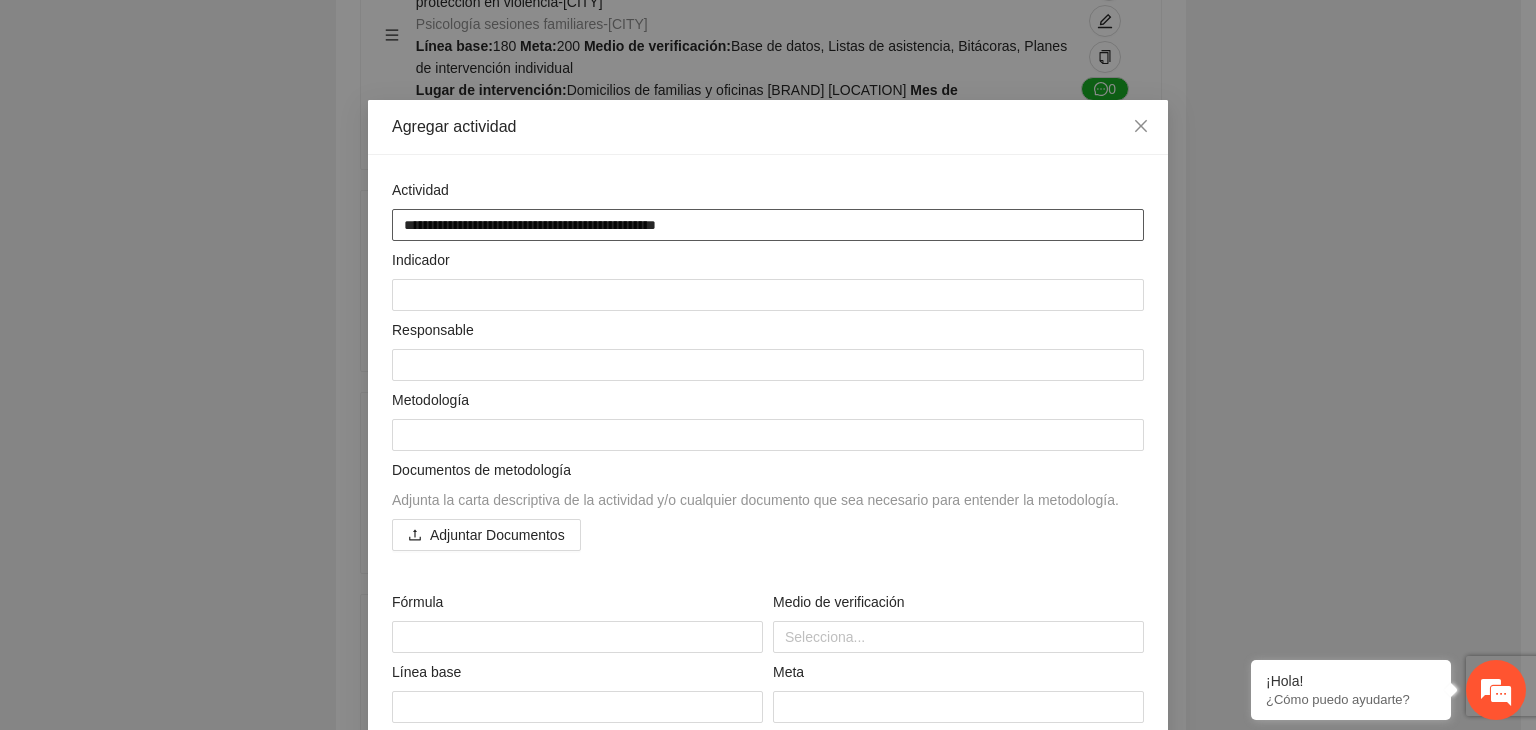 type on "**********" 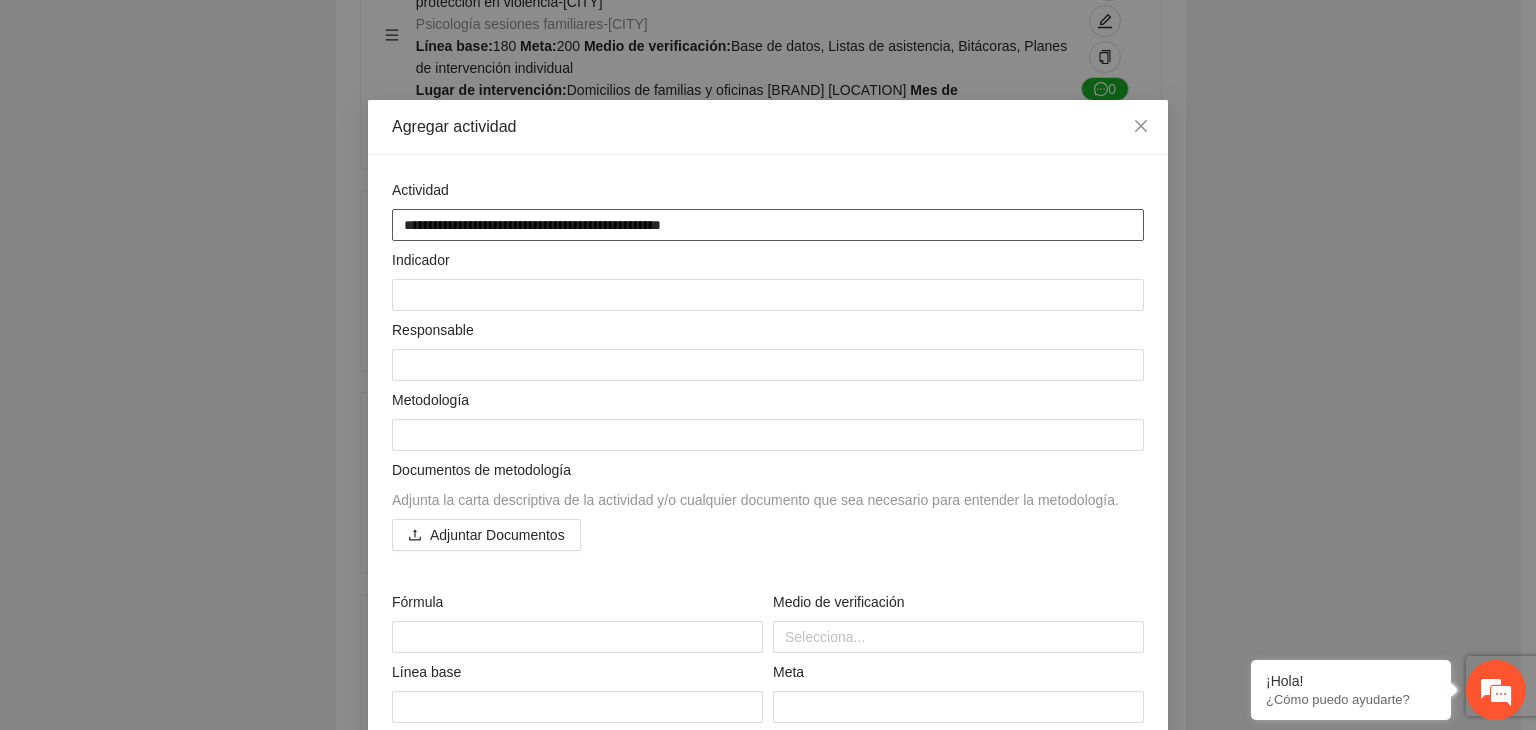 type on "**********" 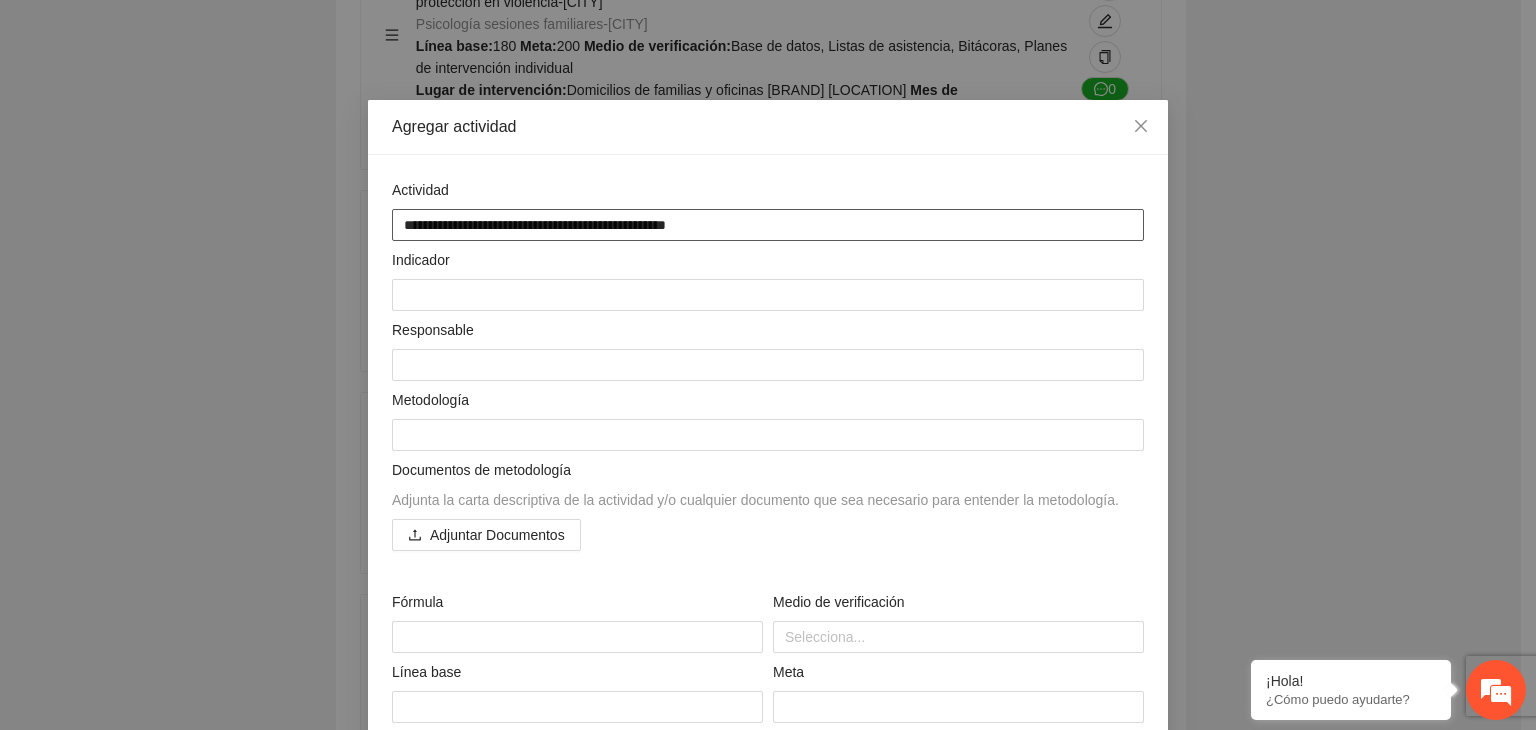 type on "**********" 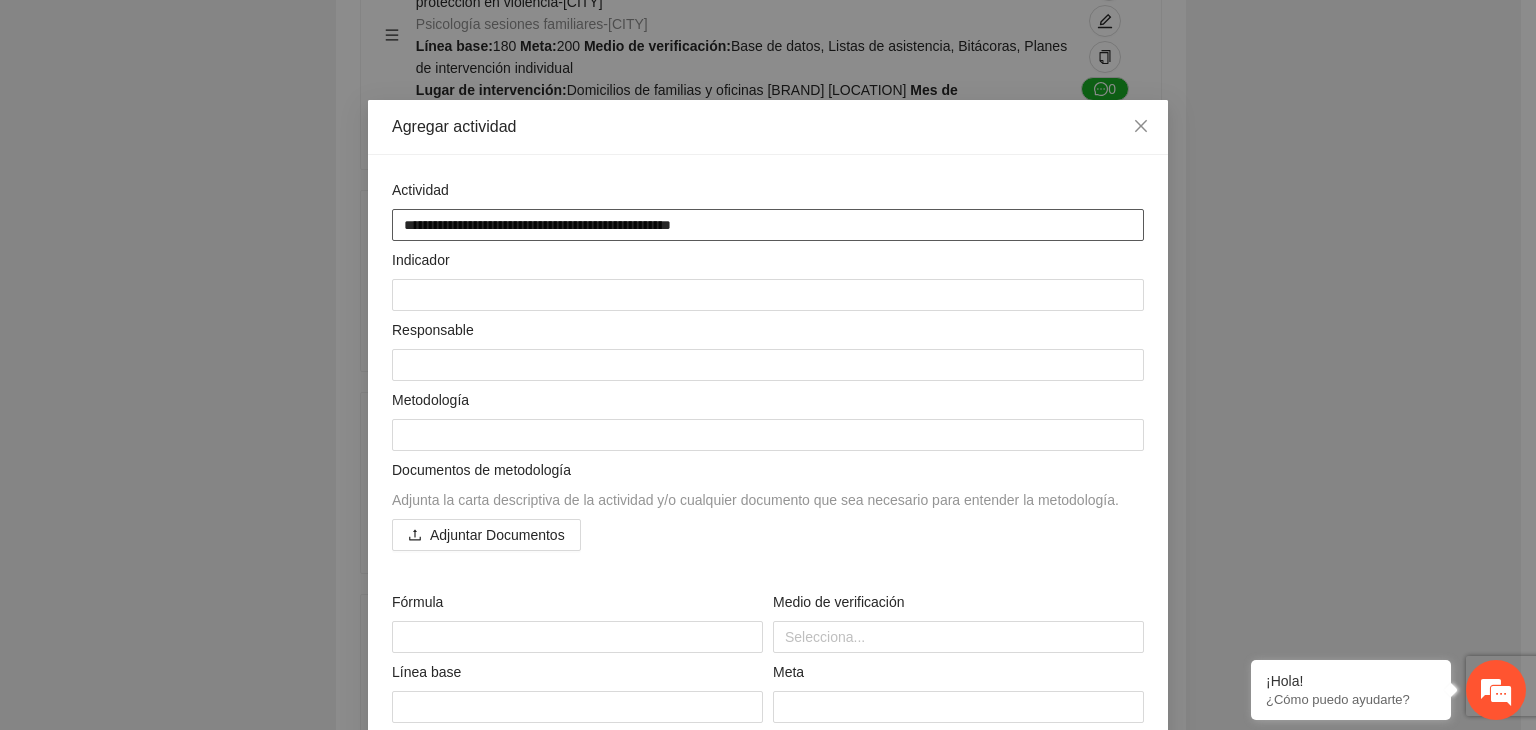 type on "**********" 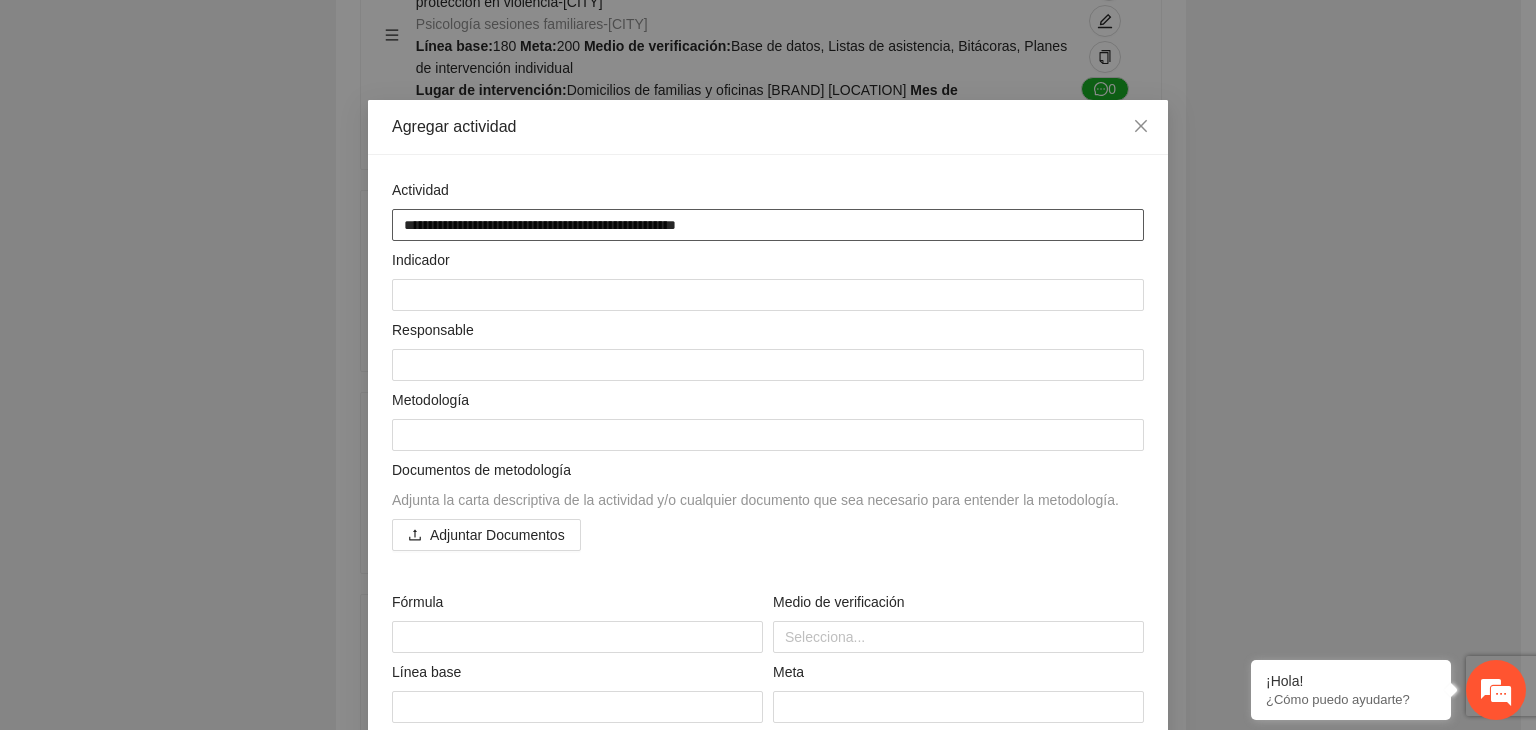type on "**********" 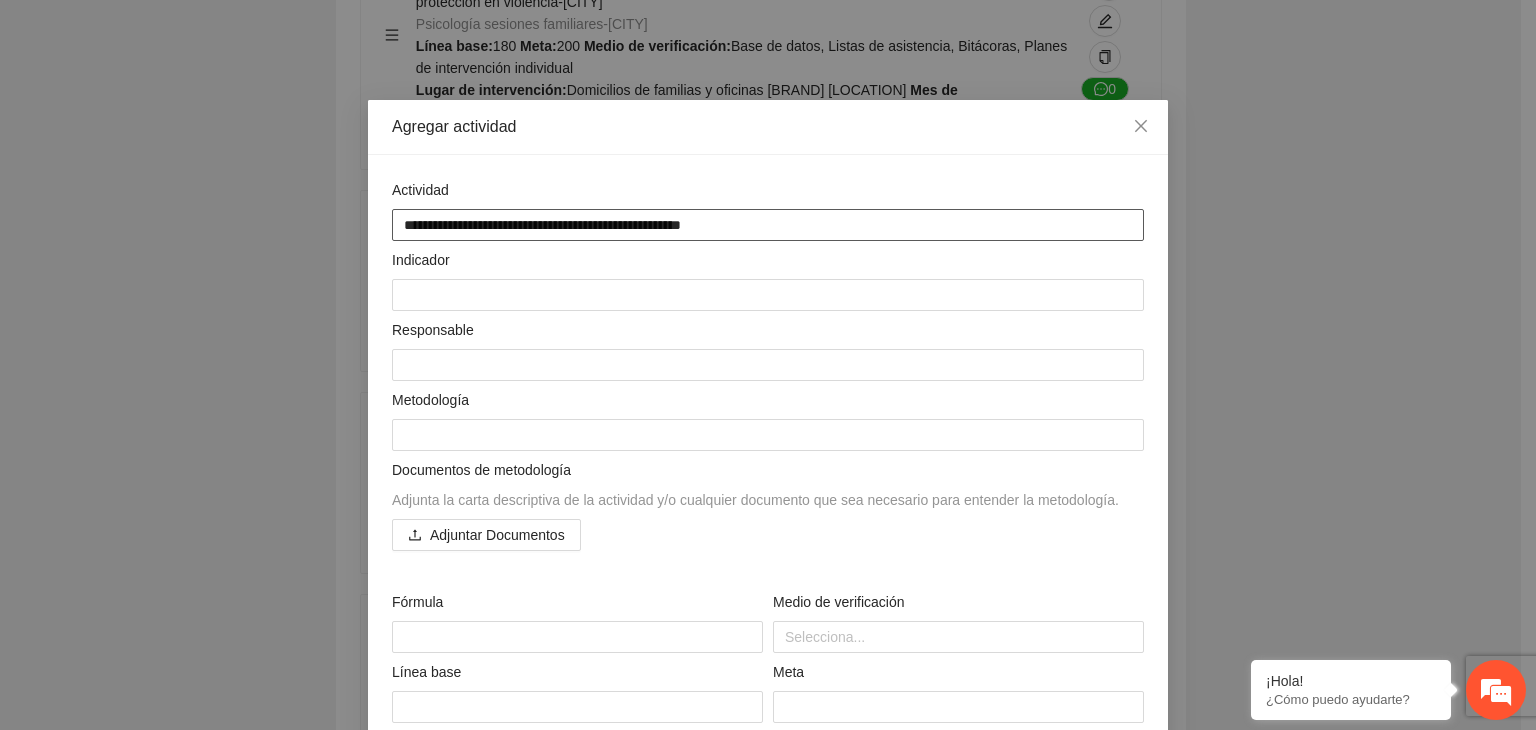 type on "**********" 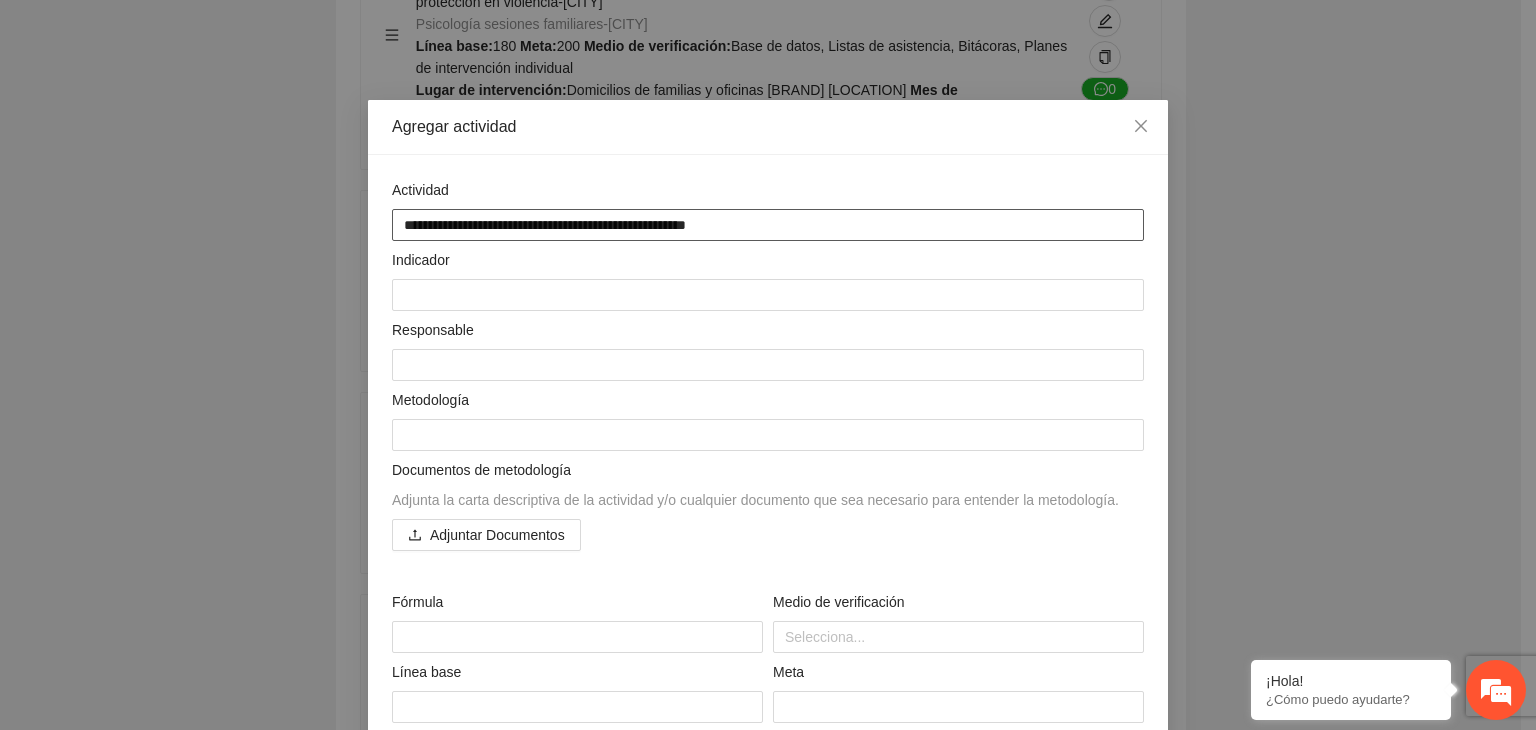type on "**********" 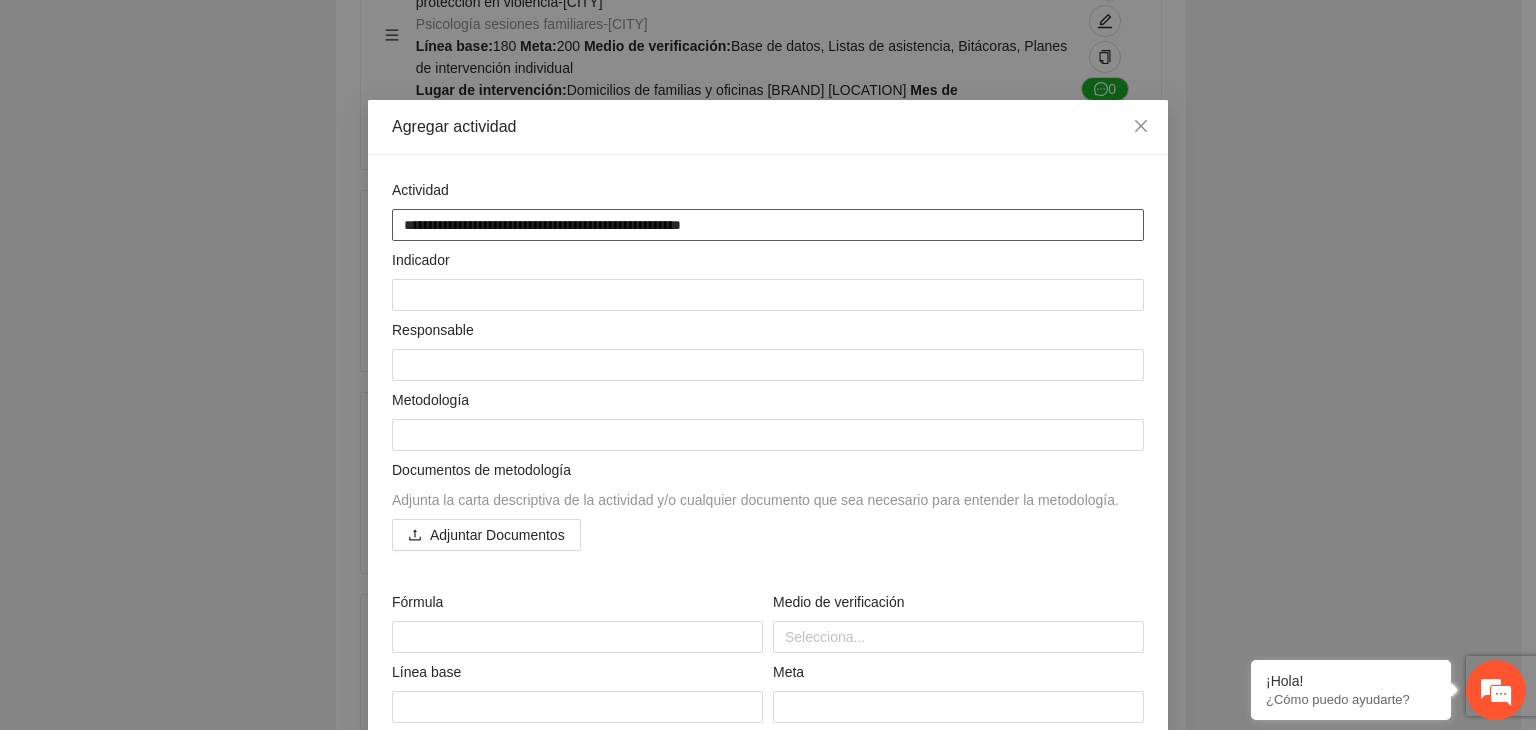 type on "**********" 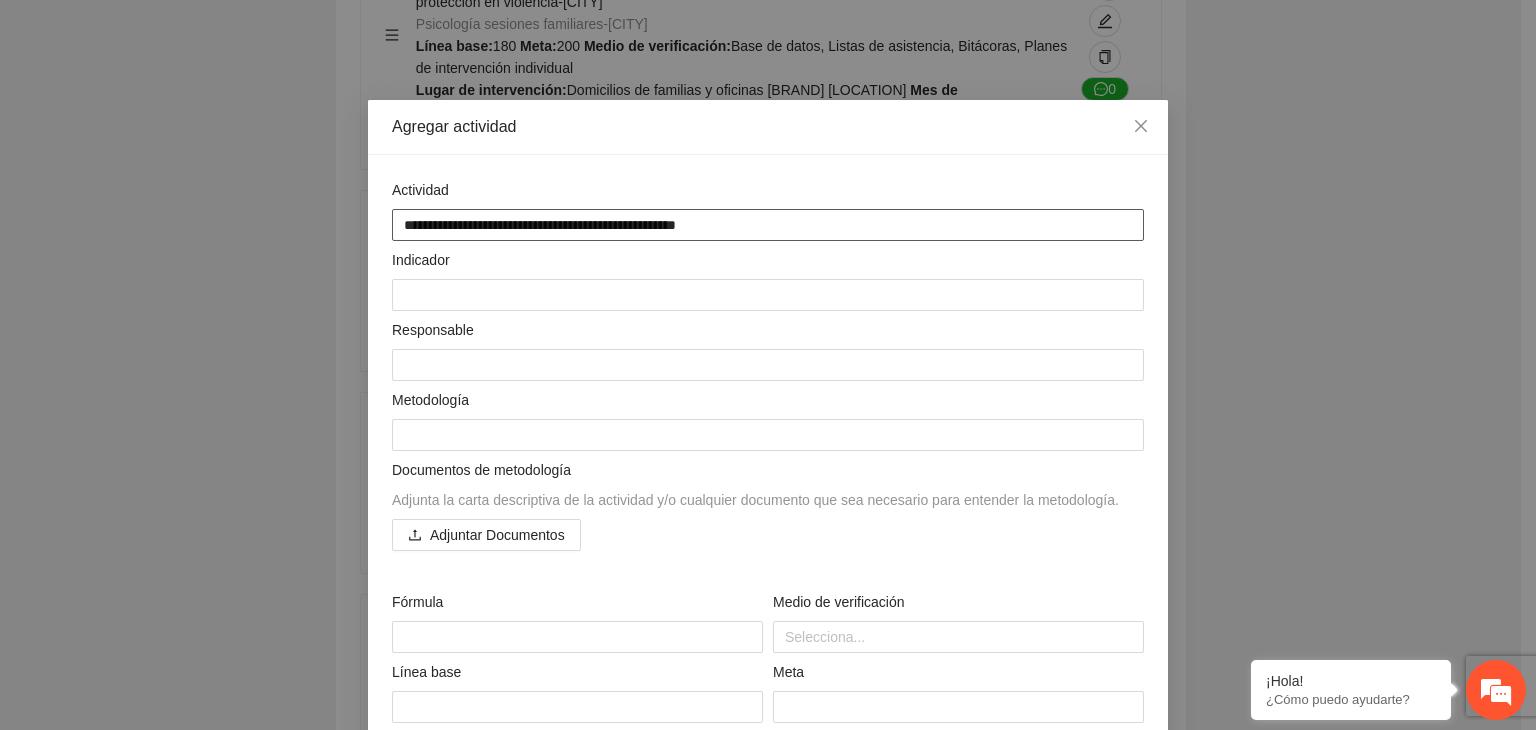 type on "**********" 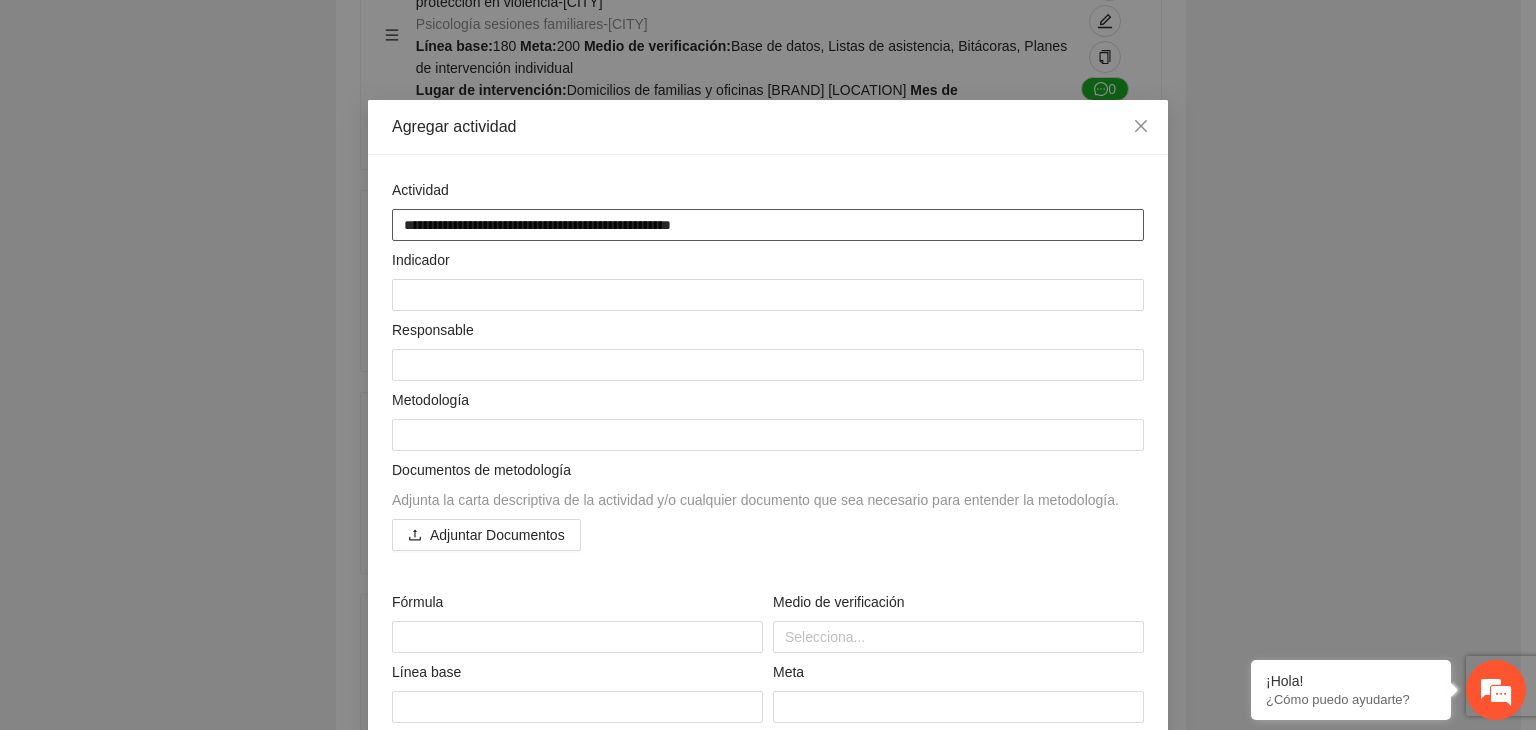 type on "**********" 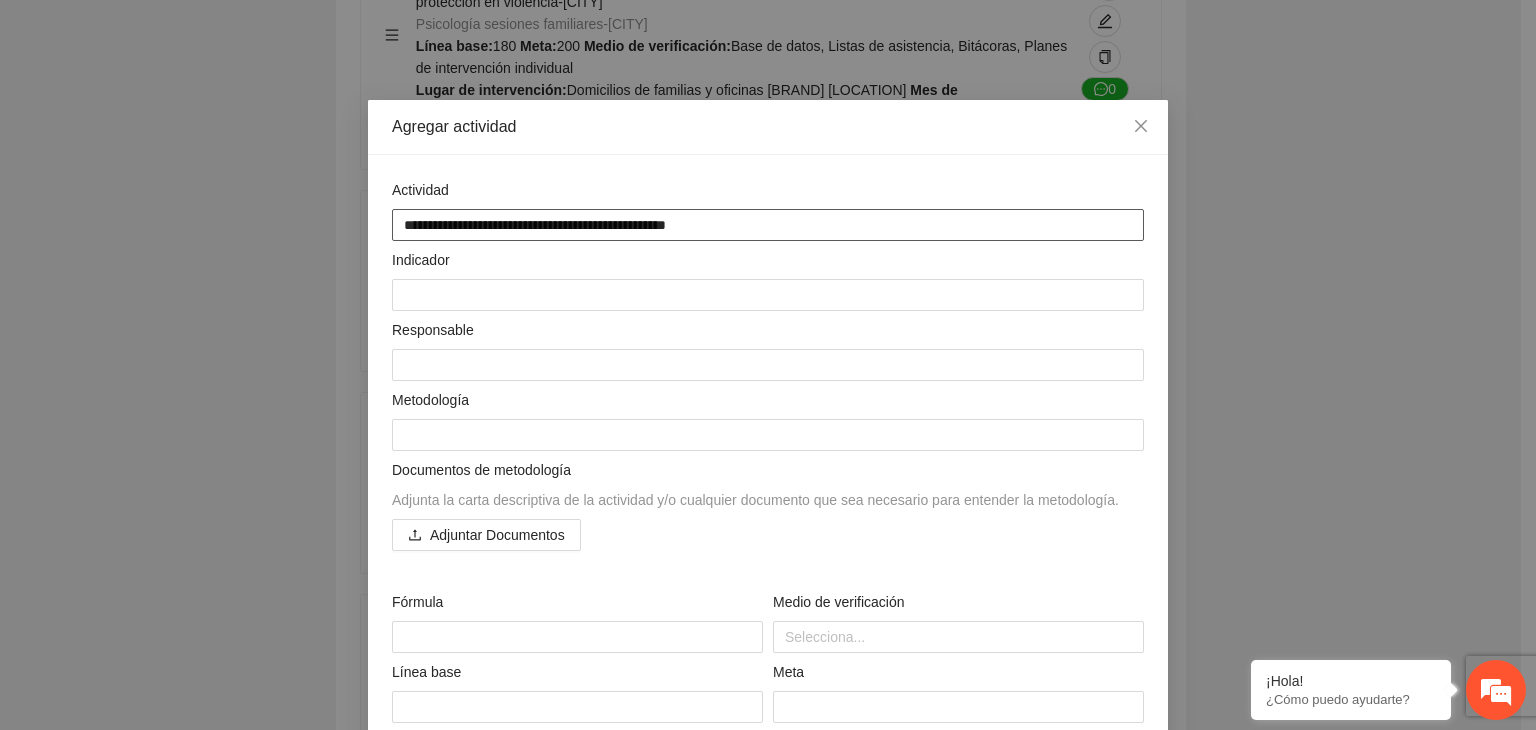 type on "**********" 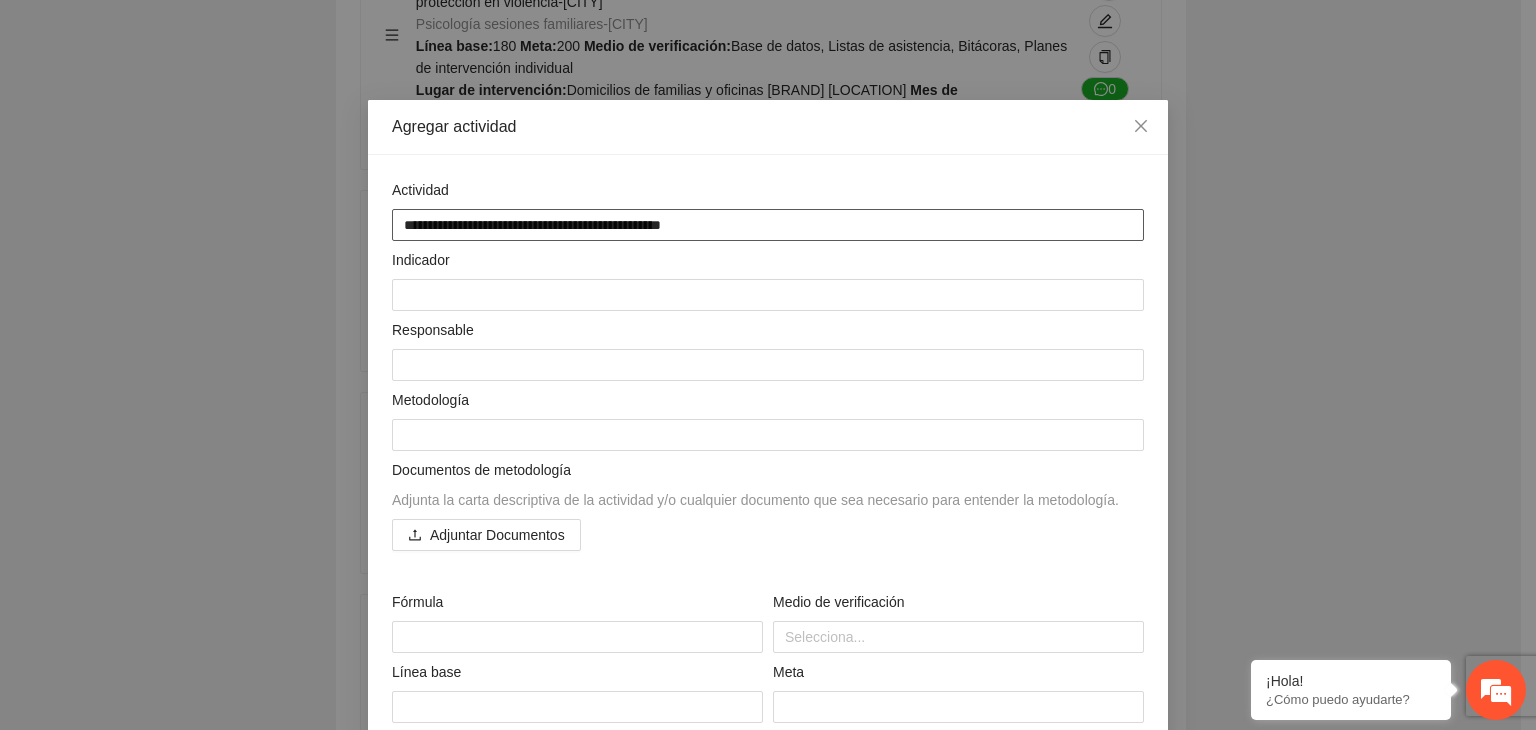 type on "**********" 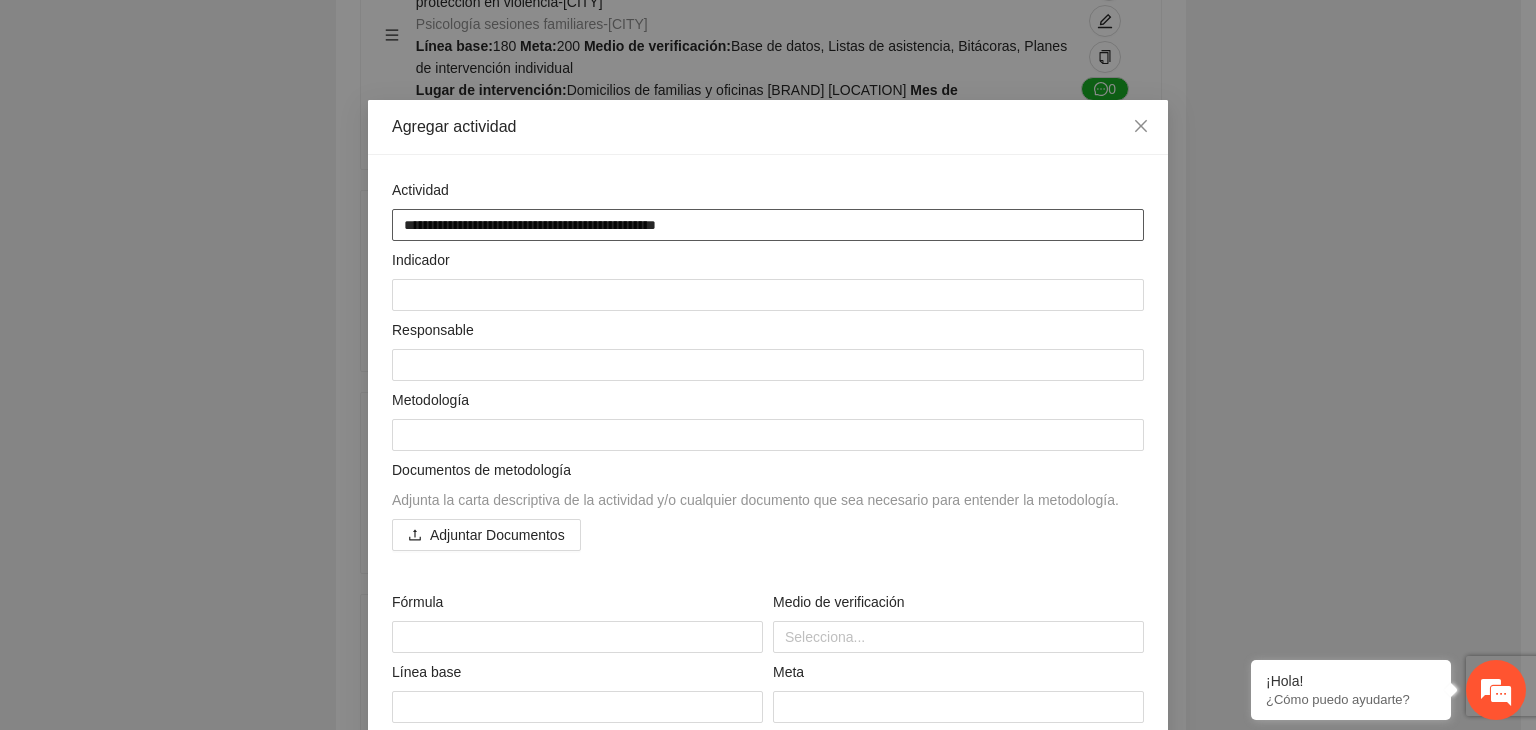 type on "**********" 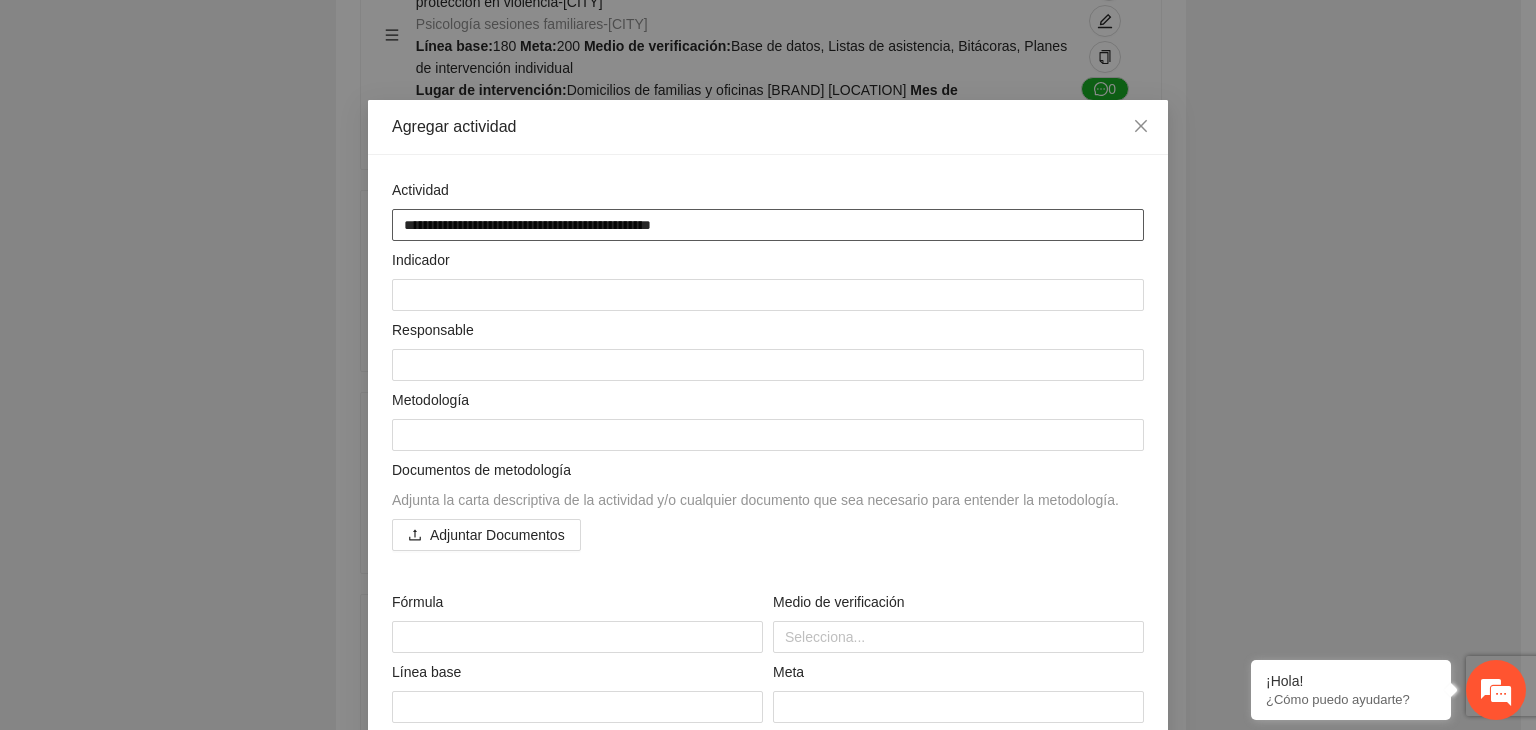 type on "**********" 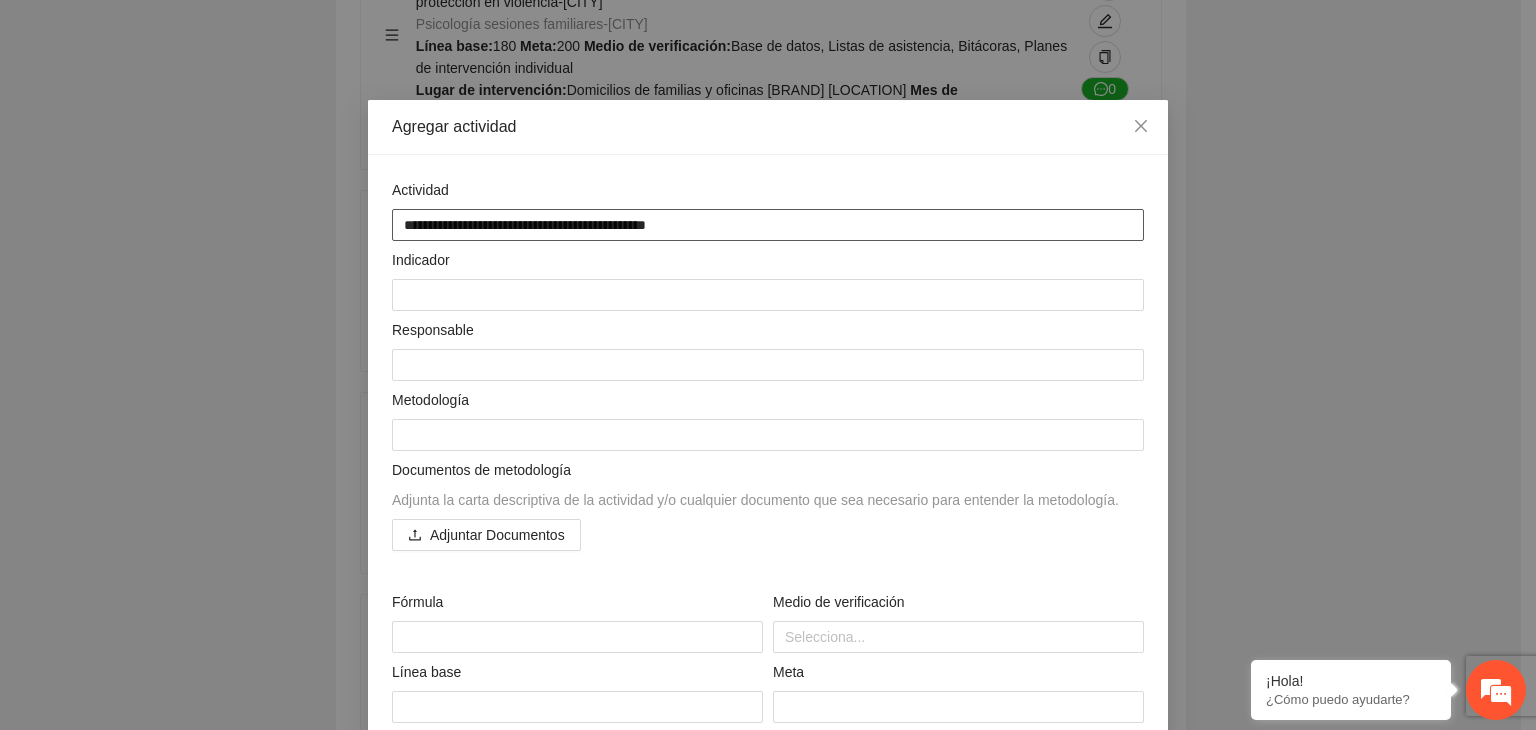 type on "**********" 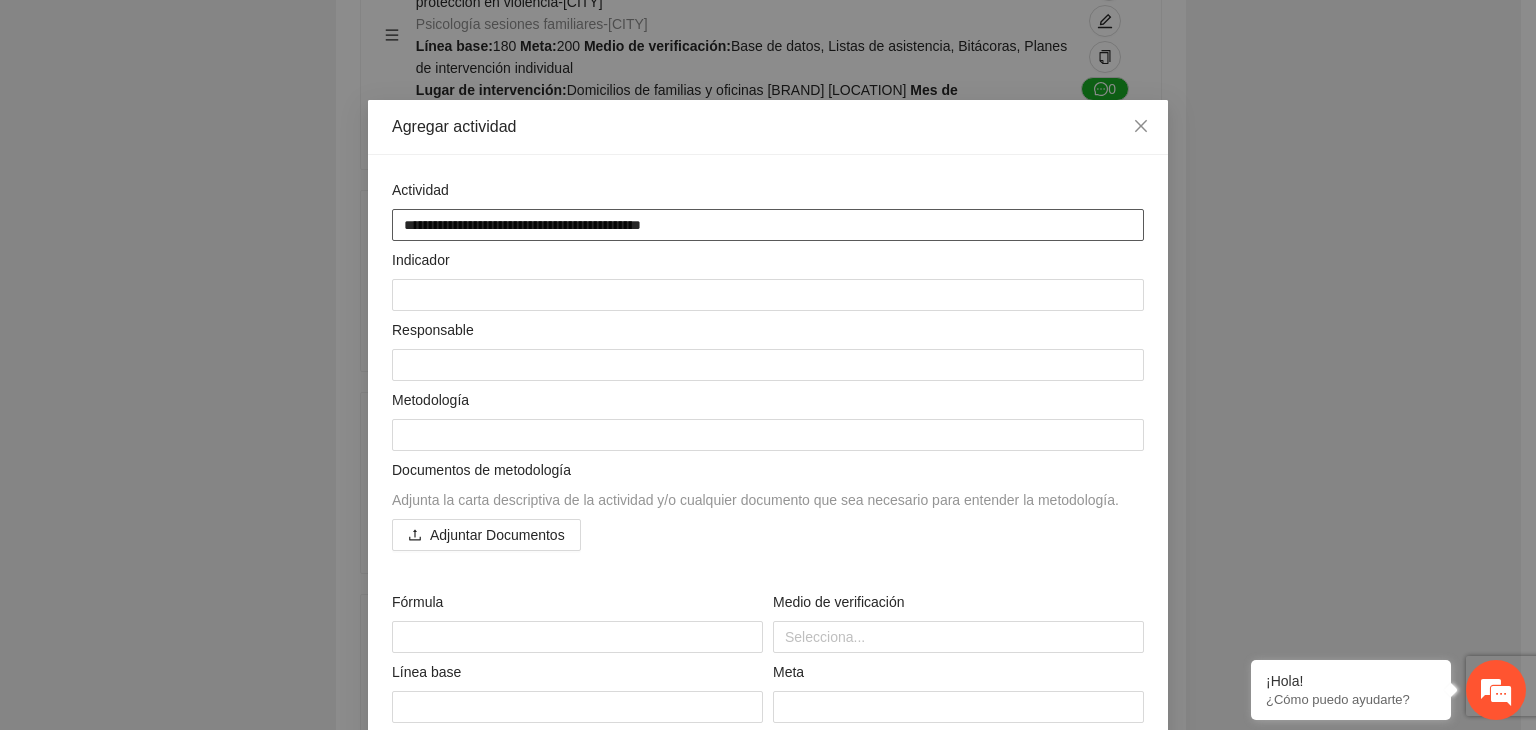 type on "**********" 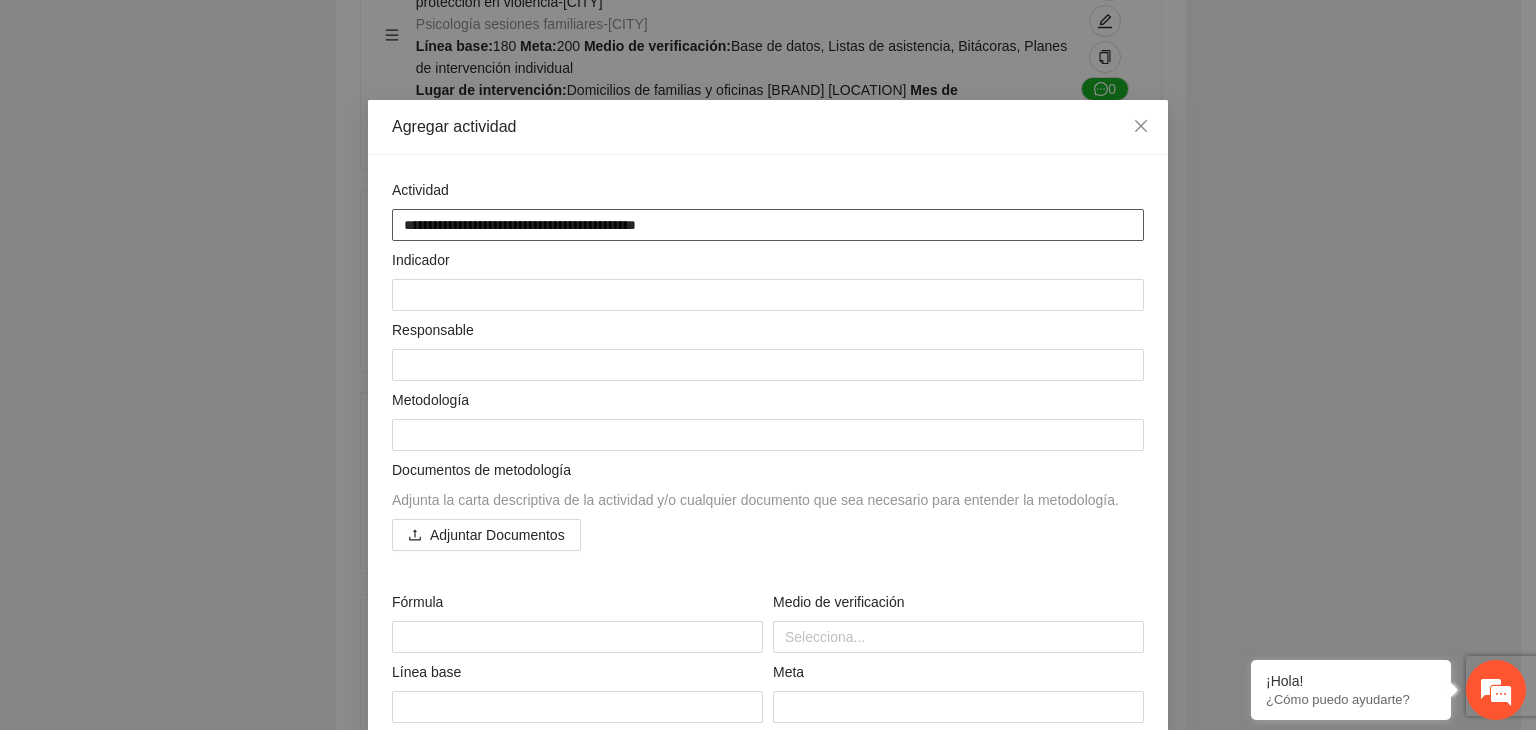 type on "**********" 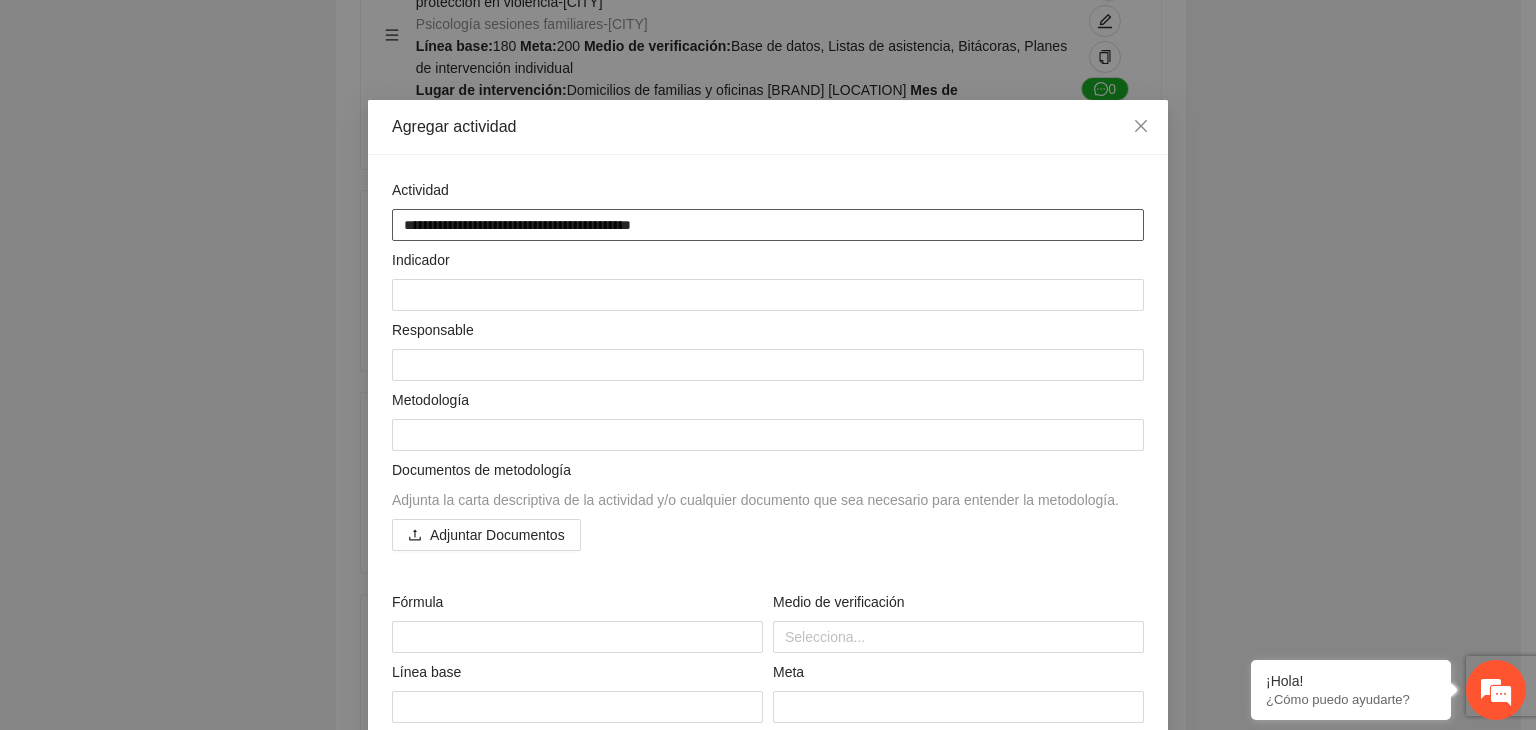 type on "**********" 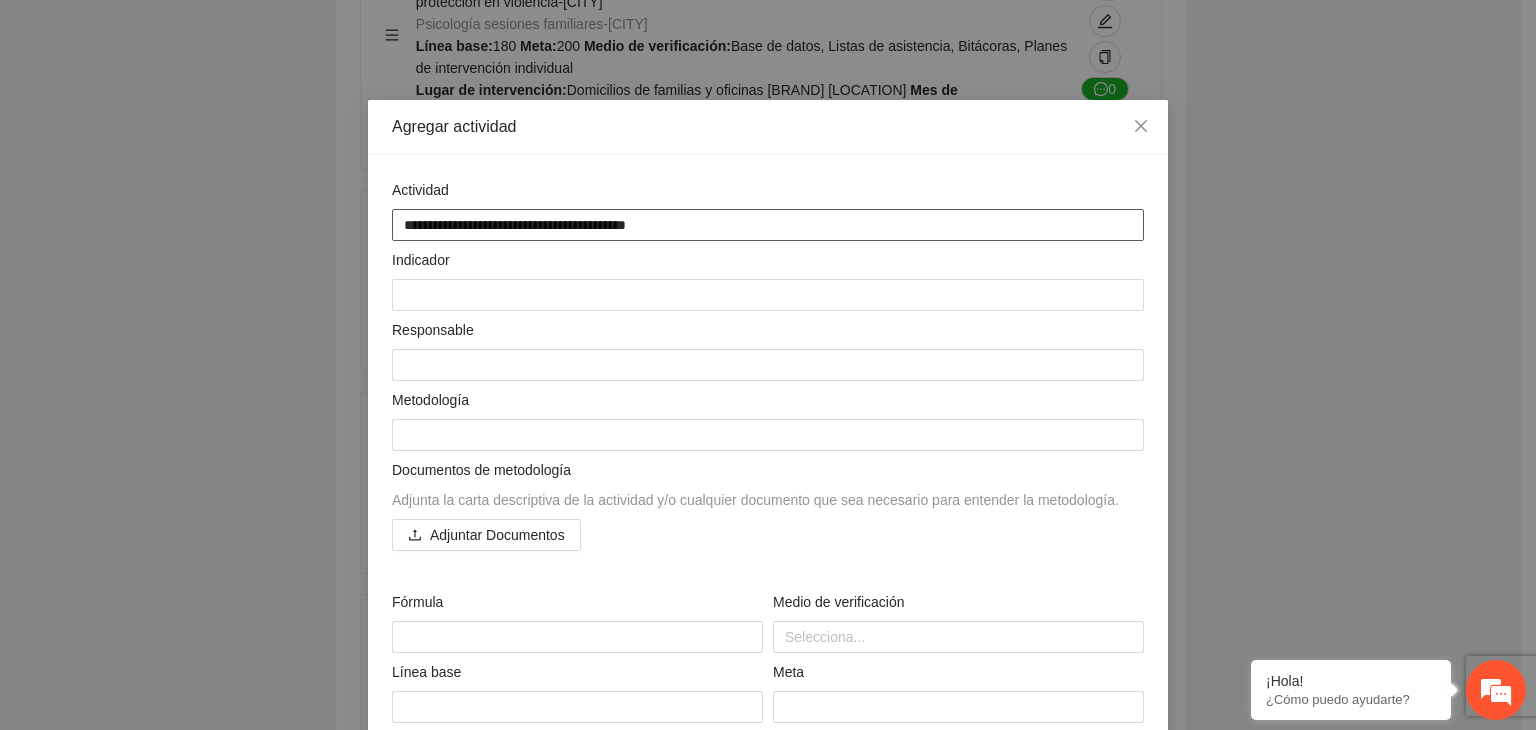 type on "**********" 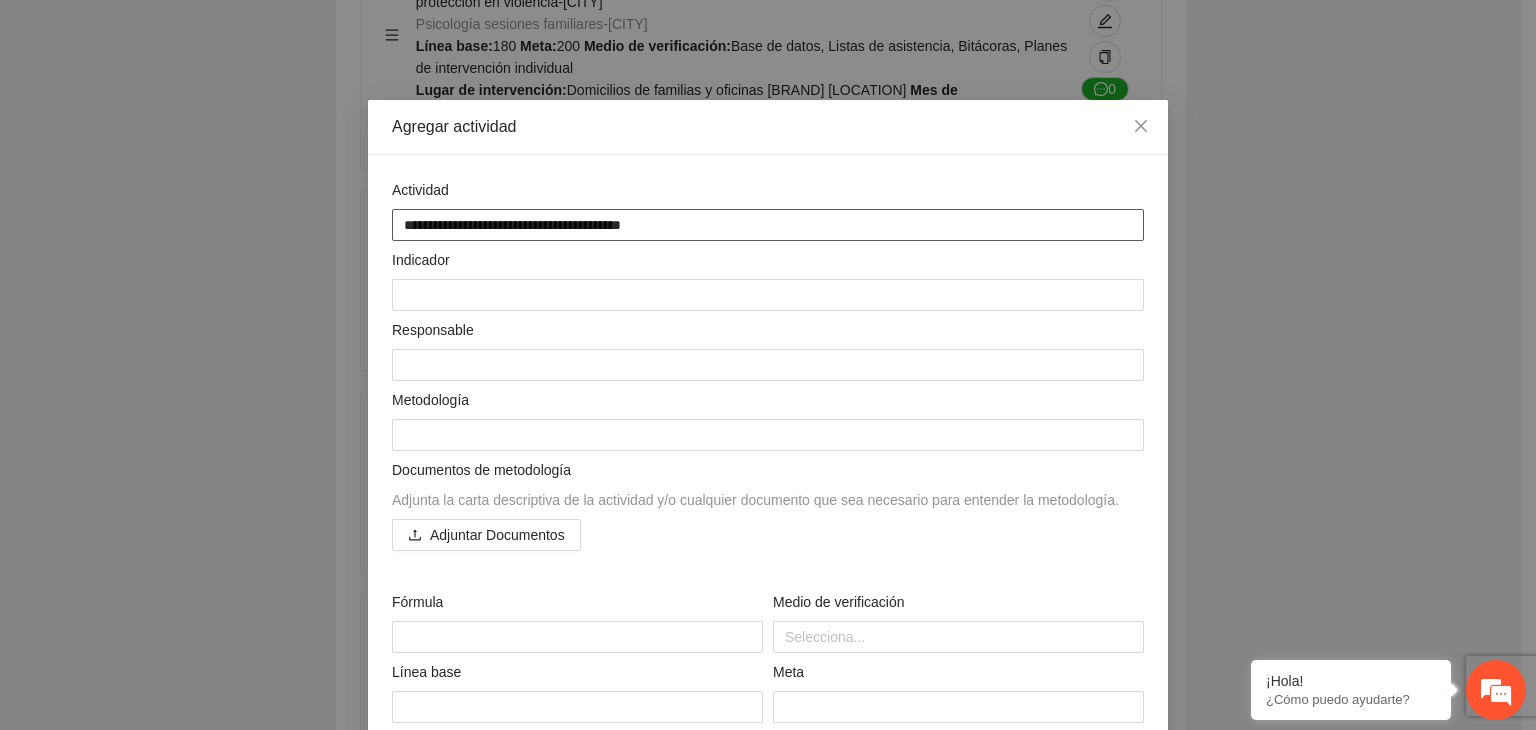 type on "**********" 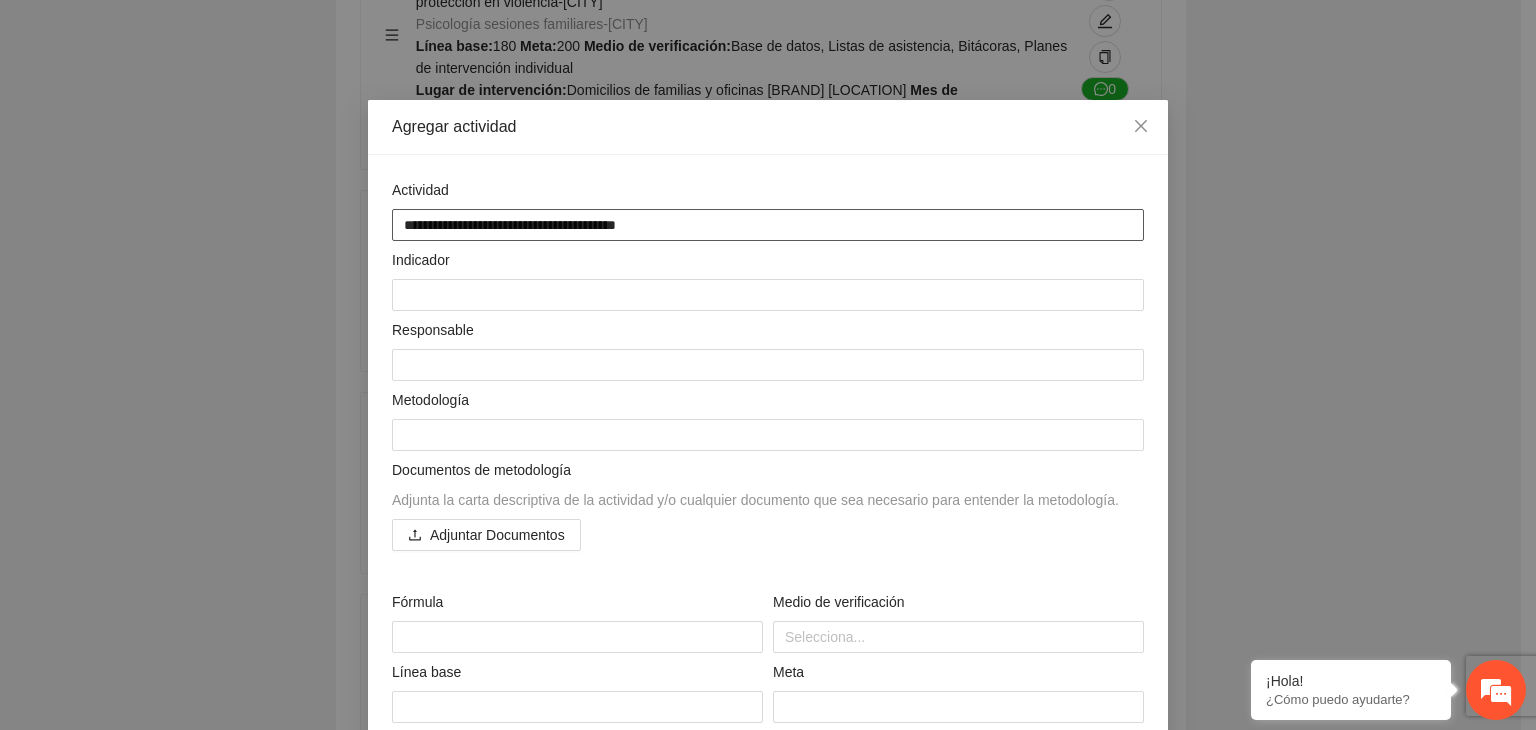 type on "**********" 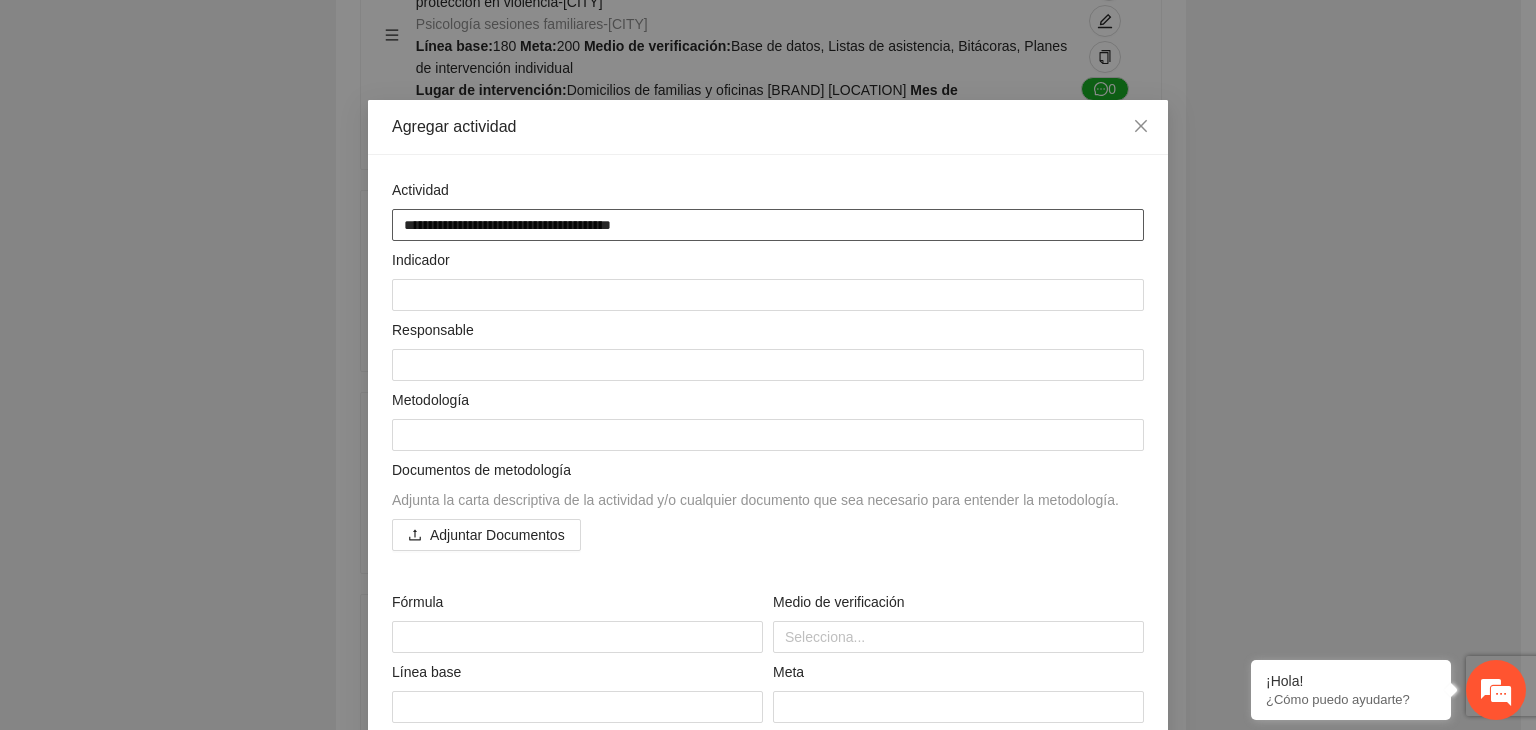type on "**********" 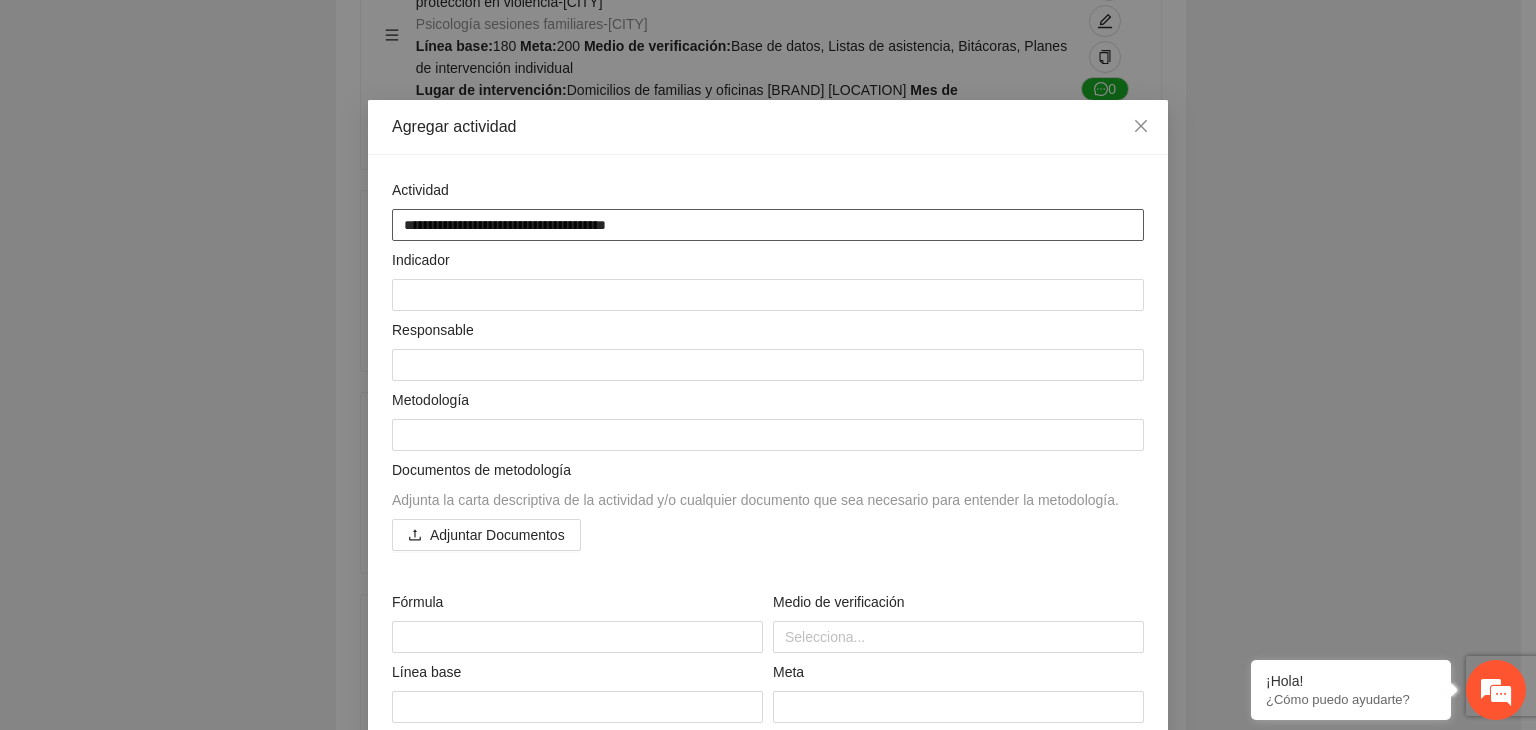 type on "**********" 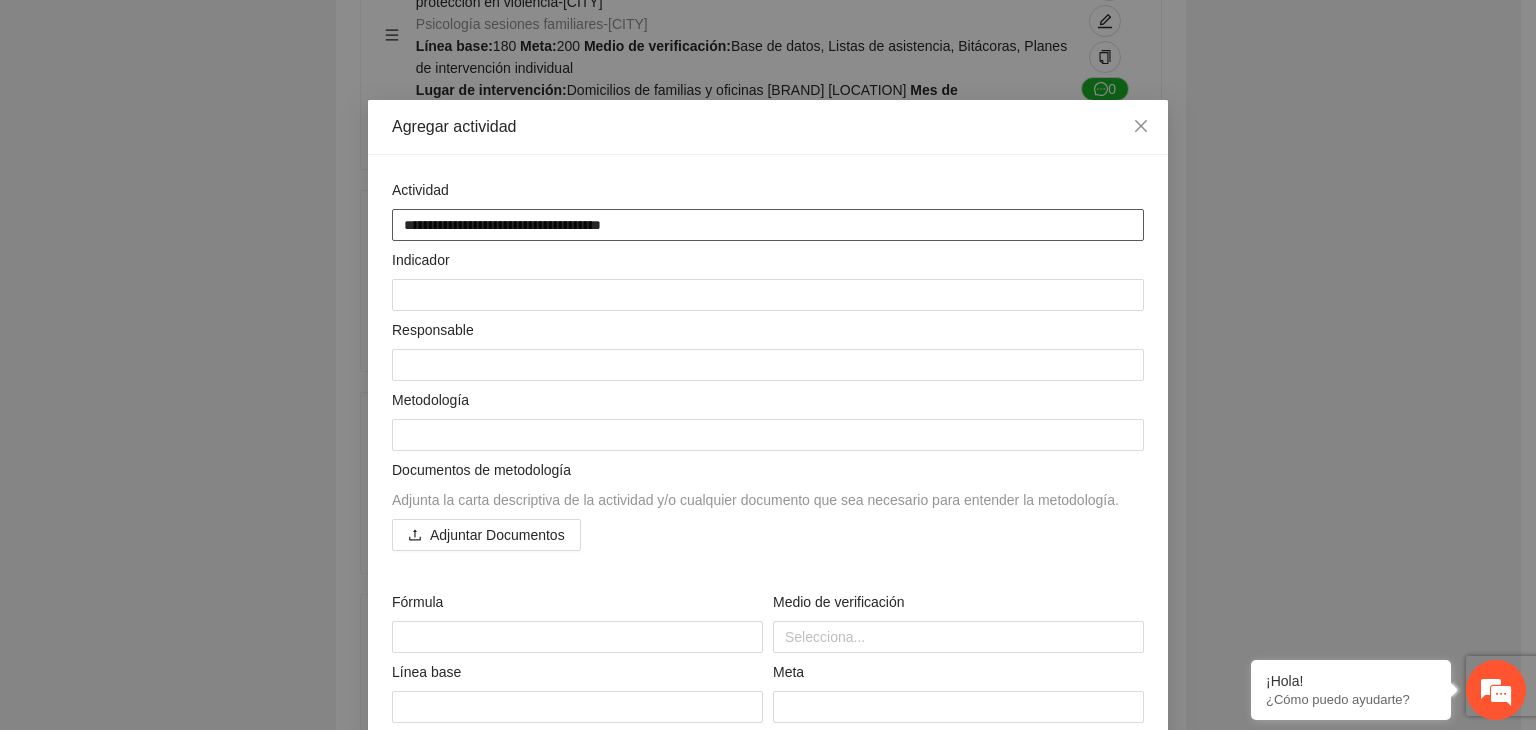 type on "**********" 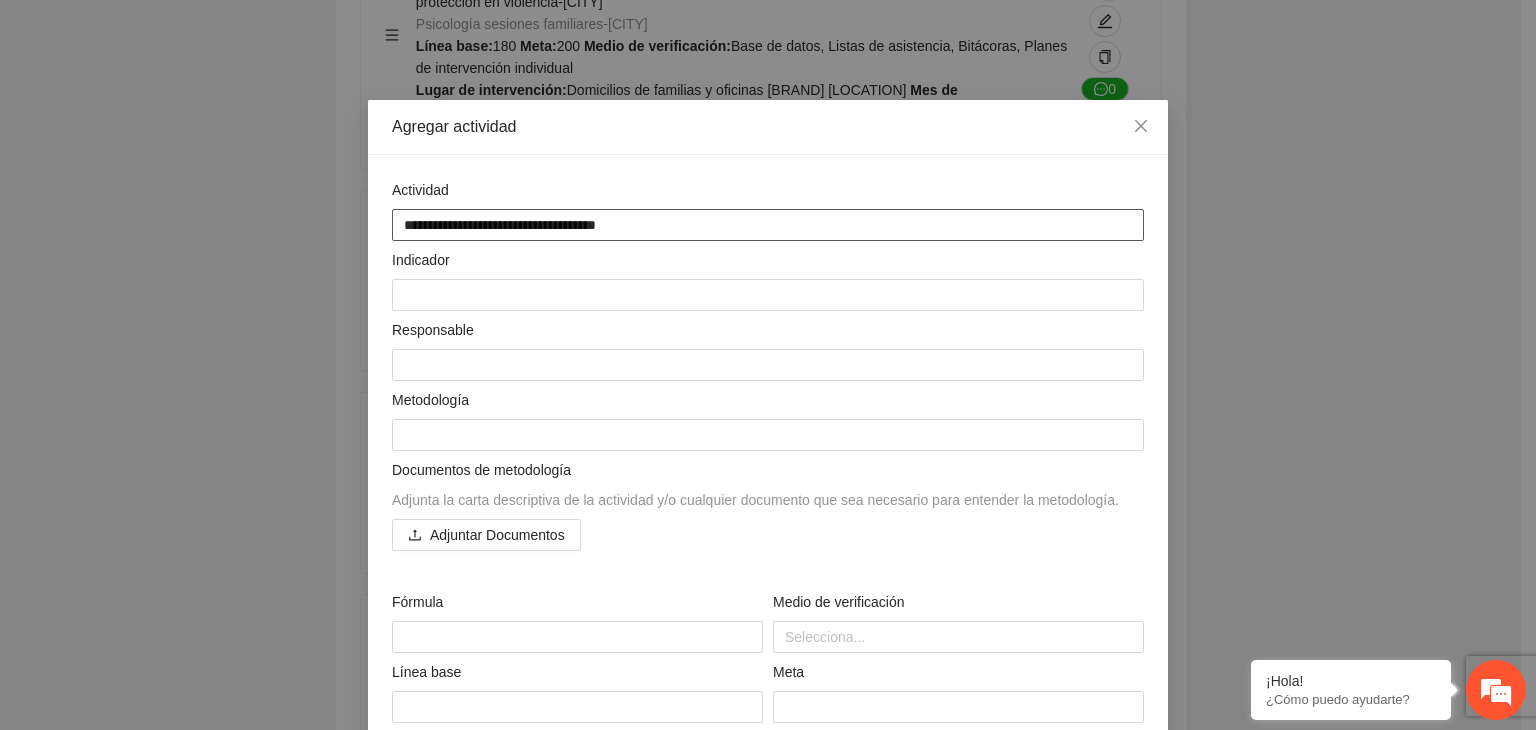 type on "**********" 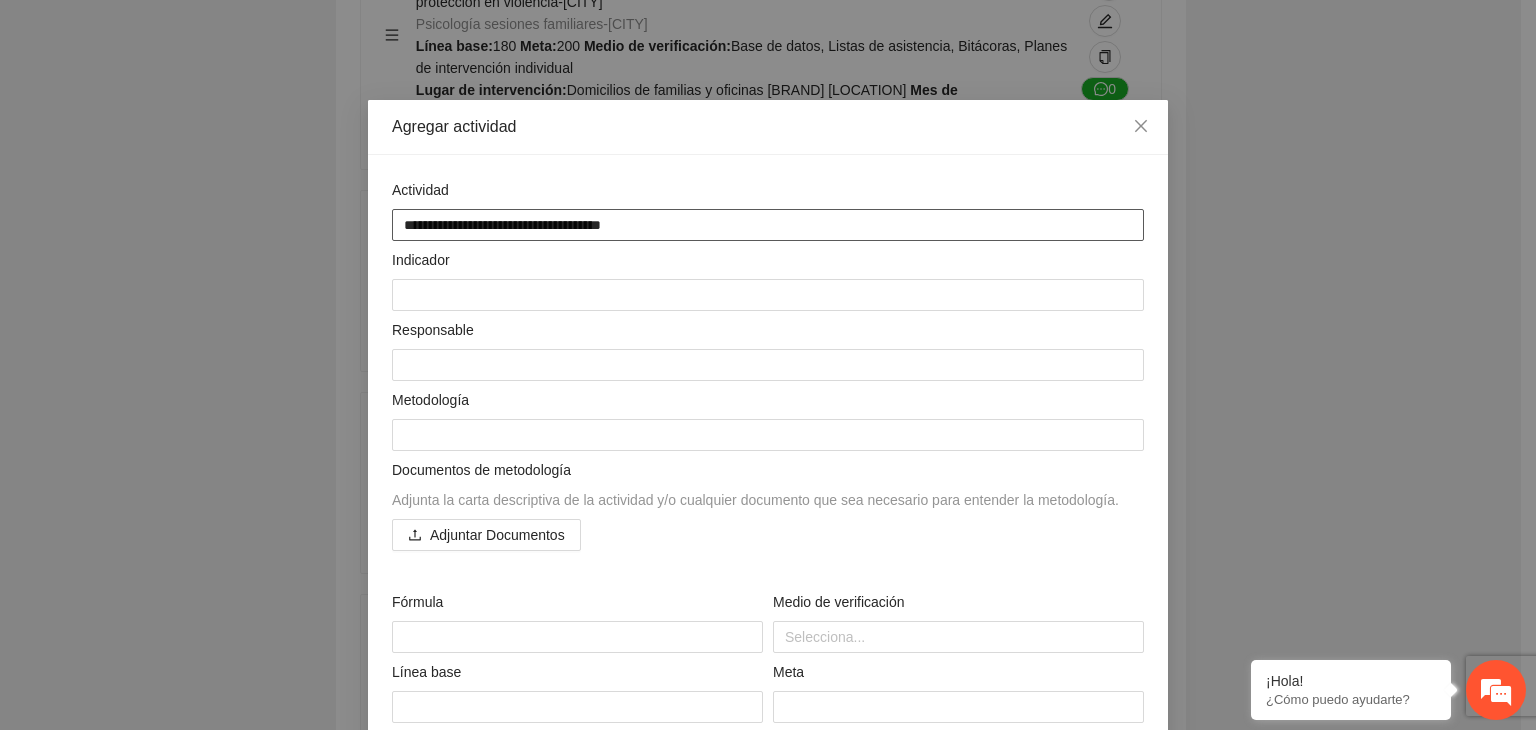 type on "**********" 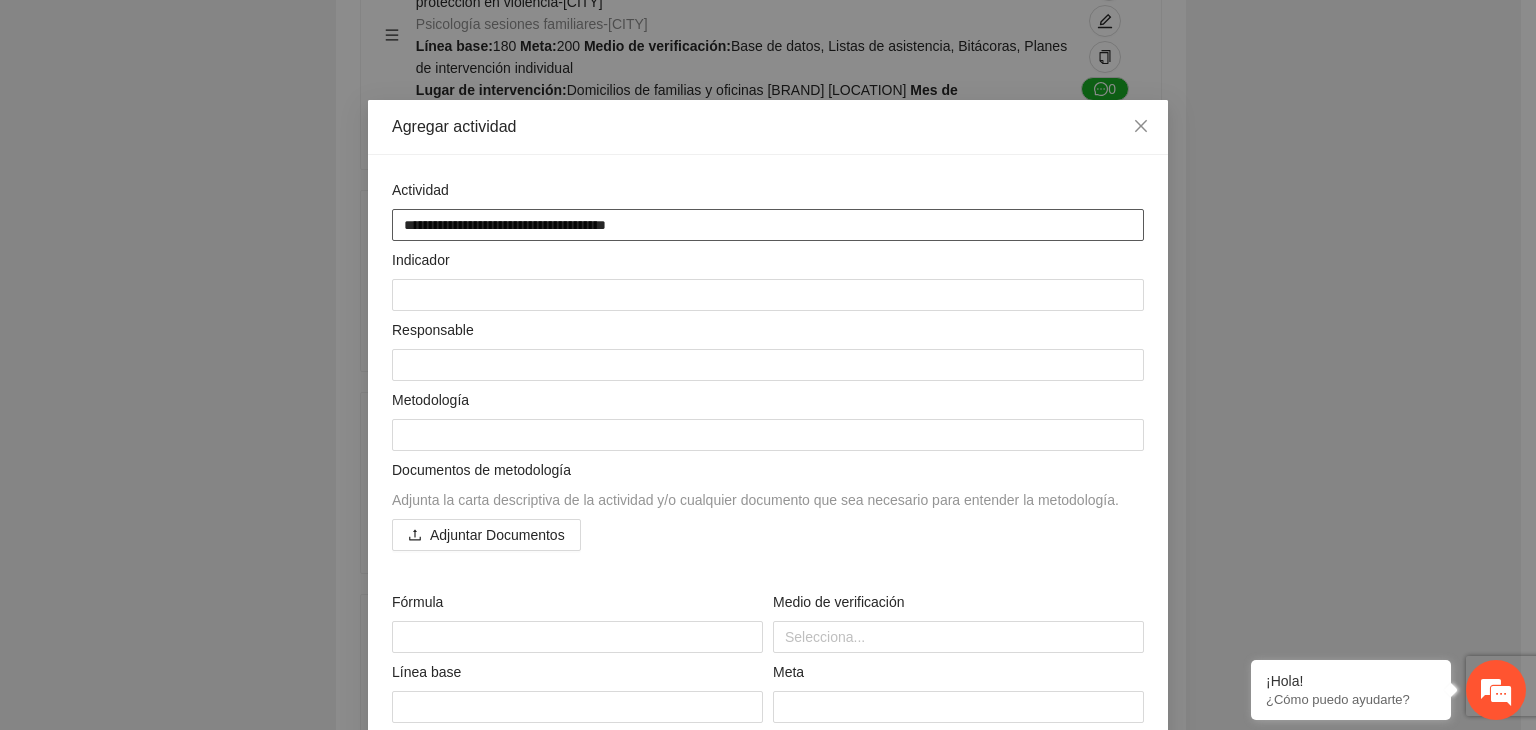type on "**********" 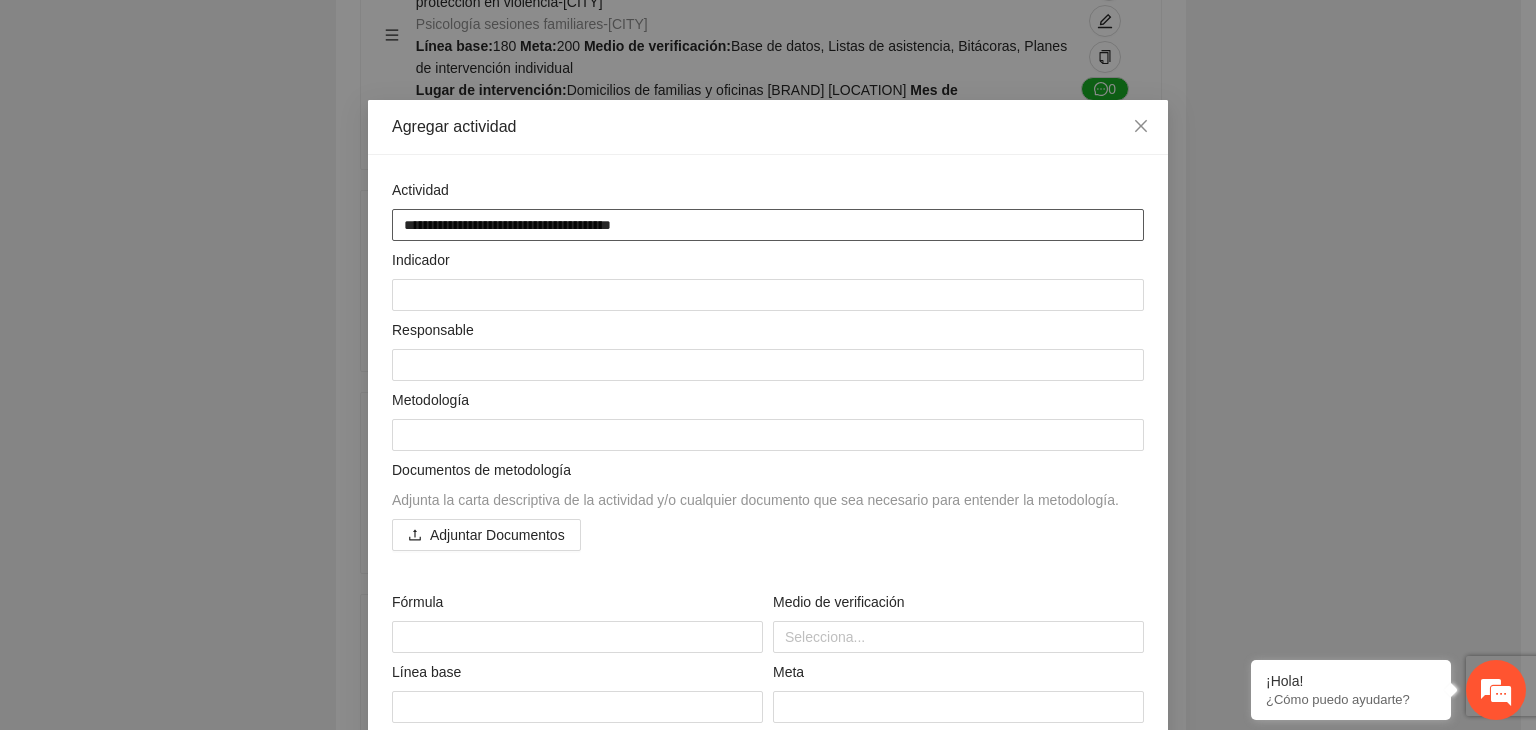 type on "**********" 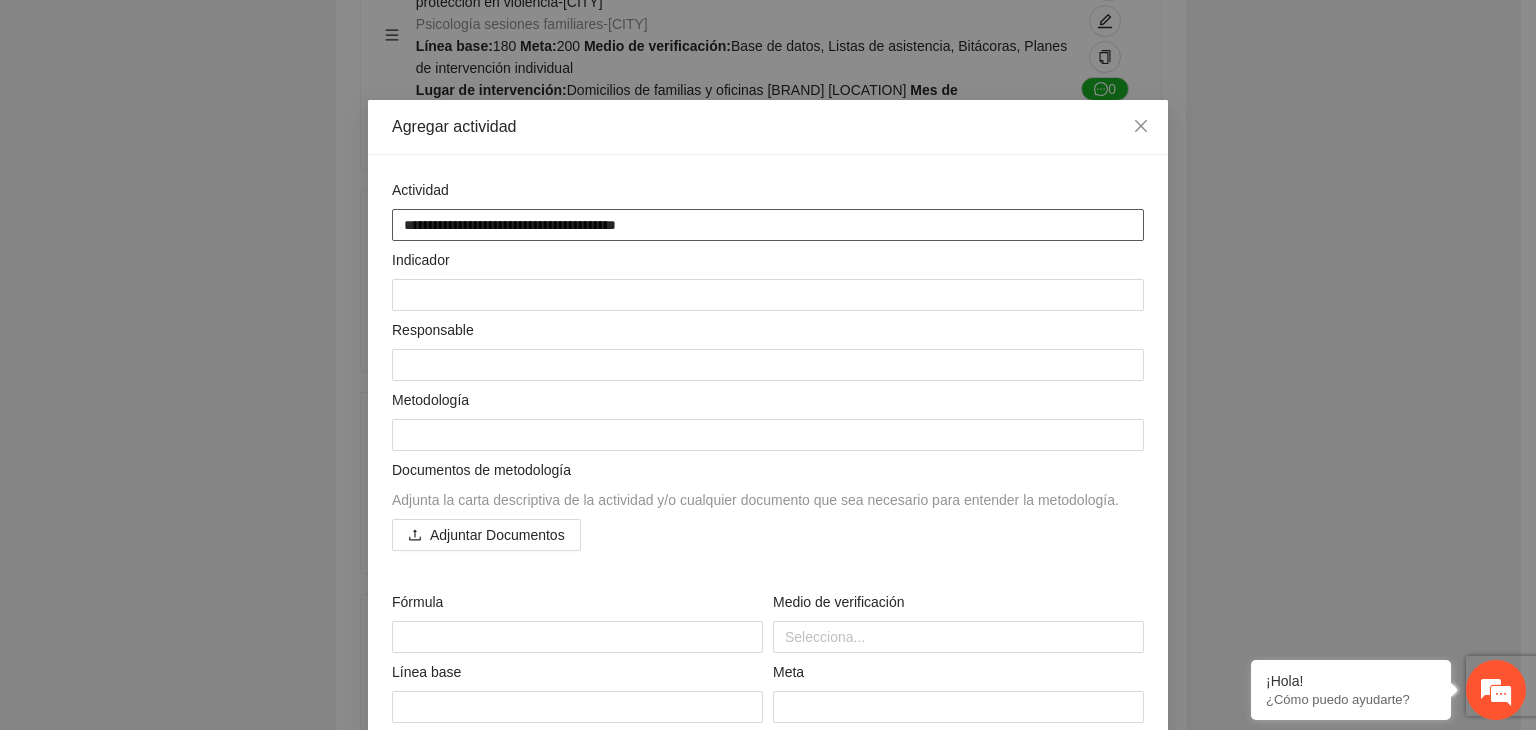 type on "**********" 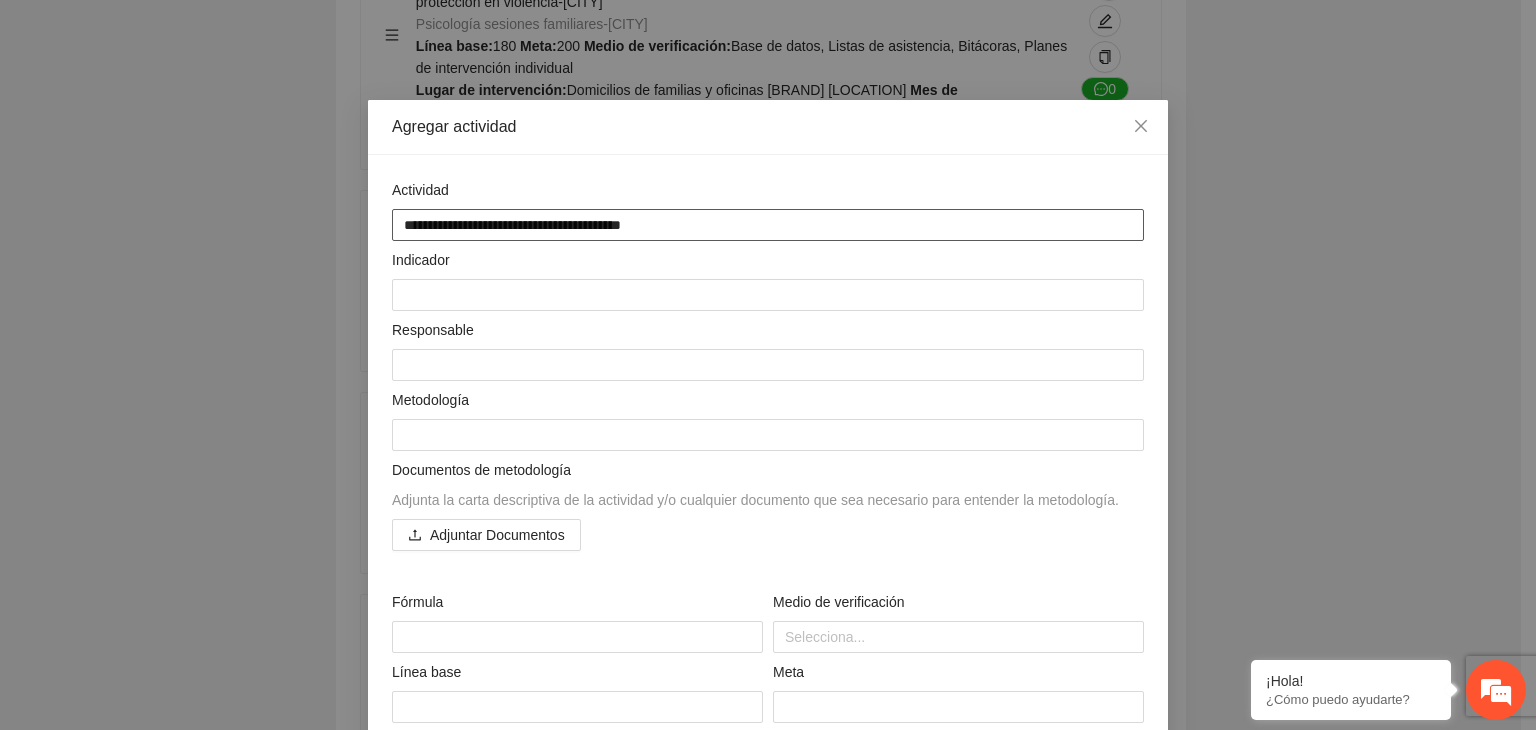 type on "**********" 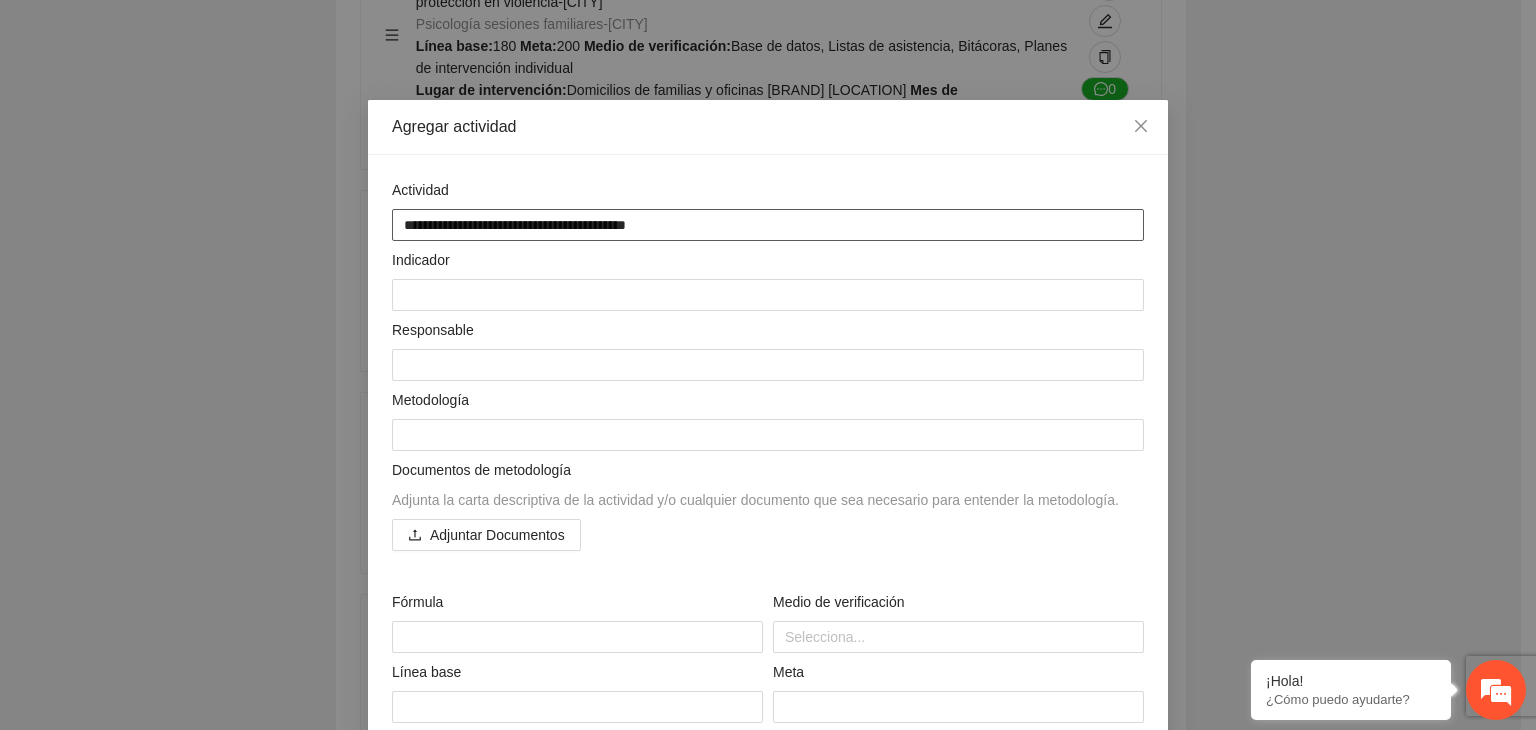 type on "**********" 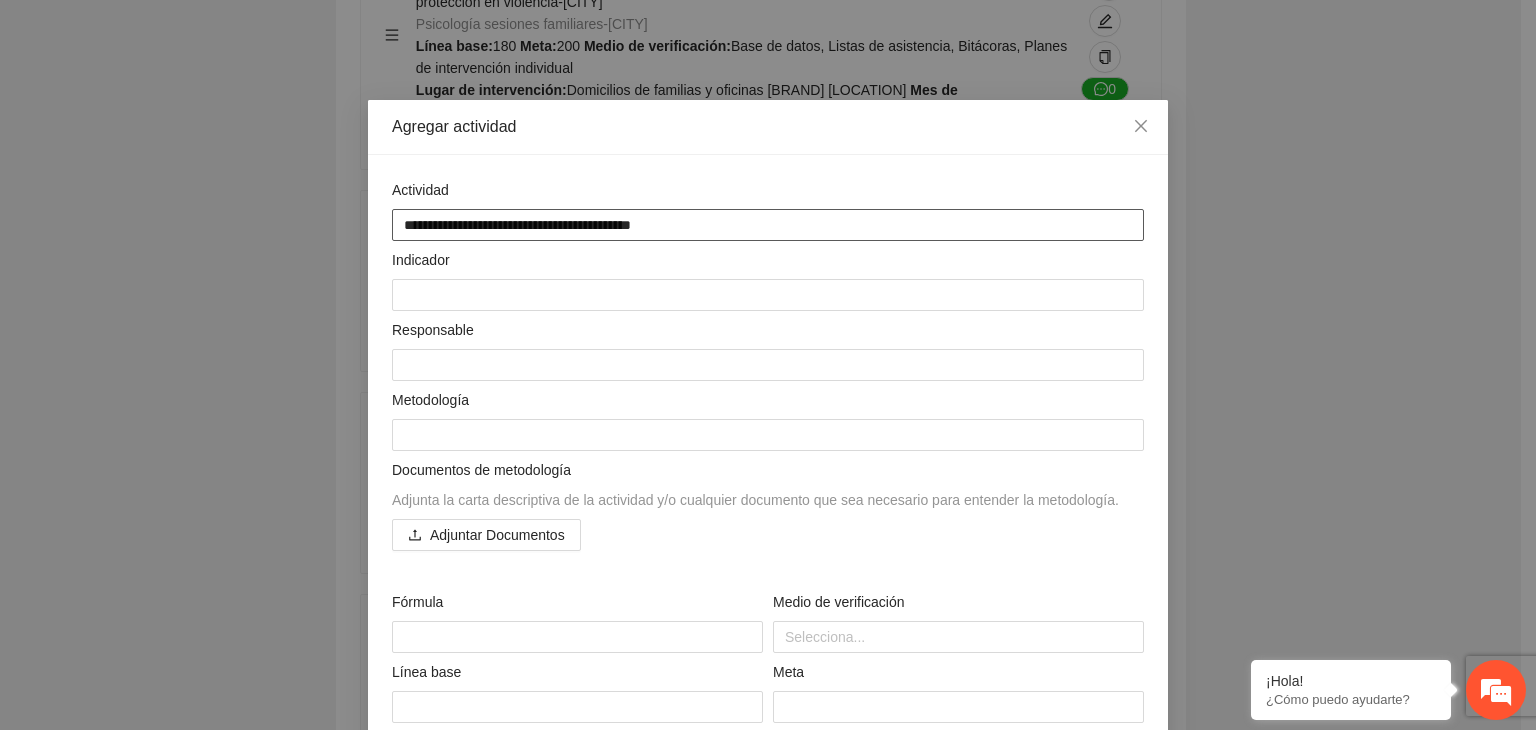 type on "**********" 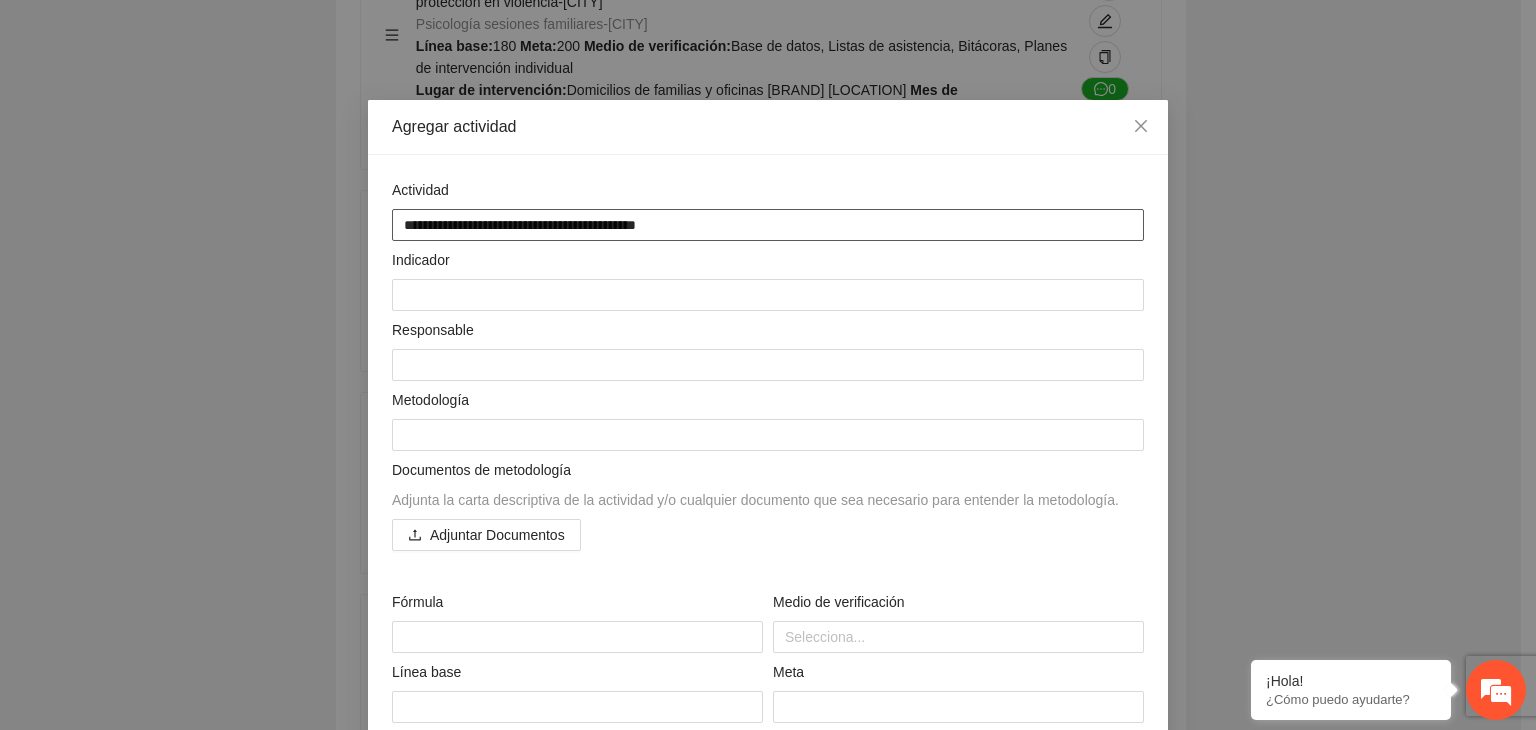 type on "**********" 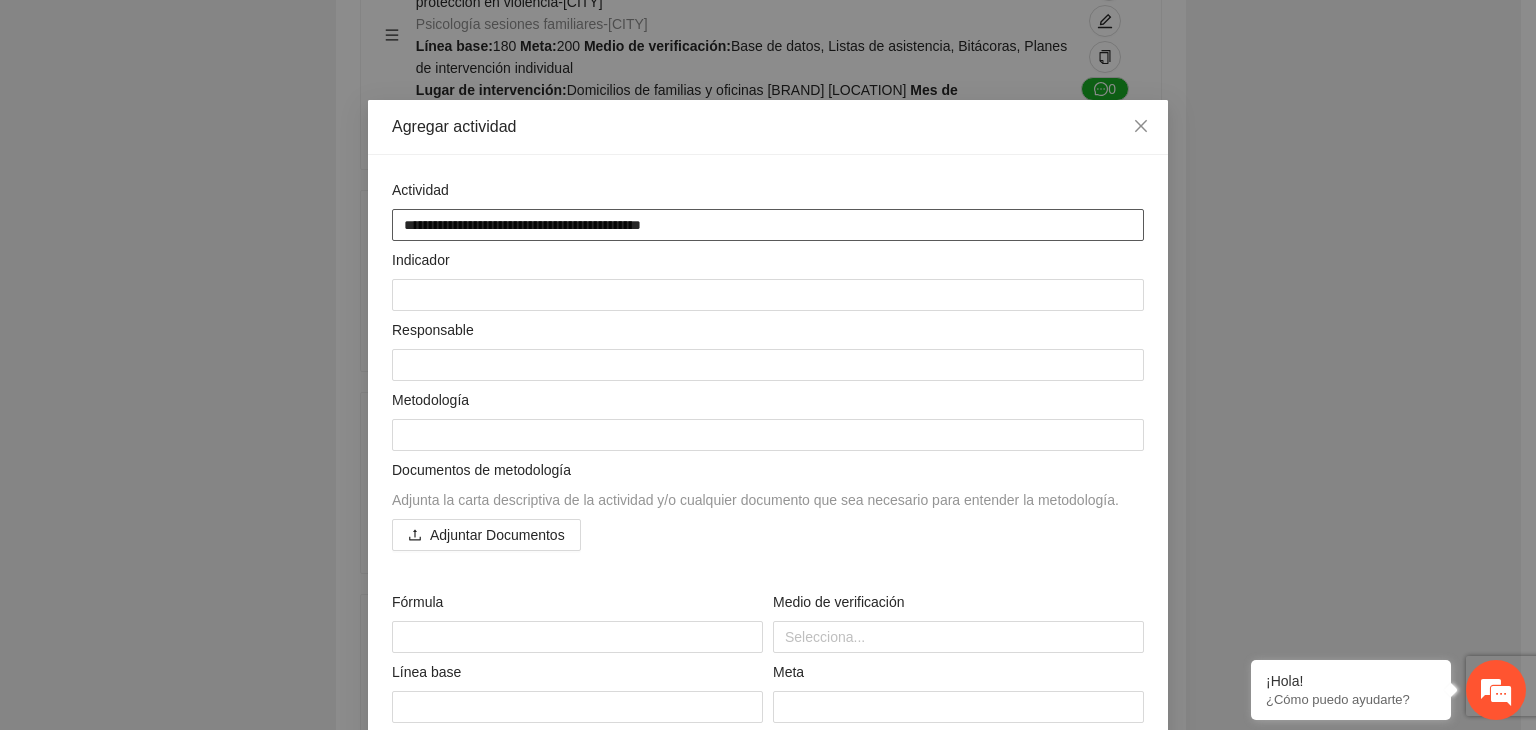 type on "**********" 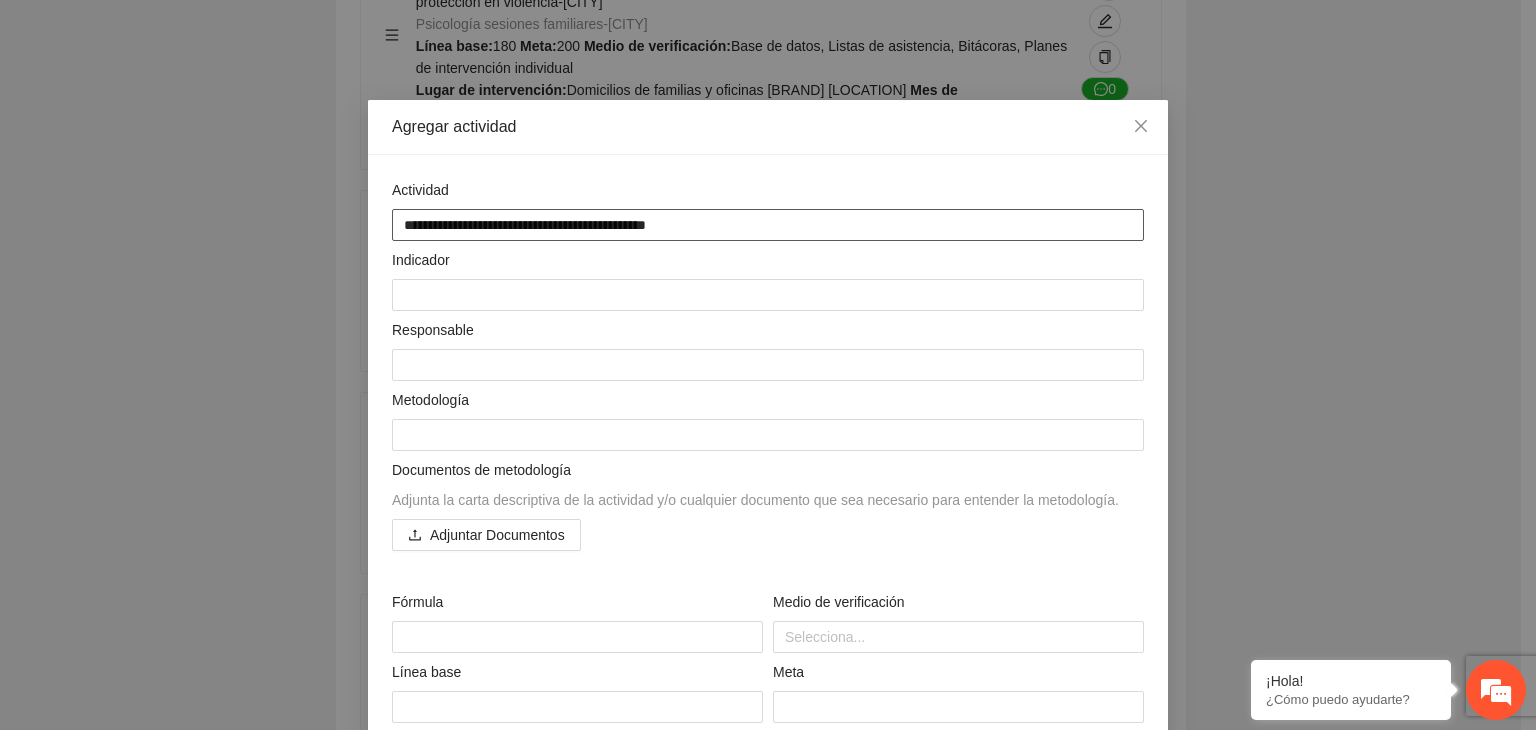 type on "**********" 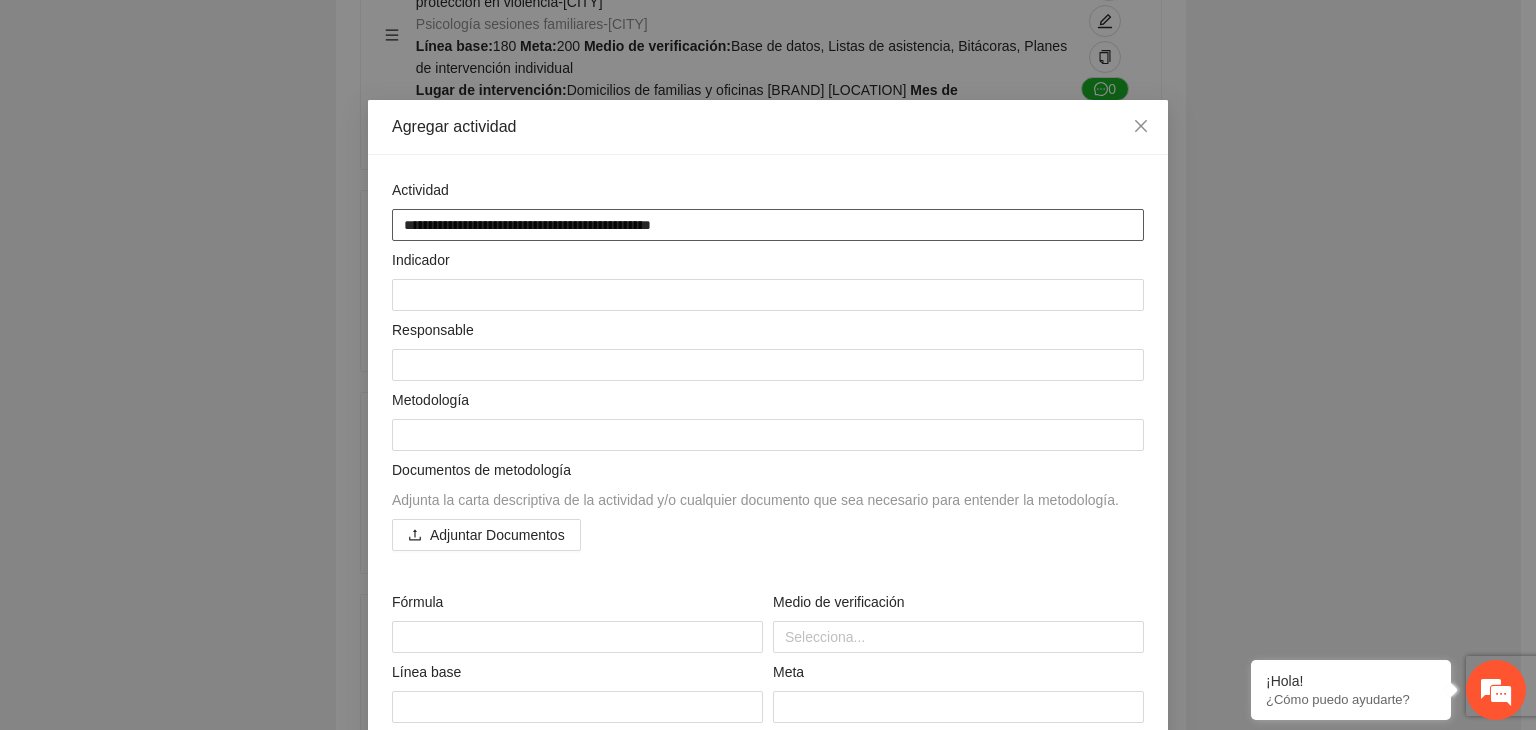 type on "**********" 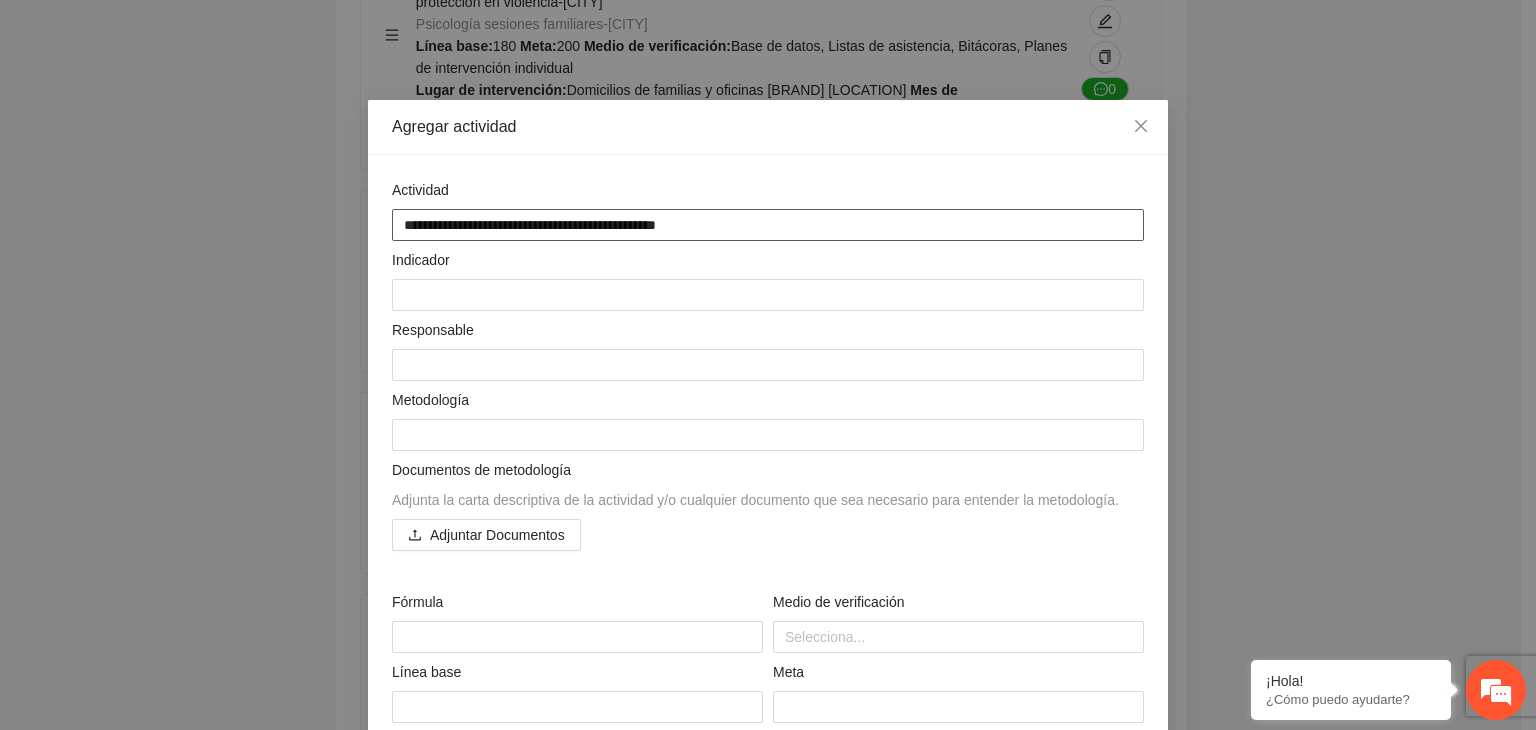 type on "**********" 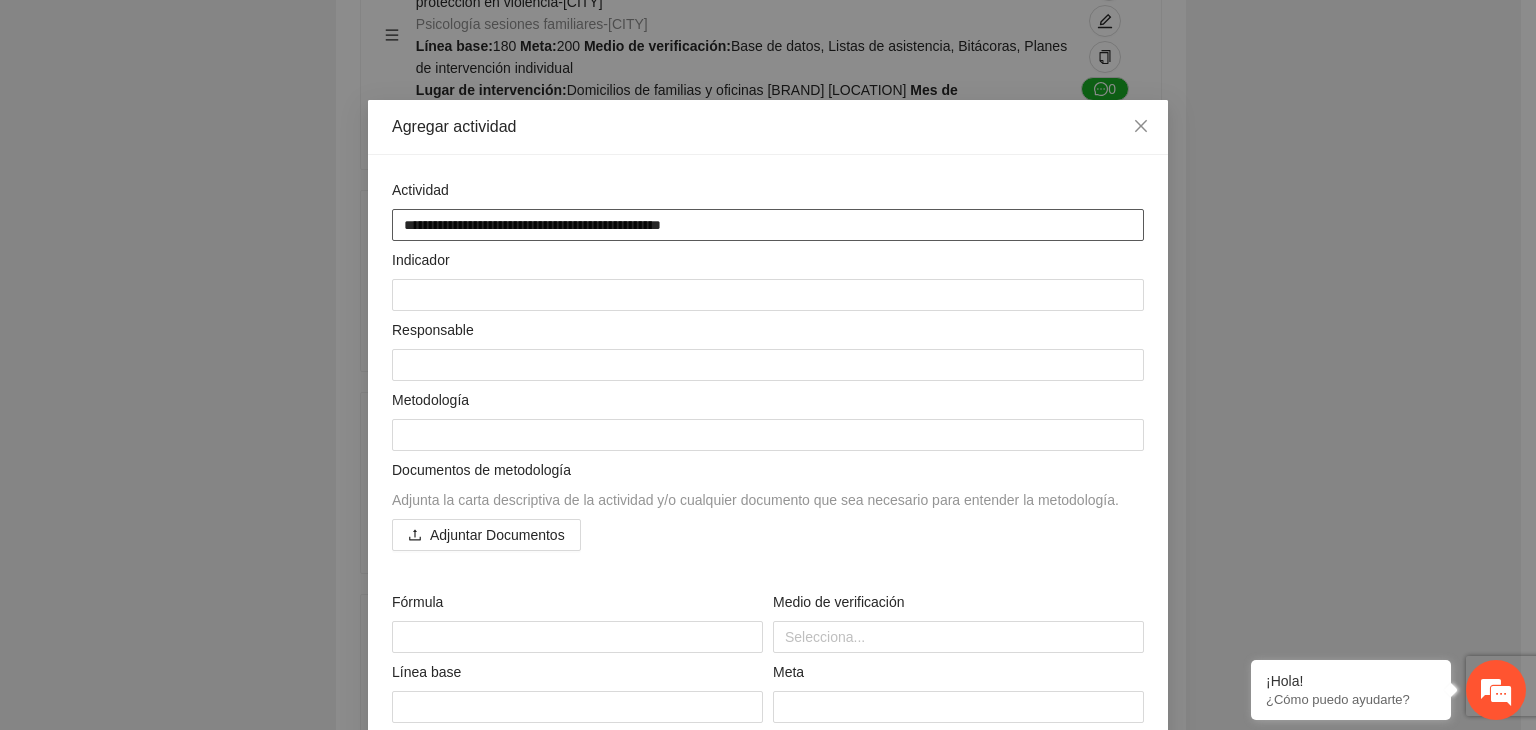 type on "**********" 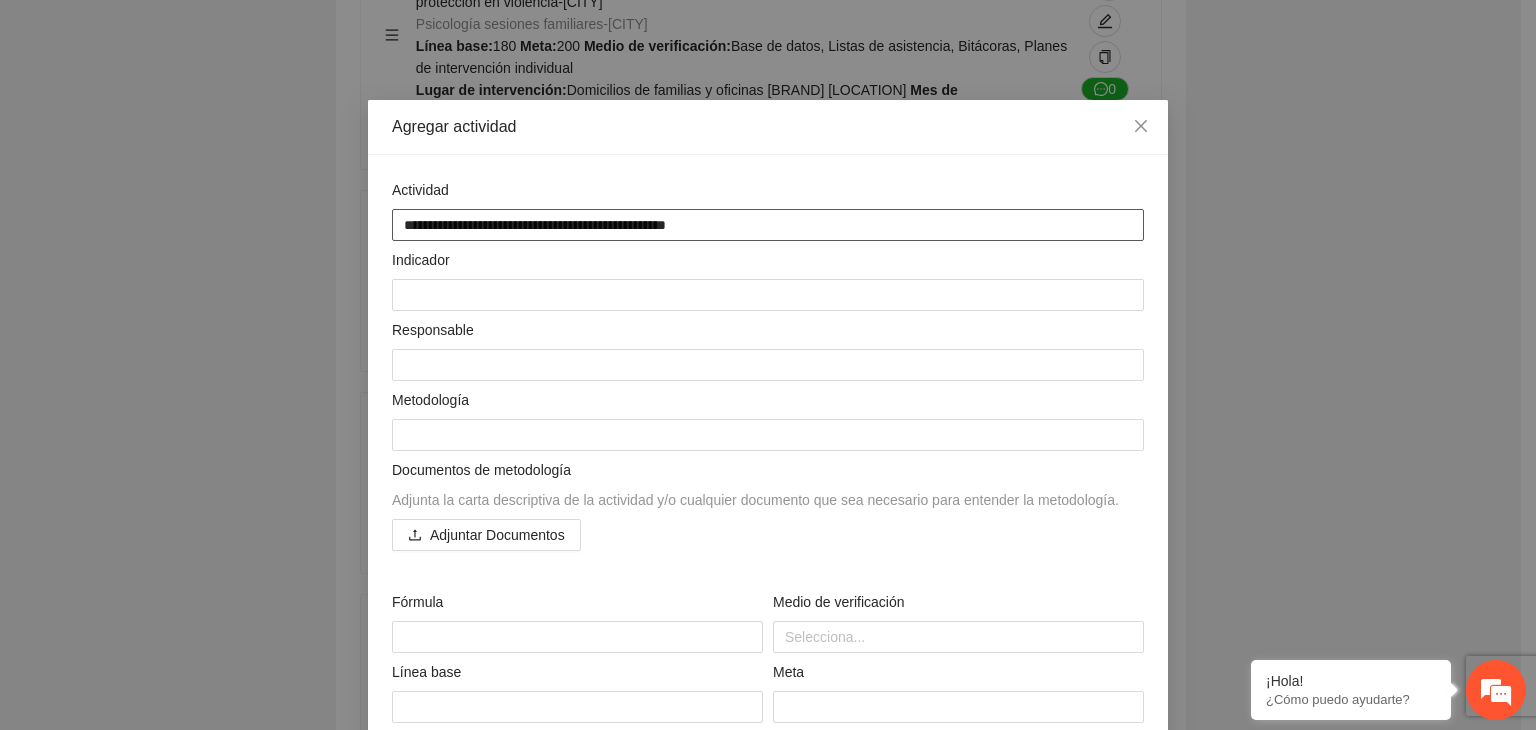 type on "**********" 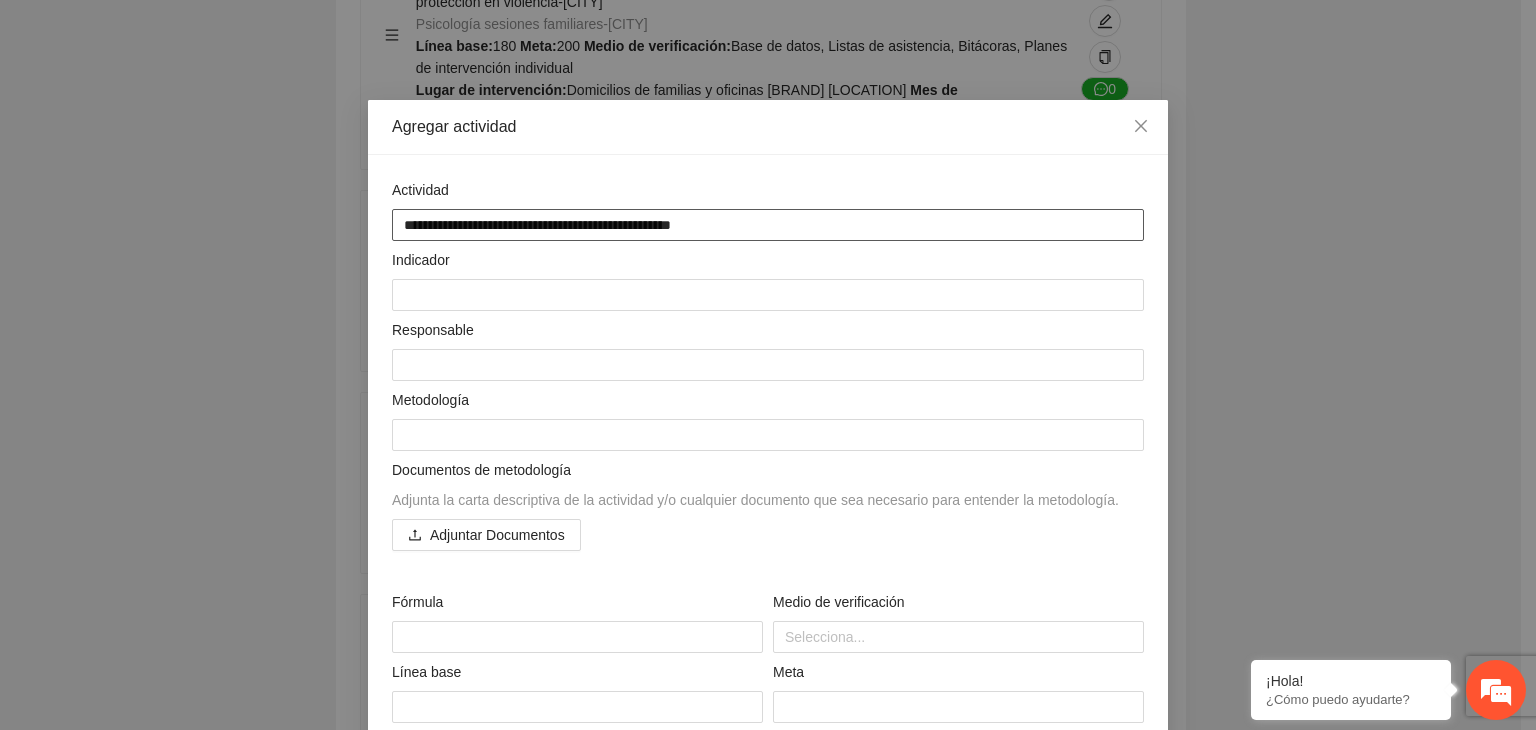 type on "**********" 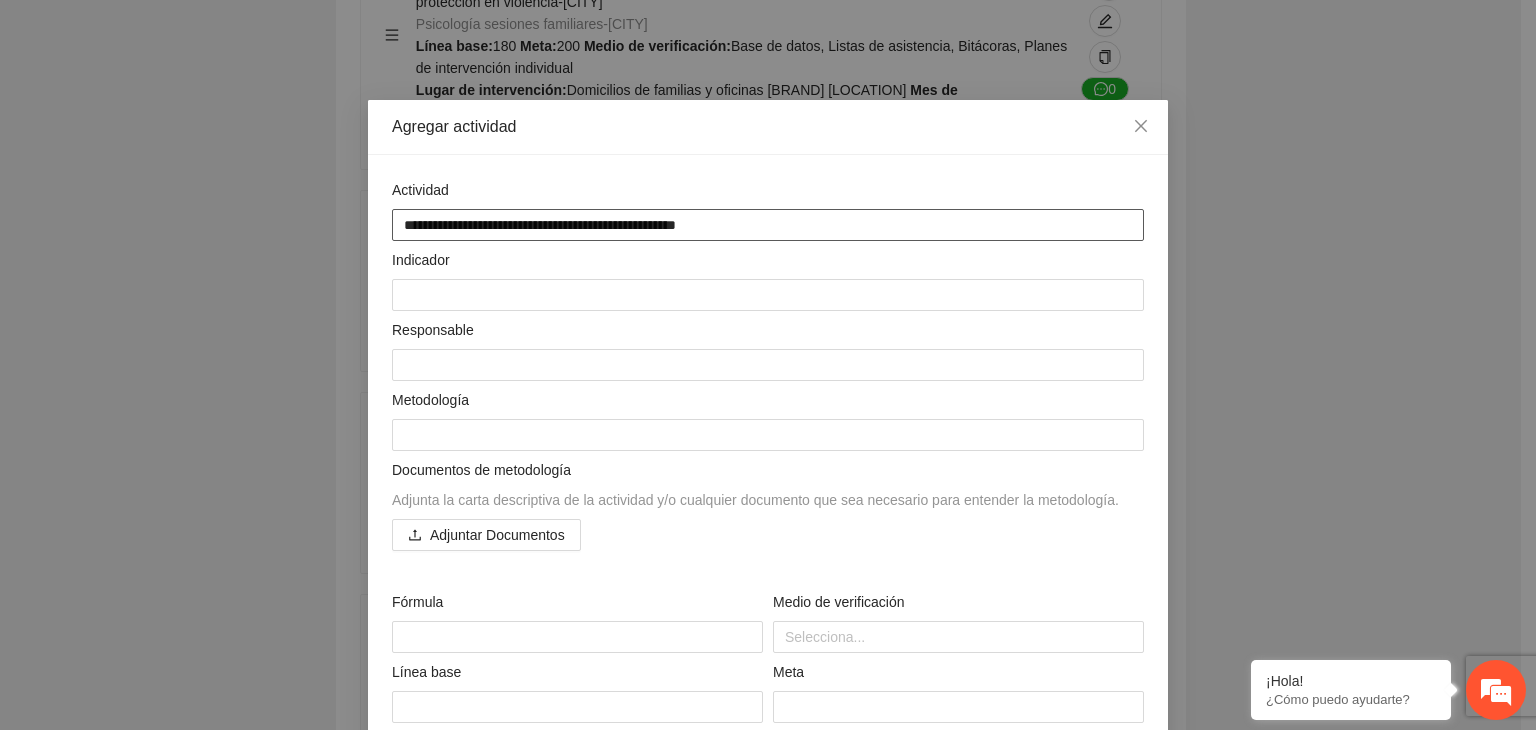 type on "**********" 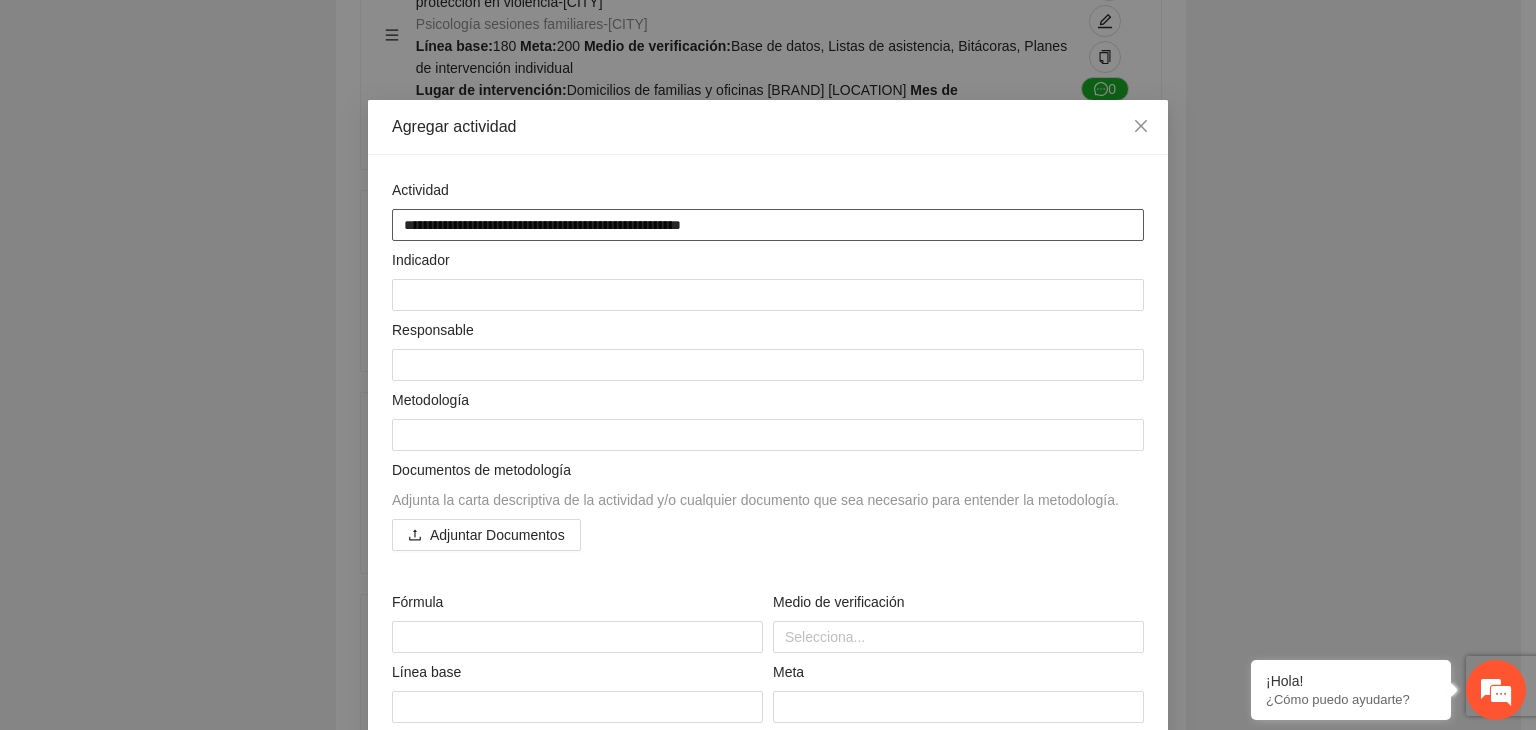 type on "**********" 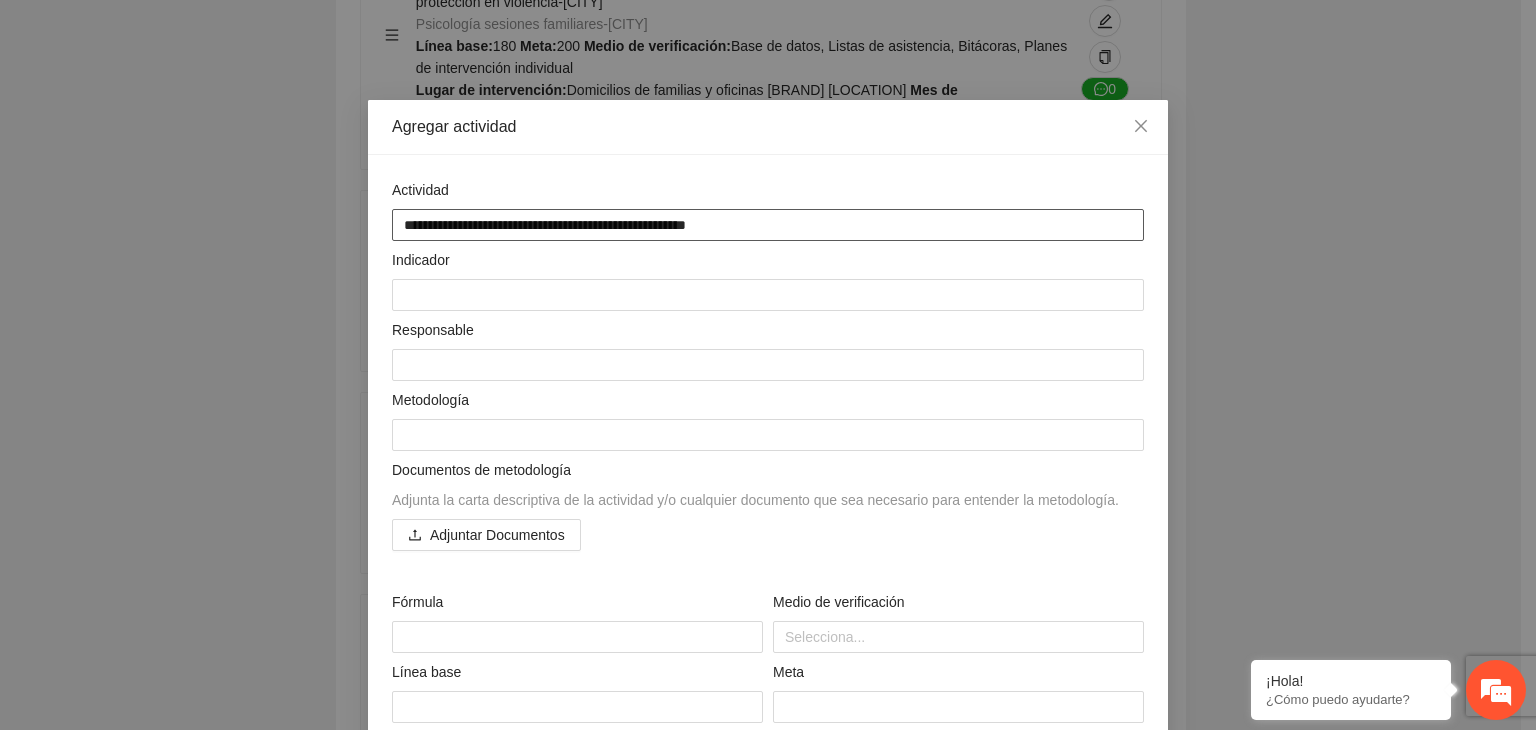 type on "**********" 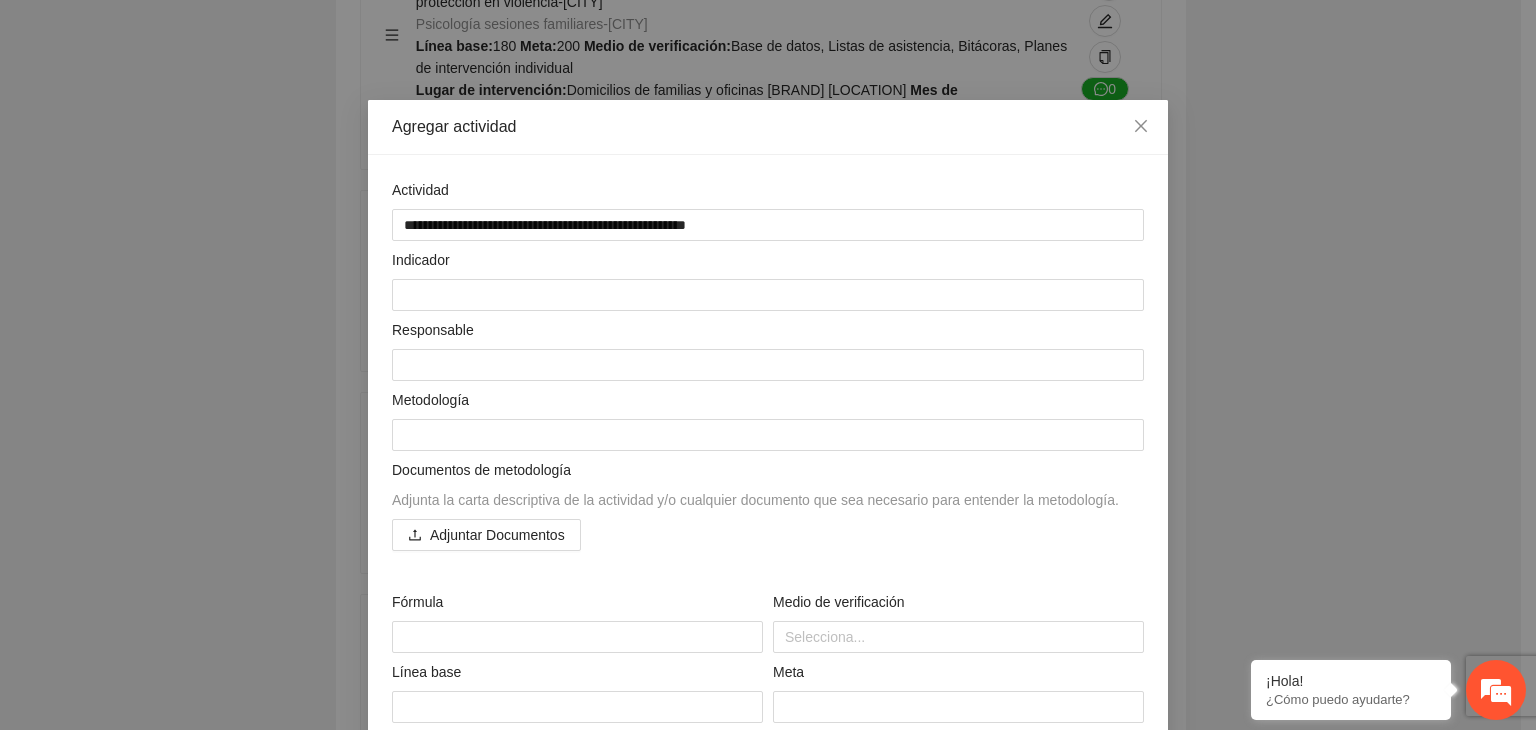 click on "**********" at bounding box center [768, 365] 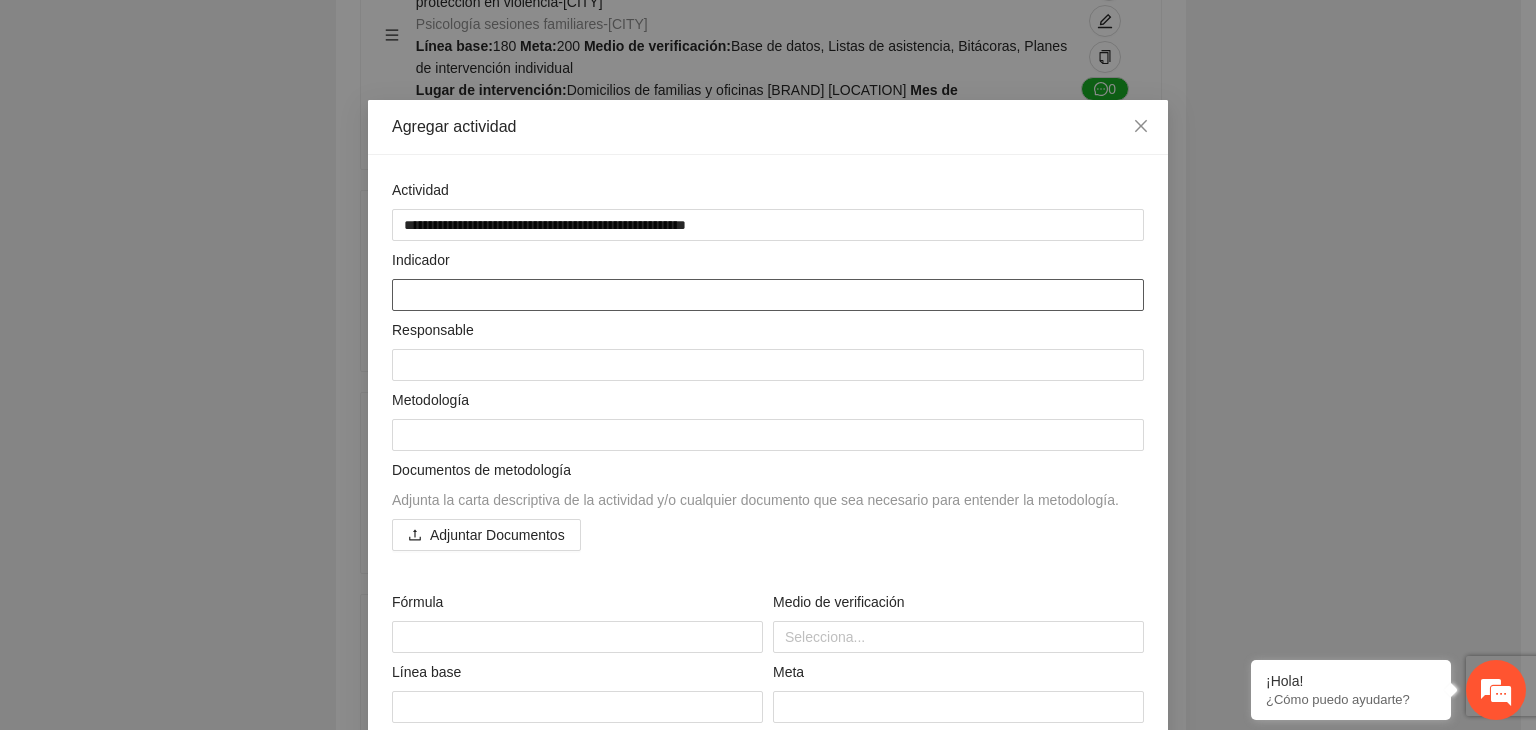 click at bounding box center (768, 295) 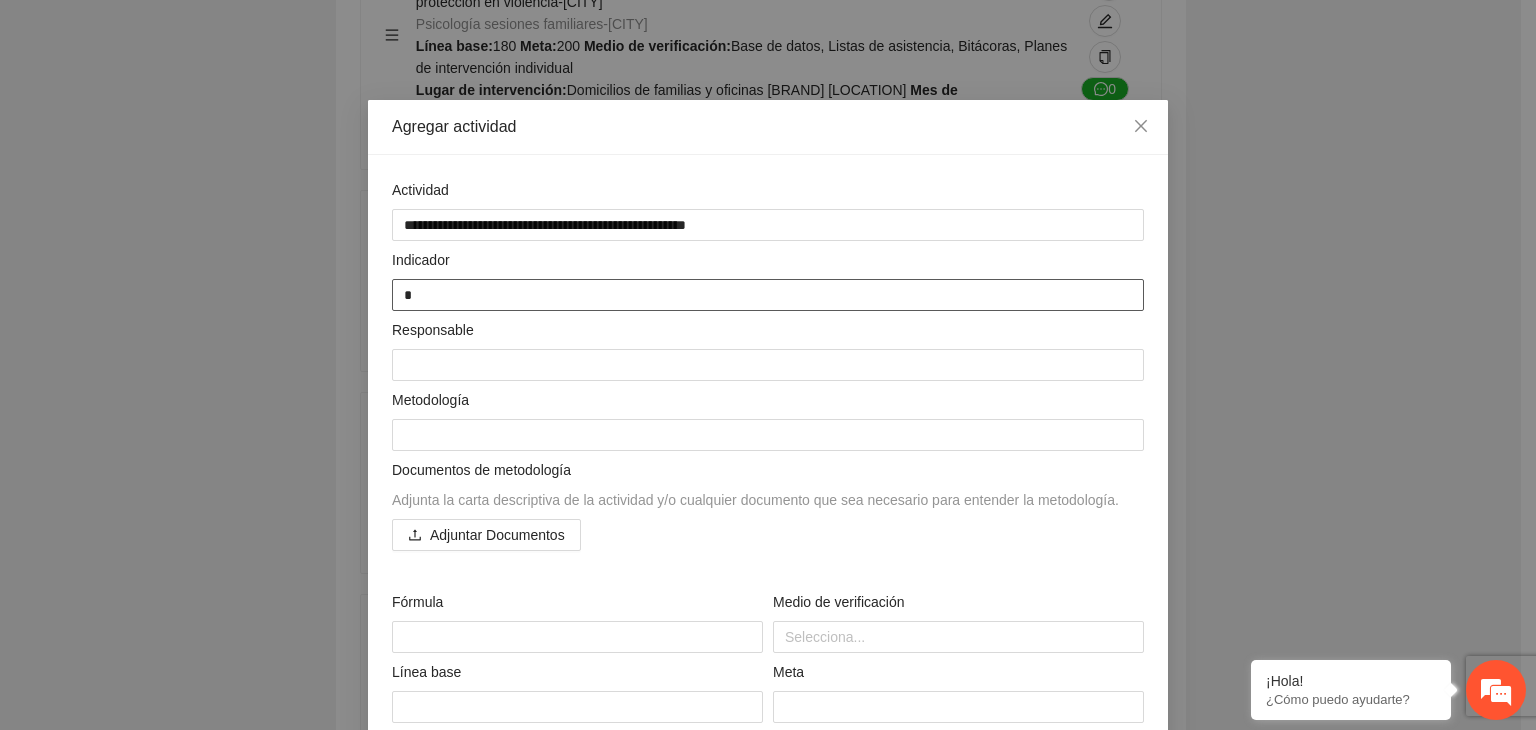 type on "**" 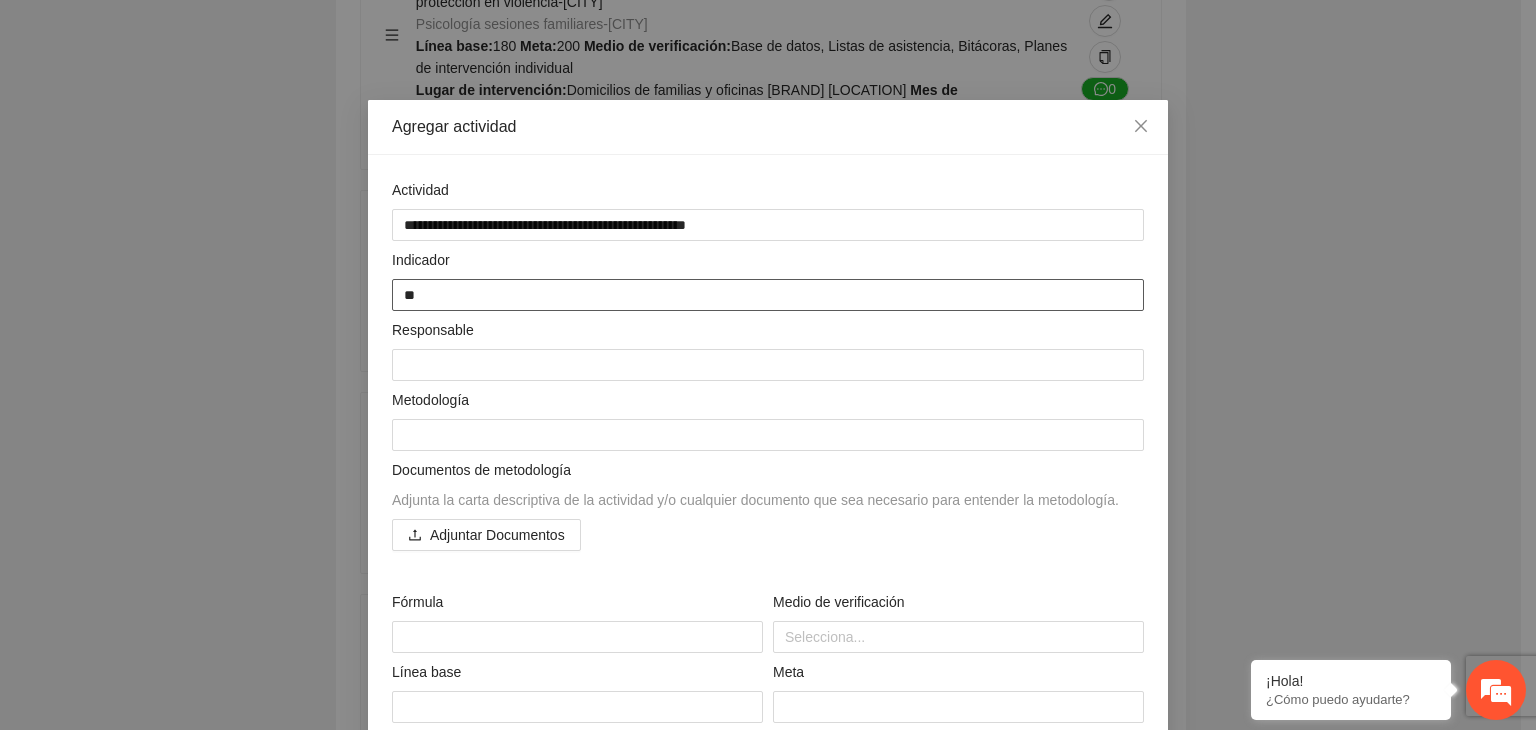 type on "***" 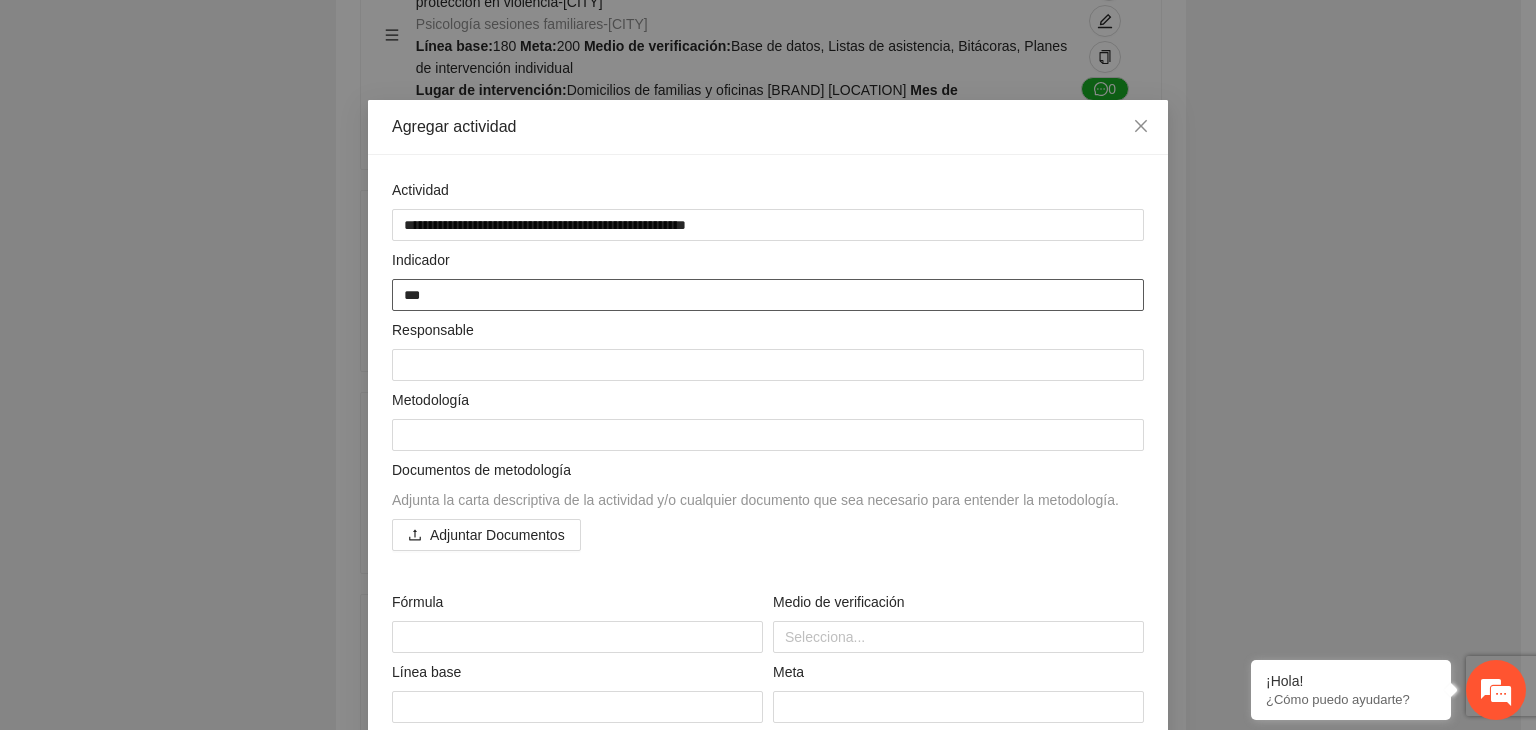 type on "****" 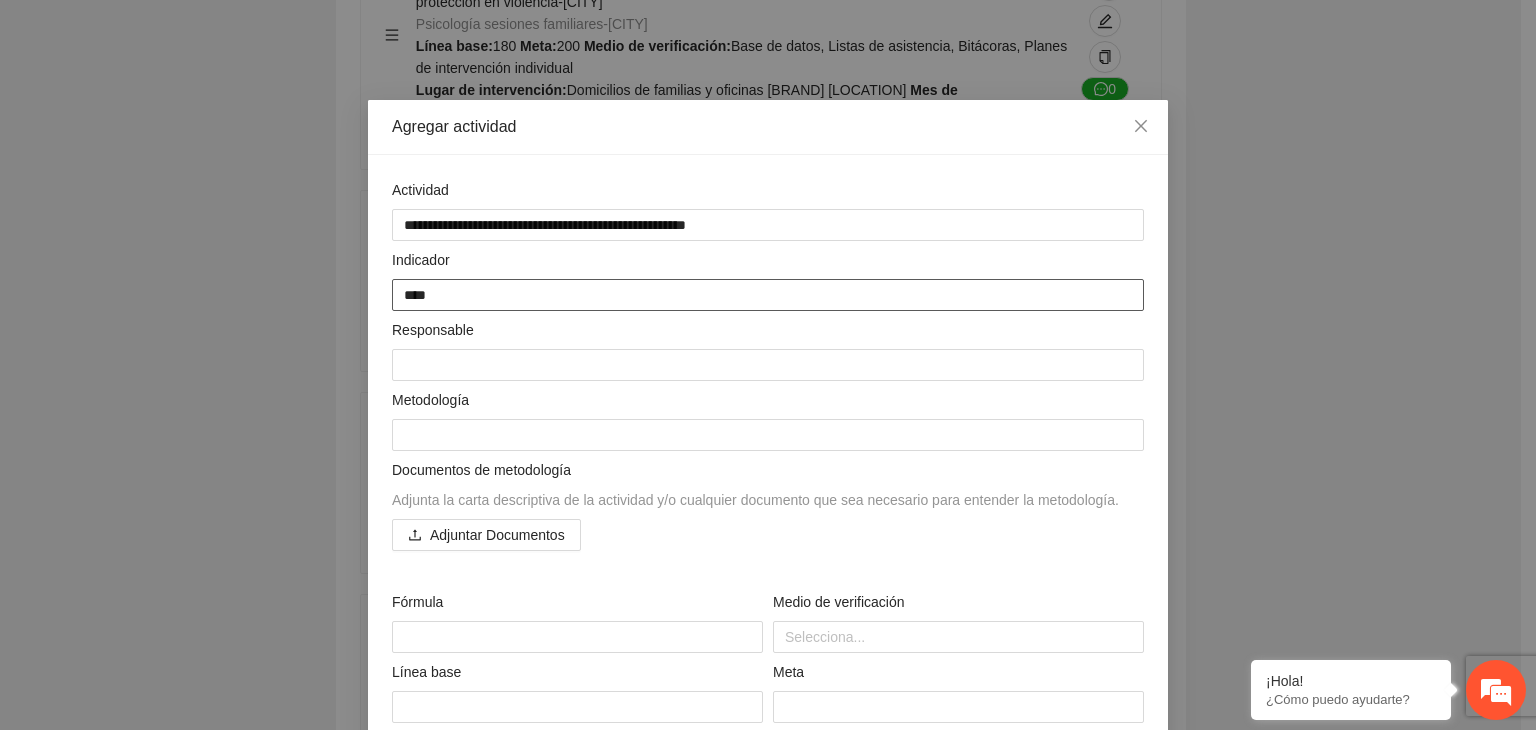 type on "*****" 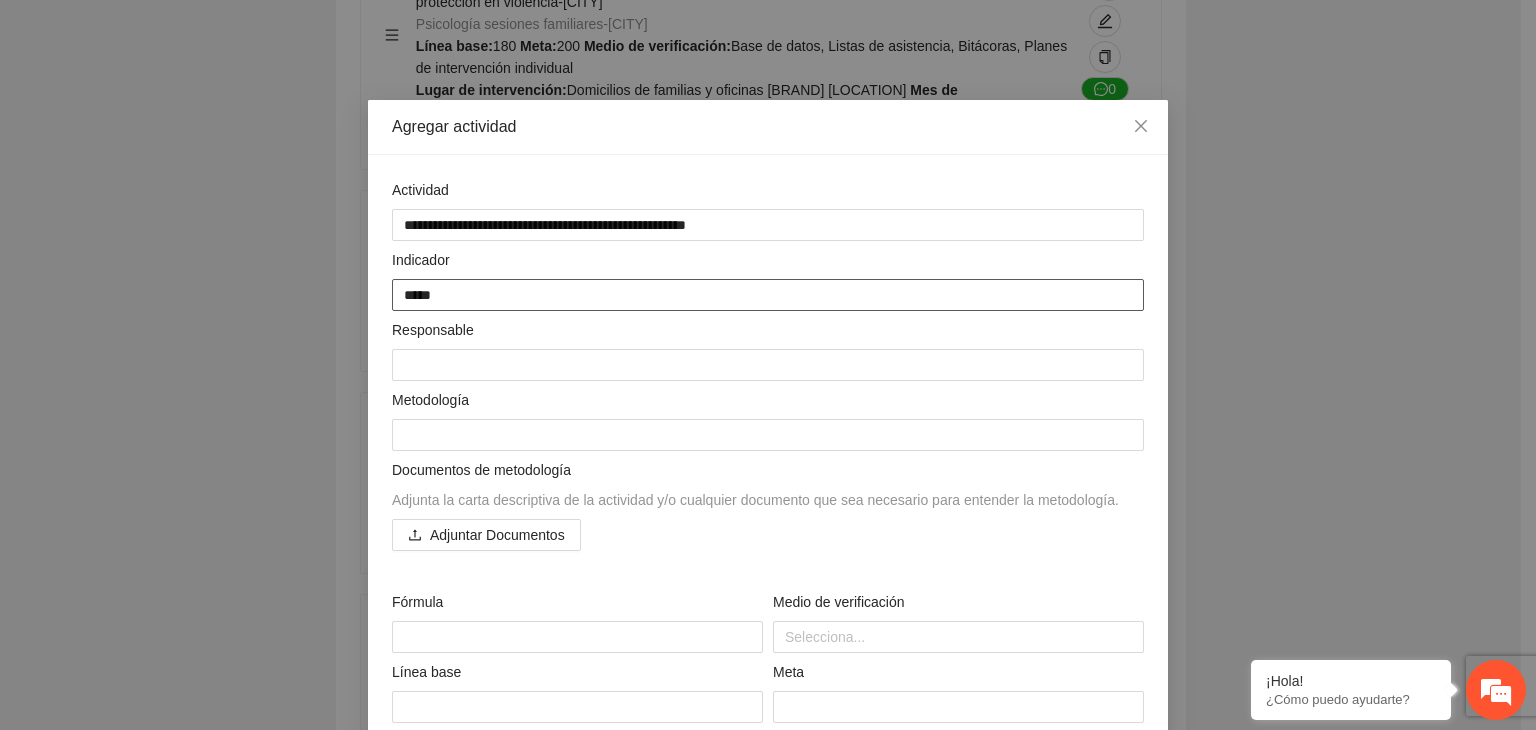 type on "******" 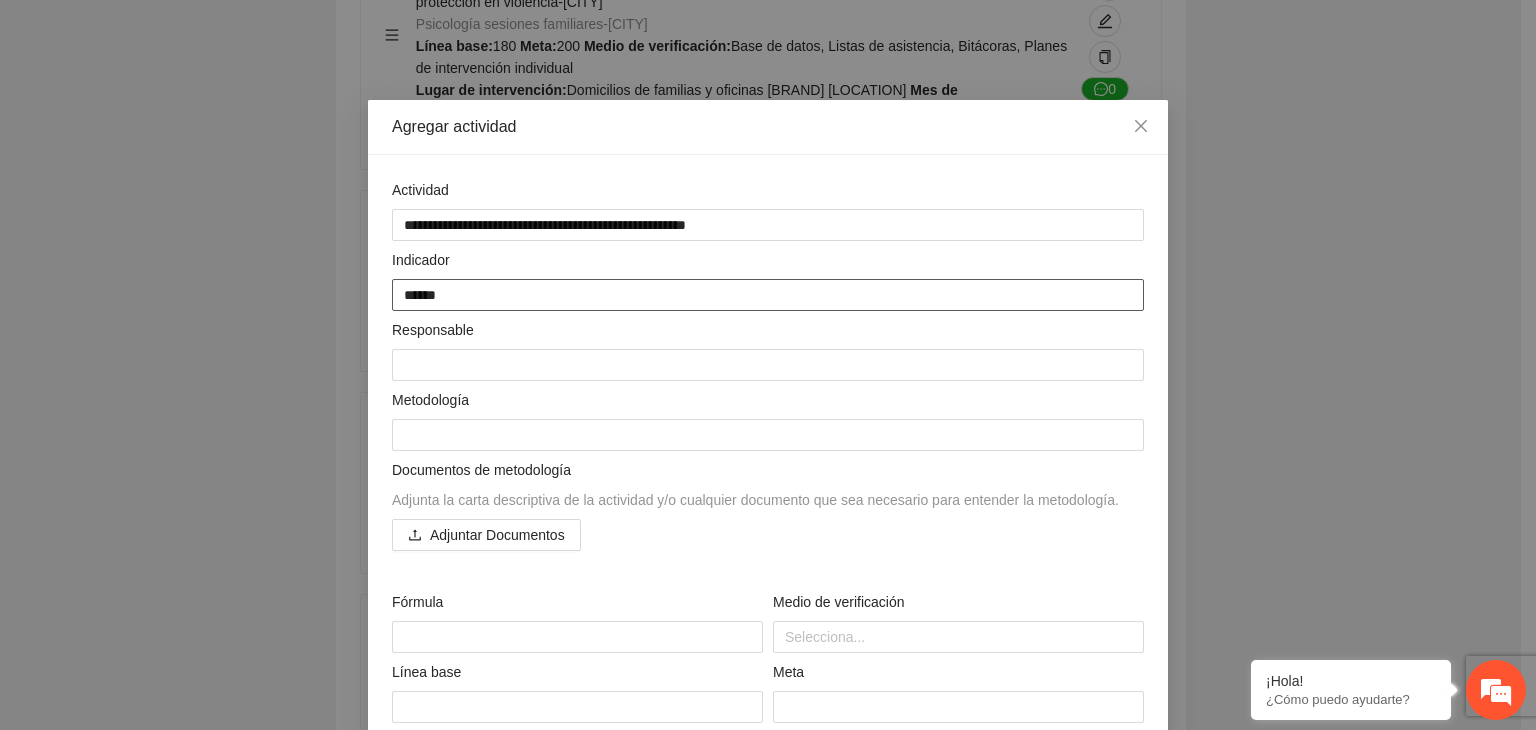 type 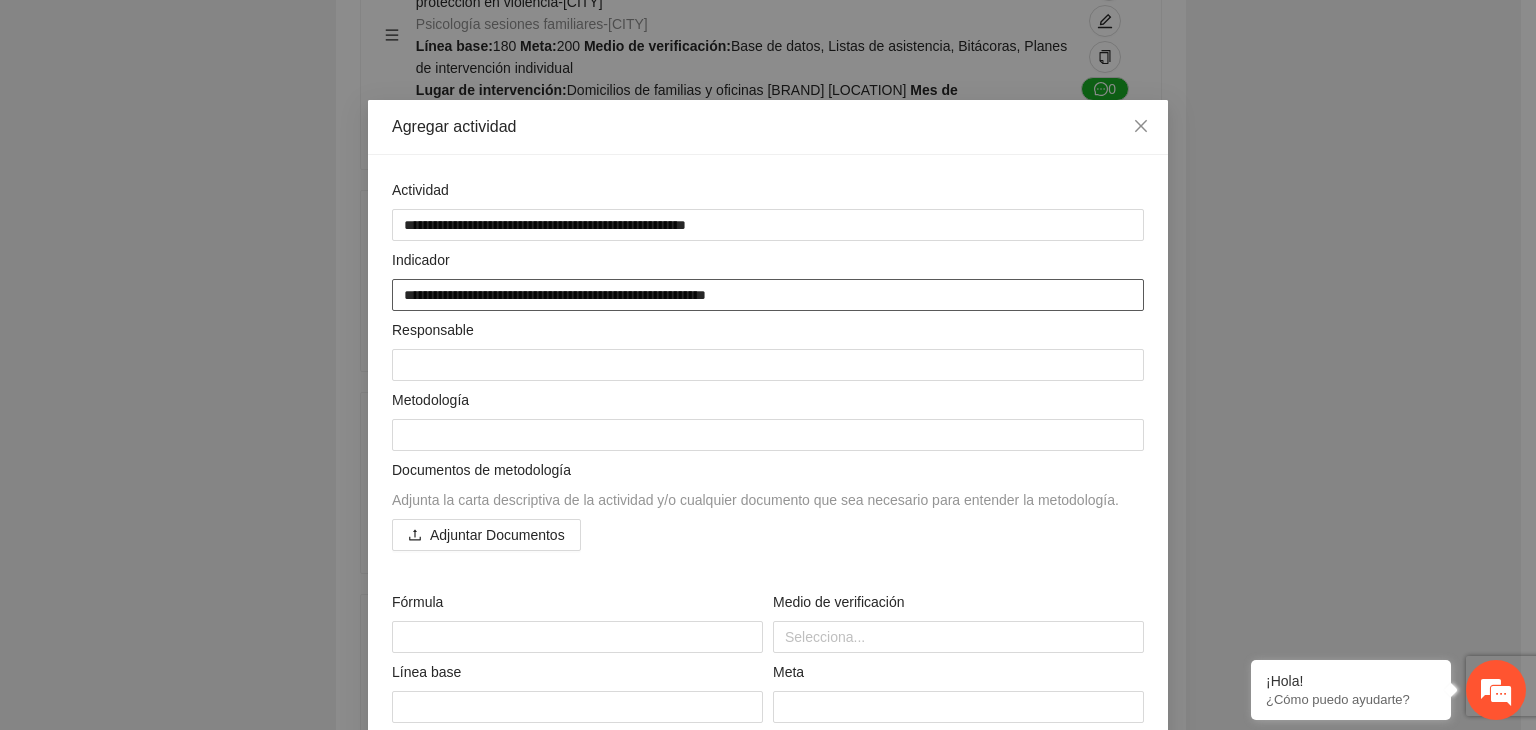 click on "**********" at bounding box center (768, 295) 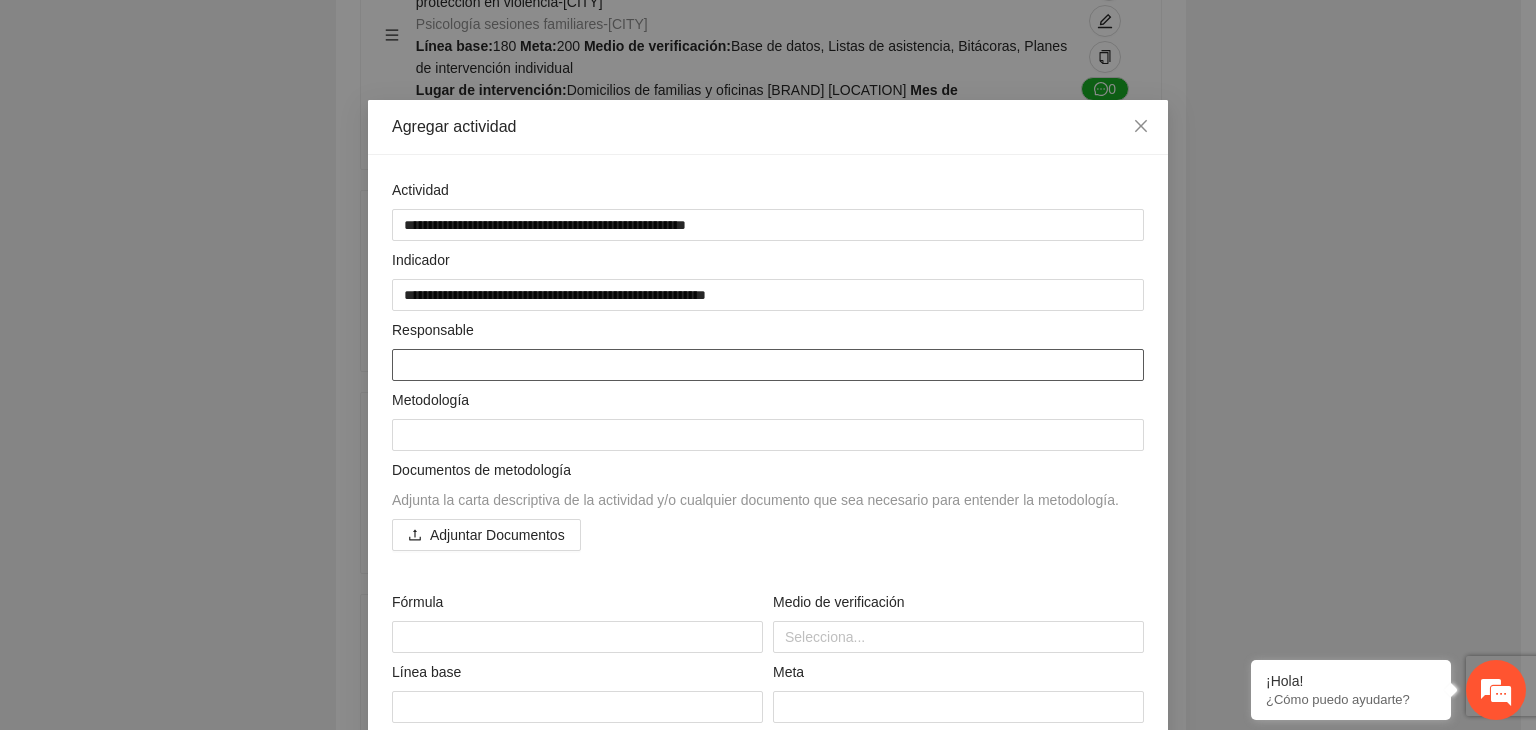 click at bounding box center (768, 365) 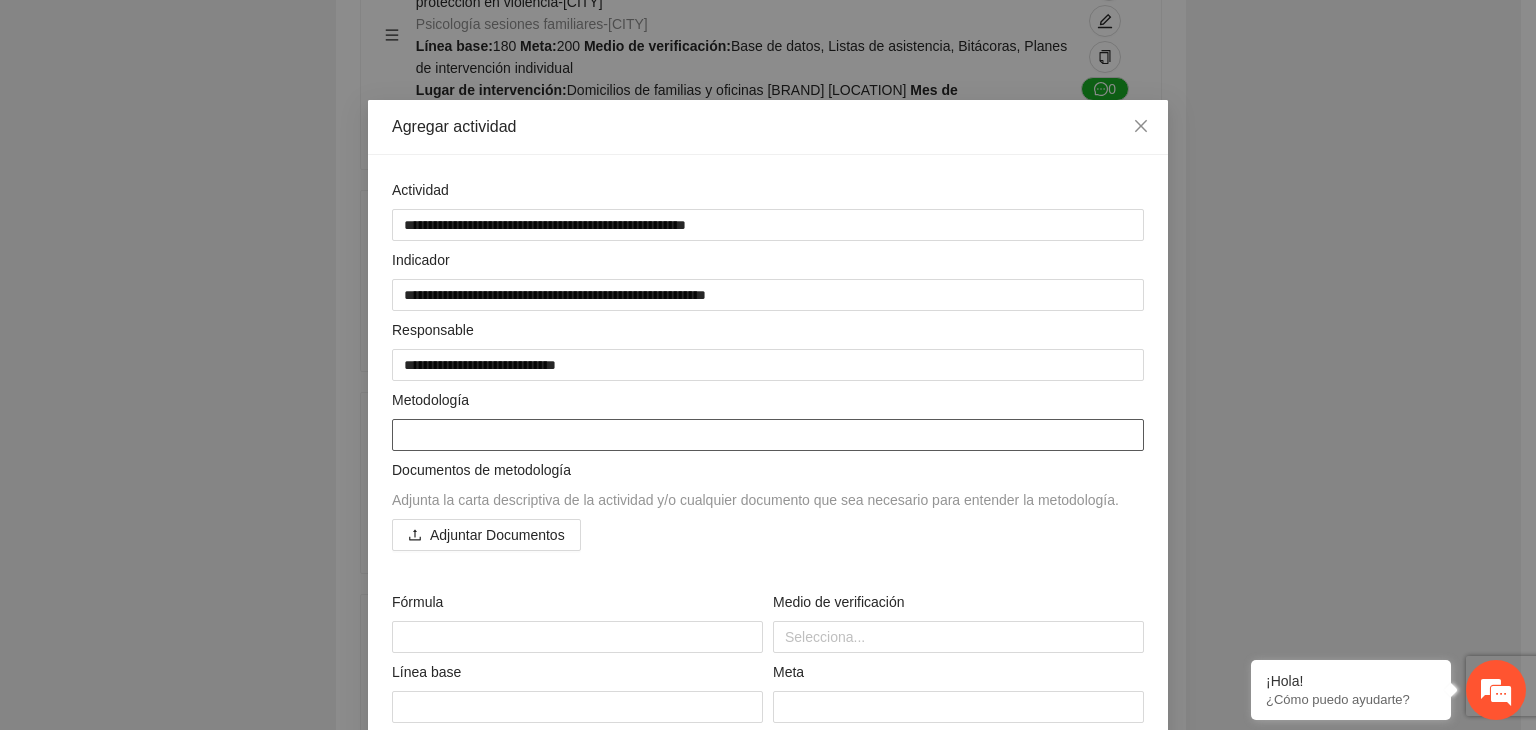click at bounding box center [768, 435] 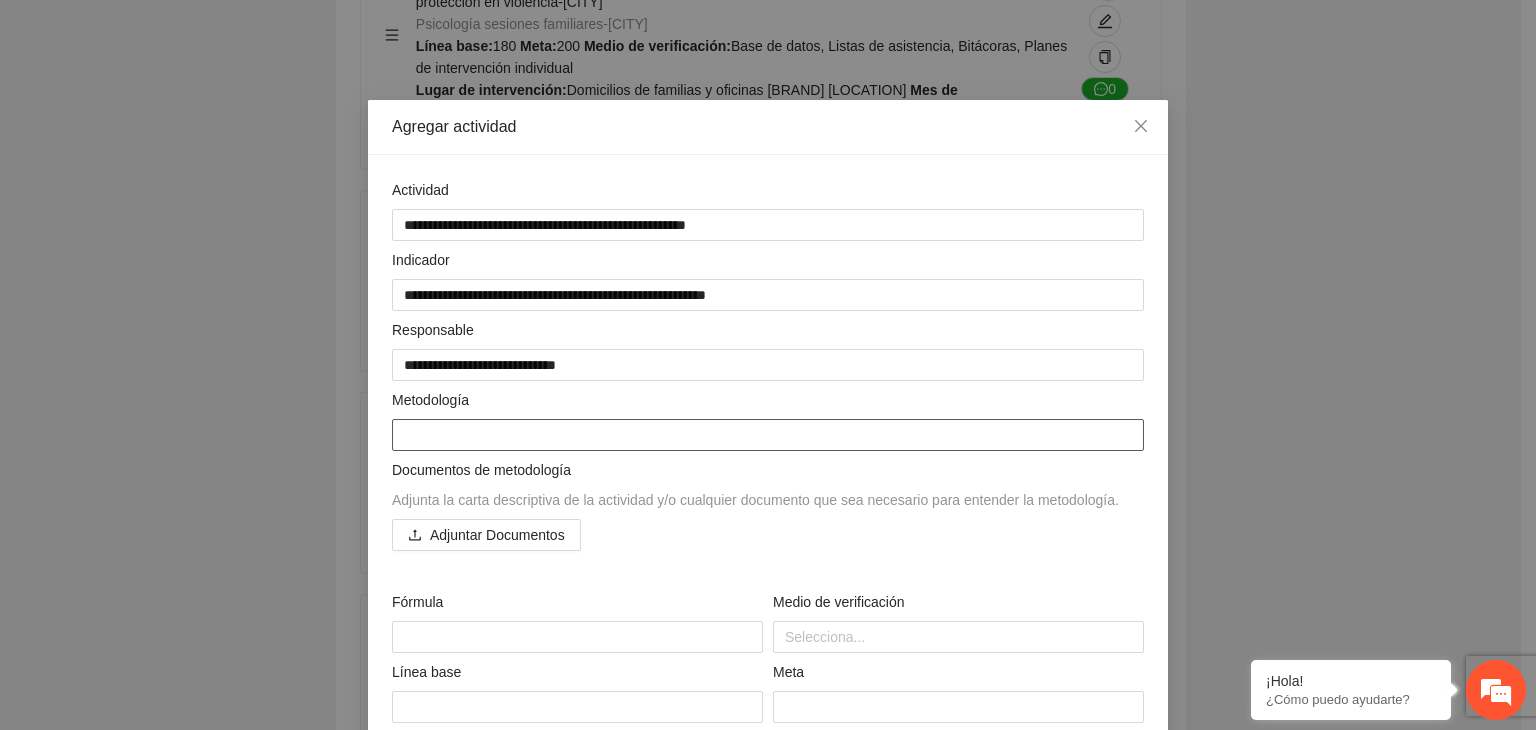 paste on "**********" 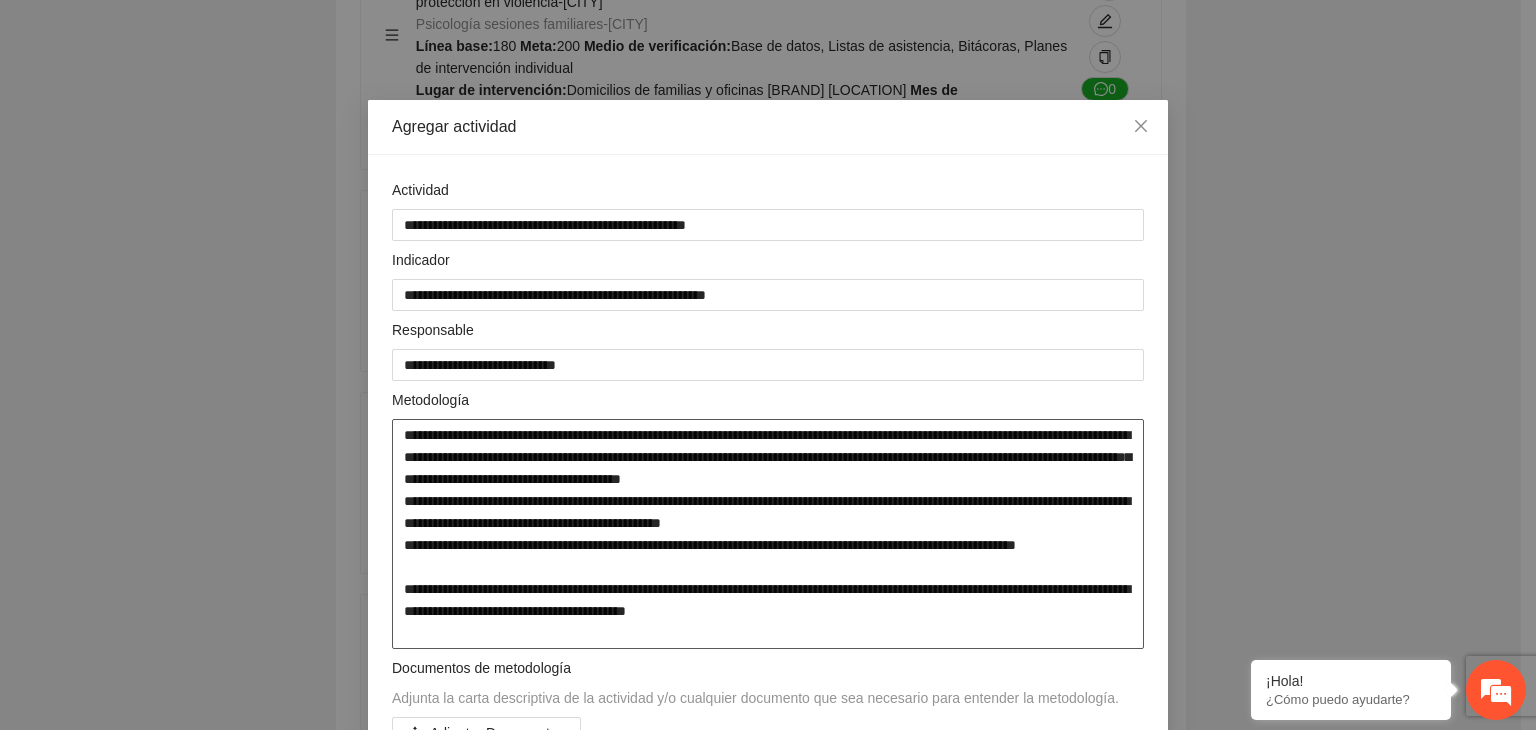 click on "**********" at bounding box center [768, 534] 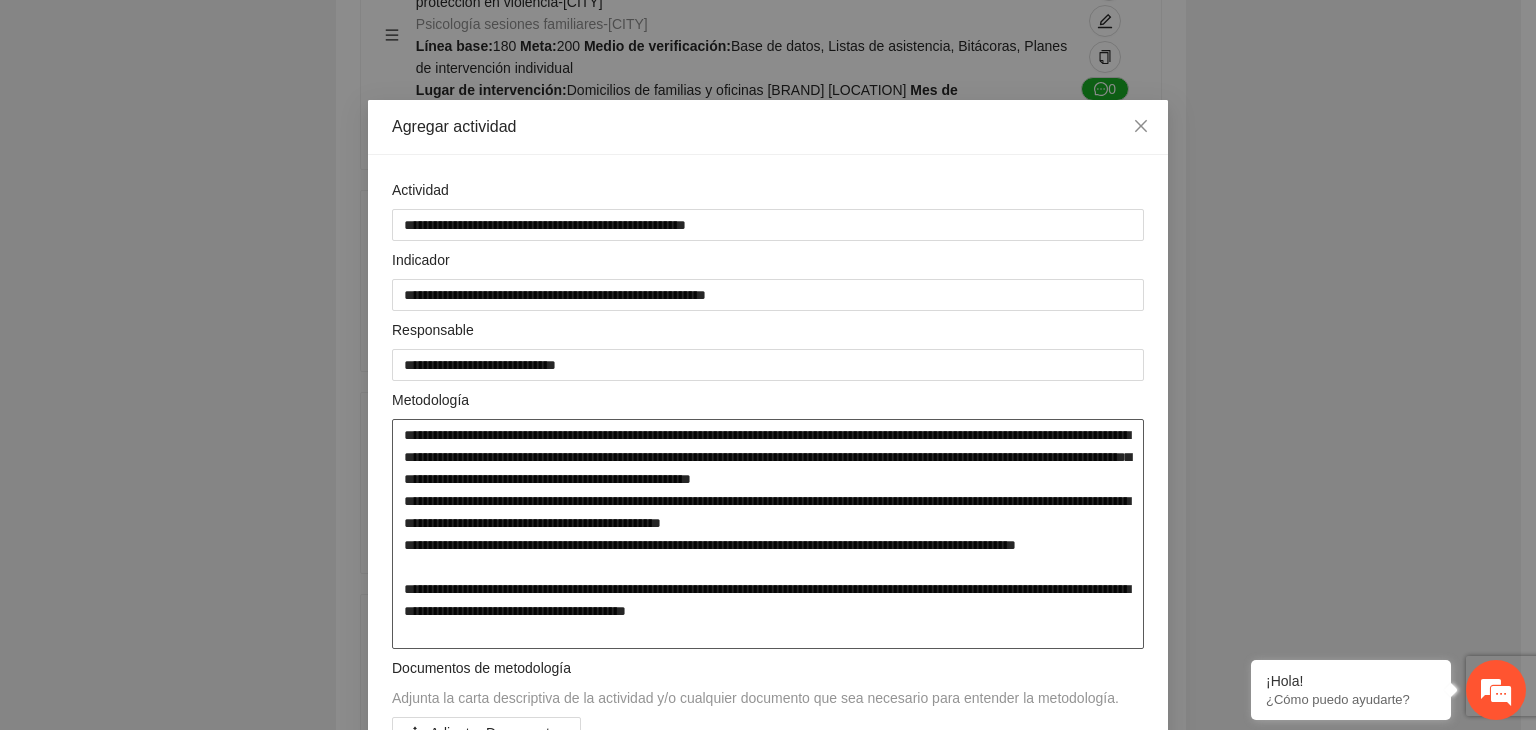 click on "**********" at bounding box center [768, 534] 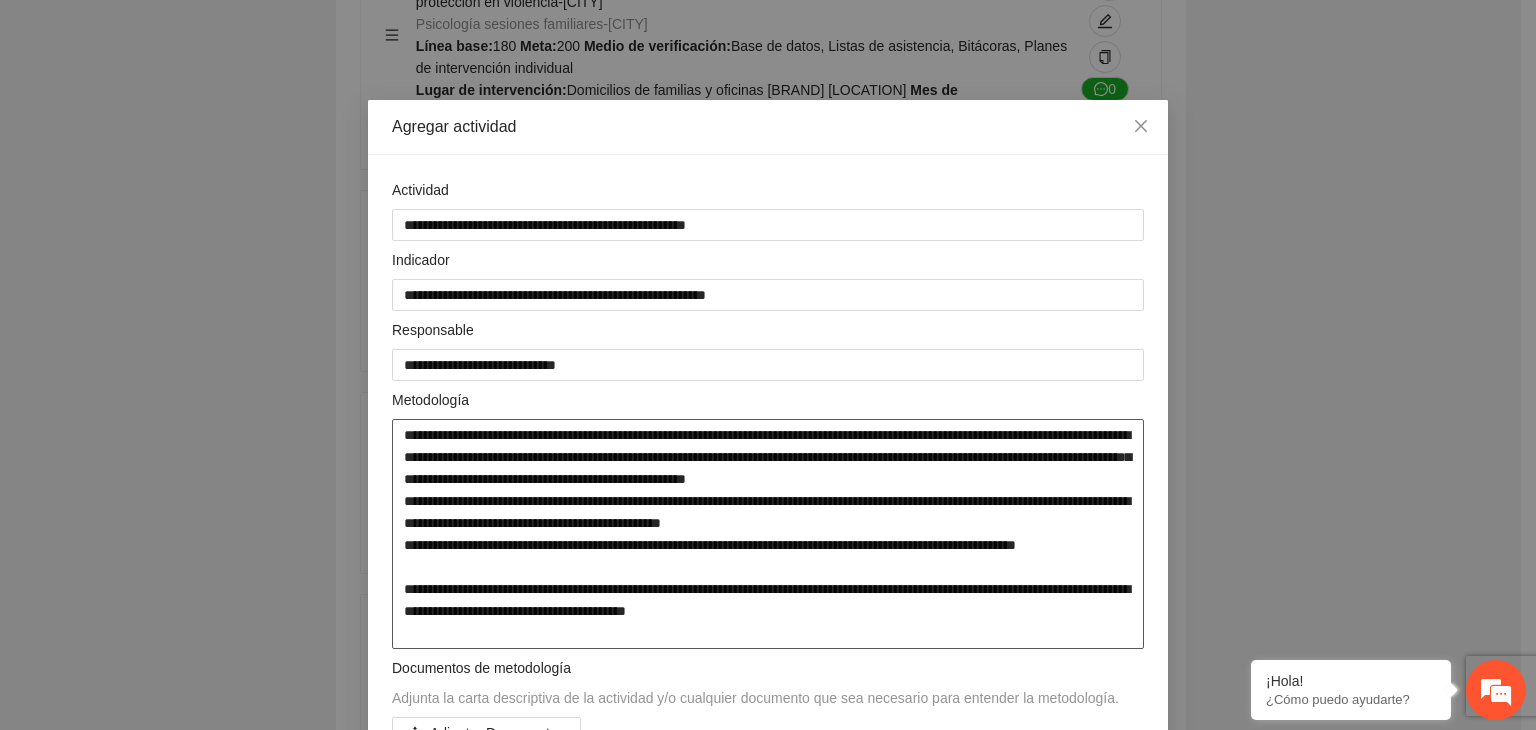 click on "**********" at bounding box center [768, 534] 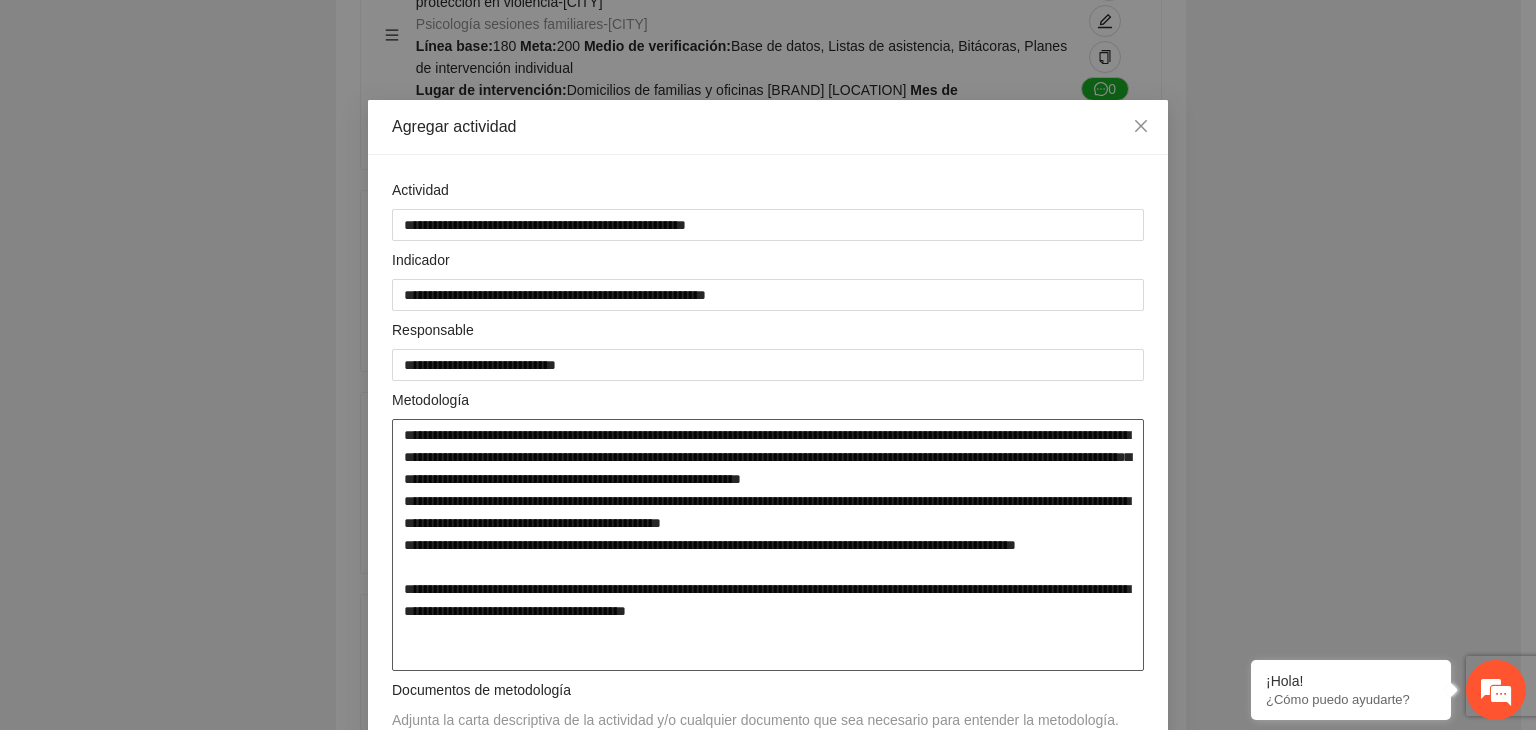 click on "**********" at bounding box center (768, 545) 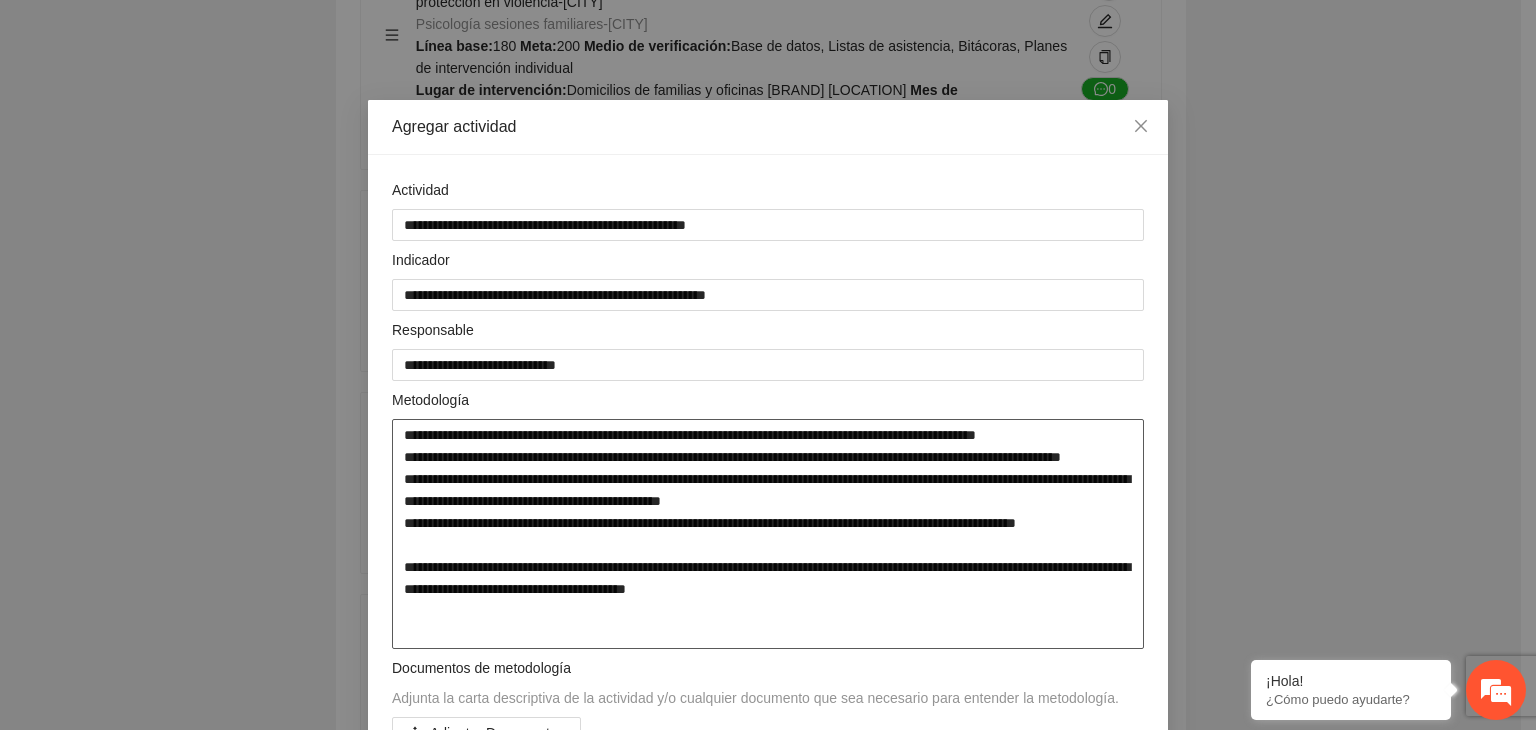 click on "**********" at bounding box center [768, 534] 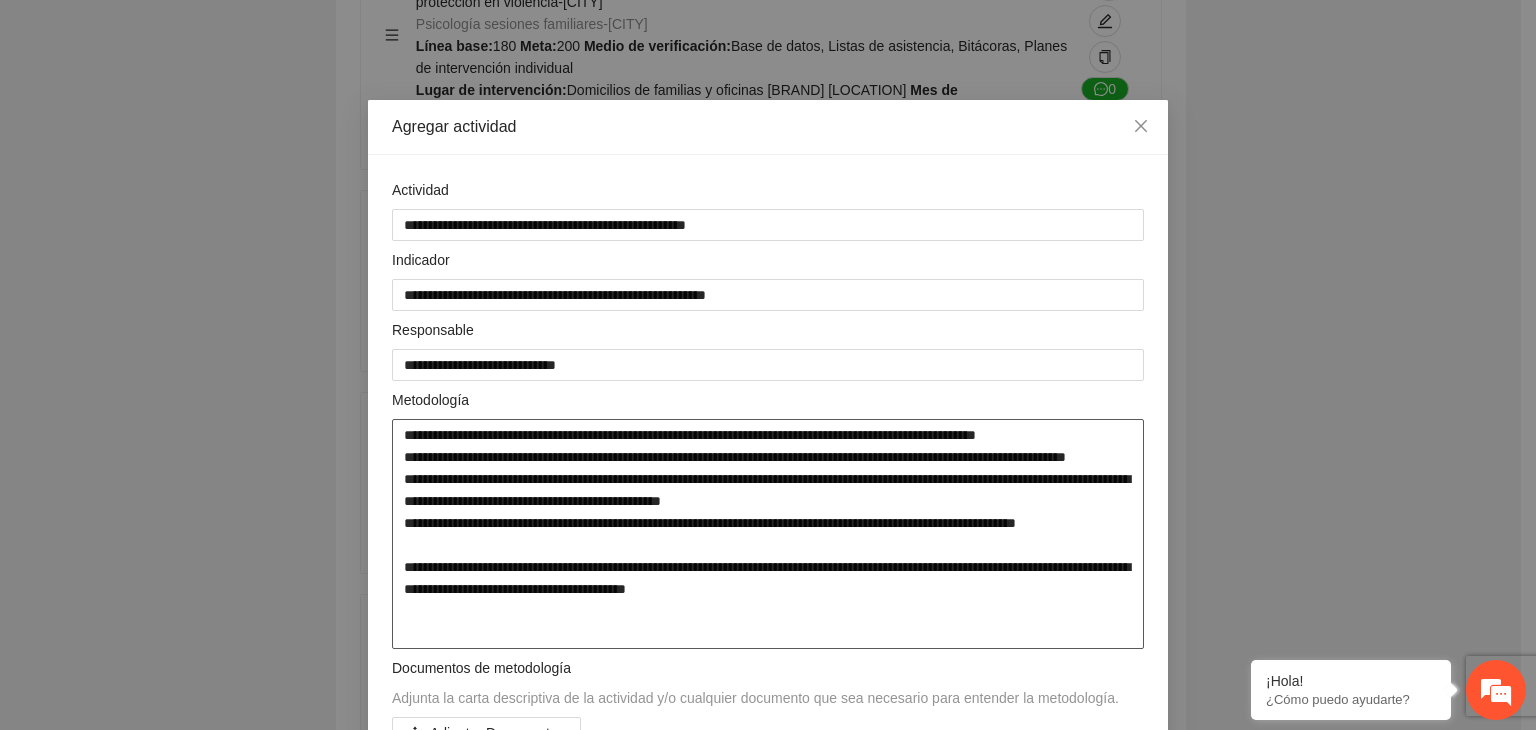 click on "**********" at bounding box center (768, 534) 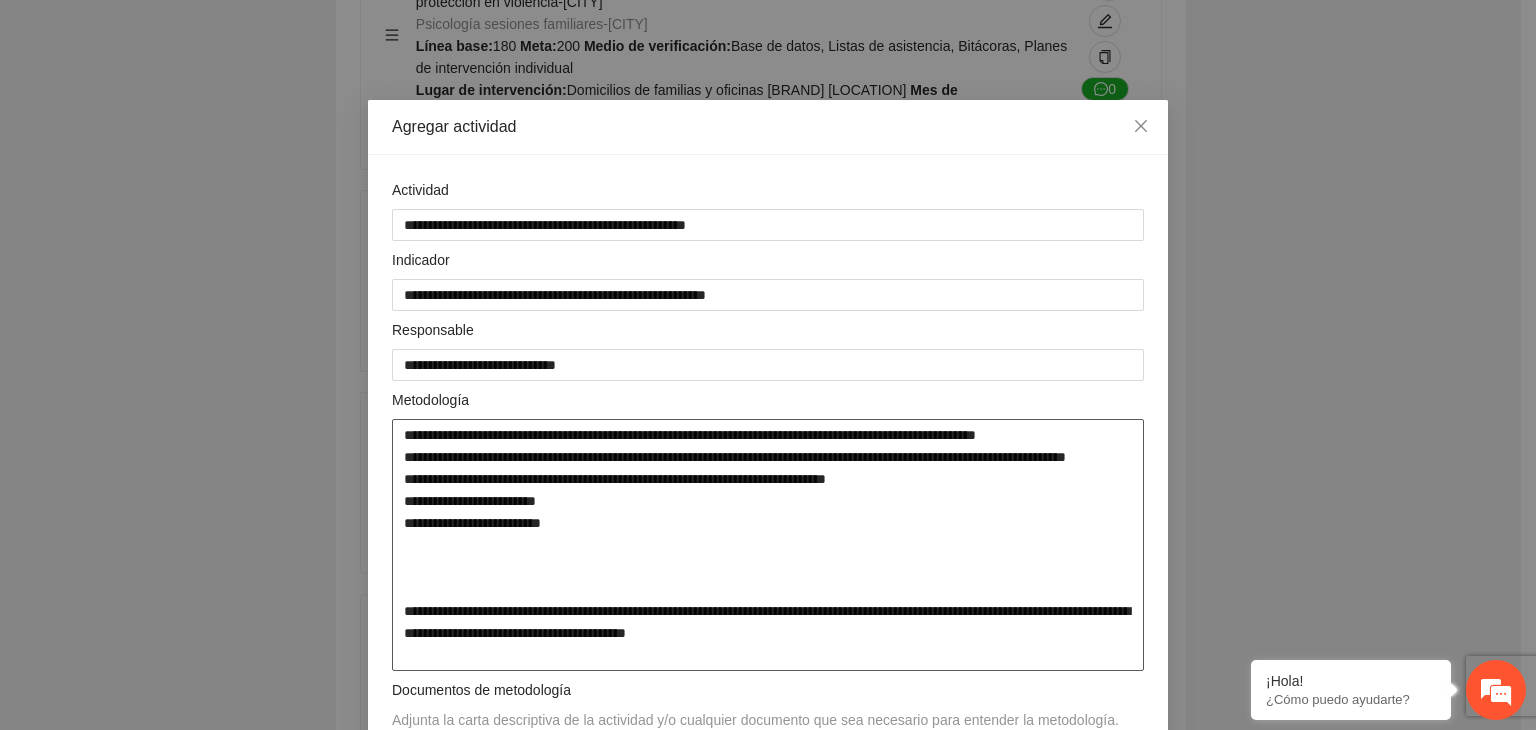 click on "**********" at bounding box center (768, 545) 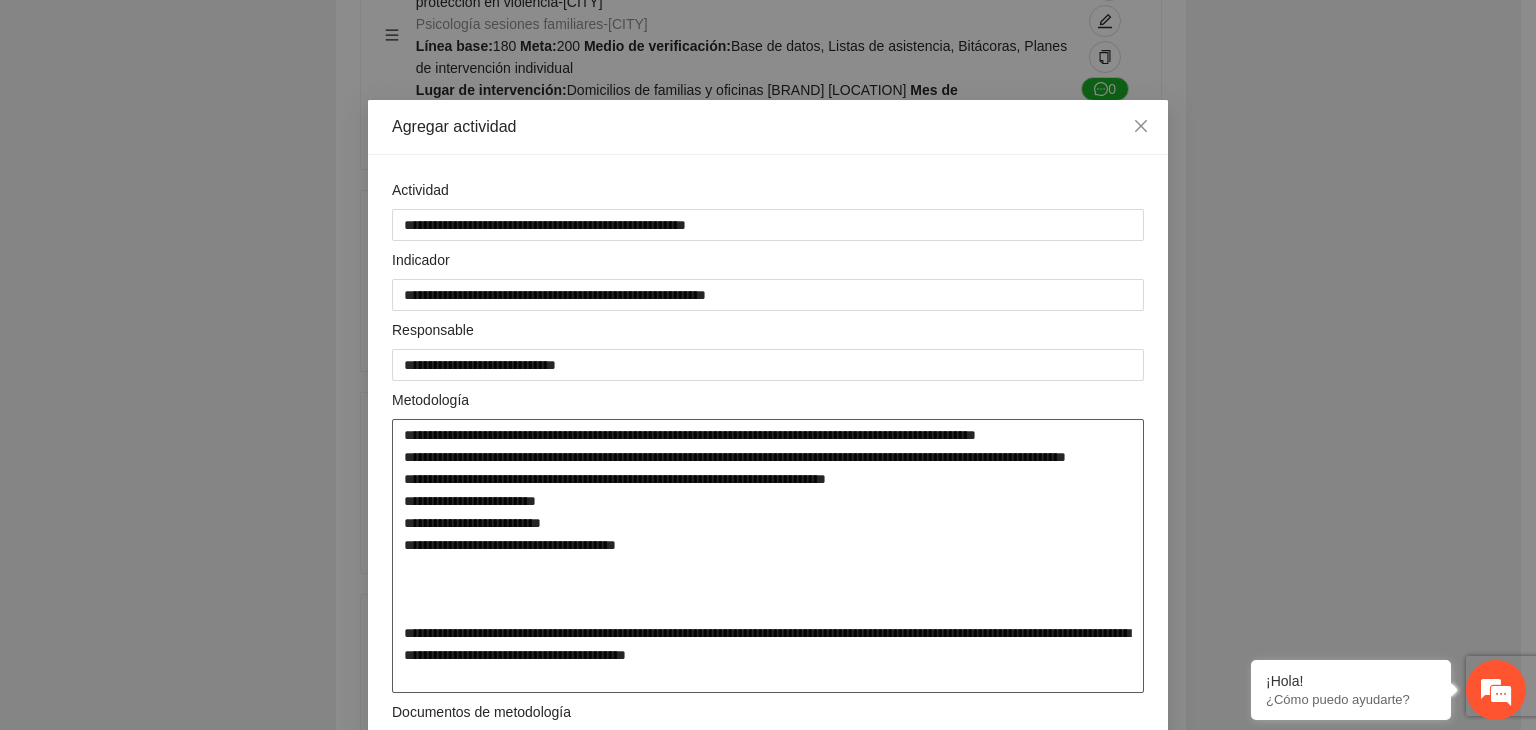 click on "**********" at bounding box center (768, 556) 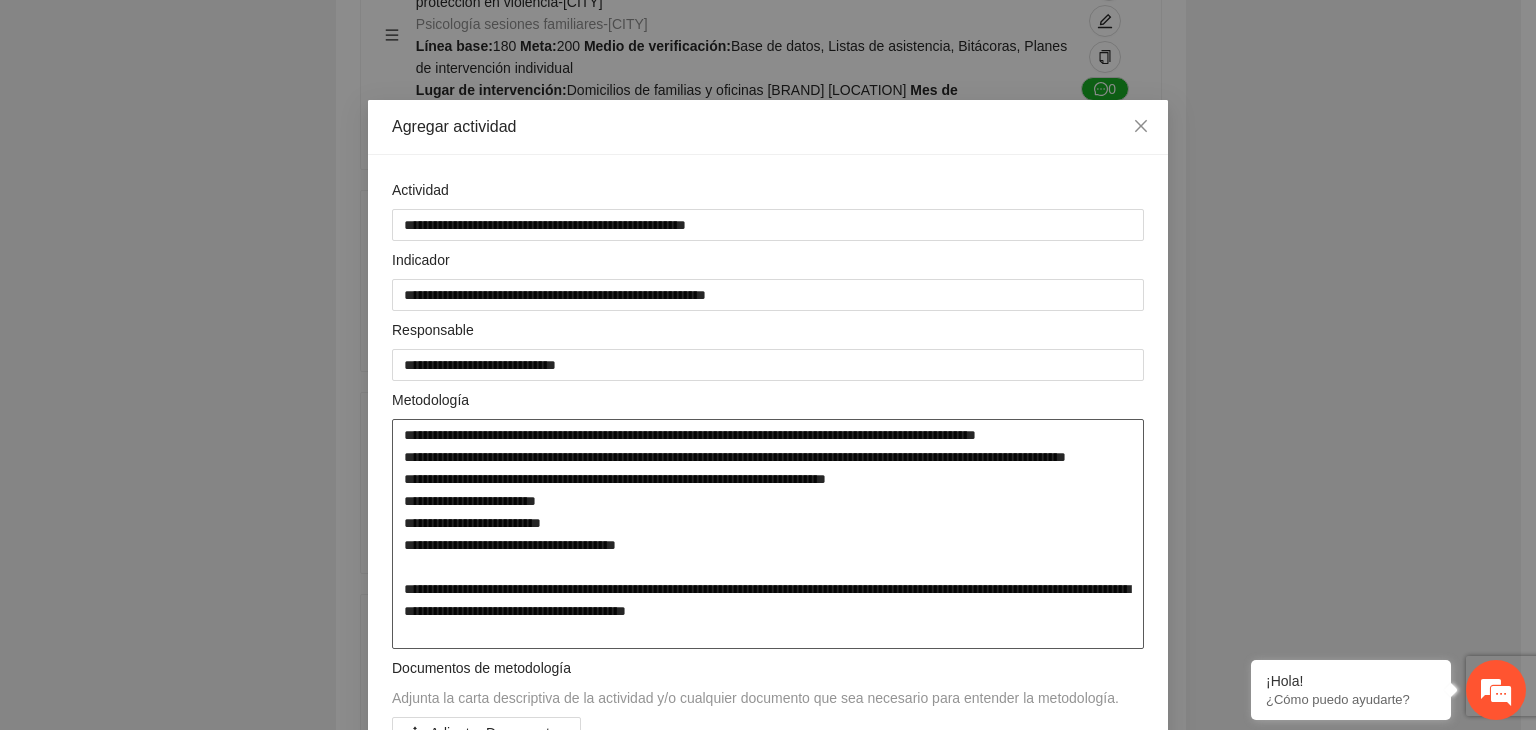 click on "**********" at bounding box center (768, 534) 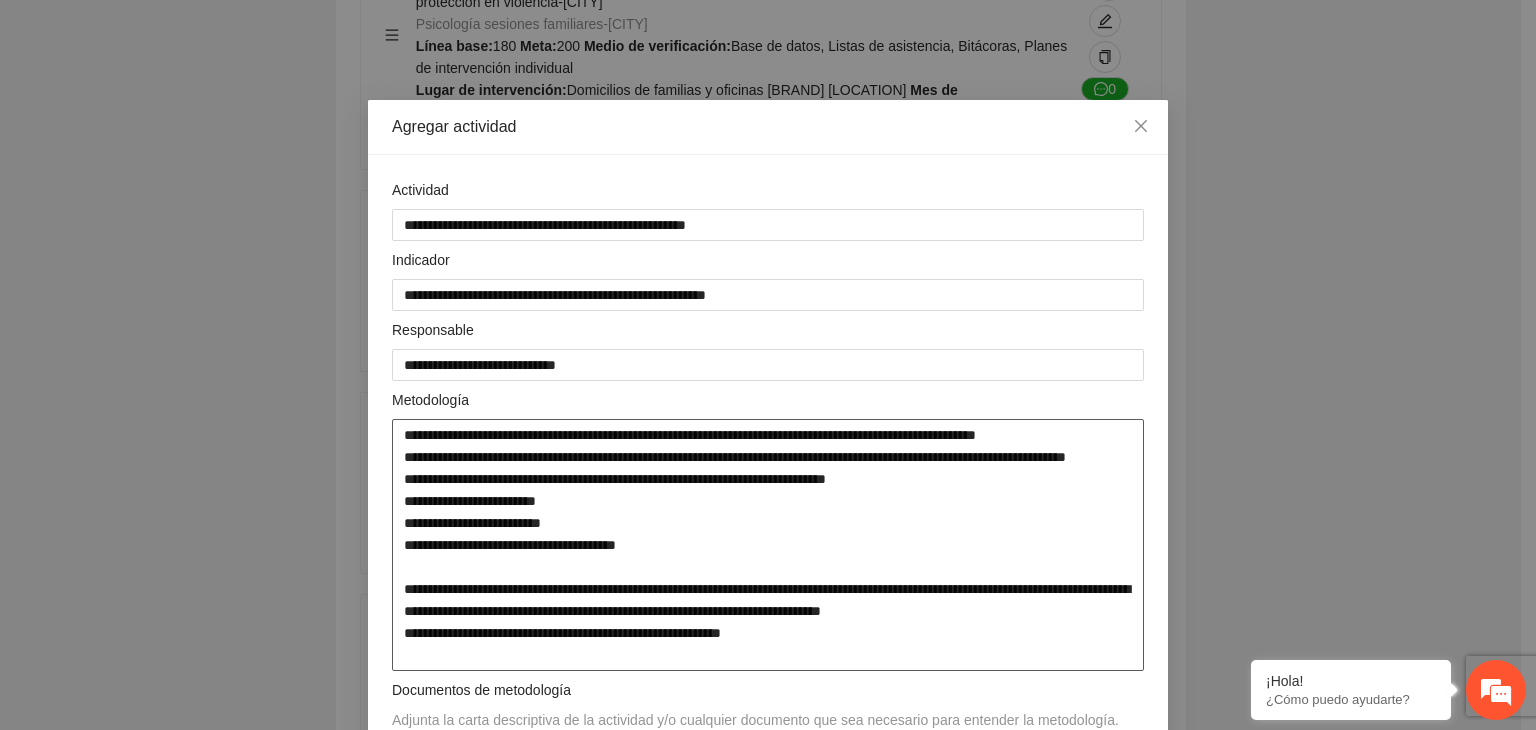 click on "**********" at bounding box center (768, 545) 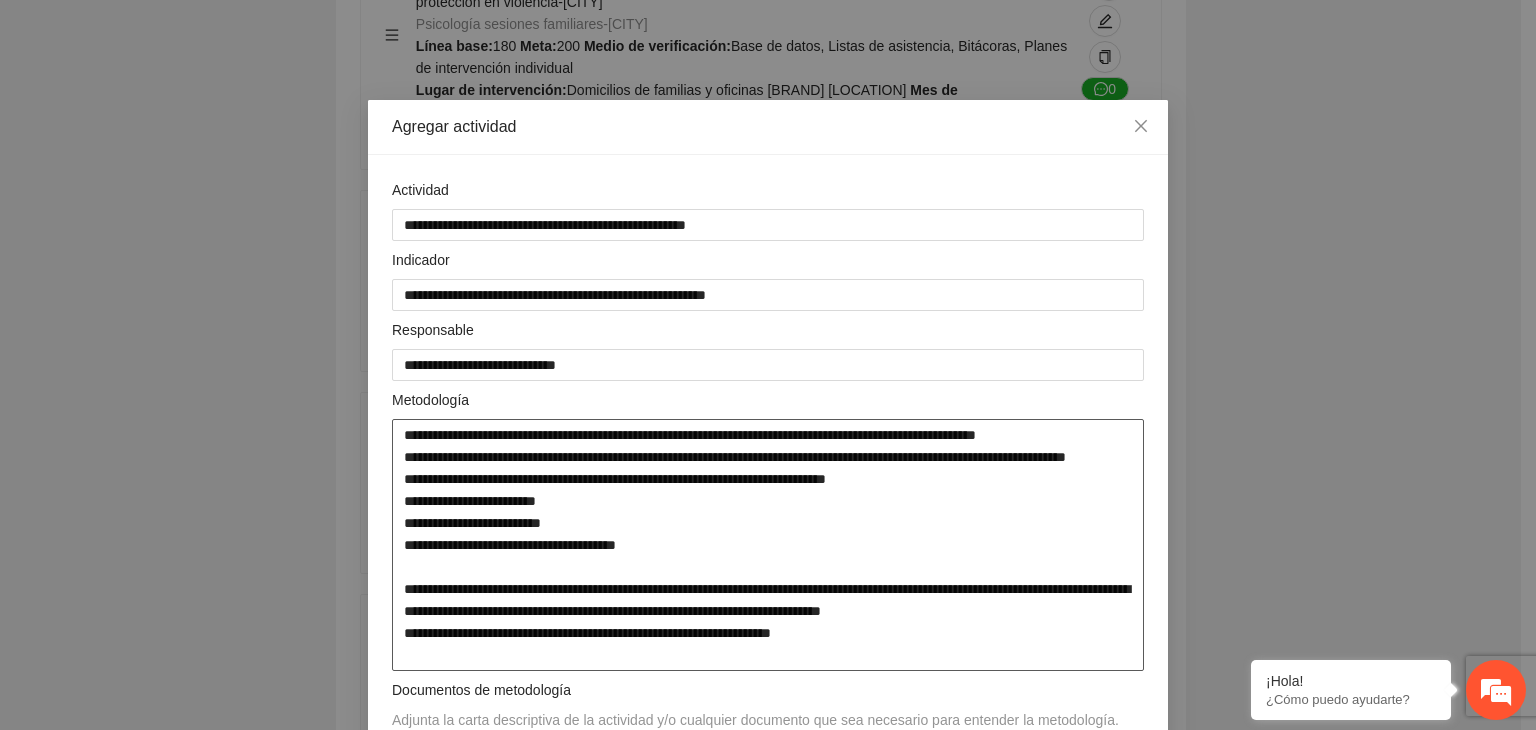 click on "**********" at bounding box center [768, 545] 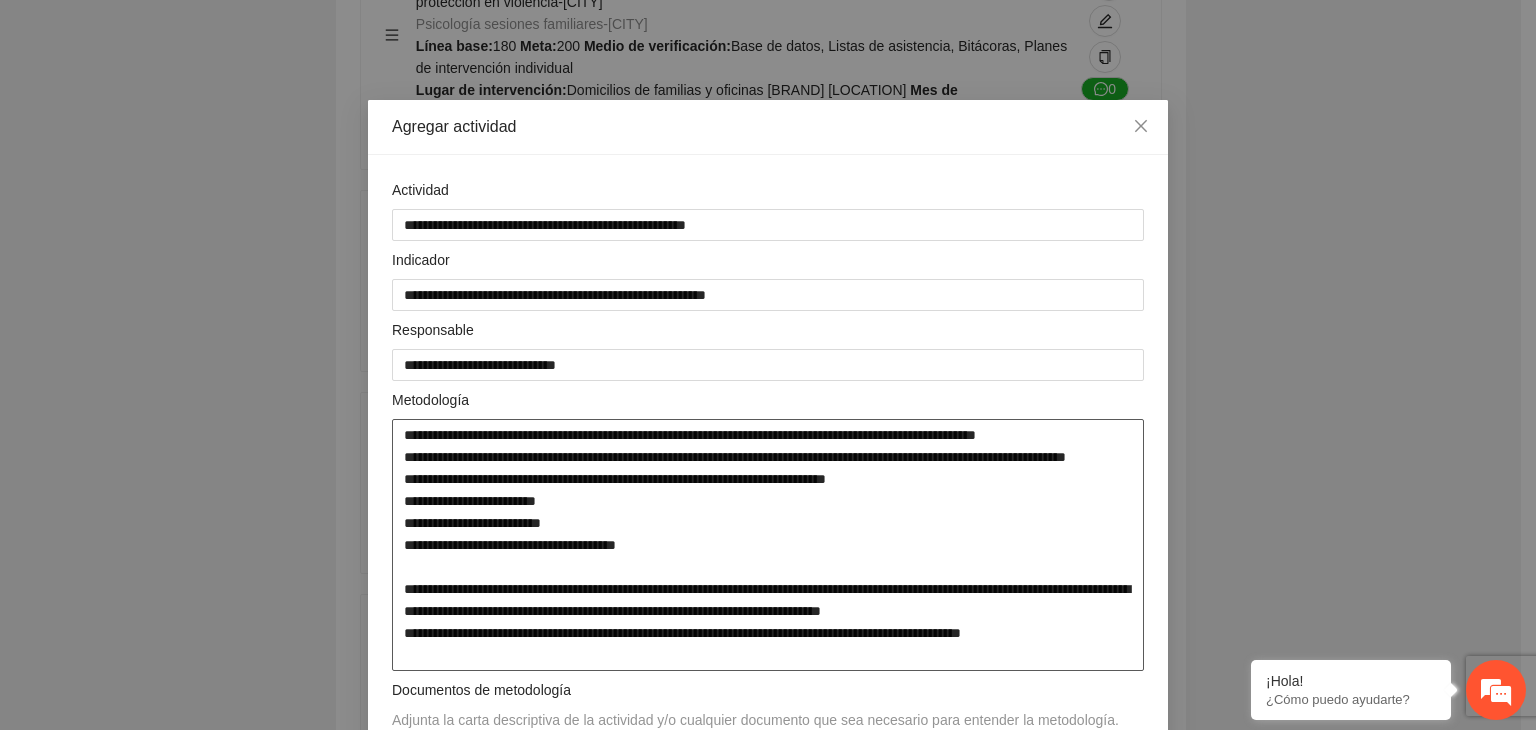click on "**********" at bounding box center (768, 545) 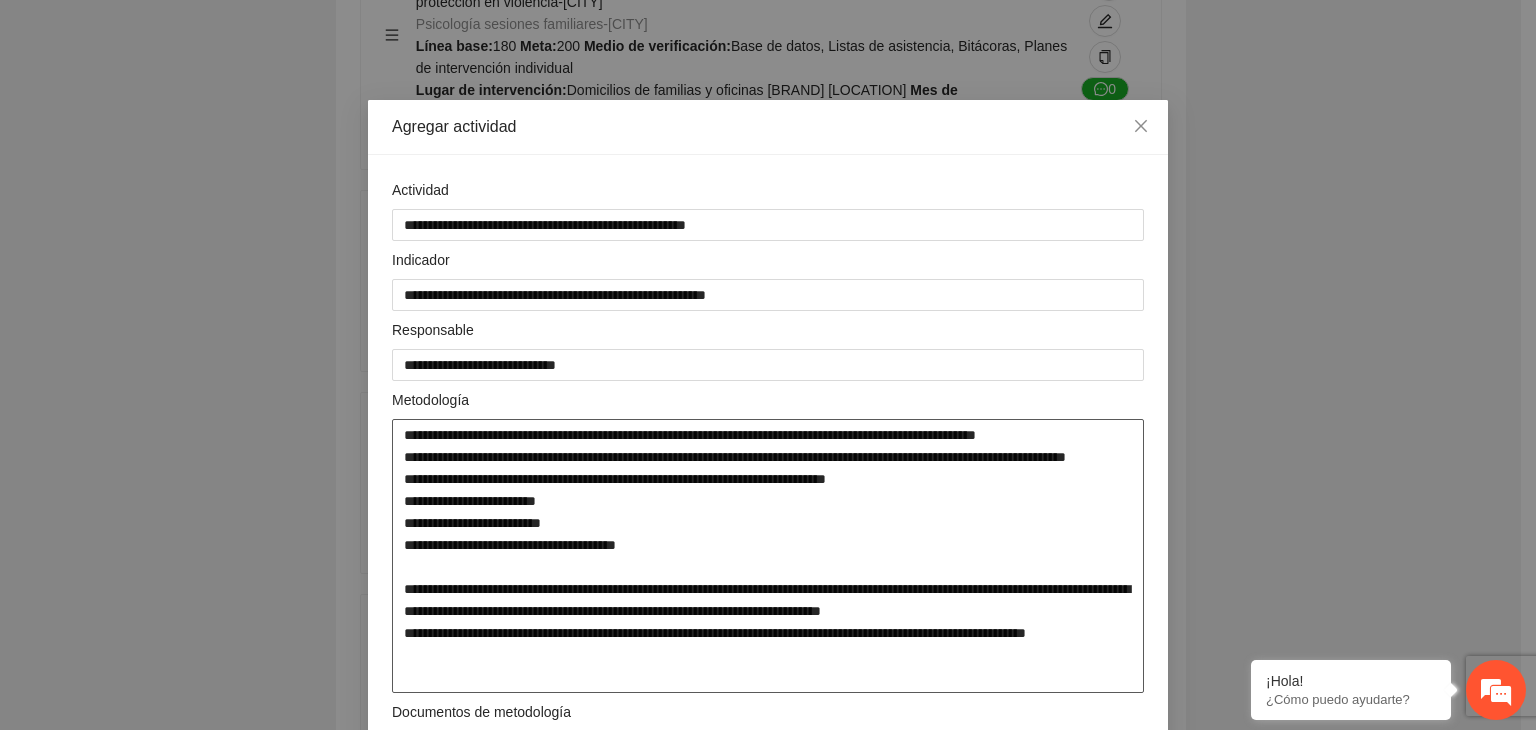 click on "**********" at bounding box center (768, 556) 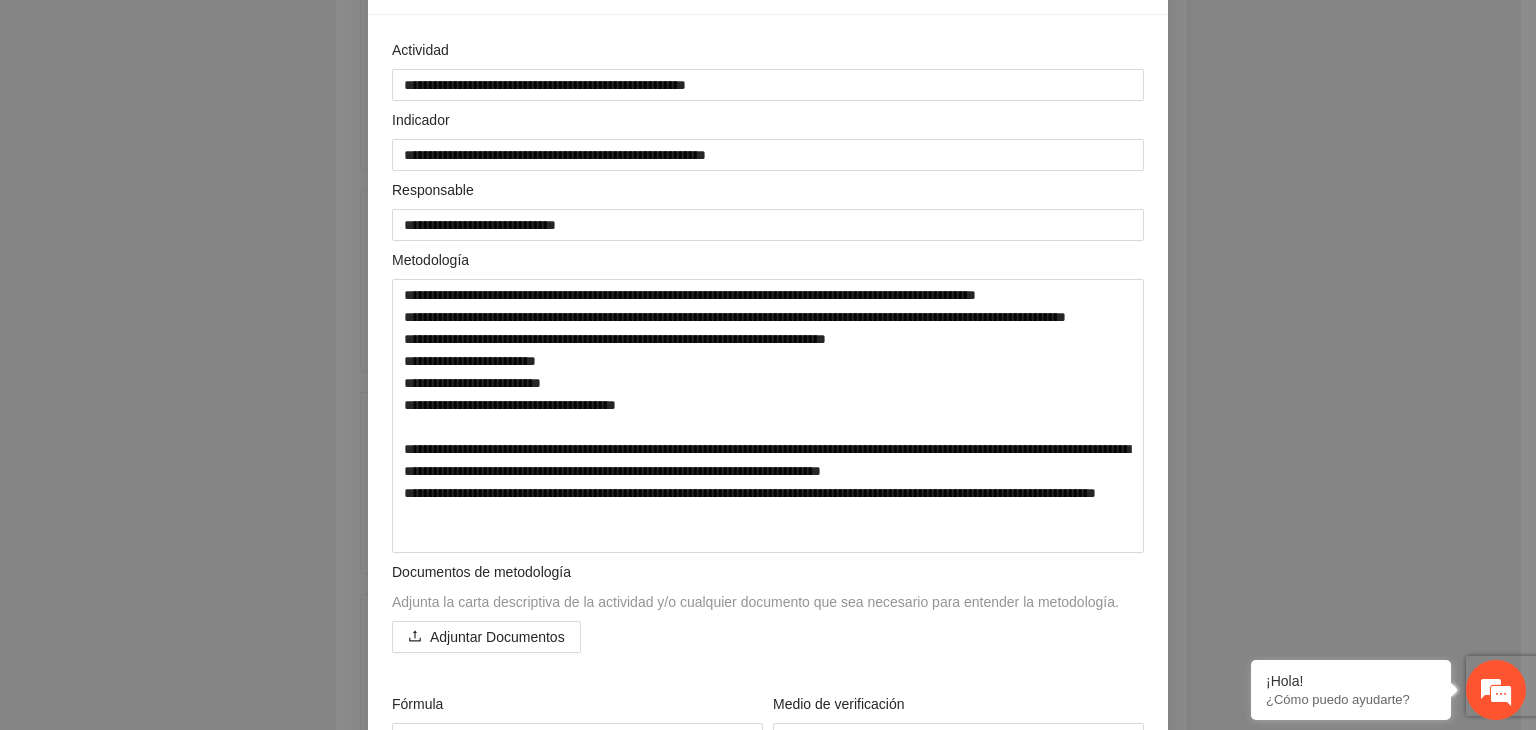 scroll, scrollTop: 179, scrollLeft: 0, axis: vertical 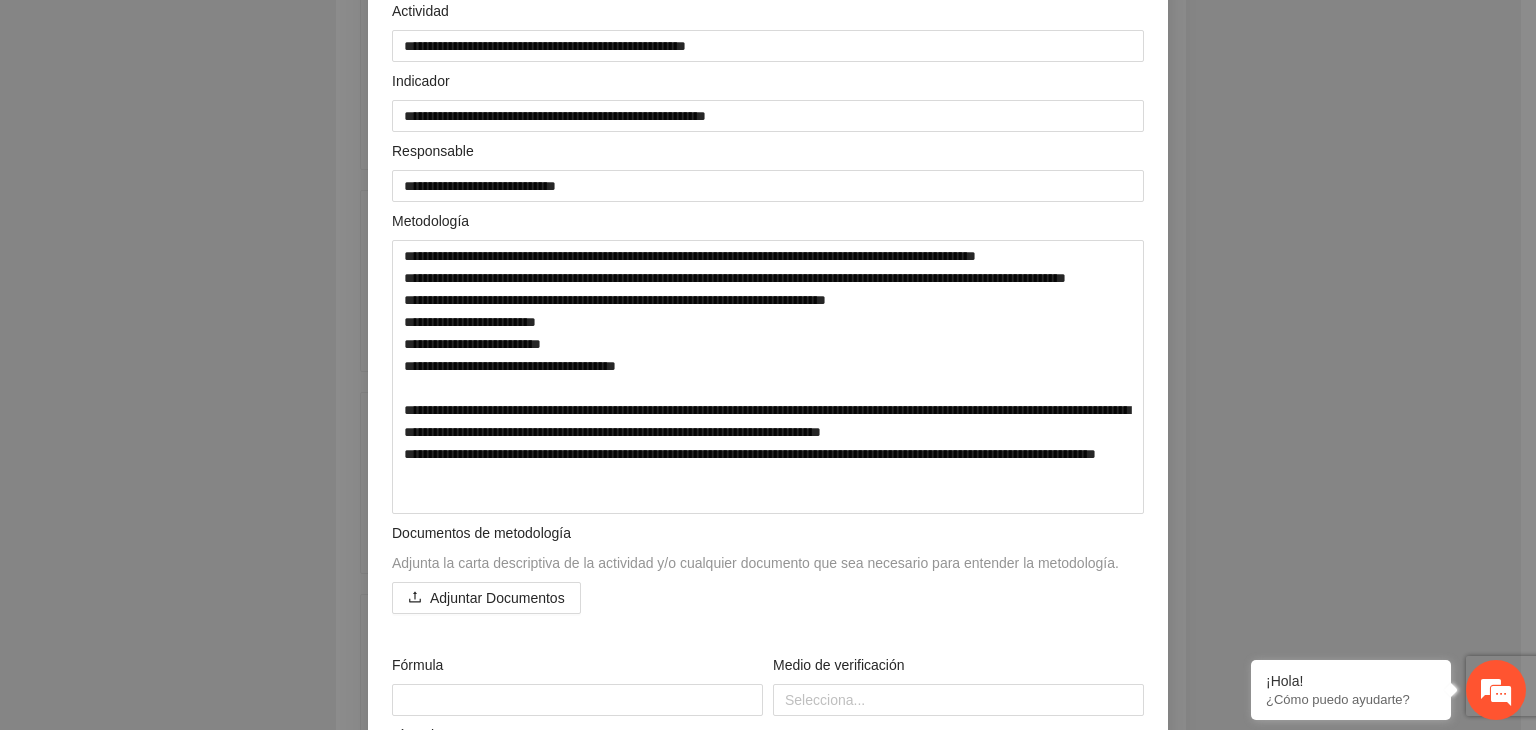 click on "**********" at bounding box center [768, 365] 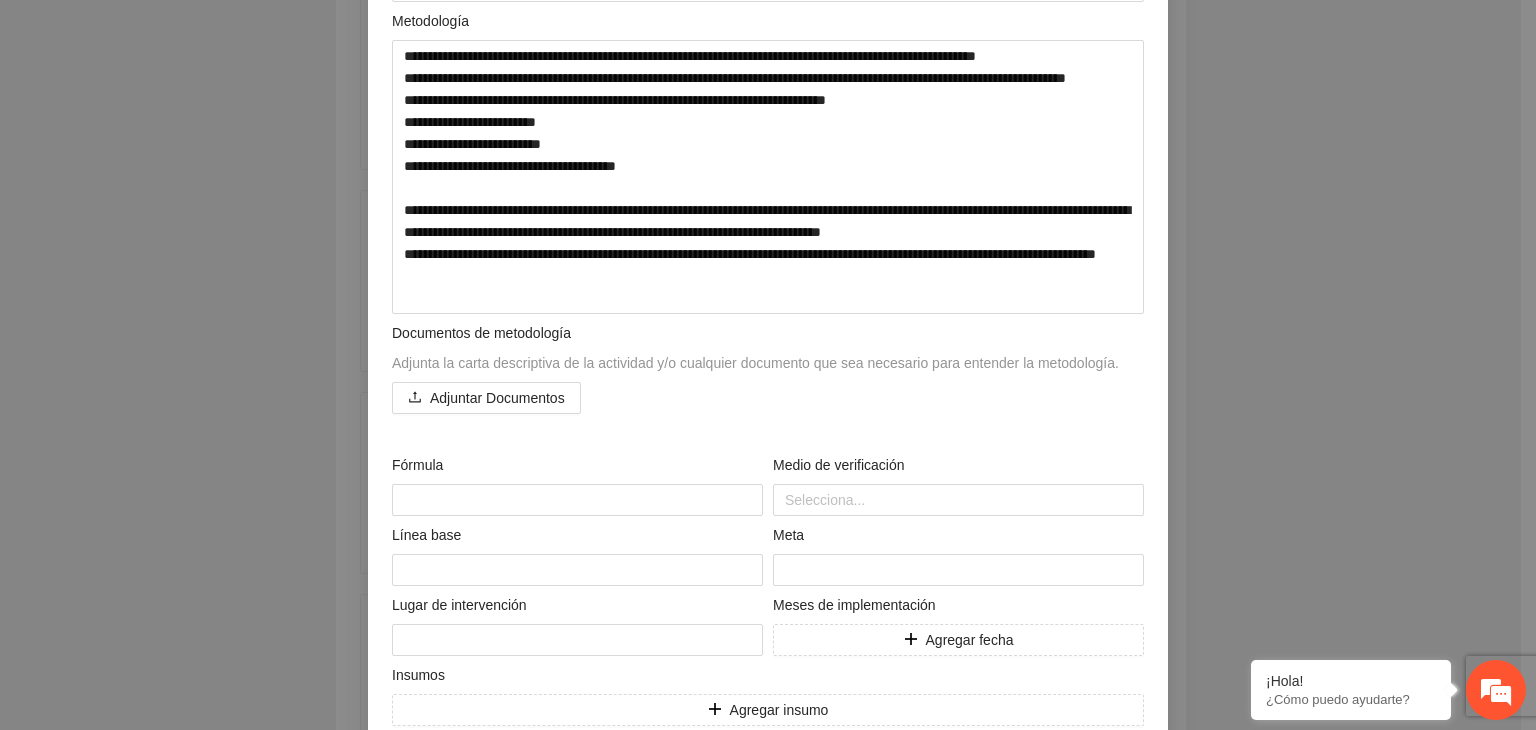 scroll, scrollTop: 419, scrollLeft: 0, axis: vertical 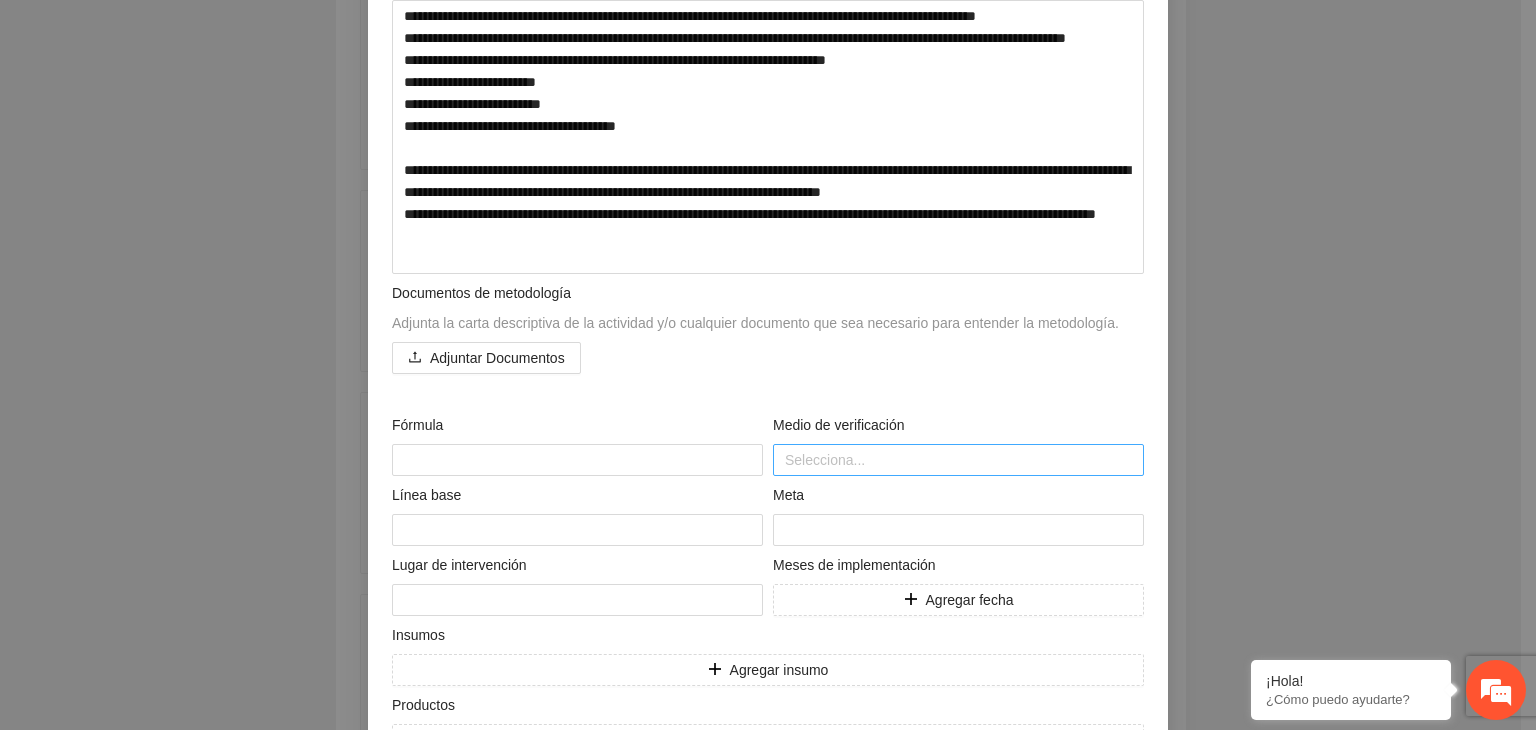 click at bounding box center (958, 460) 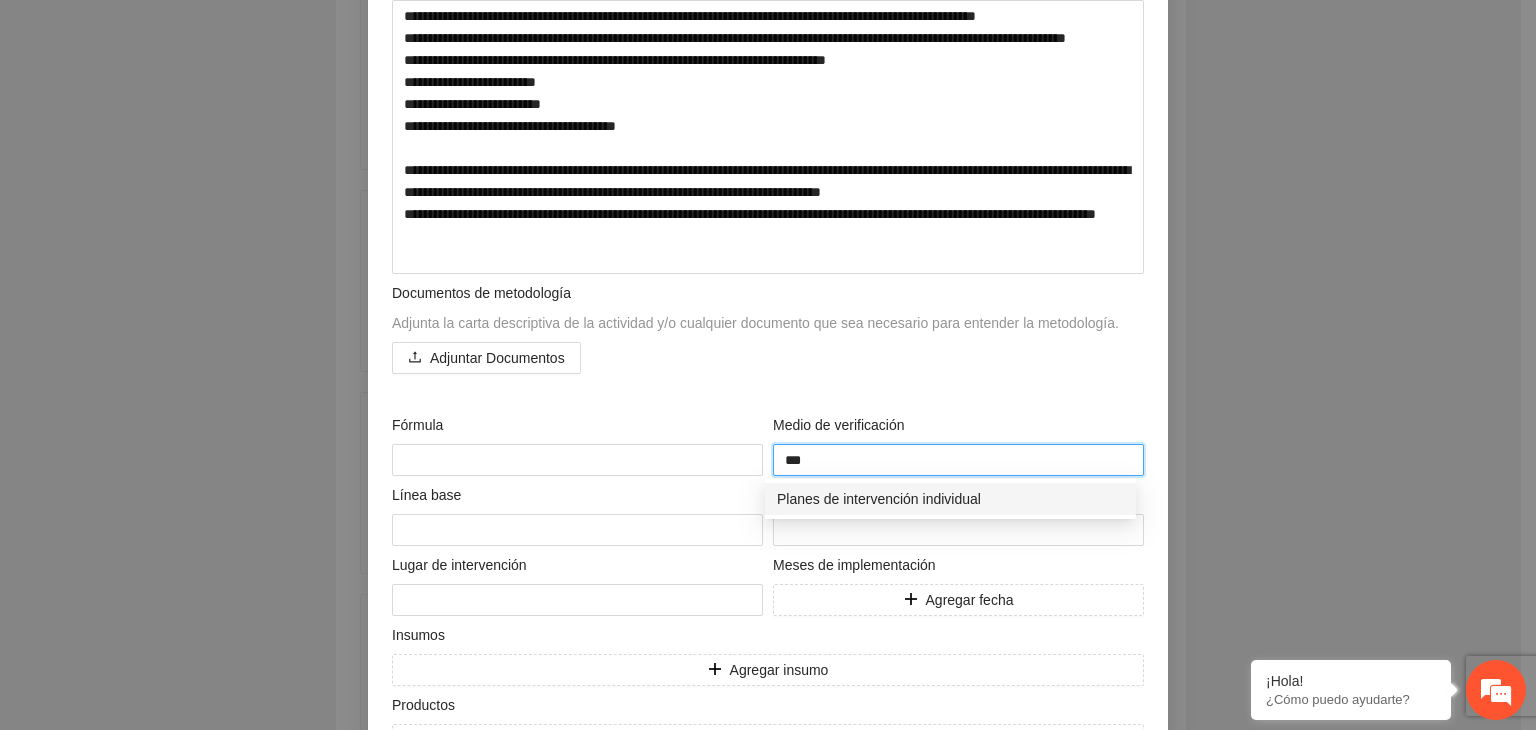 click on "Planes de intervención individual" at bounding box center (950, 499) 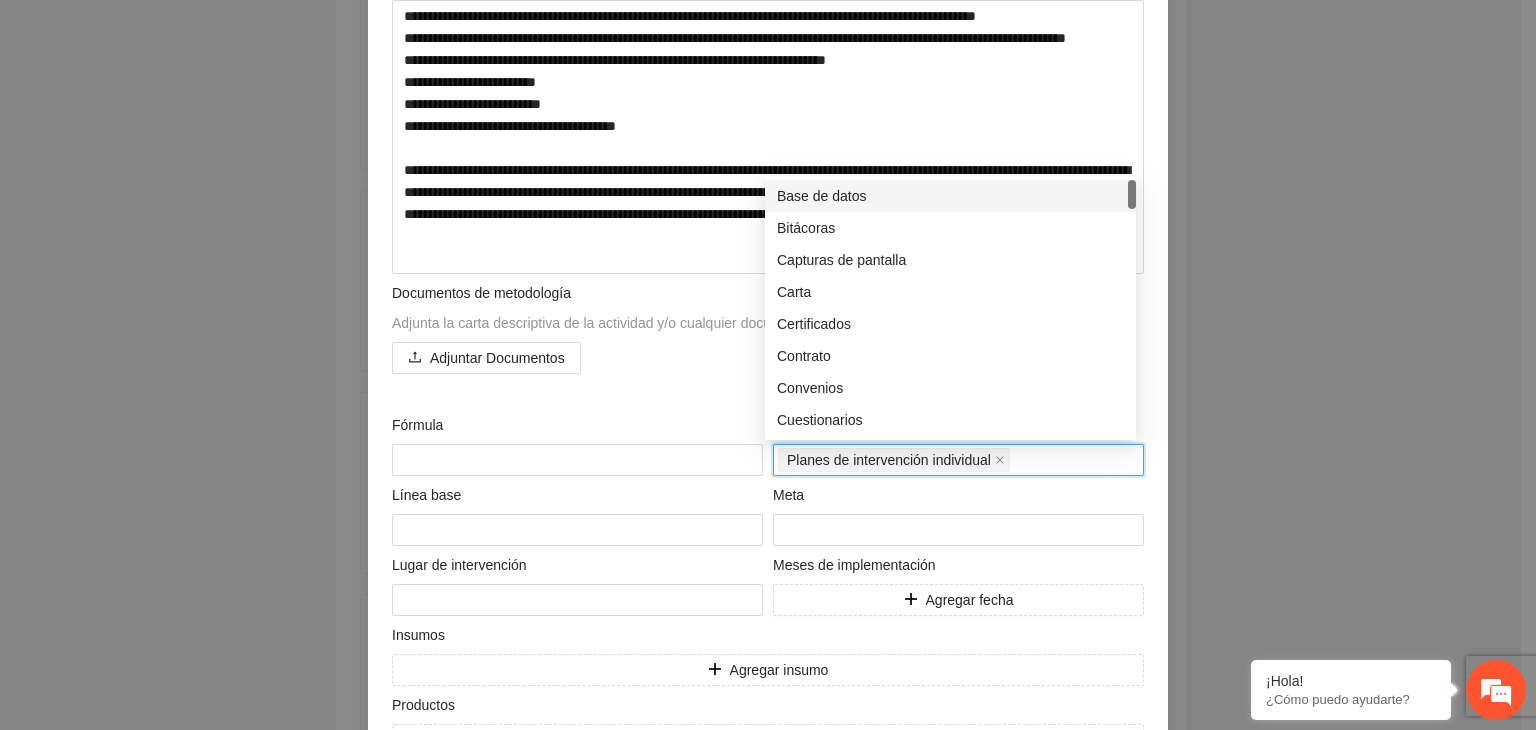 click on "**********" at bounding box center [768, 365] 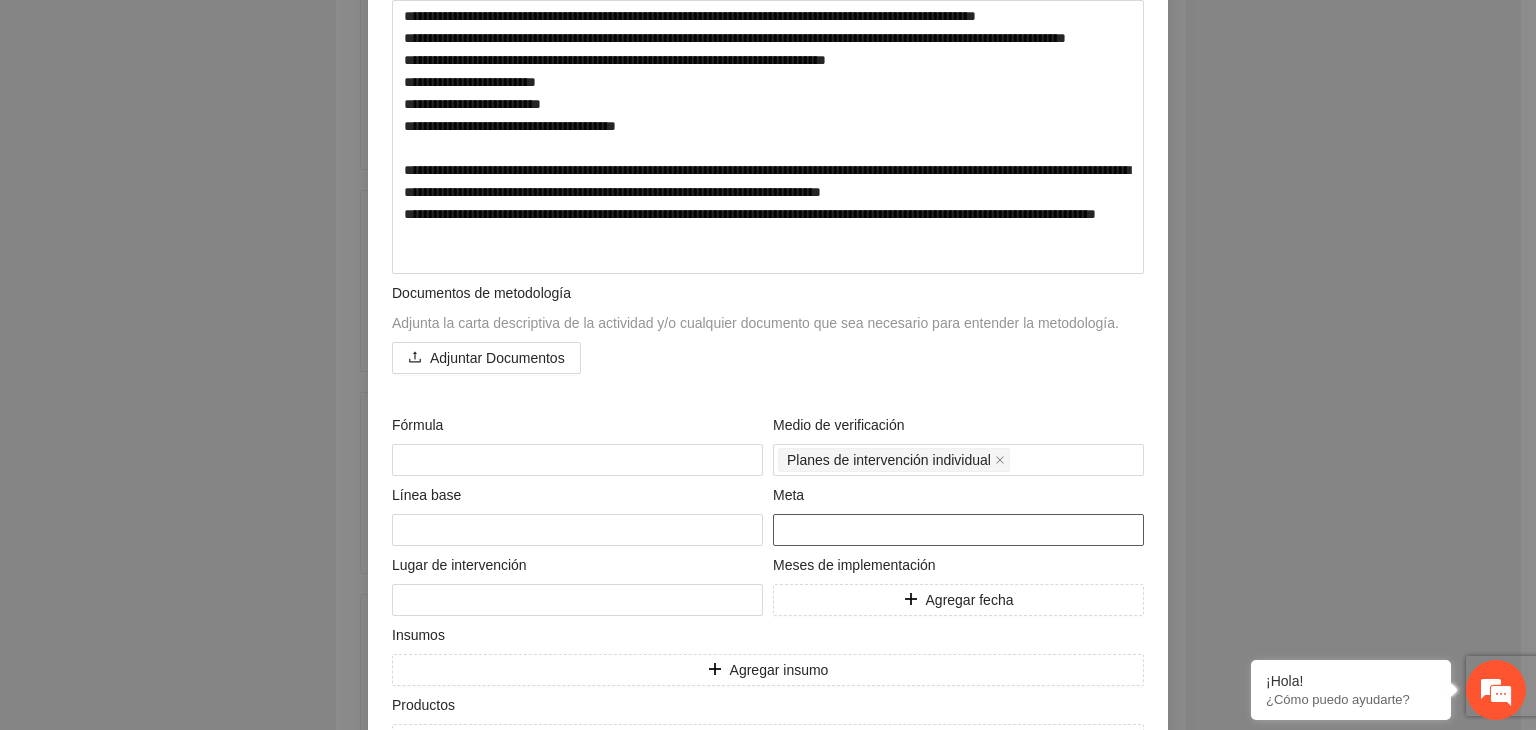 click at bounding box center (958, 530) 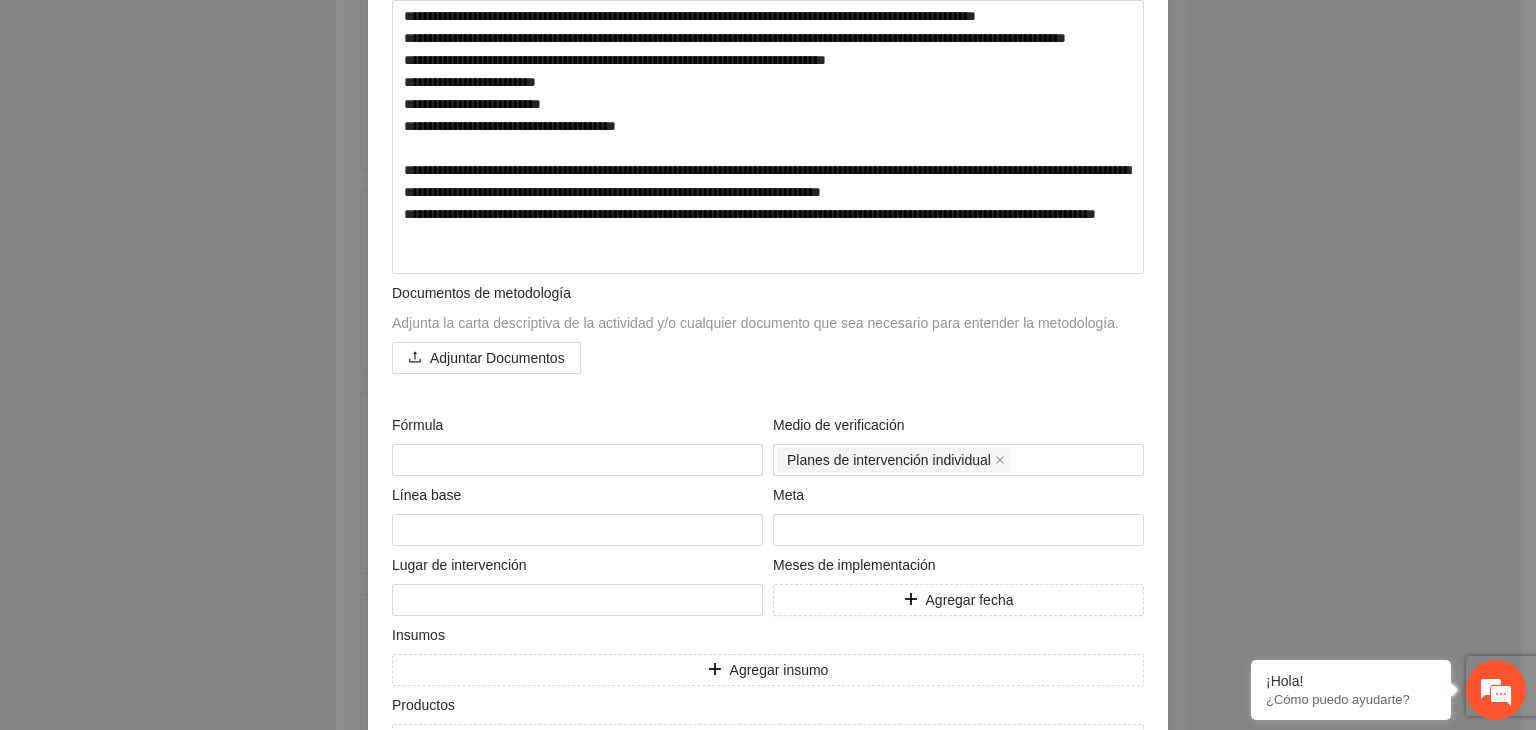 click on "**********" at bounding box center (768, 365) 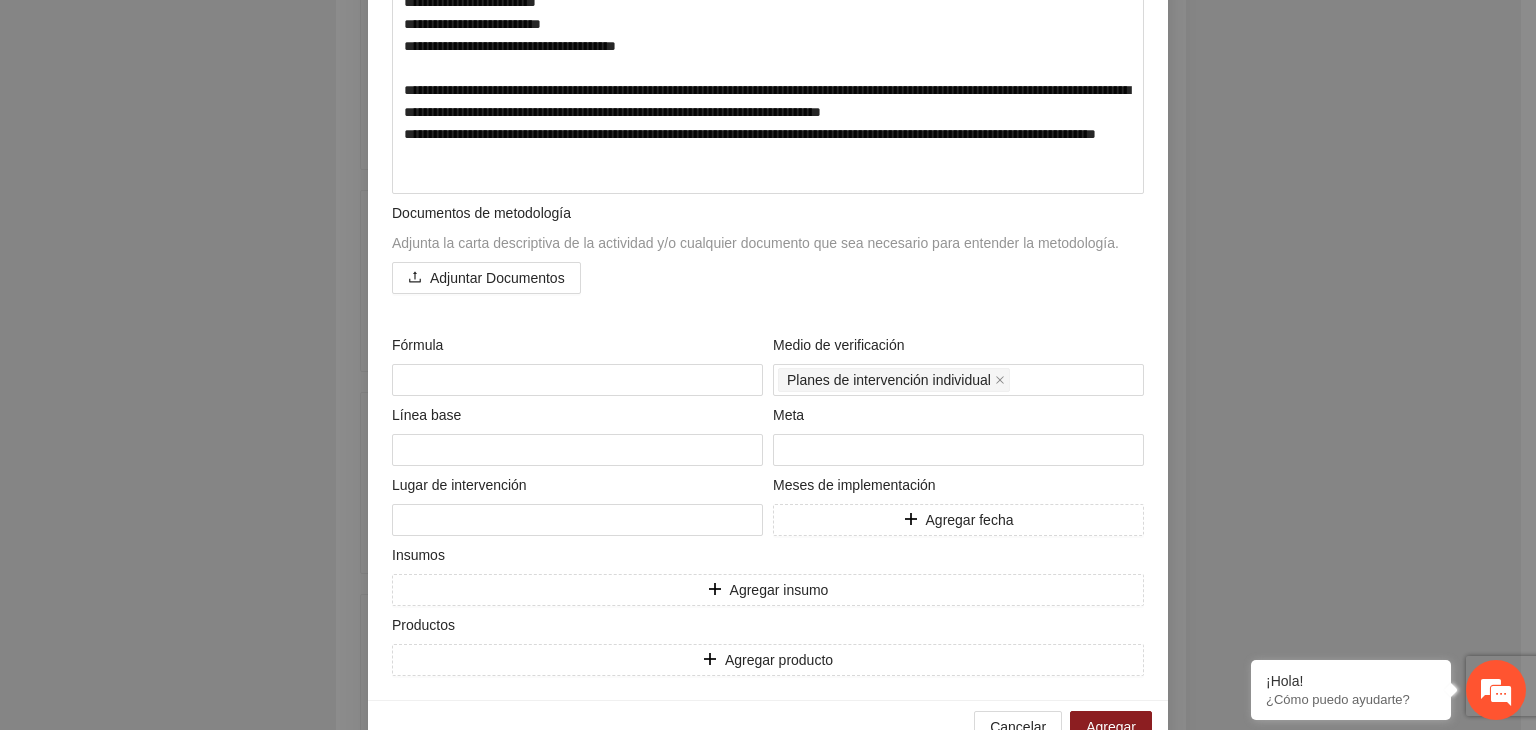 scroll, scrollTop: 539, scrollLeft: 0, axis: vertical 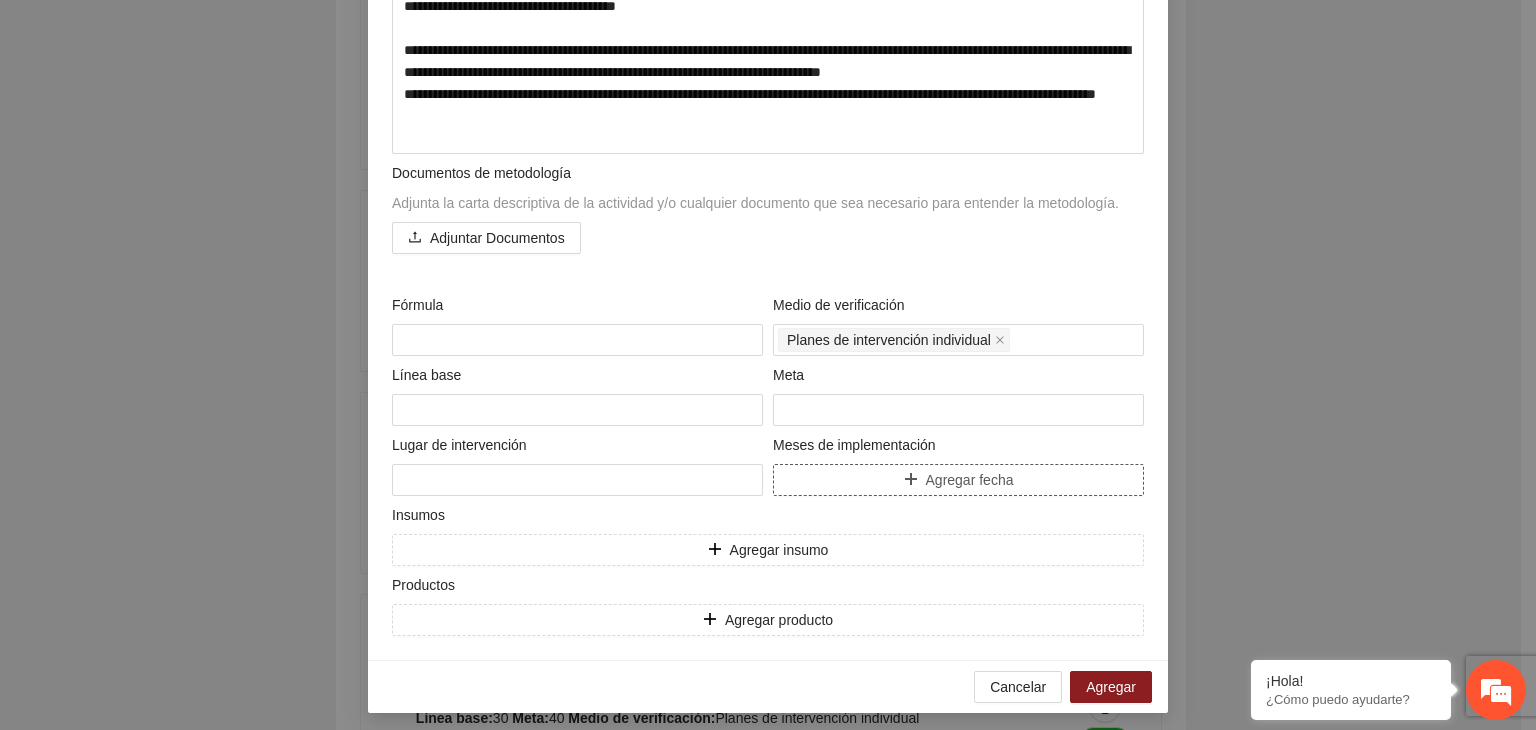click on "Agregar fecha" at bounding box center [958, 480] 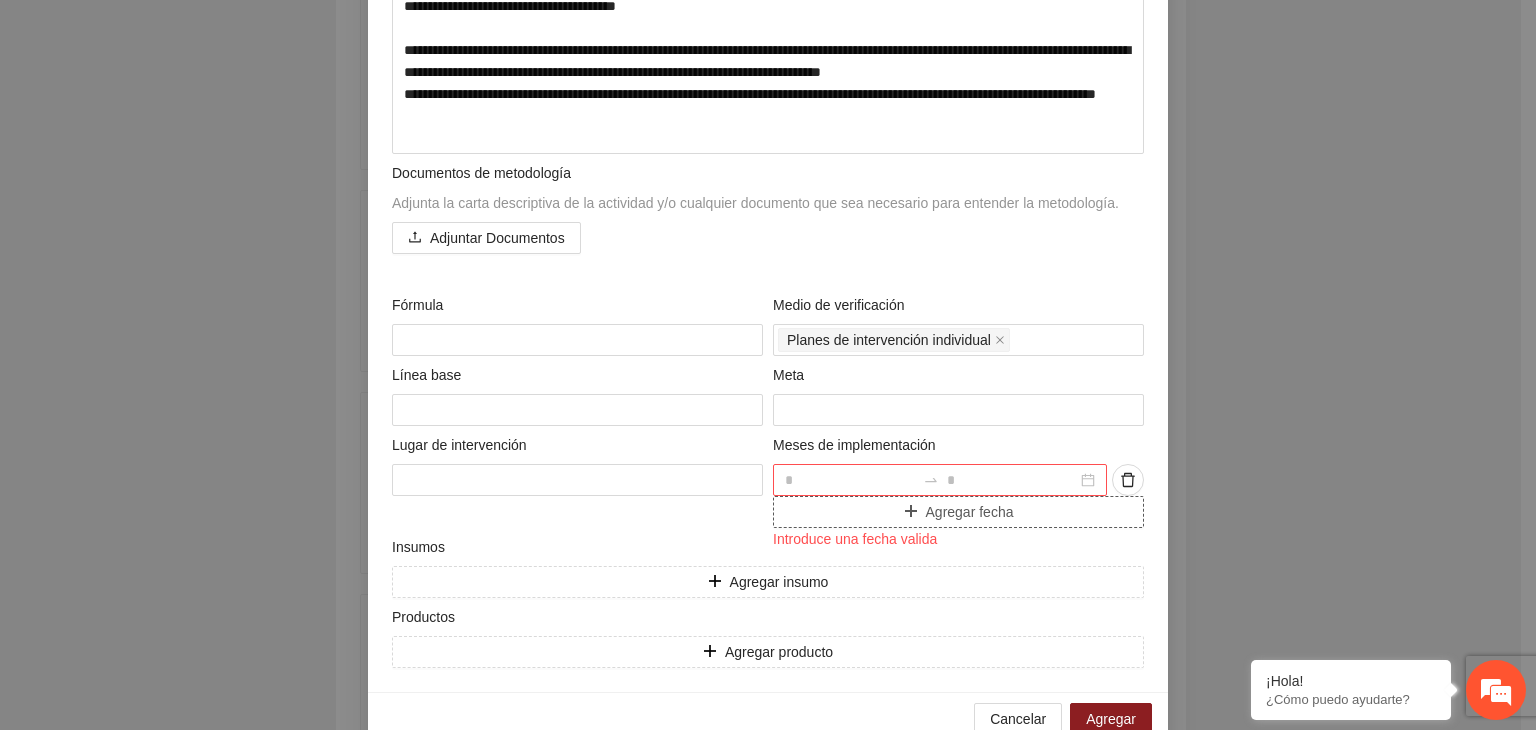 click at bounding box center (850, 480) 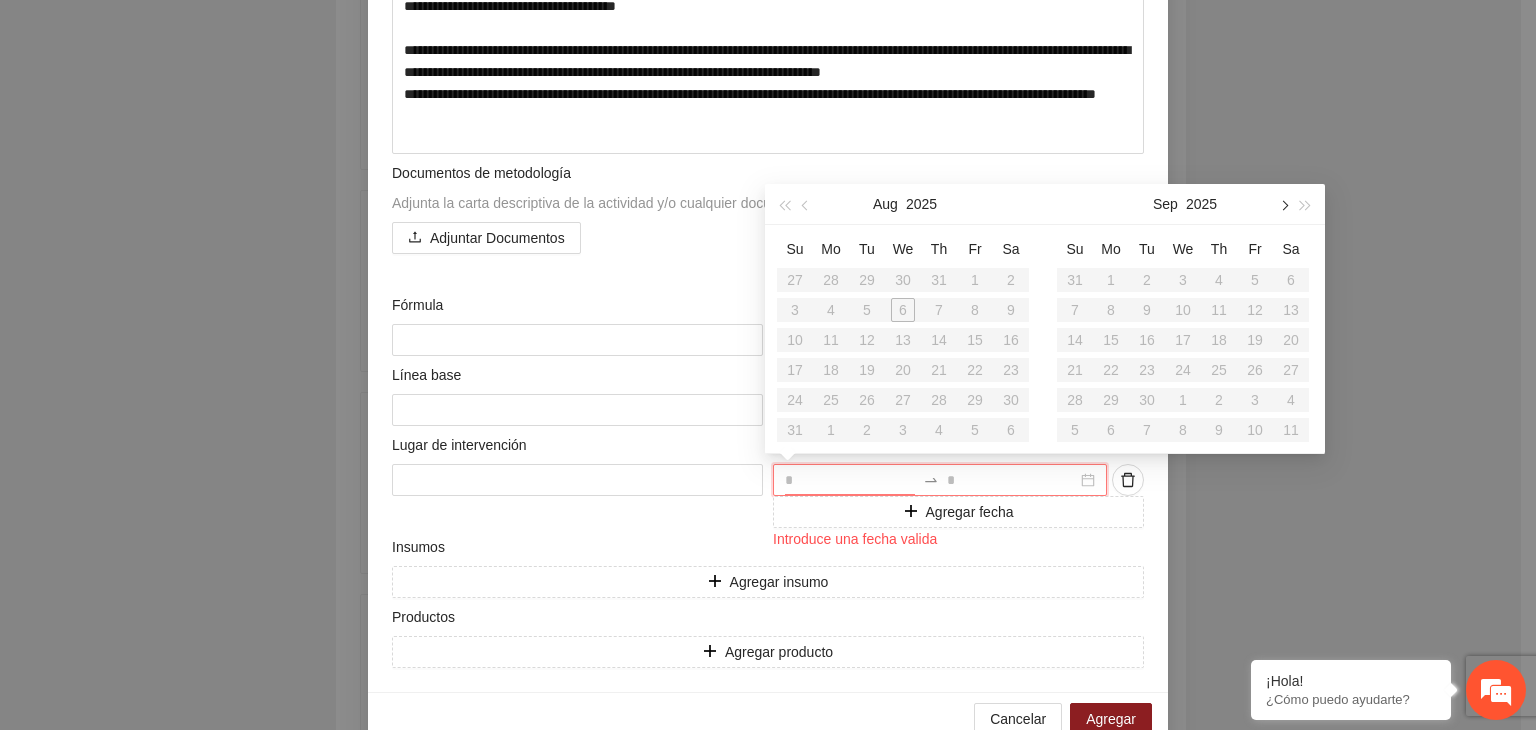 click at bounding box center (1283, 204) 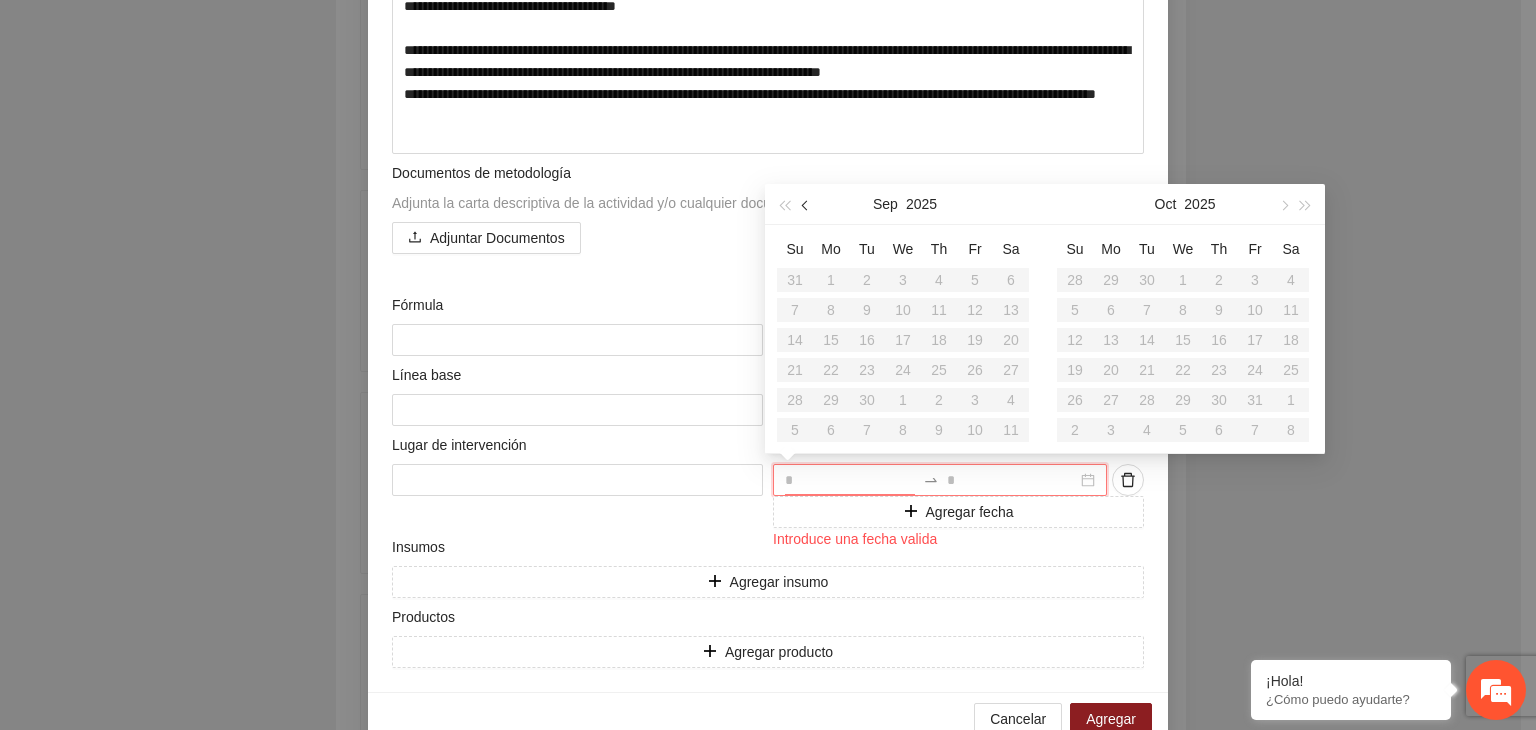 click at bounding box center [807, 205] 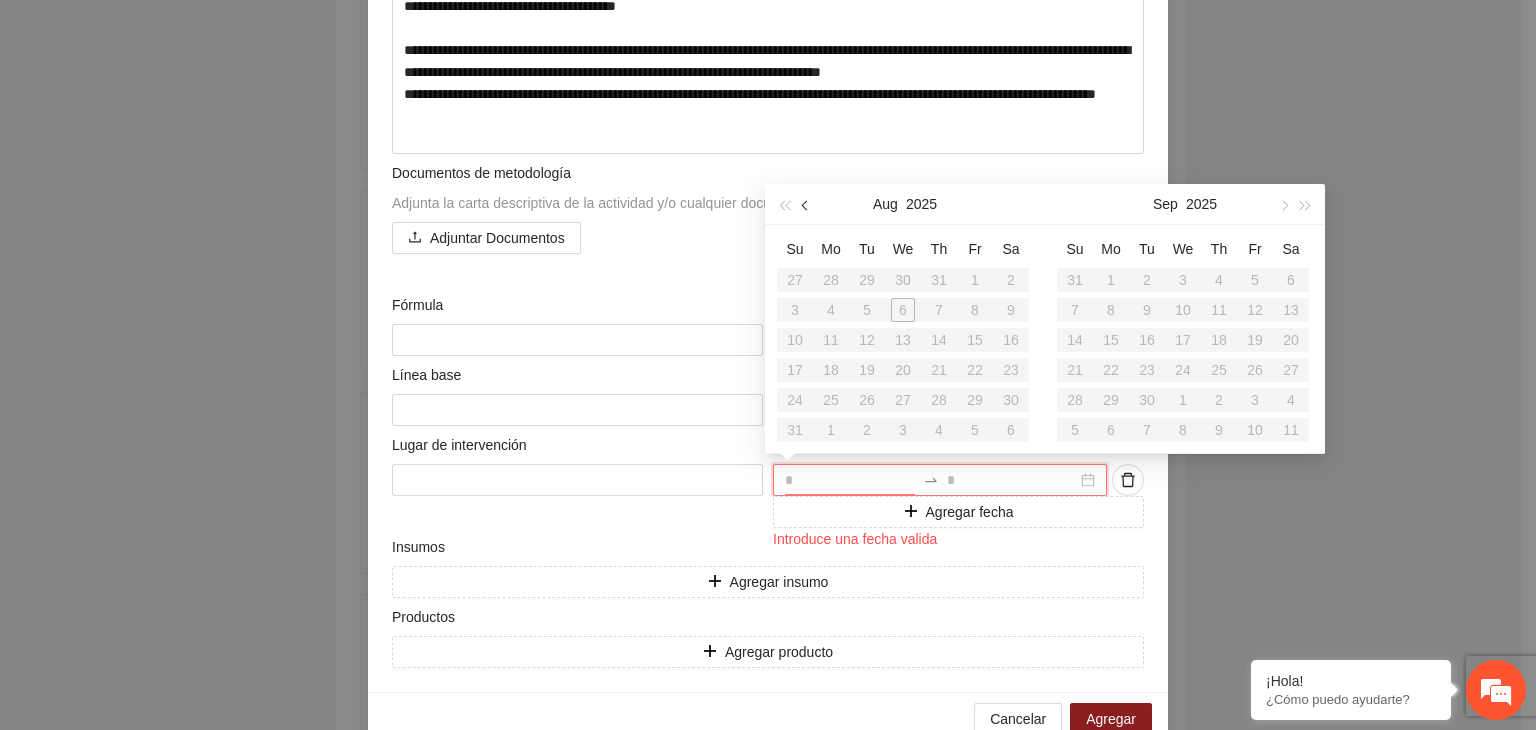 click at bounding box center [807, 205] 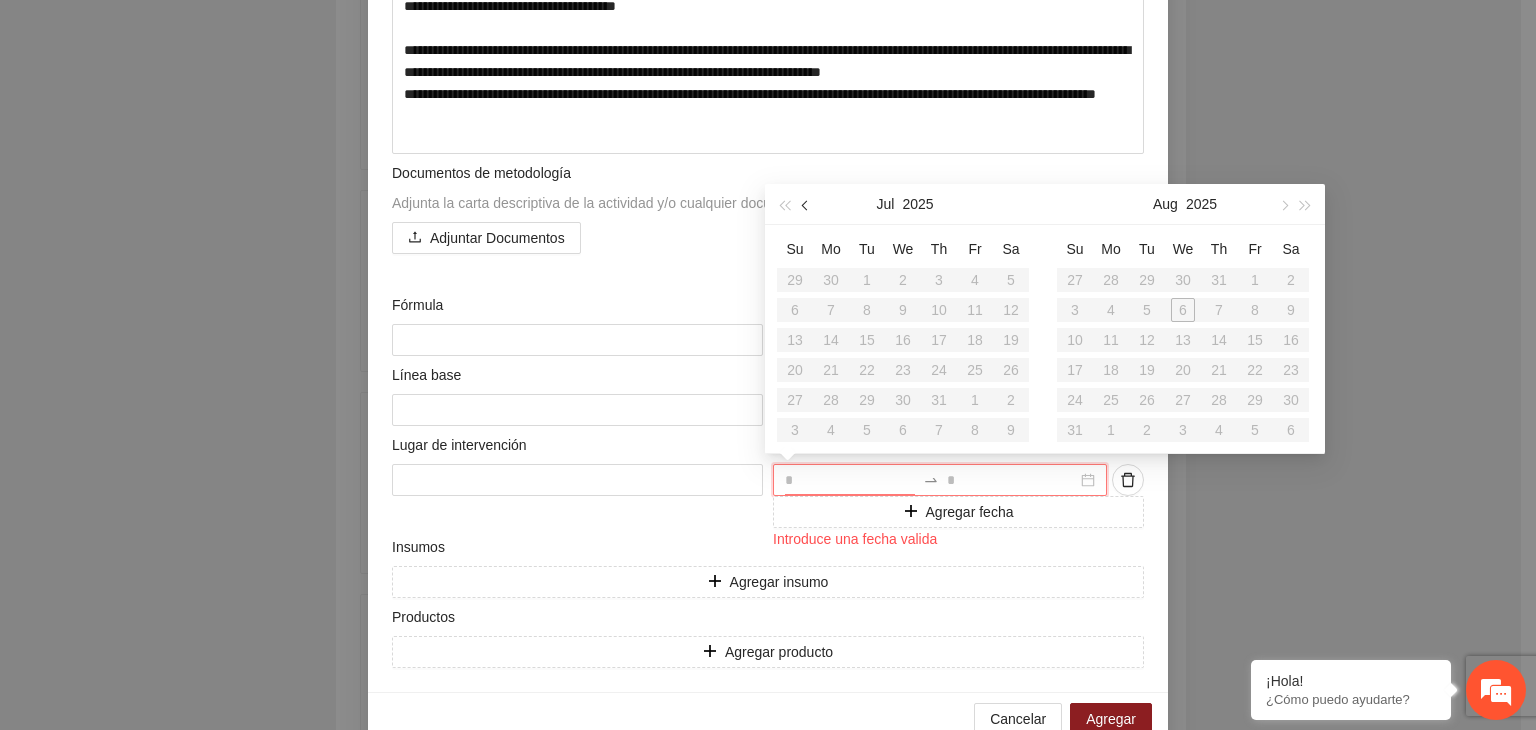 click at bounding box center [807, 205] 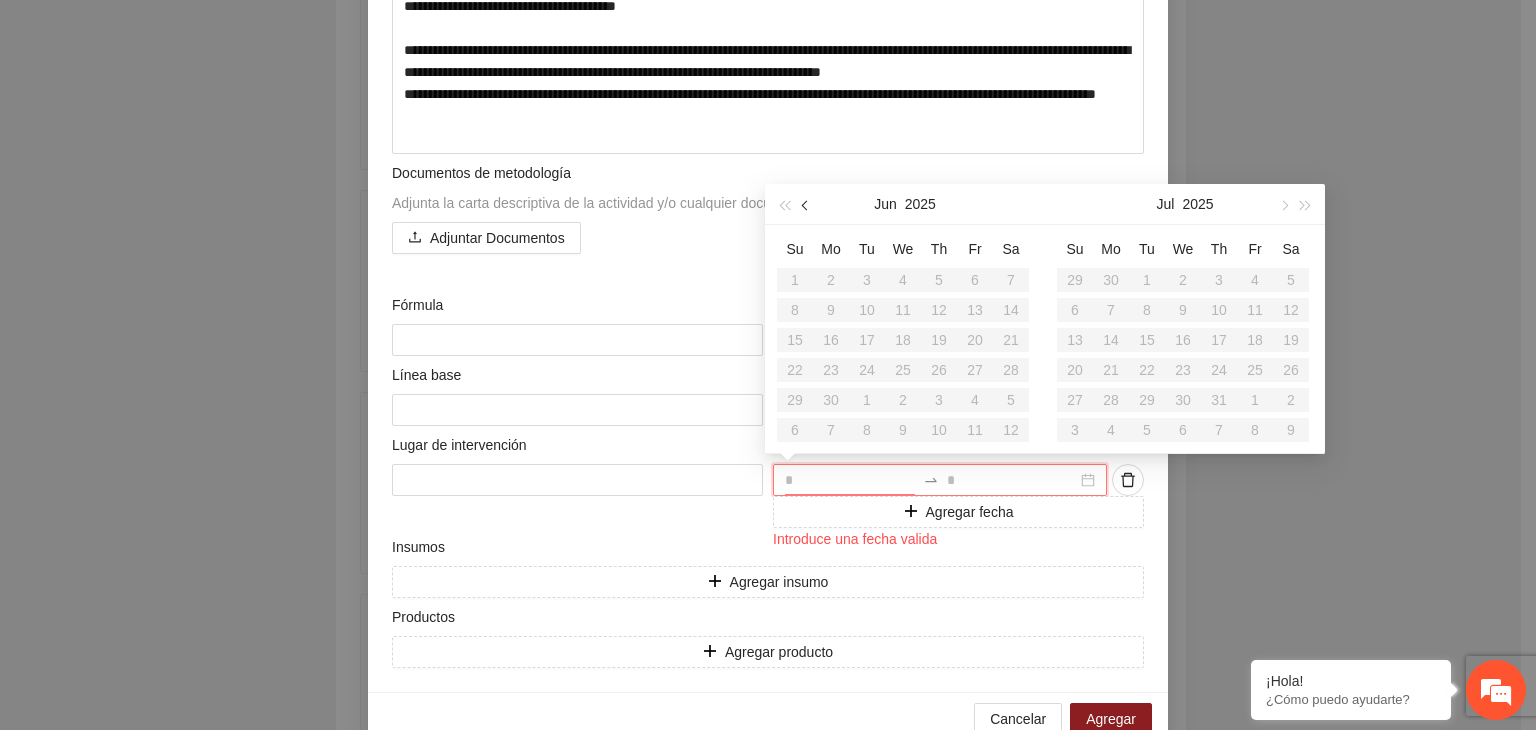 click at bounding box center [807, 205] 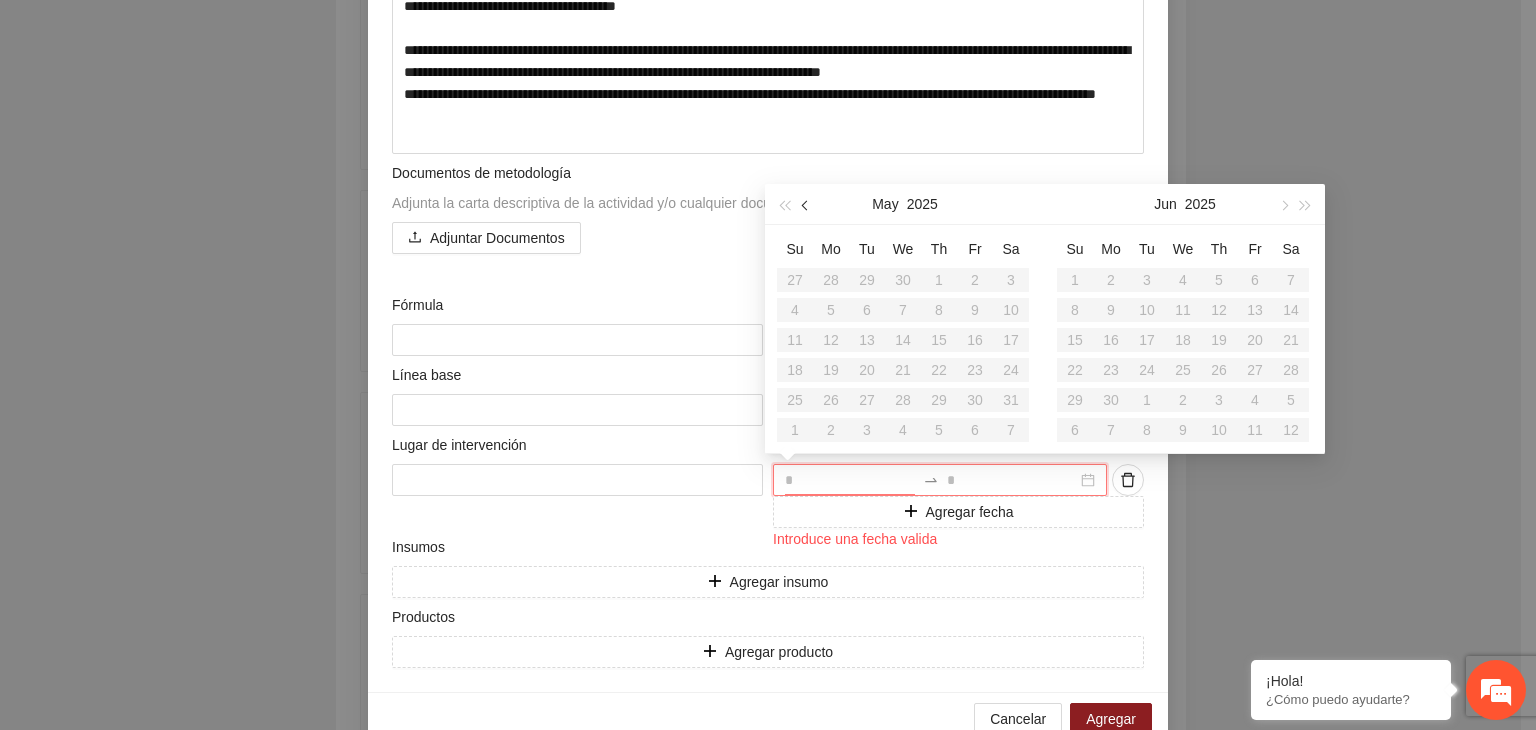 click at bounding box center (807, 205) 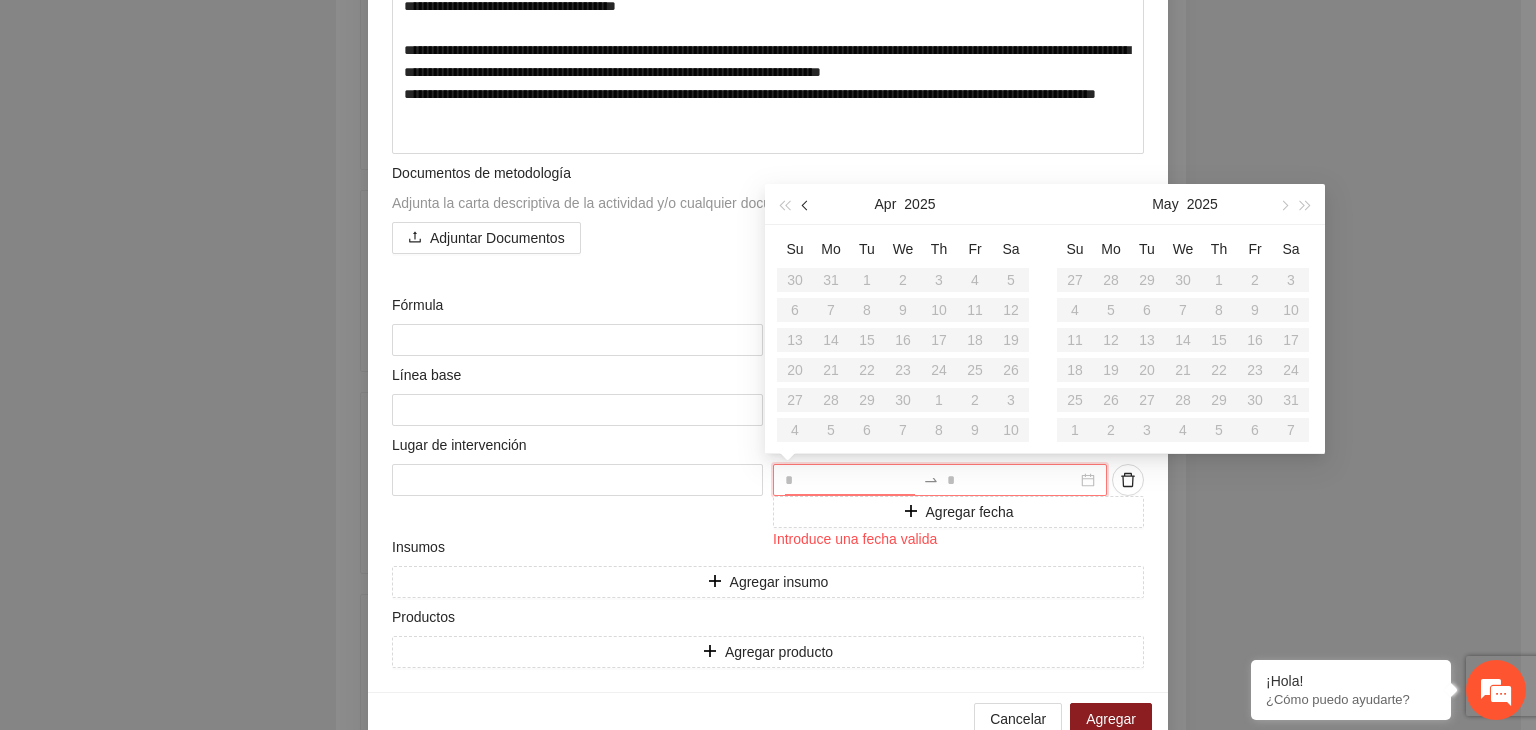 click at bounding box center (807, 205) 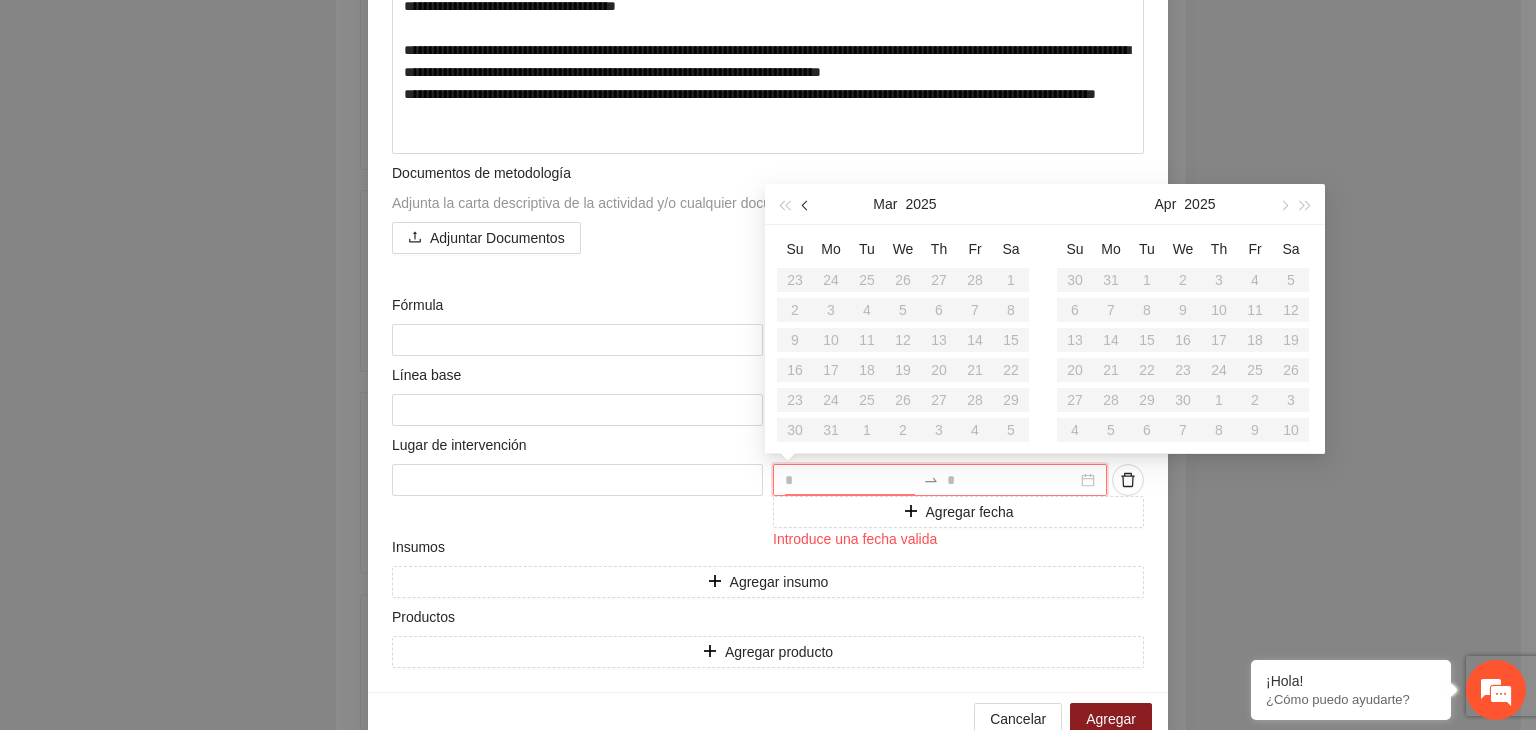 click at bounding box center (807, 205) 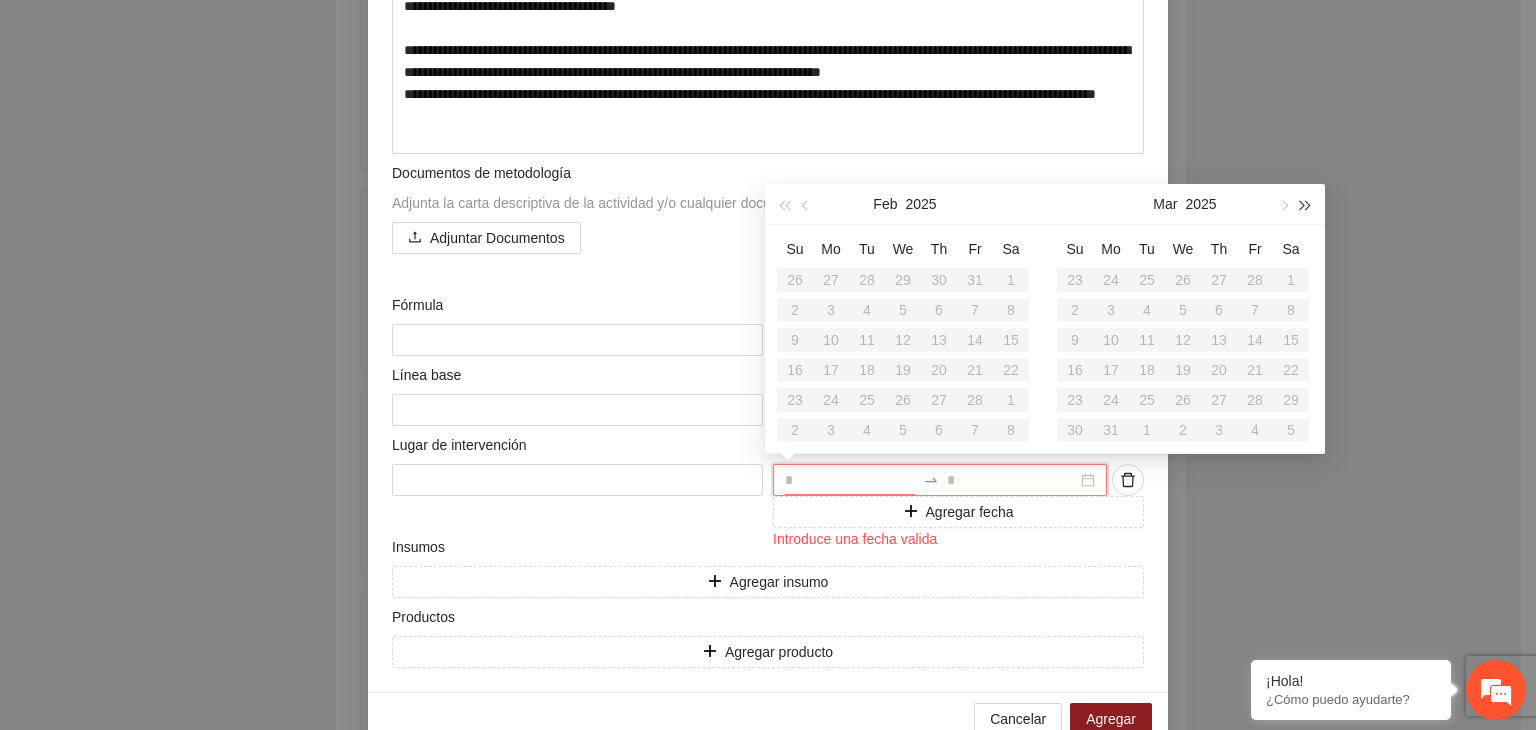 click at bounding box center (1306, 205) 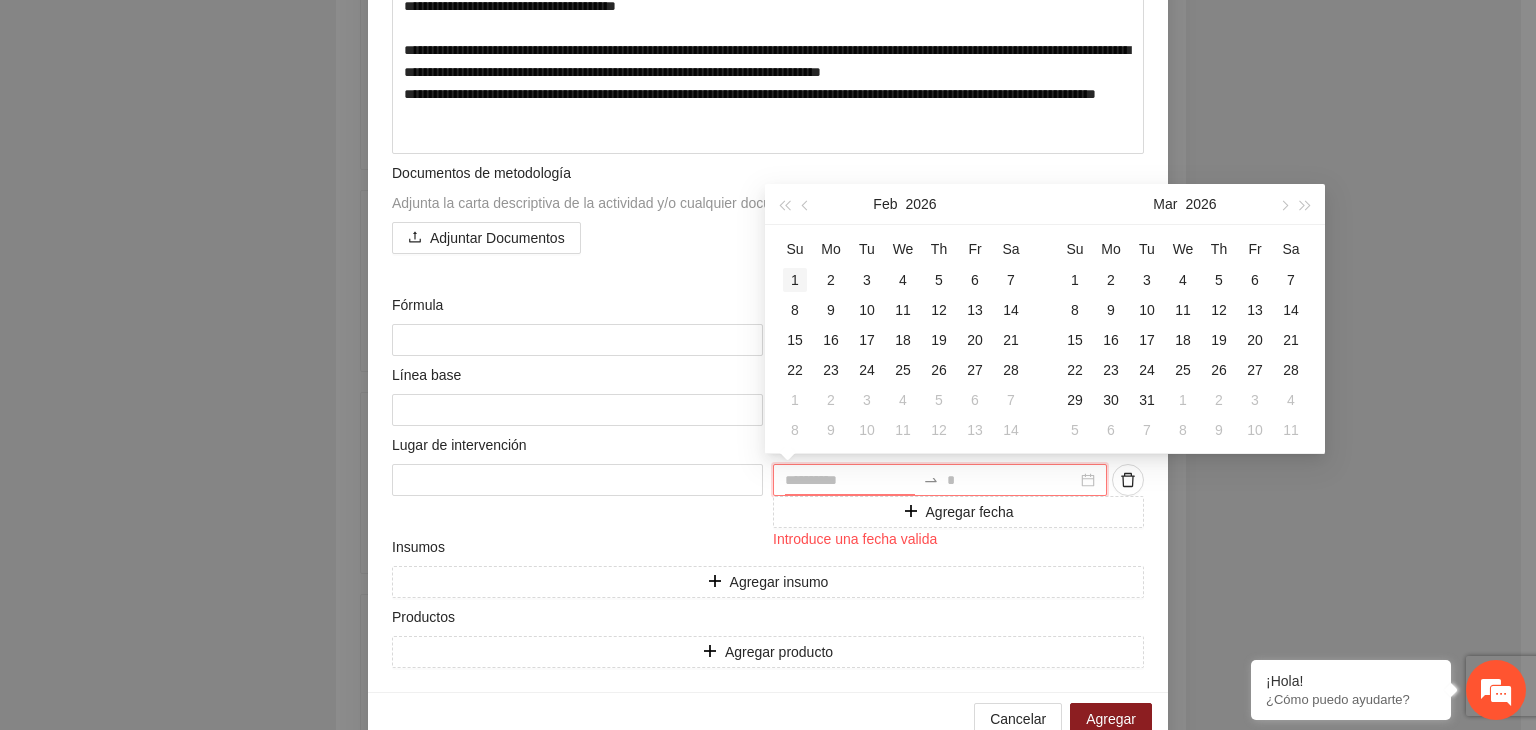 click on "1" at bounding box center [795, 280] 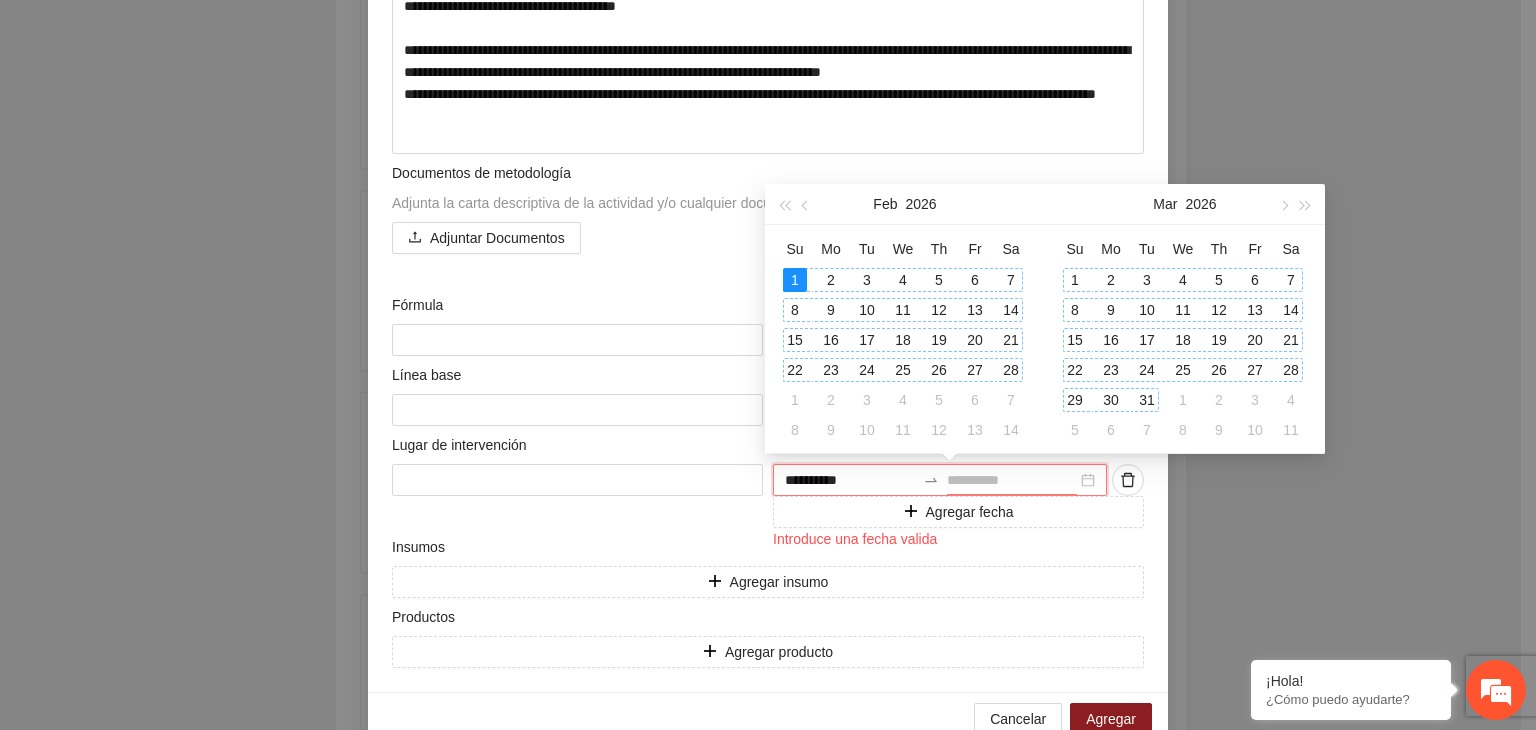 click on "31" at bounding box center (1147, 400) 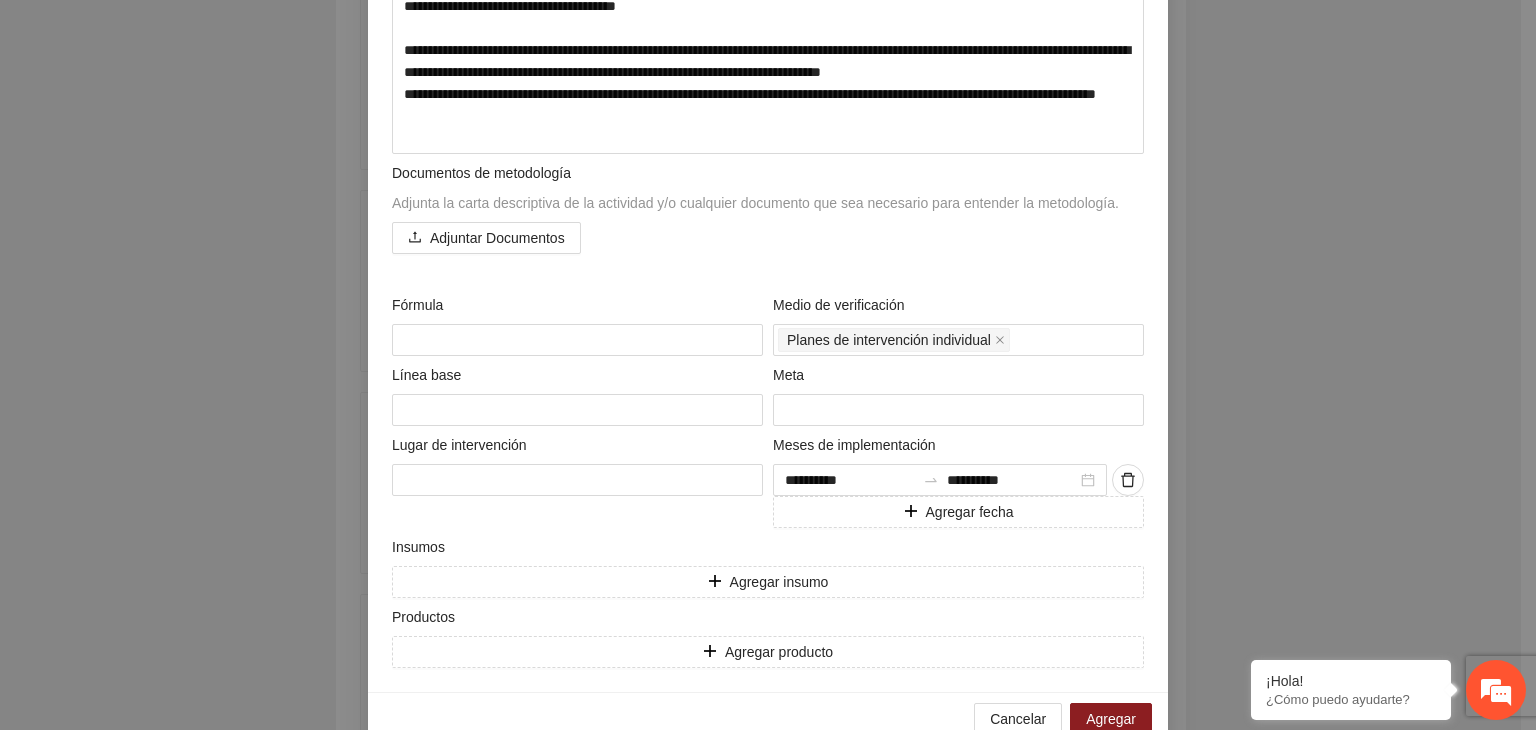 click on "**********" at bounding box center [768, 365] 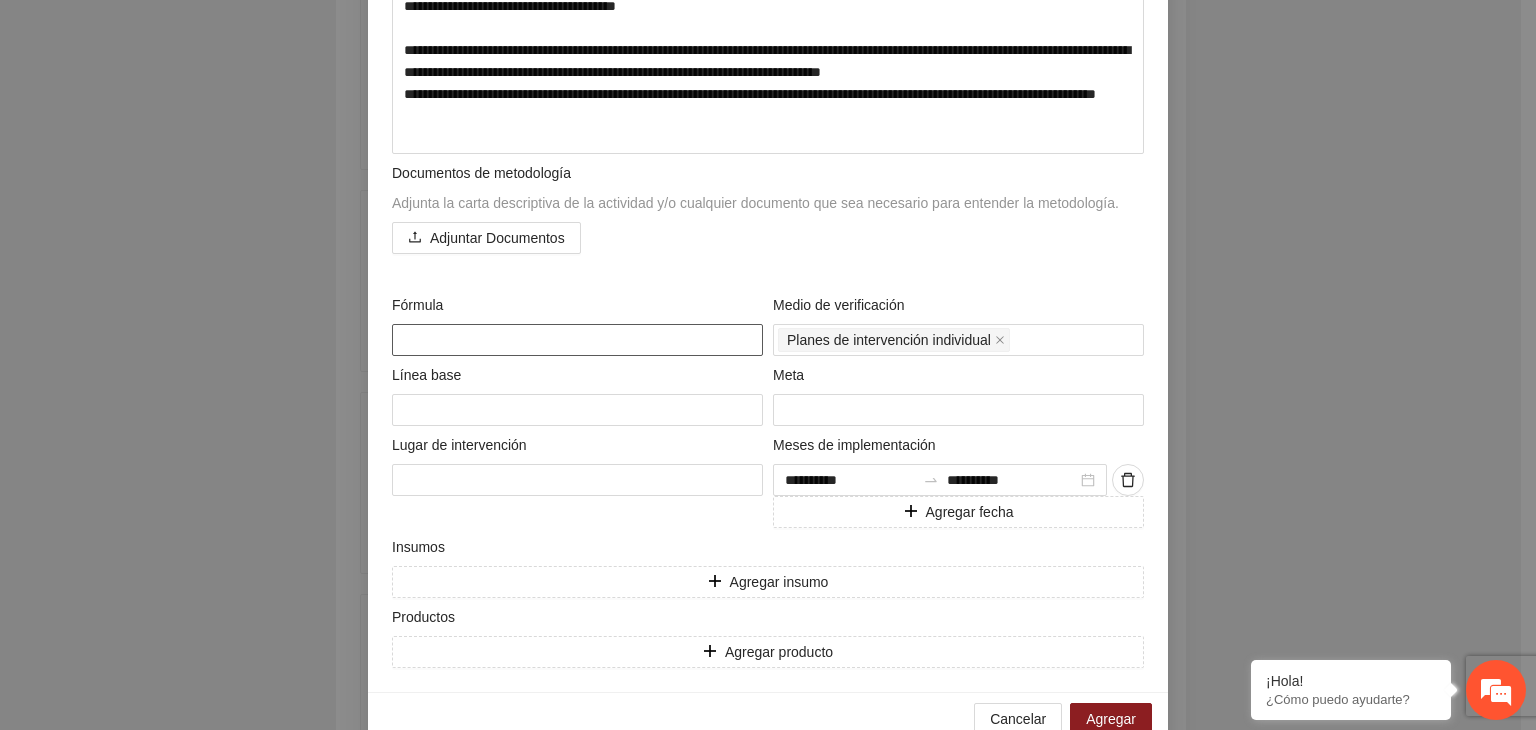 click at bounding box center (577, 340) 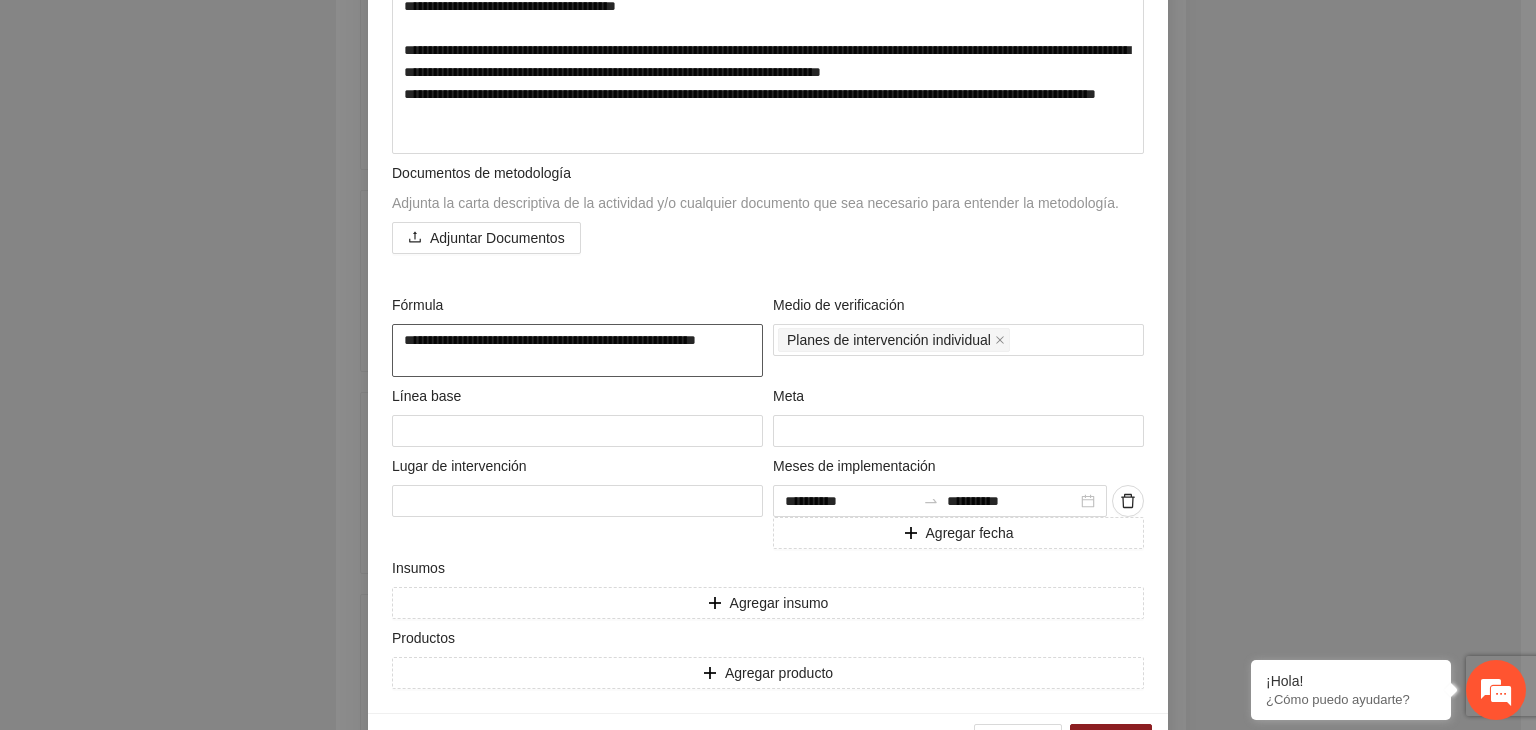 click on "**********" at bounding box center (577, 351) 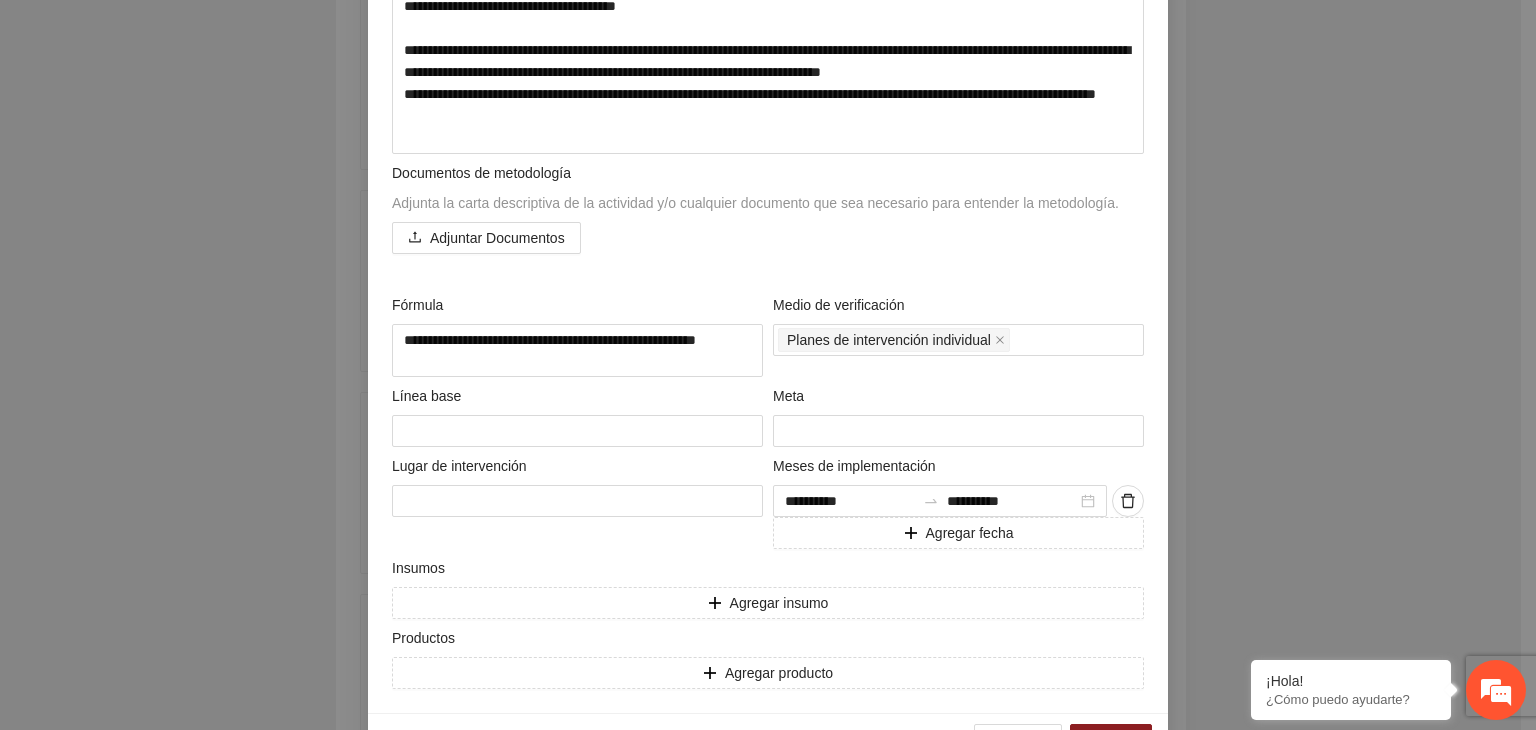 click on "**********" at bounding box center (768, 365) 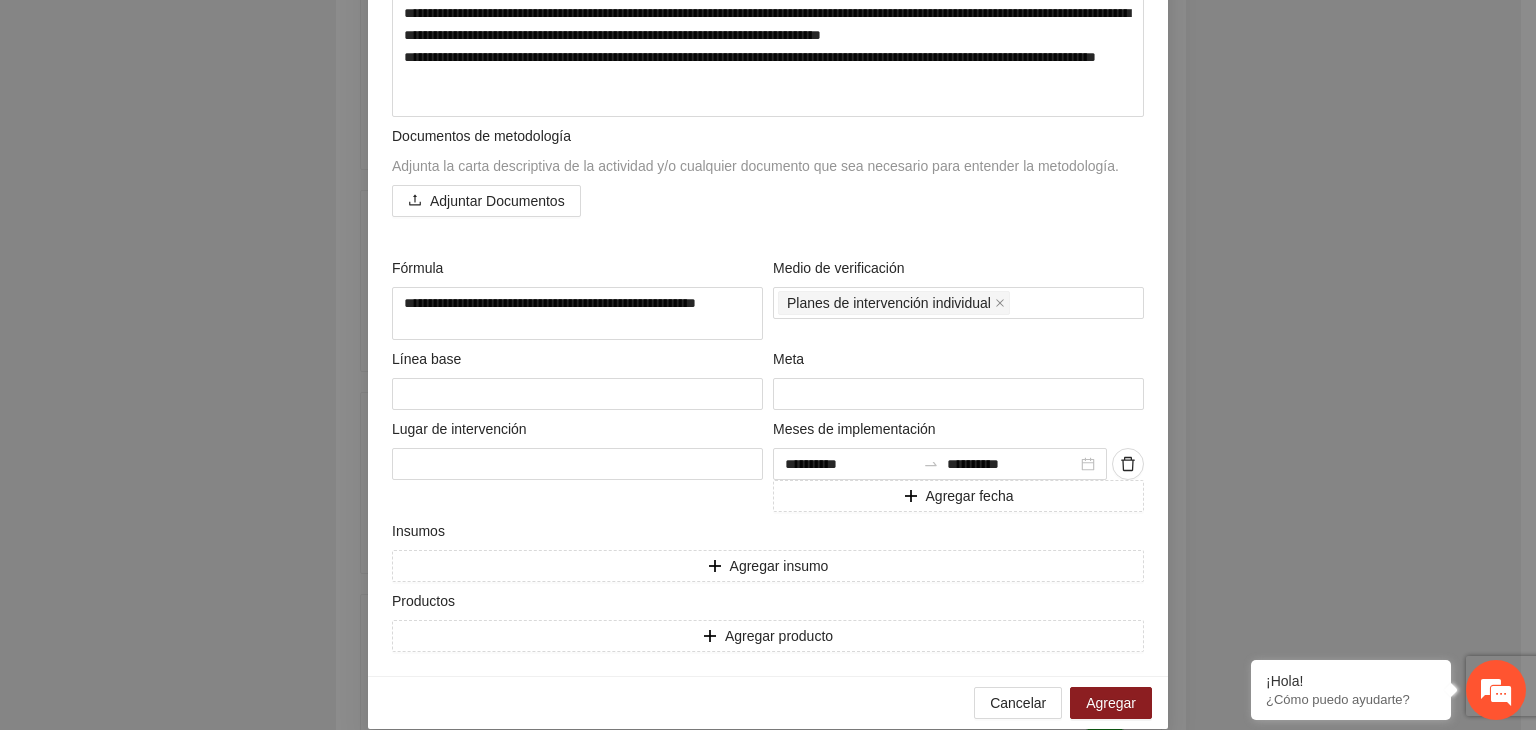 scroll, scrollTop: 579, scrollLeft: 0, axis: vertical 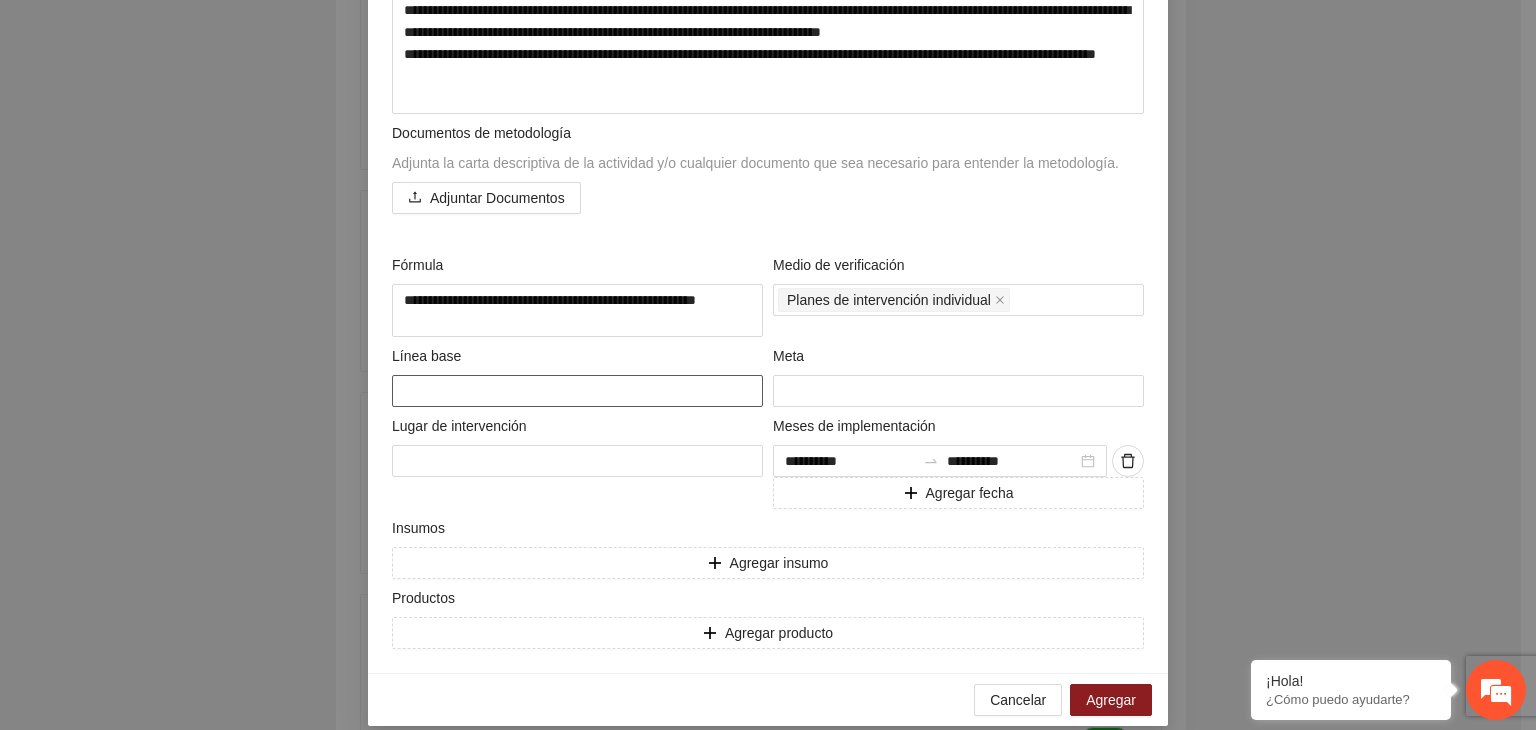 click at bounding box center [577, 391] 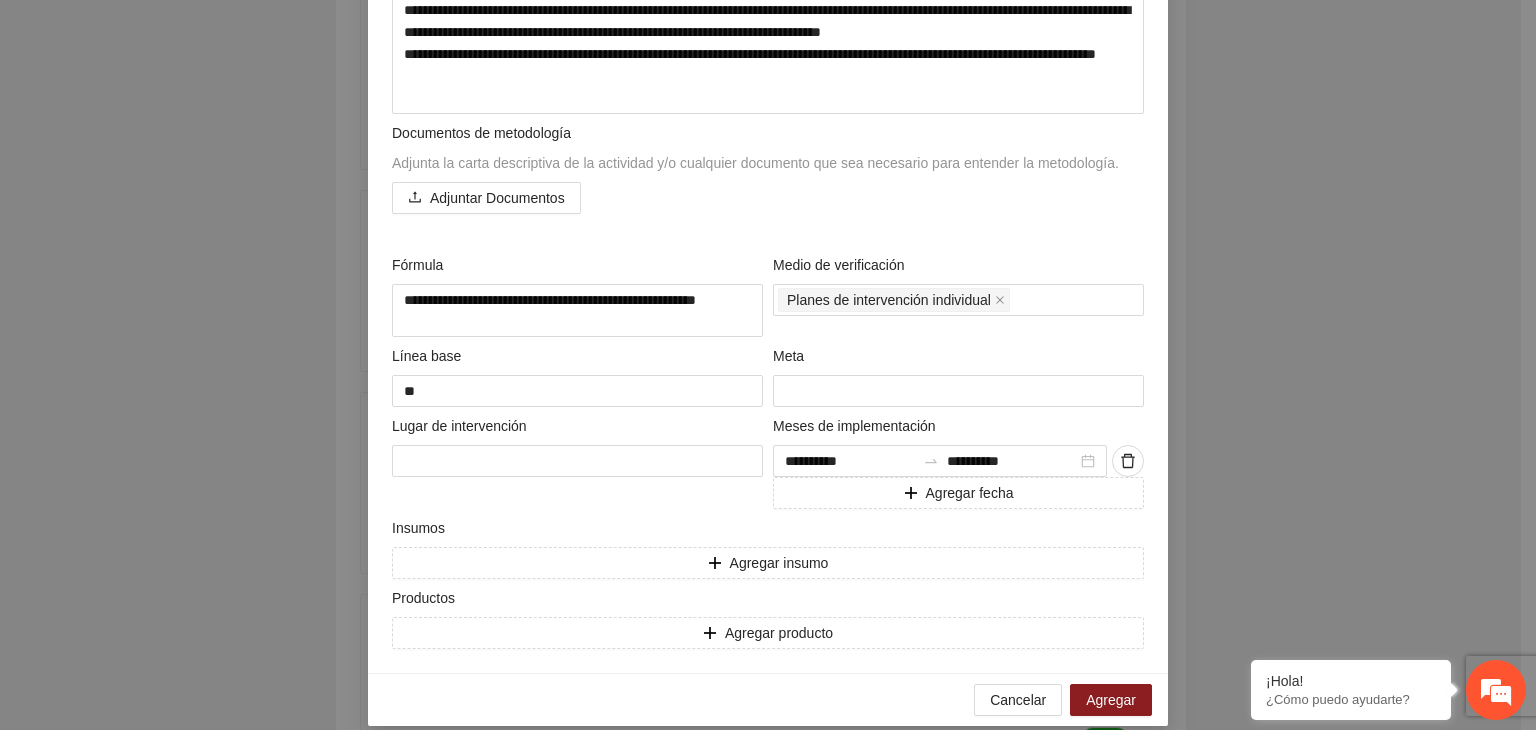 click on "**********" at bounding box center [768, 365] 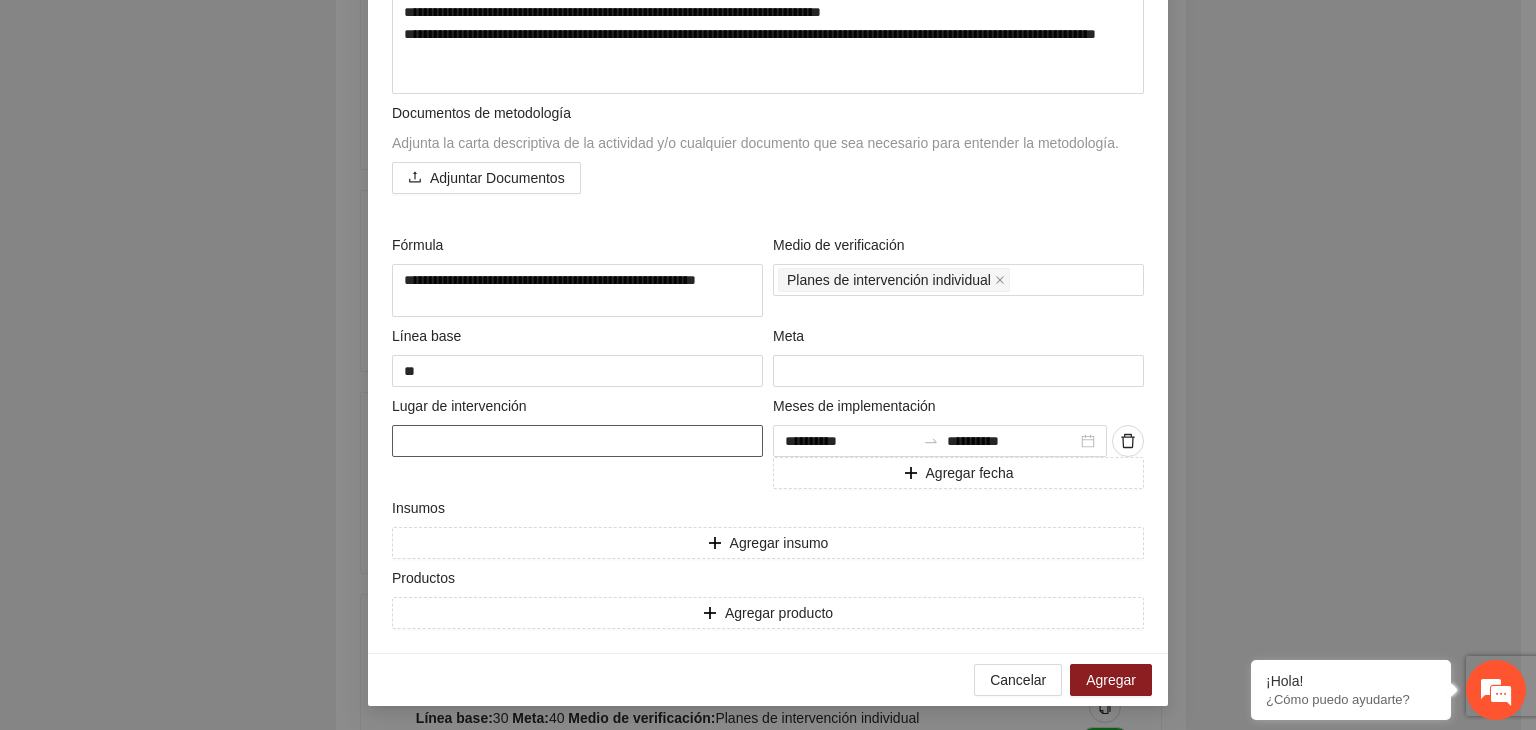 click at bounding box center [577, 441] 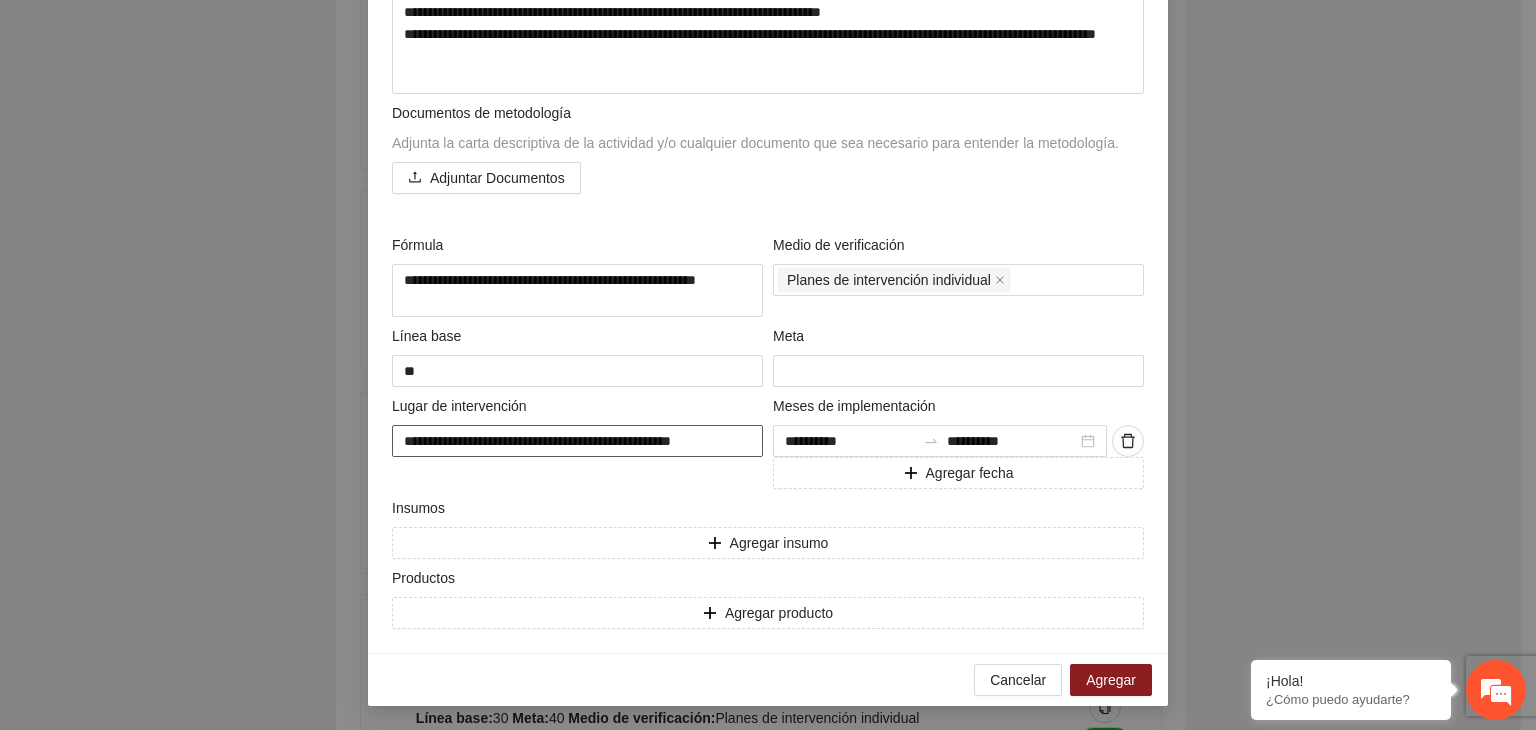 click on "**********" at bounding box center [577, 441] 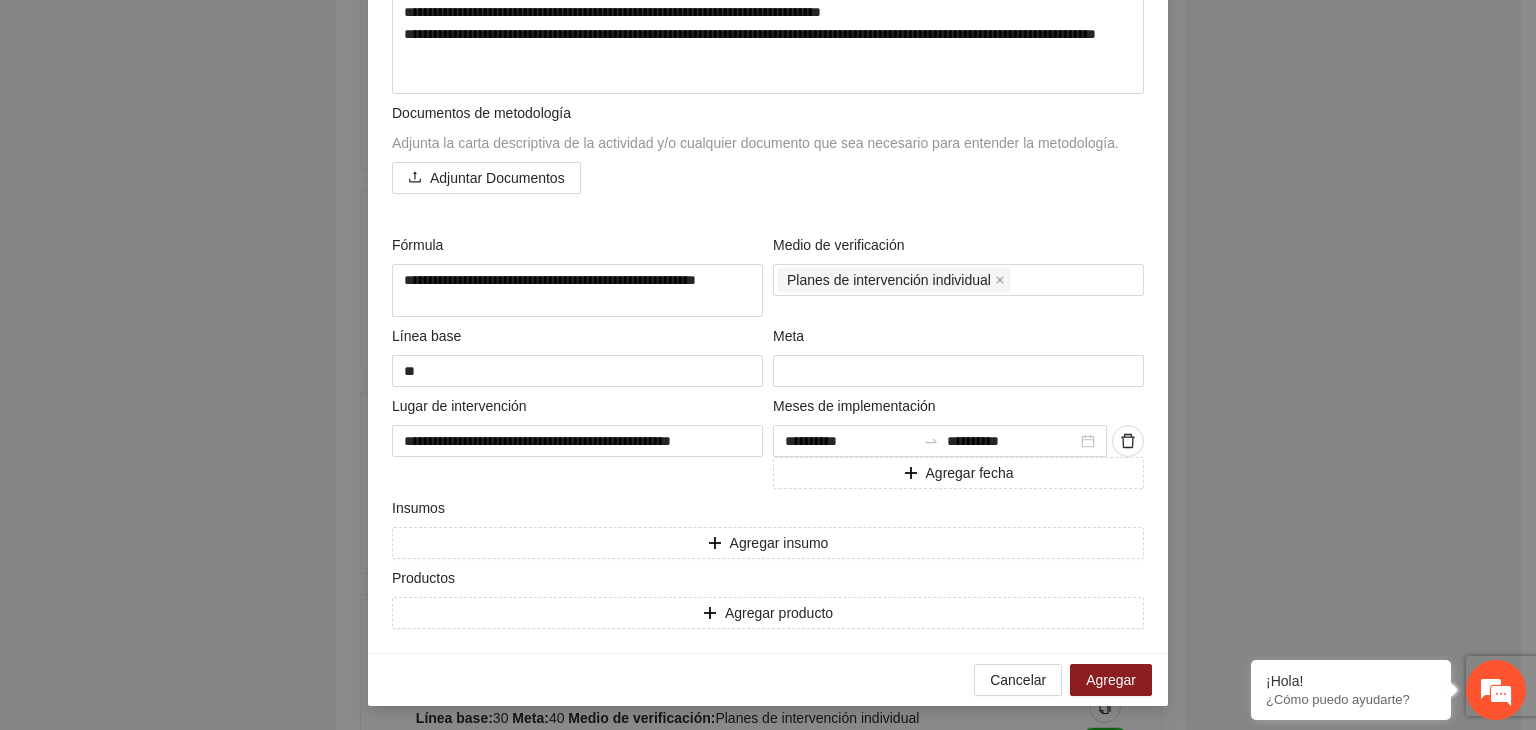 click on "**********" at bounding box center (768, 365) 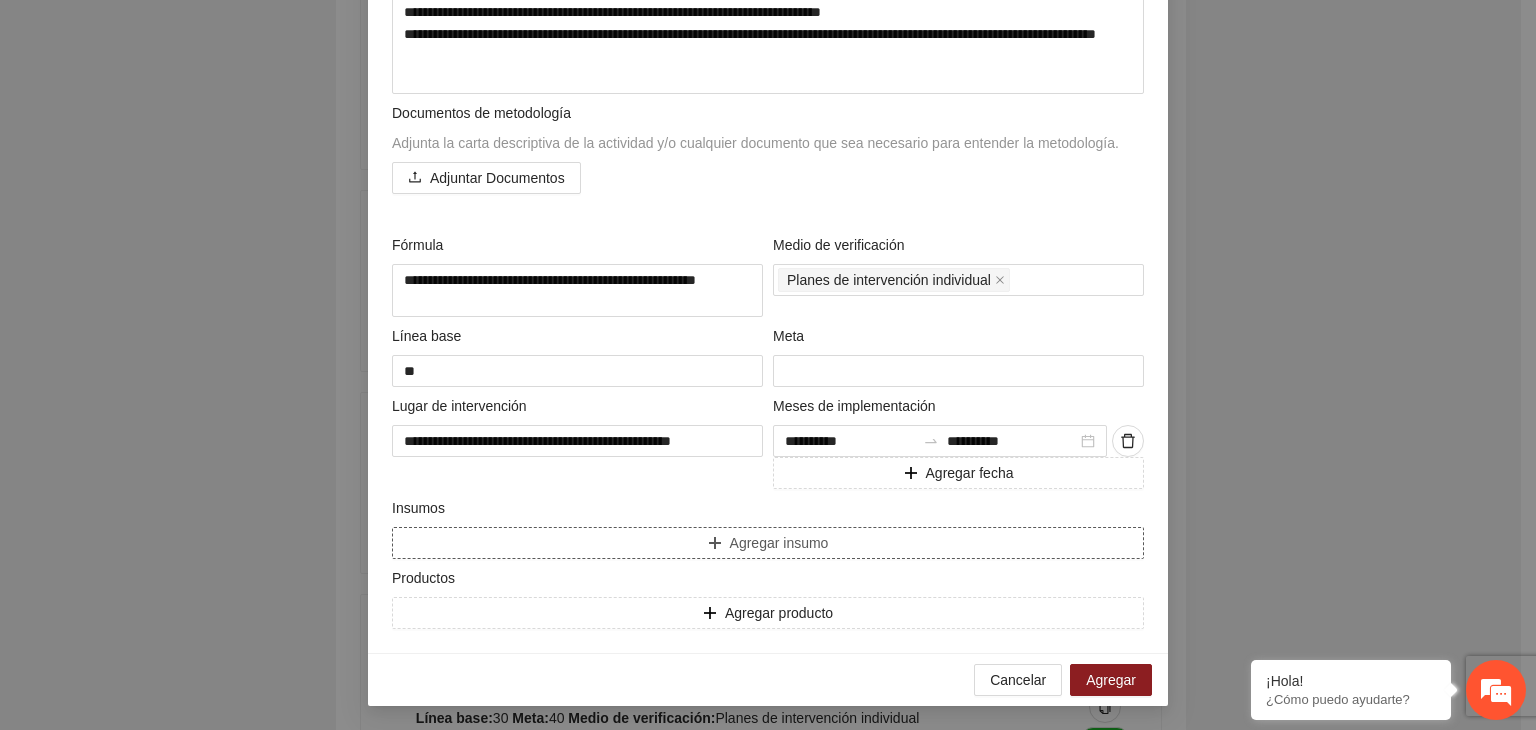 click on "Agregar insumo" at bounding box center [768, 543] 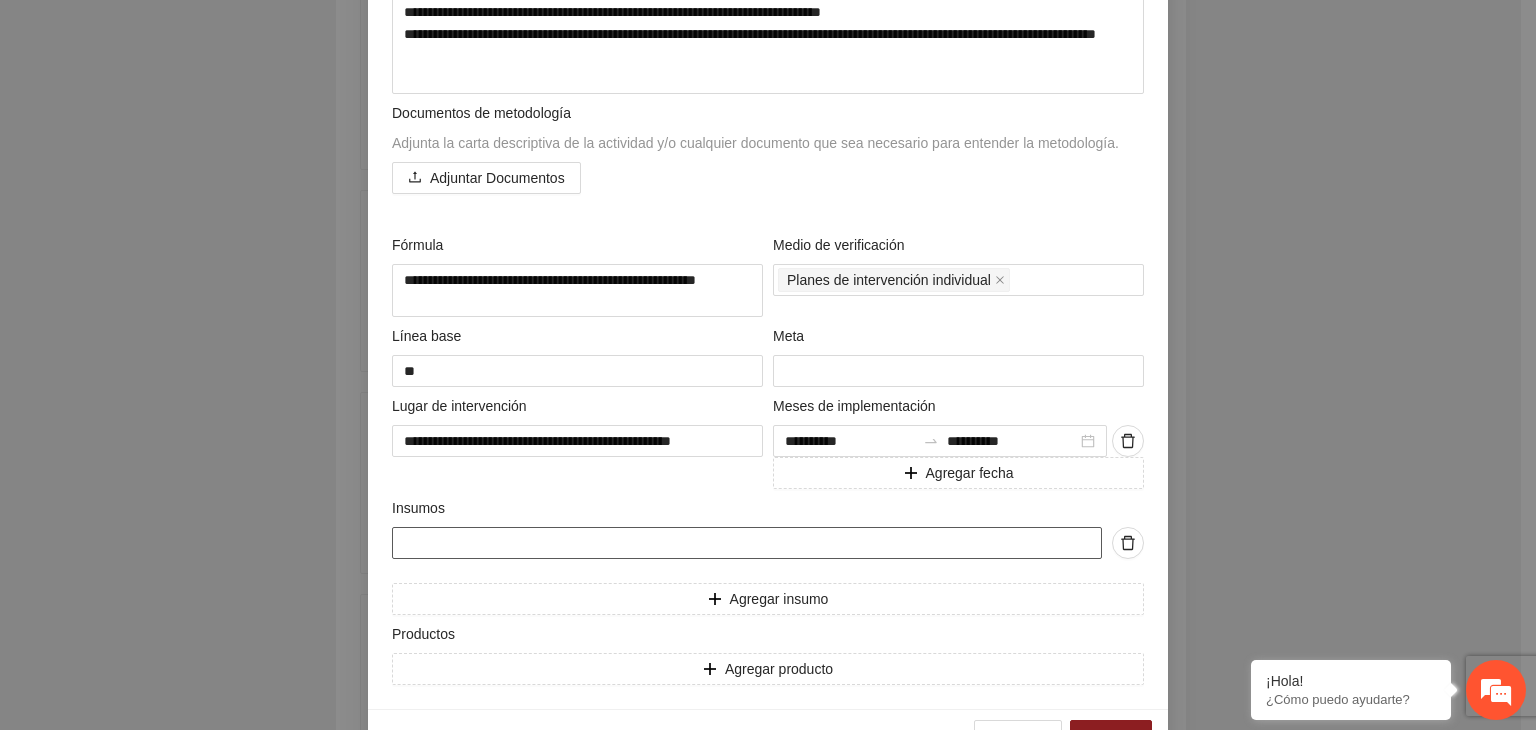 click at bounding box center [747, 543] 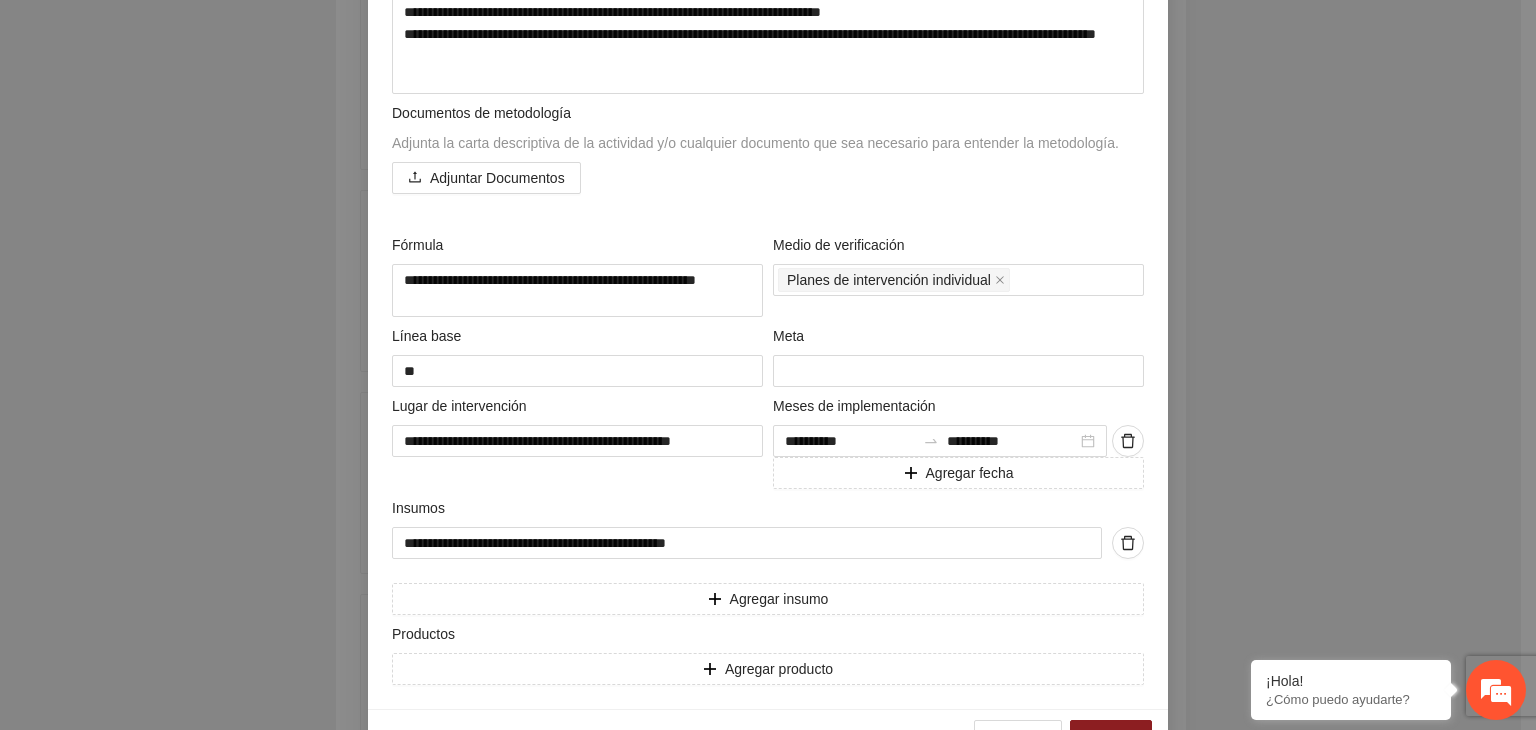 click on "**********" at bounding box center [768, 365] 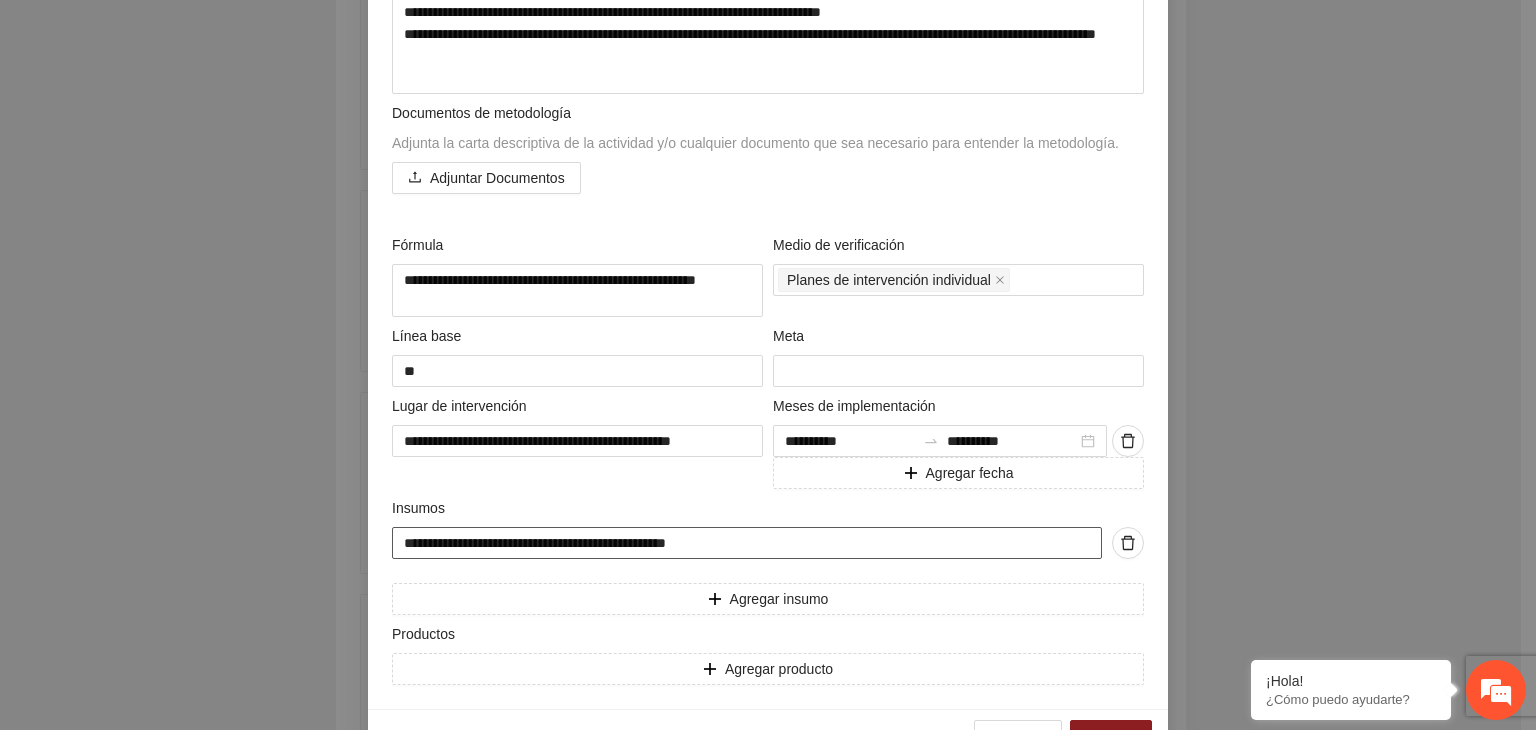 click on "**********" at bounding box center (747, 543) 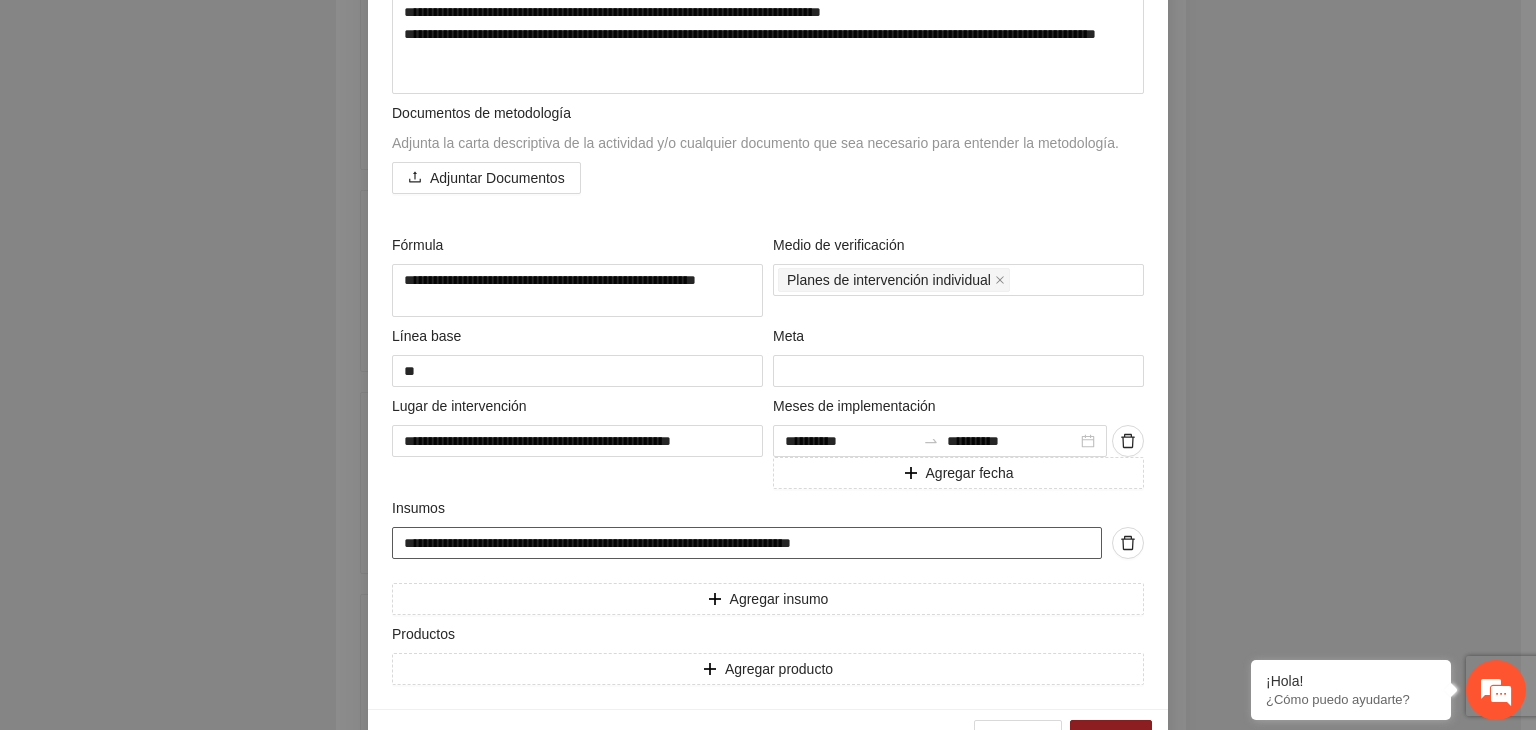 click on "**********" at bounding box center [747, 543] 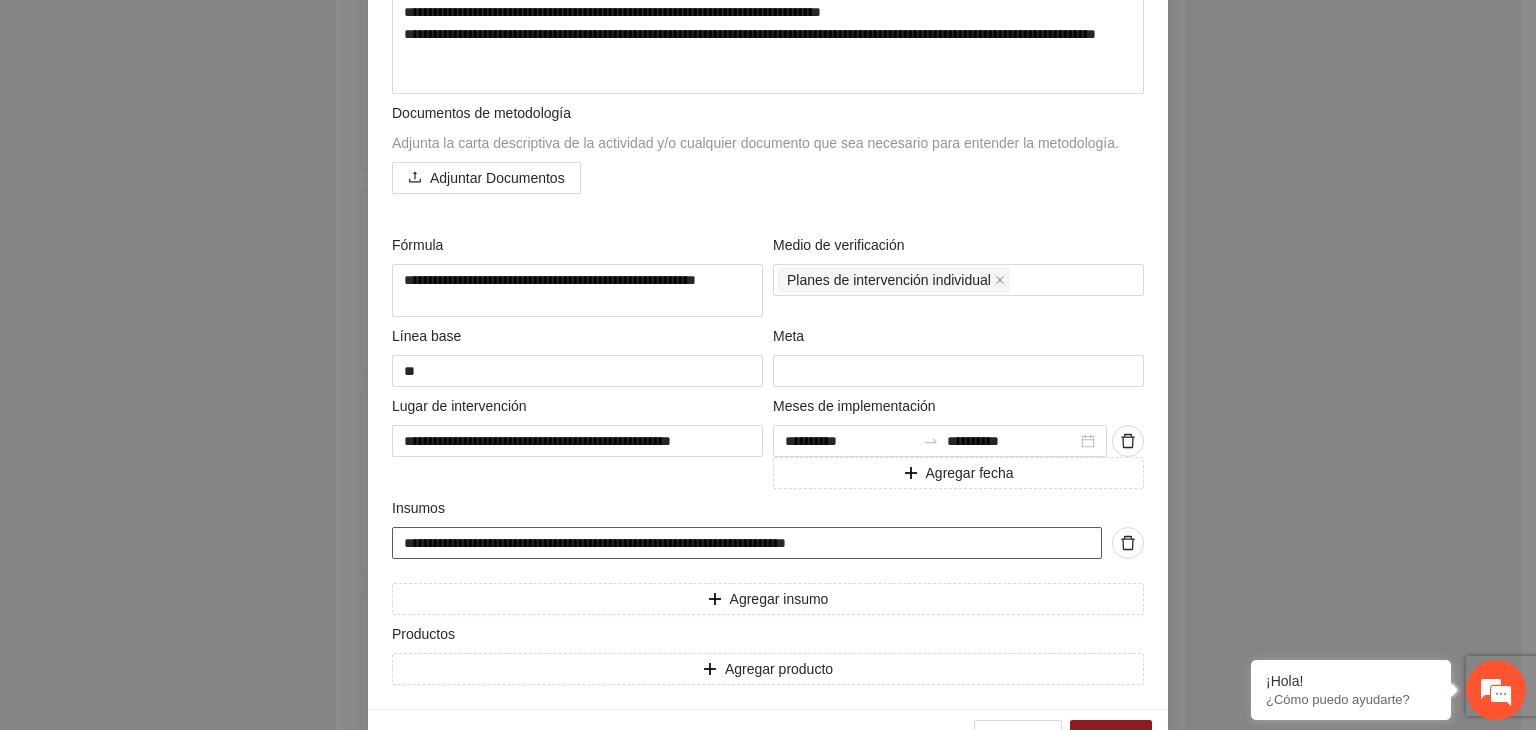 click on "**********" at bounding box center [747, 543] 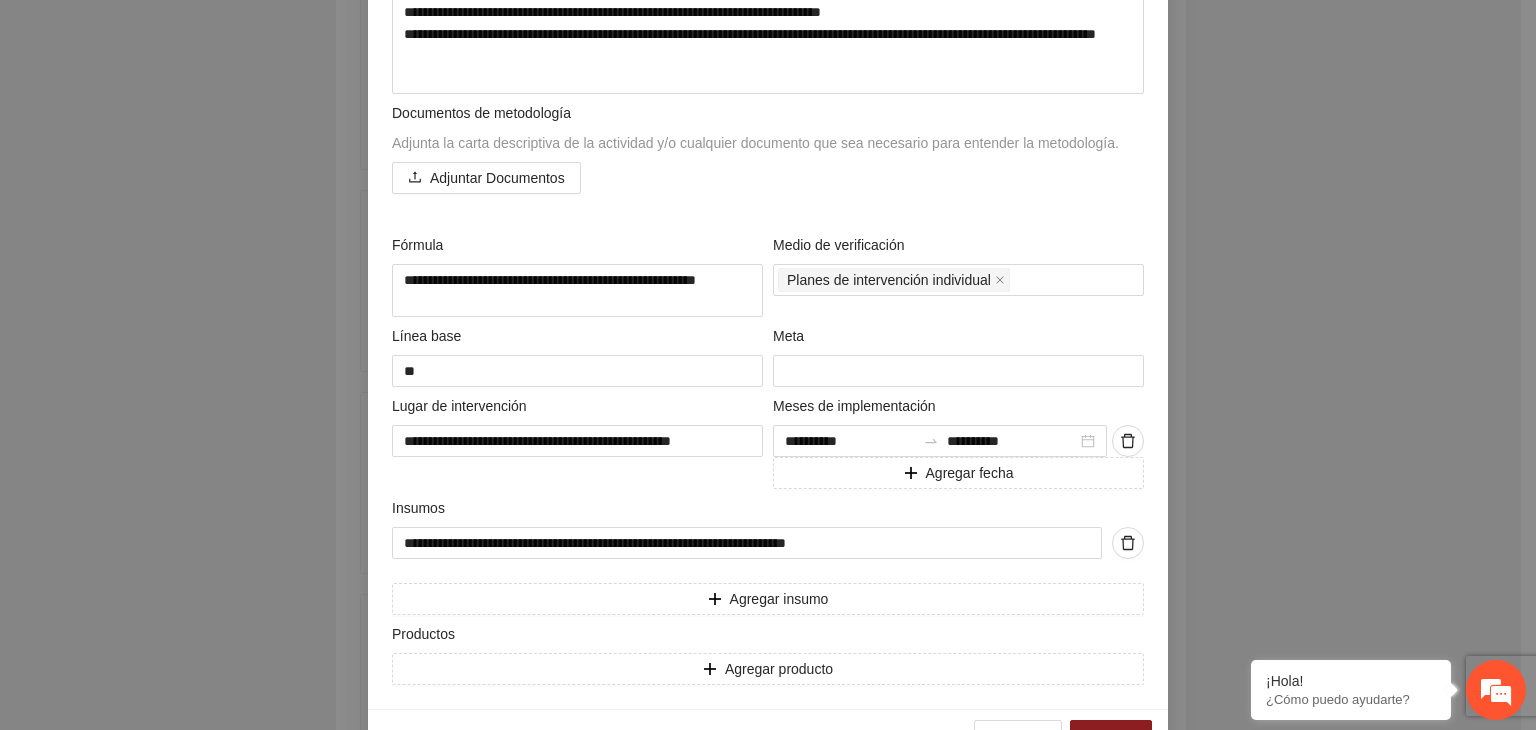 click on "**********" at bounding box center (768, 365) 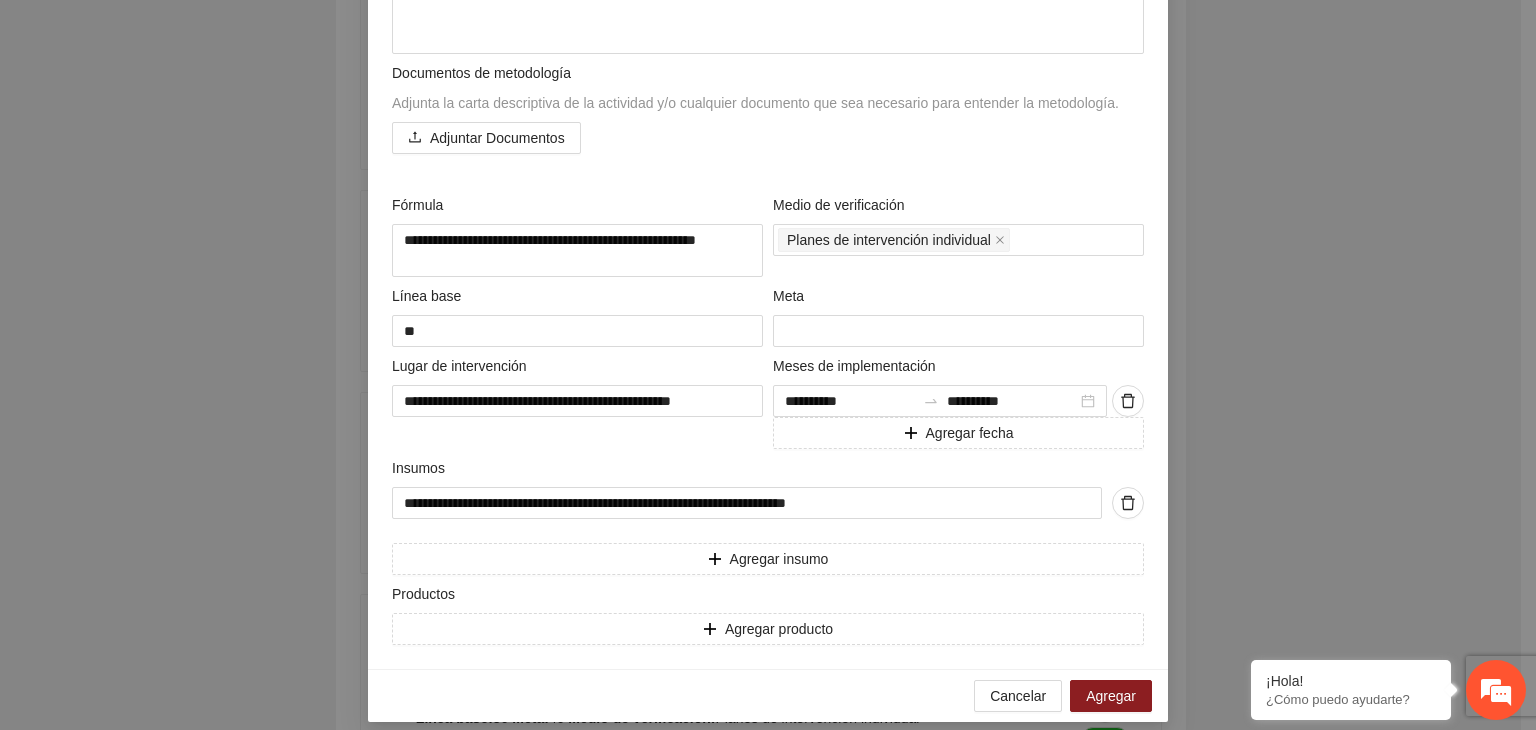 scroll, scrollTop: 655, scrollLeft: 0, axis: vertical 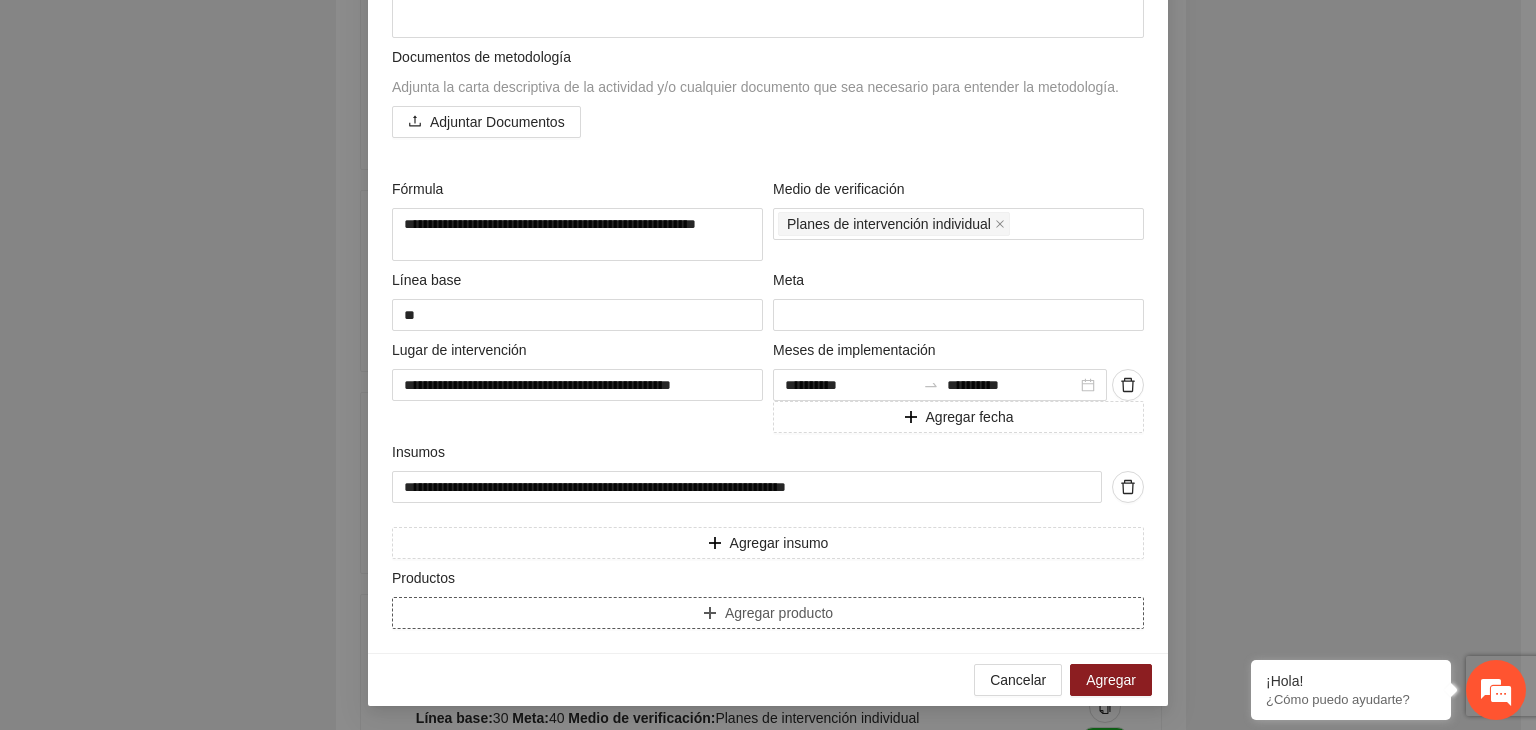click on "Agregar producto" at bounding box center [768, 613] 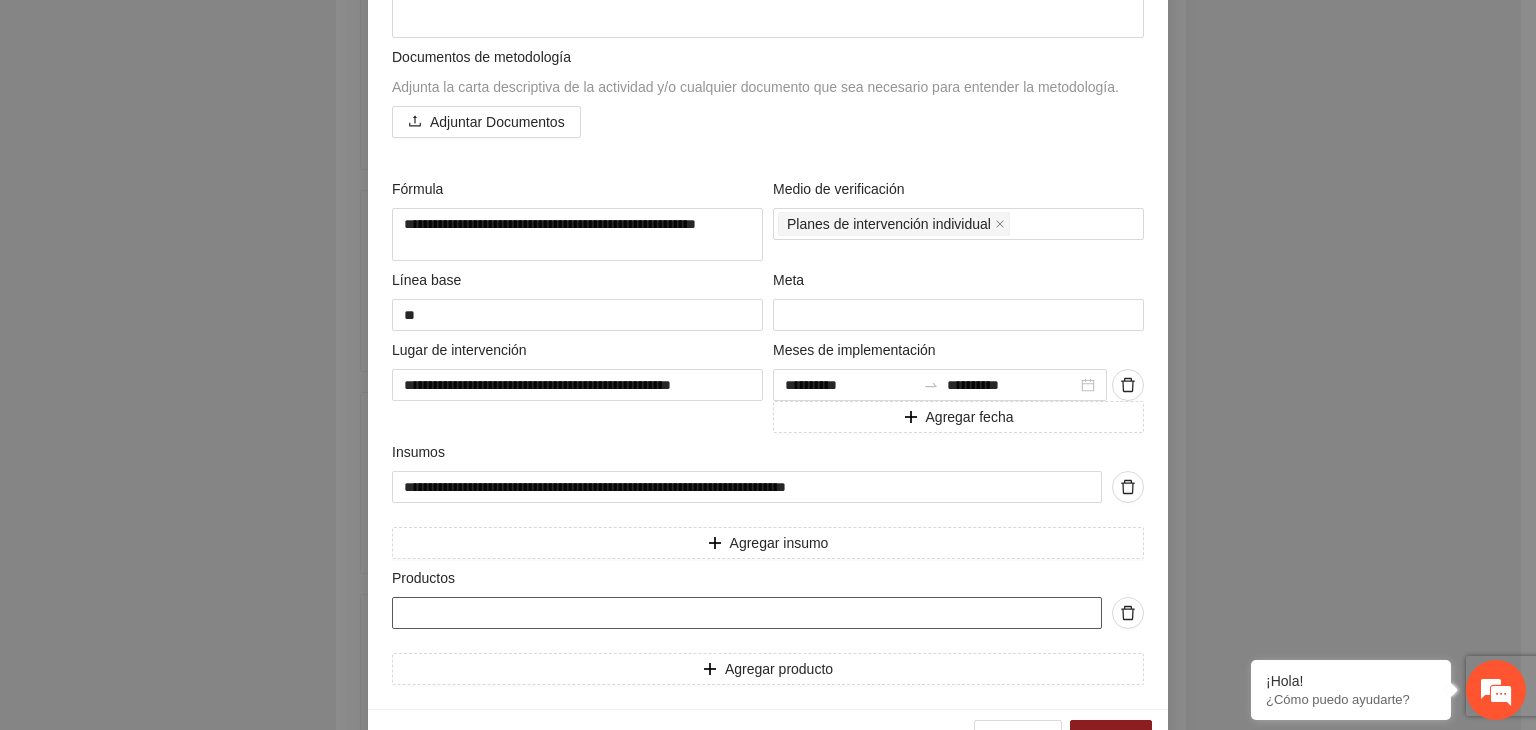 click at bounding box center (747, 613) 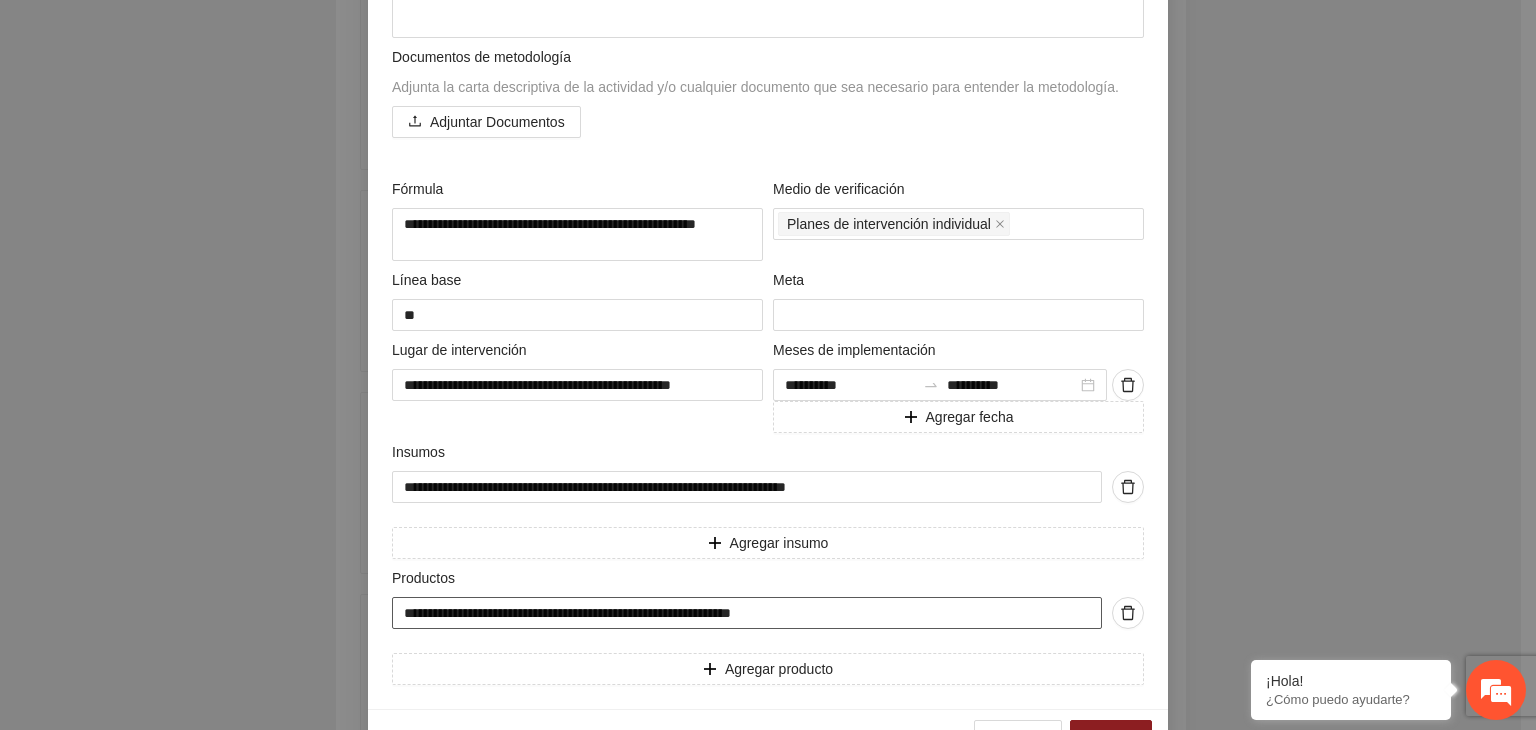 click on "**********" at bounding box center (747, 613) 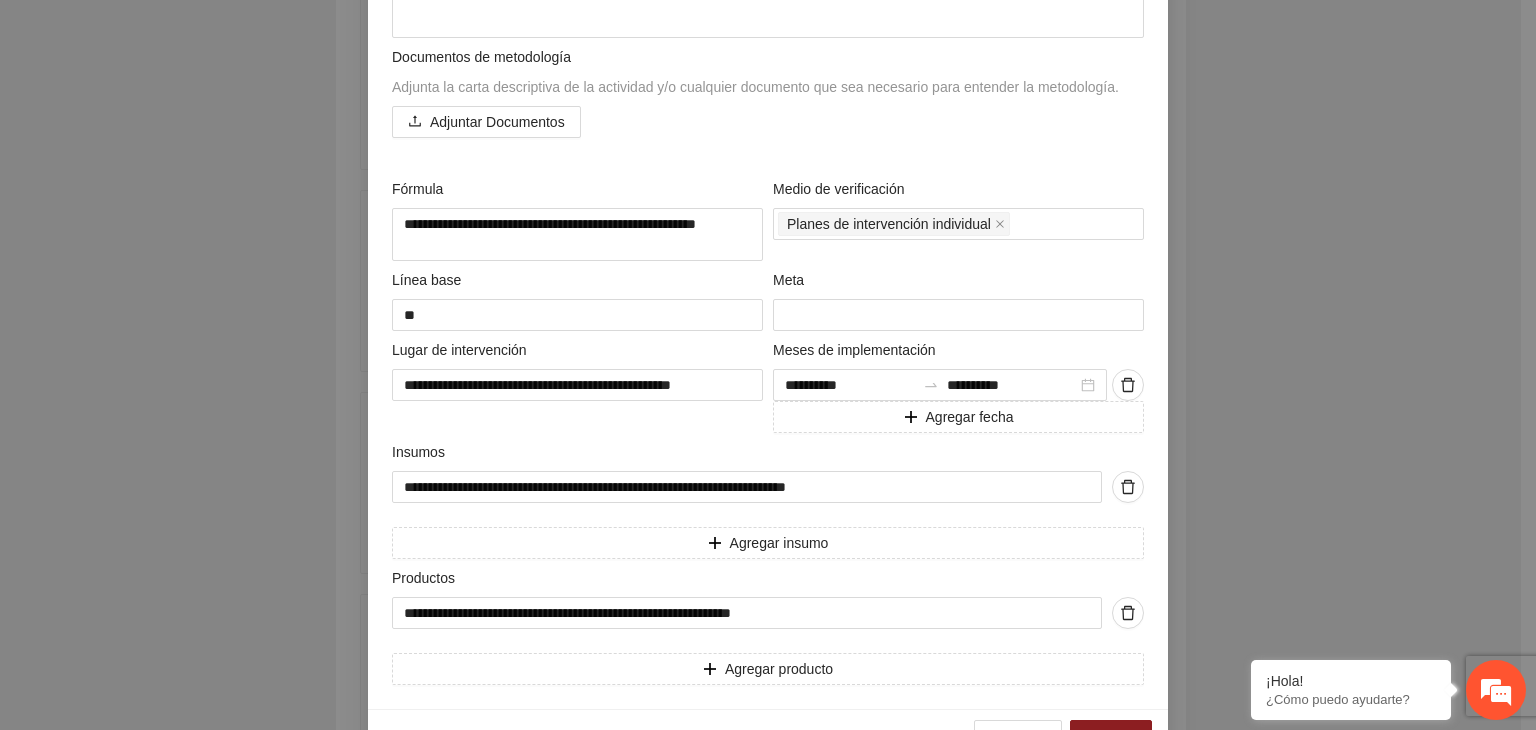 click on "**********" at bounding box center (768, 365) 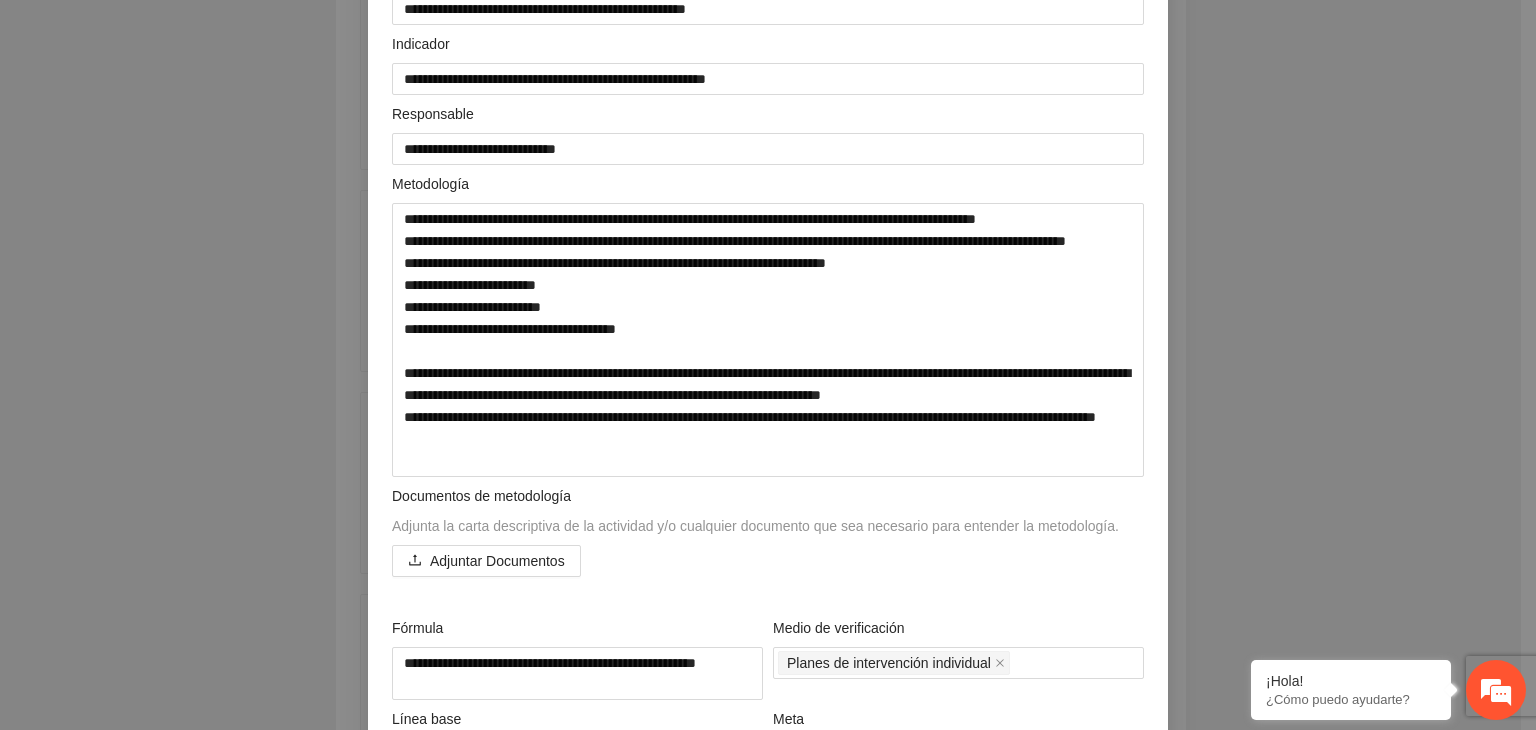 scroll, scrollTop: 175, scrollLeft: 0, axis: vertical 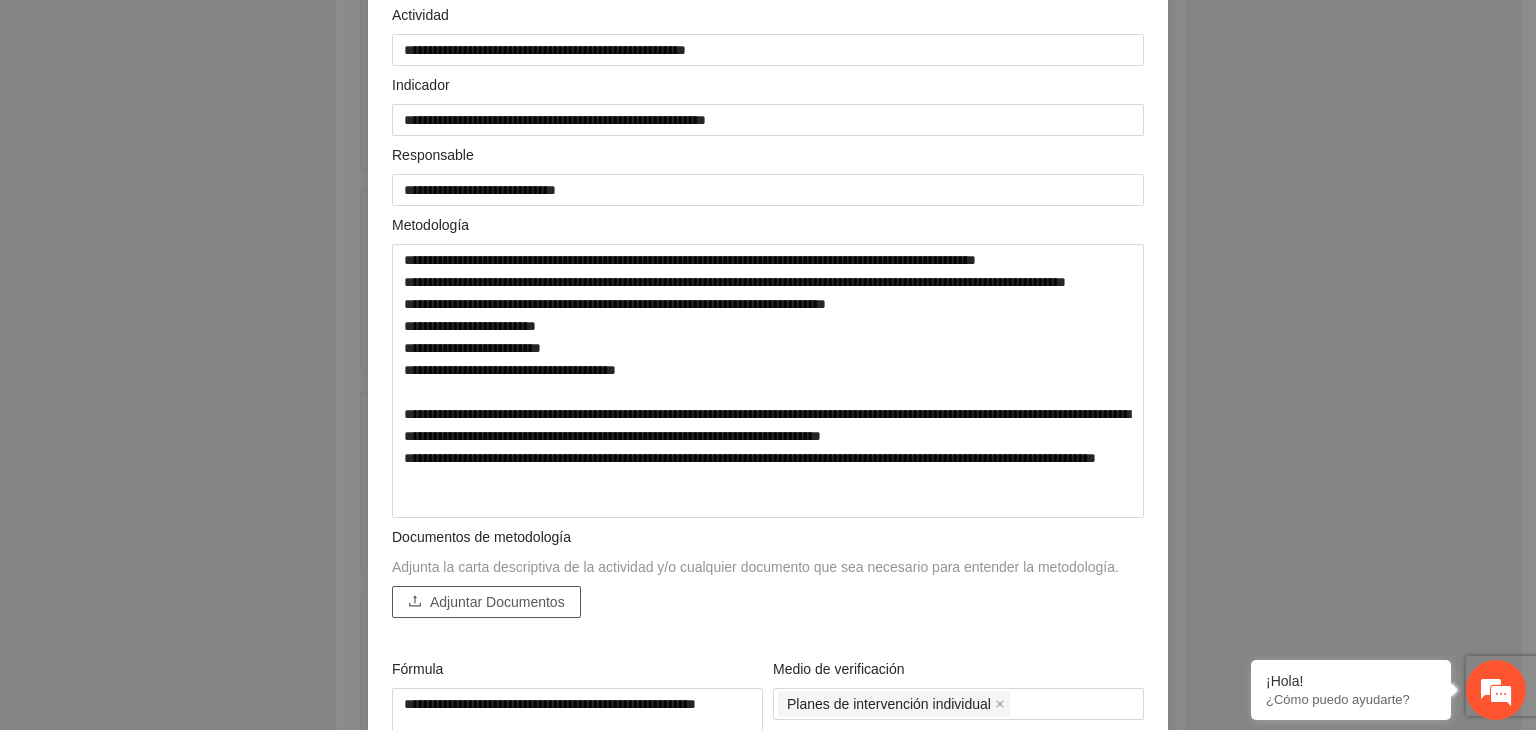 click on "Adjuntar Documentos" at bounding box center [497, 602] 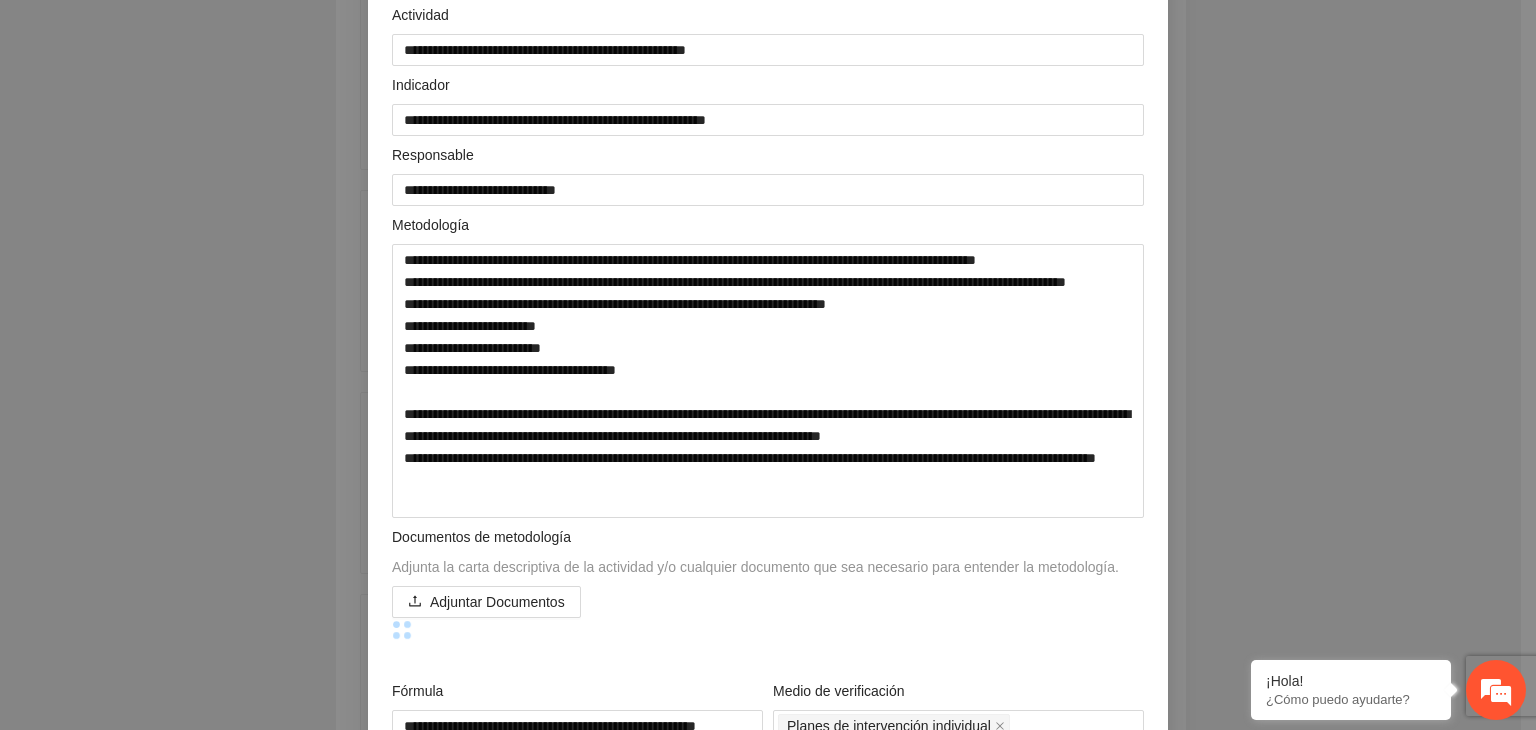 click on "**********" at bounding box center (768, 365) 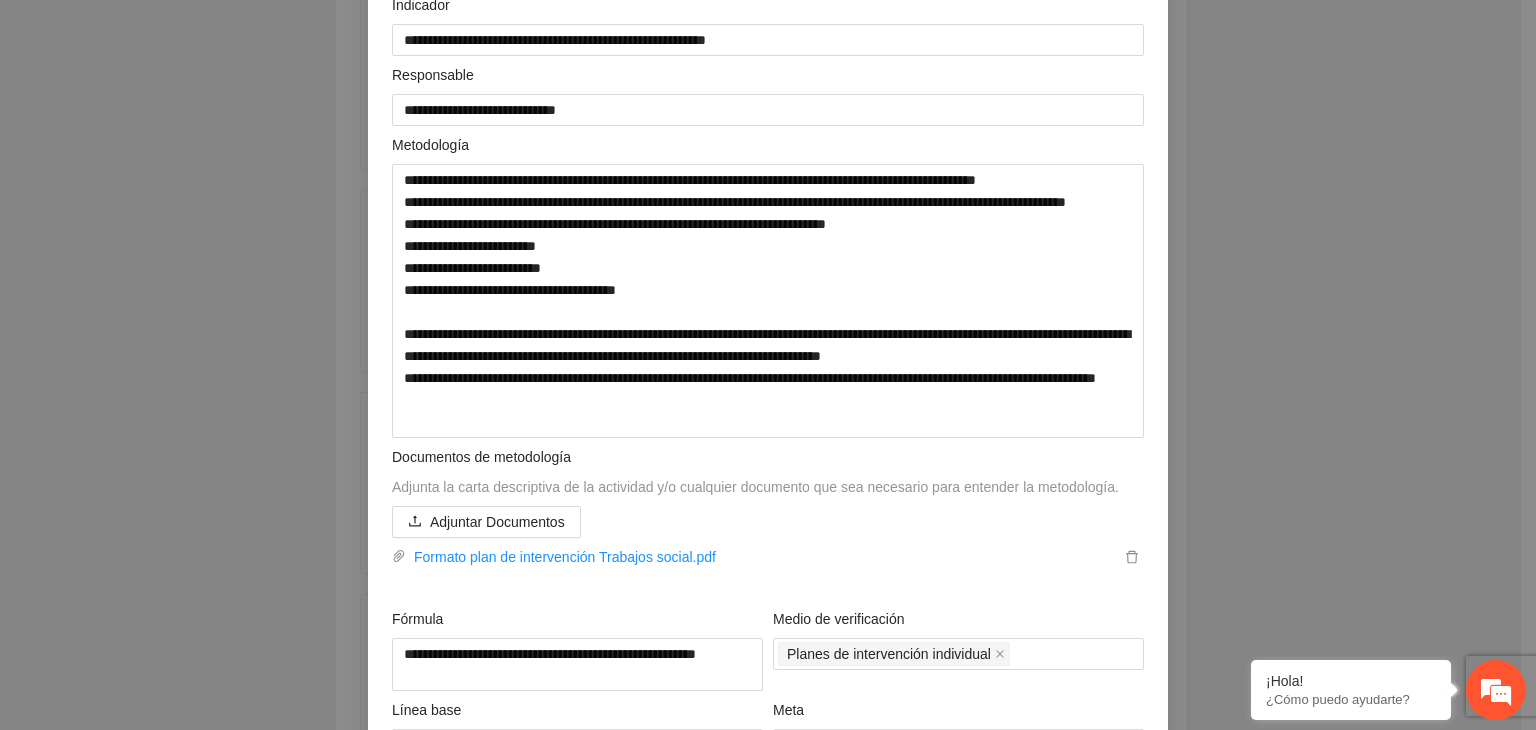 scroll, scrollTop: 295, scrollLeft: 0, axis: vertical 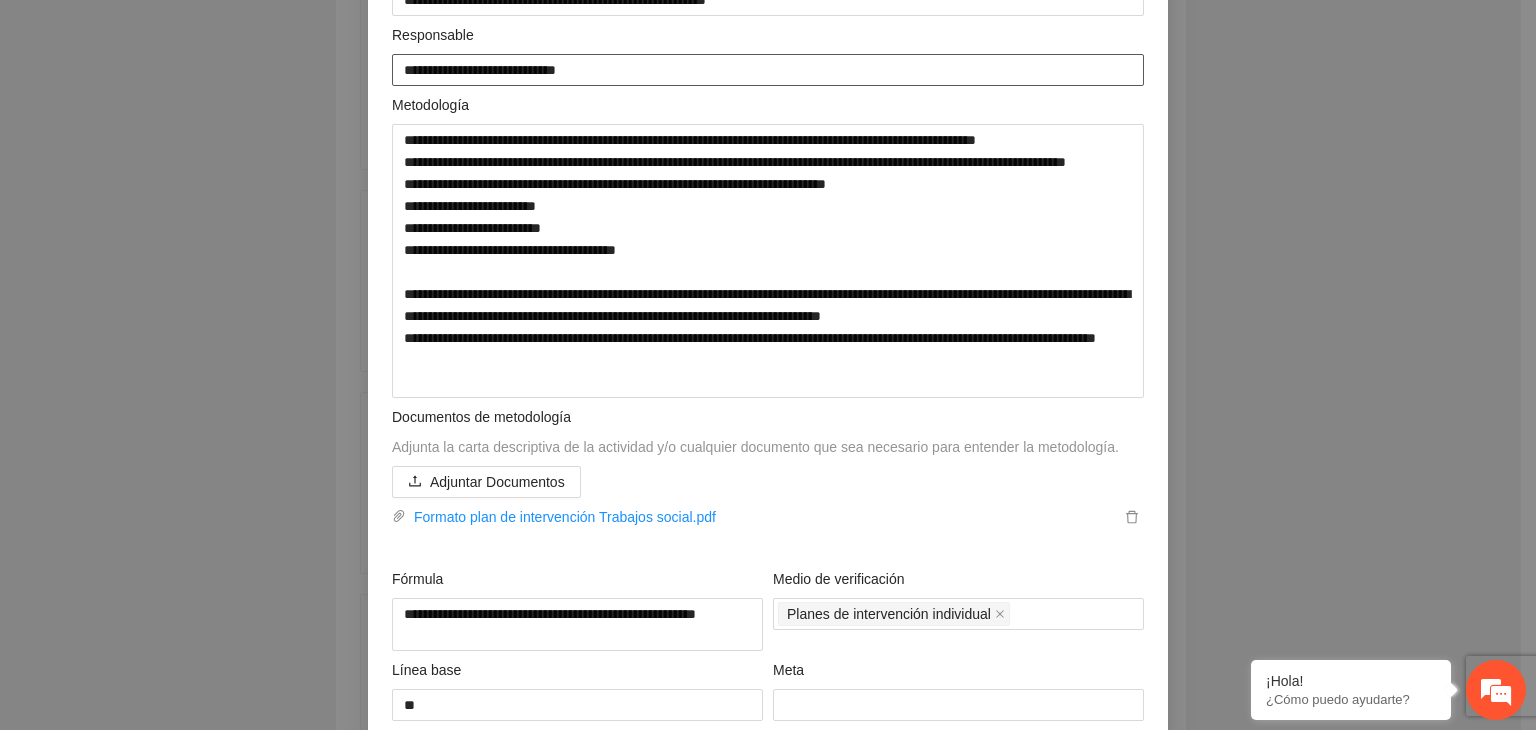 click on "**********" at bounding box center [768, 70] 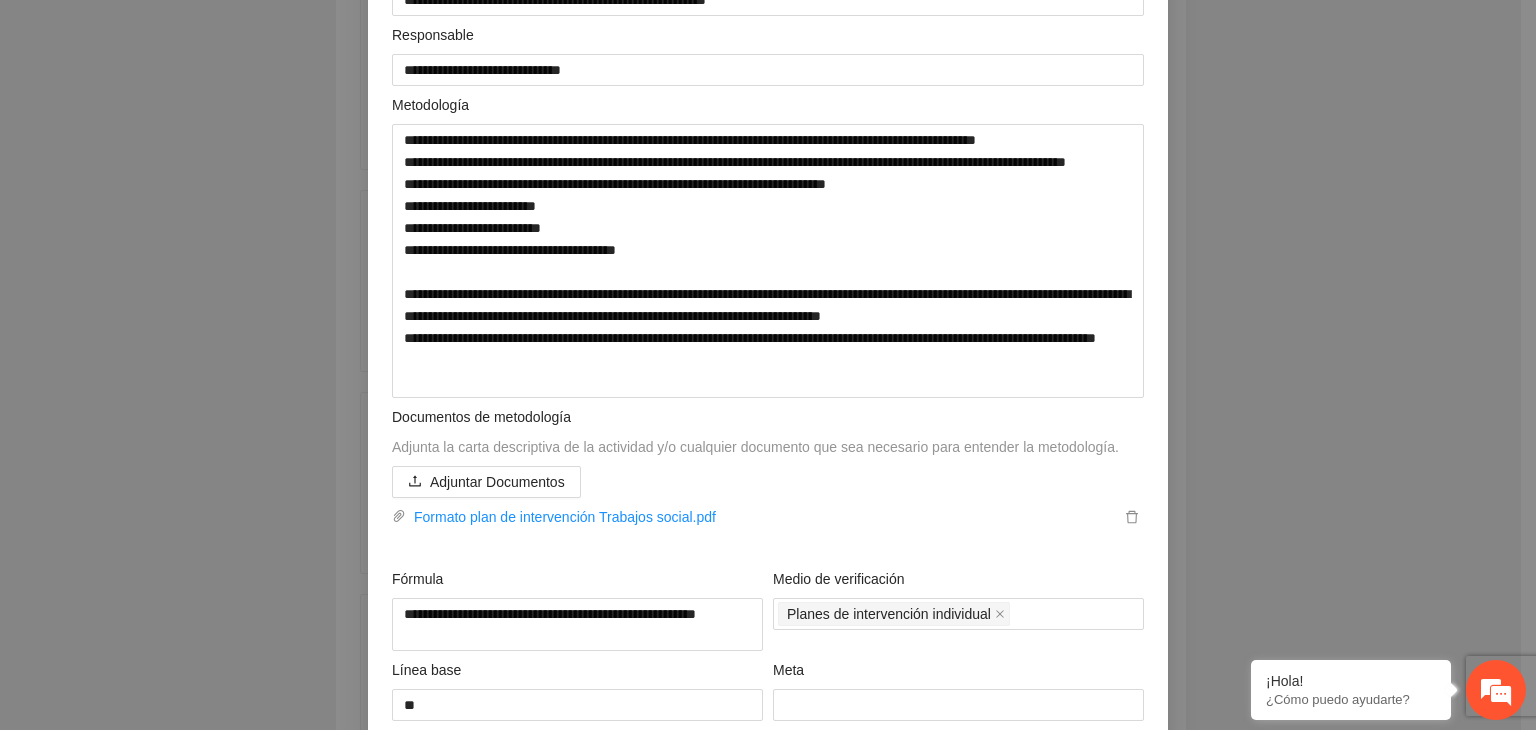 click on "**********" at bounding box center [768, 365] 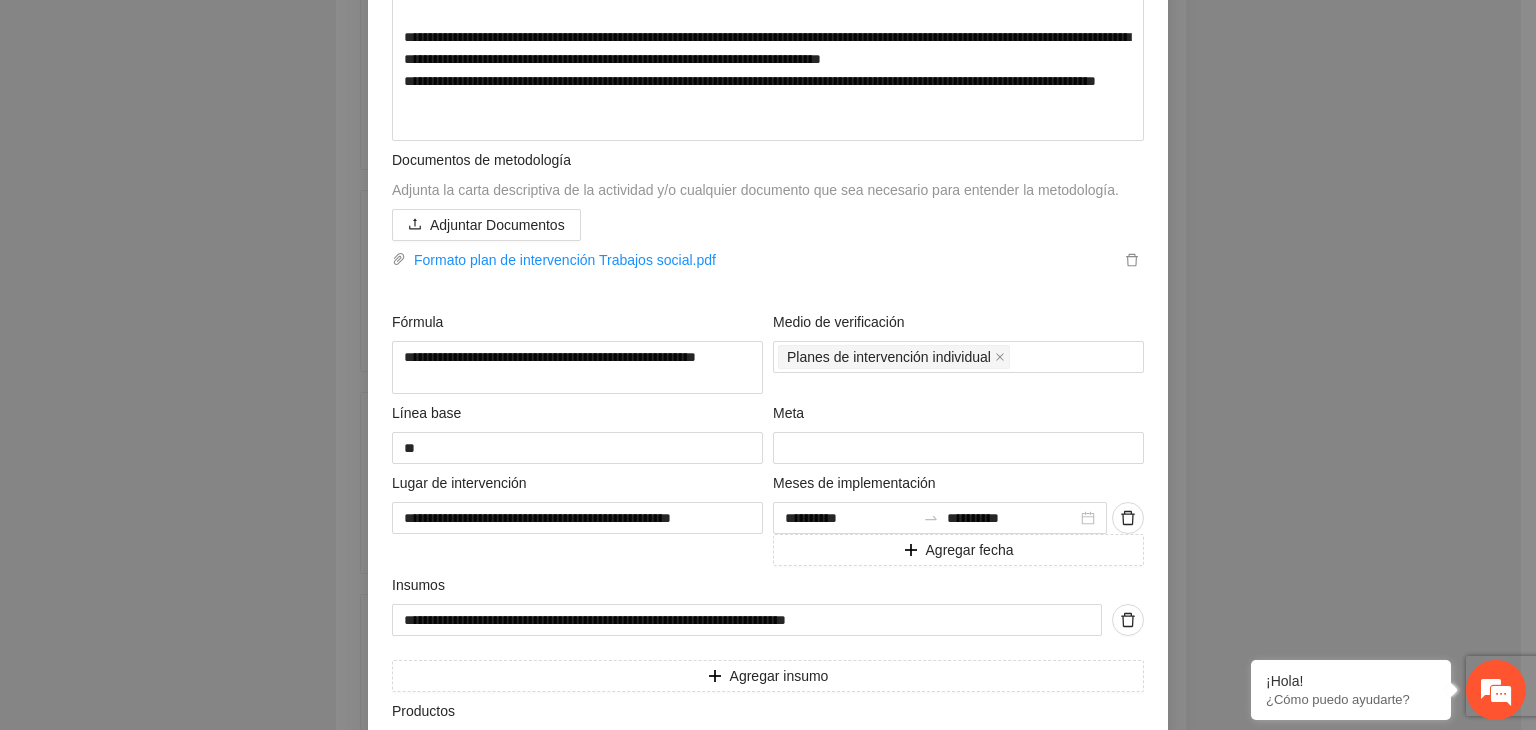 scroll, scrollTop: 741, scrollLeft: 0, axis: vertical 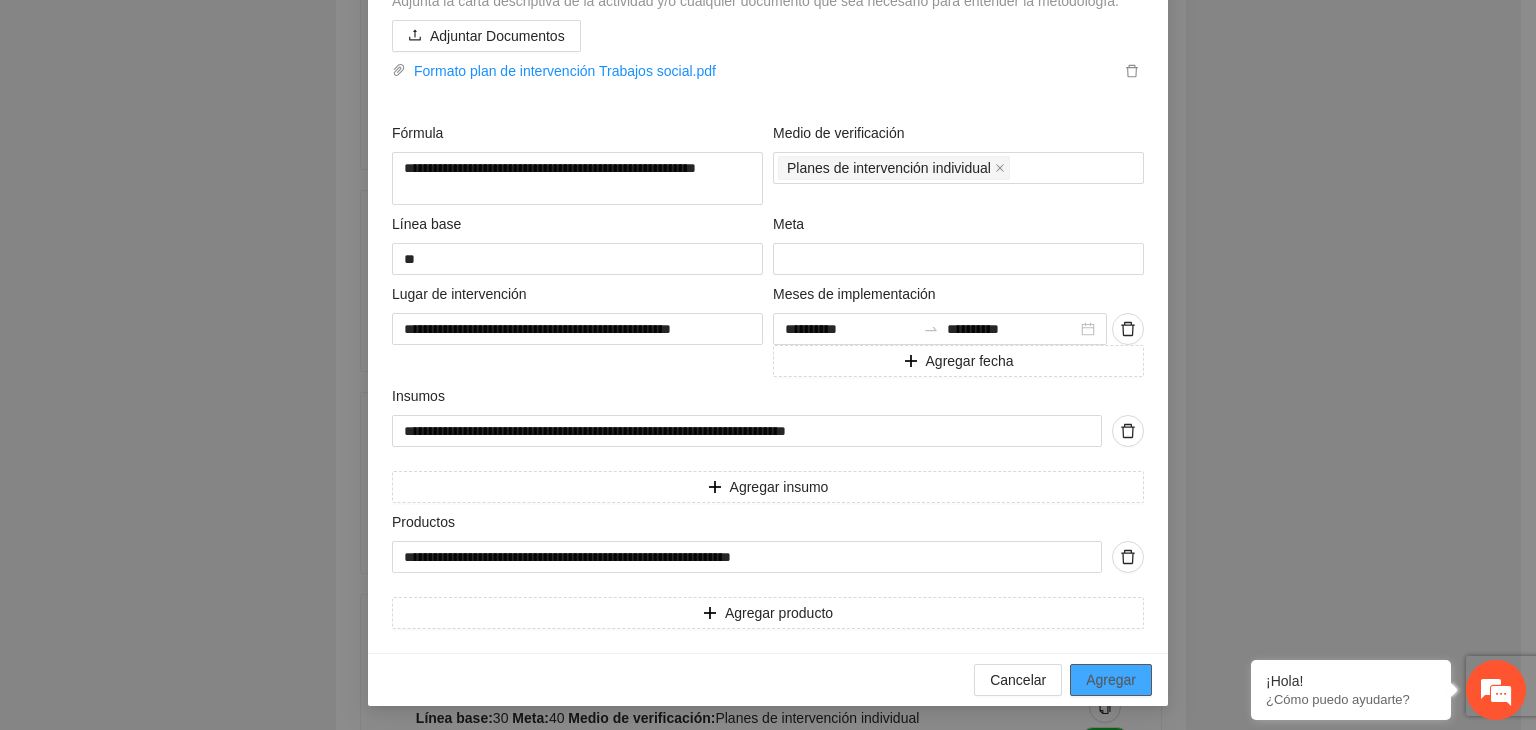 click on "Agregar" at bounding box center (1111, 680) 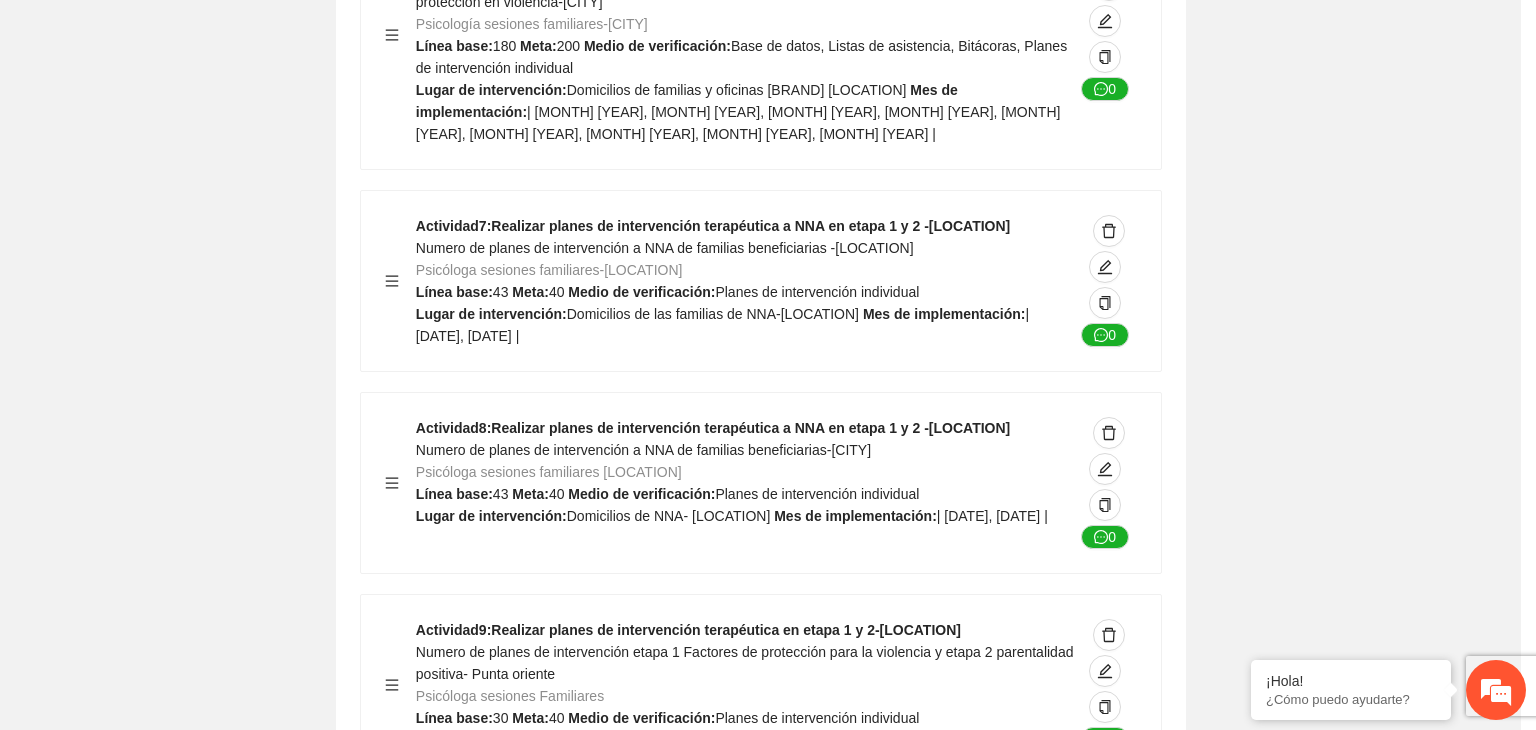 scroll, scrollTop: 204, scrollLeft: 0, axis: vertical 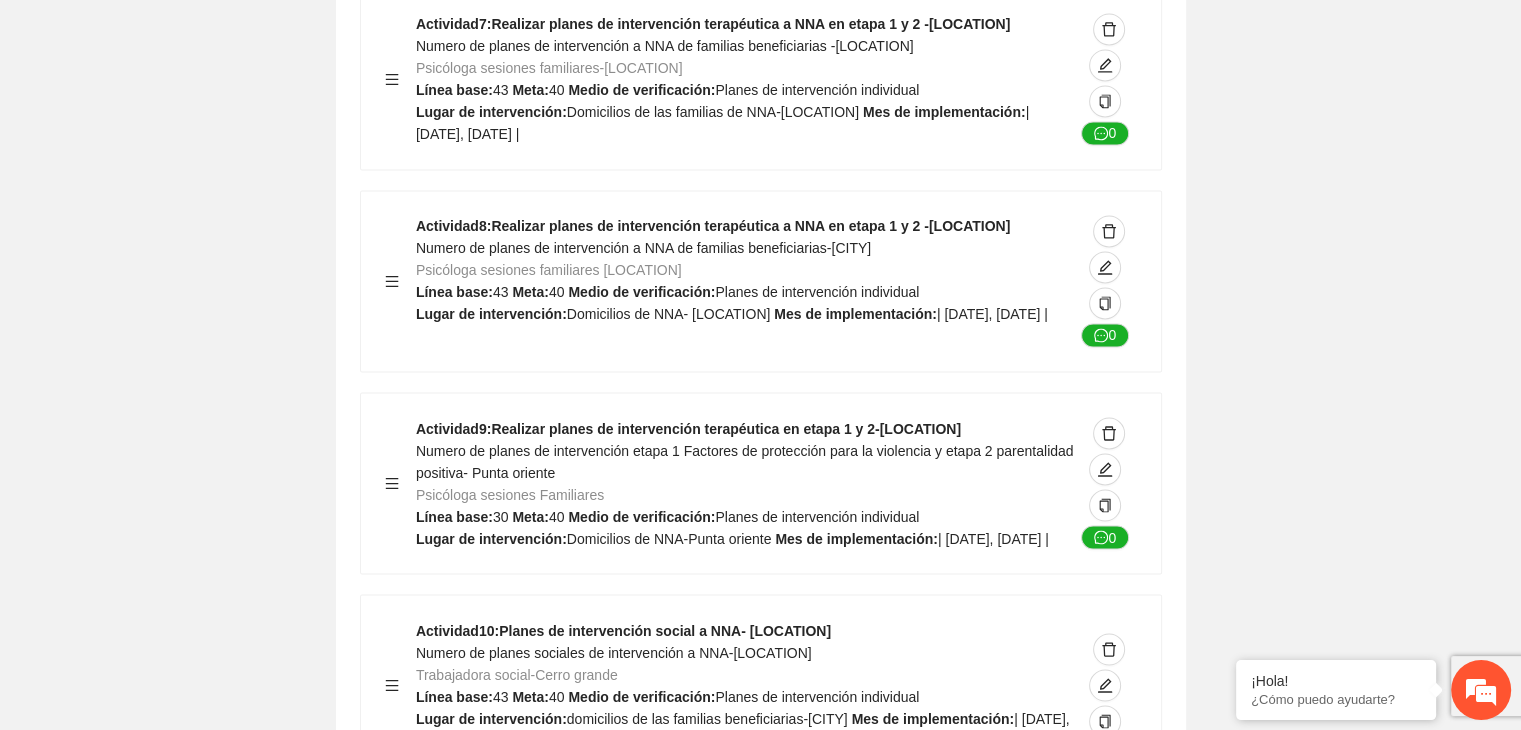 click on "Guardar Objetivo de desarrollo   Exportar Contribuir a la disminución de incidencia en violencia familiar en las zonas de [LOCATION], [LOCATION] y [LOCATION] del Municipio   de Chihuahua. Indicadores Indicador  1 :   Violencia familiar disminuyendo en un 5% en [LOCATION] Número de carpetas de investigación de Violencia familiar   disminuyendo en un 5% en [LOCATION] Metodología:   Se solicita información al Observatorio Ciudadano de FICOSEC sobre el número de carpetas de violencia familiar en las colonias de intervención Línea base:  29   Meta:  25   Fórmula:  Suma de carpetas de investigación de violencia familiar disminuyendo   en un 5% en [LOCATION]   Meto de verificación:  Reporte/Informe 0 Indicador  2 :   Violencia familiar disminuyendo en un 5% en [LOCATION] Número de carpetas de investigación de Violencia familiar   disminuyendo en un 5% en [LOCATION] Metodología:  Línea base:  63   Meta:  56   Fórmula:     Meto de verificación:  Reporte/Informe 0 3 :" at bounding box center [760, -4630] 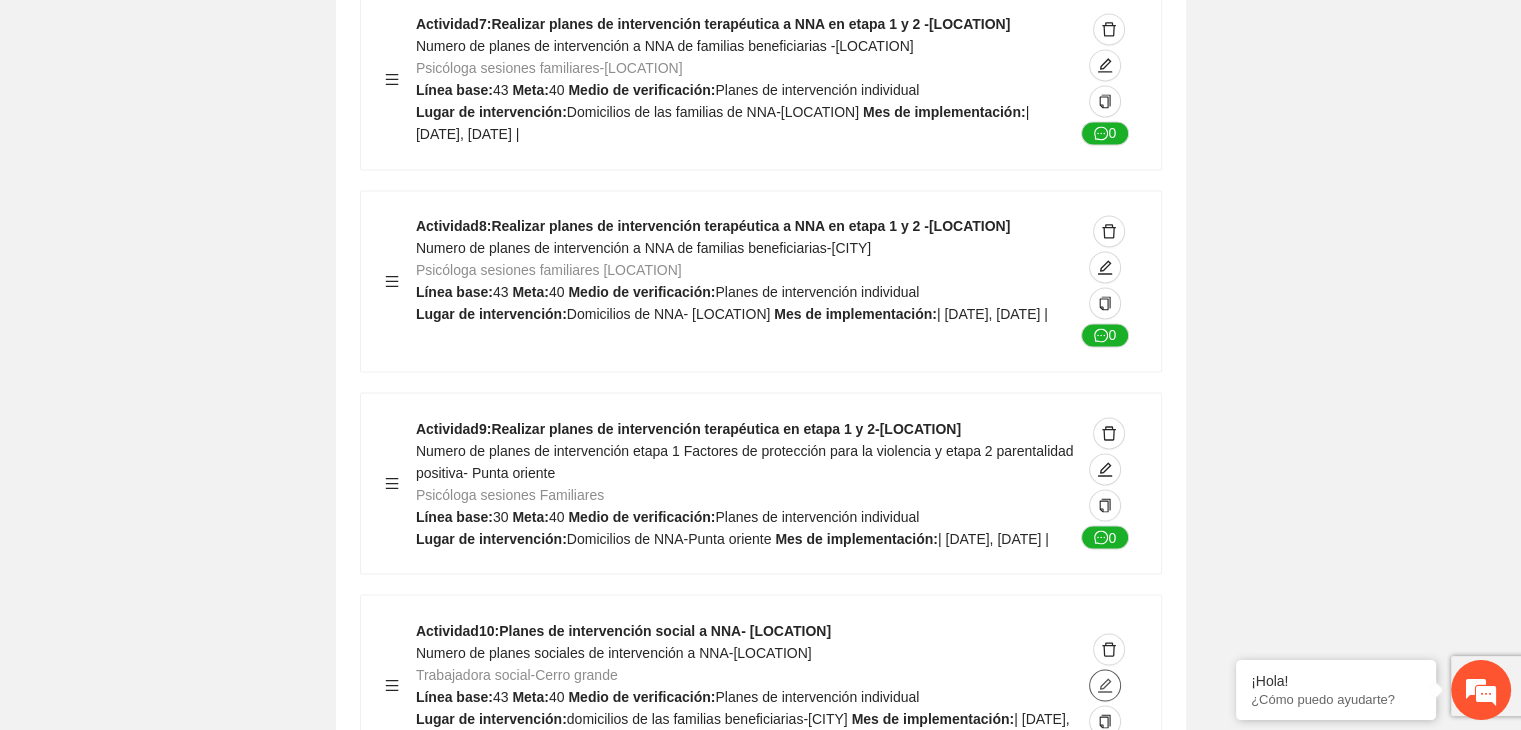 click 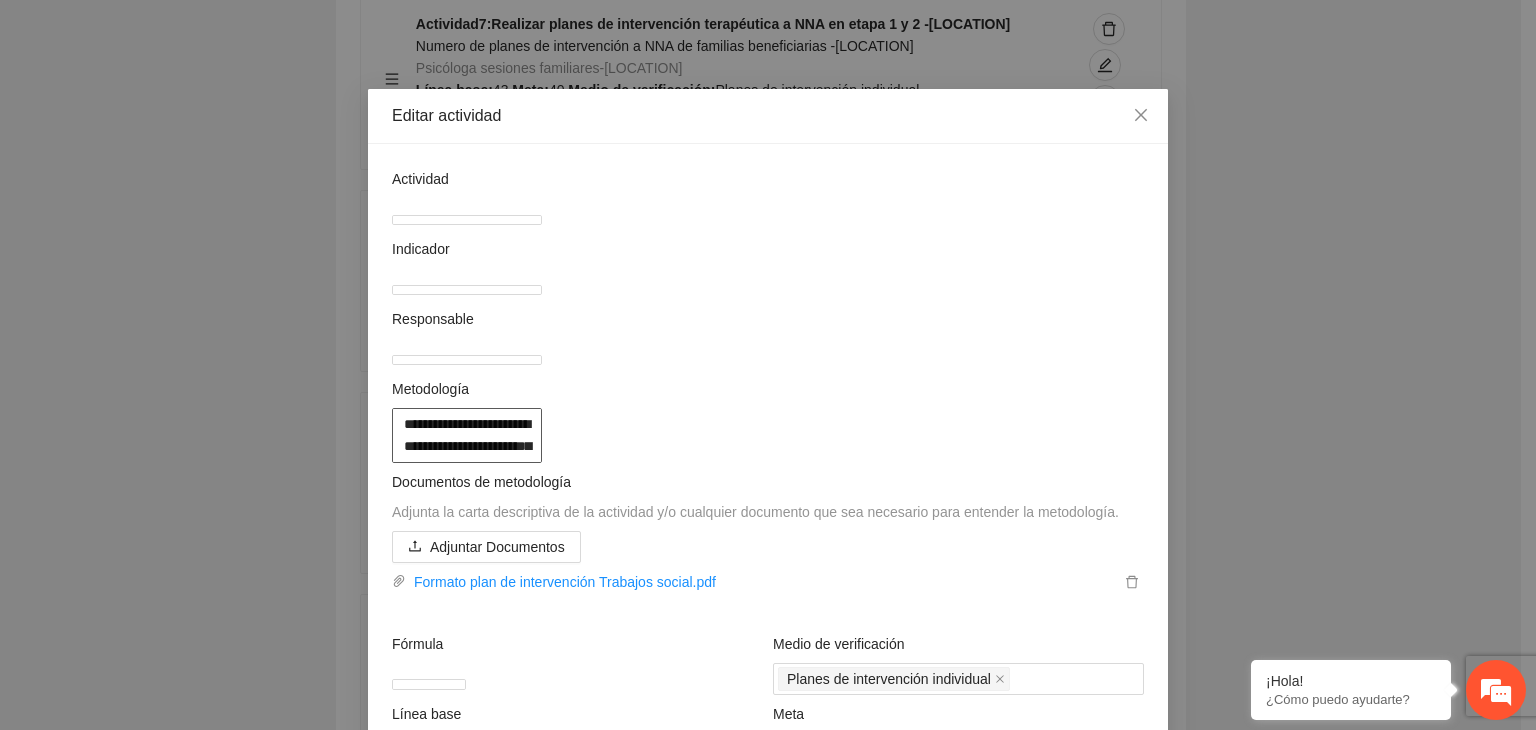 drag, startPoint x: 394, startPoint y: 433, endPoint x: 634, endPoint y: 714, distance: 369.5416 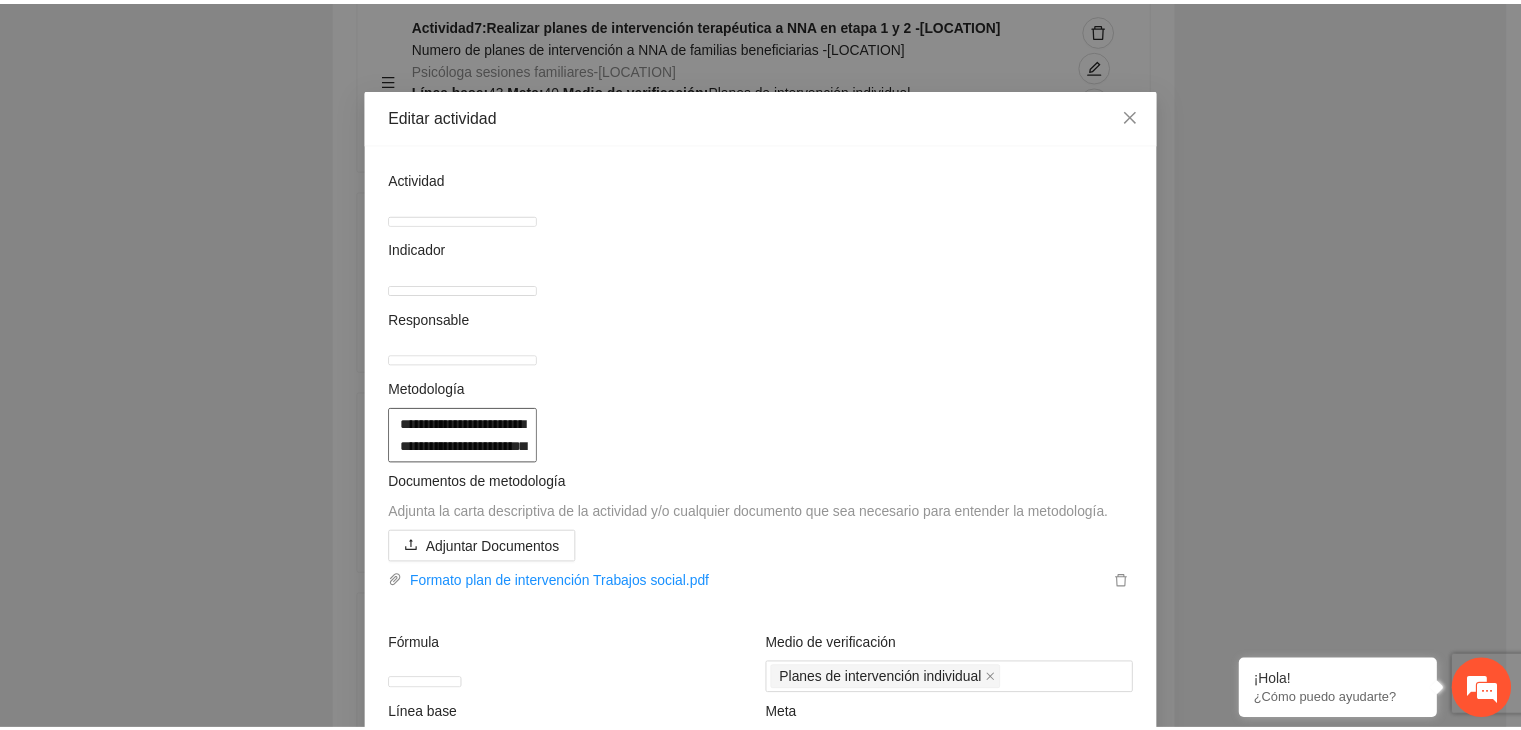 scroll, scrollTop: 17, scrollLeft: 0, axis: vertical 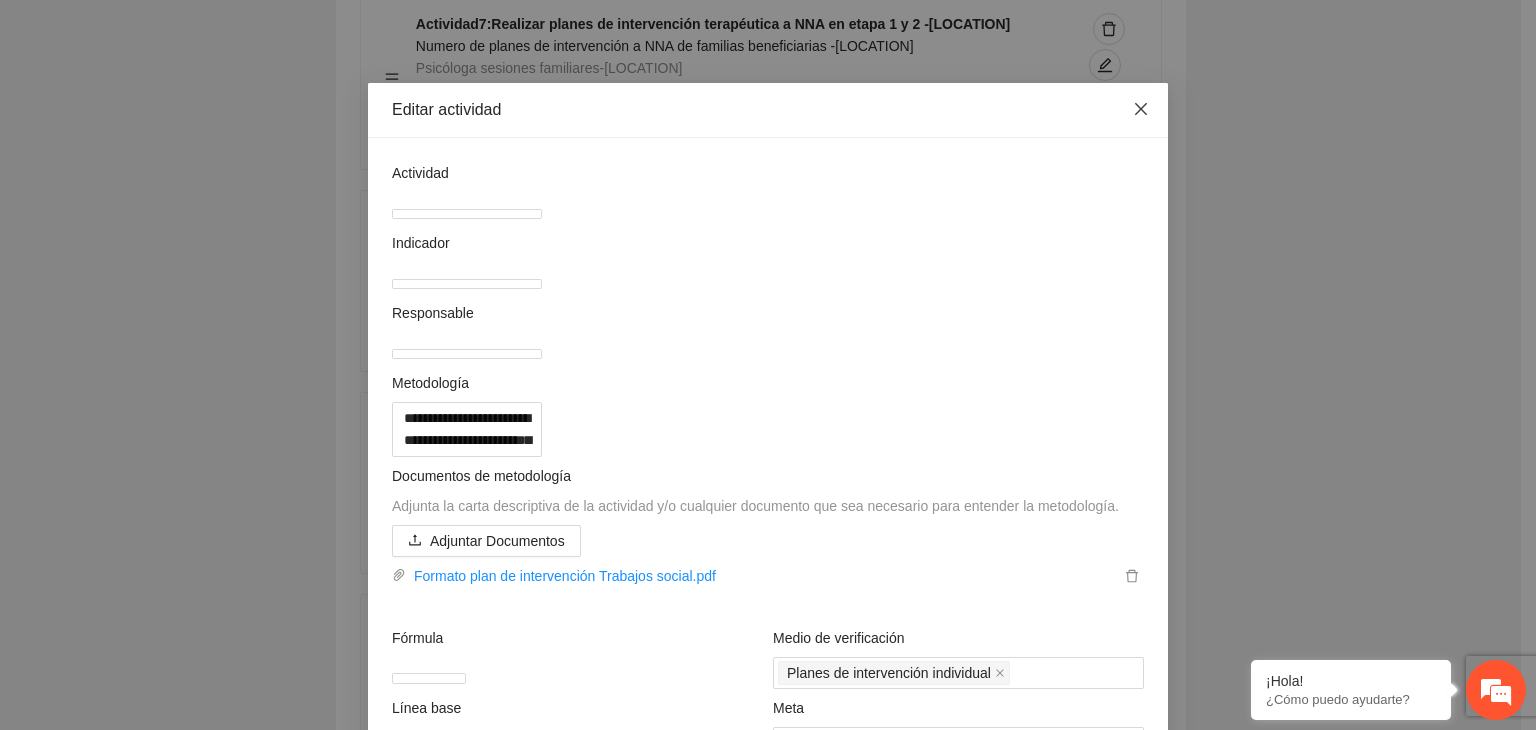 click 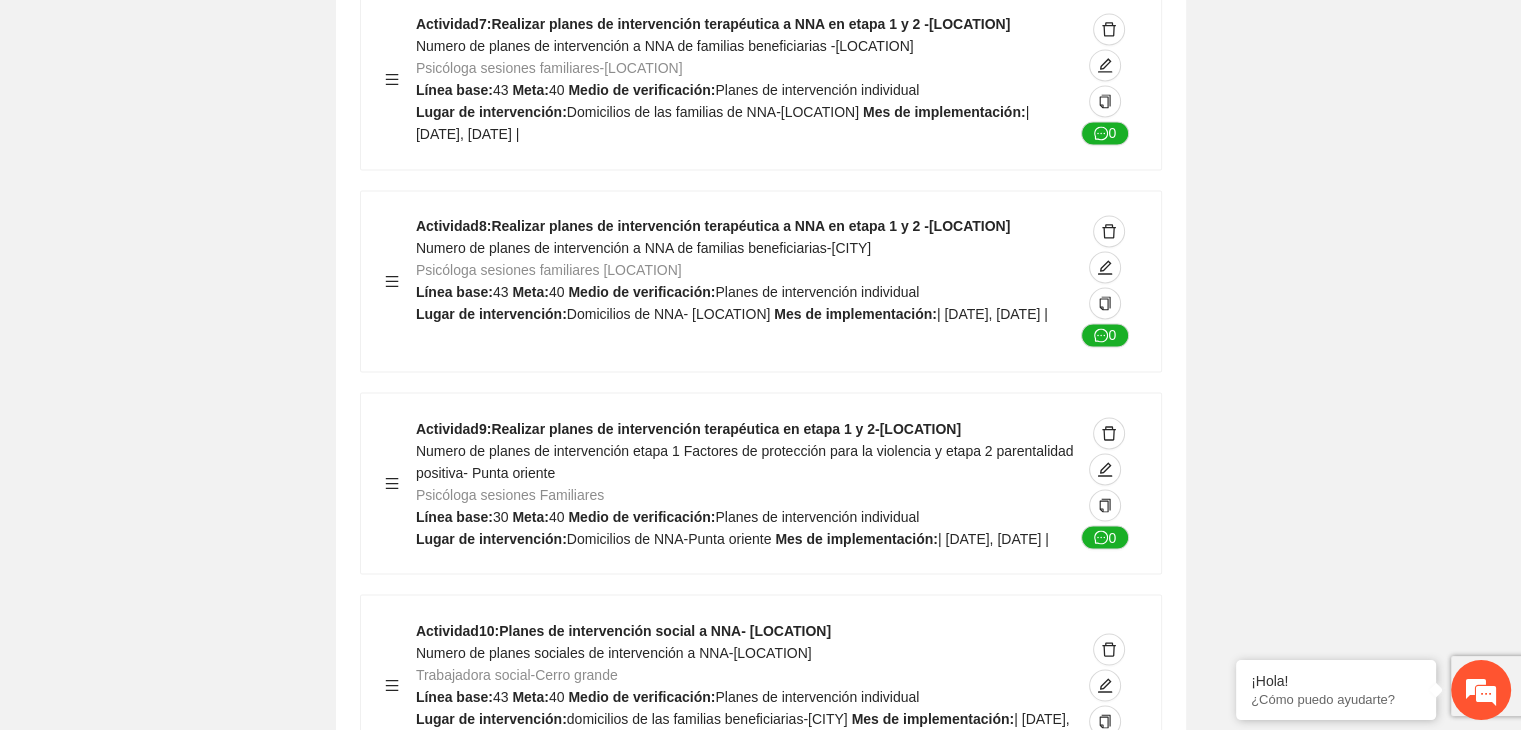 click on "Guardar Objetivo de desarrollo   Exportar Contribuir a la disminución de incidencia en violencia familiar en las zonas de [LOCATION], [LOCATION] y [LOCATION] del Municipio   de Chihuahua. Indicadores Indicador  1 :   Violencia familiar disminuyendo en un 5% en [LOCATION] Número de carpetas de investigación de Violencia familiar   disminuyendo en un 5% en [LOCATION] Metodología:   Se solicita información al Observatorio Ciudadano de FICOSEC sobre el número de carpetas de violencia familiar en las colonias de intervención Línea base:  29   Meta:  25   Fórmula:  Suma de carpetas de investigación de violencia familiar disminuyendo   en un 5% en [LOCATION]   Meto de verificación:  Reporte/Informe 0 Indicador  2 :   Violencia familiar disminuyendo en un 5% en [LOCATION] Número de carpetas de investigación de Violencia familiar   disminuyendo en un 5% en [LOCATION] Metodología:  Línea base:  63   Meta:  56   Fórmula:     Meto de verificación:  Reporte/Informe 0 3 :" at bounding box center (760, -4630) 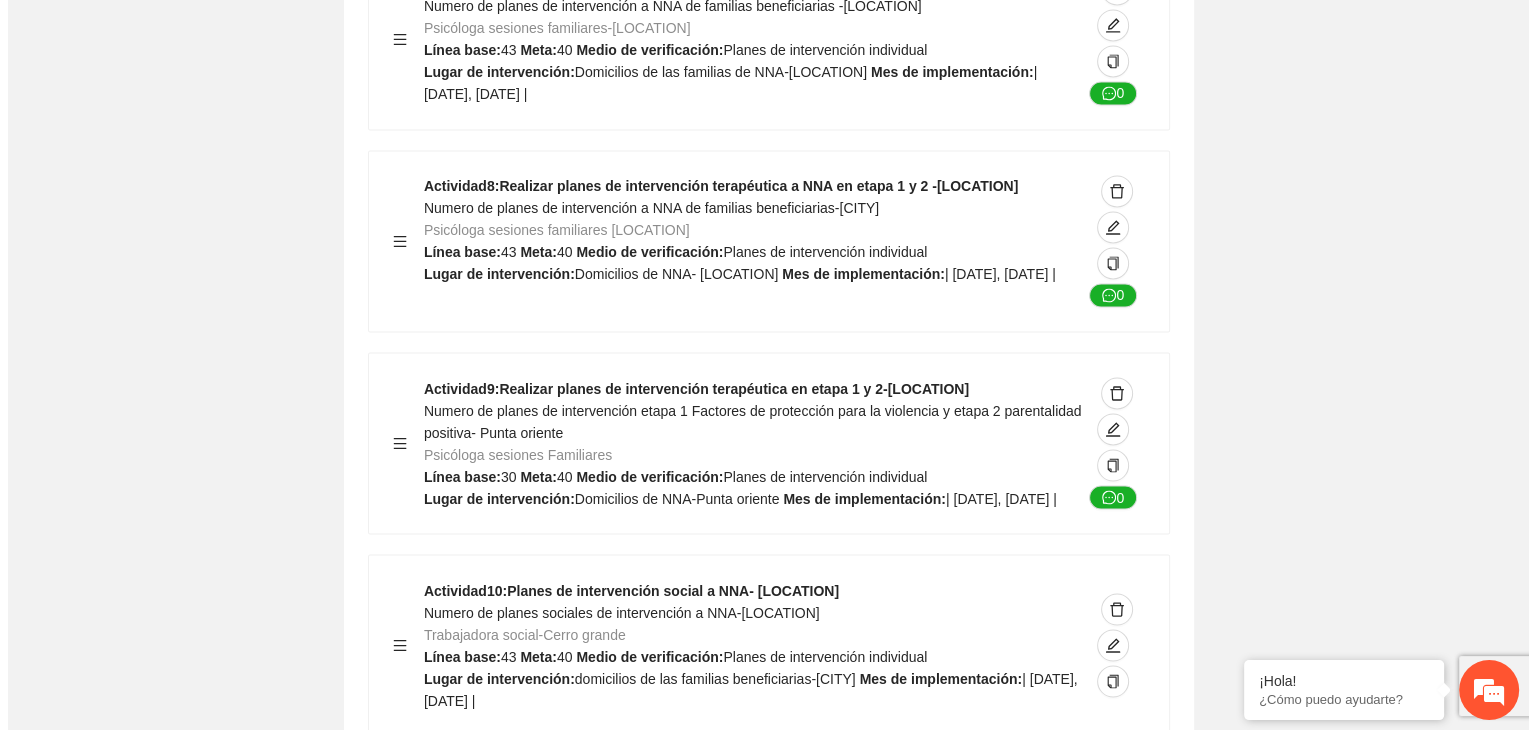 scroll, scrollTop: 11110, scrollLeft: 0, axis: vertical 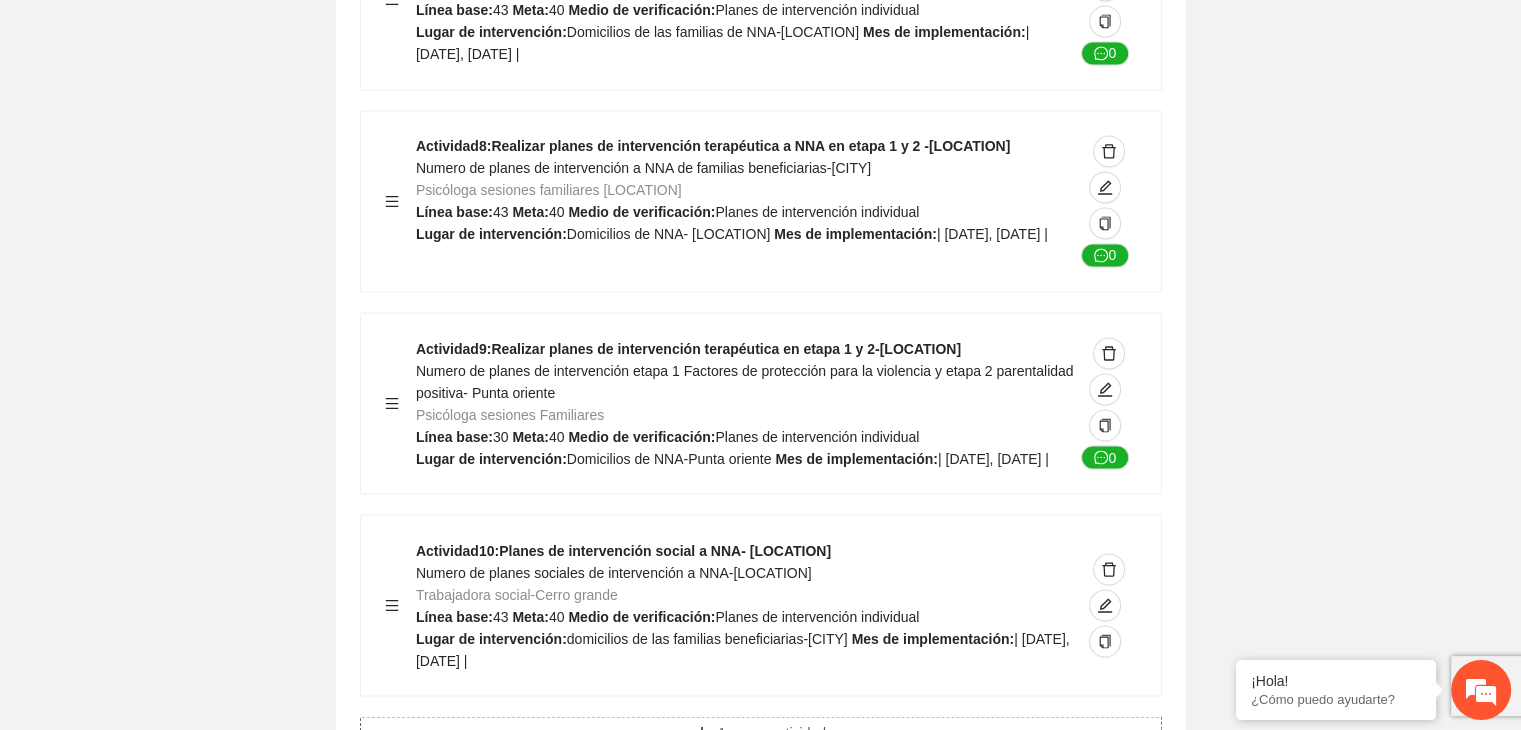 click on "Agregar actividad" at bounding box center [771, 732] 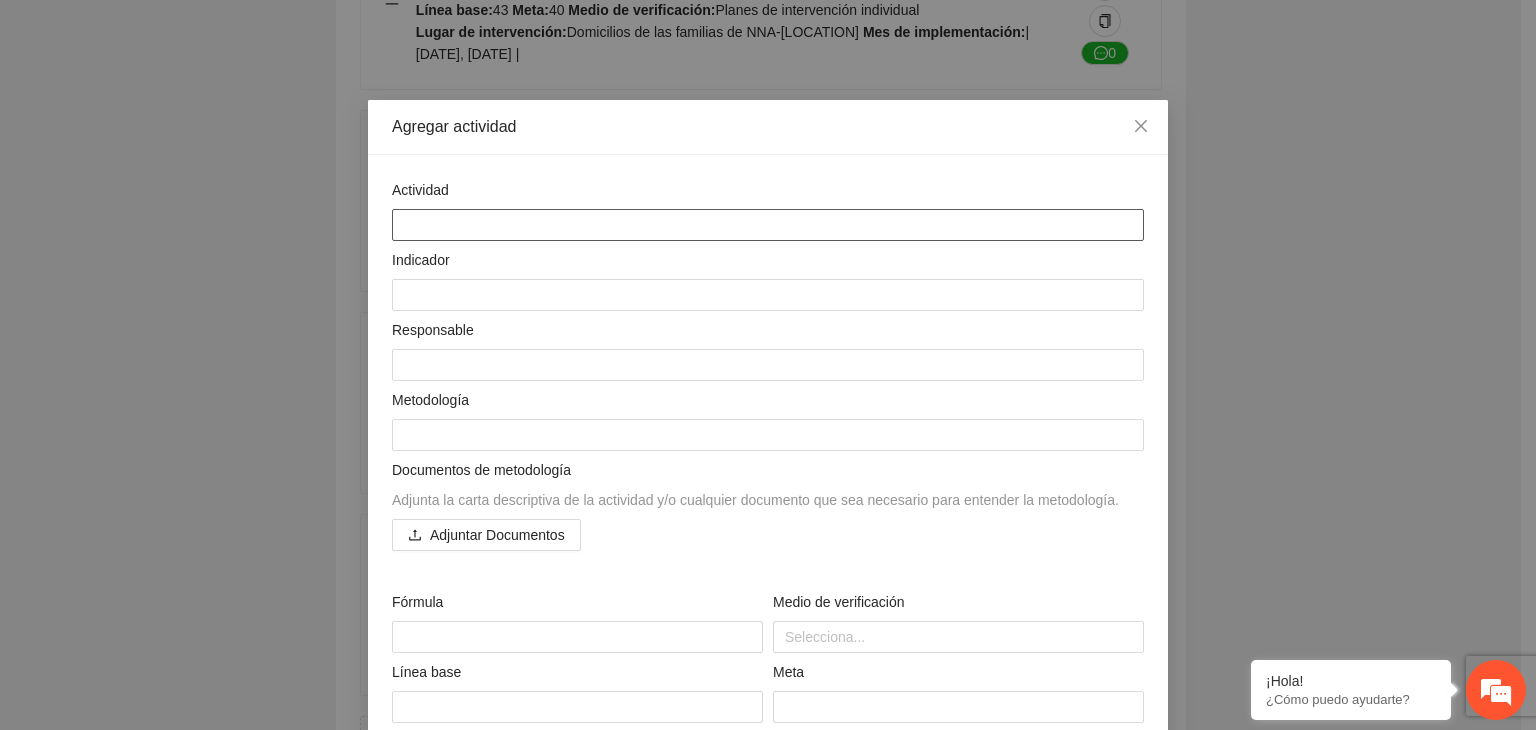 click at bounding box center [768, 225] 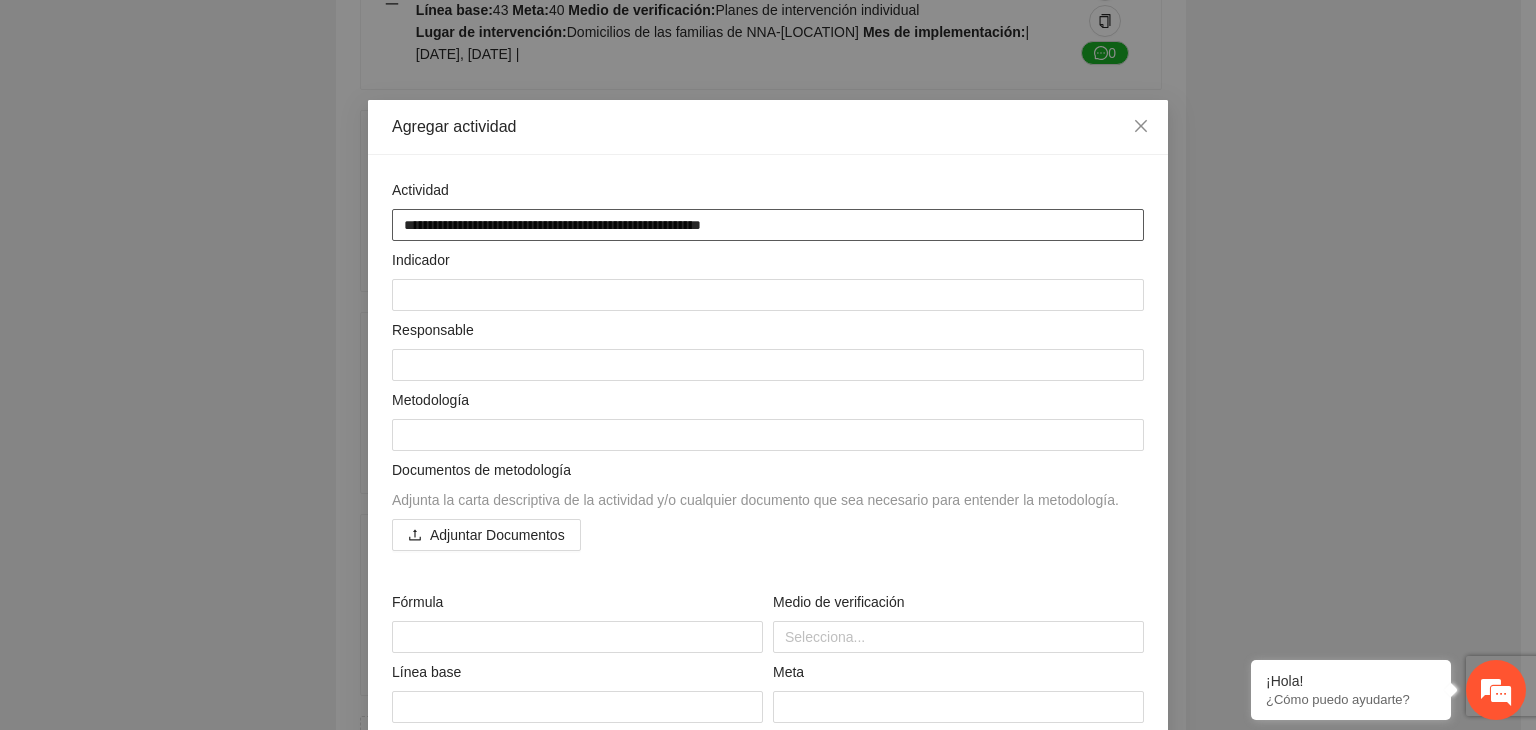 click on "**********" at bounding box center [768, 225] 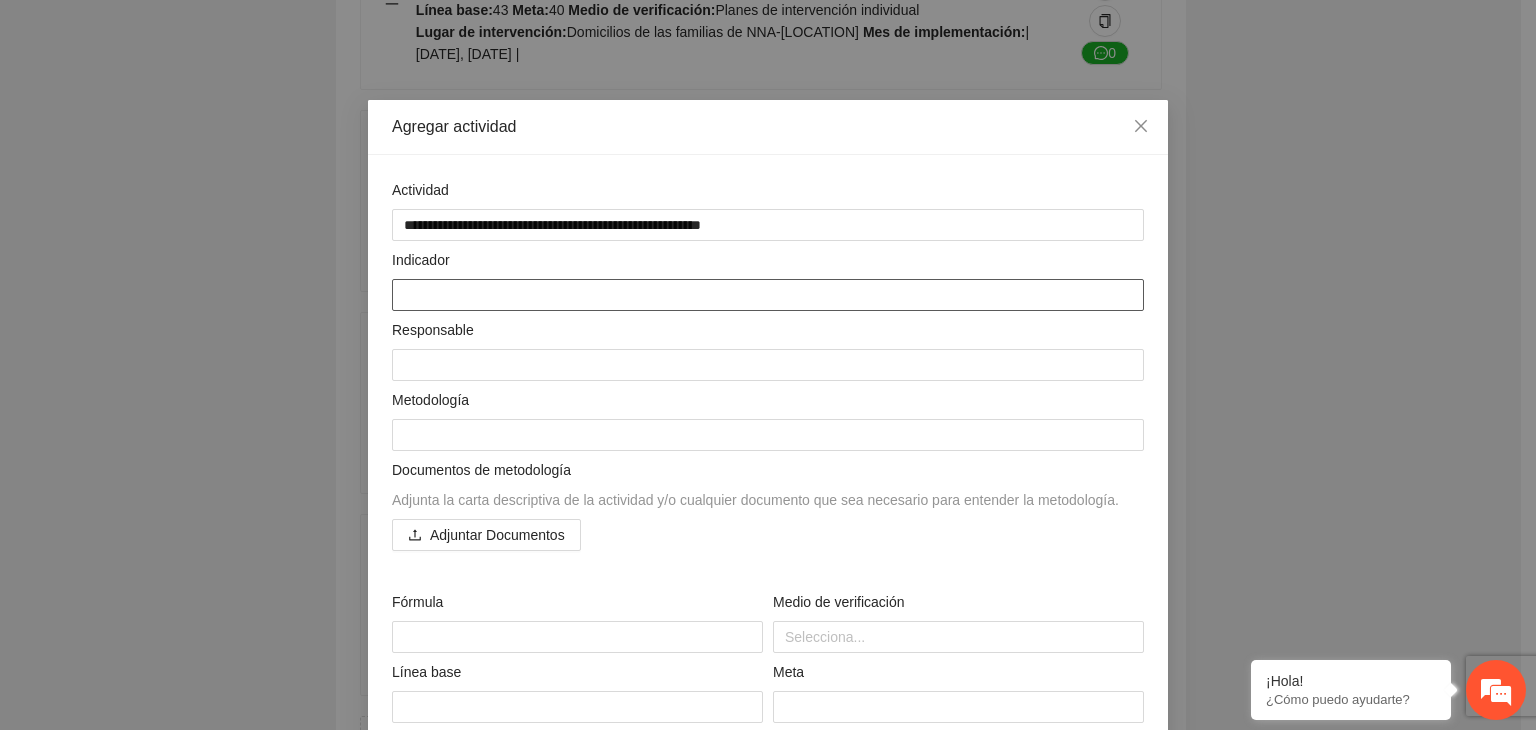 click at bounding box center [768, 295] 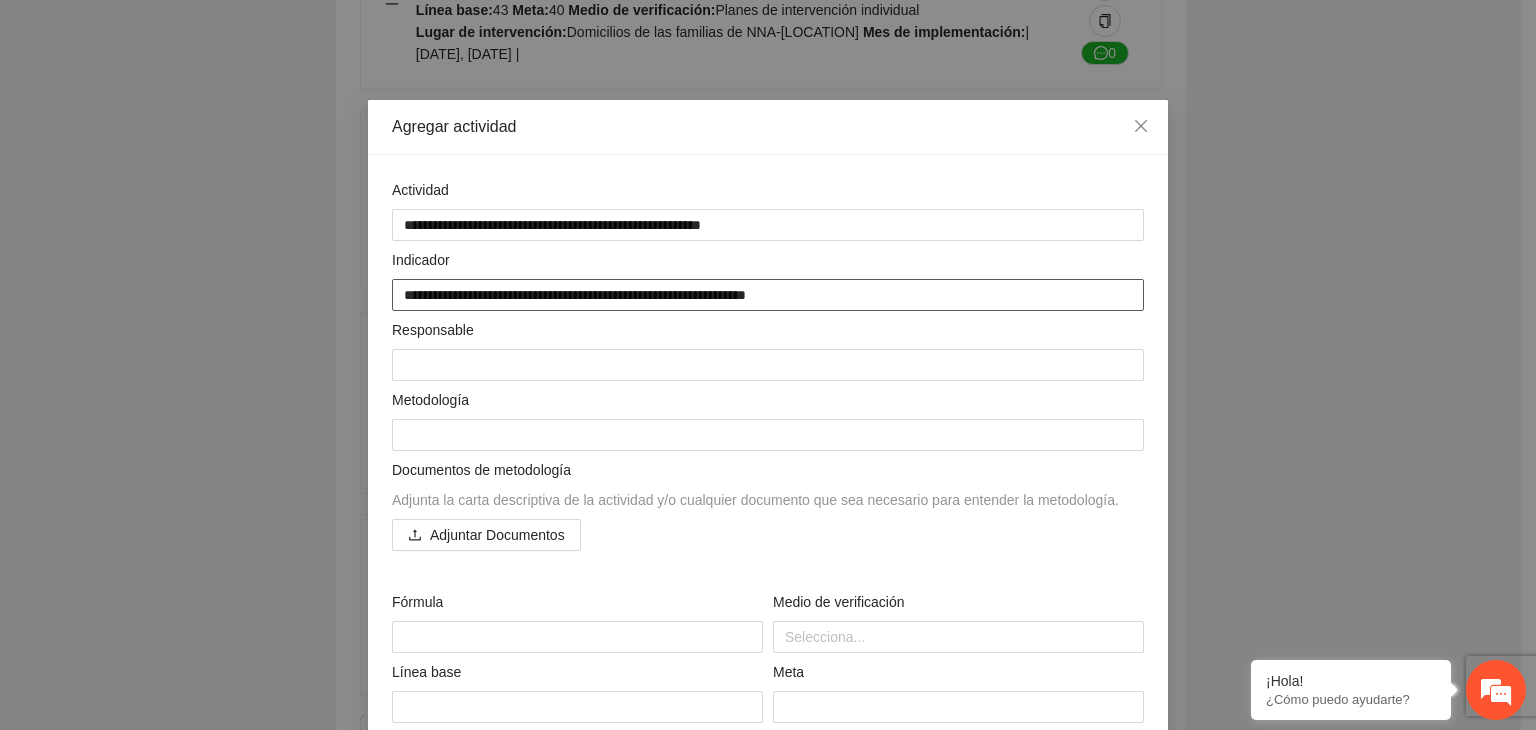 click on "**********" at bounding box center (768, 295) 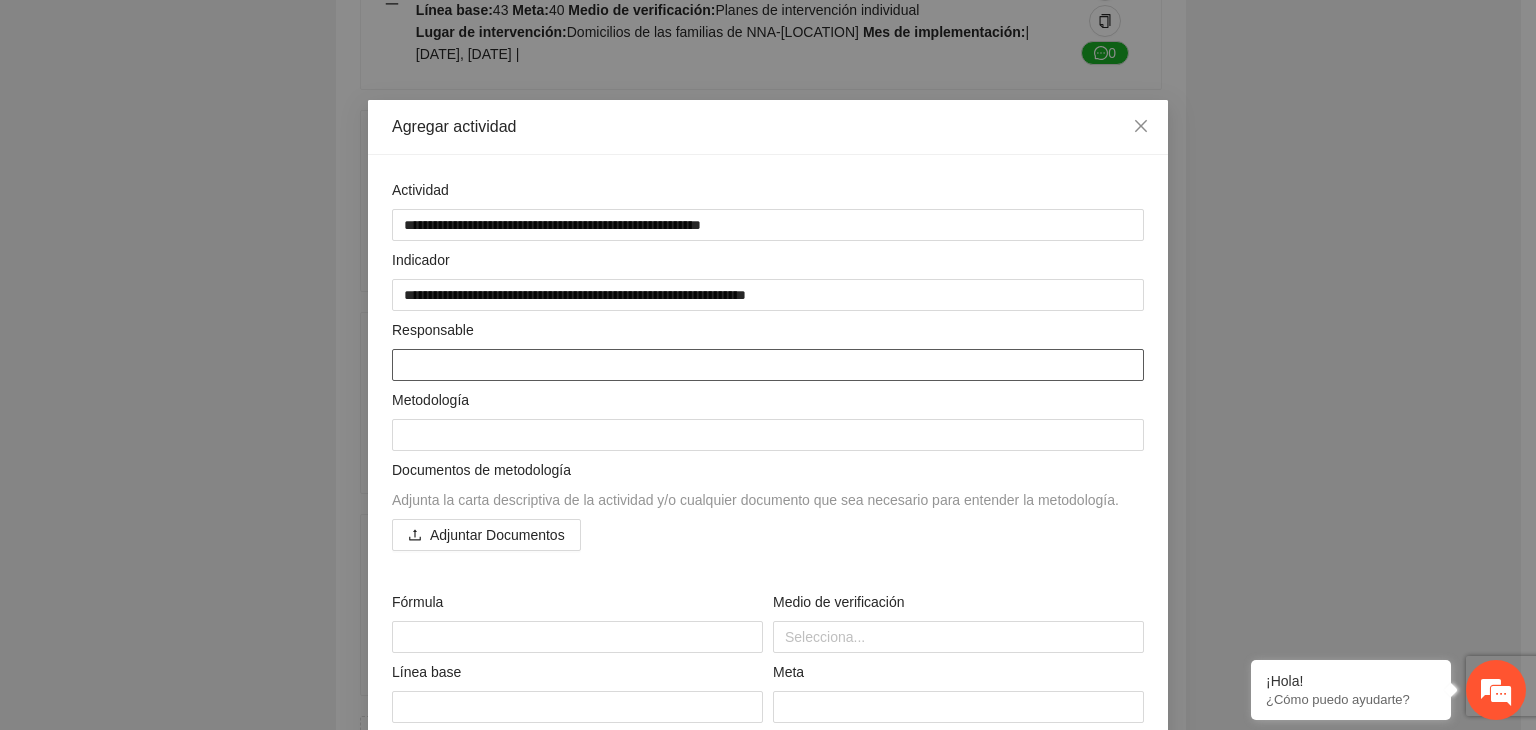 click at bounding box center [768, 365] 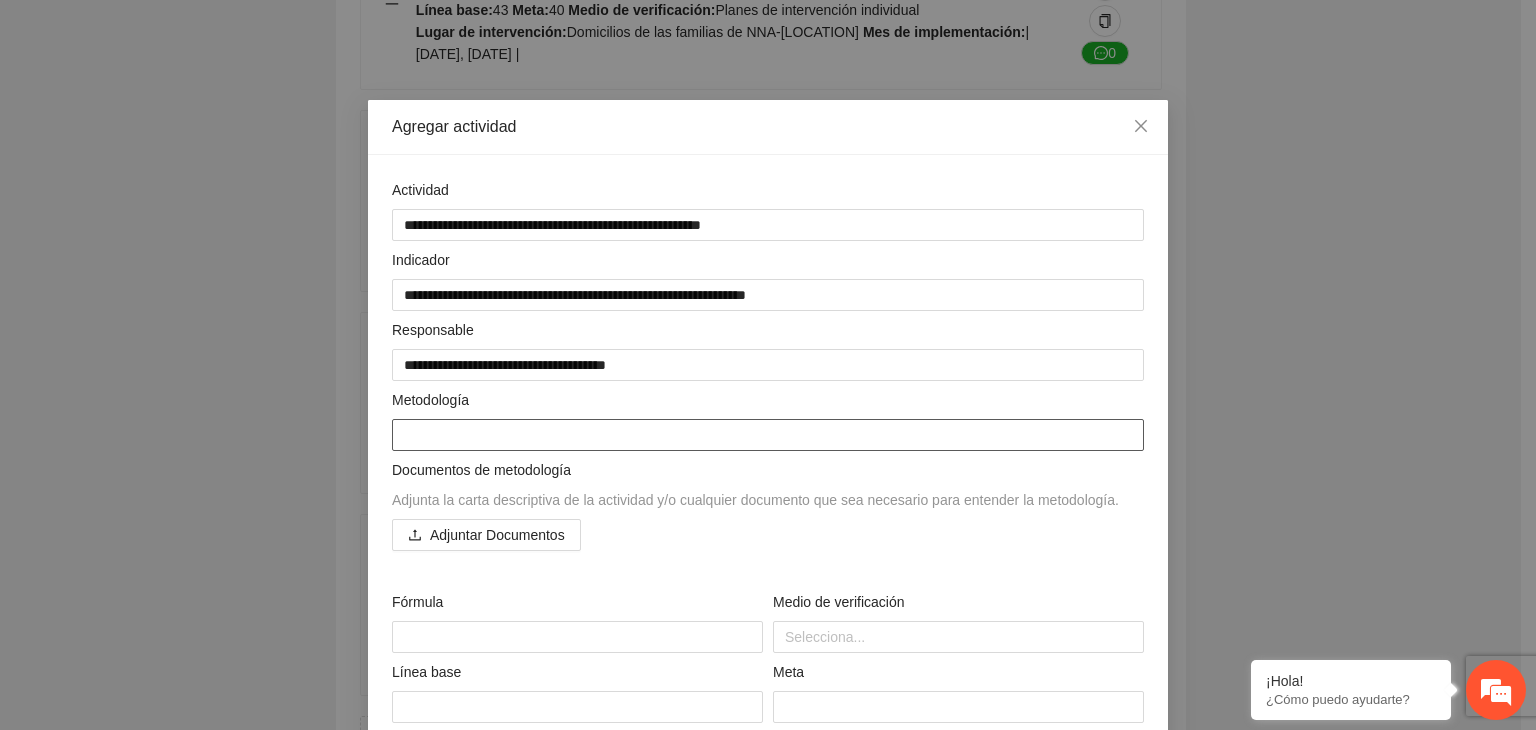 click at bounding box center [768, 435] 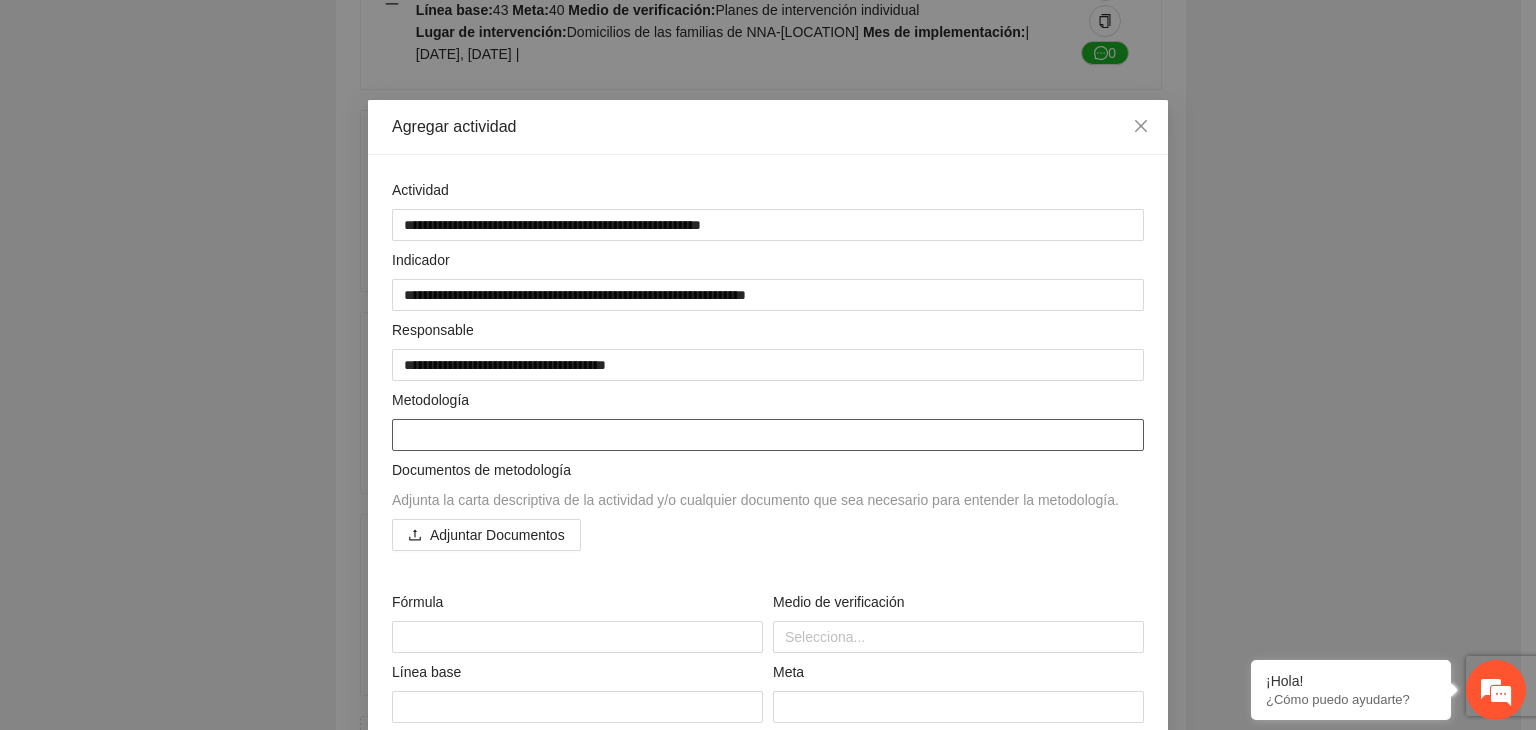 paste on "**********" 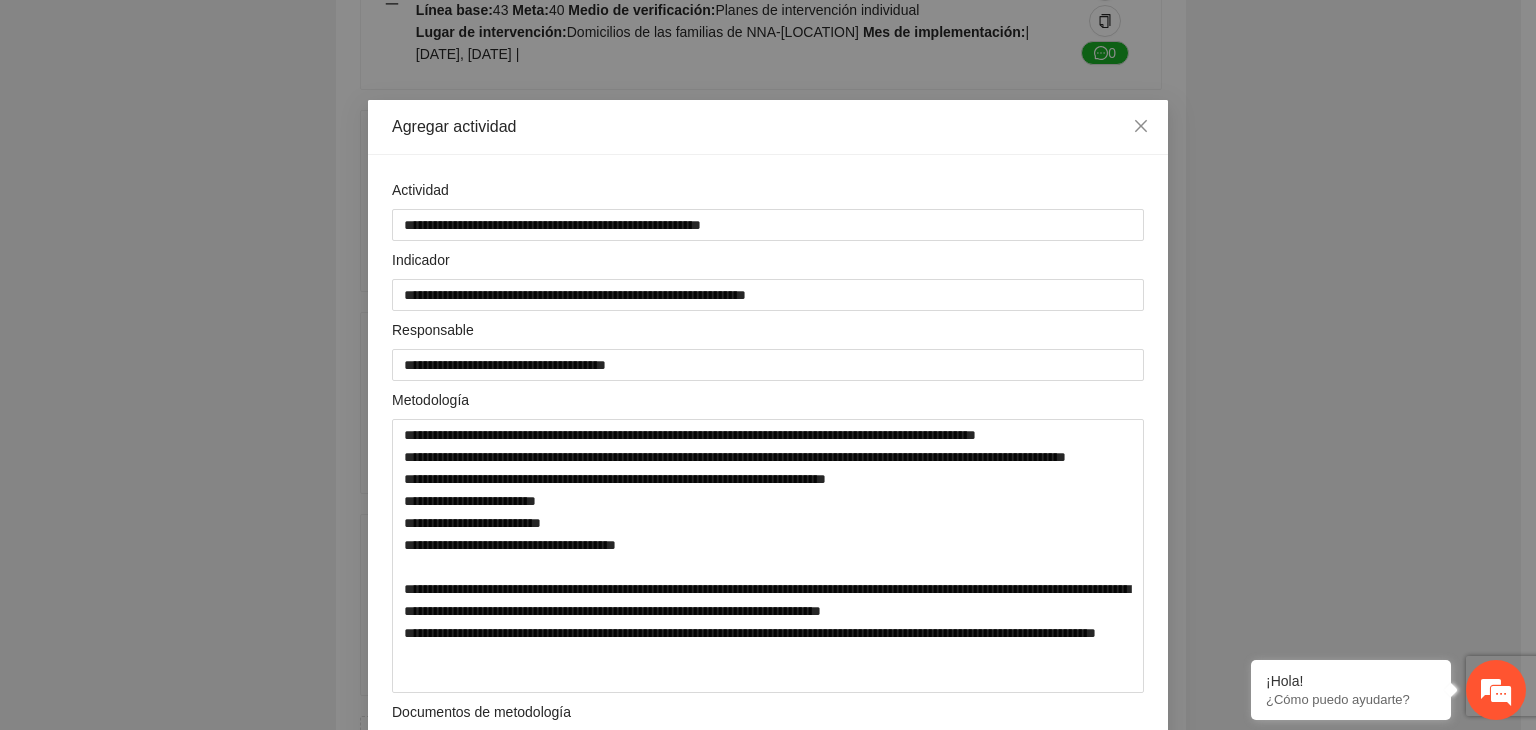 click on "**********" at bounding box center (768, 365) 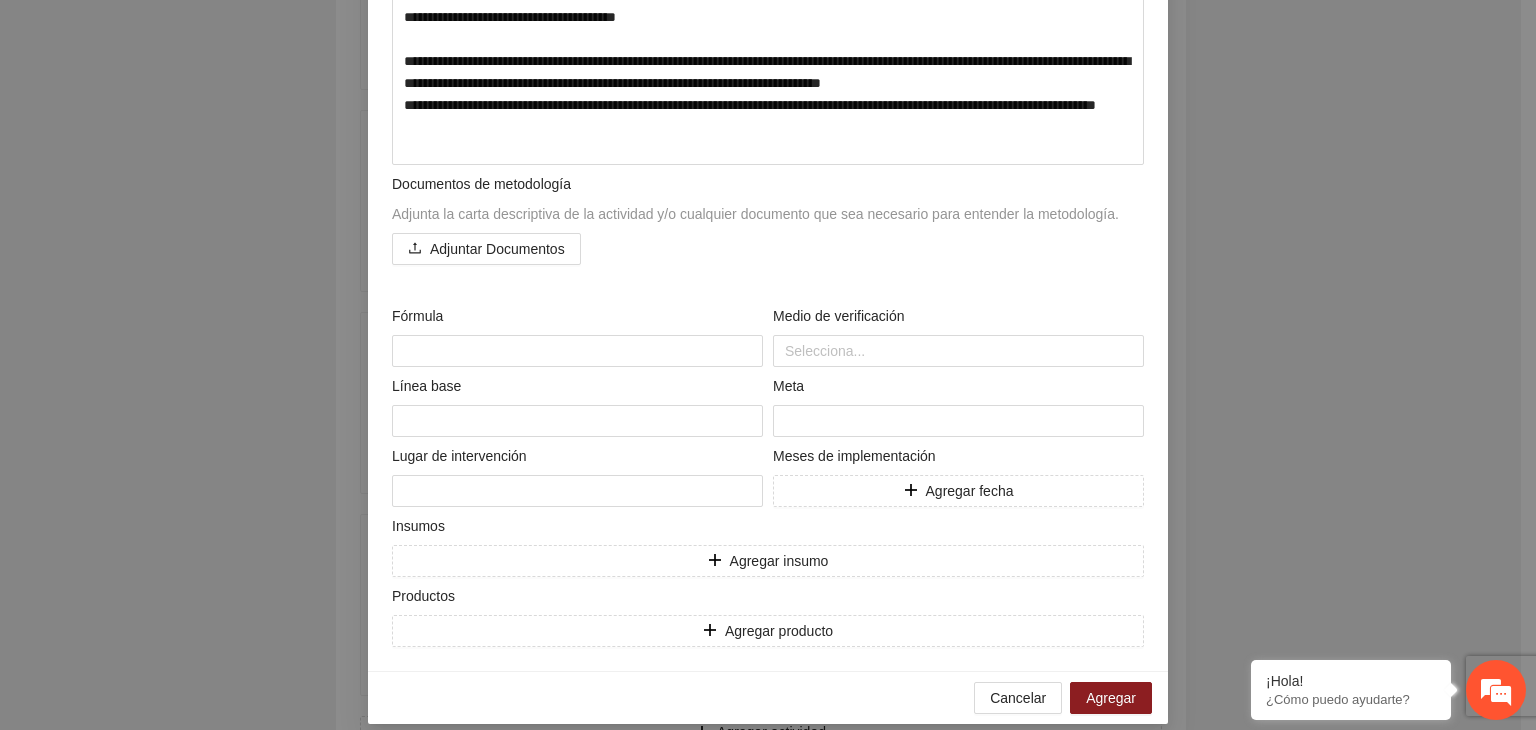 scroll, scrollTop: 545, scrollLeft: 0, axis: vertical 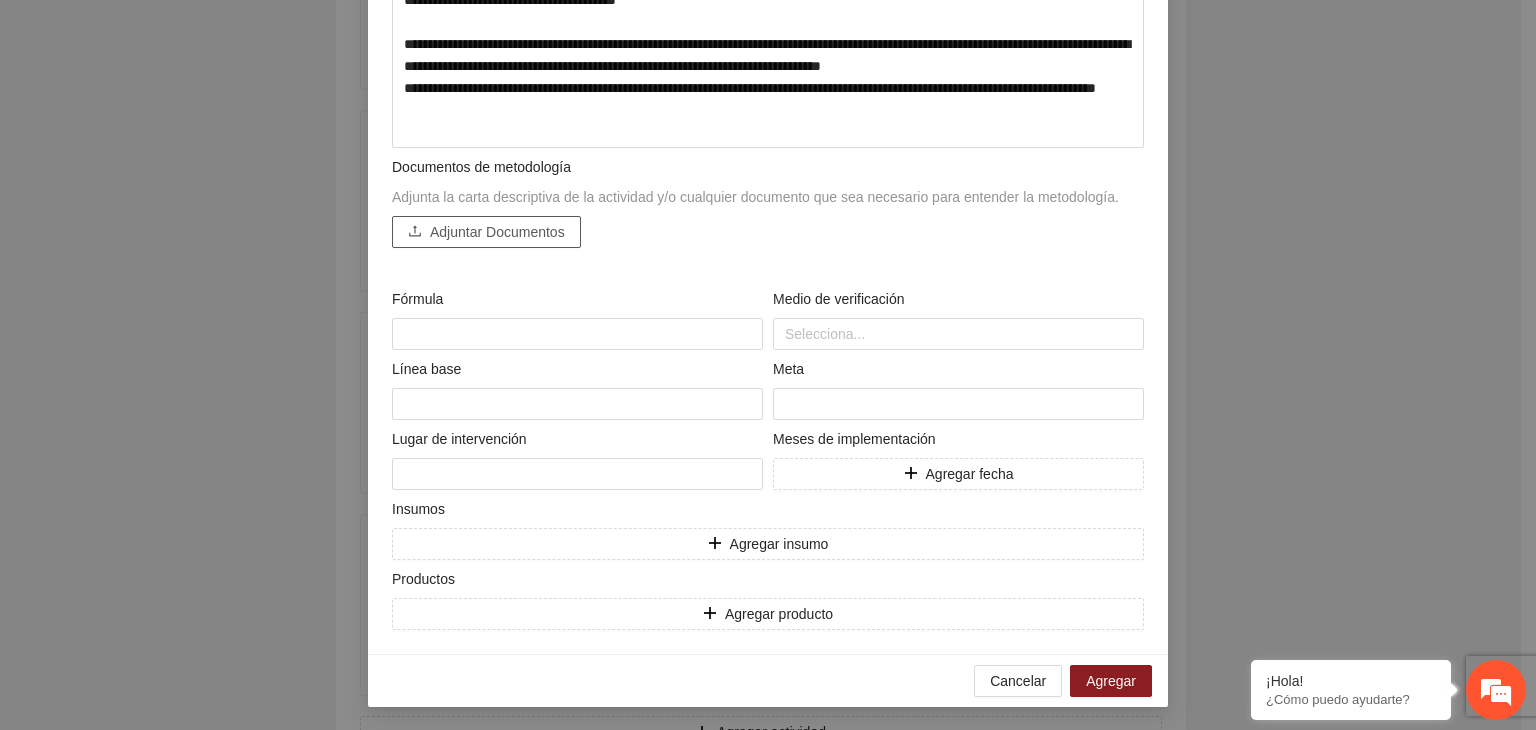 click on "Adjuntar Documentos" at bounding box center [497, 232] 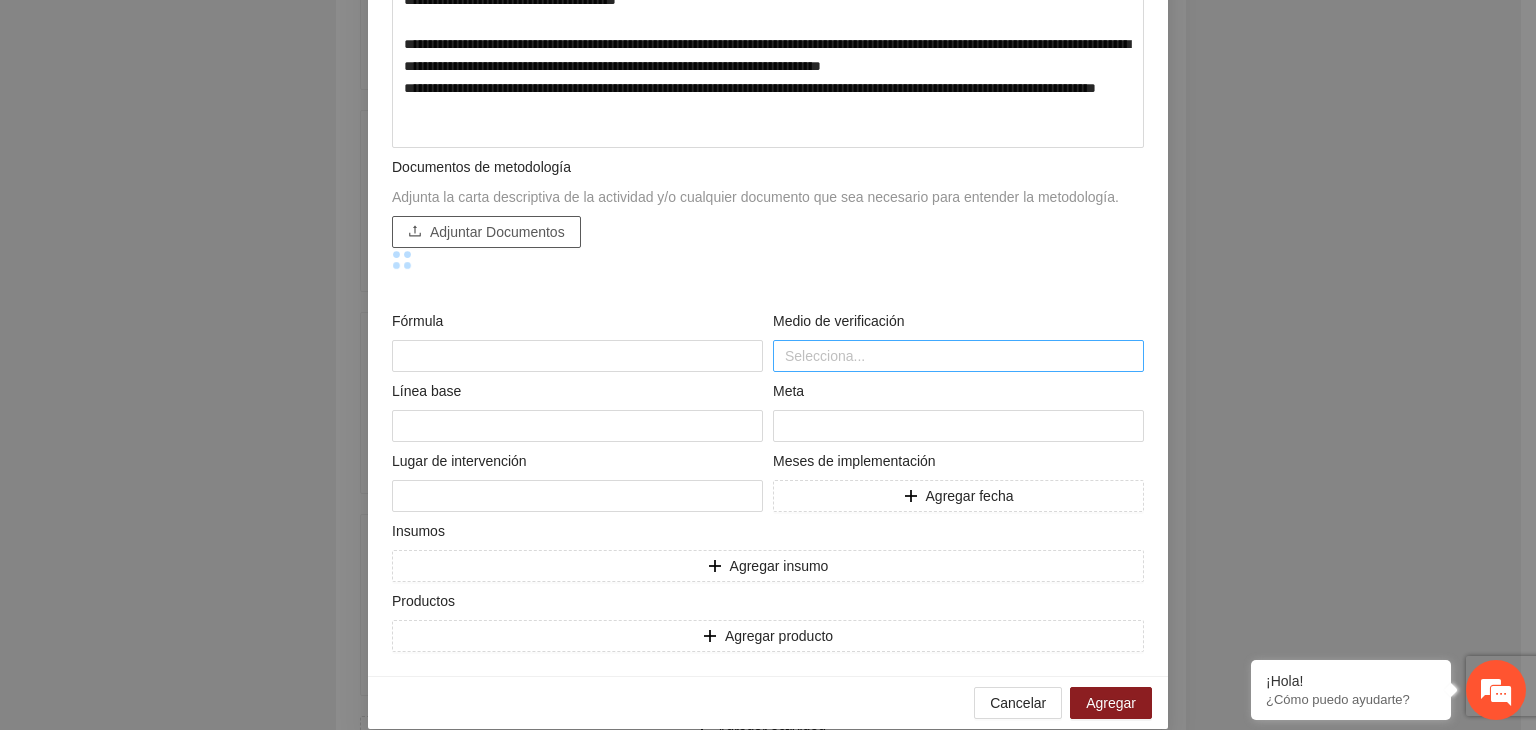 click on "**********" at bounding box center (768, 143) 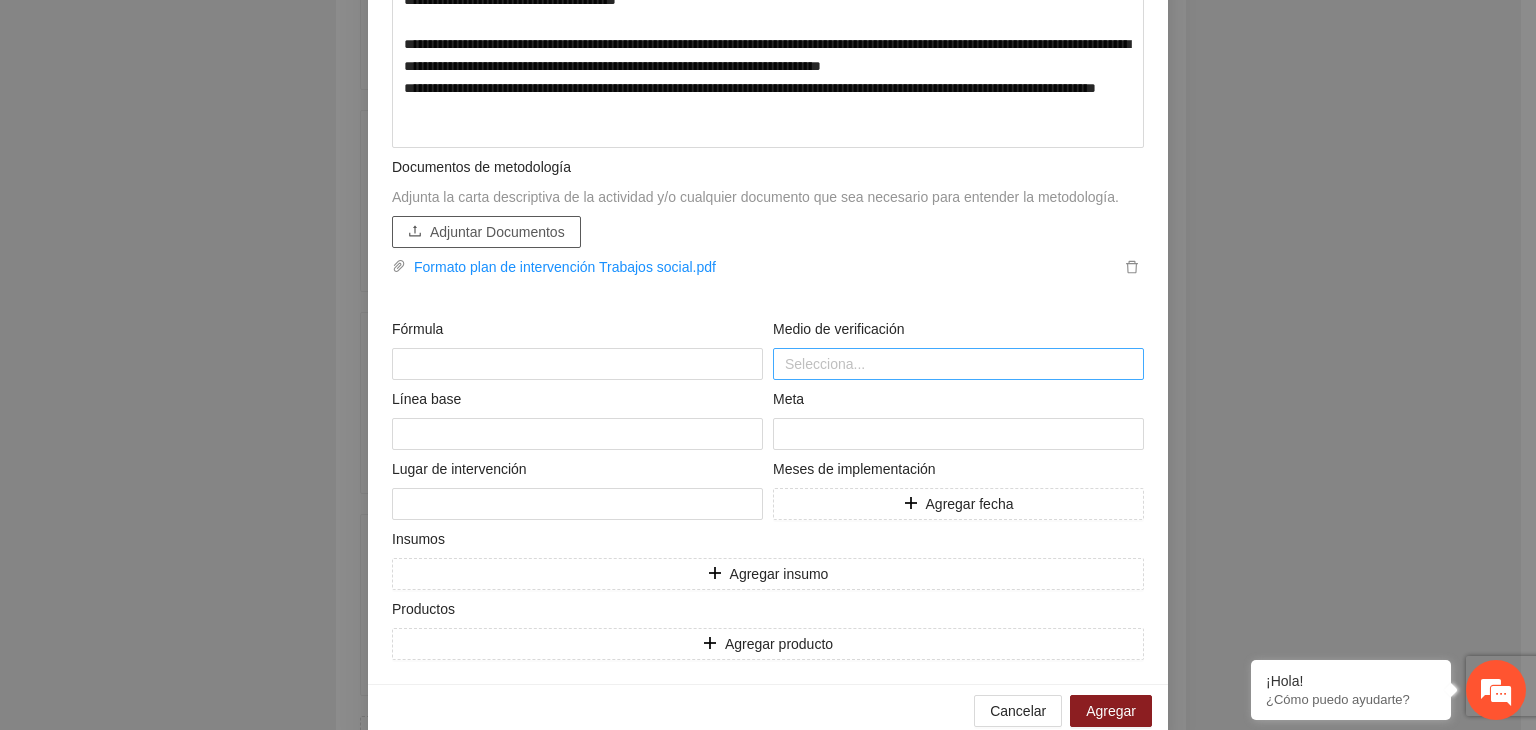 click at bounding box center [958, 364] 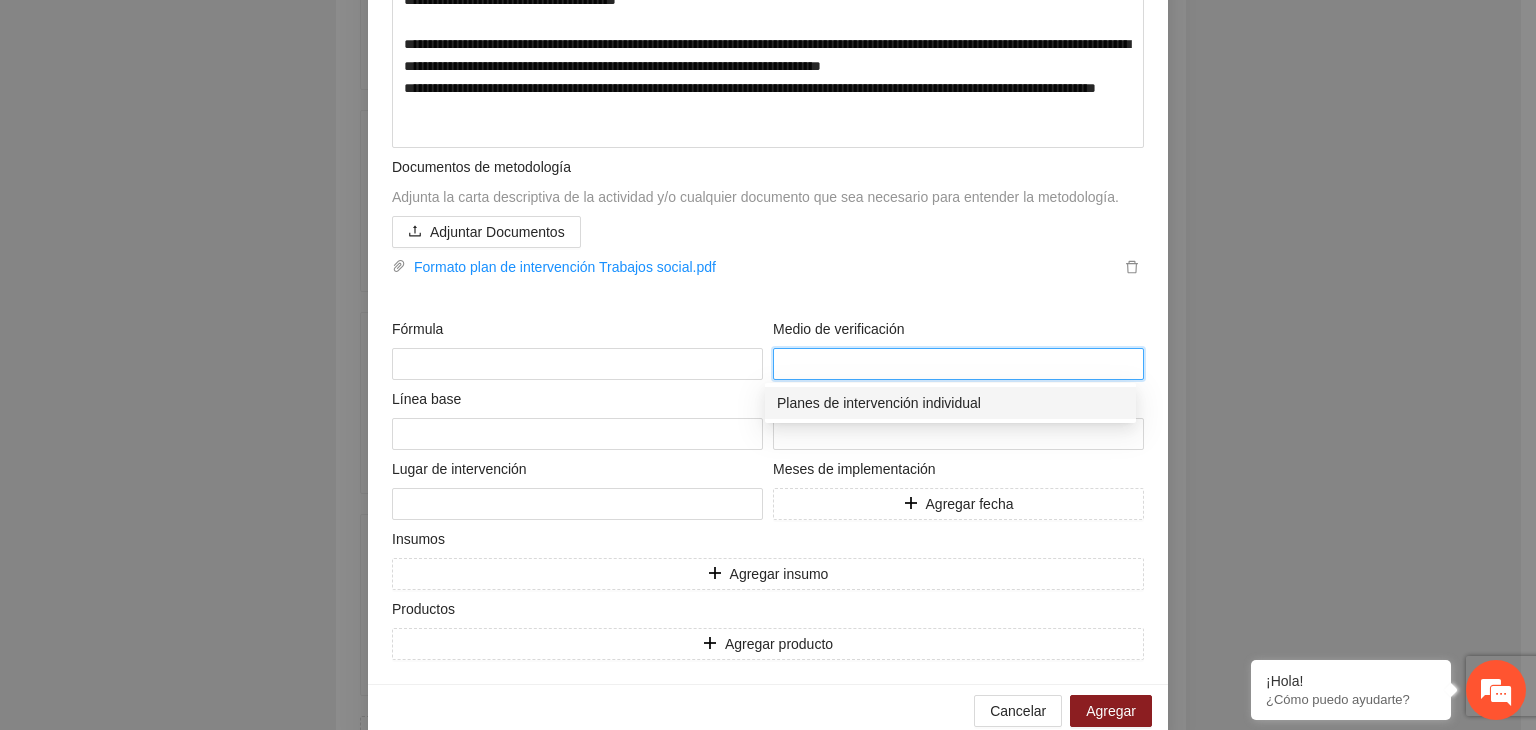 click on "Comunidad y Familia de Chihuahua, A.C. Nueva solicitud 1 Inf. General 2 Ficha T 3 Participantes 4 Sostenibilidad 5 Presupuesto 6 Cronograma 7 RH y Consultores 8 Comentarios Cerrar Guardar Objetivo de desarrollo  Contribuir a la disminución de incidencia en violencia familiar en las zonas de Punta Oriente, Cerro Grande y Riberas de Sacramento del Municipio  de Chihuahua. Indicadores Indicador  1 :  Violencia familiar disminuyendo en un 5% en [CITY] Número de carpetas de investigación de Violencia familiar  disminuyendo en un 5% en [CITY] Metodología:  Se solicita información al Observatorio Ciudadano de FICOSEC sobre el número de carpetas de violencia familiar en las colonias de intervención Línea base:  29  Meta:  25  Fórmula:  Suma de carpetas de investigación de violencia familiar disminuyendo  en un 5% en Punta Oriente  Medio de verificación:  Reporte/Informe 0 Indicador  2 :  Violencia familiar disminuyendo en un 5% en Punta Oriente Metodología:  Línea base:" at bounding box center [760, -10745] 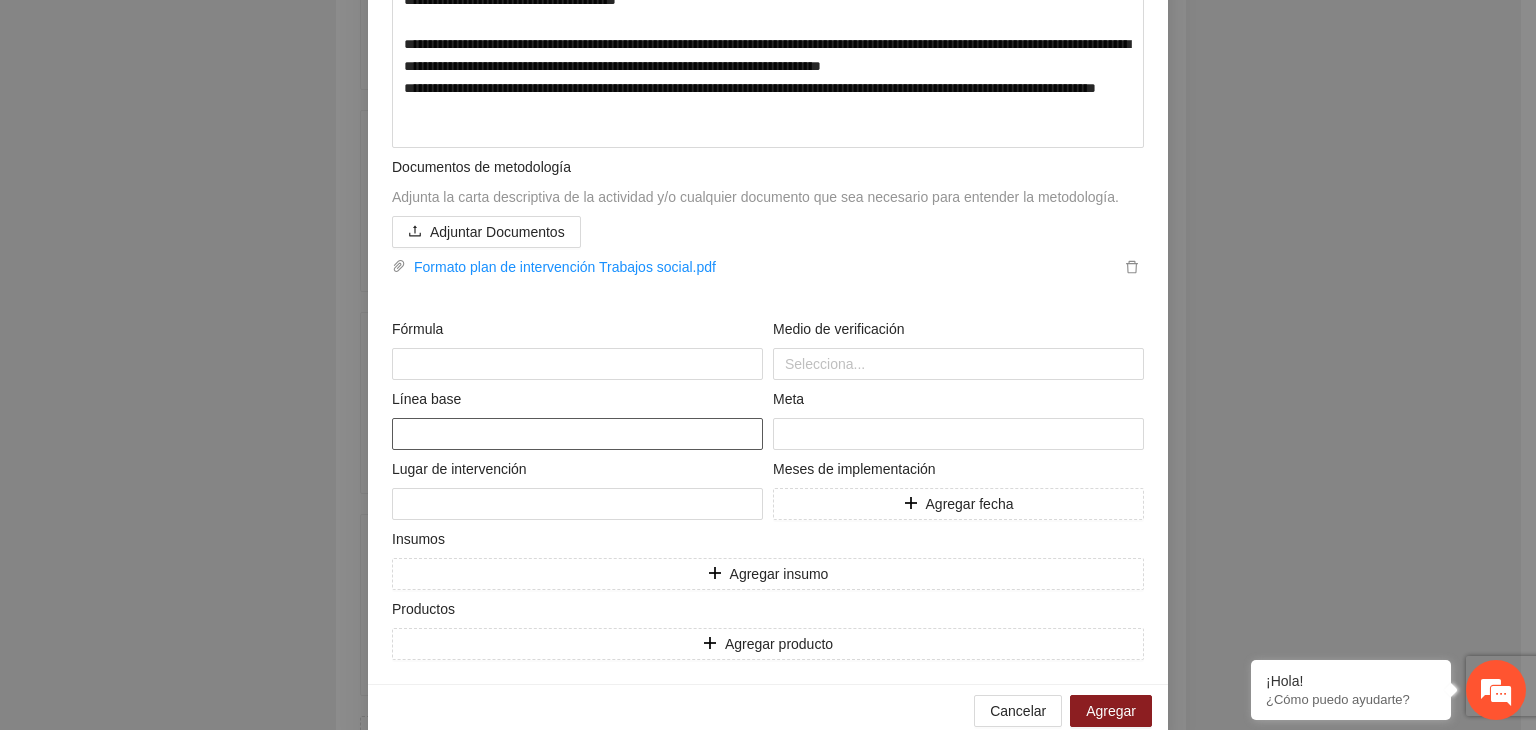click at bounding box center (577, 434) 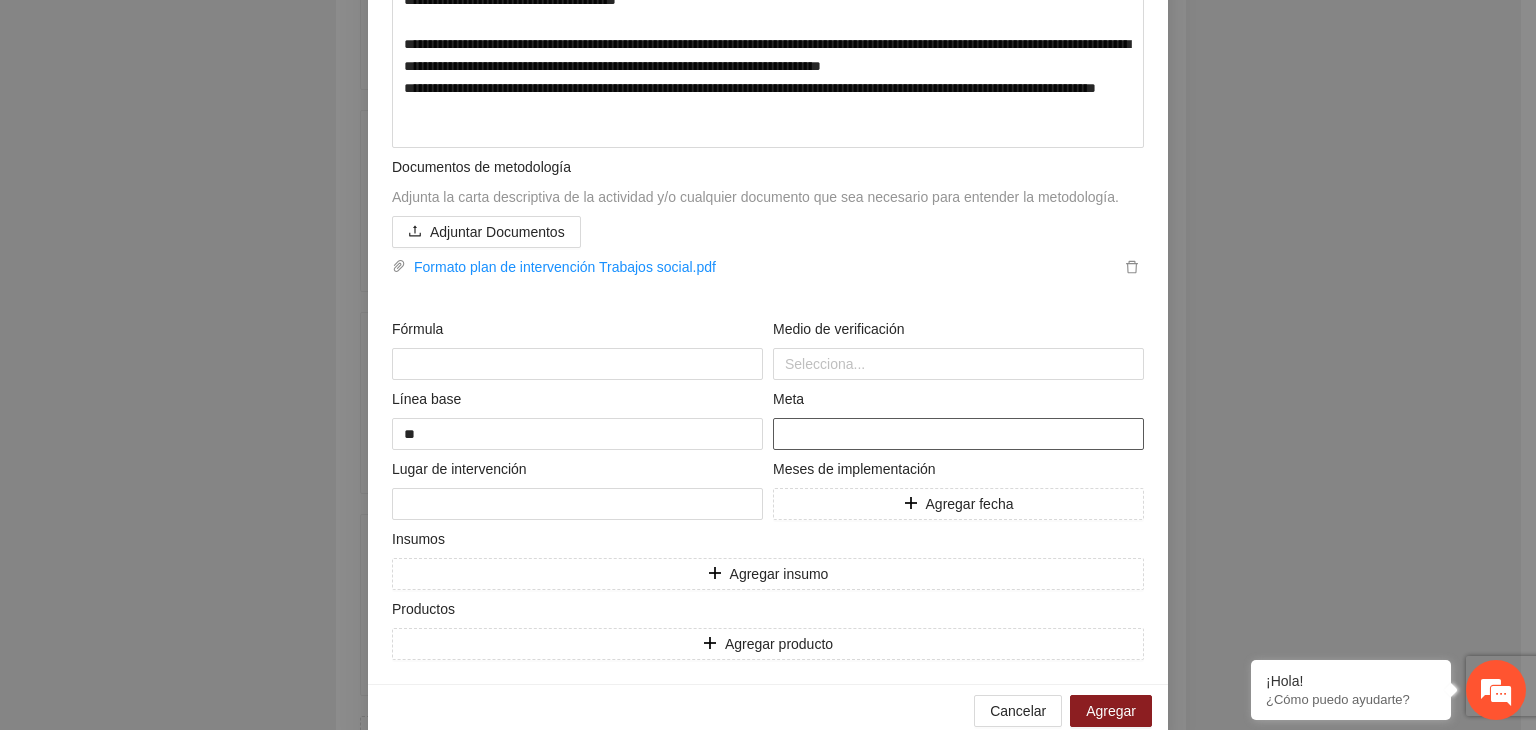 click at bounding box center [958, 434] 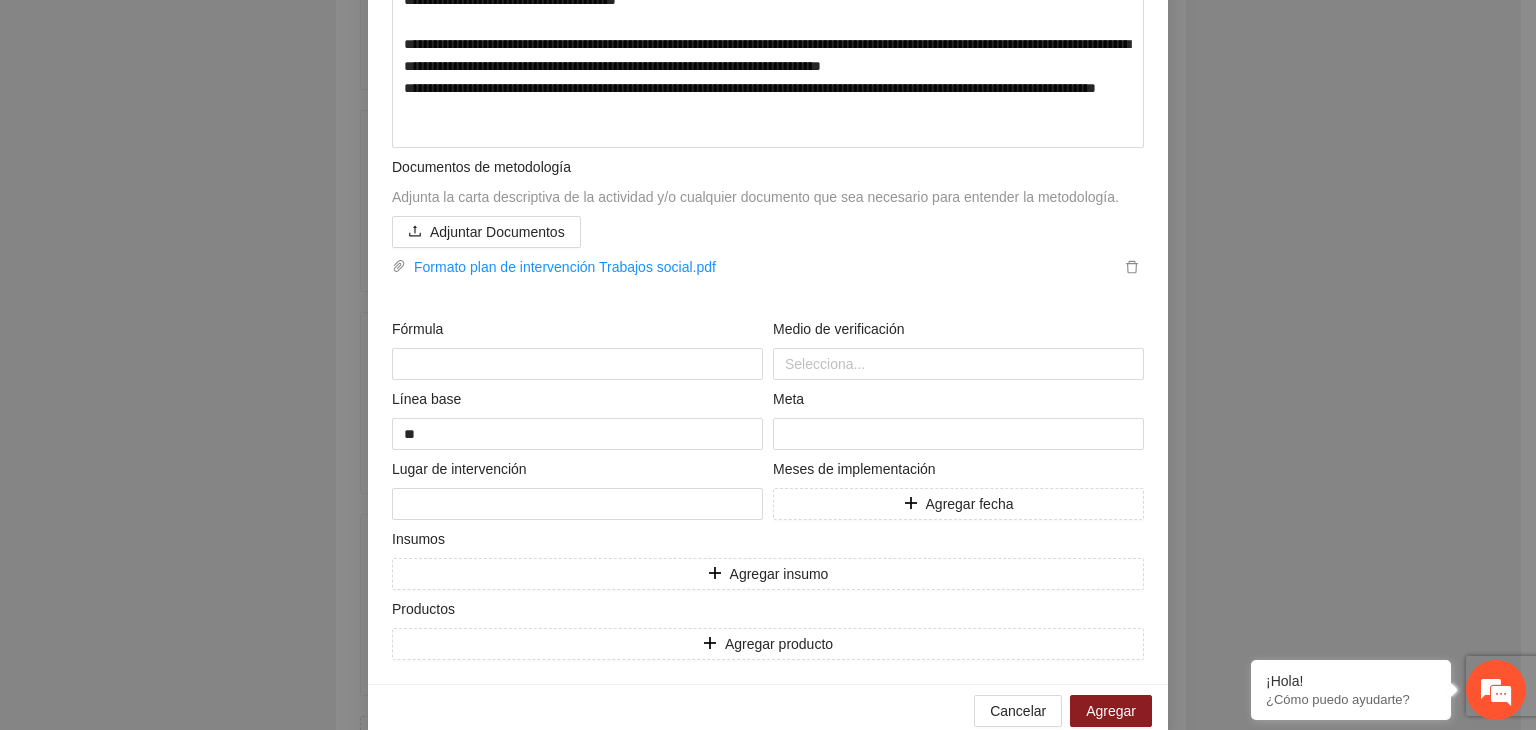 click on "**********" at bounding box center [768, 365] 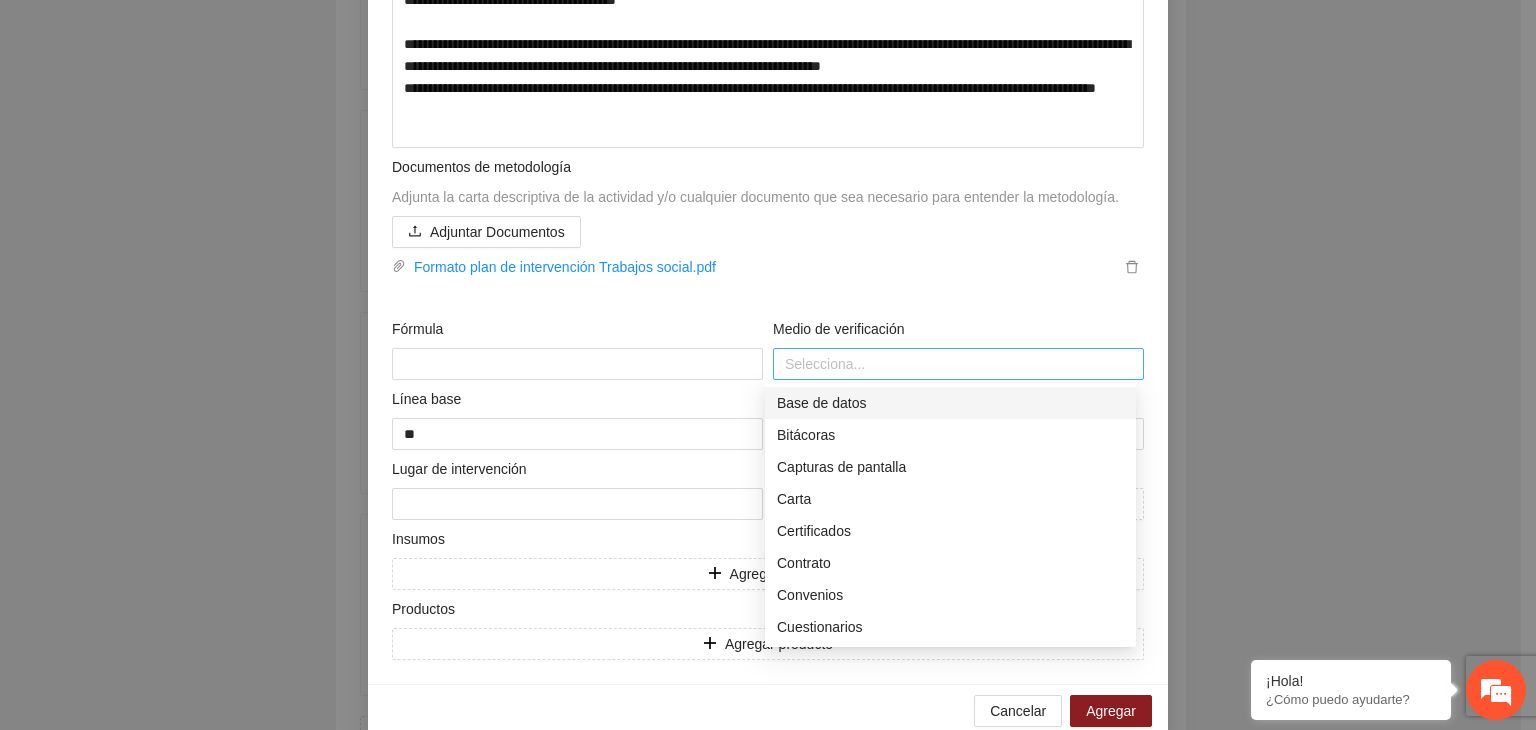 click at bounding box center [958, 364] 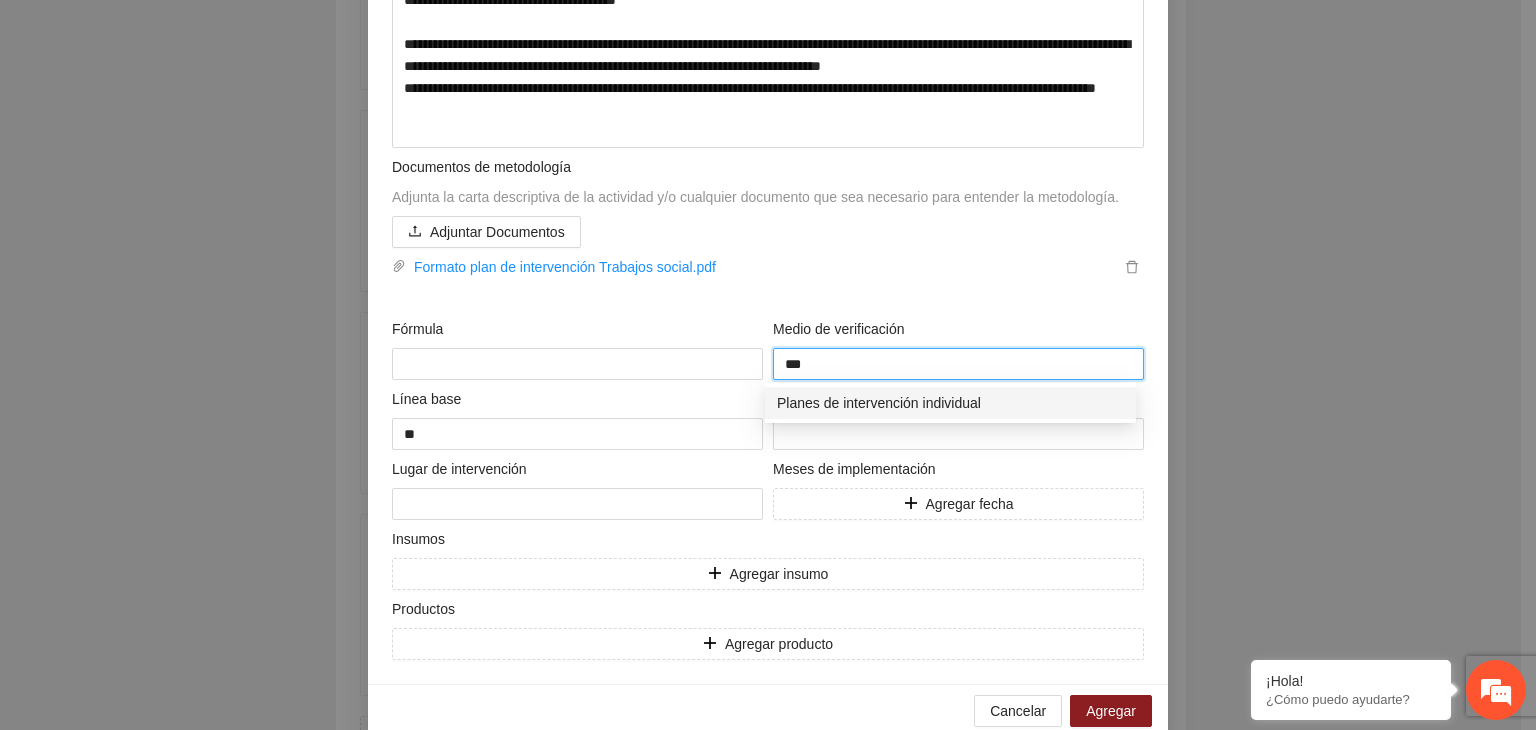click on "Planes de intervención individual" at bounding box center (950, 403) 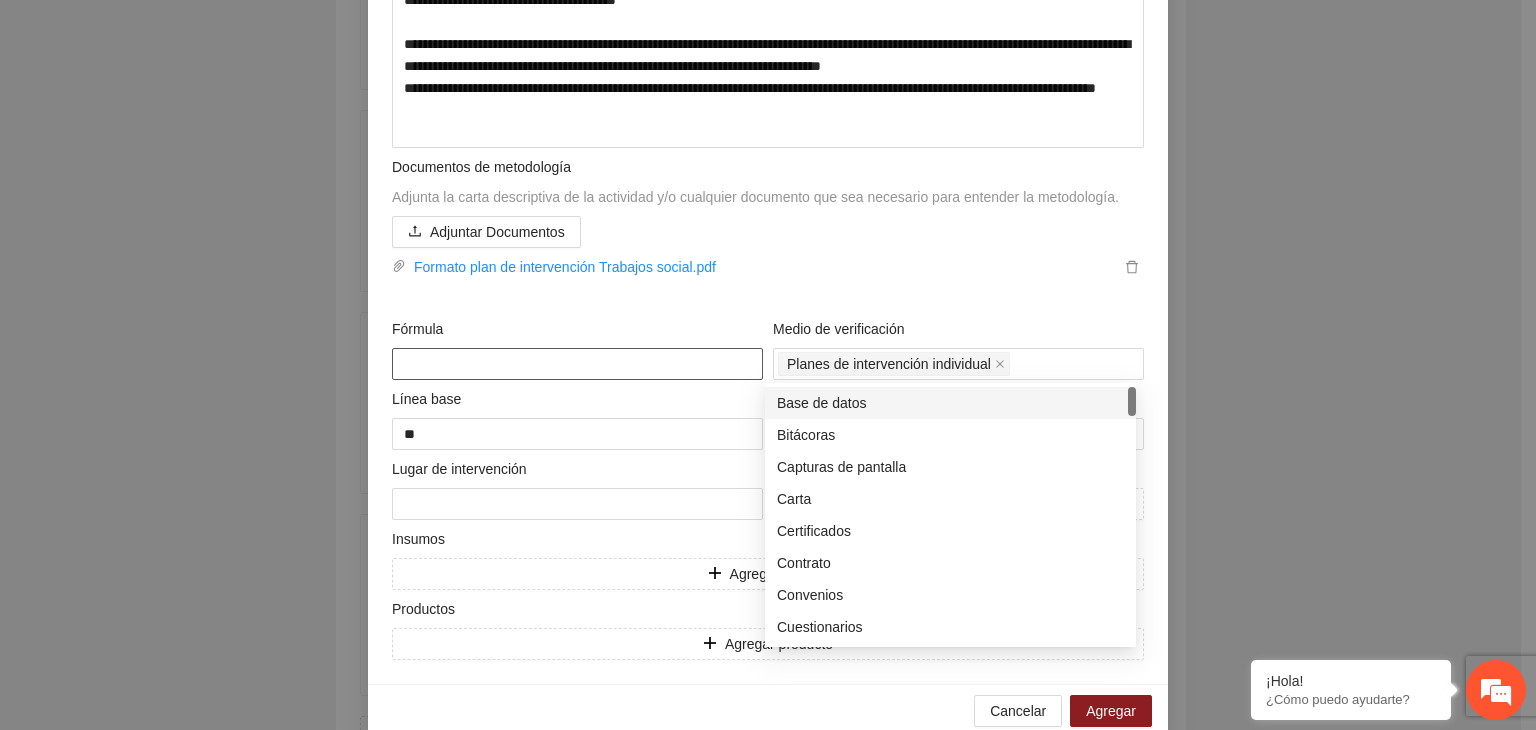 click at bounding box center [577, 364] 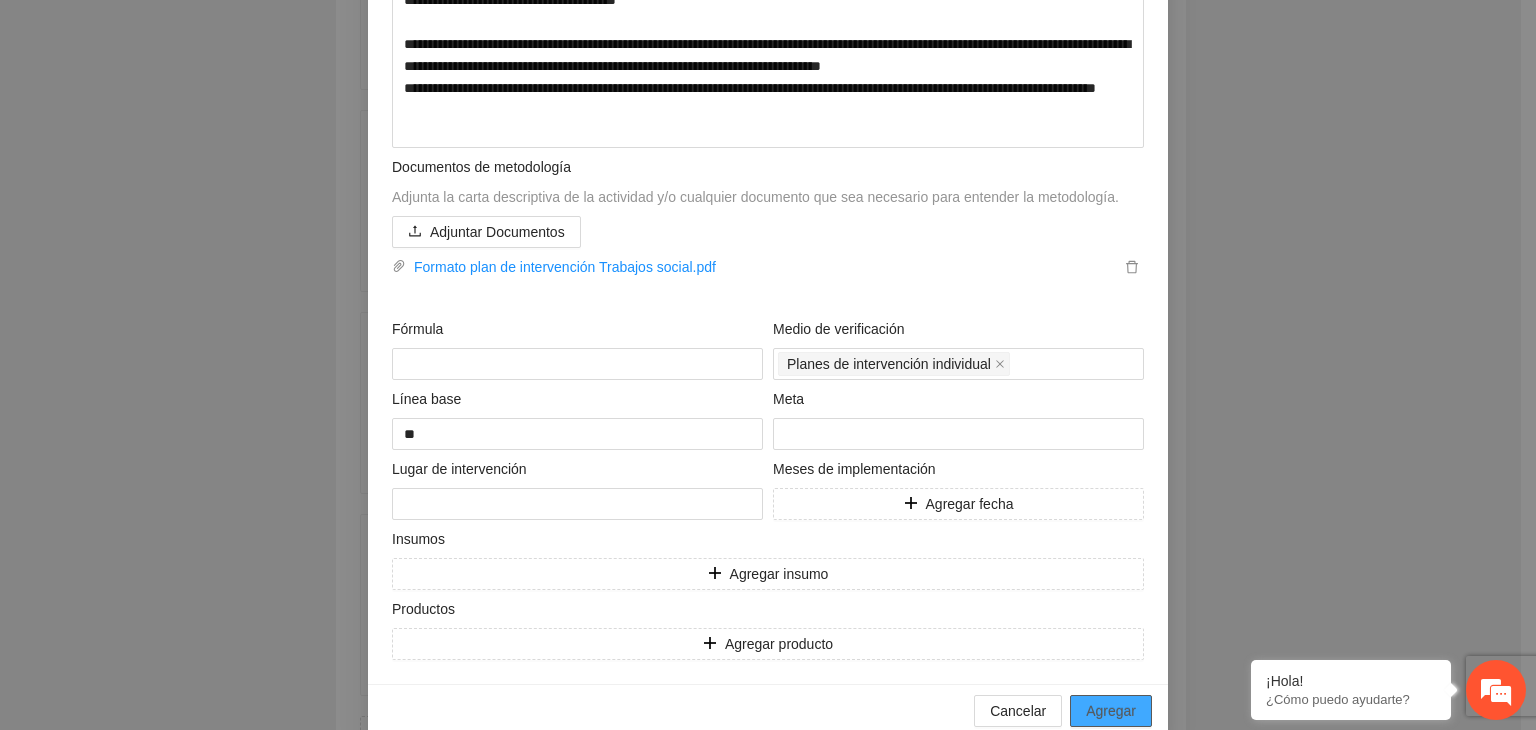 click on "Agregar" at bounding box center [1111, 711] 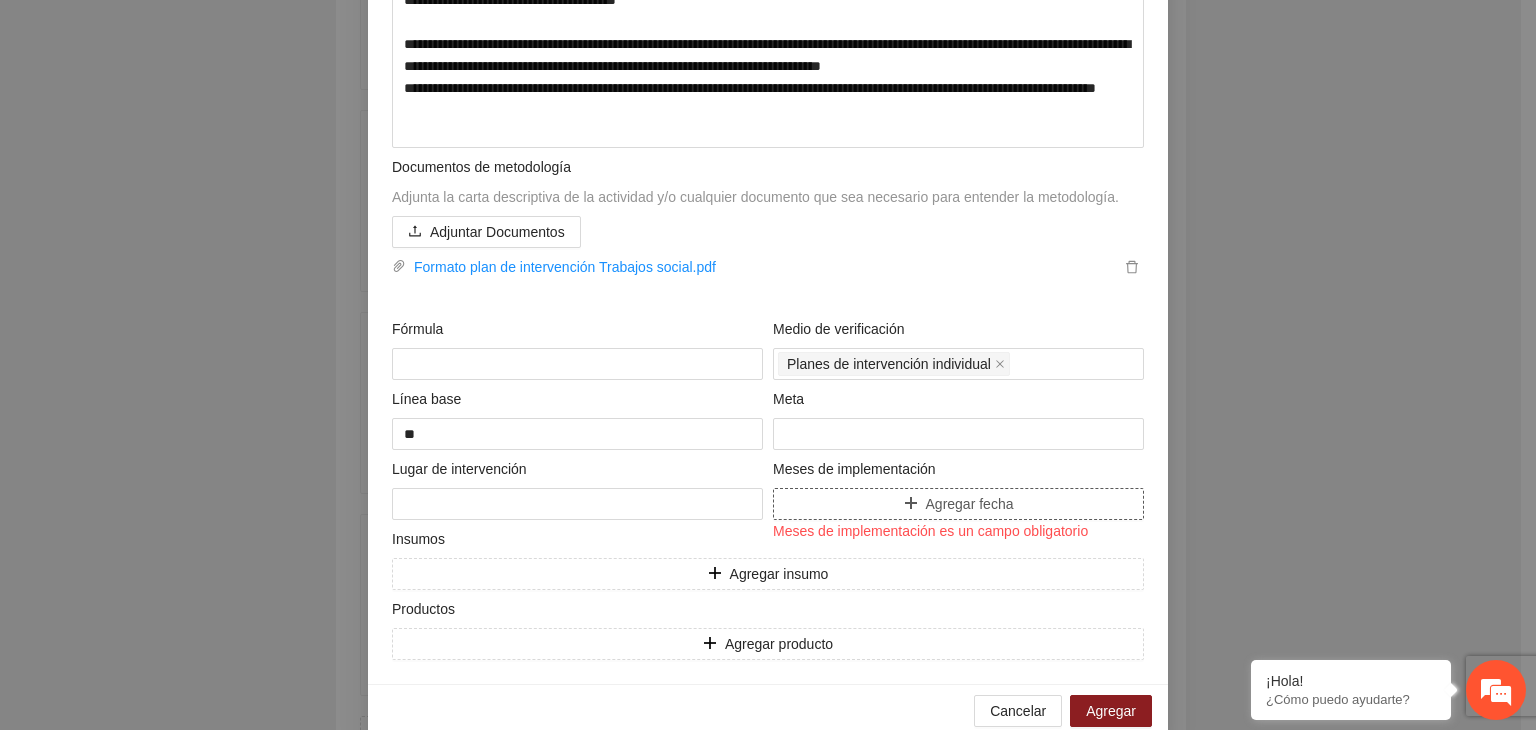 click on "Agregar fecha" at bounding box center [970, 504] 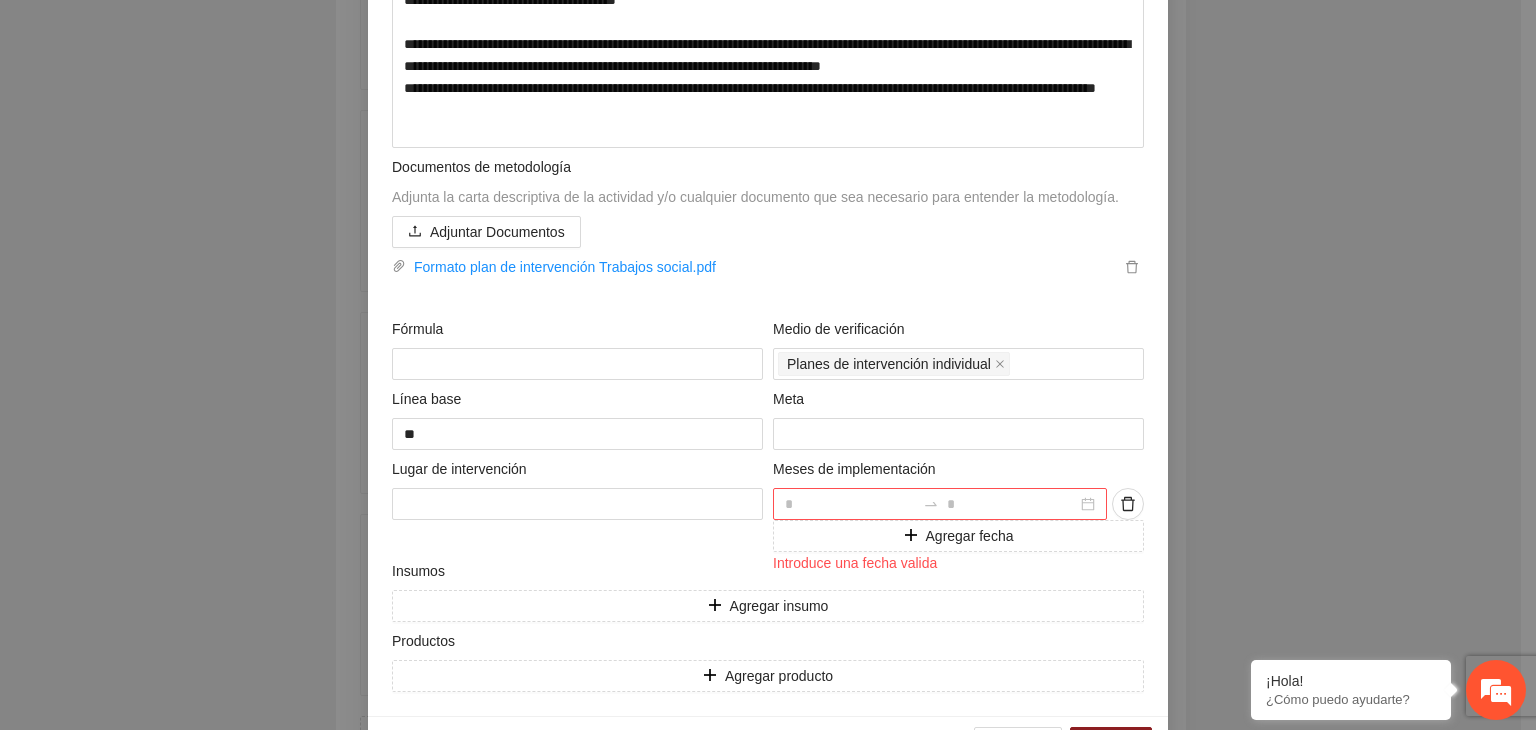 click at bounding box center (850, 504) 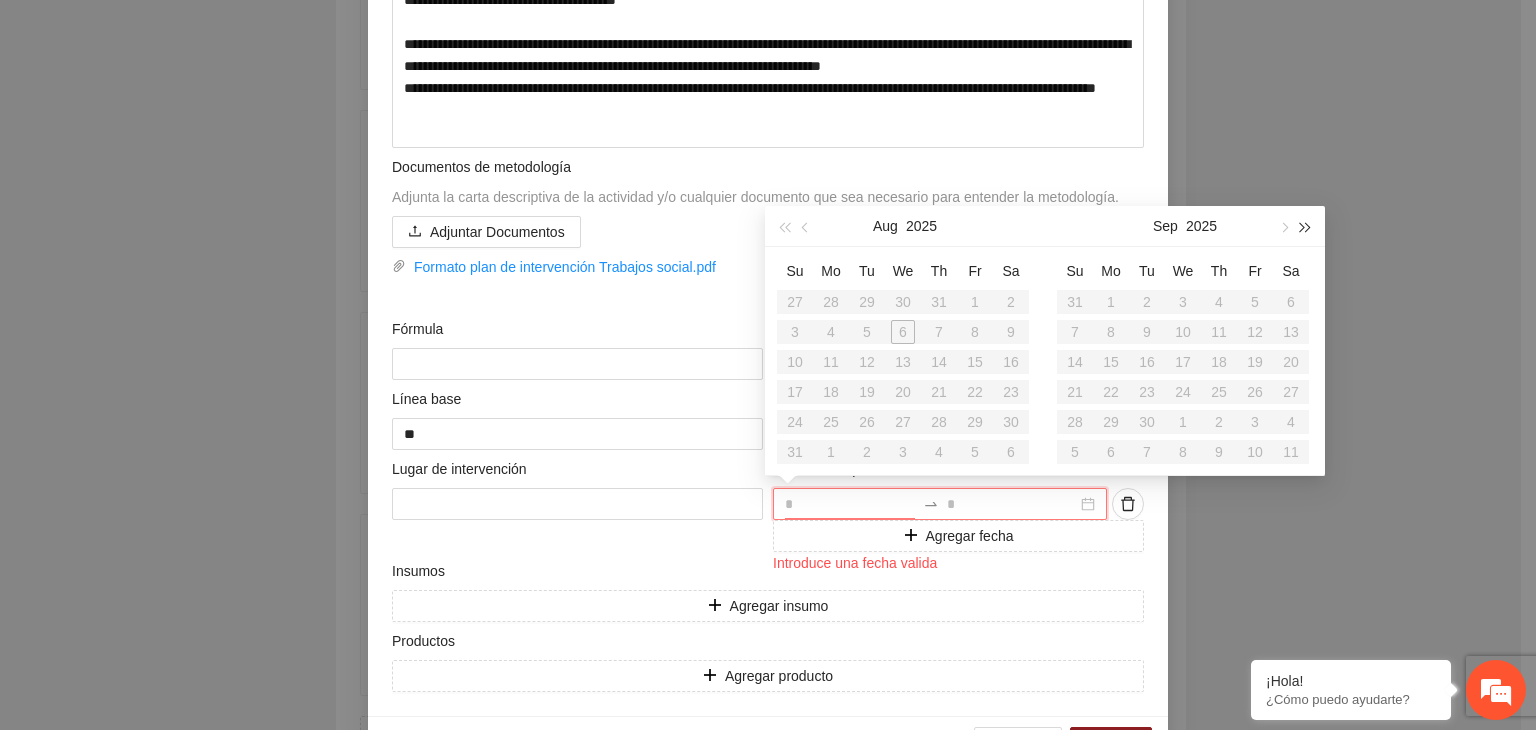 click at bounding box center [1306, 226] 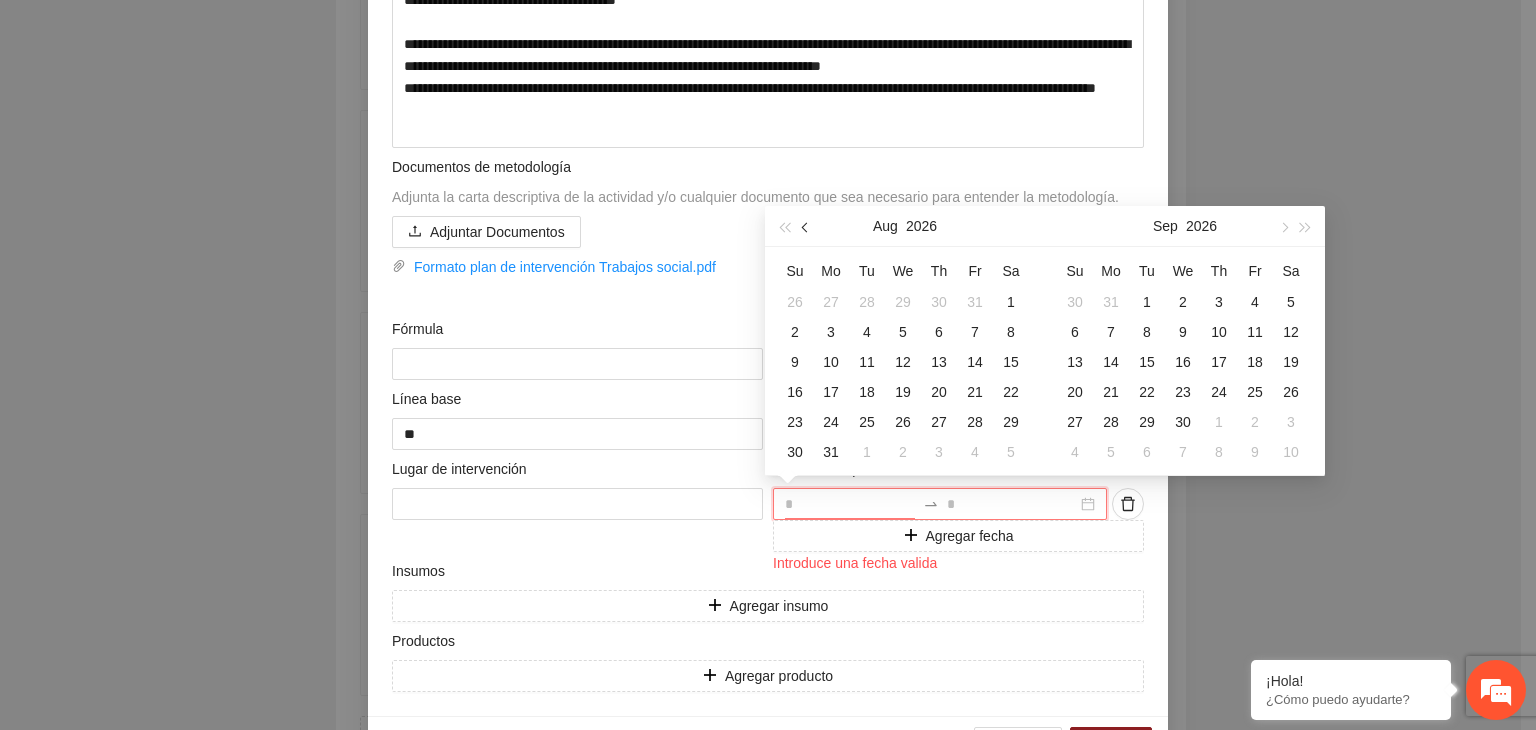 click at bounding box center (807, 228) 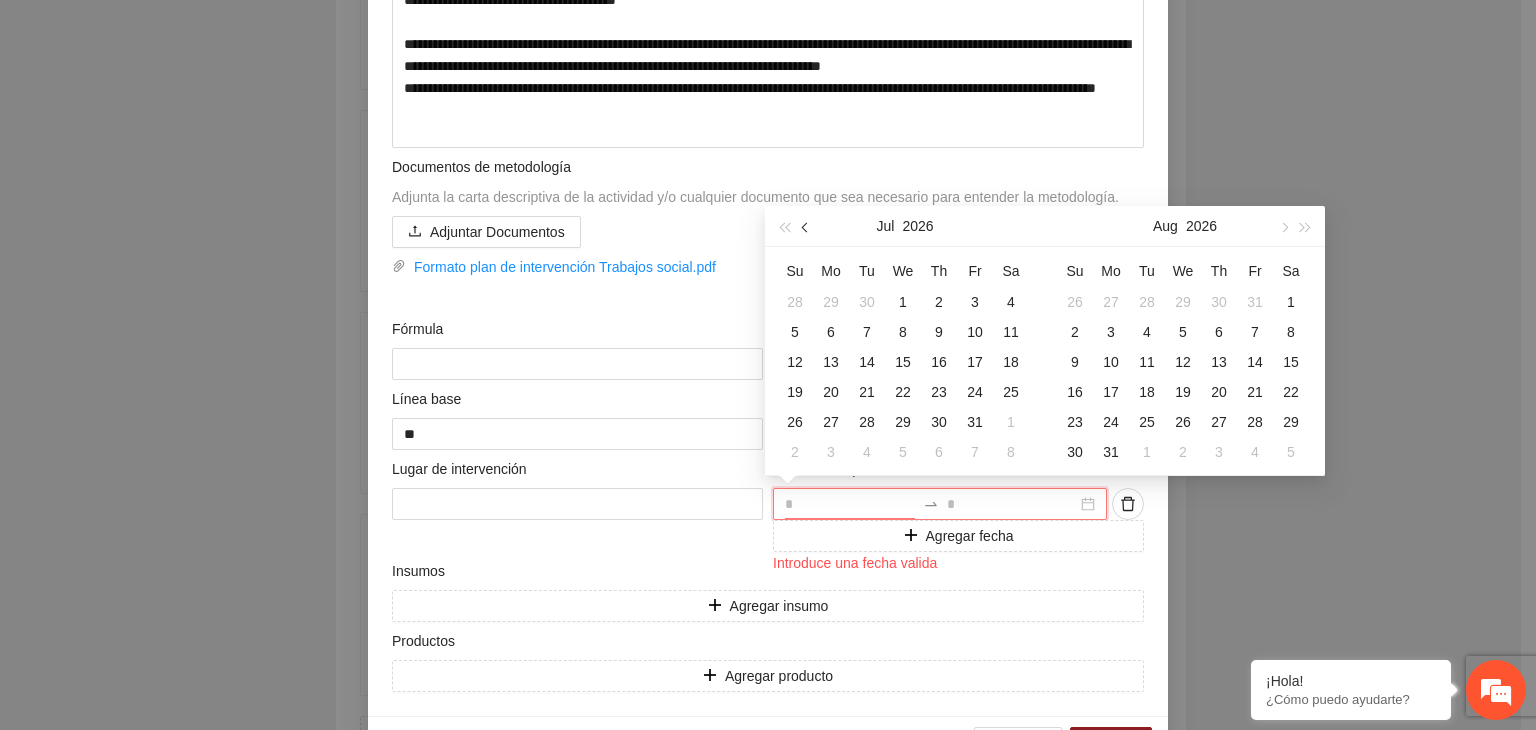 click at bounding box center [807, 228] 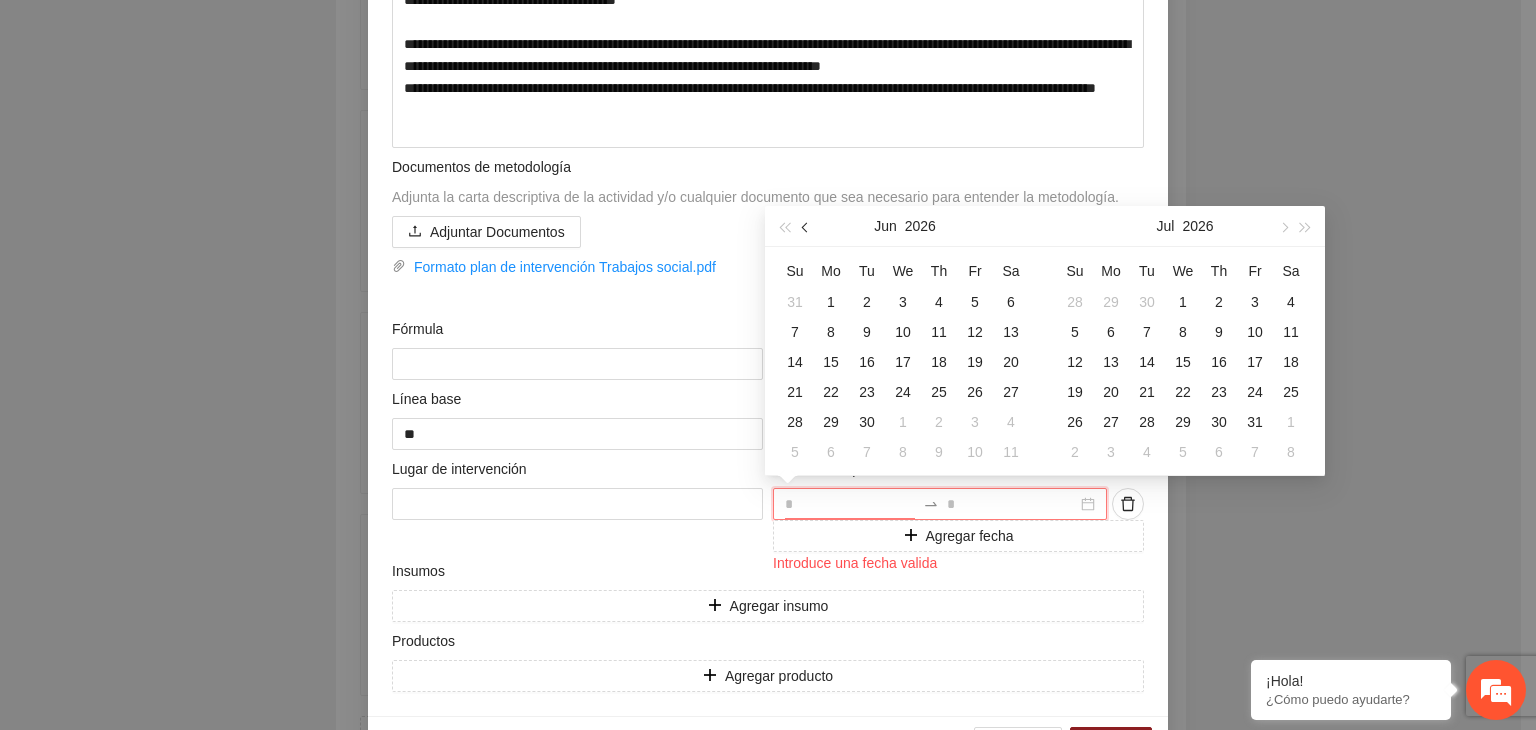 click at bounding box center (807, 228) 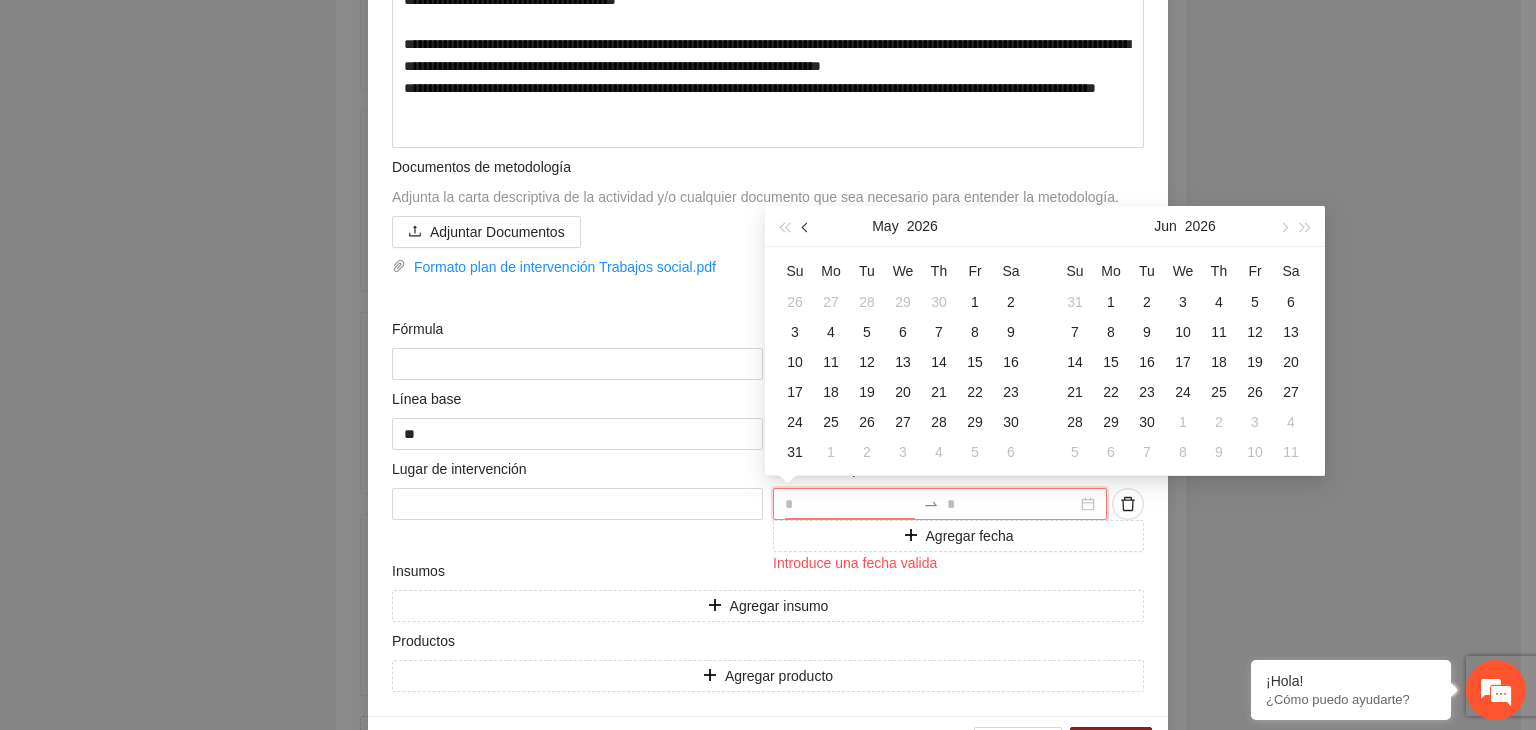 click at bounding box center (807, 228) 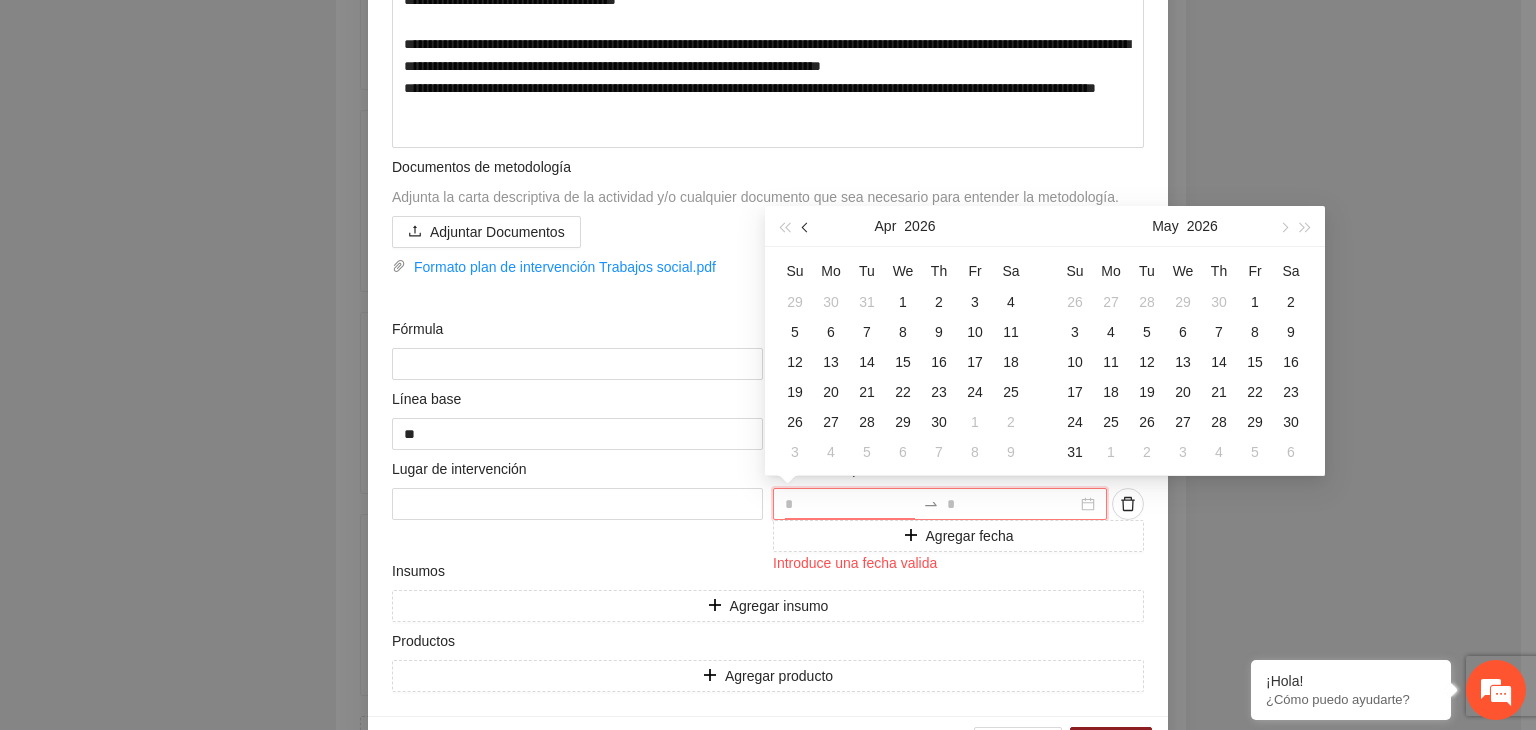 click at bounding box center (807, 228) 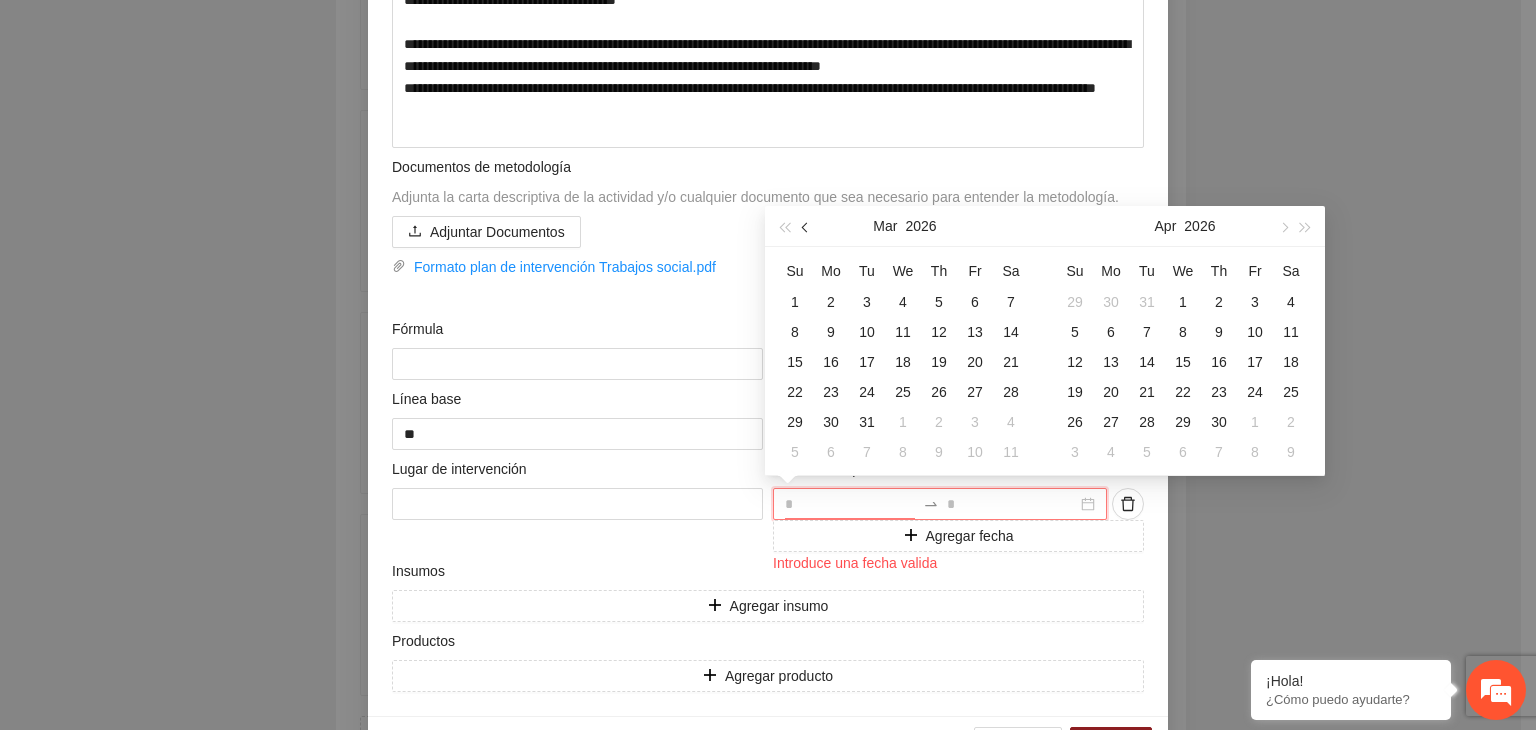 click at bounding box center [807, 228] 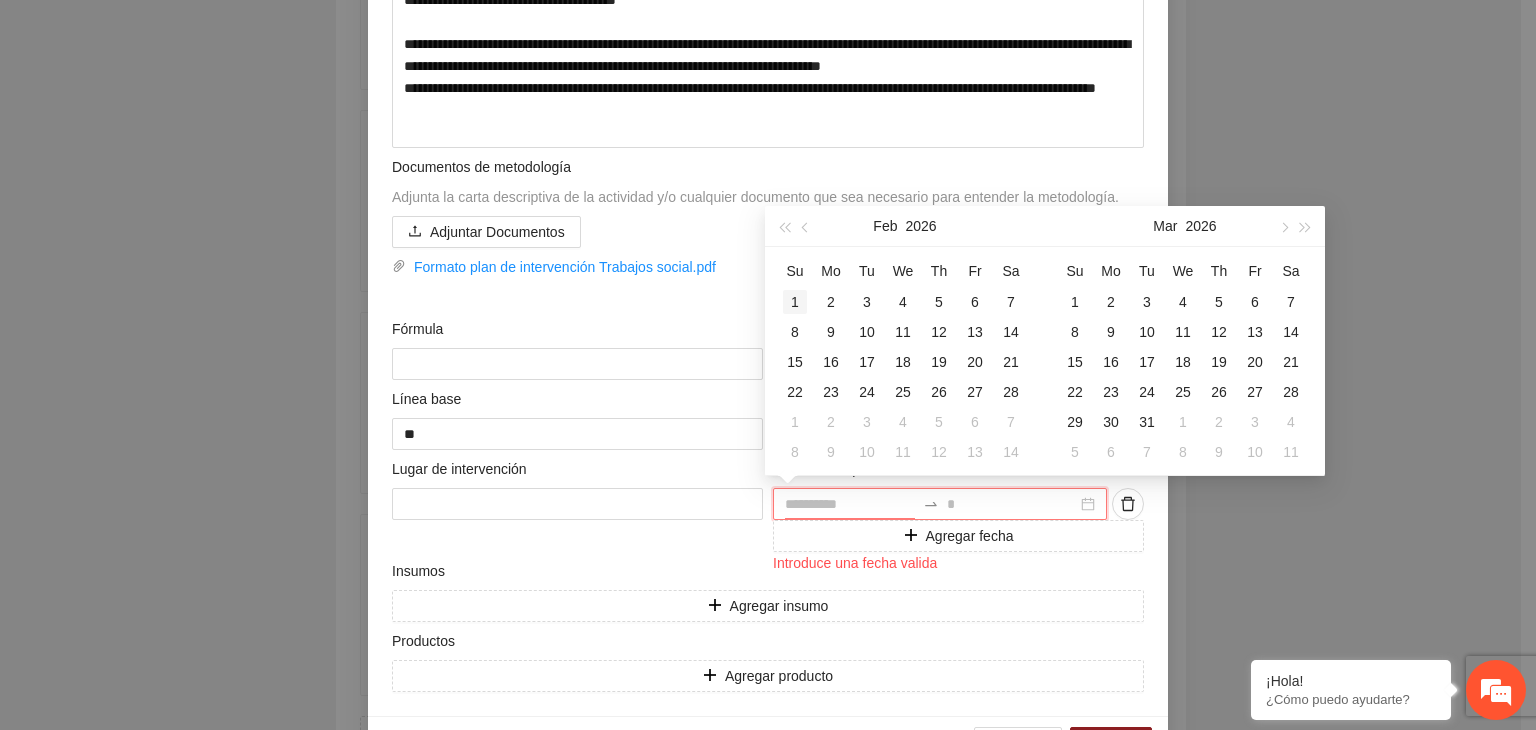click on "1" at bounding box center (795, 302) 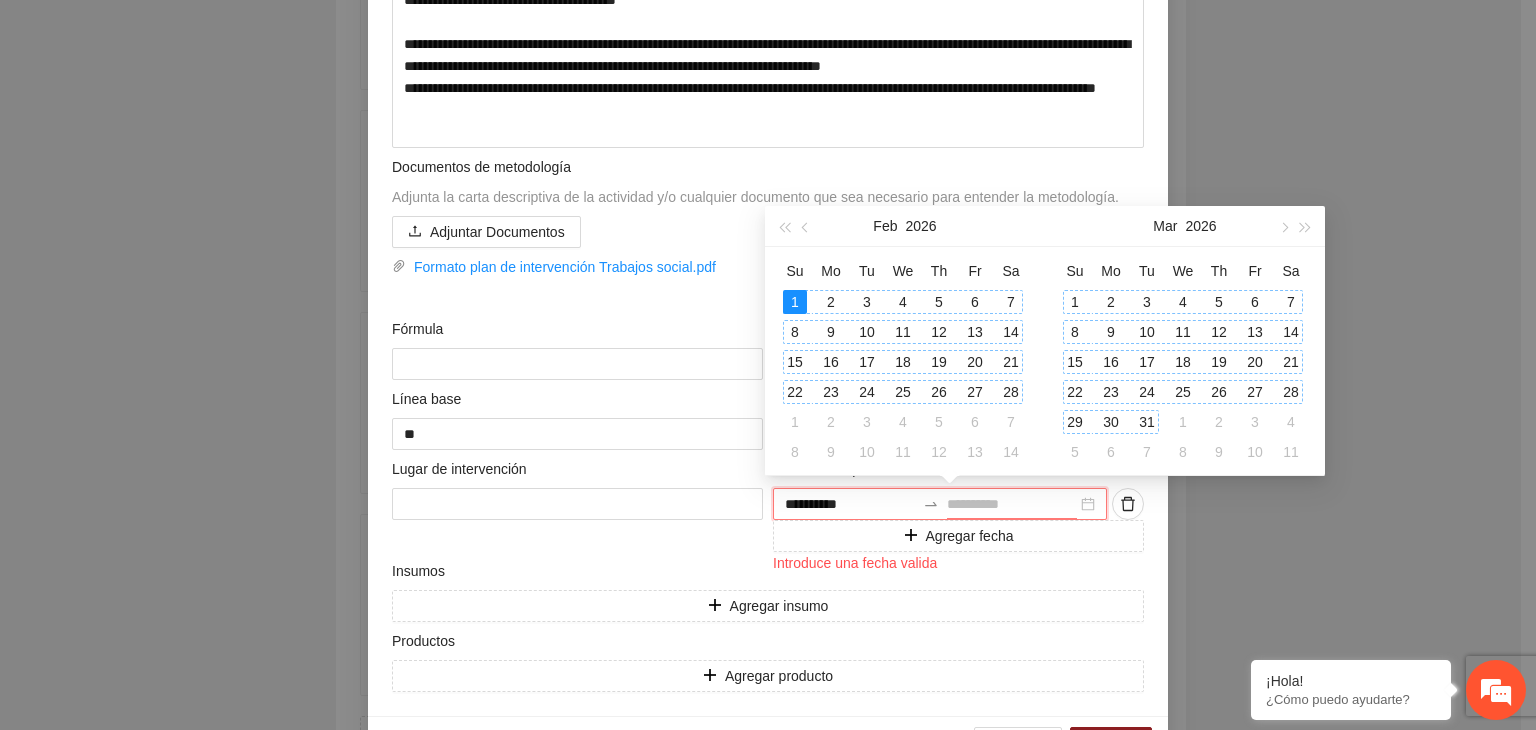 click on "31" at bounding box center (1147, 422) 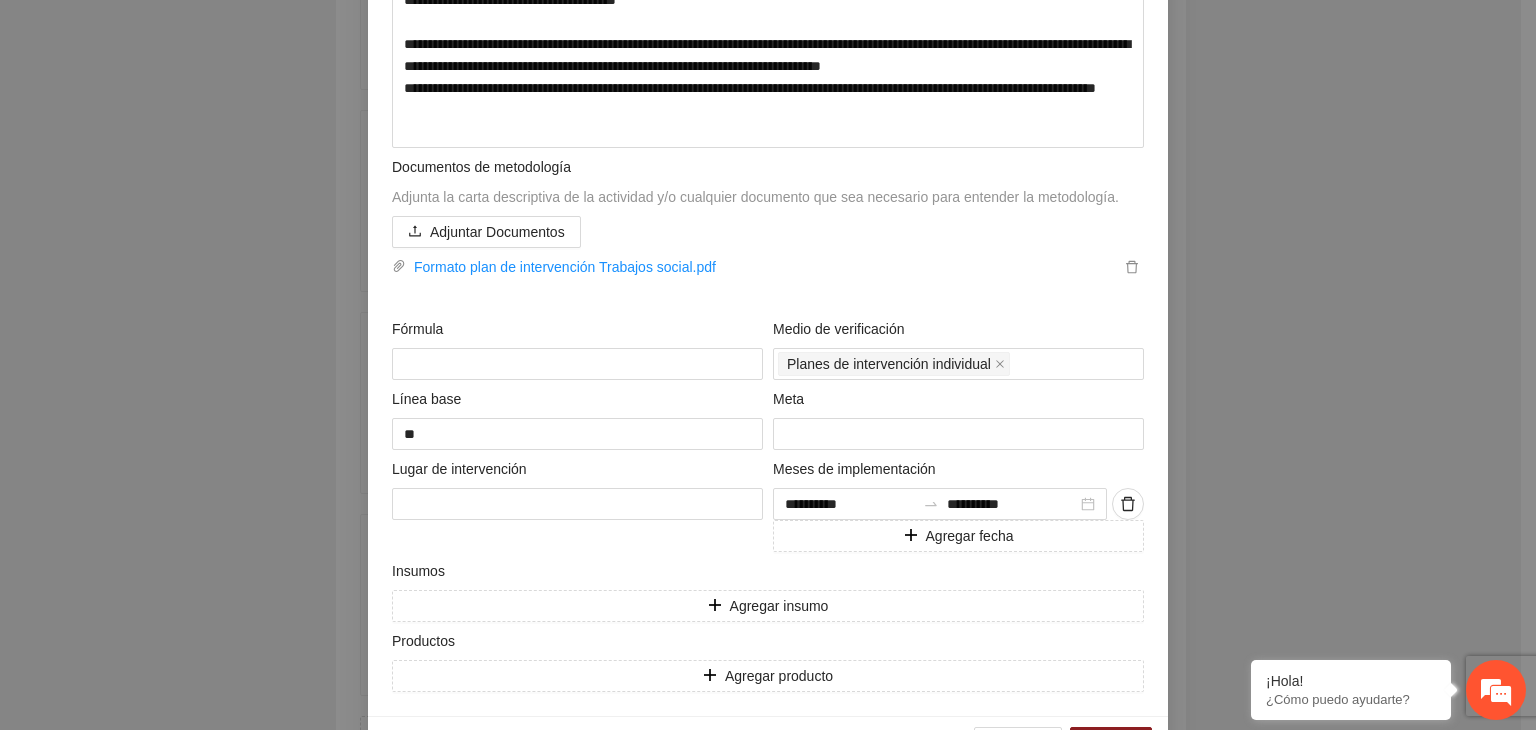 click on "**********" at bounding box center [768, 365] 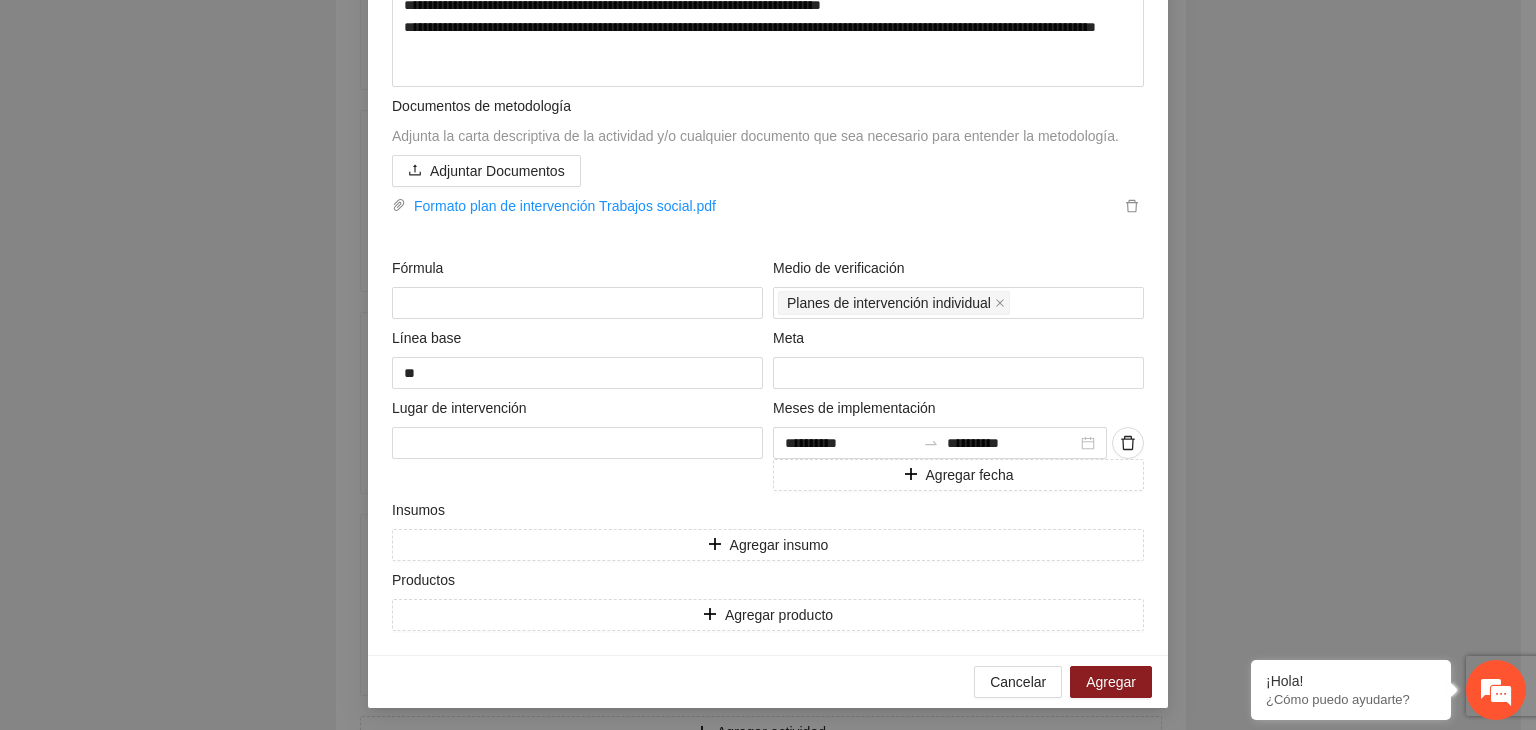 scroll, scrollTop: 608, scrollLeft: 0, axis: vertical 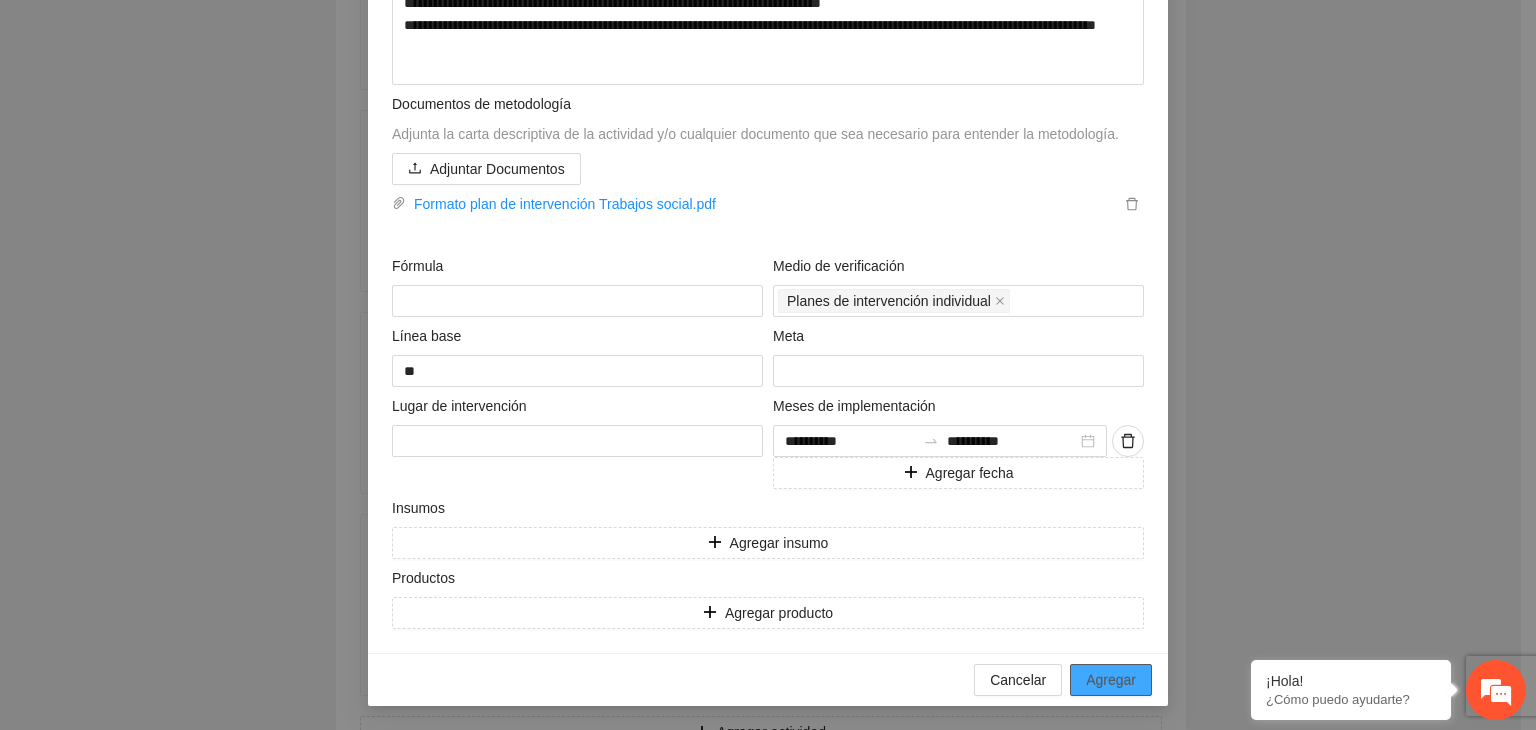 click on "Agregar" at bounding box center [1111, 680] 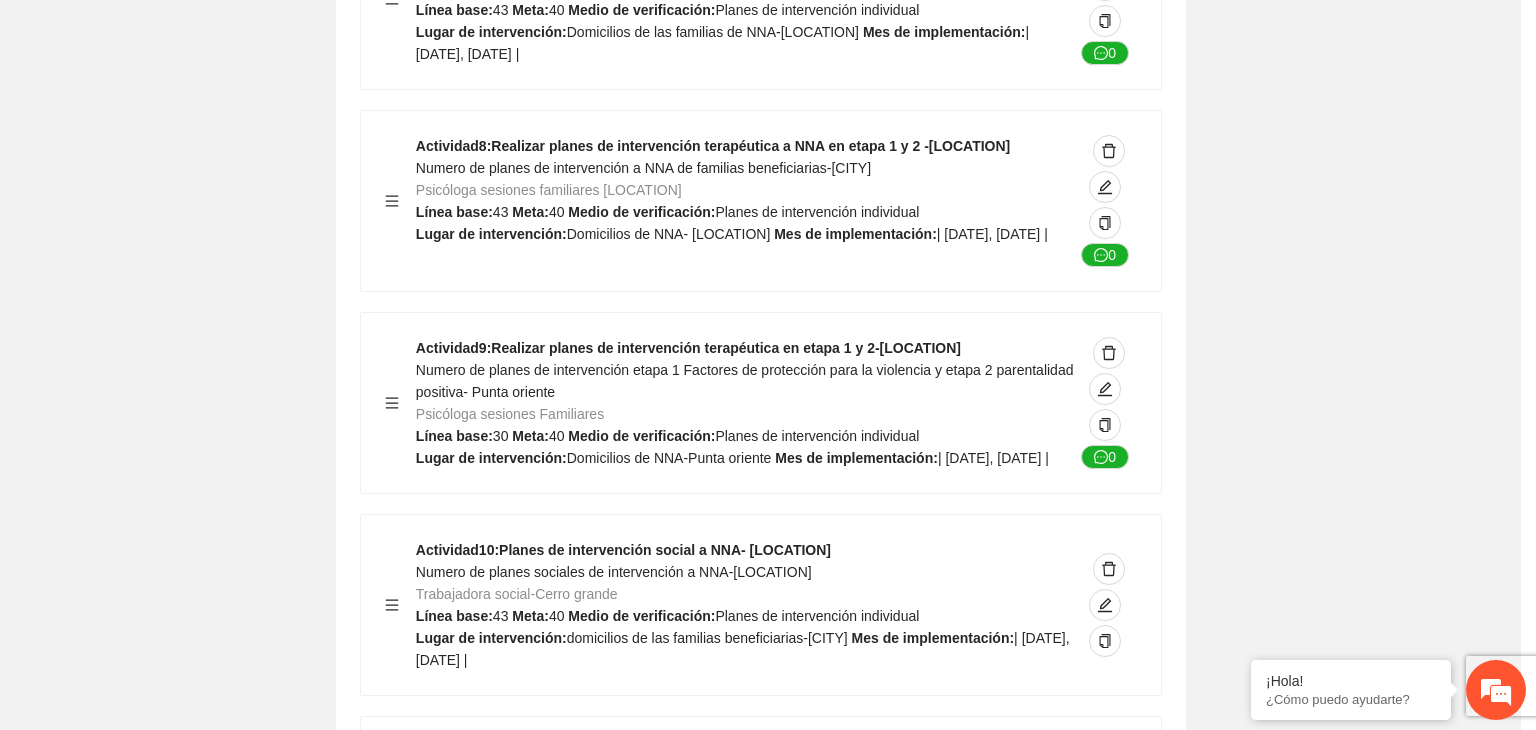 scroll, scrollTop: 11289, scrollLeft: 0, axis: vertical 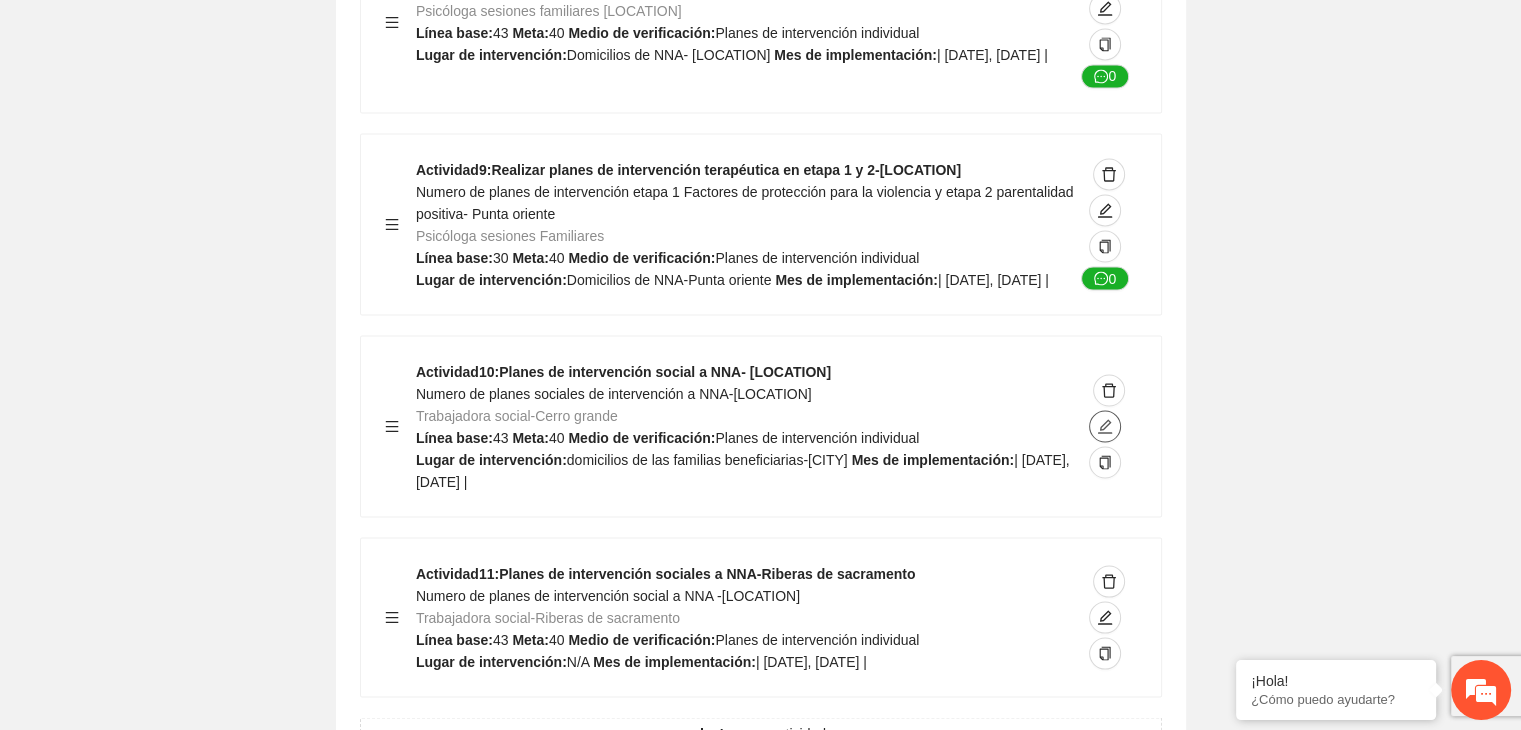 click at bounding box center (1105, 426) 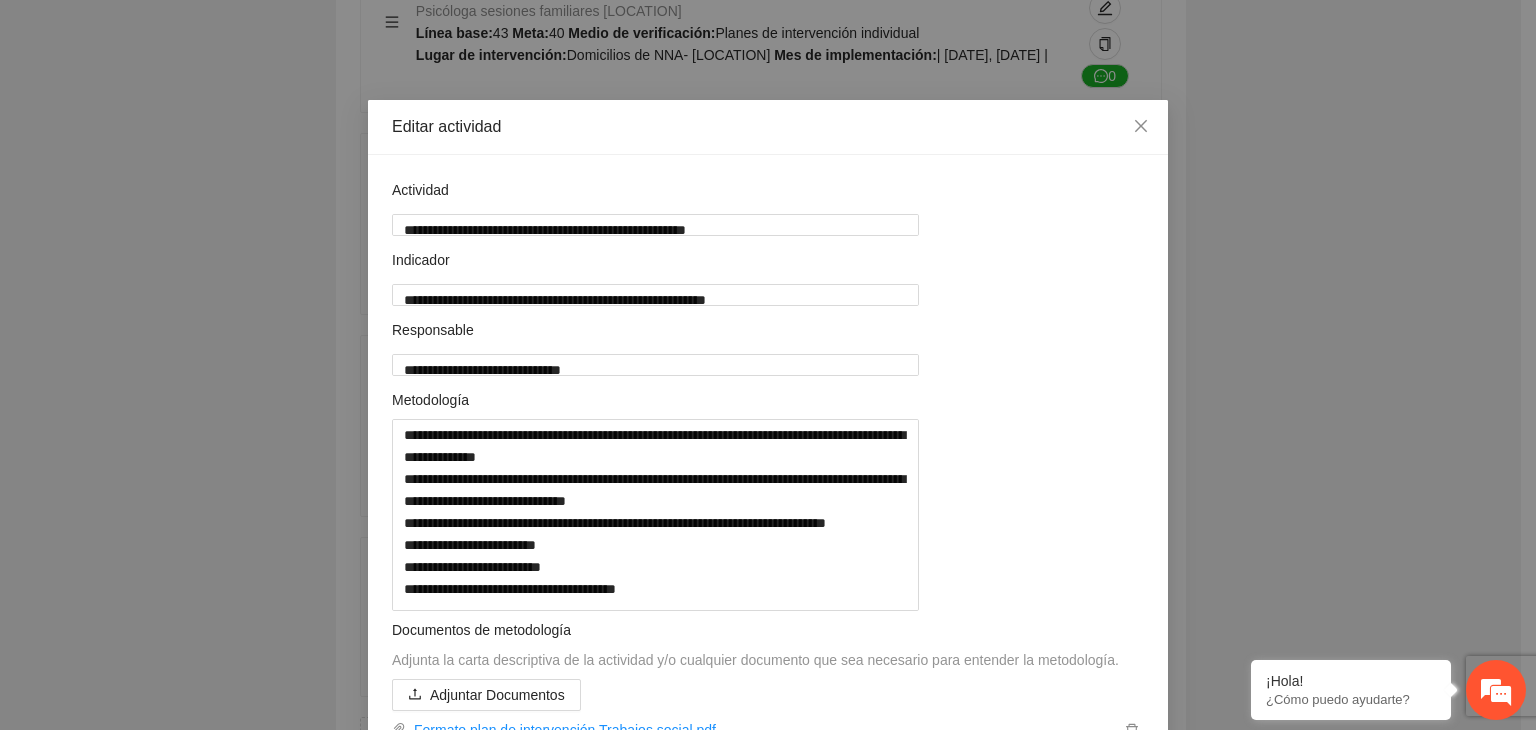 click on "**********" at bounding box center (768, 365) 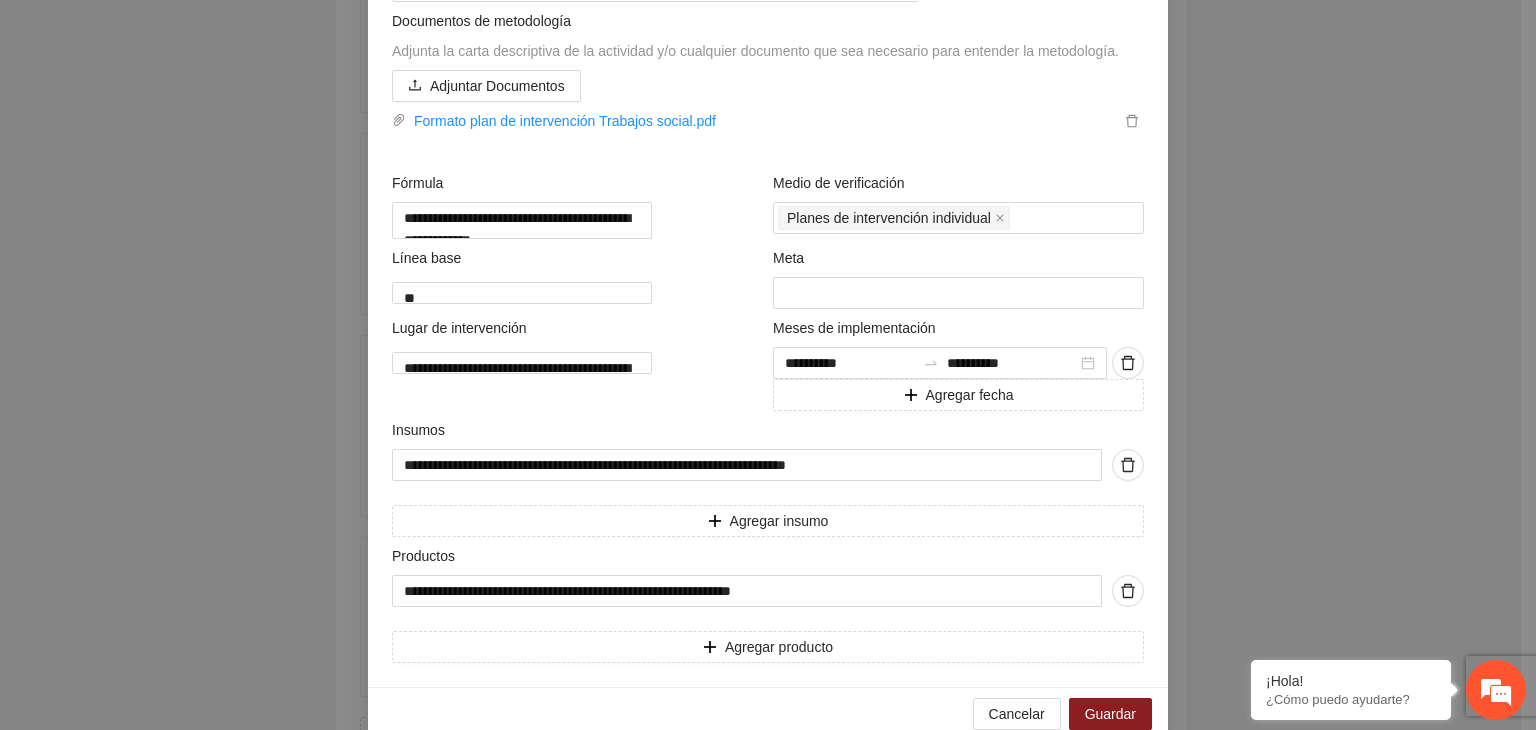 scroll, scrollTop: 680, scrollLeft: 0, axis: vertical 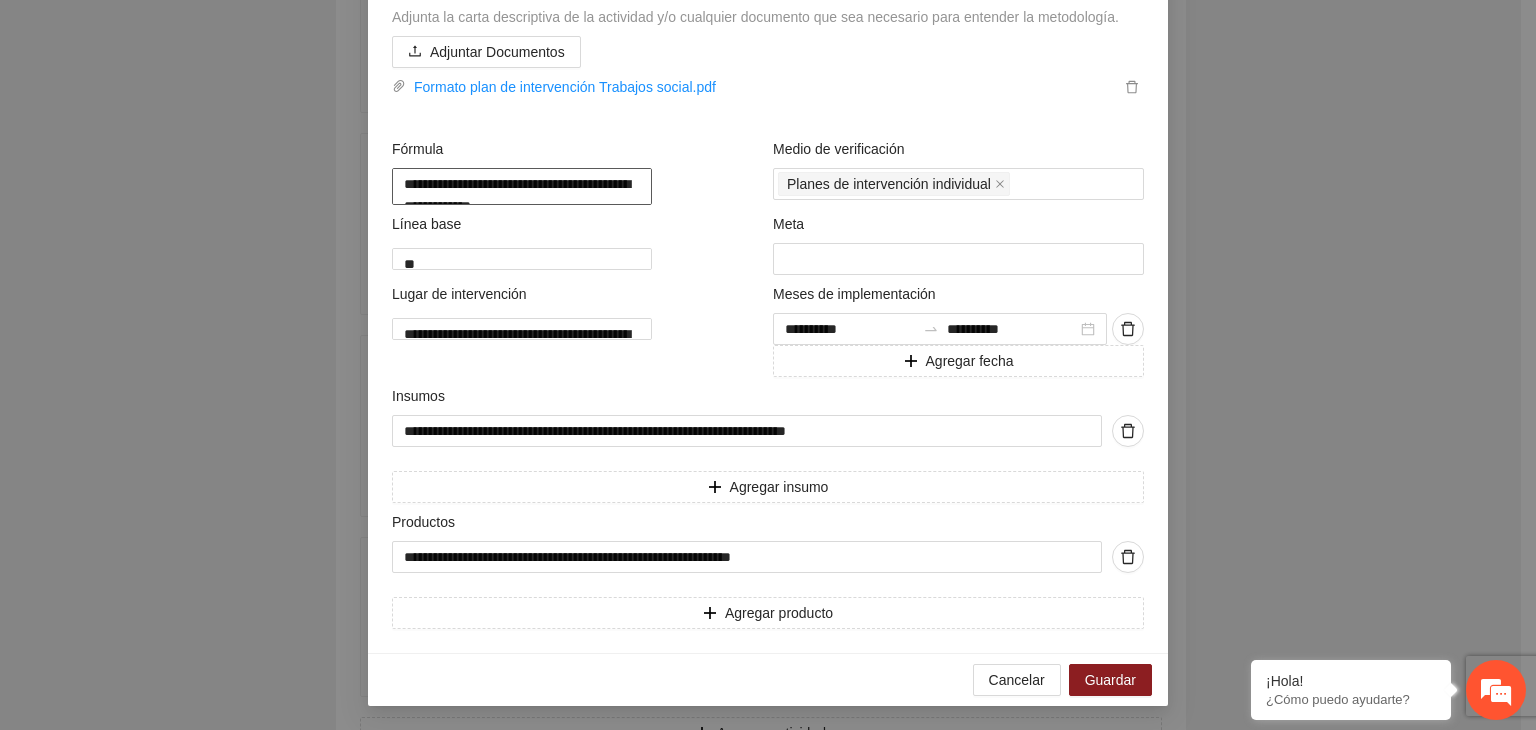 drag, startPoint x: 448, startPoint y: 252, endPoint x: 380, endPoint y: 209, distance: 80.454956 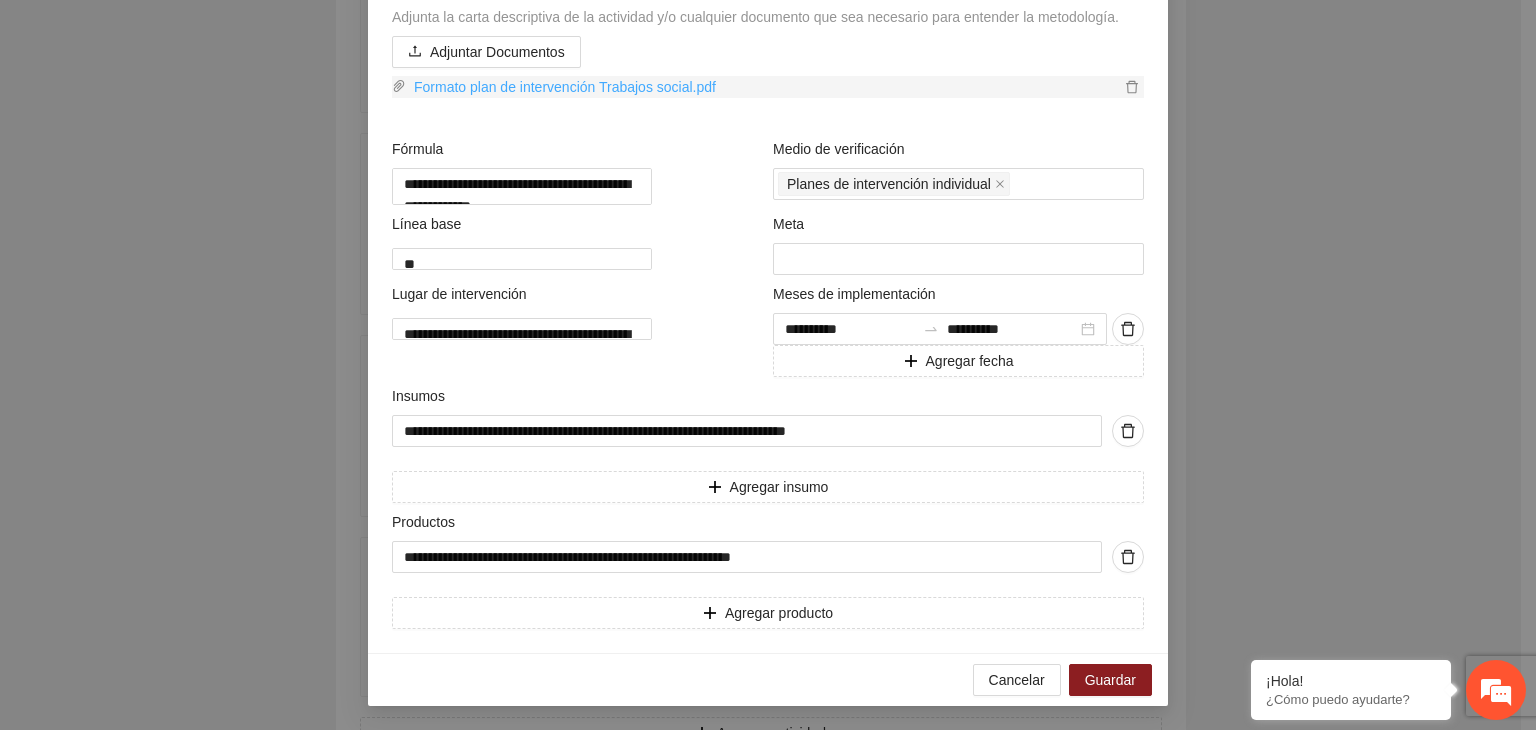 drag, startPoint x: 692, startPoint y: 225, endPoint x: 824, endPoint y: 129, distance: 163.21765 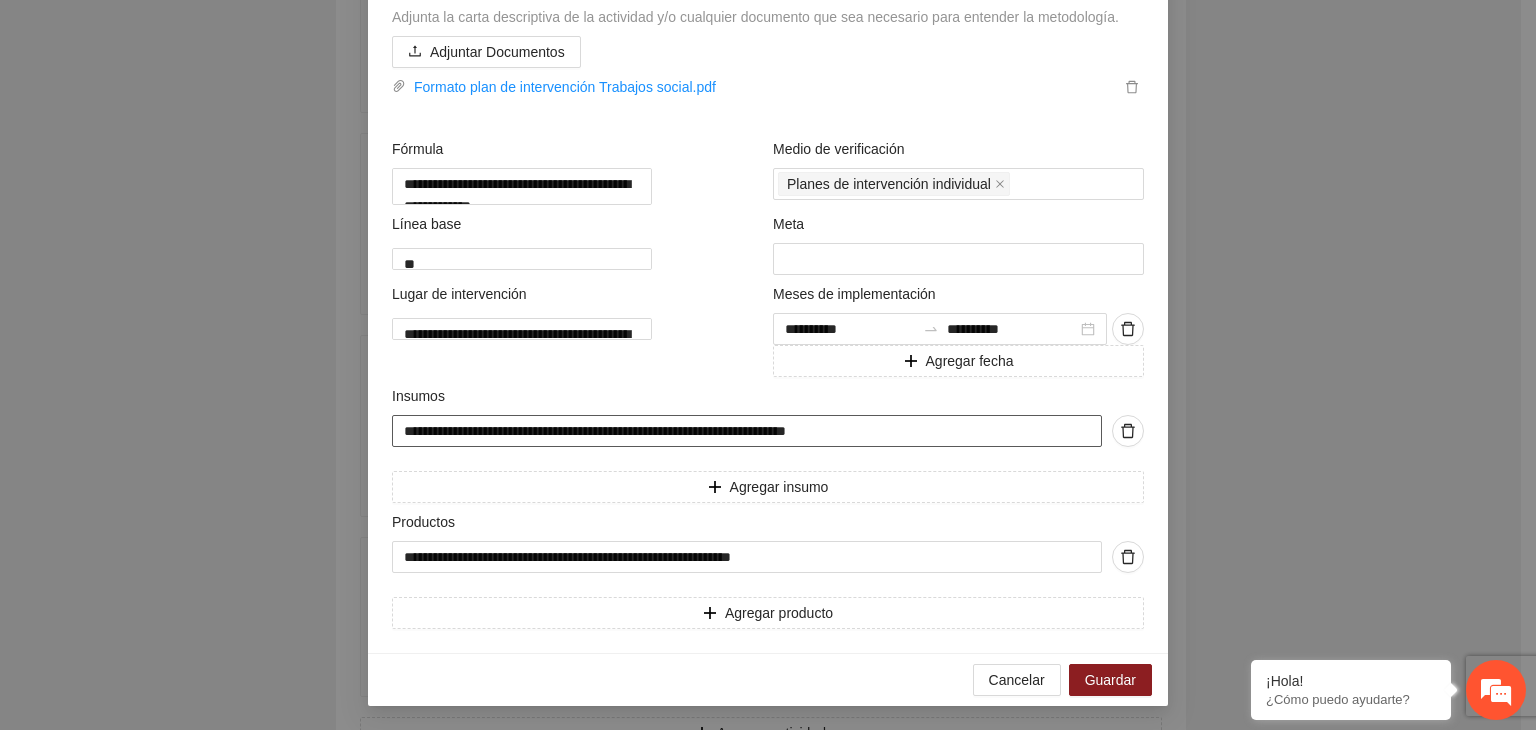 drag, startPoint x: 394, startPoint y: 490, endPoint x: 891, endPoint y: 483, distance: 497.0493 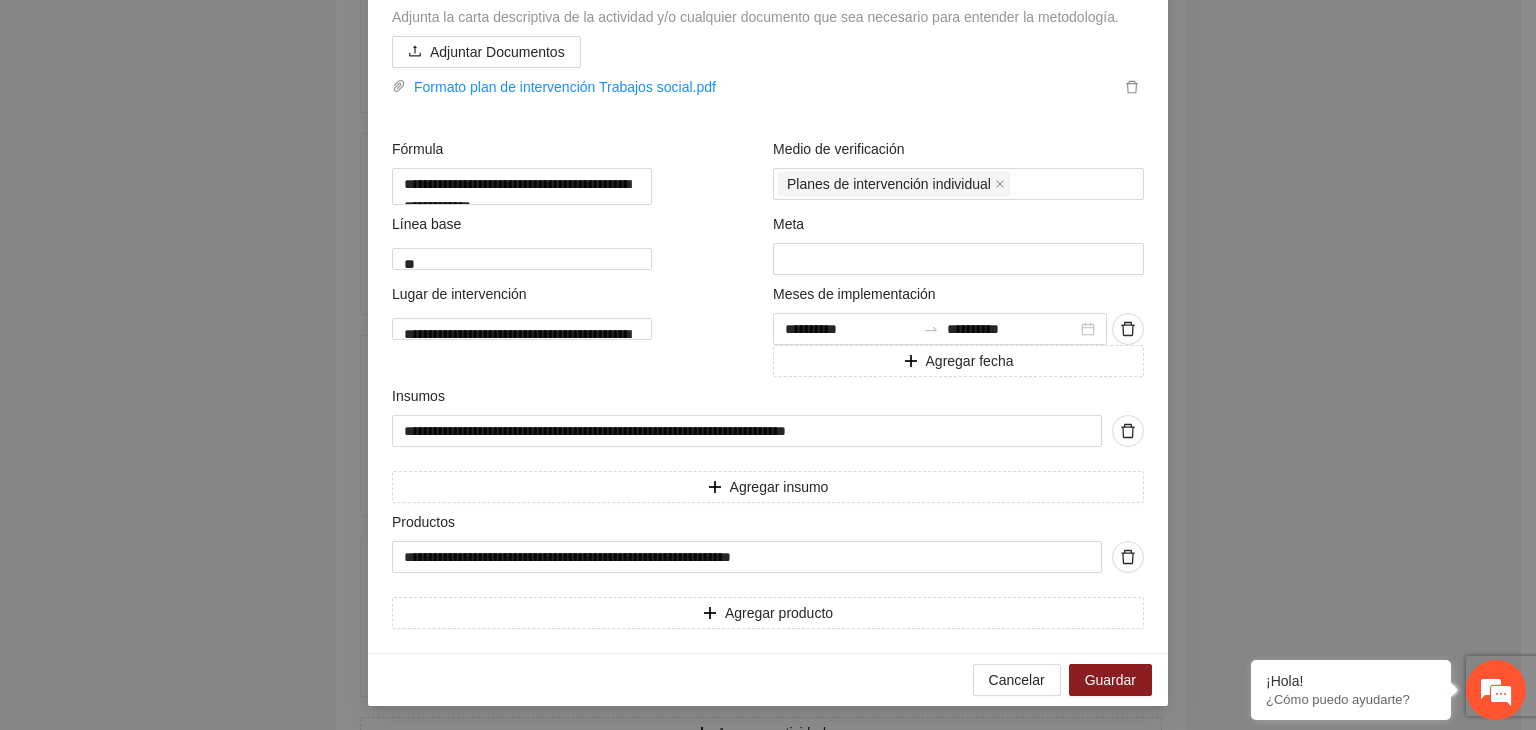 click on "**********" at bounding box center [768, 365] 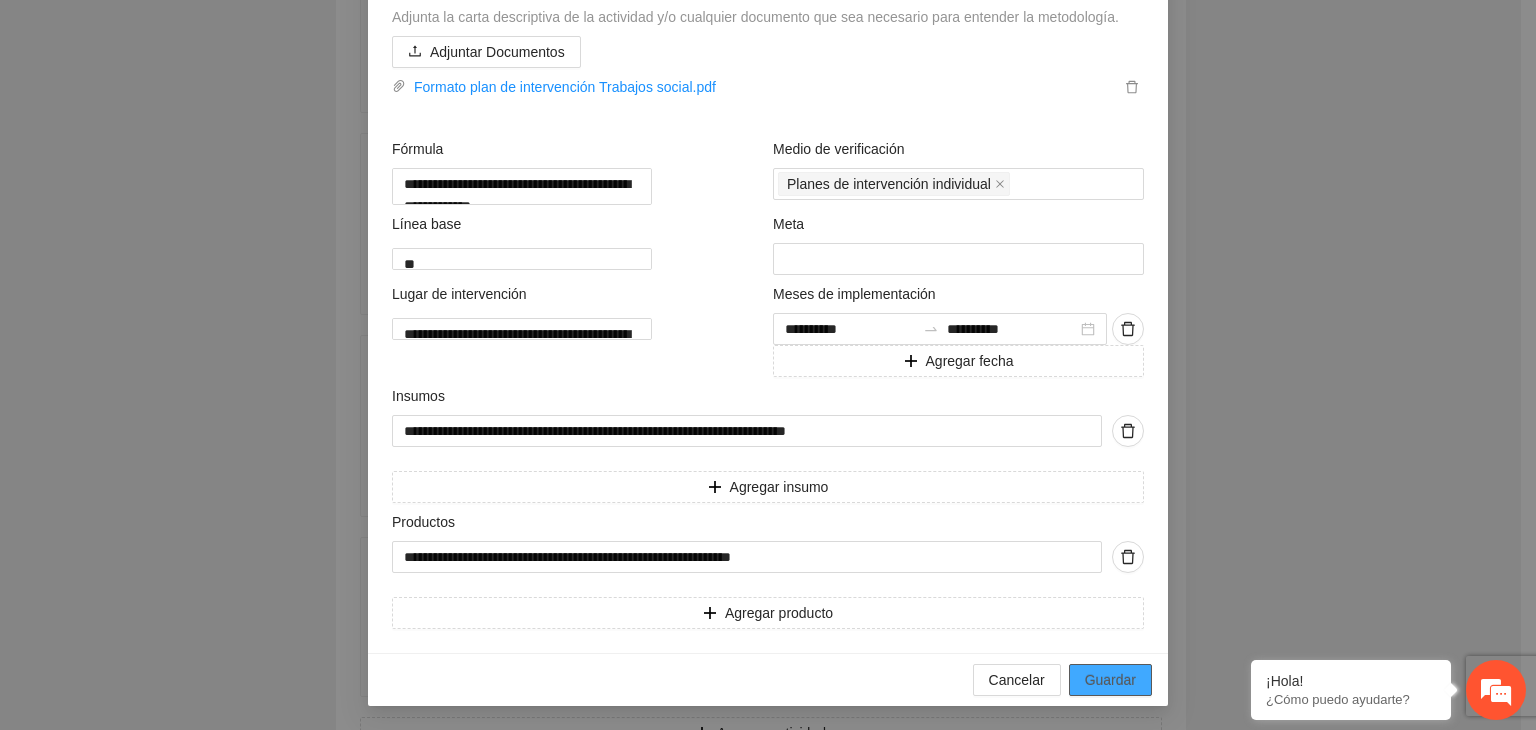 click on "Guardar" at bounding box center [1110, 680] 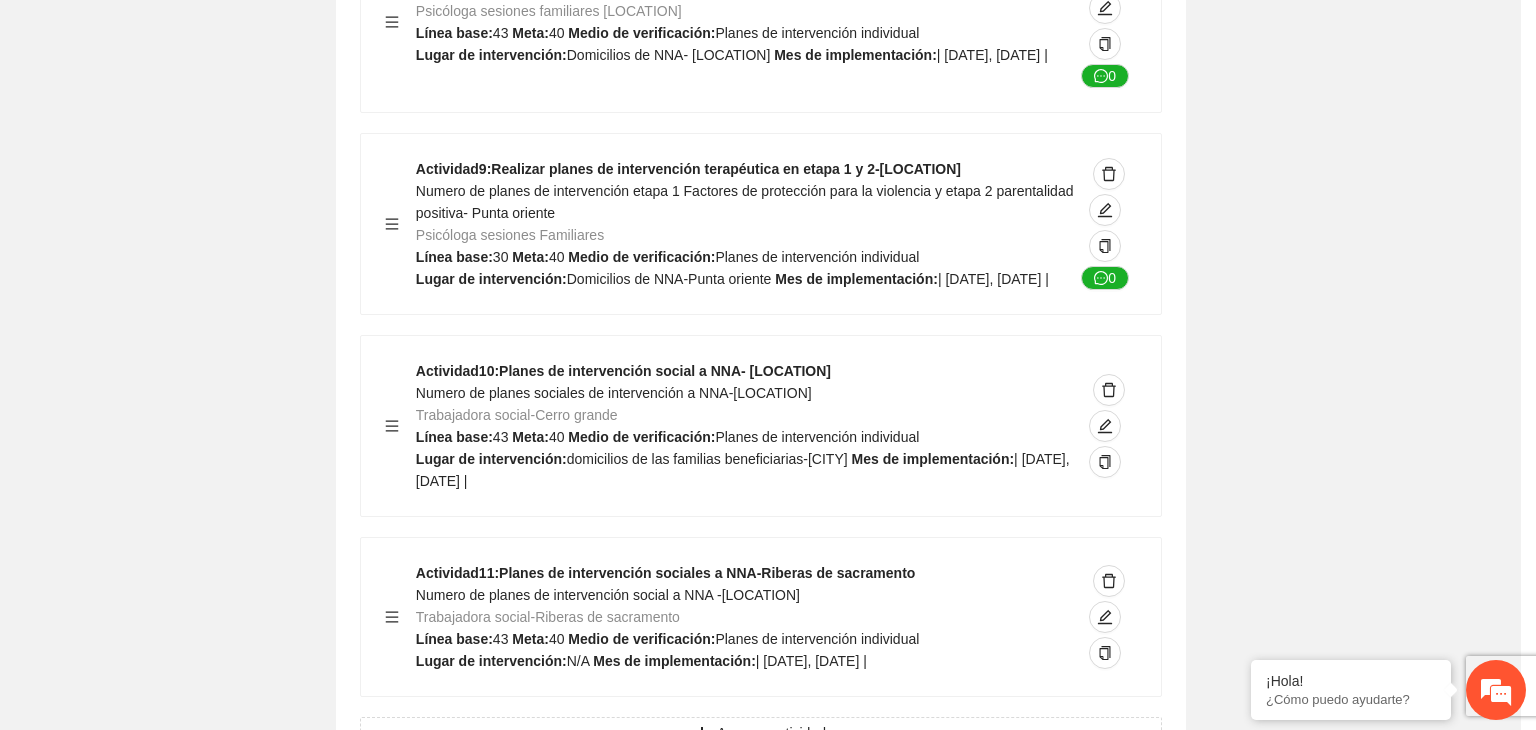 scroll, scrollTop: 234, scrollLeft: 0, axis: vertical 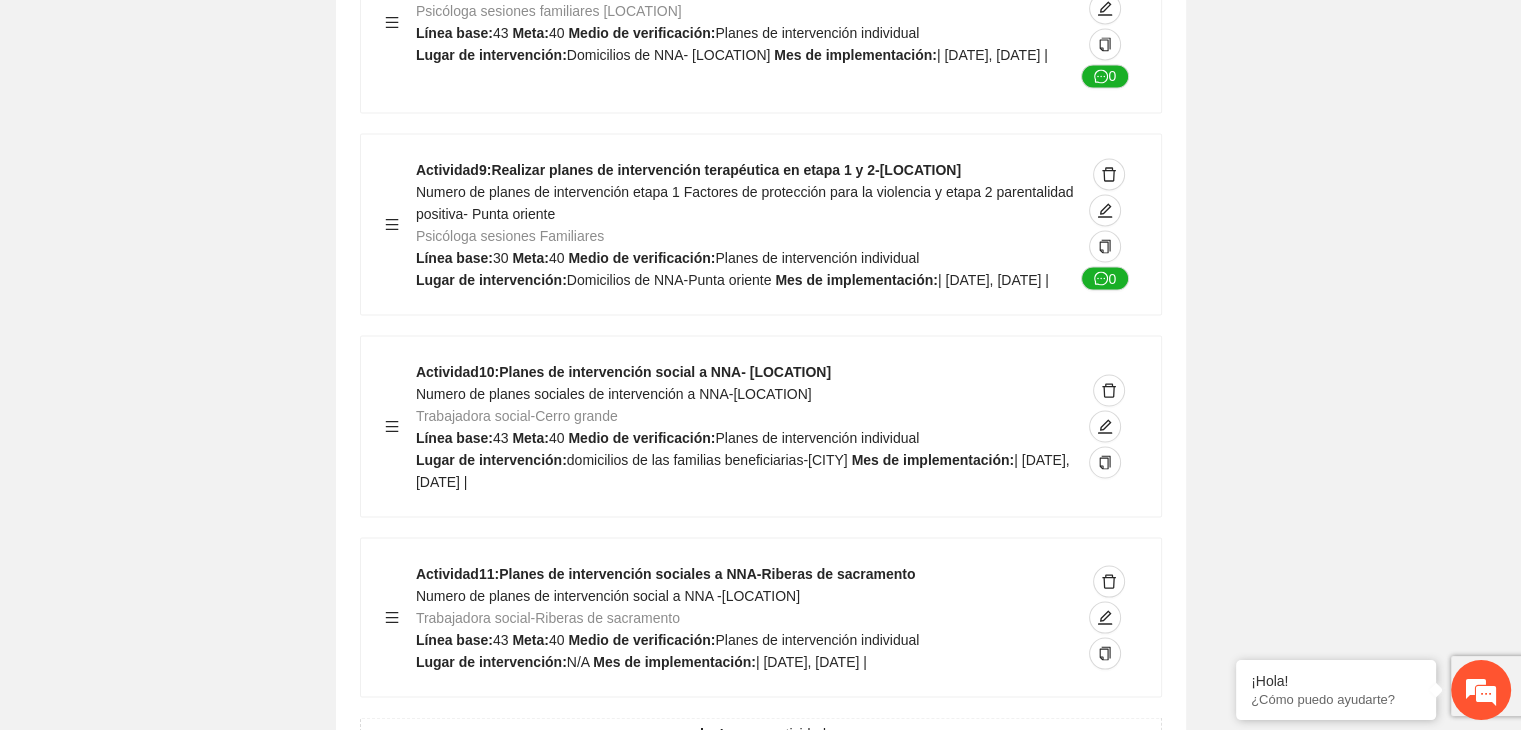 click on "Guardar Objetivo de desarrollo   Exportar Contribuir a la disminución de incidencia en violencia familiar en las zonas de [LOCATION], [LOCATION] y [LOCATION] del Municipio   de Chihuahua. Indicadores Indicador  1 :   Violencia familiar disminuyendo en un 5% en [LOCATION] Número de carpetas de investigación de Violencia familiar   disminuyendo en un 5% en [LOCATION] Metodología:   Se solicita información al Observatorio Ciudadano de FICOSEC sobre el número de carpetas de violencia familiar en las colonias de intervención Línea base:  29   Meta:  25   Fórmula:  Suma de carpetas de investigación de violencia familiar disminuyendo   en un 5% en [LOCATION]   Meto de verificación:  Reporte/Informe 0 Indicador  2 :   Violencia familiar disminuyendo en un 5% en [LOCATION] Número de carpetas de investigación de Violencia familiar   disminuyendo en un 5% en [LOCATION] Metodología:  Línea base:  63   Meta:  56   Fórmula:     Meto de verificación:  Reporte/Informe 0 3 :" at bounding box center [760, -4799] 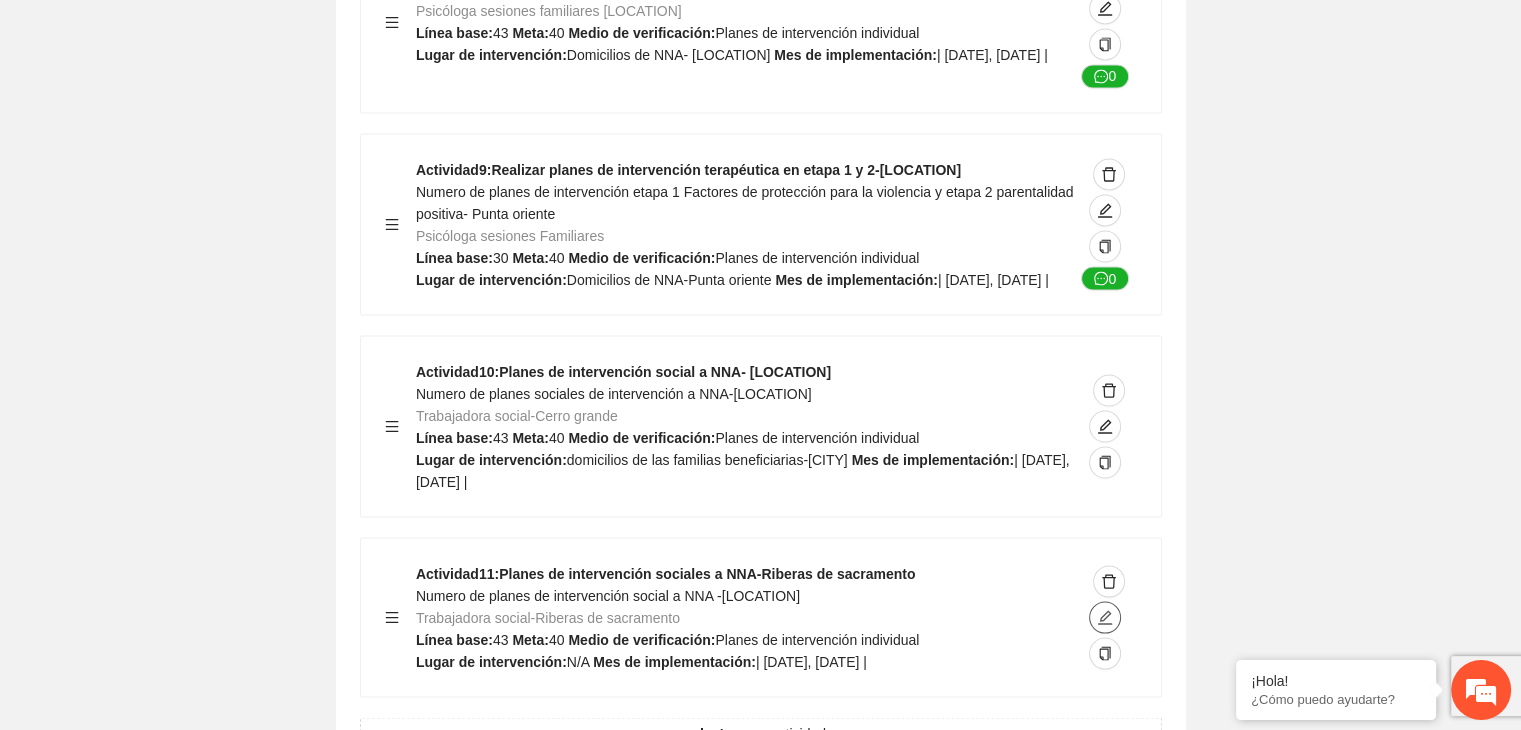 click 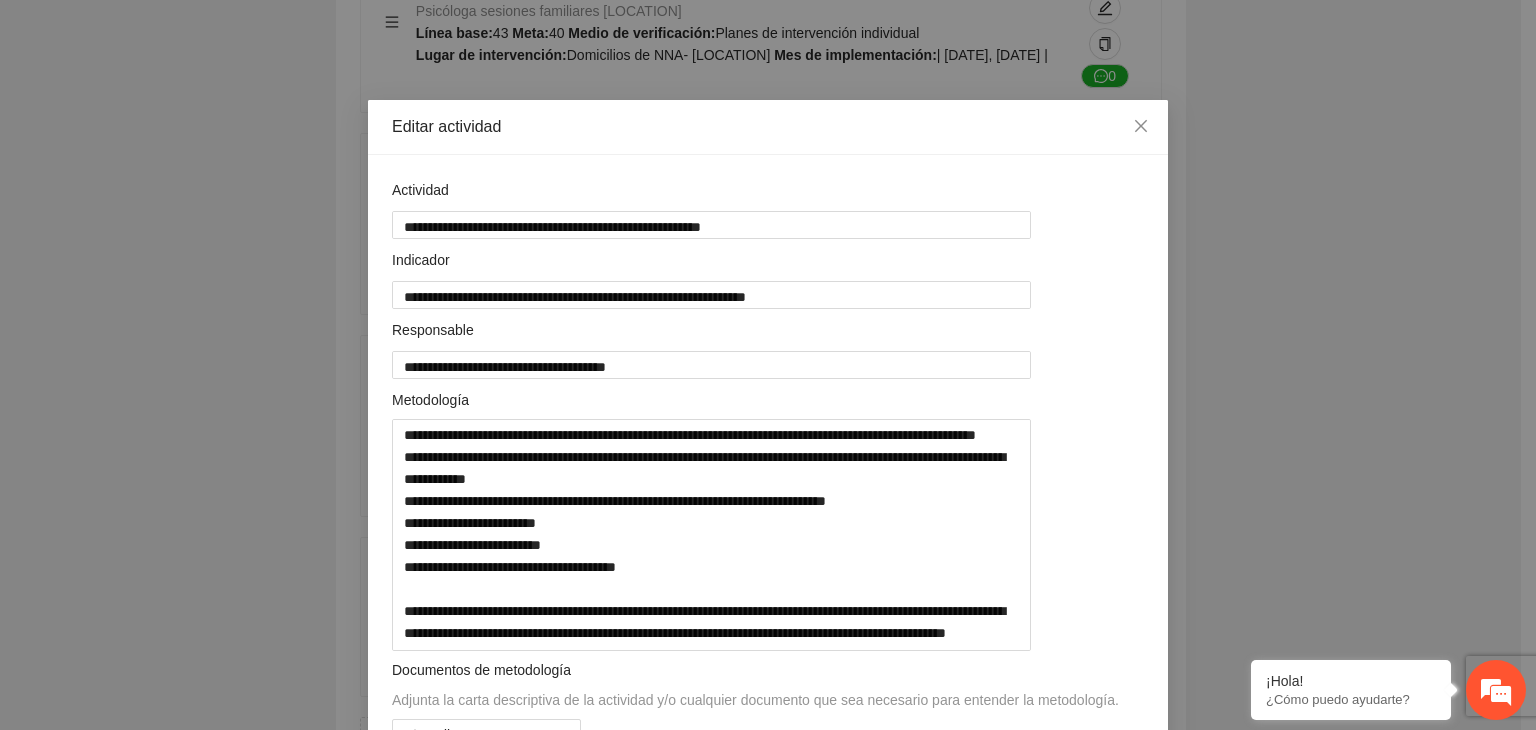 click on "**********" at bounding box center (768, 365) 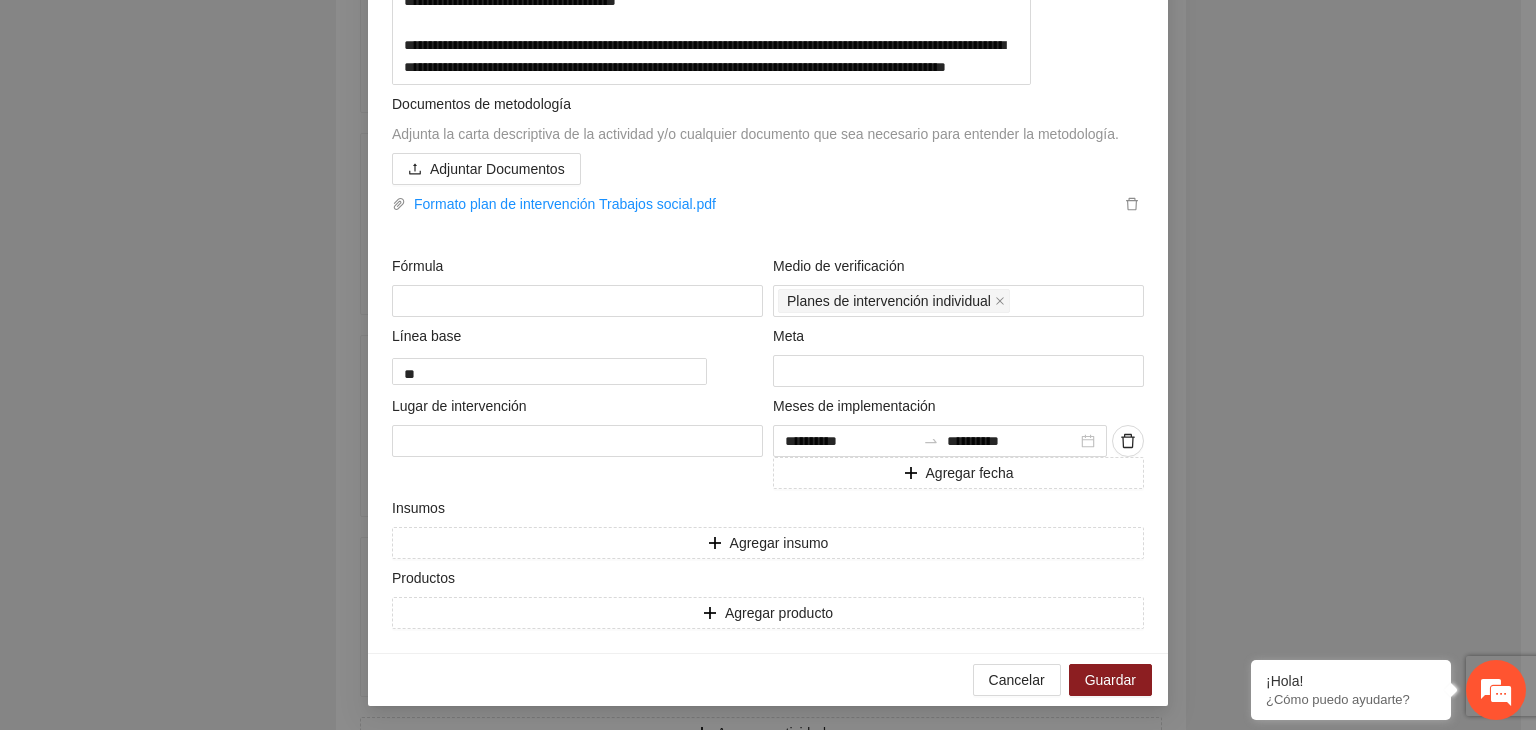 scroll, scrollTop: 608, scrollLeft: 0, axis: vertical 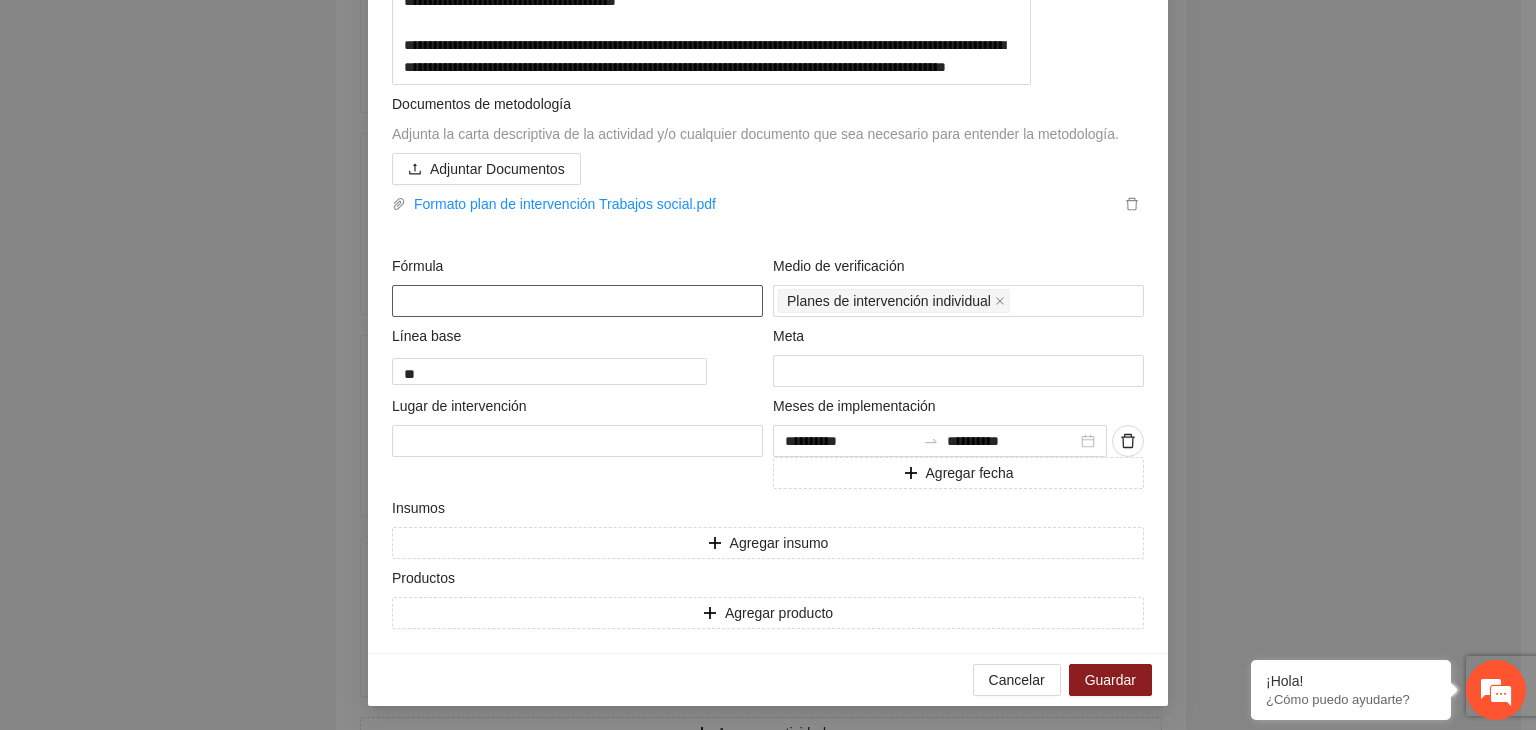 click at bounding box center (577, 301) 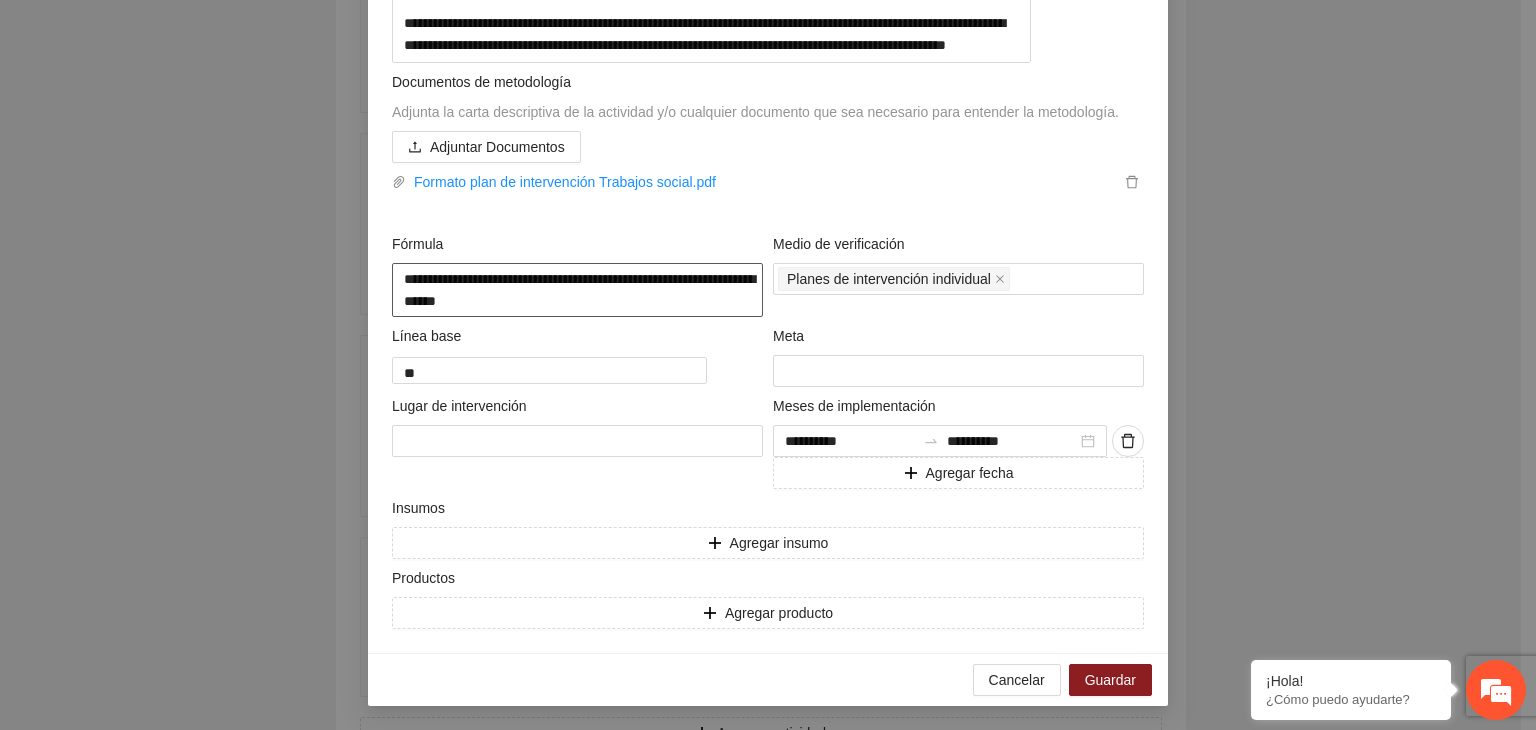 drag, startPoint x: 557, startPoint y: 329, endPoint x: 380, endPoint y: 293, distance: 180.62392 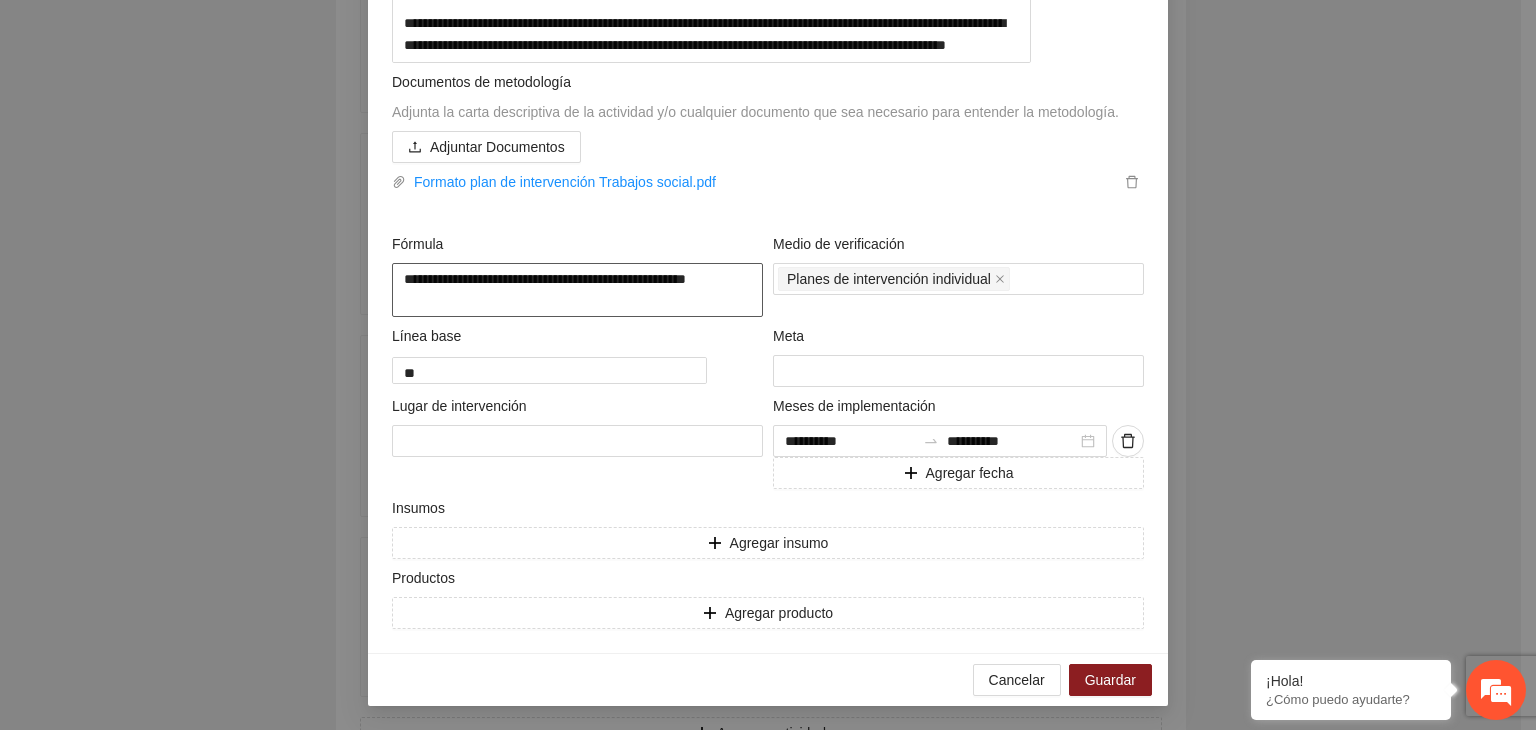 click on "**********" at bounding box center (577, 290) 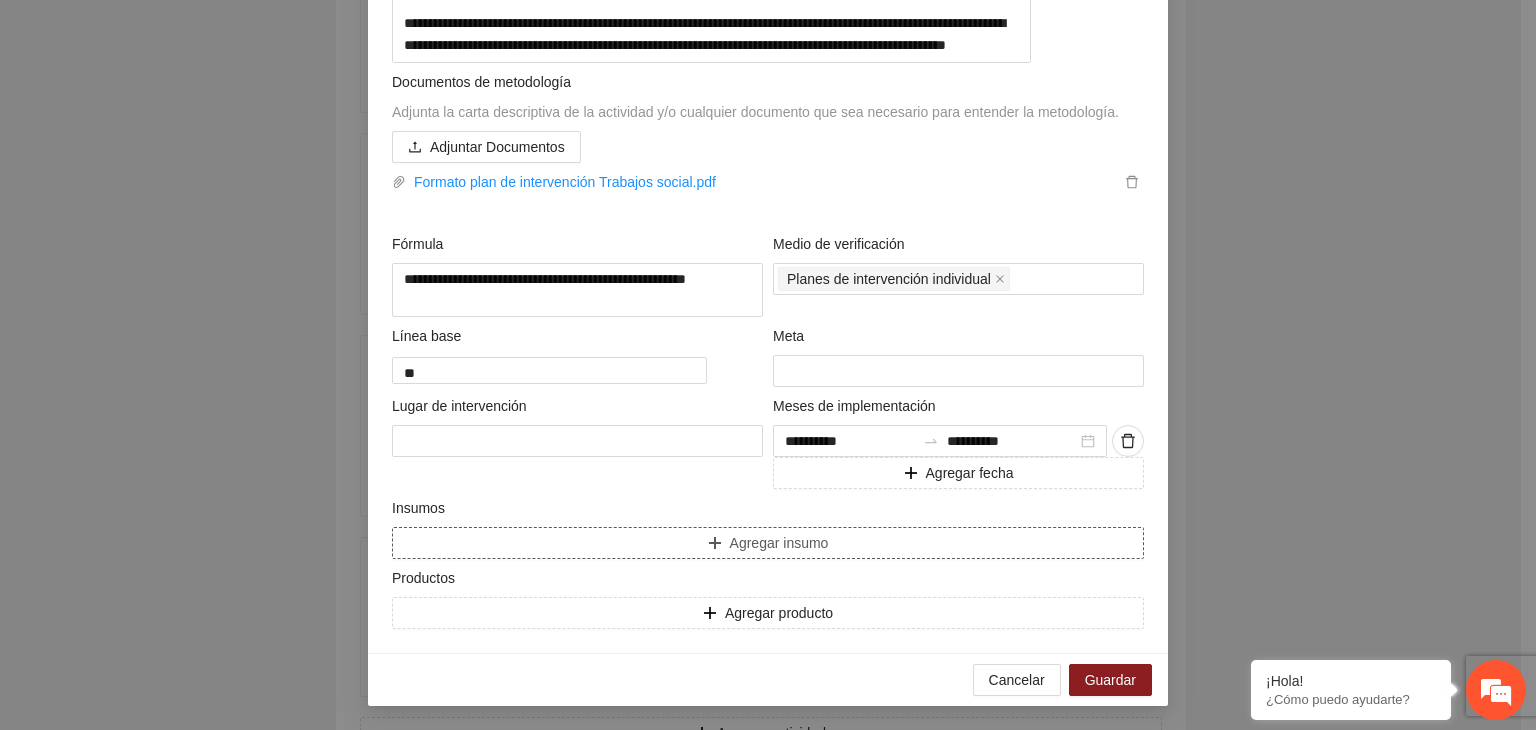 click on "Agregar insumo" at bounding box center (768, 543) 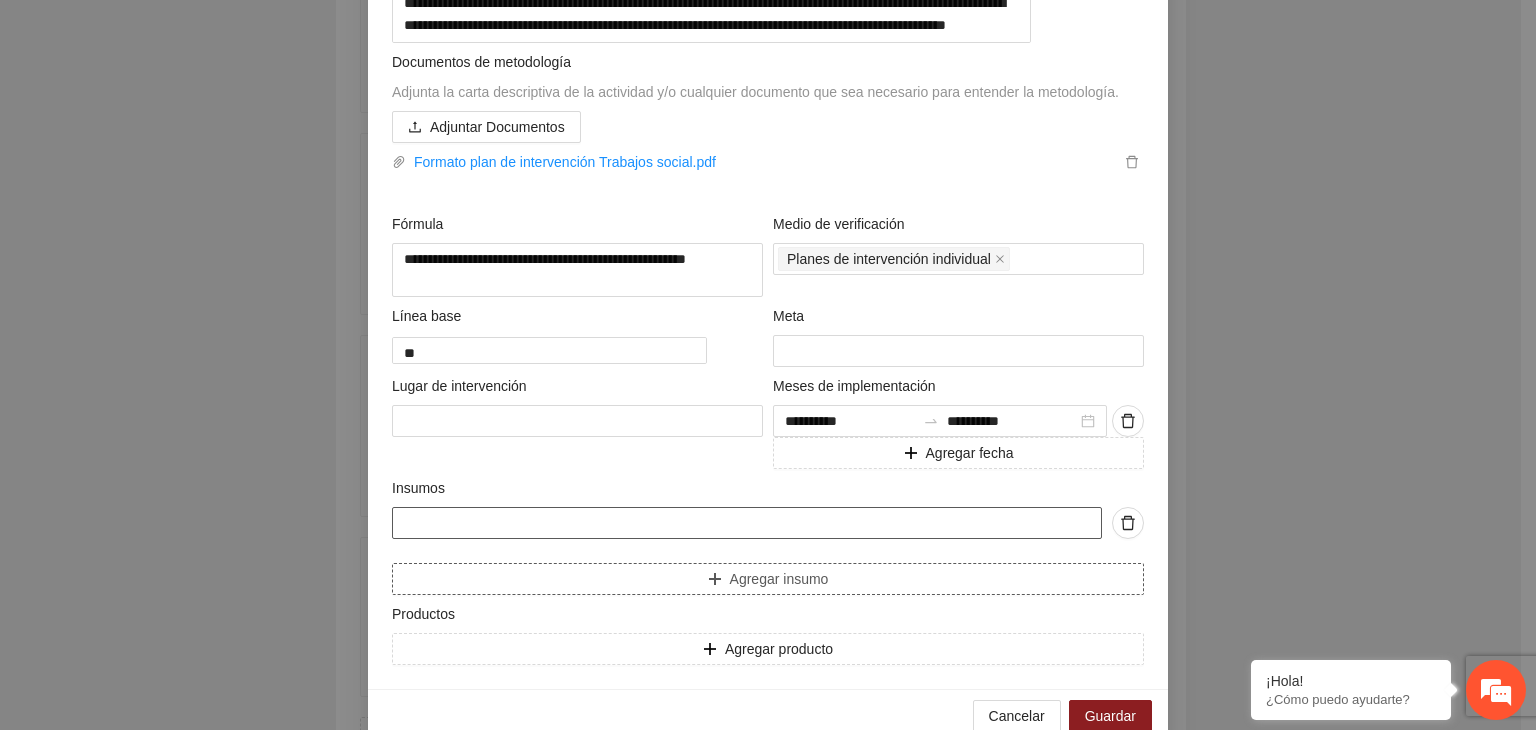paste on "**********" 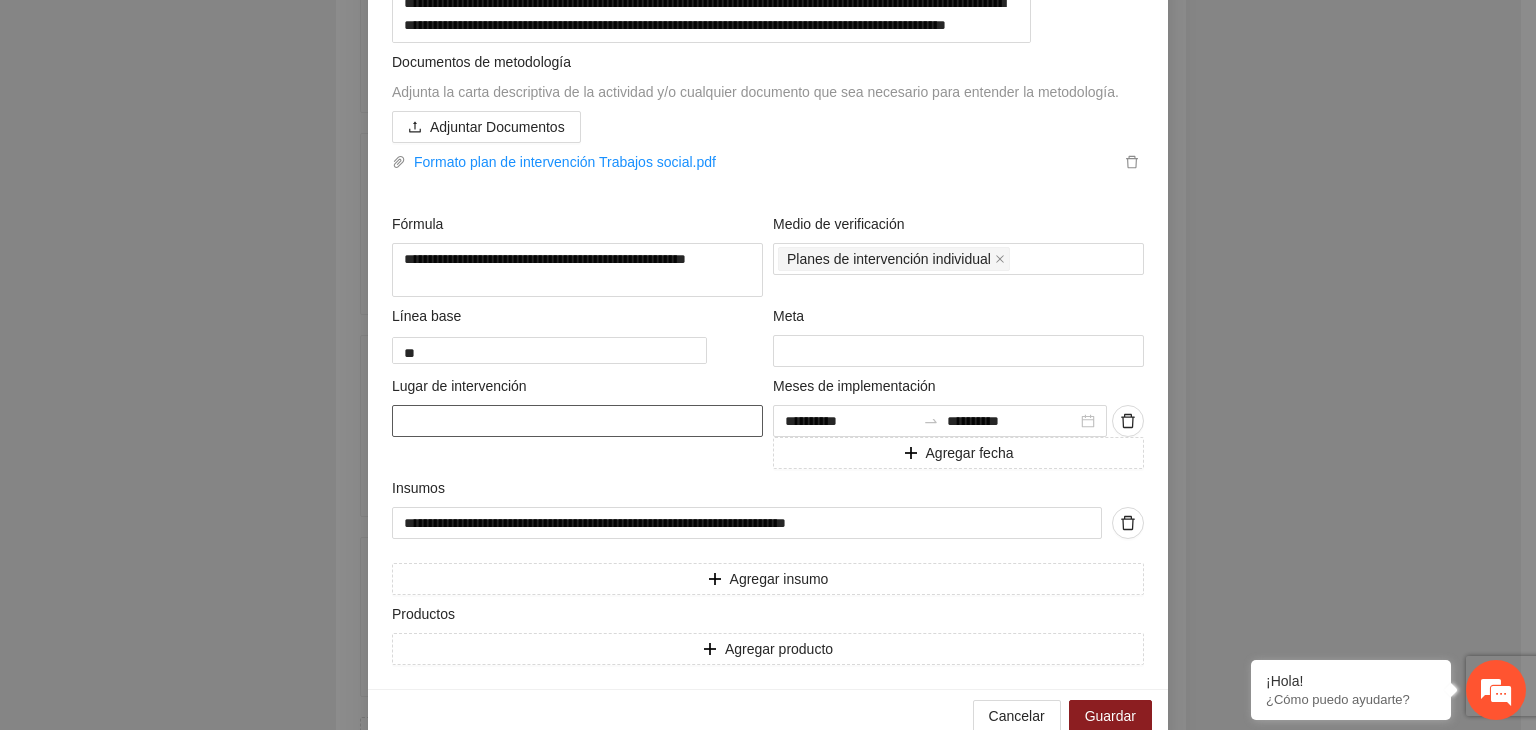 click at bounding box center (577, 421) 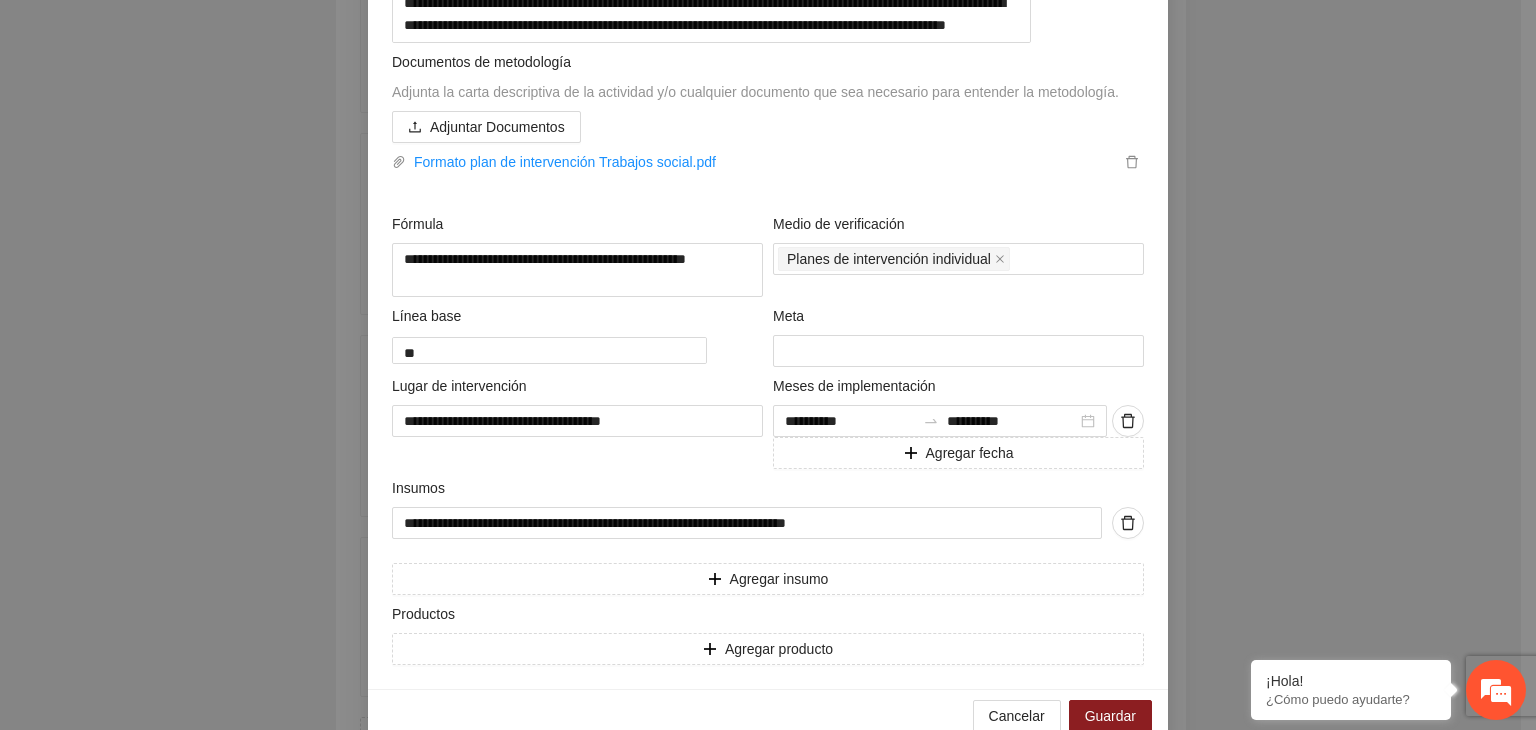 click on "**********" at bounding box center (768, 365) 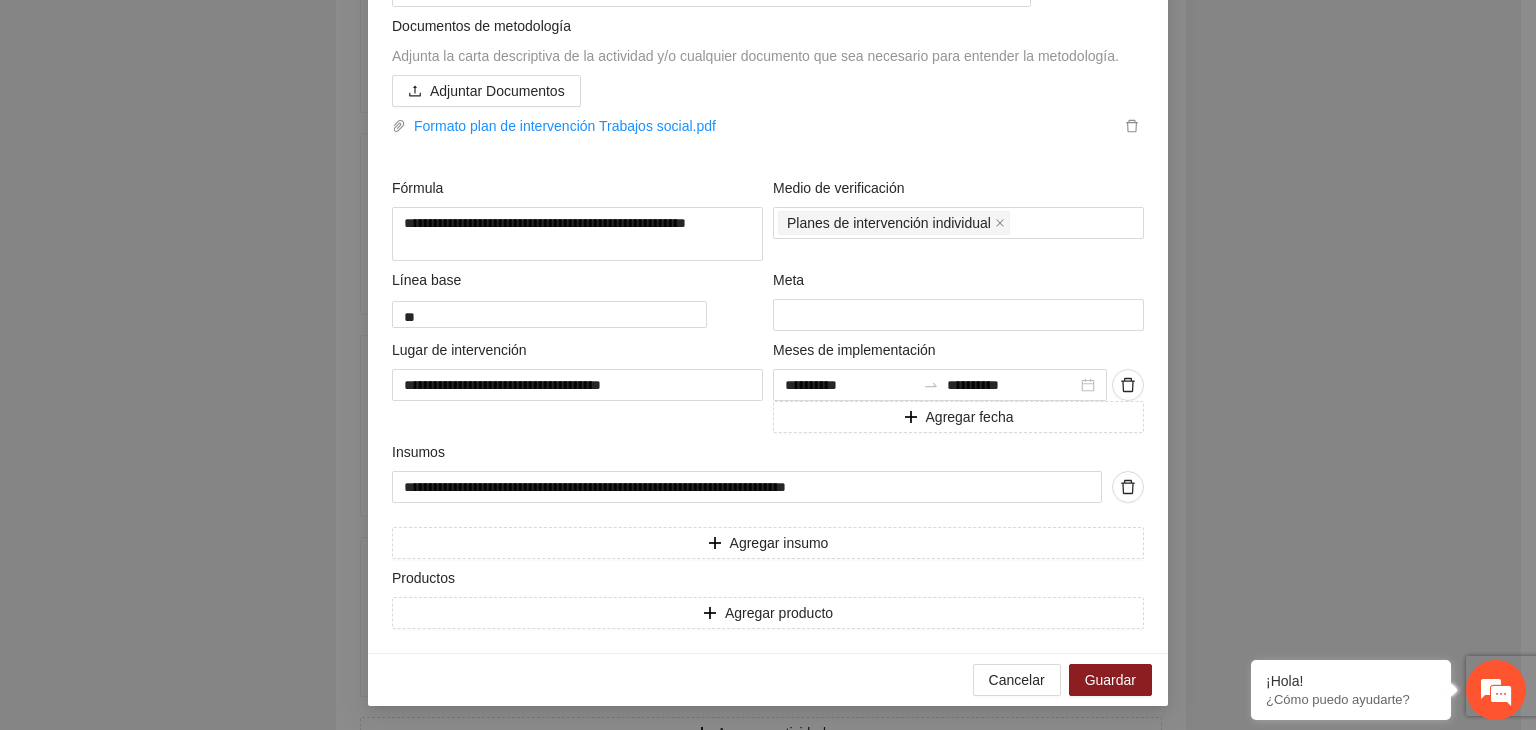 scroll, scrollTop: 685, scrollLeft: 0, axis: vertical 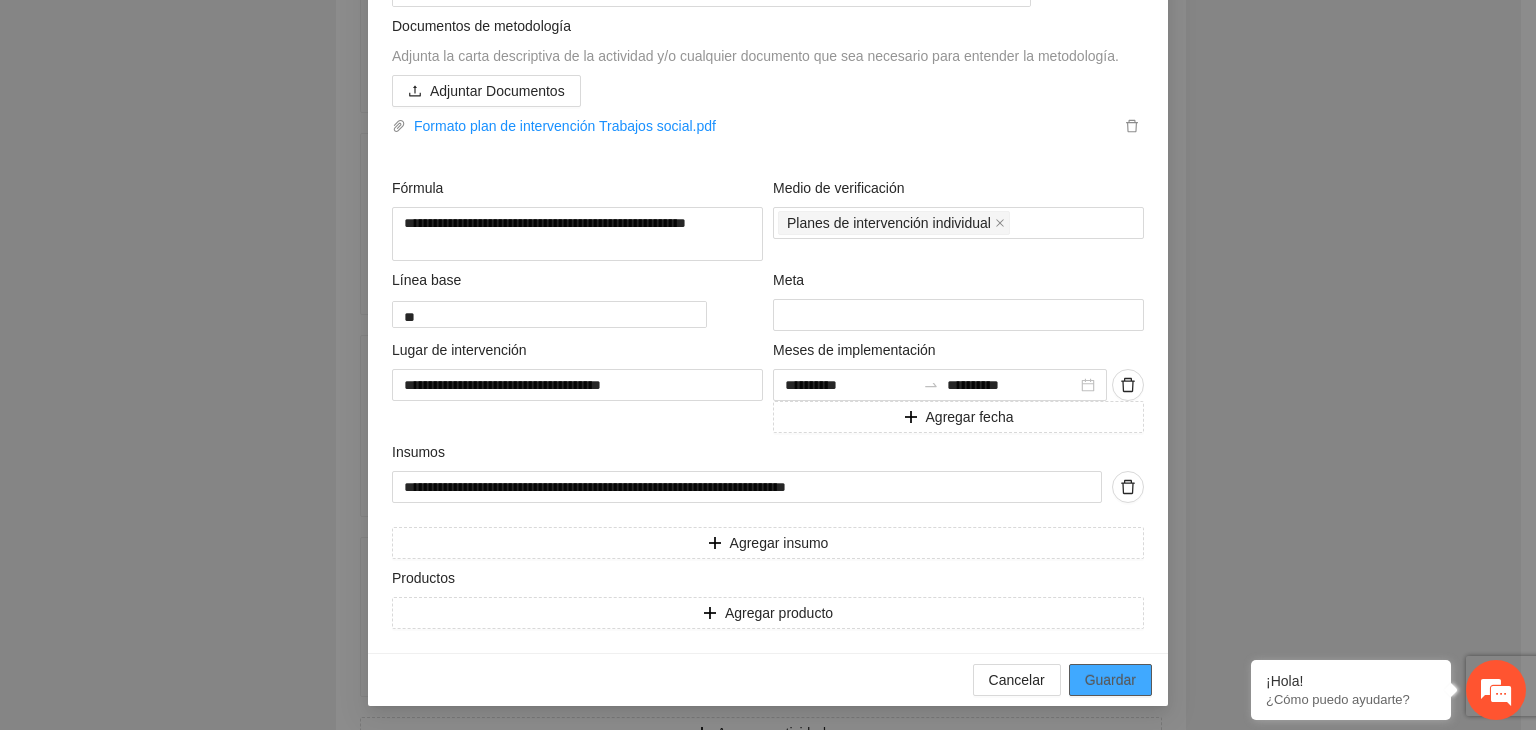click on "Guardar" at bounding box center (1110, 680) 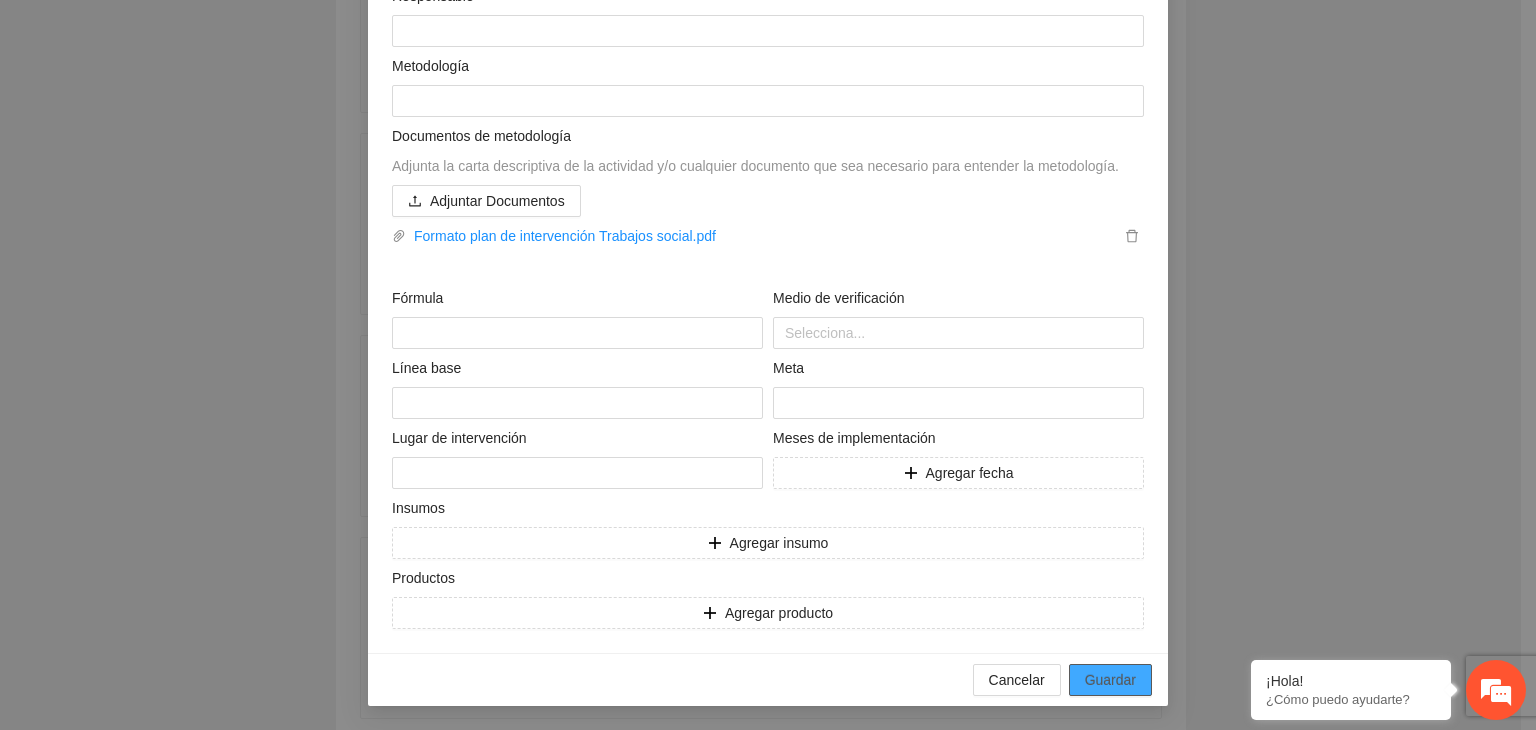 scroll, scrollTop: 11312, scrollLeft: 0, axis: vertical 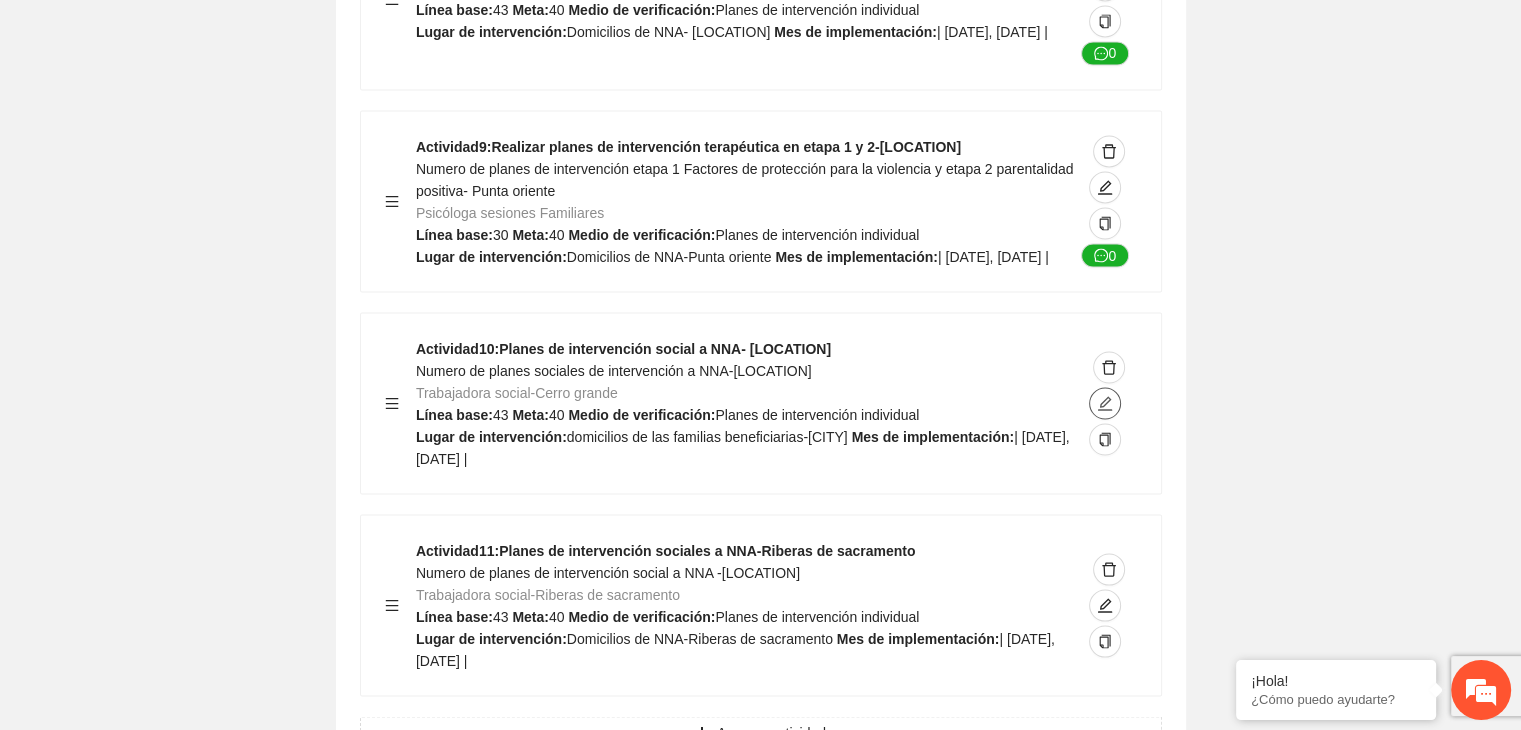 click 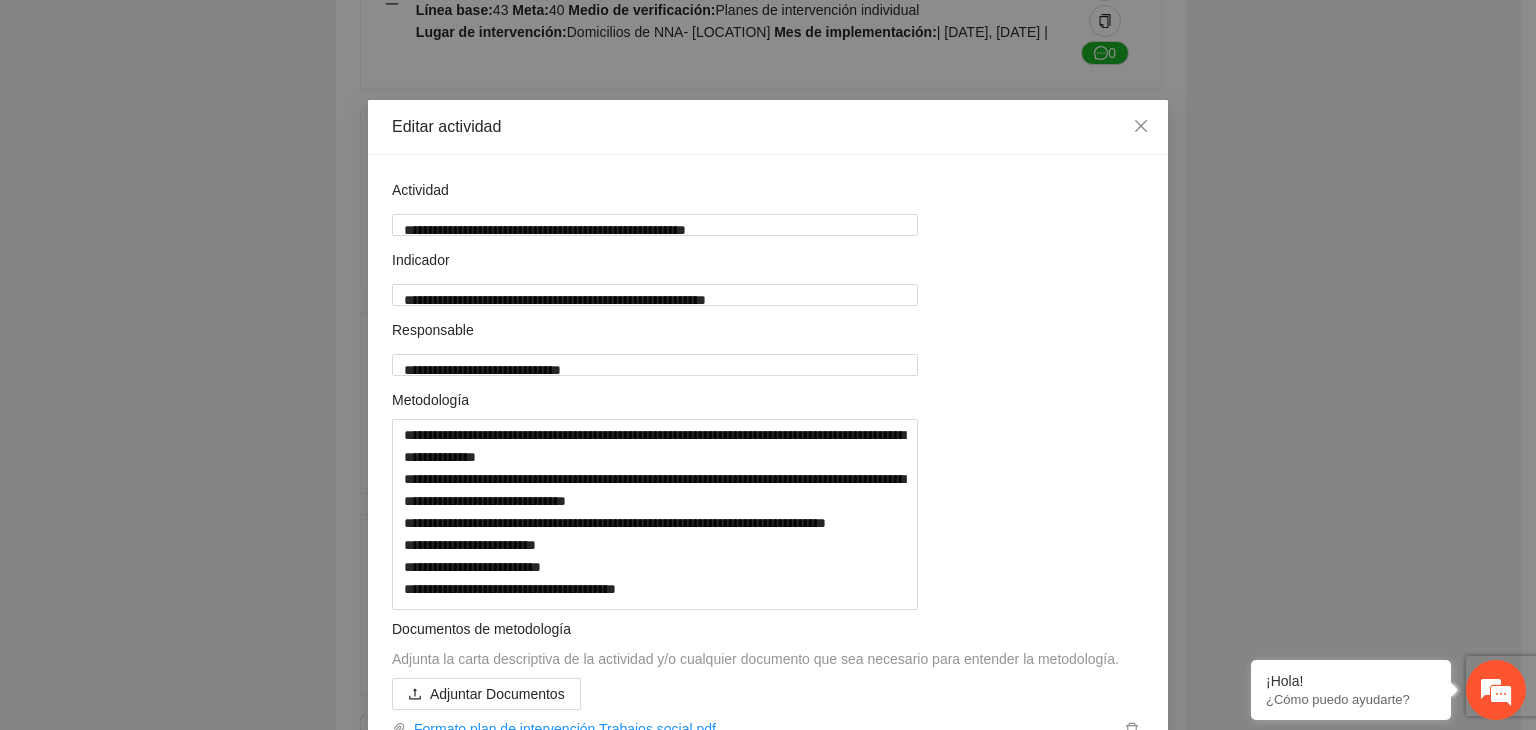 click on "**********" at bounding box center [768, 365] 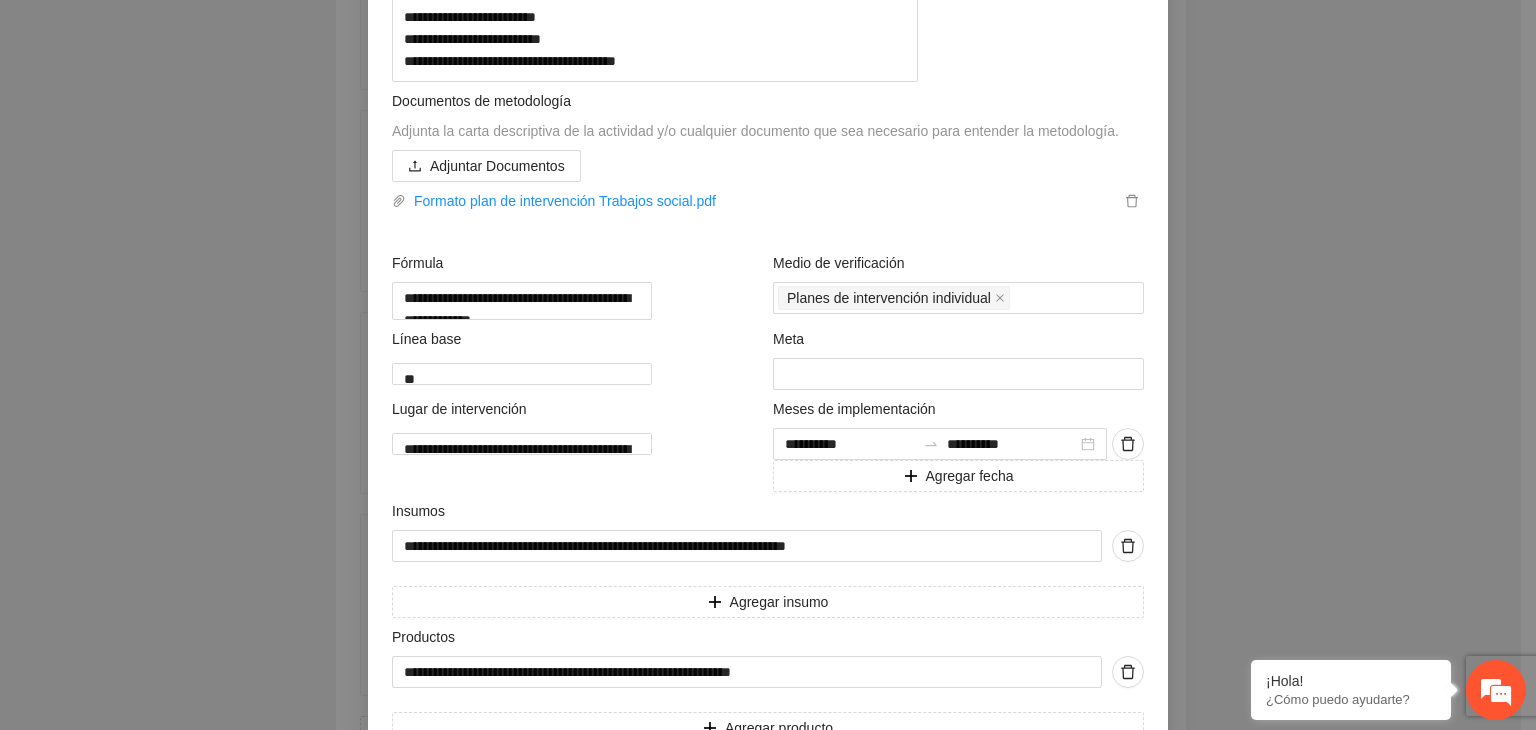 scroll, scrollTop: 741, scrollLeft: 0, axis: vertical 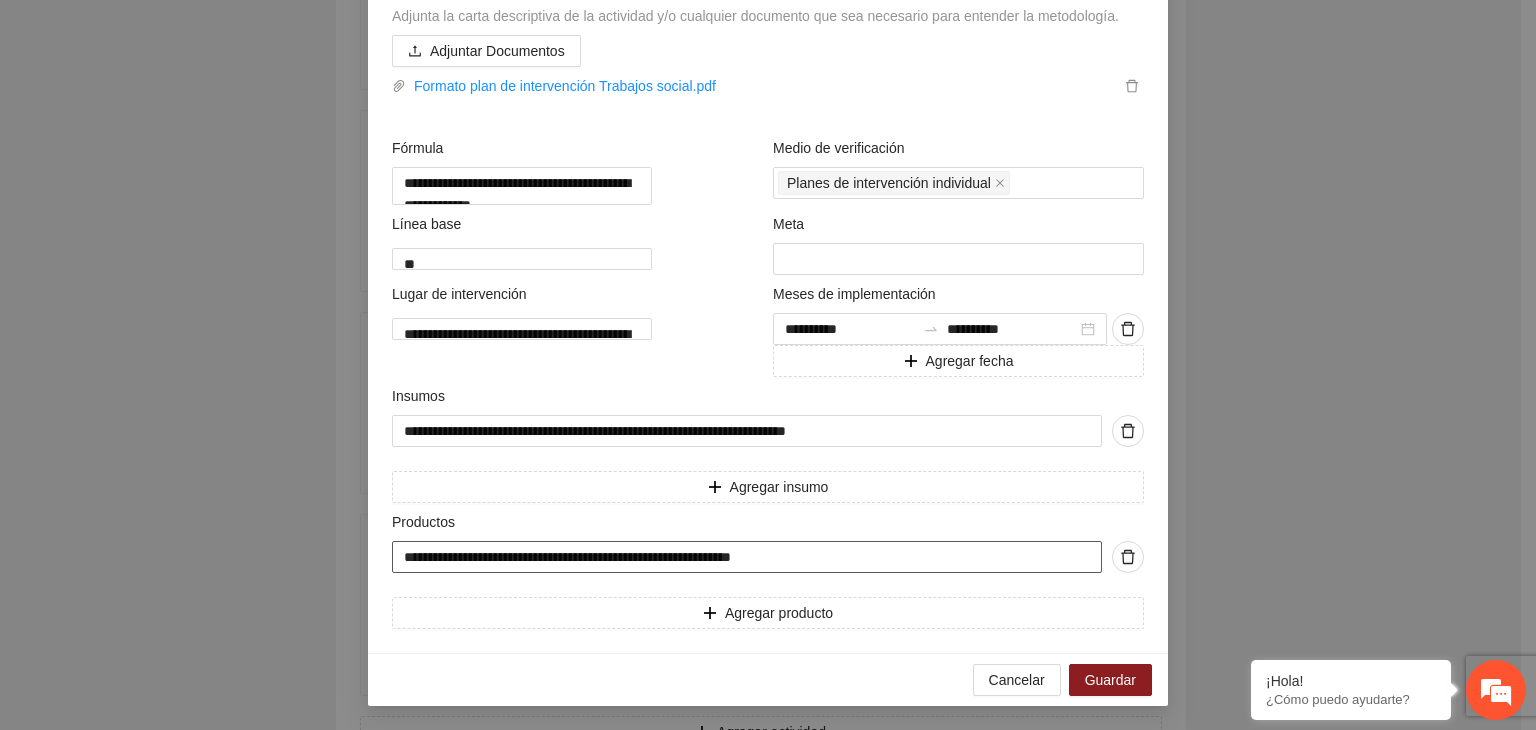 drag, startPoint x: 392, startPoint y: 550, endPoint x: 720, endPoint y: 559, distance: 328.12344 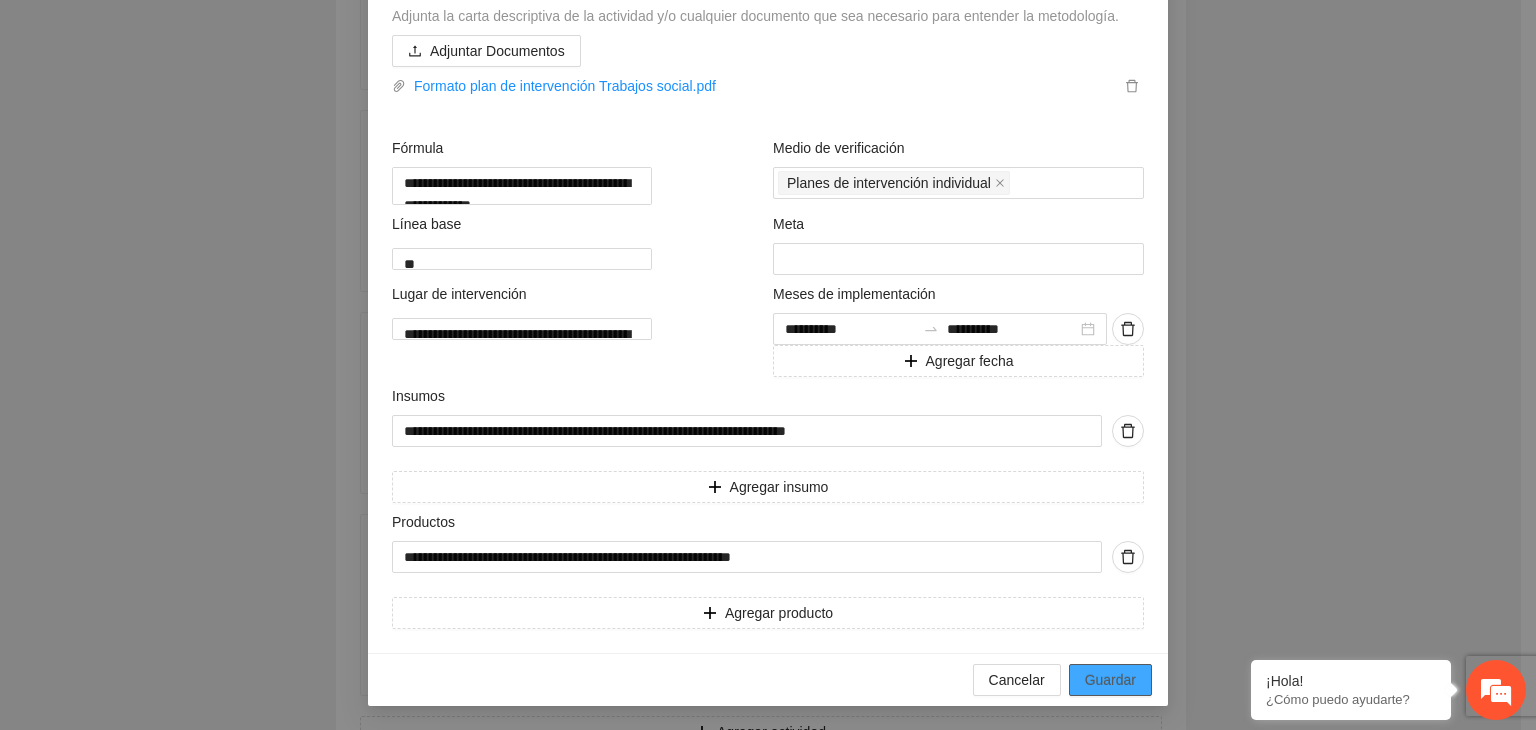 click on "Guardar" at bounding box center [1110, 680] 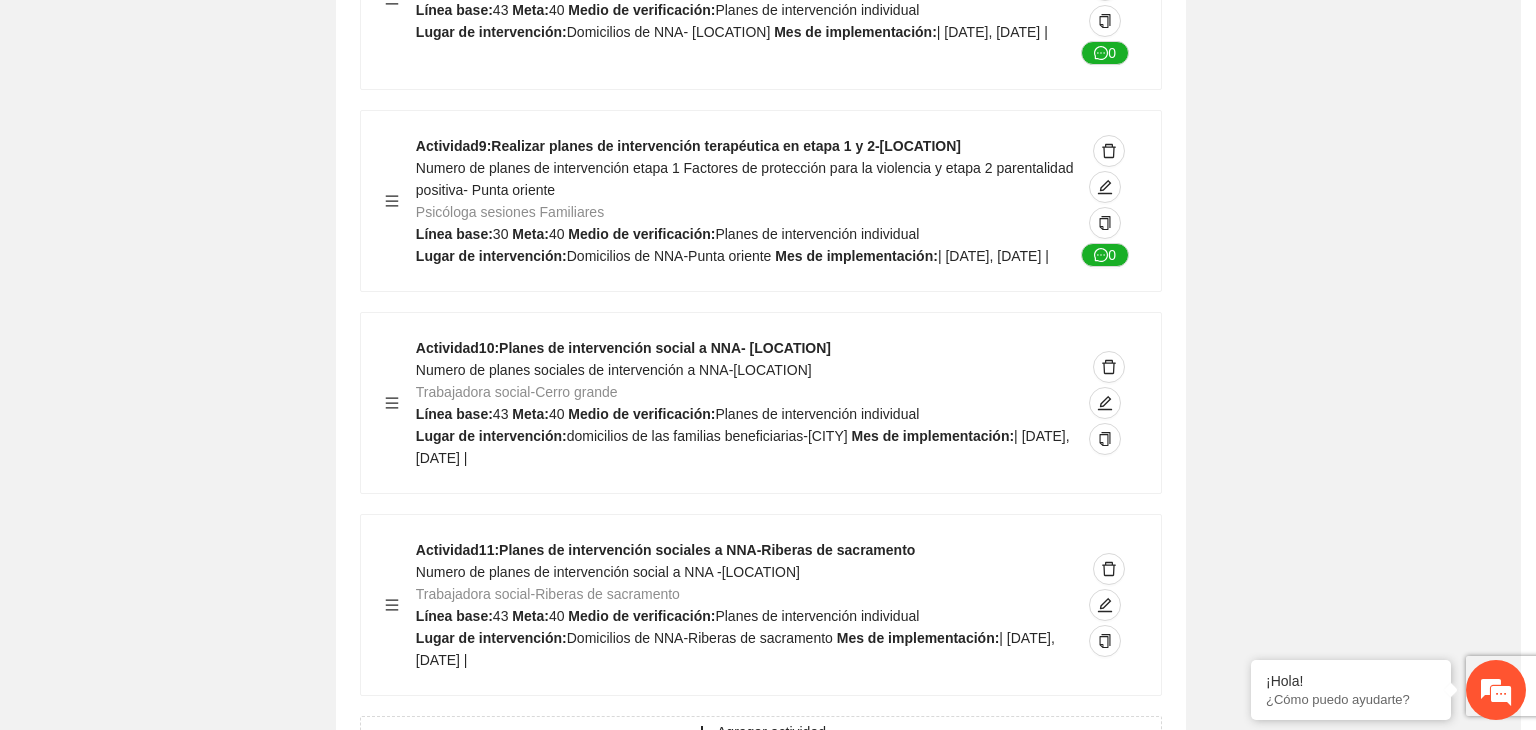 scroll, scrollTop: 234, scrollLeft: 0, axis: vertical 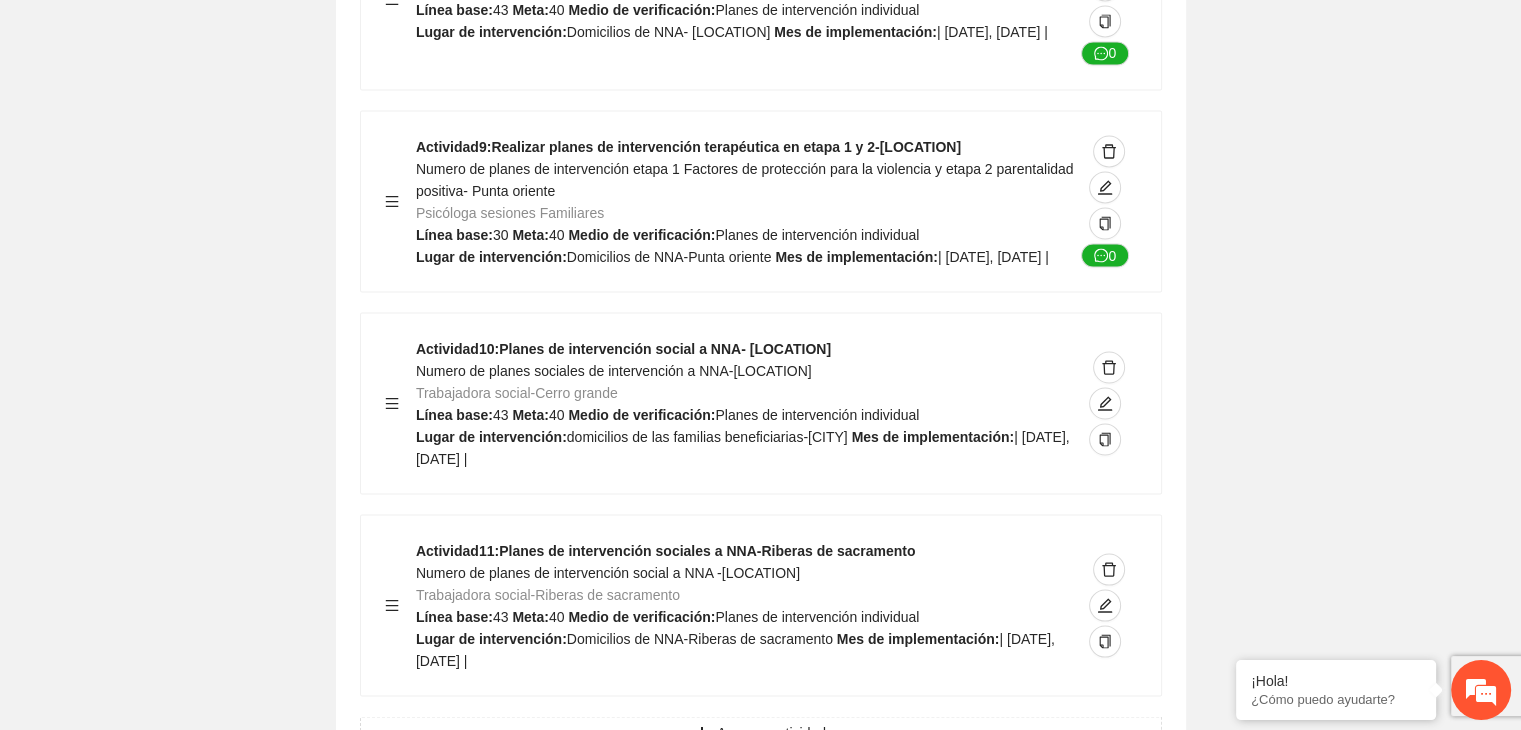 click on "Guardar Objetivo de desarrollo   Exportar Contribuir a la disminución de incidencia en violencia familiar en las zonas de [LOCATION], [LOCATION] y [LOCATION] del Municipio   de Chihuahua. Indicadores Indicador  1 :   Violencia familiar disminuyendo en un 5% en [LOCATION] Número de carpetas de investigación de Violencia familiar   disminuyendo en un 5% en [LOCATION] Metodología:   Se solicita información al Observatorio Ciudadano de FICOSEC sobre el número de carpetas de violencia familiar en las colonias de intervención Línea base:  29   Meta:  25   Fórmula:  Suma de carpetas de investigación de violencia familiar disminuyendo   en un 5% en [LOCATION]   Meto de verificación:  Reporte/Informe 0 Indicador  2 :   Violencia familiar disminuyendo en un 5% en [LOCATION] Número de carpetas de investigación de Violencia familiar   disminuyendo en un 5% en [LOCATION] Metodología:  Línea base:  63   Meta:  56   Fórmula:     Meto de verificación:  Reporte/Informe 0 3 :" at bounding box center [760, -4811] 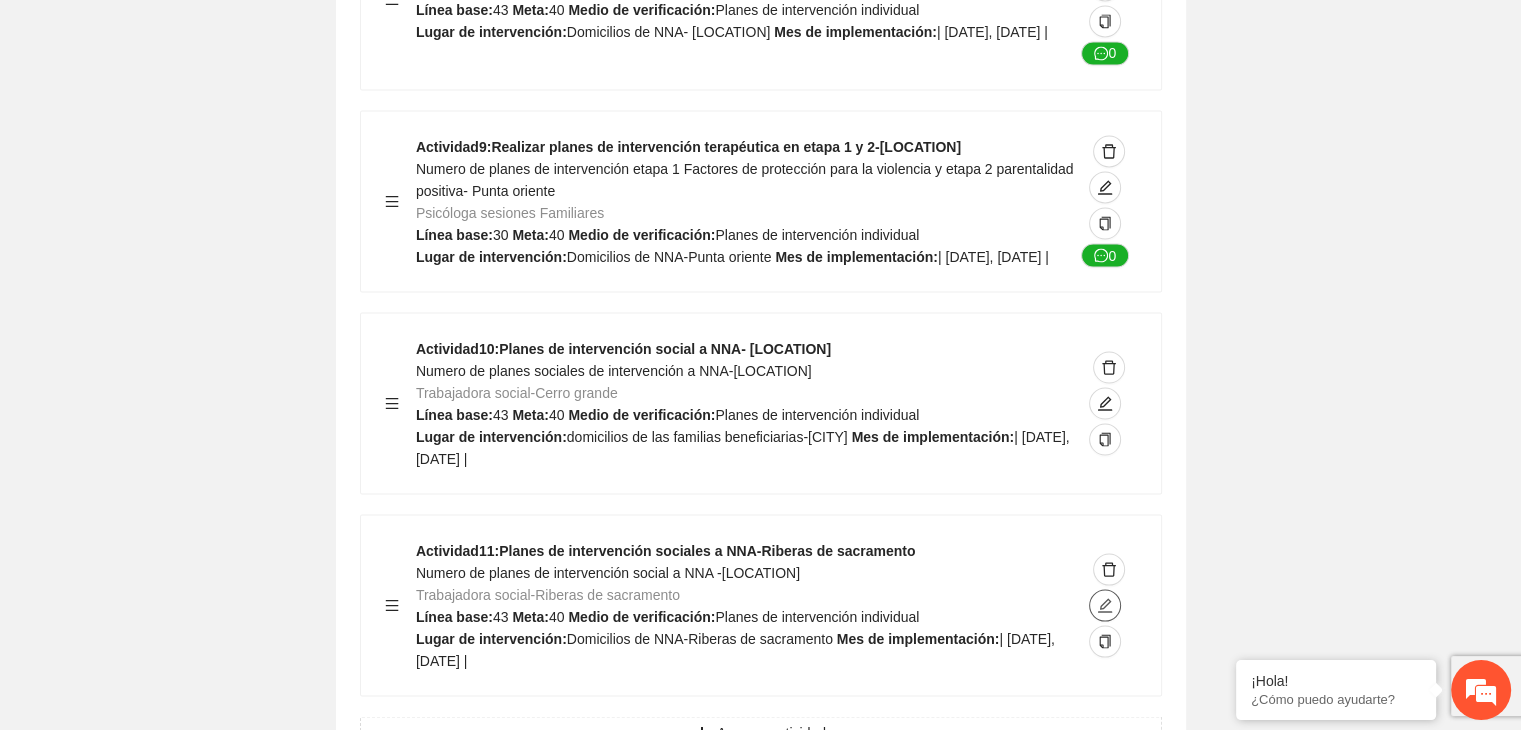 click 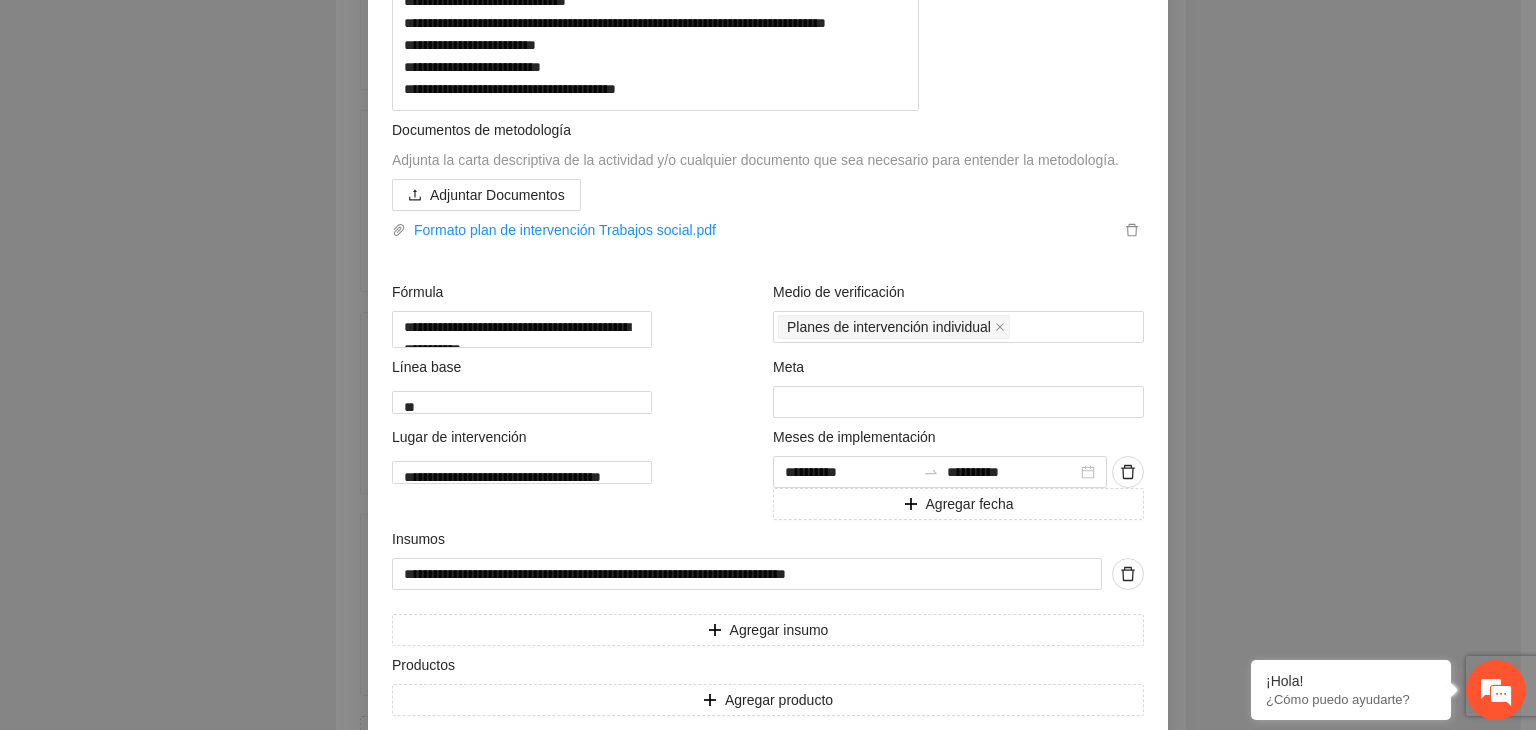 scroll, scrollTop: 685, scrollLeft: 0, axis: vertical 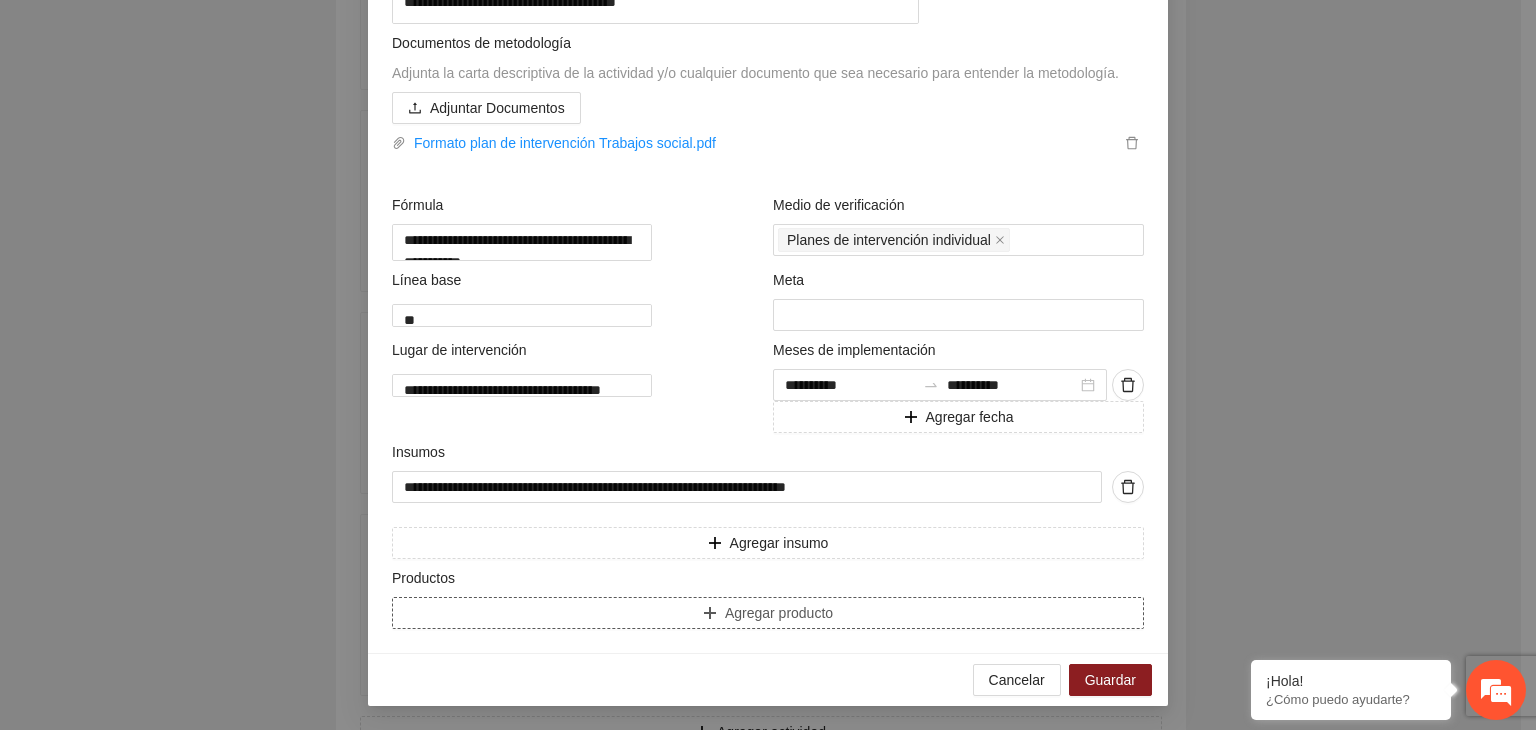 click on "Agregar producto" at bounding box center (768, 613) 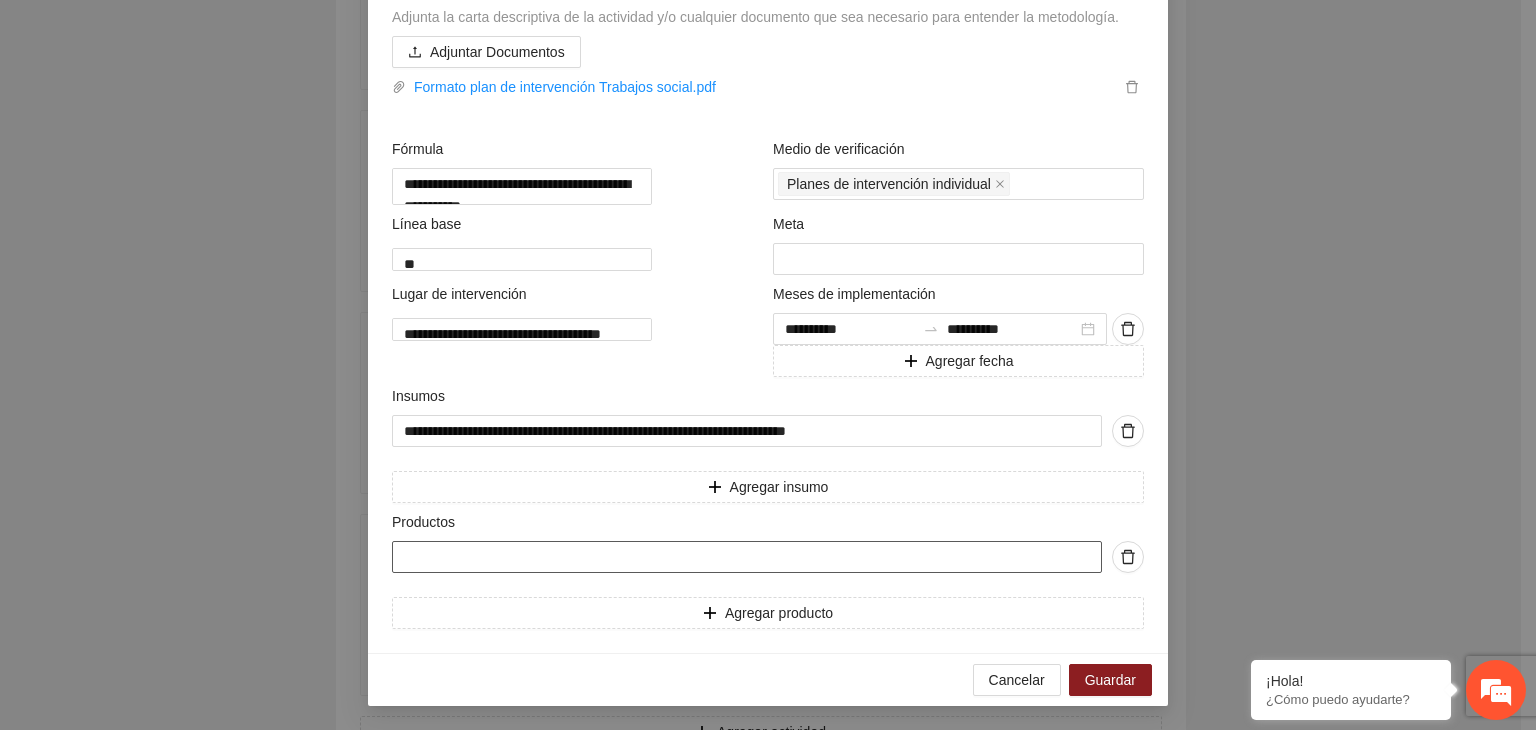 click at bounding box center [747, 557] 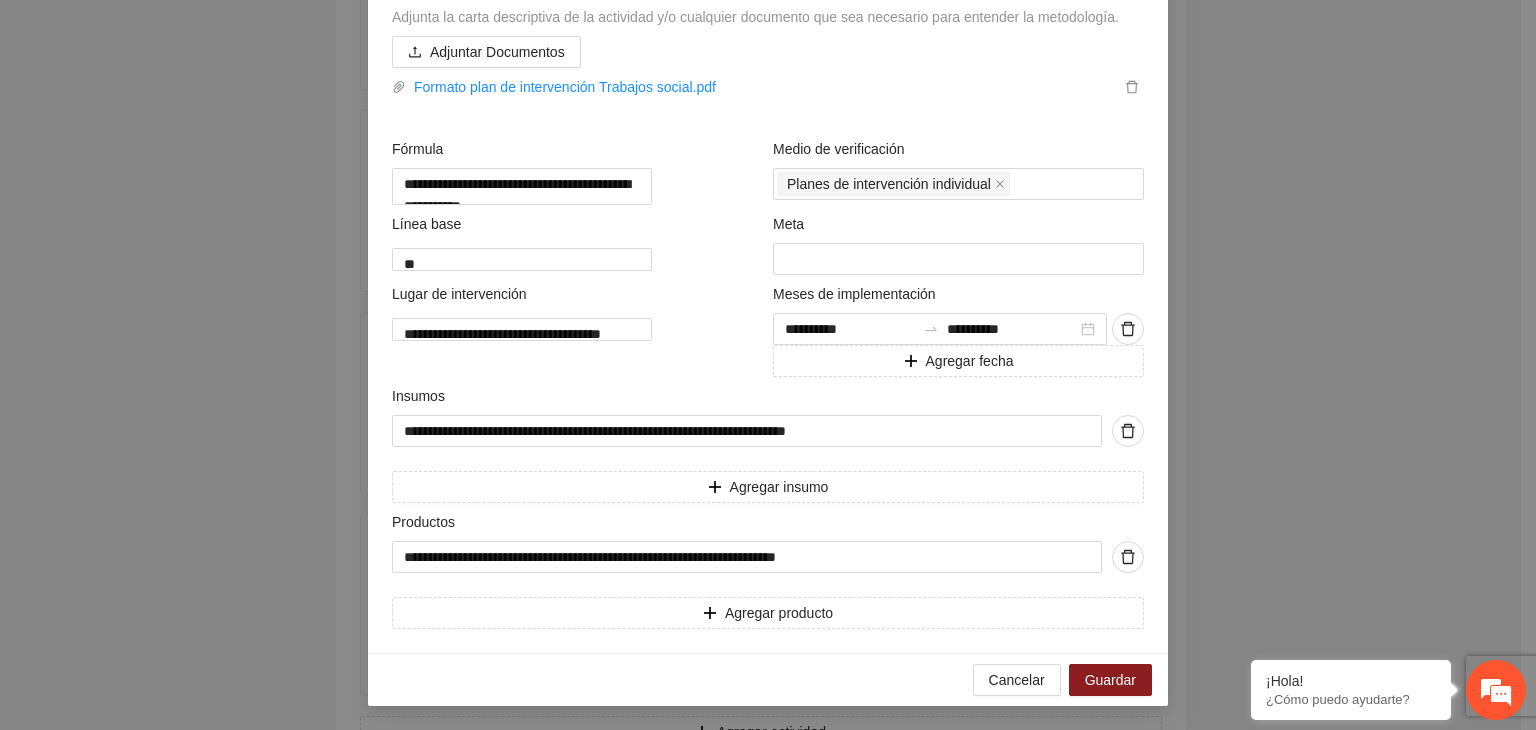 click on "**********" at bounding box center [768, 365] 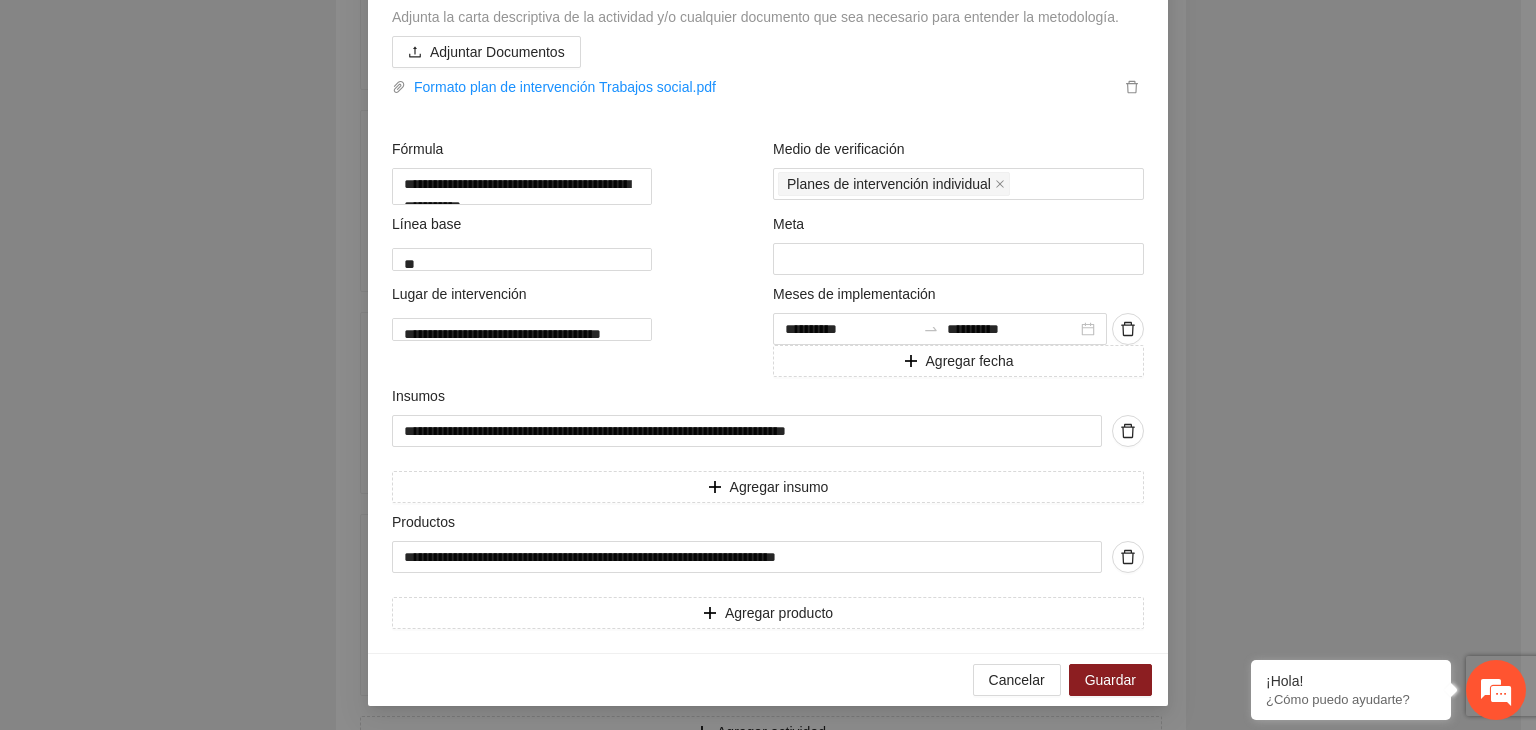 scroll, scrollTop: 741, scrollLeft: 0, axis: vertical 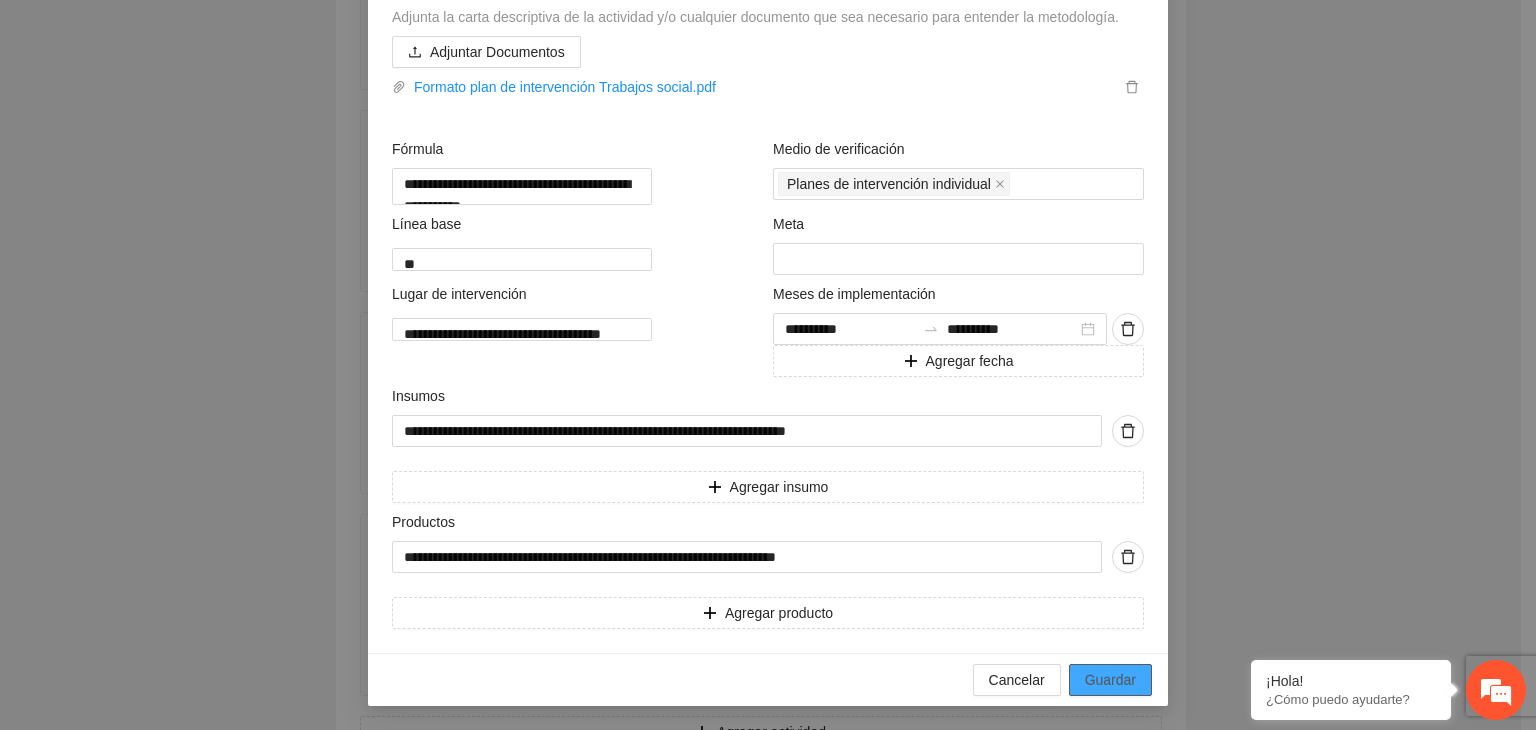 click on "Guardar" at bounding box center [1110, 680] 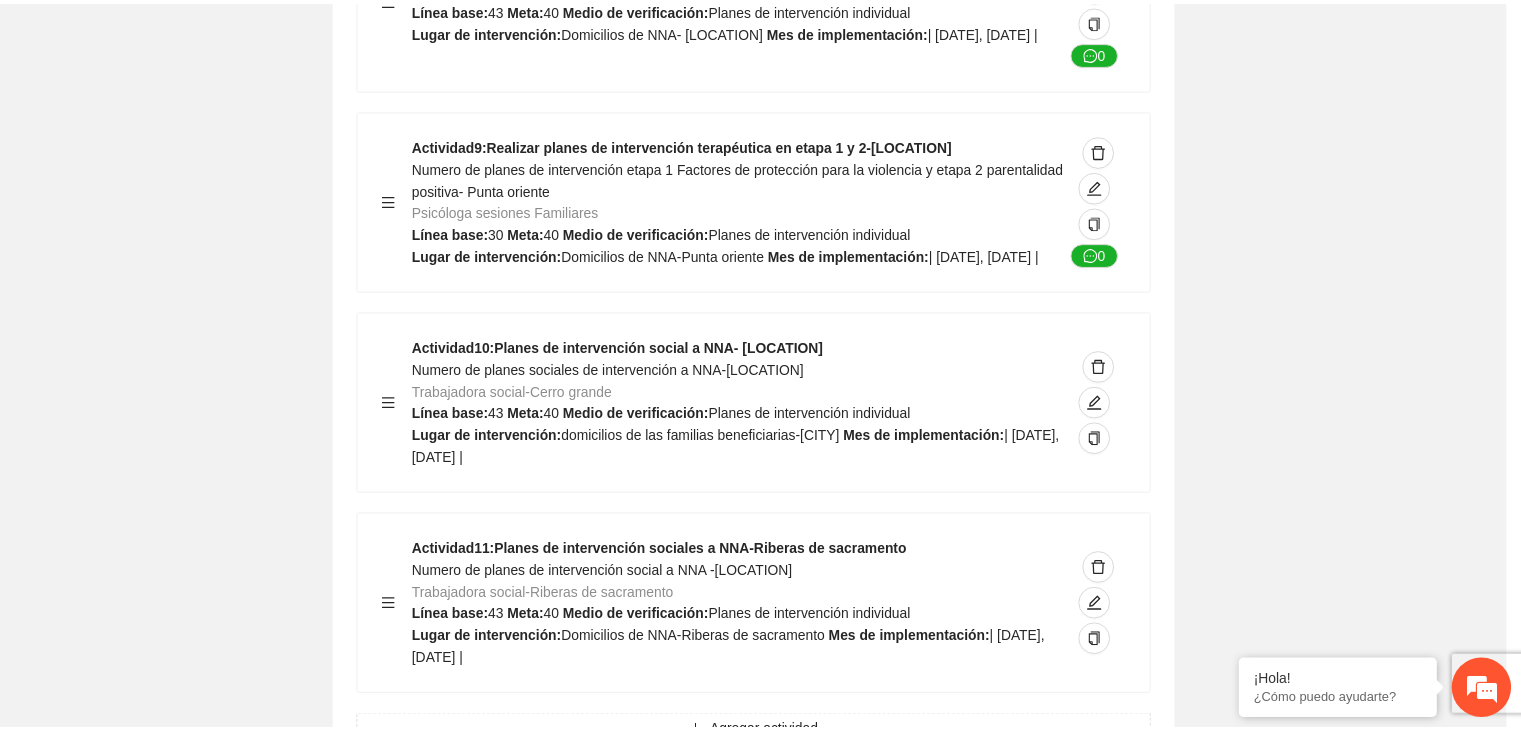 scroll, scrollTop: 234, scrollLeft: 0, axis: vertical 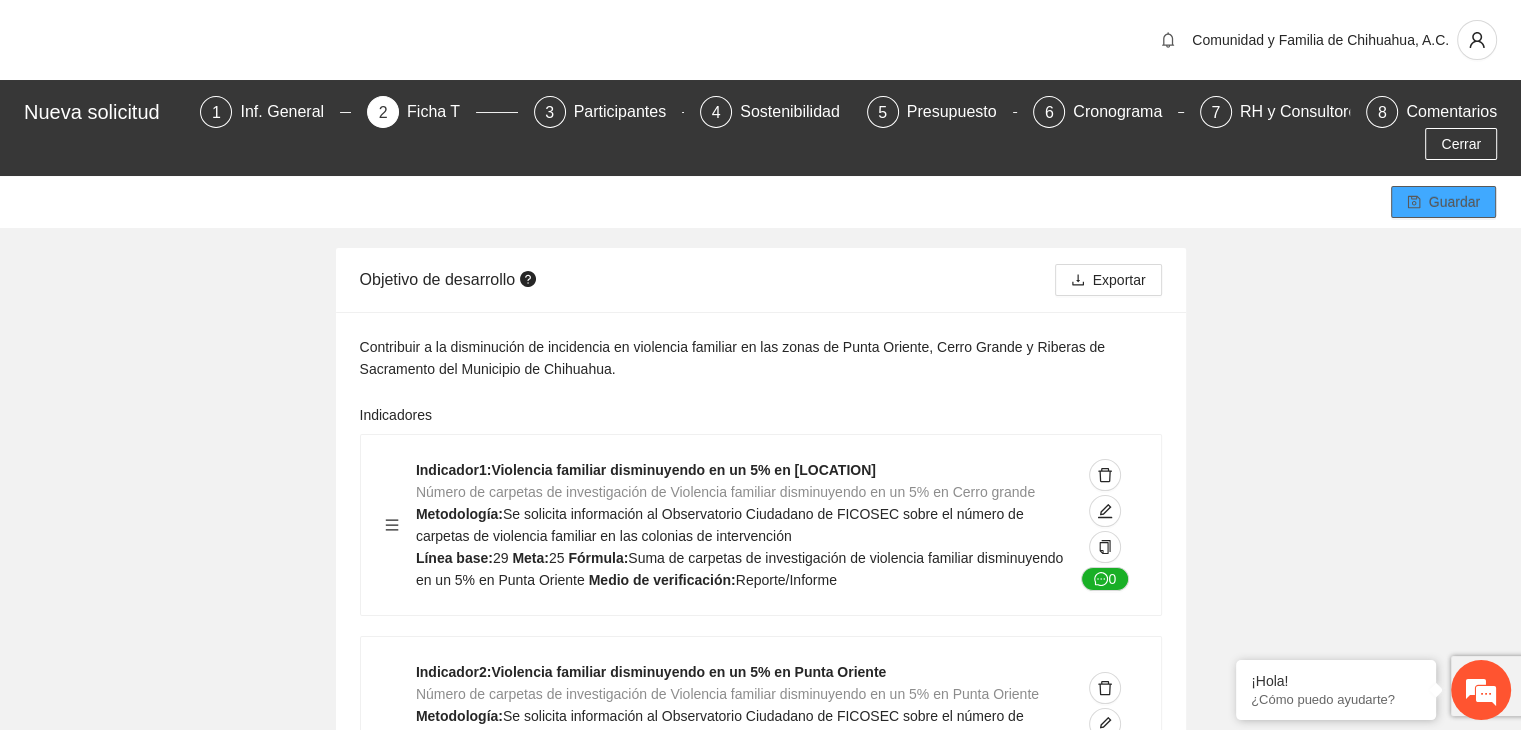 click on "Guardar" at bounding box center (1443, 202) 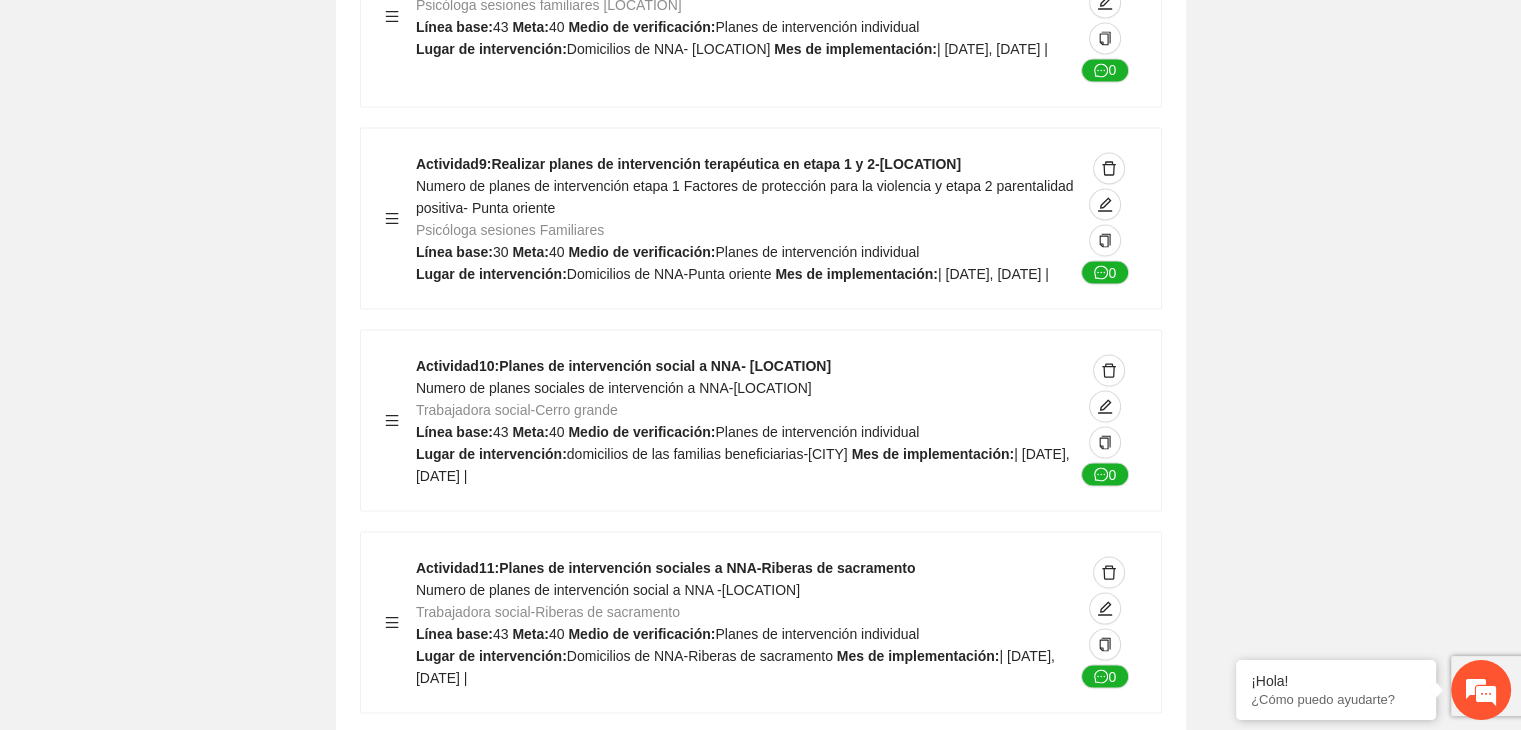 scroll, scrollTop: 11265, scrollLeft: 0, axis: vertical 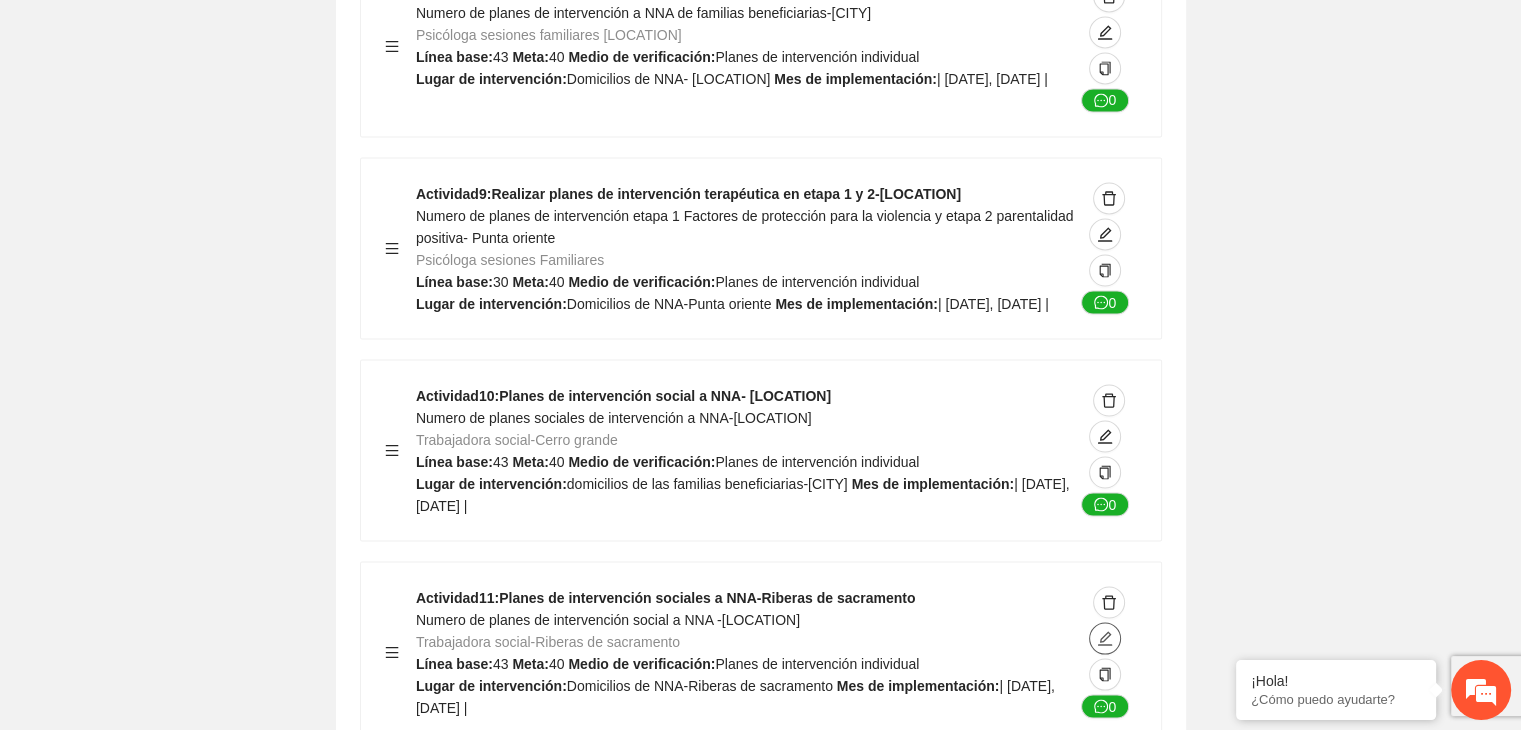 click 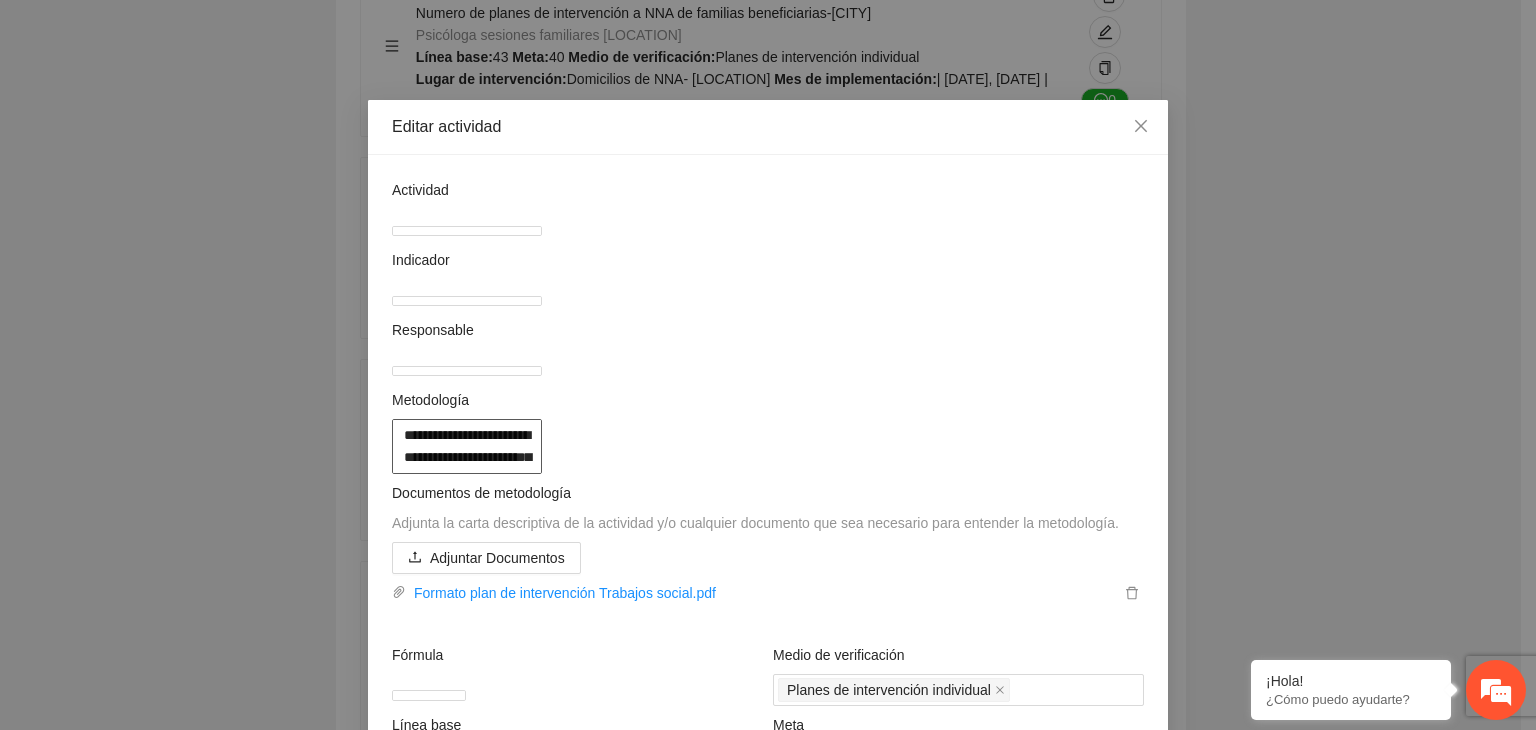 drag, startPoint x: 397, startPoint y: 433, endPoint x: 624, endPoint y: 681, distance: 336.2038 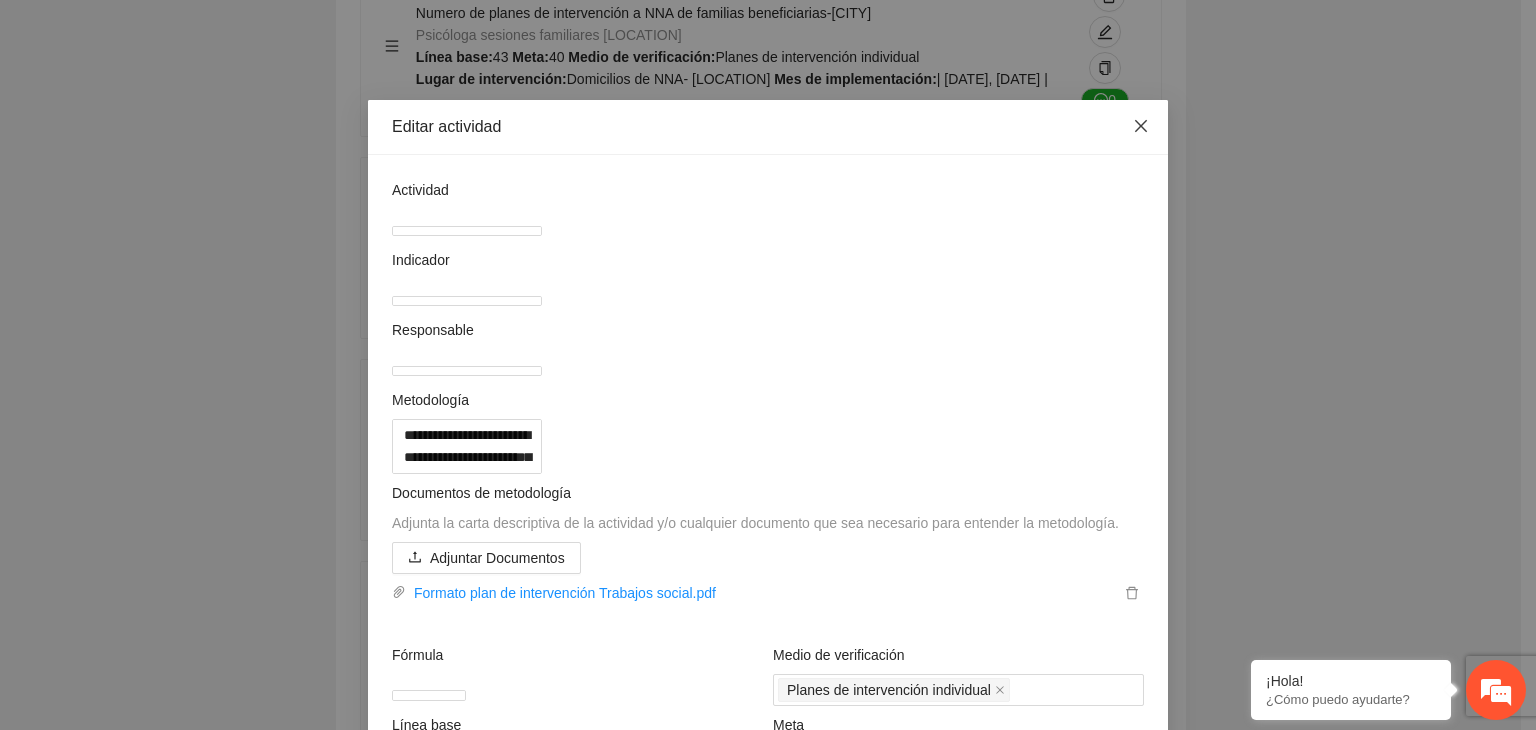 click 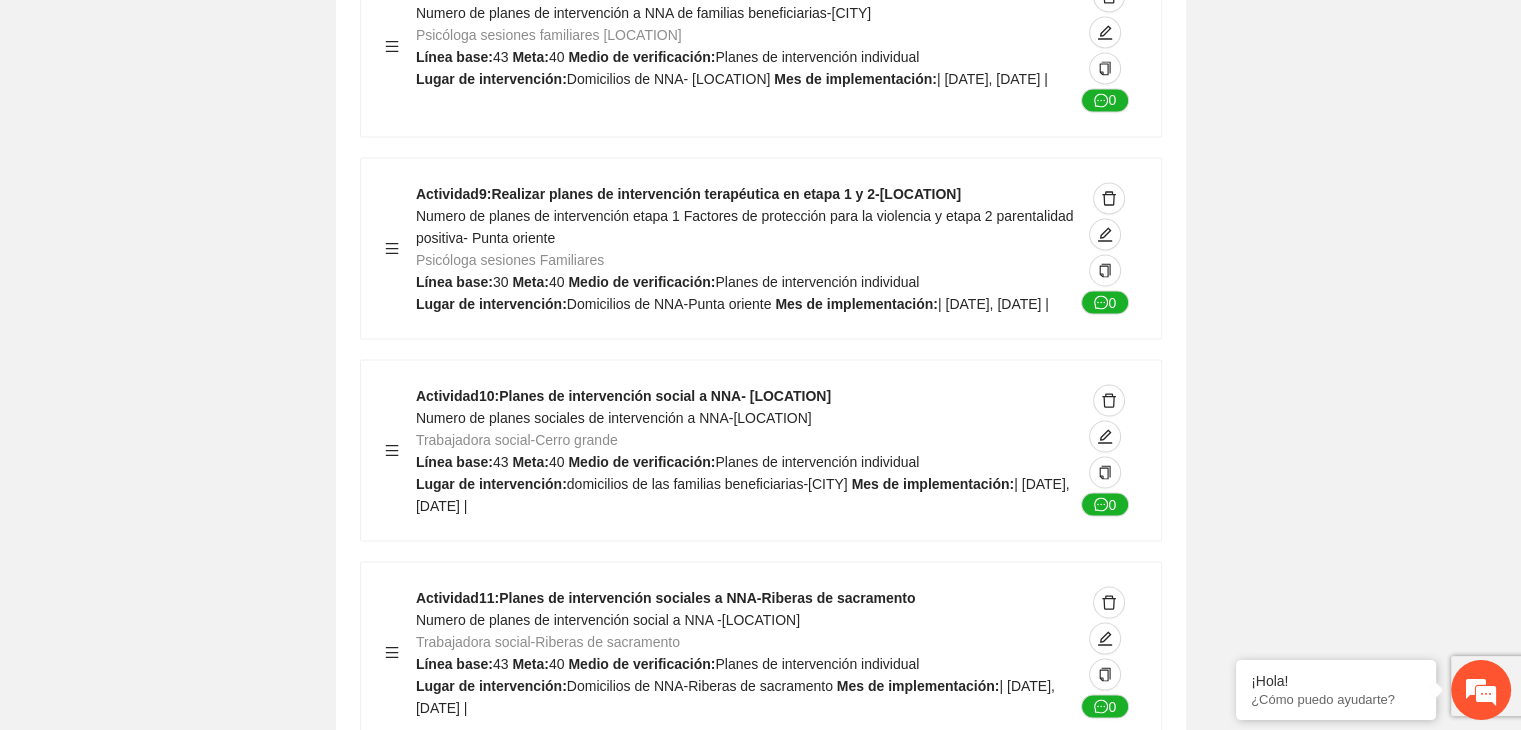 click on "Guardar Objetivo de desarrollo   Exportar Contribuir a la disminución de incidencia en violencia familiar en las zonas de [LOCATION], [LOCATION] y [LOCATION] del Municipio   de Chihuahua. Indicadores Indicador  1 :   Violencia familiar disminuyendo en un 5% en [LOCATION] Número de carpetas de investigación de Violencia familiar   disminuyendo en un 5% en [LOCATION] Metodología:   Se solicita información al Observatorio Ciudadano de FICOSEC sobre el número de carpetas de violencia familiar en las colonias de intervención Línea base:  29   Meta:  25   Fórmula:  Suma de carpetas de investigación de violencia familiar disminuyendo   en un 5% en [LOCATION]   Meto de verificación:  Reporte/Informe 0 Indicador  2 :   Violencia familiar disminuyendo en un 5% en [LOCATION] Número de carpetas de investigación de Violencia familiar   disminuyendo en un 5% en [LOCATION] Metodología:  Línea base:  63   Meta:  56   Fórmula:     Meto de verificación:  Reporte/Informe 0 3 :" at bounding box center [760, -4764] 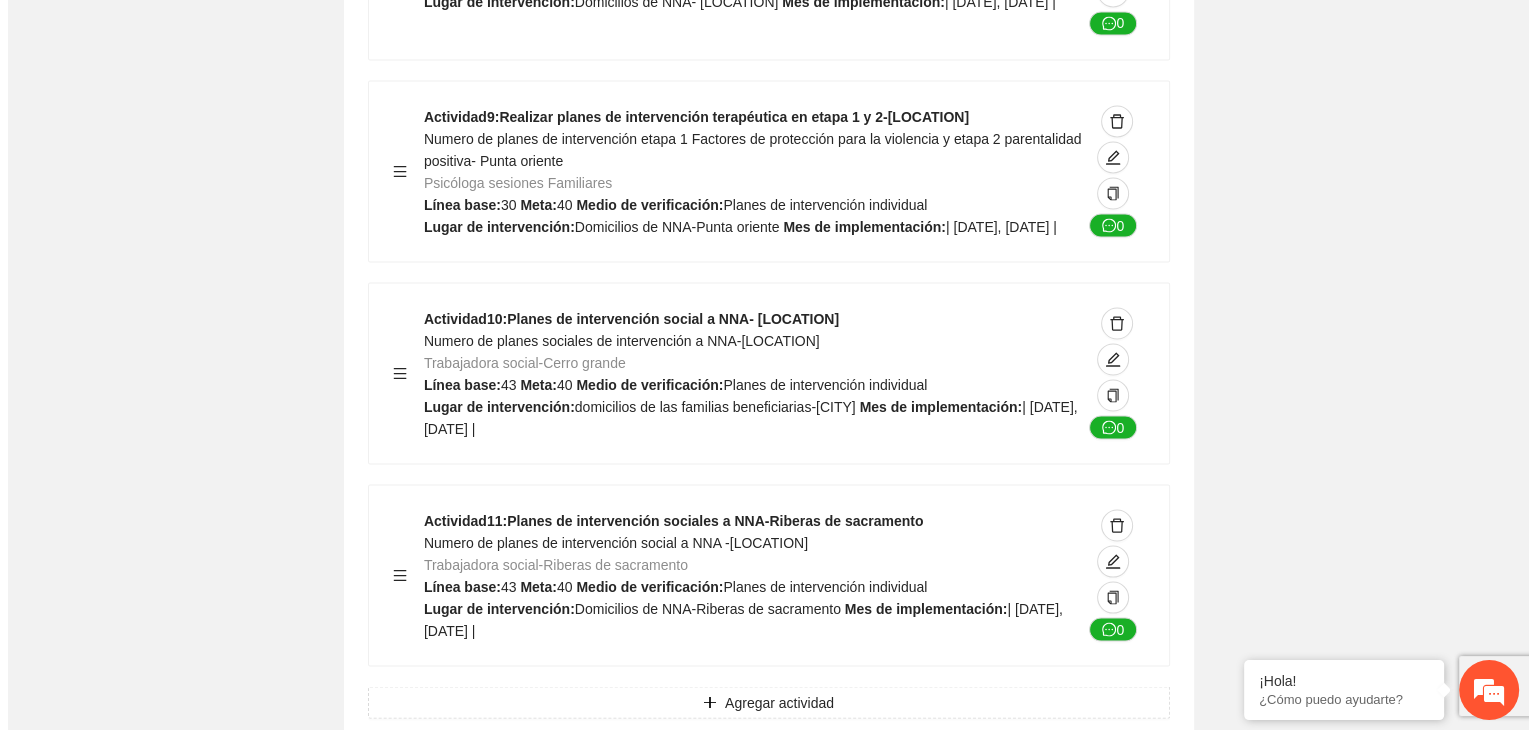 scroll, scrollTop: 11345, scrollLeft: 0, axis: vertical 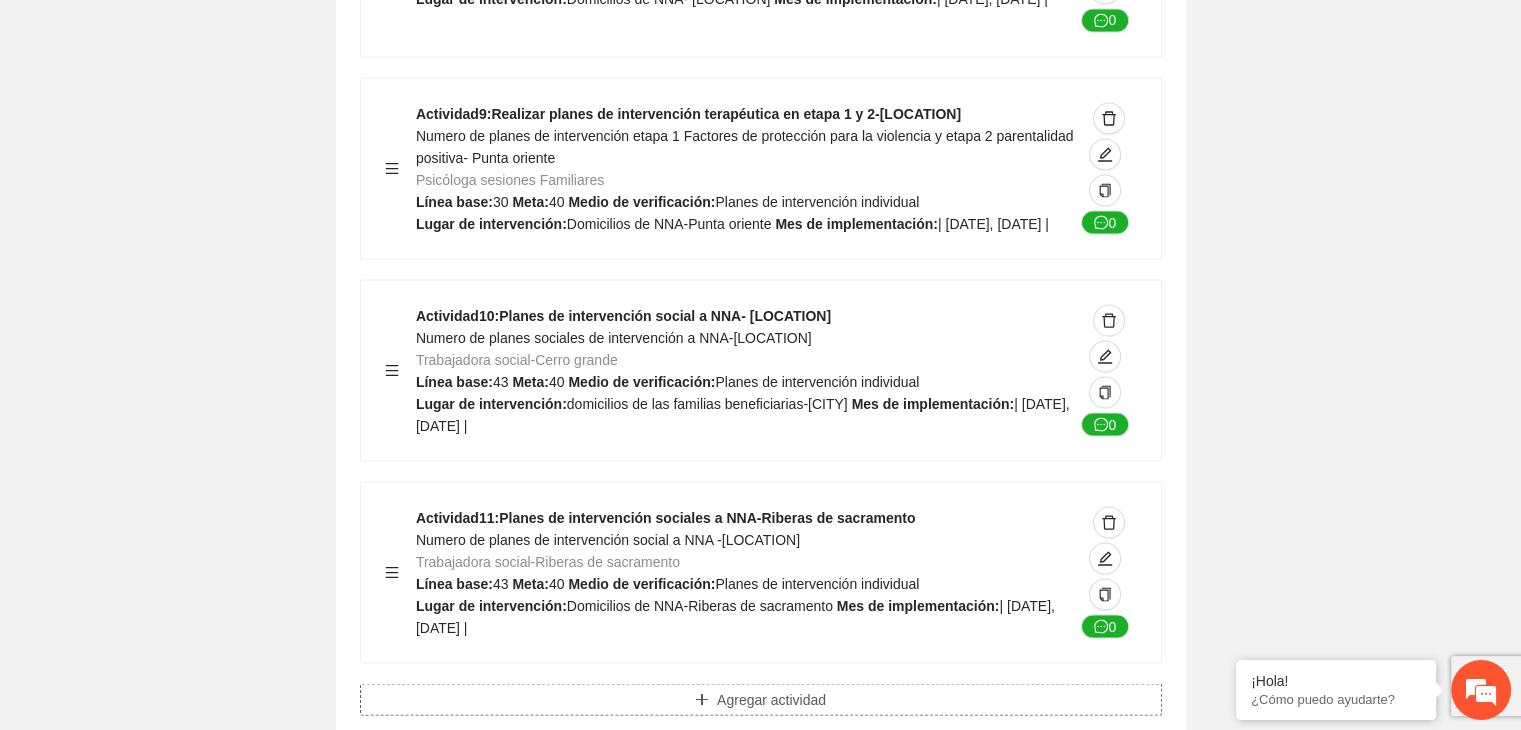 click on "Agregar actividad" at bounding box center [771, 699] 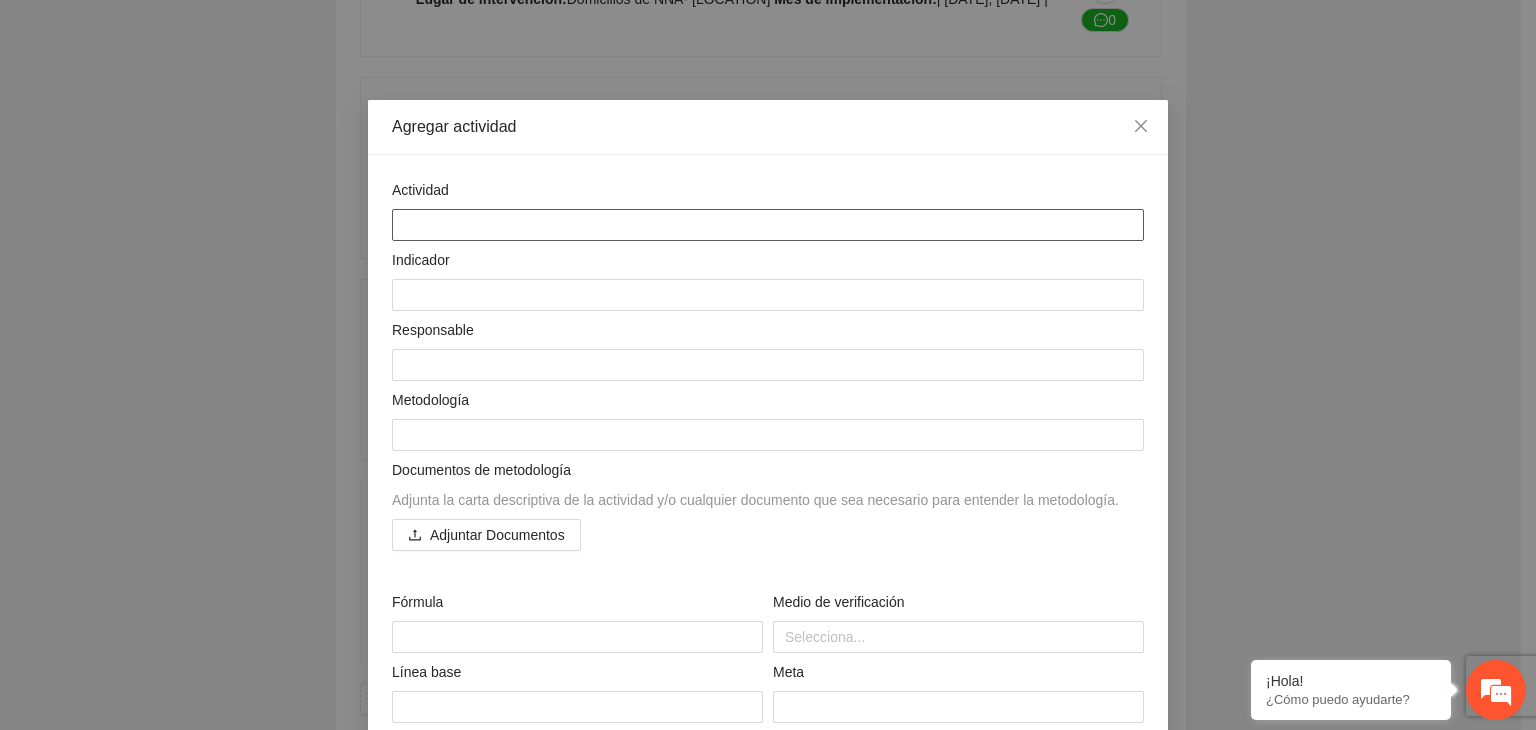 click at bounding box center [768, 225] 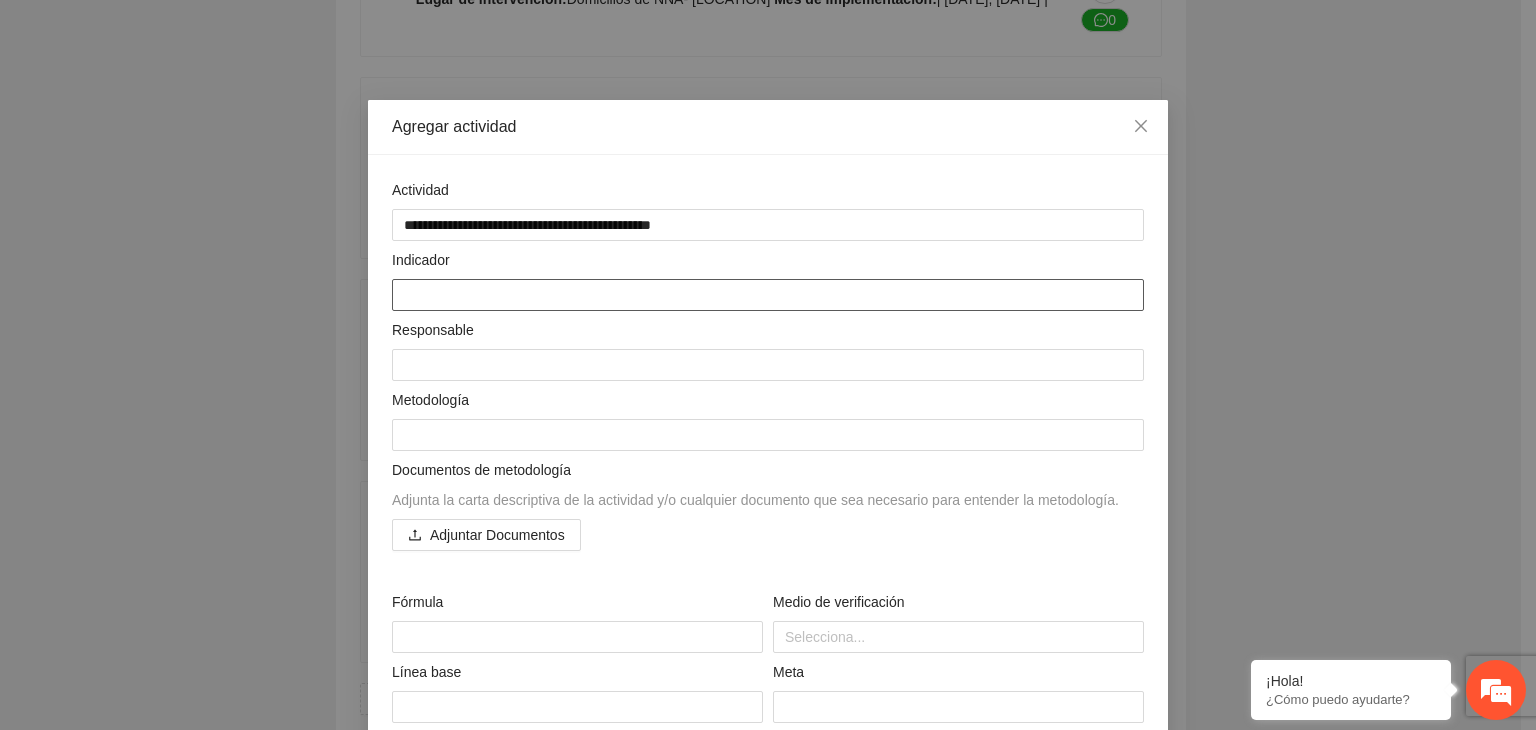 click at bounding box center [768, 295] 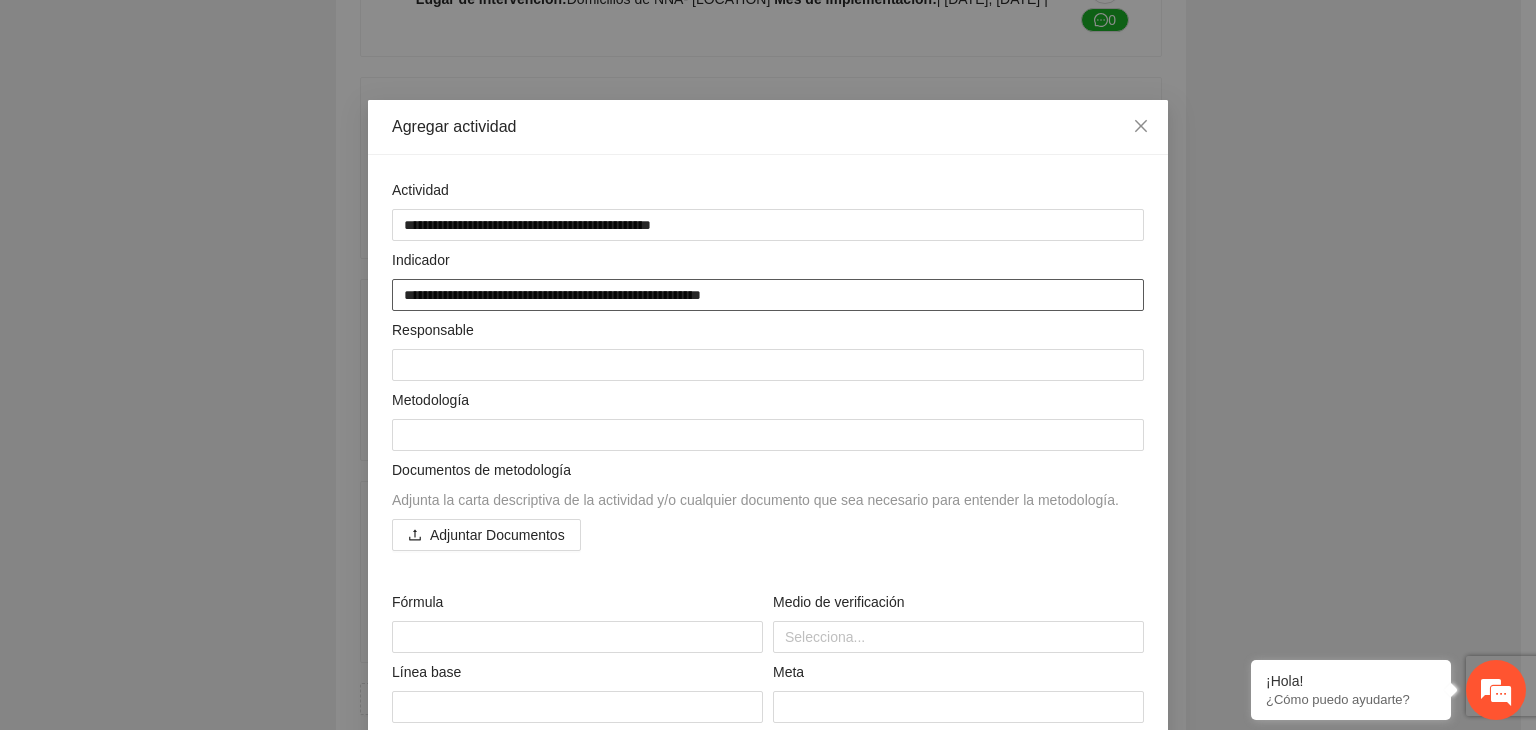 click on "**********" at bounding box center (768, 295) 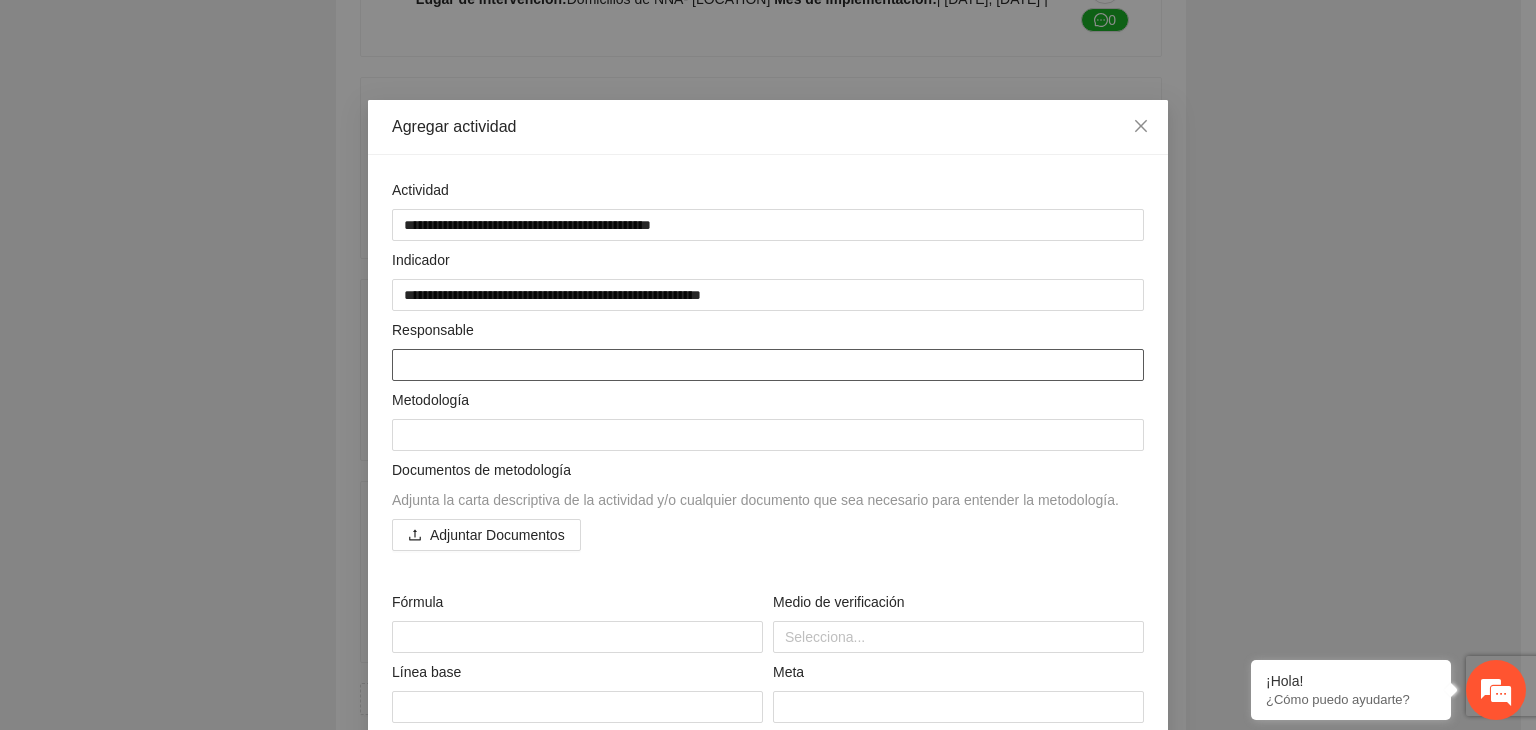 click at bounding box center (768, 365) 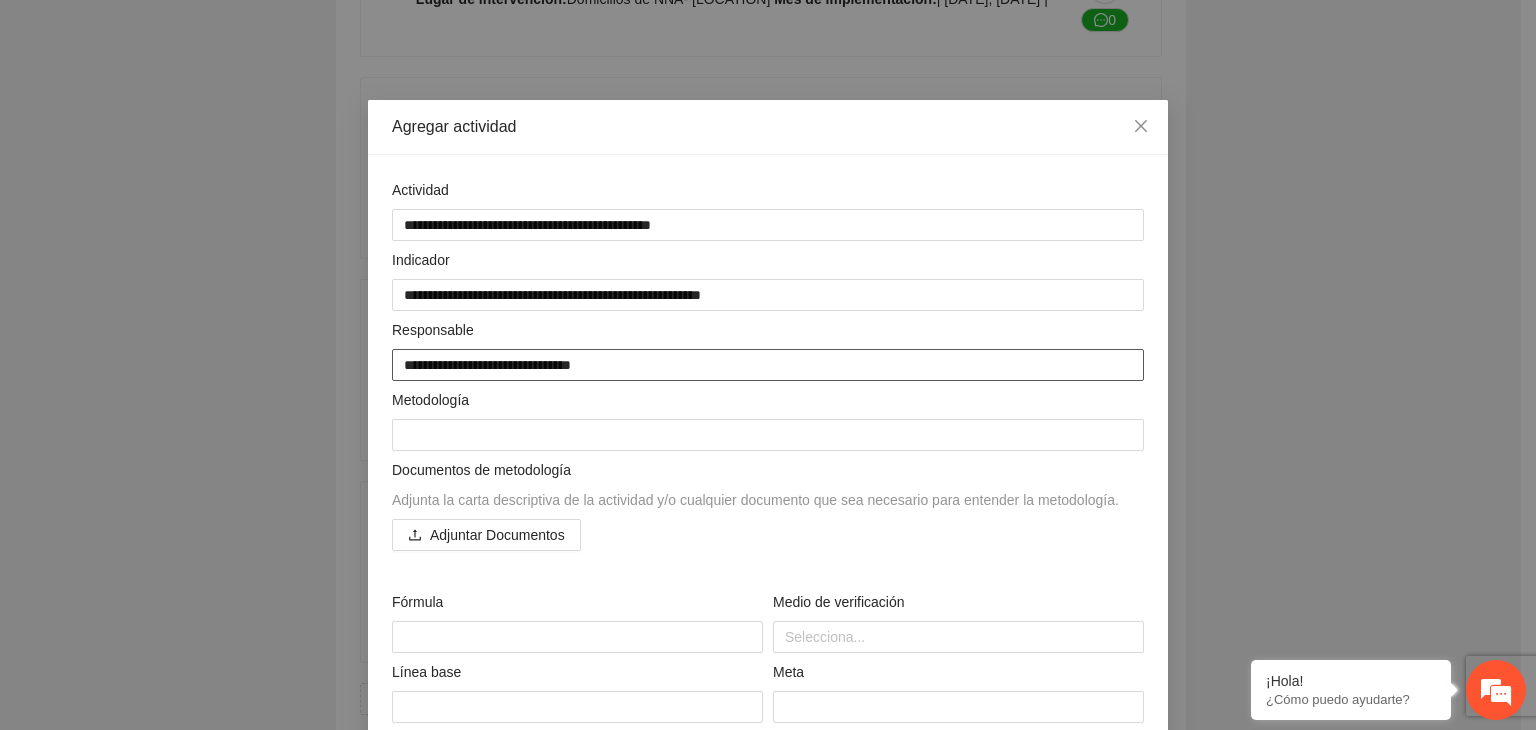click on "**********" at bounding box center (768, 365) 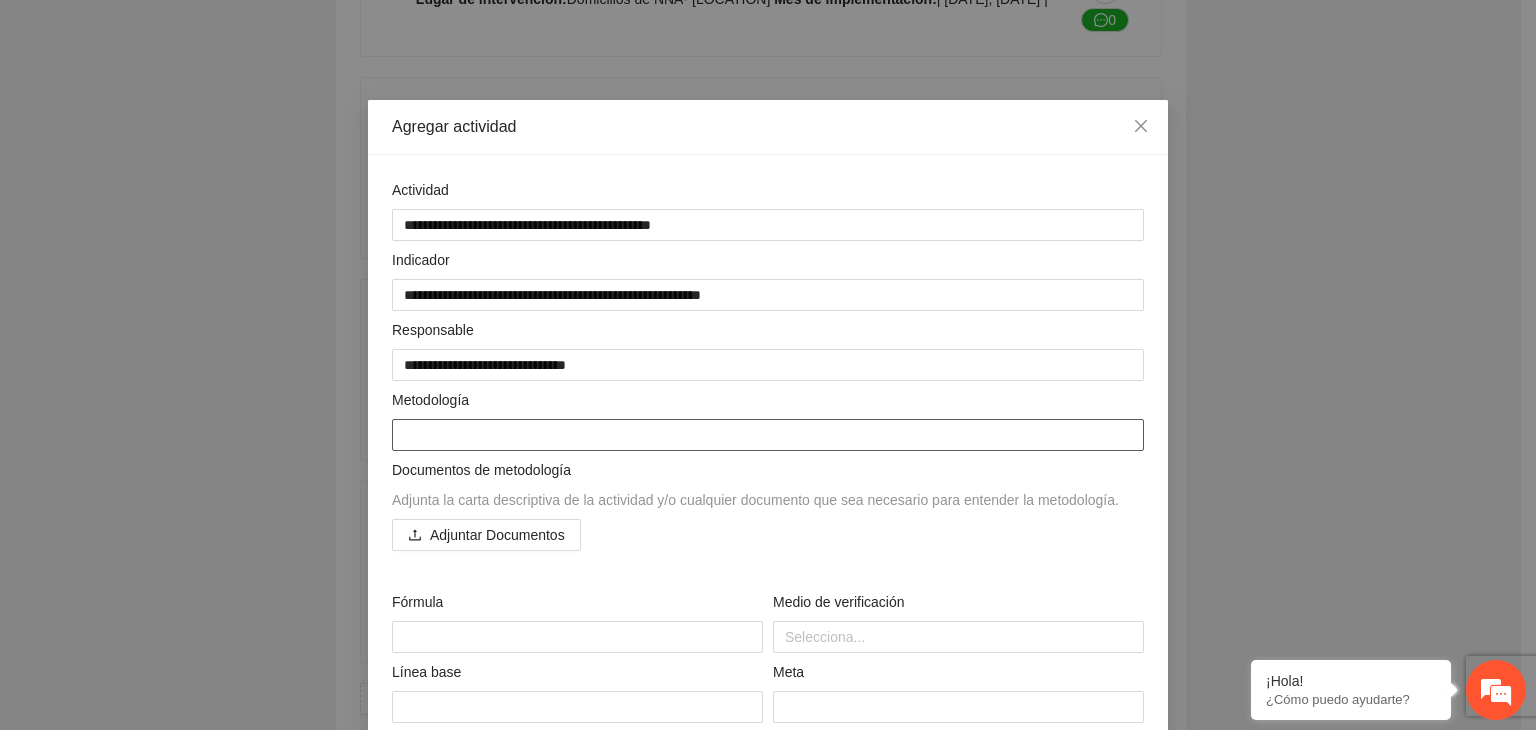 click at bounding box center [768, 435] 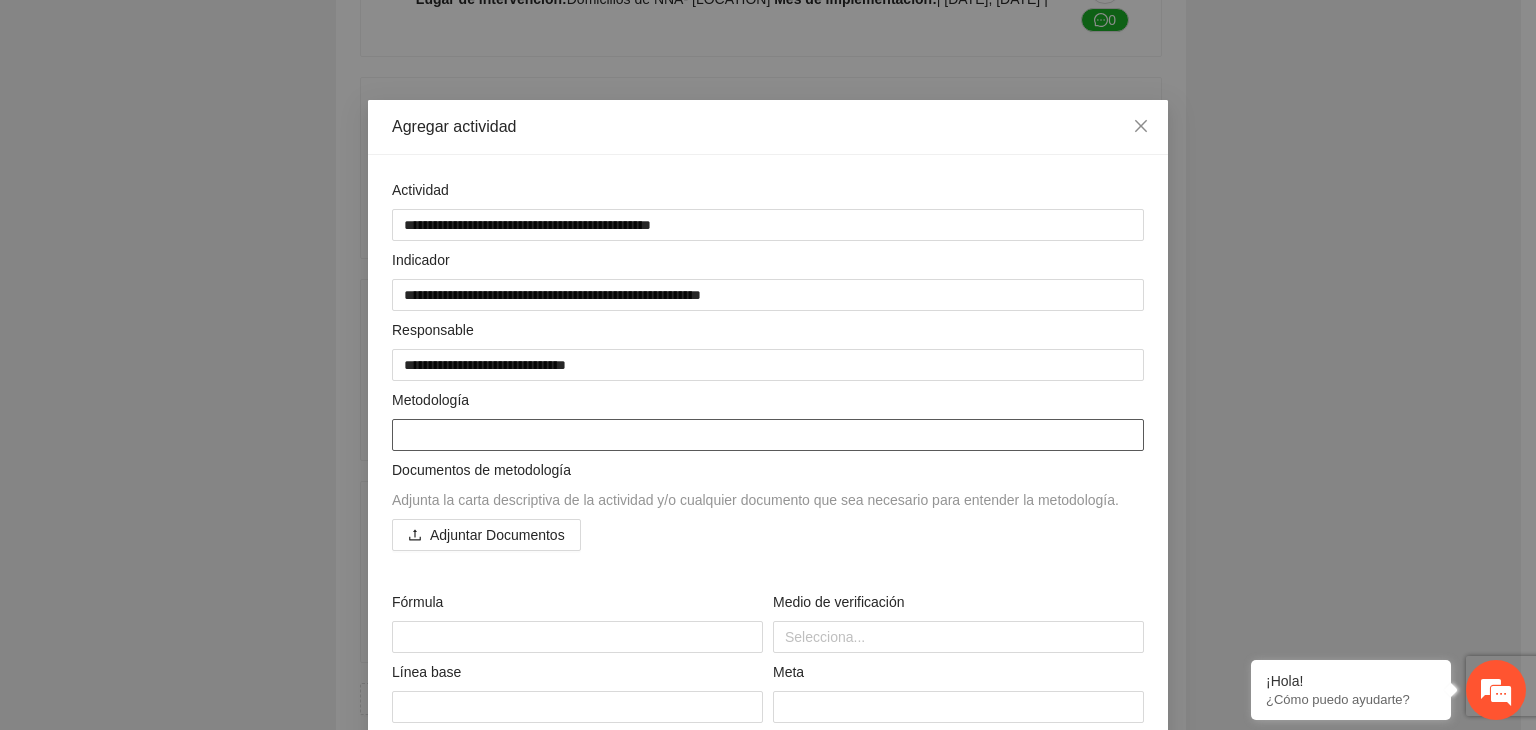 paste on "**********" 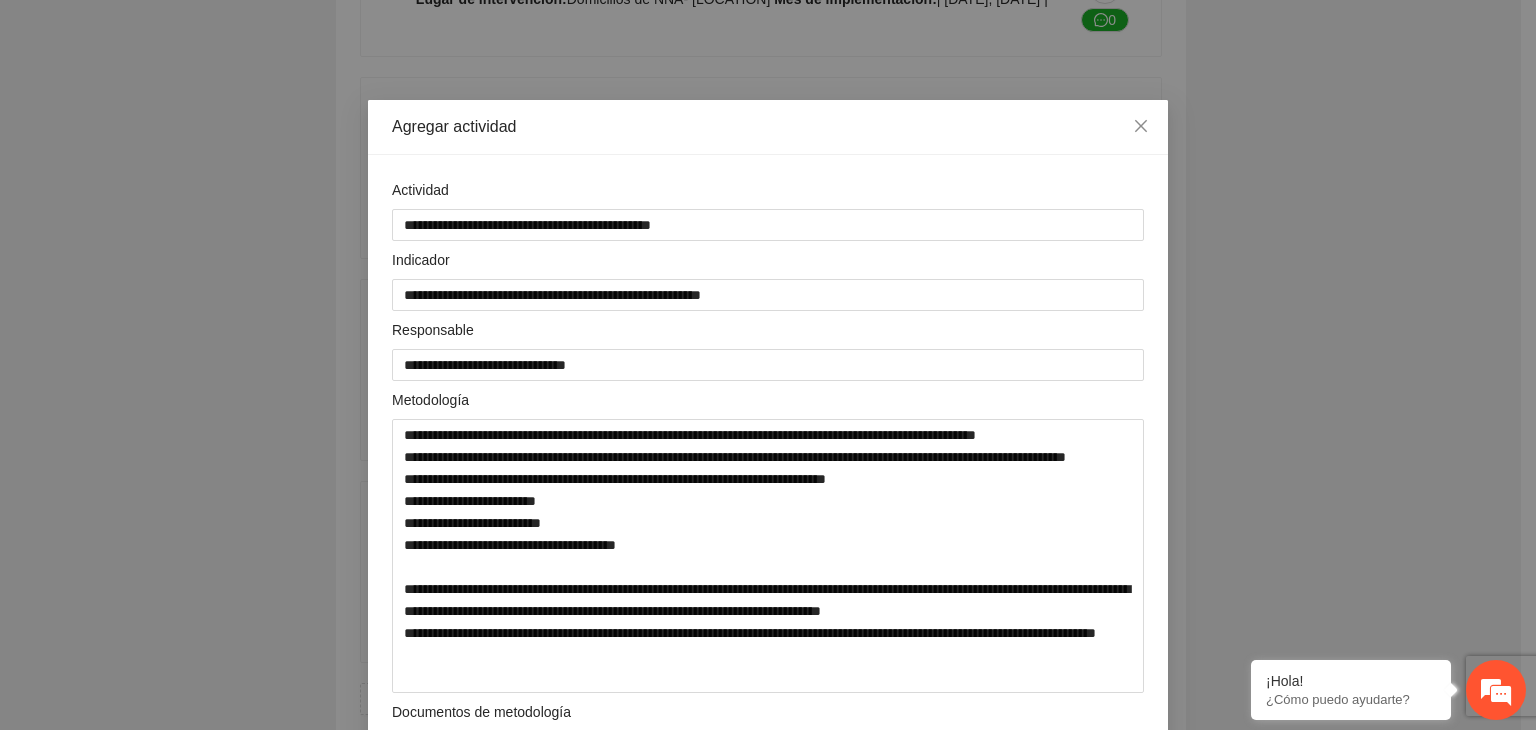 click on "**********" at bounding box center (768, 365) 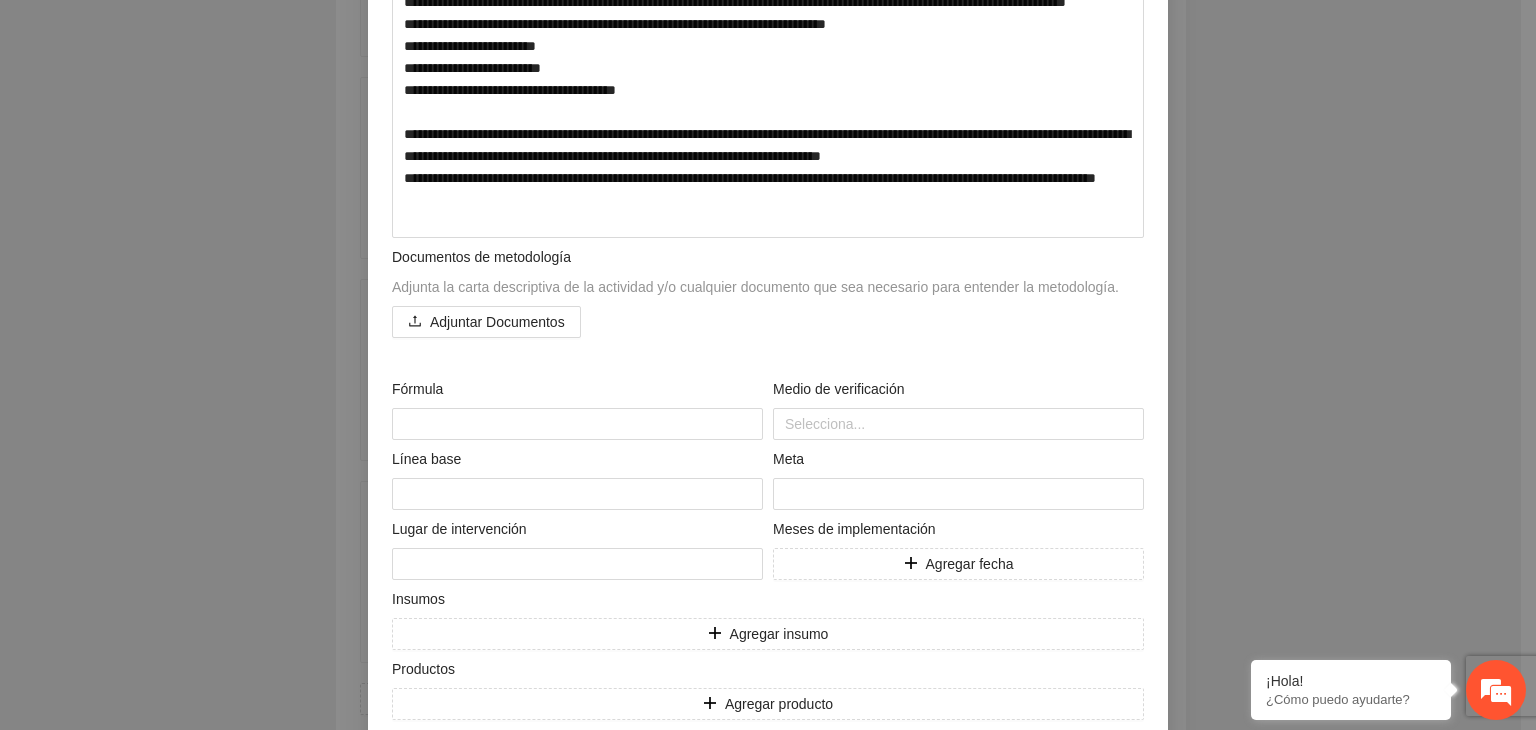 scroll, scrollTop: 480, scrollLeft: 0, axis: vertical 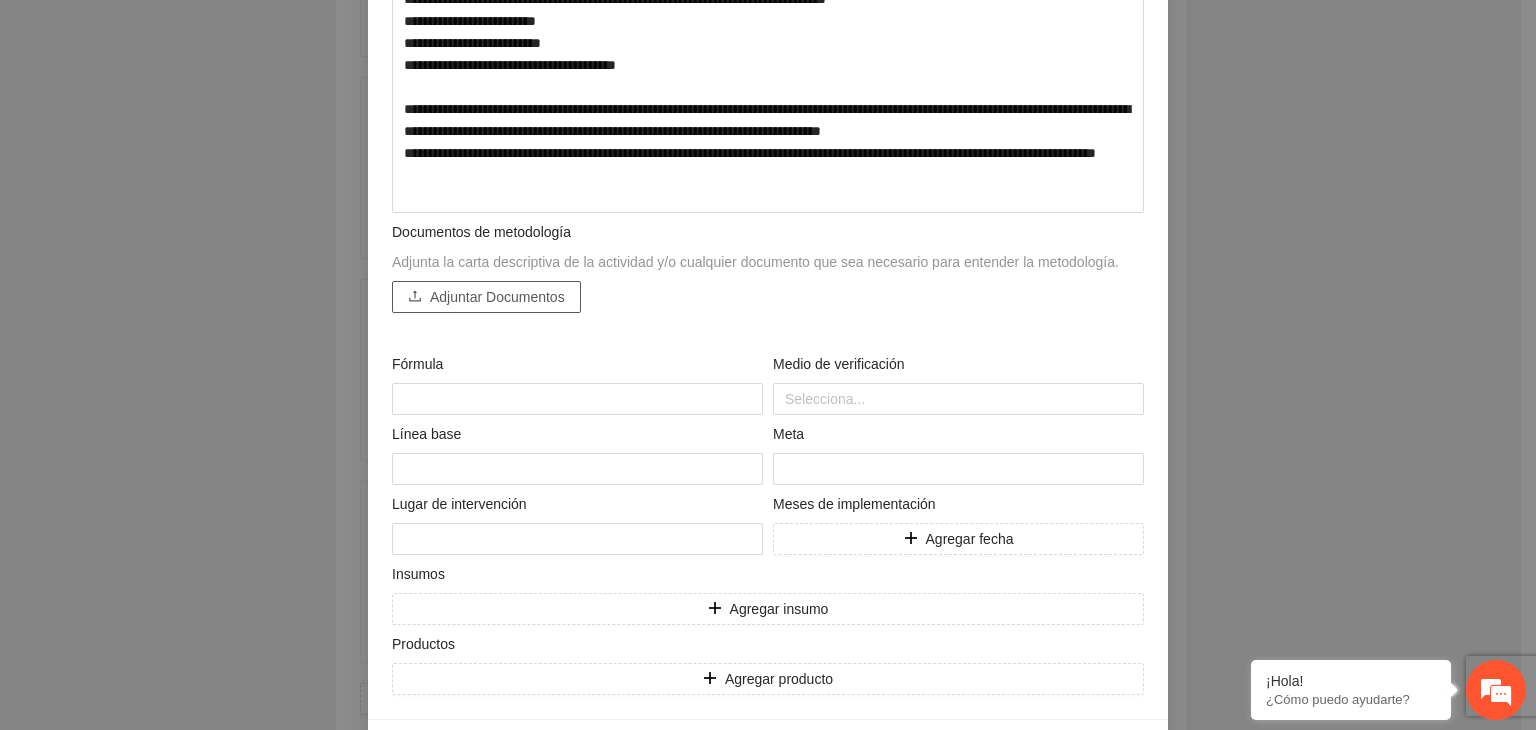 click on "Adjuntar Documentos" at bounding box center [497, 297] 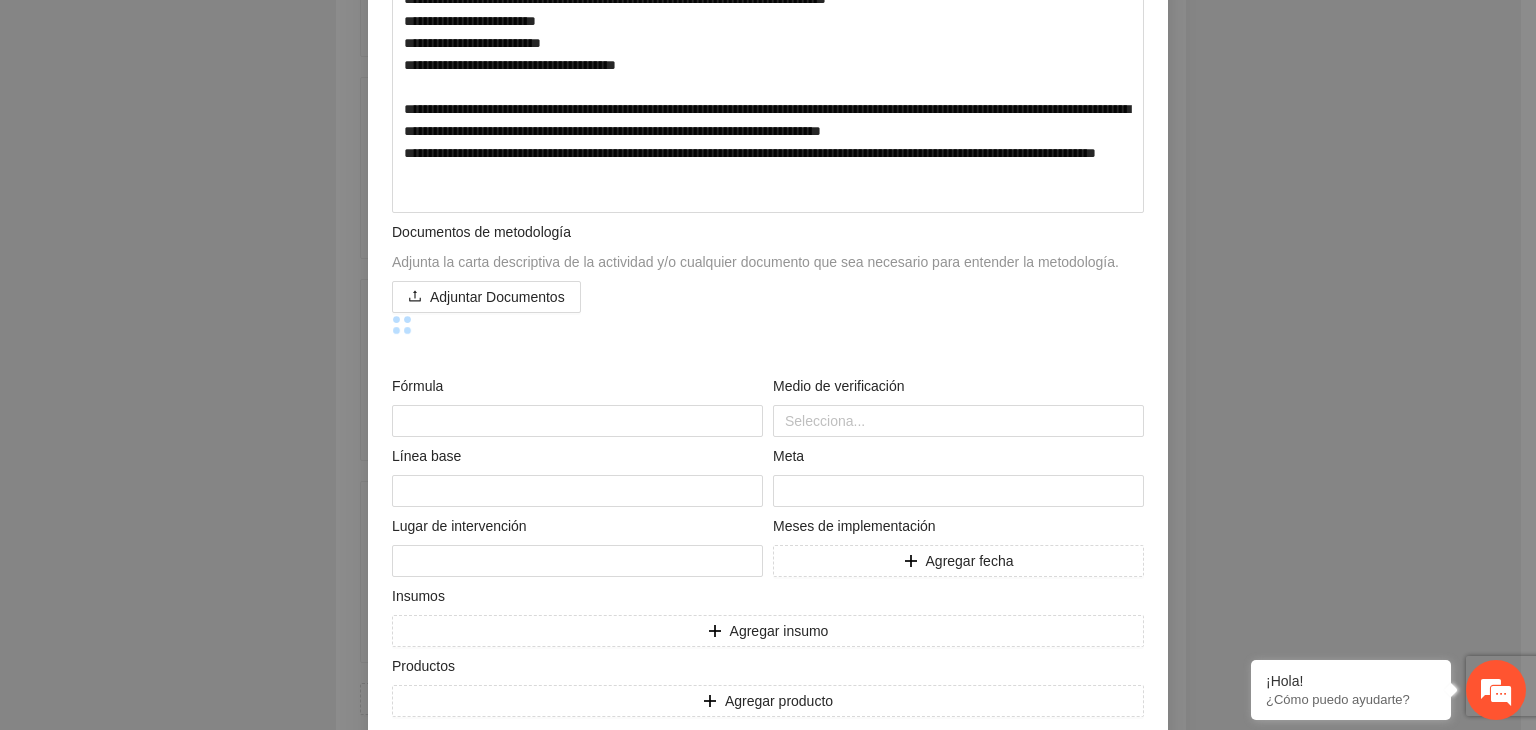 click on "**********" at bounding box center (768, 365) 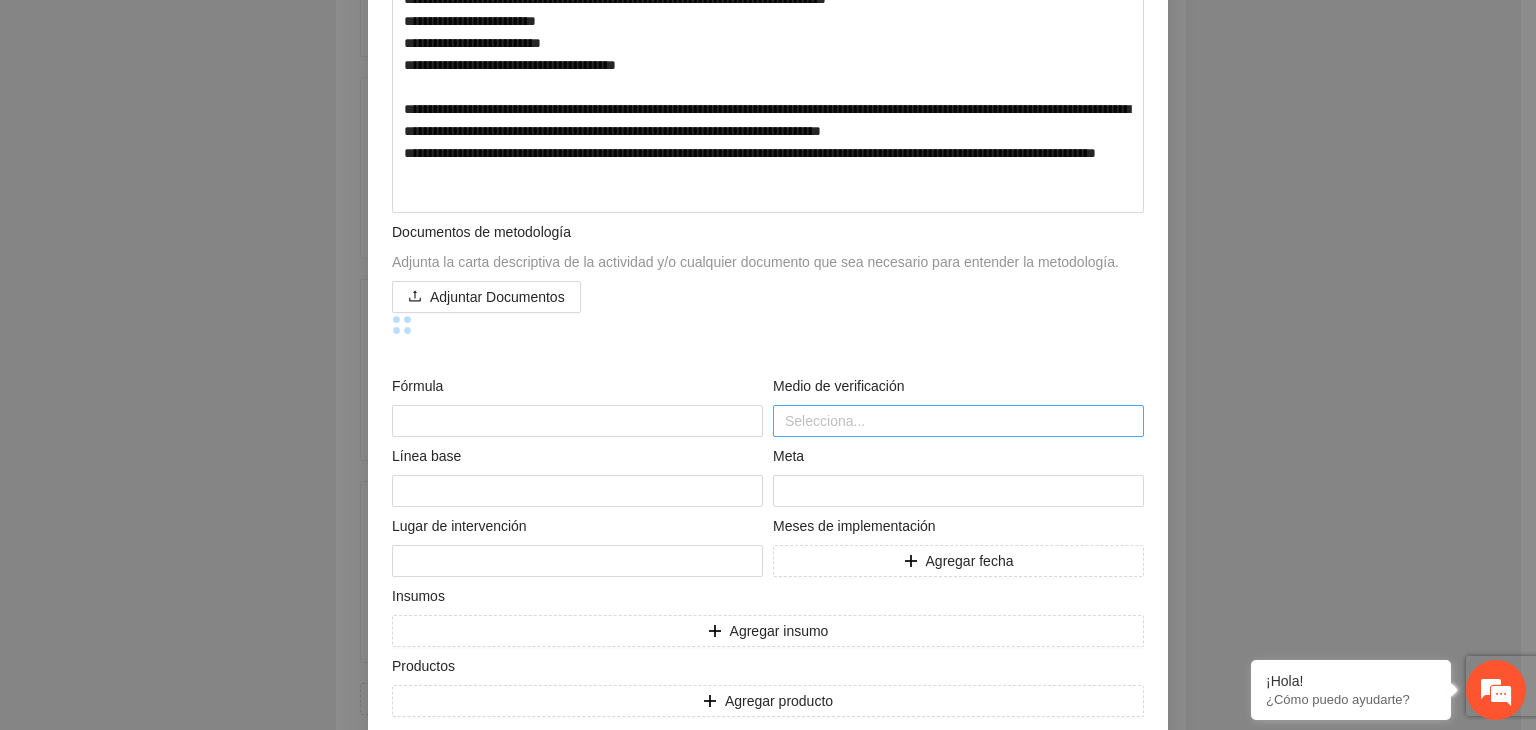 click on "Selecciona..." at bounding box center [958, 421] 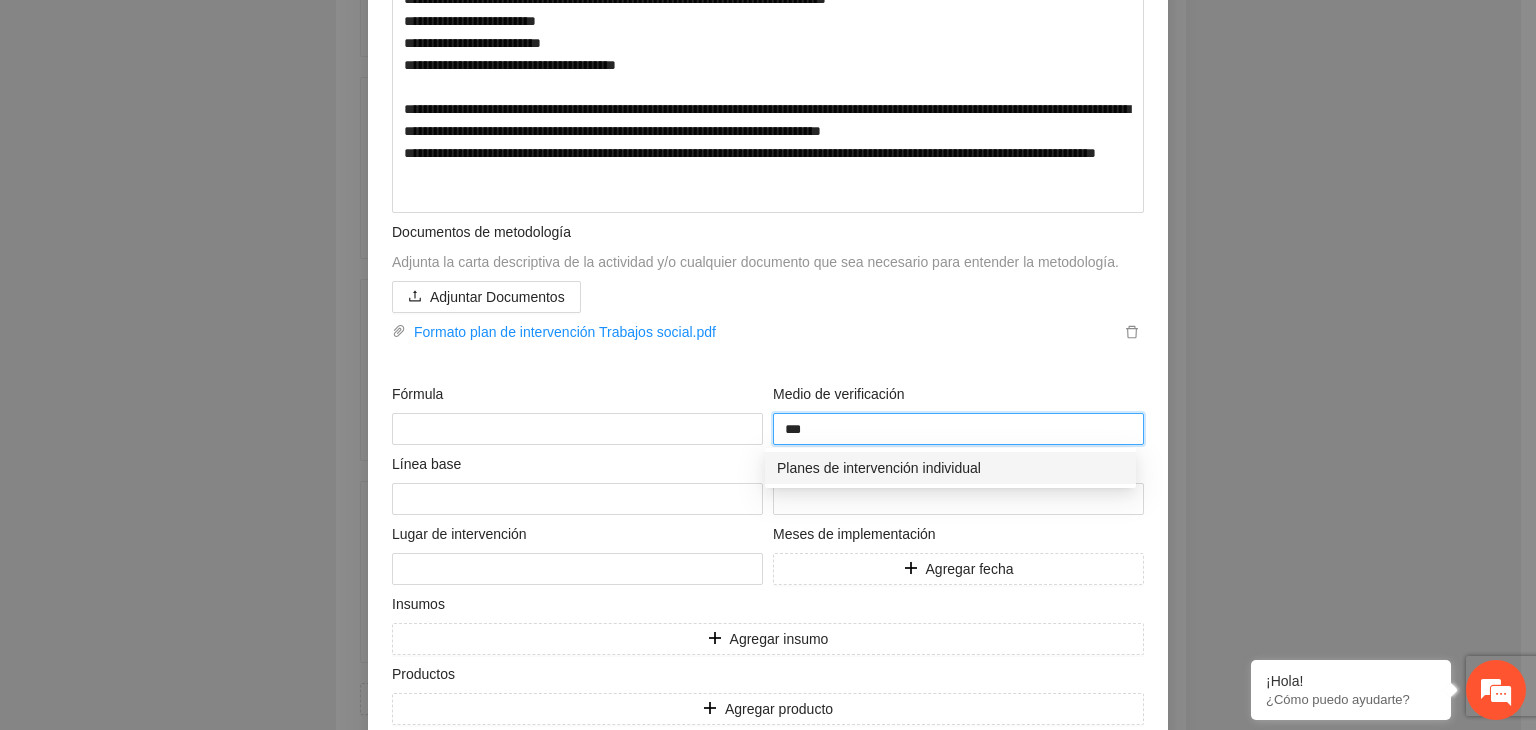 click on "Planes de intervención individual" at bounding box center [950, 468] 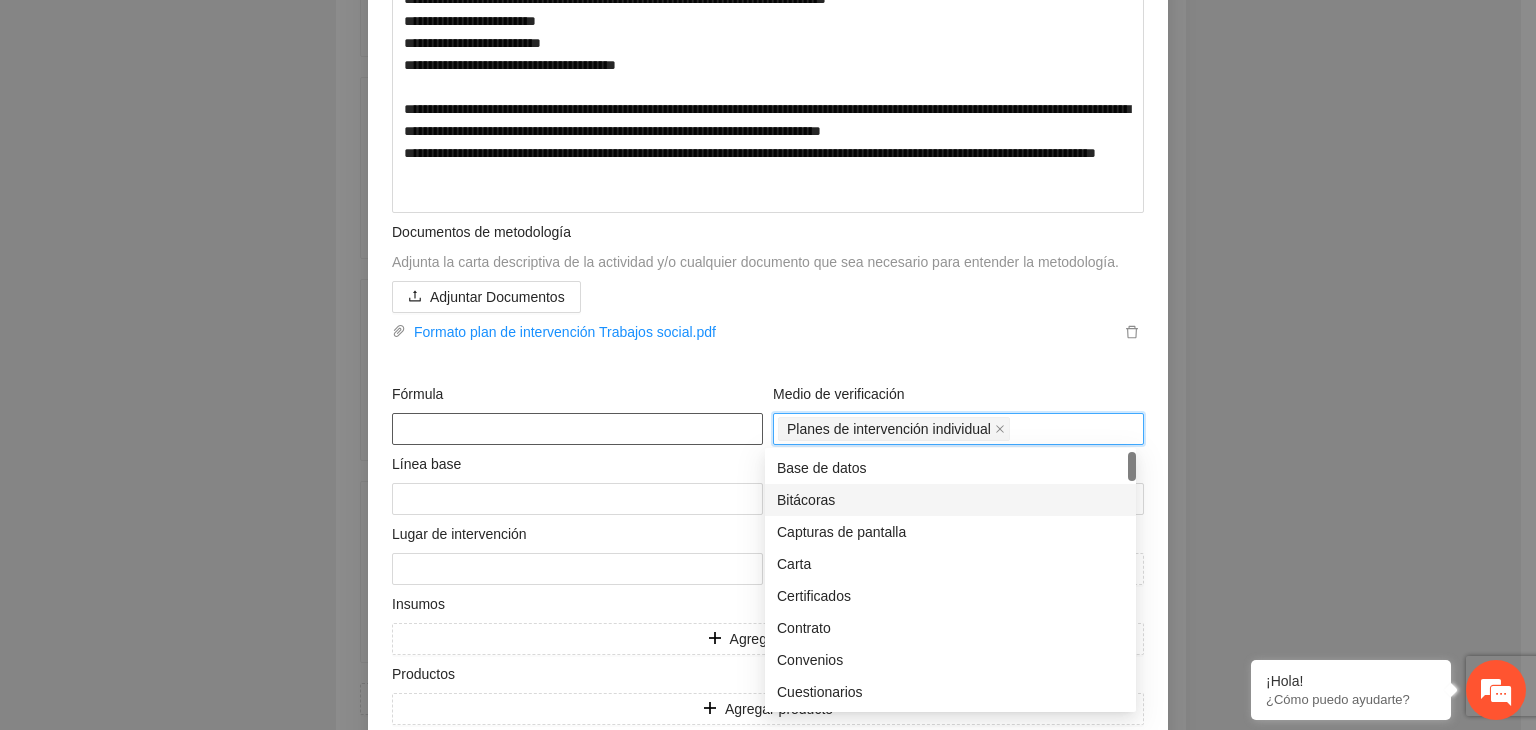 click at bounding box center [577, 429] 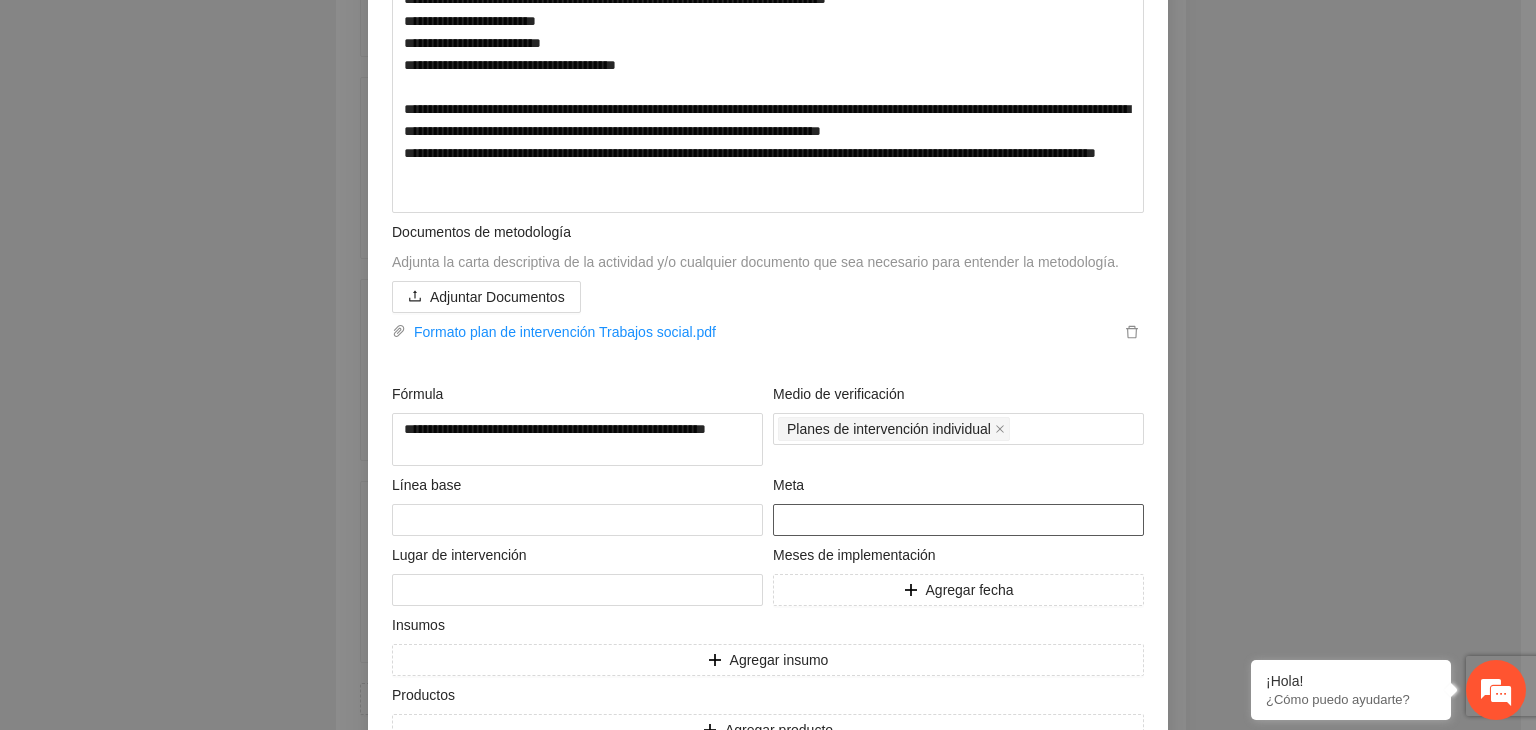 click at bounding box center [958, 520] 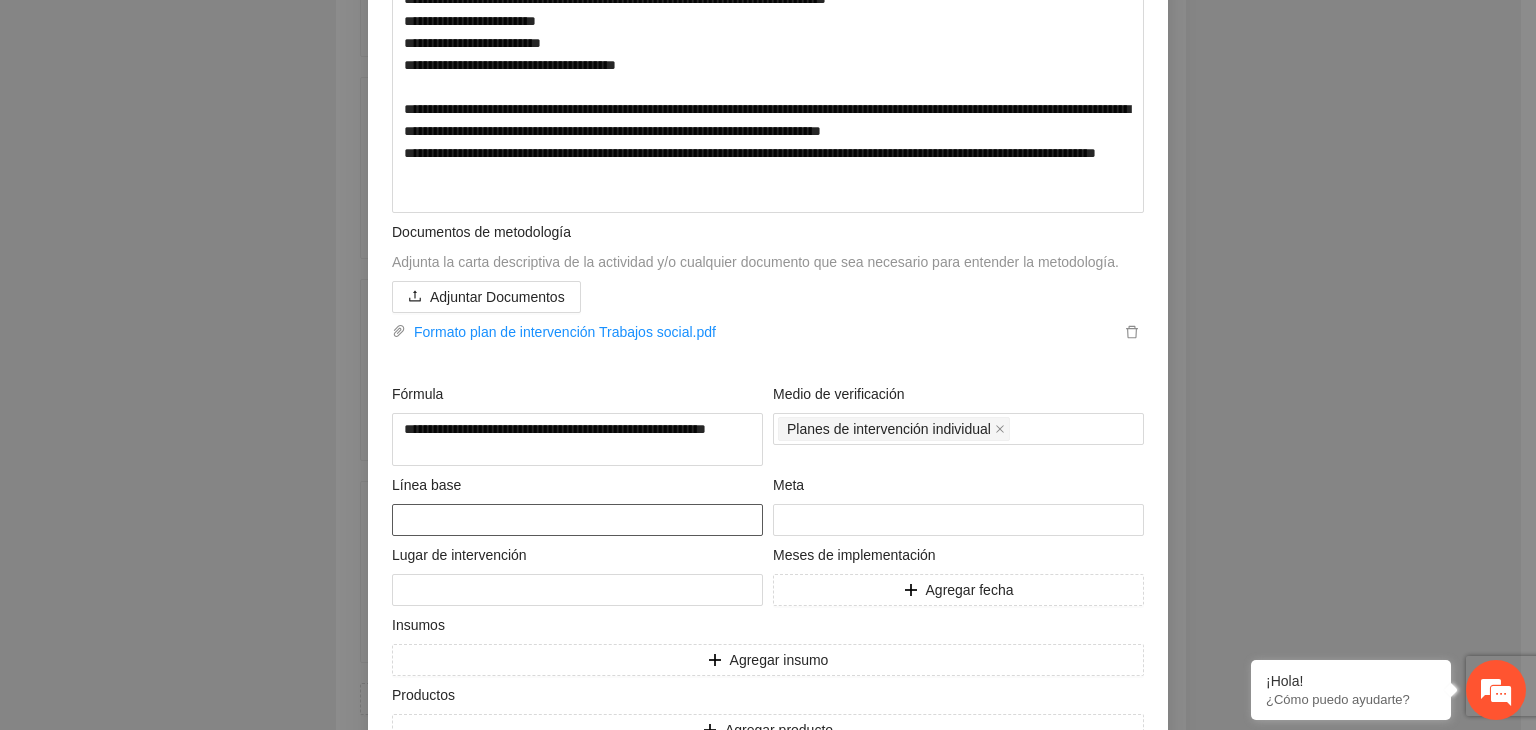 click at bounding box center [577, 520] 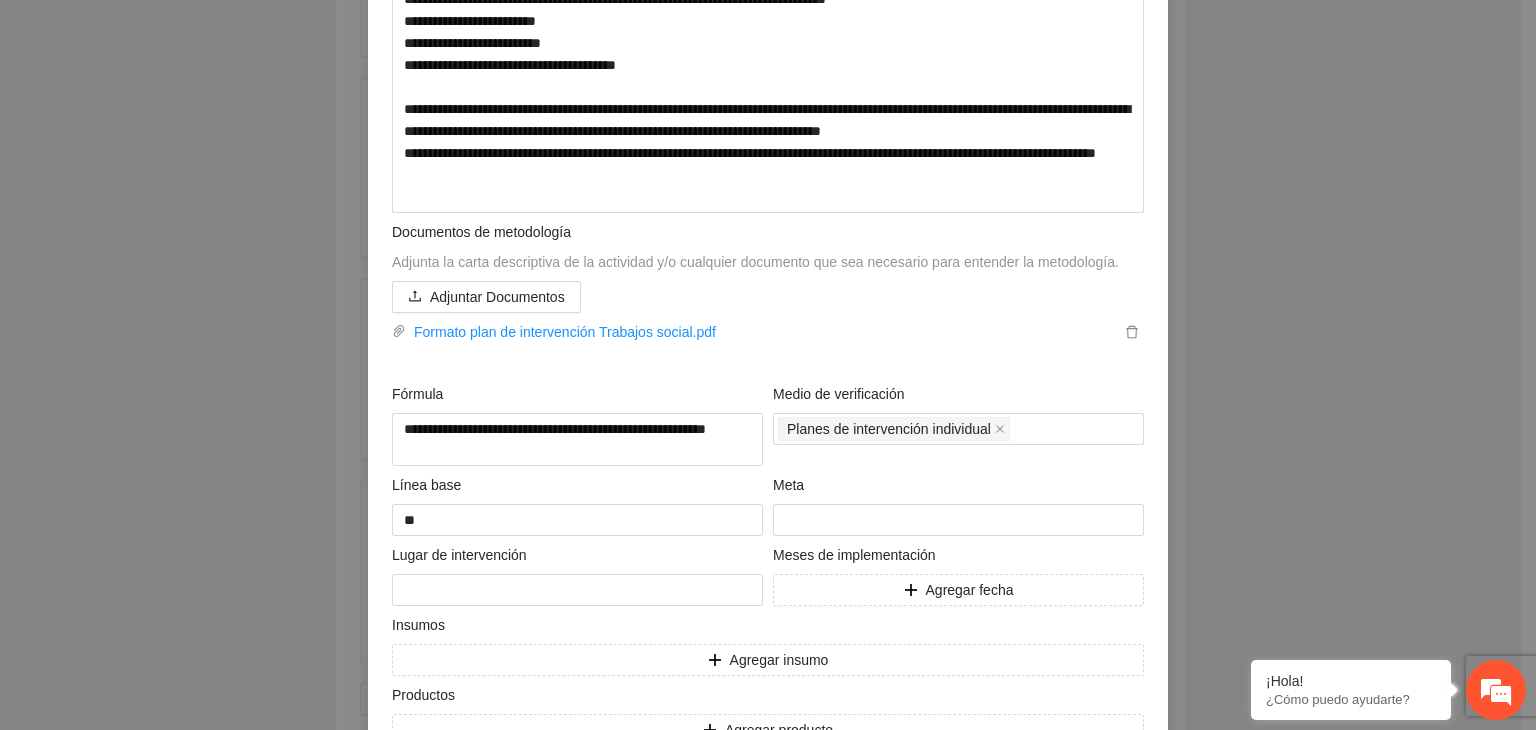 click on "**********" at bounding box center (768, 365) 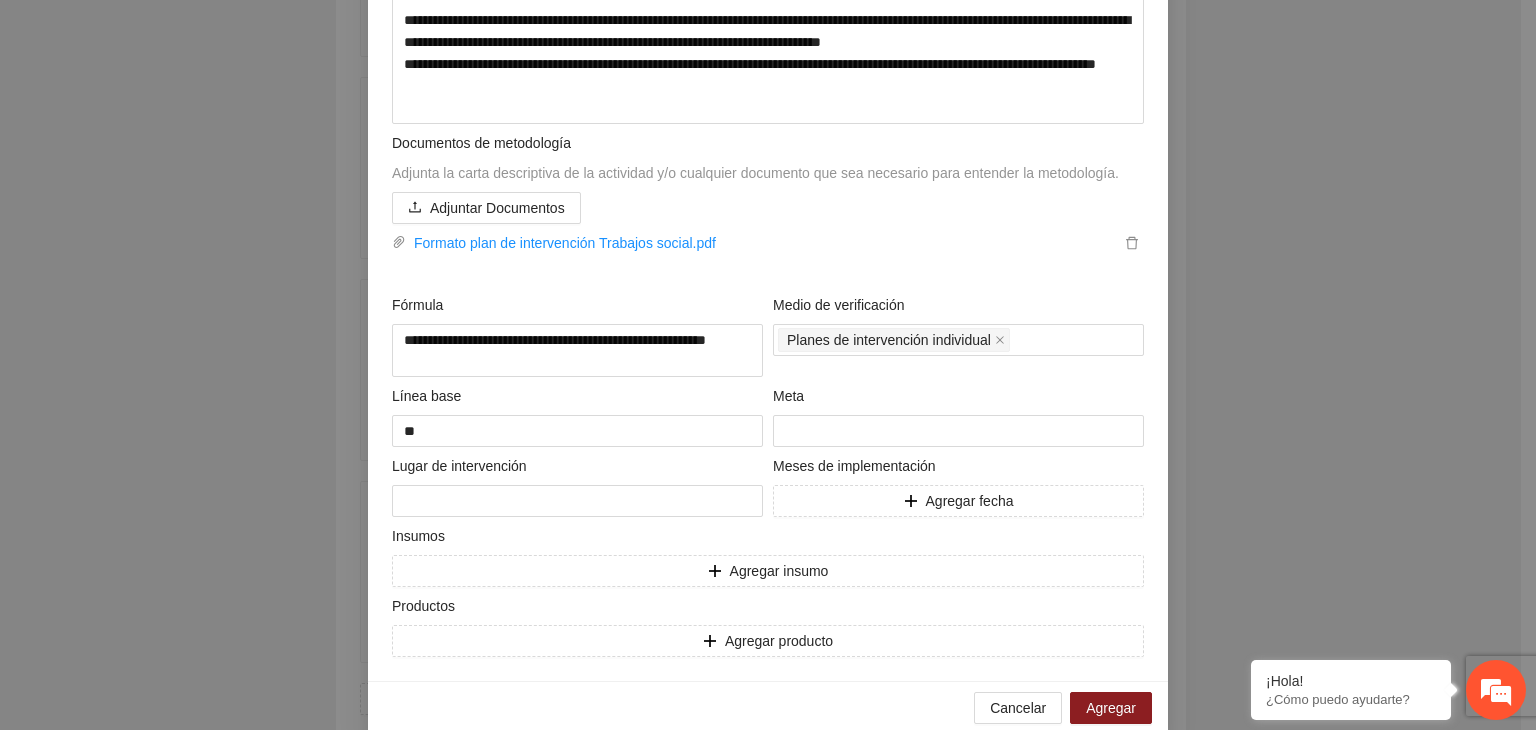 scroll, scrollTop: 597, scrollLeft: 0, axis: vertical 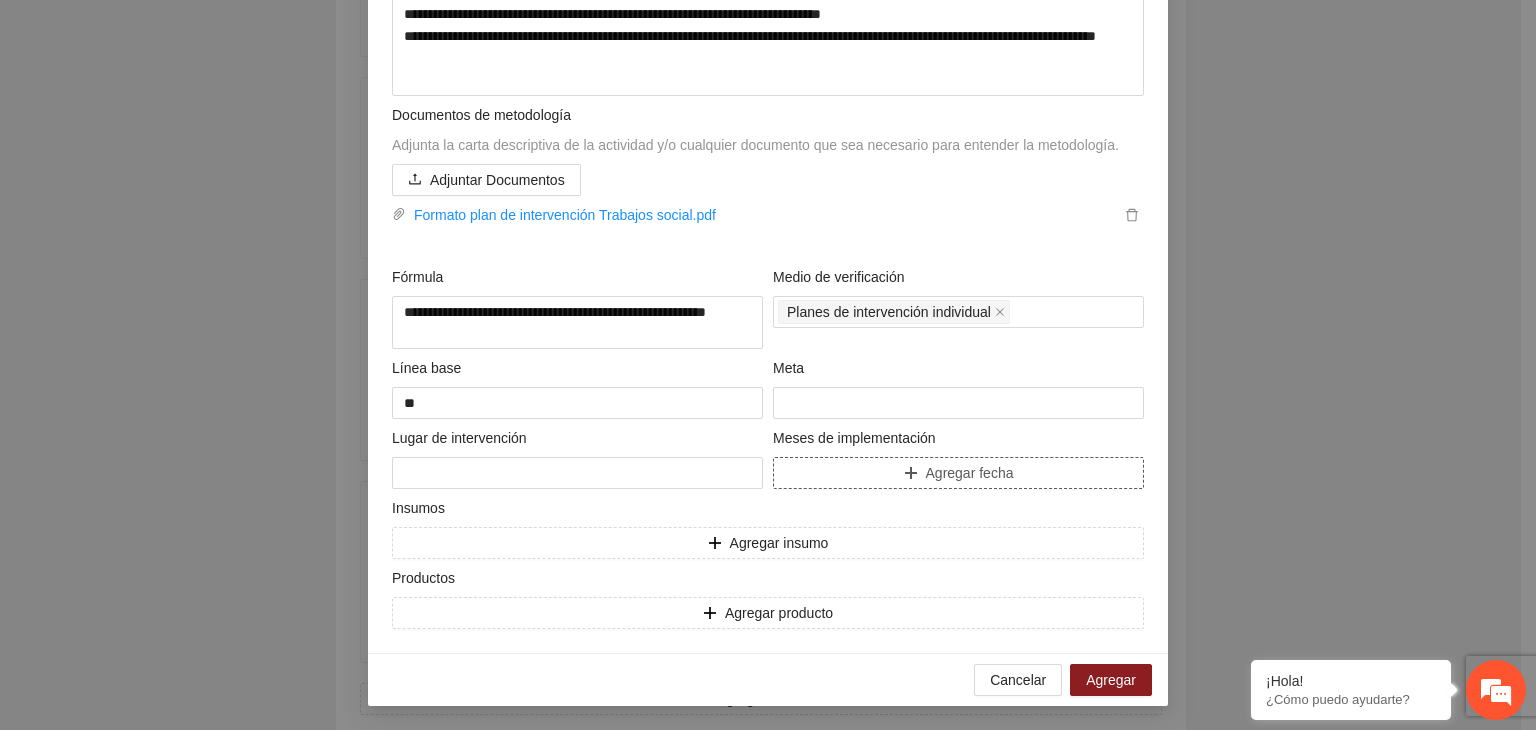 click on "Agregar fecha" at bounding box center [958, 473] 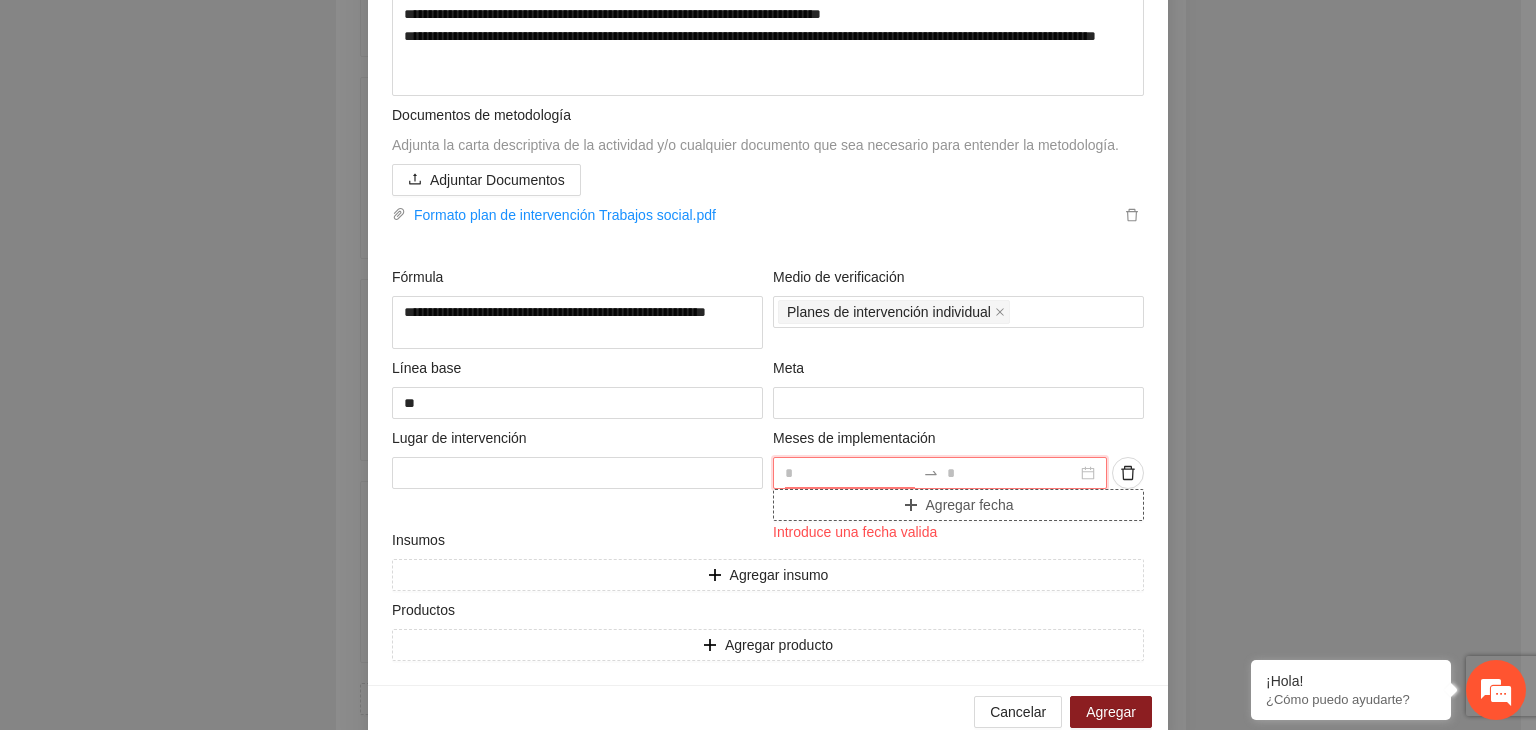 click at bounding box center (850, 473) 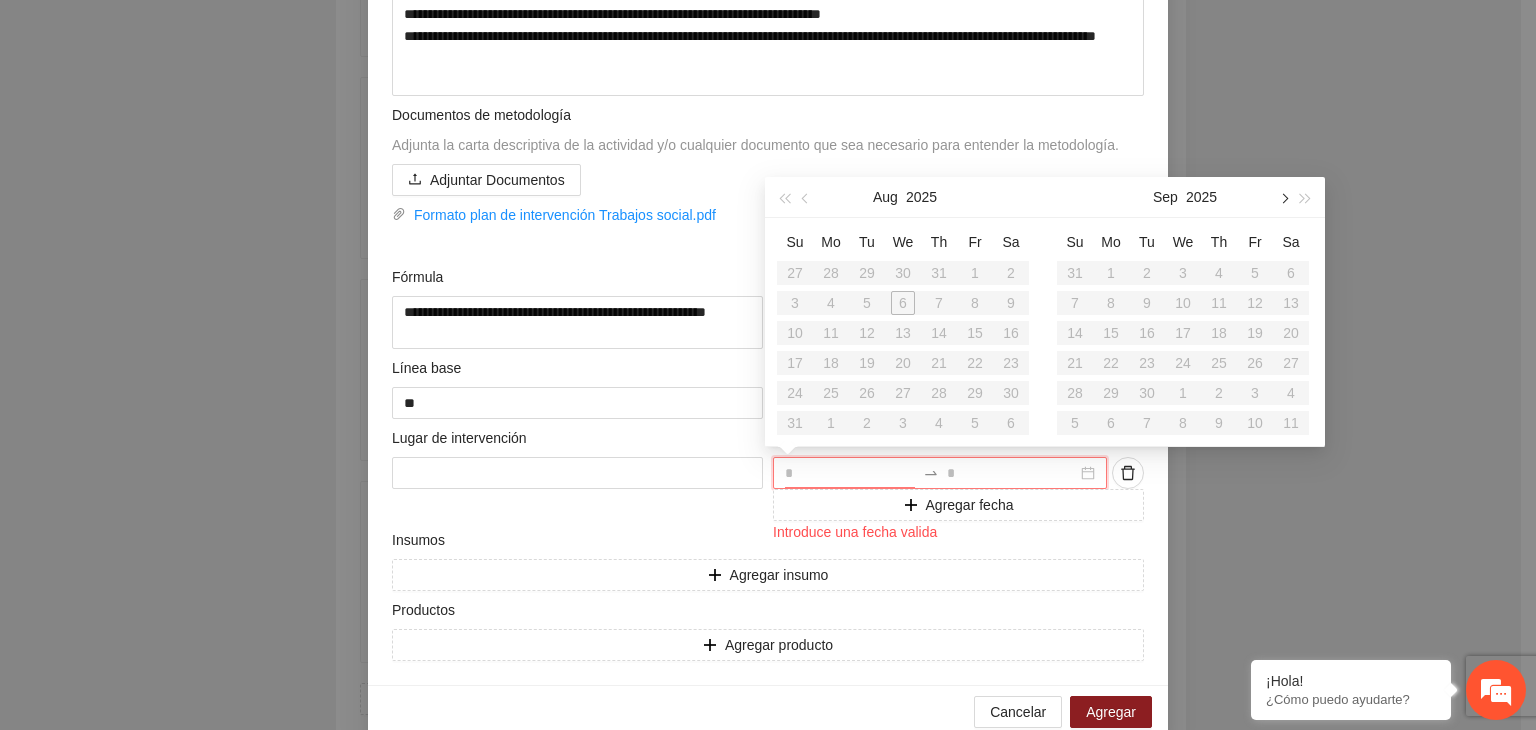 click at bounding box center [1283, 197] 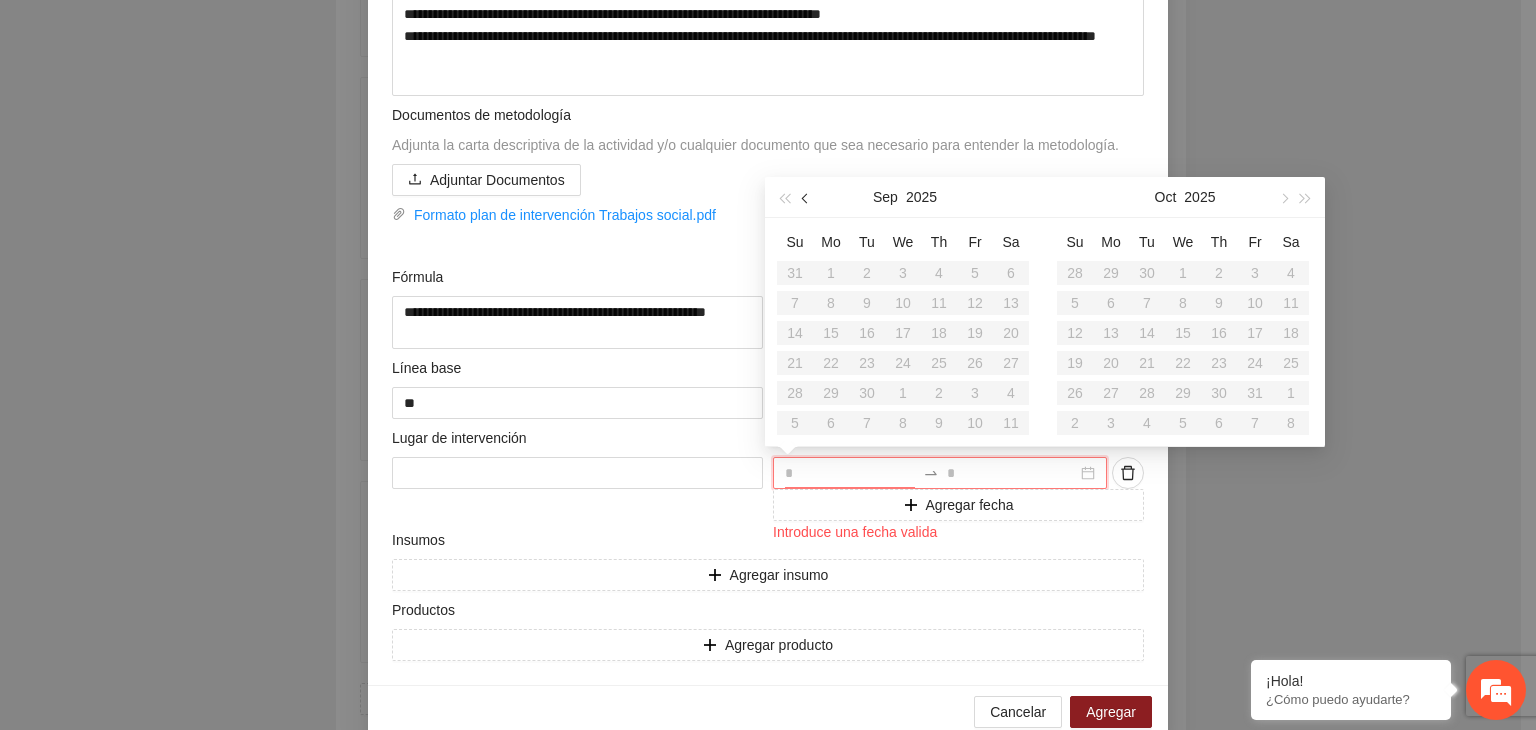 click at bounding box center [807, 198] 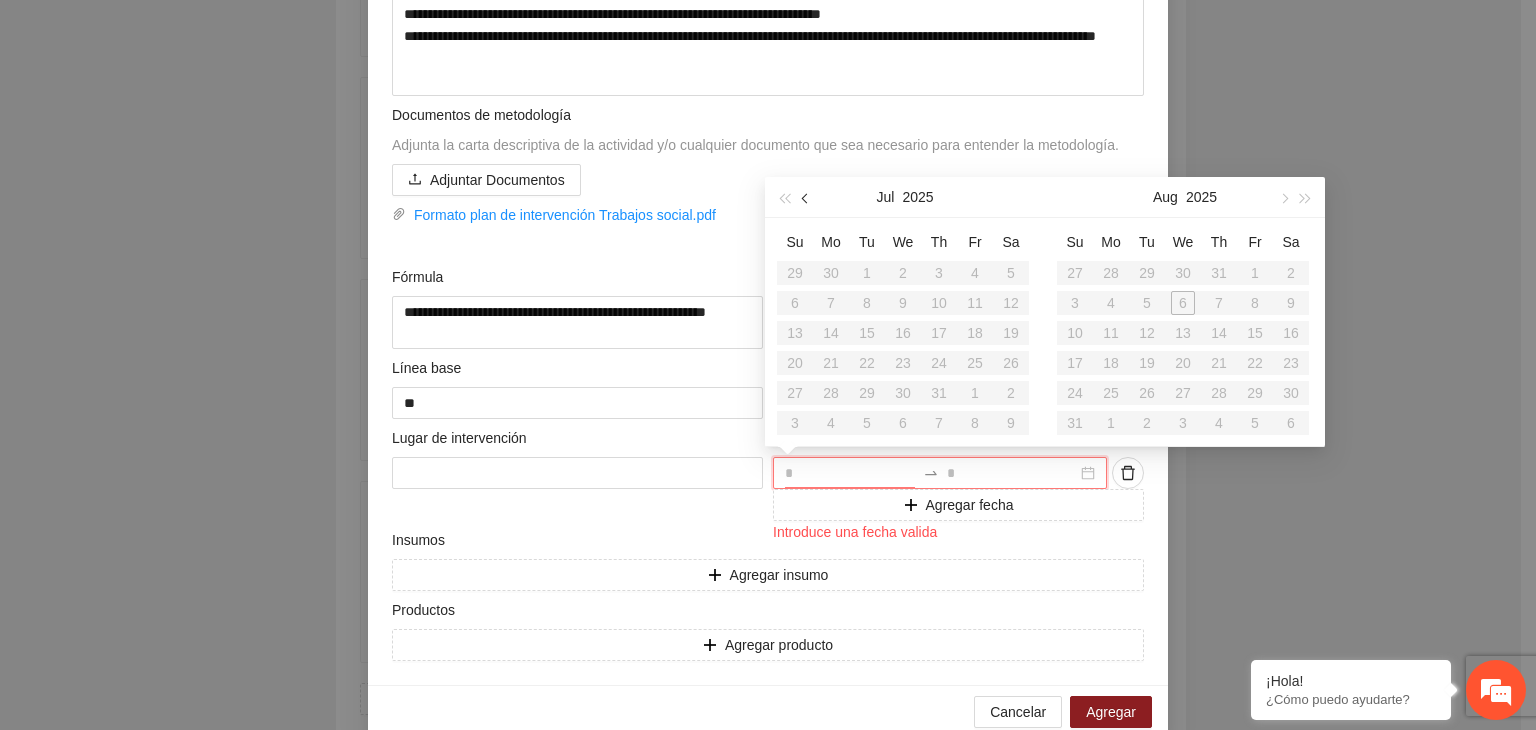 click at bounding box center [807, 198] 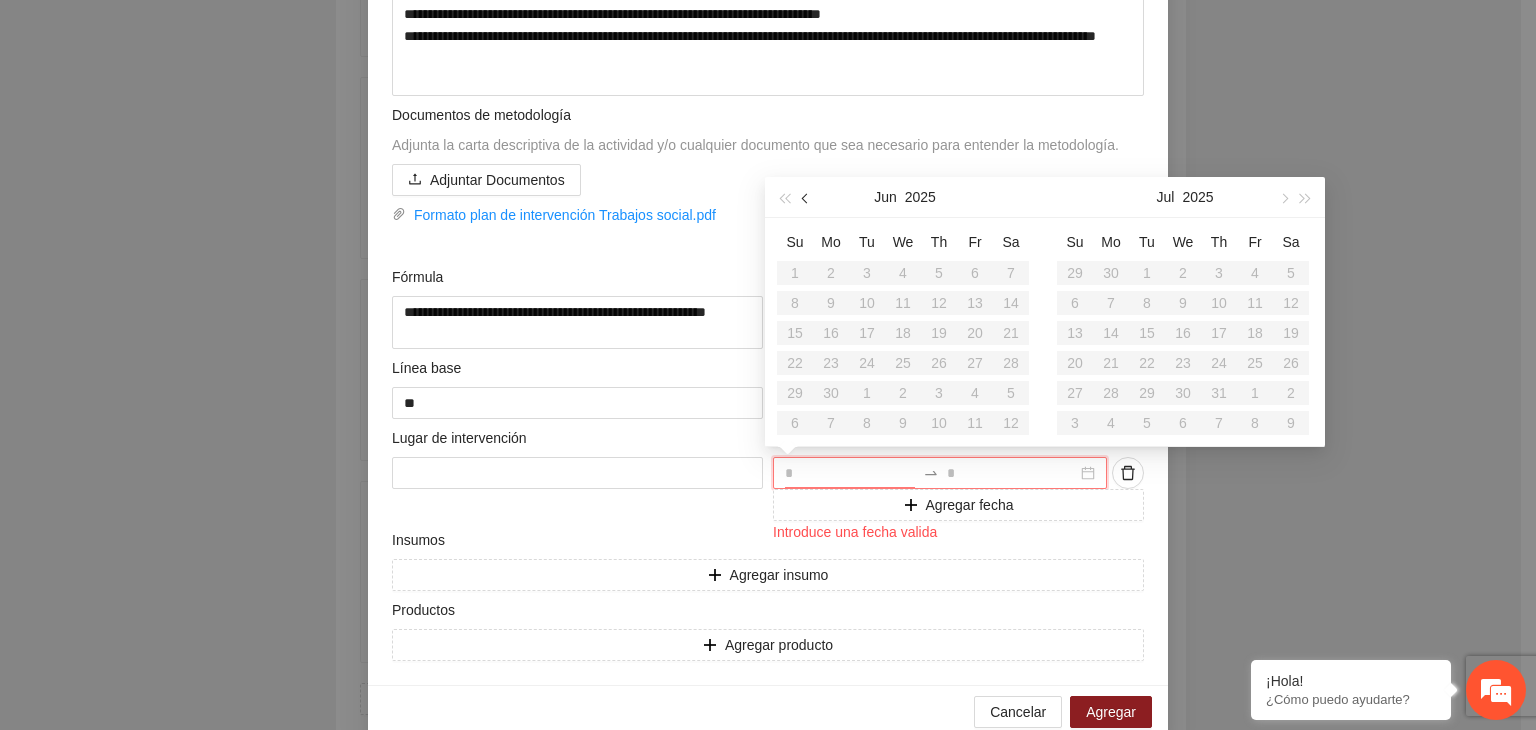 click at bounding box center [807, 198] 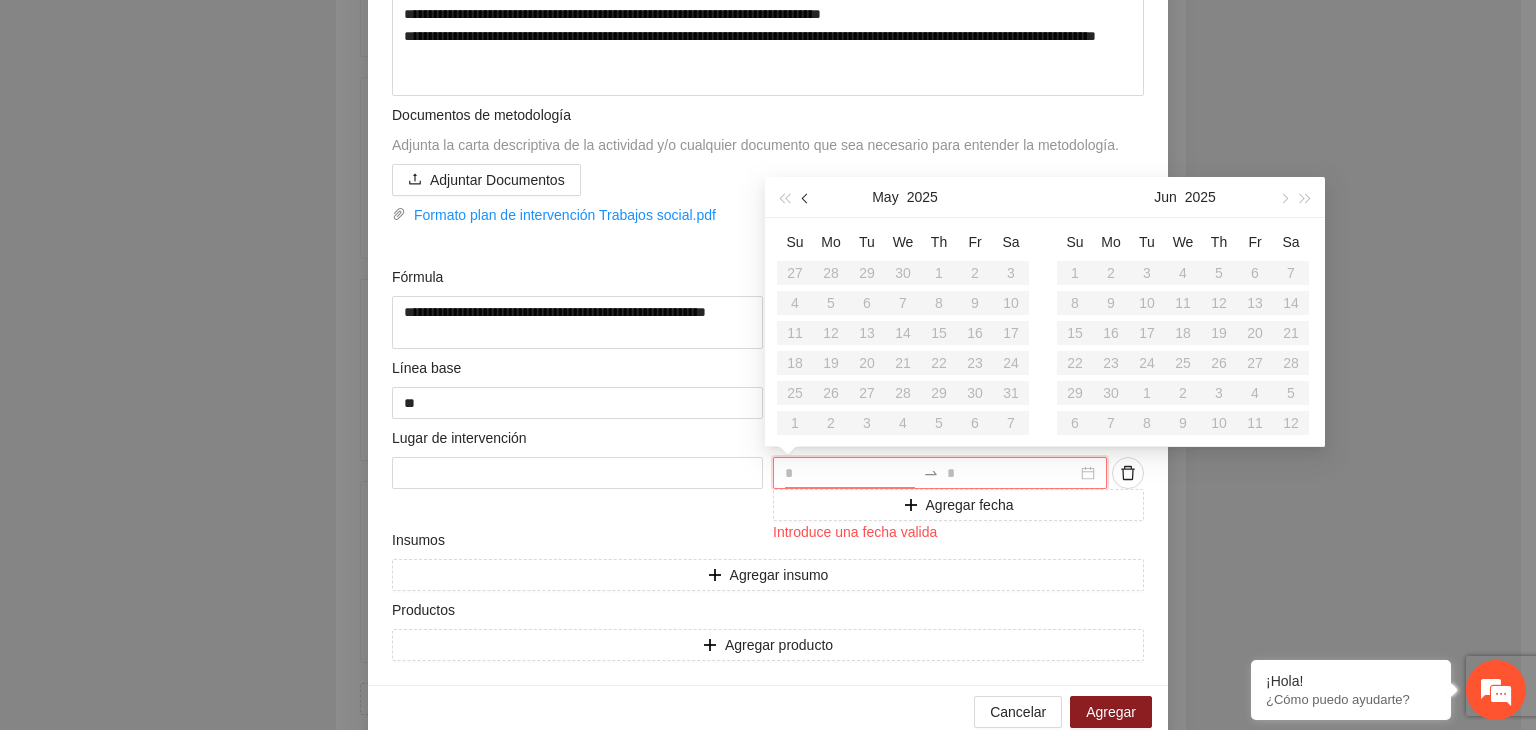 click at bounding box center [807, 198] 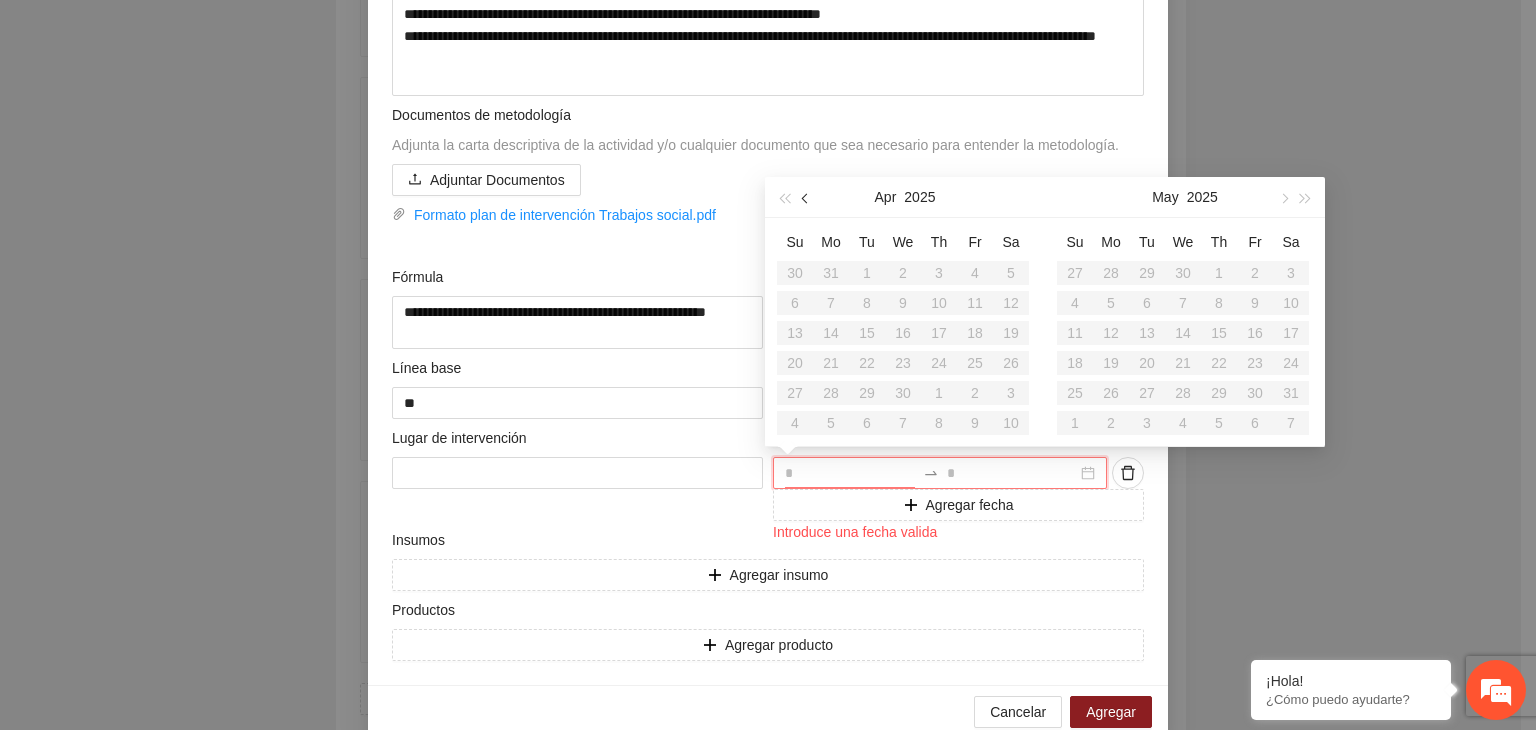 click at bounding box center (807, 198) 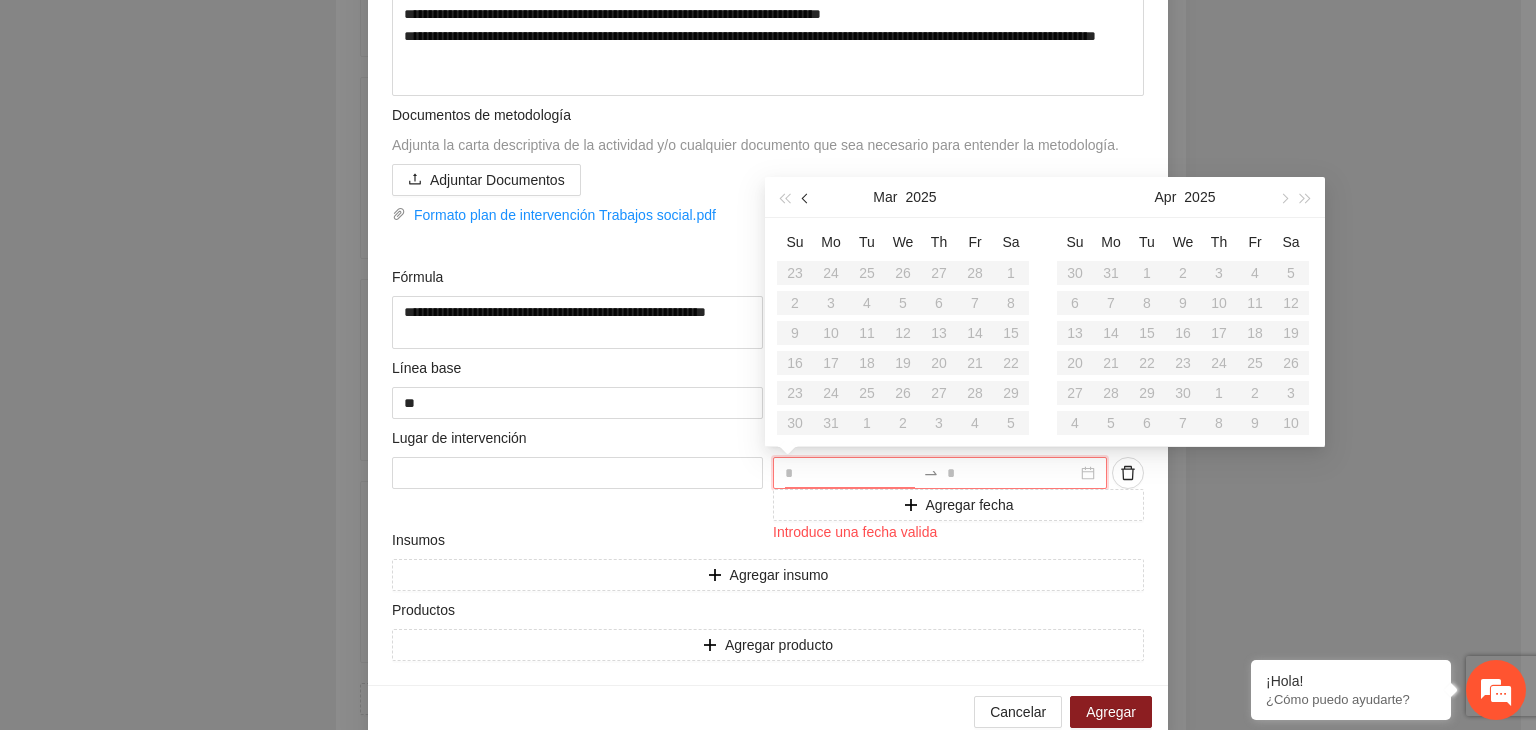click at bounding box center (807, 198) 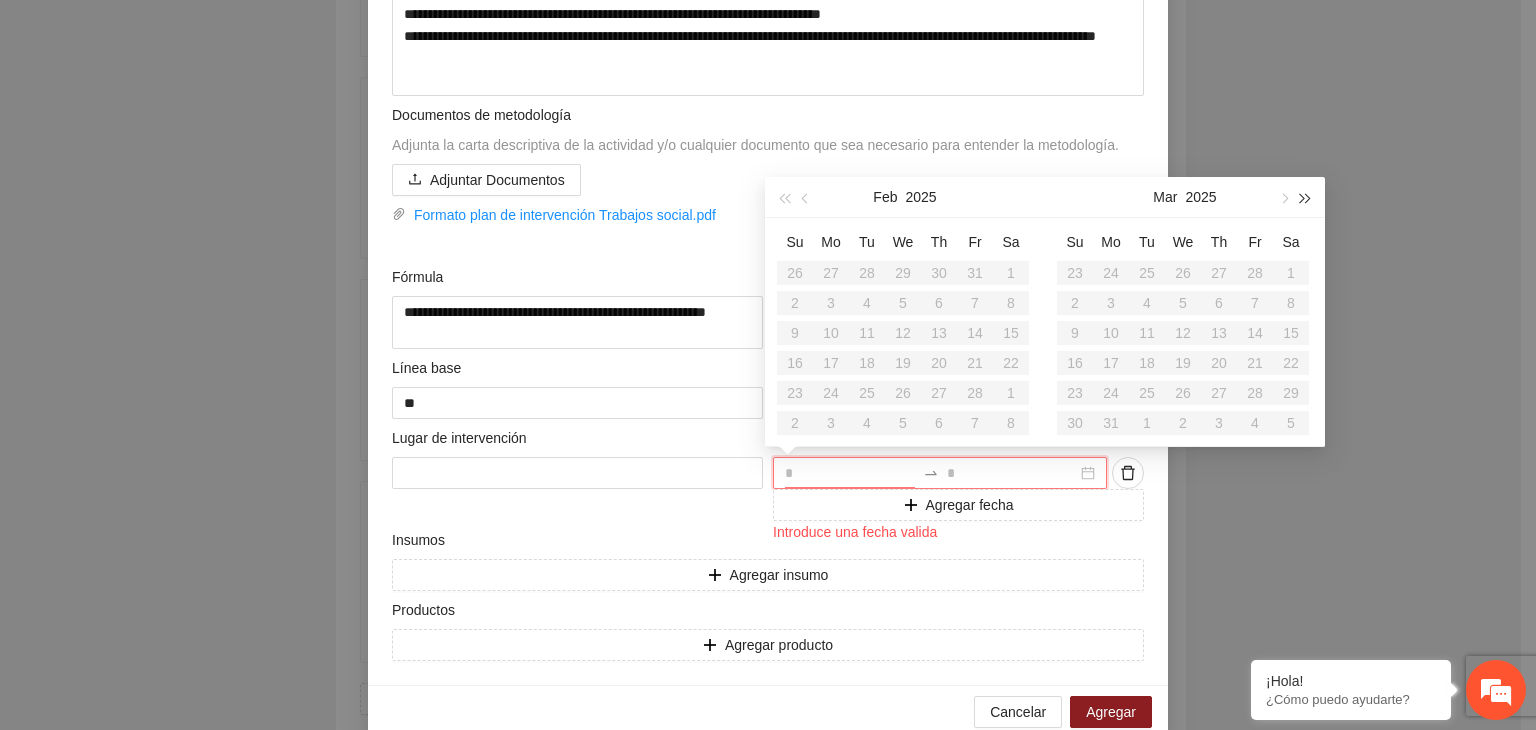 click at bounding box center (1306, 198) 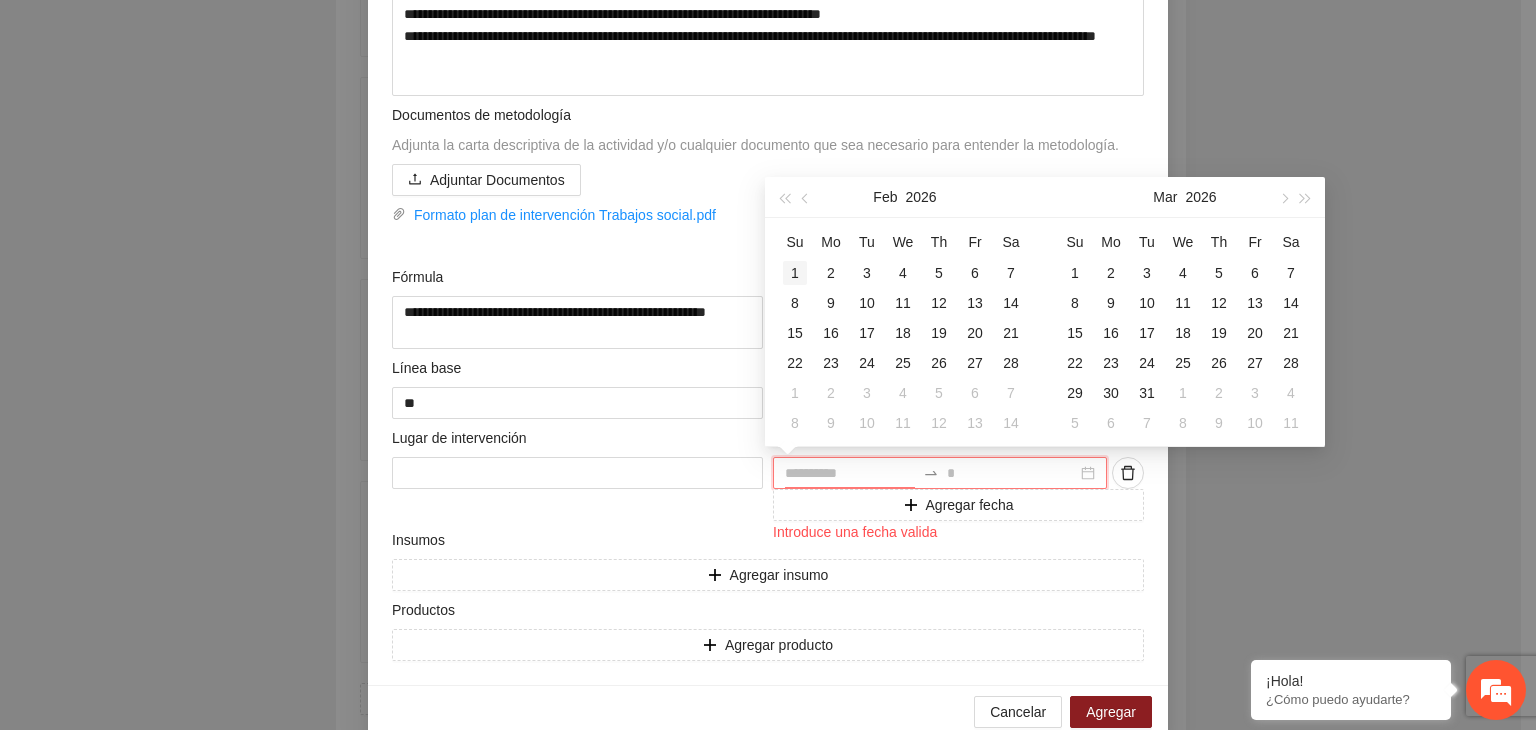 click on "1" at bounding box center (795, 273) 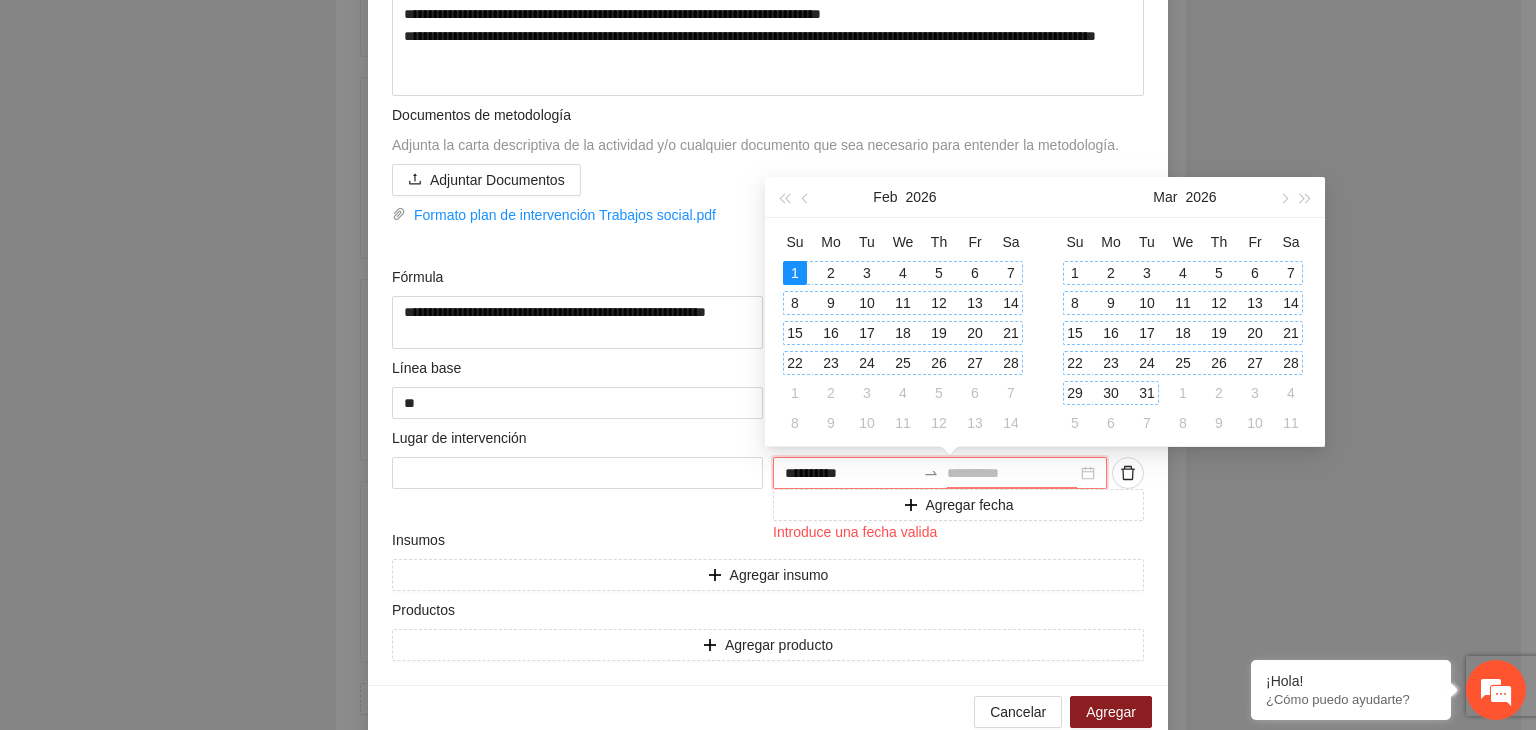 click on "31" at bounding box center [1147, 393] 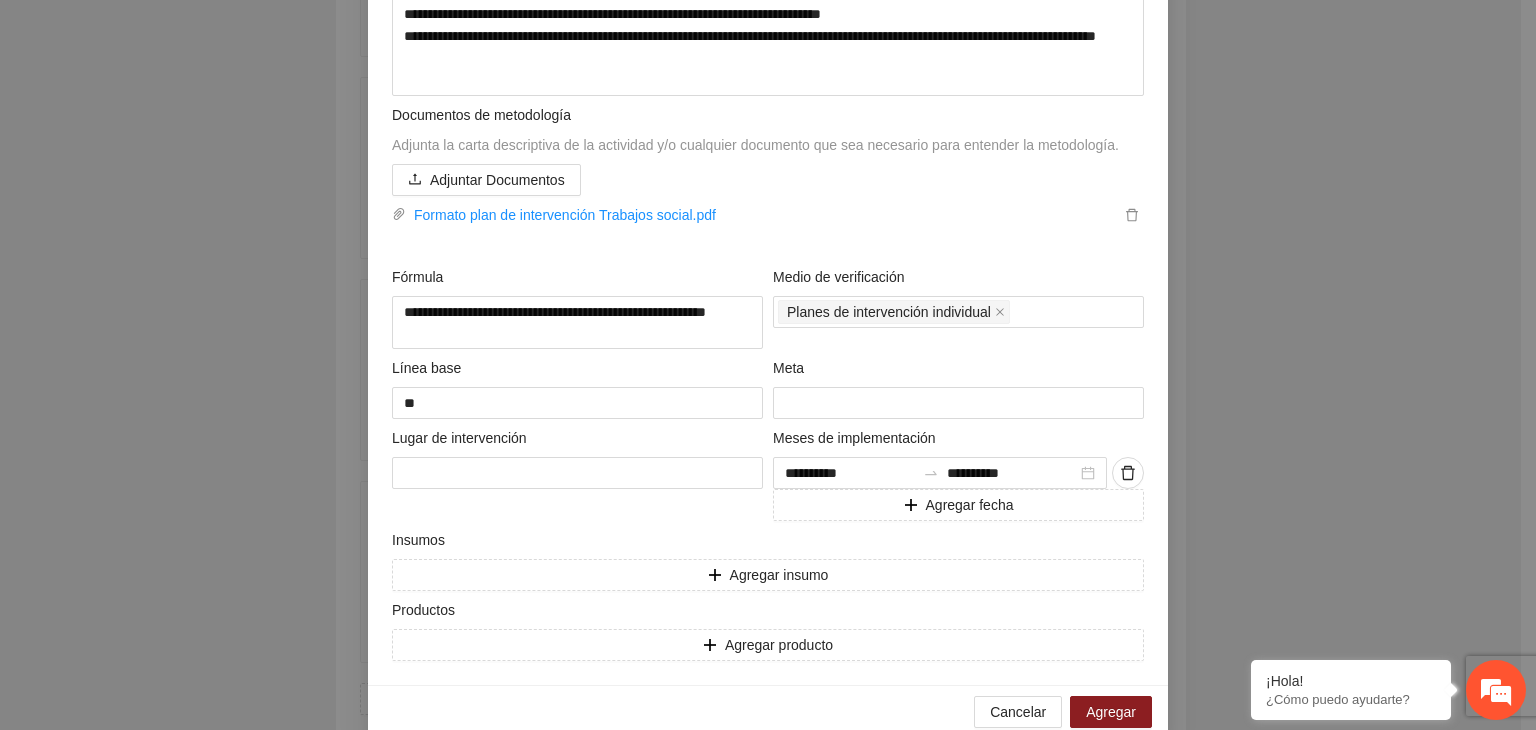 click on "**********" at bounding box center [768, 365] 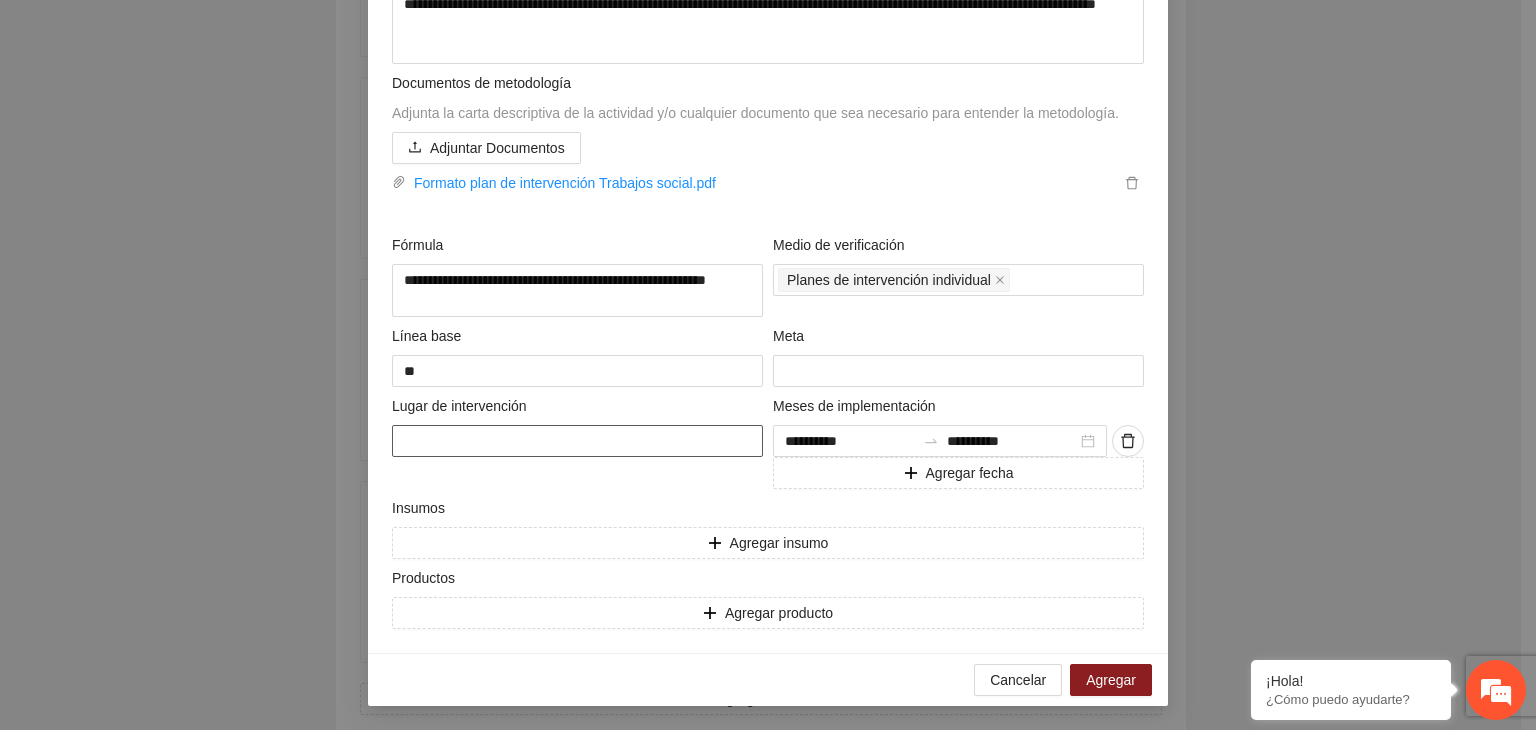click at bounding box center [577, 441] 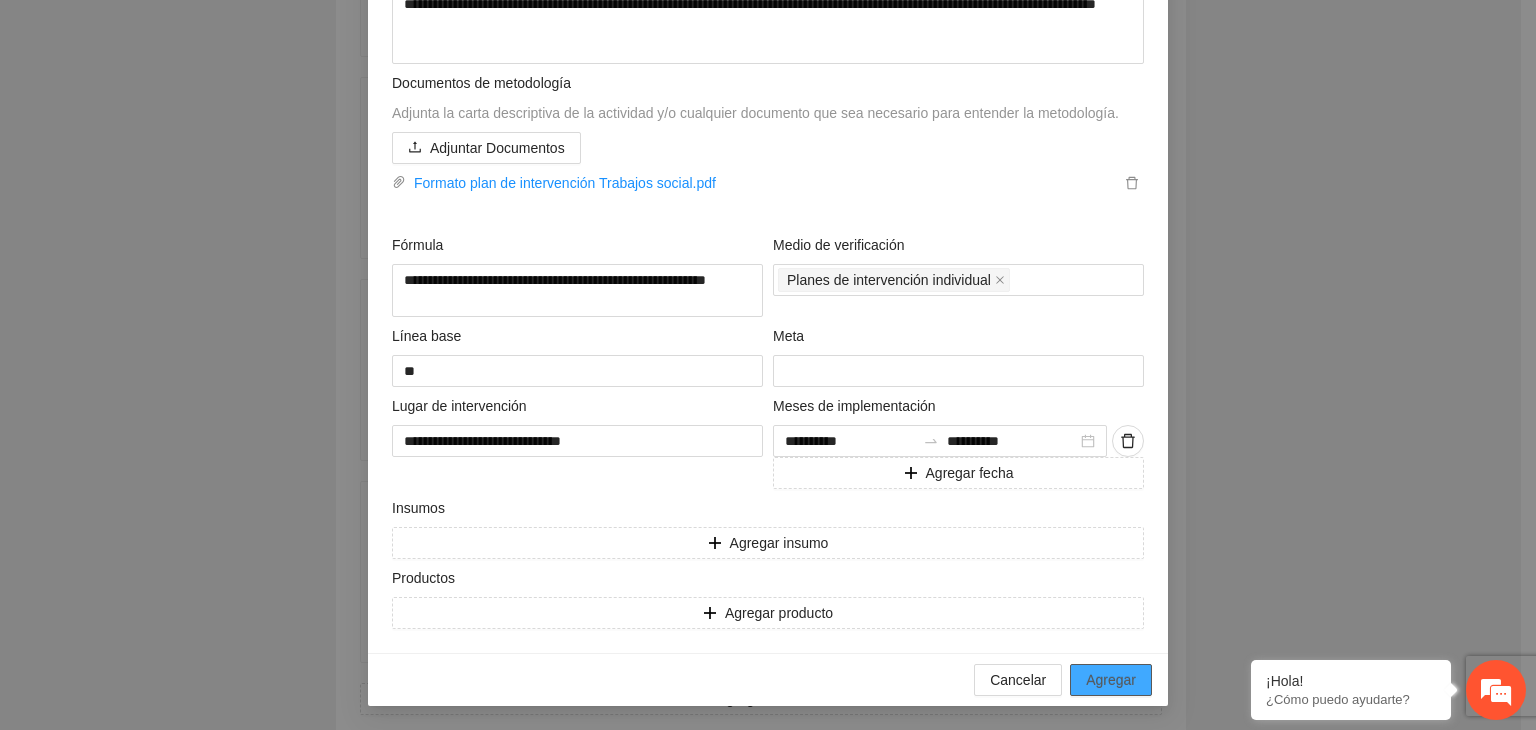 click on "Agregar" at bounding box center [1111, 680] 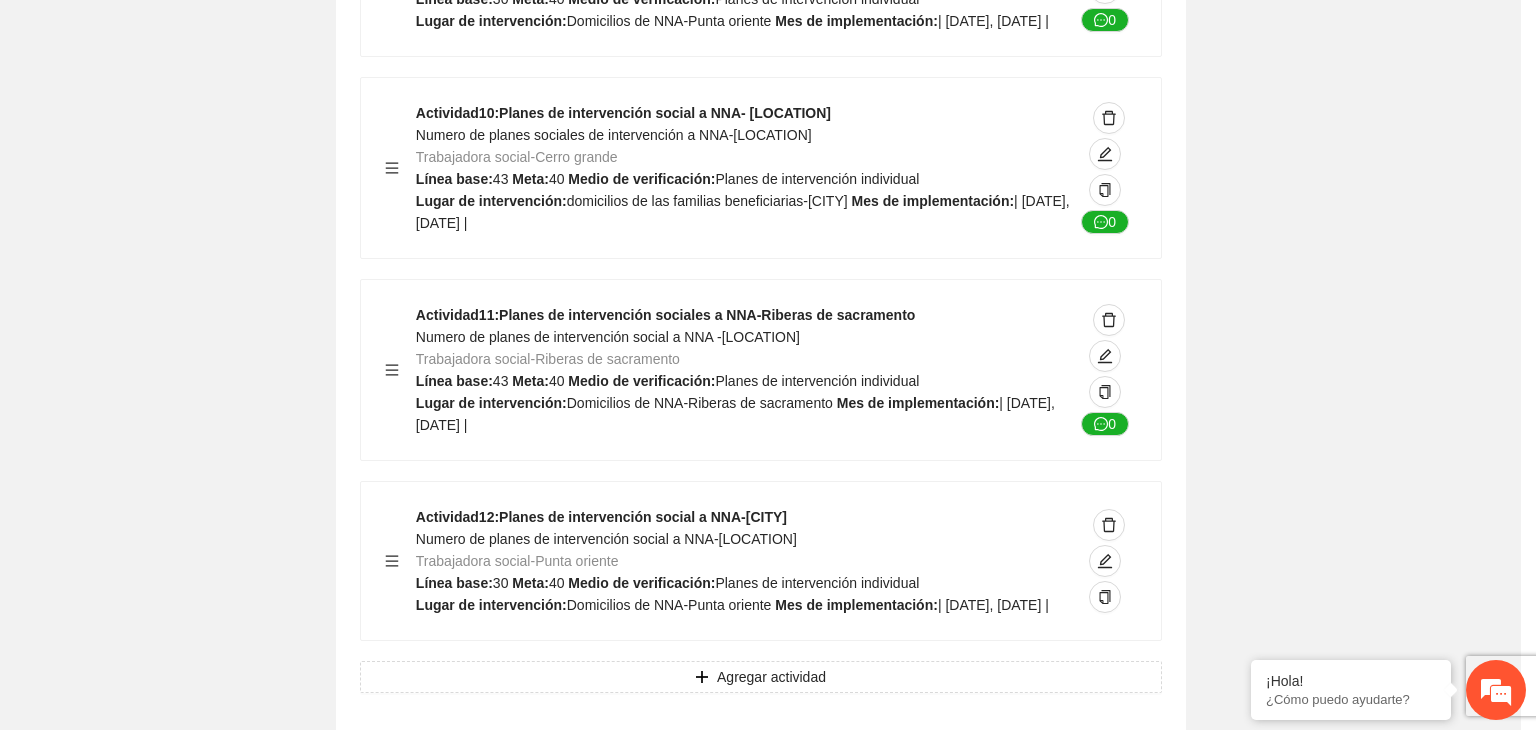 scroll, scrollTop: 204, scrollLeft: 0, axis: vertical 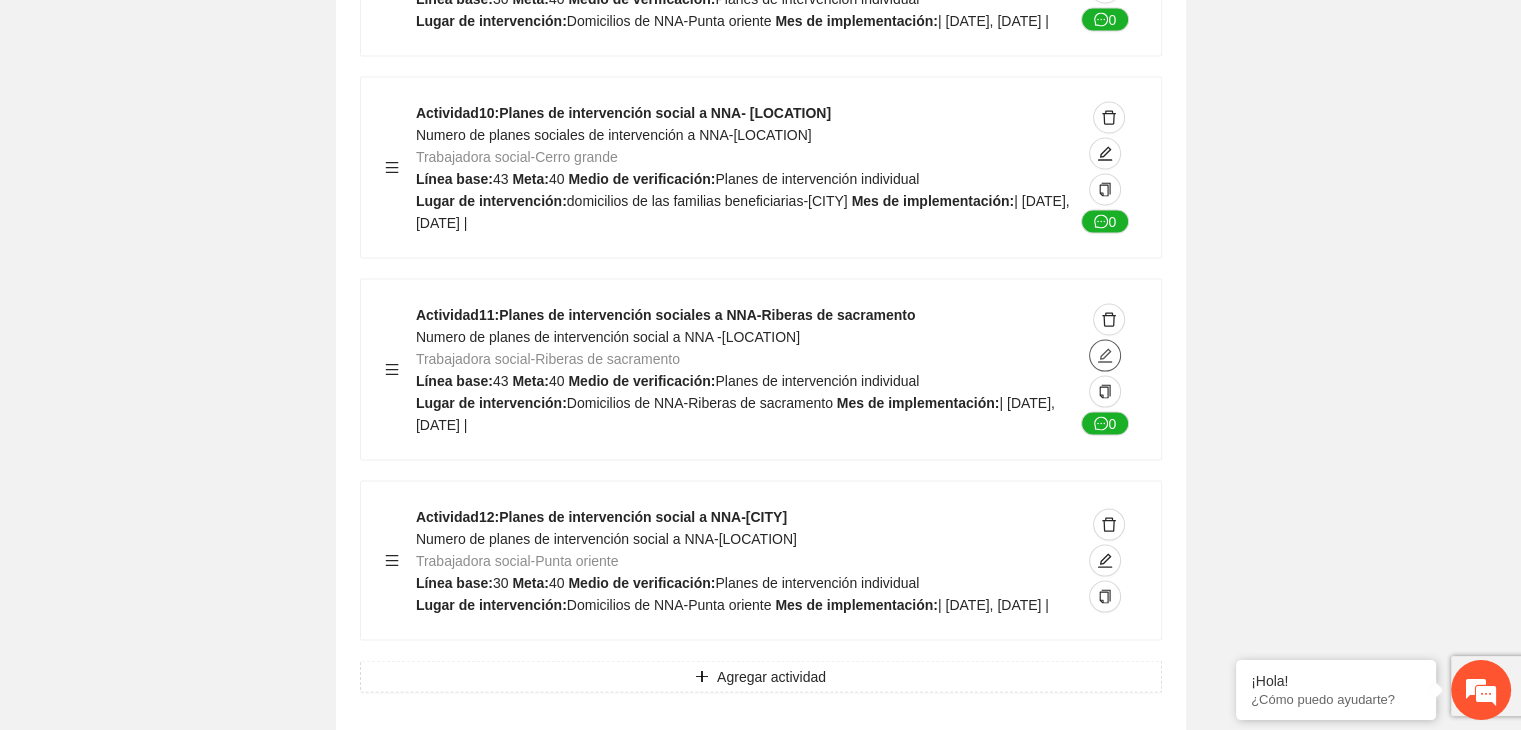 click 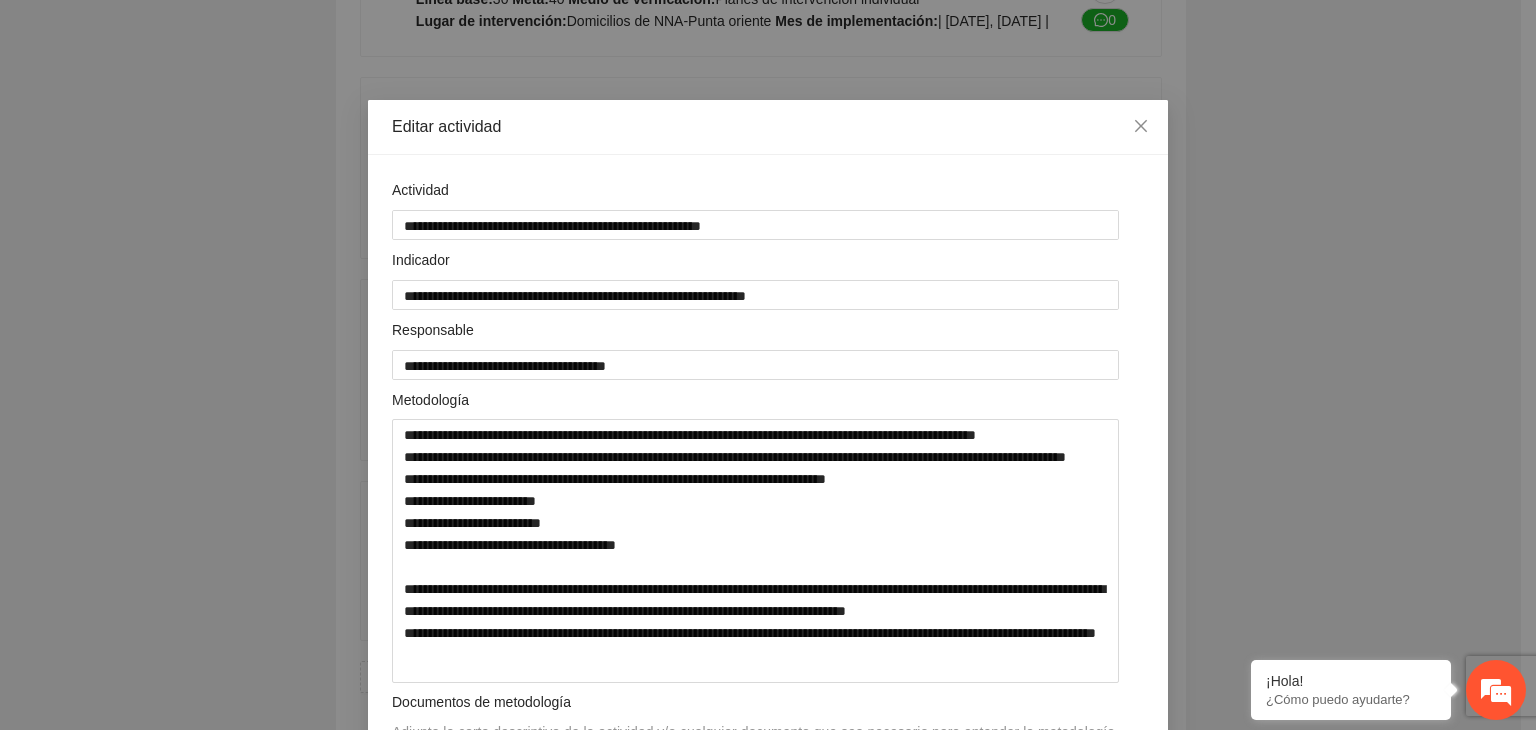 click on "**********" at bounding box center (768, 365) 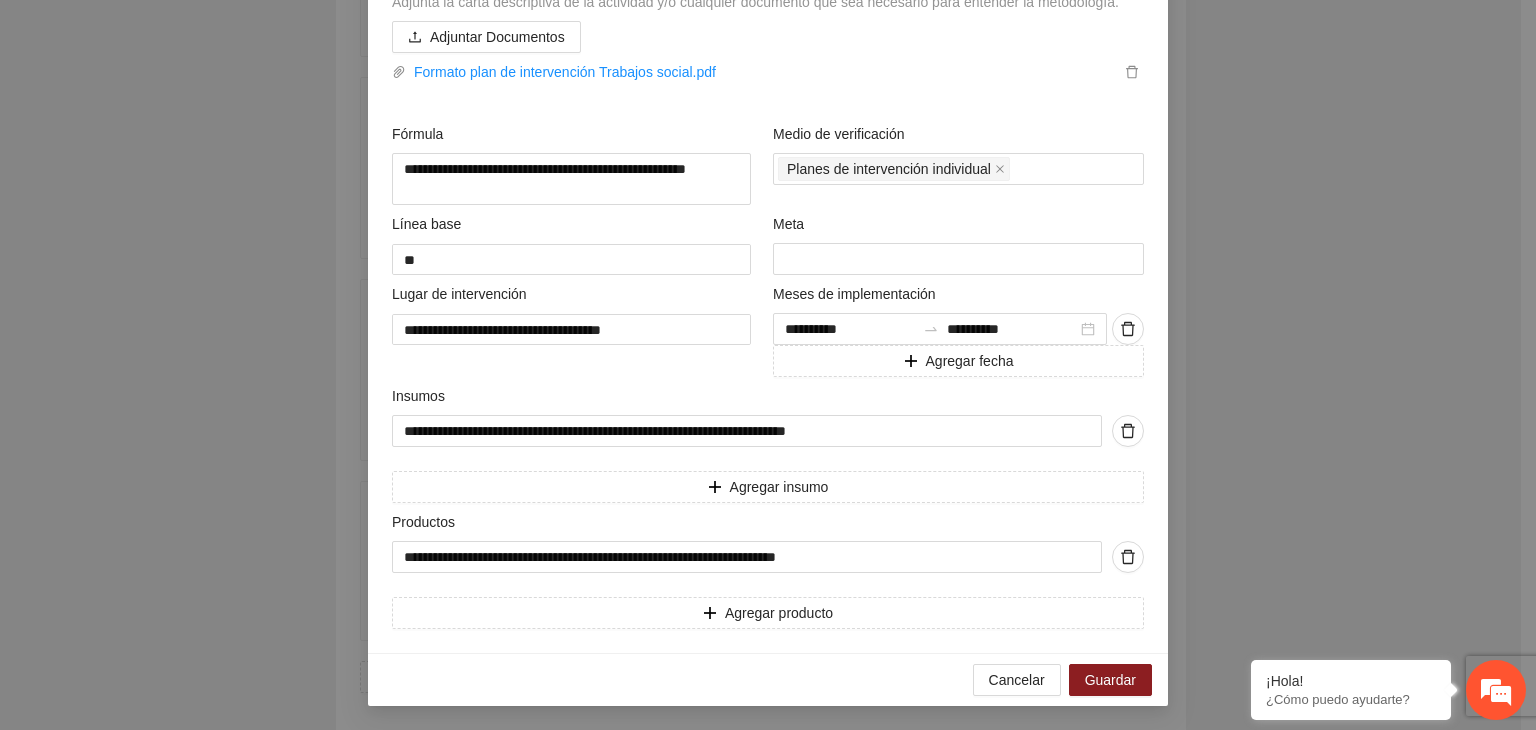 scroll, scrollTop: 741, scrollLeft: 0, axis: vertical 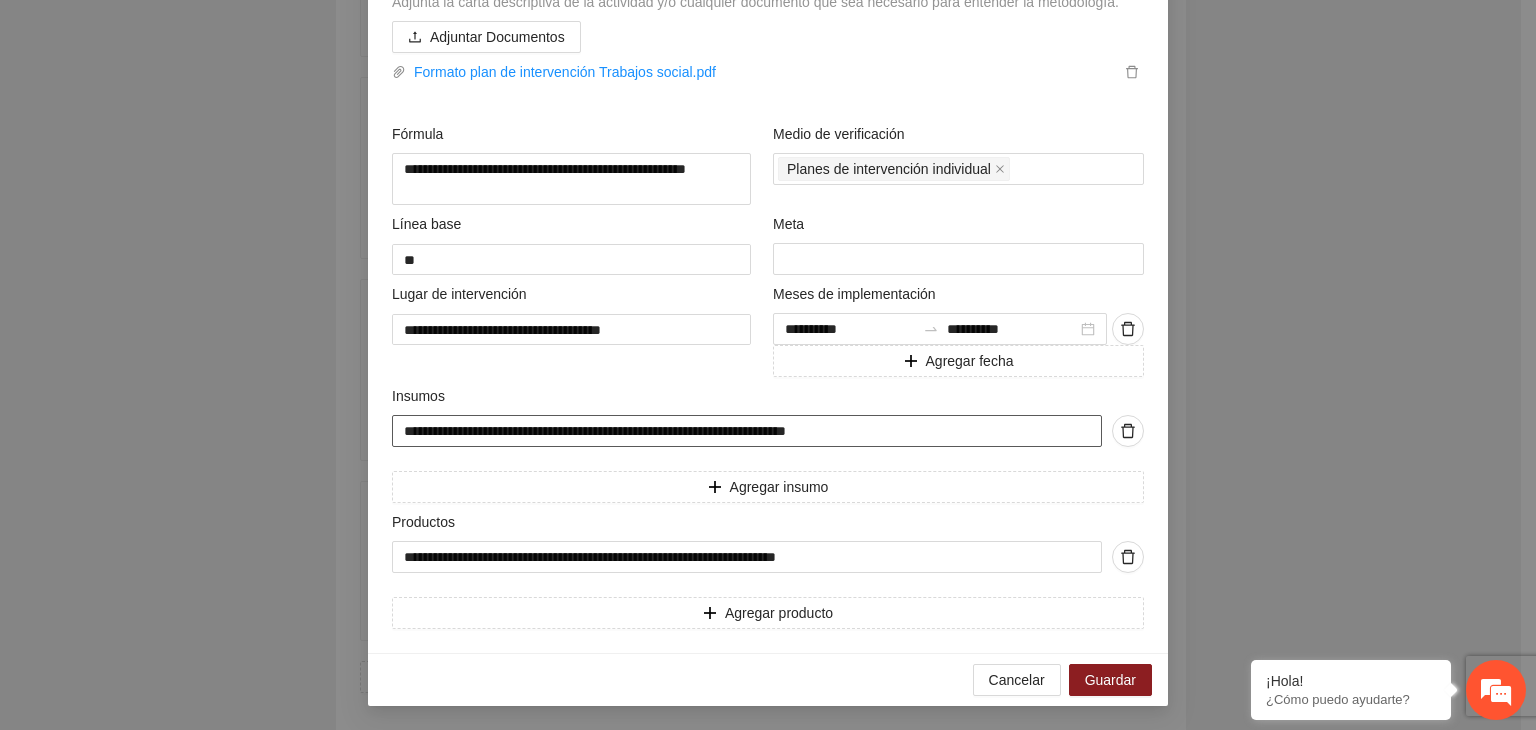 drag, startPoint x: 393, startPoint y: 429, endPoint x: 947, endPoint y: 425, distance: 554.01447 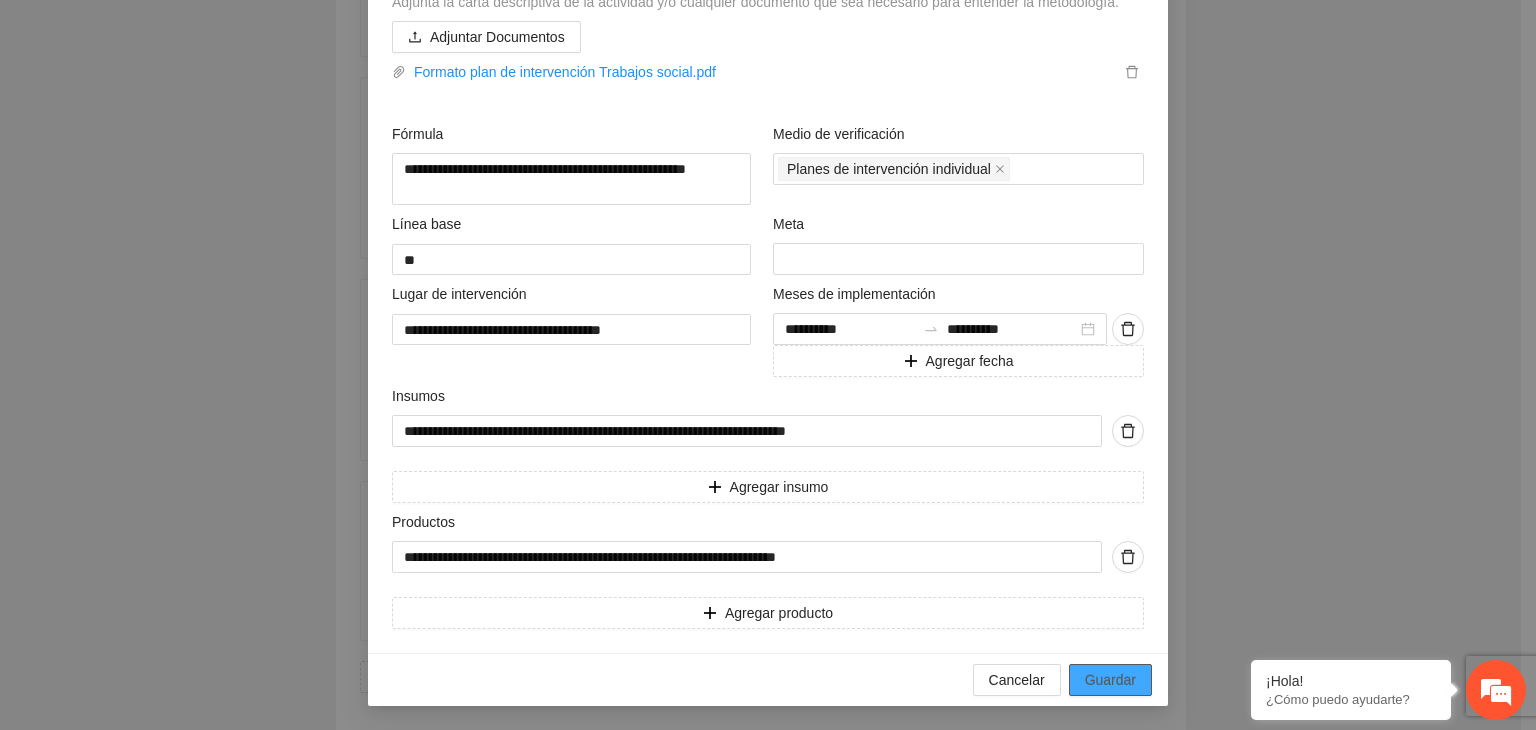 click on "Guardar" at bounding box center [1110, 680] 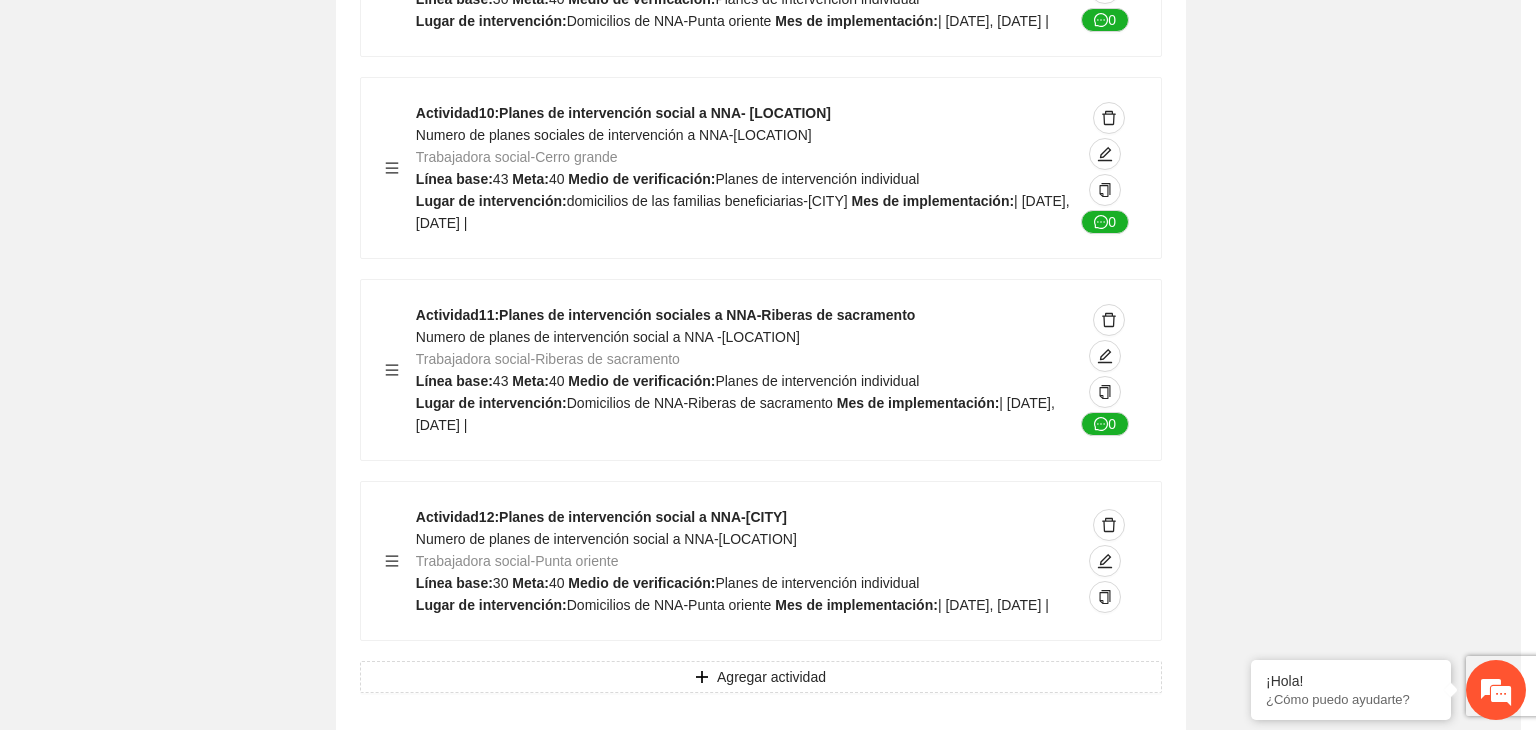 scroll, scrollTop: 234, scrollLeft: 0, axis: vertical 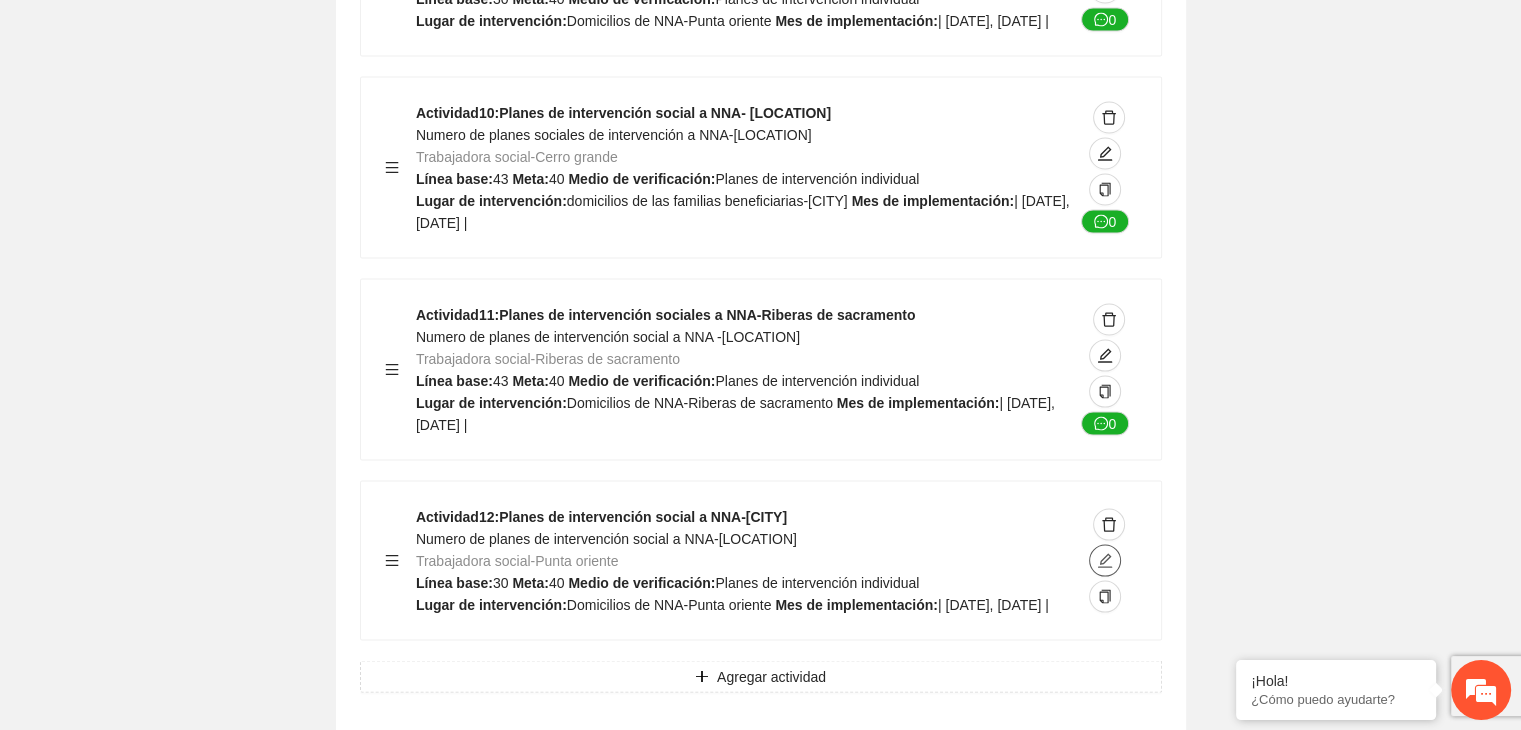 click 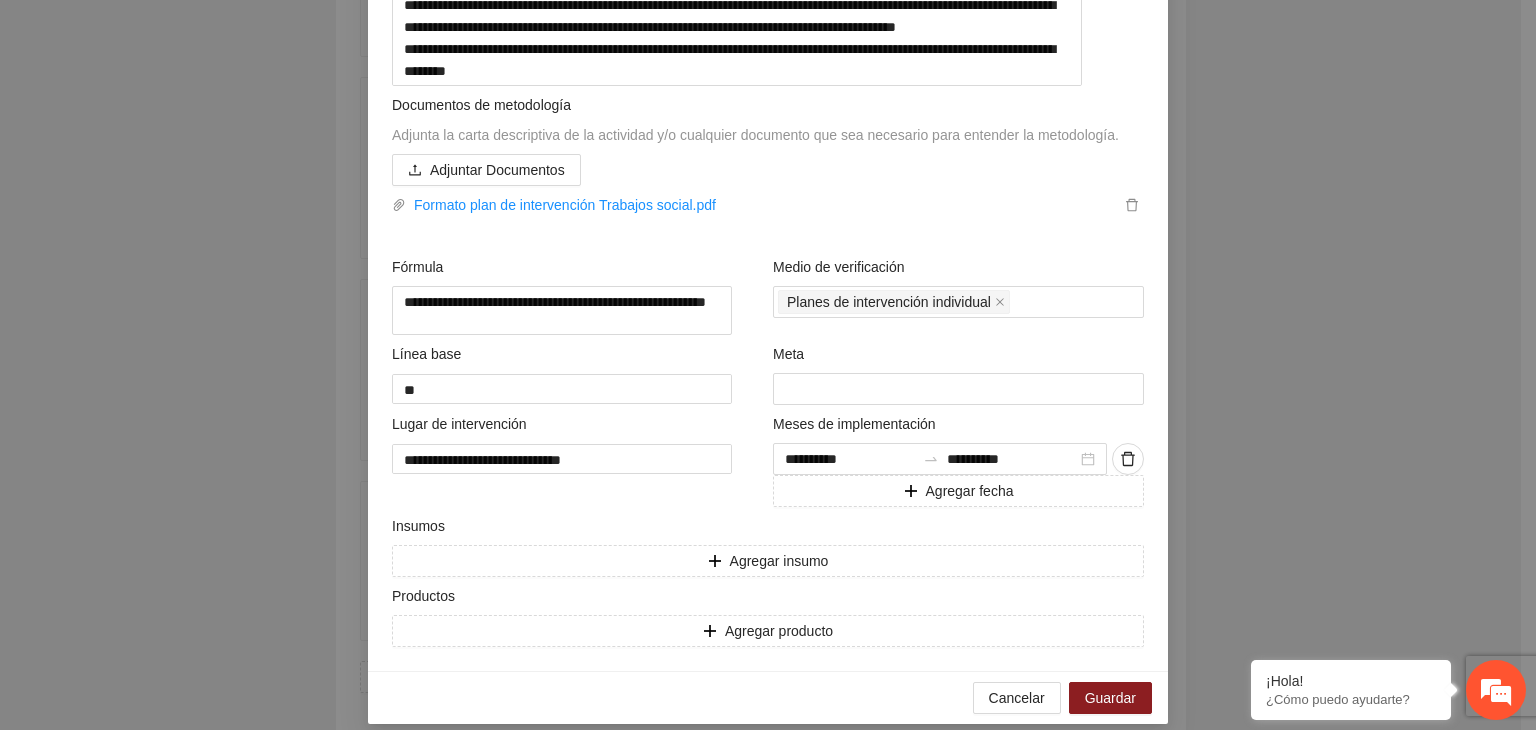 scroll, scrollTop: 629, scrollLeft: 0, axis: vertical 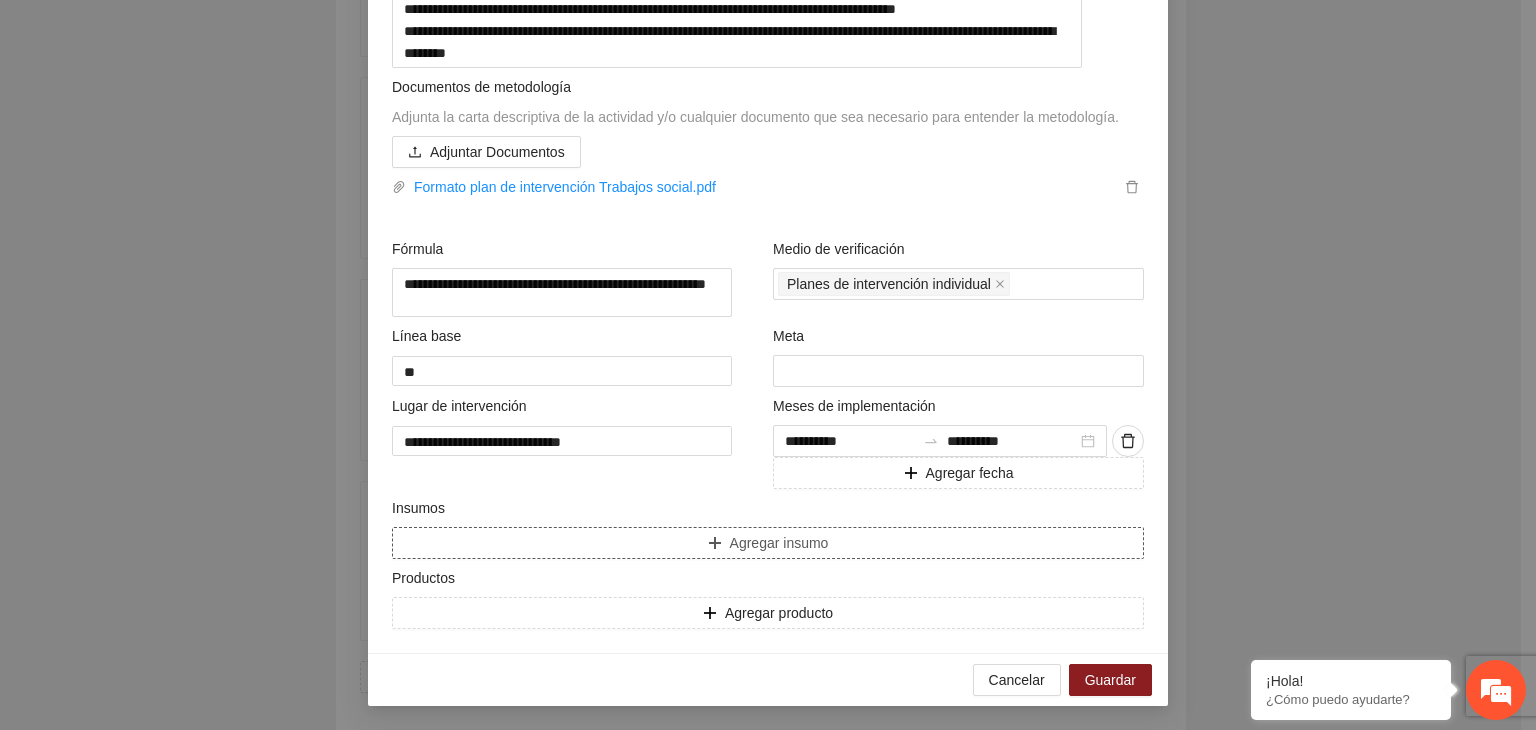 click on "Agregar insumo" at bounding box center (768, 543) 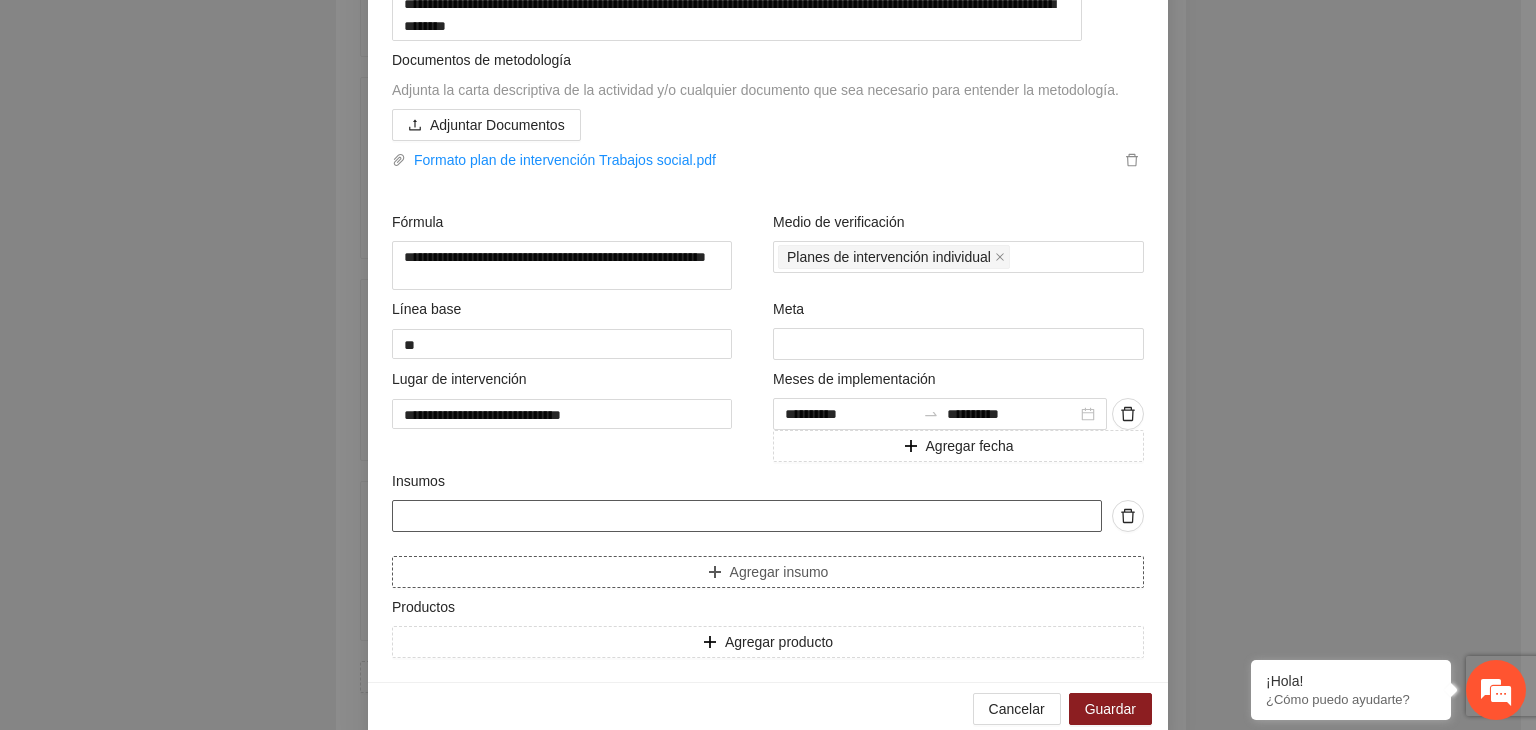 paste on "**********" 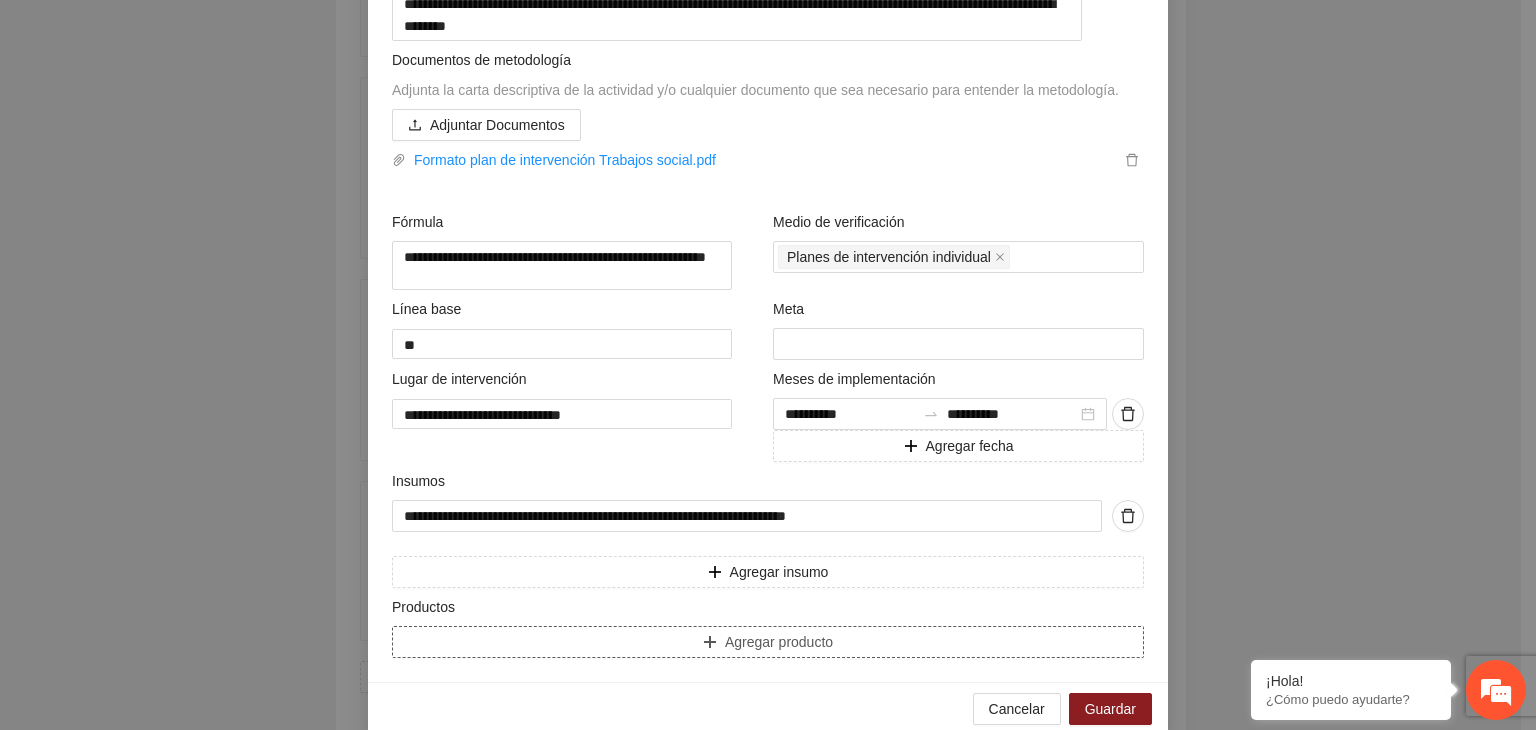 click on "Agregar producto" at bounding box center [768, 642] 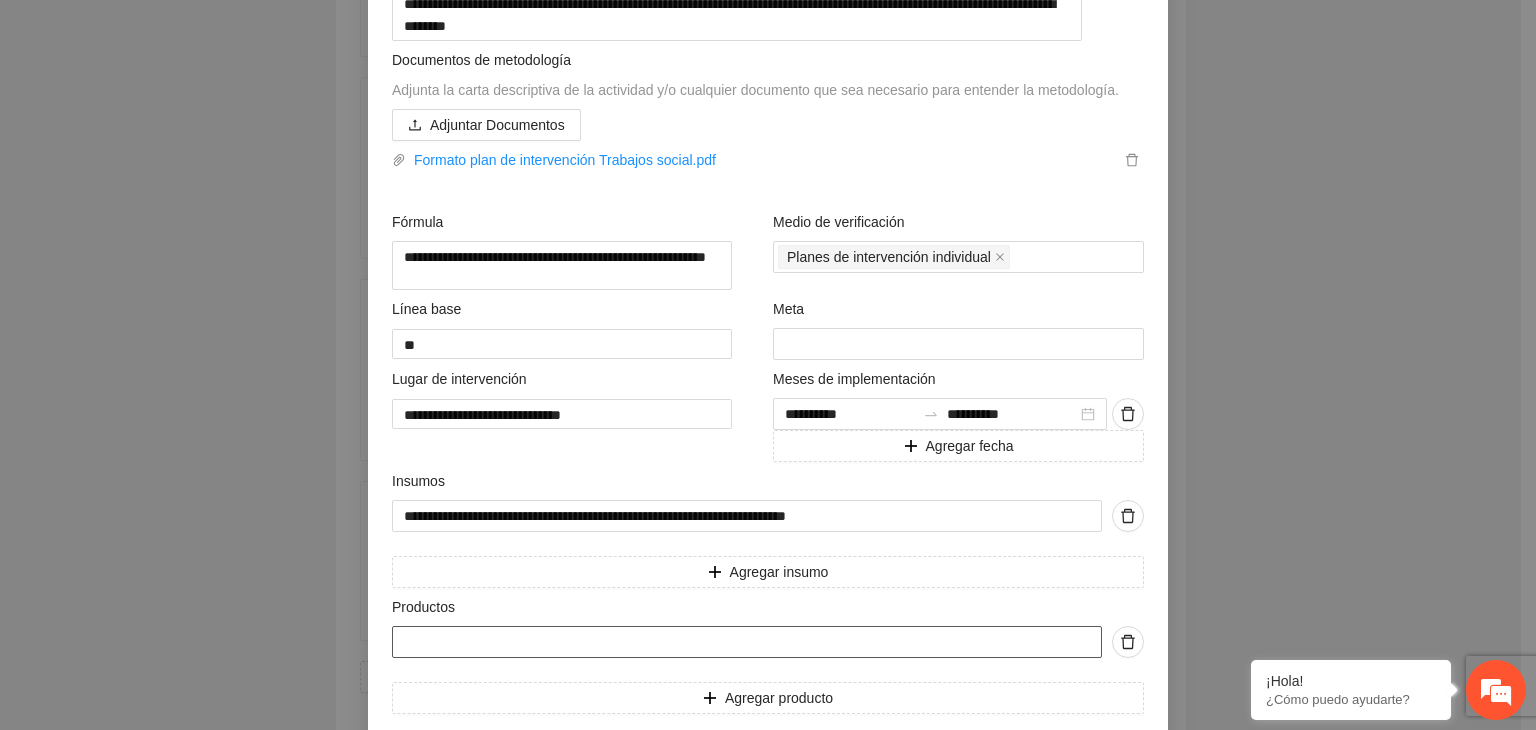 click at bounding box center [747, 642] 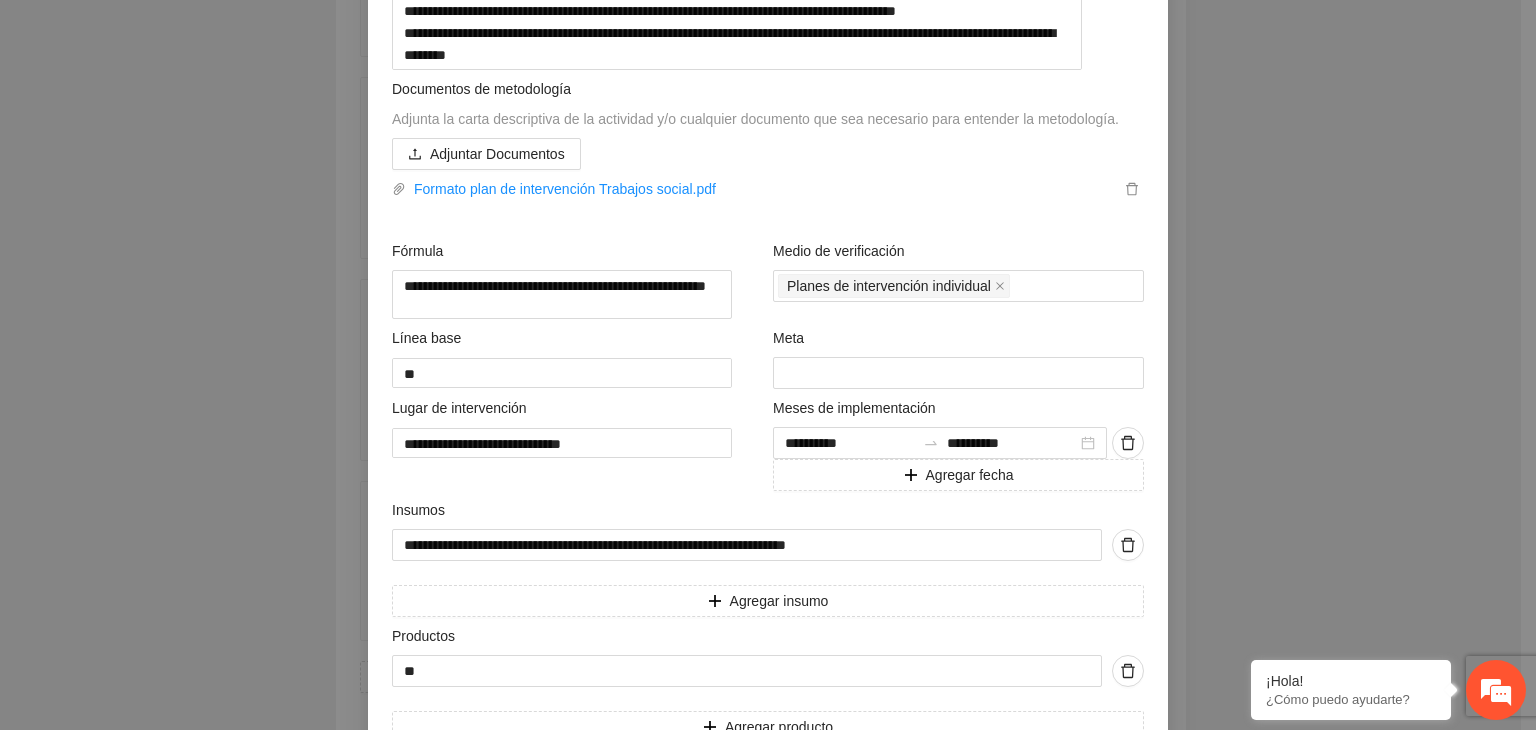 scroll, scrollTop: 741, scrollLeft: 0, axis: vertical 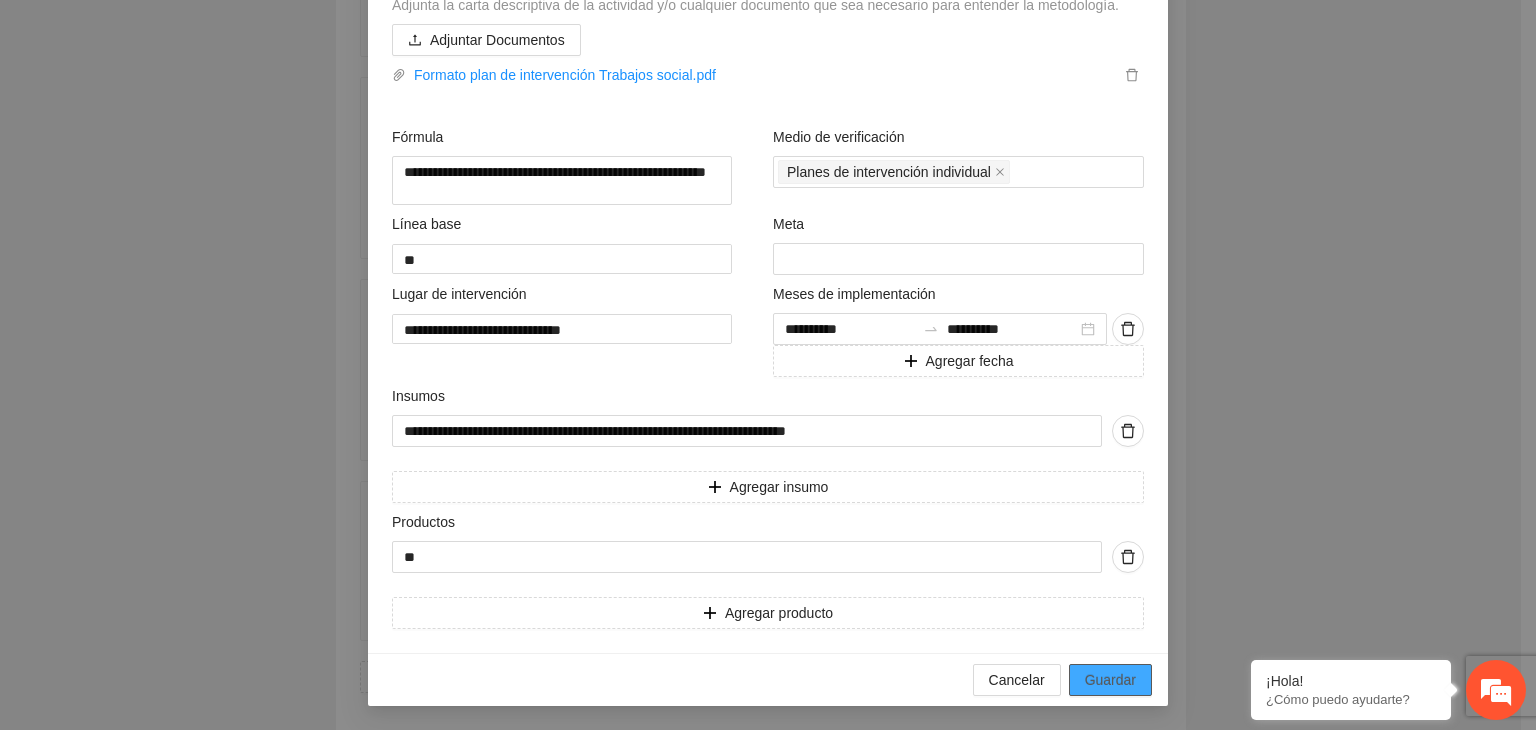 click on "Guardar" at bounding box center (1110, 680) 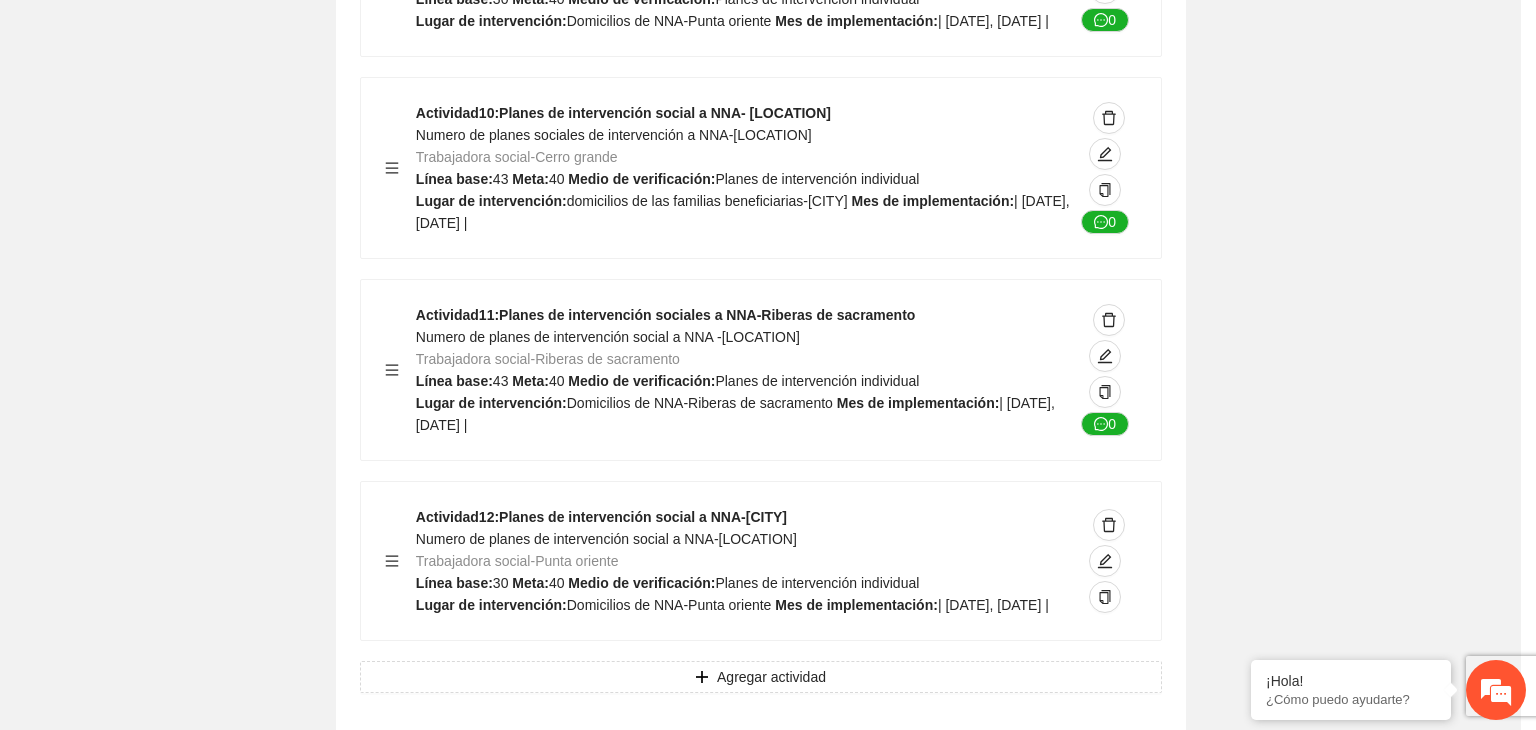 scroll, scrollTop: 234, scrollLeft: 0, axis: vertical 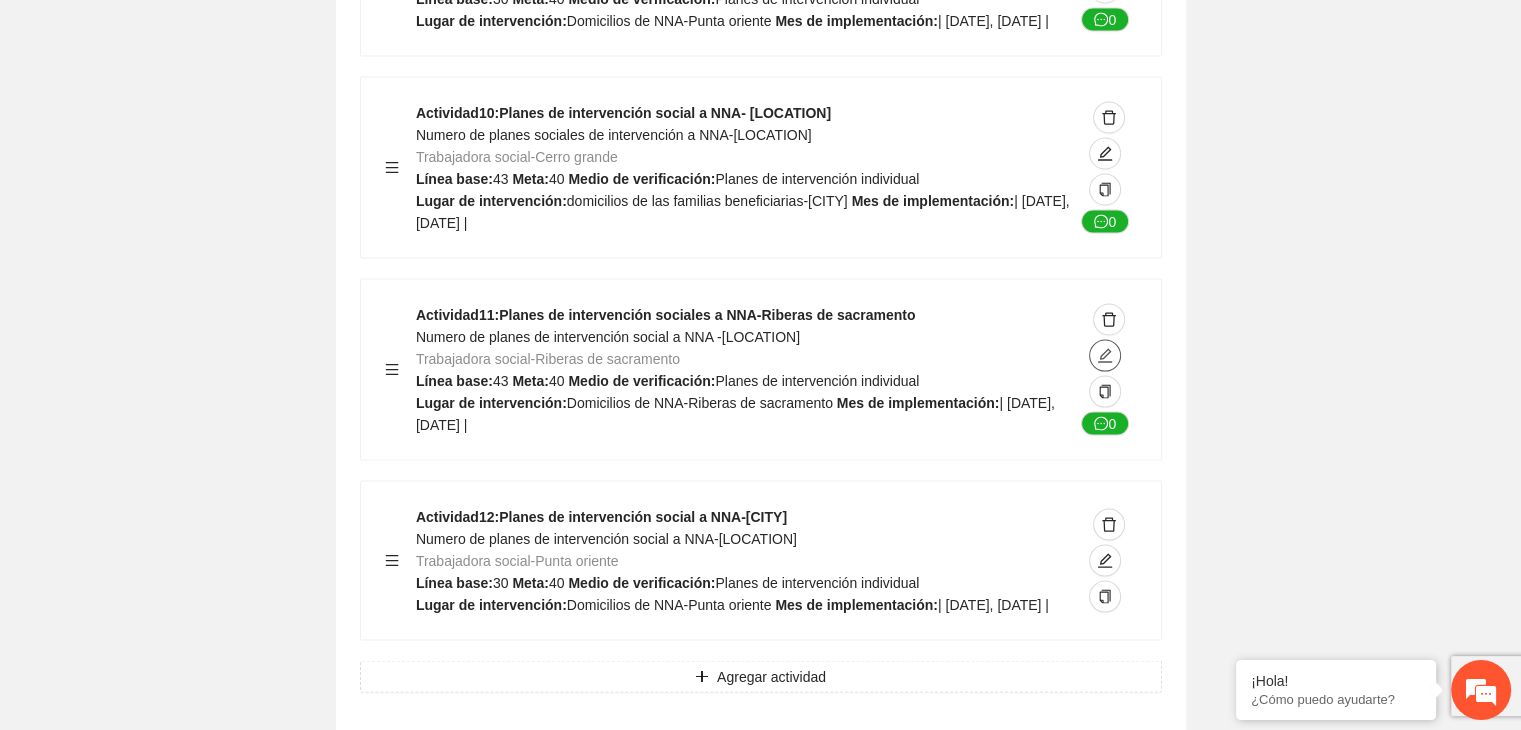 click 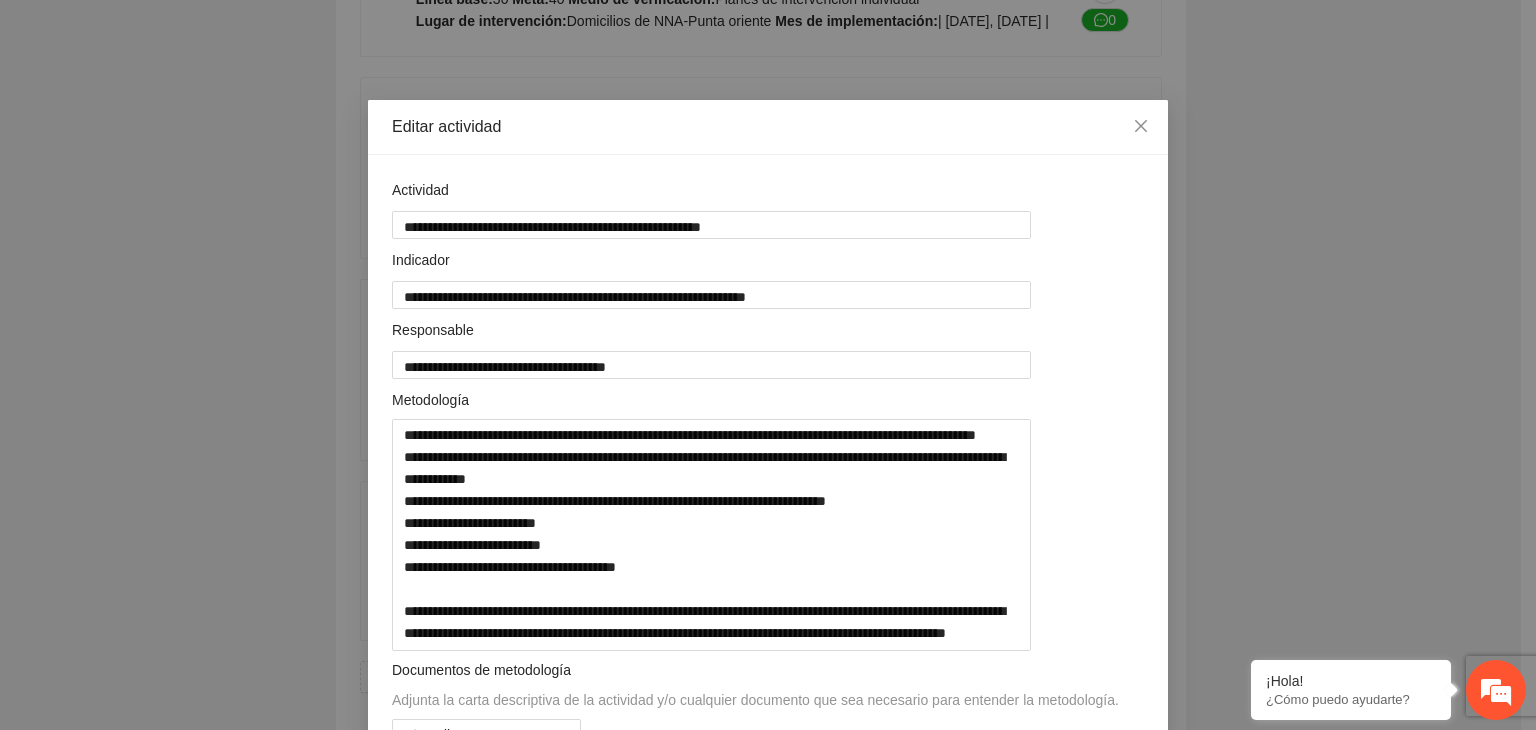 click on "**********" at bounding box center (768, 365) 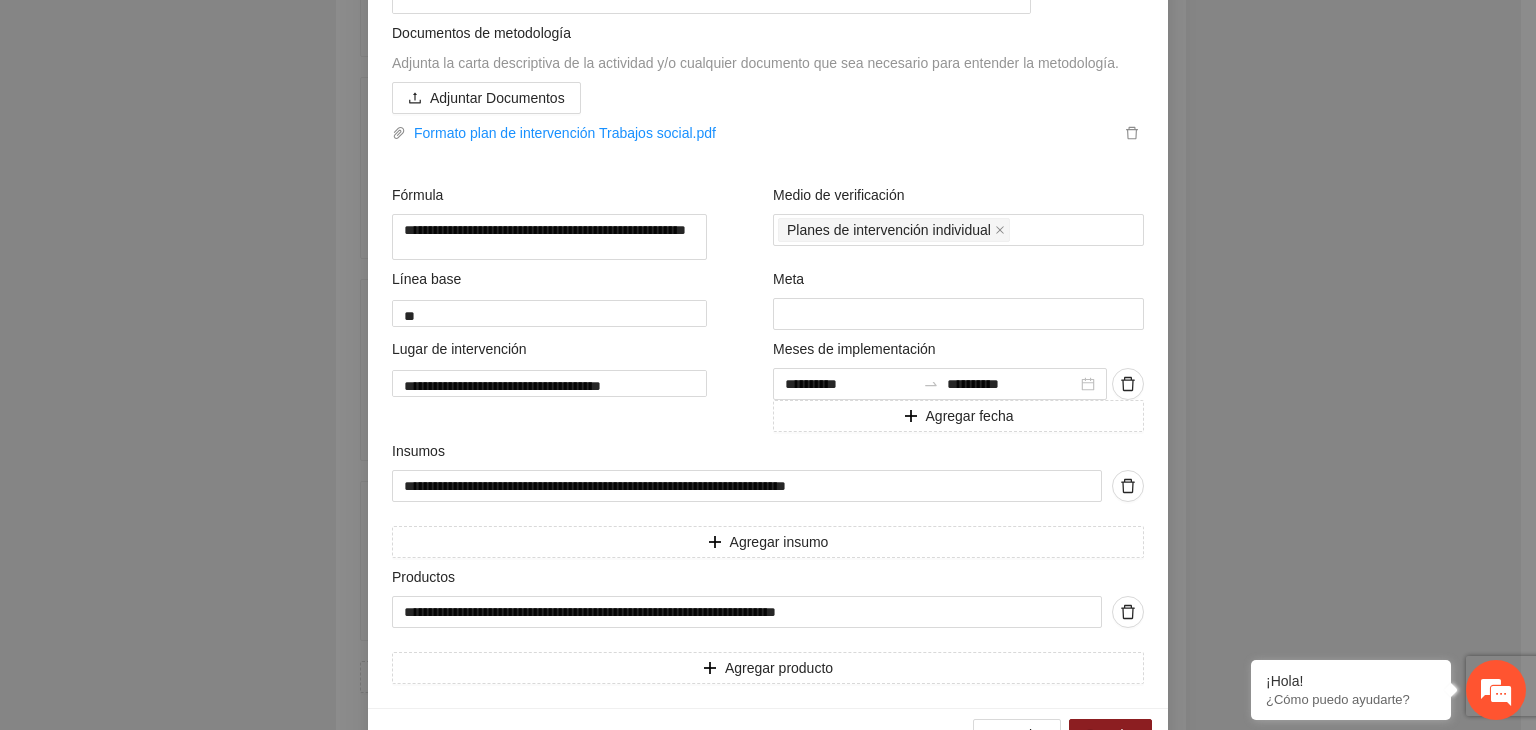 scroll, scrollTop: 741, scrollLeft: 0, axis: vertical 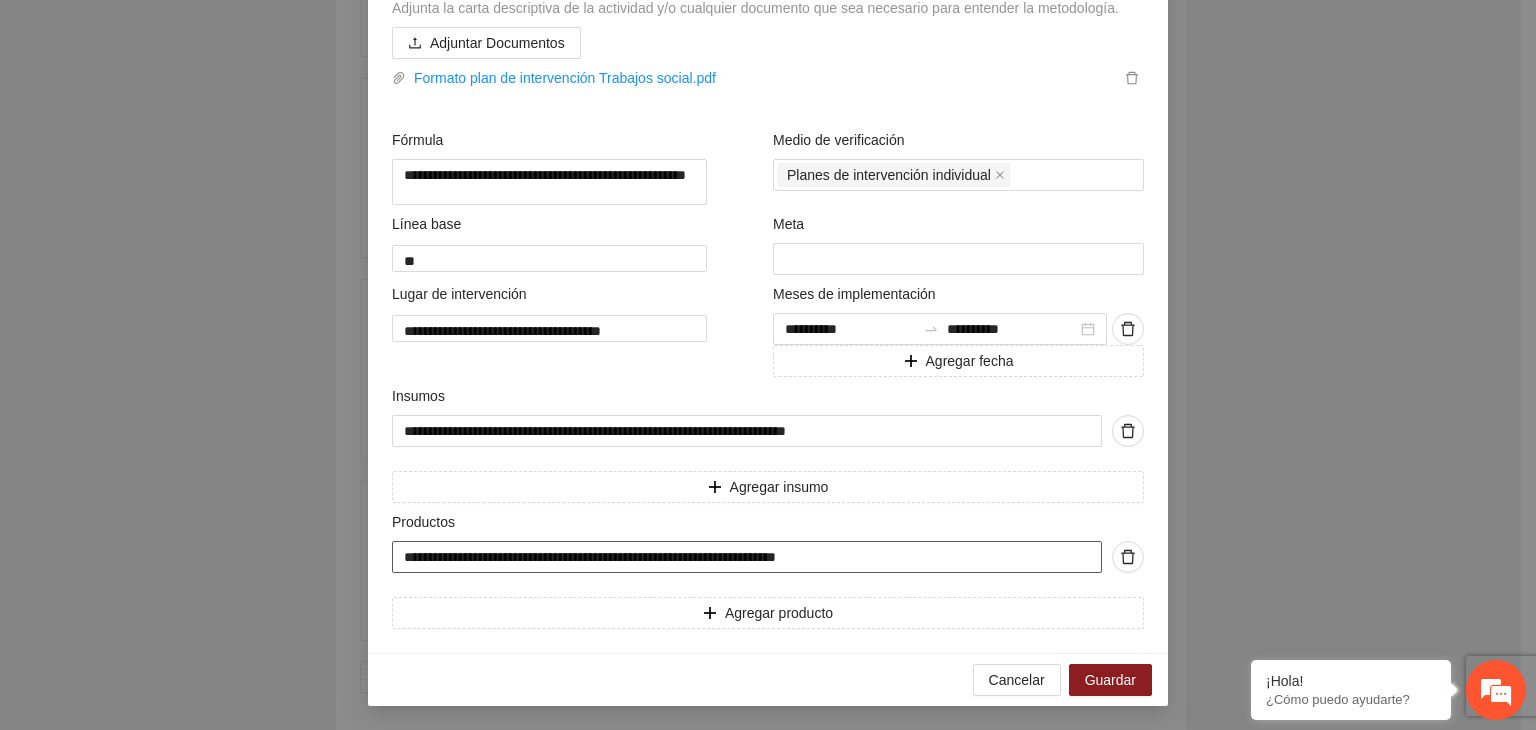 drag, startPoint x: 400, startPoint y: 556, endPoint x: 916, endPoint y: 546, distance: 516.09686 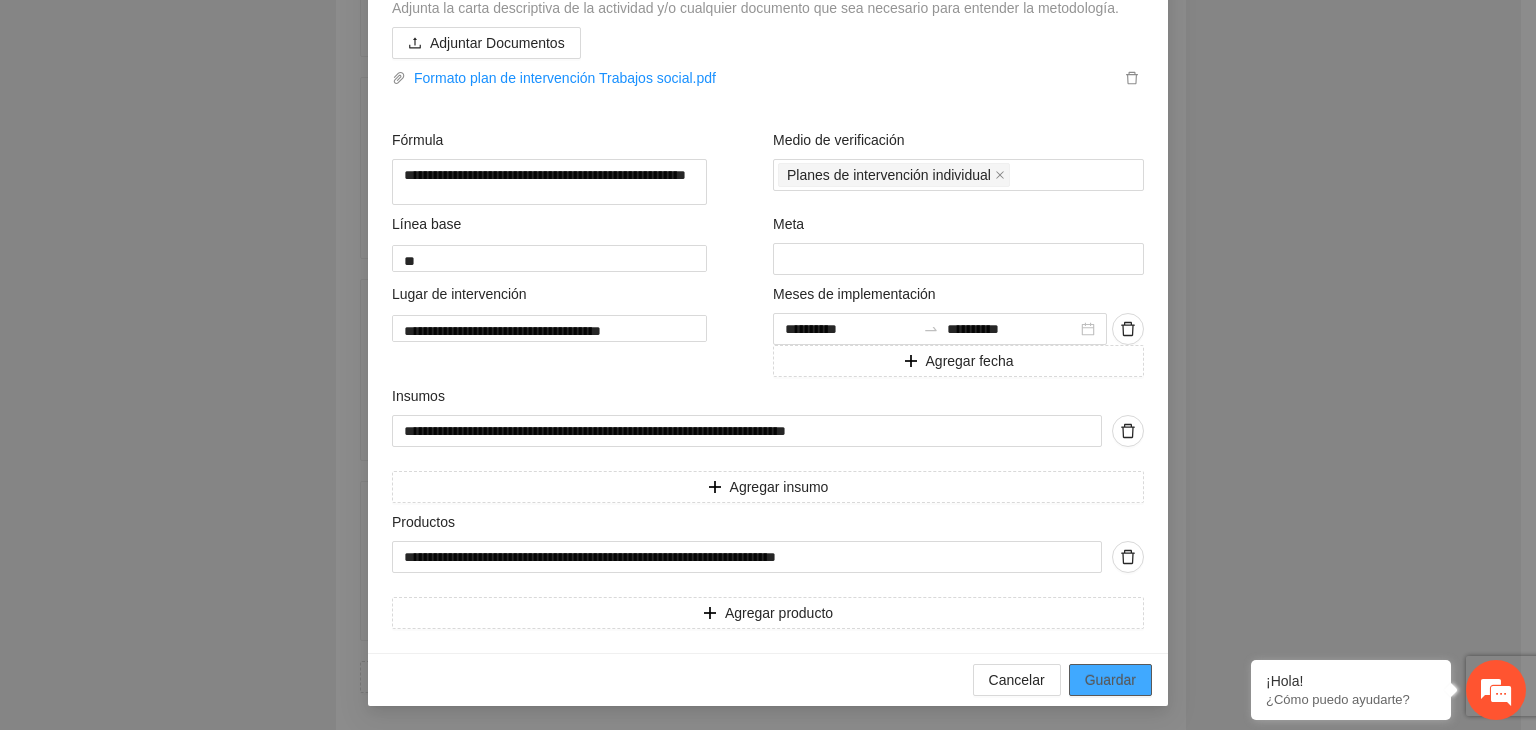 click on "Guardar" at bounding box center [1110, 680] 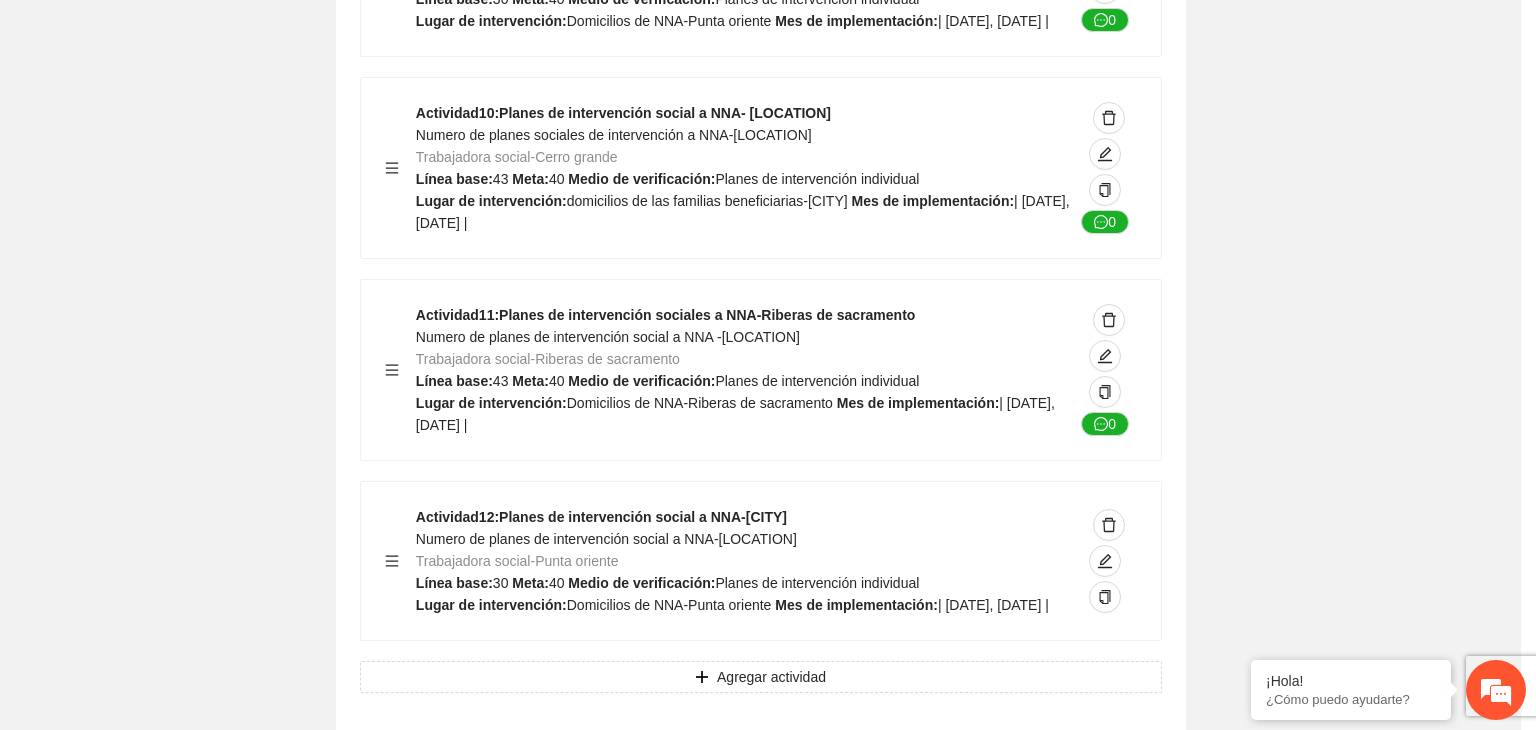scroll, scrollTop: 234, scrollLeft: 0, axis: vertical 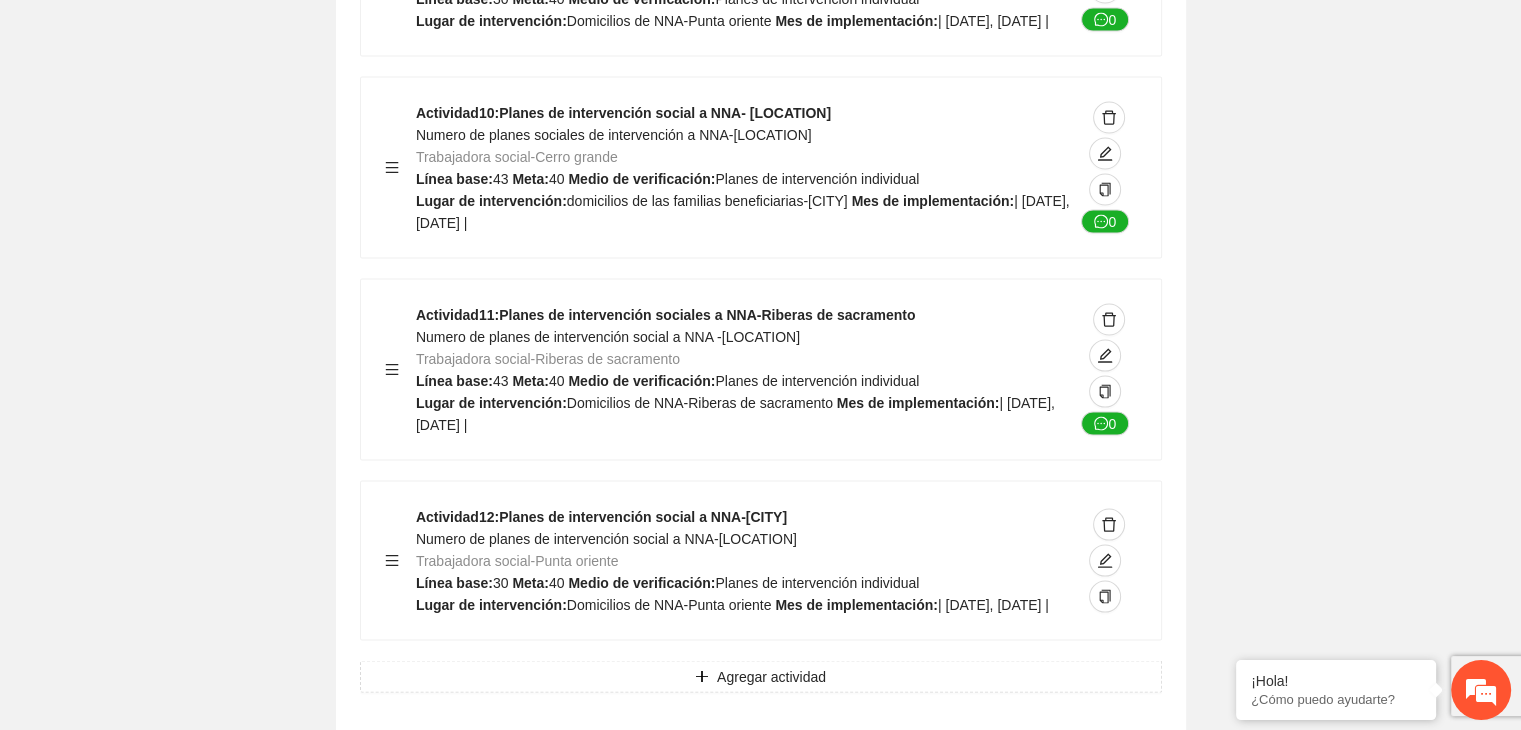 click on "Guardar Objetivo de desarrollo   Exportar Contribuir a la disminución de incidencia en violencia familiar en las zonas de [LOCATION], [LOCATION] y [LOCATION] del Municipio   de Chihuahua. Indicadores Indicador  1 :   Violencia familiar disminuyendo en un 5% en [LOCATION] Número de carpetas de investigación de Violencia familiar   disminuyendo en un 5% en [LOCATION] Metodología:   Se solicita información al Observatorio Ciudadano de FICOSEC sobre el número de carpetas de violencia familiar en las colonias de intervención Línea base:  29   Meta:  25   Fórmula:  Suma de carpetas de investigación de violencia familiar disminuyendo   en un 5% en [LOCATION]   Meto de verificación:  Reporte/Informe 0 Indicador  2 :   Violencia familiar disminuyendo en un 5% en [LOCATION] Número de carpetas de investigación de Violencia familiar   disminuyendo en un 5% en [LOCATION] Metodología:  Línea base:  63   Meta:  56   Fórmula:     Meto de verificación:  Reporte/Informe 0 3 :" at bounding box center [760, -4956] 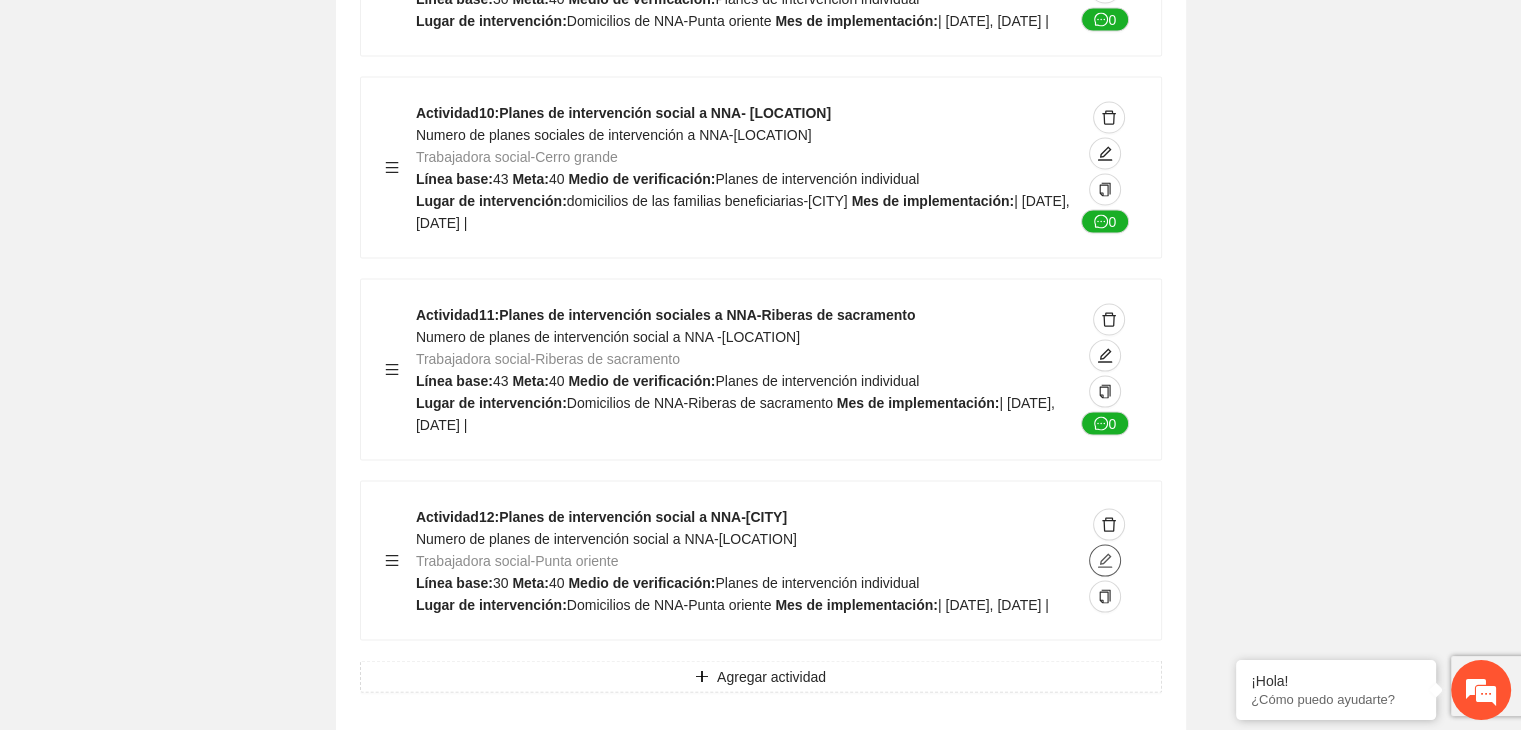 click 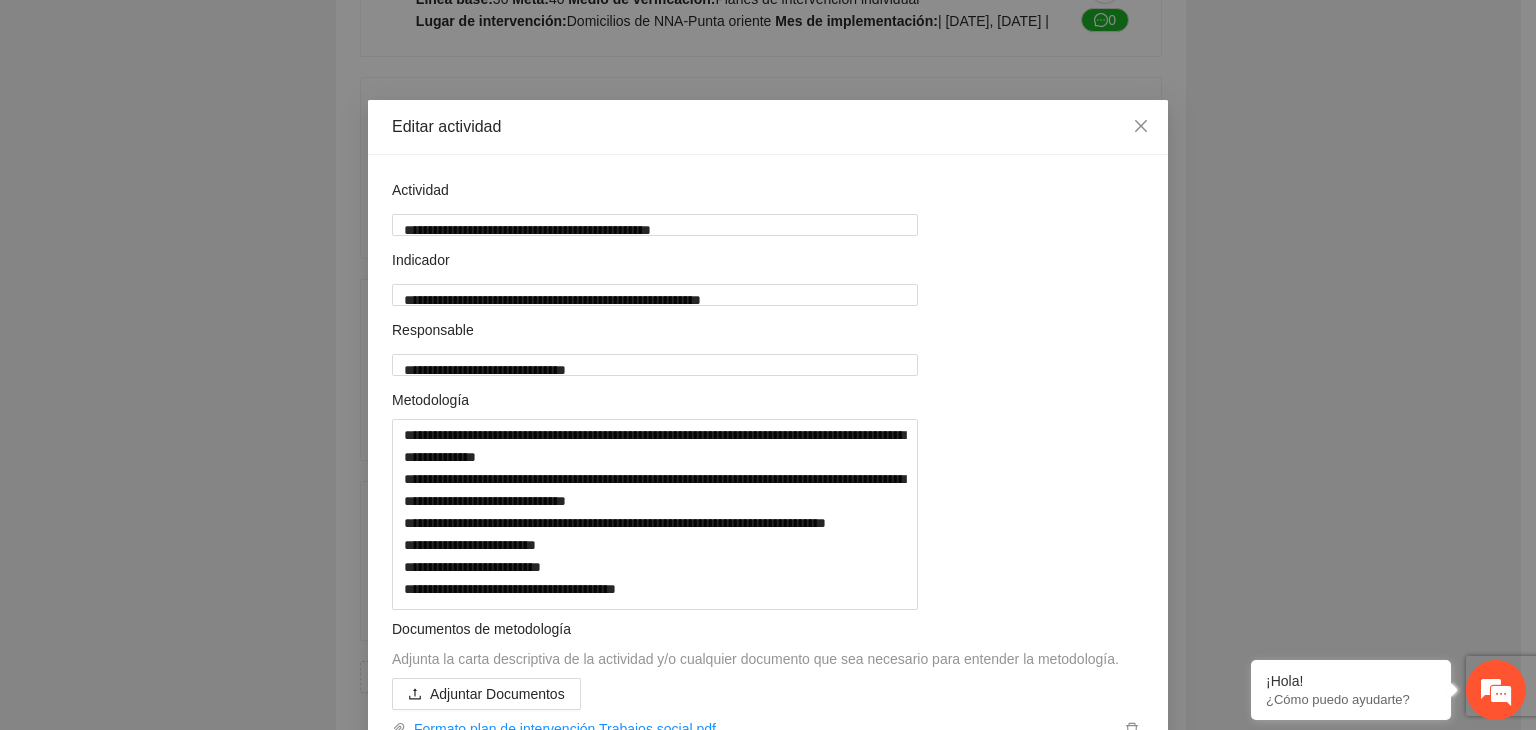 click on "**********" at bounding box center [768, 365] 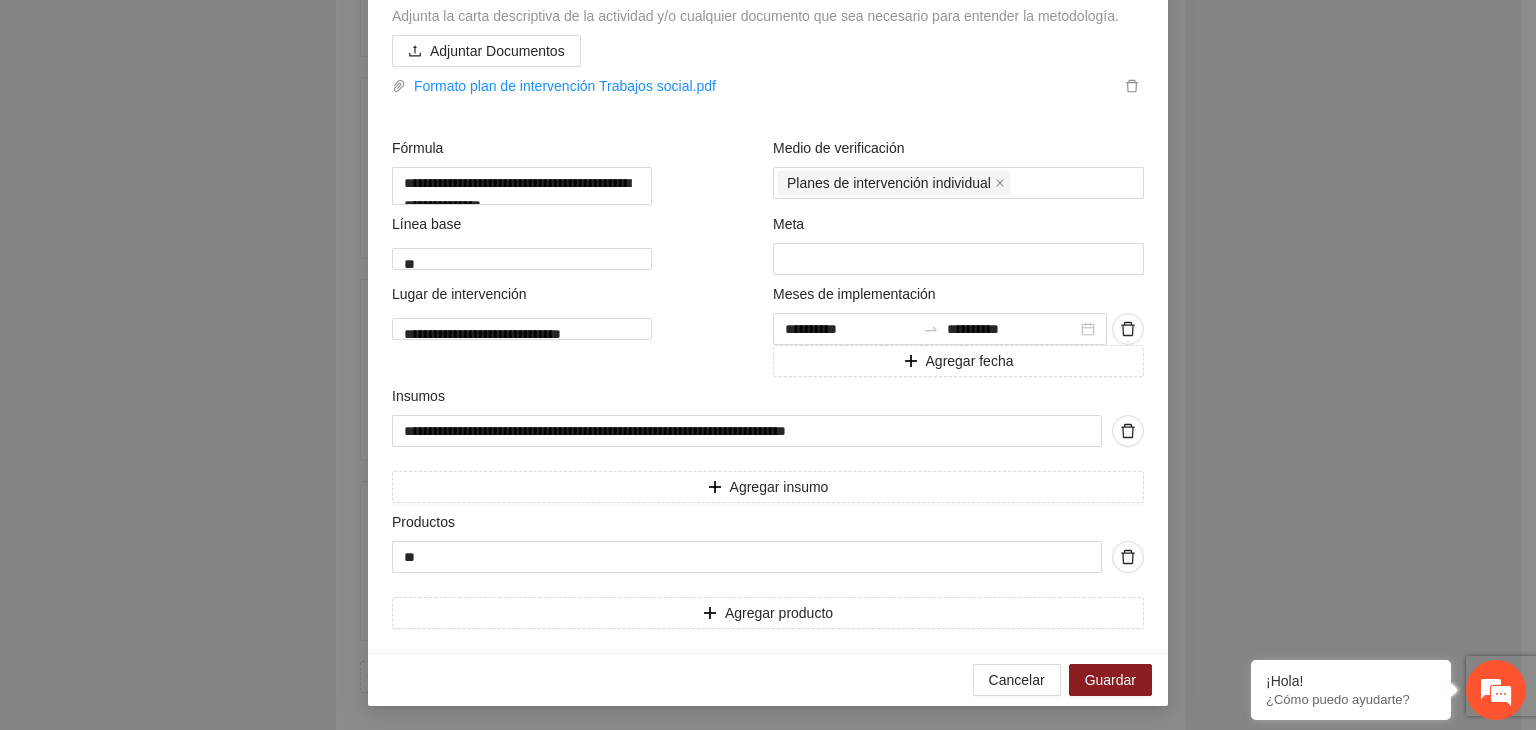scroll, scrollTop: 741, scrollLeft: 0, axis: vertical 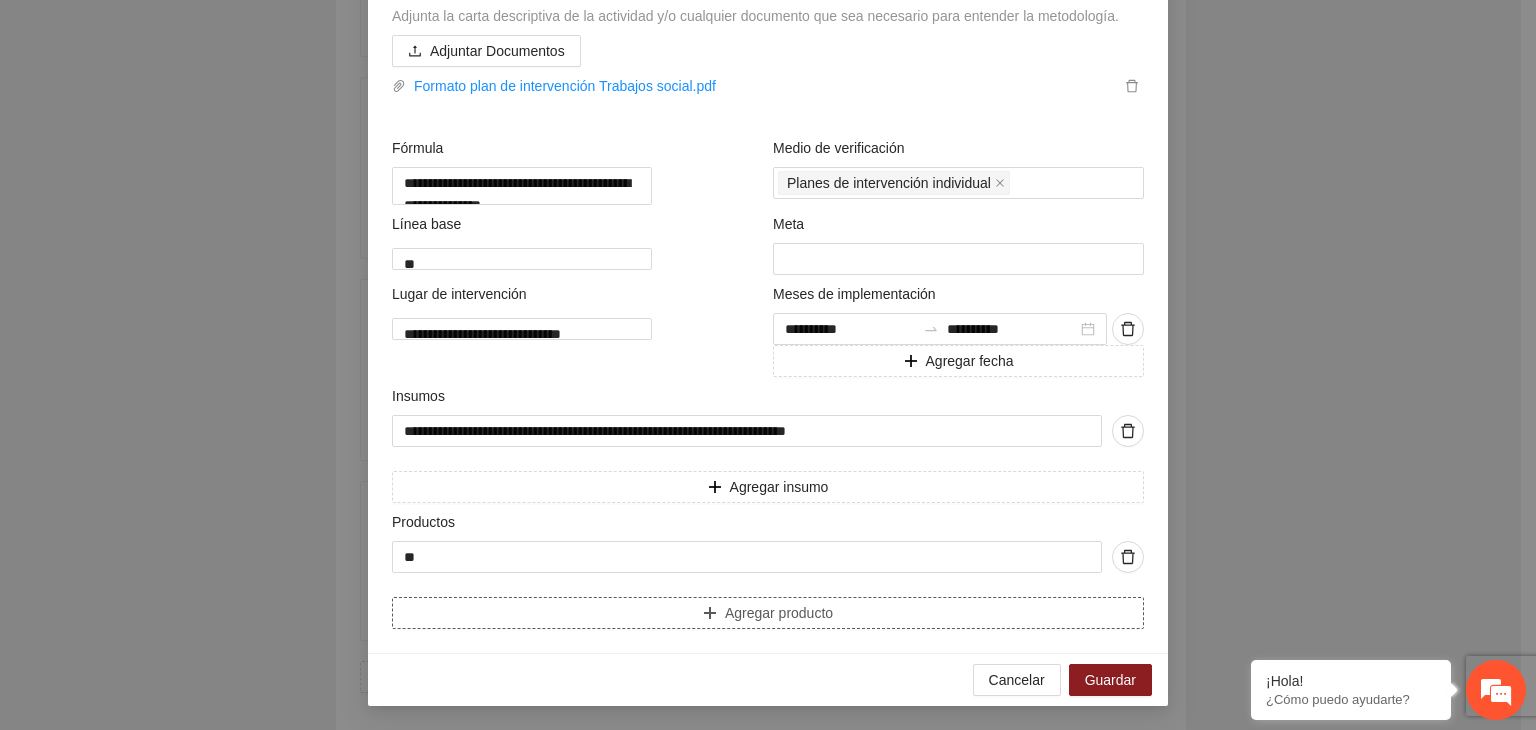 click on "Agregar producto" at bounding box center [768, 613] 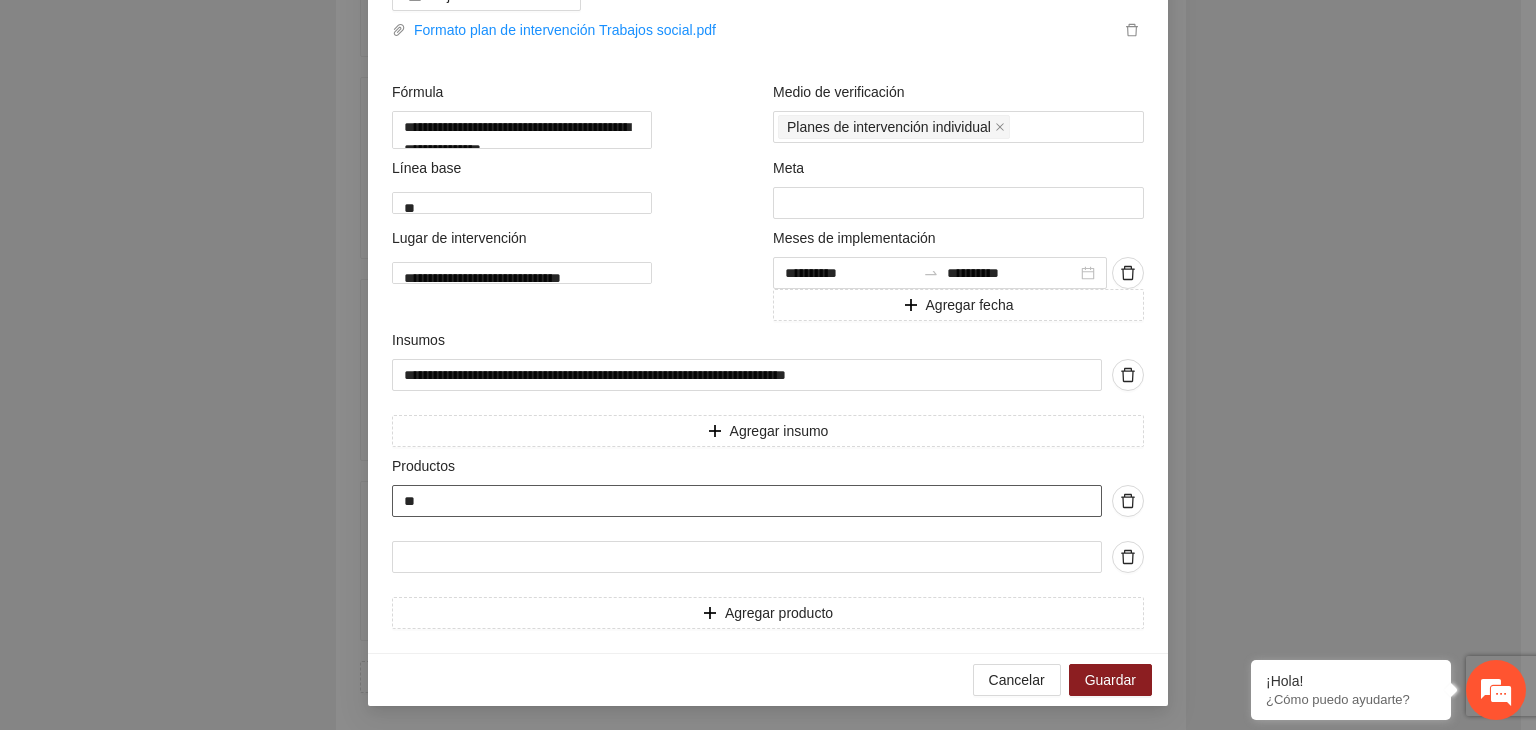 click on "**" at bounding box center (747, 501) 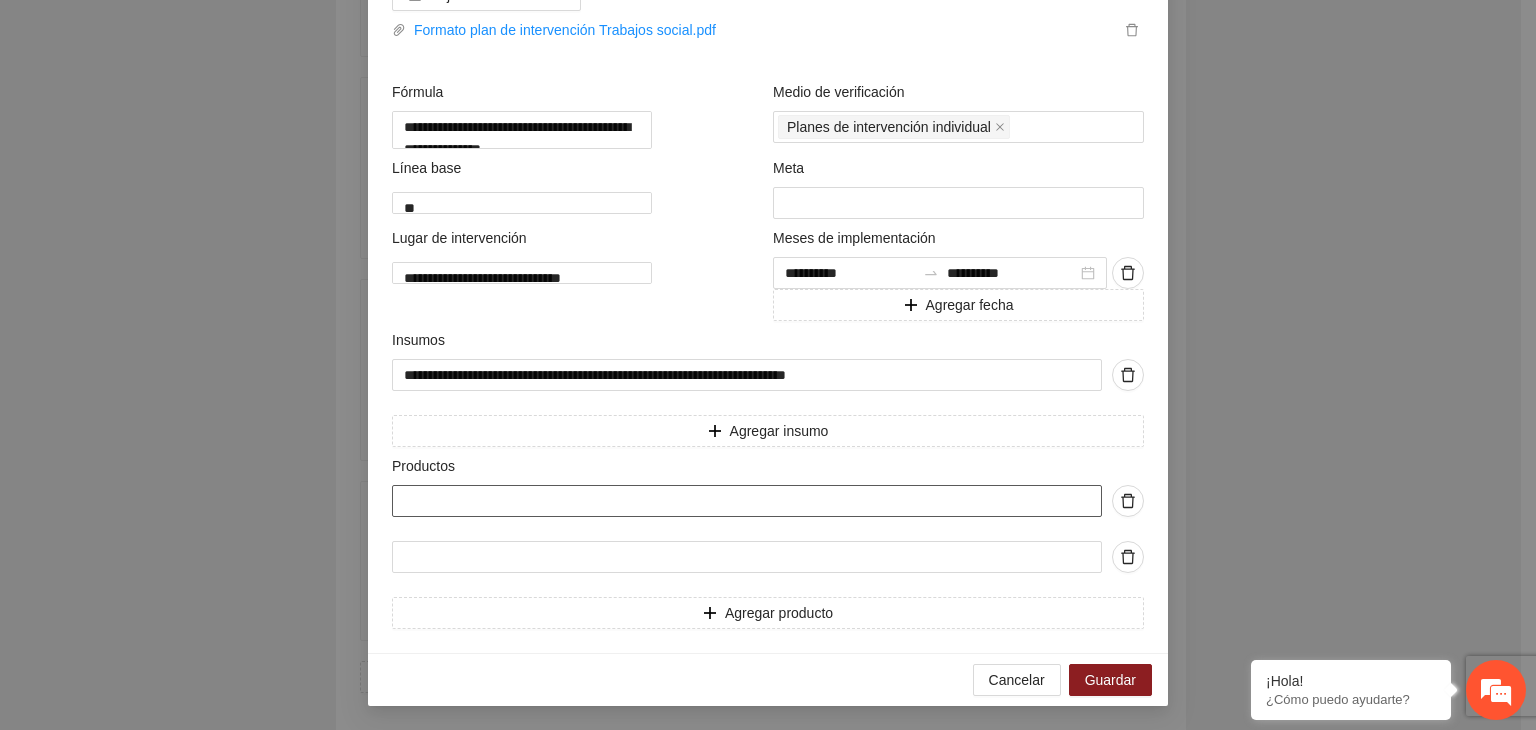 paste on "**********" 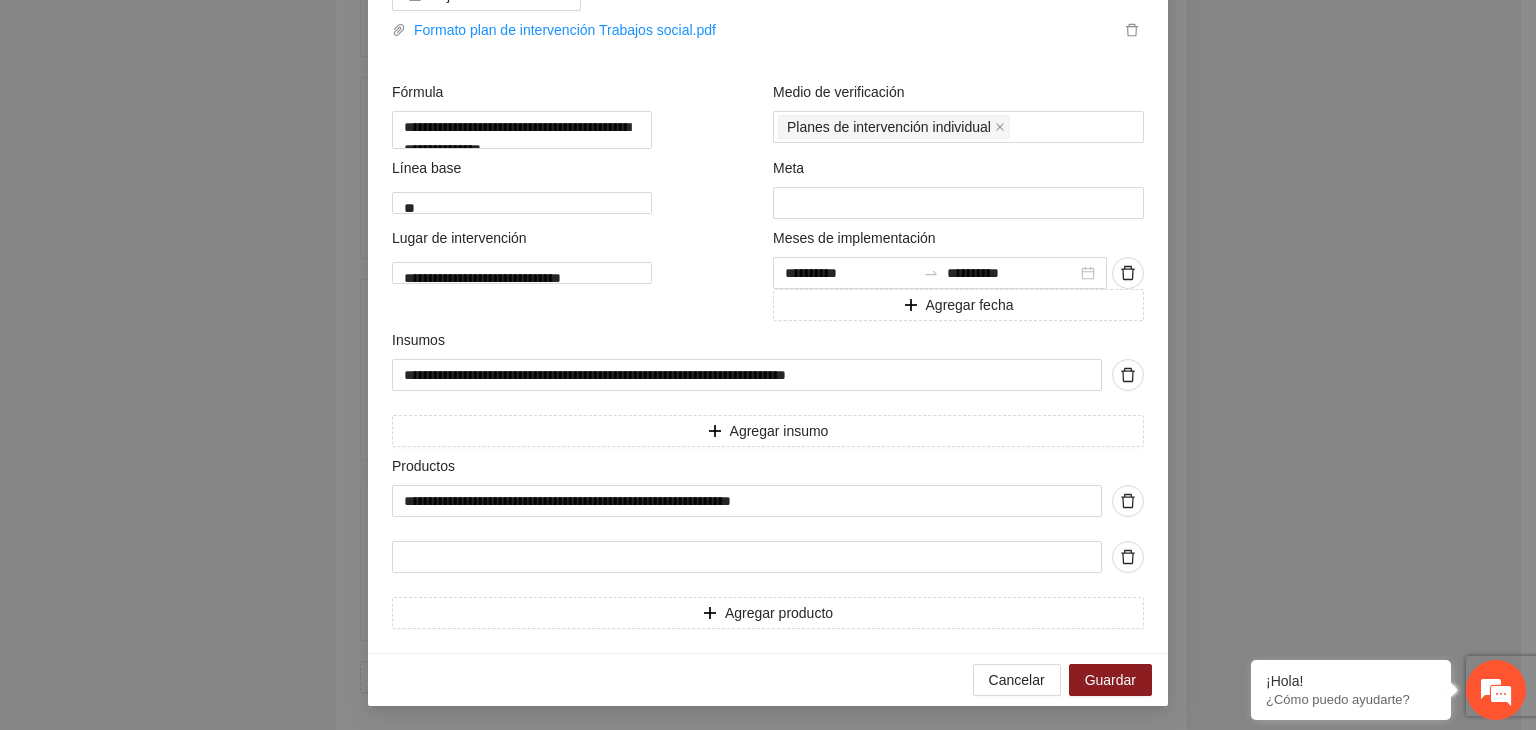 click on "**********" at bounding box center [768, 365] 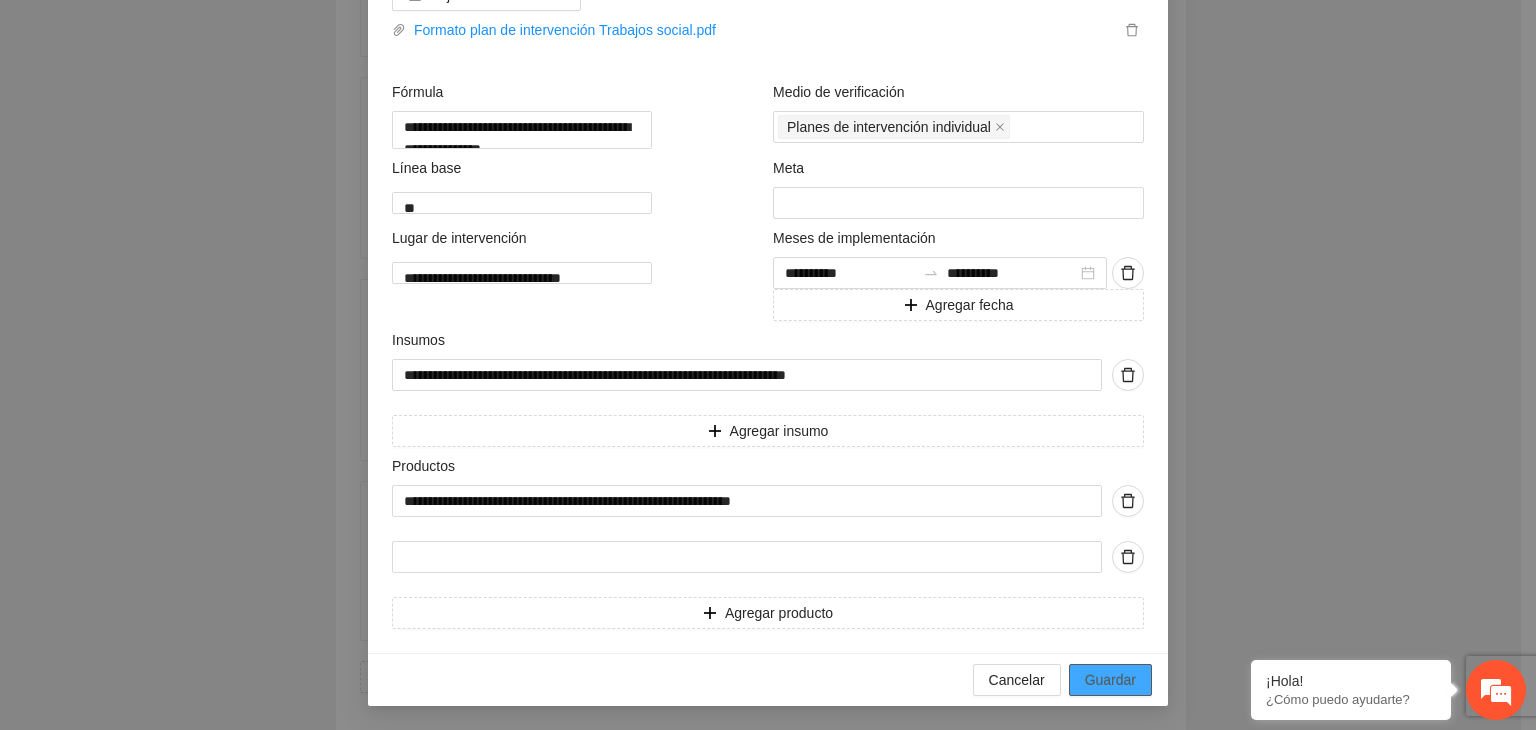 click on "Guardar" at bounding box center (1110, 680) 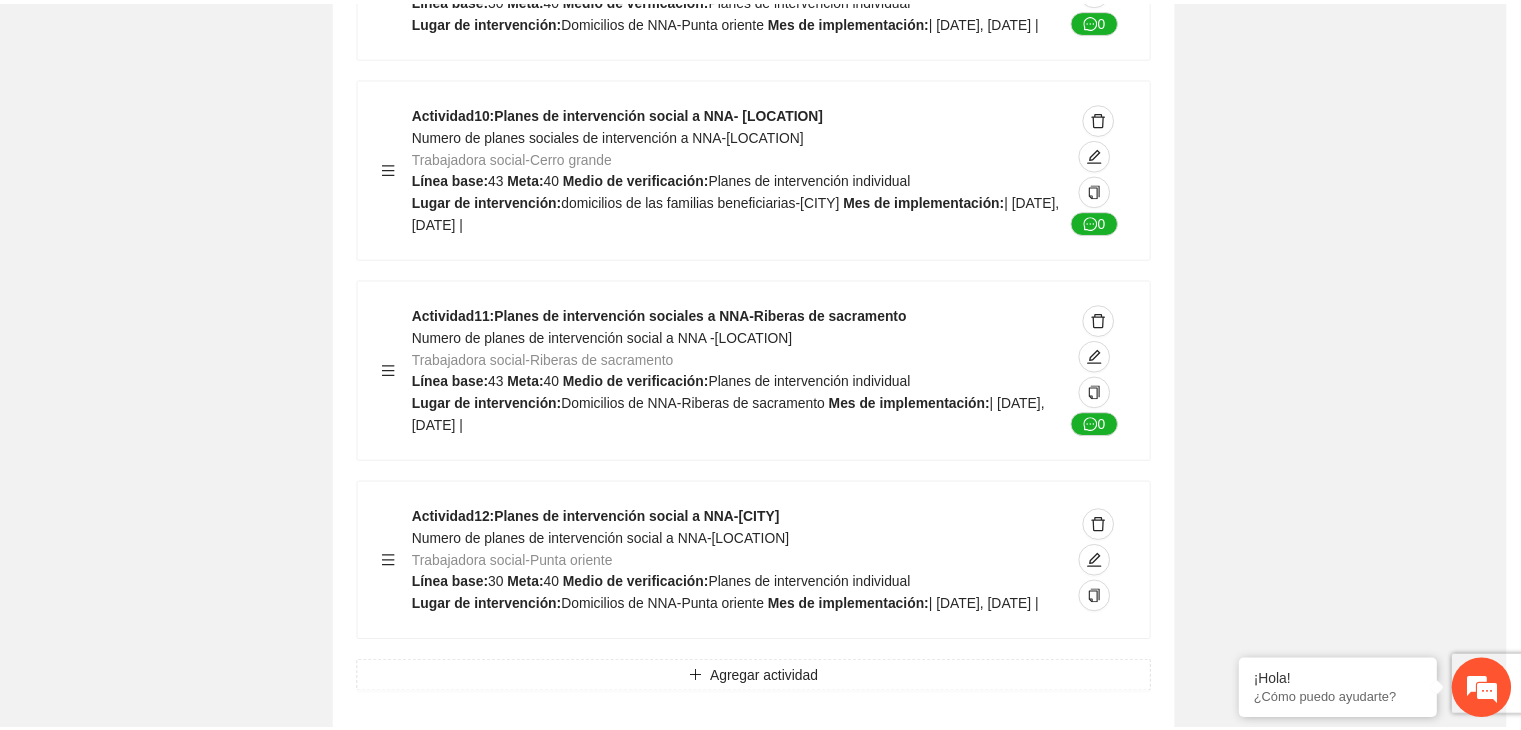 scroll, scrollTop: 234, scrollLeft: 0, axis: vertical 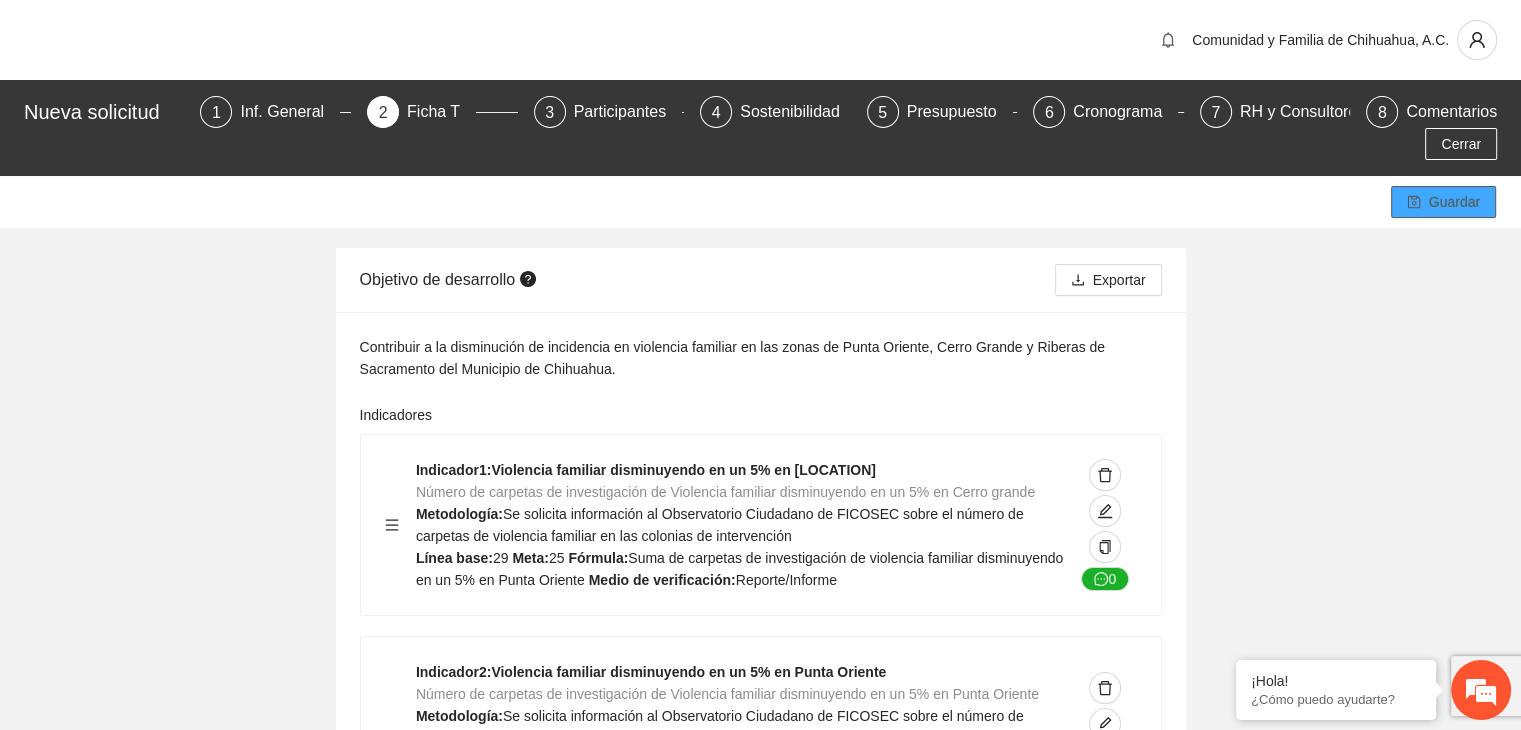 click on "Guardar" at bounding box center [1443, 202] 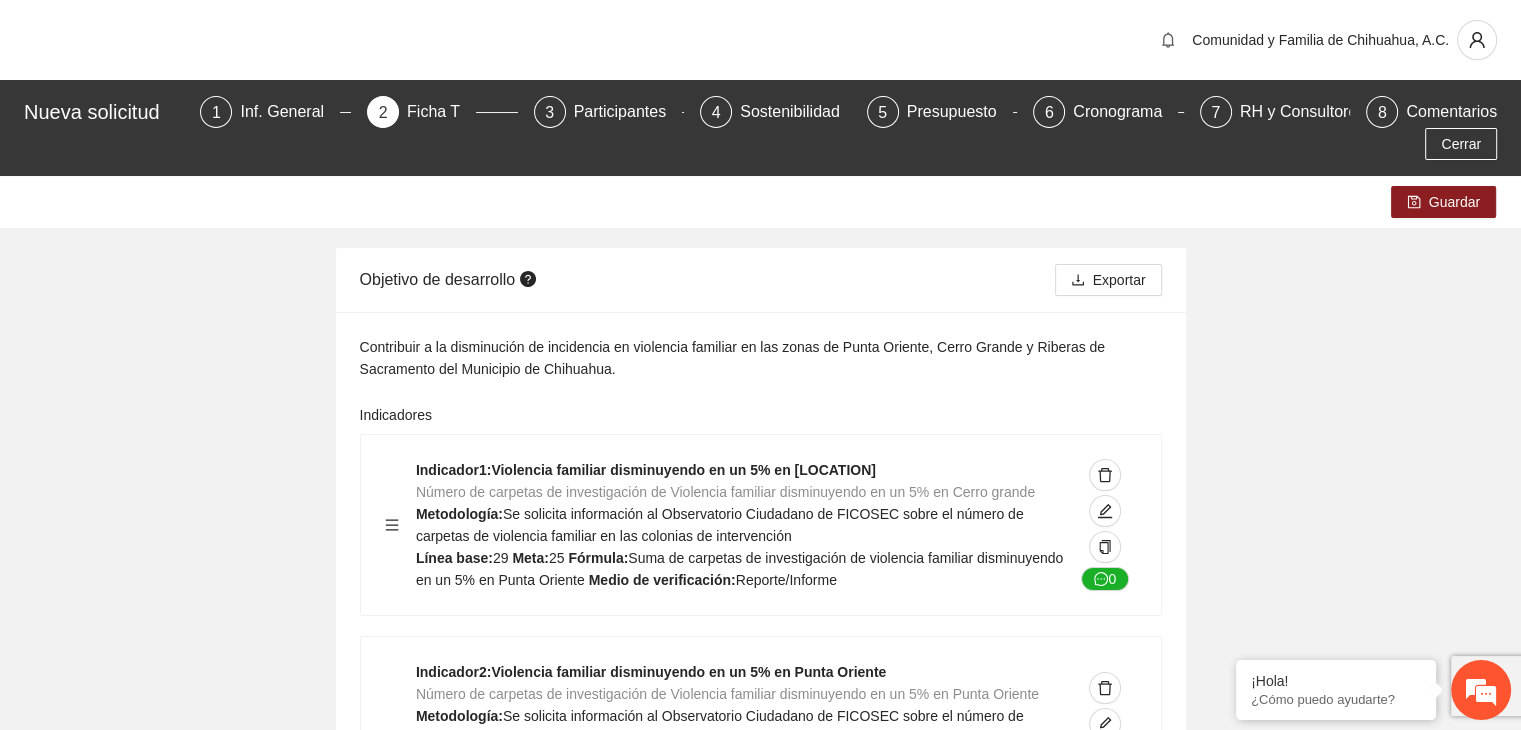 click on "Guardar Objetivo de desarrollo   Exportar Contribuir a la disminución de incidencia en violencia familiar en las zonas de [LOCATION], [LOCATION] y [LOCATION] del Municipio   de Chihuahua. Indicadores Indicador  1 :   Violencia familiar disminuyendo en un 5% en [LOCATION] Número de carpetas de investigación de Violencia familiar   disminuyendo en un 5% en [LOCATION] Metodología:   Se solicita información al Observatorio Ciudadano de FICOSEC sobre el número de carpetas de violencia familiar en las colonias de intervención Línea base:  29   Meta:  25   Fórmula:  Suma de carpetas de investigación de violencia familiar disminuyendo   en un 5% en [LOCATION]   Meto de verificación:  Reporte/Informe 0 Indicador  2 :   Violencia familiar disminuyendo en un 5% en [LOCATION] Número de carpetas de investigación de Violencia familiar   disminuyendo en un 5% en [LOCATION] Metodología:  Línea base:  63   Meta:  56   Fórmula:     Meto de verificación:  Reporte/Informe 0 3 :" at bounding box center (760, 6602) 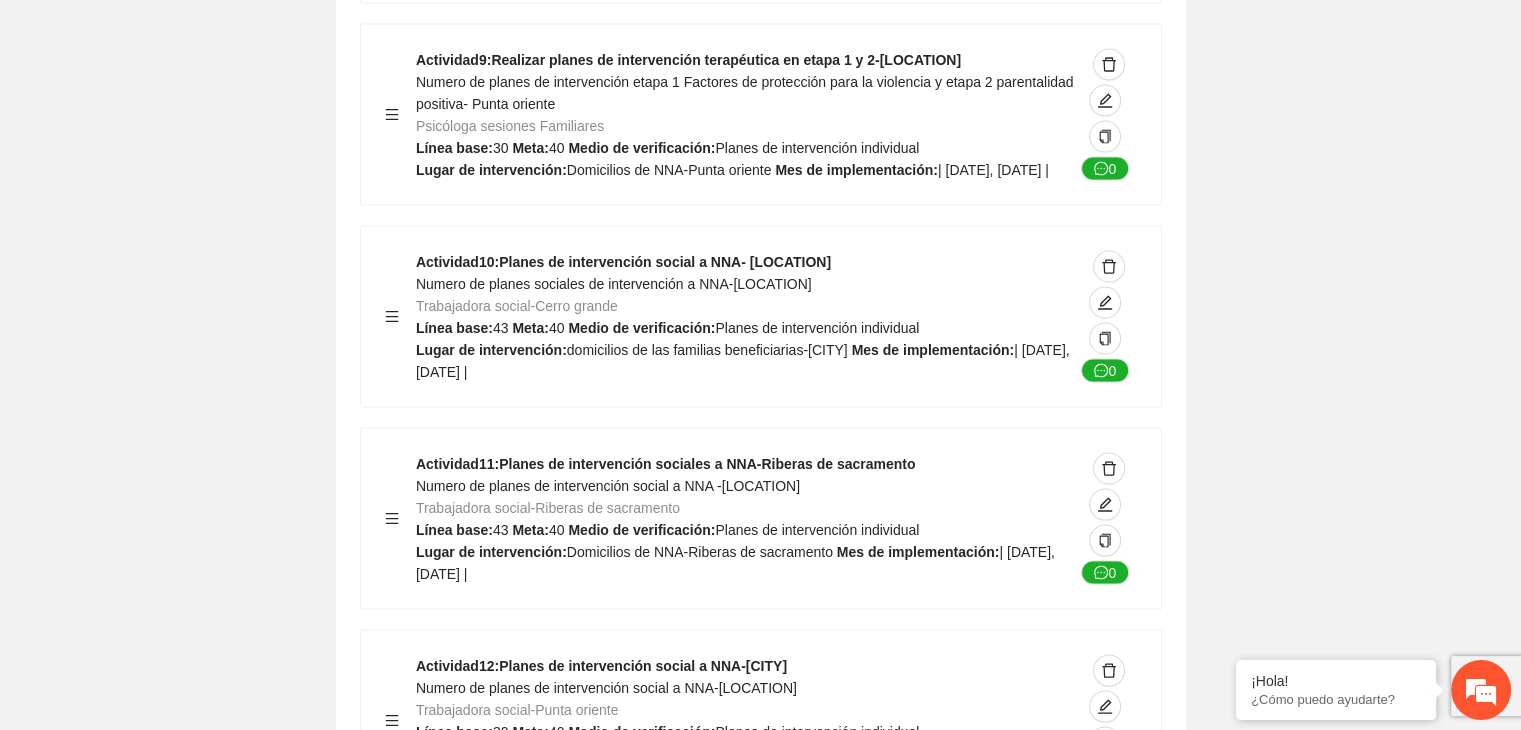 scroll, scrollTop: 11369, scrollLeft: 0, axis: vertical 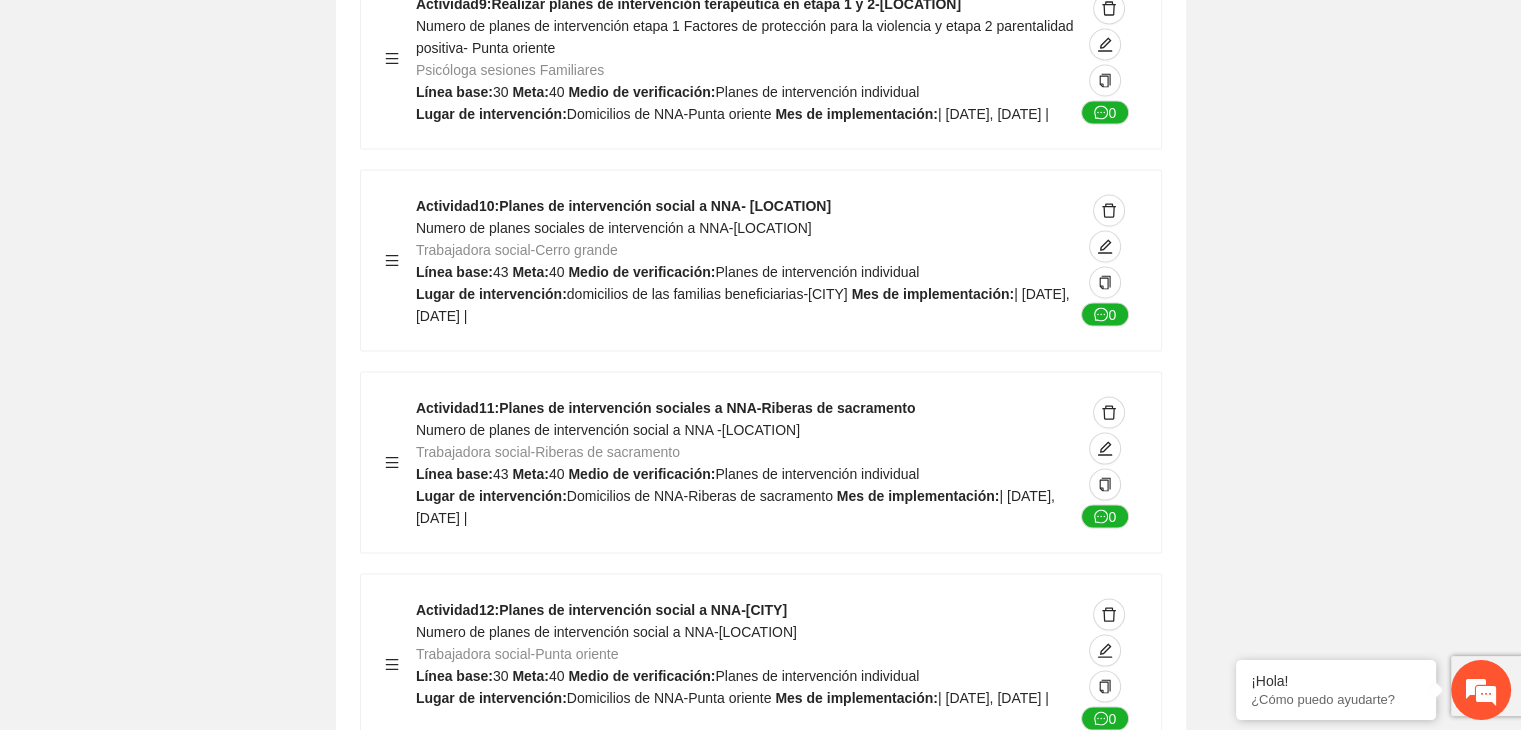 click on "Agregar actividad" at bounding box center (771, 792) 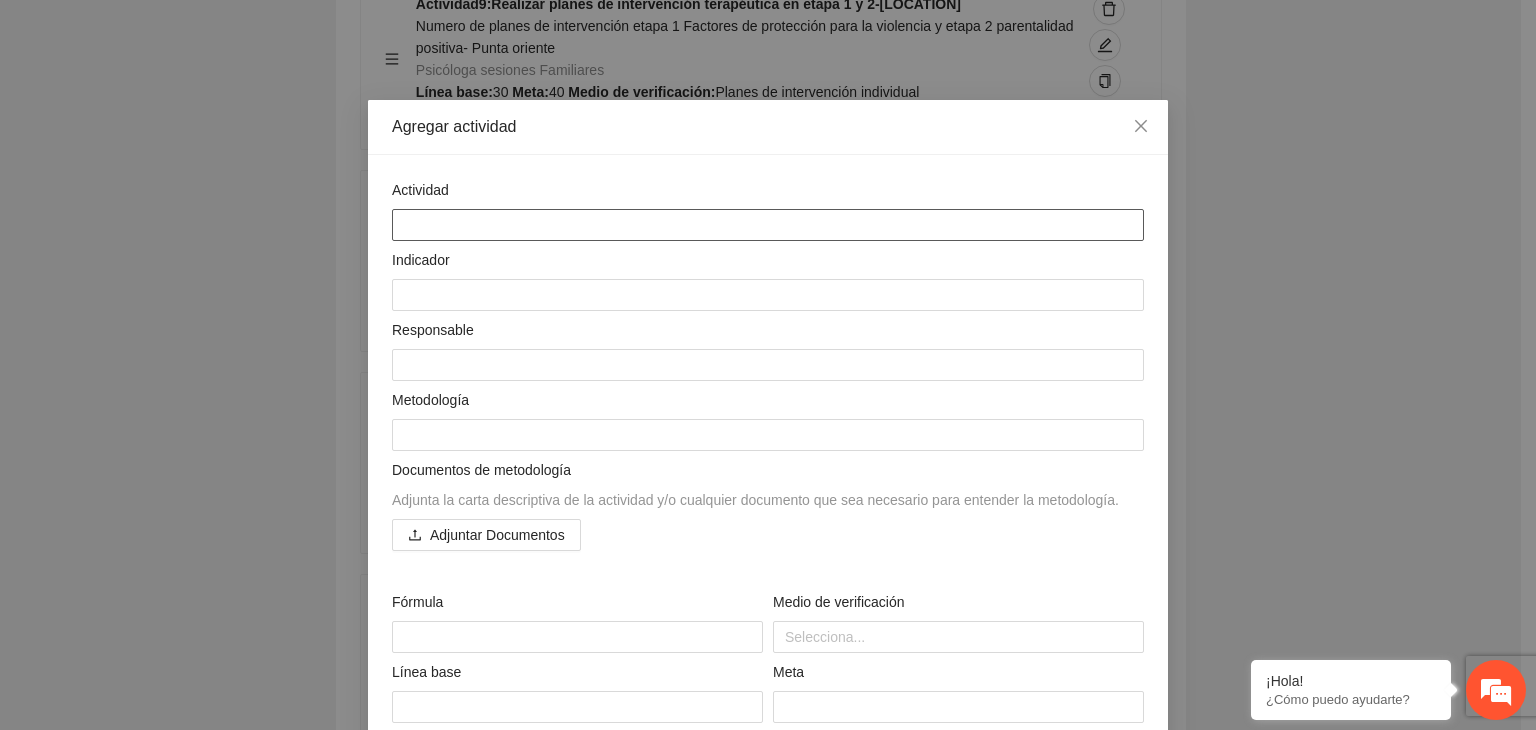 click at bounding box center (768, 225) 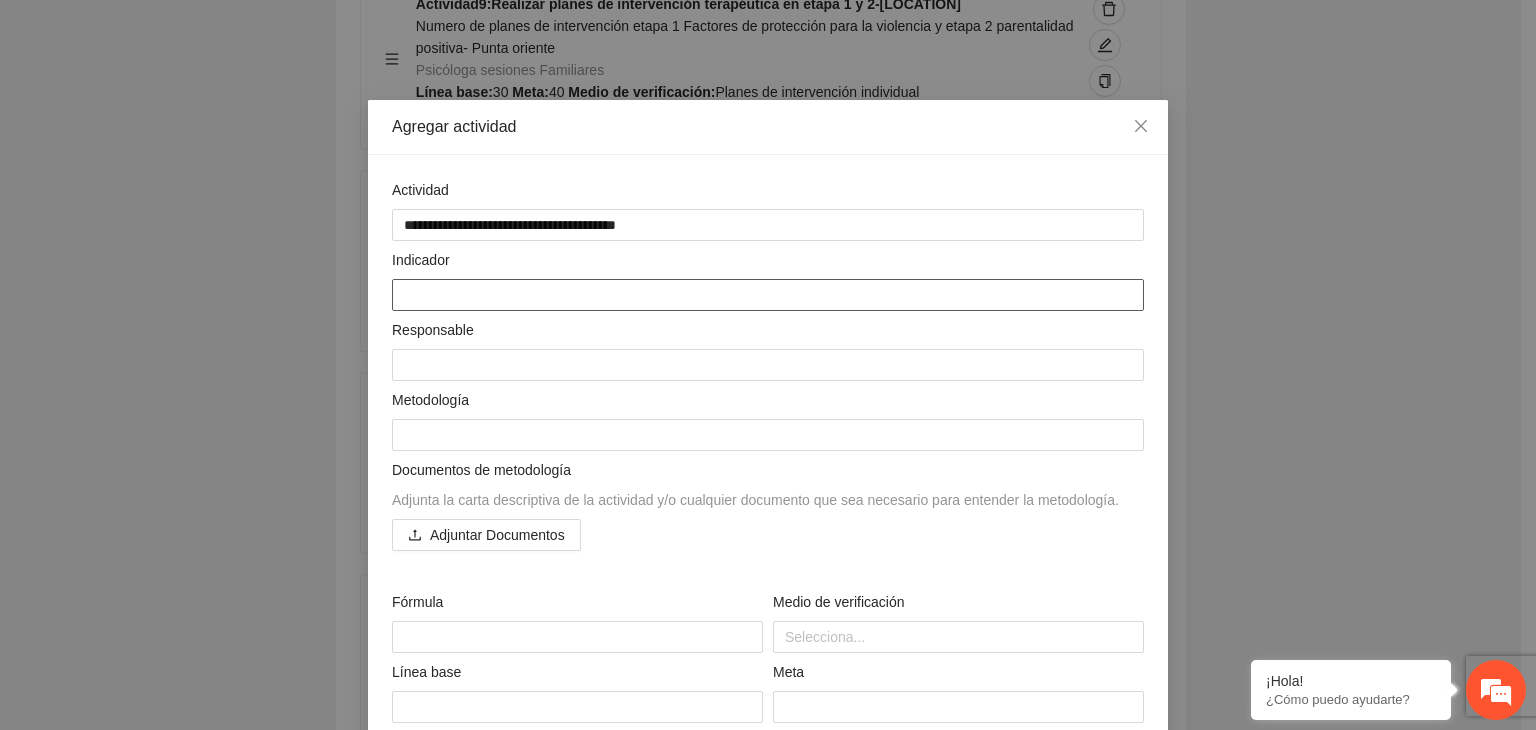 click at bounding box center (768, 295) 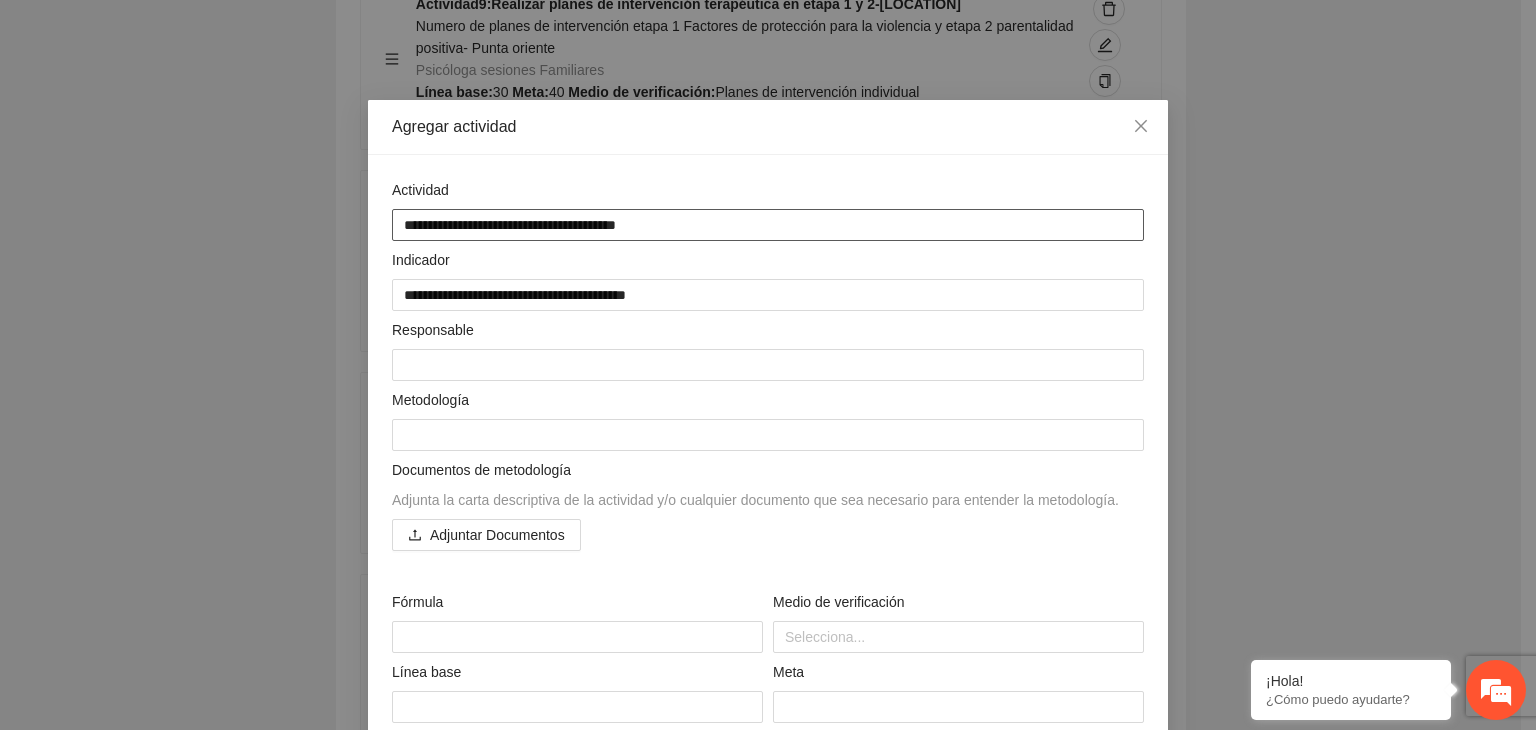 click on "**********" at bounding box center (768, 225) 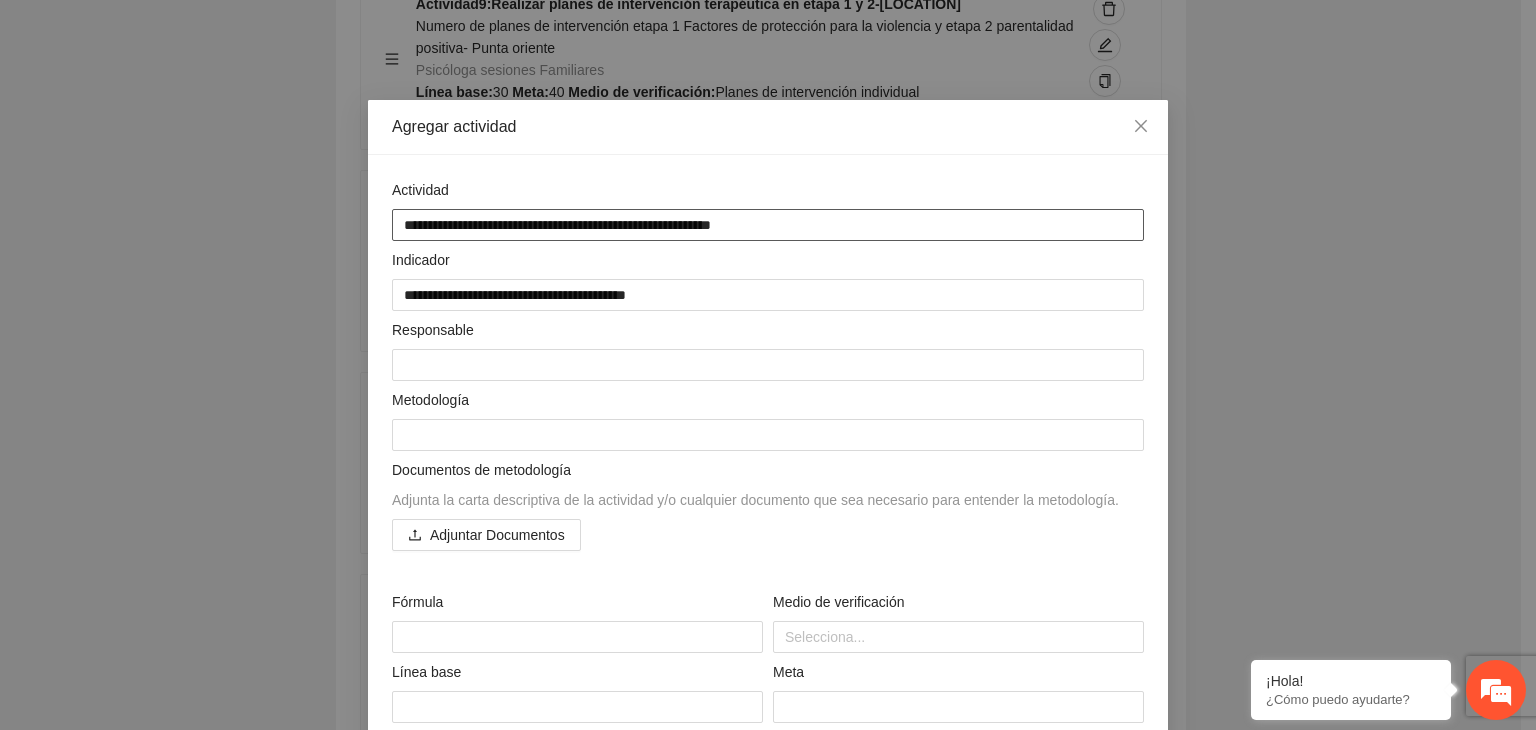 click on "**********" at bounding box center [768, 225] 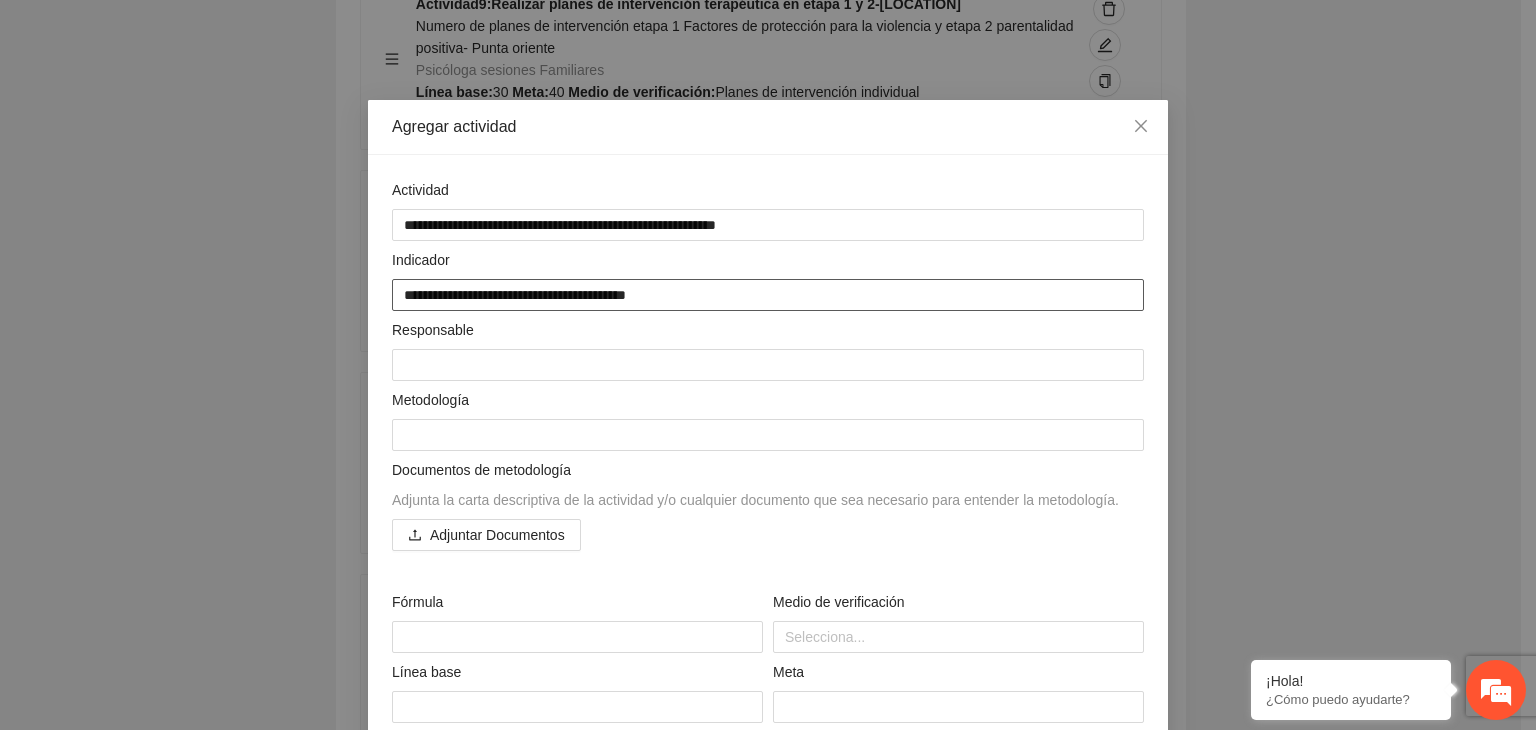 click on "**********" at bounding box center [768, 295] 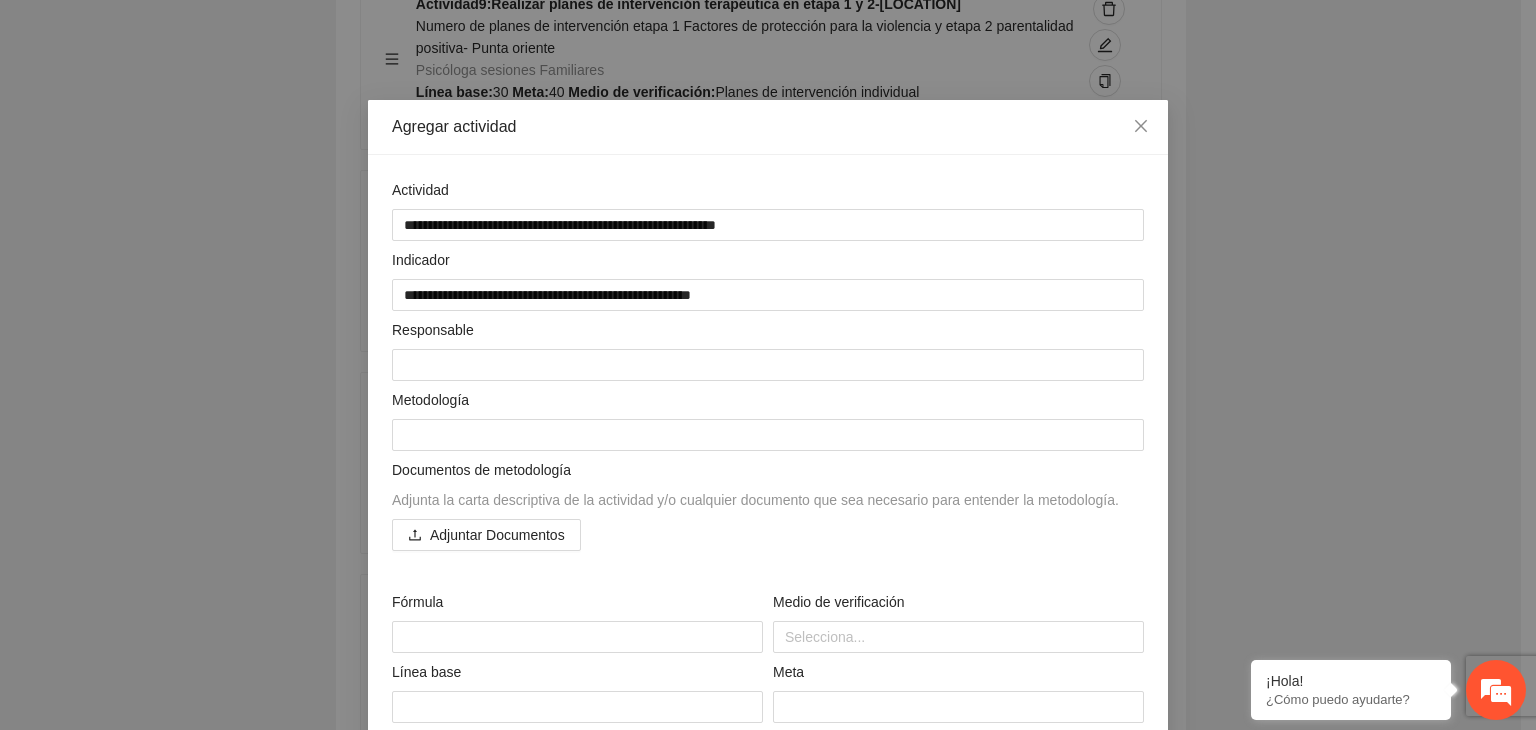 click on "**********" at bounding box center [768, 365] 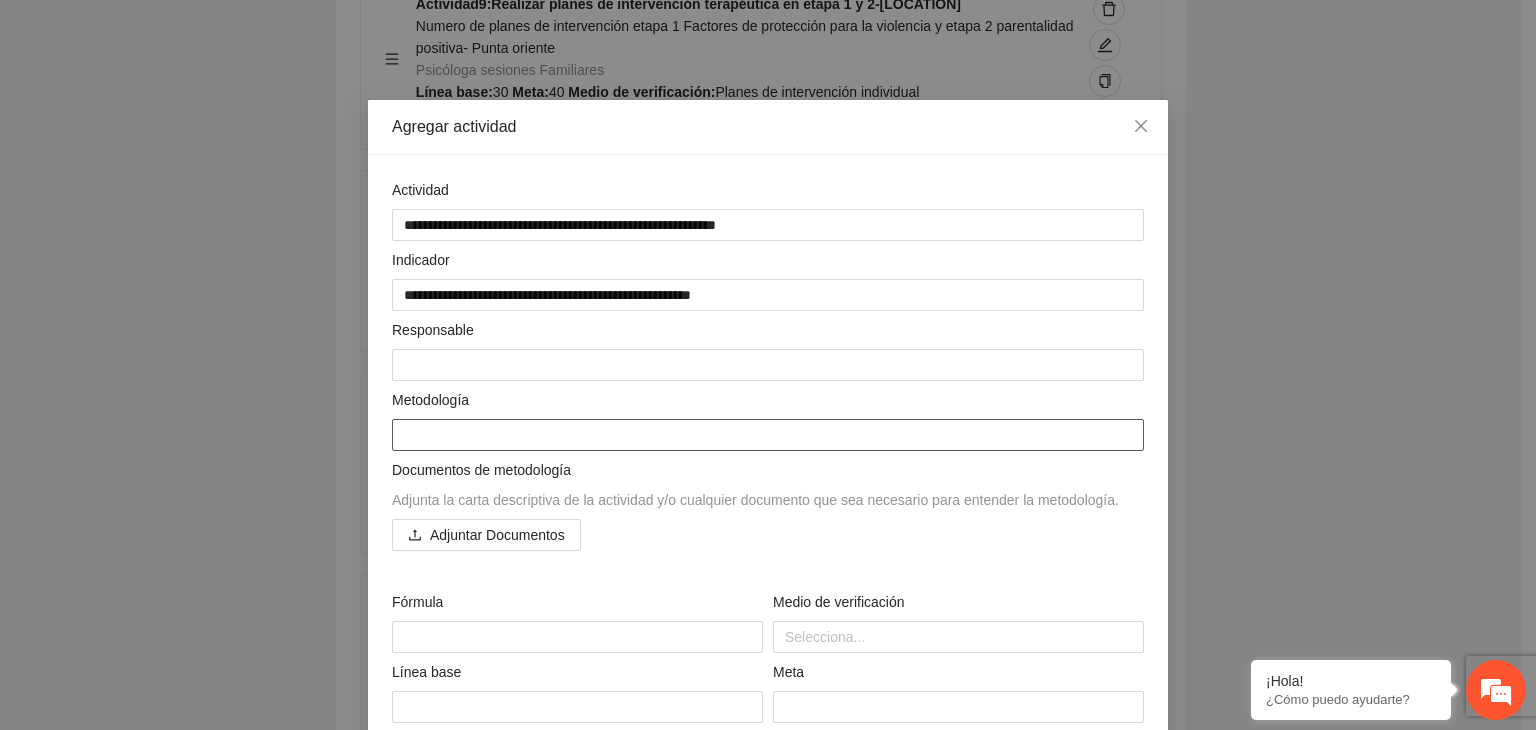 click at bounding box center (768, 435) 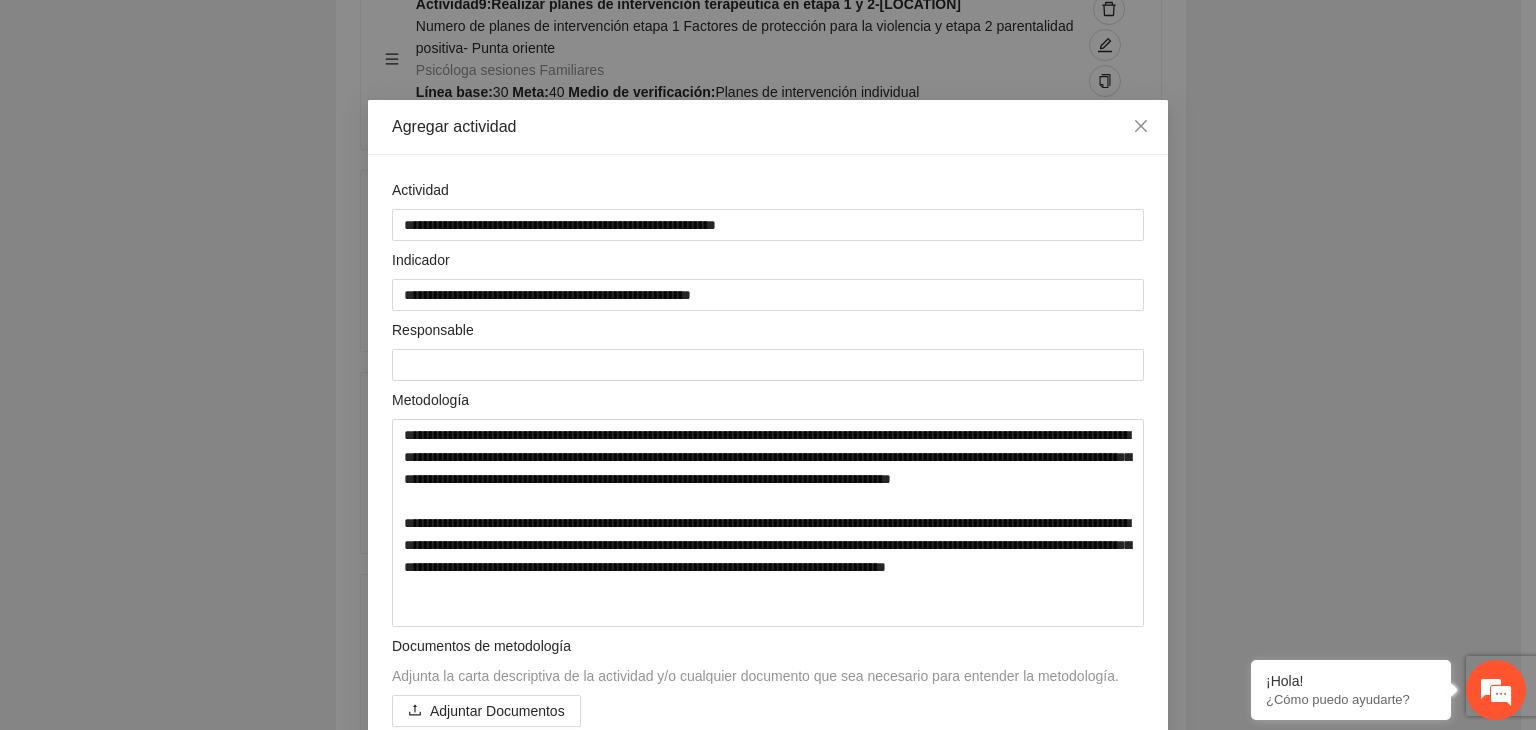 click on "**********" at bounding box center (768, 365) 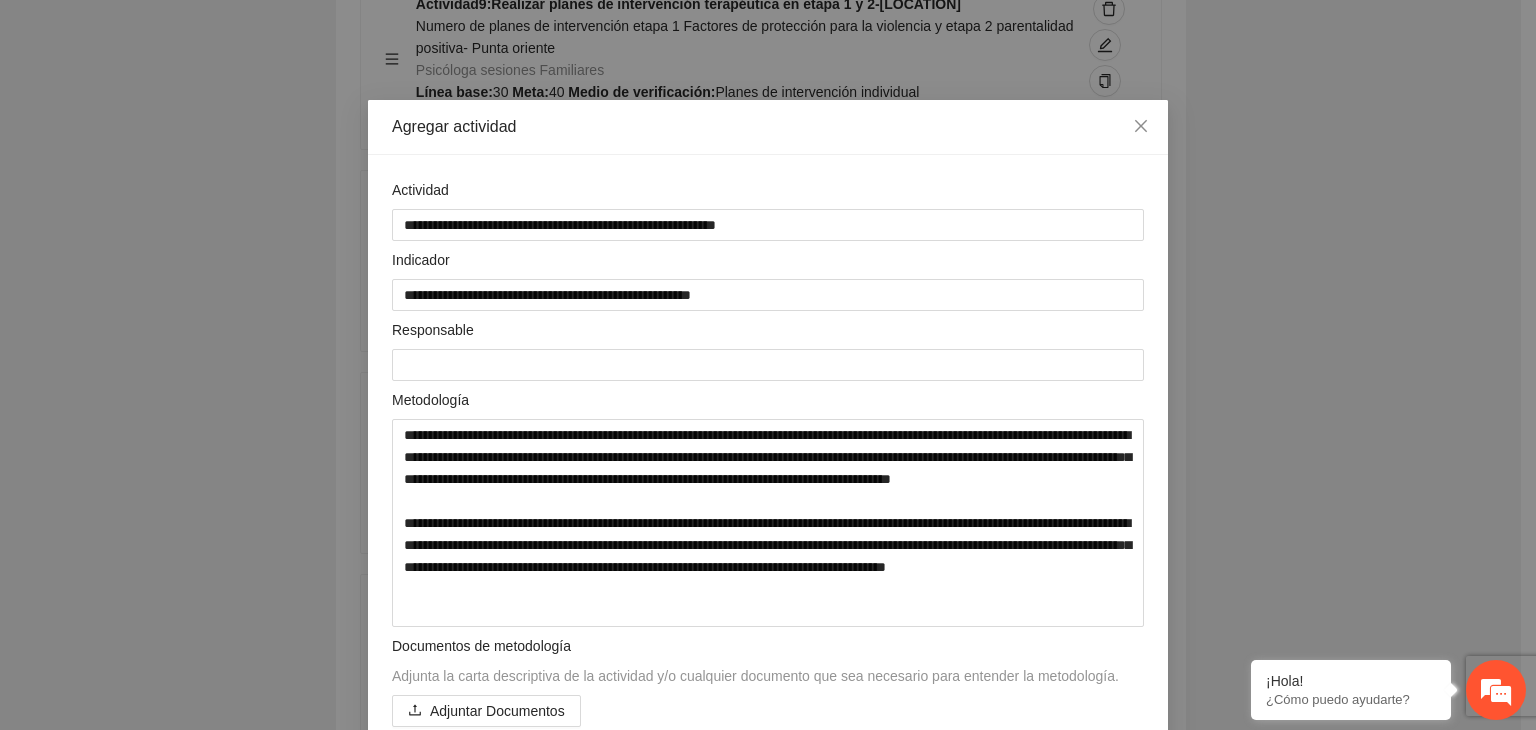 scroll, scrollTop: 40, scrollLeft: 0, axis: vertical 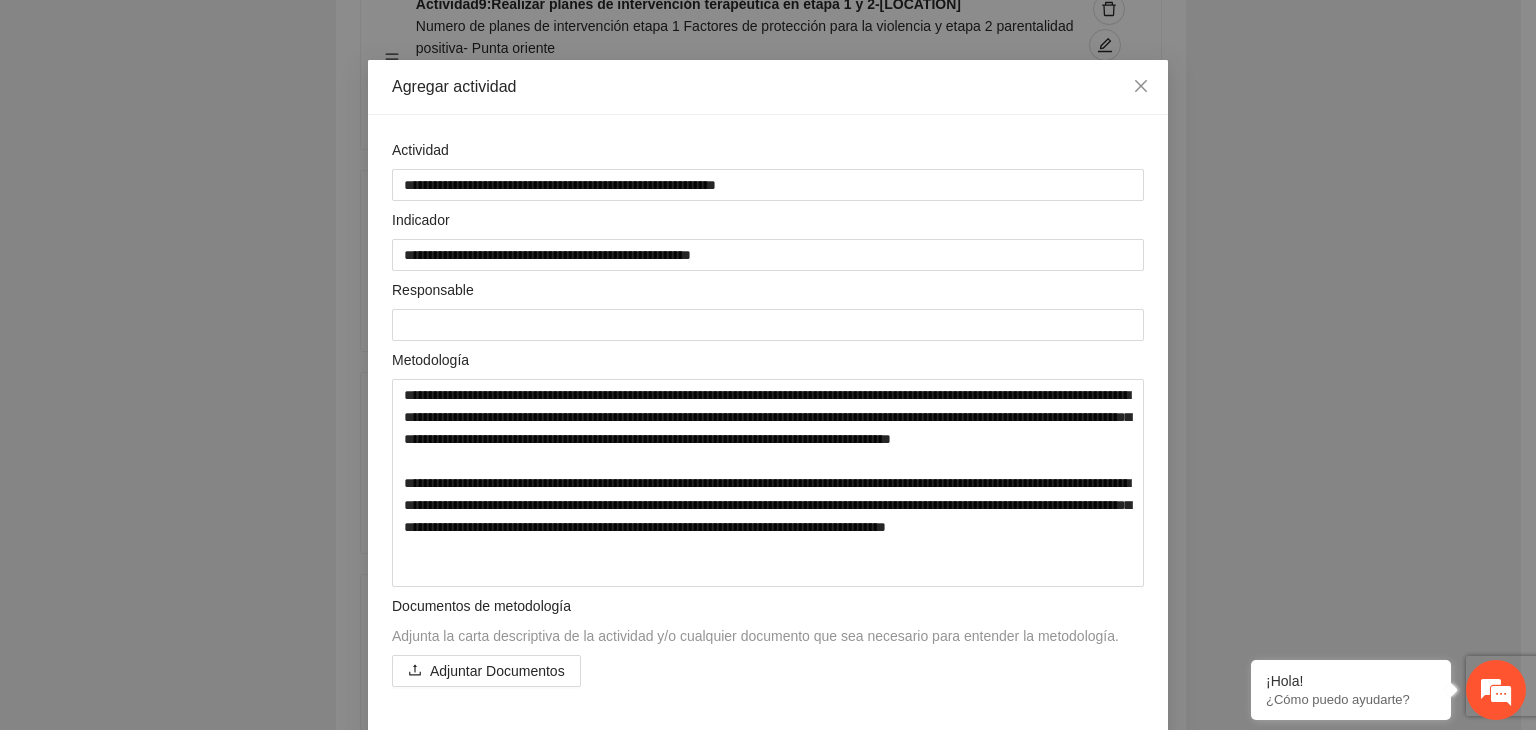 click on "**********" at bounding box center (768, 365) 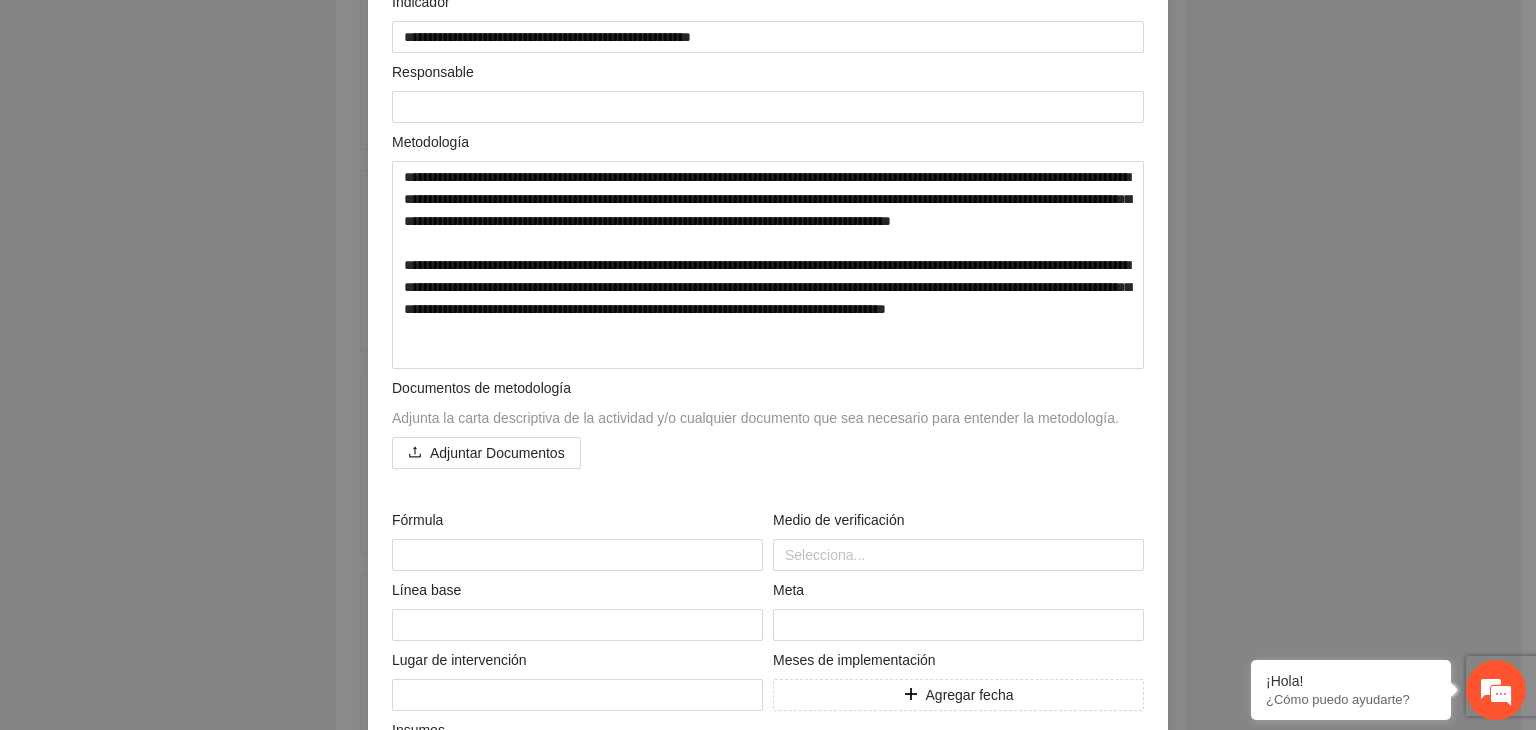 scroll, scrollTop: 280, scrollLeft: 0, axis: vertical 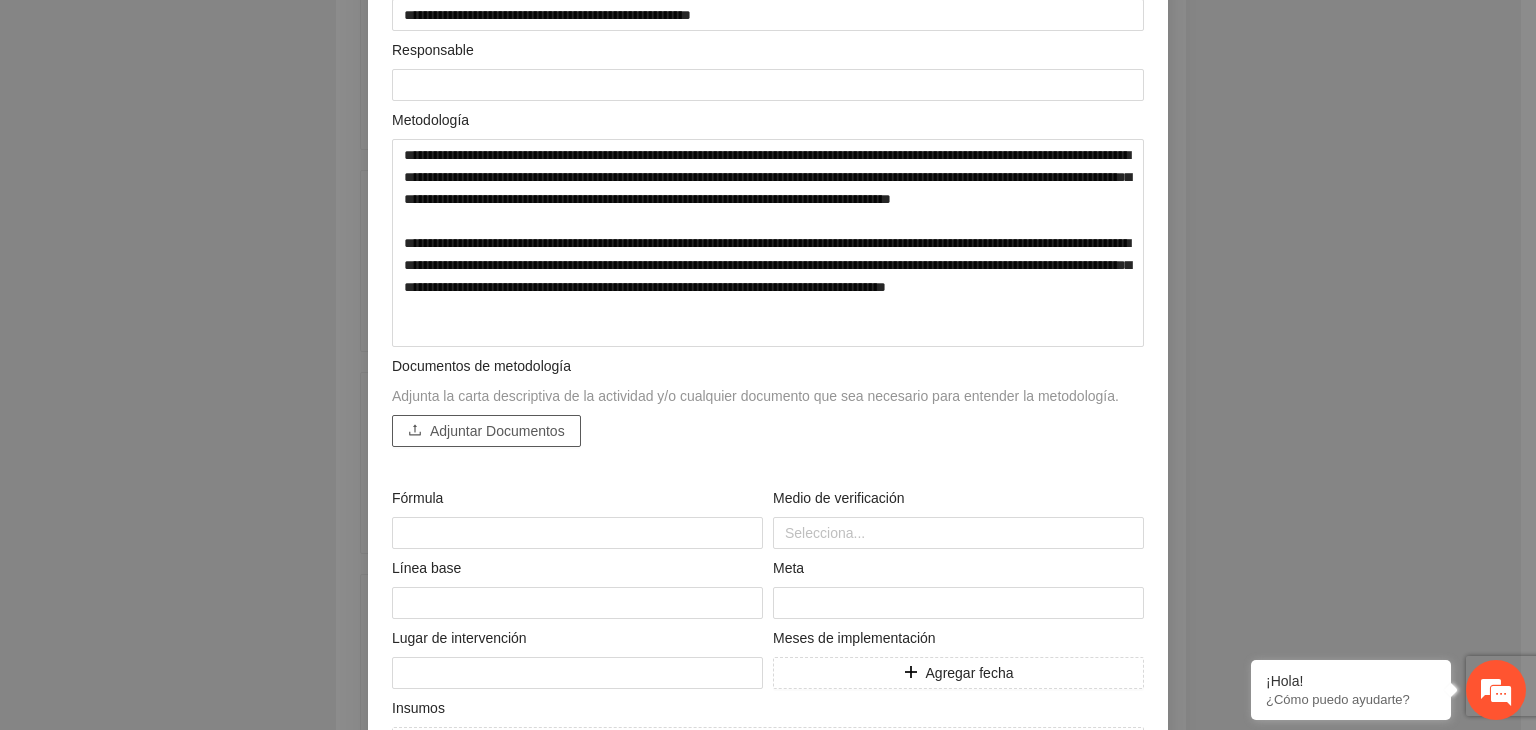 click on "Adjuntar Documentos" at bounding box center (497, 431) 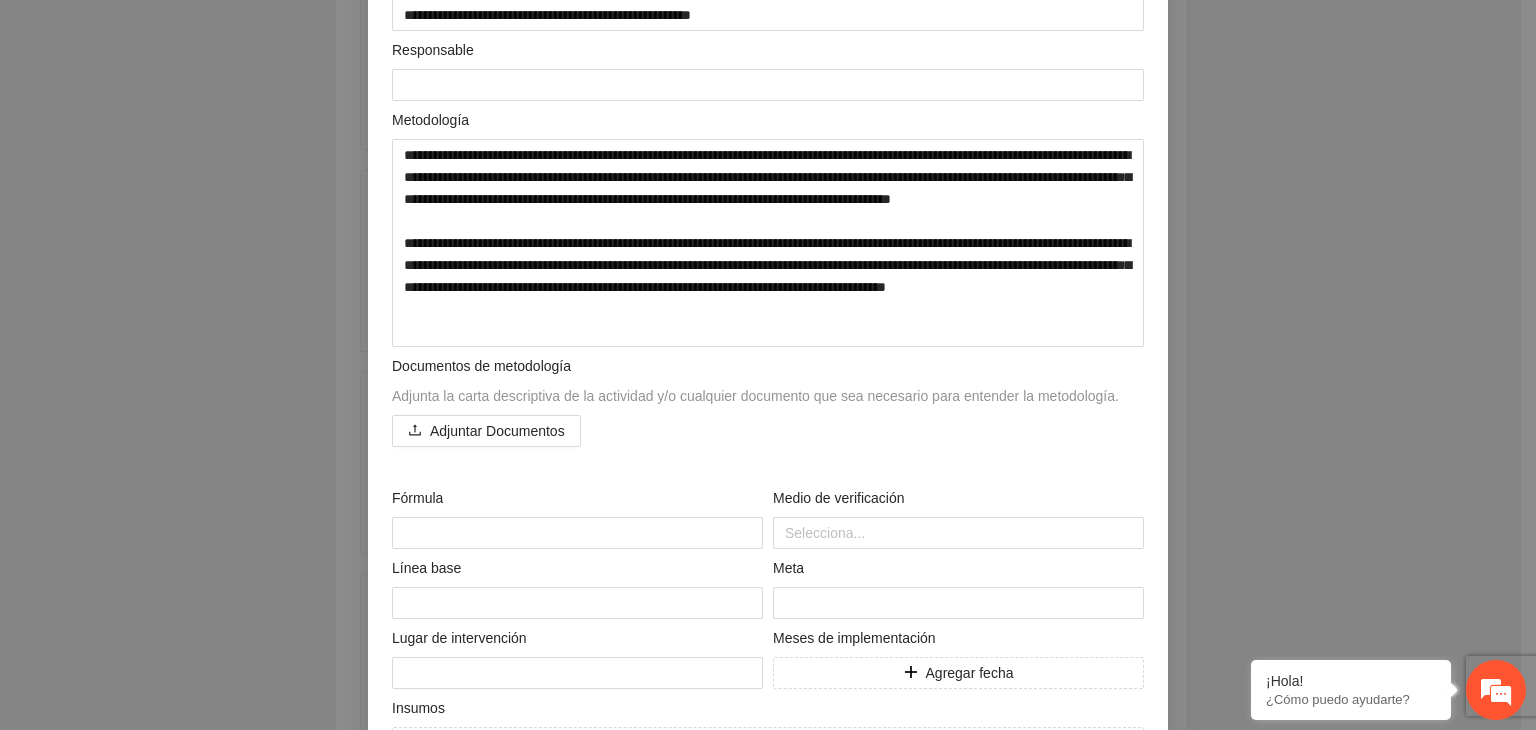 click on "**********" at bounding box center [768, 365] 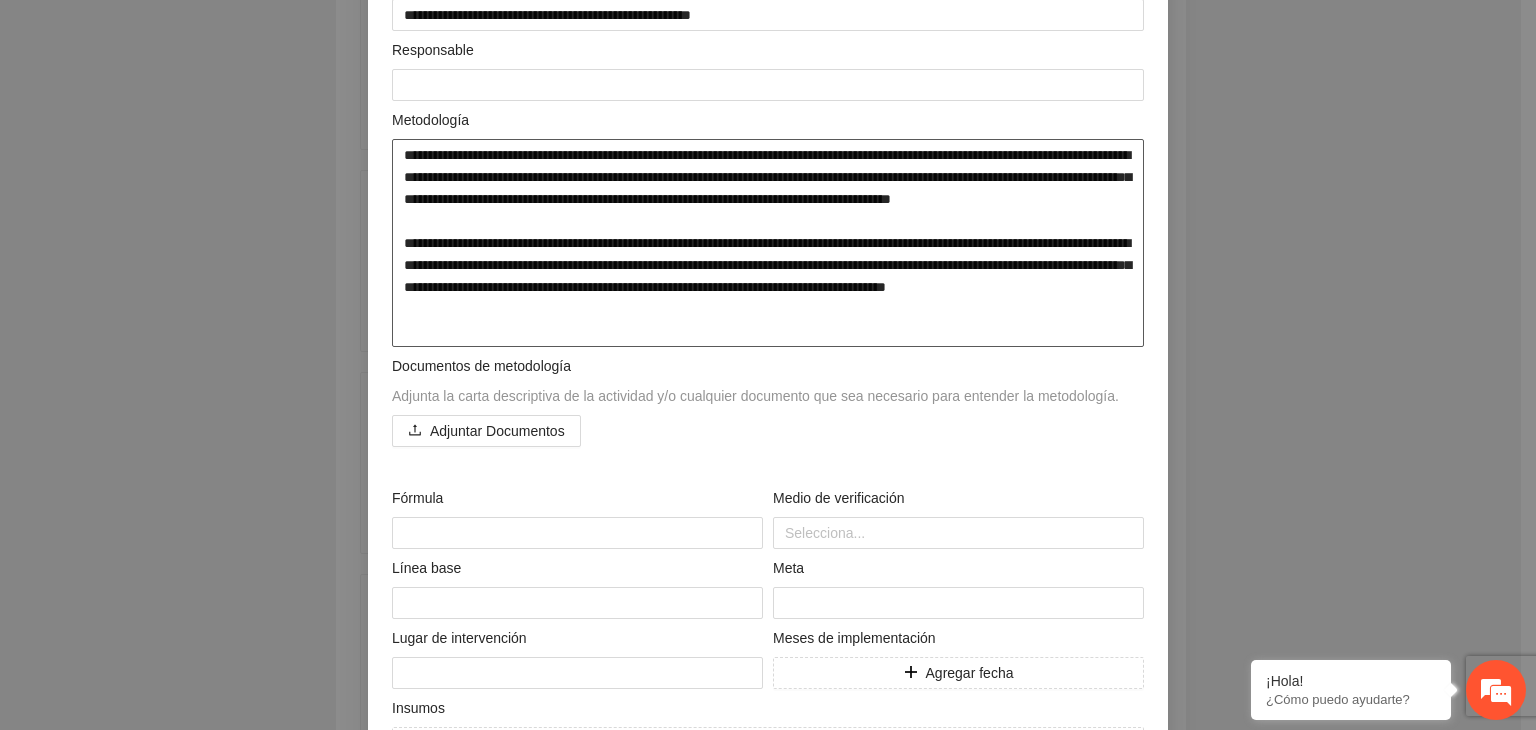 drag, startPoint x: 818, startPoint y: 156, endPoint x: 860, endPoint y: 336, distance: 184.83507 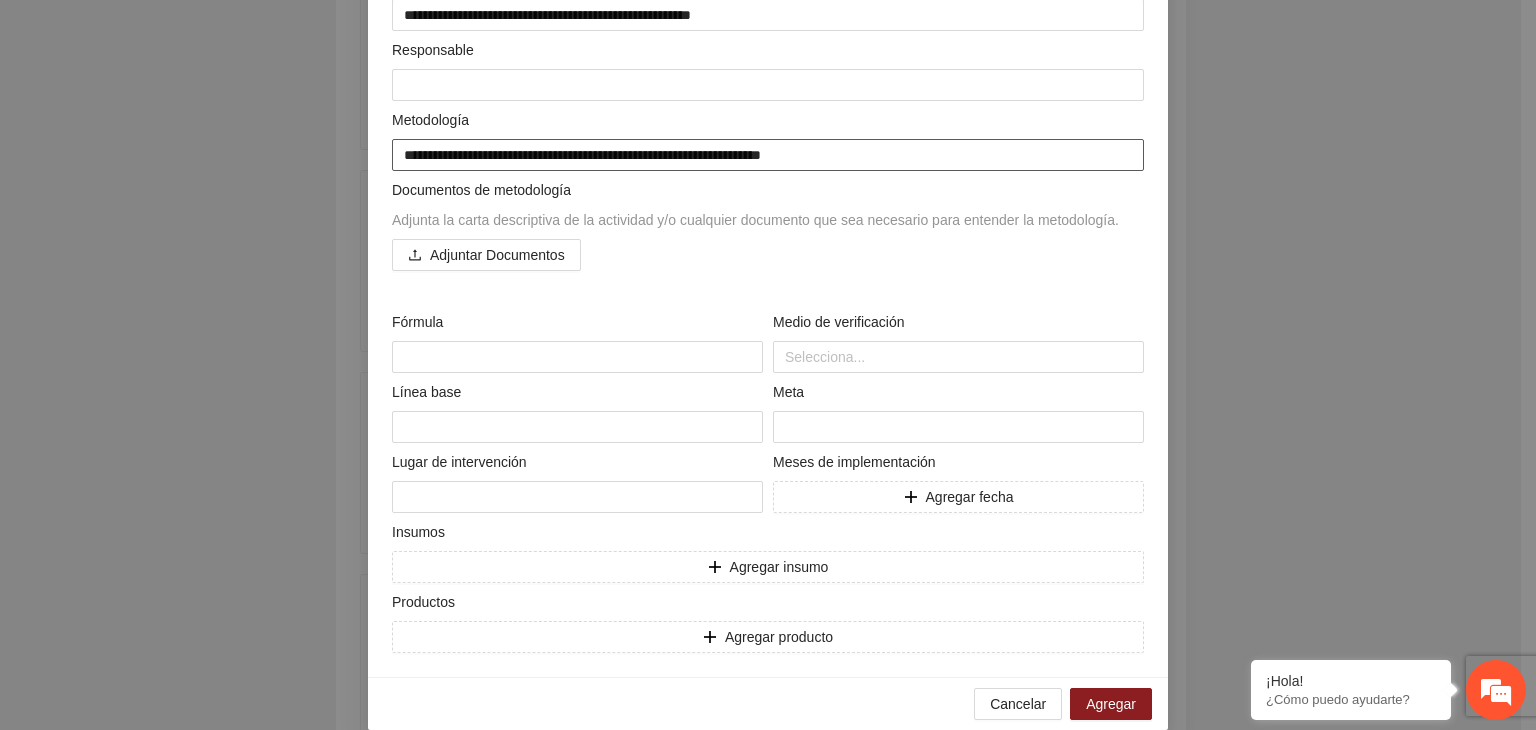 click on "**********" at bounding box center [768, 155] 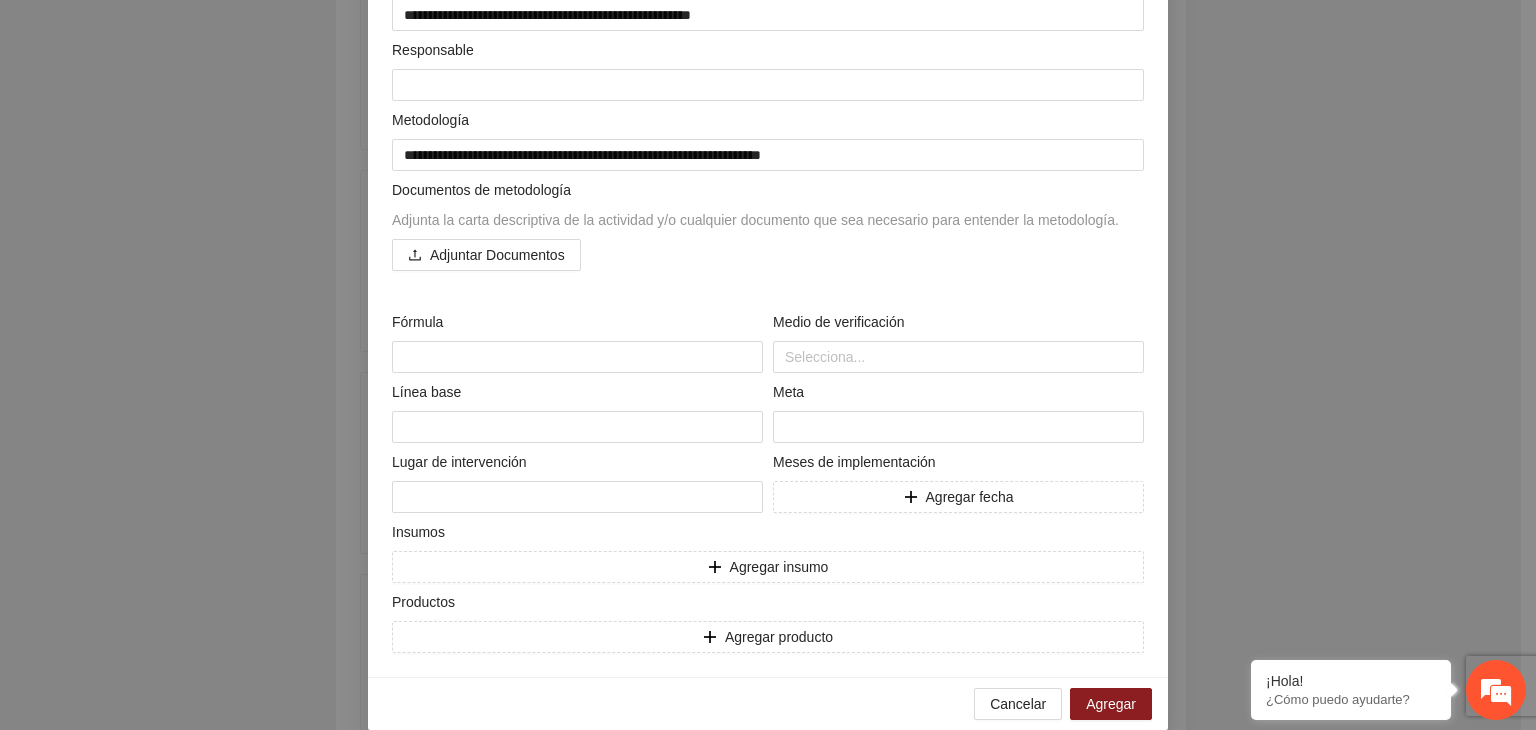 click on "**********" at bounding box center [768, 365] 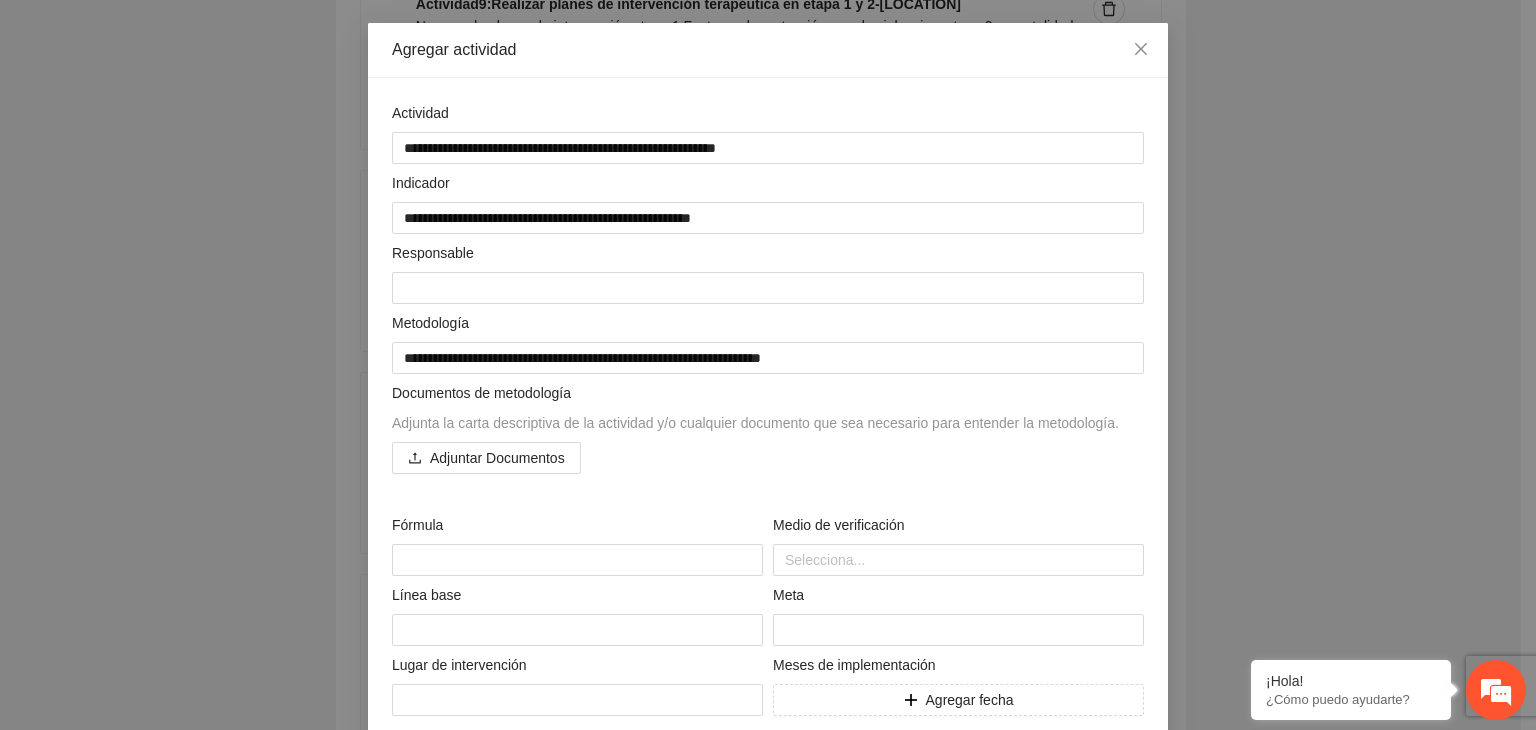 scroll, scrollTop: 80, scrollLeft: 0, axis: vertical 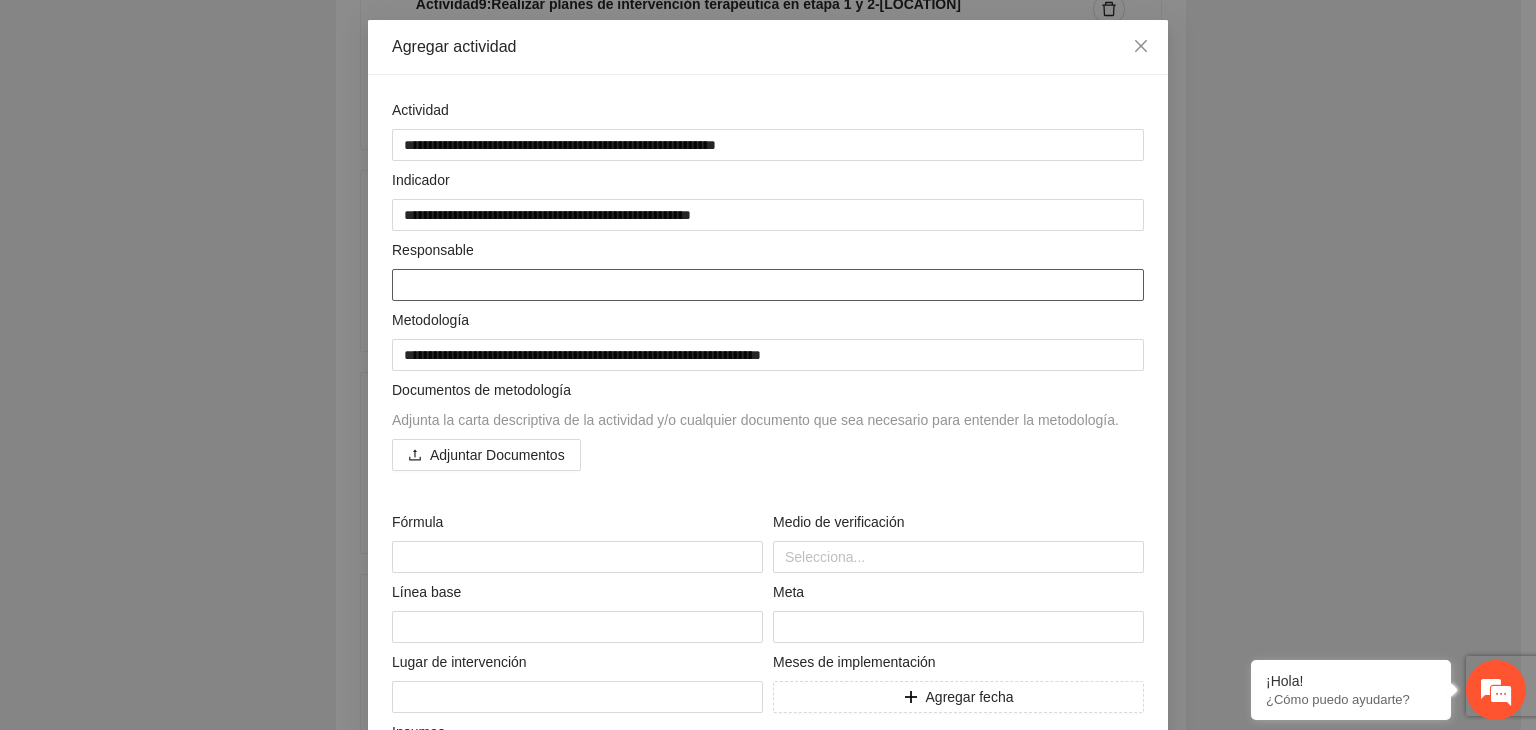 click at bounding box center (768, 285) 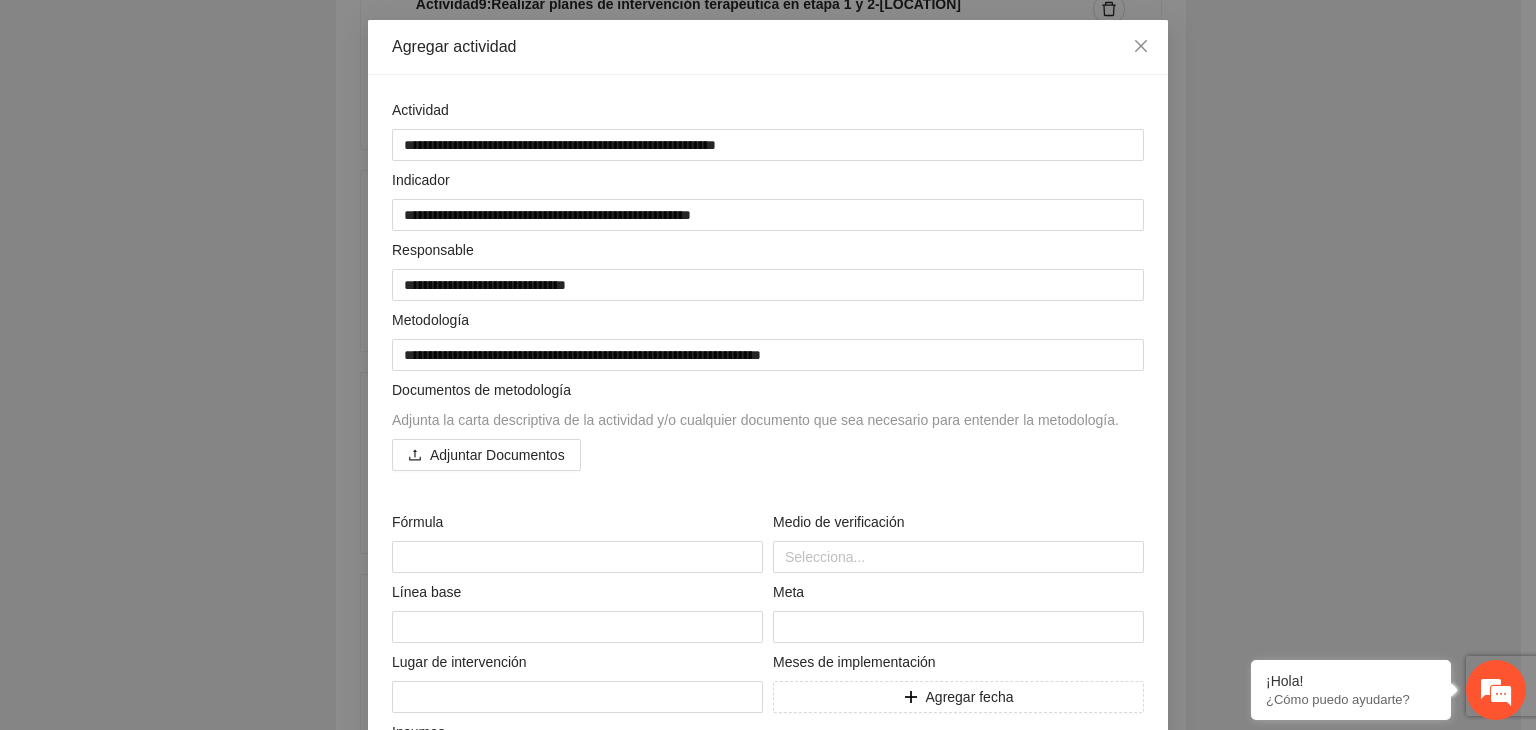 click on "**********" at bounding box center [768, 365] 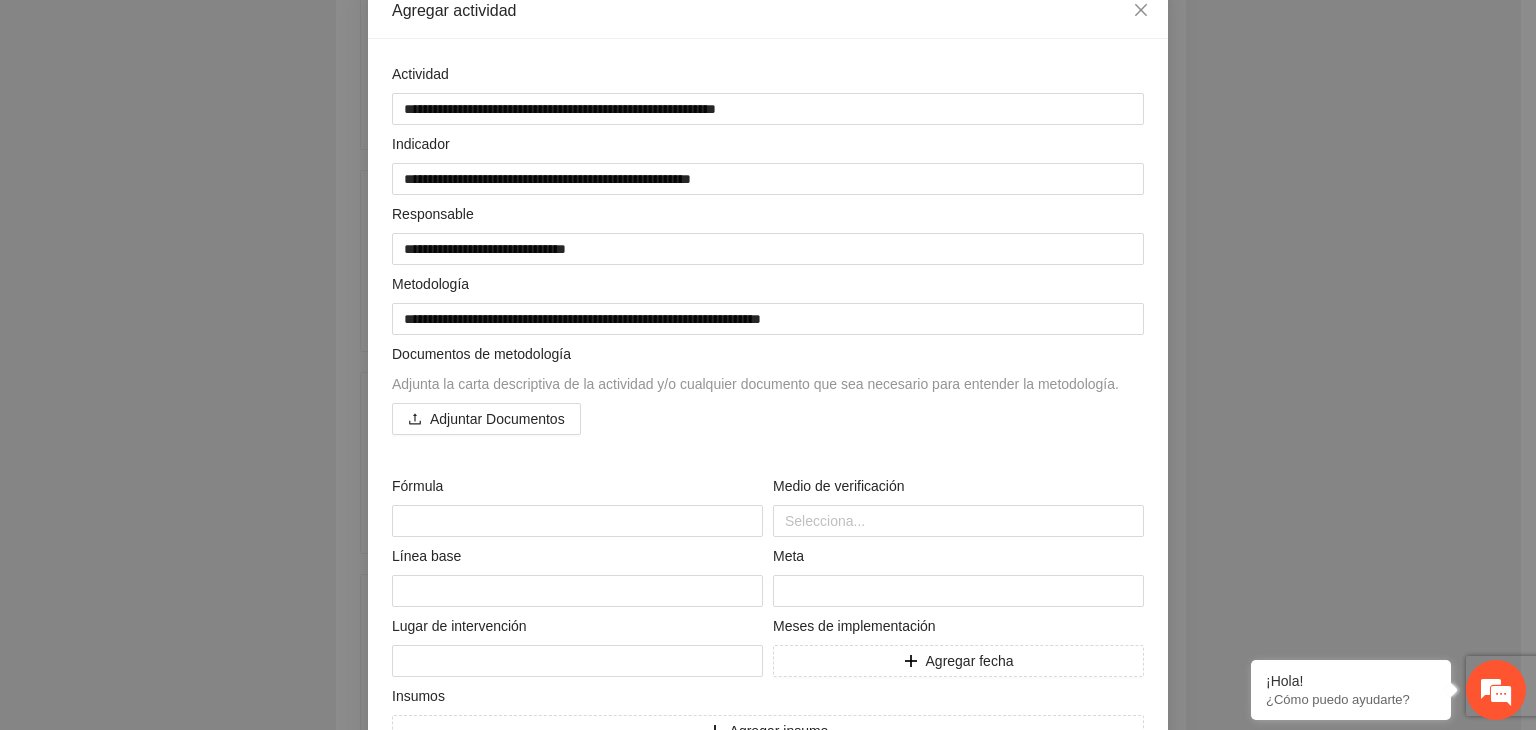 scroll, scrollTop: 120, scrollLeft: 0, axis: vertical 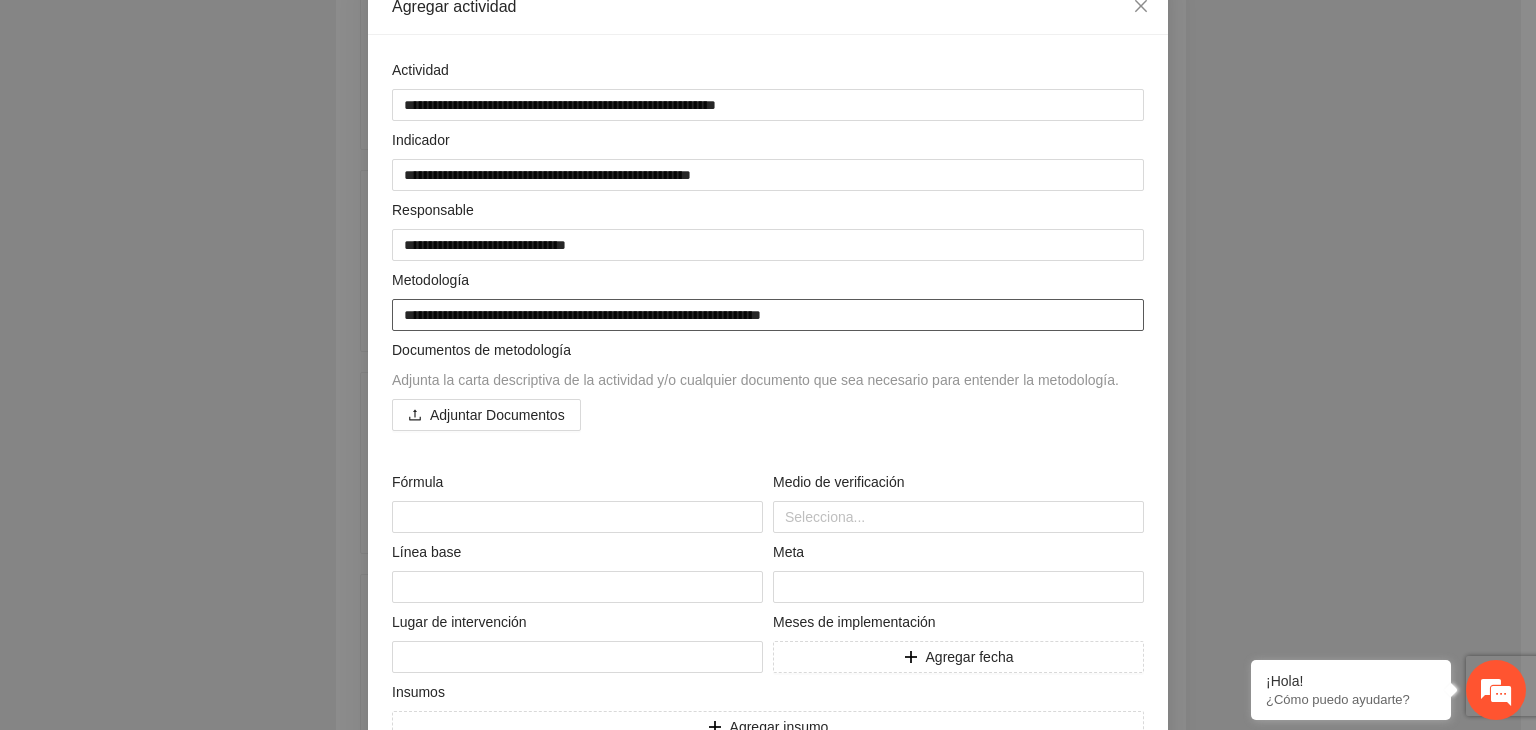 click on "**********" at bounding box center [768, 315] 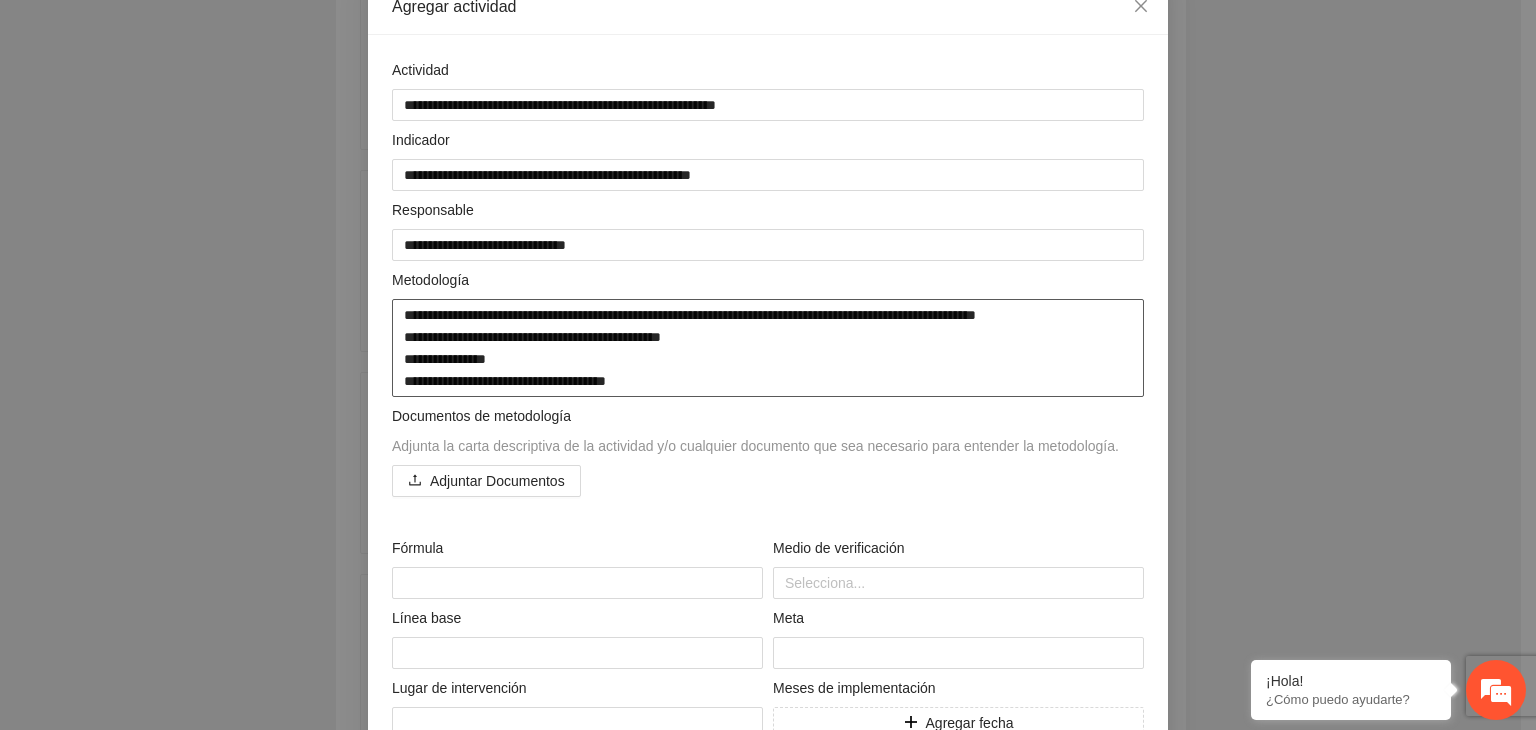 click on "**********" at bounding box center [768, 348] 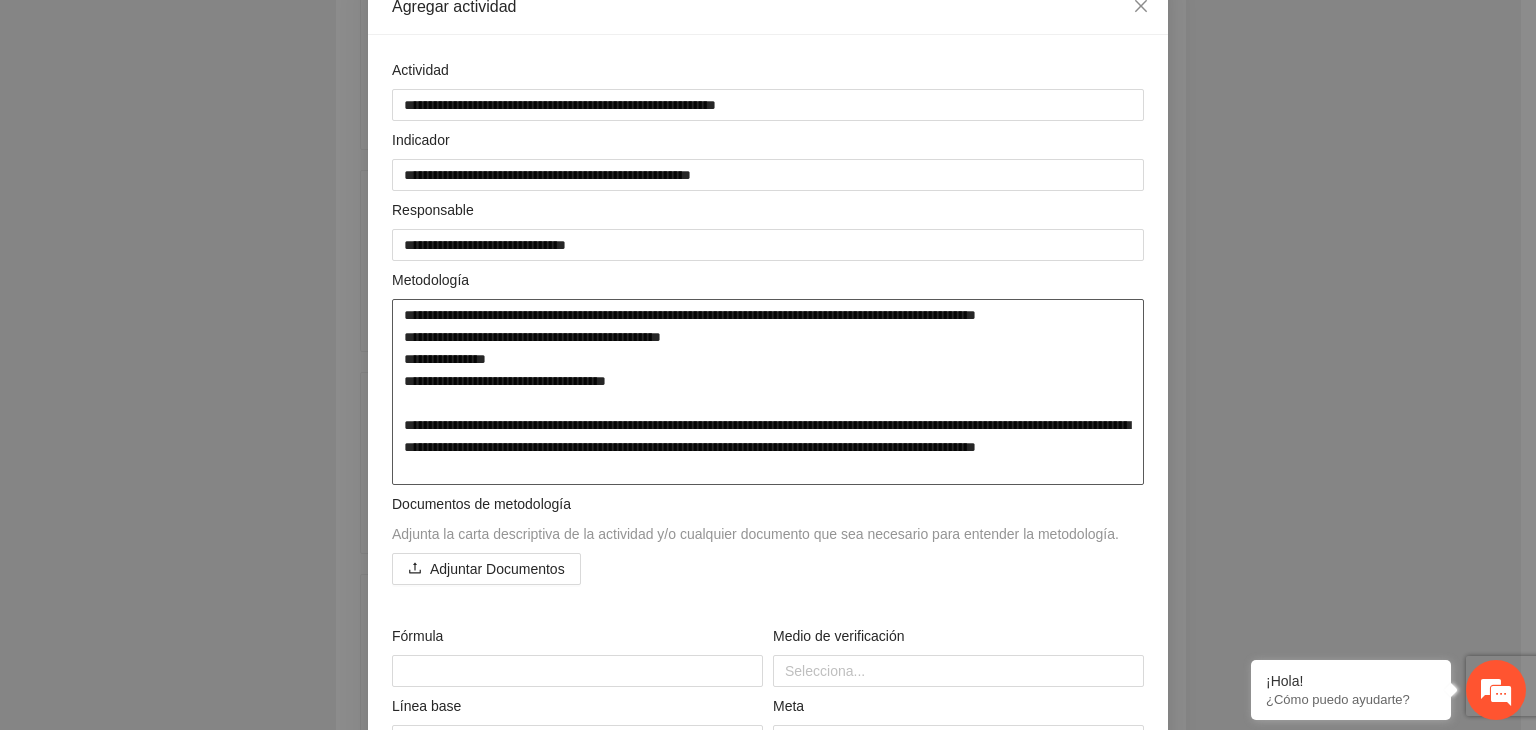 click on "**********" at bounding box center (768, 392) 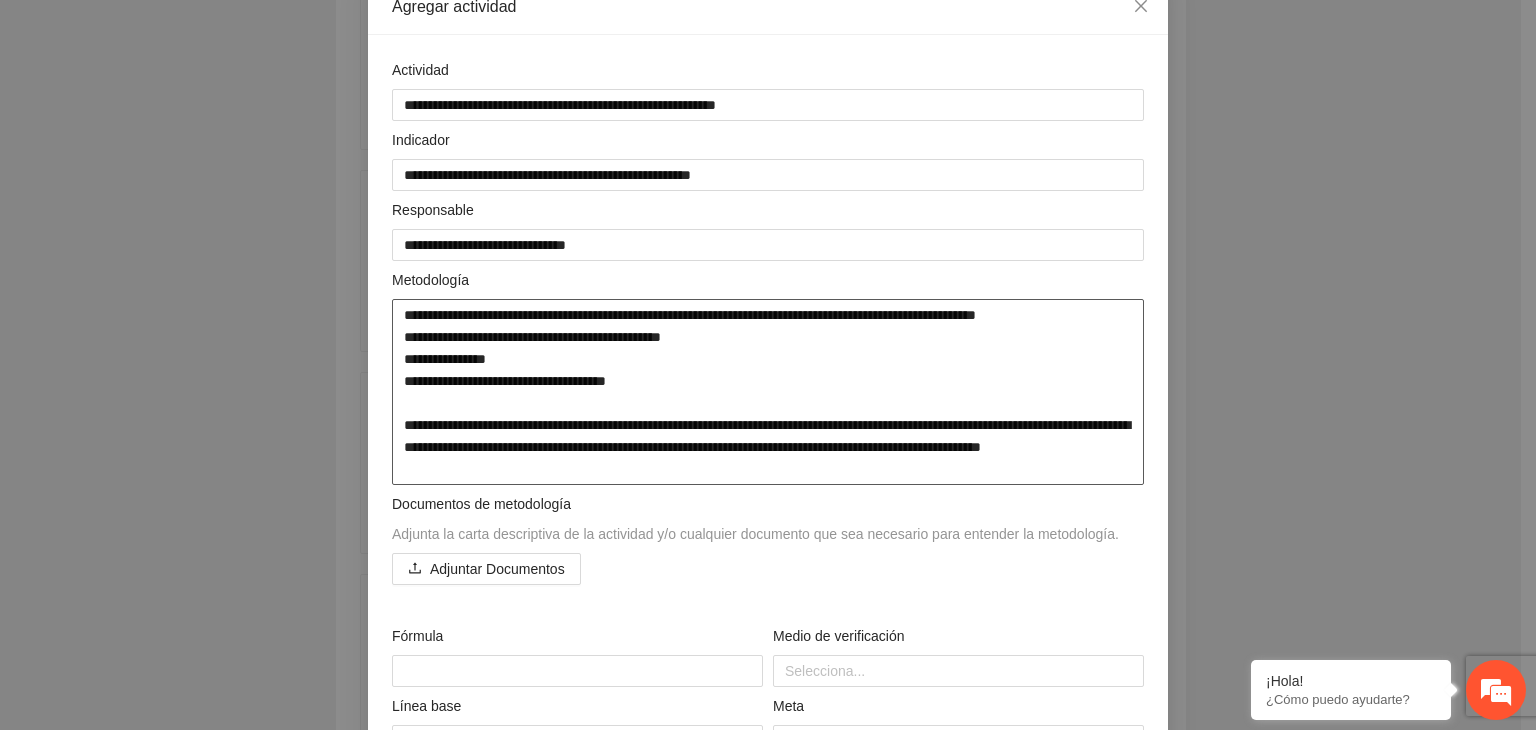 click on "**********" at bounding box center (768, 392) 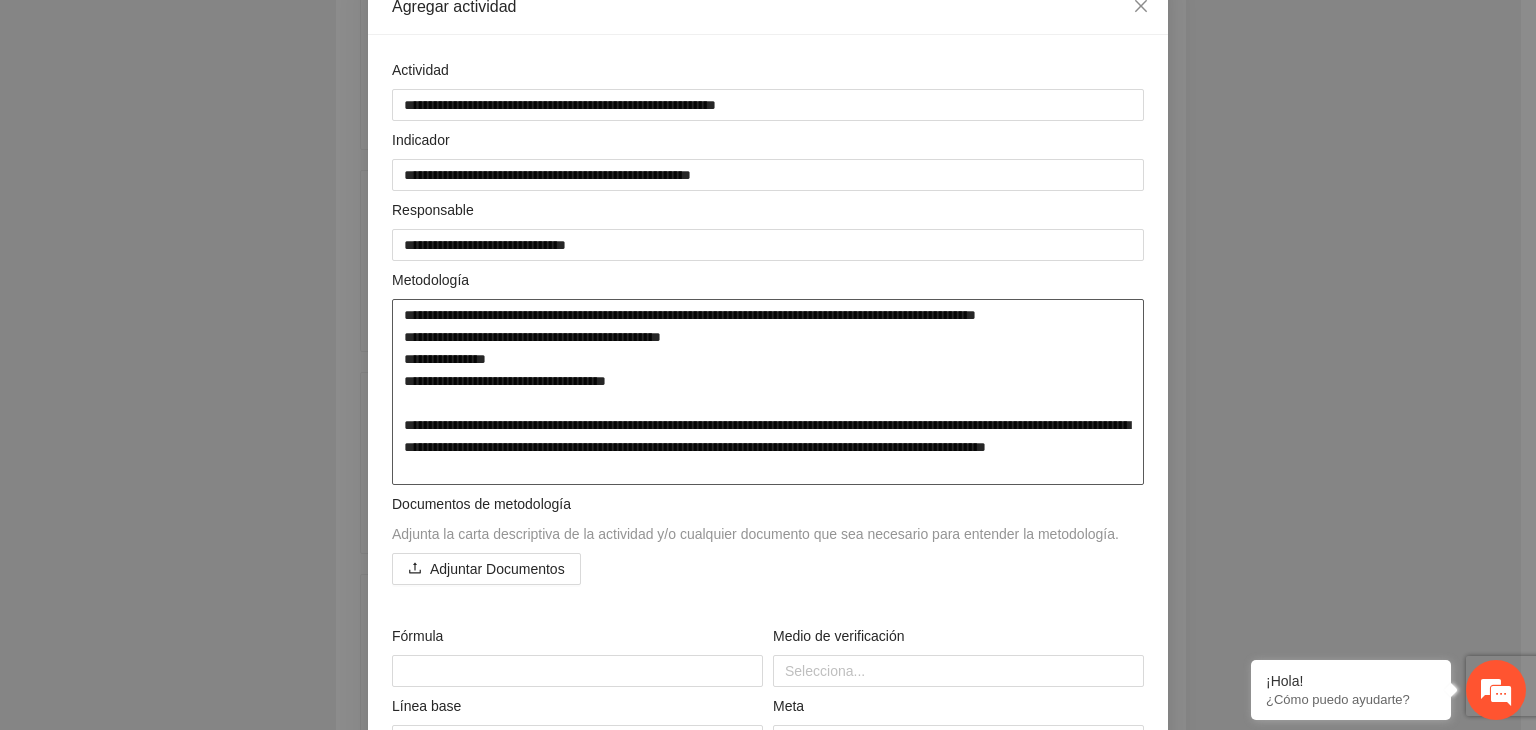click on "**********" at bounding box center (768, 392) 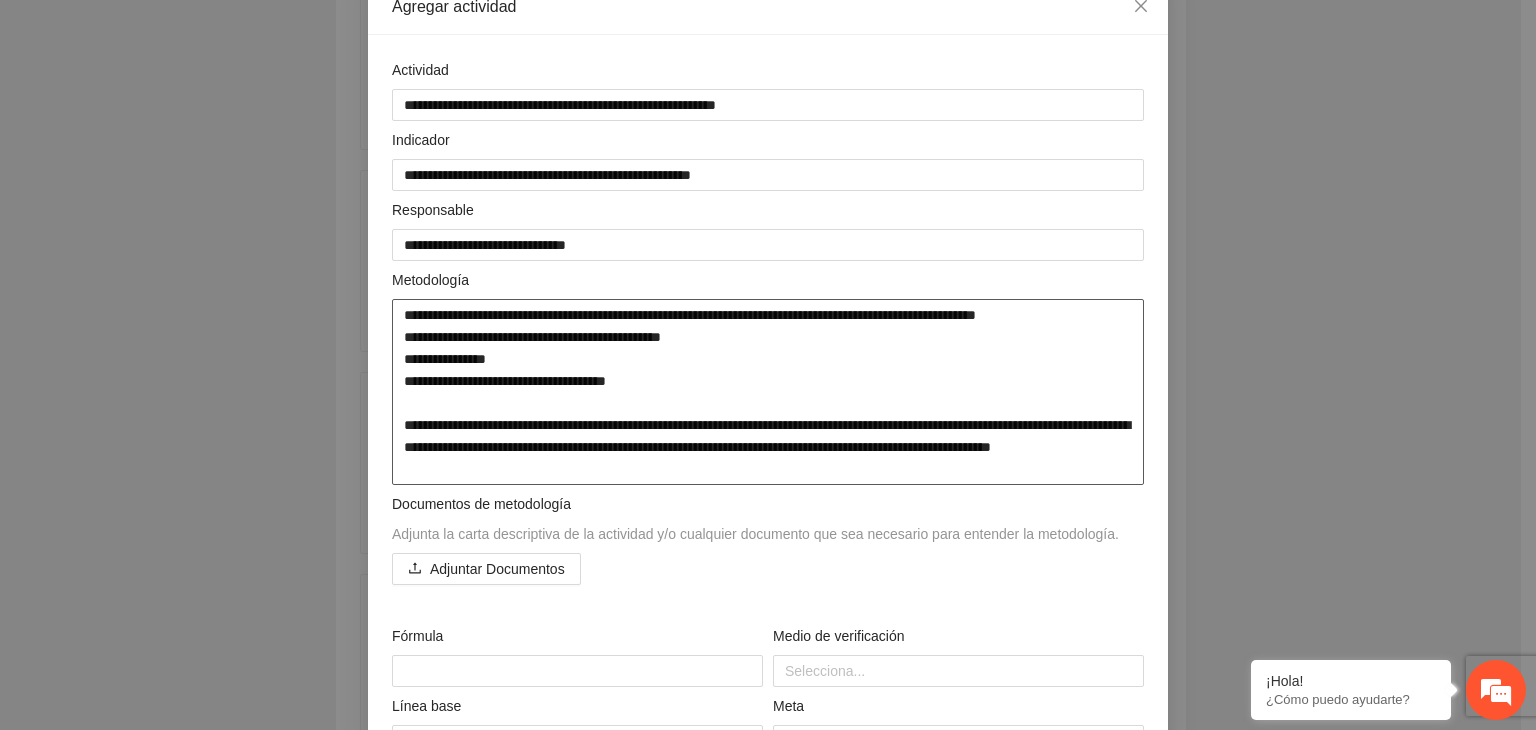 click on "**********" at bounding box center (768, 392) 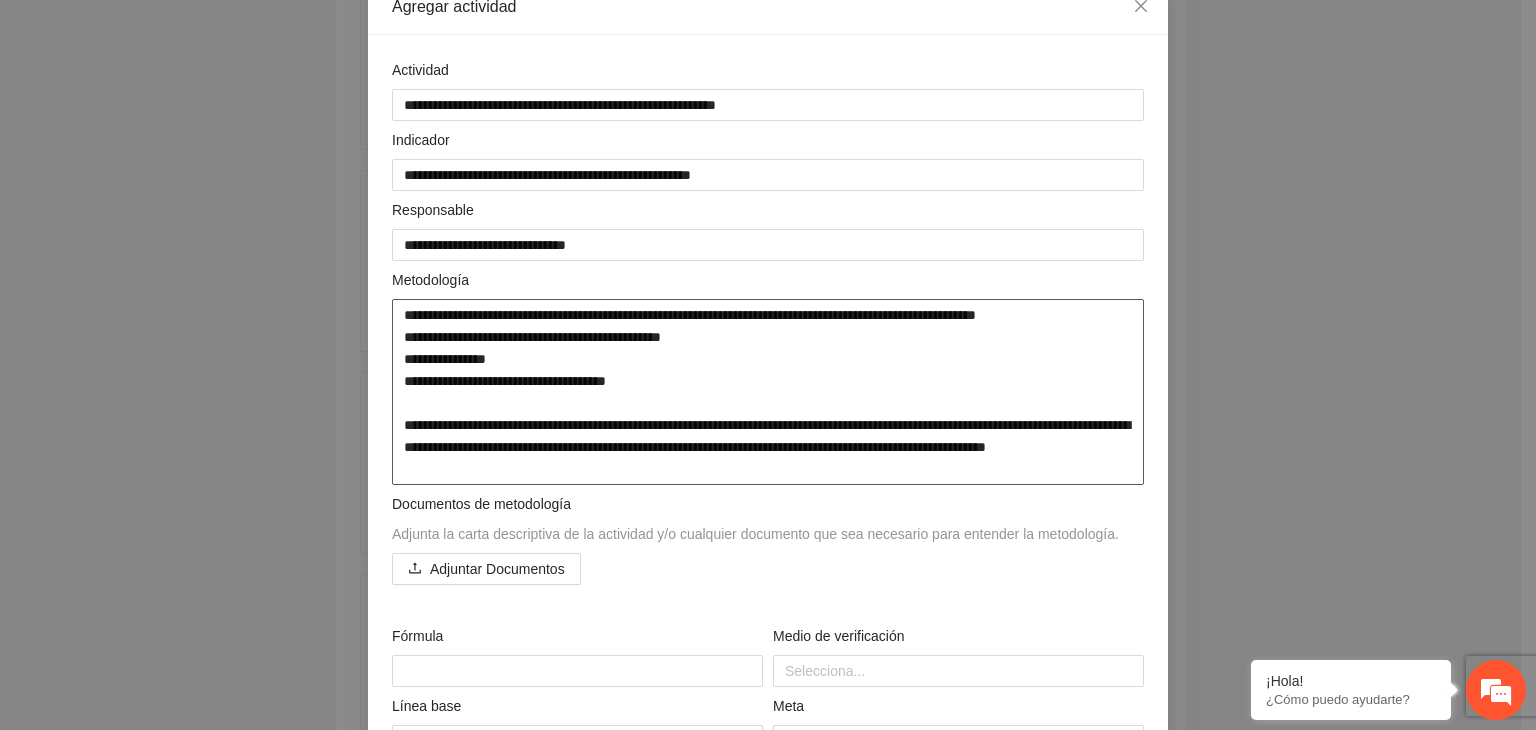 click on "**********" at bounding box center [768, 392] 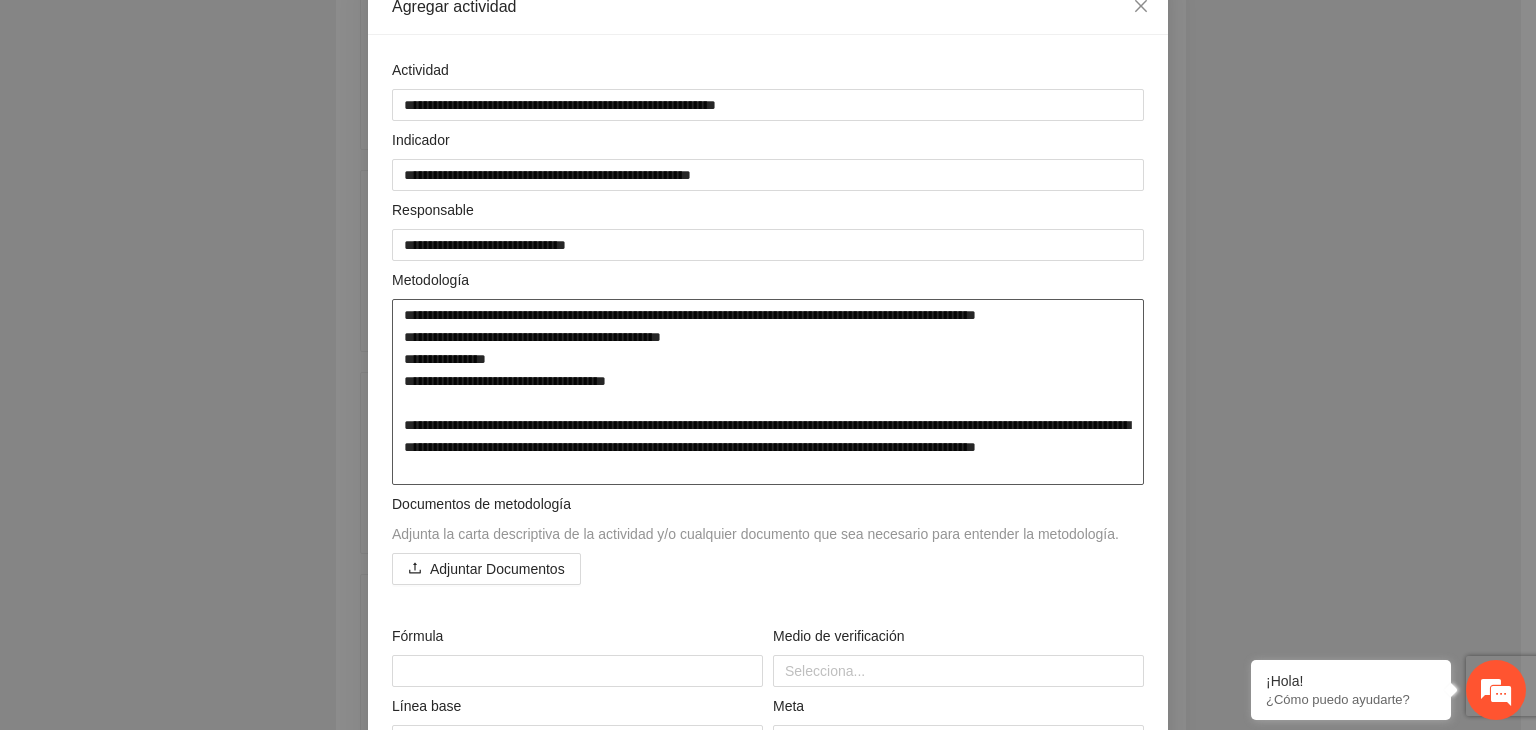 click on "**********" at bounding box center (768, 392) 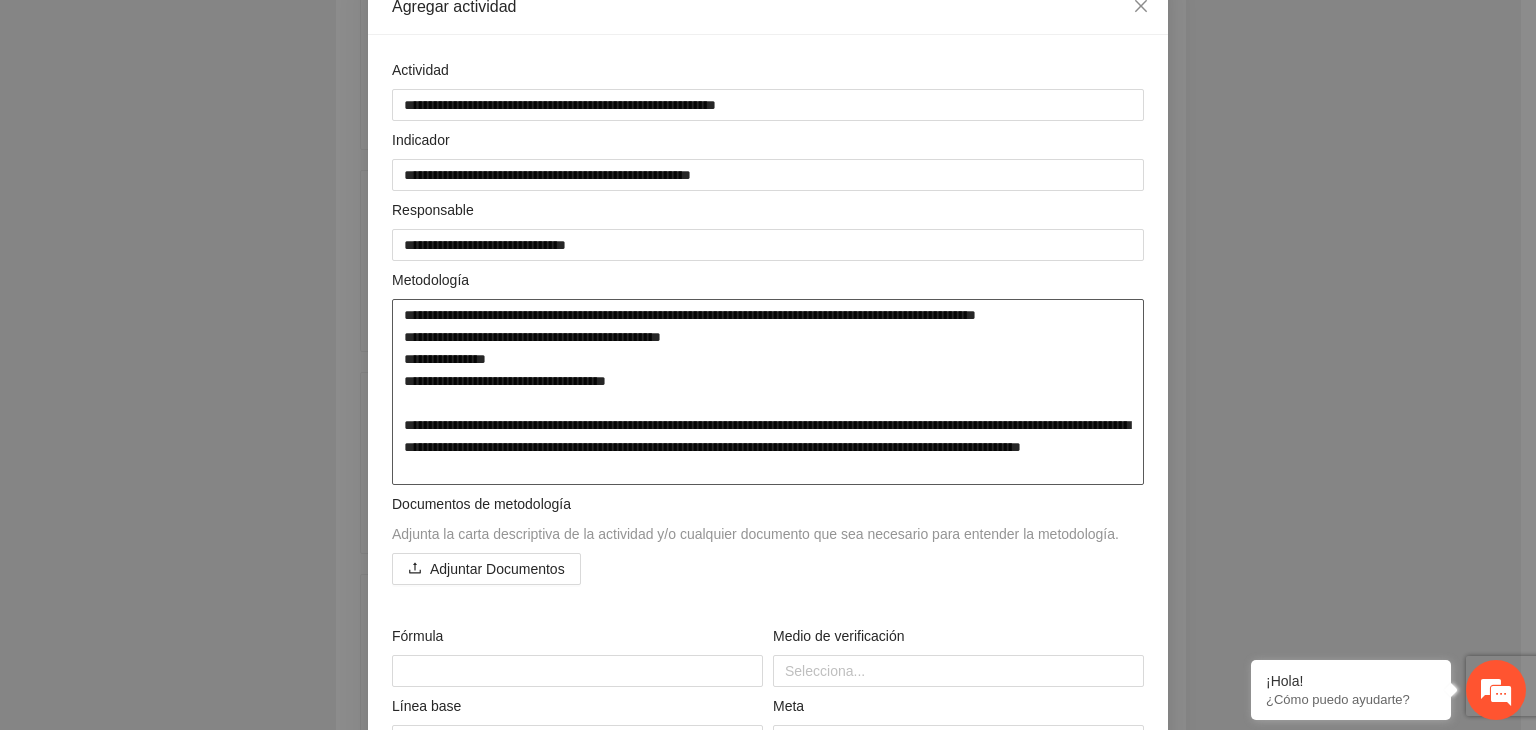 click on "**********" at bounding box center (768, 392) 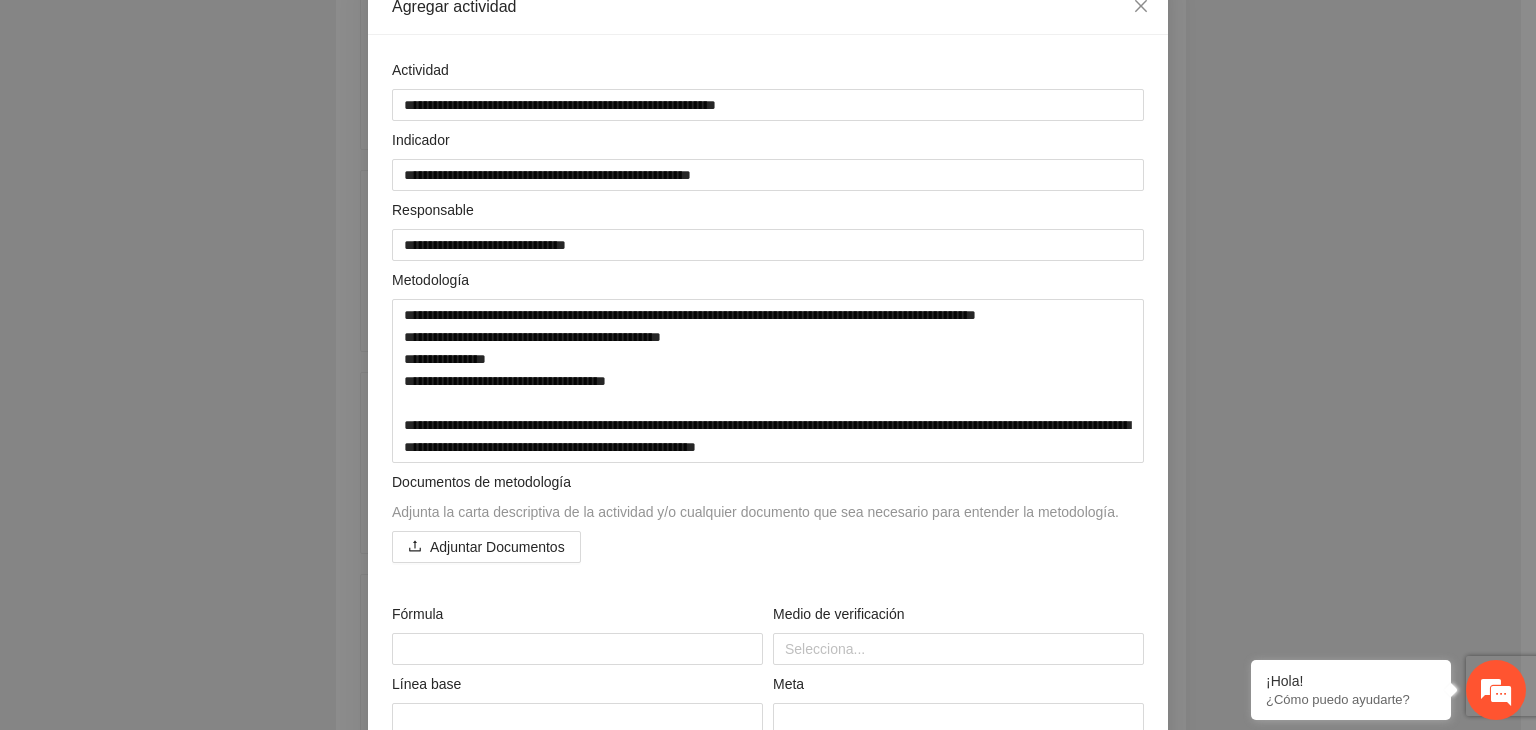 click on "**********" at bounding box center (768, 365) 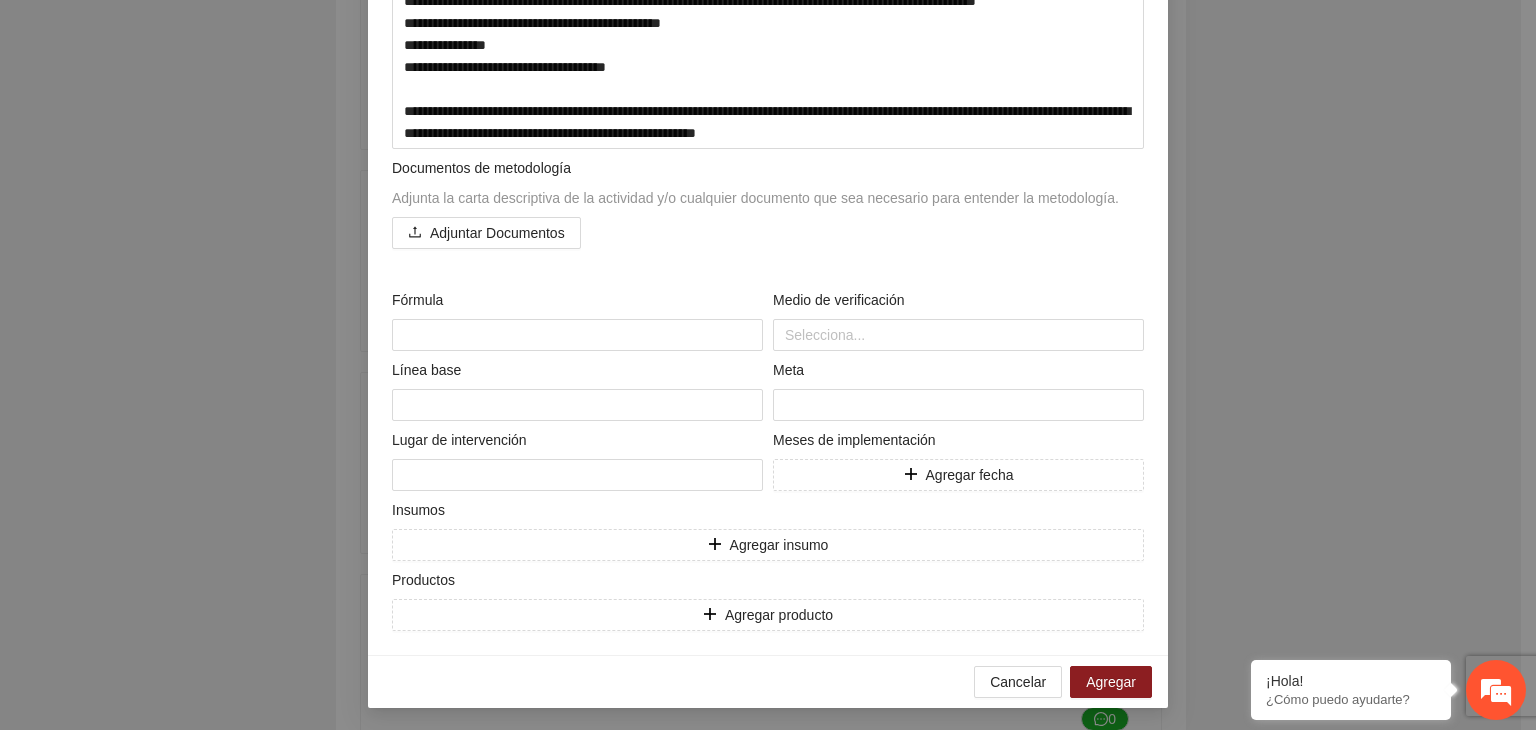 scroll, scrollTop: 436, scrollLeft: 0, axis: vertical 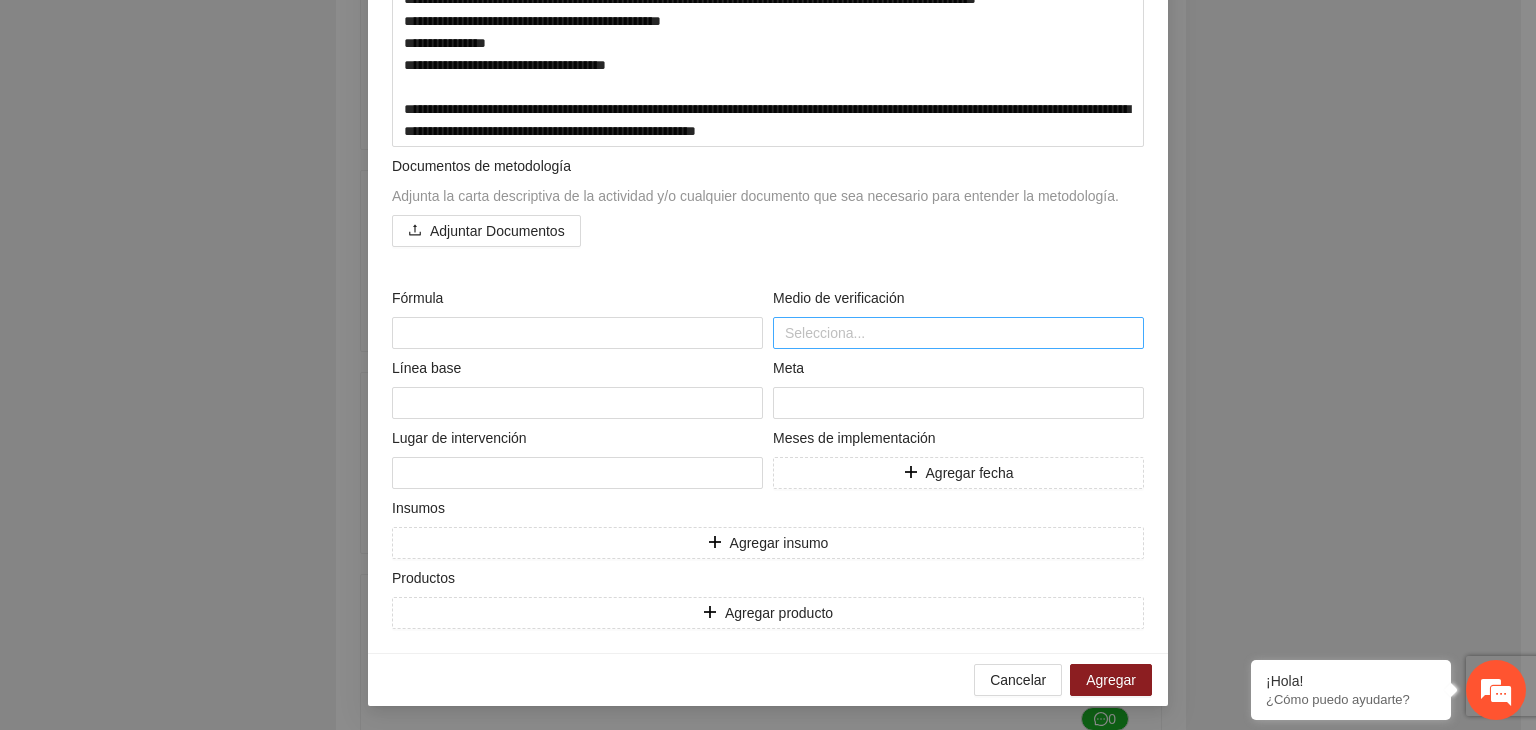 click at bounding box center [958, 333] 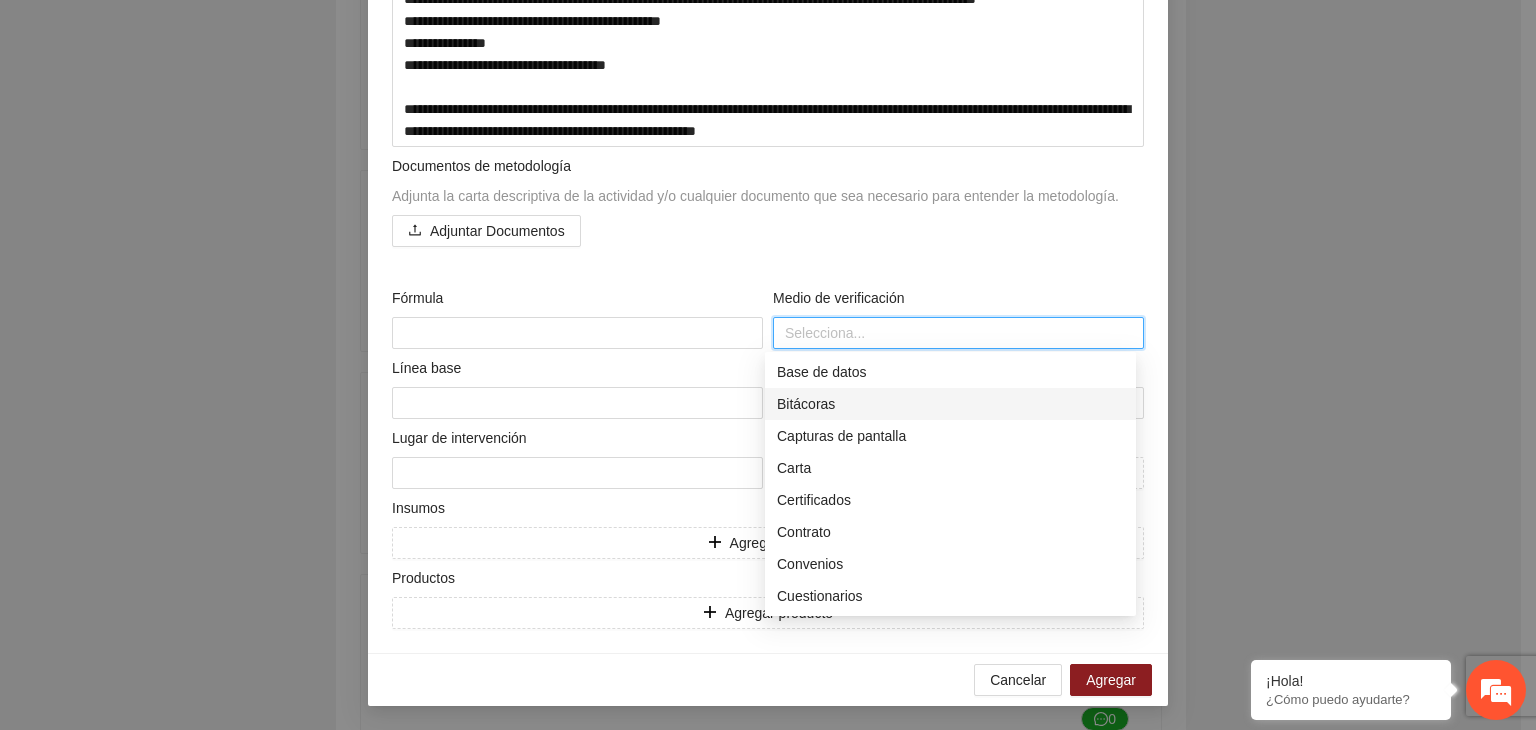click on "Bitácoras" at bounding box center (950, 404) 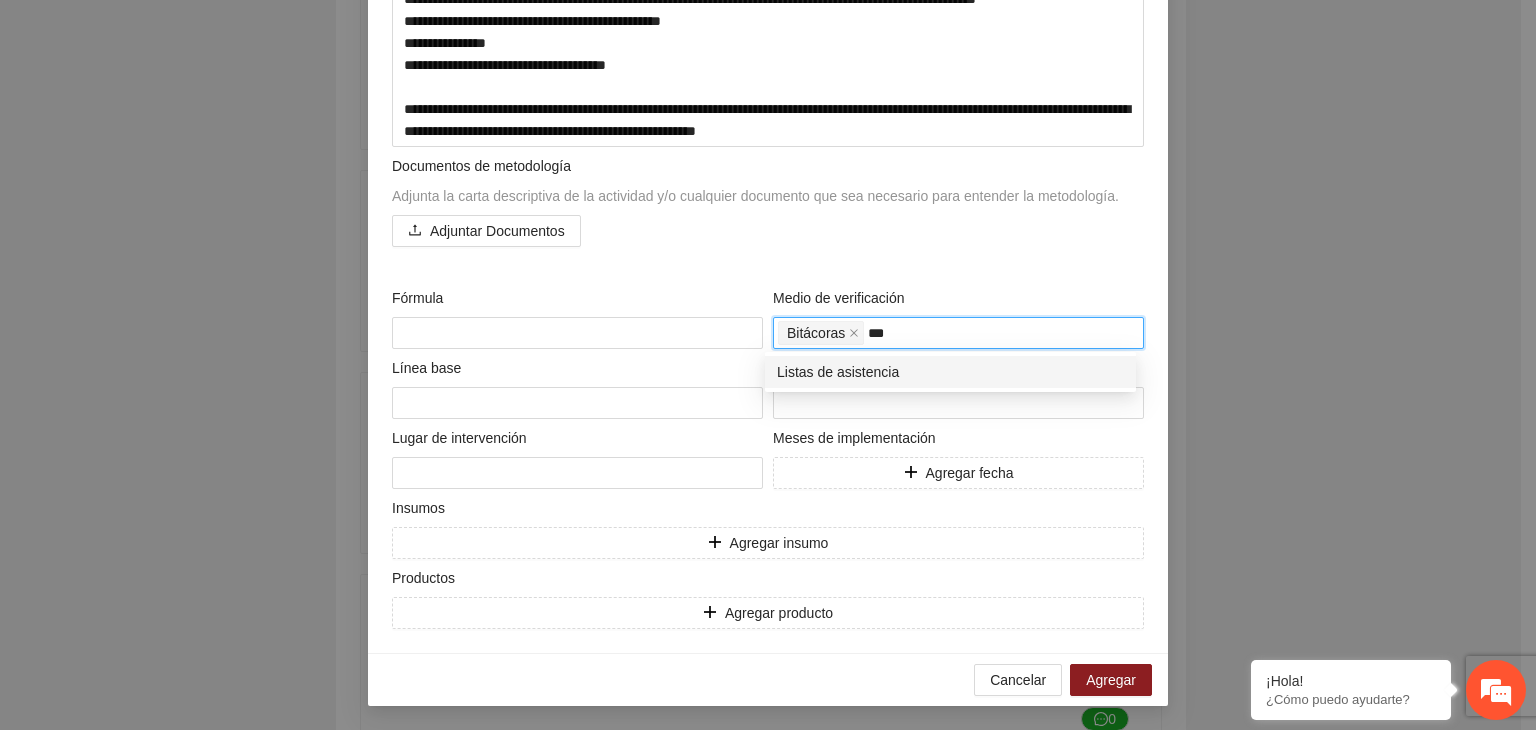 click on "Listas de asistencia" at bounding box center [950, 372] 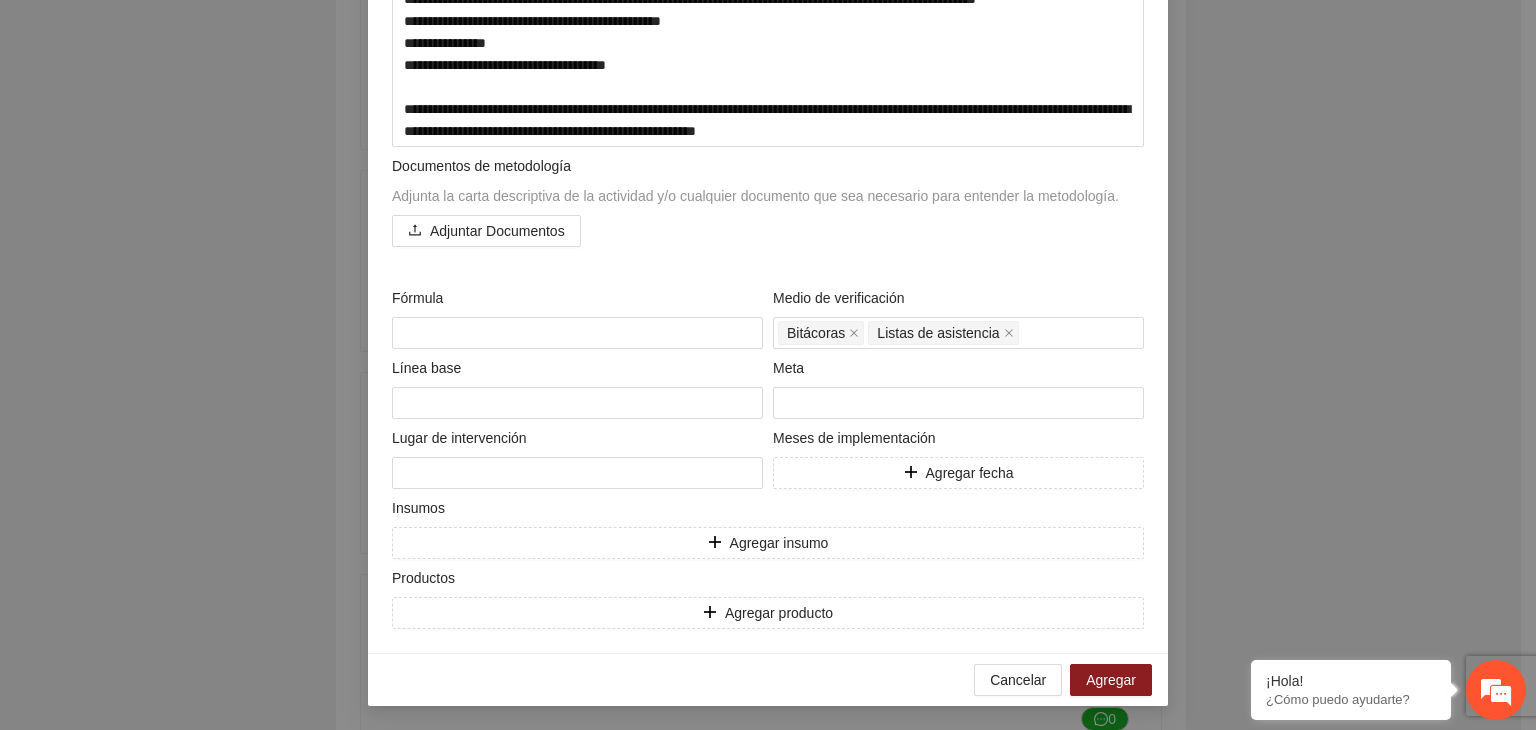 click on "**********" at bounding box center [768, 365] 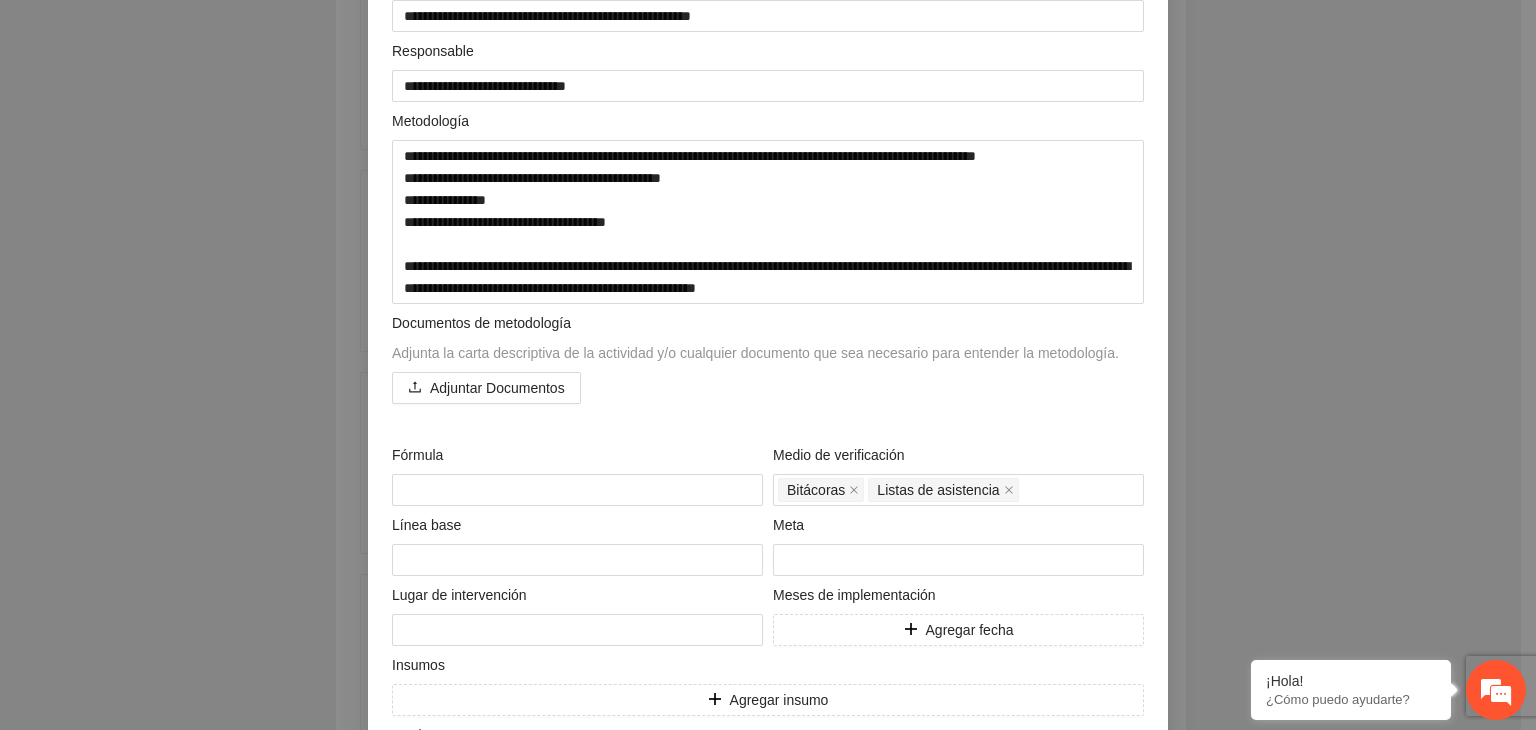 scroll, scrollTop: 276, scrollLeft: 0, axis: vertical 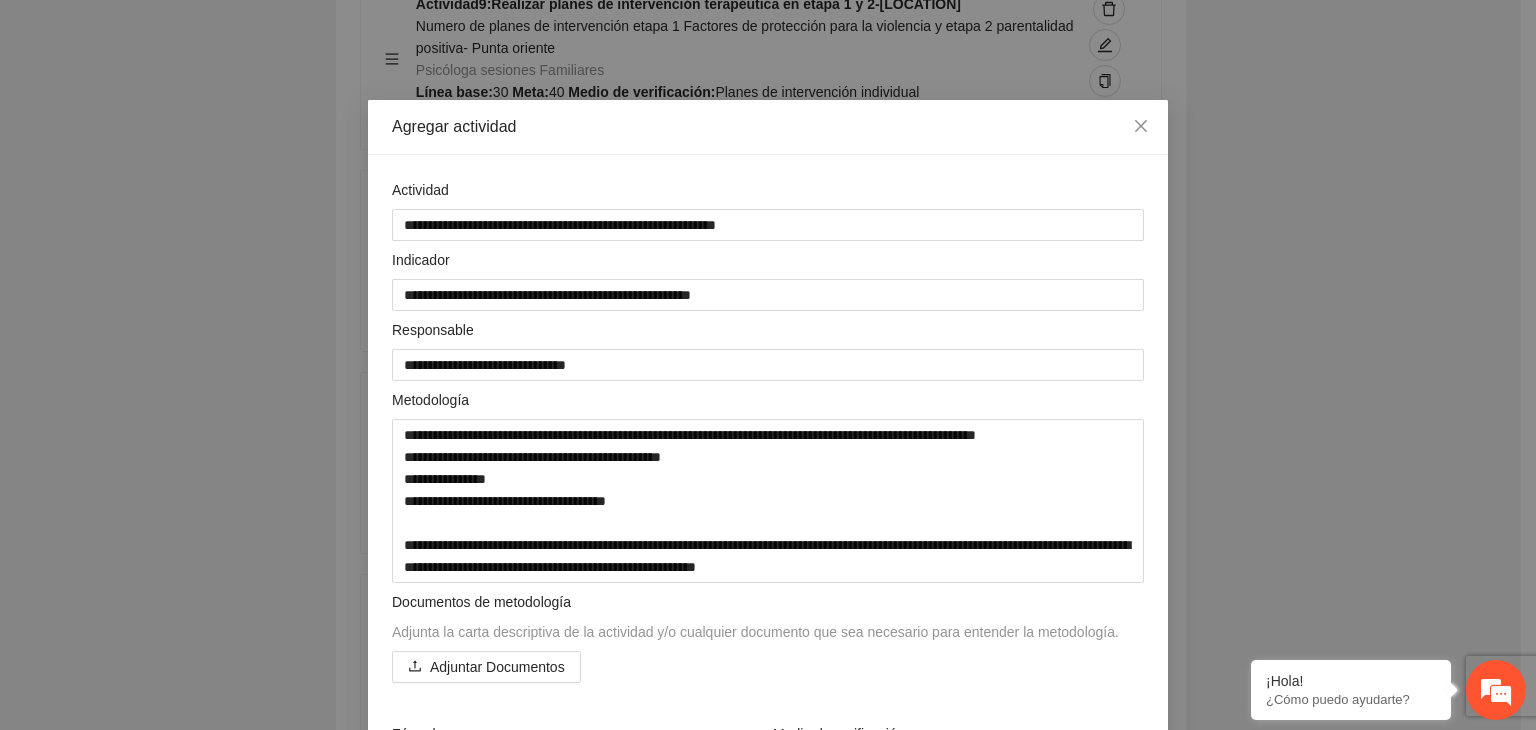 click on "**********" at bounding box center [768, 365] 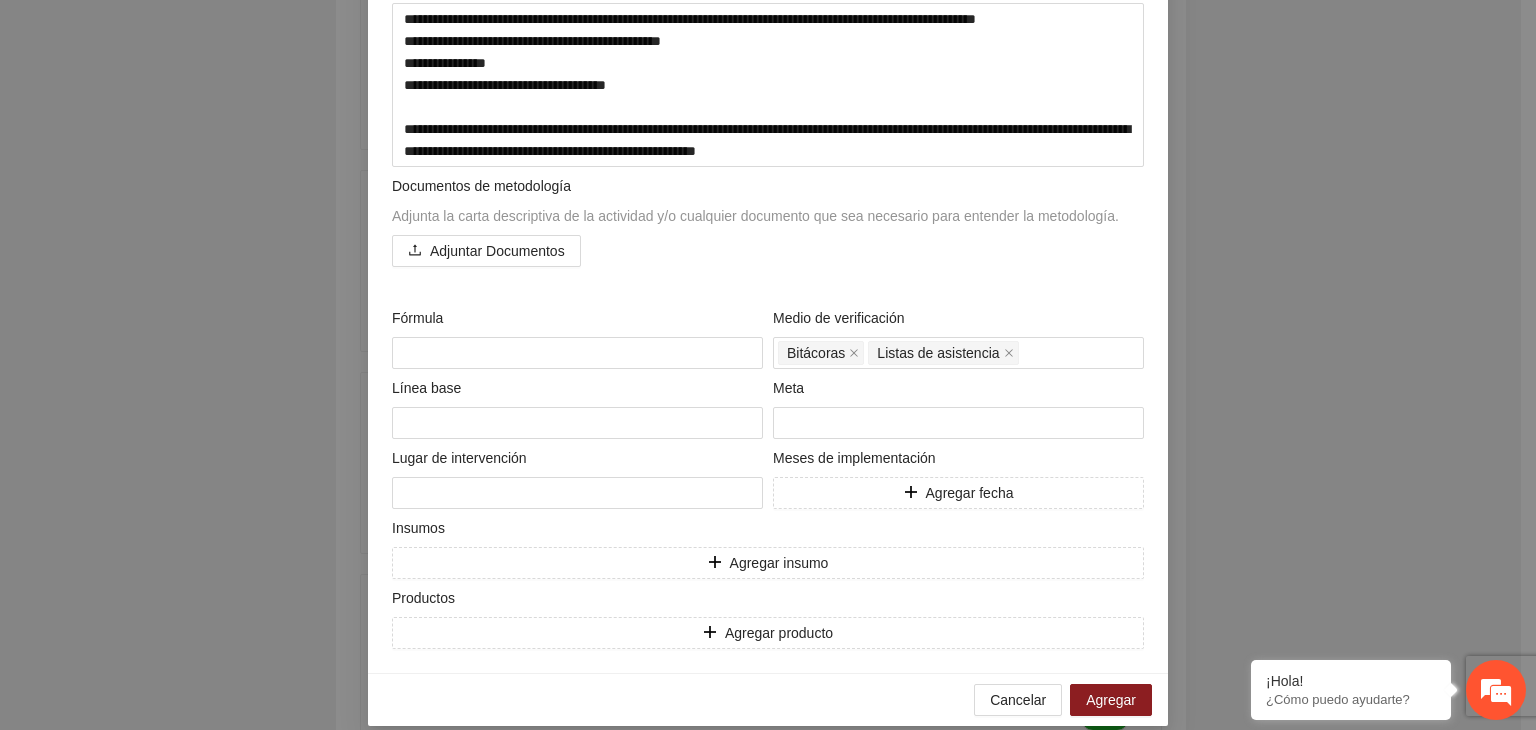 scroll, scrollTop: 436, scrollLeft: 0, axis: vertical 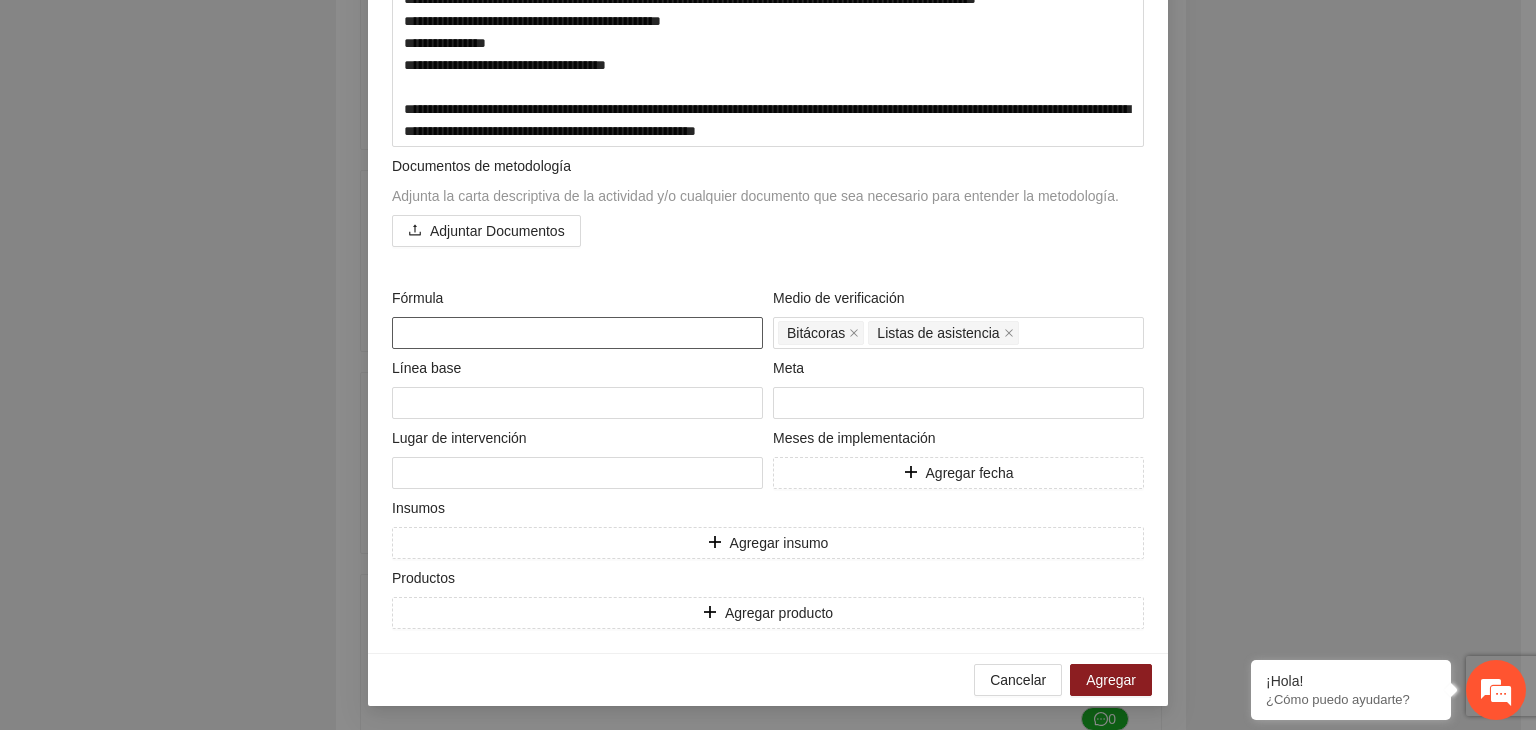click at bounding box center [577, 333] 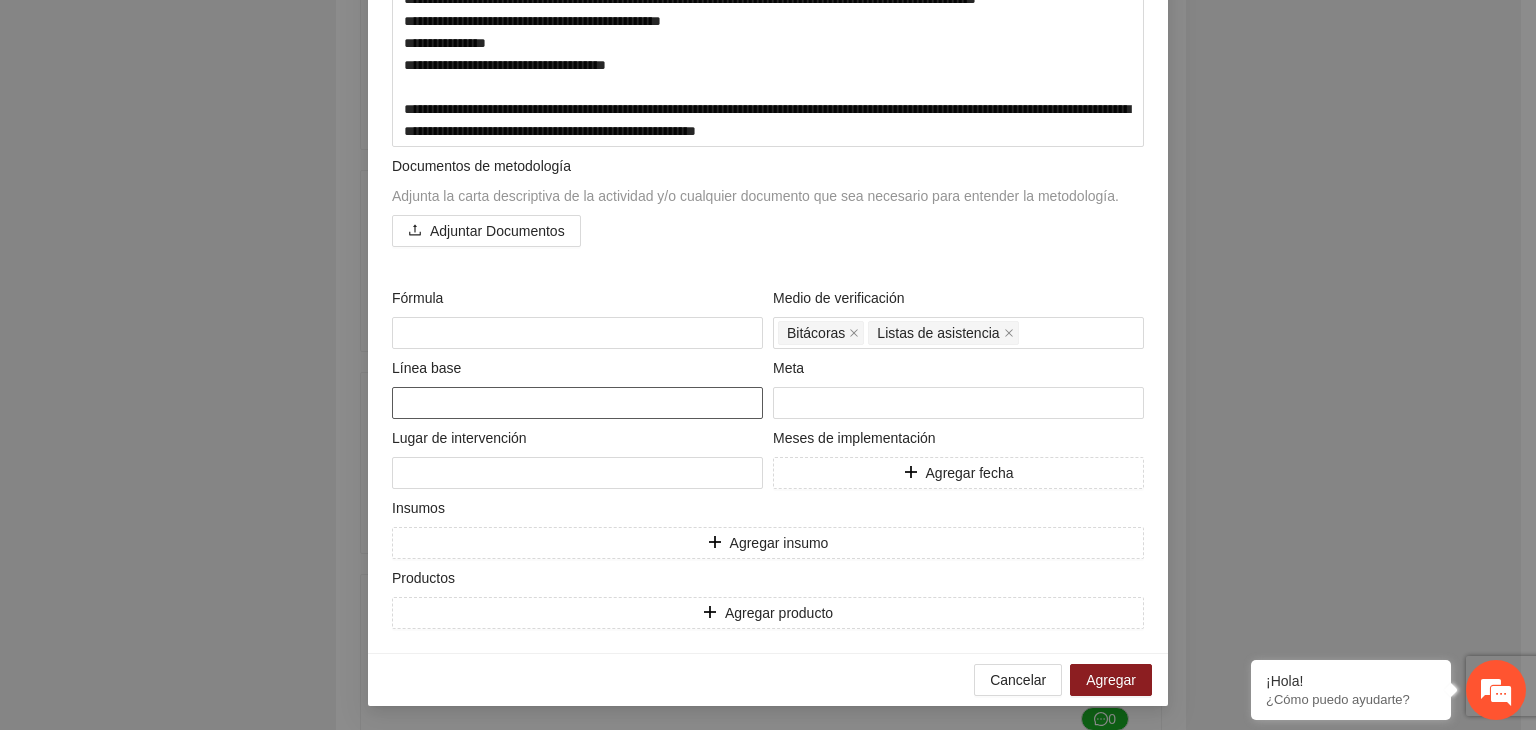 click at bounding box center [577, 403] 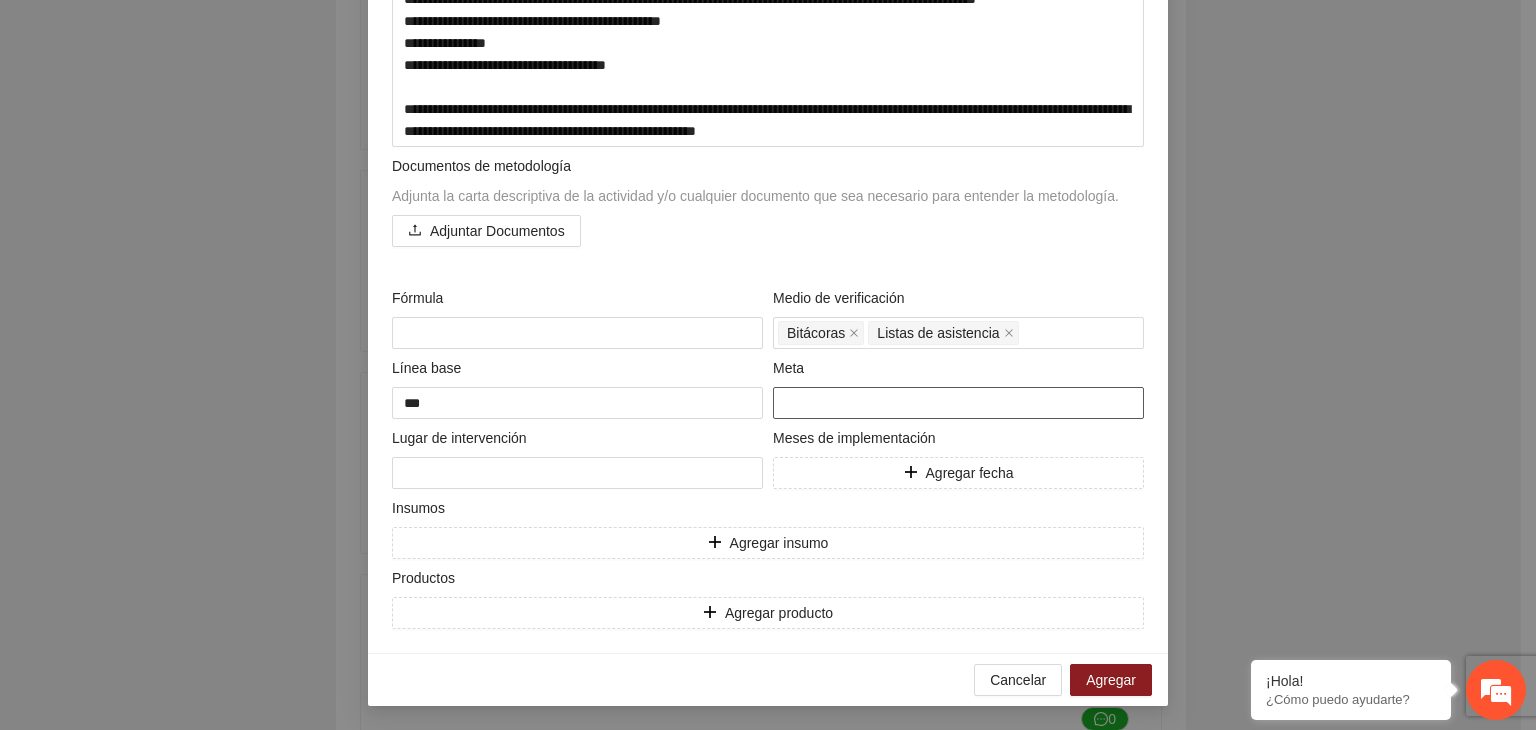 click at bounding box center [958, 403] 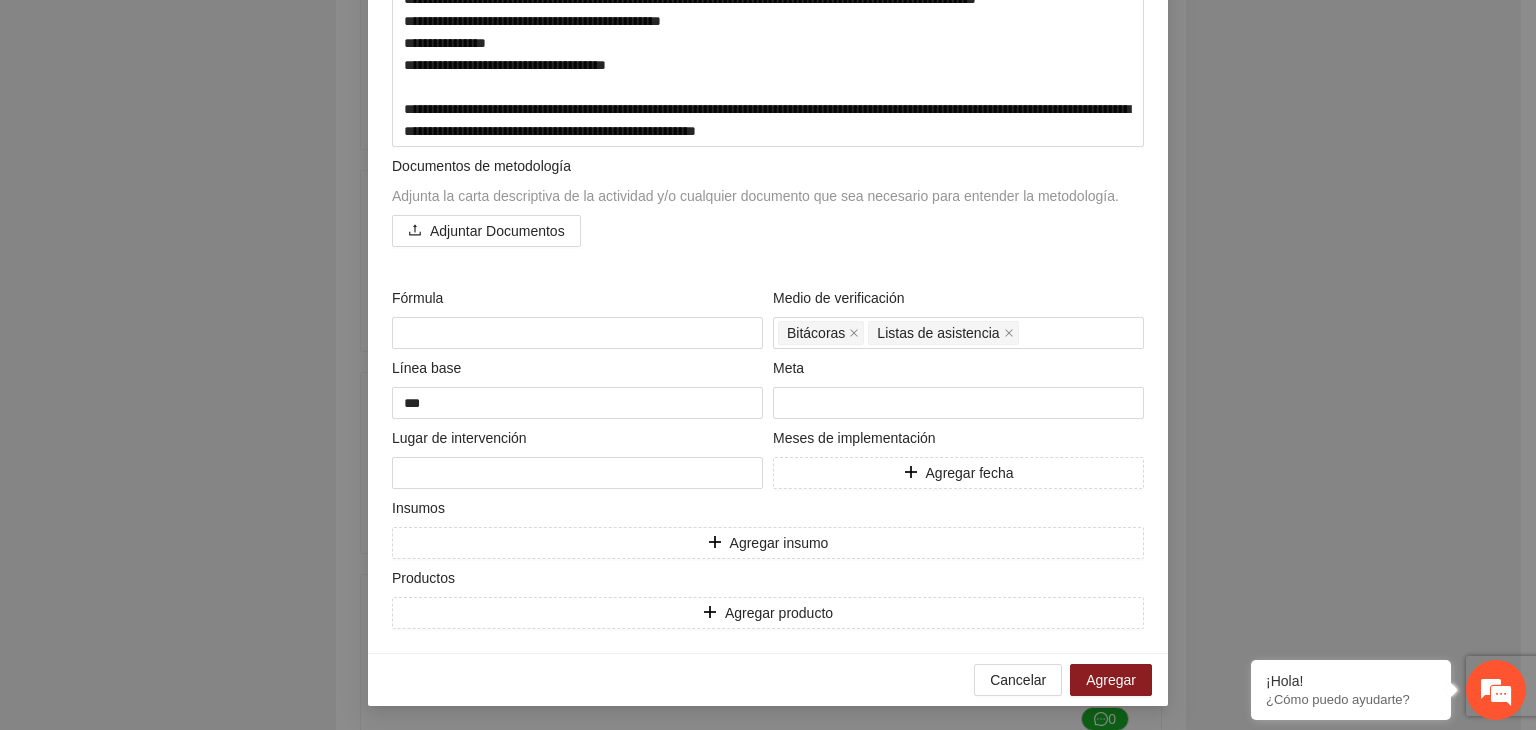 click on "**********" at bounding box center (768, 365) 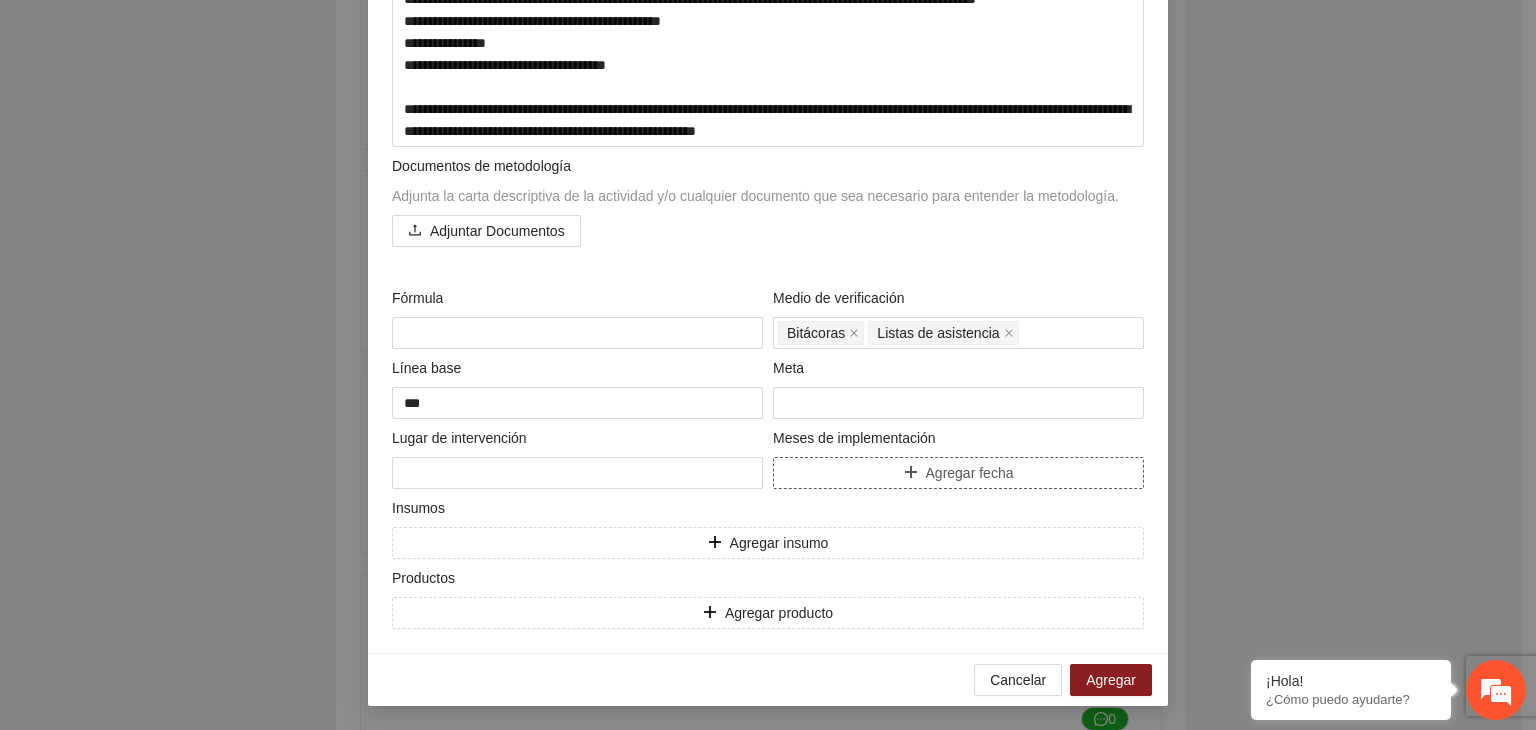 click on "Agregar fecha" at bounding box center [970, 473] 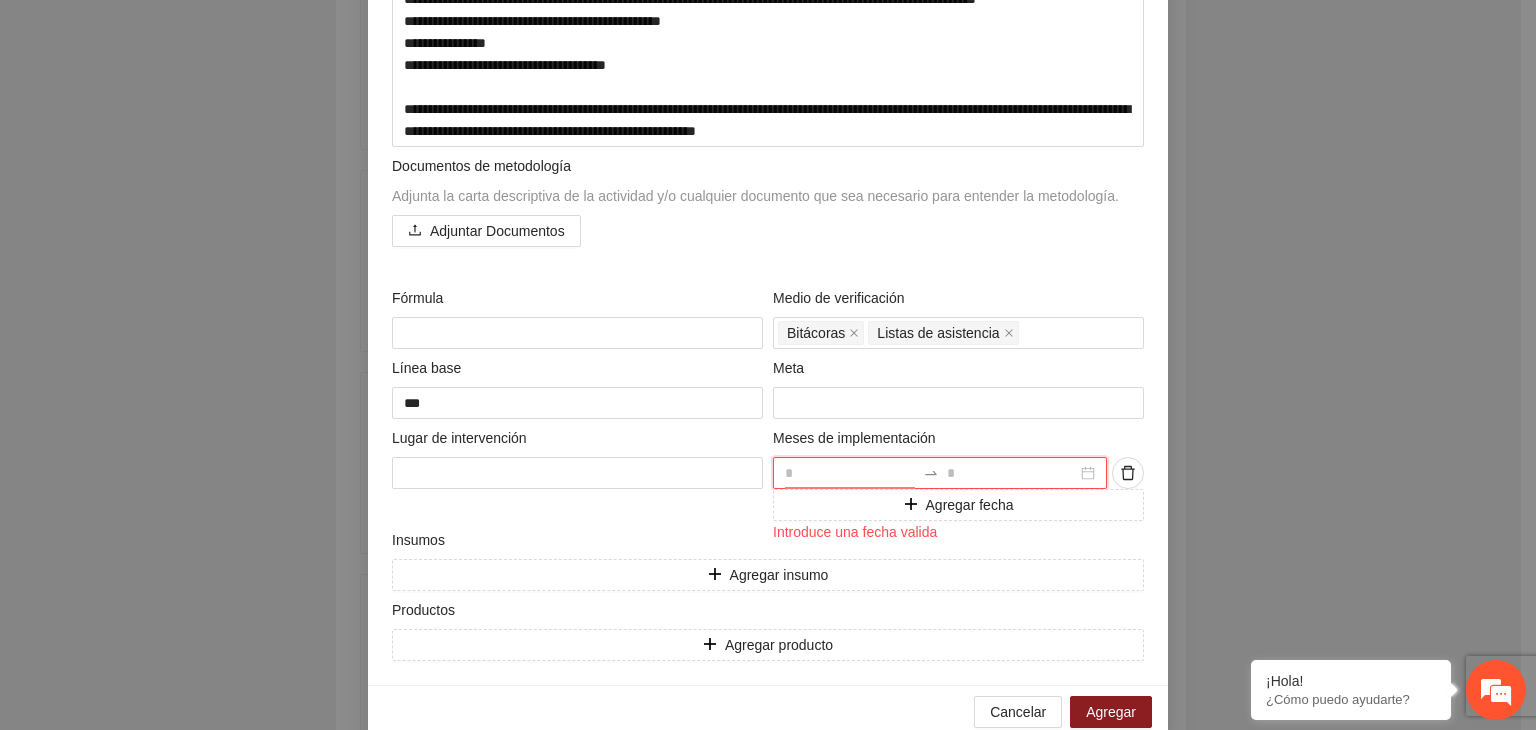 click at bounding box center [850, 473] 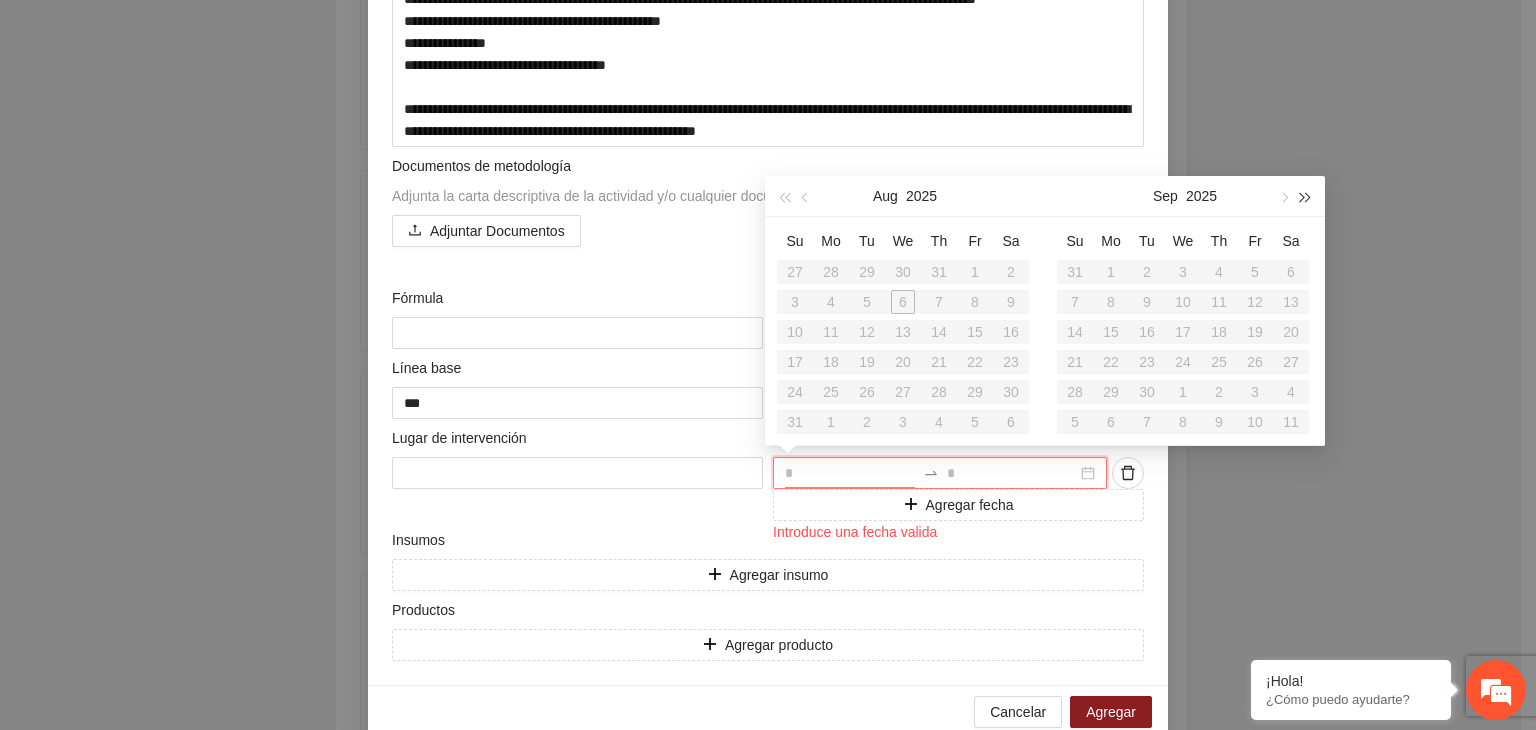 click at bounding box center (1306, 198) 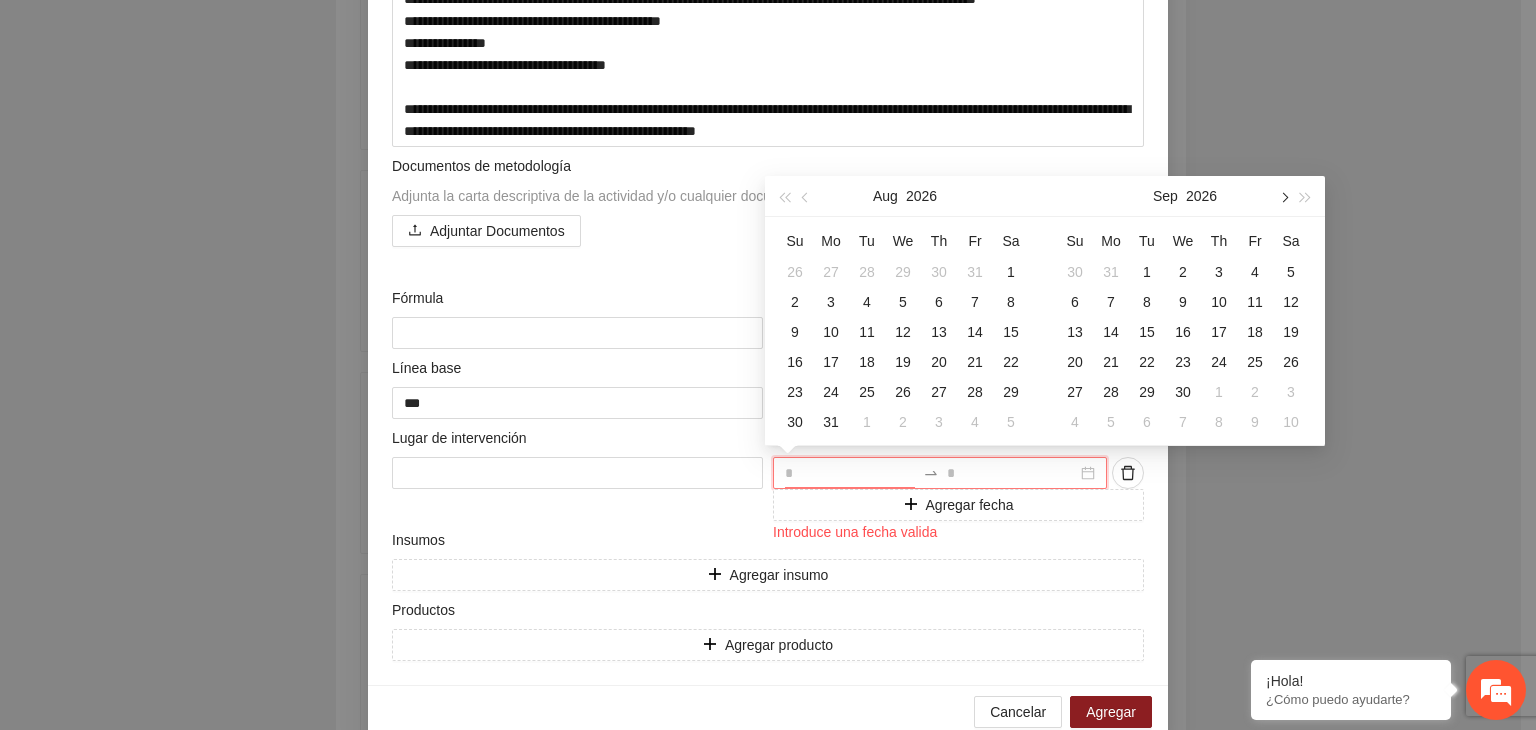 click at bounding box center [1283, 198] 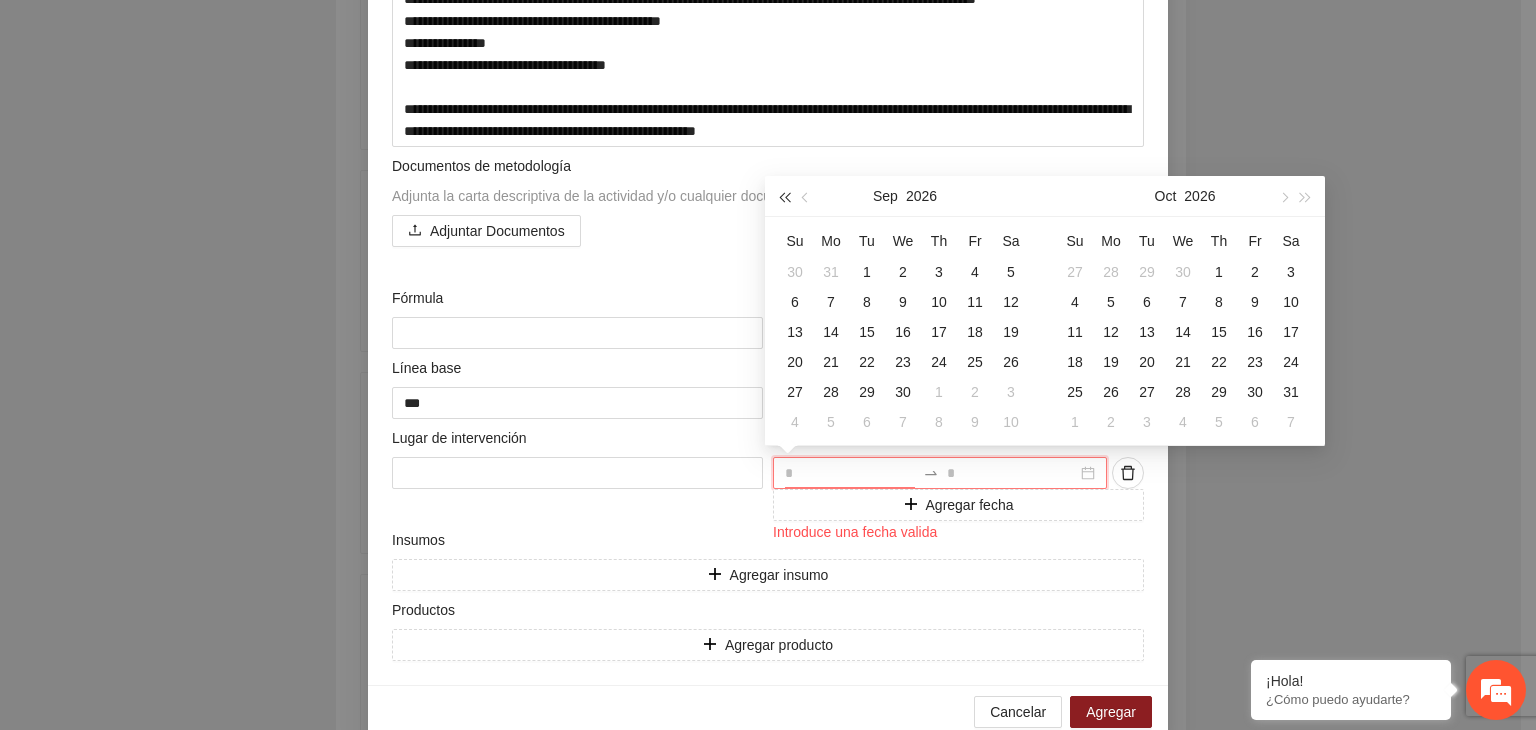 click at bounding box center (784, 198) 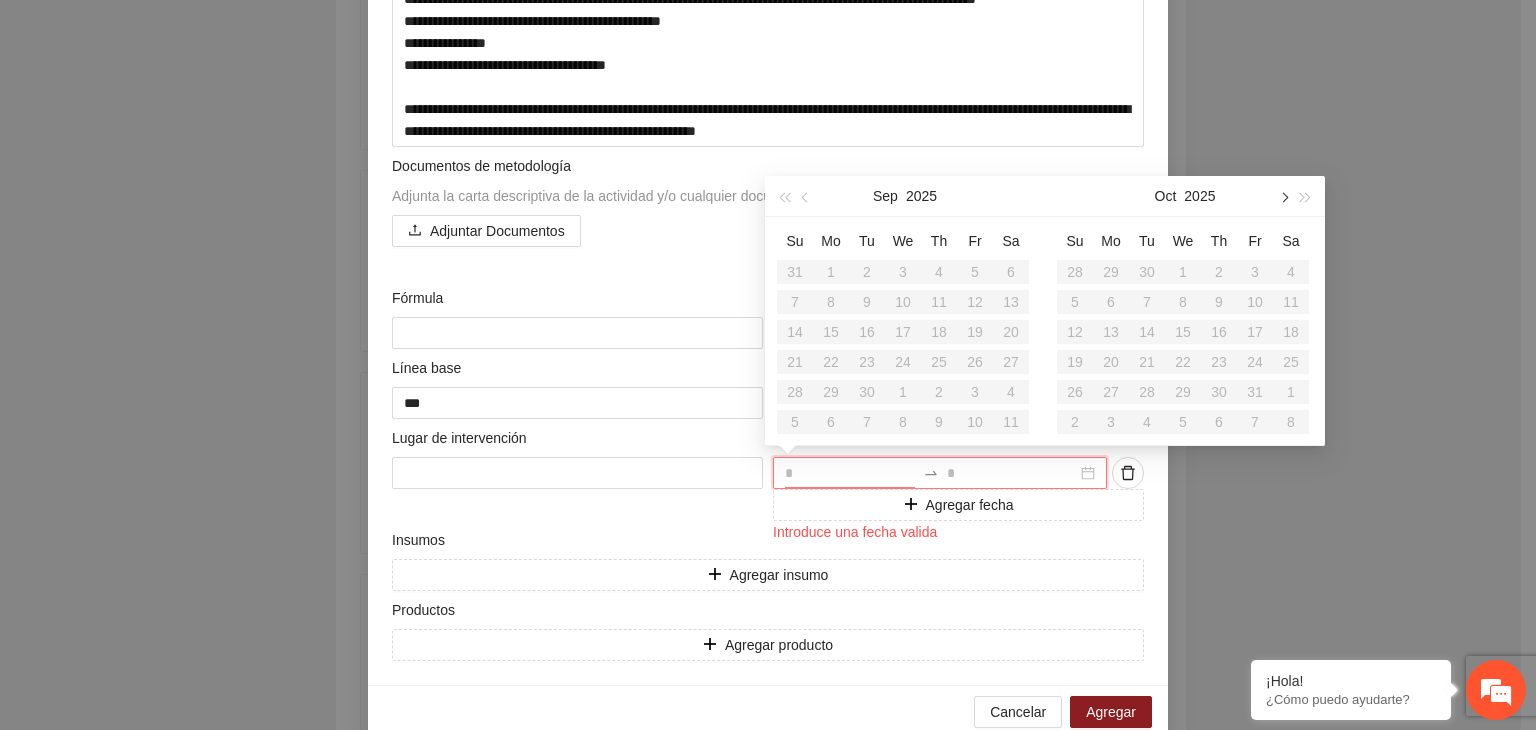 click at bounding box center [1283, 198] 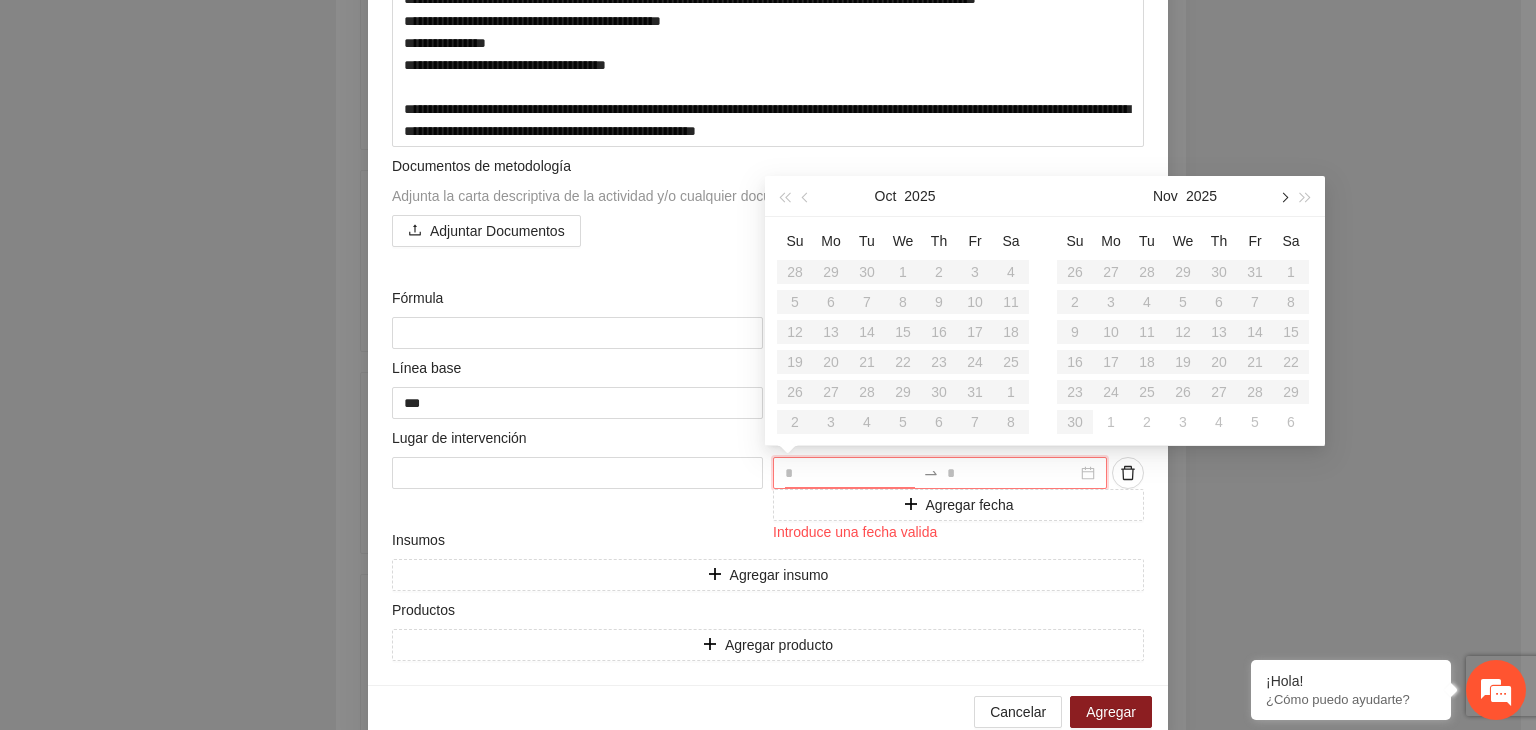 click at bounding box center (1283, 198) 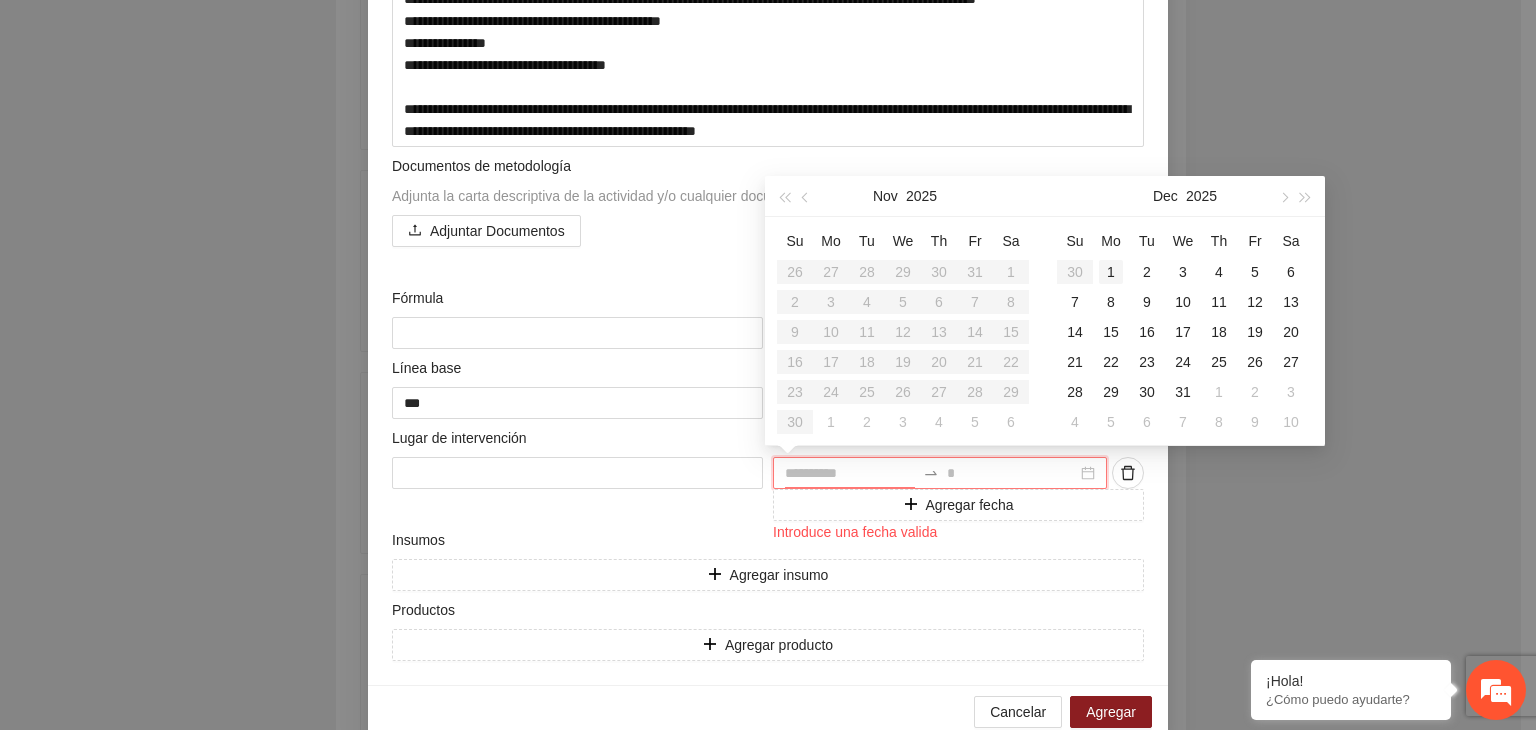 click on "1" at bounding box center (1111, 272) 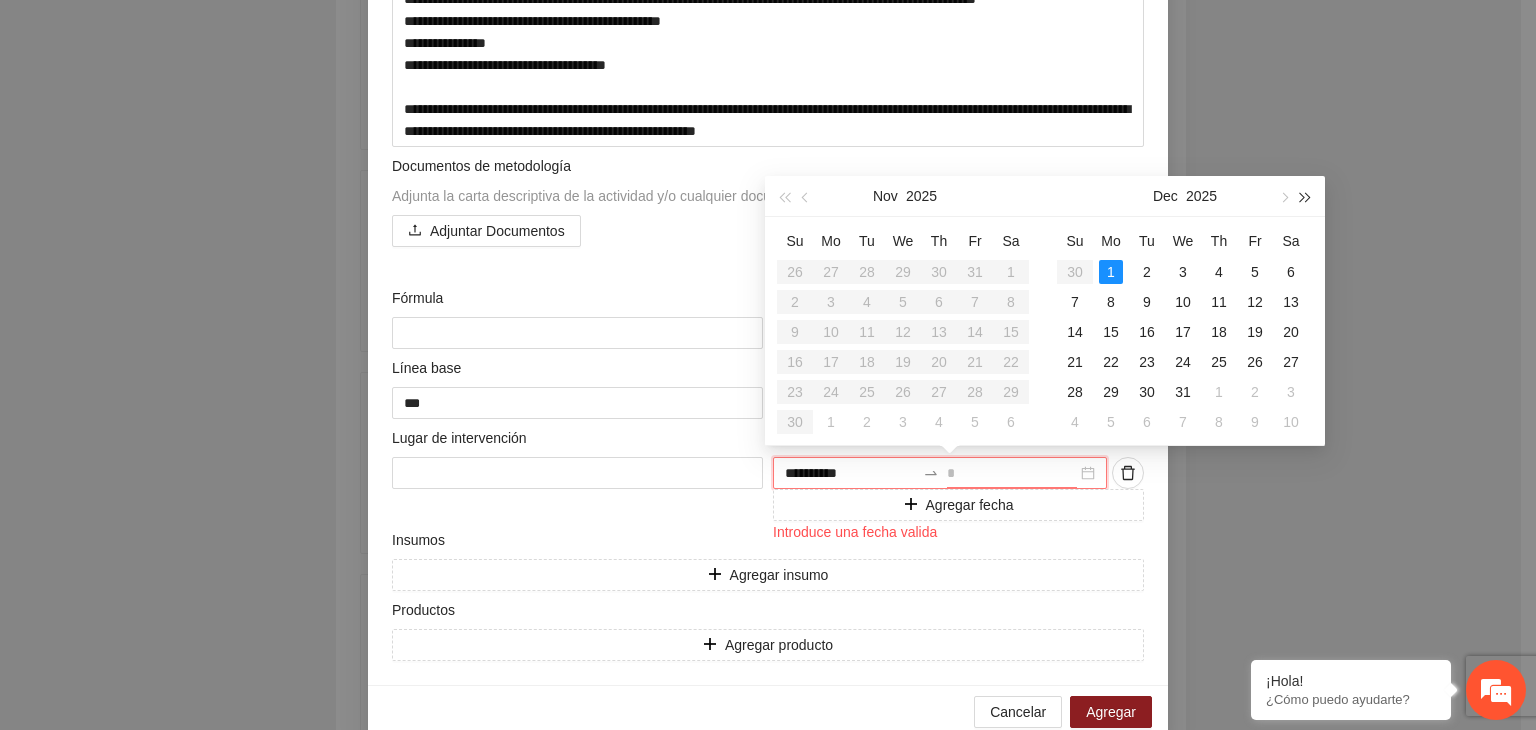 click at bounding box center [1306, 198] 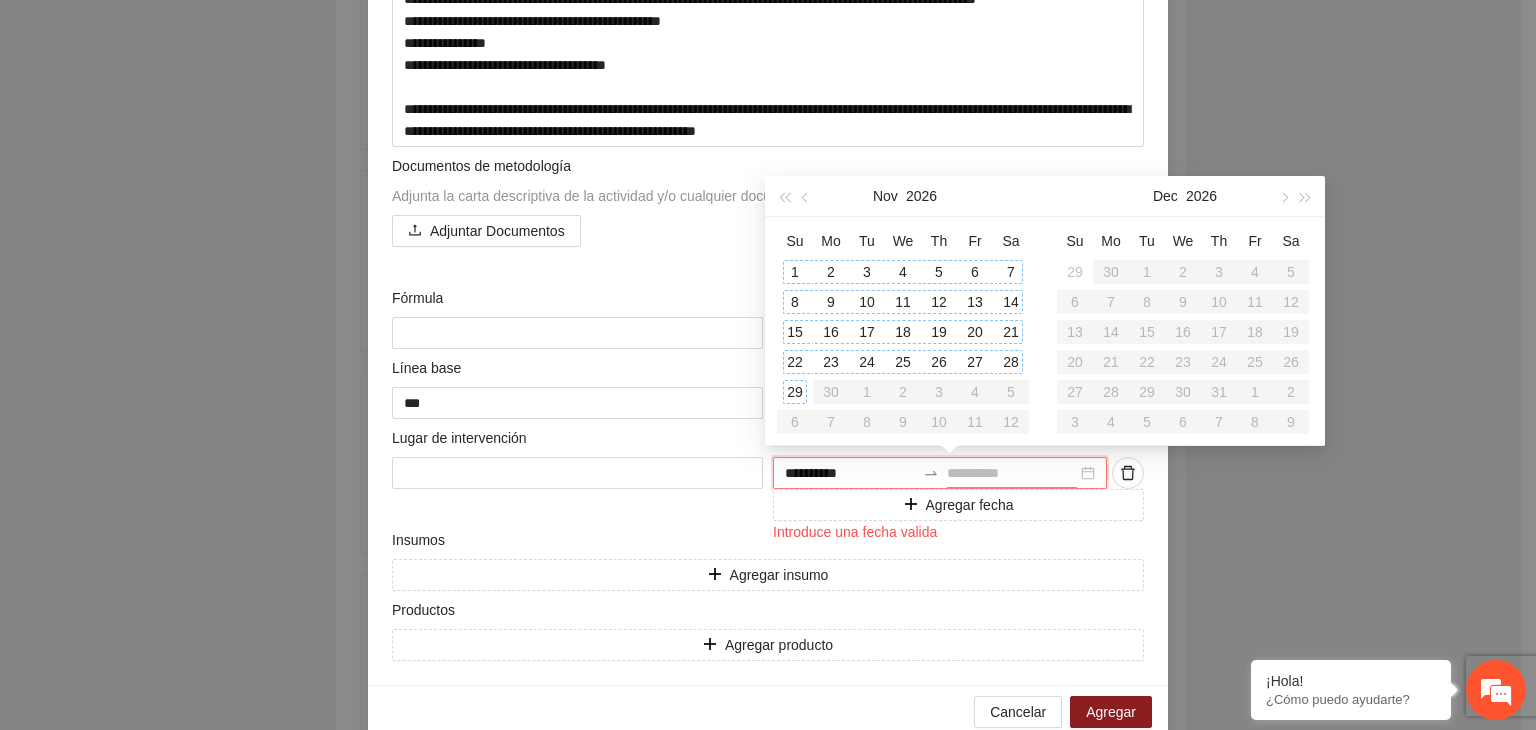 click on "29" at bounding box center (795, 392) 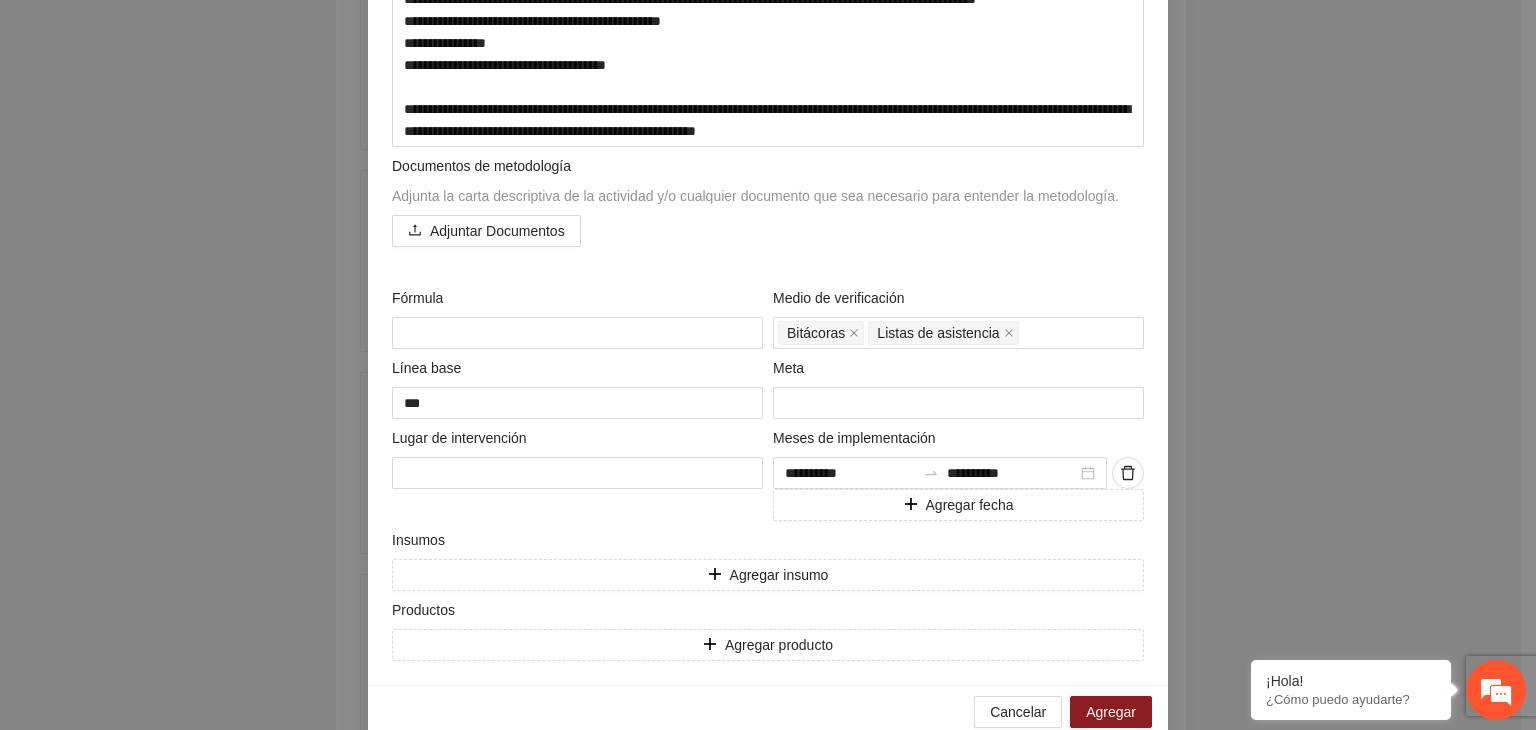 click on "**********" at bounding box center [768, 365] 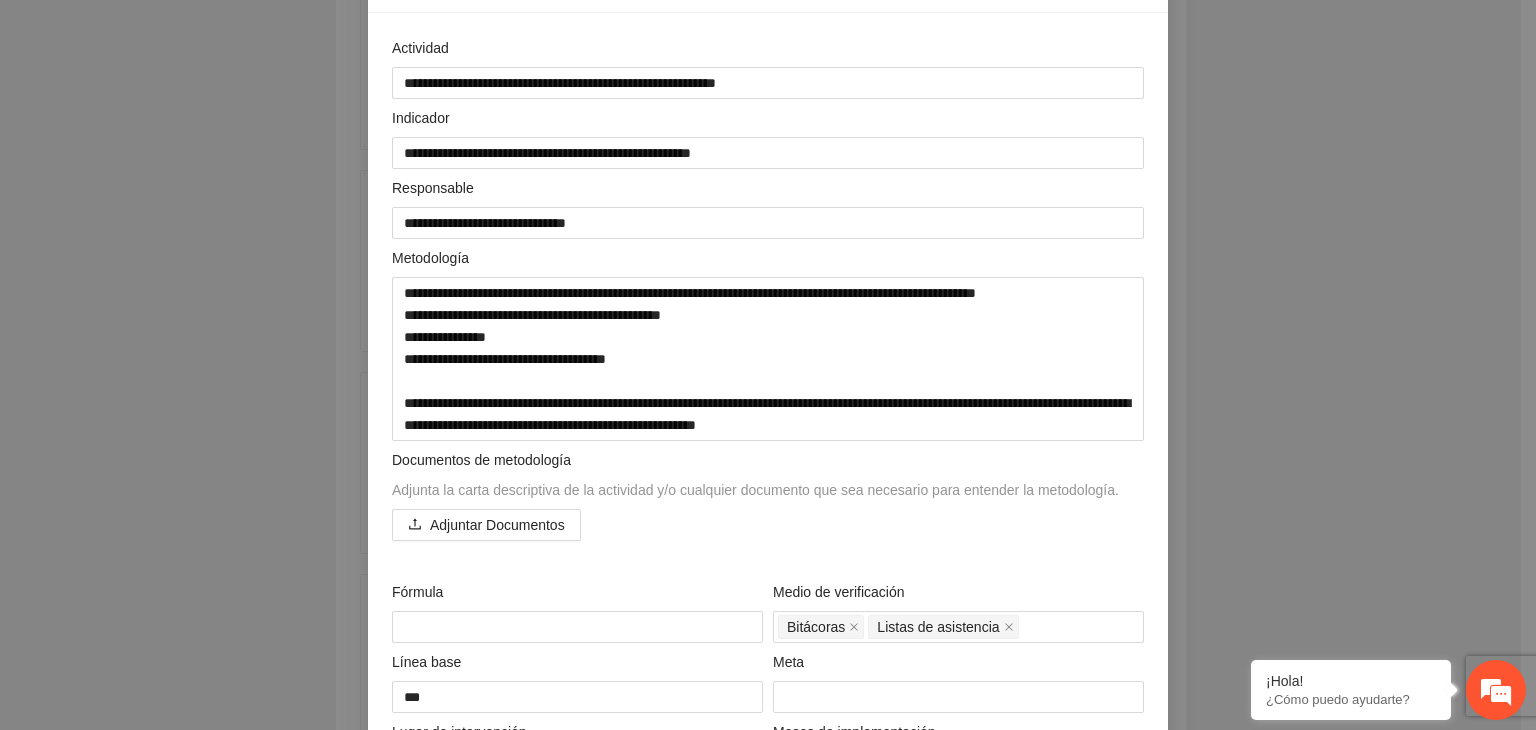 scroll, scrollTop: 148, scrollLeft: 0, axis: vertical 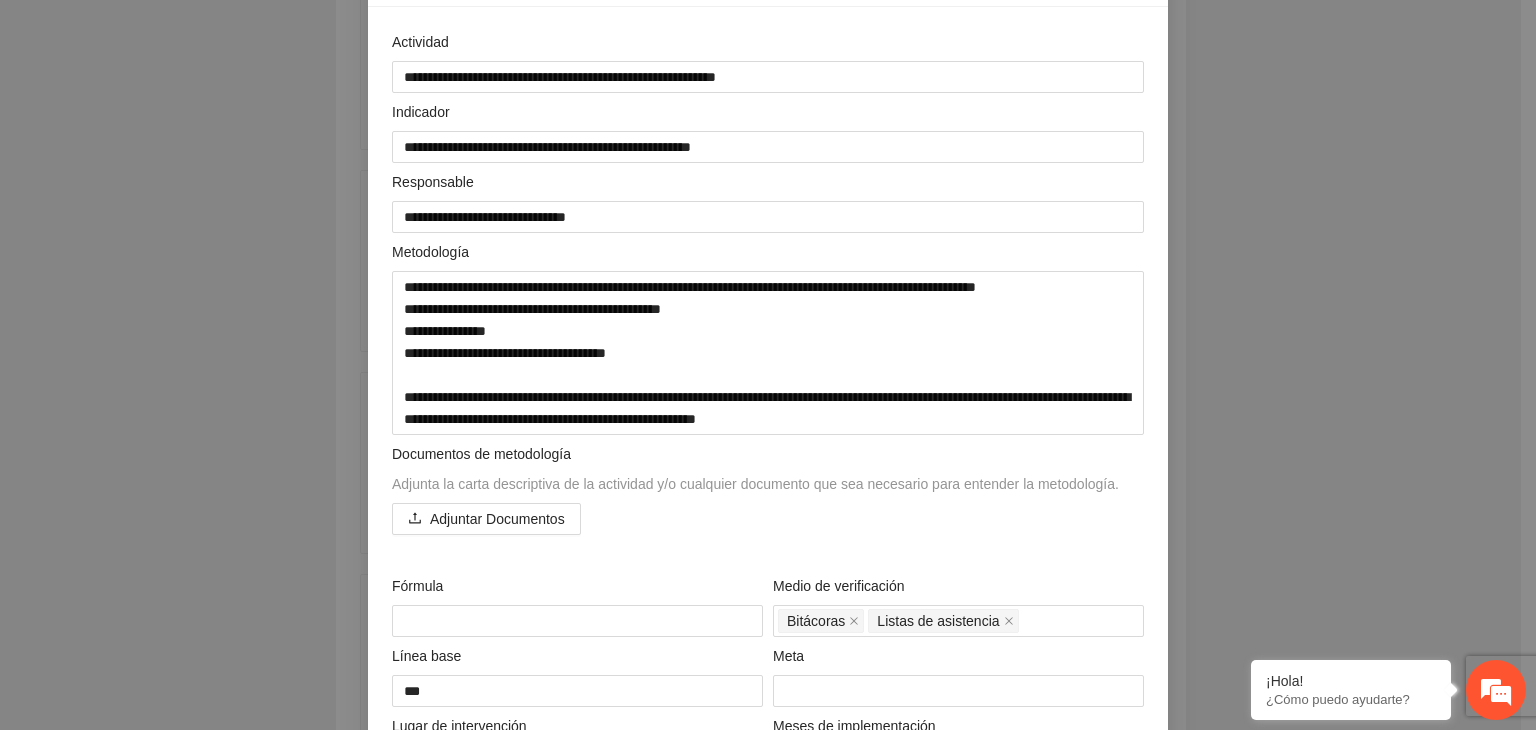 click on "**********" at bounding box center (768, 365) 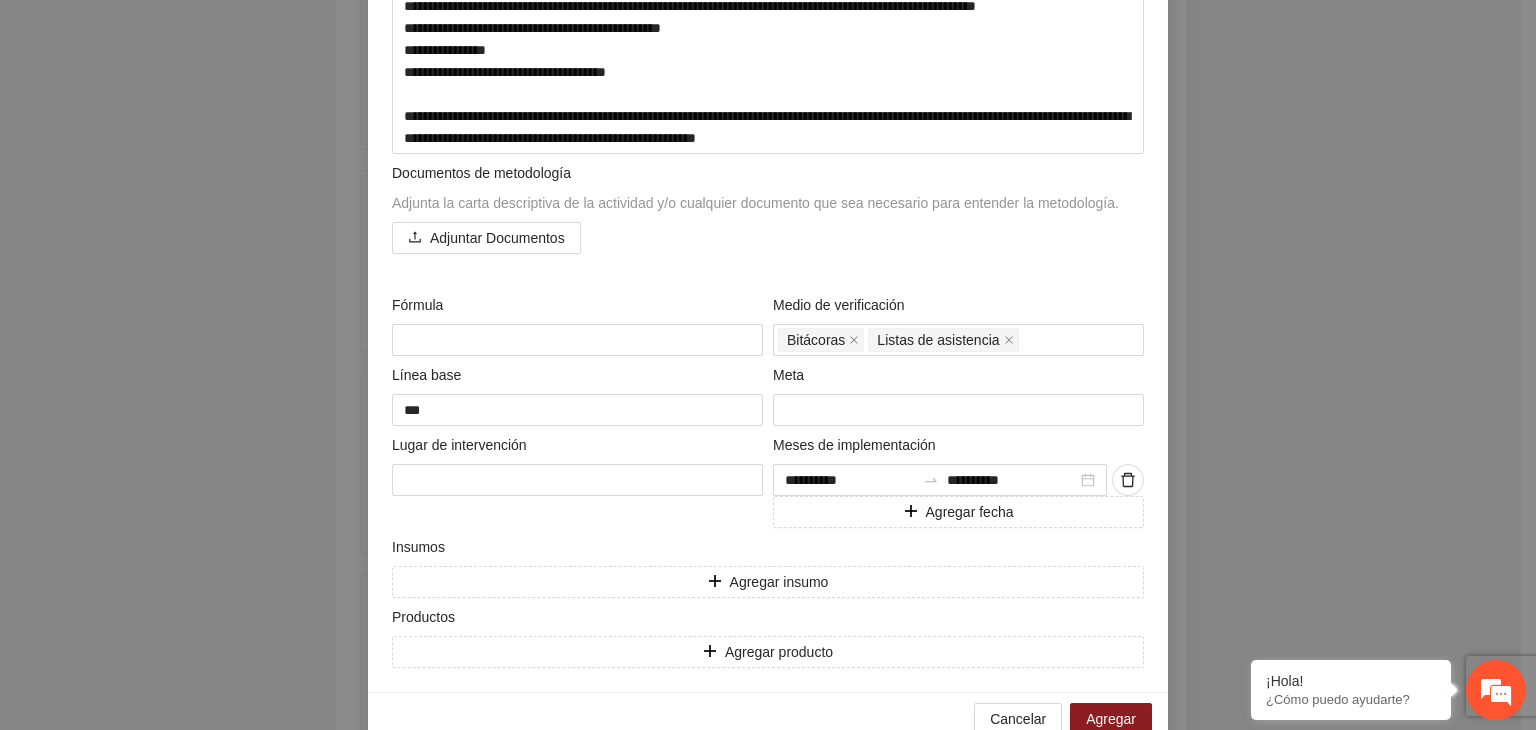 scroll, scrollTop: 468, scrollLeft: 0, axis: vertical 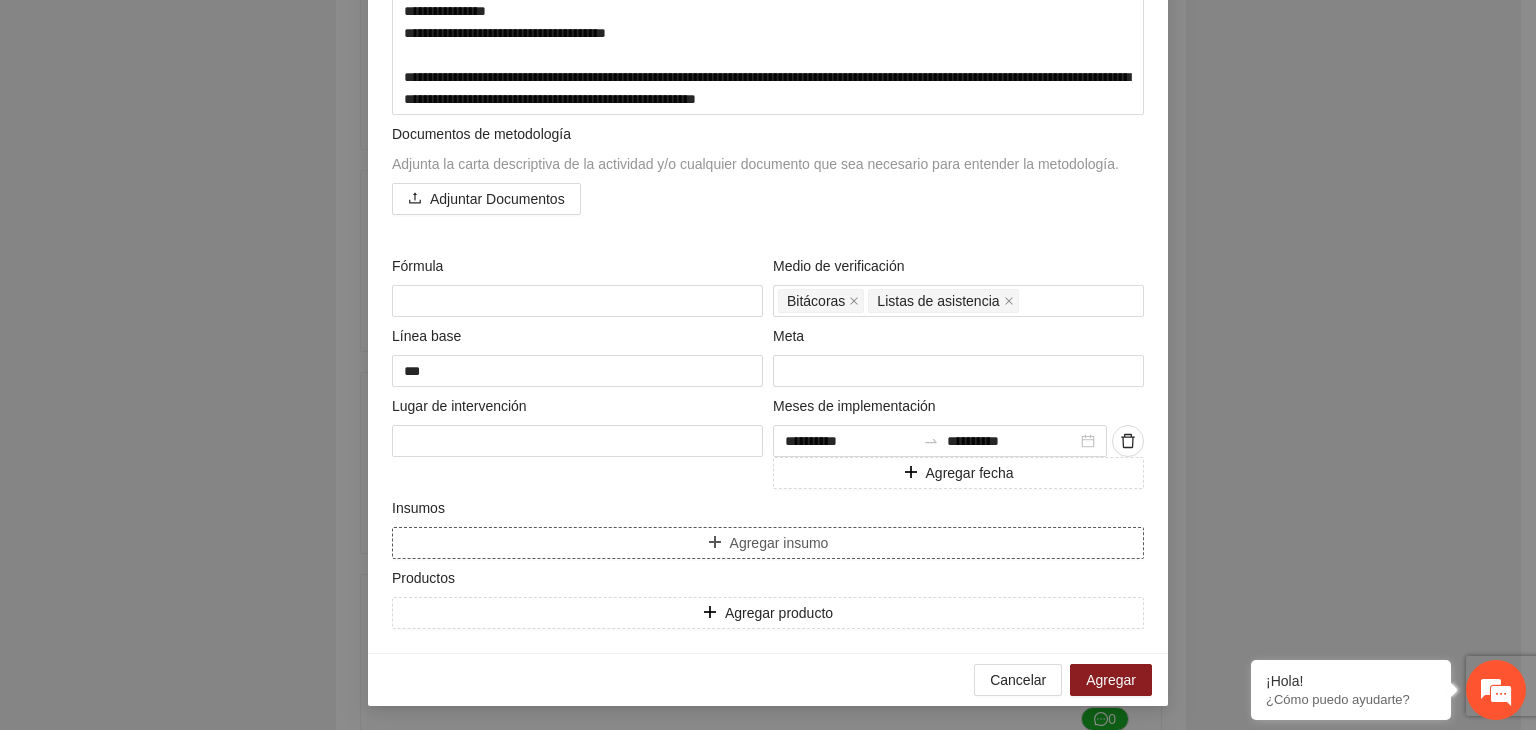 click on "Agregar insumo" at bounding box center (768, 543) 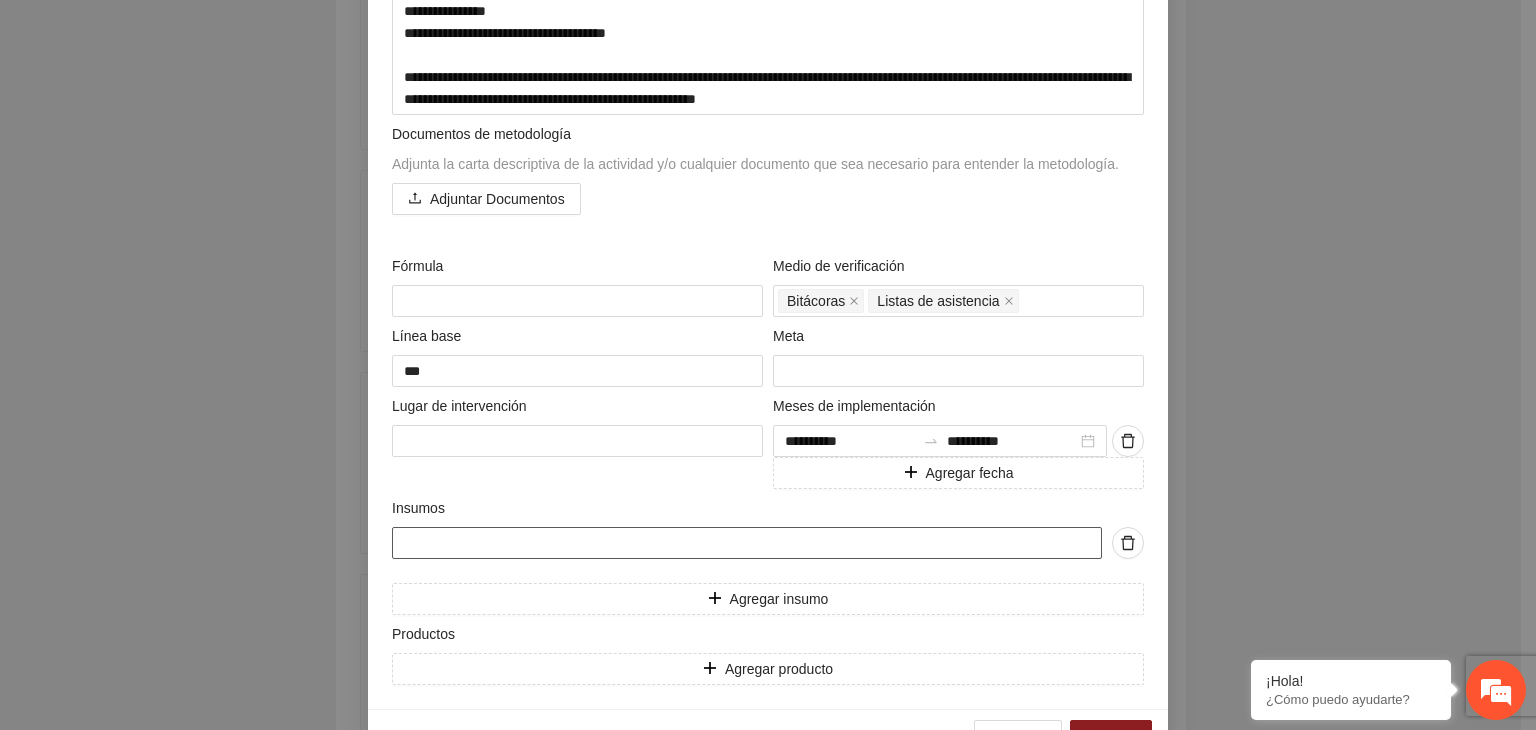 click at bounding box center [747, 543] 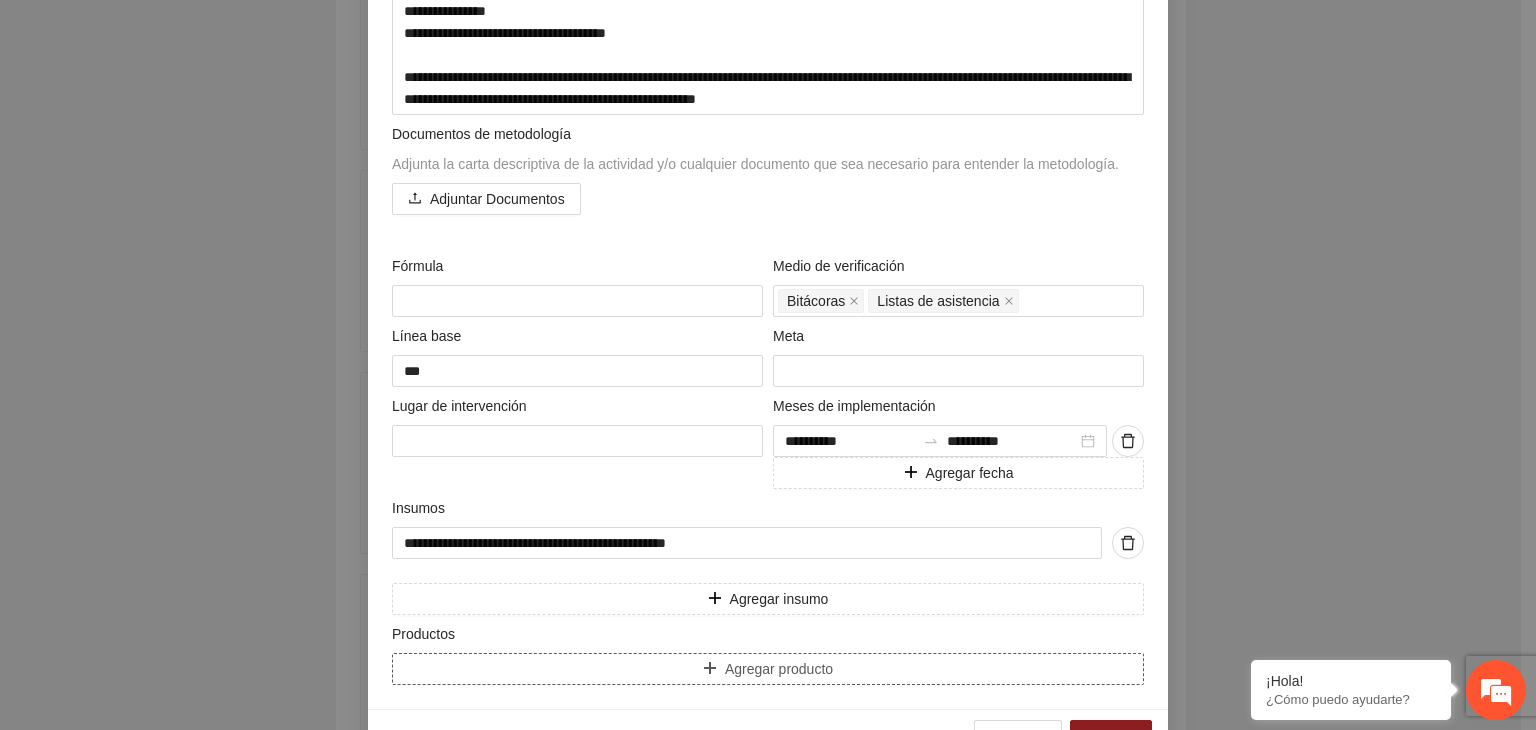 click on "Agregar producto" at bounding box center [768, 669] 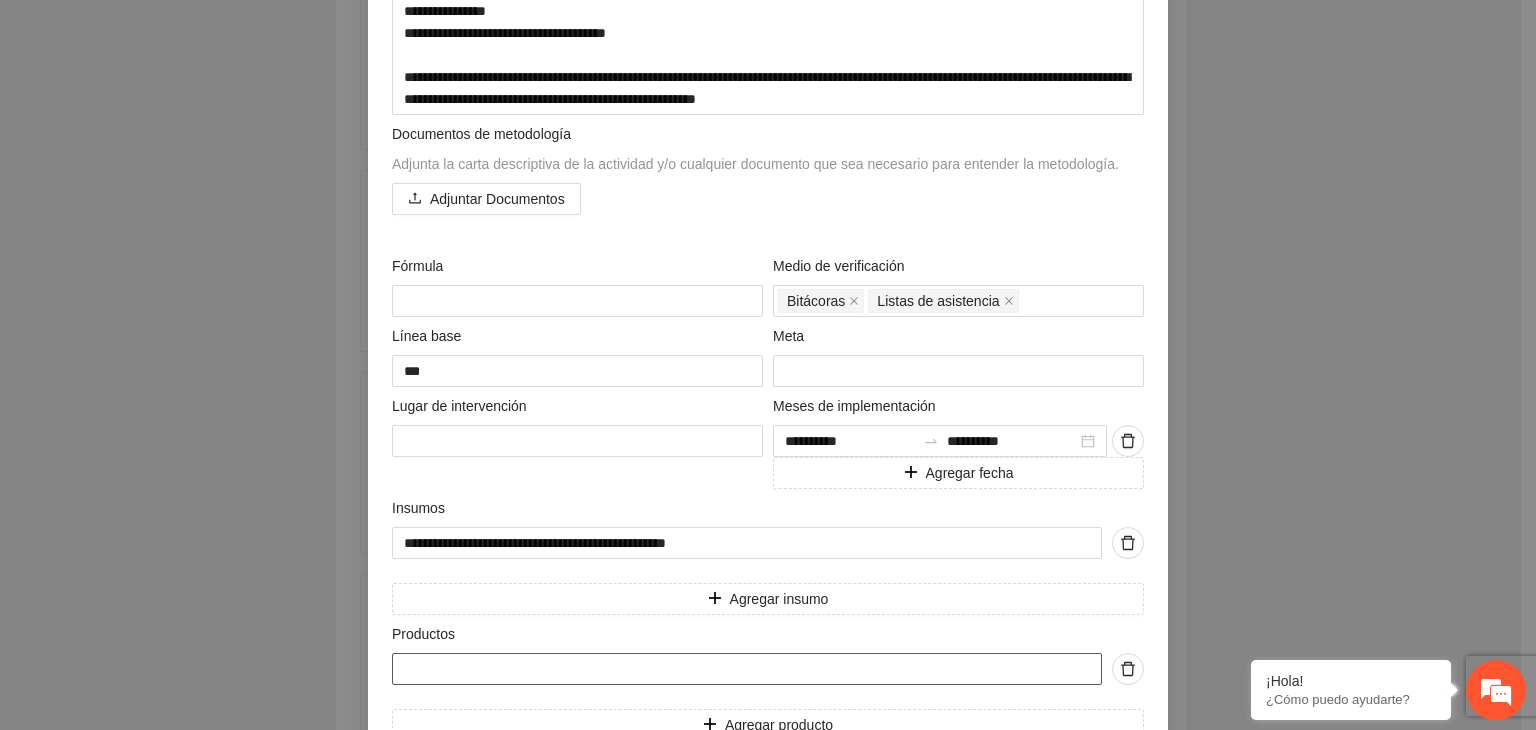 click at bounding box center (747, 669) 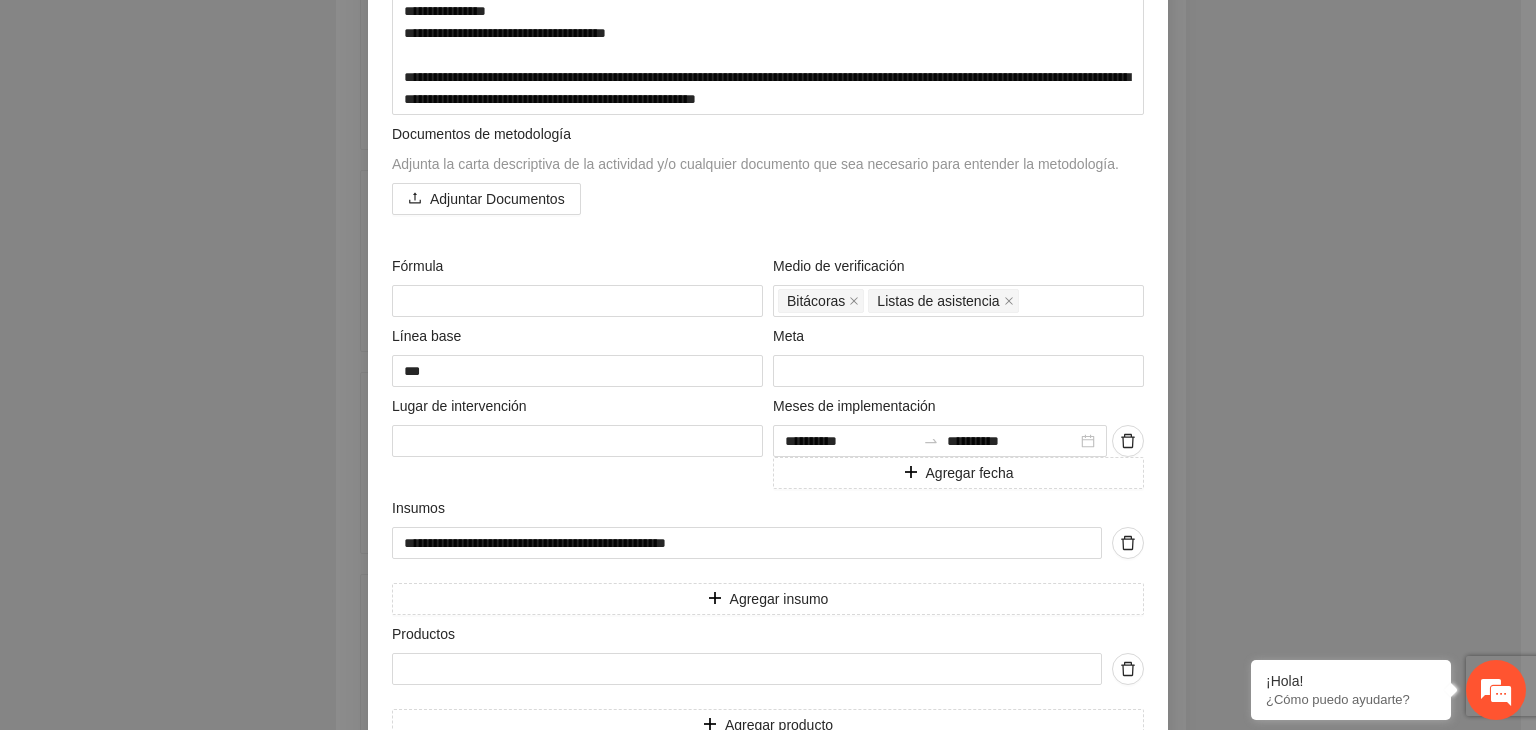 click on "**********" at bounding box center [768, 365] 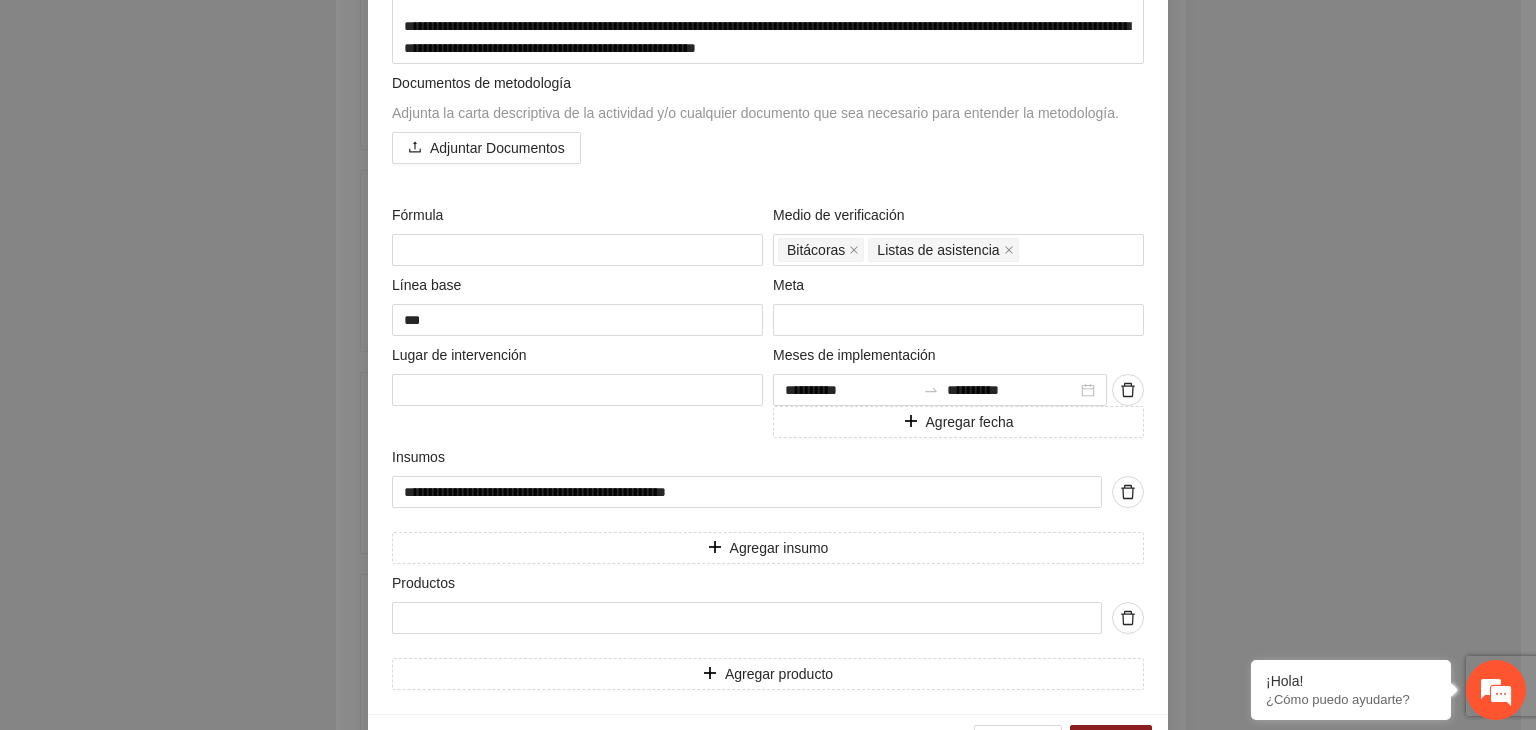 scroll, scrollTop: 520, scrollLeft: 0, axis: vertical 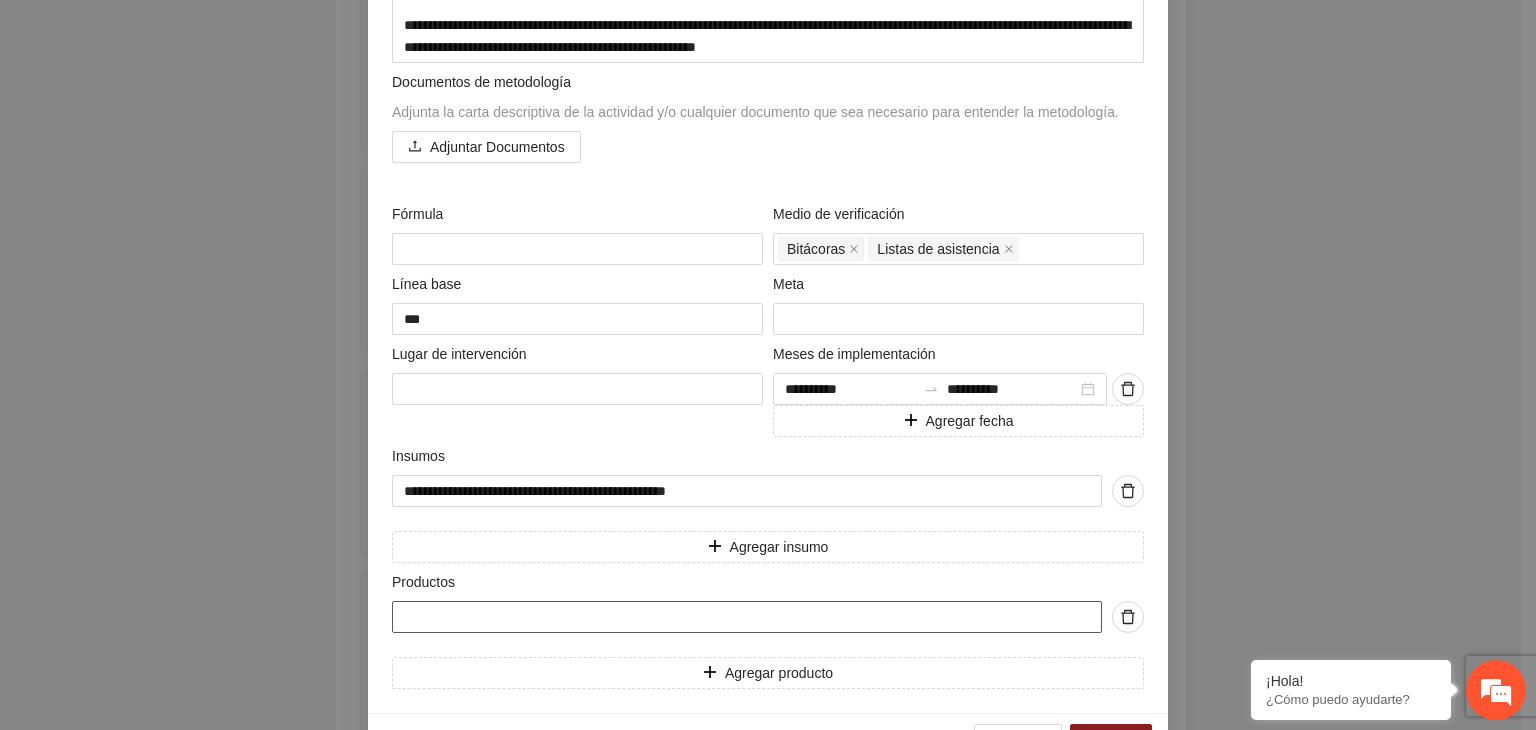 click at bounding box center (747, 617) 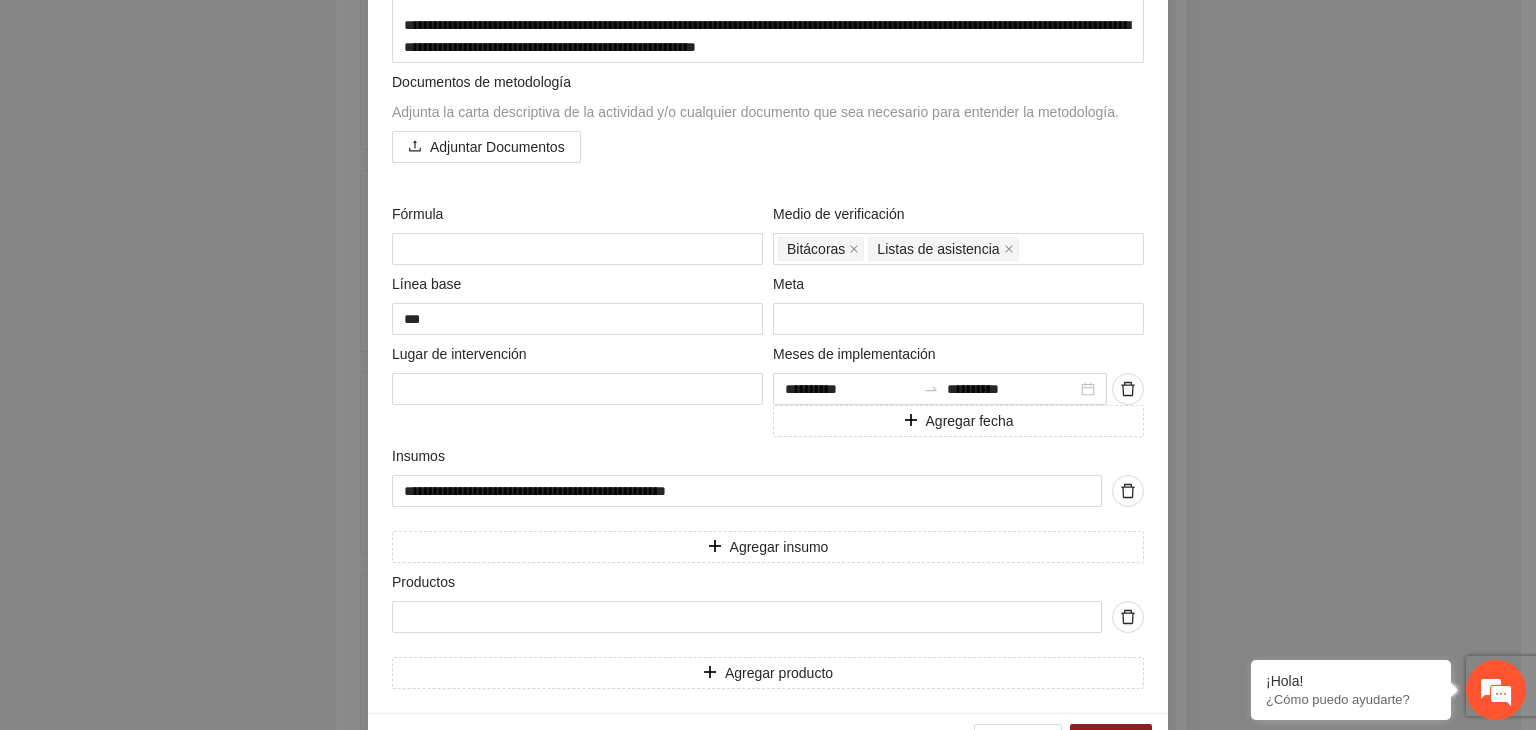 click on "**********" at bounding box center [768, 365] 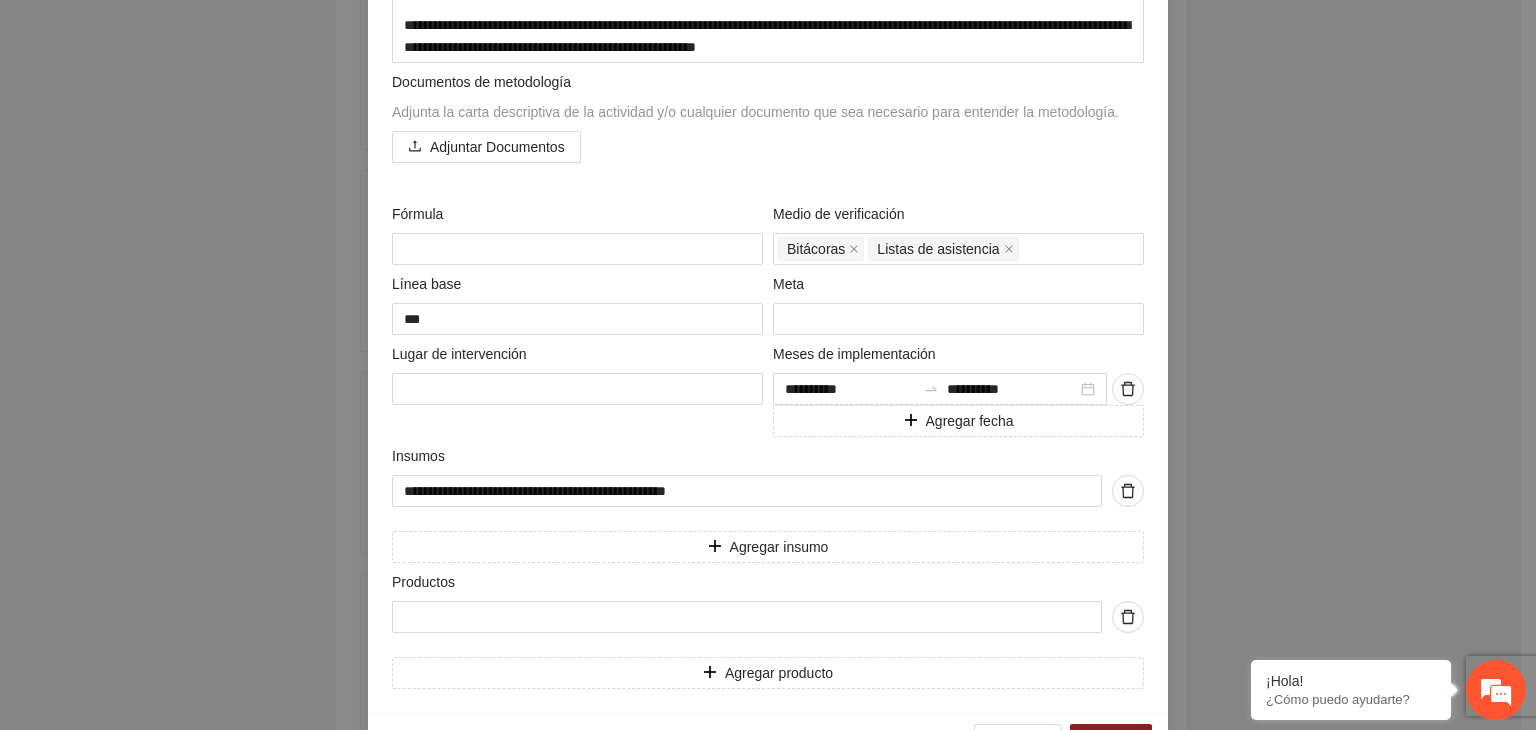 scroll, scrollTop: 580, scrollLeft: 0, axis: vertical 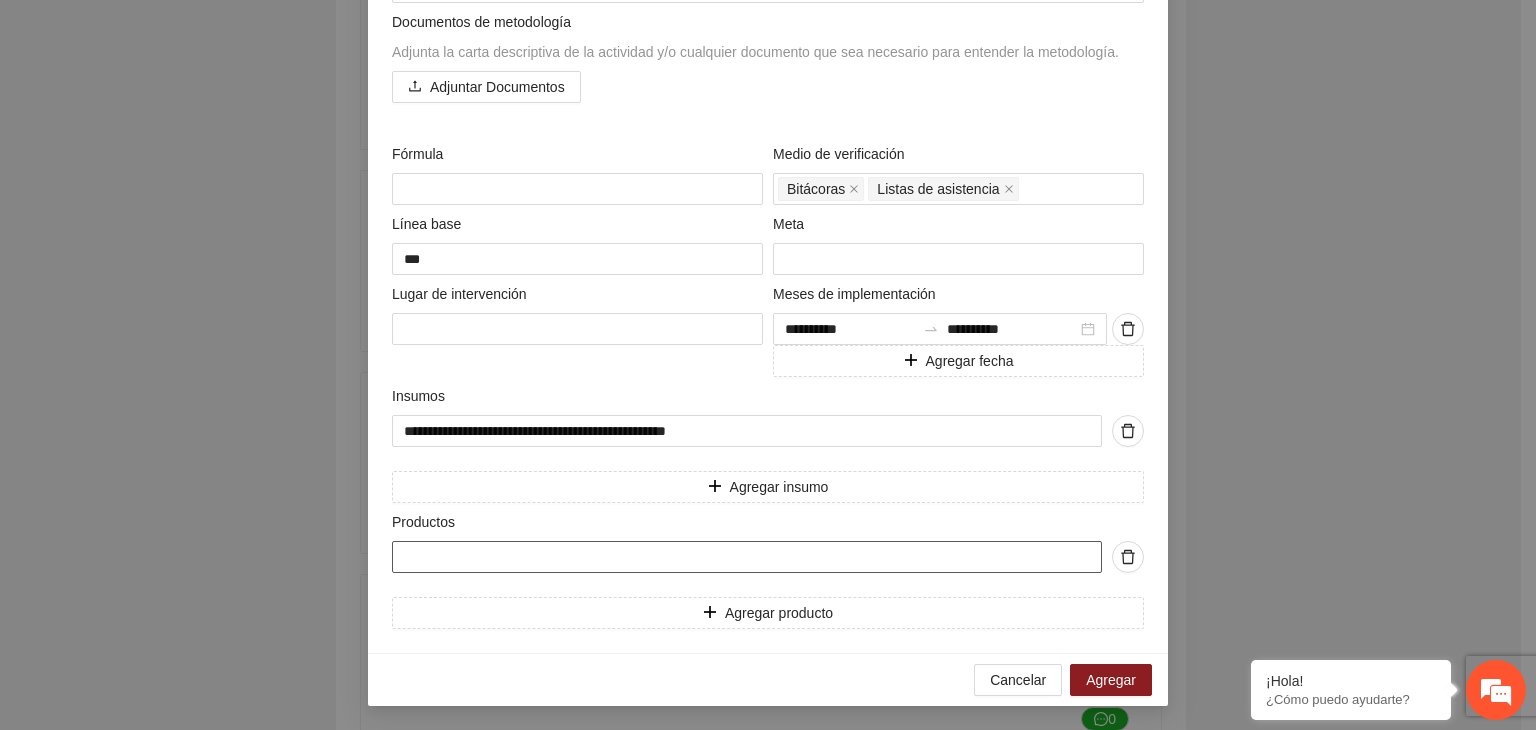 click at bounding box center [747, 557] 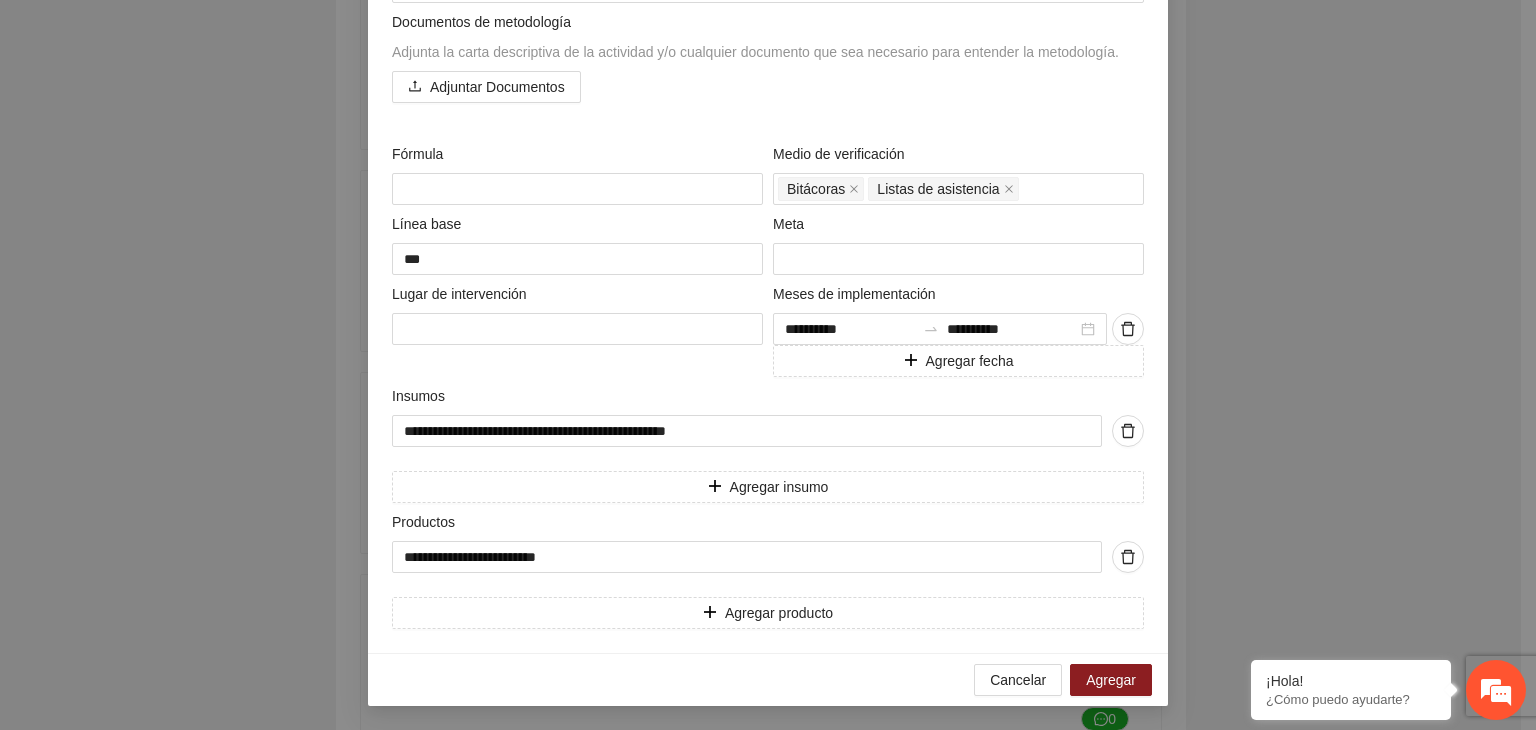 click on "**********" at bounding box center (768, 365) 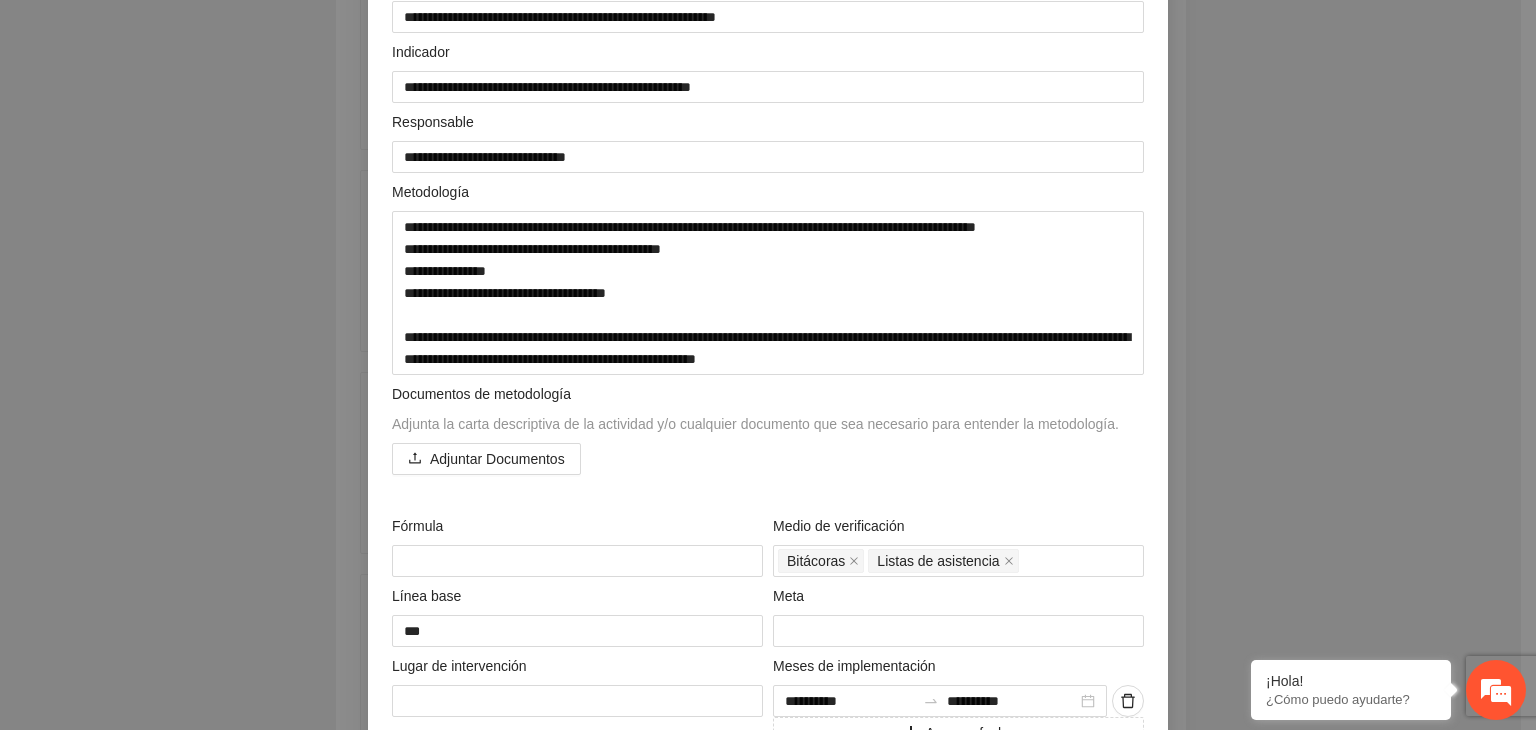 scroll, scrollTop: 180, scrollLeft: 0, axis: vertical 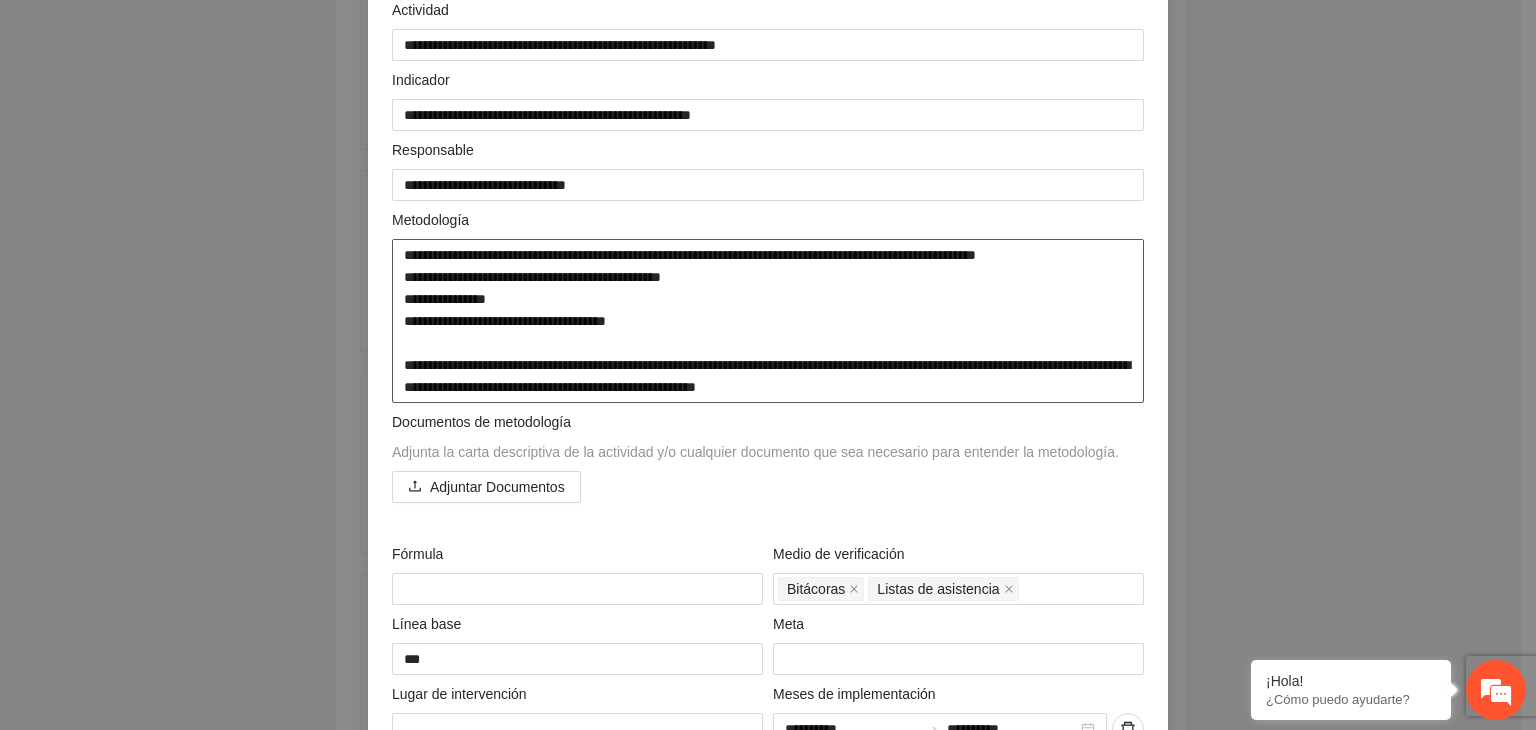 click on "**********" at bounding box center (768, 321) 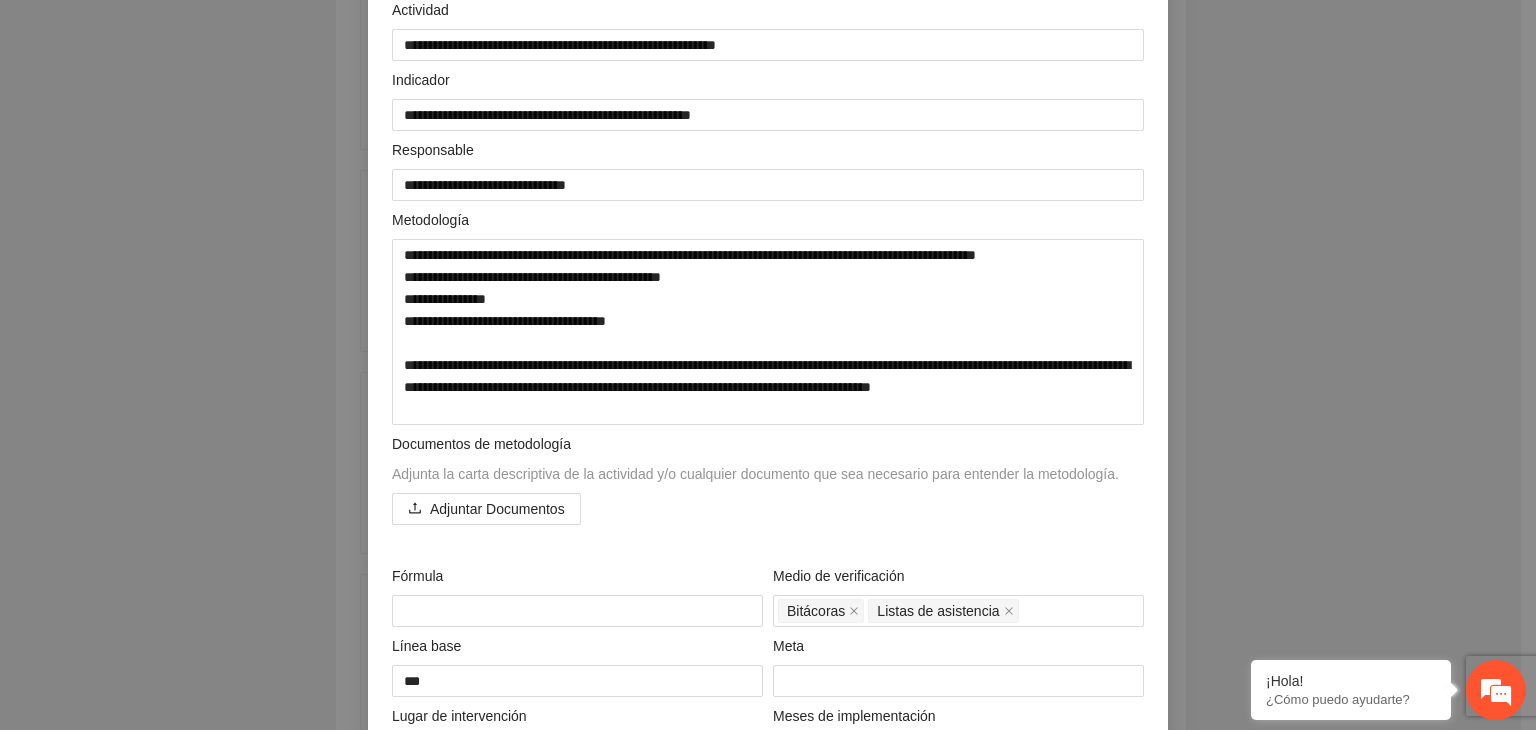 click on "**********" at bounding box center (768, 365) 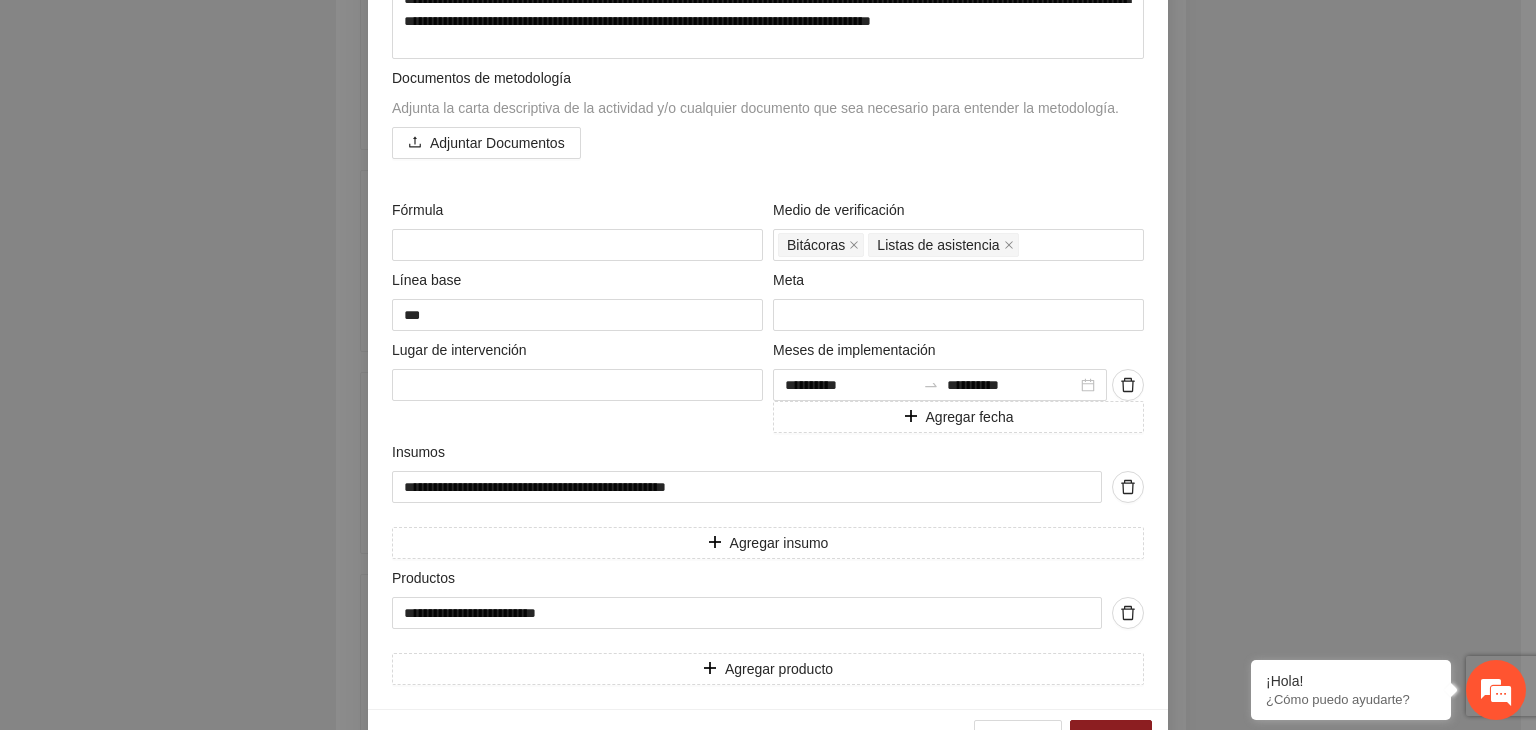 scroll, scrollTop: 601, scrollLeft: 0, axis: vertical 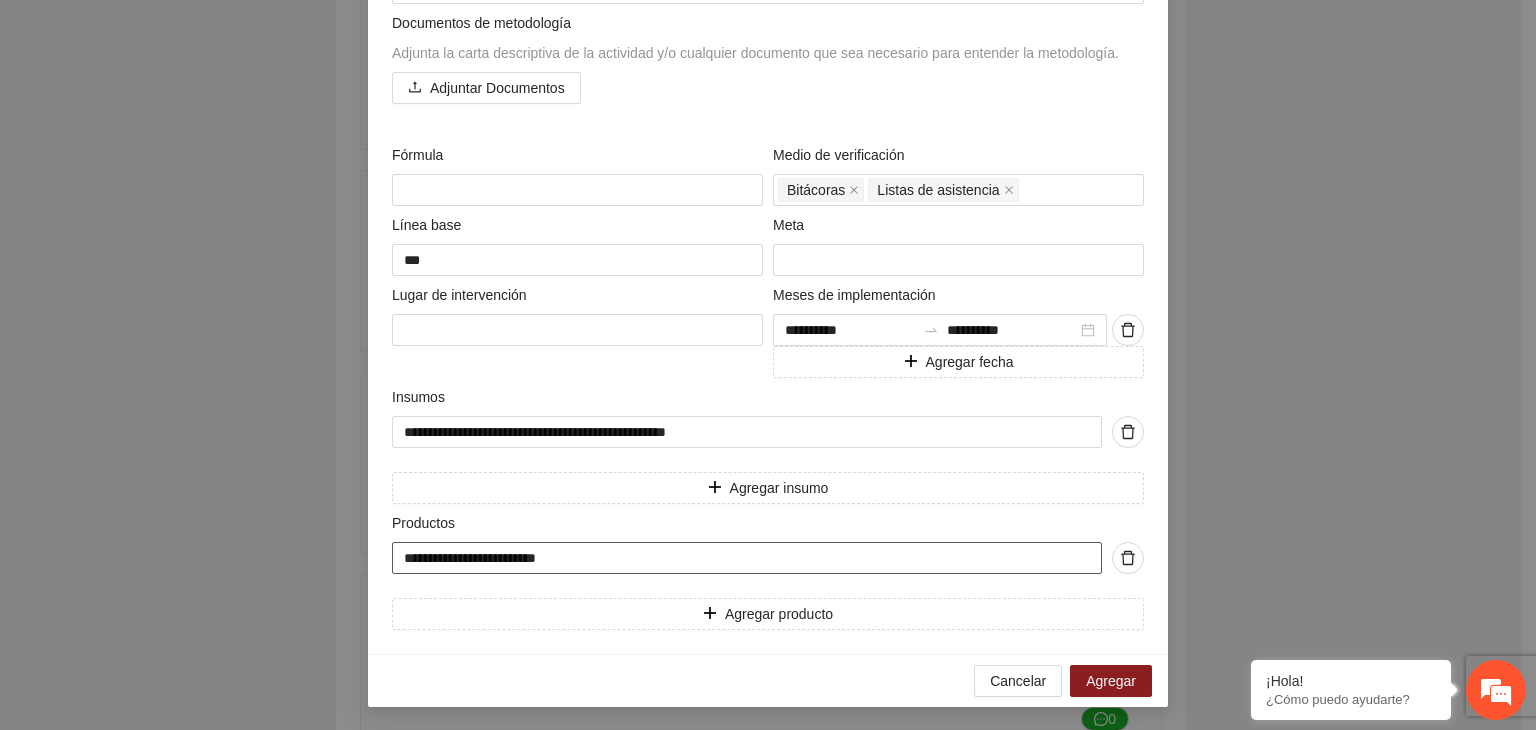 click on "**********" at bounding box center (747, 558) 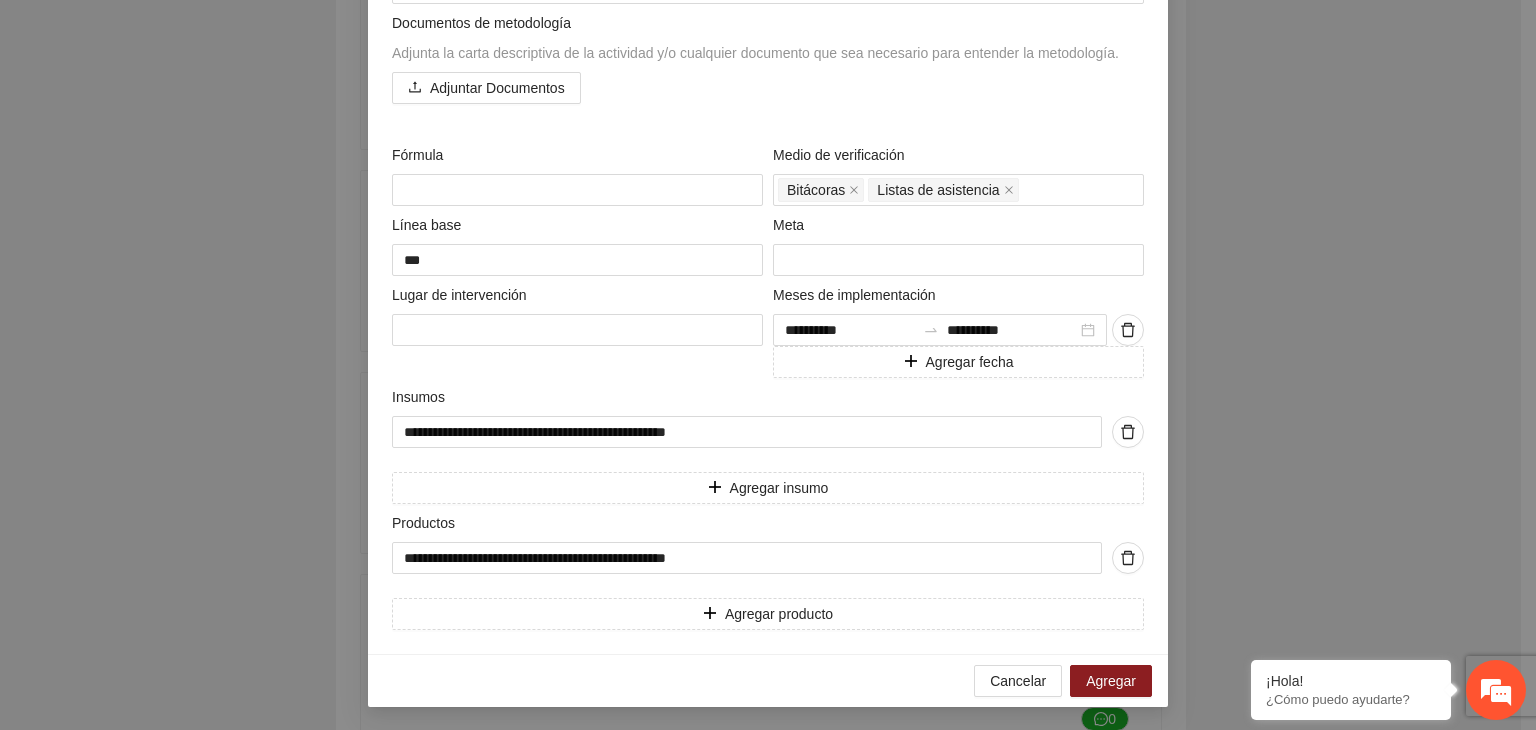 click on "**********" at bounding box center [768, 365] 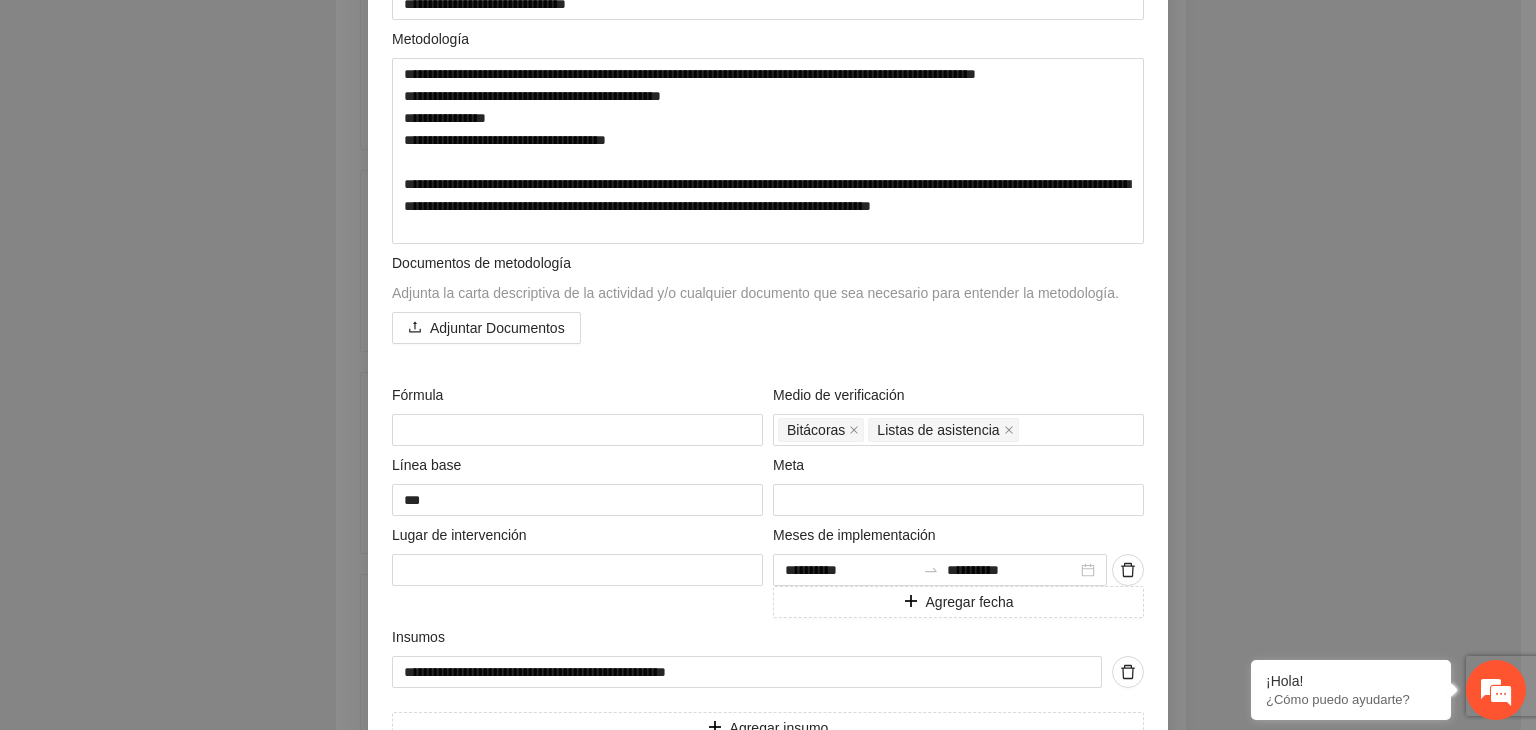 scroll, scrollTop: 321, scrollLeft: 0, axis: vertical 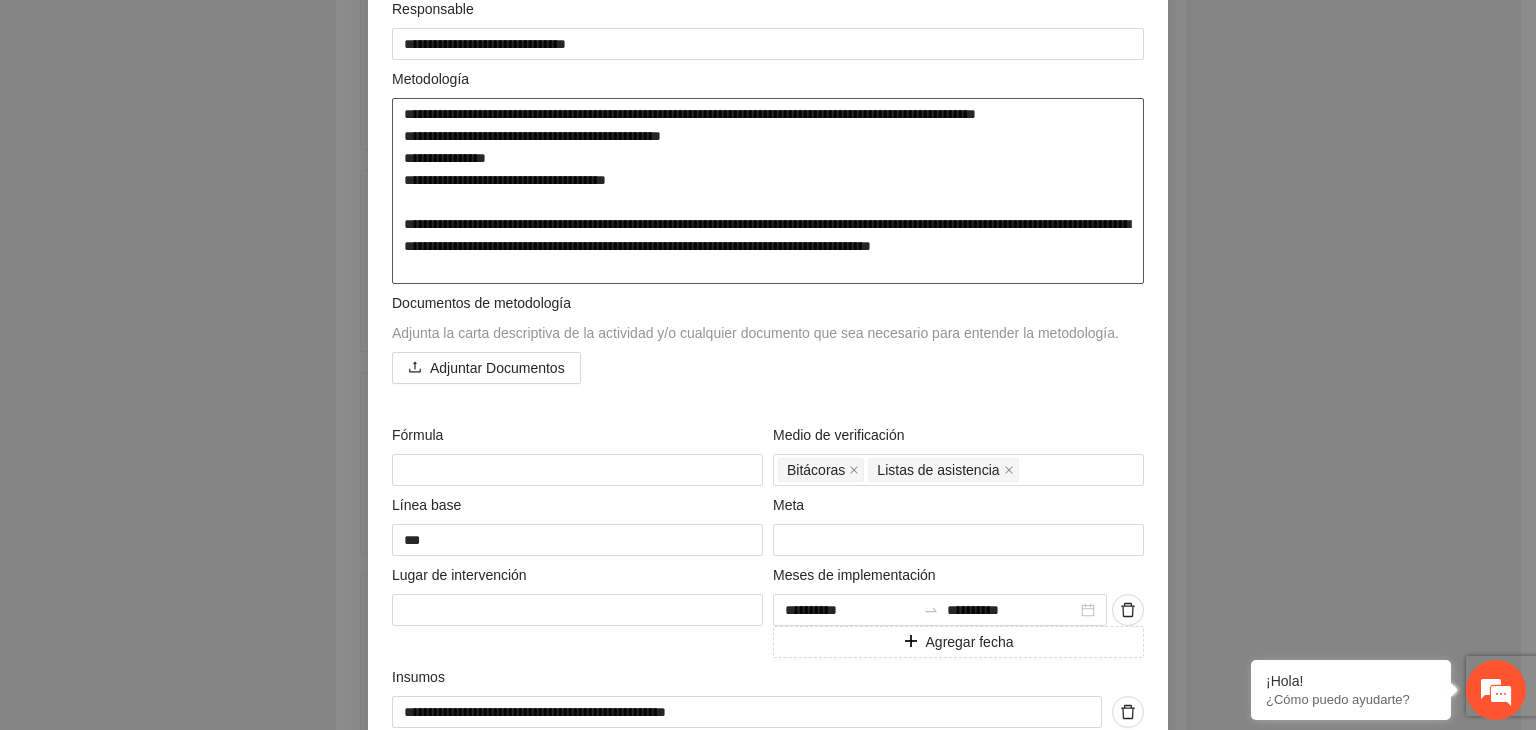 click on "**********" at bounding box center (768, 191) 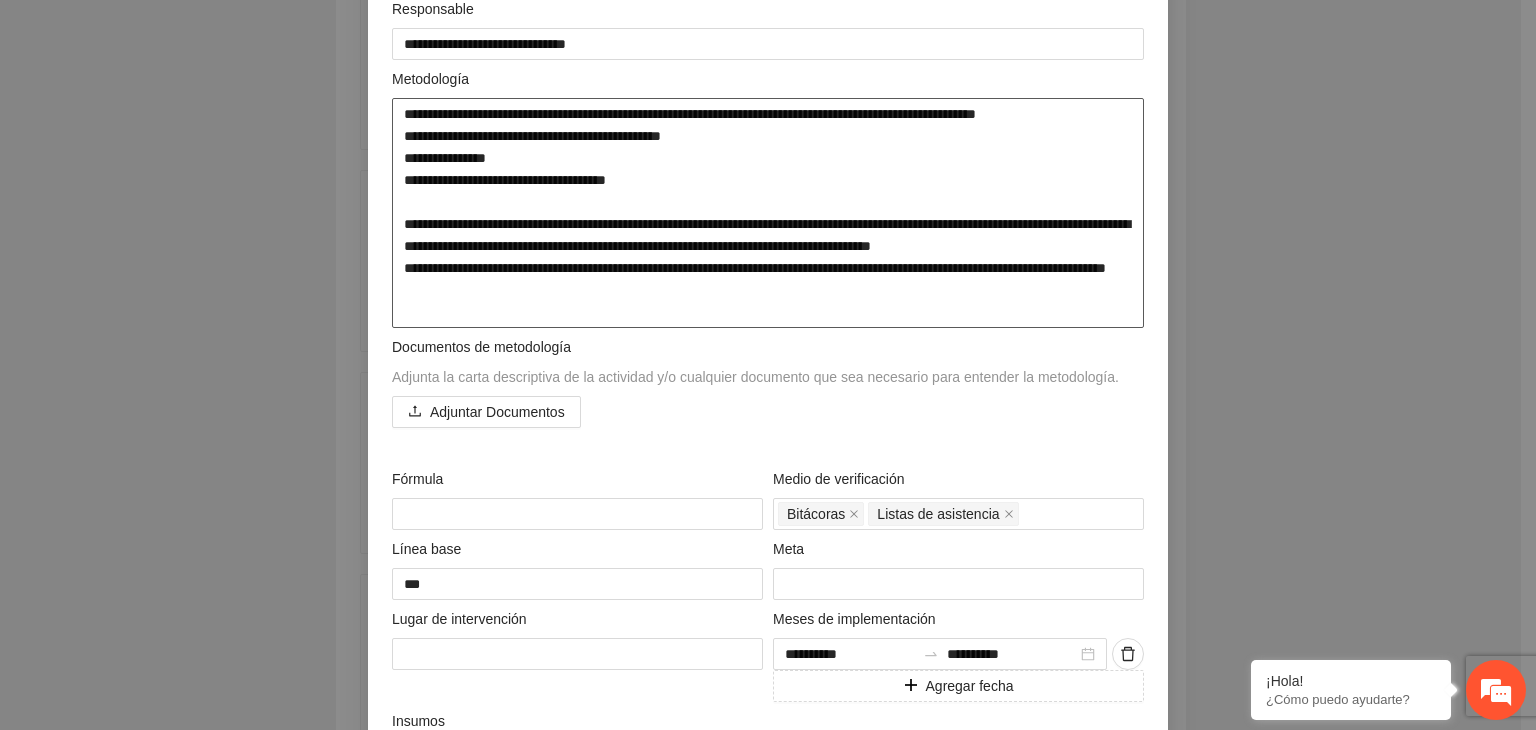 click on "**********" at bounding box center (768, 213) 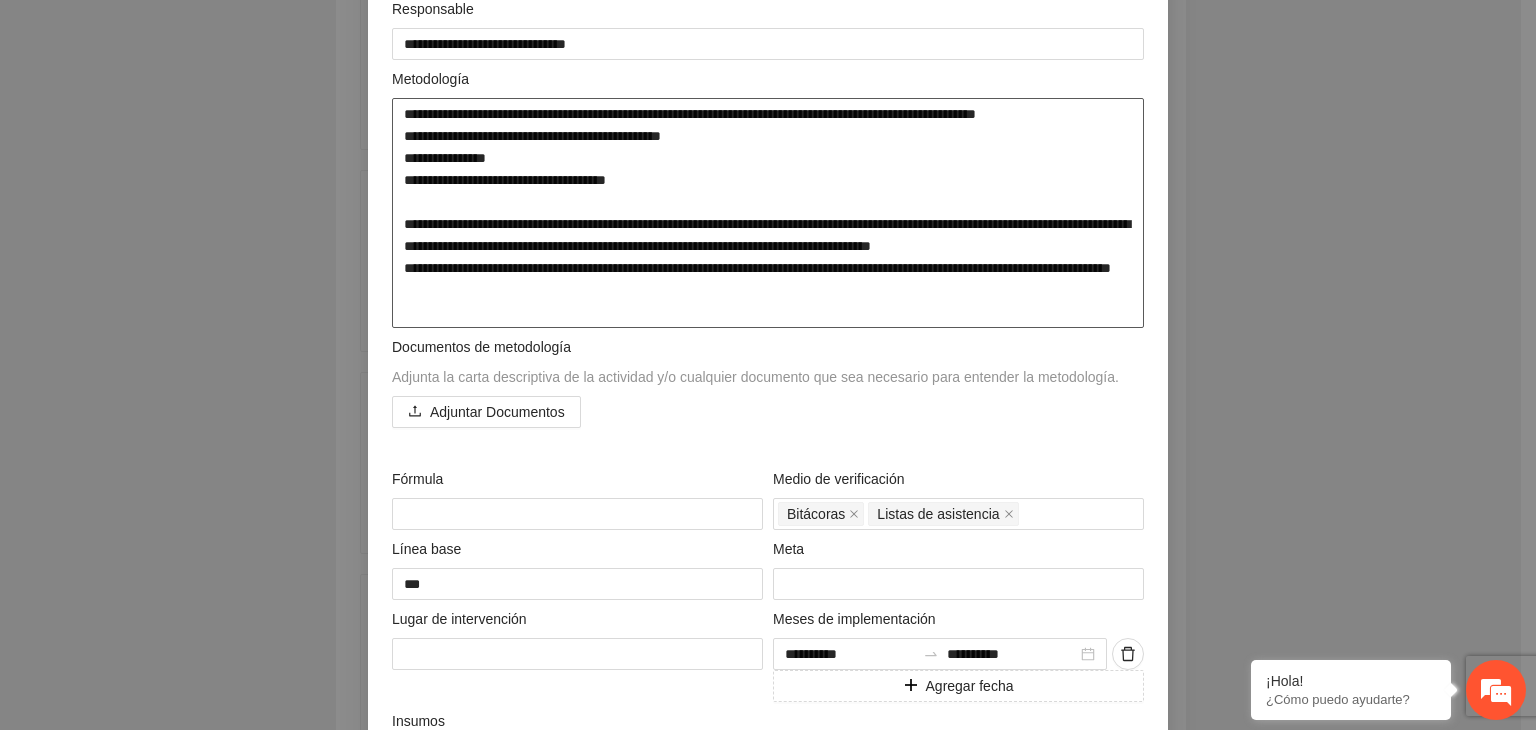 click on "**********" at bounding box center (768, 213) 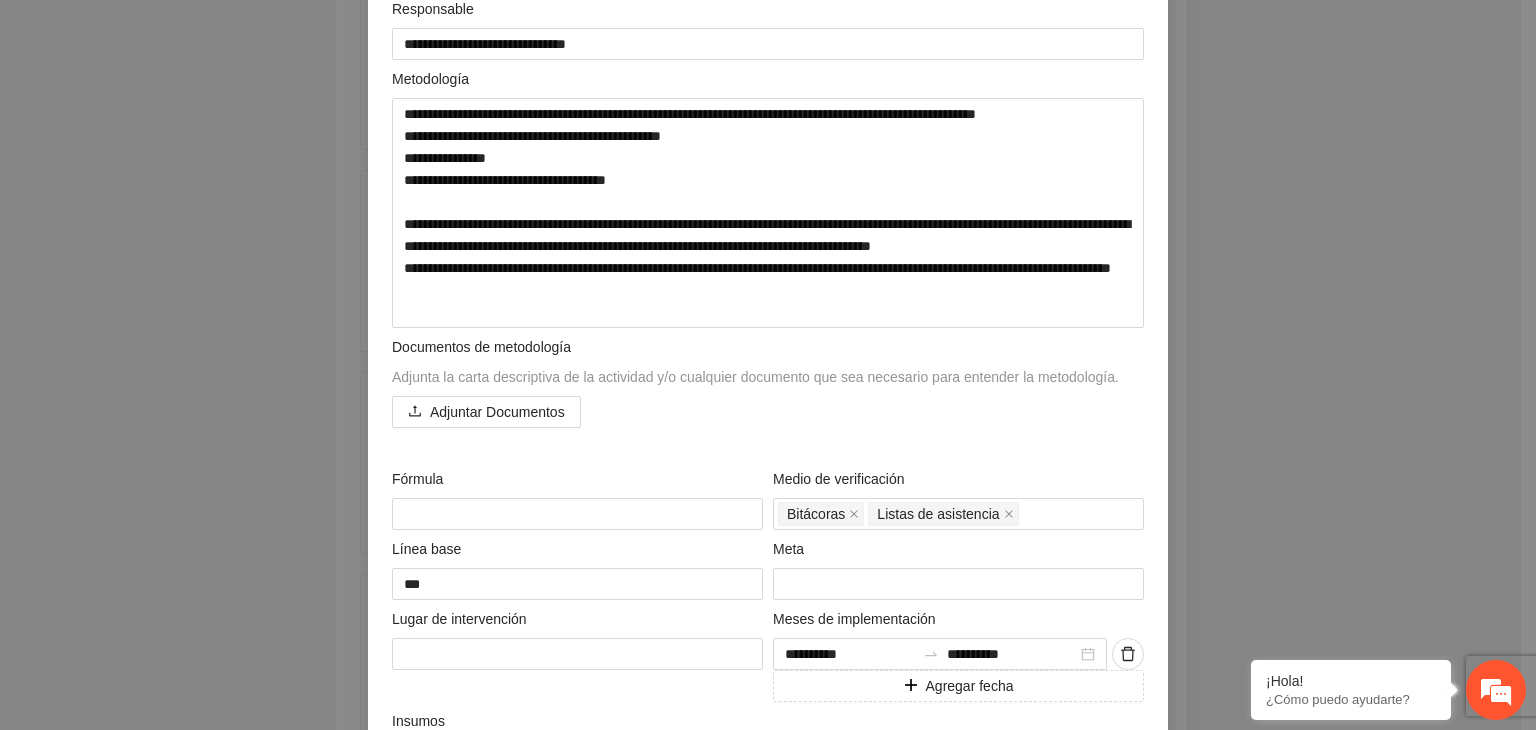click on "**********" at bounding box center (768, 365) 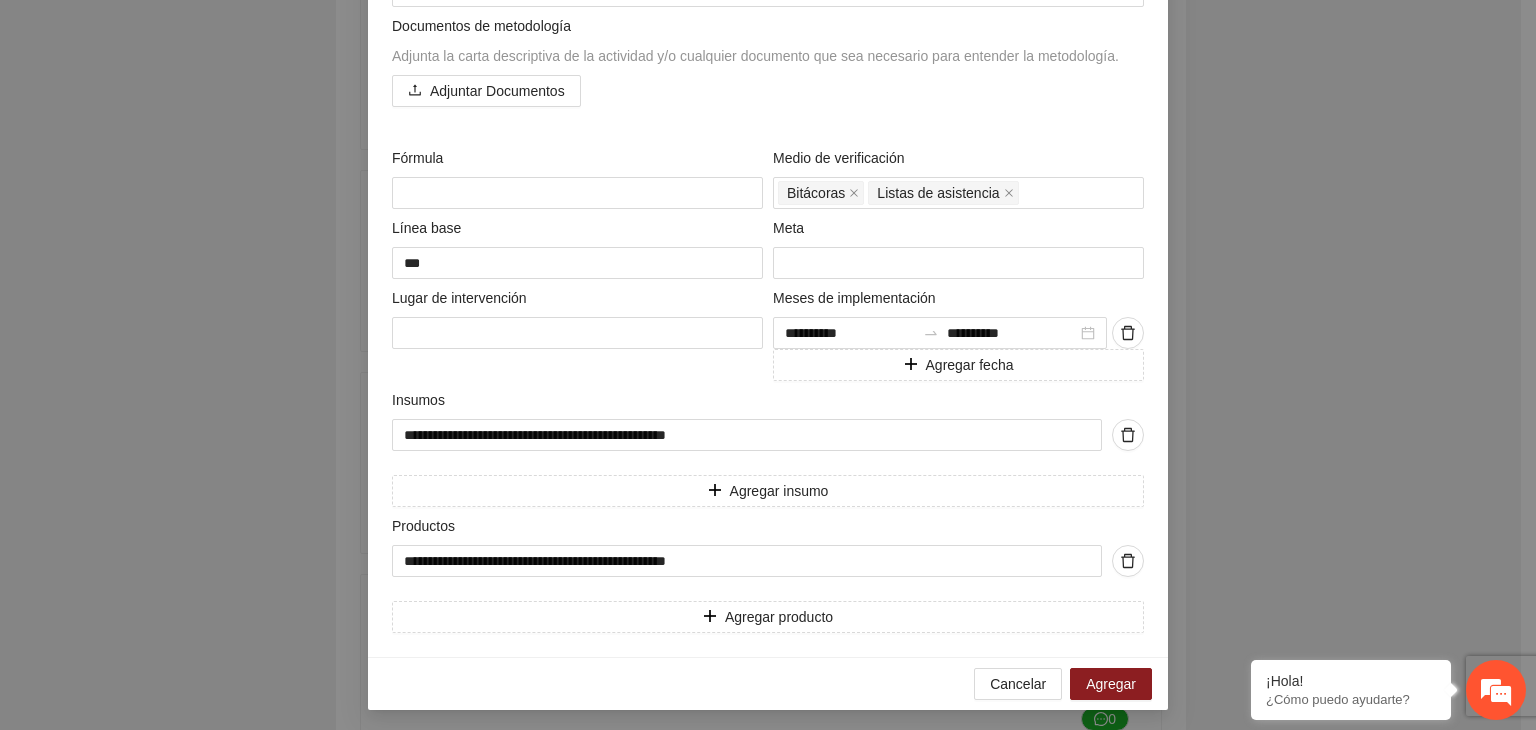 scroll, scrollTop: 645, scrollLeft: 0, axis: vertical 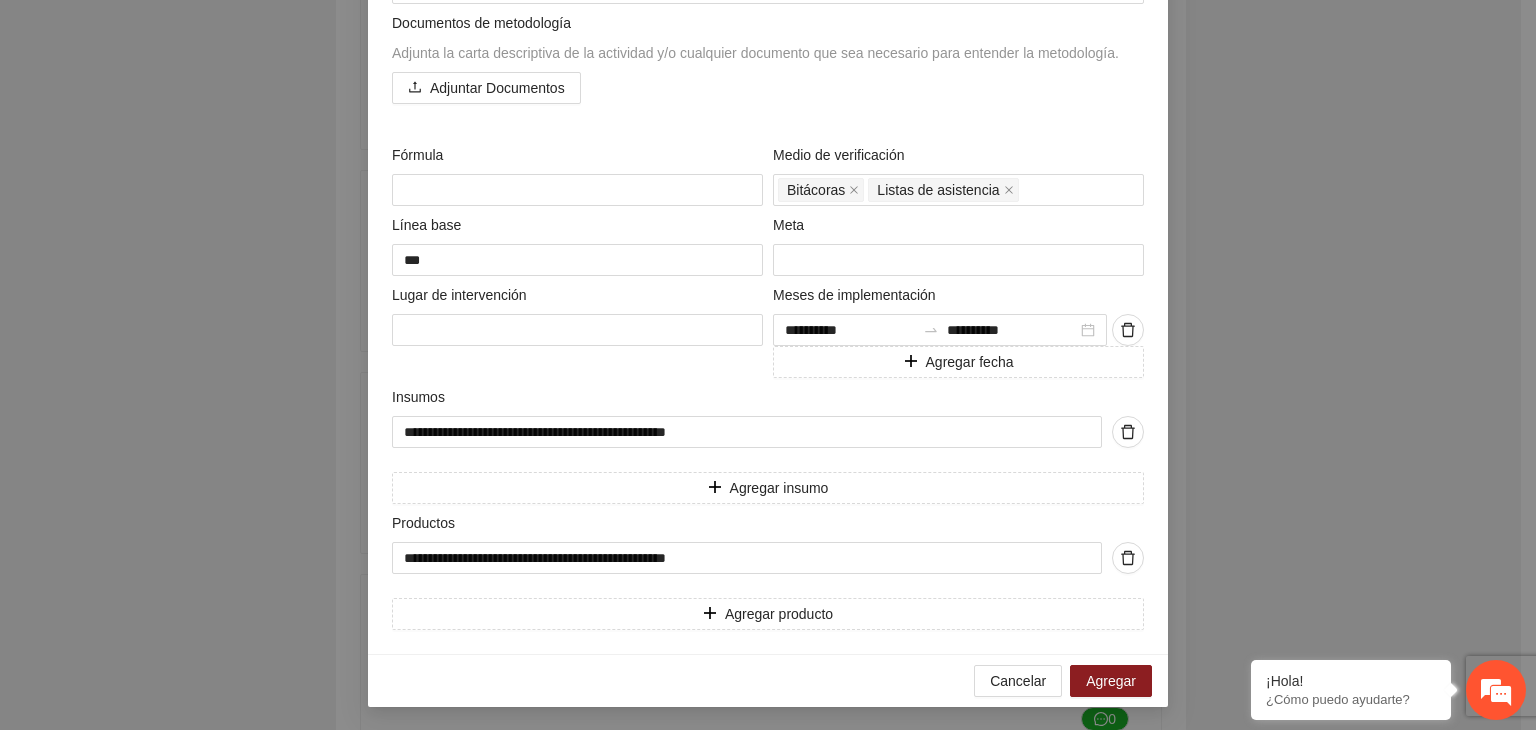 click on "**********" at bounding box center (768, 365) 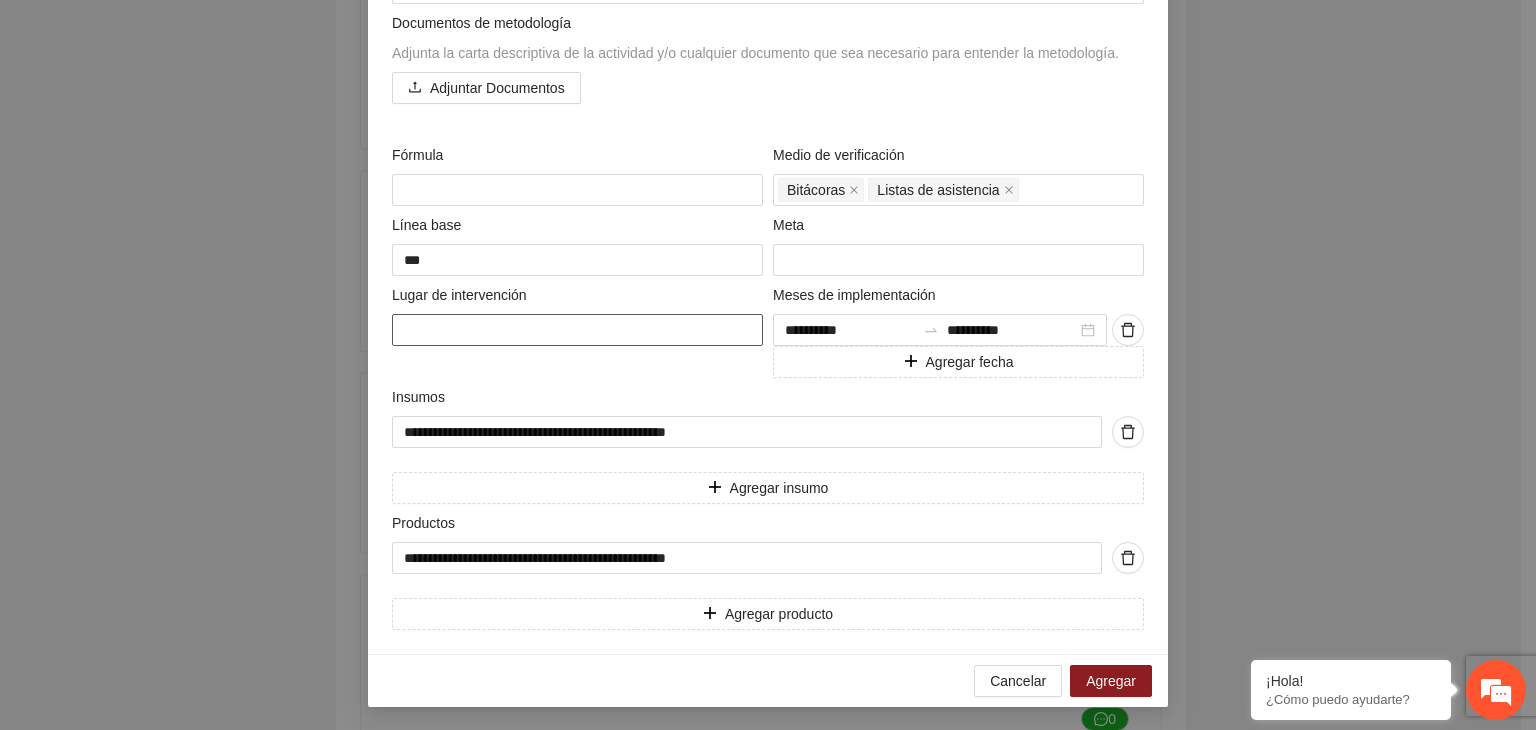 click at bounding box center [577, 330] 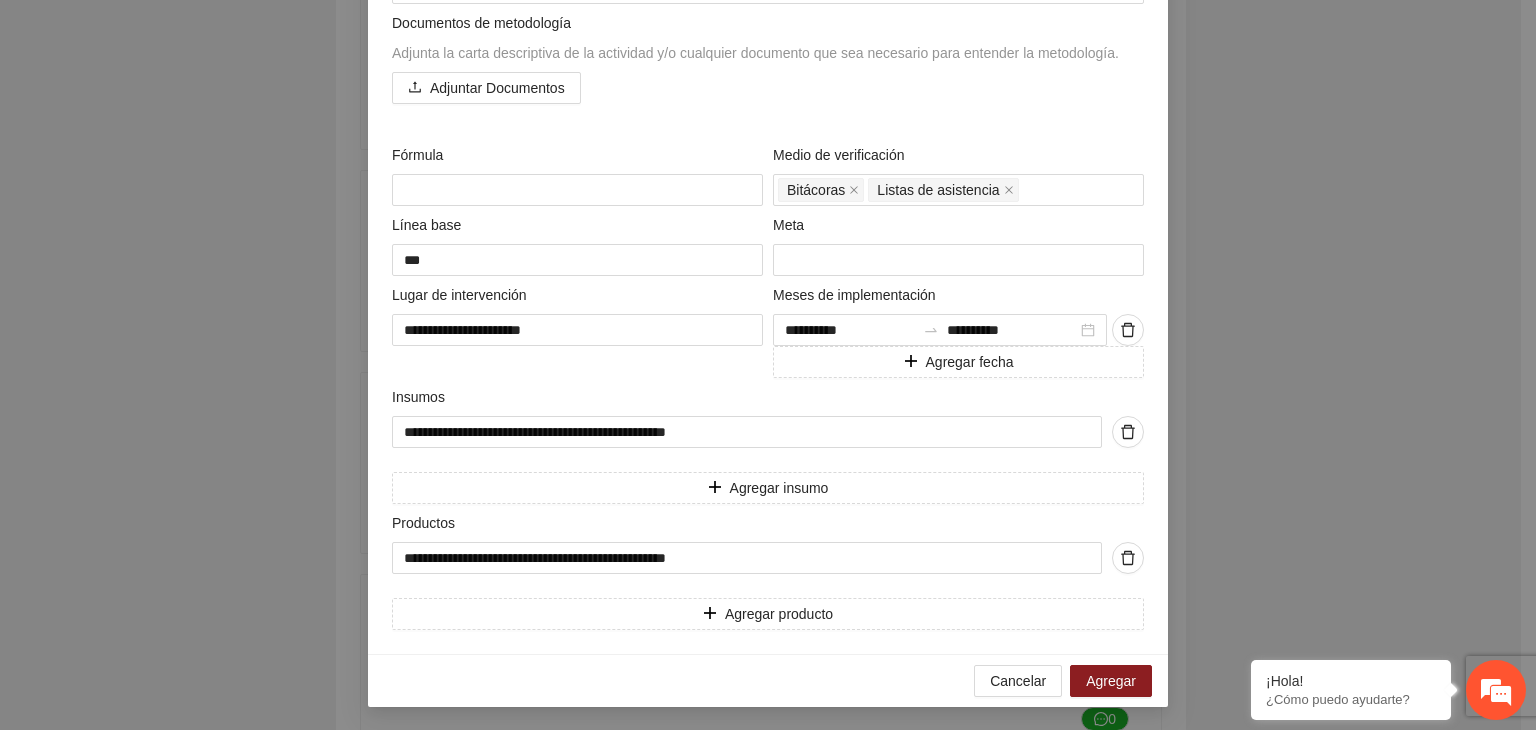 click on "**********" at bounding box center (768, 365) 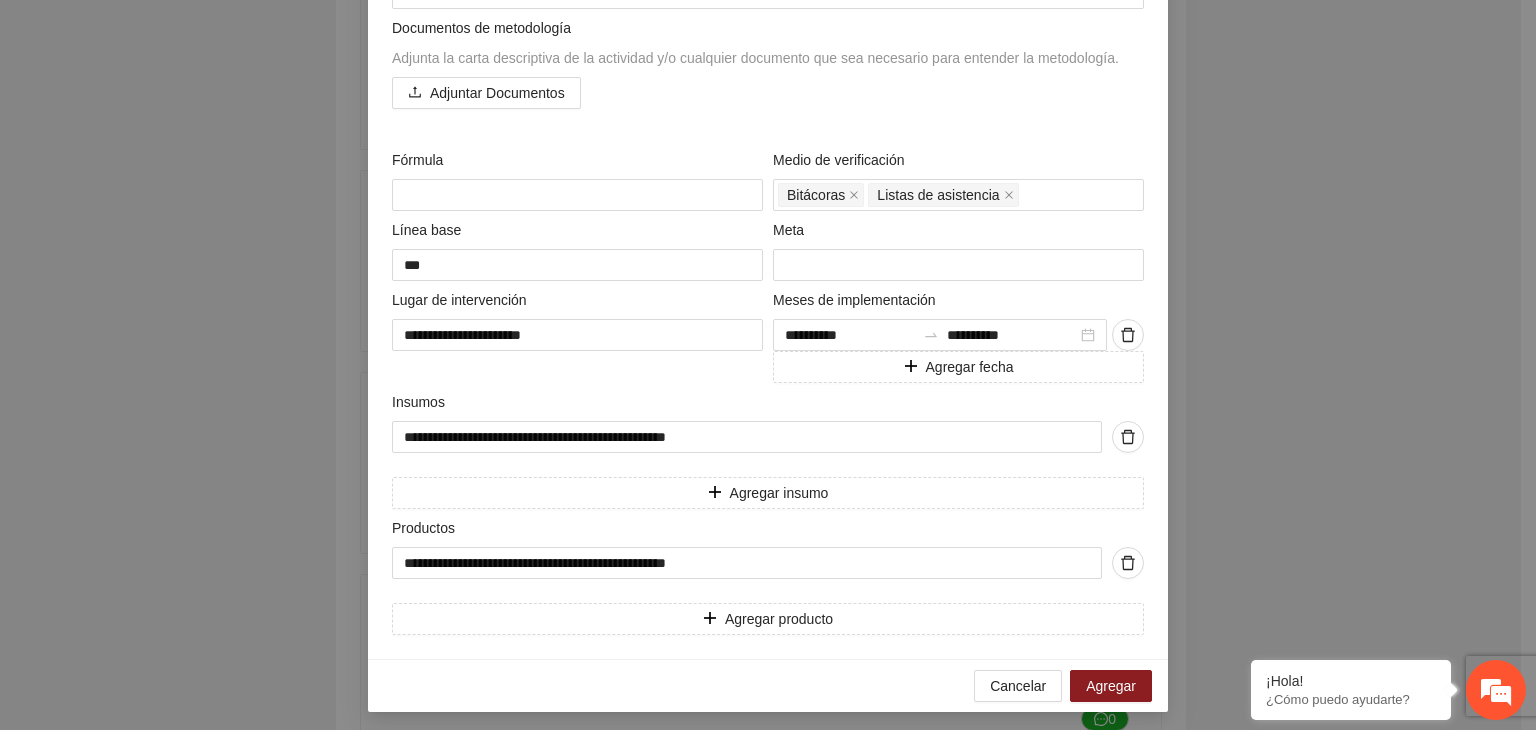 scroll, scrollTop: 645, scrollLeft: 0, axis: vertical 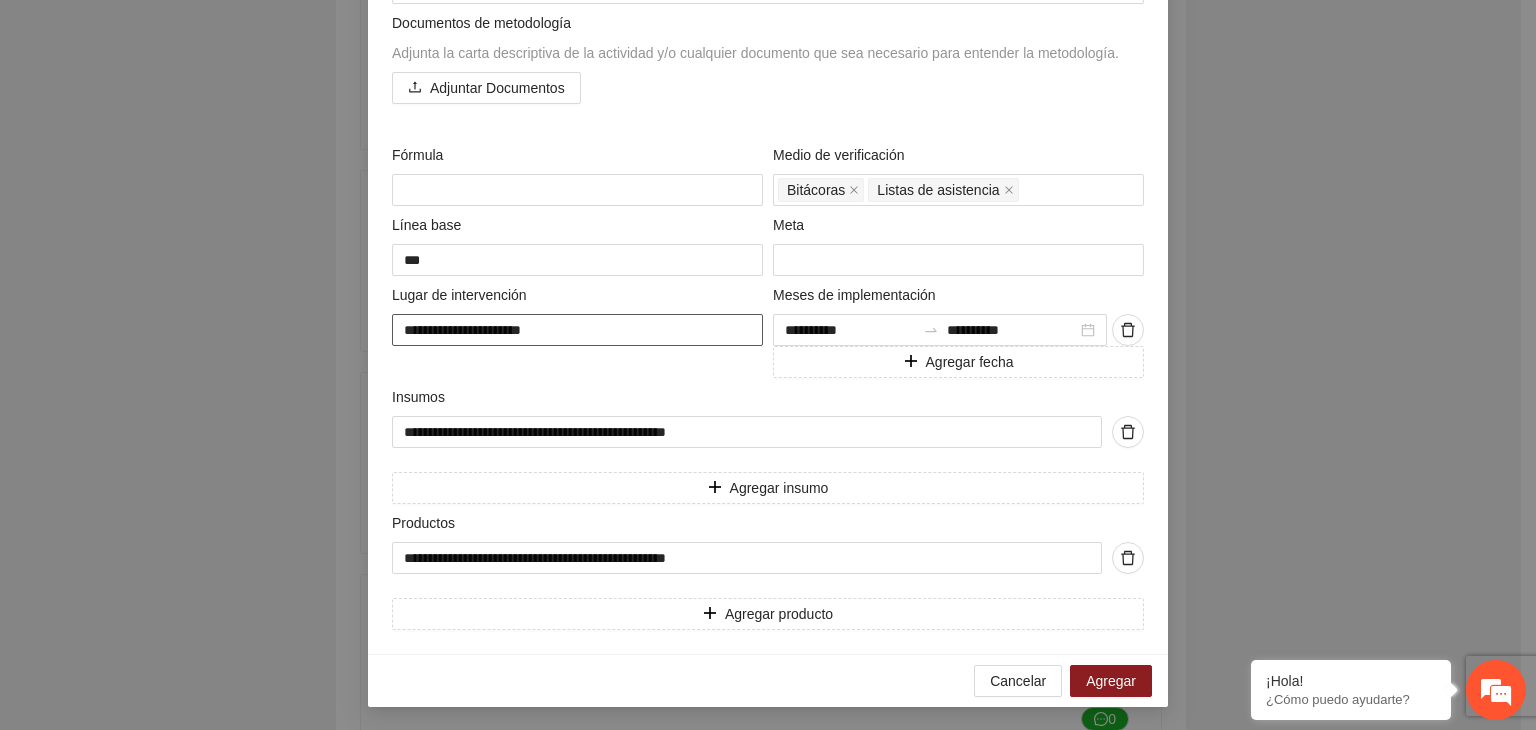 click on "**********" at bounding box center [577, 330] 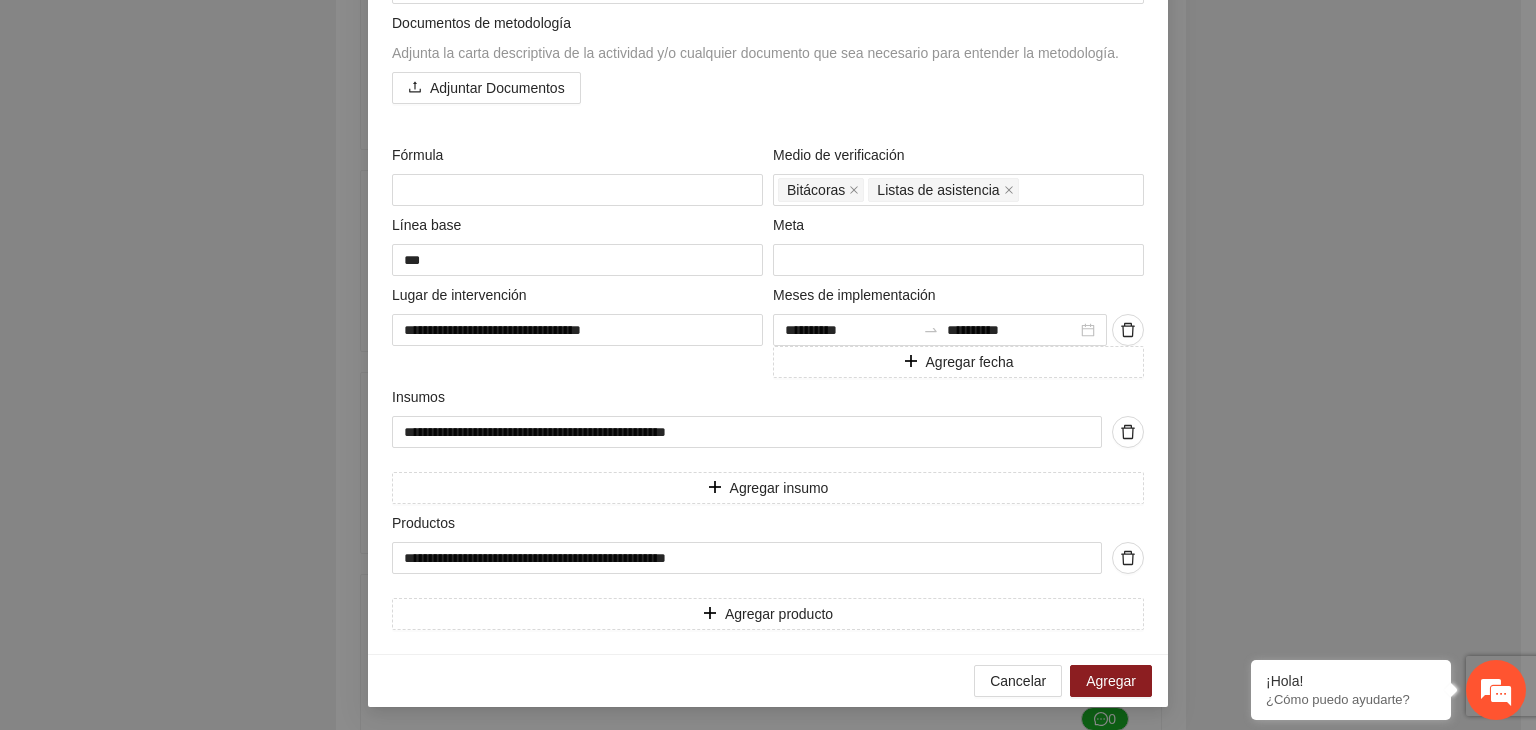 click on "**********" at bounding box center (768, 365) 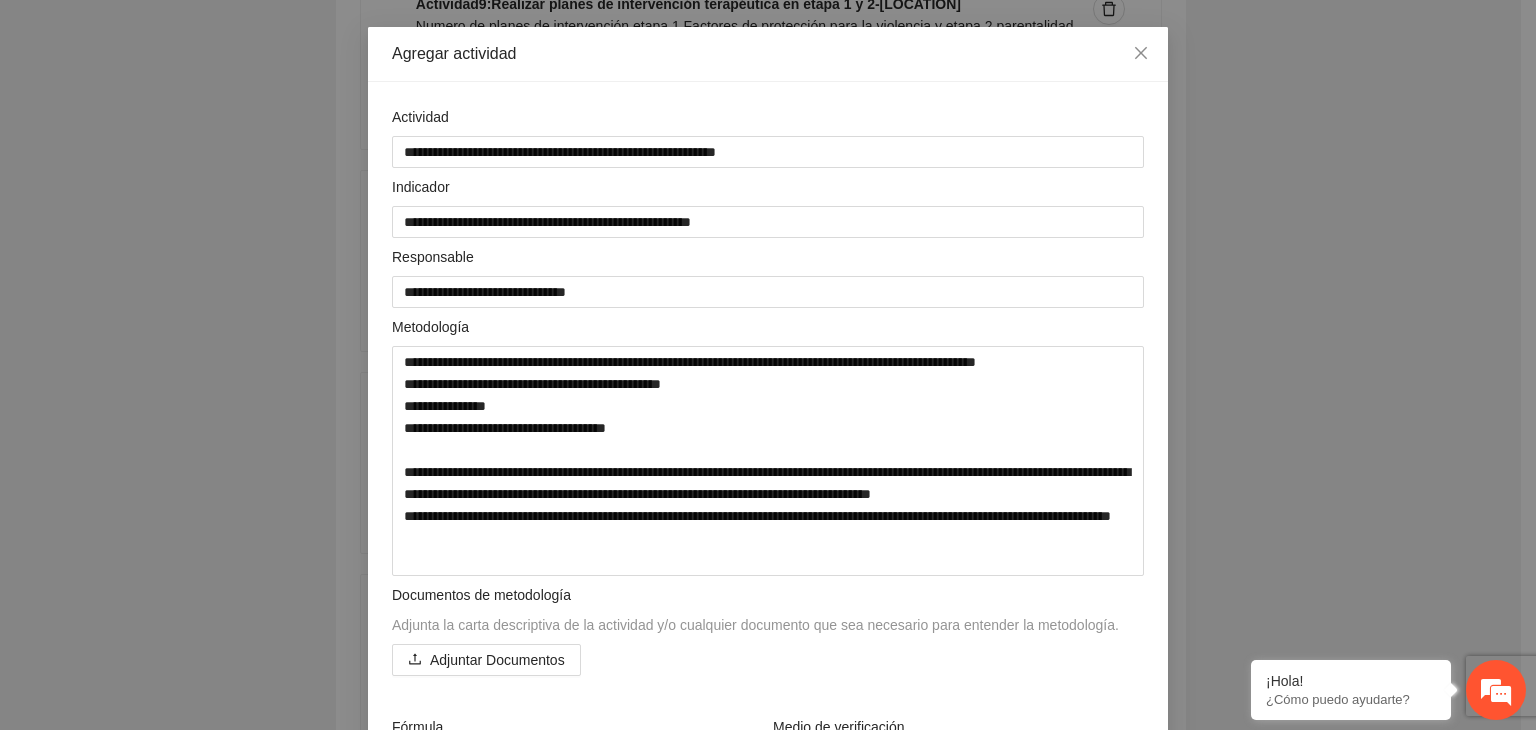 scroll, scrollTop: 45, scrollLeft: 0, axis: vertical 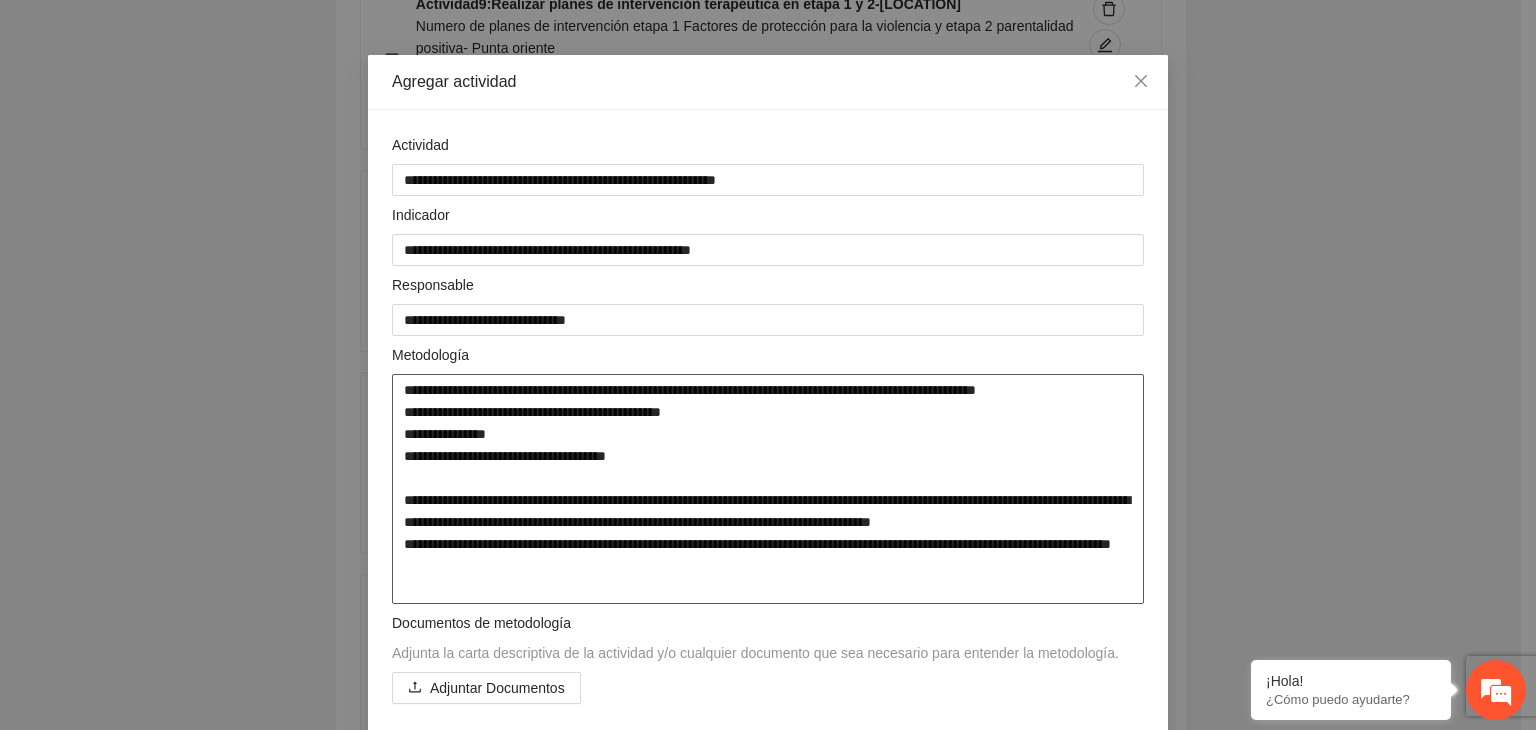 drag, startPoint x: 576, startPoint y: 585, endPoint x: 352, endPoint y: 384, distance: 300.96014 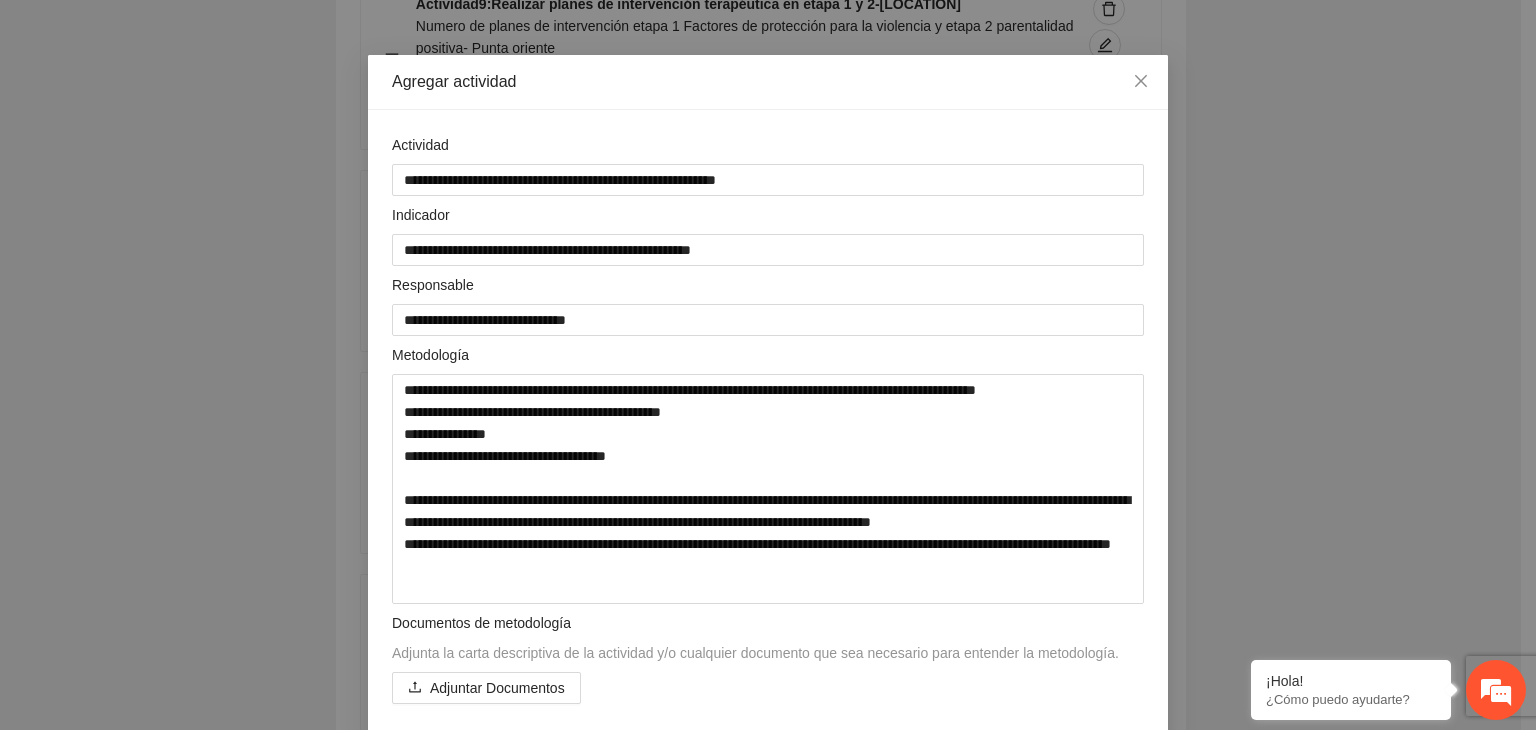 scroll, scrollTop: 645, scrollLeft: 0, axis: vertical 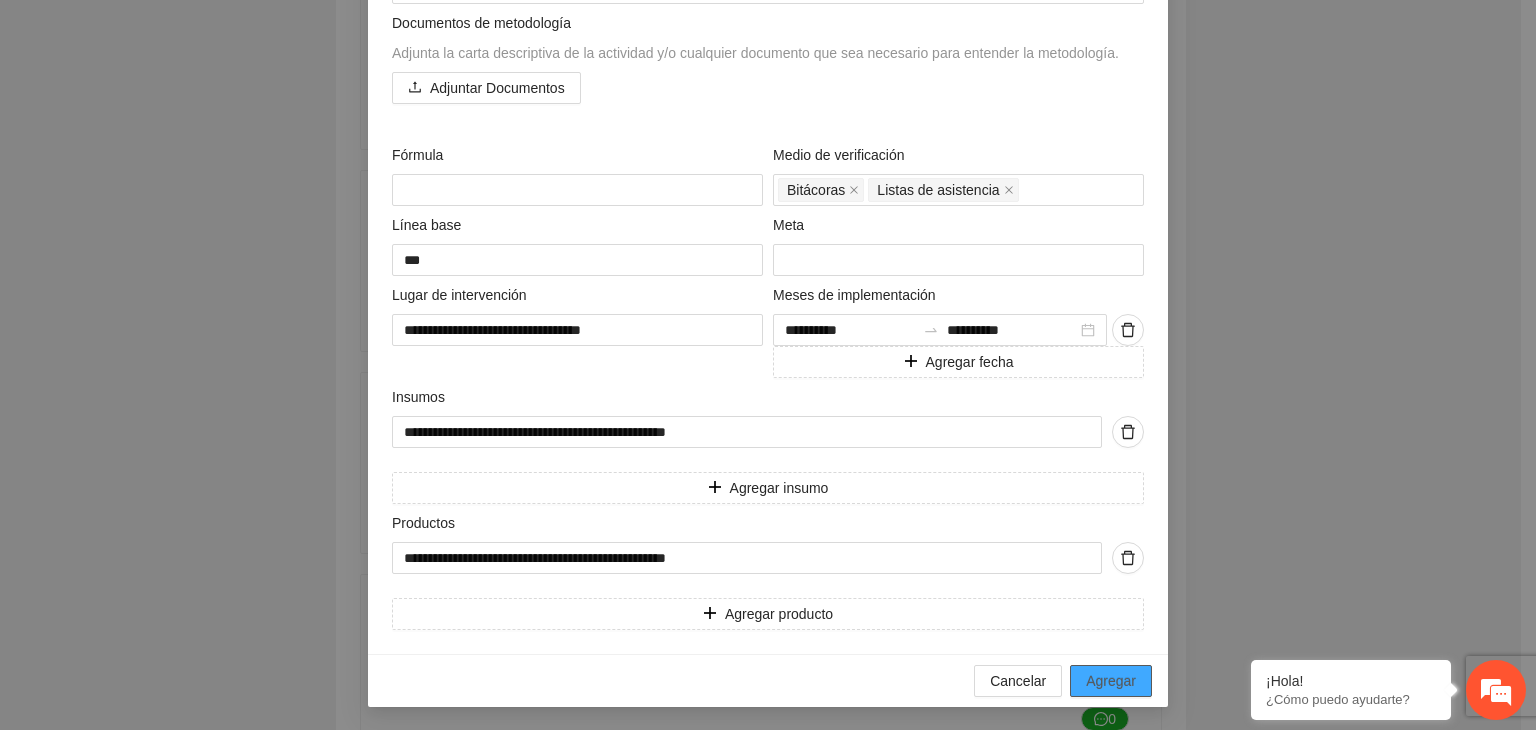 click on "Agregar" at bounding box center [1111, 681] 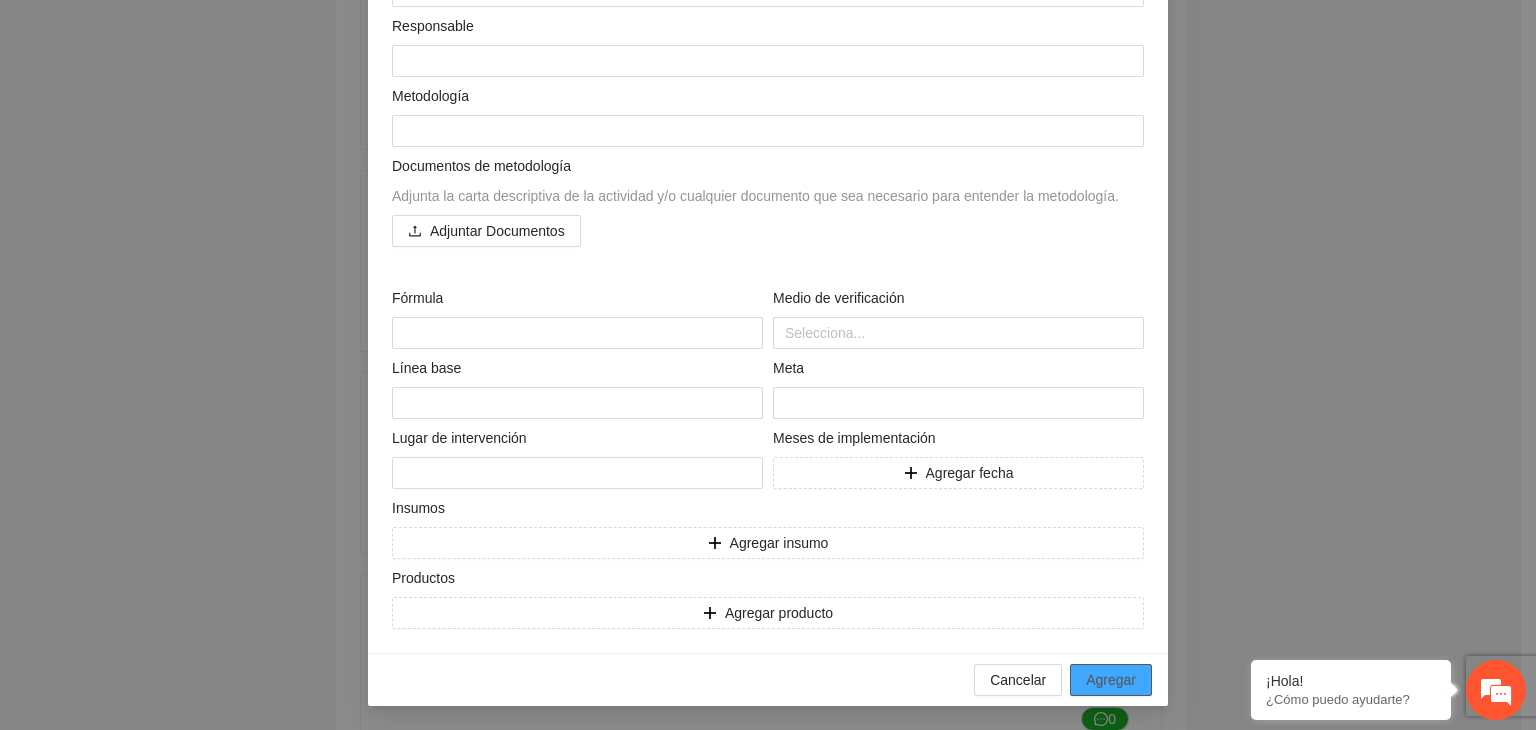 scroll, scrollTop: 11677, scrollLeft: 0, axis: vertical 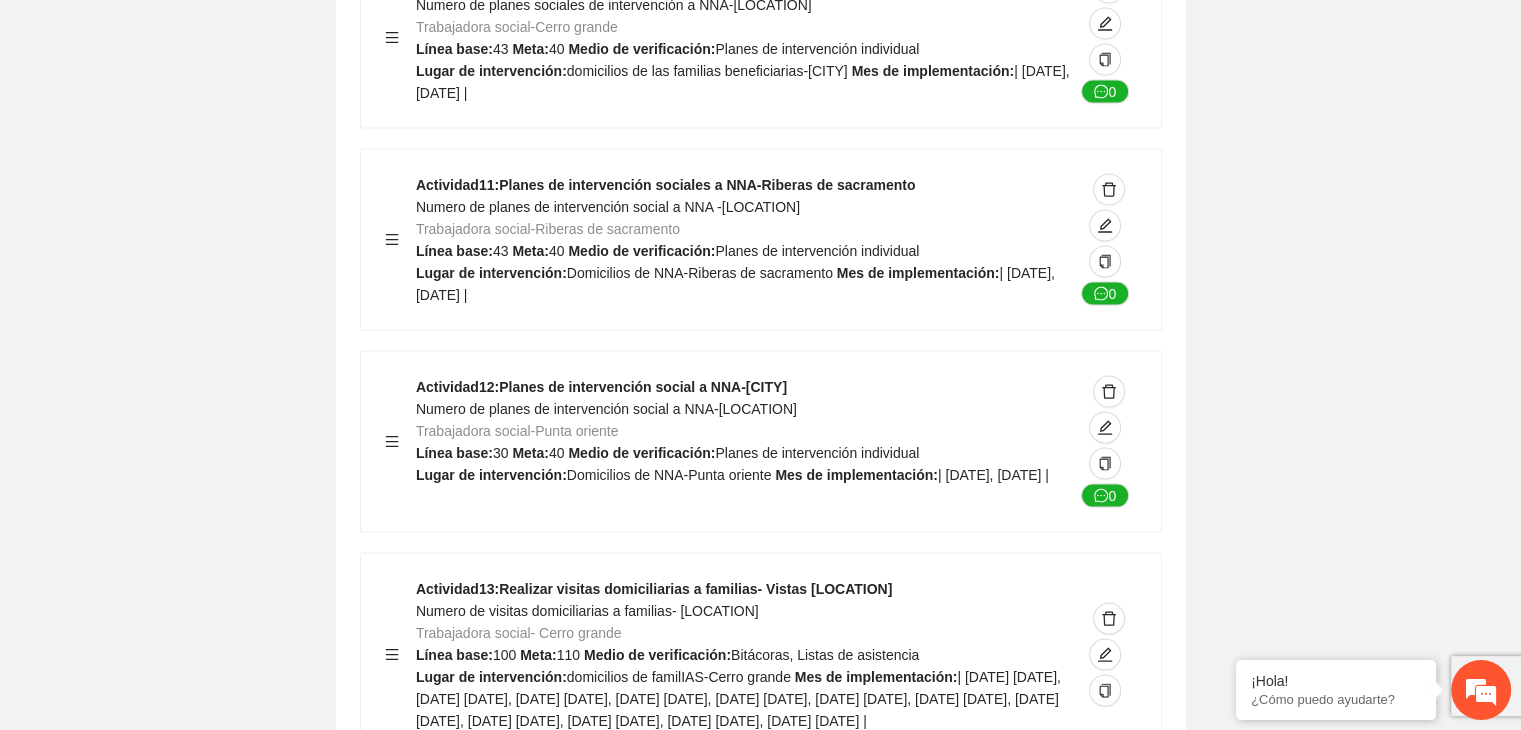 click on "Guardar Objetivo de desarrollo   Exportar Contribuir a la disminución de incidencia en violencia familiar en las zonas de [LOCATION], [LOCATION] y [LOCATION] del Municipio   de Chihuahua. Indicadores Indicador  1 :   Violencia familiar disminuyendo en un 5% en [LOCATION] Número de carpetas de investigación de Violencia familiar   disminuyendo en un 5% en [LOCATION] Metodología:   Se solicita información al Observatorio Ciudadano de FICOSEC sobre el número de carpetas de violencia familiar en las colonias de intervención Línea base:  29   Meta:  25   Fórmula:  Suma de carpetas de investigación de violencia familiar disminuyendo   en un 5% en [LOCATION]   Meto de verificación:  Reporte/Informe 0 Indicador  2 :   Violencia familiar disminuyendo en un 5% en [LOCATION] Número de carpetas de investigación de Violencia familiar   disminuyendo en un 5% en [LOCATION] Metodología:  Línea base:  63   Meta:  56   Fórmula:     Meto de verificación:  Reporte/Informe 0 3 :" at bounding box center [760, -4963] 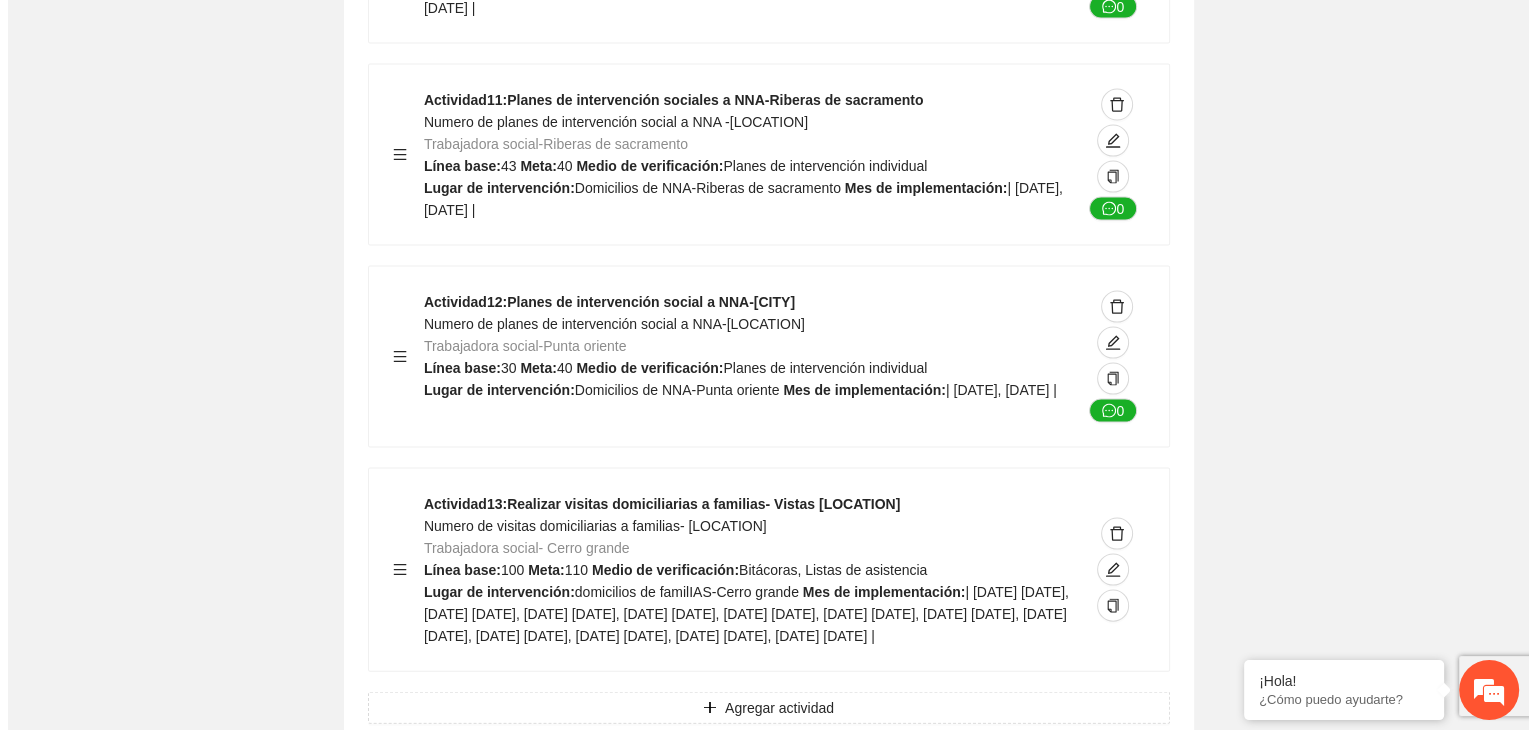 scroll, scrollTop: 11797, scrollLeft: 0, axis: vertical 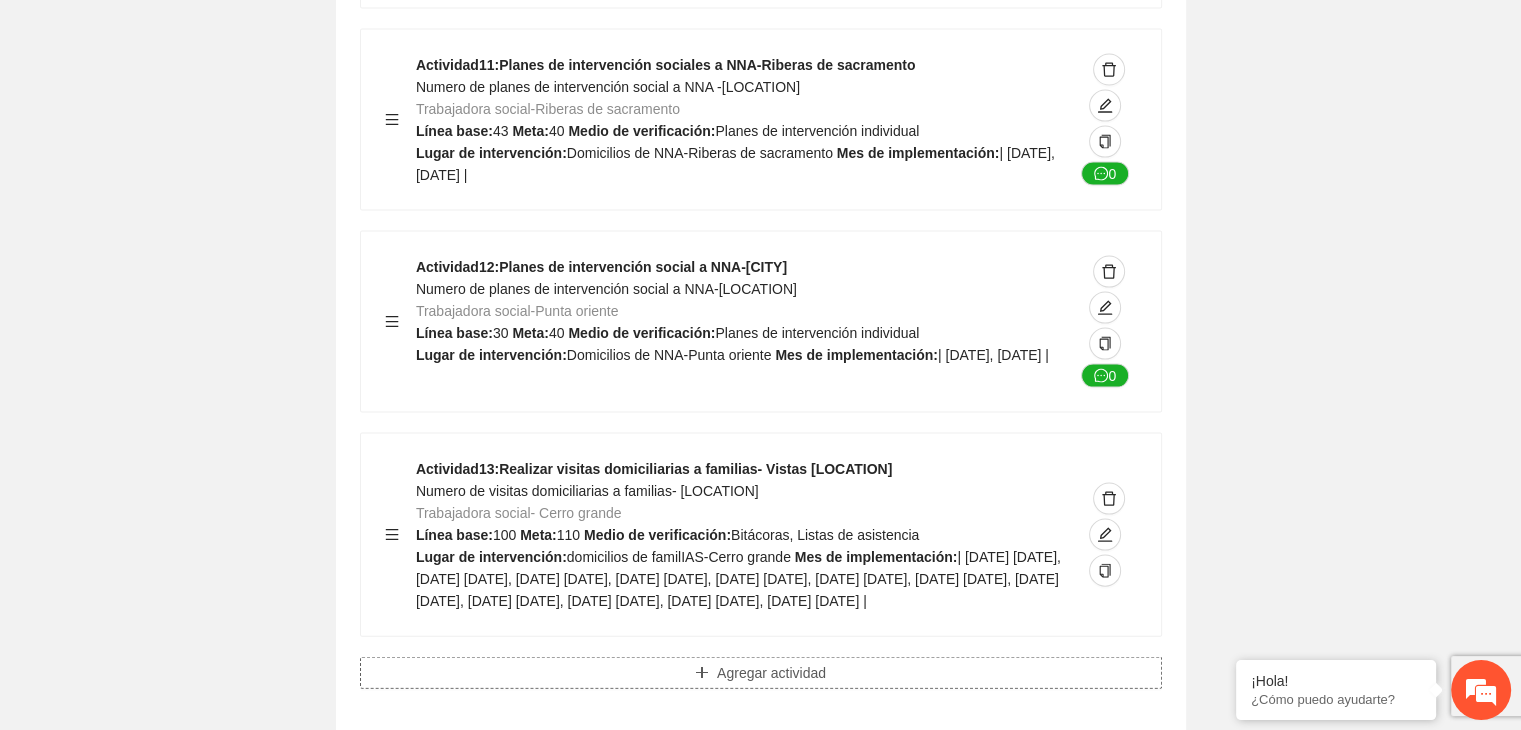 click on "Agregar actividad" at bounding box center (771, 673) 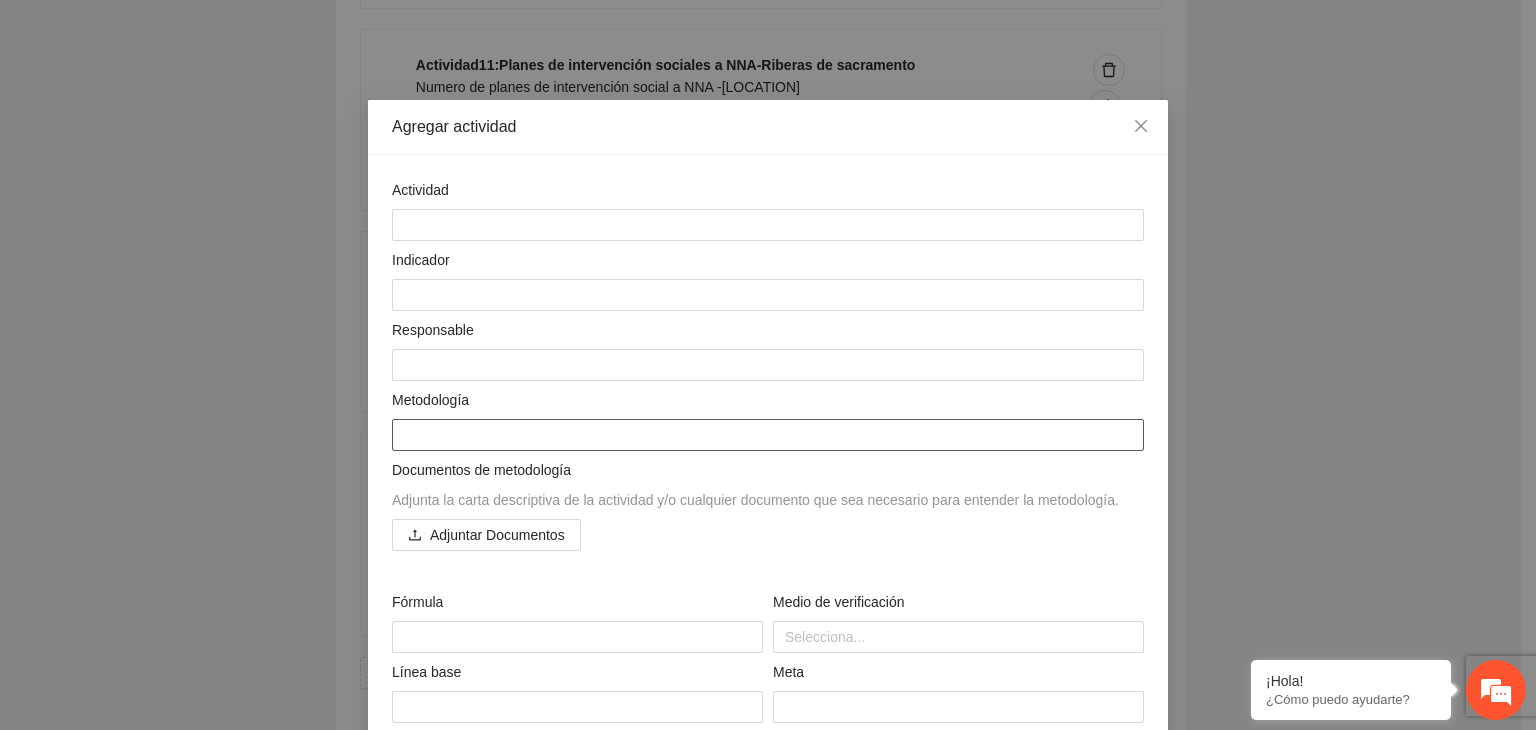 click at bounding box center (768, 435) 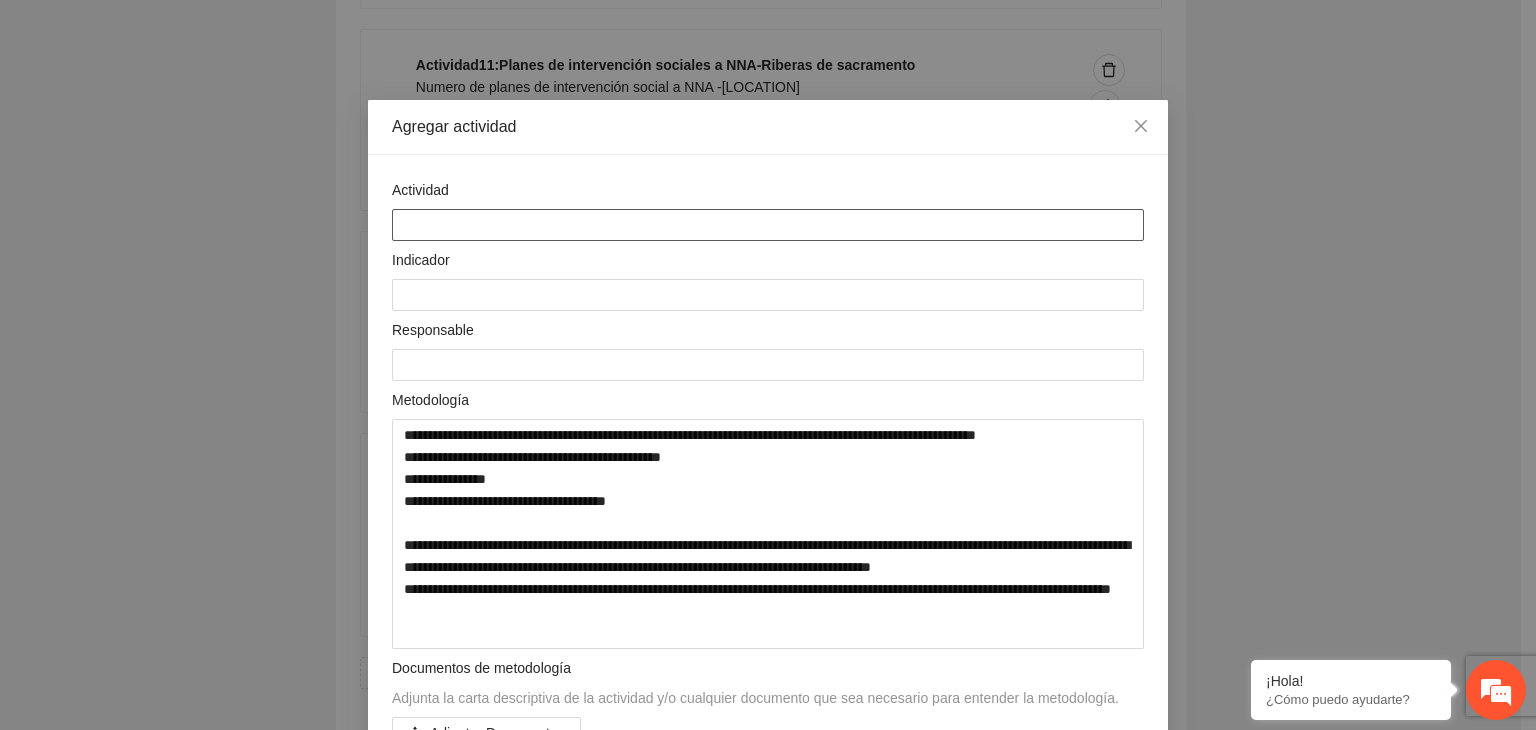 click at bounding box center (768, 225) 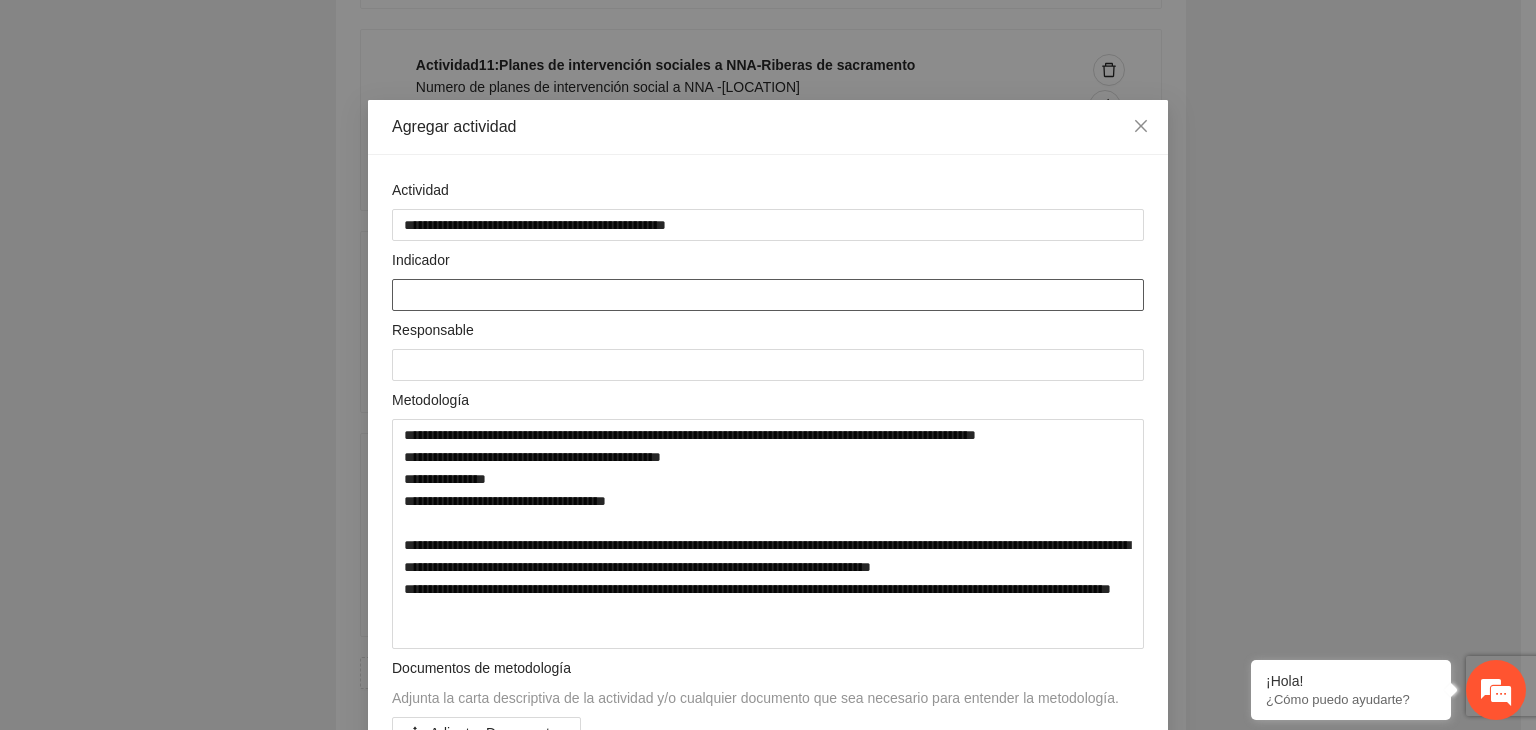 click at bounding box center (768, 295) 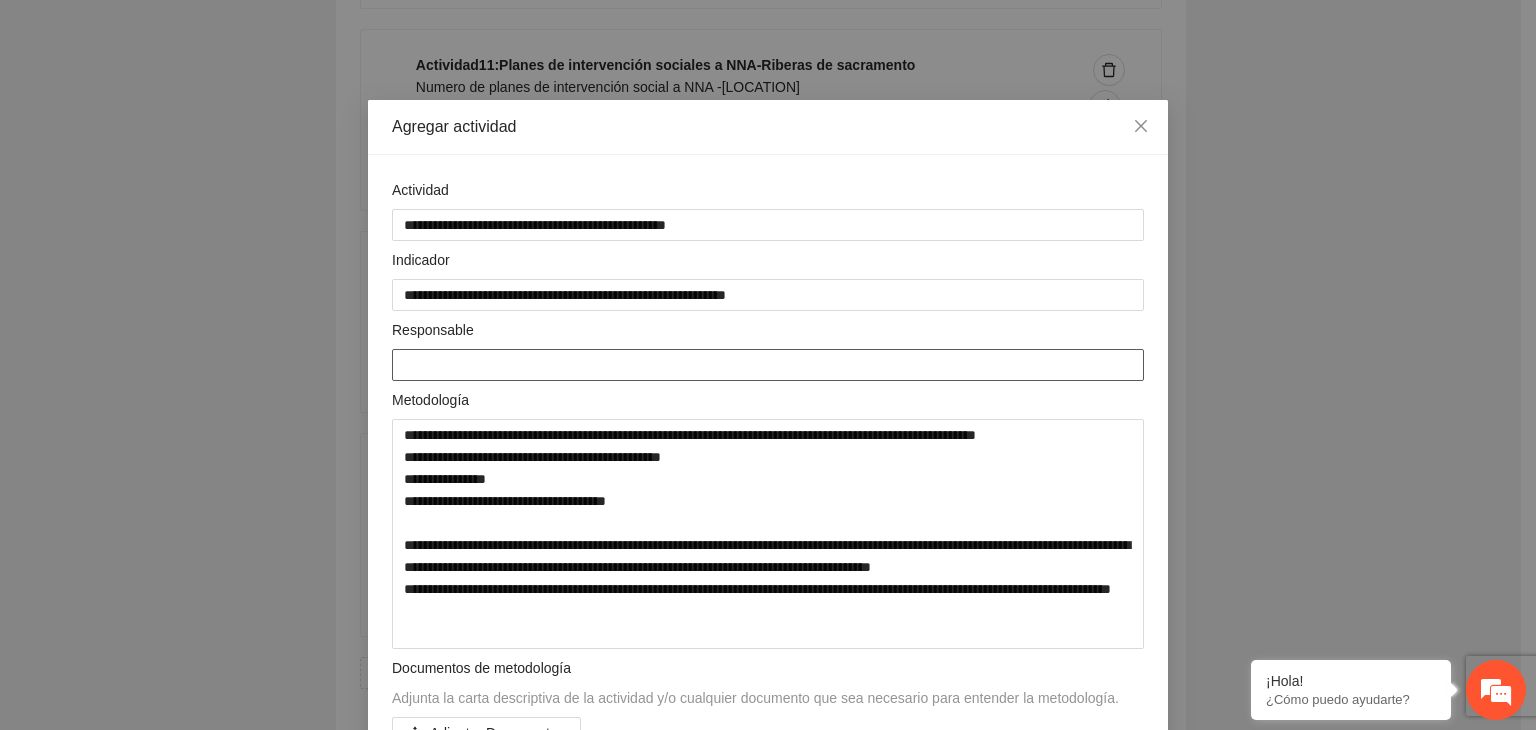 click at bounding box center [768, 365] 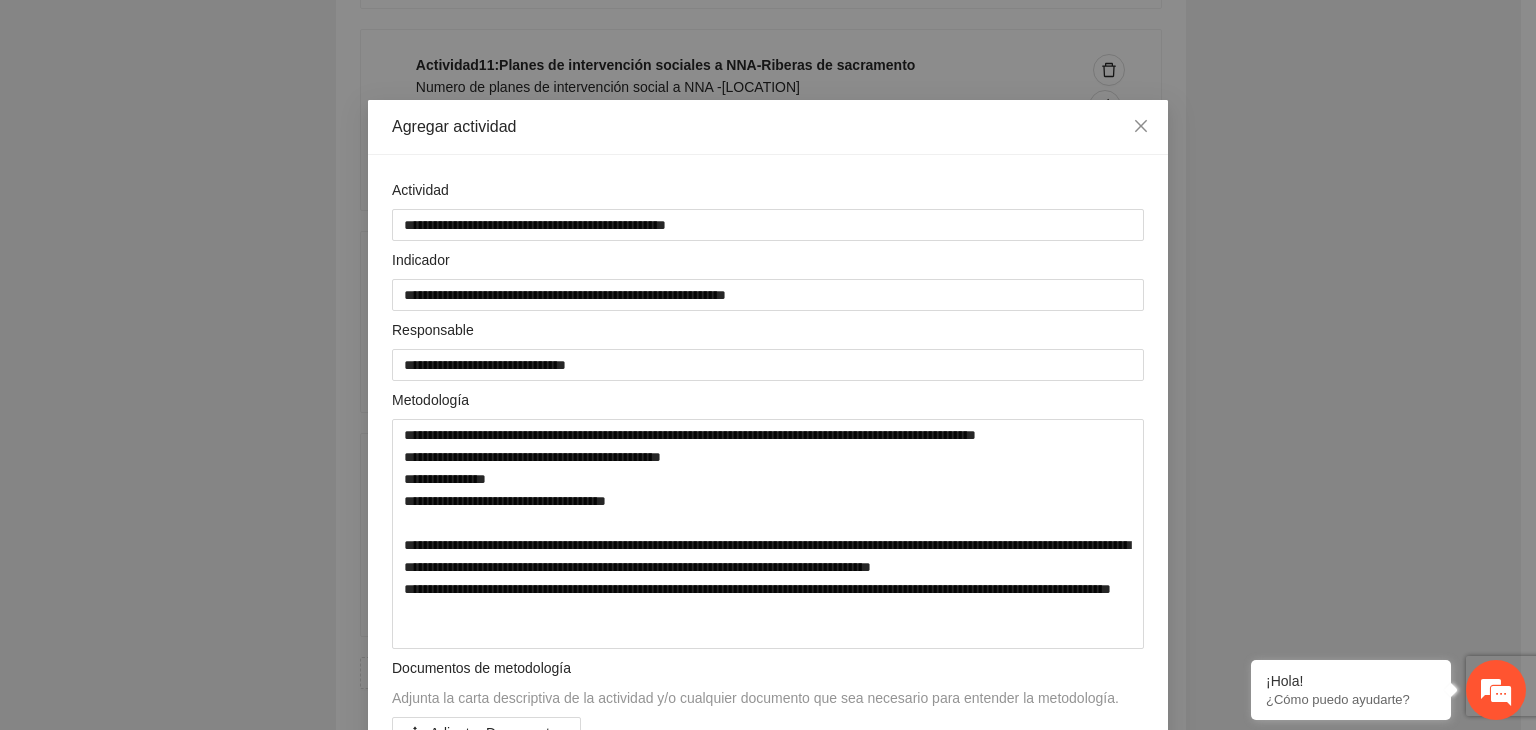 click on "**********" at bounding box center (768, 365) 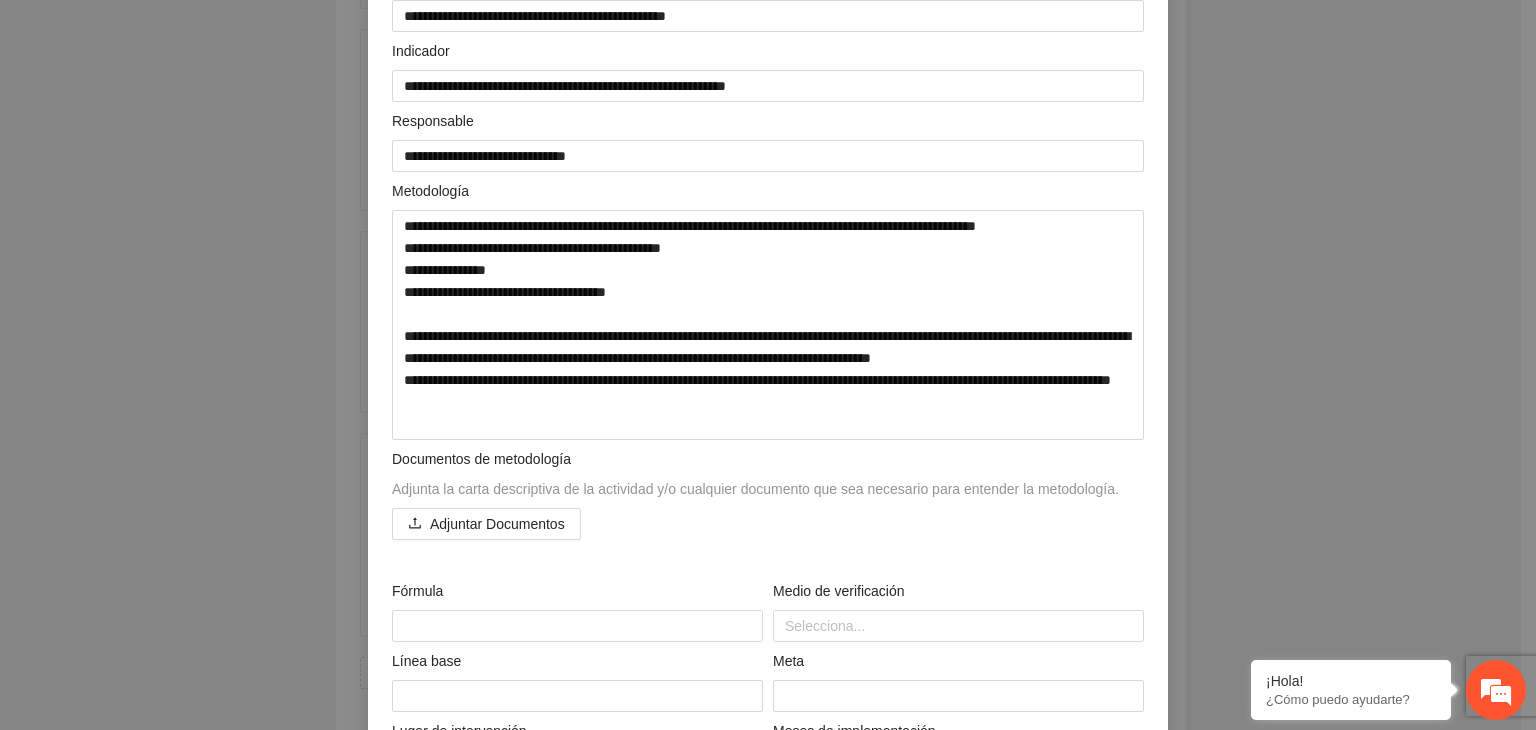 scroll, scrollTop: 240, scrollLeft: 0, axis: vertical 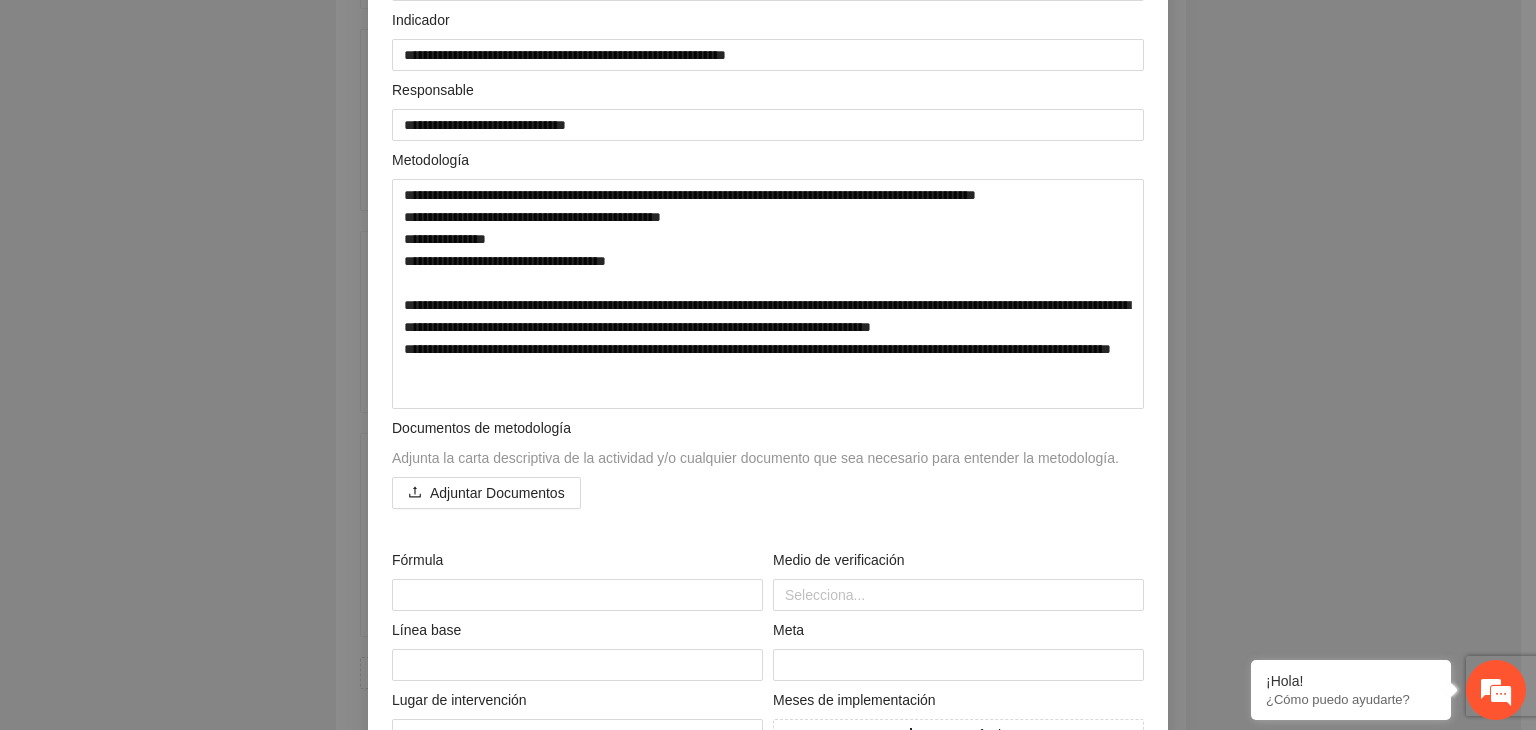 click on "**********" at bounding box center (768, 365) 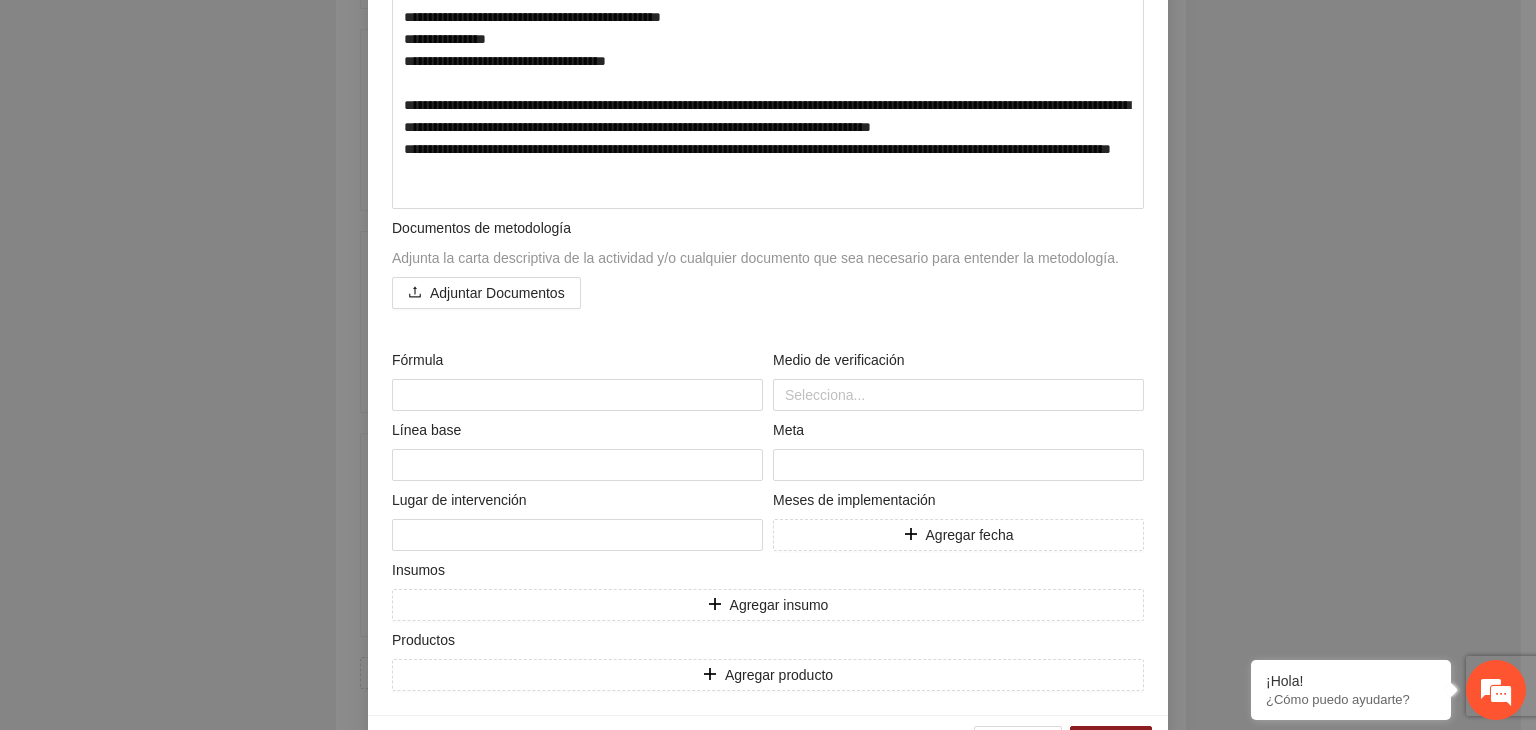 scroll, scrollTop: 480, scrollLeft: 0, axis: vertical 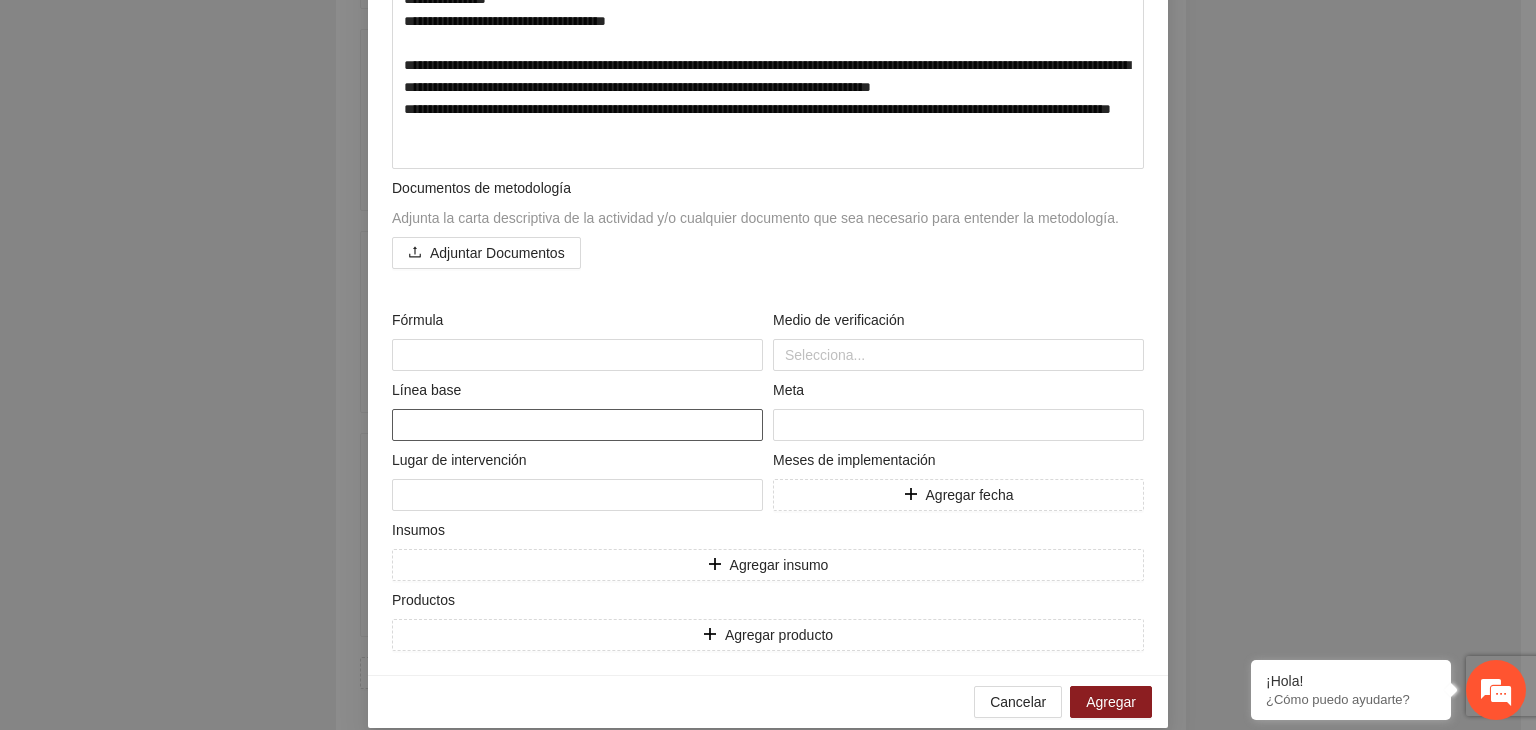 click at bounding box center (577, 425) 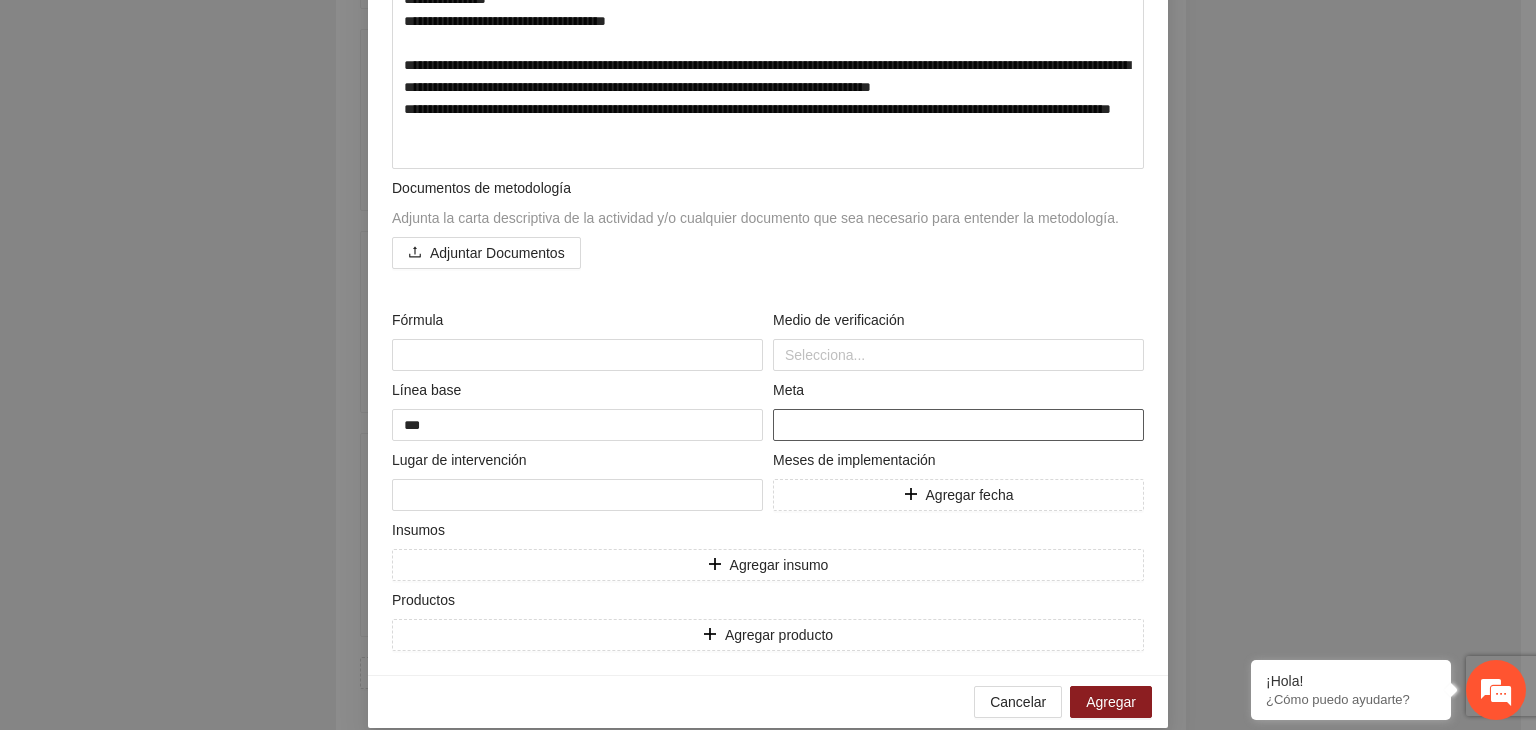 click at bounding box center (958, 425) 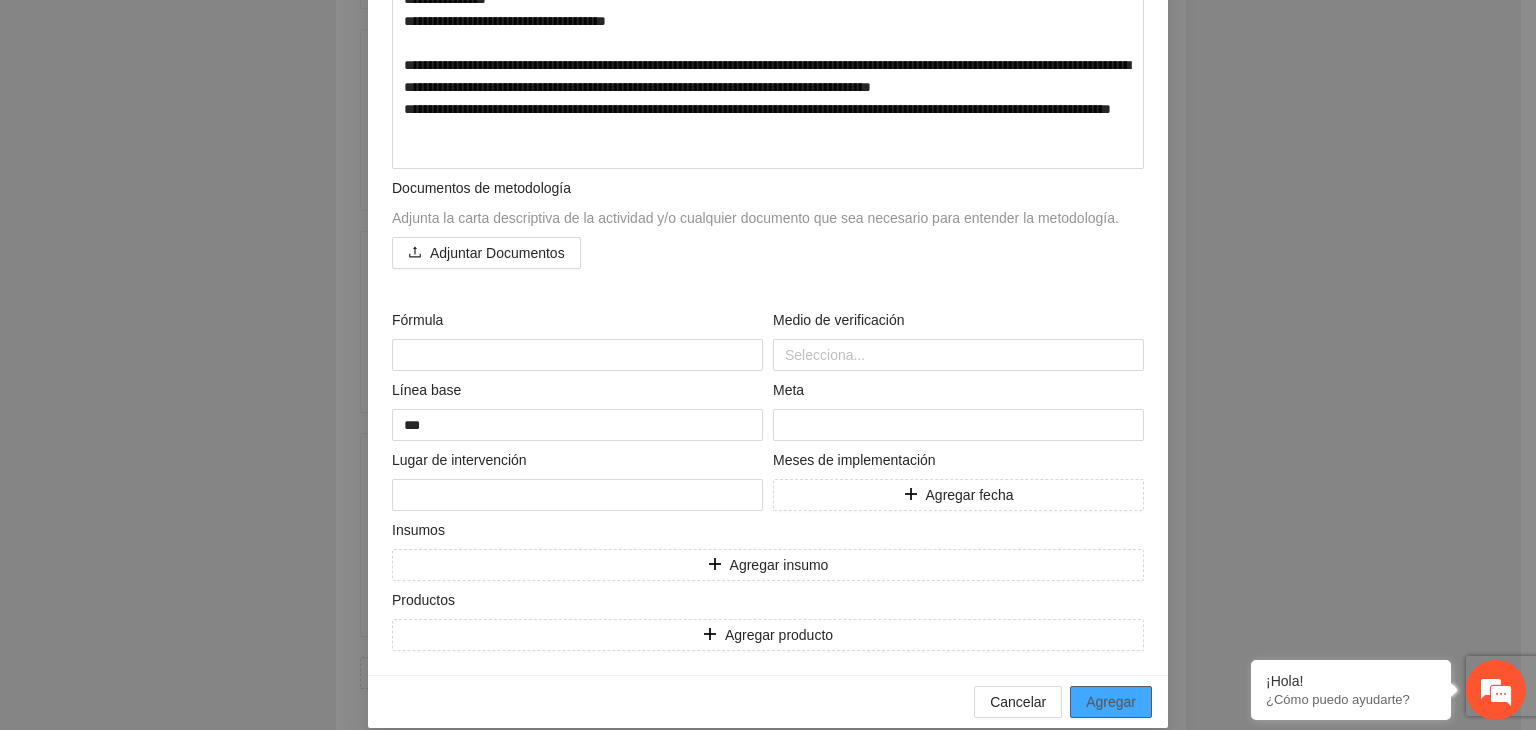 click on "Agregar" at bounding box center (1111, 702) 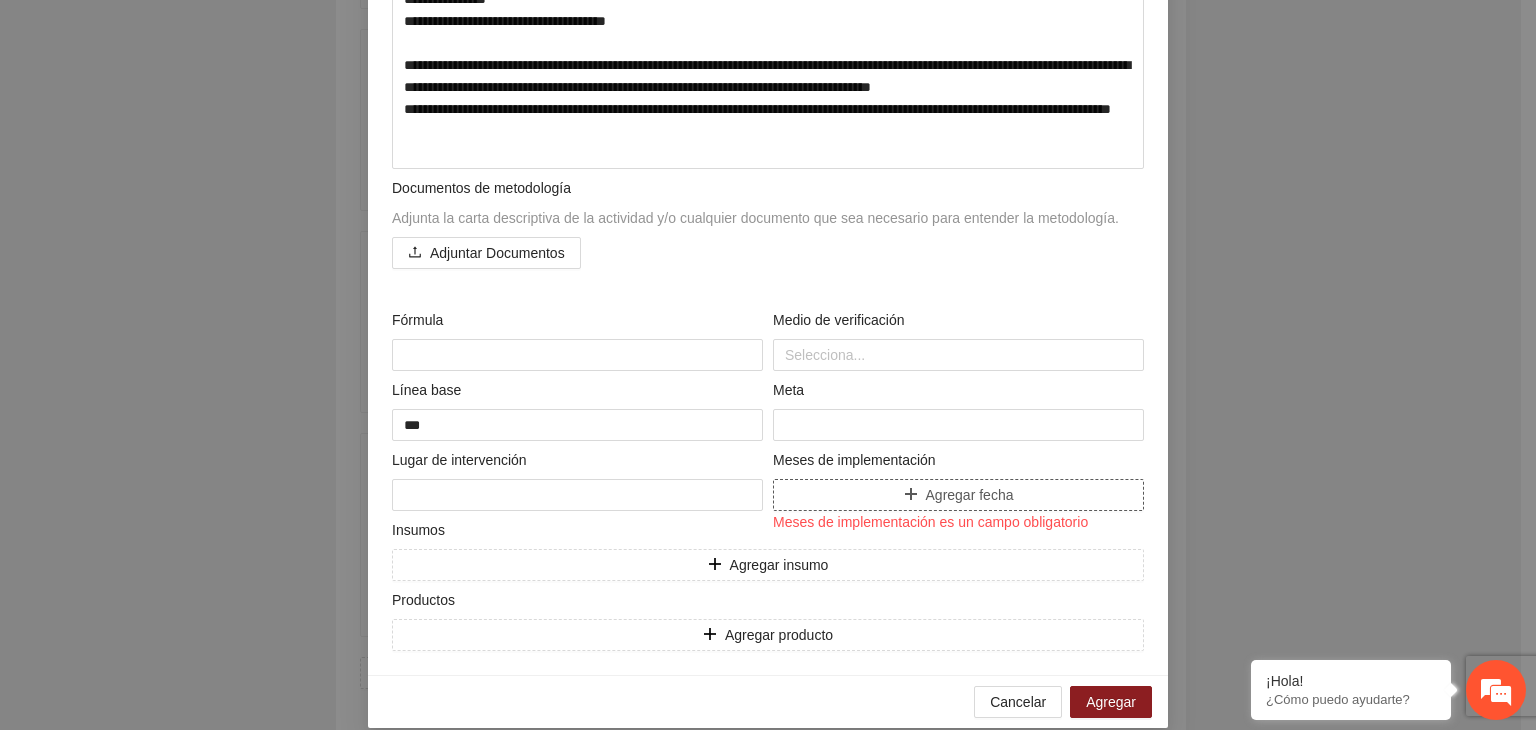click on "Agregar fecha" at bounding box center [958, 495] 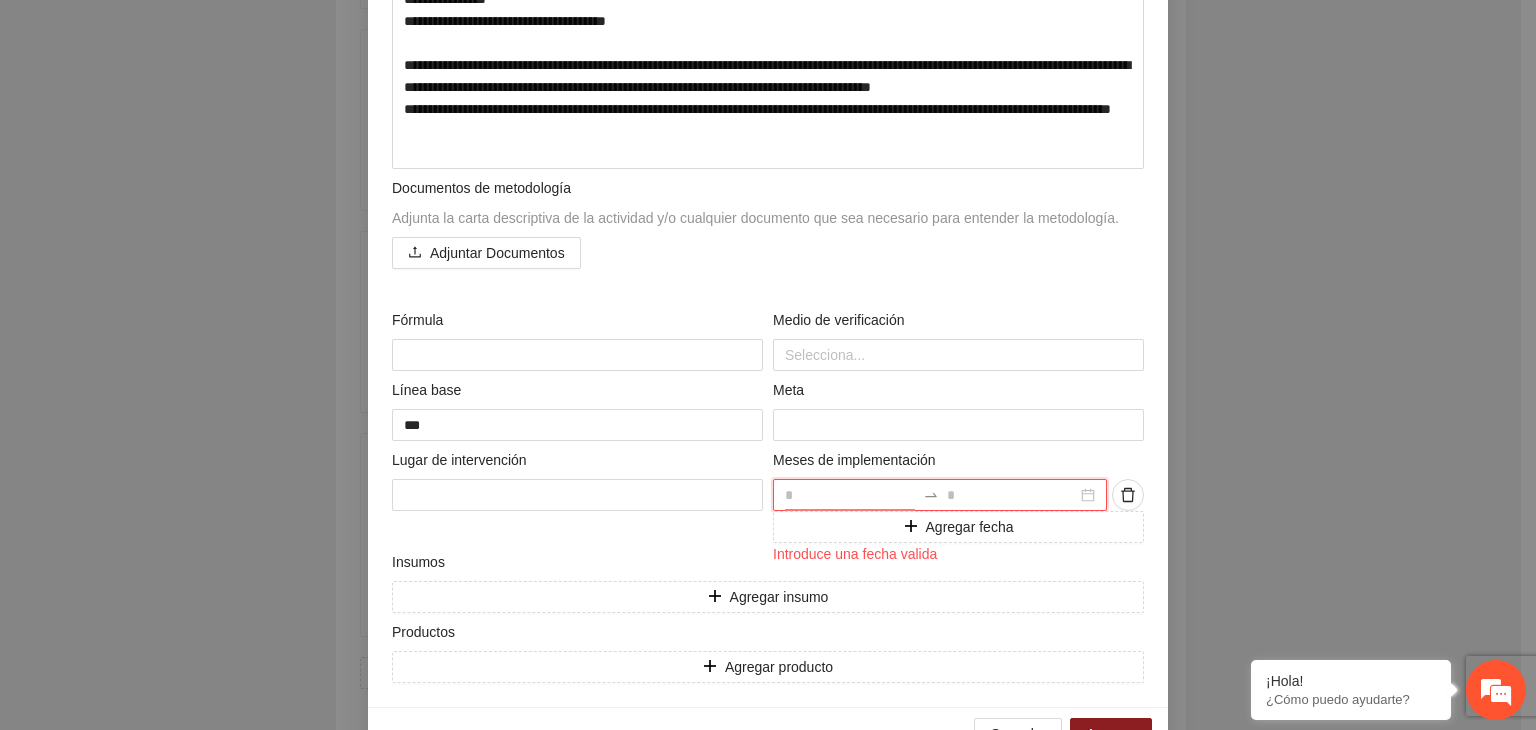 click at bounding box center [850, 495] 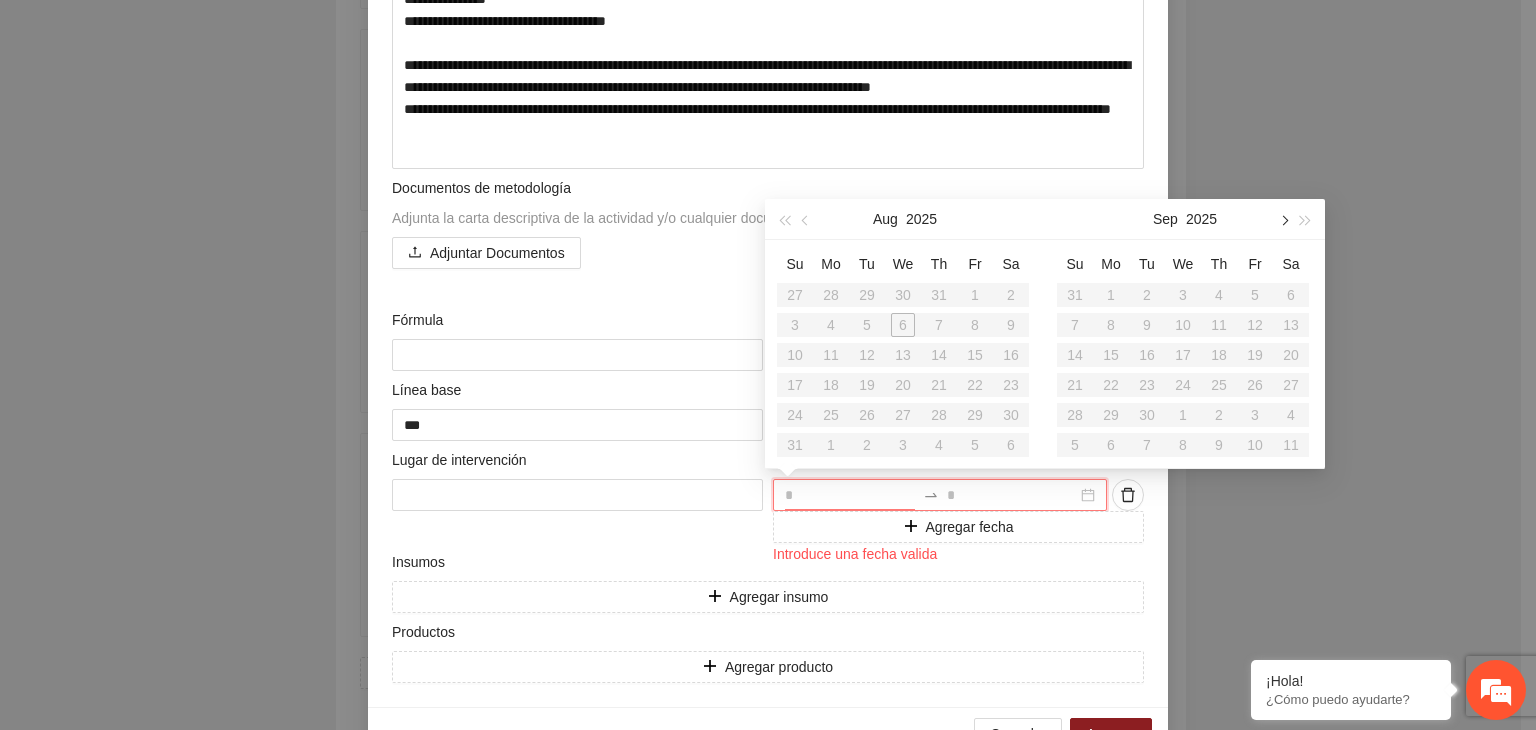 click at bounding box center [1283, 219] 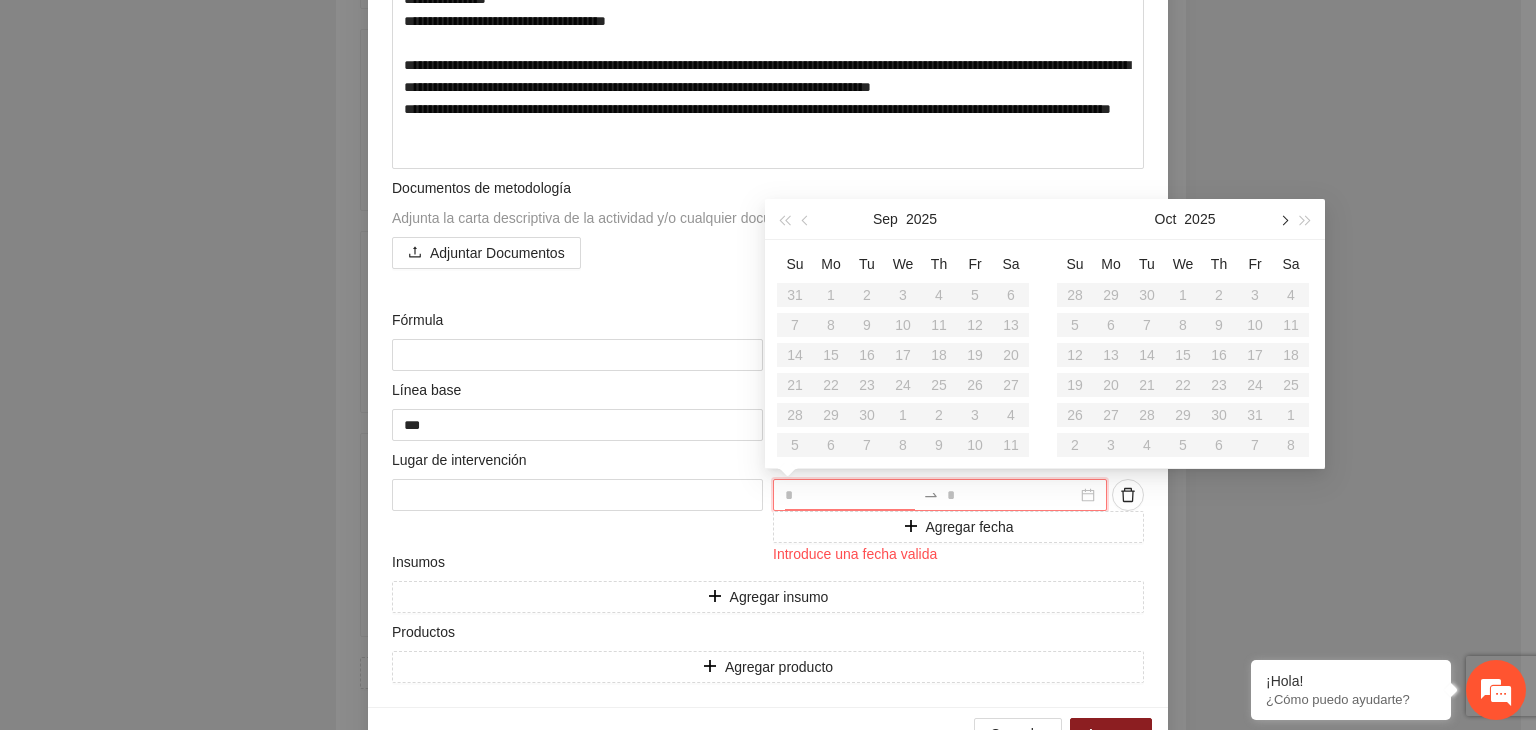 click at bounding box center [1283, 219] 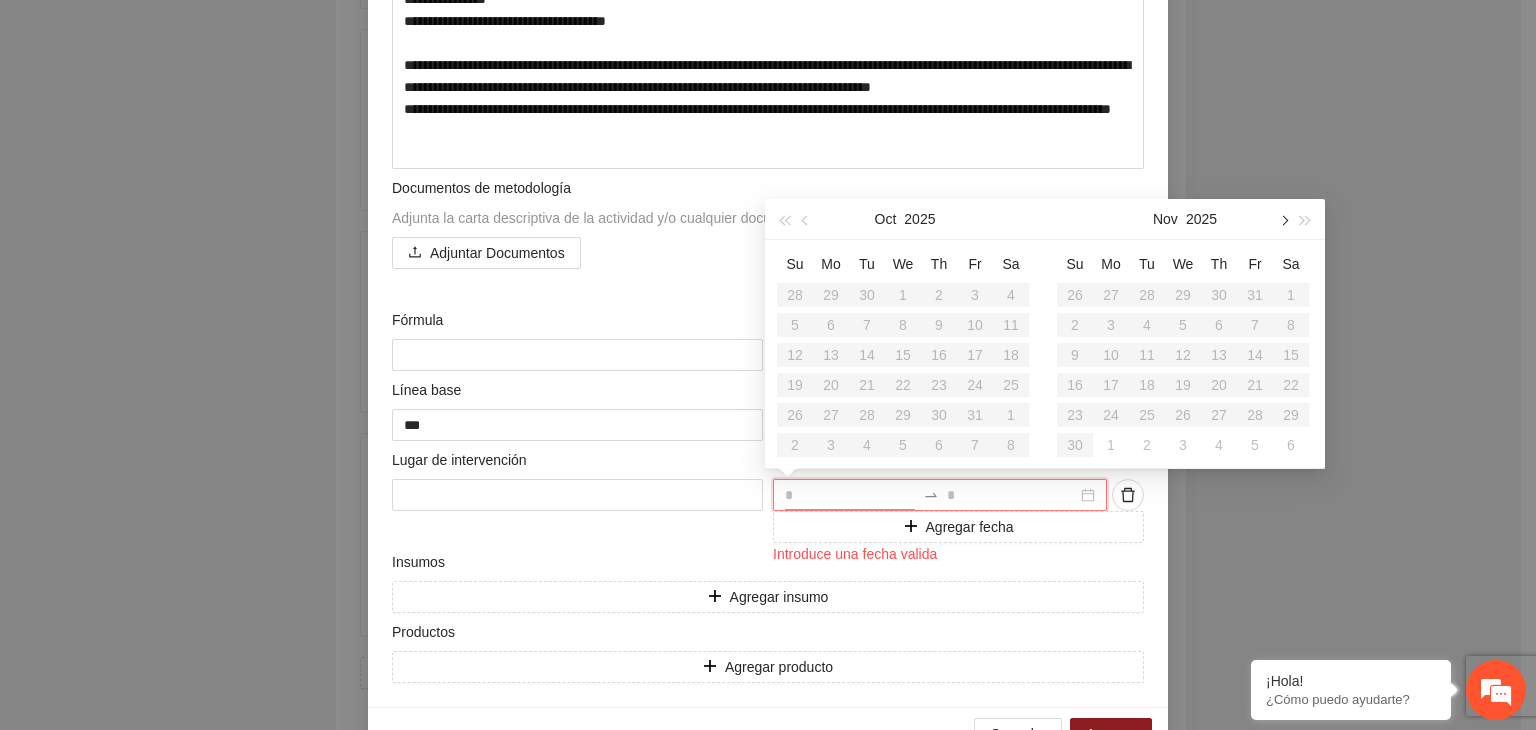 click at bounding box center [1283, 219] 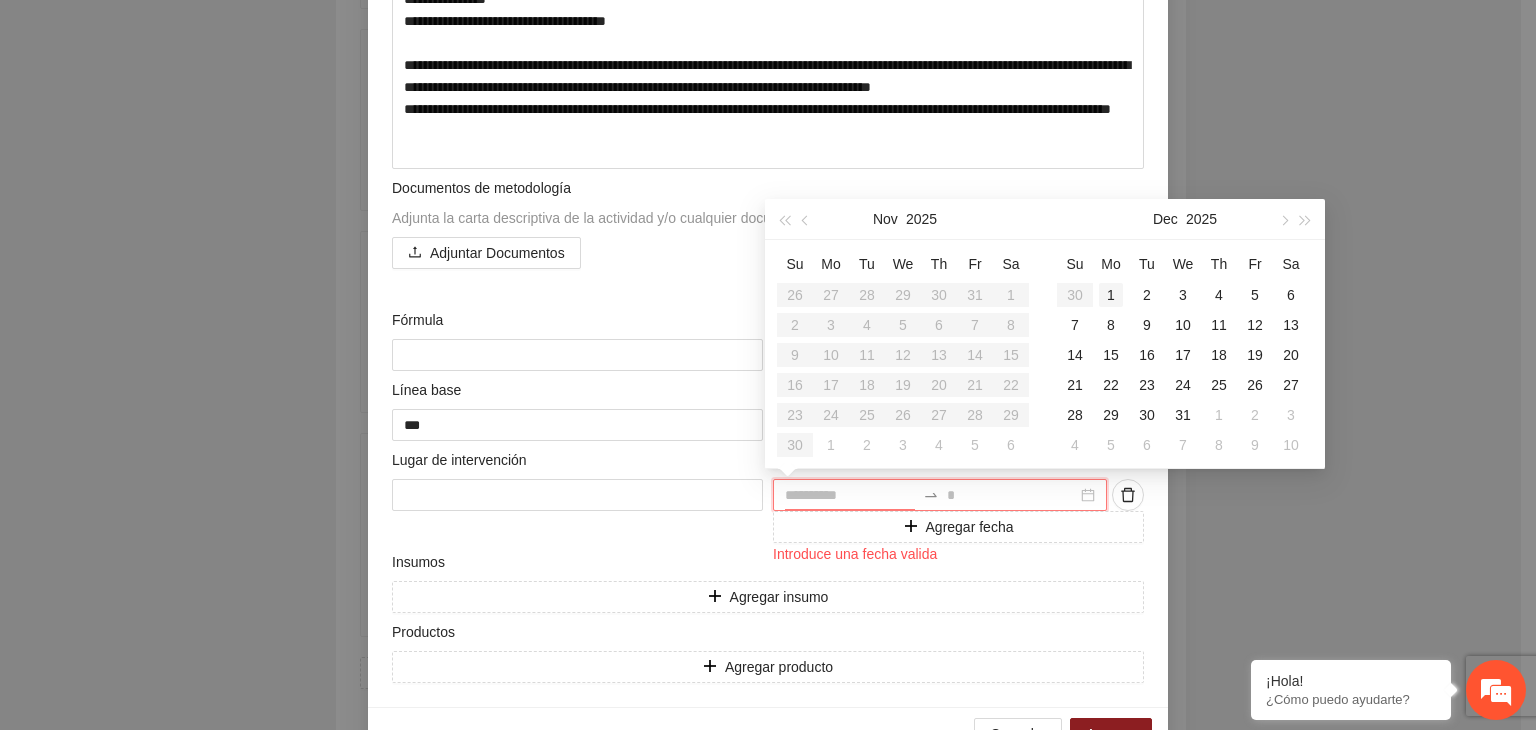 click on "1" at bounding box center [1111, 295] 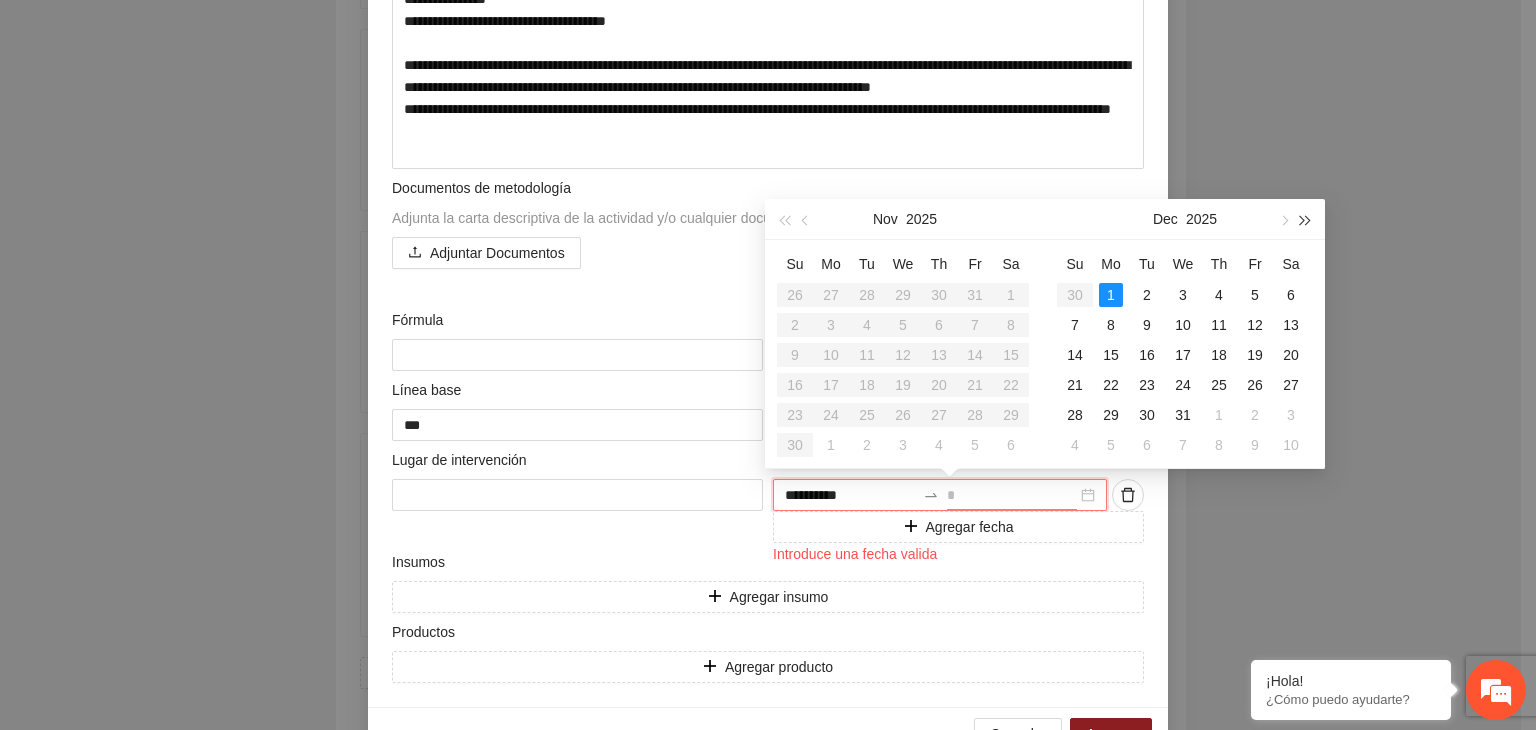 click at bounding box center [1306, 220] 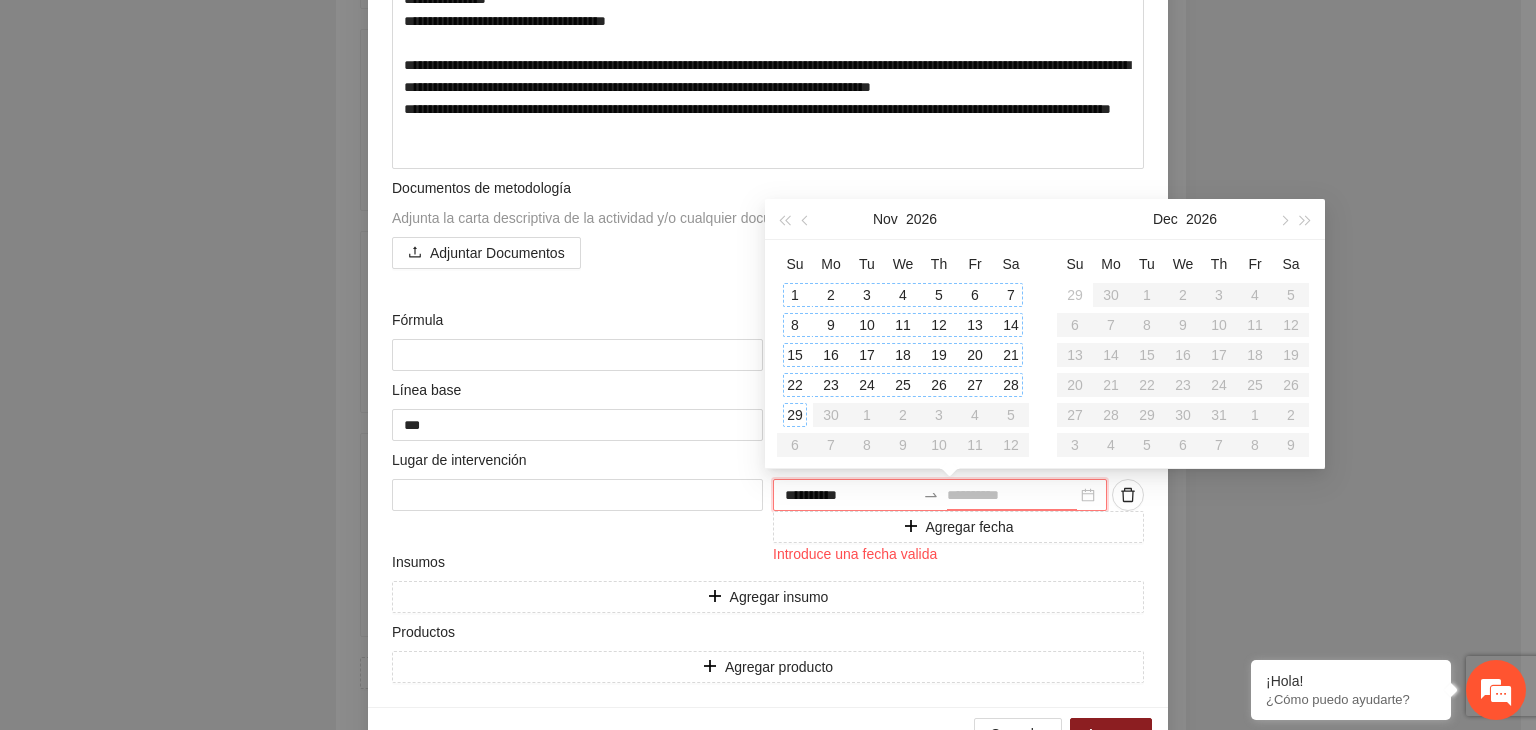 click on "29" at bounding box center (795, 415) 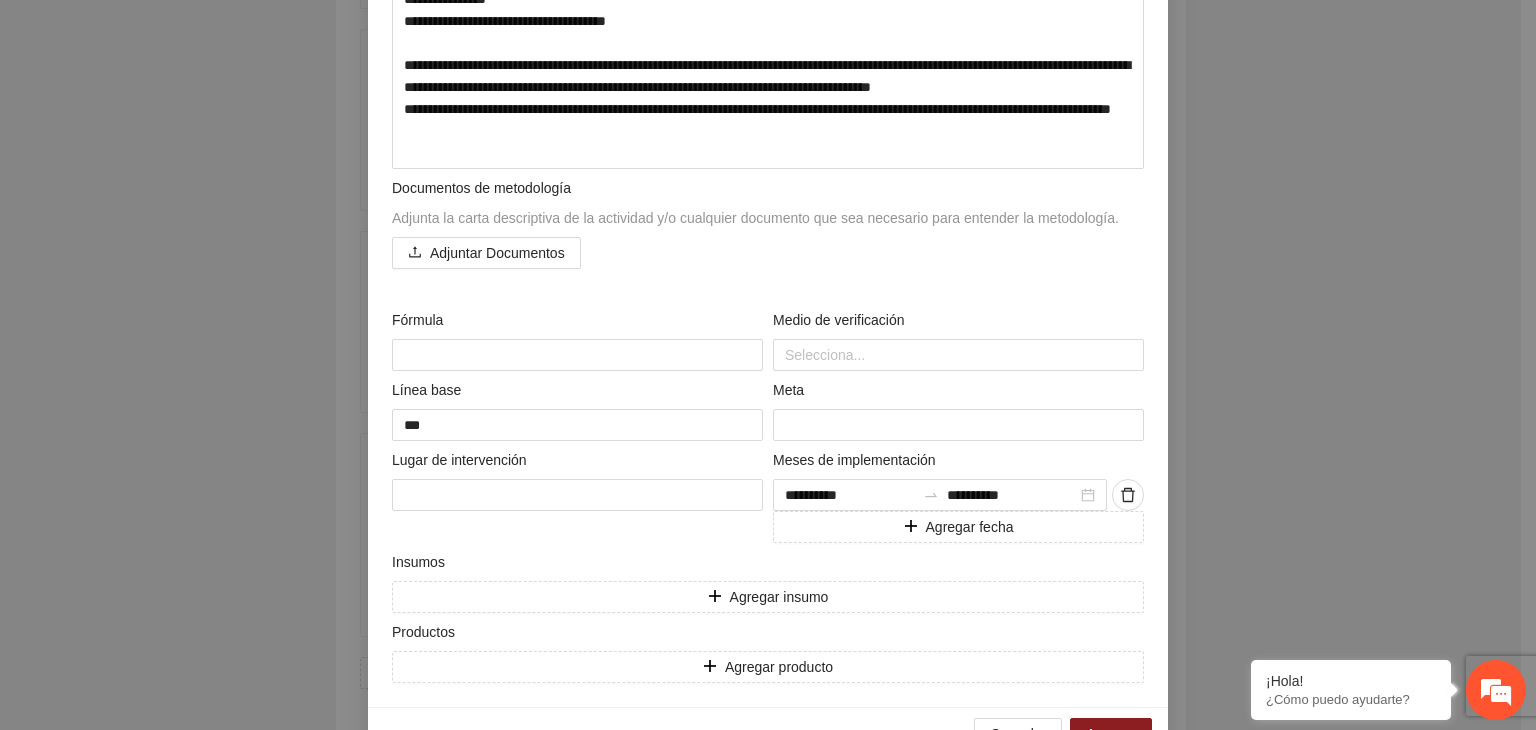 click on "**********" at bounding box center [768, 365] 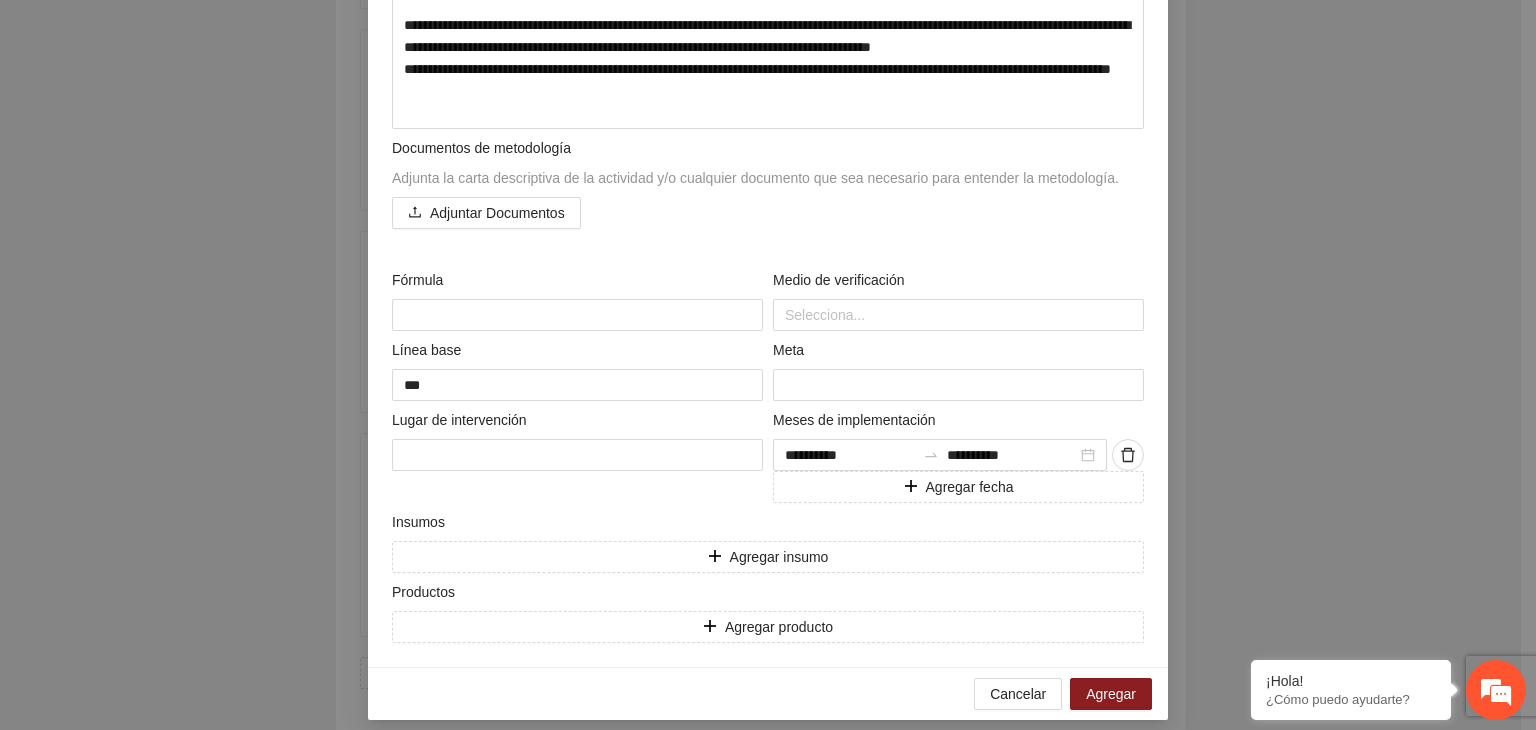 scroll, scrollTop: 533, scrollLeft: 0, axis: vertical 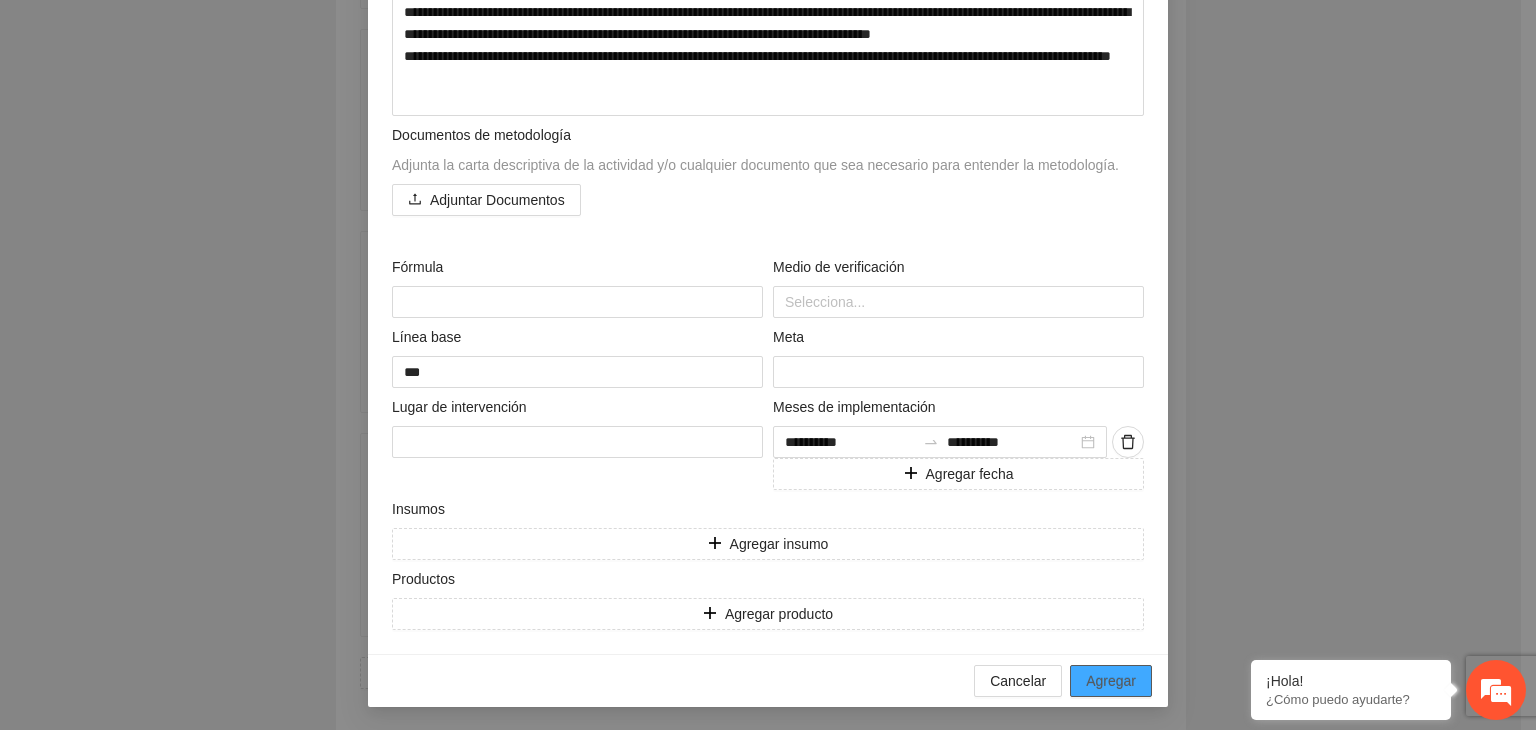 click on "Agregar" at bounding box center (1111, 681) 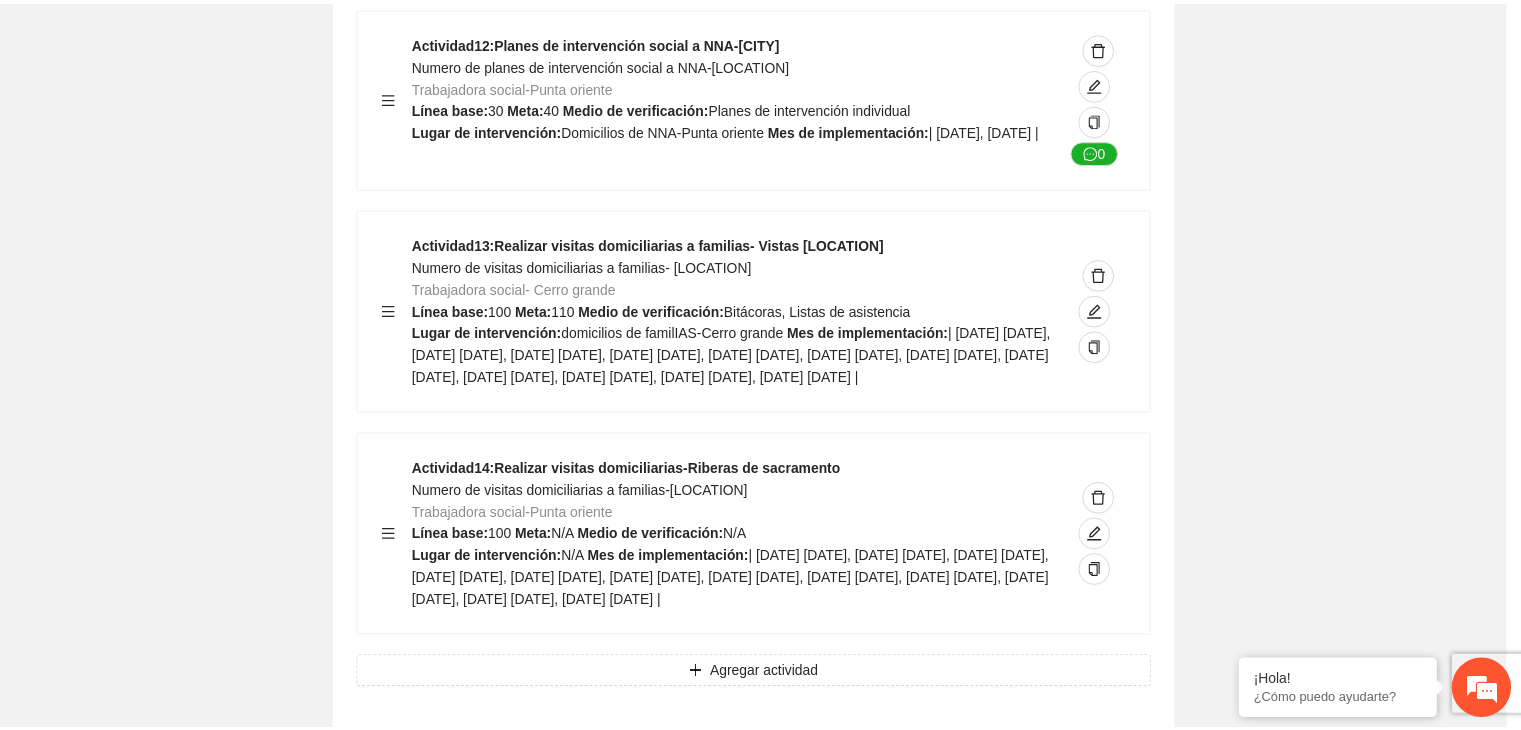 scroll, scrollTop: 204, scrollLeft: 0, axis: vertical 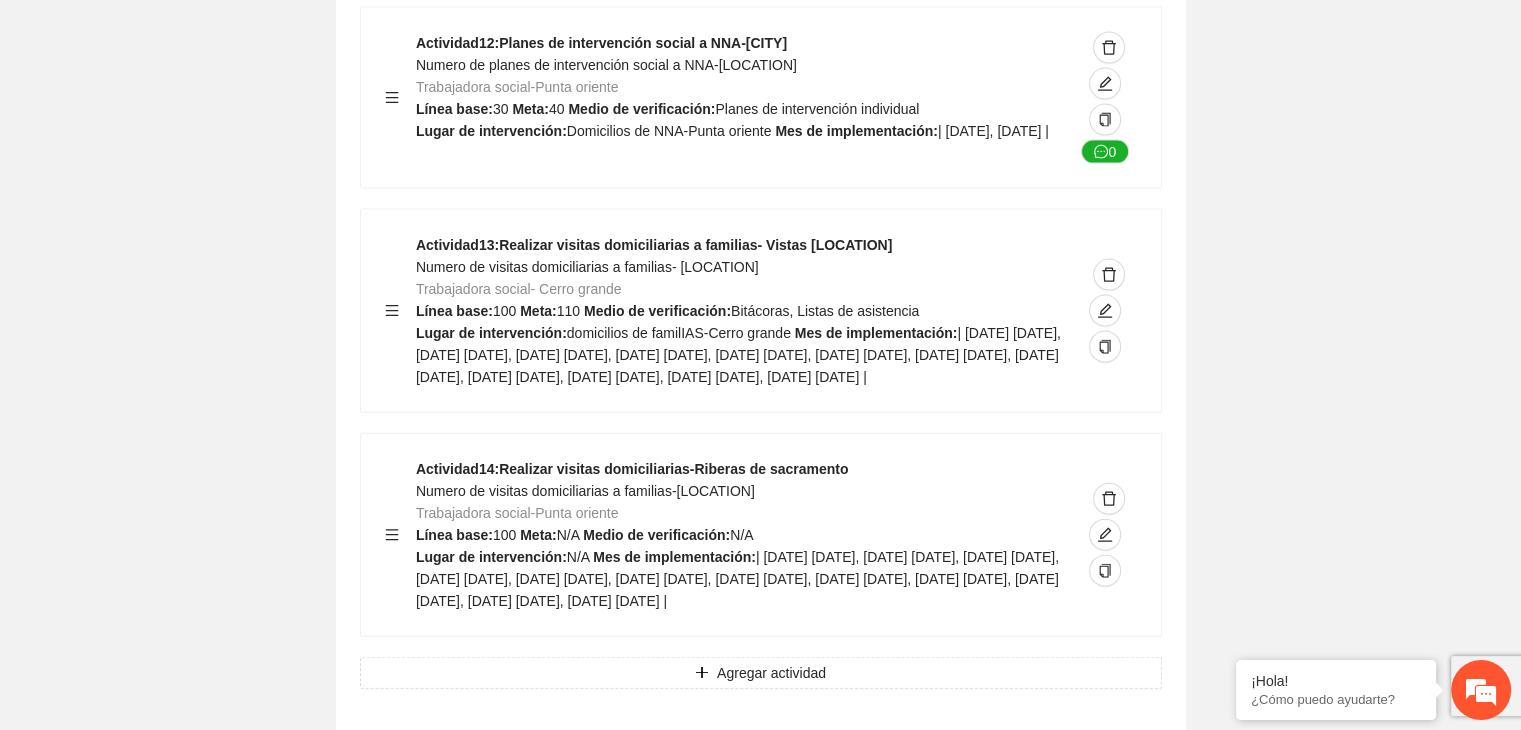 click on "Guardar Objetivo de desarrollo   Exportar Contribuir a la disminución de incidencia en violencia familiar en las zonas de [LOCATION], [LOCATION] y [LOCATION] del Municipio   de Chihuahua. Indicadores Indicador  1 :   Violencia familiar disminuyendo en un 5% en [LOCATION] Número de carpetas de investigación de Violencia familiar   disminuyendo en un 5% en [LOCATION] Metodología:   Se solicita información al Observatorio Ciudadano de FICOSEC sobre el número de carpetas de violencia familiar en las colonias de intervención Línea base:  29   Meta:  25   Fórmula:  Suma de carpetas de investigación de violencia familiar disminuyendo   en un 5% en [LOCATION]   Meto de verificación:  Reporte/Informe 0 Indicador  2 :   Violencia familiar disminuyendo en un 5% en [LOCATION] Número de carpetas de investigación de Violencia familiar   disminuyendo en un 5% en [LOCATION] Metodología:  Línea base:  63   Meta:  56   Fórmula:     Meto de verificación:  Reporte/Informe 0 3 :" at bounding box center (760, -5195) 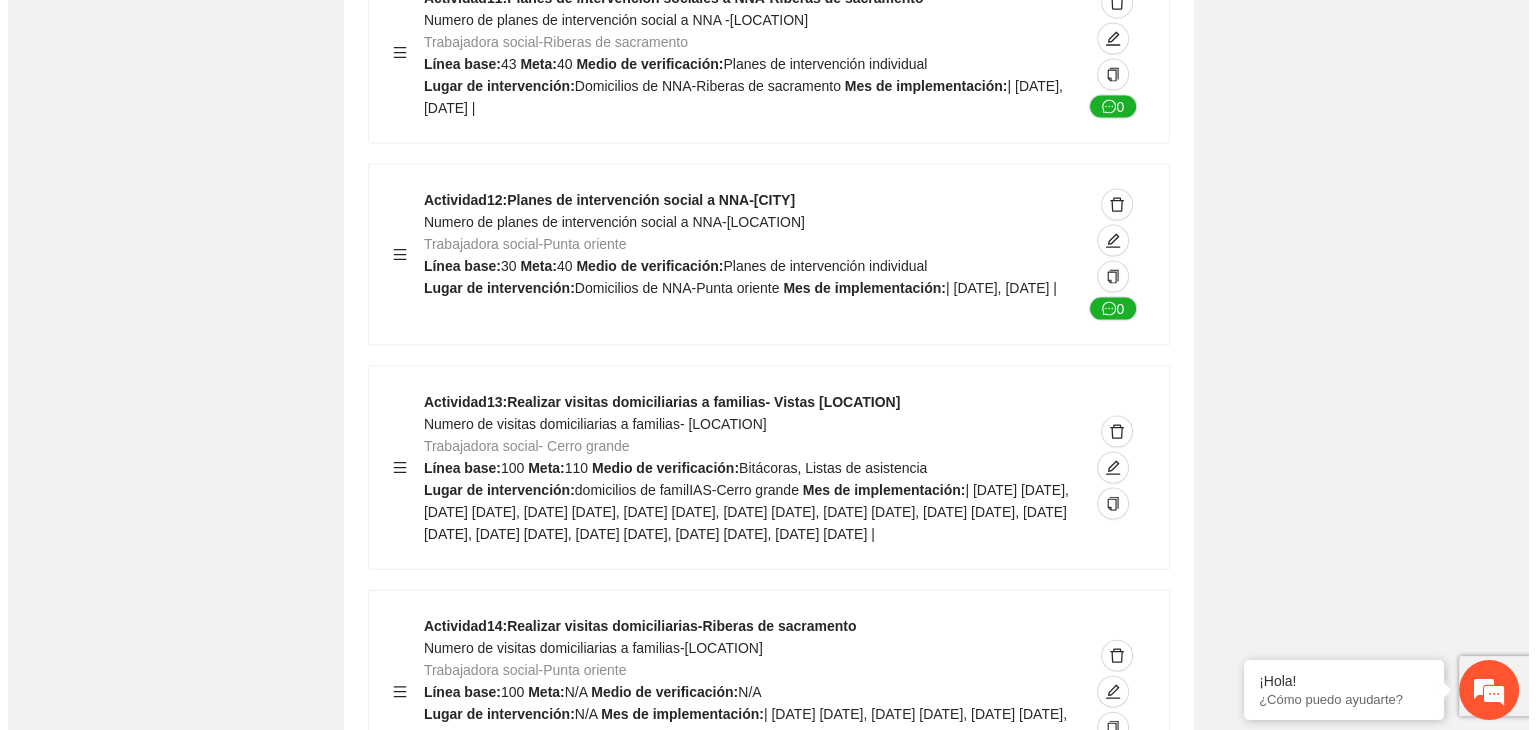 scroll, scrollTop: 11861, scrollLeft: 0, axis: vertical 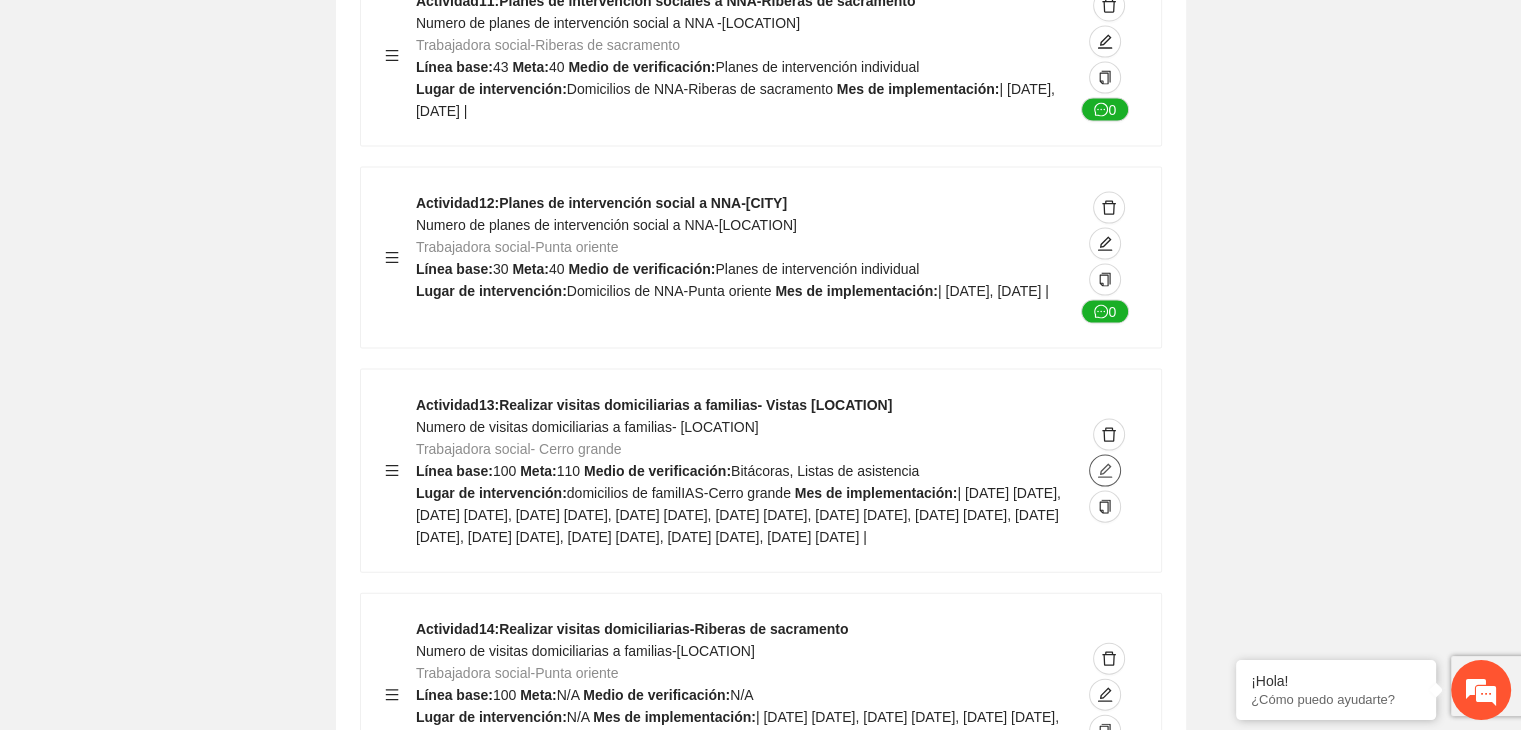 click at bounding box center (1105, 471) 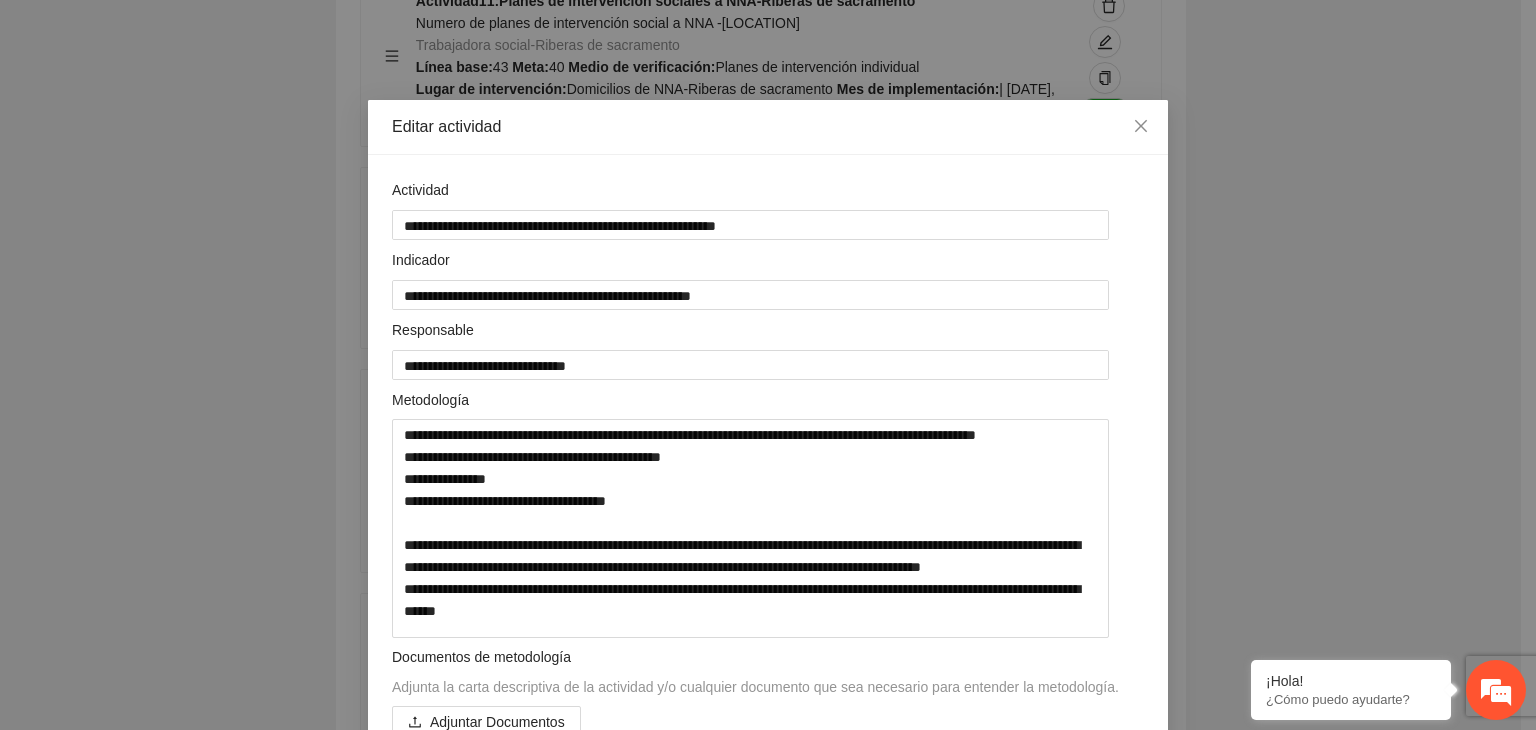 click on "**********" at bounding box center [768, 365] 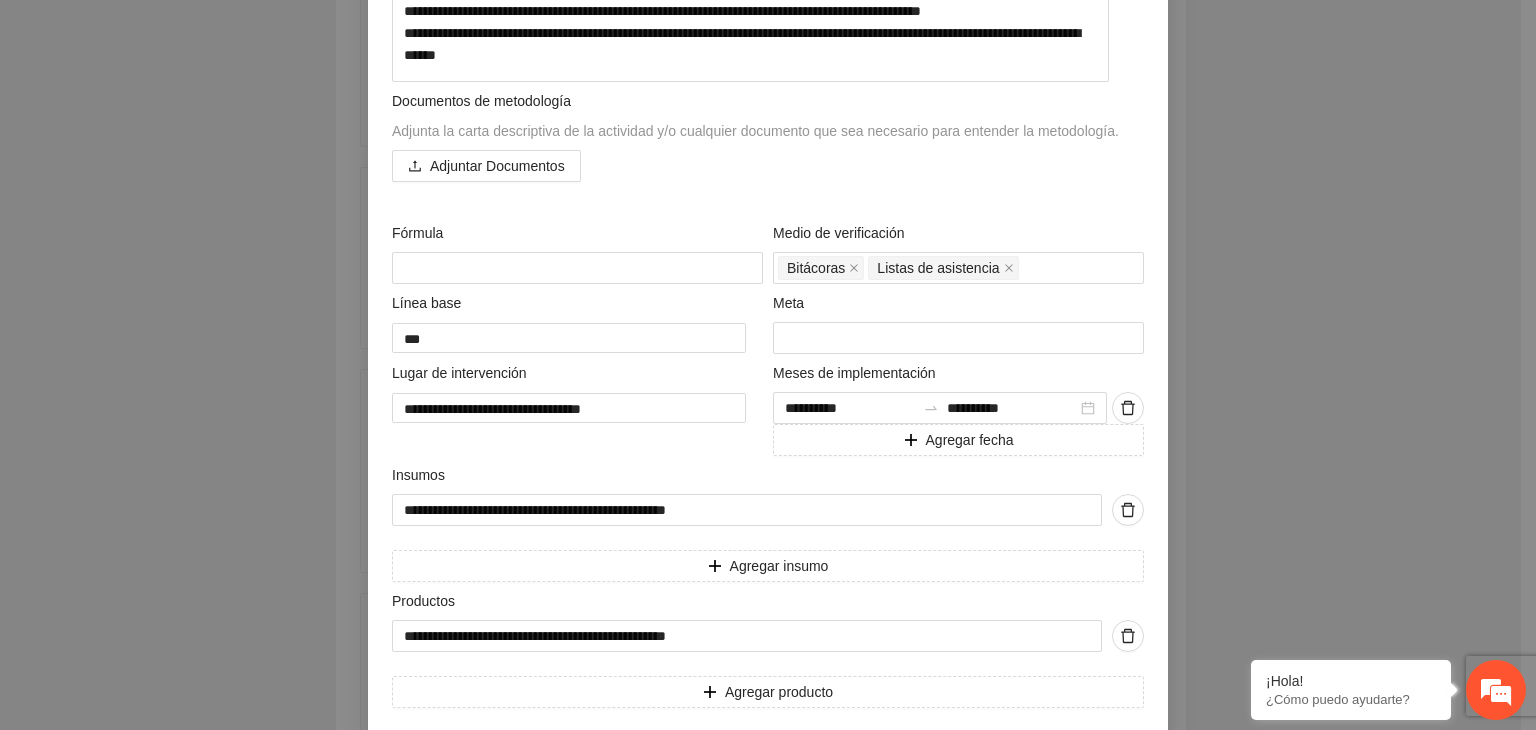 scroll, scrollTop: 560, scrollLeft: 0, axis: vertical 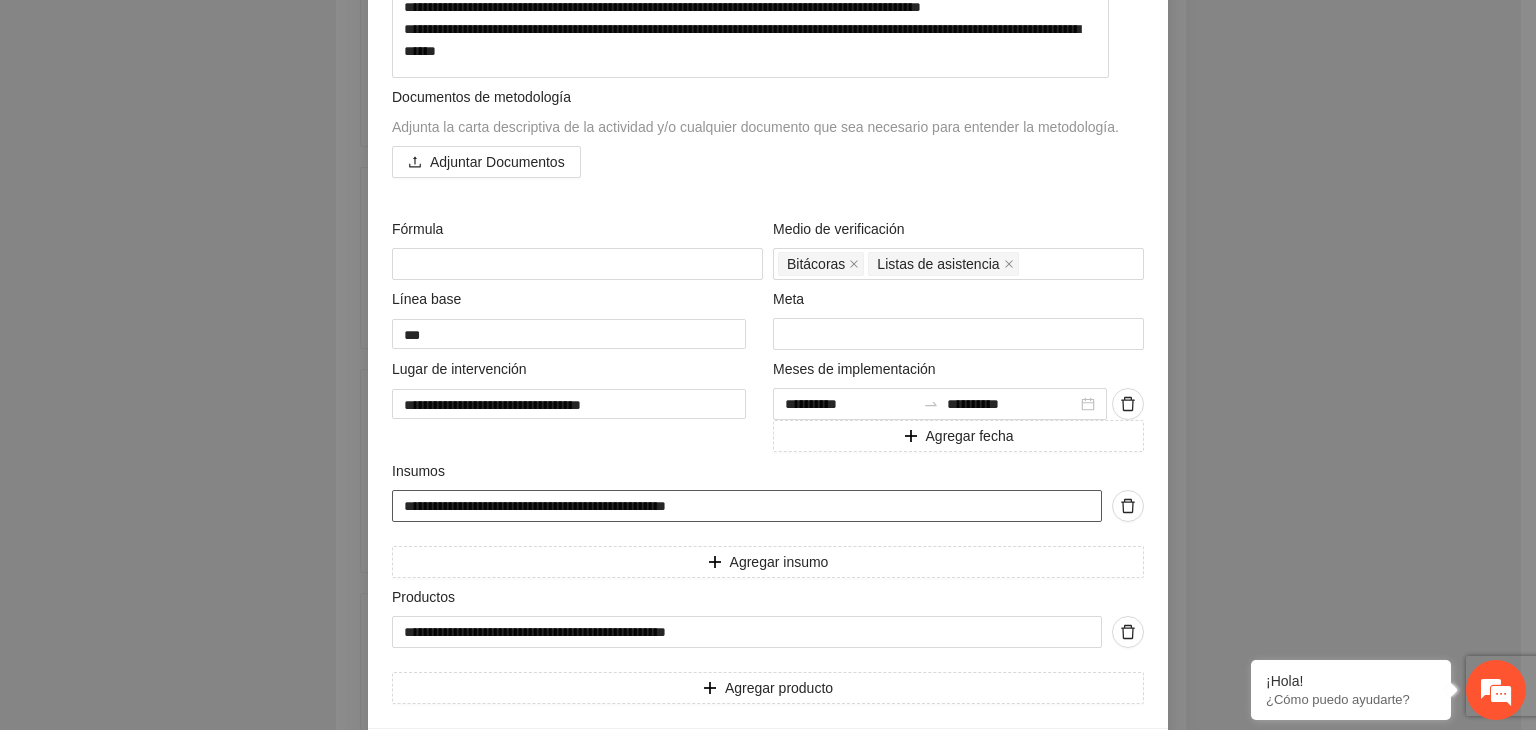 drag, startPoint x: 712, startPoint y: 523, endPoint x: 216, endPoint y: 523, distance: 496 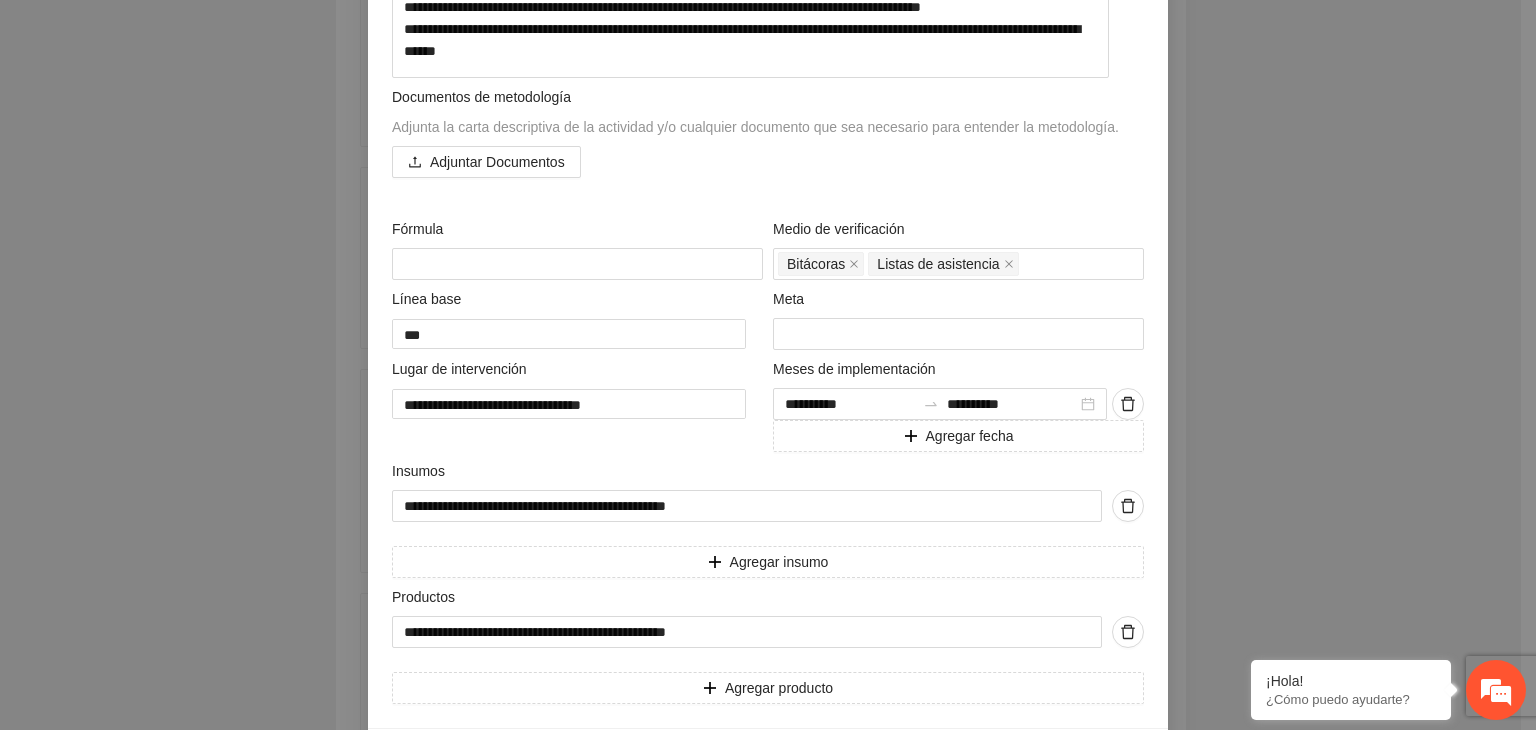 click on "**********" at bounding box center [768, 365] 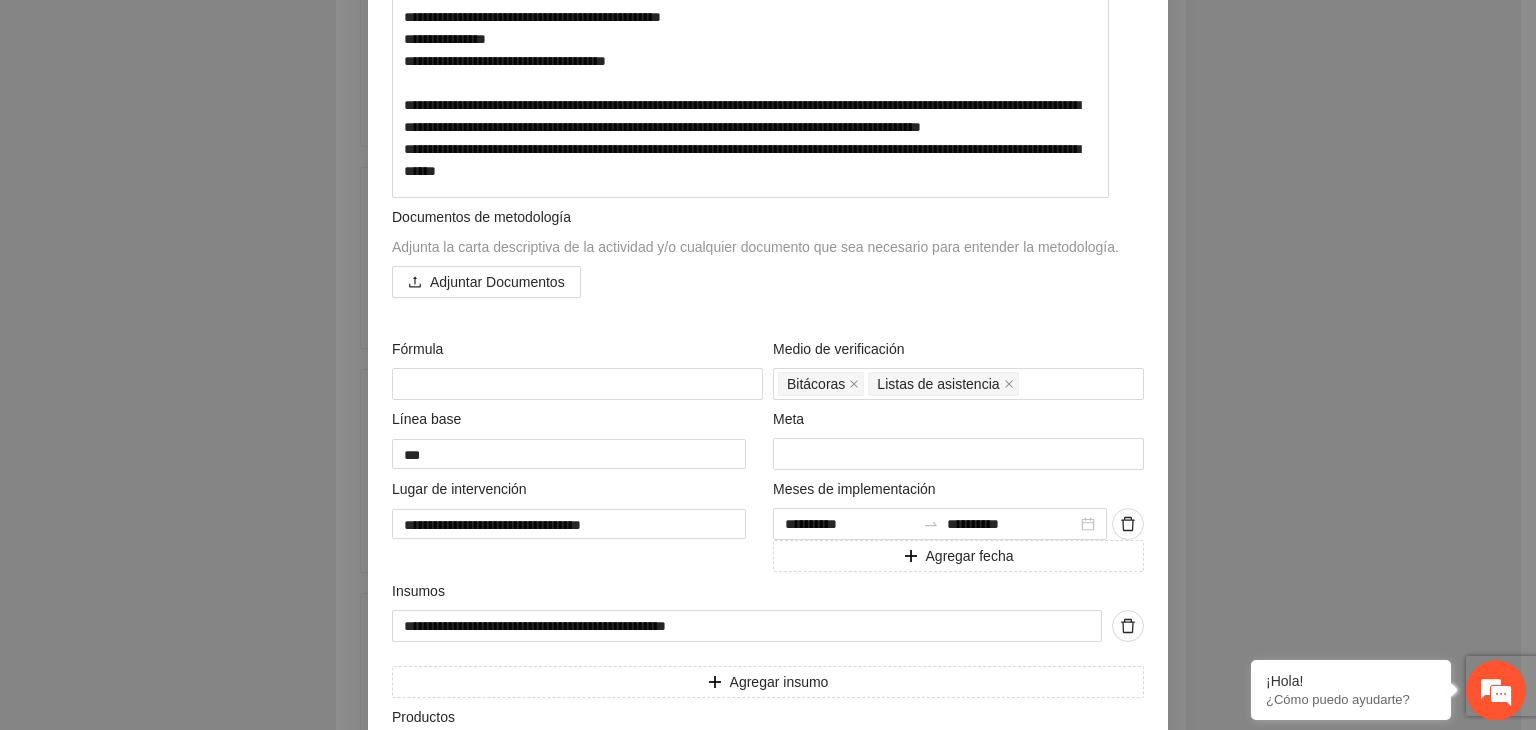 scroll, scrollTop: 400, scrollLeft: 0, axis: vertical 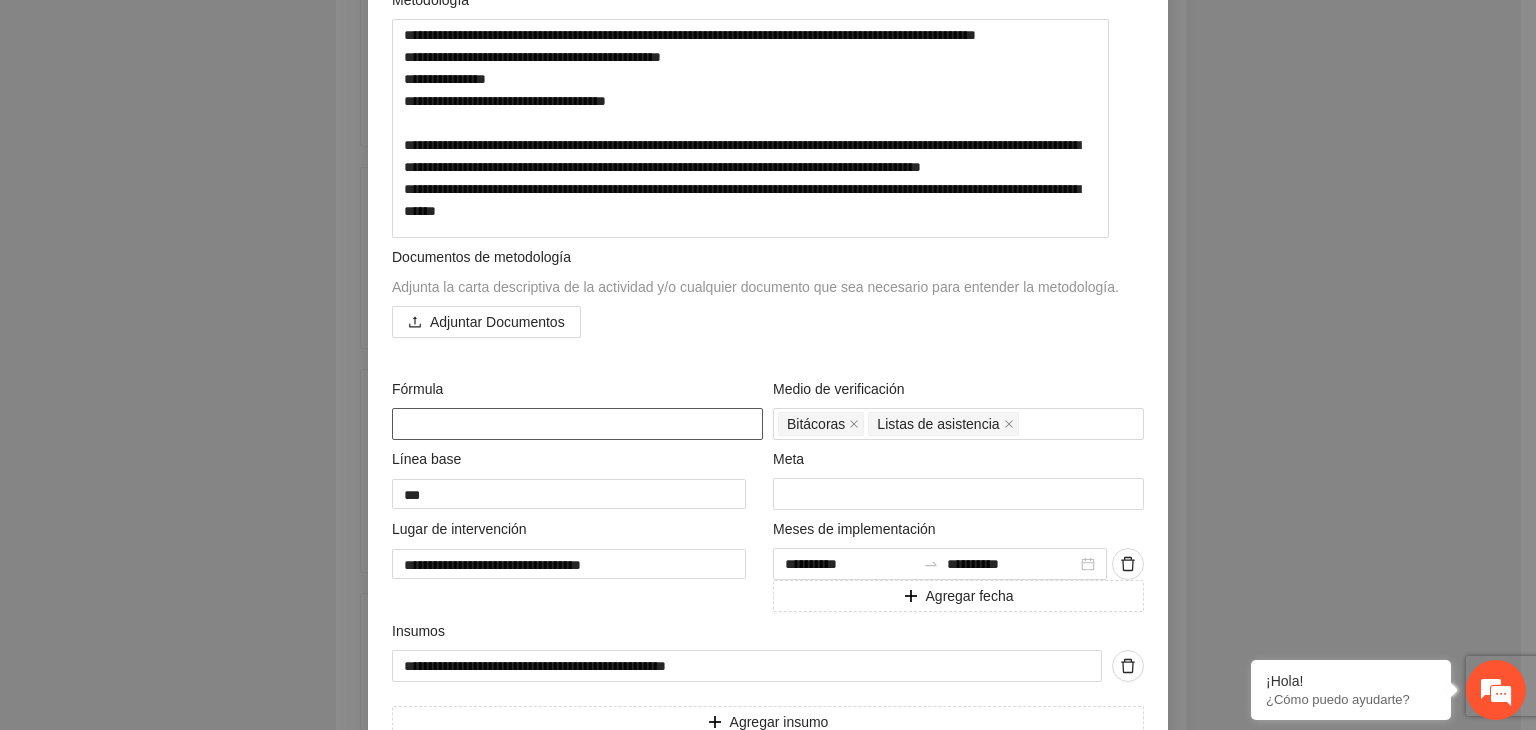 click at bounding box center [577, 424] 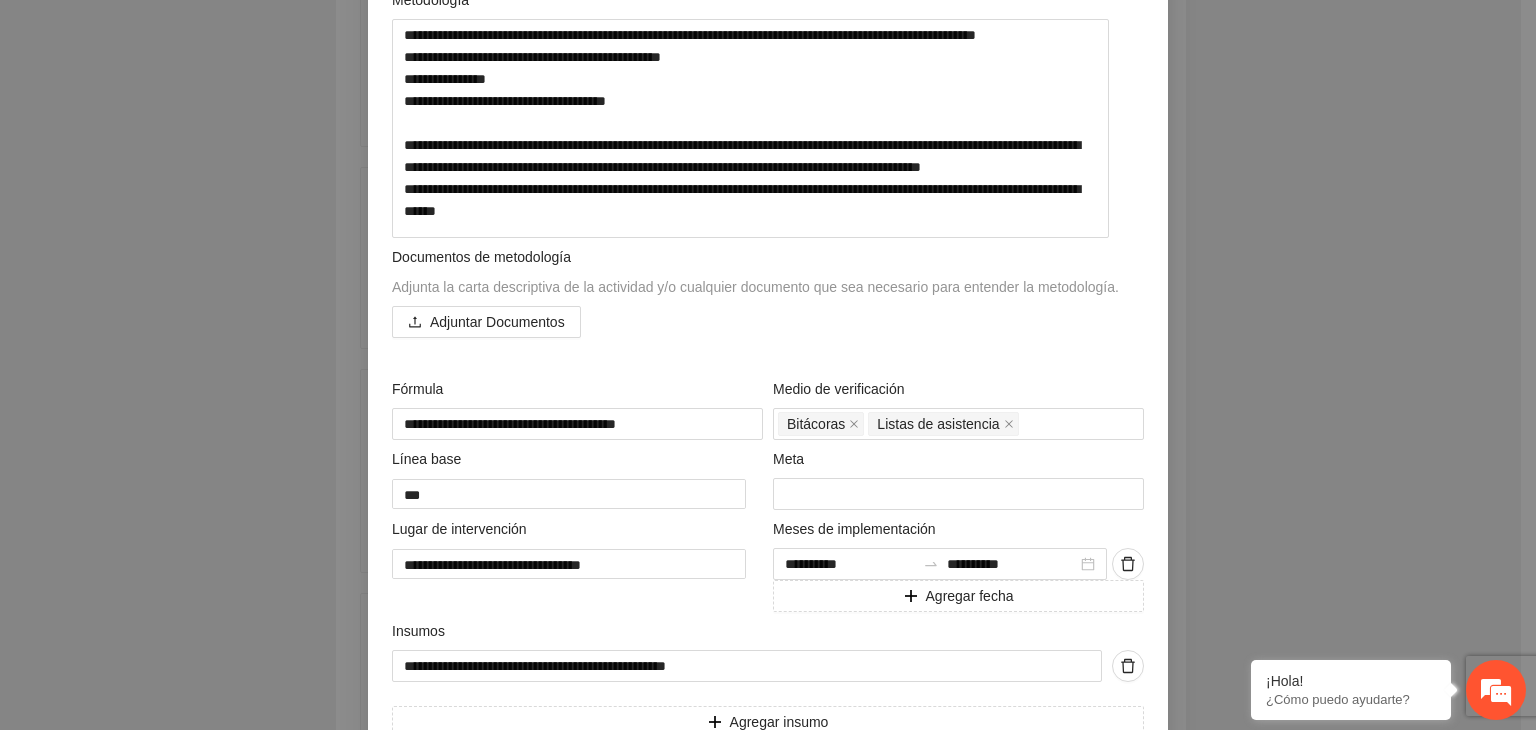 click on "**********" at bounding box center (768, 365) 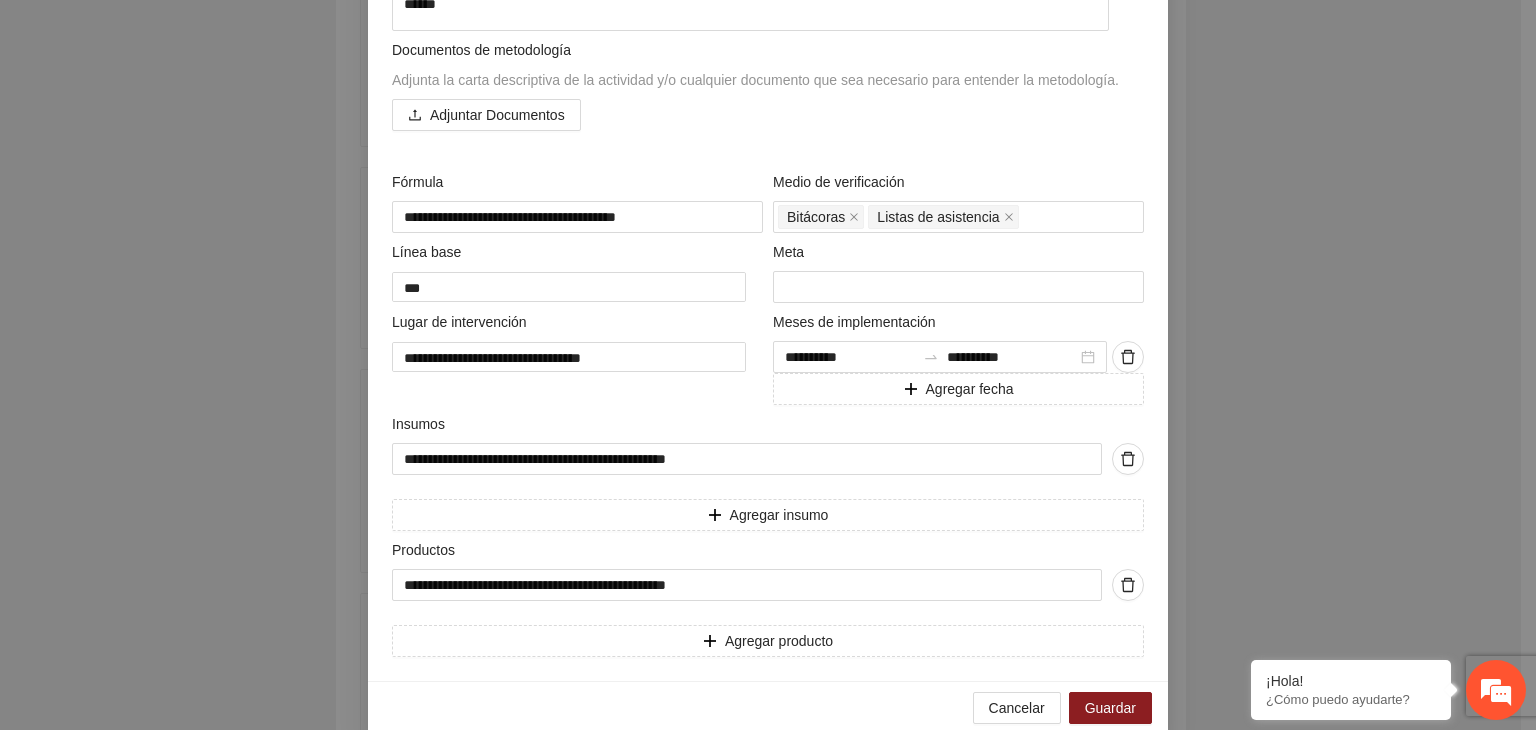 scroll, scrollTop: 640, scrollLeft: 0, axis: vertical 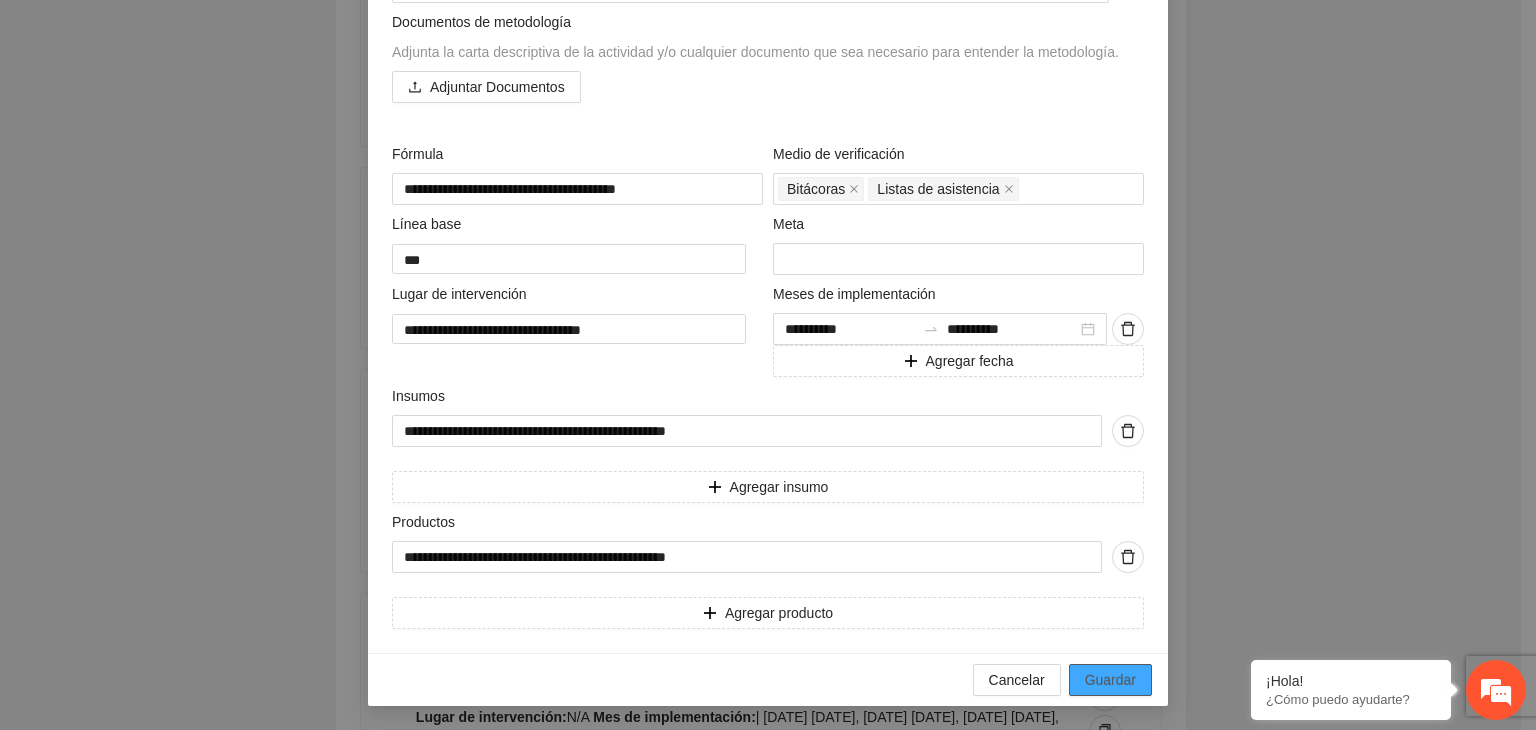 click on "Guardar" at bounding box center (1110, 680) 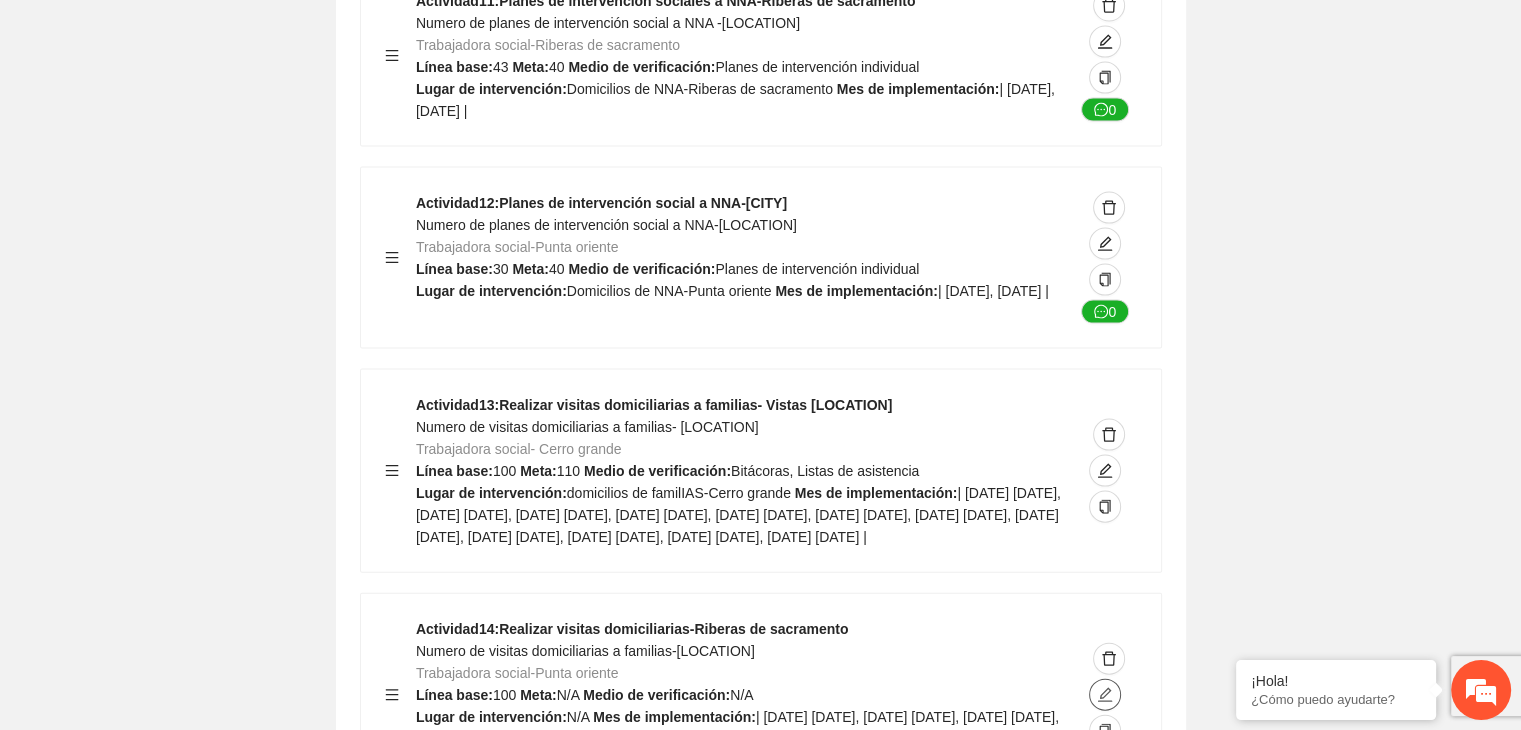 click 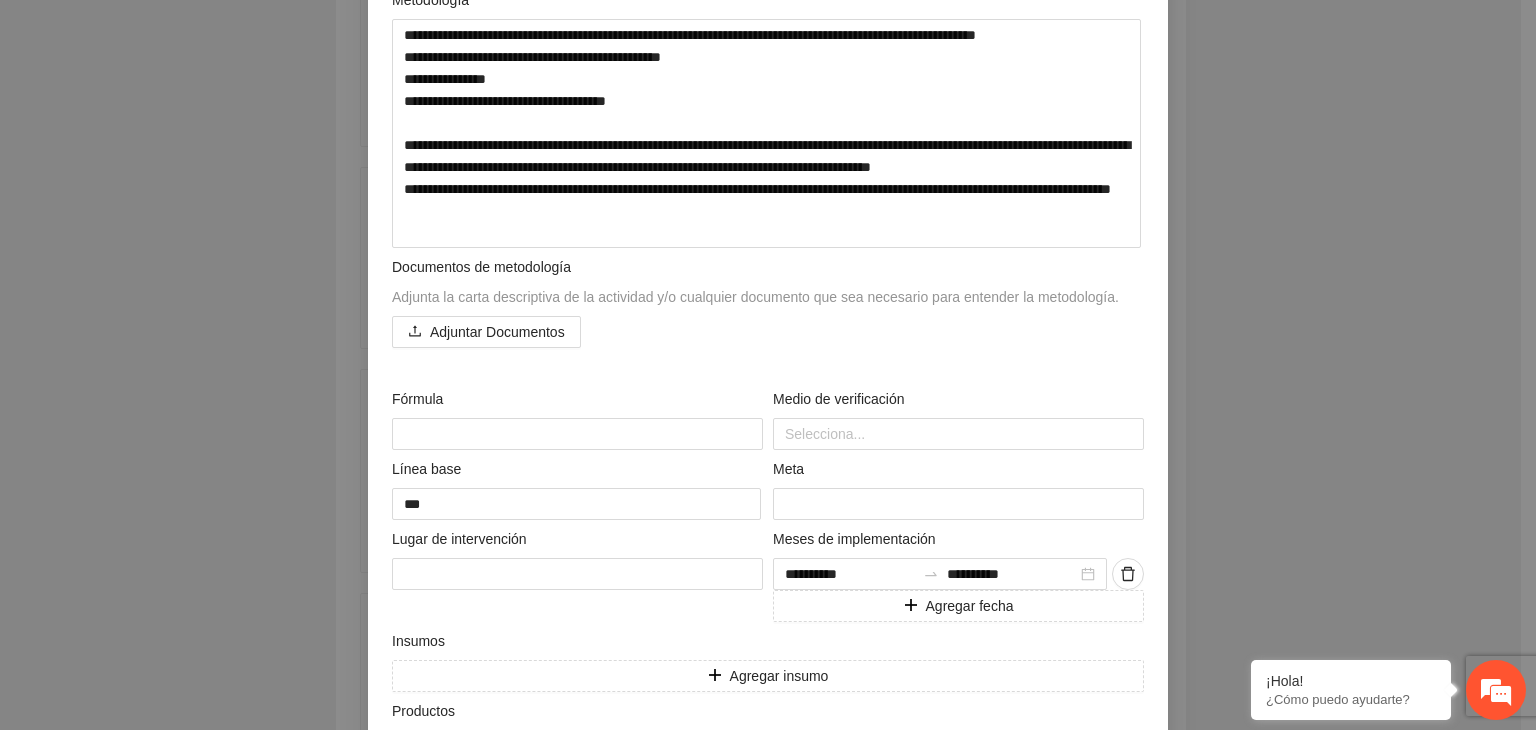 scroll, scrollTop: 440, scrollLeft: 0, axis: vertical 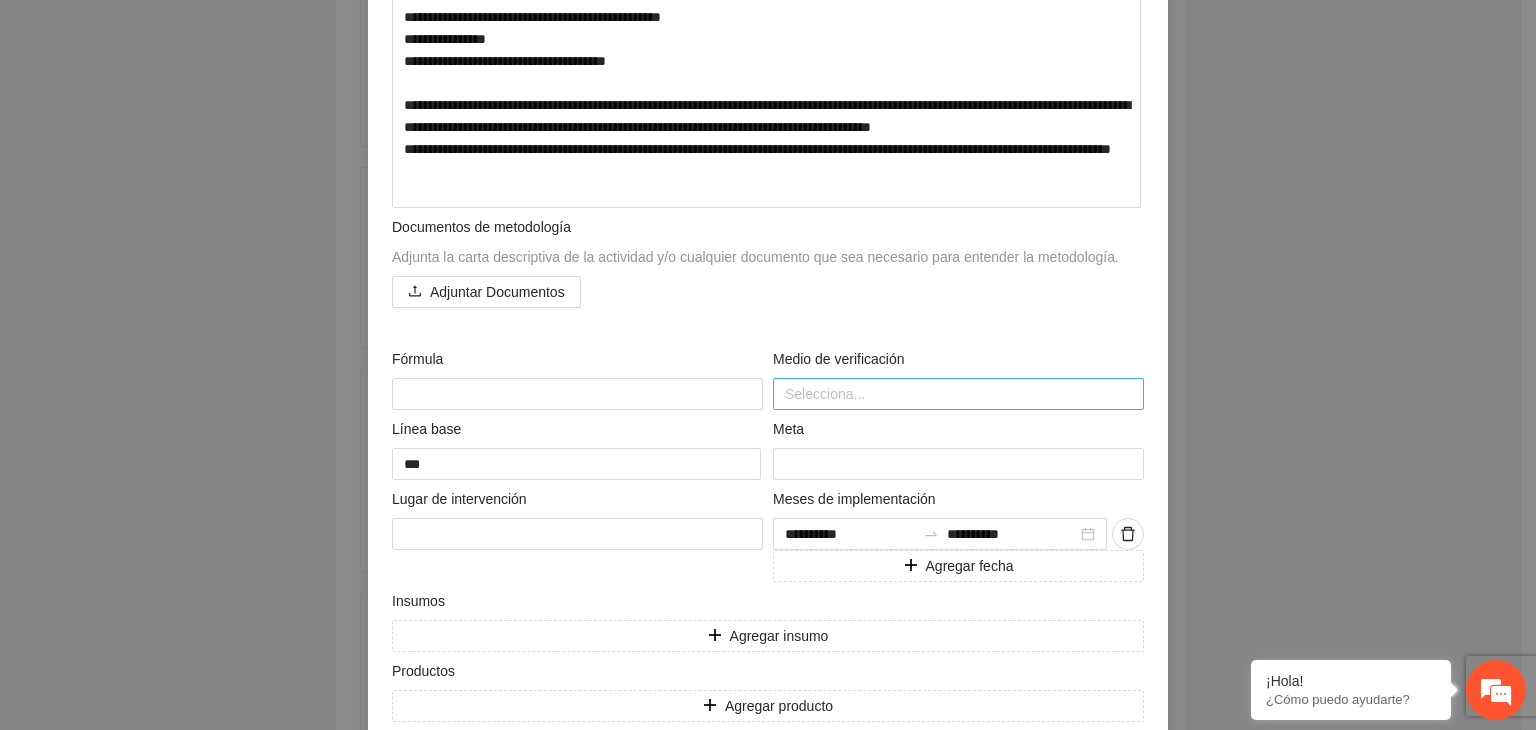 click at bounding box center (958, 394) 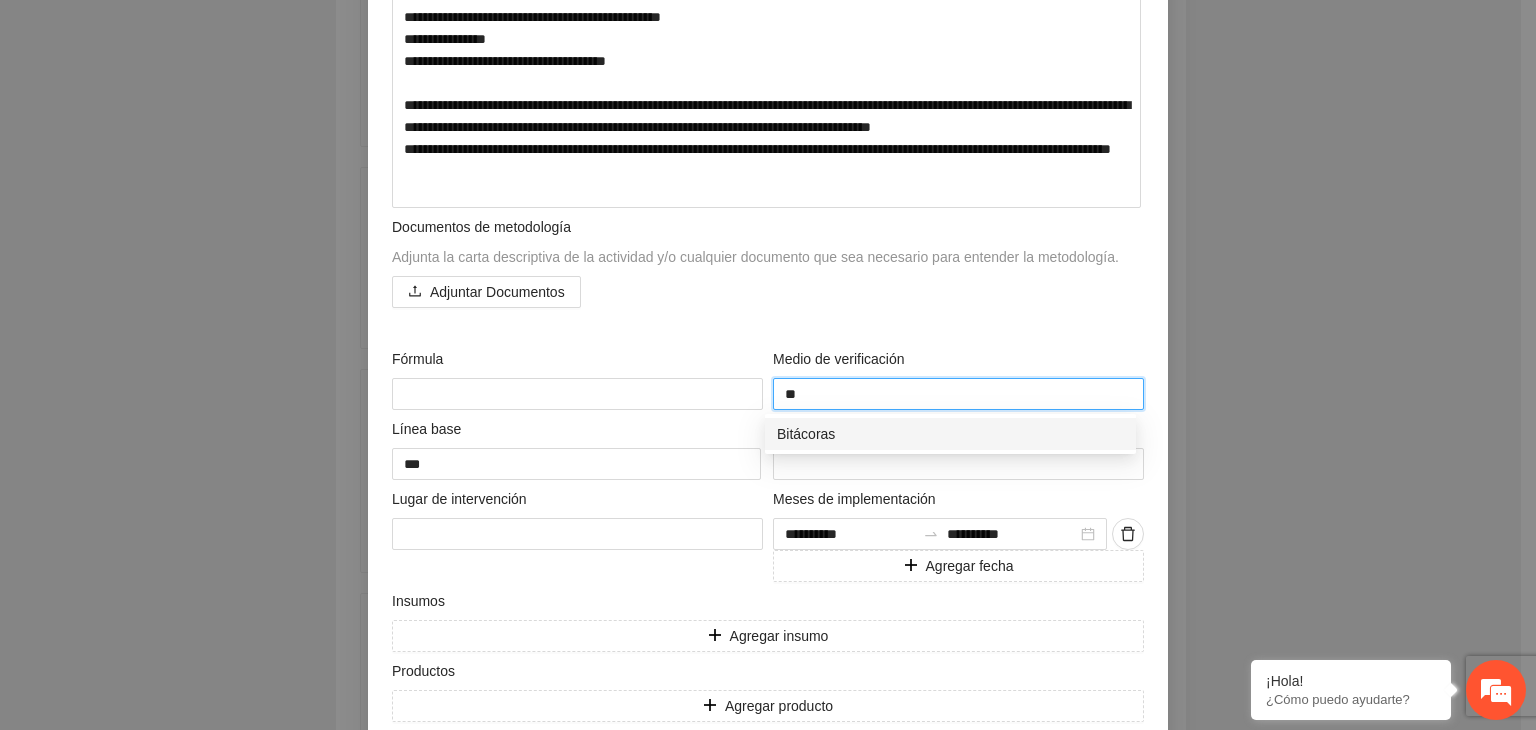 click on "Bitácoras" at bounding box center (950, 434) 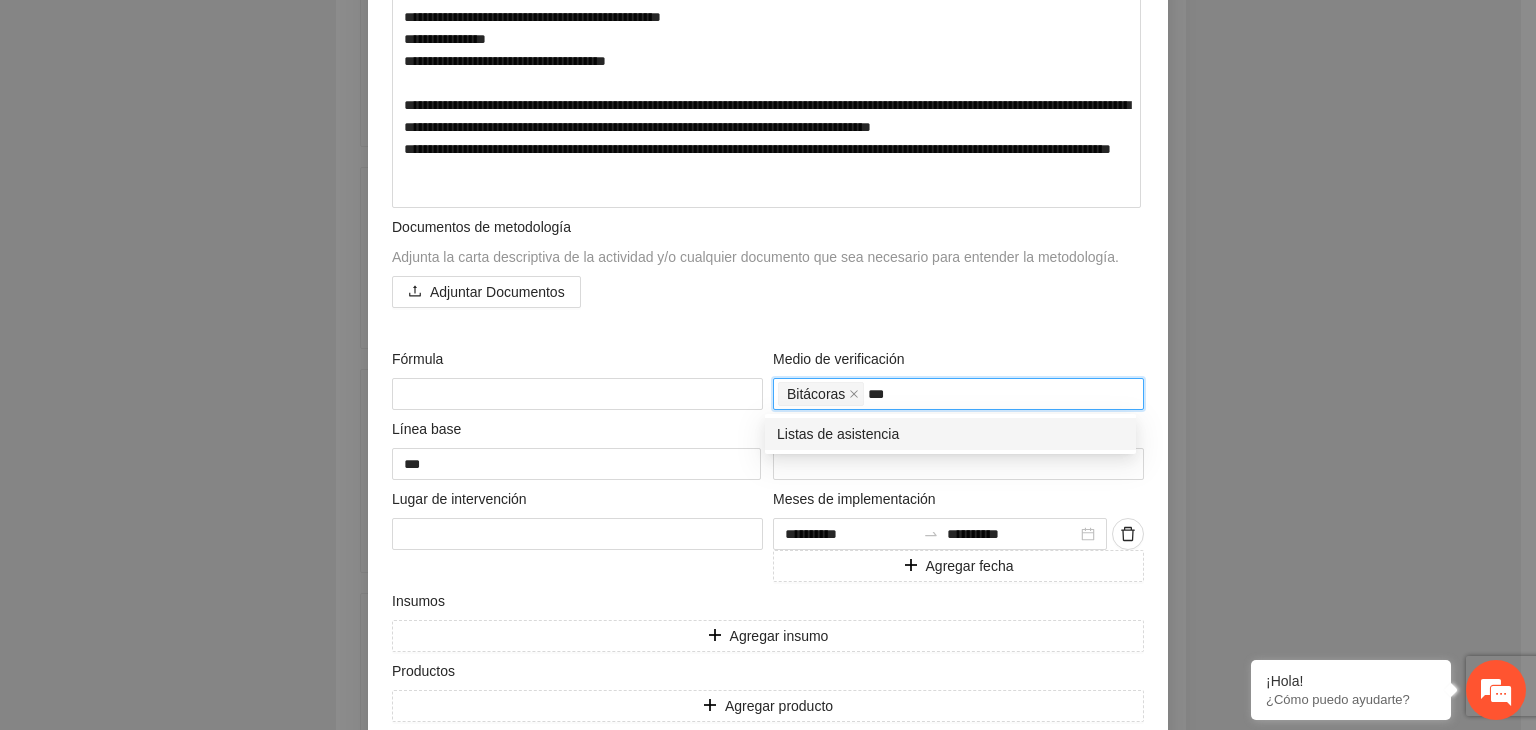 click on "Listas de asistencia" at bounding box center [950, 434] 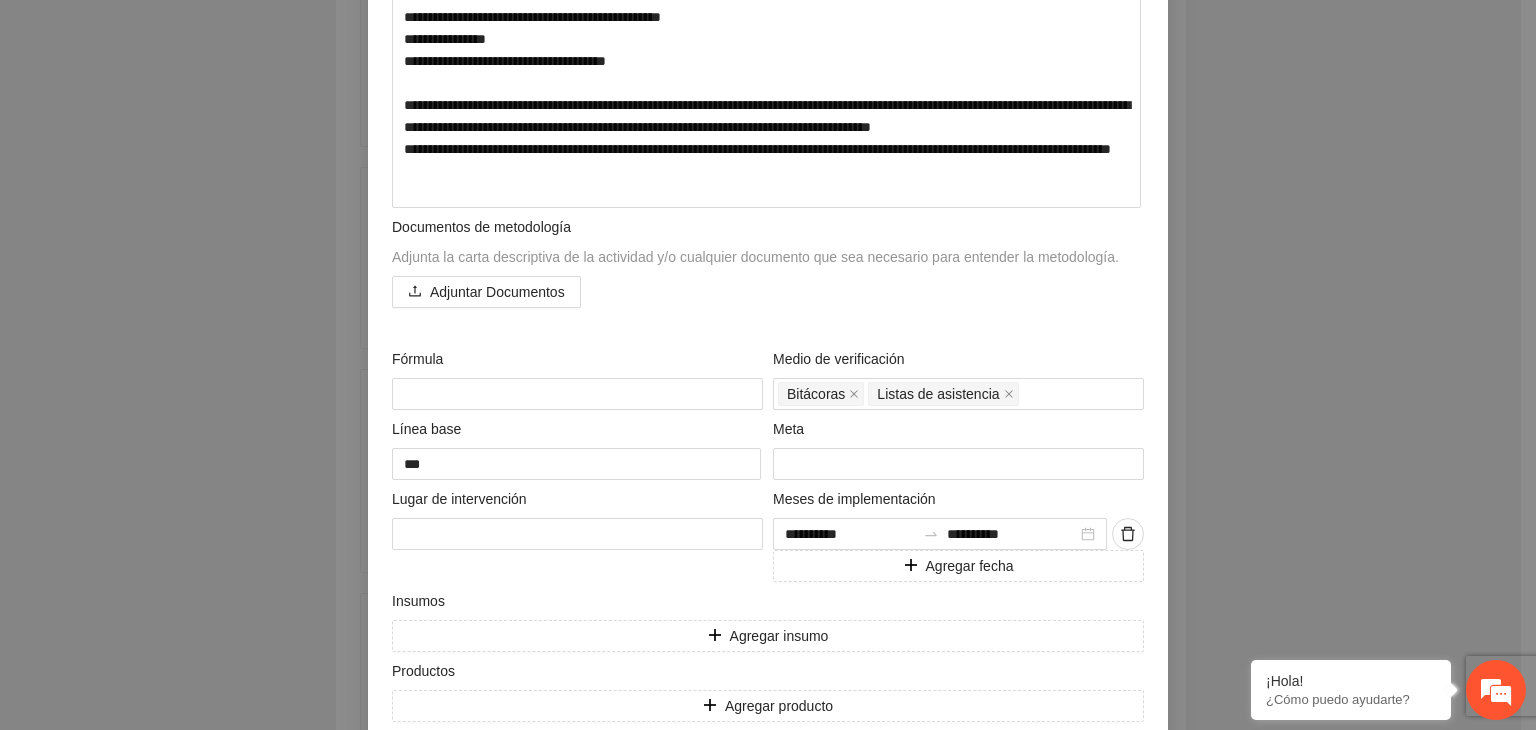 click on "**********" at bounding box center [768, 365] 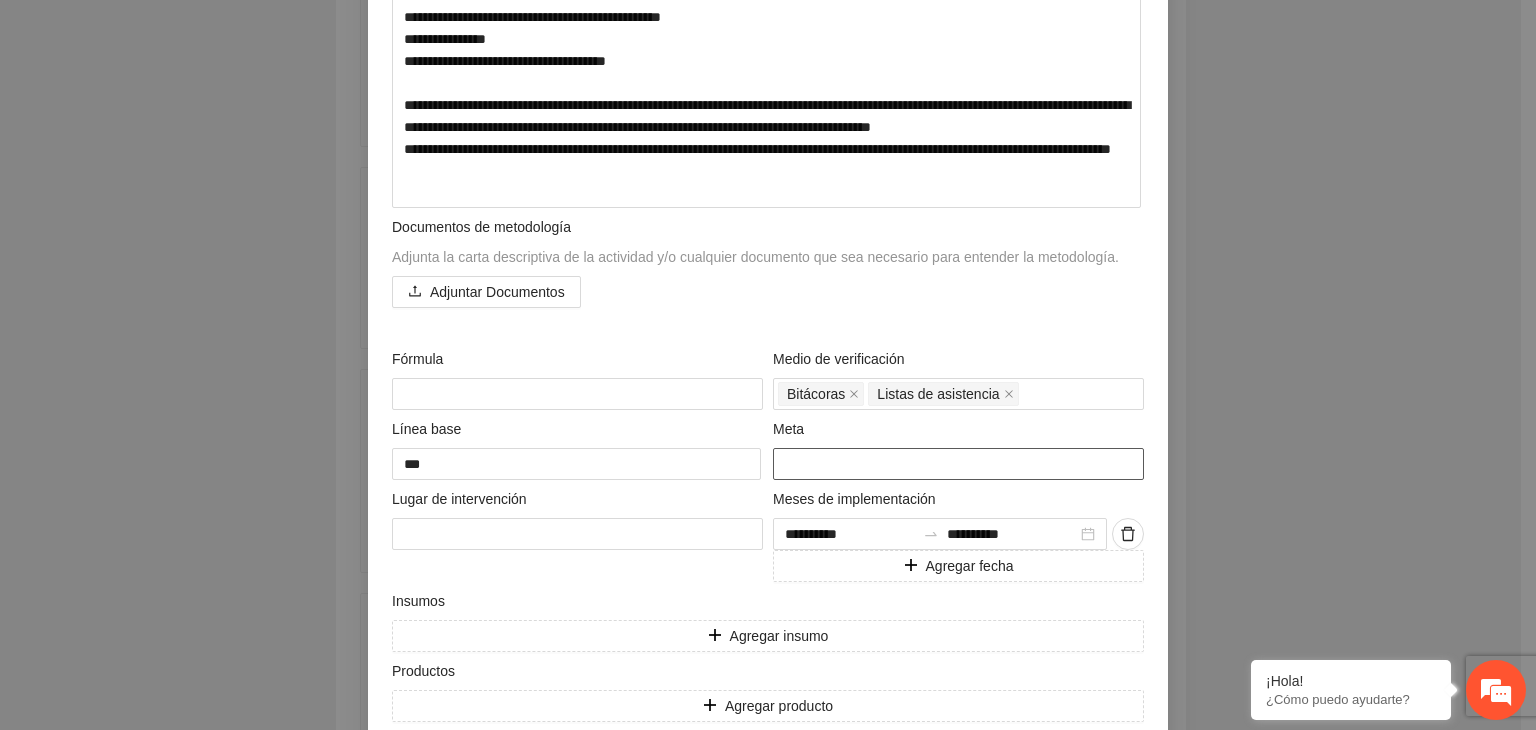 click at bounding box center (958, 464) 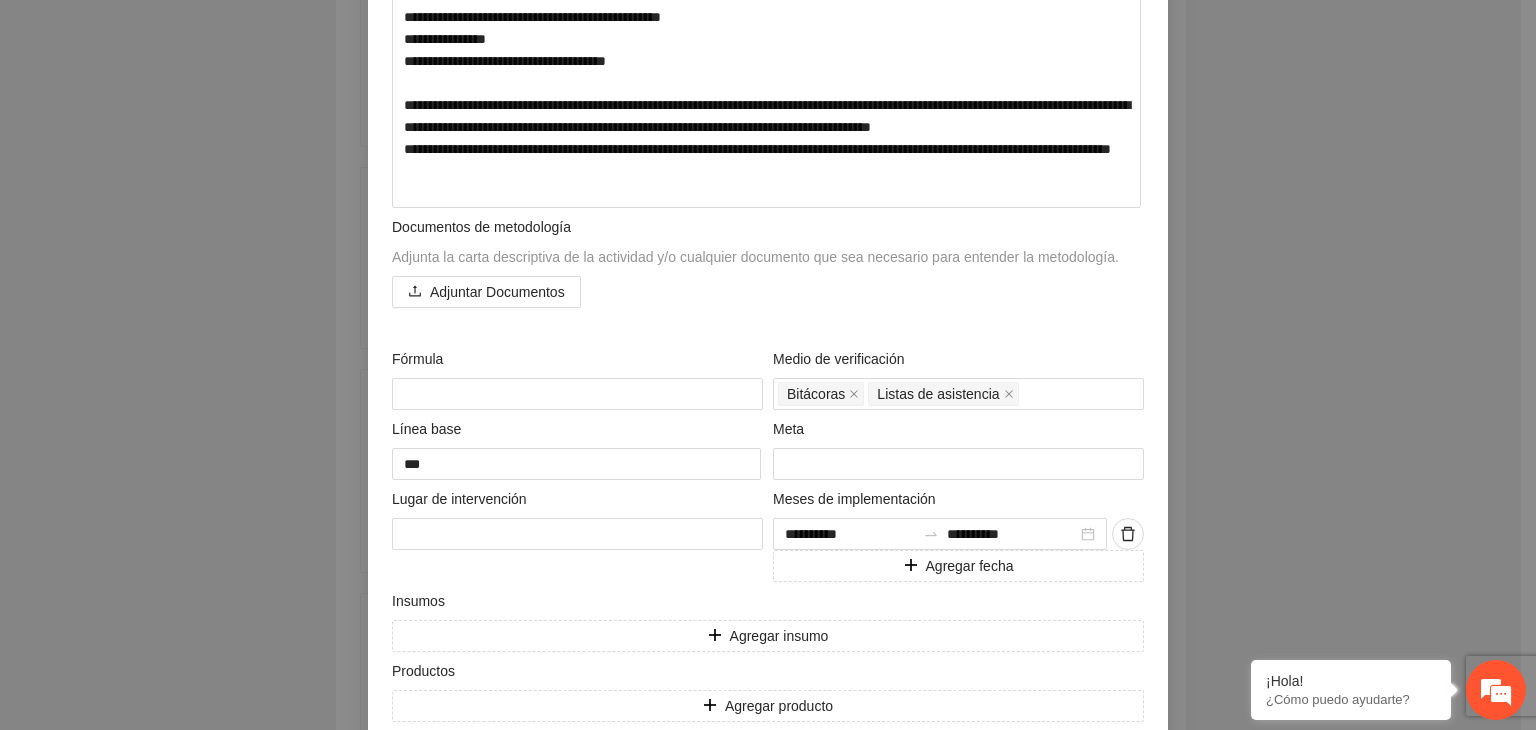 click on "**********" at bounding box center (768, 365) 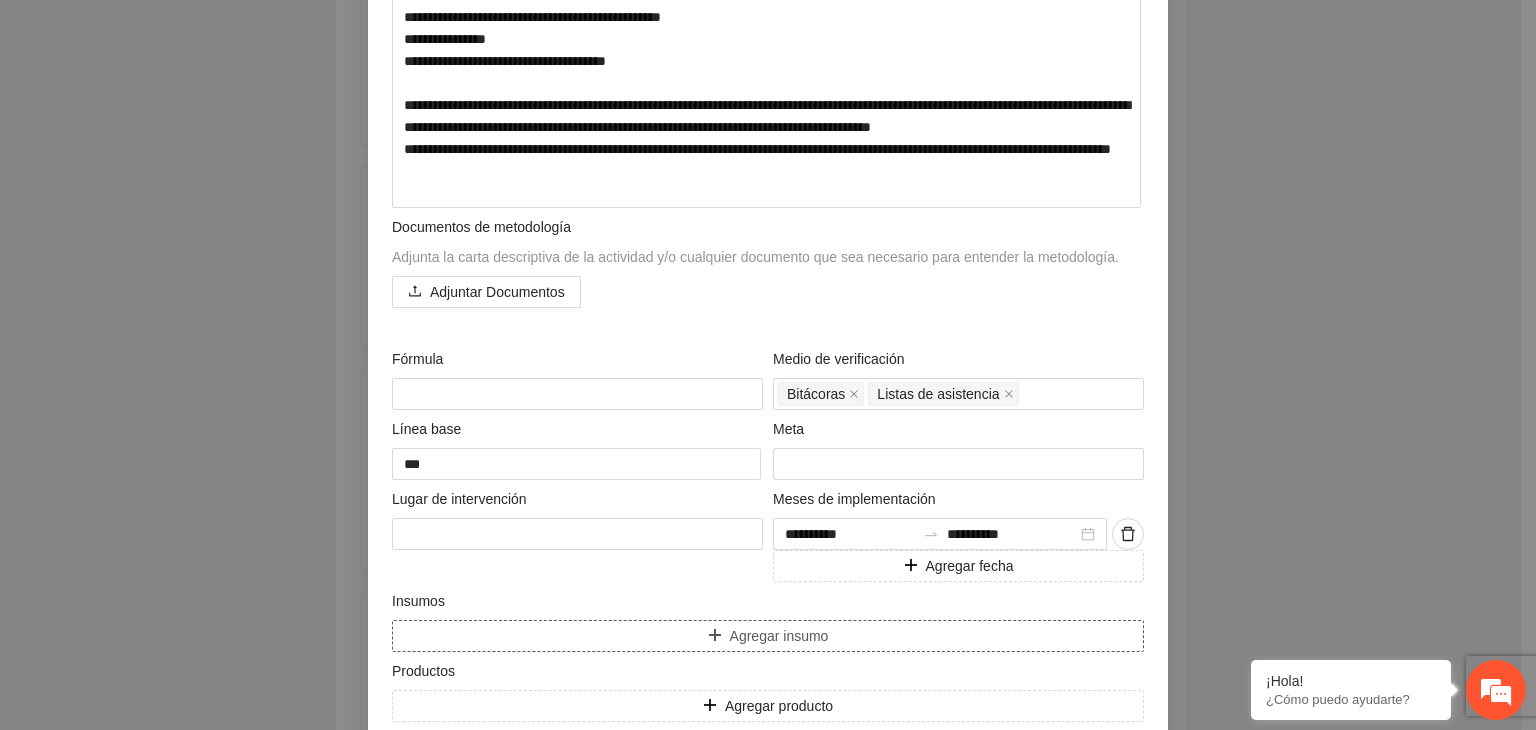 click on "Agregar insumo" at bounding box center (768, 636) 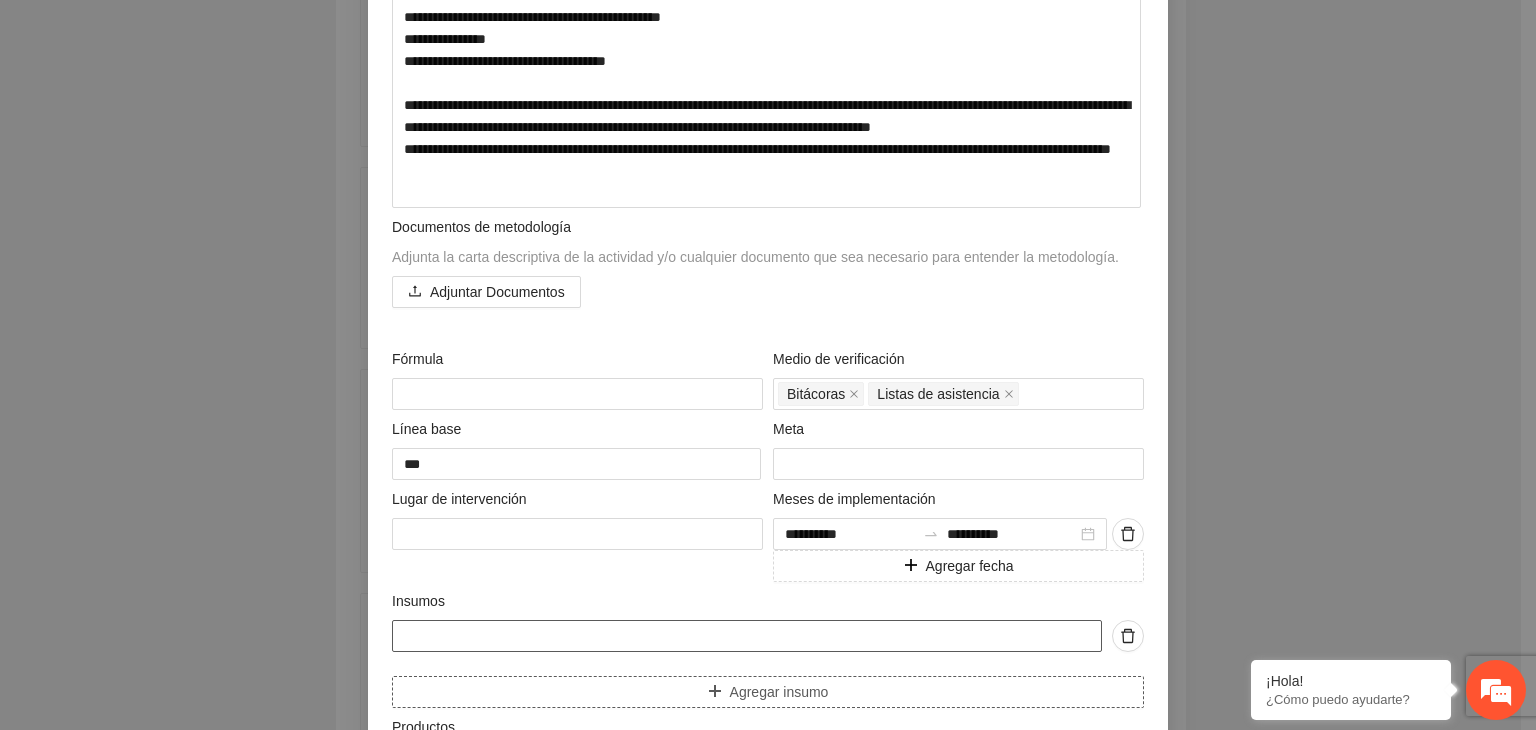 paste on "**********" 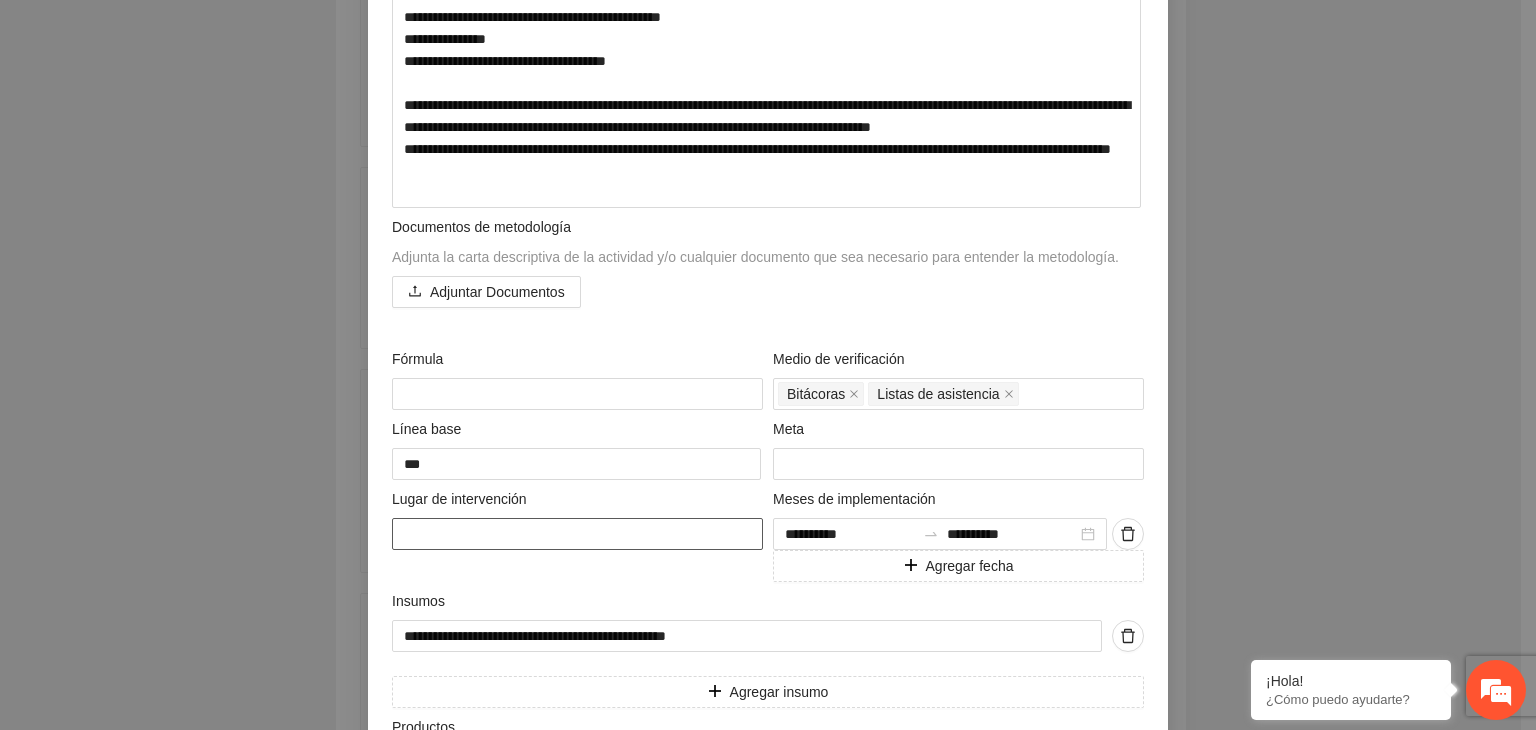 click at bounding box center [577, 534] 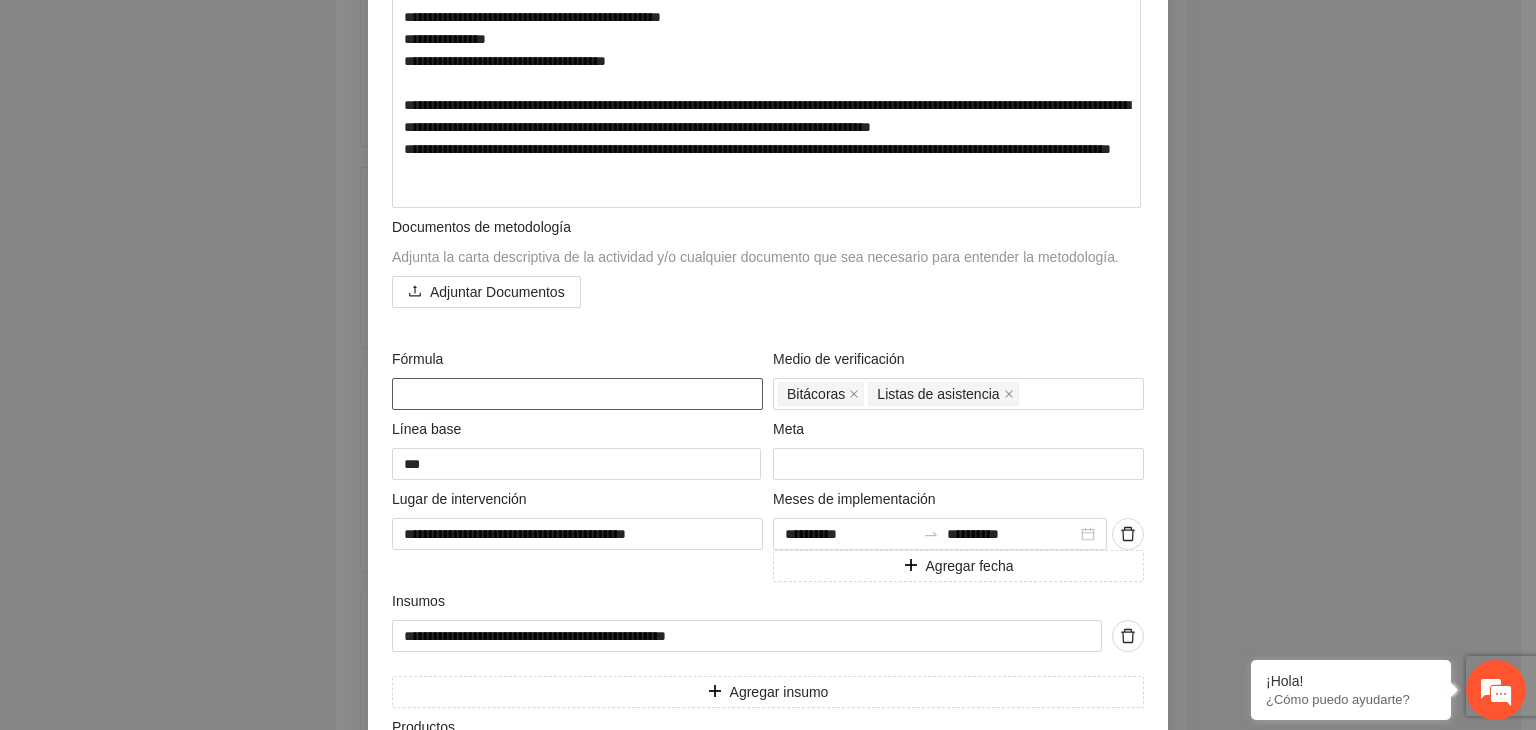 click at bounding box center (577, 394) 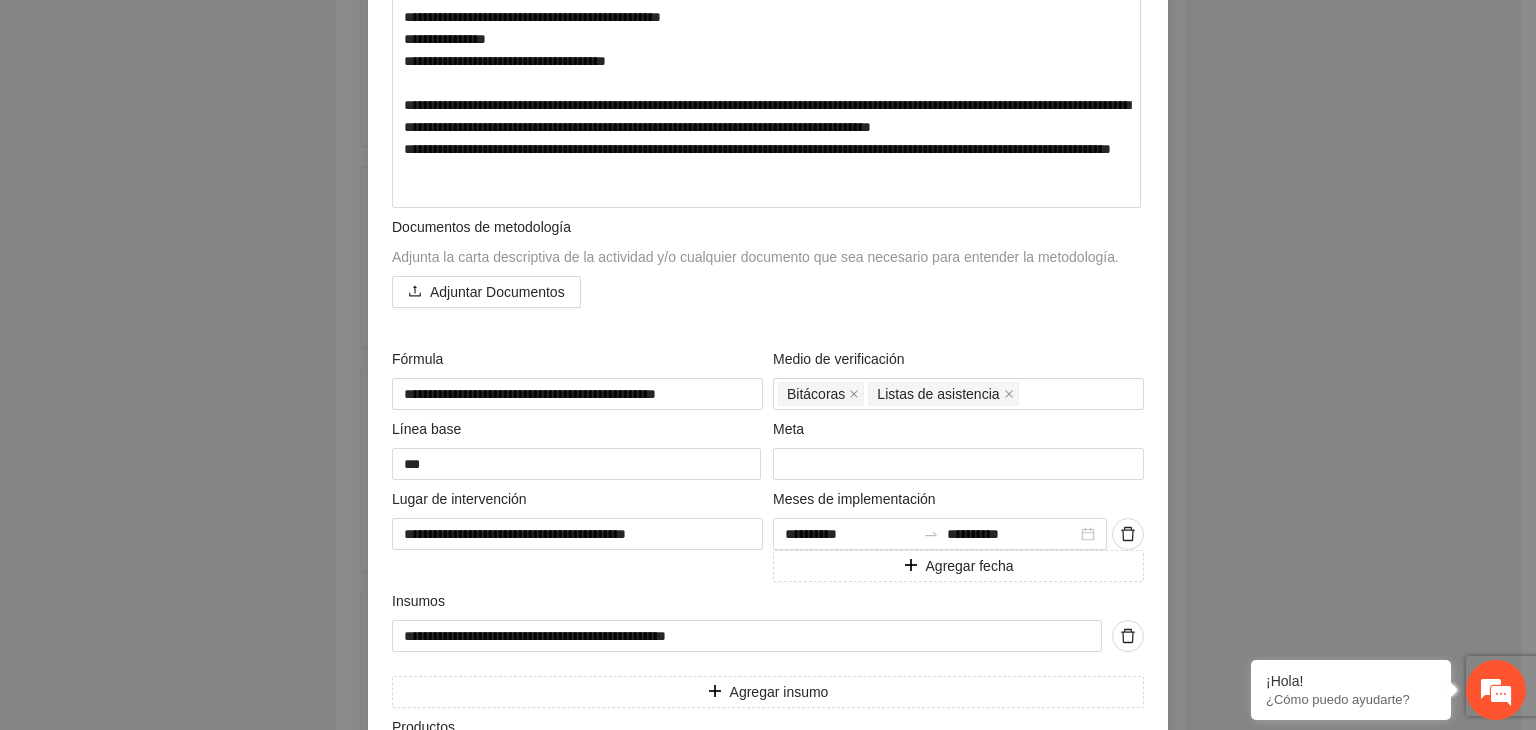 click on "**********" at bounding box center (768, 365) 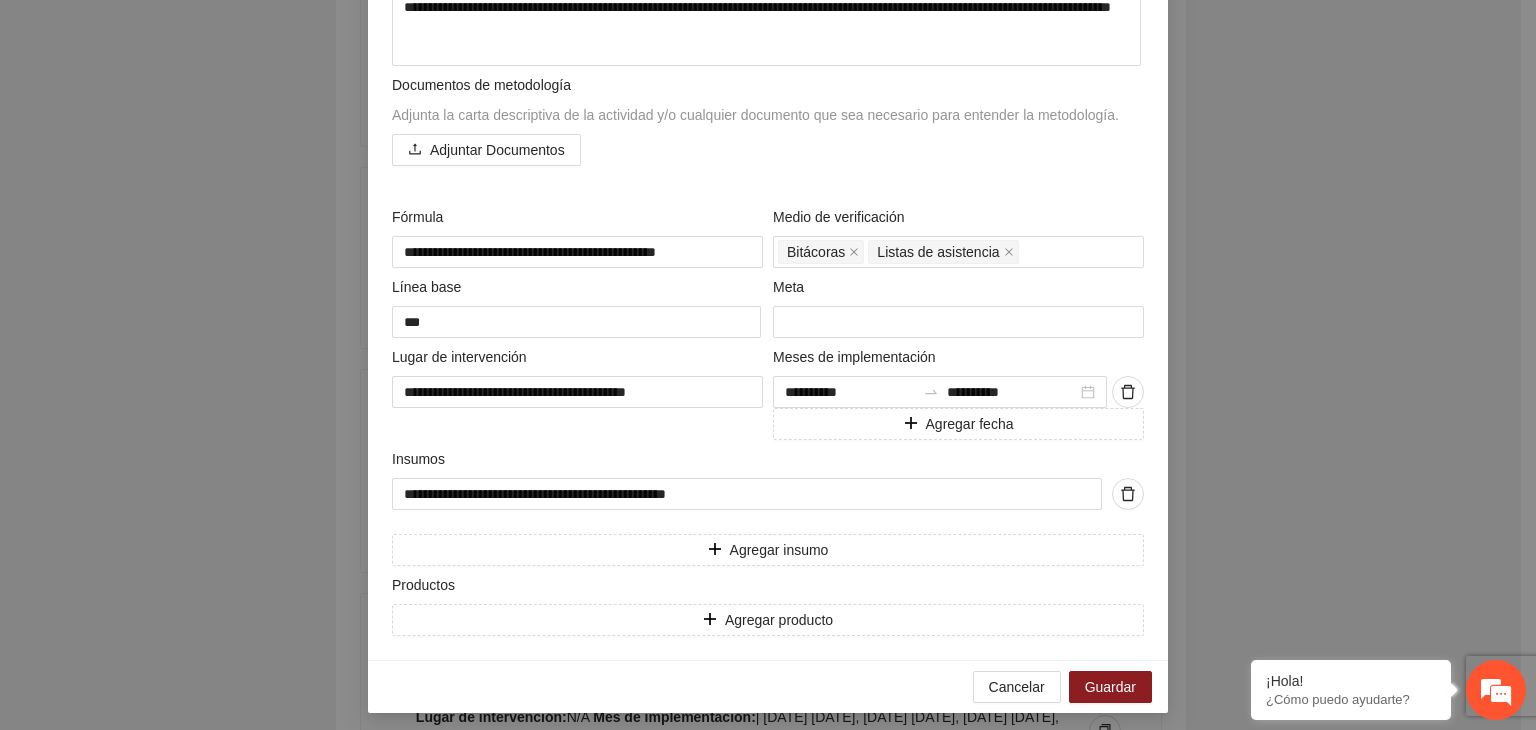 scroll, scrollTop: 589, scrollLeft: 0, axis: vertical 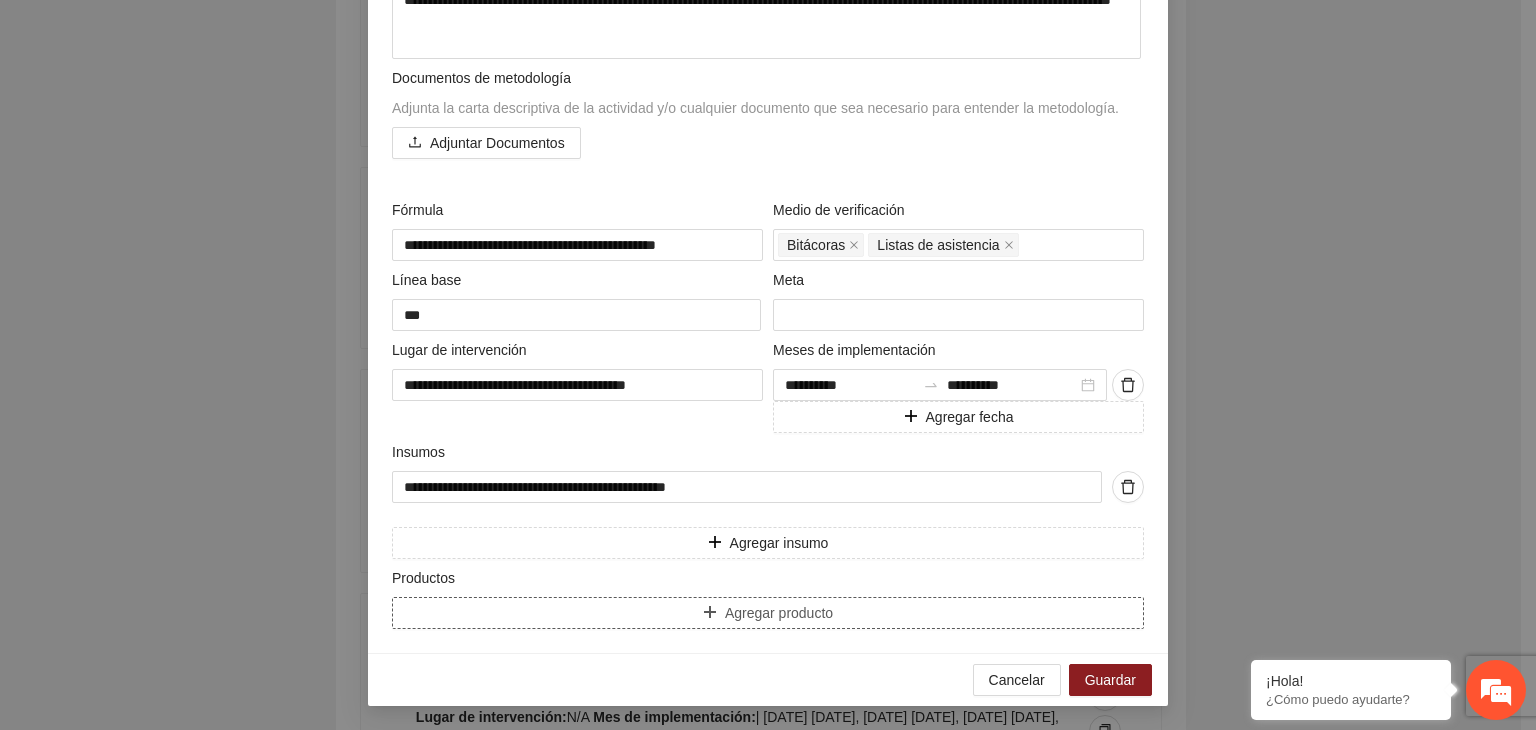 click on "Agregar producto" at bounding box center [768, 613] 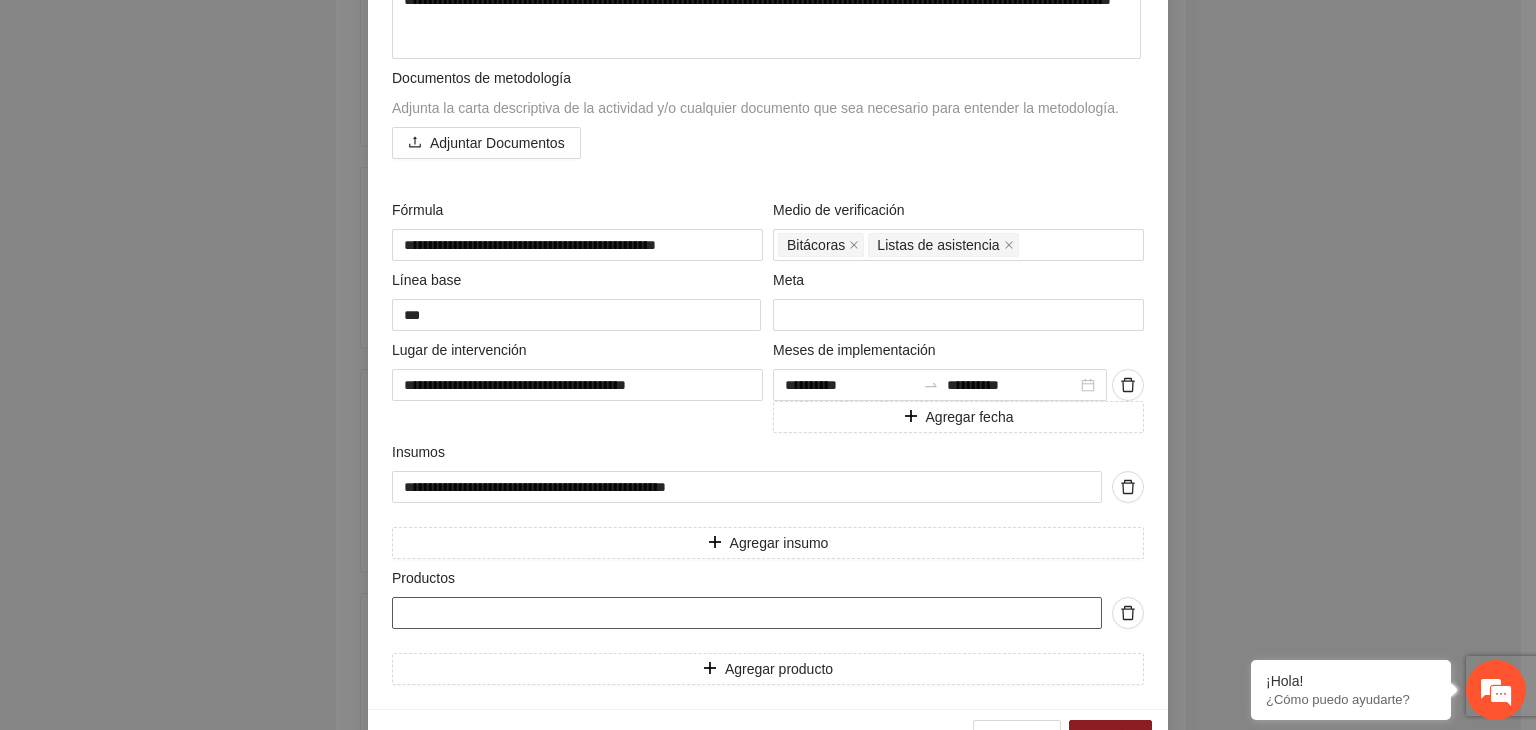 click at bounding box center (747, 613) 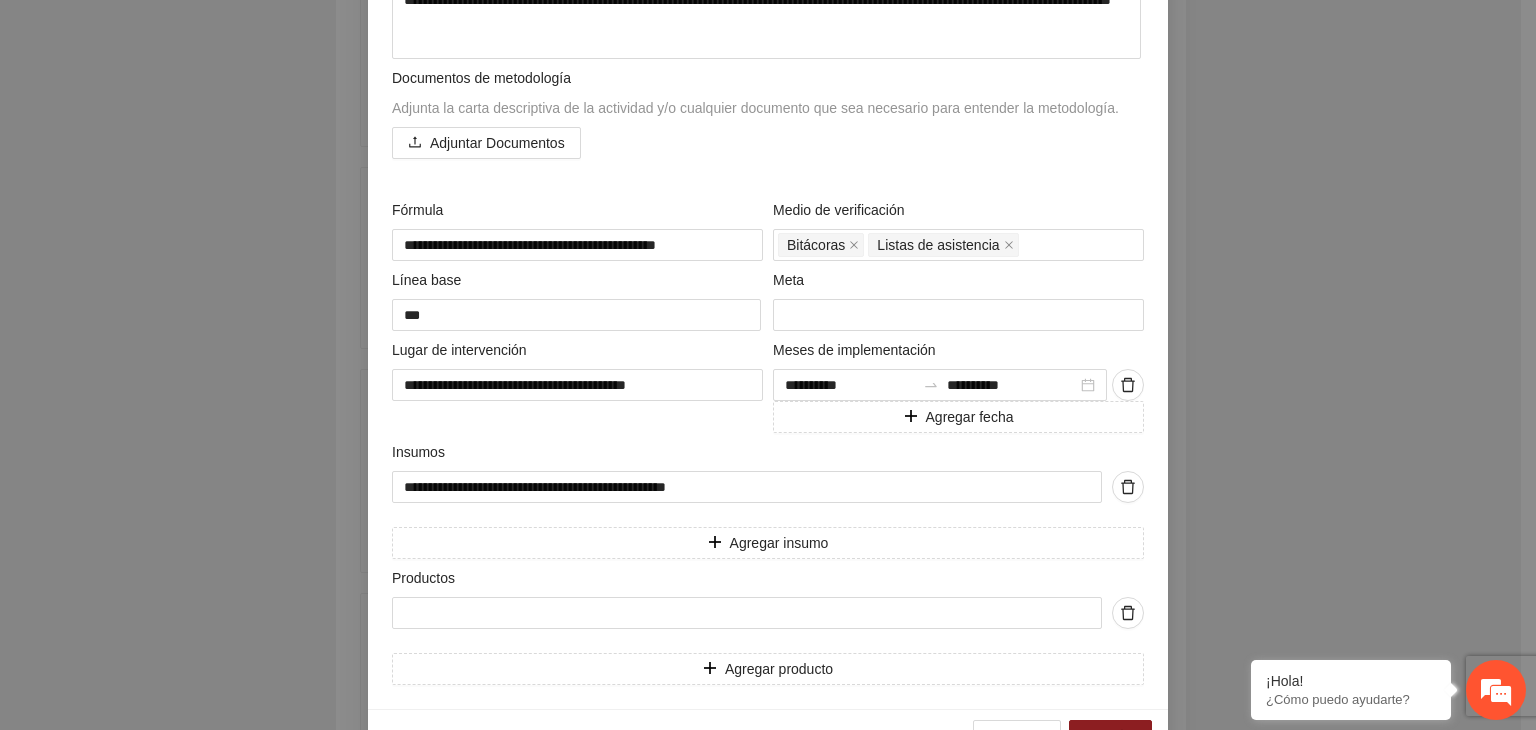 click on "**********" at bounding box center [768, 365] 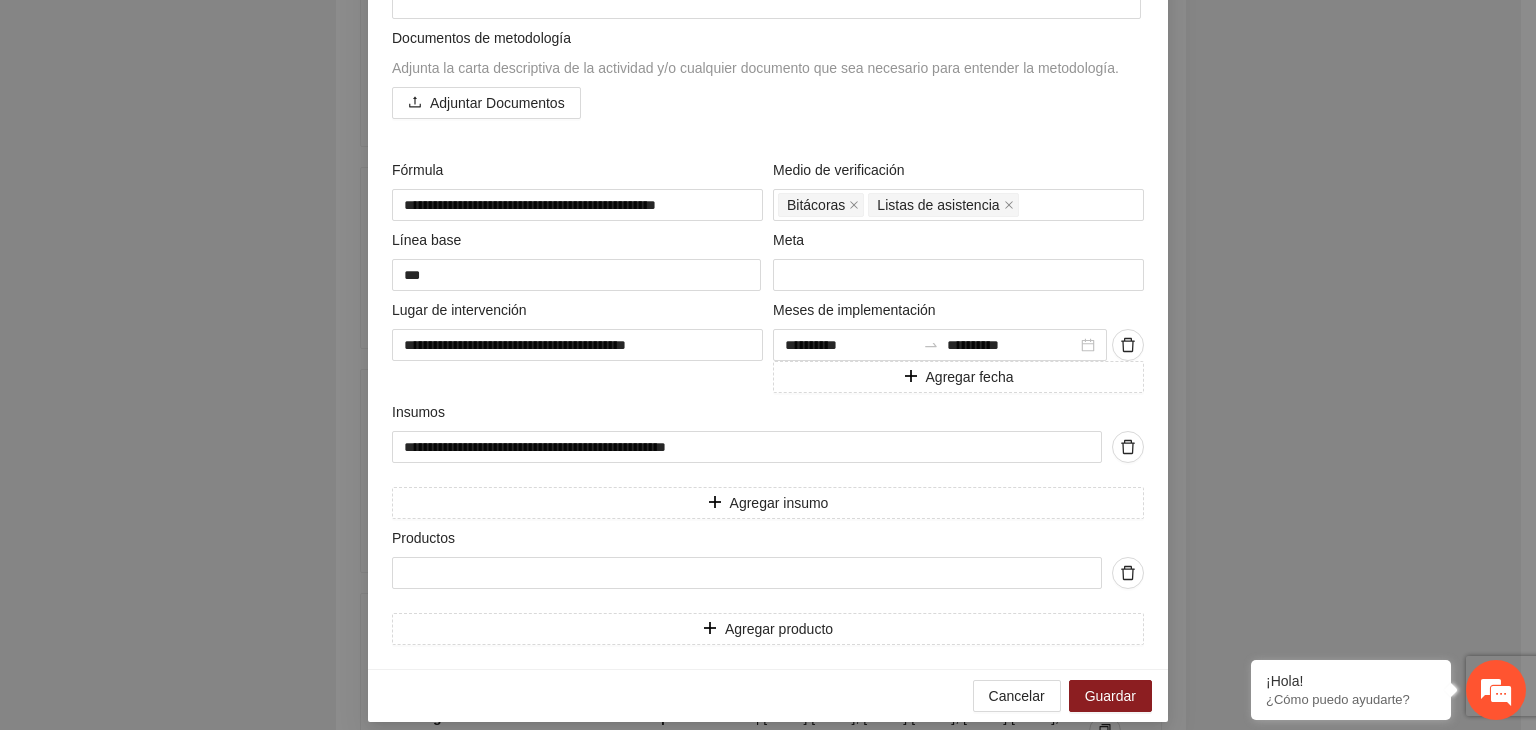 scroll, scrollTop: 645, scrollLeft: 0, axis: vertical 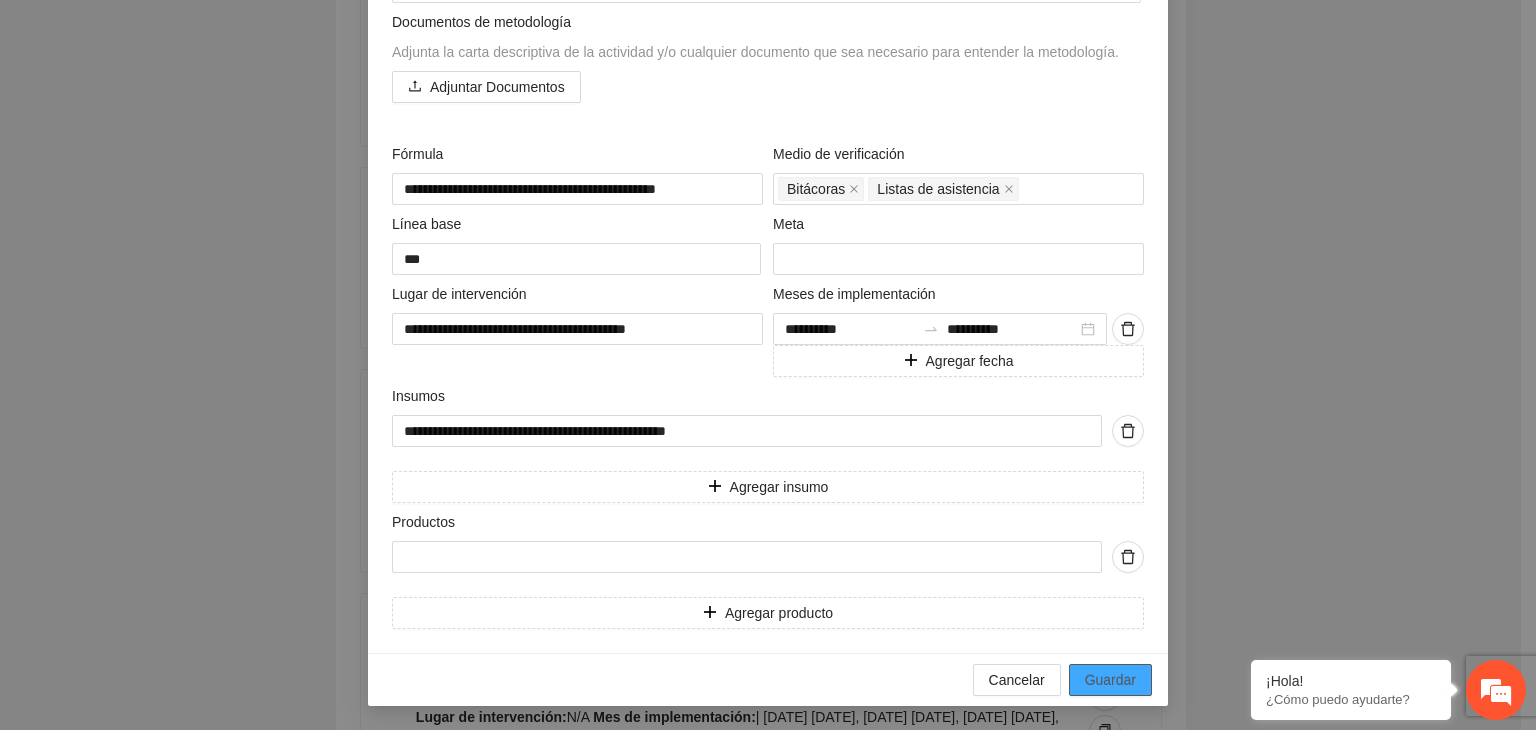 click on "Guardar" at bounding box center (1110, 680) 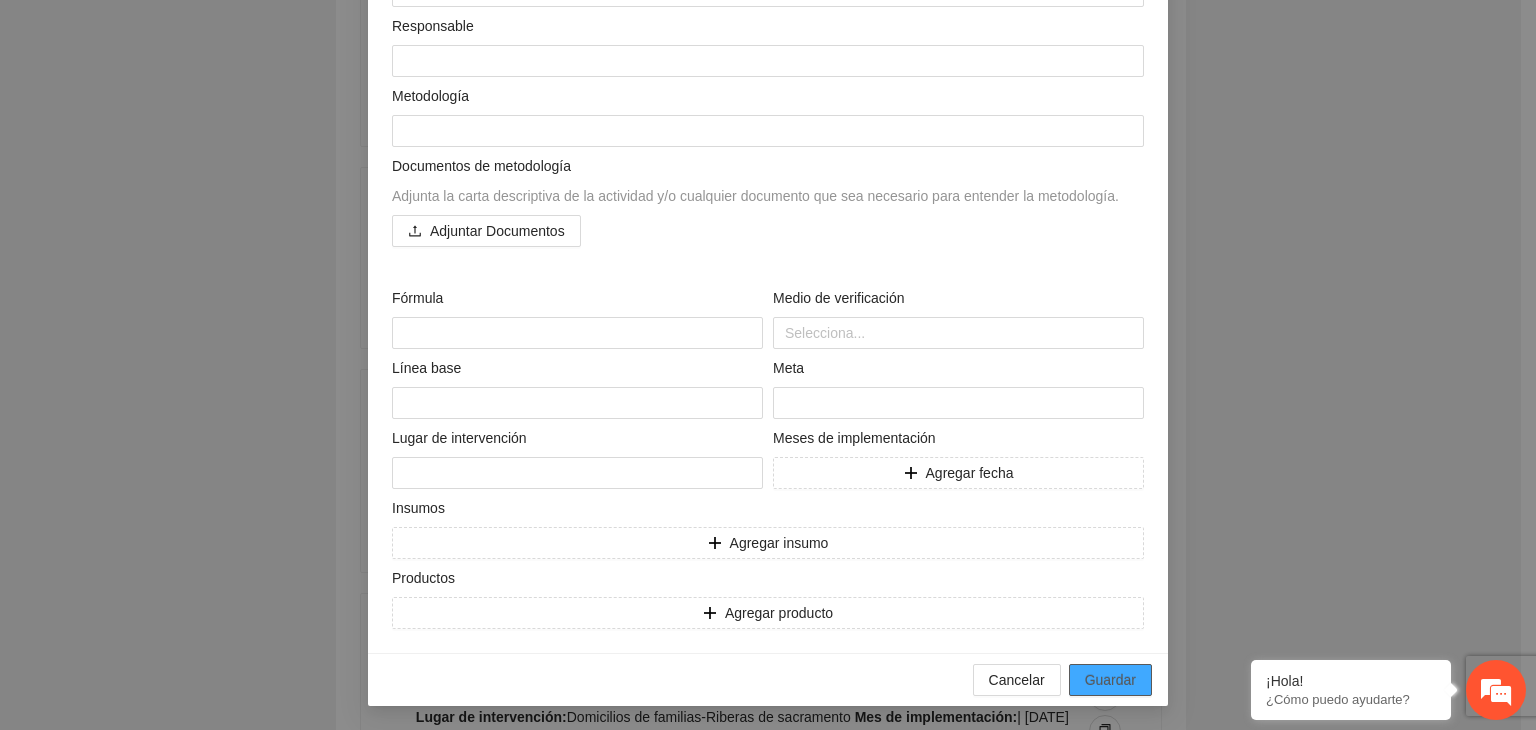 scroll, scrollTop: 204, scrollLeft: 0, axis: vertical 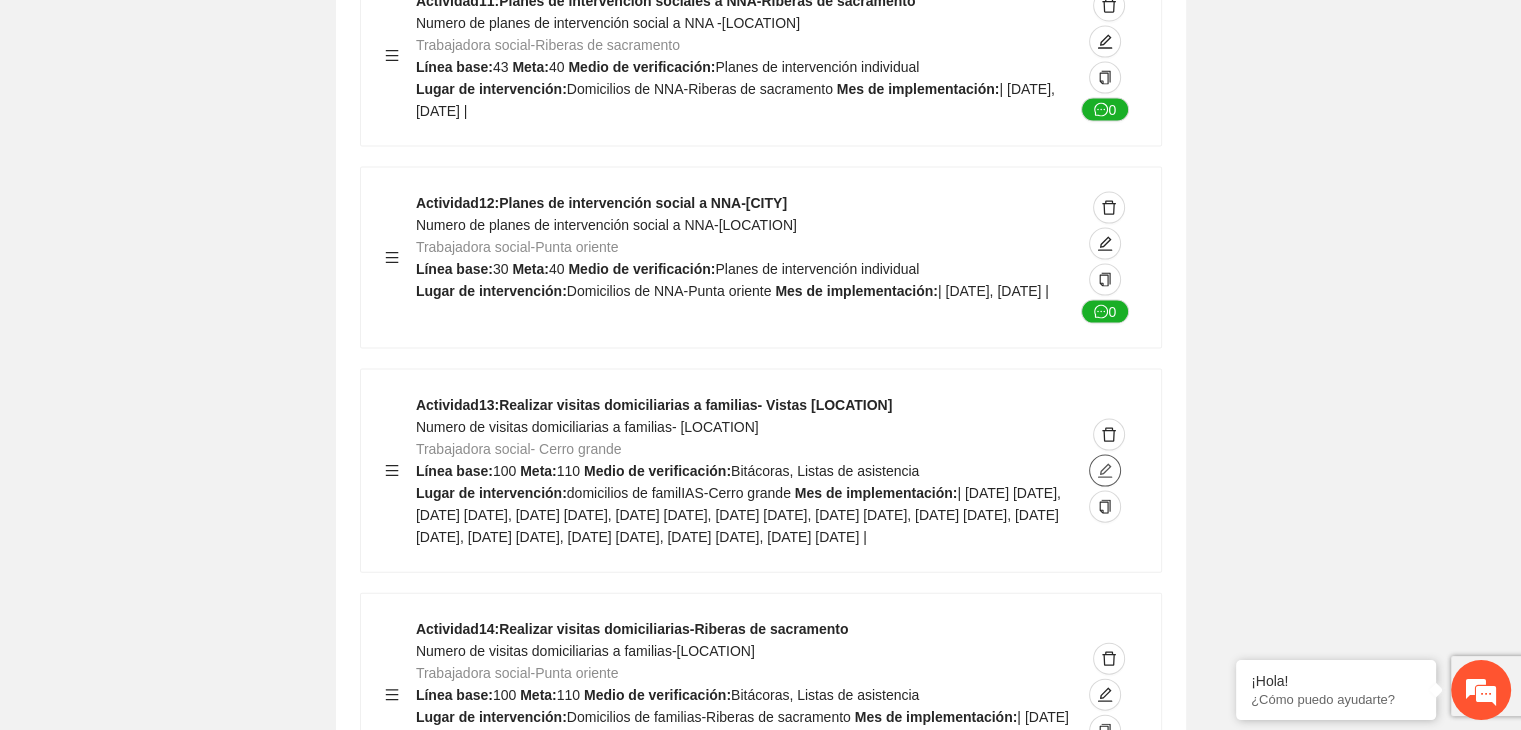 click 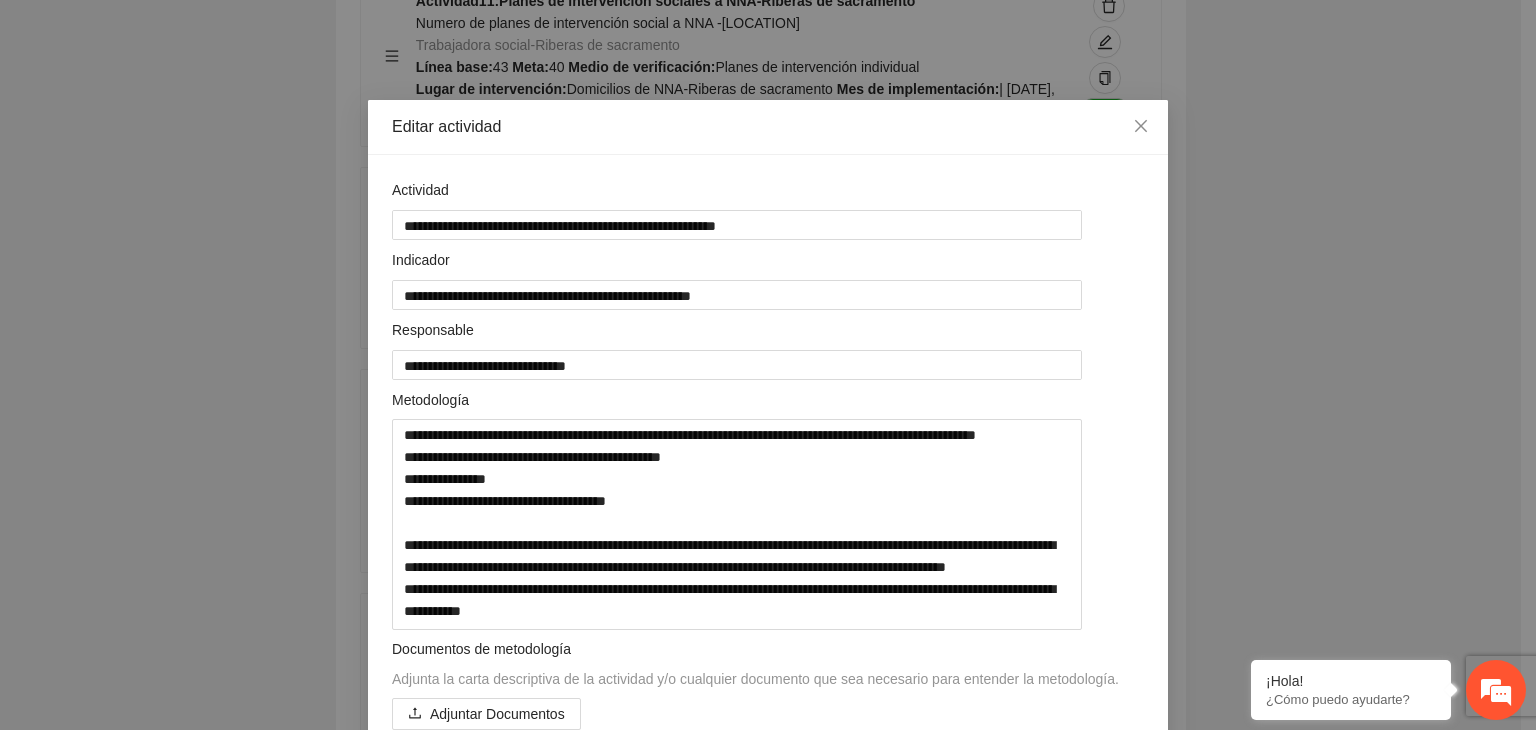 click on "**********" at bounding box center (768, 365) 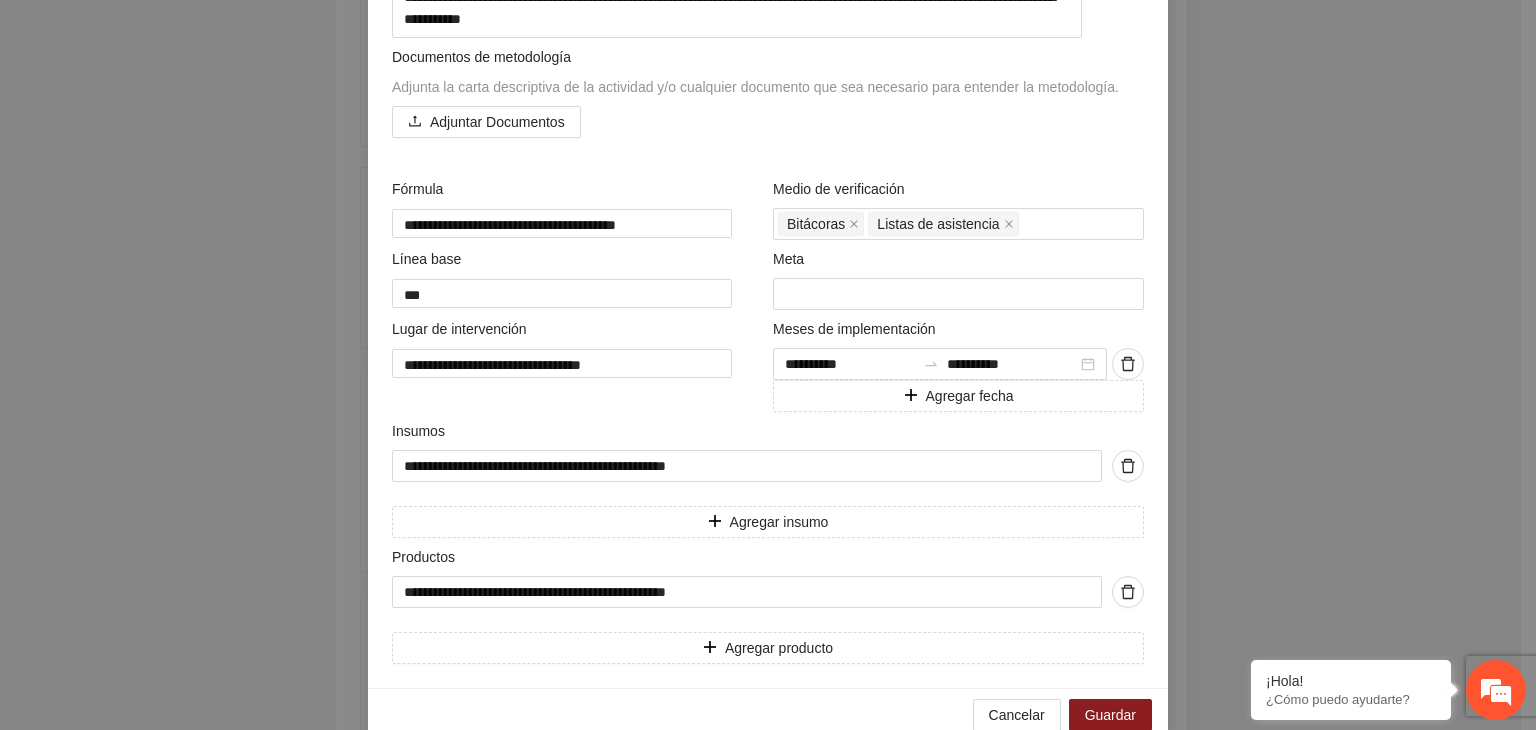 scroll, scrollTop: 645, scrollLeft: 0, axis: vertical 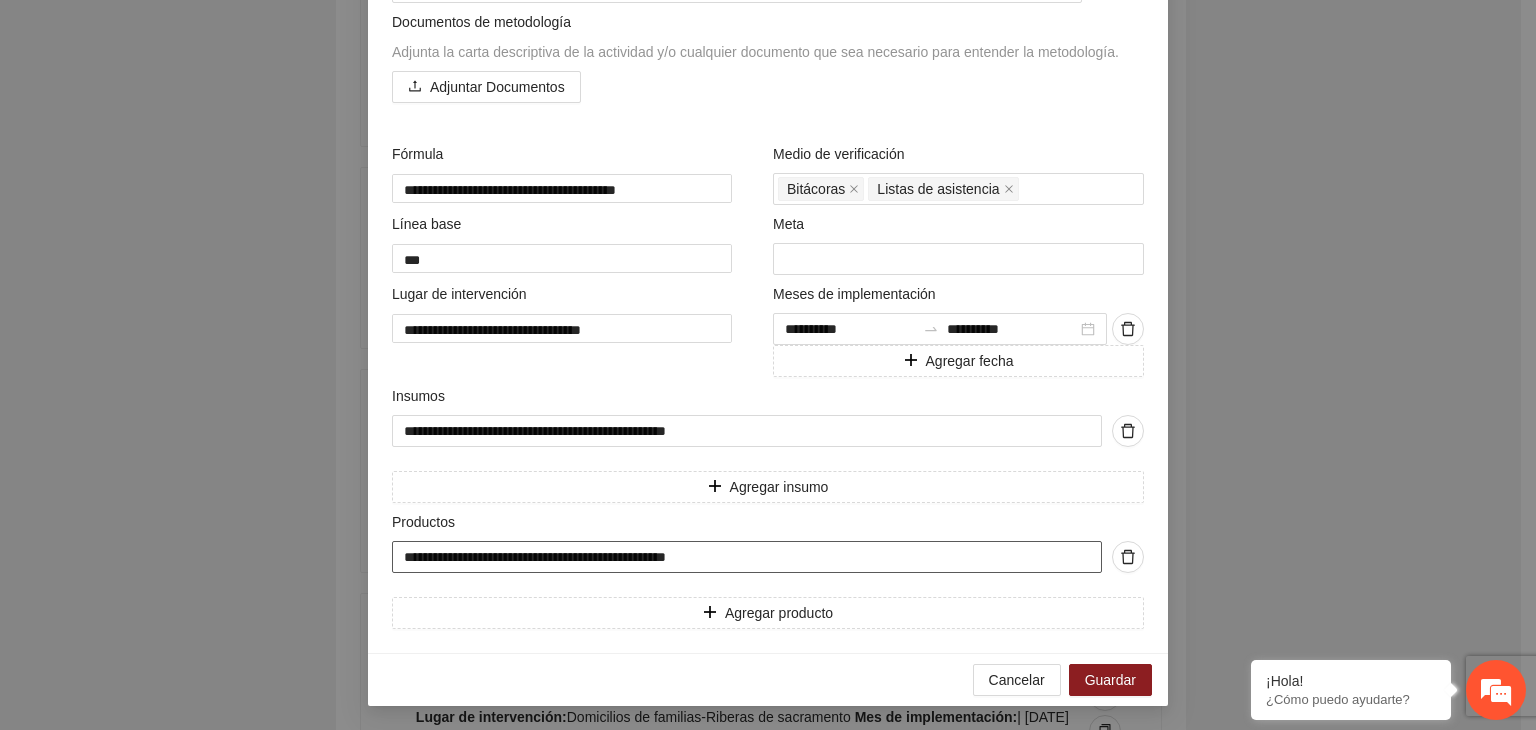 drag, startPoint x: 643, startPoint y: 558, endPoint x: 298, endPoint y: 565, distance: 345.071 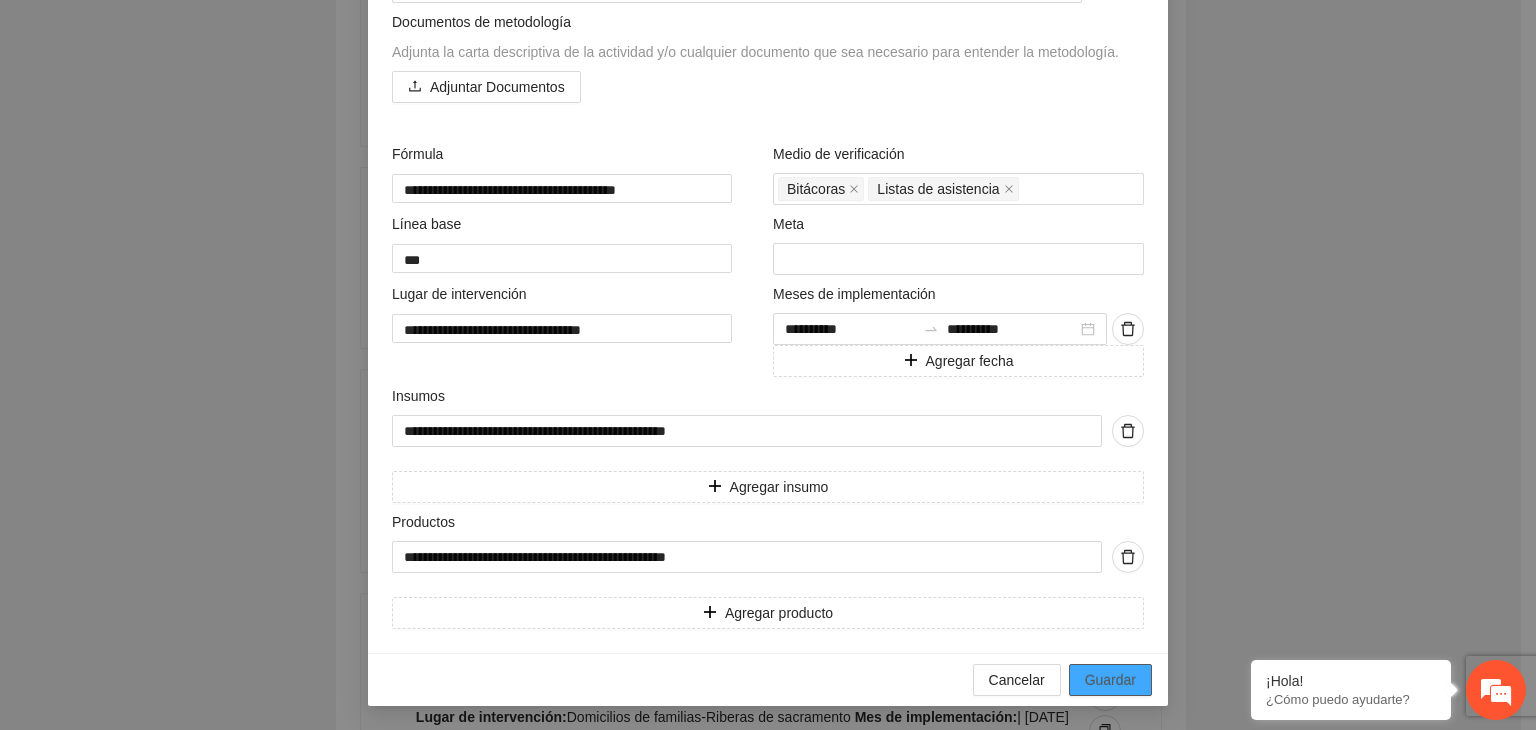 click on "Guardar" at bounding box center (1110, 680) 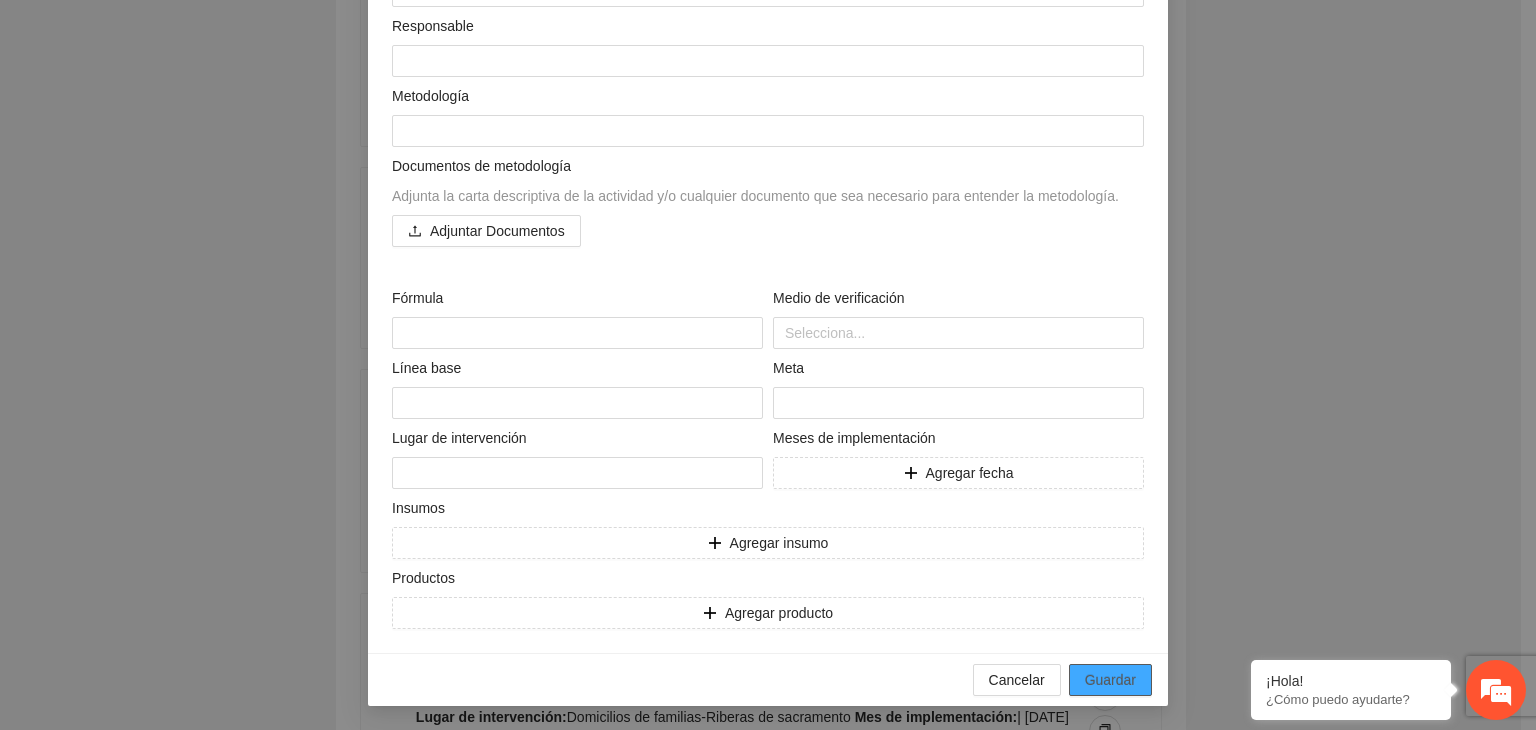 scroll, scrollTop: 204, scrollLeft: 0, axis: vertical 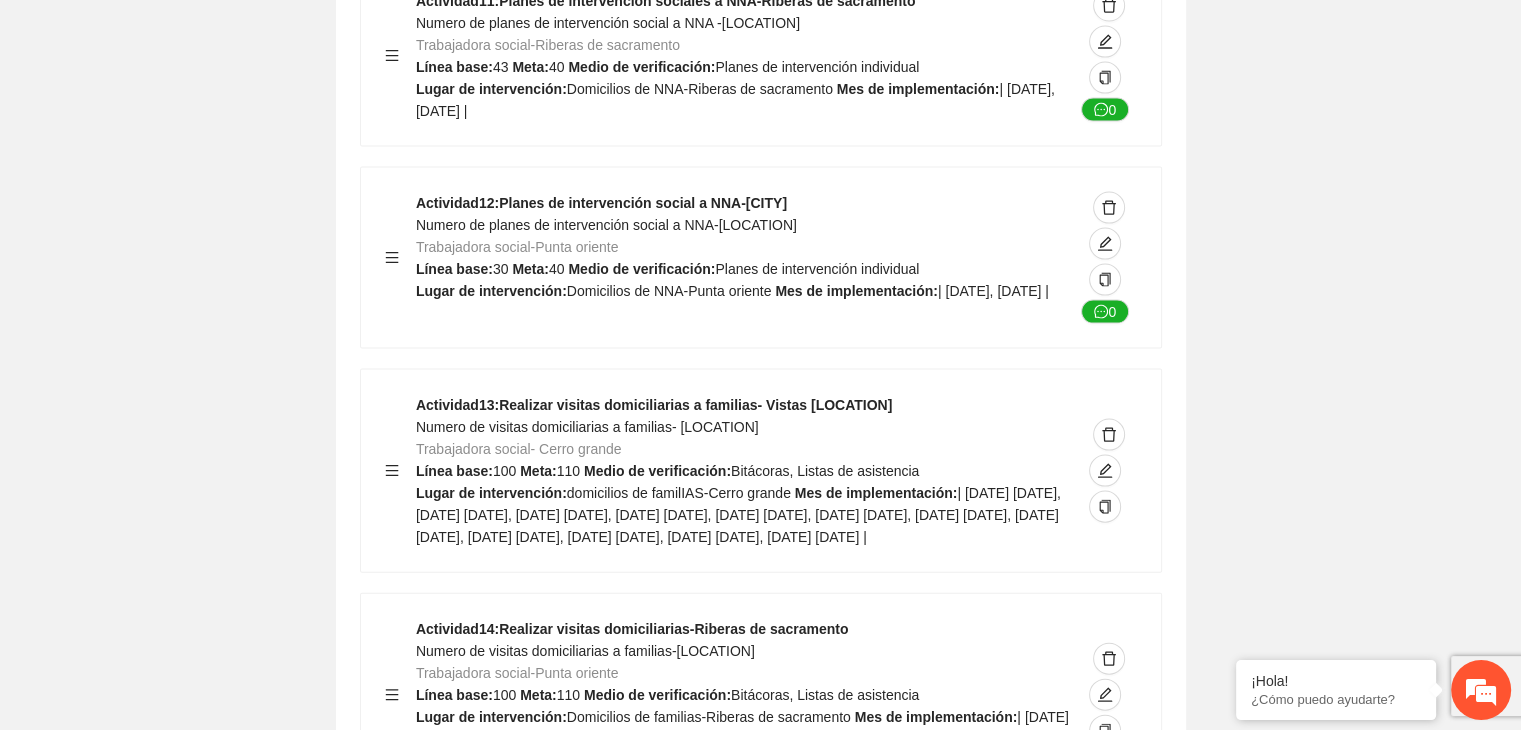 click on "Guardar Objetivo de desarrollo   Exportar Contribuir a la disminución de incidencia en violencia familiar en las zonas de [LOCATION], [LOCATION] y [LOCATION] del Municipio   de Chihuahua. Indicadores Indicador  1 :   Violencia familiar disminuyendo en un 5% en [LOCATION] Número de carpetas de investigación de Violencia familiar   disminuyendo en un 5% en [LOCATION] Metodología:   Se solicita información al Observatorio Ciudadano de FICOSEC sobre el número de carpetas de violencia familiar en las colonias de intervención Línea base:  29   Meta:  25   Fórmula:  Suma de carpetas de investigación de violencia familiar disminuyendo   en un 5% en [LOCATION]   Meto de verificación:  Reporte/Informe 0 Indicador  2 :   Violencia familiar disminuyendo en un 5% en [LOCATION] Número de carpetas de investigación de Violencia familiar   disminuyendo en un 5% en [LOCATION] Metodología:  Línea base:  63   Meta:  56   Fórmula:     Meto de verificación:  Reporte/Informe 0 3 :" at bounding box center (760, -5035) 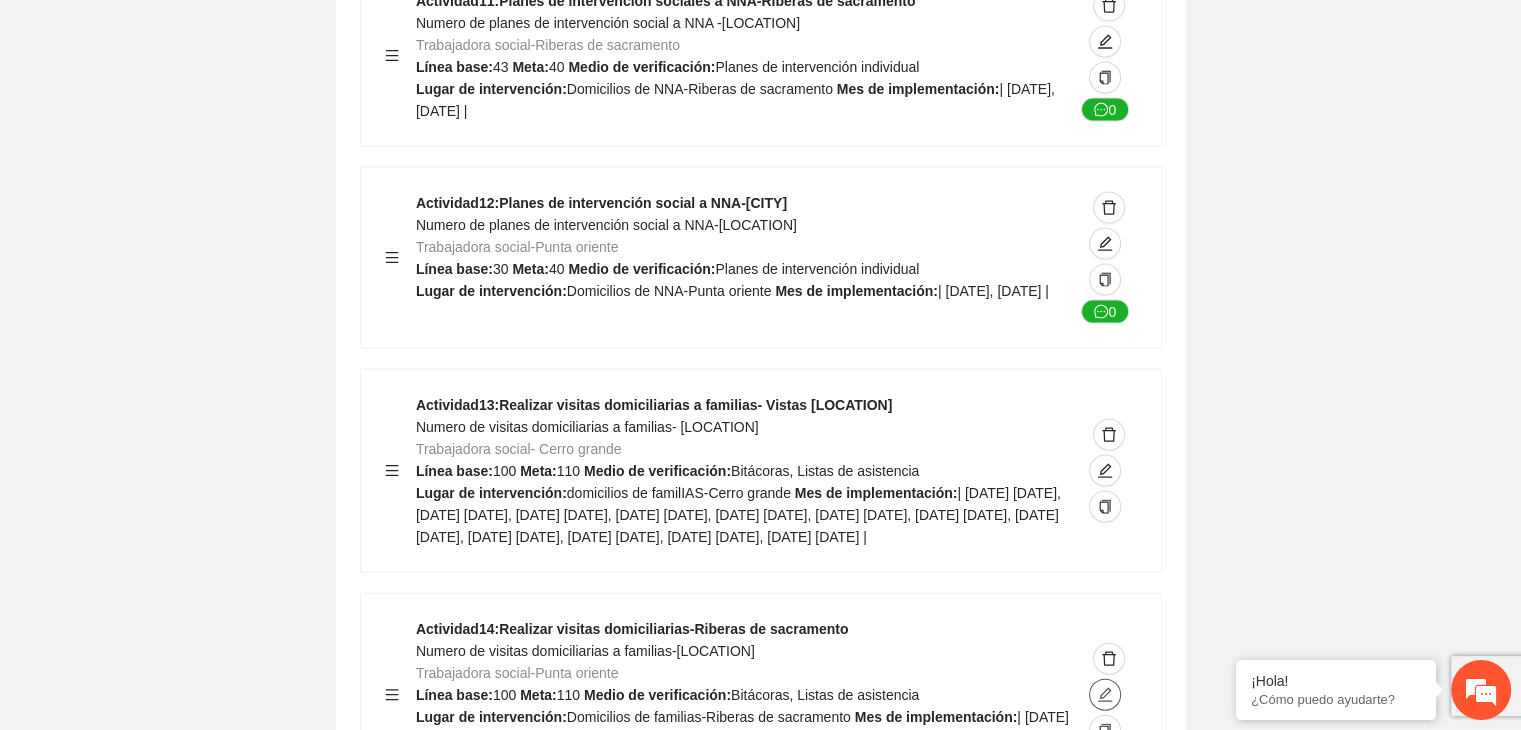 click 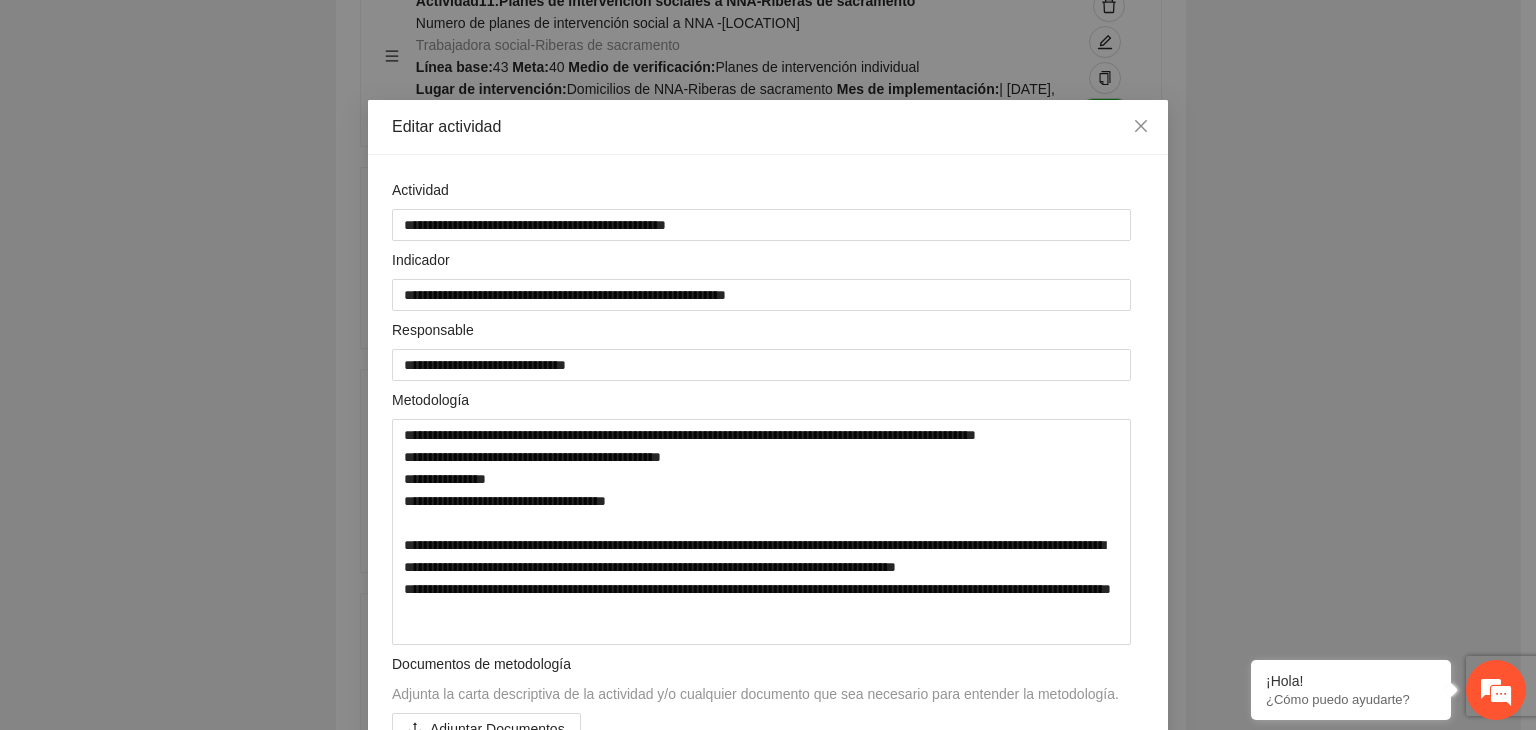 click on "**********" at bounding box center [768, 365] 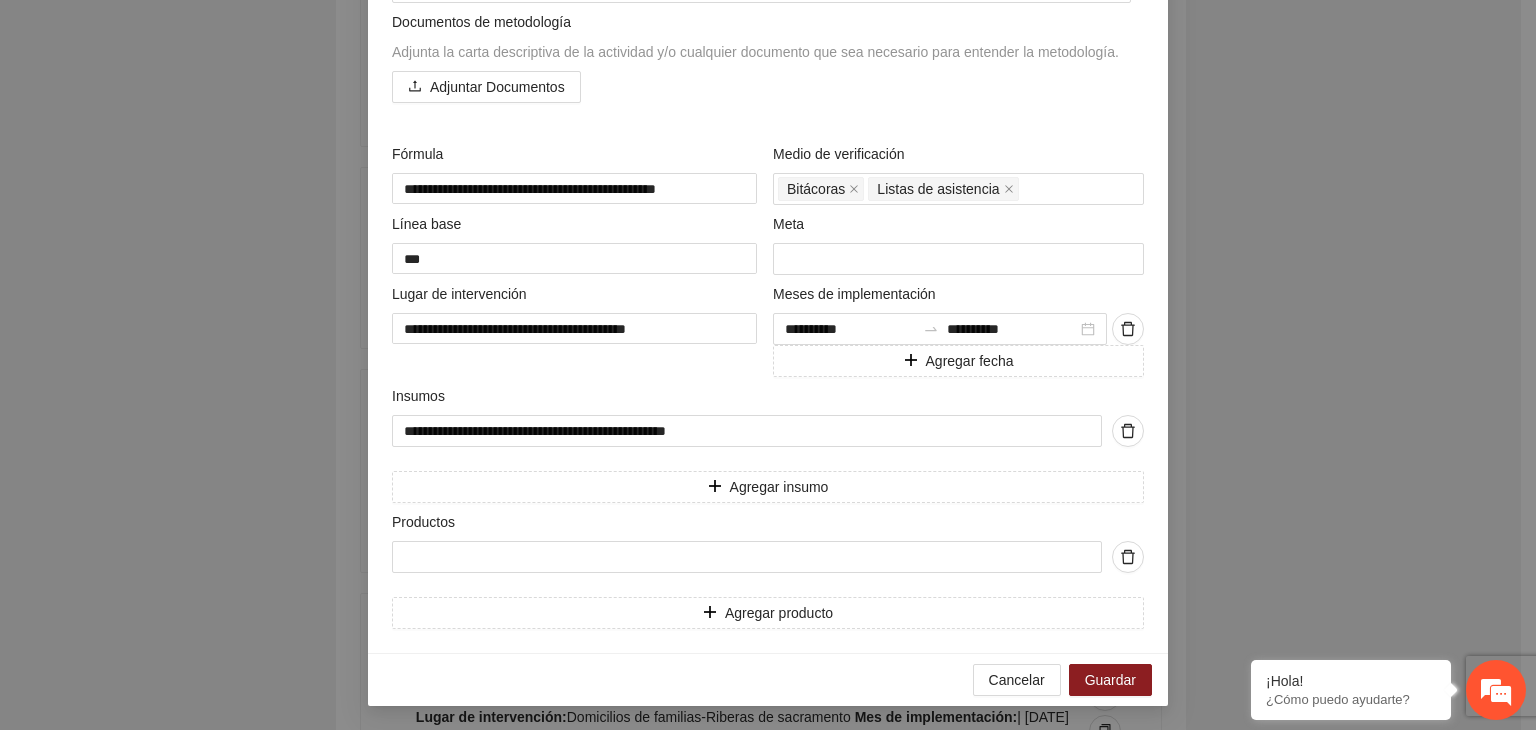 scroll, scrollTop: 645, scrollLeft: 0, axis: vertical 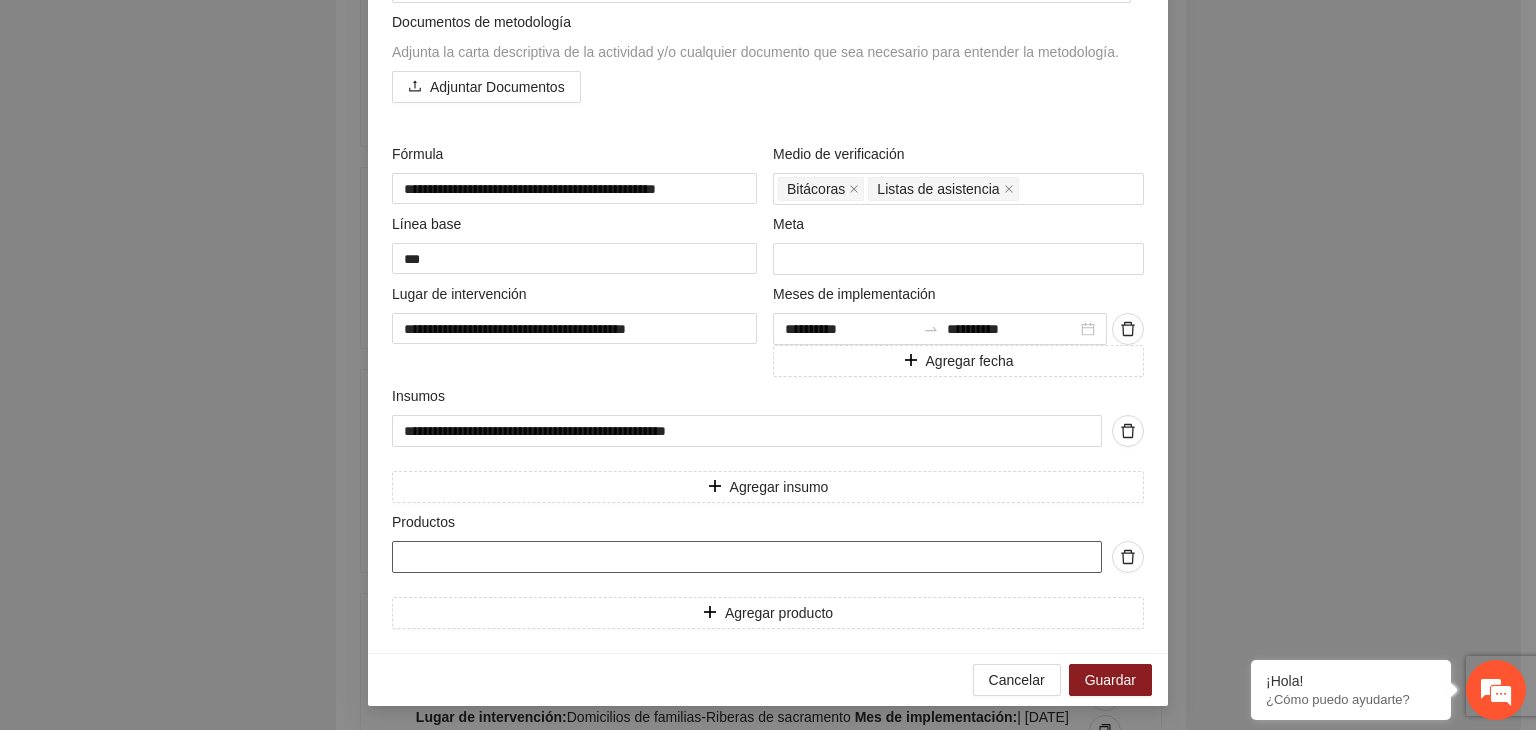 click at bounding box center [747, 557] 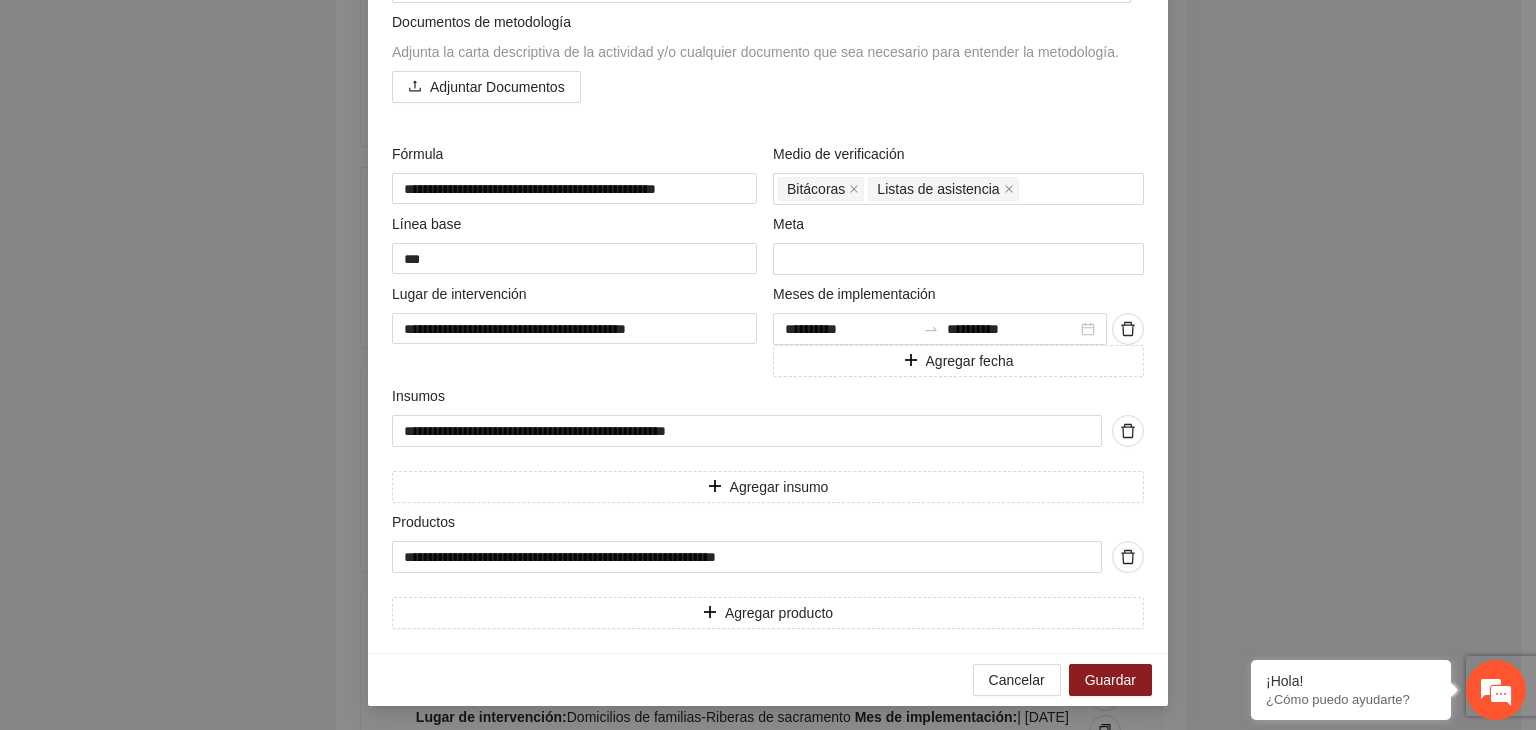 click on "**********" at bounding box center [768, 365] 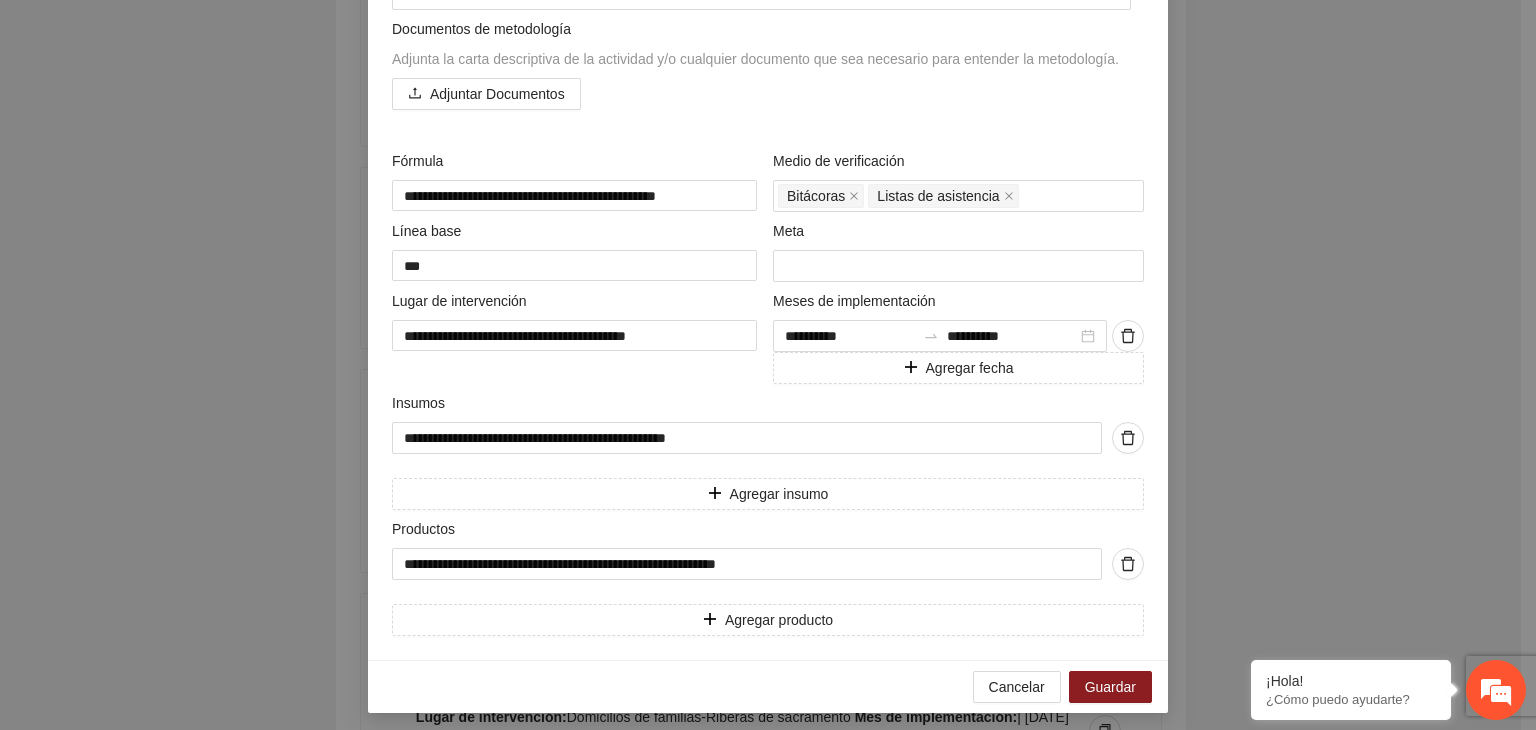 scroll, scrollTop: 645, scrollLeft: 0, axis: vertical 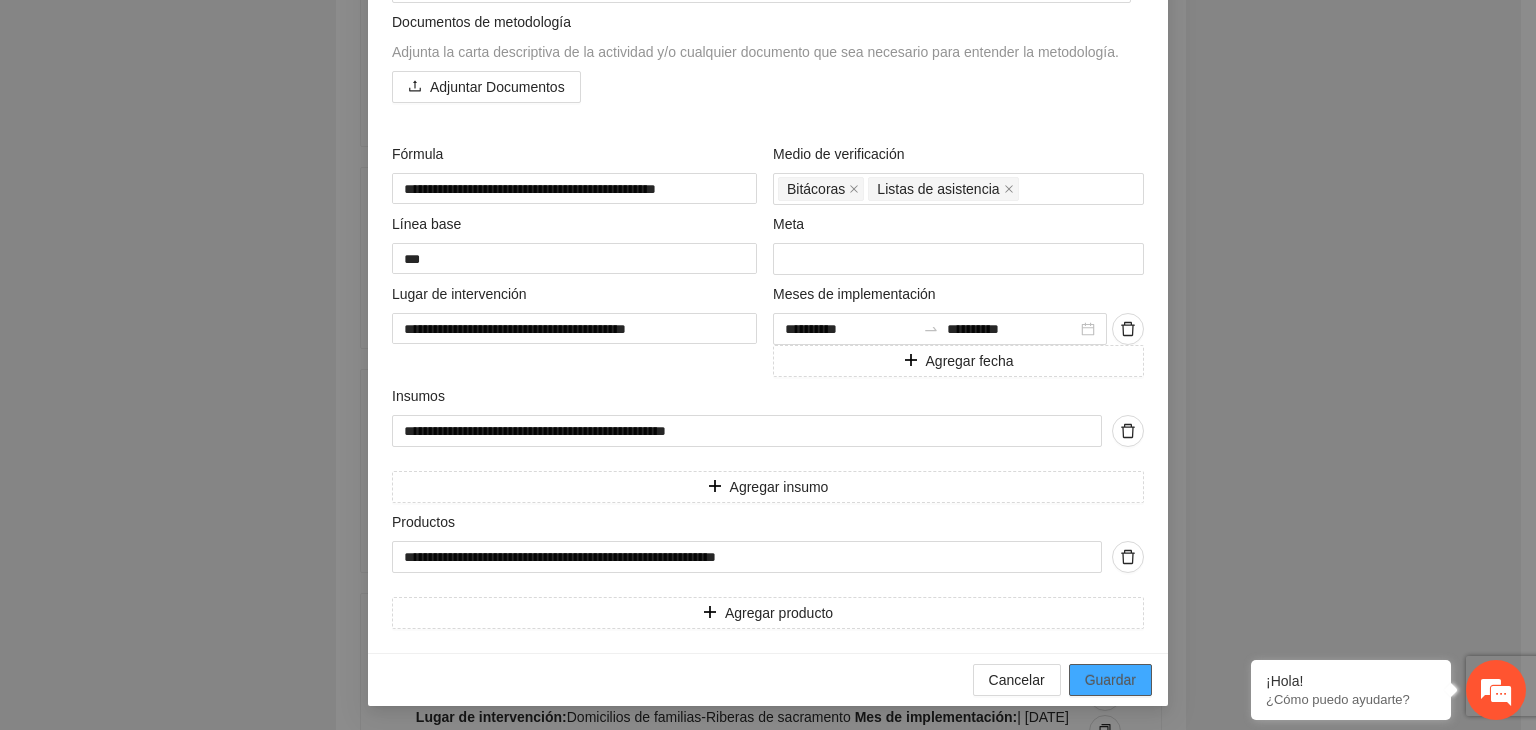 click on "Guardar" at bounding box center (1110, 680) 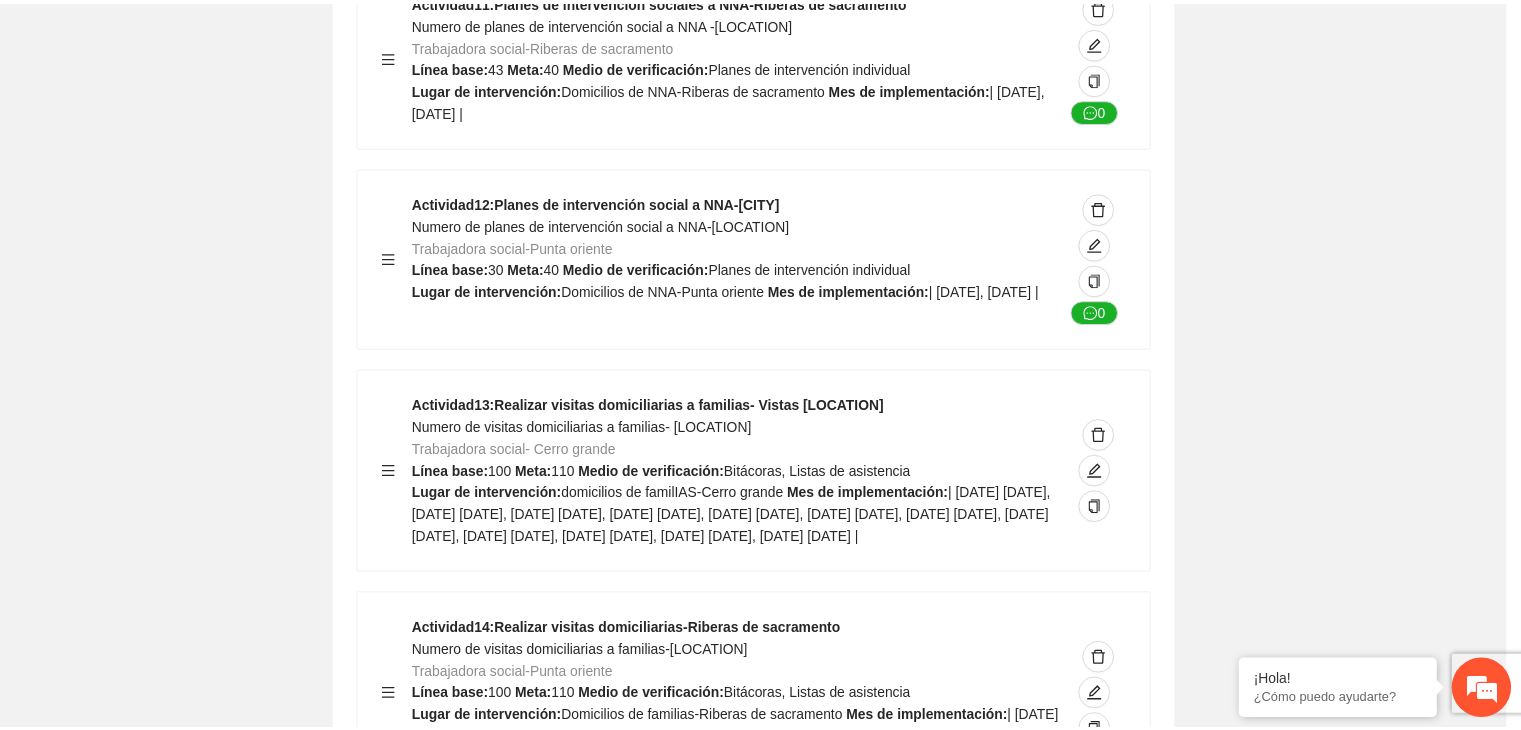 scroll, scrollTop: 204, scrollLeft: 0, axis: vertical 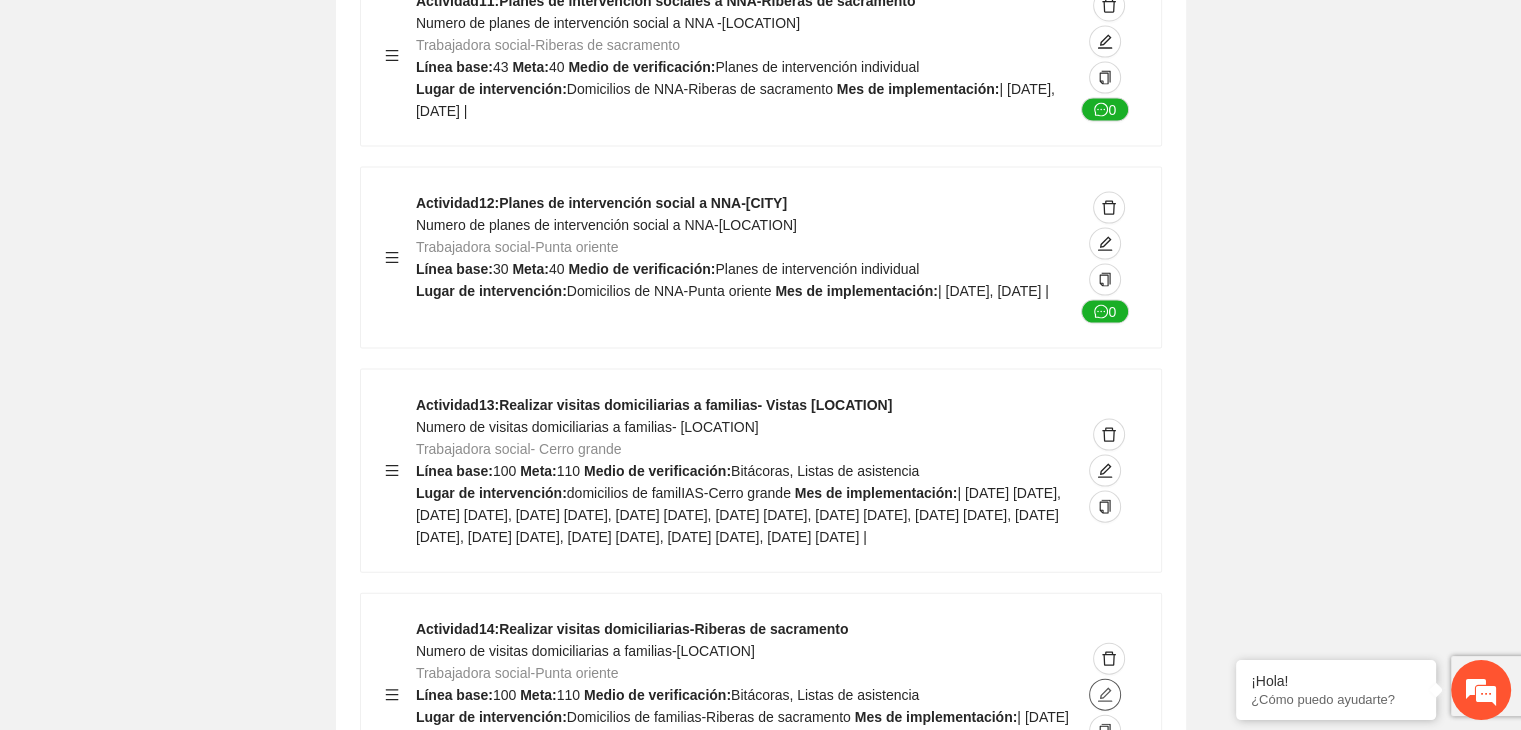 click 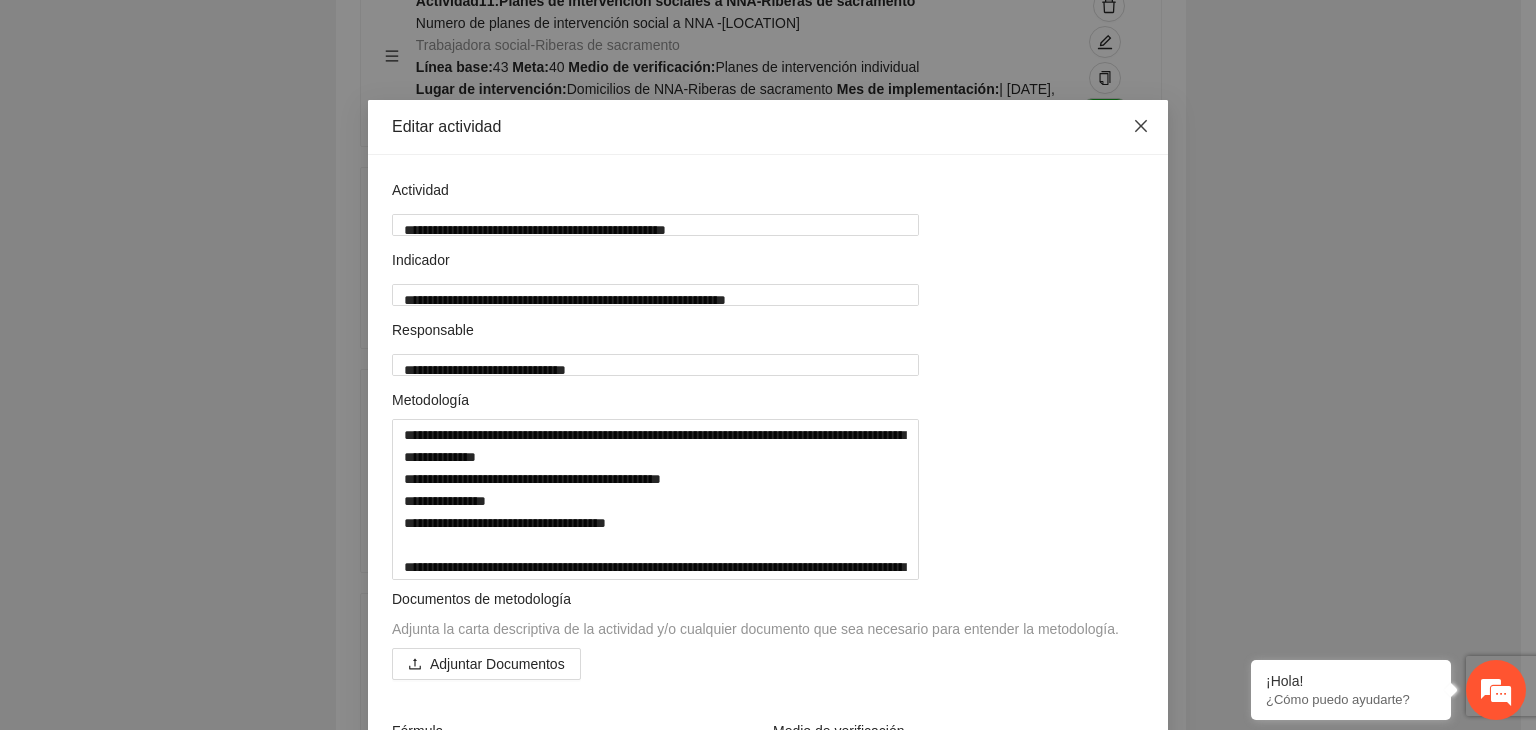 click 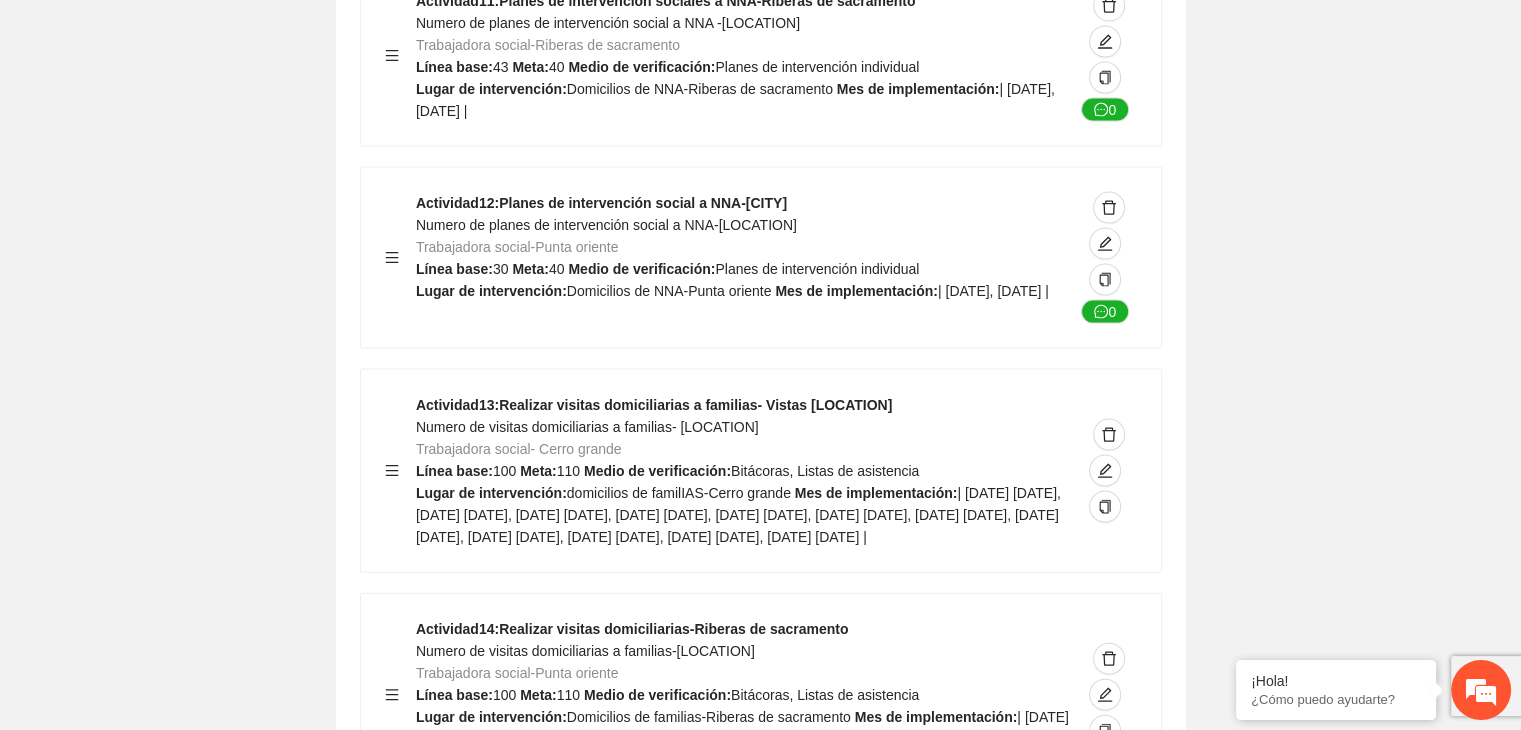 click on "Guardar Objetivo de desarrollo   Exportar Contribuir a la disminución de incidencia en violencia familiar en las zonas de [LOCATION], [LOCATION] y [LOCATION] del Municipio   de Chihuahua. Indicadores Indicador  1 :   Violencia familiar disminuyendo en un 5% en [LOCATION] Número de carpetas de investigación de Violencia familiar   disminuyendo en un 5% en [LOCATION] Metodología:   Se solicita información al Observatorio Ciudadano de FICOSEC sobre el número de carpetas de violencia familiar en las colonias de intervención Línea base:  29   Meta:  25   Fórmula:  Suma de carpetas de investigación de violencia familiar disminuyendo   en un 5% en [LOCATION]   Meto de verificación:  Reporte/Informe 0 Indicador  2 :   Violencia familiar disminuyendo en un 5% en [LOCATION] Número de carpetas de investigación de Violencia familiar   disminuyendo en un 5% en [LOCATION] Metodología:  Línea base:  63   Meta:  56   Fórmula:     Meto de verificación:  Reporte/Informe 0 3 :" at bounding box center (760, -5035) 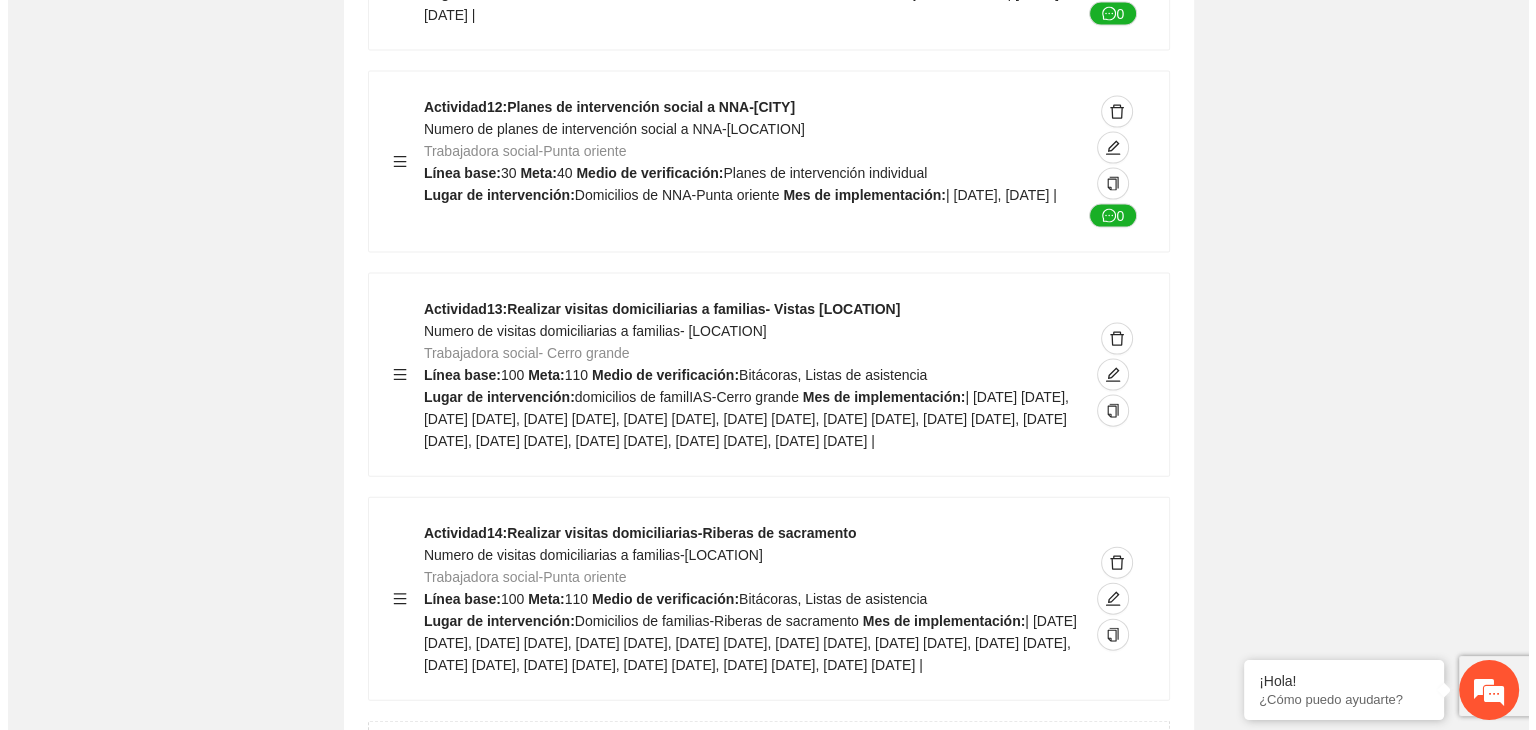 scroll, scrollTop: 11981, scrollLeft: 0, axis: vertical 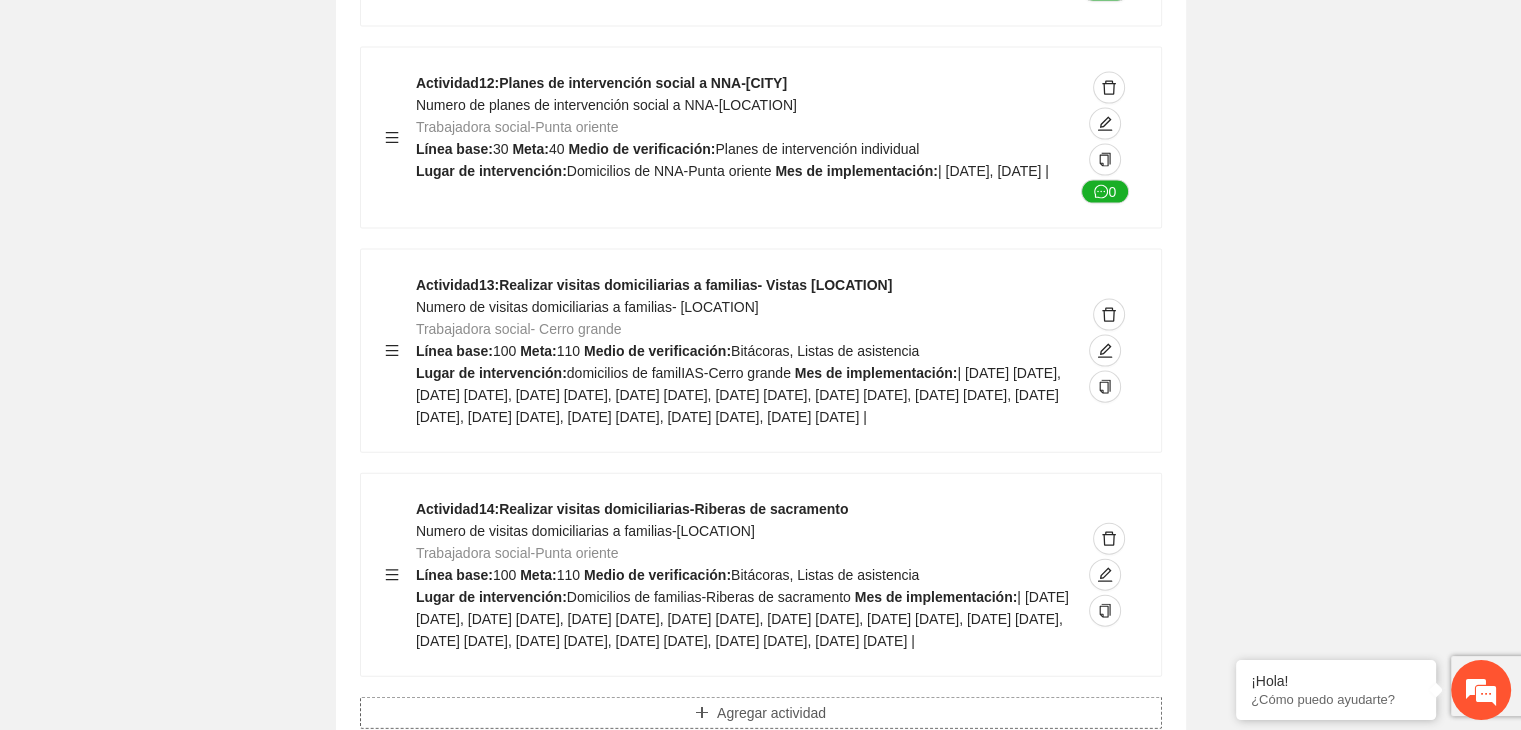 click on "Agregar actividad" at bounding box center (771, 713) 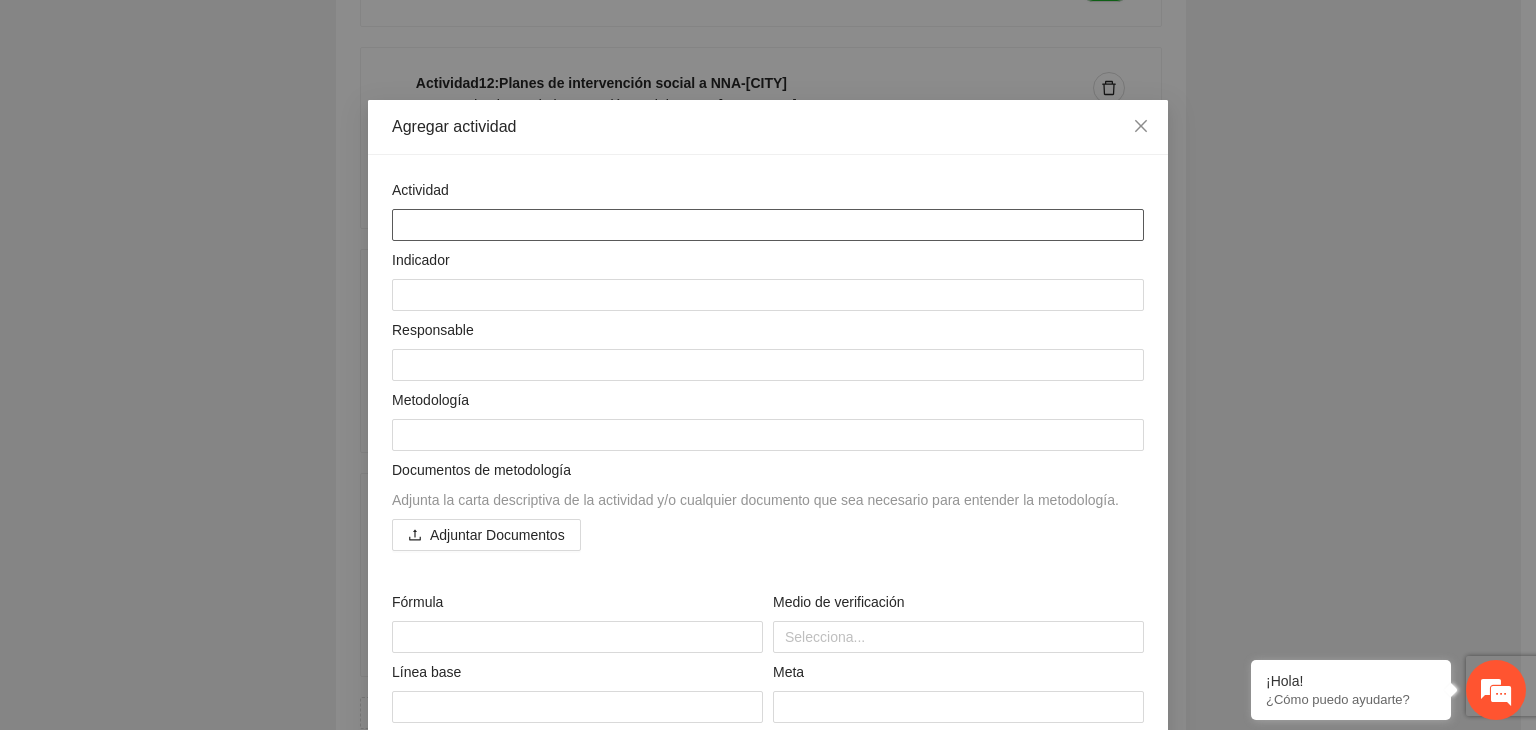 click at bounding box center (768, 225) 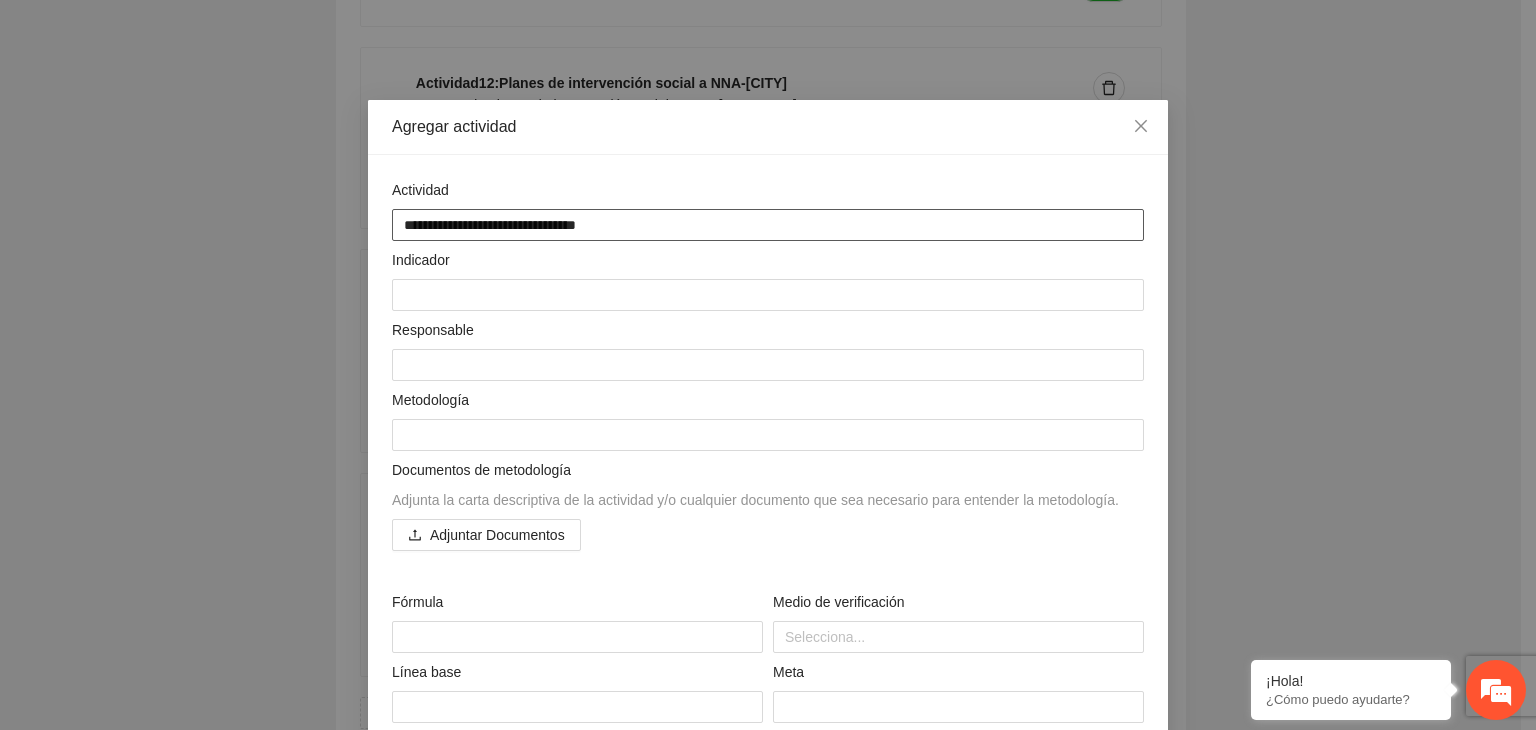 click on "**********" at bounding box center (768, 225) 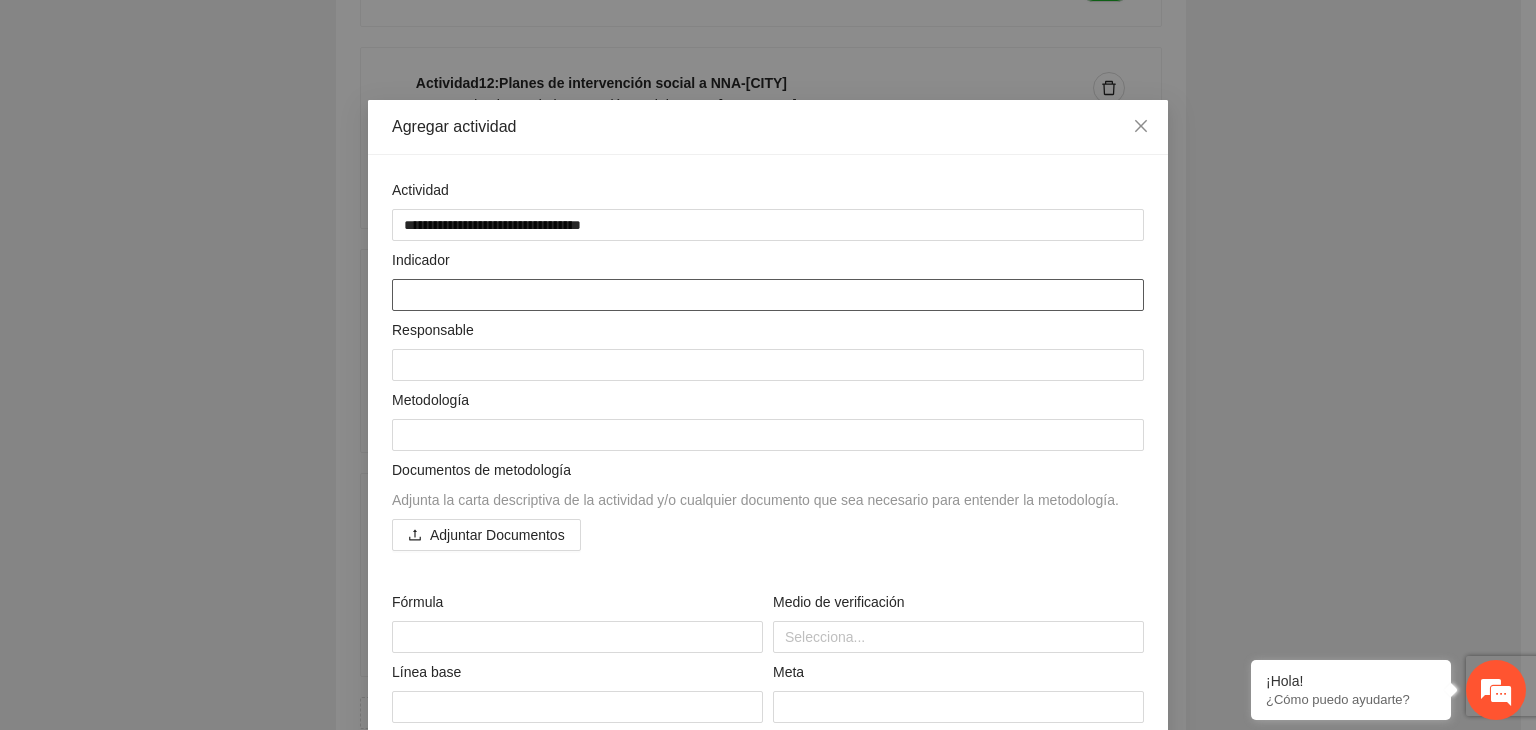 click at bounding box center (768, 295) 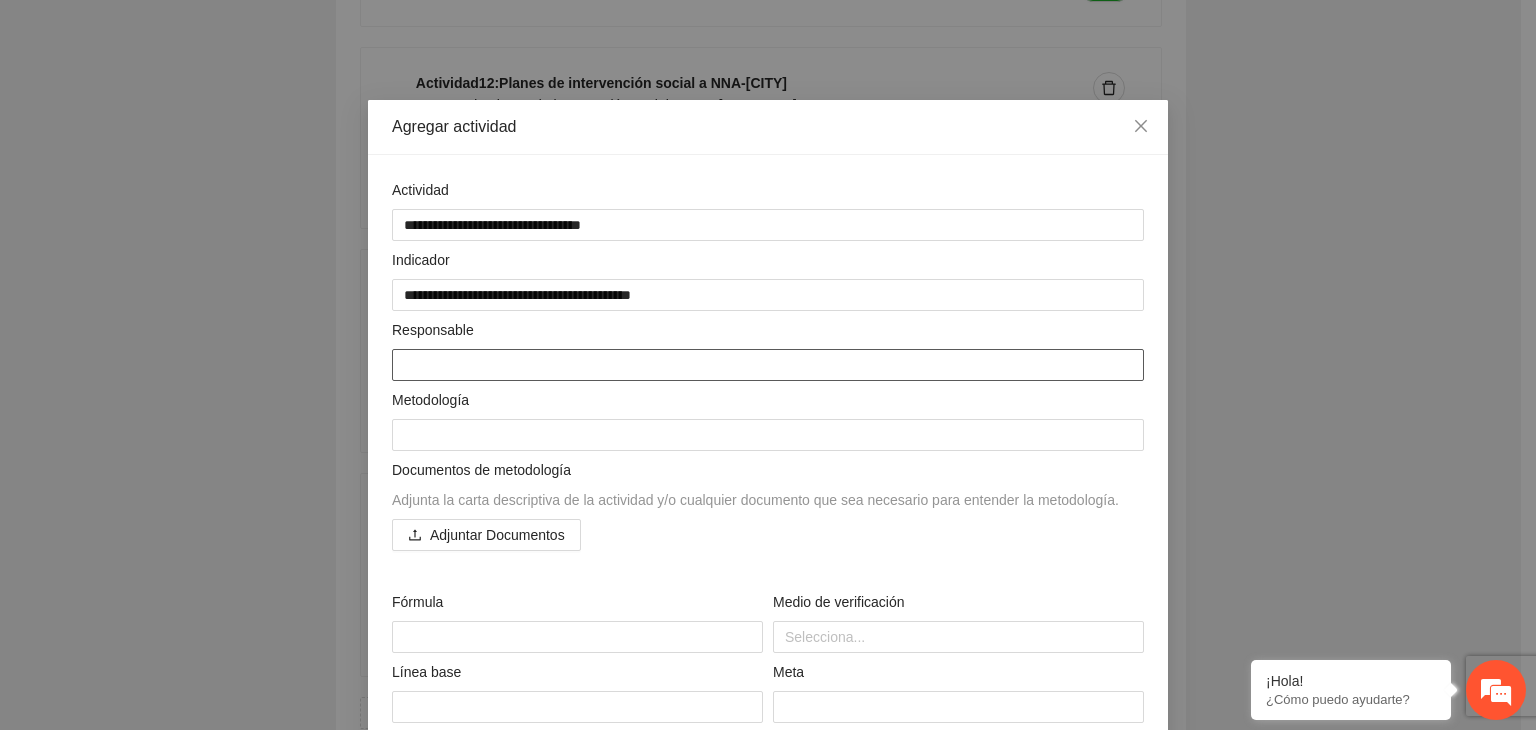 click at bounding box center (768, 365) 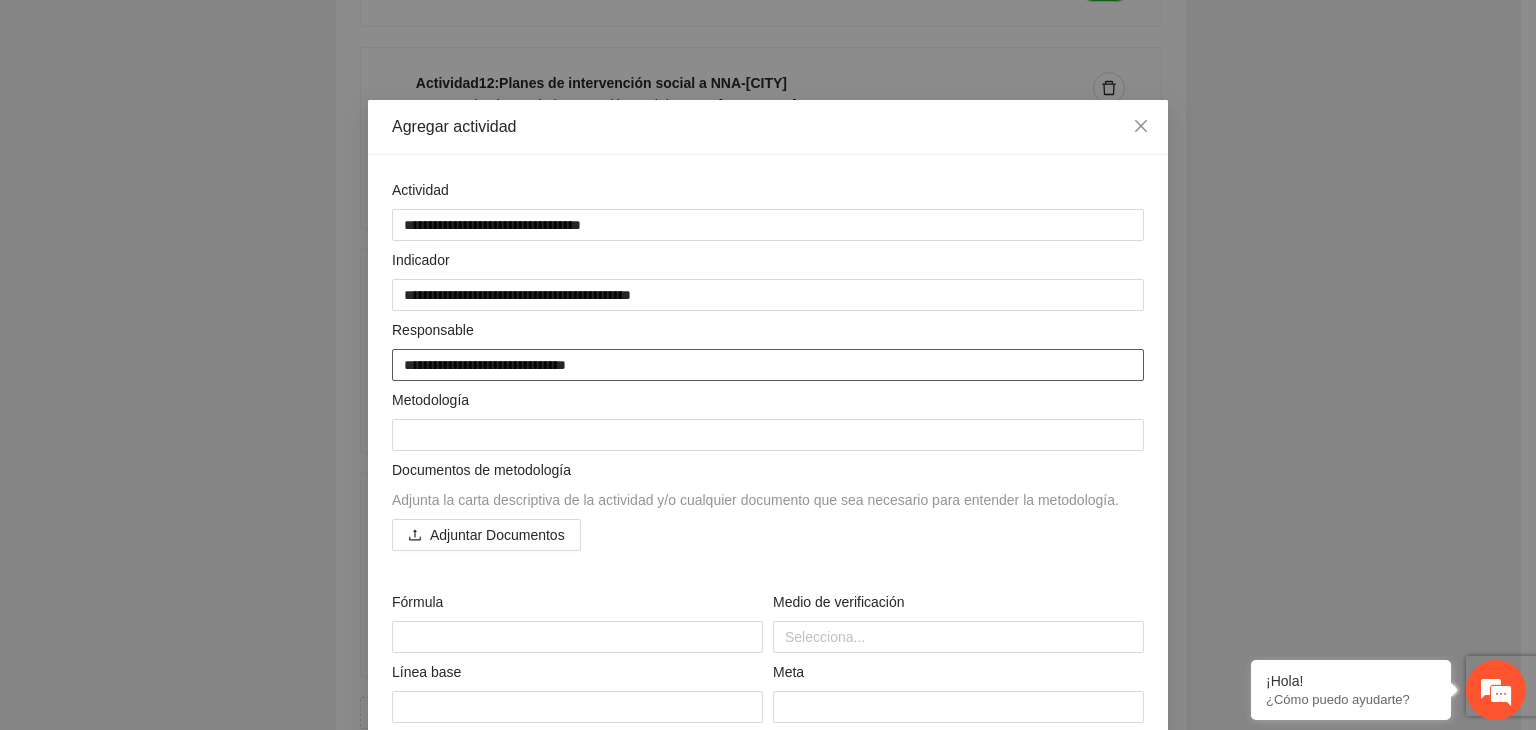 click on "**********" at bounding box center (768, 365) 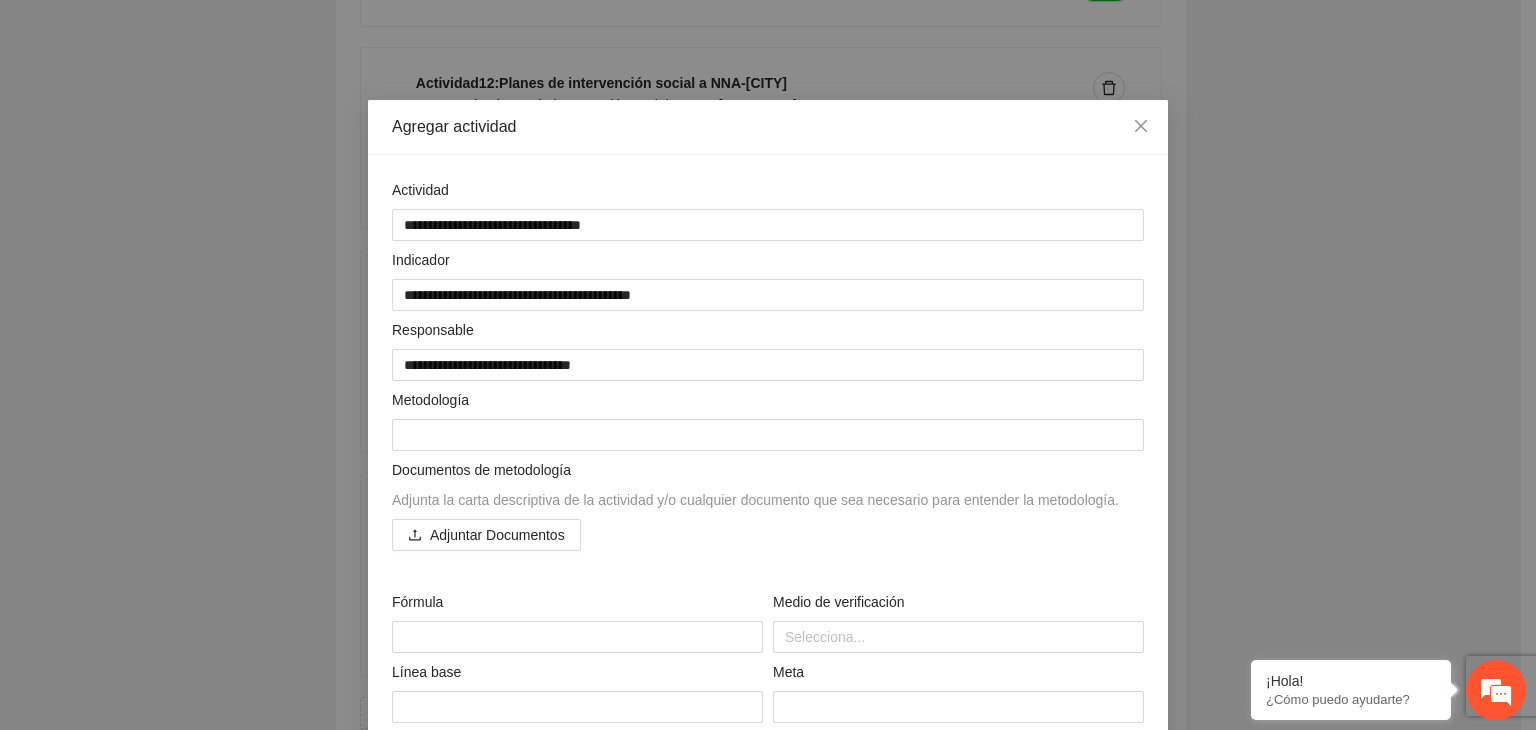 click on "**********" at bounding box center (768, 365) 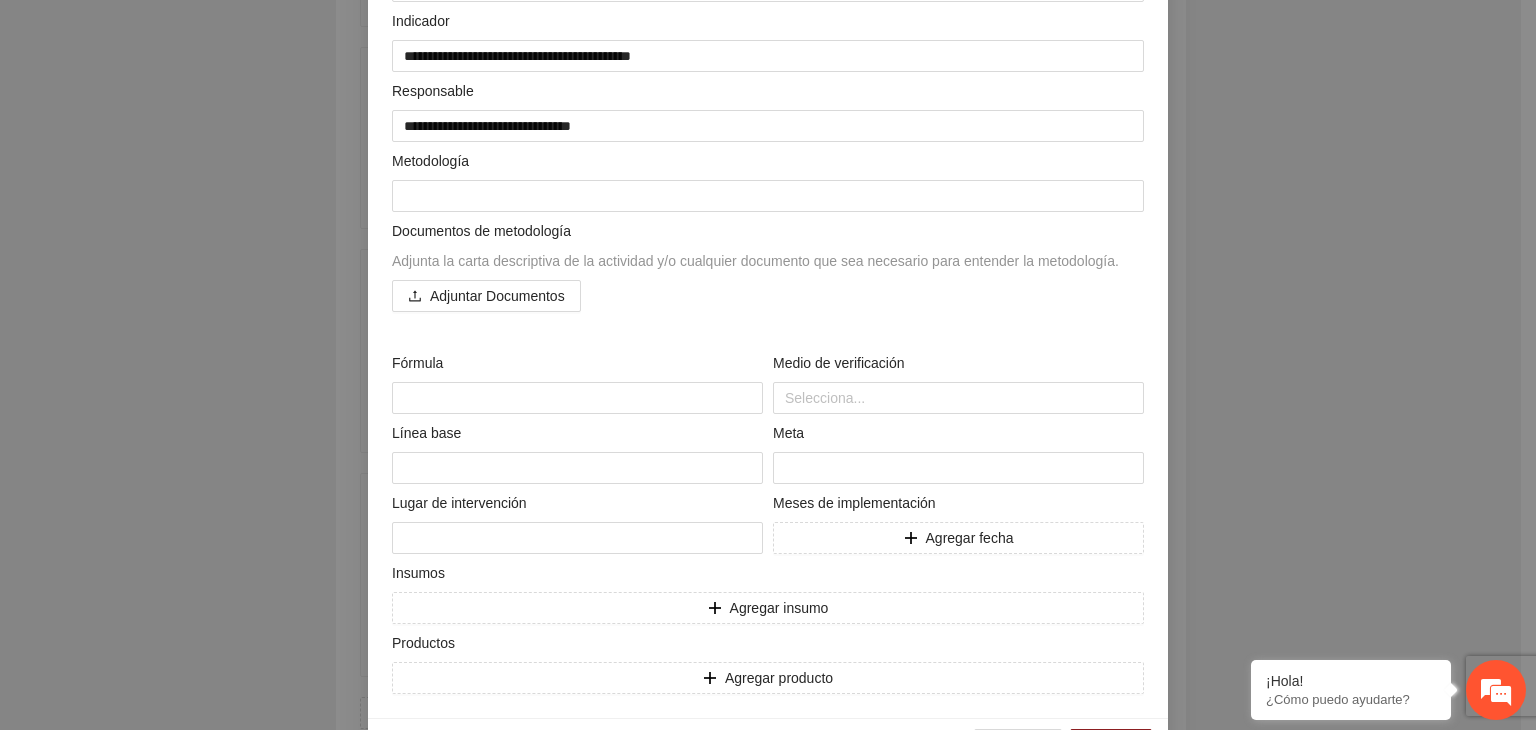 scroll, scrollTop: 304, scrollLeft: 0, axis: vertical 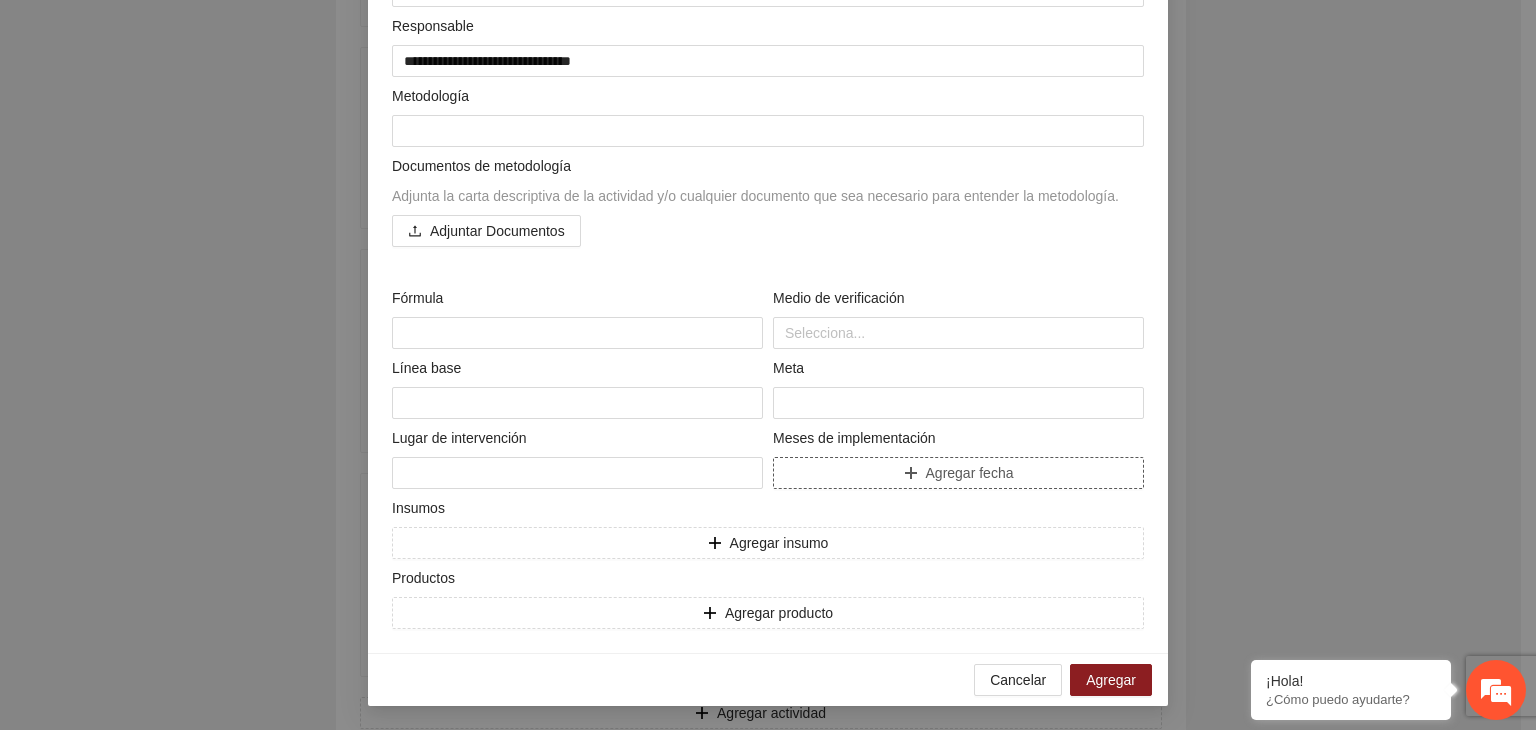 click on "Agregar fecha" at bounding box center (970, 473) 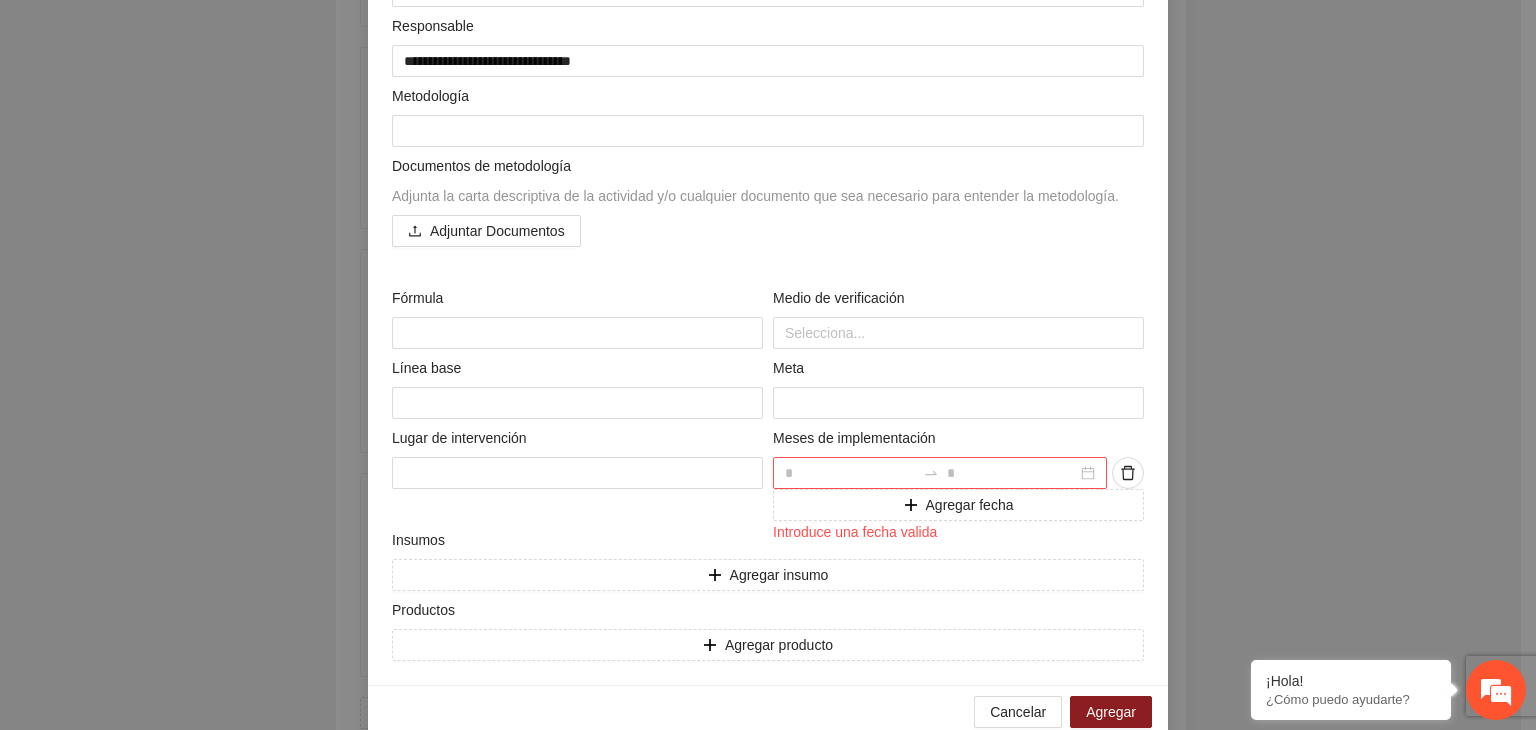 click at bounding box center [850, 473] 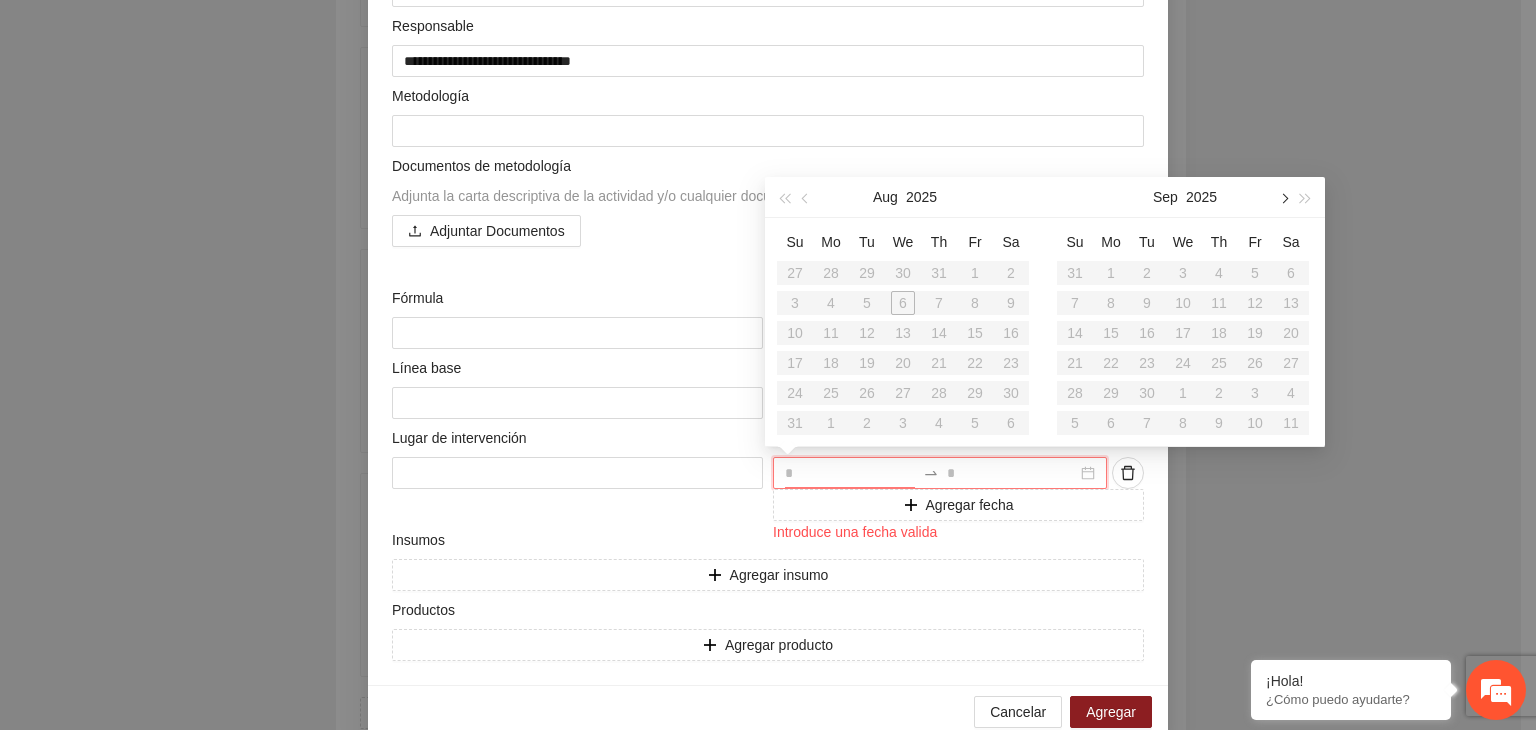 click at bounding box center [1283, 198] 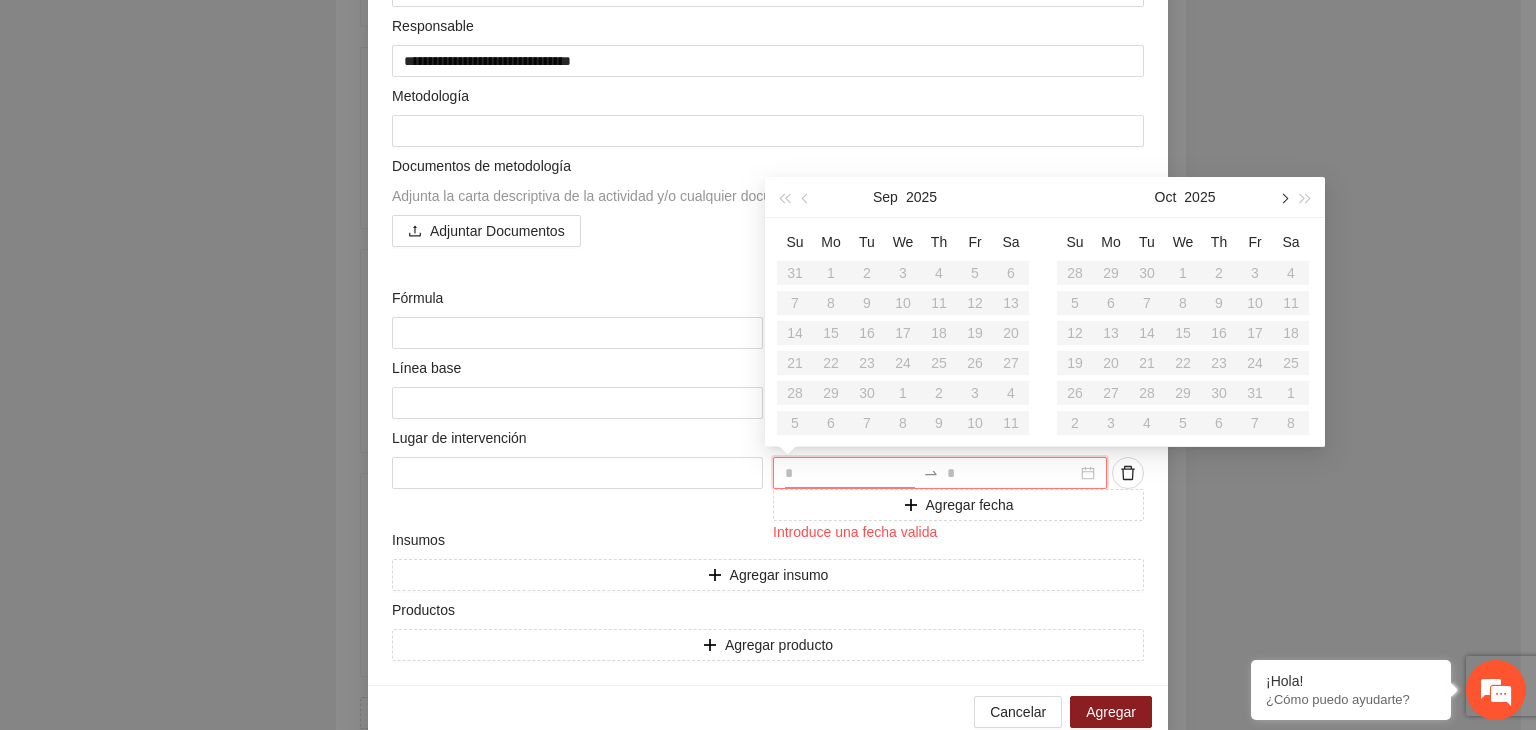 click at bounding box center [1283, 198] 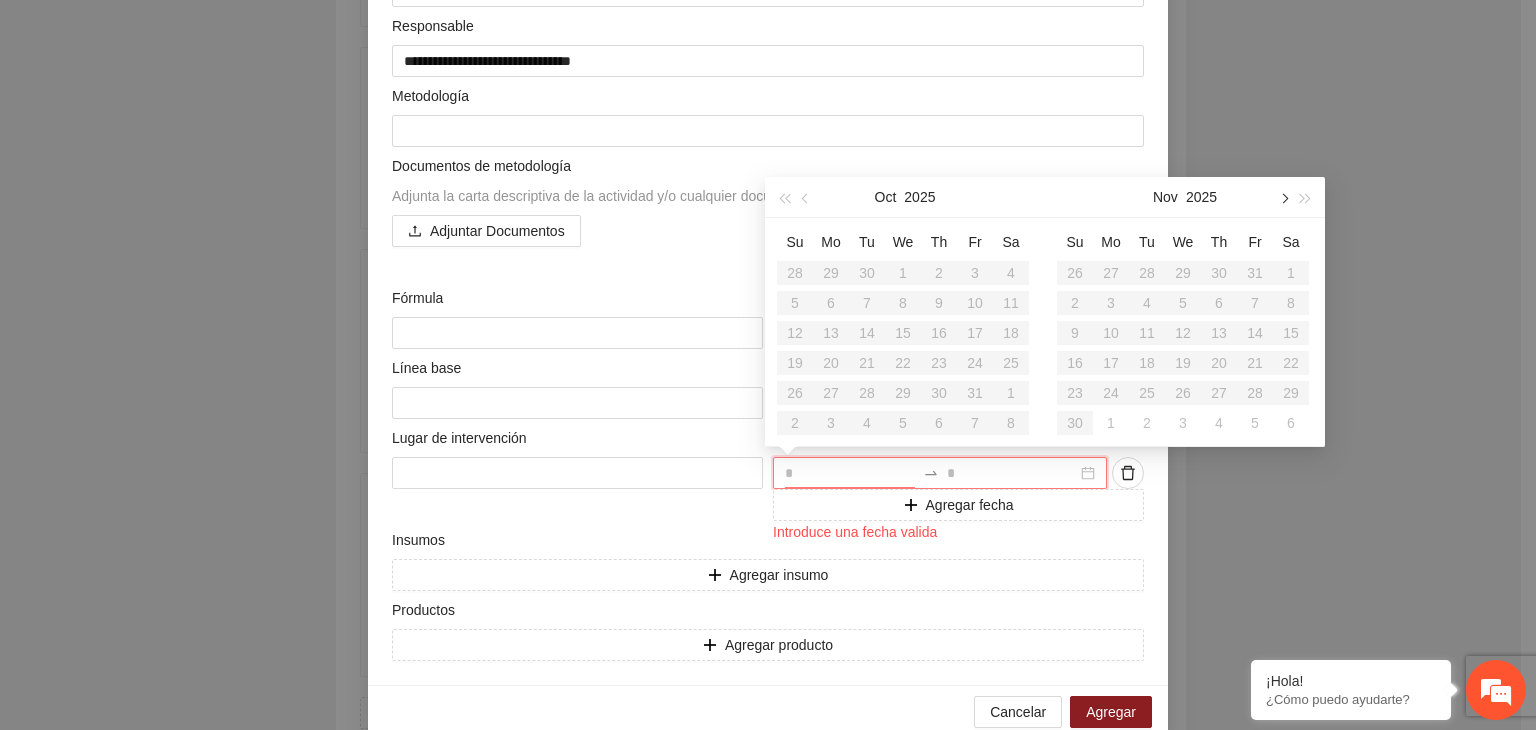 click at bounding box center [1283, 198] 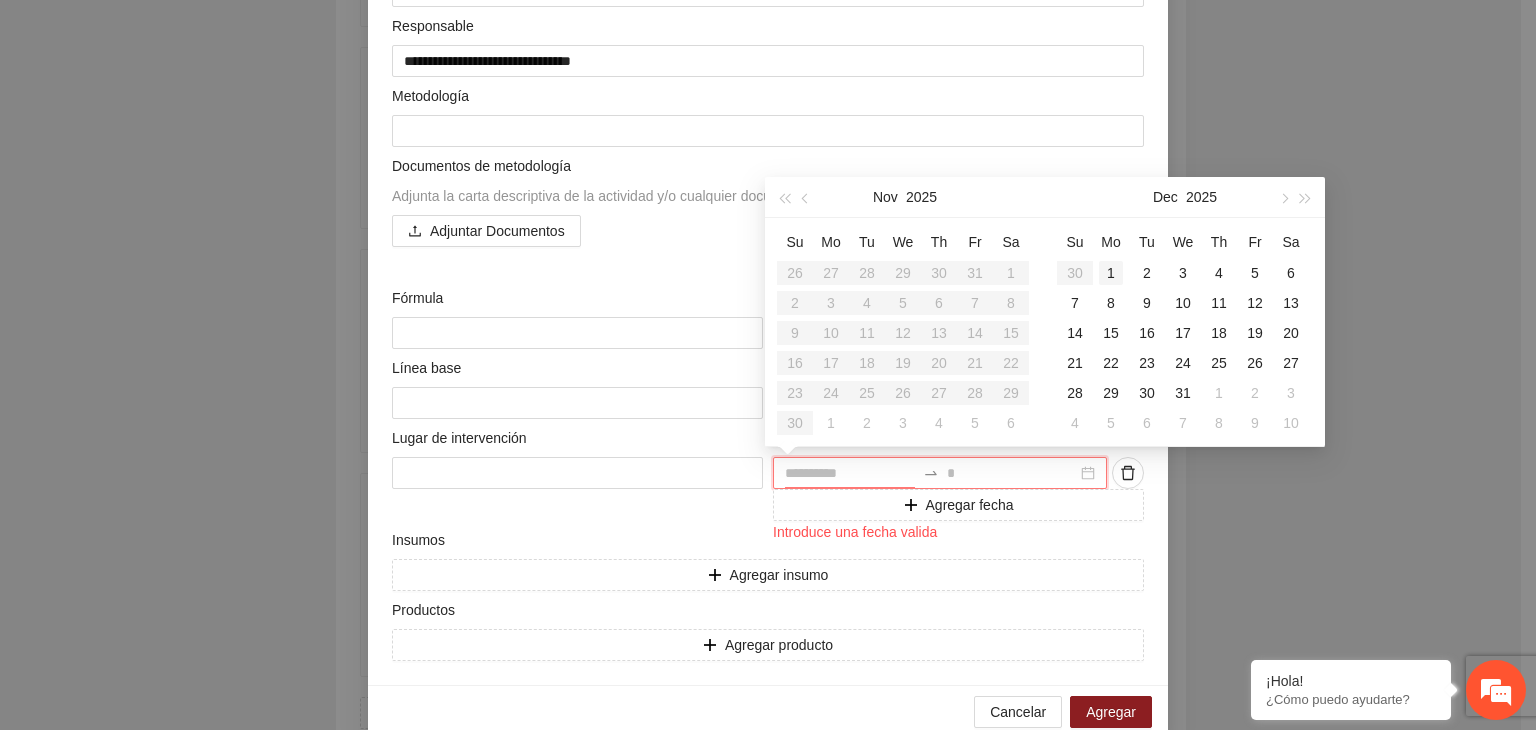 click on "1" at bounding box center [1111, 273] 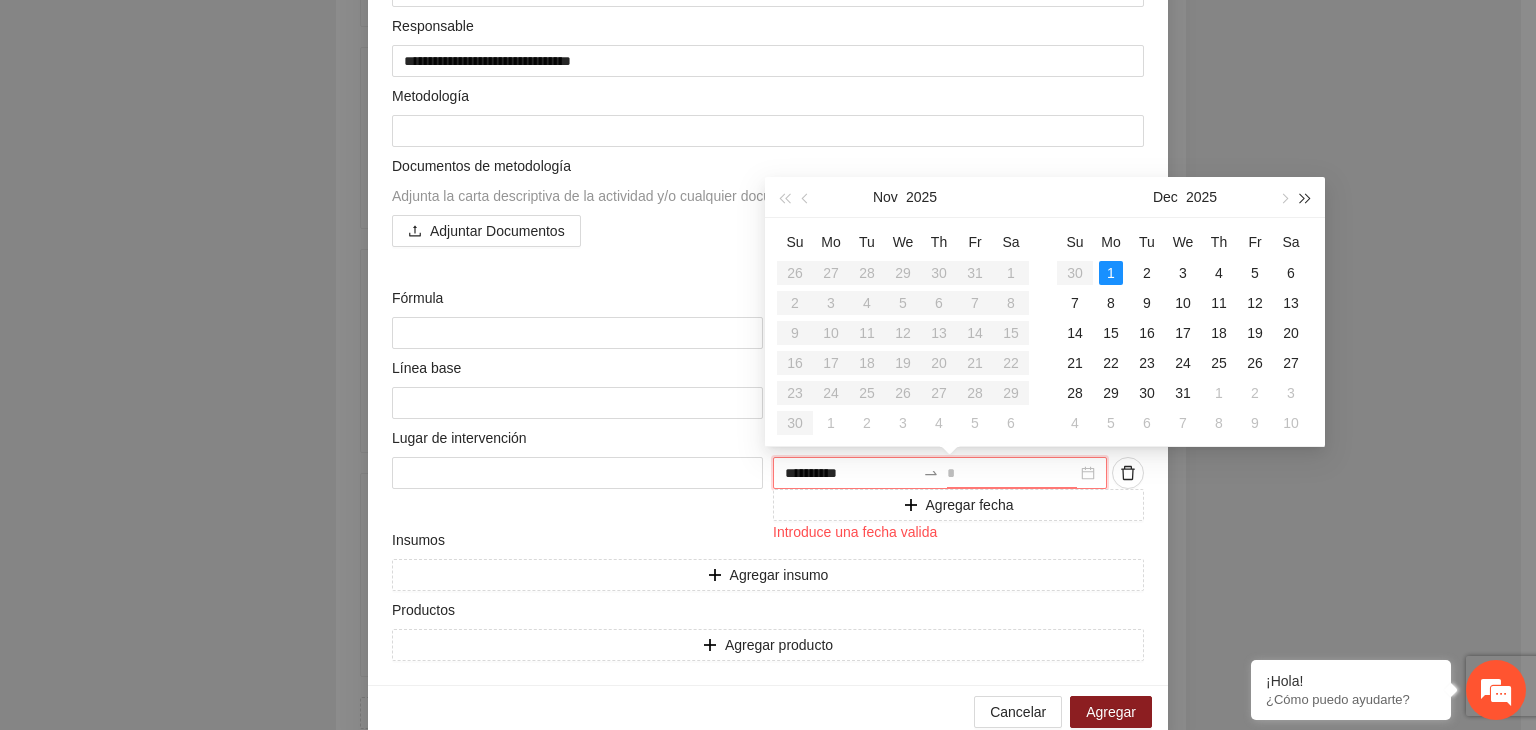 click at bounding box center [1306, 197] 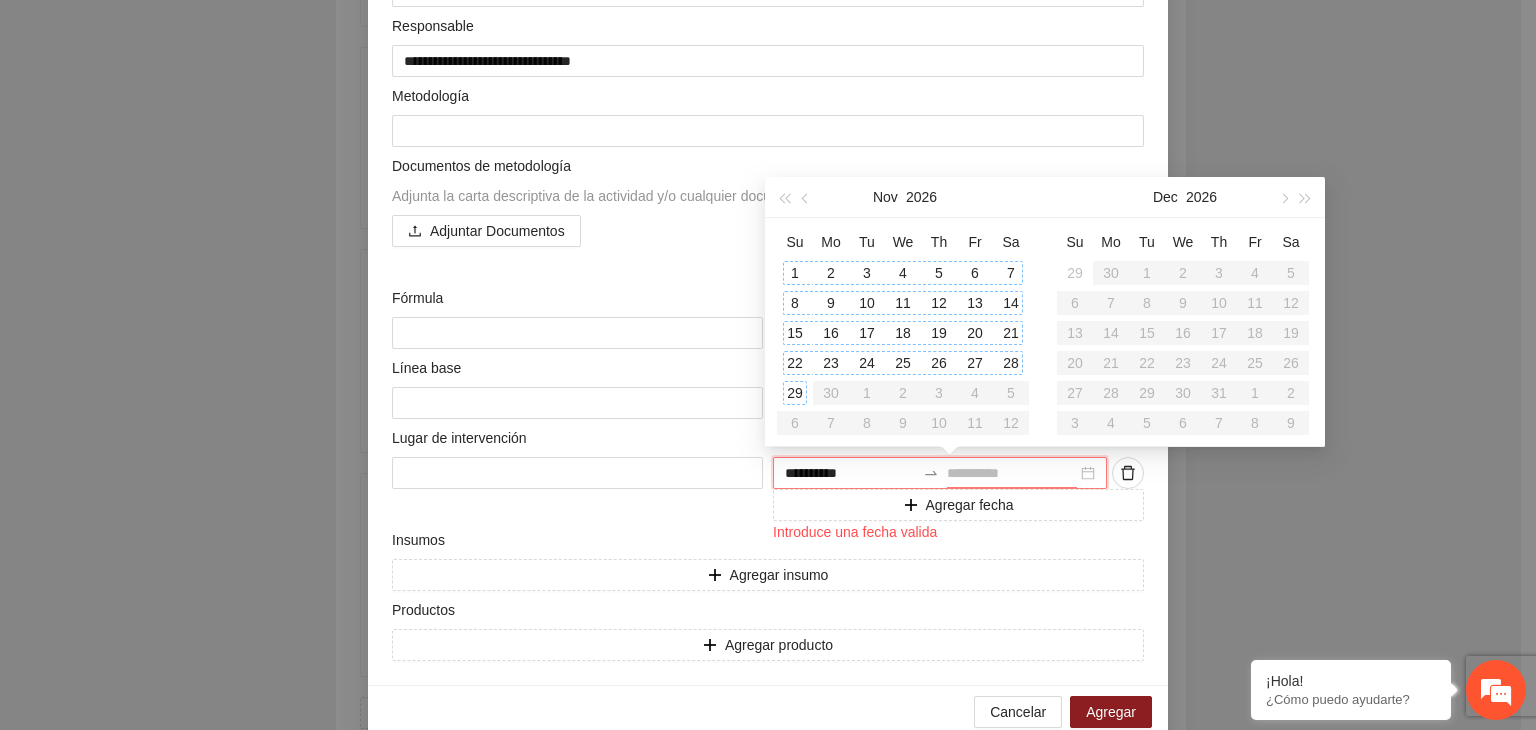 click on "29" at bounding box center [795, 393] 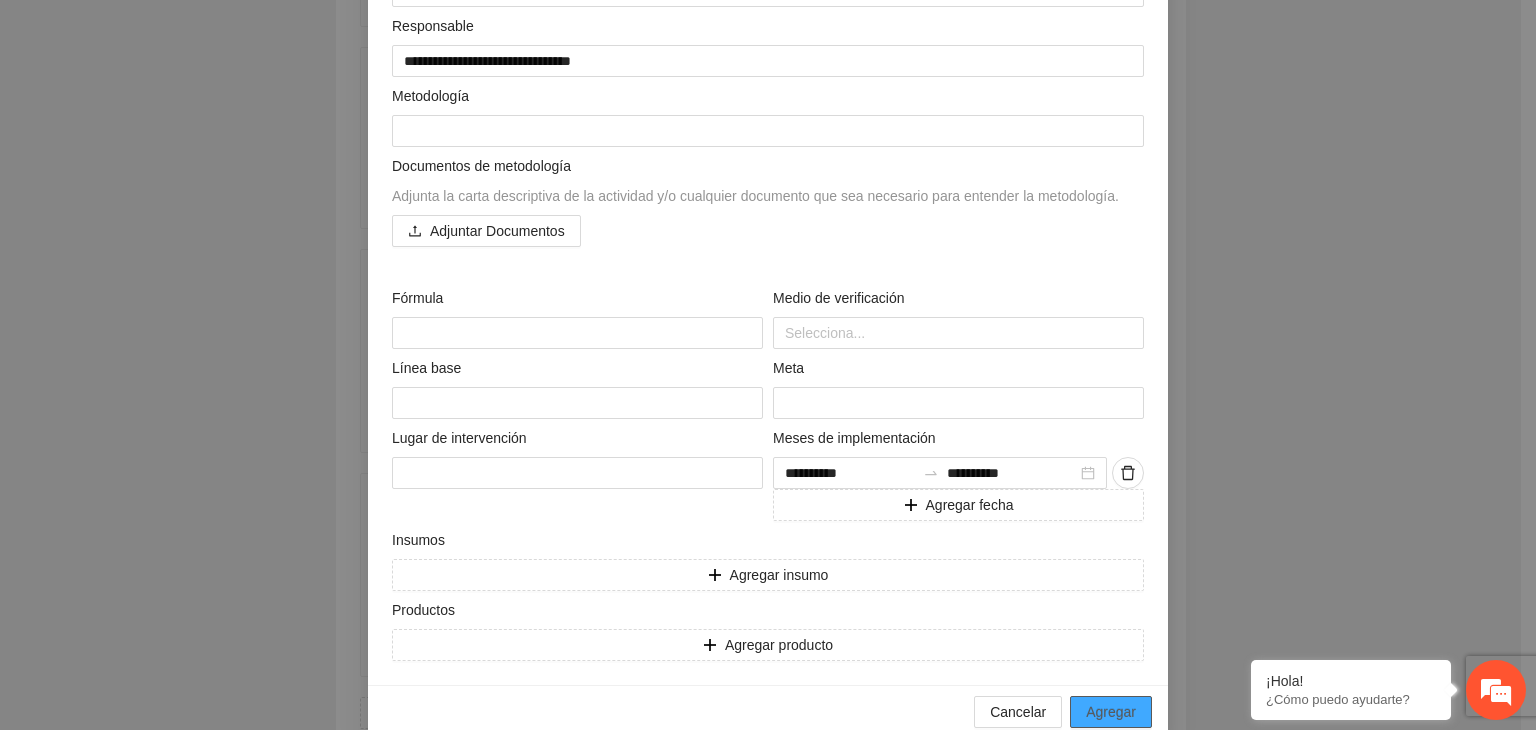 click on "Agregar" at bounding box center (1111, 712) 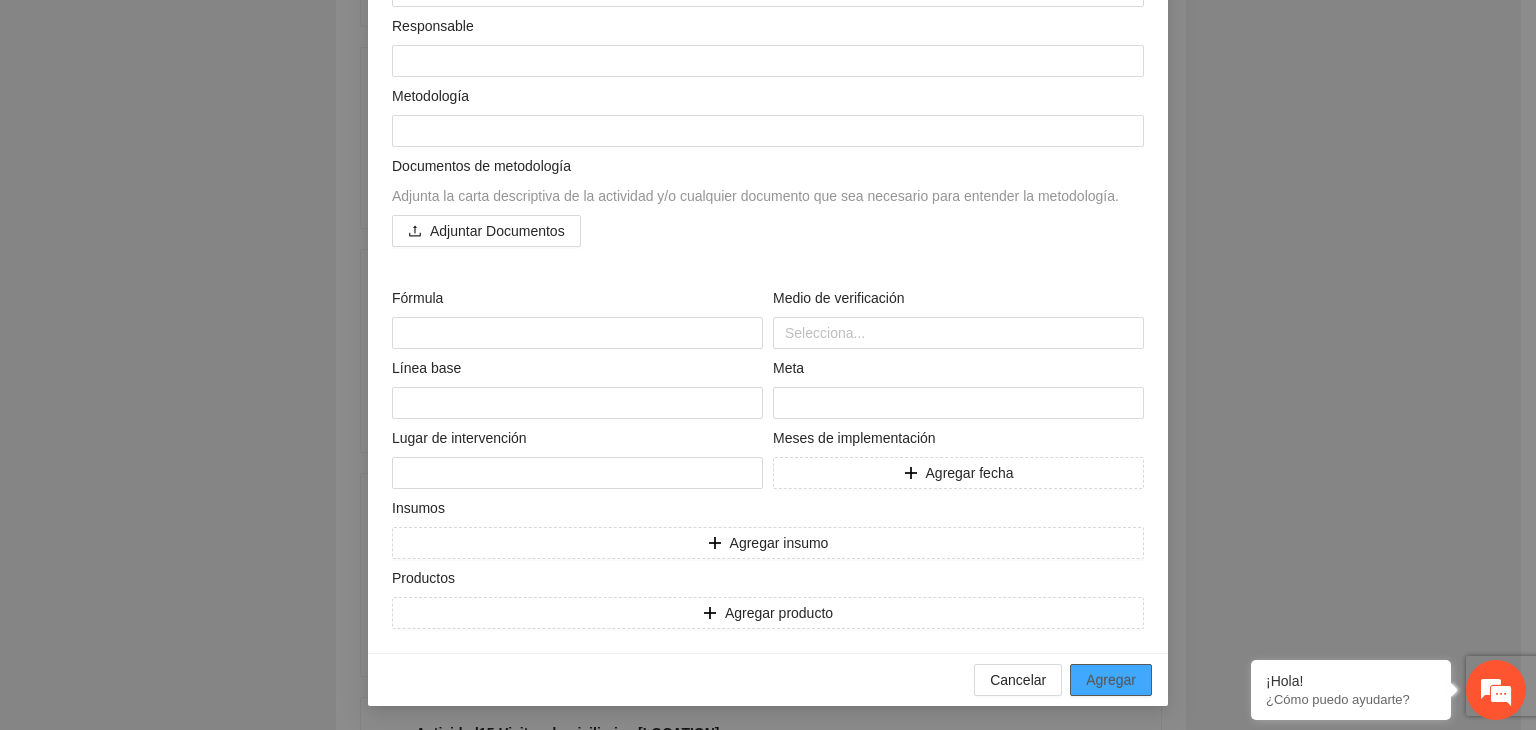 scroll, scrollTop: 12204, scrollLeft: 0, axis: vertical 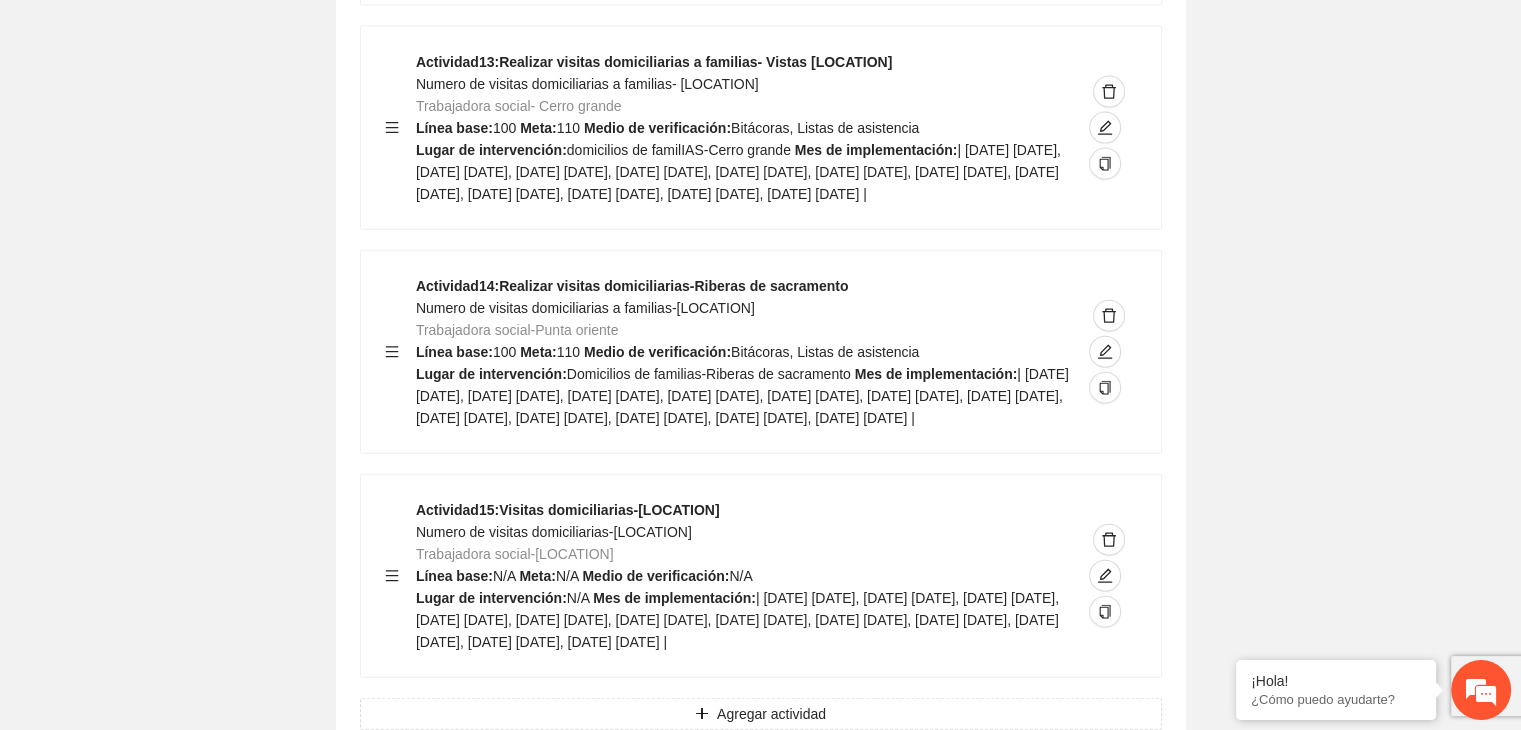 click on "Guardar Objetivo de desarrollo   Exportar Contribuir a la disminución de incidencia en violencia familiar en las zonas de [LOCATION], [LOCATION] y [LOCATION] del Municipio   de Chihuahua. Indicadores Indicador  1 :   Violencia familiar disminuyendo en un 5% en [LOCATION] Número de carpetas de investigación de Violencia familiar   disminuyendo en un 5% en [LOCATION] Metodología:   Se solicita información al Observatorio Ciudadano de FICOSEC sobre el número de carpetas de violencia familiar en las colonias de intervención Línea base:  29   Meta:  25   Fórmula:  Suma de carpetas de investigación de violencia familiar disminuyendo   en un 5% en [LOCATION]   Meto de verificación:  Reporte/Informe 0 Indicador  2 :   Violencia familiar disminuyendo en un 5% en [LOCATION] Número de carpetas de investigación de Violencia familiar   disminuyendo en un 5% en [LOCATION] Metodología:  Línea base:  63   Meta:  56   Fórmula:     Meto de verificación:  Reporte/Informe 0 3 :" at bounding box center (760, -5266) 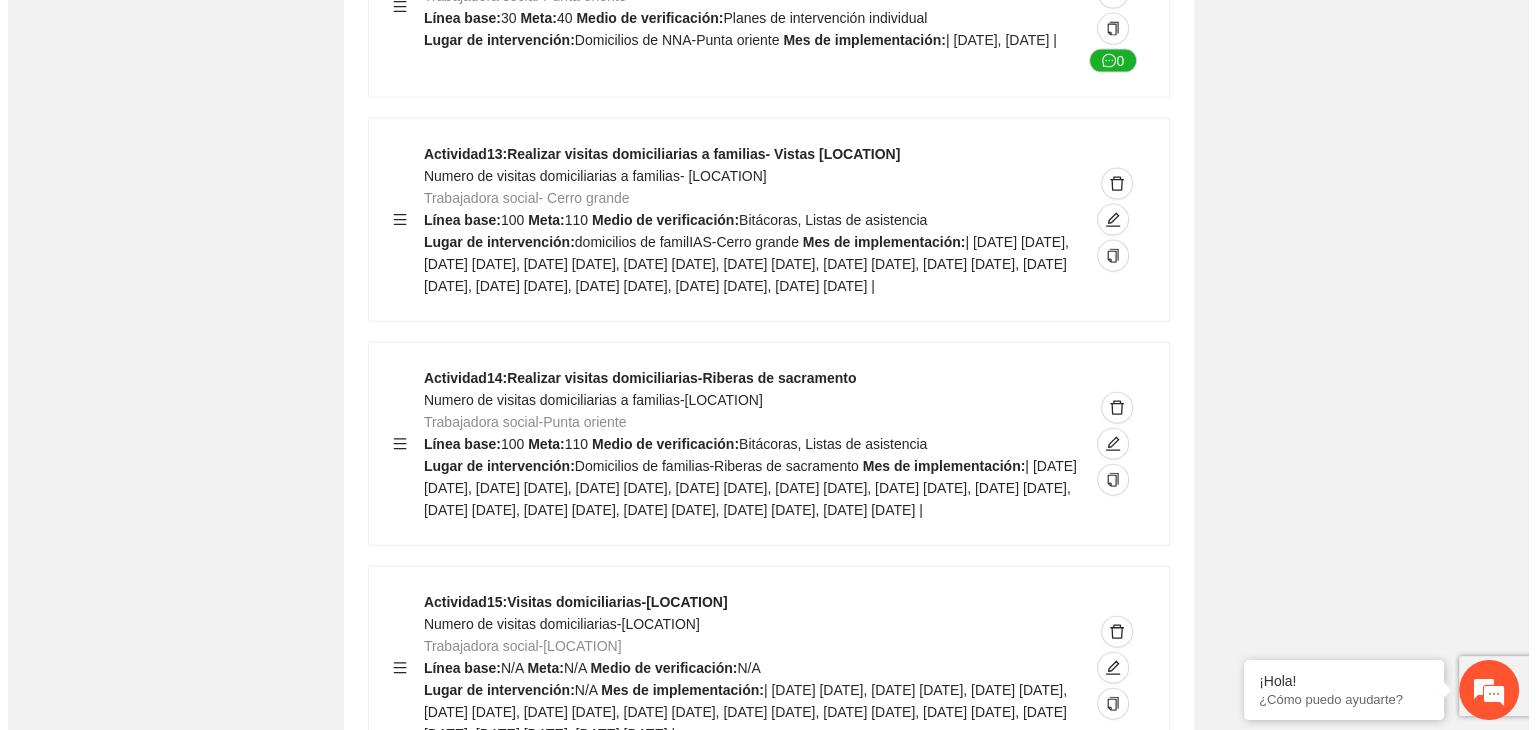 scroll, scrollTop: 12084, scrollLeft: 0, axis: vertical 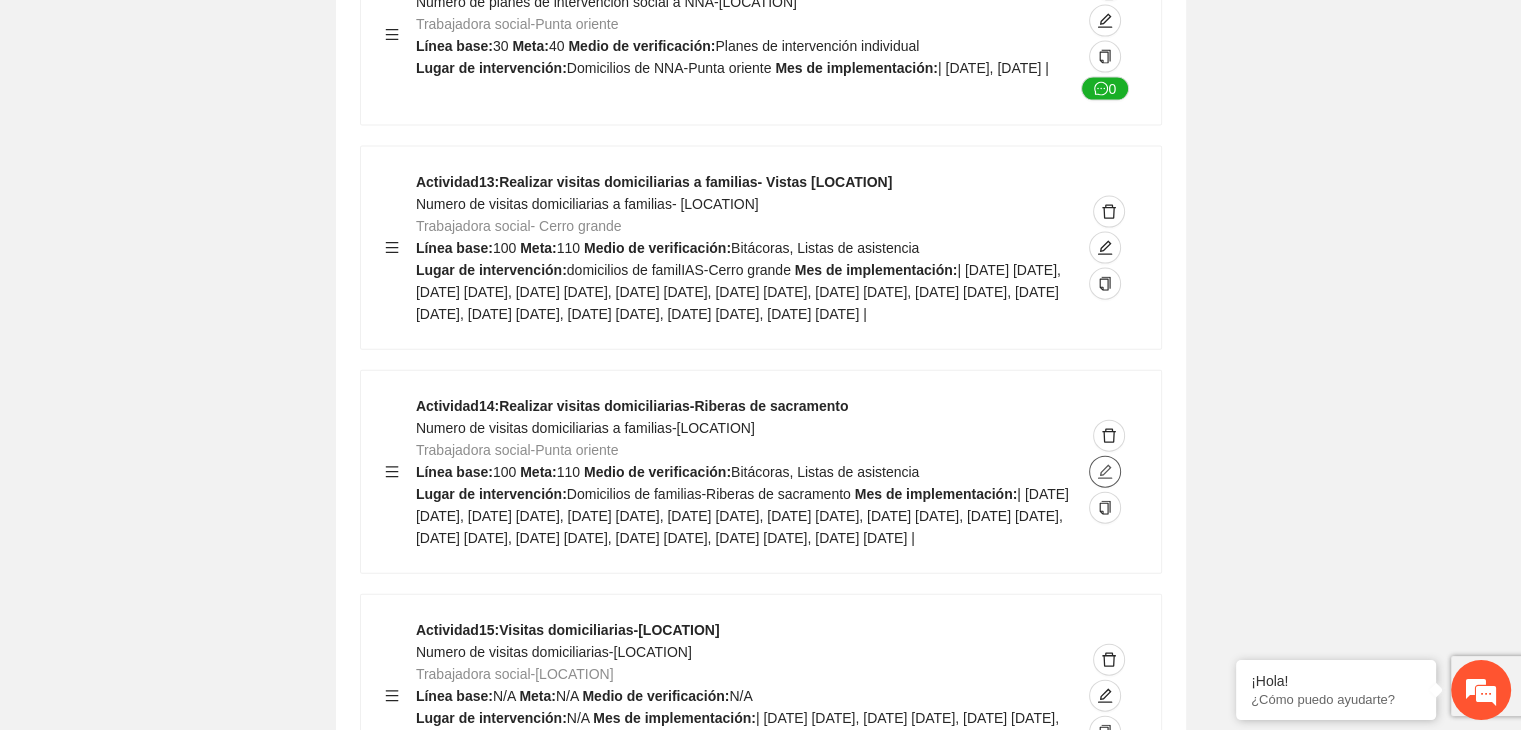 click 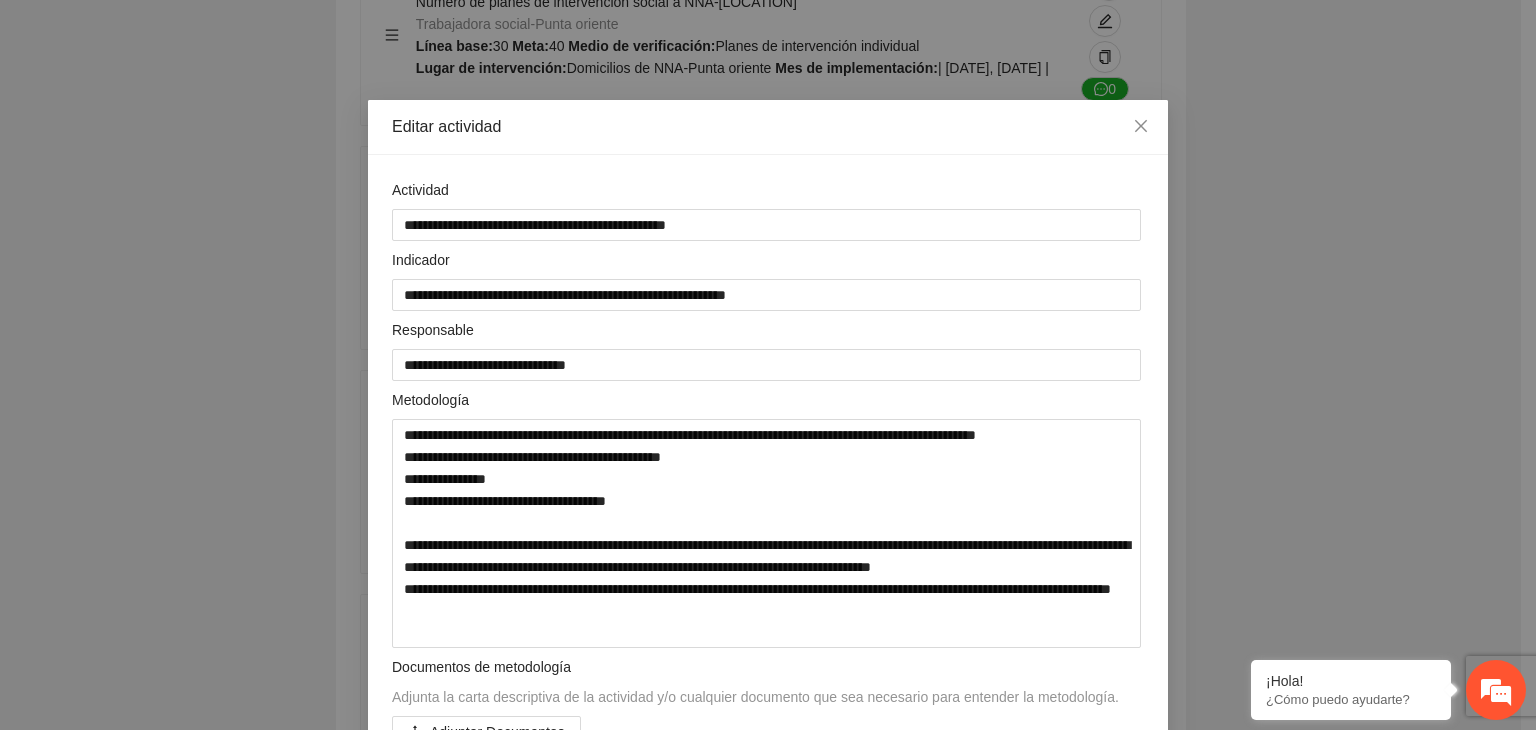 click on "**********" at bounding box center (768, 365) 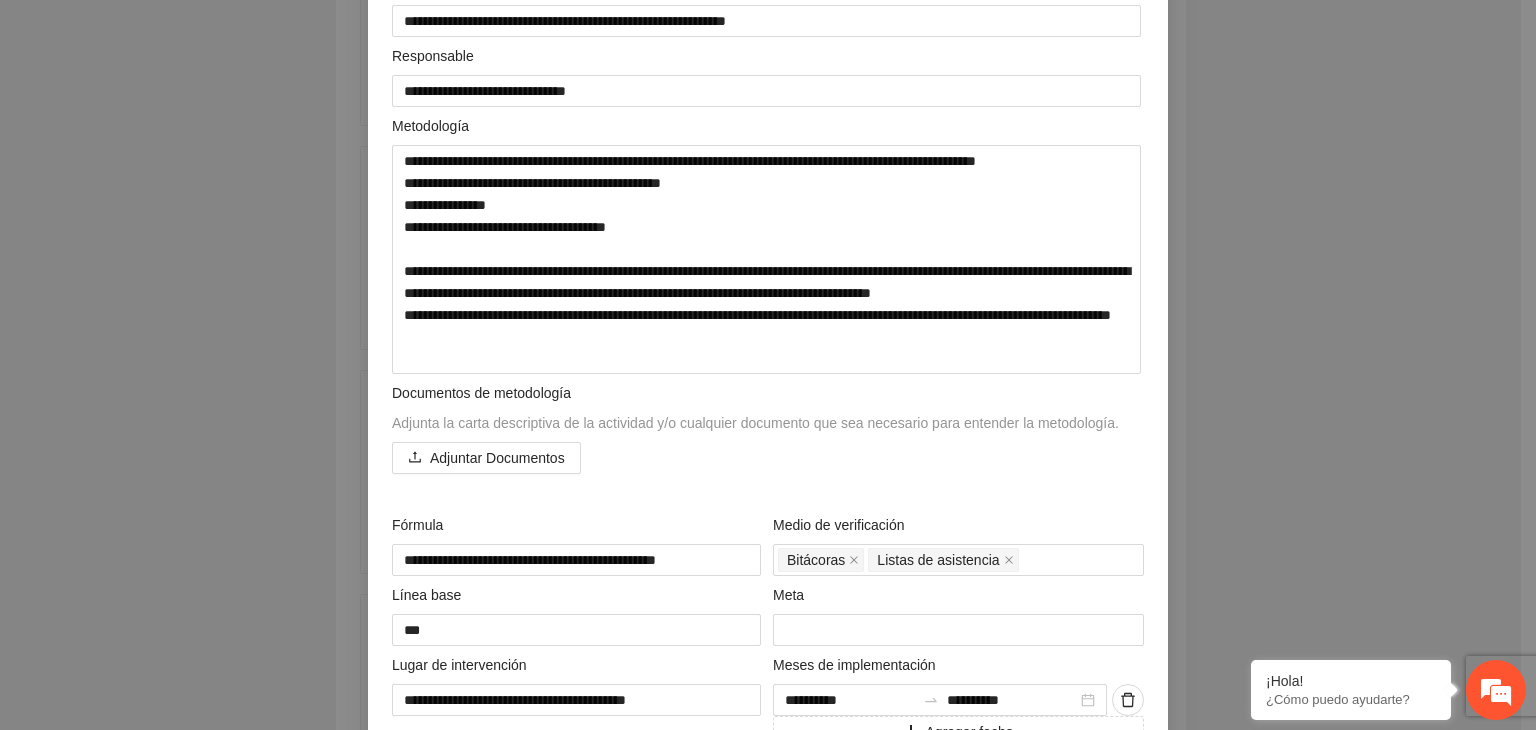 scroll, scrollTop: 320, scrollLeft: 0, axis: vertical 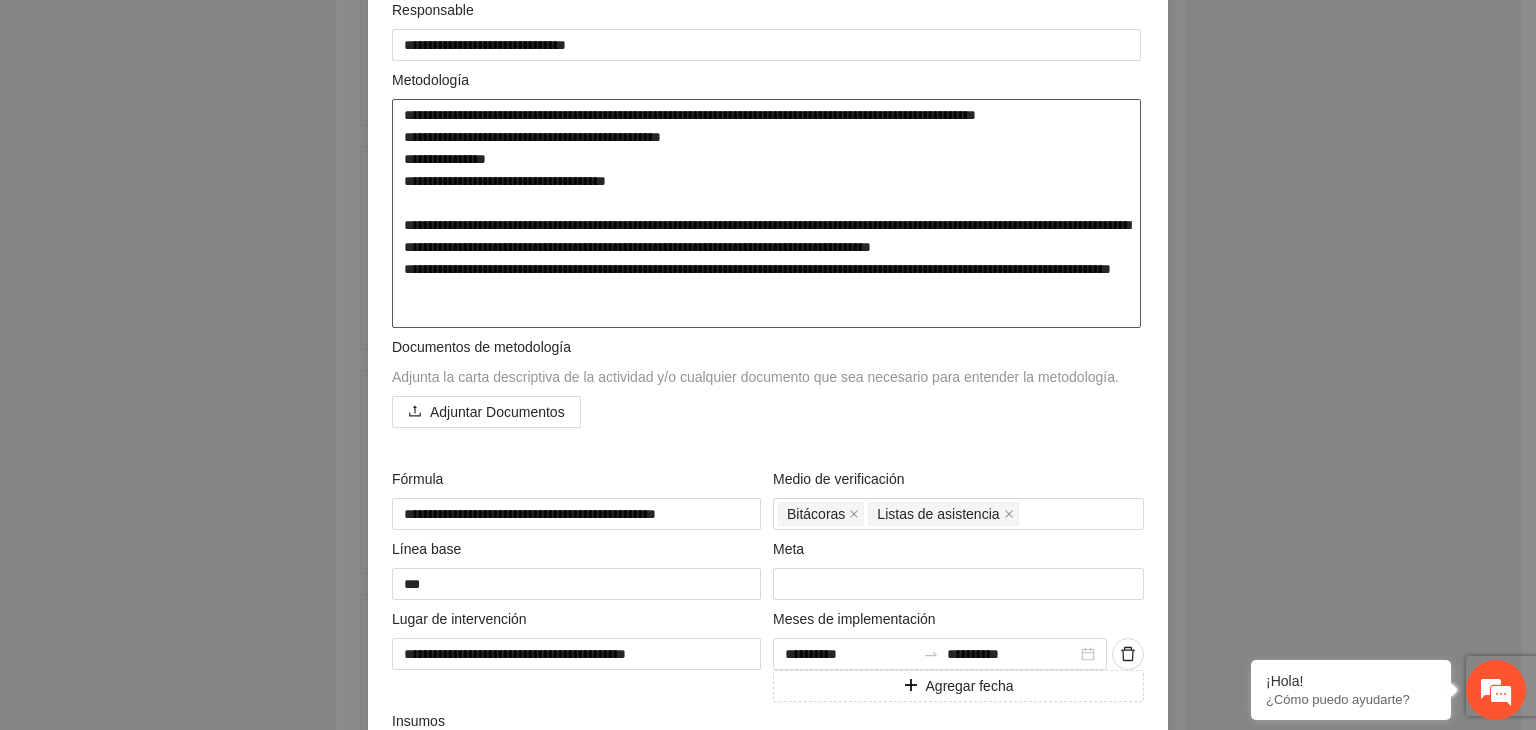 drag, startPoint x: 587, startPoint y: 320, endPoint x: 387, endPoint y: 108, distance: 291.45154 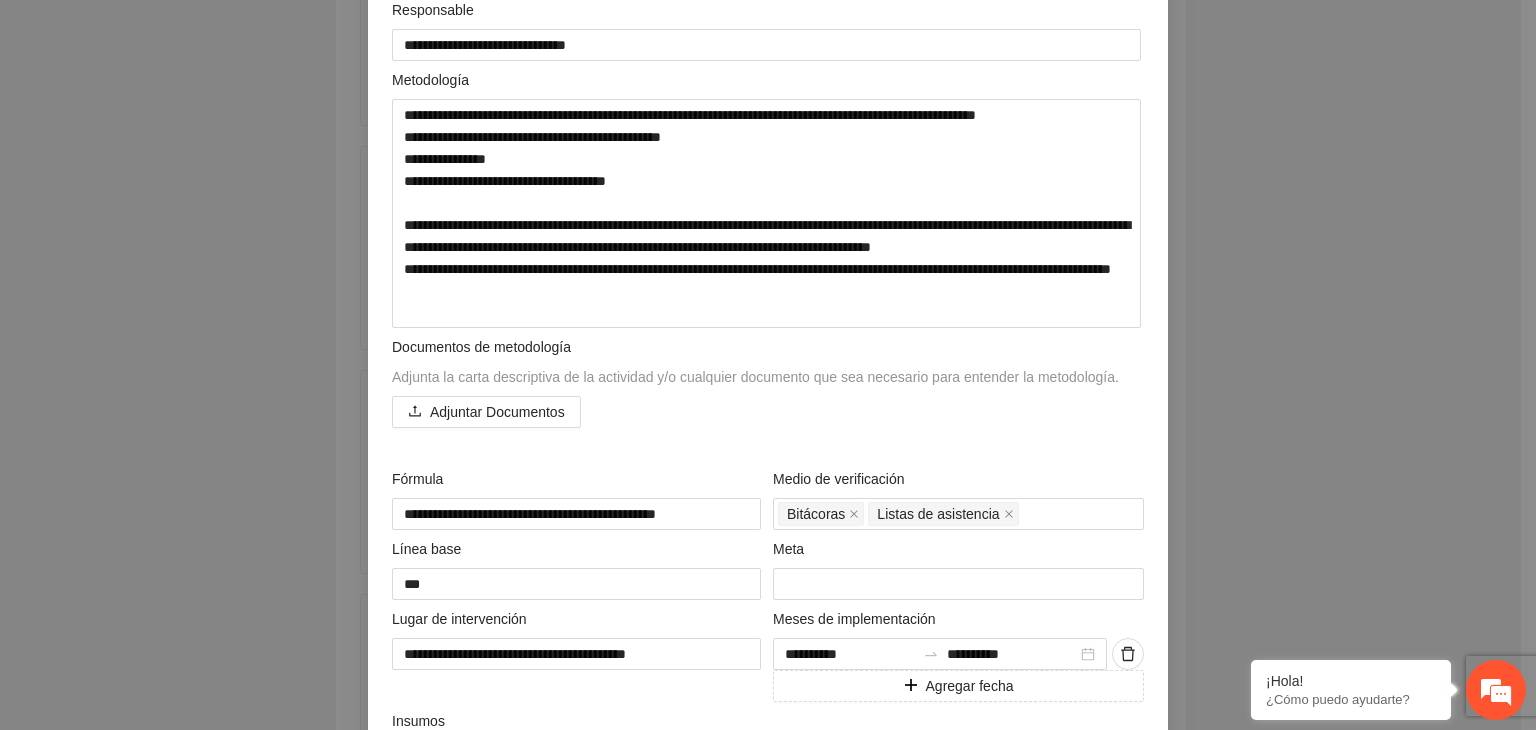 click on "**********" at bounding box center [768, 365] 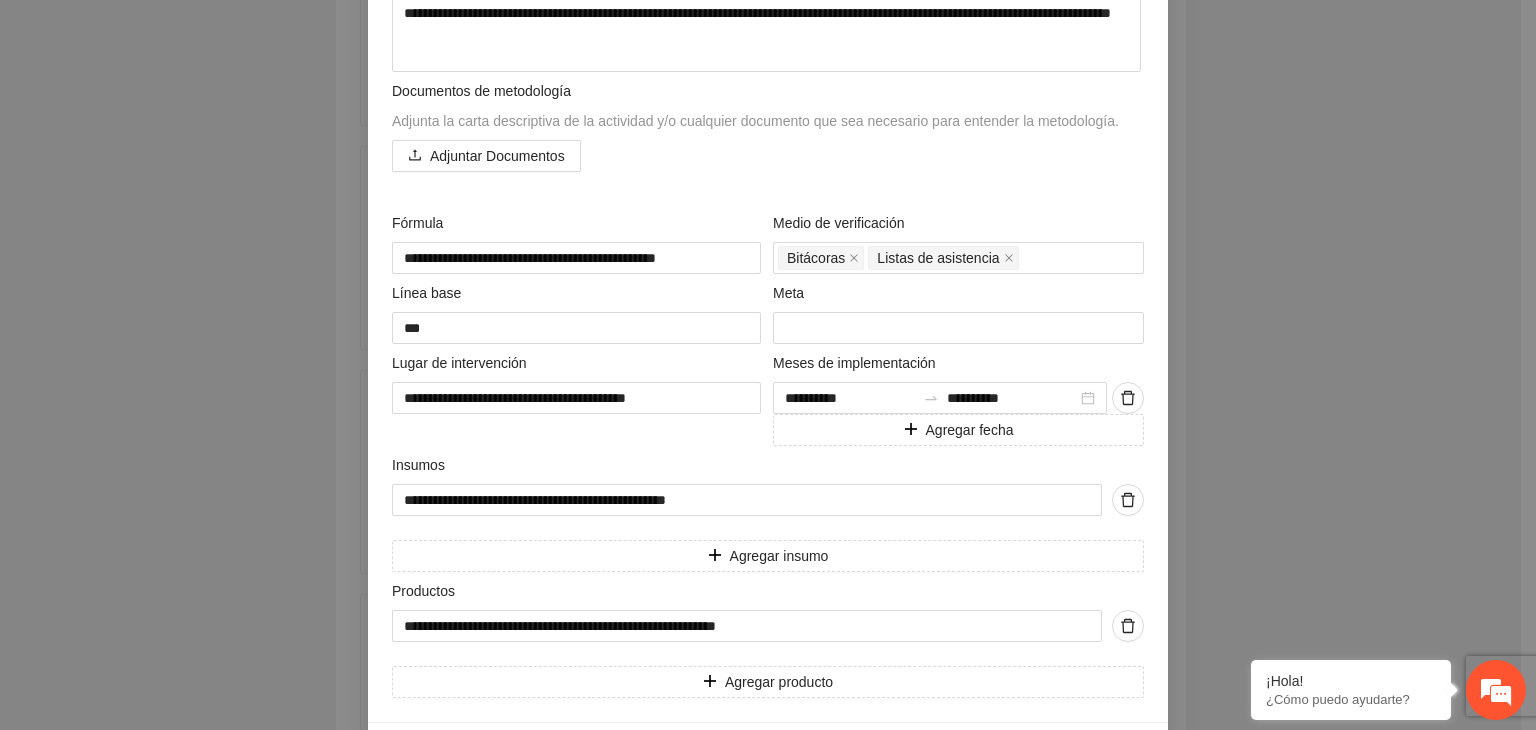 scroll, scrollTop: 645, scrollLeft: 0, axis: vertical 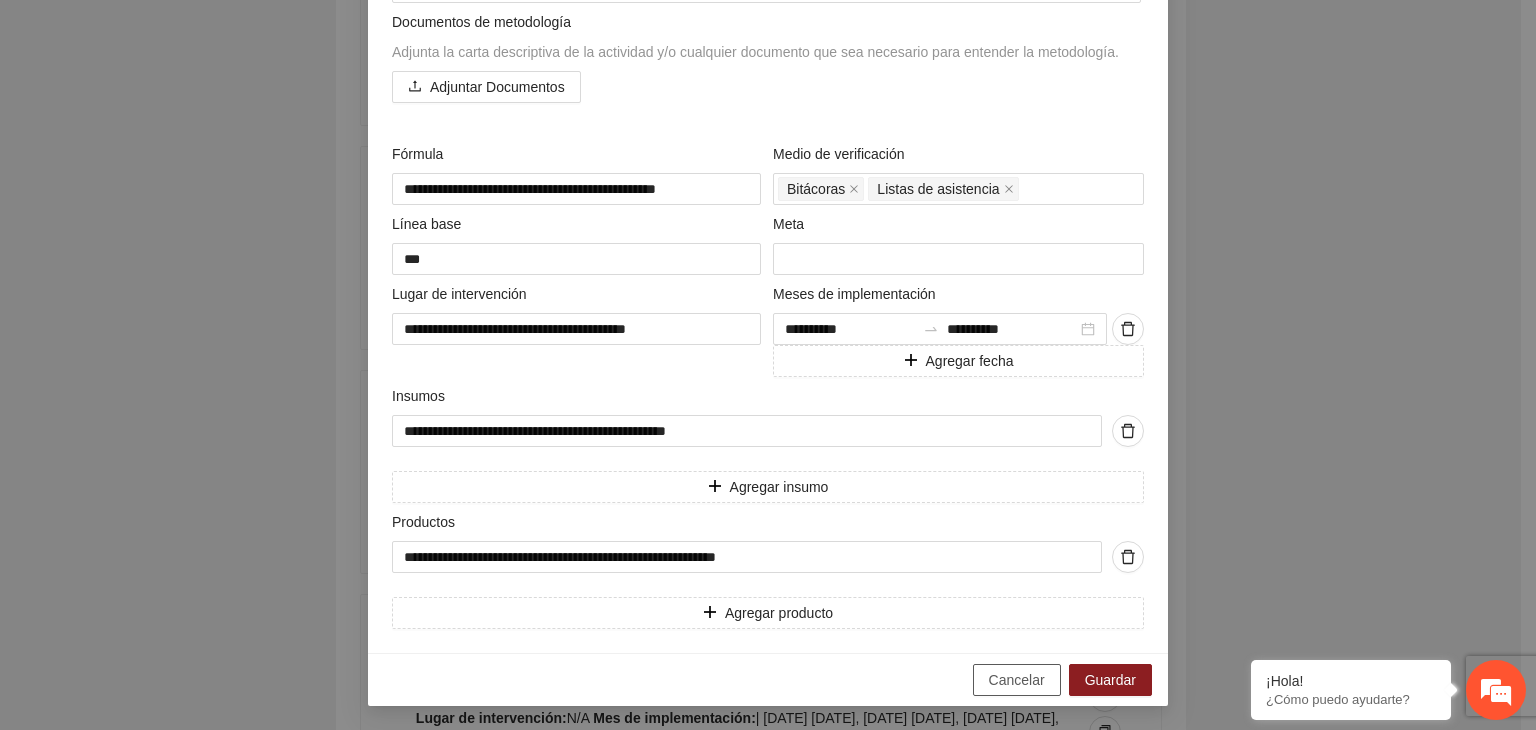click on "Cancelar" at bounding box center [1017, 680] 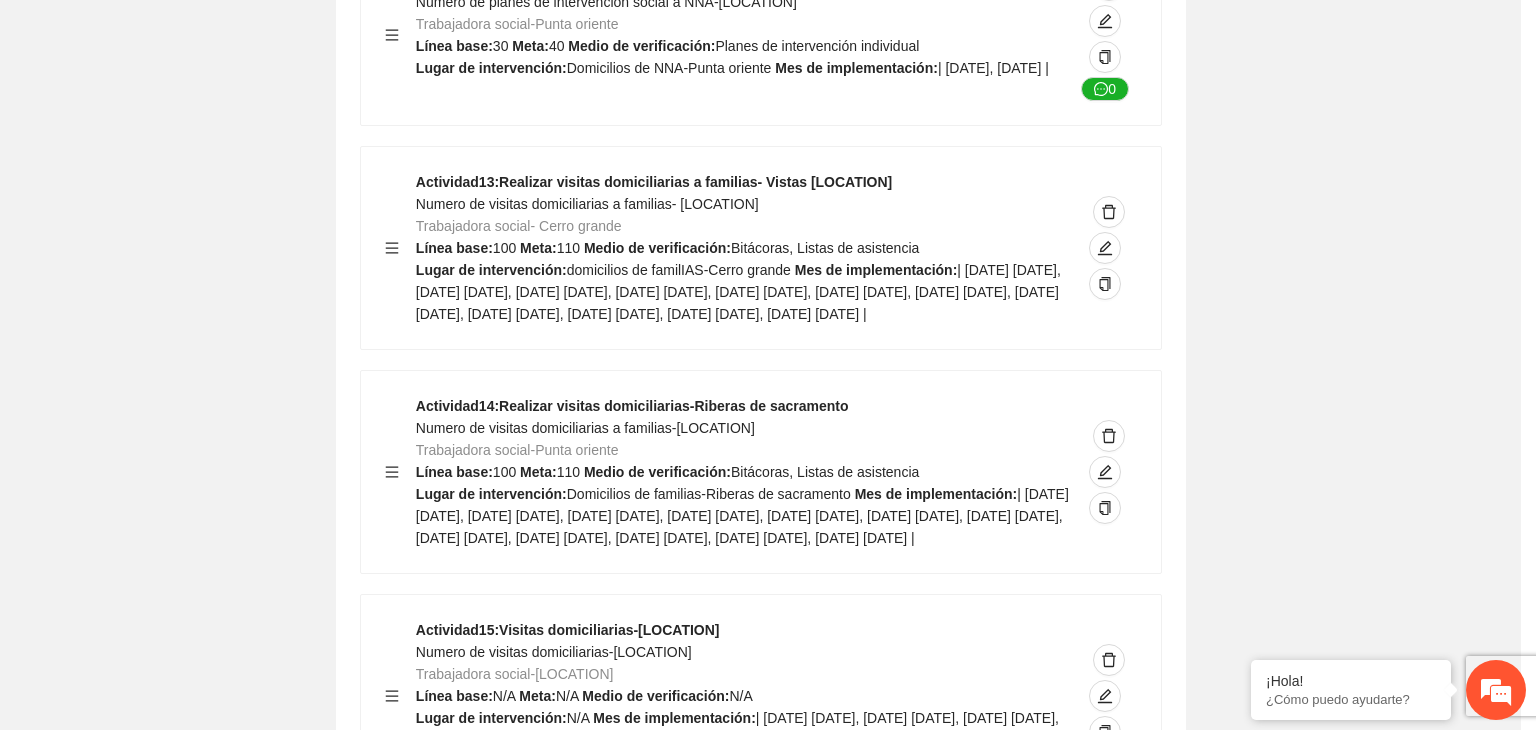 scroll, scrollTop: 204, scrollLeft: 0, axis: vertical 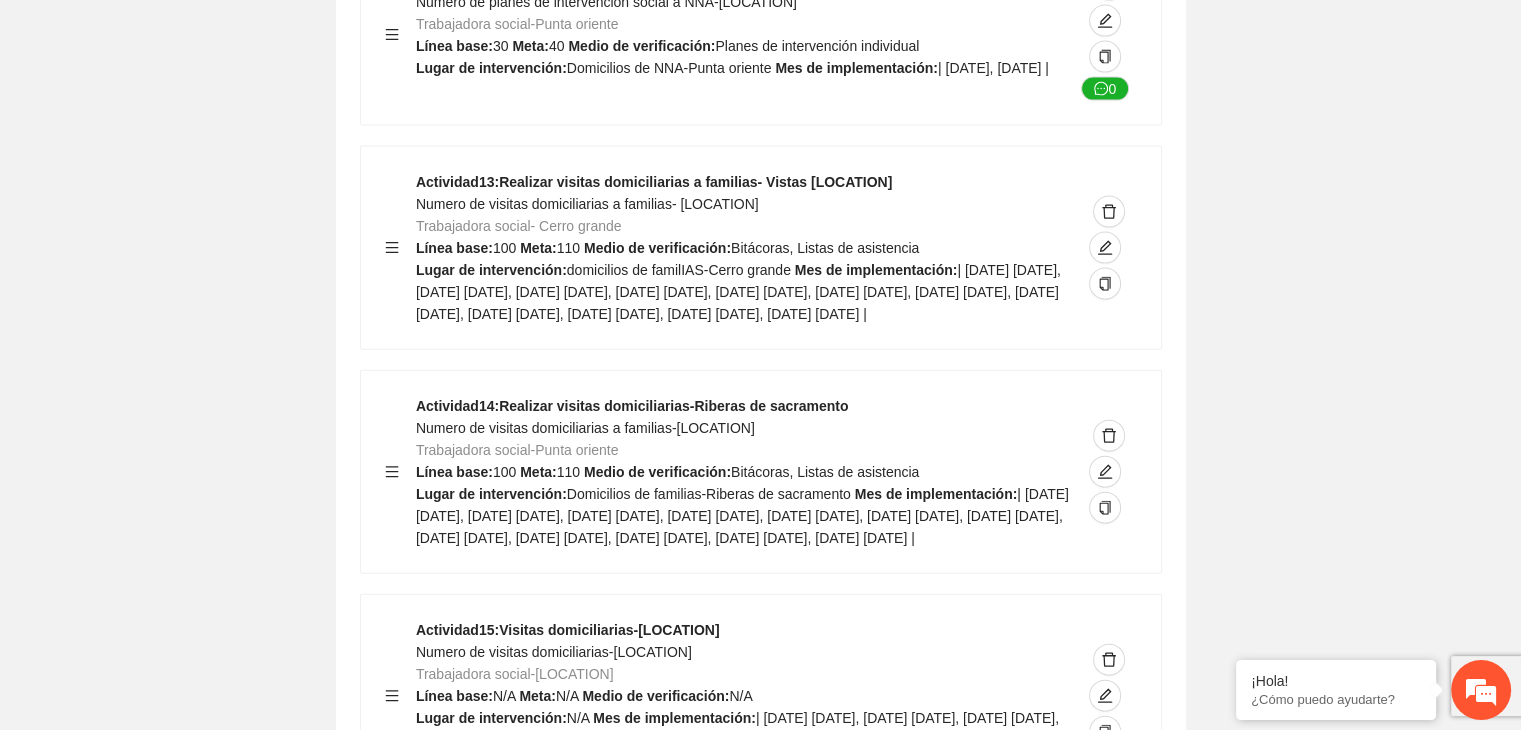 click on "Guardar Objetivo de desarrollo   Exportar Contribuir a la disminución de incidencia en violencia familiar en las zonas de [LOCATION], [LOCATION] y [LOCATION] del Municipio   de Chihuahua. Indicadores Indicador  1 :   Violencia familiar disminuyendo en un 5% en [LOCATION] Número de carpetas de investigación de Violencia familiar   disminuyendo en un 5% en [LOCATION] Metodología:   Se solicita información al Observatorio Ciudadano de FICOSEC sobre el número de carpetas de violencia familiar en las colonias de intervención Línea base:  29   Meta:  25   Fórmula:  Suma de carpetas de investigación de violencia familiar disminuyendo   en un 5% en [LOCATION]   Meto de verificación:  Reporte/Informe 0 Indicador  2 :   Violencia familiar disminuyendo en un 5% en [LOCATION] Número de carpetas de investigación de Violencia familiar   disminuyendo en un 5% en [LOCATION] Metodología:  Línea base:  63   Meta:  56   Fórmula:     Meto de verificación:  Reporte/Informe 0 3 :" at bounding box center [760, -5146] 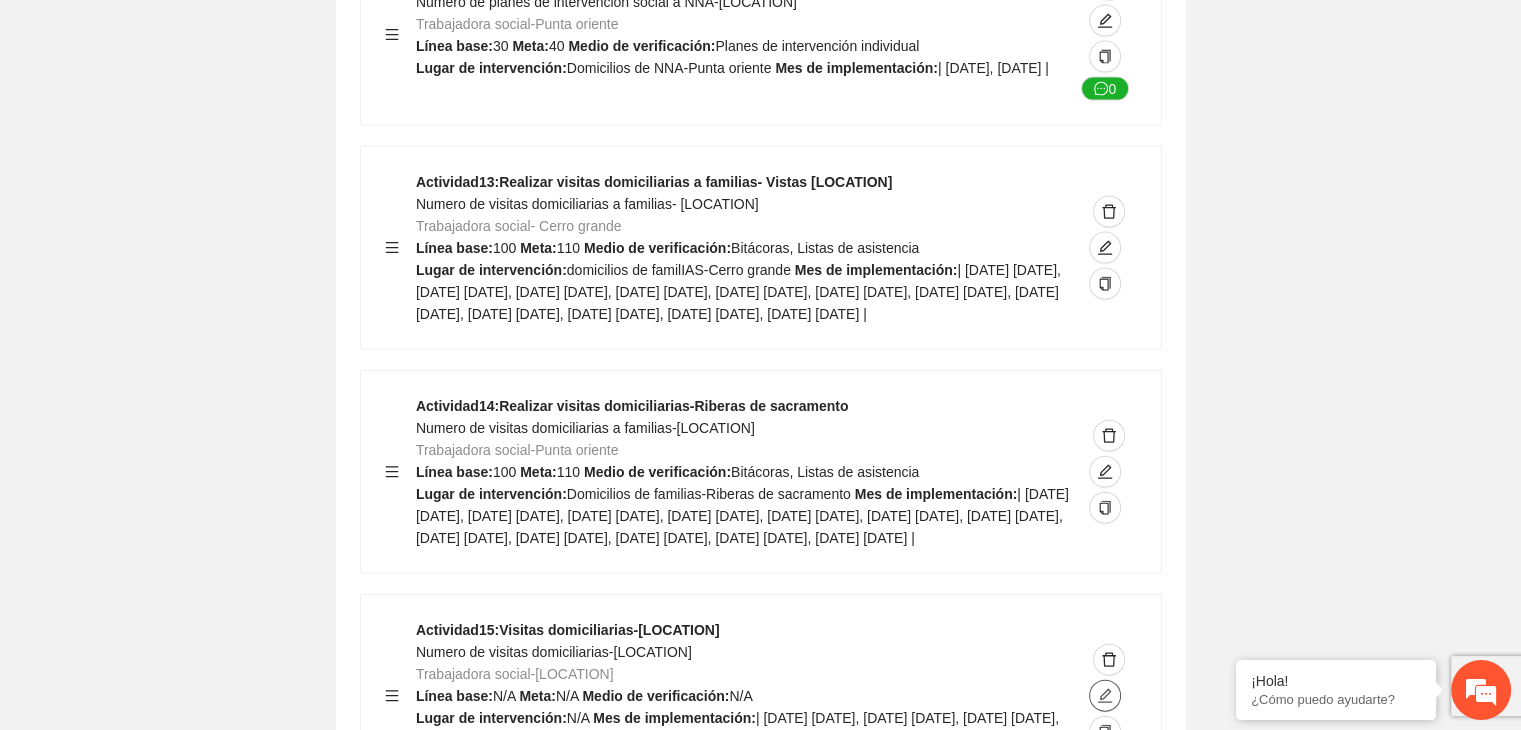 click at bounding box center [1105, 696] 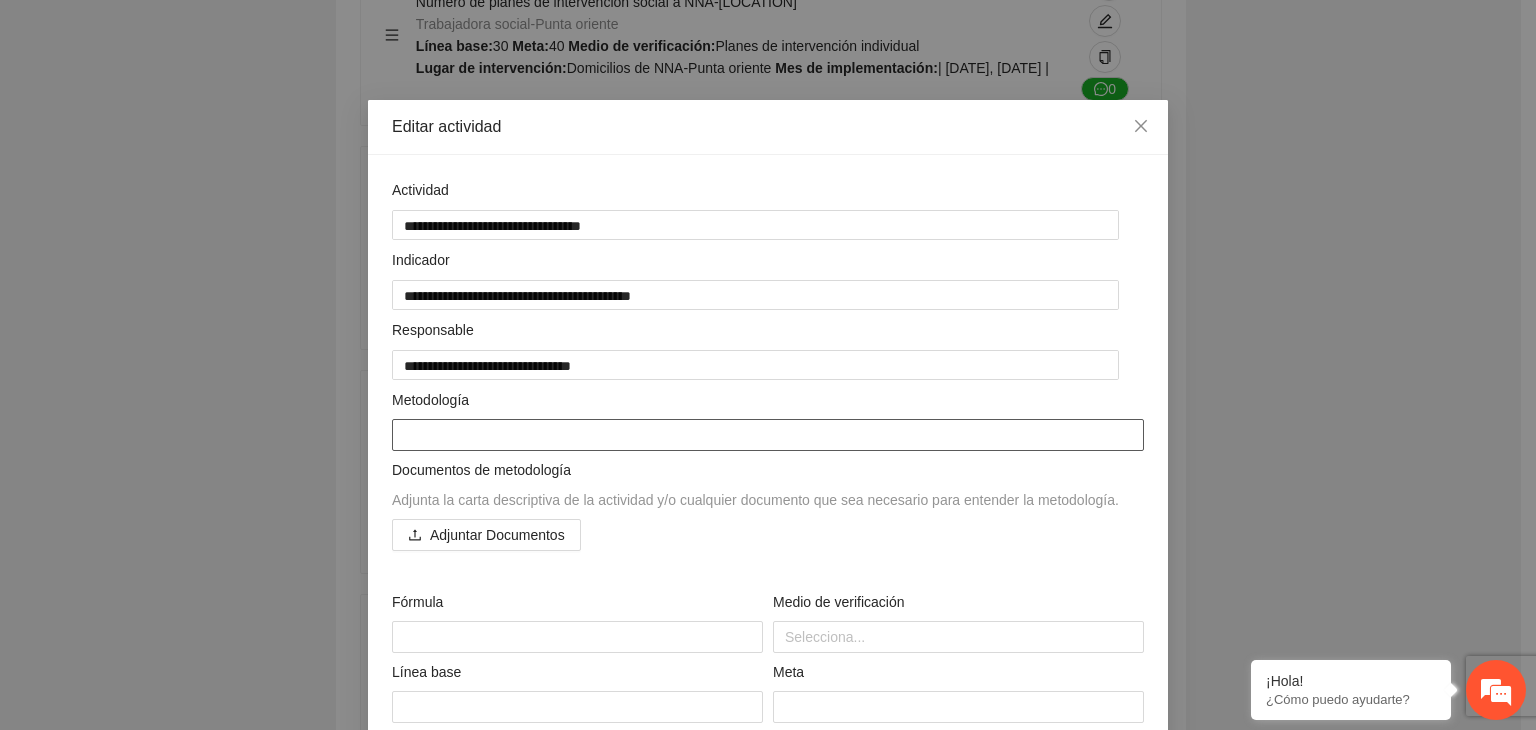 click at bounding box center [768, 435] 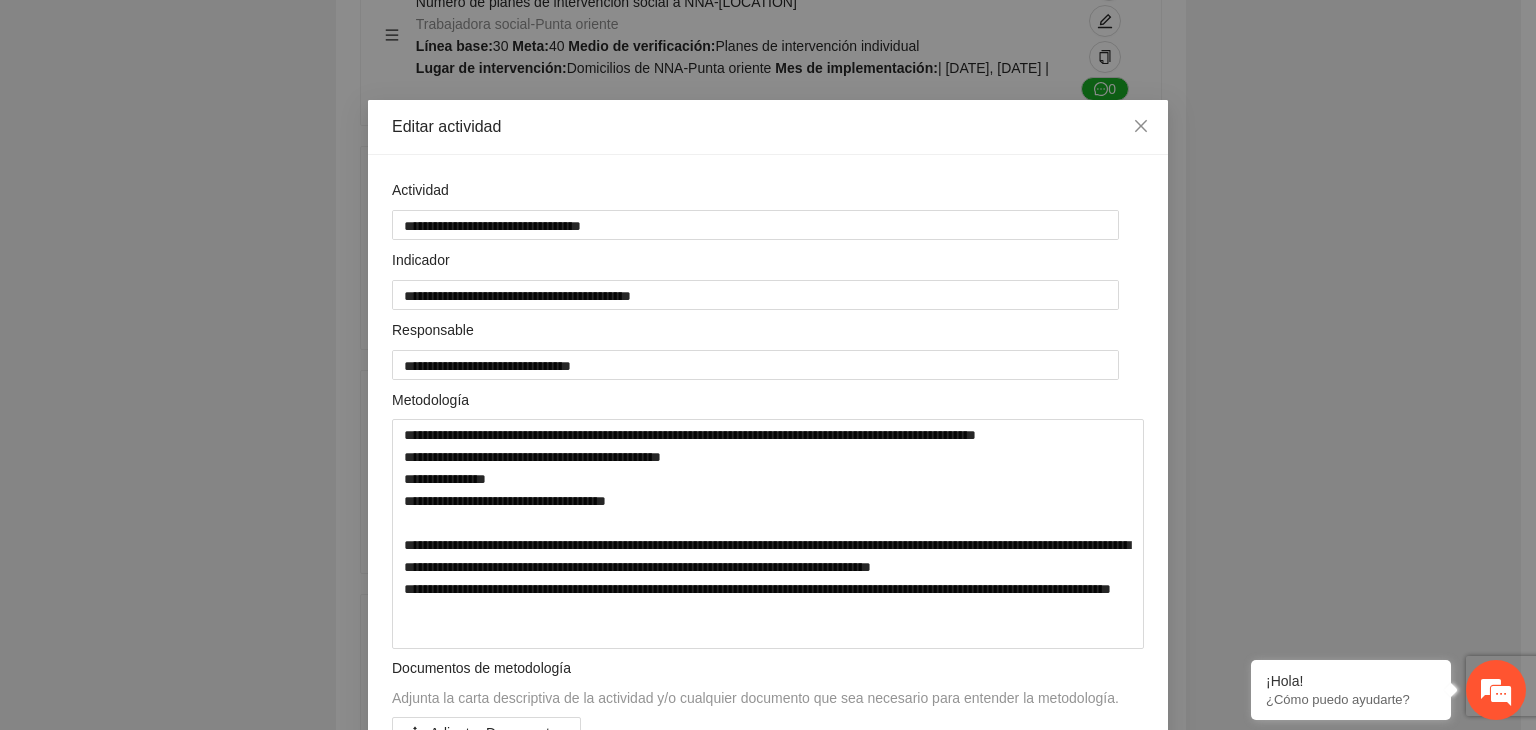 click on "**********" at bounding box center [768, 365] 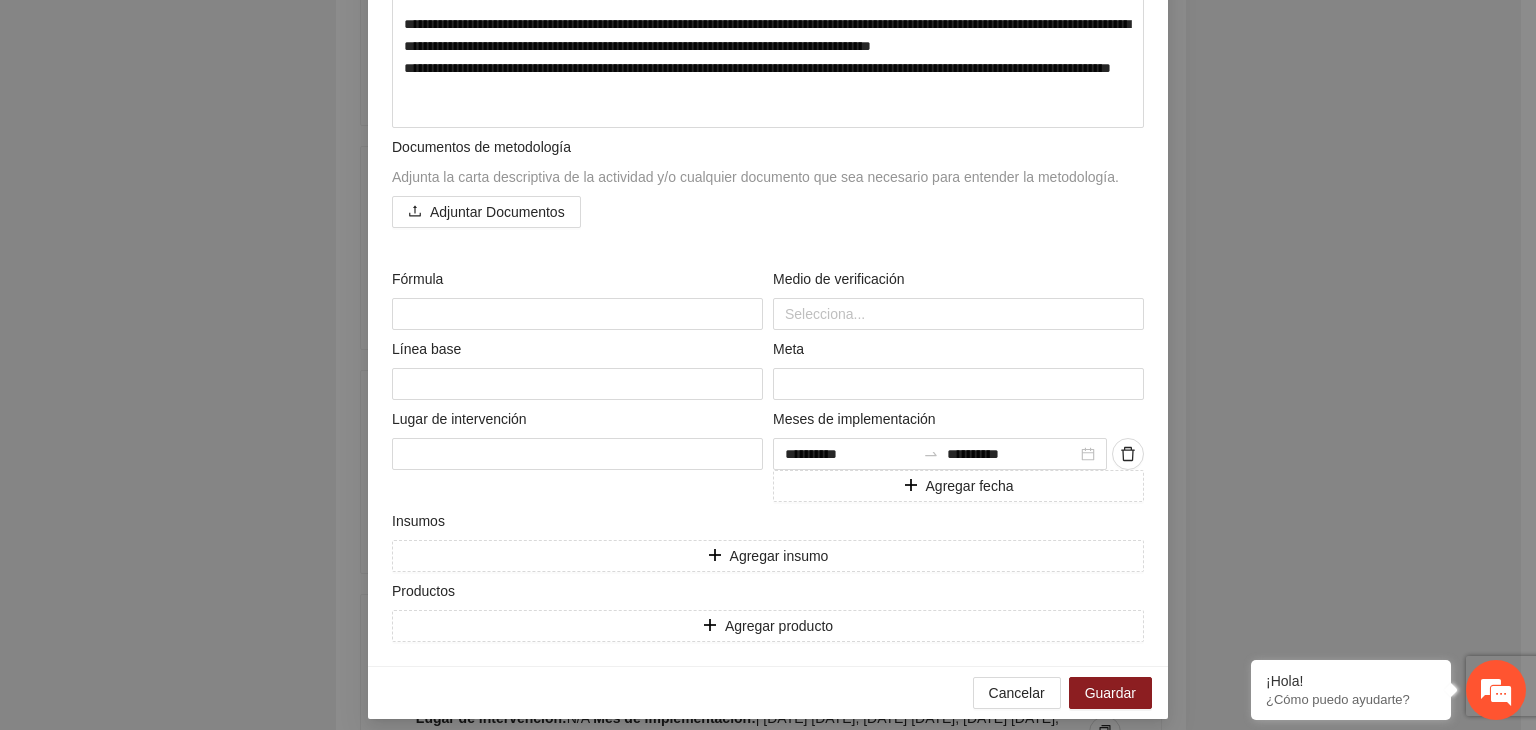 scroll, scrollTop: 533, scrollLeft: 0, axis: vertical 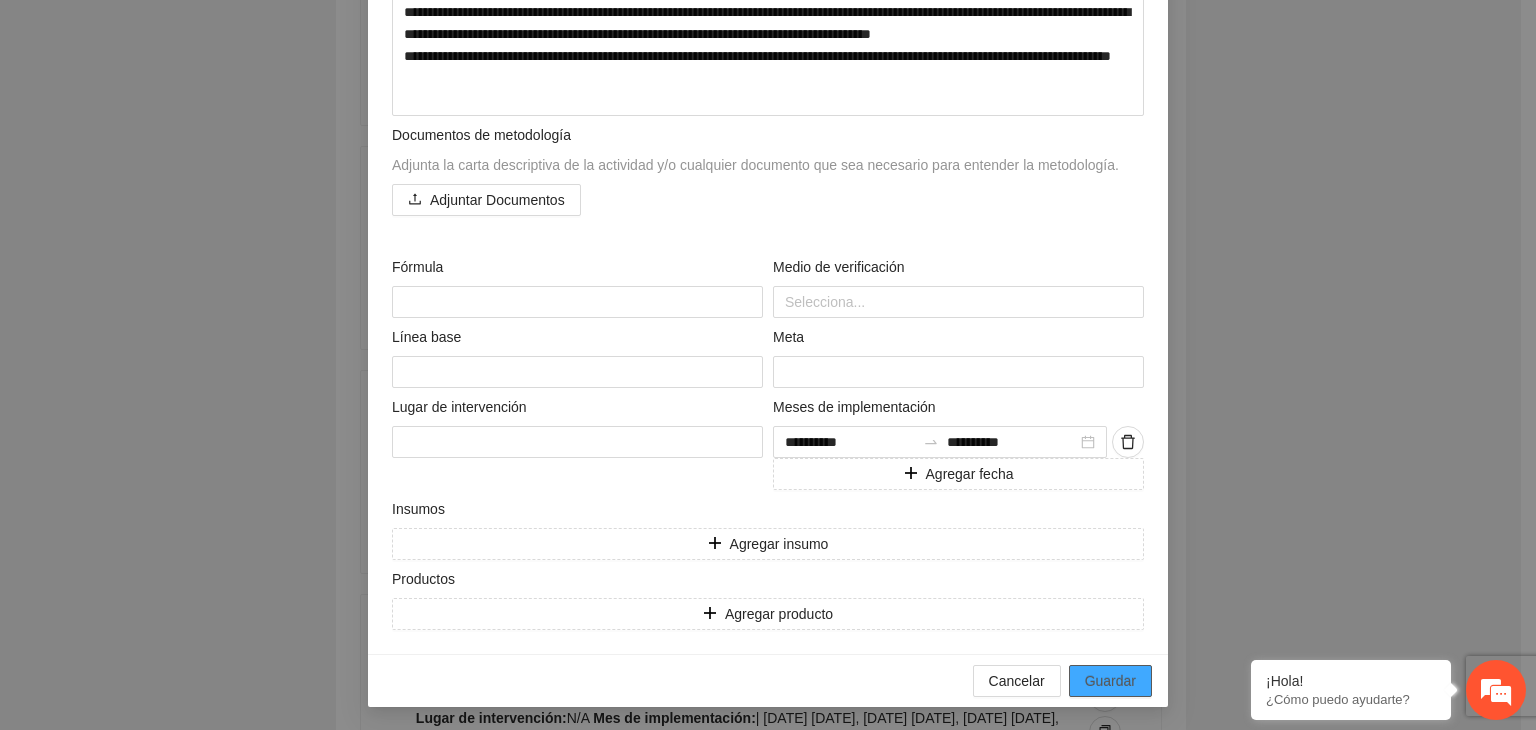 click on "Guardar" at bounding box center [1110, 681] 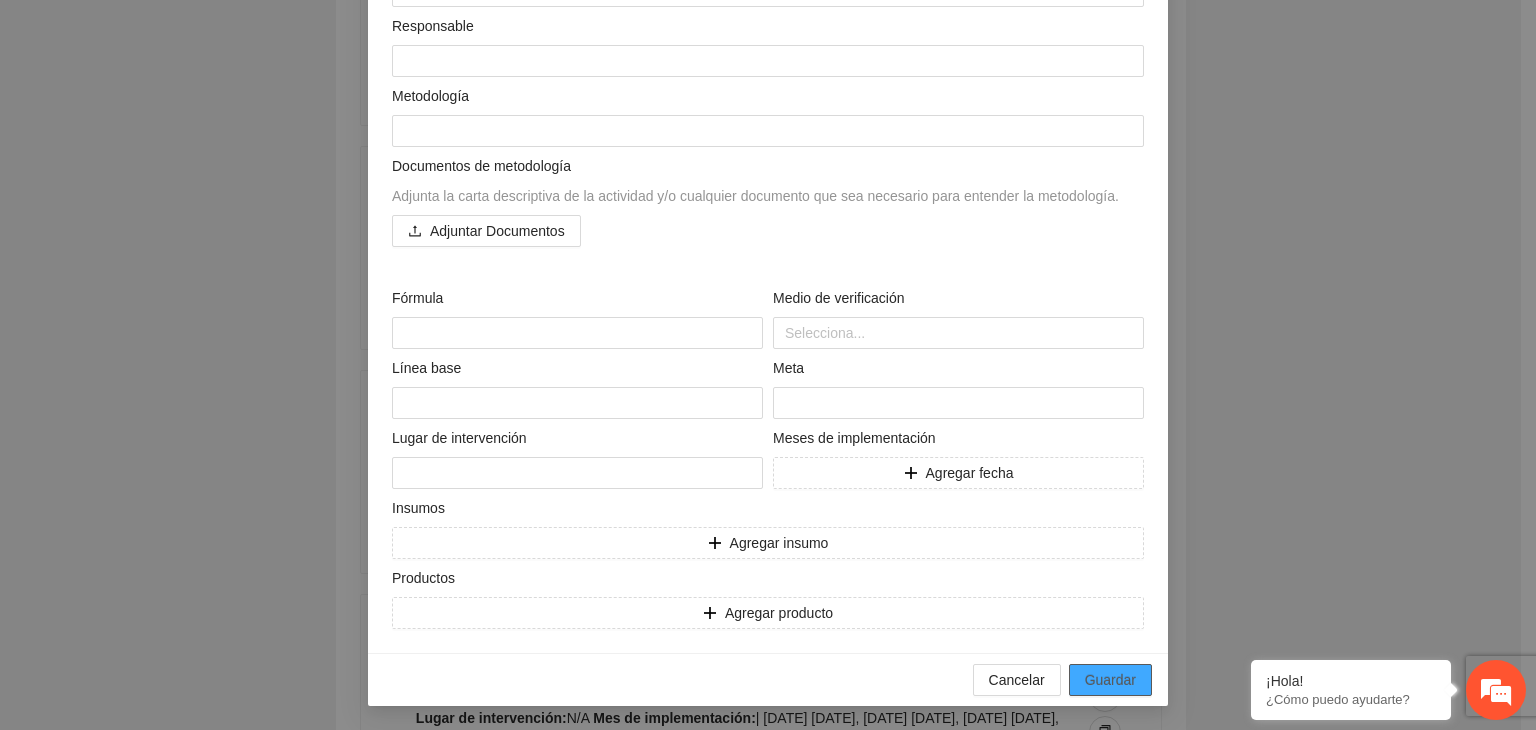 scroll, scrollTop: 204, scrollLeft: 0, axis: vertical 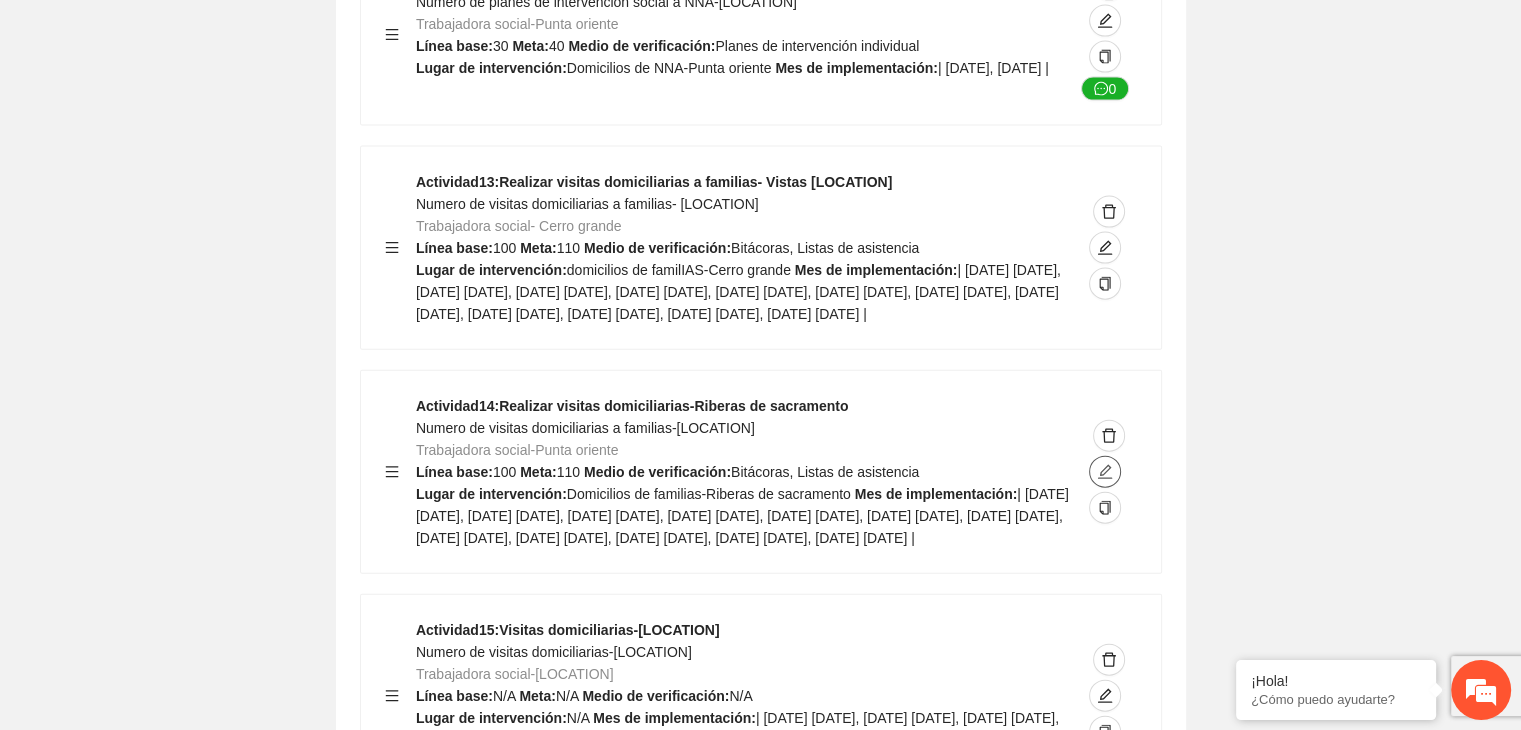 click 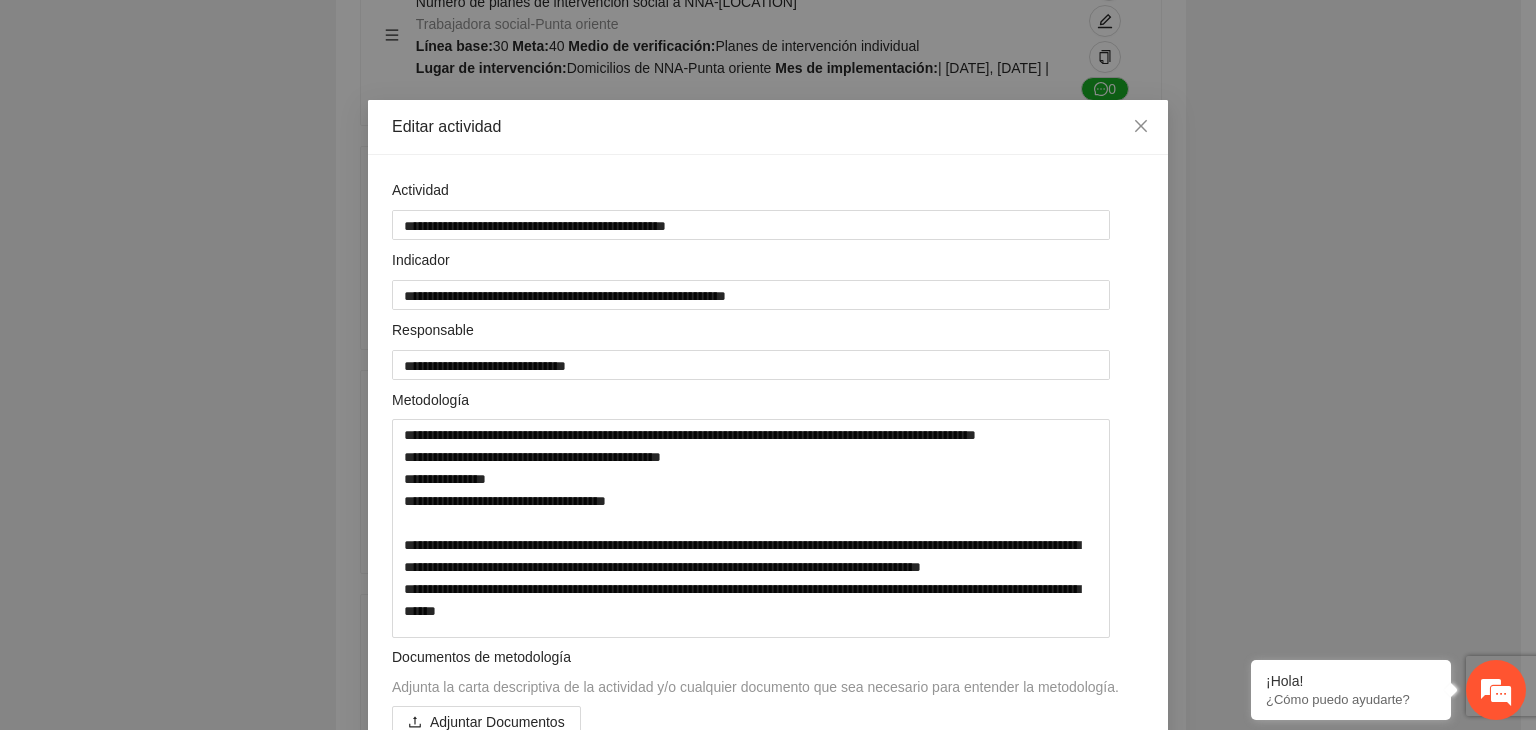 click on "**********" at bounding box center [768, 365] 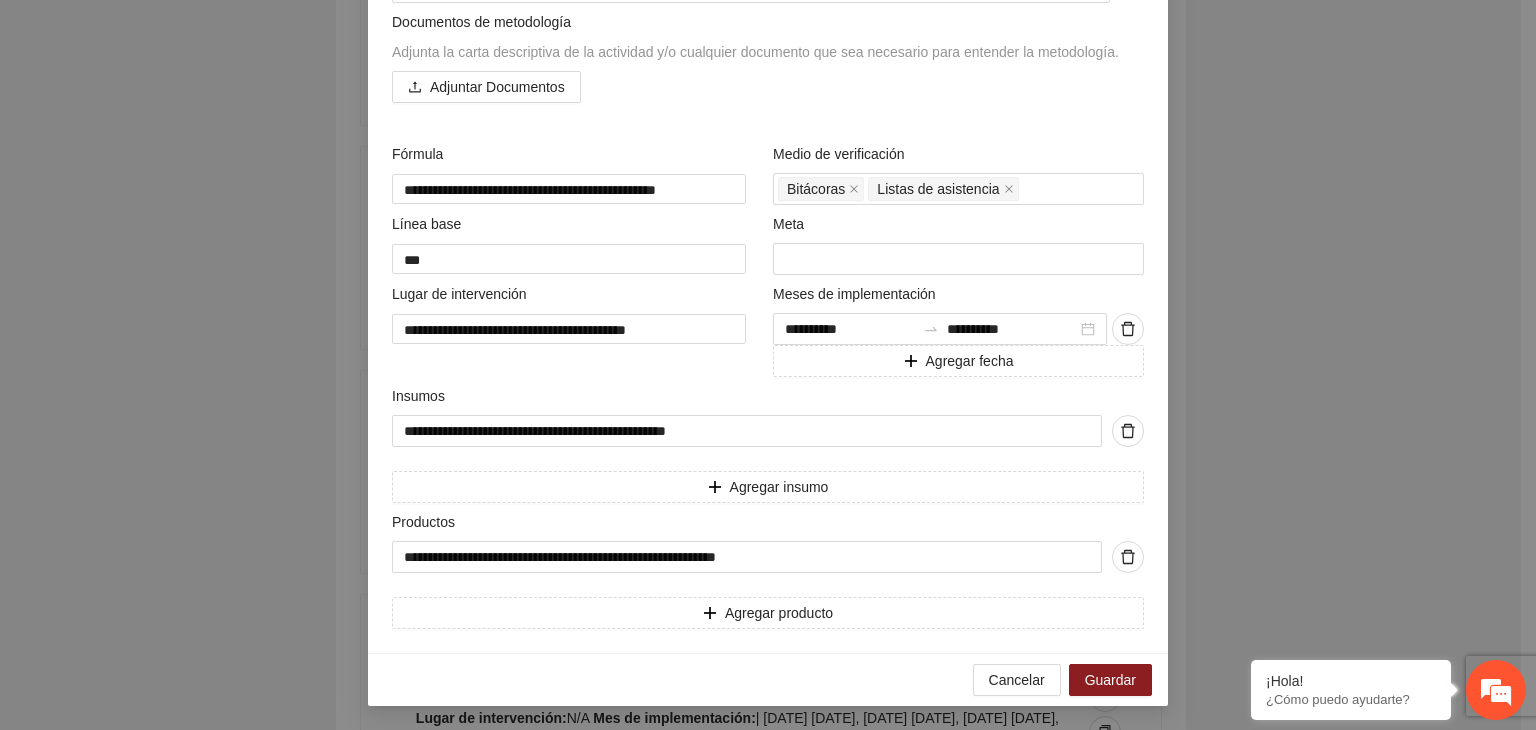 scroll, scrollTop: 645, scrollLeft: 0, axis: vertical 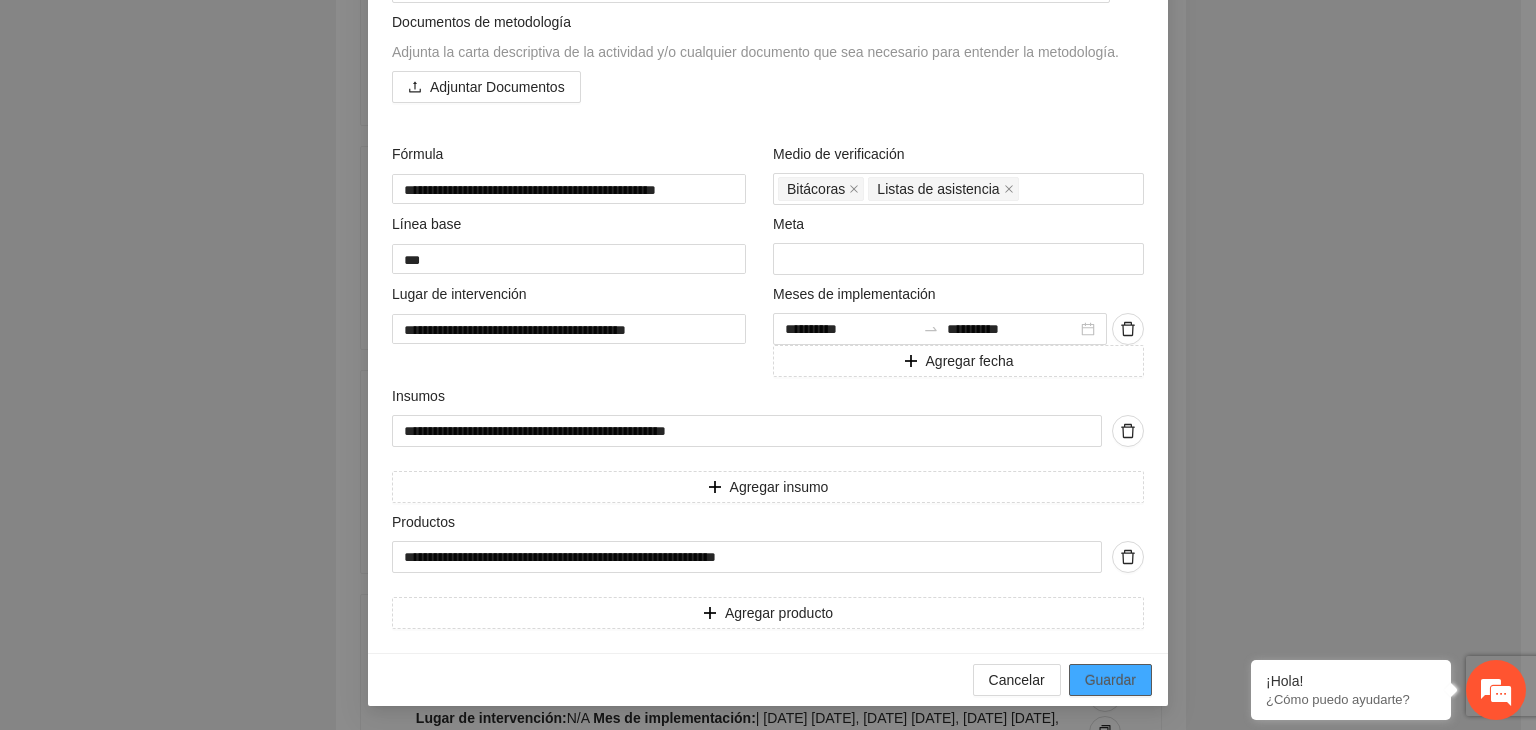click on "Guardar" at bounding box center [1110, 680] 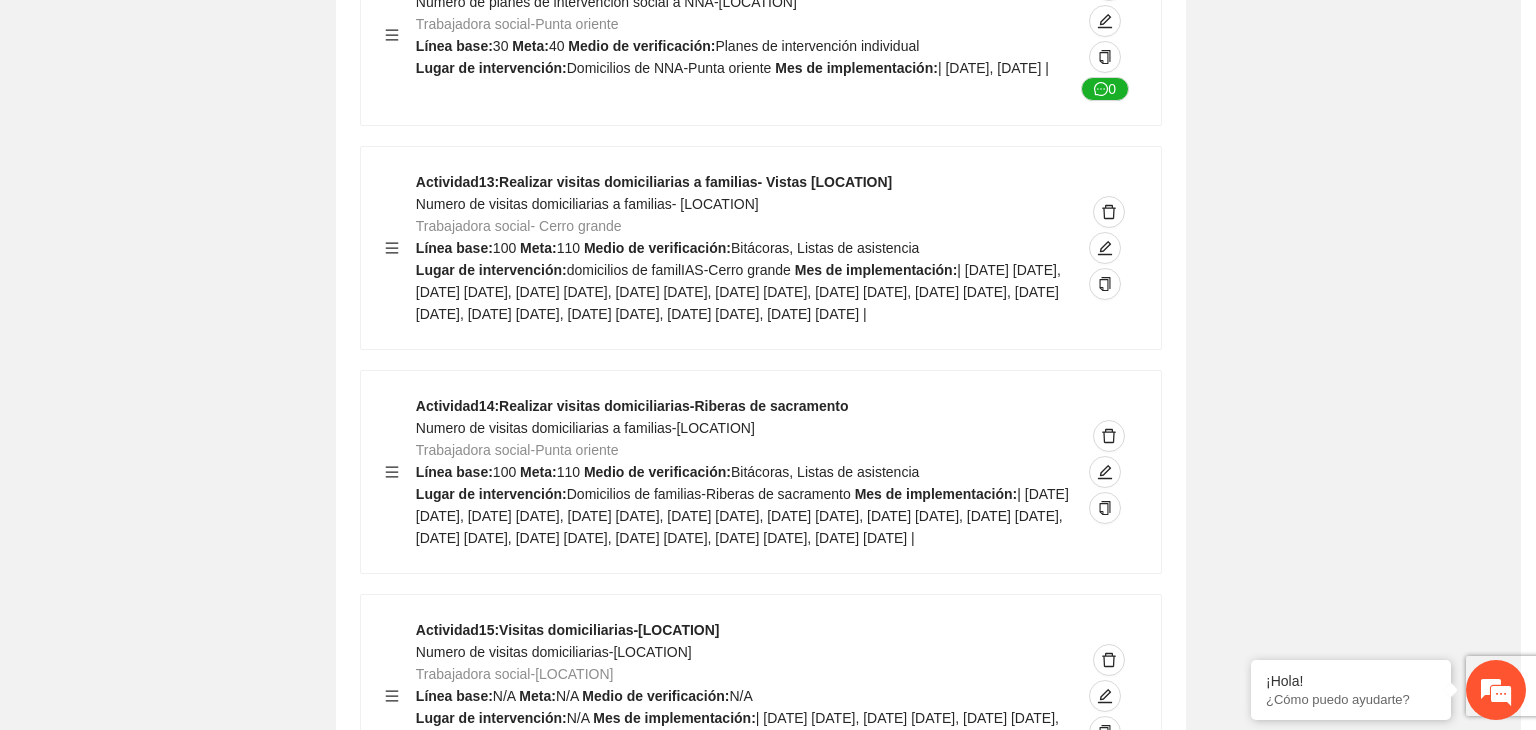scroll, scrollTop: 204, scrollLeft: 0, axis: vertical 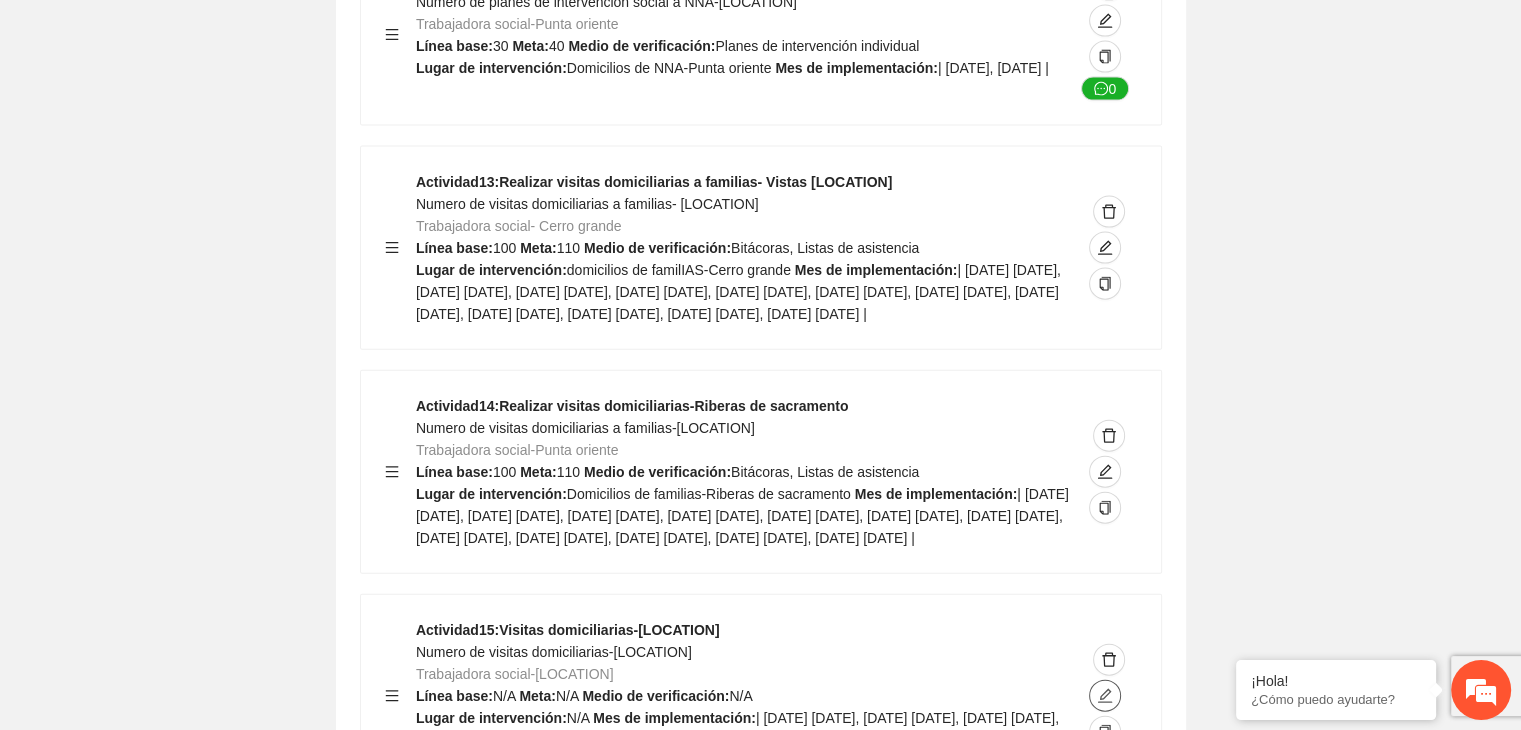 click 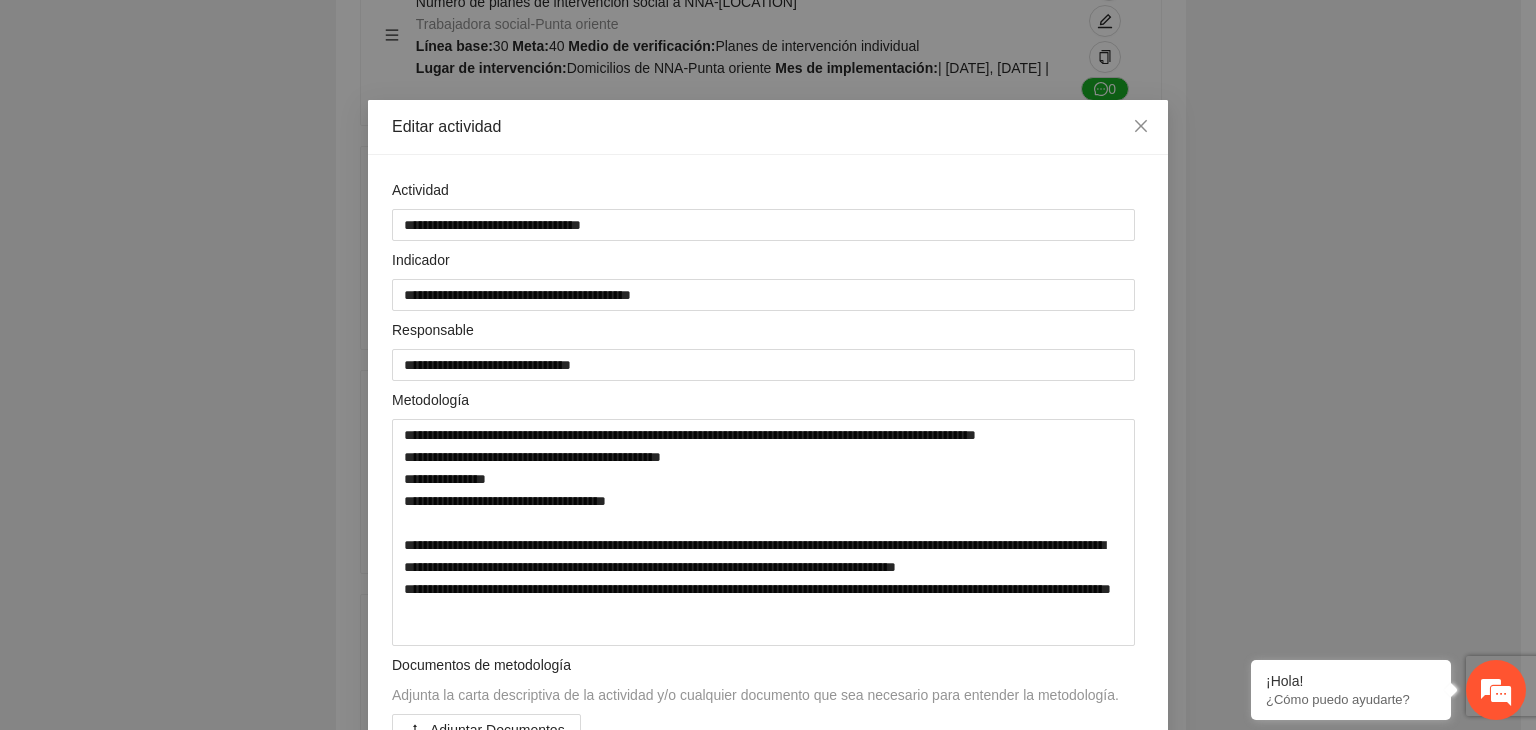 click on "**********" at bounding box center [768, 365] 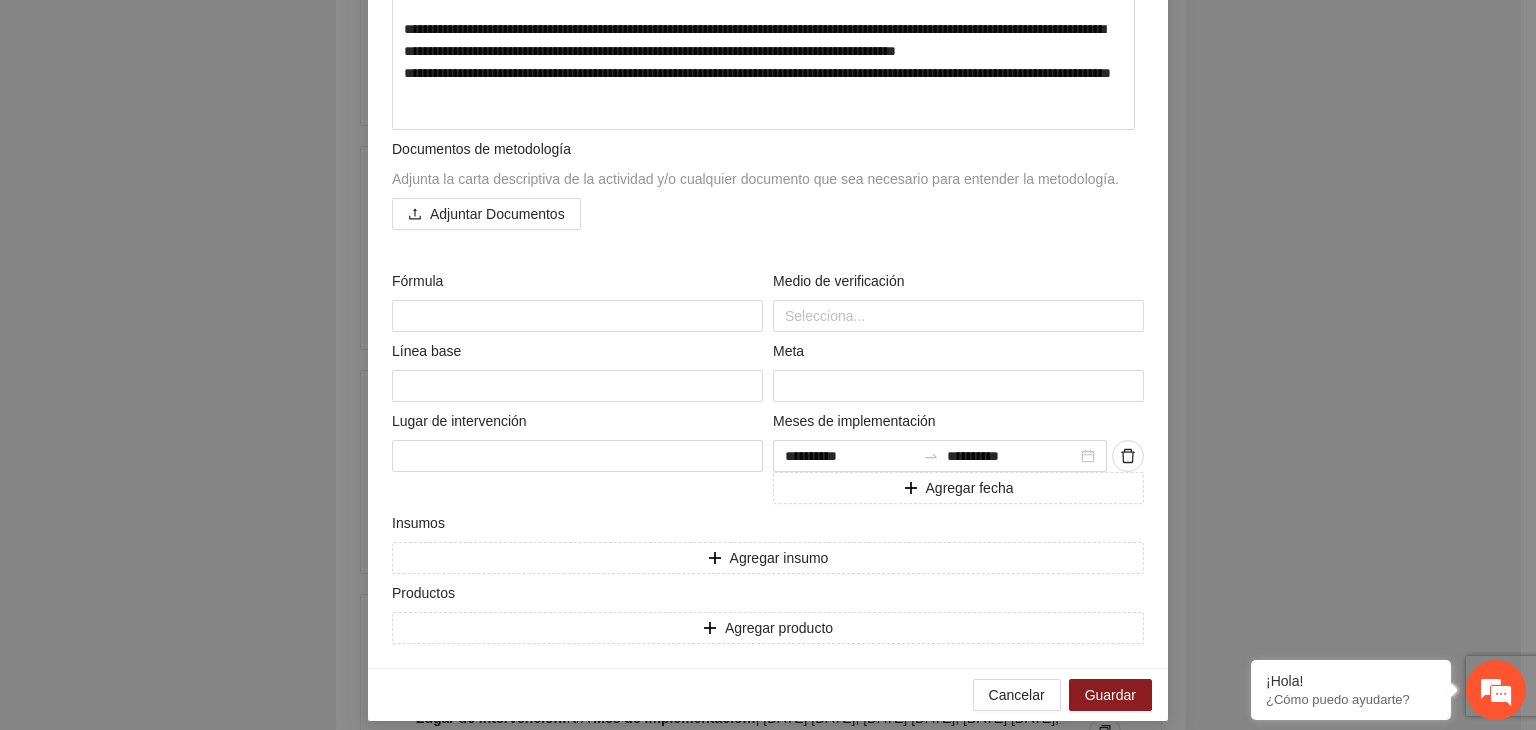 scroll, scrollTop: 533, scrollLeft: 0, axis: vertical 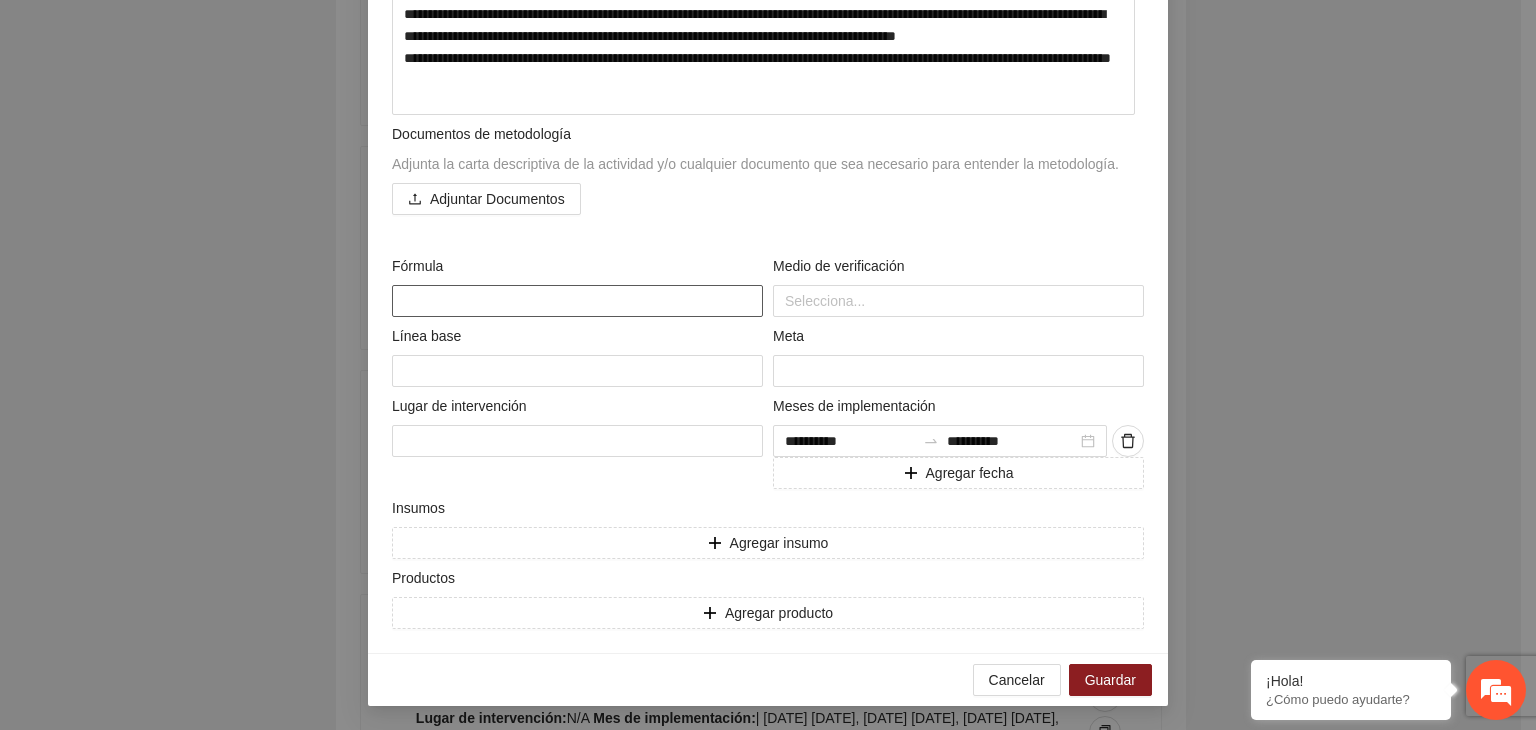 click at bounding box center (577, 301) 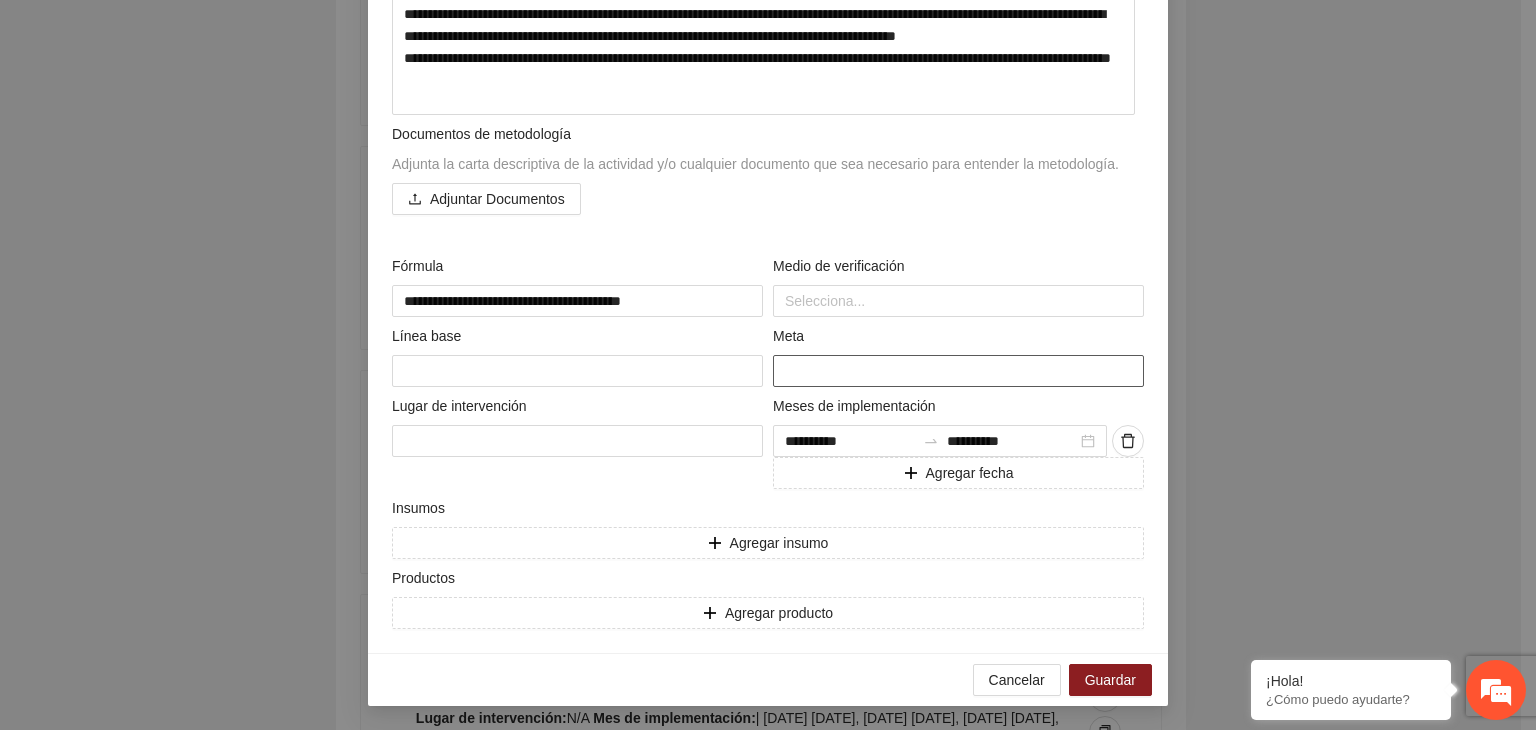 click at bounding box center [958, 371] 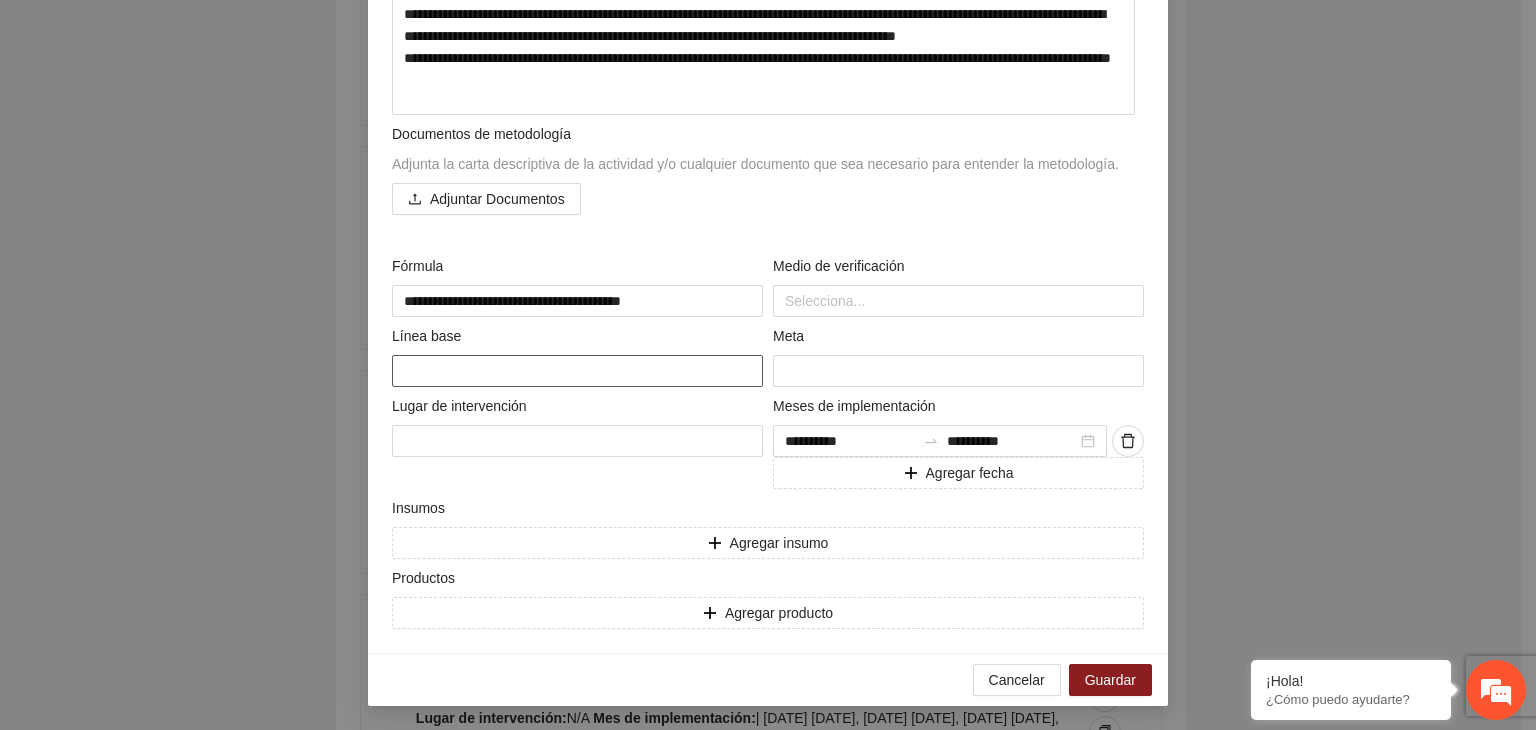 click at bounding box center [577, 371] 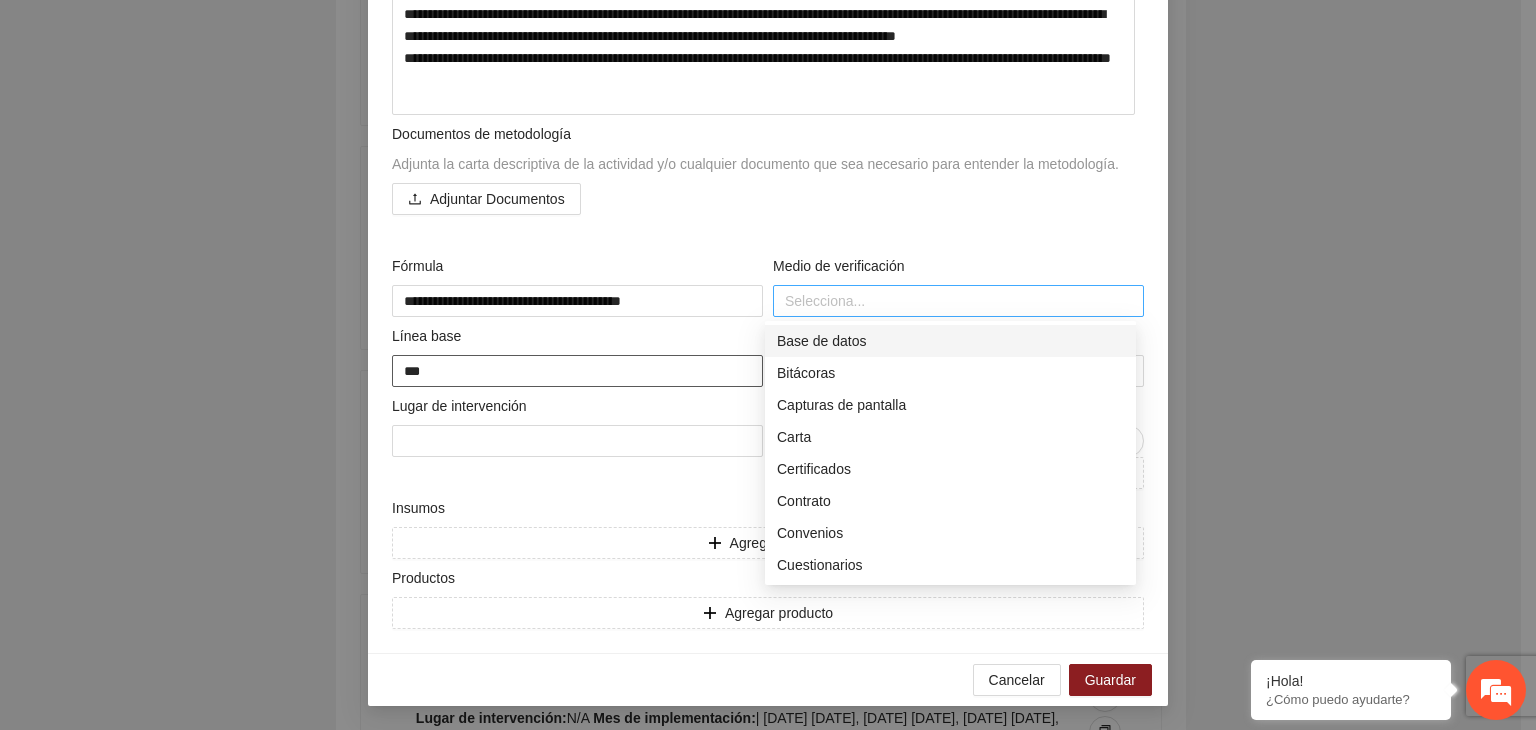 click at bounding box center (958, 301) 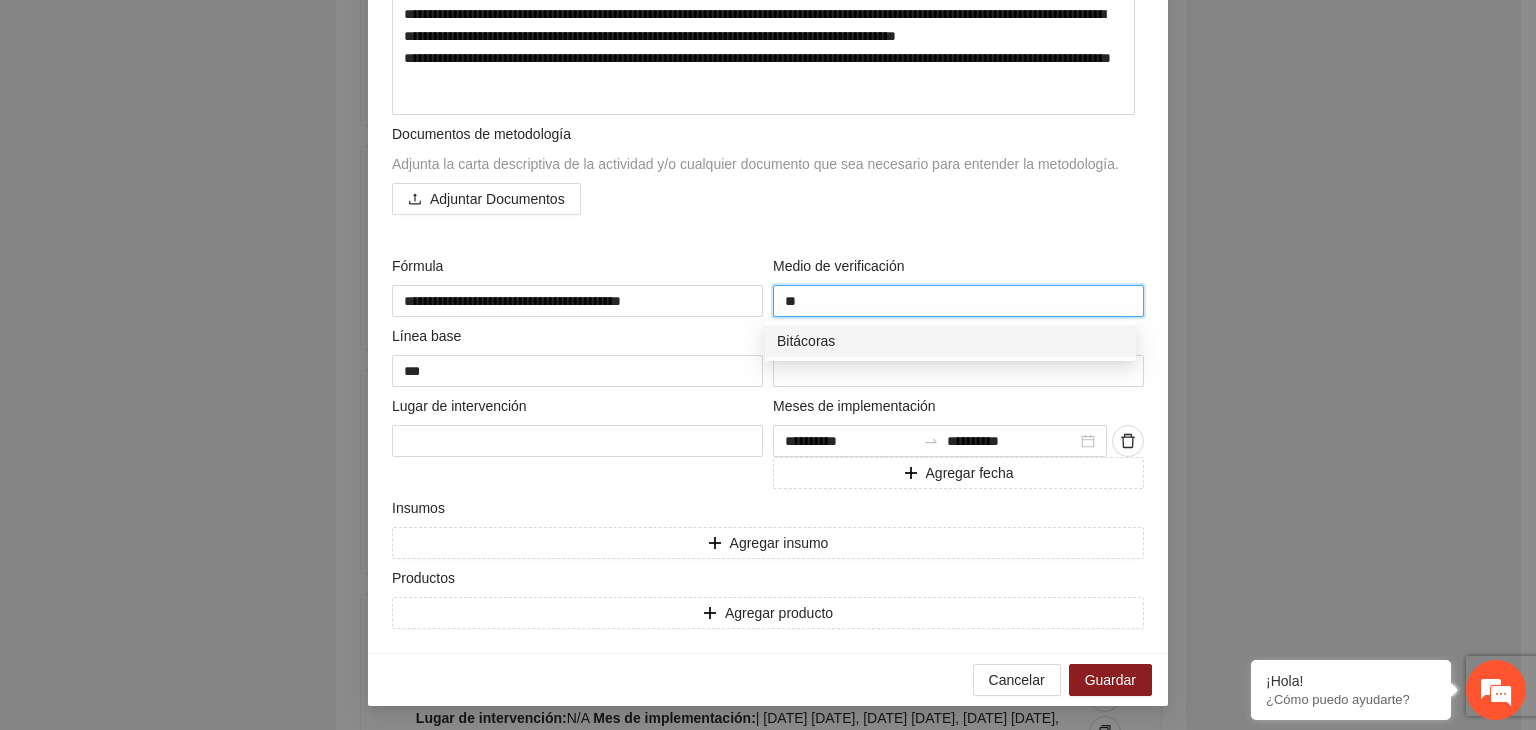 click on "Bitácoras" at bounding box center (950, 341) 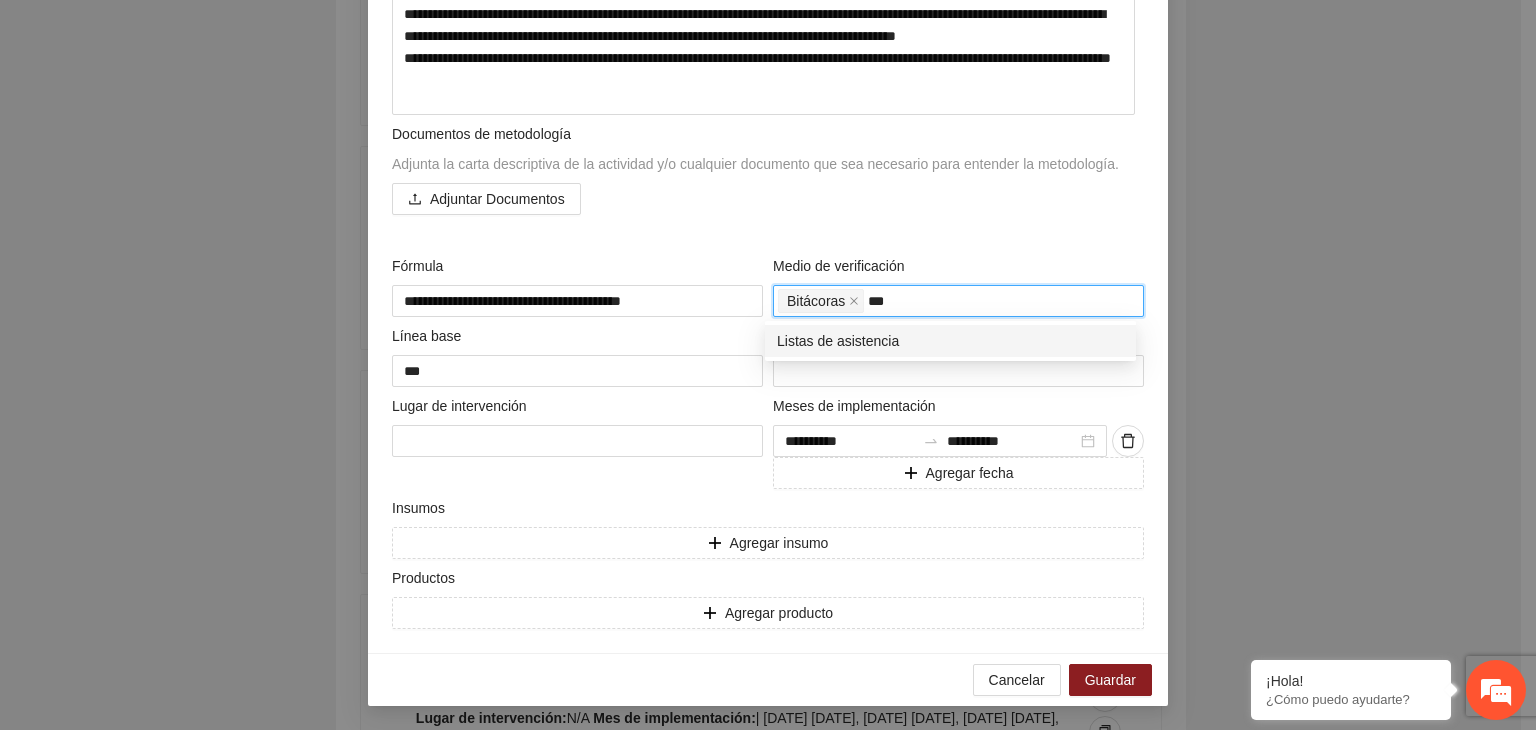click on "Listas de asistencia" at bounding box center [950, 341] 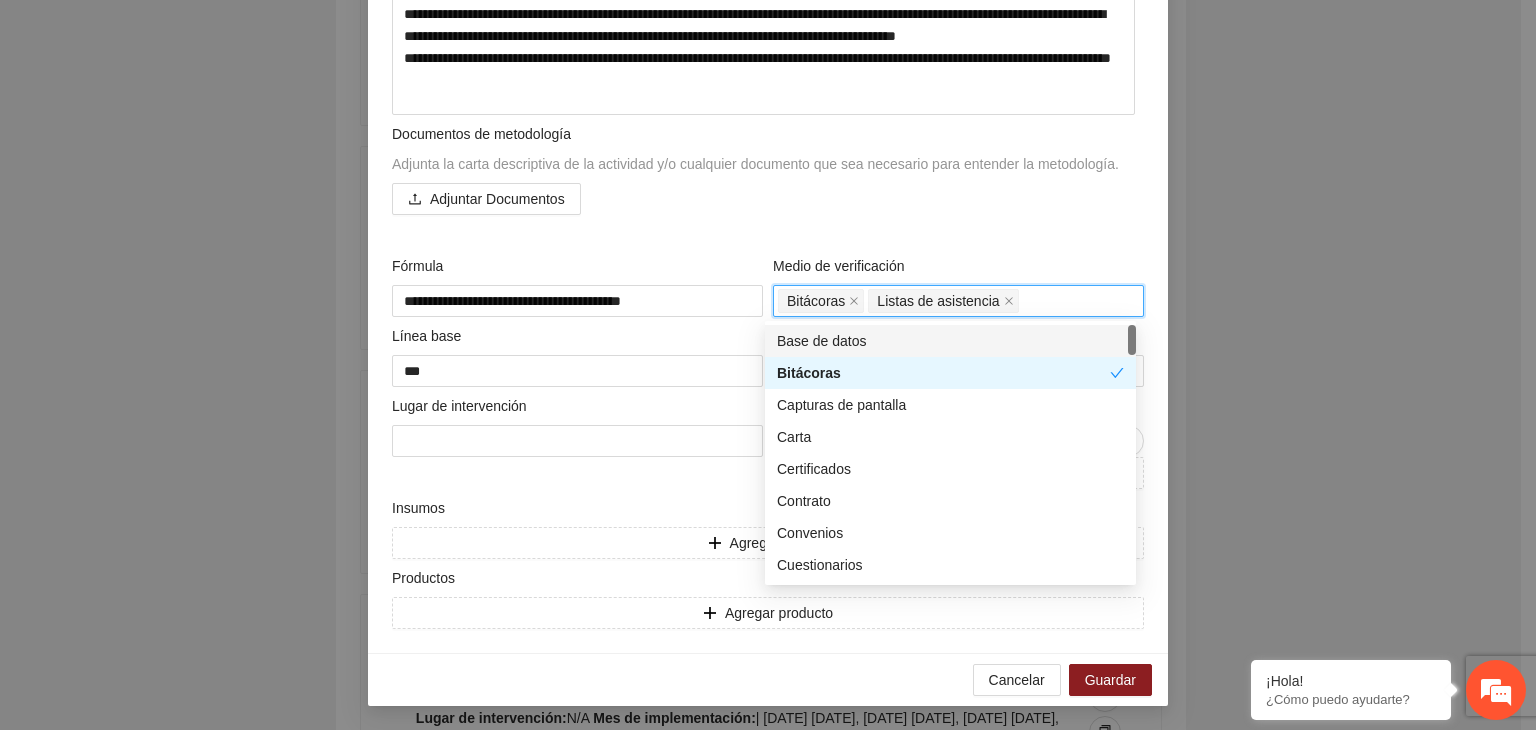 click on "**********" at bounding box center (768, 365) 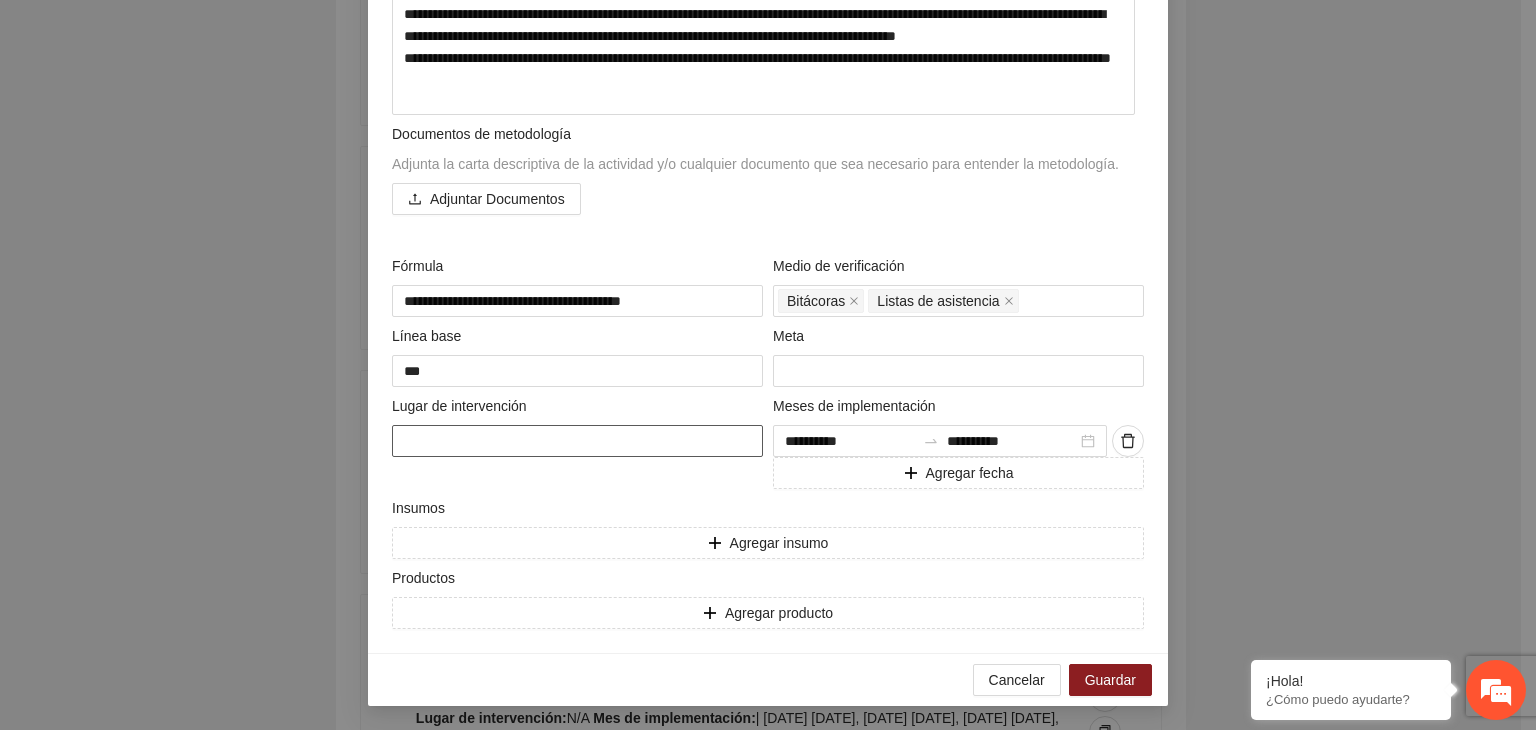 click at bounding box center (577, 441) 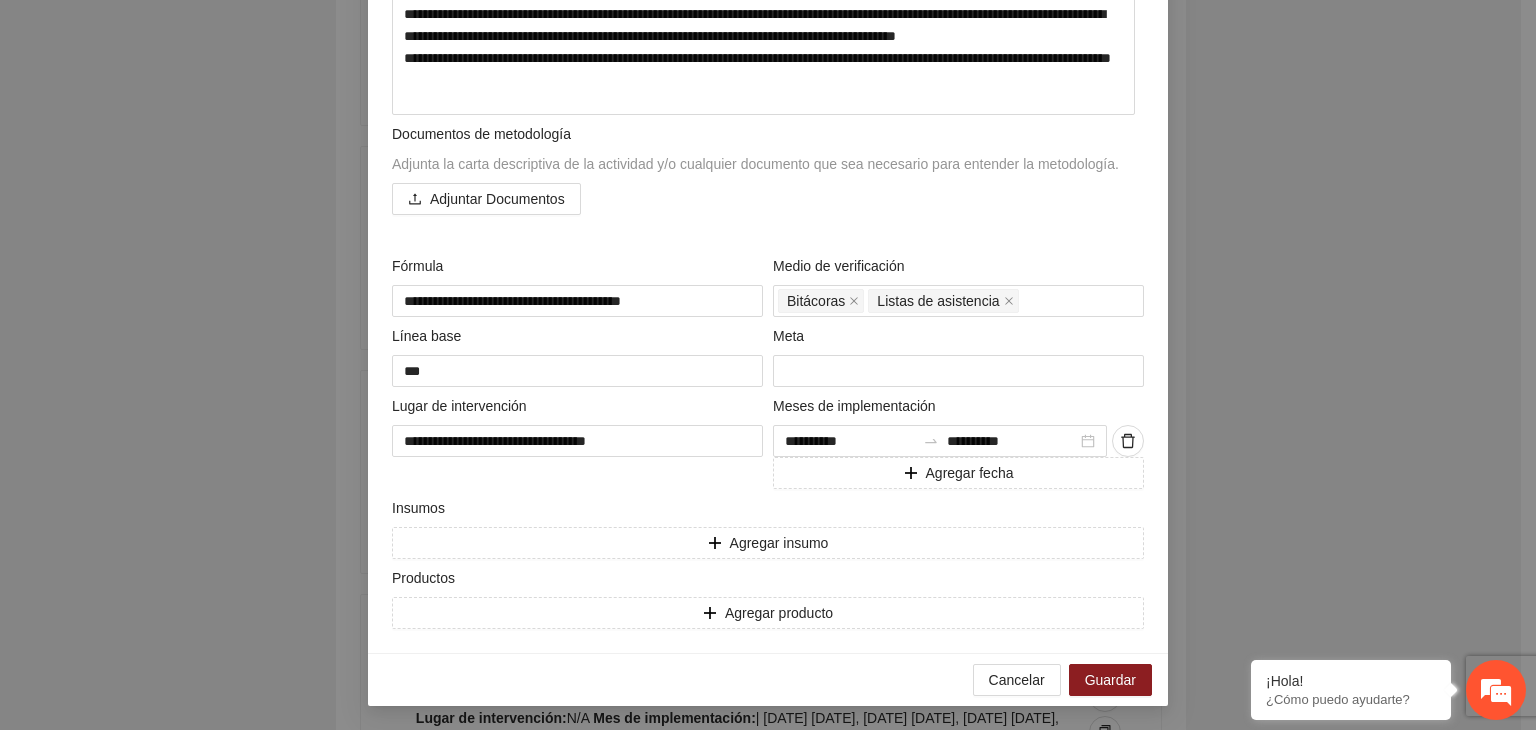 click on "**********" at bounding box center [768, 365] 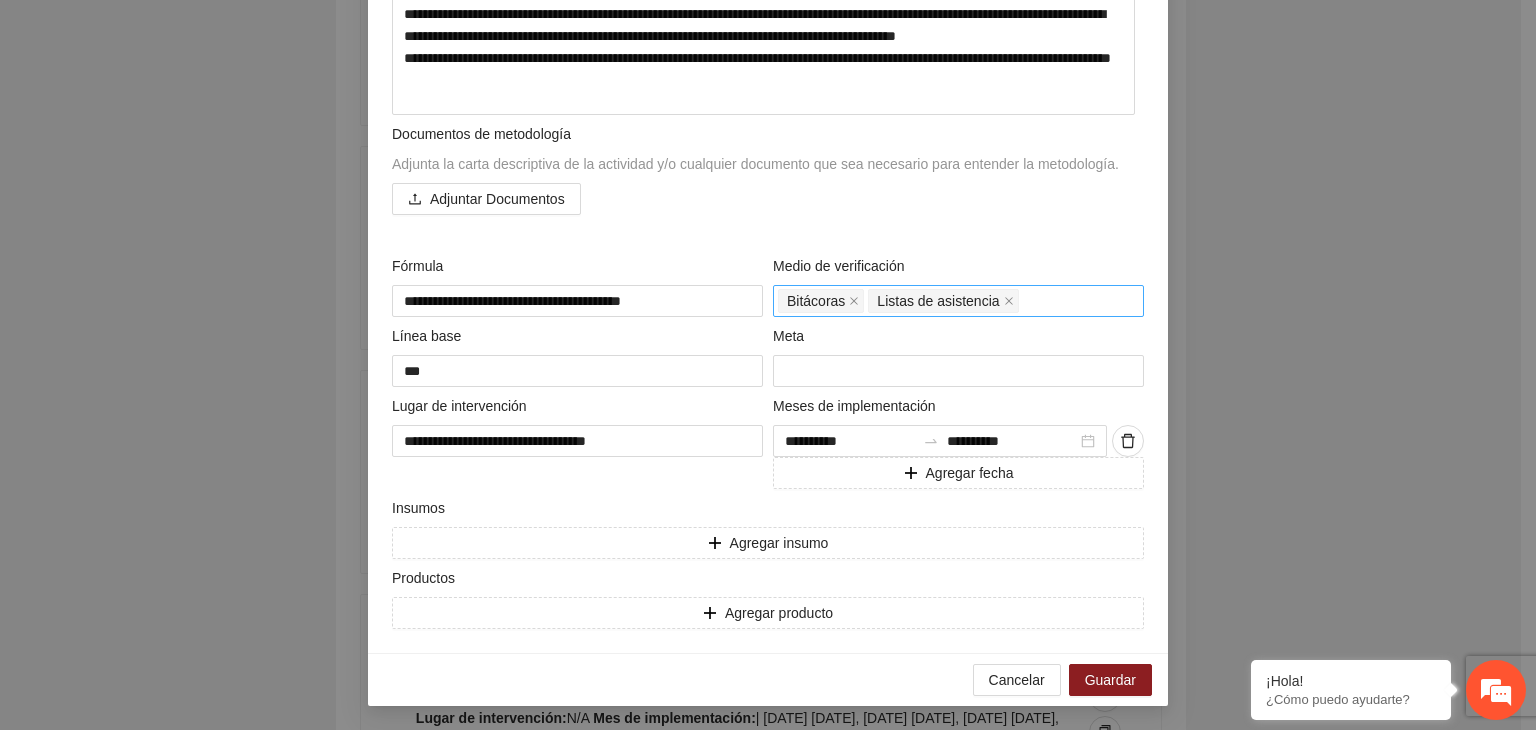 click on "Bitácoras Listas de asistencia" at bounding box center [958, 301] 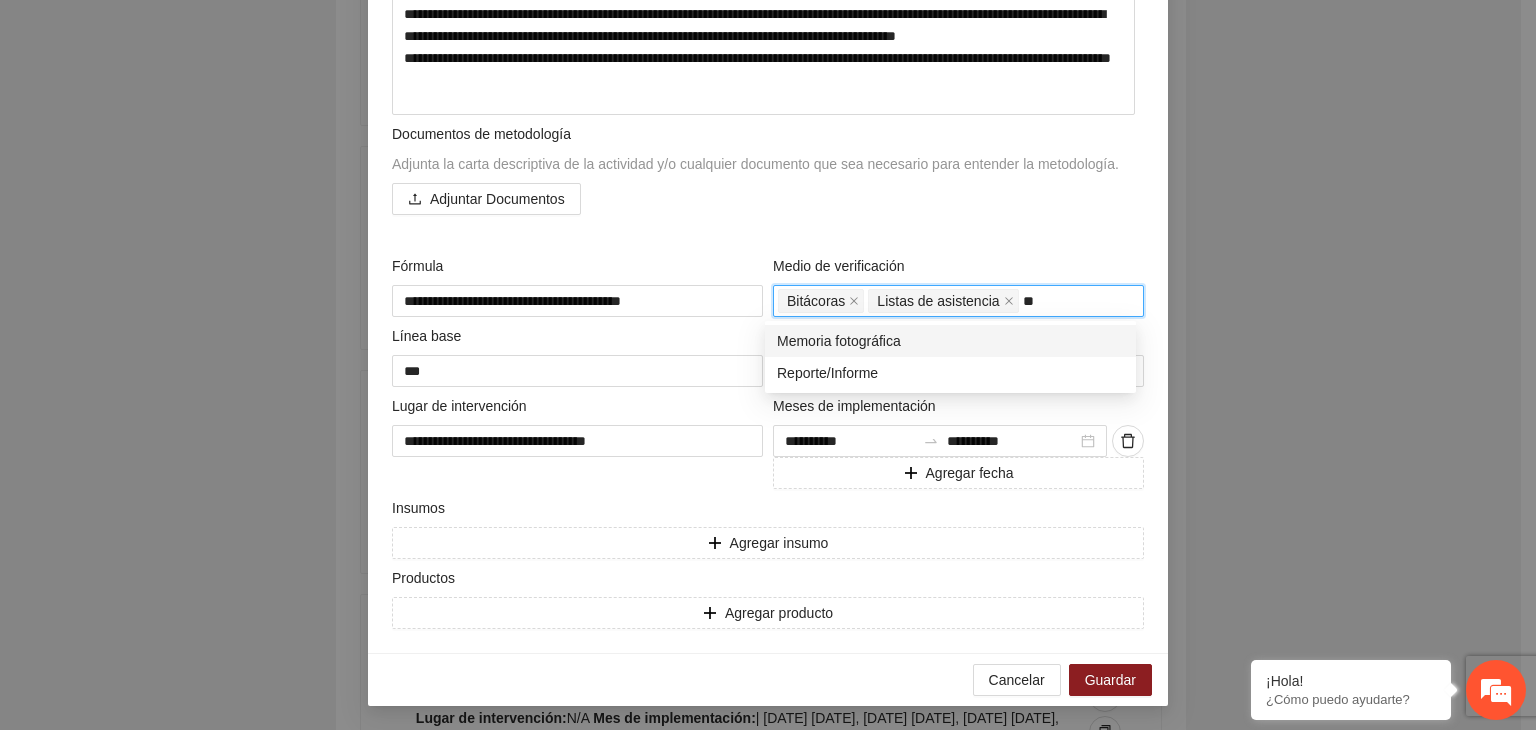 click on "Memoria fotográfica" at bounding box center [950, 341] 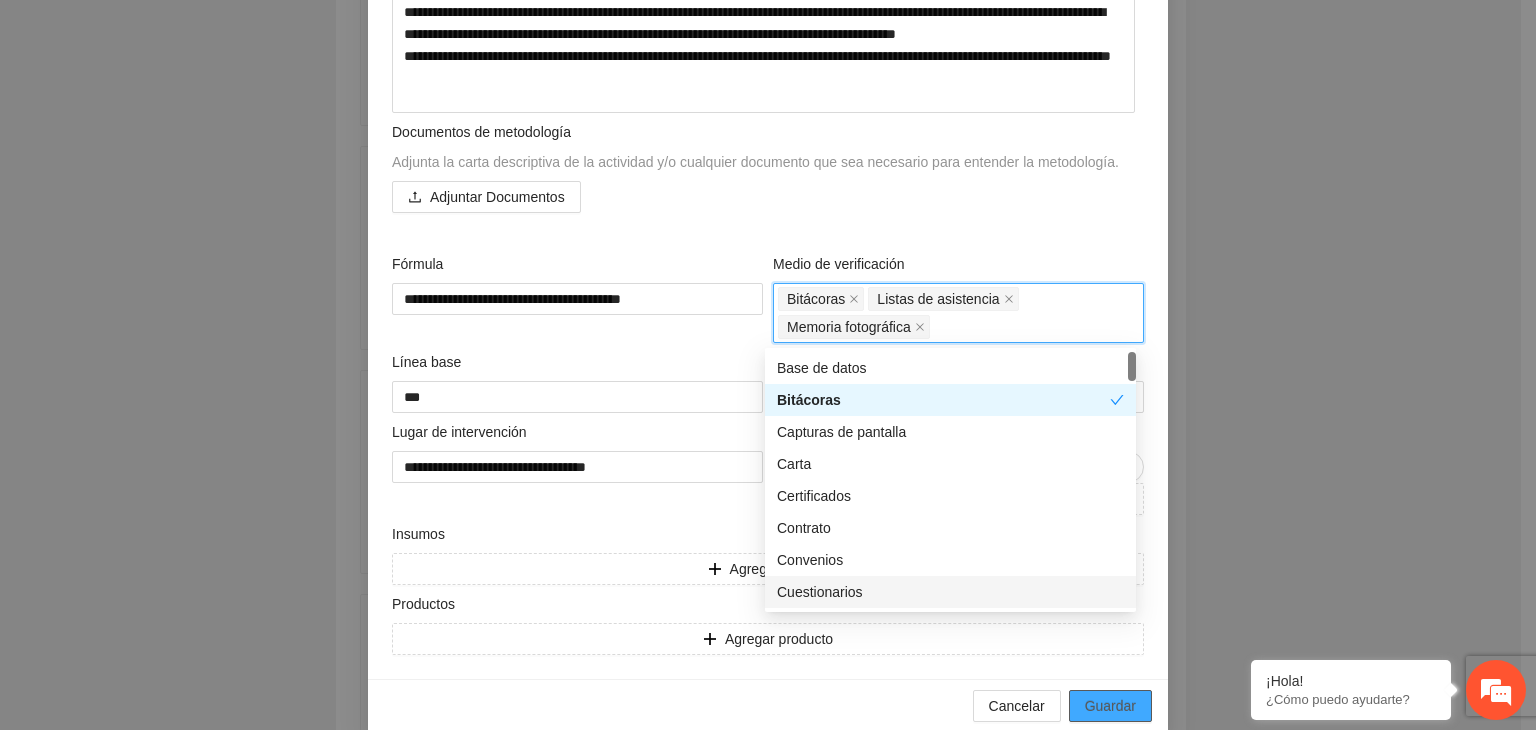 click on "Guardar" at bounding box center (1110, 706) 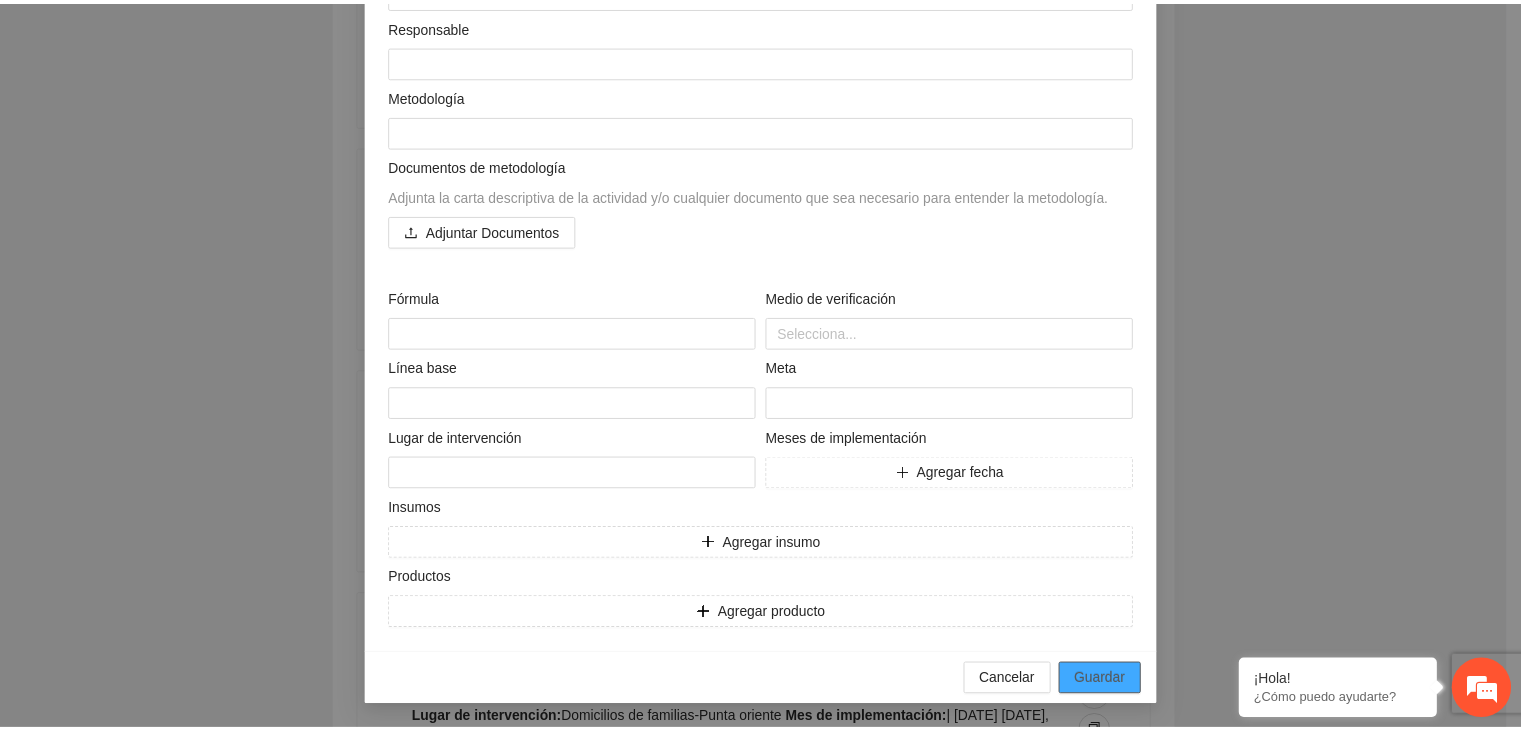 scroll, scrollTop: 204, scrollLeft: 0, axis: vertical 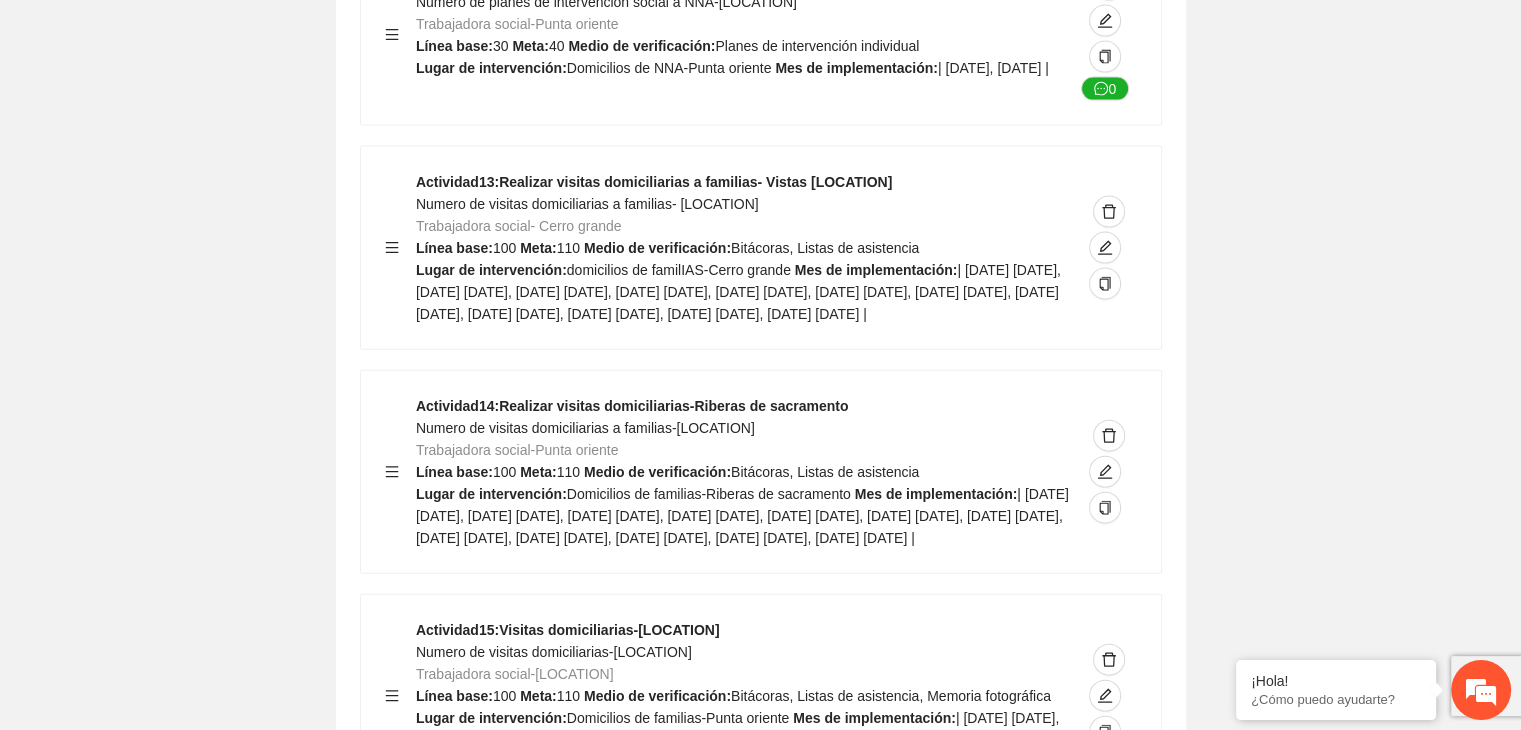 click on "Guardar Objetivo de desarrollo   Exportar Contribuir a la disminución de incidencia en violencia familiar en las zonas de [LOCATION], [LOCATION] y [LOCATION] del Municipio   de Chihuahua. Indicadores Indicador  1 :   Violencia familiar disminuyendo en un 5% en [LOCATION] Número de carpetas de investigación de Violencia familiar   disminuyendo en un 5% en [LOCATION] Metodología:   Se solicita información al Observatorio Ciudadano de FICOSEC sobre el número de carpetas de violencia familiar en las colonias de intervención Línea base:  29   Meta:  25   Fórmula:  Suma de carpetas de investigación de violencia familiar disminuyendo   en un 5% en [LOCATION]   Meto de verificación:  Reporte/Informe 0 Indicador  2 :   Violencia familiar disminuyendo en un 5% en [LOCATION] Número de carpetas de investigación de Violencia familiar   disminuyendo en un 5% en [LOCATION] Metodología:  Línea base:  63   Meta:  56   Fórmula:     Meto de verificación:  Reporte/Informe 0 3 :" at bounding box center [760, -5146] 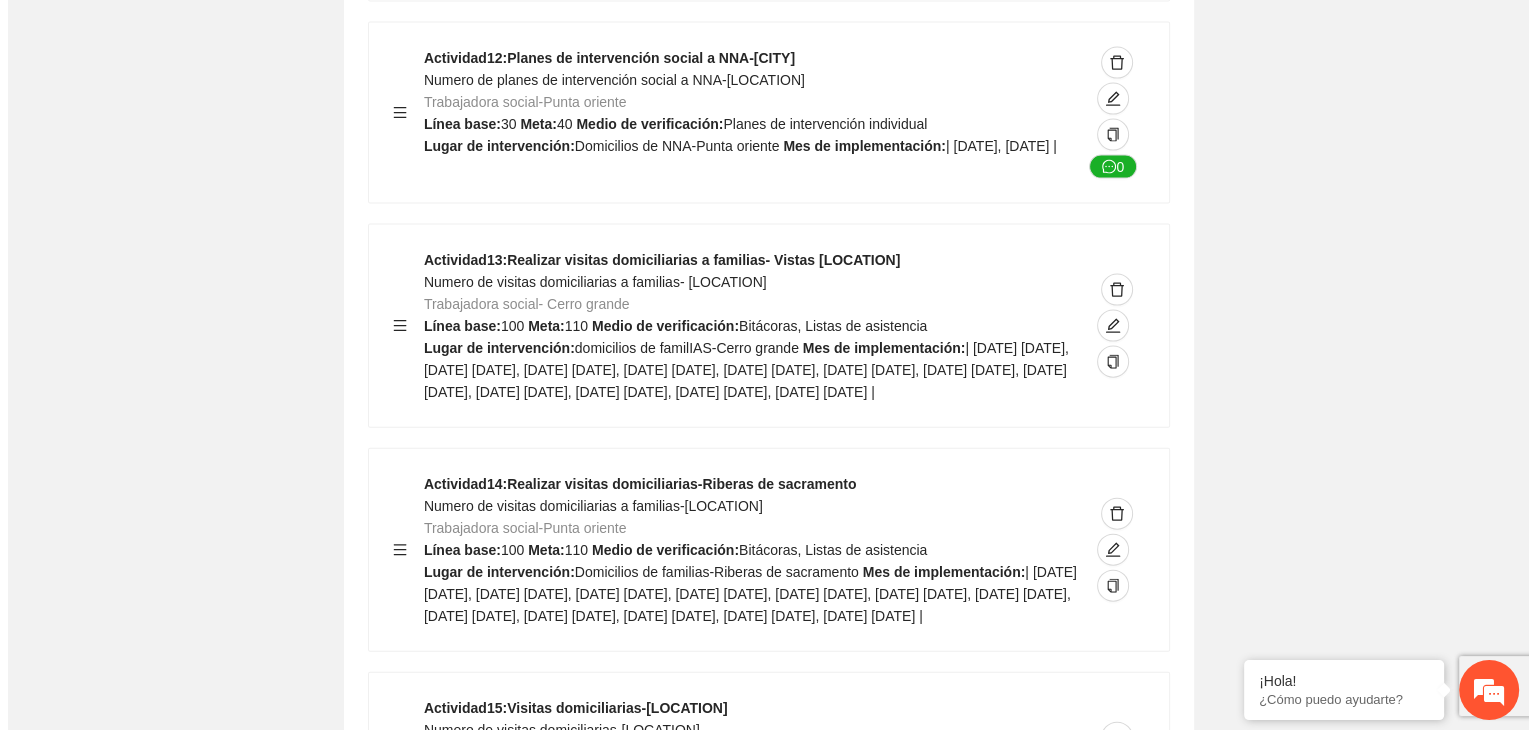 scroll, scrollTop: 12004, scrollLeft: 0, axis: vertical 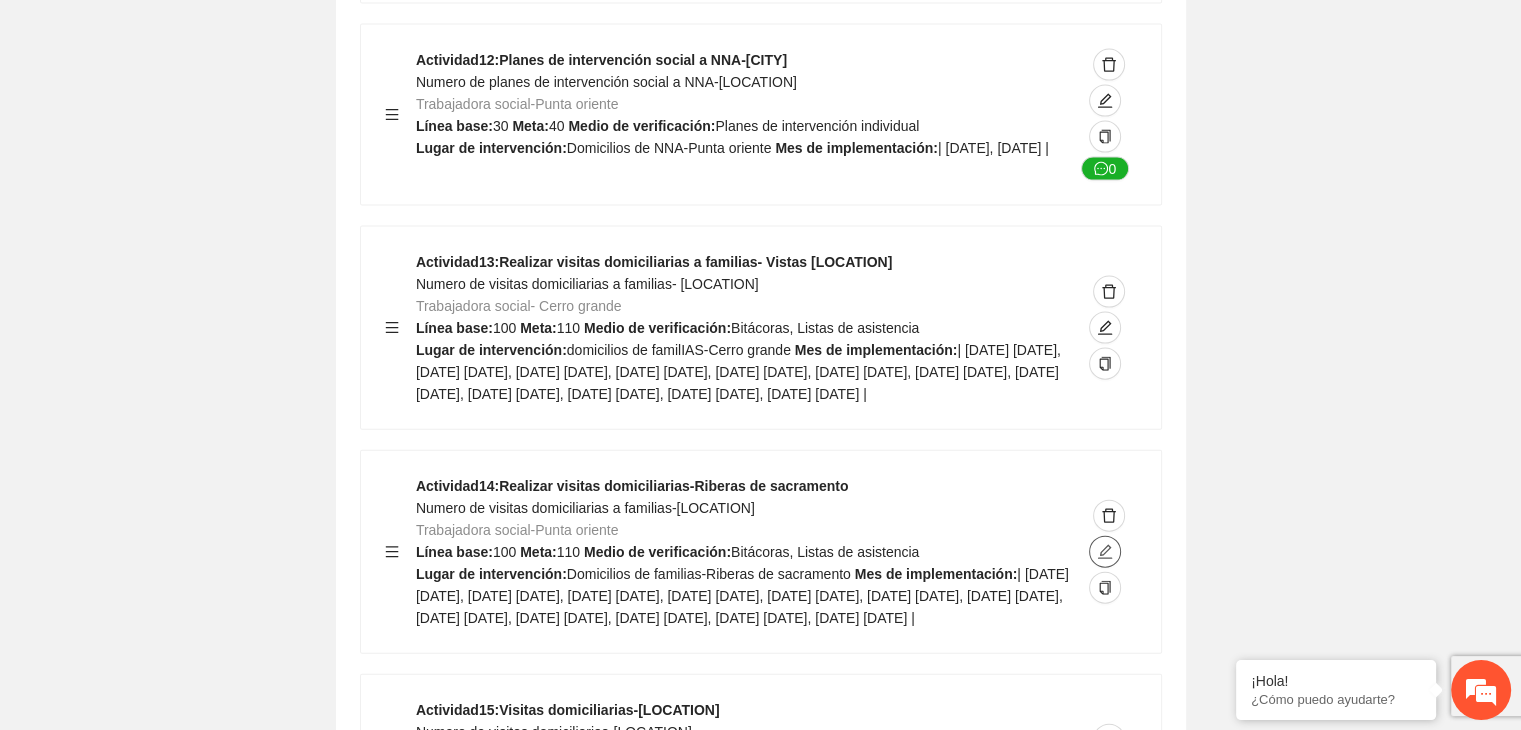 click at bounding box center [1105, 552] 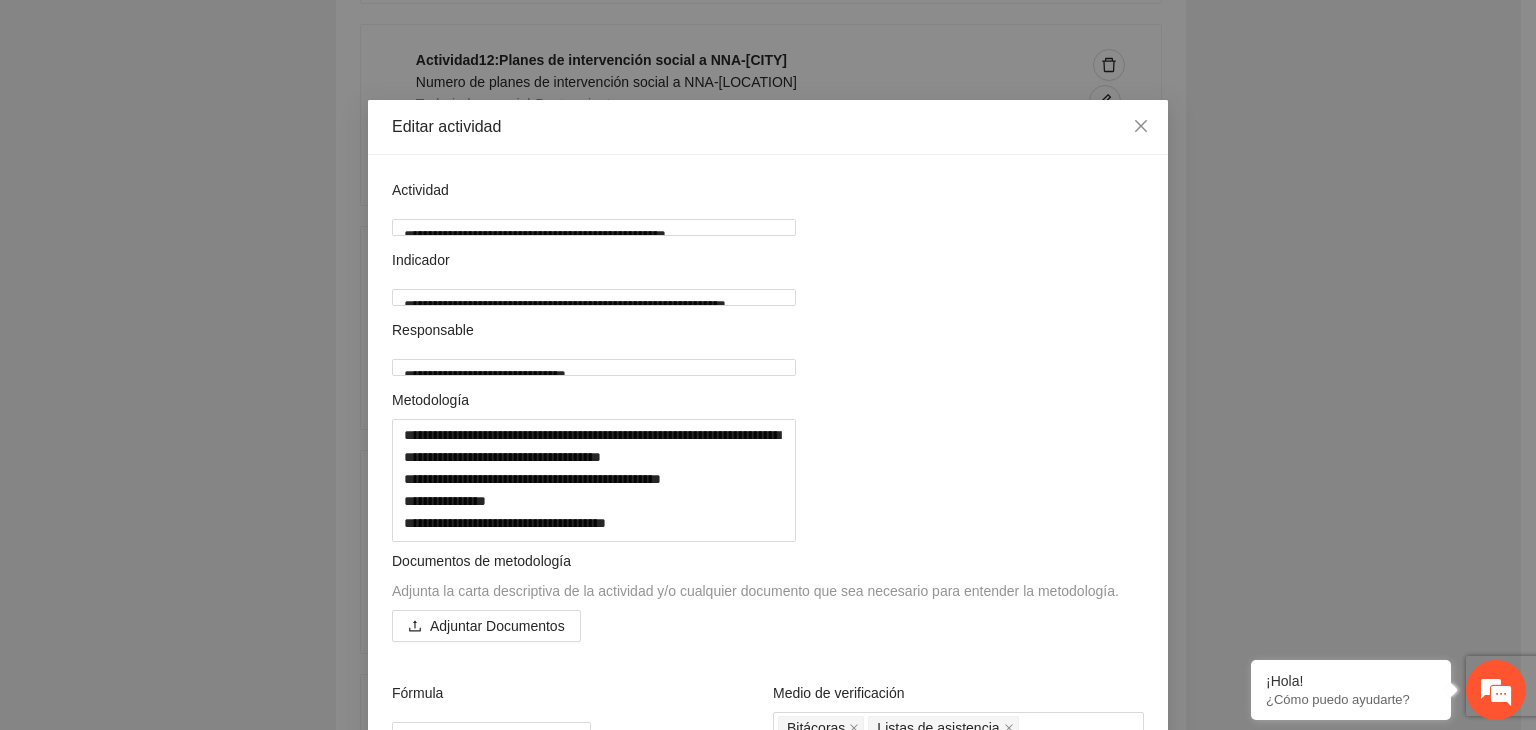 click on "**********" at bounding box center (768, 365) 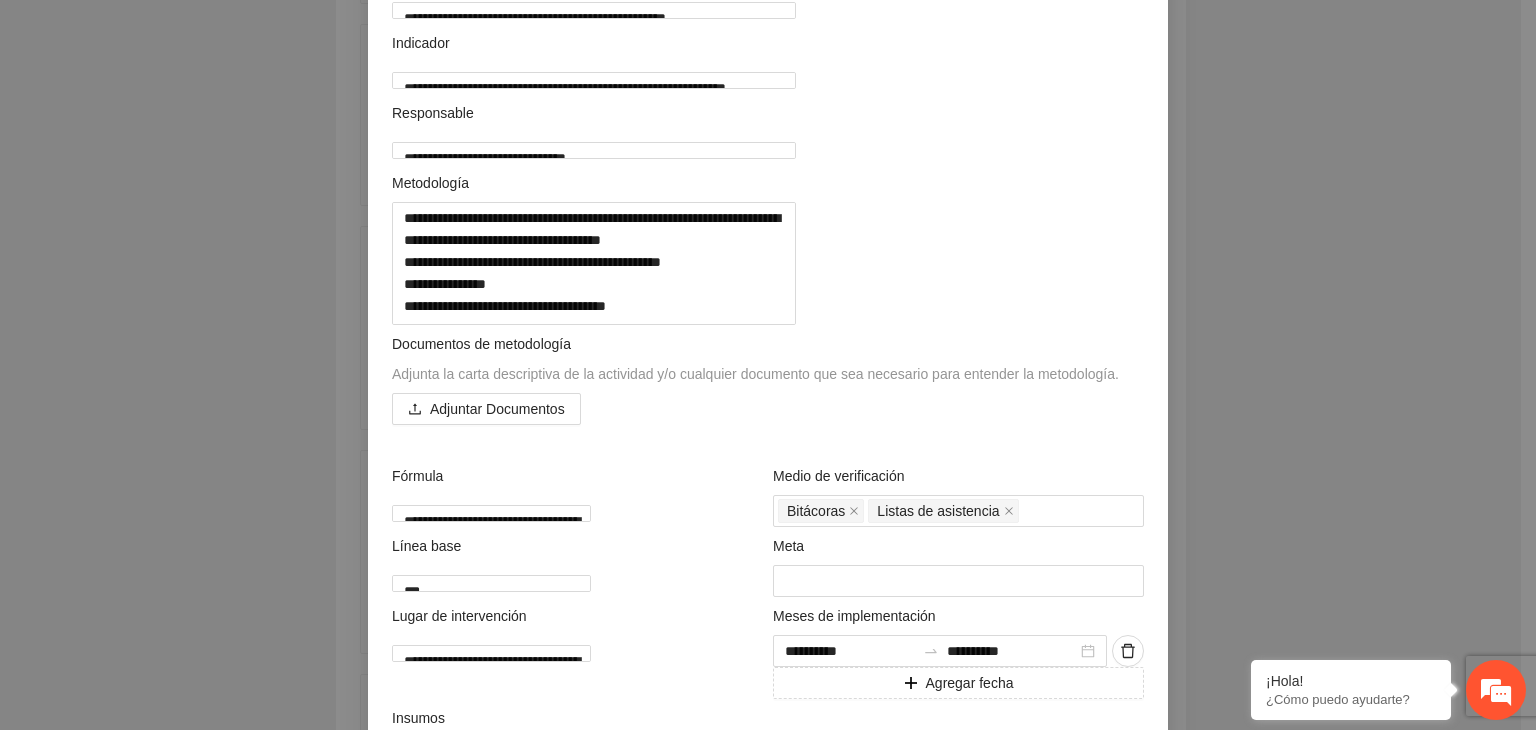 scroll, scrollTop: 440, scrollLeft: 0, axis: vertical 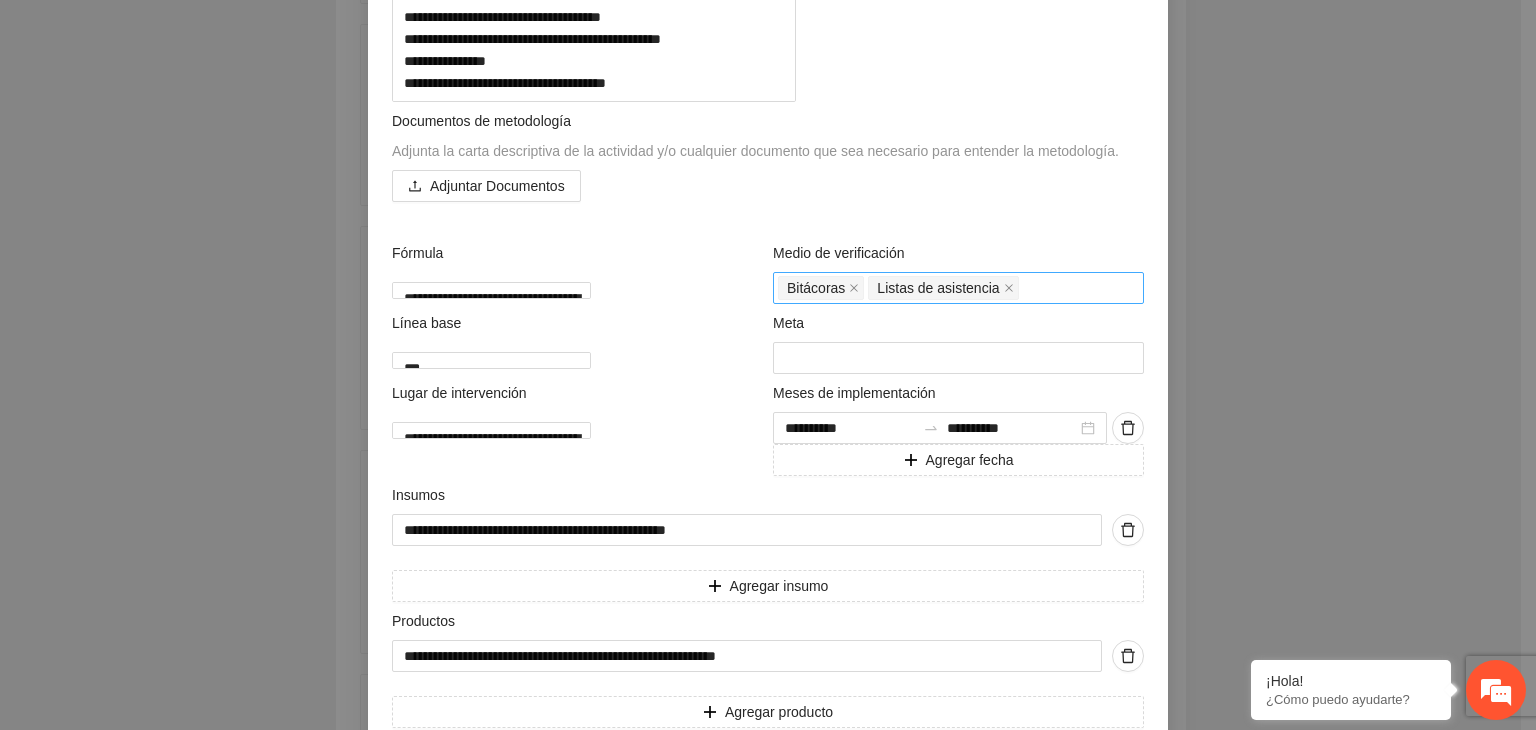 click on "Bitácoras Listas de asistencia" at bounding box center [958, 288] 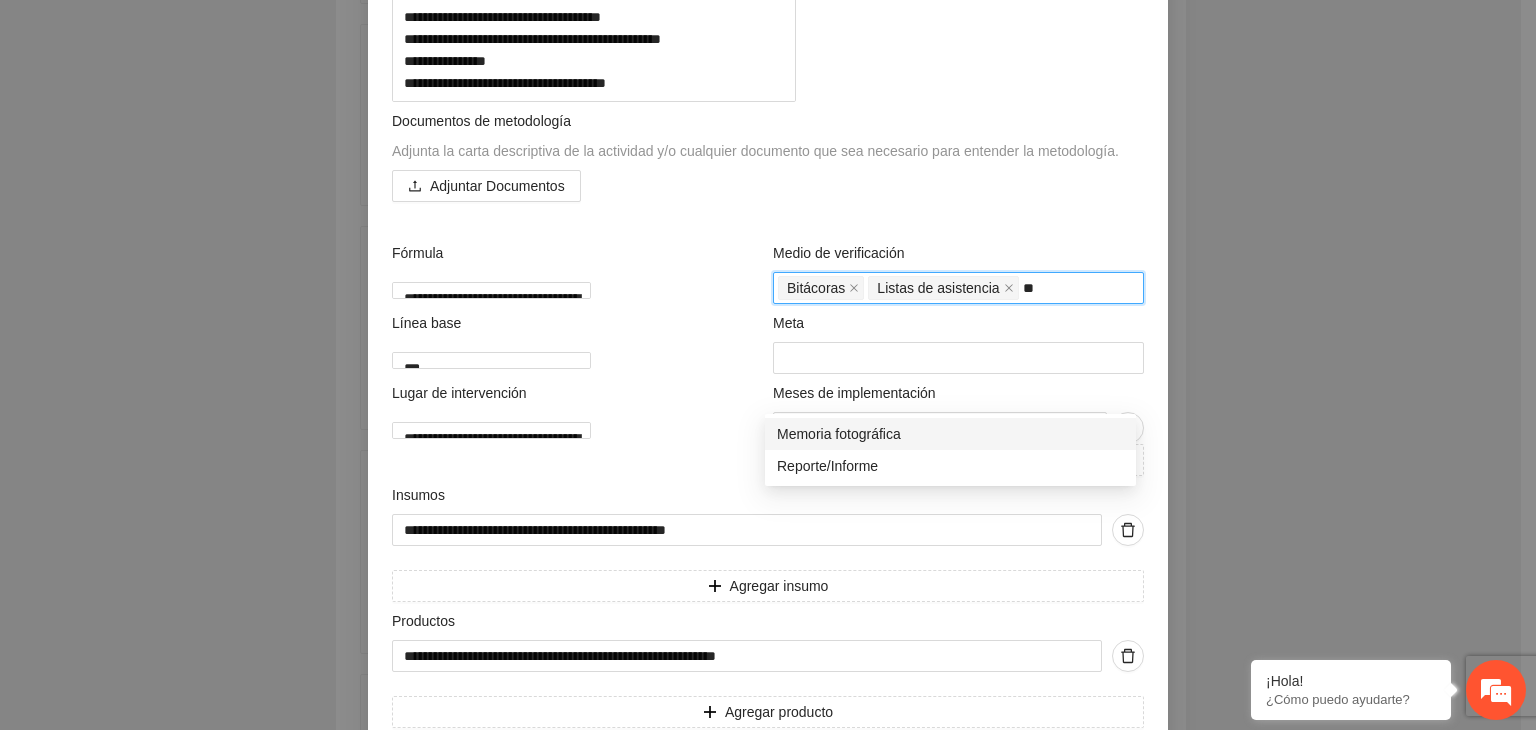 click on "Memoria fotográfica" at bounding box center [950, 434] 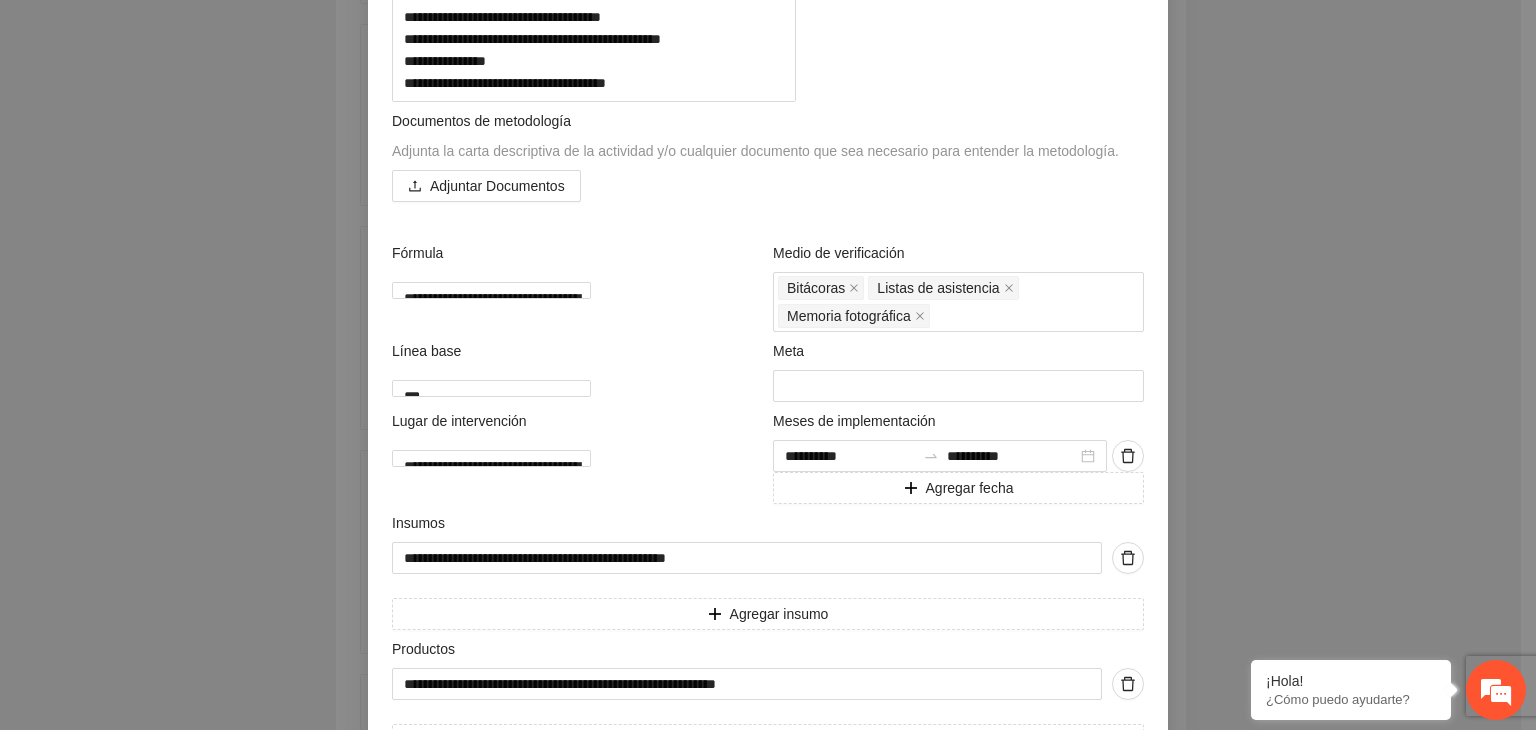 click on "**********" at bounding box center (768, 365) 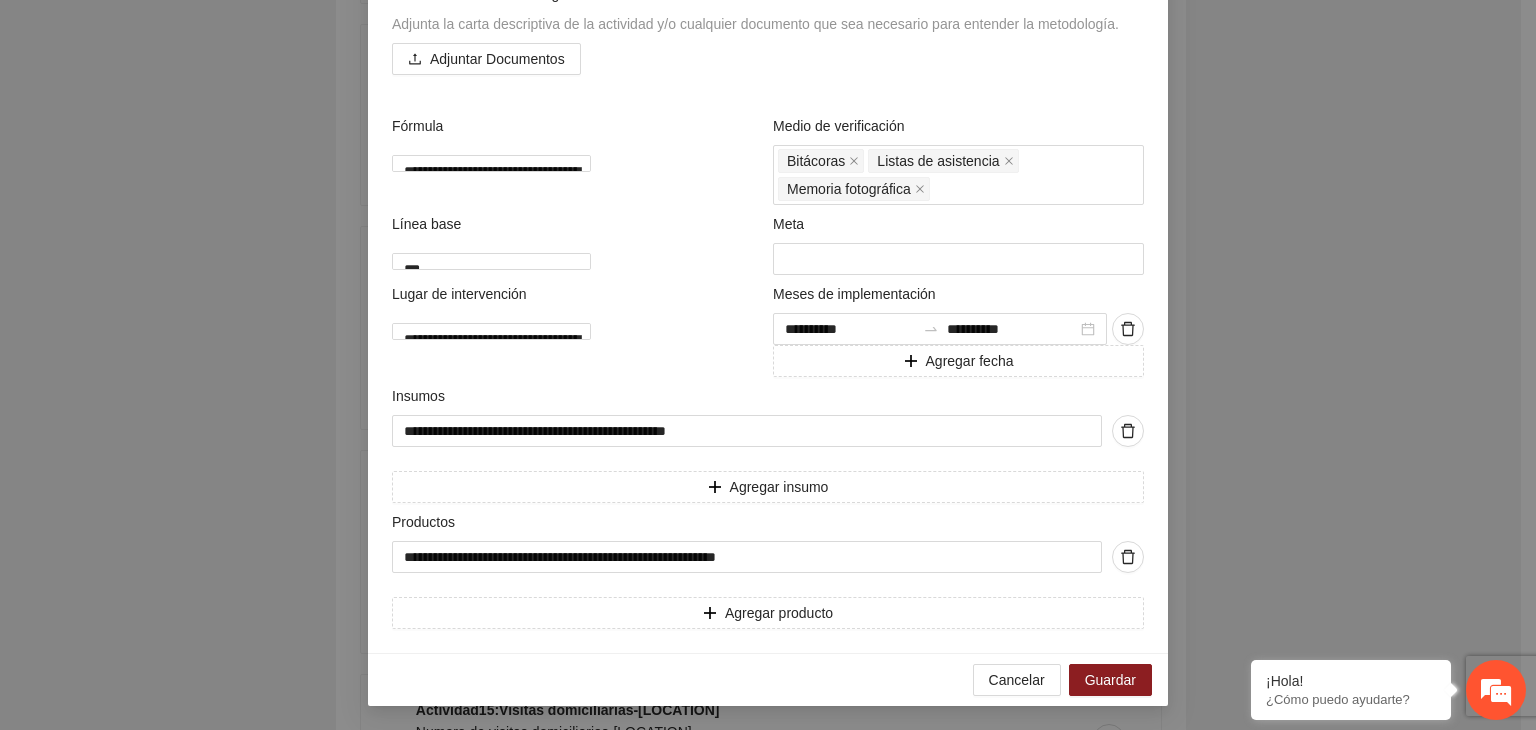 scroll, scrollTop: 673, scrollLeft: 0, axis: vertical 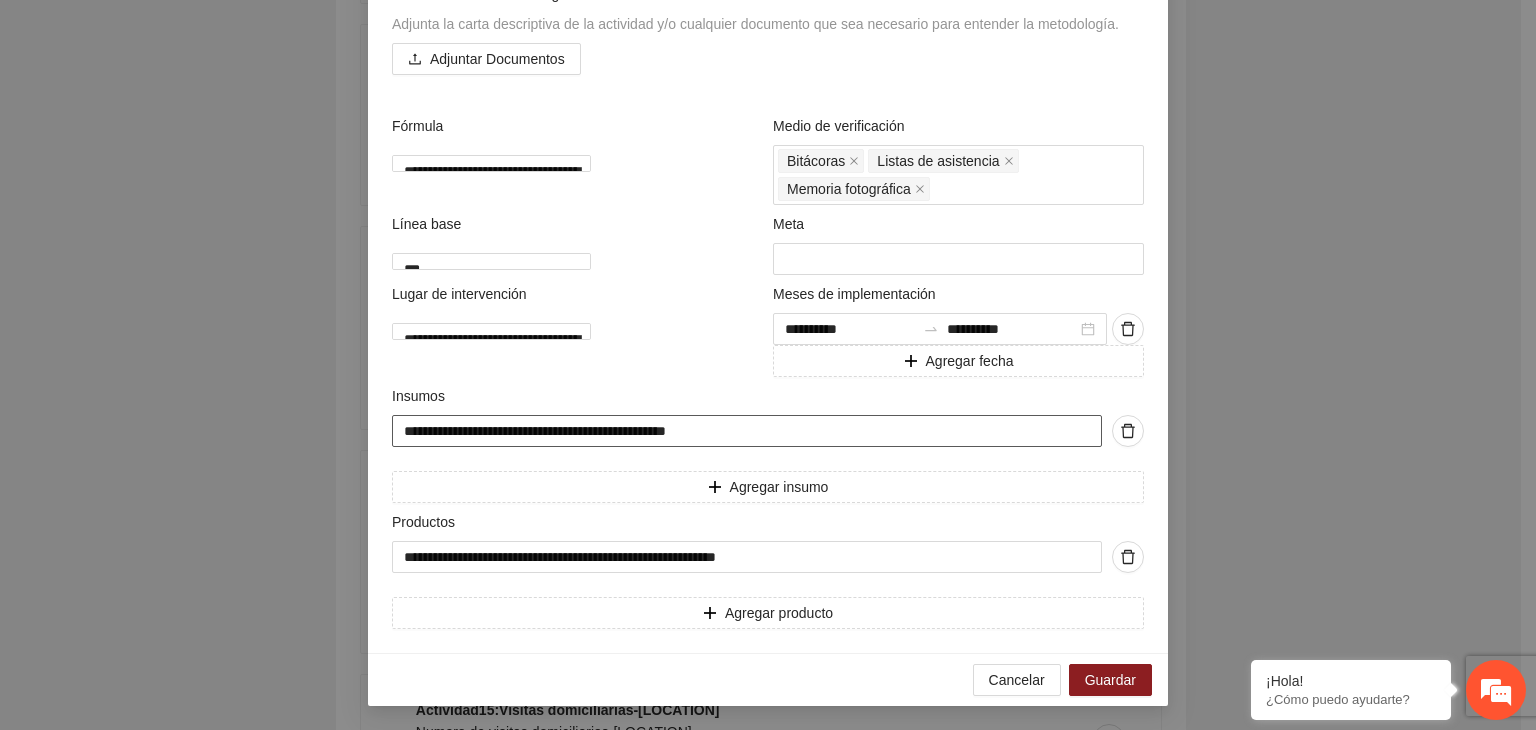drag, startPoint x: 700, startPoint y: 430, endPoint x: 336, endPoint y: 402, distance: 365.07535 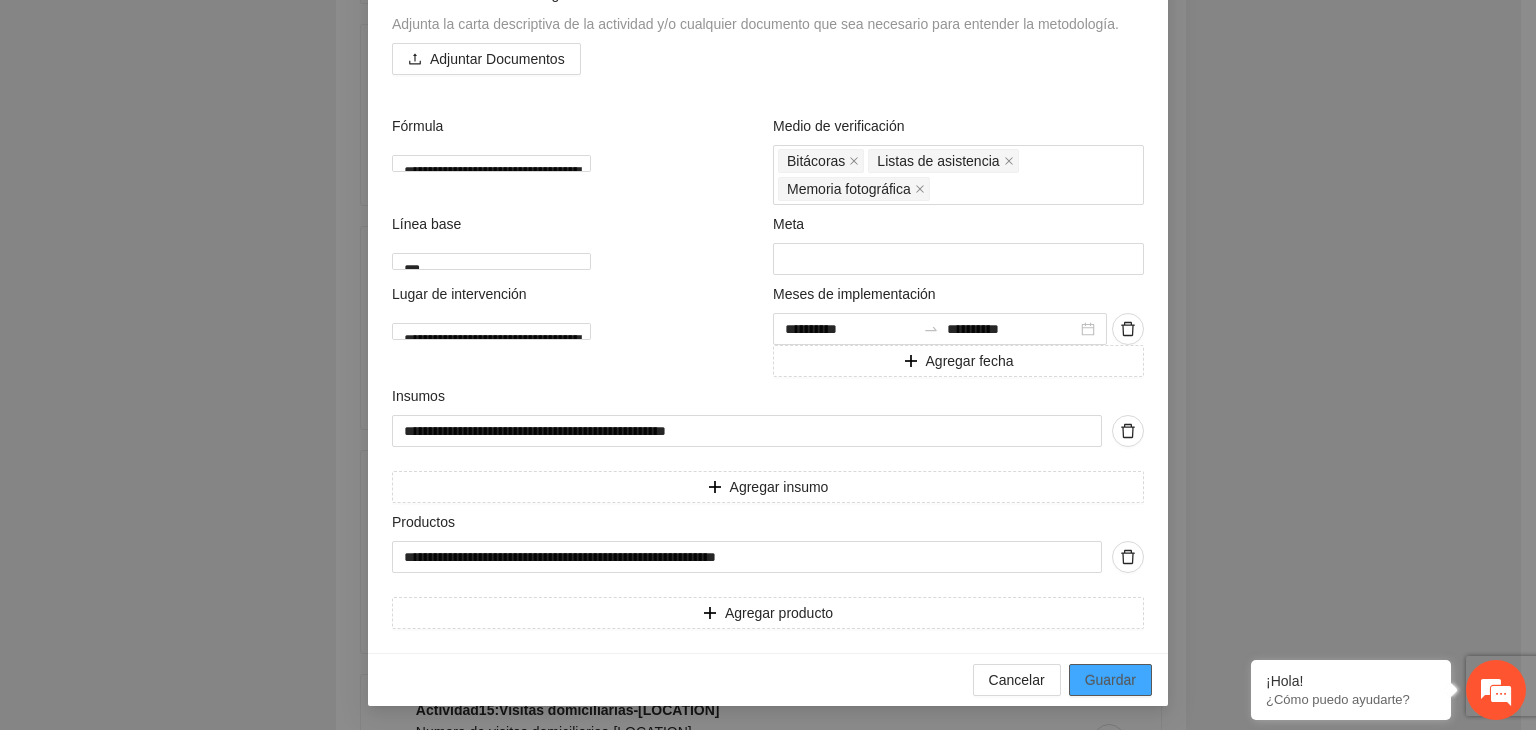 click on "Guardar" at bounding box center (1110, 680) 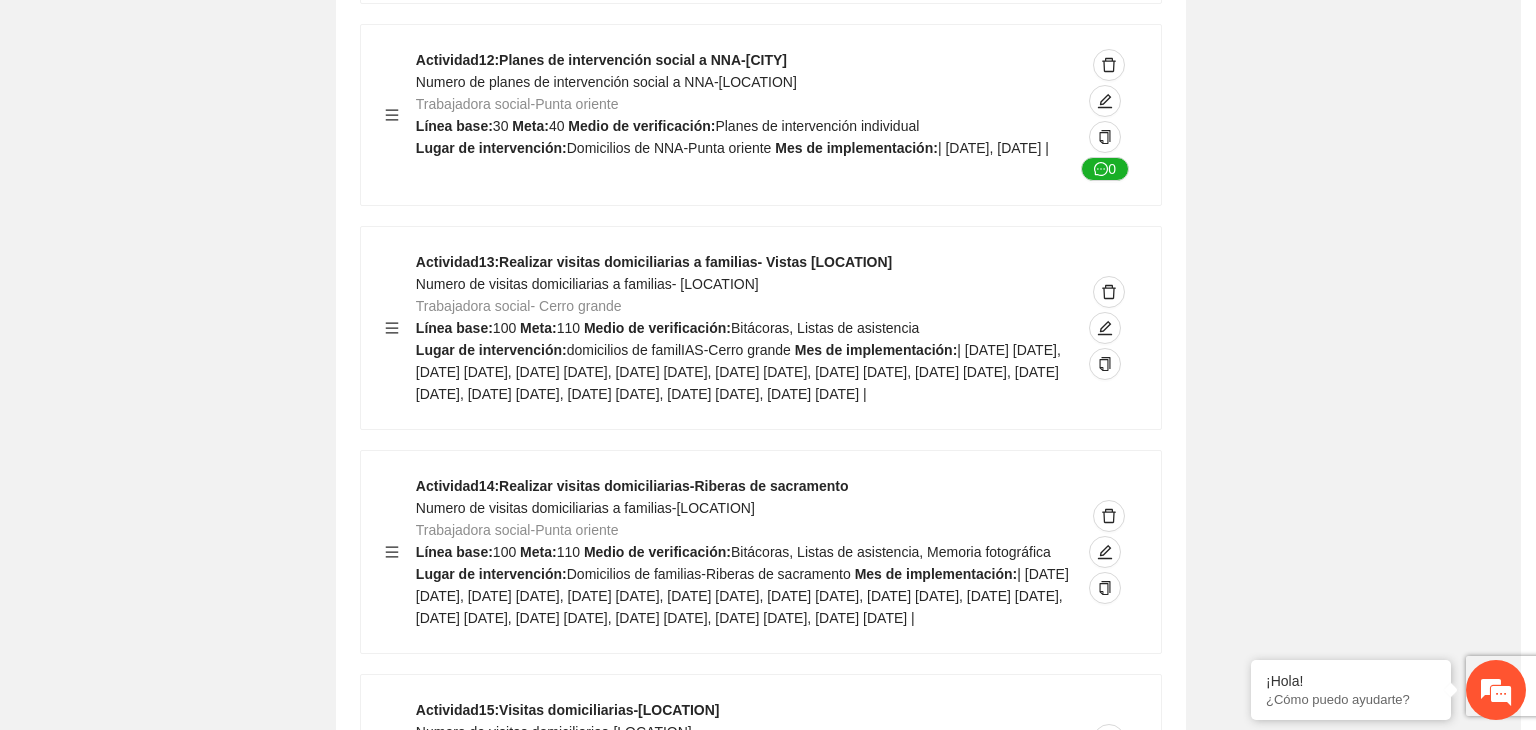 scroll, scrollTop: 204, scrollLeft: 0, axis: vertical 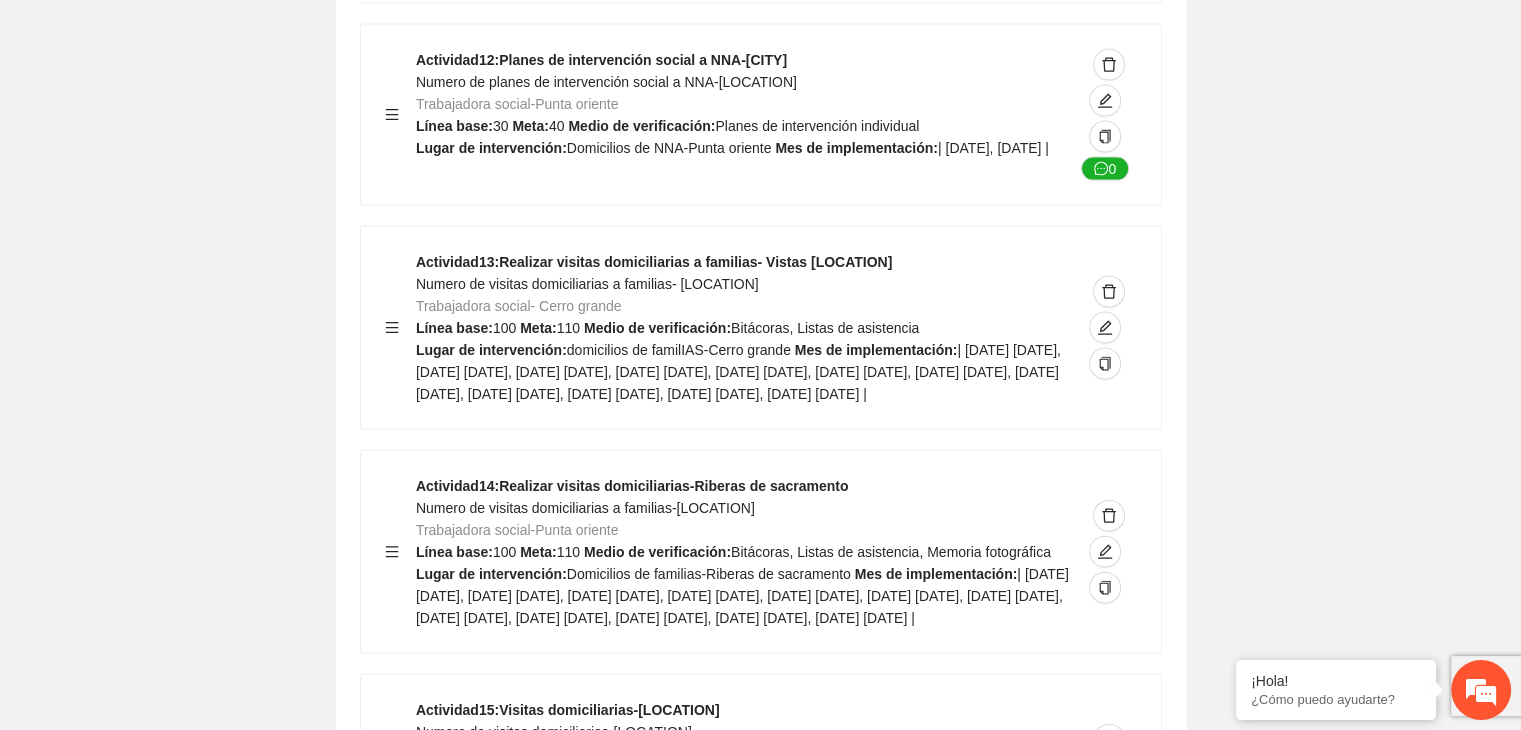 click on "Guardar Objetivo de desarrollo   Exportar Contribuir a la disminución de incidencia en violencia familiar en las zonas de [LOCATION], [LOCATION] y [LOCATION] del Municipio   de Chihuahua. Indicadores Indicador  1 :   Violencia familiar disminuyendo en un 5% en [LOCATION] Número de carpetas de investigación de Violencia familiar   disminuyendo en un 5% en [LOCATION] Metodología:   Se solicita información al Observatorio Ciudadano de FICOSEC sobre el número de carpetas de violencia familiar en las colonias de intervención Línea base:  29   Meta:  25   Fórmula:  Suma de carpetas de investigación de violencia familiar disminuyendo   en un 5% en [LOCATION]   Meto de verificación:  Reporte/Informe 0 Indicador  2 :   Violencia familiar disminuyendo en un 5% en [LOCATION] Número de carpetas de investigación de Violencia familiar   disminuyendo en un 5% en [LOCATION] Metodología:  Línea base:  63   Meta:  56   Fórmula:     Meto de verificación:  Reporte/Informe 0 3 :" at bounding box center [760, -5066] 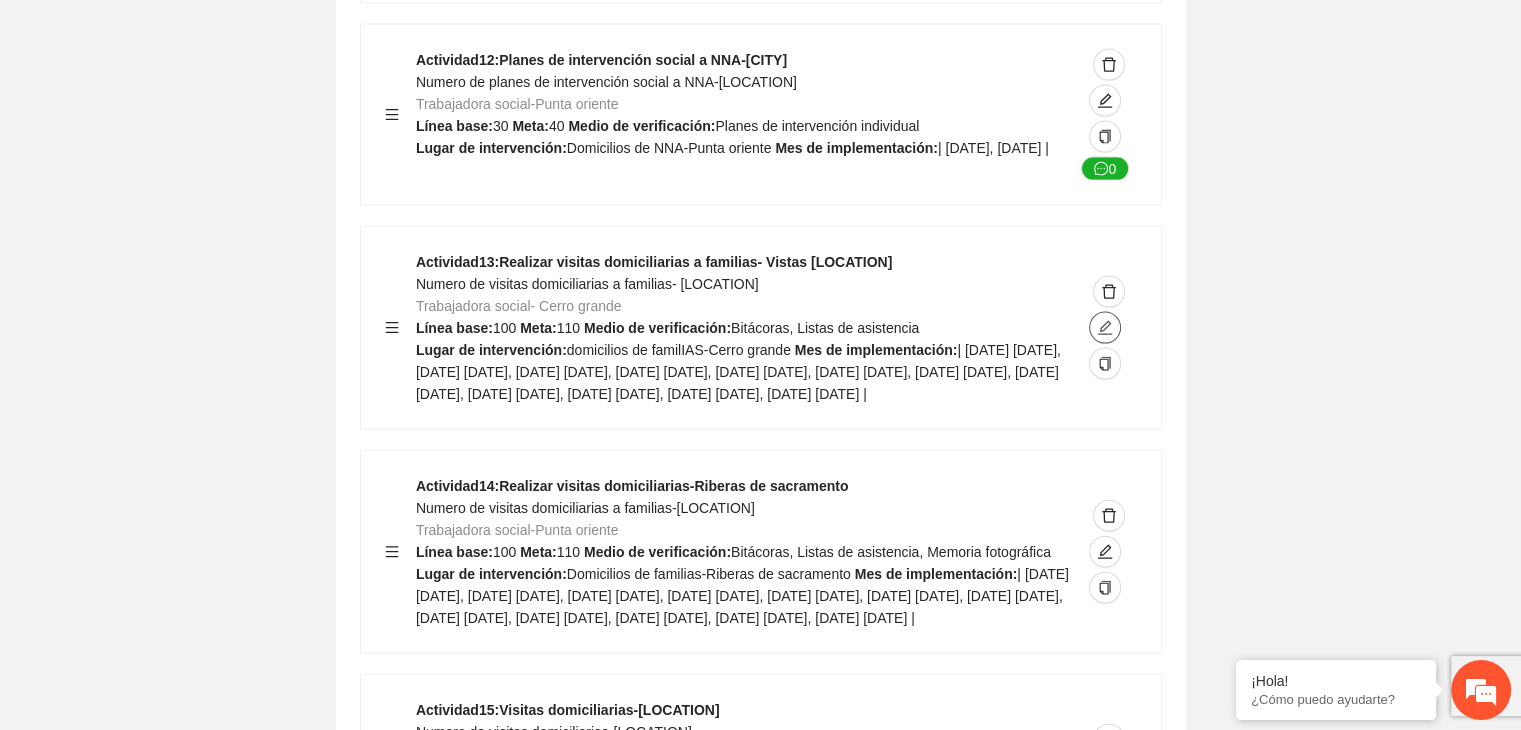 click 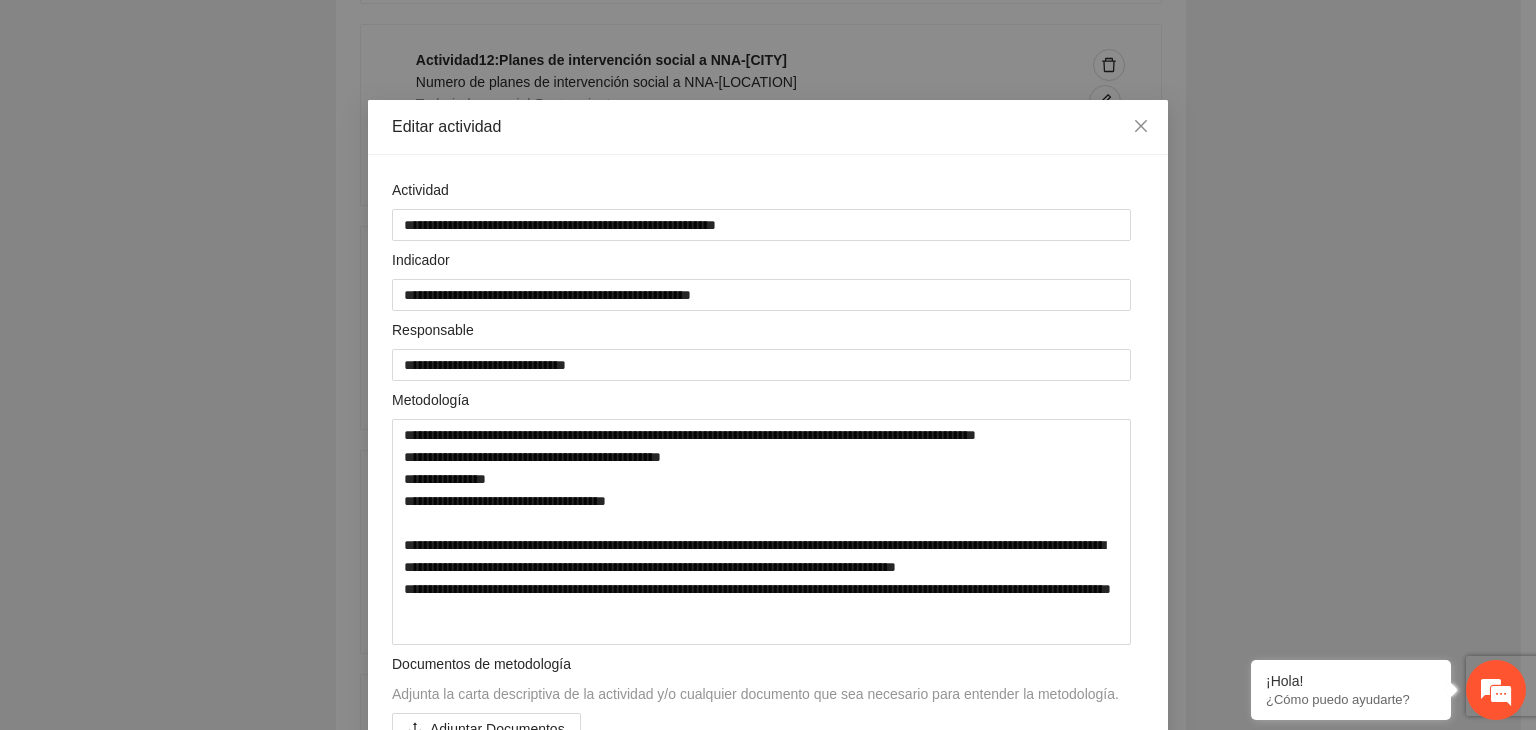 click on "**********" at bounding box center (768, 365) 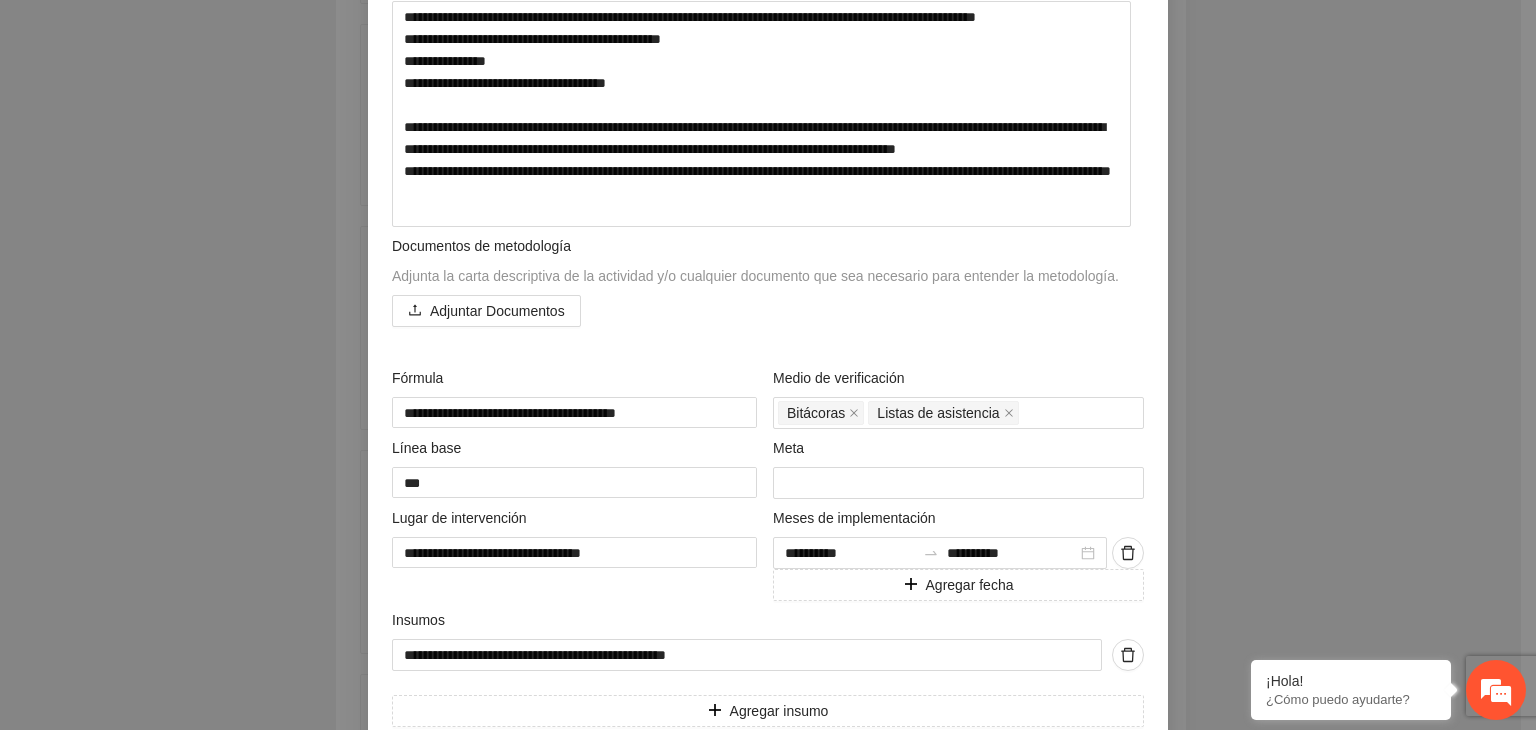 scroll, scrollTop: 440, scrollLeft: 0, axis: vertical 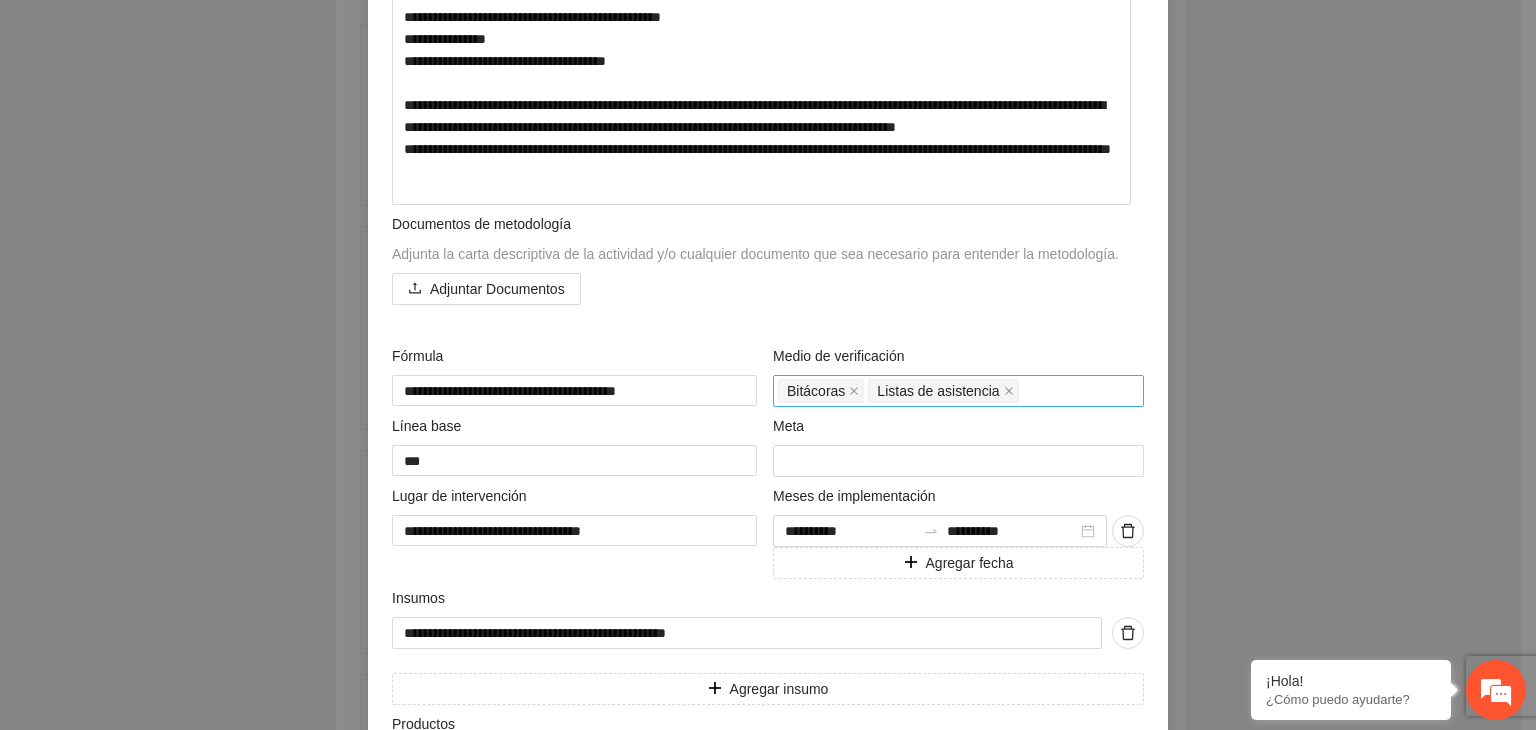 click on "Bitácoras Listas de asistencia" at bounding box center [958, 391] 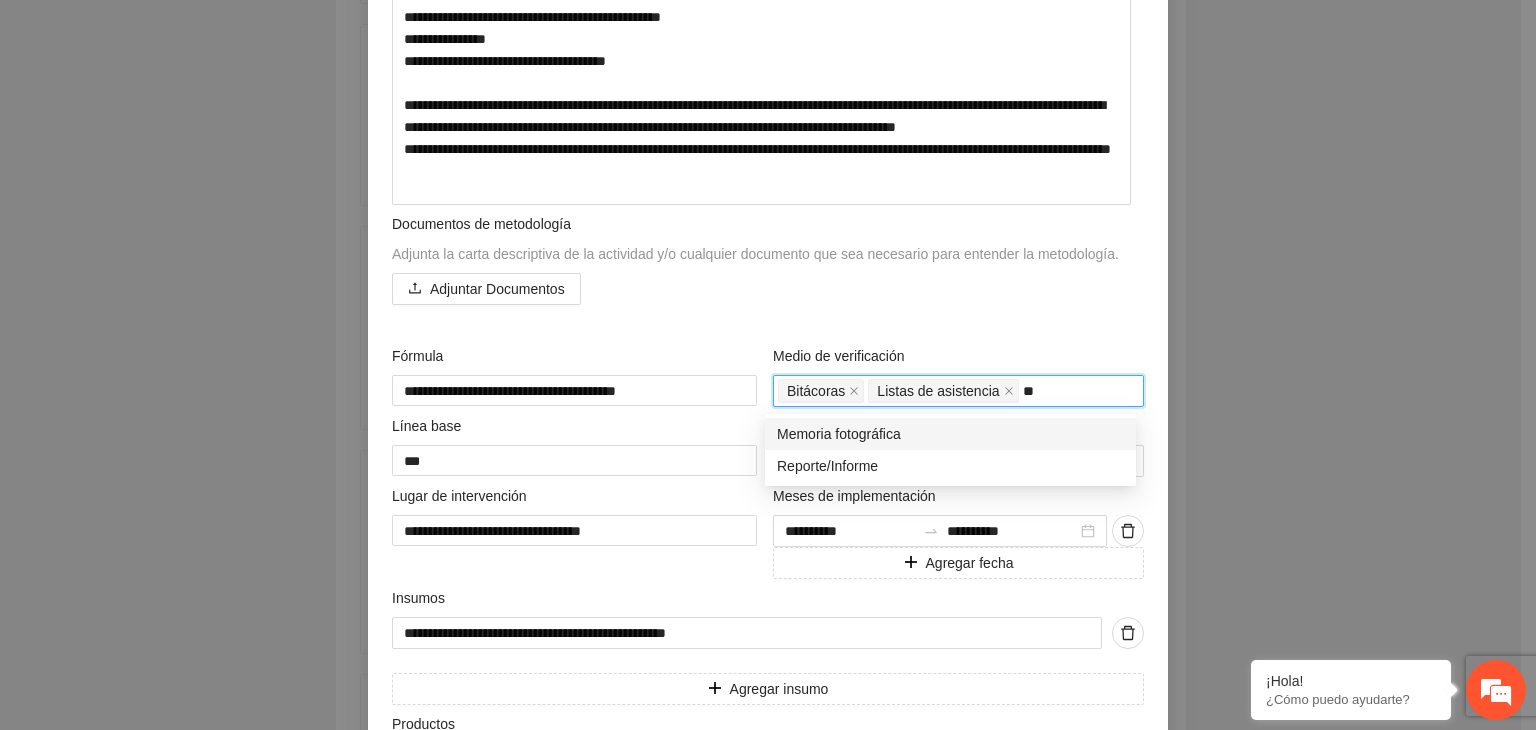 click on "Memoria fotográfica" at bounding box center [950, 434] 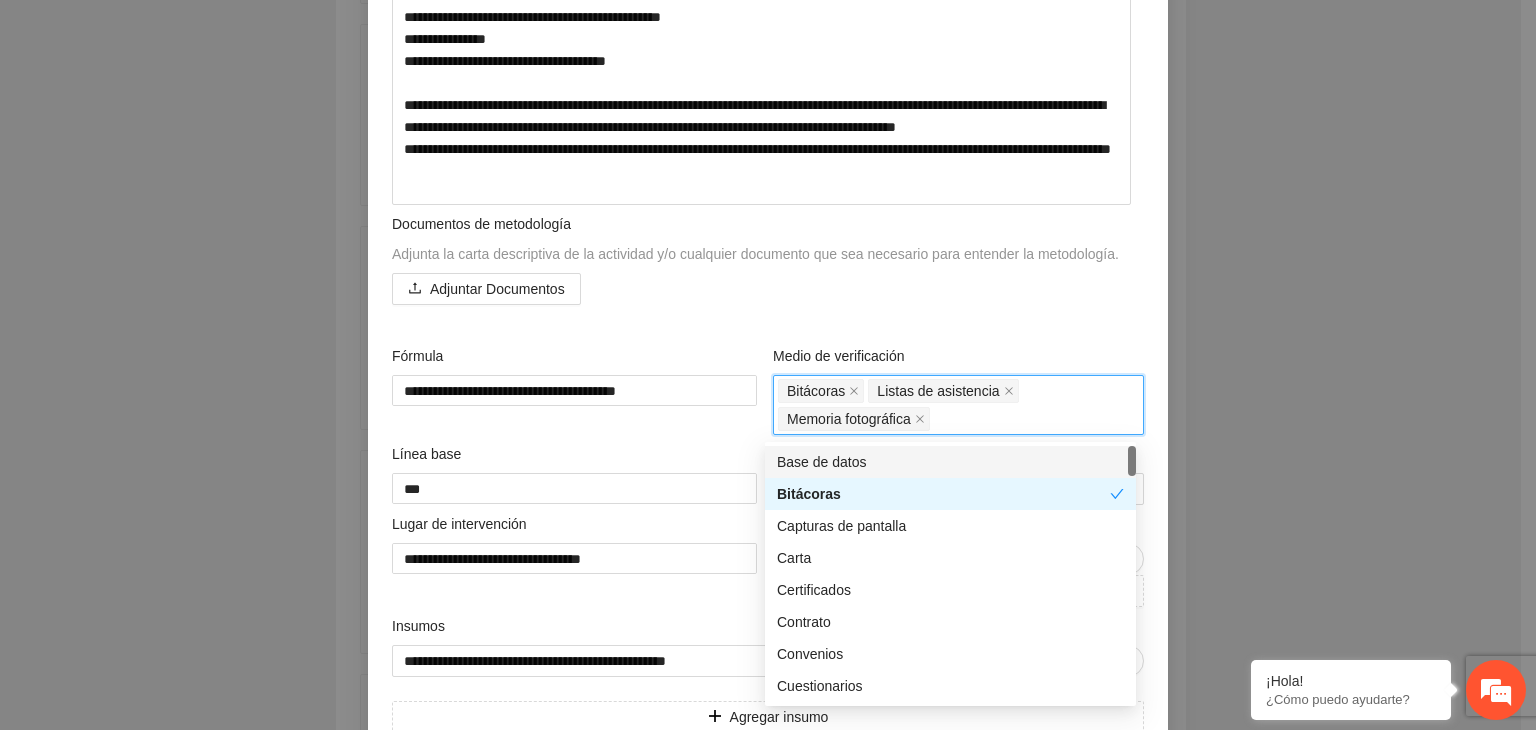 click on "**********" at bounding box center [768, 365] 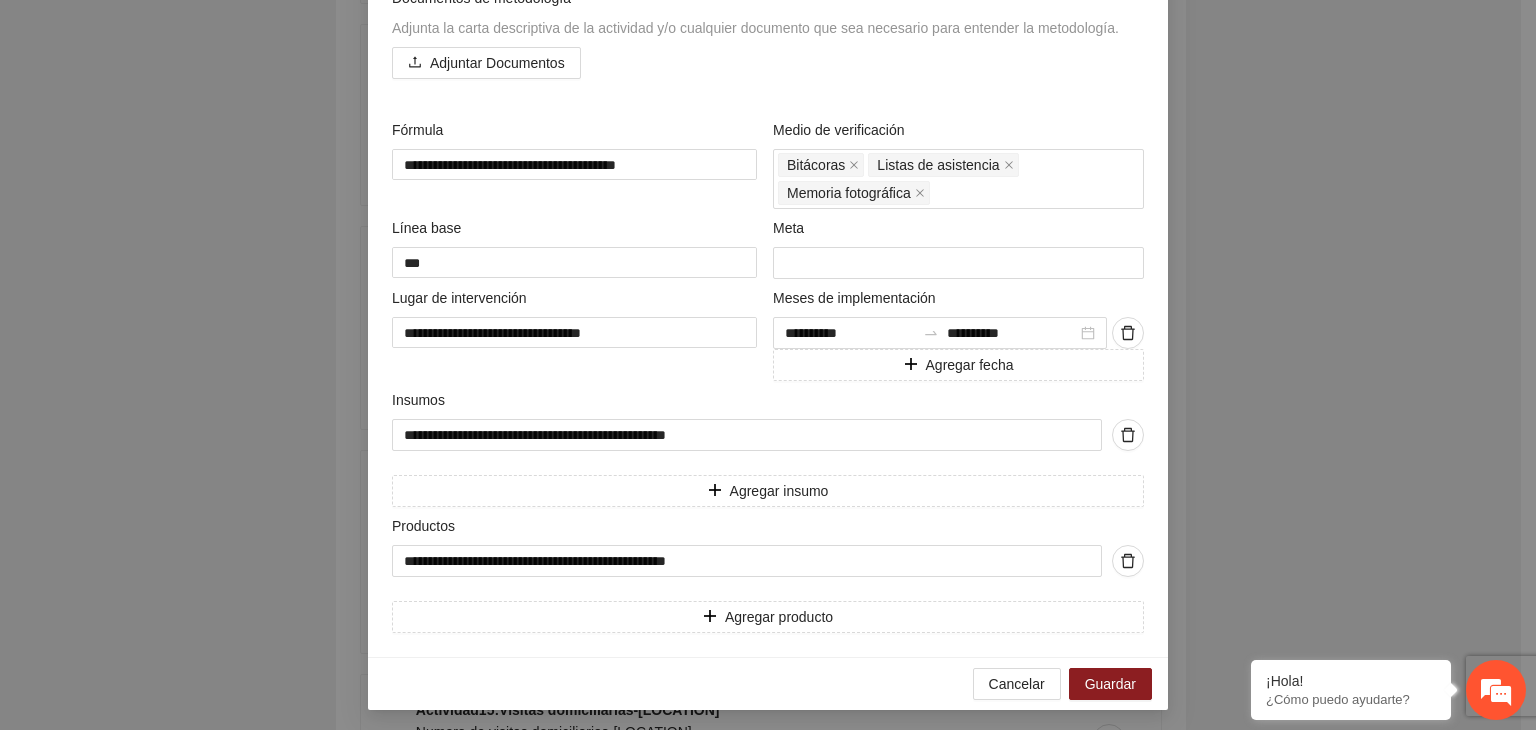 scroll, scrollTop: 673, scrollLeft: 0, axis: vertical 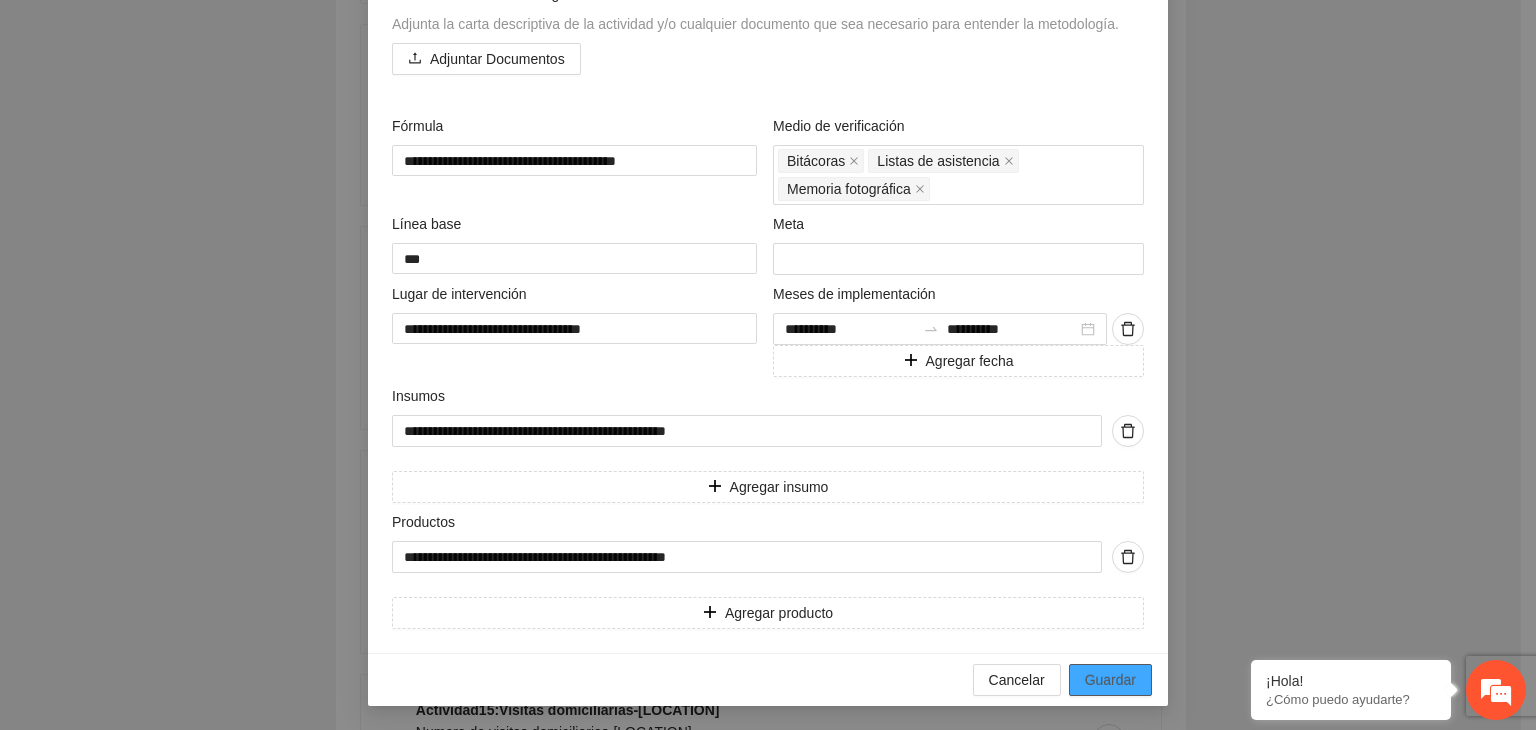 click on "Guardar" at bounding box center [1110, 680] 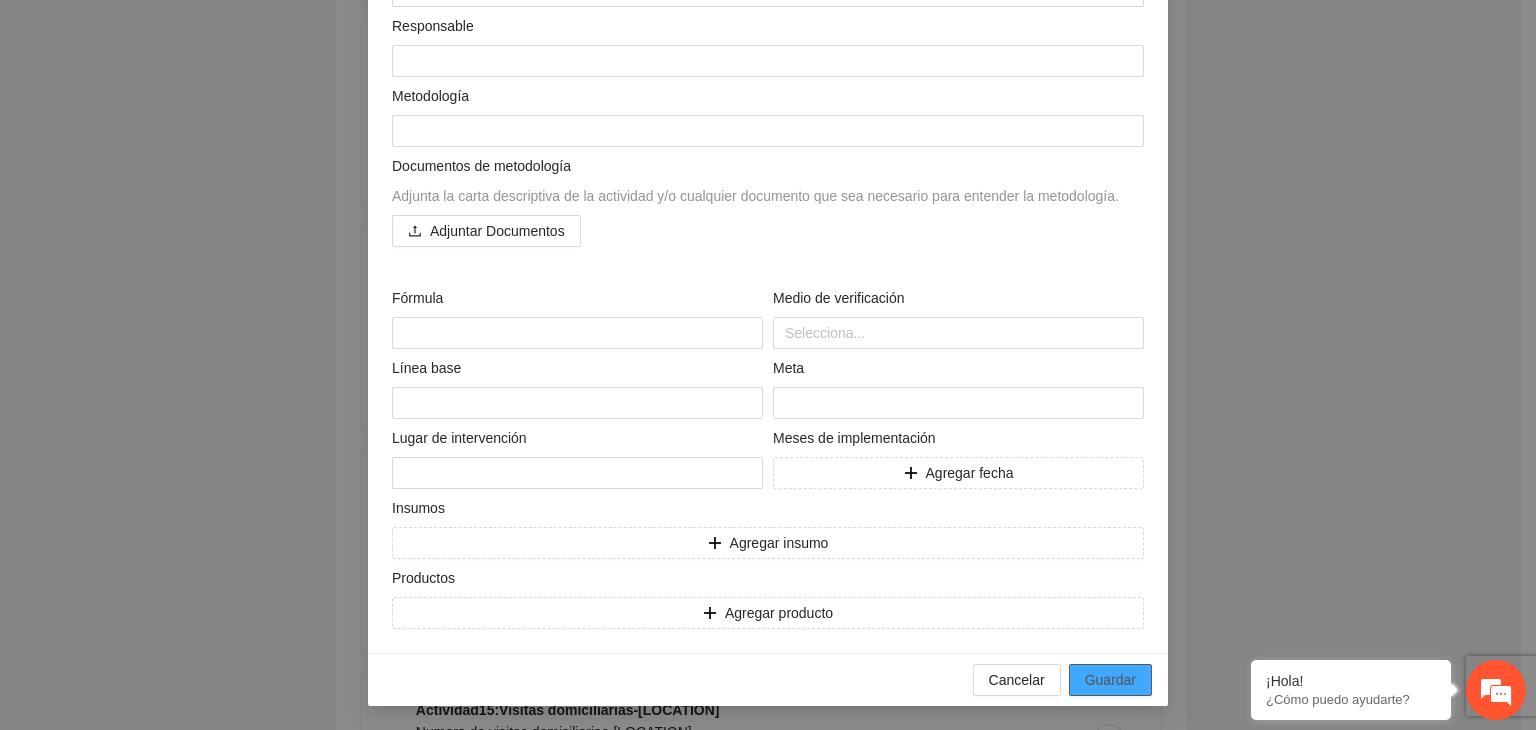 scroll, scrollTop: 204, scrollLeft: 0, axis: vertical 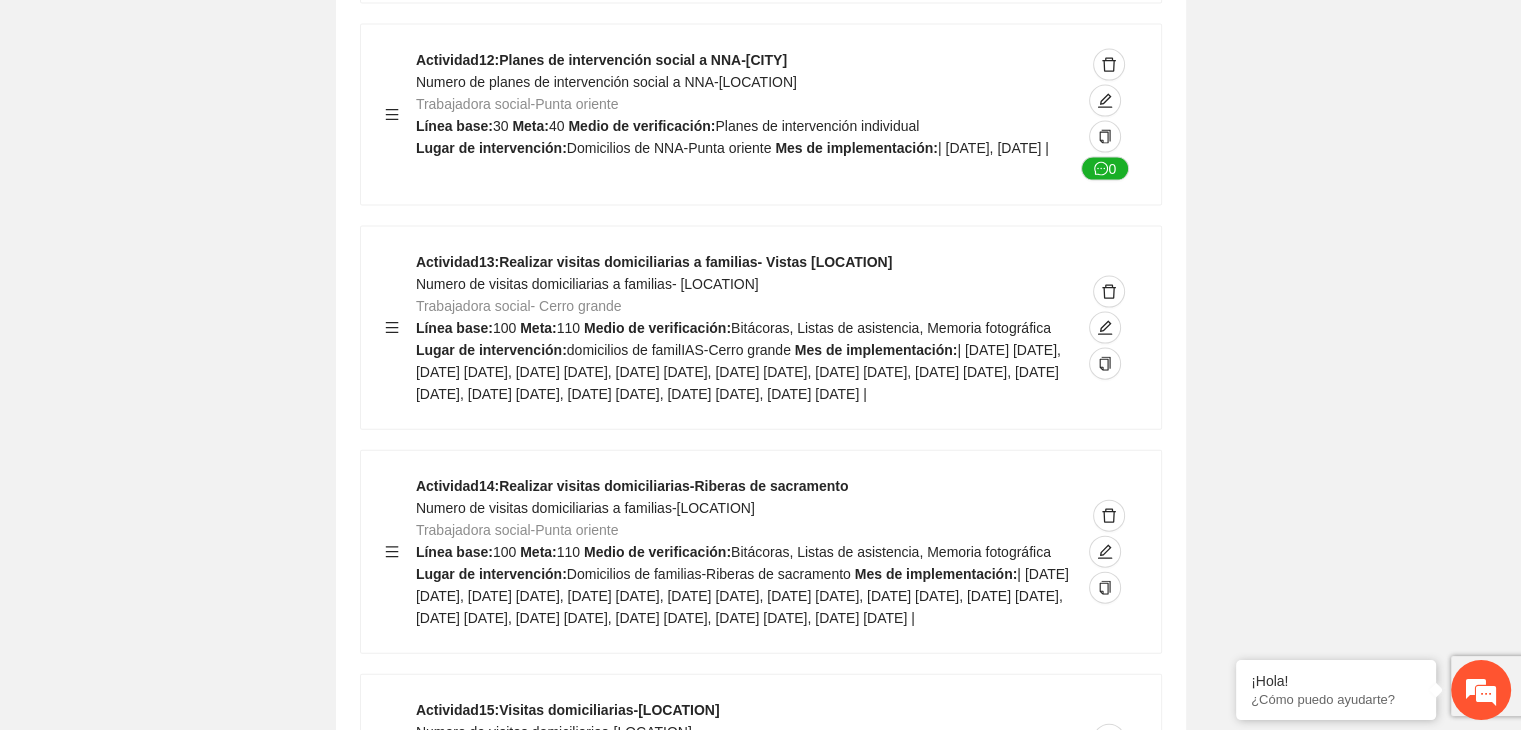 click on "Guardar Objetivo de desarrollo   Exportar Contribuir a la disminución de incidencia en violencia familiar en las zonas de [LOCATION], [LOCATION] y [LOCATION] del Municipio   de Chihuahua. Indicadores Indicador  1 :   Violencia familiar disminuyendo en un 5% en [LOCATION] Número de carpetas de investigación de Violencia familiar   disminuyendo en un 5% en [LOCATION] Metodología:   Se solicita información al Observatorio Ciudadano de FICOSEC sobre el número de carpetas de violencia familiar en las colonias de intervención Línea base:  29   Meta:  25   Fórmula:  Suma de carpetas de investigación de violencia familiar disminuyendo   en un 5% en [LOCATION]   Meto de verificación:  Reporte/Informe 0 Indicador  2 :   Violencia familiar disminuyendo en un 5% en [LOCATION] Número de carpetas de investigación de Violencia familiar   disminuyendo en un 5% en [LOCATION] Metodología:  Línea base:  63   Meta:  56   Fórmula:     Meto de verificación:  Reporte/Informe 0 3 :" at bounding box center [760, -5066] 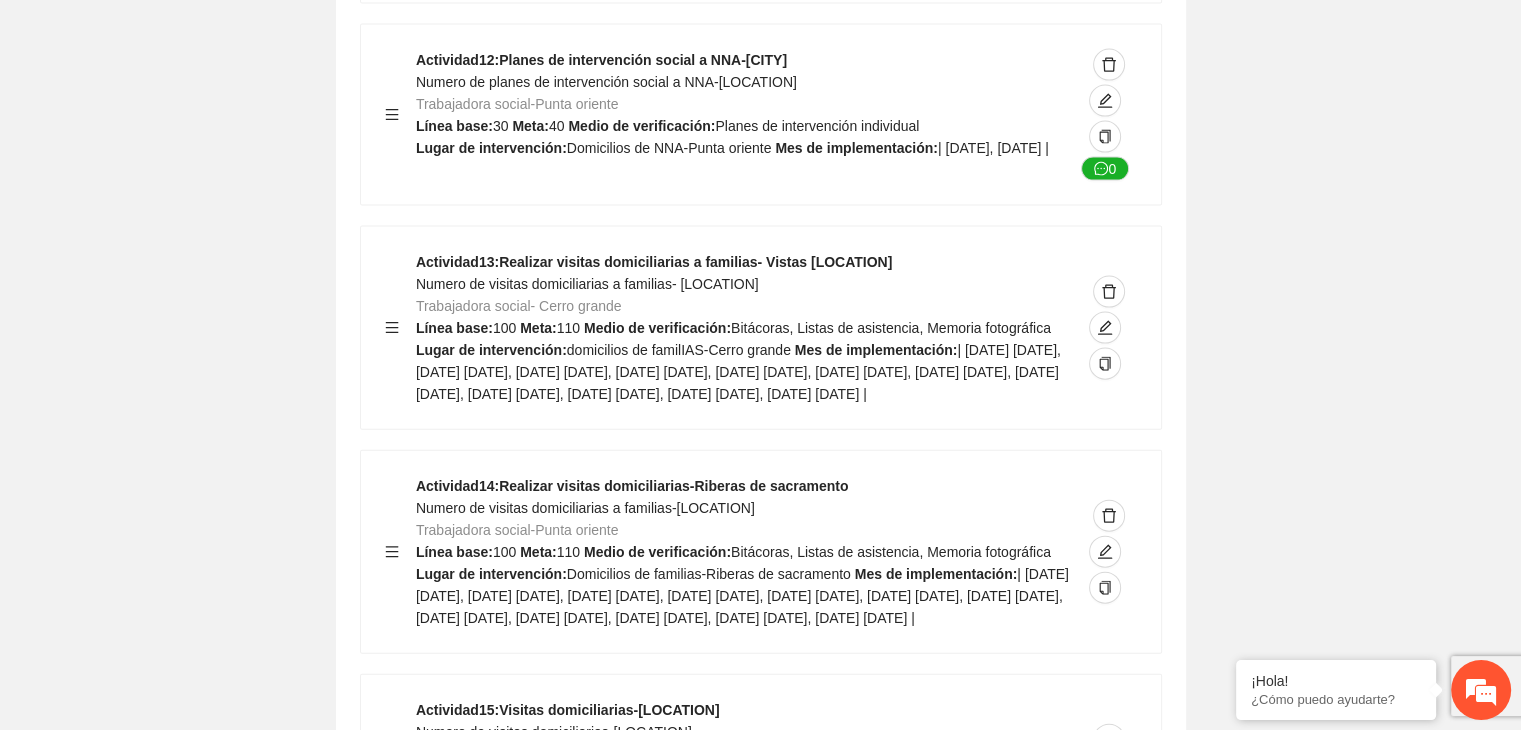 click 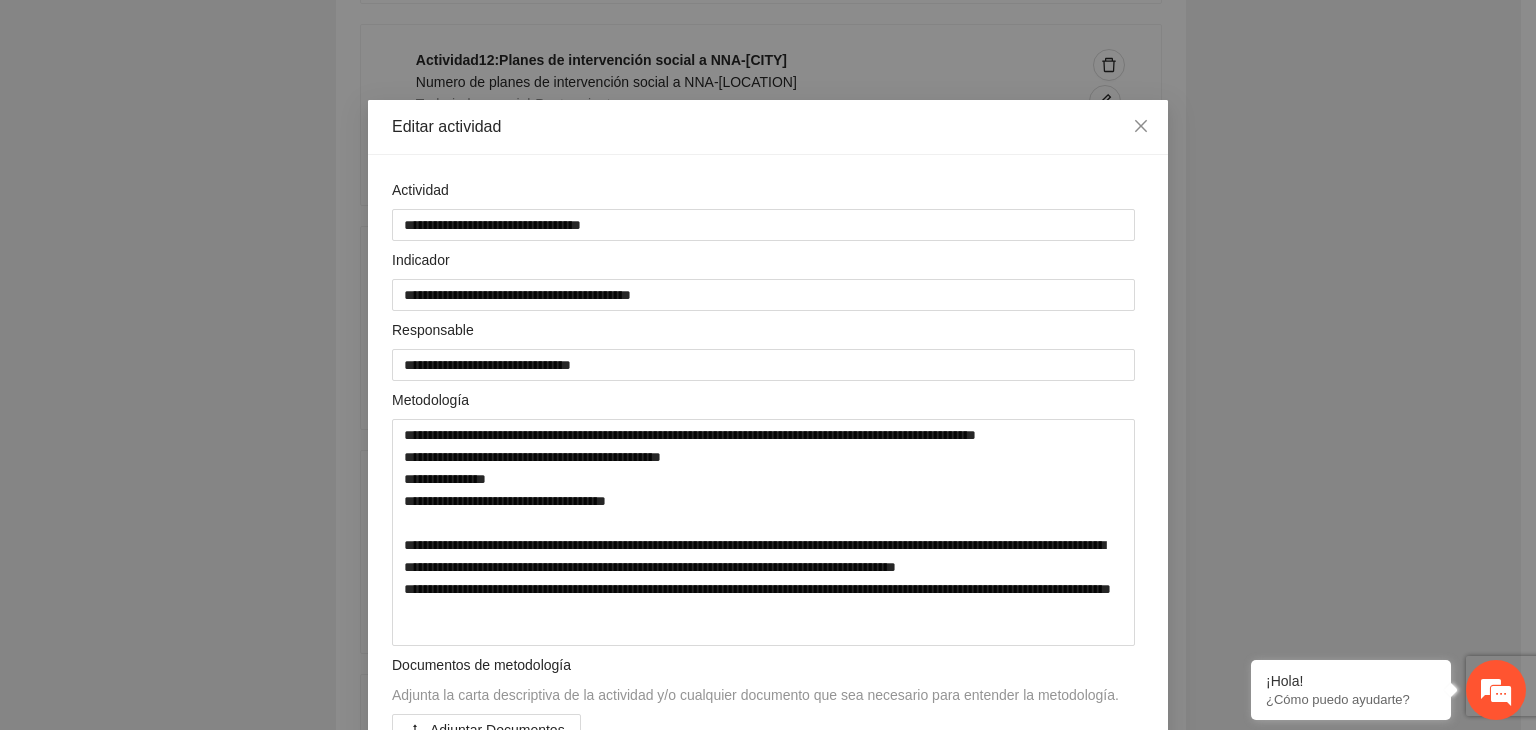 click on "**********" at bounding box center [768, 365] 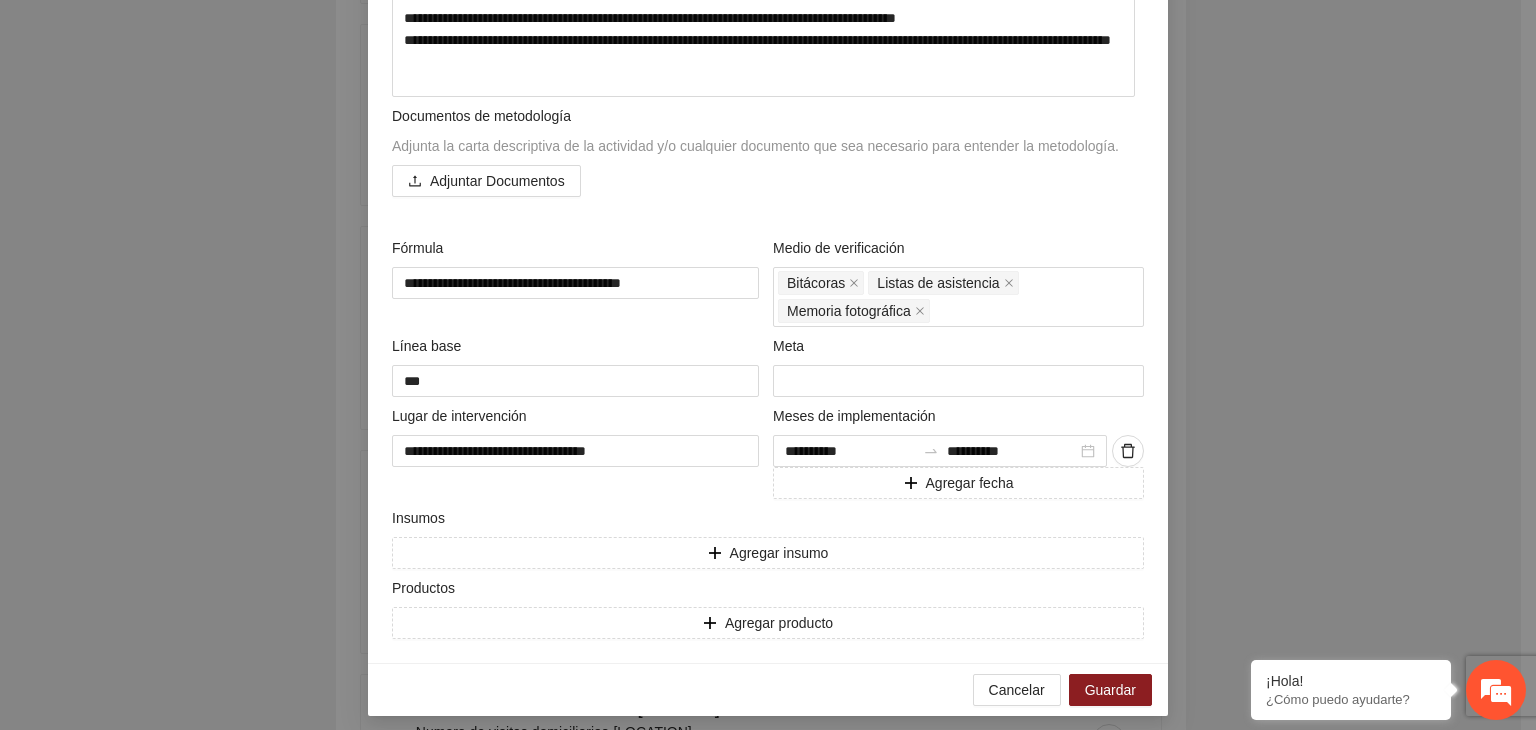 scroll, scrollTop: 561, scrollLeft: 0, axis: vertical 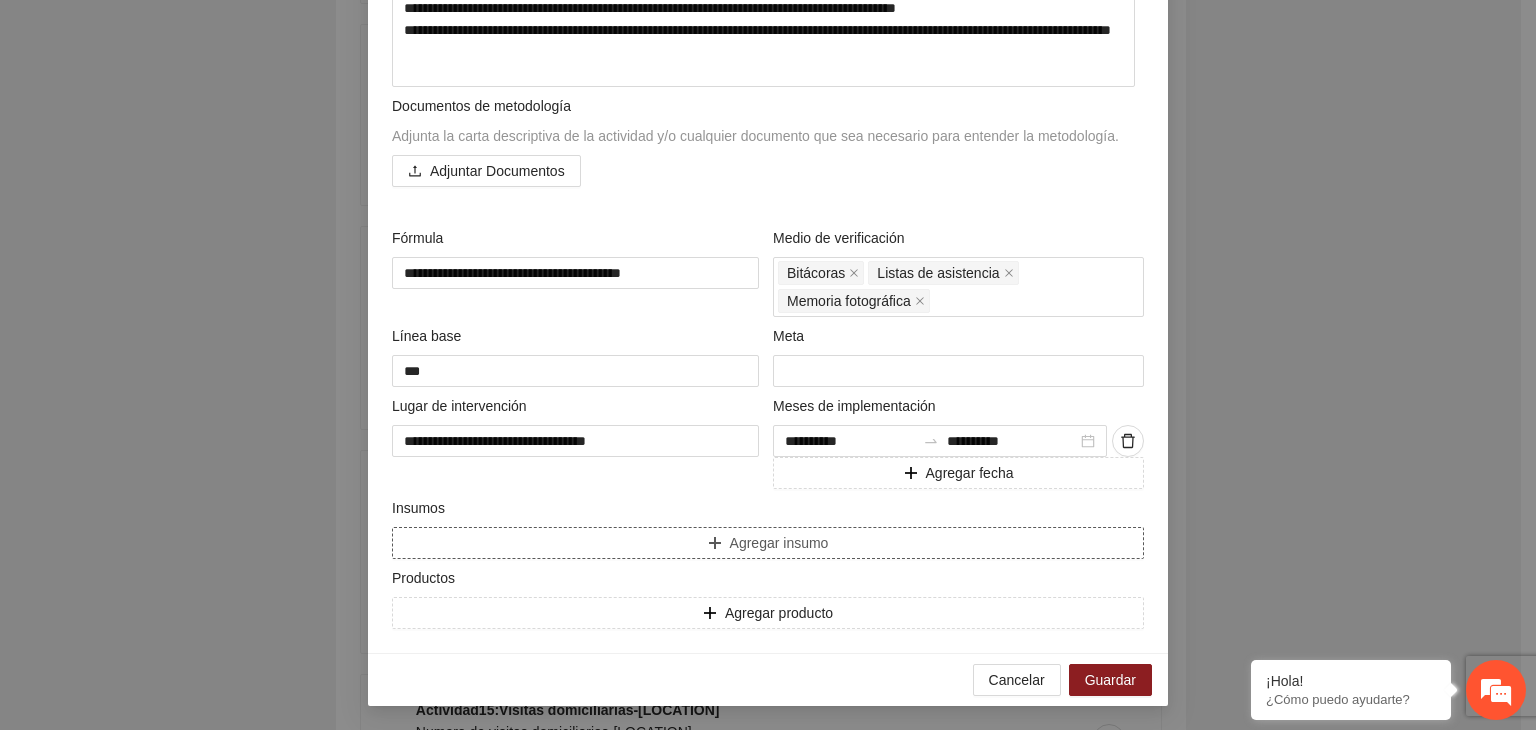 click on "Agregar insumo" at bounding box center (768, 543) 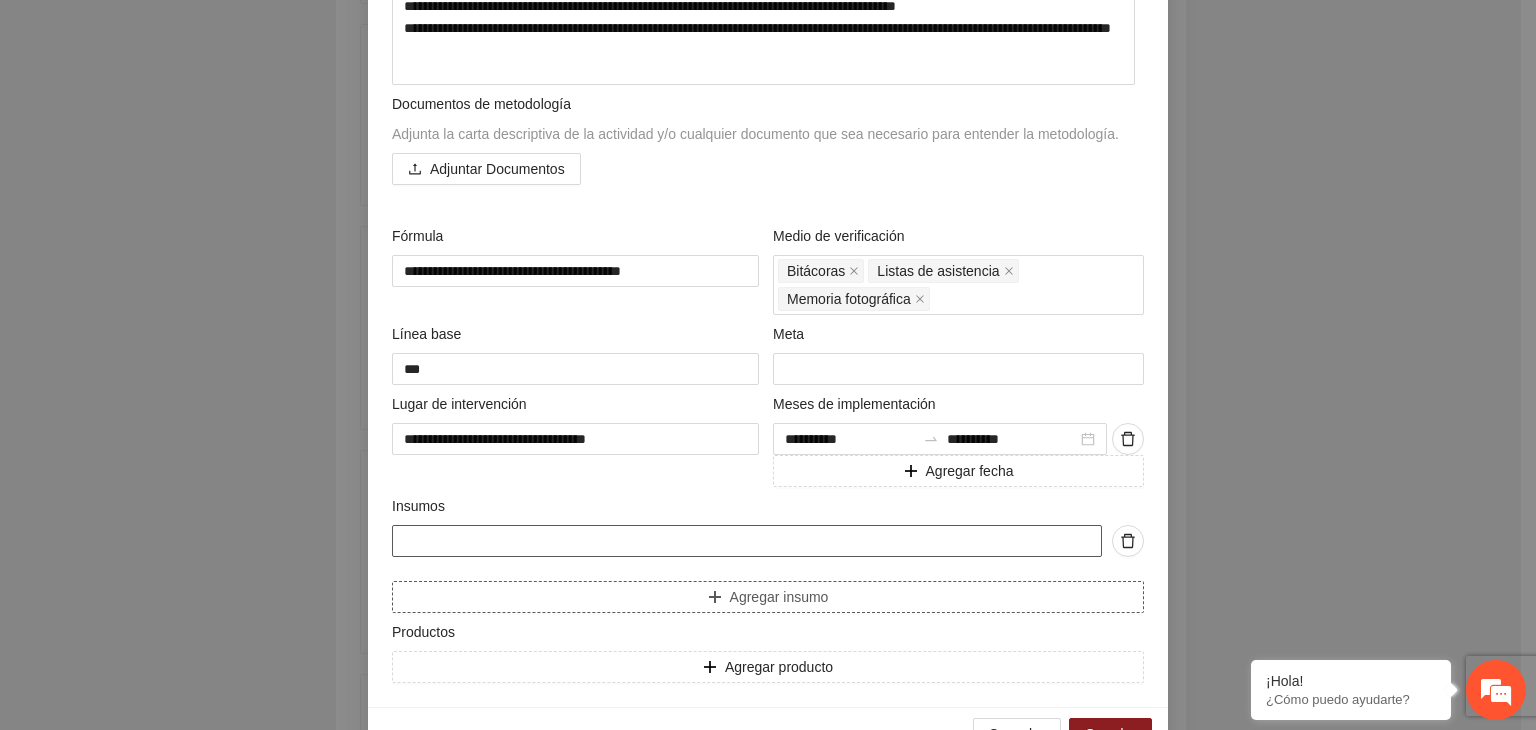 paste on "**********" 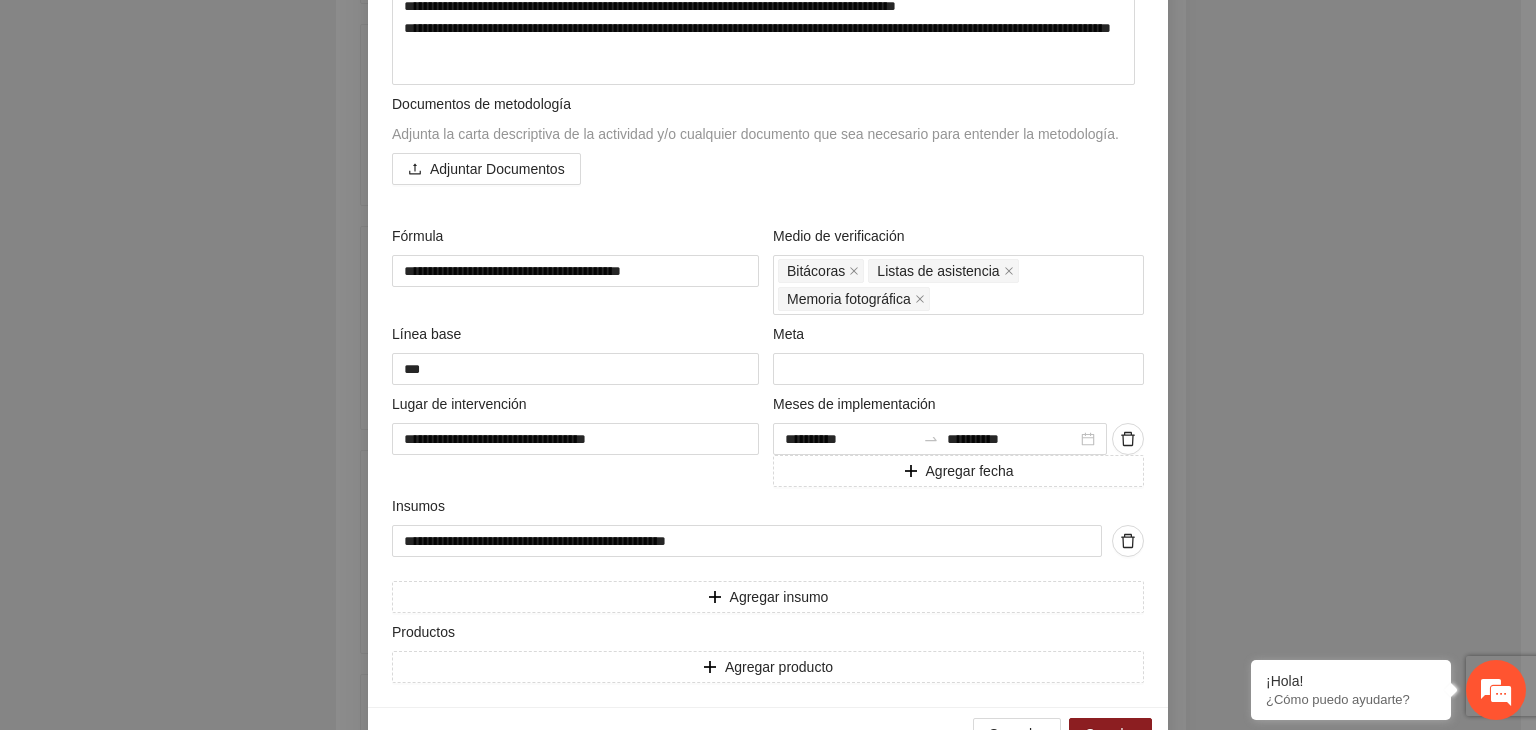 click on "**********" at bounding box center (768, 365) 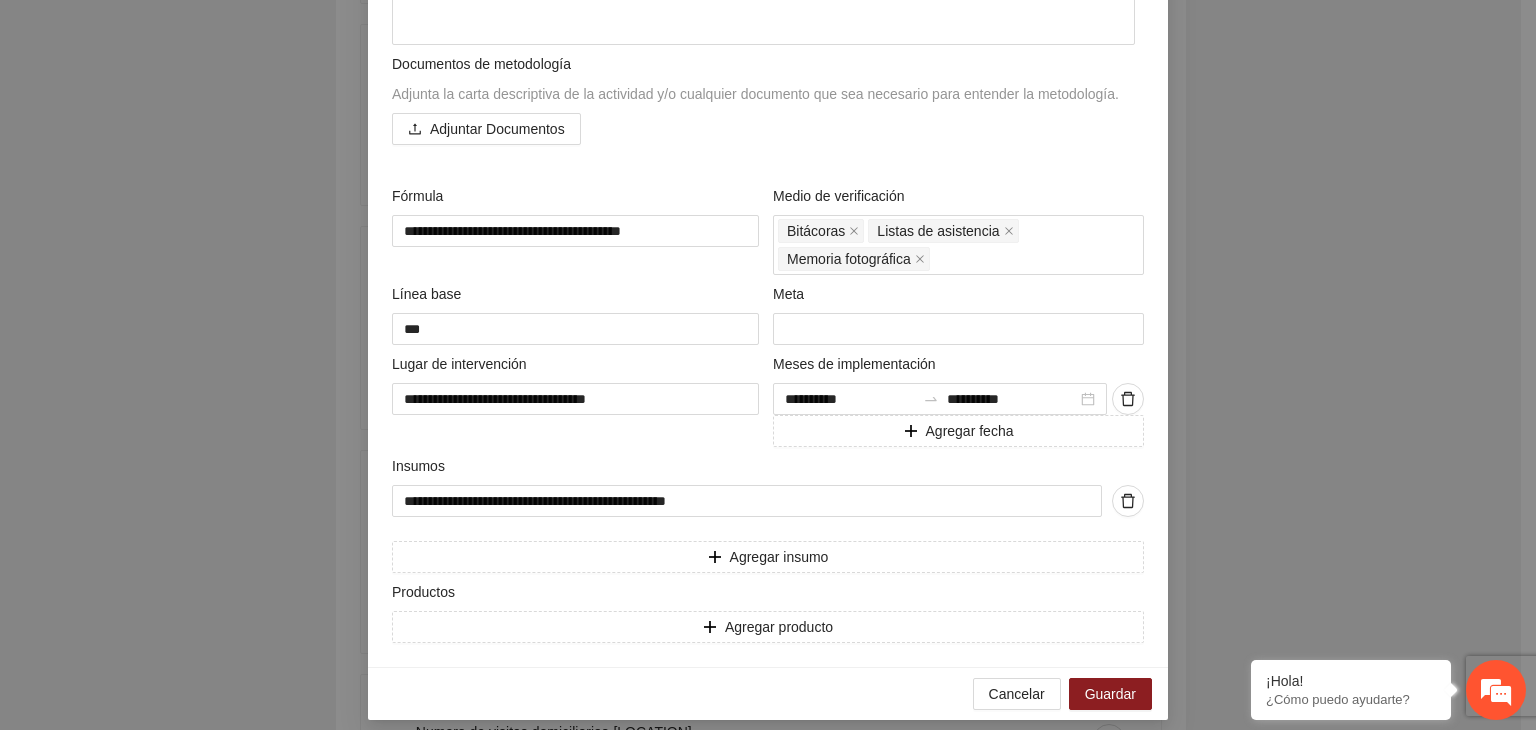 scroll, scrollTop: 617, scrollLeft: 0, axis: vertical 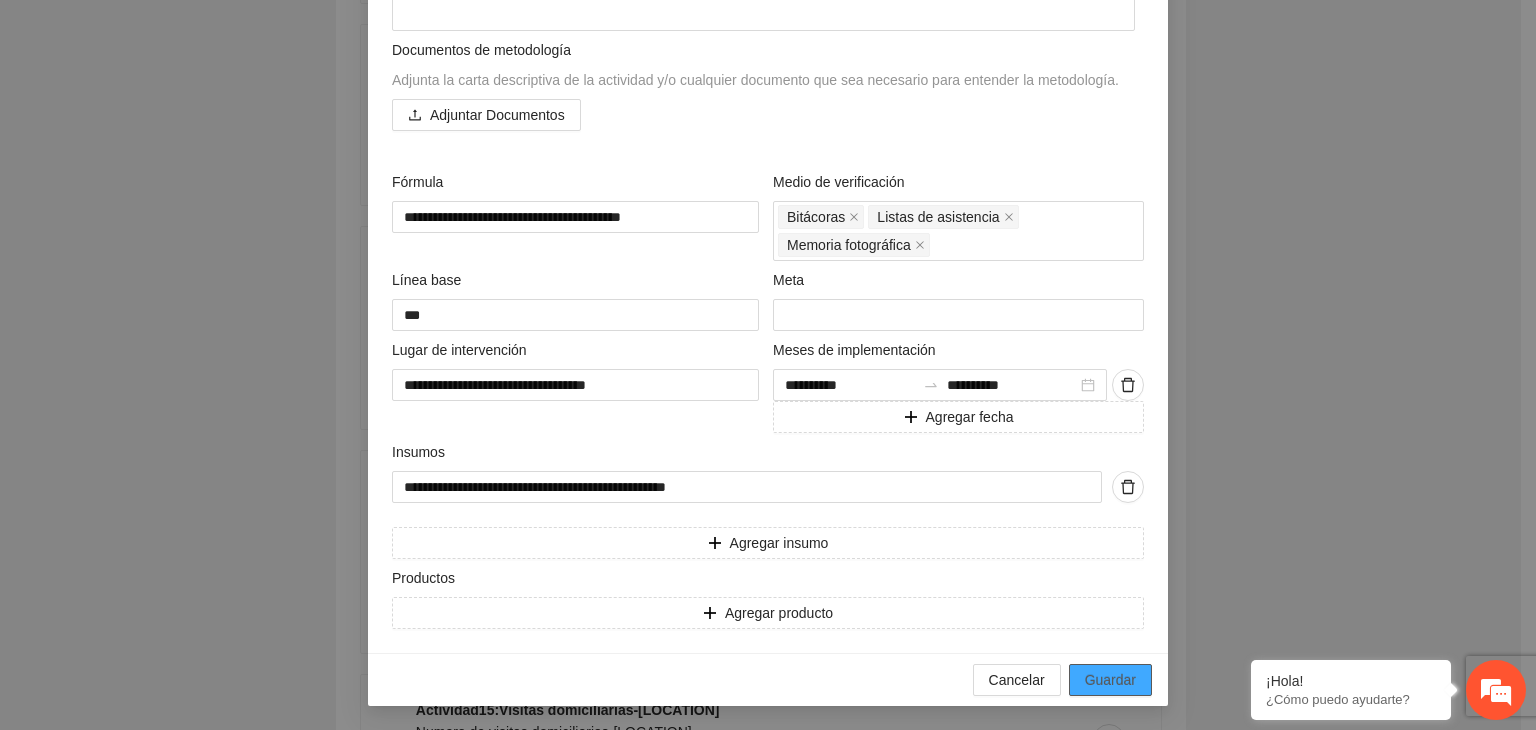 click on "Guardar" at bounding box center (1110, 680) 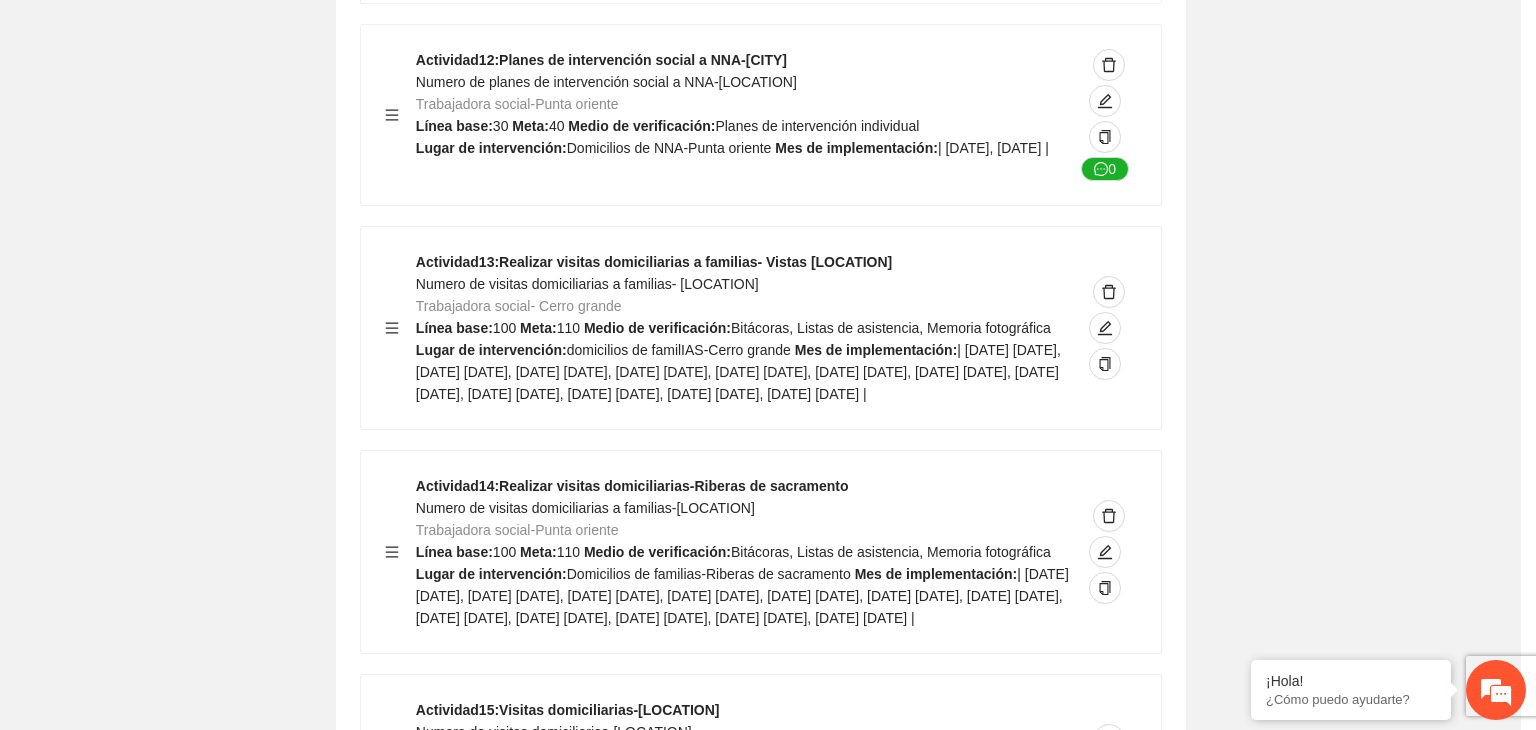 scroll, scrollTop: 204, scrollLeft: 0, axis: vertical 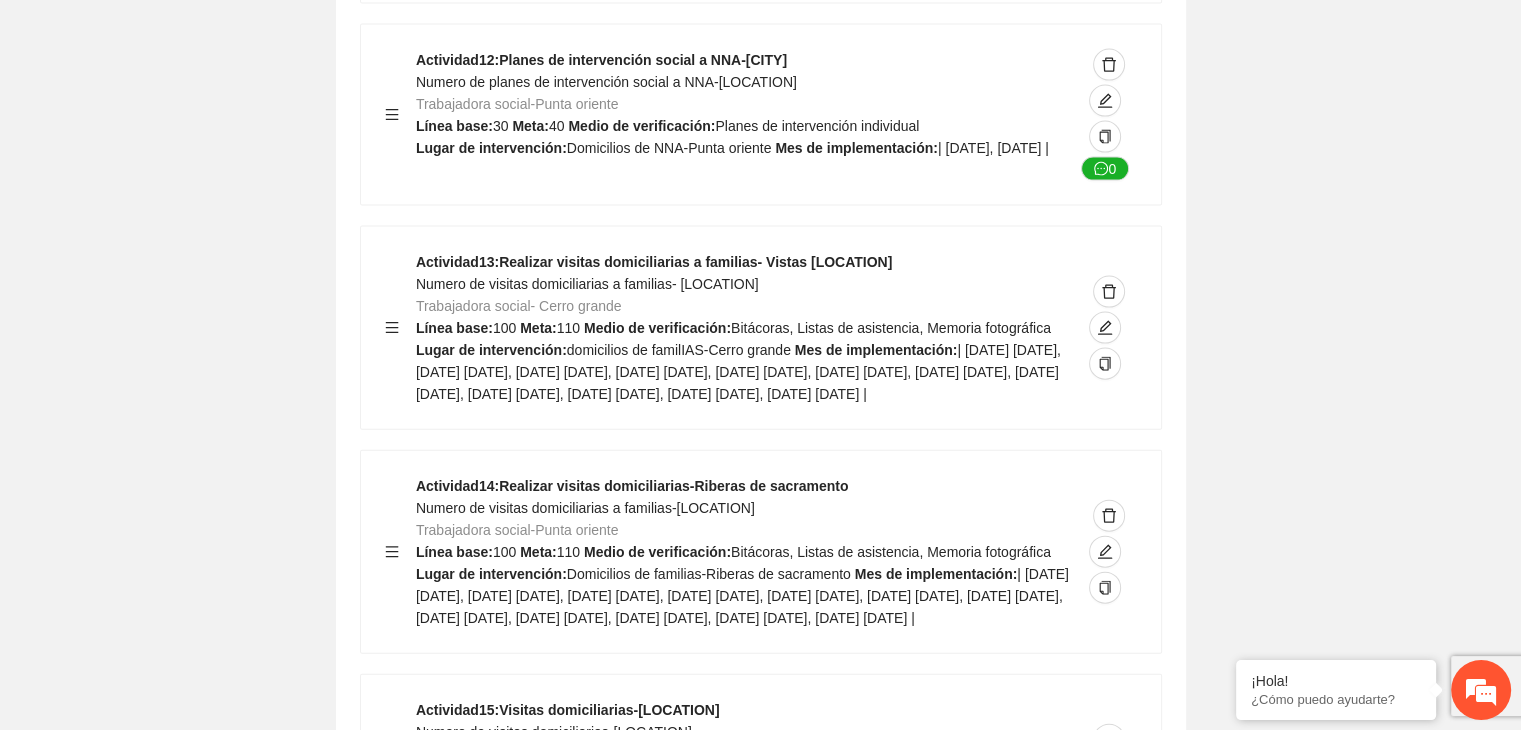 click on "Guardar Objetivo de desarrollo   Exportar Contribuir a la disminución de incidencia en violencia familiar en las zonas de [LOCATION], [LOCATION] y [LOCATION] del Municipio   de Chihuahua. Indicadores Indicador  1 :   Violencia familiar disminuyendo en un 5% en [LOCATION] Número de carpetas de investigación de Violencia familiar   disminuyendo en un 5% en [LOCATION] Metodología:   Se solicita información al Observatorio Ciudadano de FICOSEC sobre el número de carpetas de violencia familiar en las colonias de intervención Línea base:  29   Meta:  25   Fórmula:  Suma de carpetas de investigación de violencia familiar disminuyendo   en un 5% en [LOCATION]   Meto de verificación:  Reporte/Informe 0 Indicador  2 :   Violencia familiar disminuyendo en un 5% en [LOCATION] Número de carpetas de investigación de Violencia familiar   disminuyendo en un 5% en [LOCATION] Metodología:  Línea base:  63   Meta:  56   Fórmula:     Meto de verificación:  Reporte/Informe 0 3 :" at bounding box center [760, -5066] 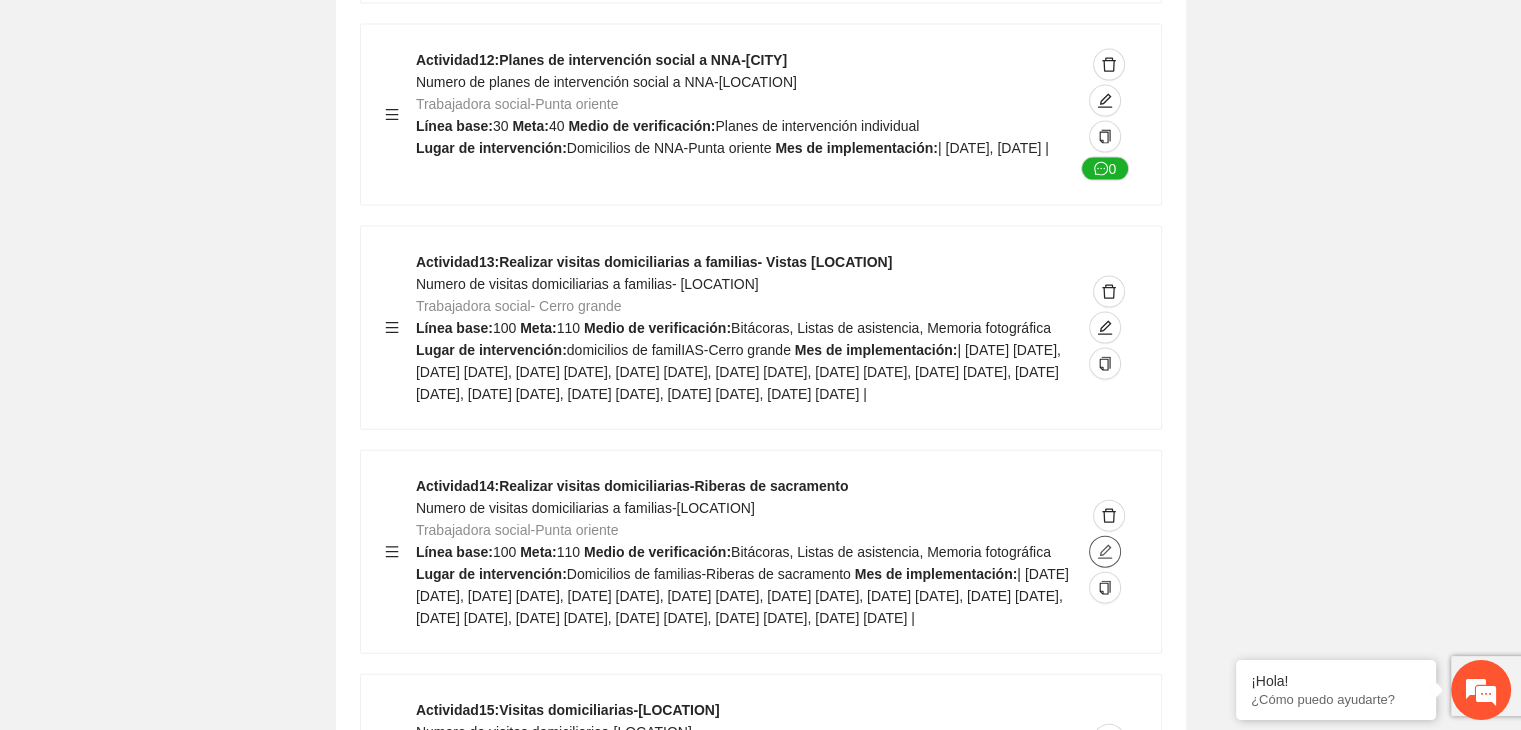 click 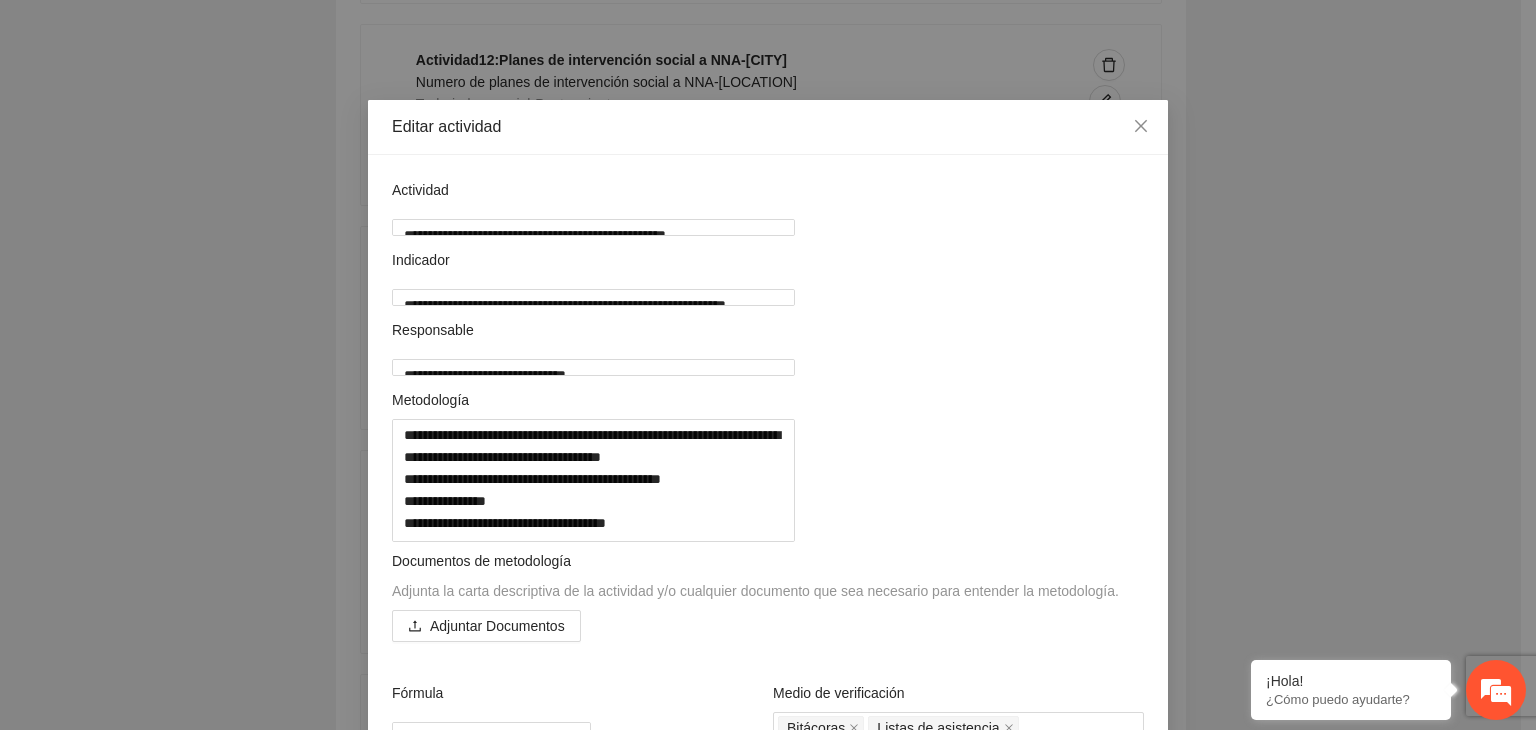 click on "**********" at bounding box center [768, 365] 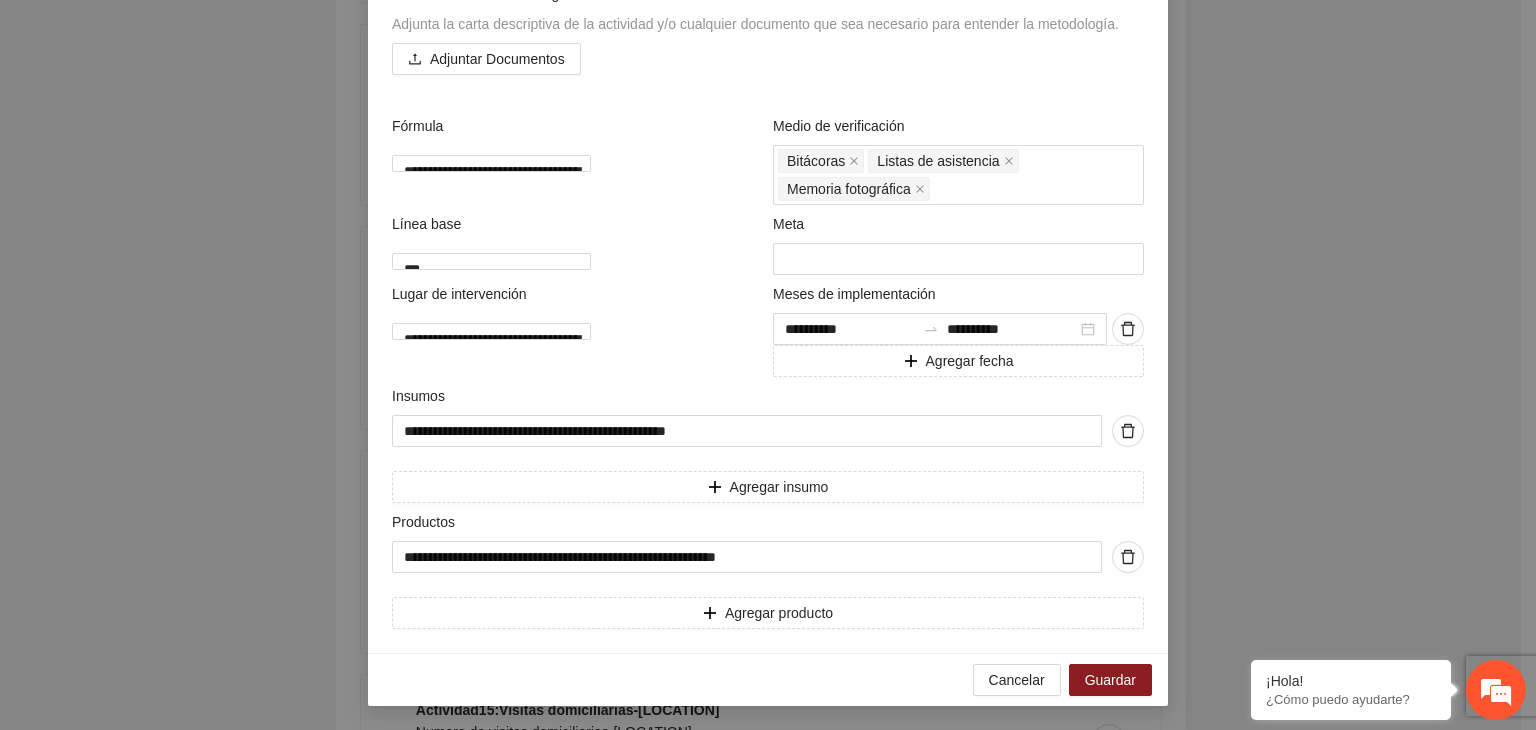 scroll, scrollTop: 673, scrollLeft: 0, axis: vertical 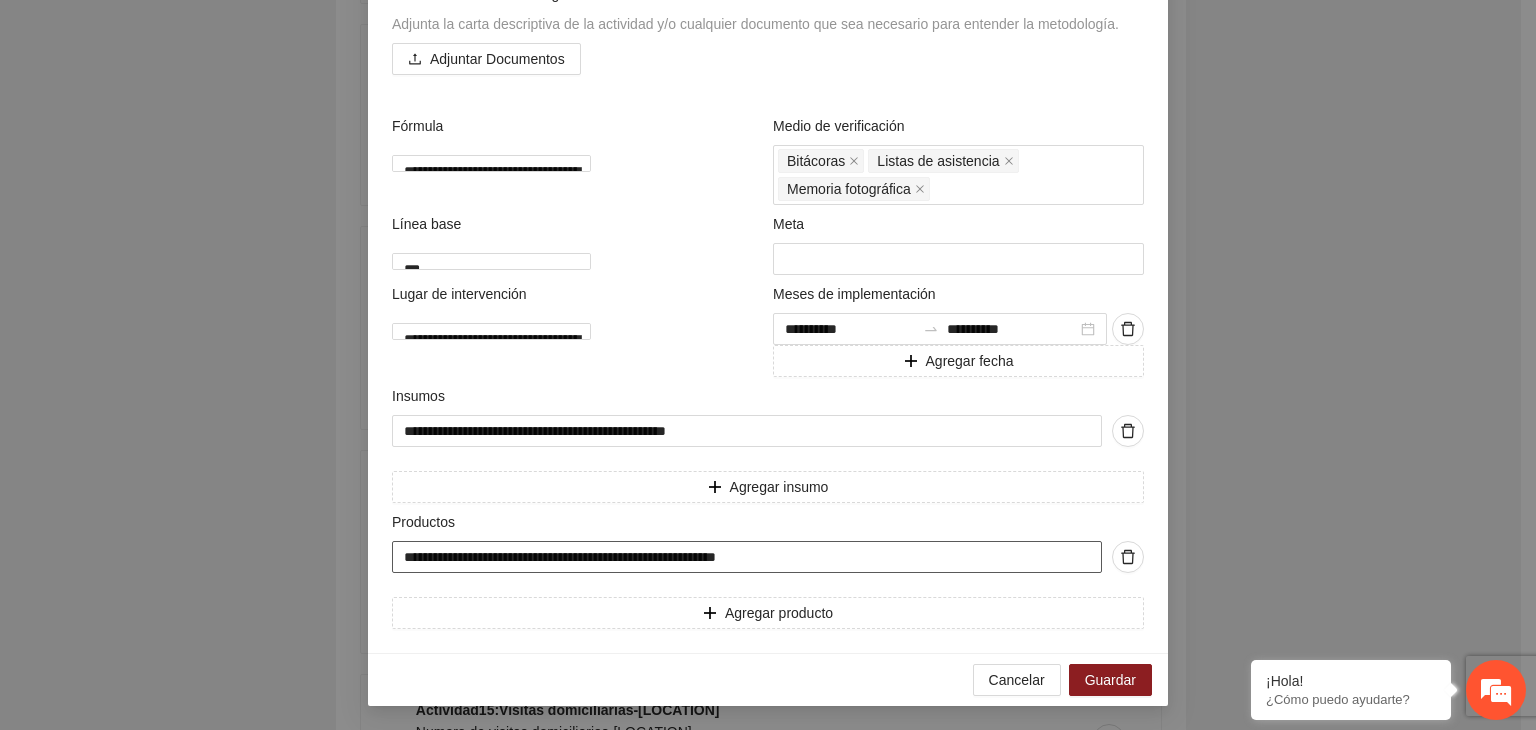 drag, startPoint x: 648, startPoint y: 556, endPoint x: 161, endPoint y: 569, distance: 487.1735 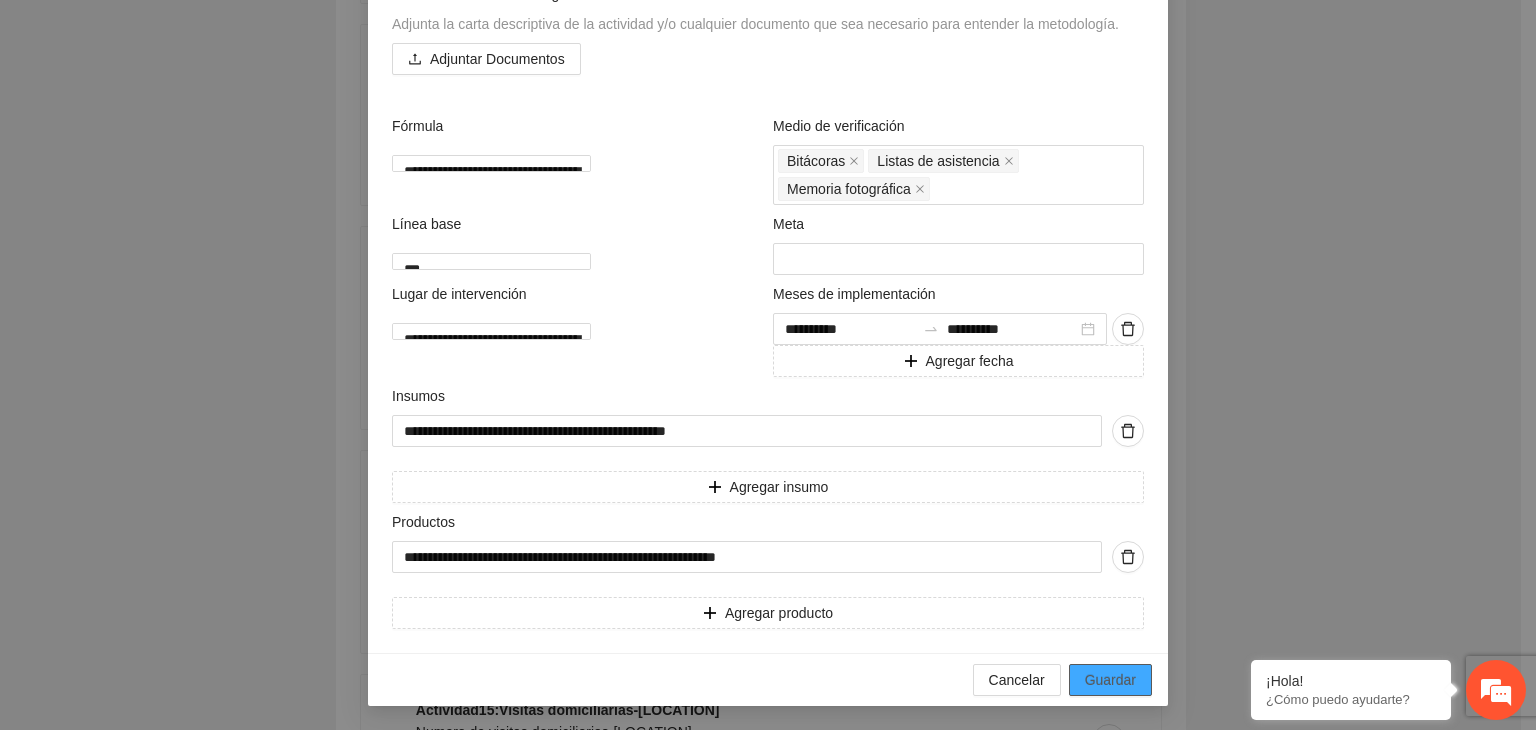 click on "Guardar" at bounding box center [1110, 680] 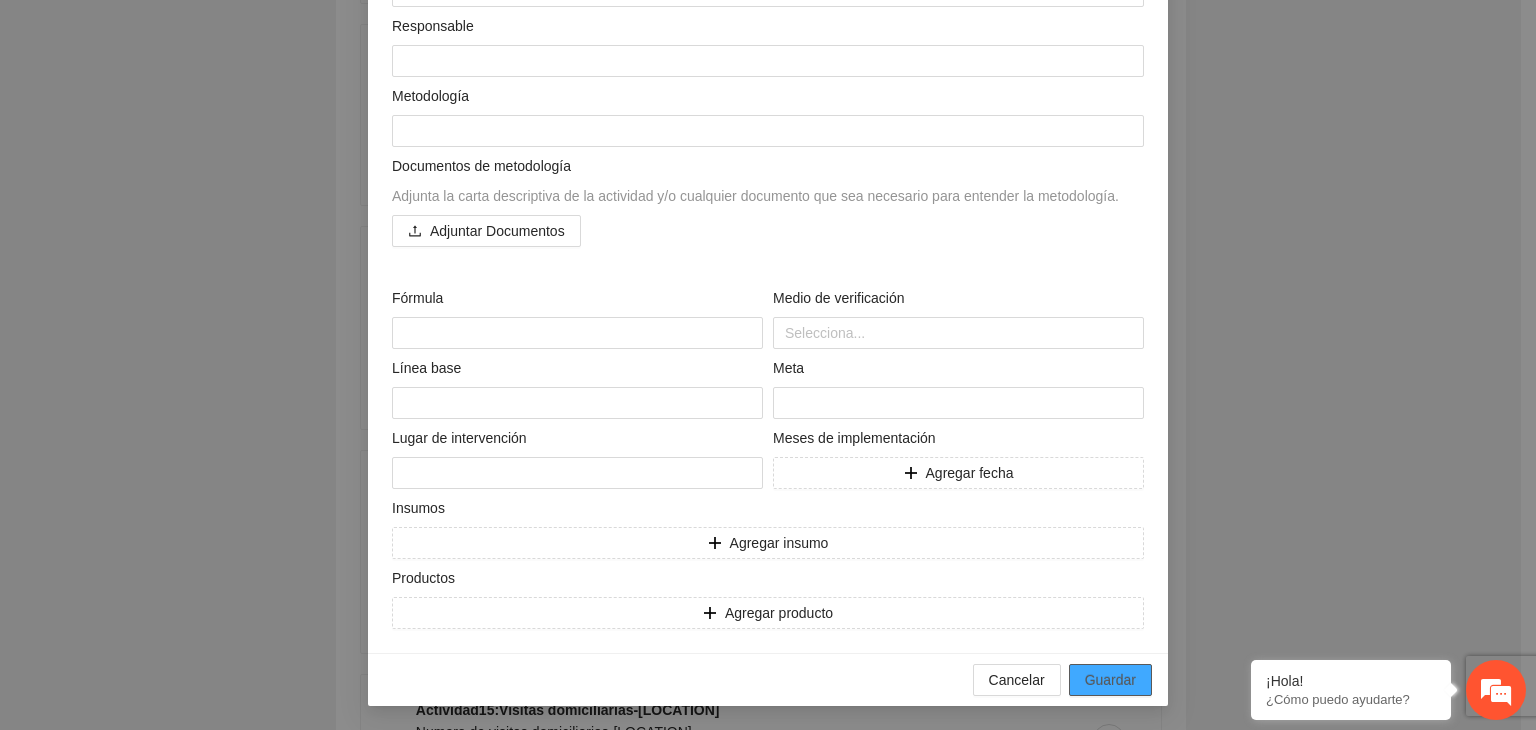 scroll, scrollTop: 204, scrollLeft: 0, axis: vertical 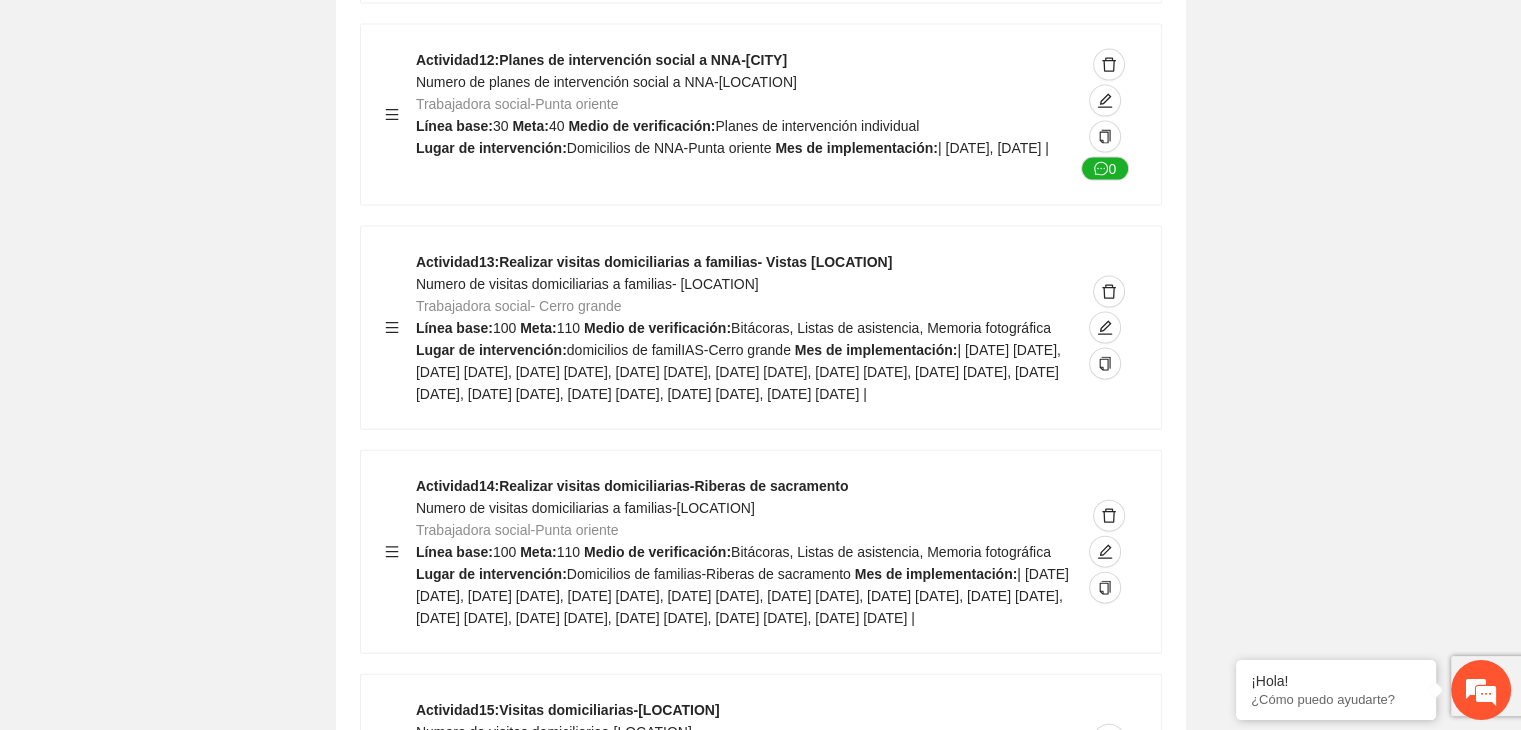 click on "Guardar Objetivo de desarrollo   Exportar Contribuir a la disminución de incidencia en violencia familiar en las zonas de [LOCATION], [LOCATION] y [LOCATION] del Municipio   de Chihuahua. Indicadores Indicador  1 :   Violencia familiar disminuyendo en un 5% en [LOCATION] Número de carpetas de investigación de Violencia familiar   disminuyendo en un 5% en [LOCATION] Metodología:   Se solicita información al Observatorio Ciudadano de FICOSEC sobre el número de carpetas de violencia familiar en las colonias de intervención Línea base:  29   Meta:  25   Fórmula:  Suma de carpetas de investigación de violencia familiar disminuyendo   en un 5% en [LOCATION]   Meto de verificación:  Reporte/Informe 0 Indicador  2 :   Violencia familiar disminuyendo en un 5% en [LOCATION] Número de carpetas de investigación de Violencia familiar   disminuyendo en un 5% en [LOCATION] Metodología:  Línea base:  63   Meta:  56   Fórmula:     Meto de verificación:  Reporte/Informe 0 3 :" at bounding box center (760, -5066) 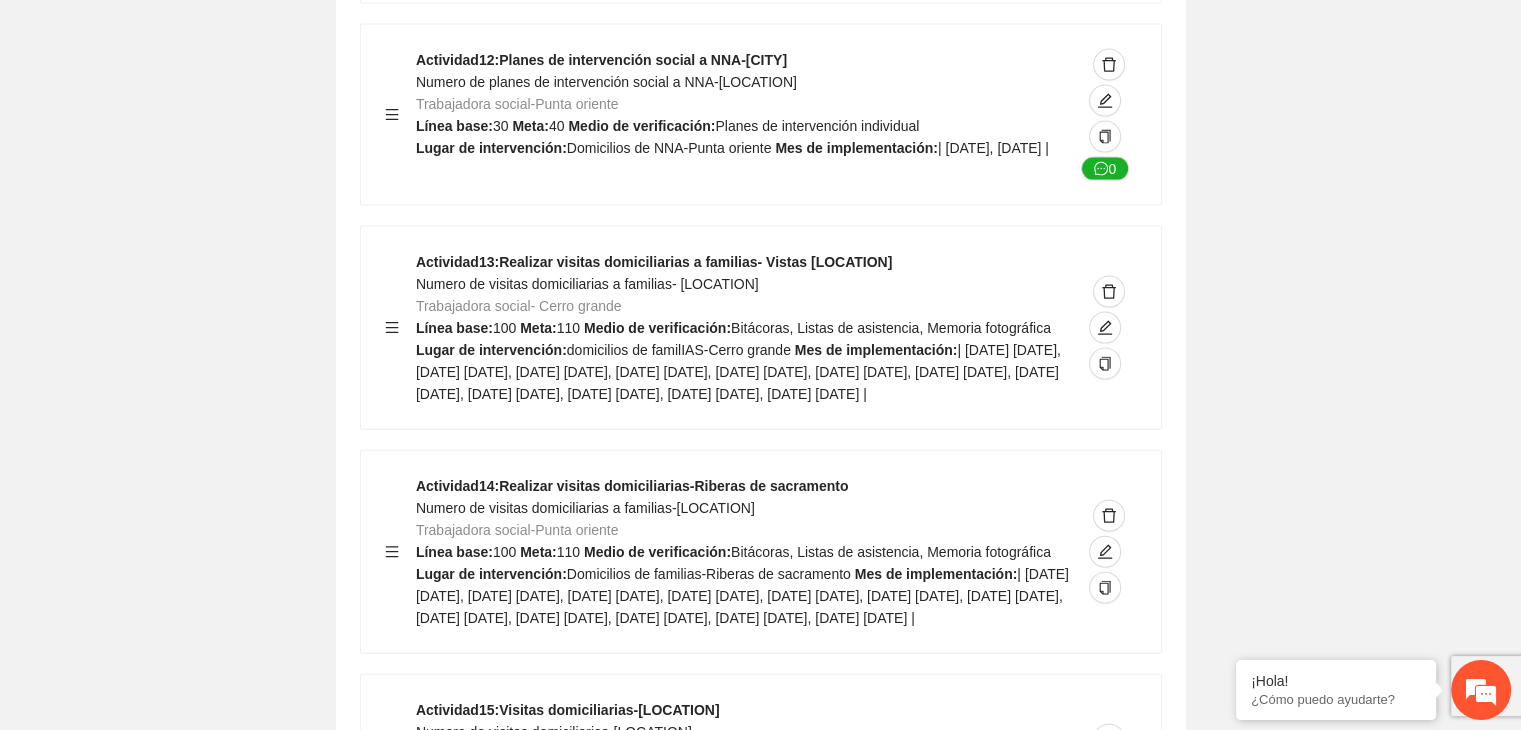 click 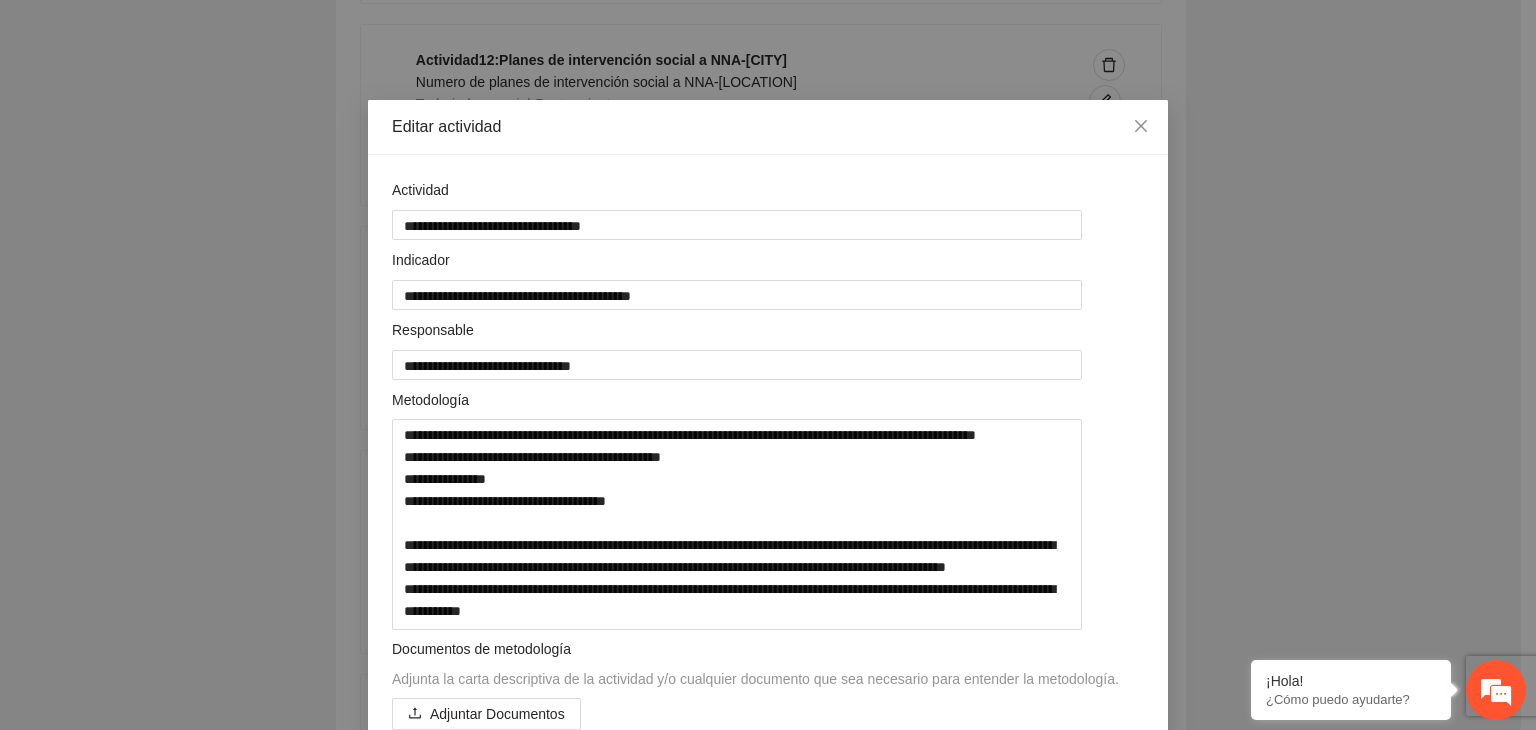 click on "**********" at bounding box center [768, 365] 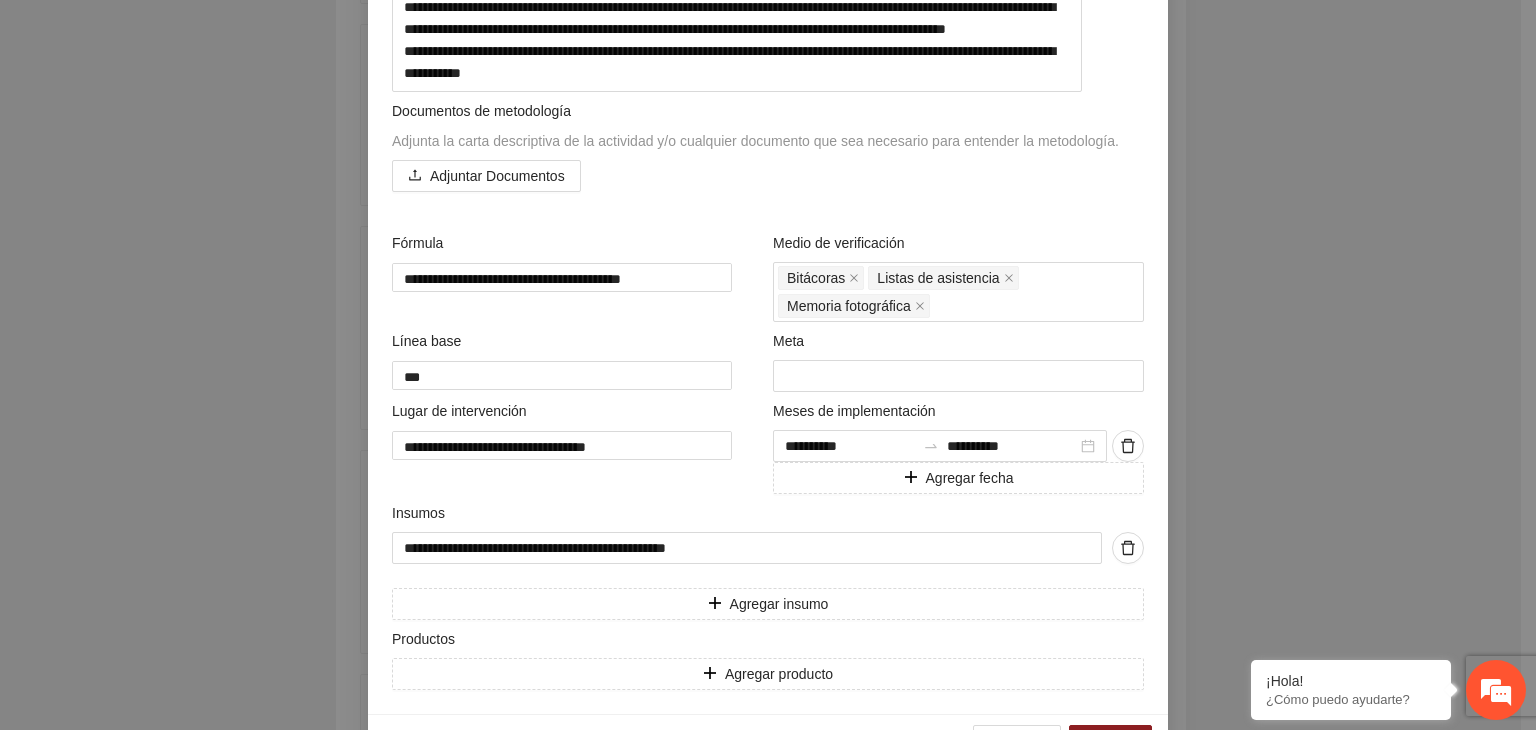 scroll, scrollTop: 617, scrollLeft: 0, axis: vertical 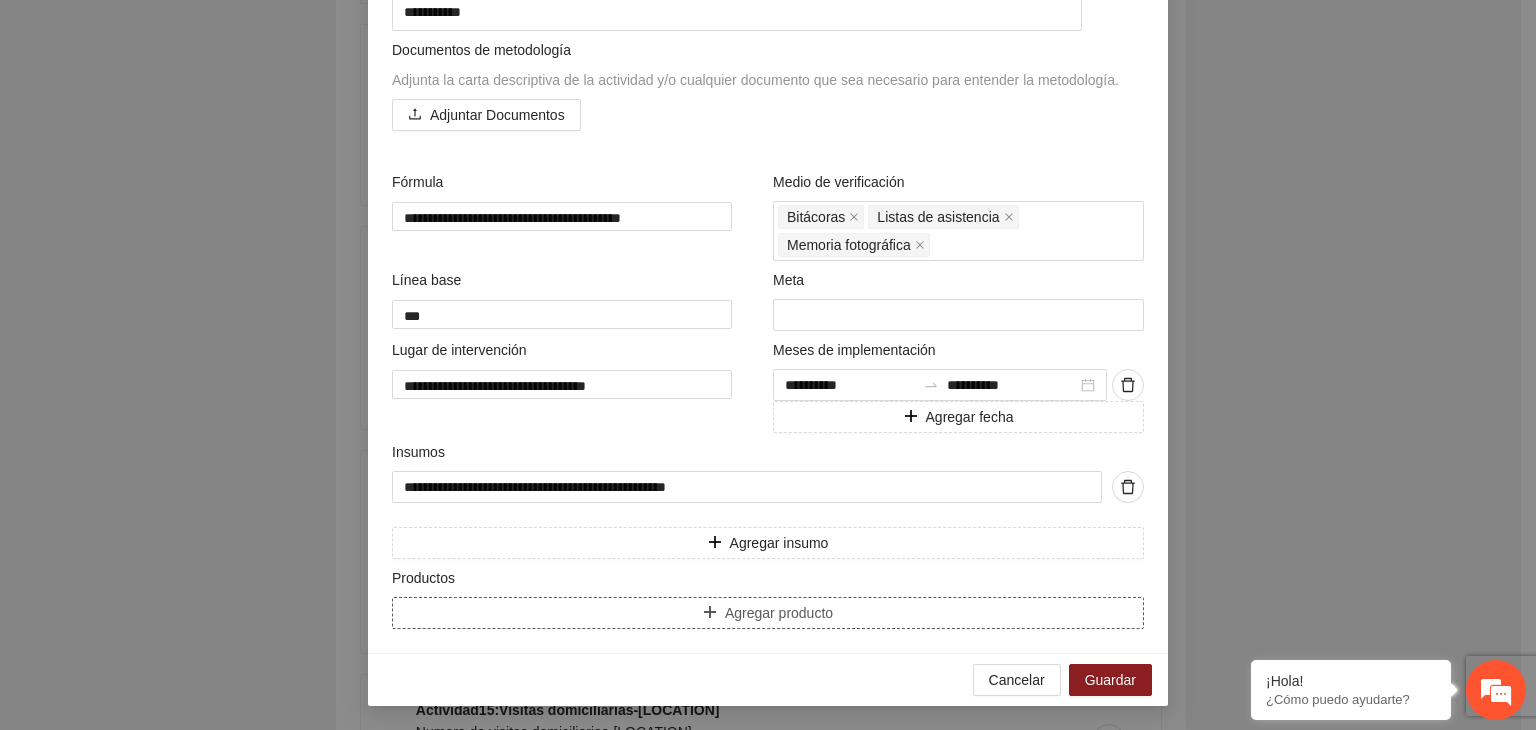 click on "Agregar producto" at bounding box center [768, 613] 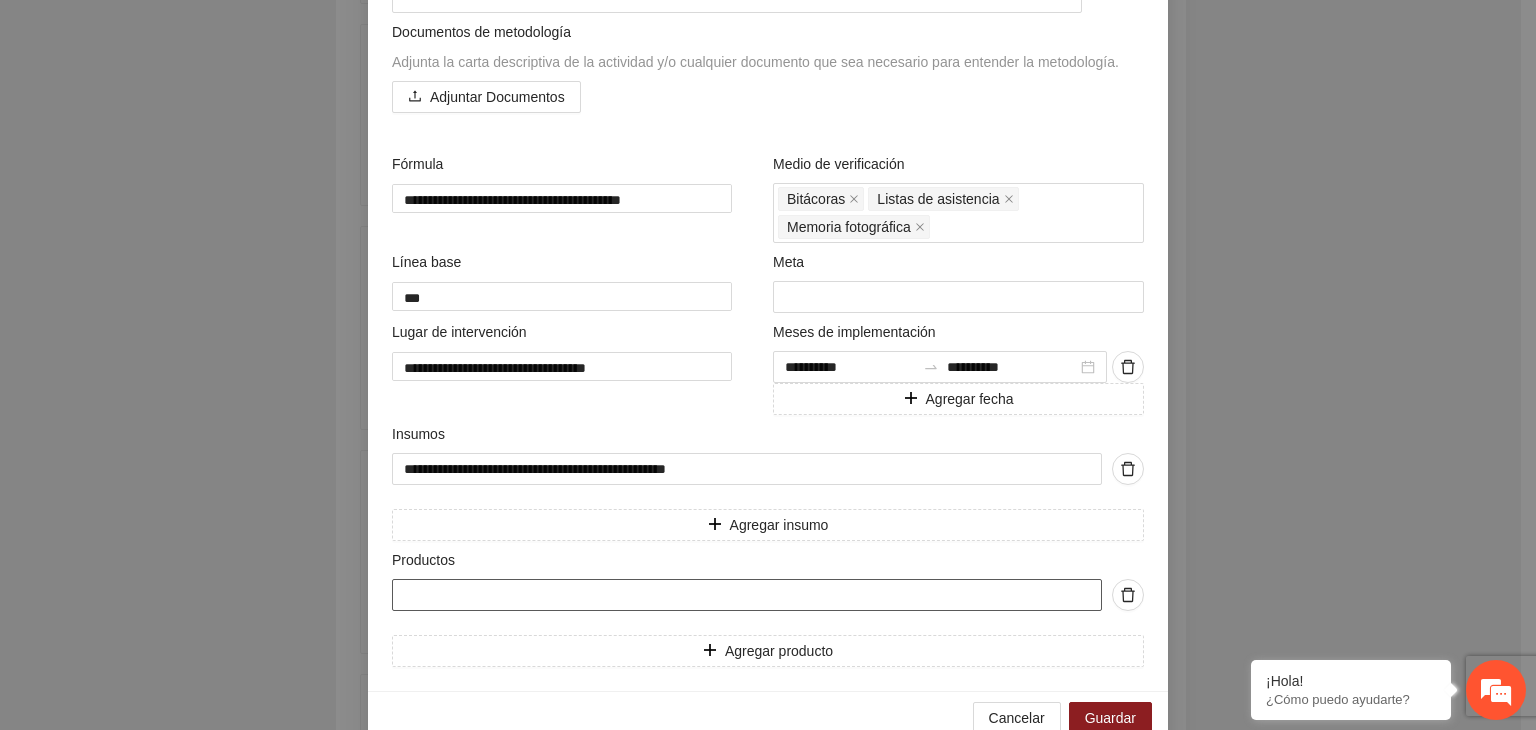 click at bounding box center (747, 595) 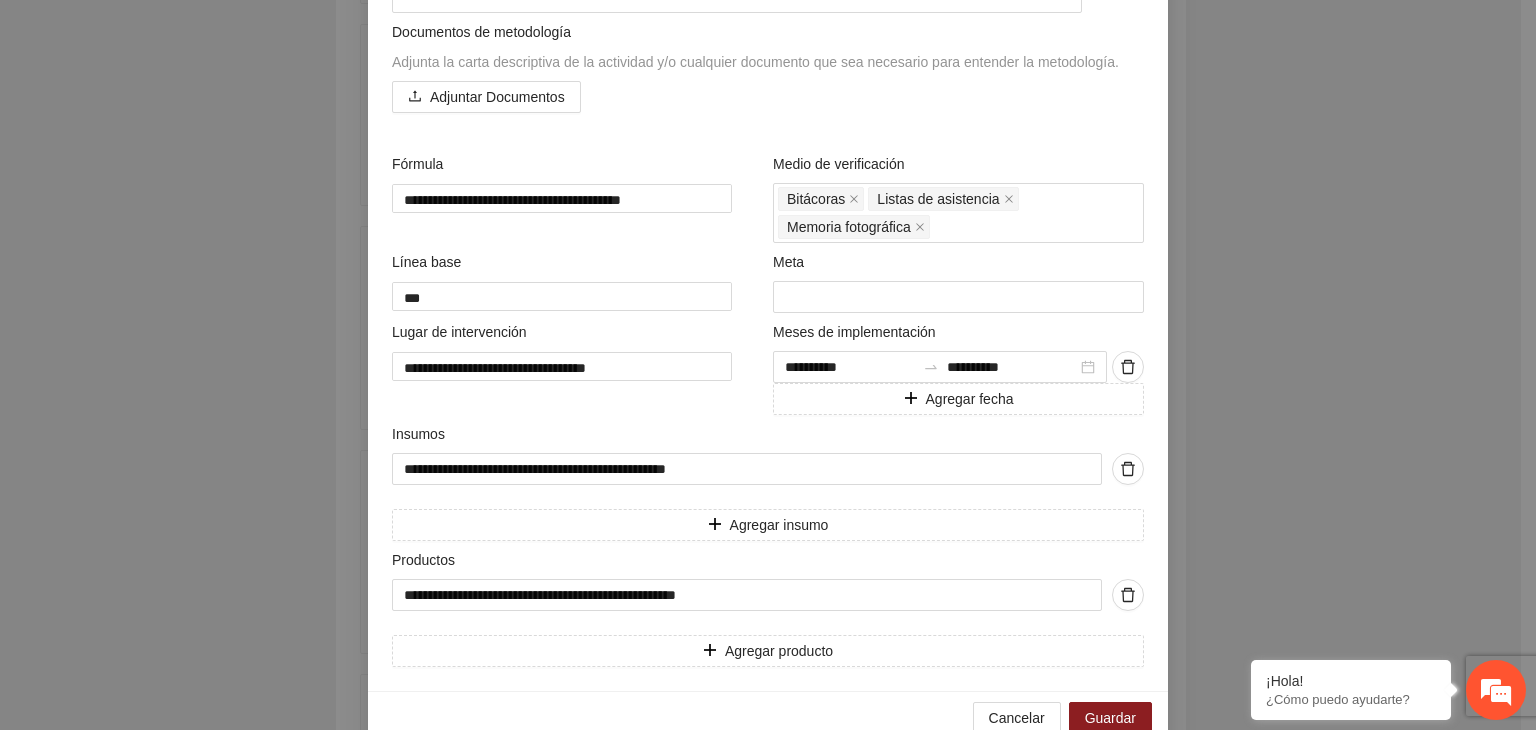 click on "**********" at bounding box center [768, 365] 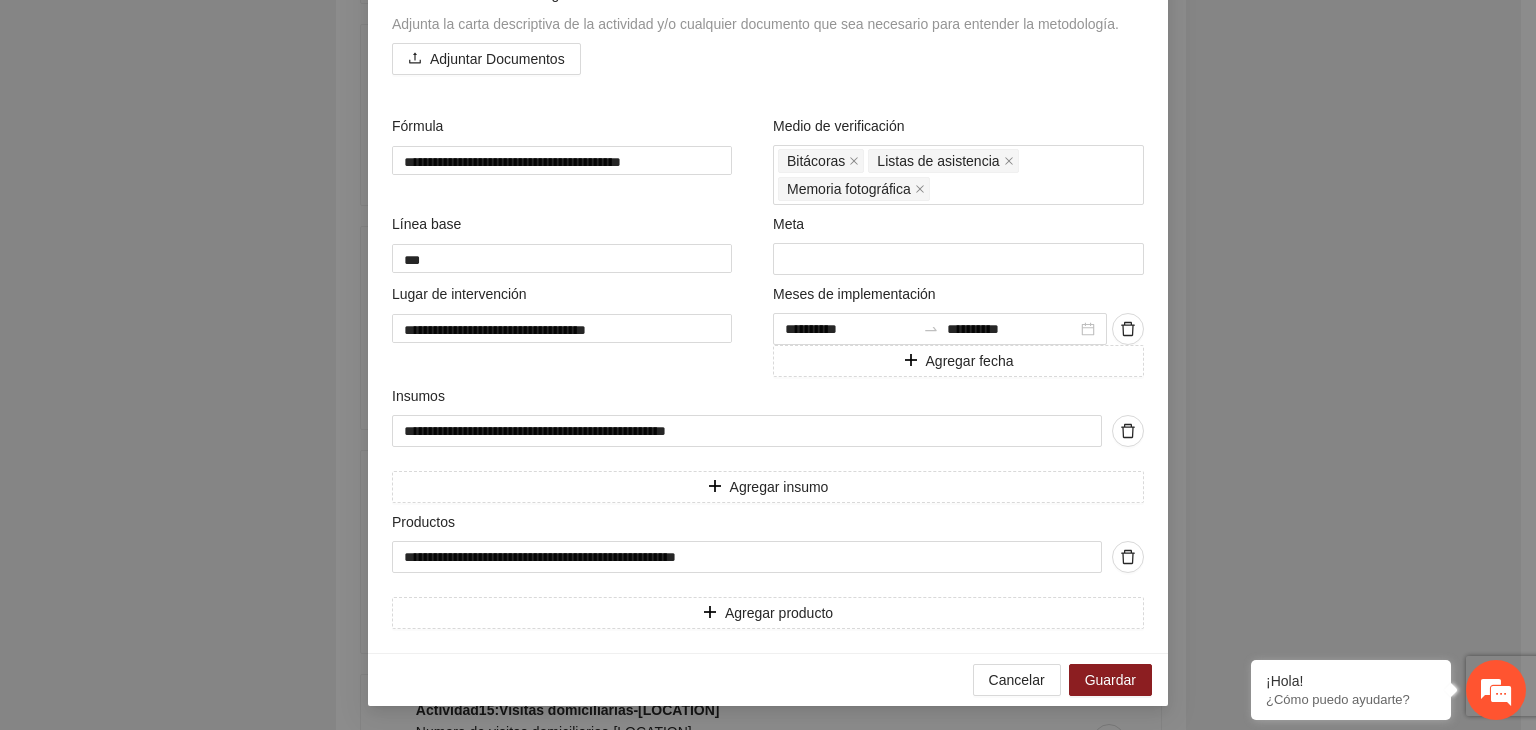 scroll, scrollTop: 673, scrollLeft: 0, axis: vertical 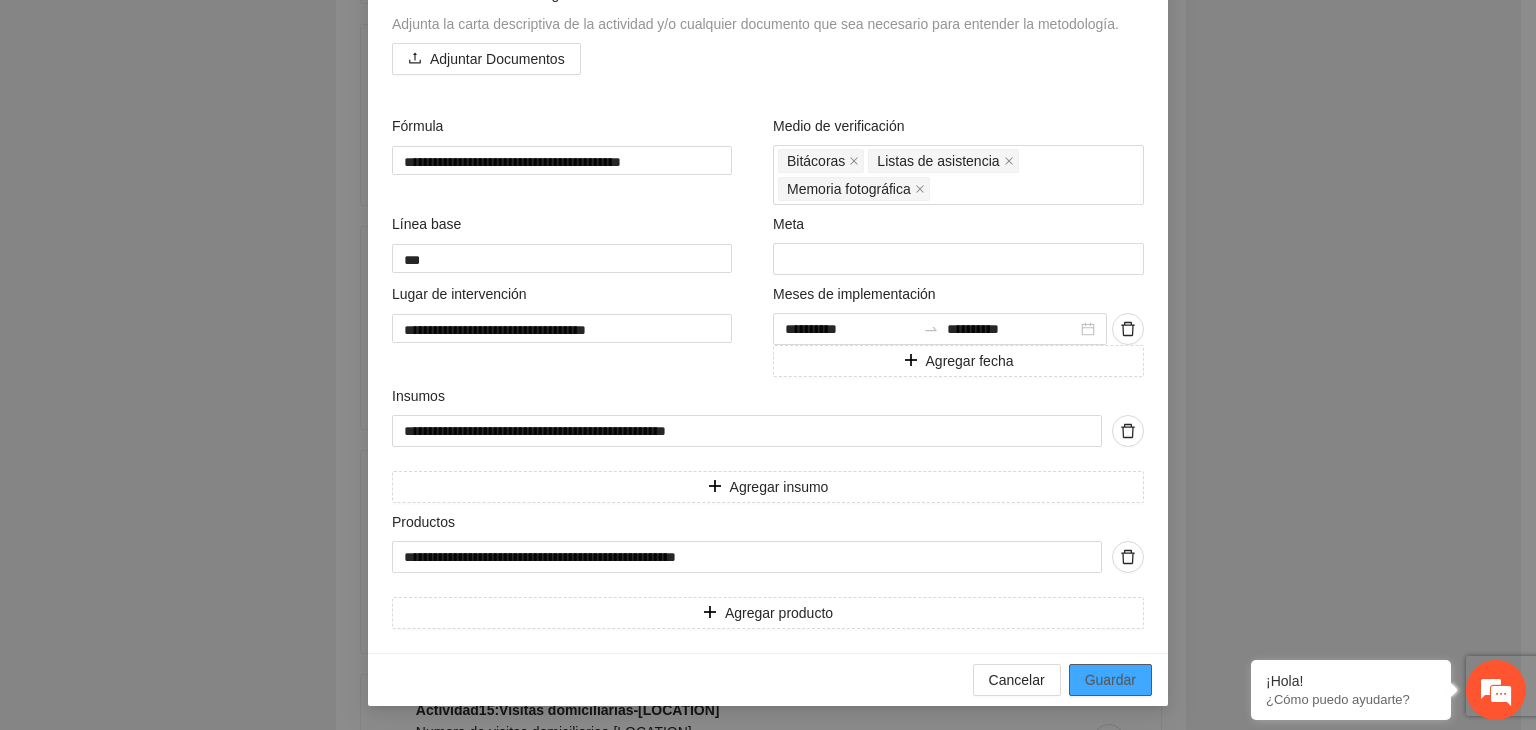 click on "Guardar" at bounding box center (1110, 680) 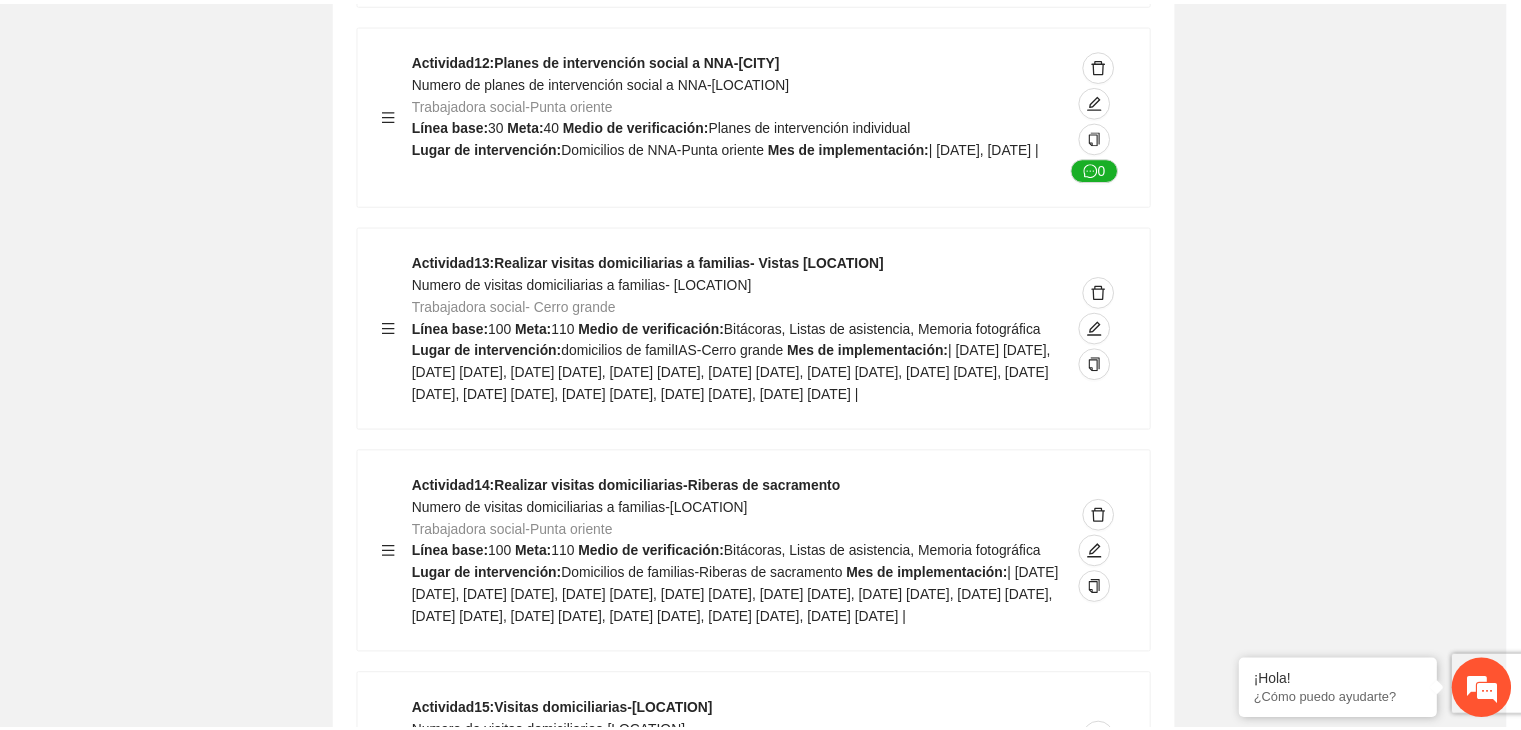 scroll, scrollTop: 204, scrollLeft: 0, axis: vertical 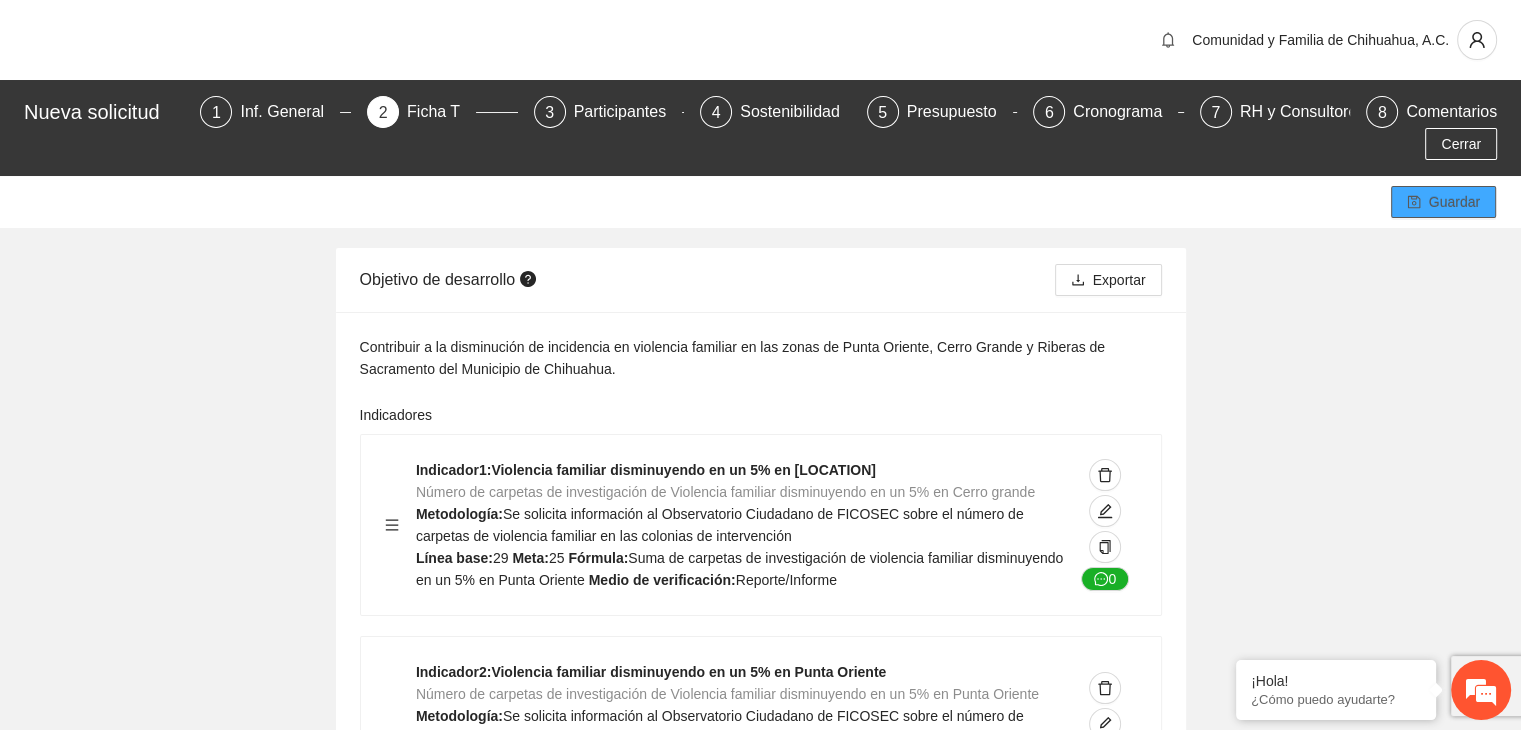 click on "Guardar" at bounding box center (1443, 202) 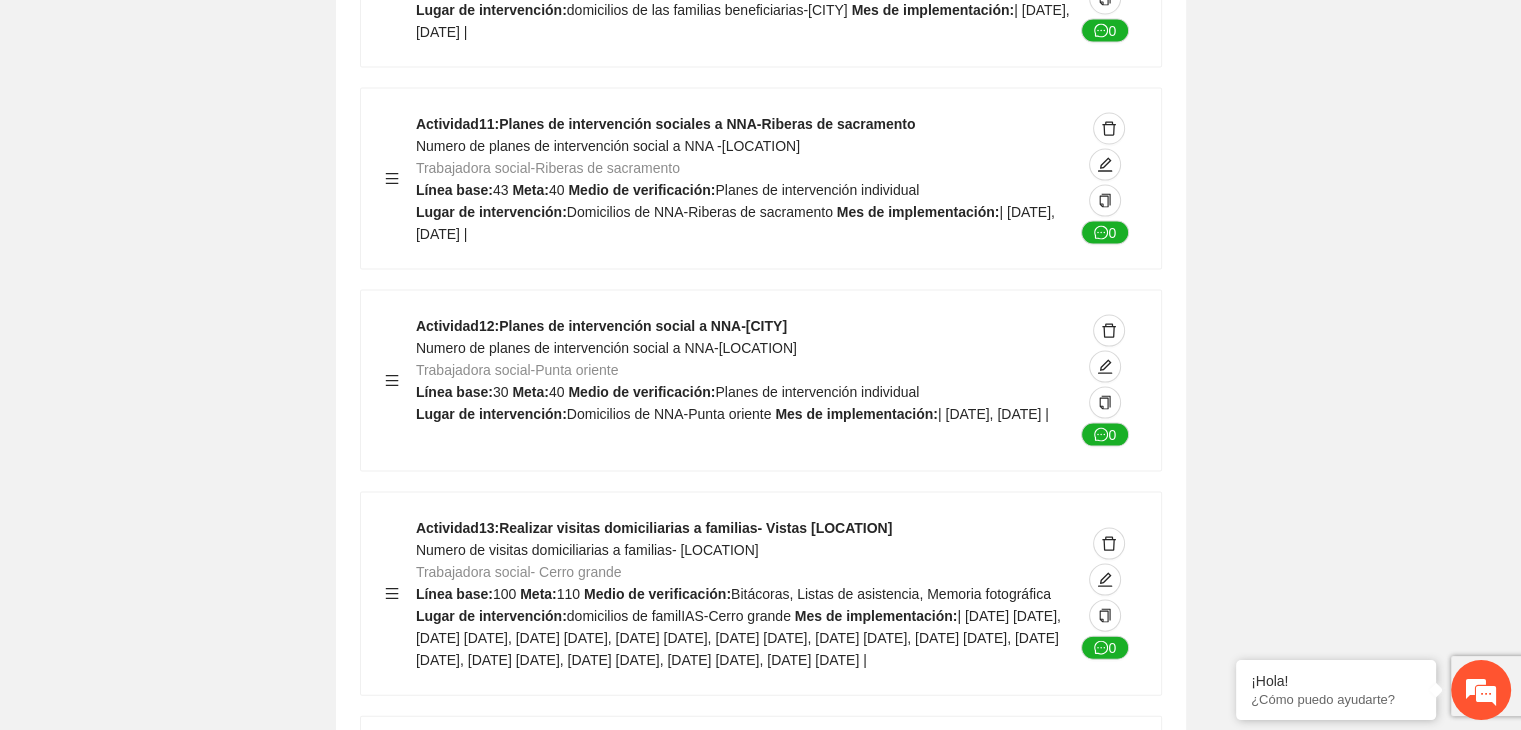 scroll, scrollTop: 11753, scrollLeft: 0, axis: vertical 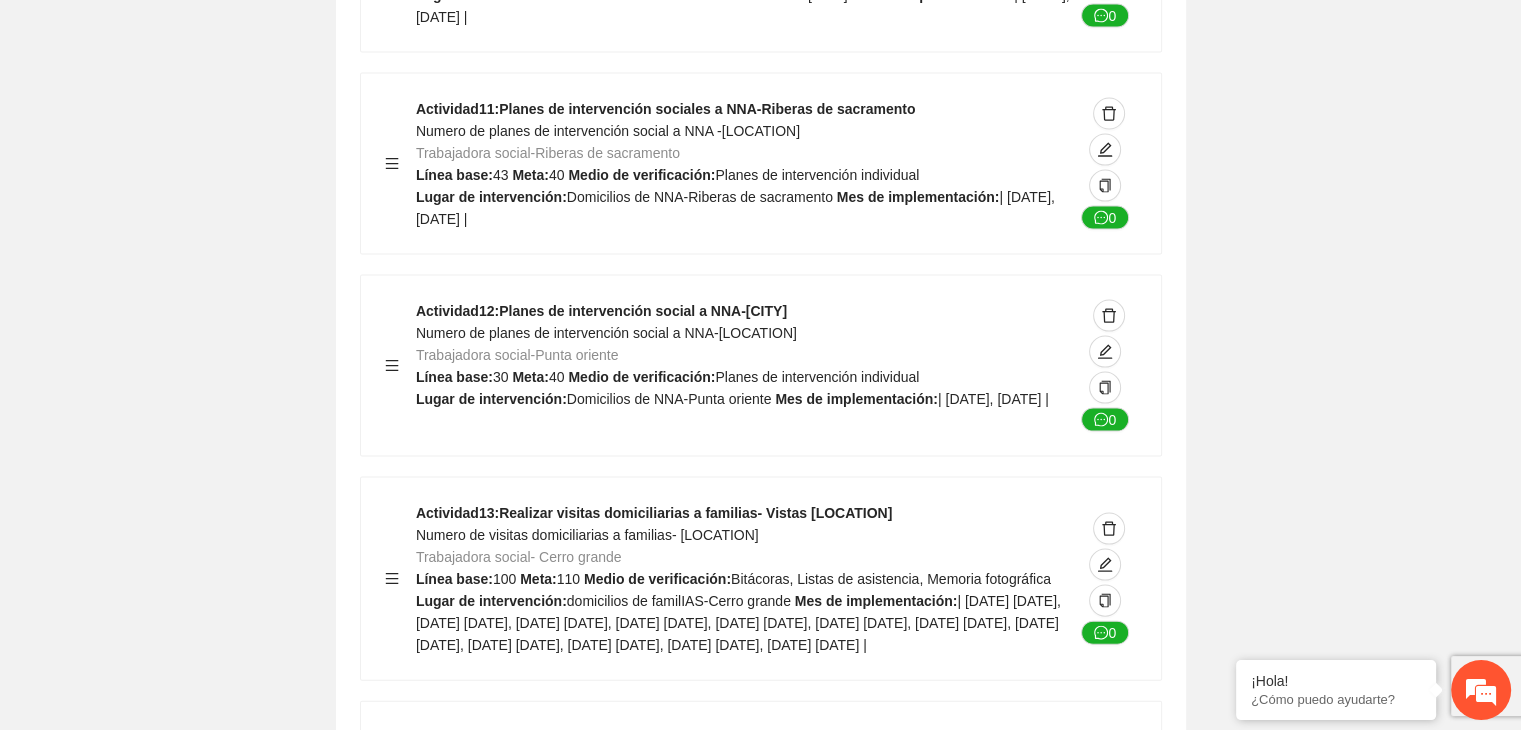 click on "Guardar Objetivo de desarrollo   Exportar Contribuir a la disminución de incidencia en violencia familiar en las zonas de [LOCATION], [LOCATION] y [LOCATION] del Municipio   de Chihuahua. Indicadores Indicador  1 :   Violencia familiar disminuyendo en un 5% en [LOCATION] Número de carpetas de investigación de Violencia familiar   disminuyendo en un 5% en [LOCATION] Metodología:   Se solicita información al Observatorio Ciudadano de FICOSEC sobre el número de carpetas de violencia familiar en las colonias de intervención Línea base:  29   Meta:  25   Fórmula:  Suma de carpetas de investigación de violencia familiar disminuyendo   en un 5% en [LOCATION]   Meto de verificación:  Reporte/Informe 0 Indicador  2 :   Violencia familiar disminuyendo en un 5% en [LOCATION] Número de carpetas de investigación de Violencia familiar   disminuyendo en un 5% en [LOCATION] Metodología:  Línea base:  63   Meta:  56   Fórmula:     Meto de verificación:  Reporte/Informe 0 3 :" at bounding box center [760, -4815] 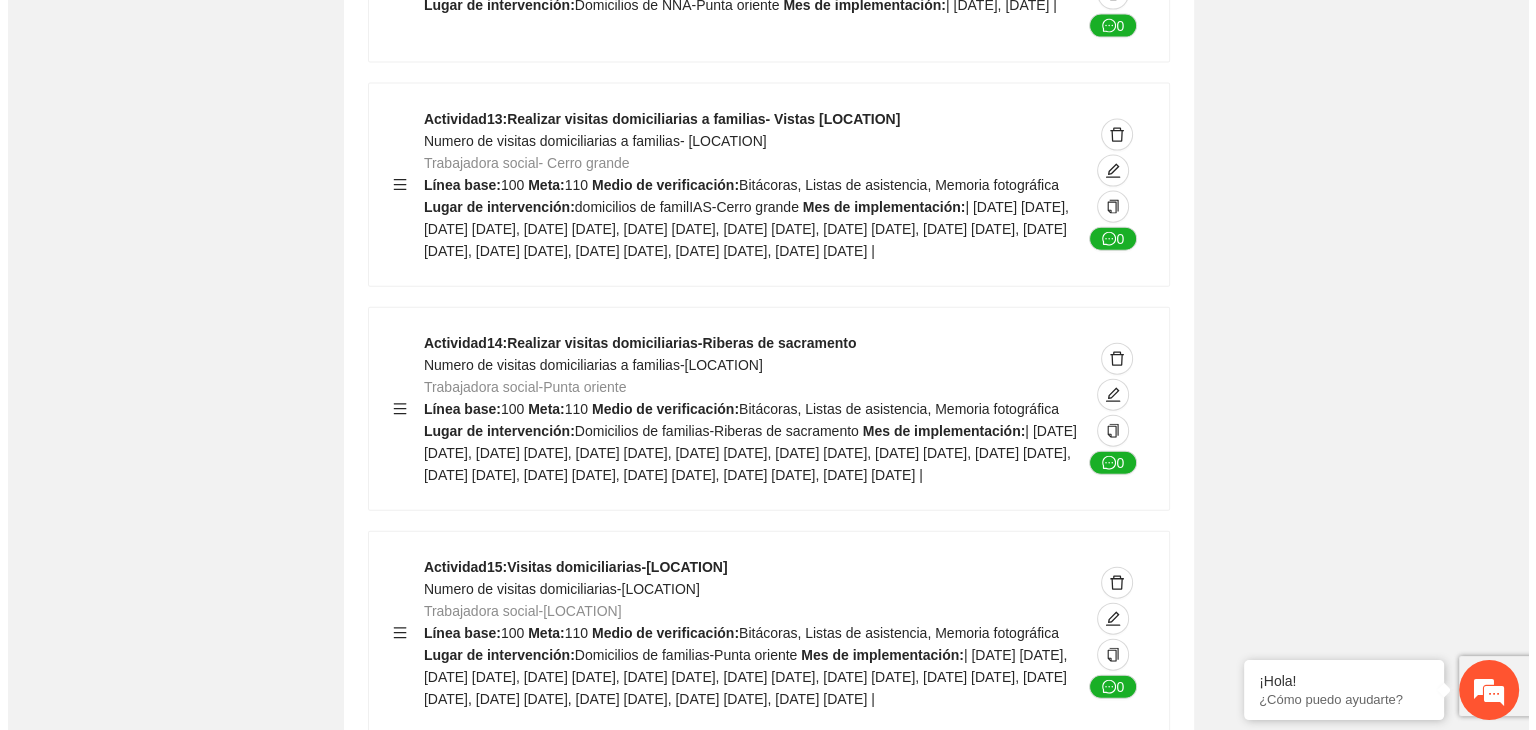 scroll, scrollTop: 12177, scrollLeft: 0, axis: vertical 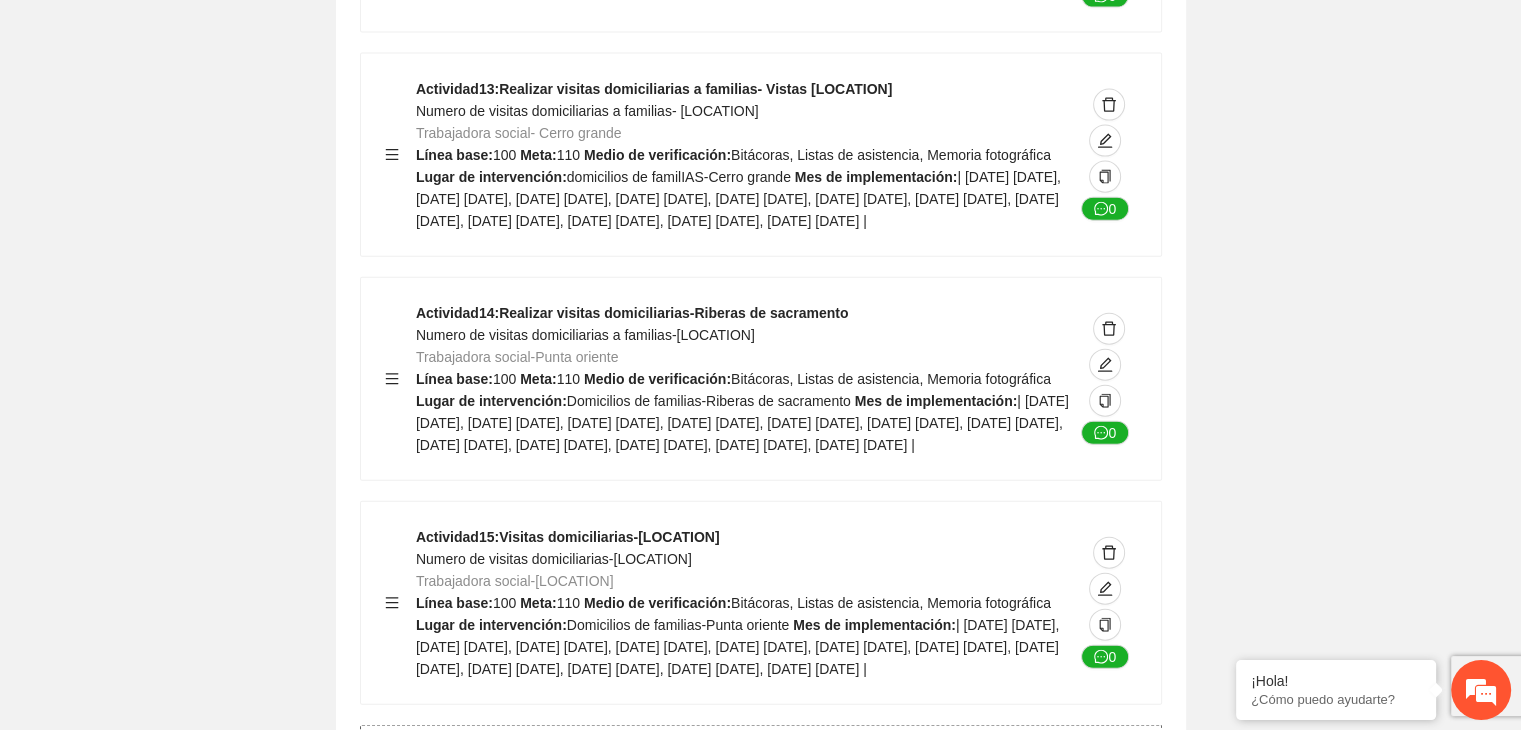 click on "Agregar actividad" at bounding box center (771, 741) 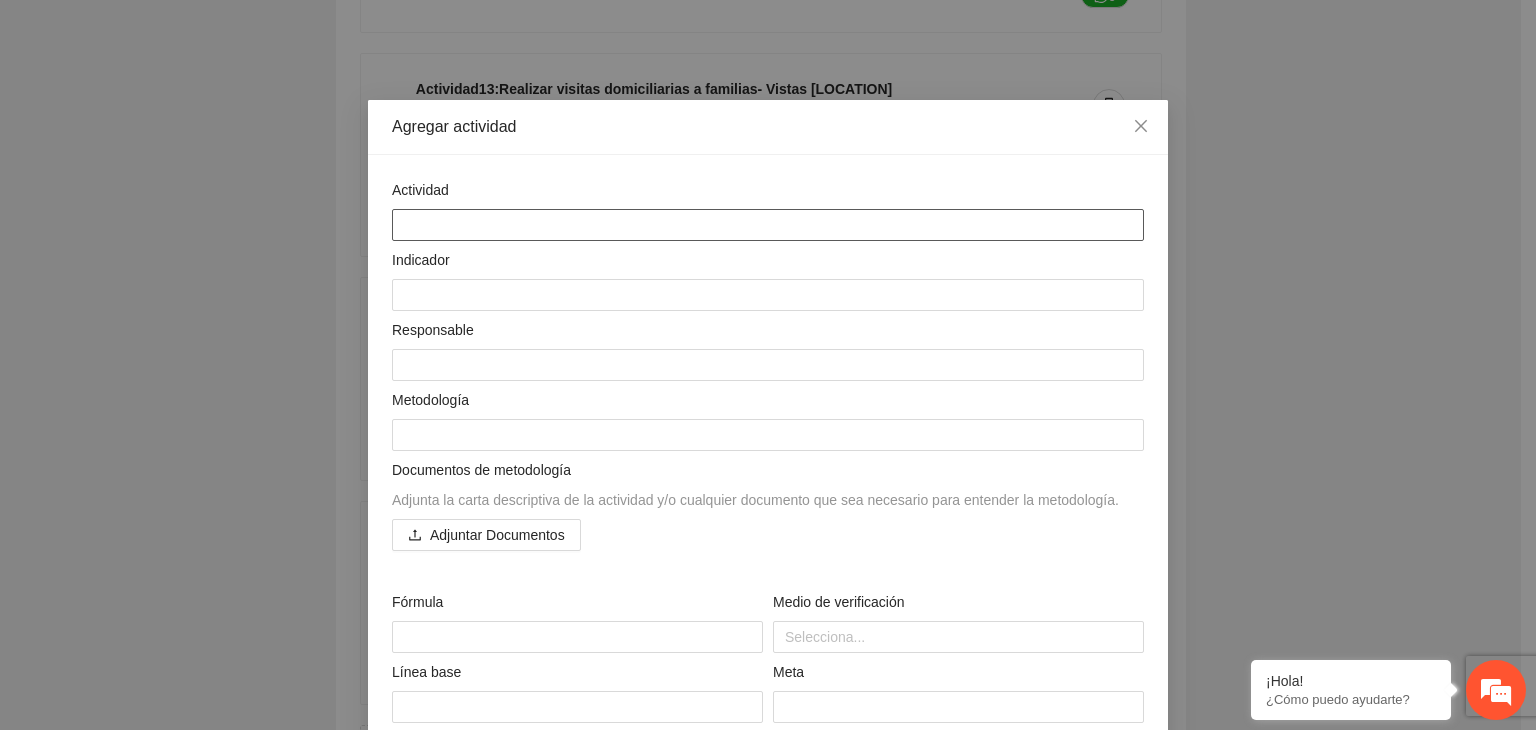 click at bounding box center (768, 225) 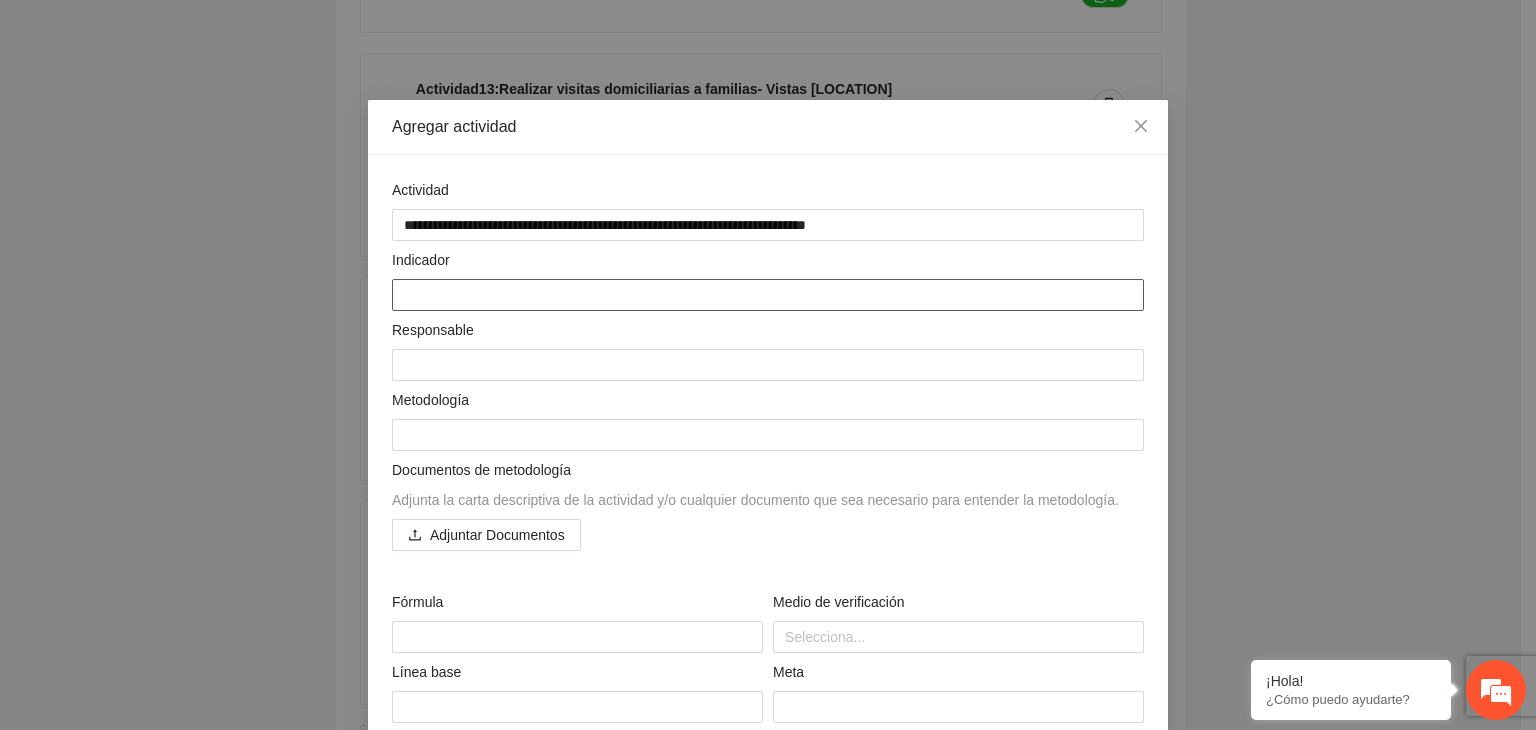 click at bounding box center [768, 295] 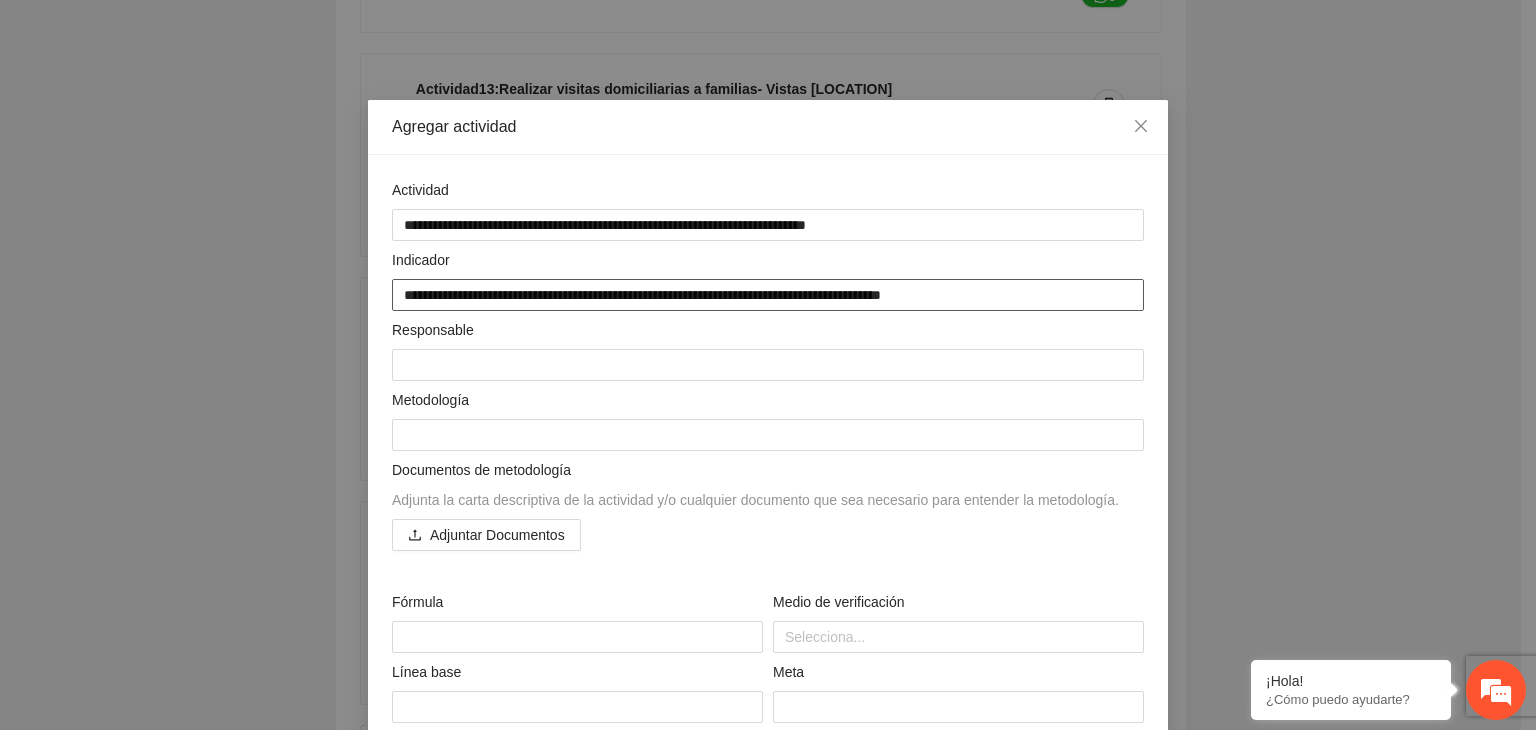 click on "**********" at bounding box center (768, 295) 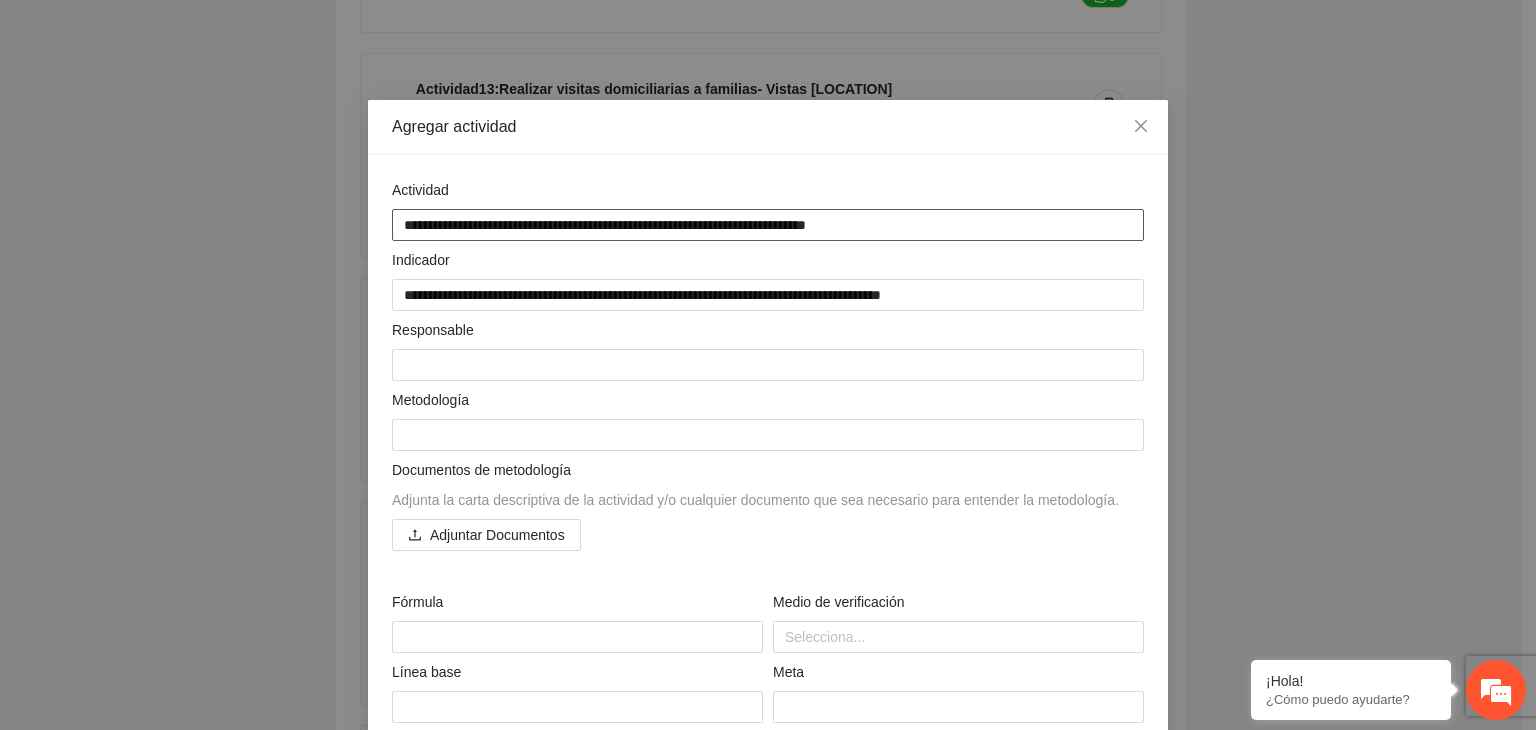 click on "**********" at bounding box center (768, 225) 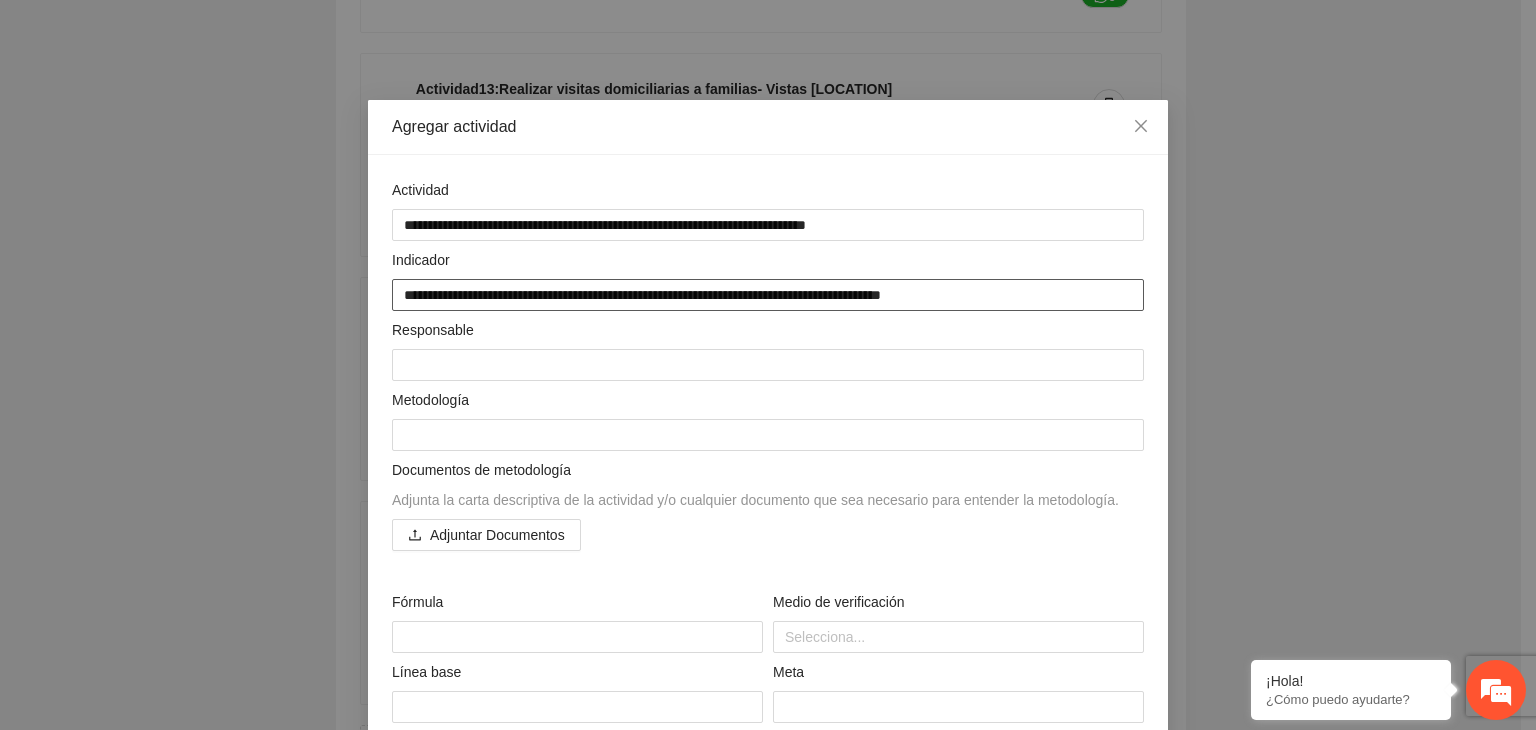 click on "**********" at bounding box center [768, 295] 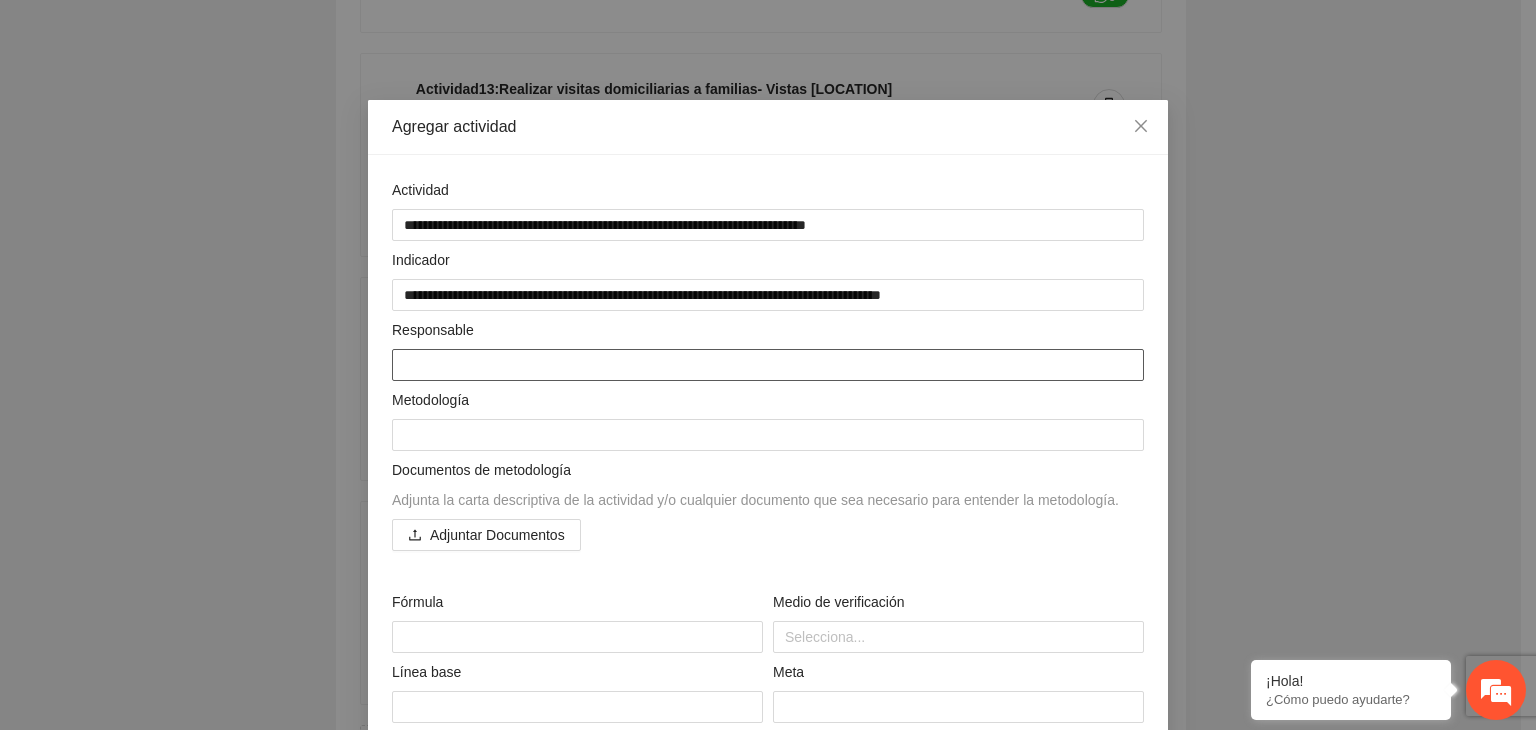 click at bounding box center [768, 365] 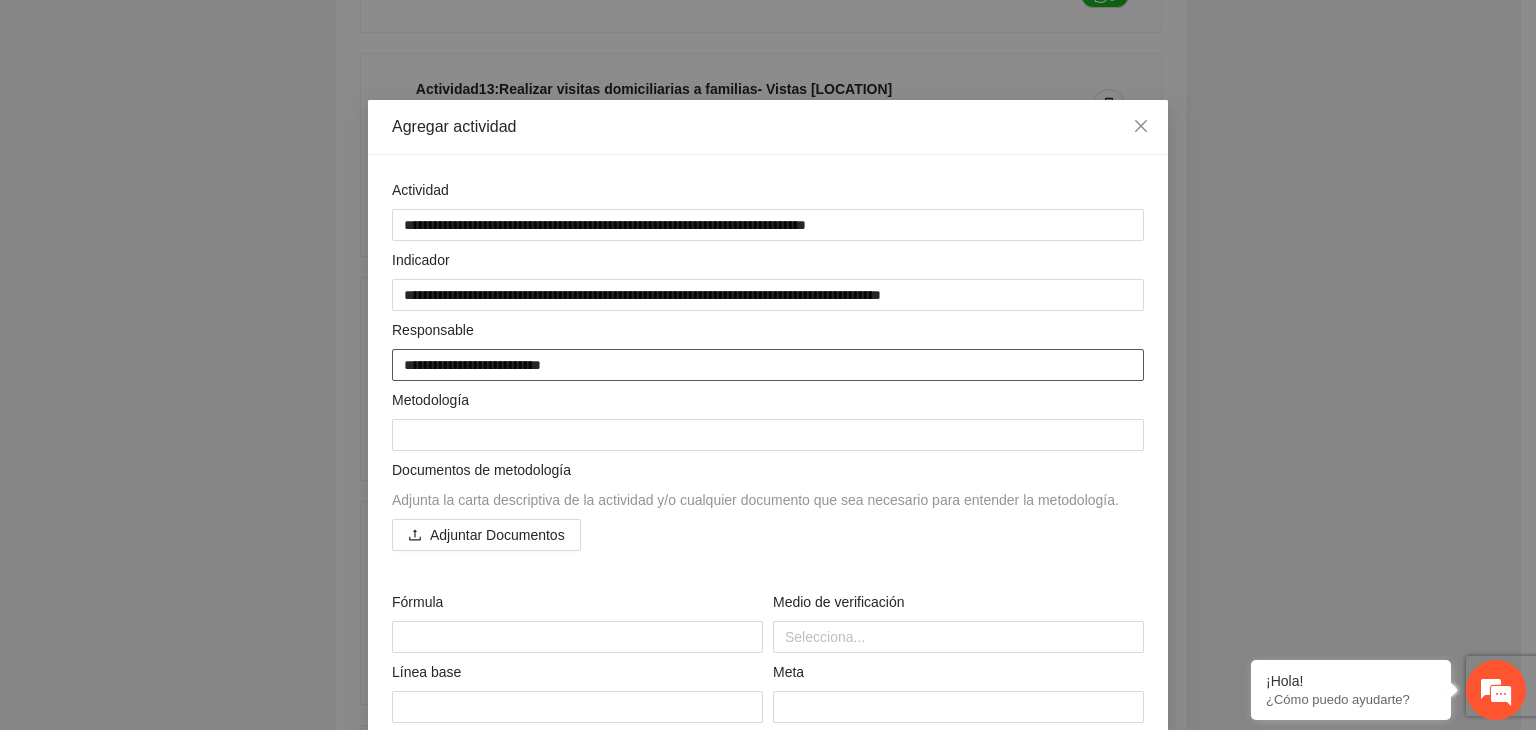 click on "**********" at bounding box center [768, 365] 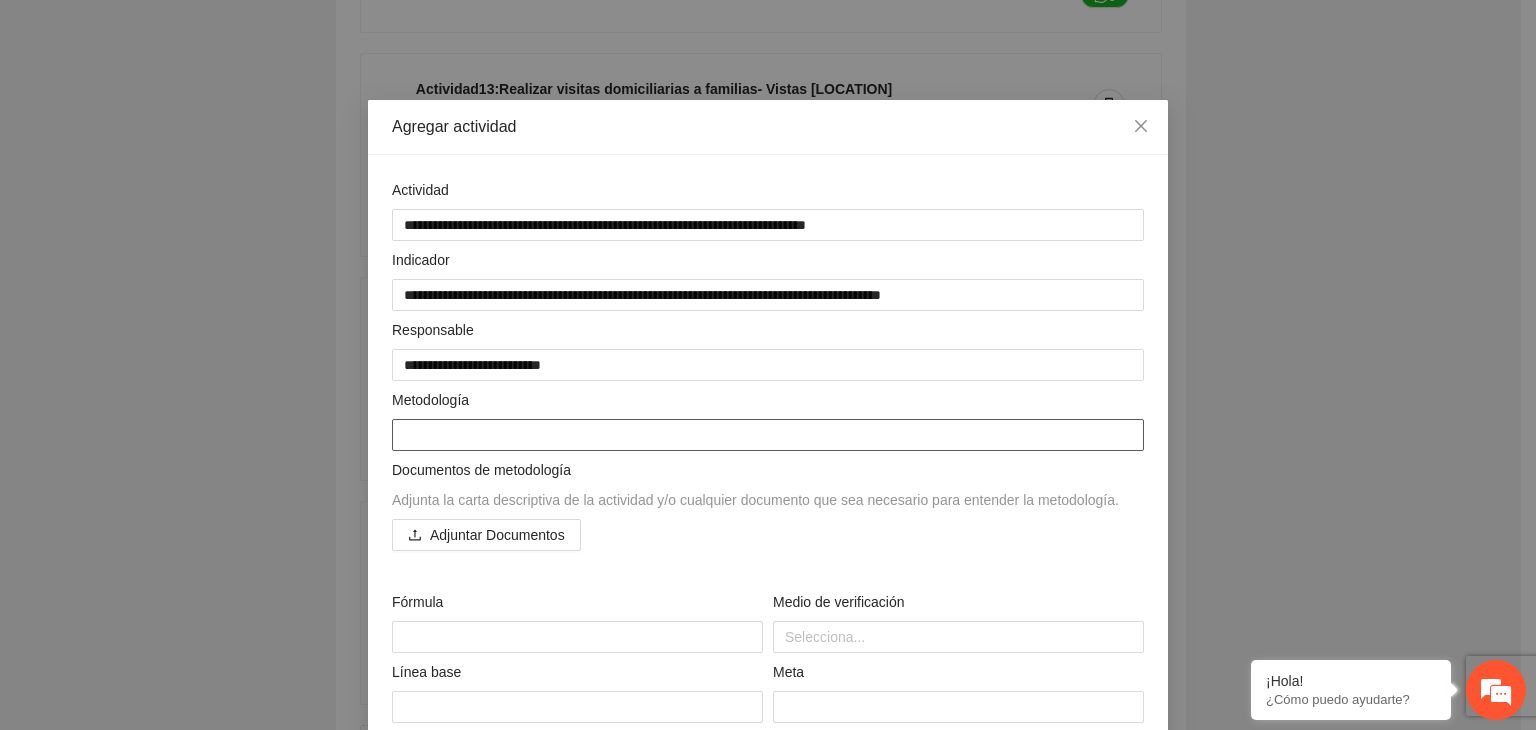 click at bounding box center (768, 435) 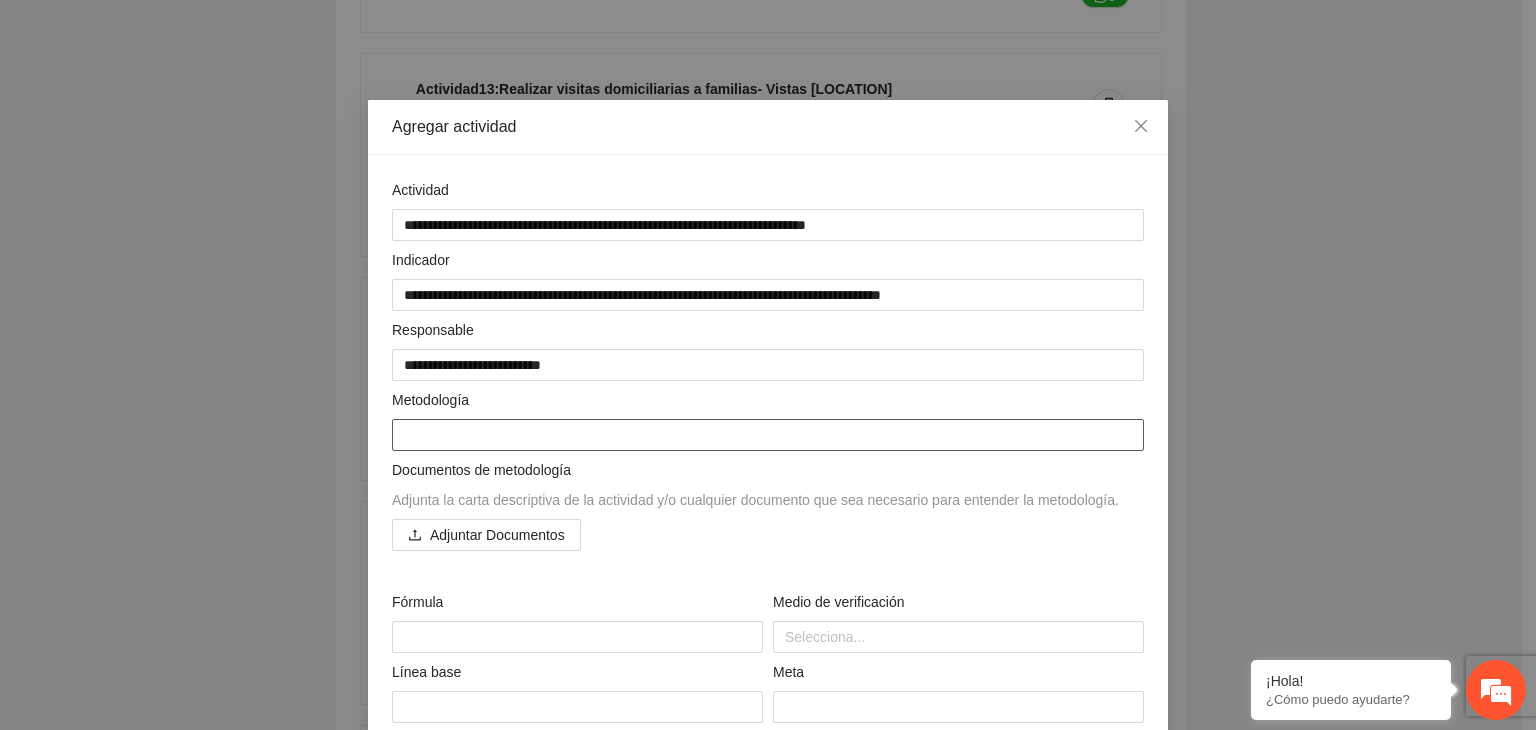 click at bounding box center [768, 435] 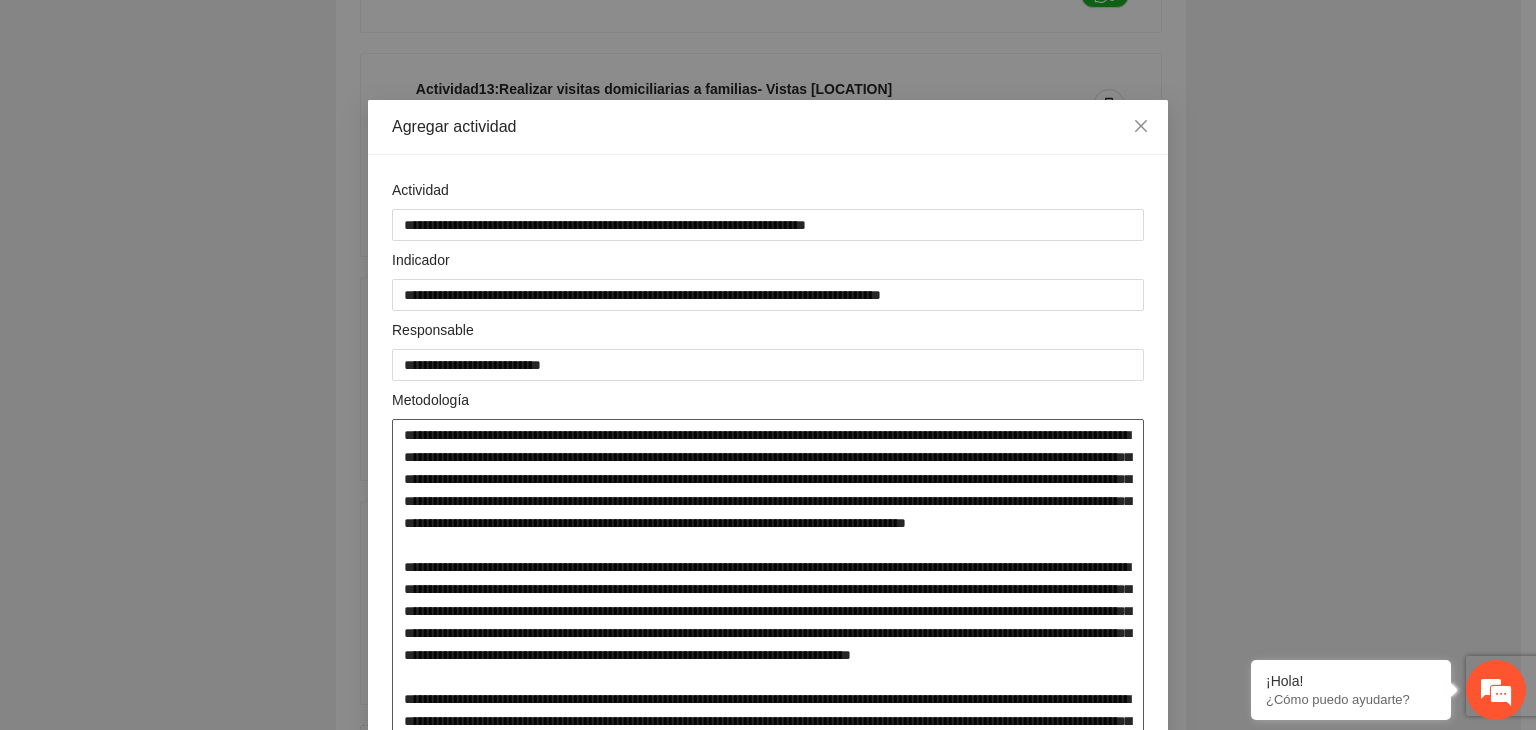 scroll, scrollTop: 0, scrollLeft: 0, axis: both 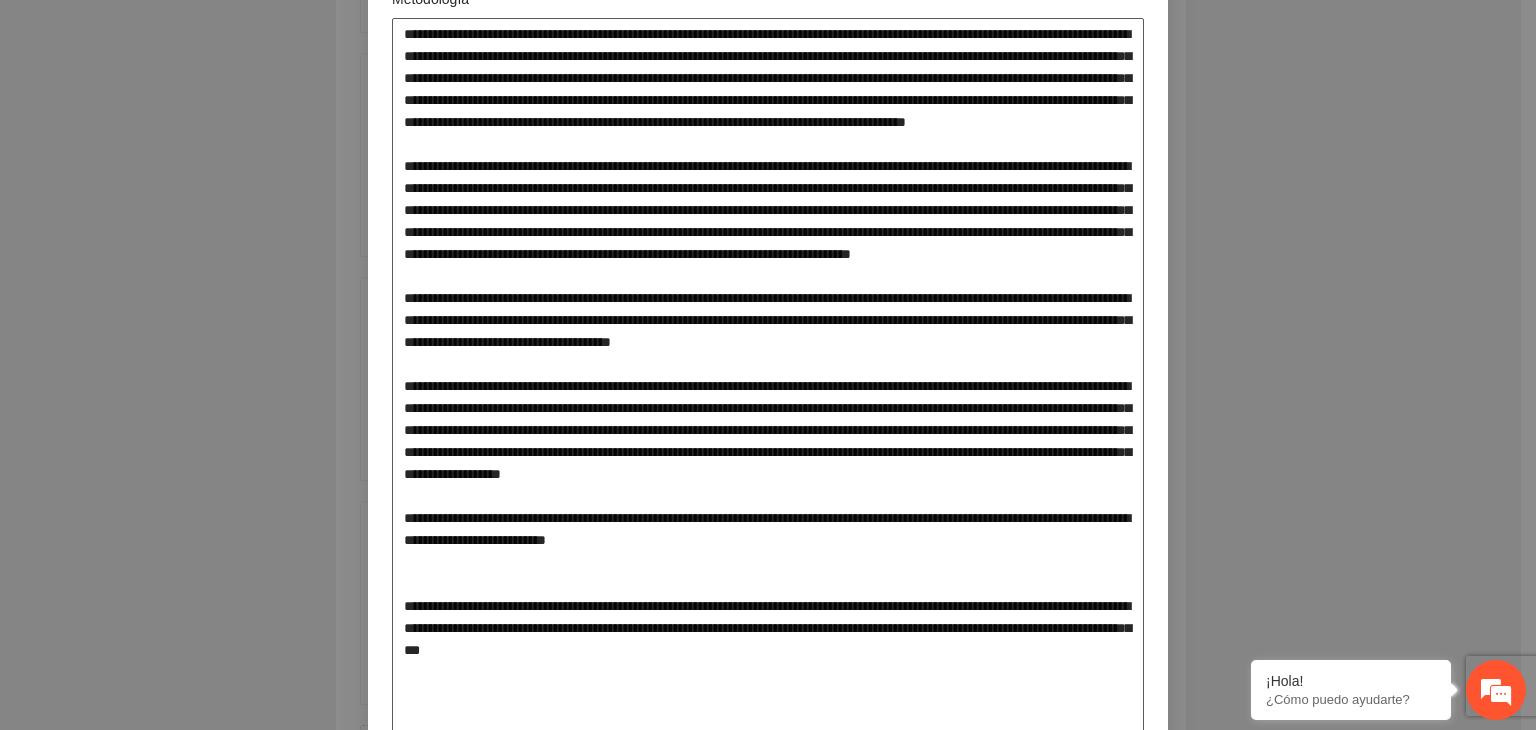 click at bounding box center (768, 375) 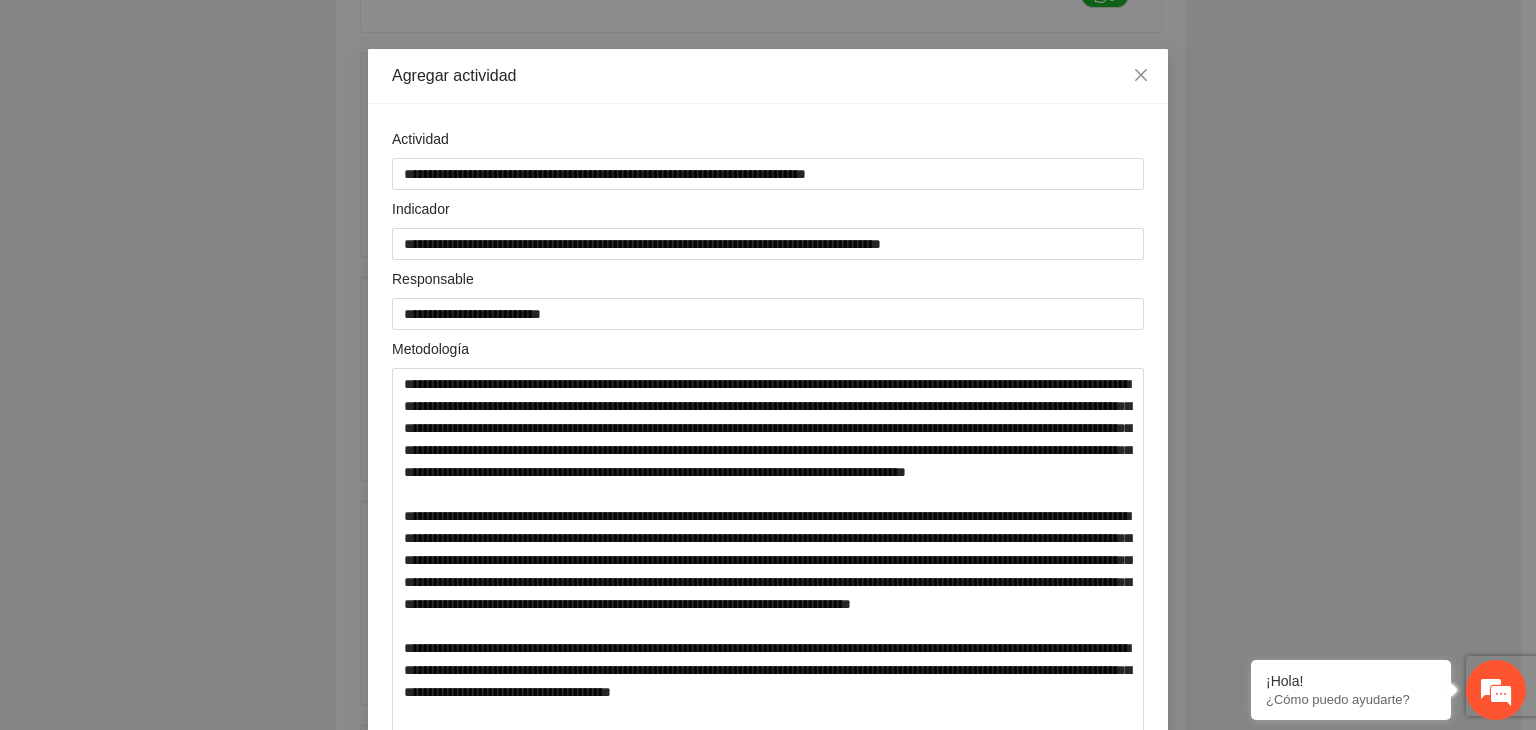 scroll, scrollTop: 48, scrollLeft: 0, axis: vertical 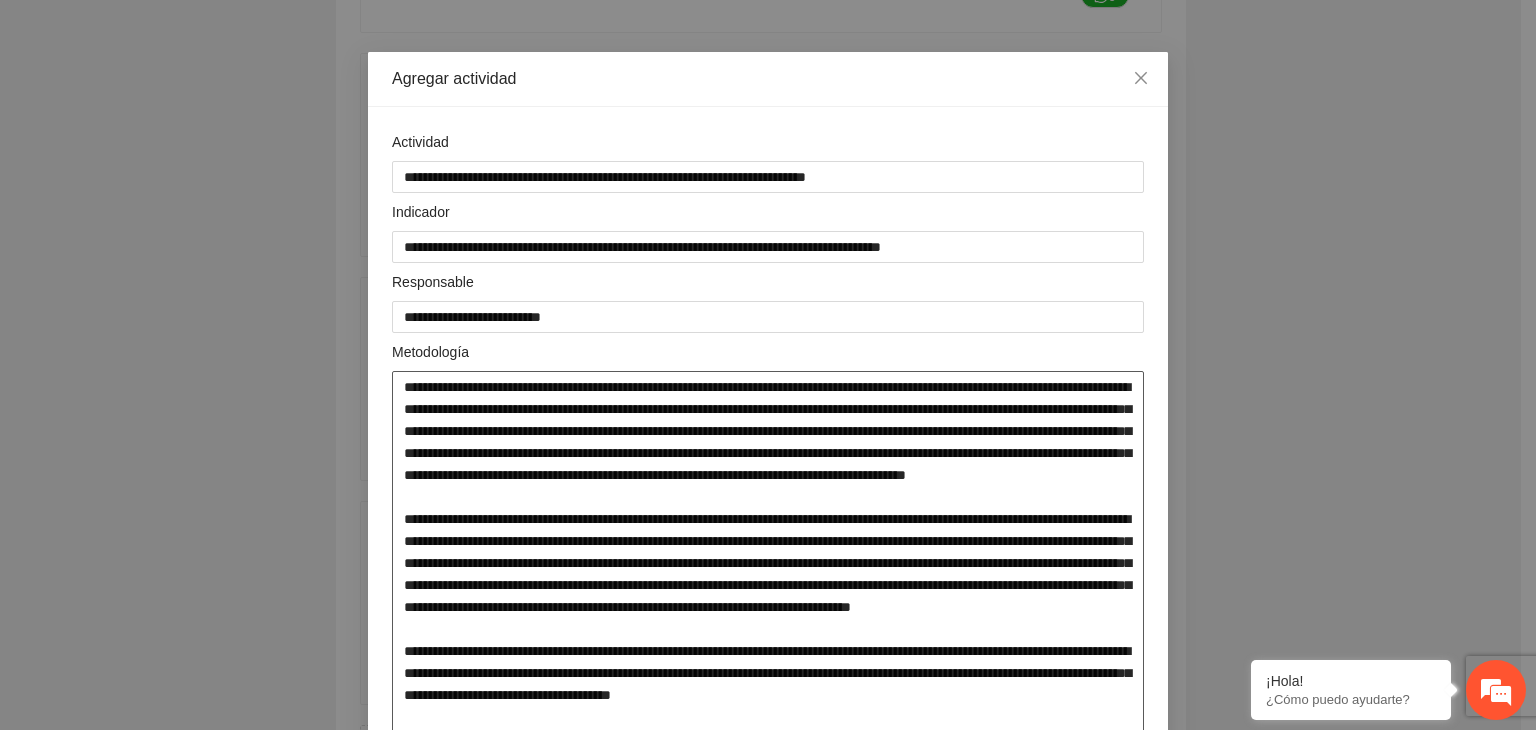 click at bounding box center [768, 728] 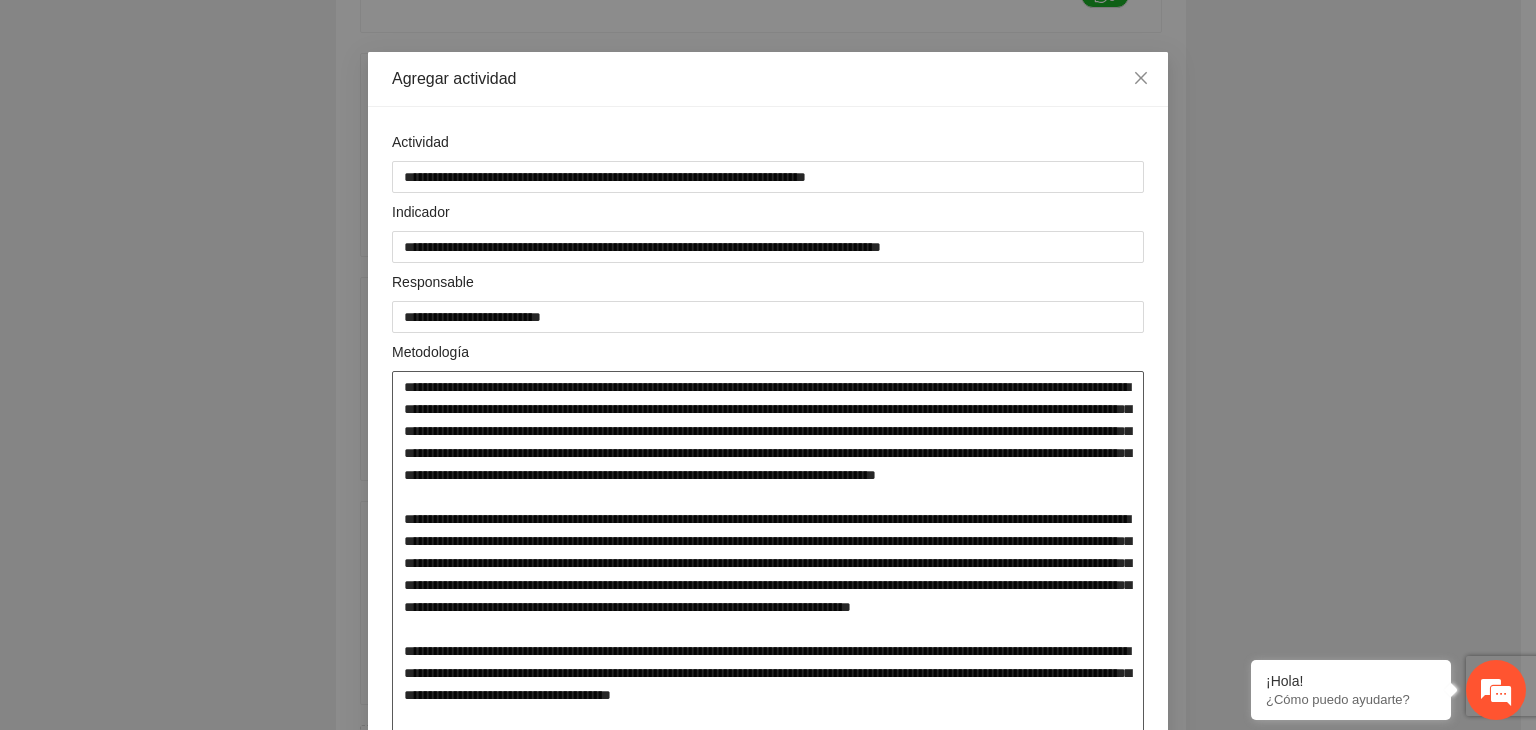 click at bounding box center (768, 728) 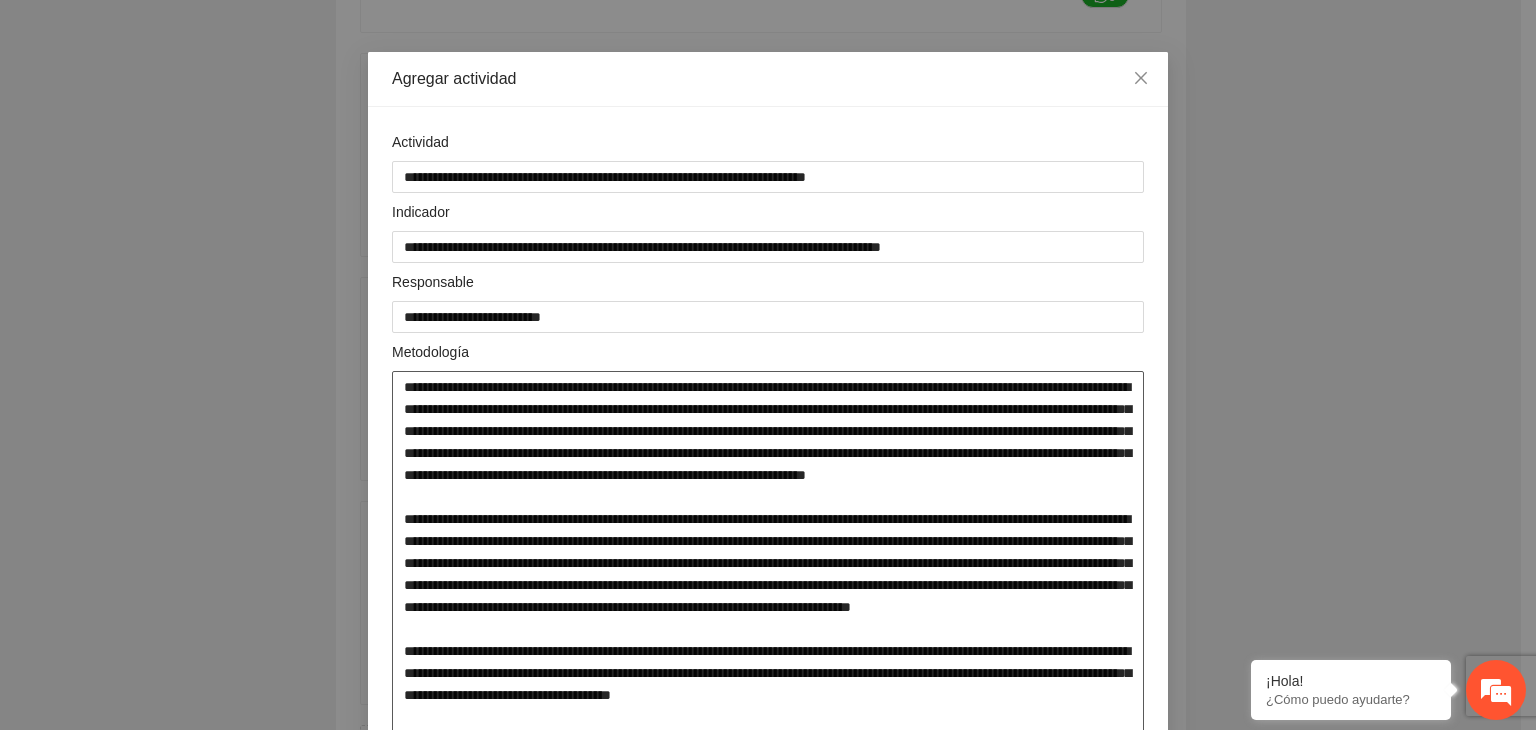 click at bounding box center (768, 728) 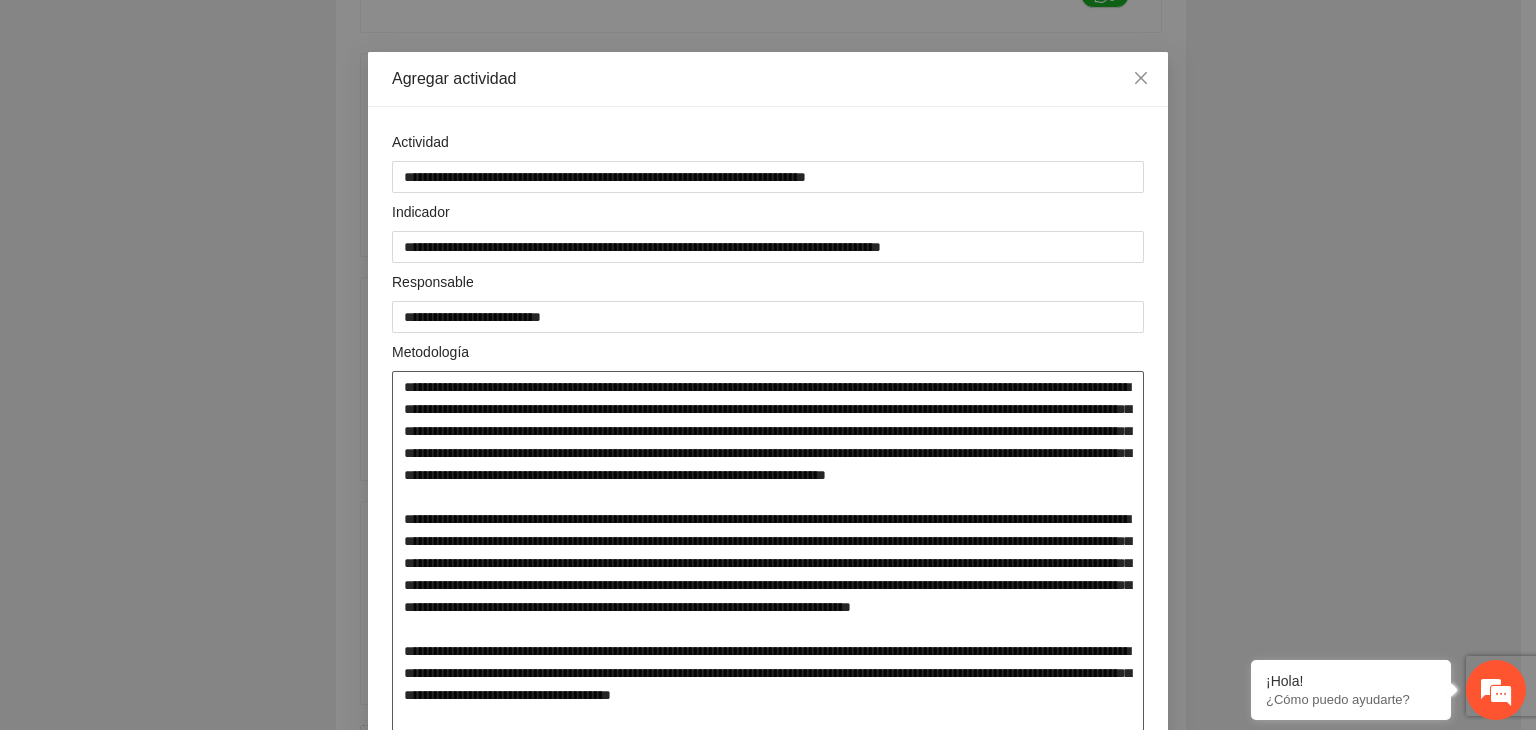 click at bounding box center [768, 728] 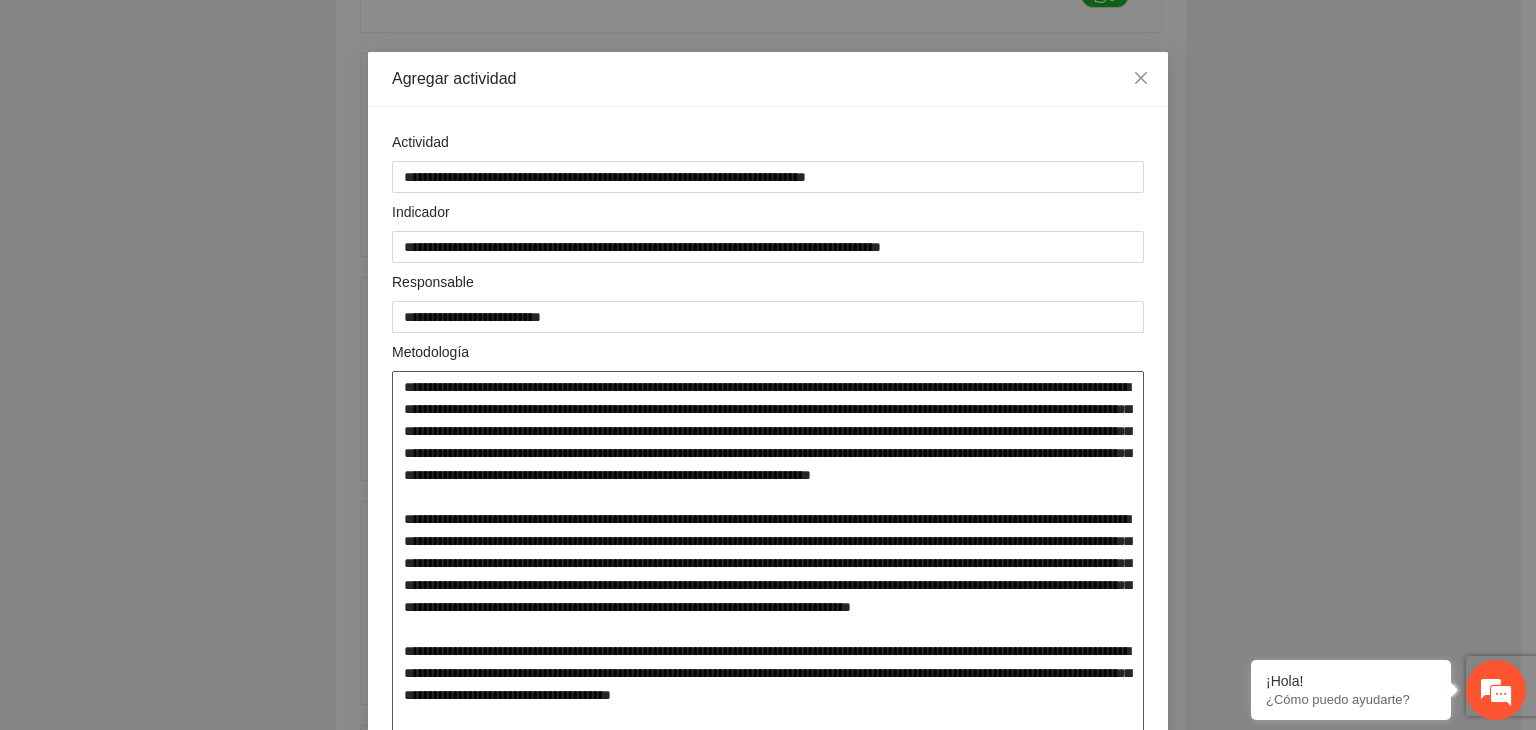click at bounding box center (768, 728) 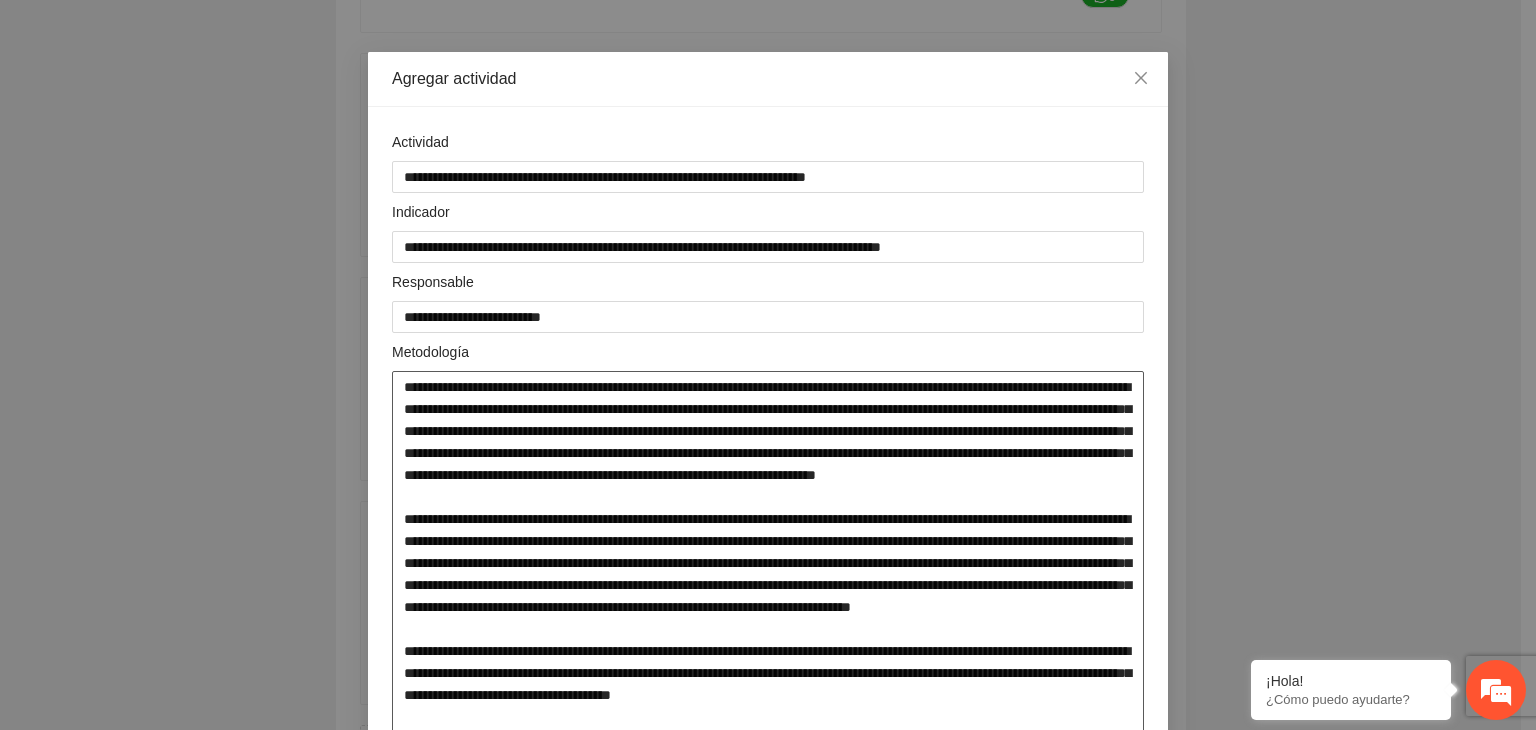 drag, startPoint x: 450, startPoint y: 433, endPoint x: 1002, endPoint y: 511, distance: 557.48364 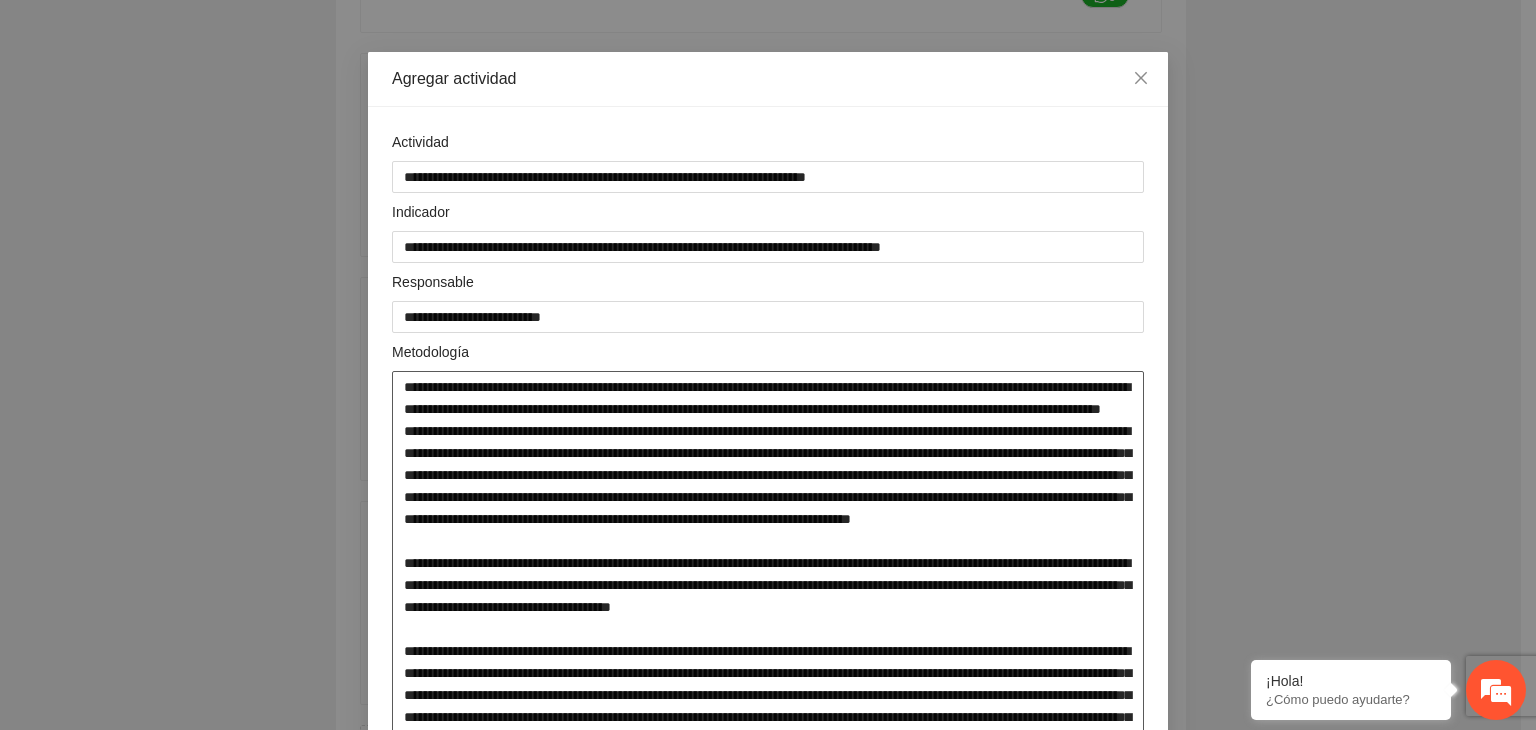 click at bounding box center [768, 684] 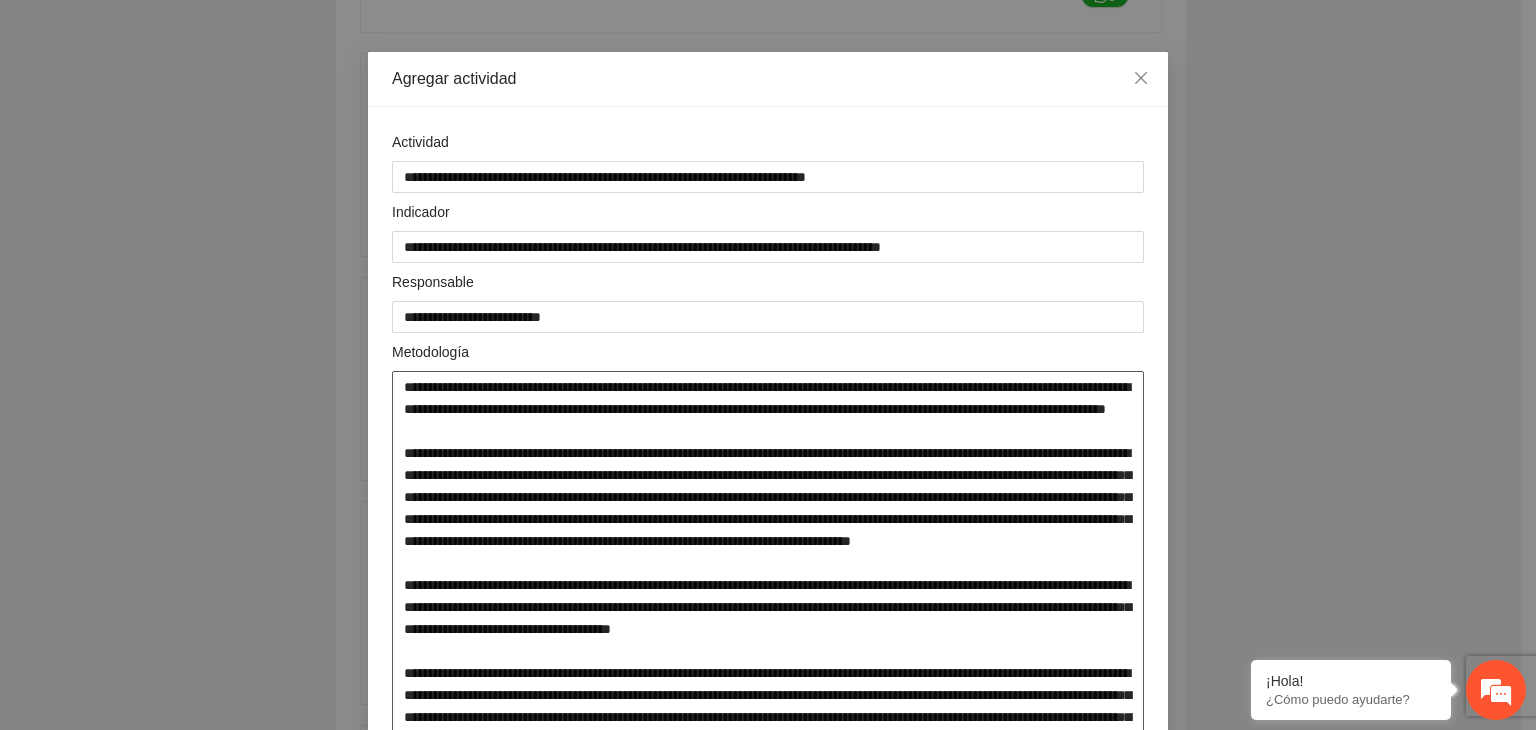 drag, startPoint x: 396, startPoint y: 472, endPoint x: 995, endPoint y: 585, distance: 609.5654 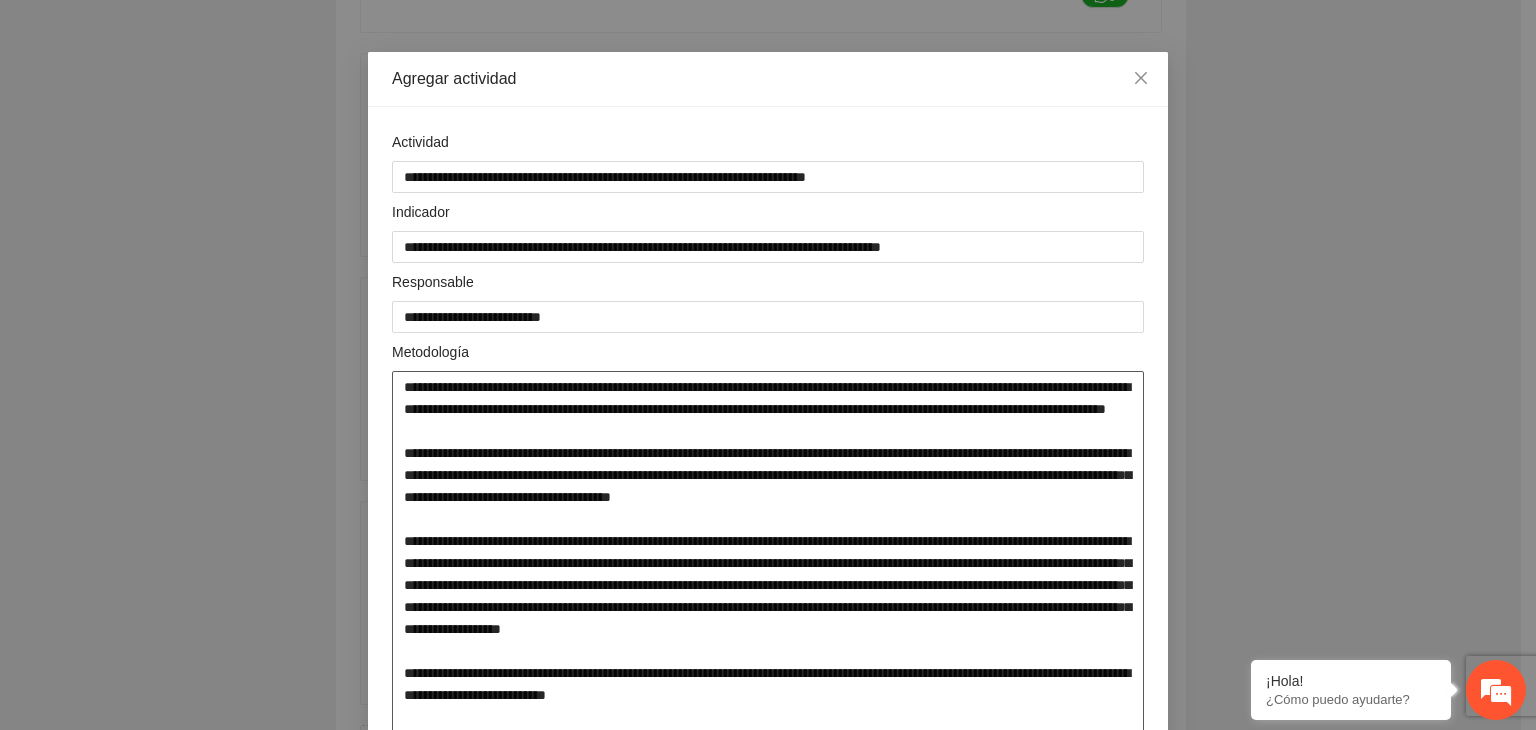 drag, startPoint x: 391, startPoint y: 472, endPoint x: 1137, endPoint y: 521, distance: 747.60754 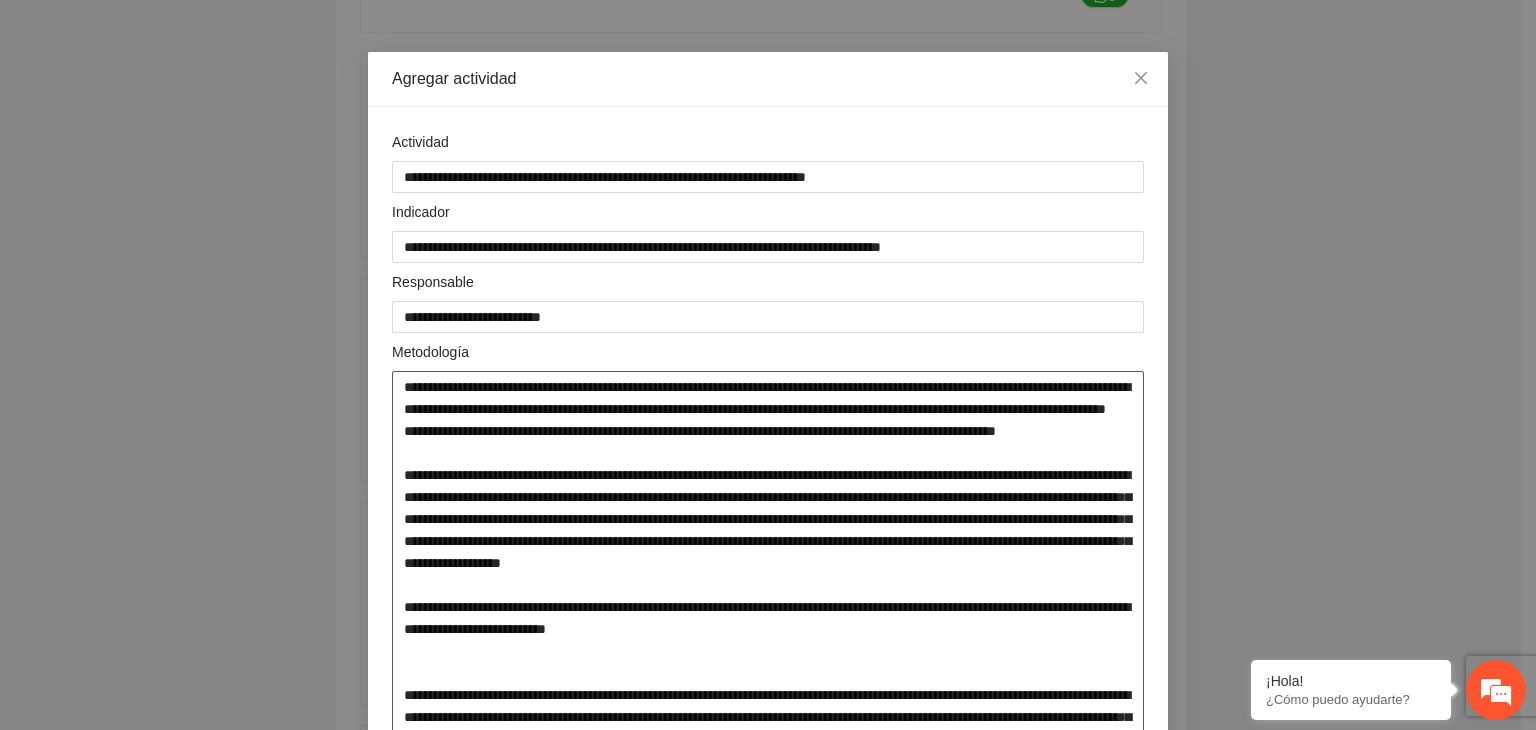 click at bounding box center (768, 596) 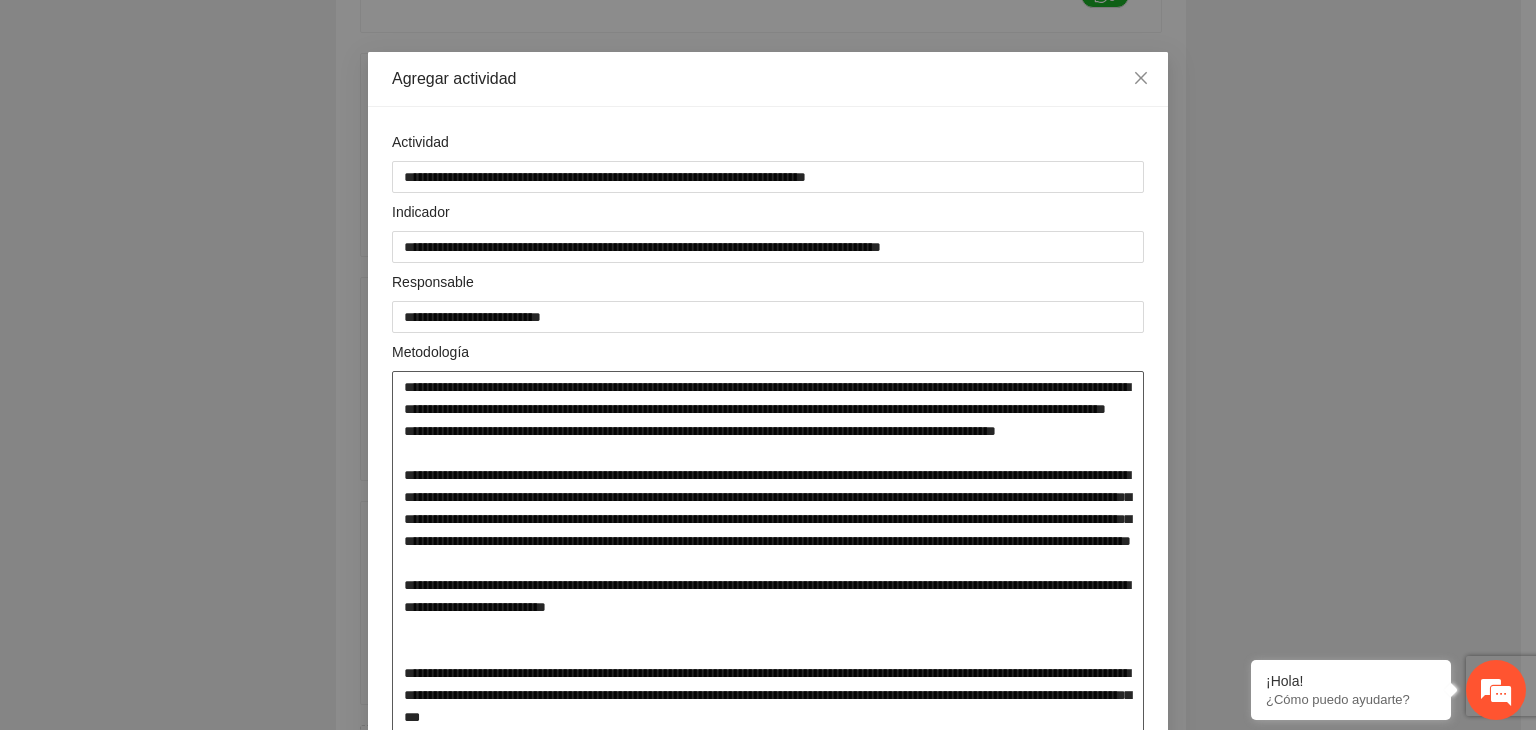 click at bounding box center (768, 585) 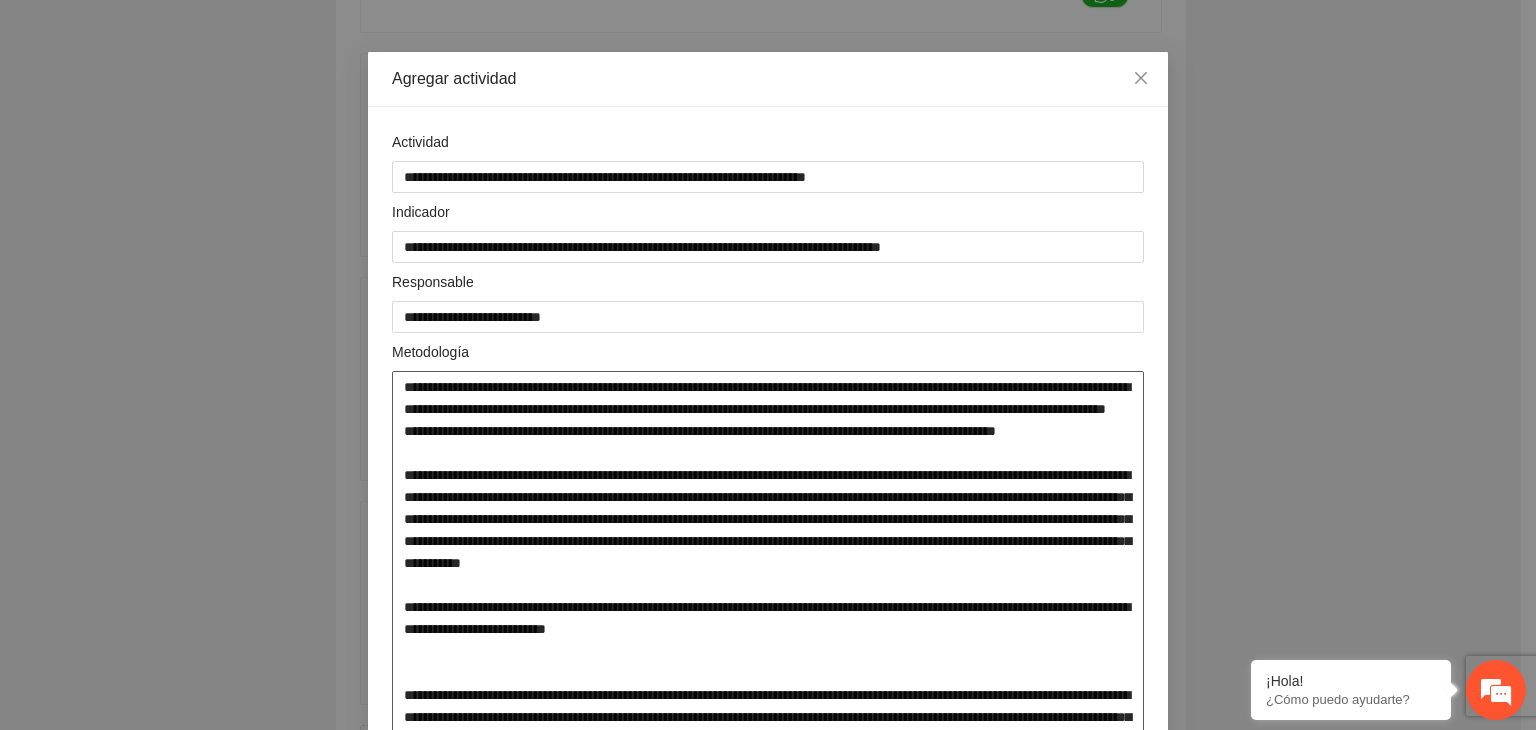 drag, startPoint x: 960, startPoint y: 541, endPoint x: 648, endPoint y: 584, distance: 314.9492 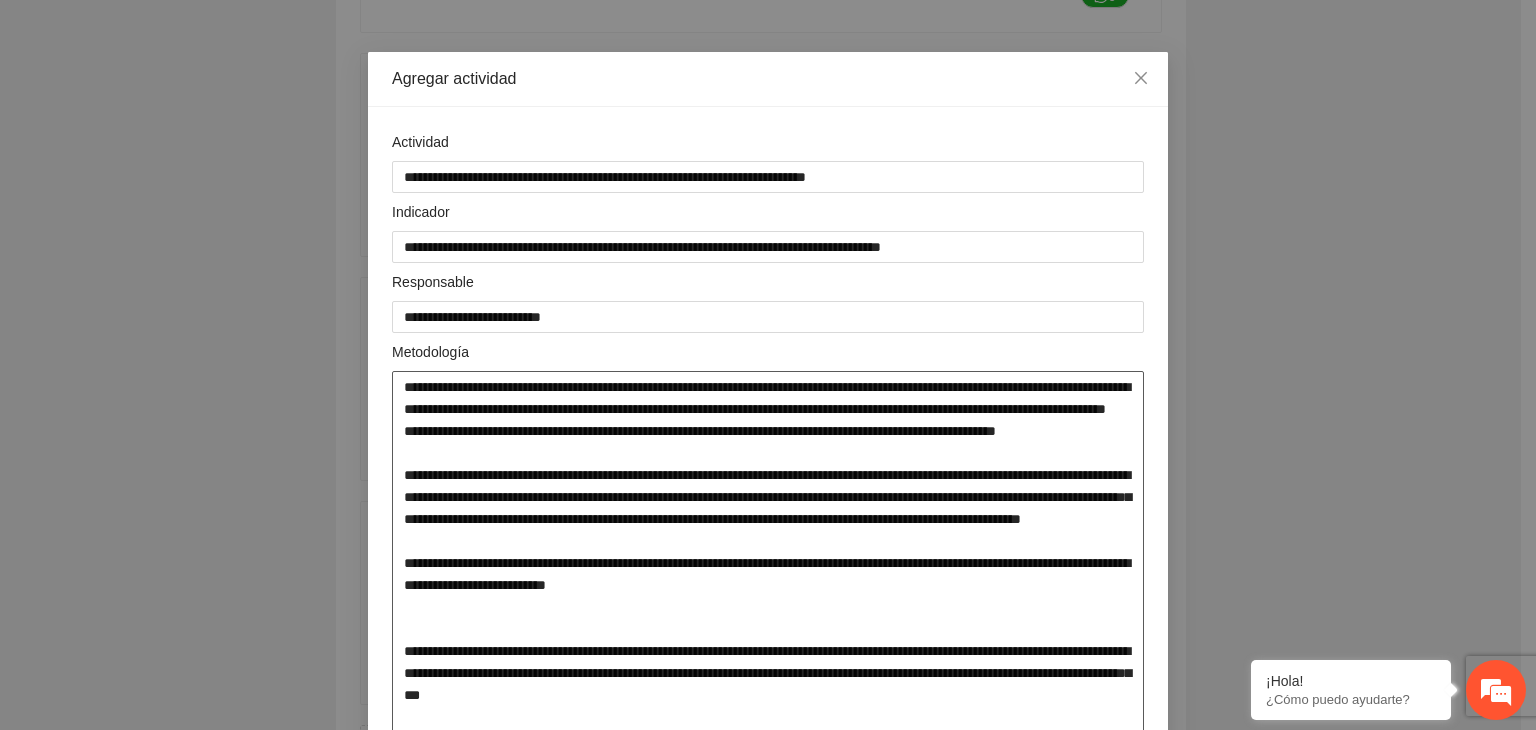 click at bounding box center [768, 574] 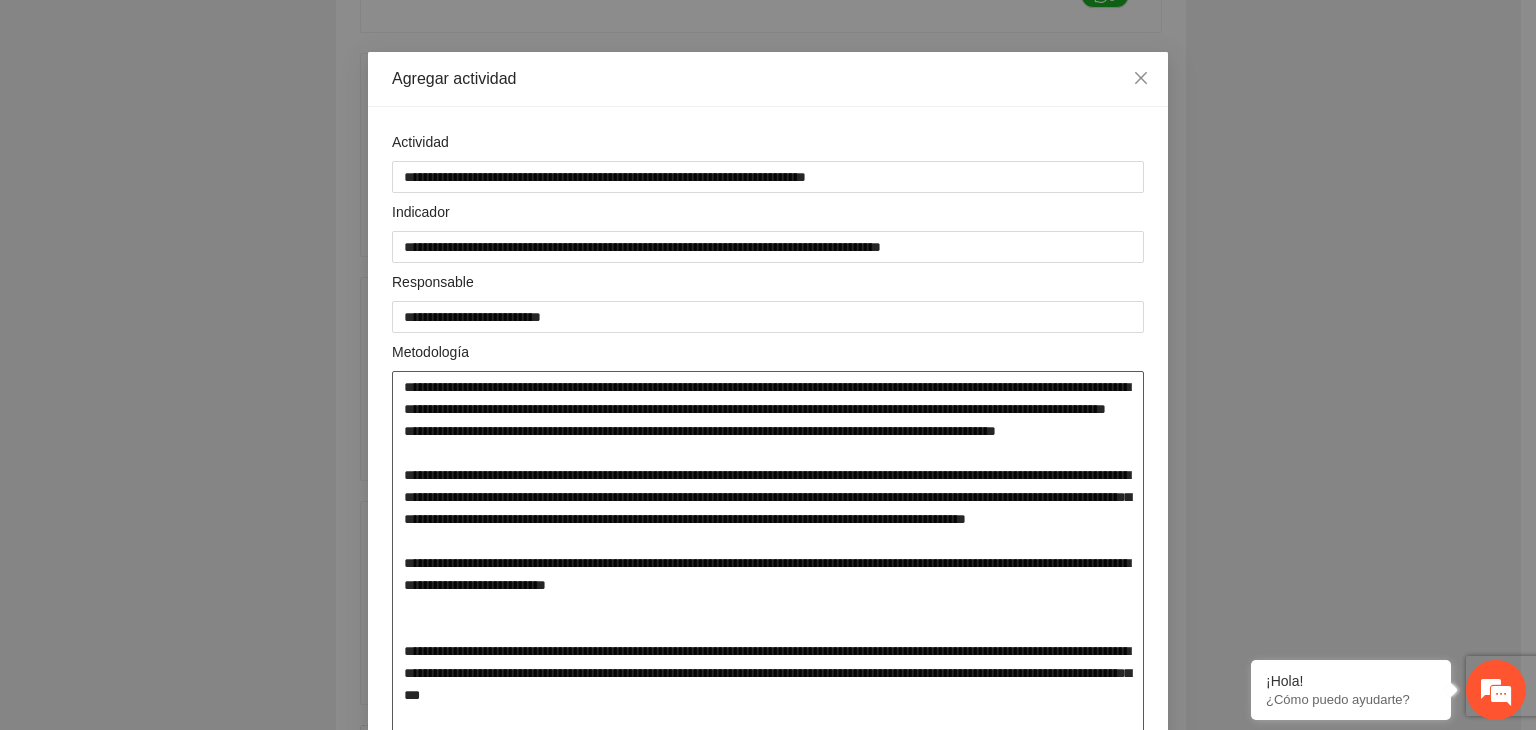 click at bounding box center (768, 574) 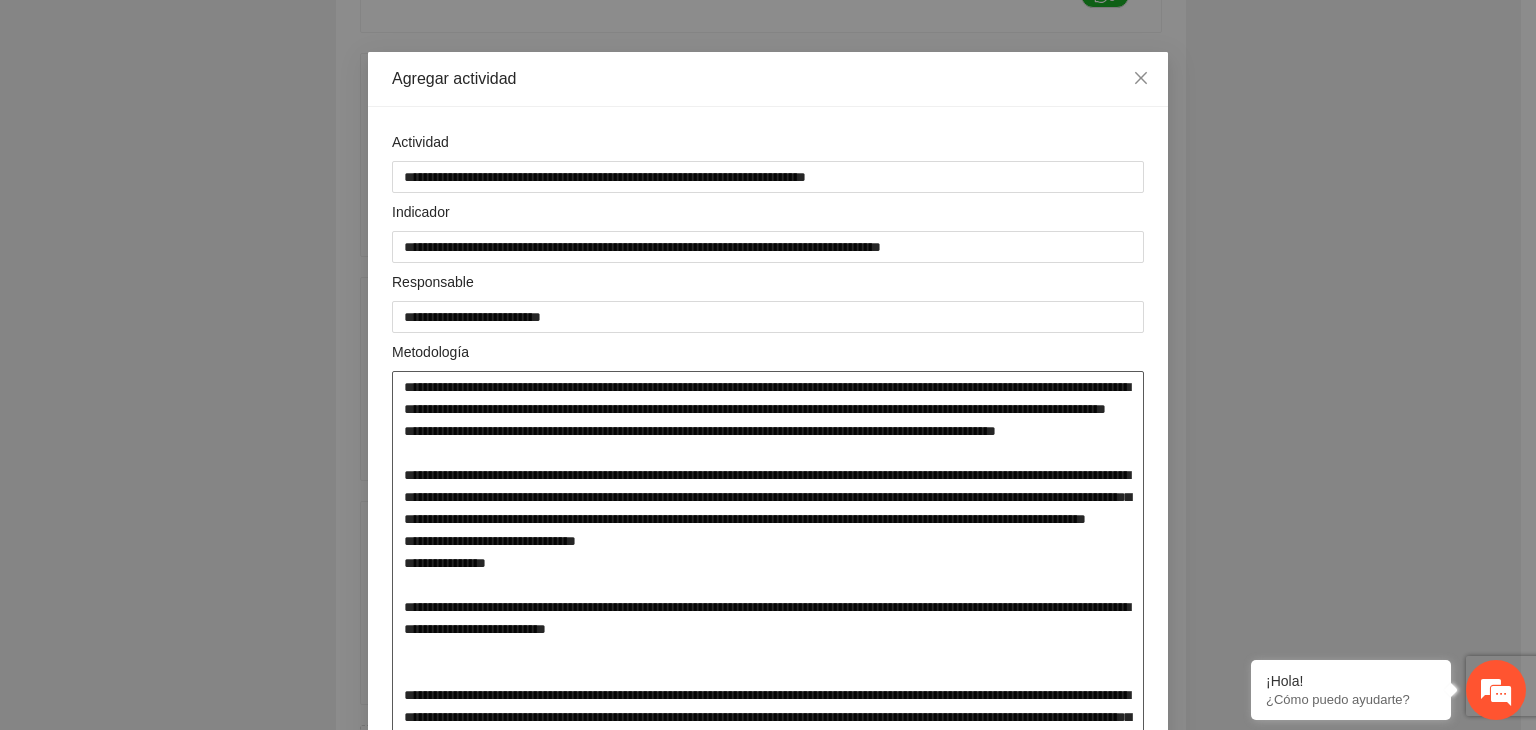 click at bounding box center (768, 596) 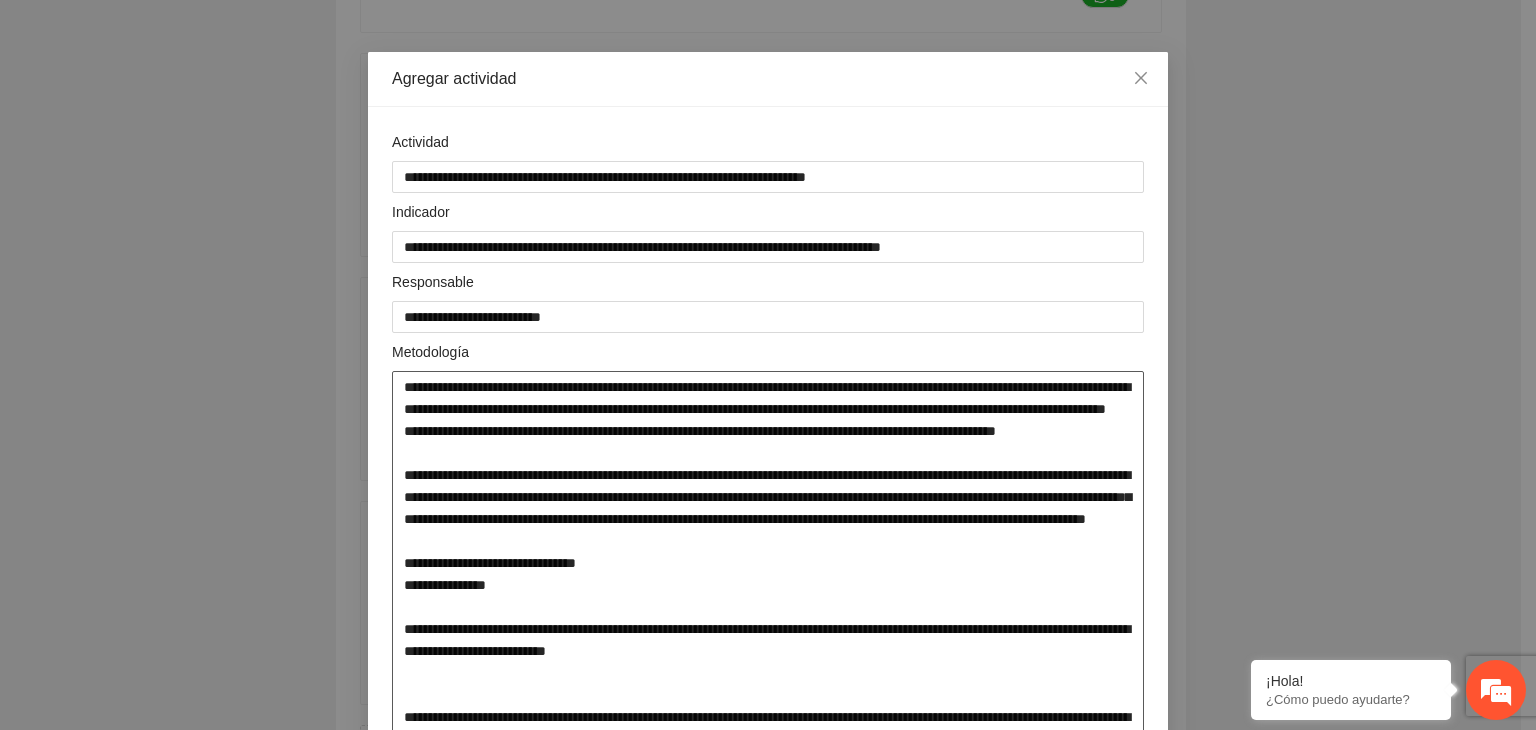 click at bounding box center [768, 607] 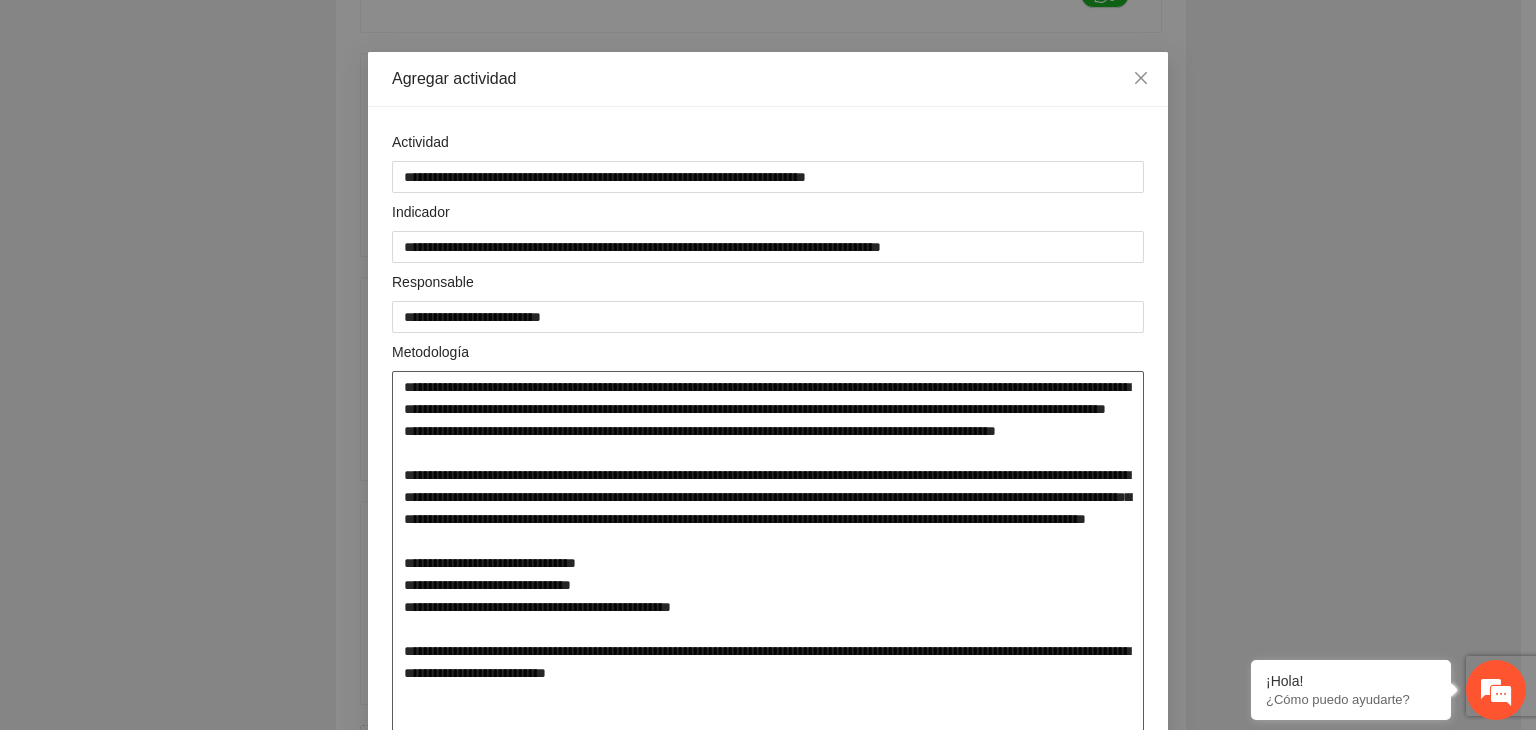click at bounding box center [768, 618] 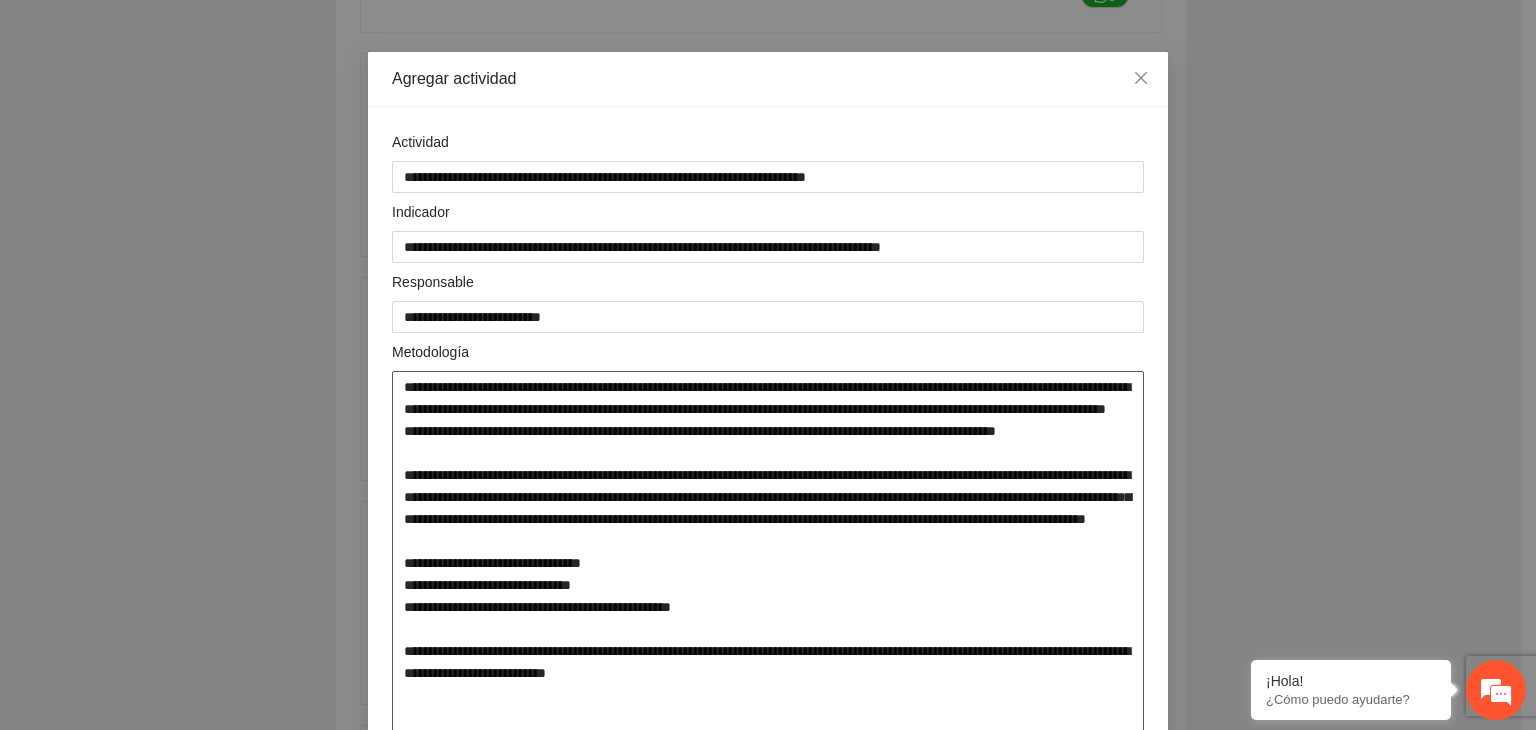 click at bounding box center [768, 618] 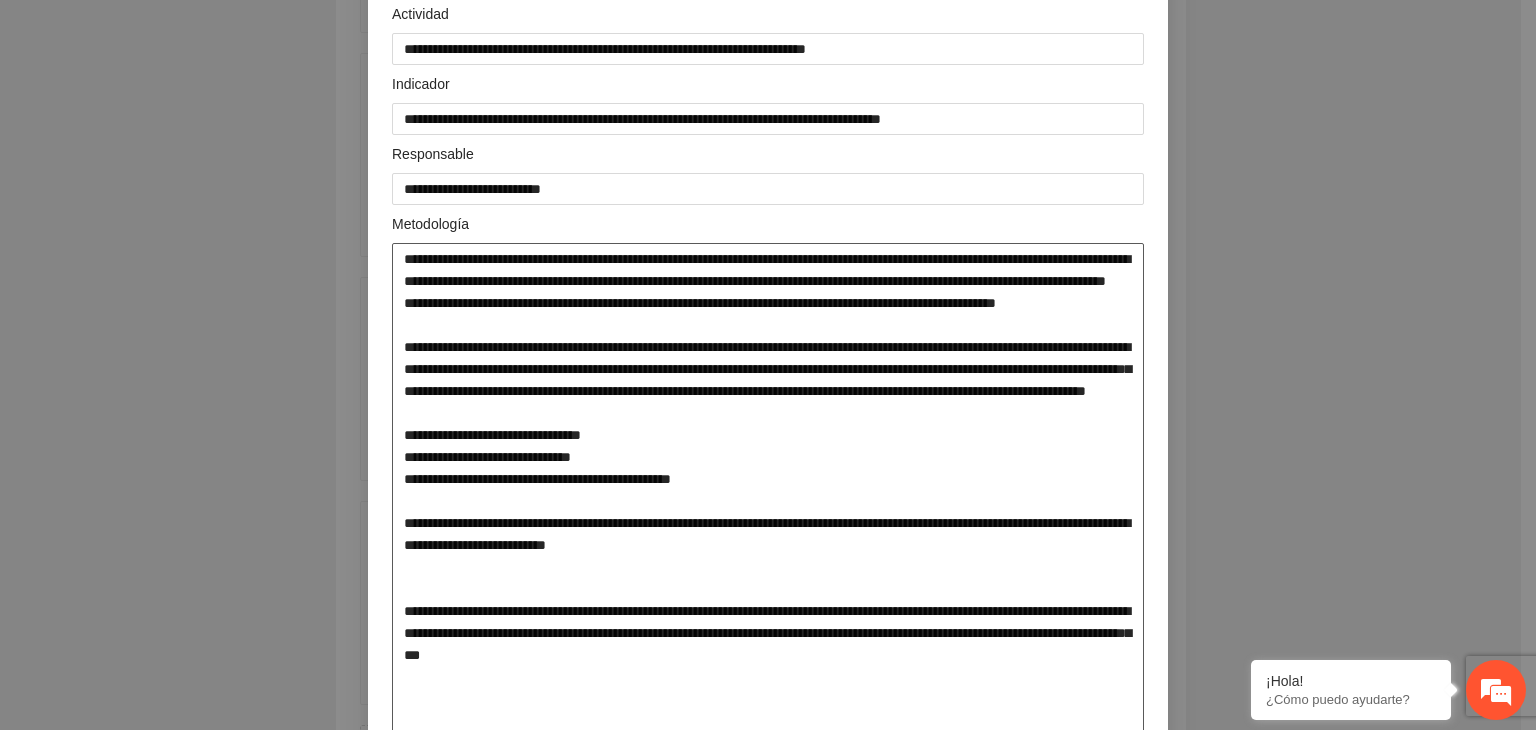 drag, startPoint x: 395, startPoint y: 591, endPoint x: 788, endPoint y: 616, distance: 393.79437 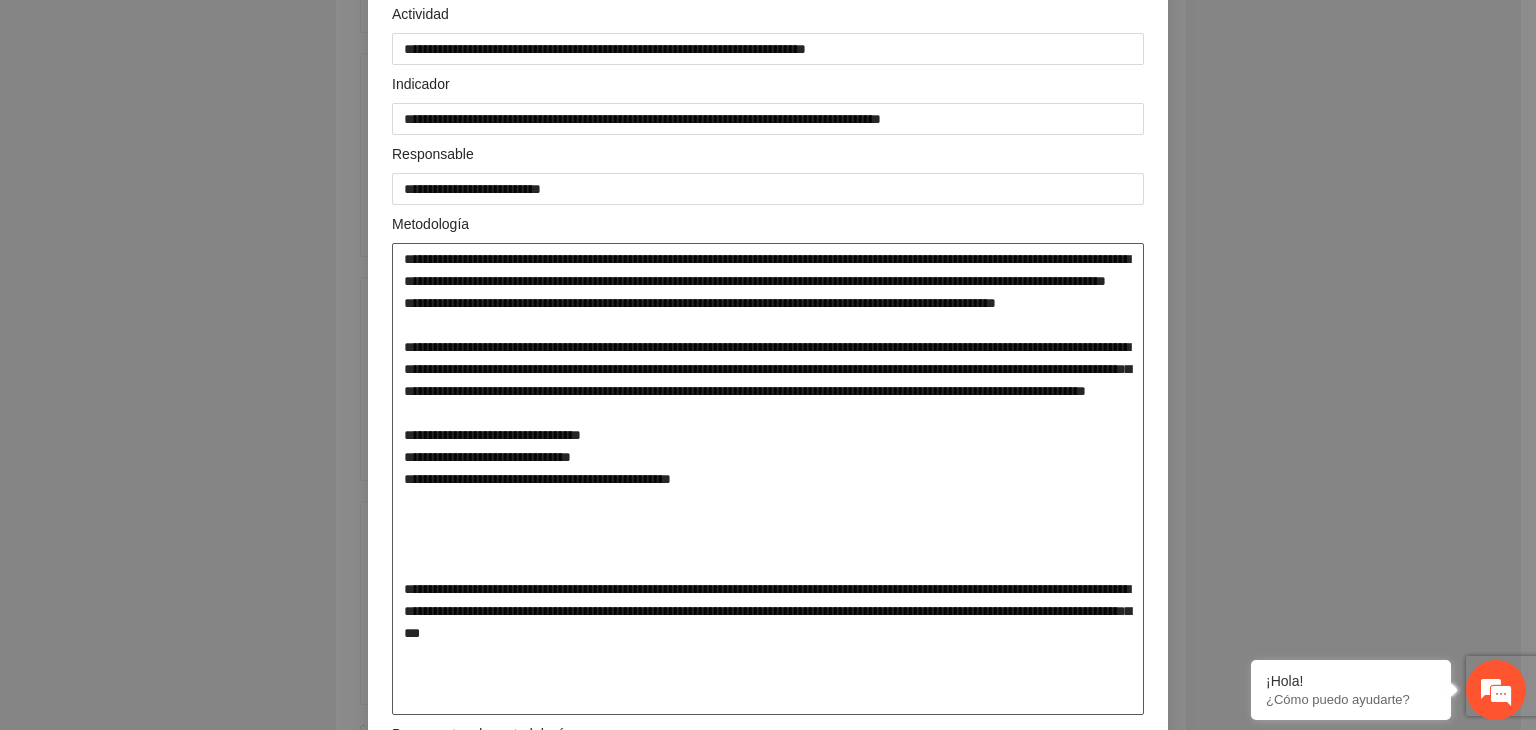 drag, startPoint x: 396, startPoint y: 654, endPoint x: 811, endPoint y: 706, distance: 418.24515 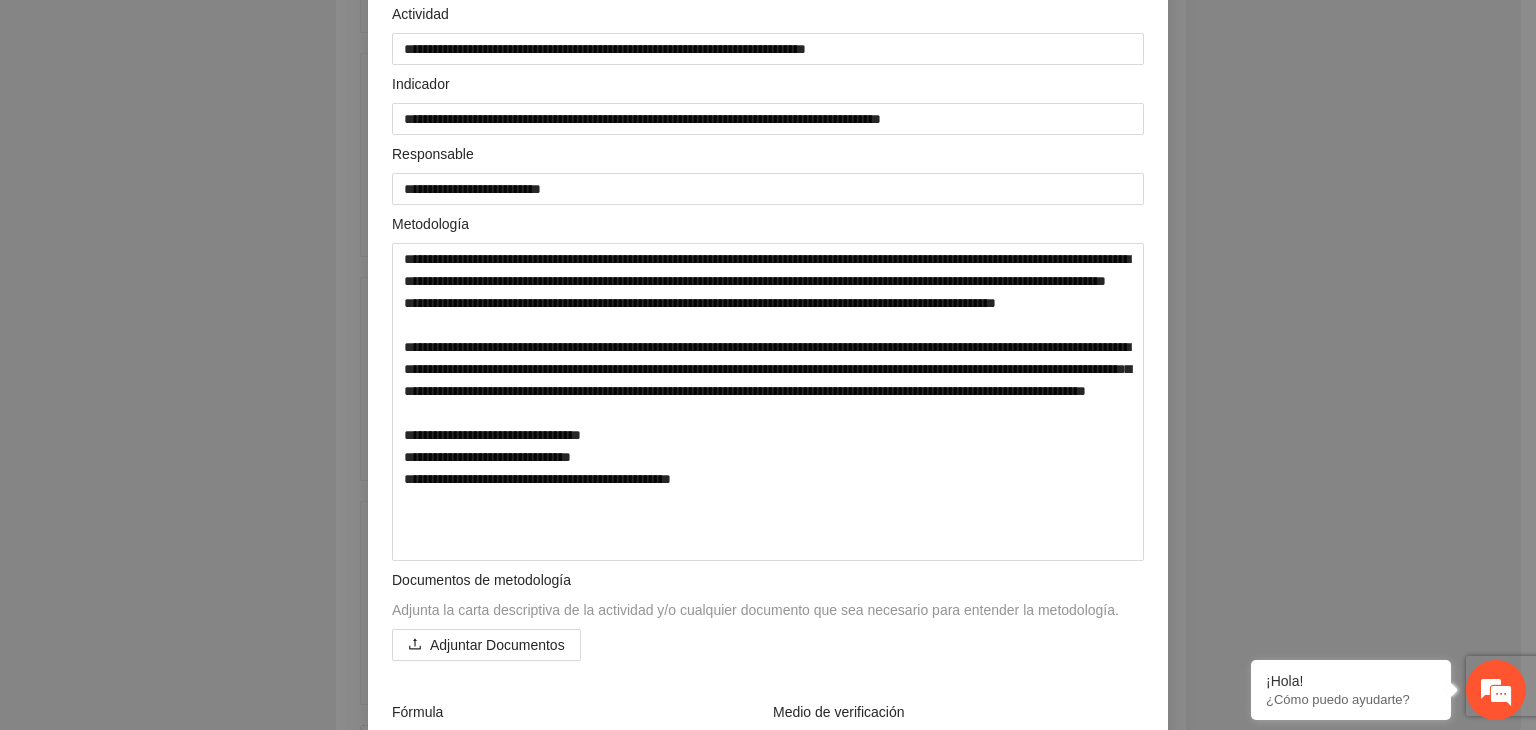 click on "**********" at bounding box center [768, 365] 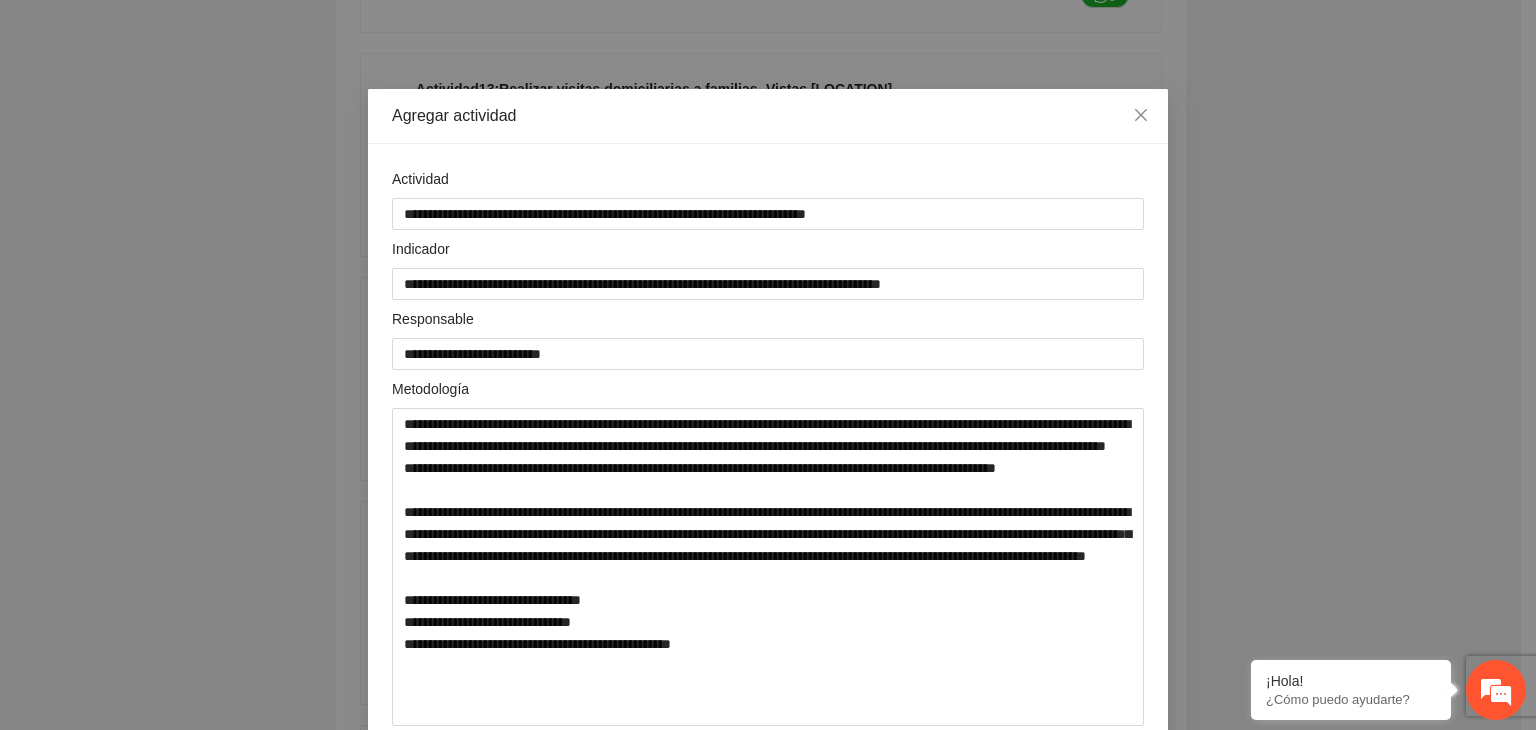 scroll, scrollTop: 0, scrollLeft: 0, axis: both 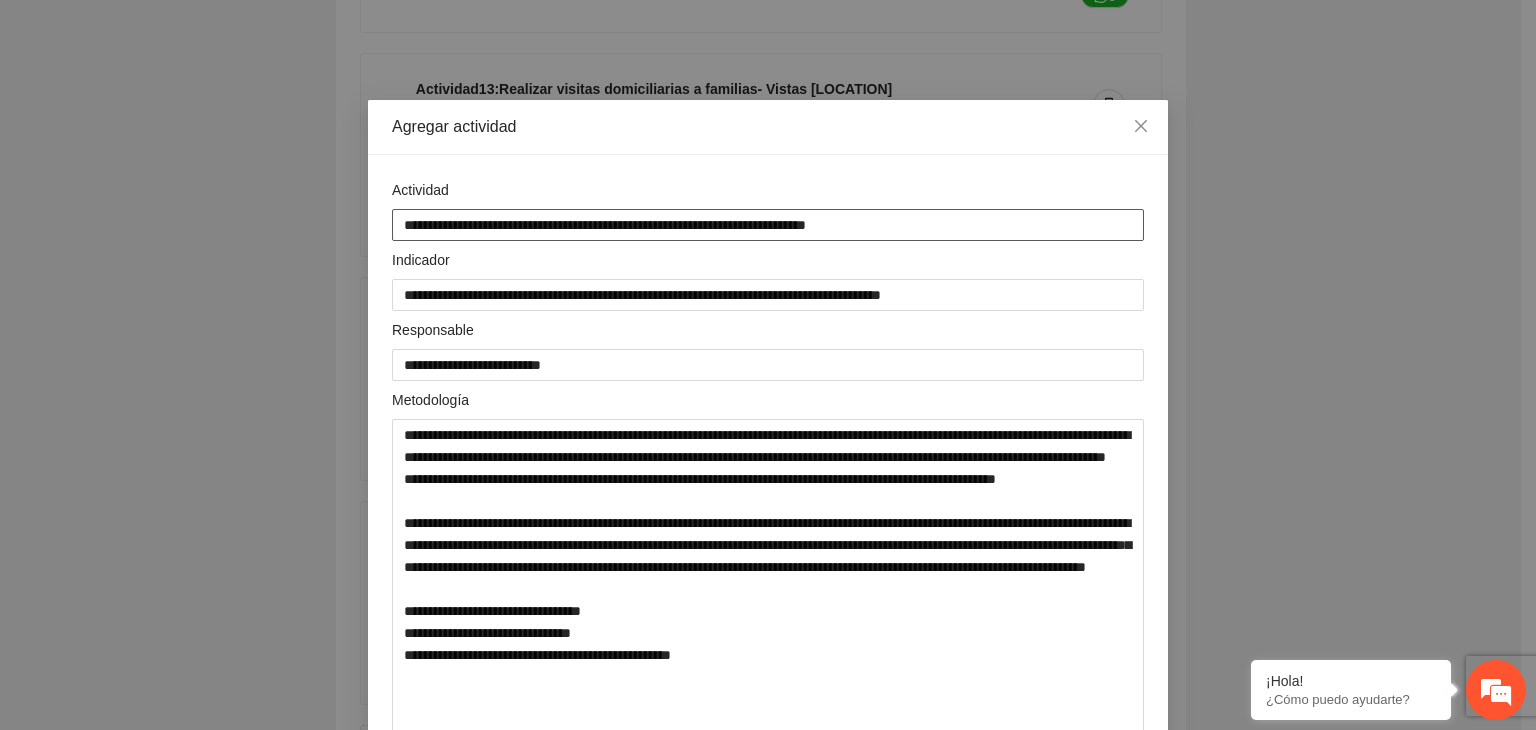 drag, startPoint x: 396, startPoint y: 215, endPoint x: 772, endPoint y: 209, distance: 376.04788 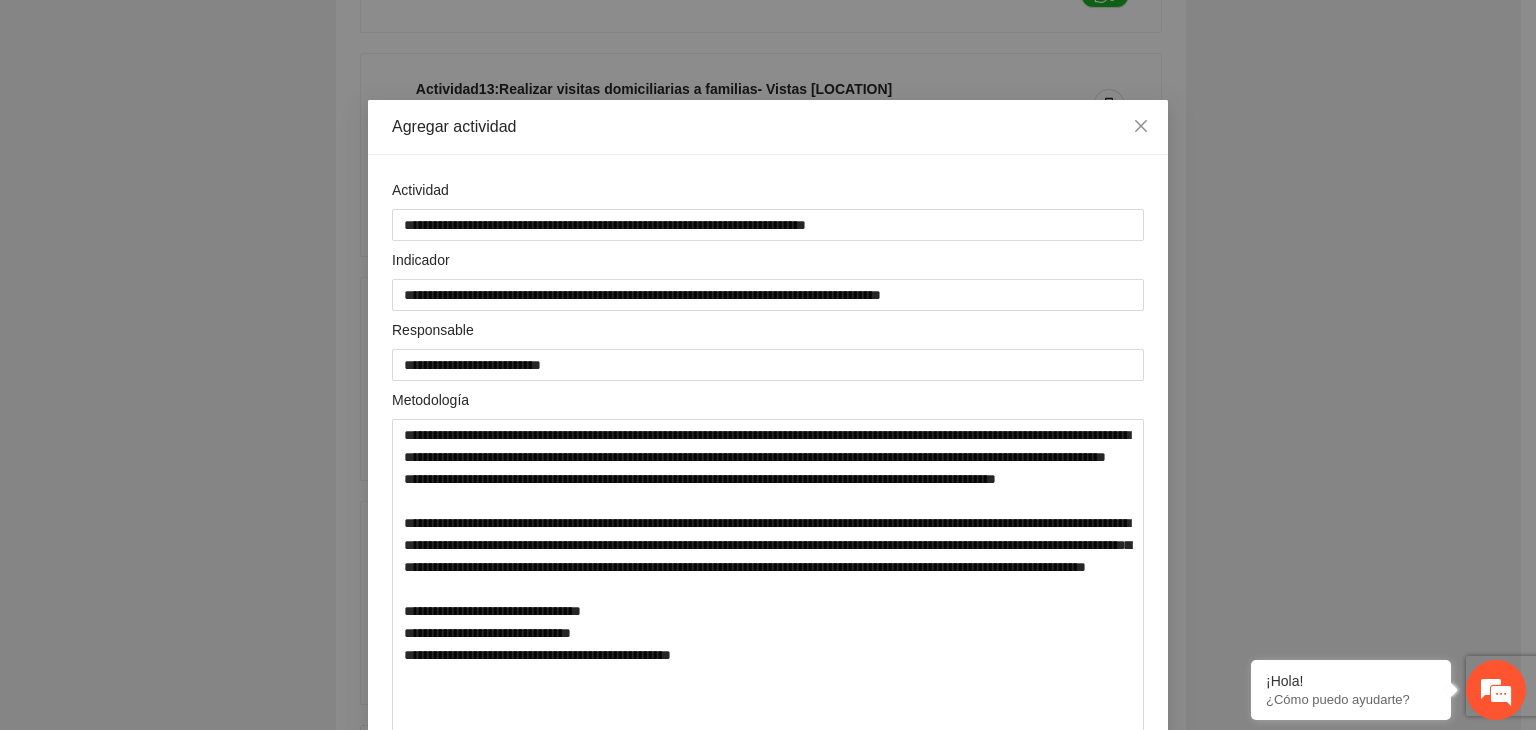 click on "**********" at bounding box center [768, 365] 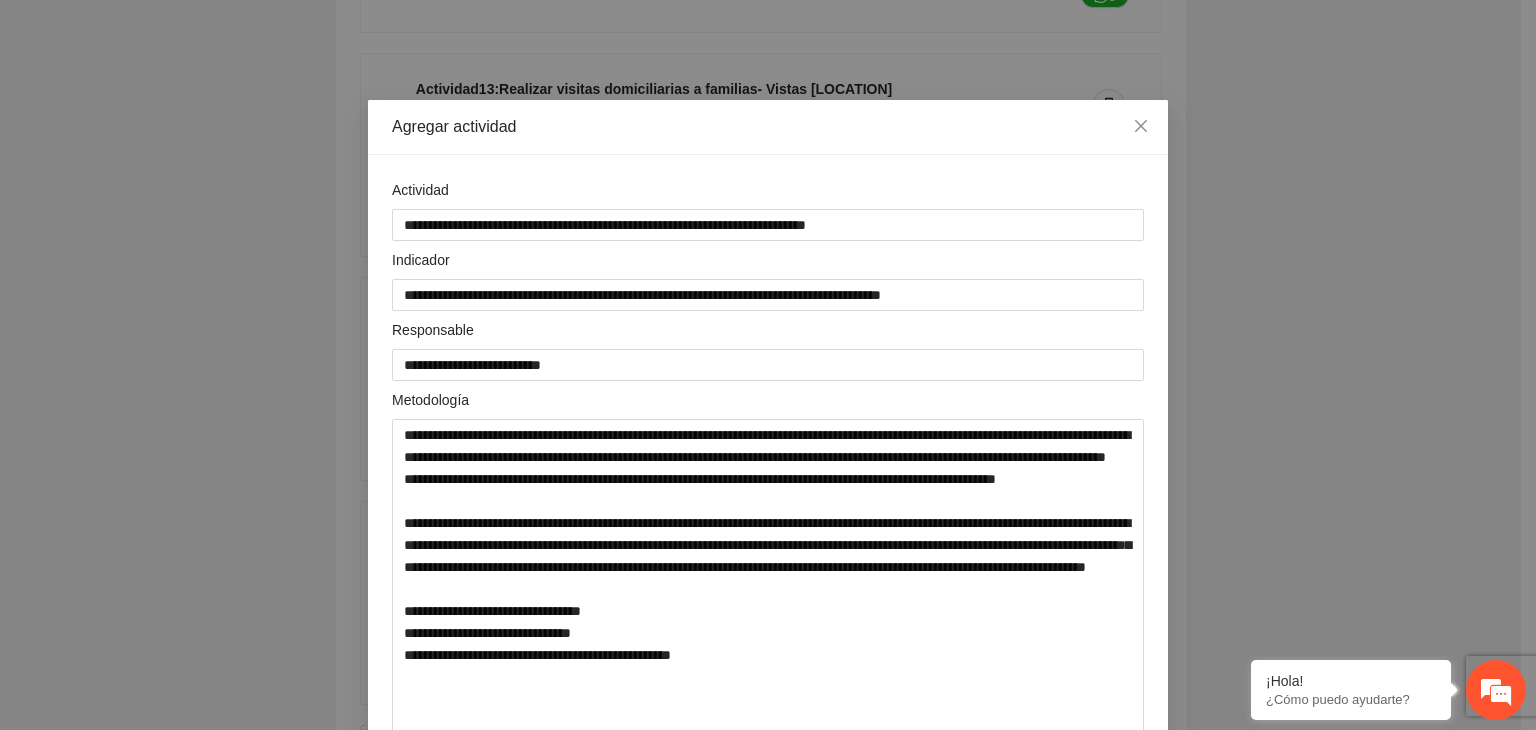 click on "**********" at bounding box center (768, 365) 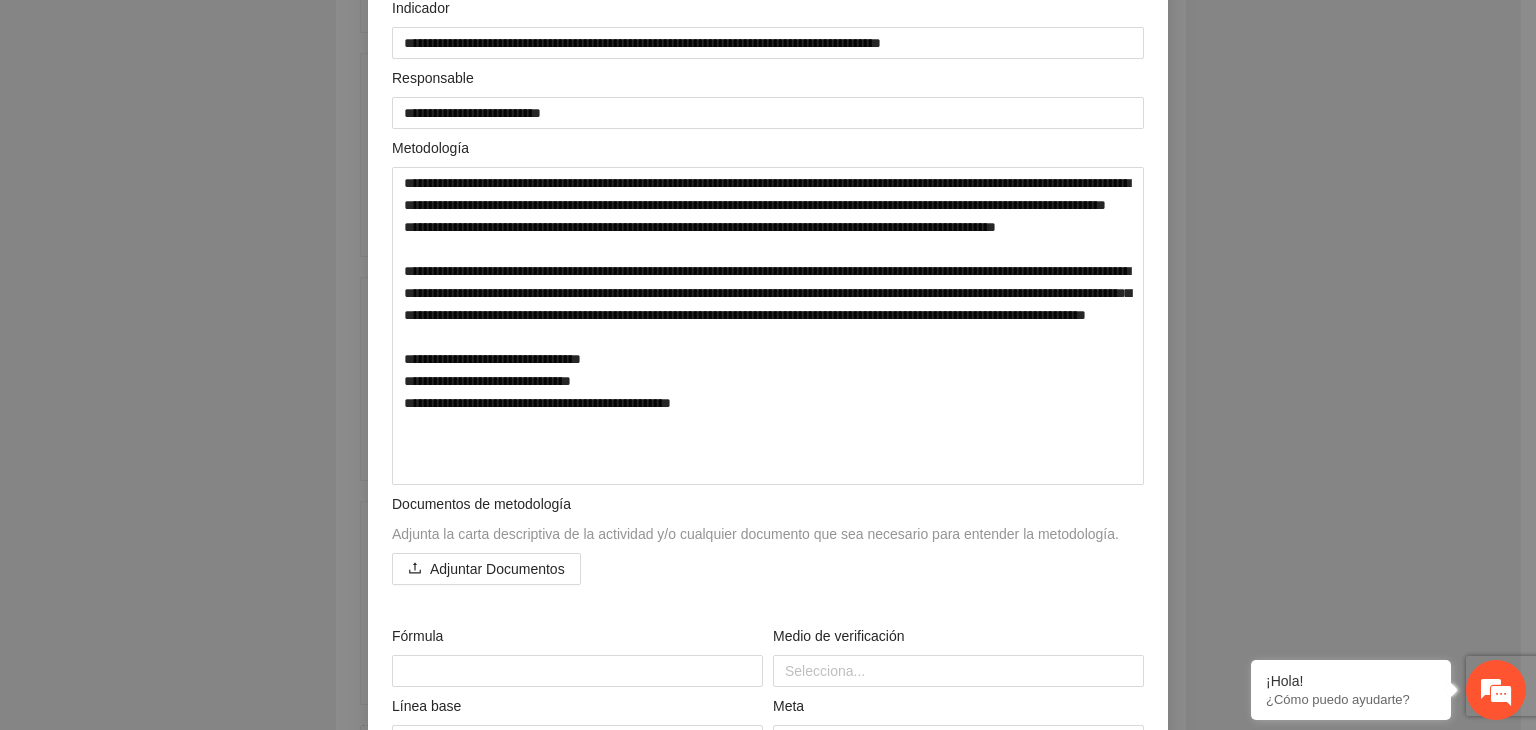 scroll, scrollTop: 480, scrollLeft: 0, axis: vertical 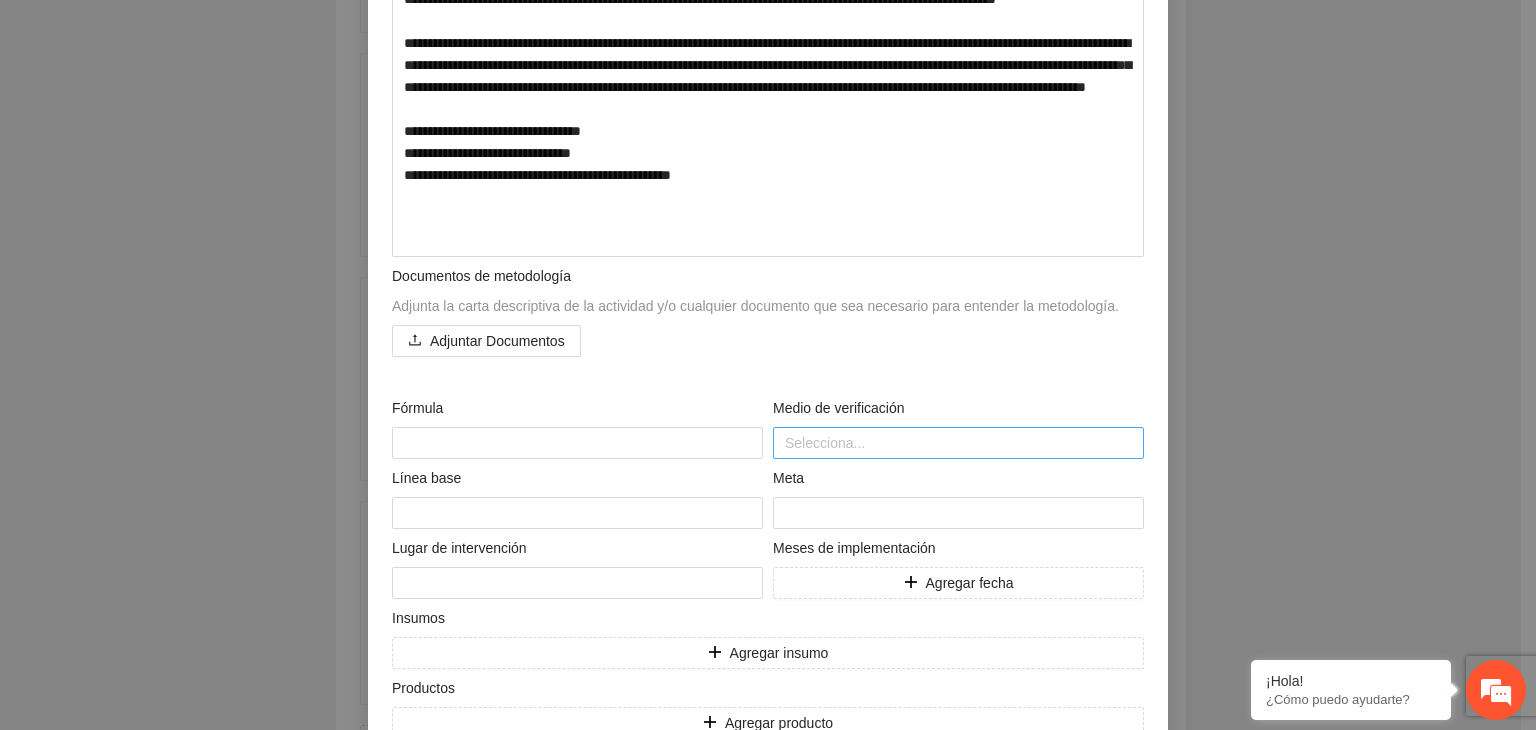 click at bounding box center (958, 443) 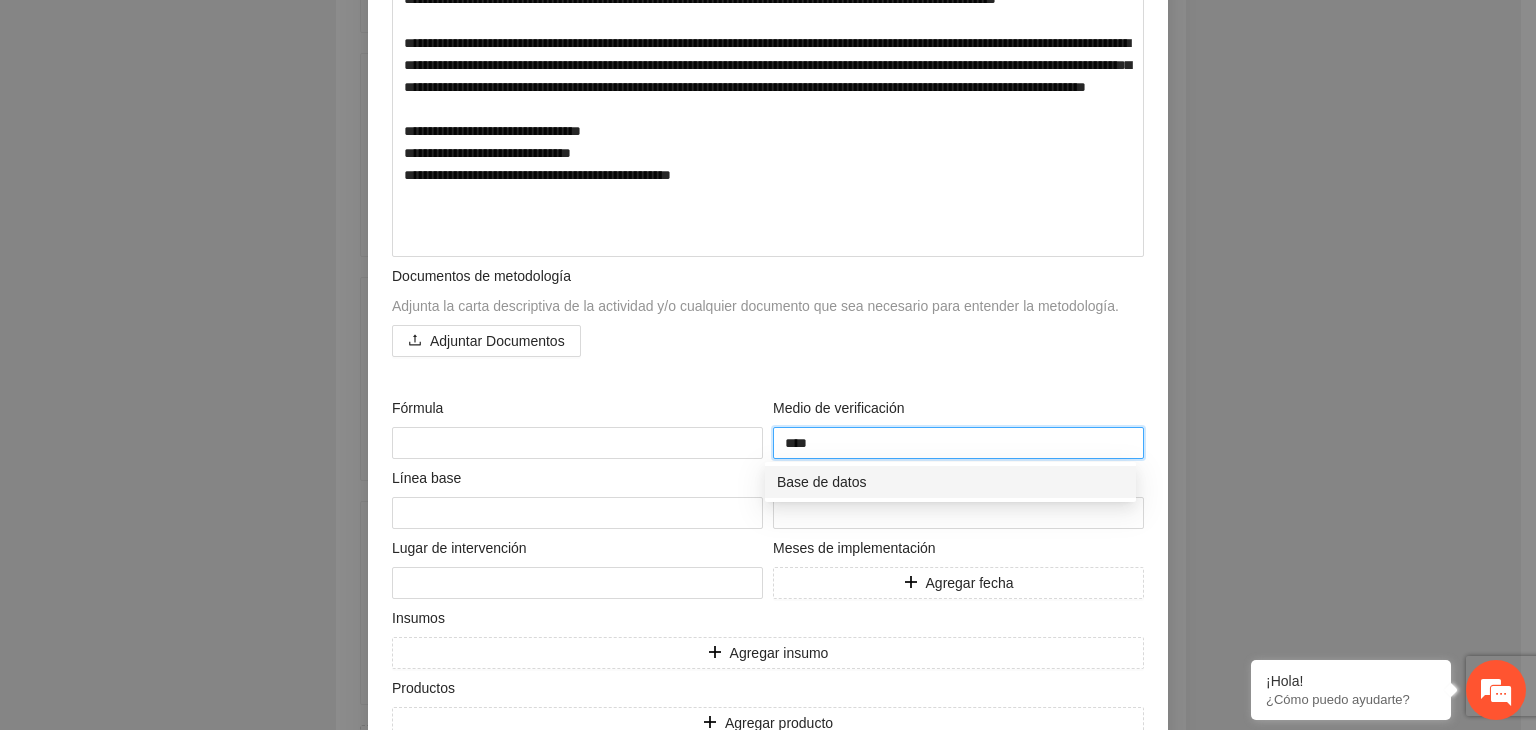 click on "Base de datos" at bounding box center [950, 482] 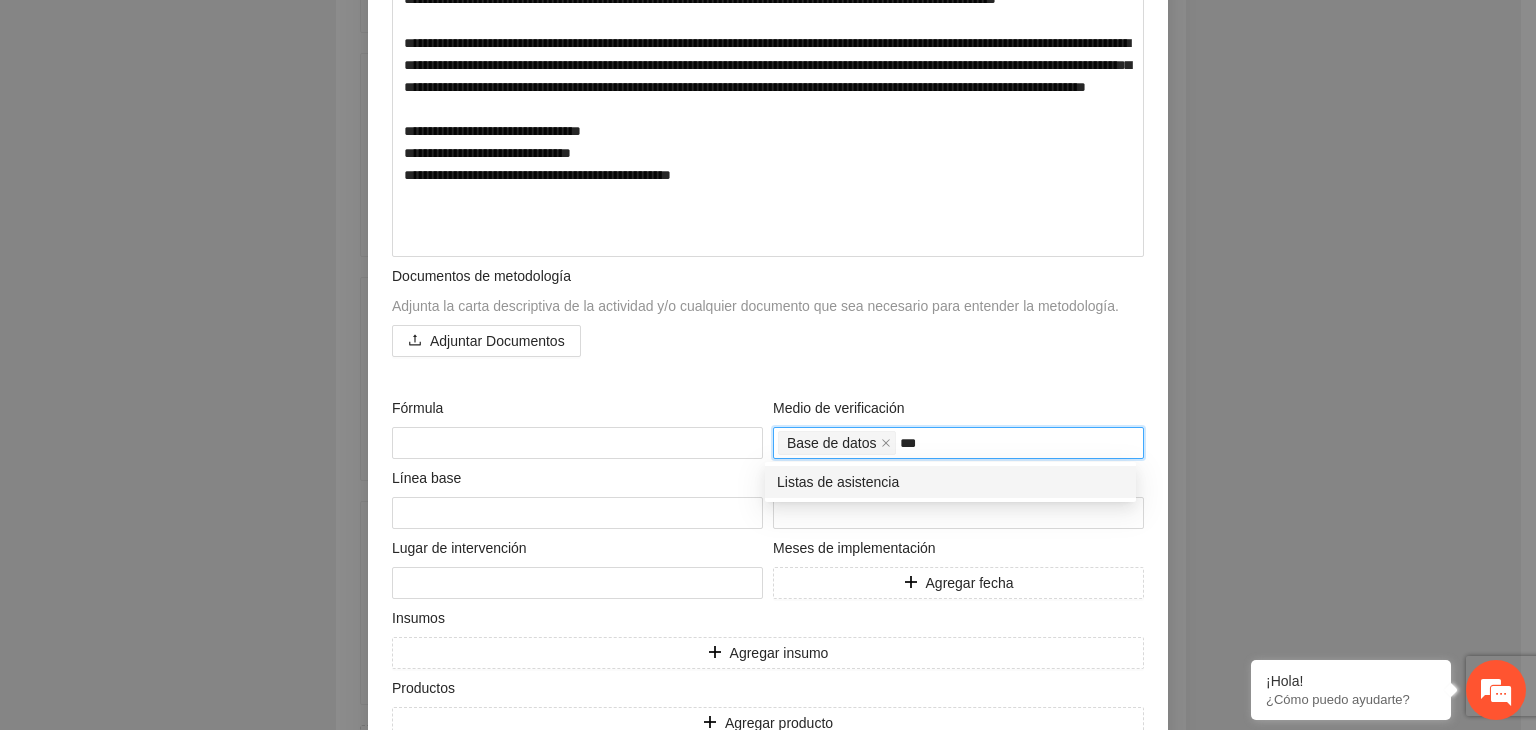 click on "Listas de asistencia" at bounding box center [950, 482] 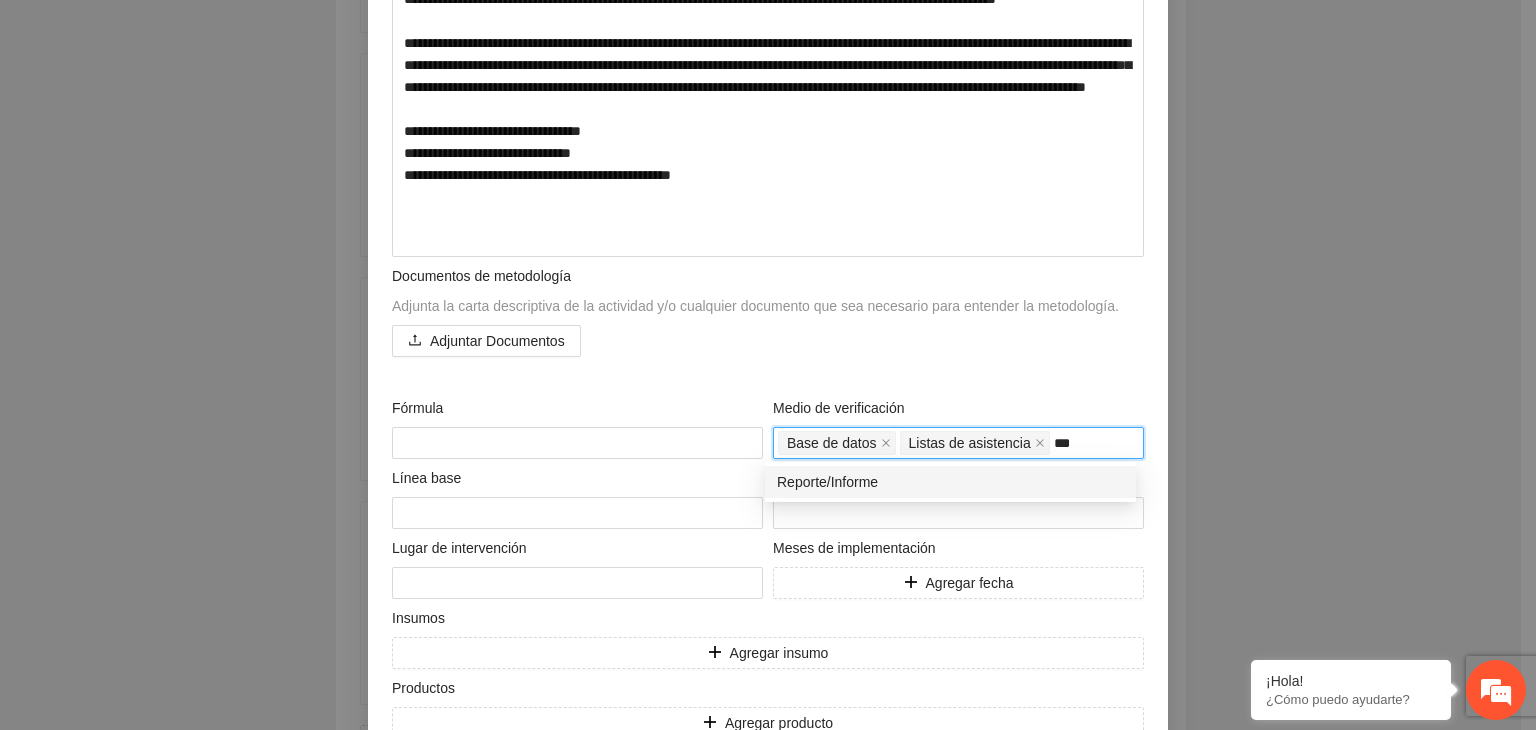 click on "Reporte/Informe" at bounding box center (950, 482) 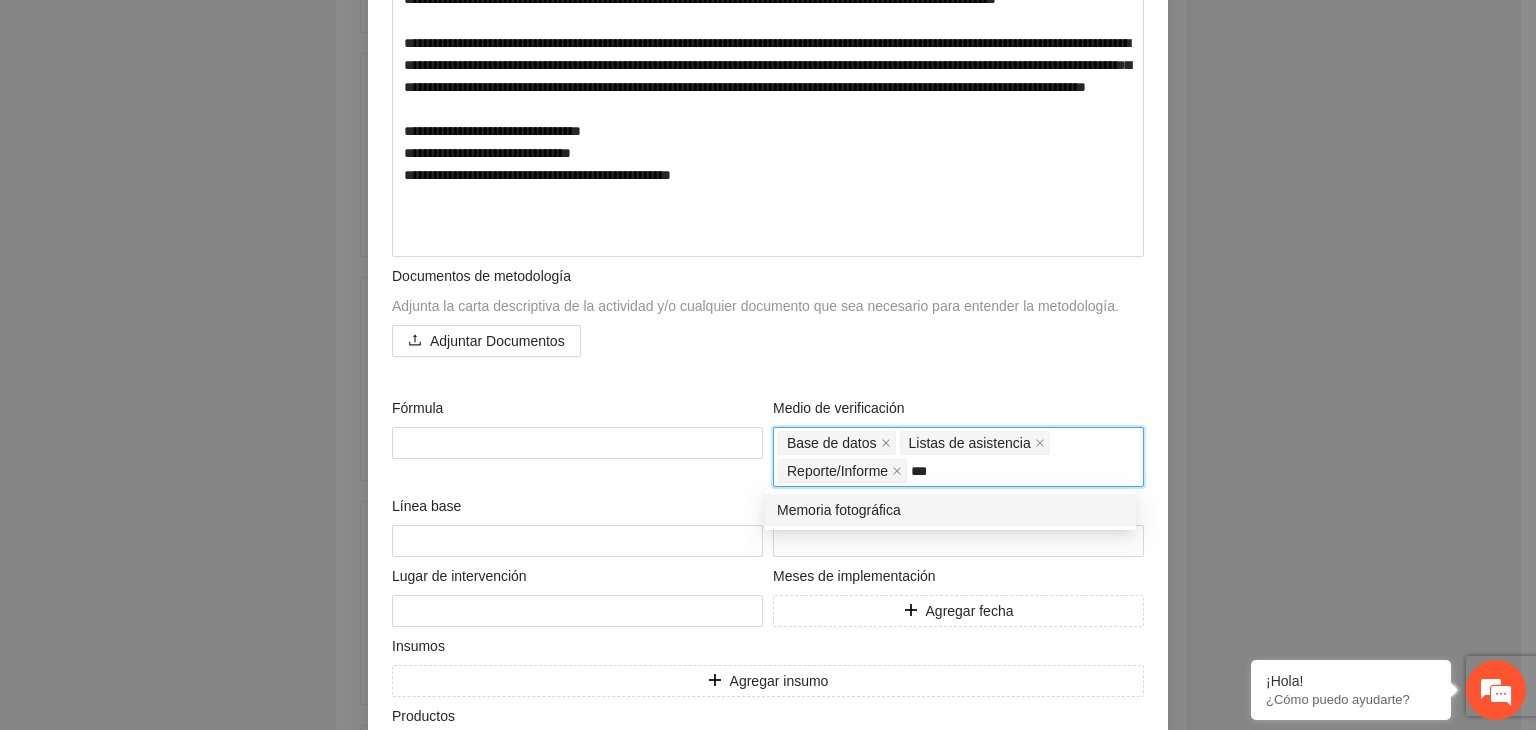 click on "Memoria fotográfica" at bounding box center (950, 510) 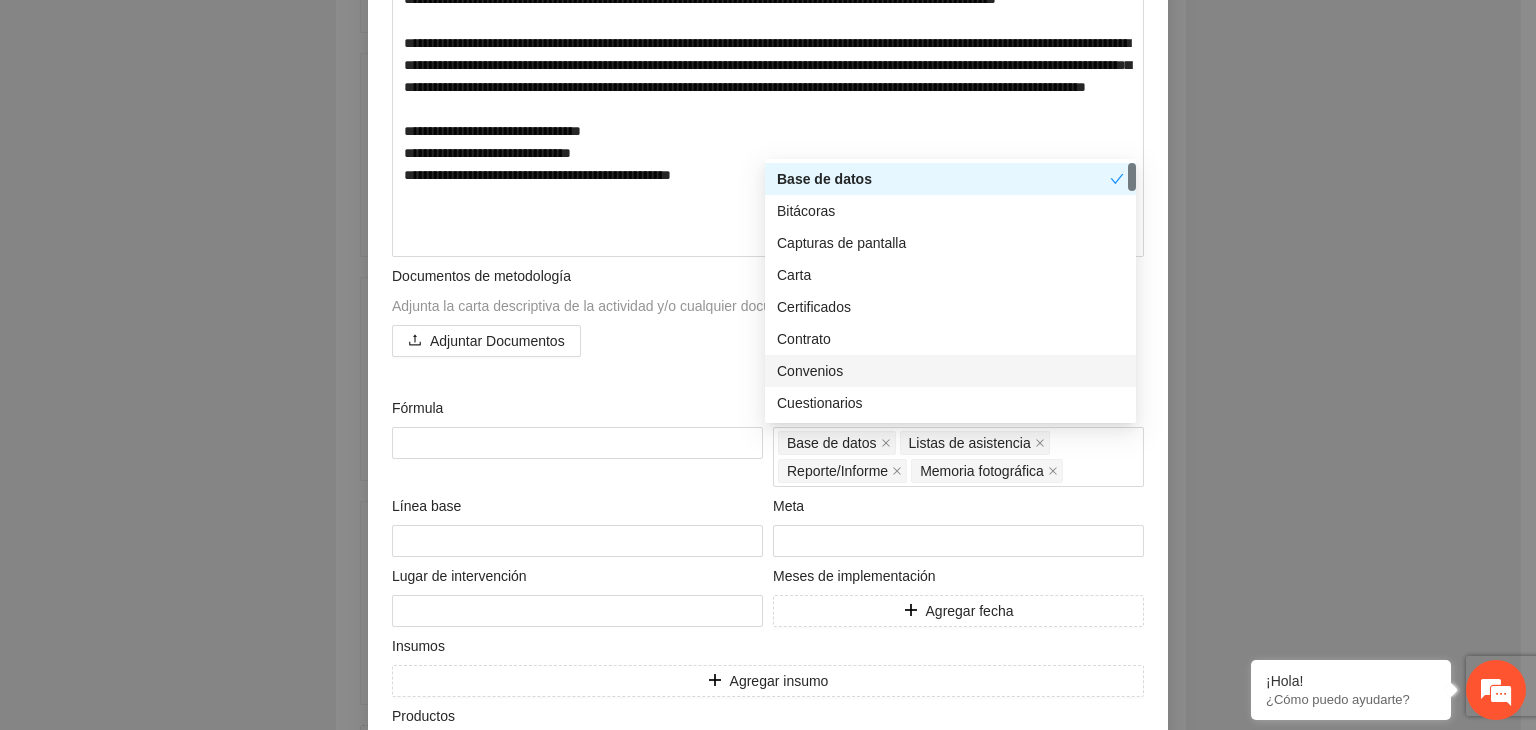 click on "**********" at bounding box center [768, 365] 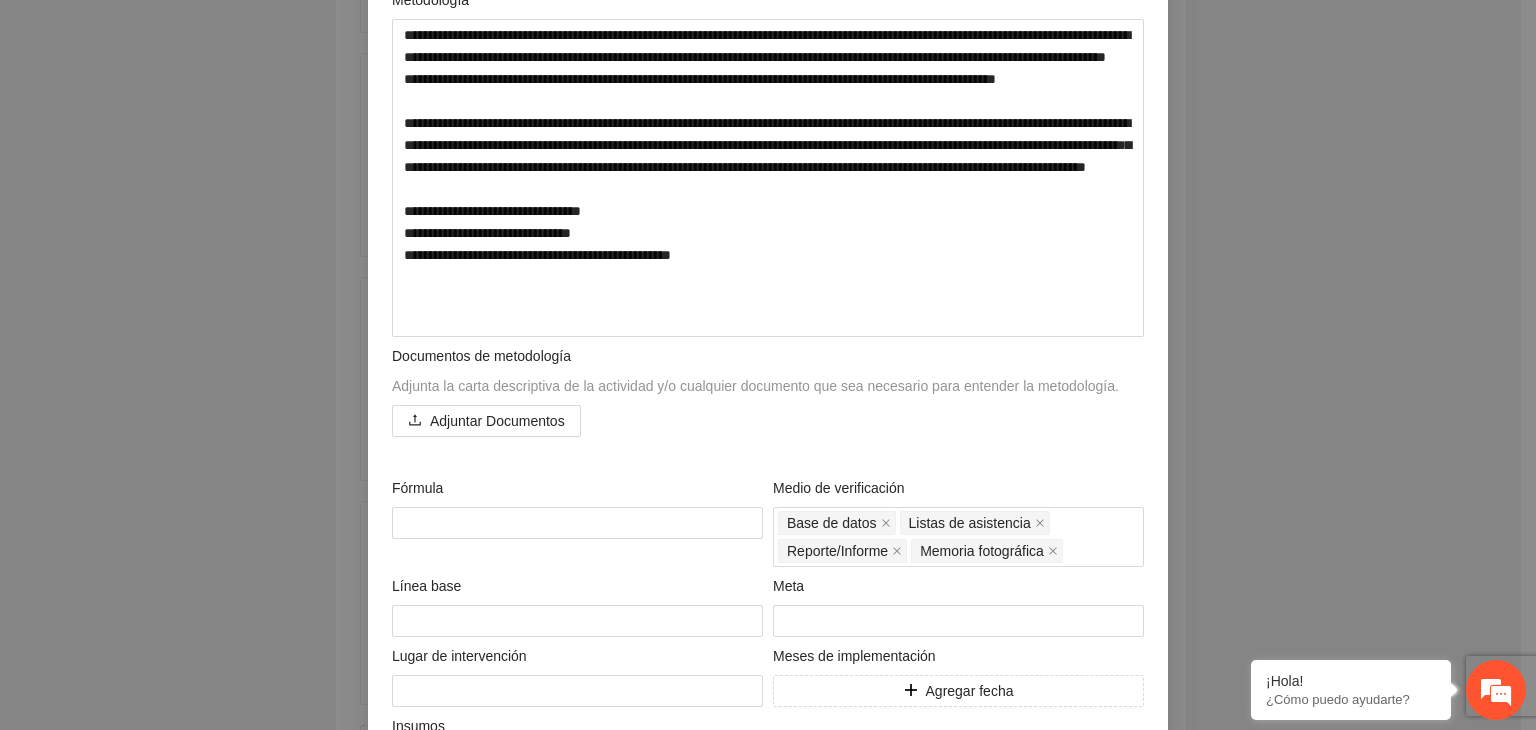 scroll, scrollTop: 400, scrollLeft: 0, axis: vertical 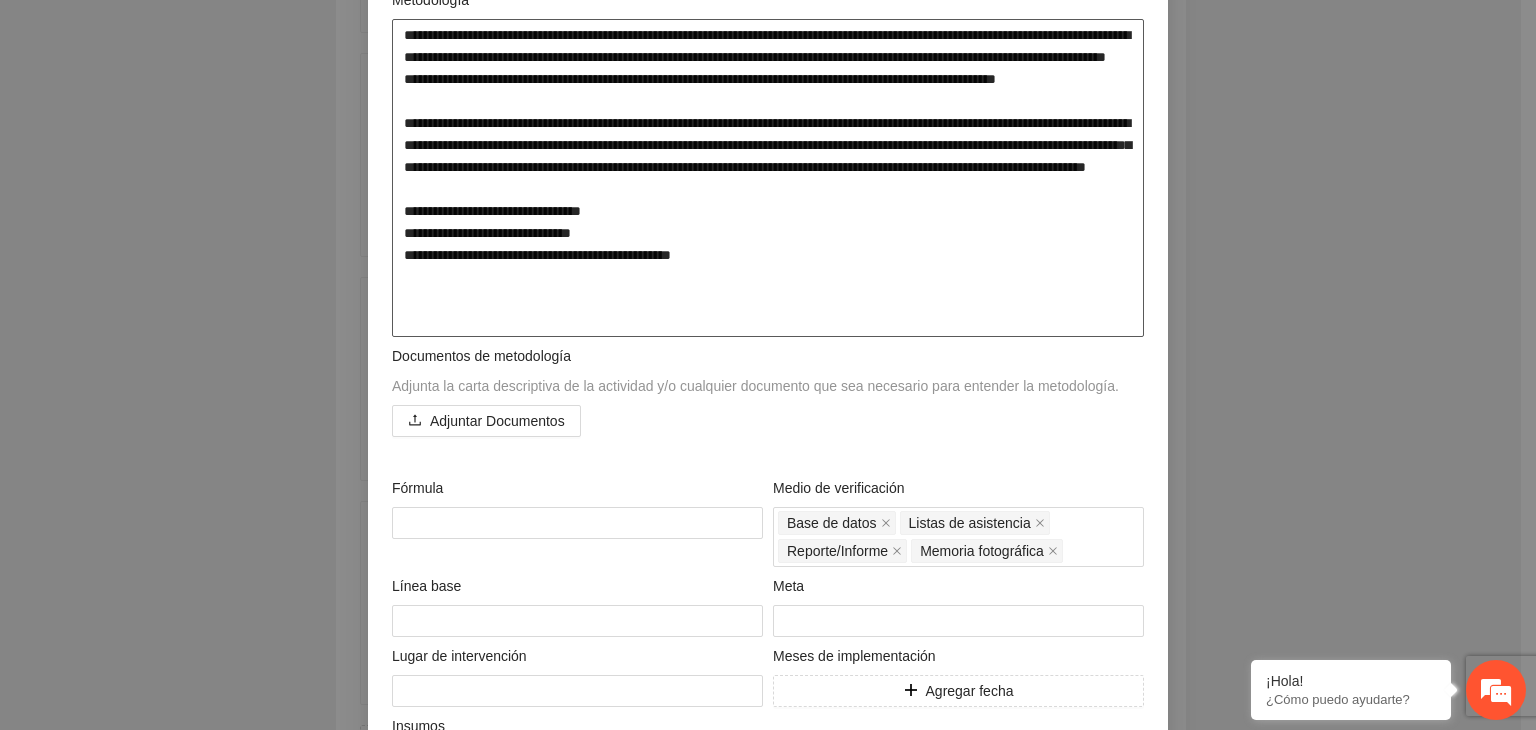click on "**********" at bounding box center [768, 178] 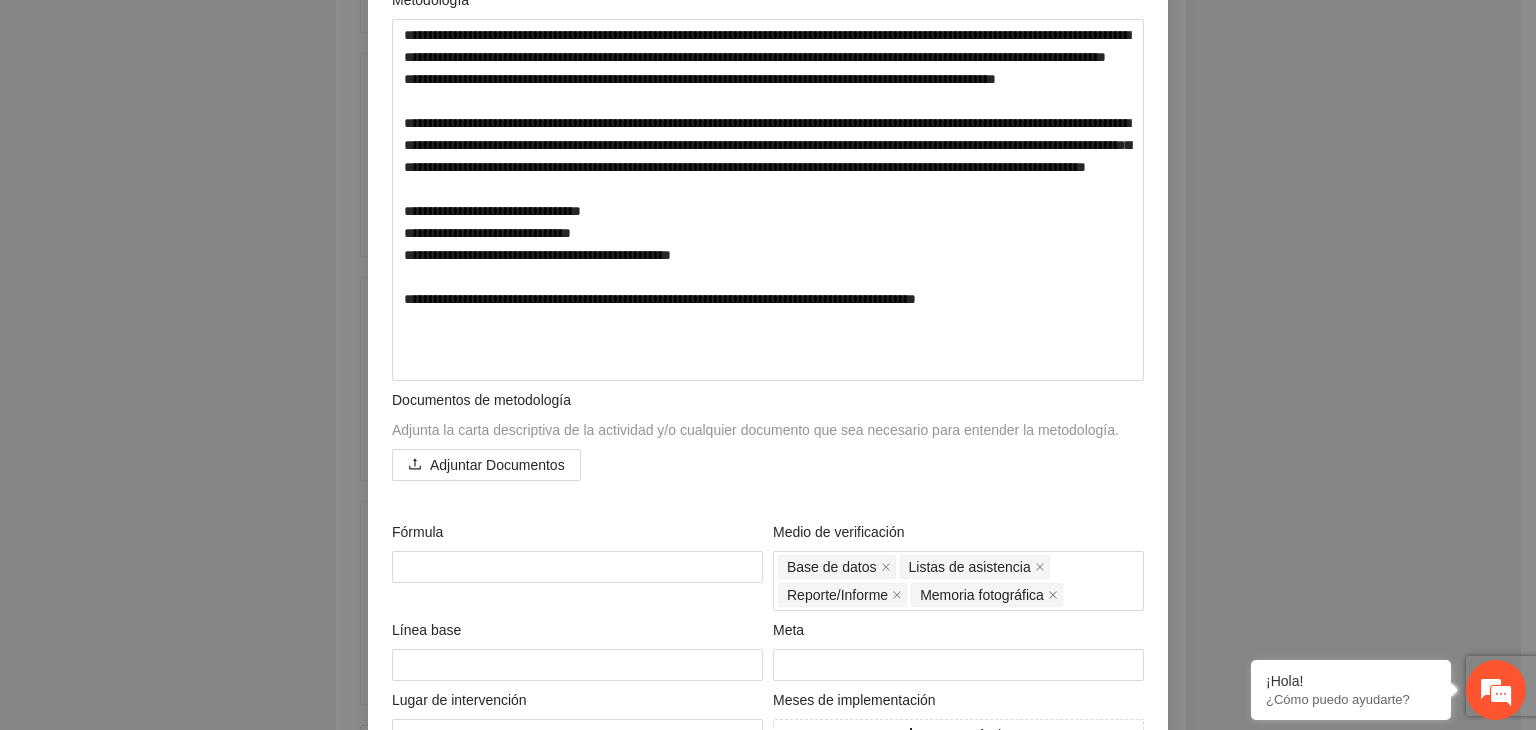 click on "**********" at bounding box center [768, 365] 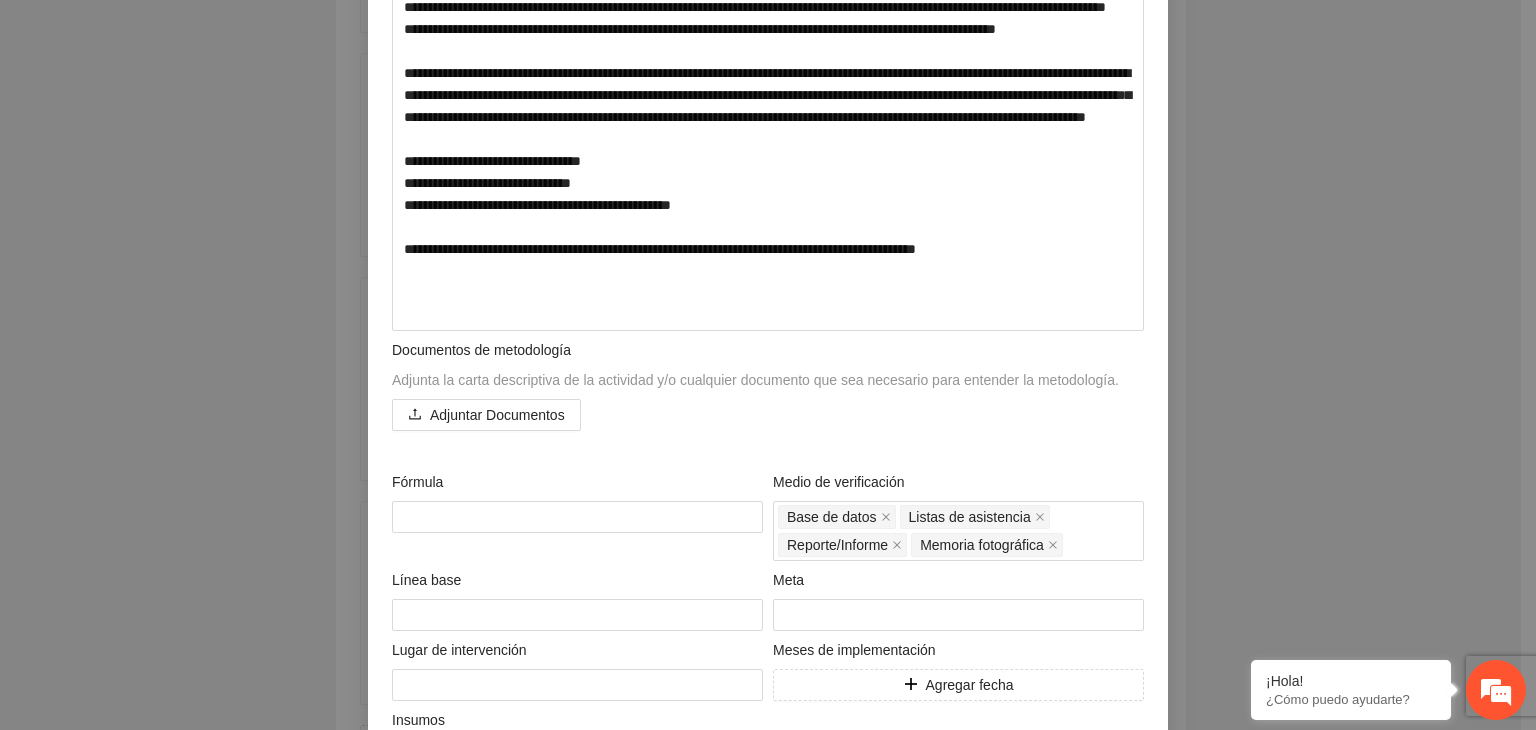 scroll, scrollTop: 560, scrollLeft: 0, axis: vertical 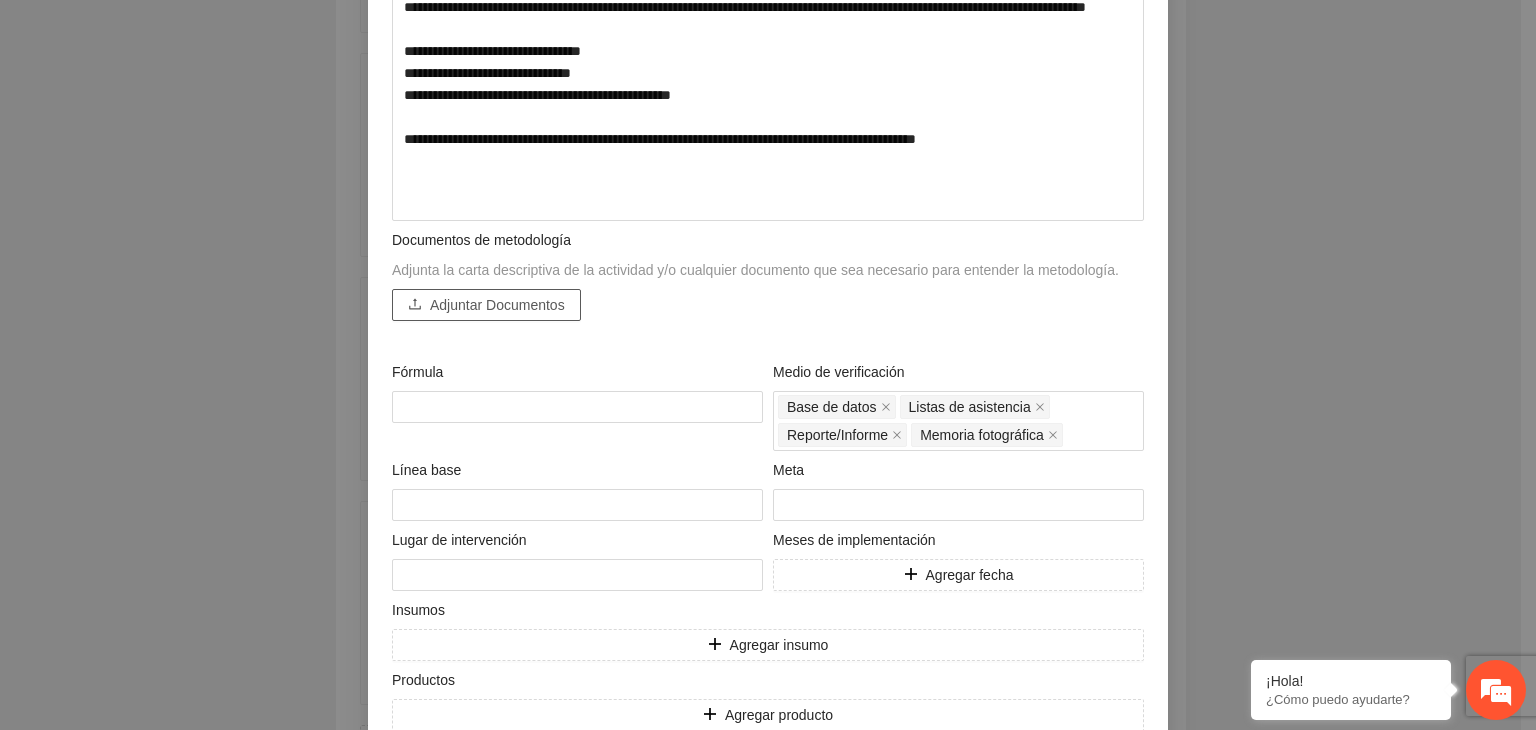 click on "Adjuntar Documentos" at bounding box center [497, 305] 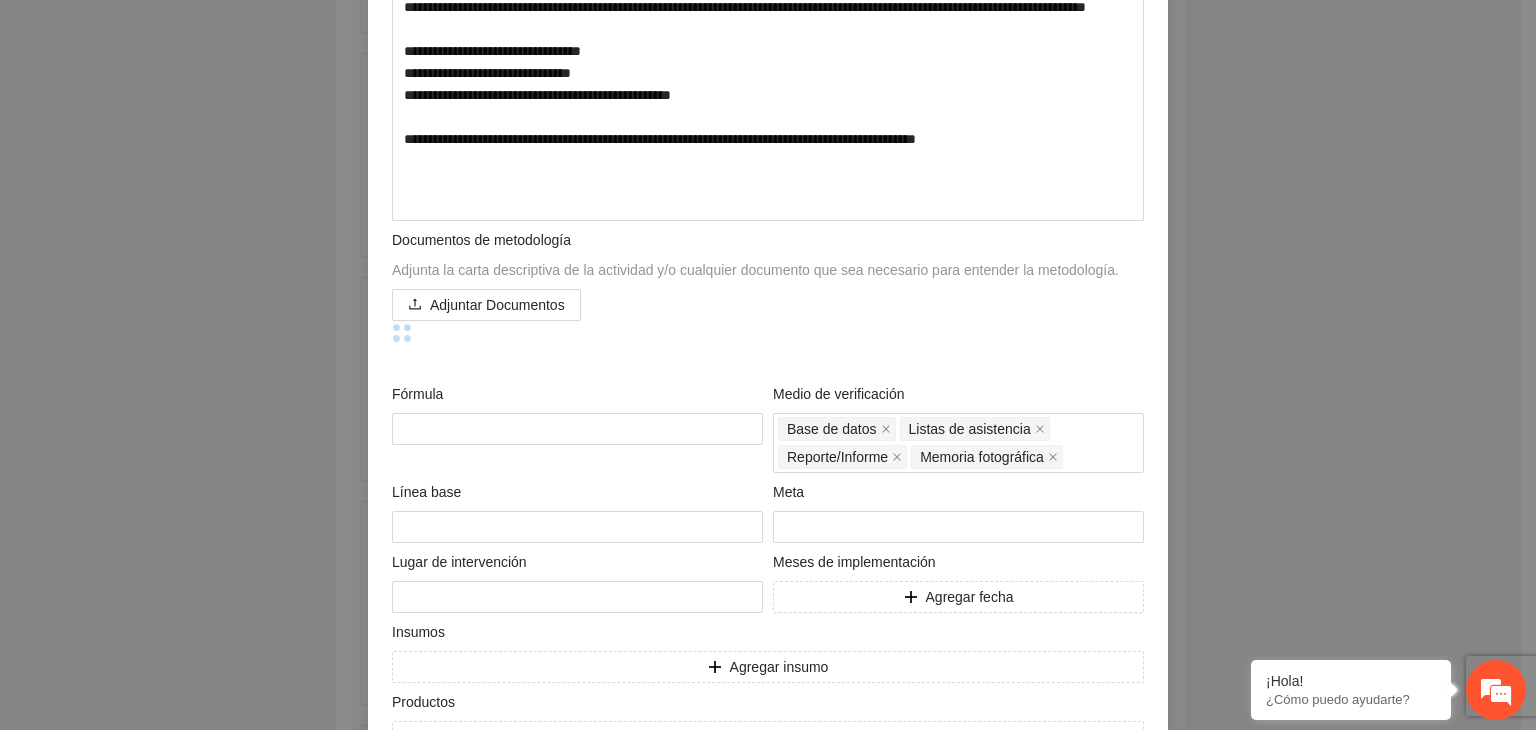 click on "**********" at bounding box center (768, 365) 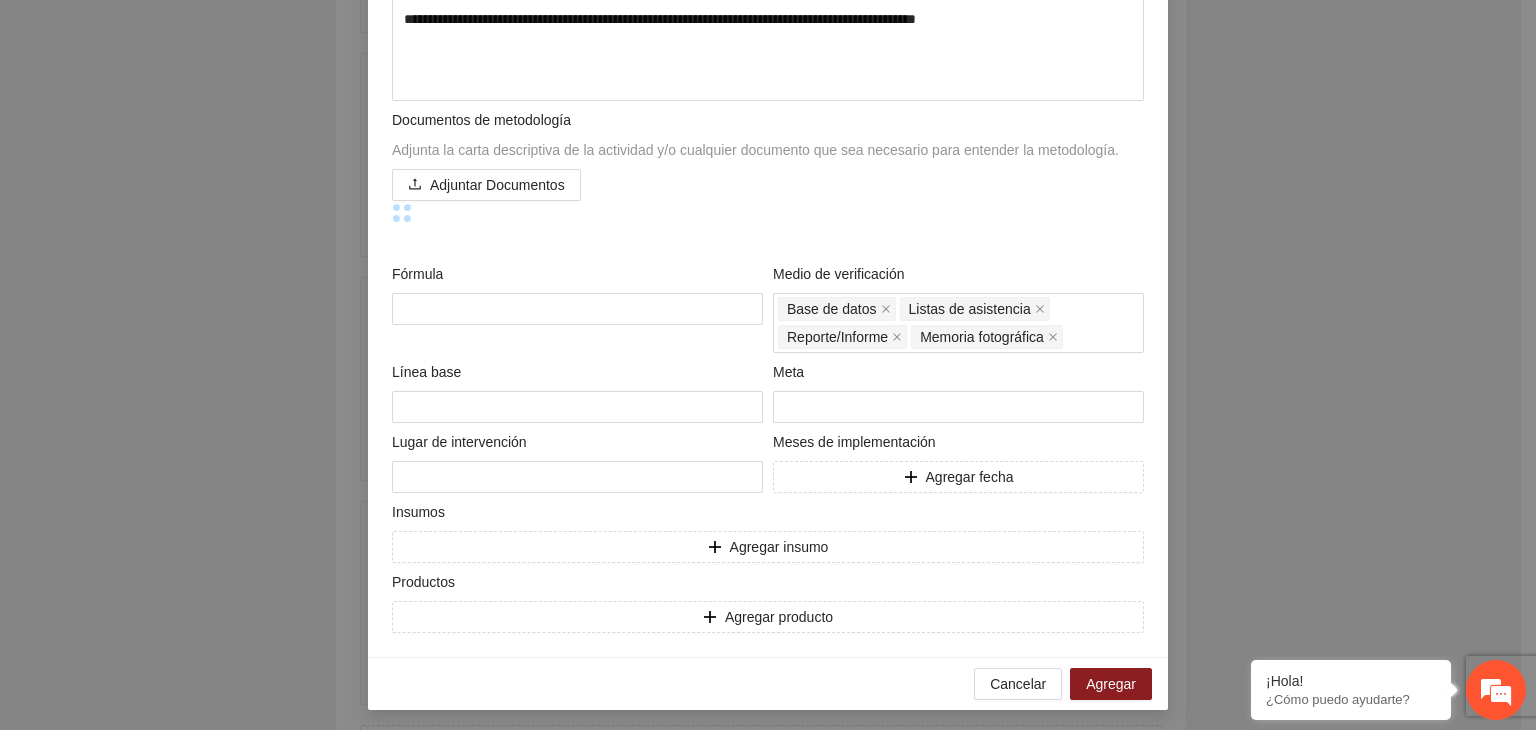 scroll, scrollTop: 640, scrollLeft: 0, axis: vertical 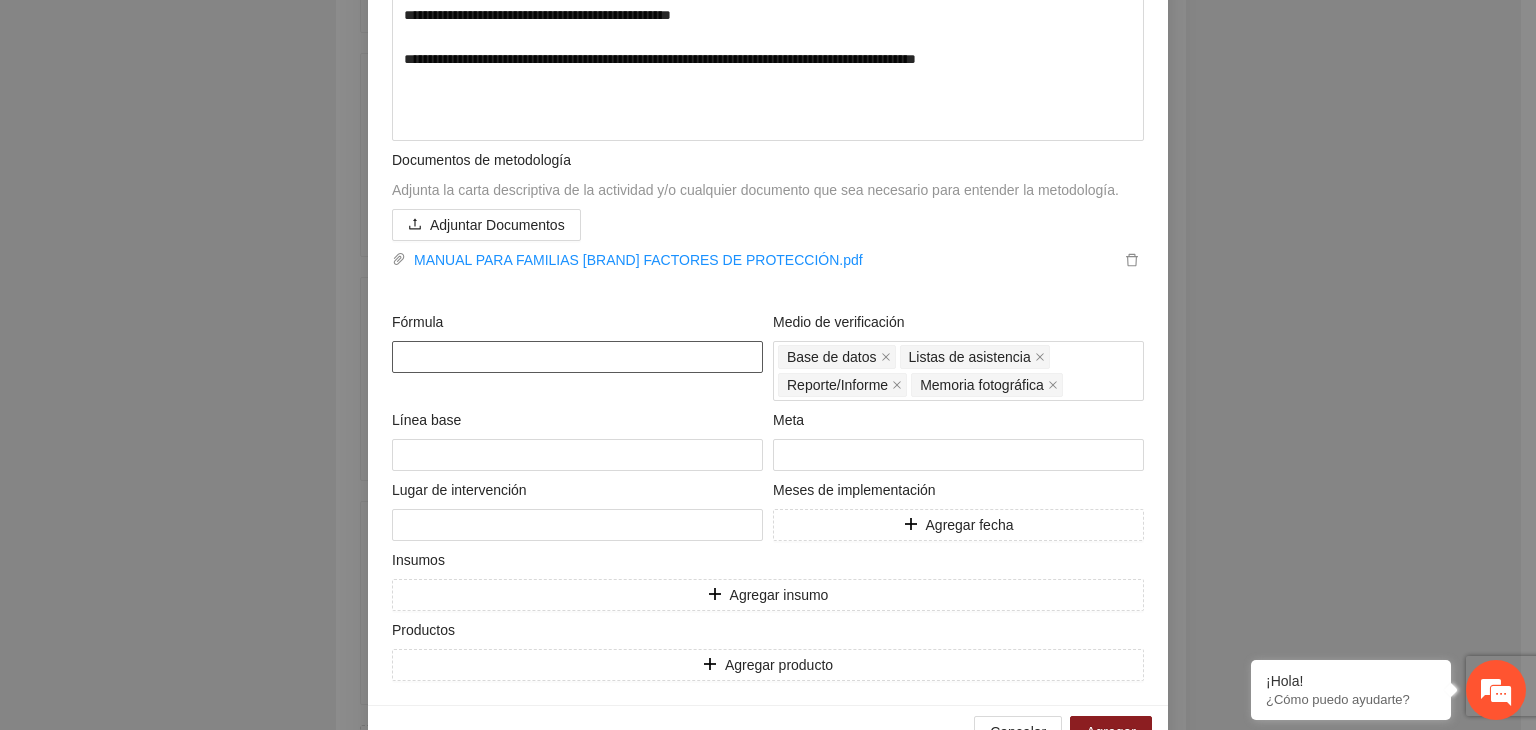 click at bounding box center (577, 357) 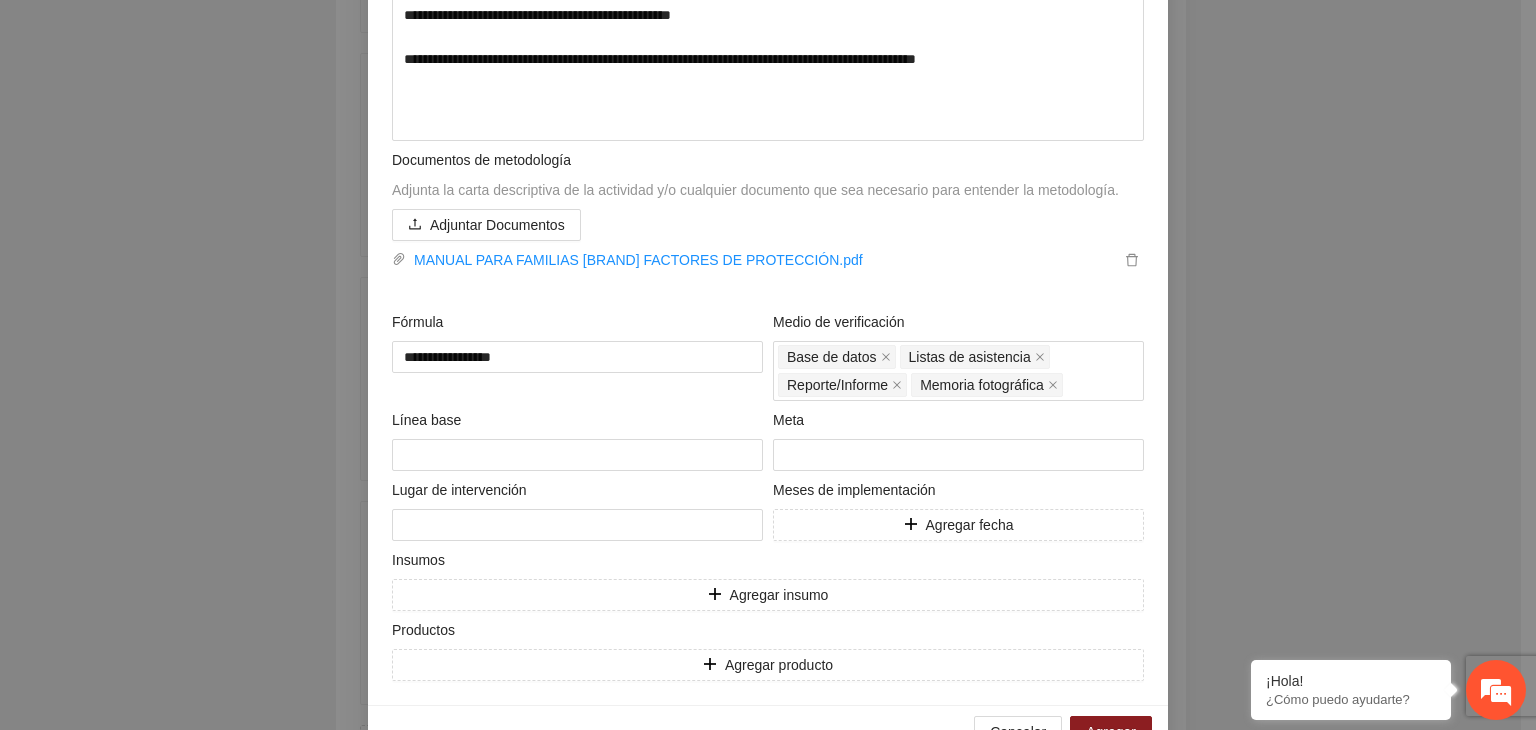 click on "**********" at bounding box center (768, 365) 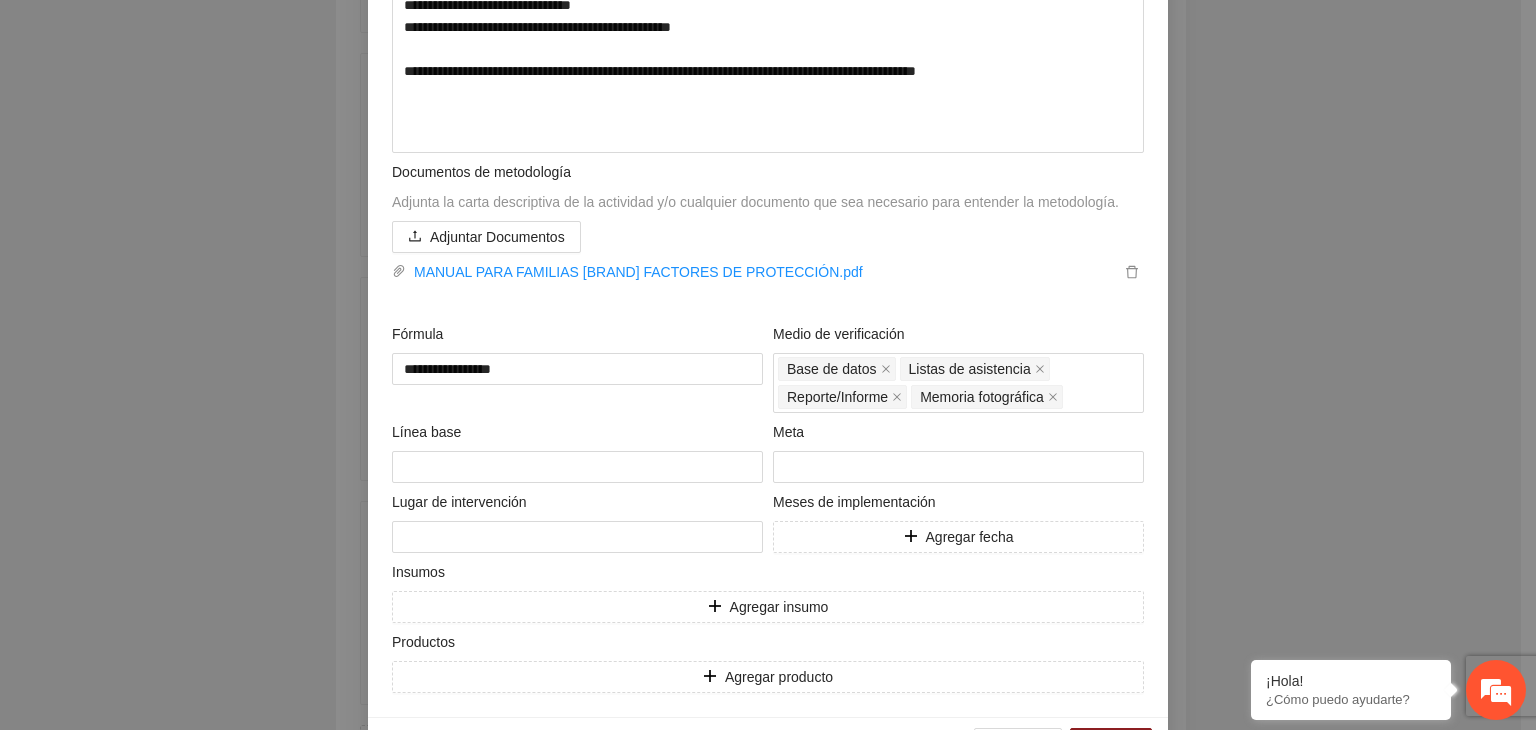 scroll, scrollTop: 640, scrollLeft: 0, axis: vertical 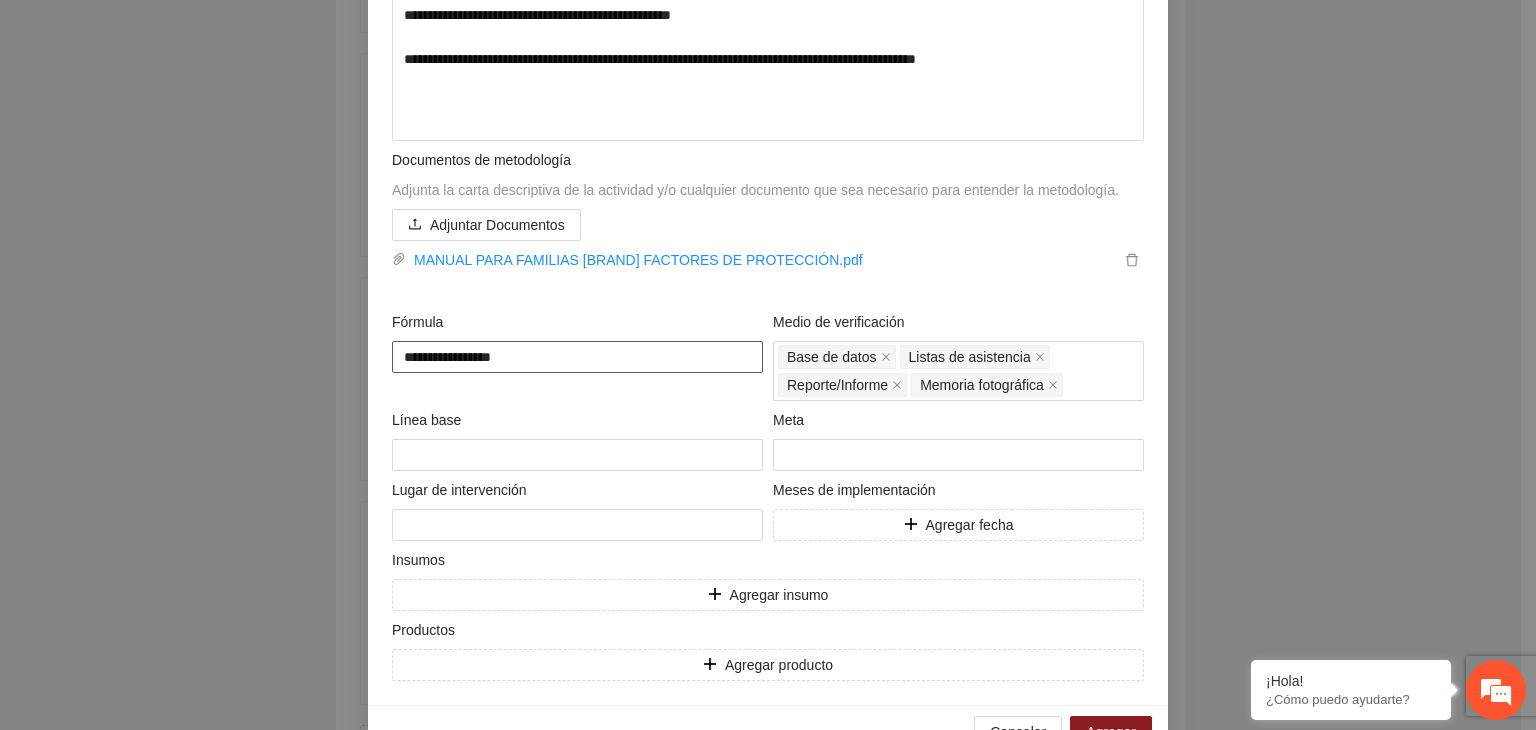click on "**********" at bounding box center (577, 357) 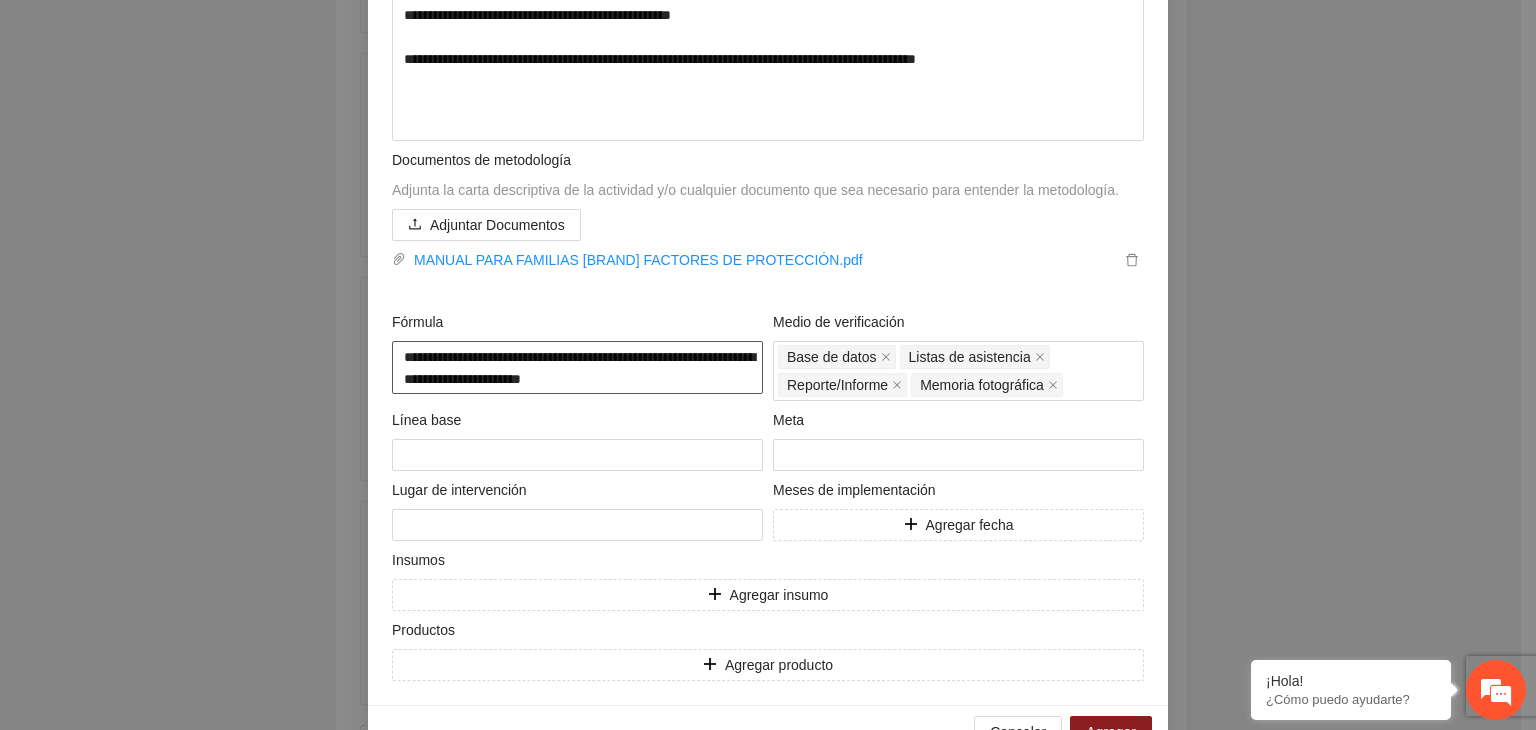 click on "**********" at bounding box center [577, 368] 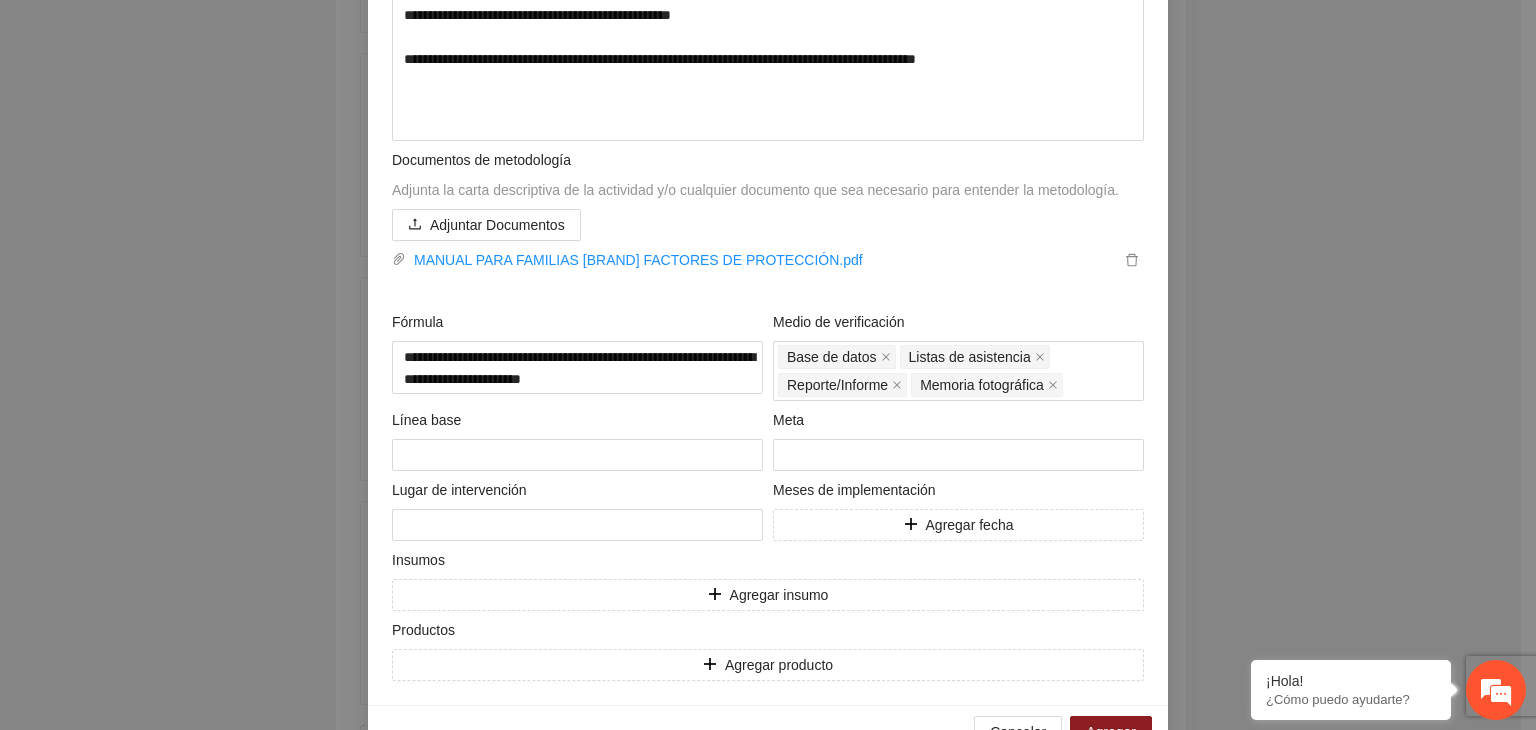 click on "**********" at bounding box center (768, 365) 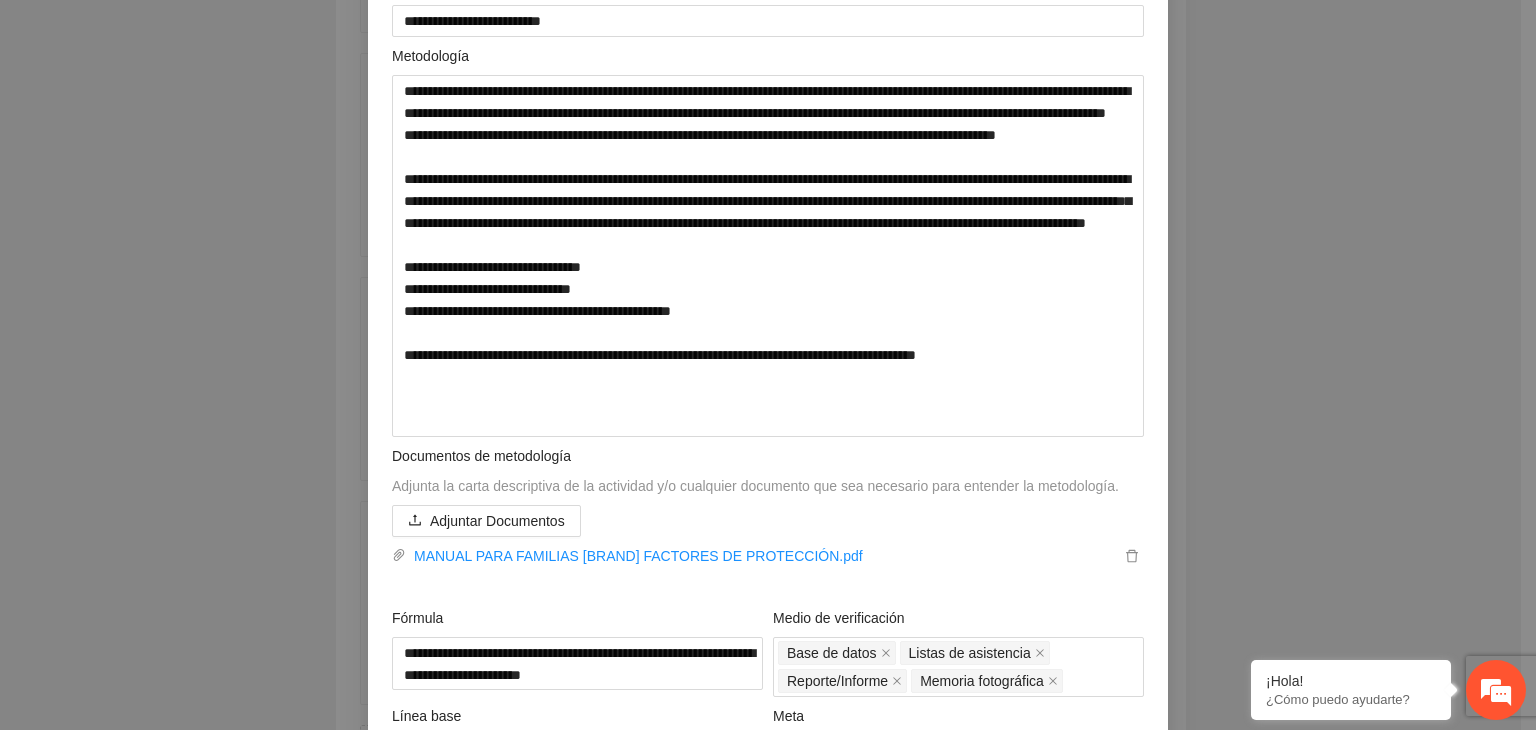 scroll, scrollTop: 331, scrollLeft: 0, axis: vertical 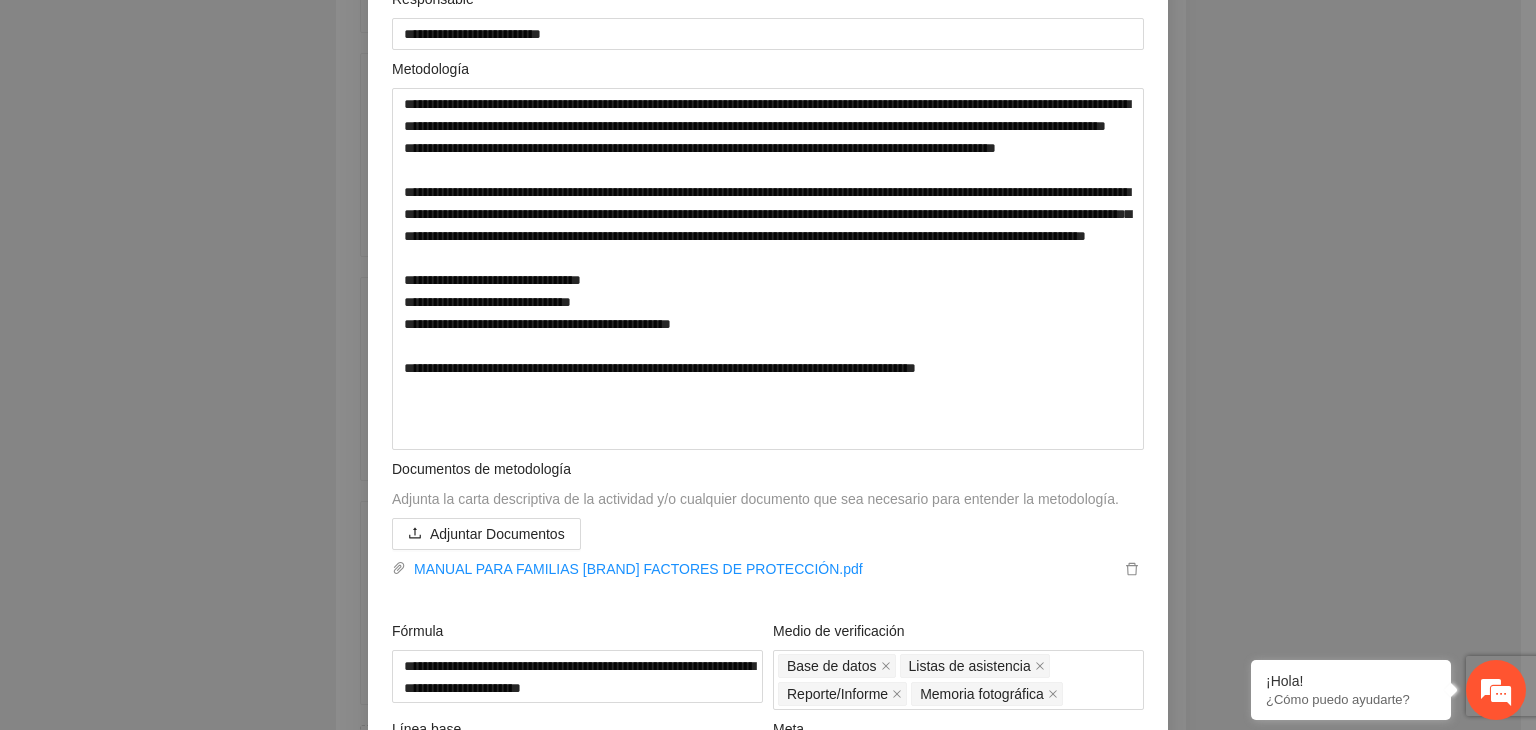 click on "**********" at bounding box center (768, 365) 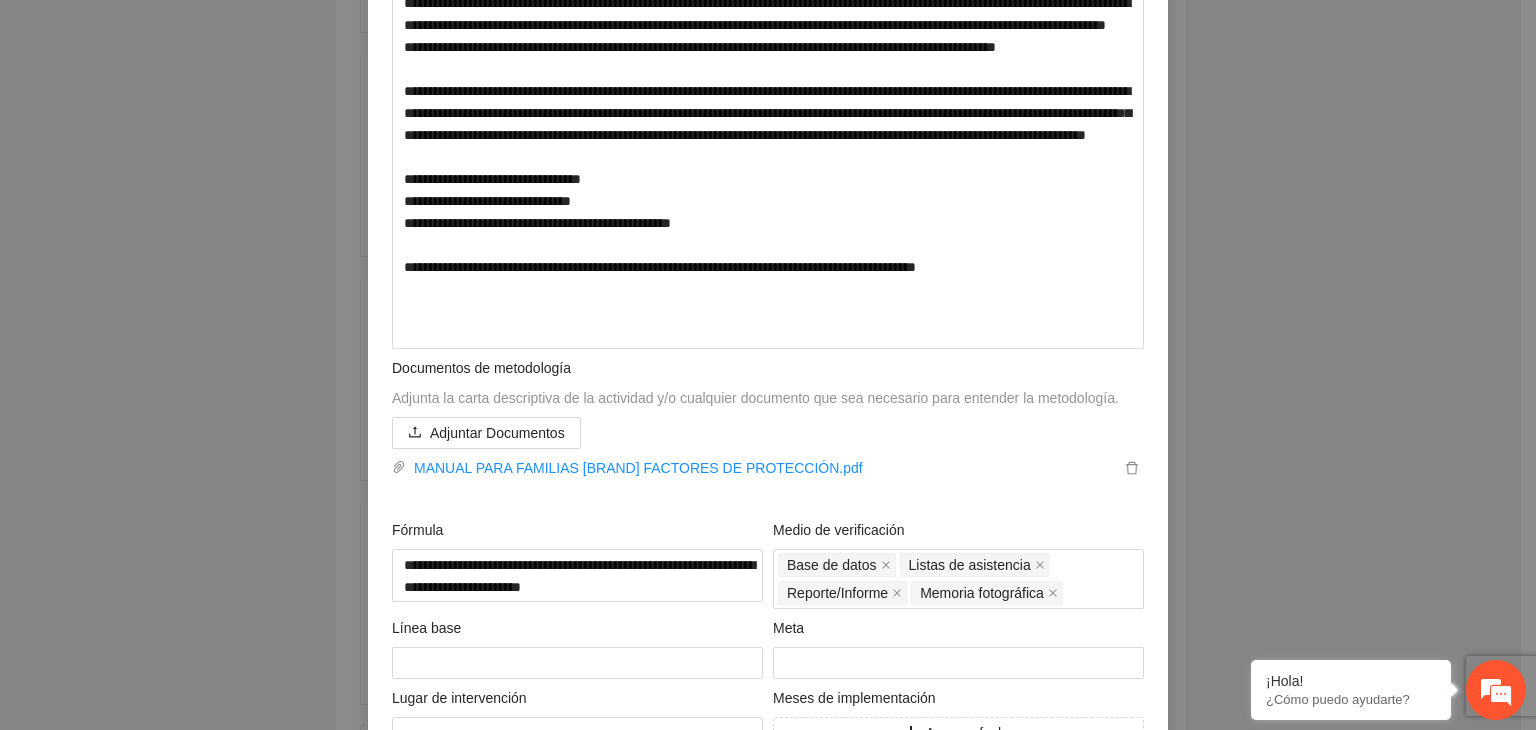 scroll, scrollTop: 451, scrollLeft: 0, axis: vertical 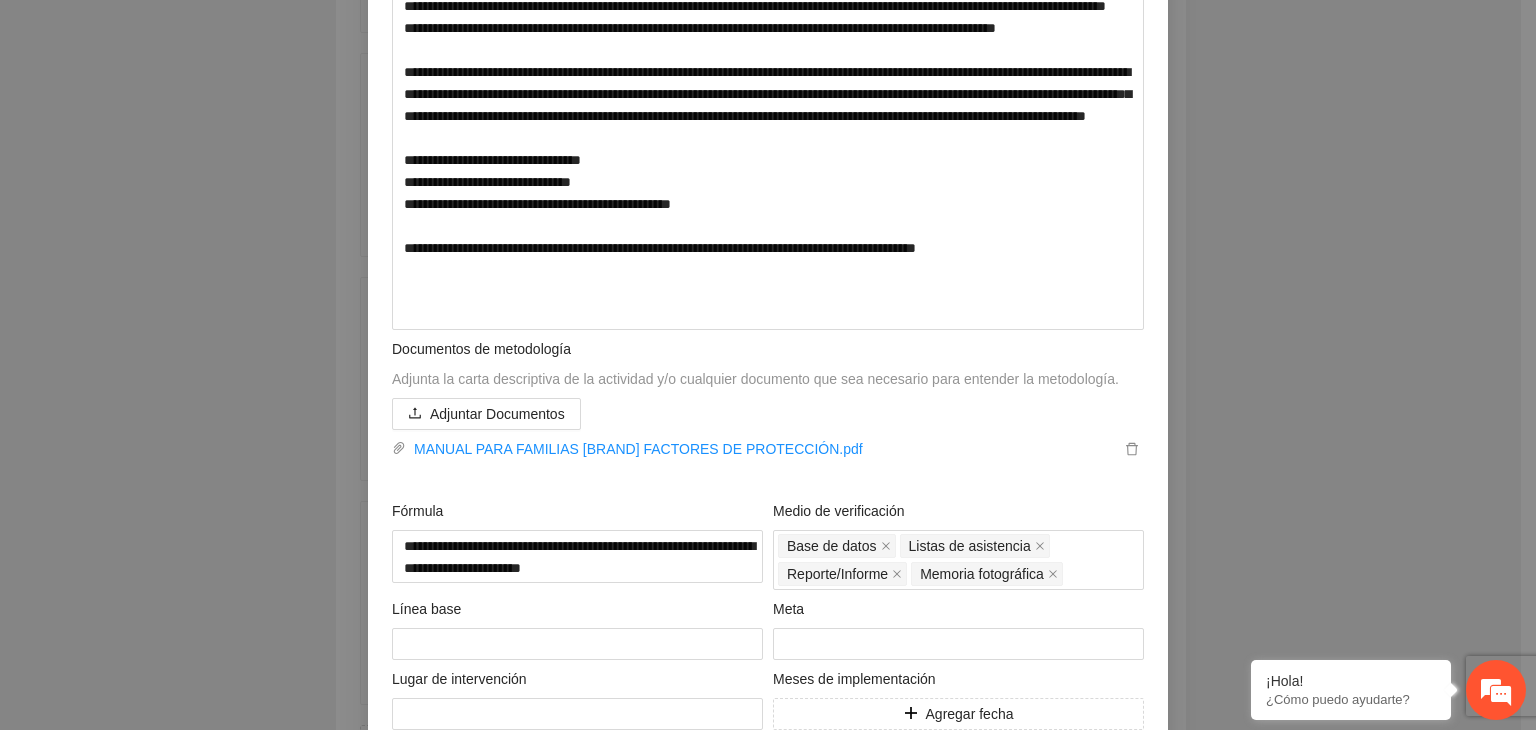 click on "**********" at bounding box center [768, 365] 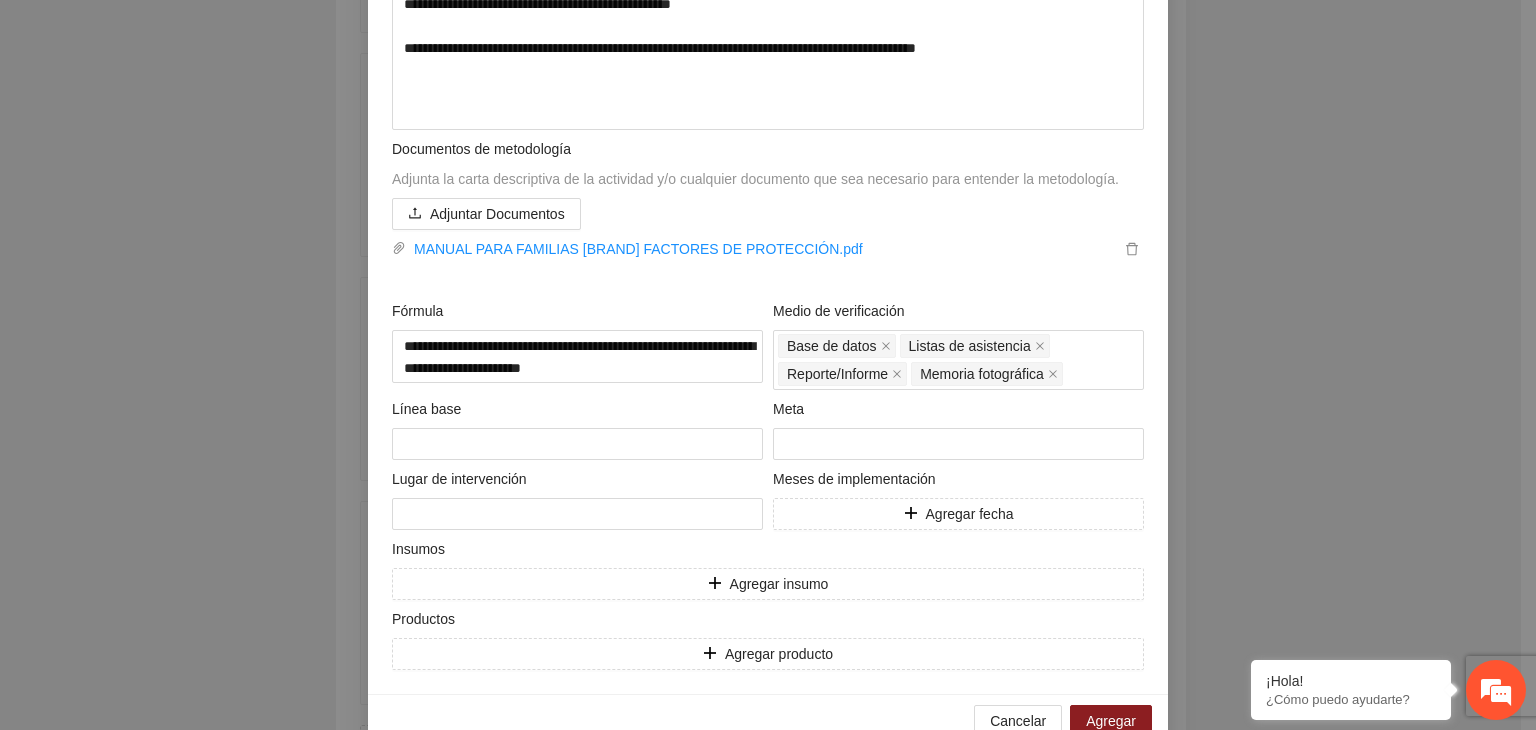 scroll, scrollTop: 691, scrollLeft: 0, axis: vertical 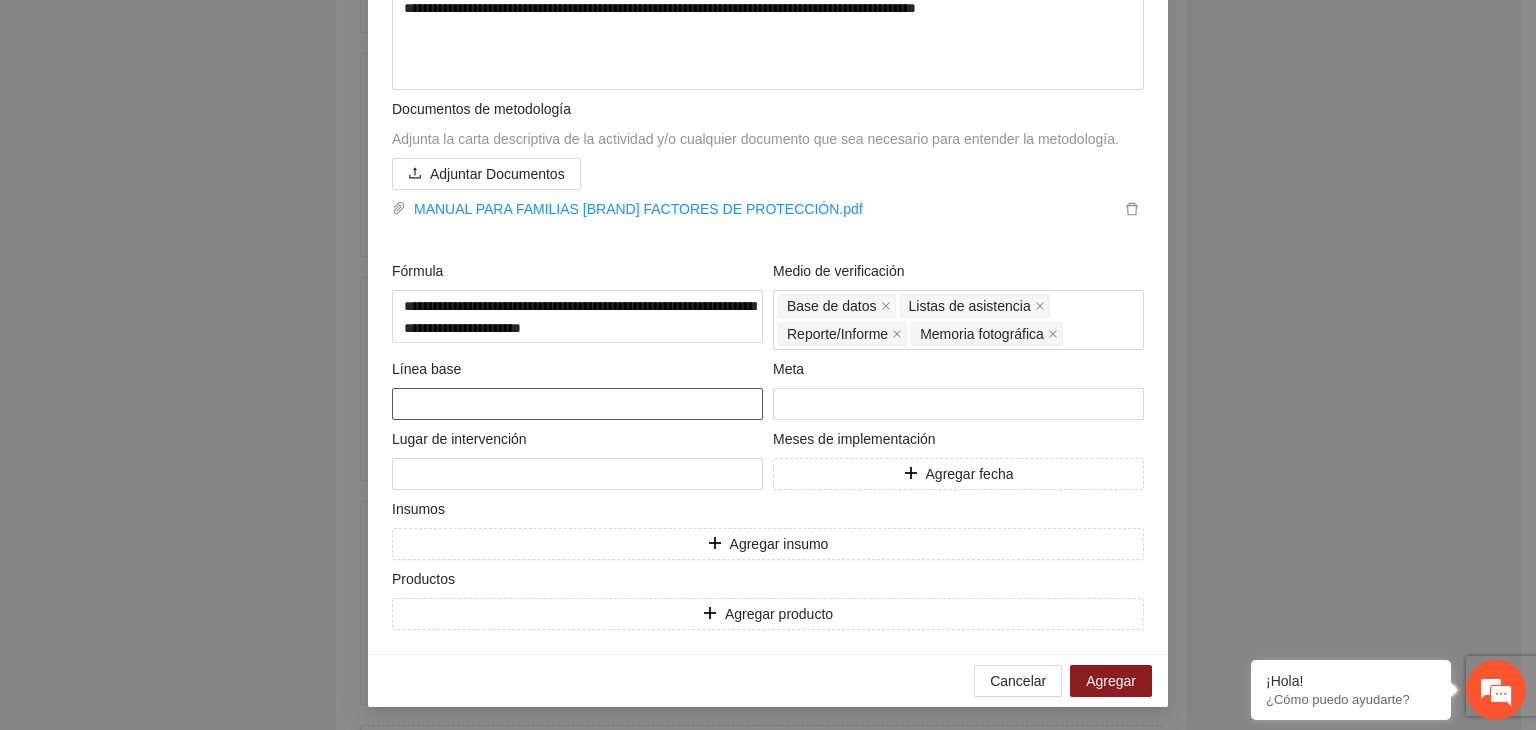click at bounding box center [577, 404] 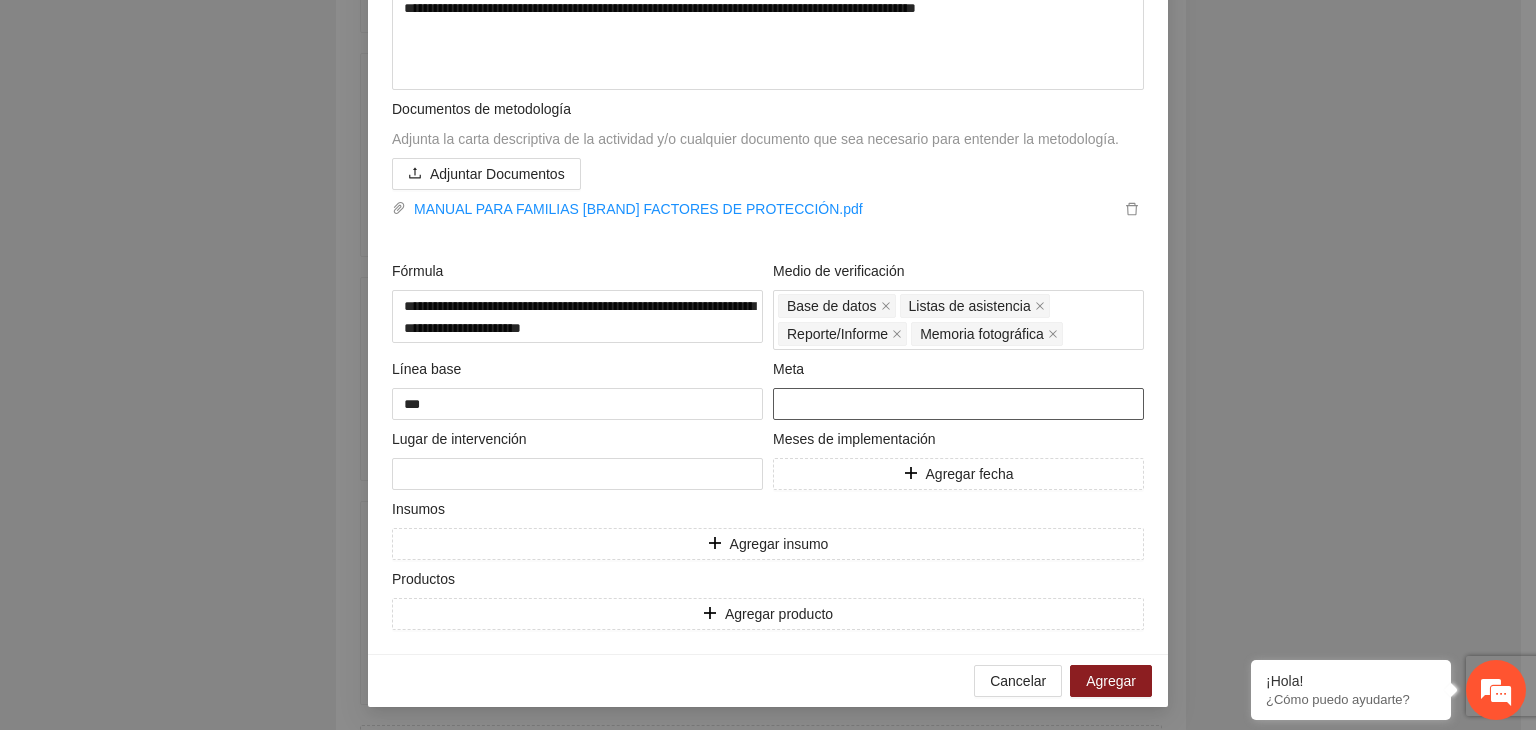 click at bounding box center (958, 404) 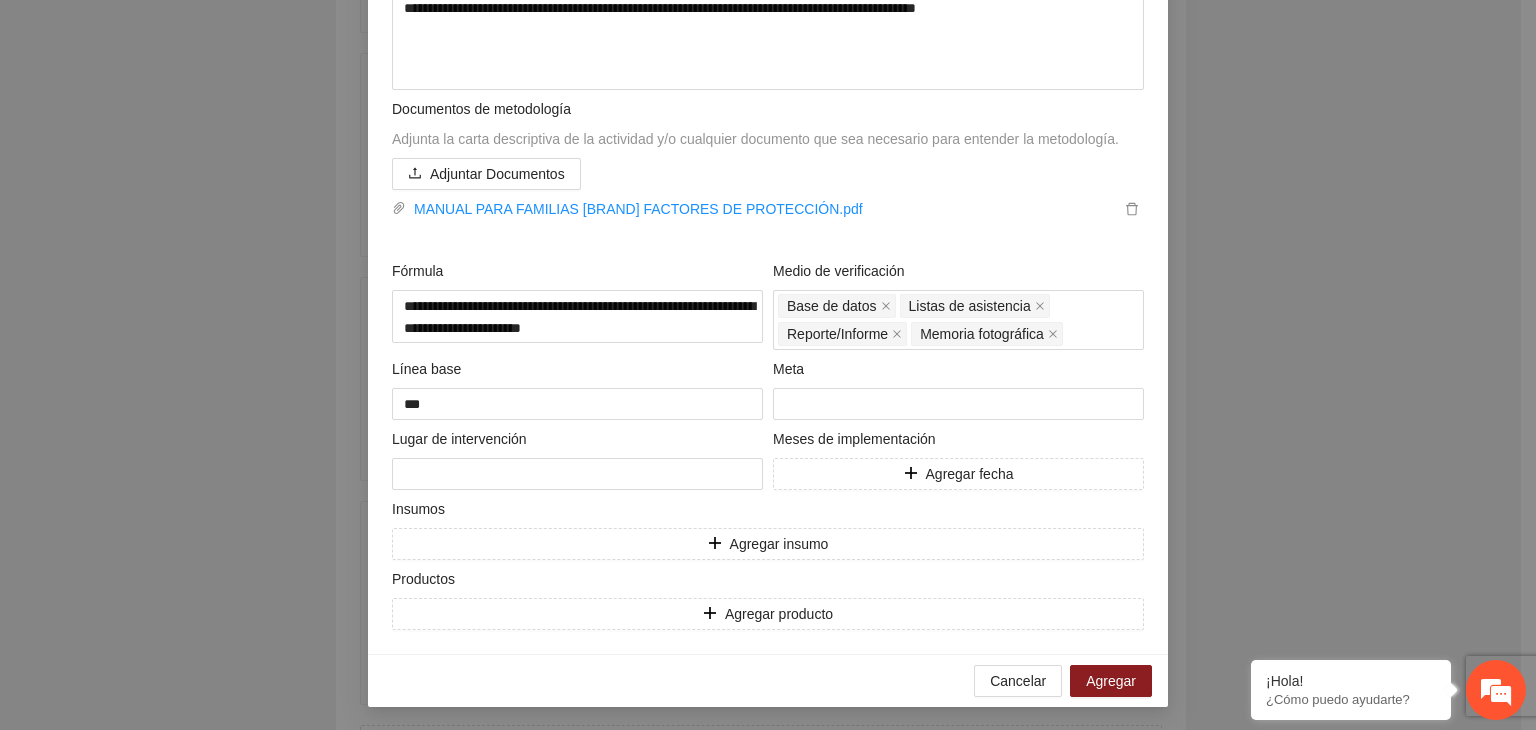 click on "**********" at bounding box center (768, 365) 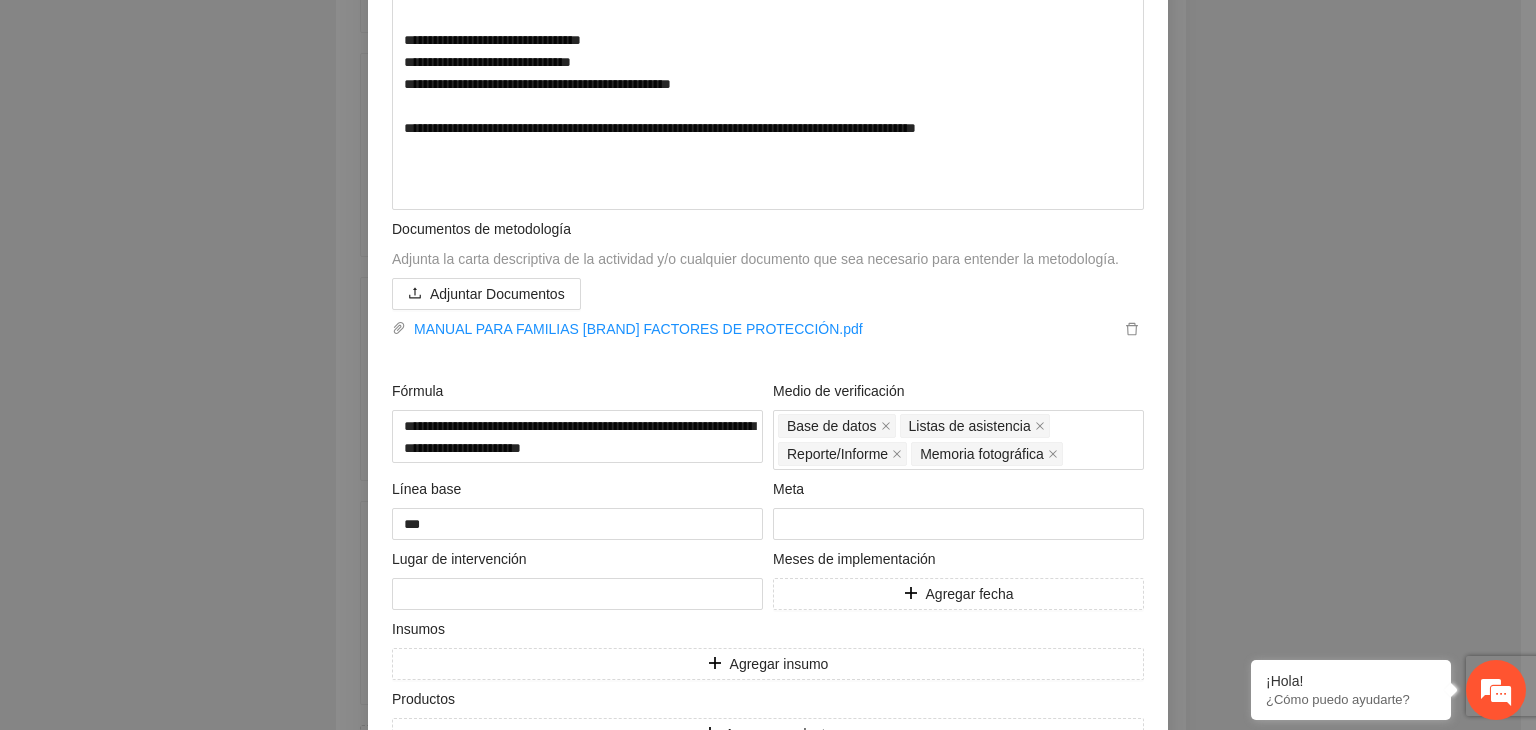 scroll, scrollTop: 531, scrollLeft: 0, axis: vertical 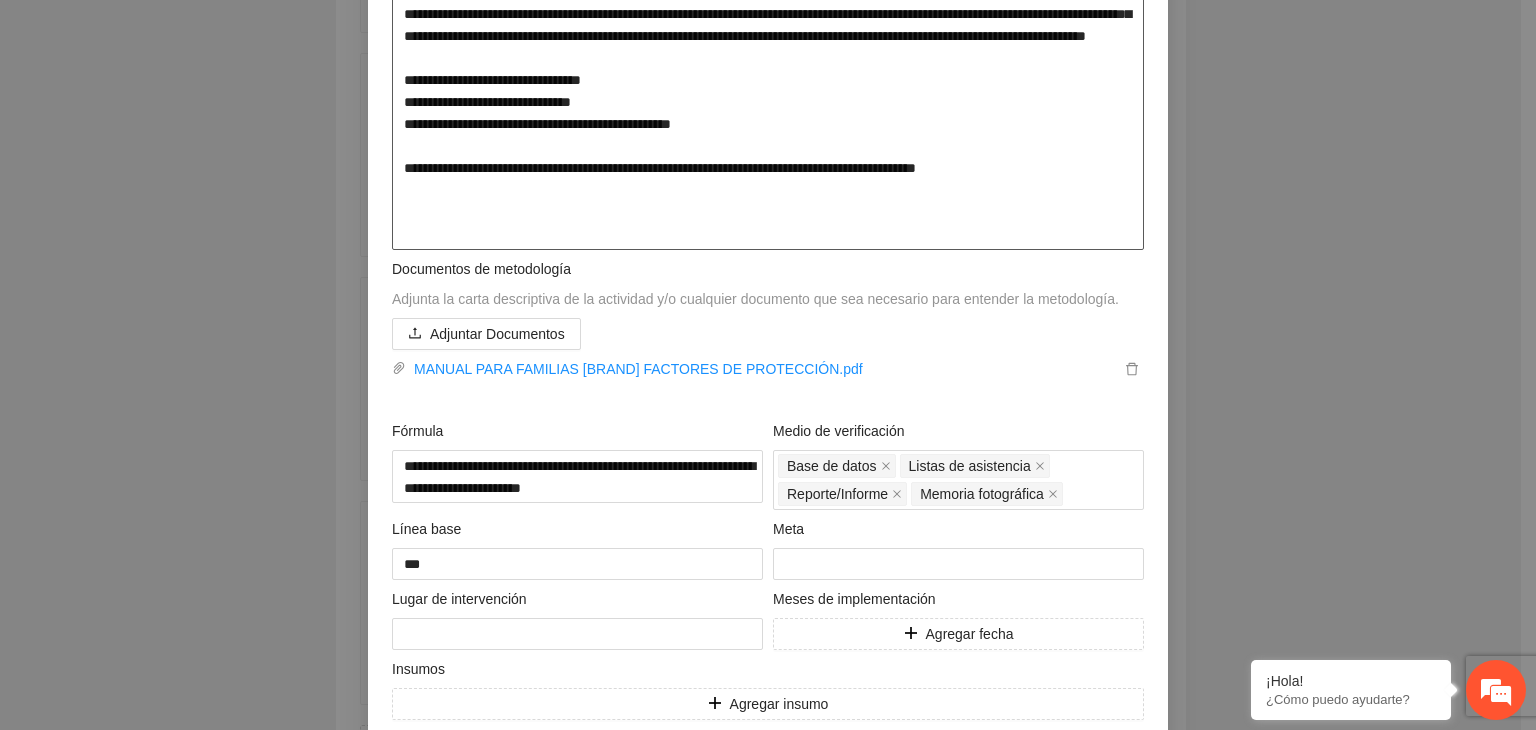 click at bounding box center (768, 69) 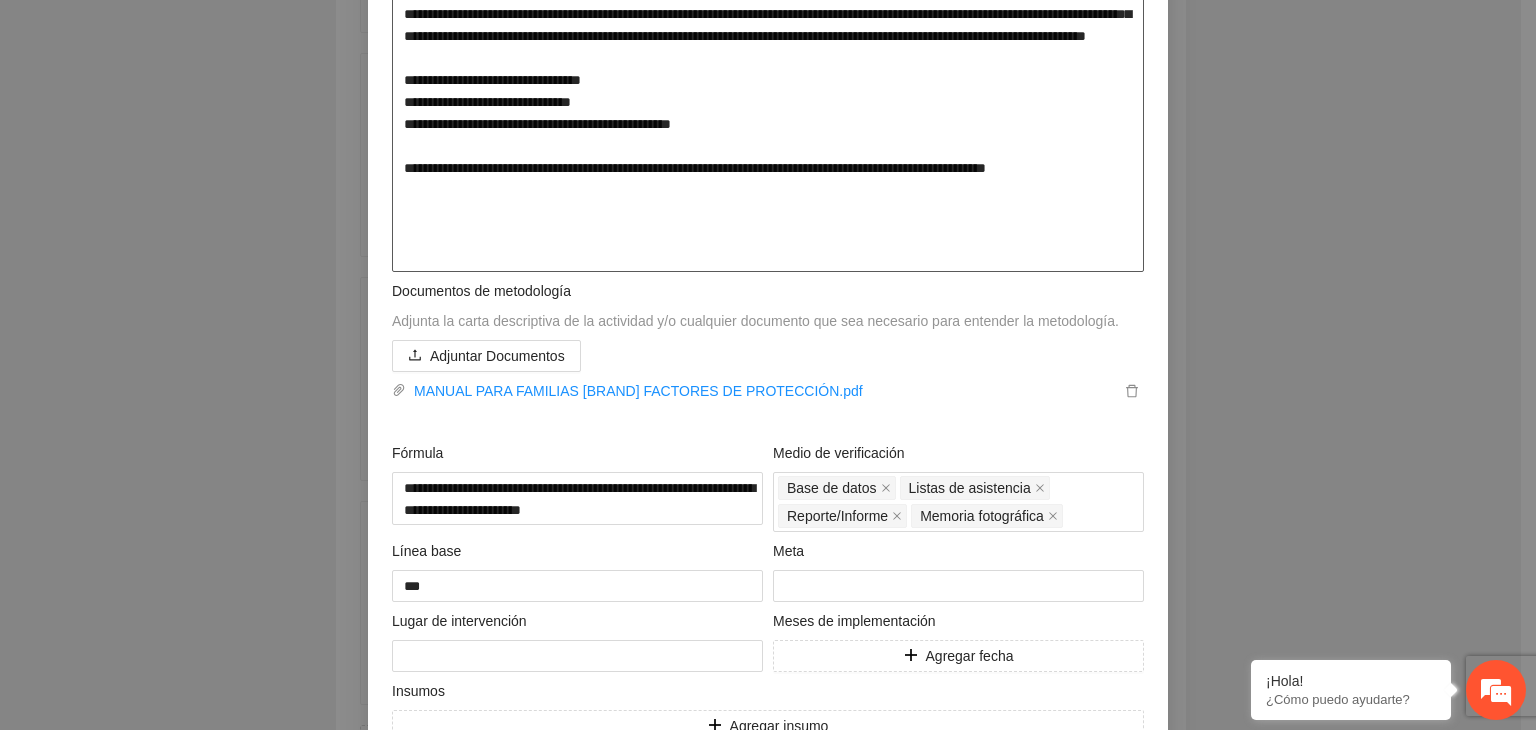 click at bounding box center (768, 80) 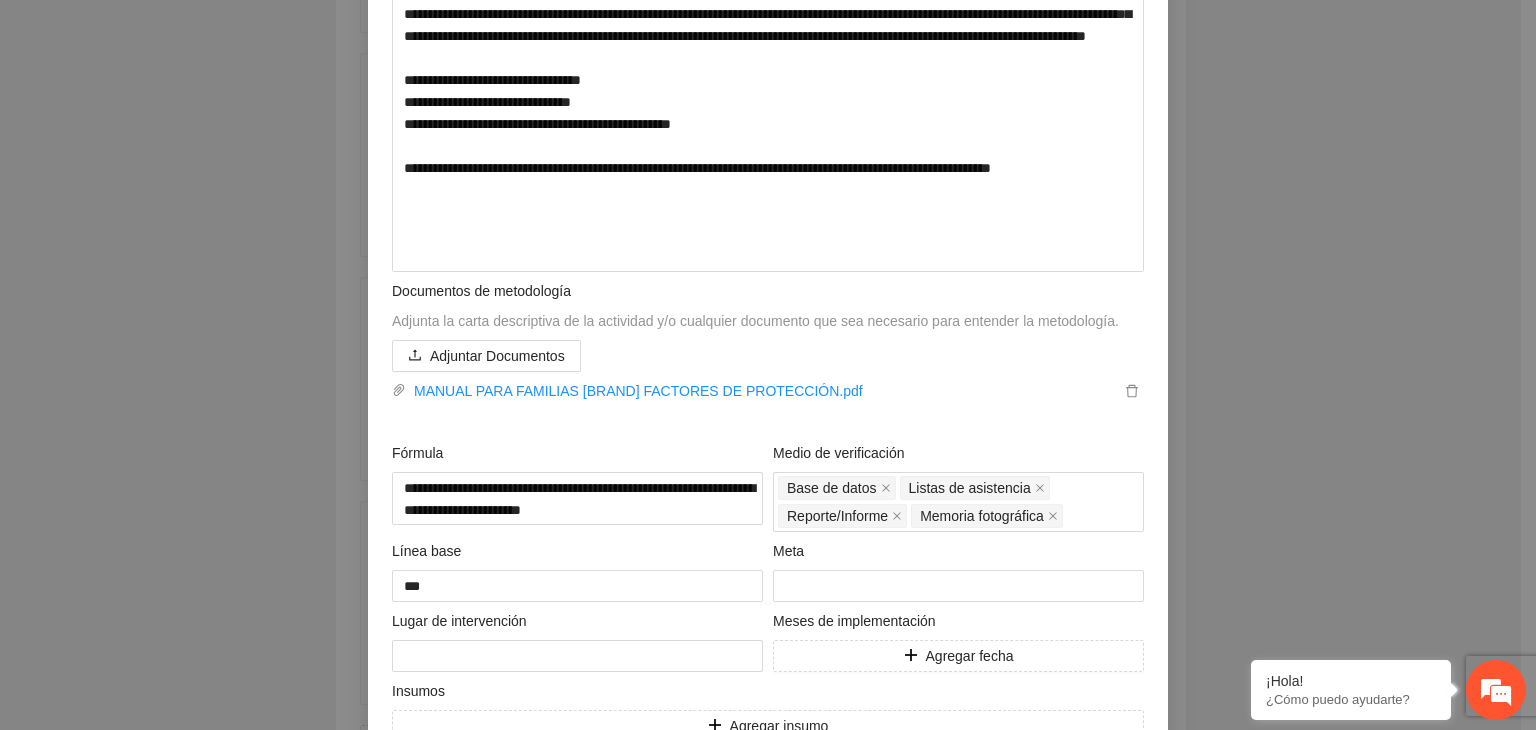 click on "**********" at bounding box center (768, 365) 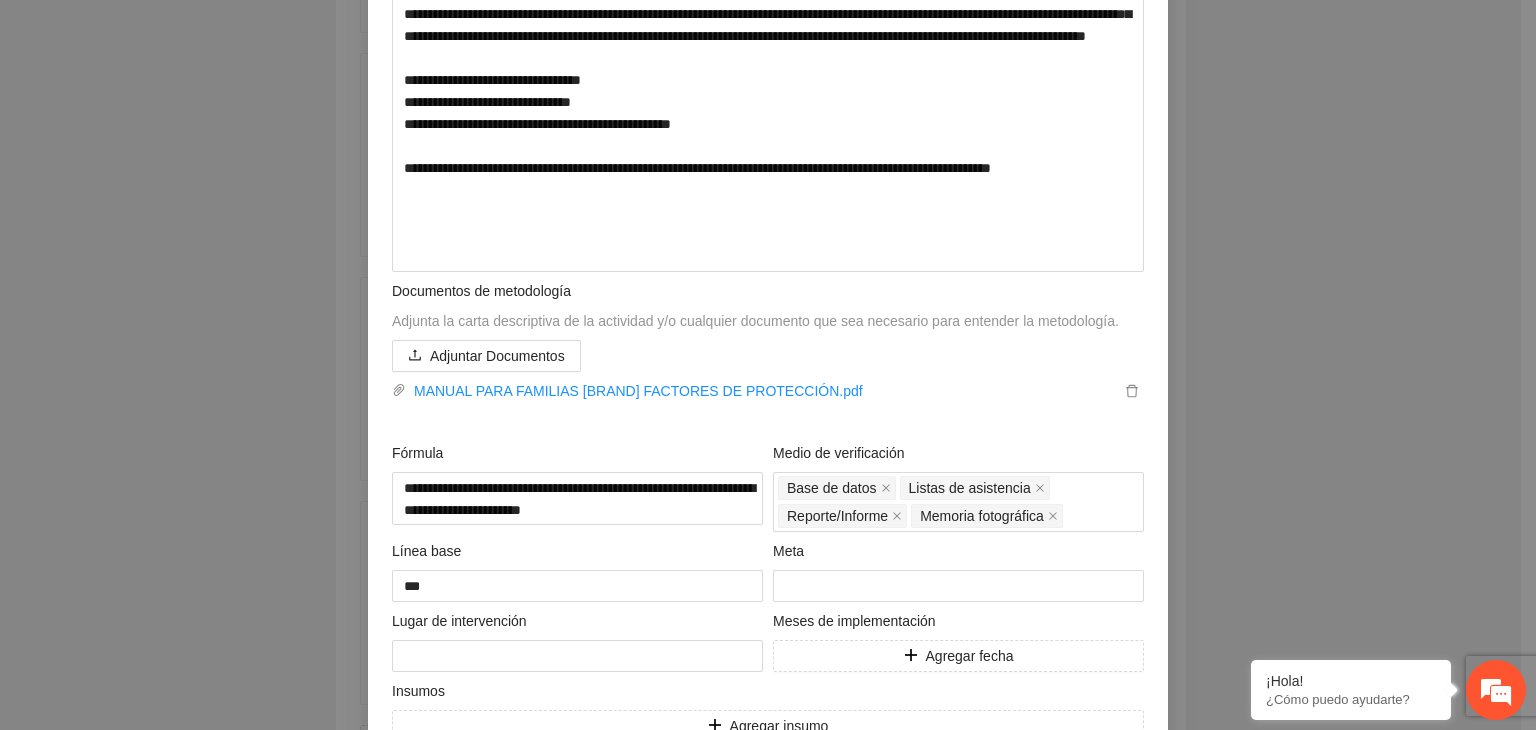 click on "**********" at bounding box center (768, 365) 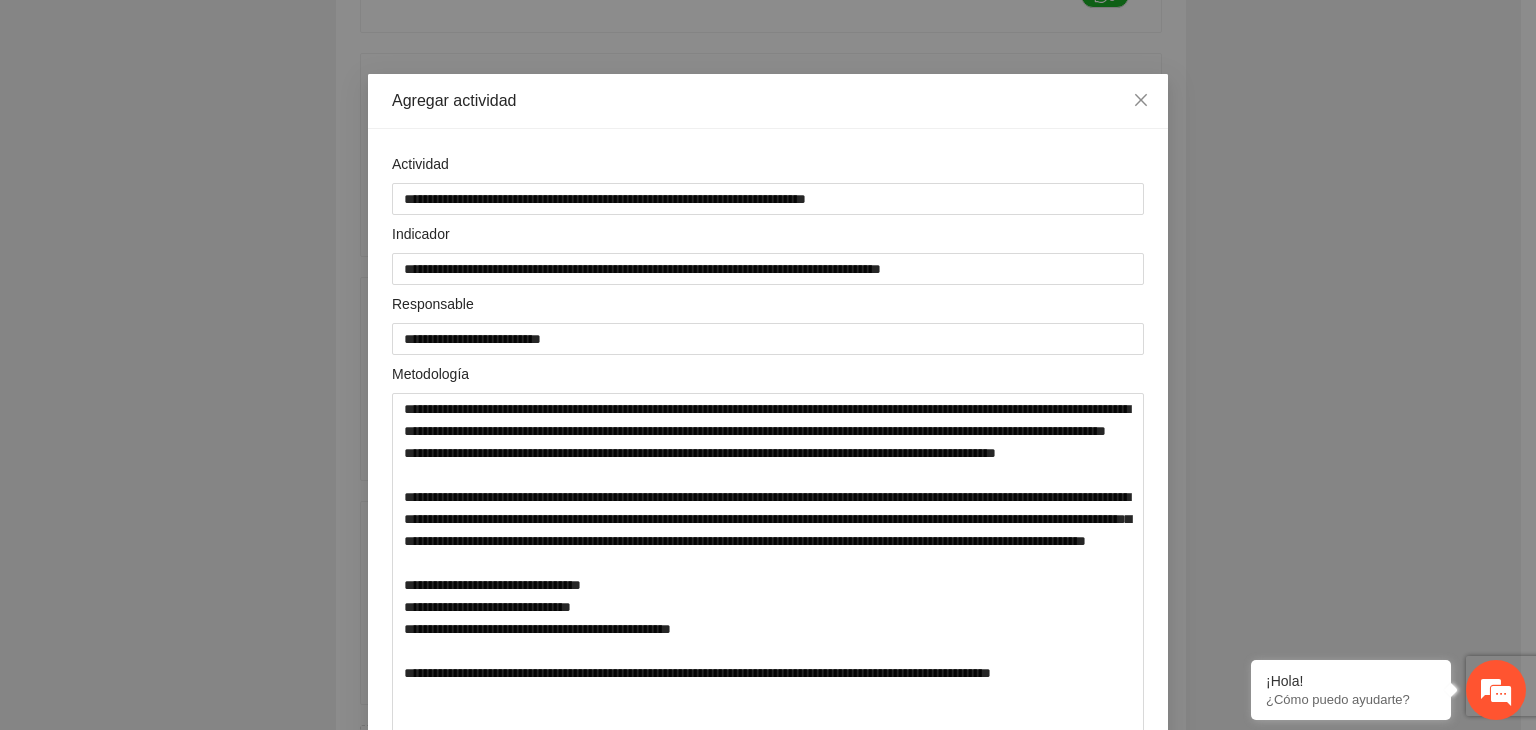 scroll, scrollTop: 0, scrollLeft: 0, axis: both 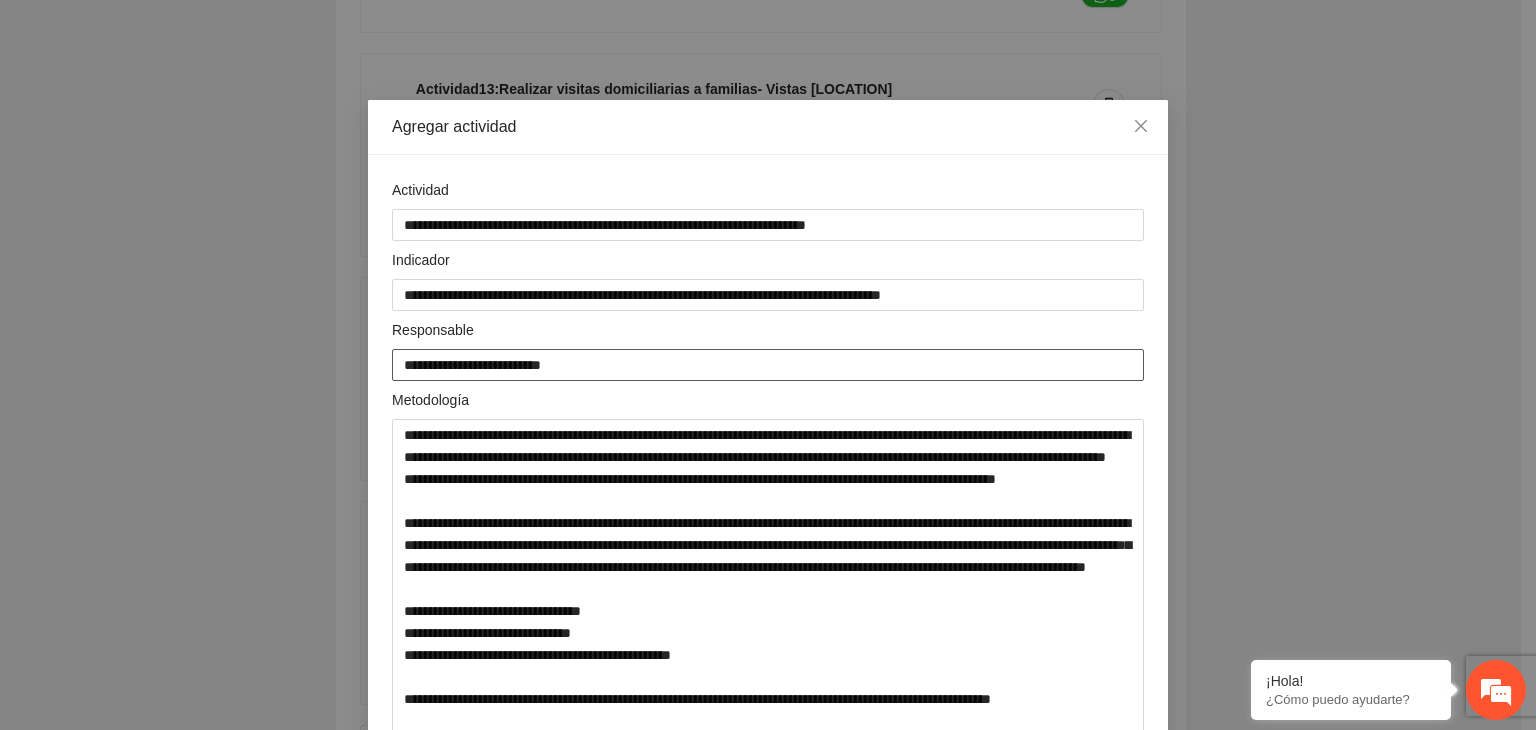 click on "**********" at bounding box center (768, 365) 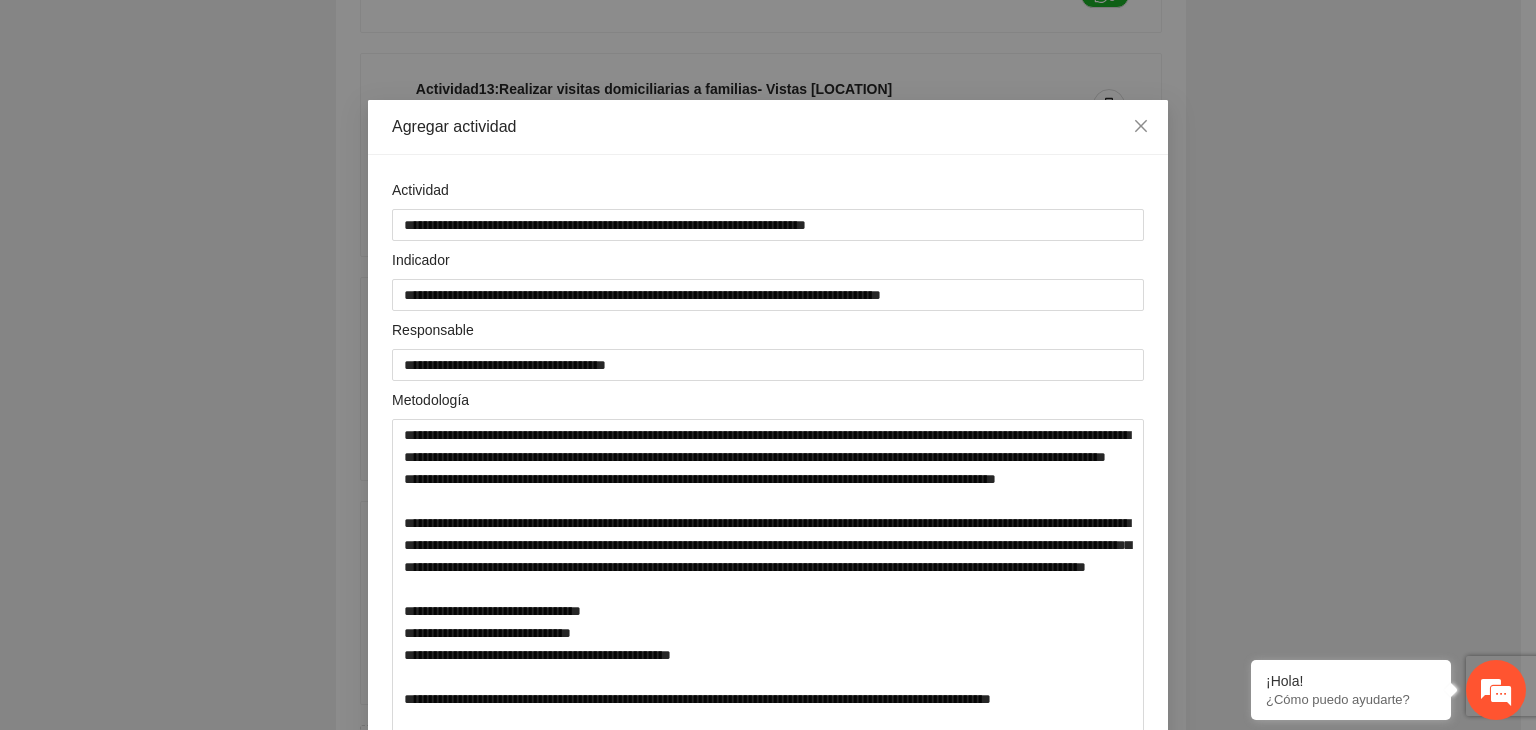click on "**********" at bounding box center (768, 365) 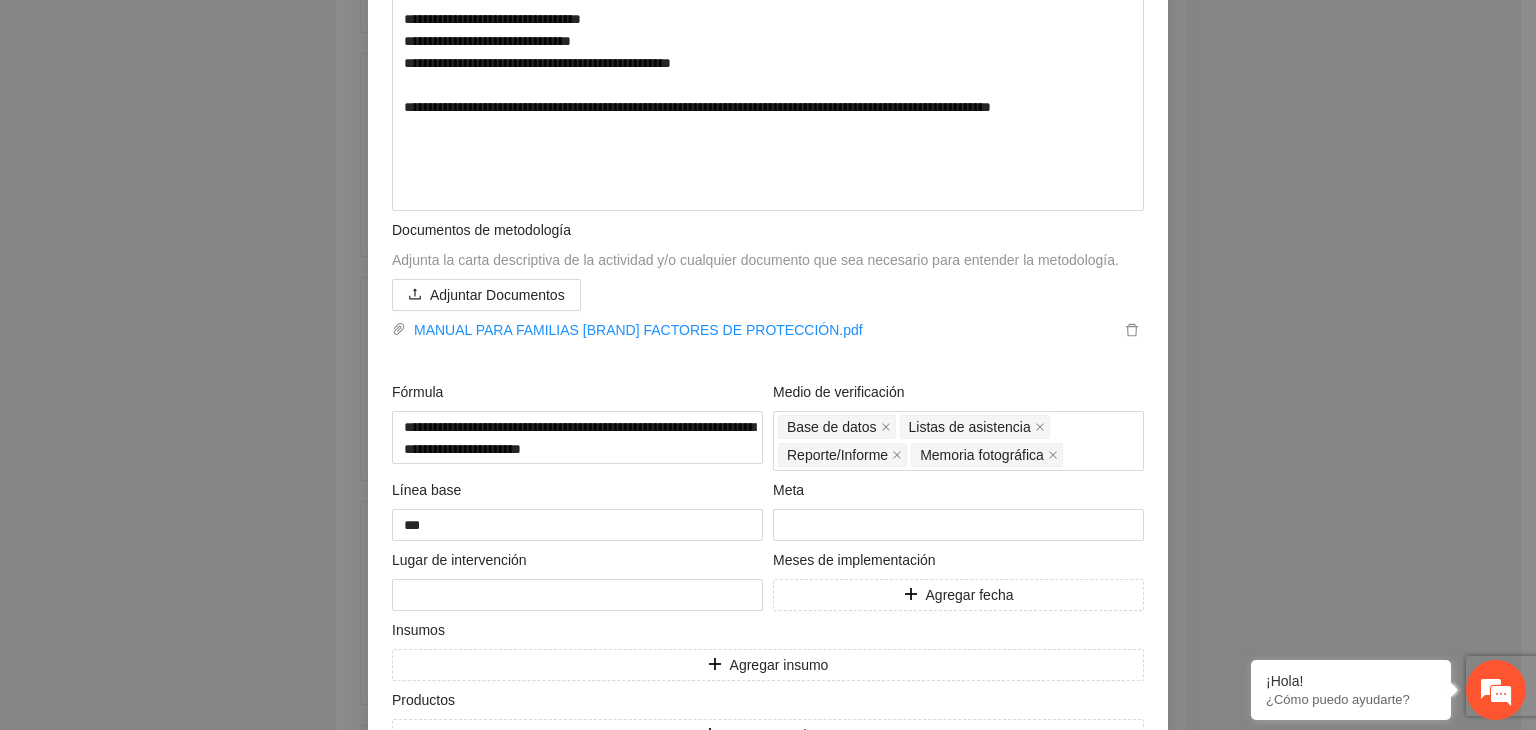 scroll, scrollTop: 713, scrollLeft: 0, axis: vertical 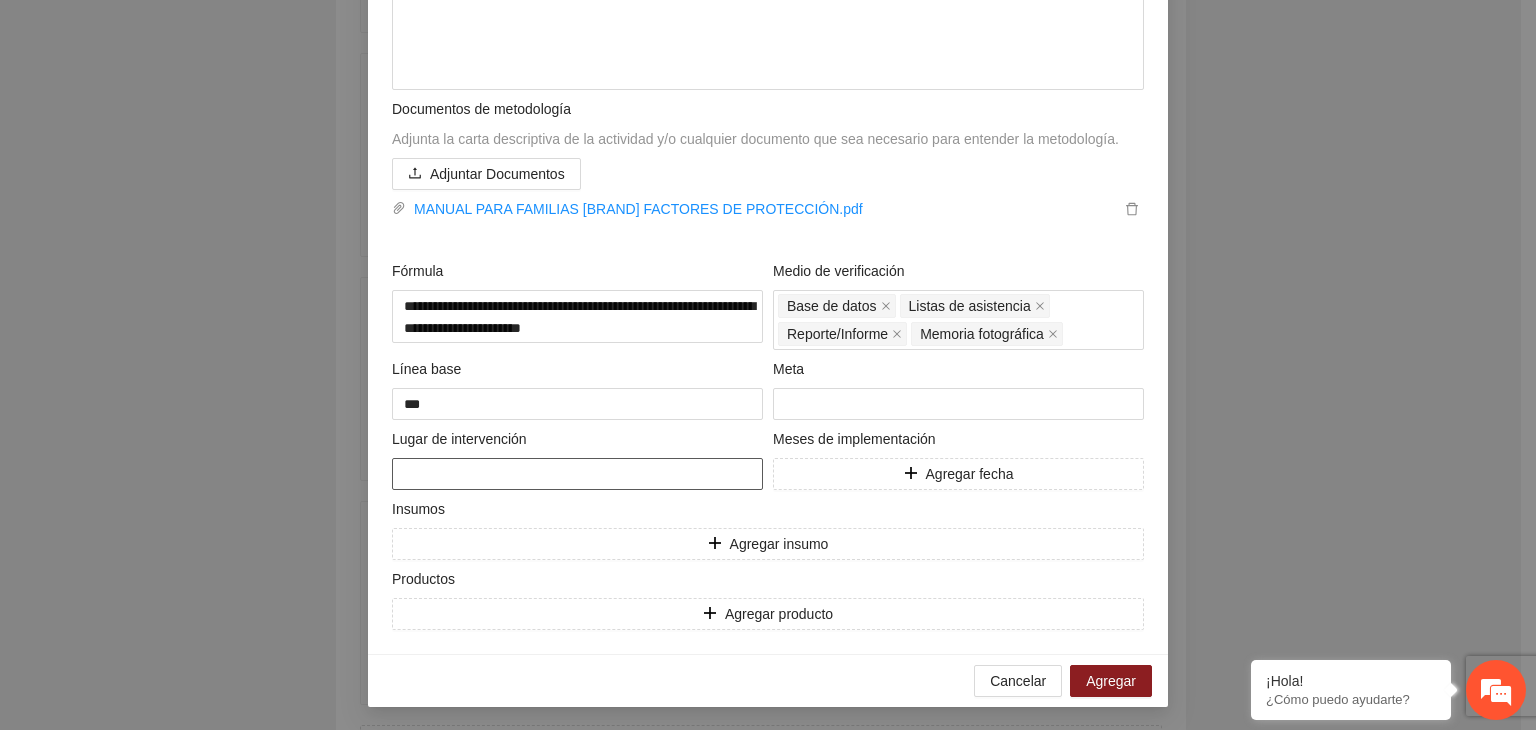 click at bounding box center [577, 474] 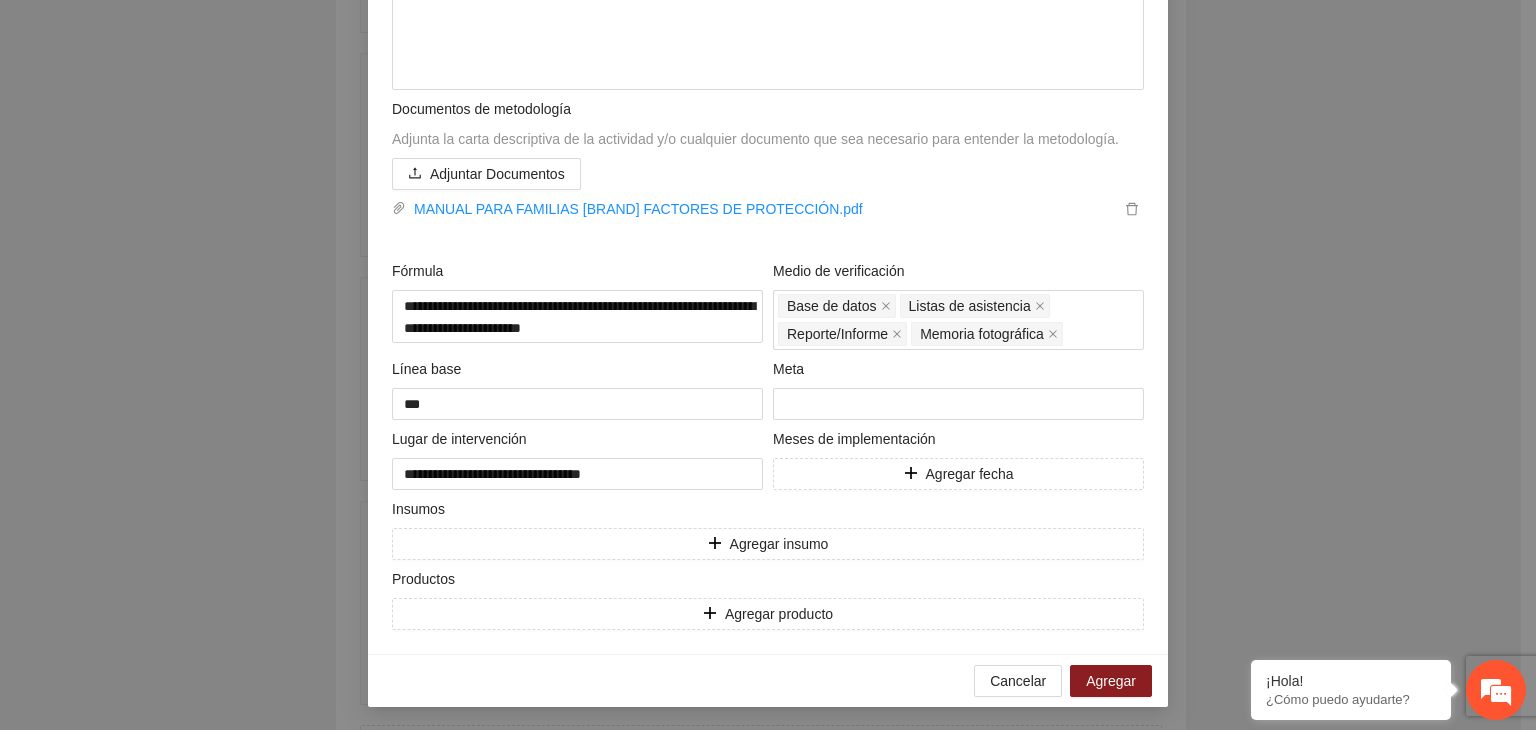 click on "**********" at bounding box center (768, 365) 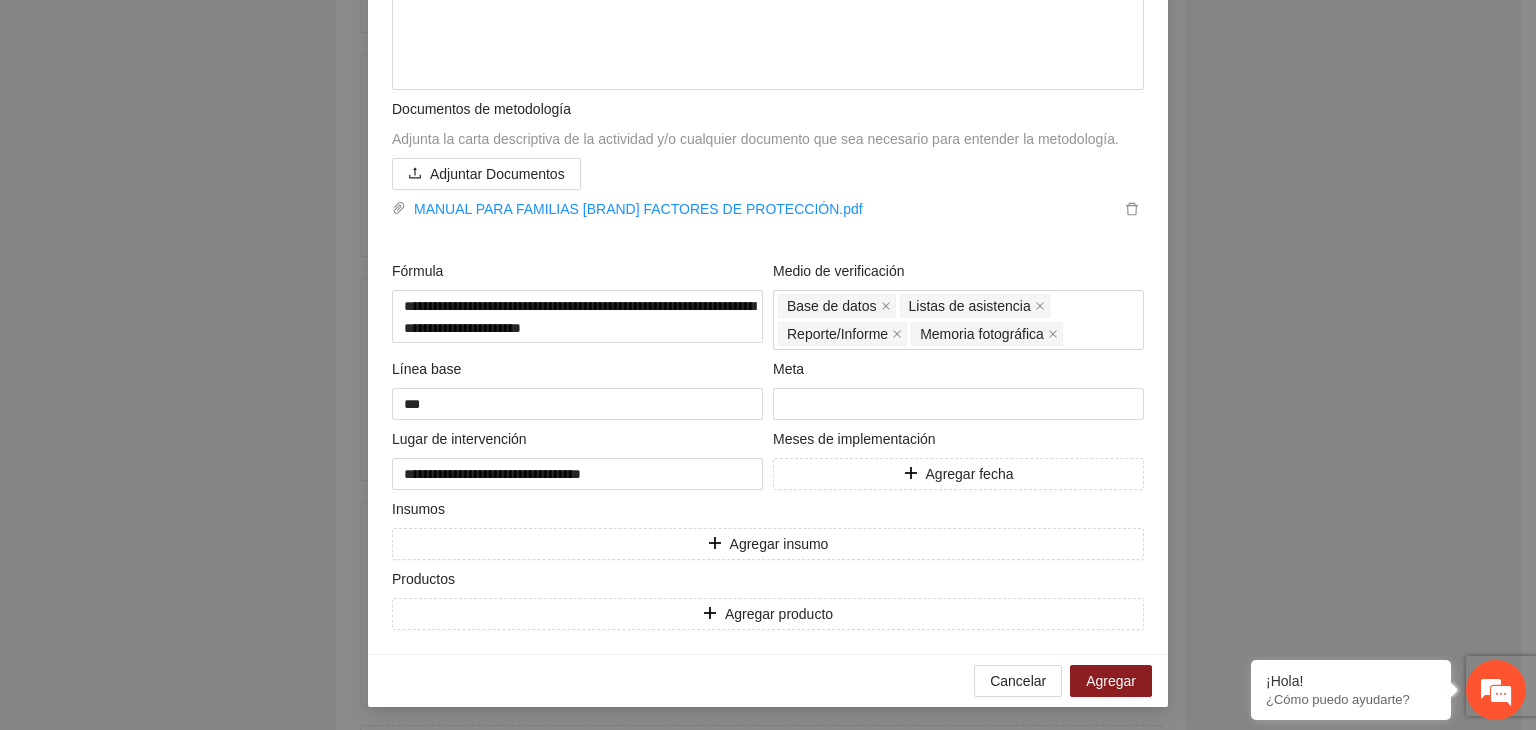 click on "**********" at bounding box center (768, 365) 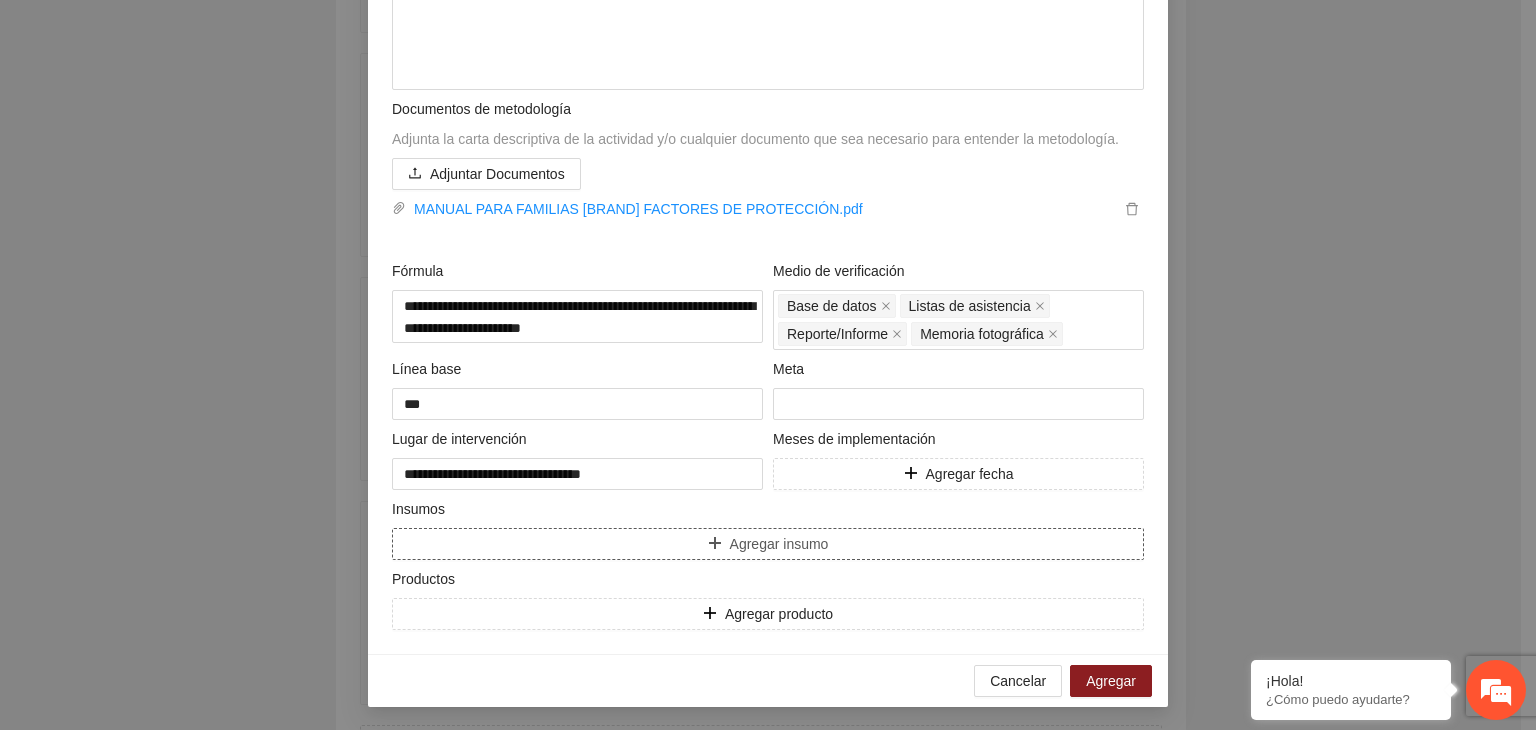 click on "Agregar insumo" at bounding box center (768, 544) 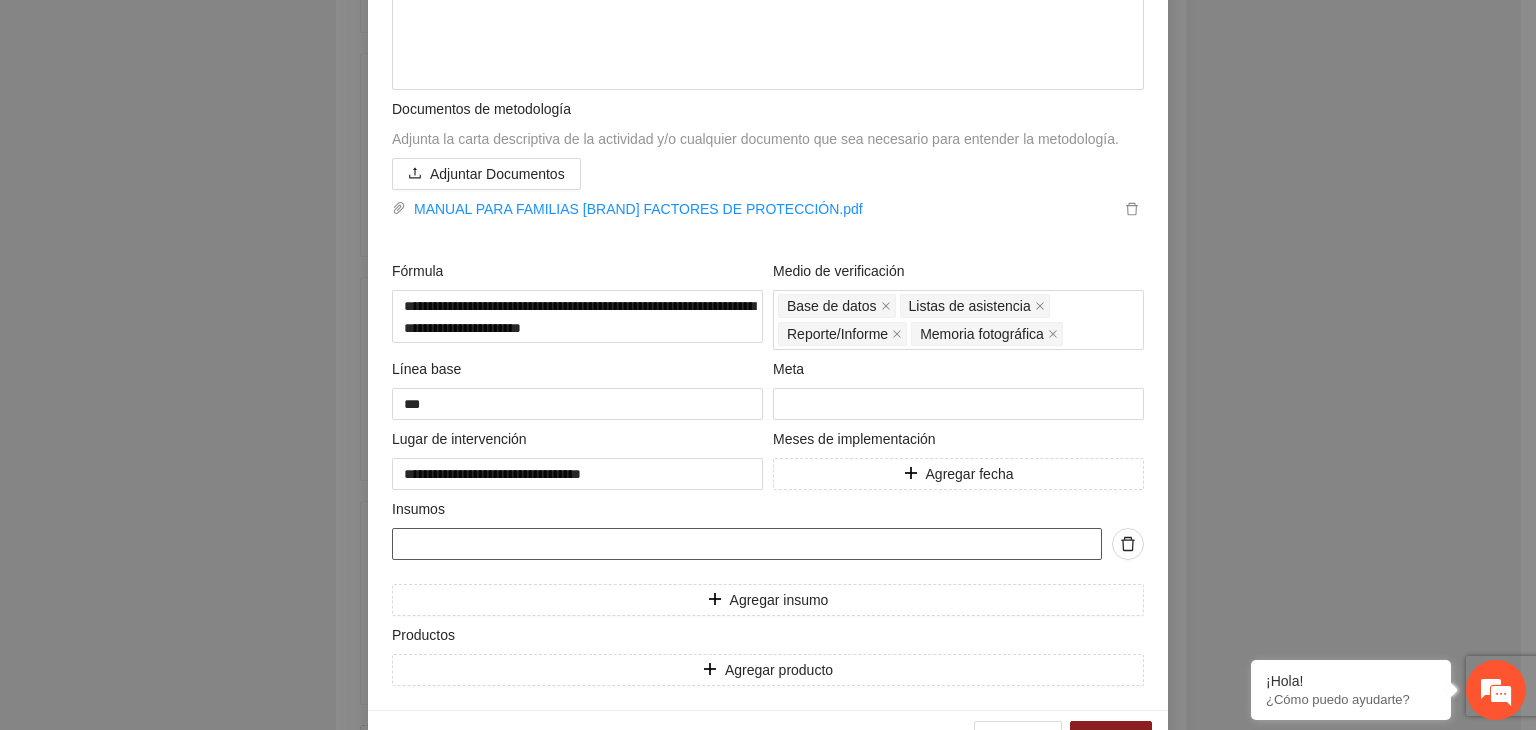 click at bounding box center (747, 544) 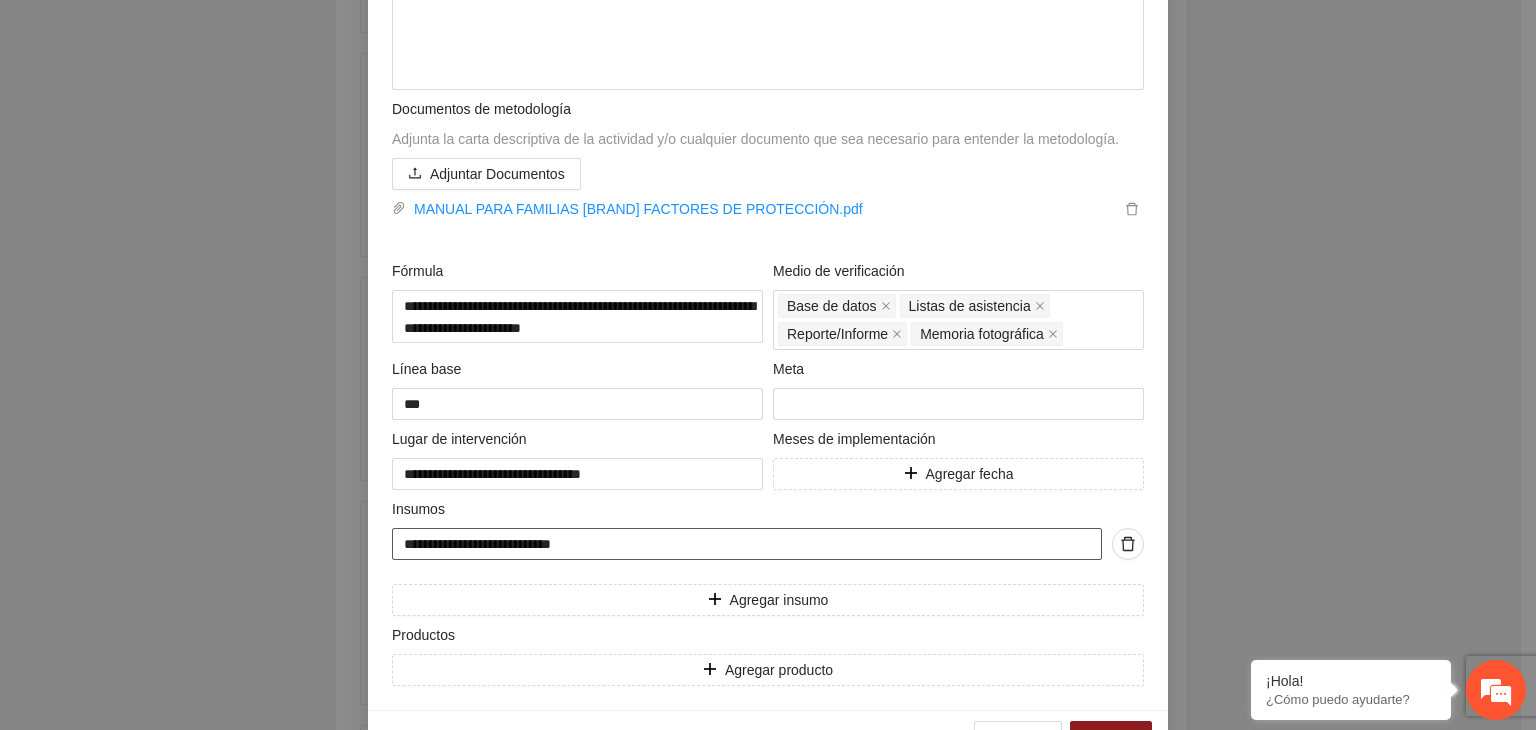 click on "**********" at bounding box center [747, 544] 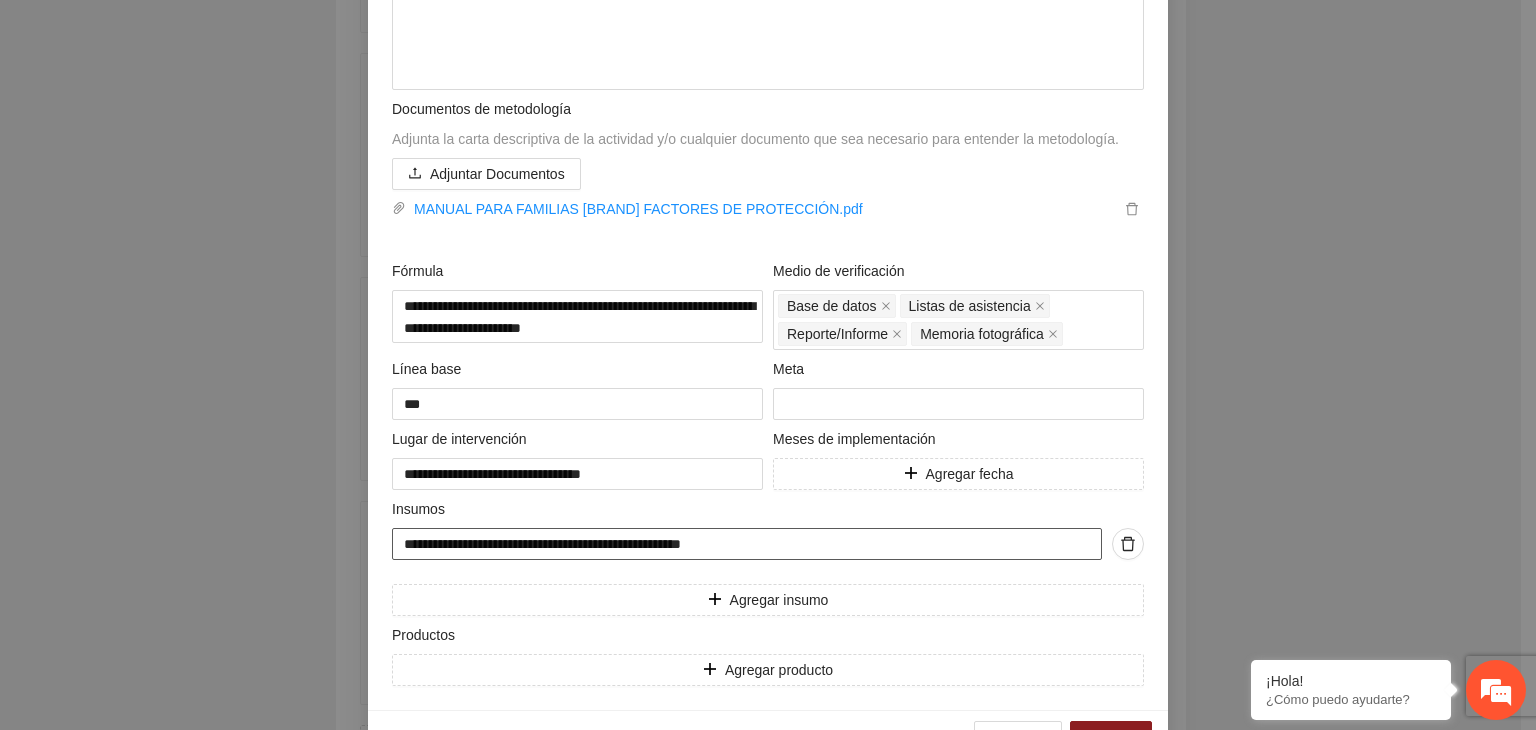 click on "**********" at bounding box center (747, 544) 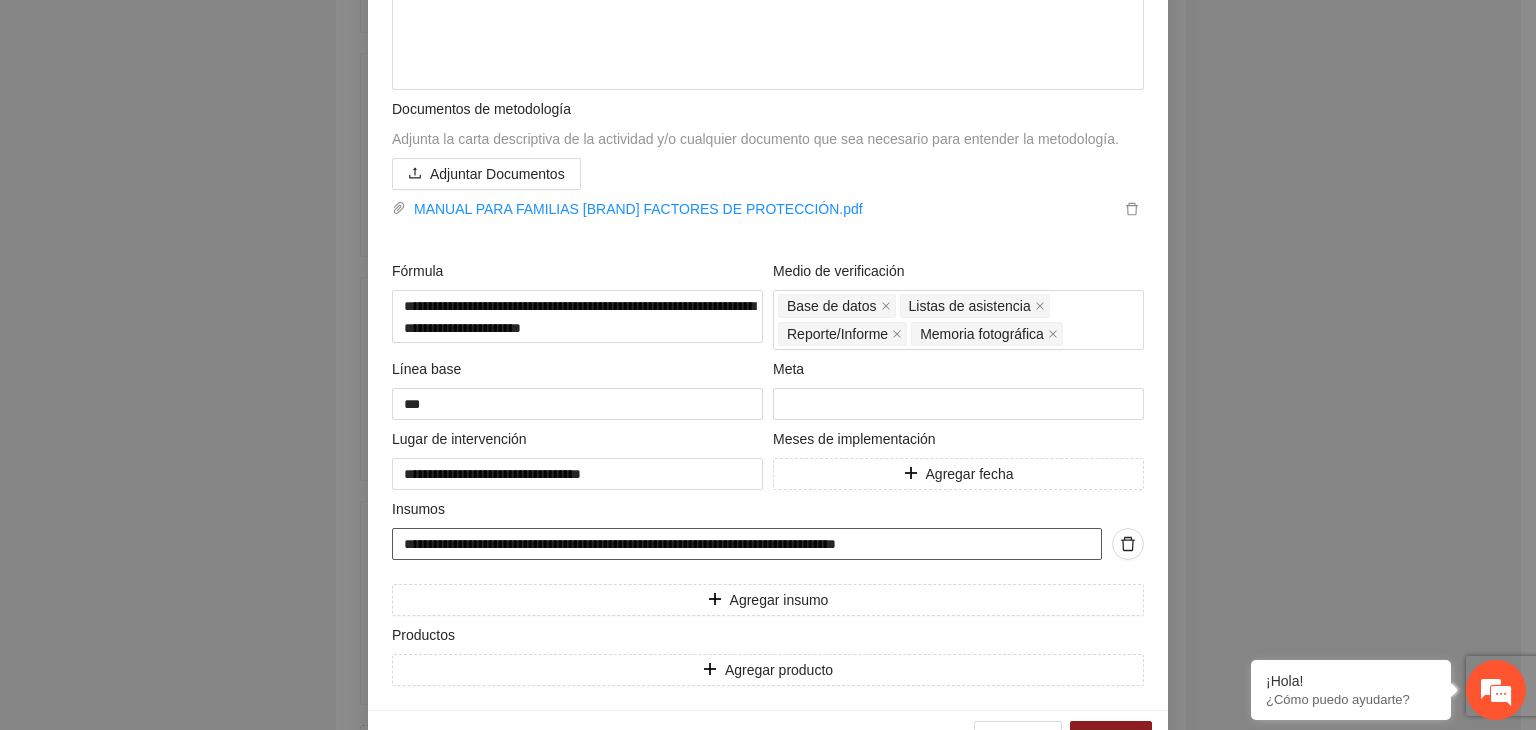 click on "**********" at bounding box center [747, 544] 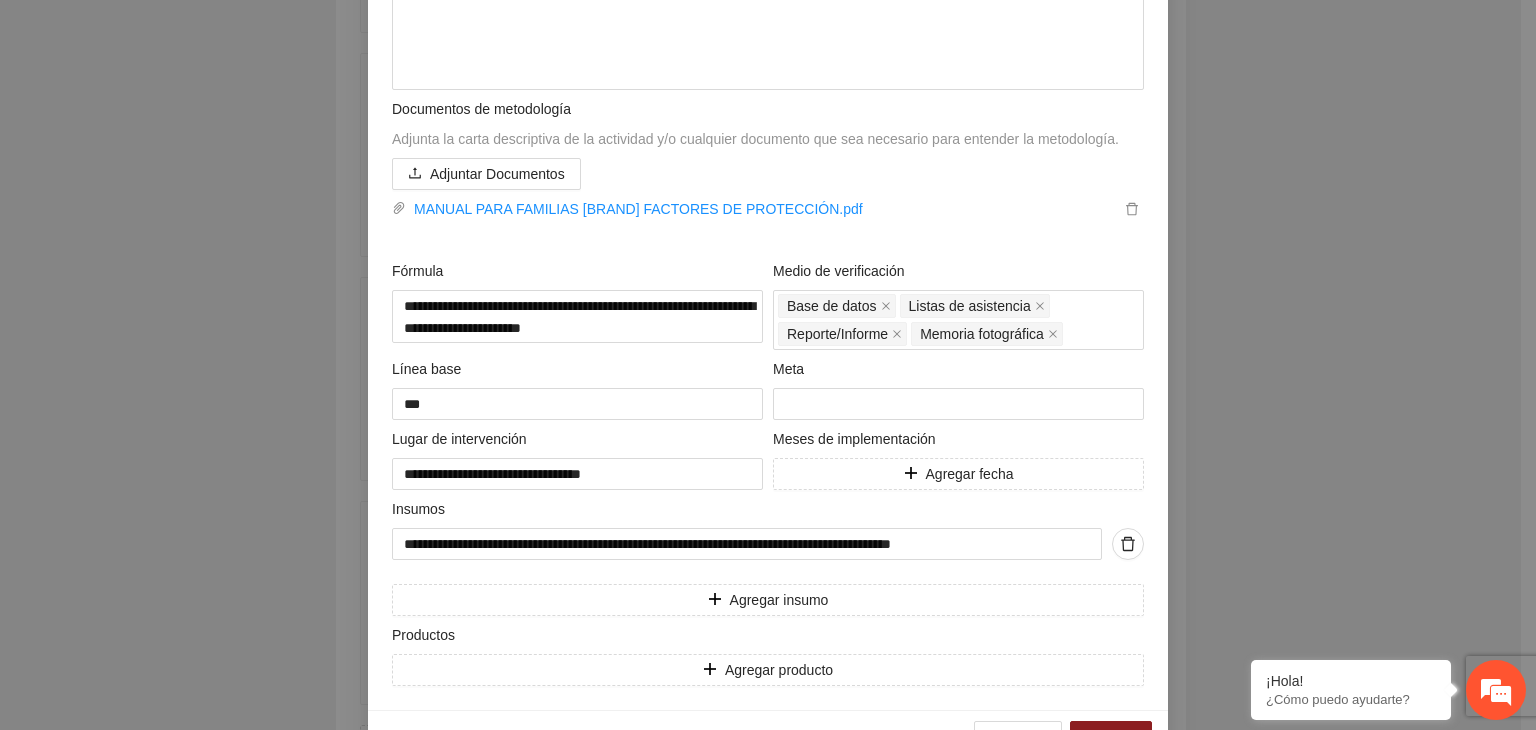 click on "**********" at bounding box center (768, 365) 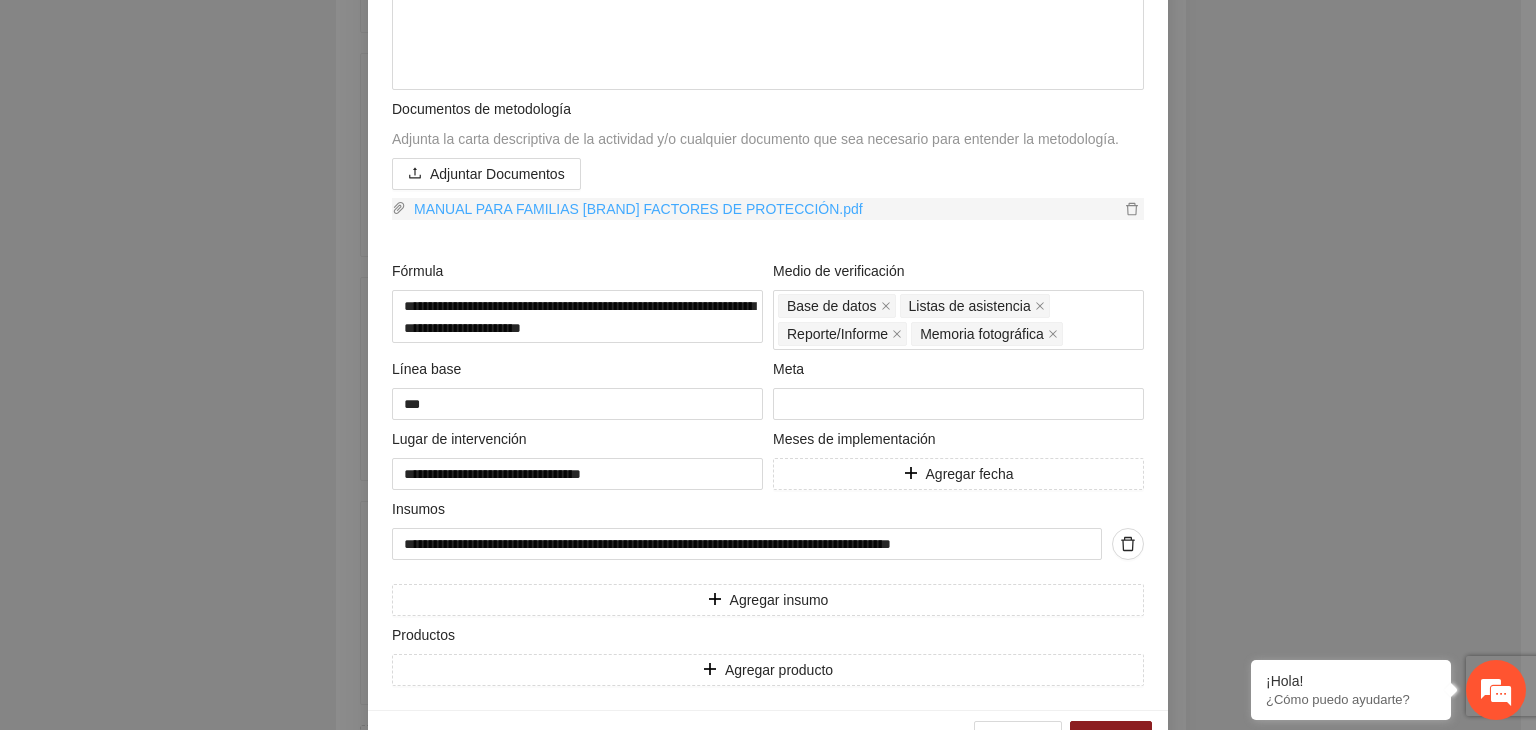 click on "MANUAL PARA FAMILIAS [BRAND] FACTORES DE PROTECCIÓN.pdf" at bounding box center (763, 209) 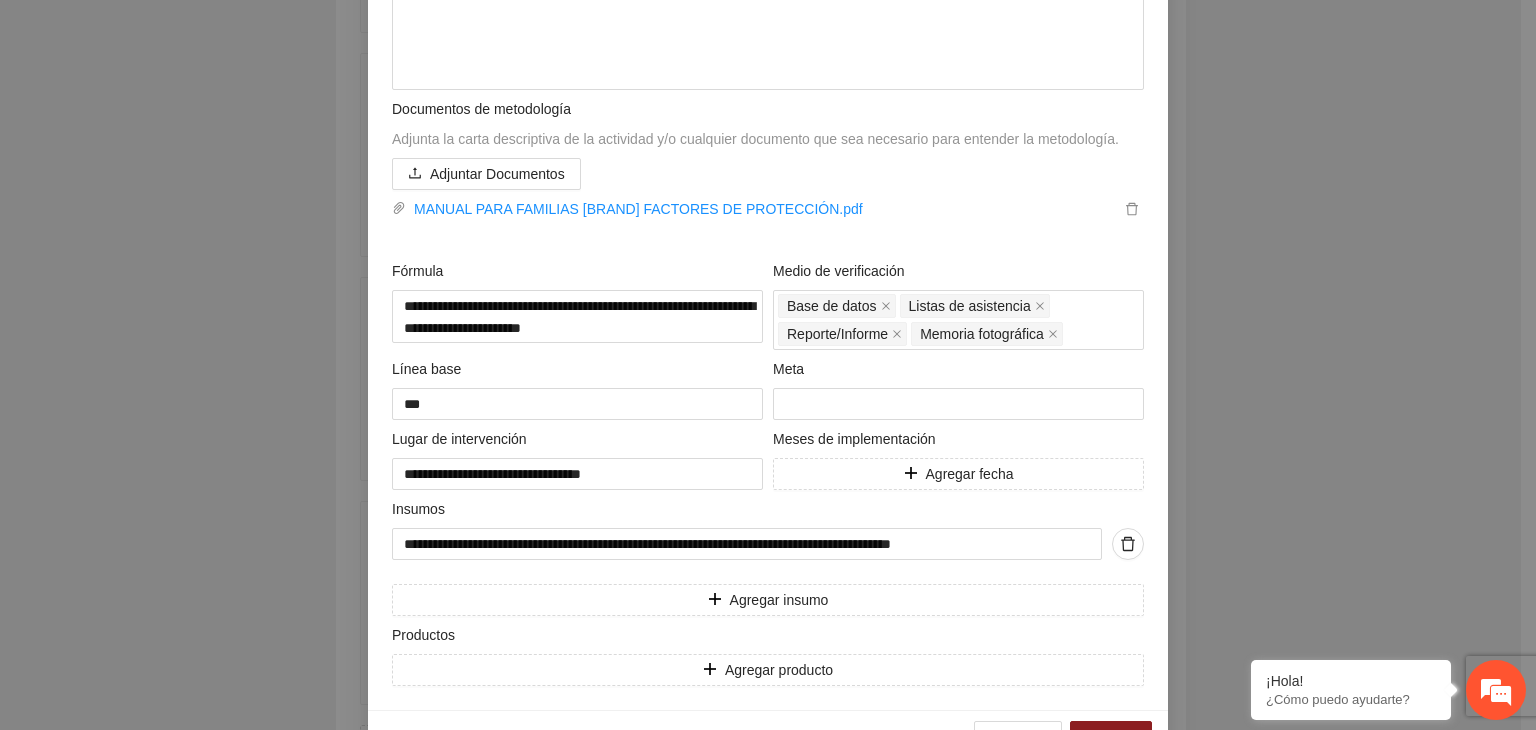 click on "**********" at bounding box center [768, 365] 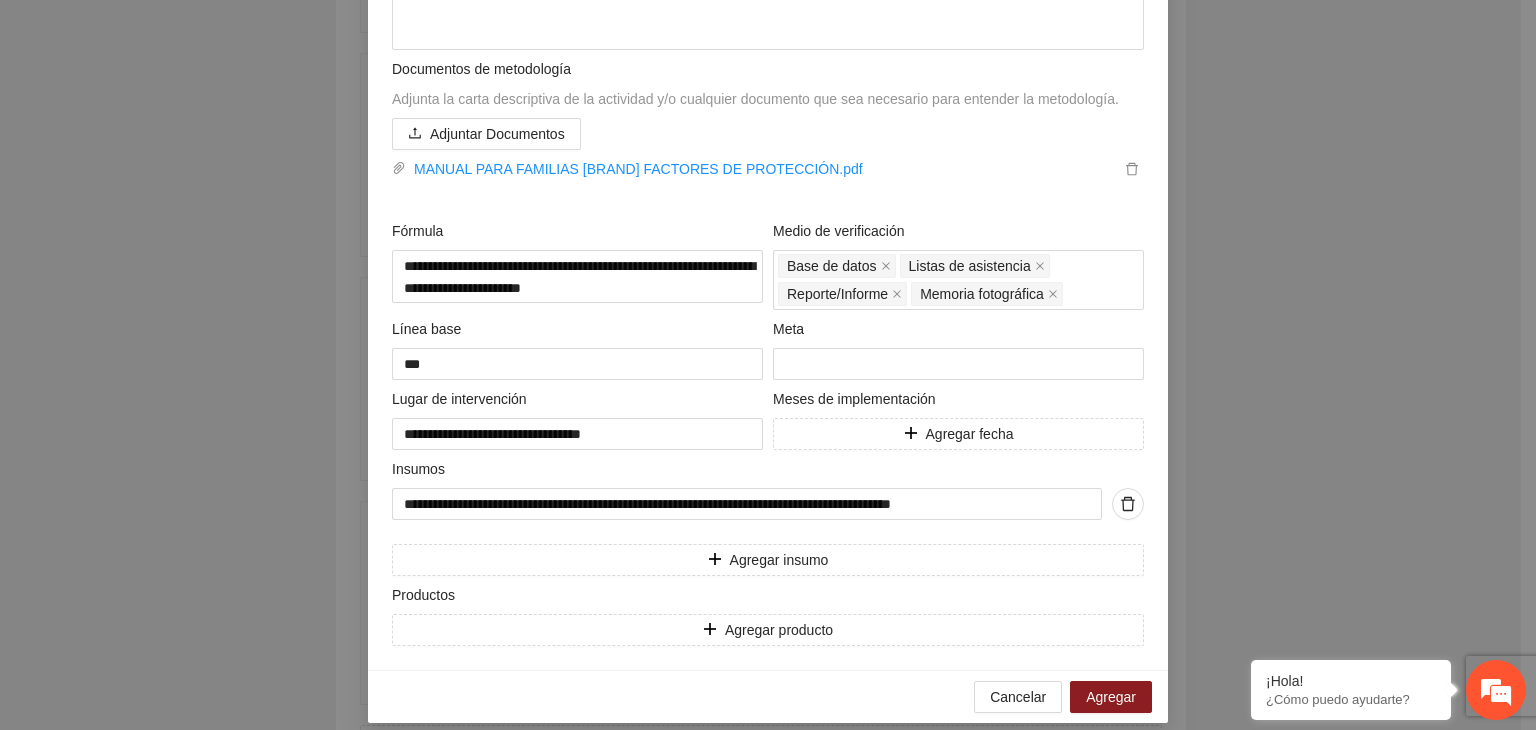 scroll, scrollTop: 769, scrollLeft: 0, axis: vertical 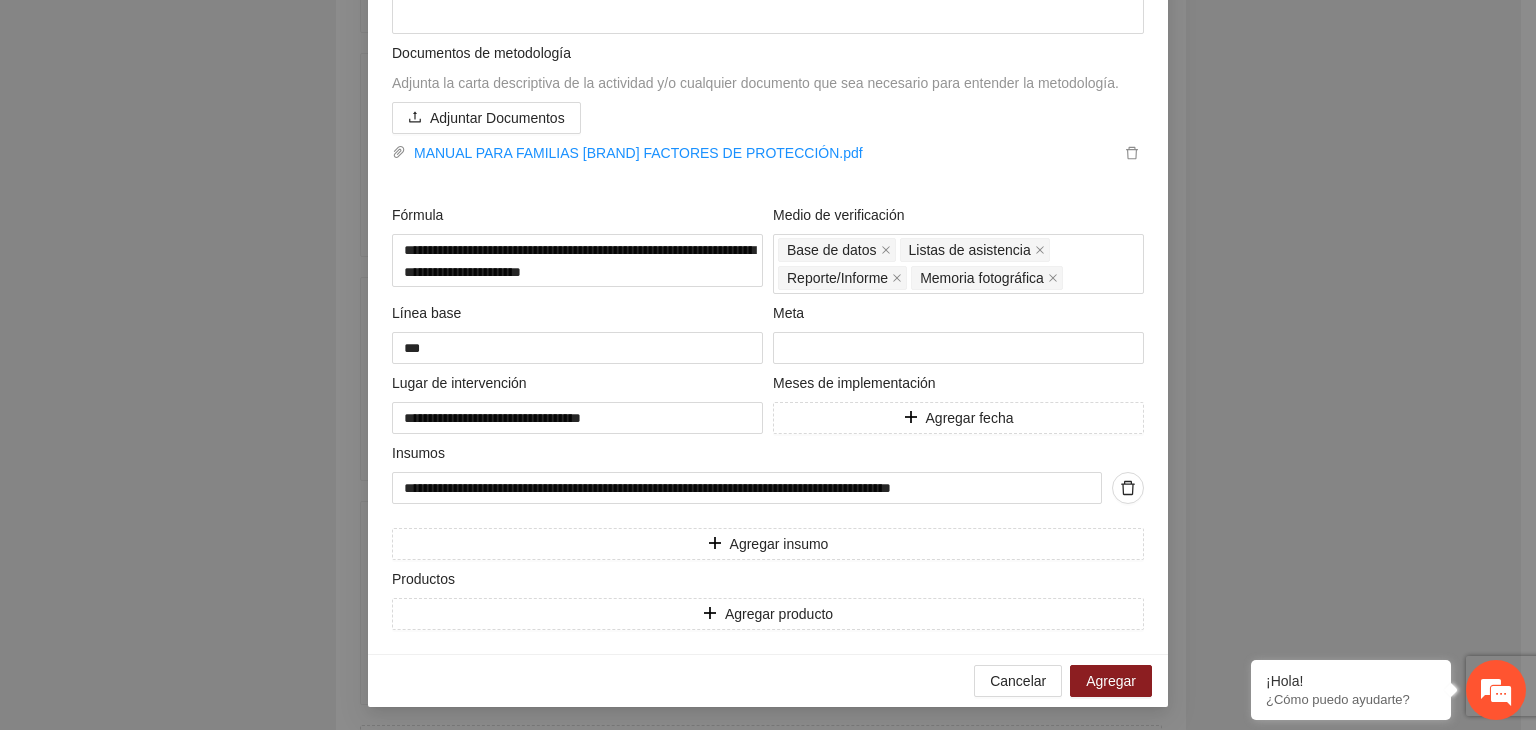 click on "**********" at bounding box center (768, 365) 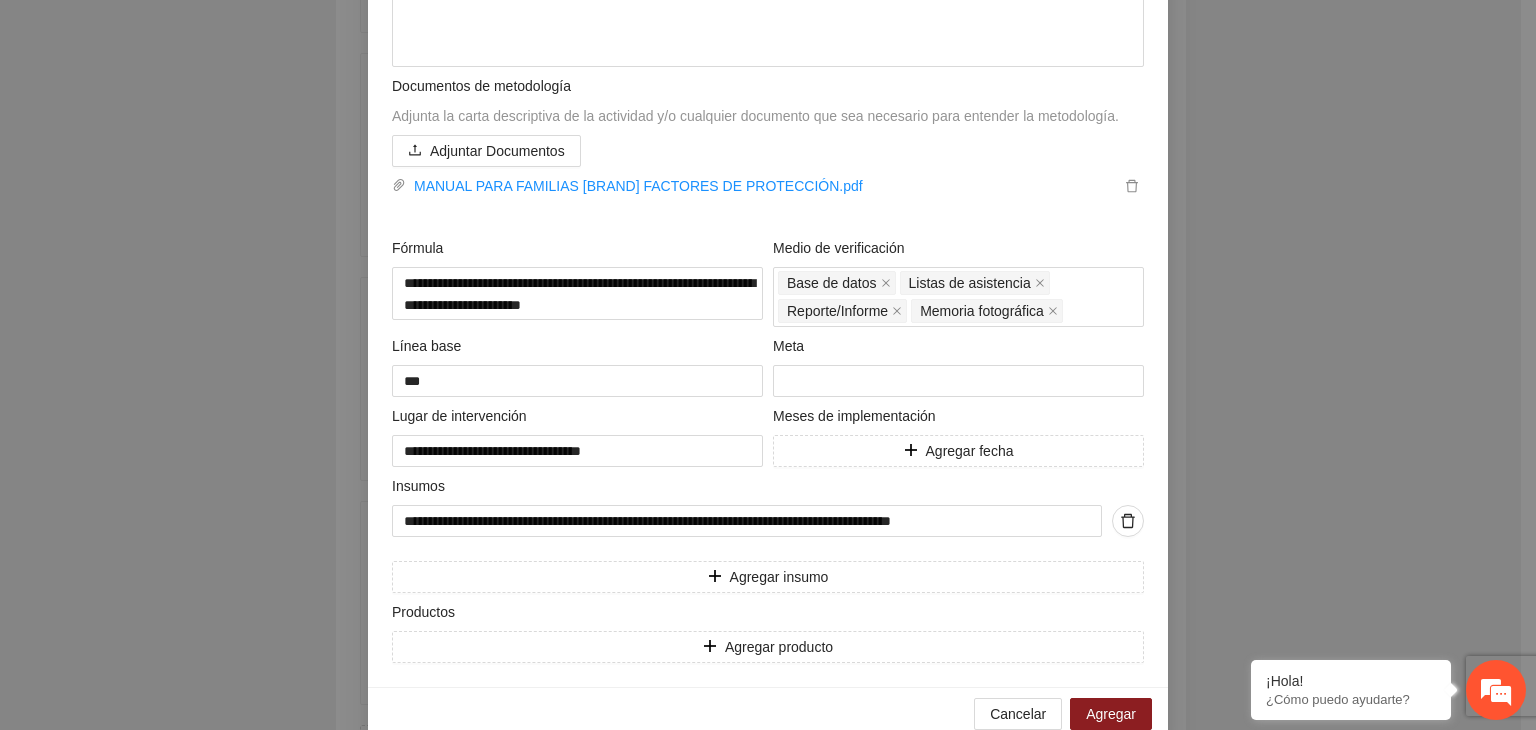 scroll, scrollTop: 769, scrollLeft: 0, axis: vertical 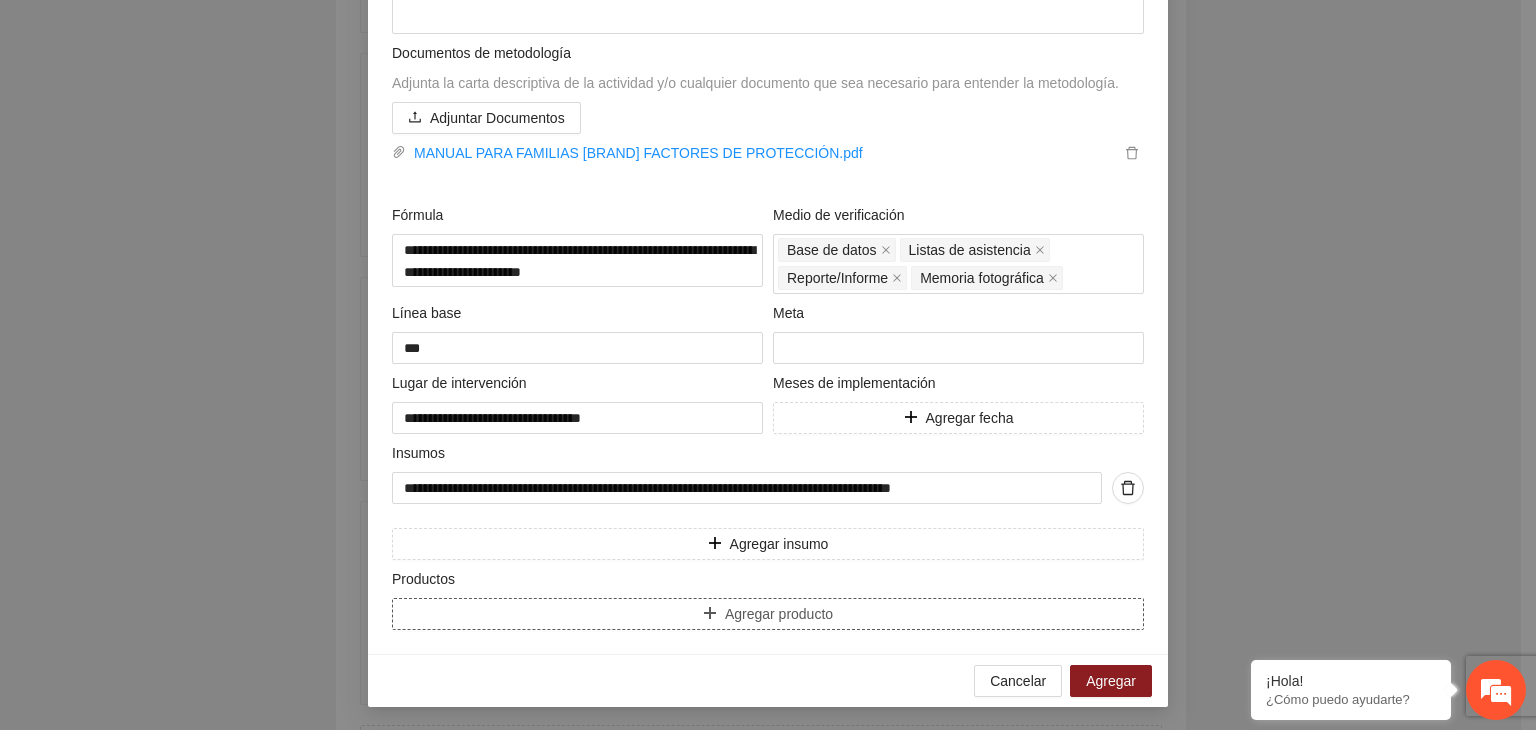 click on "Agregar producto" at bounding box center (768, 614) 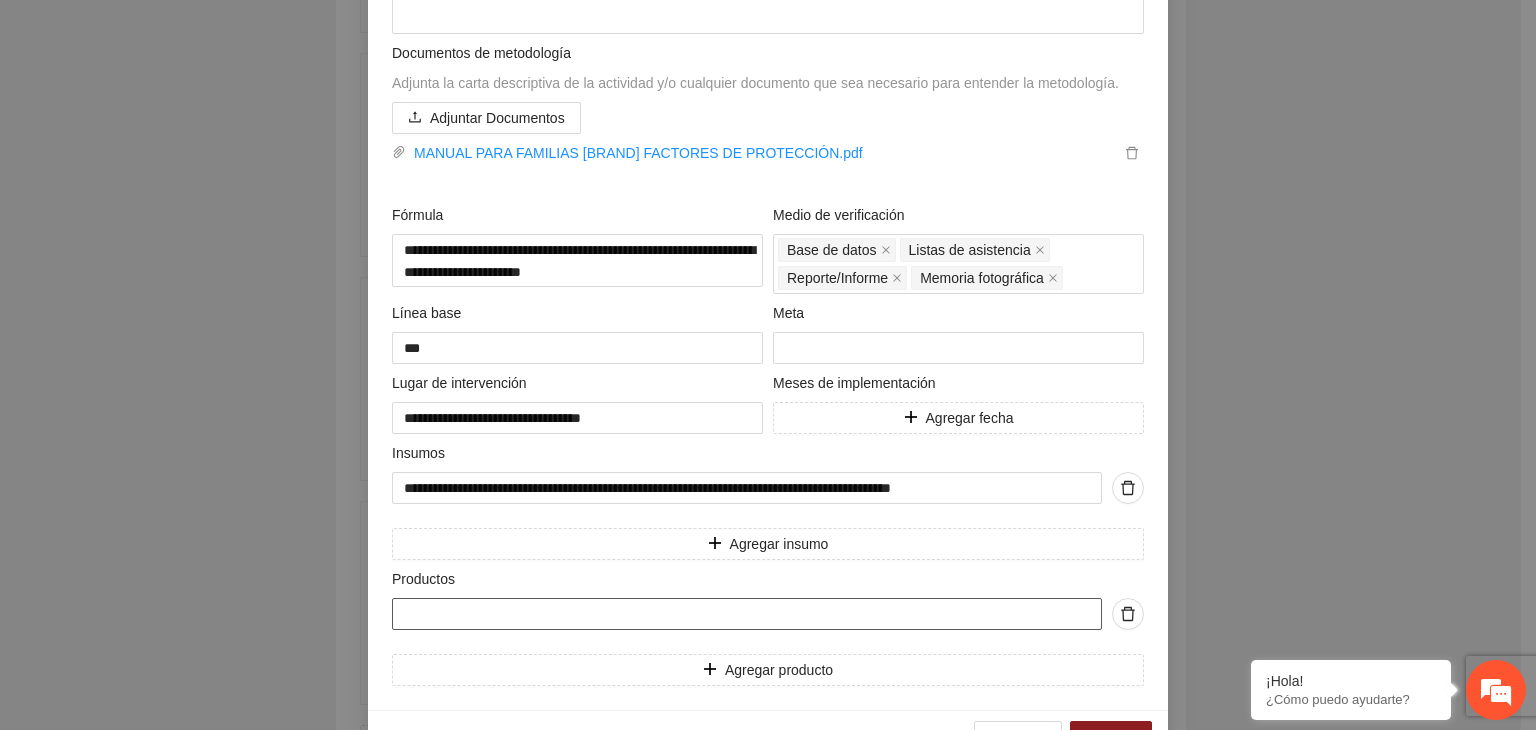 click at bounding box center (747, 614) 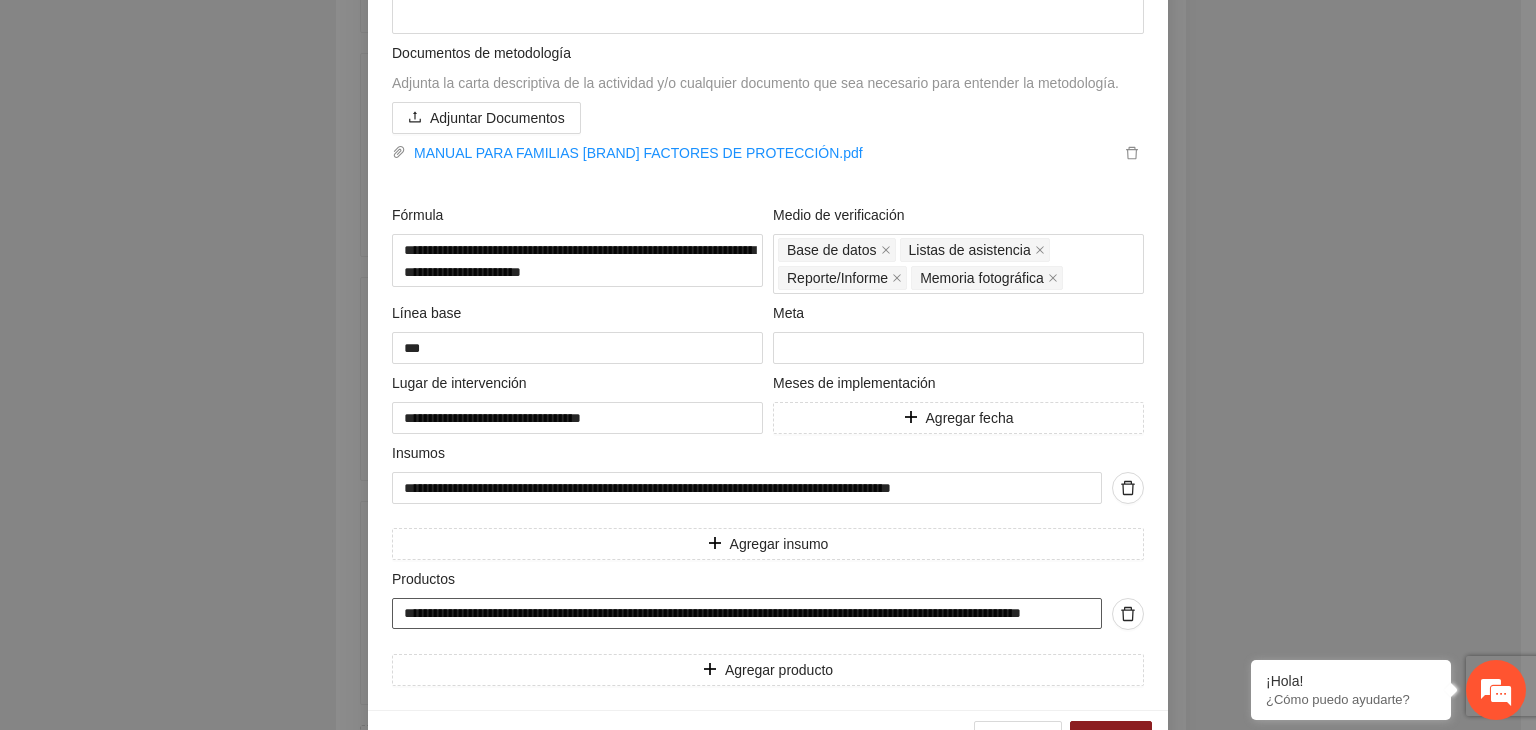 scroll, scrollTop: 0, scrollLeft: 93, axis: horizontal 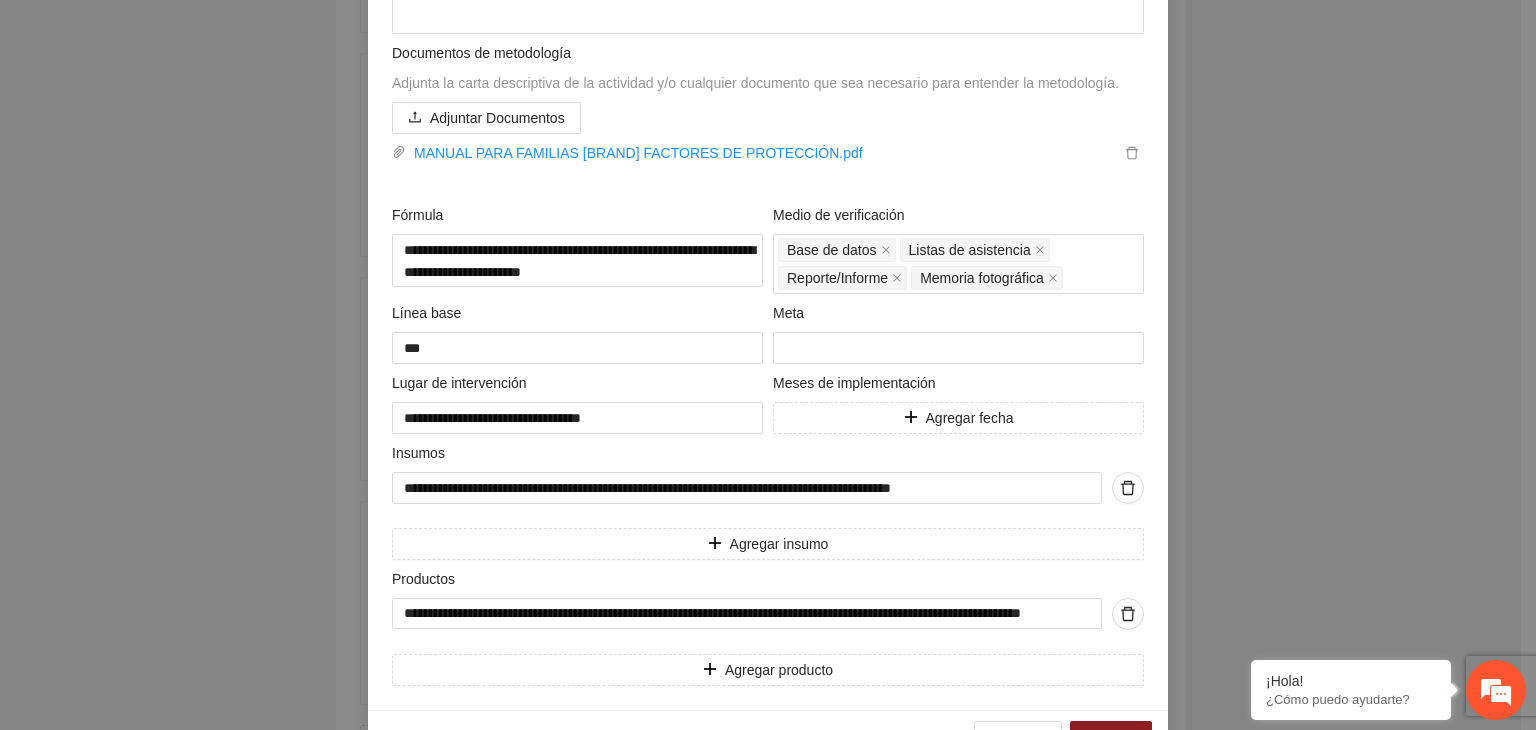 click on "**********" at bounding box center (768, 365) 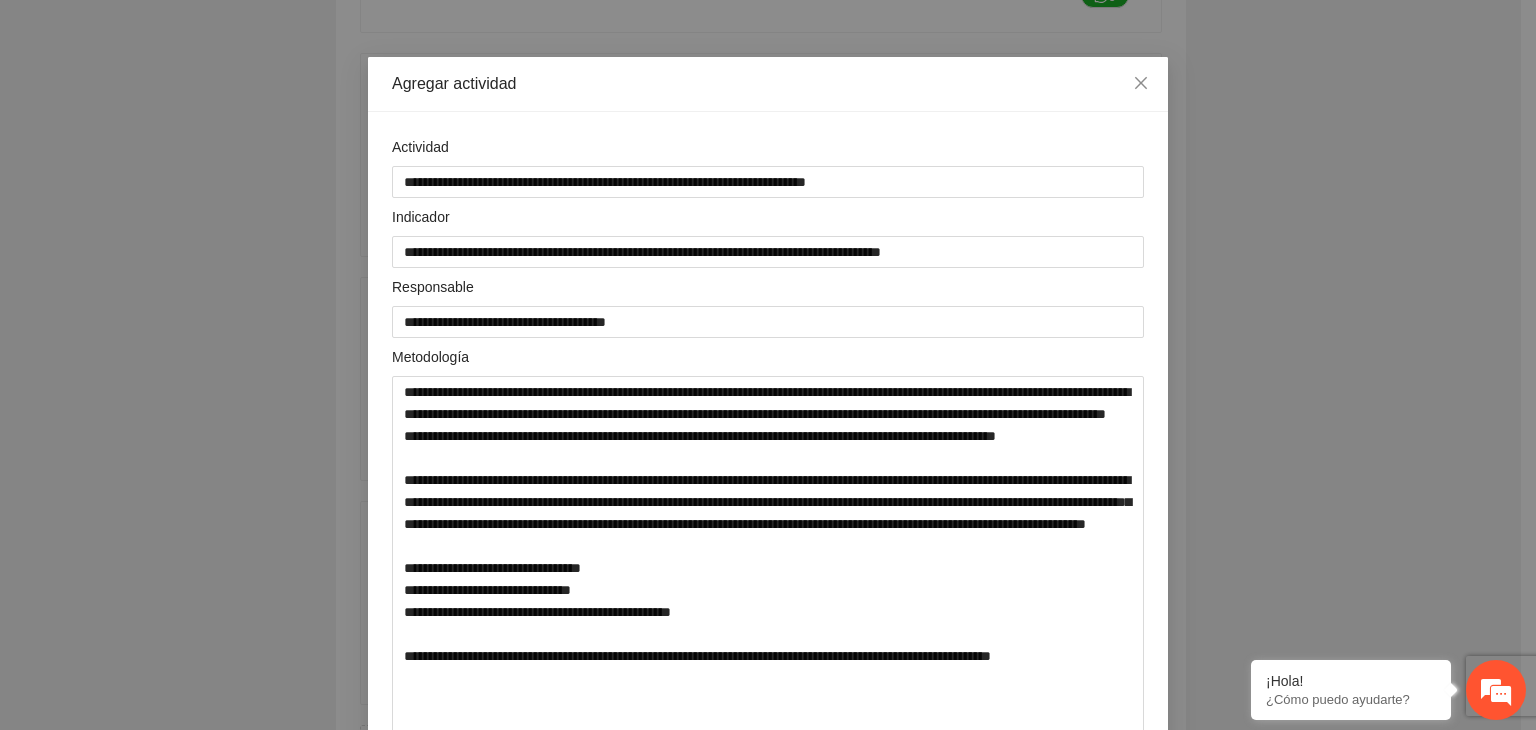 scroll, scrollTop: 0, scrollLeft: 0, axis: both 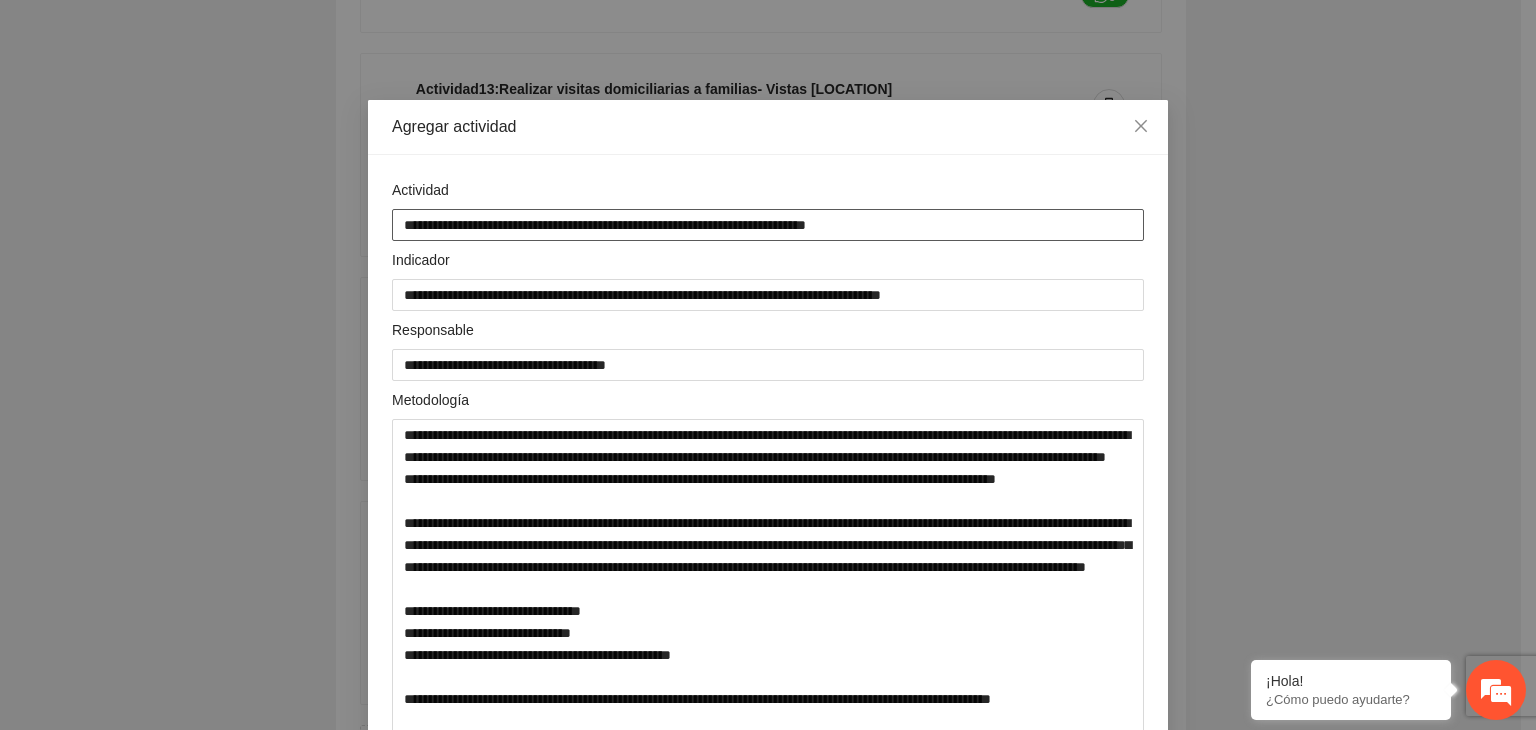 drag, startPoint x: 394, startPoint y: 221, endPoint x: 769, endPoint y: 228, distance: 375.06534 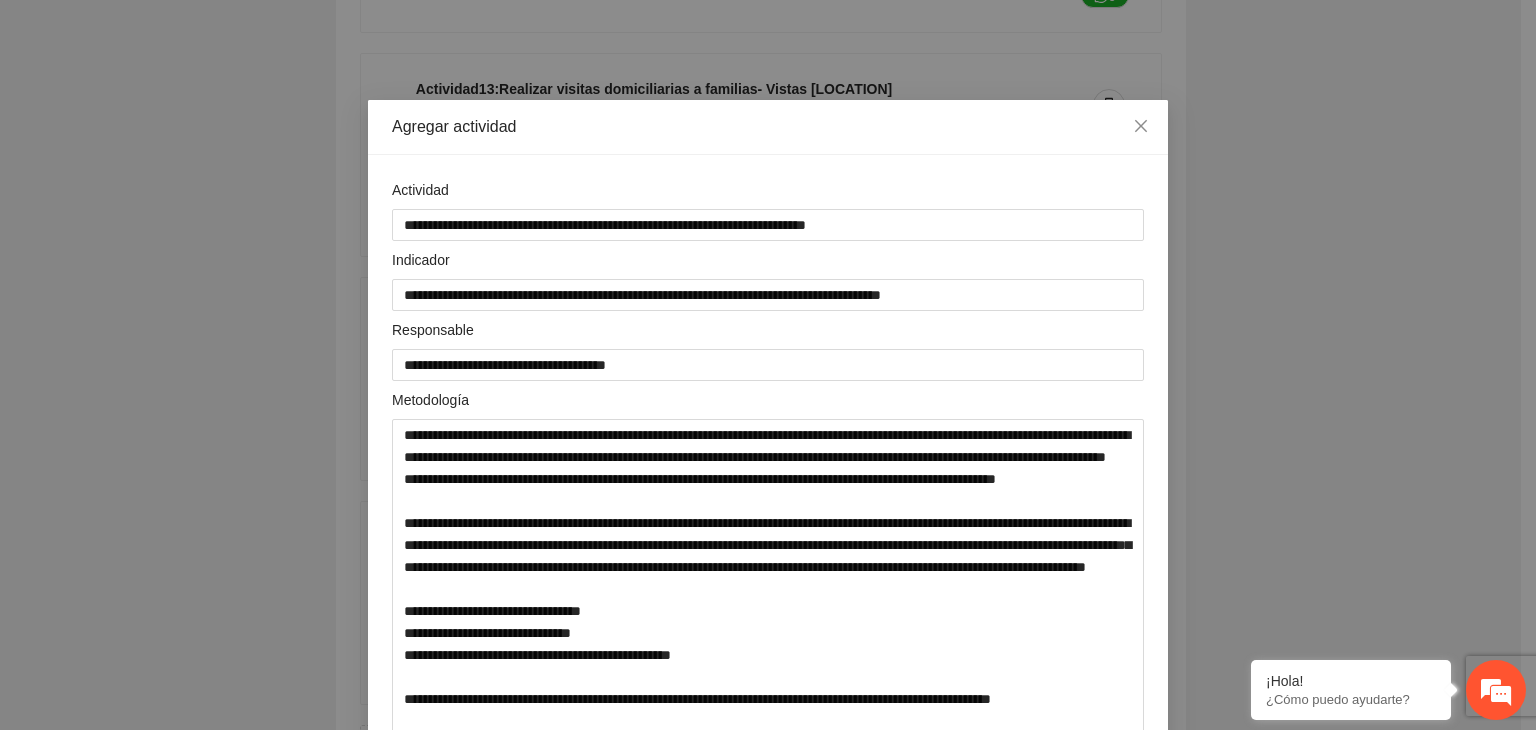 click on "**********" at bounding box center (768, 365) 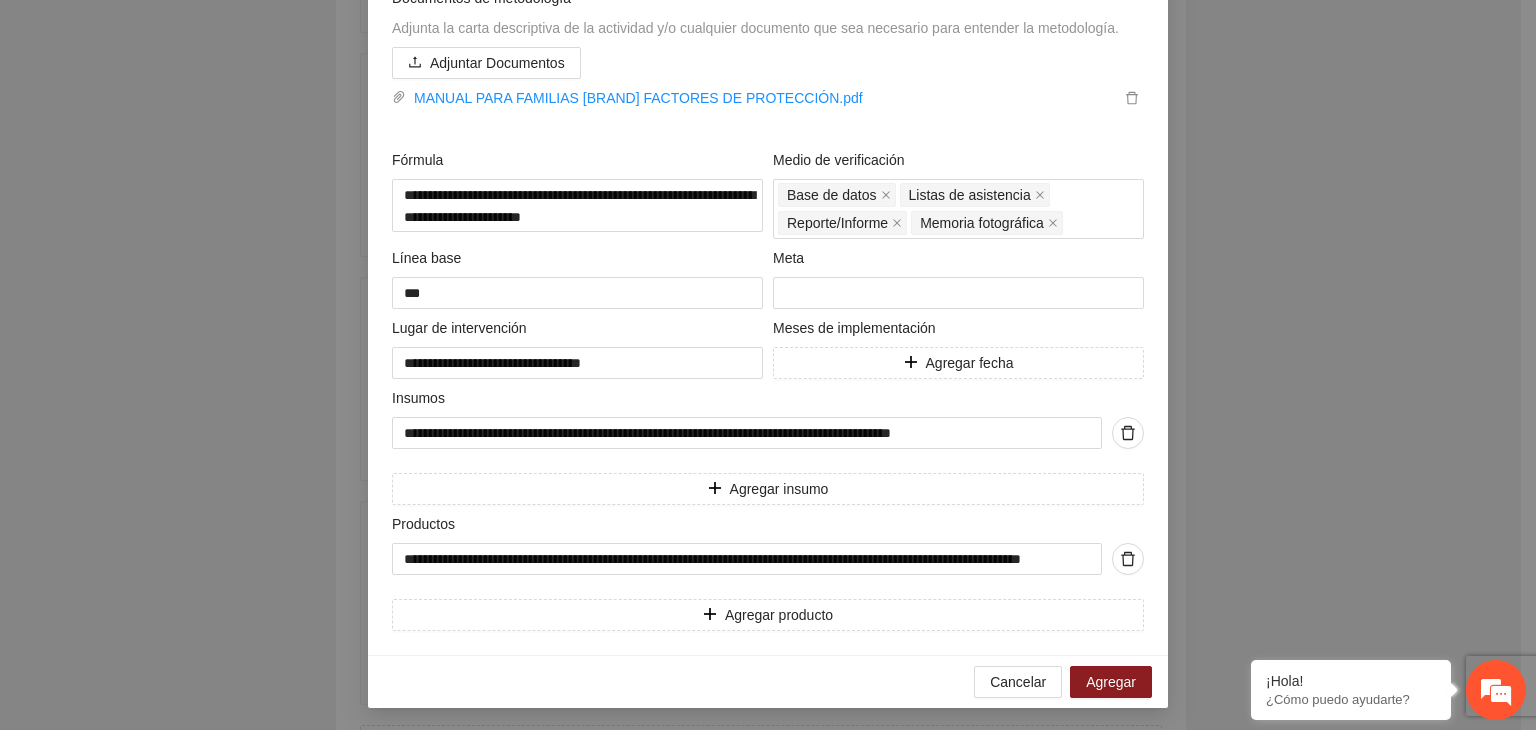scroll, scrollTop: 825, scrollLeft: 0, axis: vertical 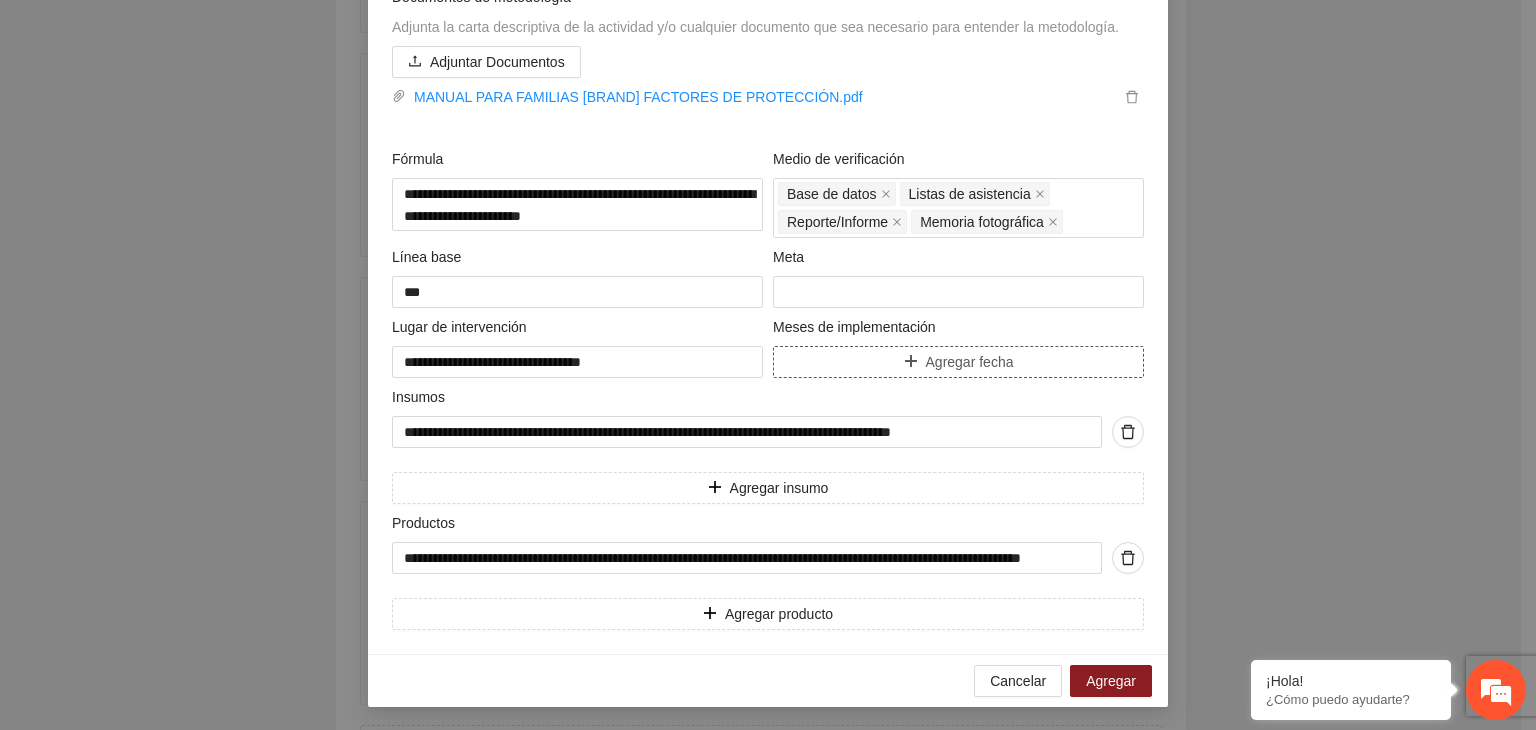 click on "Agregar fecha" at bounding box center [958, 362] 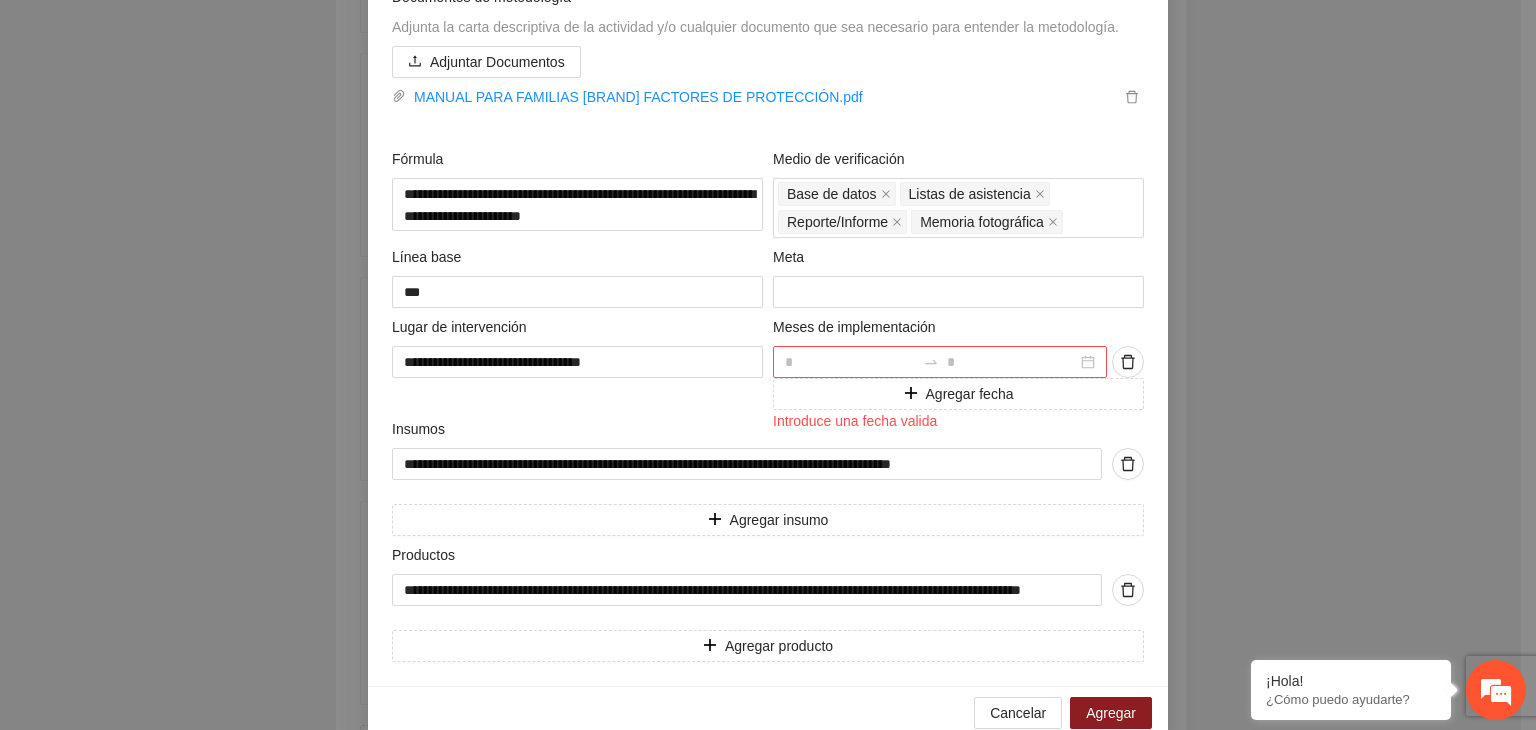 click on "**********" at bounding box center [768, 365] 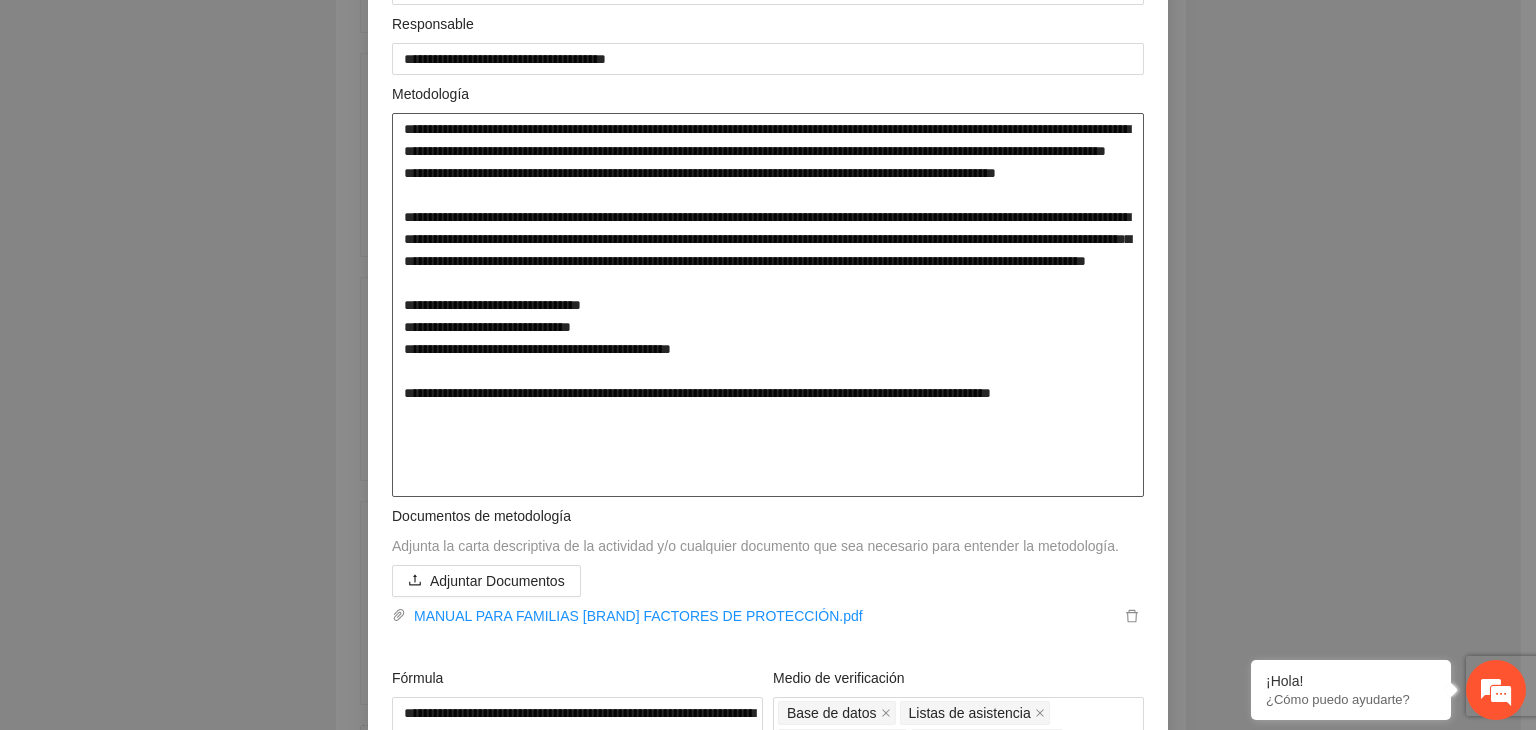 scroll, scrollTop: 305, scrollLeft: 0, axis: vertical 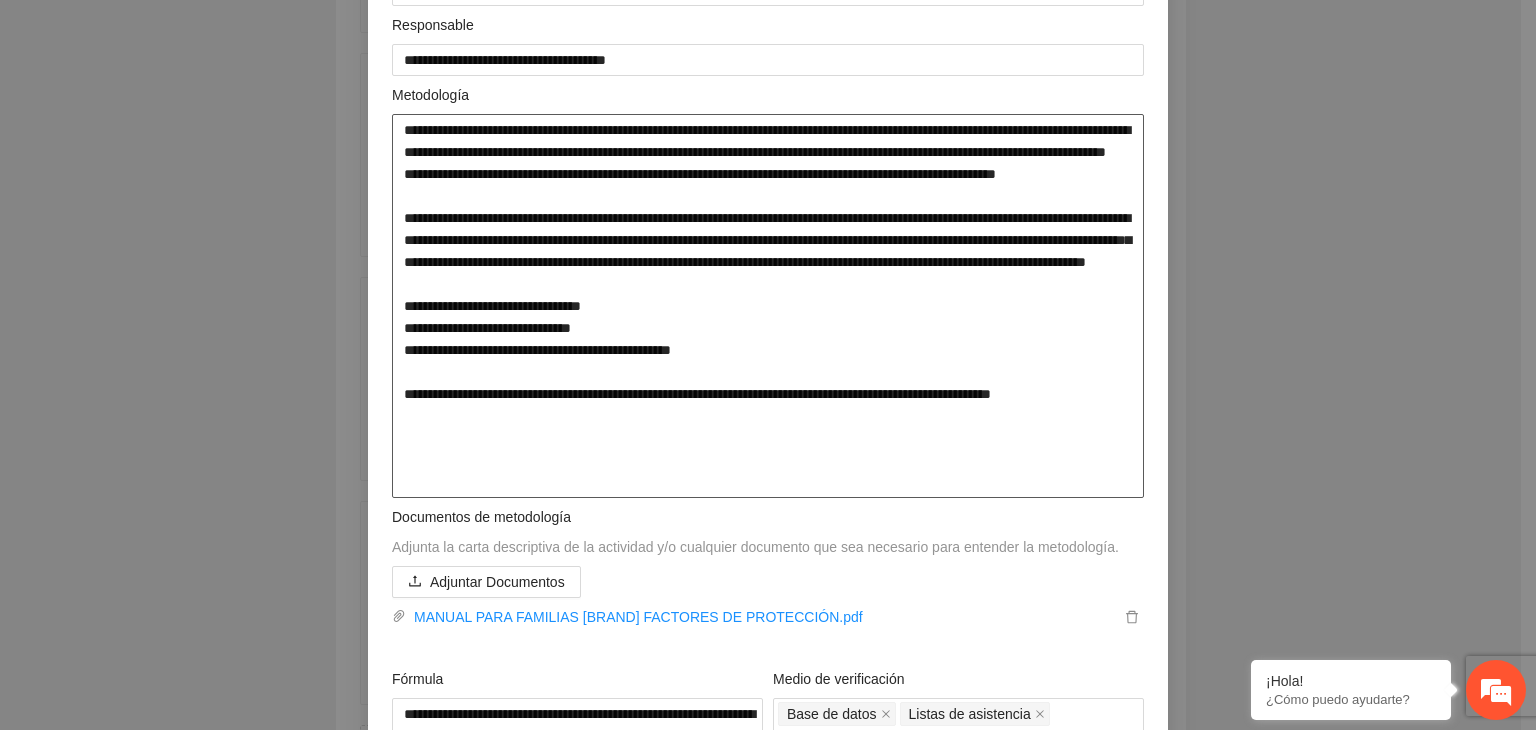 click at bounding box center (768, 306) 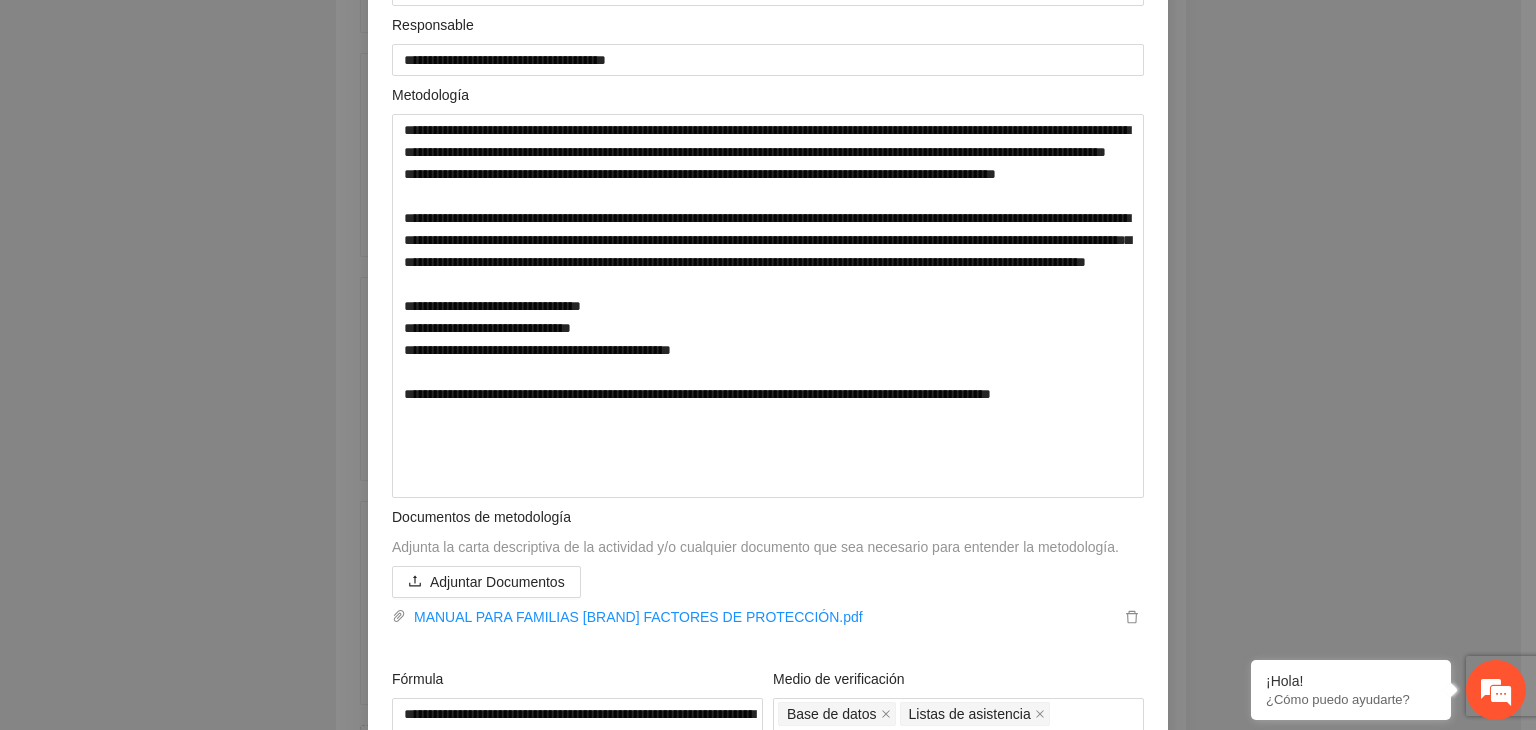 click on "**********" at bounding box center (768, 365) 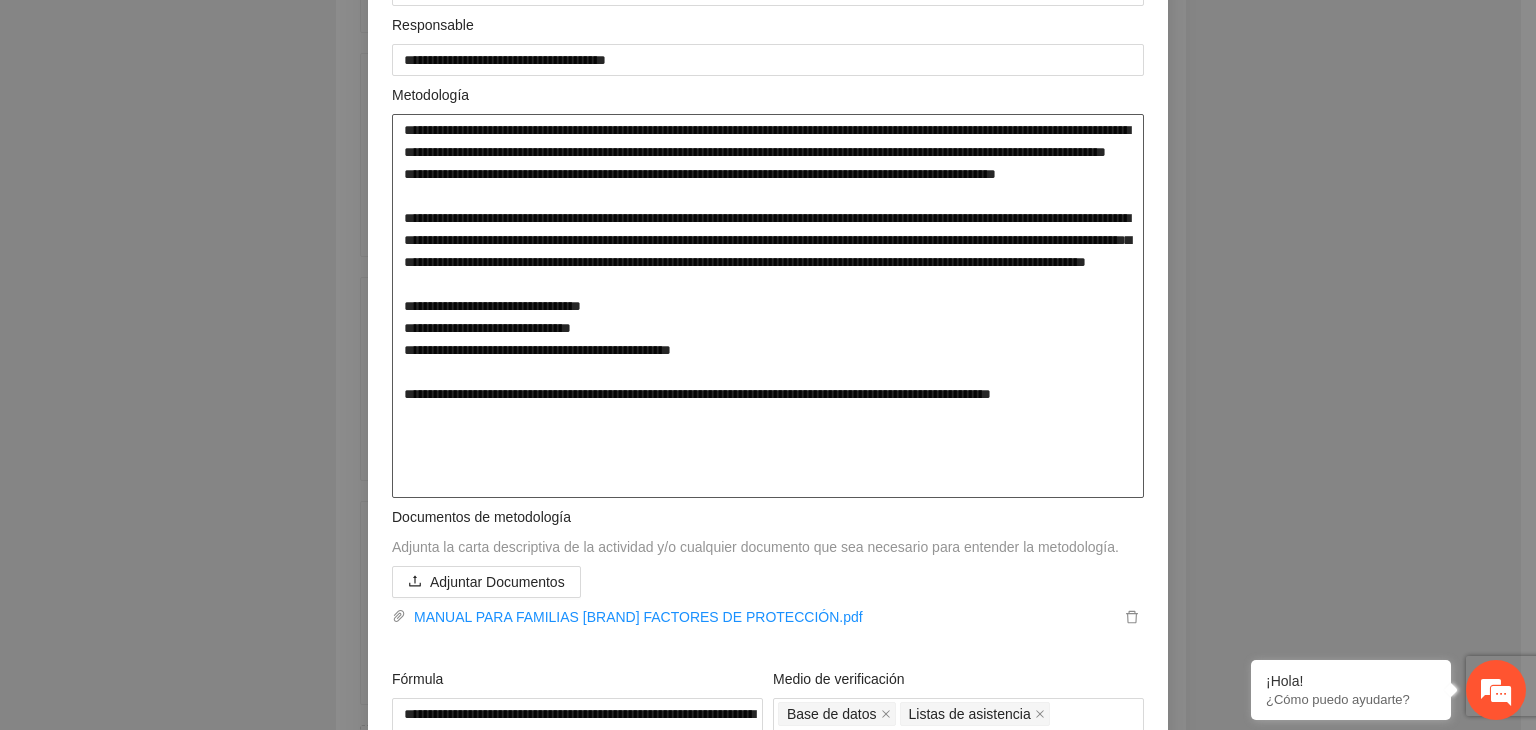 click at bounding box center [768, 306] 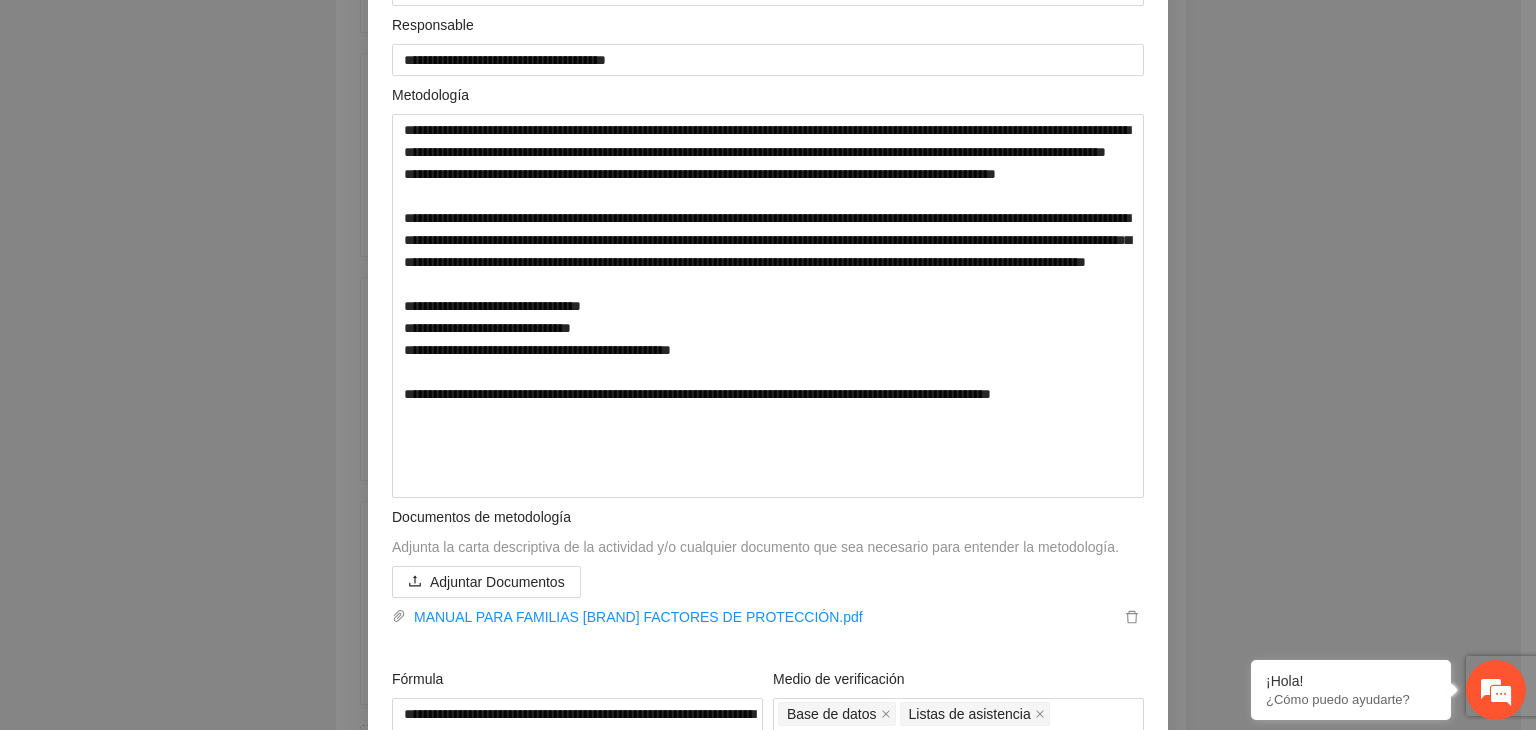 click on "**********" at bounding box center [768, 365] 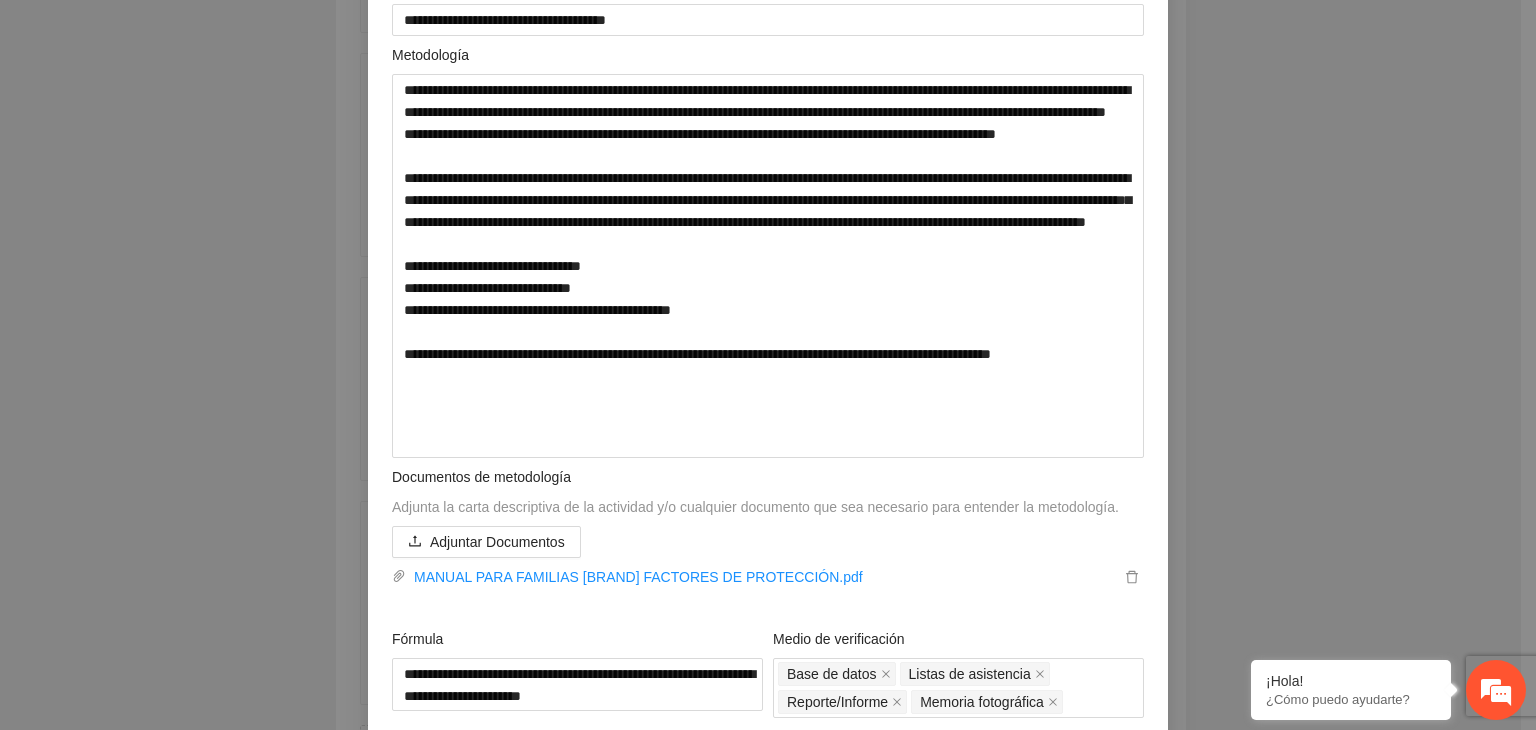 scroll, scrollTop: 385, scrollLeft: 0, axis: vertical 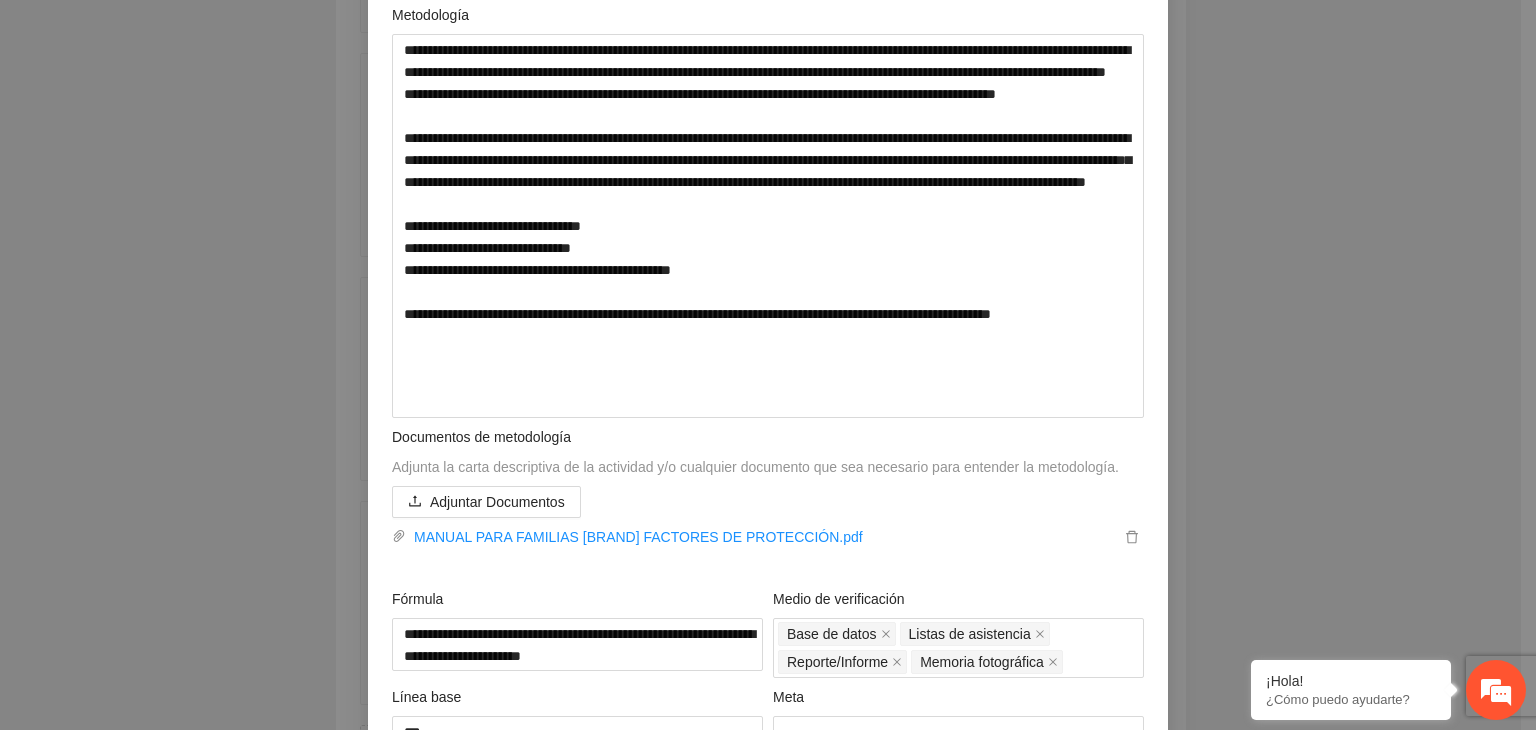 click on "**********" at bounding box center (768, 365) 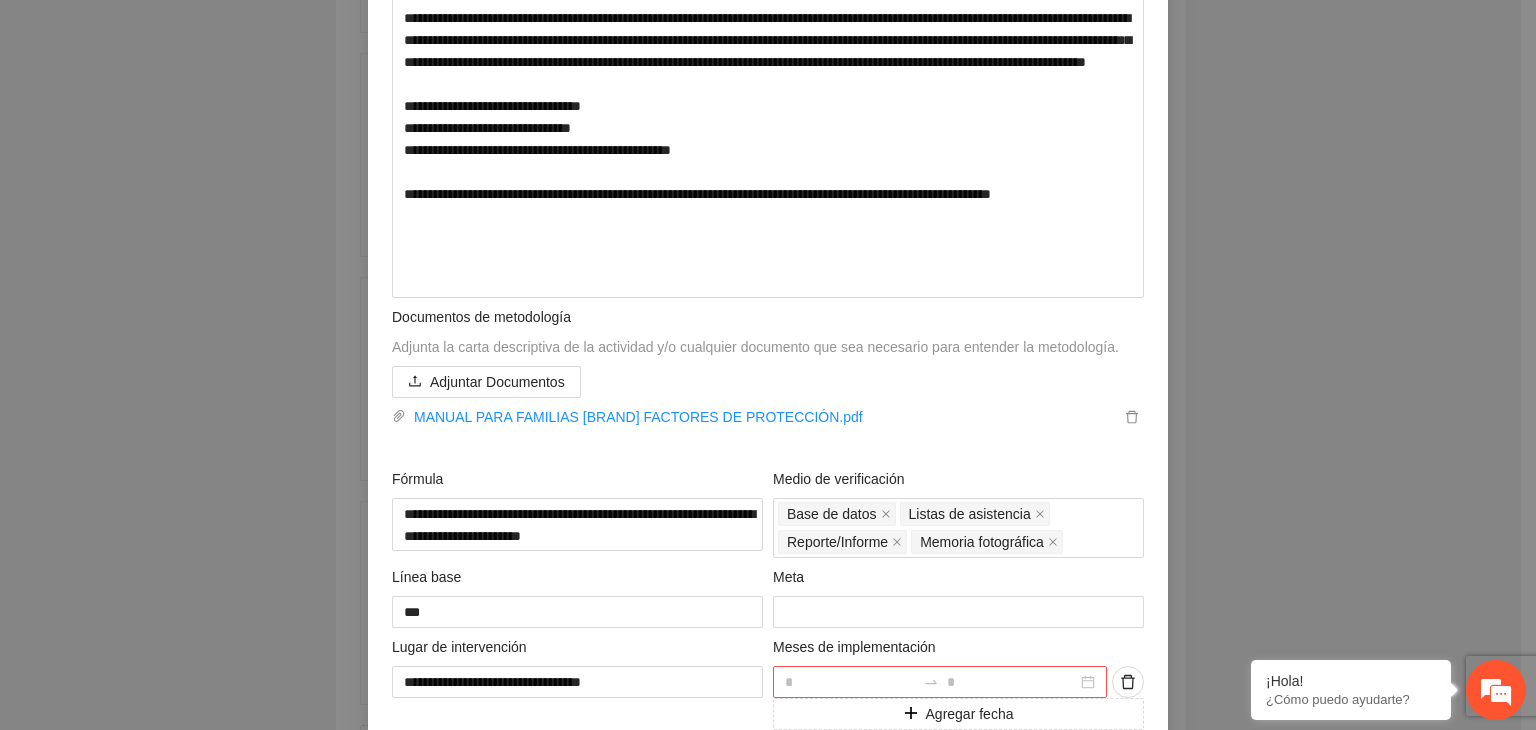 scroll, scrollTop: 545, scrollLeft: 0, axis: vertical 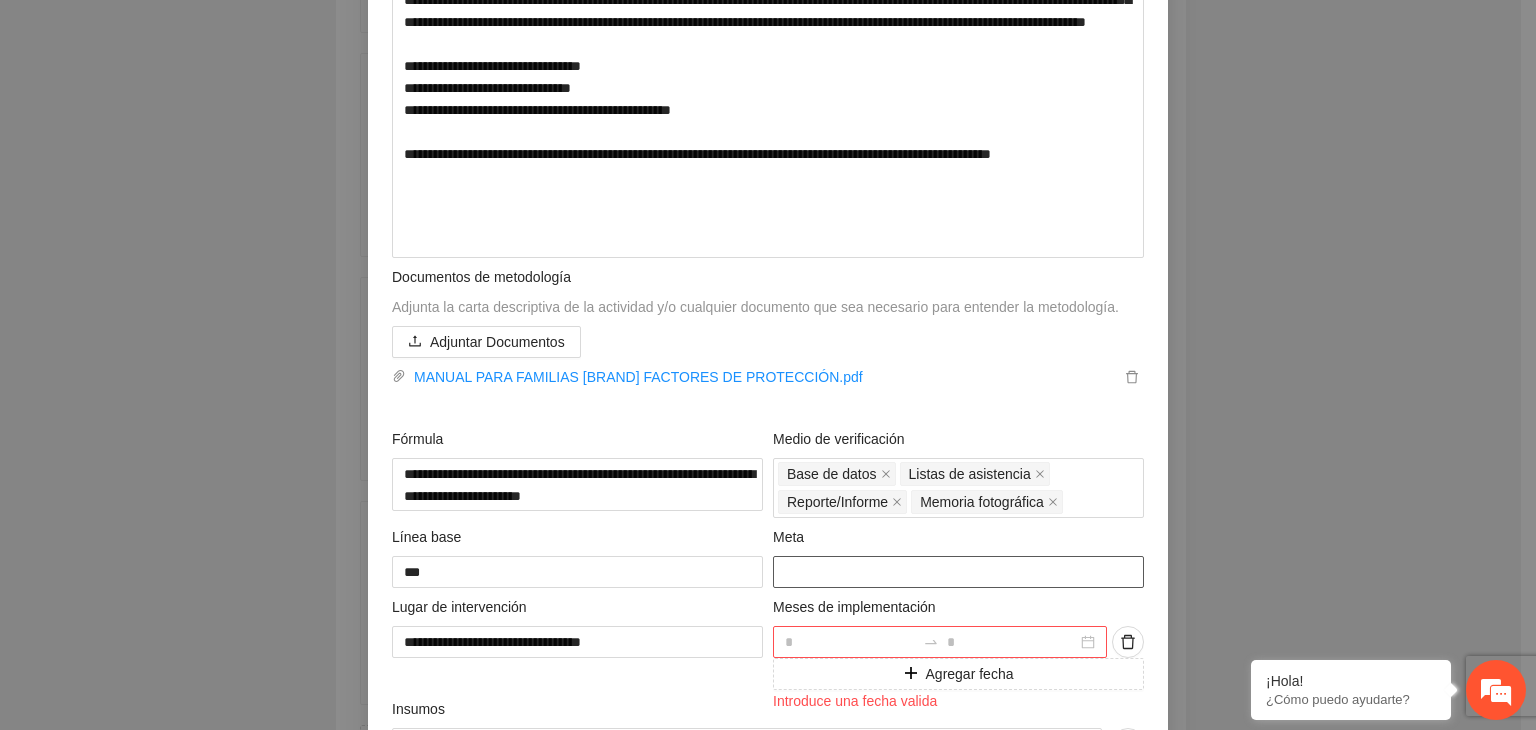 click on "***" at bounding box center (958, 572) 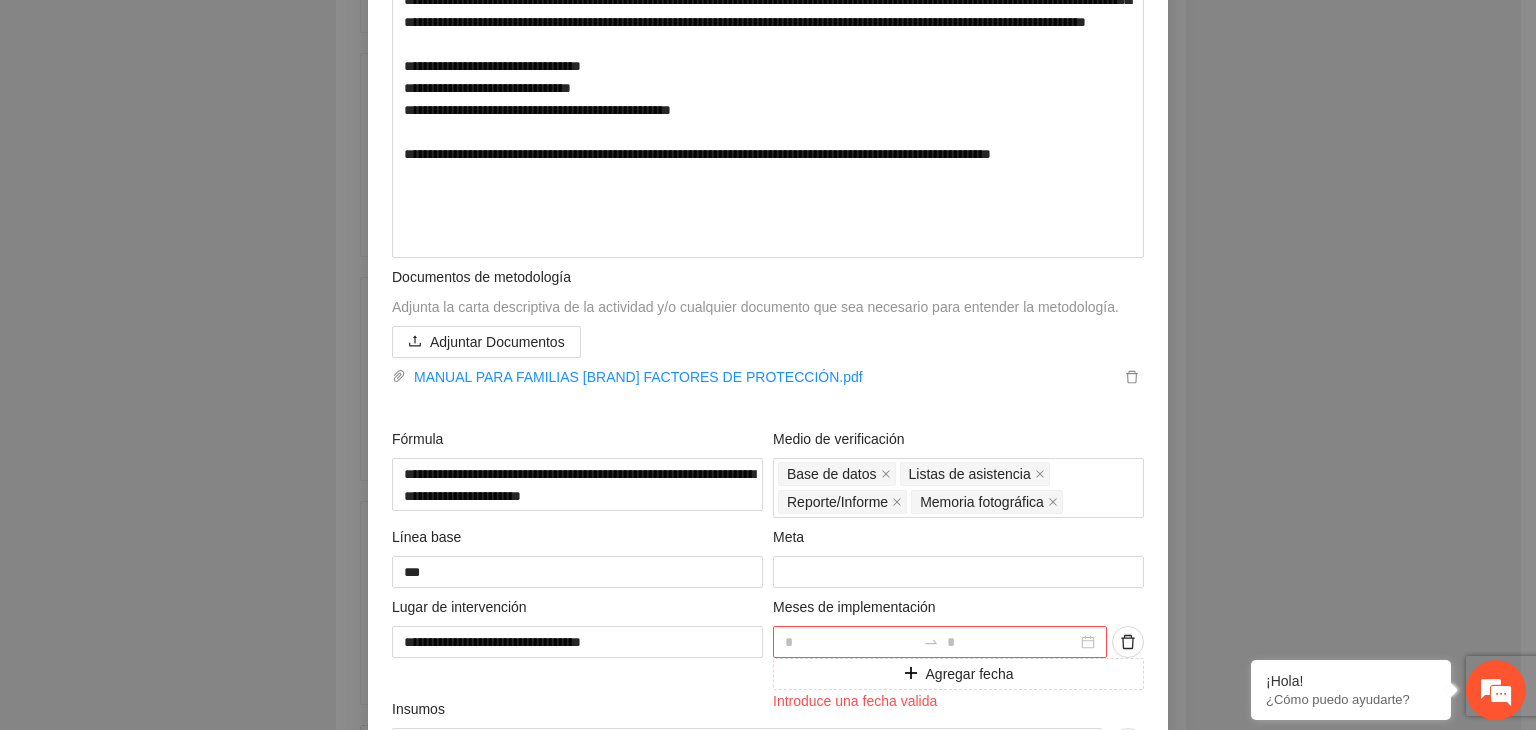 click on "**********" at bounding box center [768, 365] 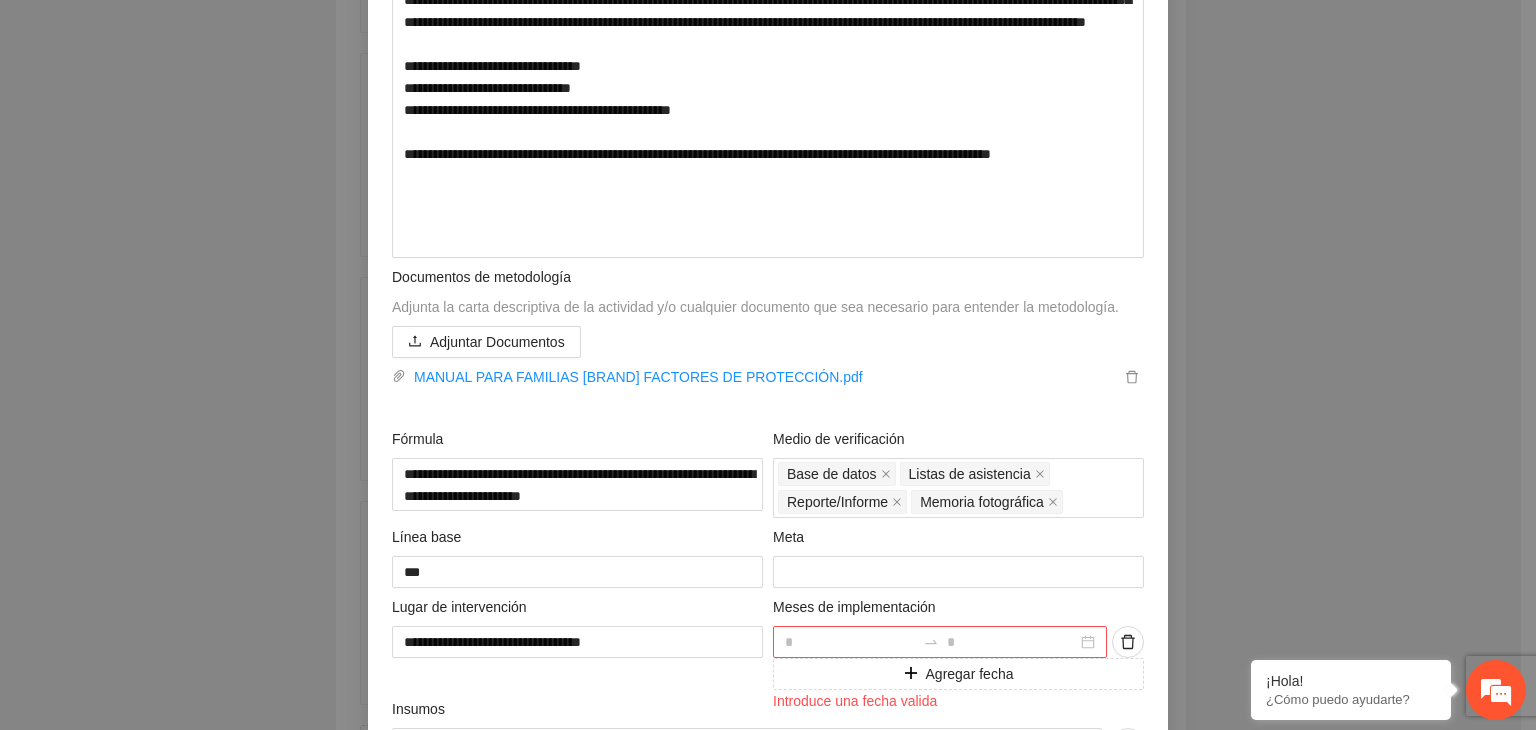 click on "**********" at bounding box center (768, 365) 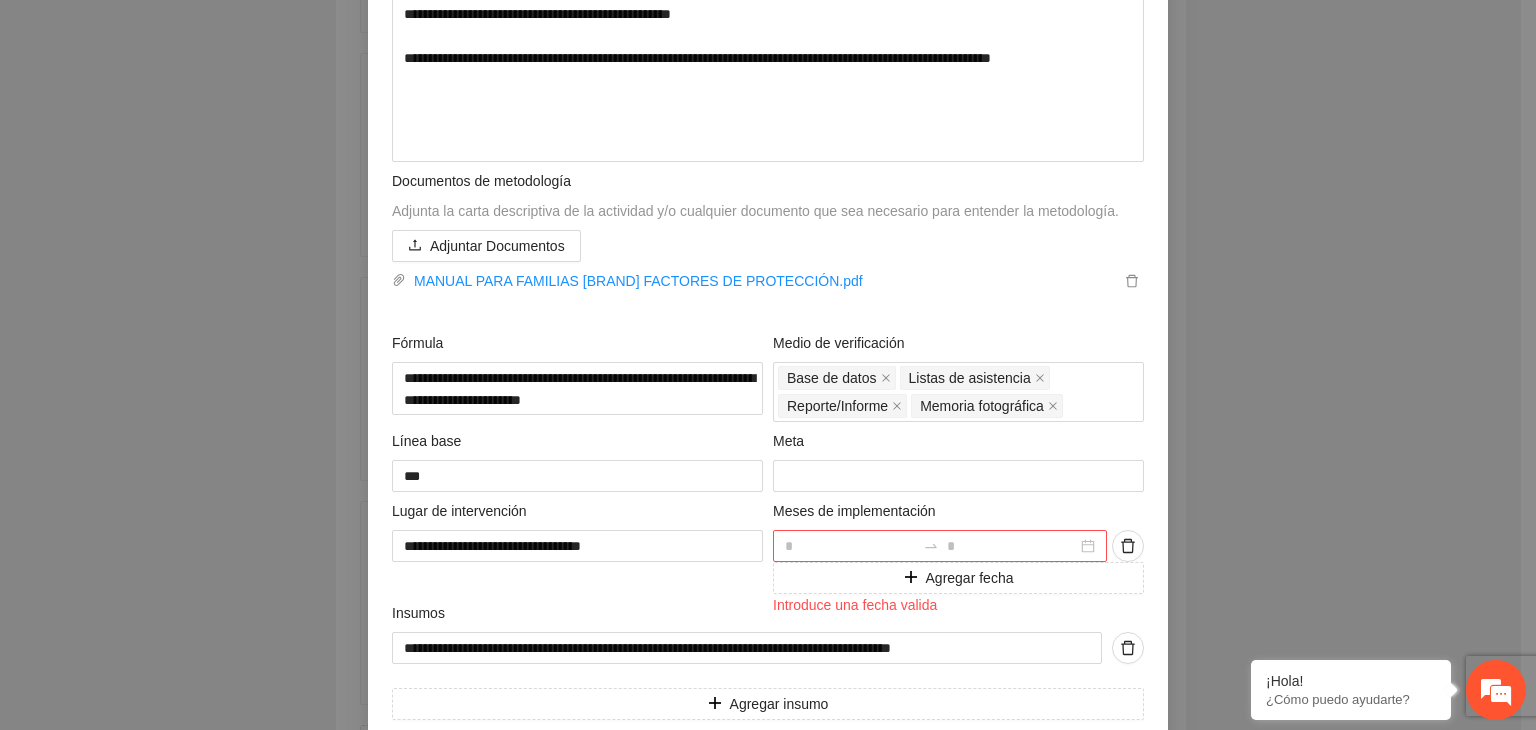 scroll, scrollTop: 665, scrollLeft: 0, axis: vertical 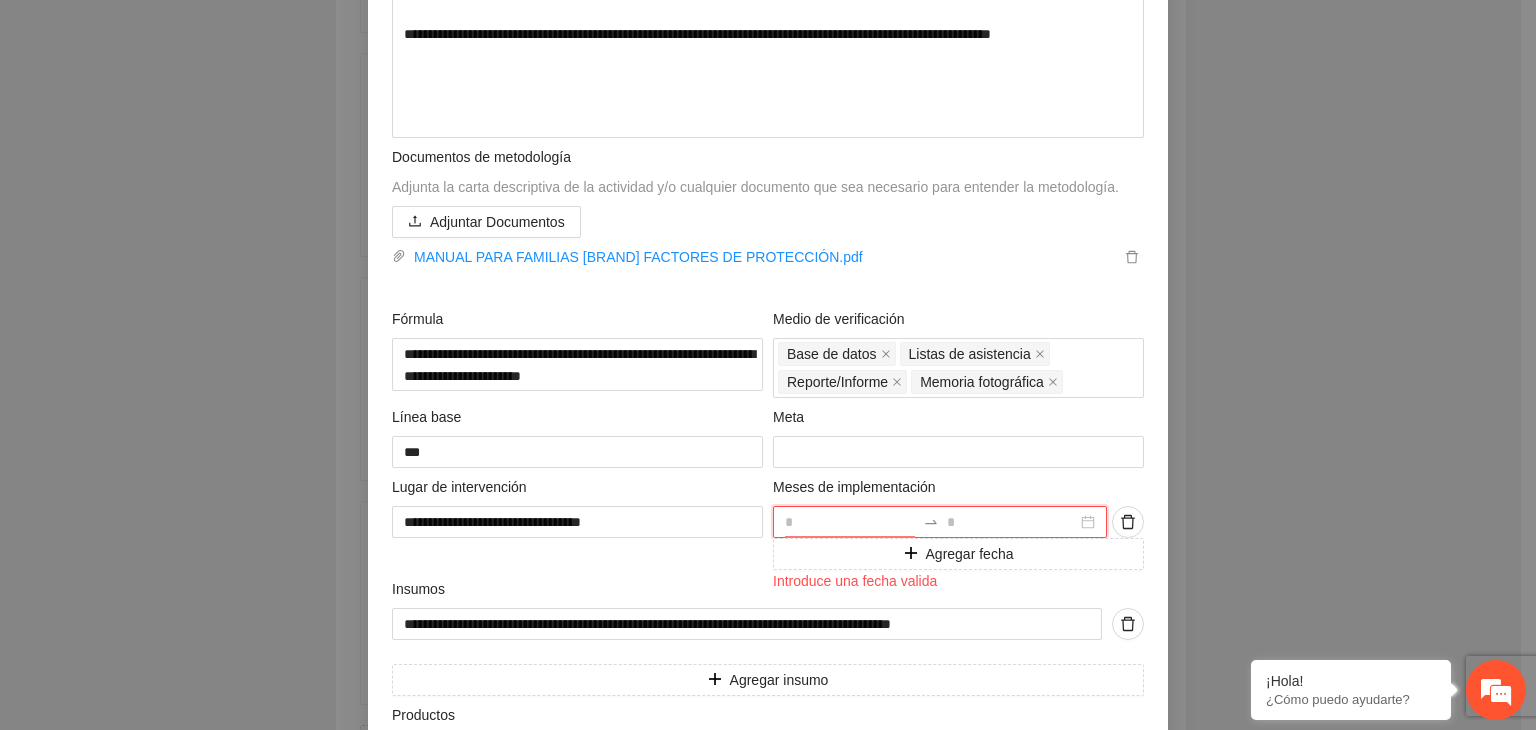click at bounding box center [850, 522] 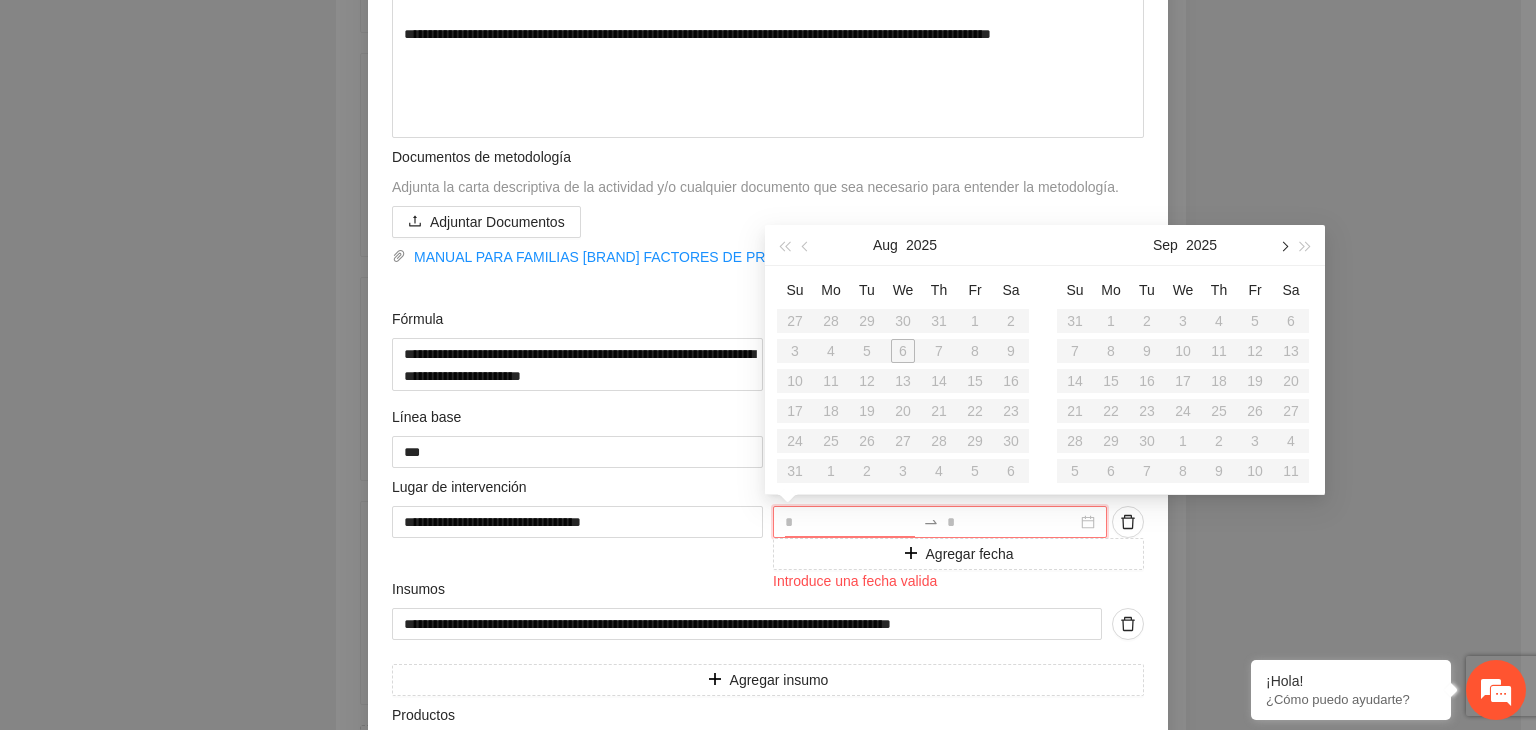 click at bounding box center [1283, 245] 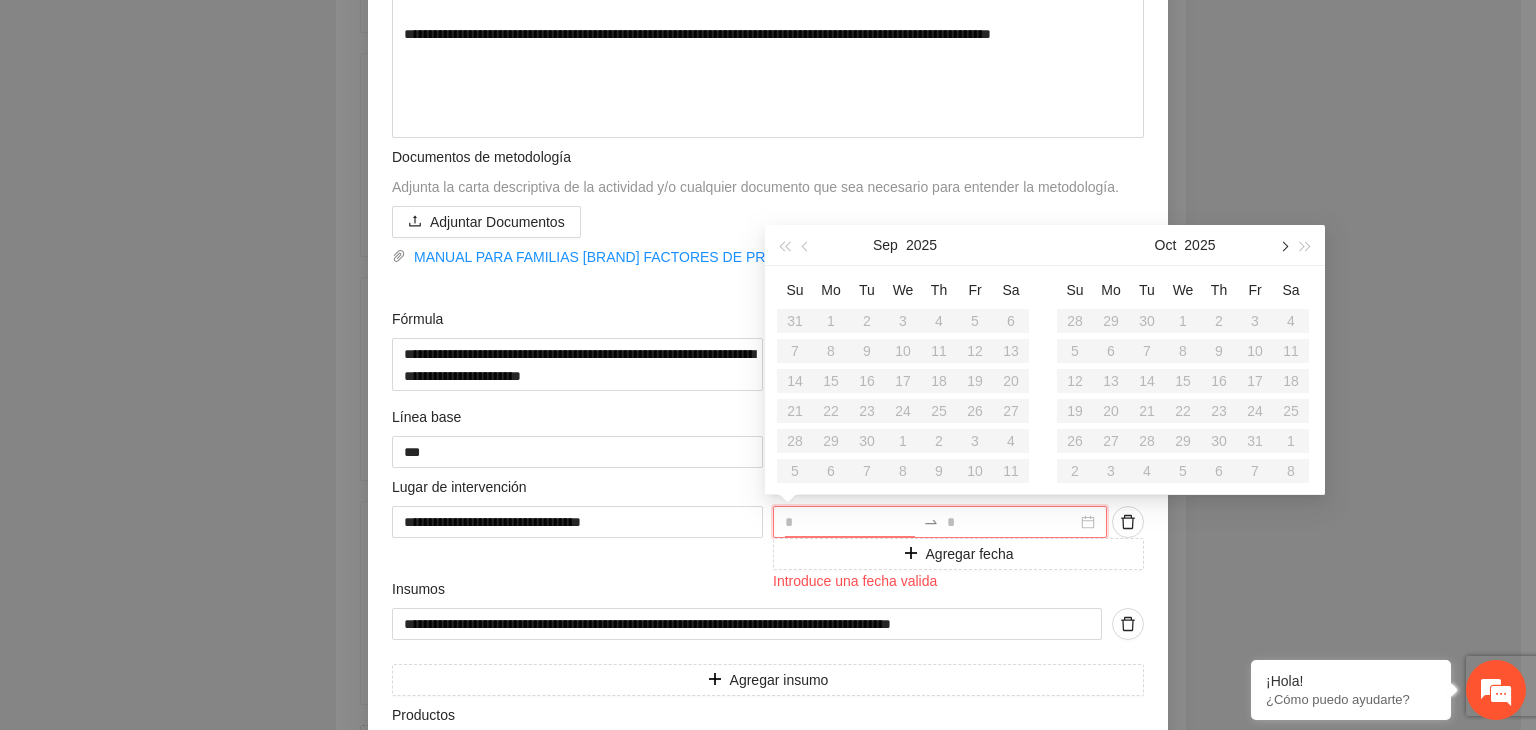 click at bounding box center [1283, 245] 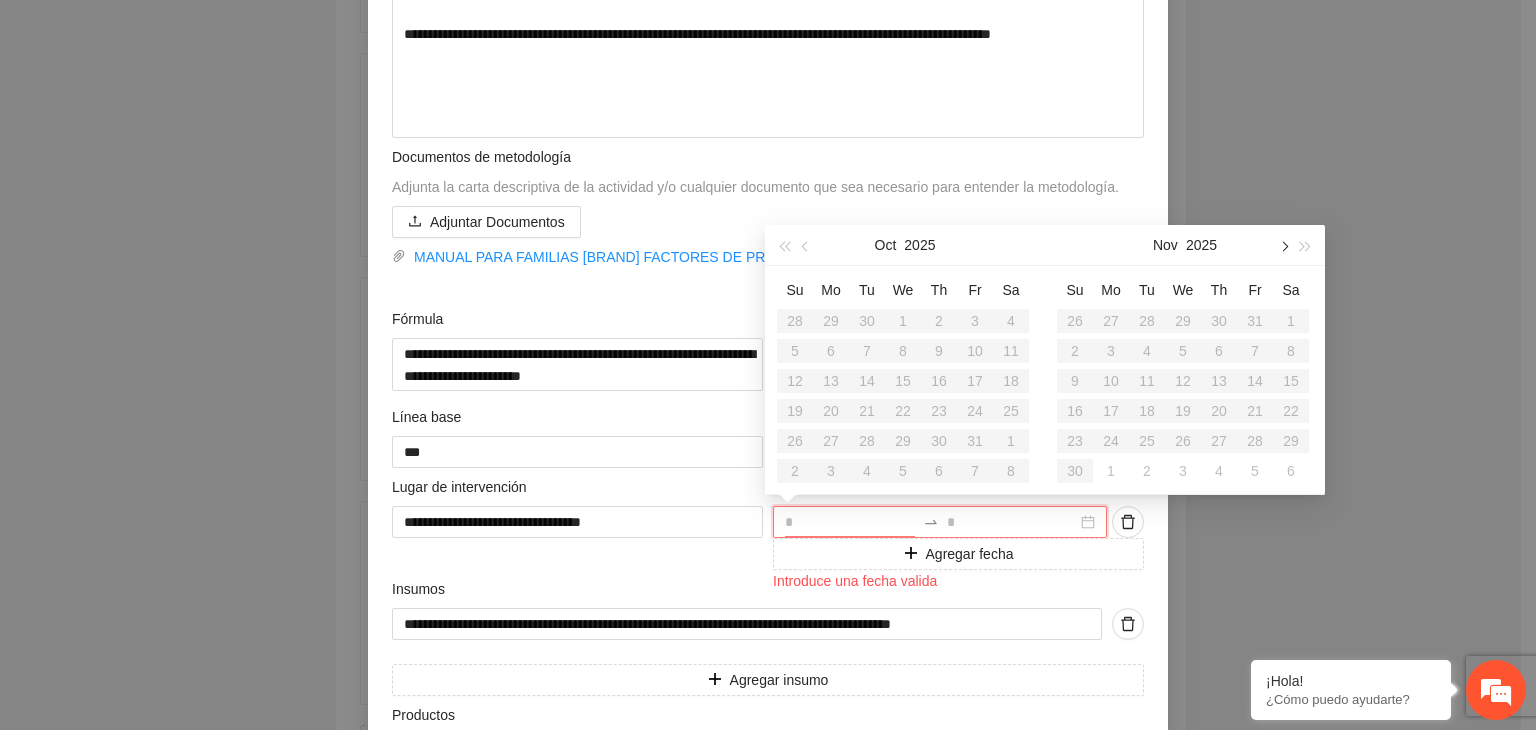 click at bounding box center [1283, 245] 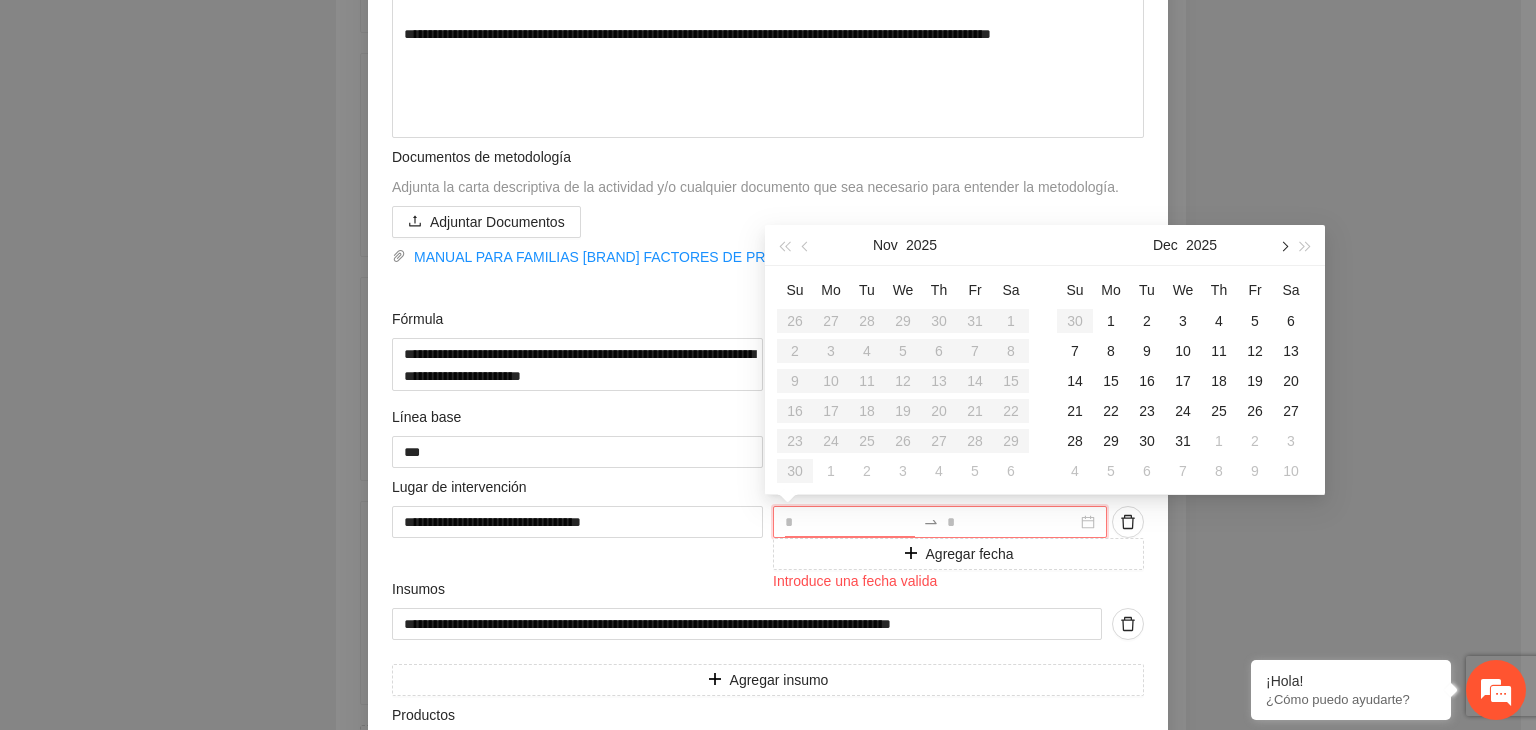 click at bounding box center [1283, 245] 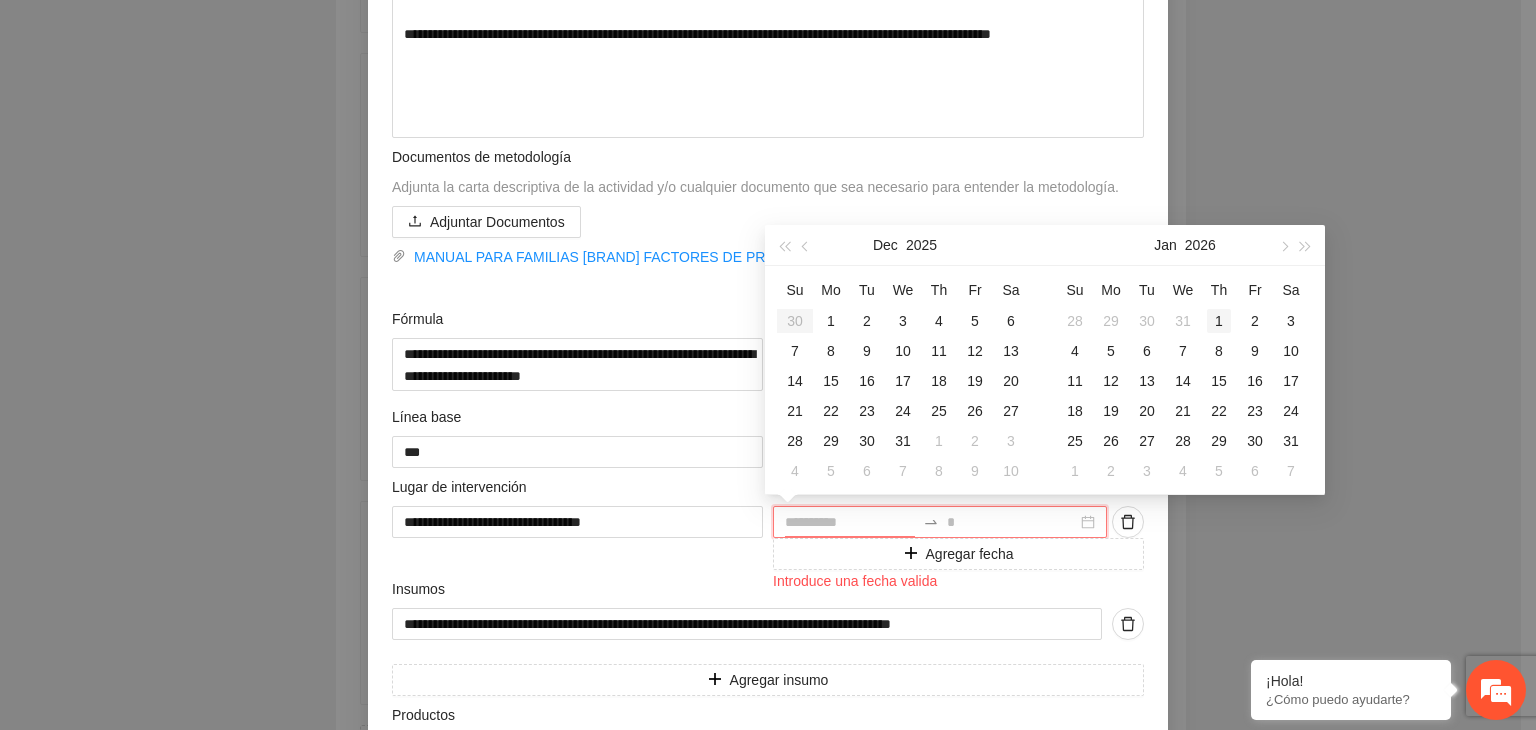 click on "1" at bounding box center (1219, 321) 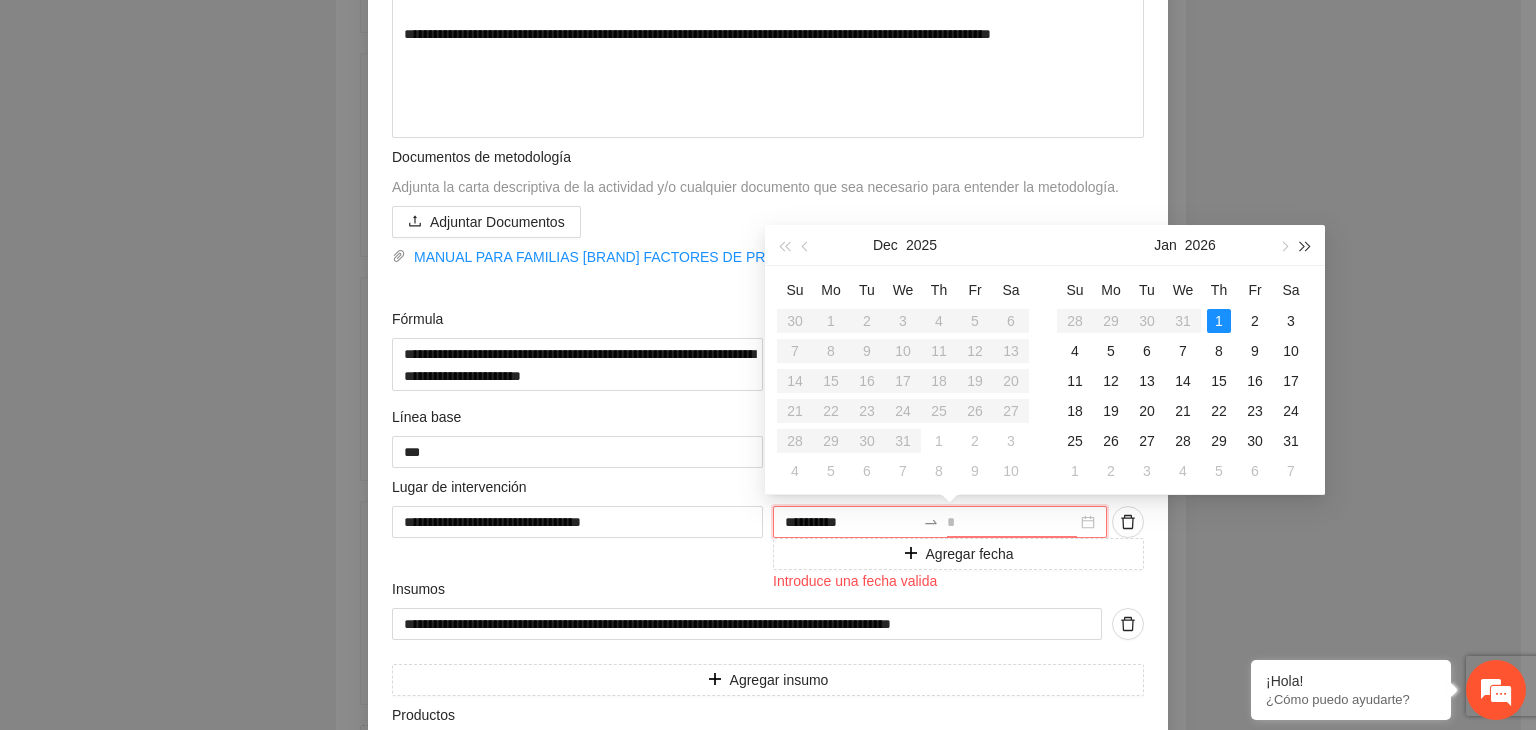 click at bounding box center (1306, 246) 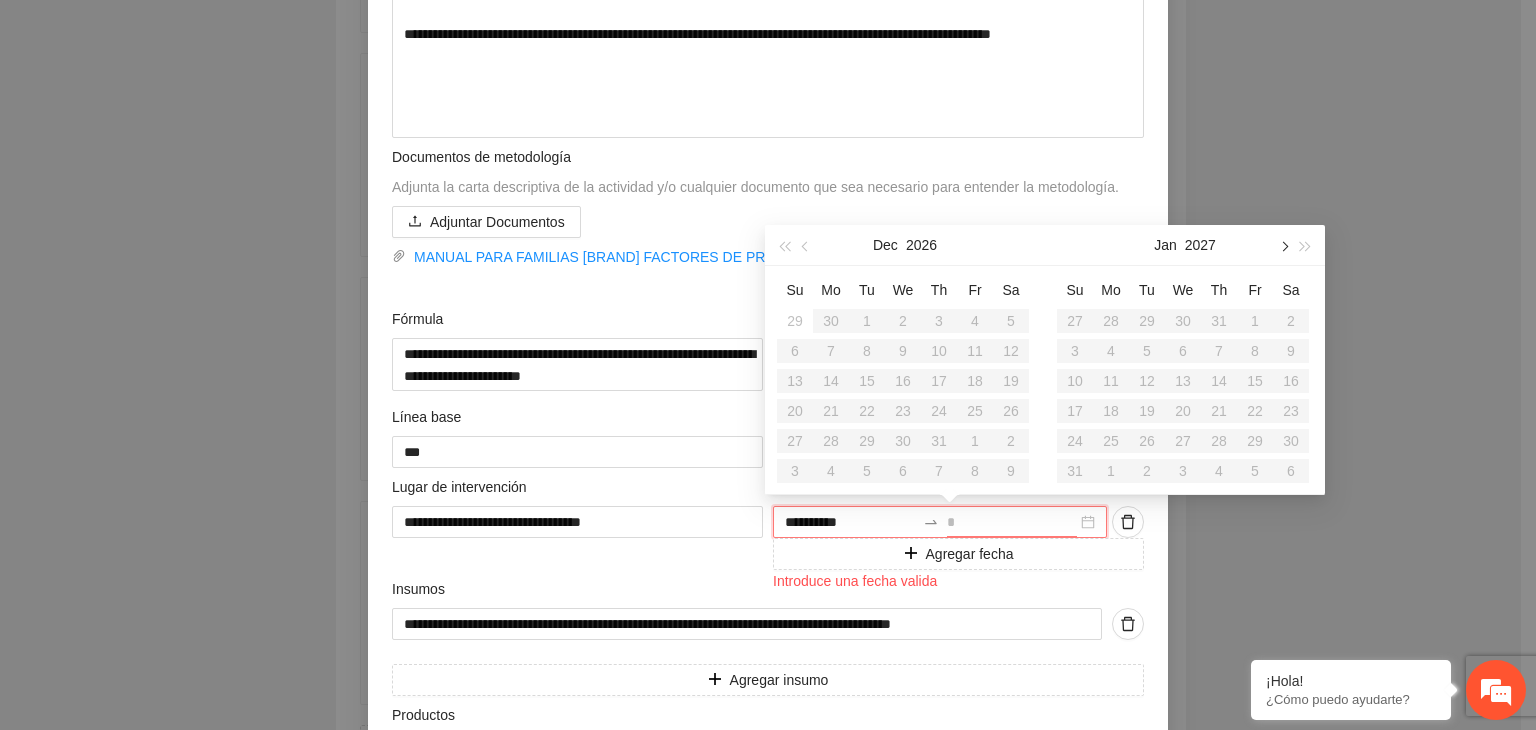 click at bounding box center [1283, 246] 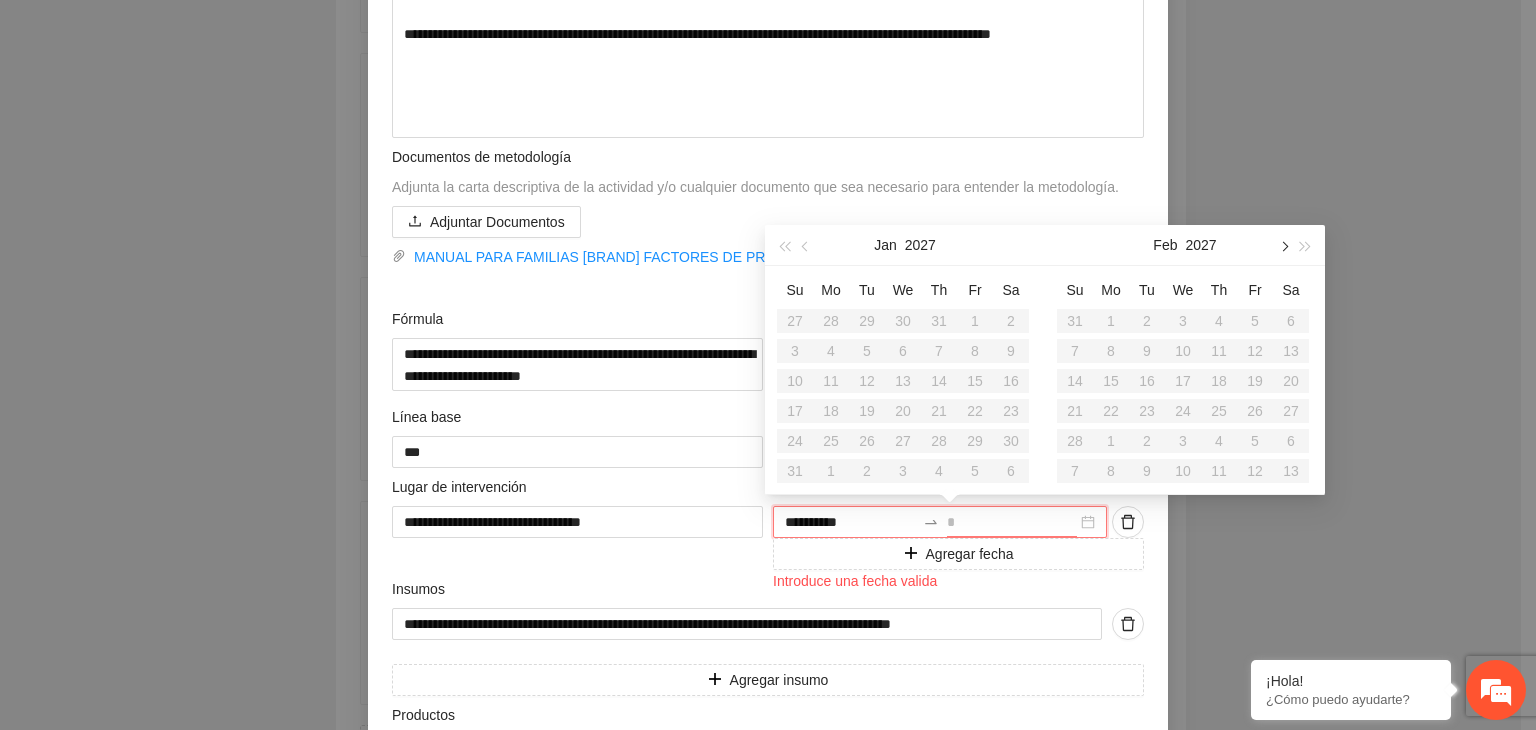 click at bounding box center (1283, 246) 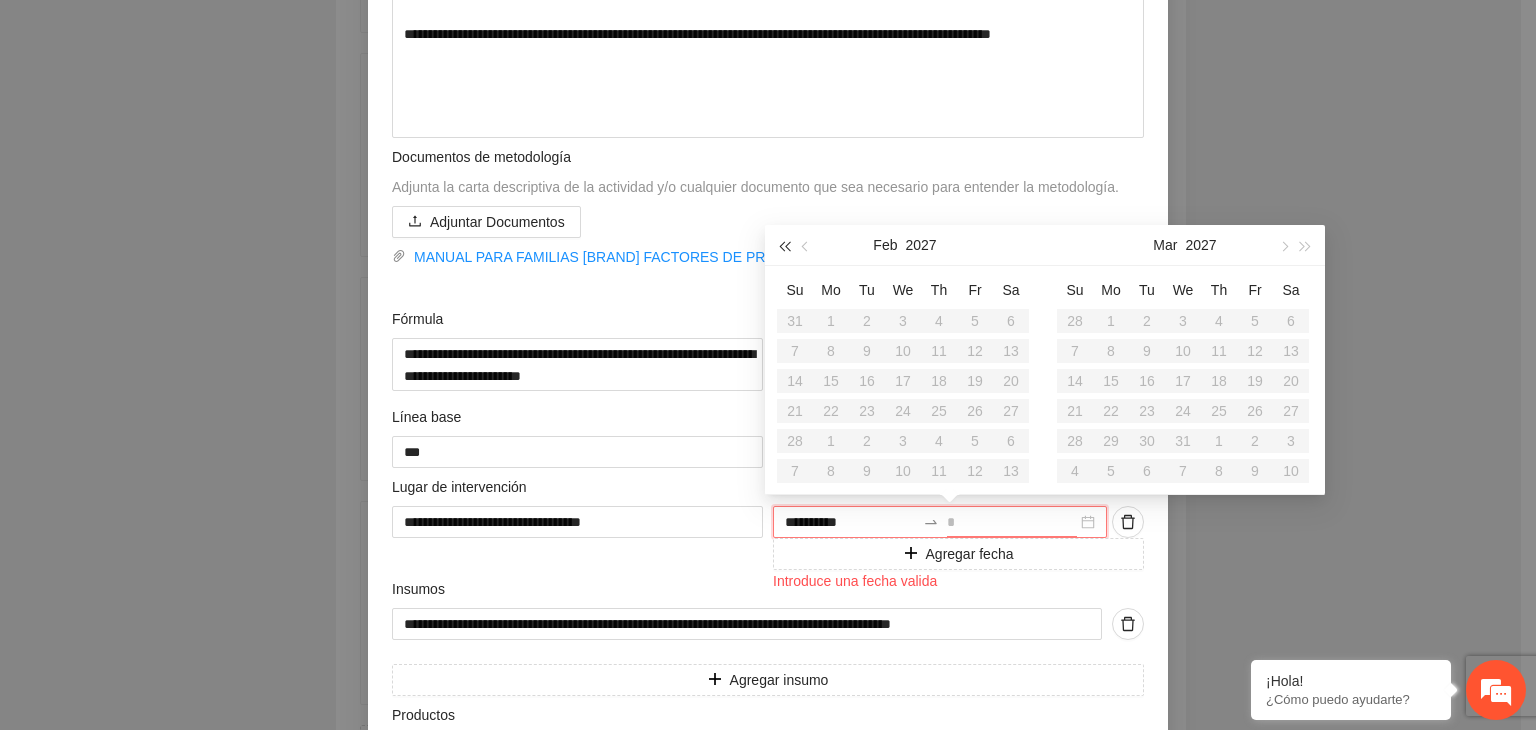 click at bounding box center (784, 246) 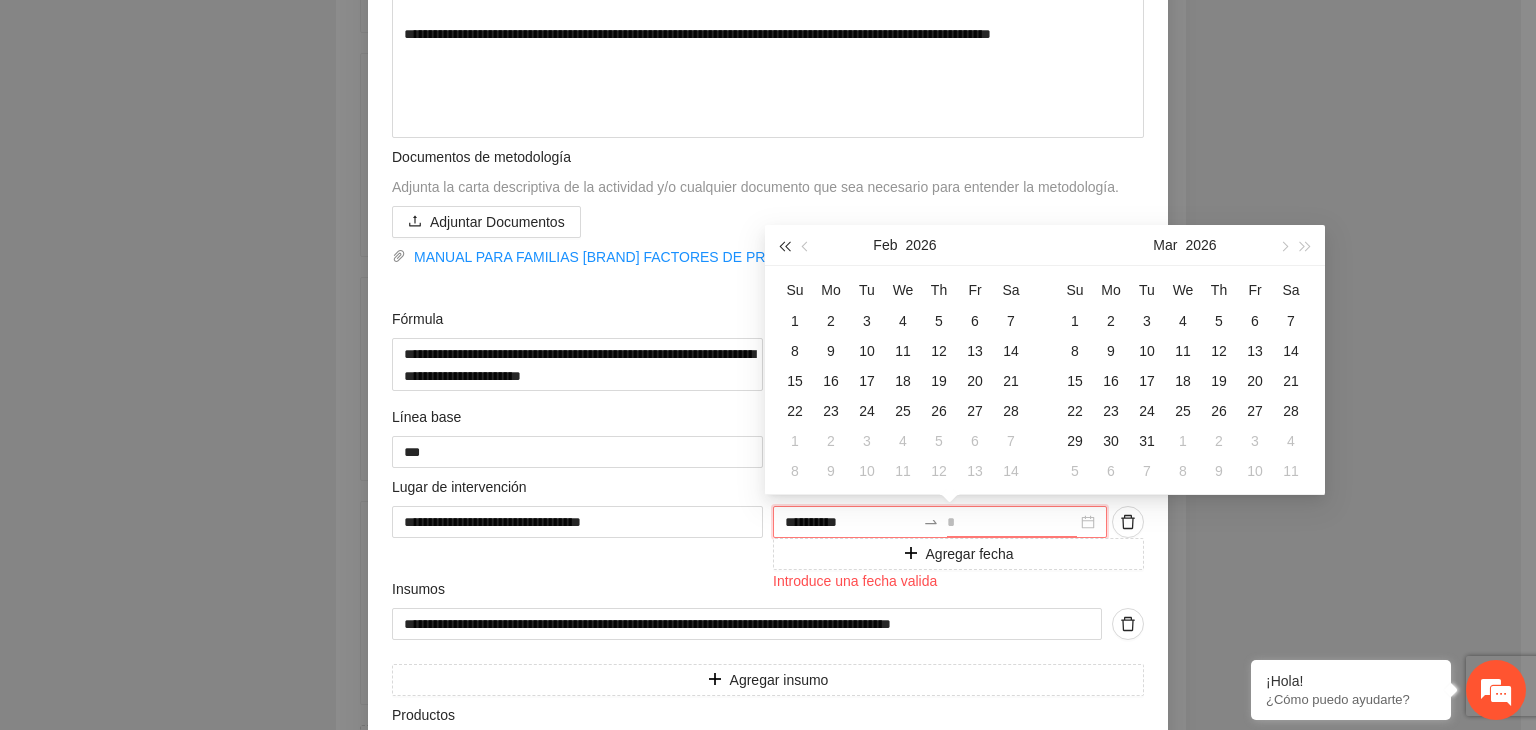 click at bounding box center [784, 246] 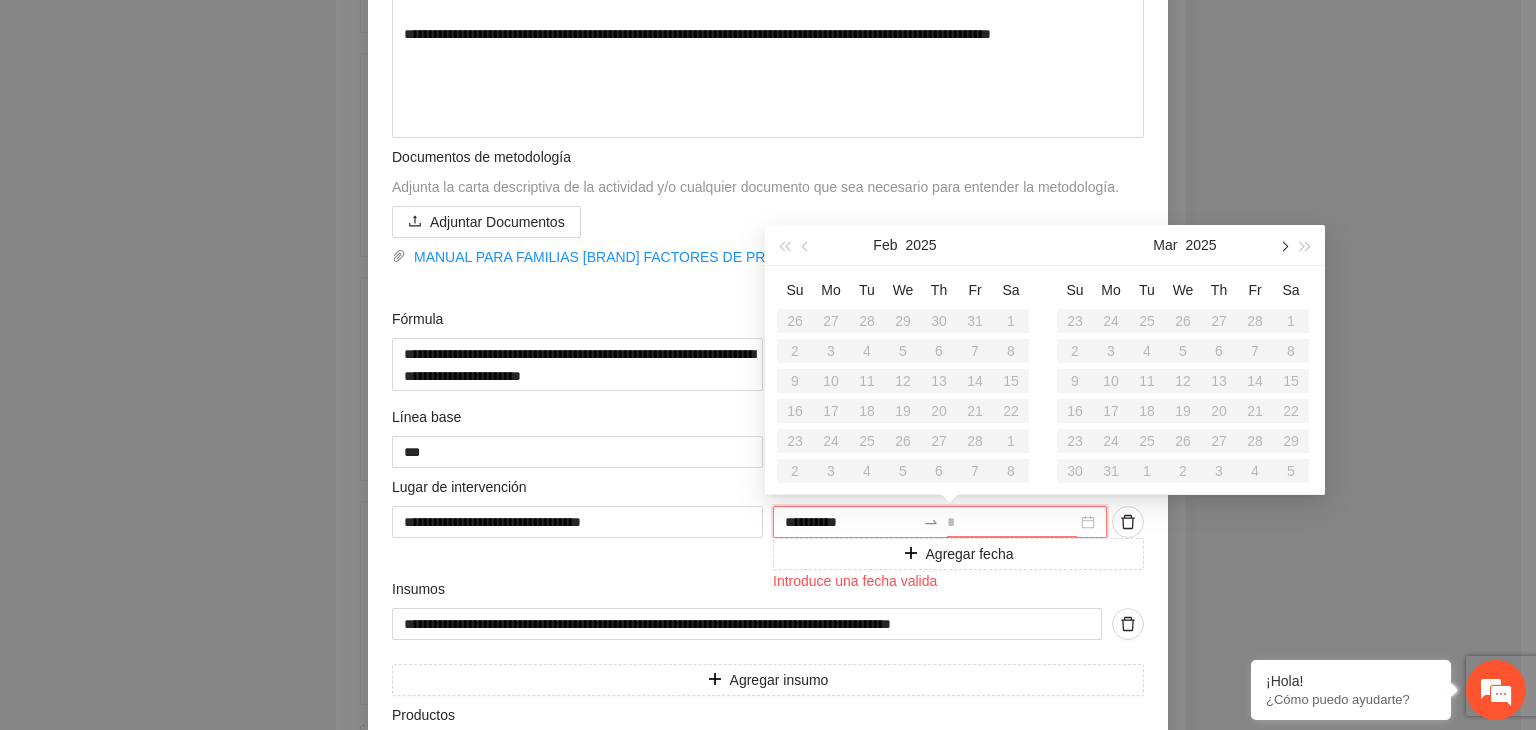 click at bounding box center [1283, 245] 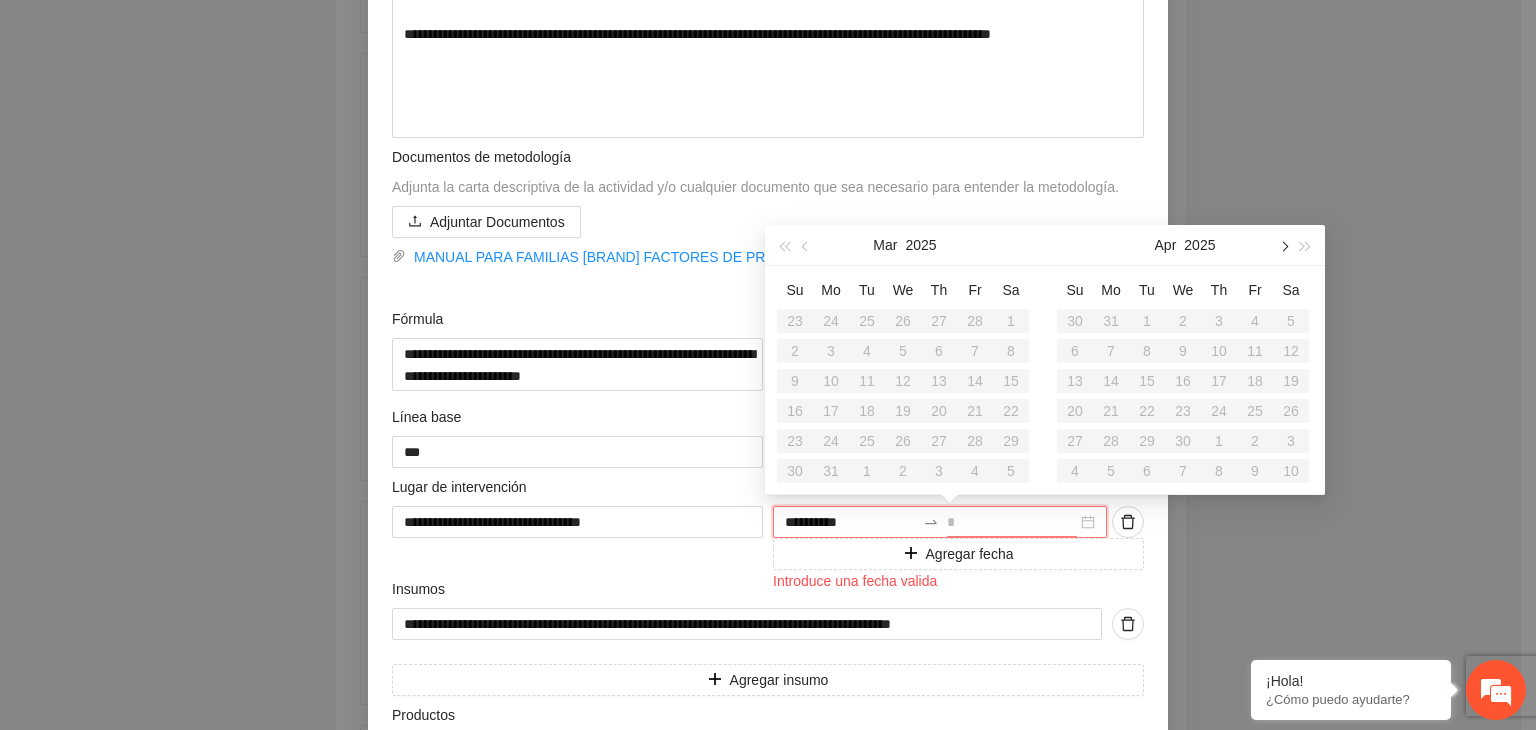 click at bounding box center (1283, 245) 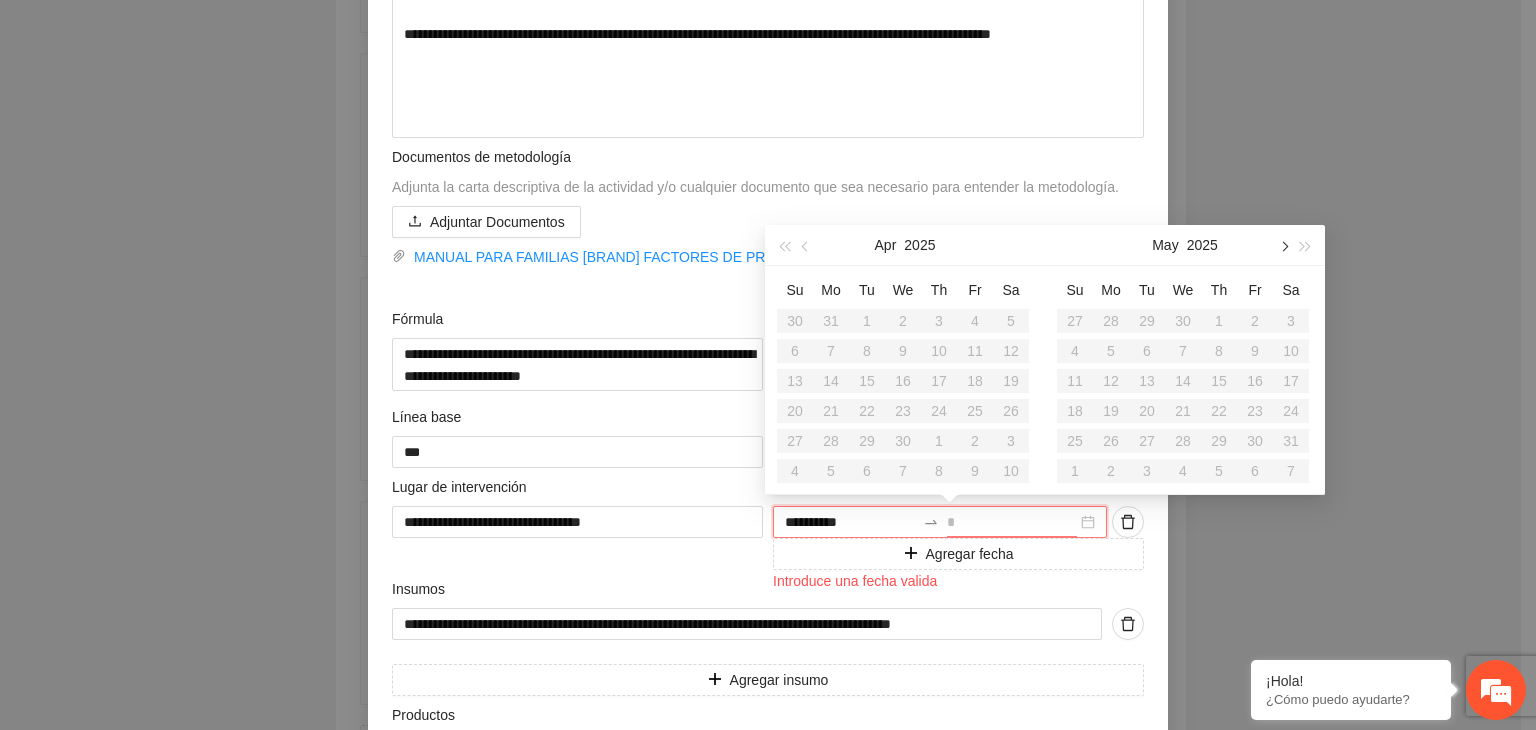 click at bounding box center [1283, 245] 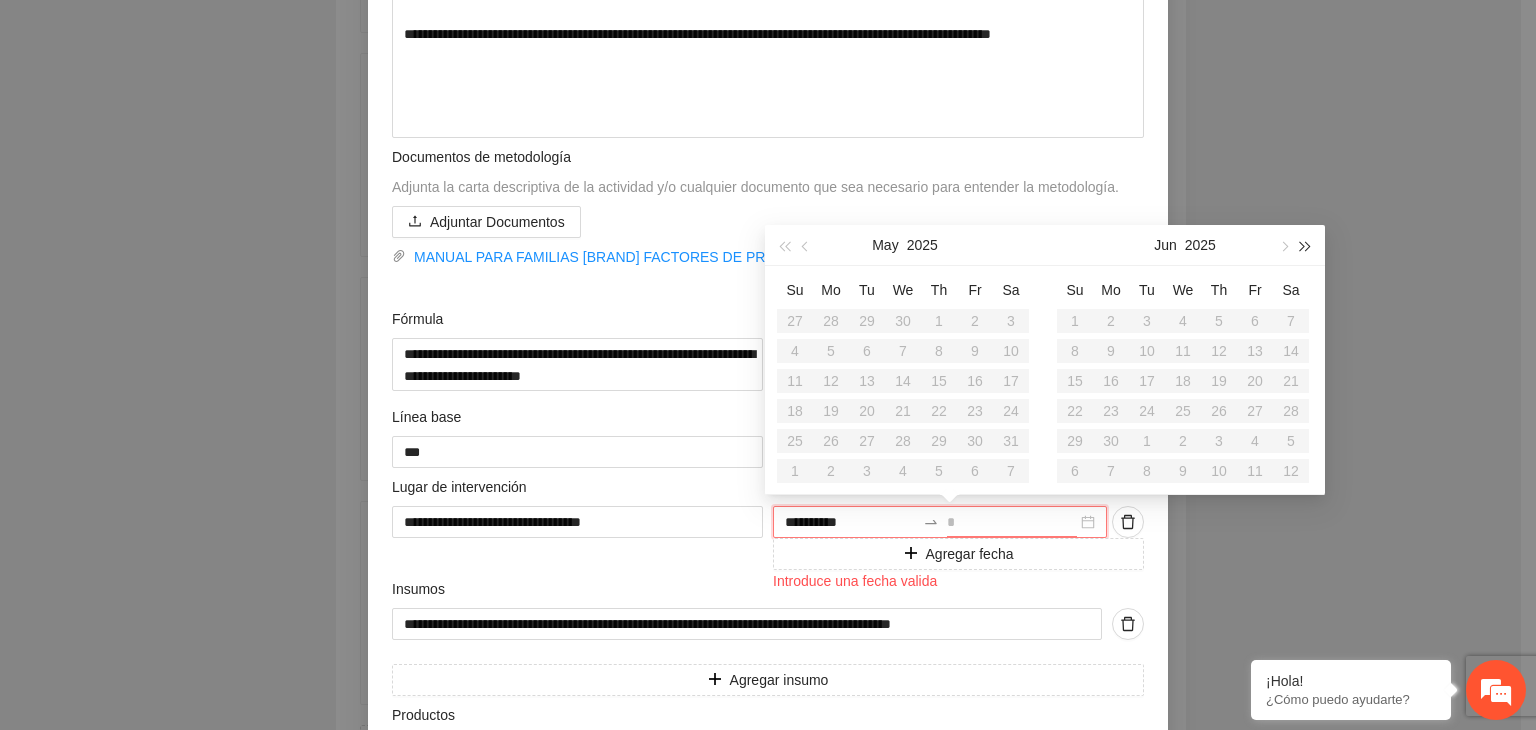 click at bounding box center [1306, 245] 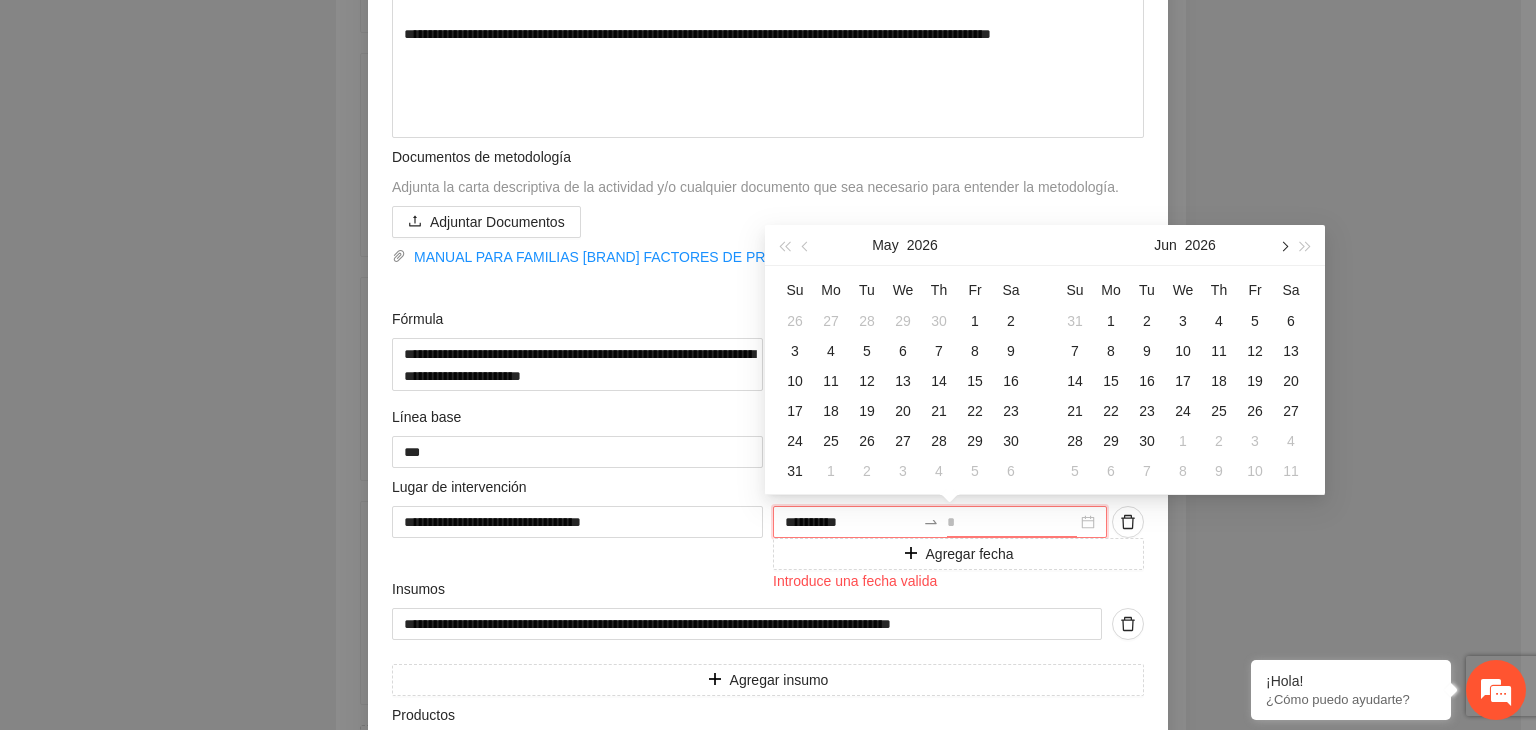 click at bounding box center [1283, 246] 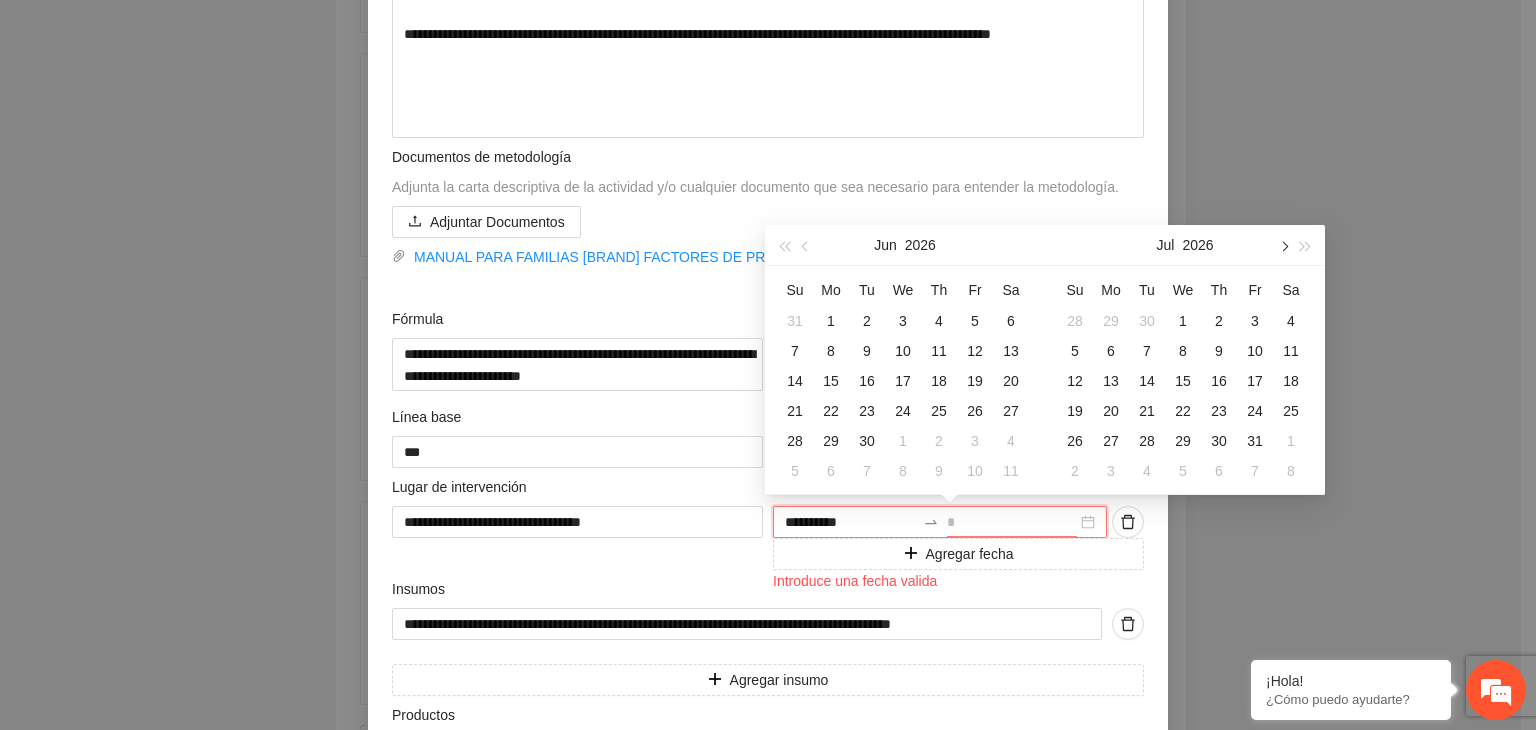 click at bounding box center (1283, 246) 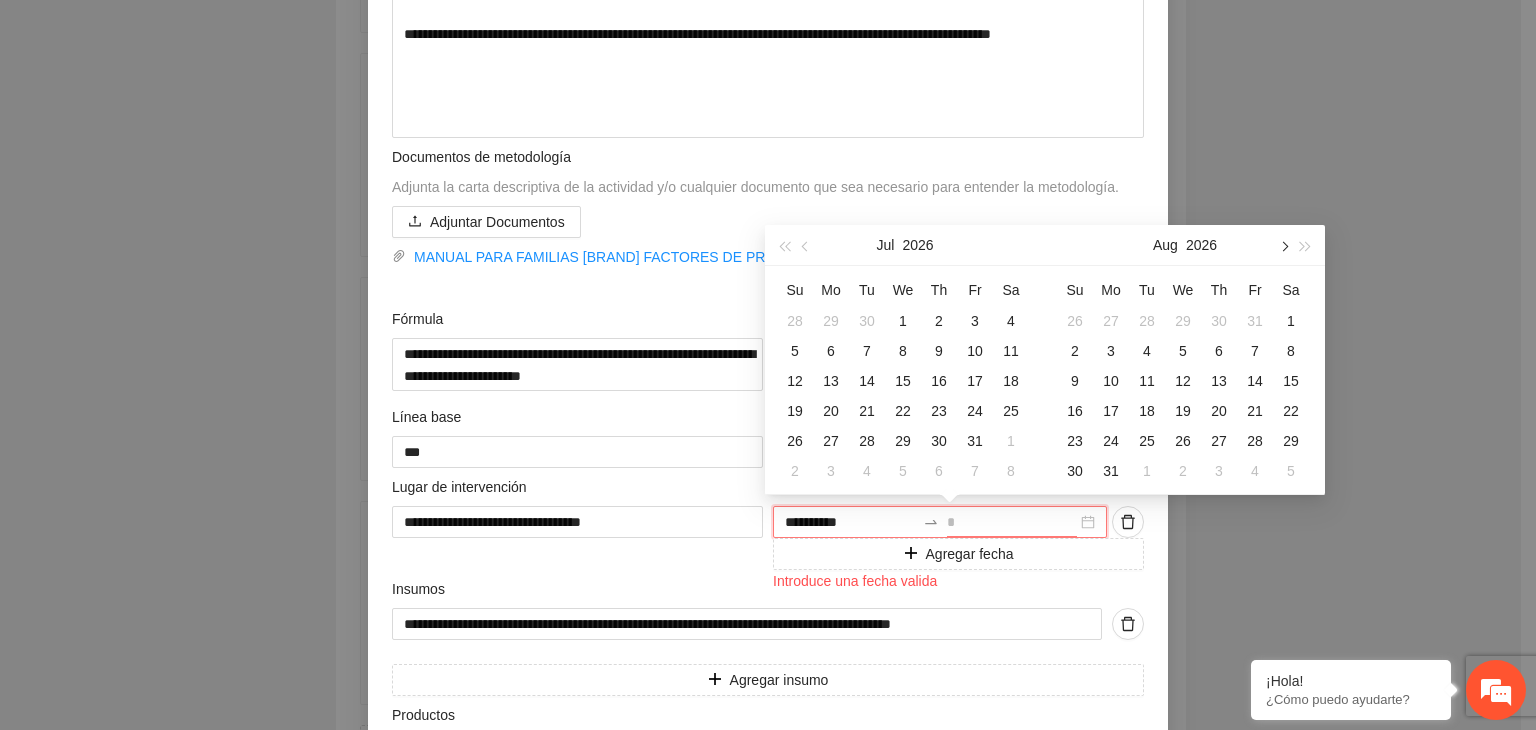 click at bounding box center (1283, 246) 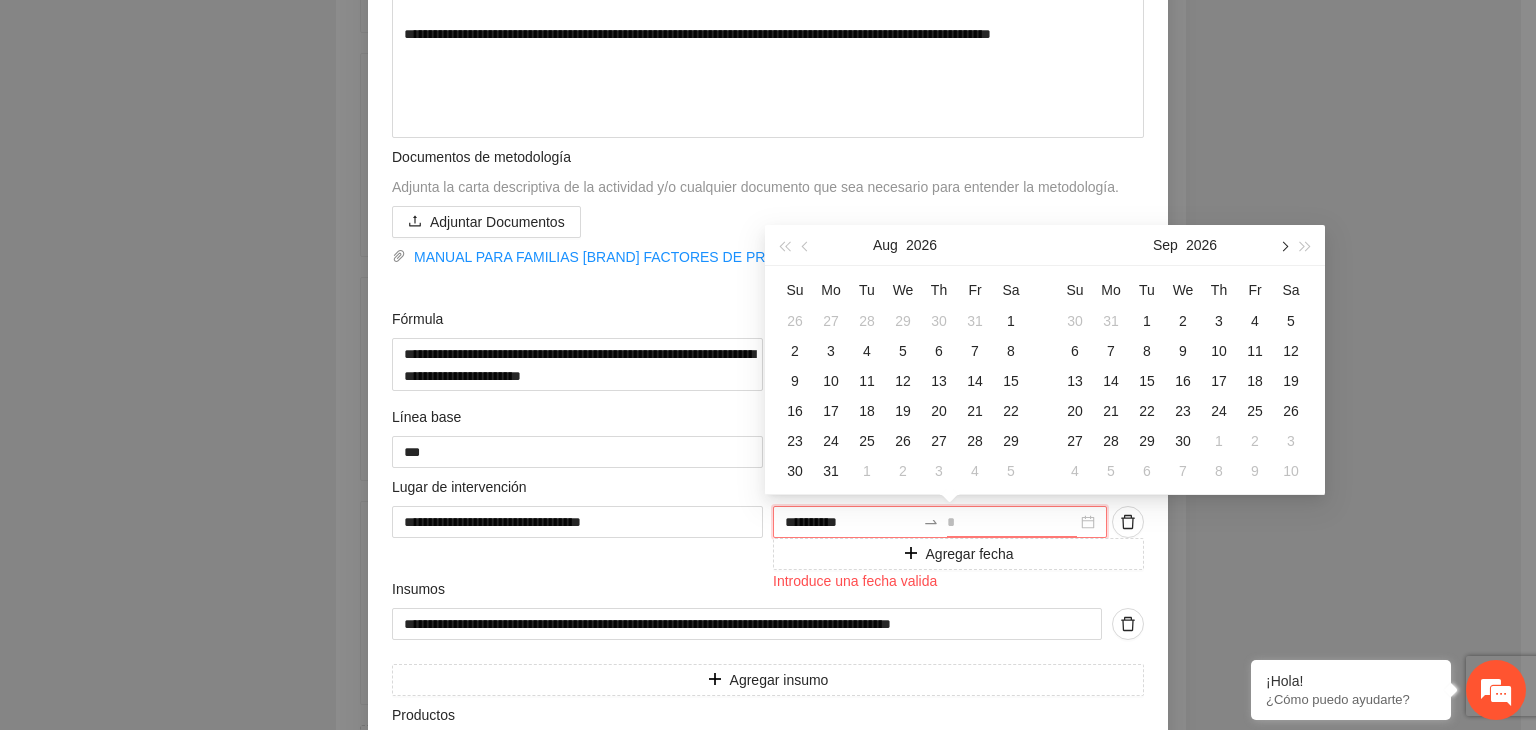 click at bounding box center [1283, 246] 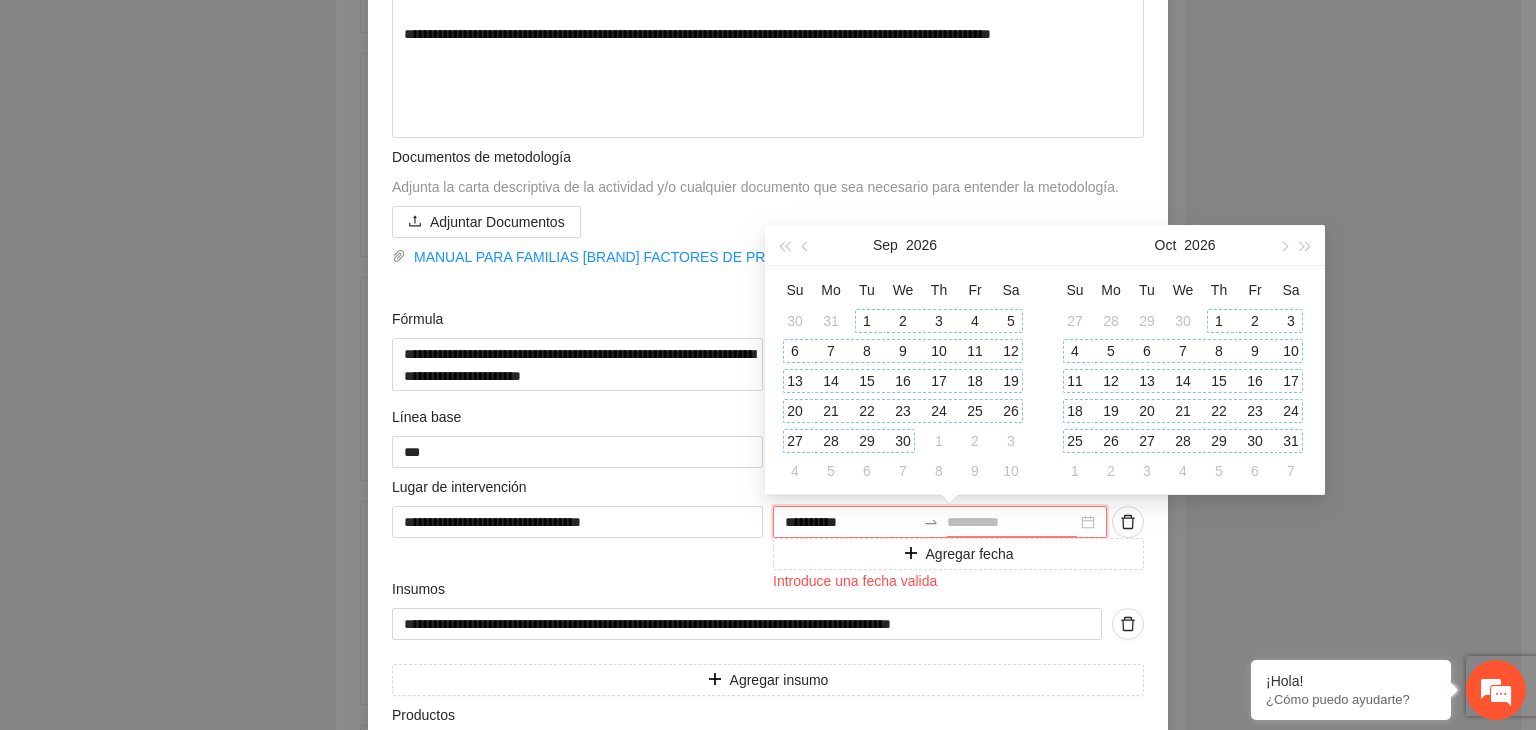 click on "31" at bounding box center (1291, 441) 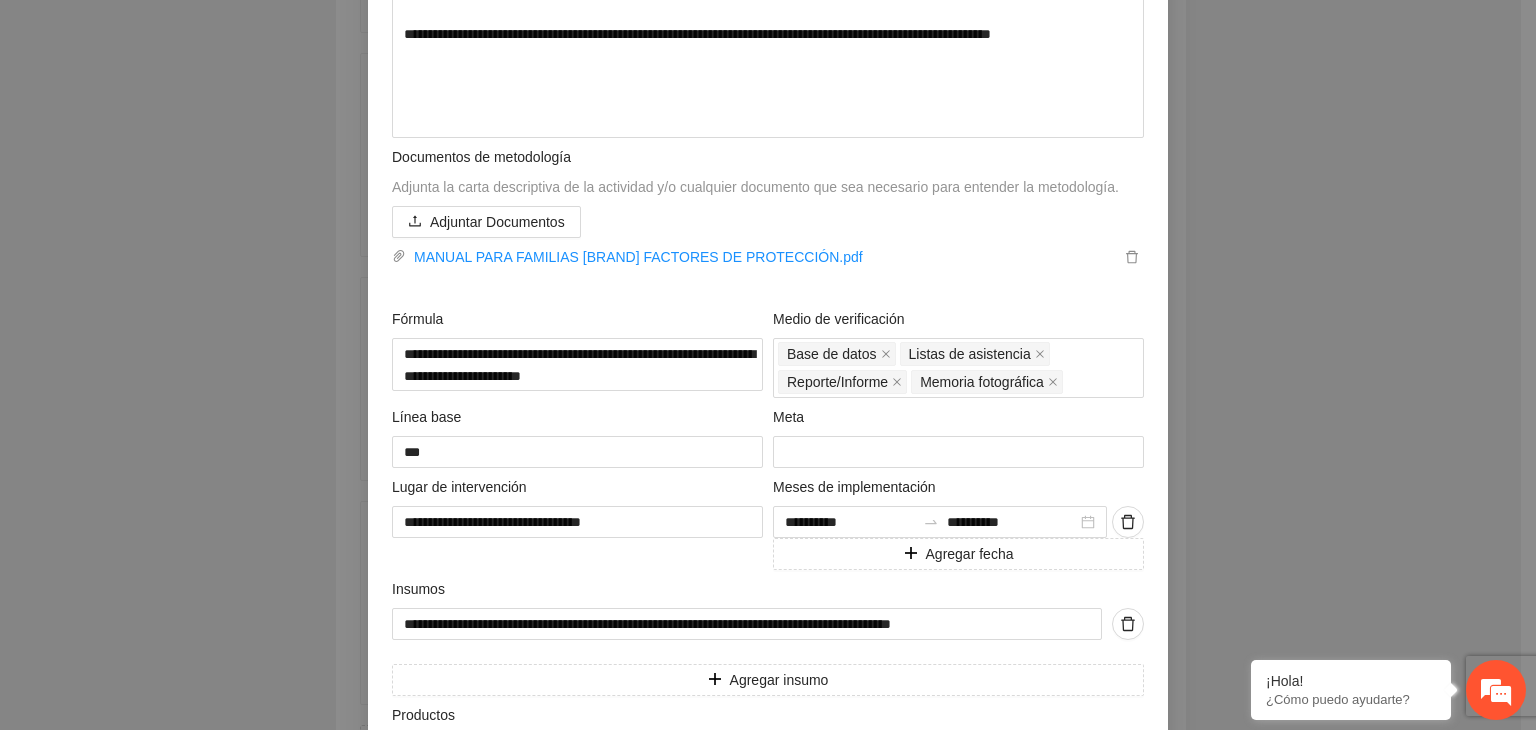 click on "**********" at bounding box center [768, 365] 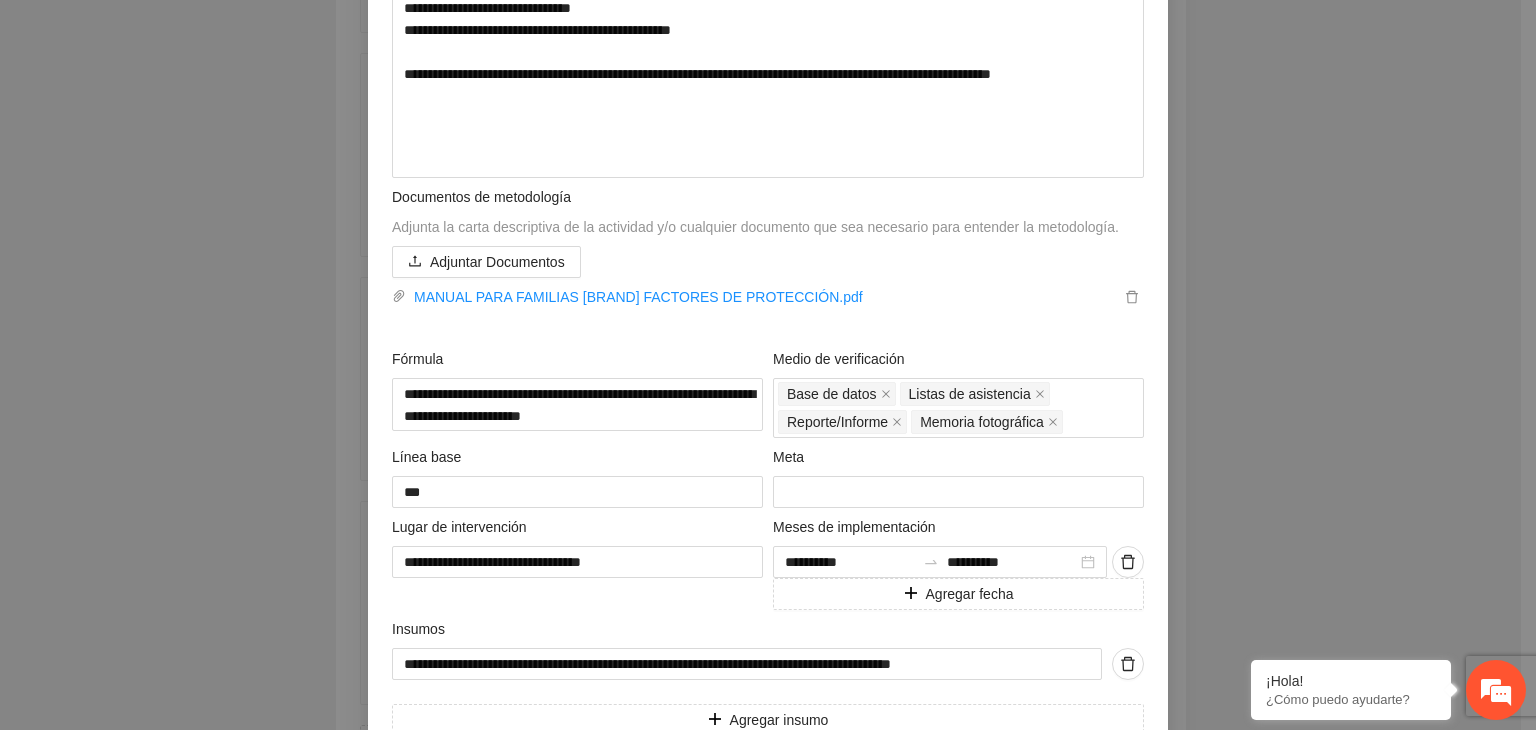 scroll, scrollTop: 585, scrollLeft: 0, axis: vertical 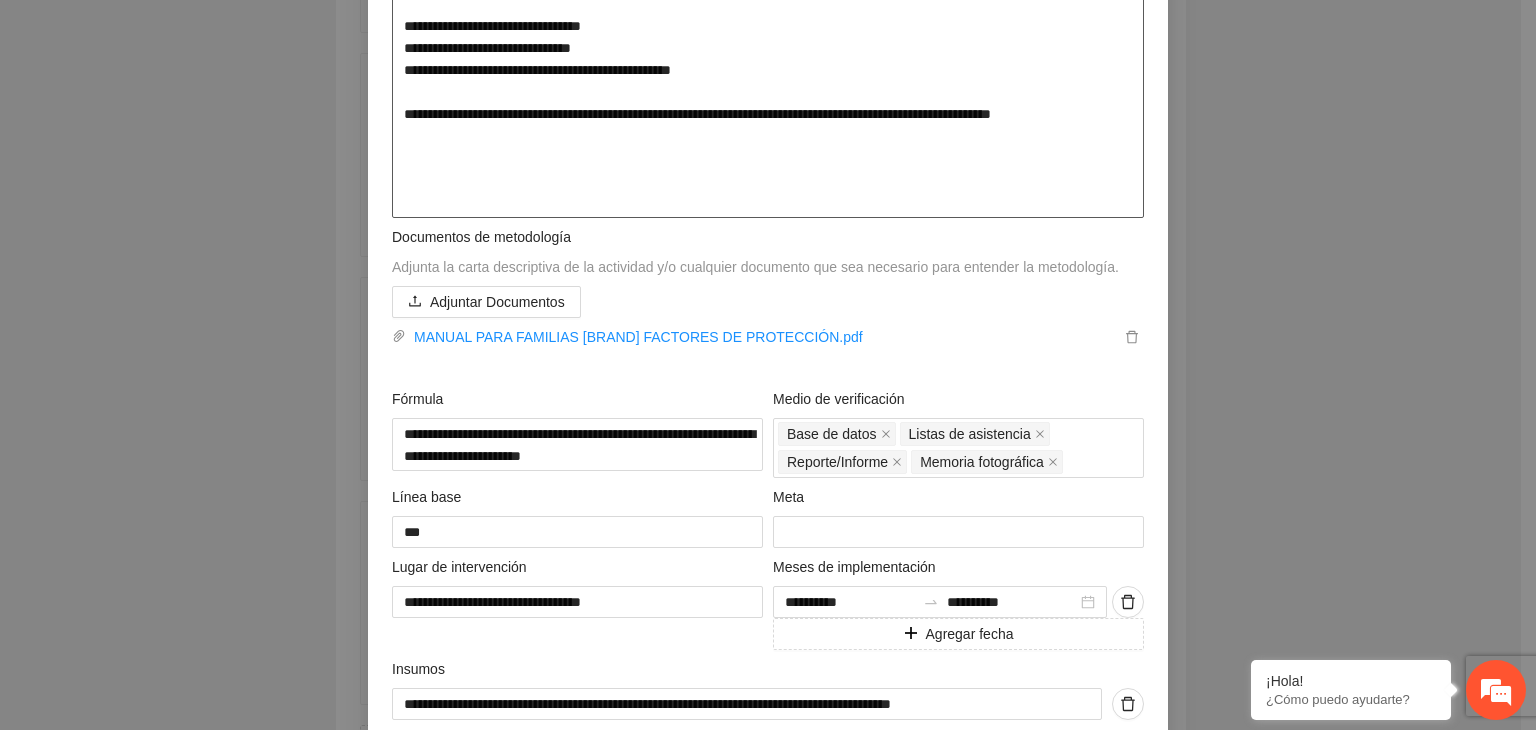 click at bounding box center [768, 26] 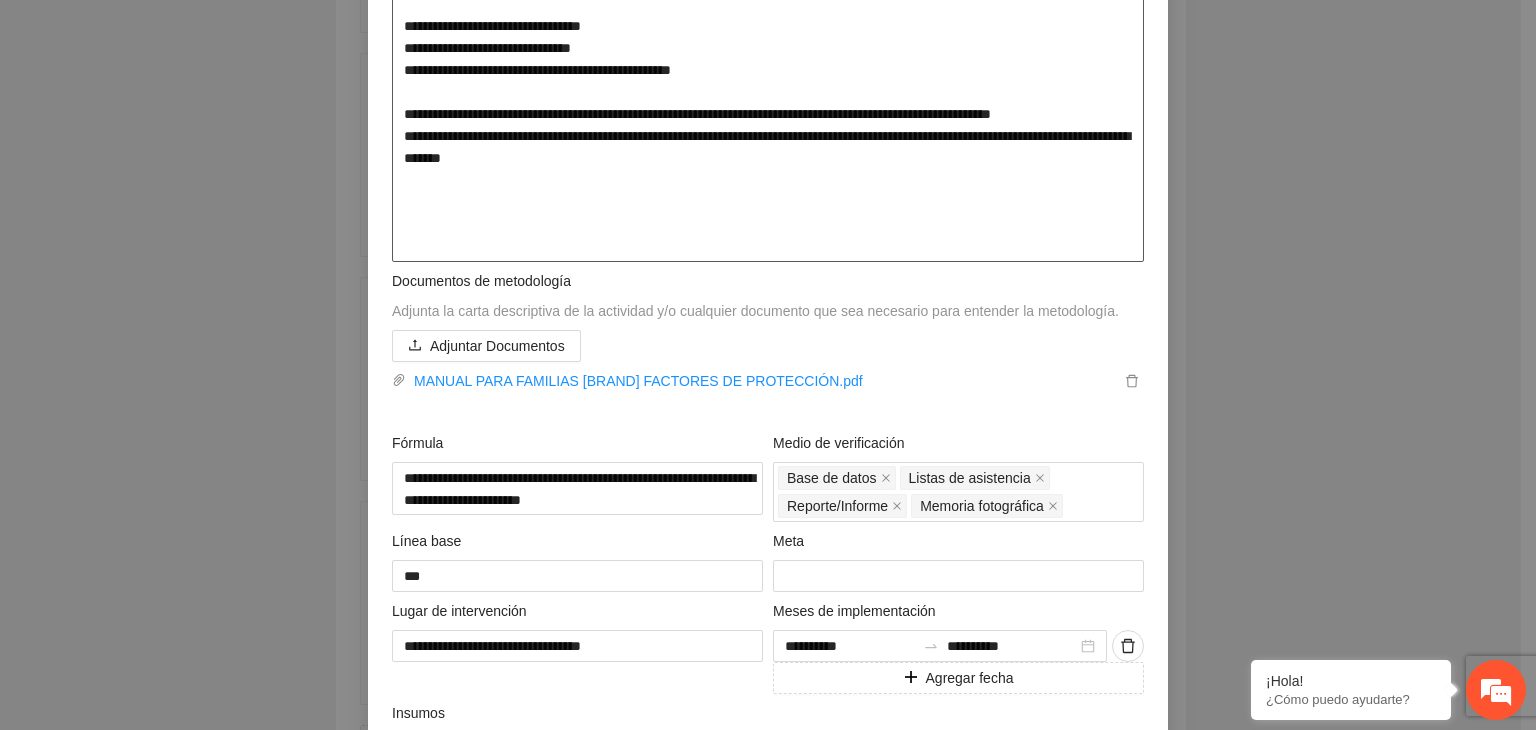 click at bounding box center (768, 48) 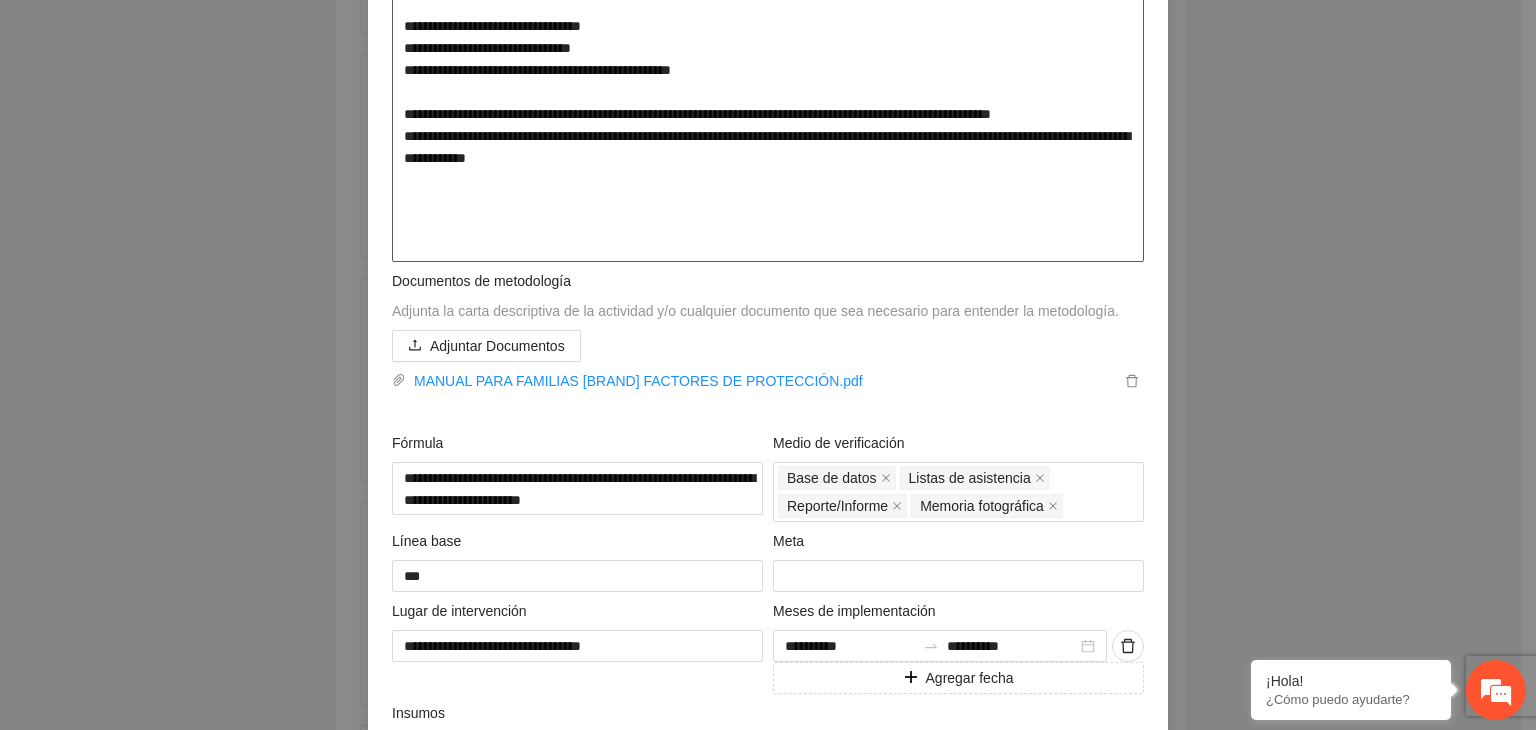 click at bounding box center [768, 48] 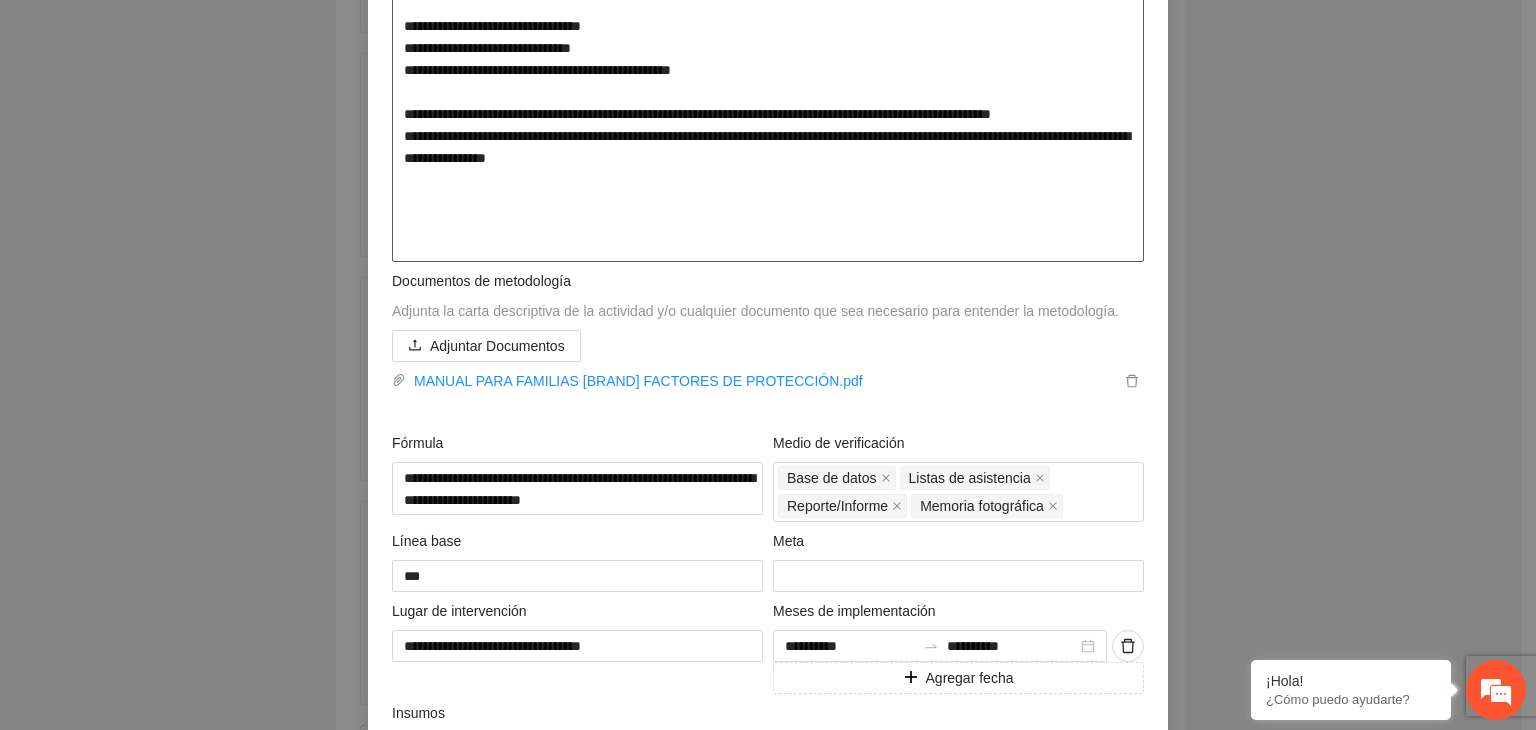 click at bounding box center (768, 48) 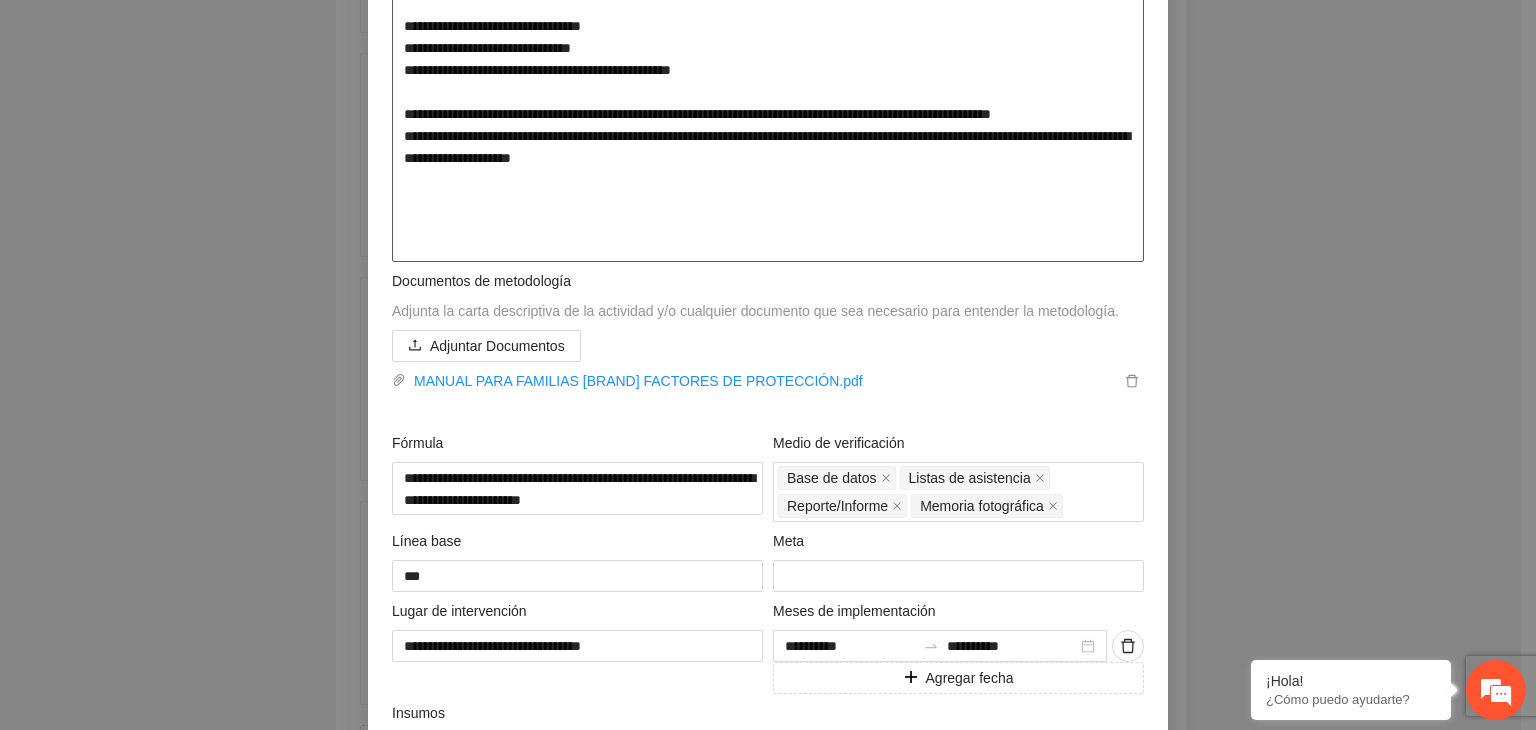 click at bounding box center [768, 48] 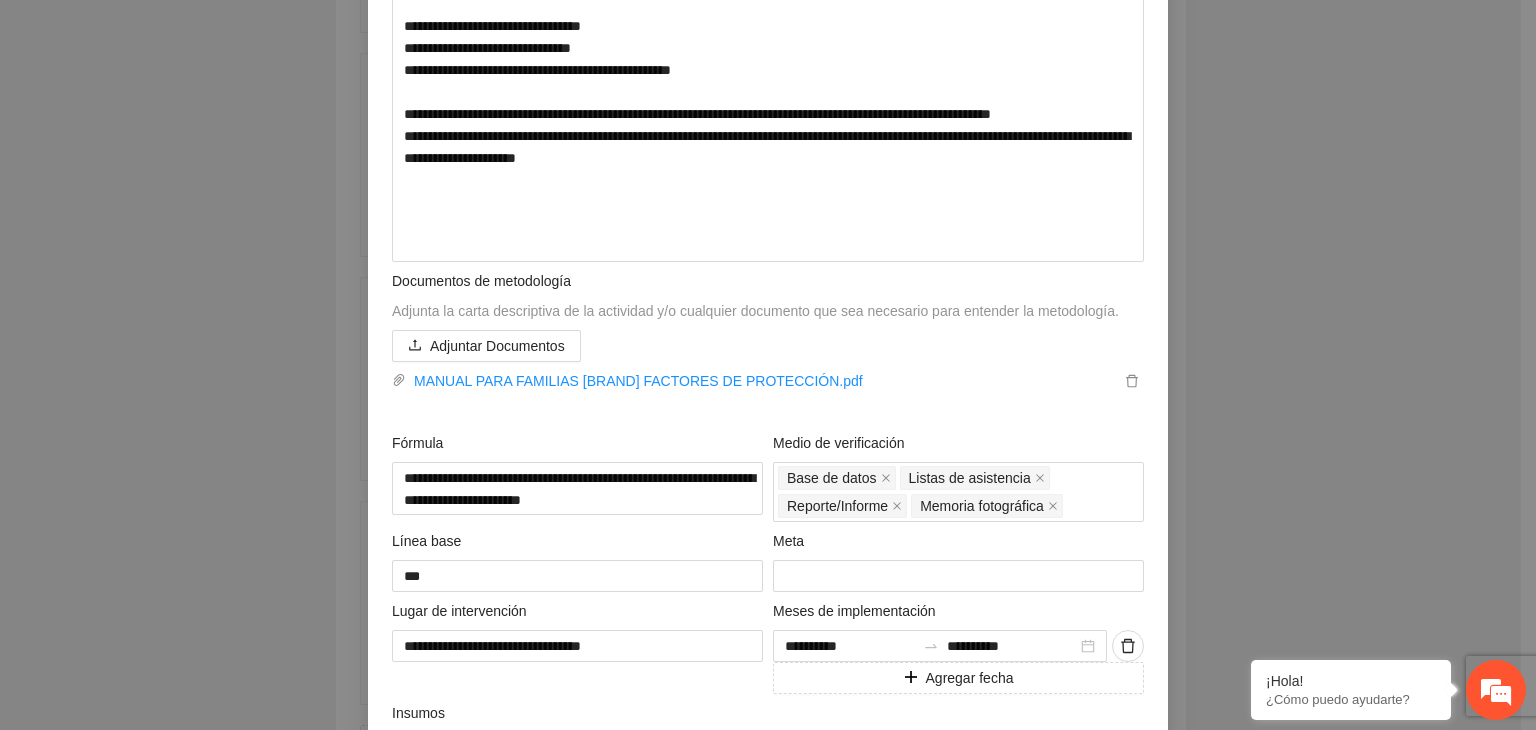 click on "**********" at bounding box center (768, 365) 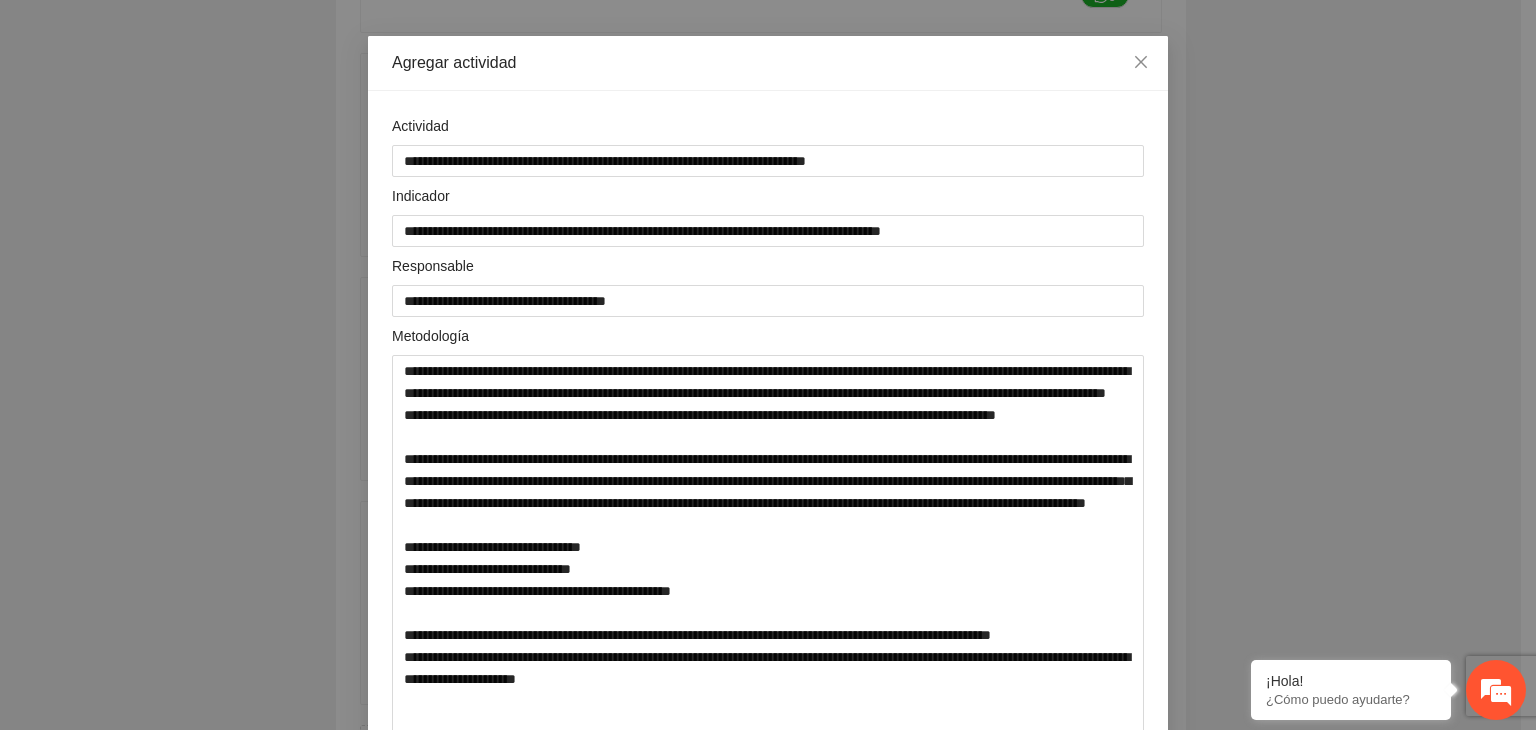 scroll, scrollTop: 61, scrollLeft: 0, axis: vertical 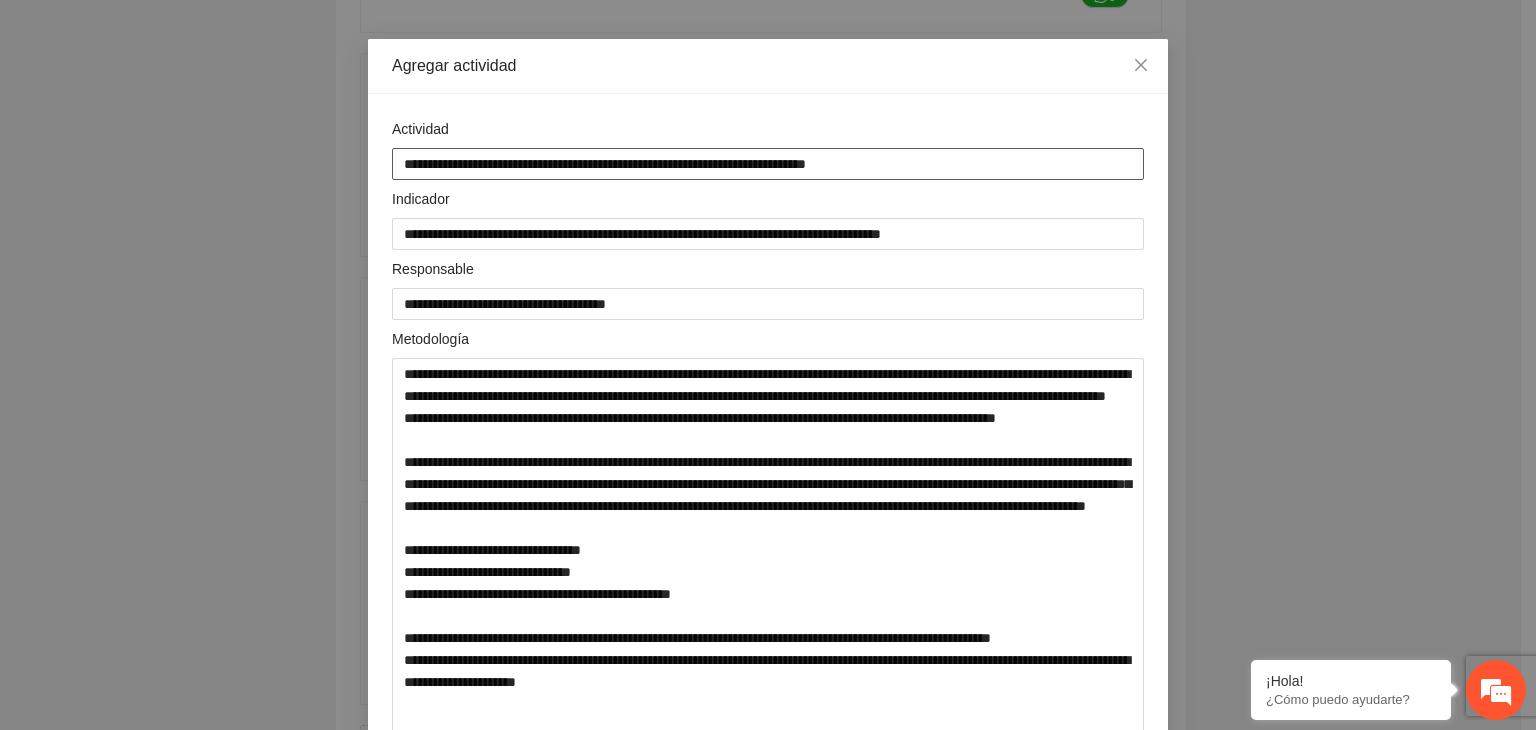 drag, startPoint x: 392, startPoint y: 168, endPoint x: 764, endPoint y: 170, distance: 372.00537 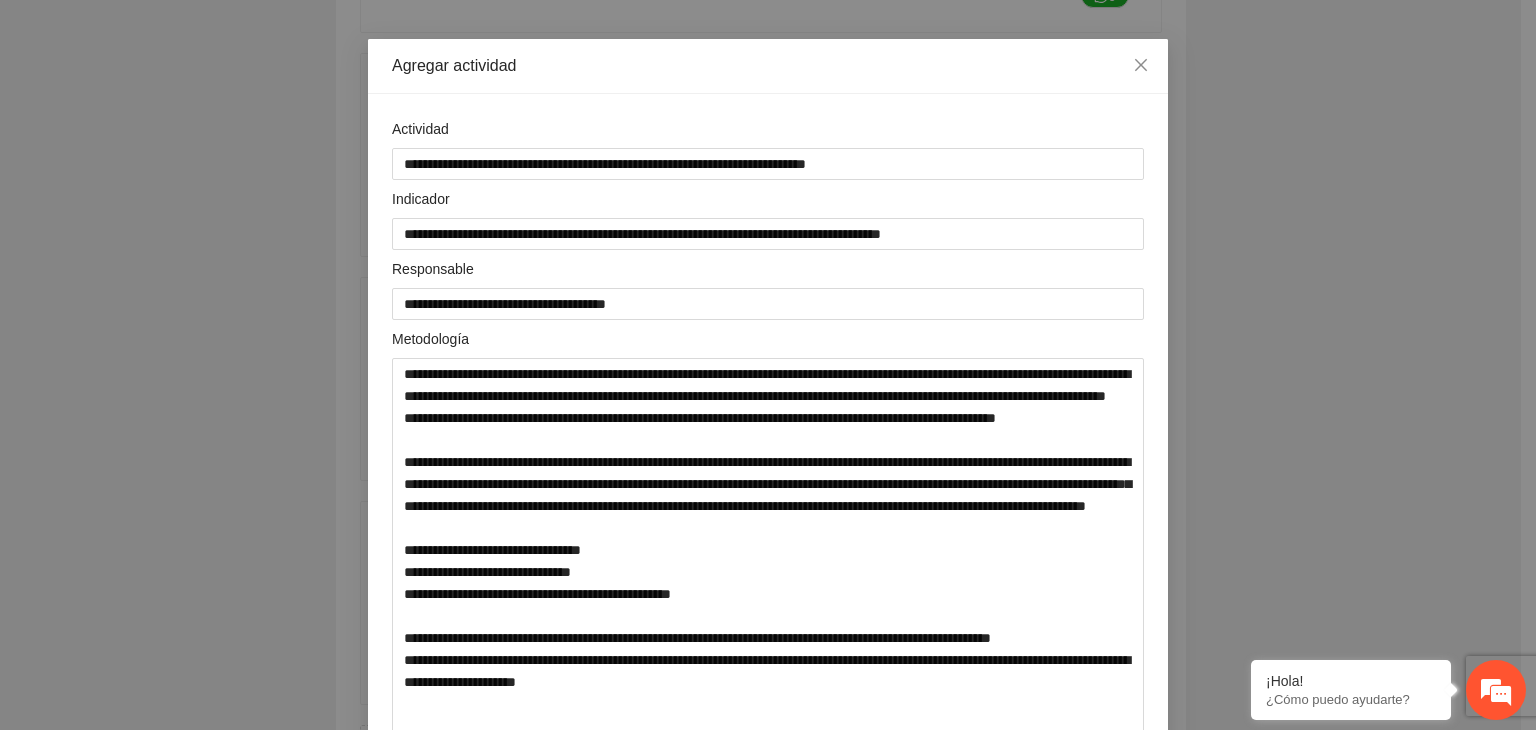 click on "**********" at bounding box center (768, 365) 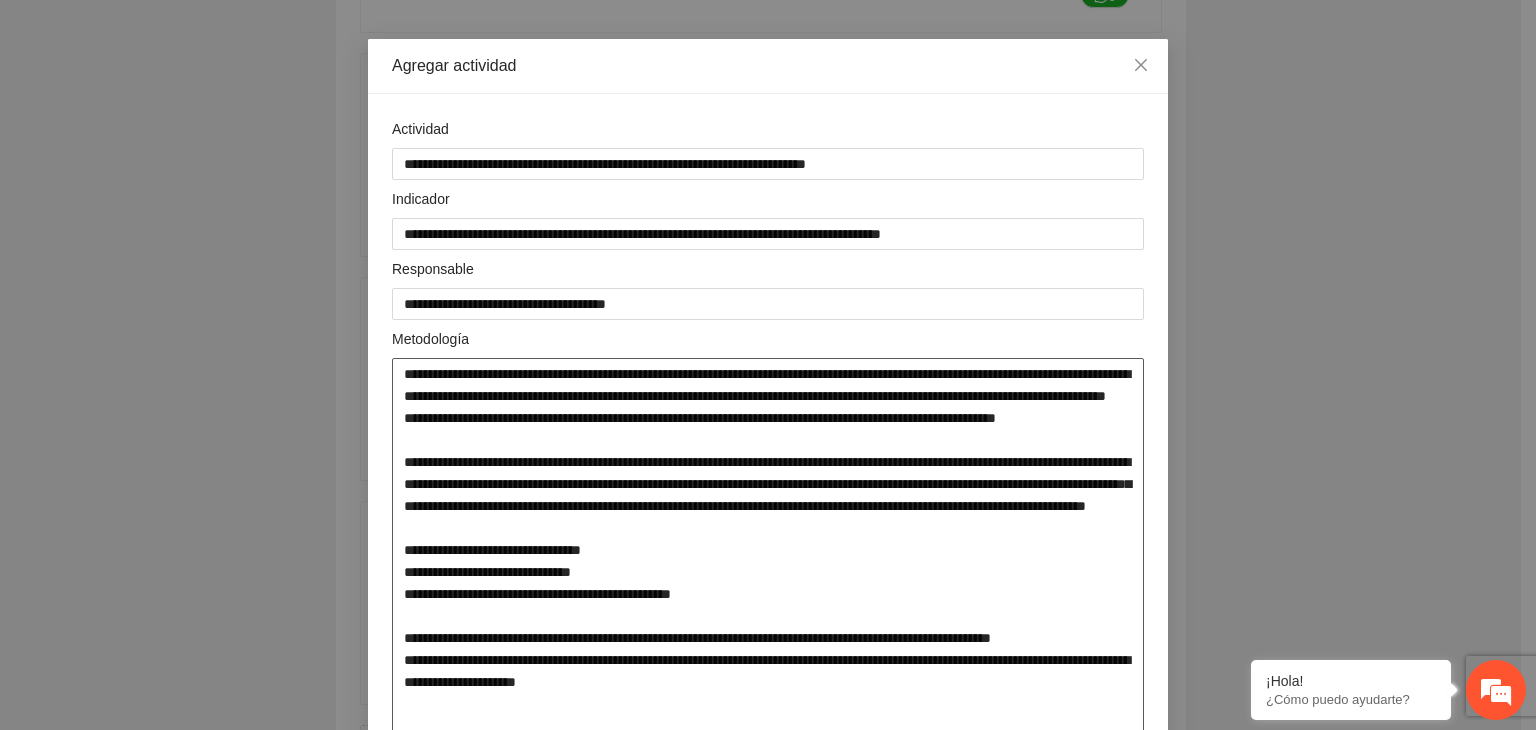 click at bounding box center [768, 572] 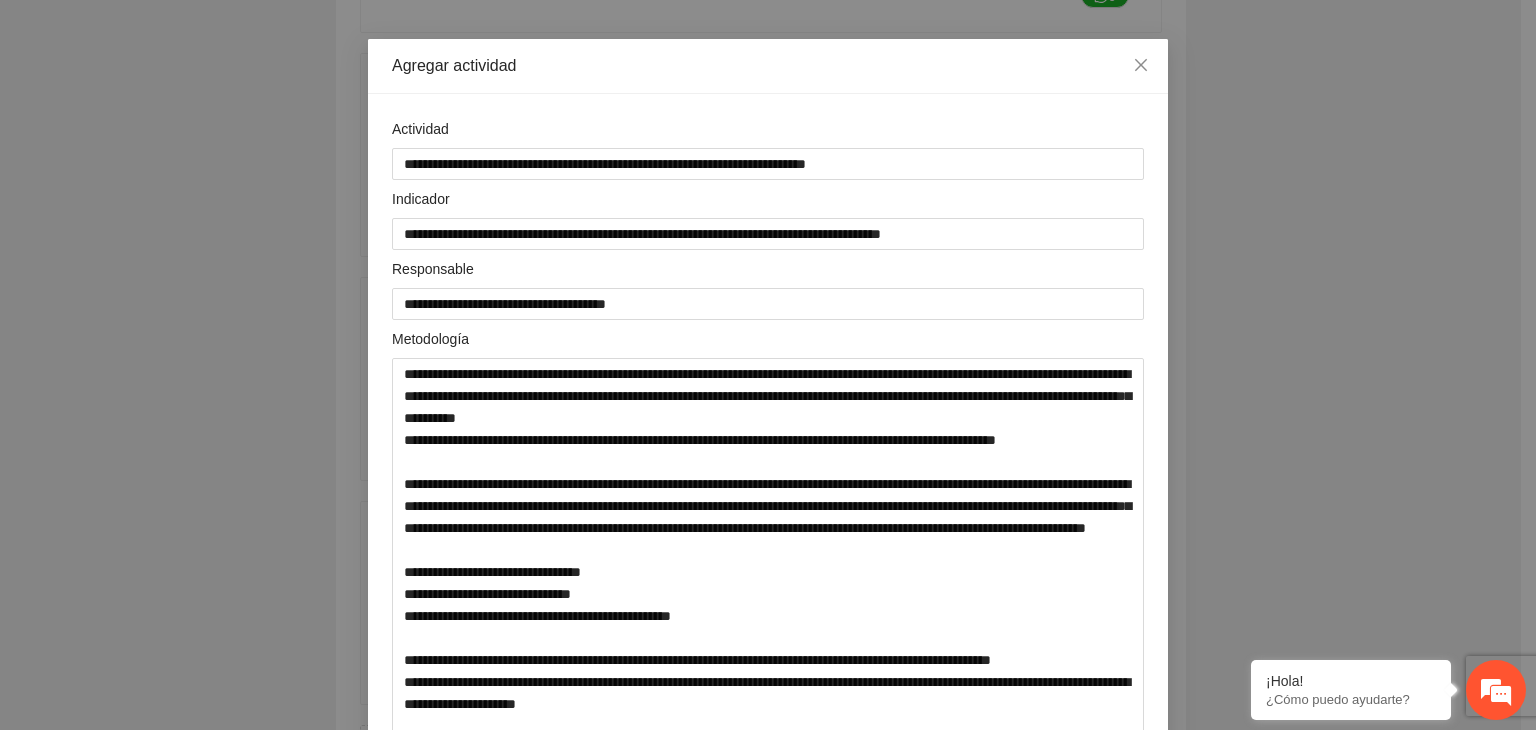 click on "**********" at bounding box center [768, 365] 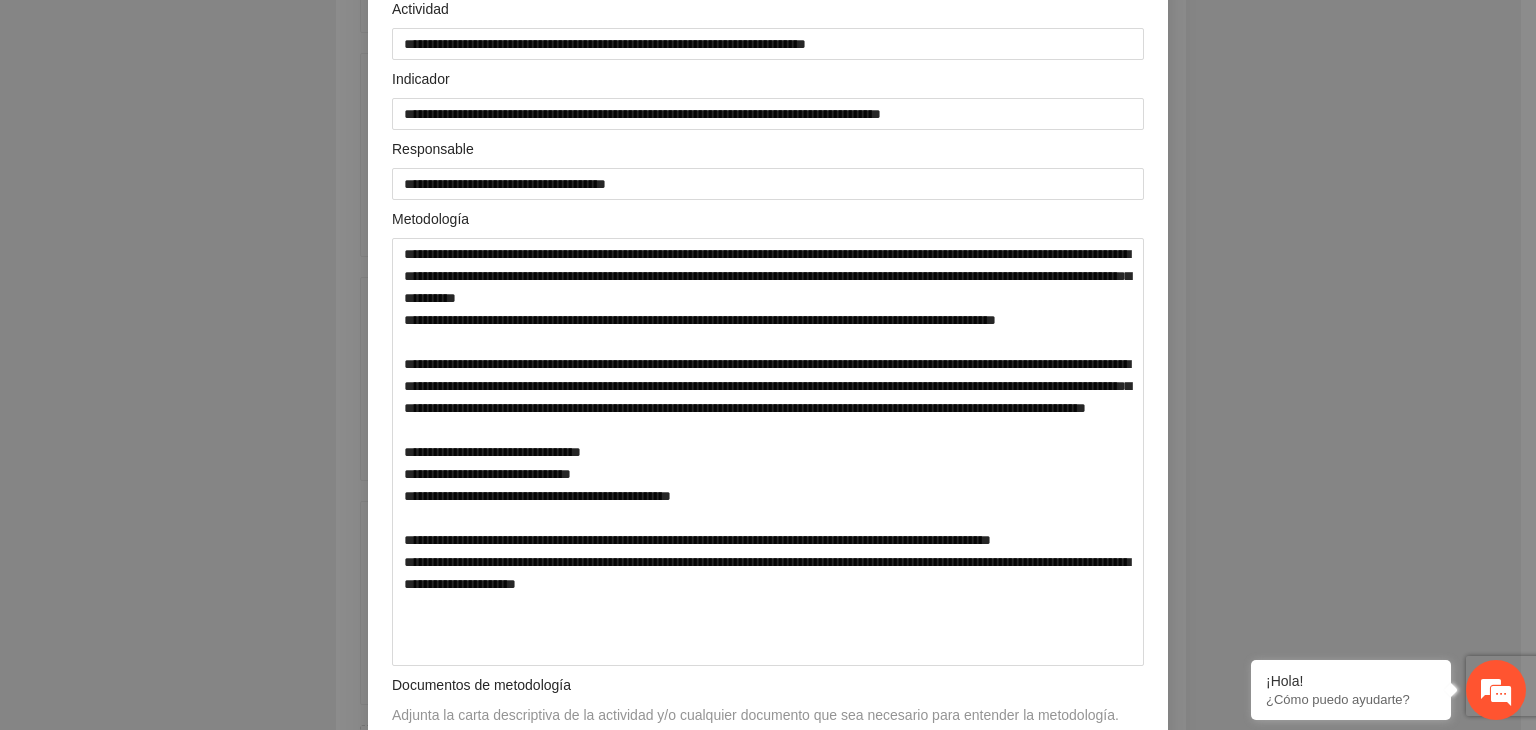scroll, scrollTop: 221, scrollLeft: 0, axis: vertical 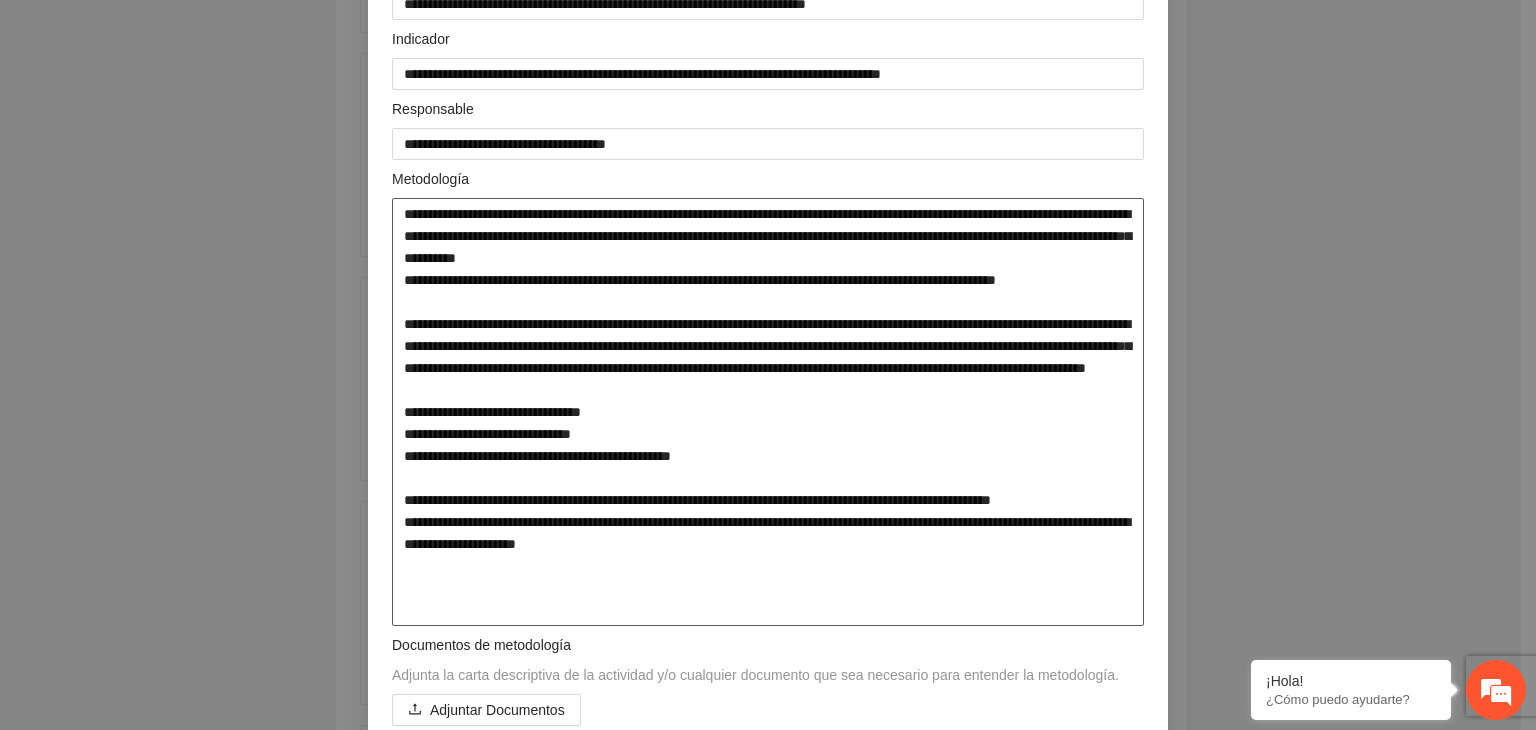 click at bounding box center (768, 412) 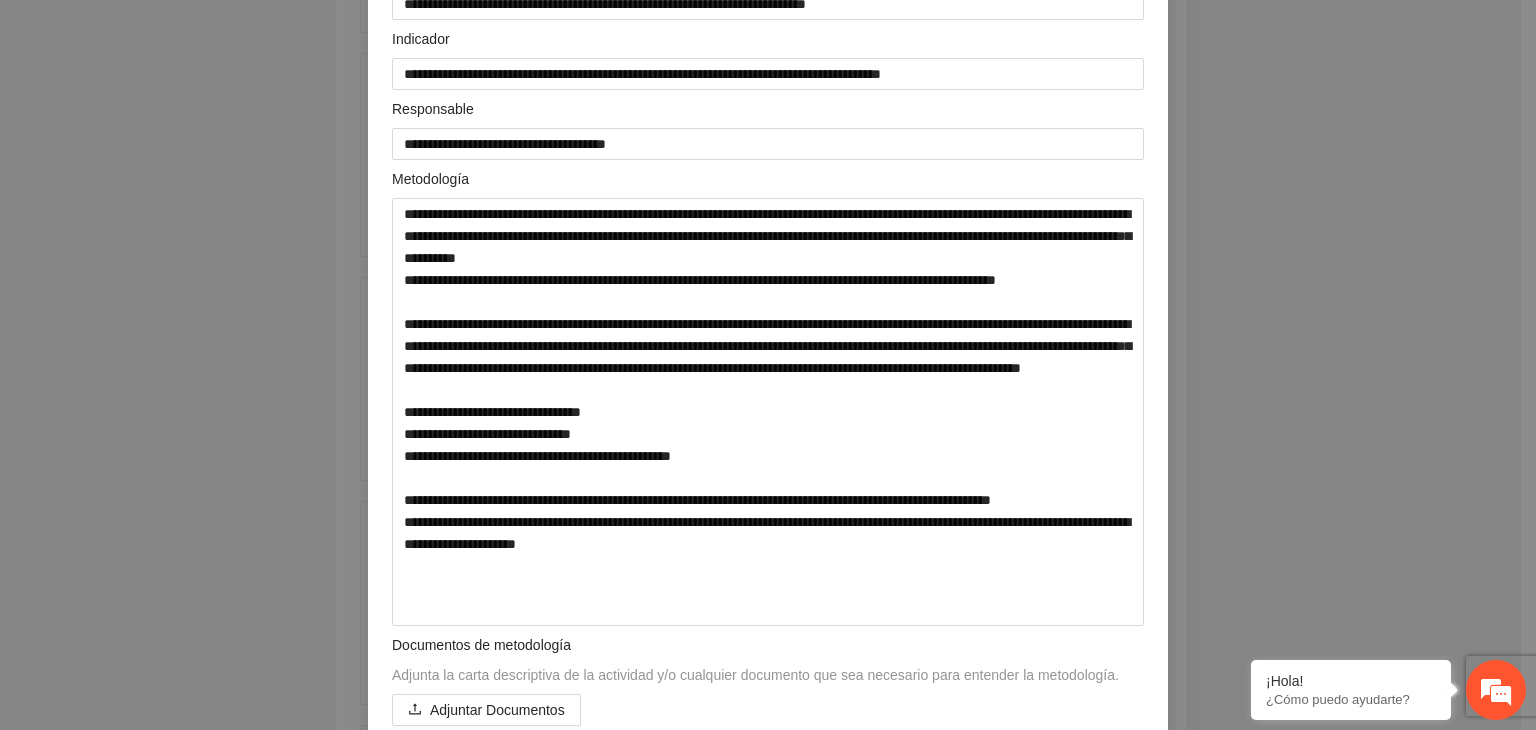 click on "**********" at bounding box center [768, 365] 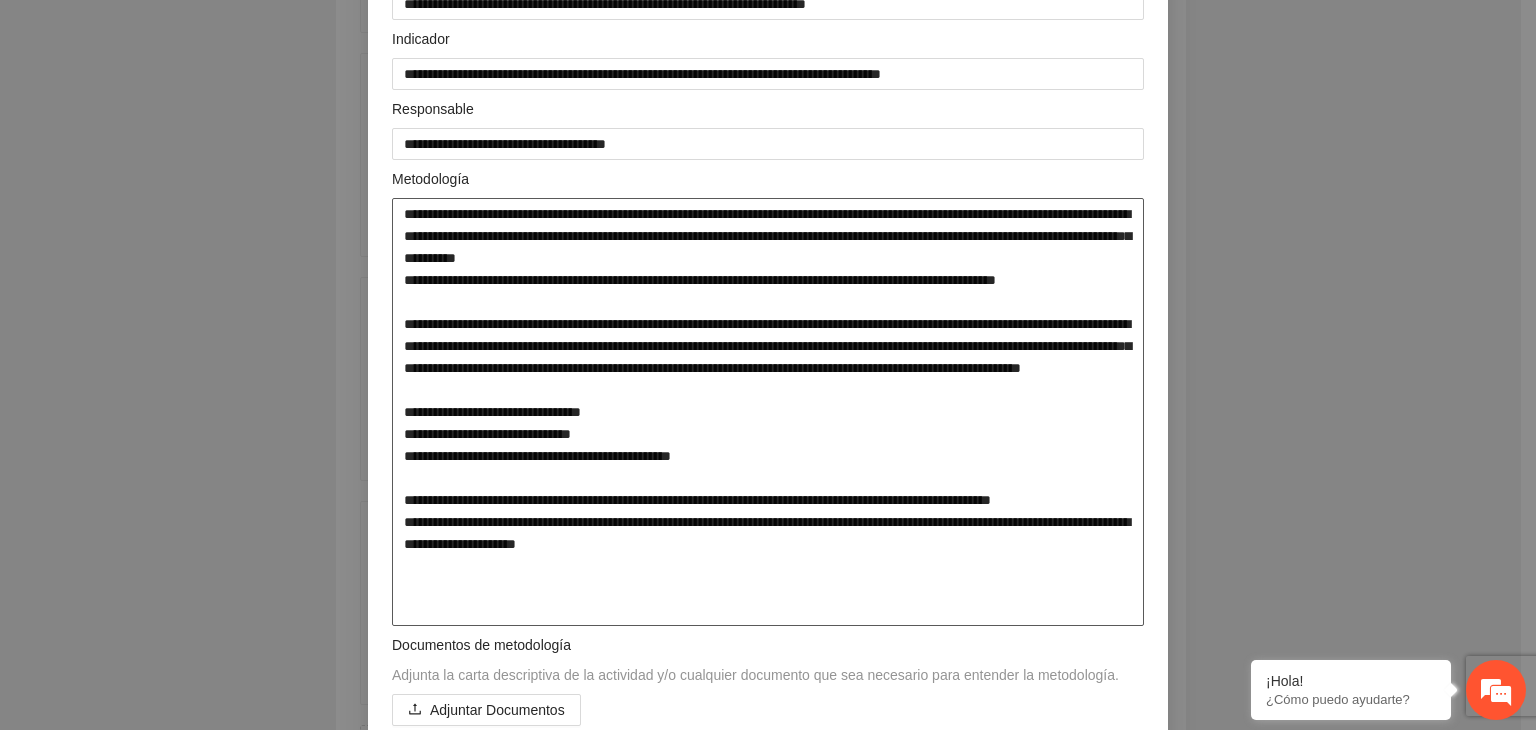 click at bounding box center (768, 412) 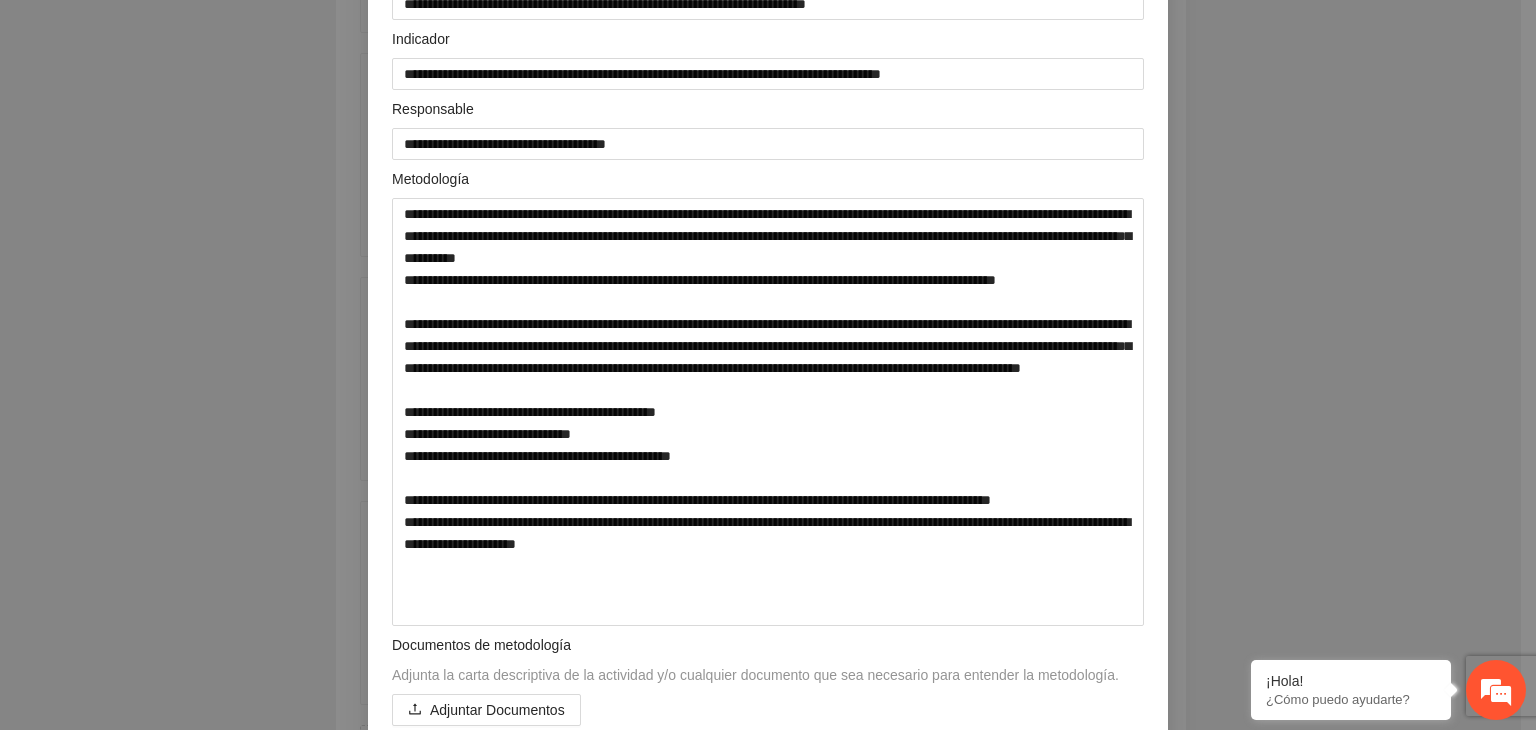 click on "**********" at bounding box center [768, 365] 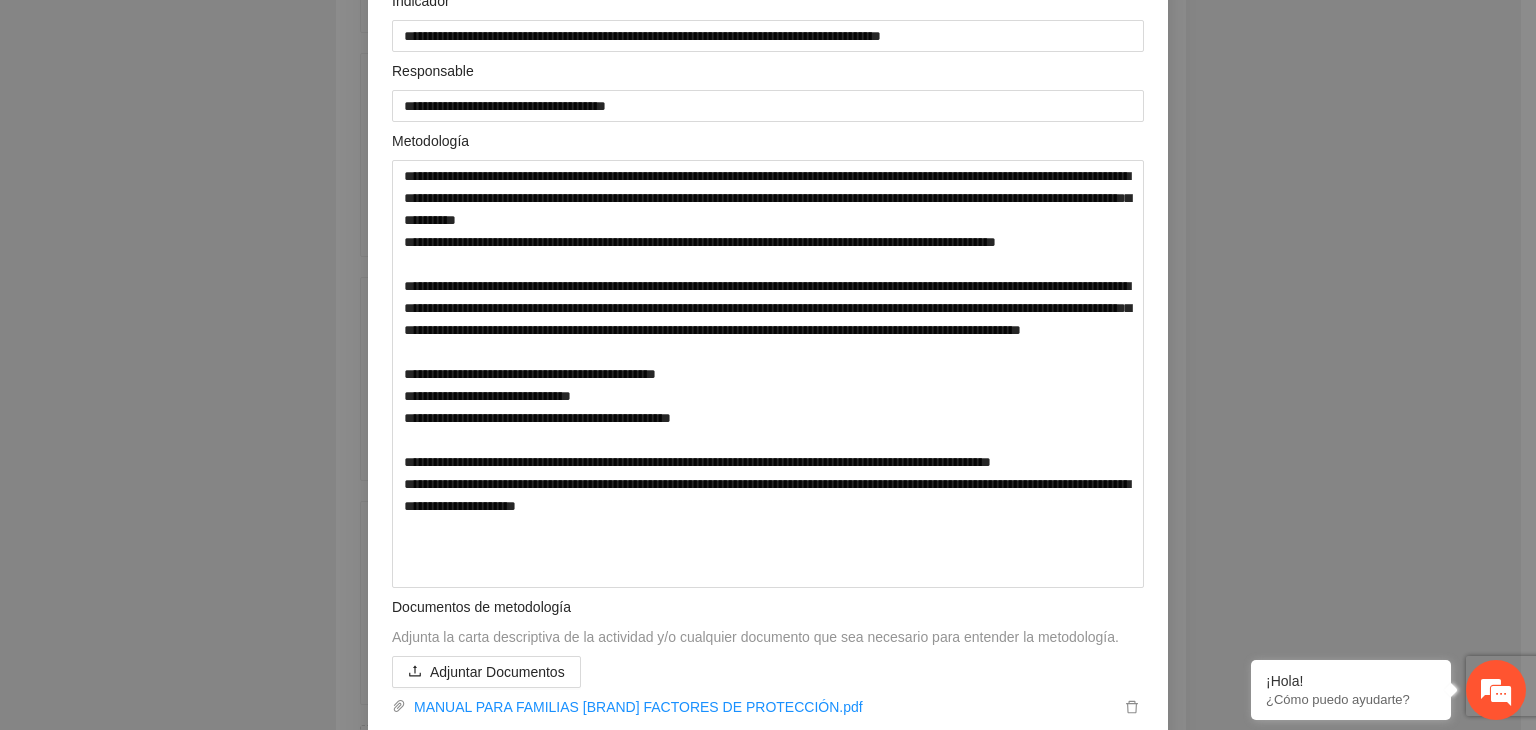 scroll, scrollTop: 261, scrollLeft: 0, axis: vertical 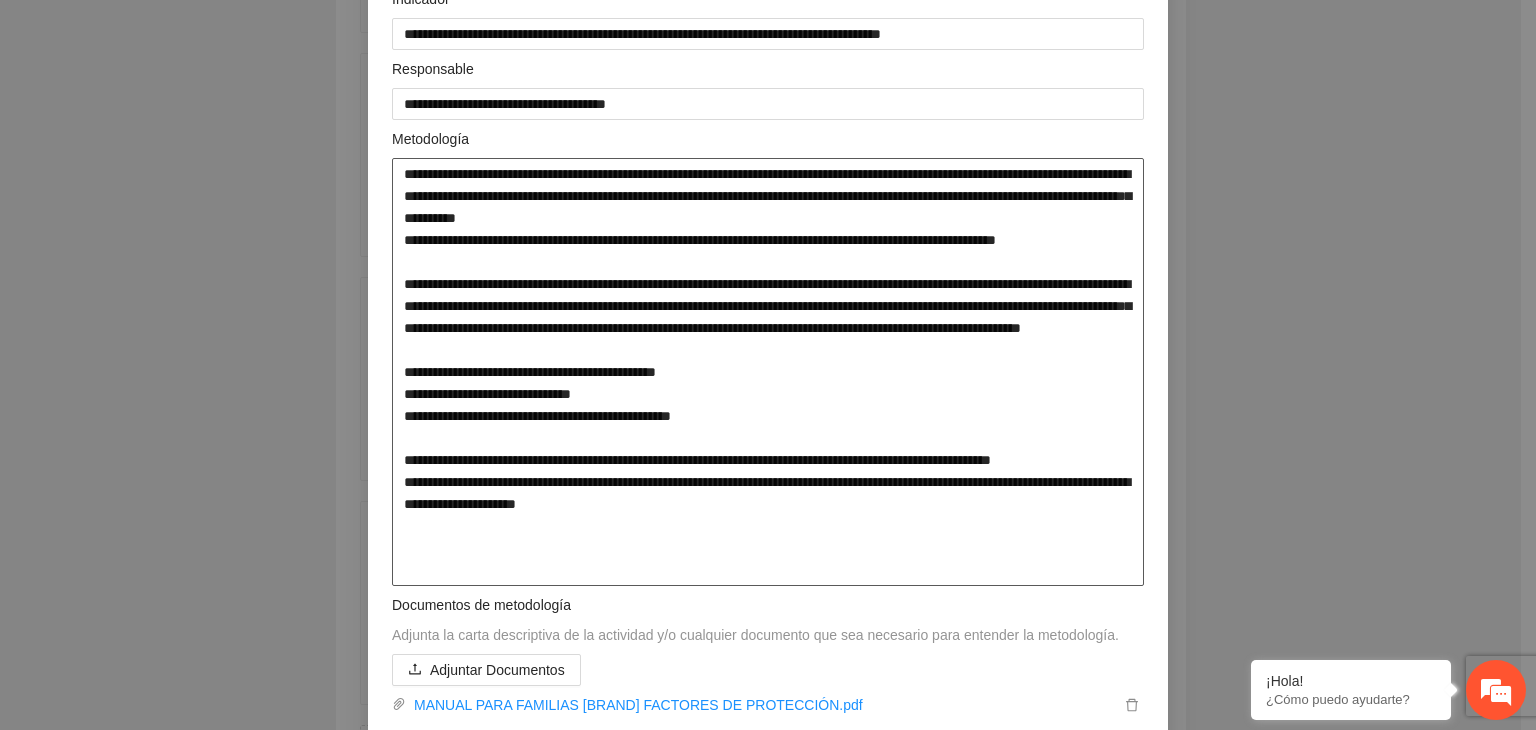 click at bounding box center (768, 372) 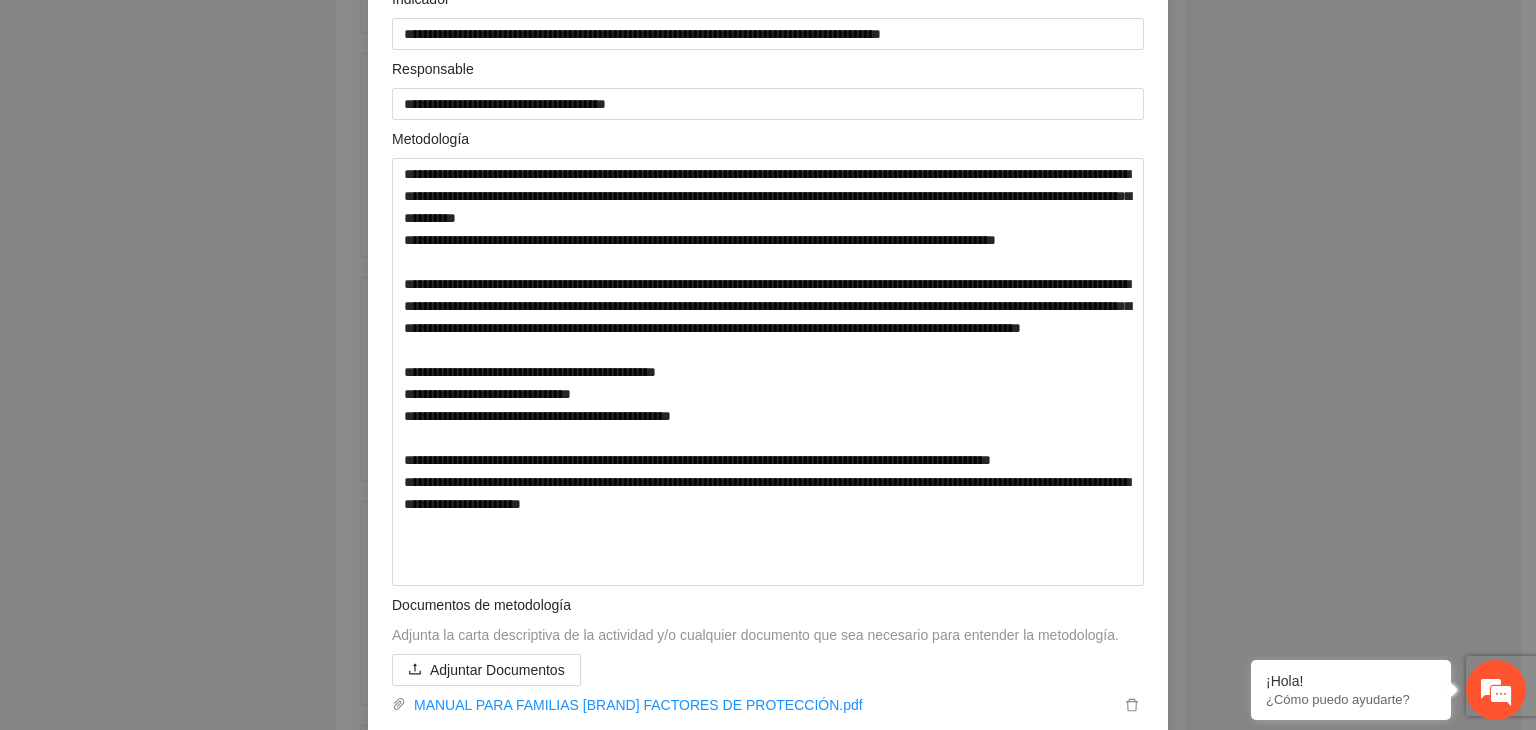 click on "**********" at bounding box center (768, 365) 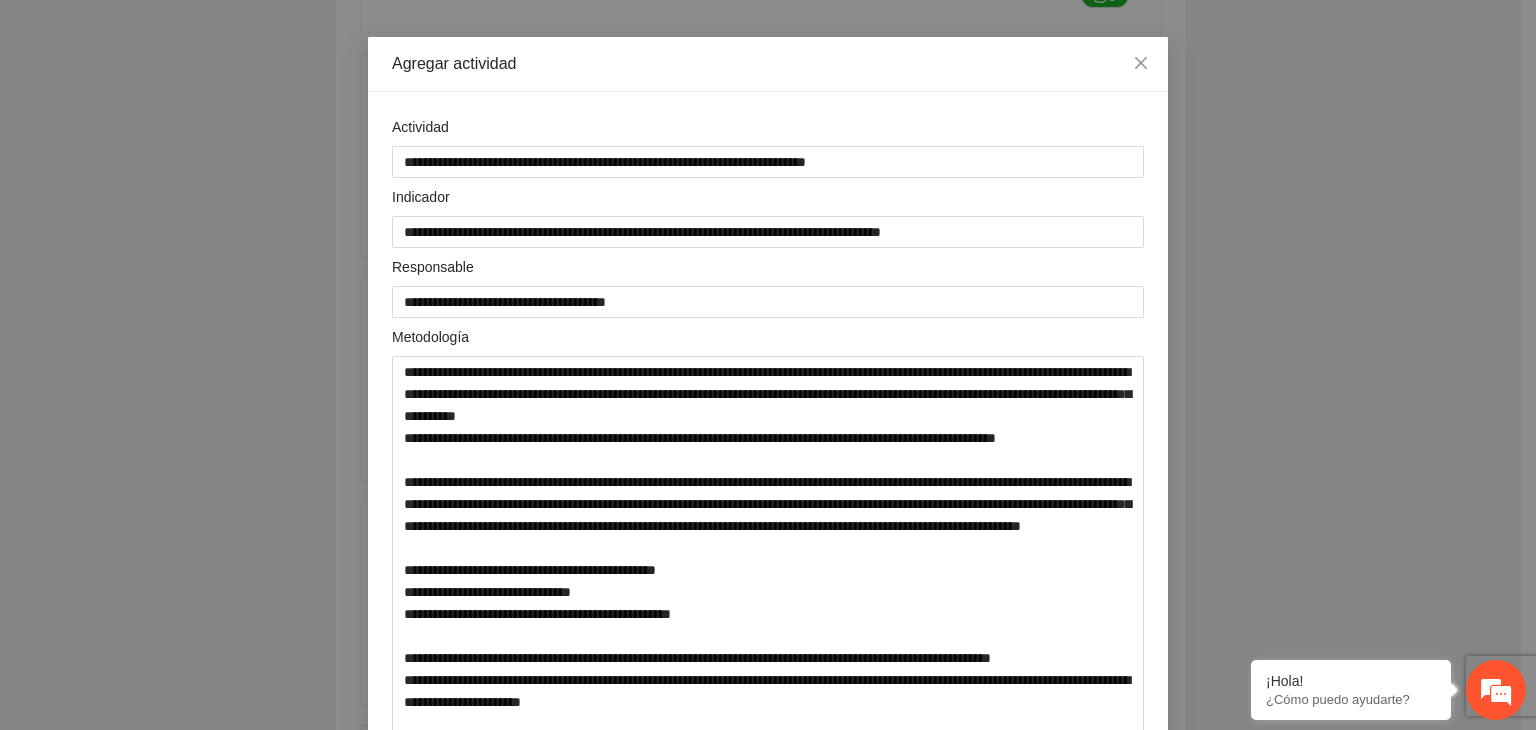 scroll, scrollTop: 61, scrollLeft: 0, axis: vertical 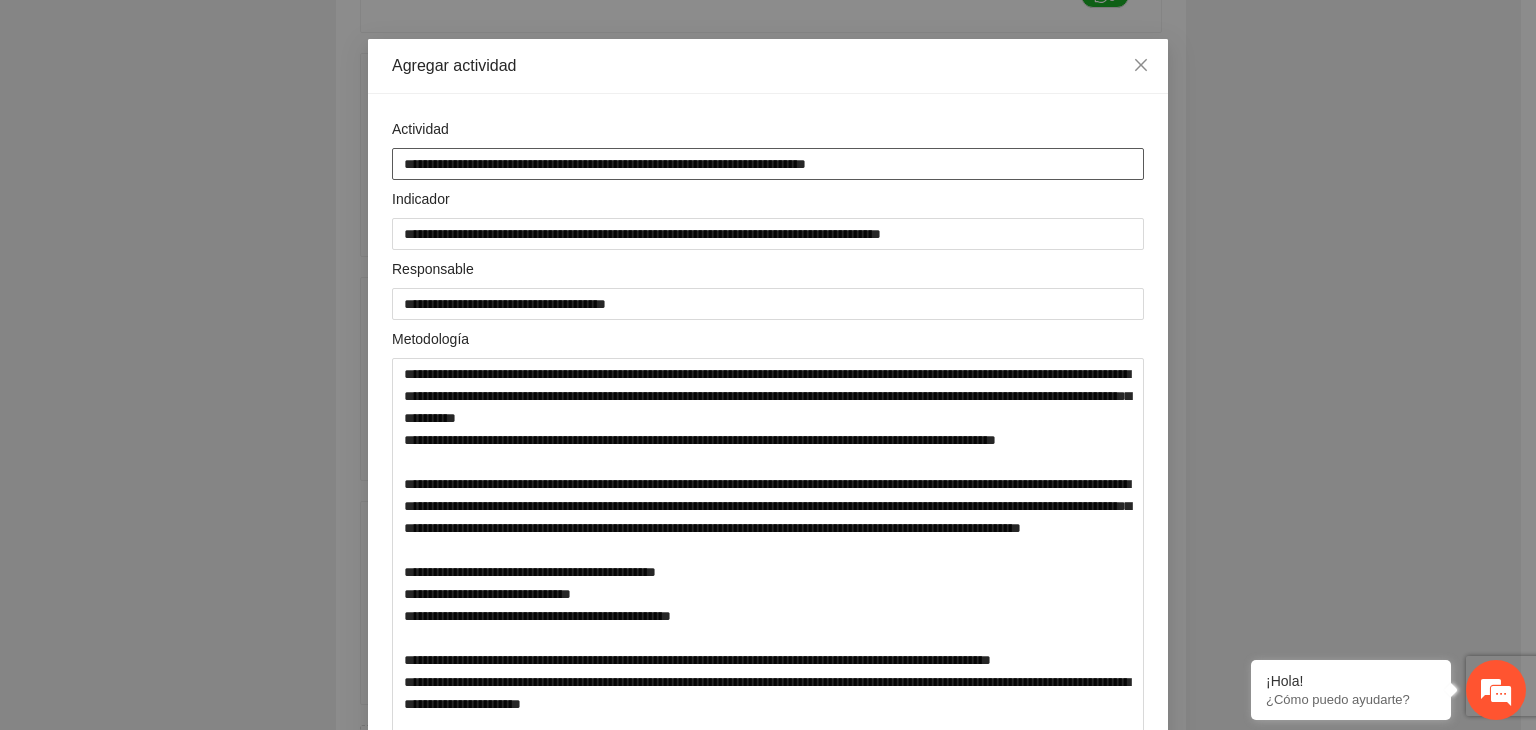 drag, startPoint x: 764, startPoint y: 161, endPoint x: 528, endPoint y: 172, distance: 236.25621 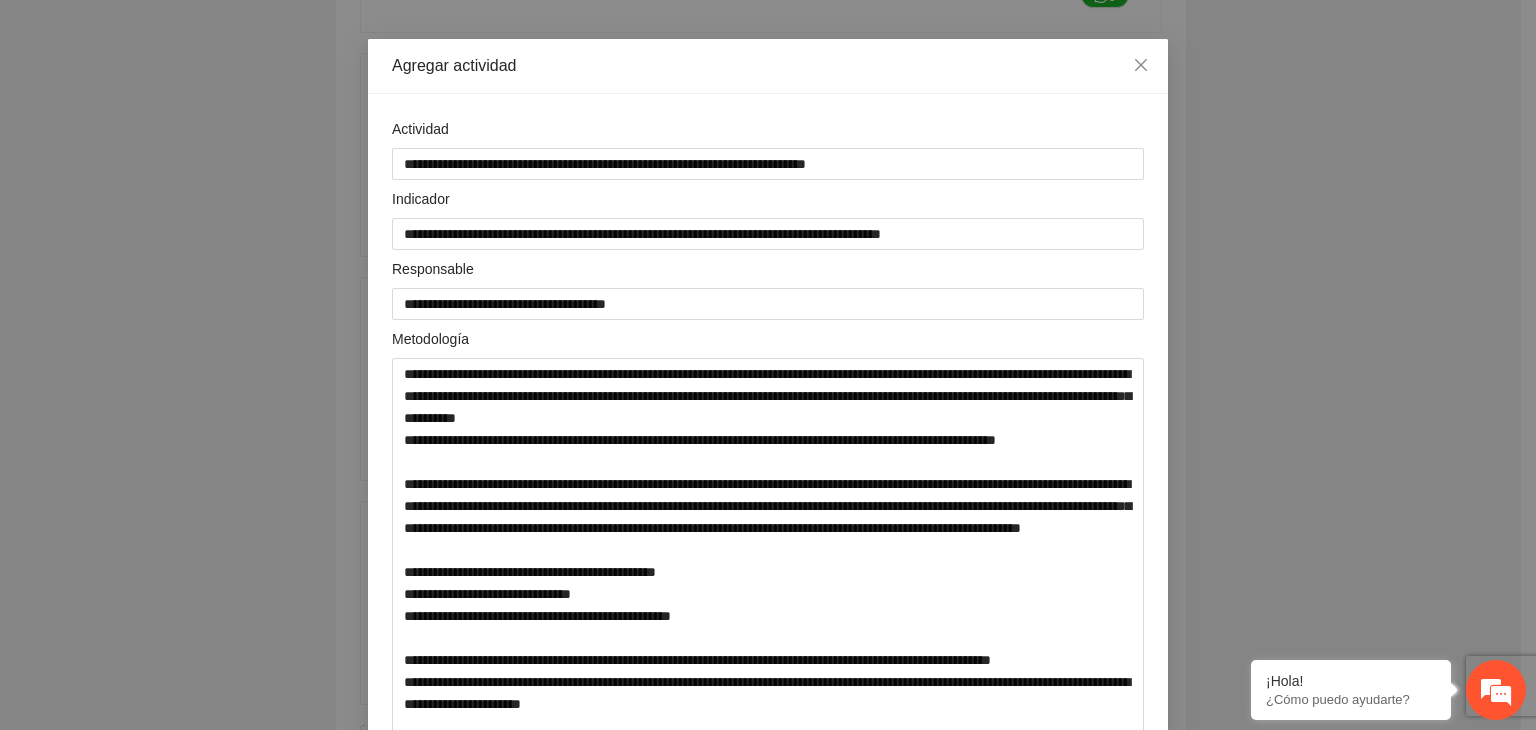 click on "**********" at bounding box center (768, 365) 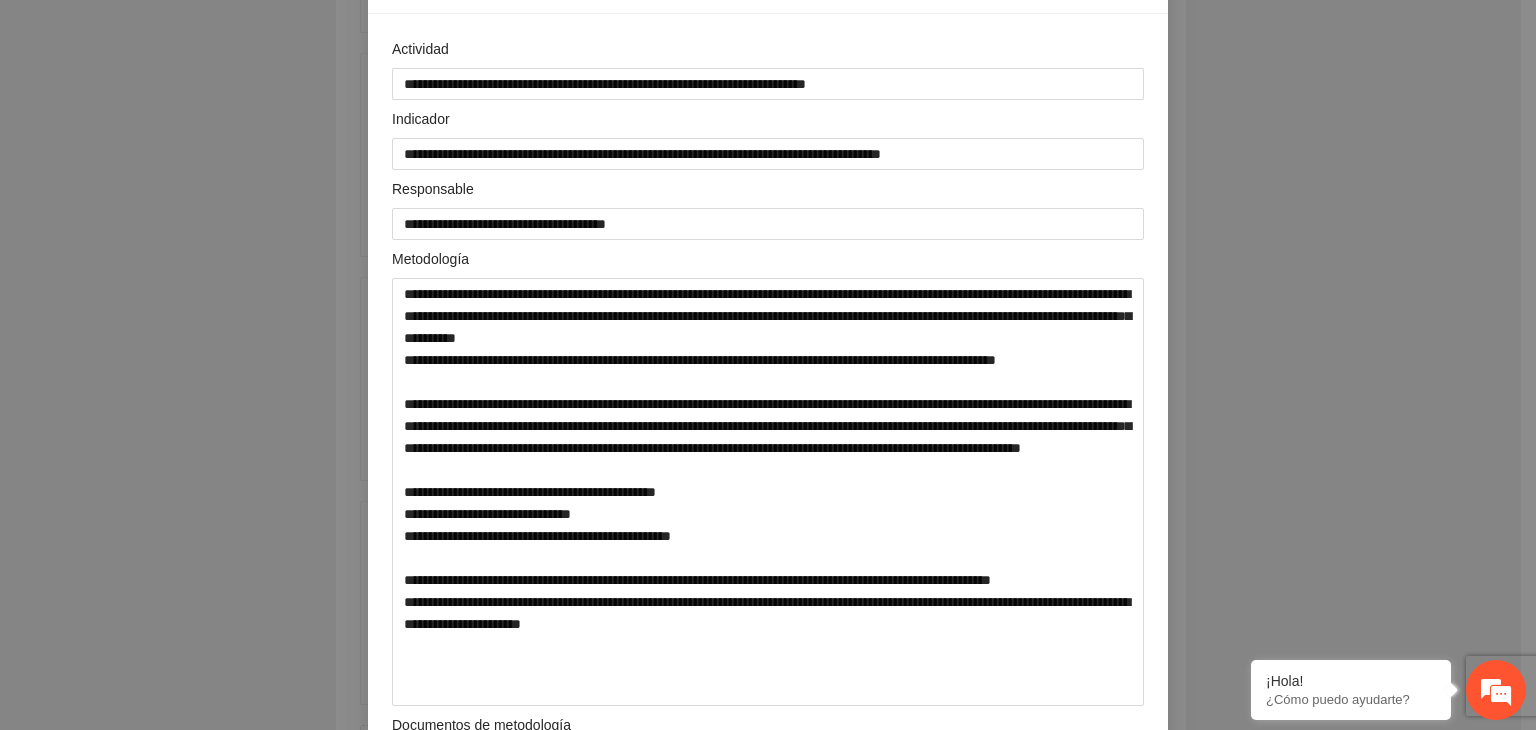 scroll, scrollTop: 181, scrollLeft: 0, axis: vertical 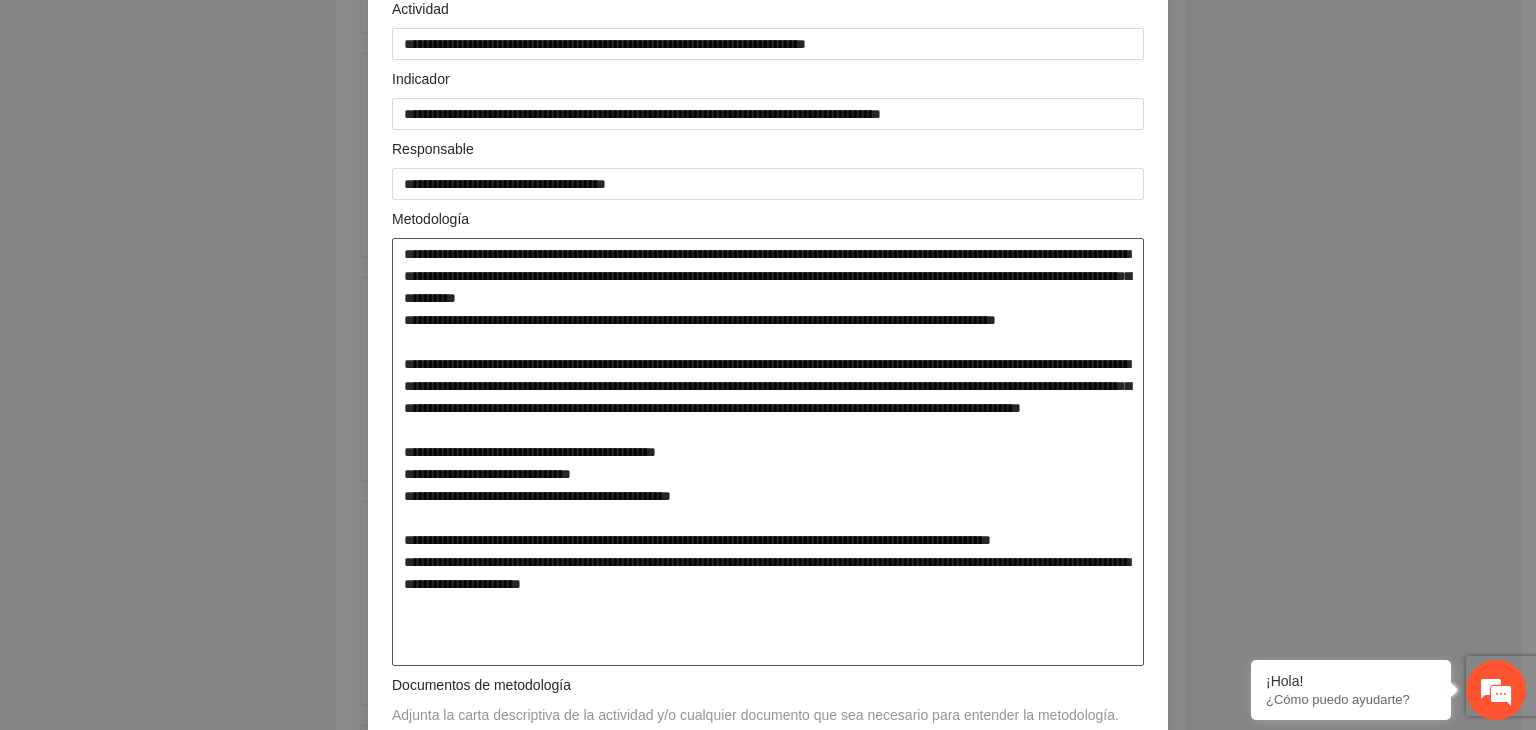 click at bounding box center (768, 452) 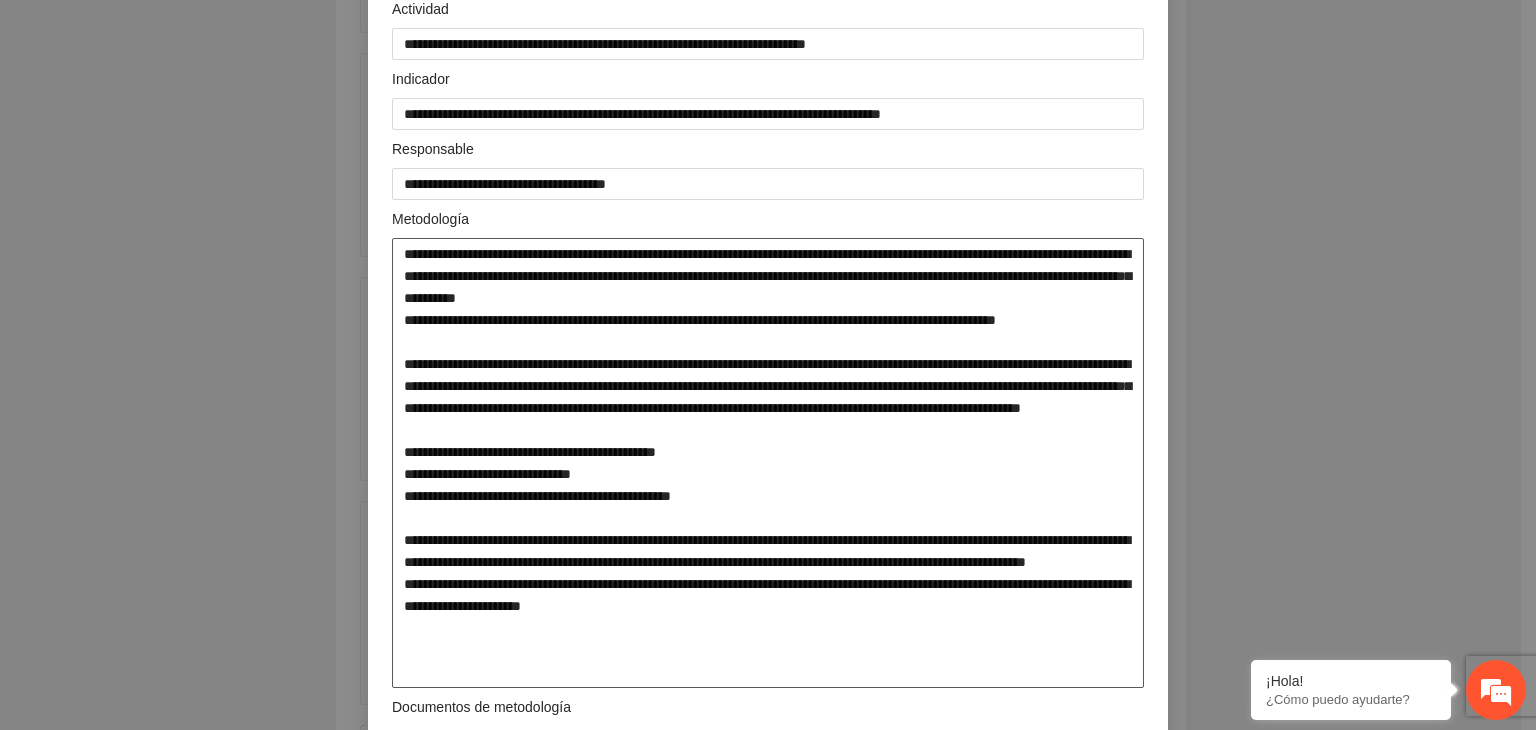click at bounding box center [768, 463] 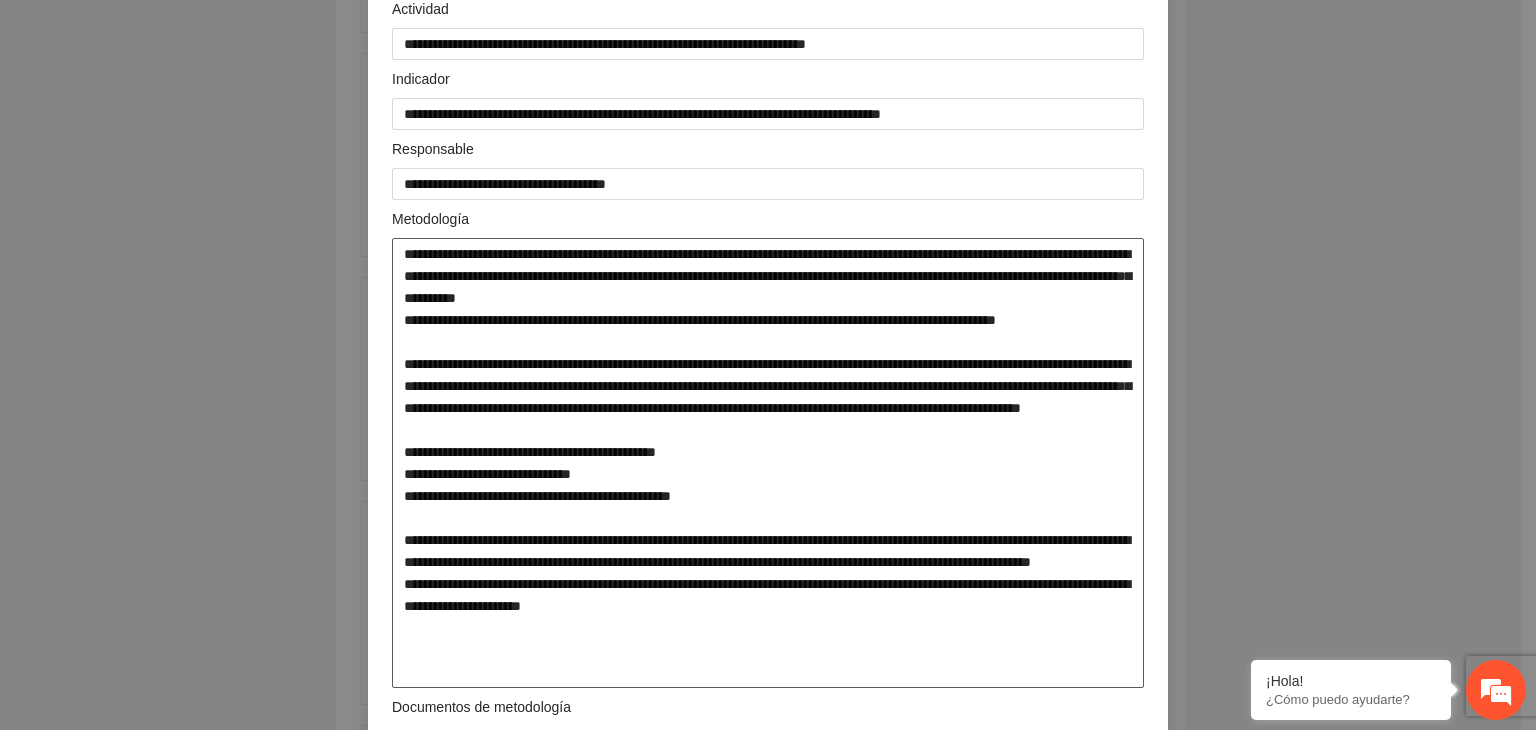 click at bounding box center (768, 463) 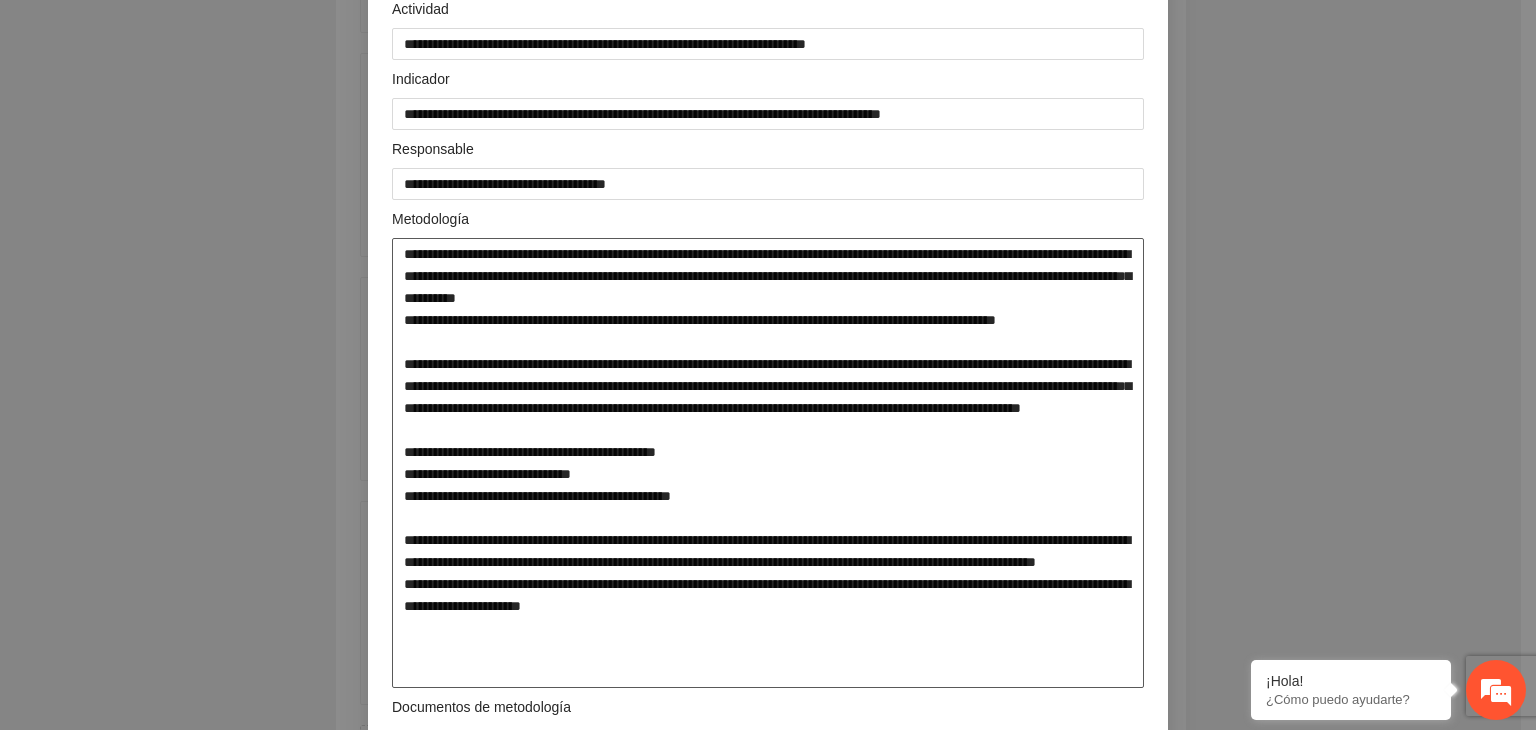 click at bounding box center [768, 463] 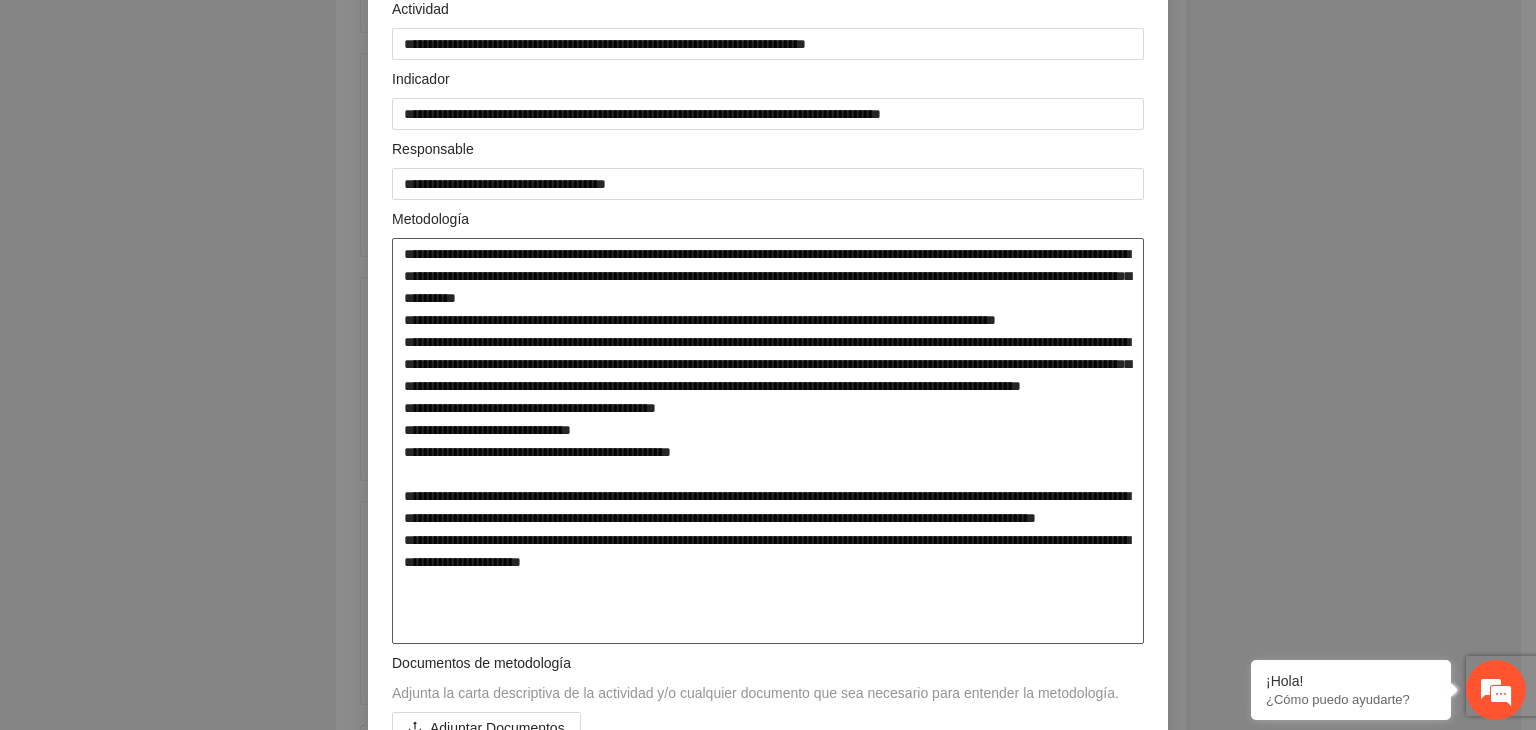 click at bounding box center (768, 441) 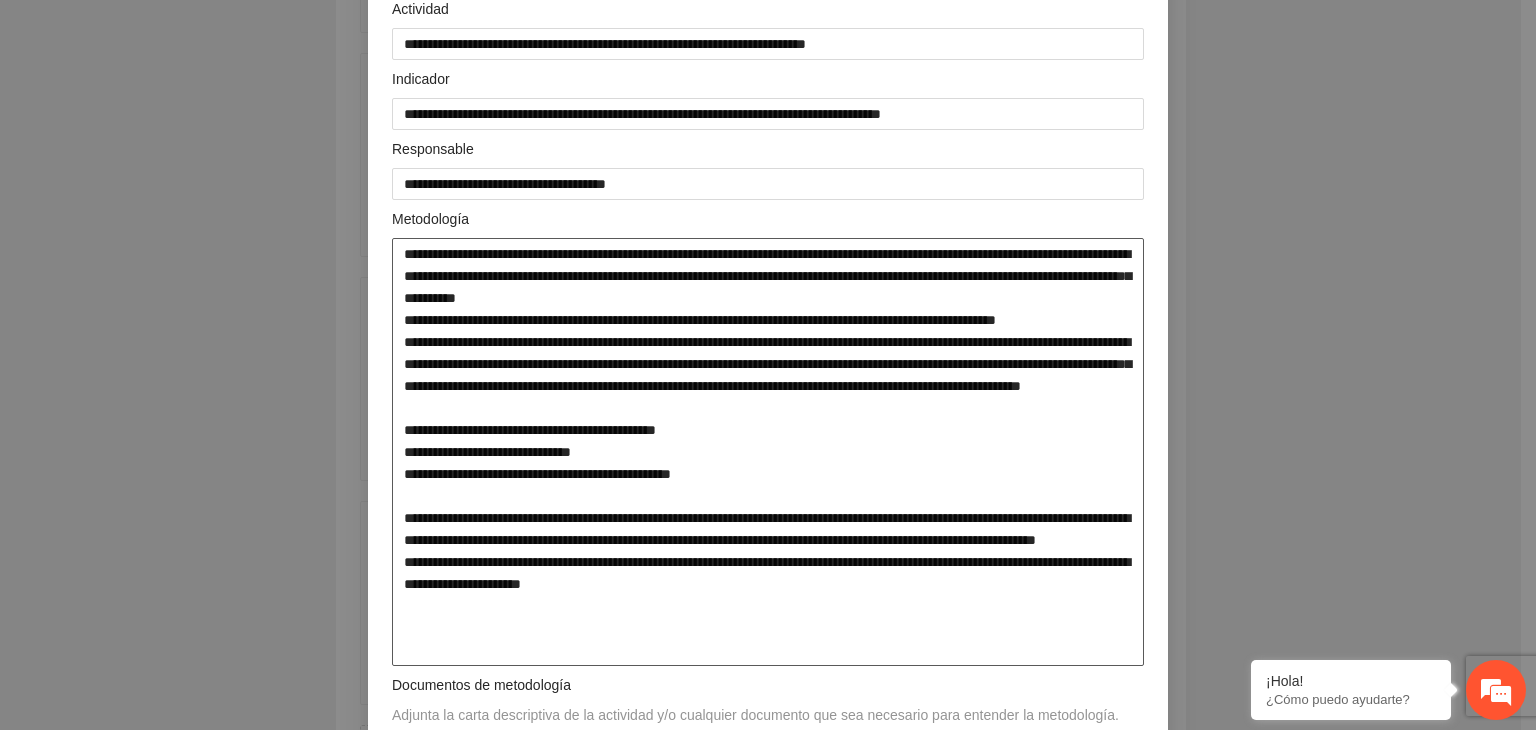 click at bounding box center (768, 452) 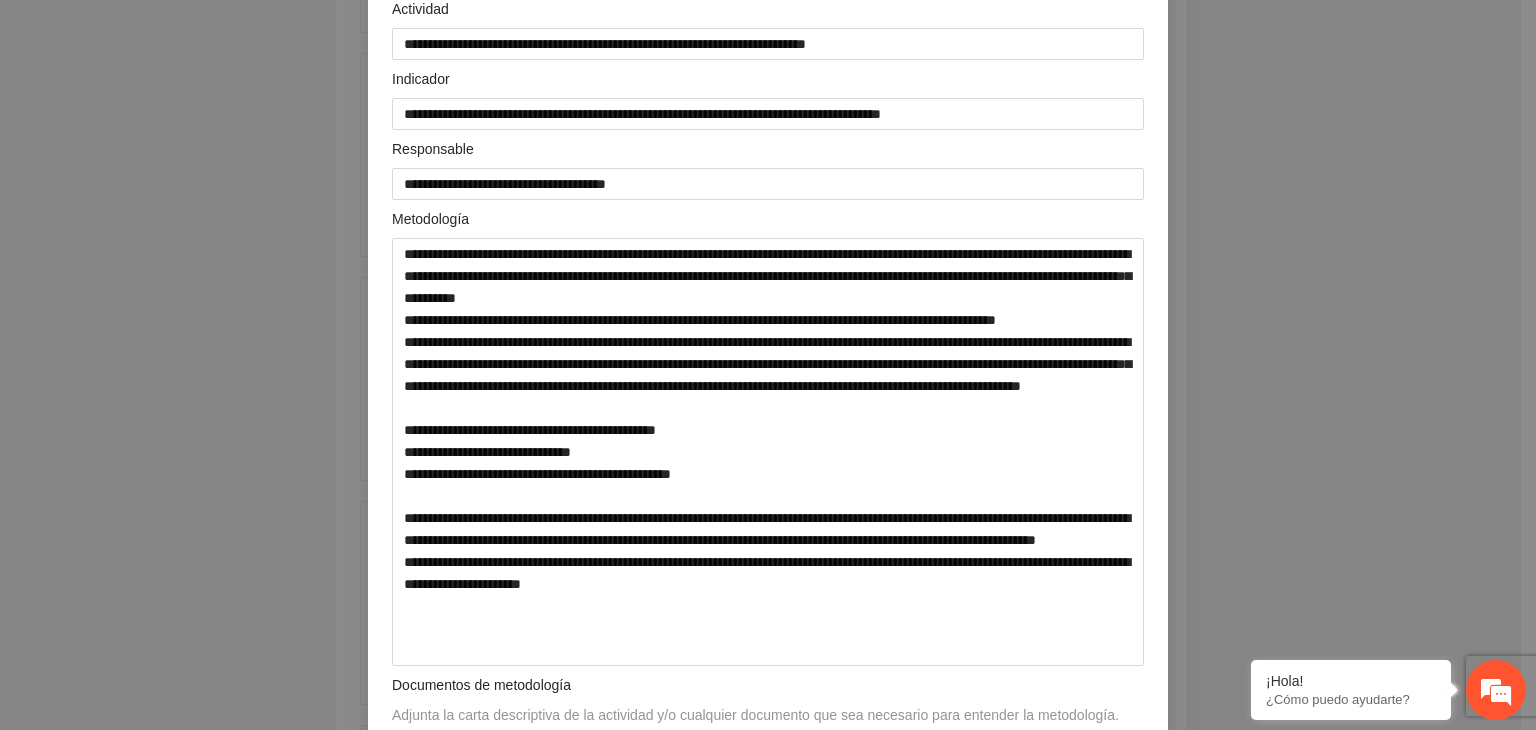 click on "**********" at bounding box center [768, 365] 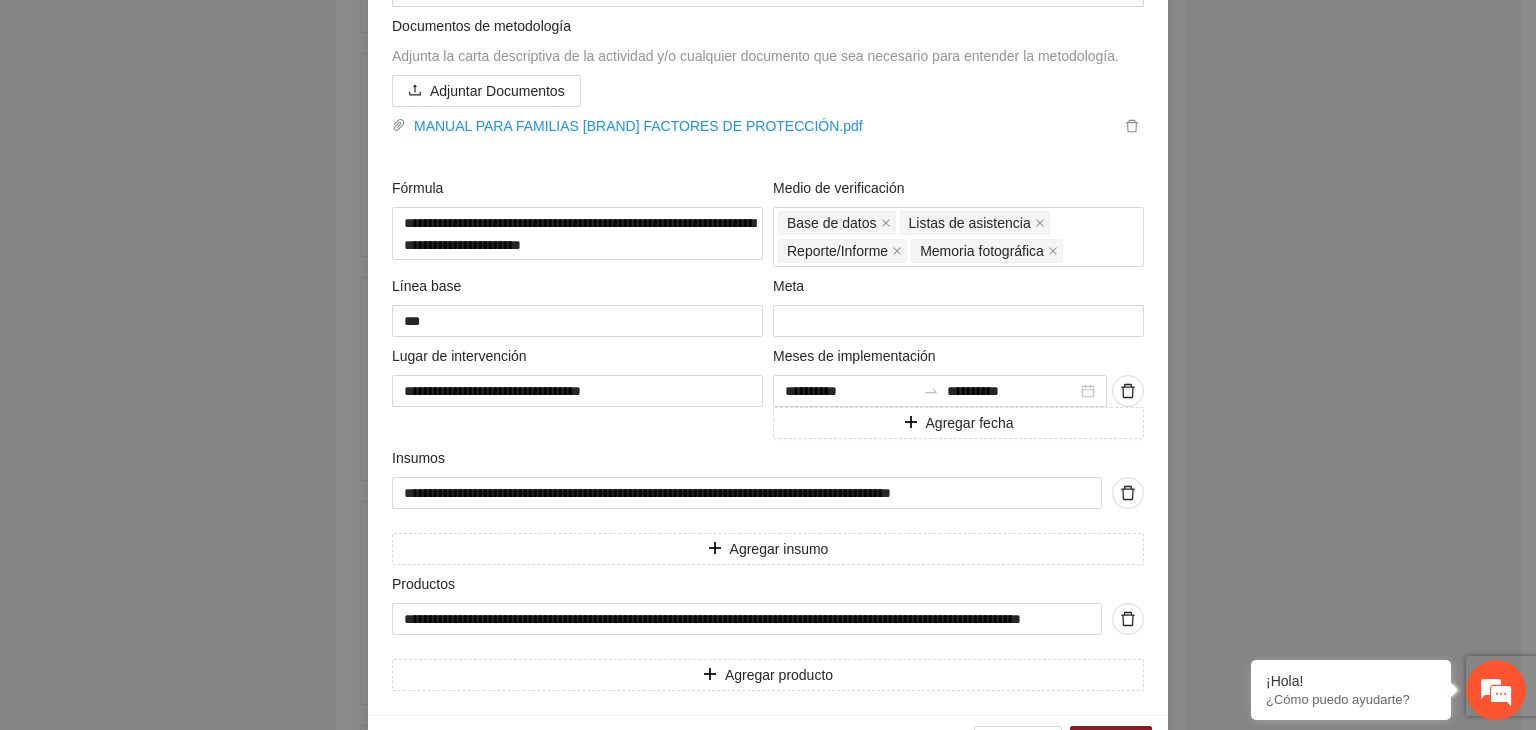 scroll, scrollTop: 901, scrollLeft: 0, axis: vertical 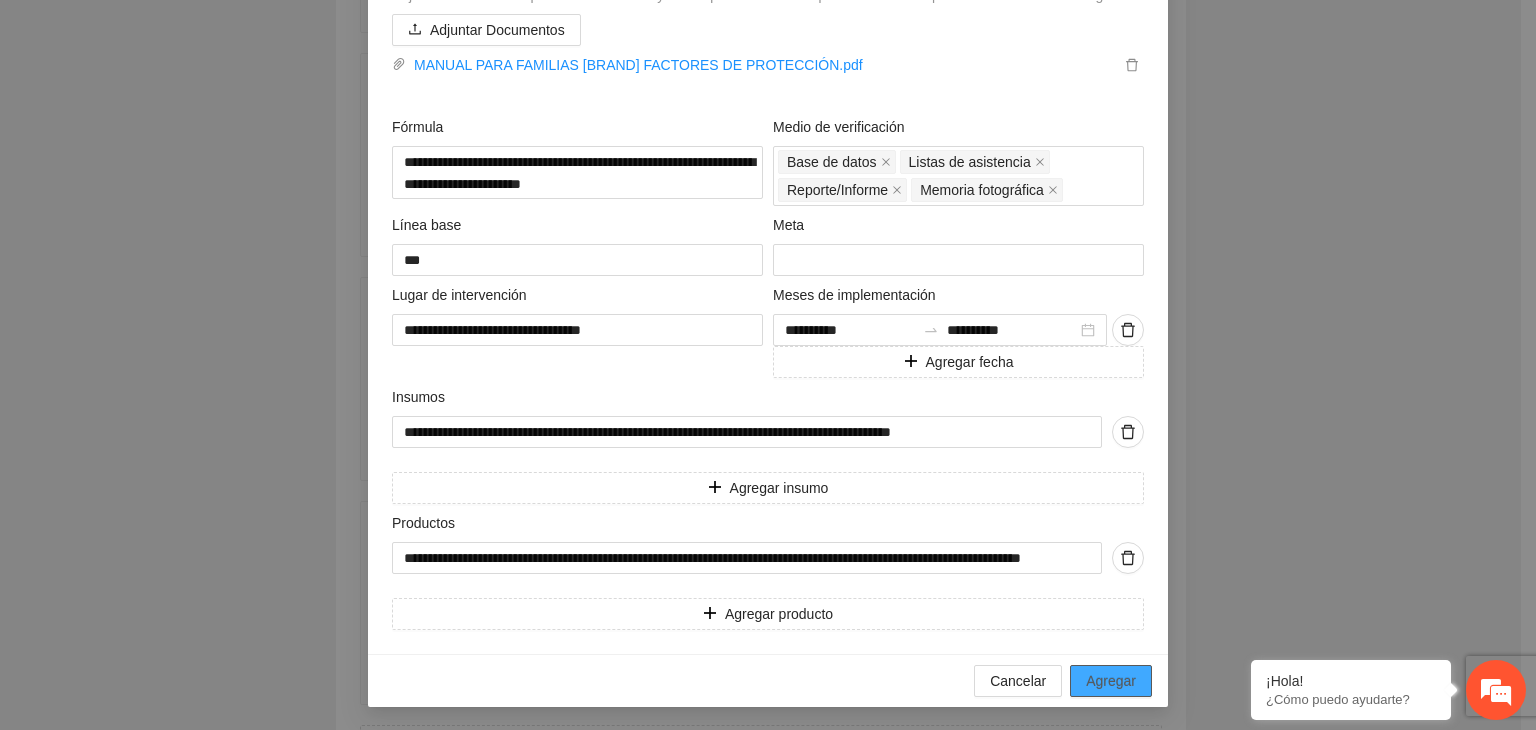 click on "Agregar" at bounding box center [1111, 681] 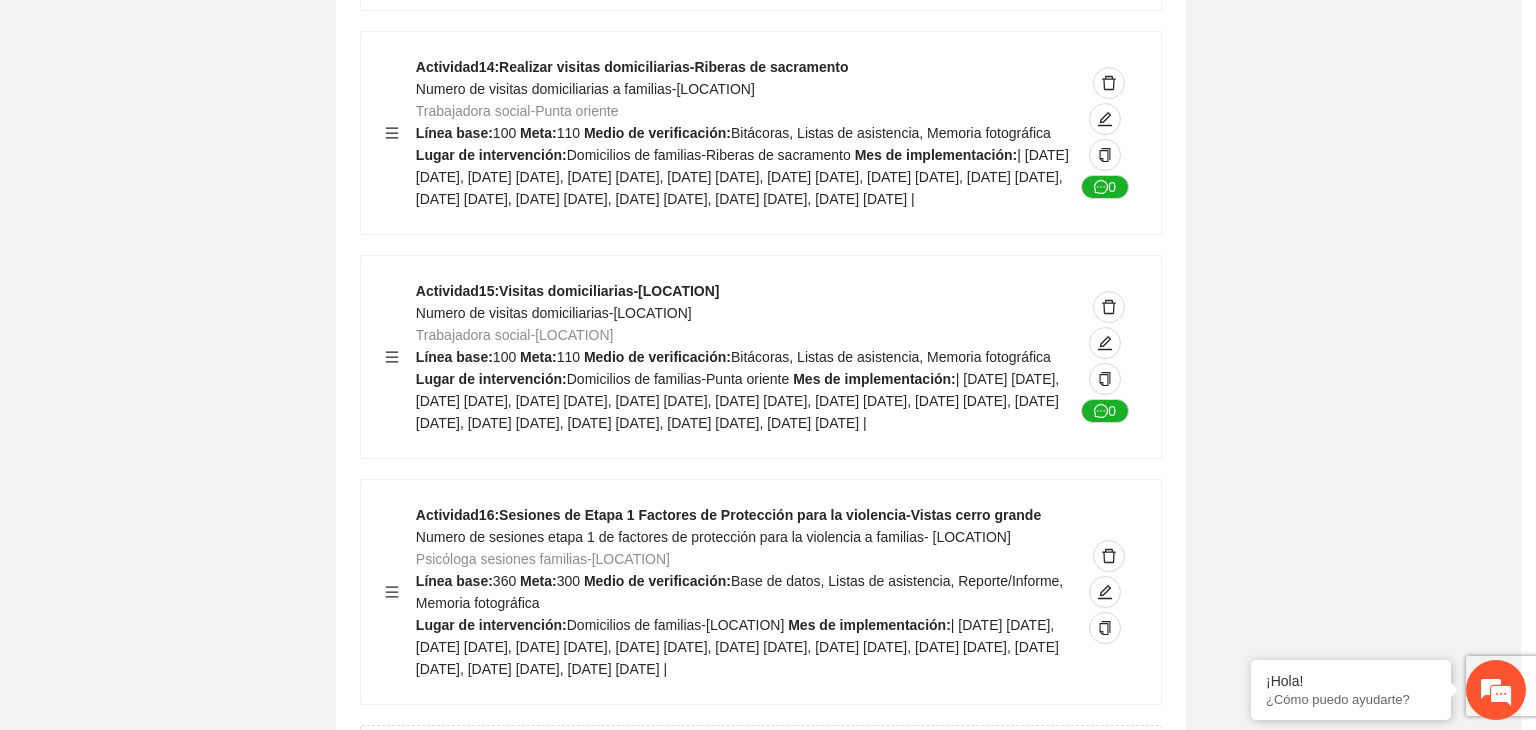 scroll, scrollTop: 204, scrollLeft: 0, axis: vertical 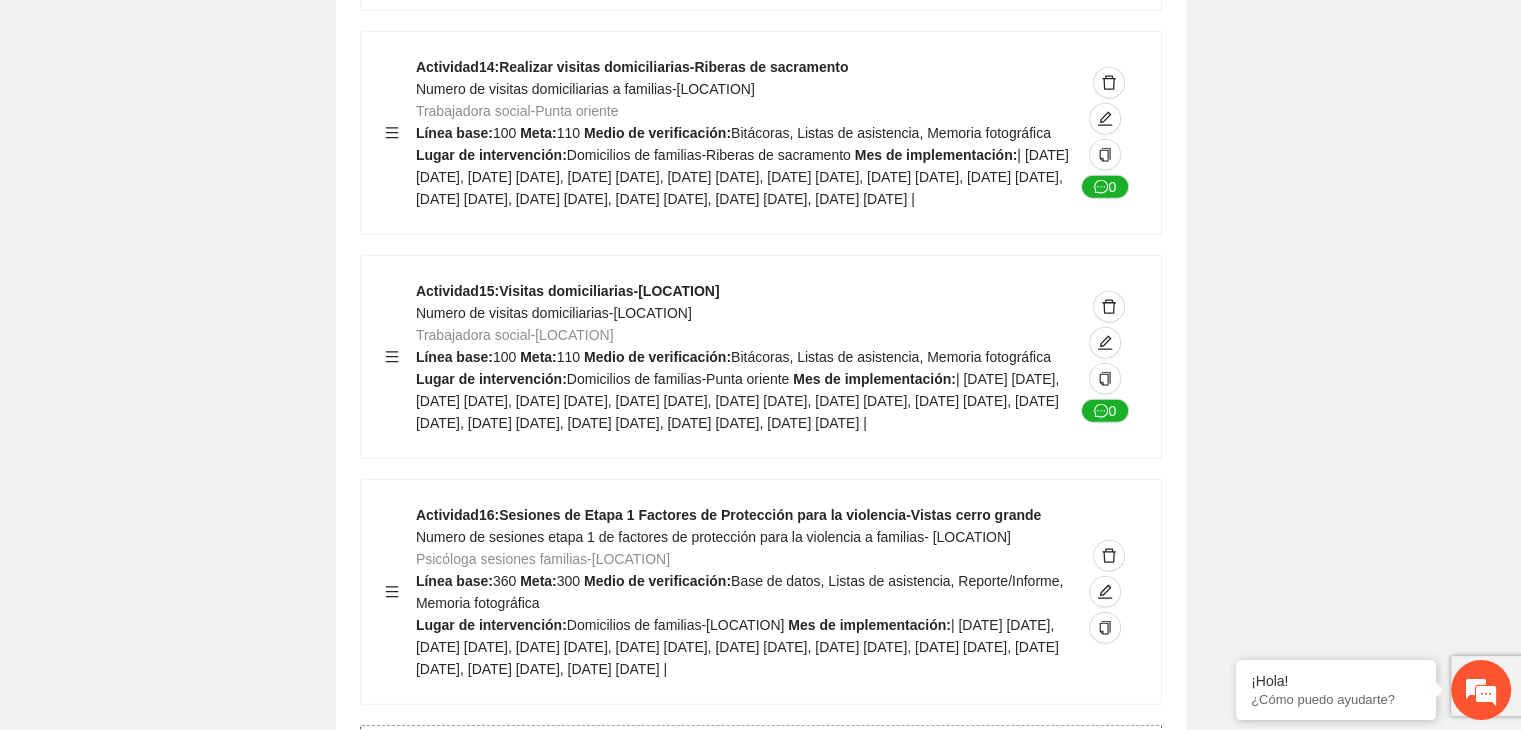 click on "Agregar actividad" at bounding box center [761, 741] 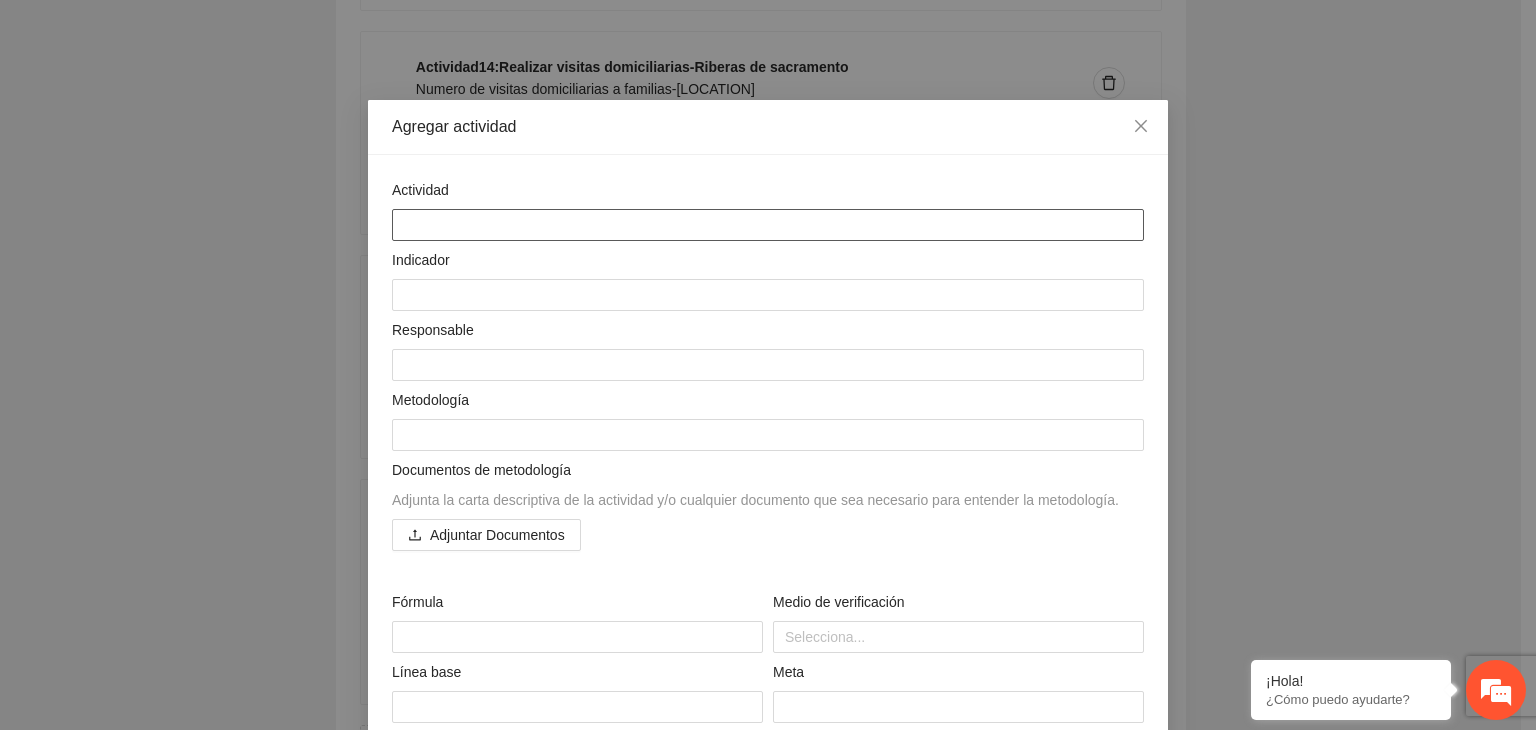 click at bounding box center [768, 225] 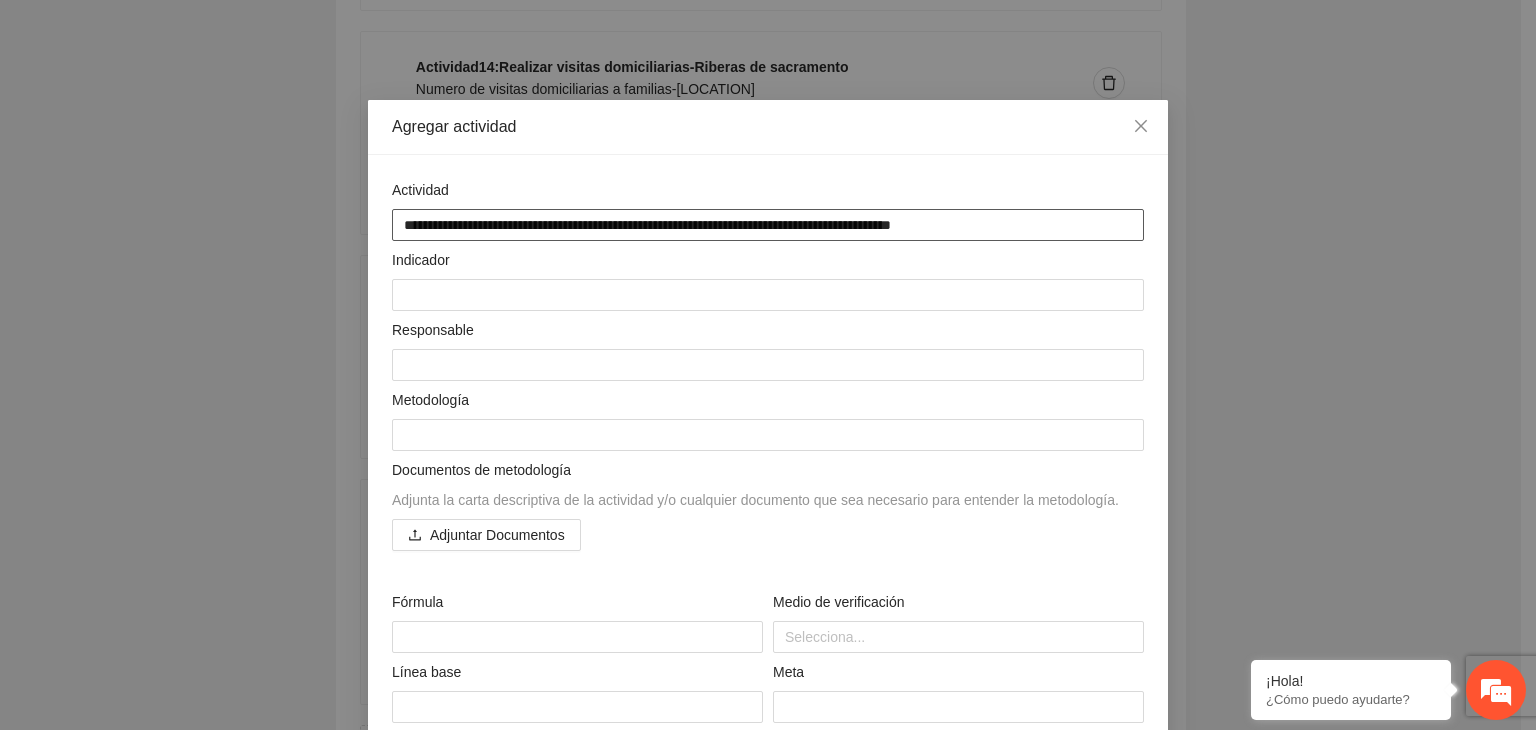 click on "**********" at bounding box center (768, 225) 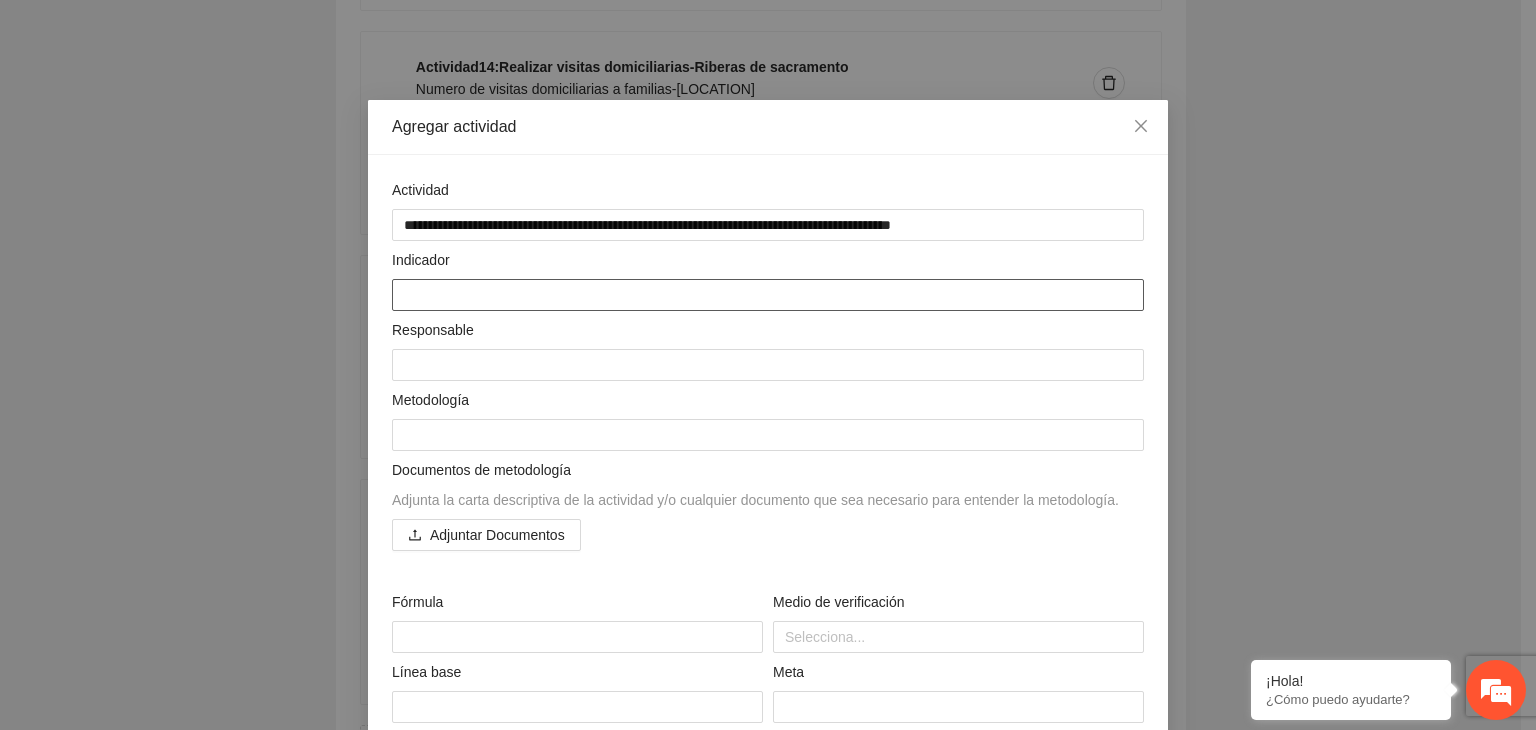 click at bounding box center [768, 295] 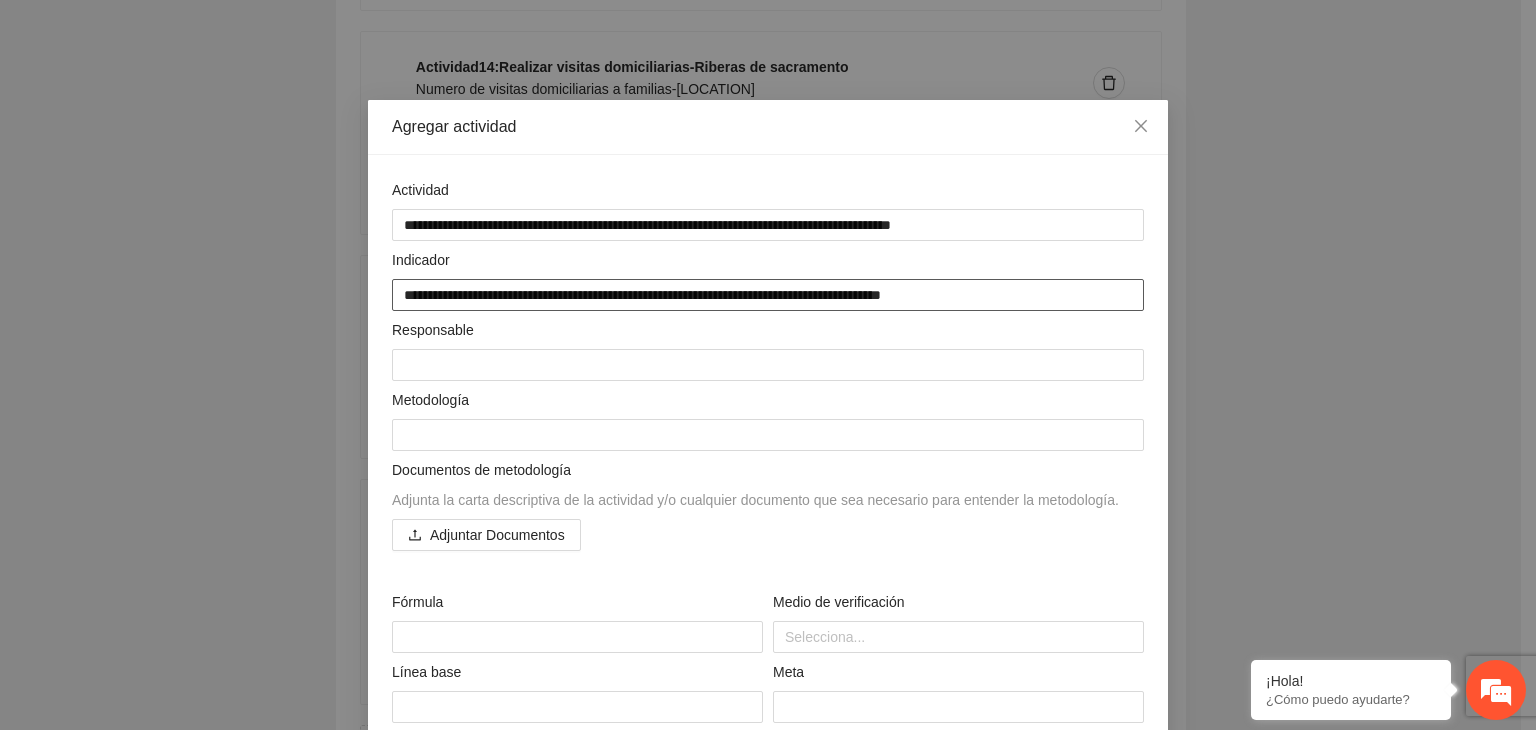 click on "**********" at bounding box center (768, 295) 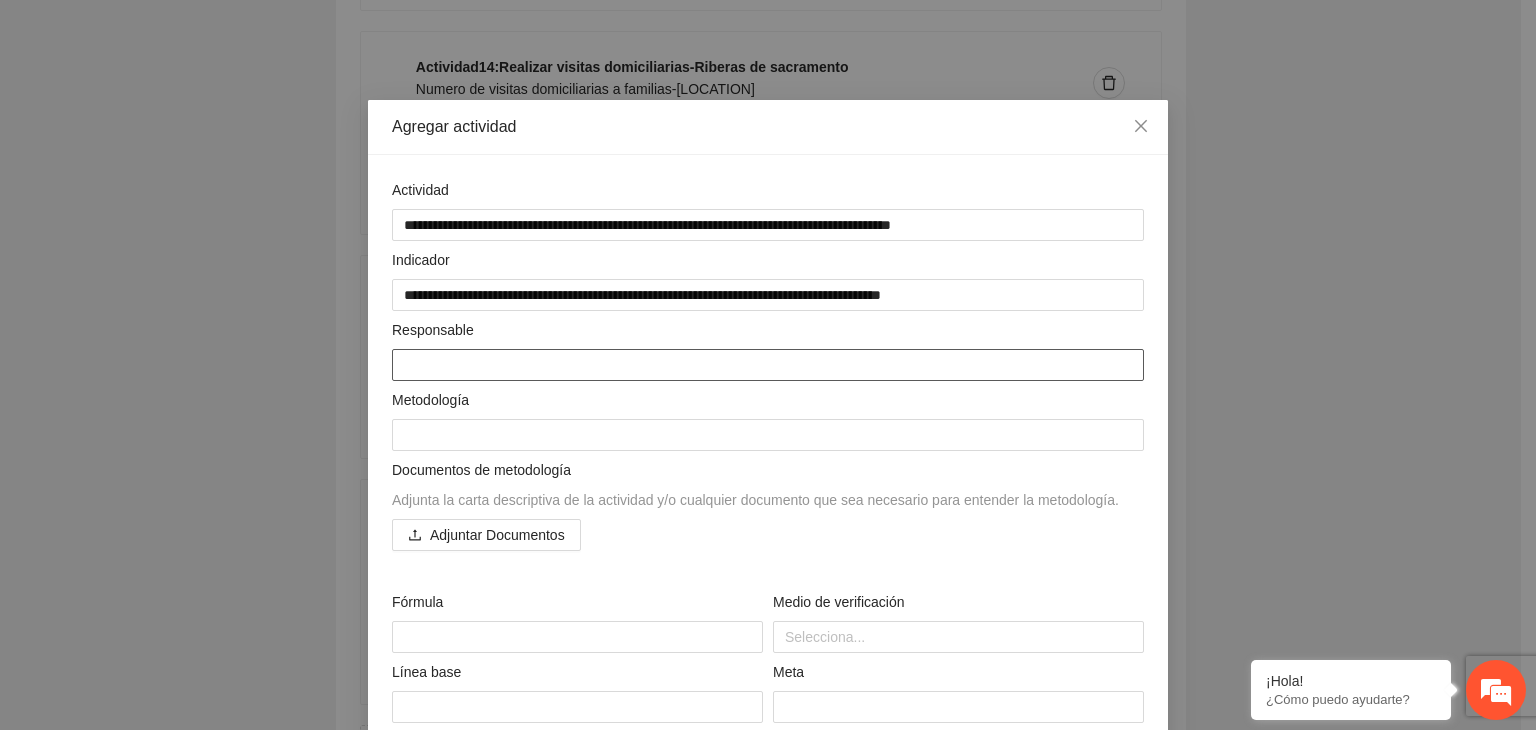 click at bounding box center [768, 365] 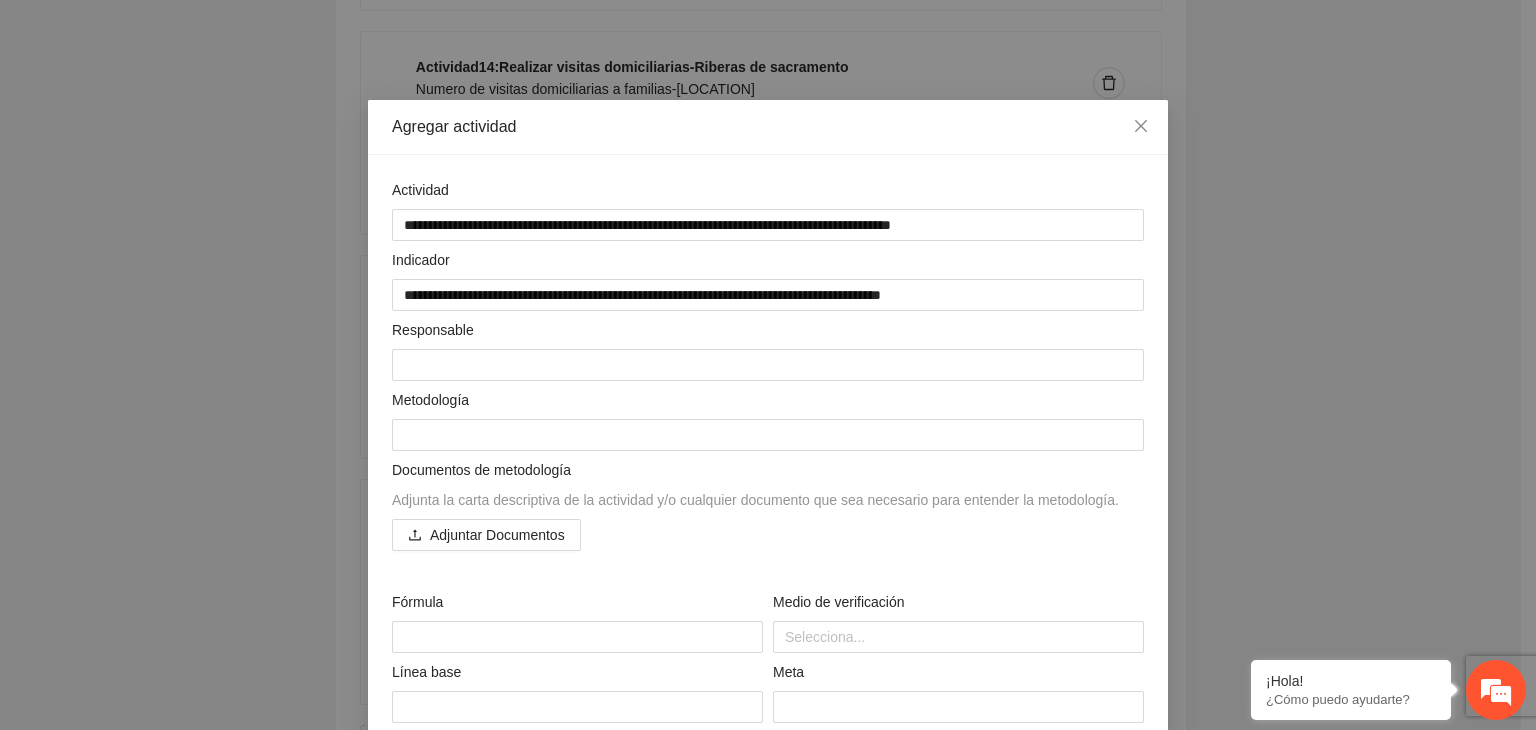 scroll, scrollTop: 304, scrollLeft: 0, axis: vertical 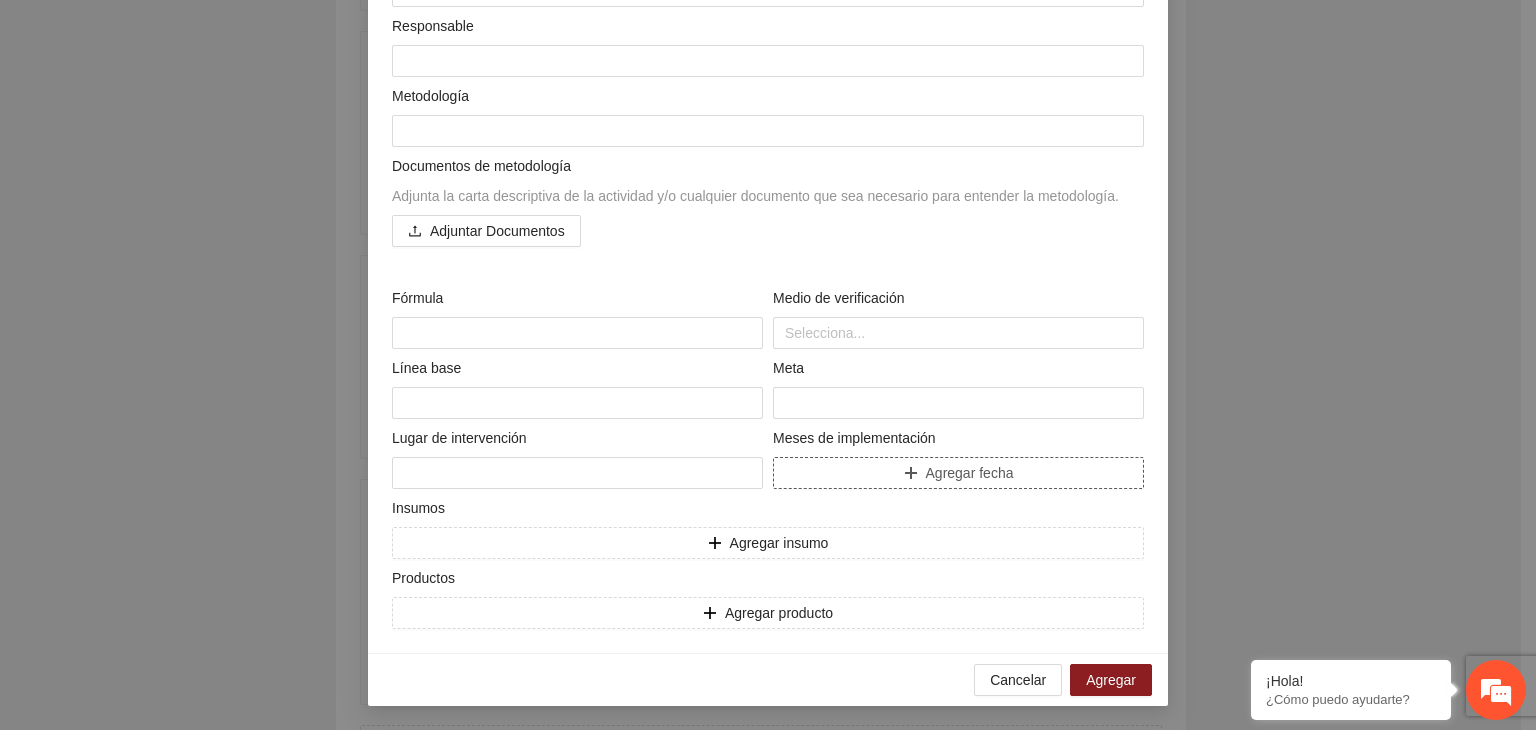 click on "Agregar fecha" at bounding box center [958, 473] 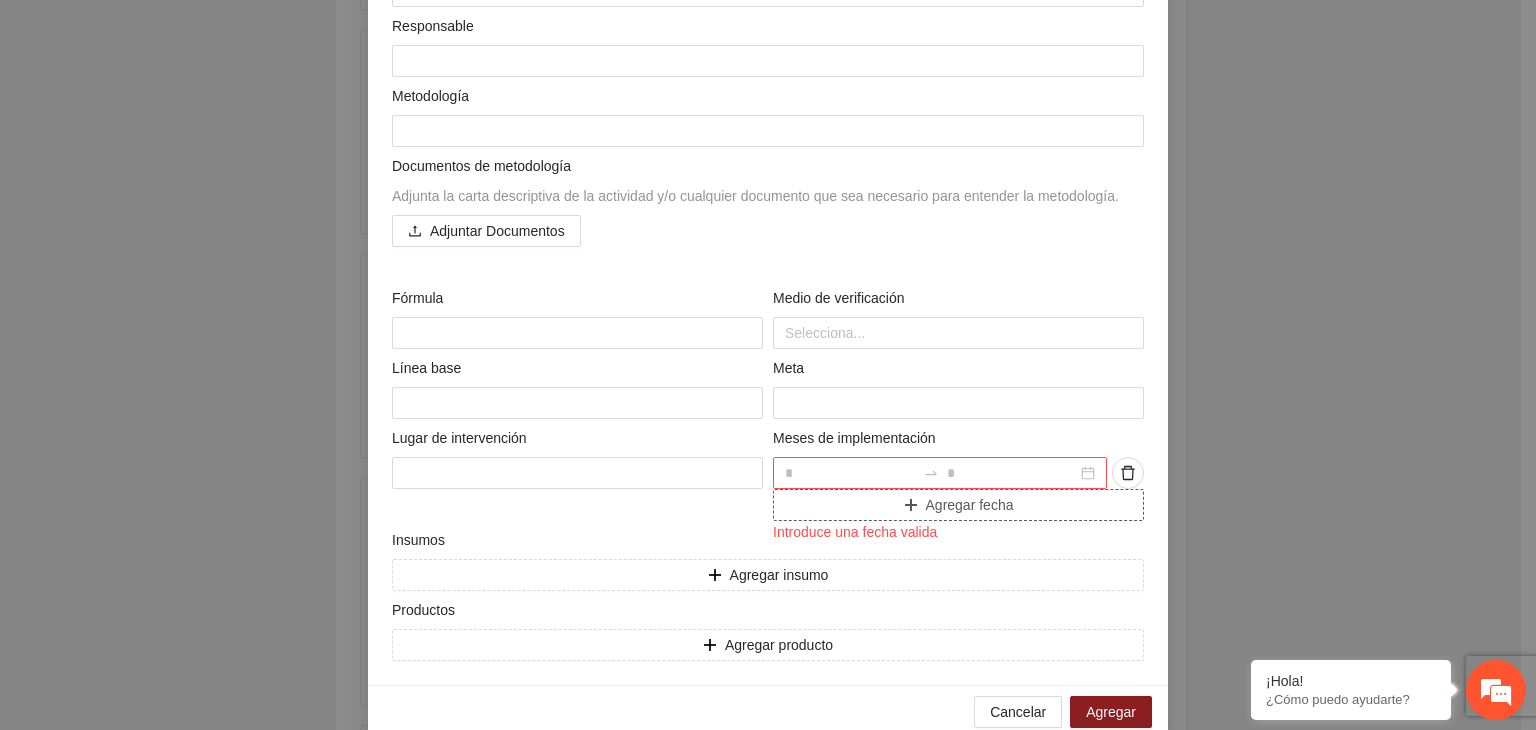 click at bounding box center [850, 473] 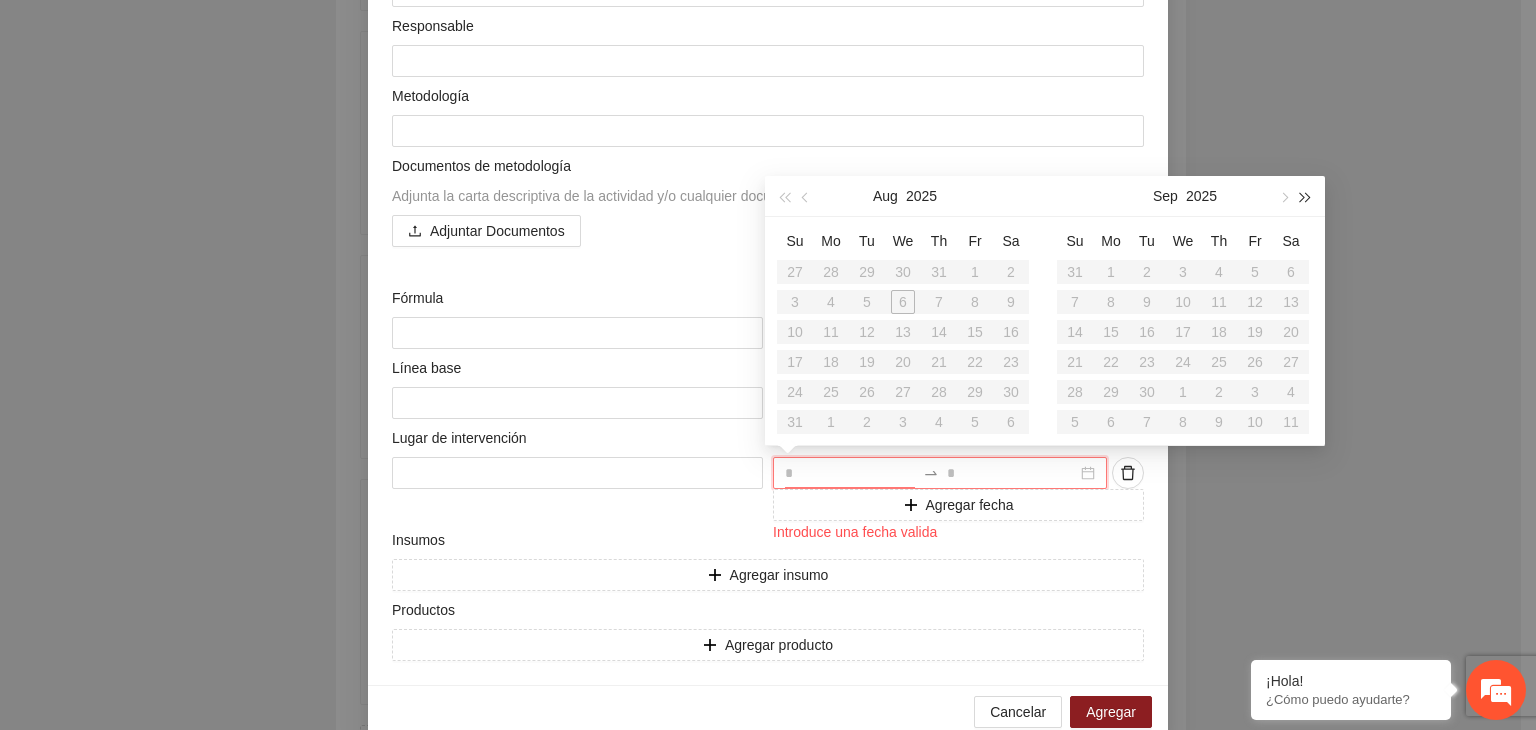 click at bounding box center (1306, 196) 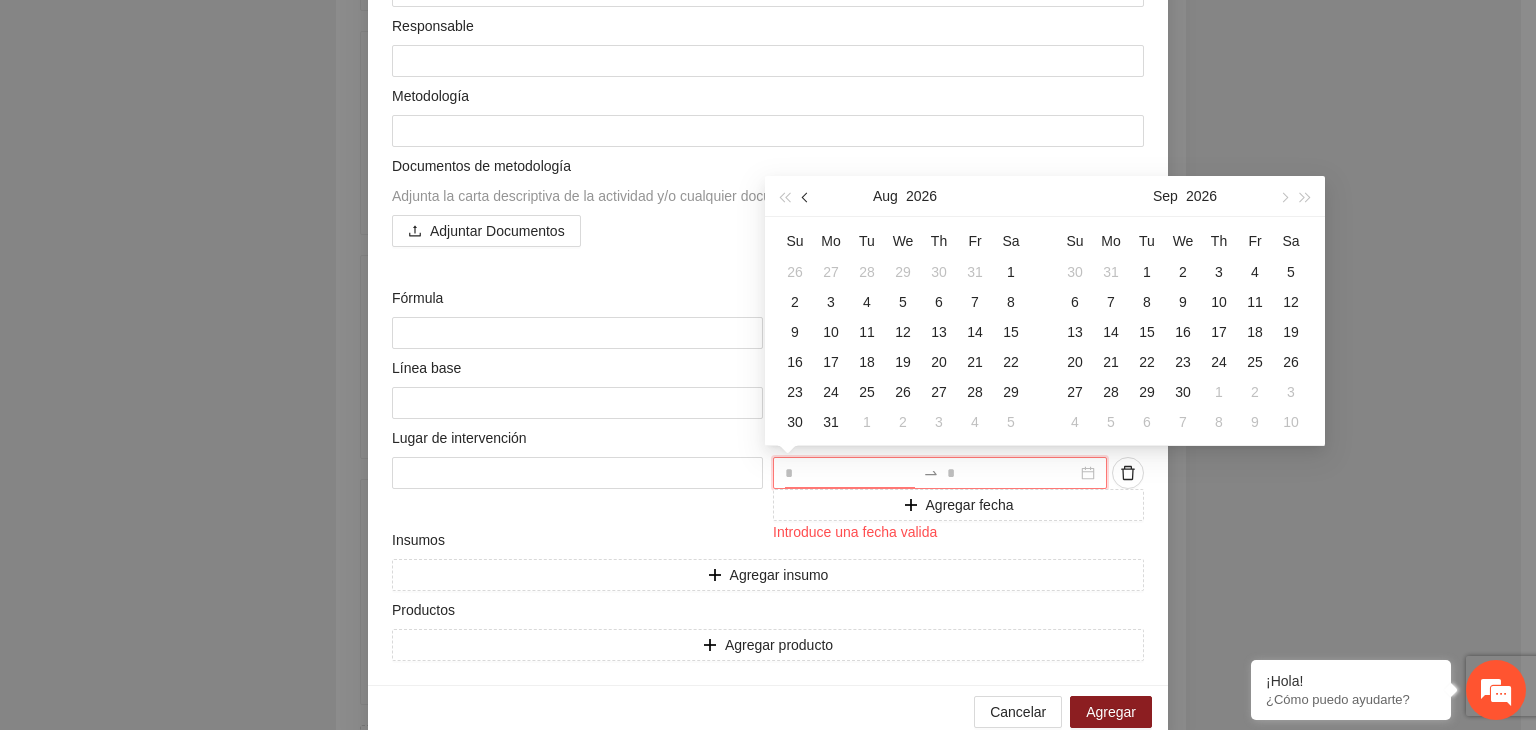 click at bounding box center [807, 198] 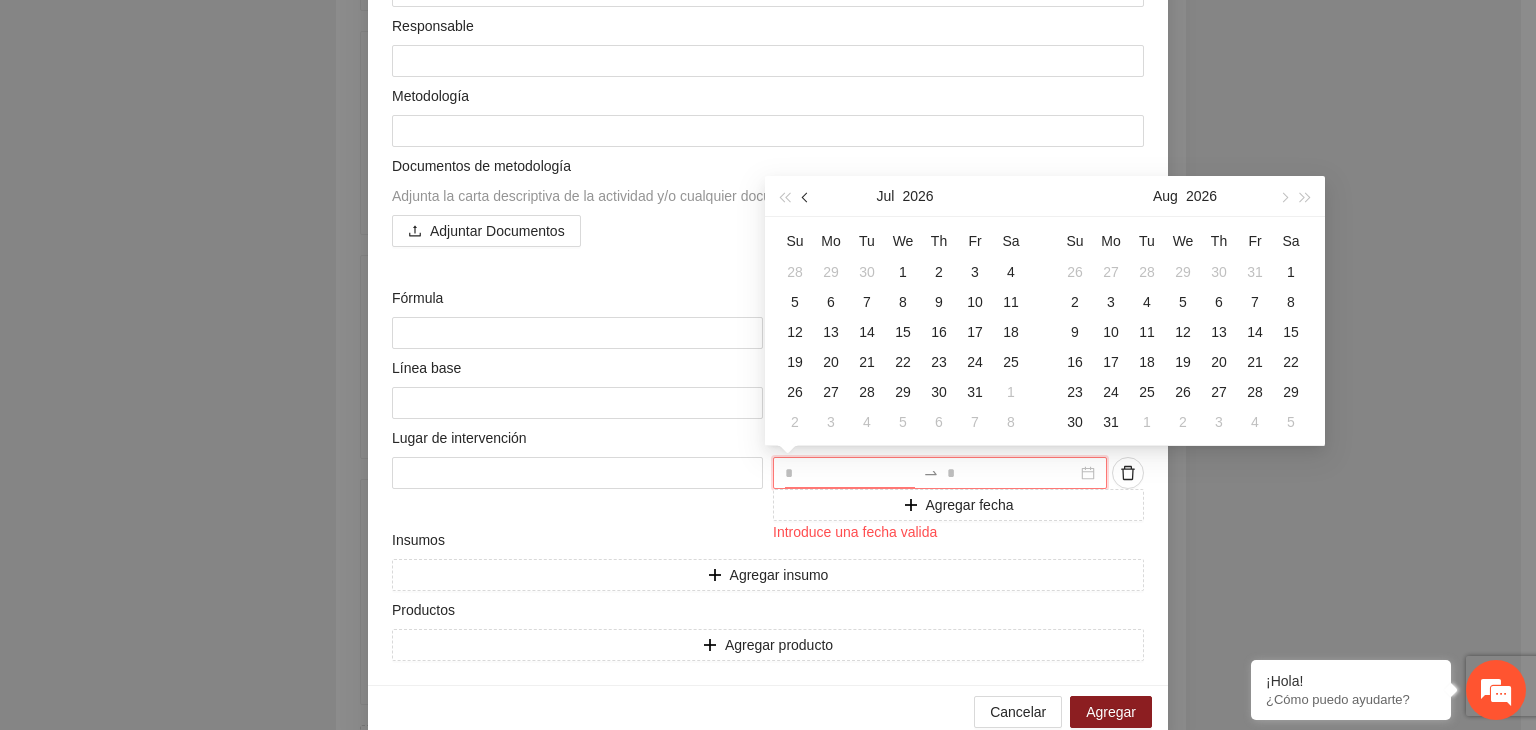 click at bounding box center [807, 198] 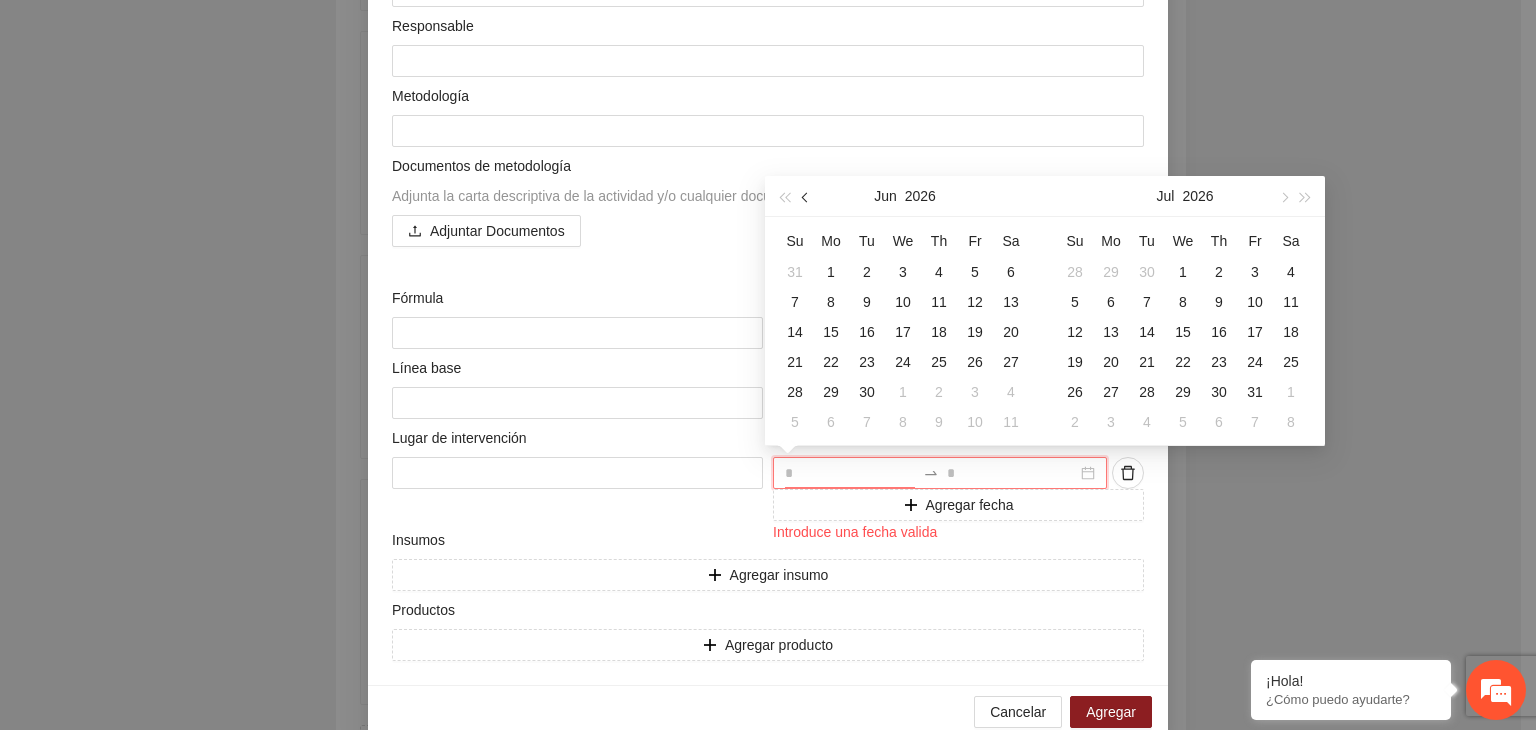 click at bounding box center (807, 198) 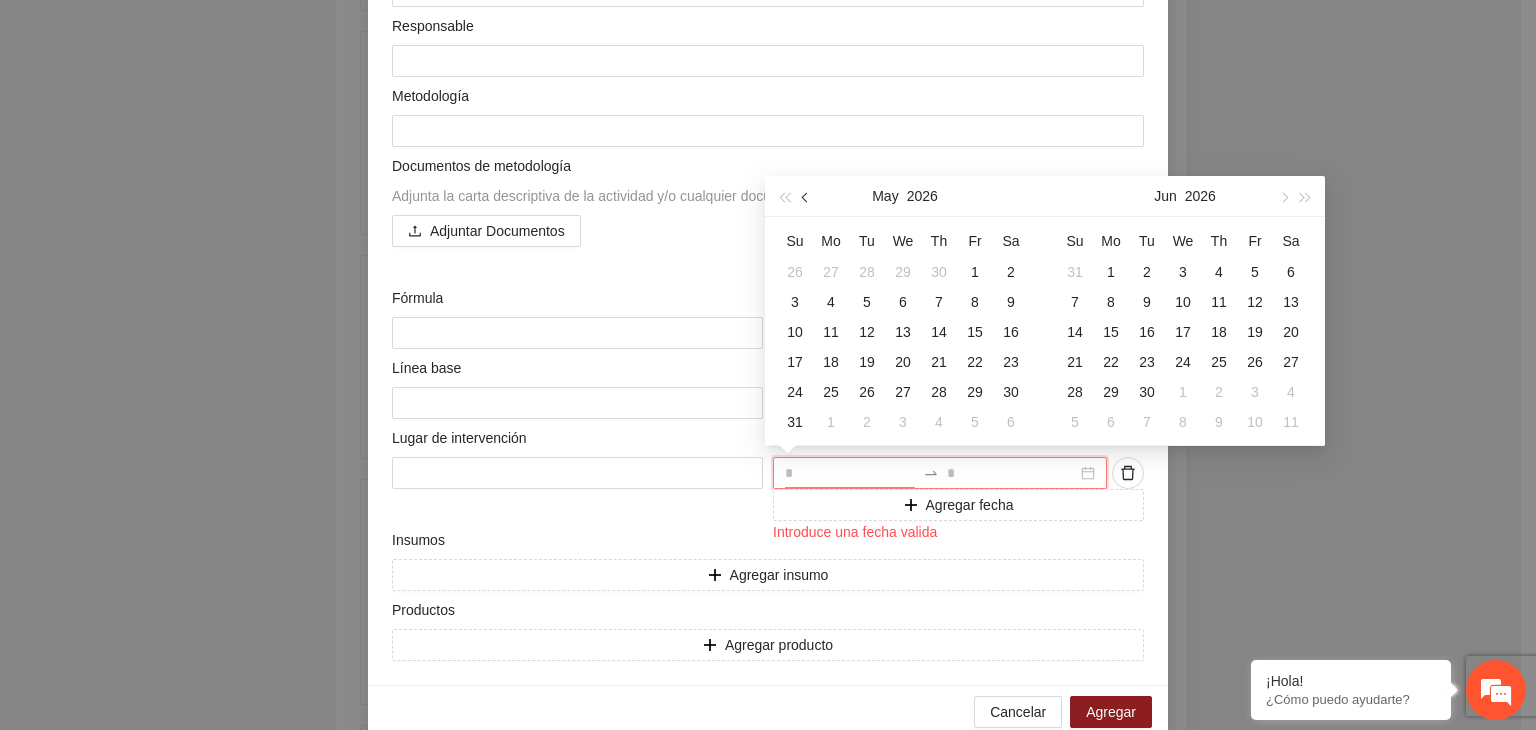 click at bounding box center (807, 198) 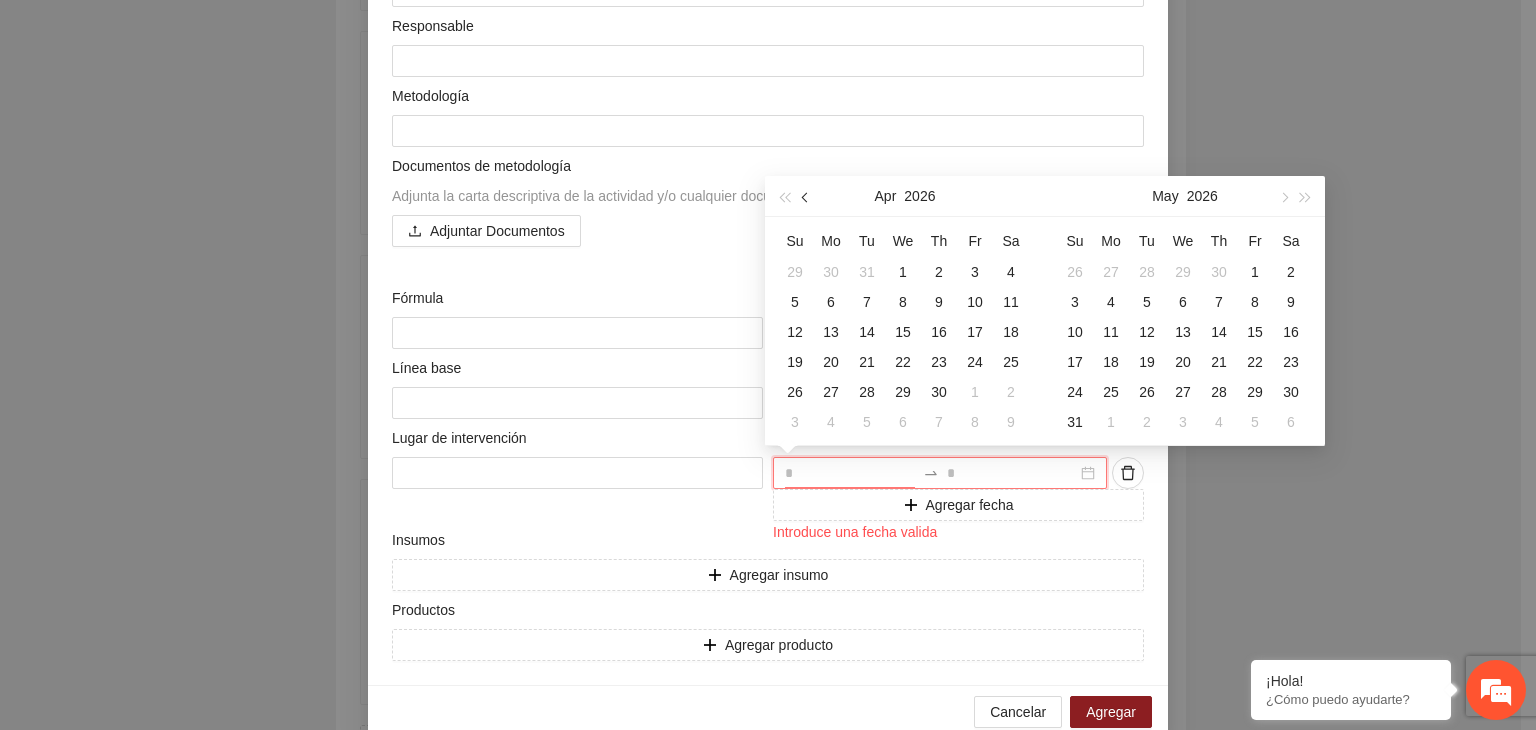 click at bounding box center [807, 198] 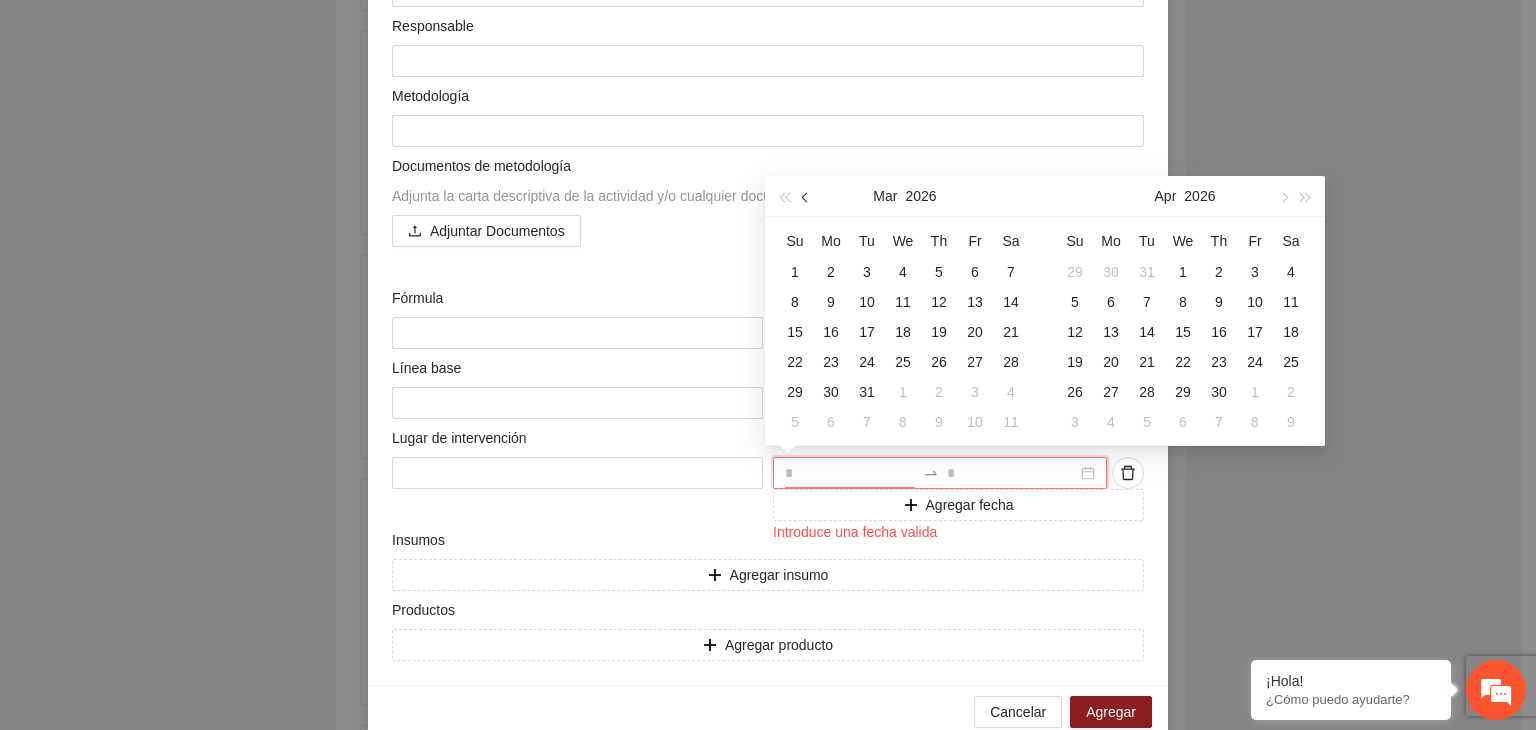 click at bounding box center (807, 198) 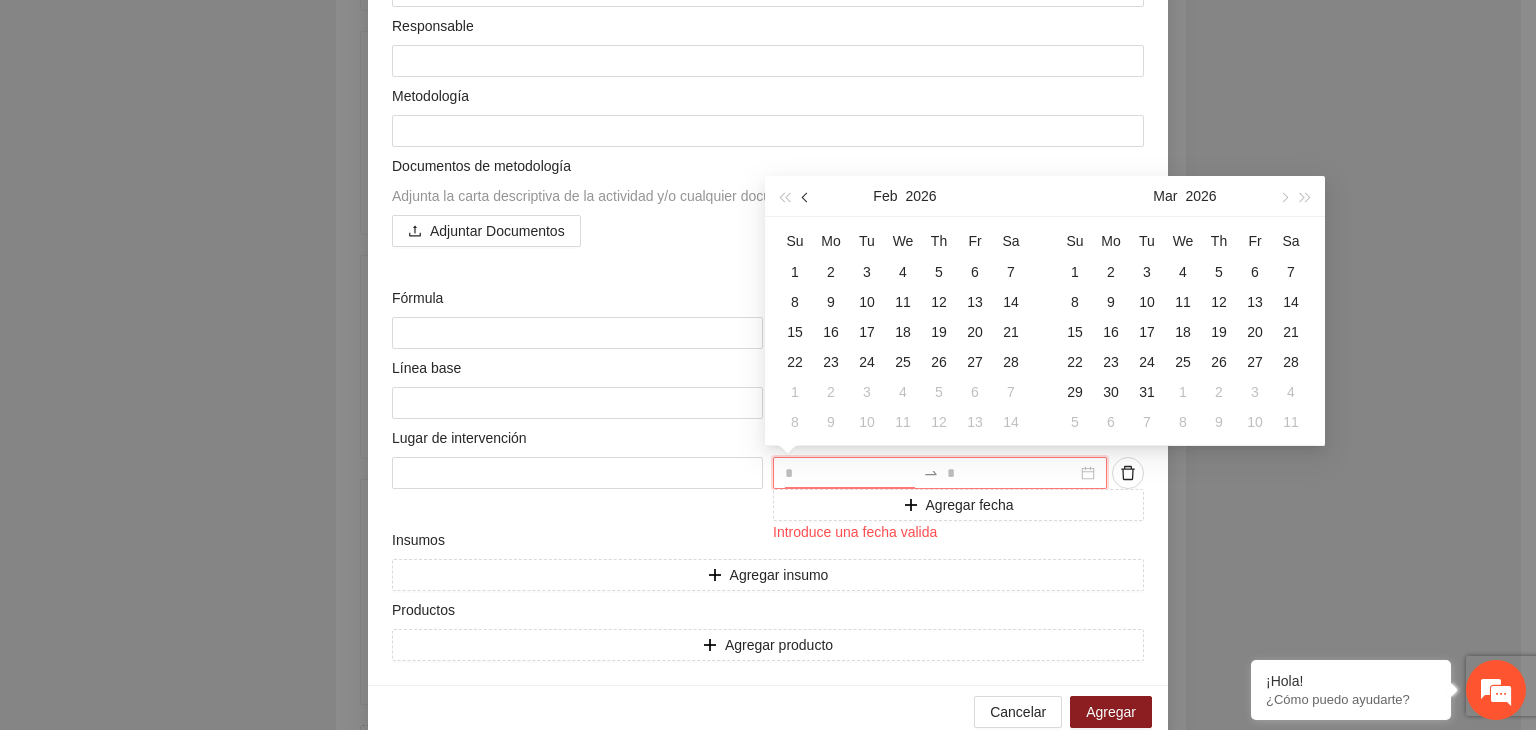 click at bounding box center [807, 198] 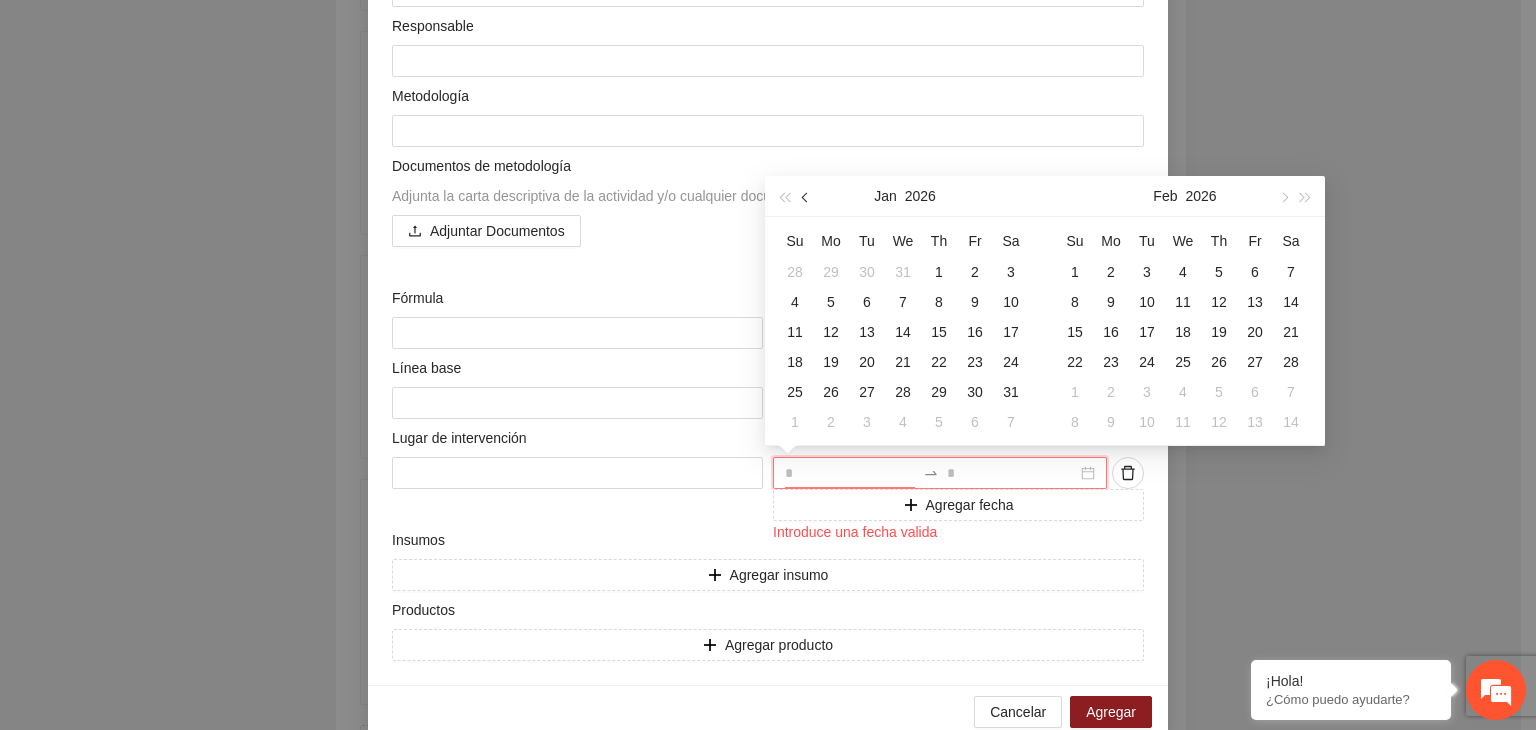 click at bounding box center (807, 198) 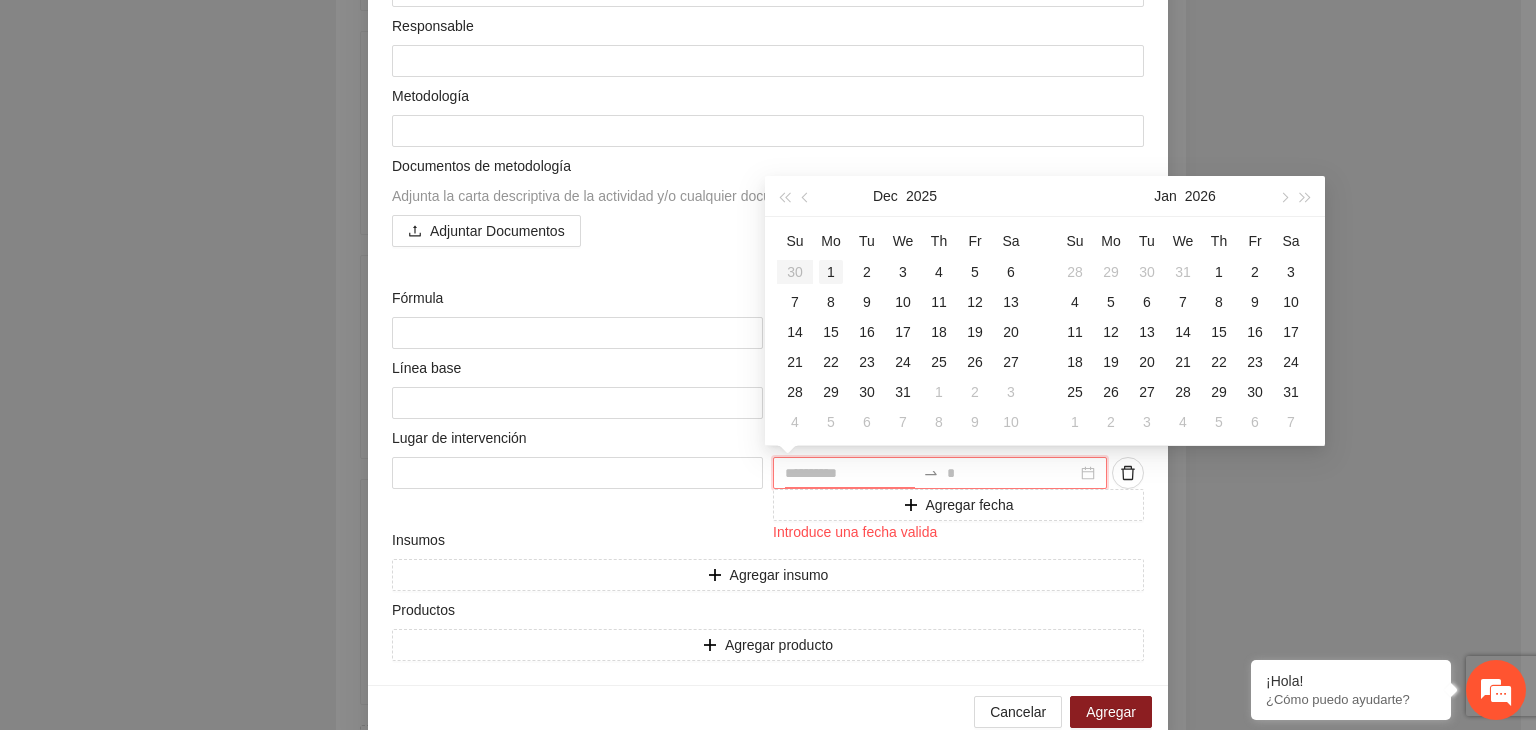 click on "1" at bounding box center [831, 272] 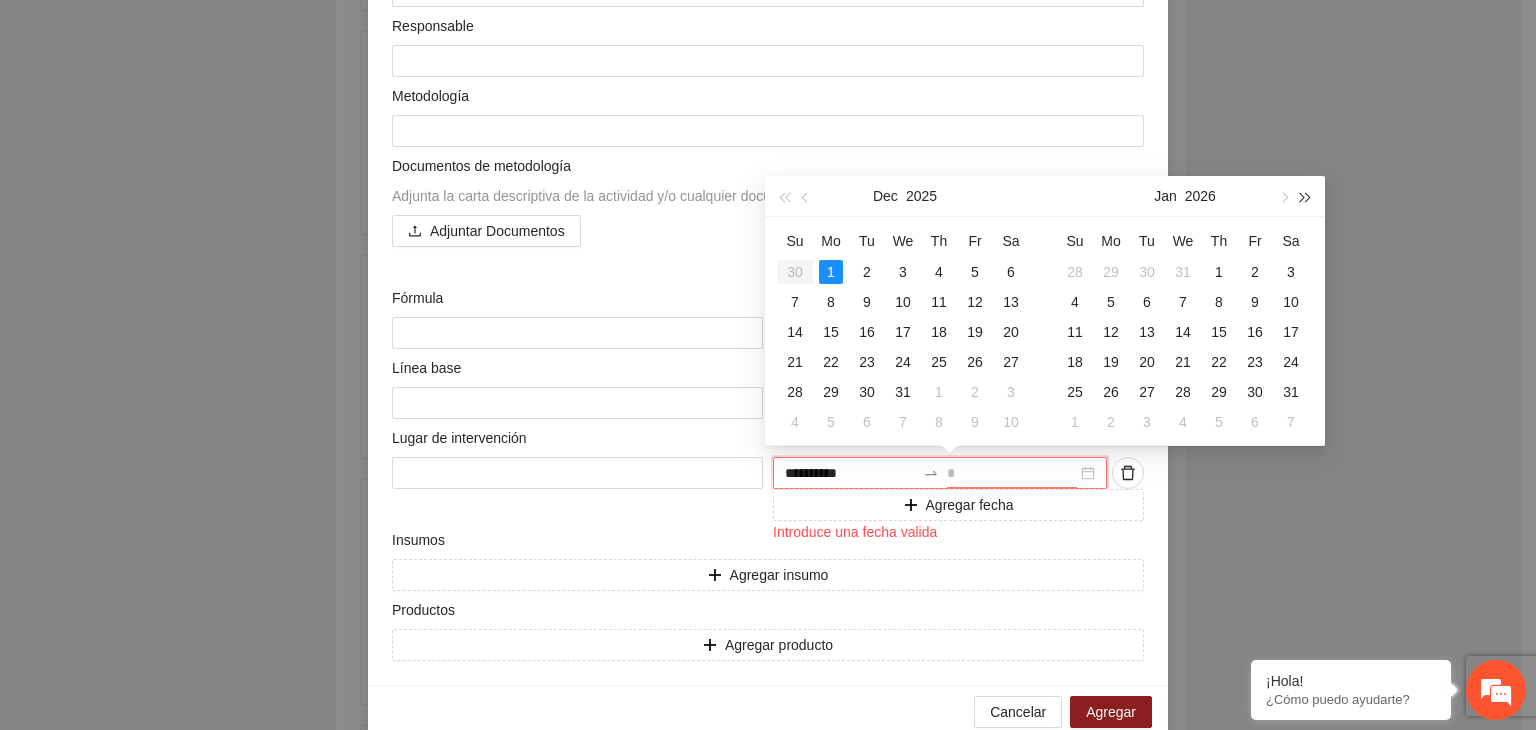click at bounding box center [1306, 196] 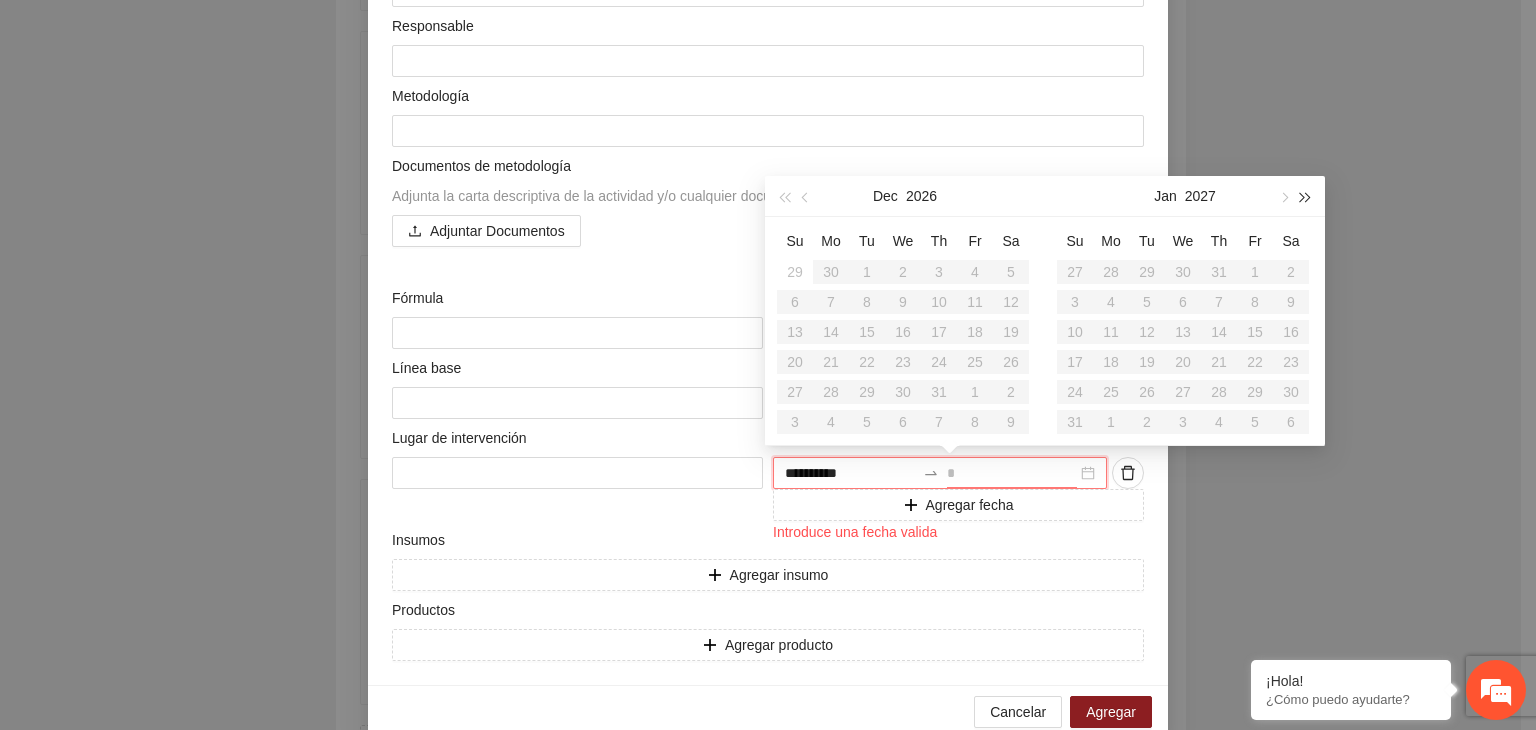 click at bounding box center [1306, 196] 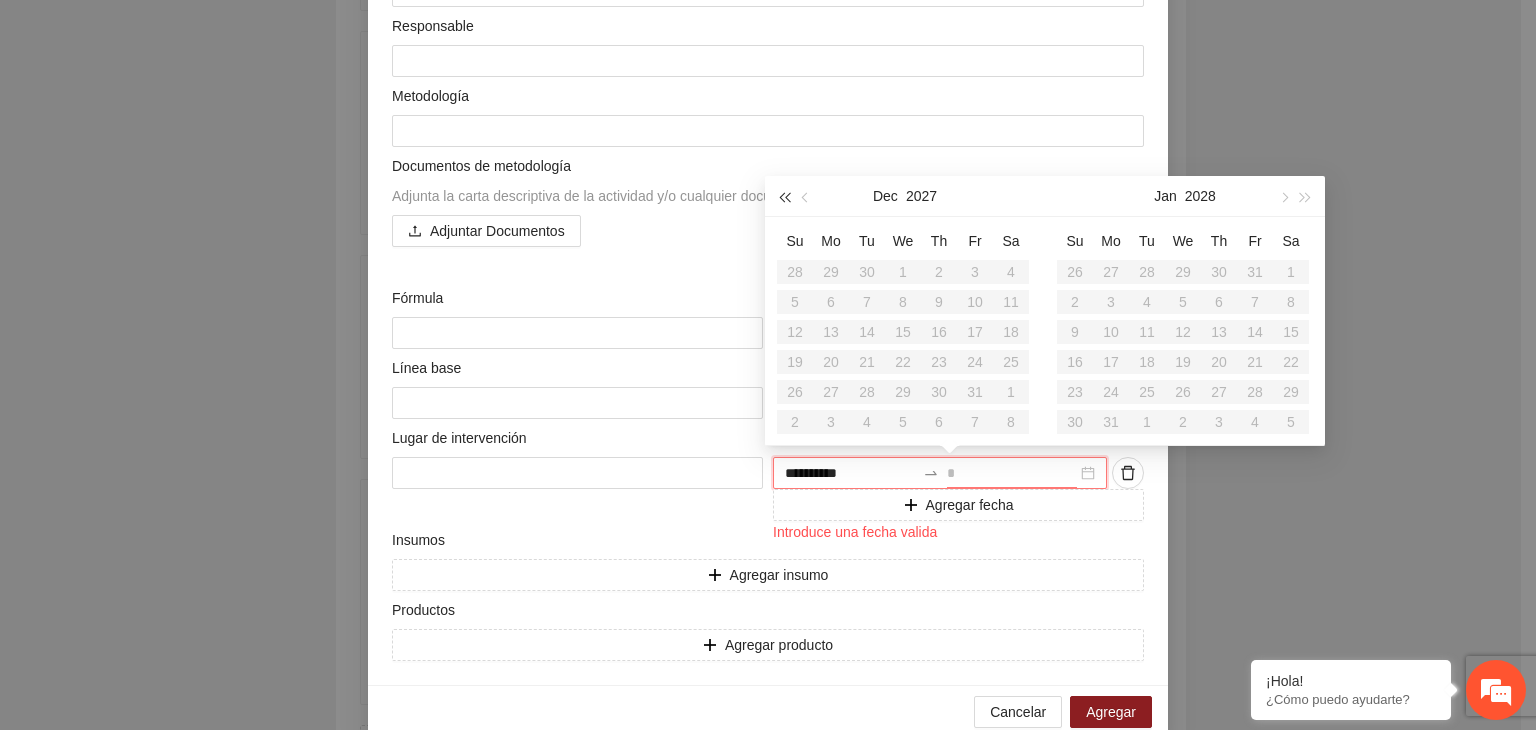 click at bounding box center (784, 198) 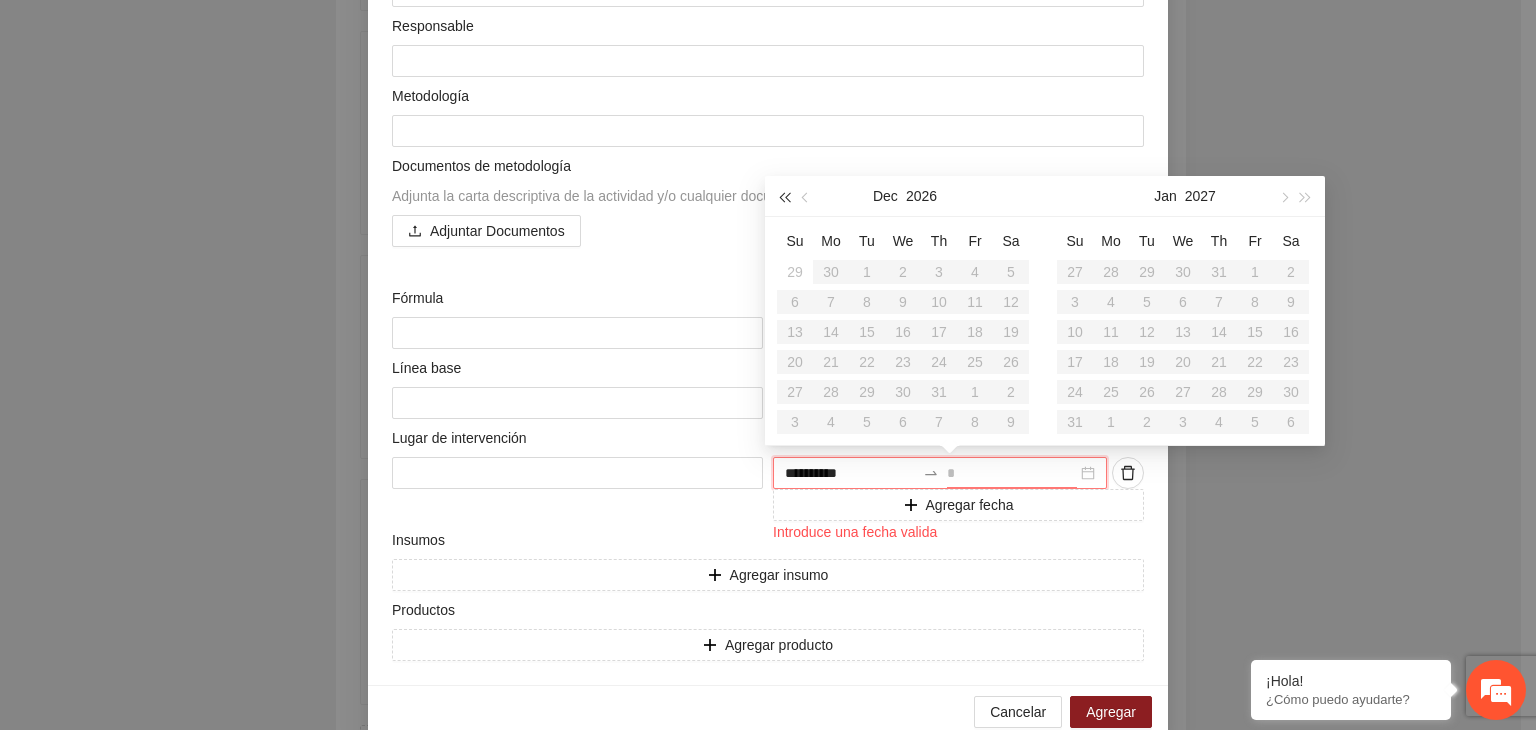 click at bounding box center [784, 198] 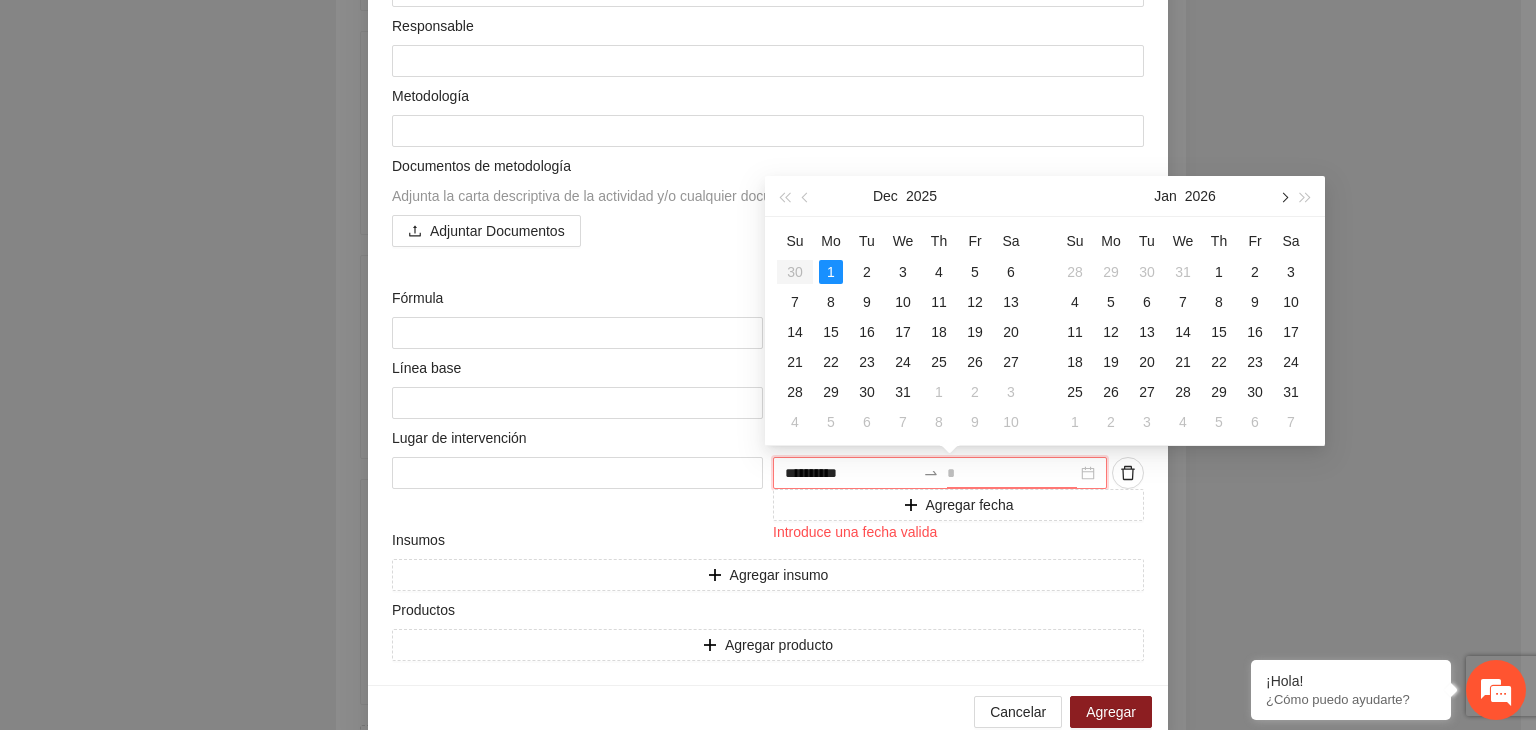 click at bounding box center (1283, 198) 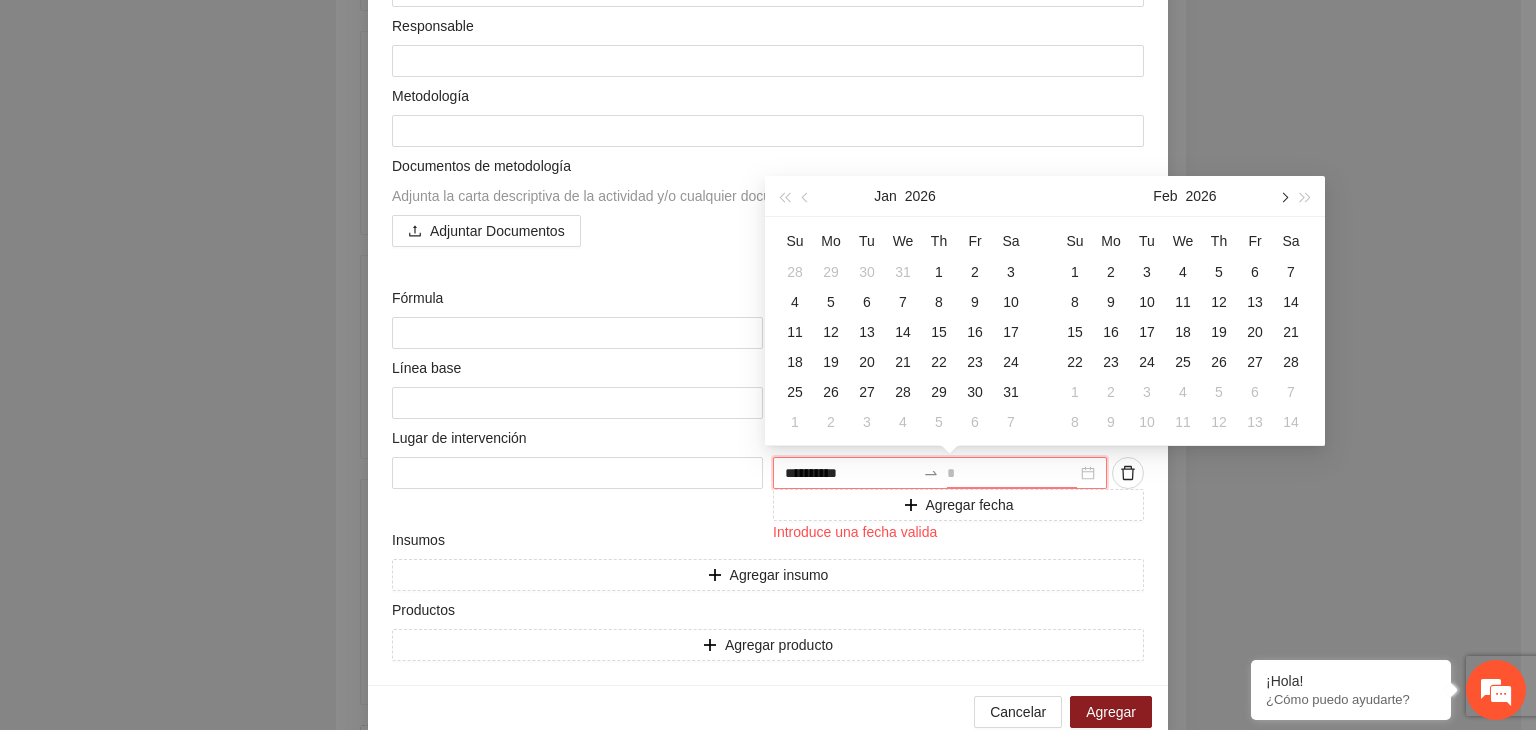 click at bounding box center [1283, 198] 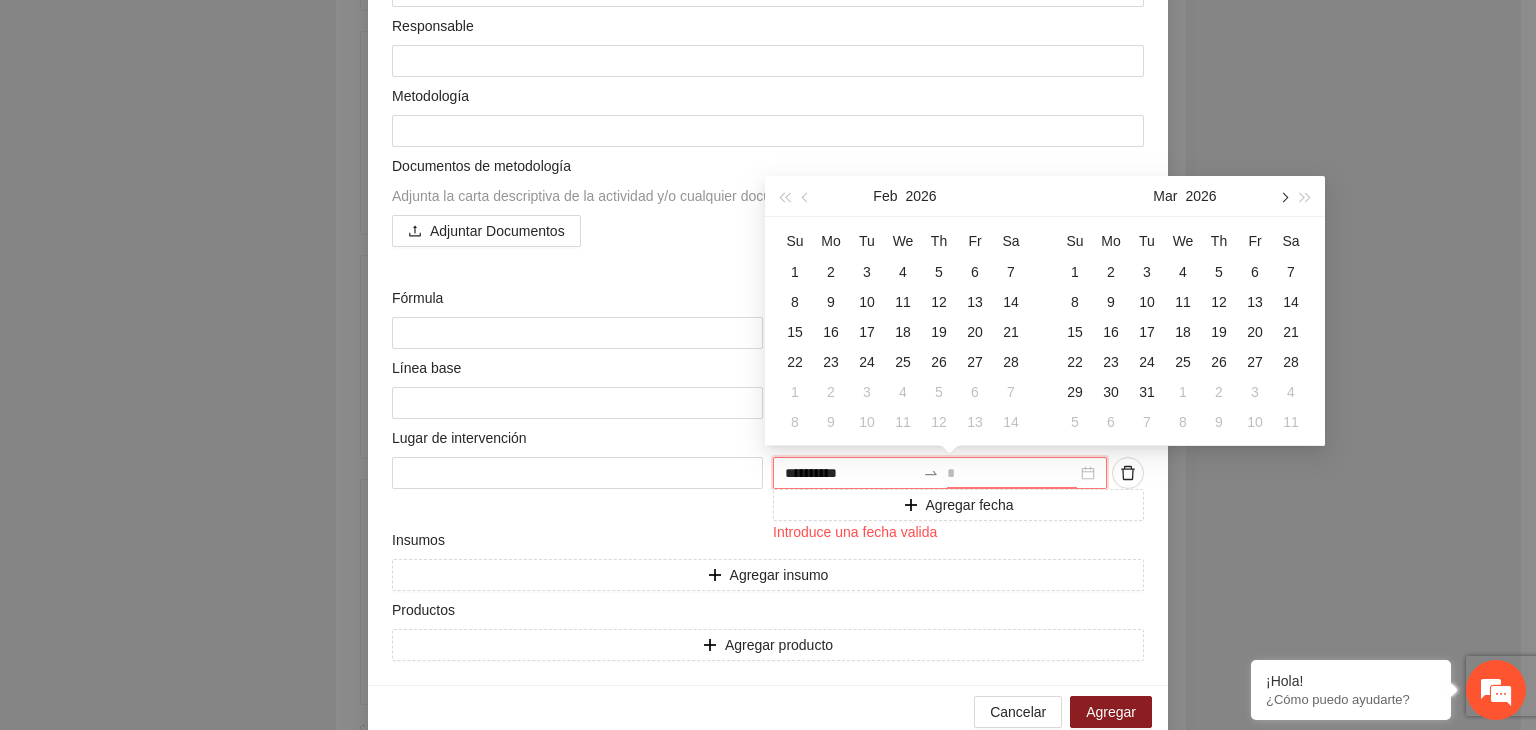 click at bounding box center (1283, 198) 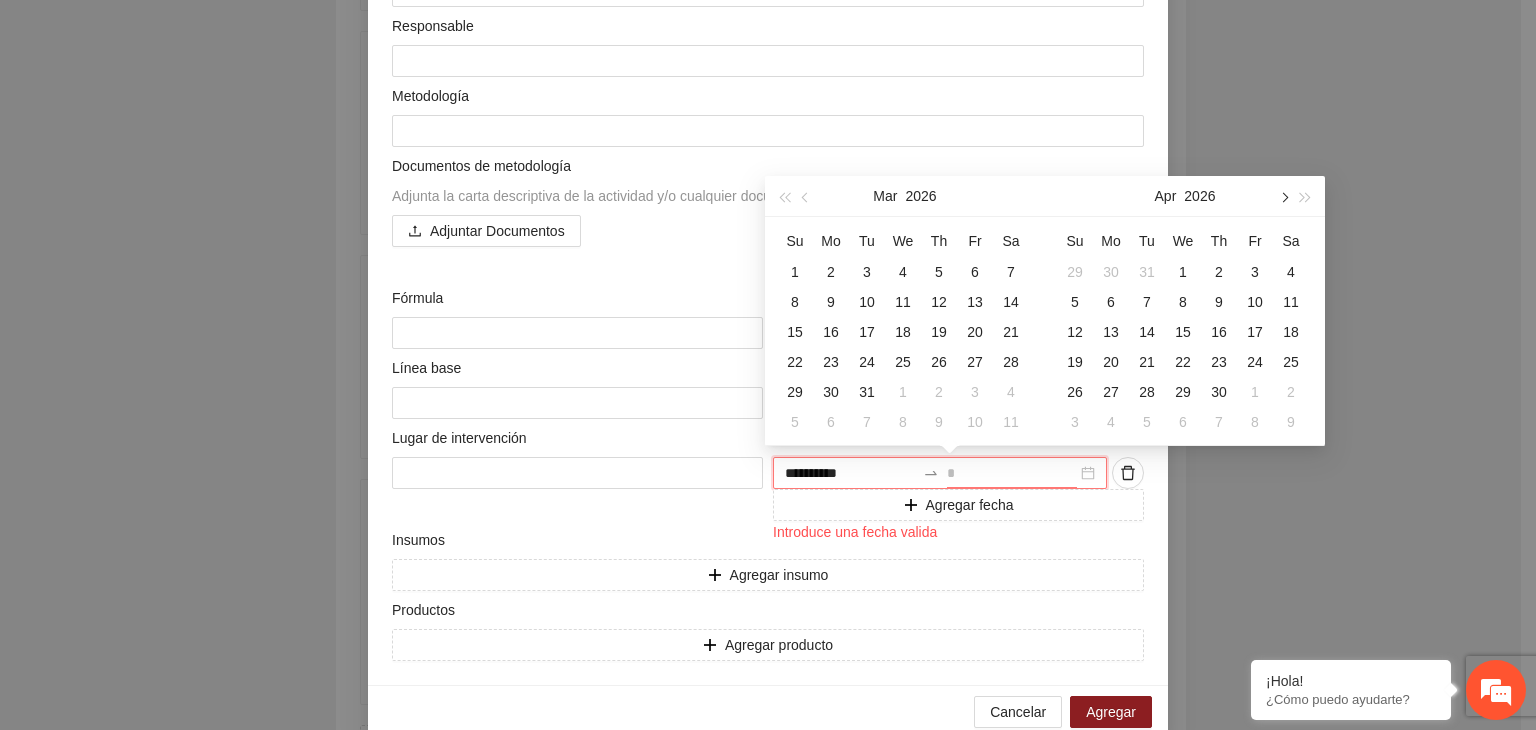 click at bounding box center (1283, 198) 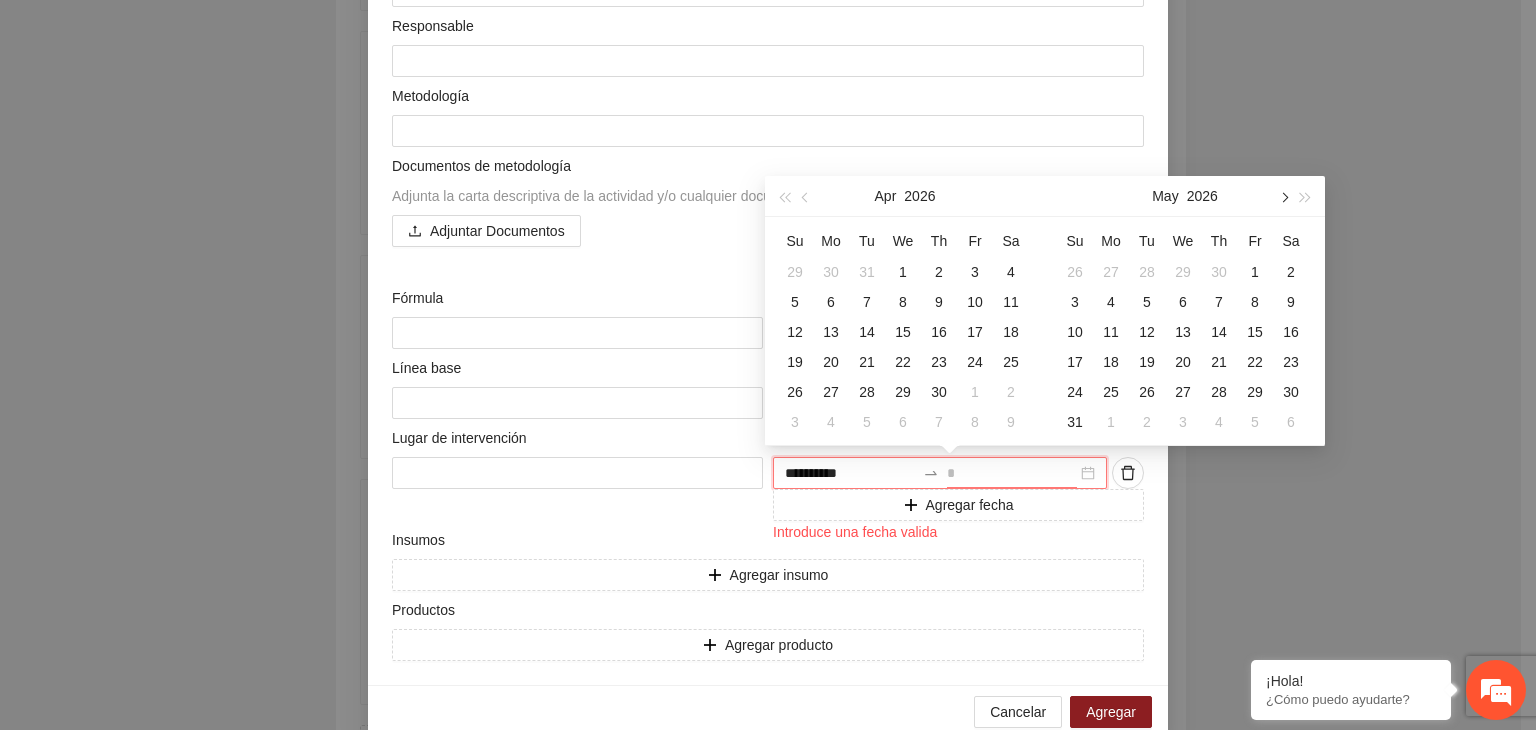 click at bounding box center (1283, 198) 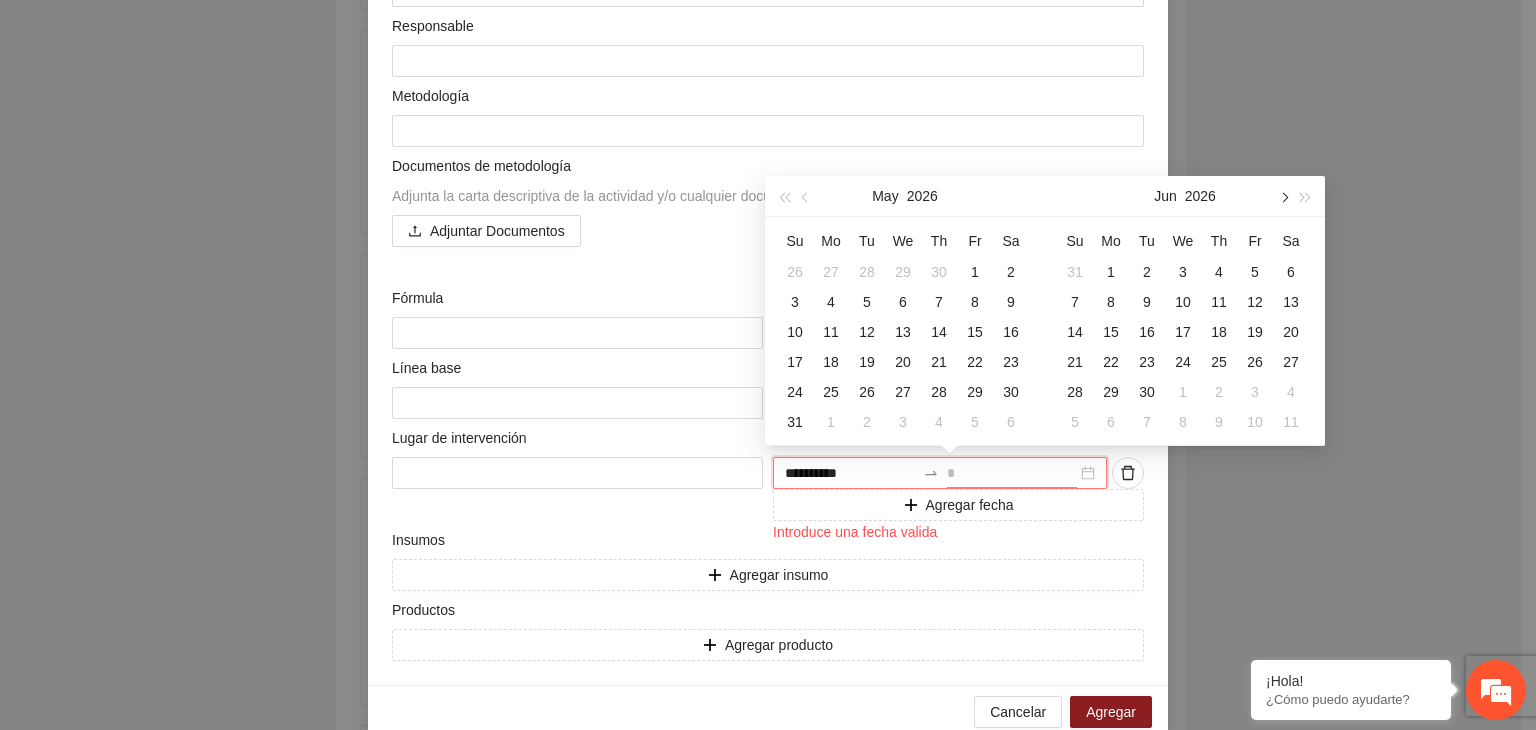 click at bounding box center (1283, 198) 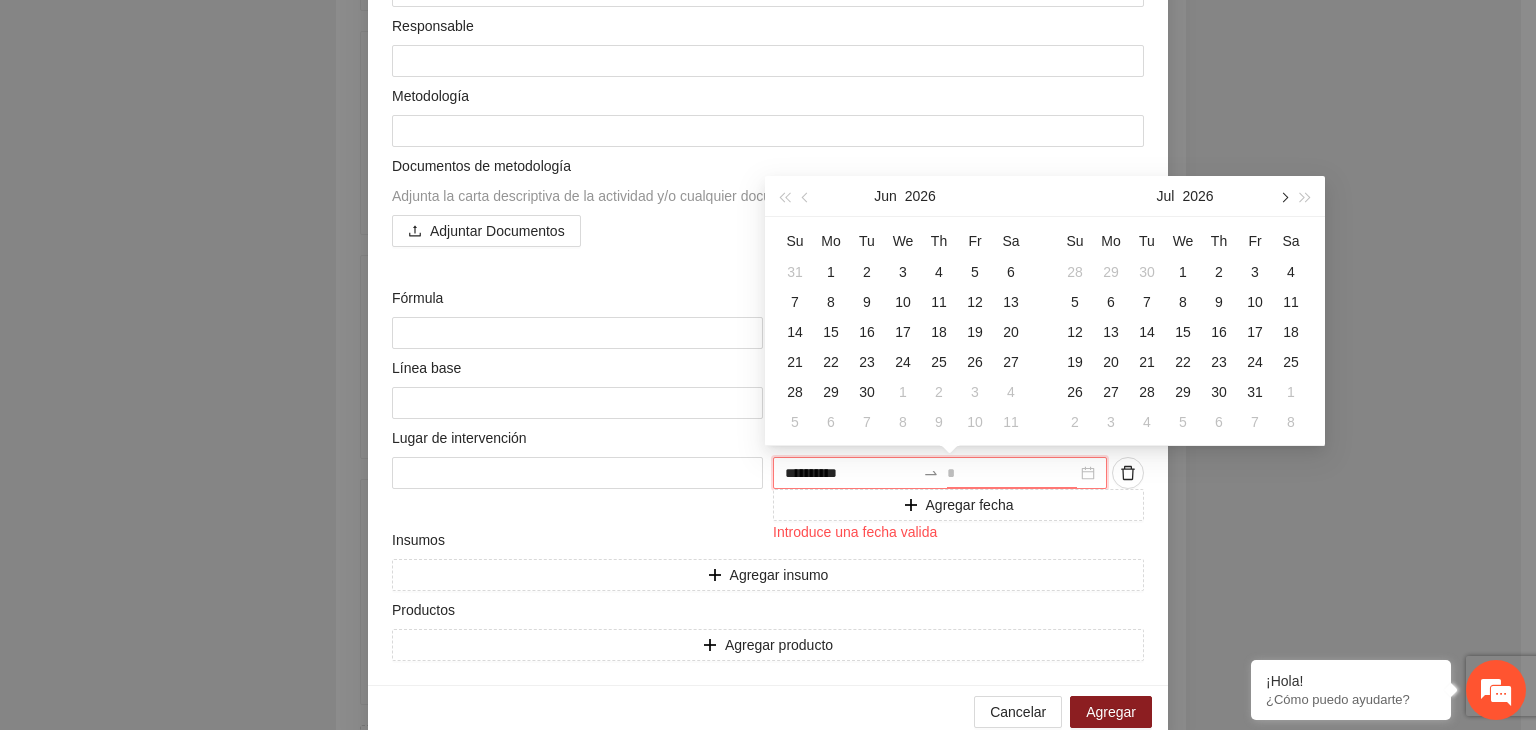 click at bounding box center (1283, 198) 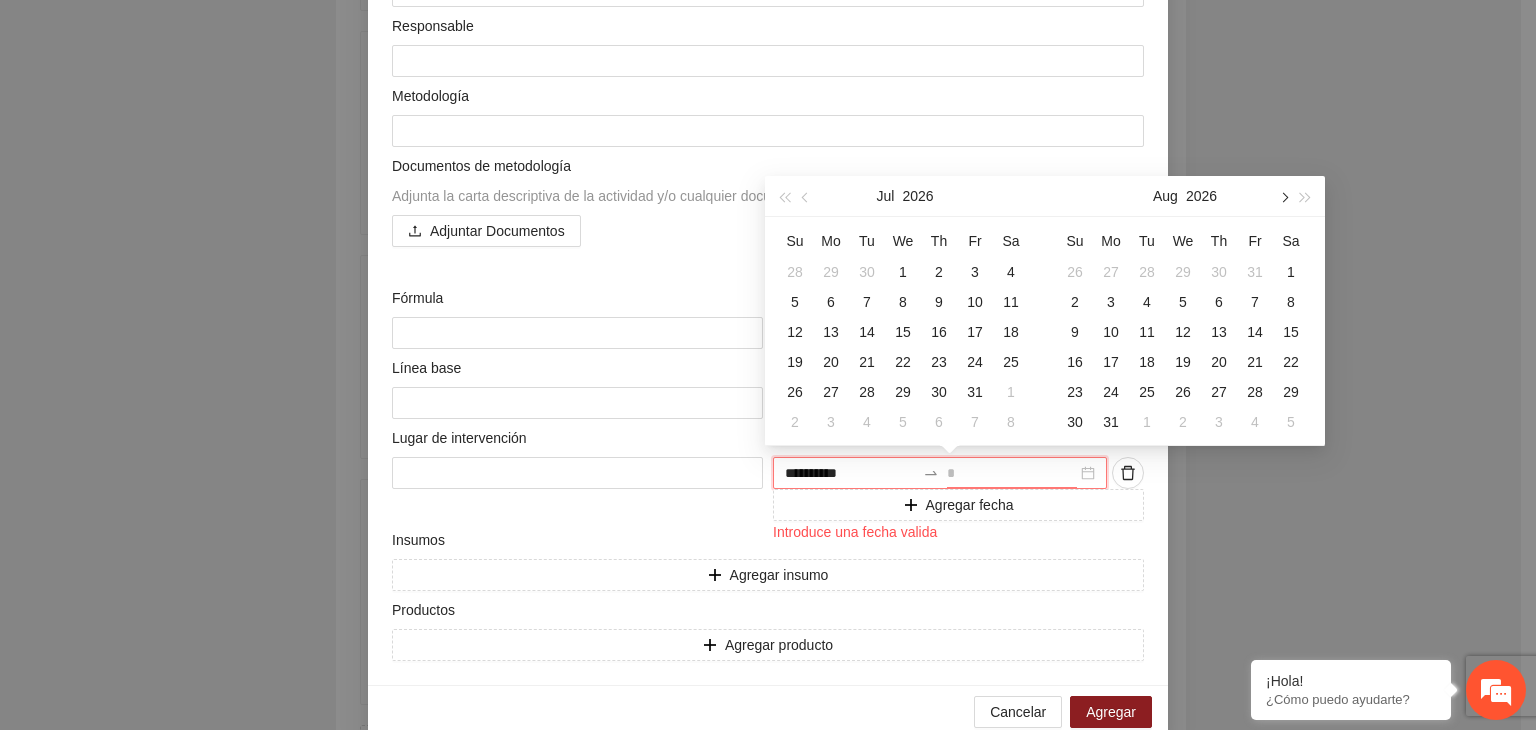 click at bounding box center (1283, 198) 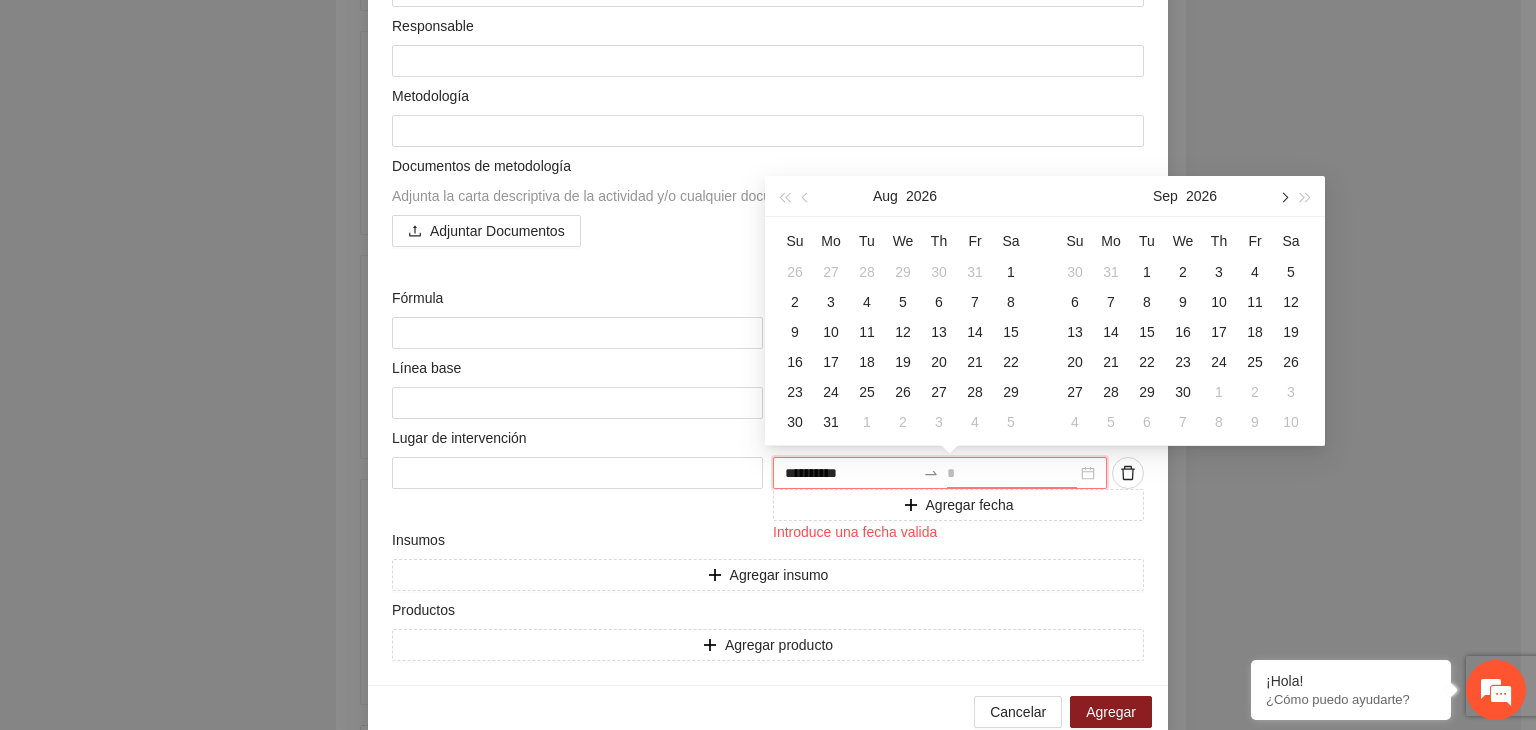click at bounding box center (1283, 198) 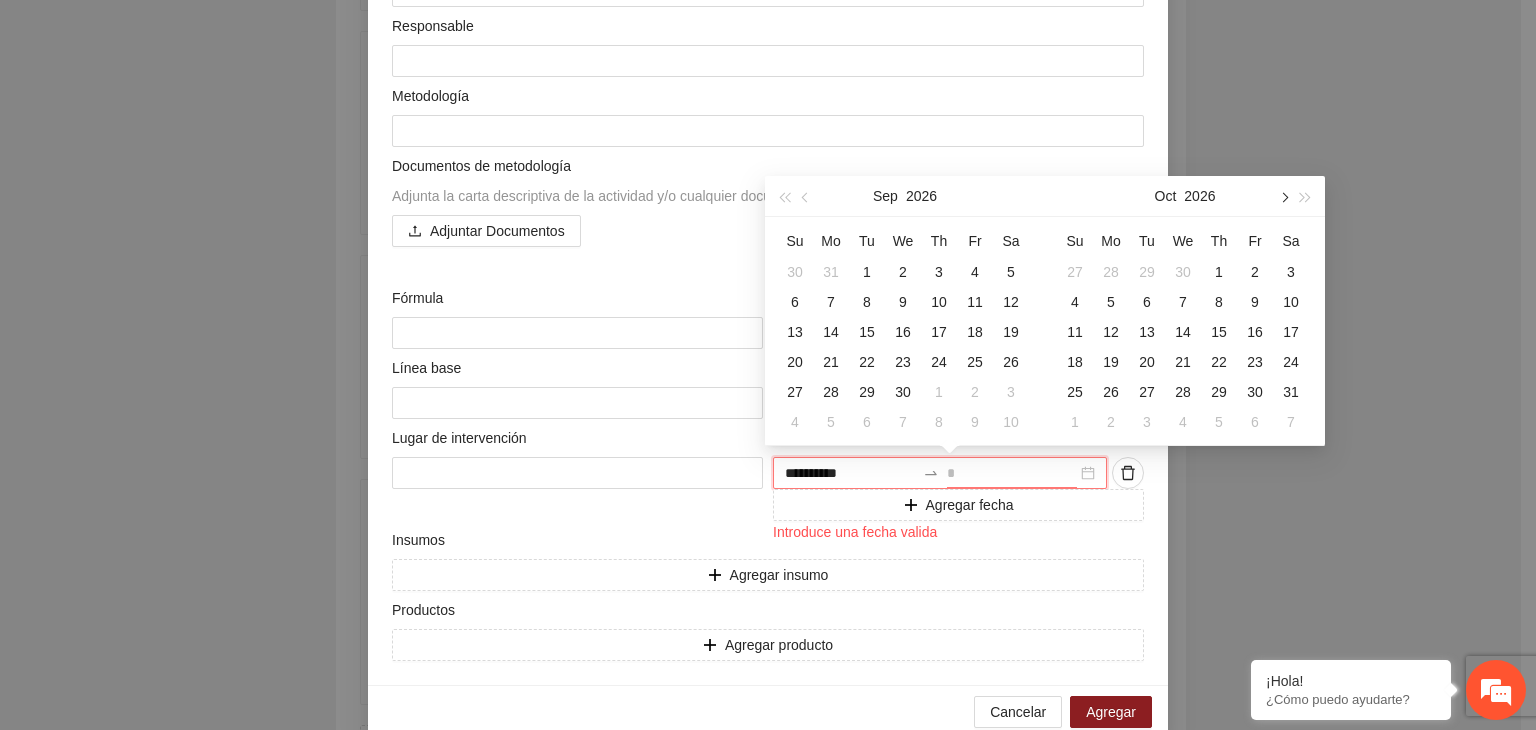 click at bounding box center (1283, 198) 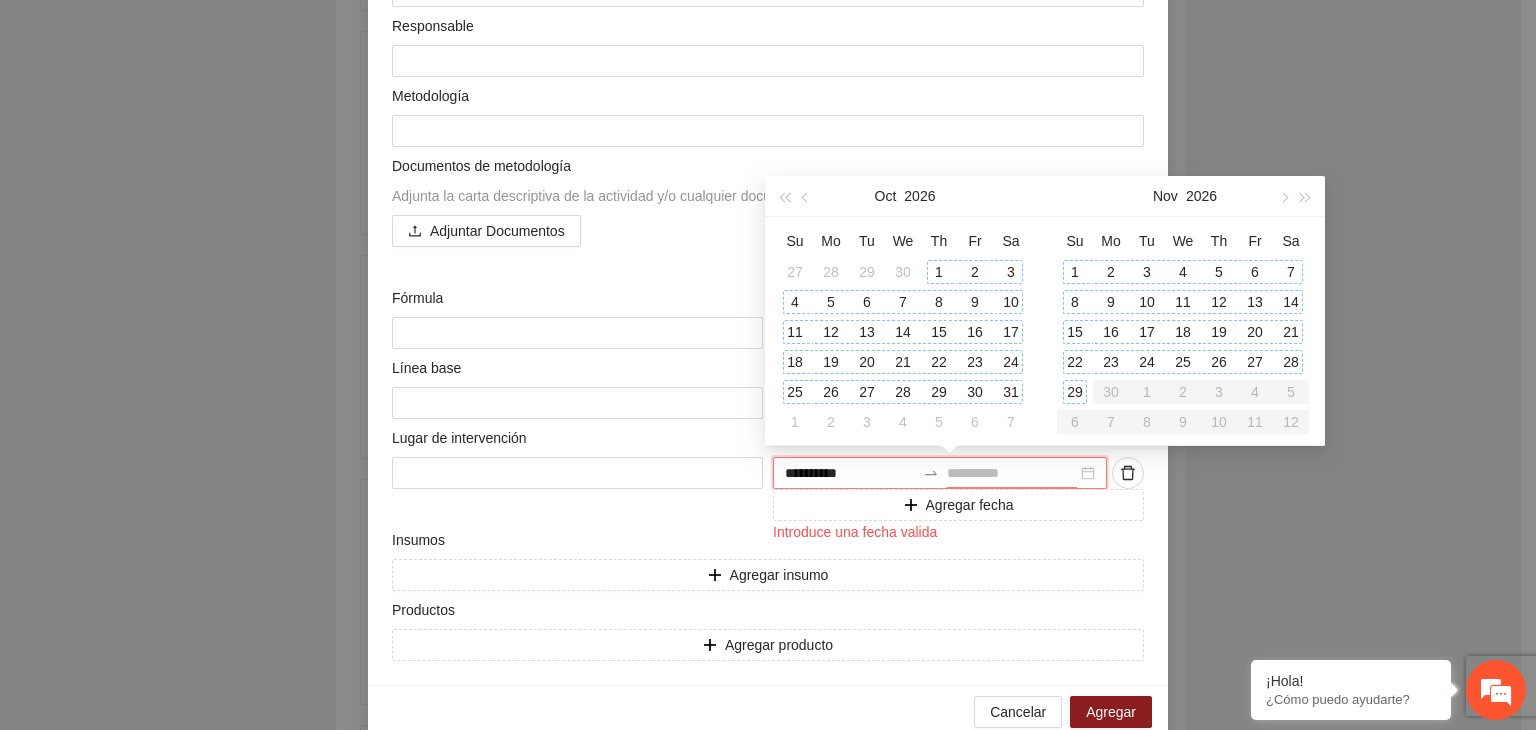 click on "29" at bounding box center [1075, 392] 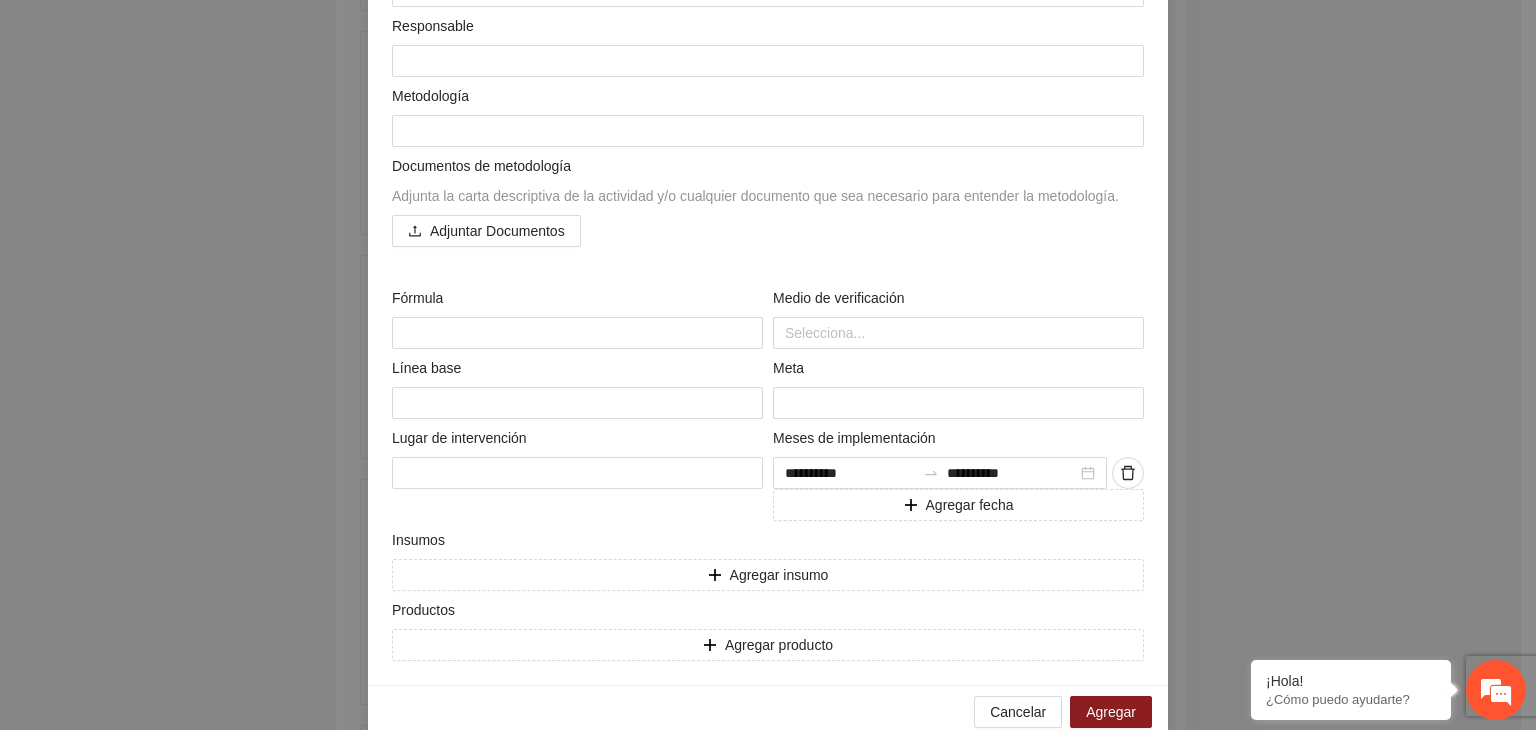 click on "**********" at bounding box center [768, 365] 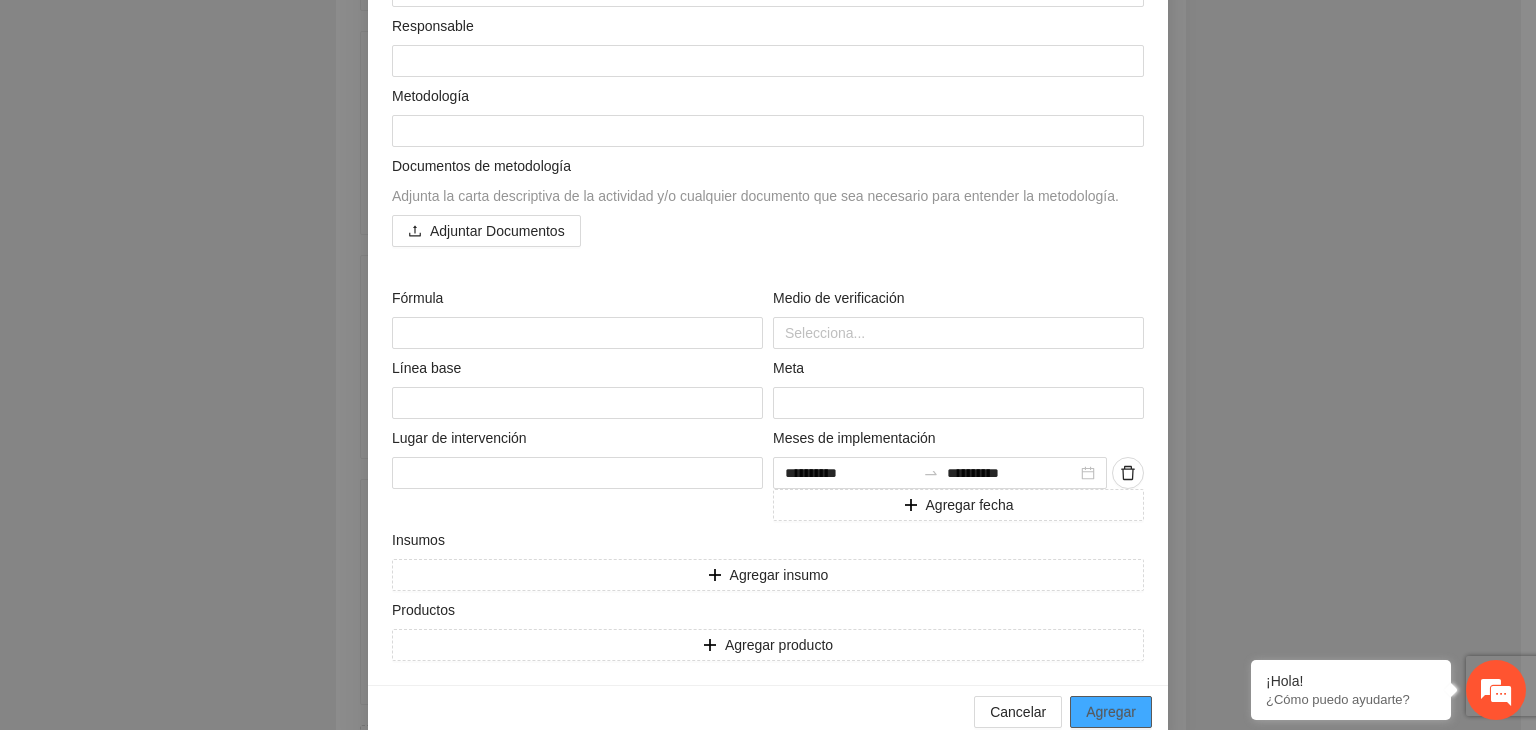 click on "Agregar" at bounding box center [1111, 712] 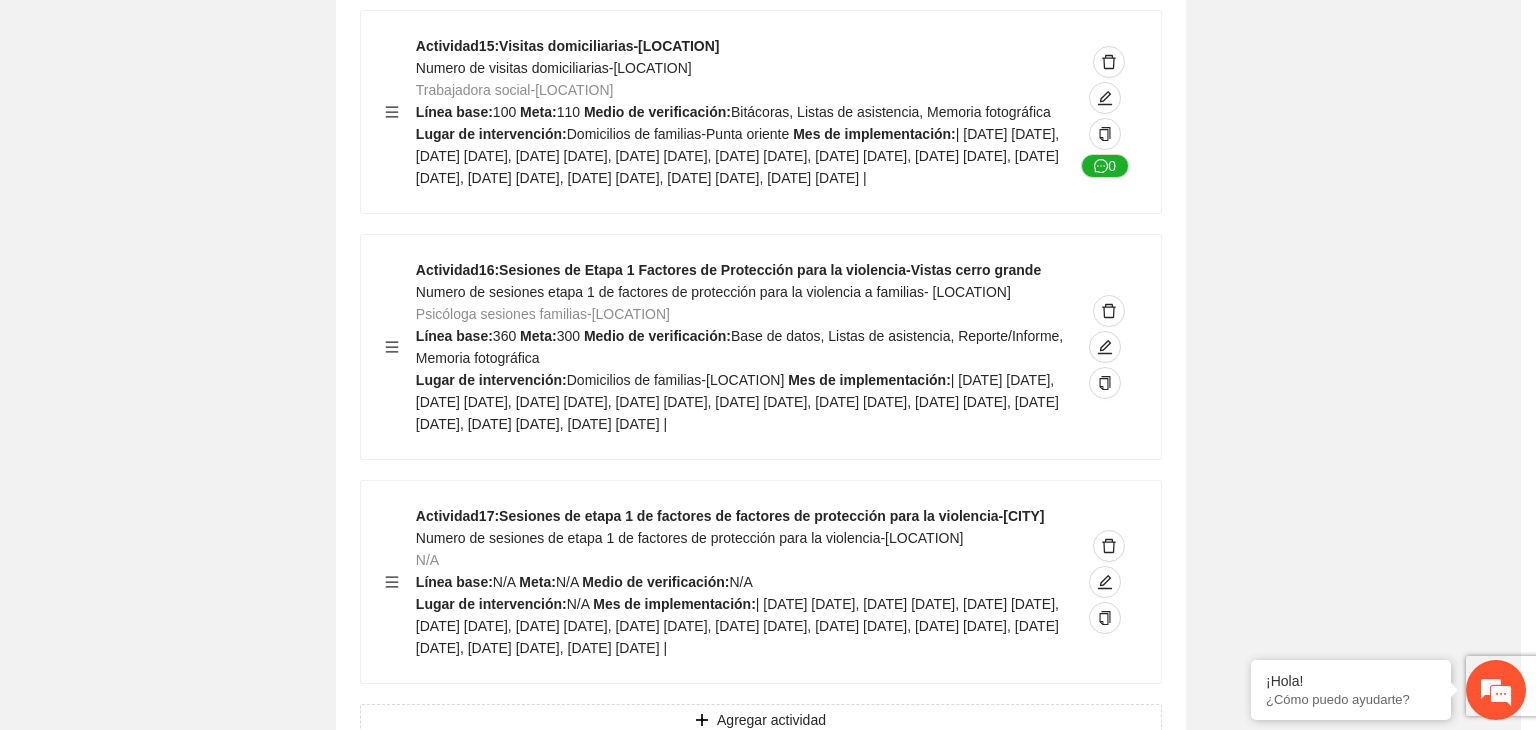 scroll, scrollTop: 204, scrollLeft: 0, axis: vertical 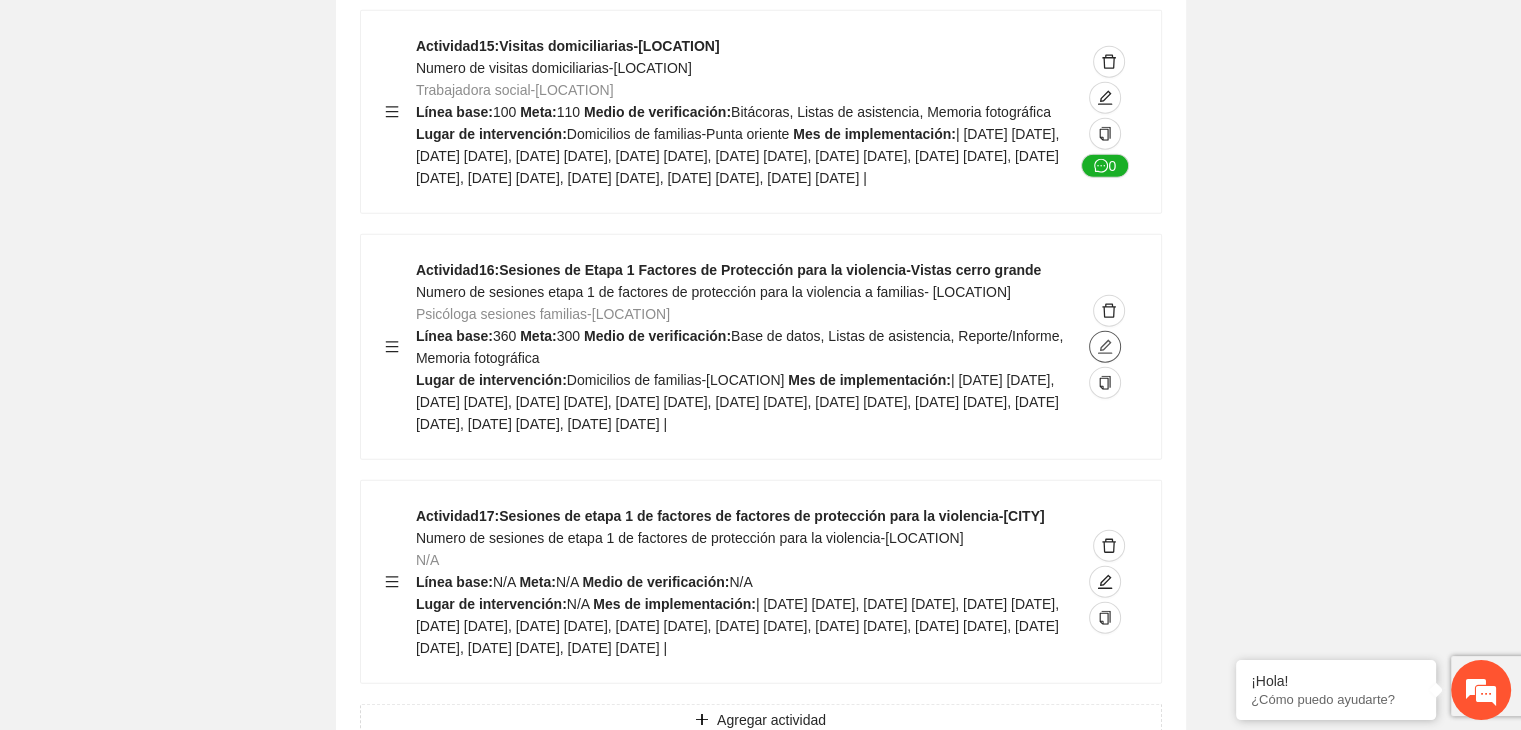 click at bounding box center [1105, 347] 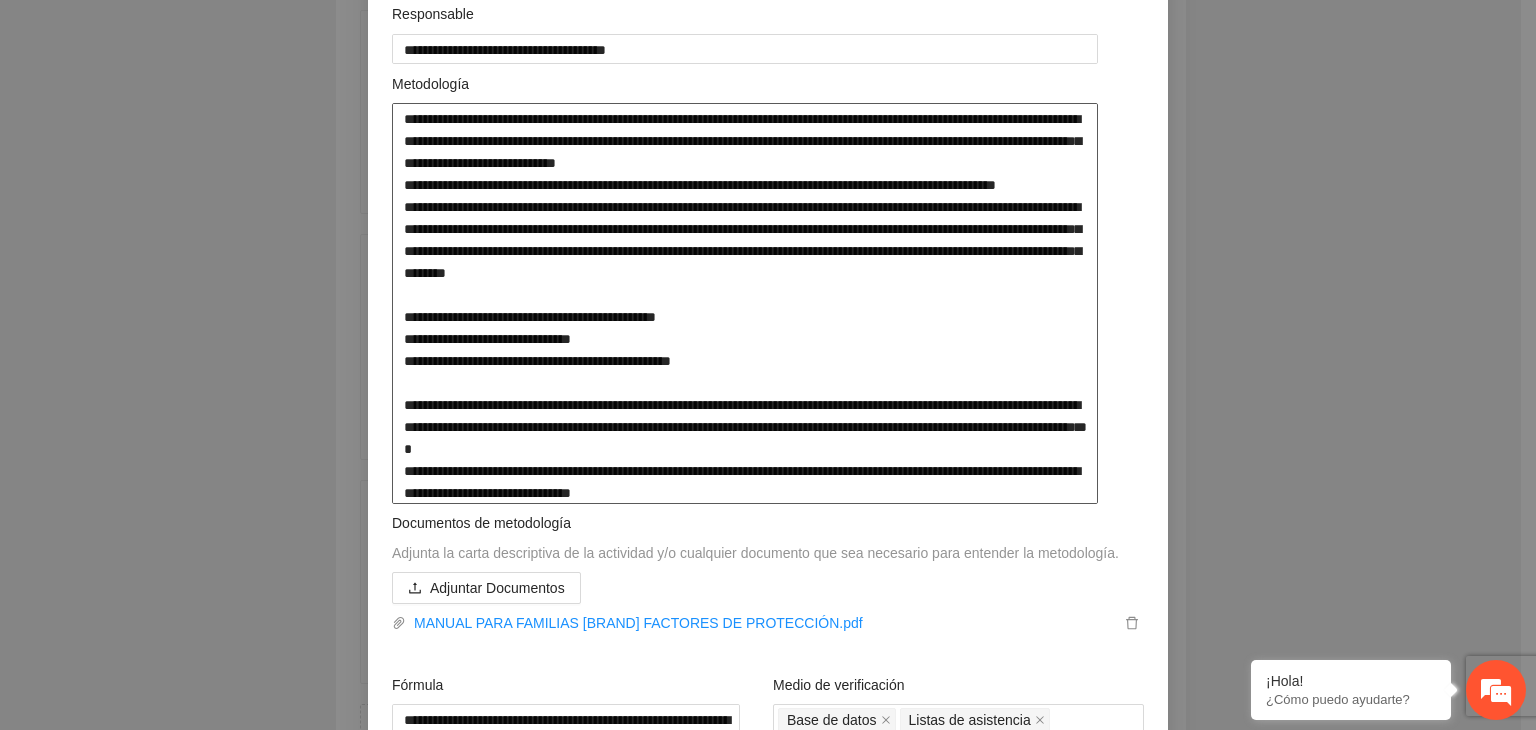 scroll, scrollTop: 400, scrollLeft: 0, axis: vertical 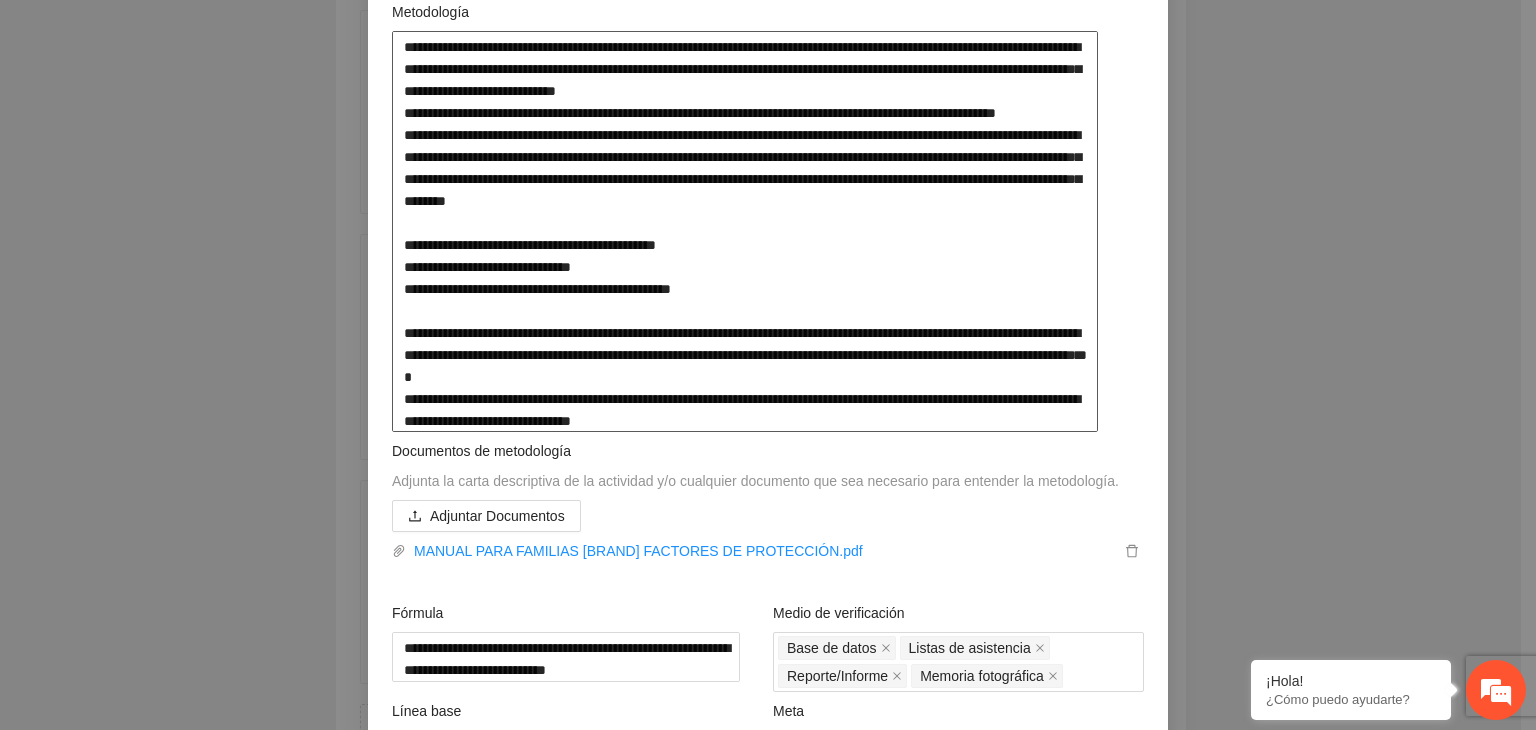 drag, startPoint x: 389, startPoint y: 439, endPoint x: 732, endPoint y: 723, distance: 445.31448 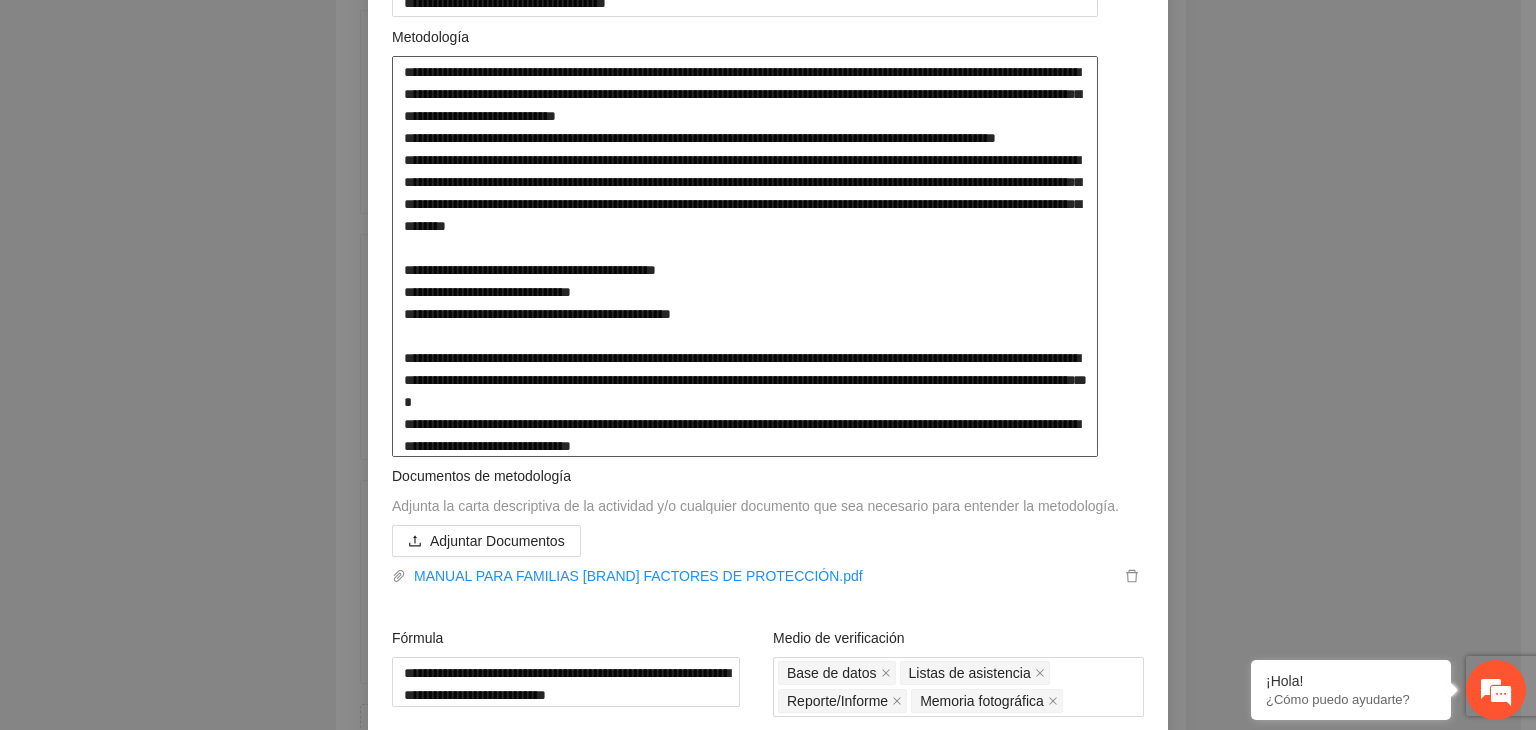 scroll, scrollTop: 361, scrollLeft: 0, axis: vertical 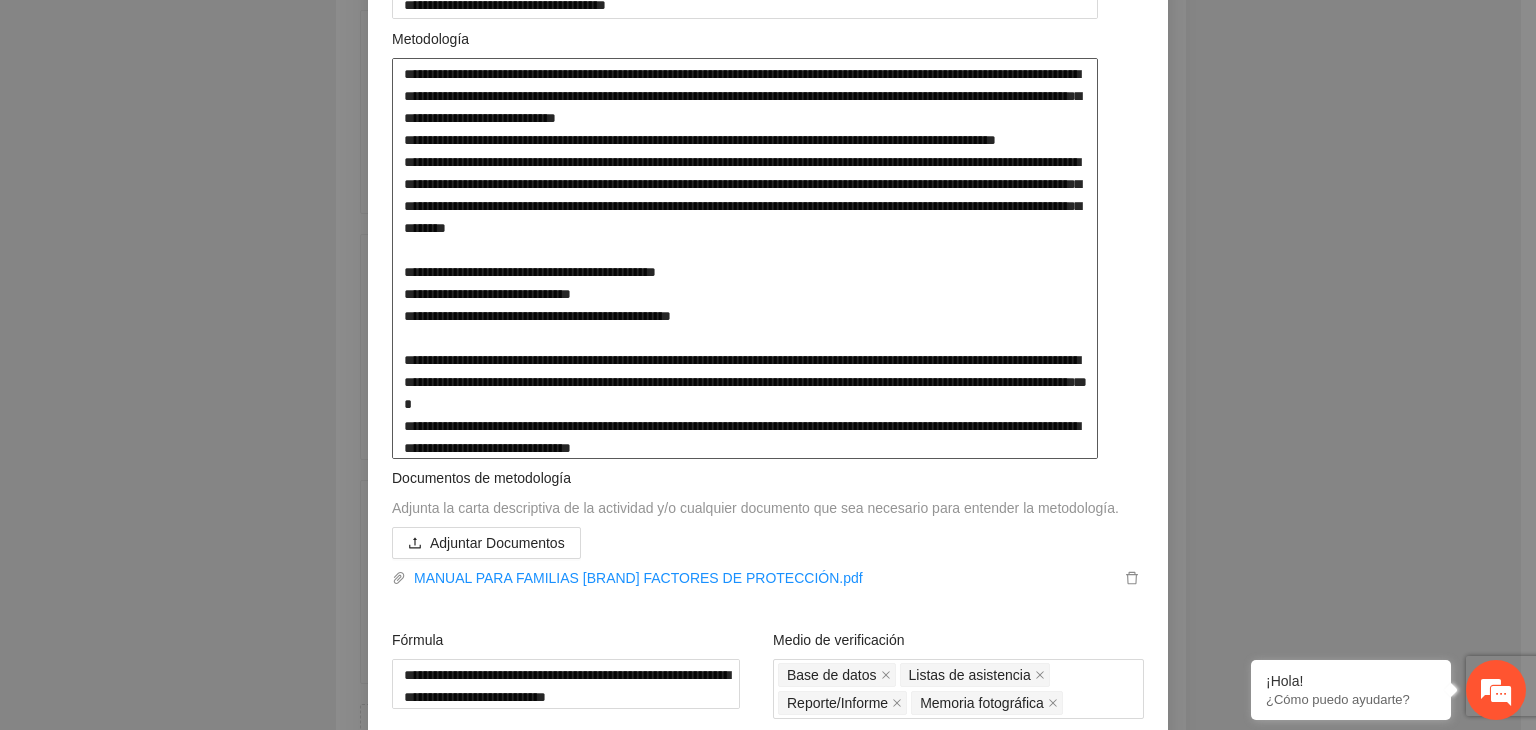 drag, startPoint x: 776, startPoint y: 432, endPoint x: 374, endPoint y: 38, distance: 562.88544 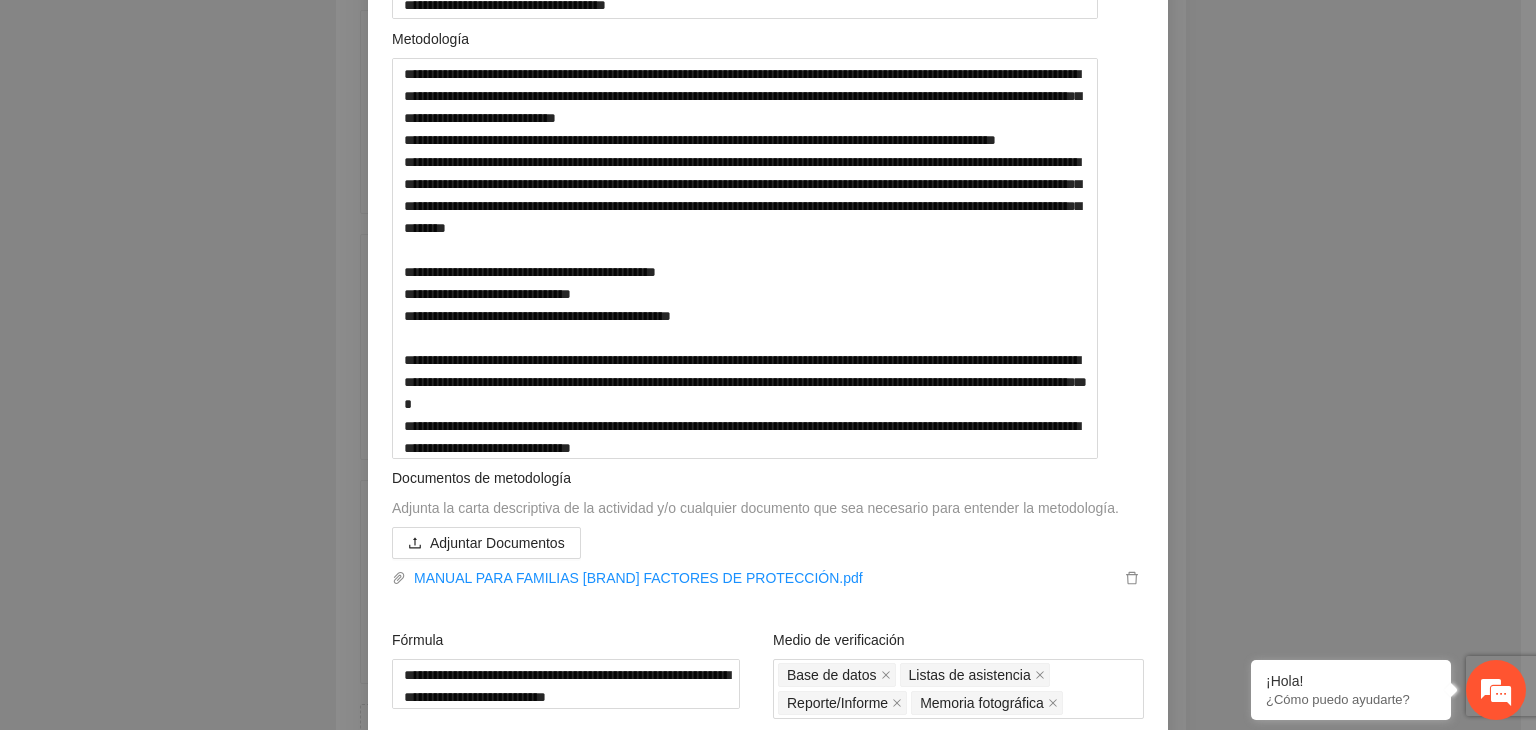 click on "**********" at bounding box center (768, 365) 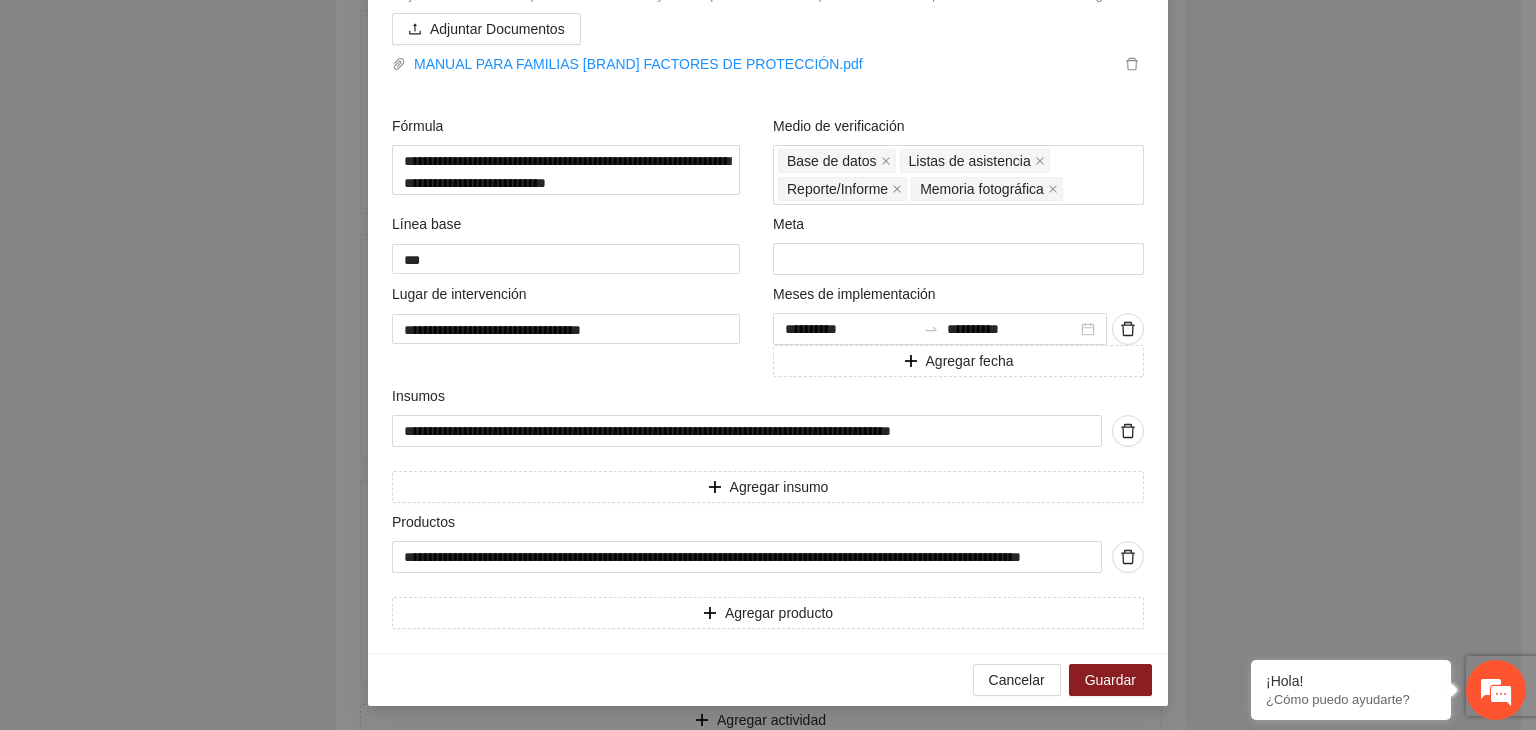 scroll, scrollTop: 901, scrollLeft: 0, axis: vertical 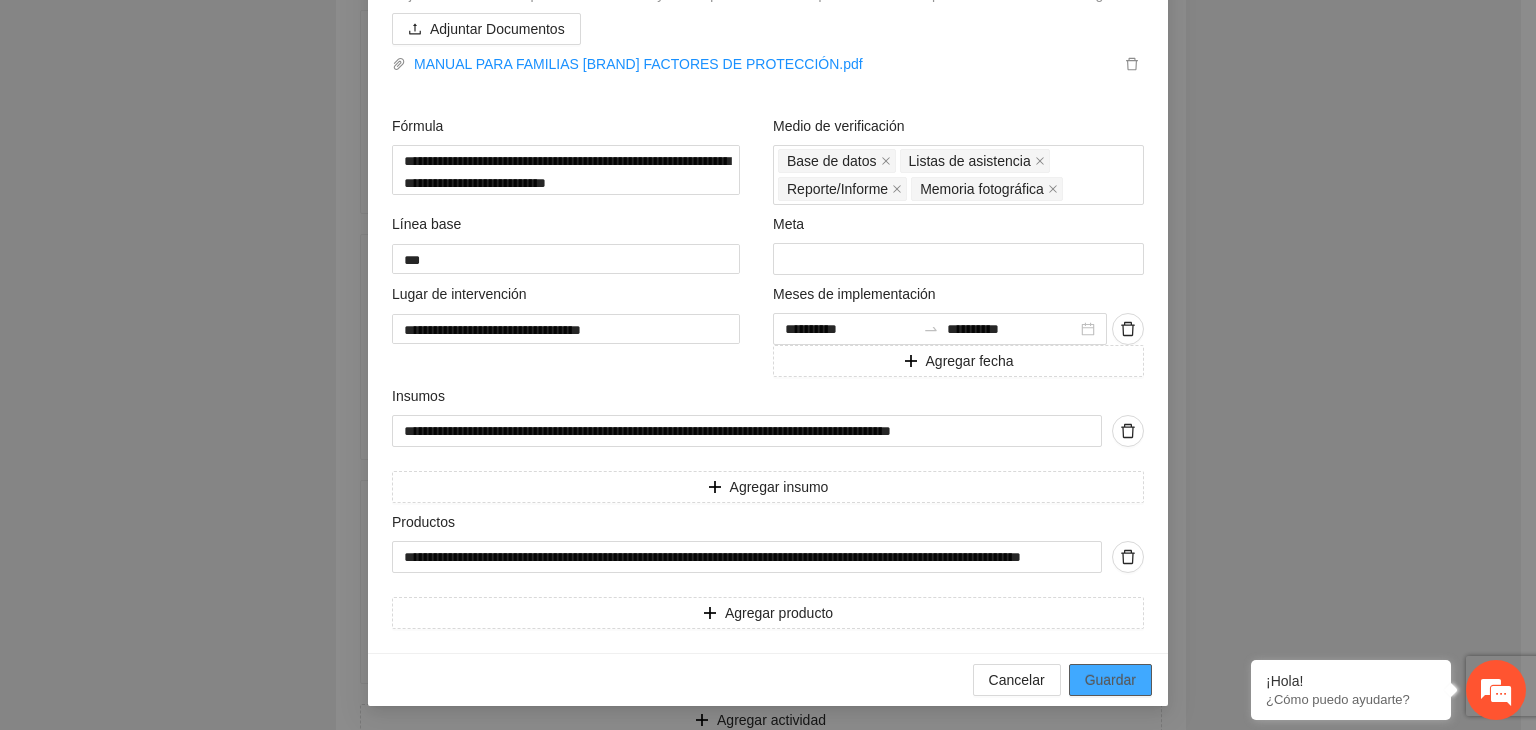 click on "Guardar" at bounding box center [1110, 680] 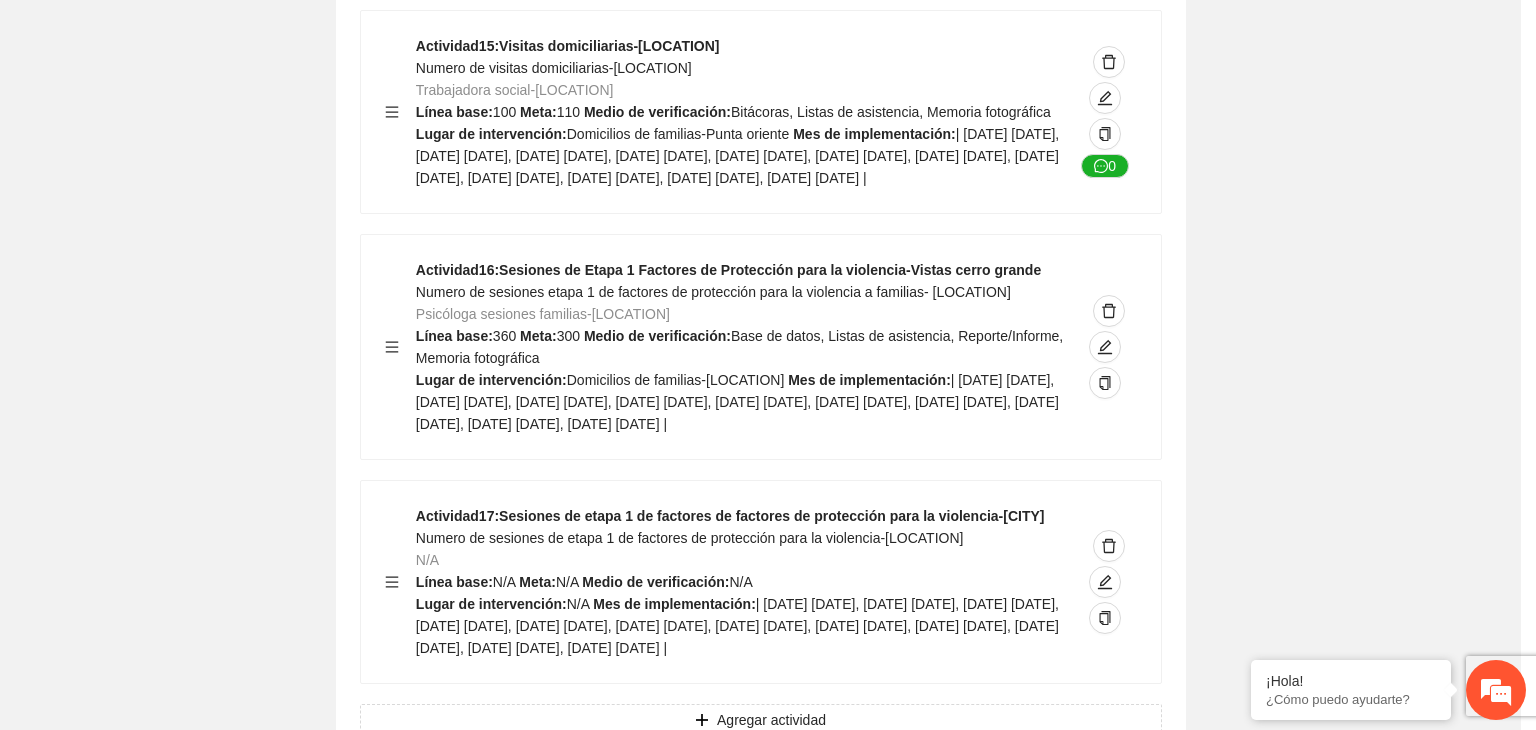 scroll, scrollTop: 234, scrollLeft: 0, axis: vertical 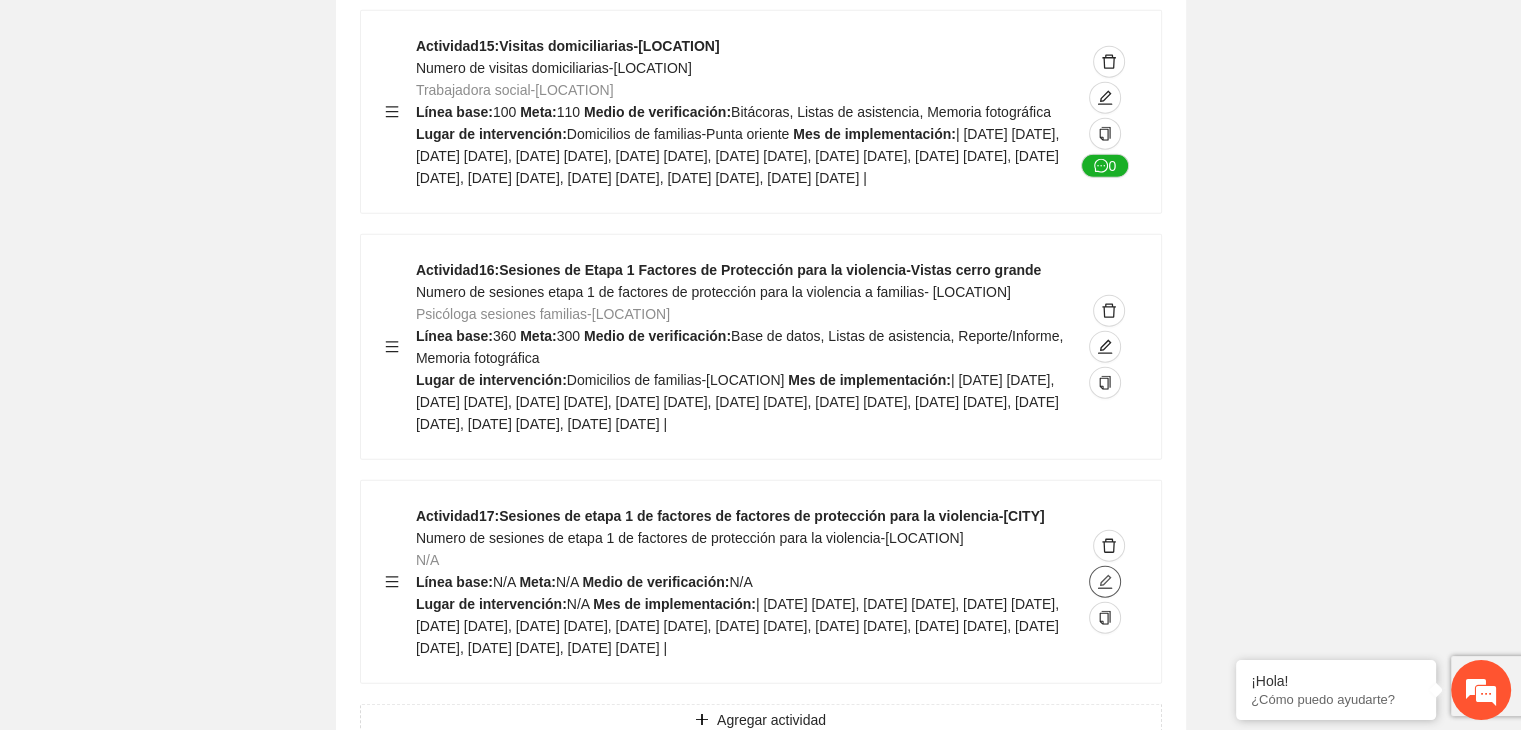 click at bounding box center (1105, 582) 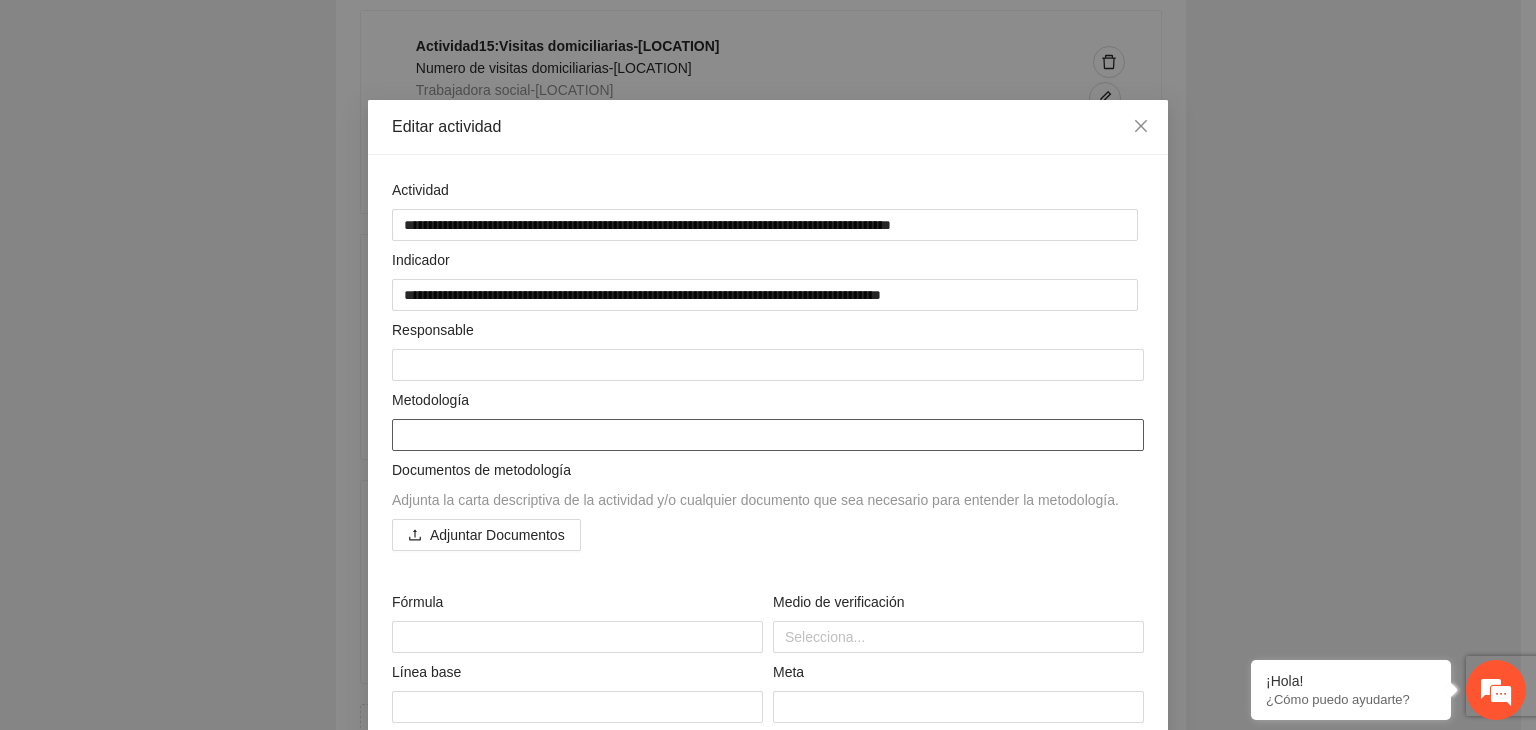 click at bounding box center (768, 435) 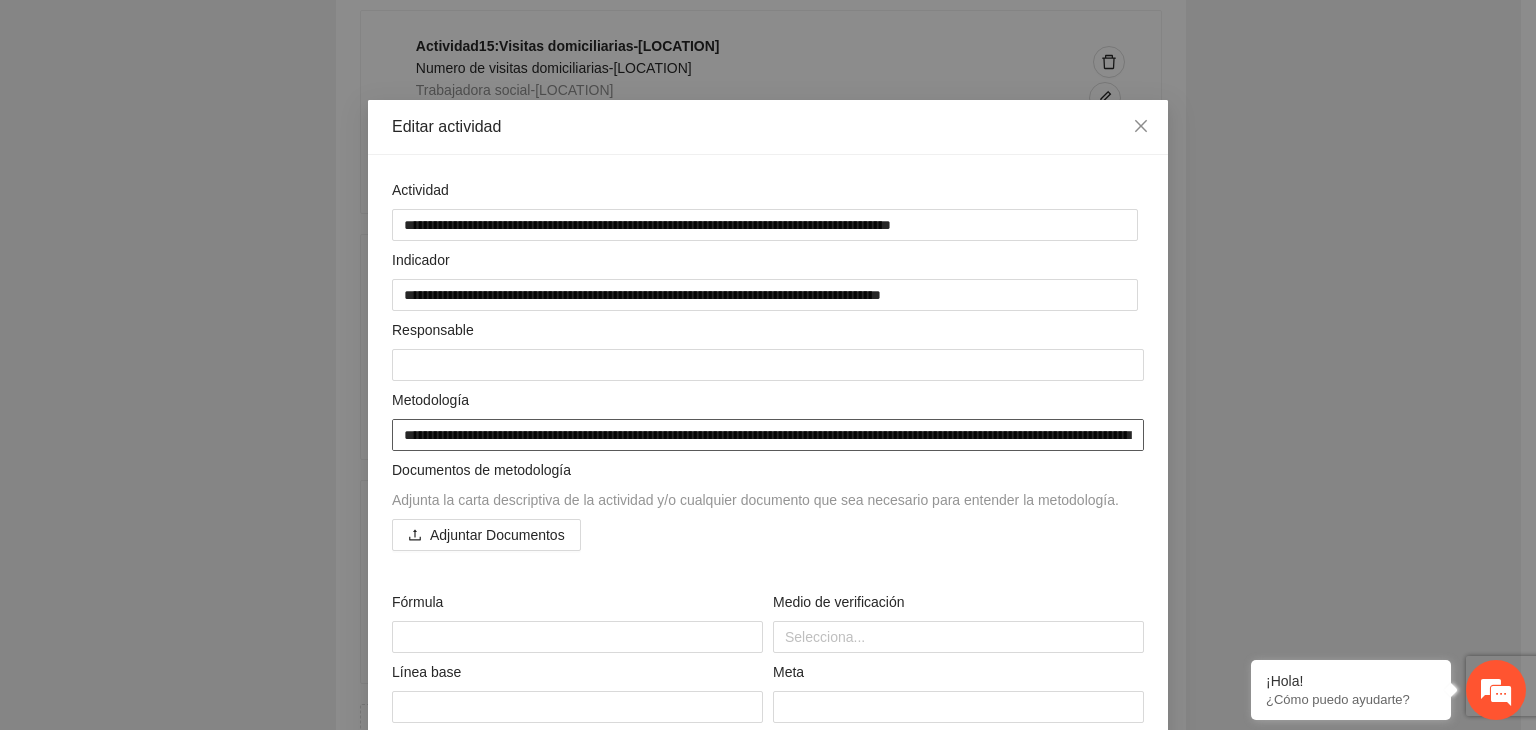 scroll, scrollTop: 110, scrollLeft: 0, axis: vertical 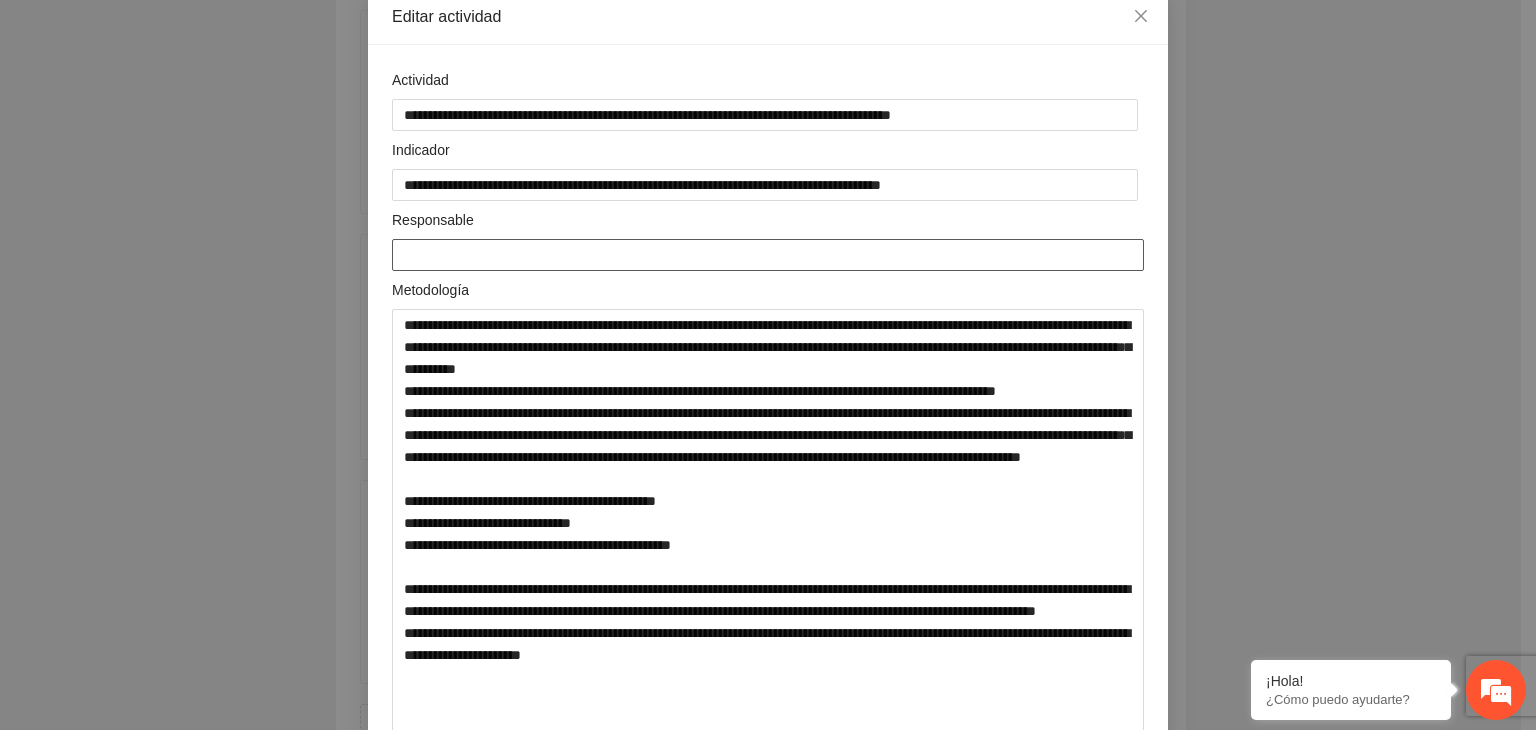 click at bounding box center [768, 255] 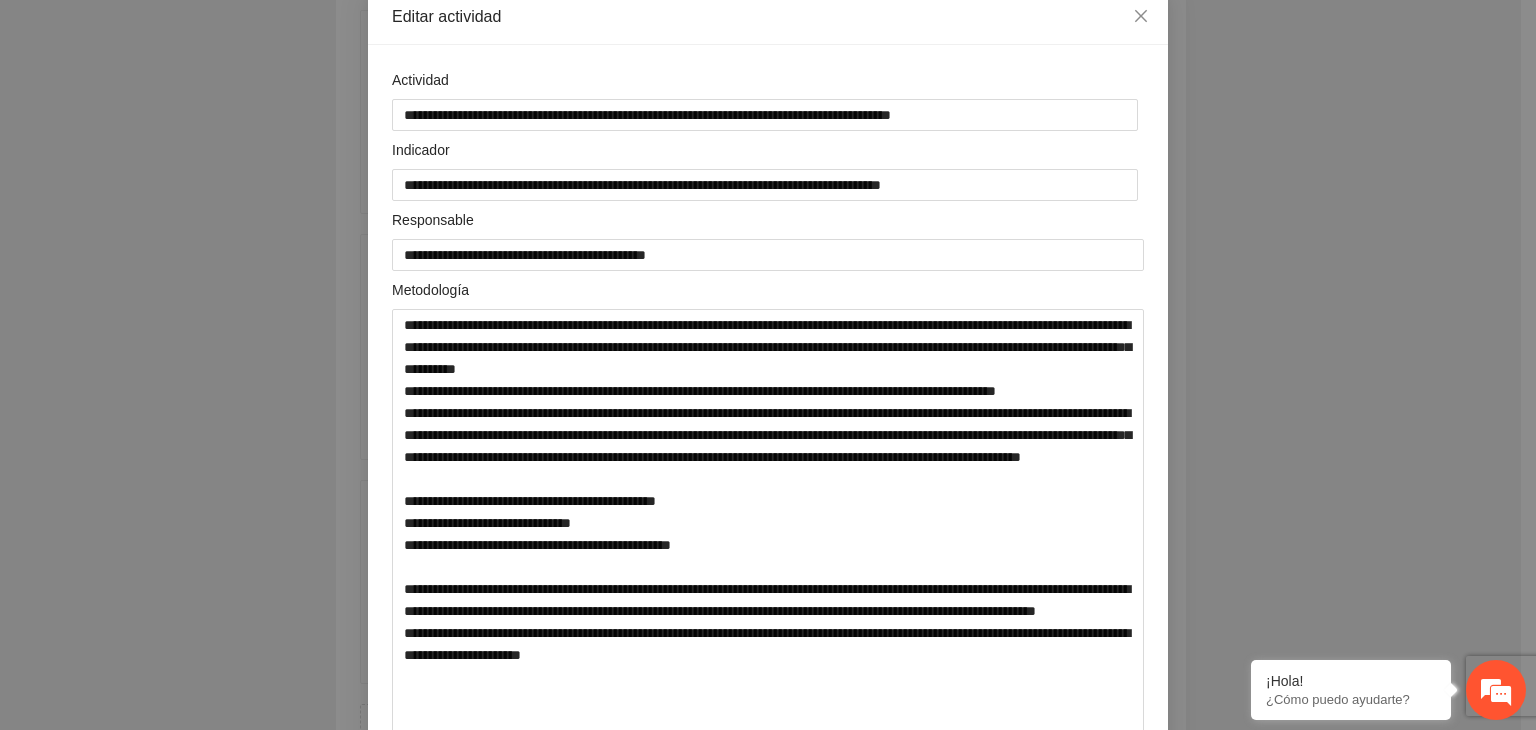 click on "**********" at bounding box center (768, 365) 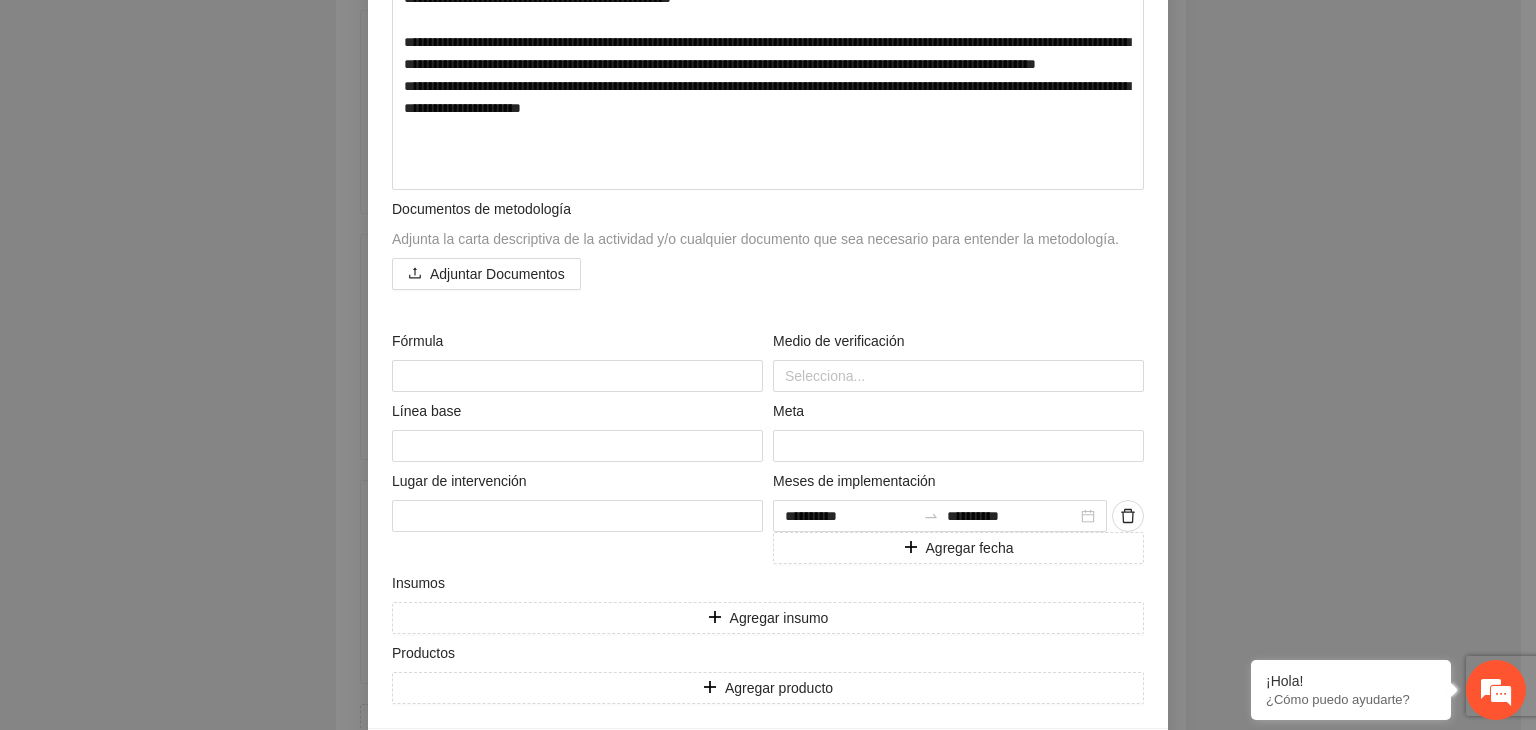scroll, scrollTop: 732, scrollLeft: 0, axis: vertical 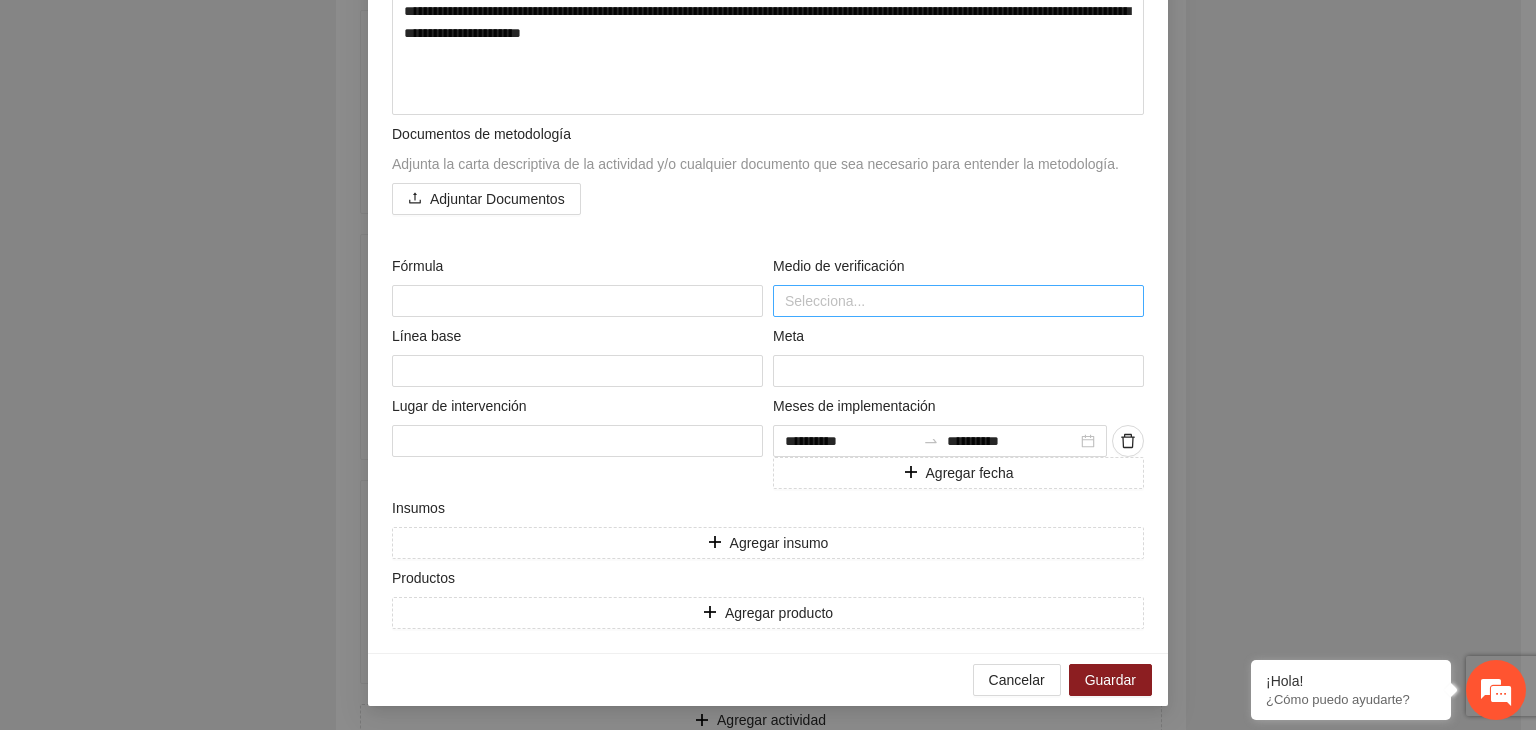 click at bounding box center [958, 301] 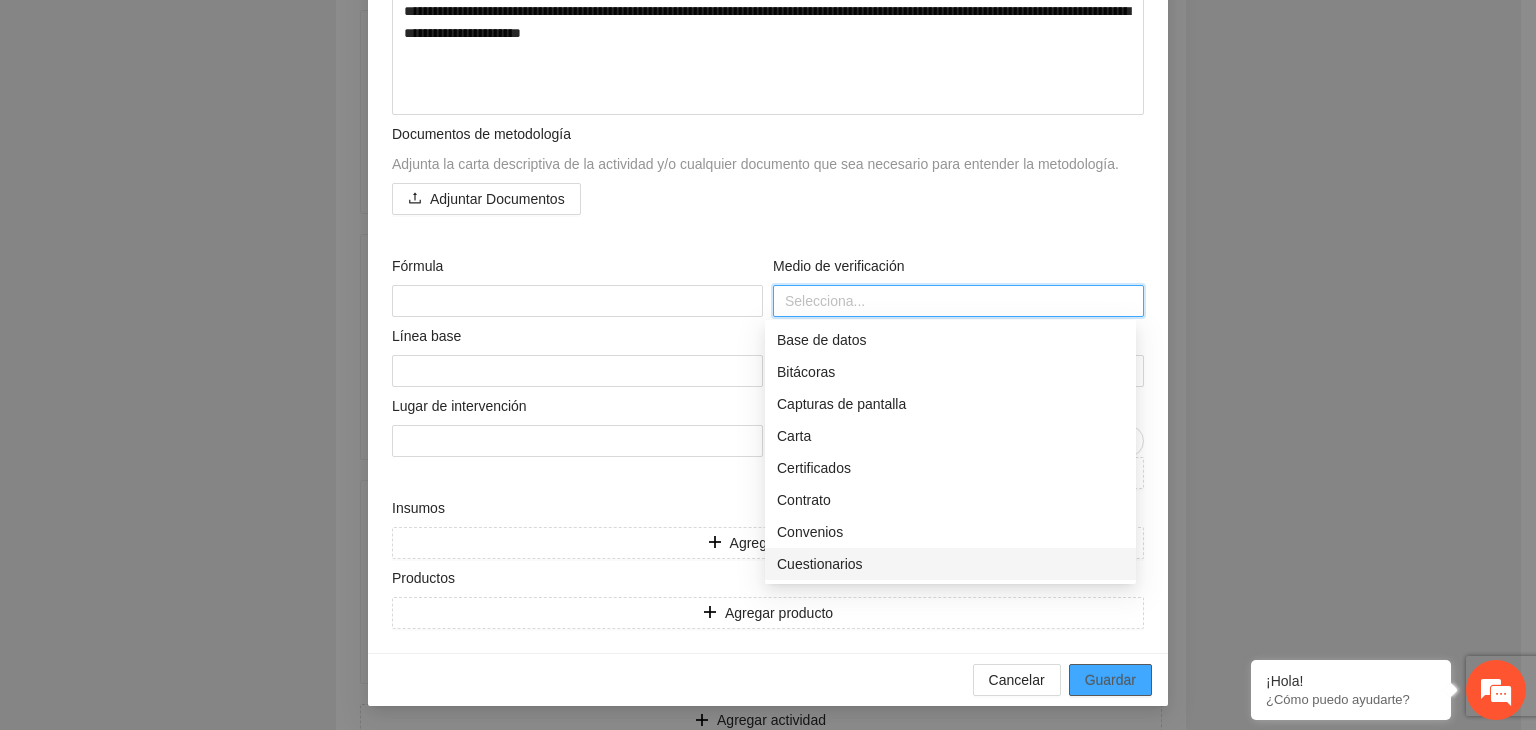 click on "Guardar" at bounding box center [1110, 680] 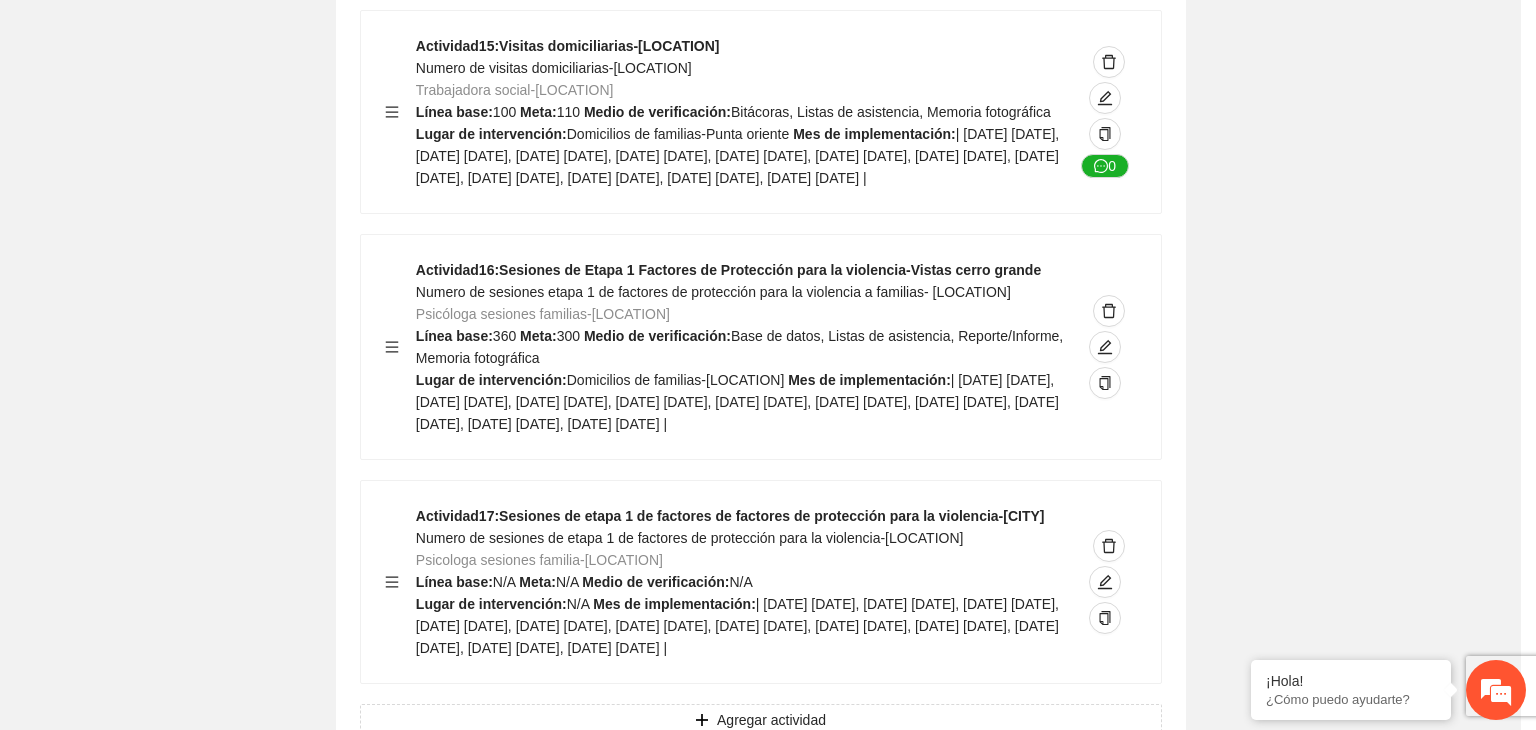 scroll, scrollTop: 204, scrollLeft: 0, axis: vertical 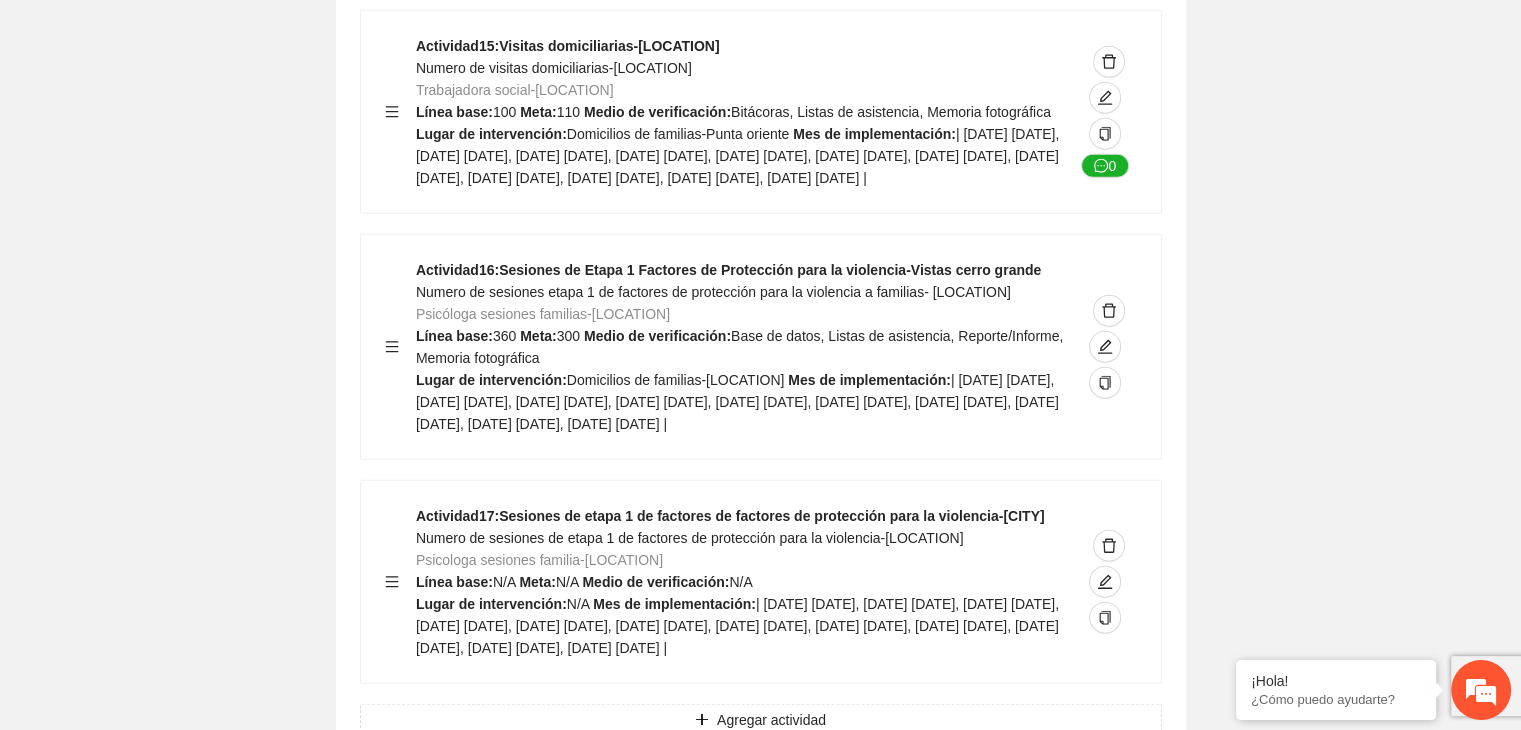 click on "Guardar Objetivo de desarrollo   Exportar Contribuir a la disminución de incidencia en violencia familiar en las zonas de [LOCATION], [LOCATION] y [LOCATION] del Municipio   de Chihuahua. Indicadores Indicador  1 :   Violencia familiar disminuyendo en un 5% en [LOCATION] Número de carpetas de investigación de Violencia familiar   disminuyendo en un 5% en [LOCATION] Metodología:   Se solicita información al Observatorio Ciudadano de FICOSEC sobre el número de carpetas de violencia familiar en las colonias de intervención Línea base:  29   Meta:  25   Fórmula:  Suma de carpetas de investigación de violencia familiar disminuyendo   en un 5% en [LOCATION]   Meto de verificación:  Reporte/Informe 0 Indicador  2 :   Violencia familiar disminuyendo en un 5% en [LOCATION] Número de carpetas de investigación de Violencia familiar   disminuyendo en un 5% en [LOCATION] Metodología:  Línea base:  63   Meta:  56   Fórmula:     Meto de verificación:  Reporte/Informe 0 3 :" at bounding box center [760, -5495] 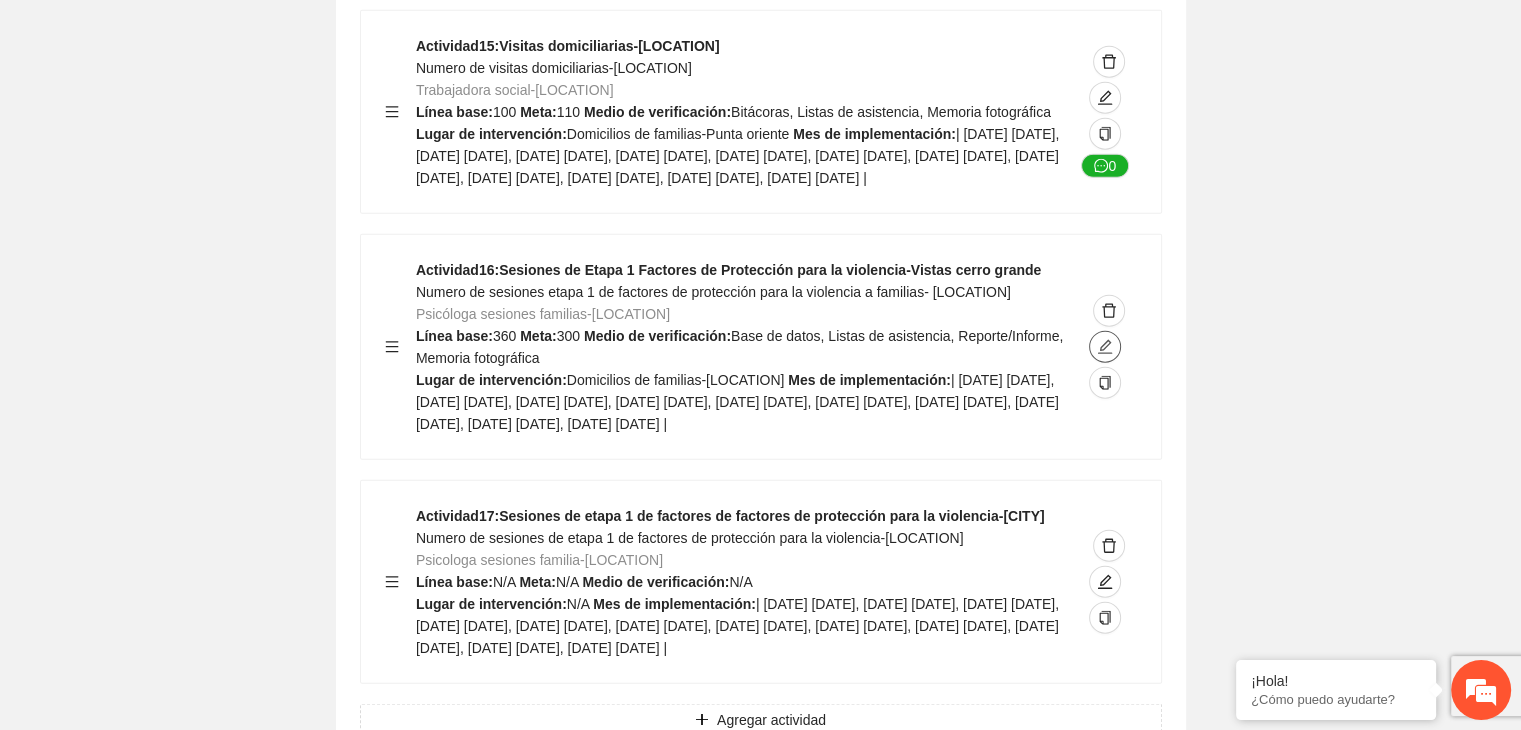 click 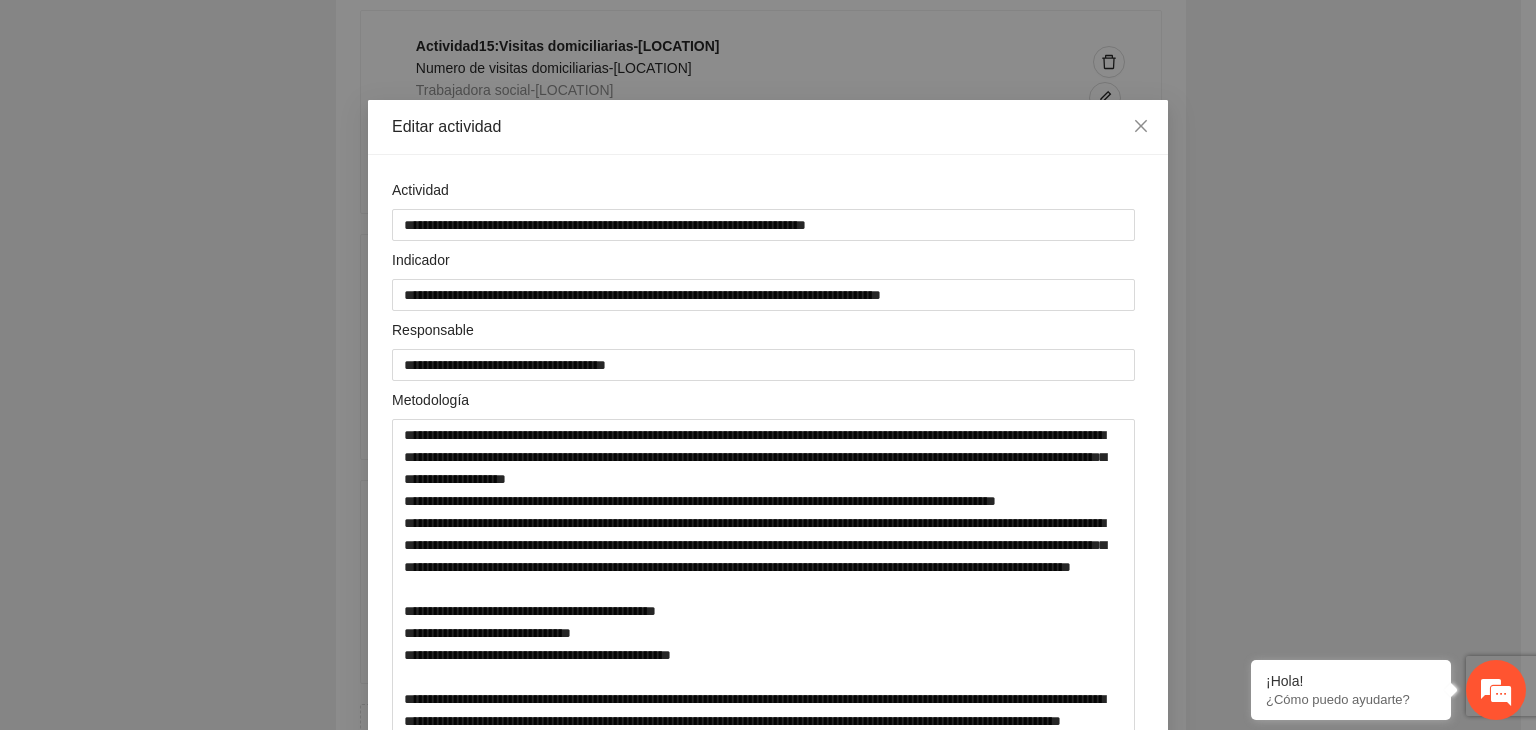 click on "**********" at bounding box center [768, 365] 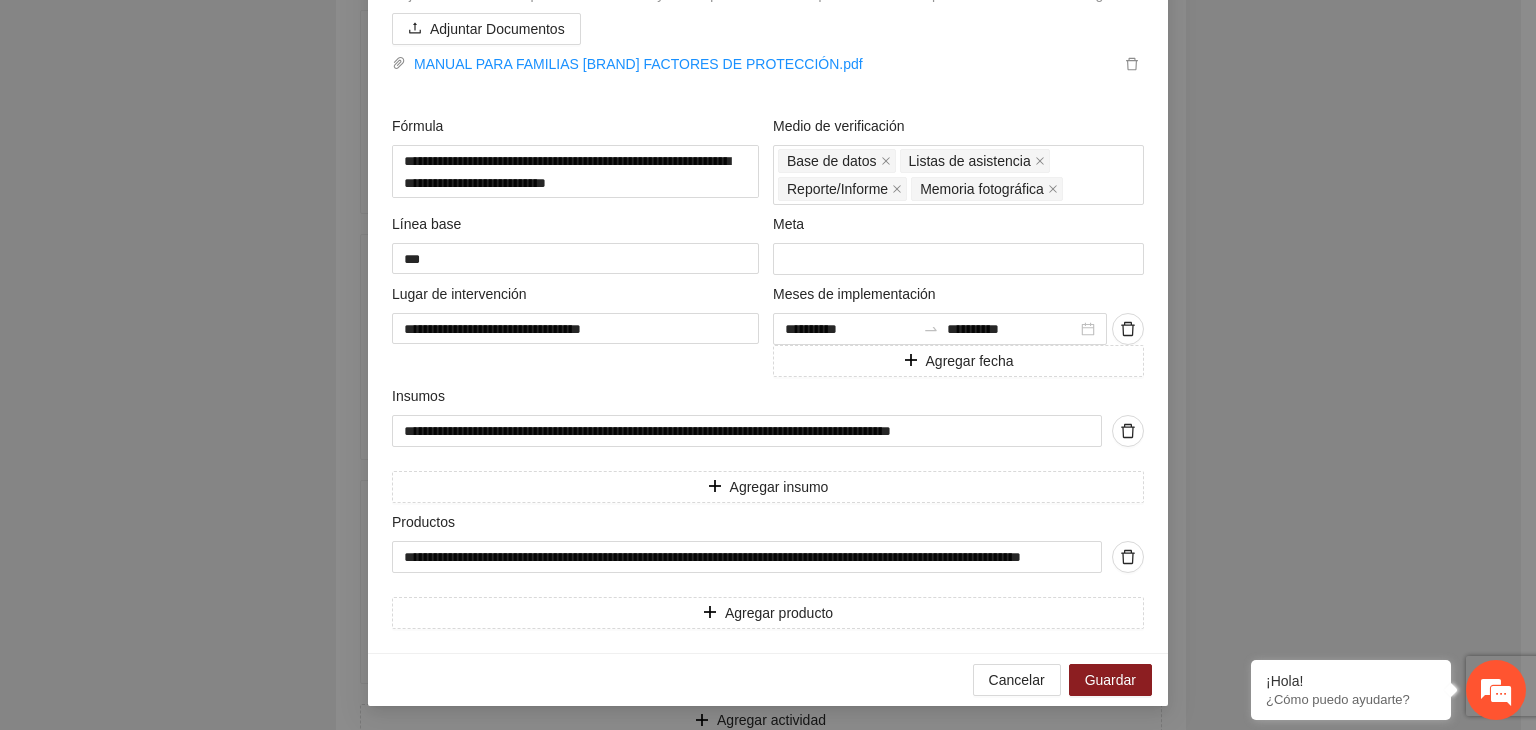 scroll, scrollTop: 901, scrollLeft: 0, axis: vertical 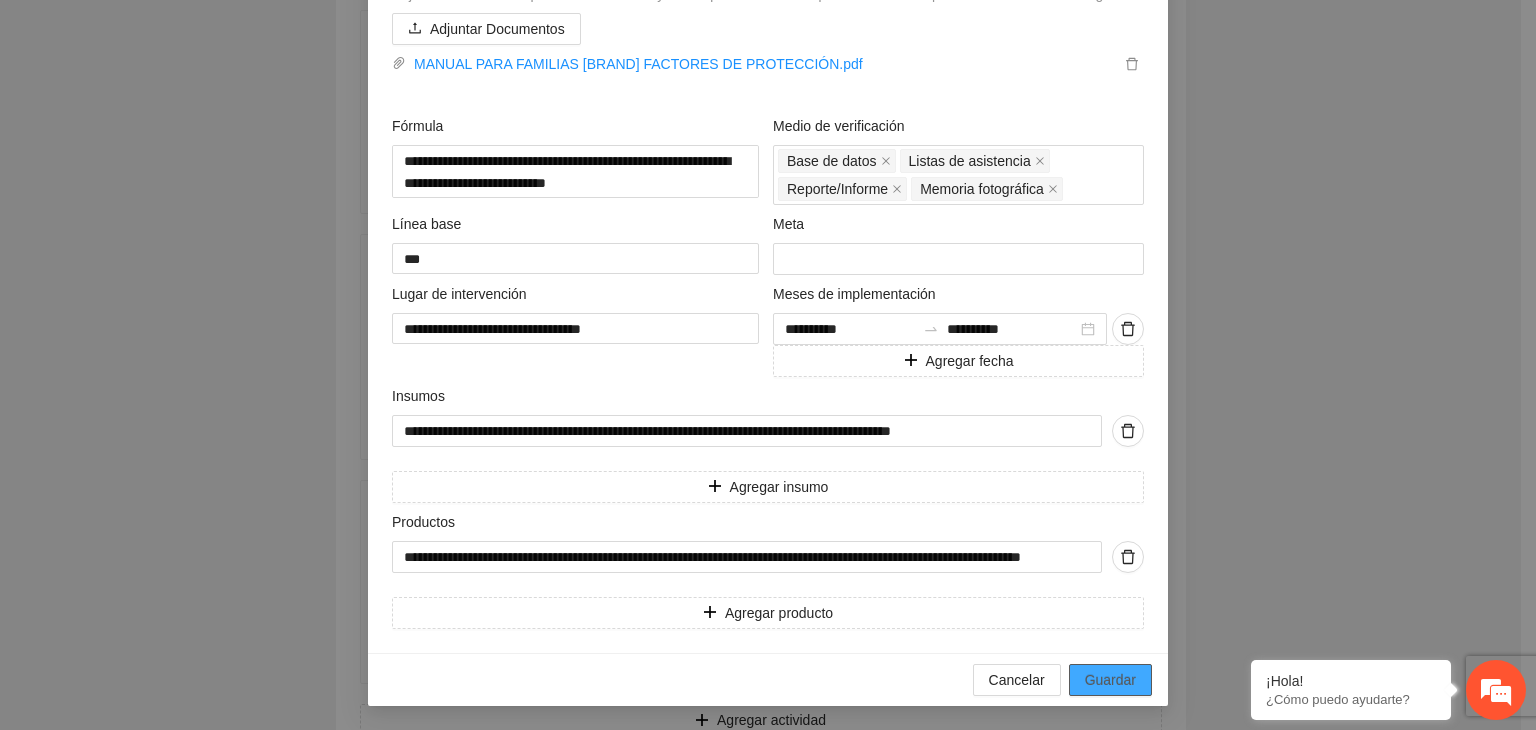 click on "Guardar" at bounding box center [1110, 680] 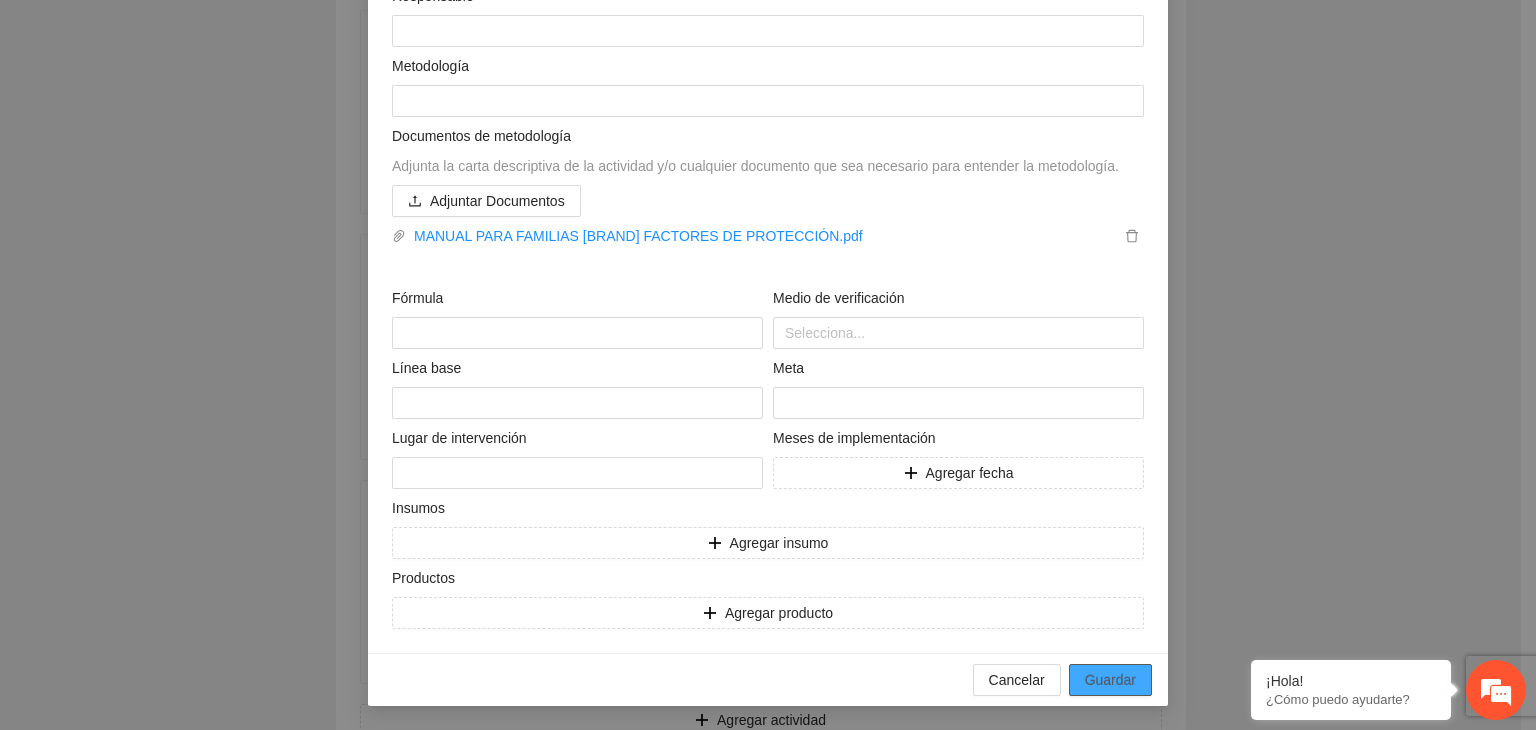 scroll, scrollTop: 234, scrollLeft: 0, axis: vertical 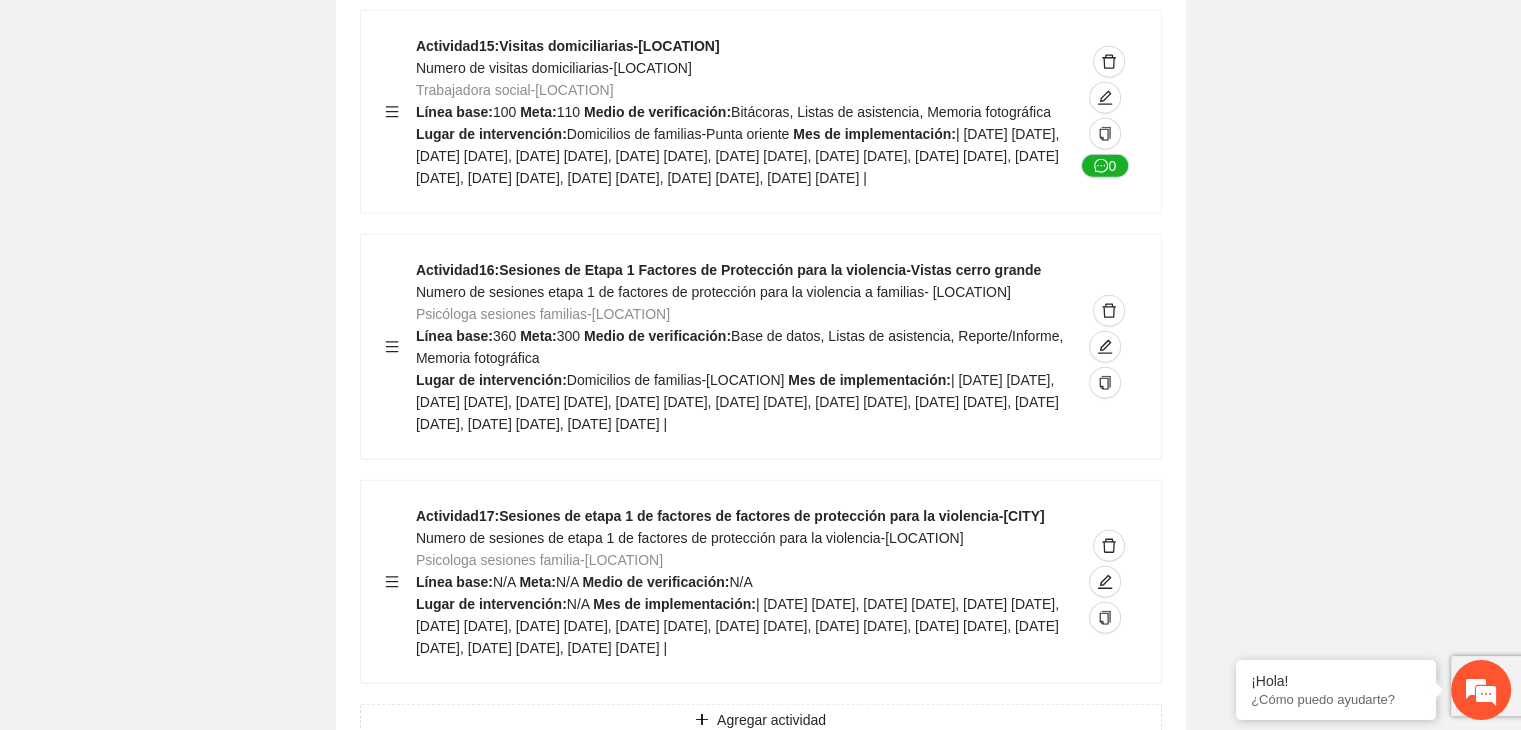 click on "Guardar Objetivo de desarrollo   Exportar Contribuir a la disminución de incidencia en violencia familiar en las zonas de [LOCATION], [LOCATION] y [LOCATION] del Municipio   de Chihuahua. Indicadores Indicador  1 :   Violencia familiar disminuyendo en un 5% en [LOCATION] Número de carpetas de investigación de Violencia familiar   disminuyendo en un 5% en [LOCATION] Metodología:   Se solicita información al Observatorio Ciudadano de FICOSEC sobre el número de carpetas de violencia familiar en las colonias de intervención Línea base:  29   Meta:  25   Fórmula:  Suma de carpetas de investigación de violencia familiar disminuyendo   en un 5% en [LOCATION]   Meto de verificación:  Reporte/Informe 0 Indicador  2 :   Violencia familiar disminuyendo en un 5% en [LOCATION] Número de carpetas de investigación de Violencia familiar   disminuyendo en un 5% en [LOCATION] Metodología:  Línea base:  63   Meta:  56   Fórmula:     Meto de verificación:  Reporte/Informe 0 3 :" at bounding box center (760, -5495) 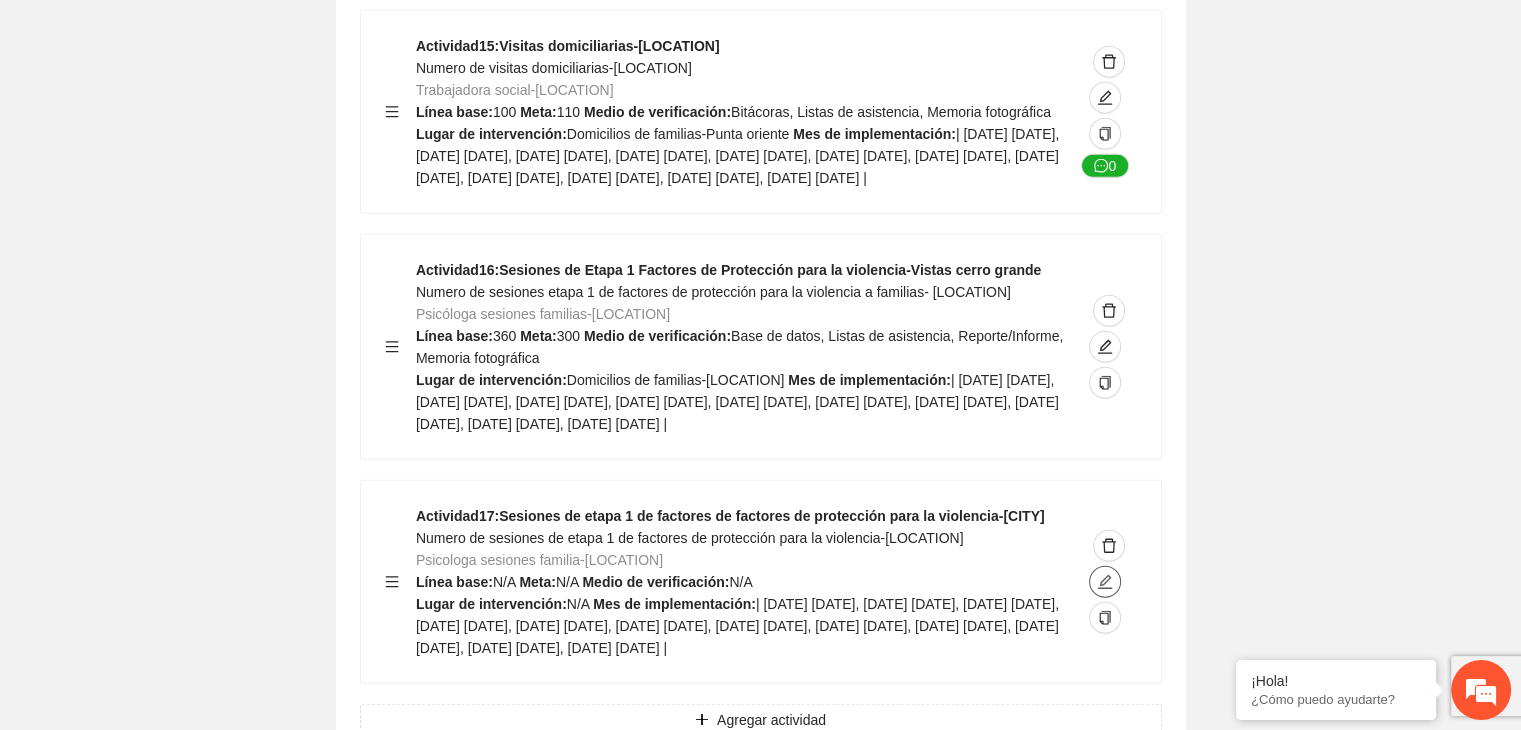 click 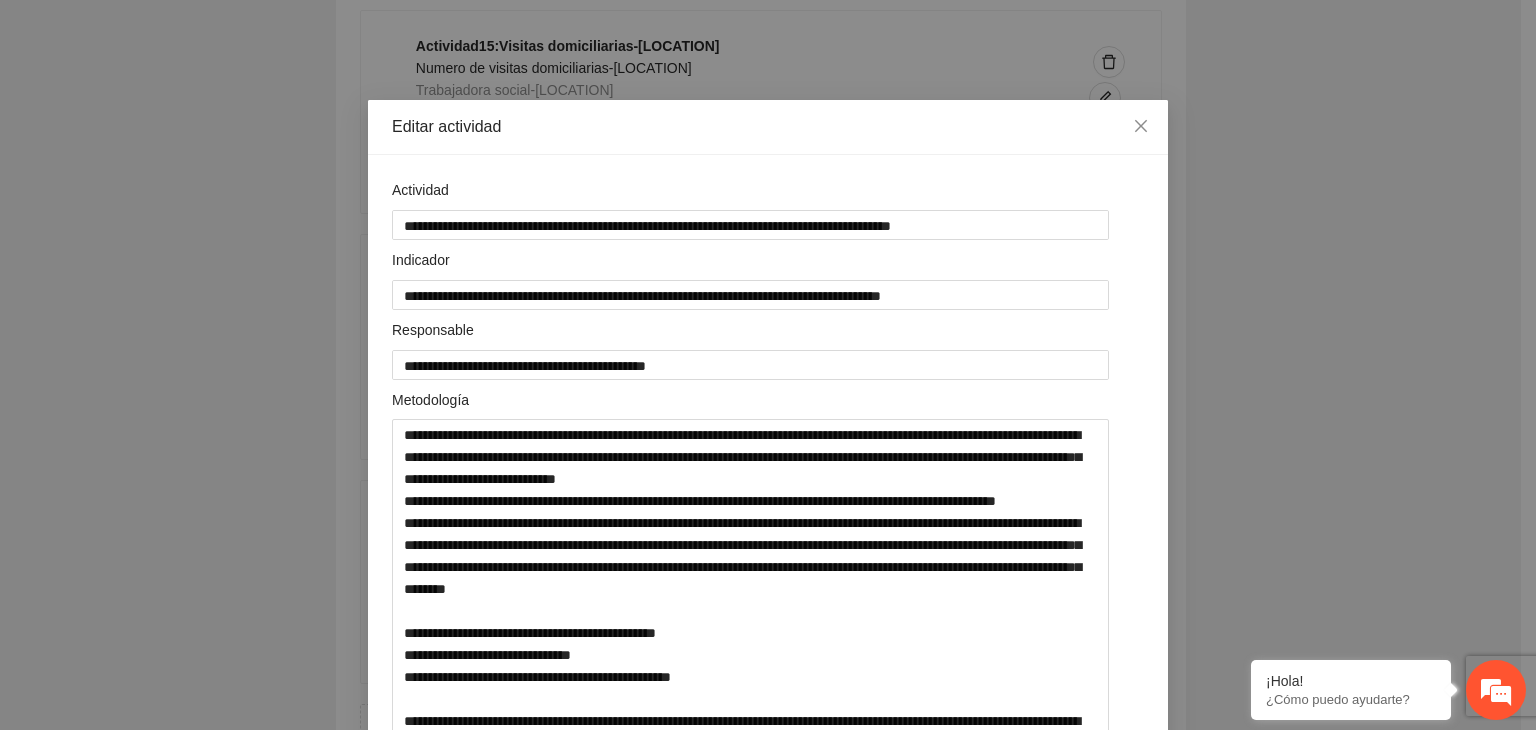 click on "**********" at bounding box center [768, 365] 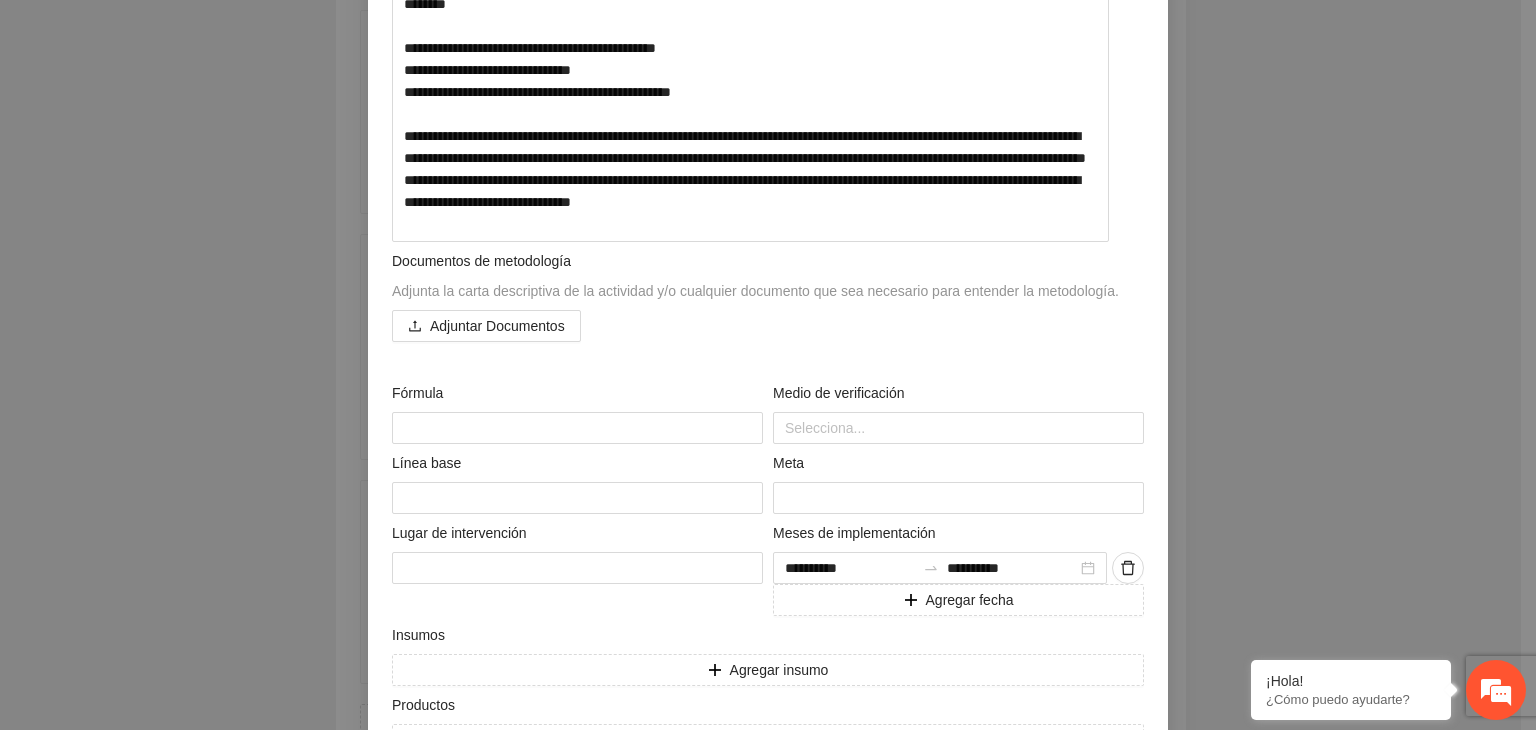 scroll, scrollTop: 720, scrollLeft: 0, axis: vertical 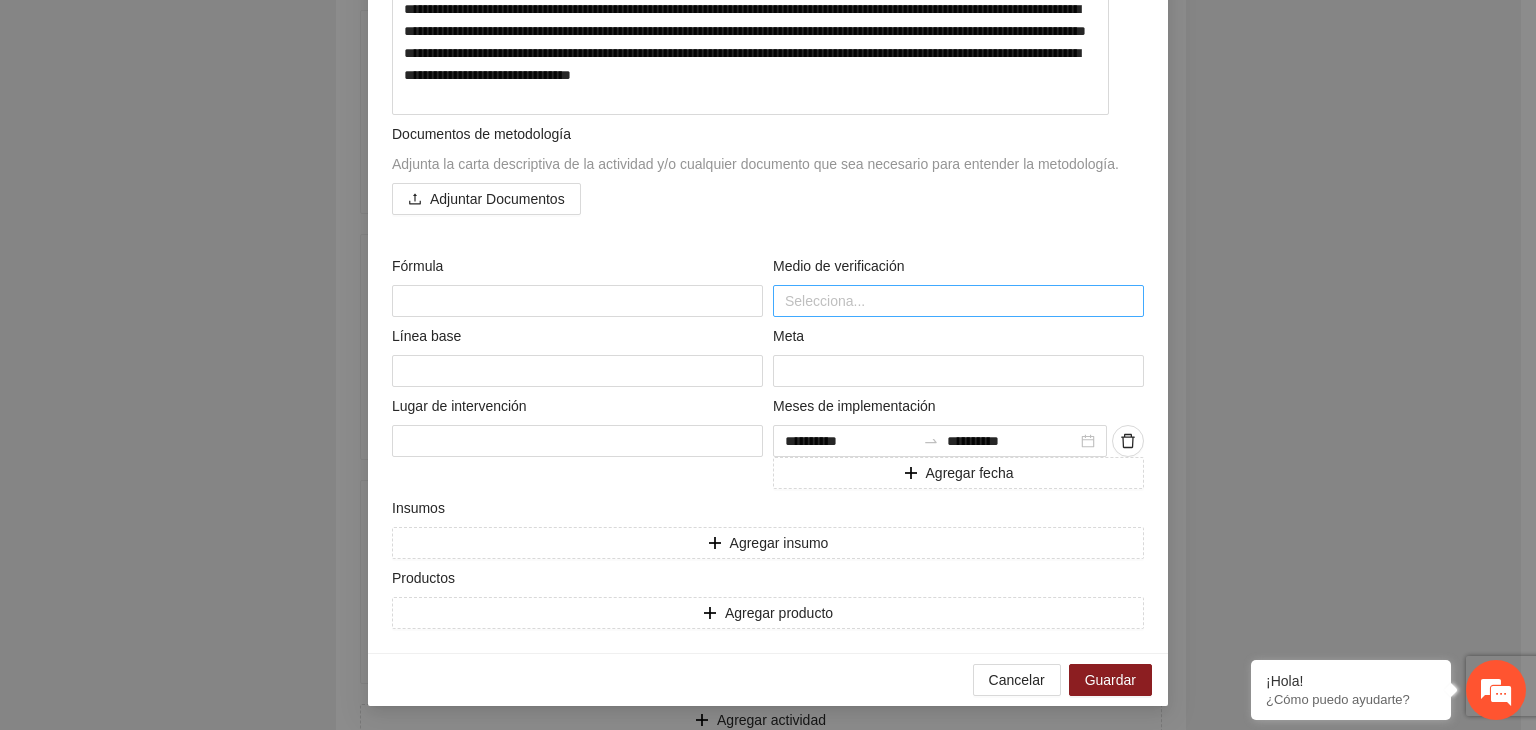 click at bounding box center [958, 301] 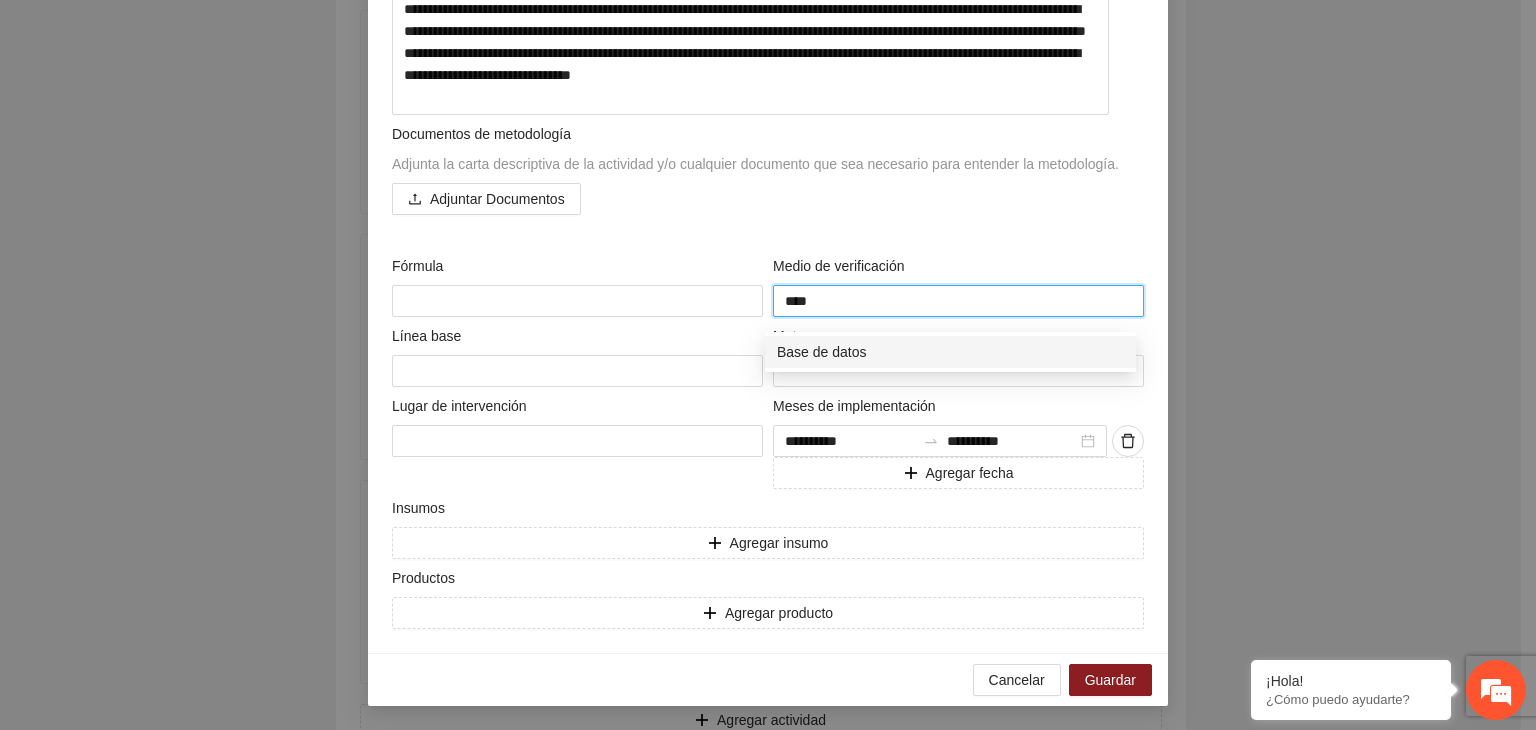 click on "Base de datos" at bounding box center (950, 352) 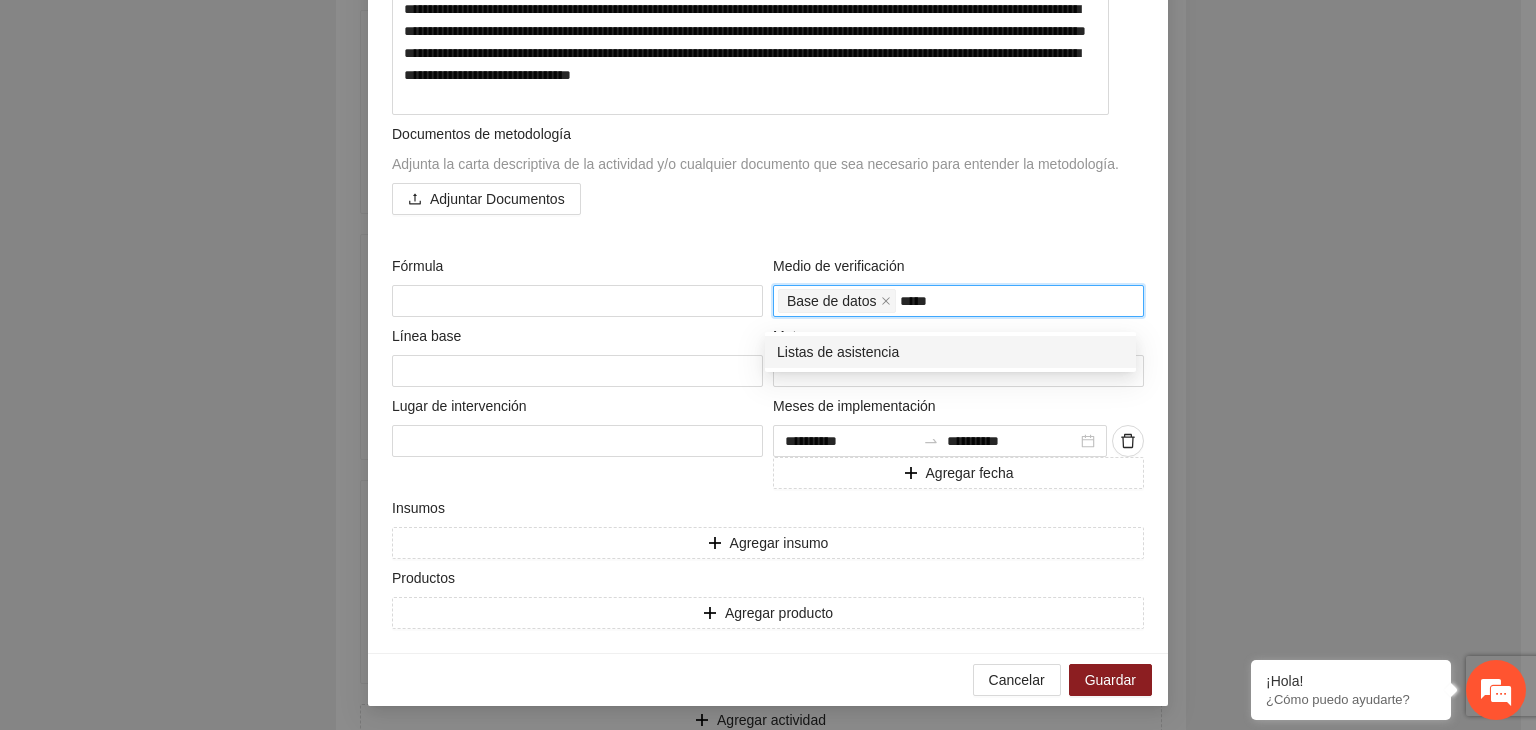 click on "Listas de asistencia" at bounding box center [950, 352] 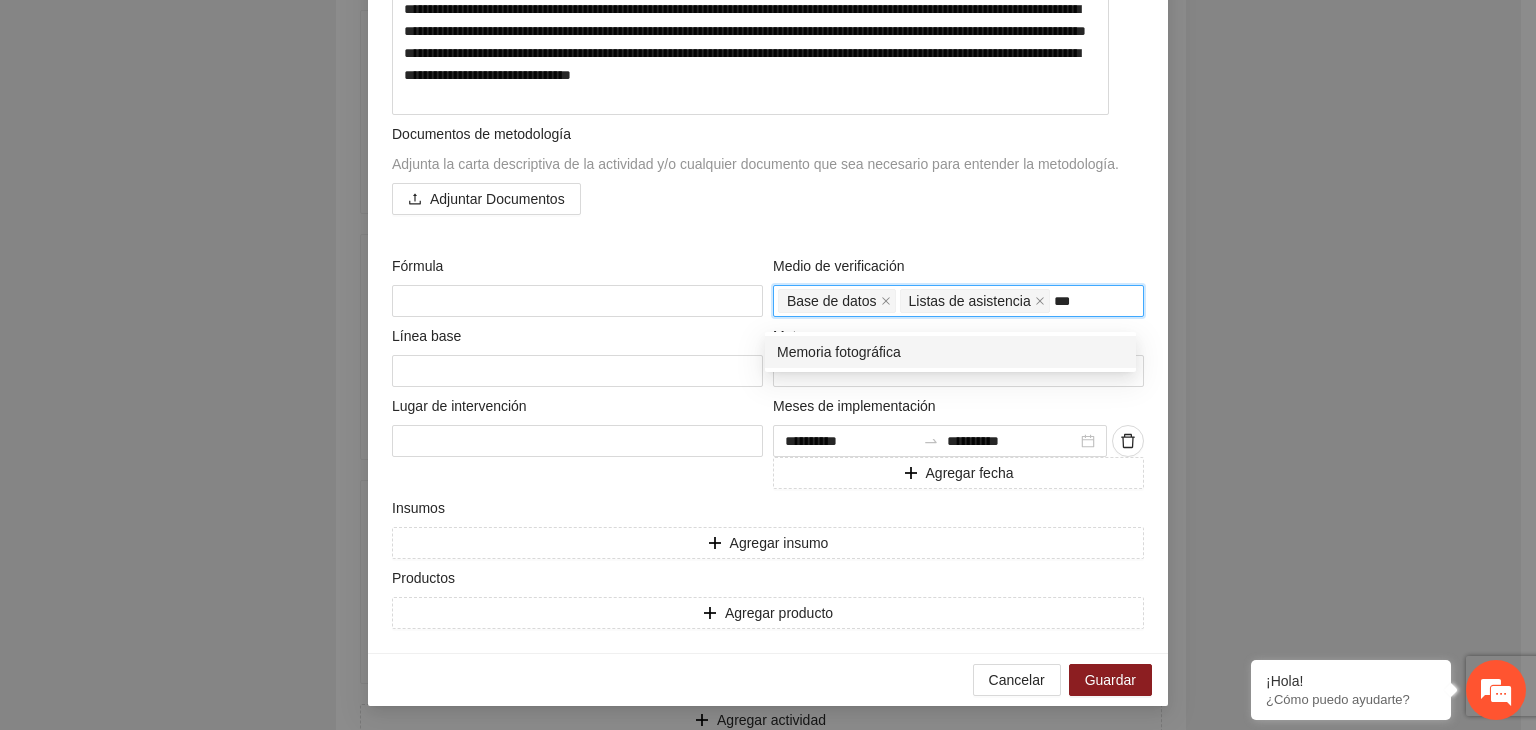 click on "Memoria fotográfica" at bounding box center (950, 352) 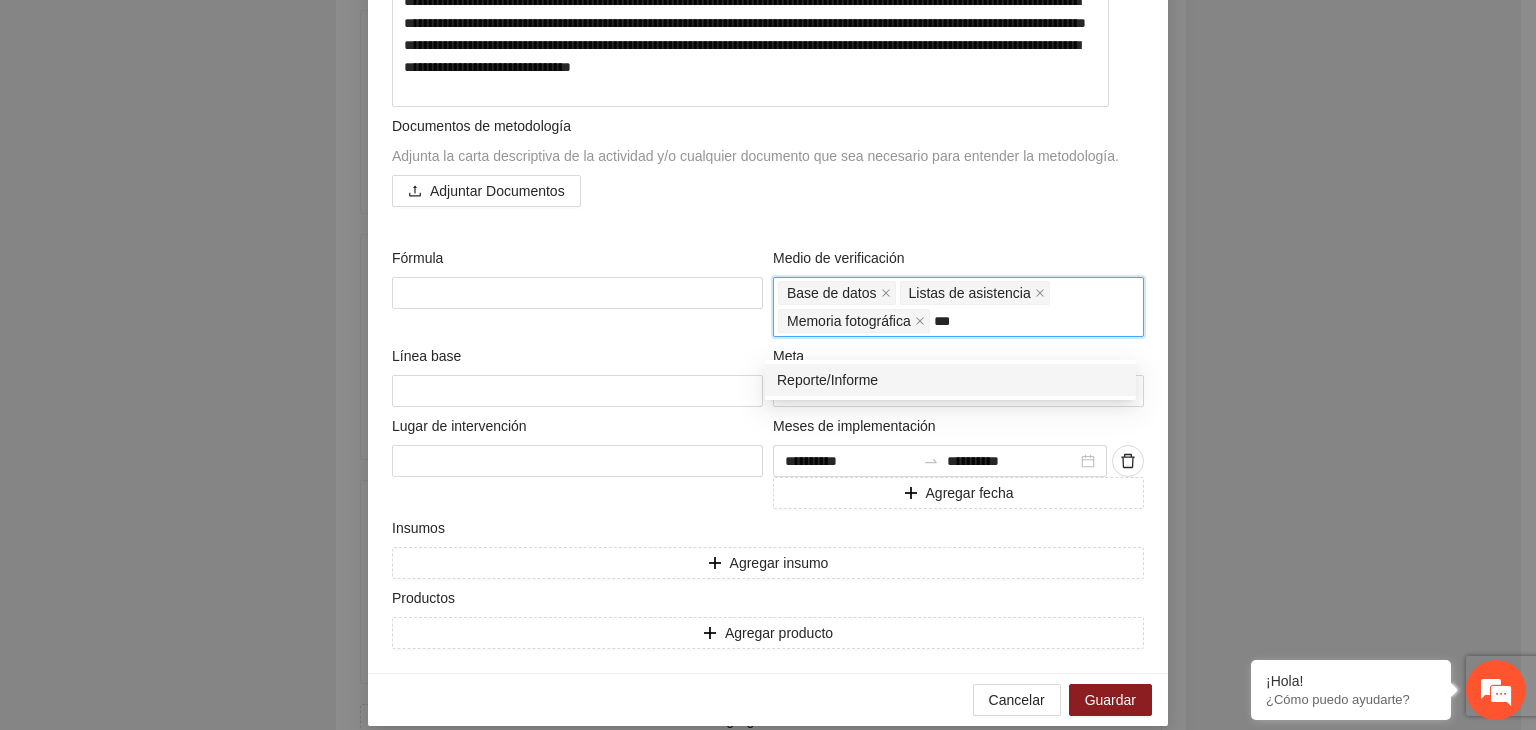 click on "Reporte/Informe" at bounding box center (950, 380) 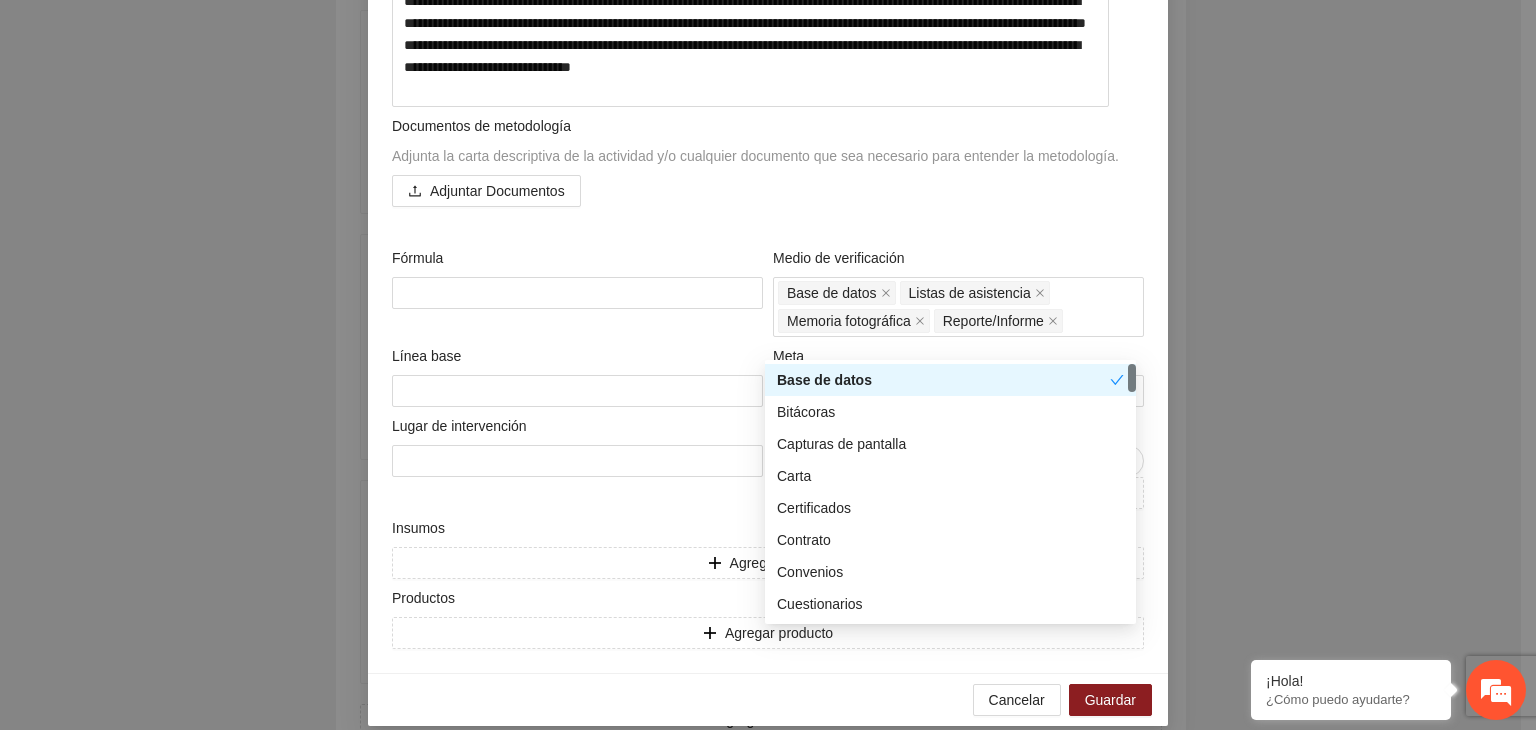 click on "**********" at bounding box center (768, 365) 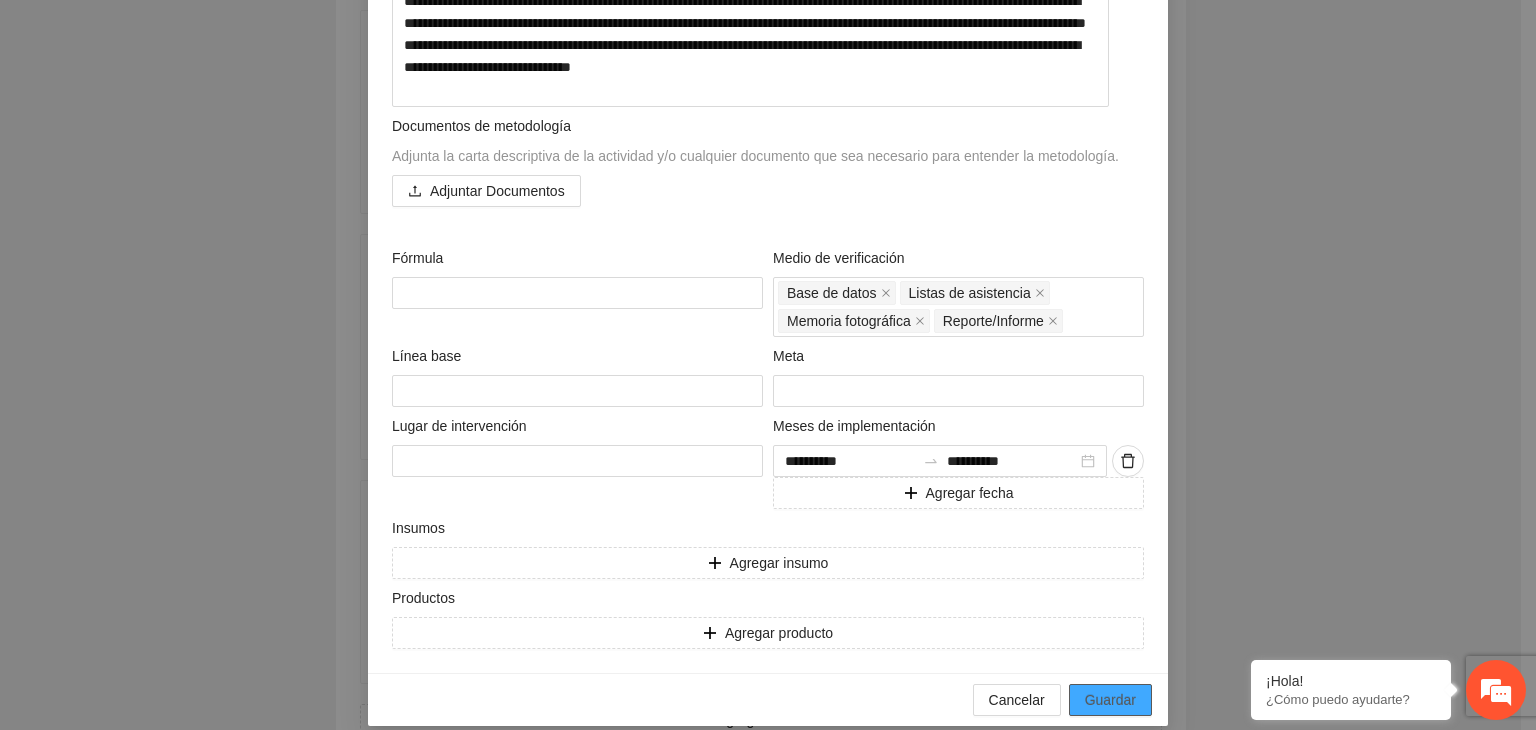 click on "Guardar" at bounding box center (1110, 700) 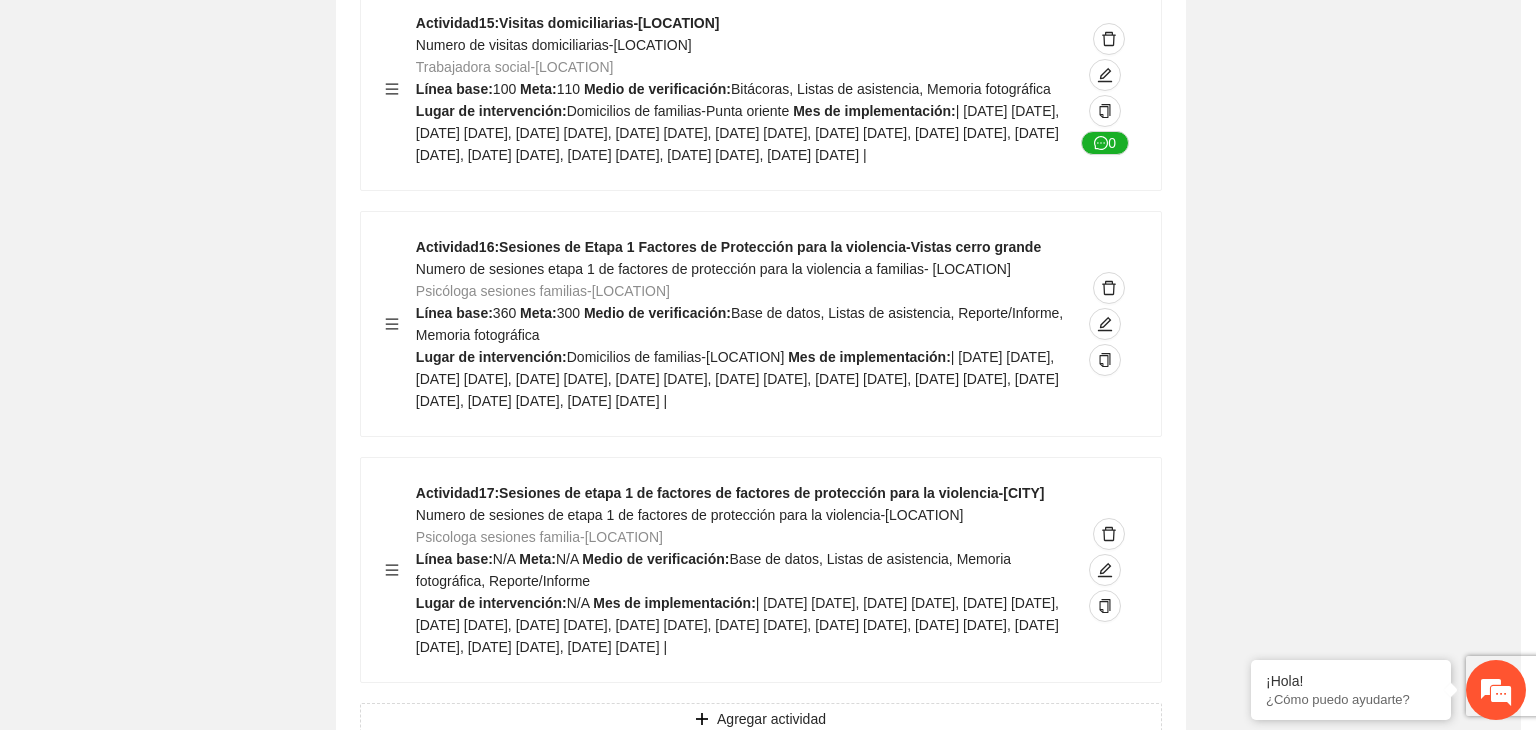 scroll, scrollTop: 204, scrollLeft: 0, axis: vertical 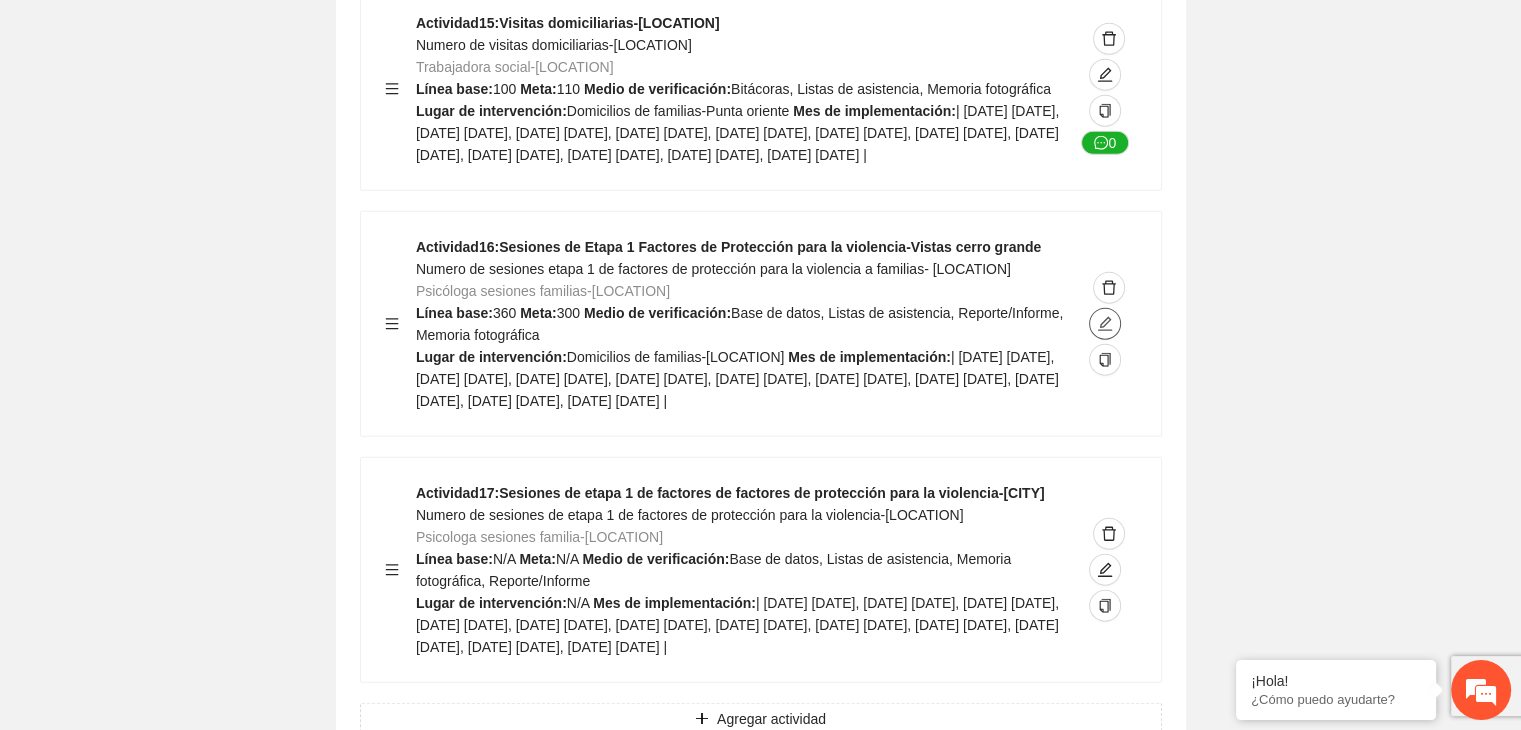 click 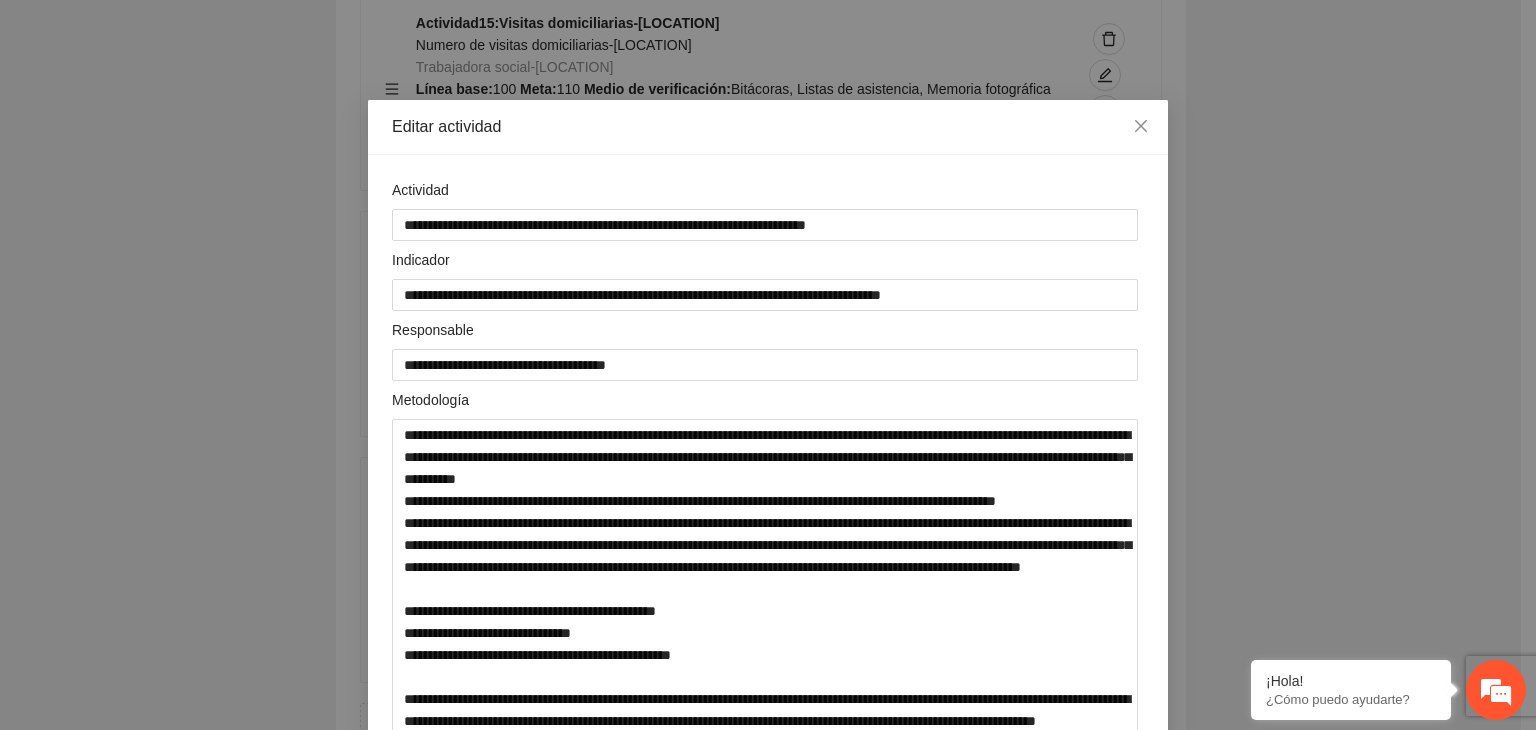 click on "**********" at bounding box center (768, 365) 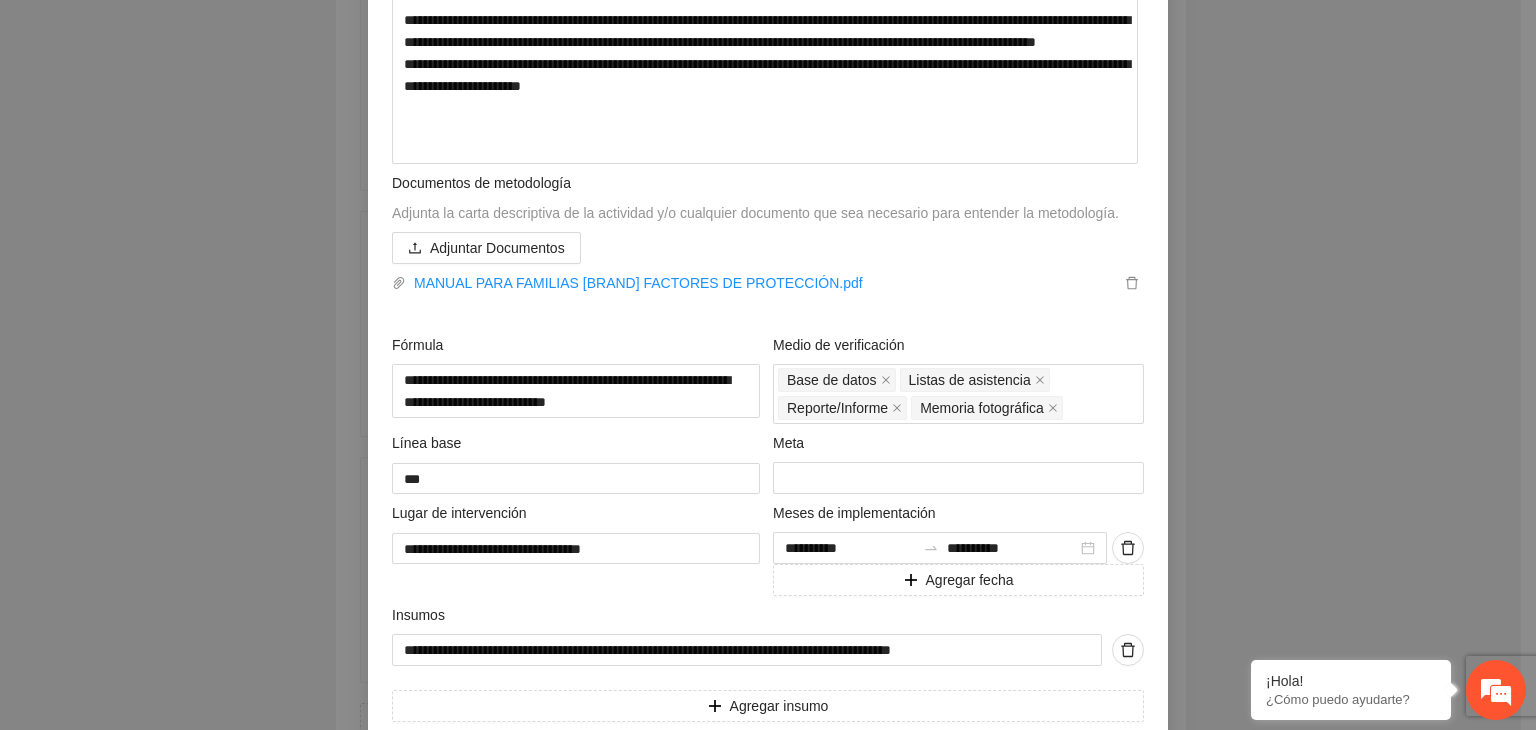 scroll, scrollTop: 680, scrollLeft: 0, axis: vertical 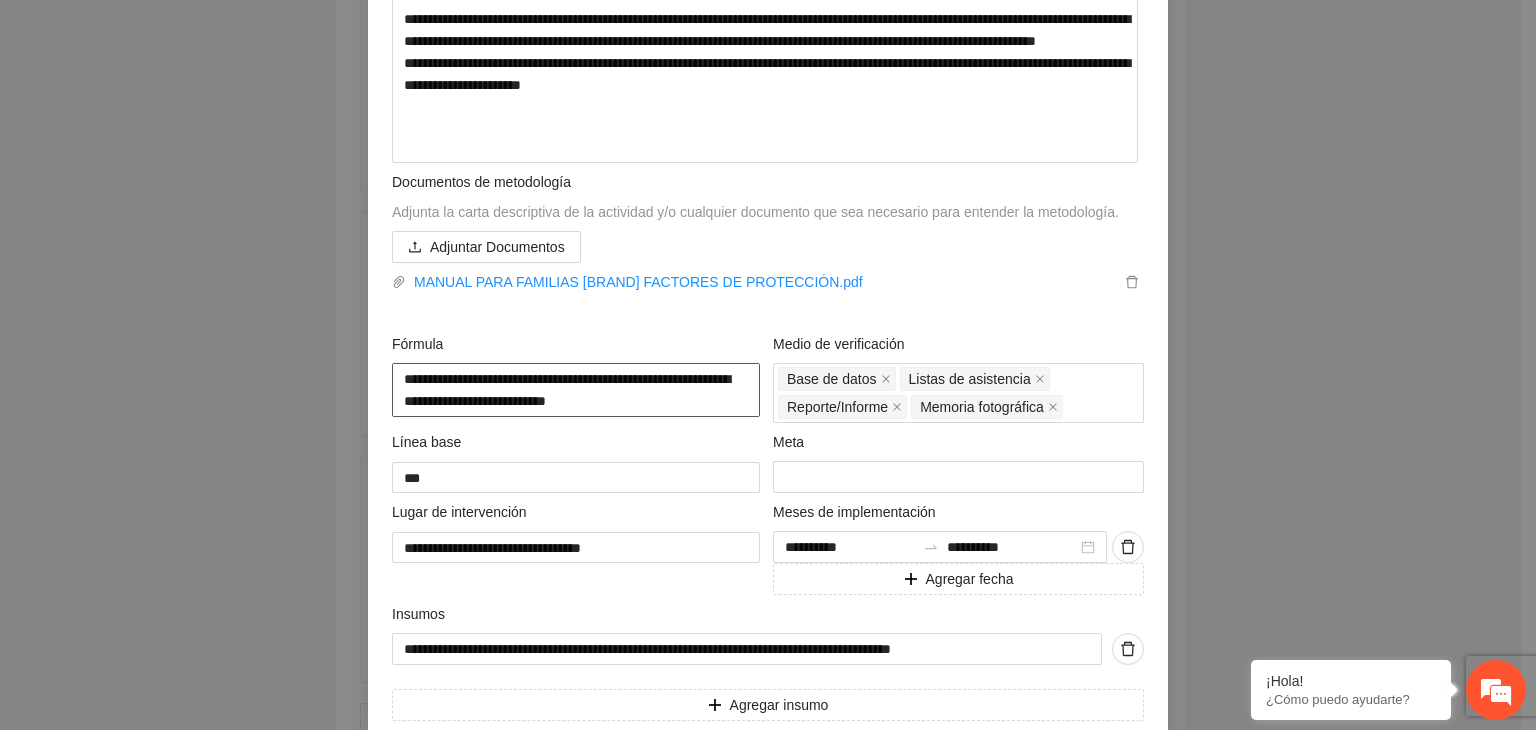 drag, startPoint x: 555, startPoint y: 410, endPoint x: 342, endPoint y: 377, distance: 215.54118 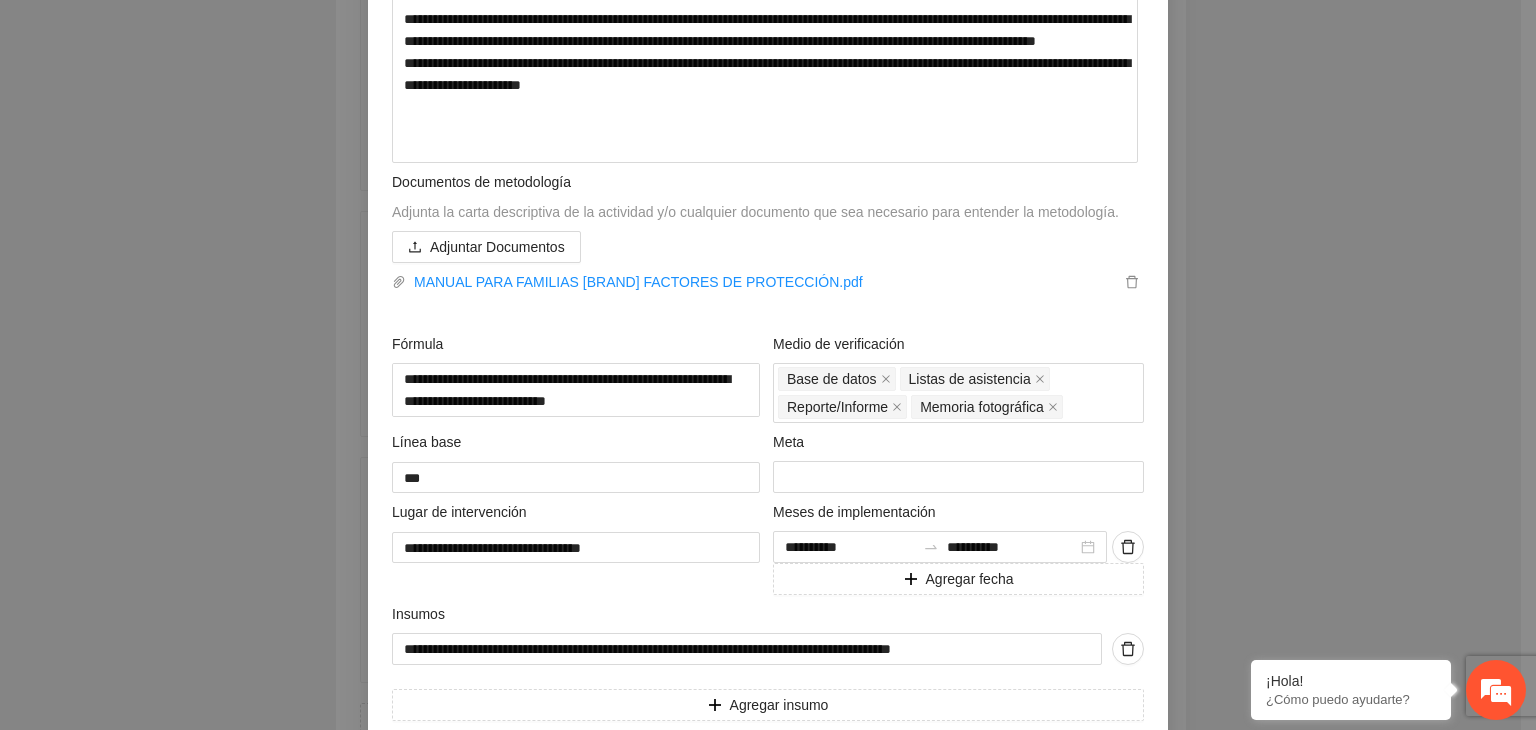 click on "**********" at bounding box center [768, 365] 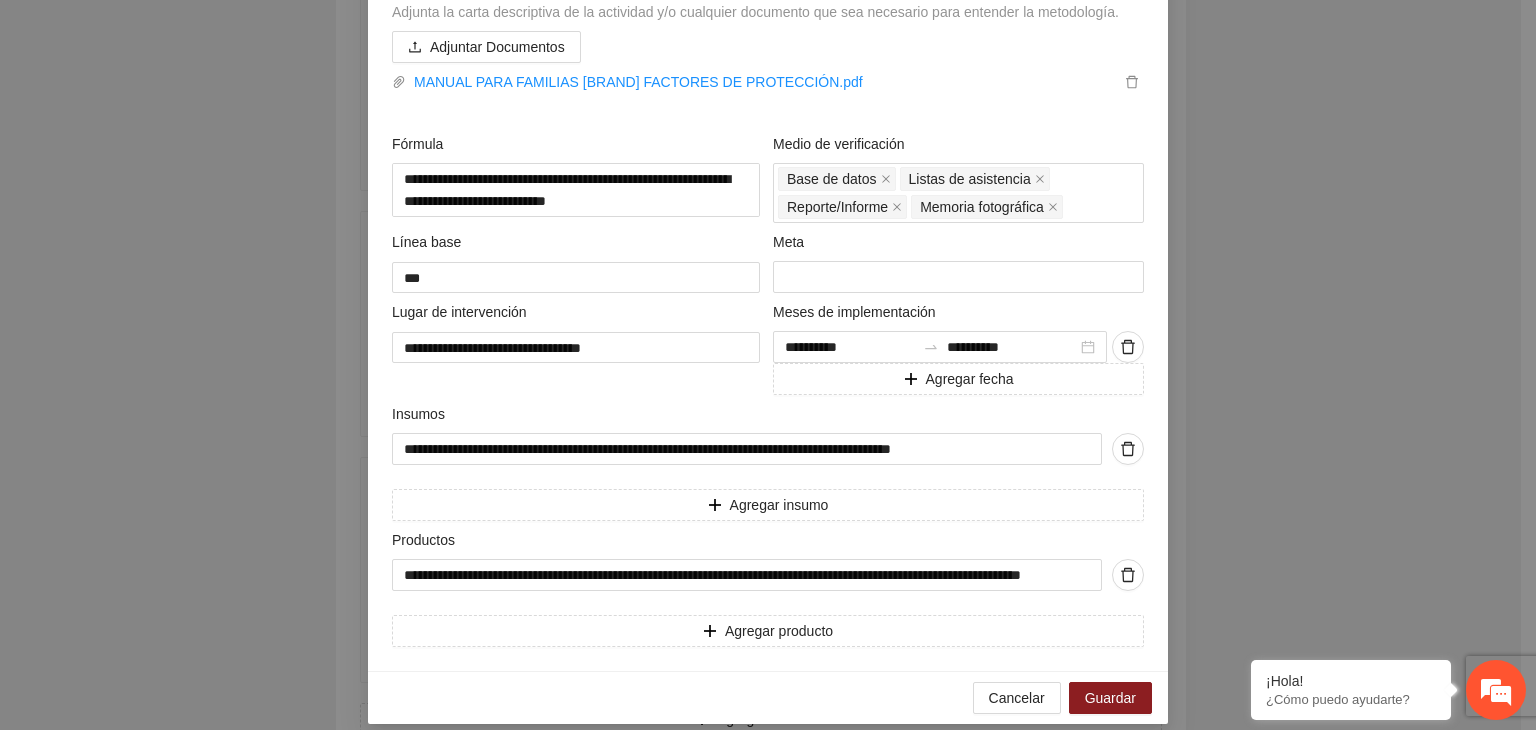 scroll, scrollTop: 901, scrollLeft: 0, axis: vertical 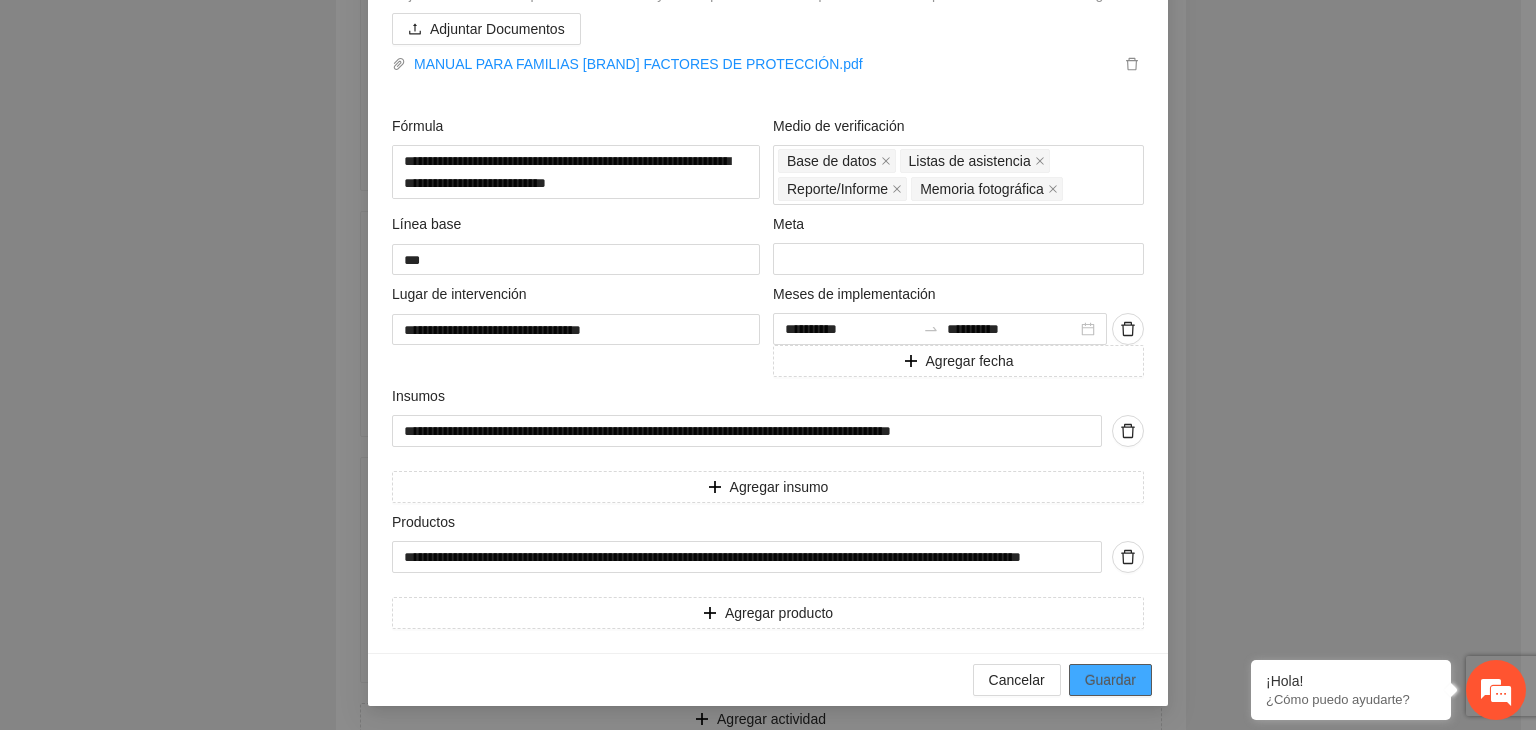 click on "Guardar" at bounding box center (1110, 680) 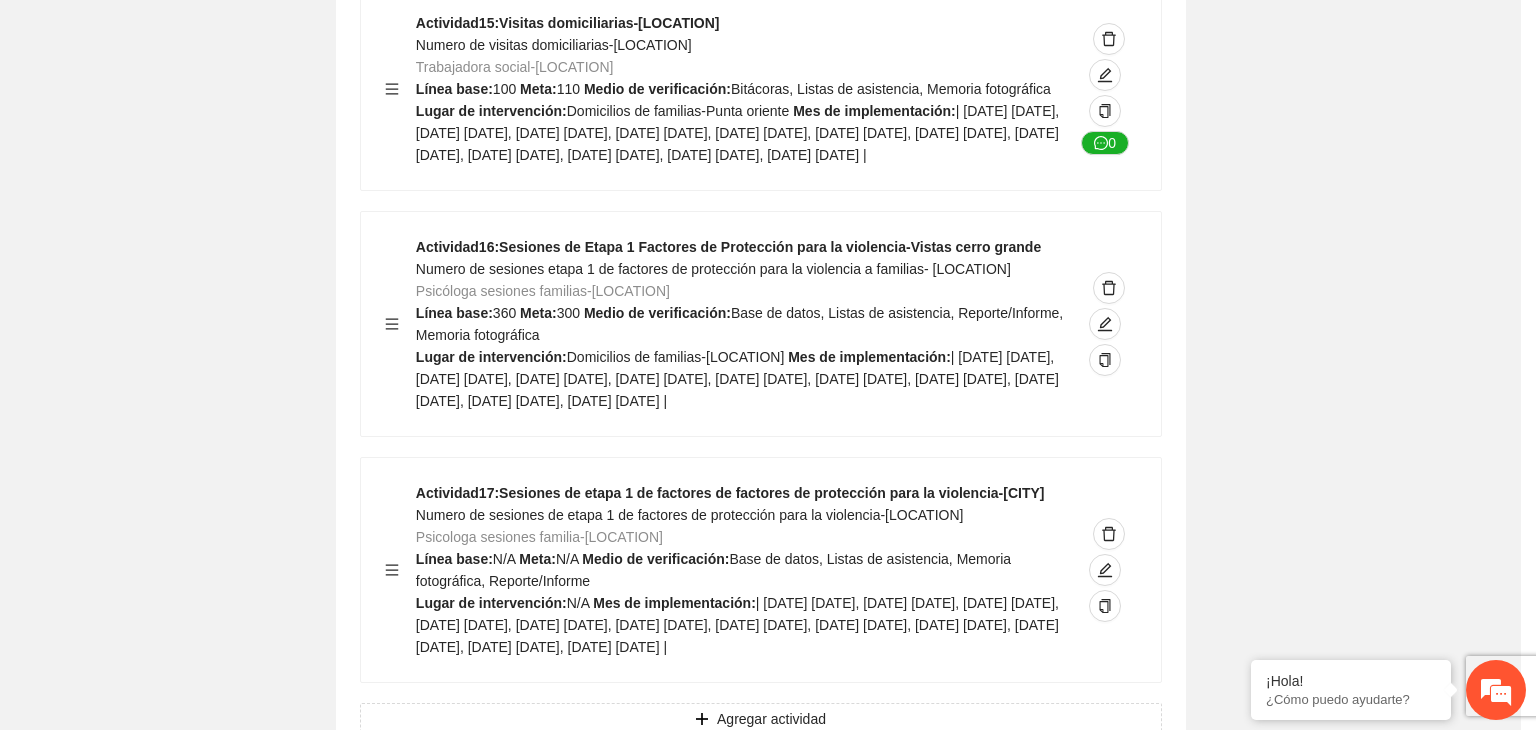 scroll, scrollTop: 234, scrollLeft: 0, axis: vertical 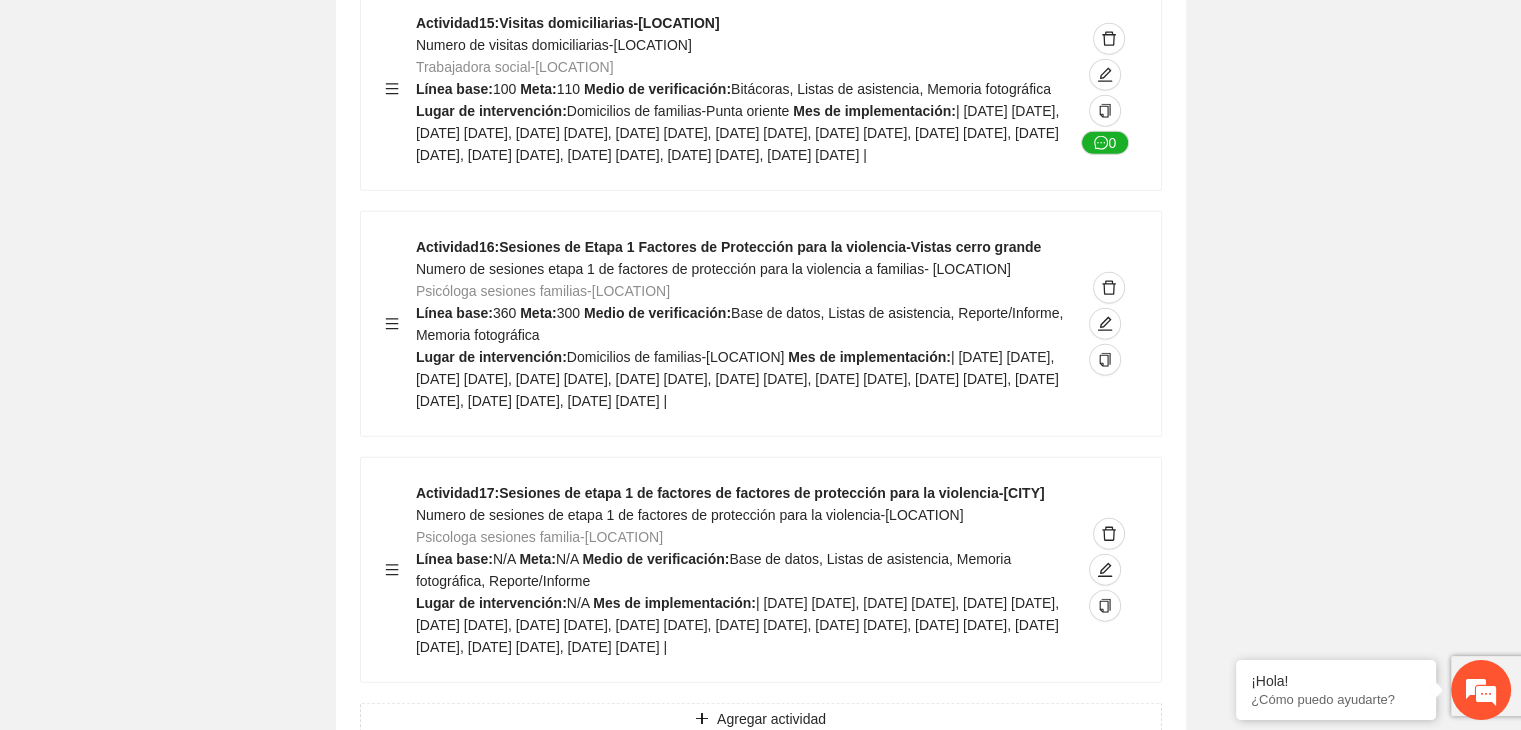 click on "Guardar Objetivo de desarrollo   Exportar Contribuir a la disminución de incidencia en violencia familiar en las zonas de [LOCATION], [LOCATION] y [LOCATION] del Municipio   de Chihuahua. Indicadores Indicador  1 :   Violencia familiar disminuyendo en un 5% en [LOCATION] Número de carpetas de investigación de Violencia familiar   disminuyendo en un 5% en [LOCATION] Metodología:   Se solicita información al Observatorio Ciudadano de FICOSEC sobre el número de carpetas de violencia familiar en las colonias de intervención Línea base:  29   Meta:  25   Fórmula:  Suma de carpetas de investigación de violencia familiar disminuyendo   en un 5% en [LOCATION]   Meto de verificación:  Reporte/Informe 0 Indicador  2 :   Violencia familiar disminuyendo en un 5% en [LOCATION] Número de carpetas de investigación de Violencia familiar   disminuyendo en un 5% en [LOCATION] Metodología:  Línea base:  63   Meta:  56   Fórmula:     Meto de verificación:  Reporte/Informe 0 3 :" at bounding box center [760, -5507] 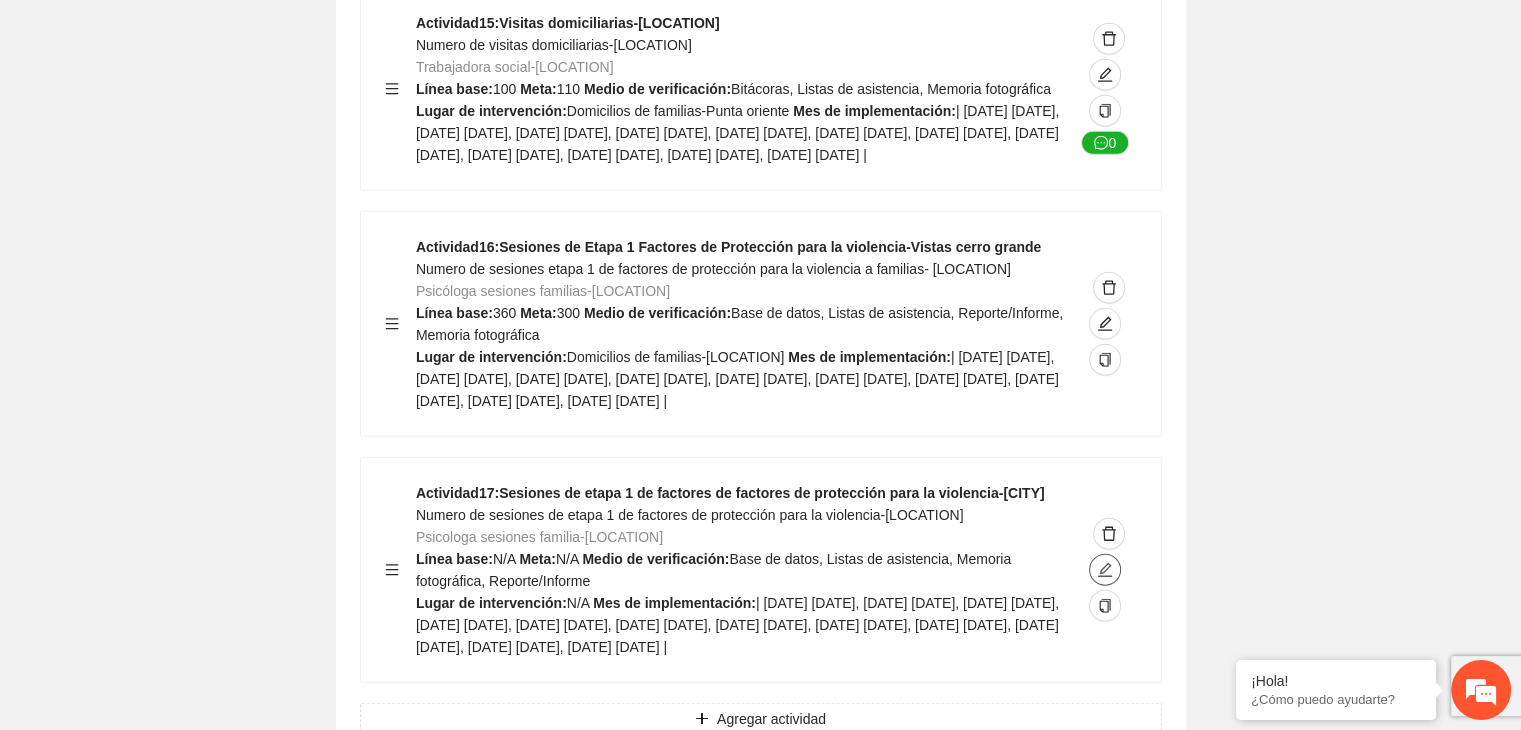 click 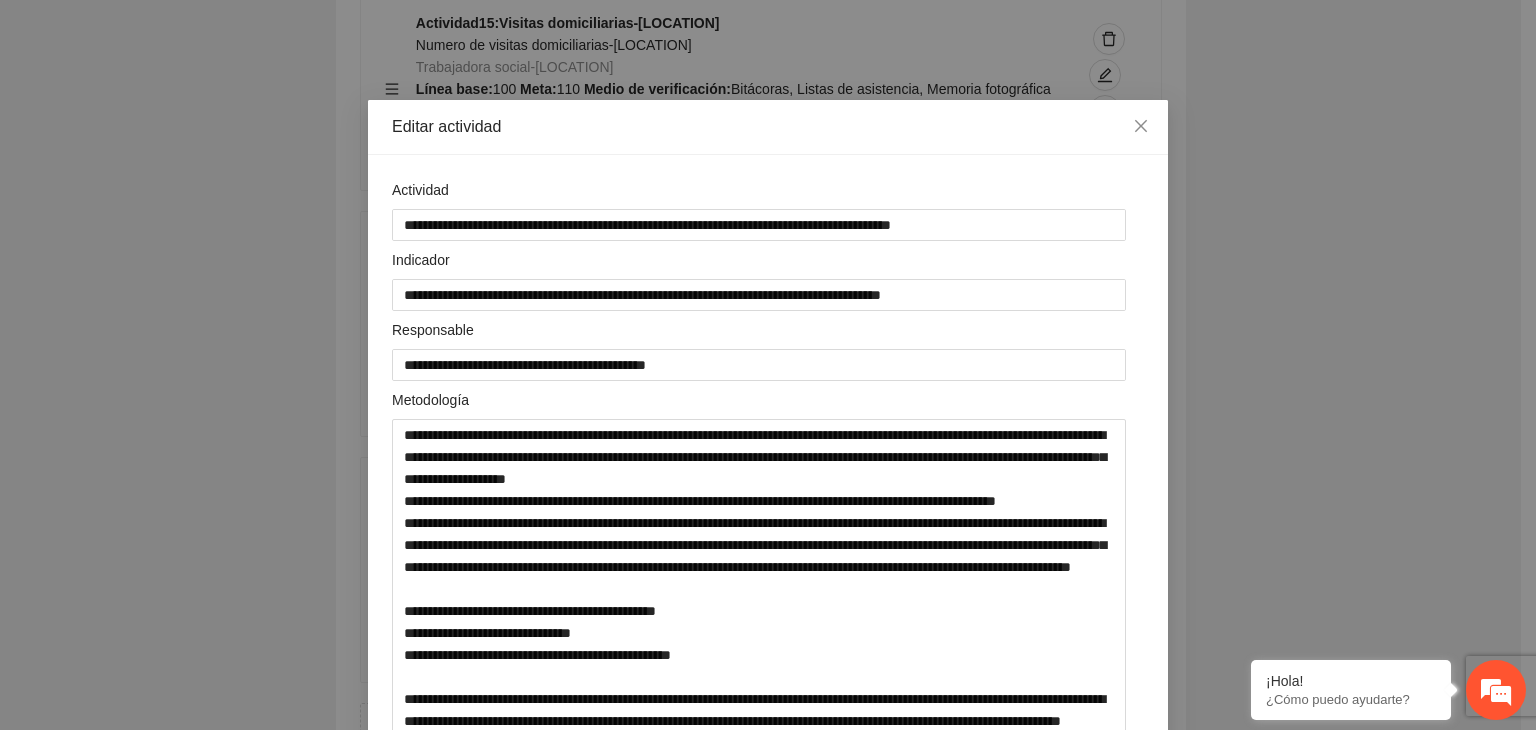 click on "**********" at bounding box center (768, 365) 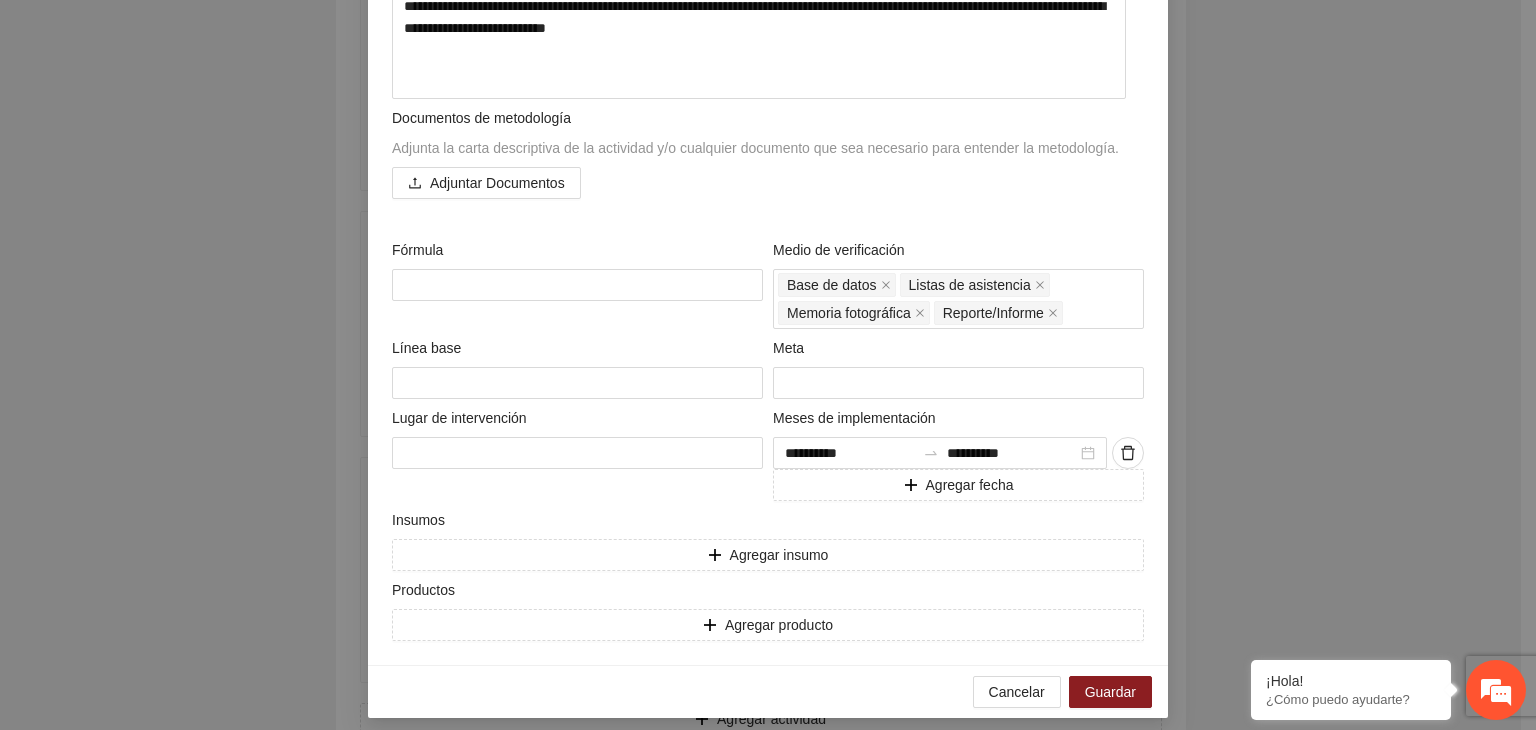 scroll, scrollTop: 759, scrollLeft: 0, axis: vertical 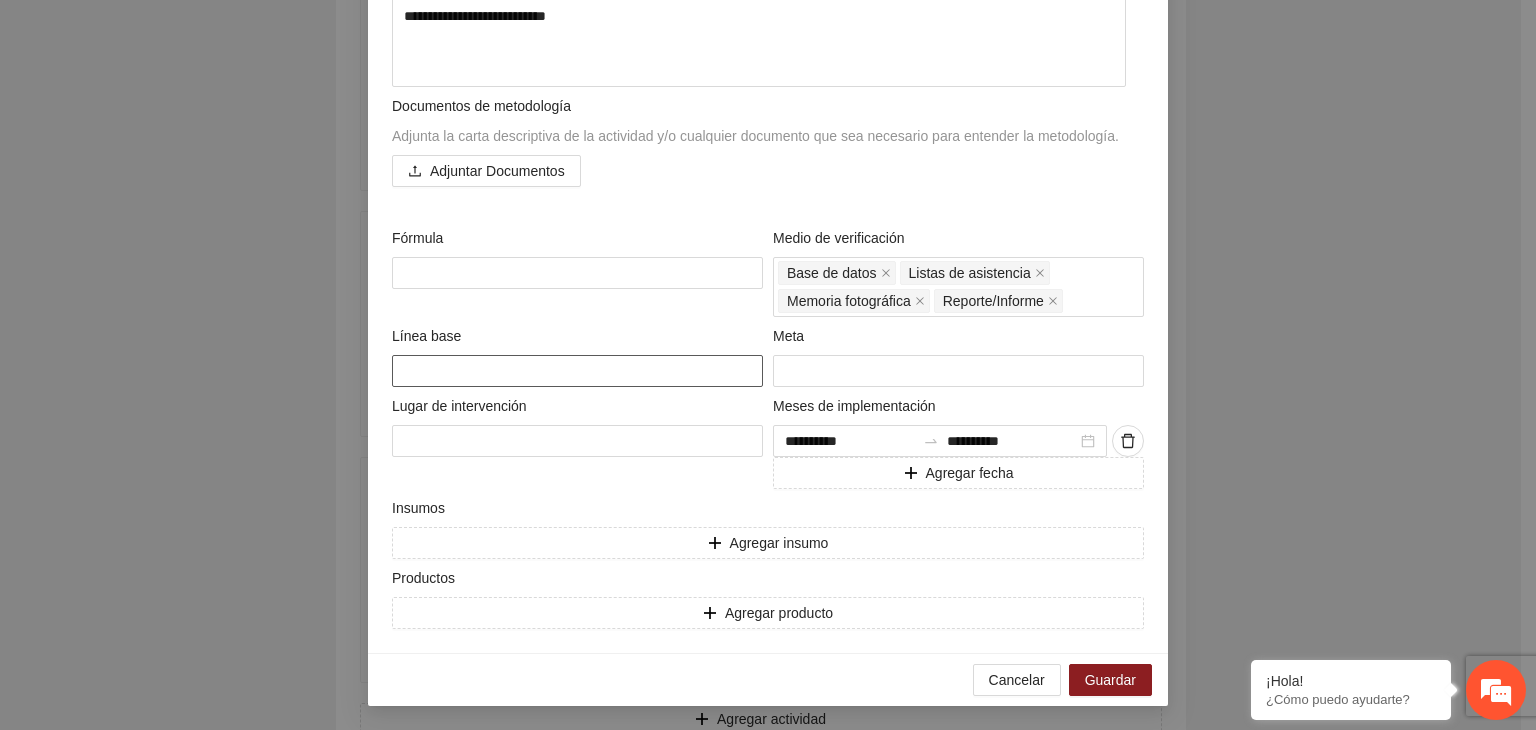 click at bounding box center [577, 371] 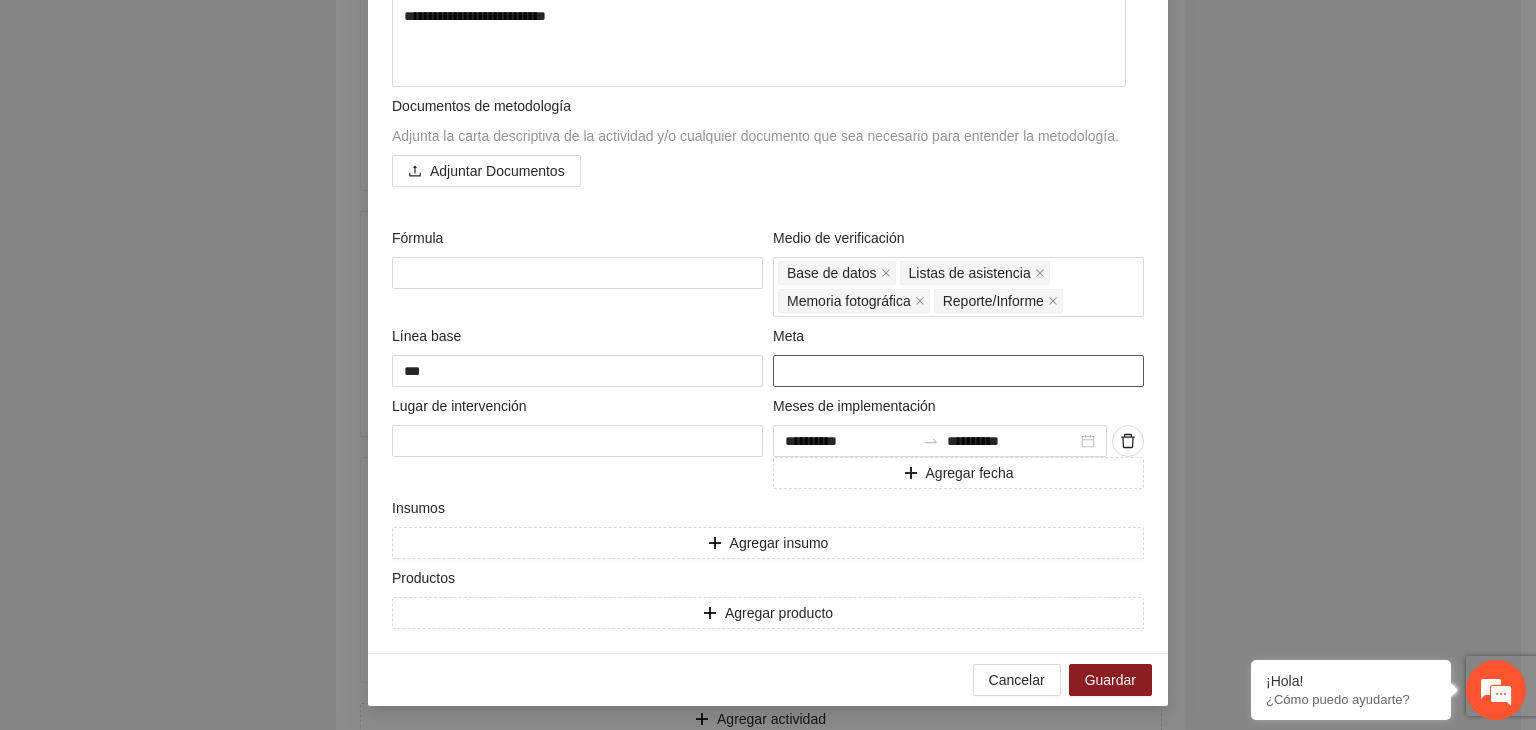 click at bounding box center [958, 371] 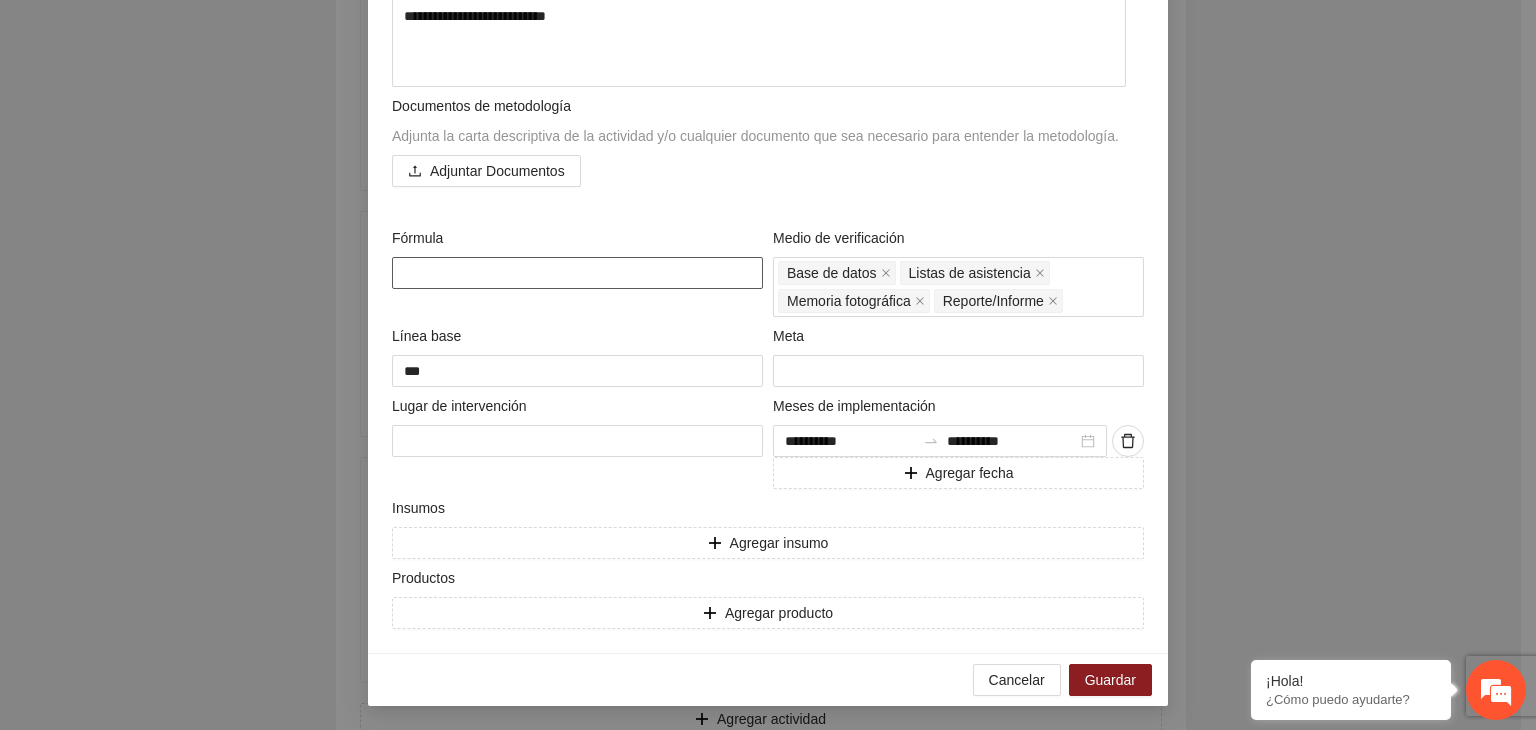 click at bounding box center [577, 273] 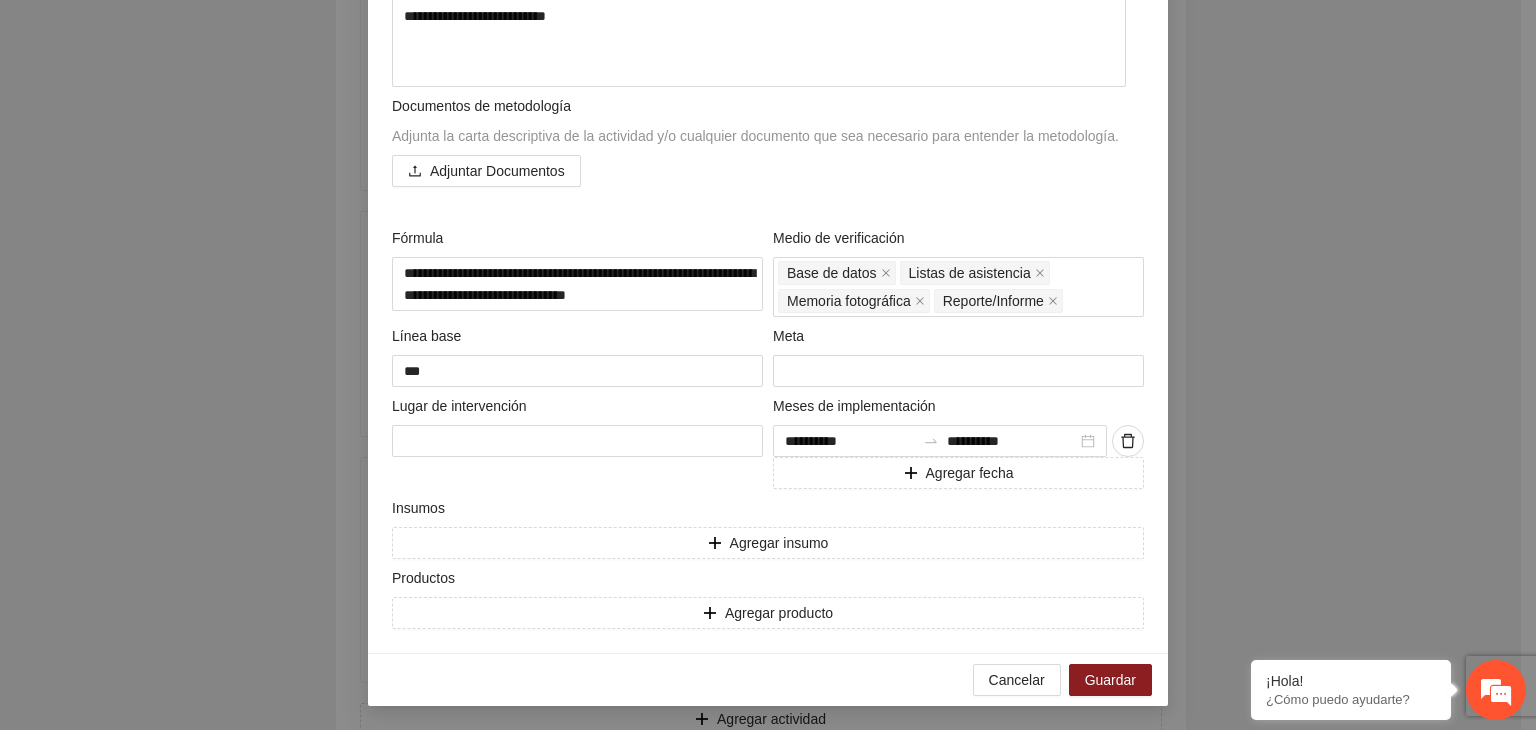 click on "**********" at bounding box center [768, 365] 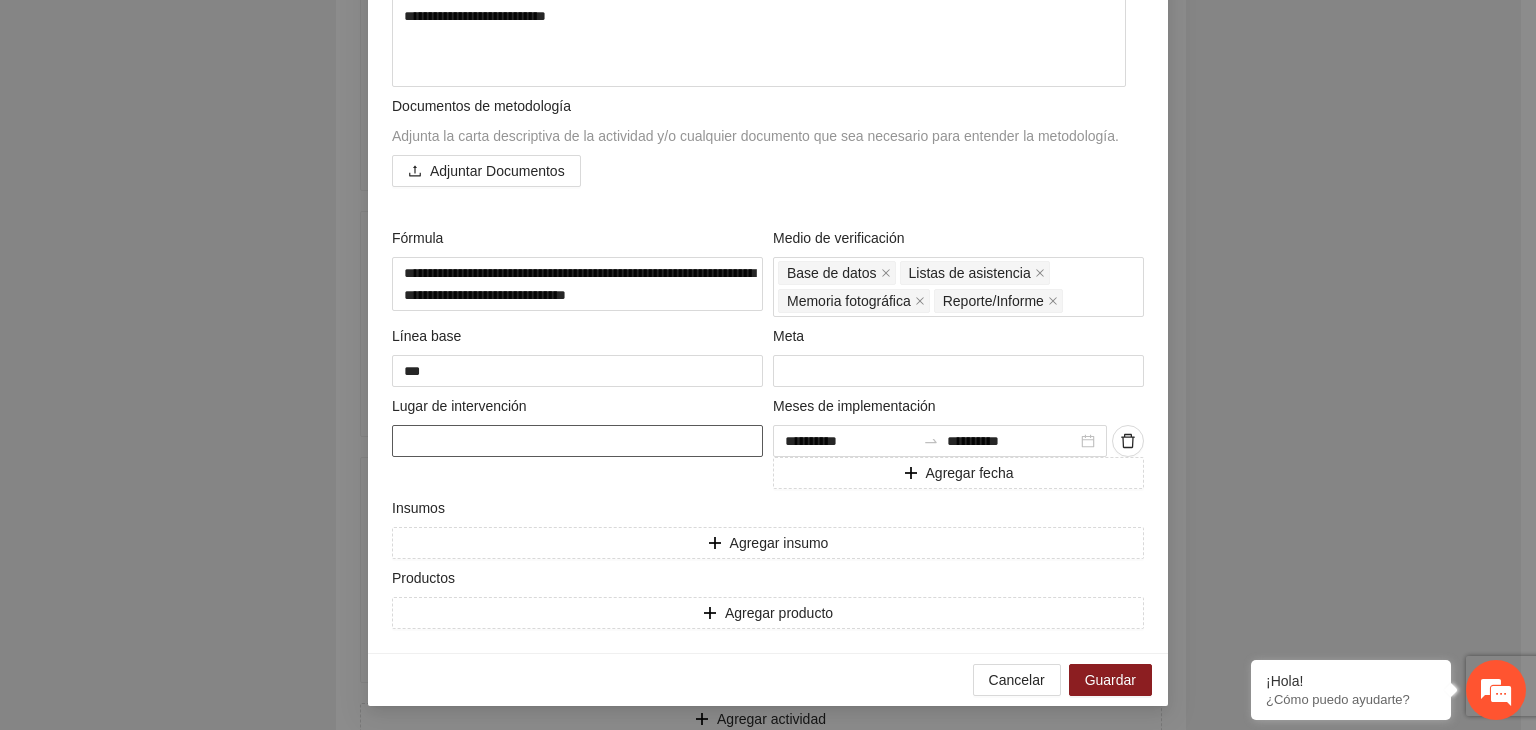 click at bounding box center (577, 441) 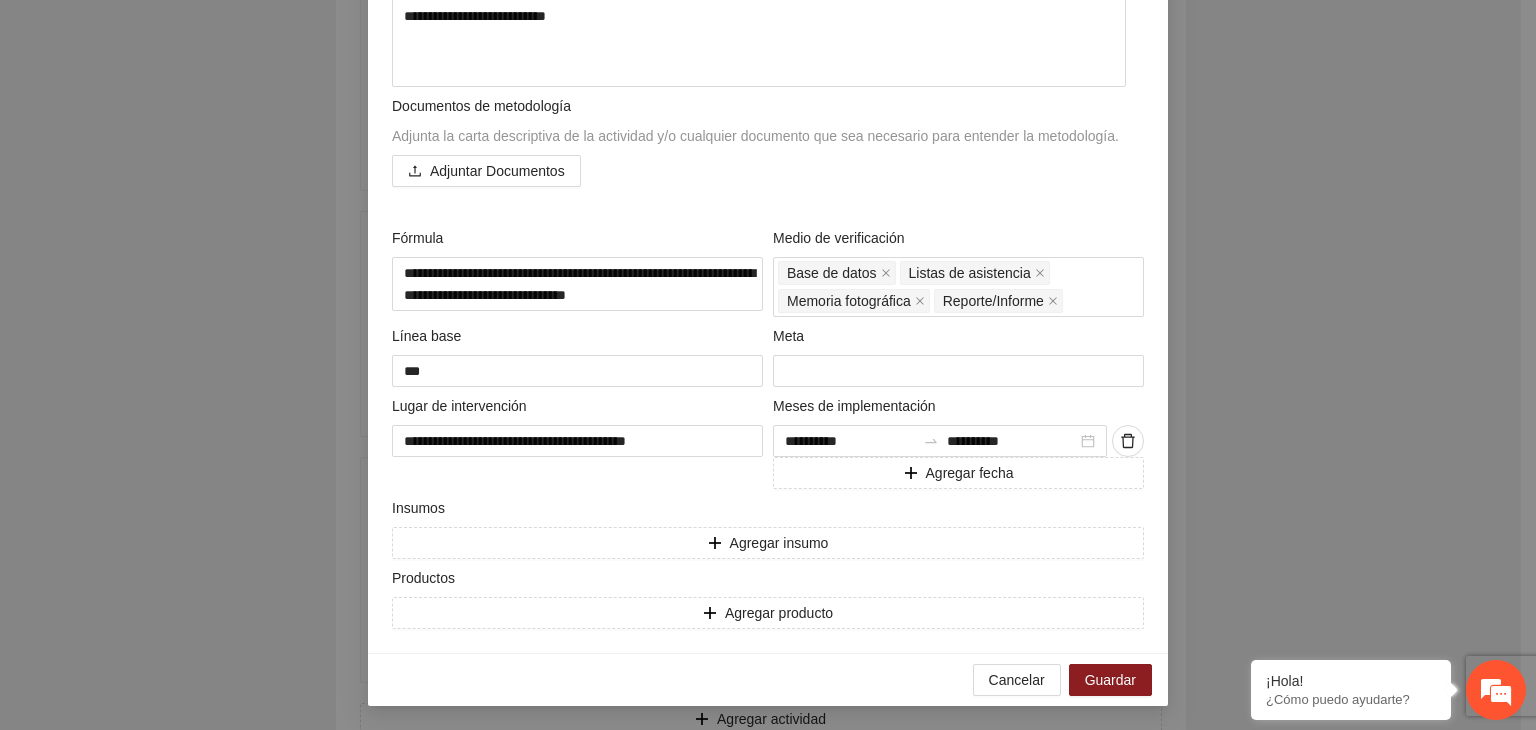 click on "**********" at bounding box center (768, 365) 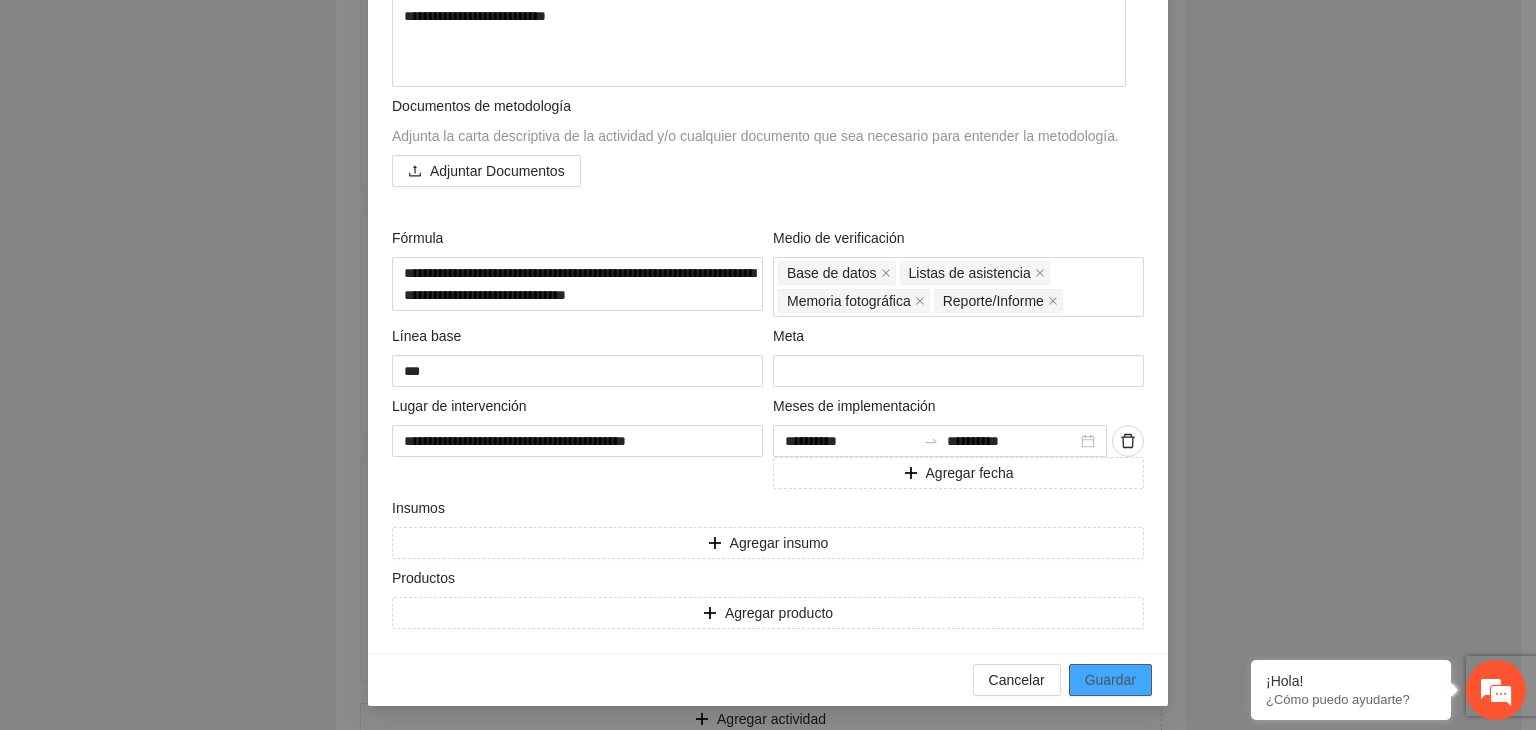 click on "Guardar" at bounding box center (1110, 680) 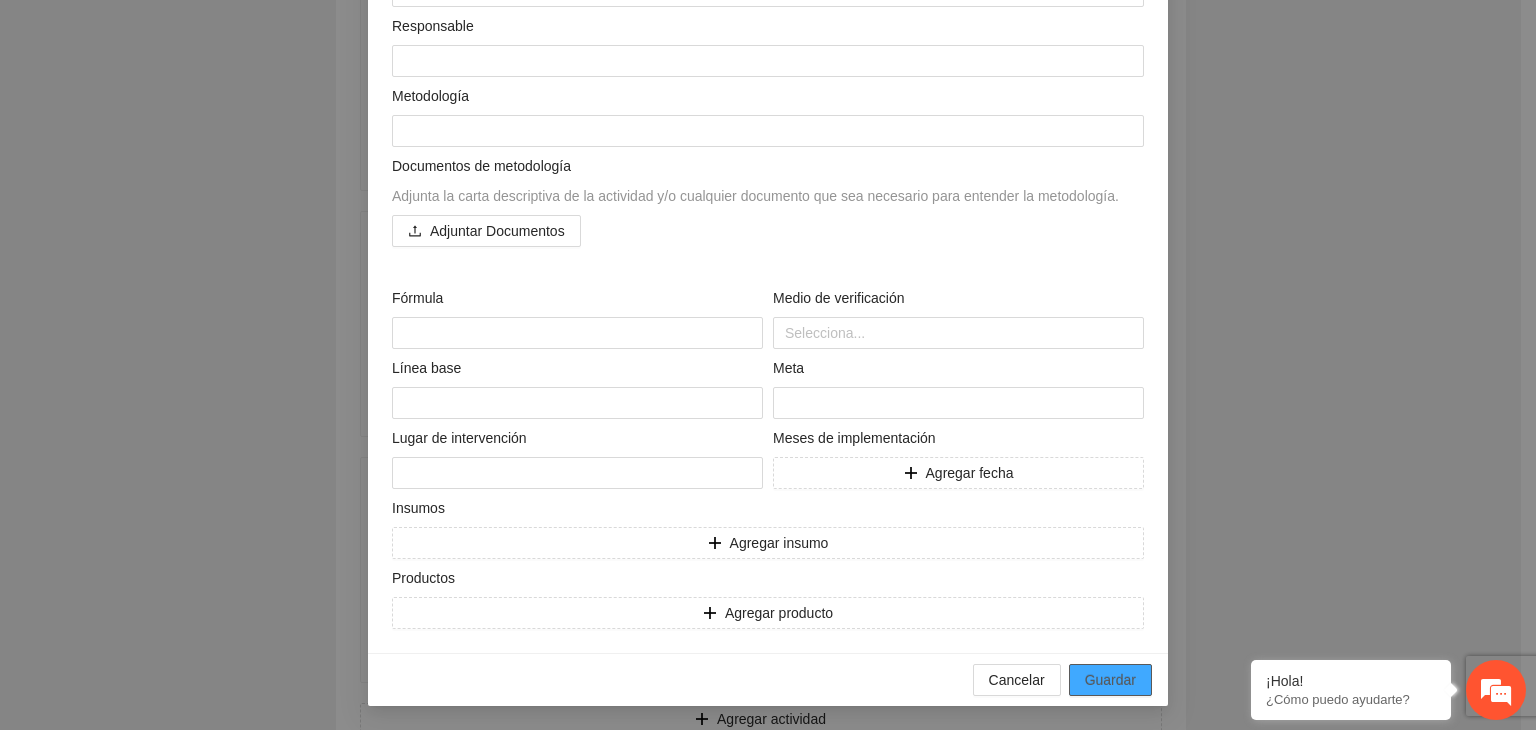 scroll, scrollTop: 204, scrollLeft: 0, axis: vertical 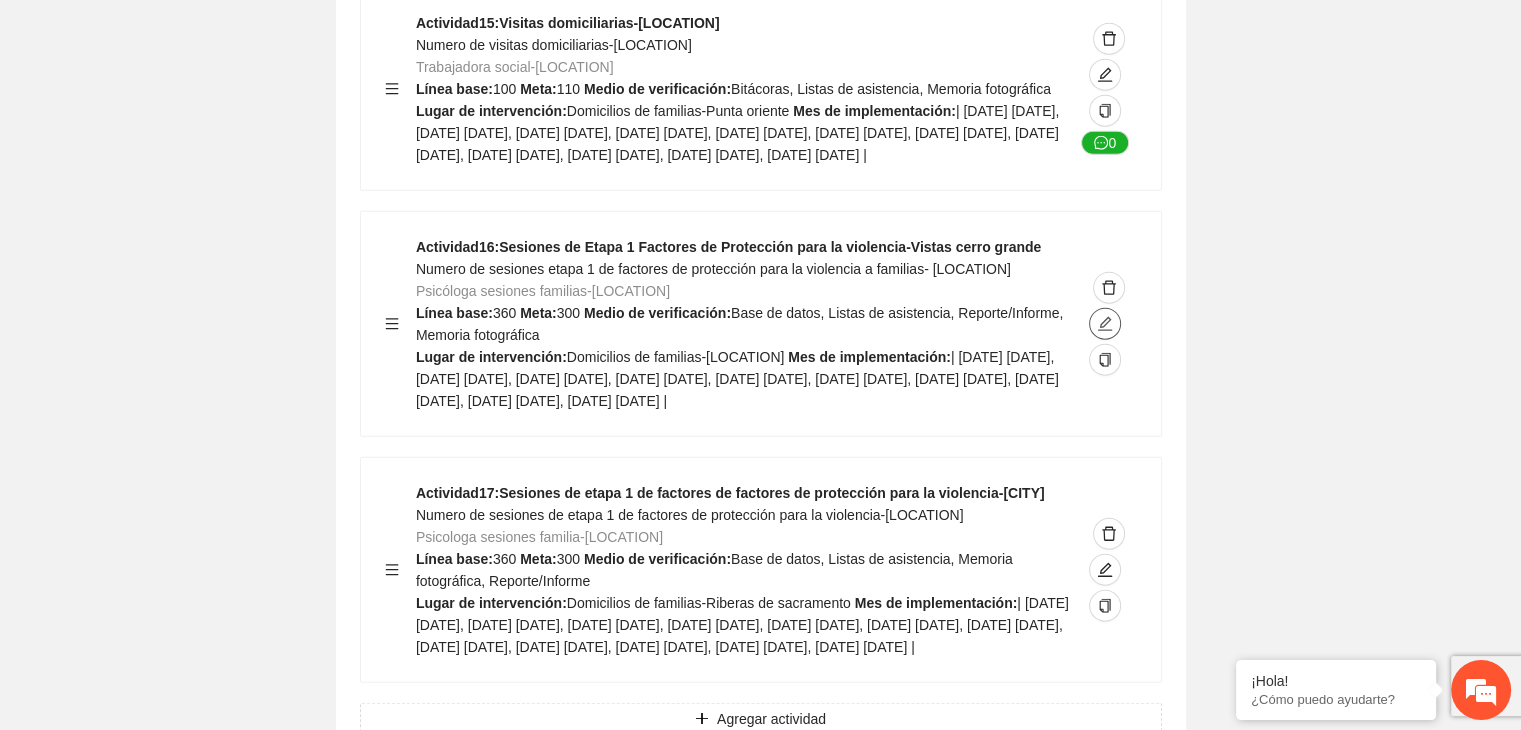 click 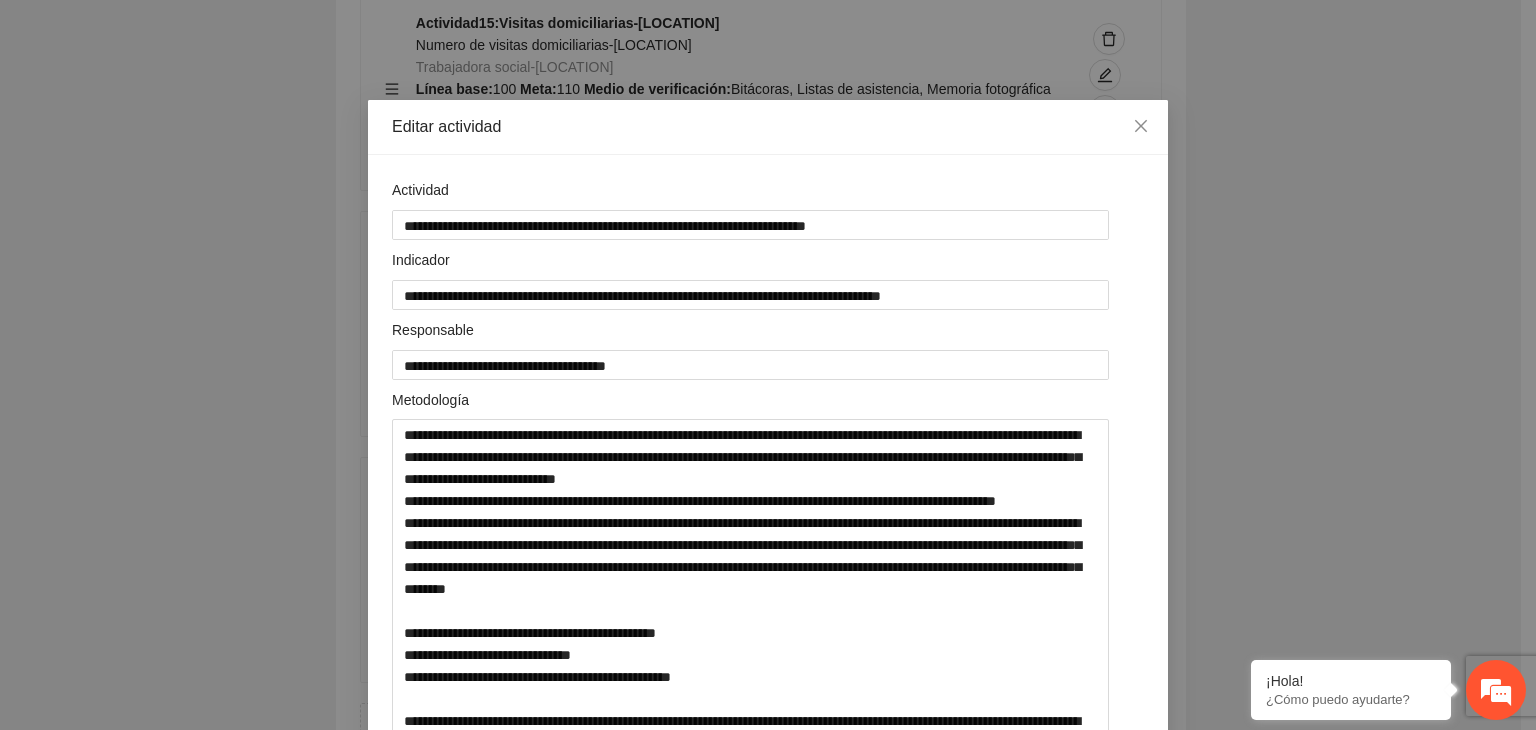 click on "**********" at bounding box center (768, 365) 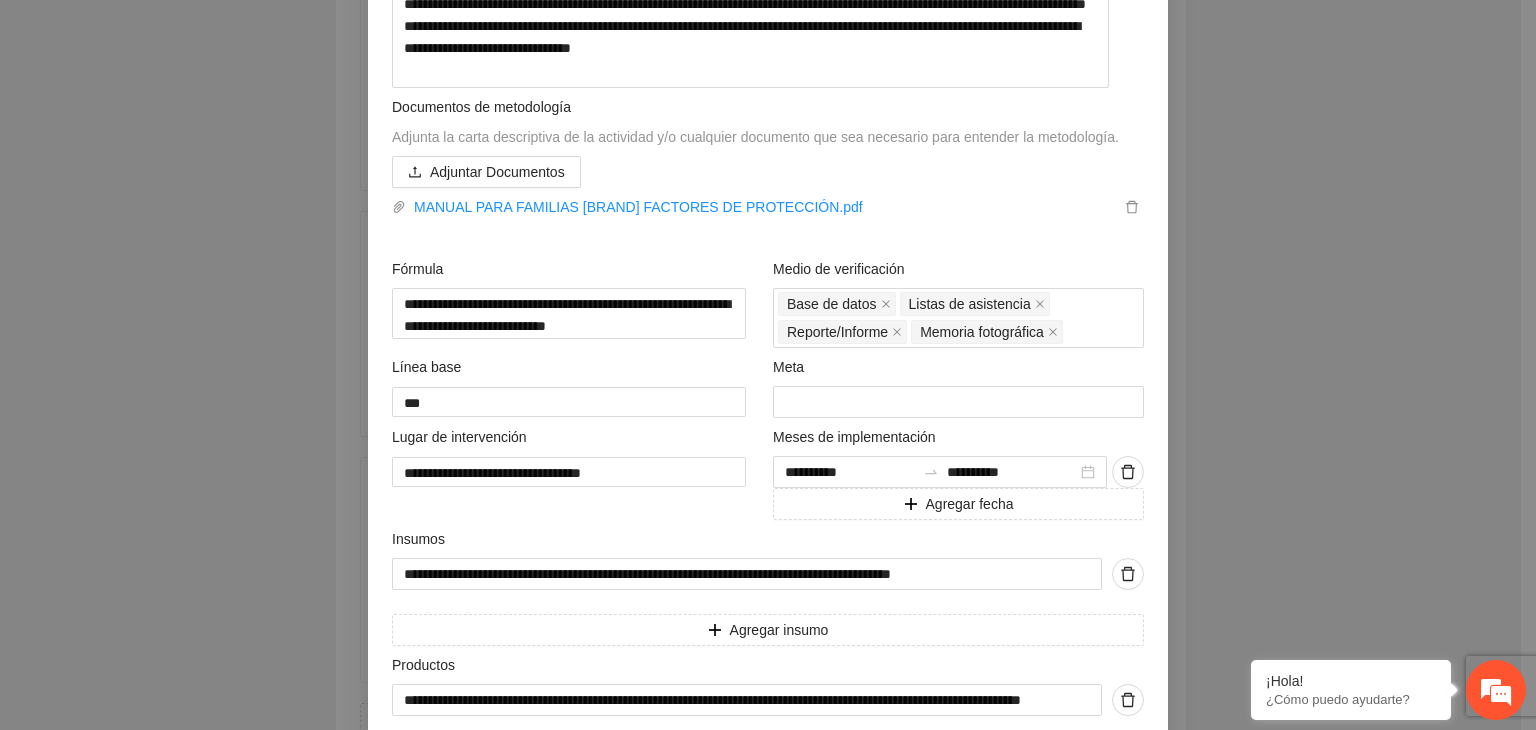 scroll, scrollTop: 760, scrollLeft: 0, axis: vertical 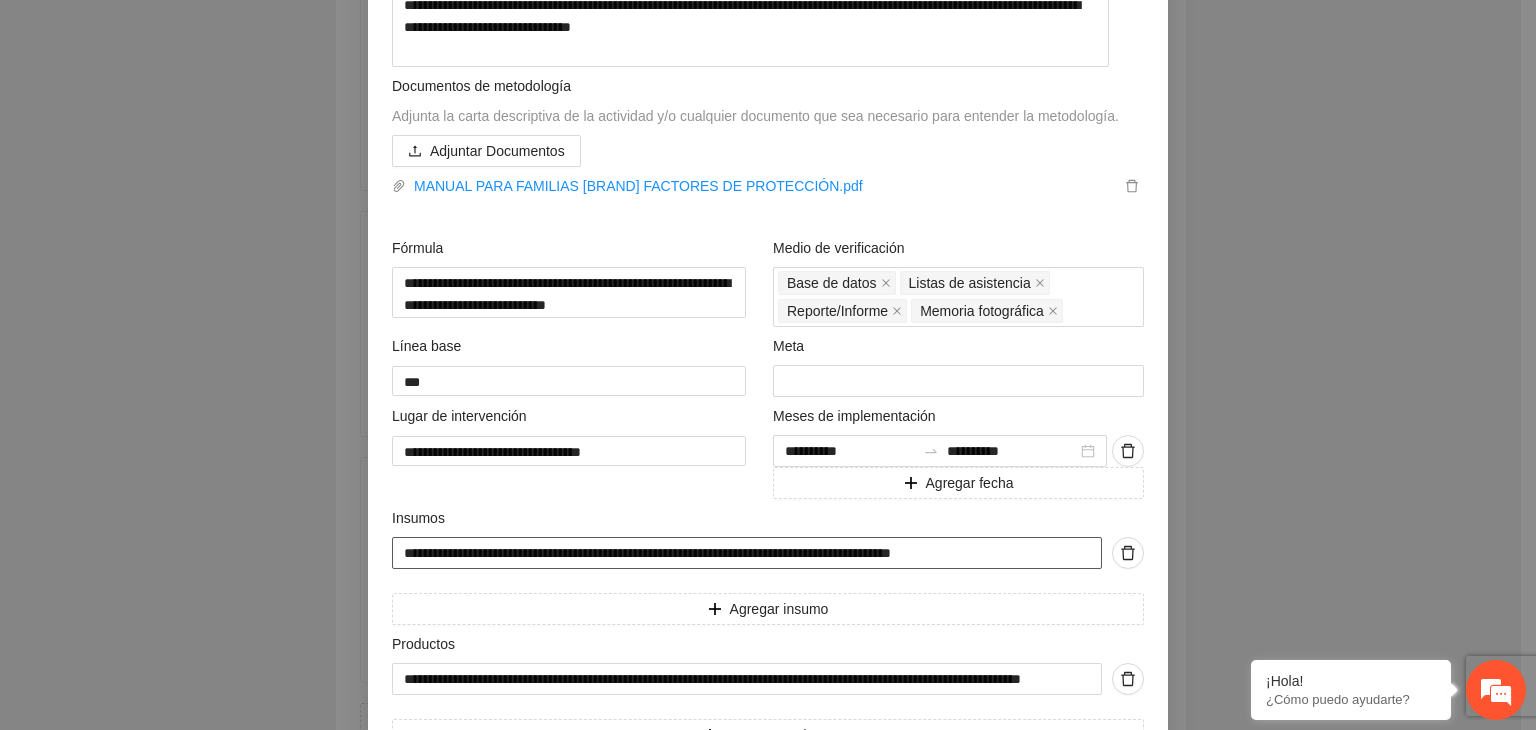drag, startPoint x: 391, startPoint y: 573, endPoint x: 1012, endPoint y: 579, distance: 621.029 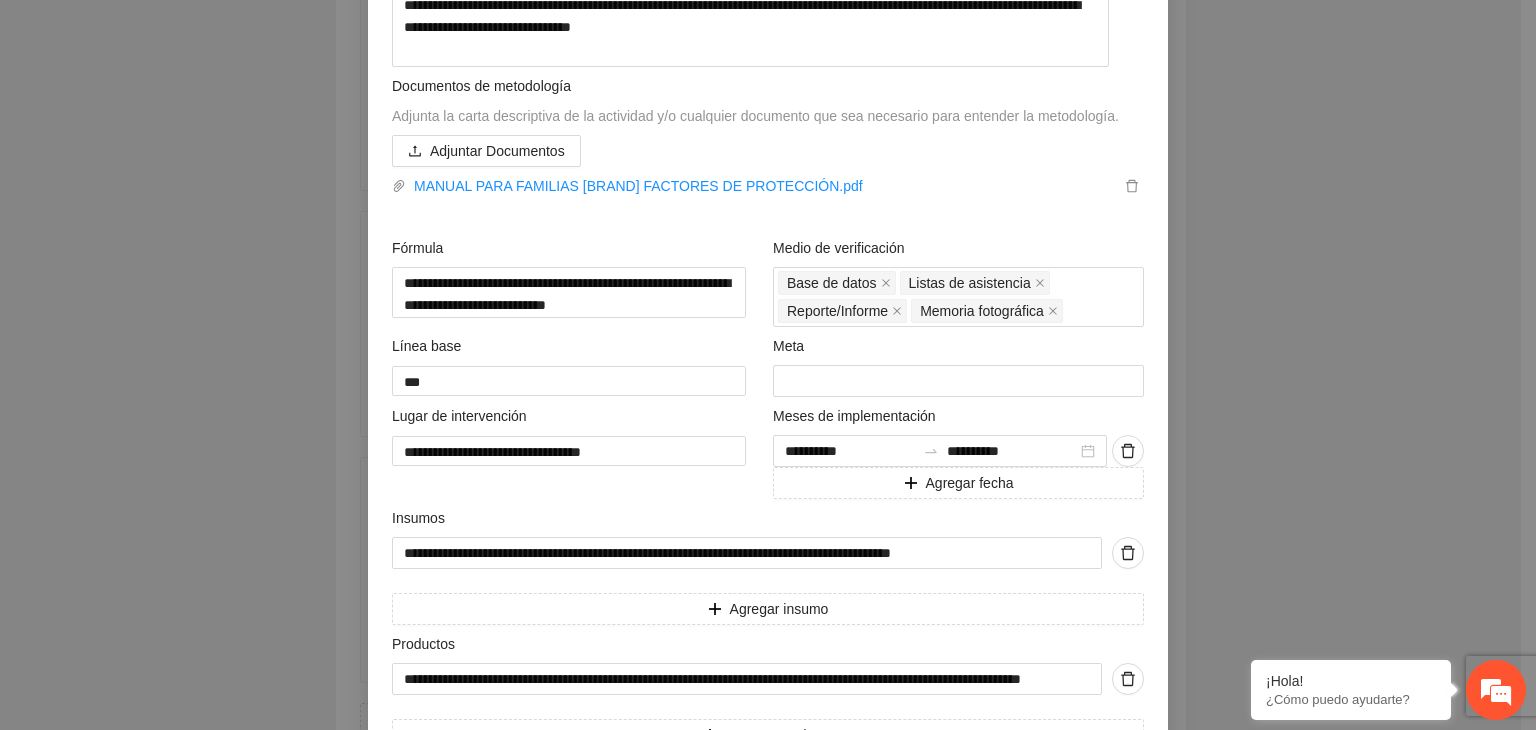 click on "**********" at bounding box center [768, 365] 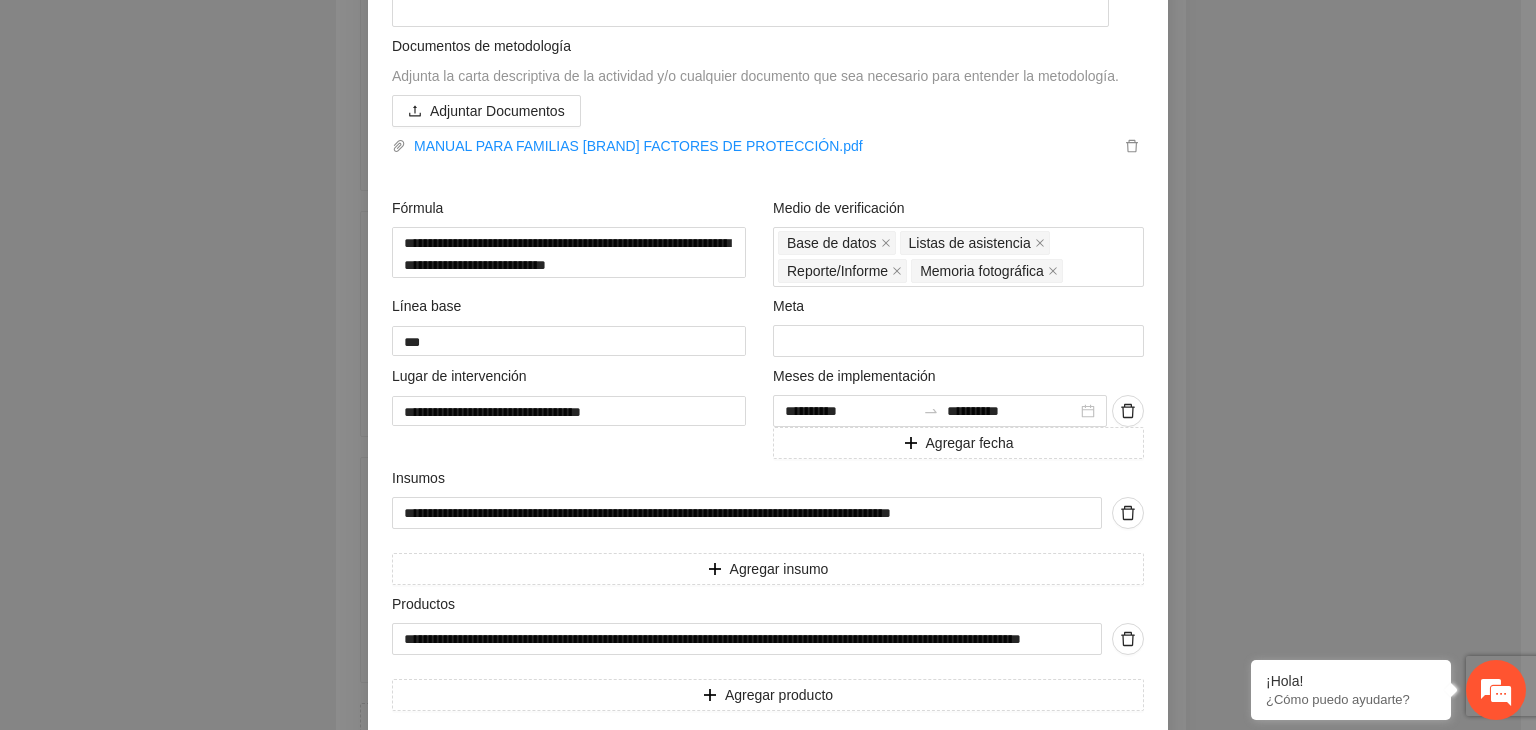 scroll, scrollTop: 901, scrollLeft: 0, axis: vertical 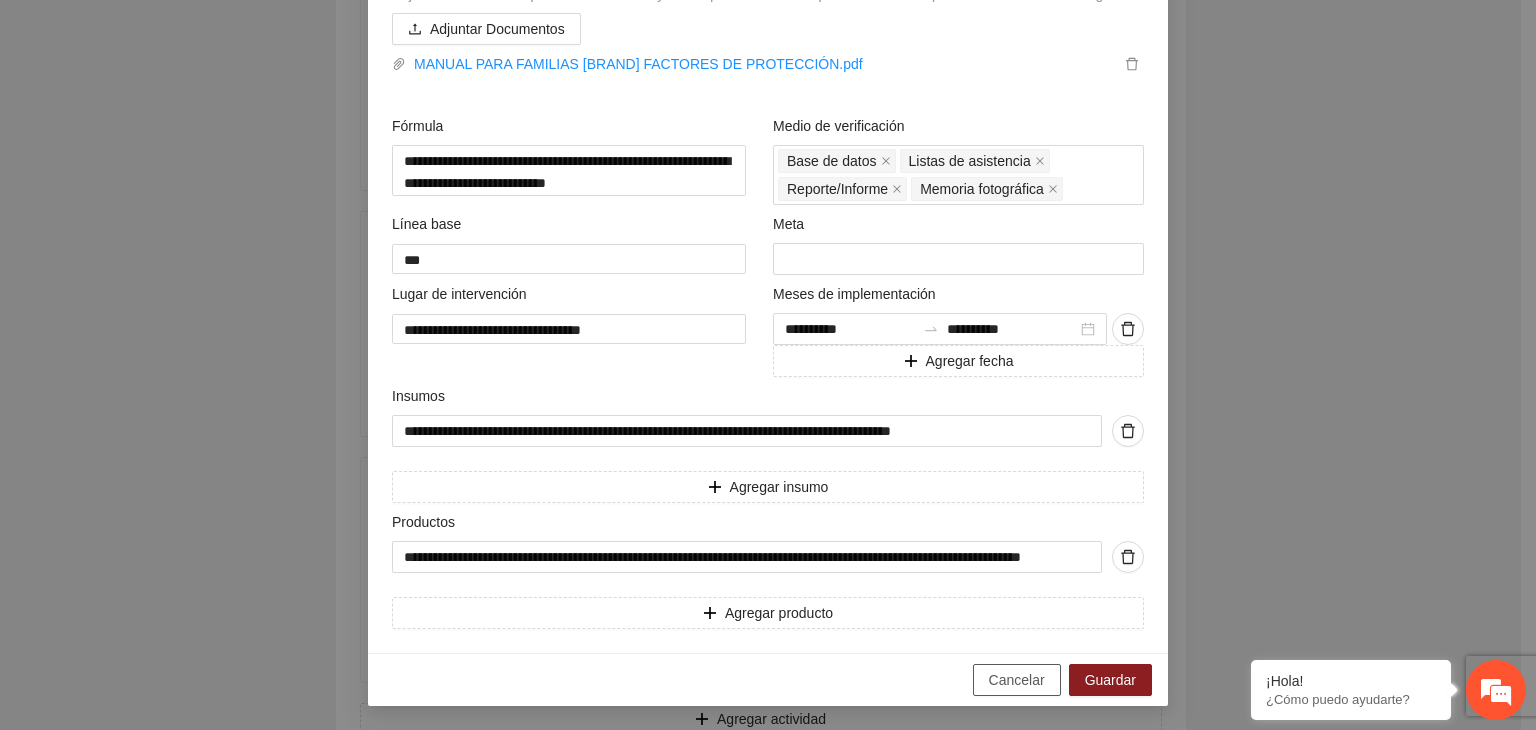 click on "Cancelar" at bounding box center [1017, 680] 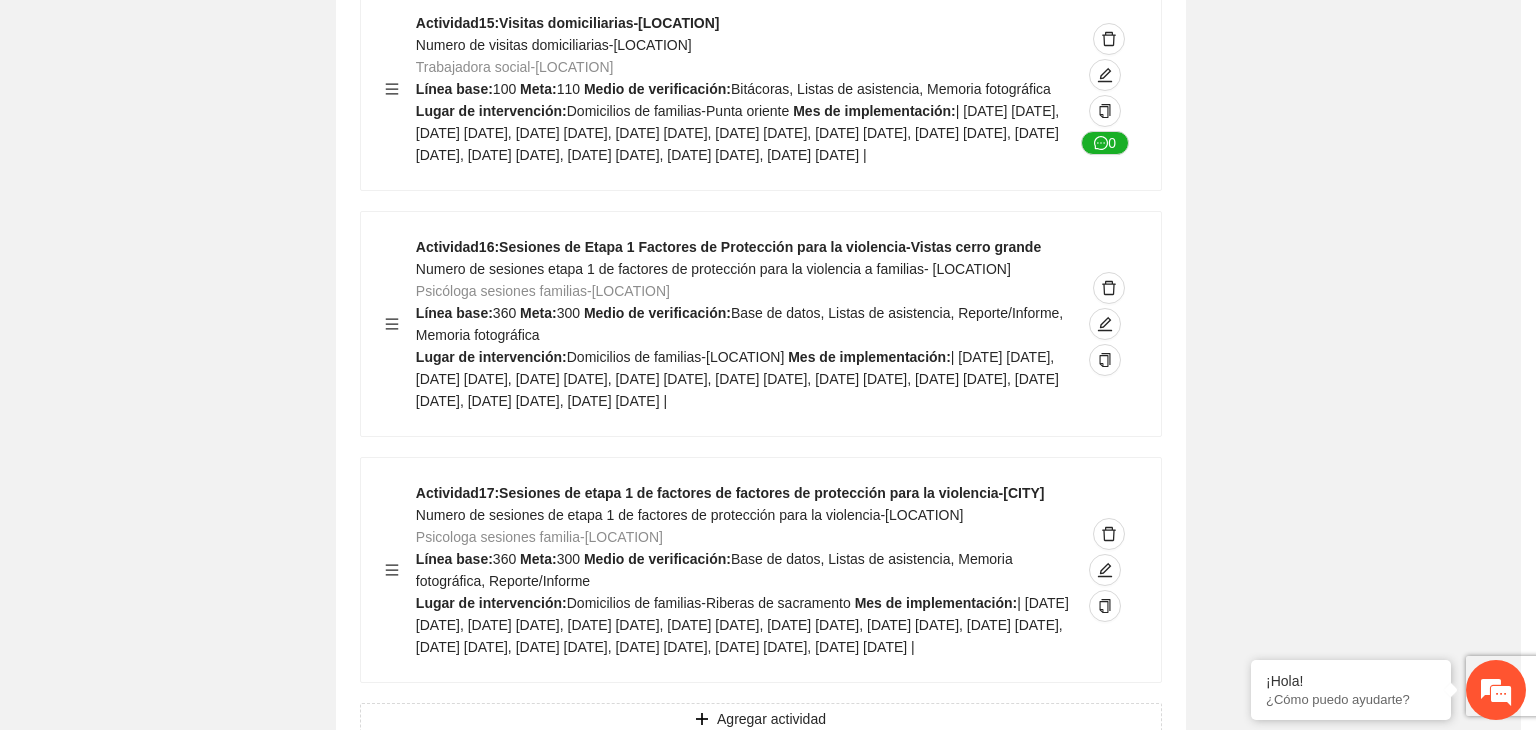 scroll, scrollTop: 234, scrollLeft: 0, axis: vertical 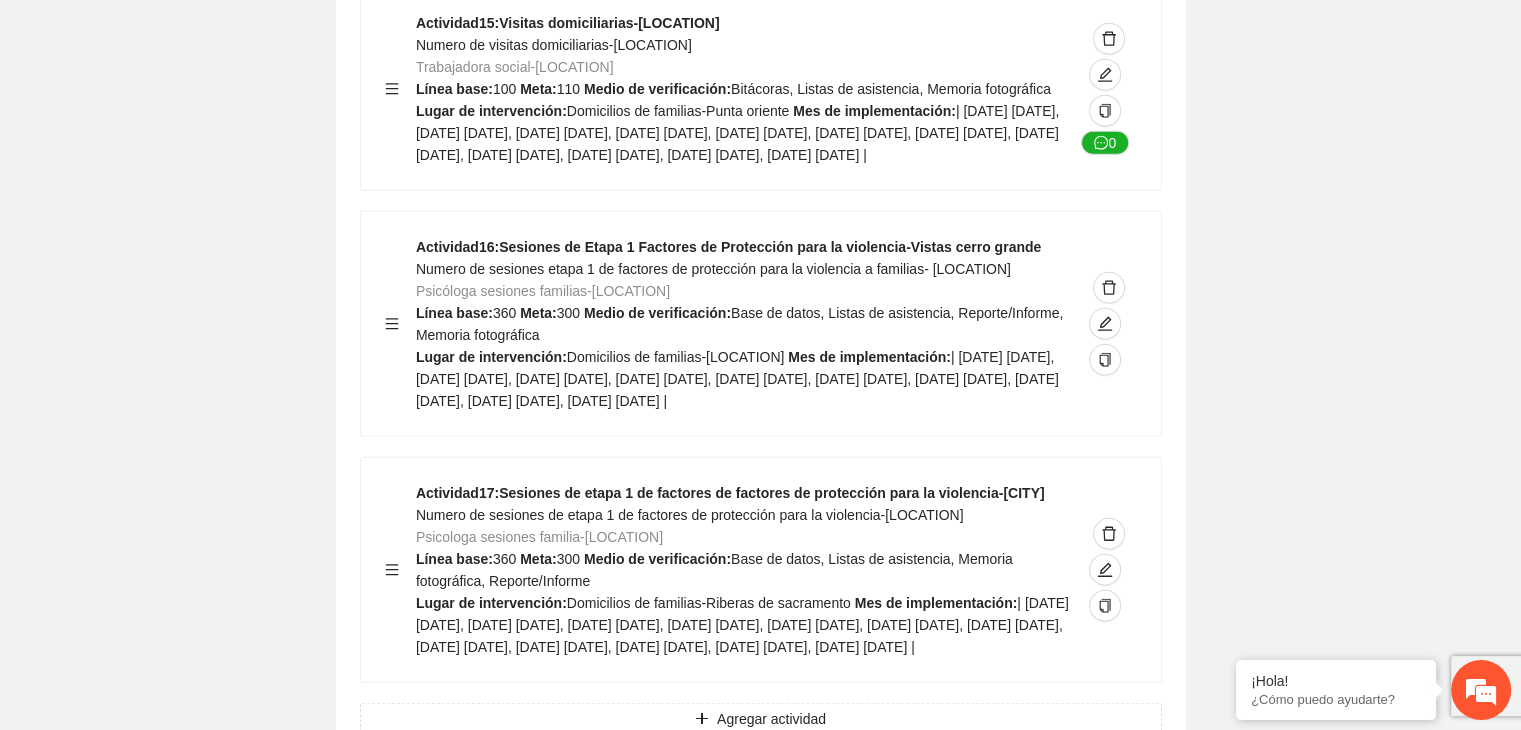 click on "Objetivo específico 1   Fortalecer los factores de protección de violencia familiar en familias que habitan en las zonas de intervención a través del acompañamiento especializado y la vinculación interinstitucional de la etapa uno de intervención. Indicadores Indicador  1 :   Incremento de factores de protección para la violencia etapa 1 en Personas adultas- Vistas de Cerro Grande Número de personas adultas en etapa 1 que incrementan sus factores de protección para la violencia en un 20% en puntaje de apoyo socioemocional y sus conocimientos de crianza-VCG Metodología:  Línea base:  86   Meta:  35   Fórmula:  Suma de personas adultas que incrementan su puntaje en 20% en los factores de apoyo socio-emocional y conocimiento de crianza-VCG   Medio de verificación:  Base de datos, Reporte/Informe, Cuestionarios 0 Indicador  2 :   Incremento de factores de protección para la violencia etapa 1 en Personas adultas -Riberas de sacramento Metodología:  Línea base:  86   Meta:  35   Fórmula:" at bounding box center (761, -3330) 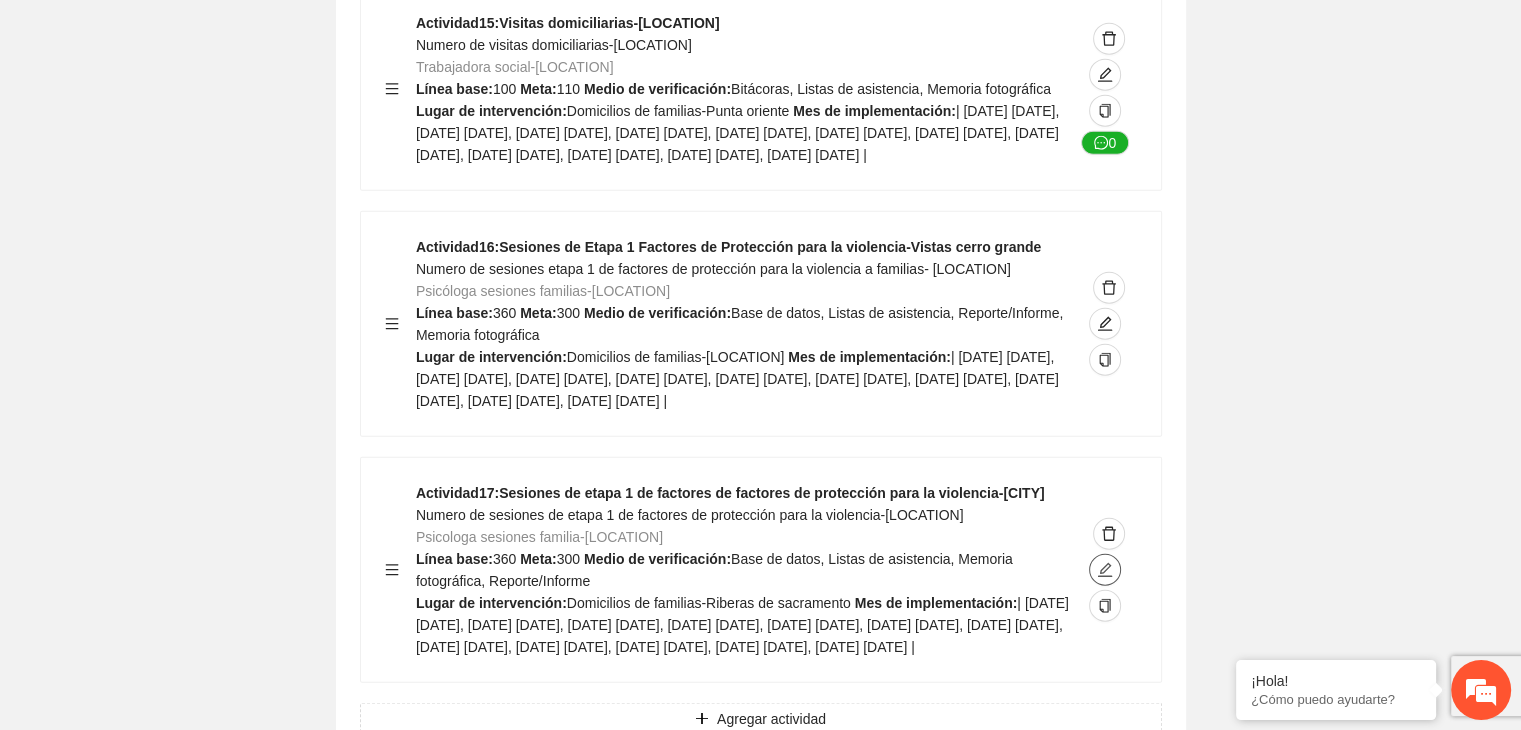 click 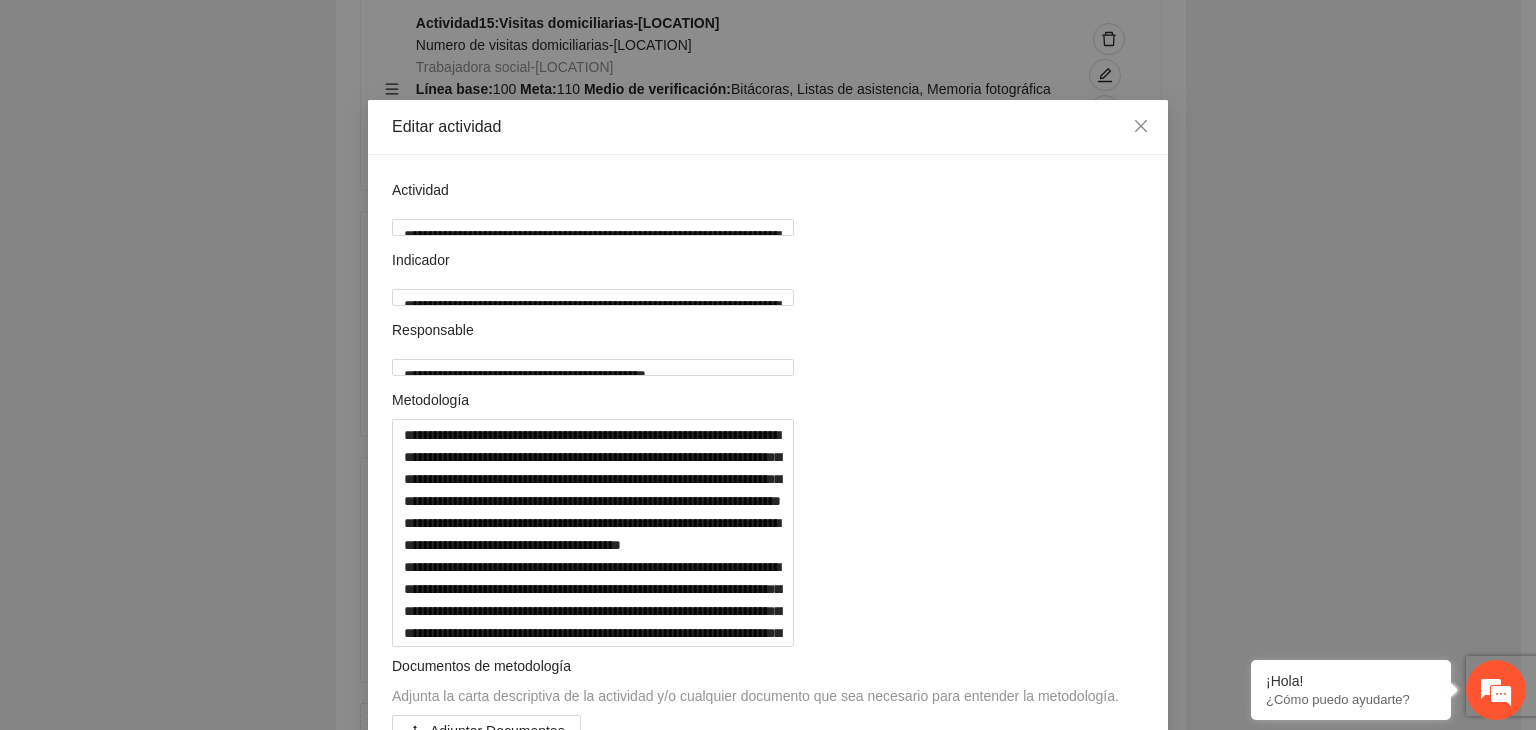 click on "**********" at bounding box center (768, 365) 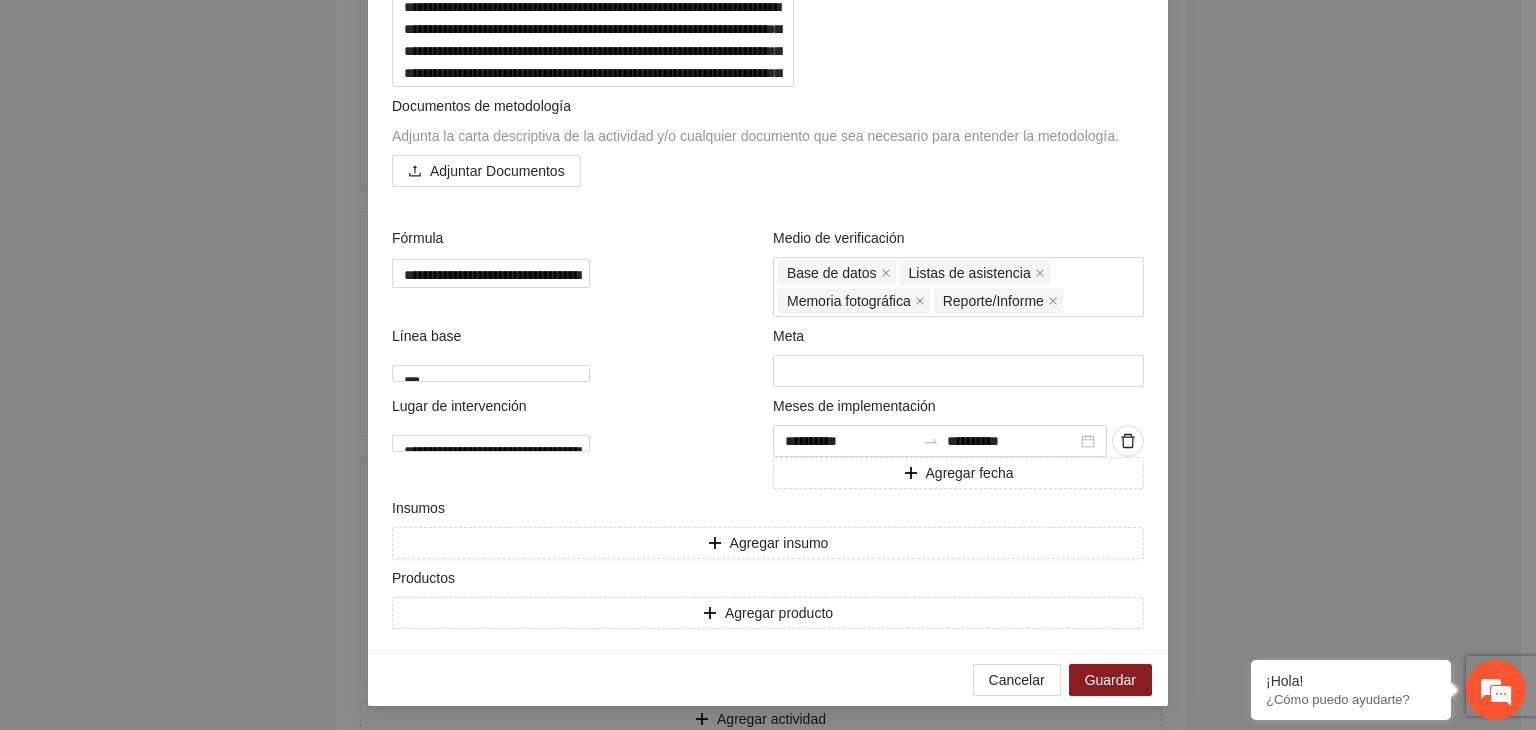 scroll, scrollTop: 759, scrollLeft: 0, axis: vertical 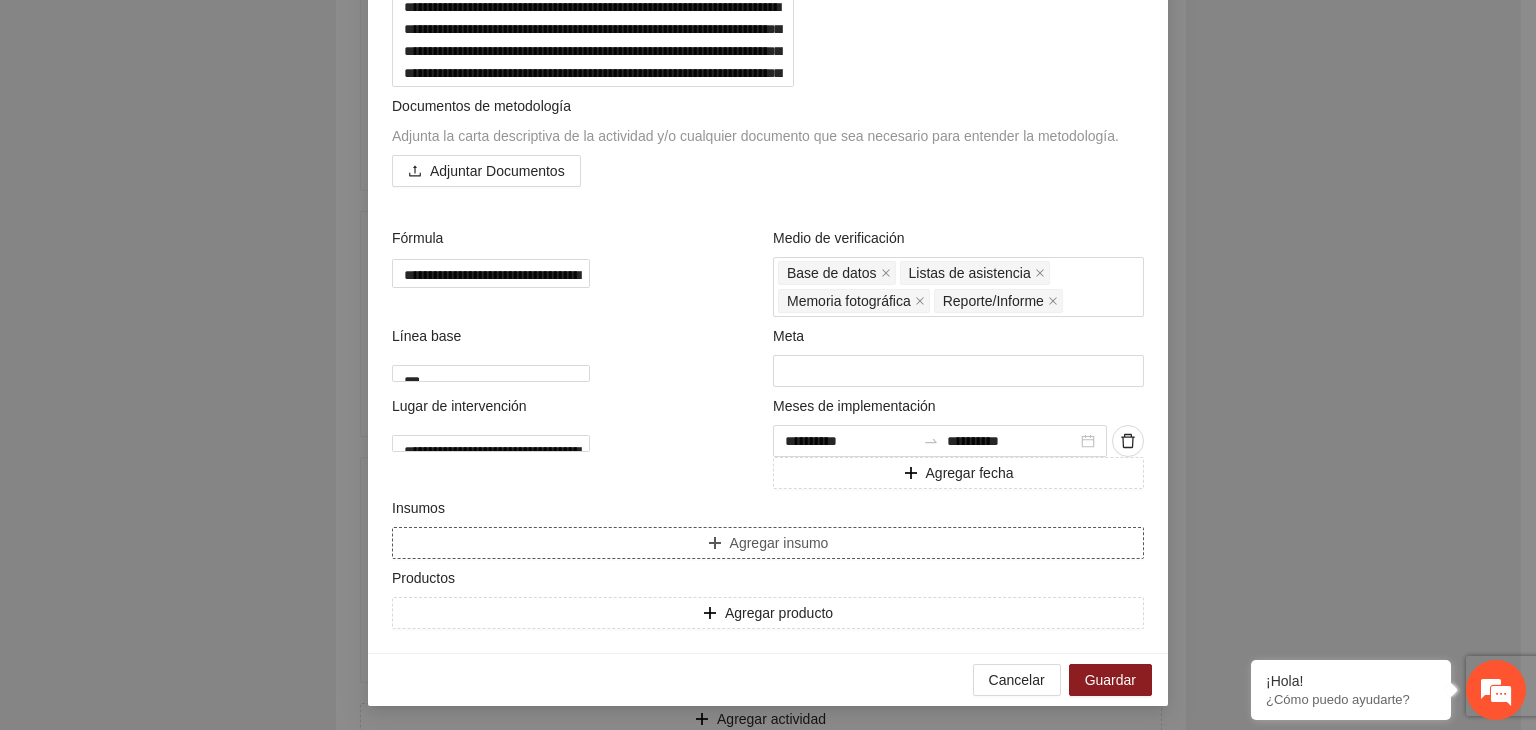 click on "Agregar insumo" at bounding box center (768, 543) 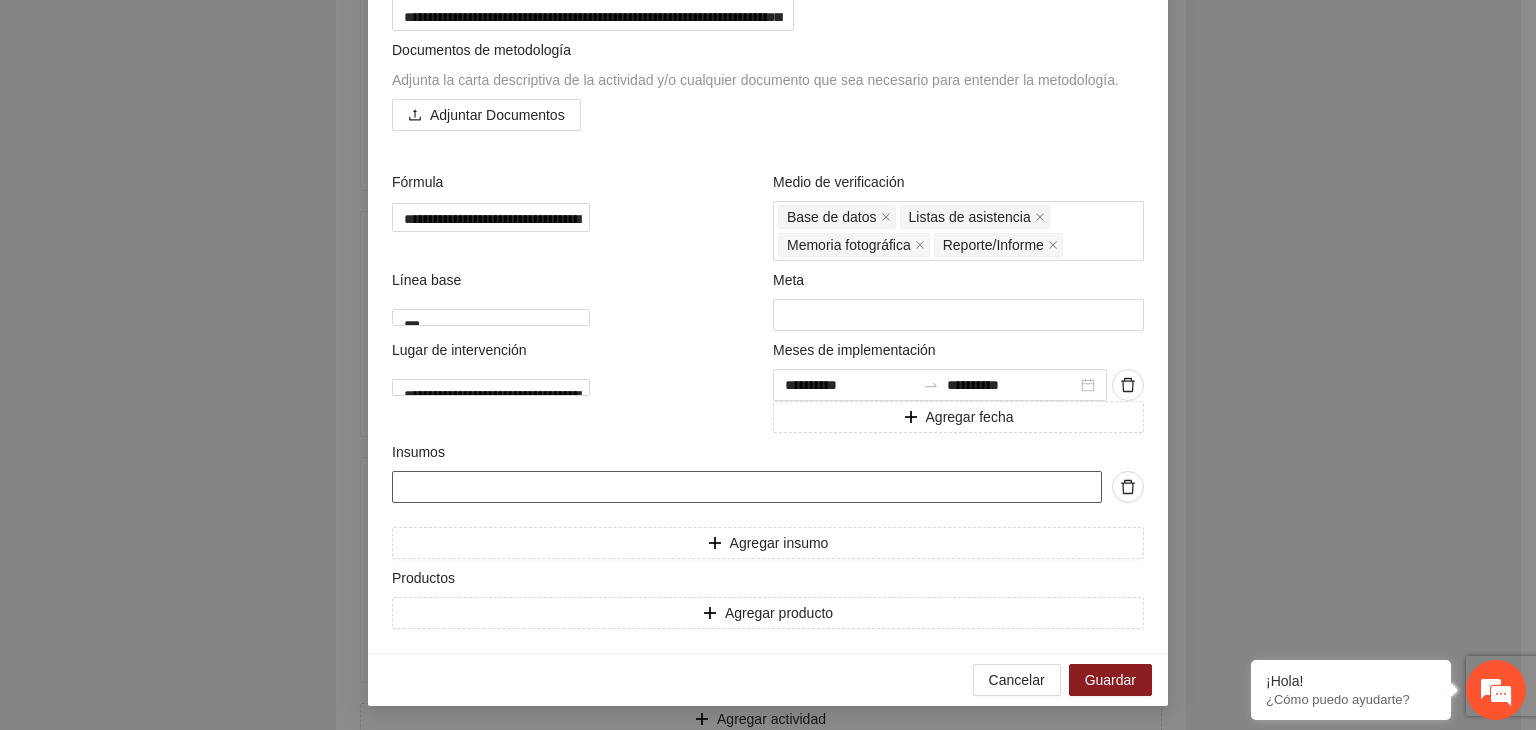 click at bounding box center (747, 487) 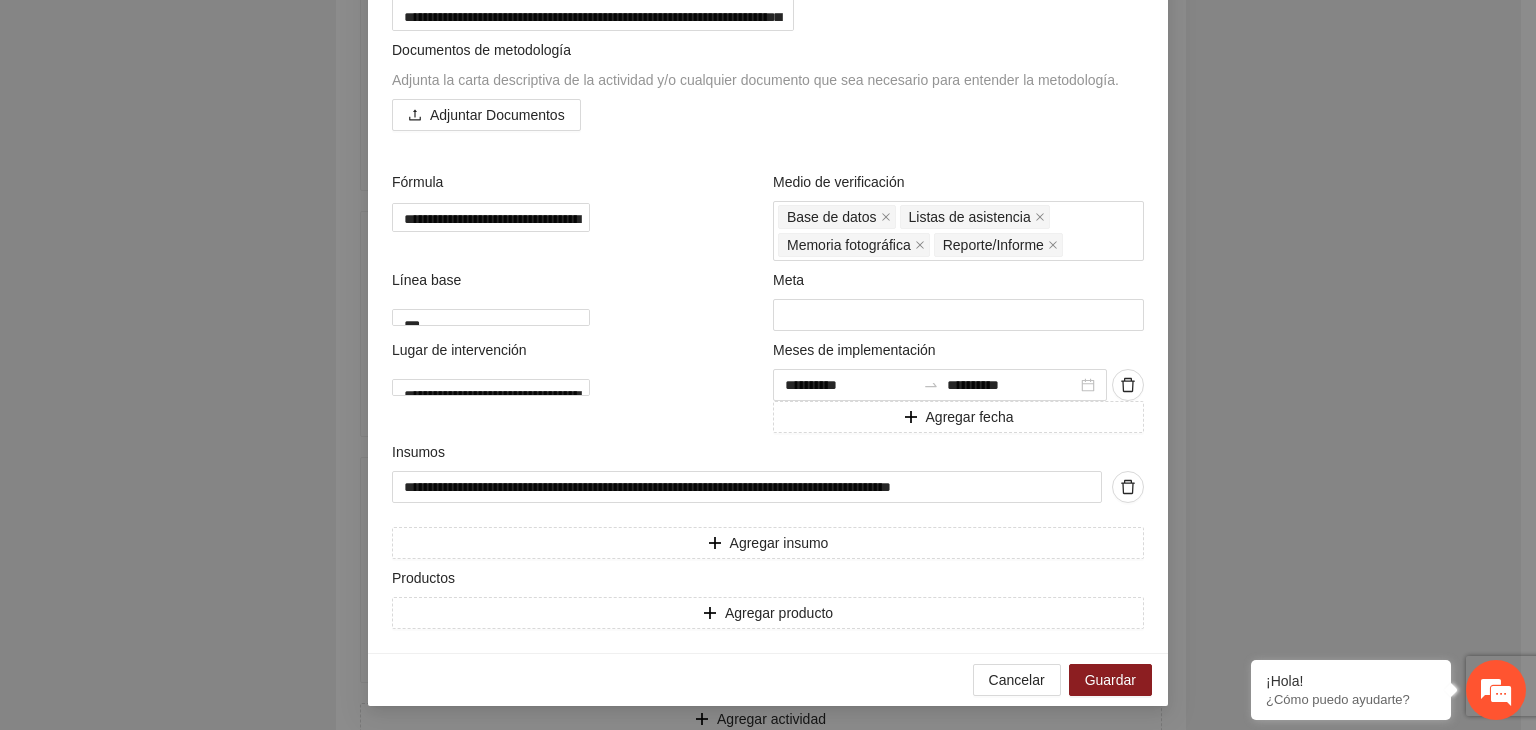 click on "**********" at bounding box center (768, 365) 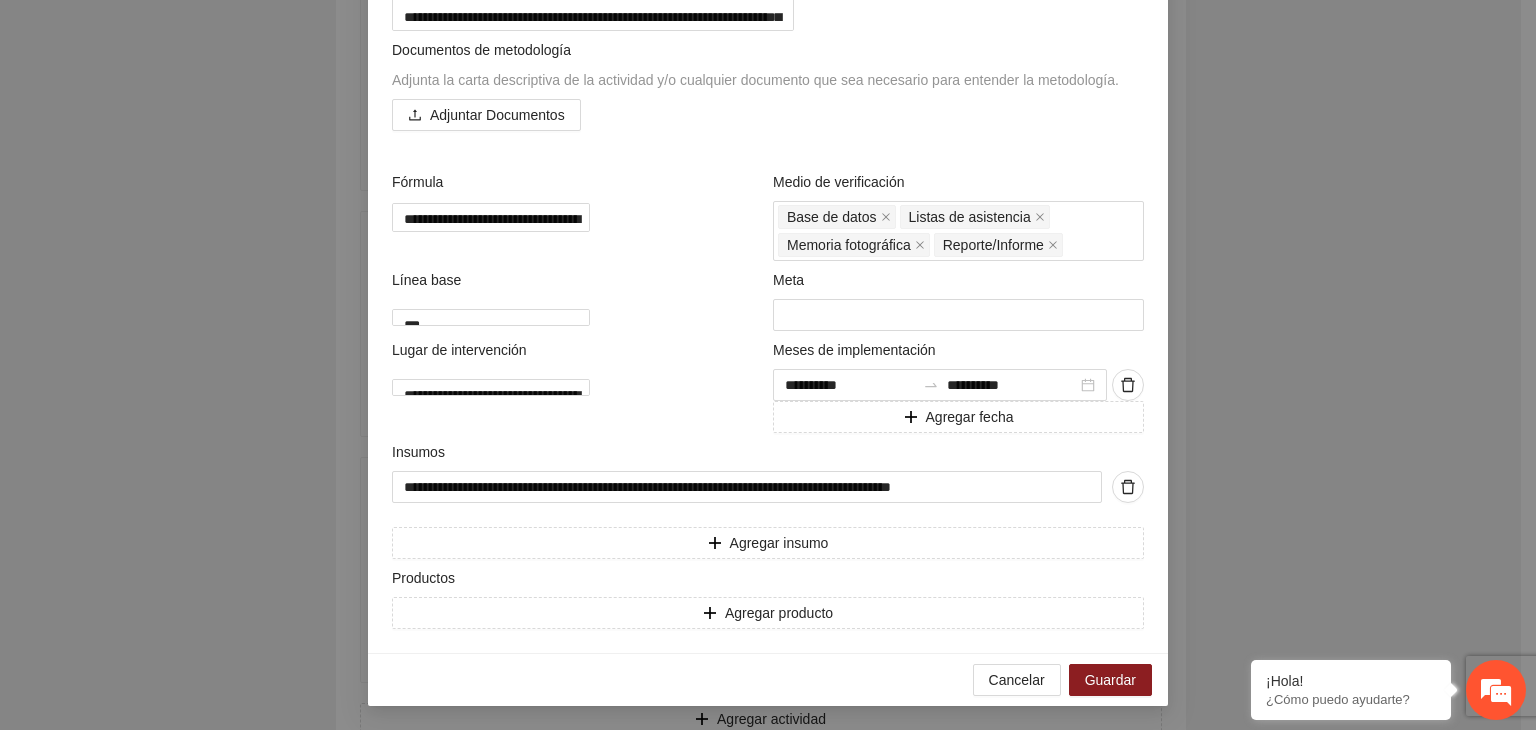 scroll, scrollTop: 815, scrollLeft: 0, axis: vertical 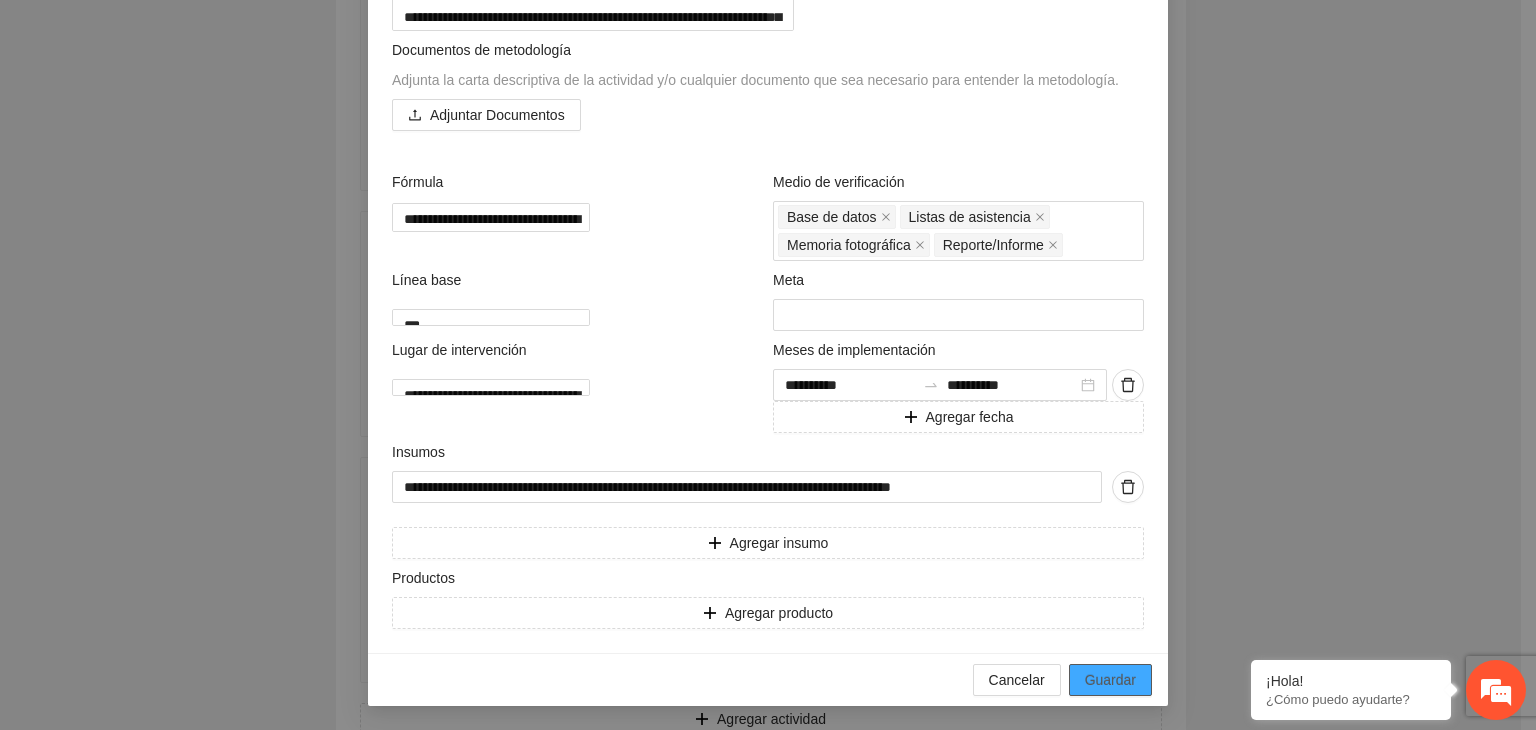 click on "Guardar" at bounding box center (1110, 680) 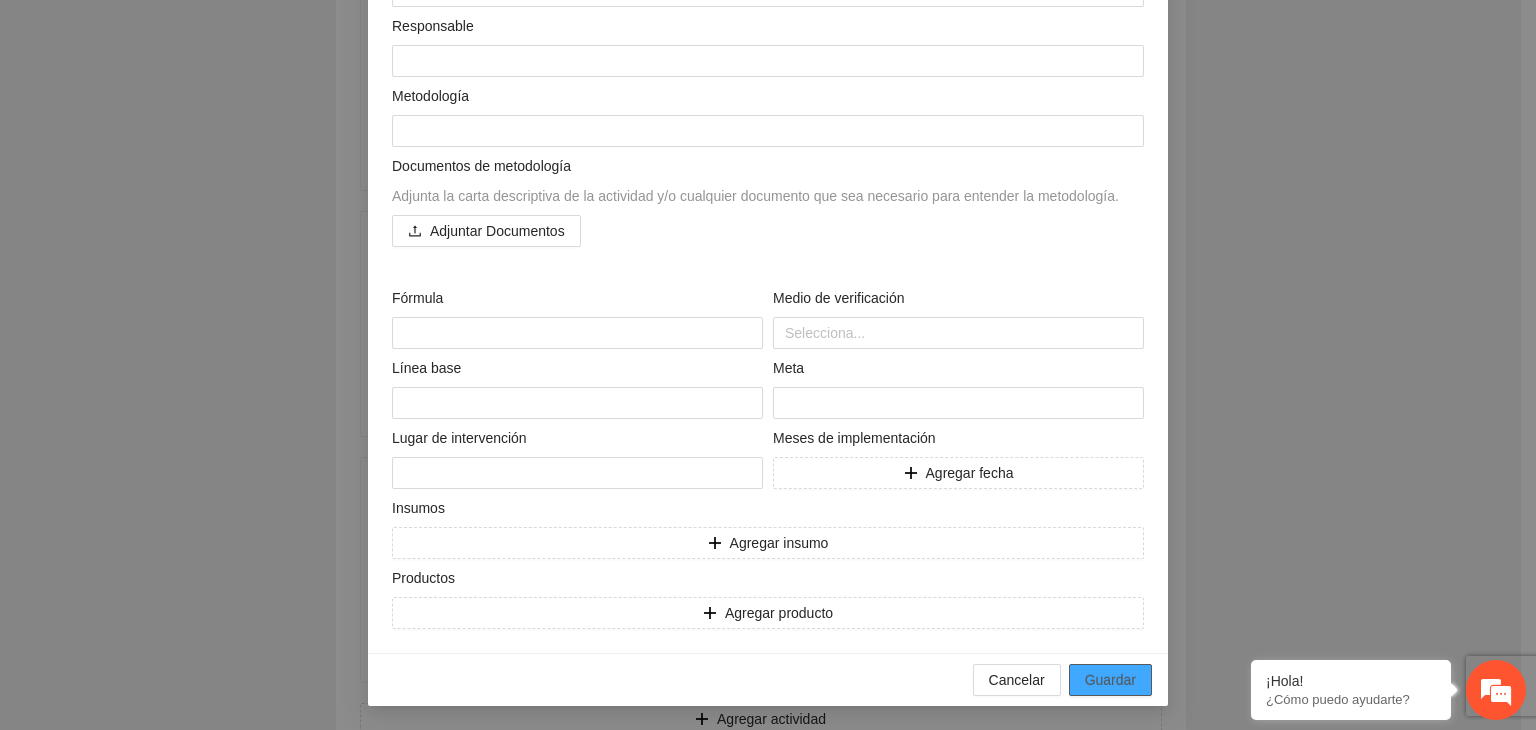 scroll, scrollTop: 204, scrollLeft: 0, axis: vertical 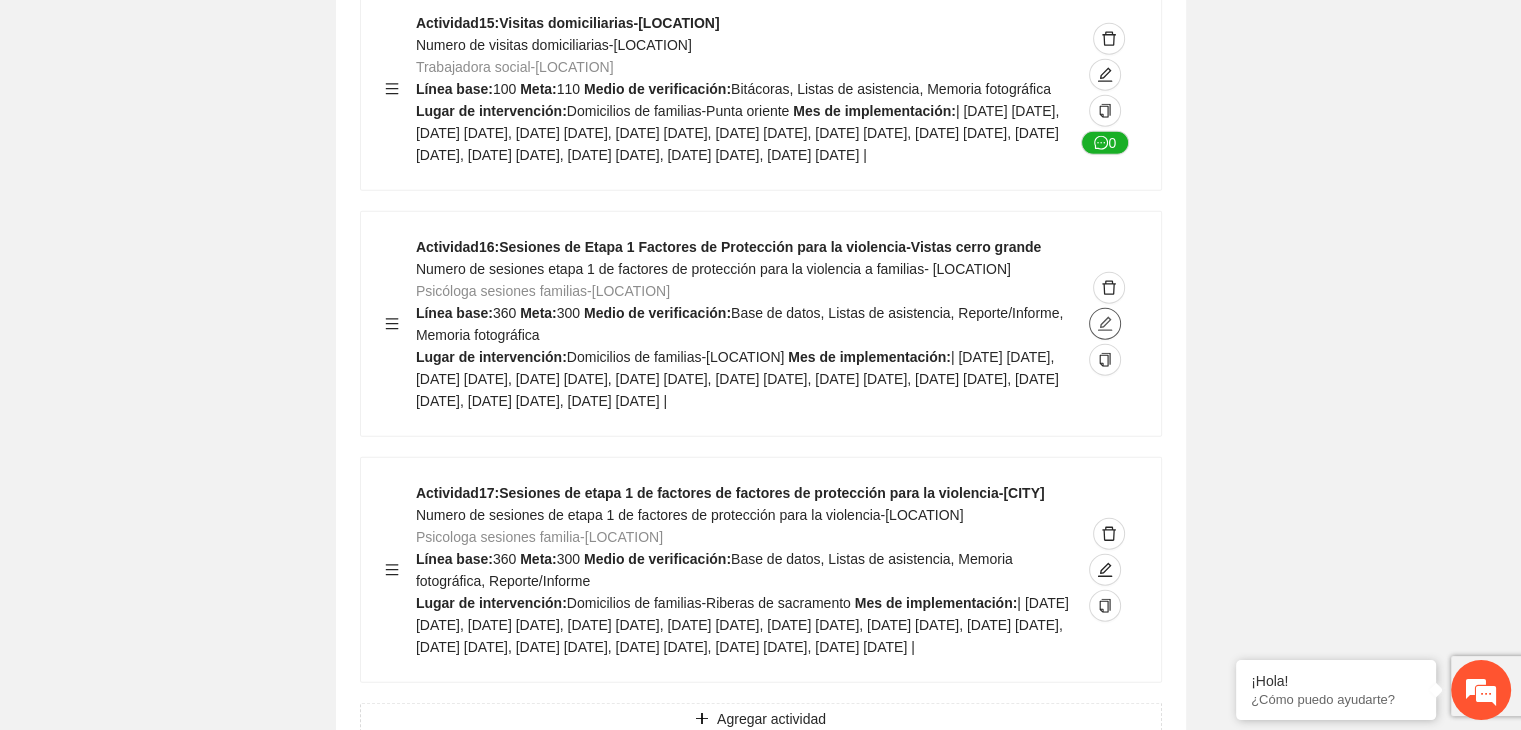click 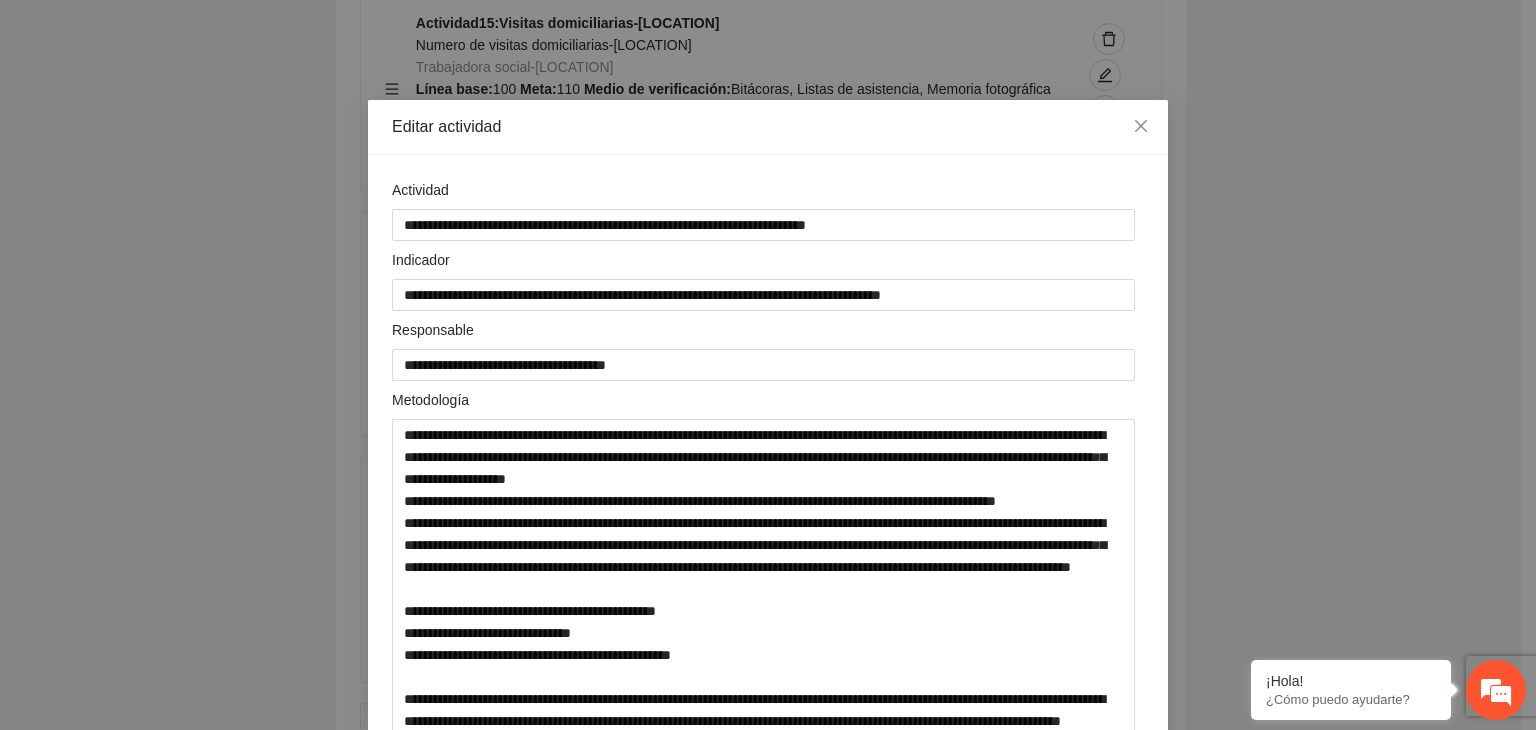 click on "**********" at bounding box center [768, 365] 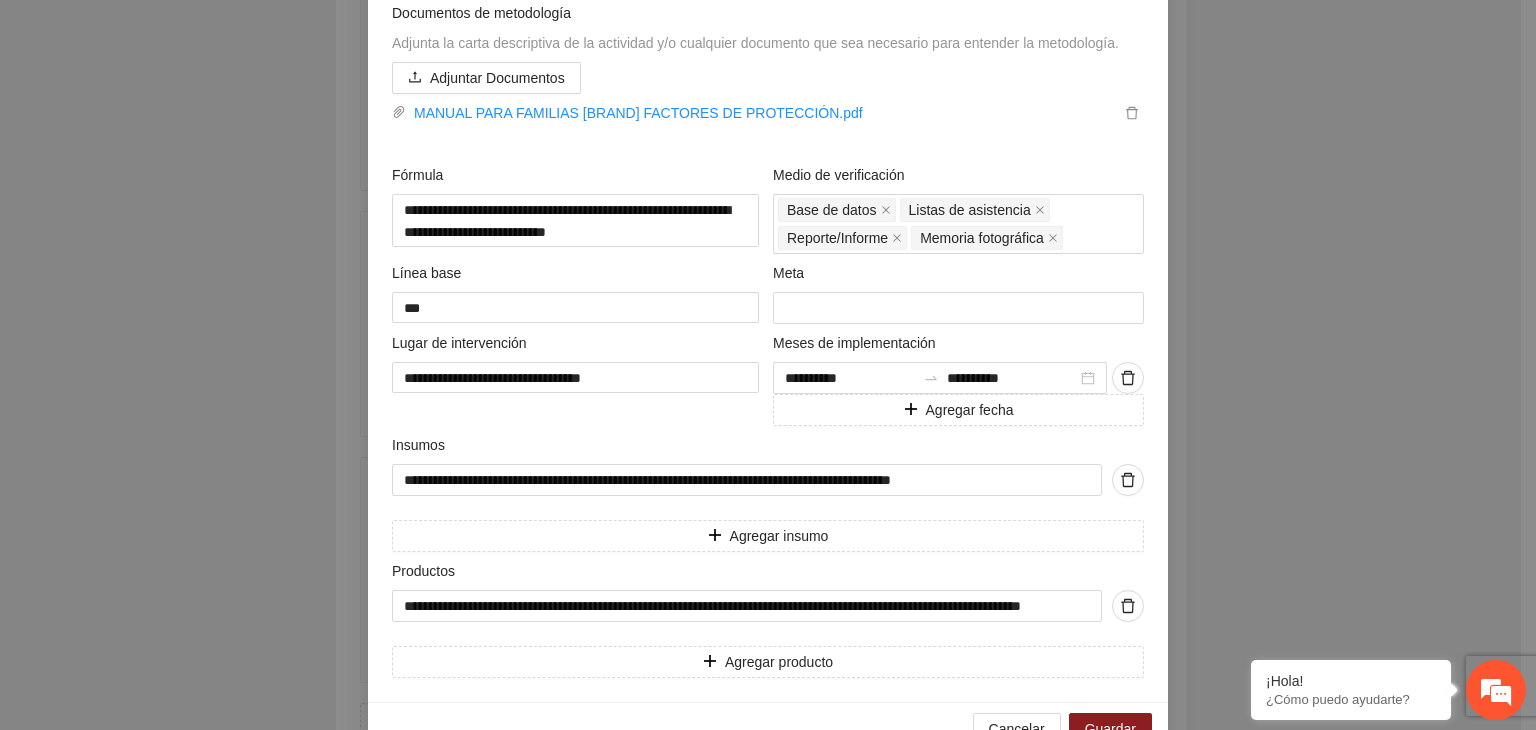 scroll, scrollTop: 901, scrollLeft: 0, axis: vertical 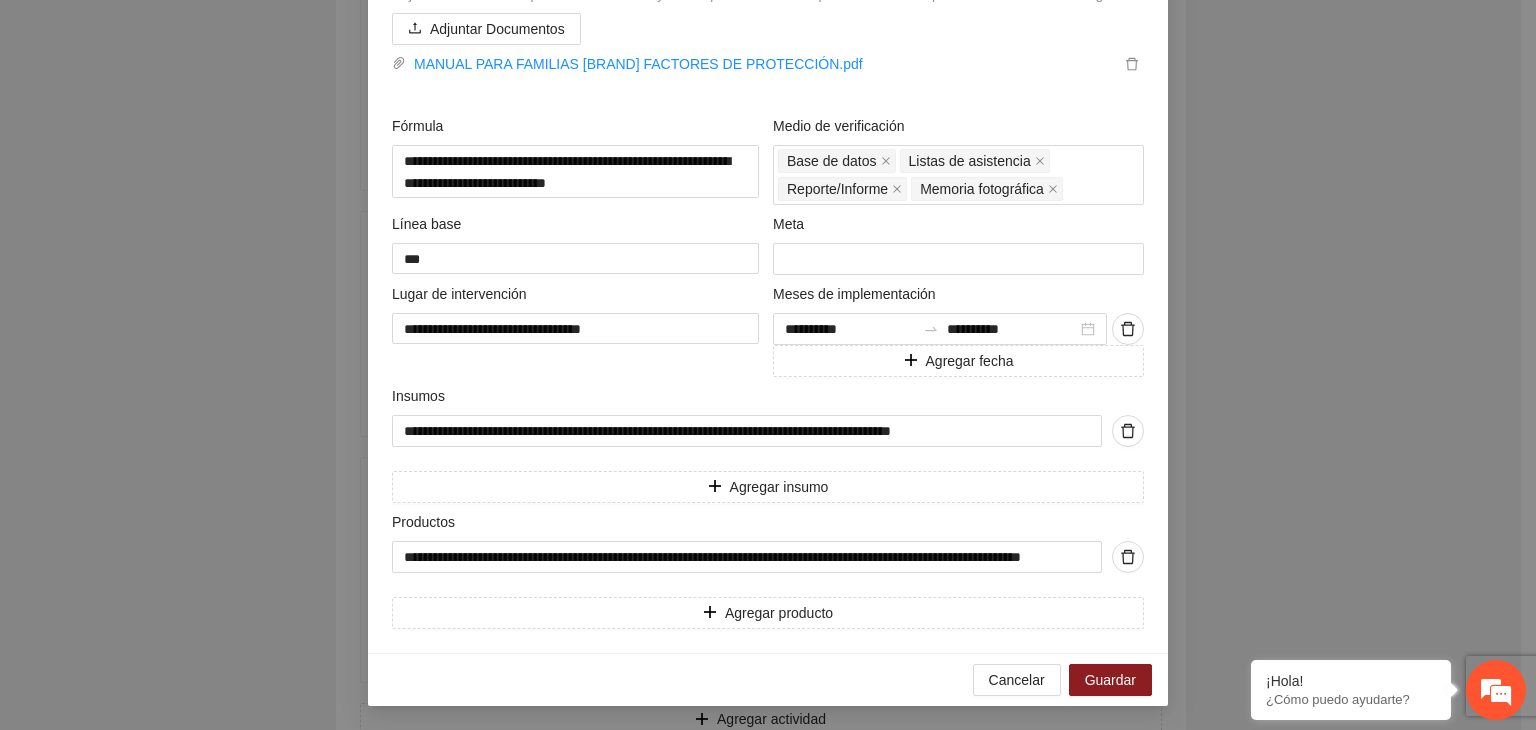 click on "**********" at bounding box center [768, 365] 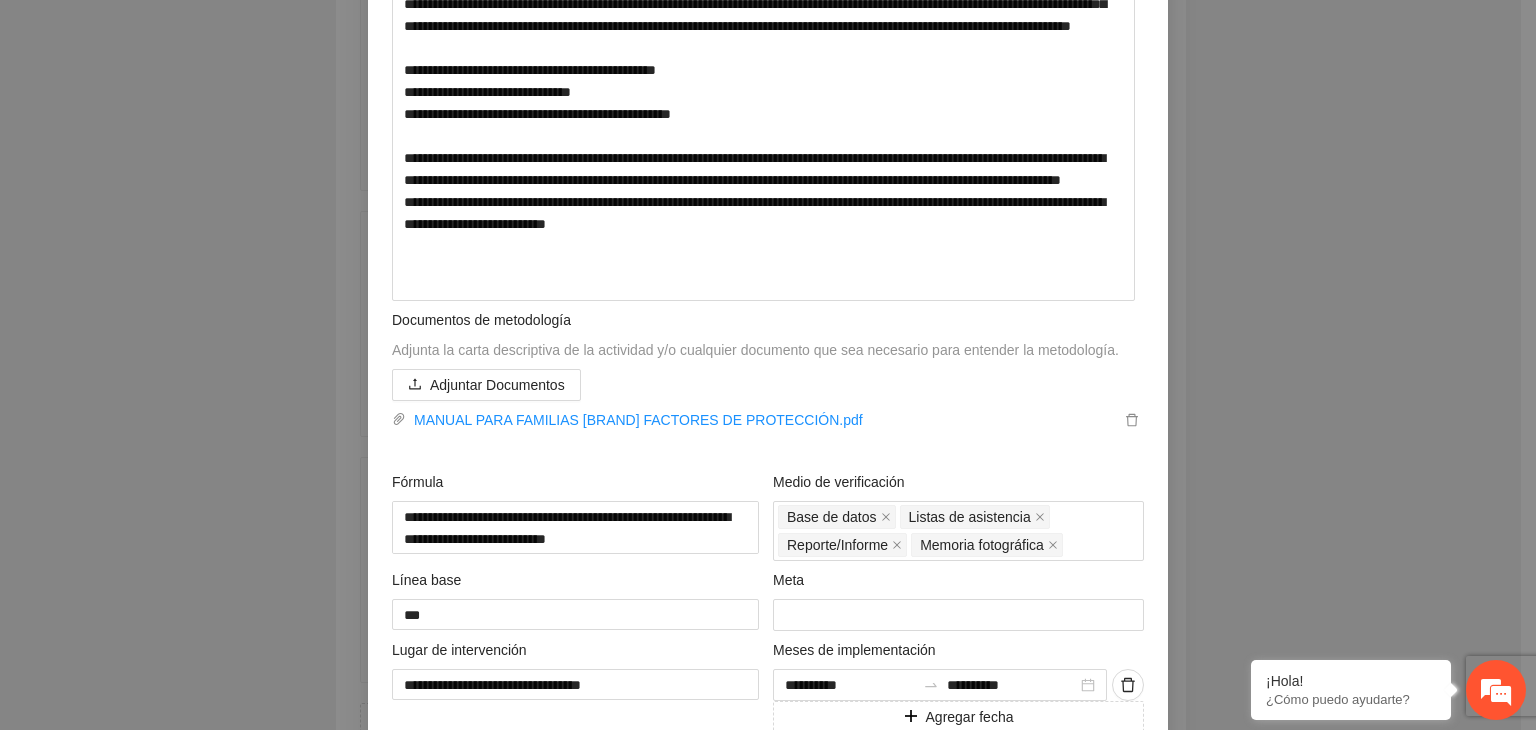 scroll, scrollTop: 581, scrollLeft: 0, axis: vertical 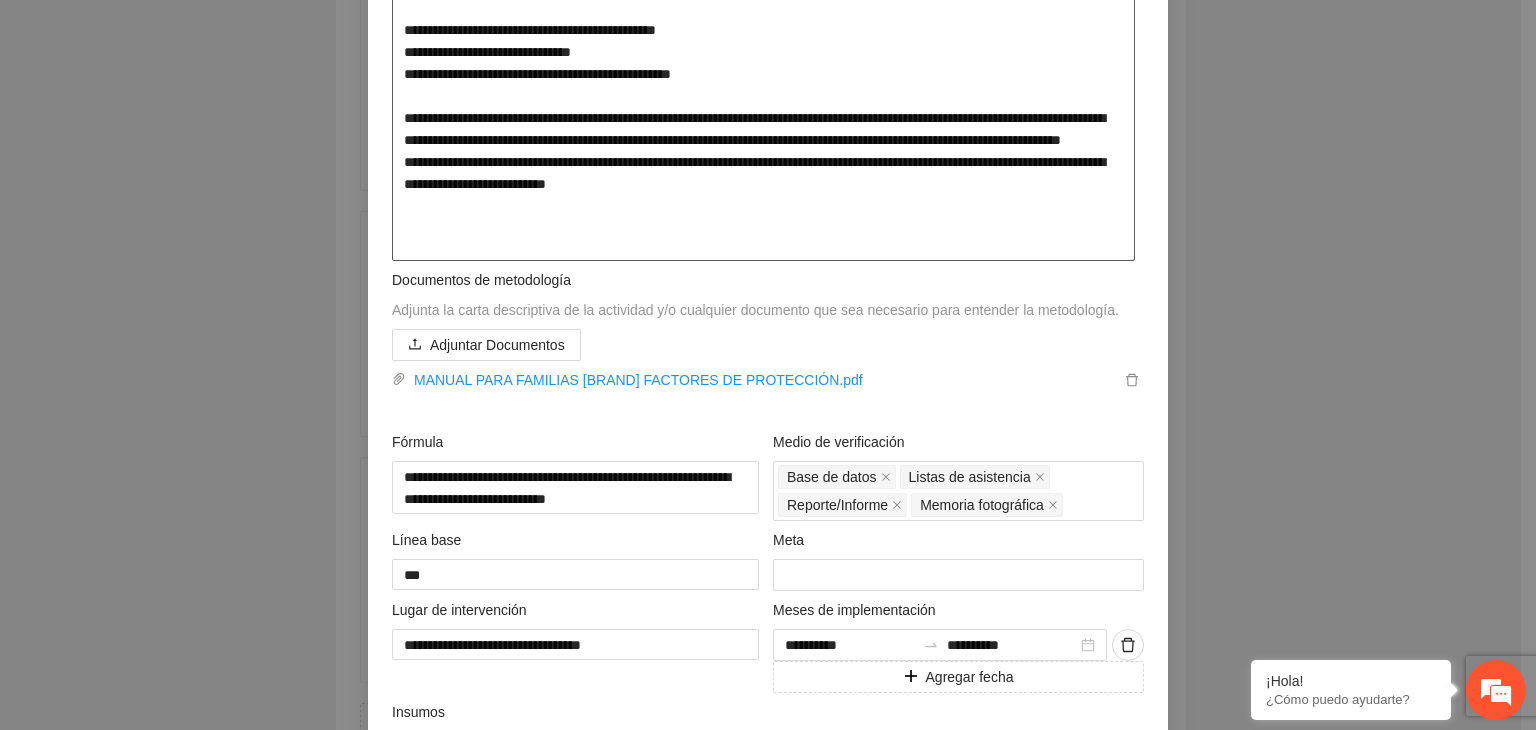 click at bounding box center (763, 49) 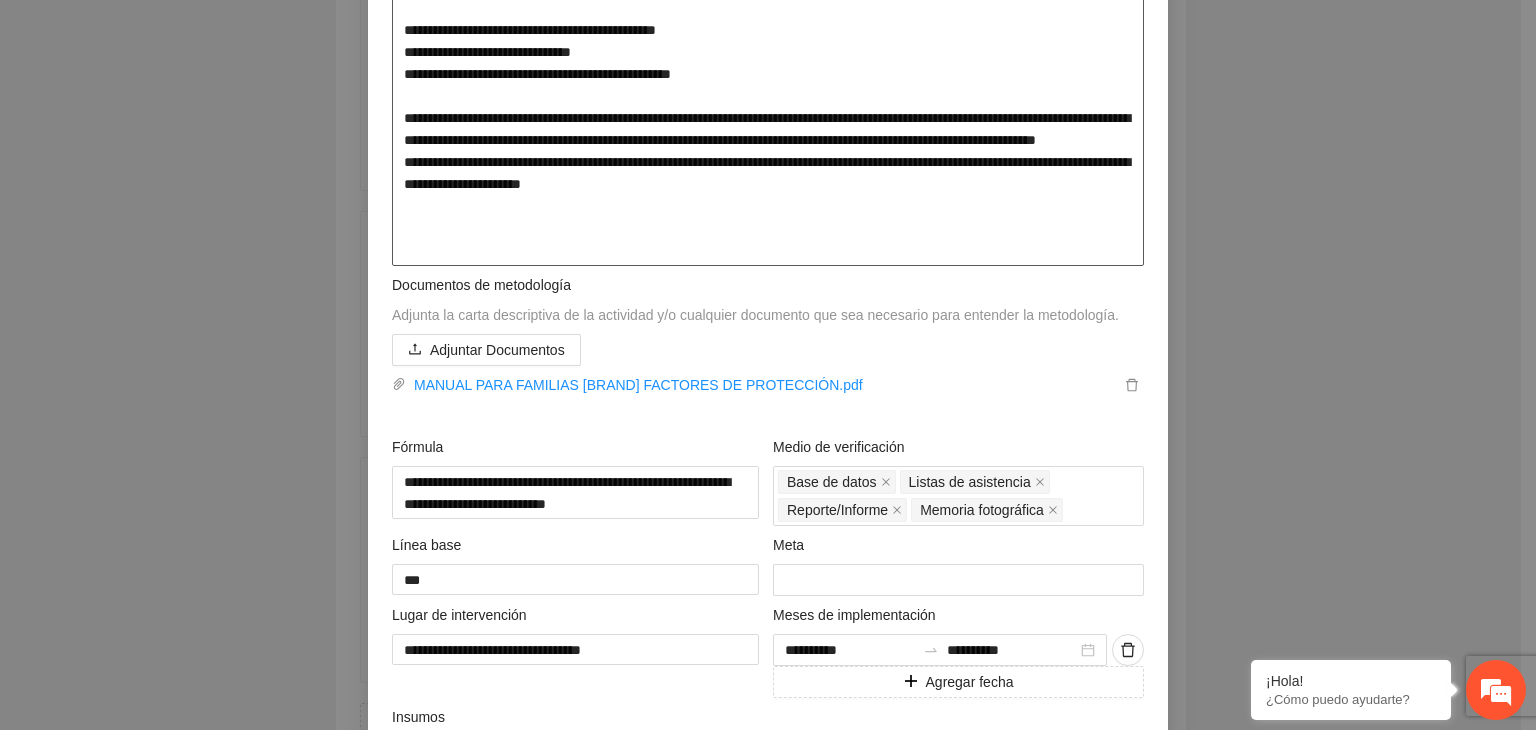 click at bounding box center (768, 52) 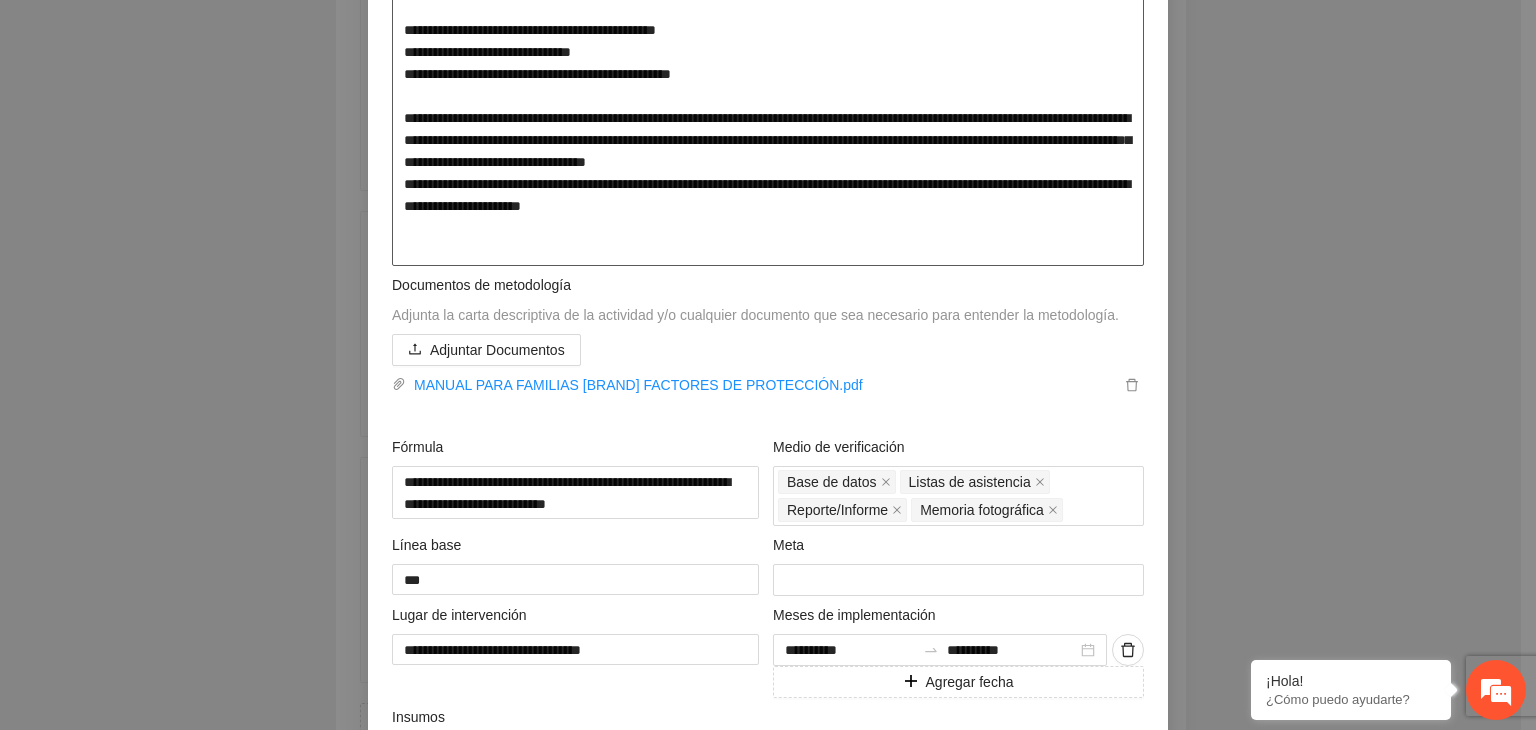click at bounding box center (768, 52) 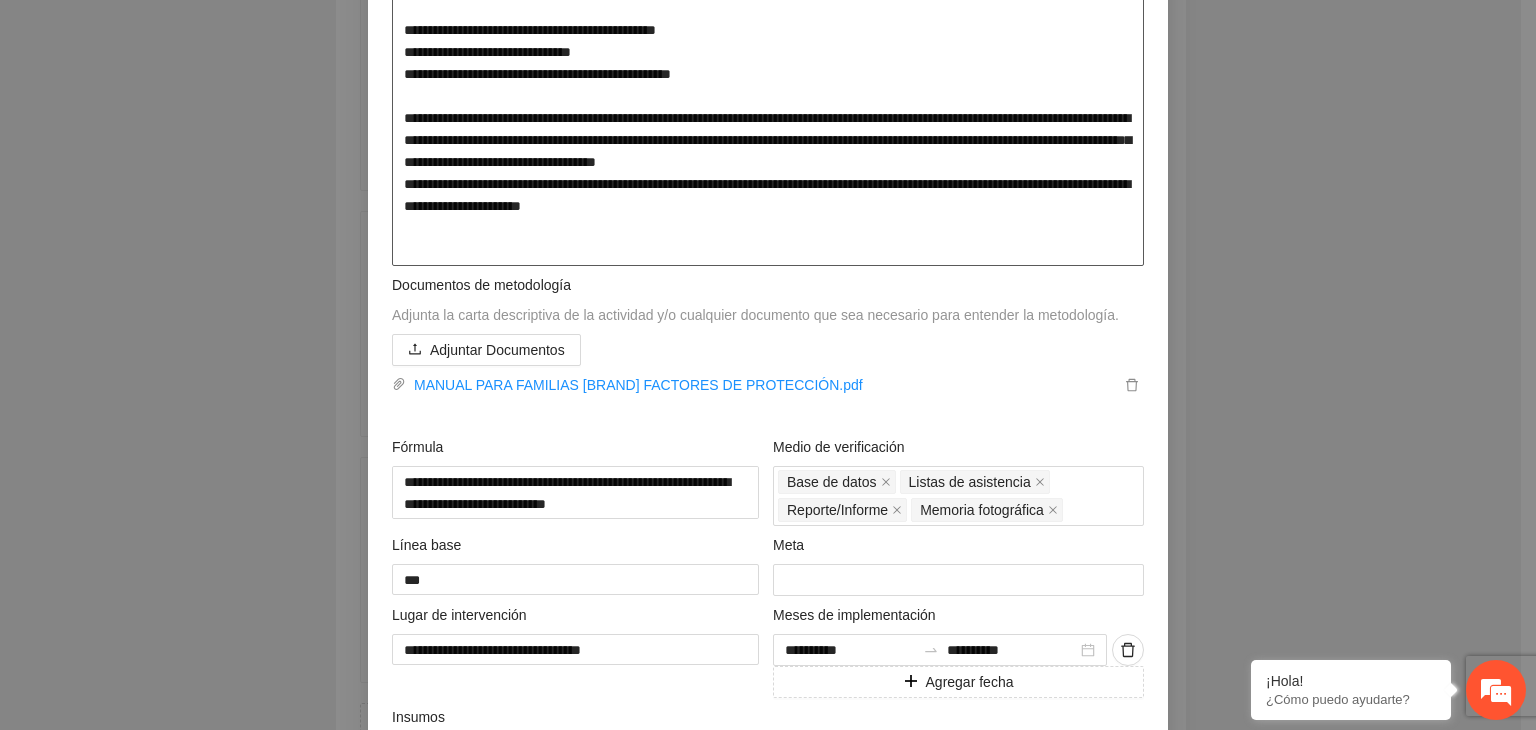 click at bounding box center [768, 52] 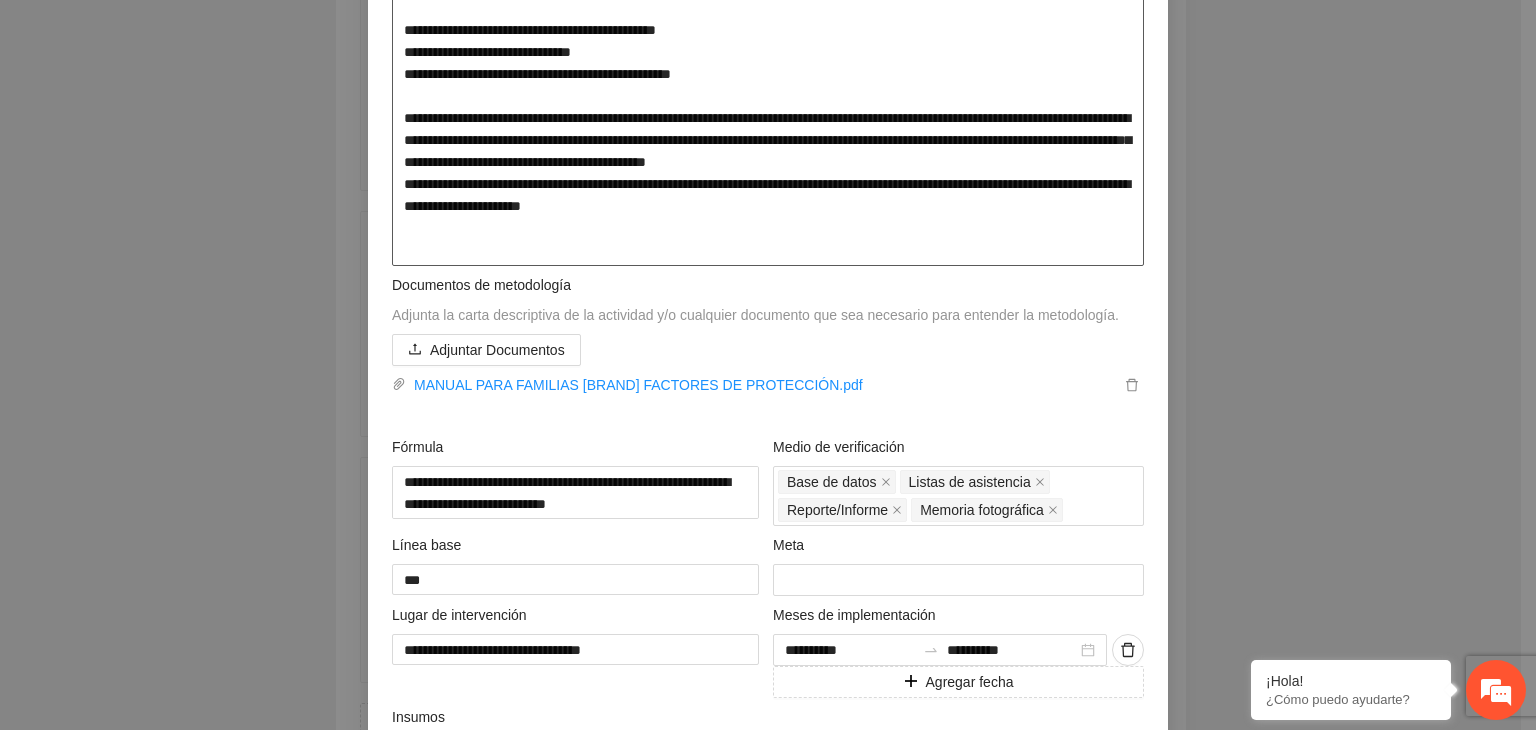 click at bounding box center [768, 52] 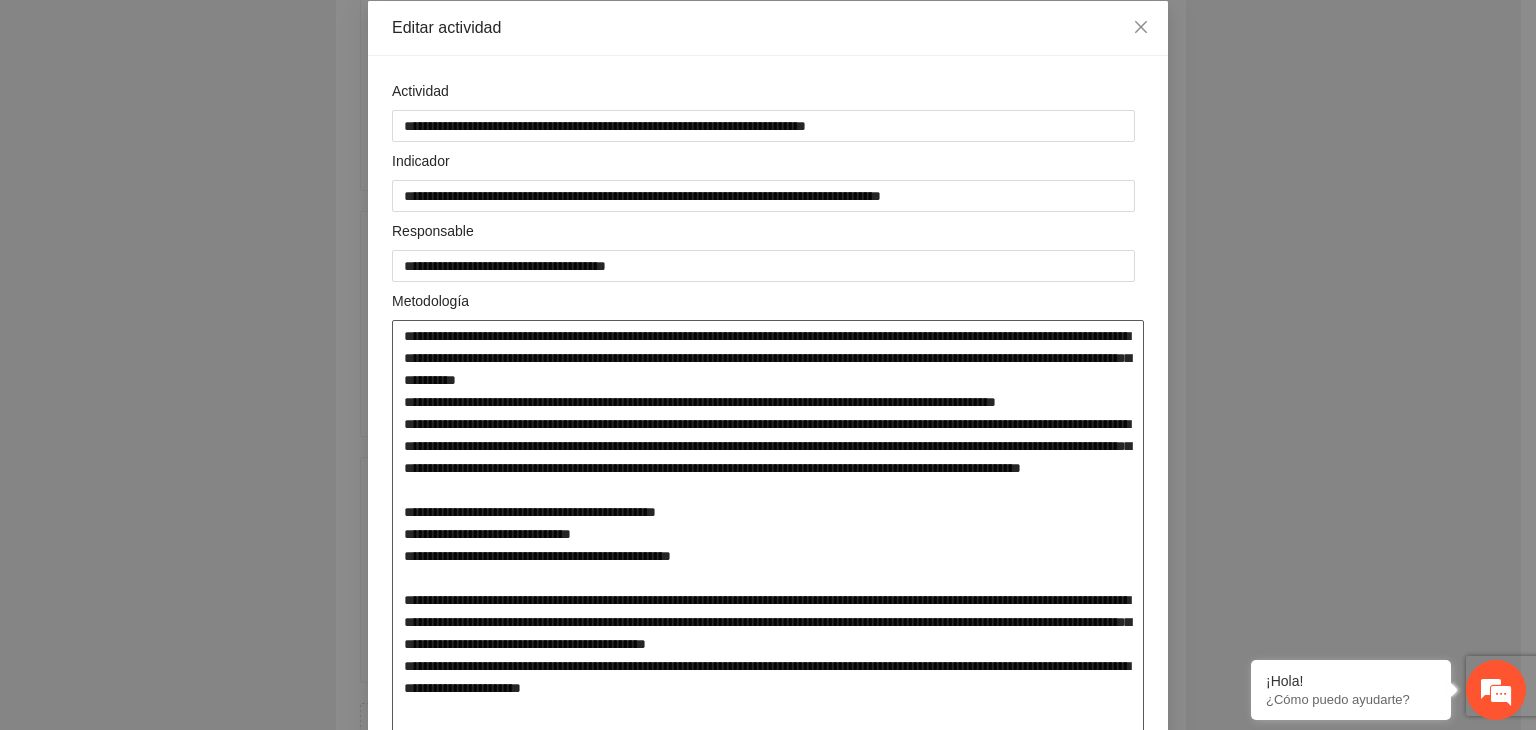 scroll, scrollTop: 28, scrollLeft: 0, axis: vertical 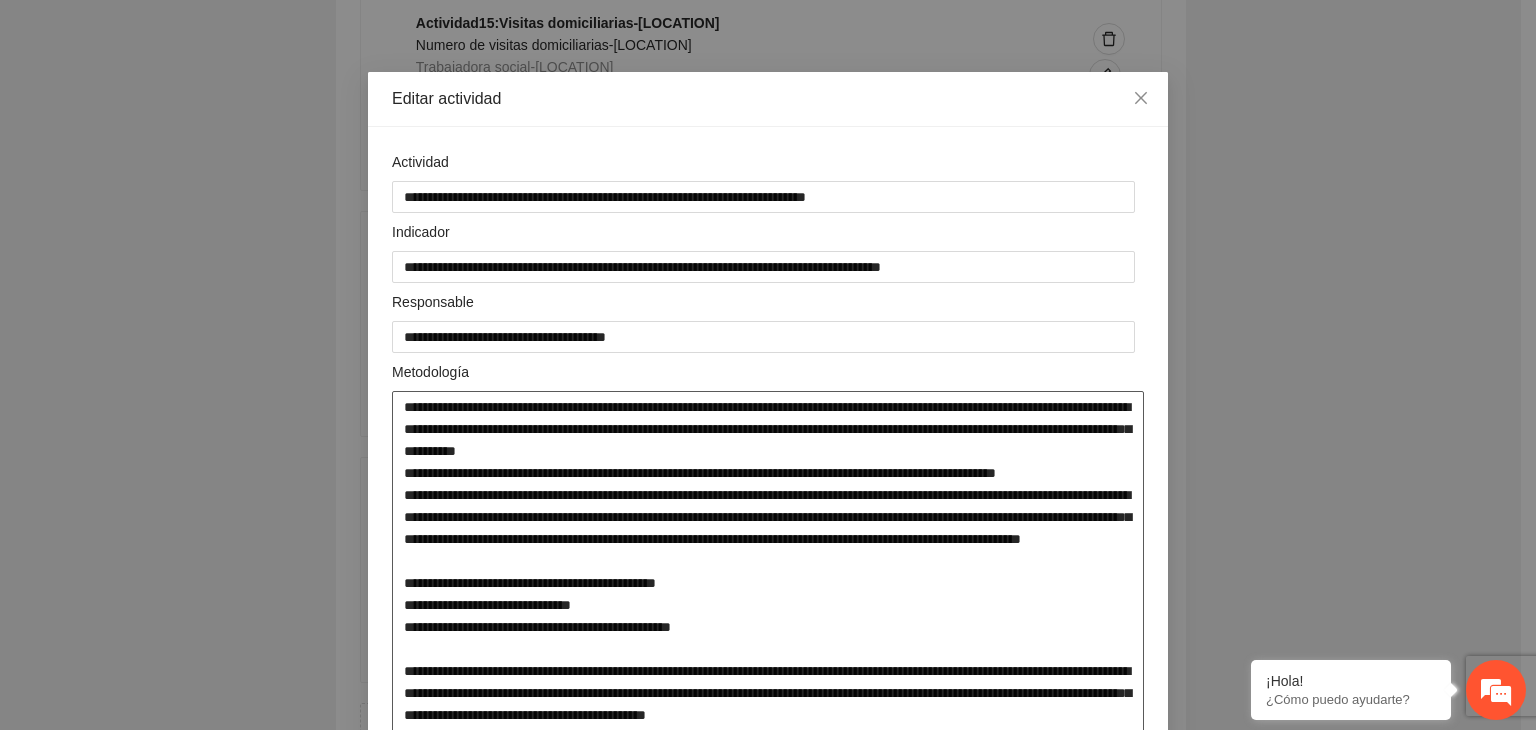 drag, startPoint x: 756, startPoint y: 244, endPoint x: 357, endPoint y: 96, distance: 425.56433 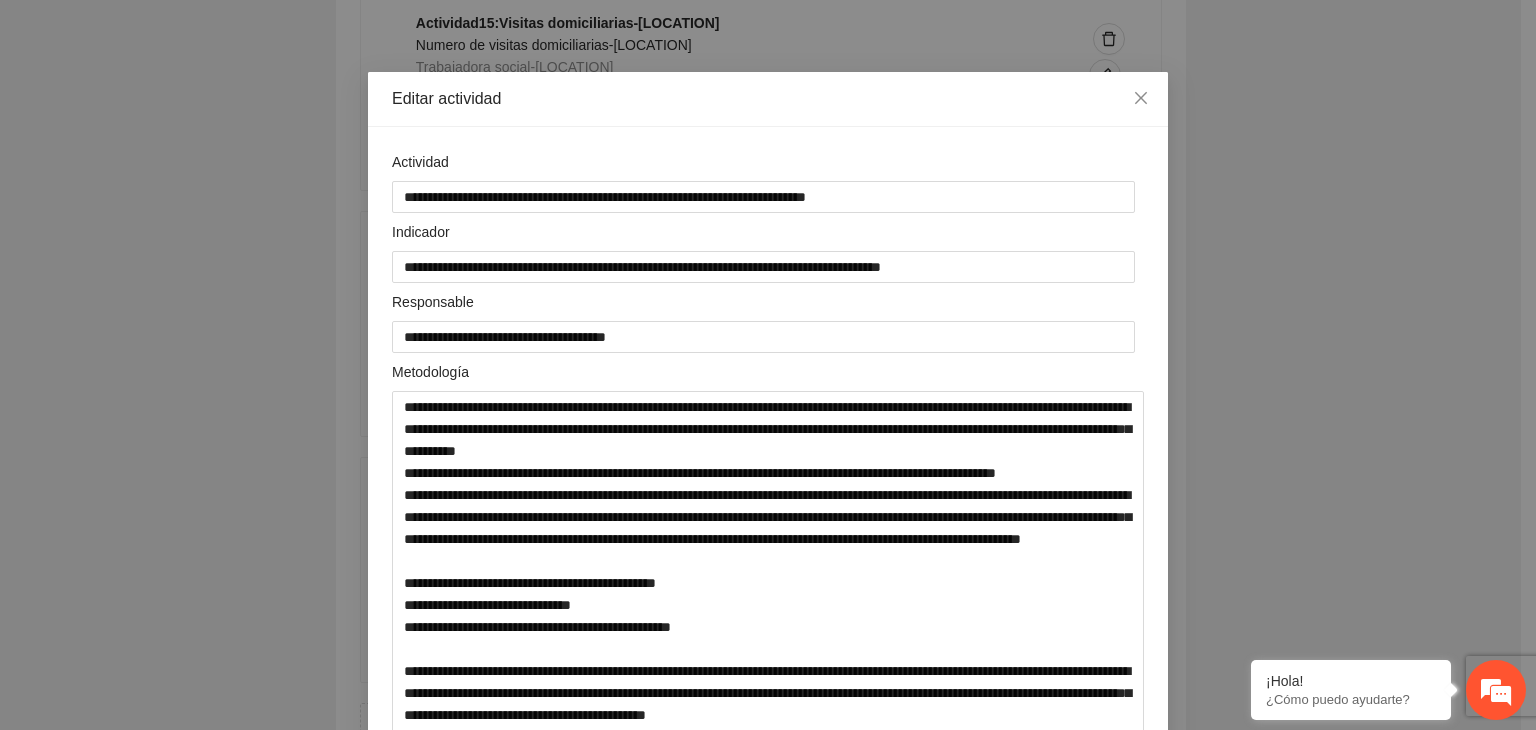 click on "**********" at bounding box center [768, 365] 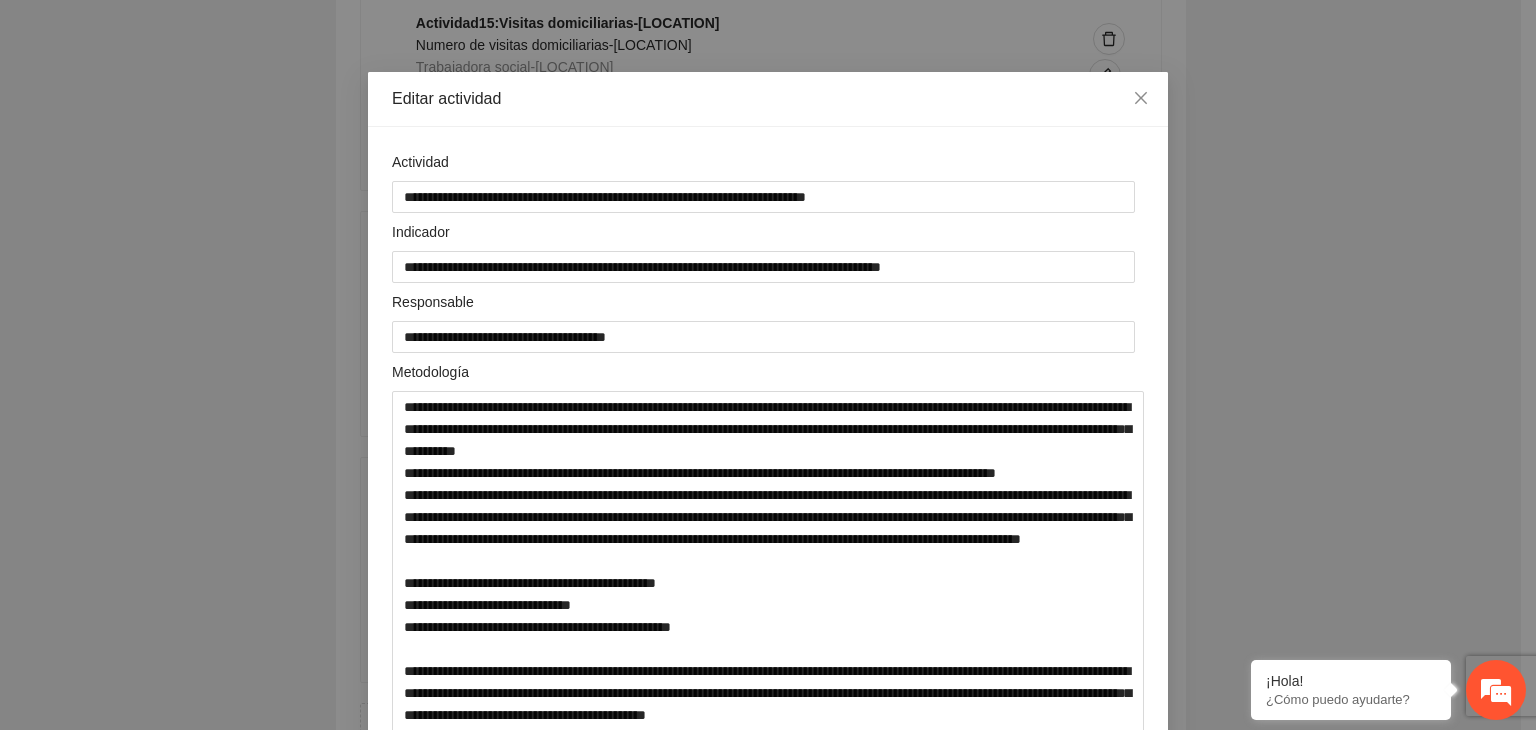 click on "**********" at bounding box center (768, 365) 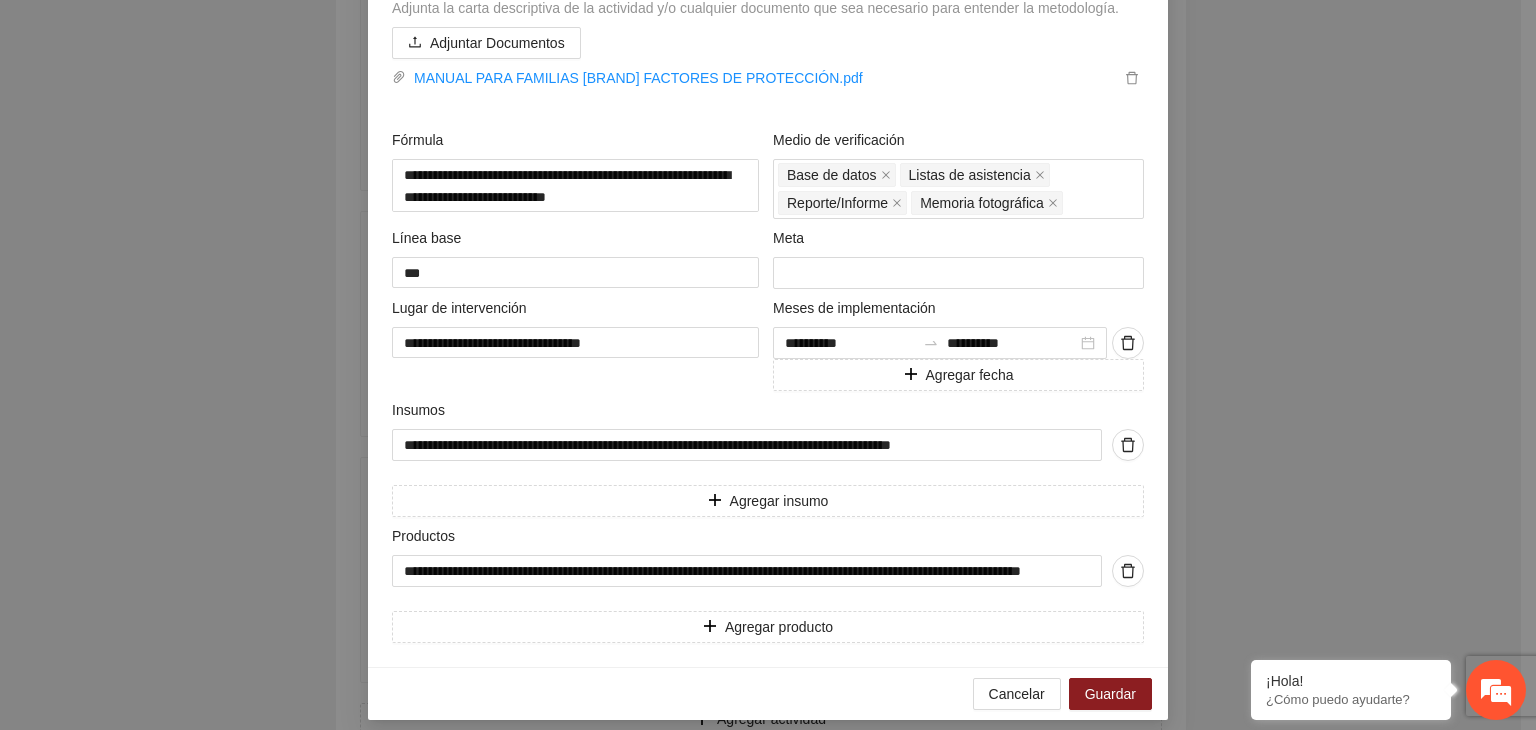 scroll, scrollTop: 901, scrollLeft: 0, axis: vertical 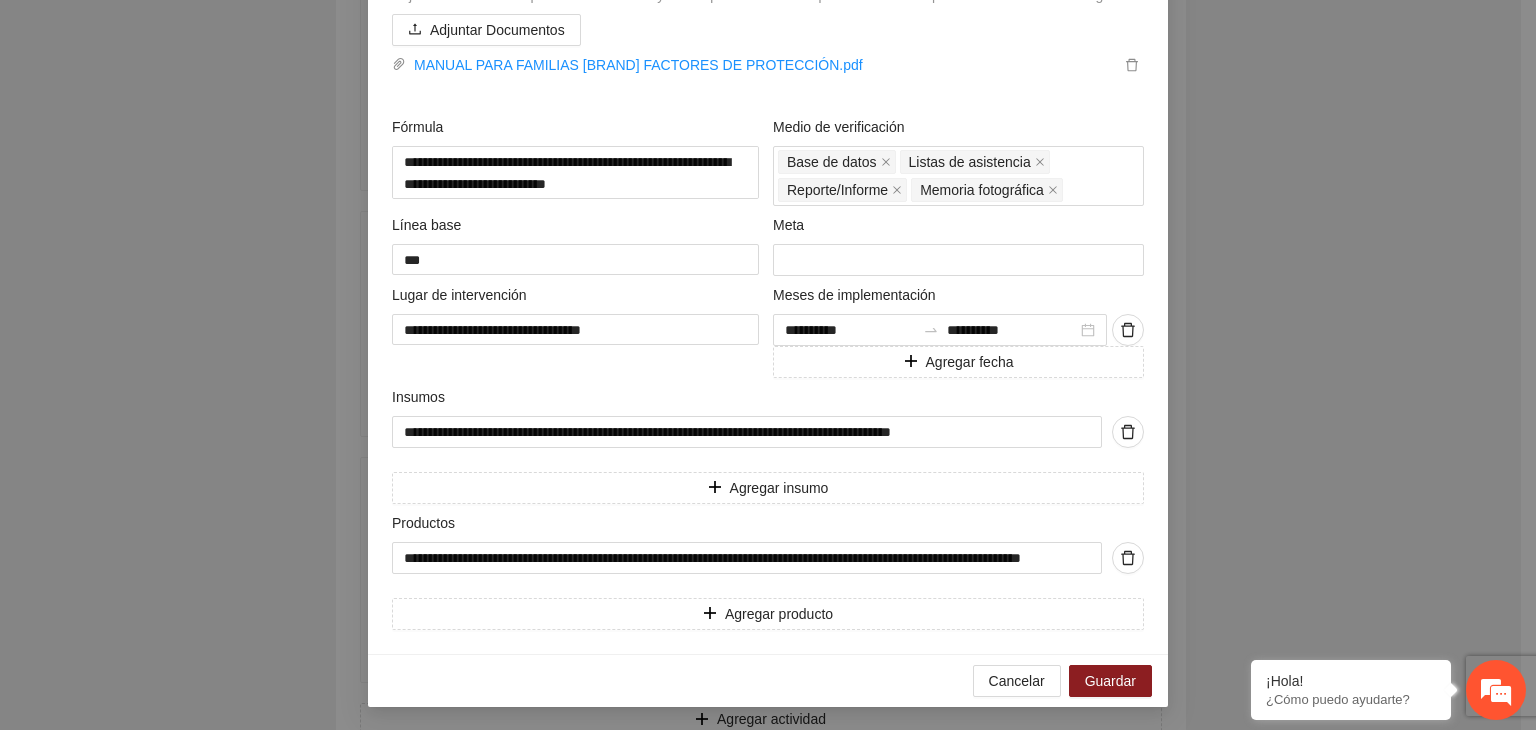 click on "**********" at bounding box center (768, 365) 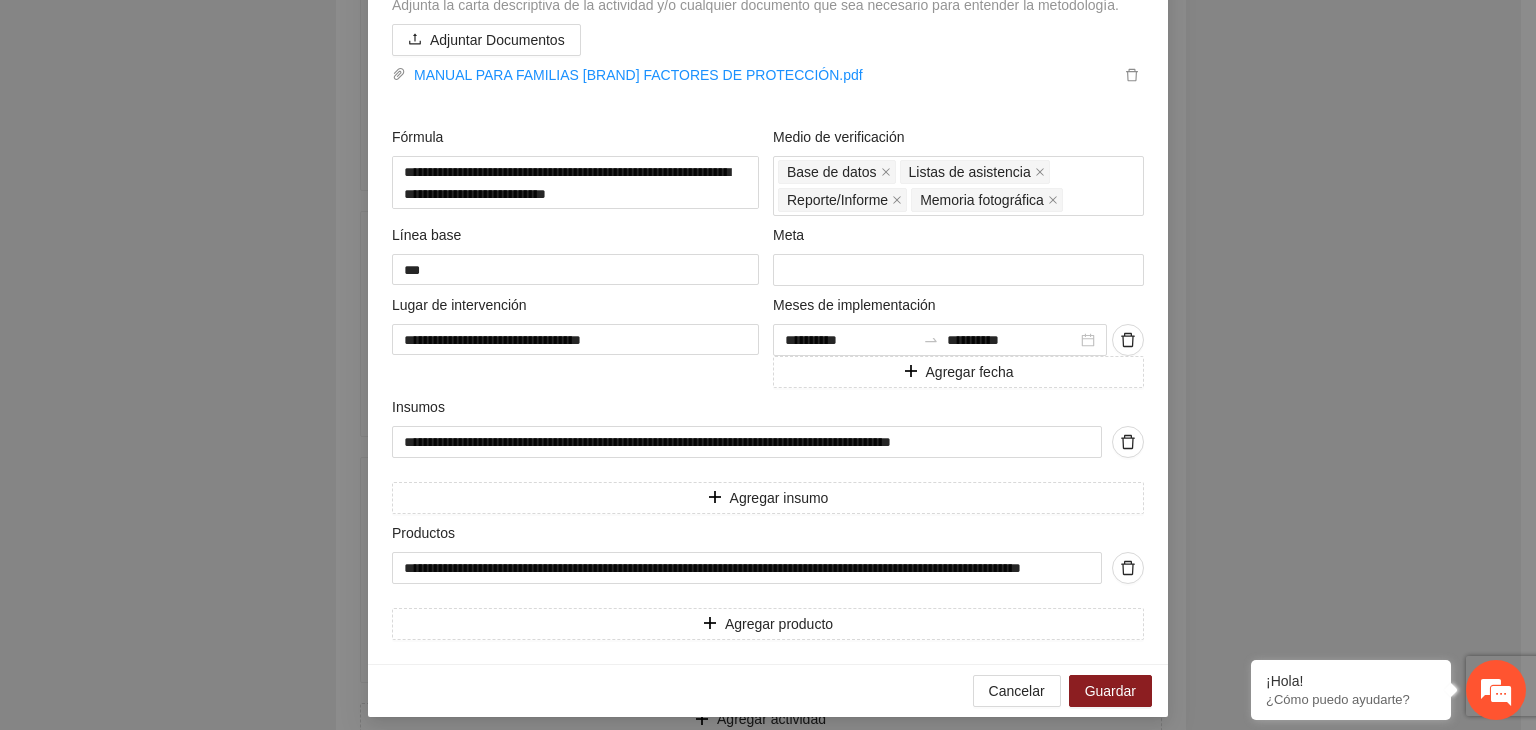 scroll, scrollTop: 901, scrollLeft: 0, axis: vertical 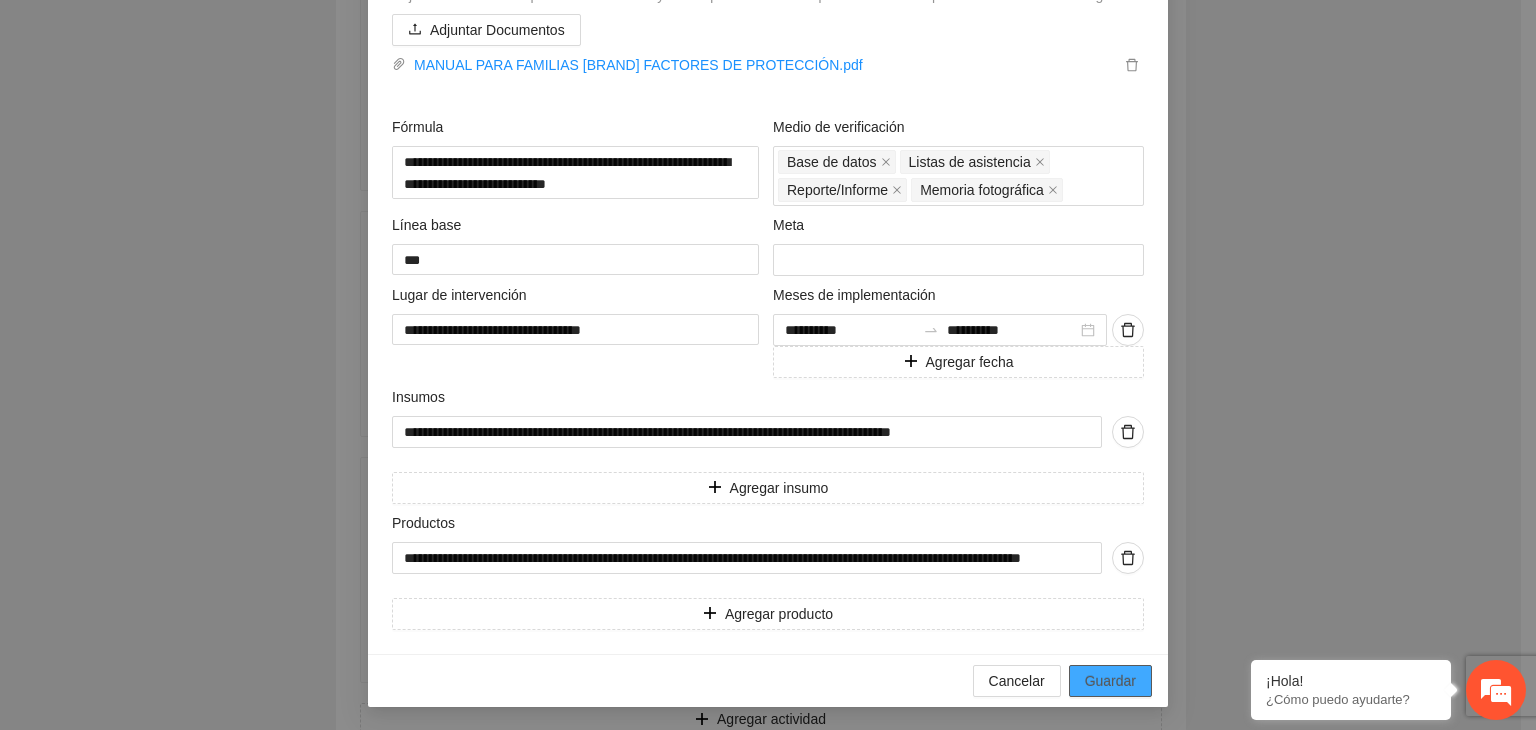 click on "Guardar" at bounding box center (1110, 681) 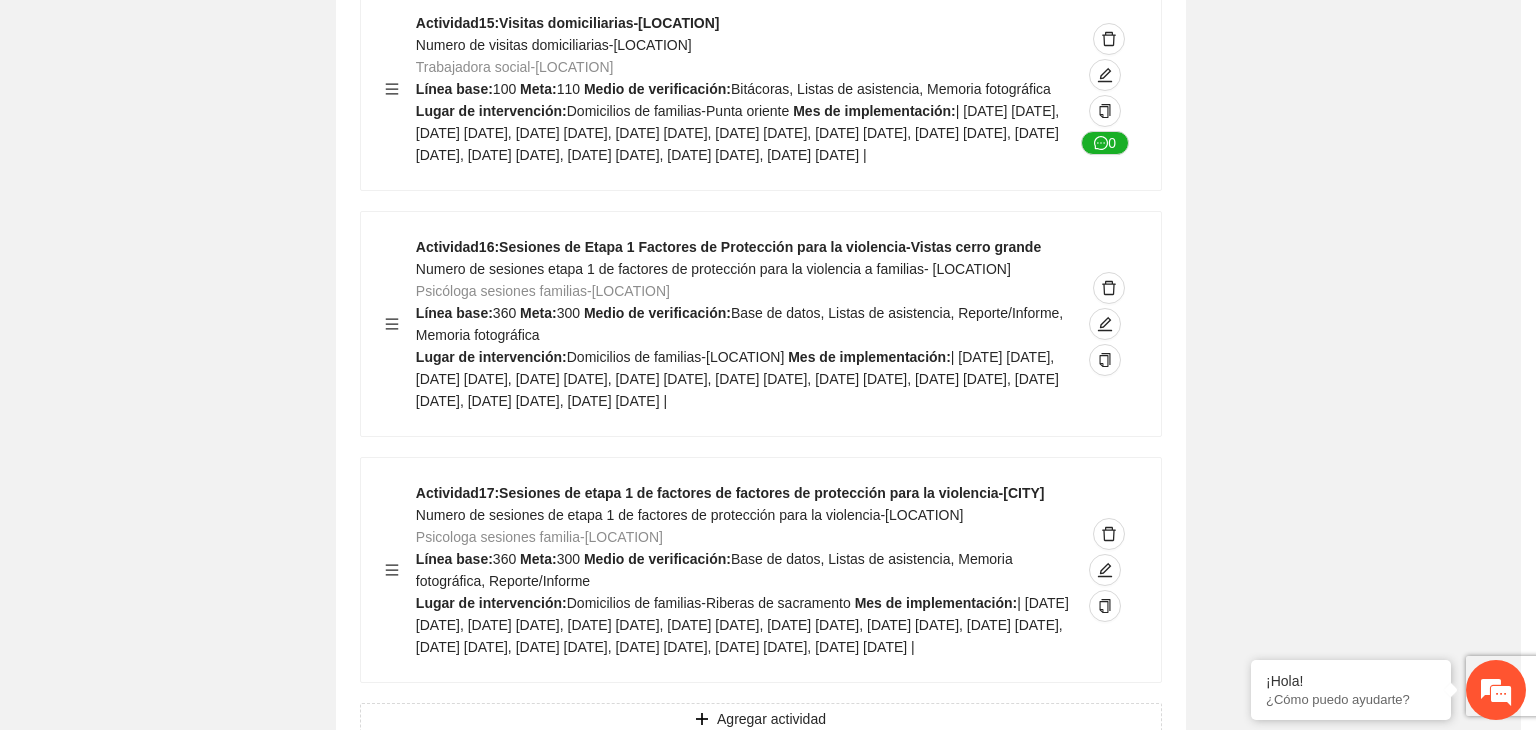 scroll, scrollTop: 234, scrollLeft: 0, axis: vertical 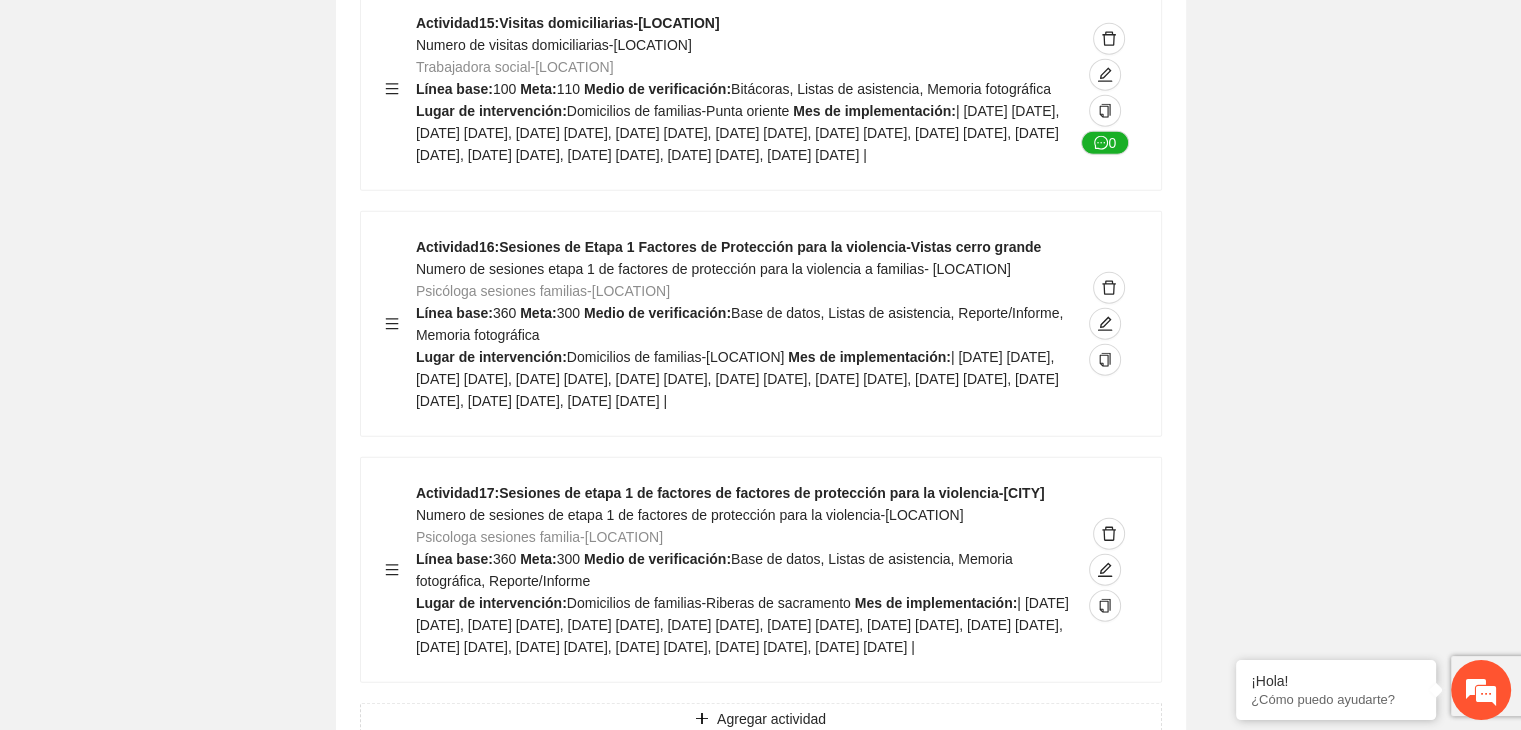 click on "Guardar Objetivo de desarrollo   Exportar Contribuir a la disminución de incidencia en violencia familiar en las zonas de [LOCATION], [LOCATION] y [LOCATION] del Municipio   de Chihuahua. Indicadores Indicador  1 :   Violencia familiar disminuyendo en un 5% en [LOCATION] Número de carpetas de investigación de Violencia familiar   disminuyendo en un 5% en [LOCATION] Metodología:   Se solicita información al Observatorio Ciudadano de FICOSEC sobre el número de carpetas de violencia familiar en las colonias de intervención Línea base:  29   Meta:  25   Fórmula:  Suma de carpetas de investigación de violencia familiar disminuyendo   en un 5% en [LOCATION]   Meto de verificación:  Reporte/Informe 0 Indicador  2 :   Violencia familiar disminuyendo en un 5% en [LOCATION] Número de carpetas de investigación de Violencia familiar   disminuyendo en un 5% en [LOCATION] Metodología:  Línea base:  63   Meta:  56   Fórmula:     Meto de verificación:  Reporte/Informe 0 3 :" at bounding box center [760, -5507] 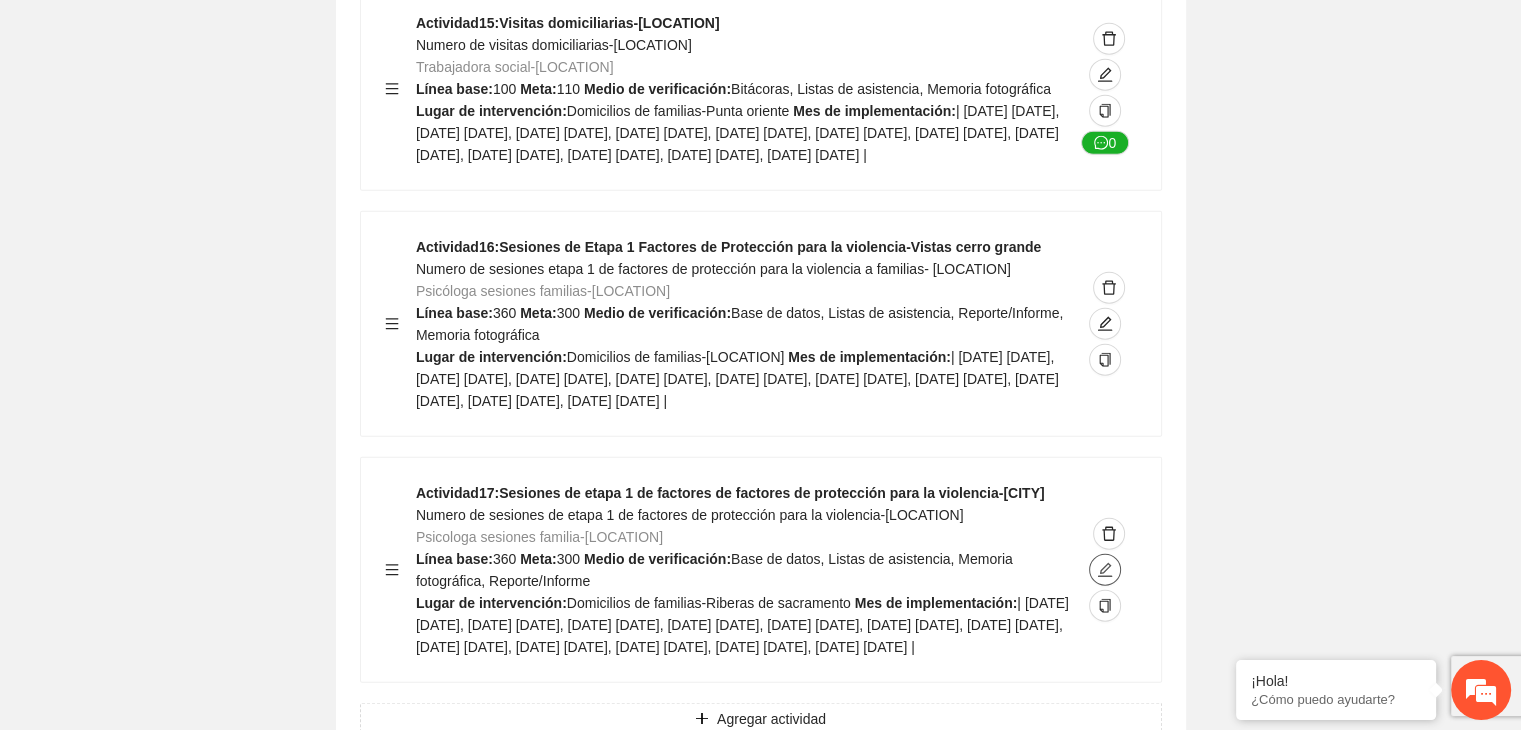 click 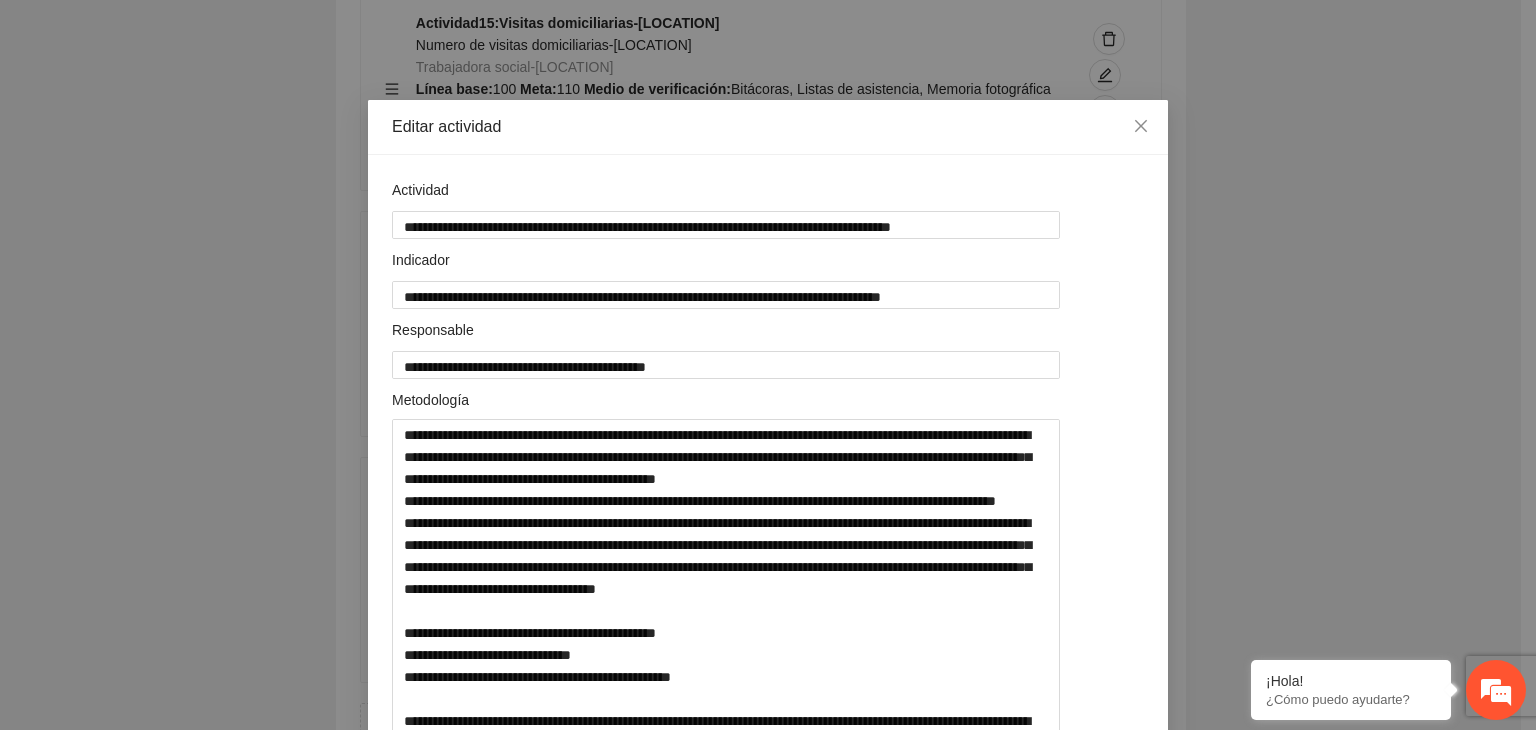 click on "**********" at bounding box center (768, 365) 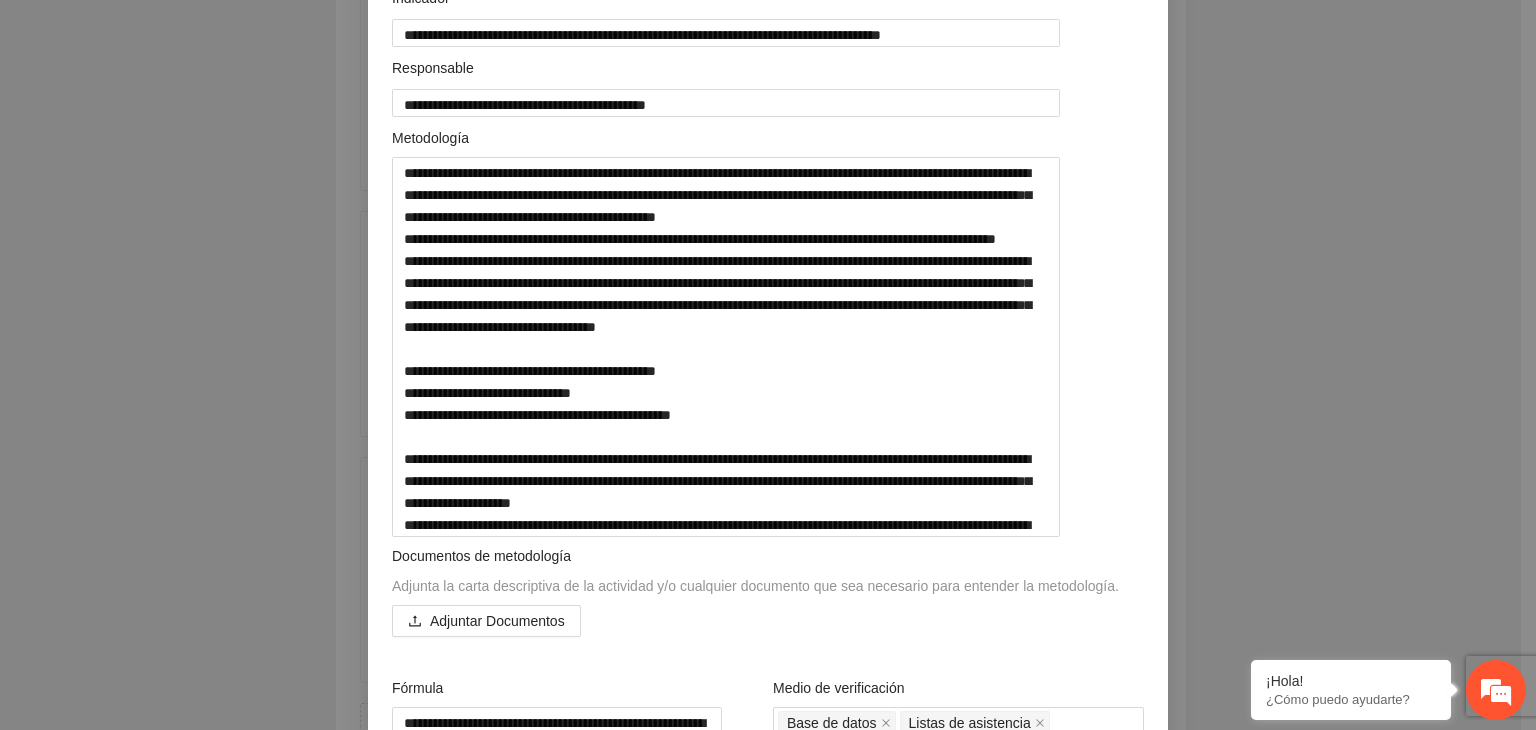 scroll, scrollTop: 440, scrollLeft: 0, axis: vertical 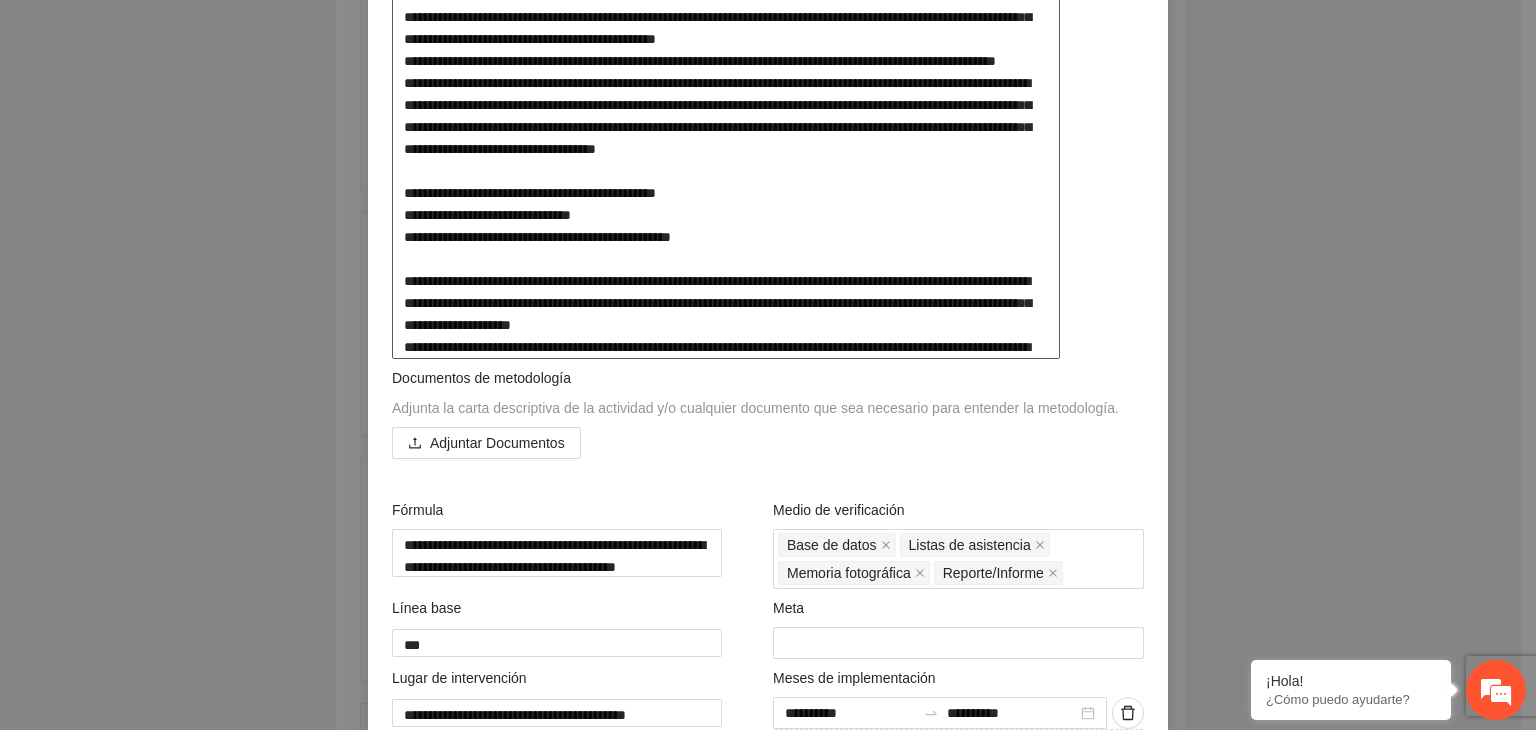 drag, startPoint x: 392, startPoint y: 305, endPoint x: 813, endPoint y: 390, distance: 429.49506 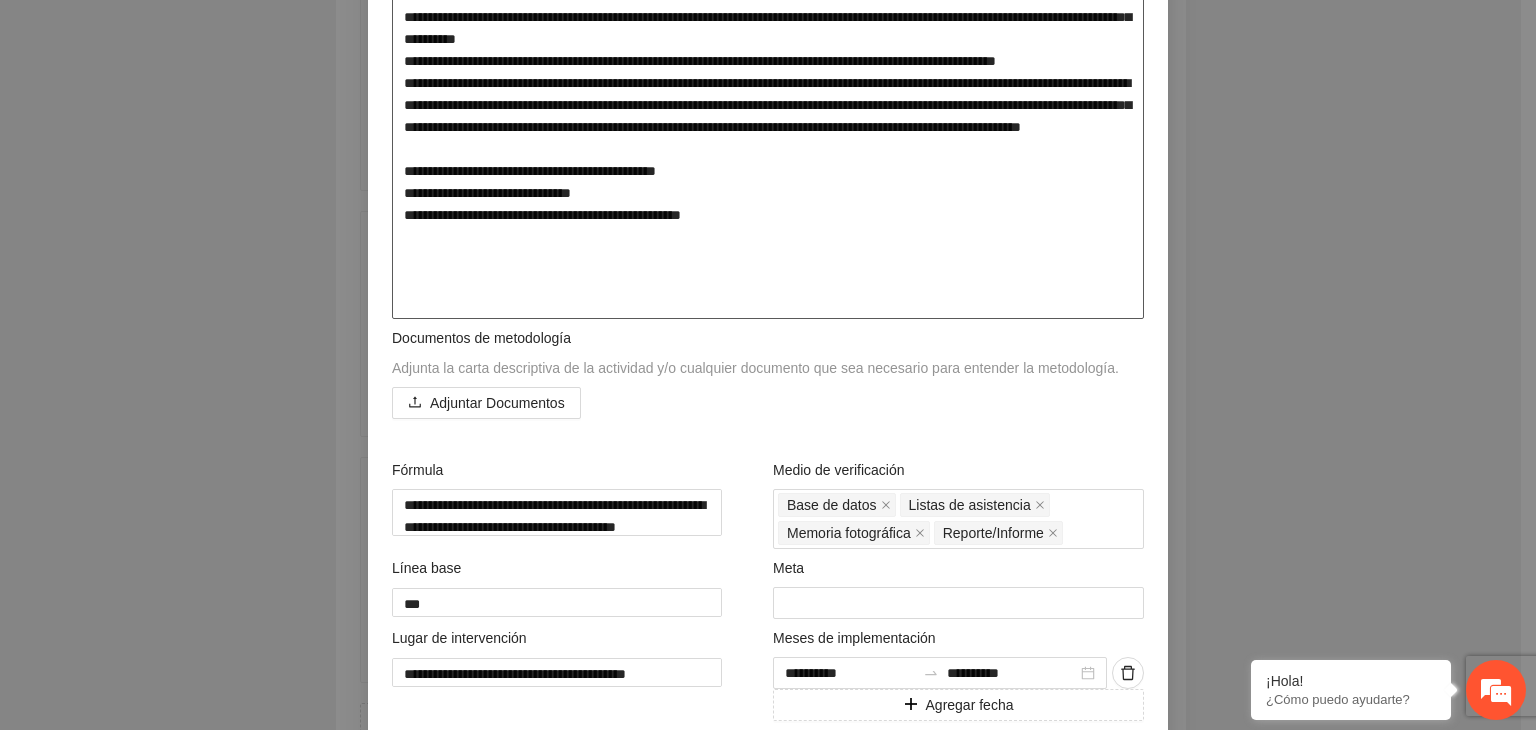 paste on "**********" 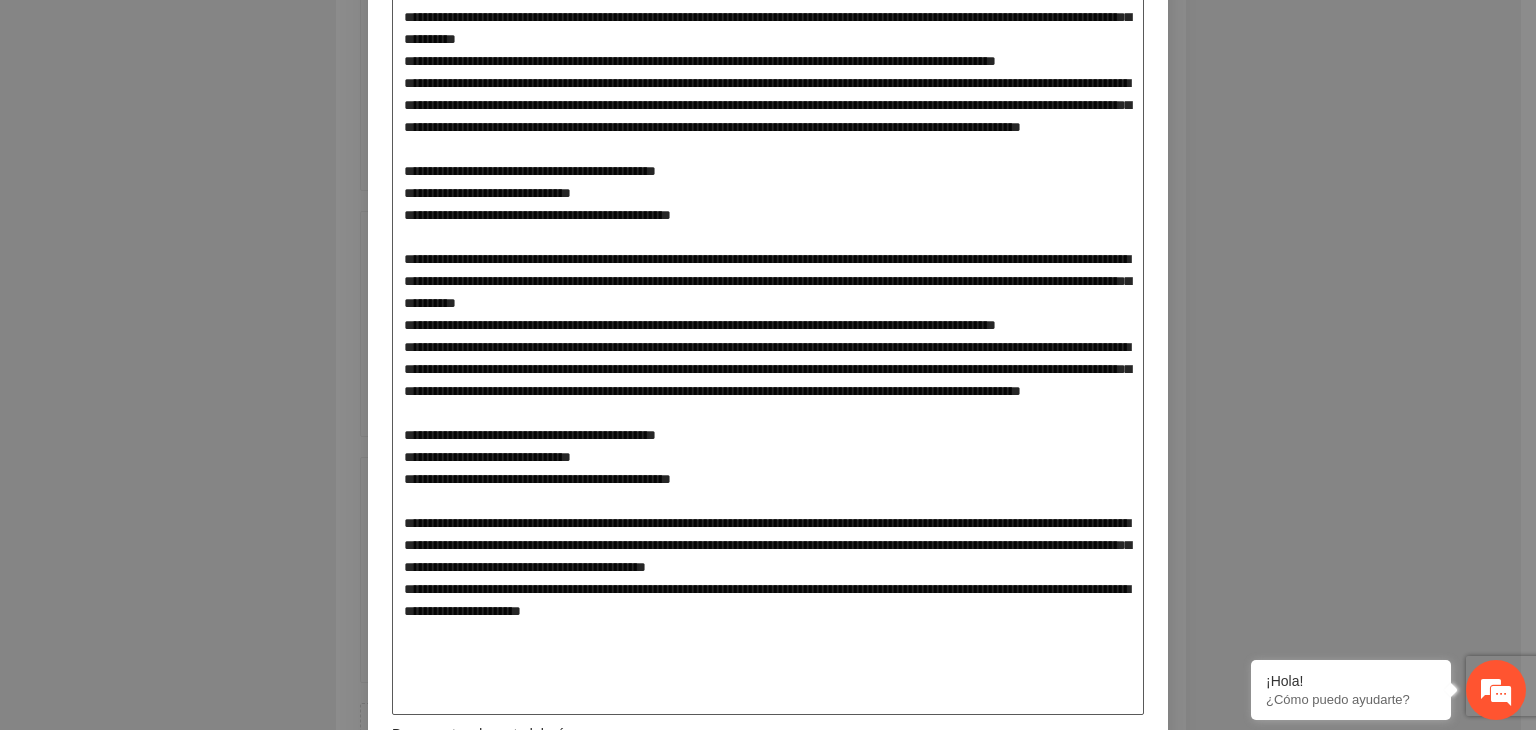 drag, startPoint x: 394, startPoint y: 297, endPoint x: 760, endPoint y: 699, distance: 543.6543 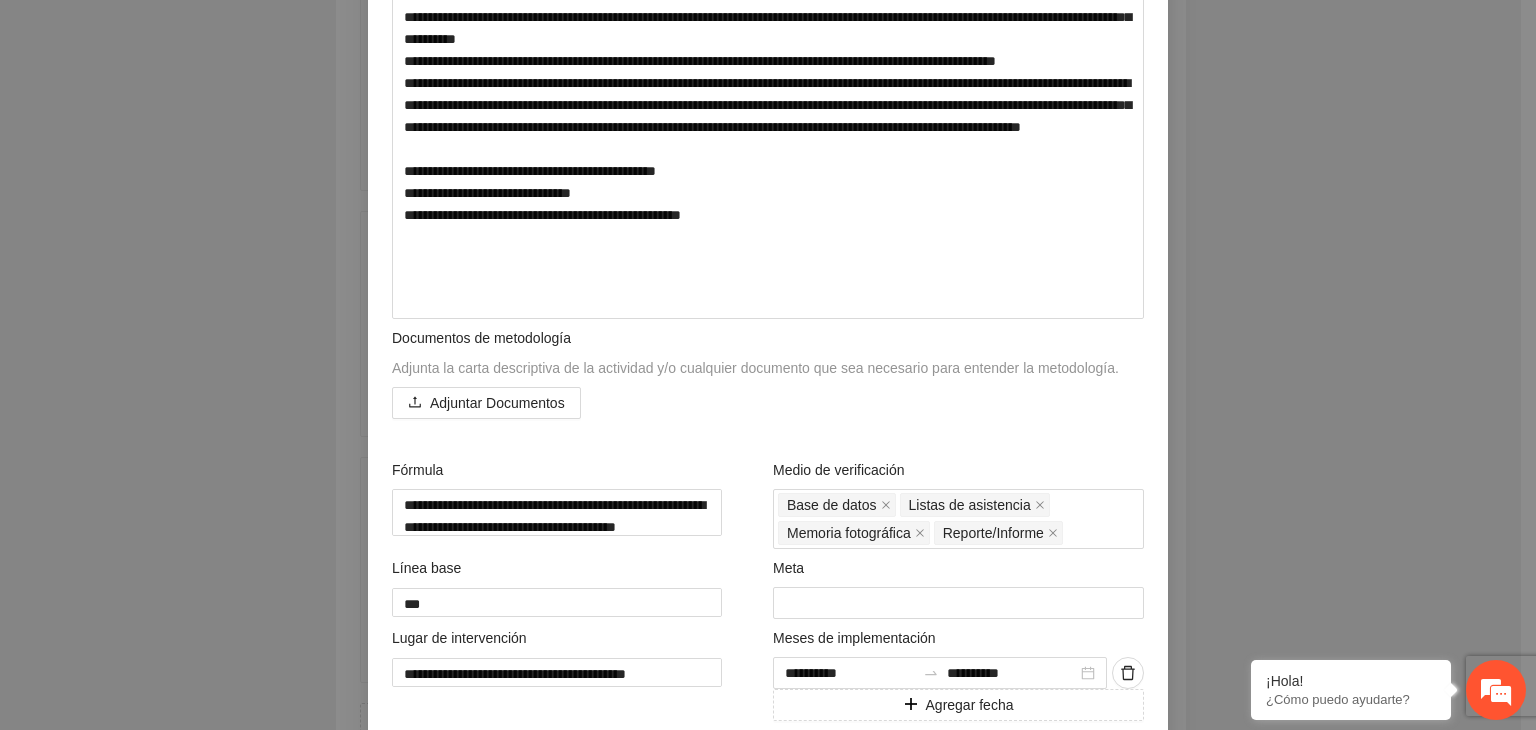 click on "**********" at bounding box center (768, 365) 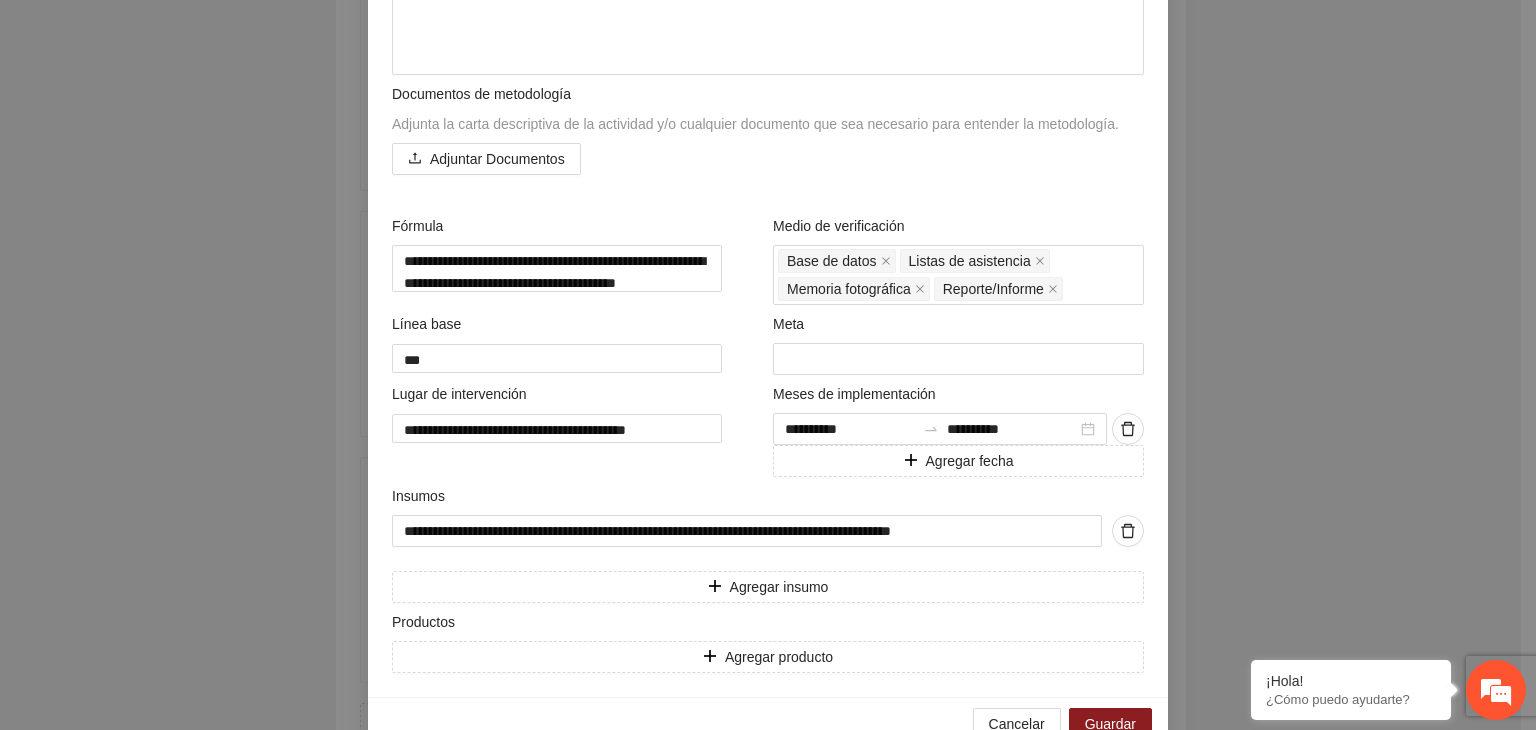 scroll, scrollTop: 727, scrollLeft: 0, axis: vertical 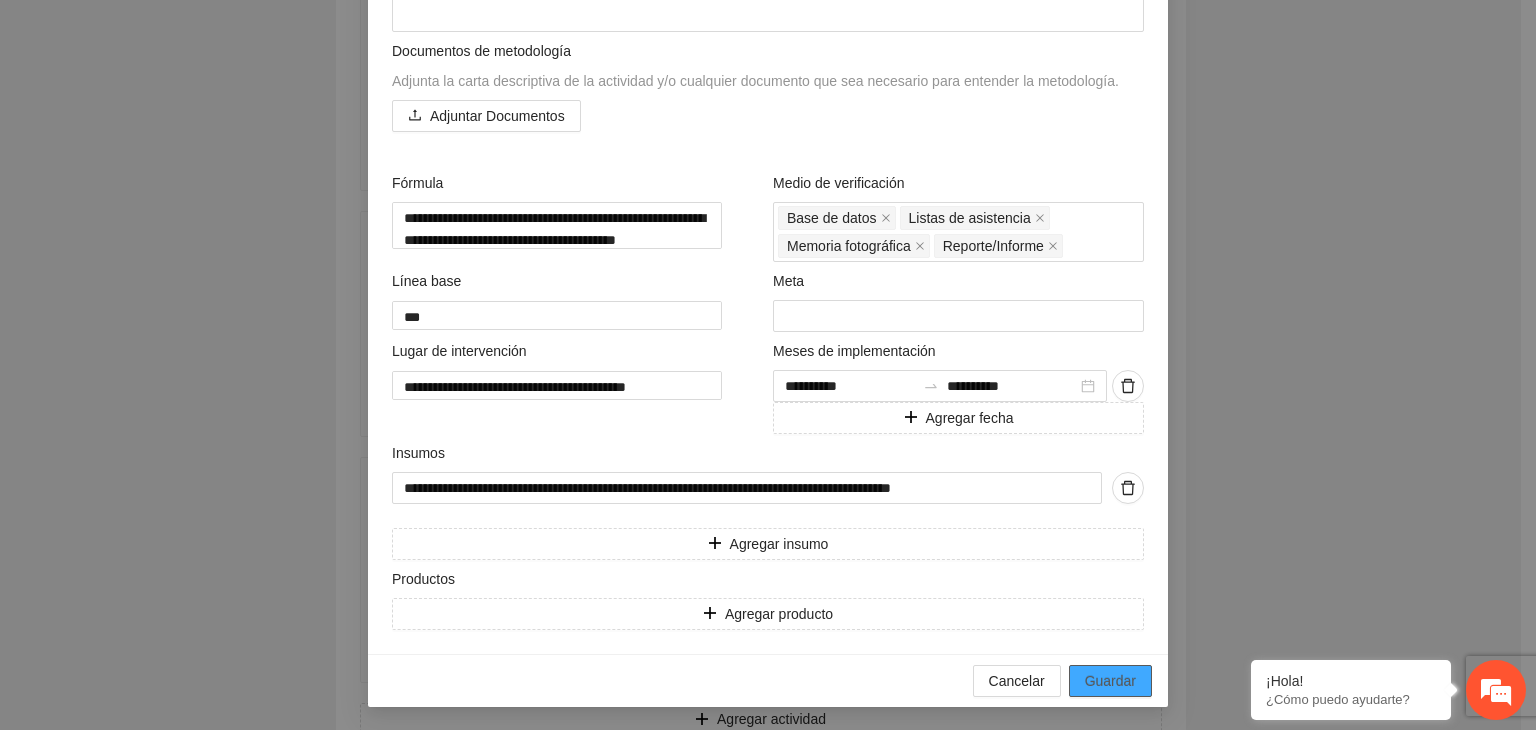 click on "Guardar" at bounding box center (1110, 681) 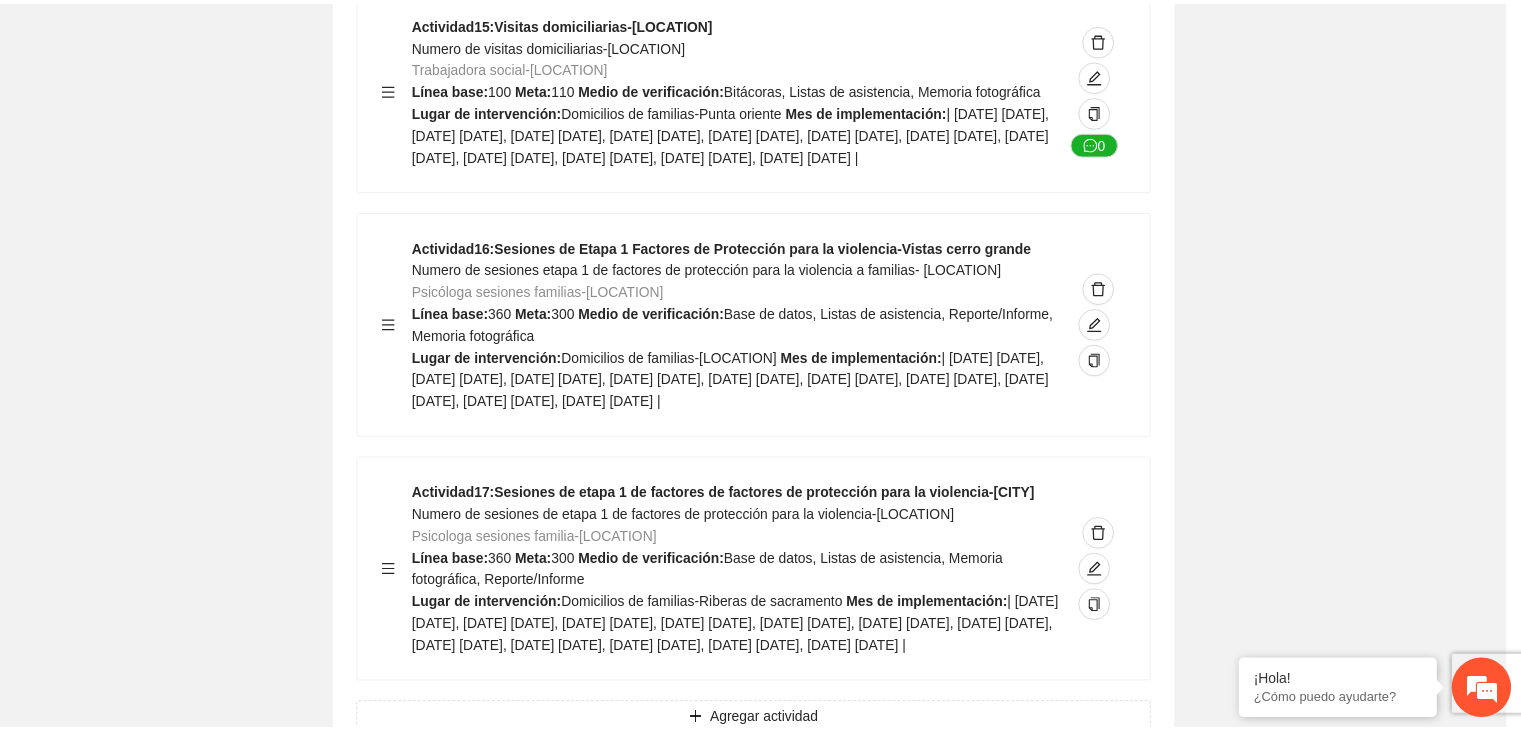scroll, scrollTop: 204, scrollLeft: 0, axis: vertical 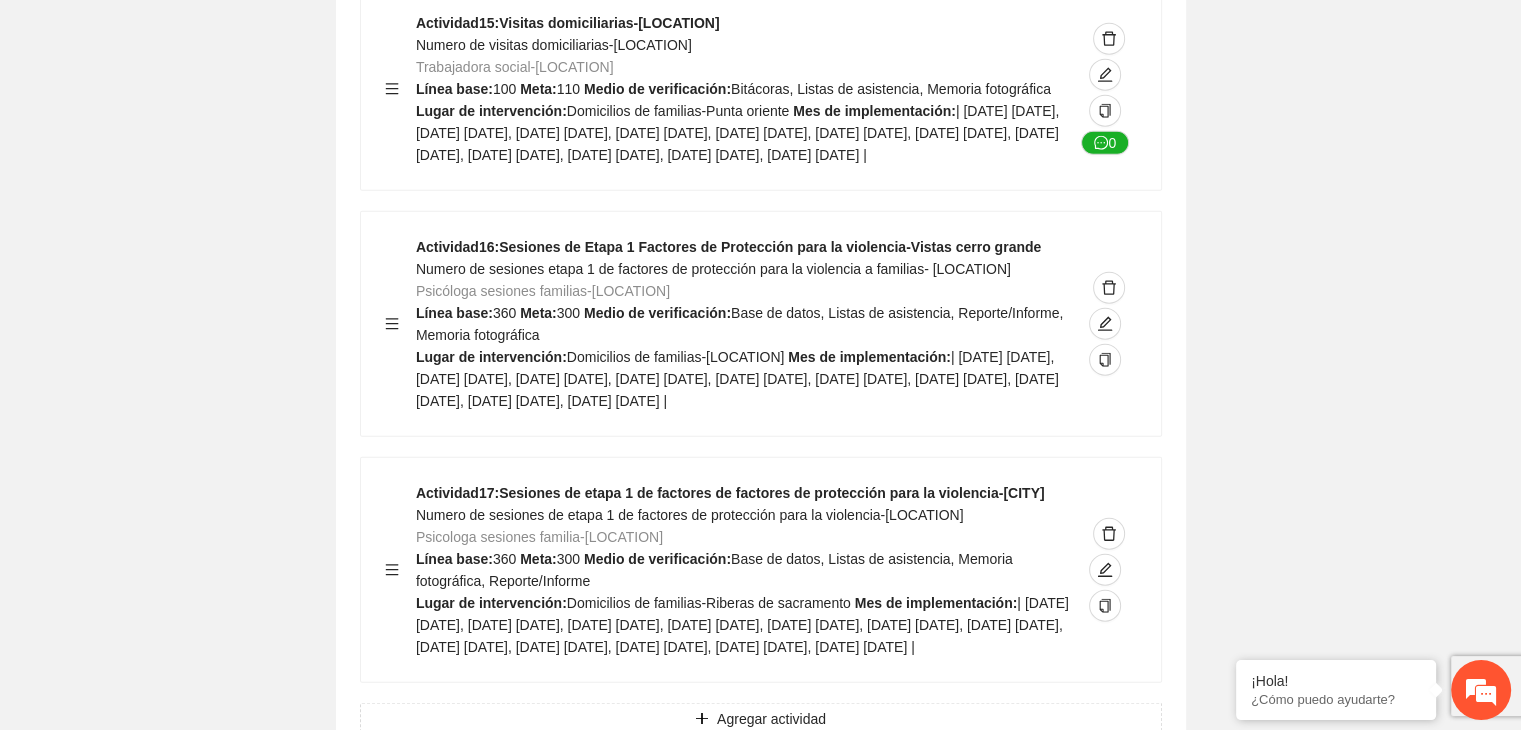 click on "Guardar Objetivo de desarrollo   Exportar Contribuir a la disminución de incidencia en violencia familiar en las zonas de [LOCATION], [LOCATION] y [LOCATION] del Municipio   de Chihuahua. Indicadores Indicador  1 :   Violencia familiar disminuyendo en un 5% en [LOCATION] Número de carpetas de investigación de Violencia familiar   disminuyendo en un 5% en [LOCATION] Metodología:   Se solicita información al Observatorio Ciudadano de FICOSEC sobre el número de carpetas de violencia familiar en las colonias de intervención Línea base:  29   Meta:  25   Fórmula:  Suma de carpetas de investigación de violencia familiar disminuyendo   en un 5% en [LOCATION]   Meto de verificación:  Reporte/Informe 0 Indicador  2 :   Violencia familiar disminuyendo en un 5% en [LOCATION] Número de carpetas de investigación de Violencia familiar   disminuyendo en un 5% en [LOCATION] Metodología:  Línea base:  63   Meta:  56   Fórmula:     Meto de verificación:  Reporte/Informe 0 3 :" at bounding box center (760, -5507) 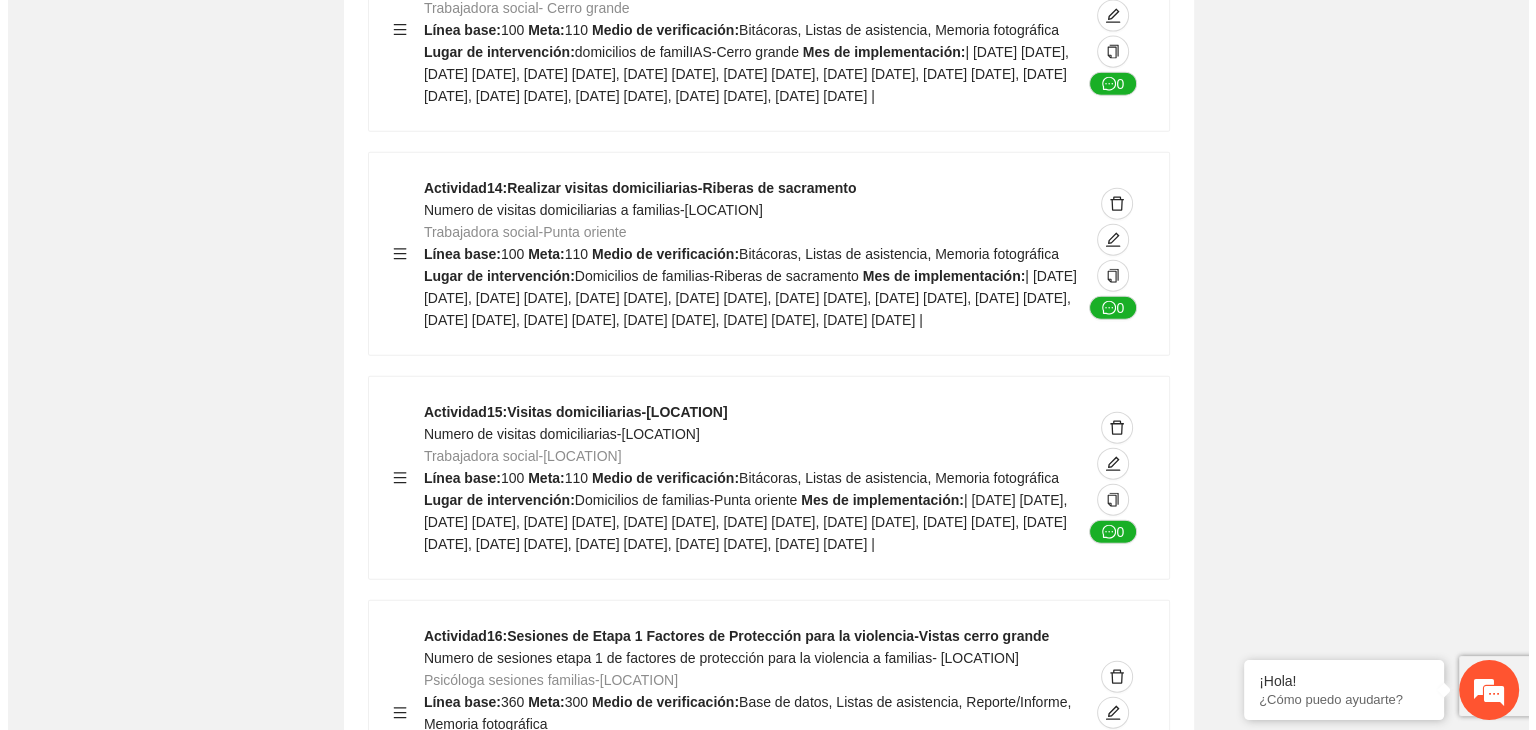 scroll, scrollTop: 12291, scrollLeft: 0, axis: vertical 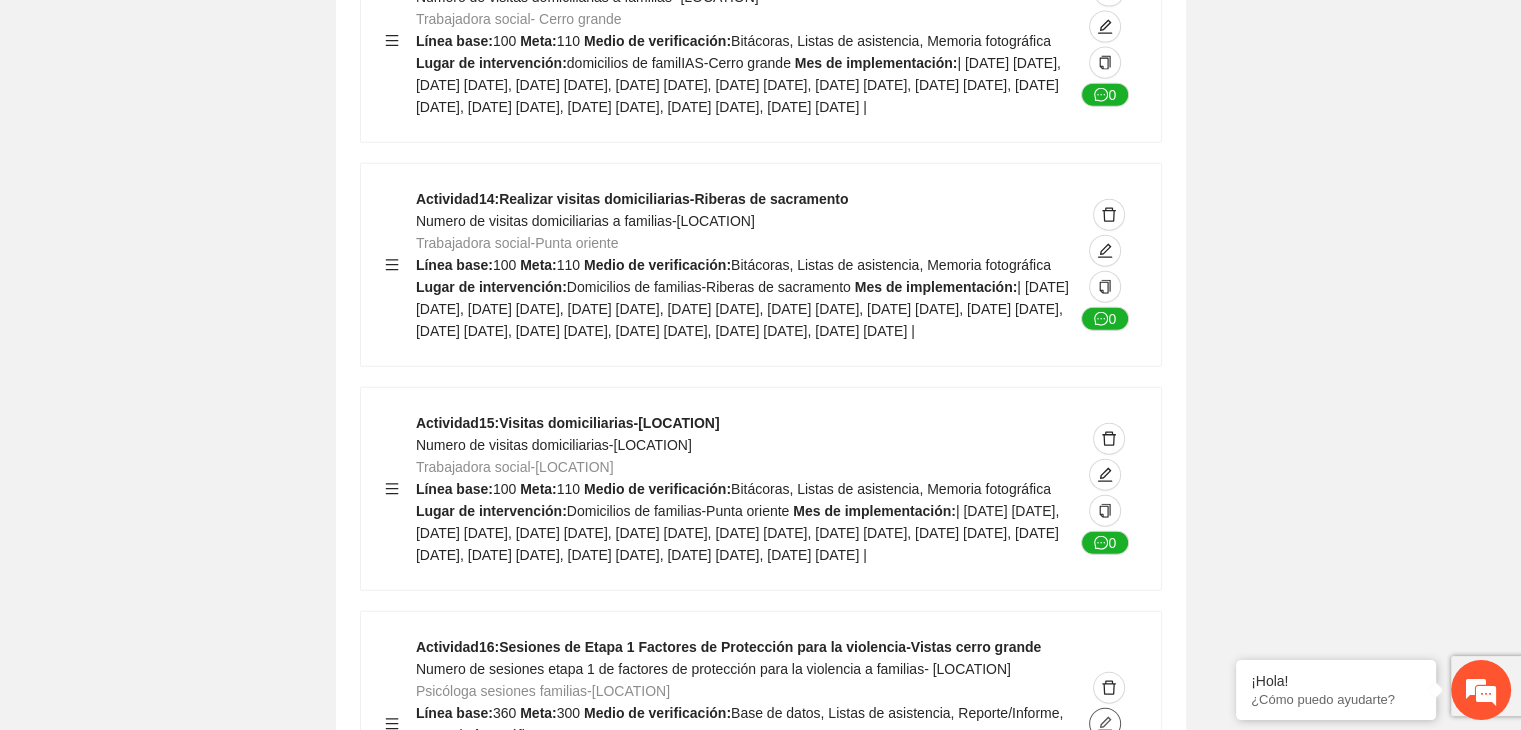 click 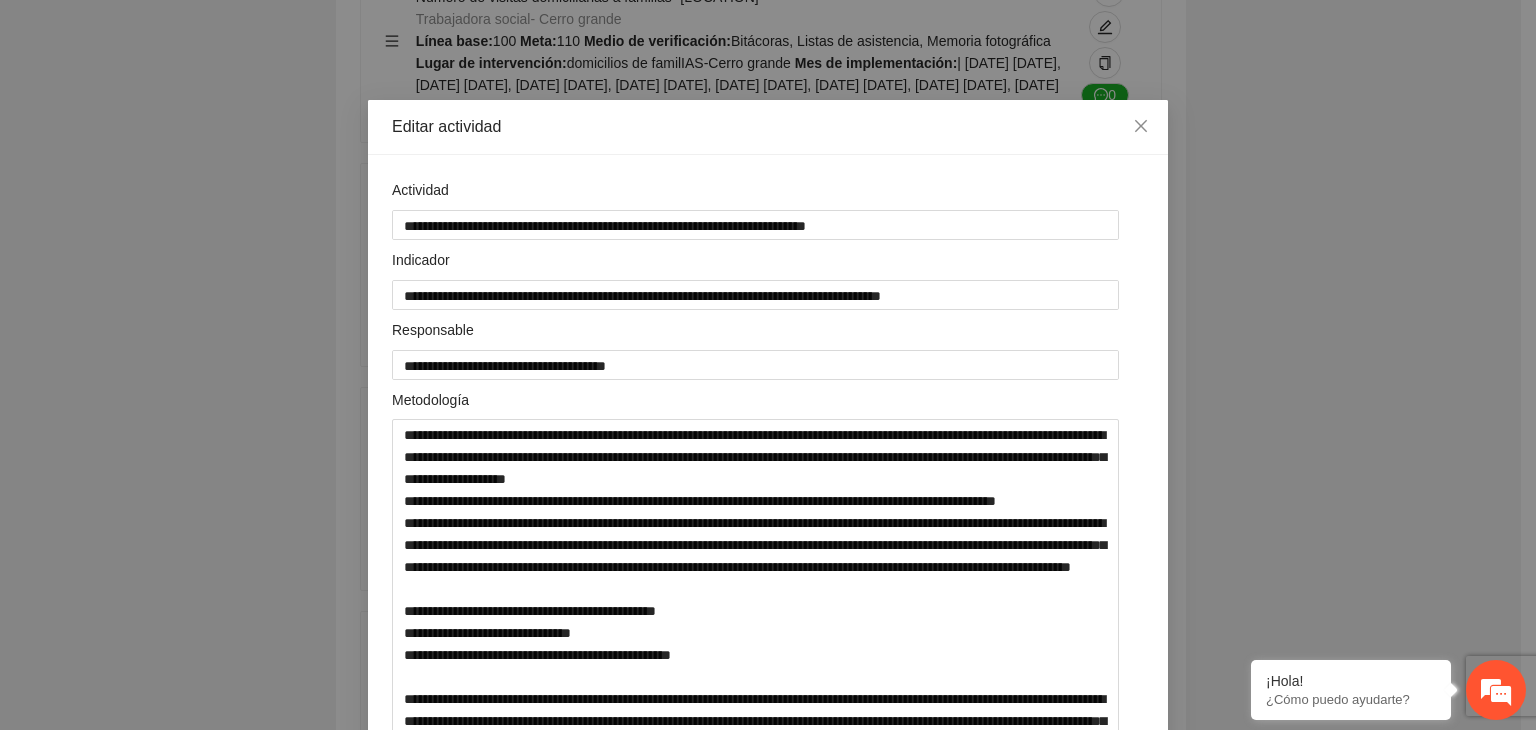 click on "**********" at bounding box center (768, 365) 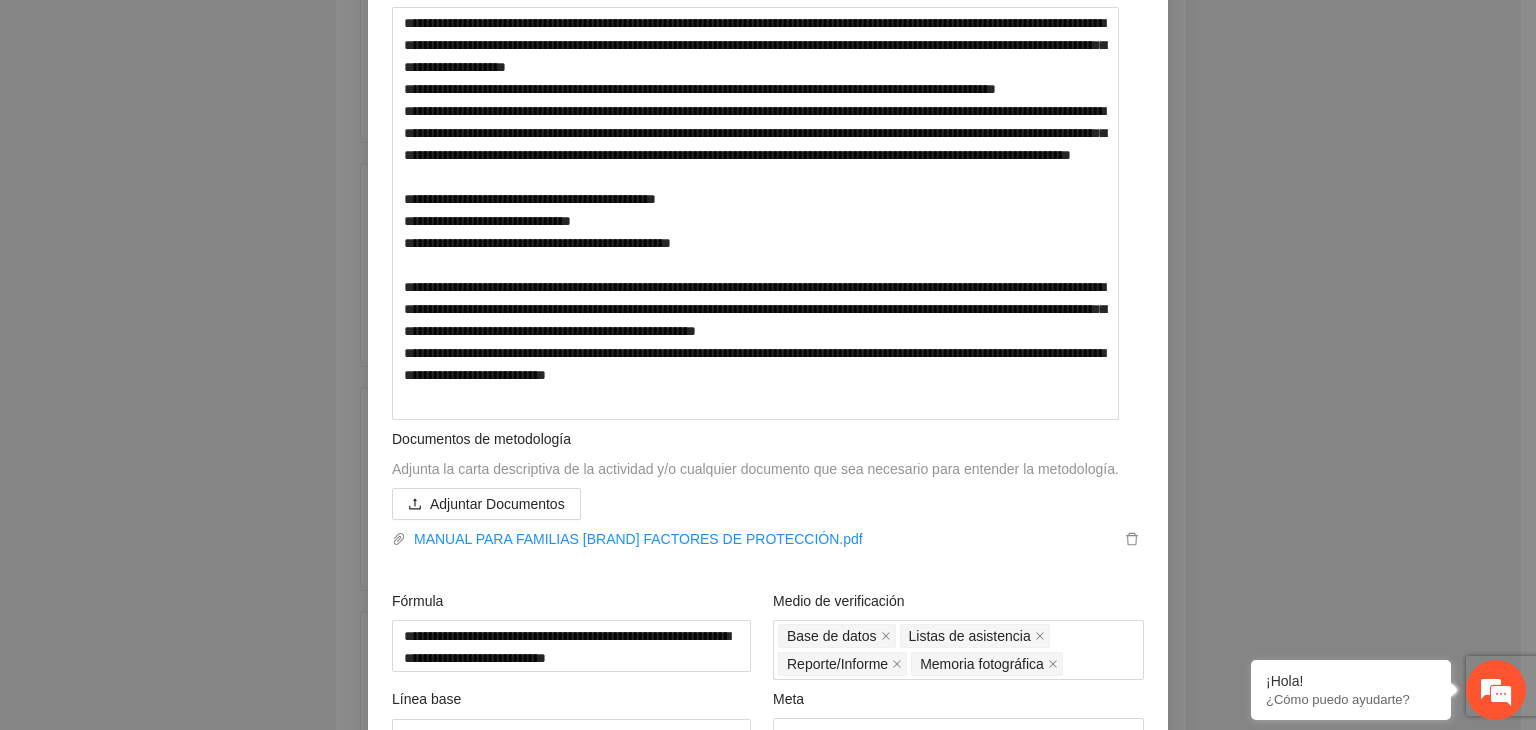 scroll, scrollTop: 480, scrollLeft: 0, axis: vertical 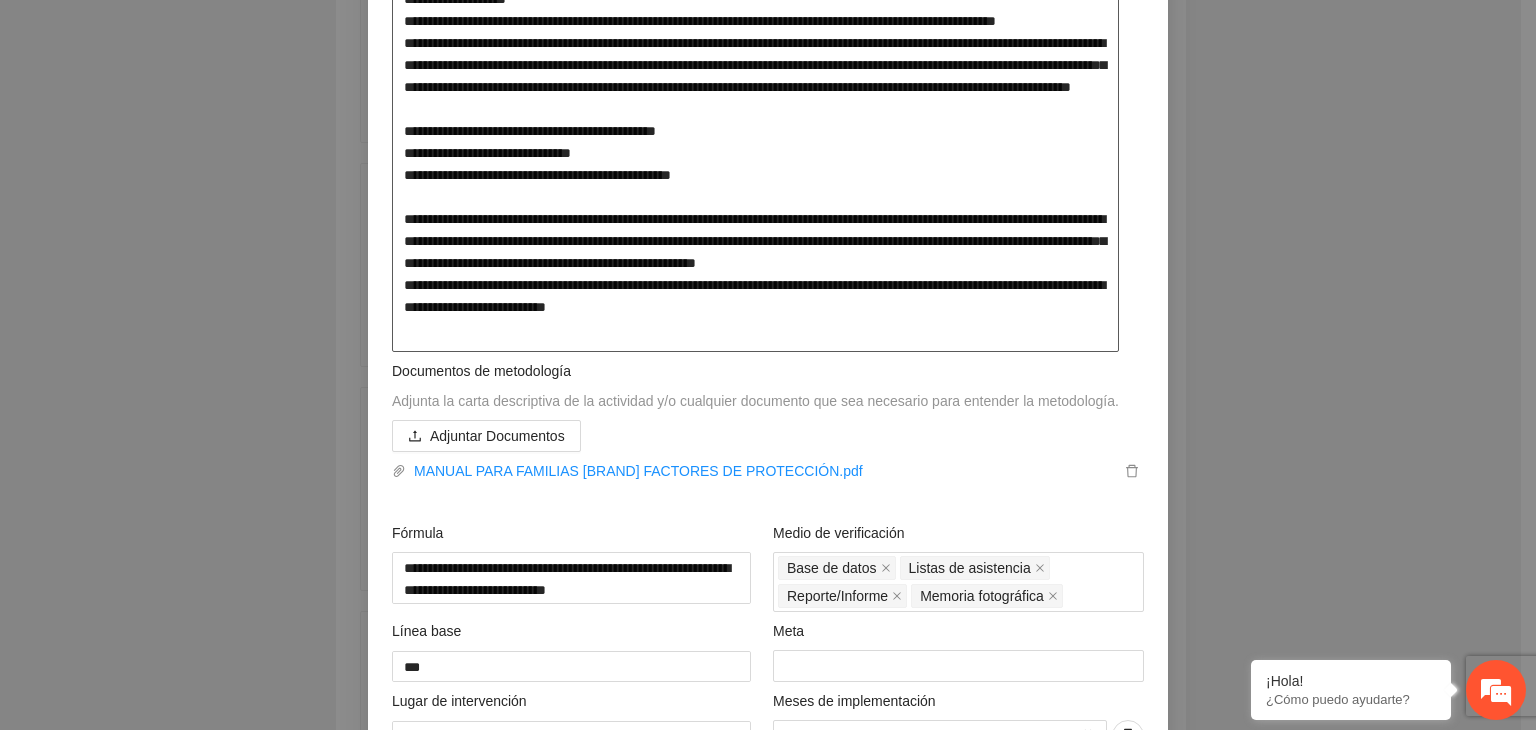 drag, startPoint x: 396, startPoint y: 258, endPoint x: 795, endPoint y: 361, distance: 412.08008 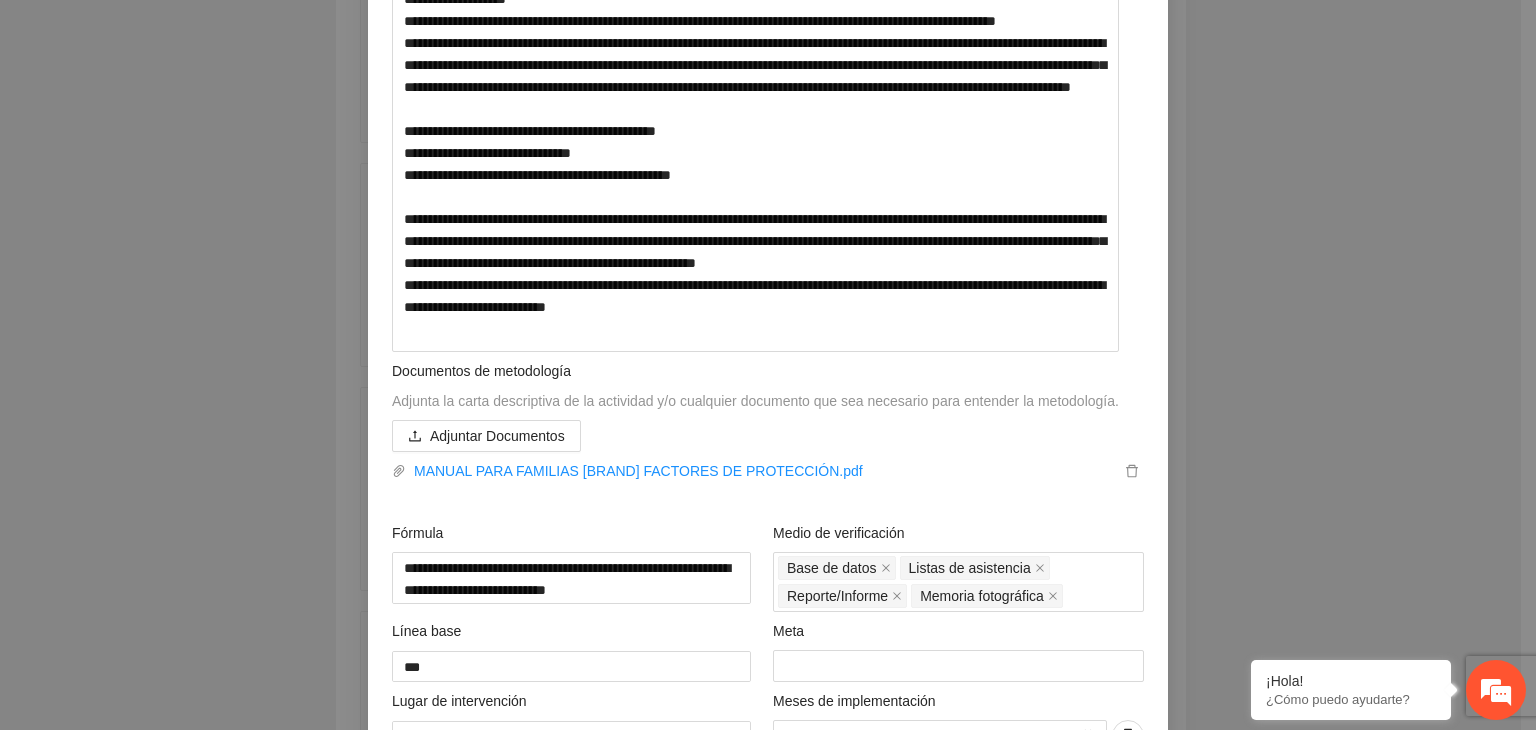 click on "**********" at bounding box center (768, 365) 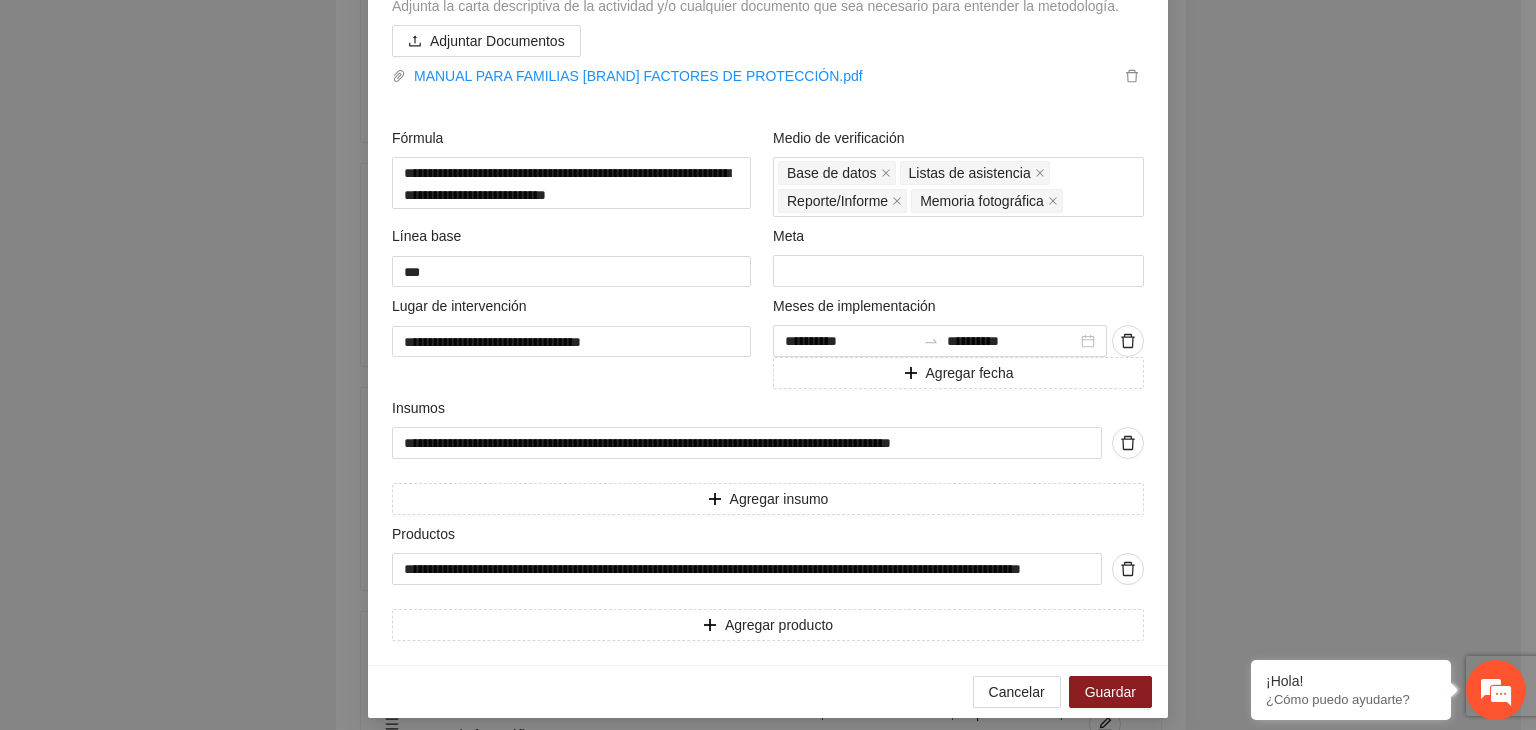 scroll, scrollTop: 901, scrollLeft: 0, axis: vertical 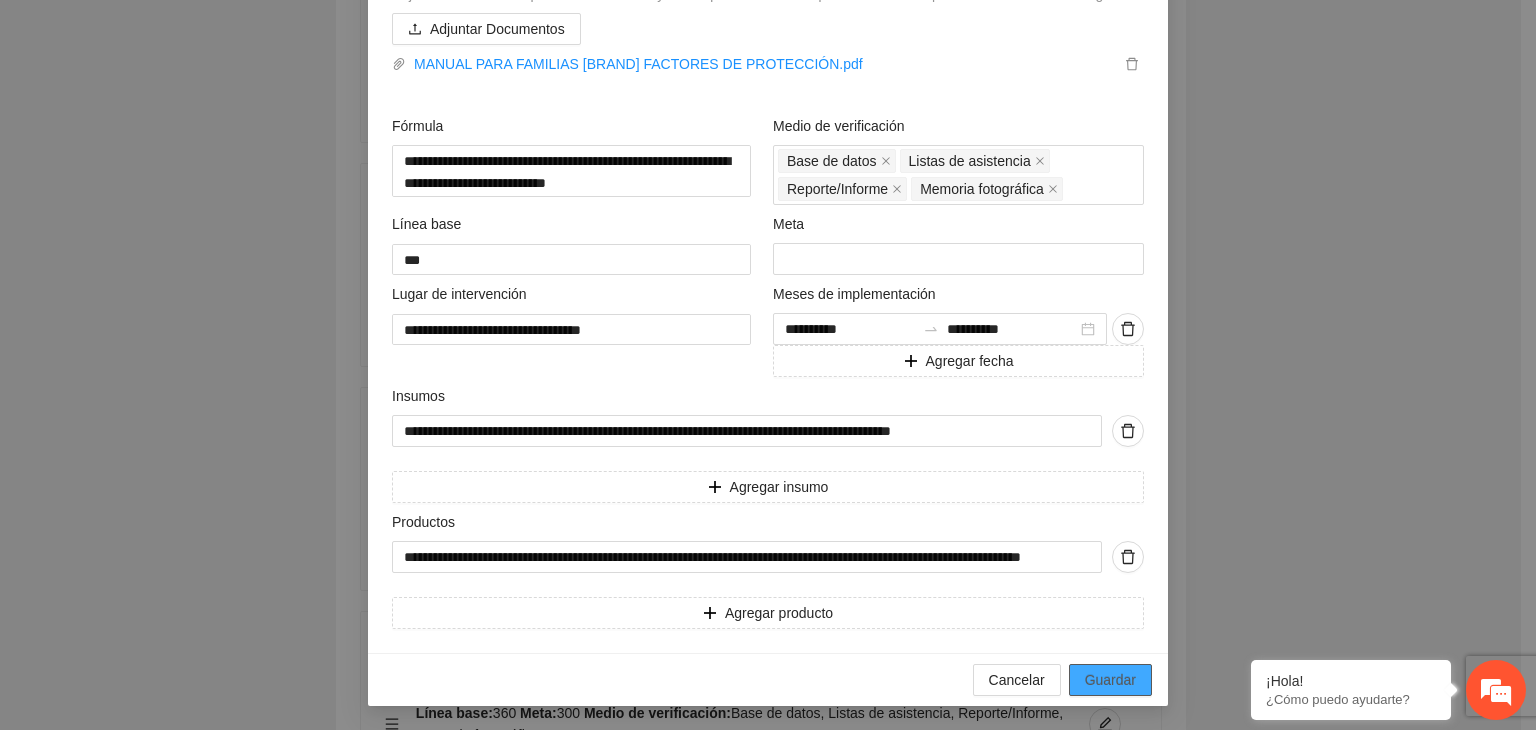 click on "Guardar" at bounding box center [1110, 680] 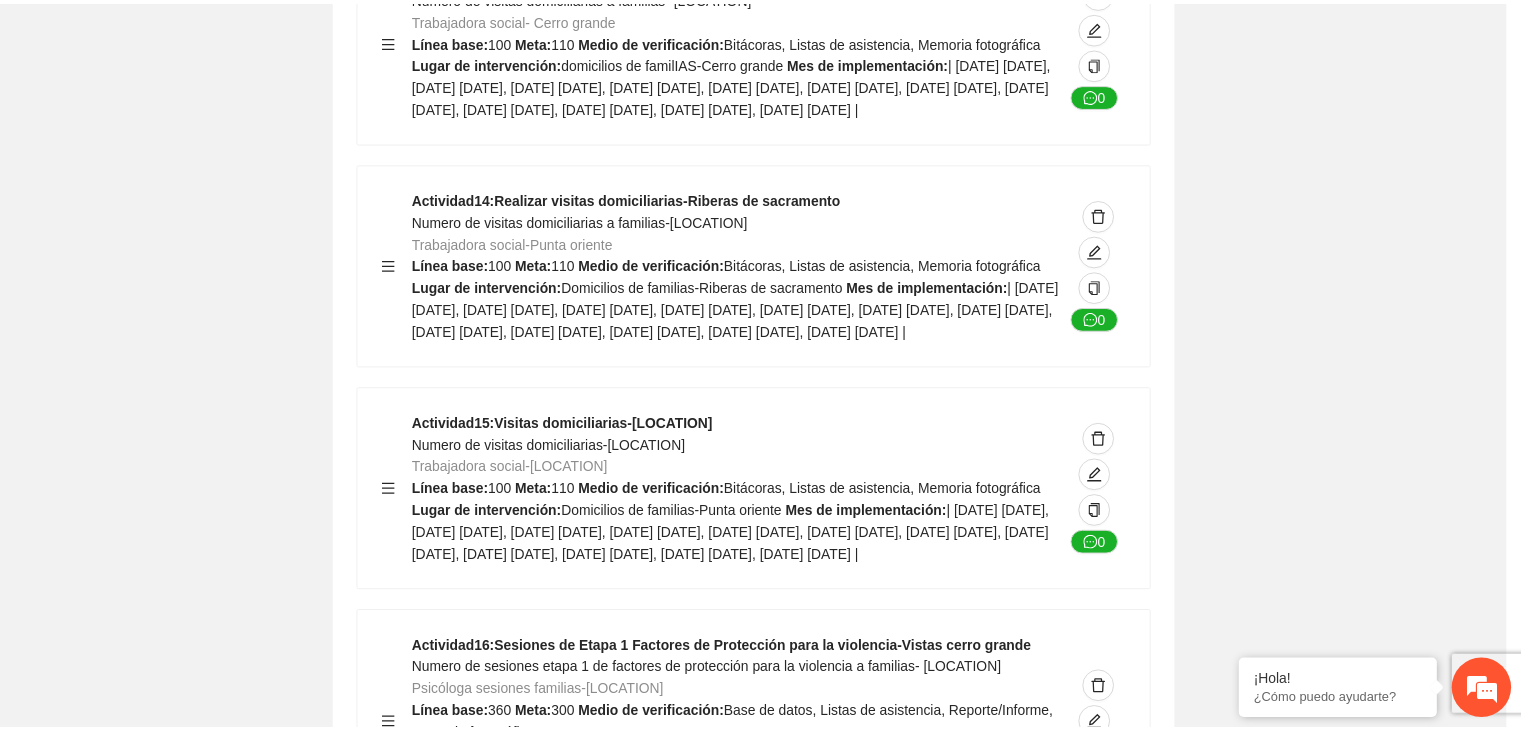 scroll, scrollTop: 234, scrollLeft: 0, axis: vertical 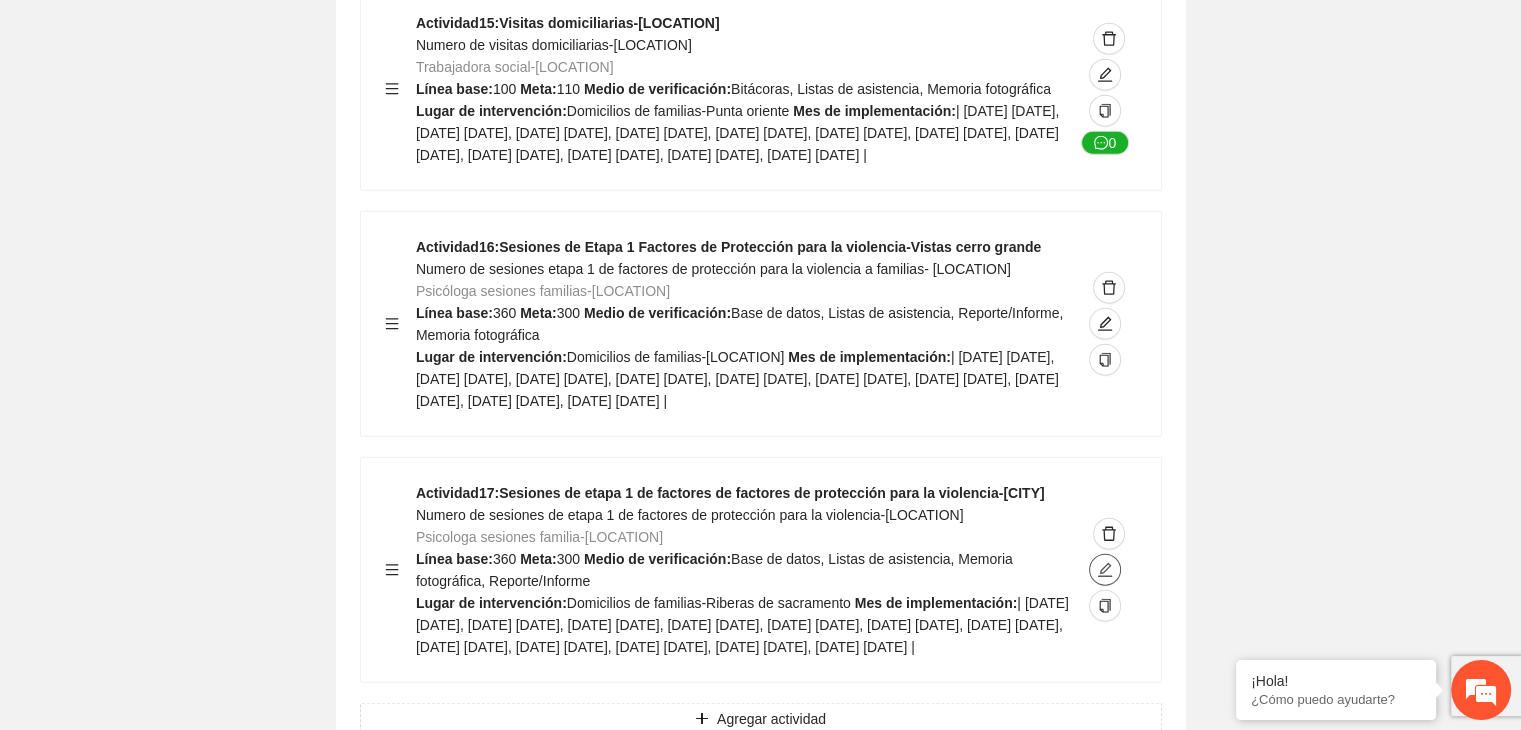 click 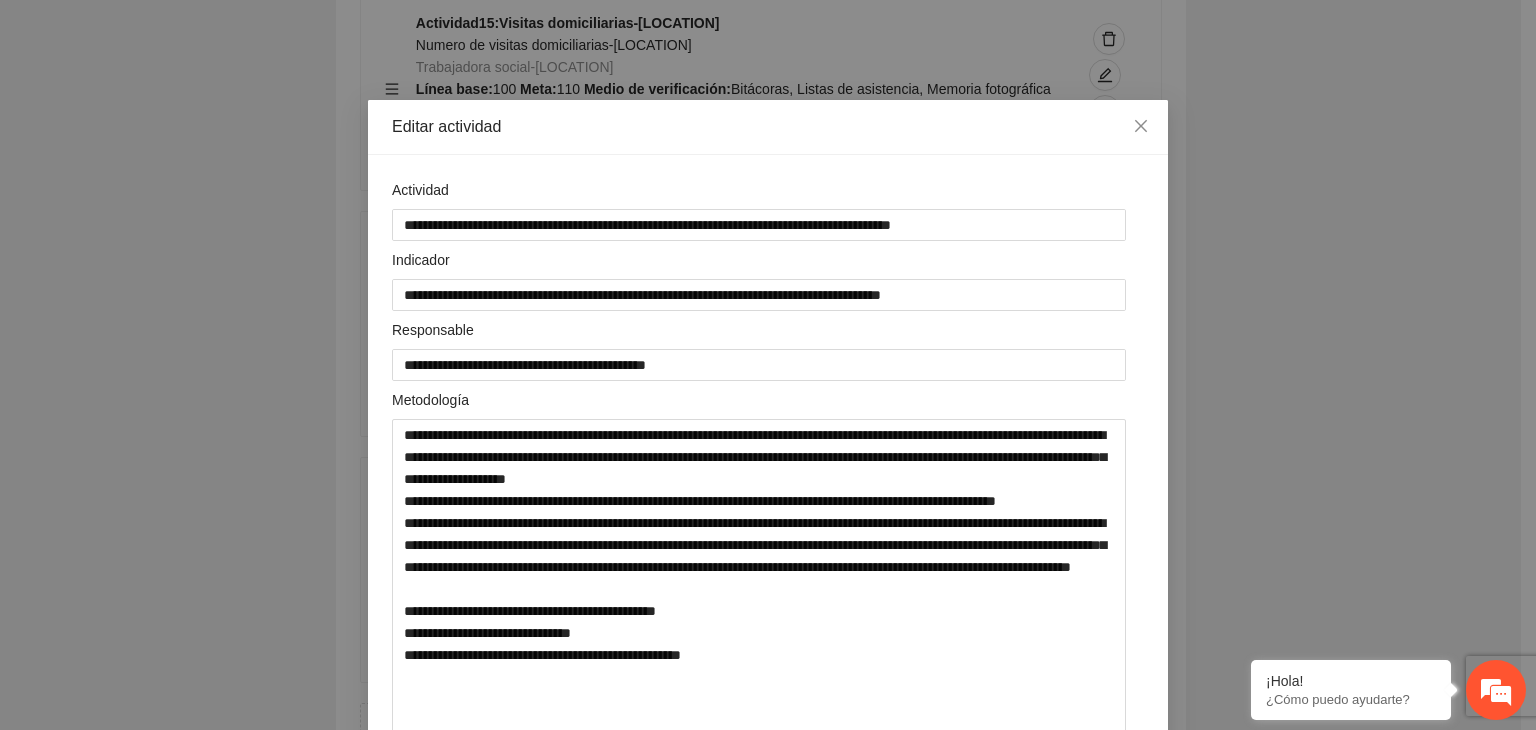 click on "**********" at bounding box center (768, 365) 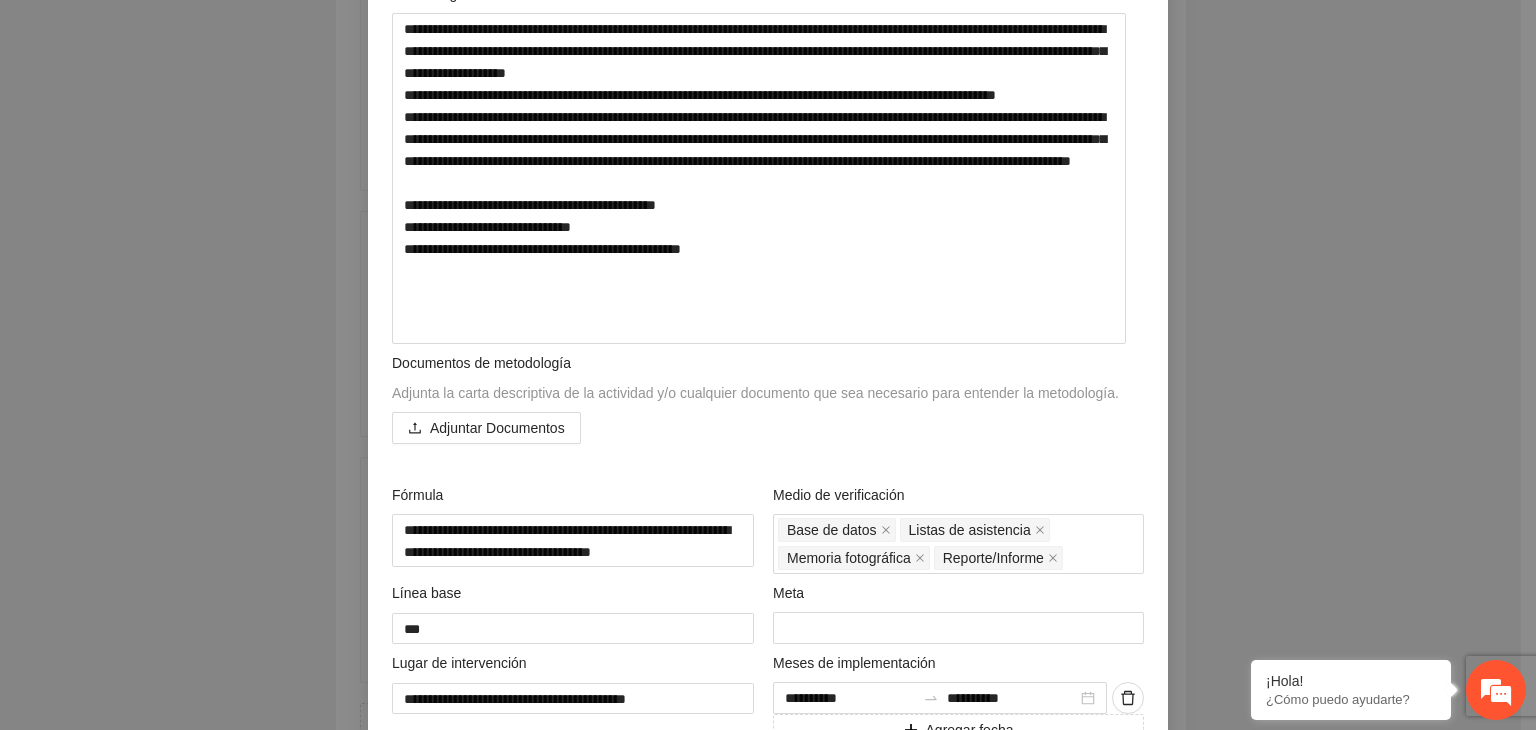 scroll, scrollTop: 480, scrollLeft: 0, axis: vertical 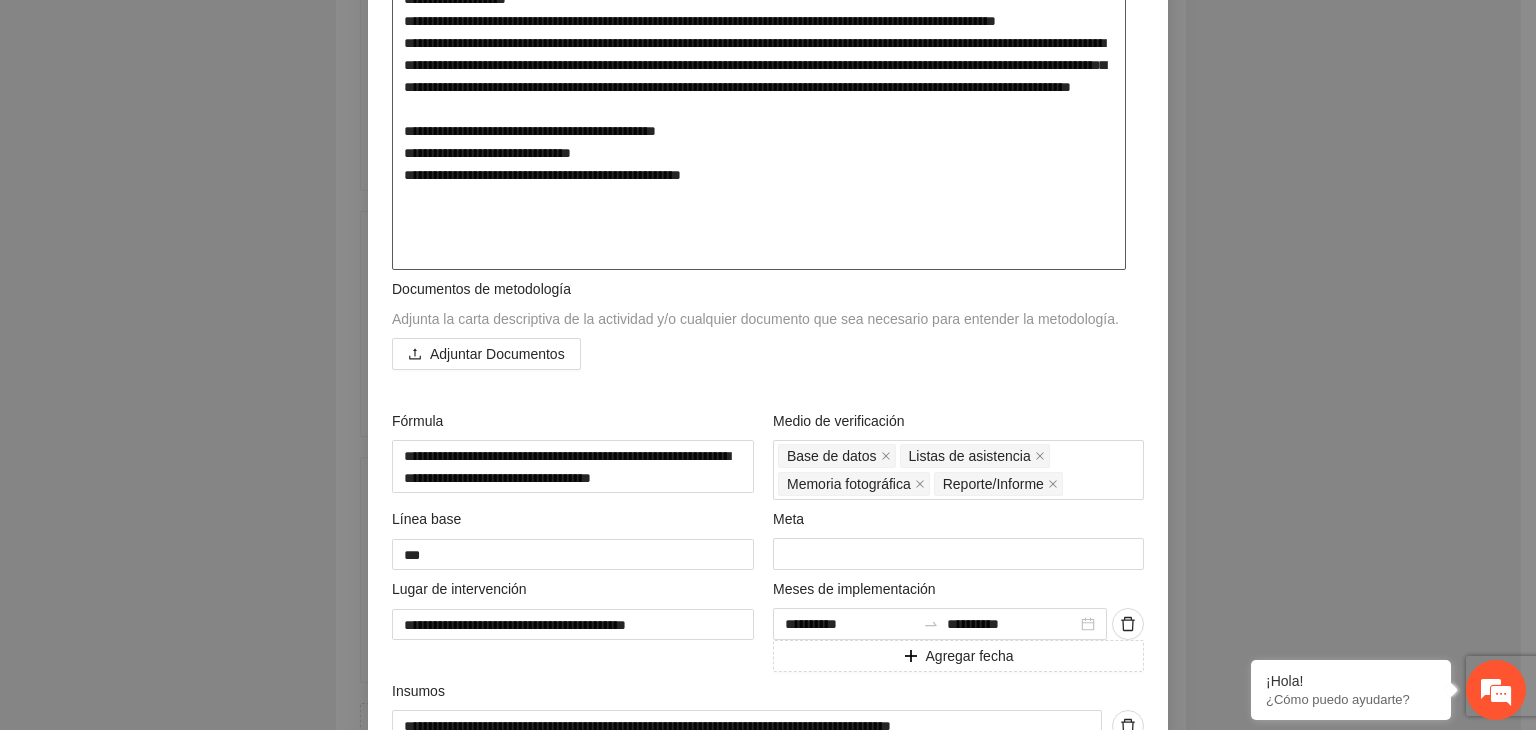 click on "**********" at bounding box center (759, 104) 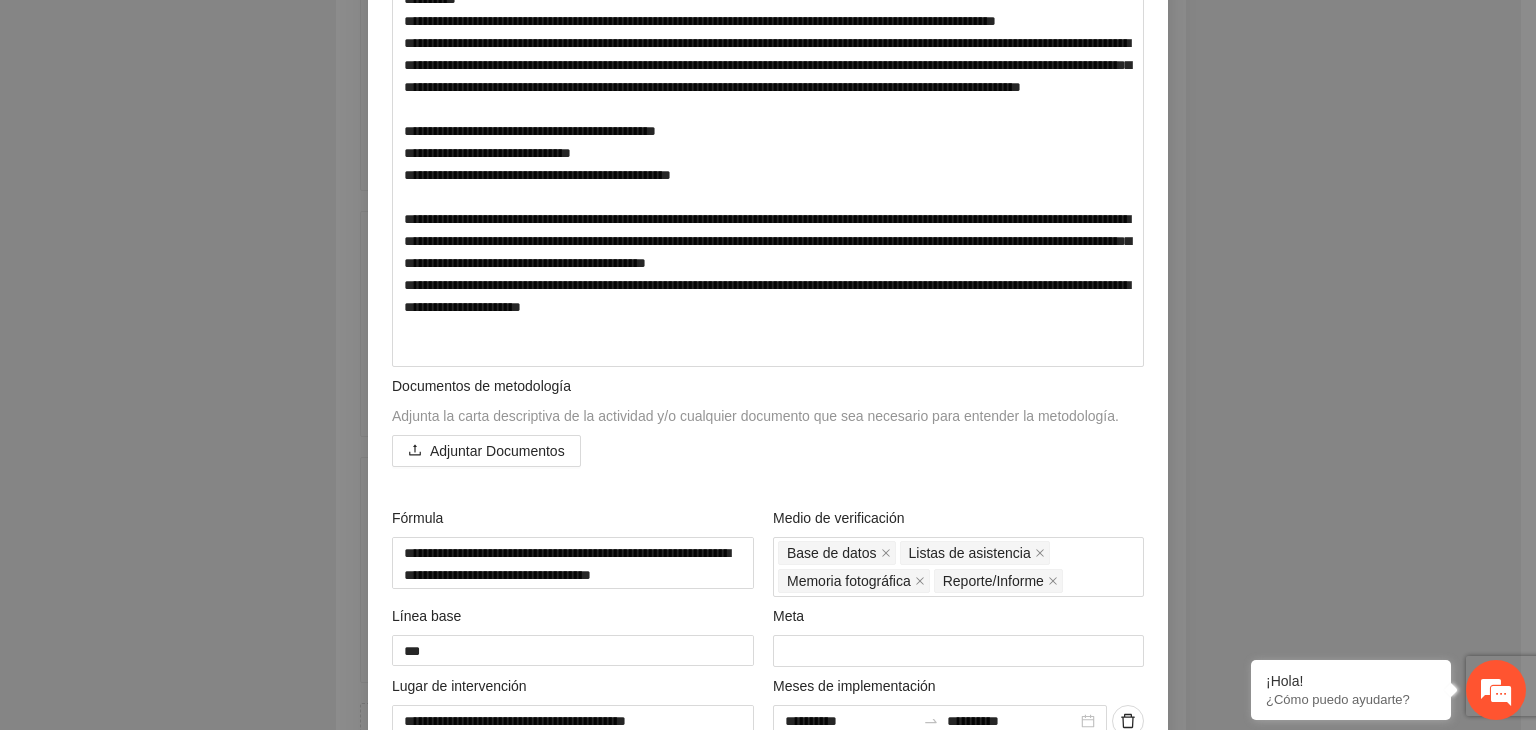 click on "**********" at bounding box center [768, 365] 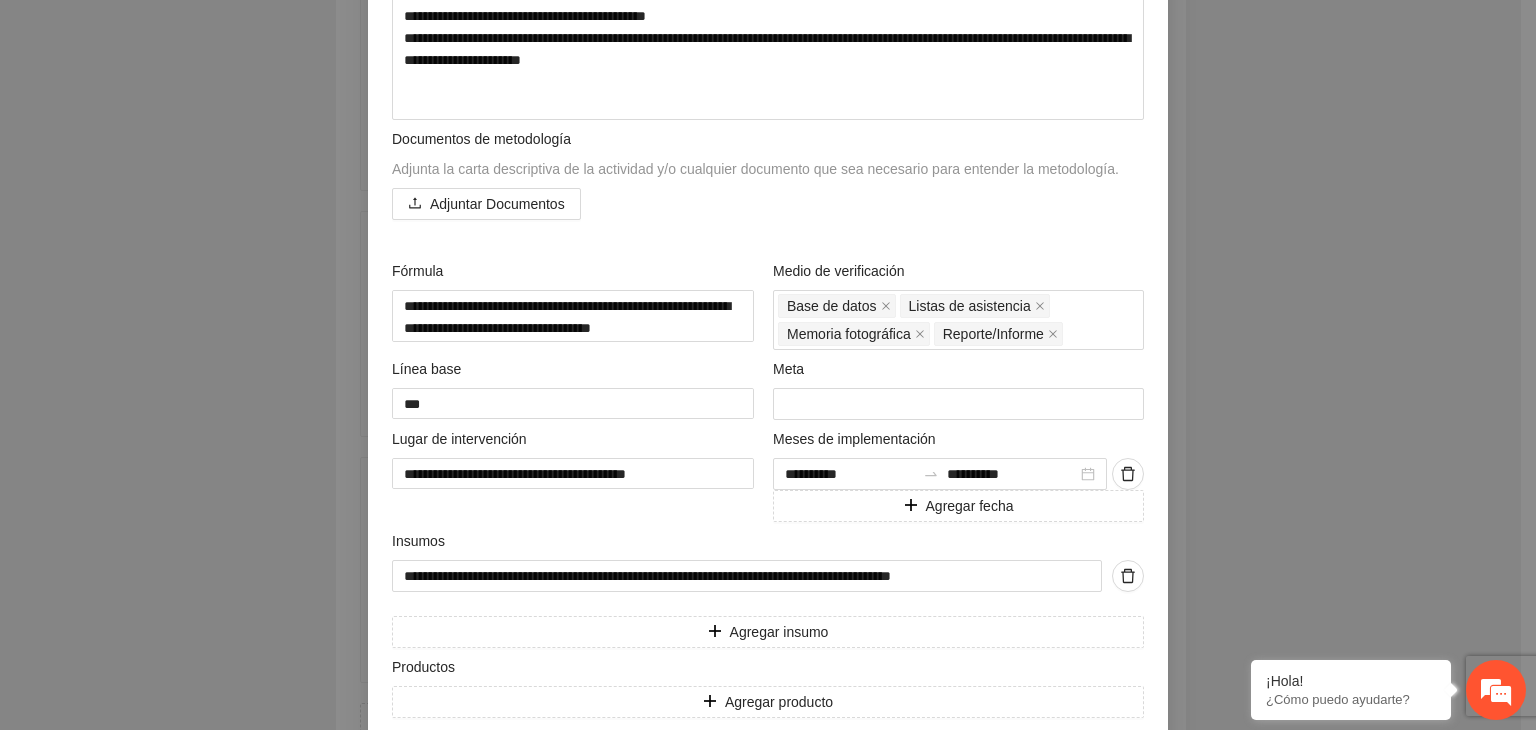 scroll, scrollTop: 815, scrollLeft: 0, axis: vertical 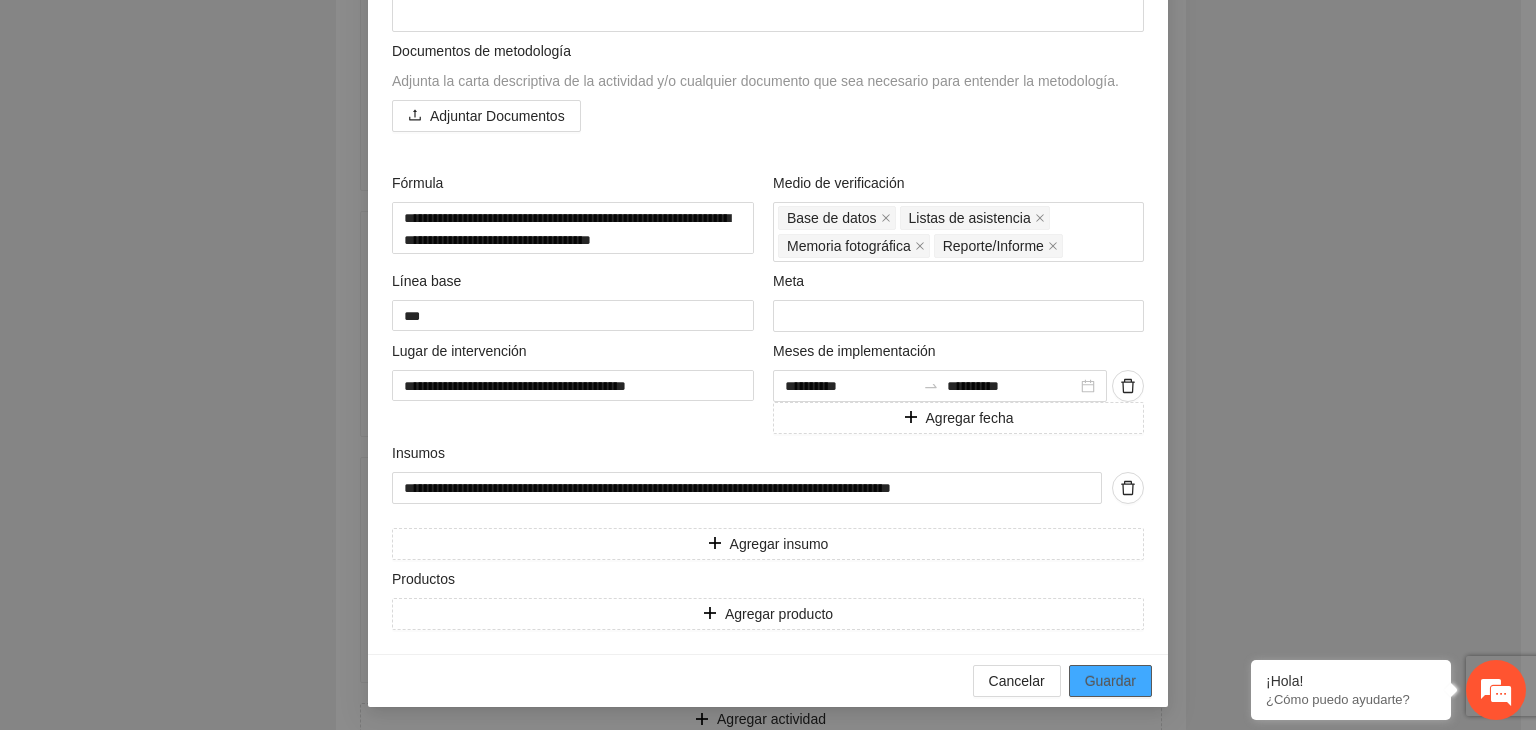 click on "Guardar" at bounding box center [1110, 681] 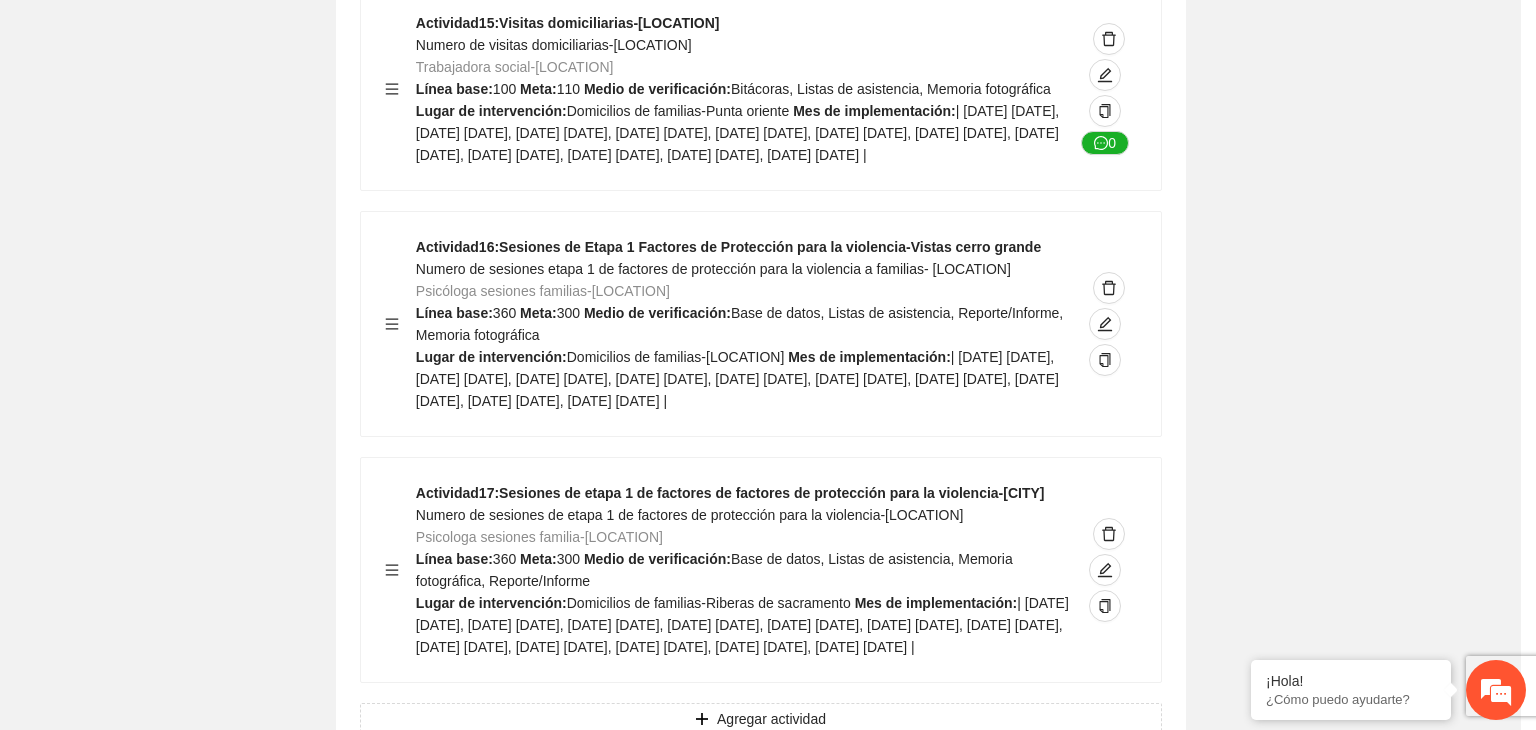 scroll, scrollTop: 204, scrollLeft: 0, axis: vertical 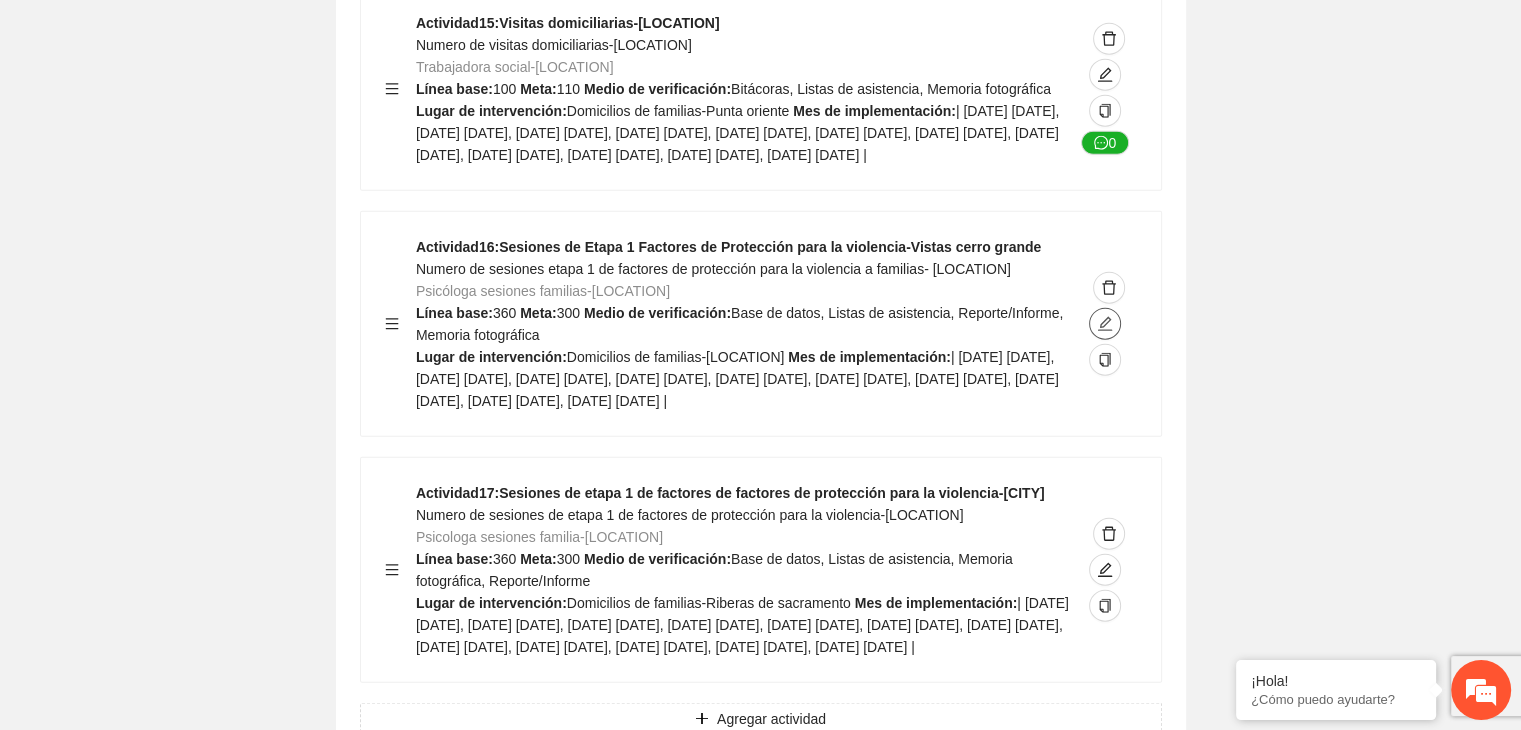 click 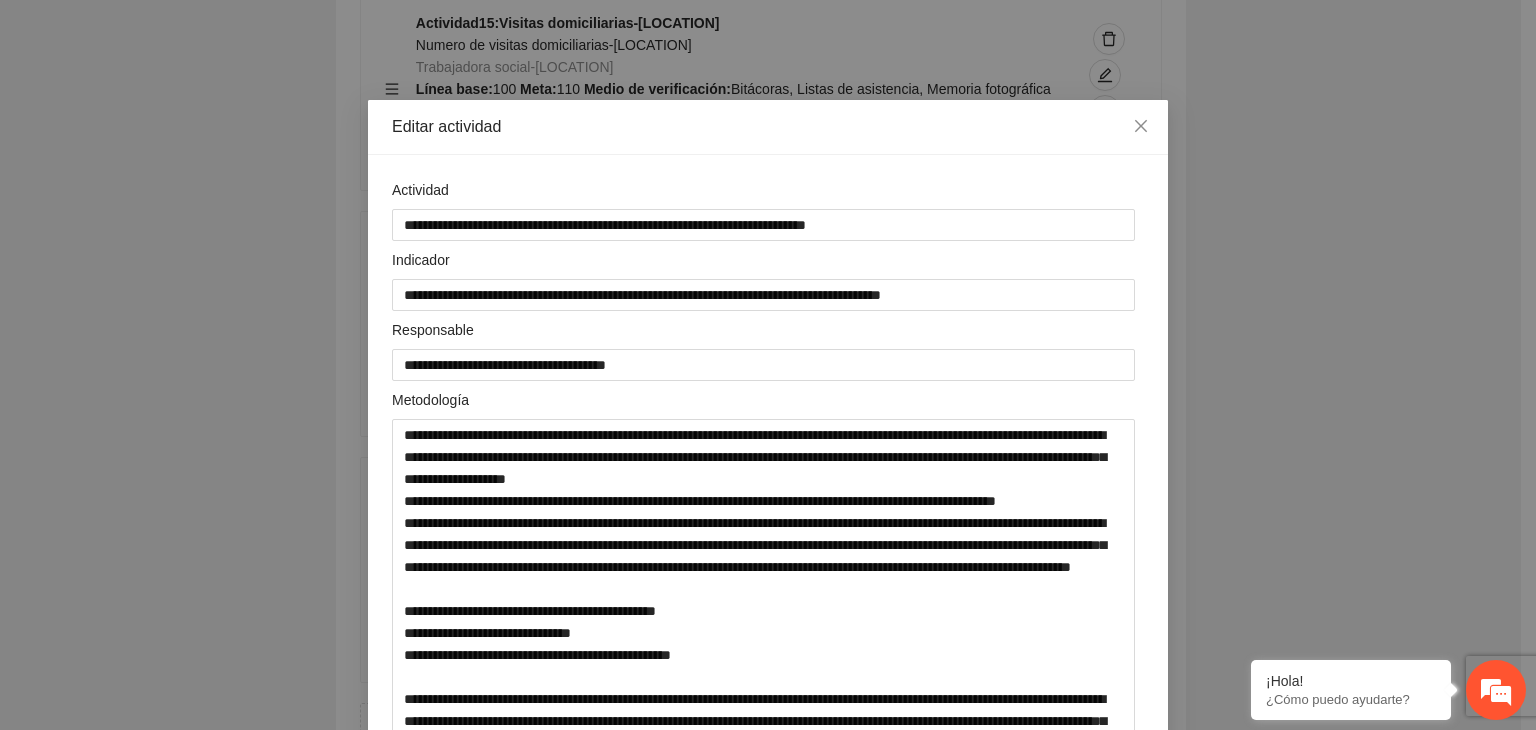 click on "**********" at bounding box center (768, 365) 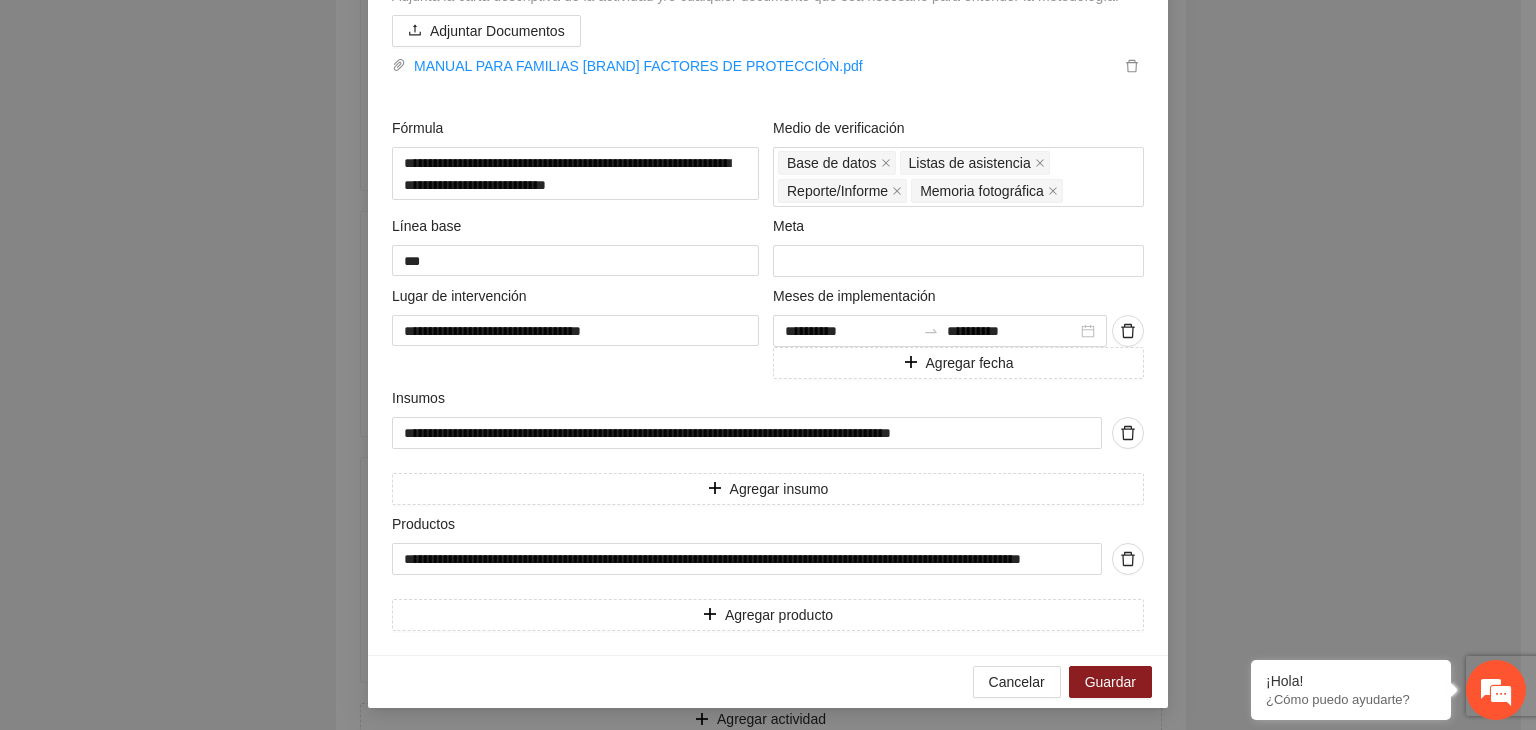 scroll, scrollTop: 901, scrollLeft: 0, axis: vertical 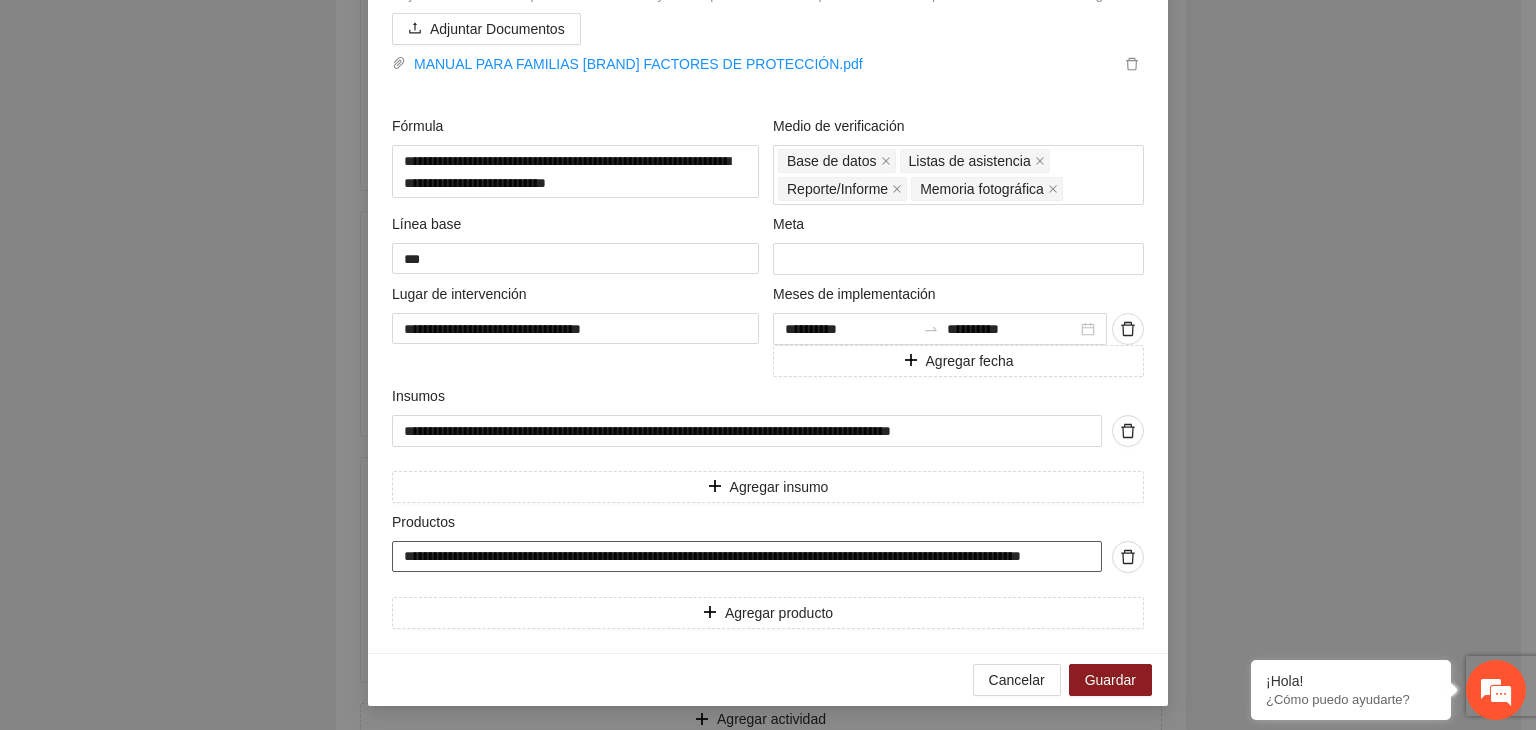 drag, startPoint x: 394, startPoint y: 557, endPoint x: 1496, endPoint y: 525, distance: 1102.4645 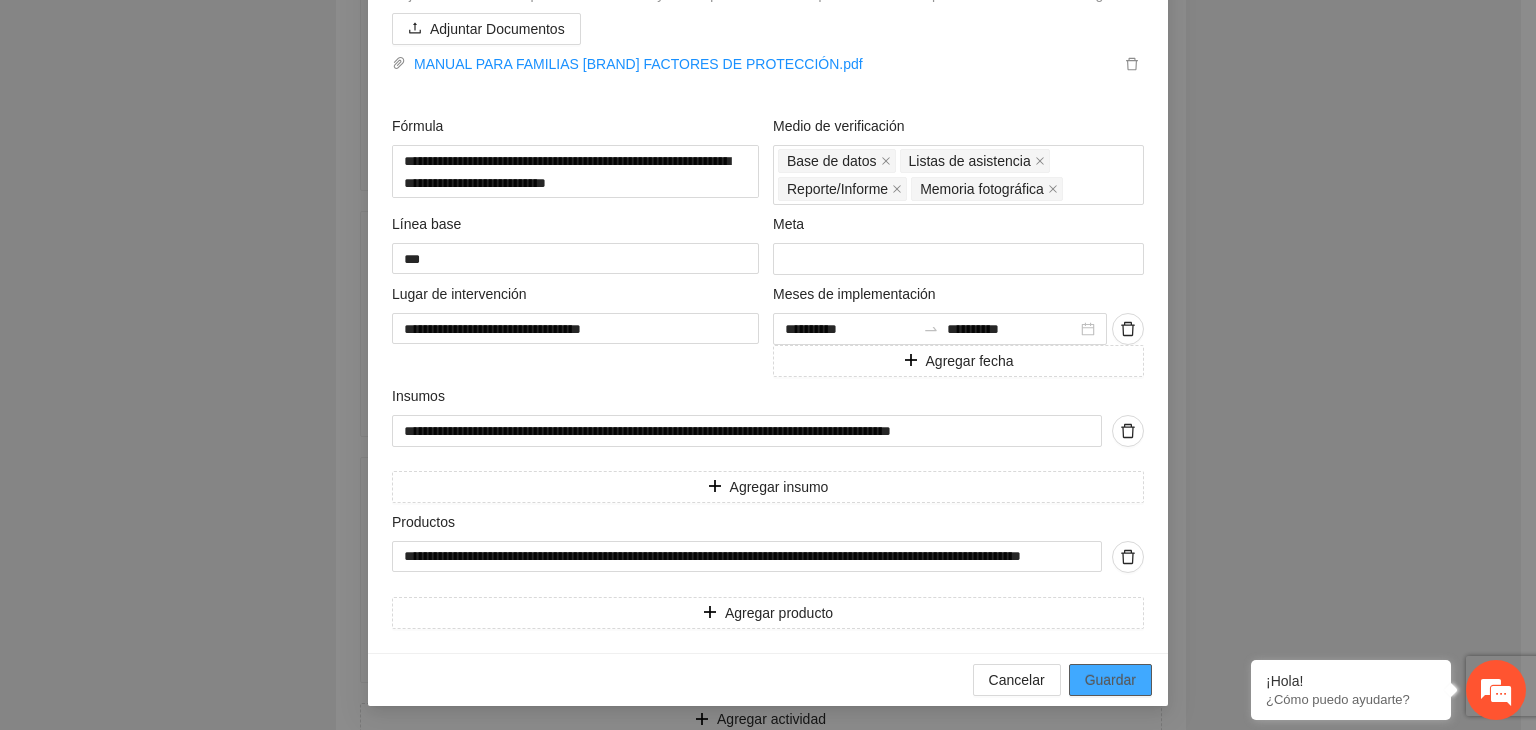 click on "Guardar" at bounding box center (1110, 680) 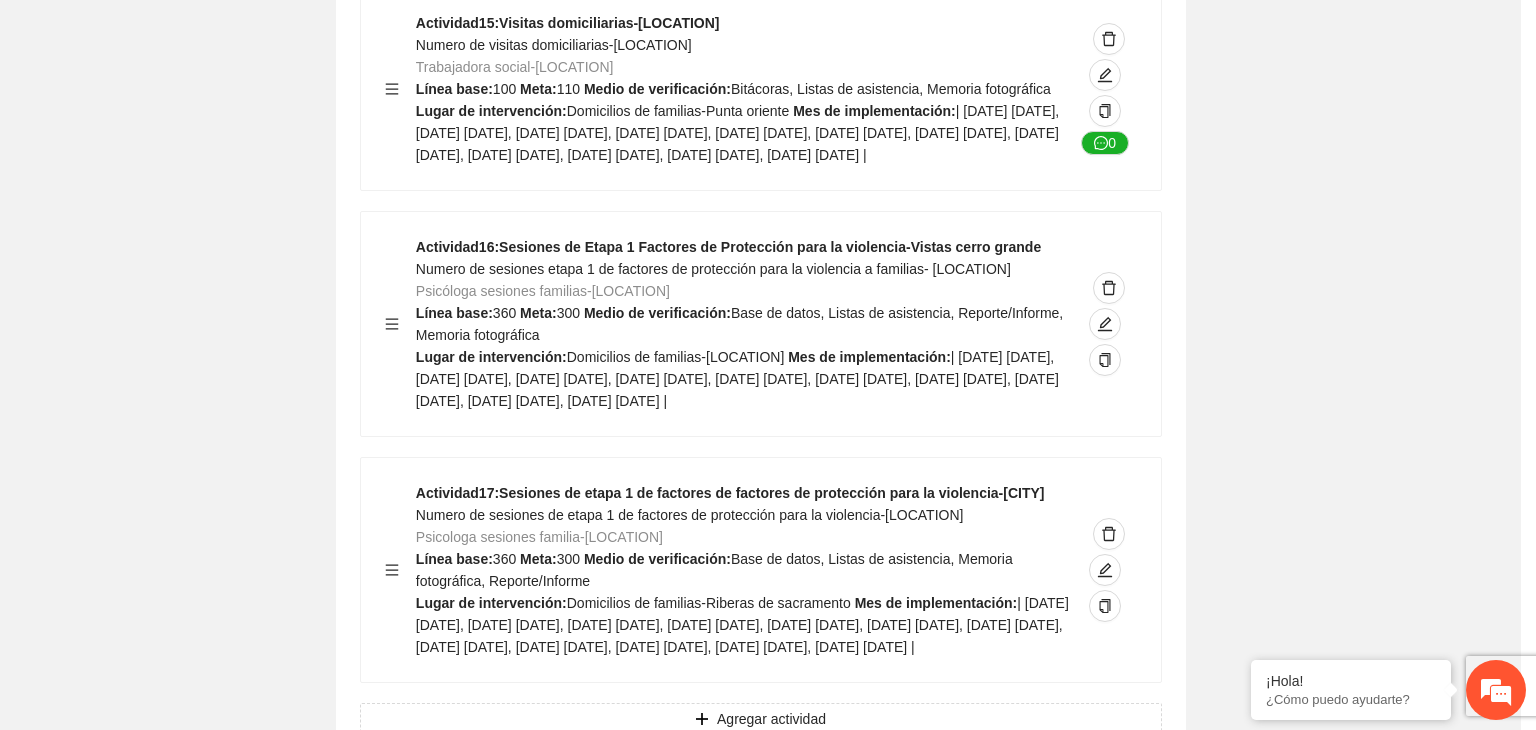 scroll, scrollTop: 234, scrollLeft: 0, axis: vertical 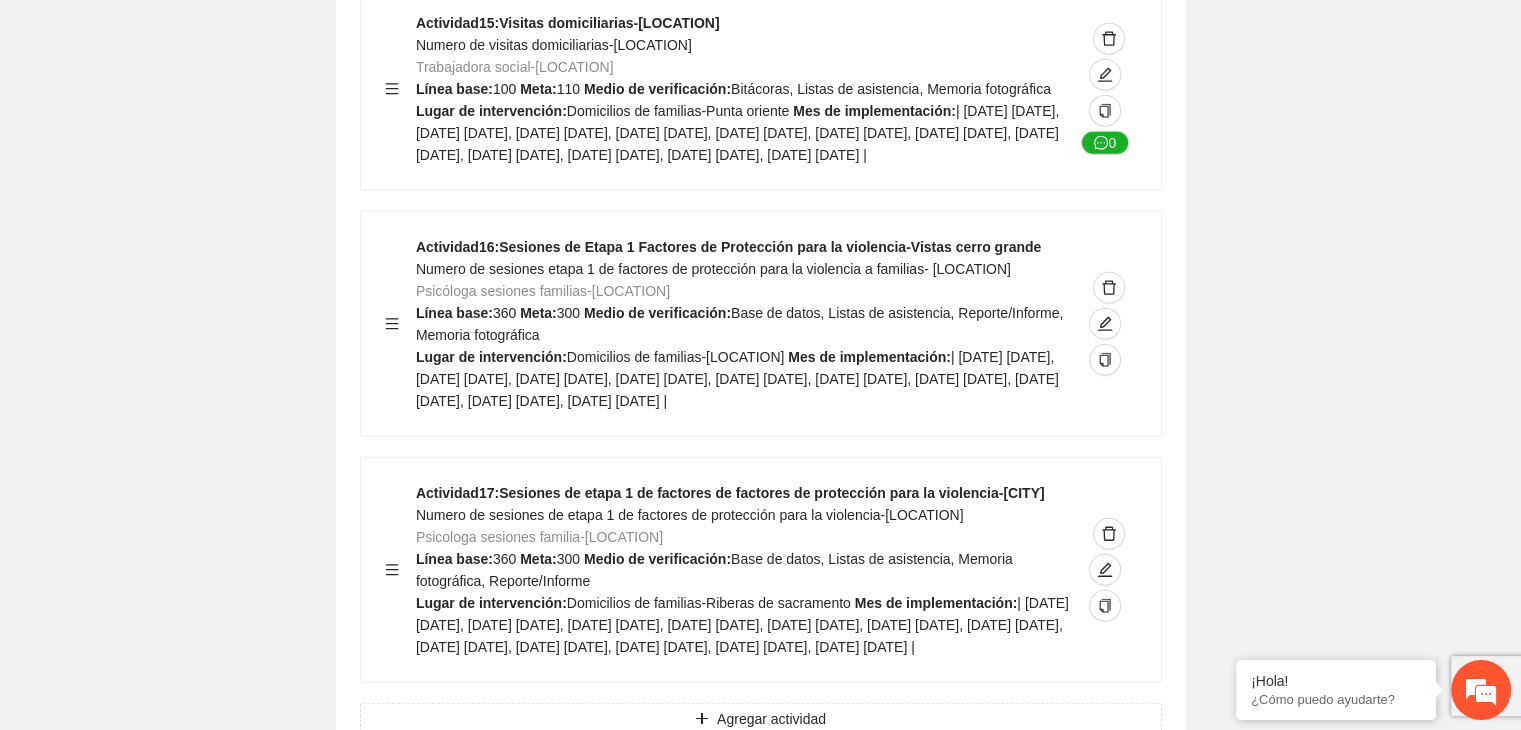 click on "Guardar Objetivo de desarrollo   Exportar Contribuir a la disminución de incidencia en violencia familiar en las zonas de [LOCATION], [LOCATION] y [LOCATION] del Municipio   de Chihuahua. Indicadores Indicador  1 :   Violencia familiar disminuyendo en un 5% en [LOCATION] Número de carpetas de investigación de Violencia familiar   disminuyendo en un 5% en [LOCATION] Metodología:   Se solicita información al Observatorio Ciudadano de FICOSEC sobre el número de carpetas de violencia familiar en las colonias de intervención Línea base:  29   Meta:  25   Fórmula:  Suma de carpetas de investigación de violencia familiar disminuyendo   en un 5% en [LOCATION]   Meto de verificación:  Reporte/Informe 0 Indicador  2 :   Violencia familiar disminuyendo en un 5% en [LOCATION] Número de carpetas de investigación de Violencia familiar   disminuyendo en un 5% en [LOCATION] Metodología:  Línea base:  63   Meta:  56   Fórmula:     Meto de verificación:  Reporte/Informe 0 3 :" at bounding box center (760, -5507) 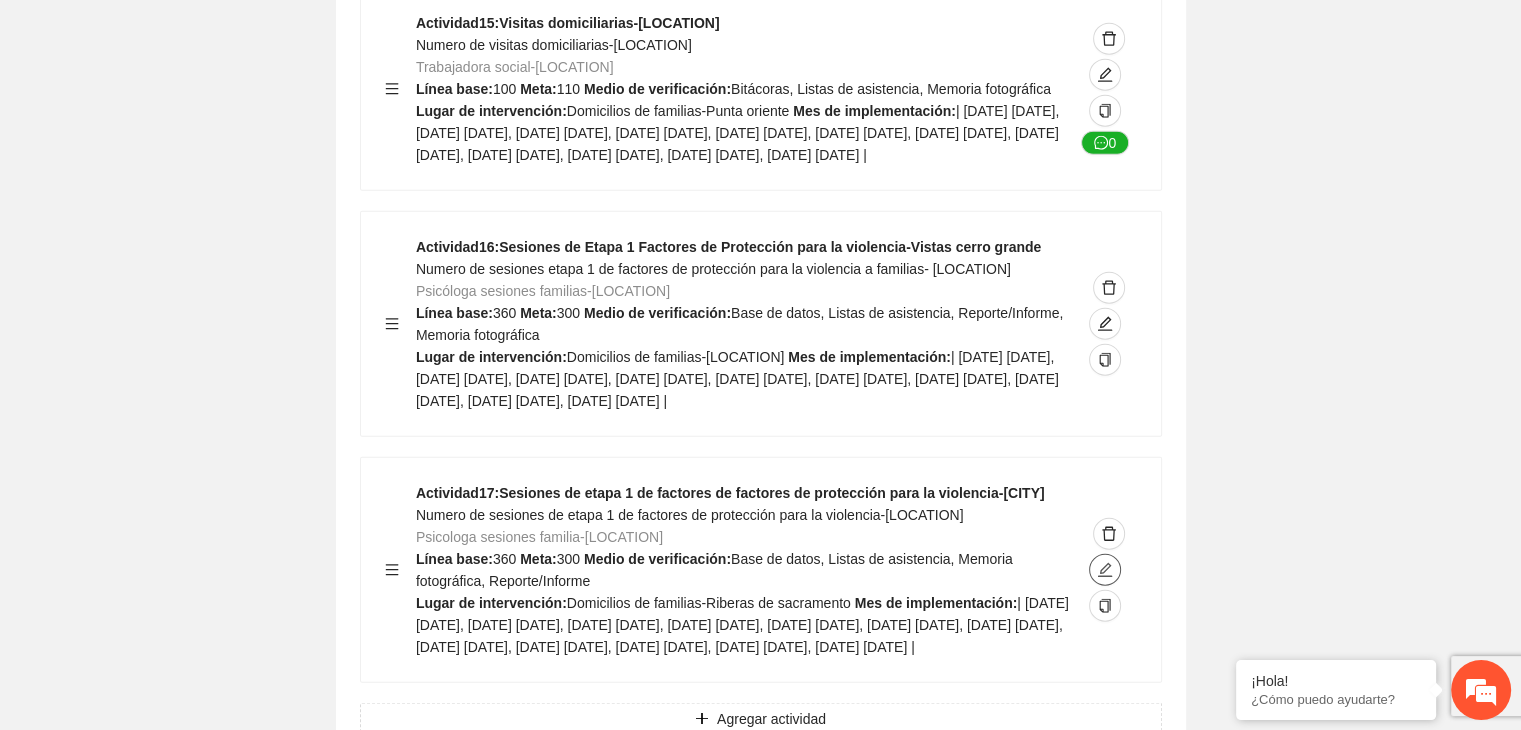 click 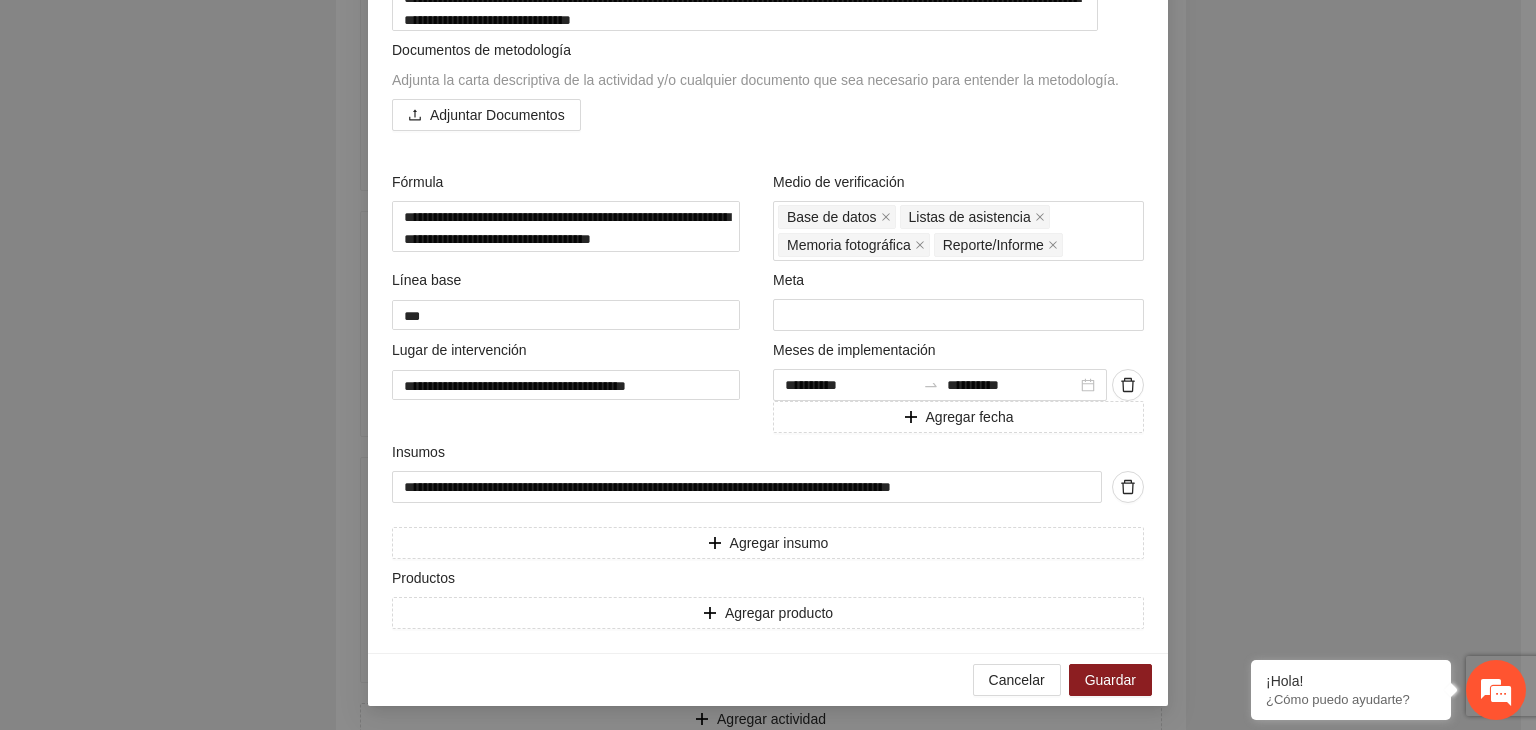 scroll, scrollTop: 815, scrollLeft: 0, axis: vertical 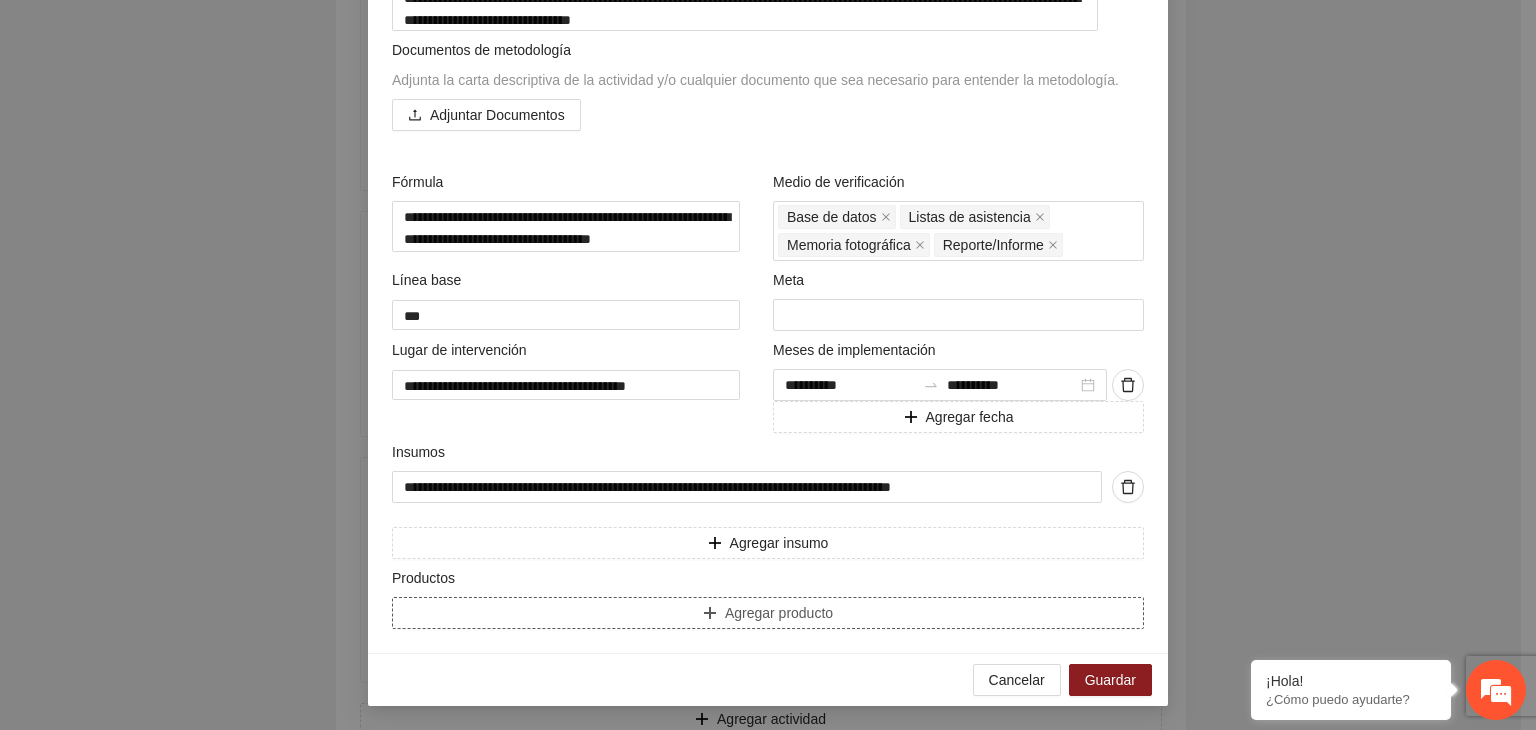 click on "Agregar producto" at bounding box center (768, 613) 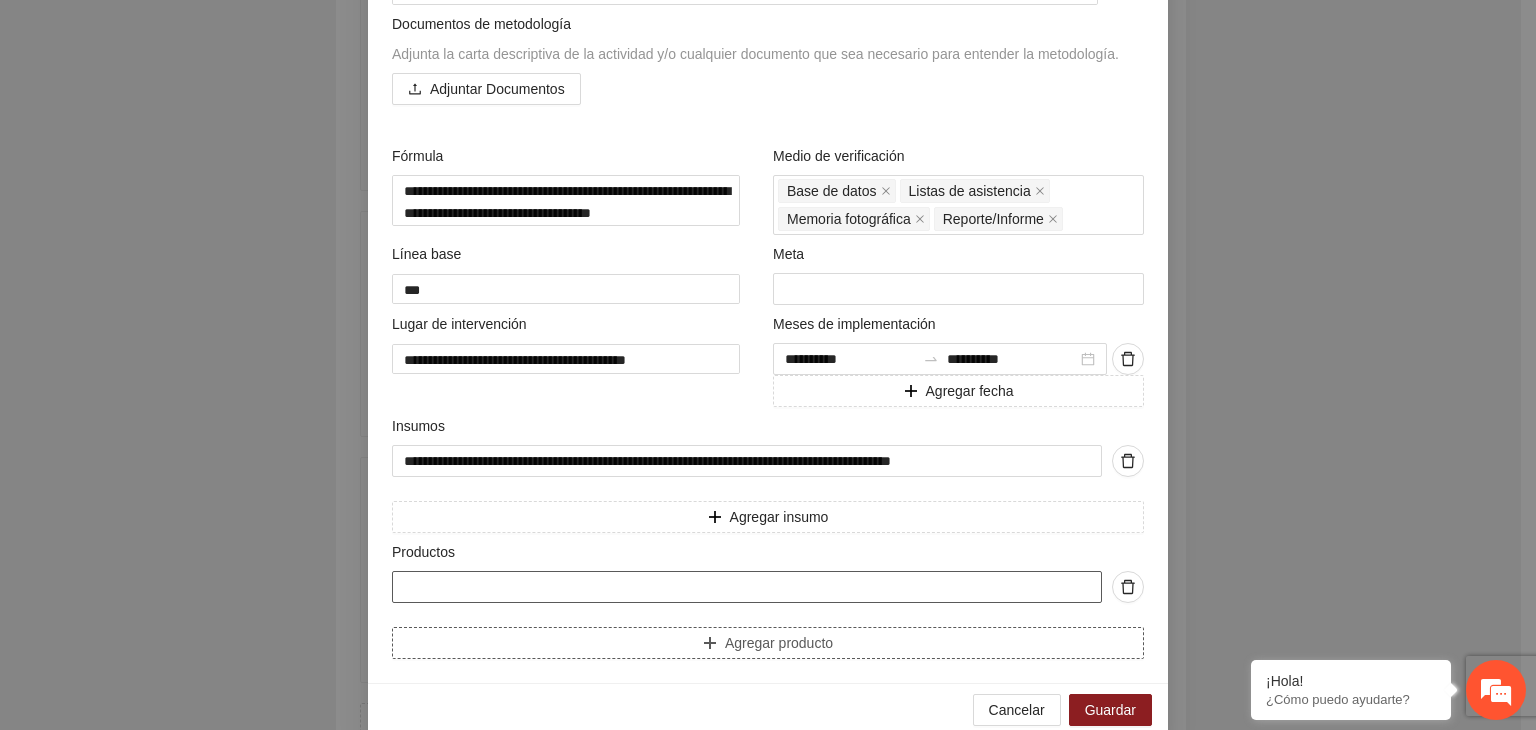 paste on "**********" 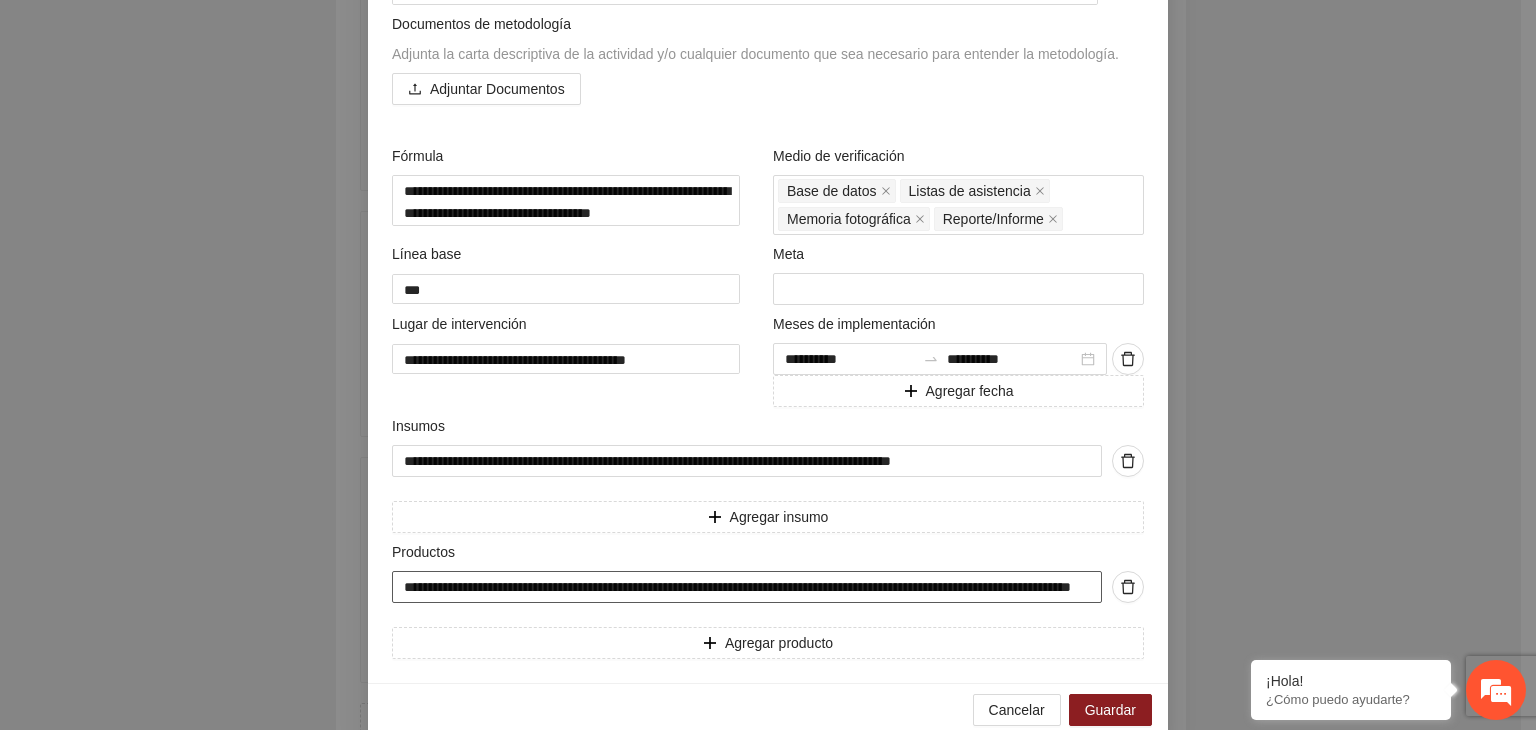 scroll, scrollTop: 0, scrollLeft: 156, axis: horizontal 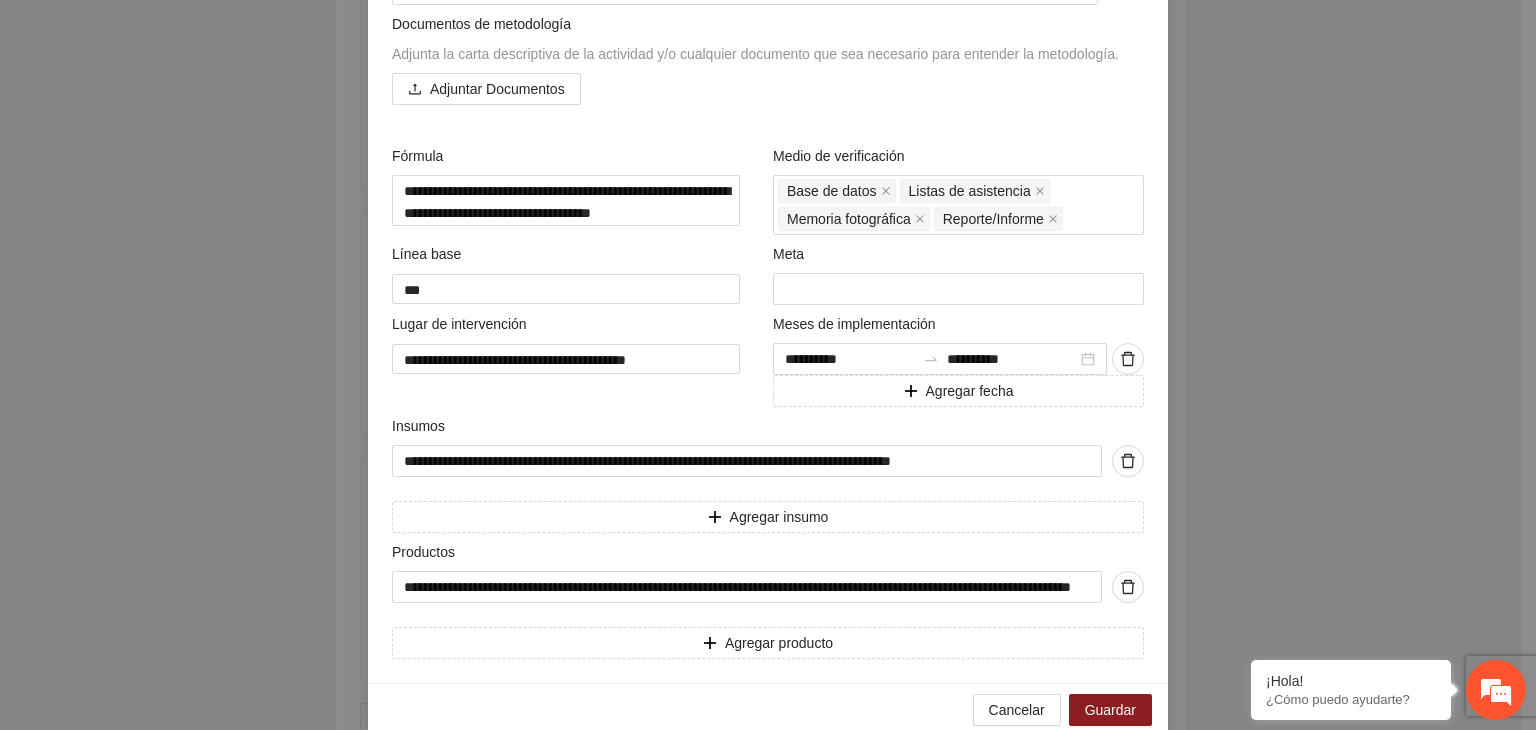 click on "**********" at bounding box center [768, 365] 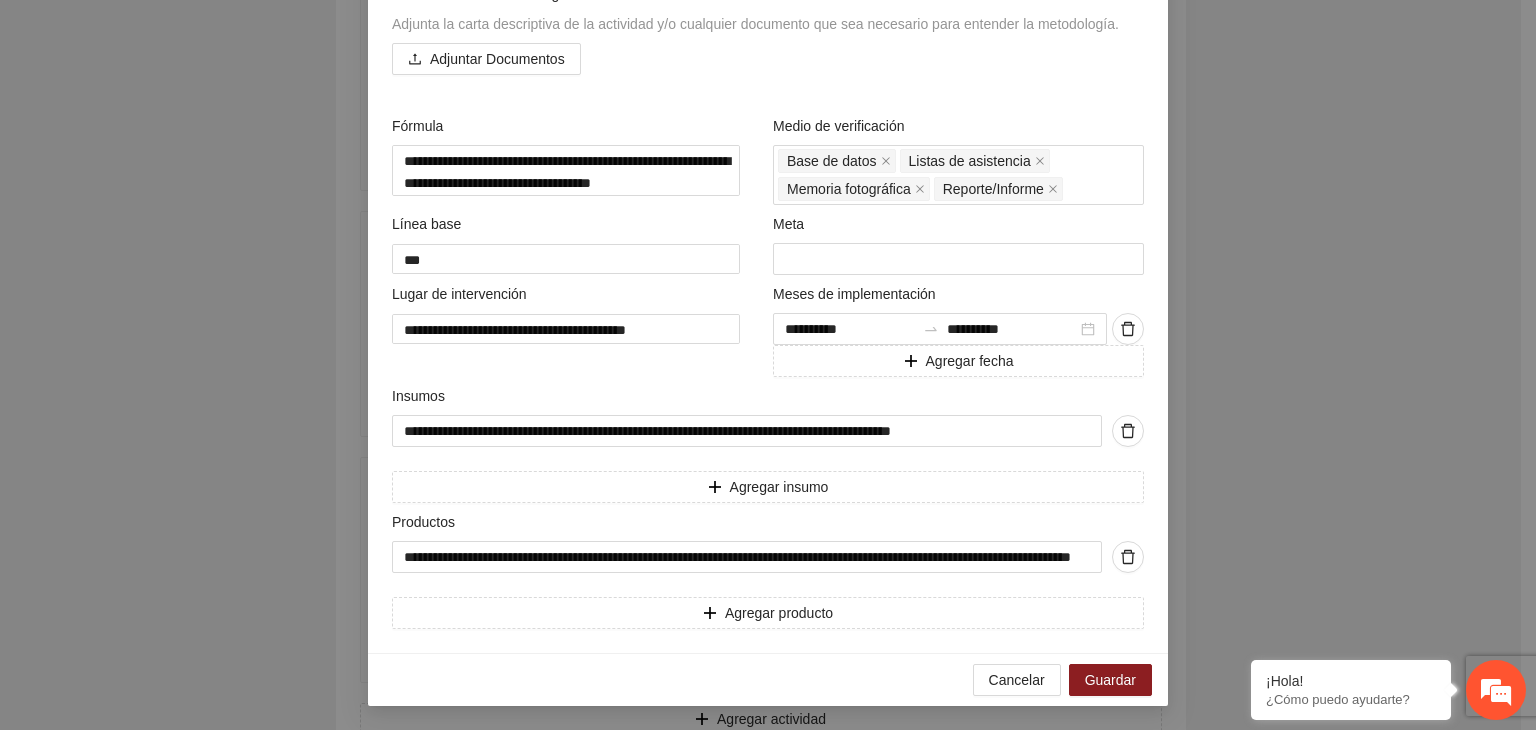 scroll, scrollTop: 871, scrollLeft: 0, axis: vertical 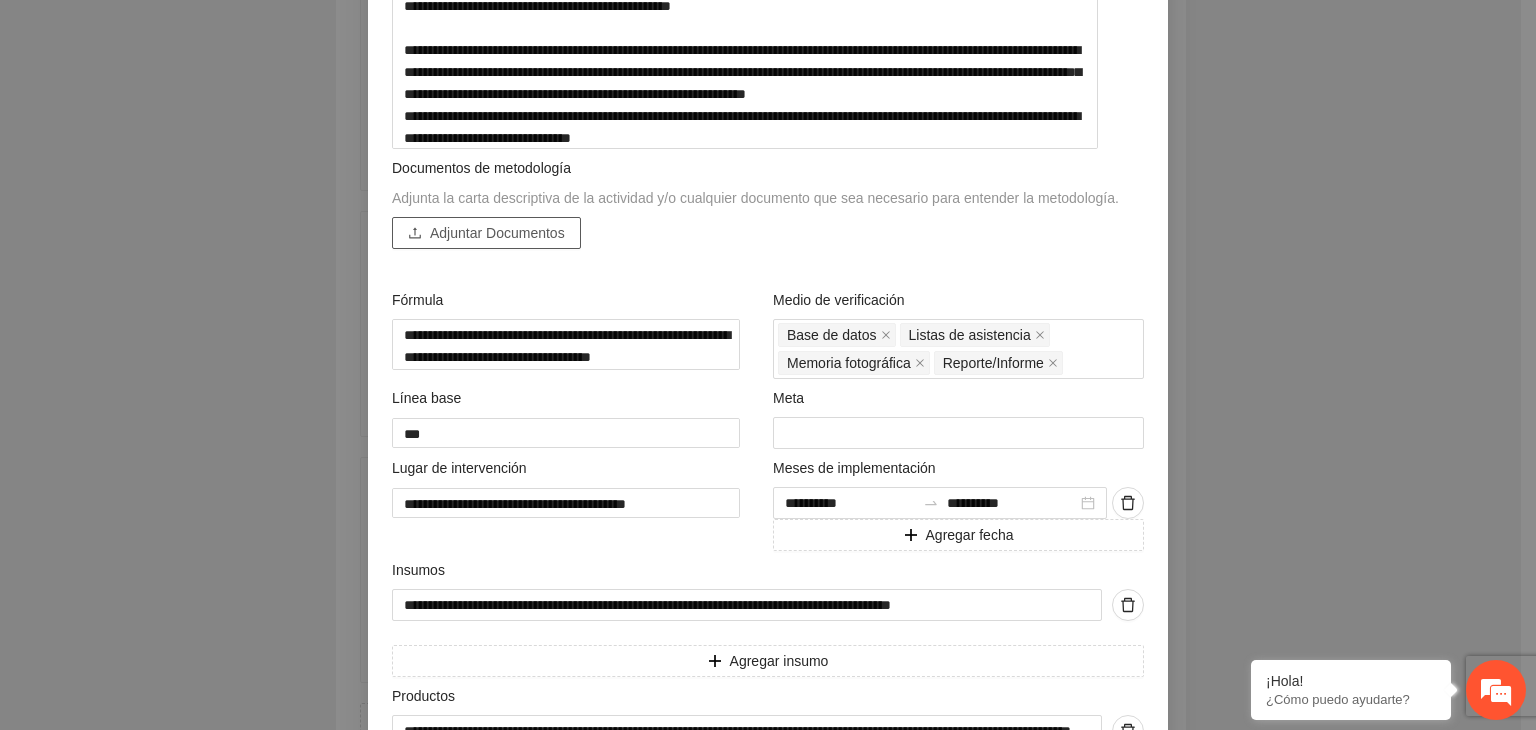 click on "Adjuntar Documentos" at bounding box center [497, 233] 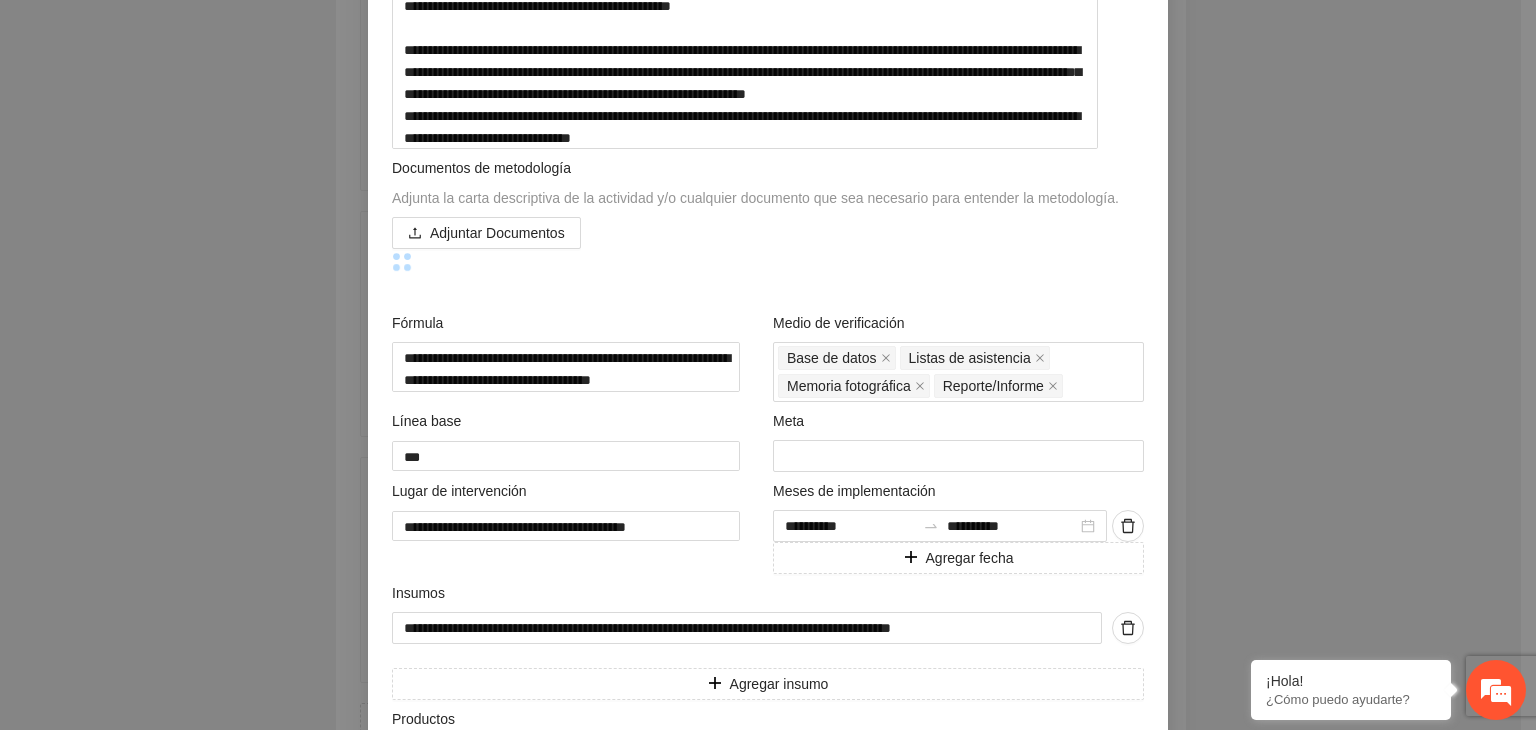 click on "**********" at bounding box center (768, 365) 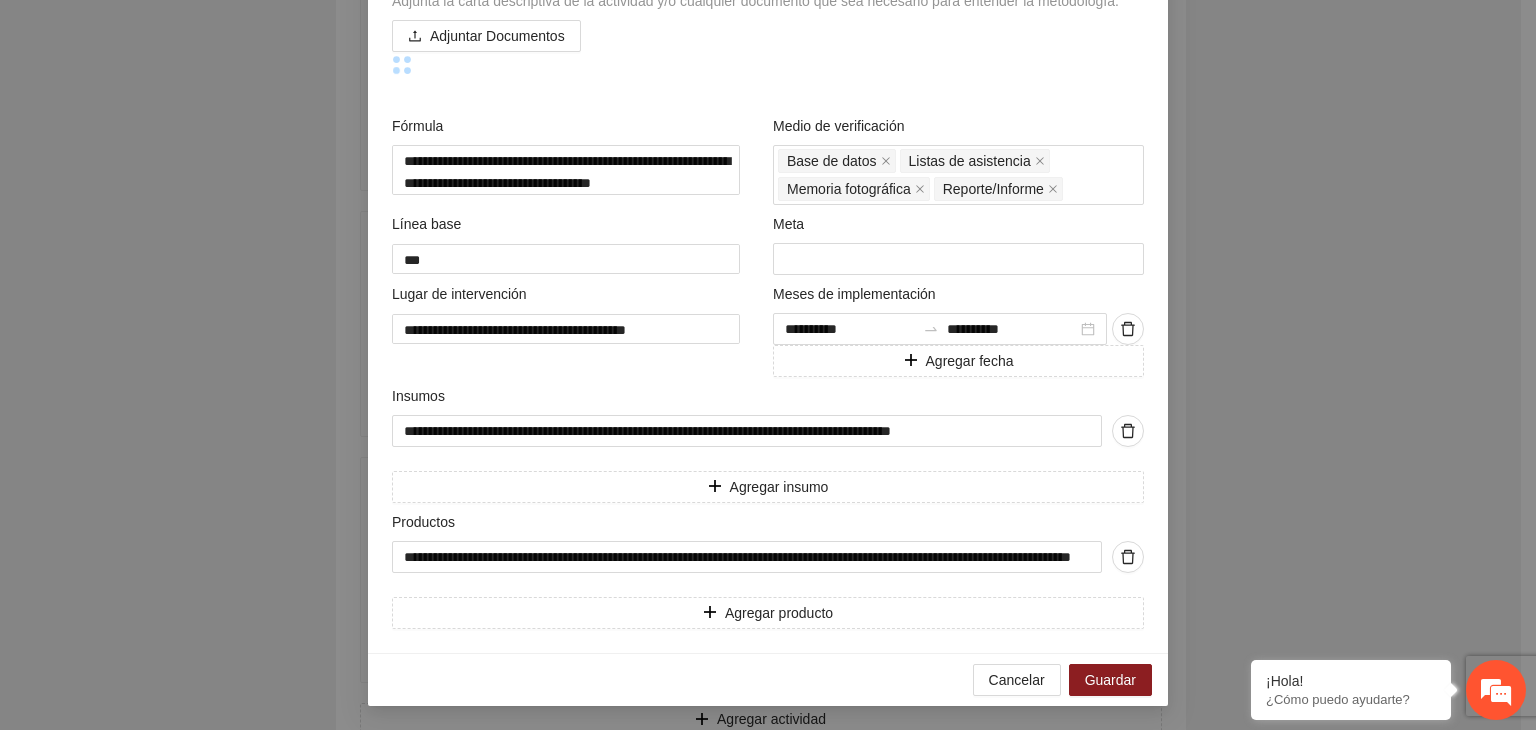 scroll, scrollTop: 894, scrollLeft: 0, axis: vertical 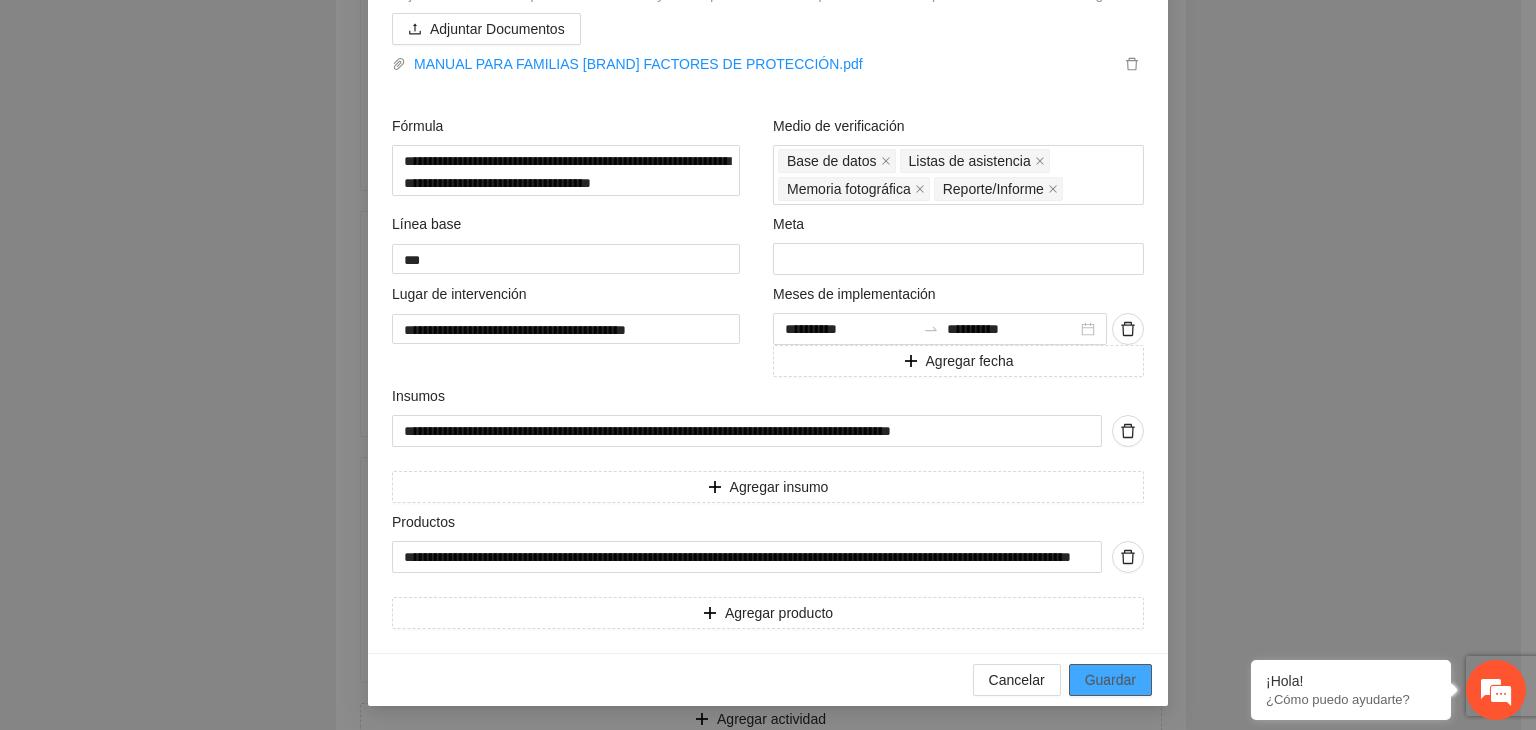 click on "Guardar" at bounding box center [1110, 680] 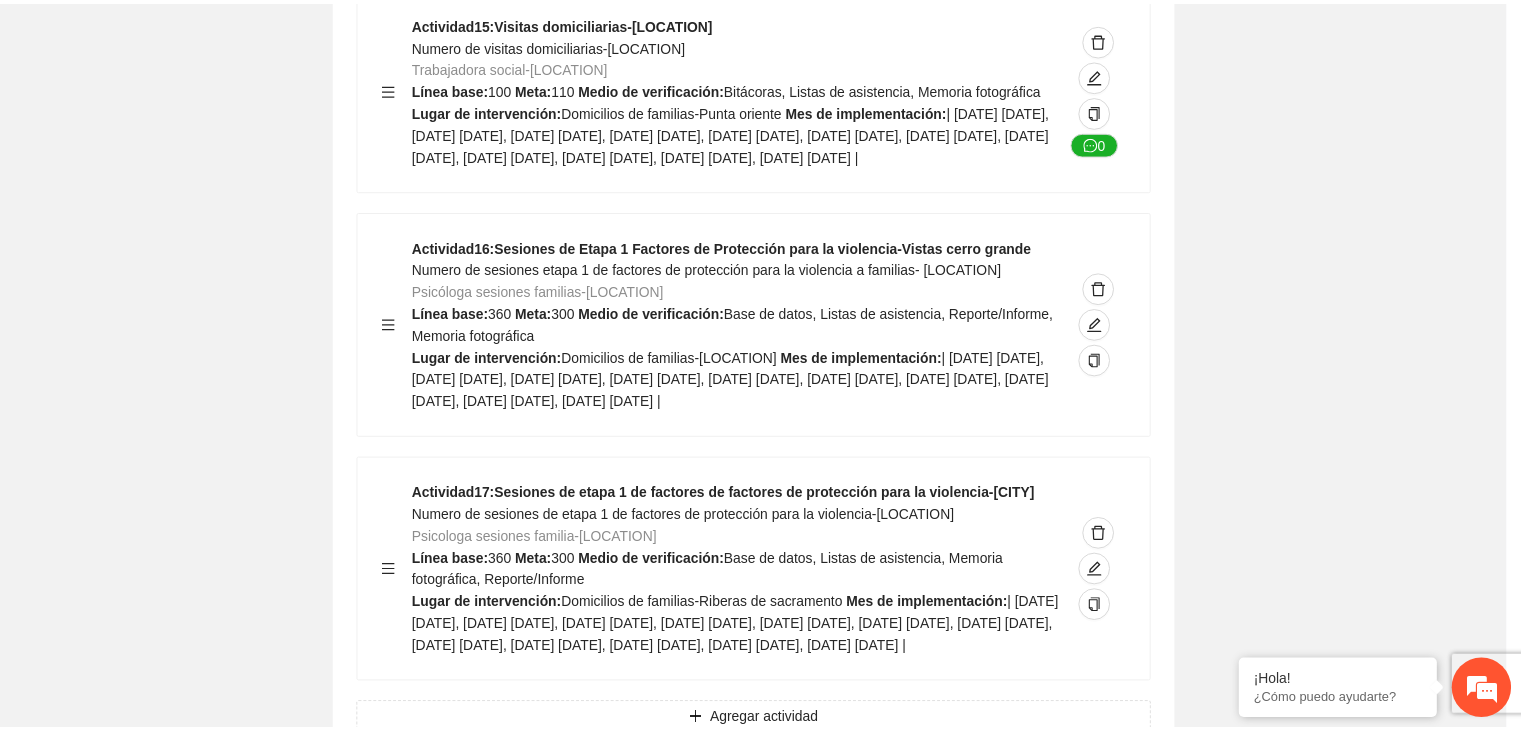 scroll, scrollTop: 204, scrollLeft: 0, axis: vertical 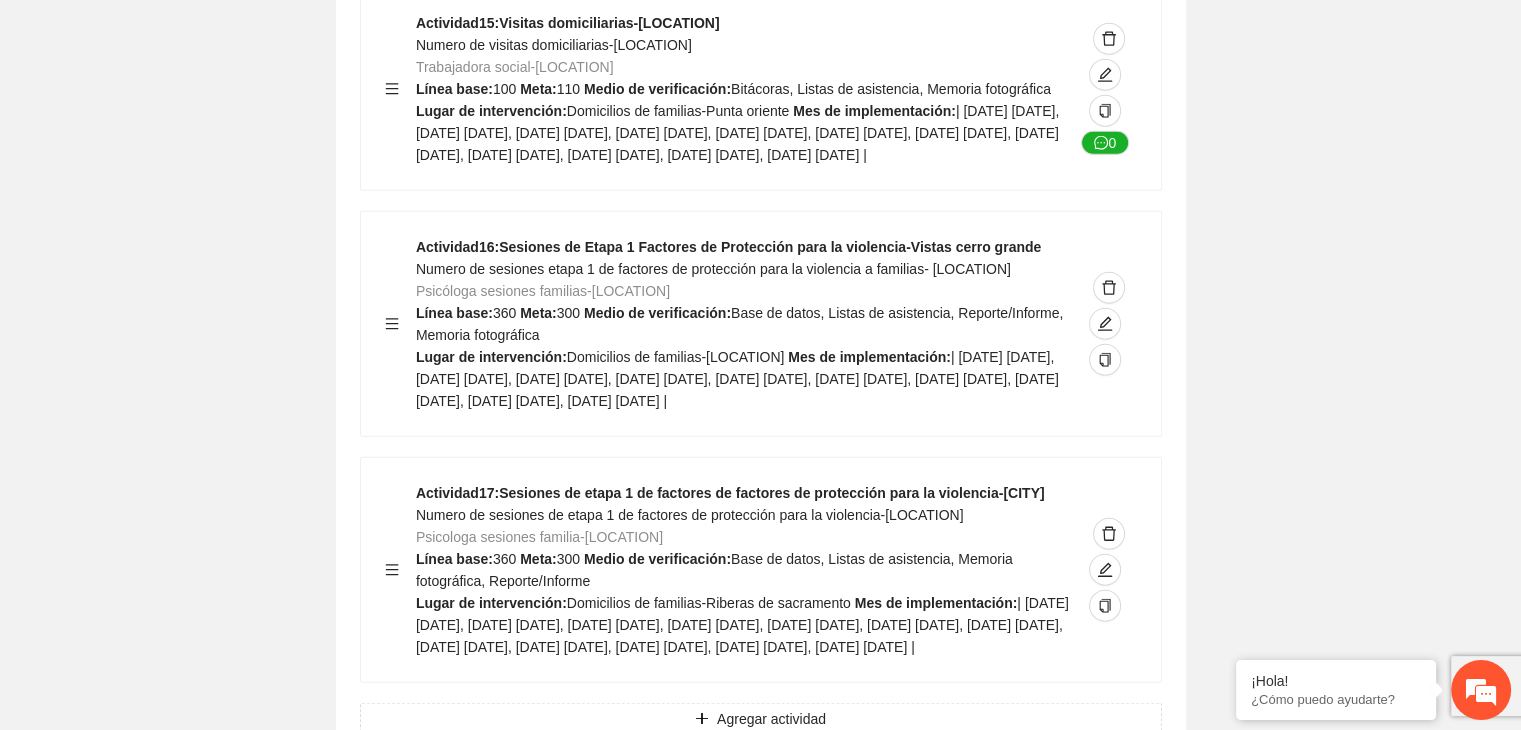 click on "Guardar Objetivo de desarrollo   Exportar Contribuir a la disminución de incidencia en violencia familiar en las zonas de [LOCATION], [LOCATION] y [LOCATION] del Municipio   de Chihuahua. Indicadores Indicador  1 :   Violencia familiar disminuyendo en un 5% en [LOCATION] Número de carpetas de investigación de Violencia familiar   disminuyendo en un 5% en [LOCATION] Metodología:   Se solicita información al Observatorio Ciudadano de FICOSEC sobre el número de carpetas de violencia familiar en las colonias de intervención Línea base:  29   Meta:  25   Fórmula:  Suma de carpetas de investigación de violencia familiar disminuyendo   en un 5% en [LOCATION]   Meto de verificación:  Reporte/Informe 0 Indicador  2 :   Violencia familiar disminuyendo en un 5% en [LOCATION] Número de carpetas de investigación de Violencia familiar   disminuyendo en un 5% en [LOCATION] Metodología:  Línea base:  63   Meta:  56   Fórmula:     Meto de verificación:  Reporte/Informe 0 3 :" at bounding box center (760, -5507) 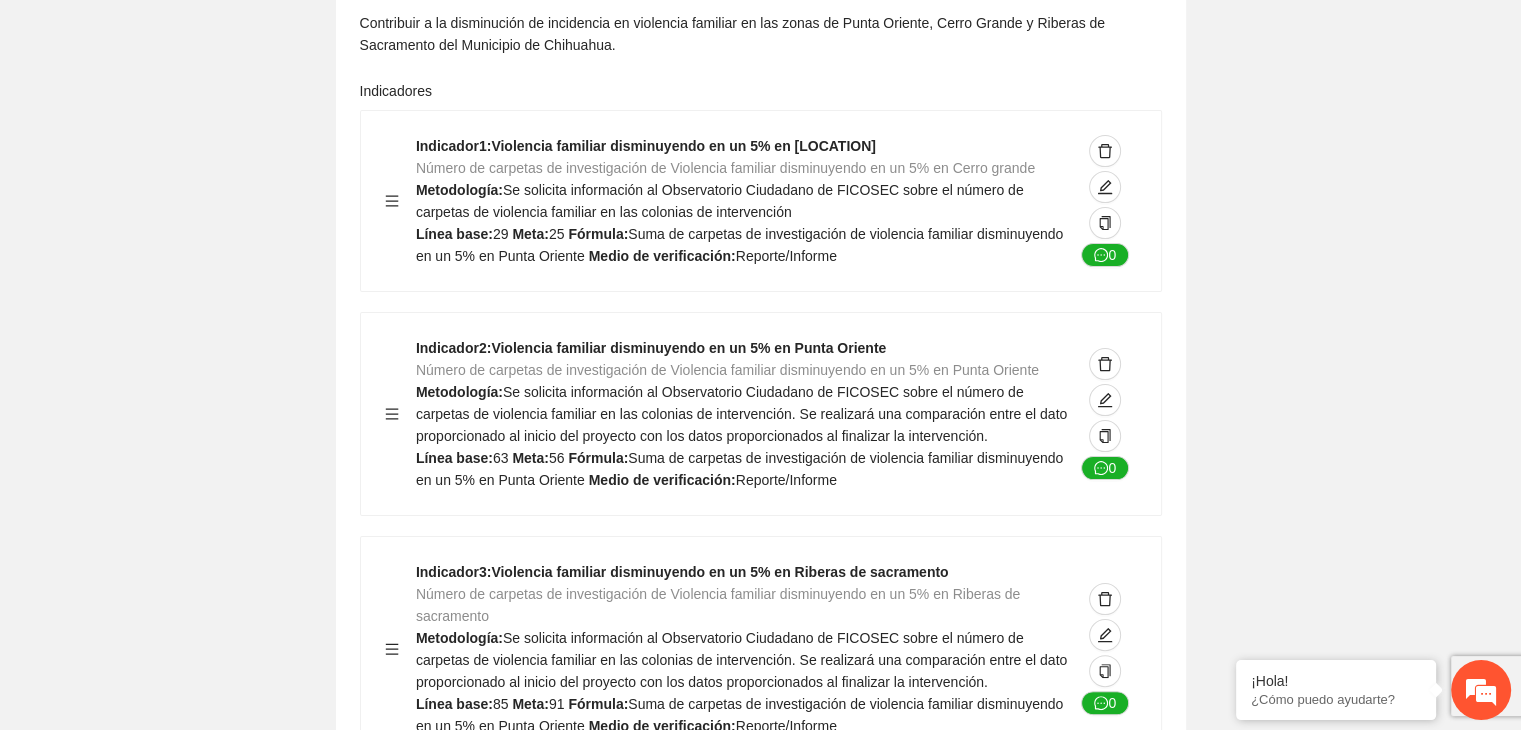 scroll, scrollTop: 0, scrollLeft: 0, axis: both 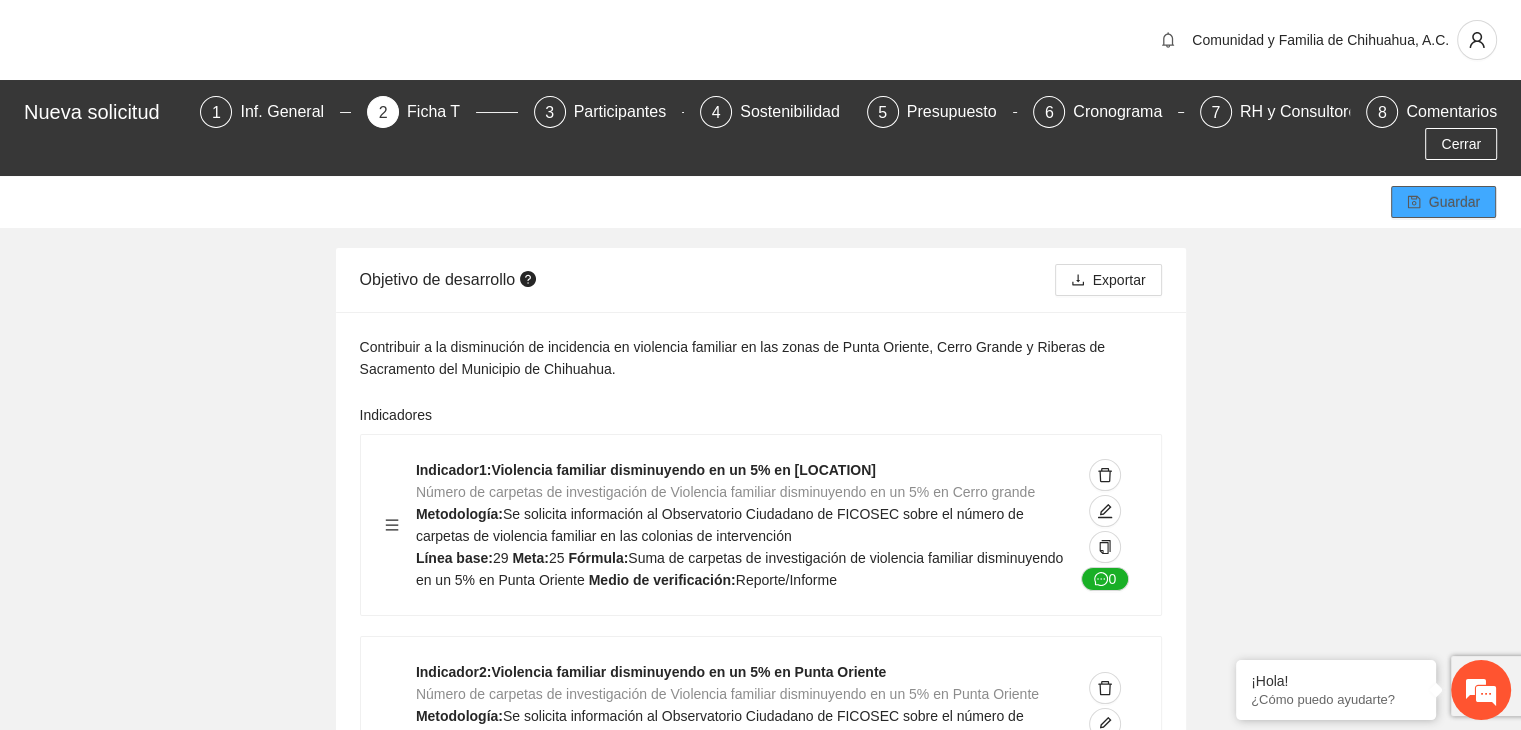 click on "Guardar" at bounding box center [1454, 202] 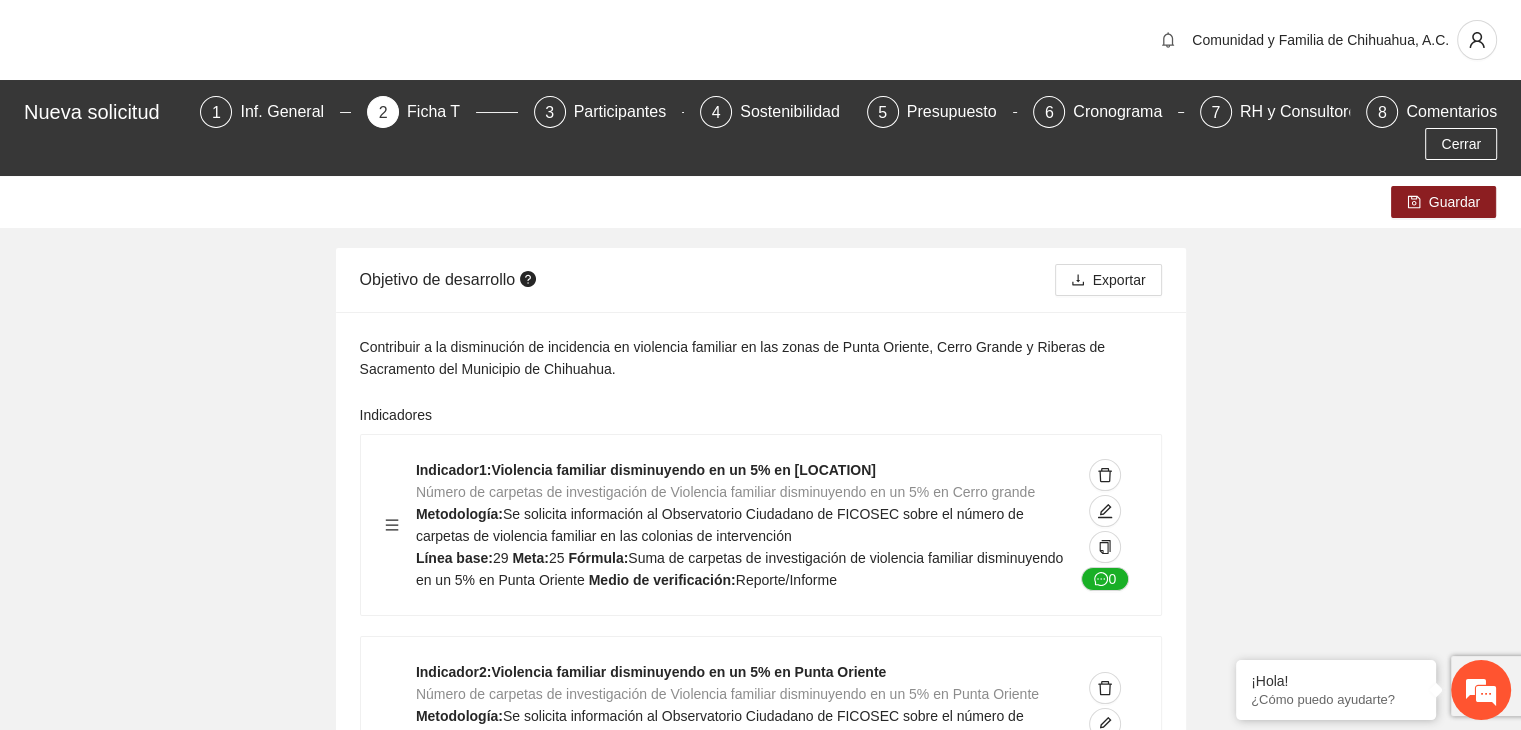 click on "Guardar Objetivo de desarrollo   Exportar Contribuir a la disminución de incidencia en violencia familiar en las zonas de [LOCATION], [LOCATION] y [LOCATION] del Municipio   de Chihuahua. Indicadores Indicador  1 :   Violencia familiar disminuyendo en un 5% en [LOCATION] Número de carpetas de investigación de Violencia familiar   disminuyendo en un 5% en [LOCATION] Metodología:   Se solicita información al Observatorio Ciudadano de FICOSEC sobre el número de carpetas de violencia familiar en las colonias de intervención Línea base:  29   Meta:  25   Fórmula:  Suma de carpetas de investigación de violencia familiar disminuyendo   en un 5% en [LOCATION]   Meto de verificación:  Reporte/Informe 0 Indicador  2 :   Violencia familiar disminuyendo en un 5% en [LOCATION] Número de carpetas de investigación de Violencia familiar   disminuyendo en un 5% en [LOCATION] Metodología:  Línea base:  63   Meta:  56   Fórmula:     Meto de verificación:  Reporte/Informe 0 3 :" at bounding box center [760, 7184] 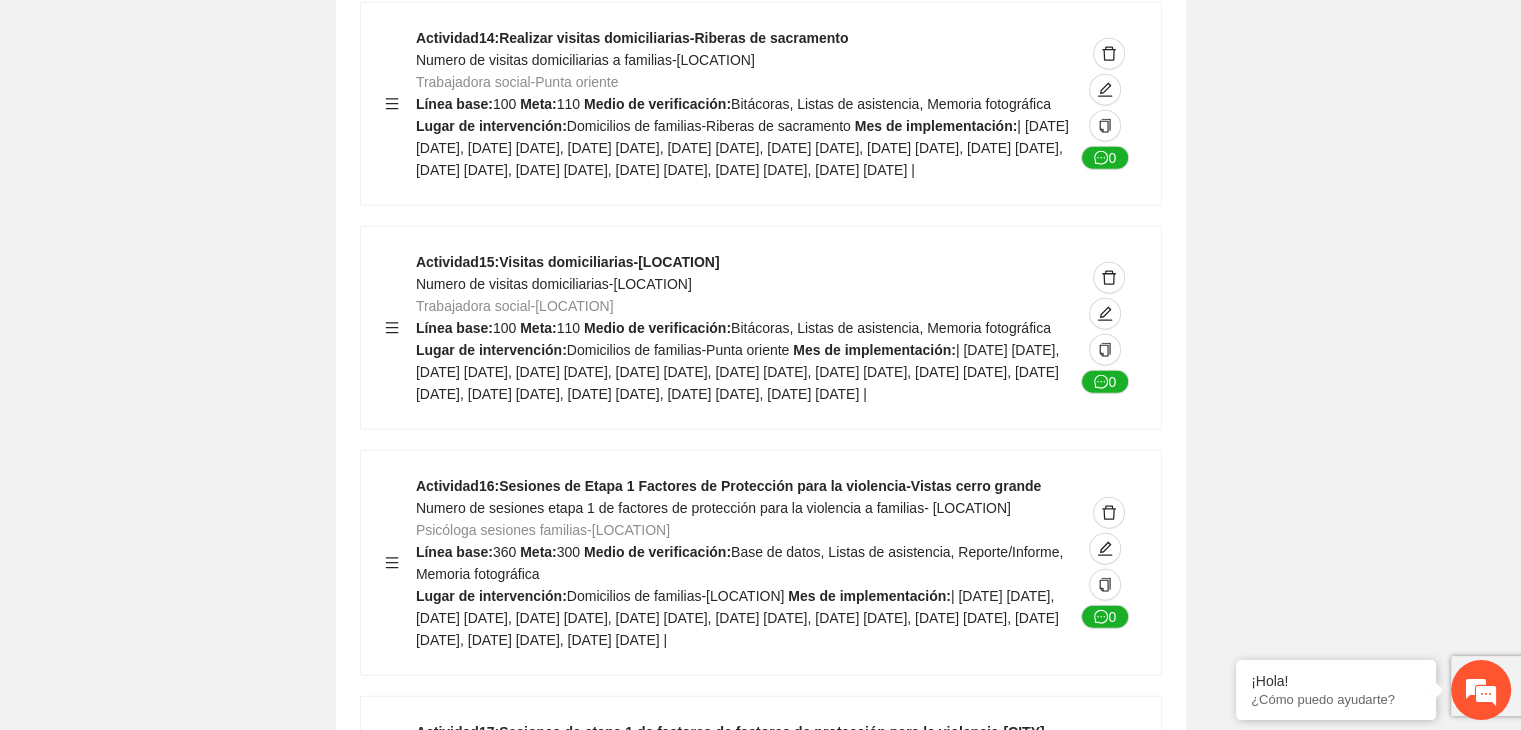 scroll, scrollTop: 12451, scrollLeft: 0, axis: vertical 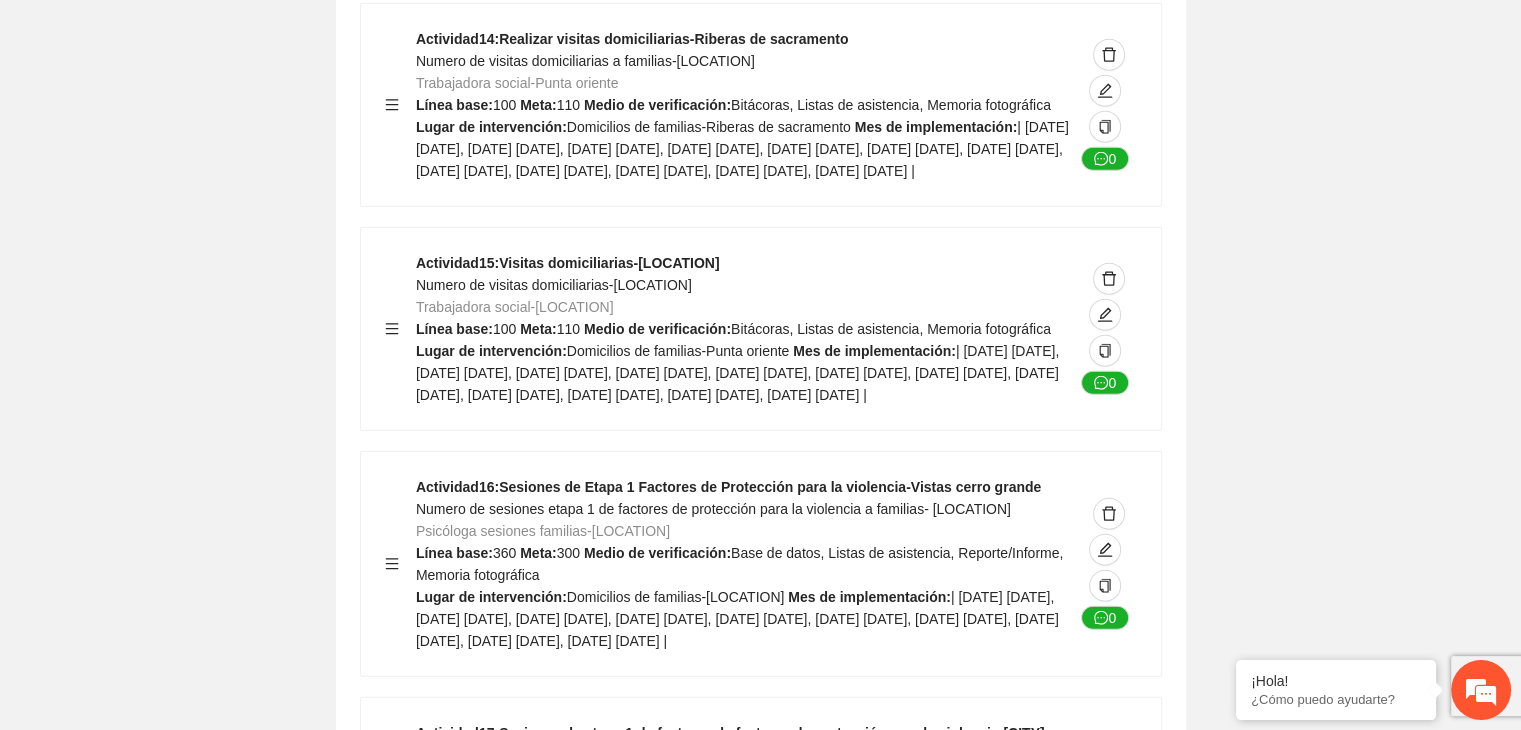 click at bounding box center (1105, 796) 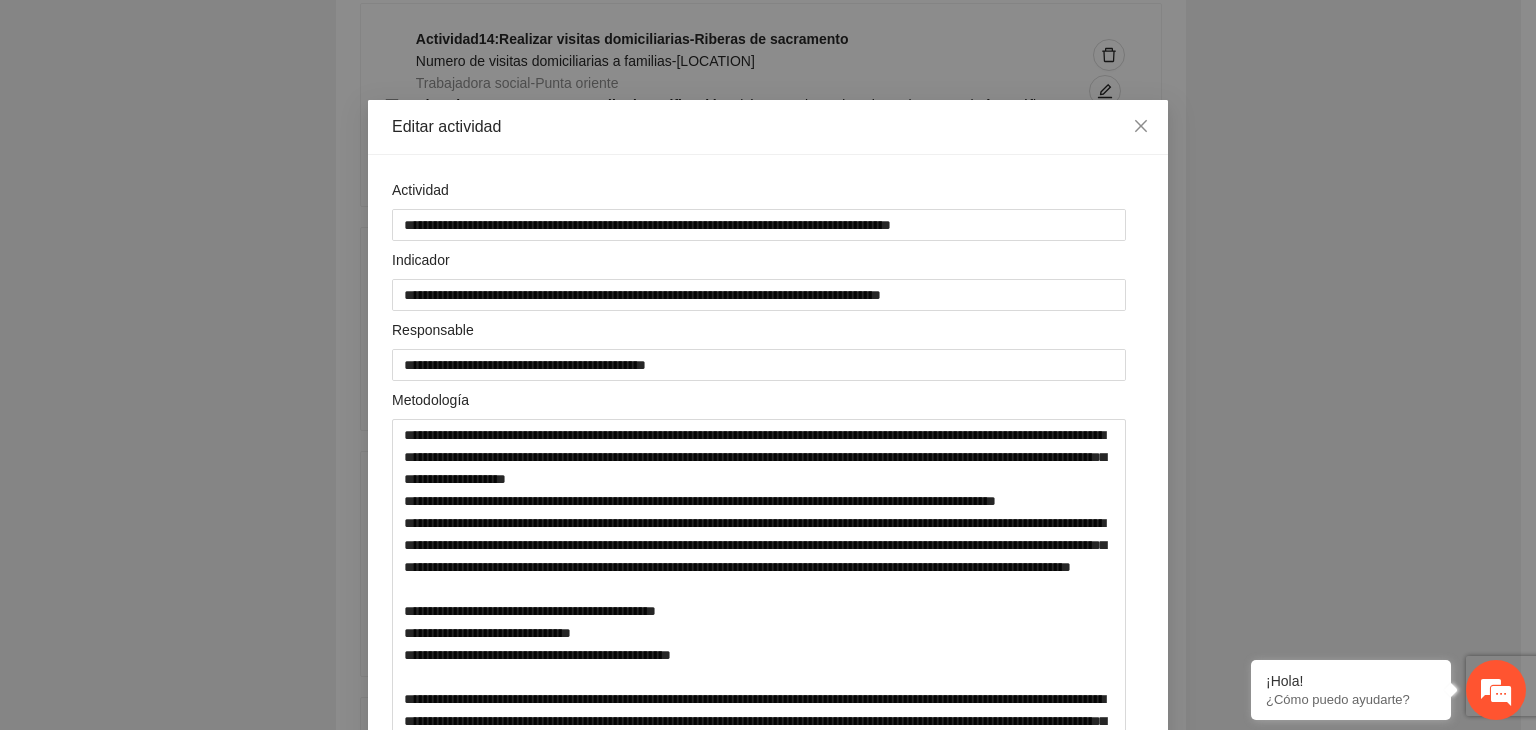 click on "**********" at bounding box center (768, 365) 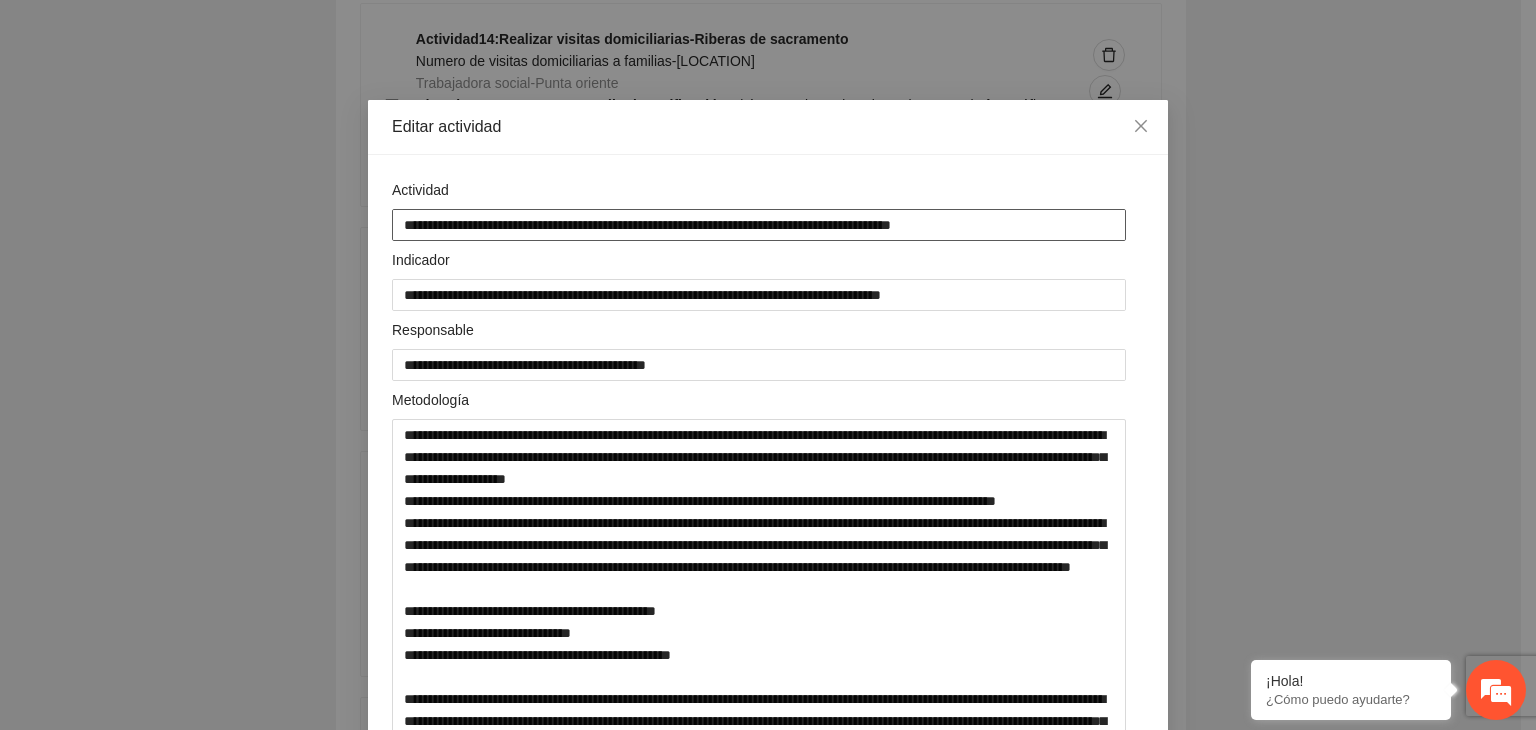 drag, startPoint x: 851, startPoint y: 225, endPoint x: 114, endPoint y: 266, distance: 738.1395 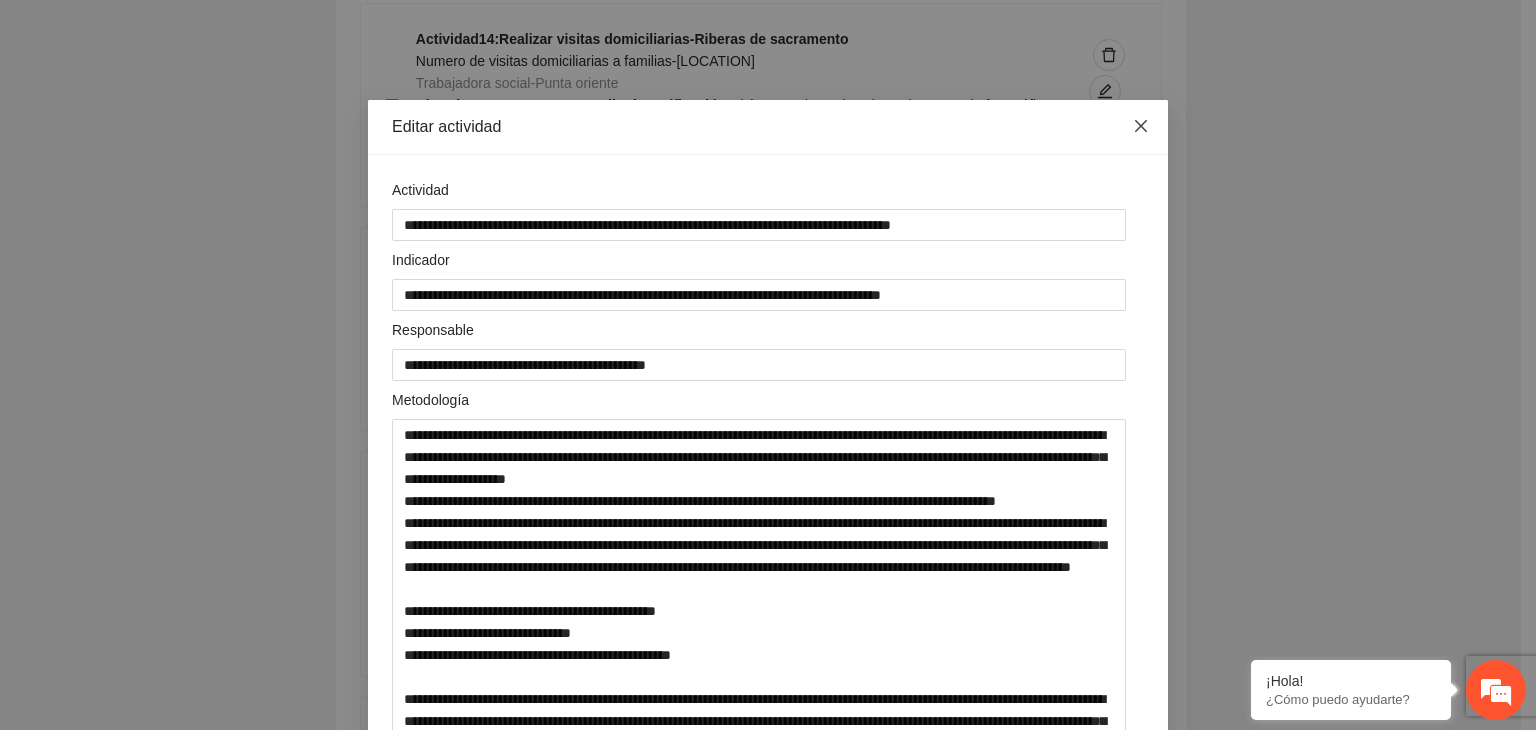 click 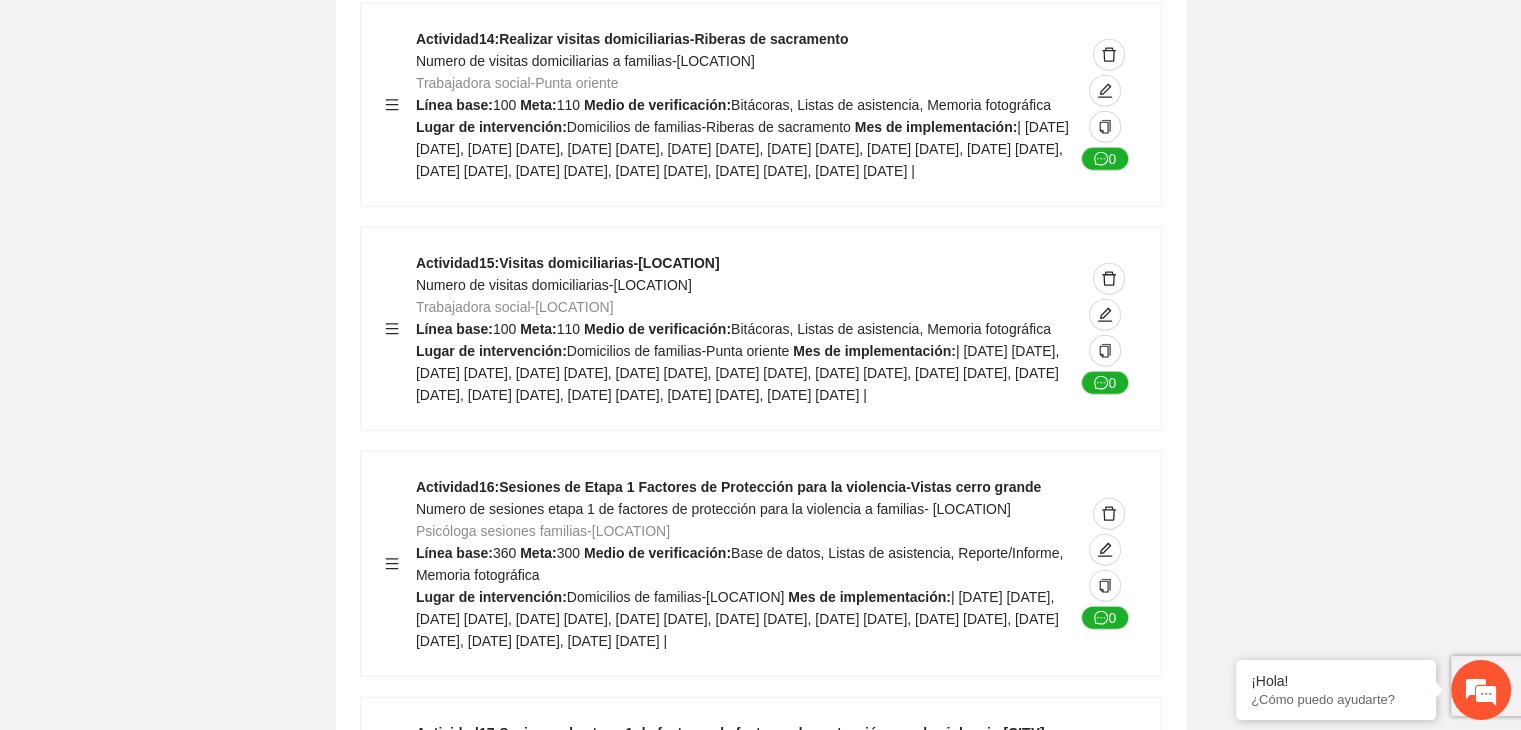 click on "Guardar Objetivo de desarrollo   Exportar Contribuir a la disminución de incidencia en violencia familiar en las zonas de [LOCATION], [LOCATION] y [LOCATION] del Municipio   de Chihuahua. Indicadores Indicador  1 :   Violencia familiar disminuyendo en un 5% en [LOCATION] Número de carpetas de investigación de Violencia familiar   disminuyendo en un 5% en [LOCATION] Metodología:   Se solicita información al Observatorio Ciudadano de FICOSEC sobre el número de carpetas de violencia familiar en las colonias de intervención Línea base:  29   Meta:  25   Fórmula:  Suma de carpetas de investigación de violencia familiar disminuyendo   en un 5% en [LOCATION]   Meto de verificación:  Reporte/Informe 0 Indicador  2 :   Violencia familiar disminuyendo en un 5% en [LOCATION] Número de carpetas de investigación de Violencia familiar   disminuyendo en un 5% en [LOCATION] Metodología:  Línea base:  63   Meta:  56   Fórmula:     Meto de verificación:  Reporte/Informe 0 3 :" at bounding box center [760, -5267] 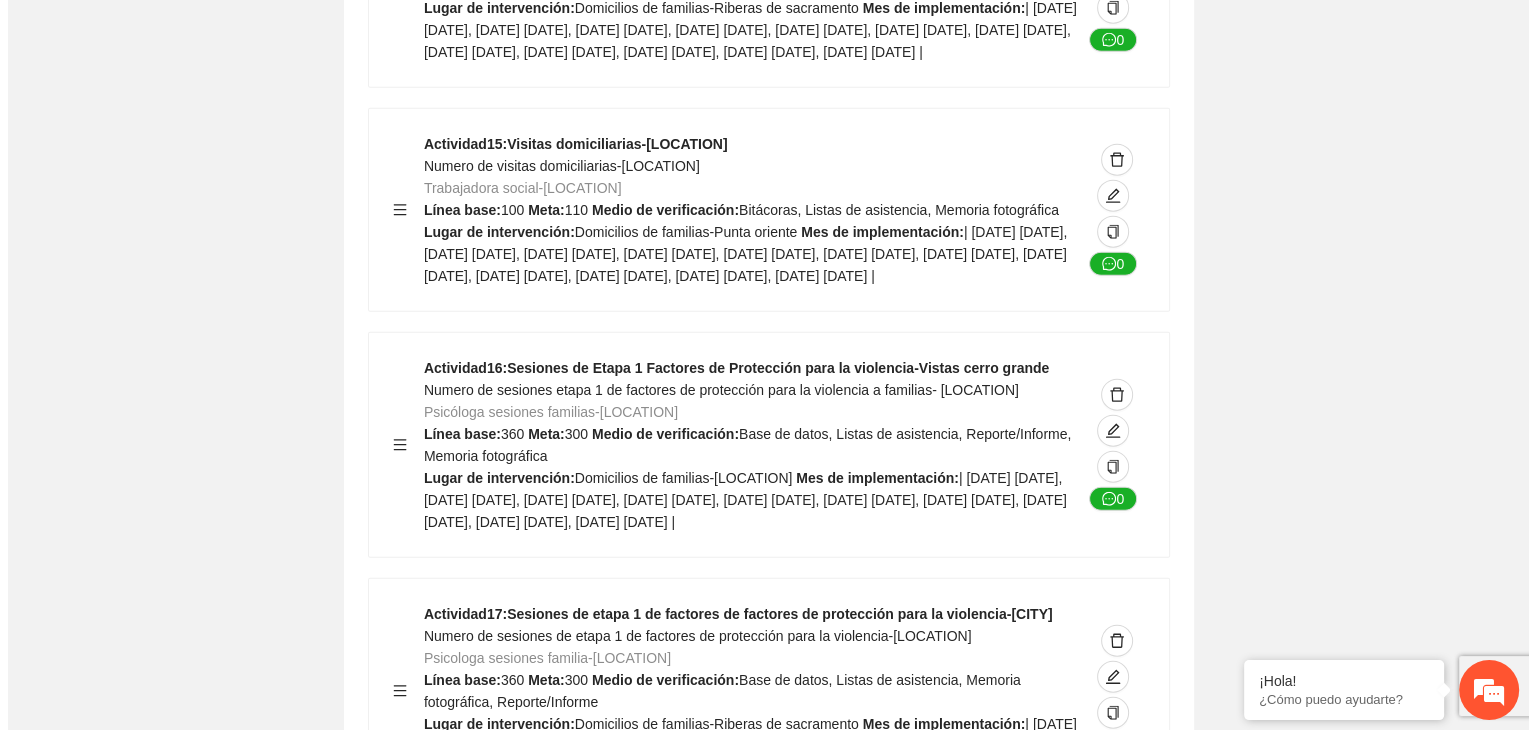 scroll, scrollTop: 12571, scrollLeft: 0, axis: vertical 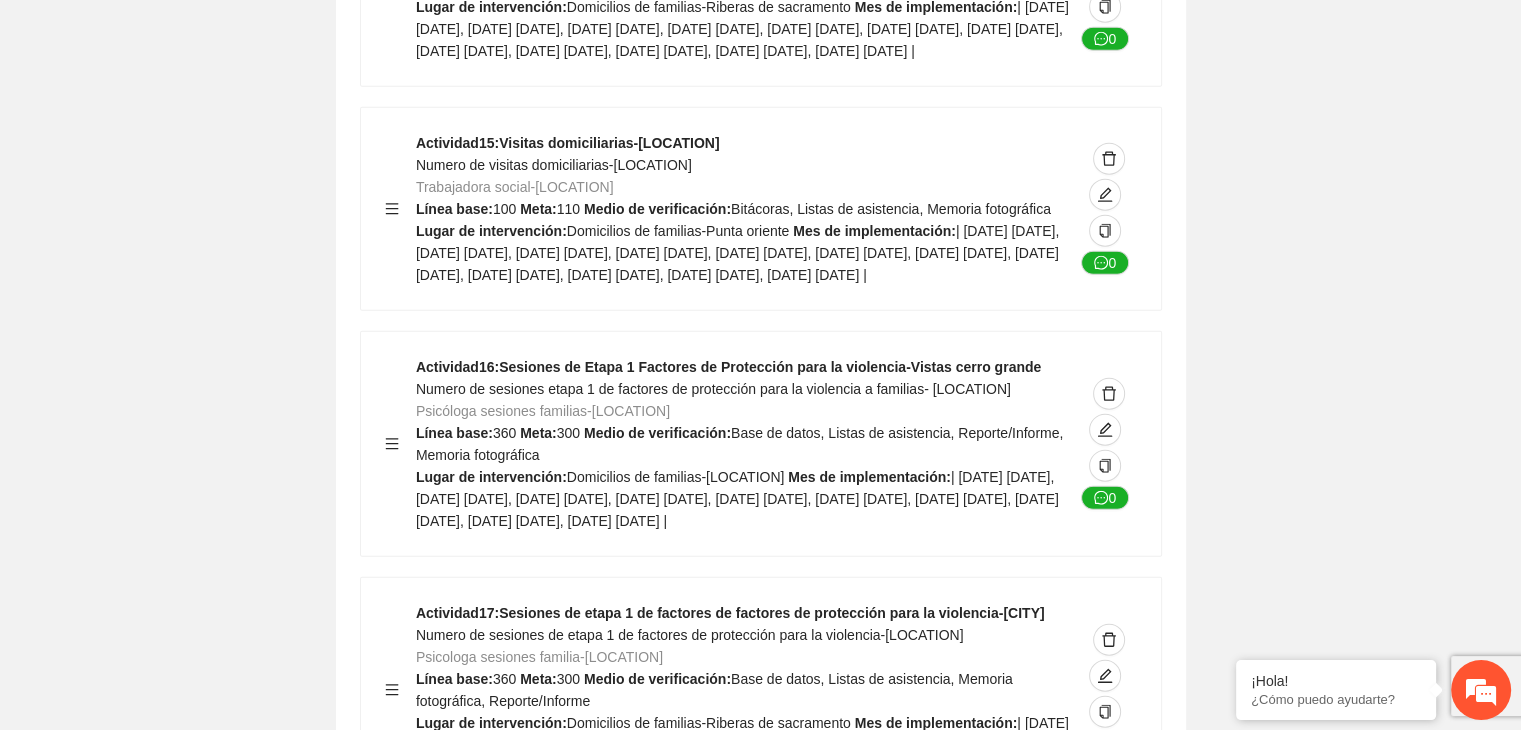 click on "Agregar actividad" at bounding box center [771, 839] 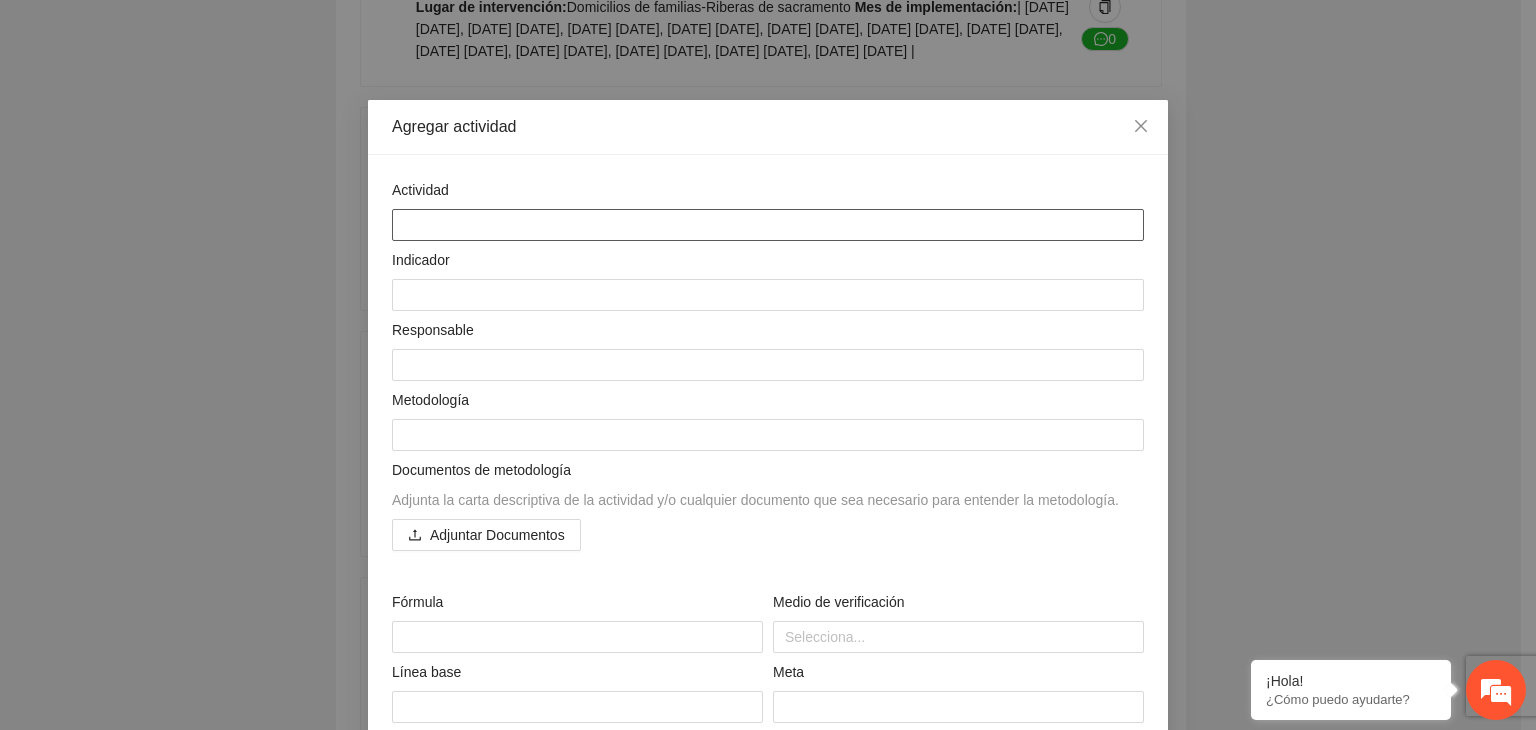 click at bounding box center [768, 225] 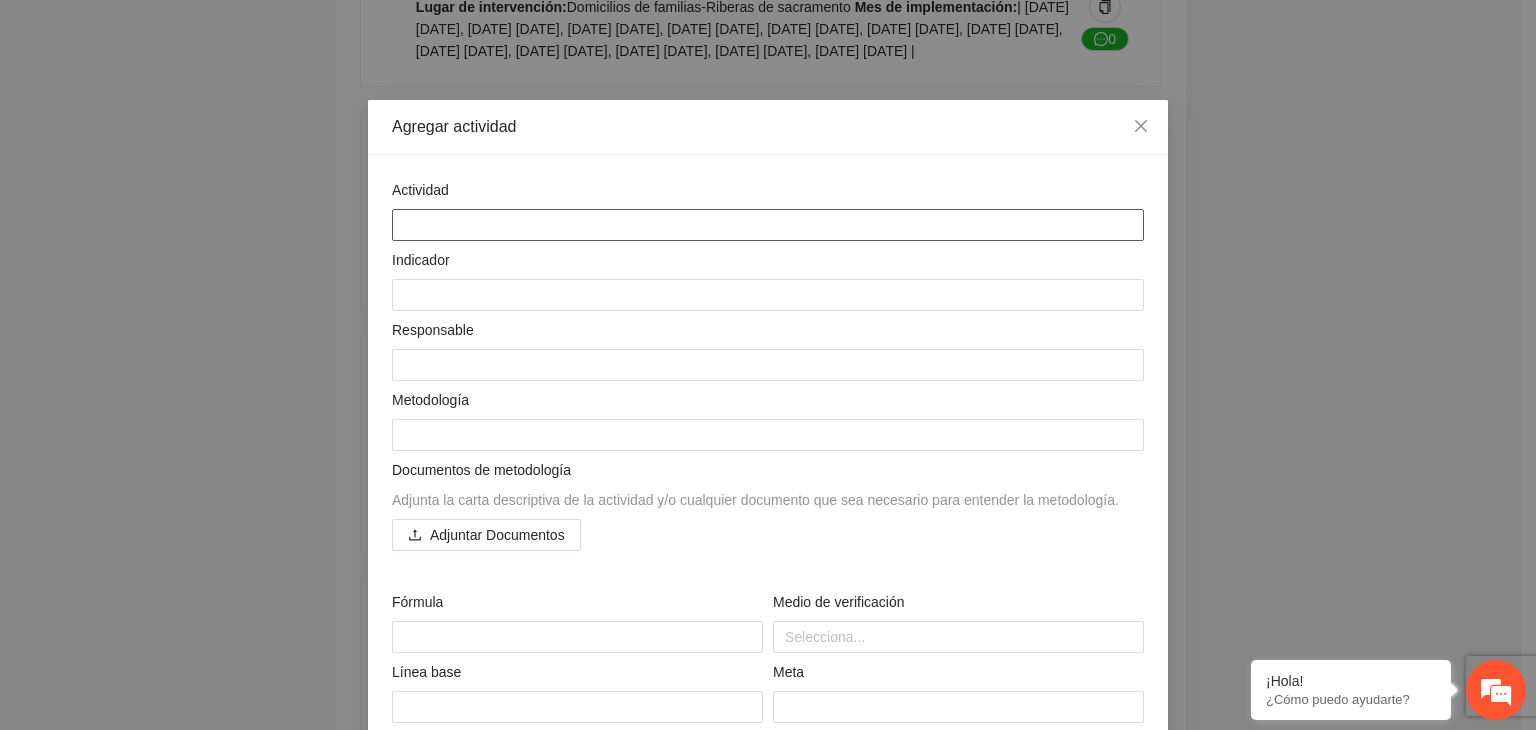 paste on "**********" 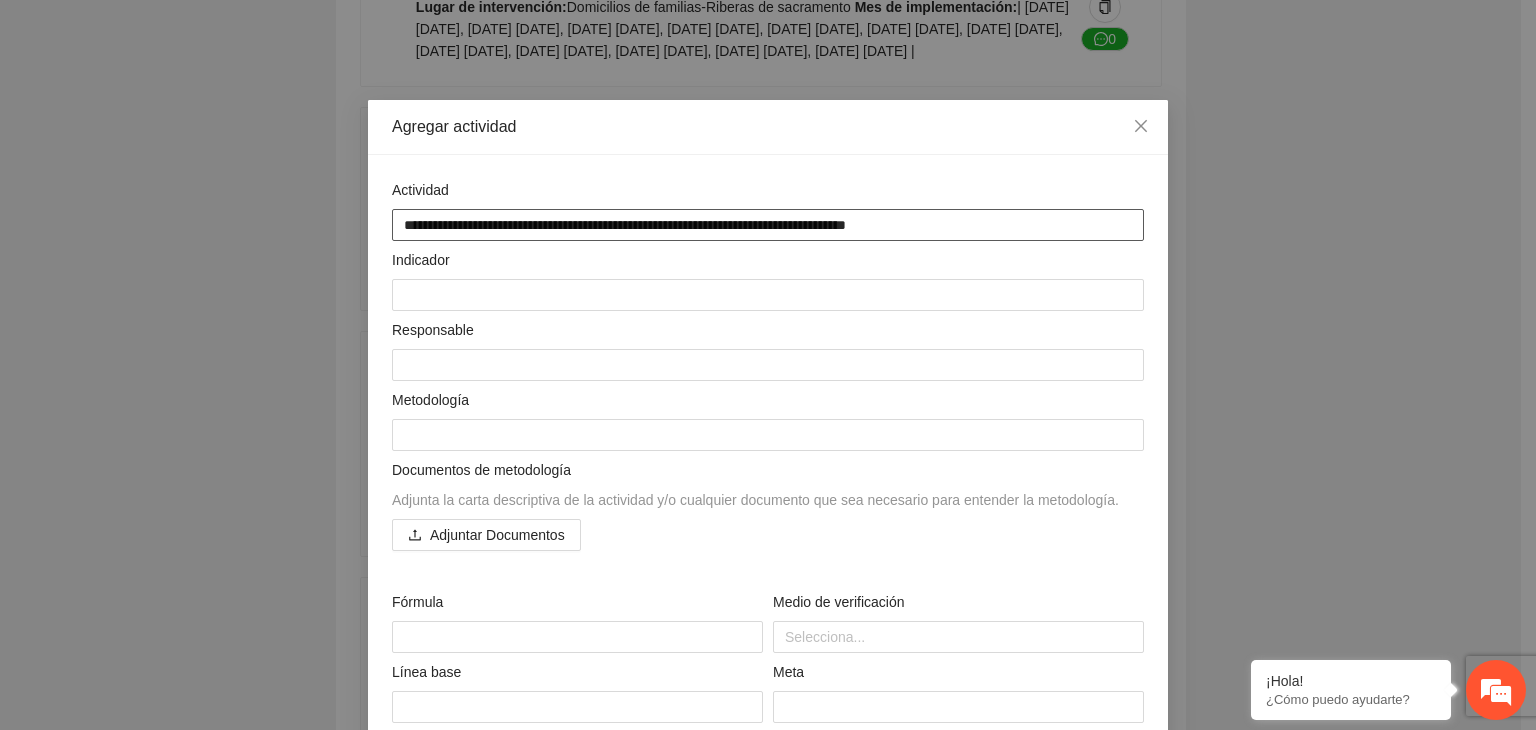 click on "**********" at bounding box center [768, 225] 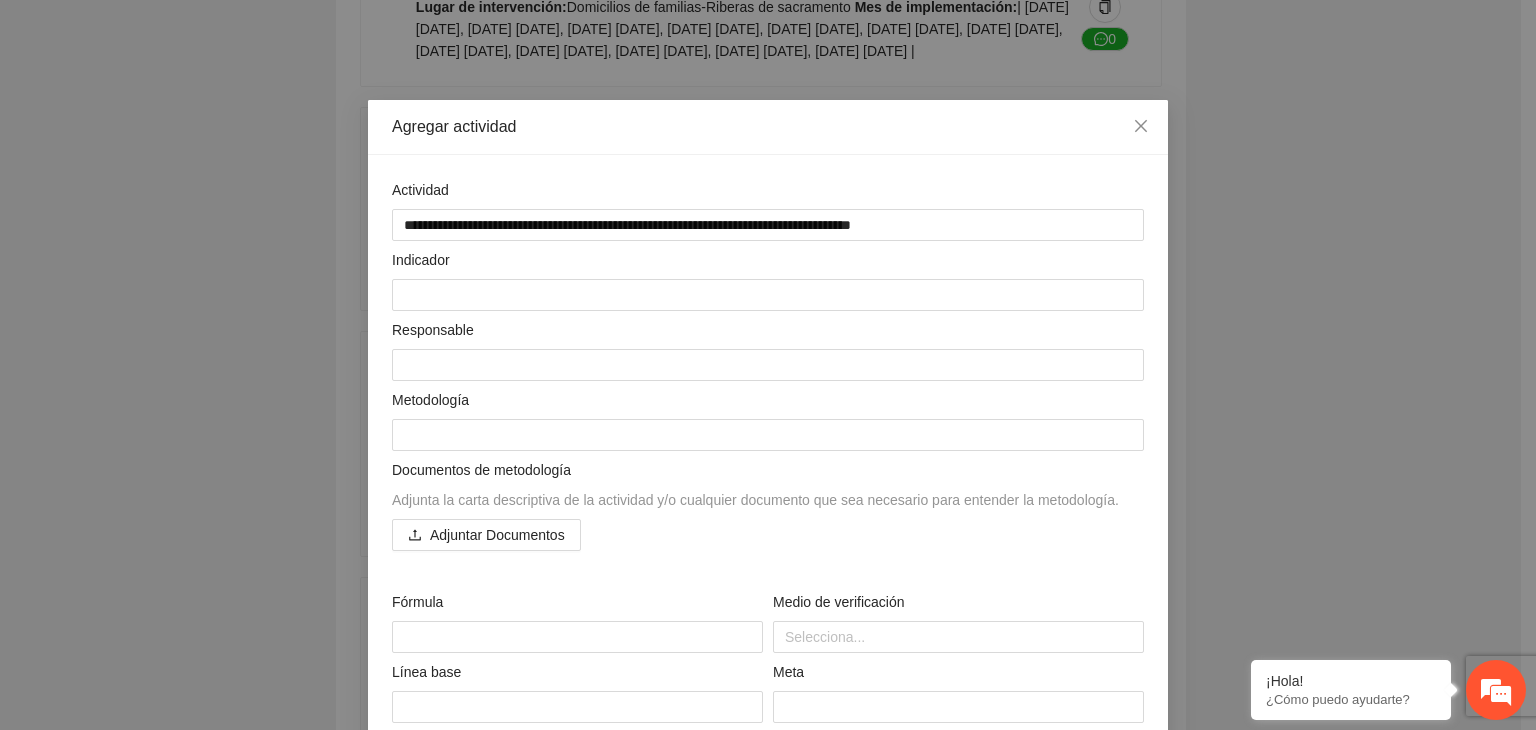 click on "**********" at bounding box center [768, 365] 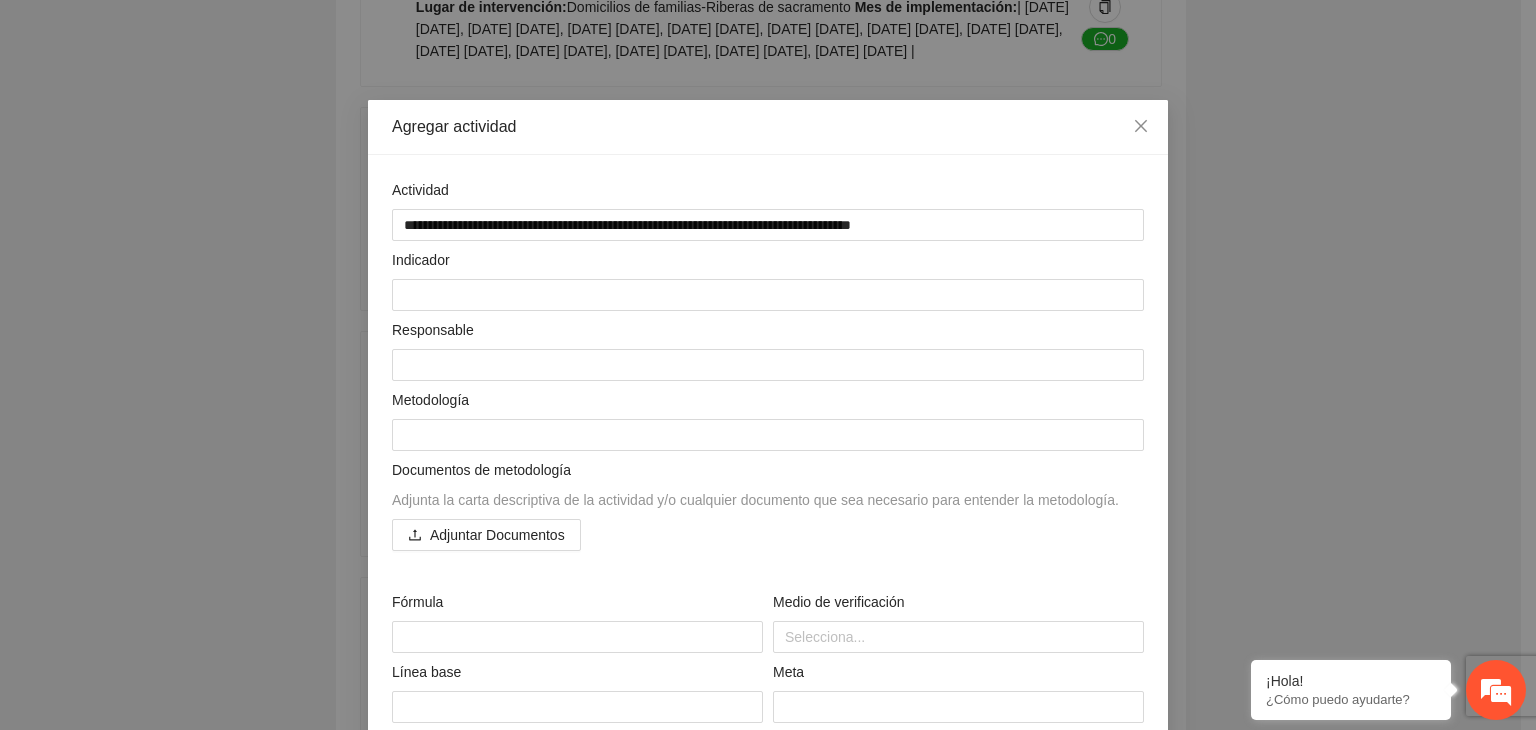 click on "**********" at bounding box center [768, 365] 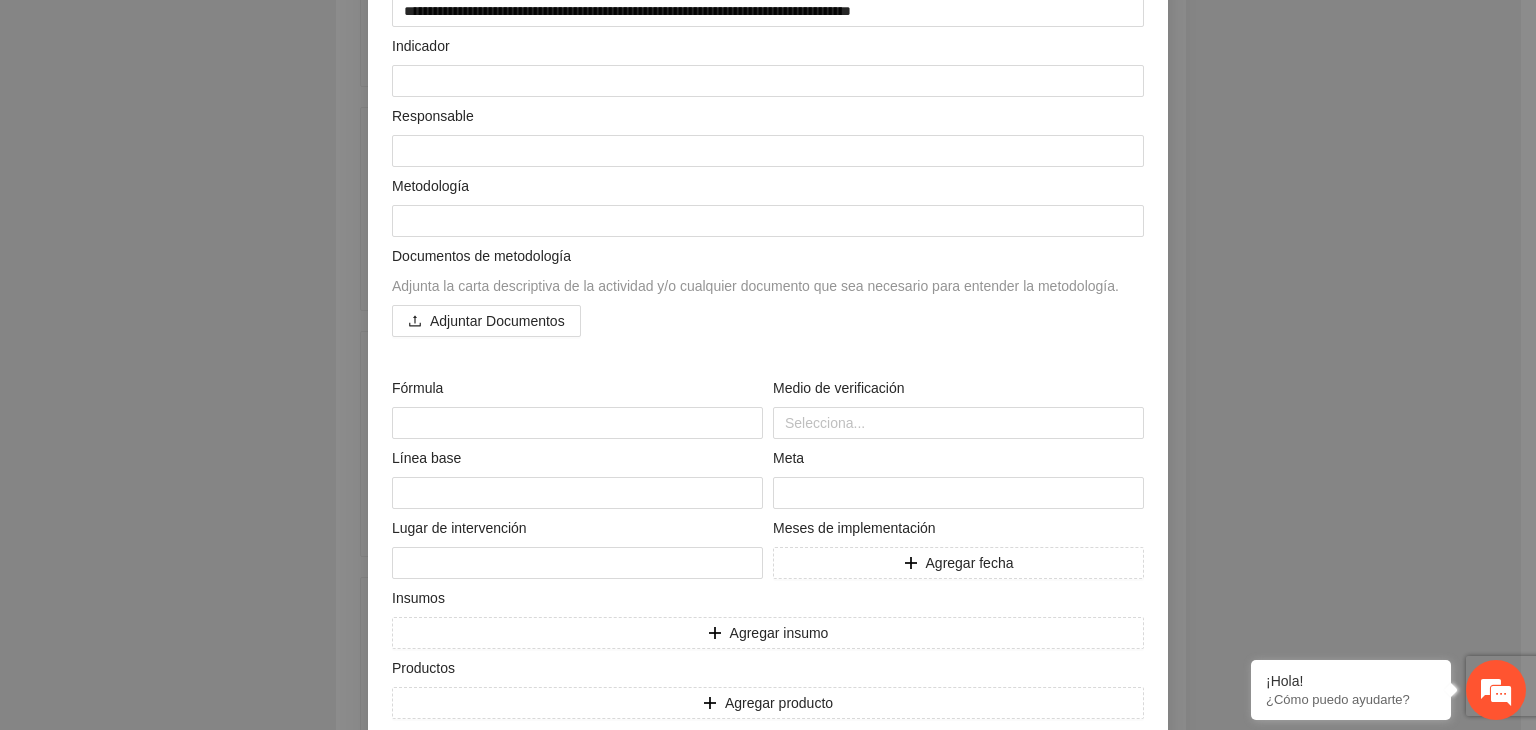 scroll, scrollTop: 304, scrollLeft: 0, axis: vertical 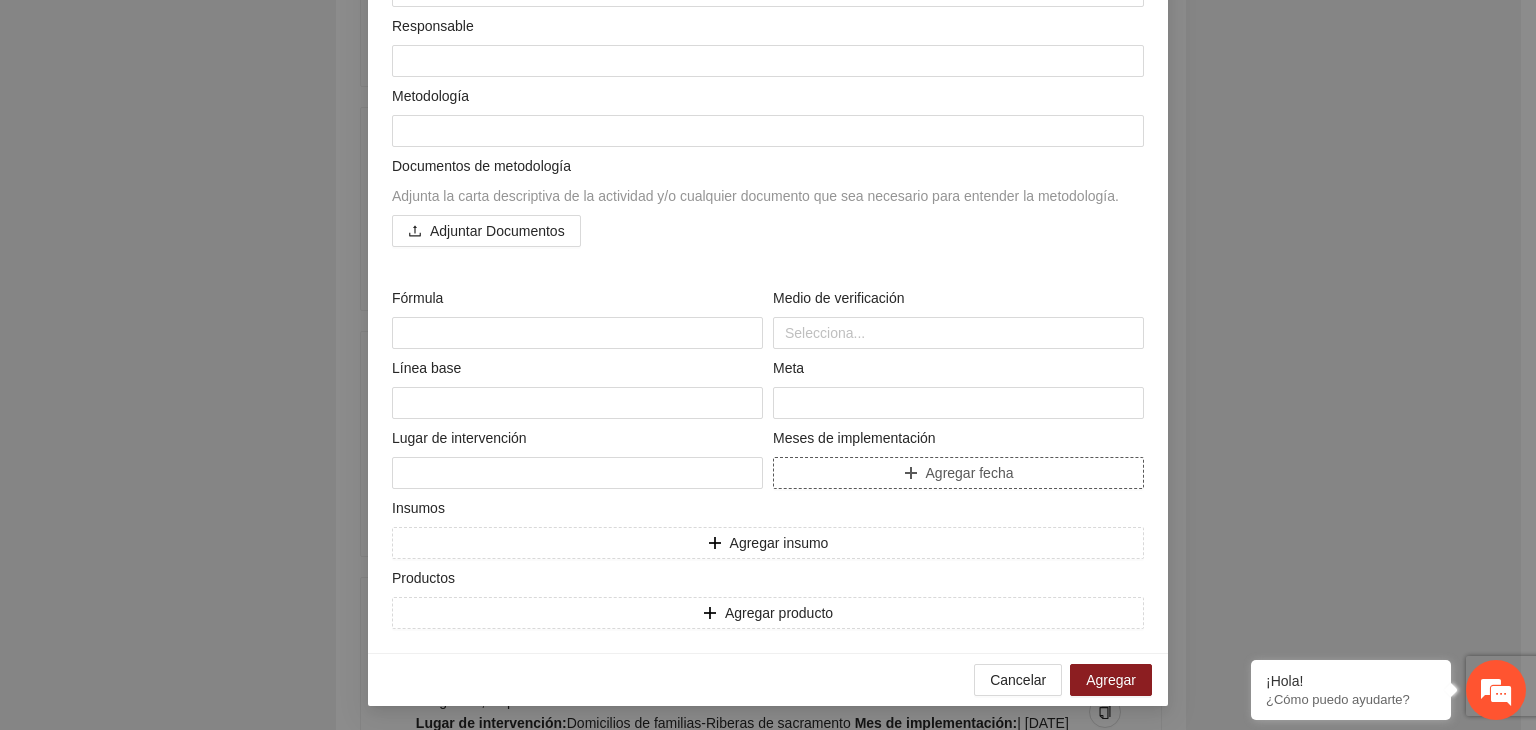 click on "Agregar fecha" at bounding box center [958, 473] 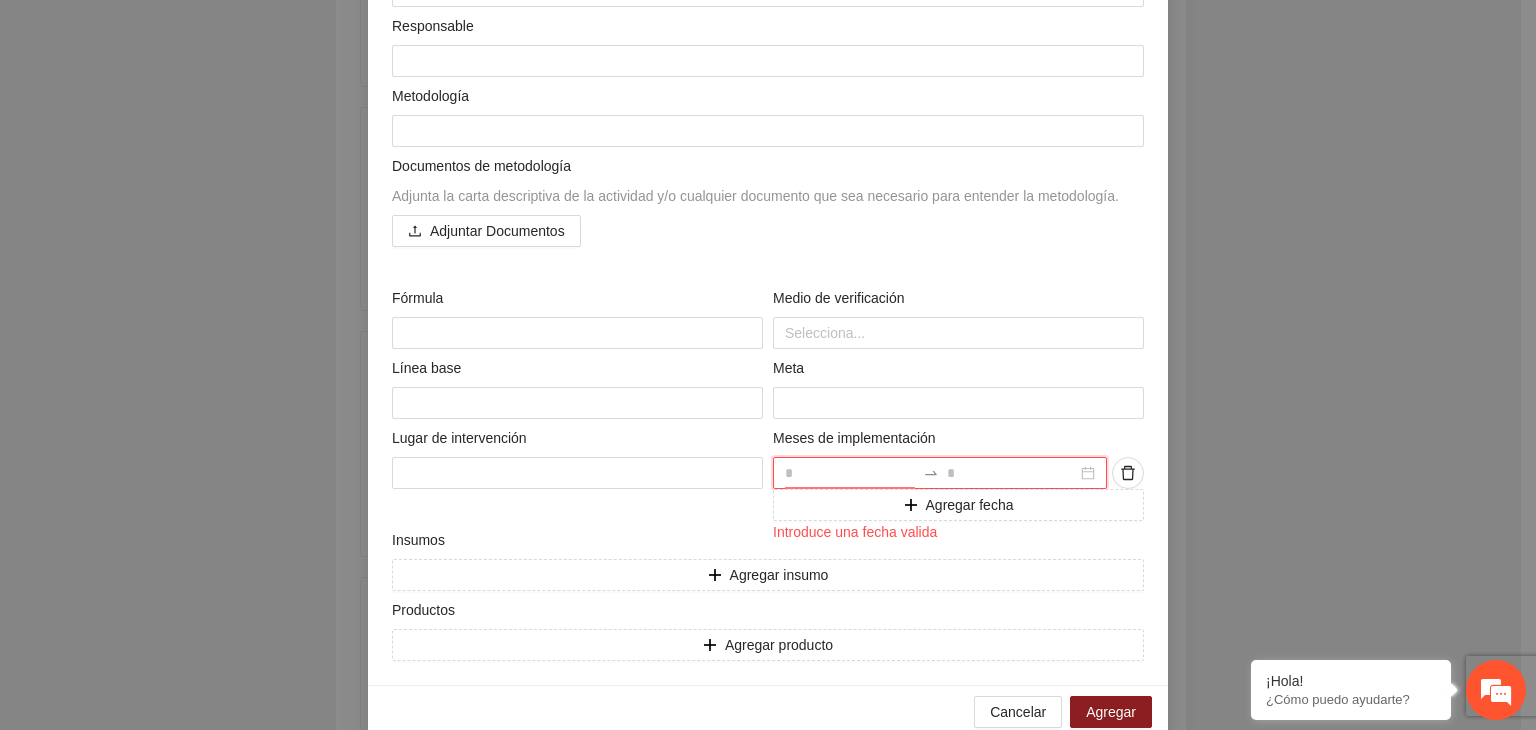 click at bounding box center [850, 473] 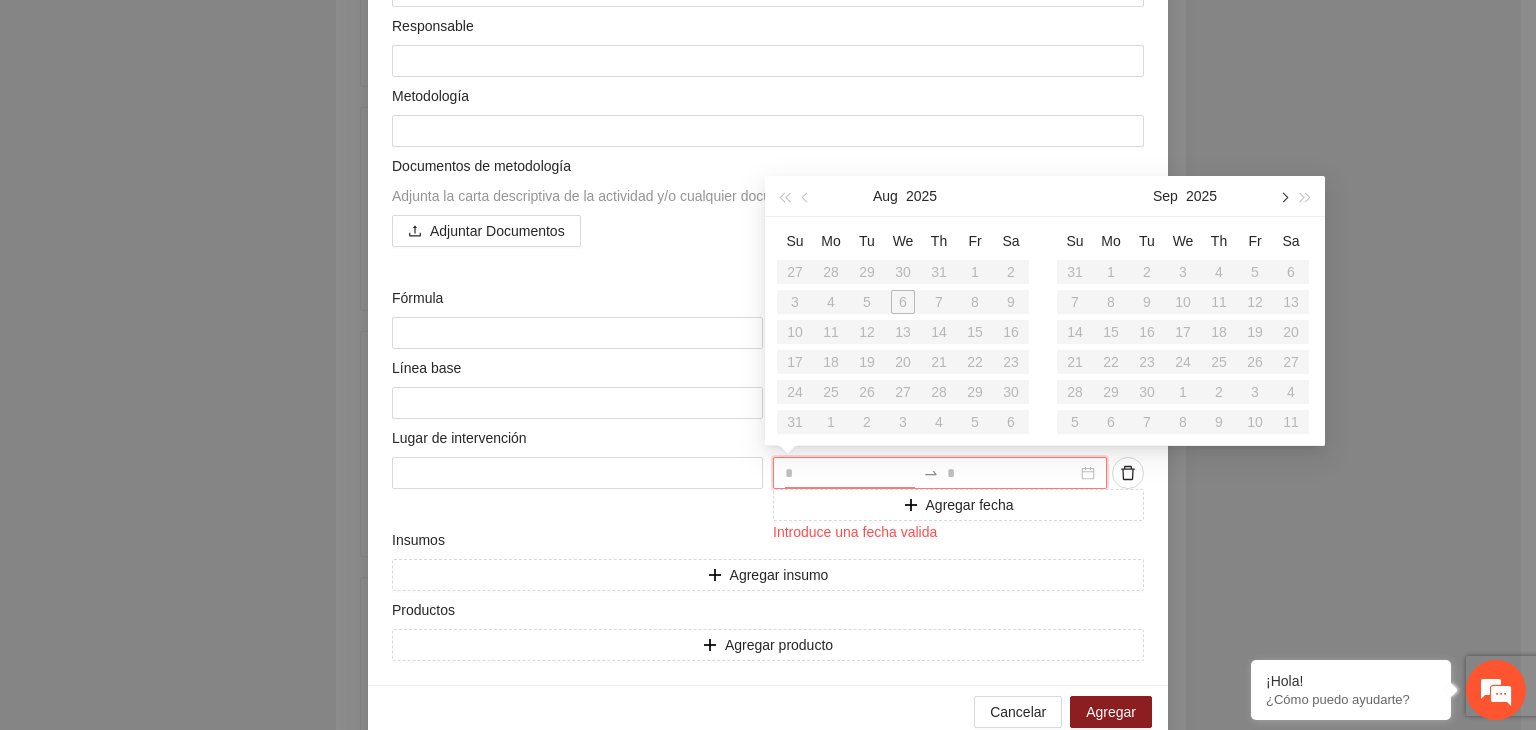 click at bounding box center [1283, 196] 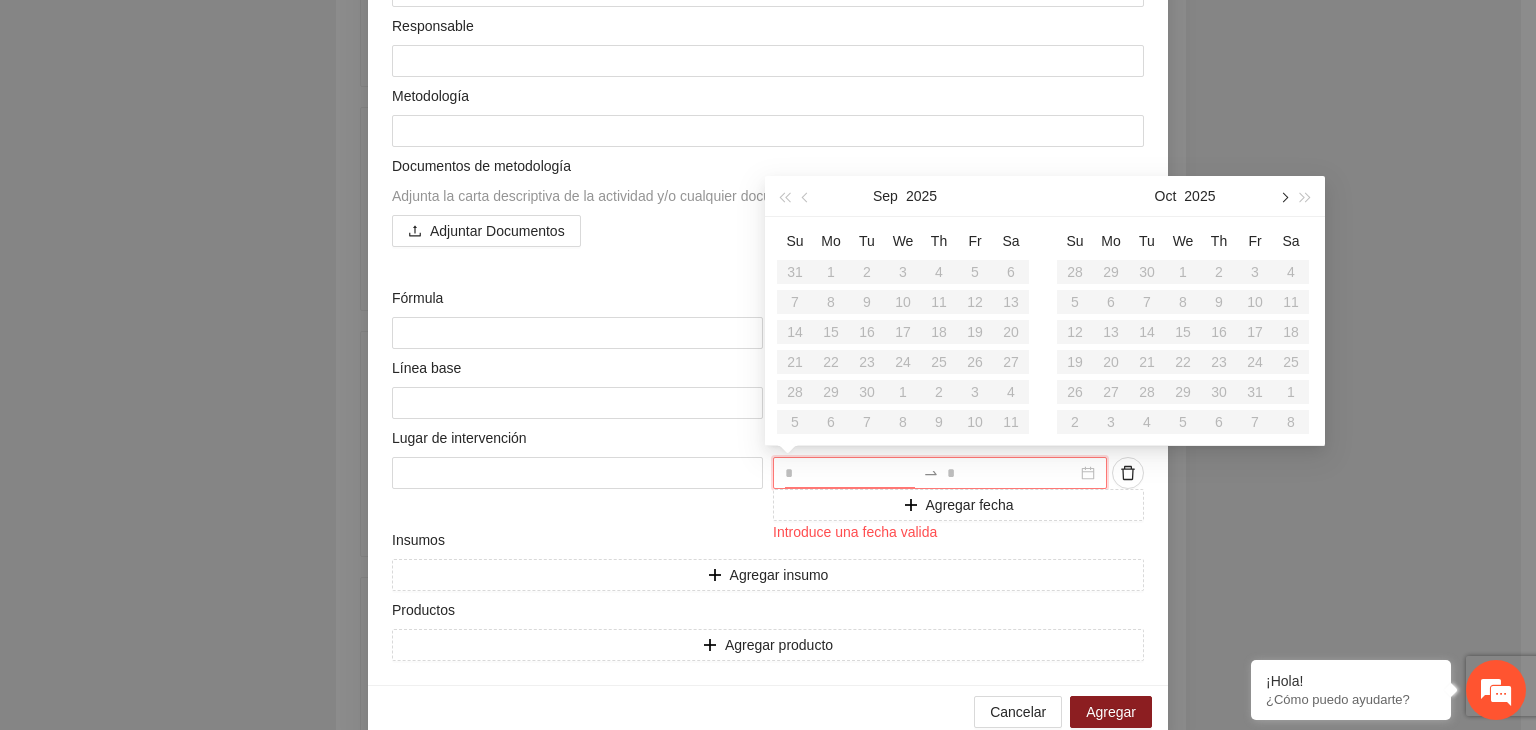 click at bounding box center (1283, 196) 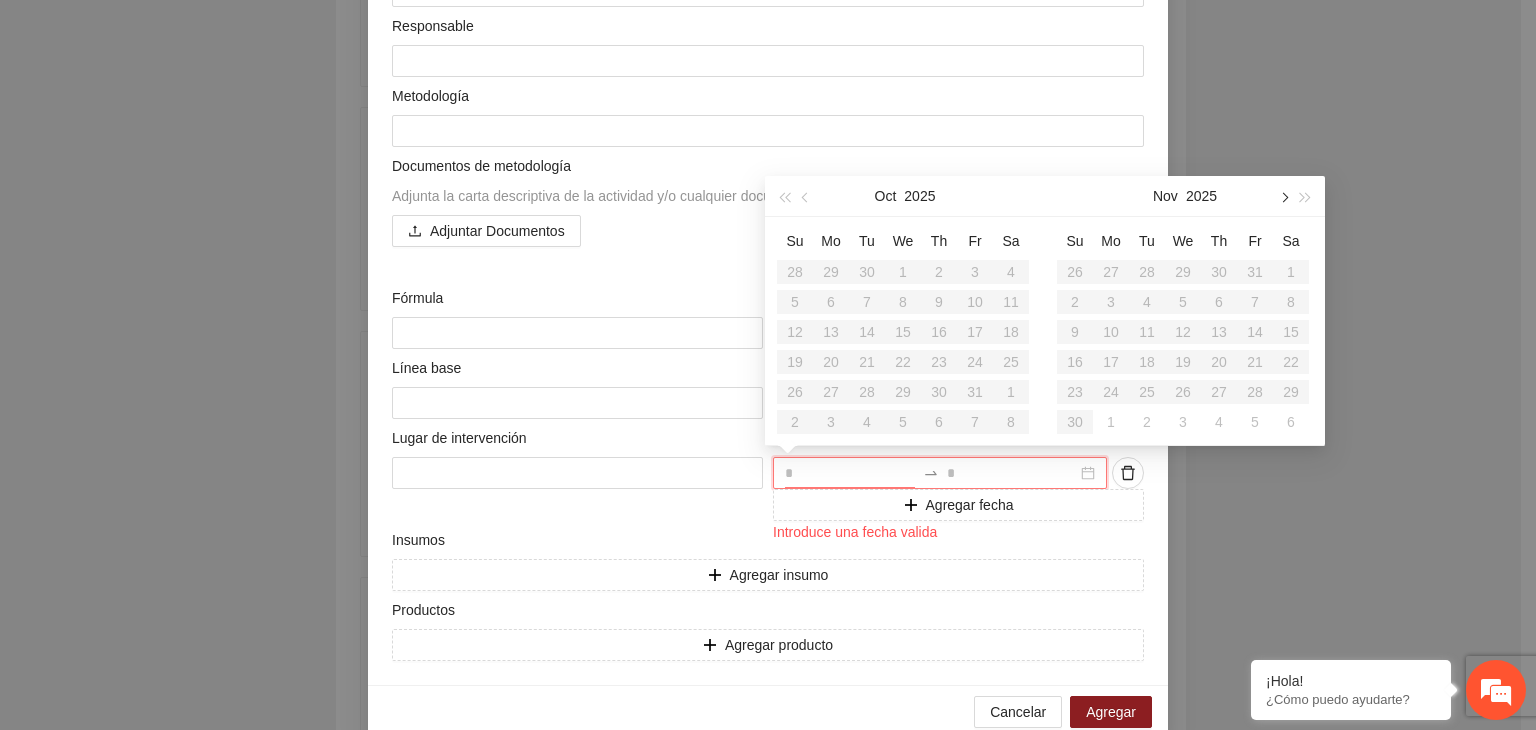 click at bounding box center (1283, 196) 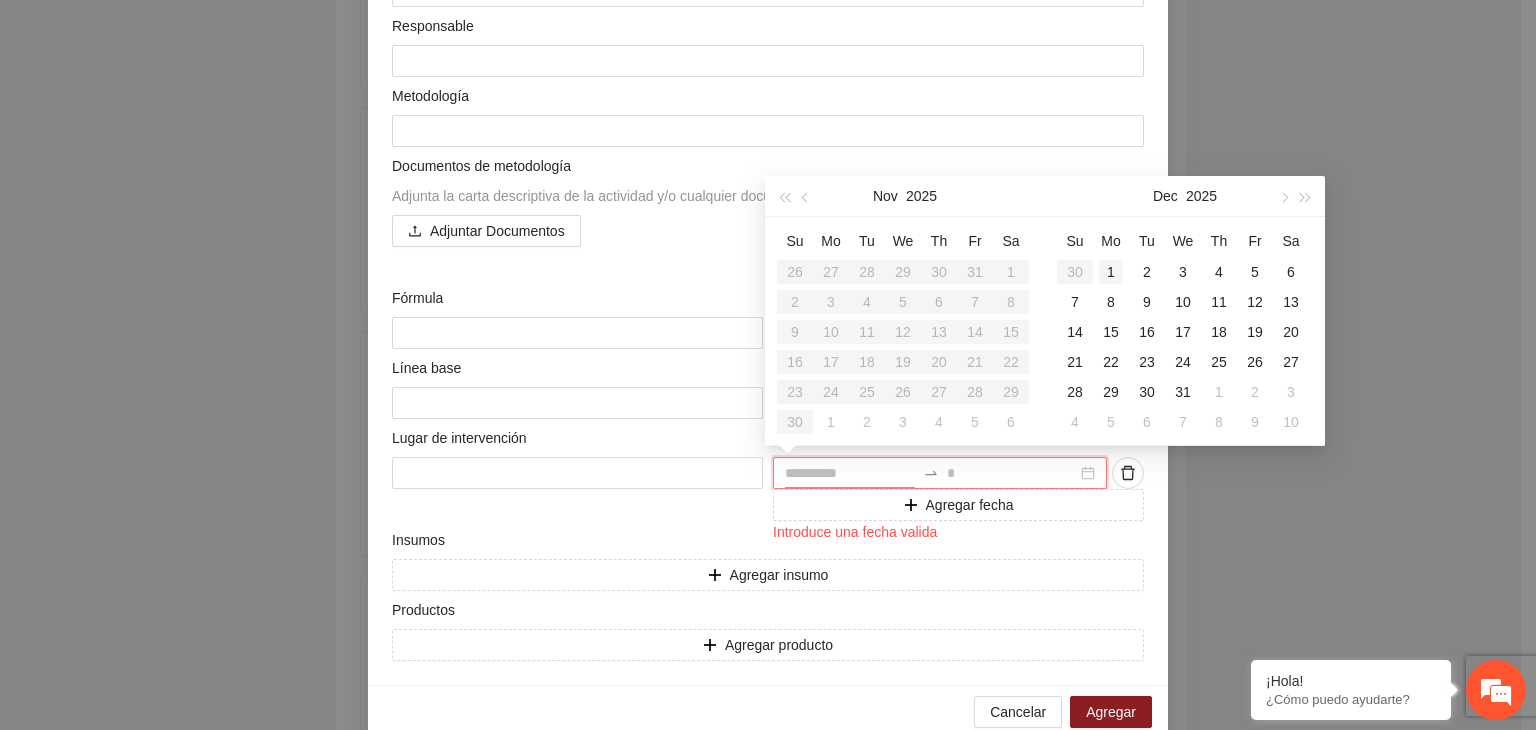 click on "1" at bounding box center [1111, 272] 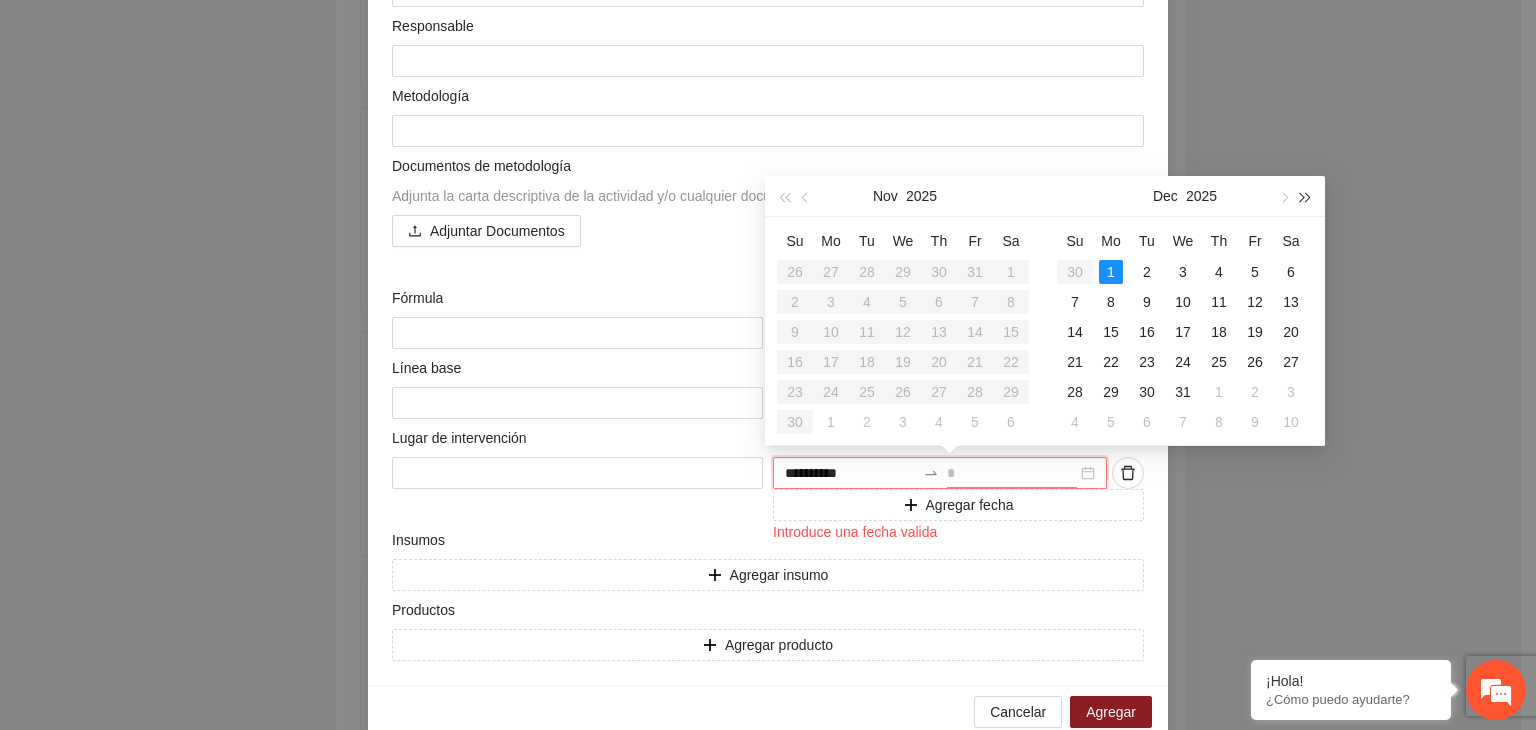 click at bounding box center [1306, 198] 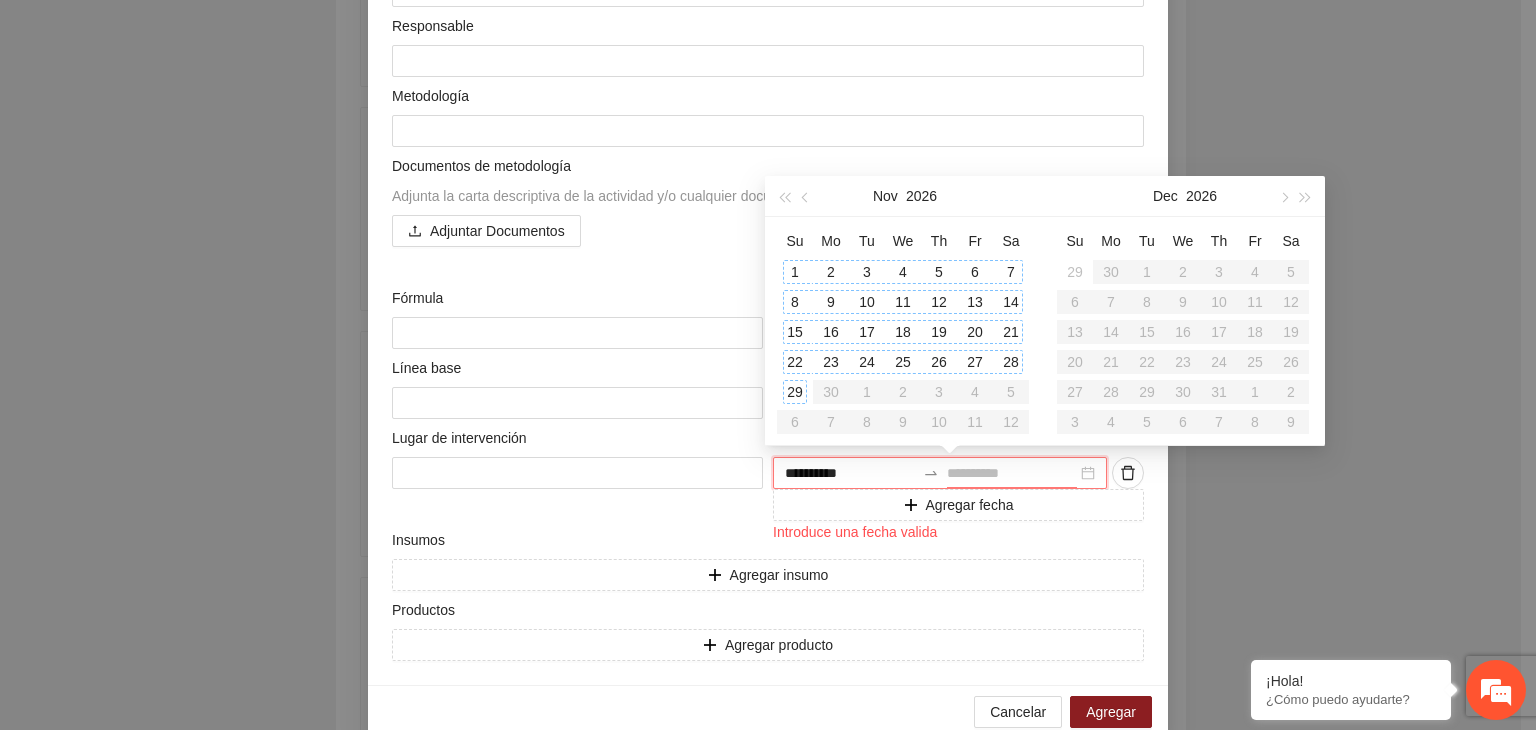click on "29" at bounding box center [795, 392] 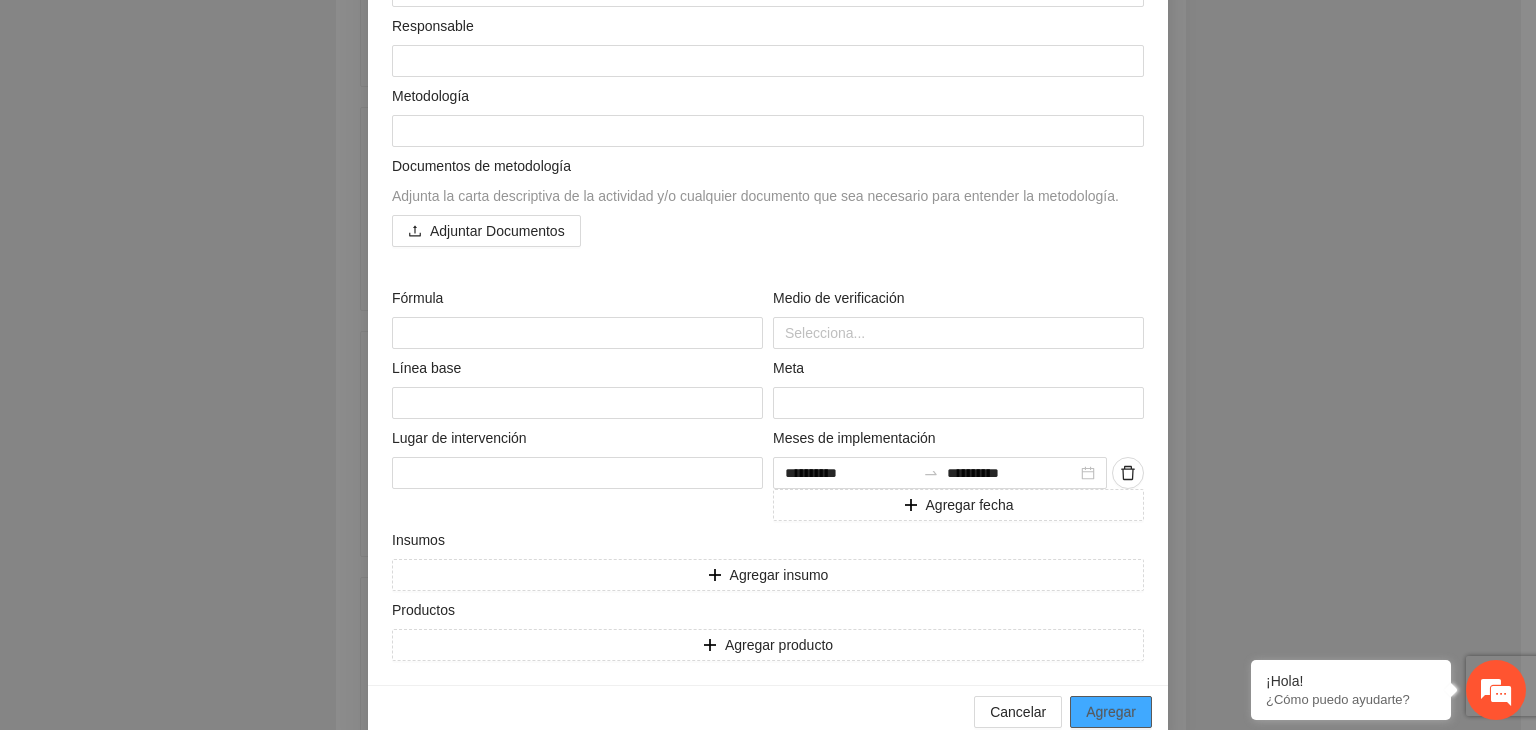 click on "Agregar" at bounding box center (1111, 712) 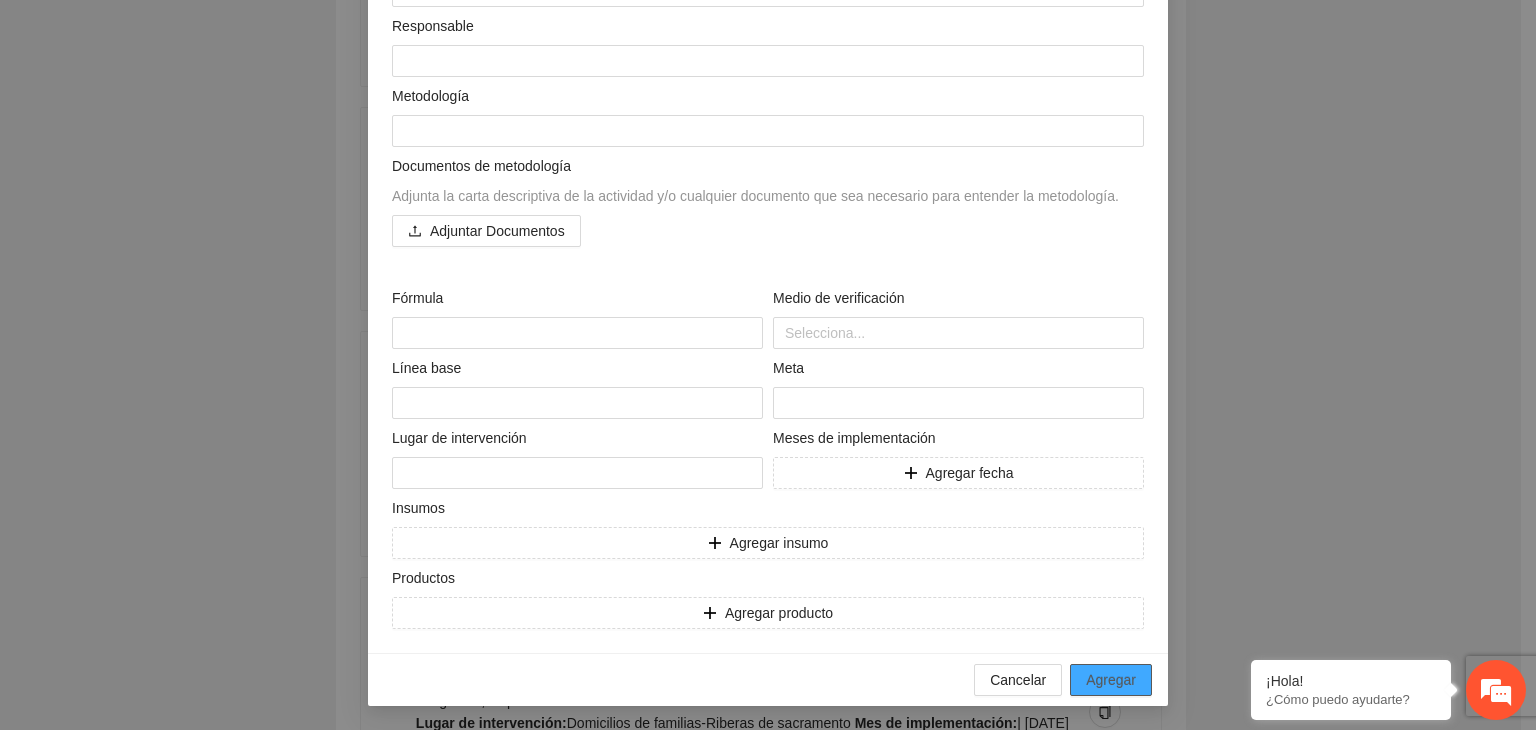 scroll, scrollTop: 12794, scrollLeft: 0, axis: vertical 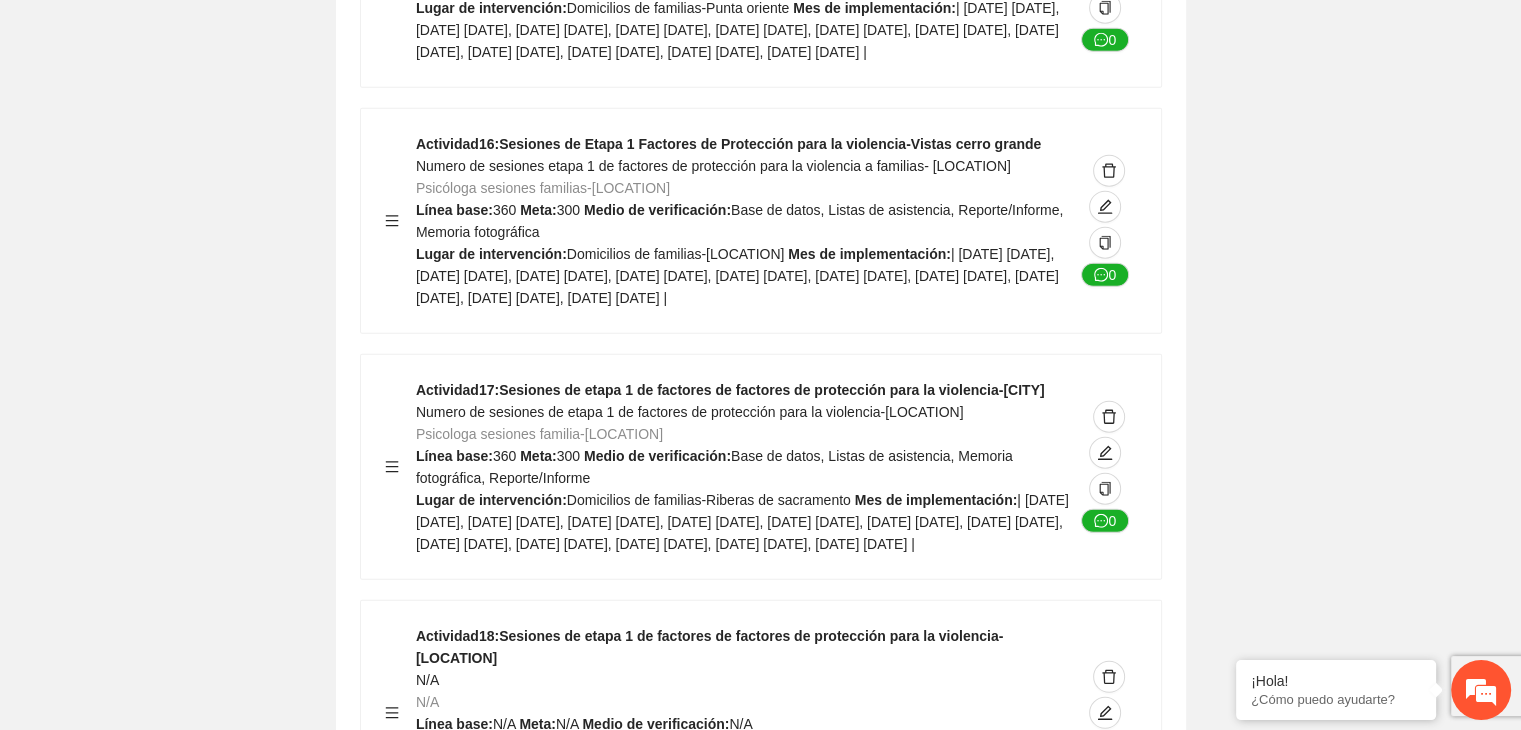 click on "Guardar Objetivo de desarrollo   Exportar Contribuir a la disminución de incidencia en violencia familiar en las zonas de [LOCATION], [LOCATION] y [LOCATION] del Municipio   de Chihuahua. Indicadores Indicador  1 :   Violencia familiar disminuyendo en un 5% en [LOCATION] Número de carpetas de investigación de Violencia familiar   disminuyendo en un 5% en [LOCATION] Metodología:   Se solicita información al Observatorio Ciudadano de FICOSEC sobre el número de carpetas de violencia familiar en las colonias de intervención Línea base:  29   Meta:  25   Fórmula:  Suma de carpetas de investigación de violencia familiar disminuyendo   en un 5% en [LOCATION]   Meto de verificación:  Reporte/Informe 0 Indicador  2 :   Violencia familiar disminuyendo en un 5% en [LOCATION] Número de carpetas de investigación de Violencia familiar   disminuyendo en un 5% en [LOCATION] Metodología:  Línea base:  63   Meta:  56   Fórmula:     Meto de verificación:  Reporte/Informe 0 3 :" at bounding box center (760, -5487) 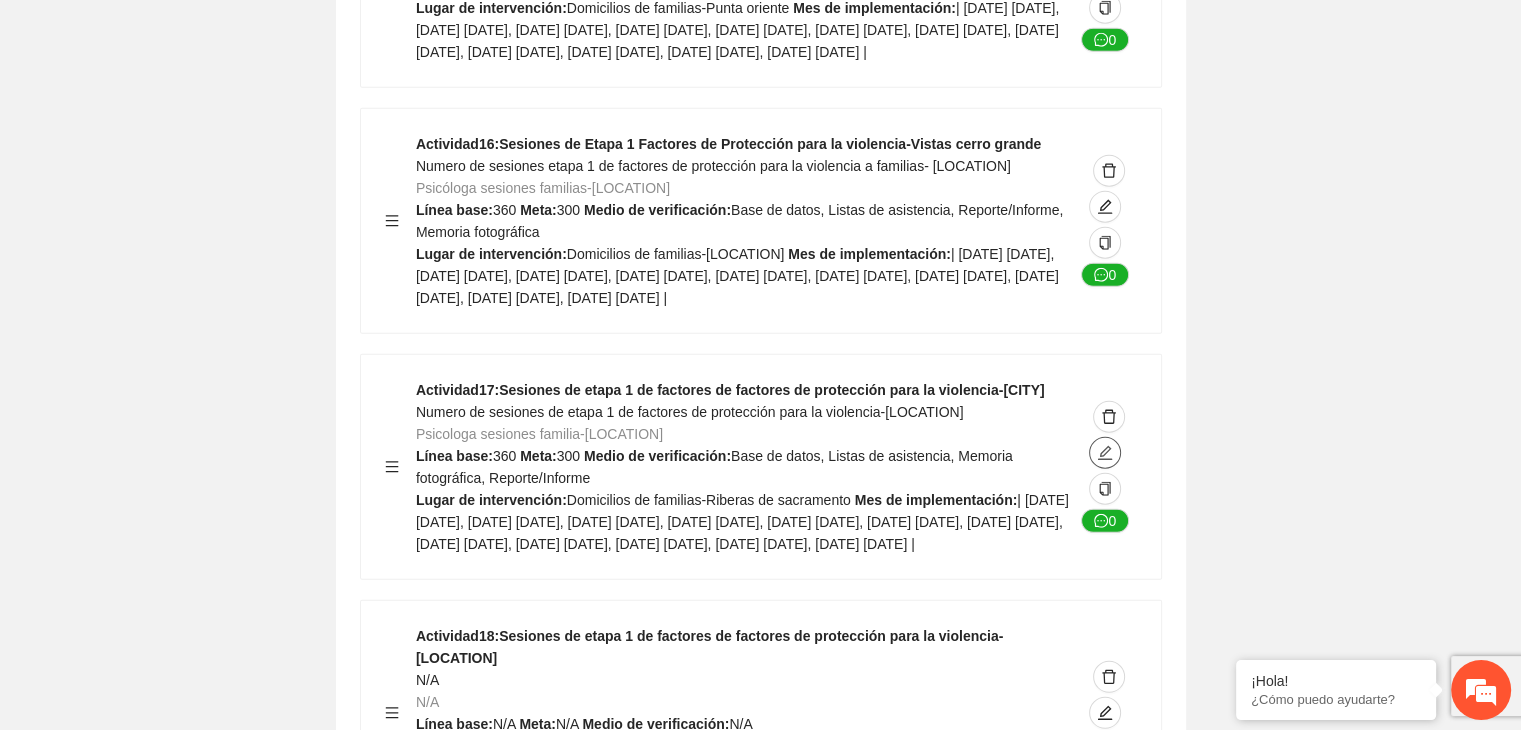 click 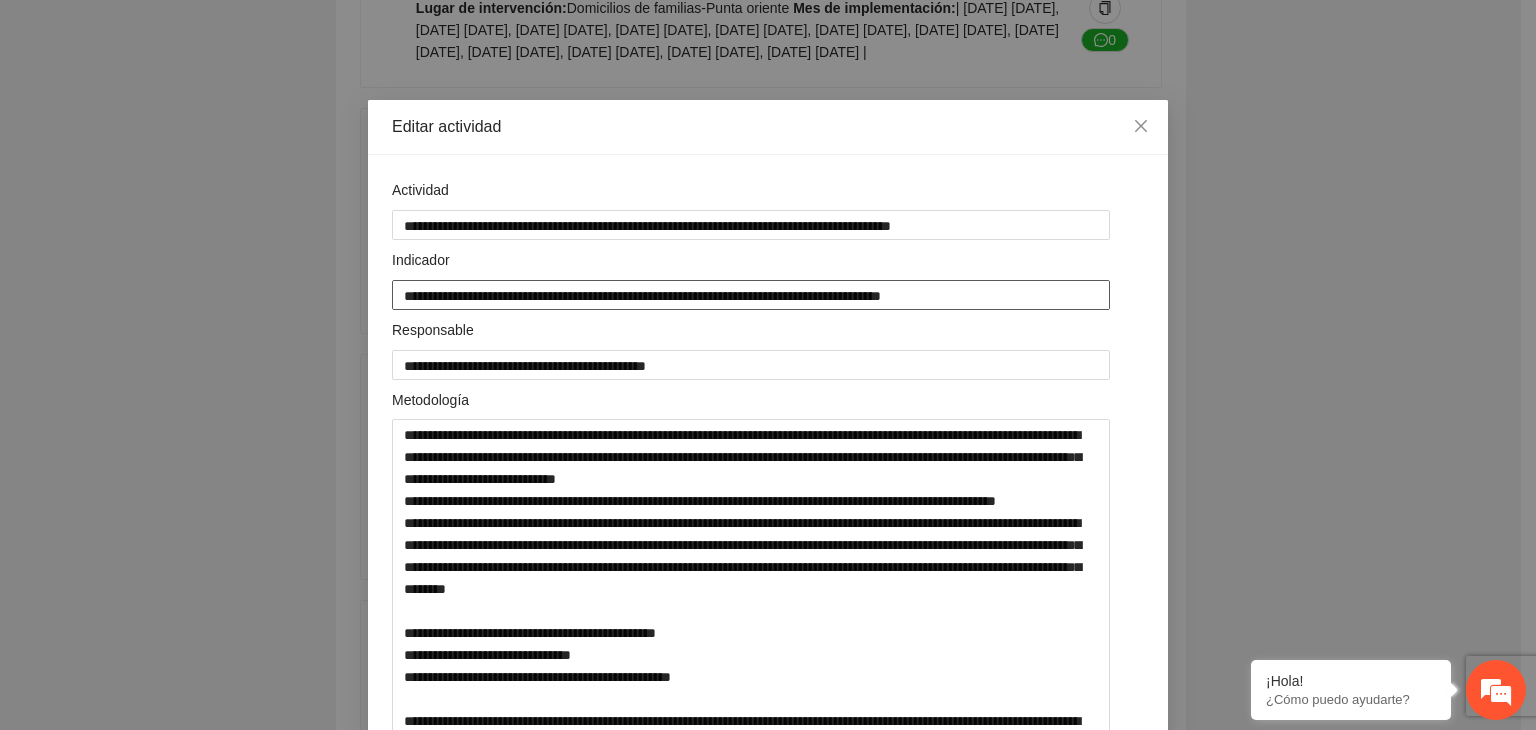drag, startPoint x: 396, startPoint y: 293, endPoint x: 856, endPoint y: 294, distance: 460.0011 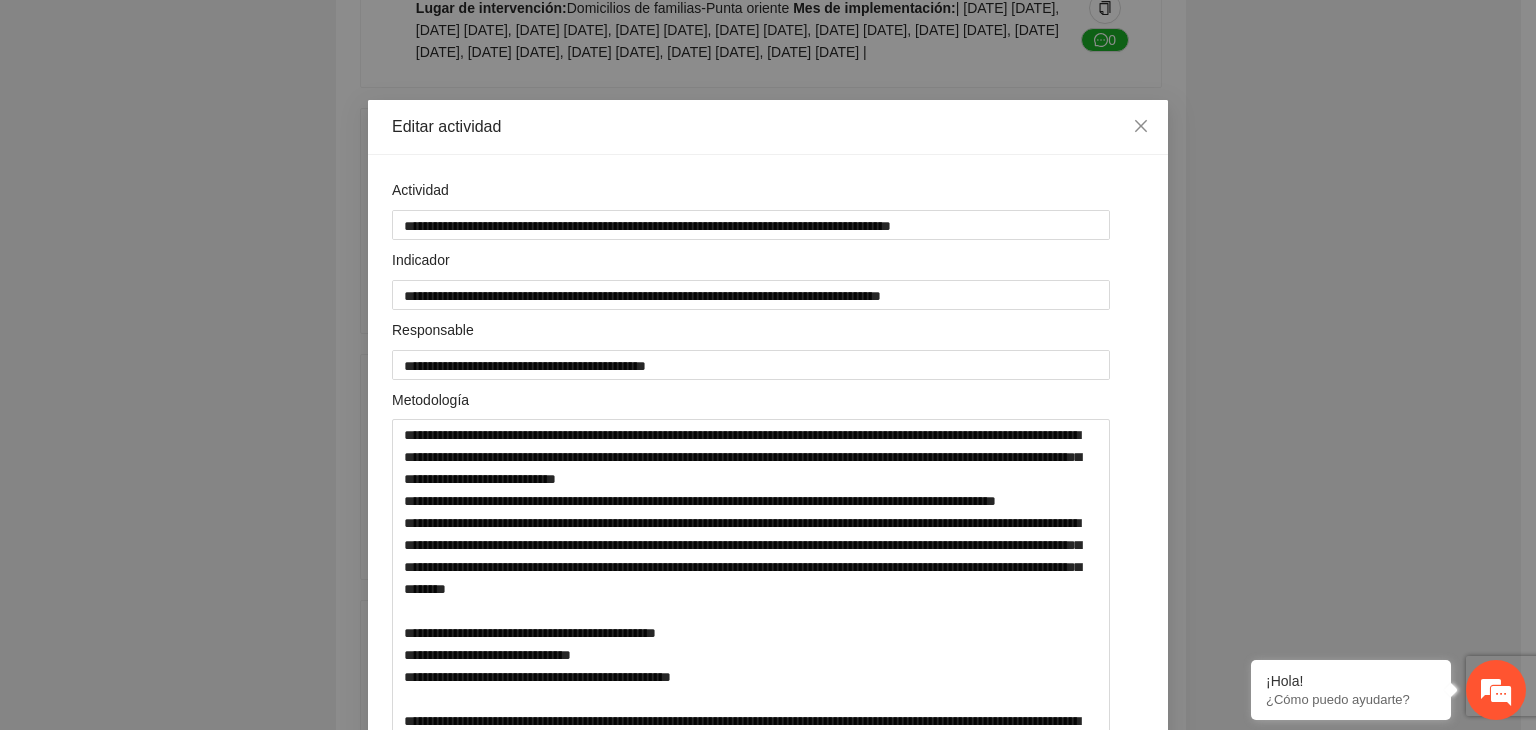 drag, startPoint x: 794, startPoint y: 248, endPoint x: 1360, endPoint y: 313, distance: 569.7201 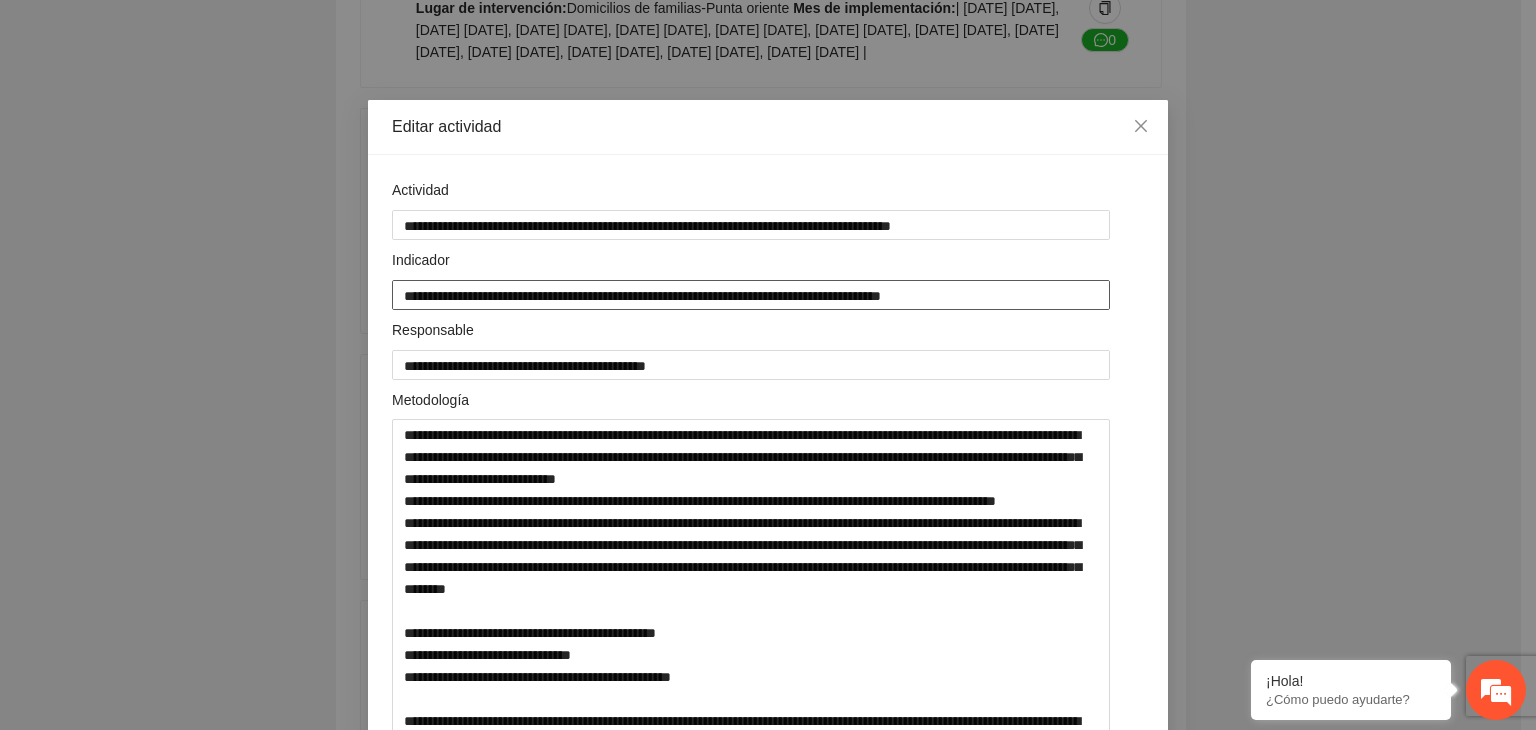 drag, startPoint x: 399, startPoint y: 296, endPoint x: 860, endPoint y: 307, distance: 461.13123 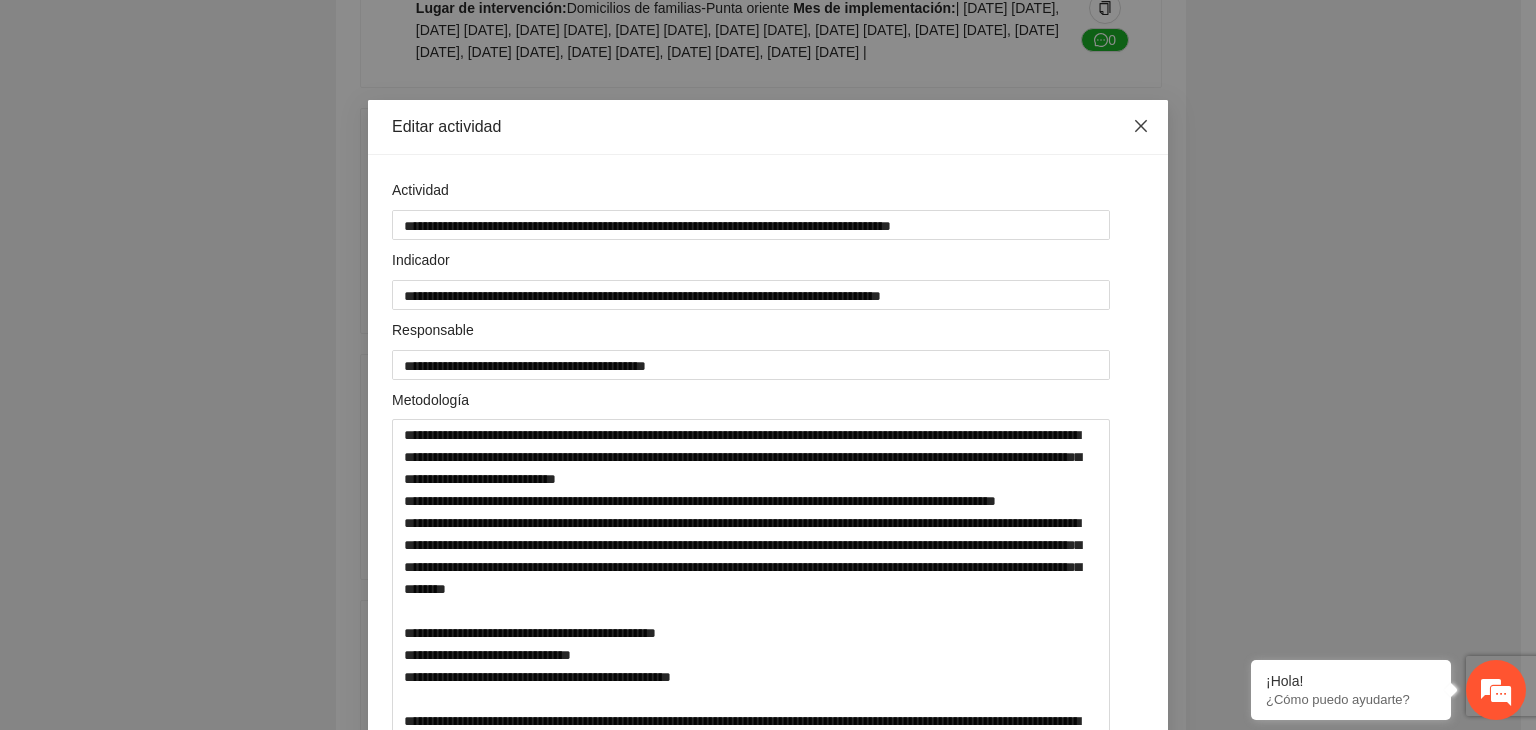 click 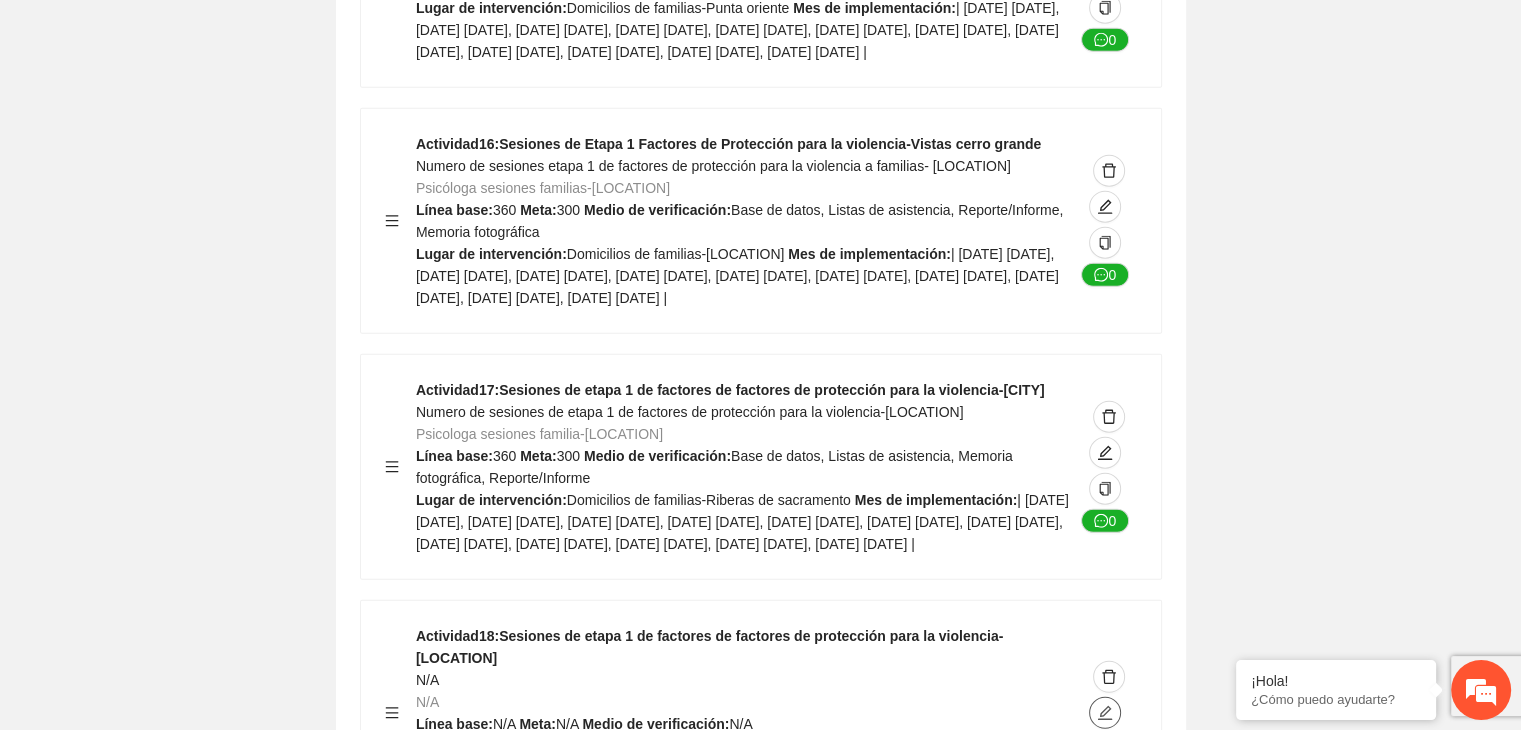 click 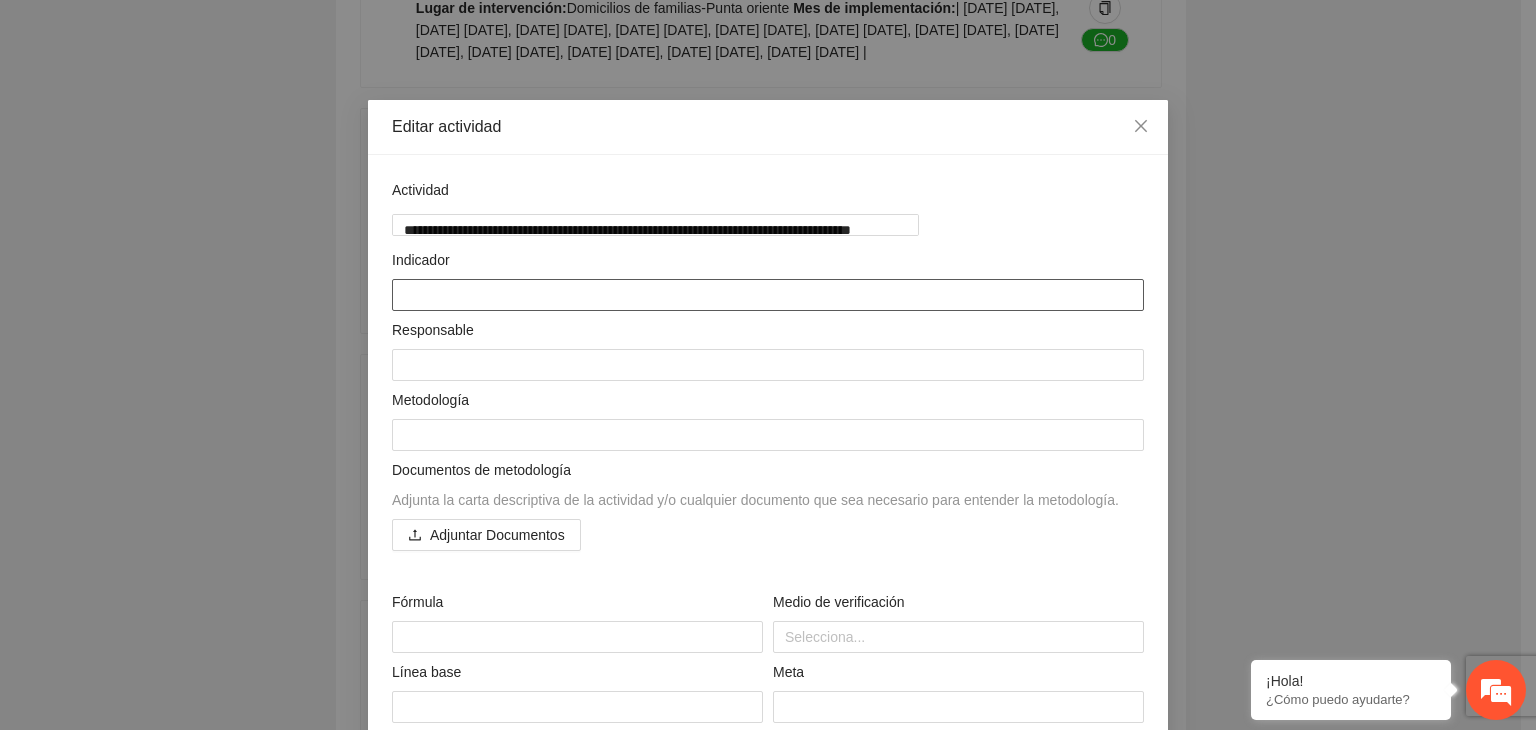 click at bounding box center (768, 295) 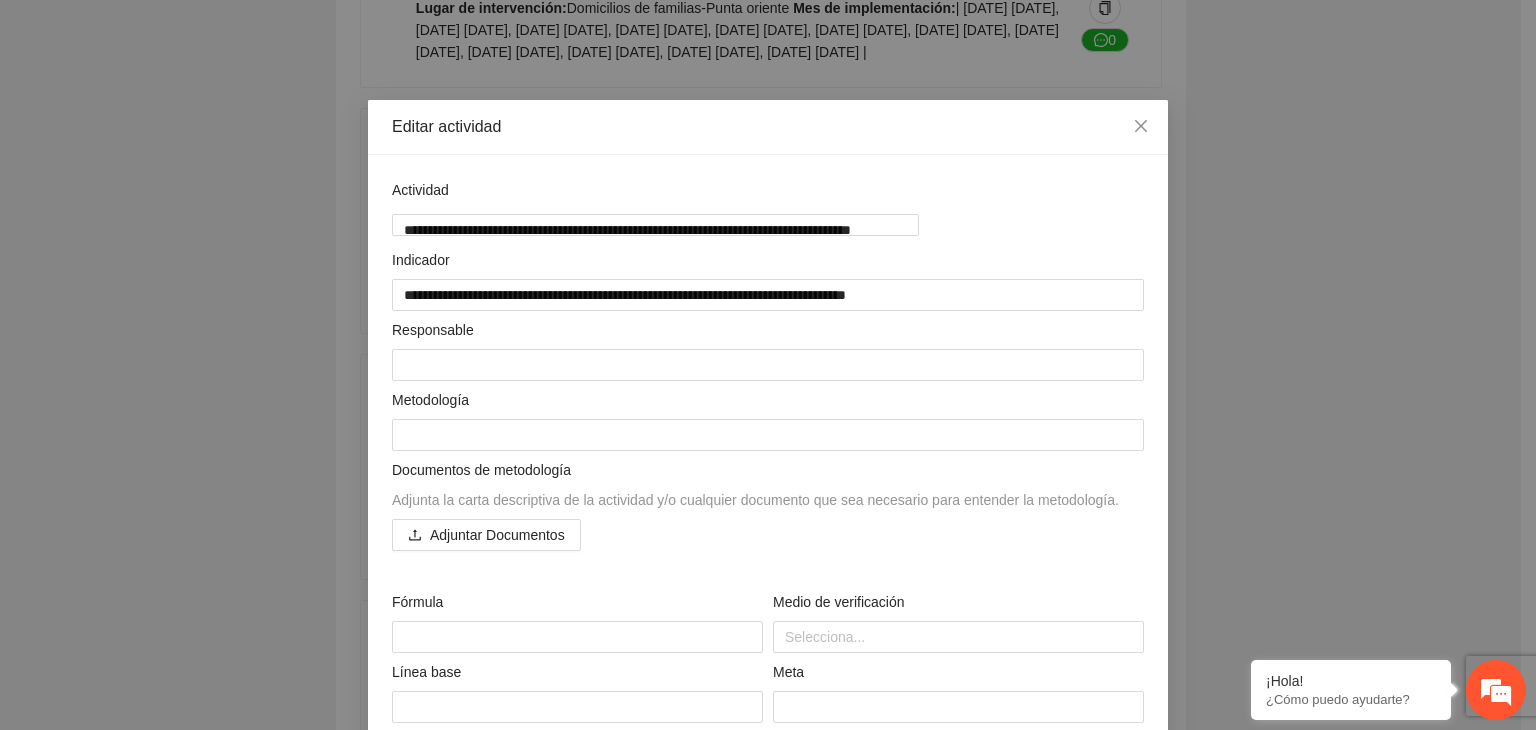 click on "**********" at bounding box center (768, 365) 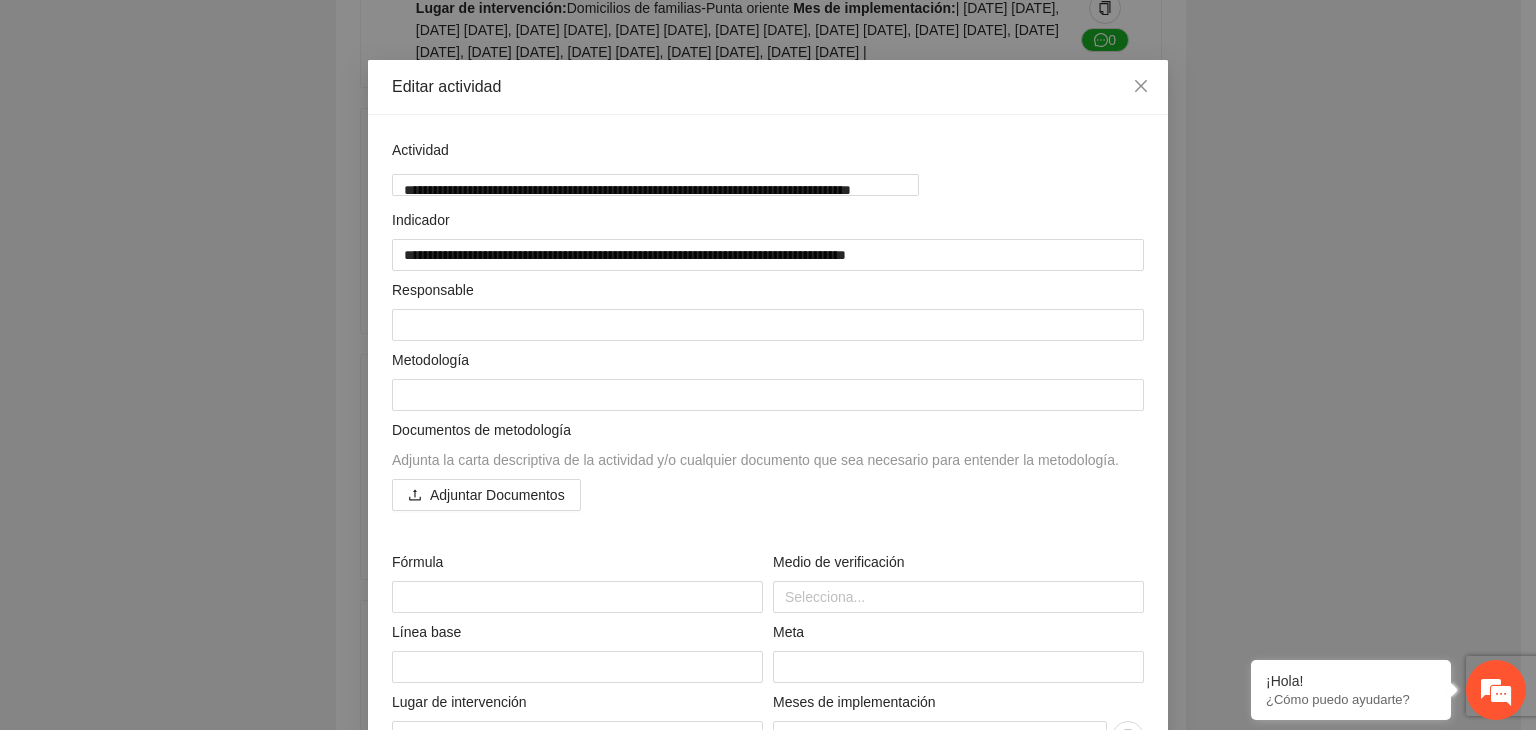scroll, scrollTop: 80, scrollLeft: 0, axis: vertical 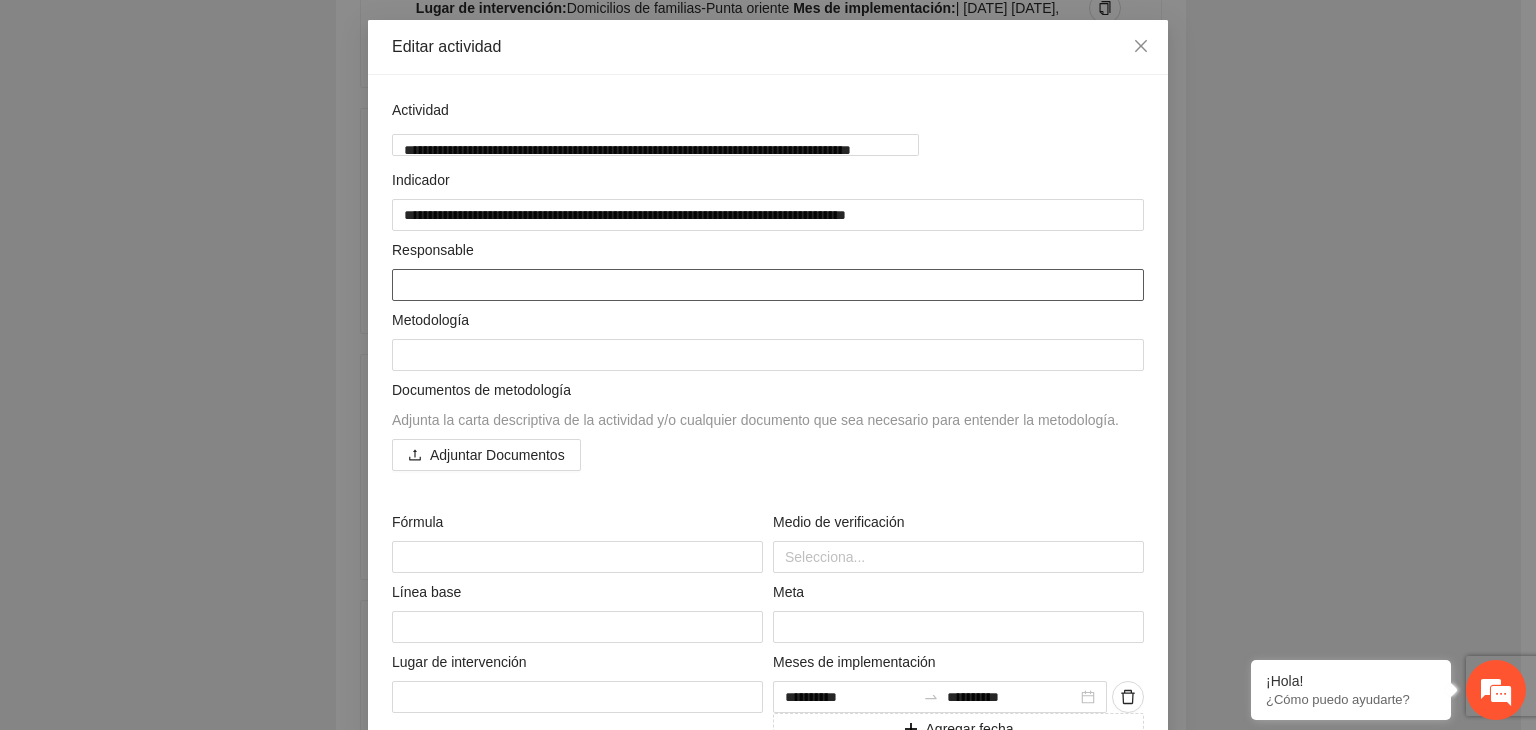 click at bounding box center (768, 285) 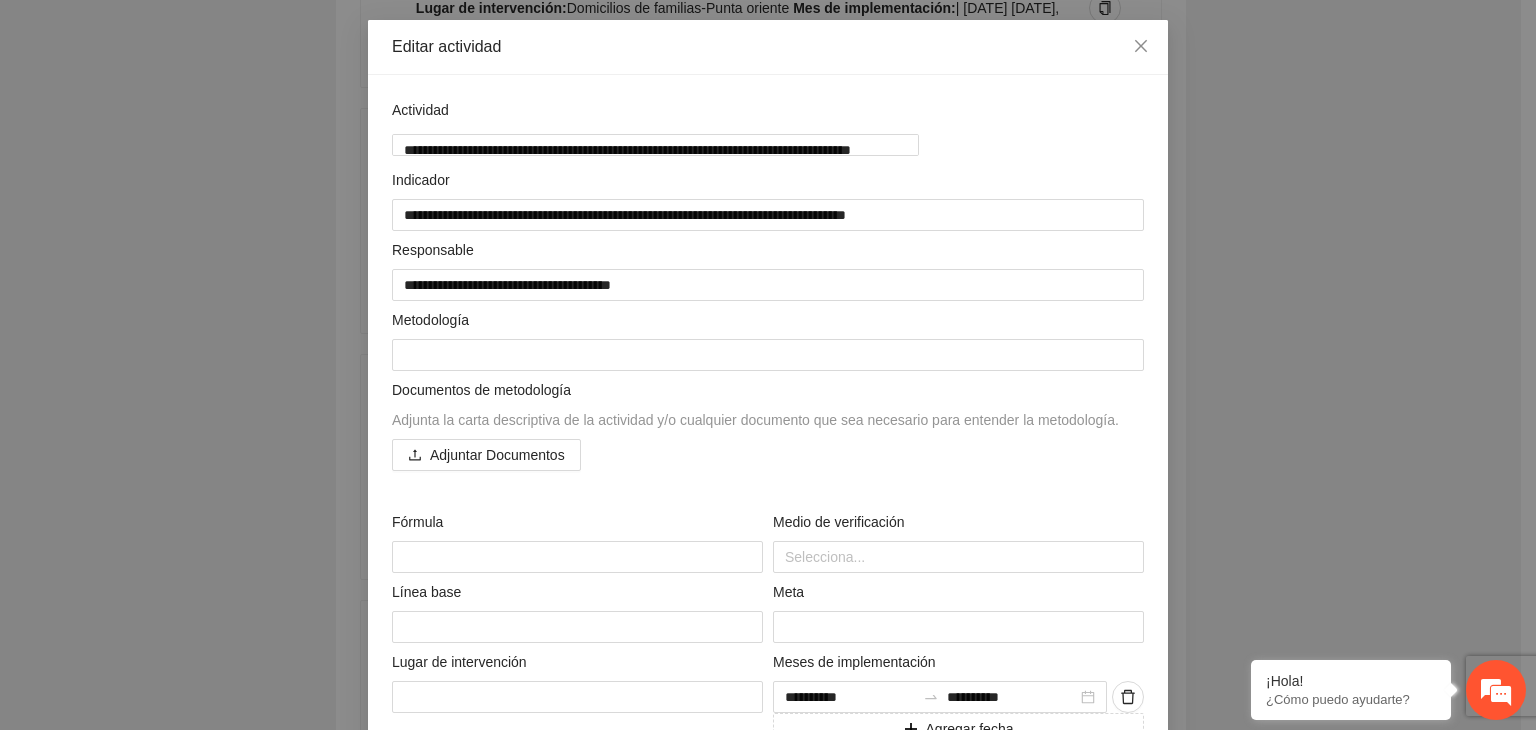 click on "**********" at bounding box center (768, 365) 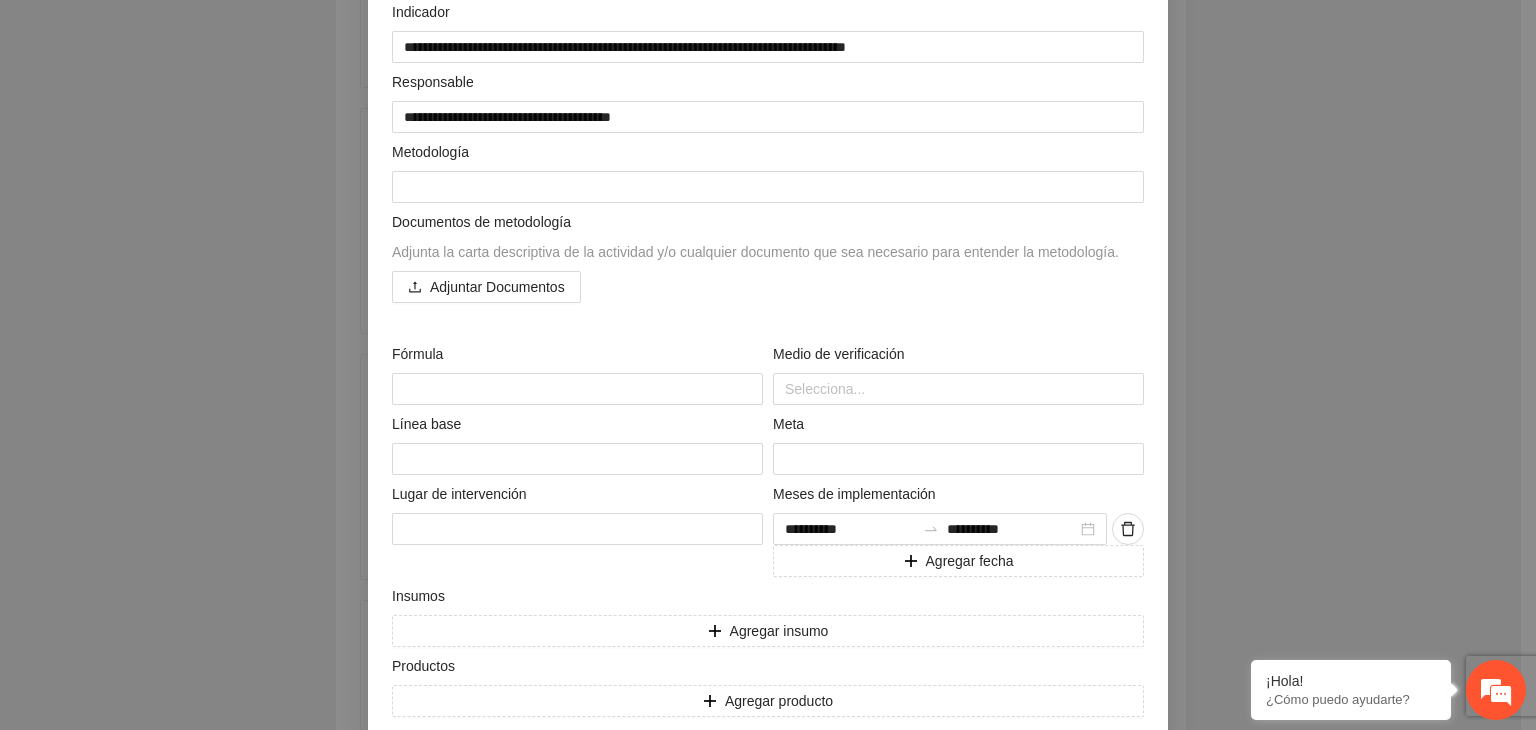 scroll, scrollTop: 336, scrollLeft: 0, axis: vertical 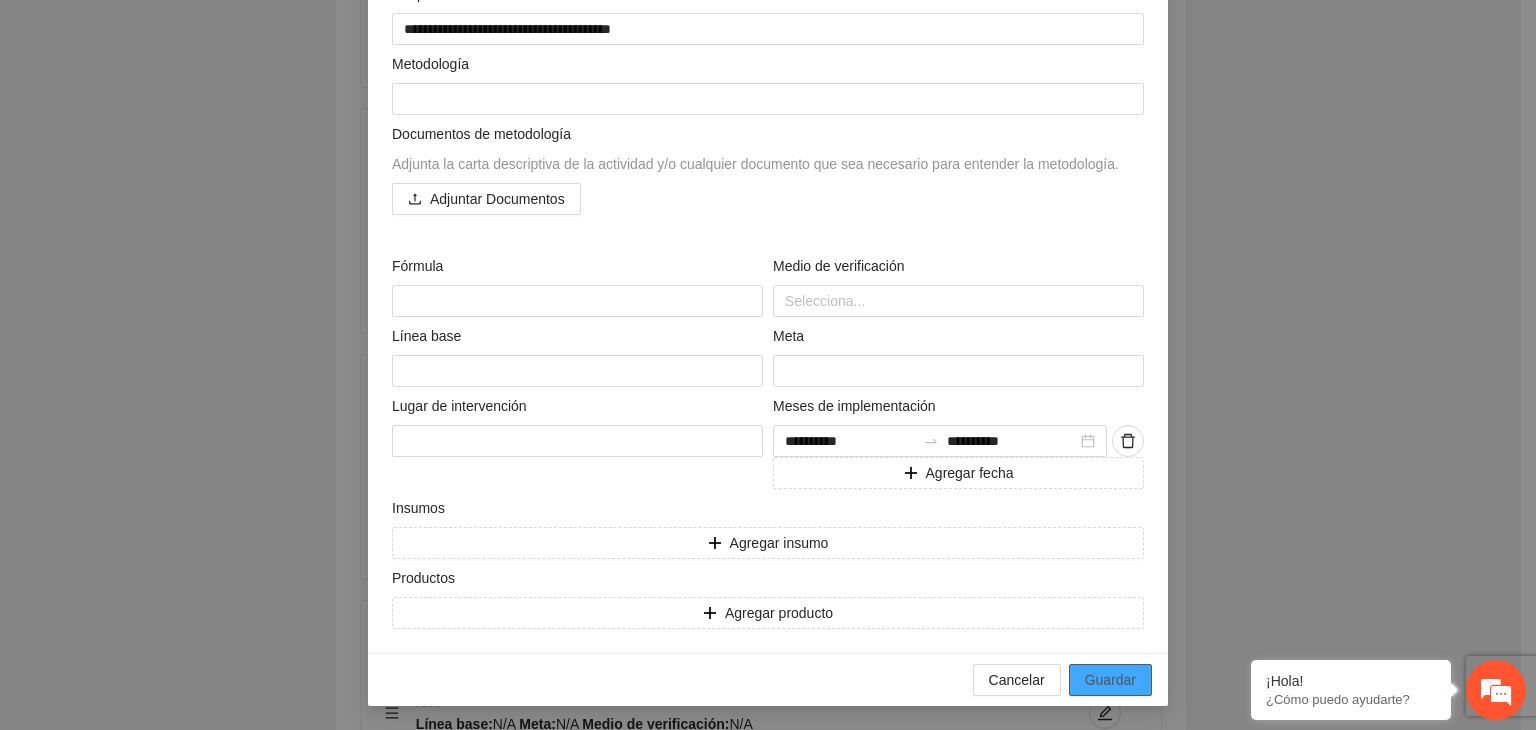 click on "Guardar" at bounding box center (1110, 680) 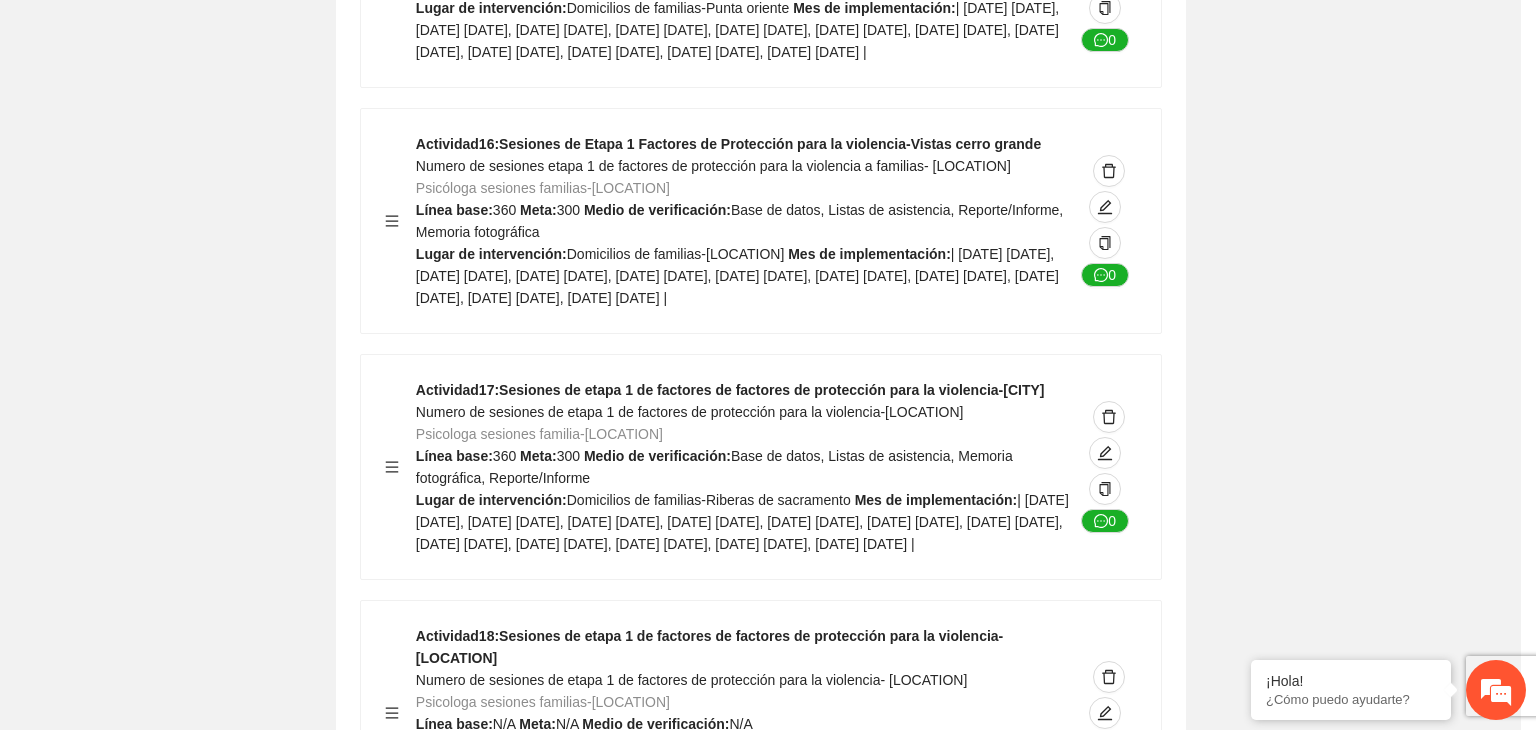 scroll, scrollTop: 204, scrollLeft: 0, axis: vertical 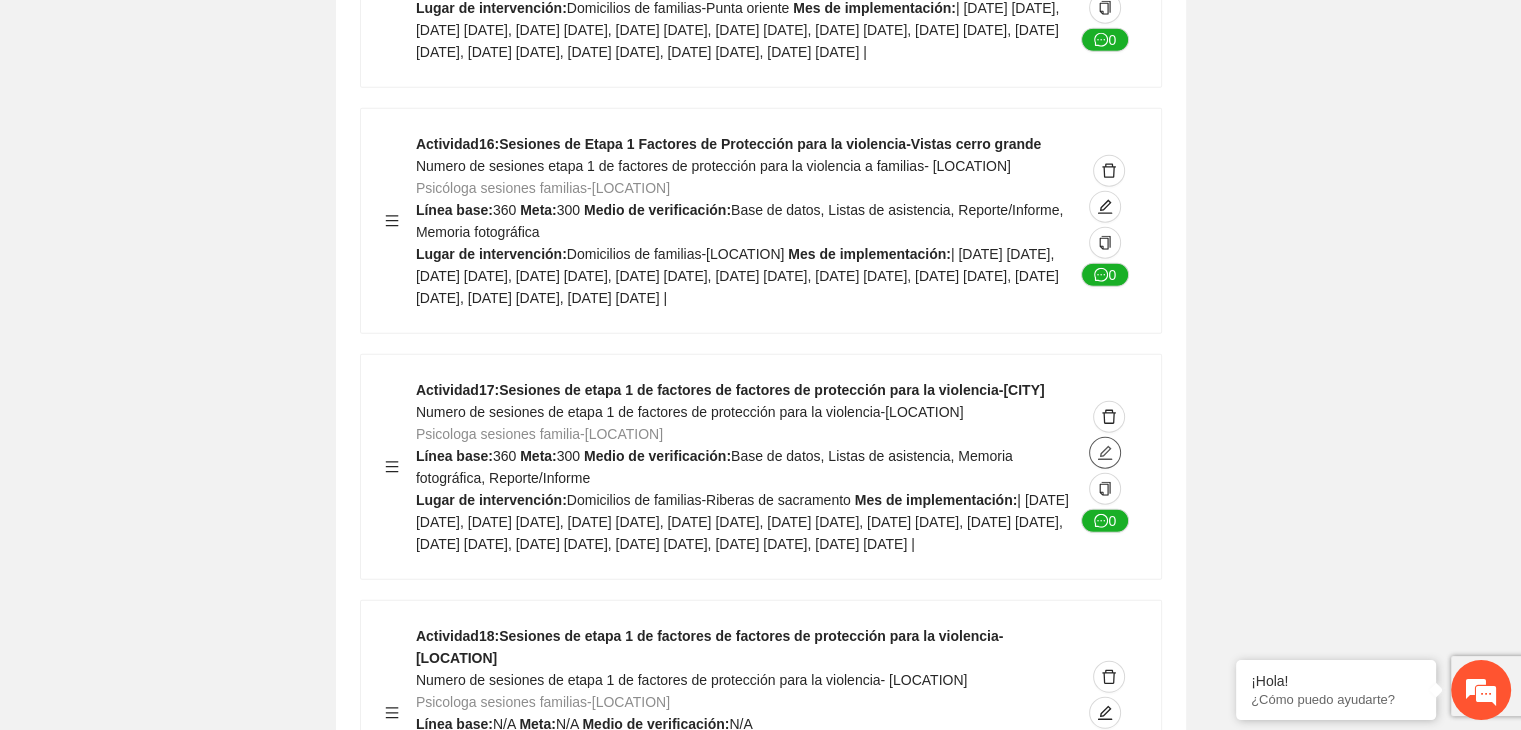 click 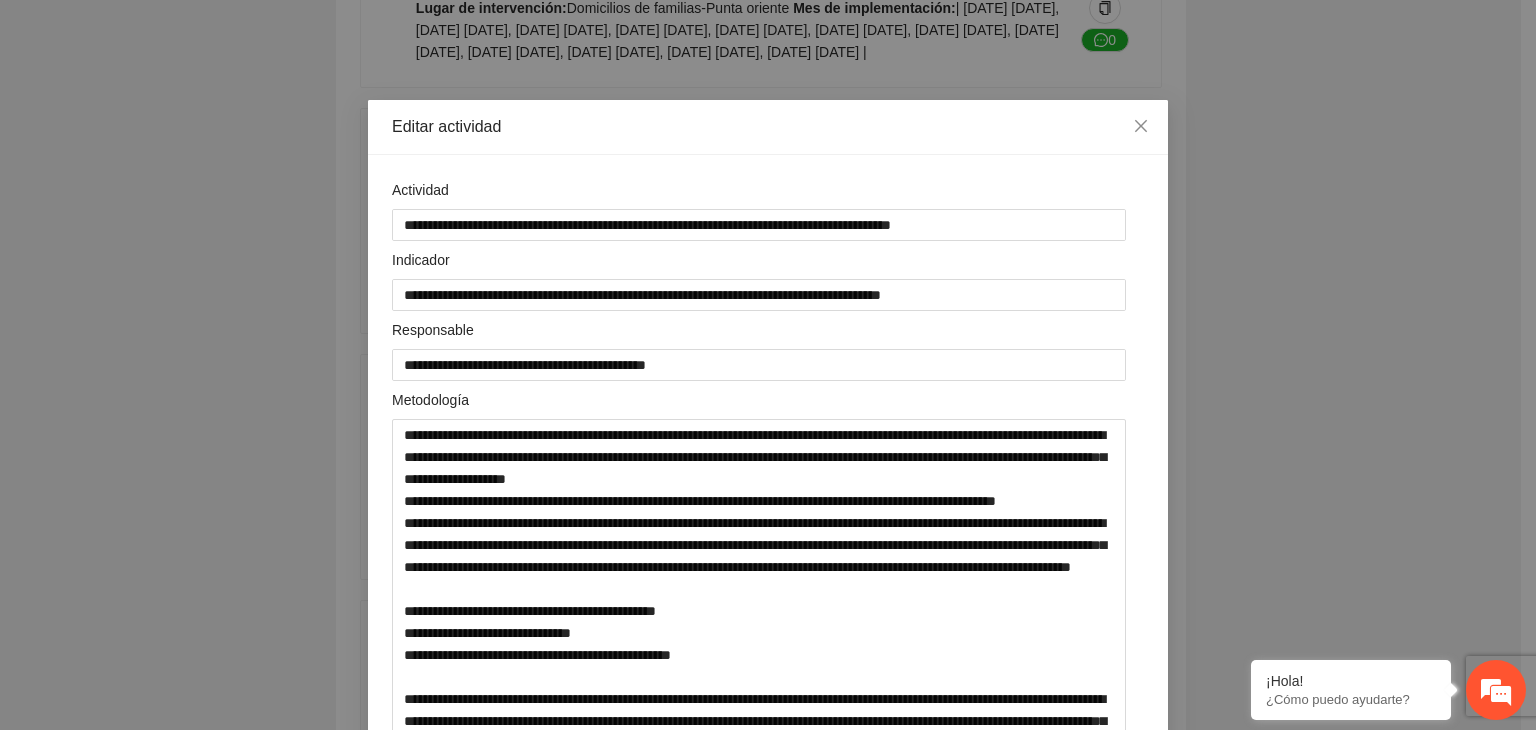 click on "**********" at bounding box center [768, 365] 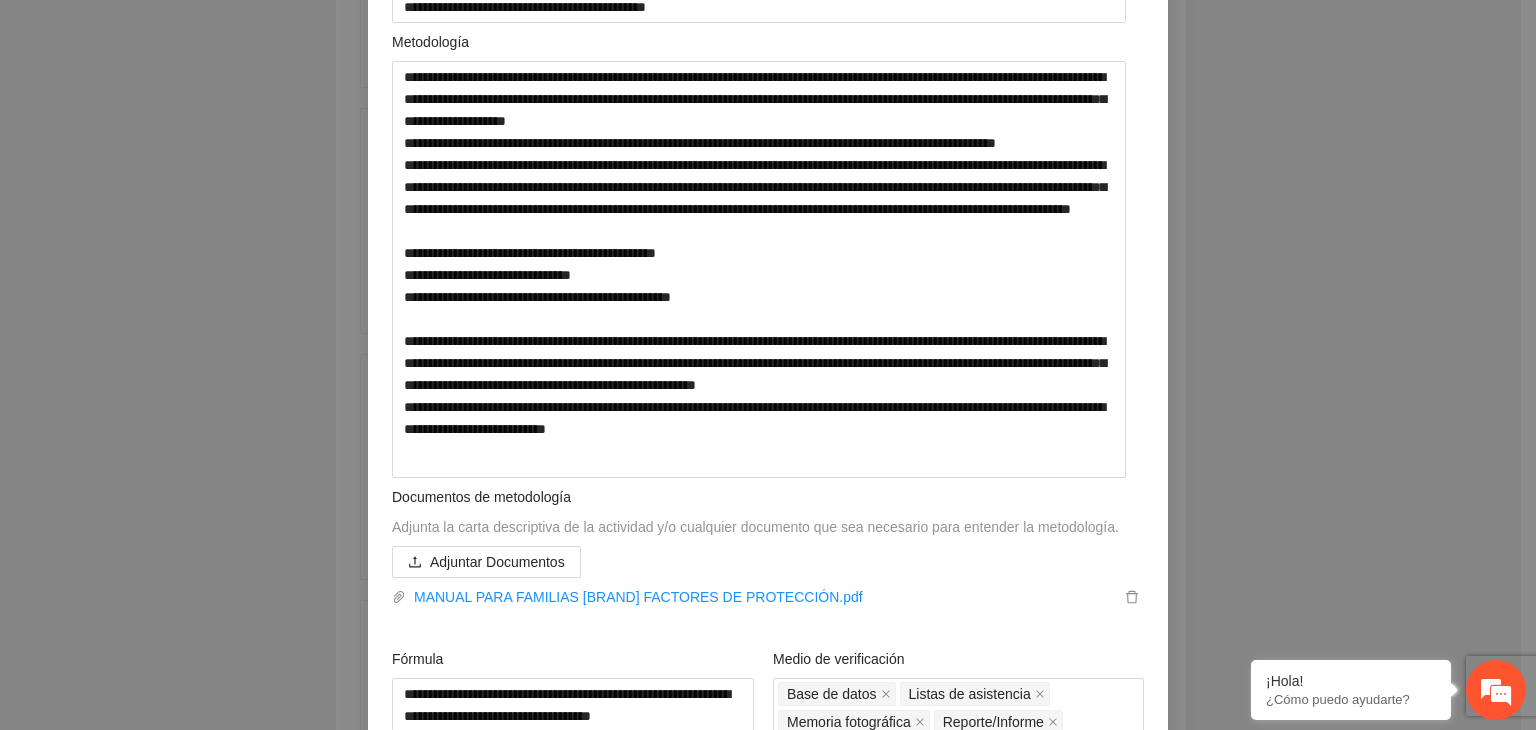 scroll, scrollTop: 360, scrollLeft: 0, axis: vertical 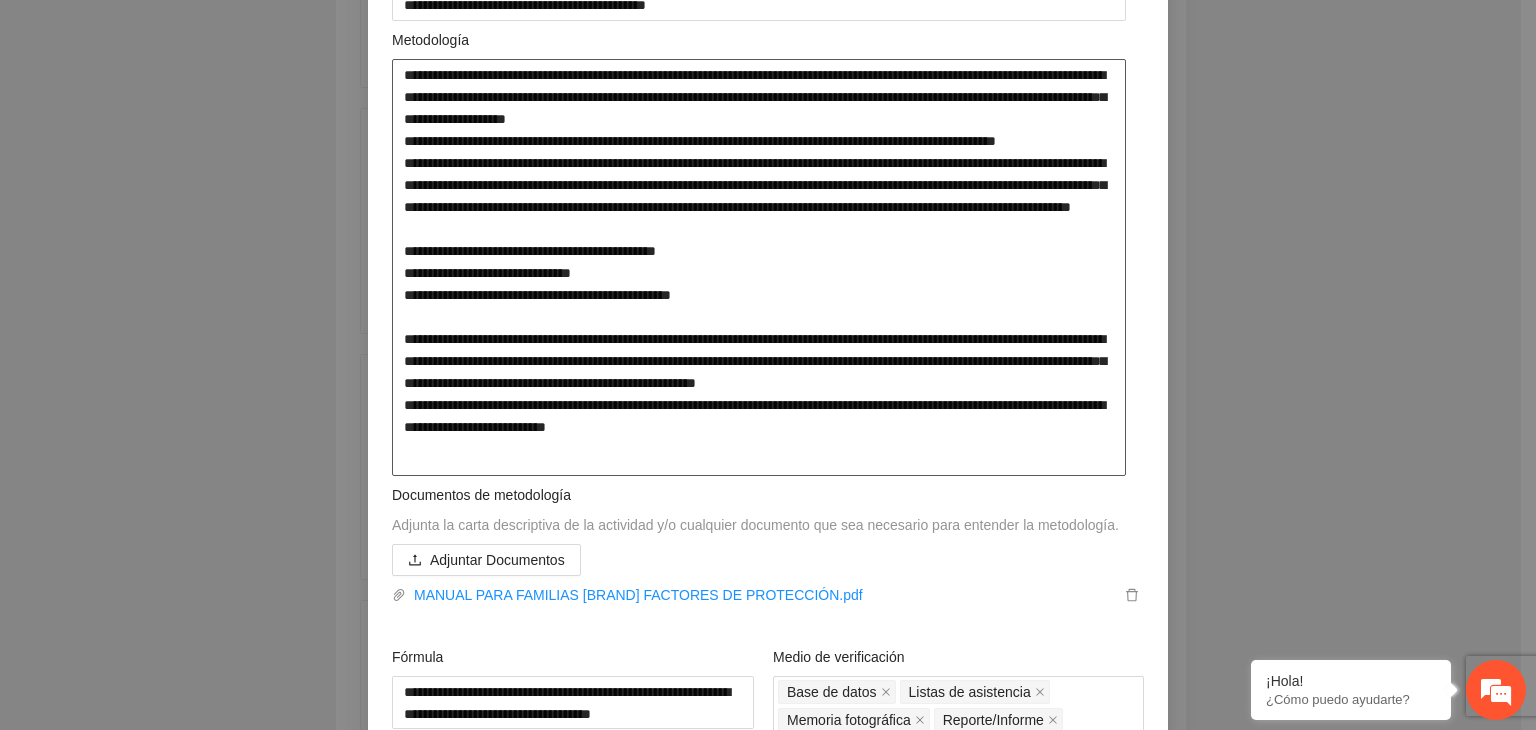 drag, startPoint x: 395, startPoint y: 77, endPoint x: 756, endPoint y: 482, distance: 542.5366 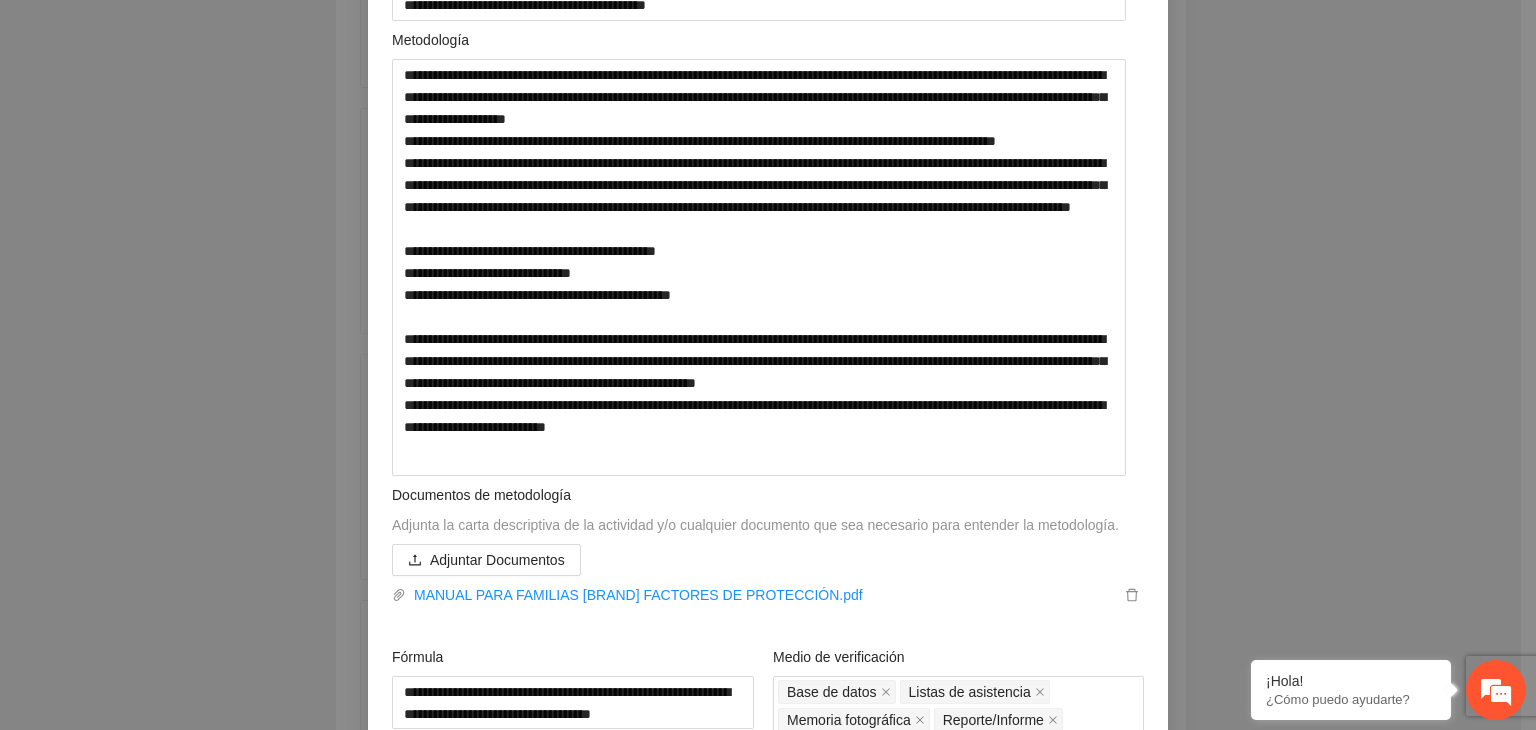 click on "**********" at bounding box center [768, 365] 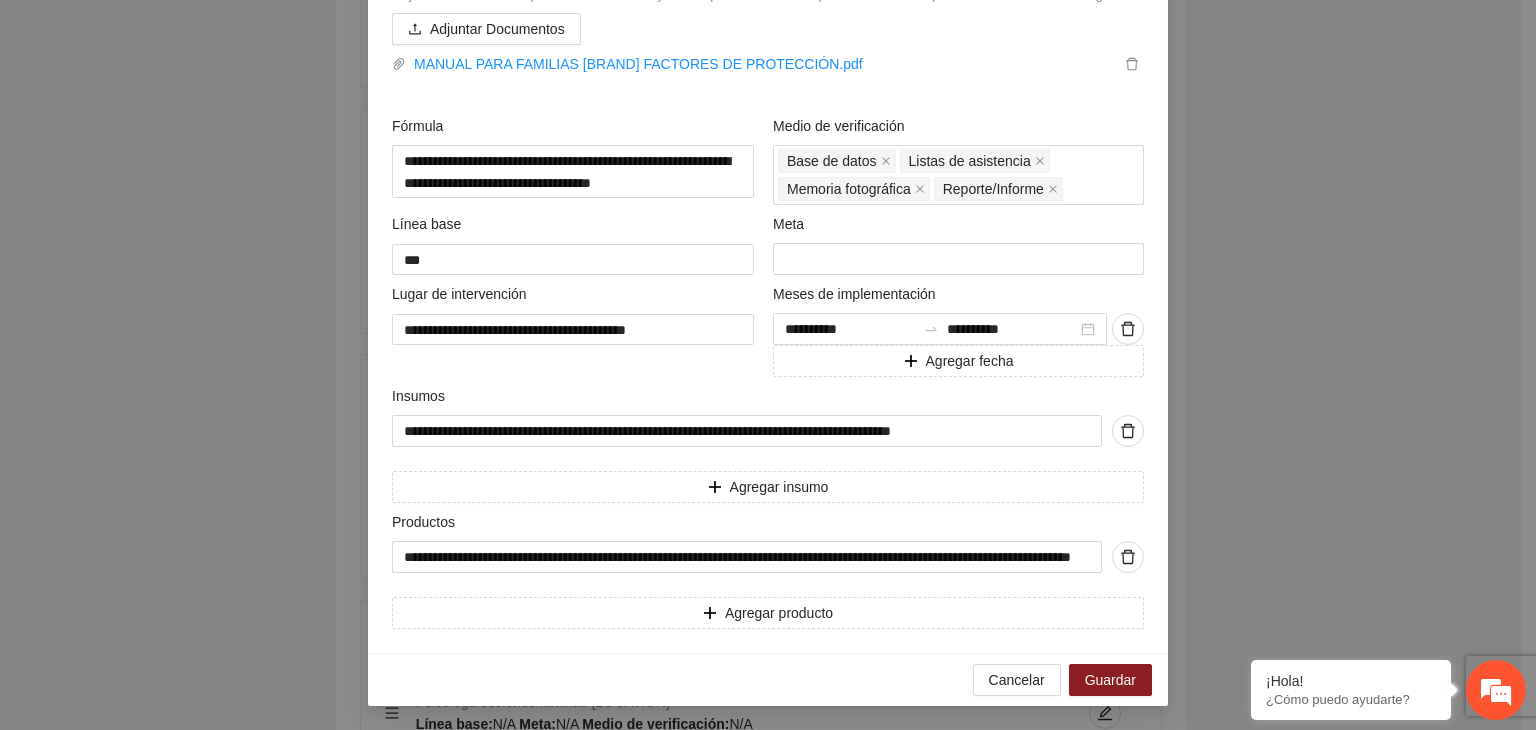scroll, scrollTop: 901, scrollLeft: 0, axis: vertical 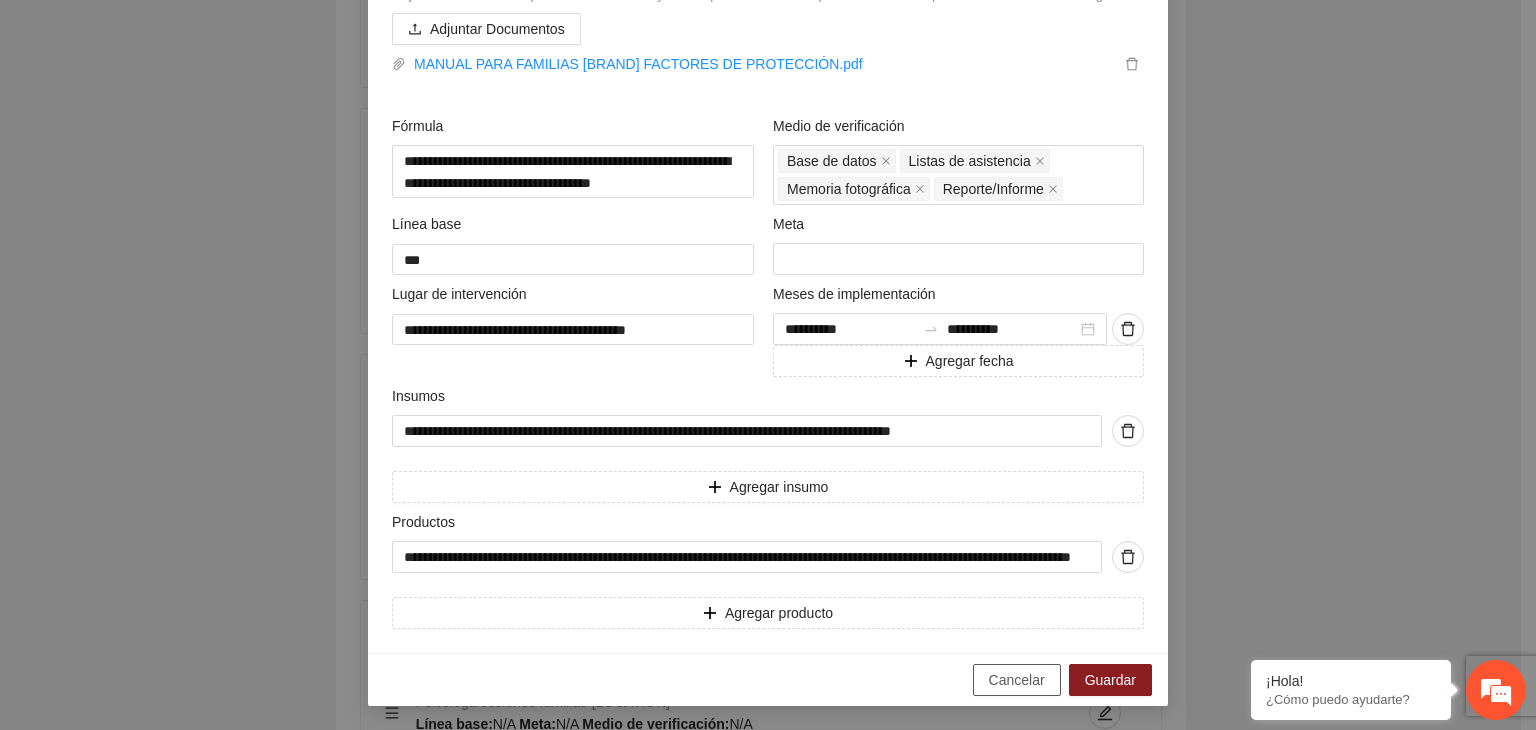 click on "Cancelar" at bounding box center [1017, 680] 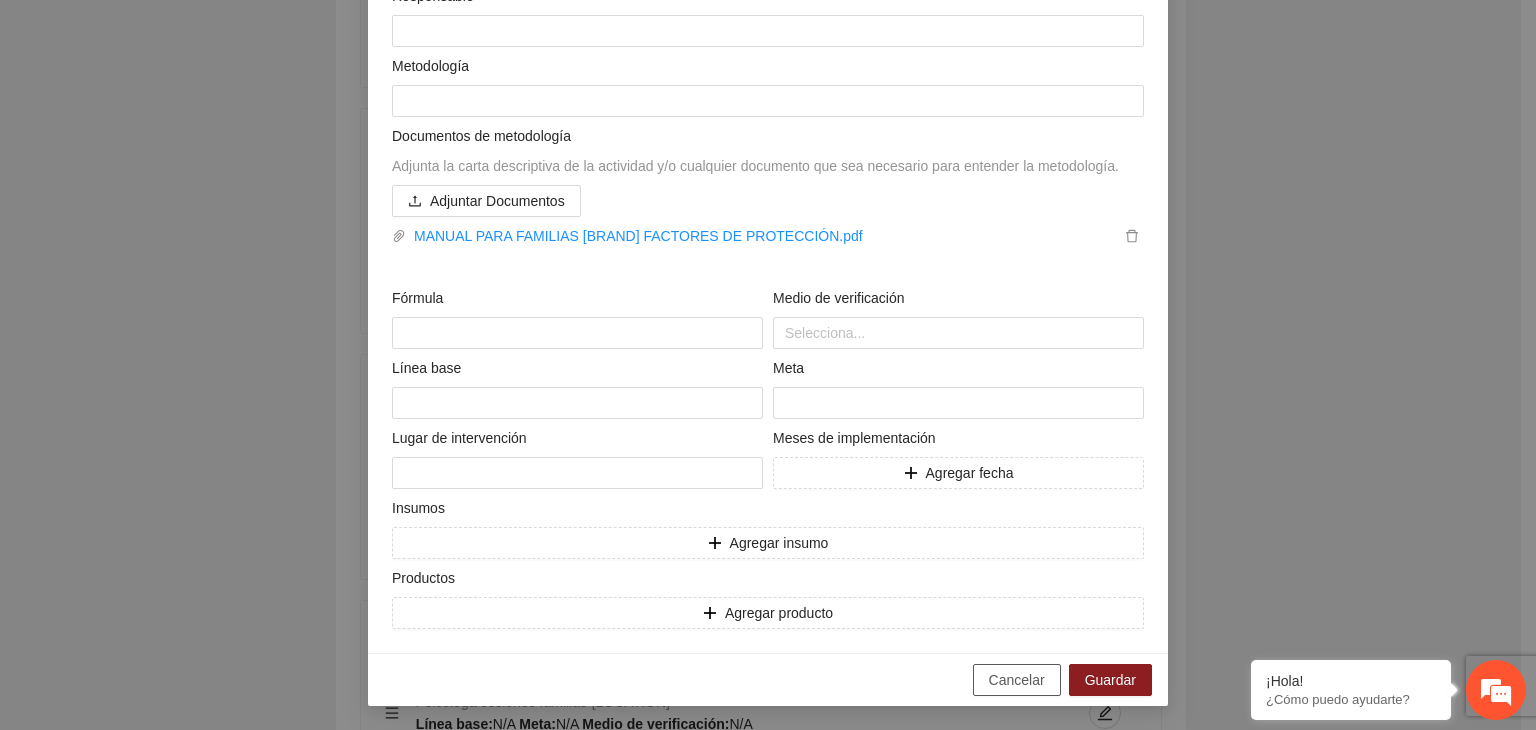 scroll, scrollTop: 234, scrollLeft: 0, axis: vertical 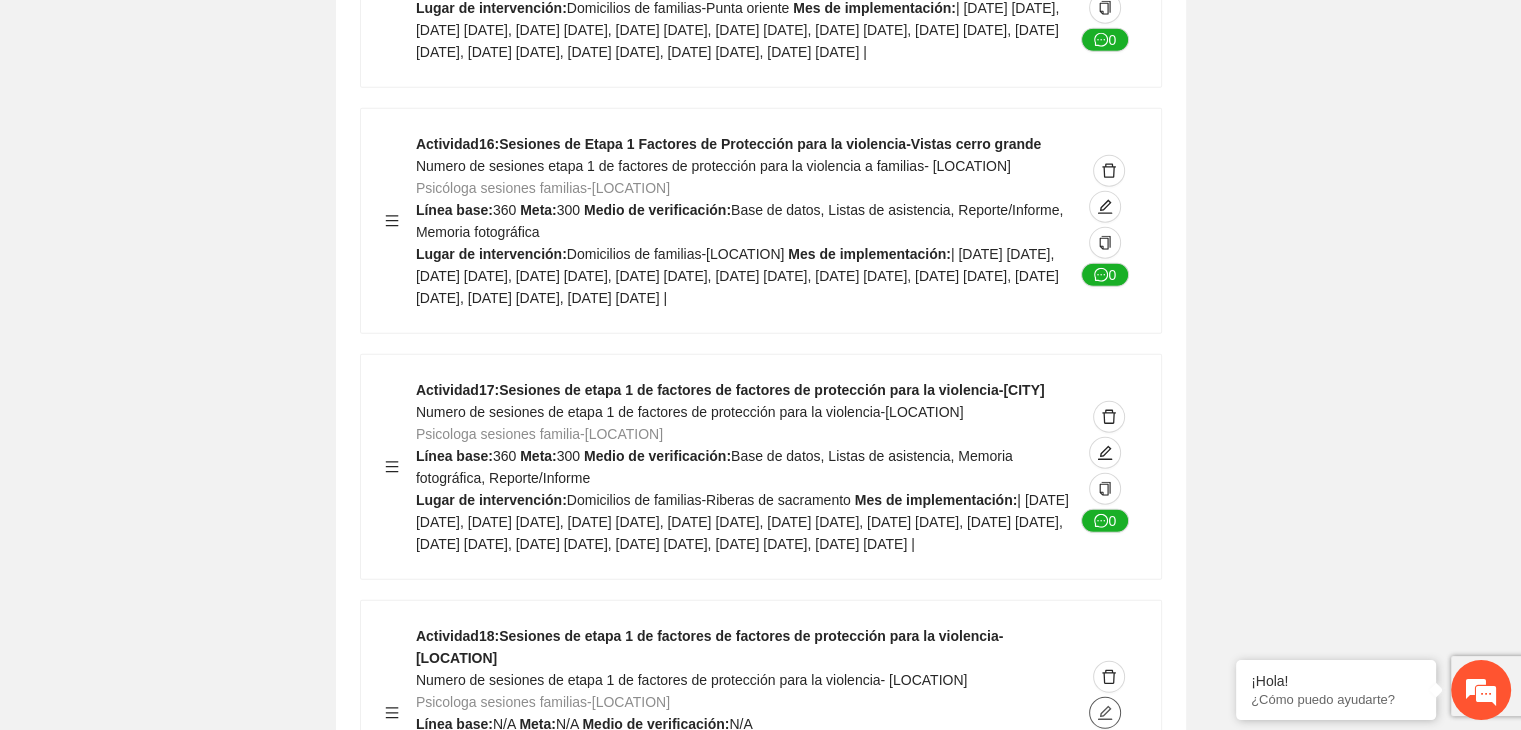 click 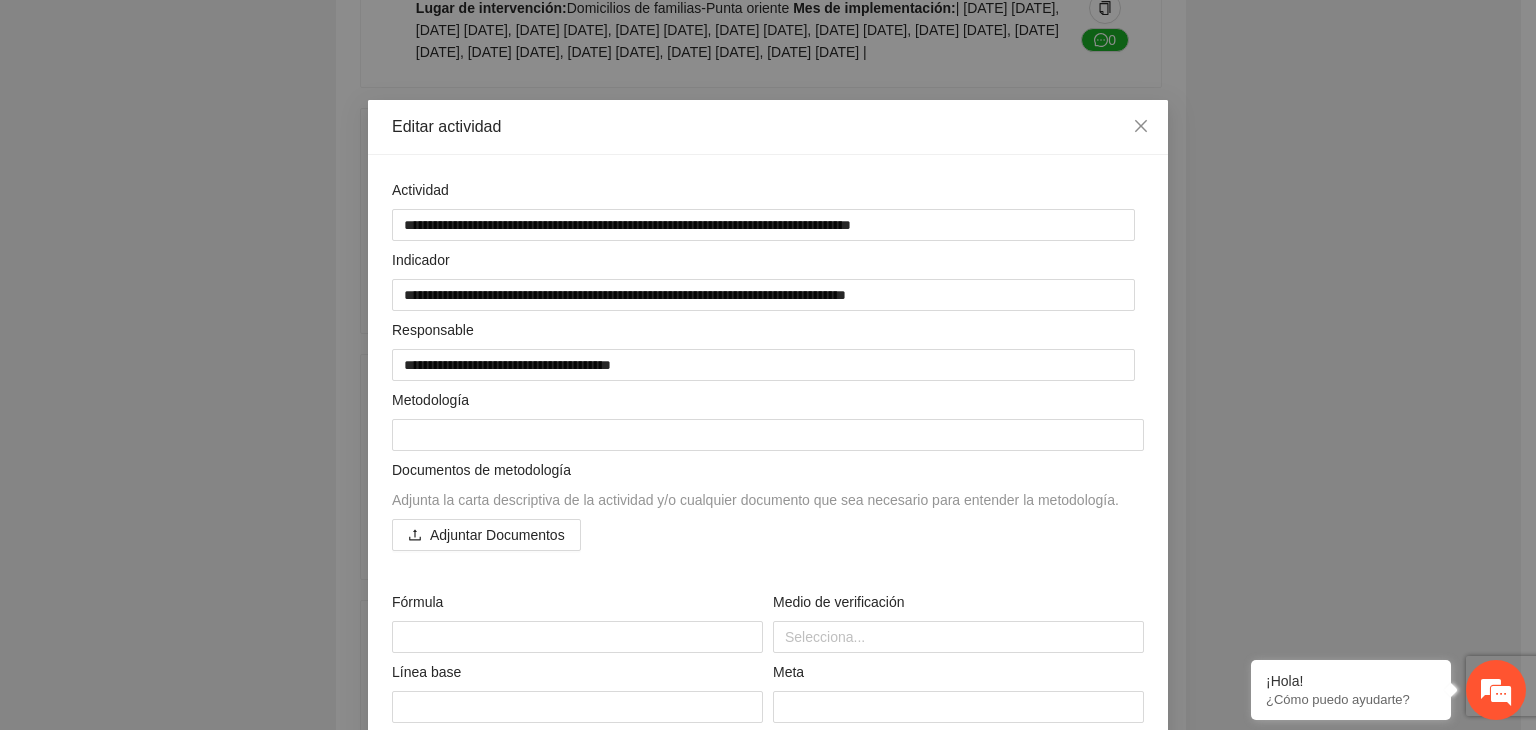 click on "**********" at bounding box center (768, 365) 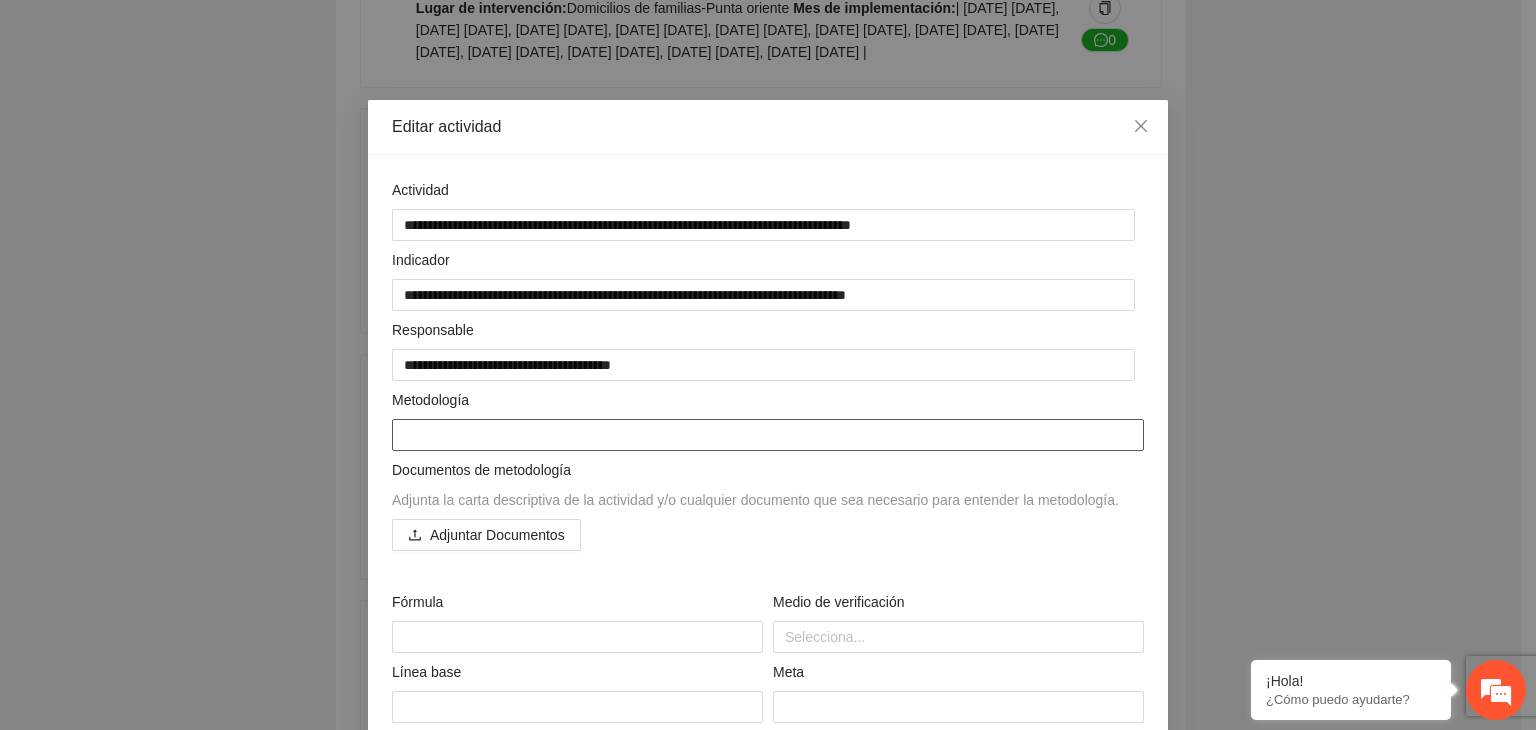 click at bounding box center [768, 435] 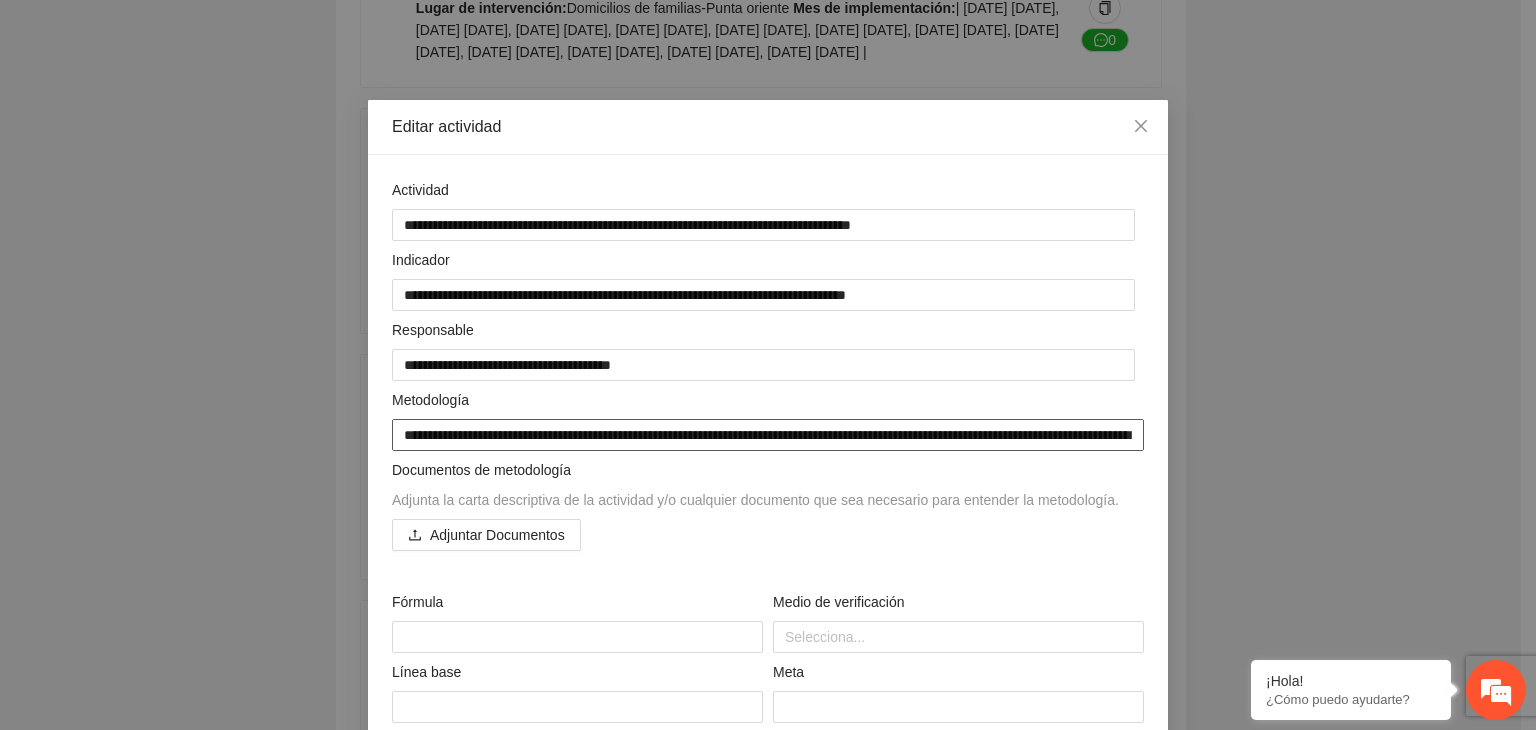 scroll, scrollTop: 0, scrollLeft: 0, axis: both 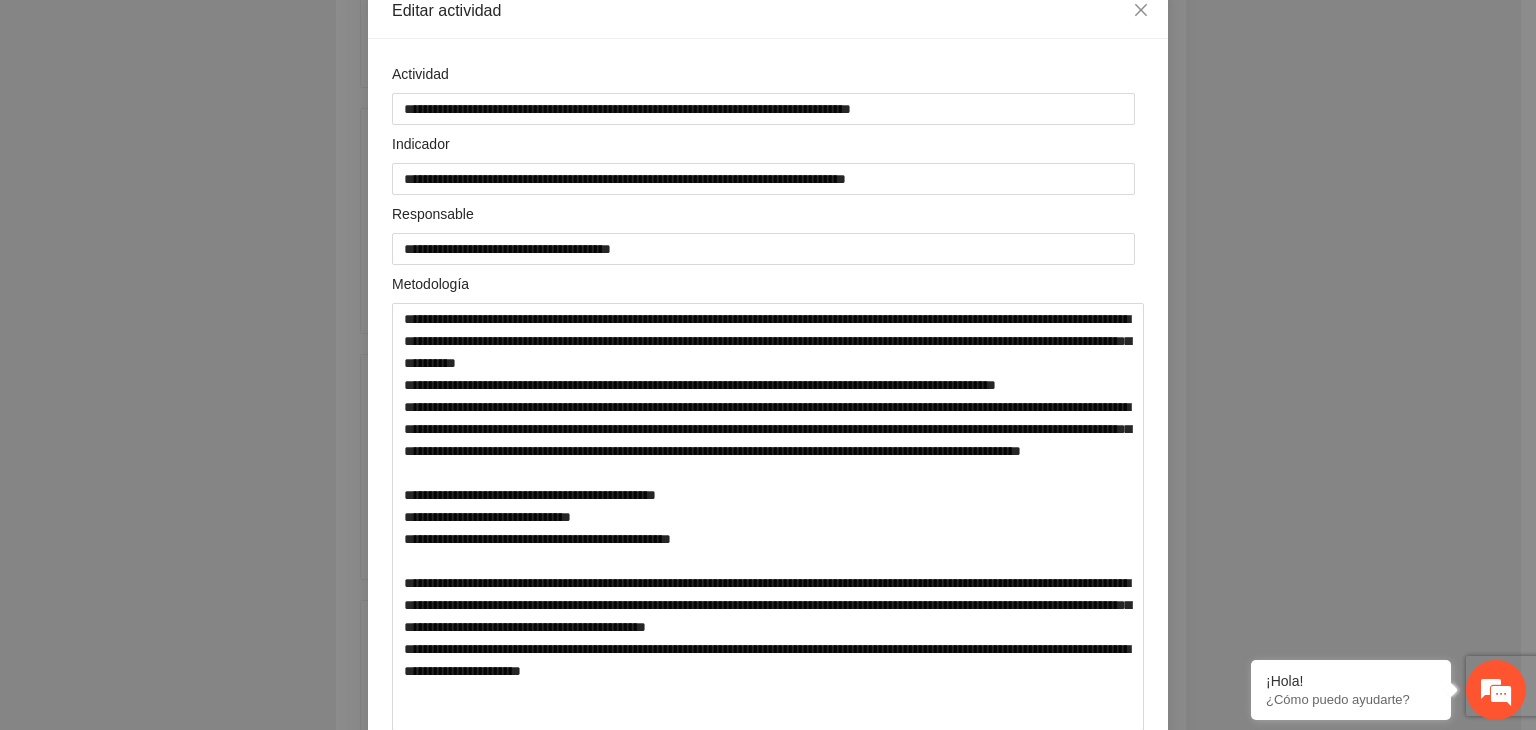 click on "**********" at bounding box center [768, 365] 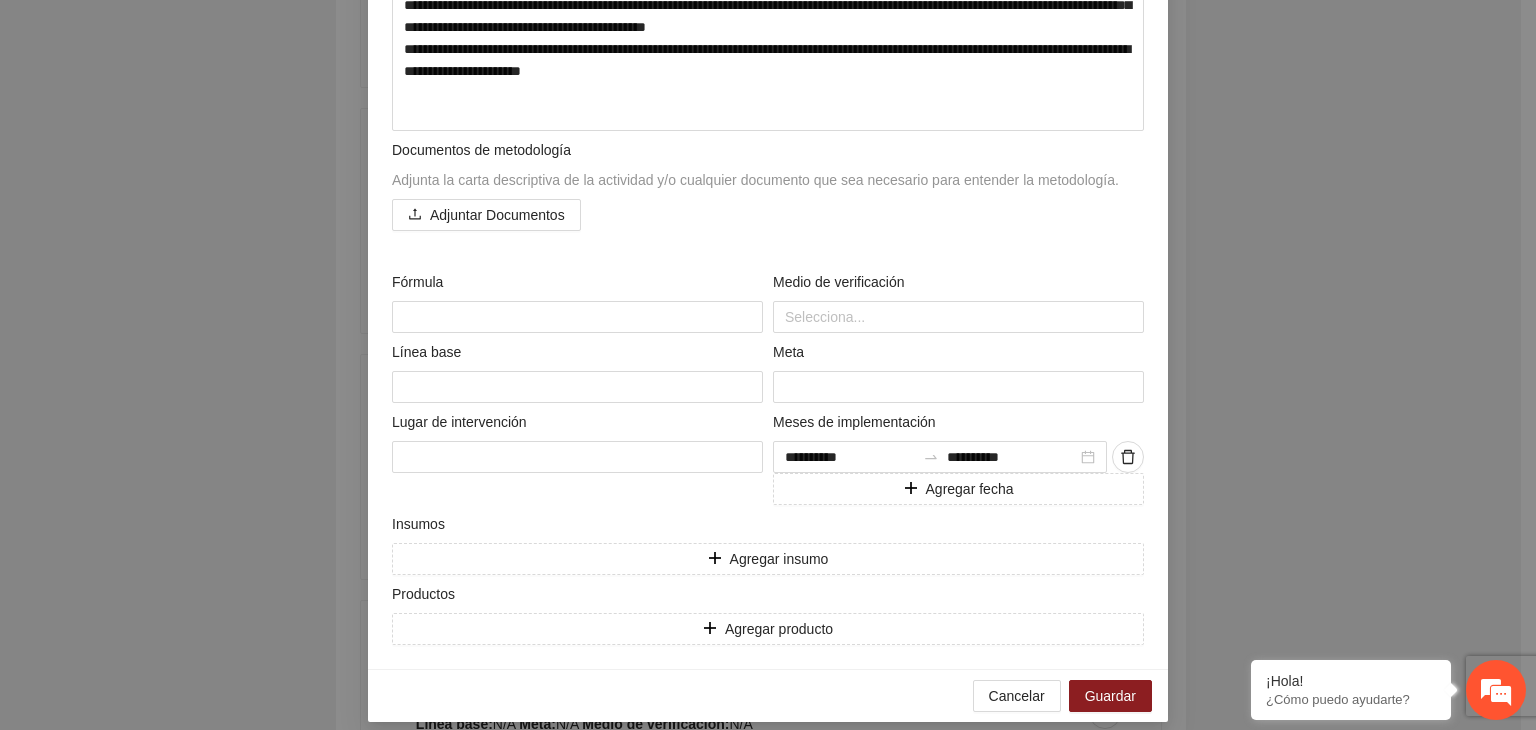 scroll, scrollTop: 732, scrollLeft: 0, axis: vertical 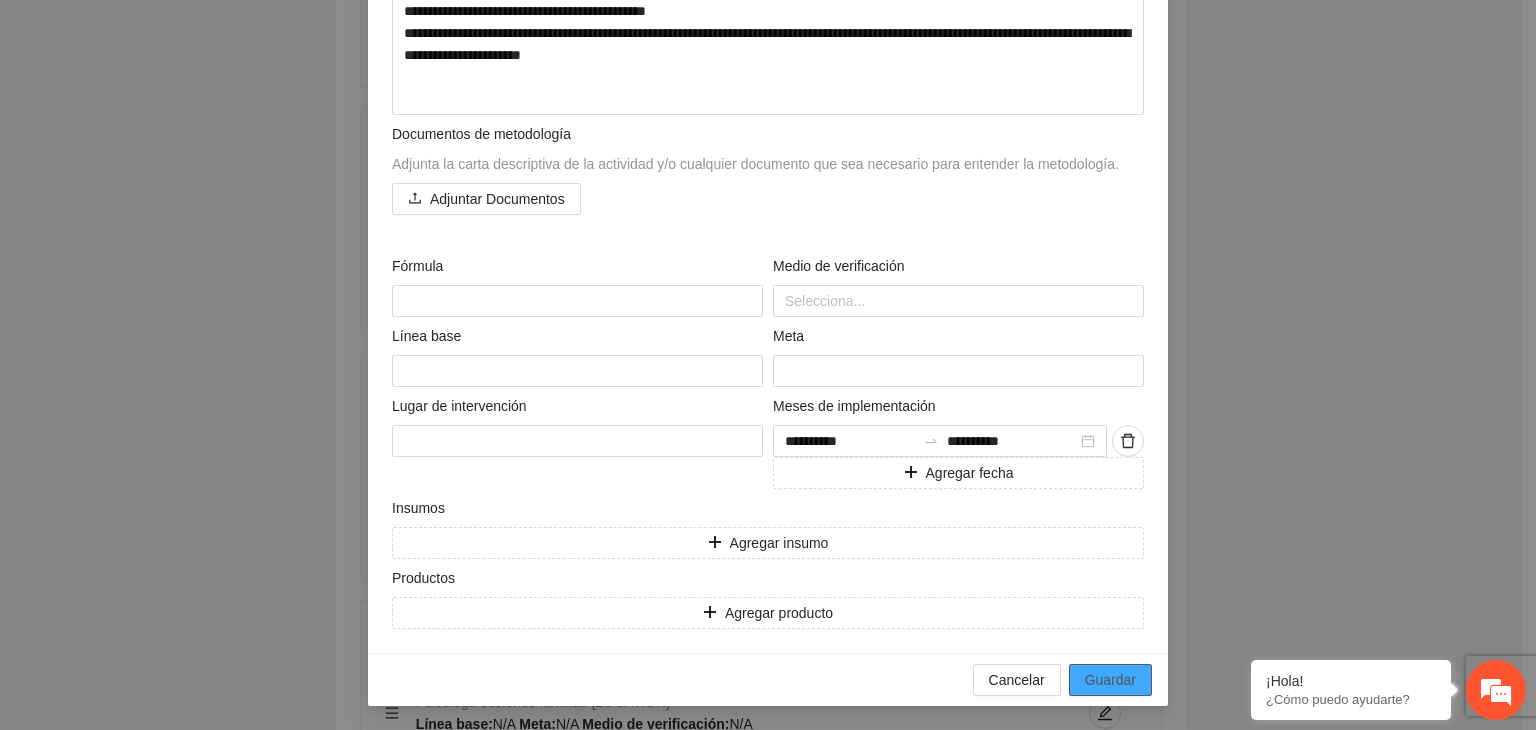 click on "Guardar" at bounding box center [1110, 680] 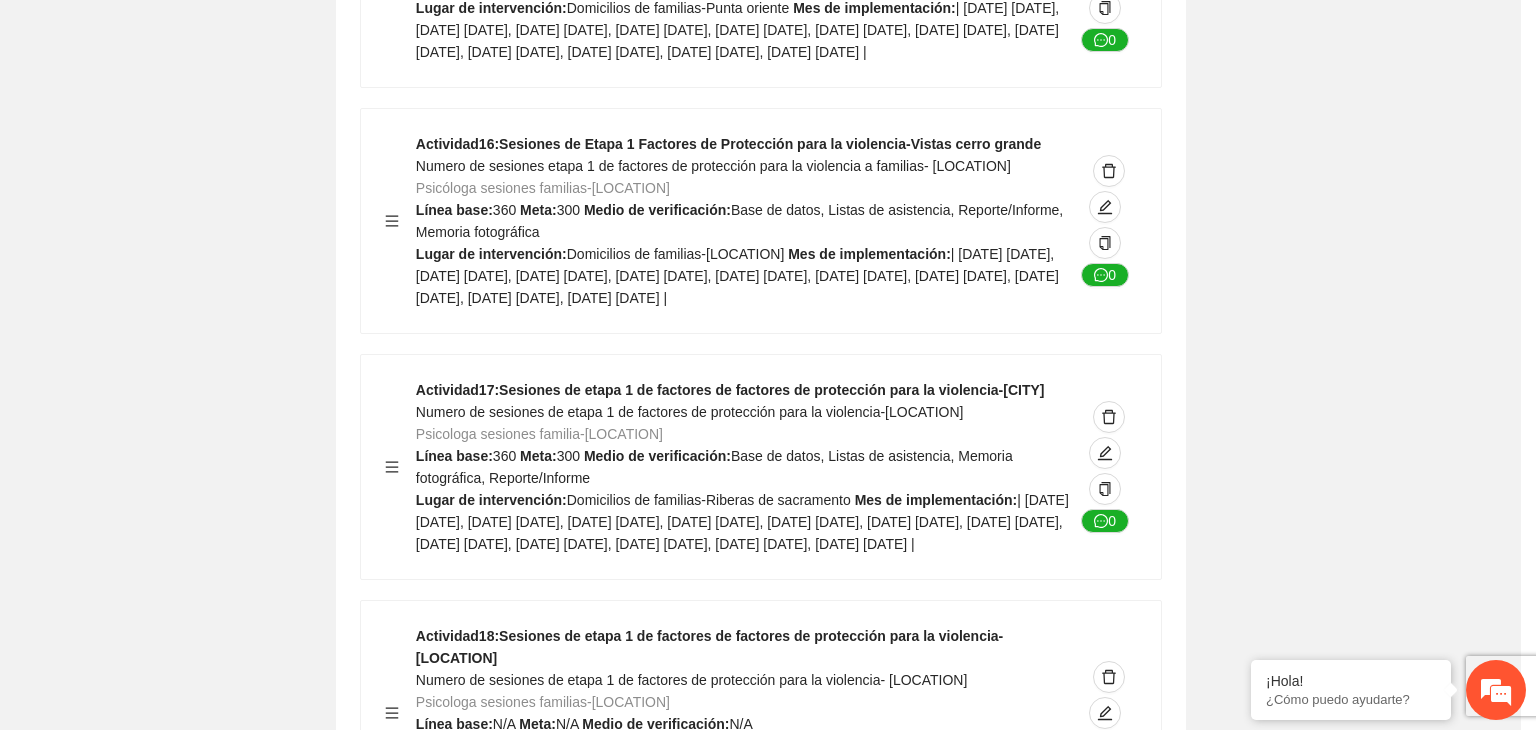 scroll, scrollTop: 204, scrollLeft: 0, axis: vertical 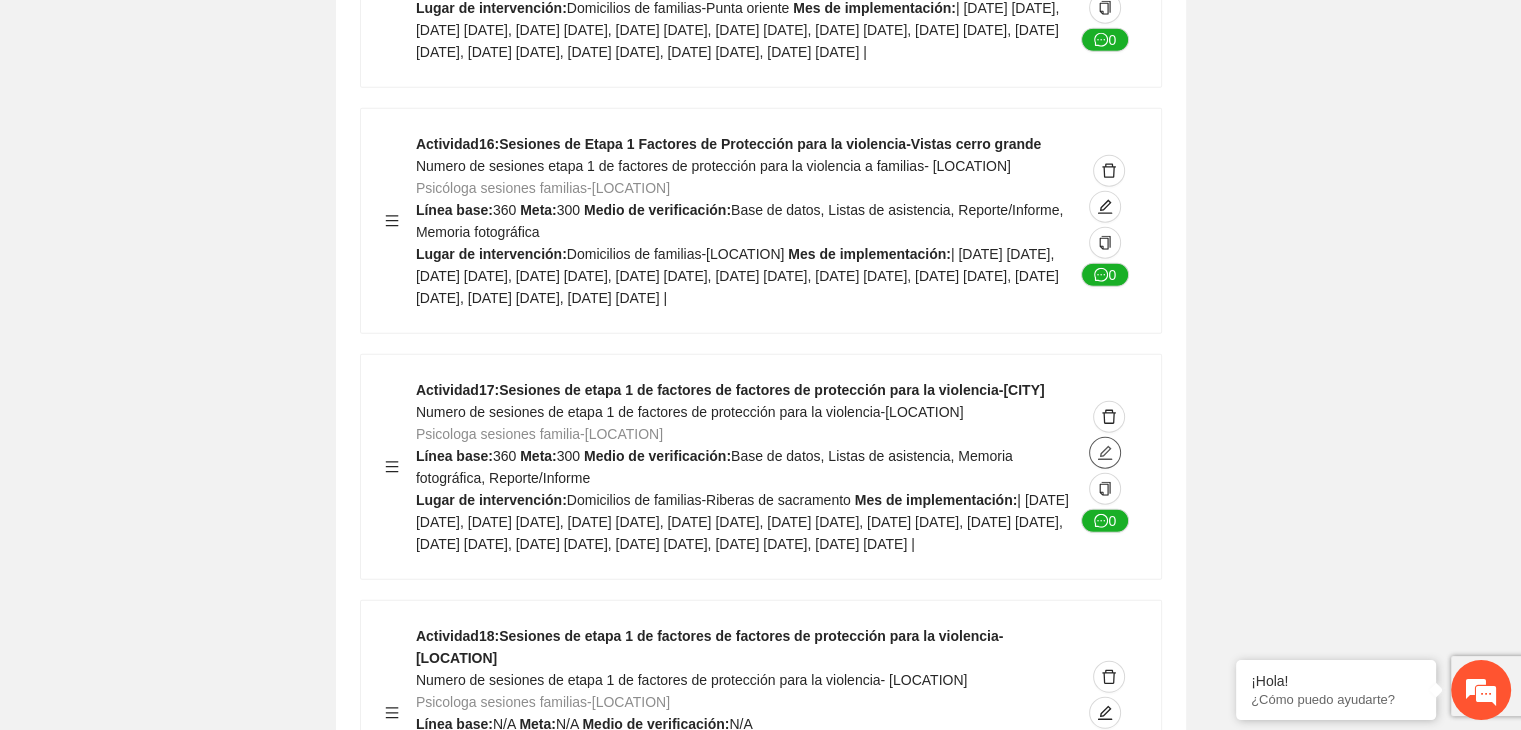 click 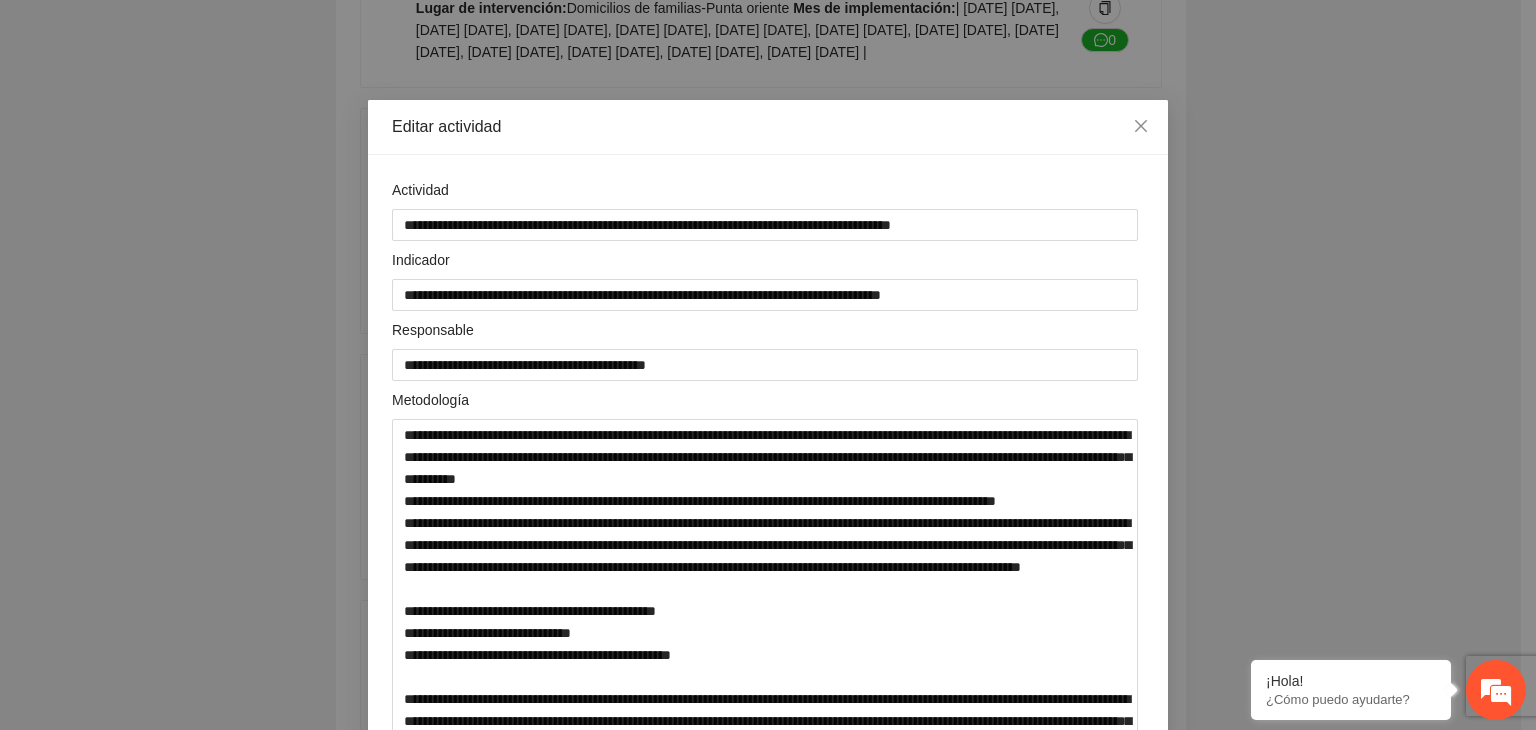 click on "**********" at bounding box center [768, 365] 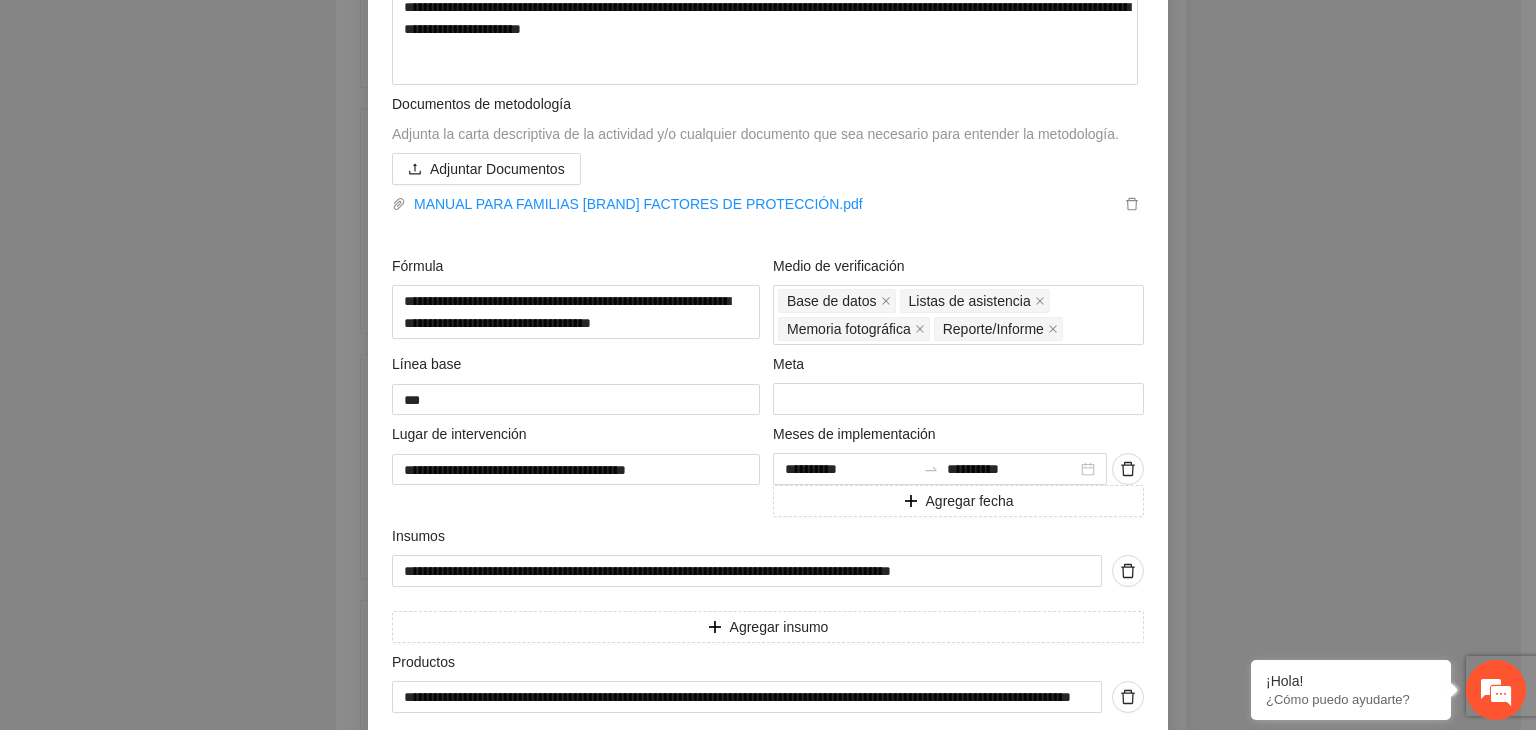 scroll, scrollTop: 760, scrollLeft: 0, axis: vertical 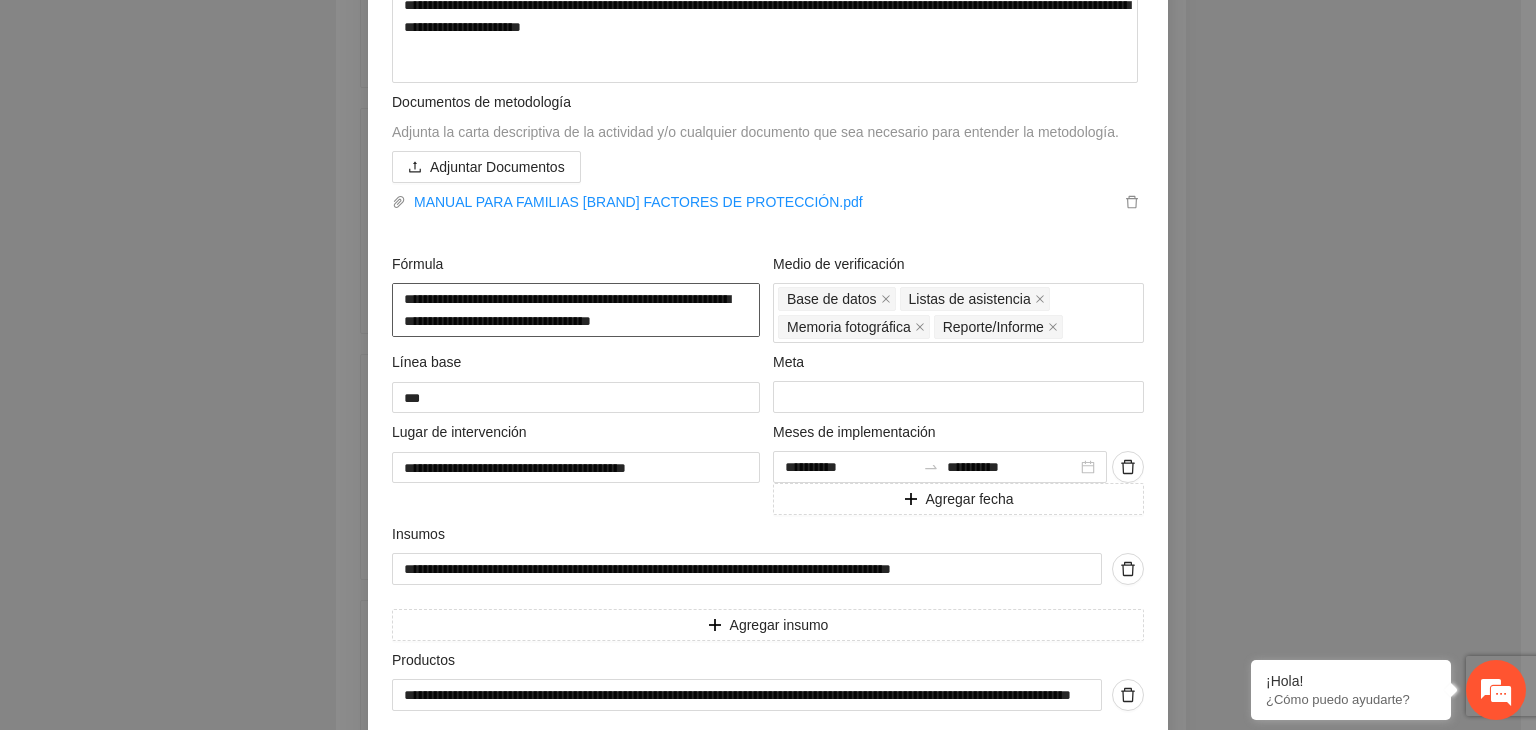 drag, startPoint x: 558, startPoint y: 322, endPoint x: 372, endPoint y: 294, distance: 188.09572 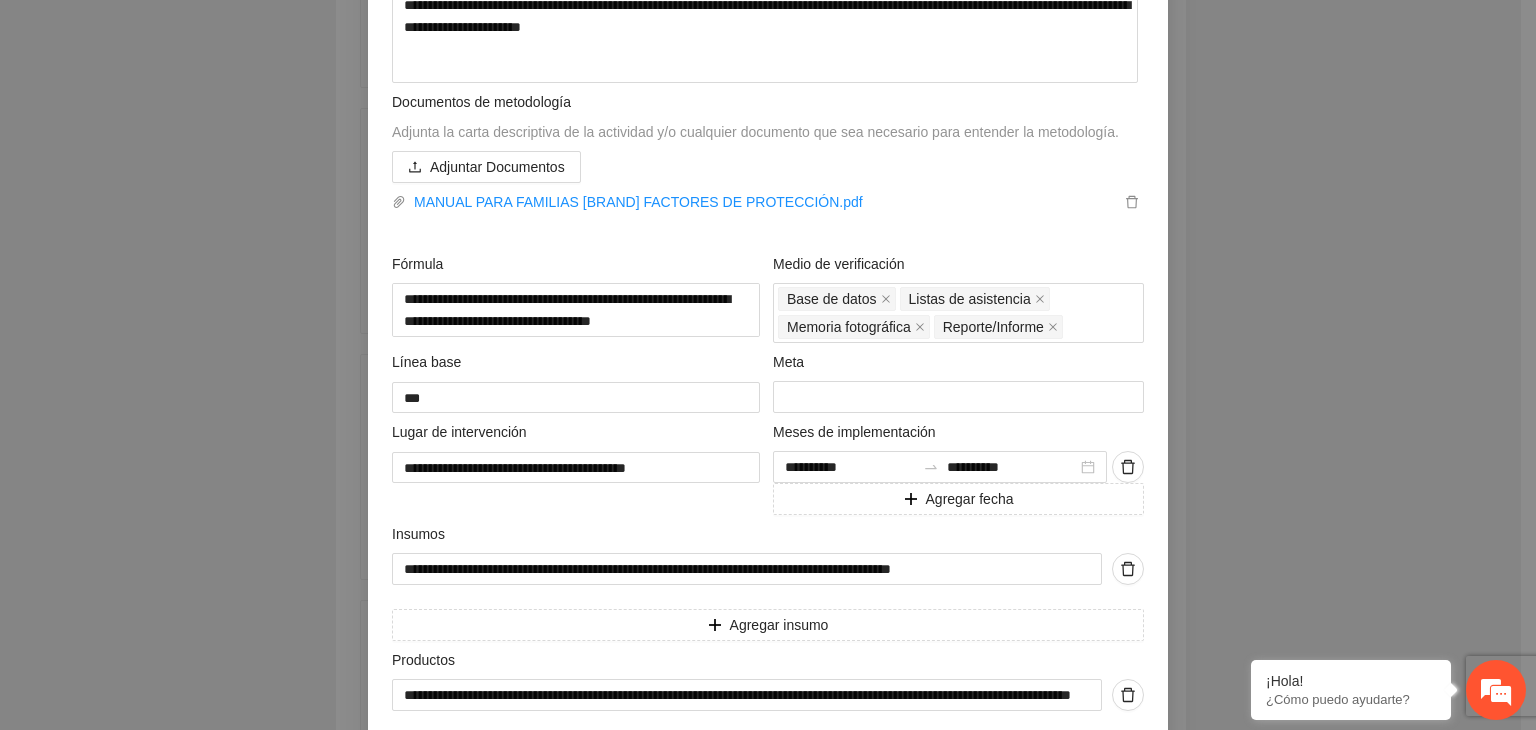 click on "**********" at bounding box center (768, 365) 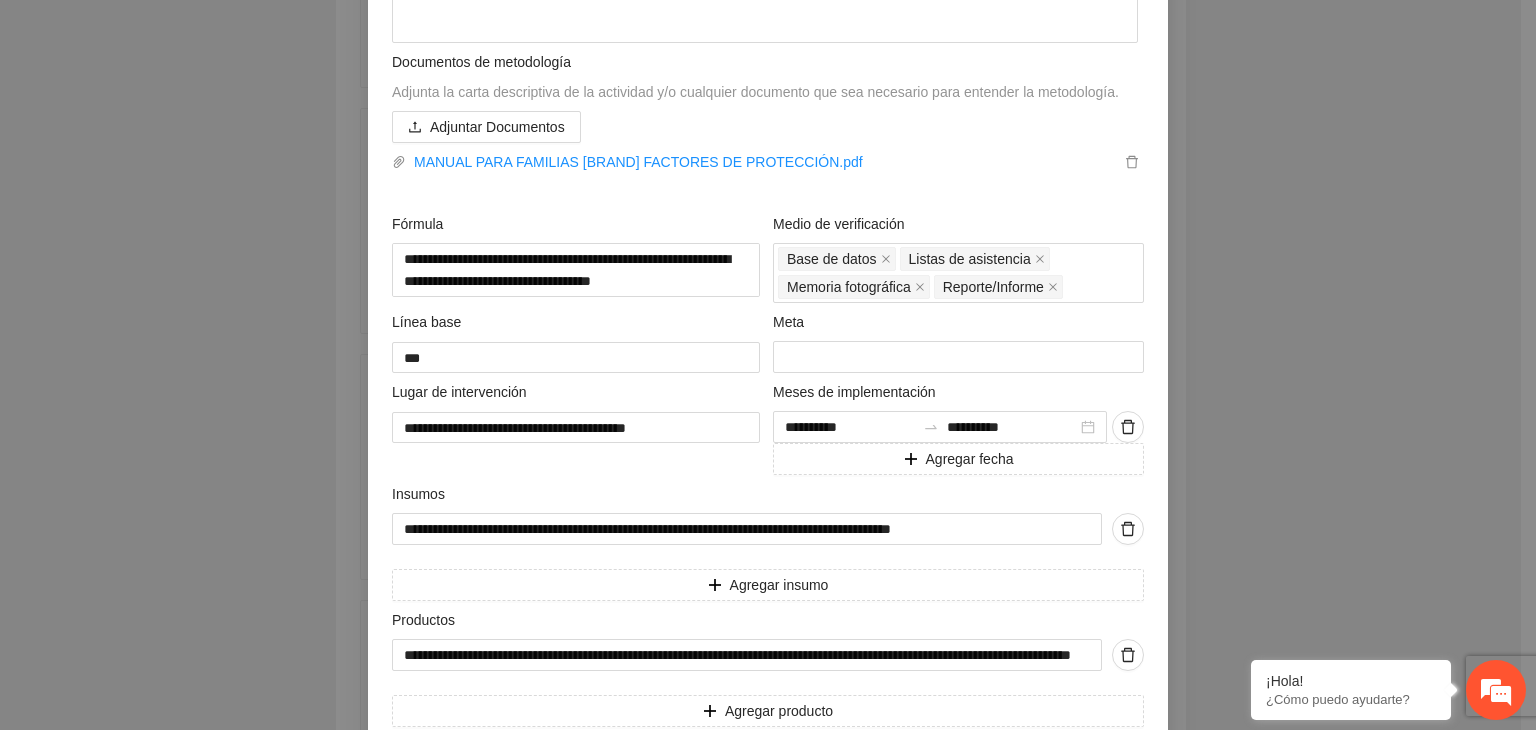 scroll, scrollTop: 901, scrollLeft: 0, axis: vertical 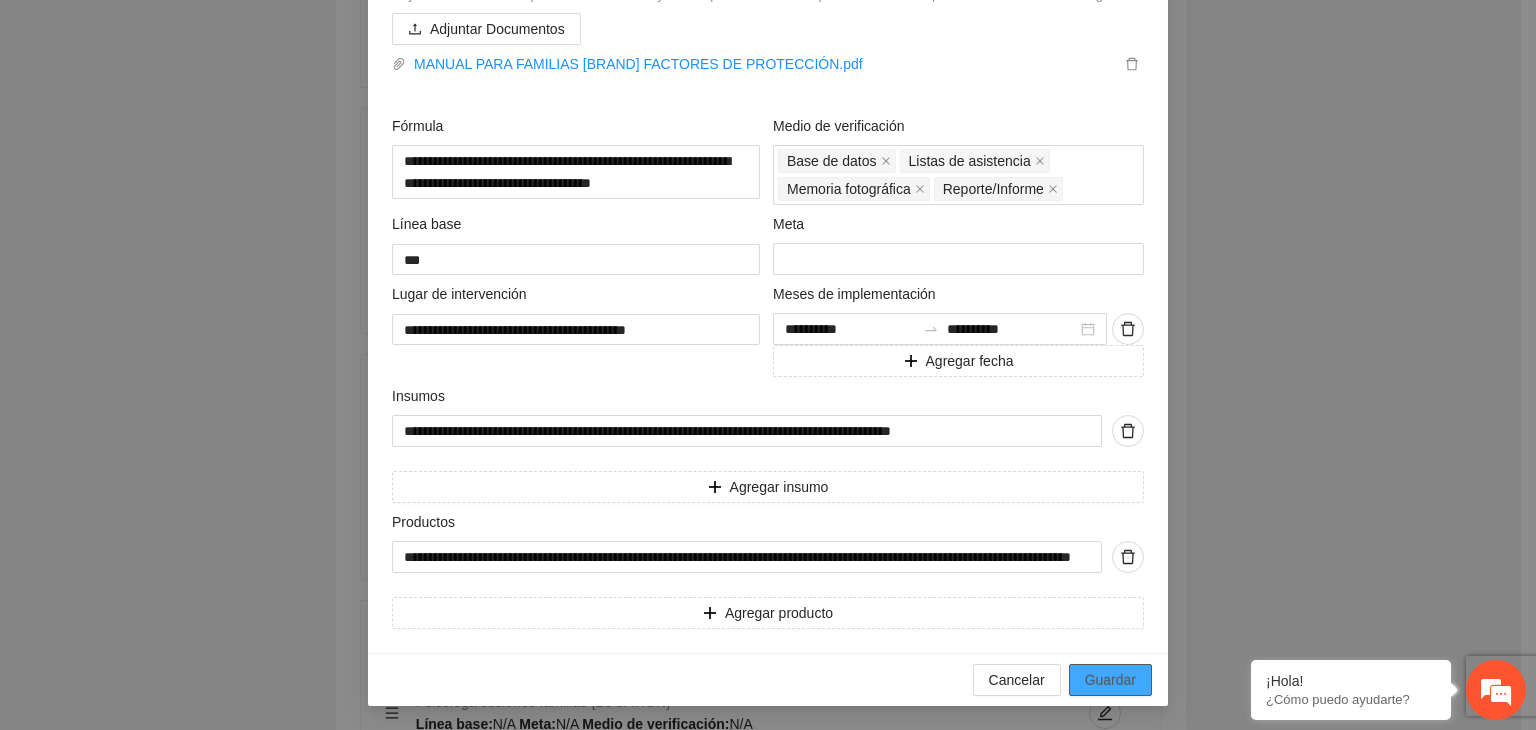 click on "Guardar" at bounding box center (1110, 680) 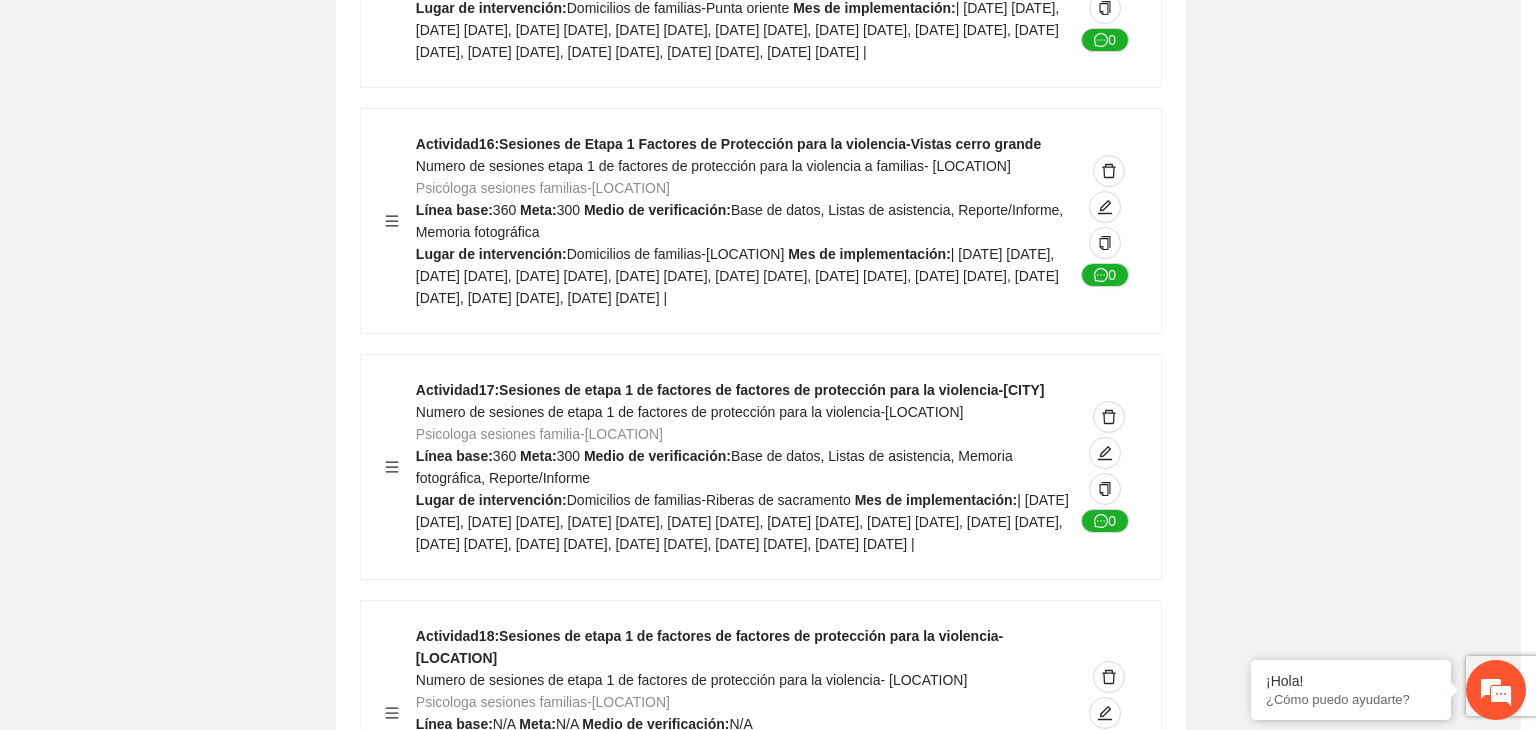 scroll, scrollTop: 234, scrollLeft: 0, axis: vertical 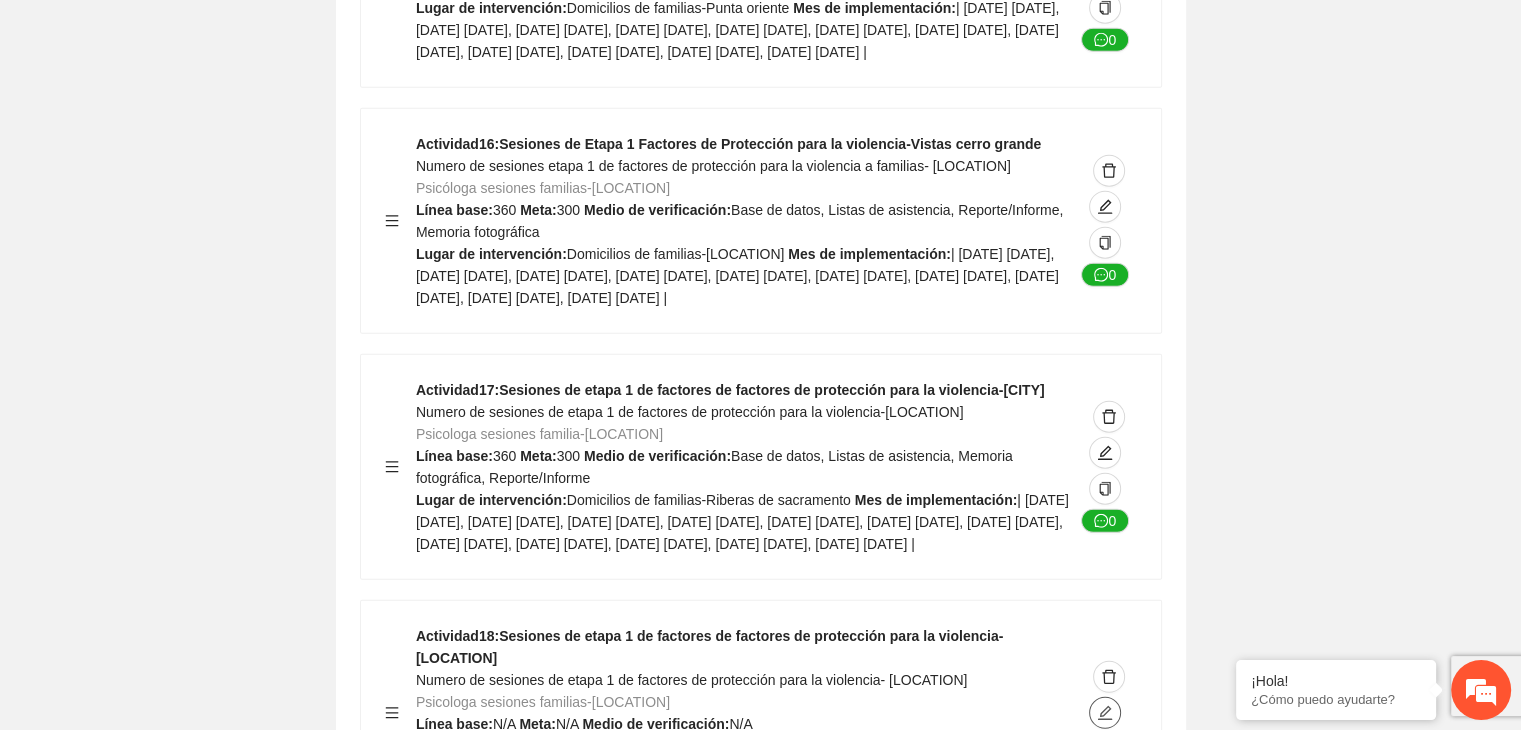 click 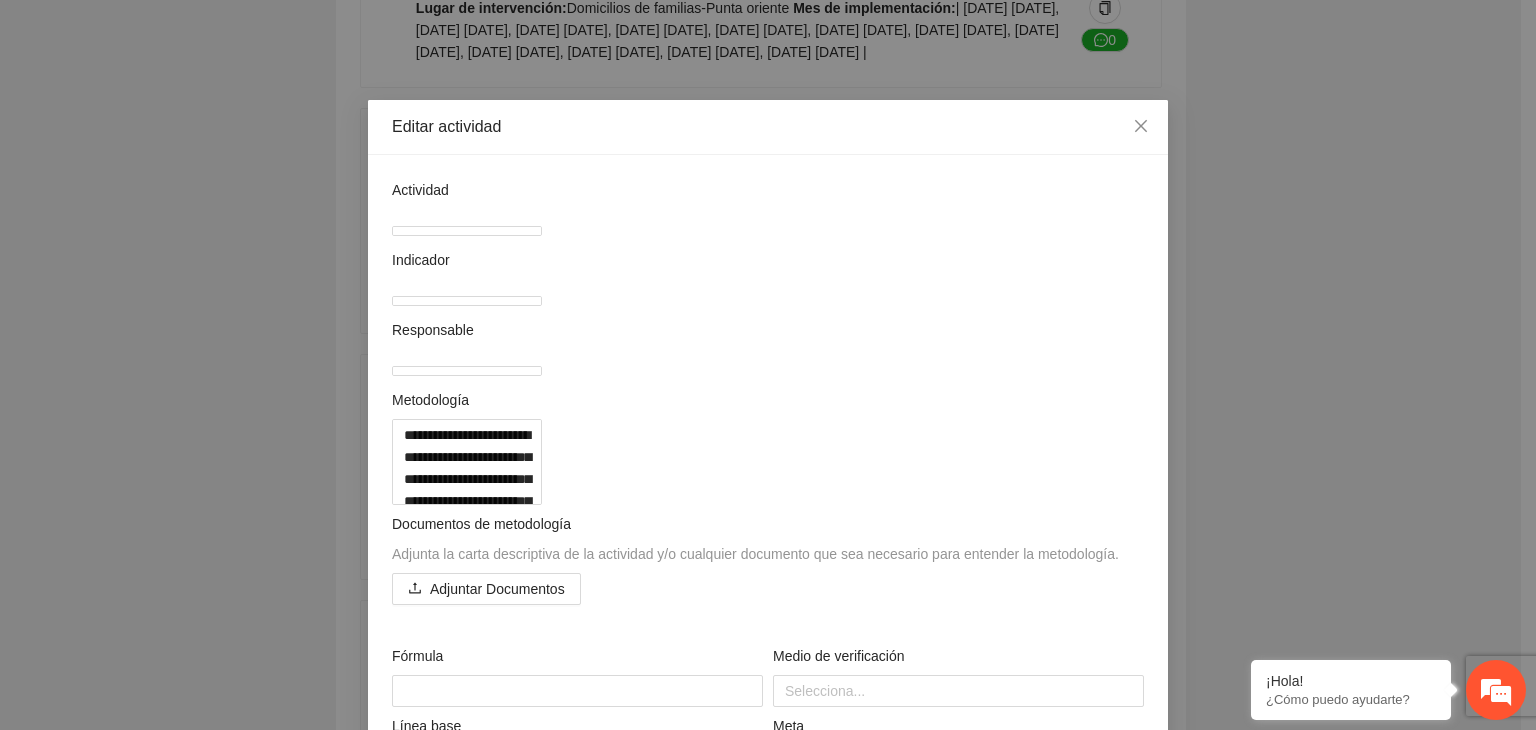 click on "**********" at bounding box center (768, 365) 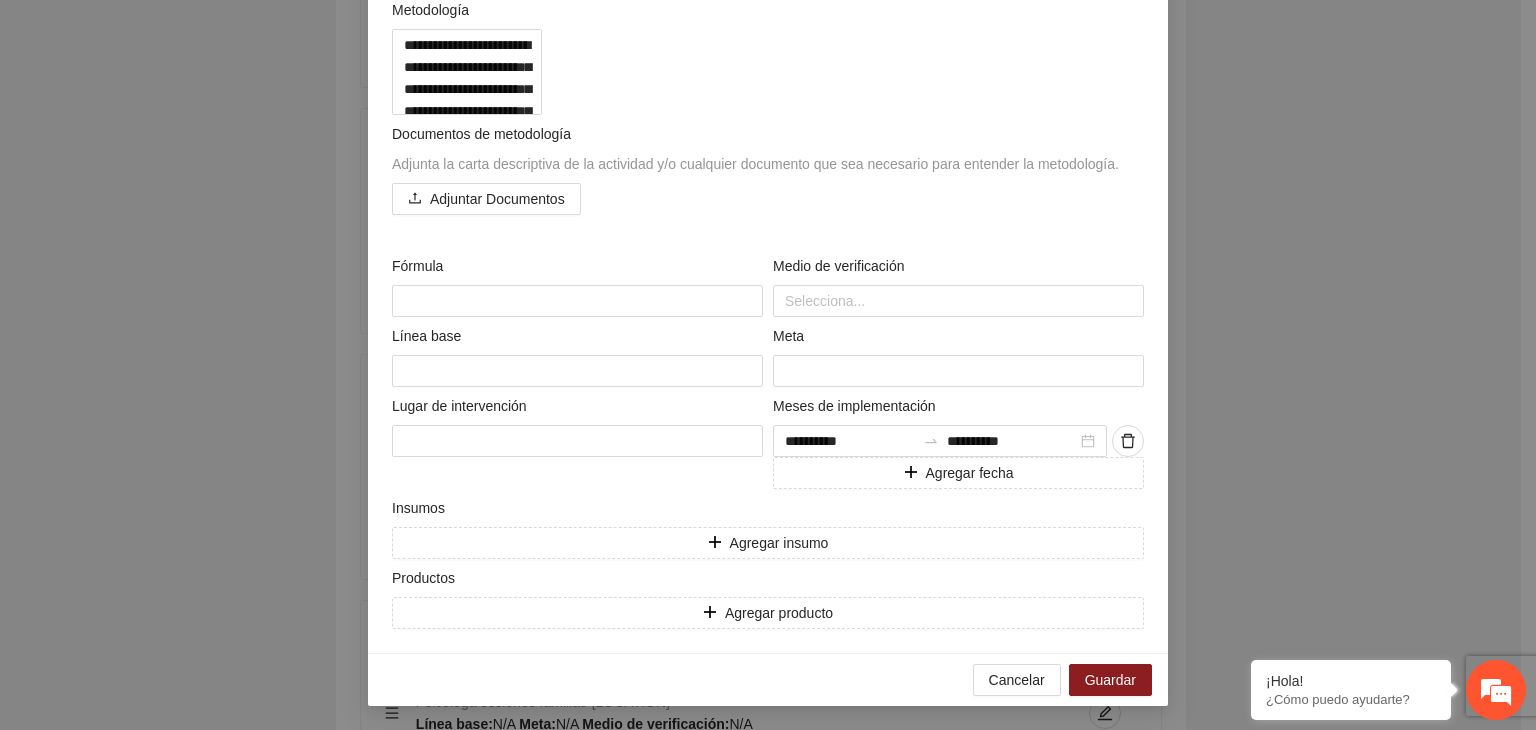 scroll, scrollTop: 732, scrollLeft: 0, axis: vertical 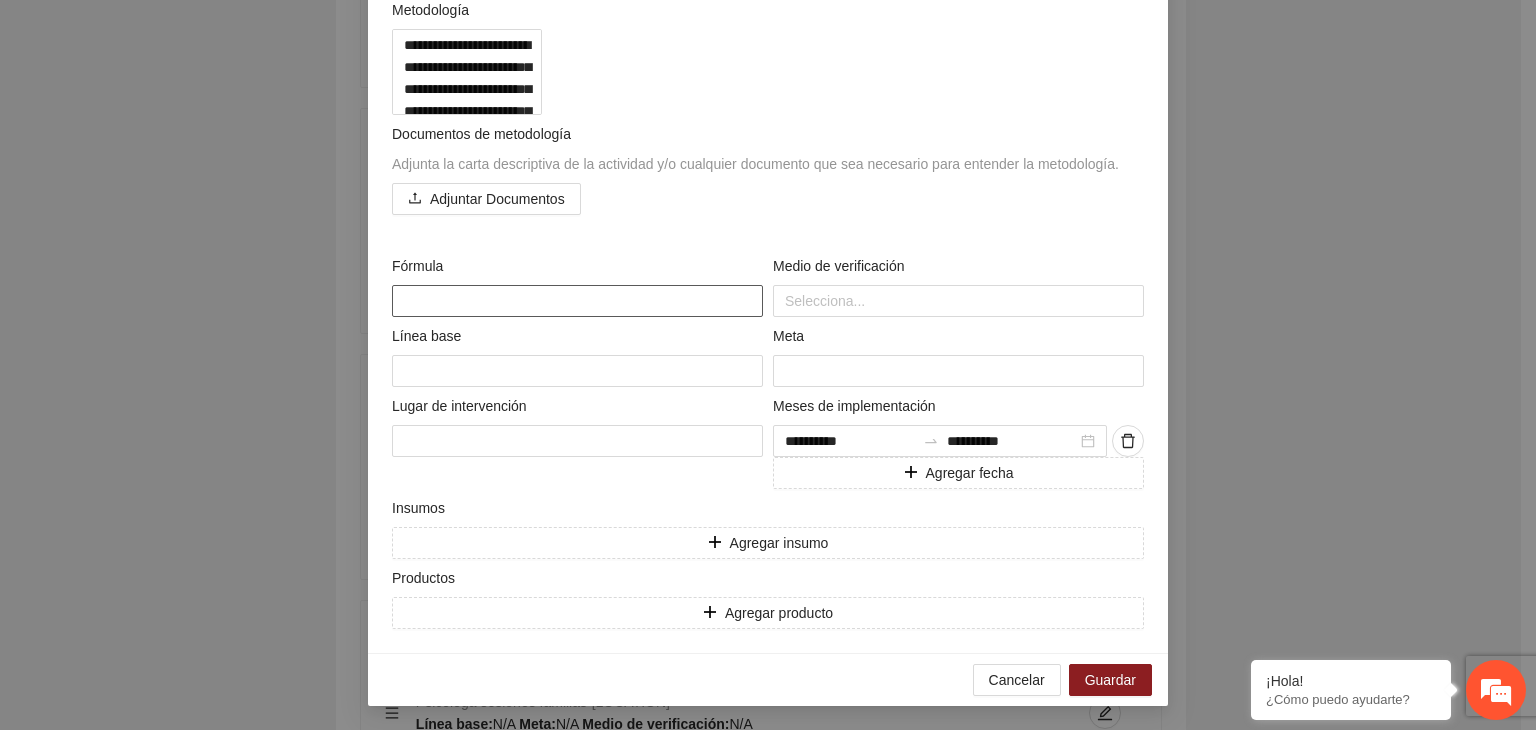 click at bounding box center [577, 301] 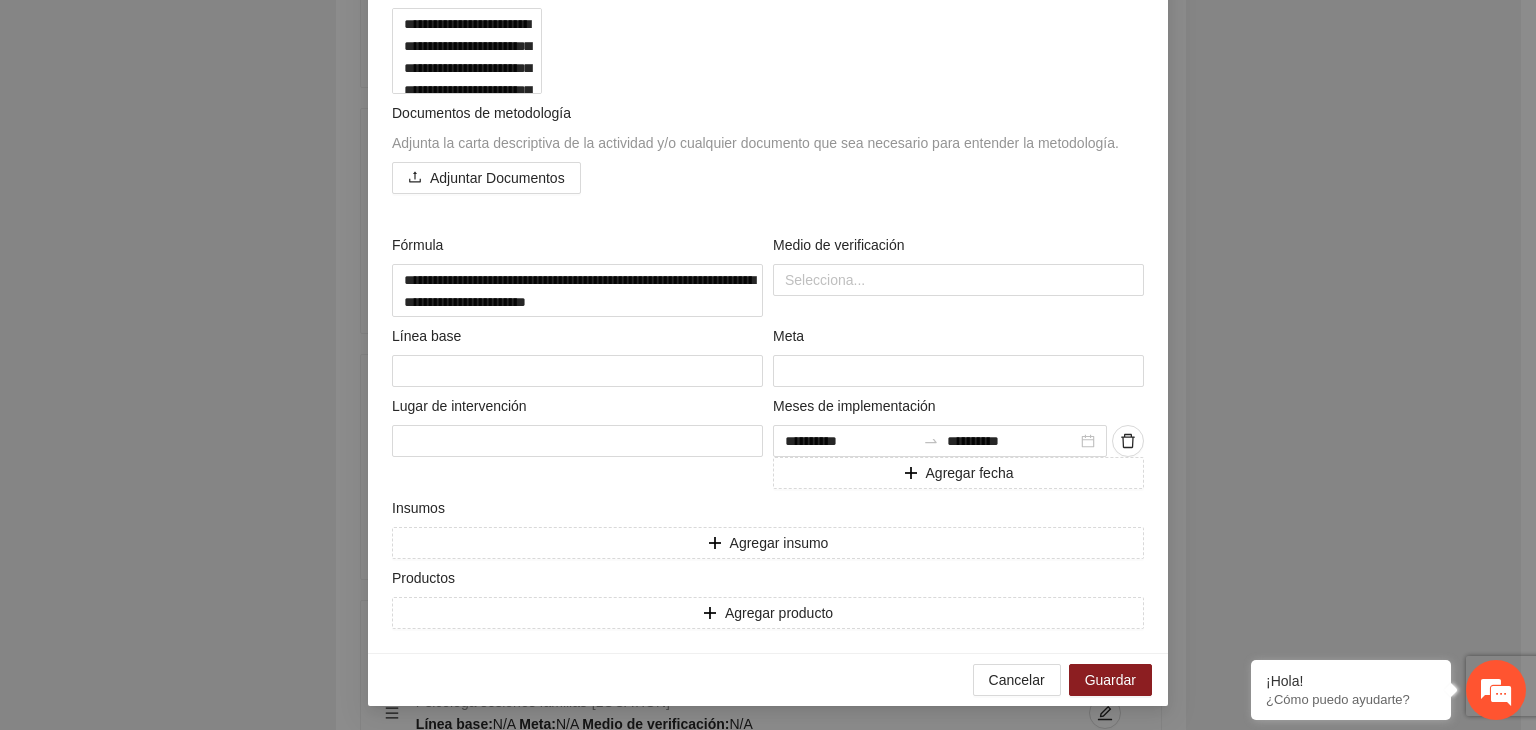 click on "**********" at bounding box center (768, 365) 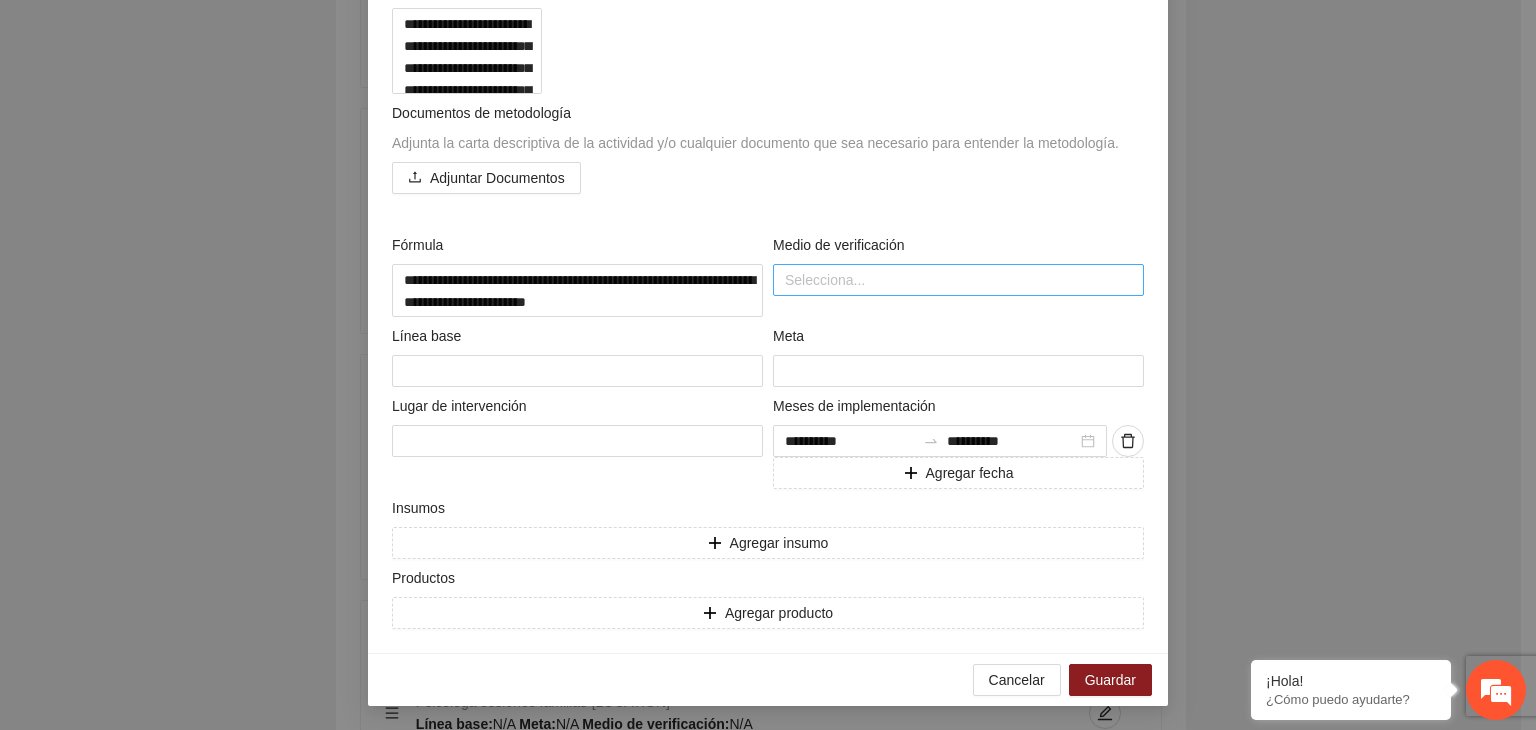 click at bounding box center (958, 280) 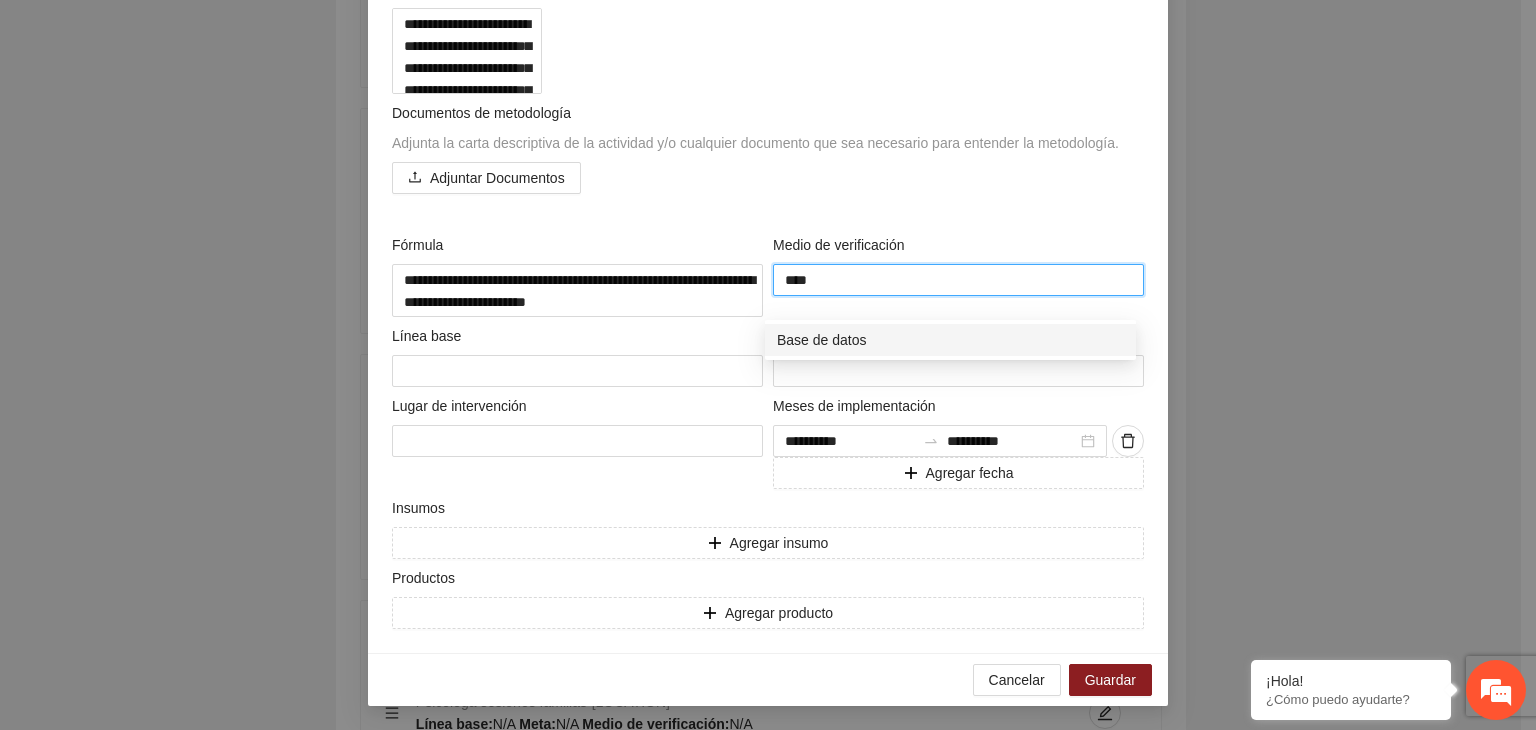 click on "Base de datos" at bounding box center [950, 340] 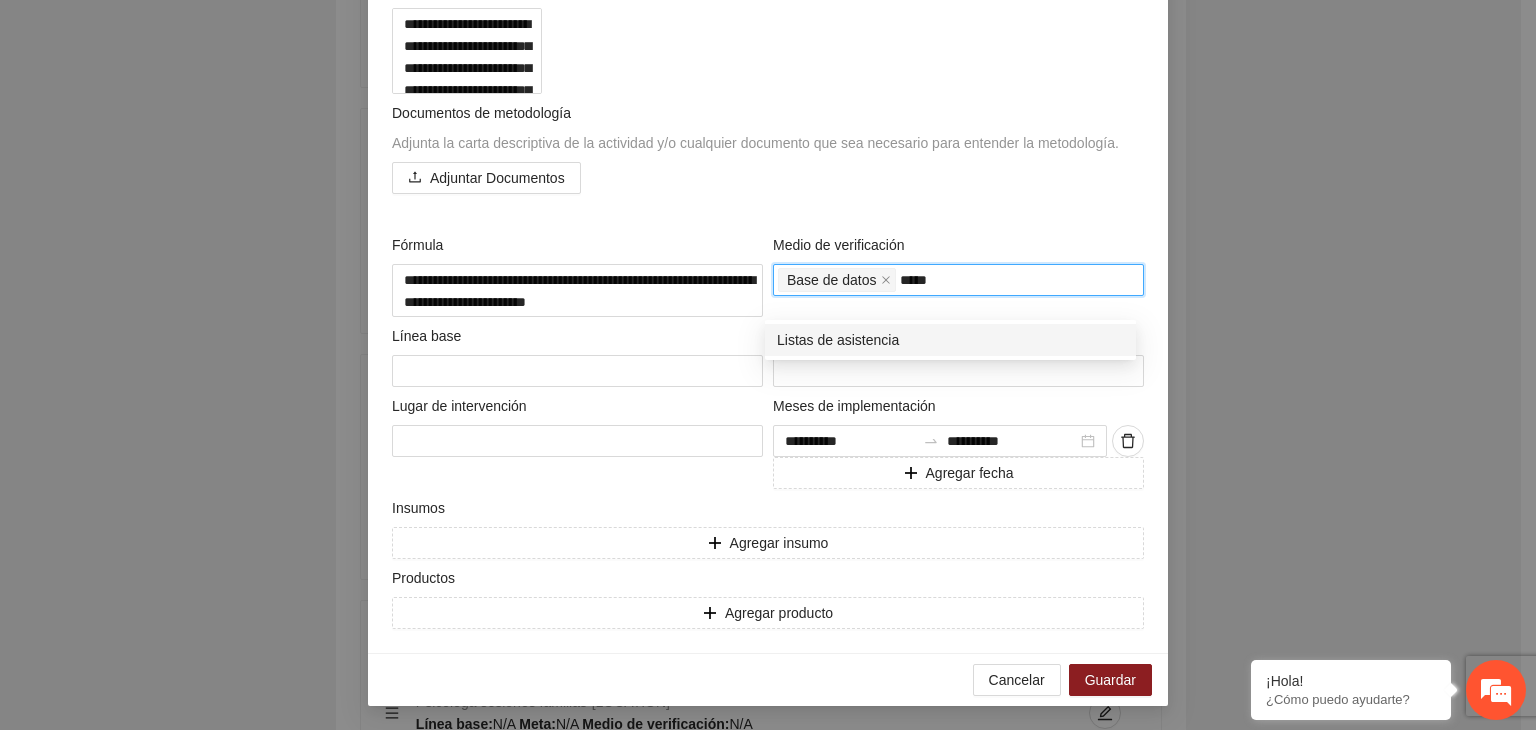 click on "Listas de asistencia" at bounding box center [950, 340] 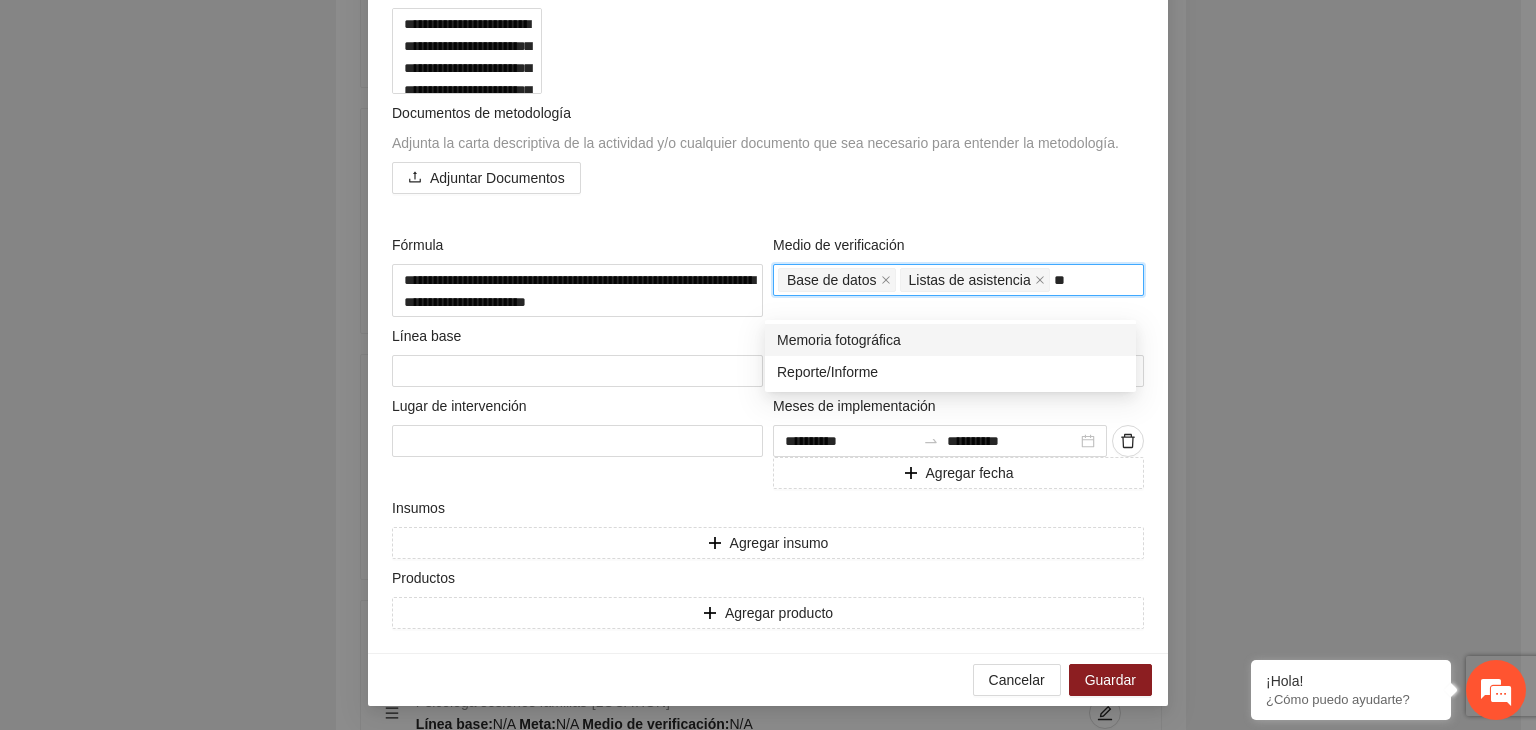 click on "Memoria fotográfica" at bounding box center (950, 340) 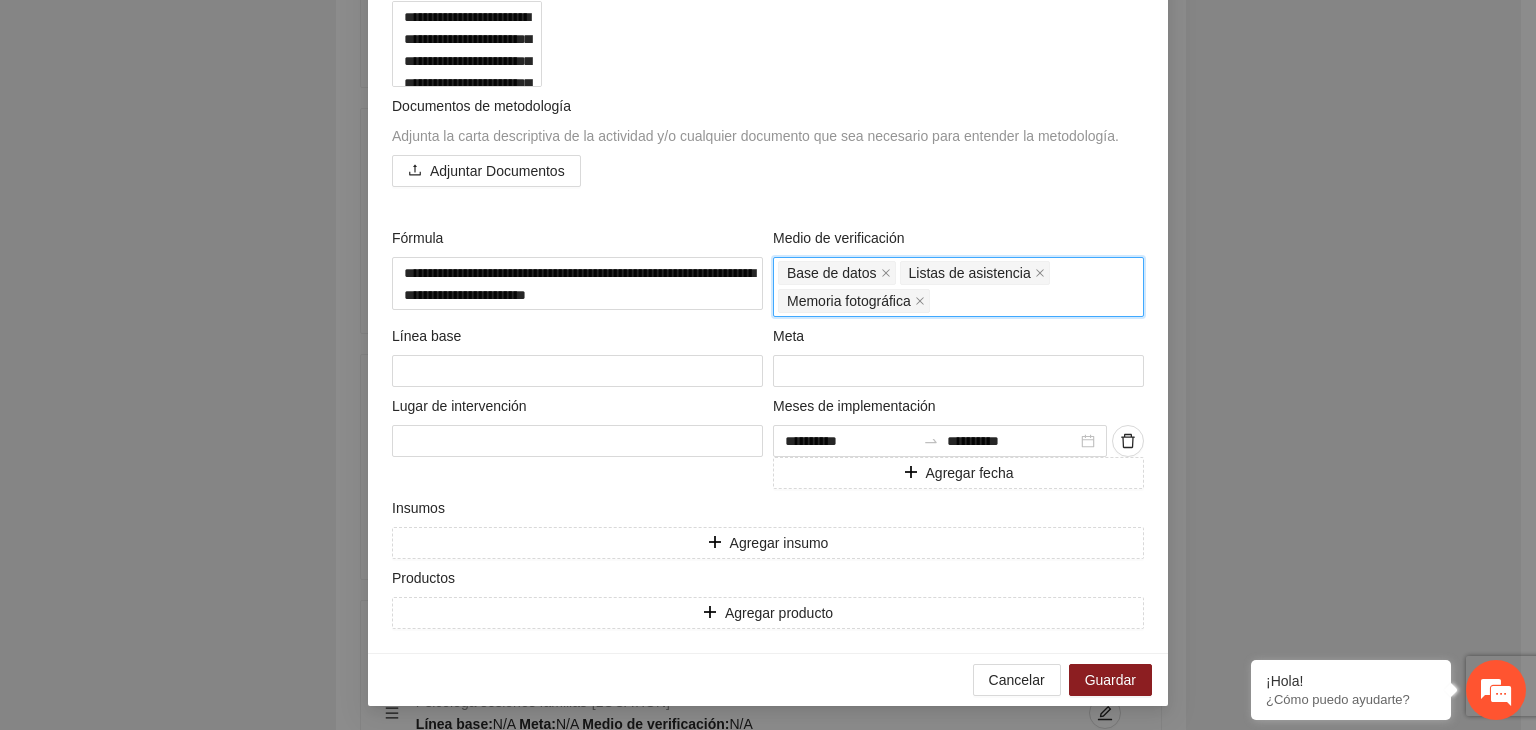 click on "Memoria fotográfica" at bounding box center (856, 301) 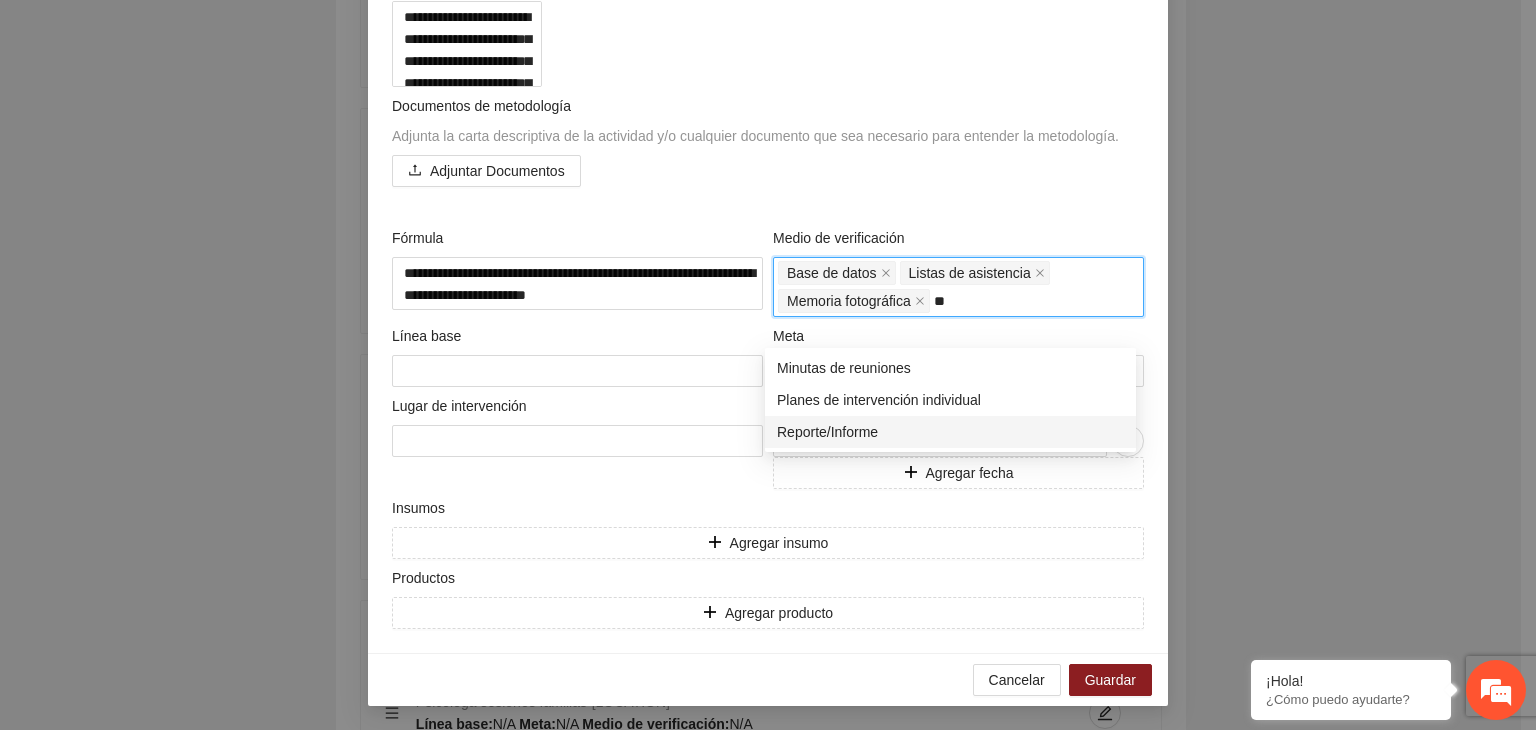 click on "Reporte/Informe" at bounding box center [950, 432] 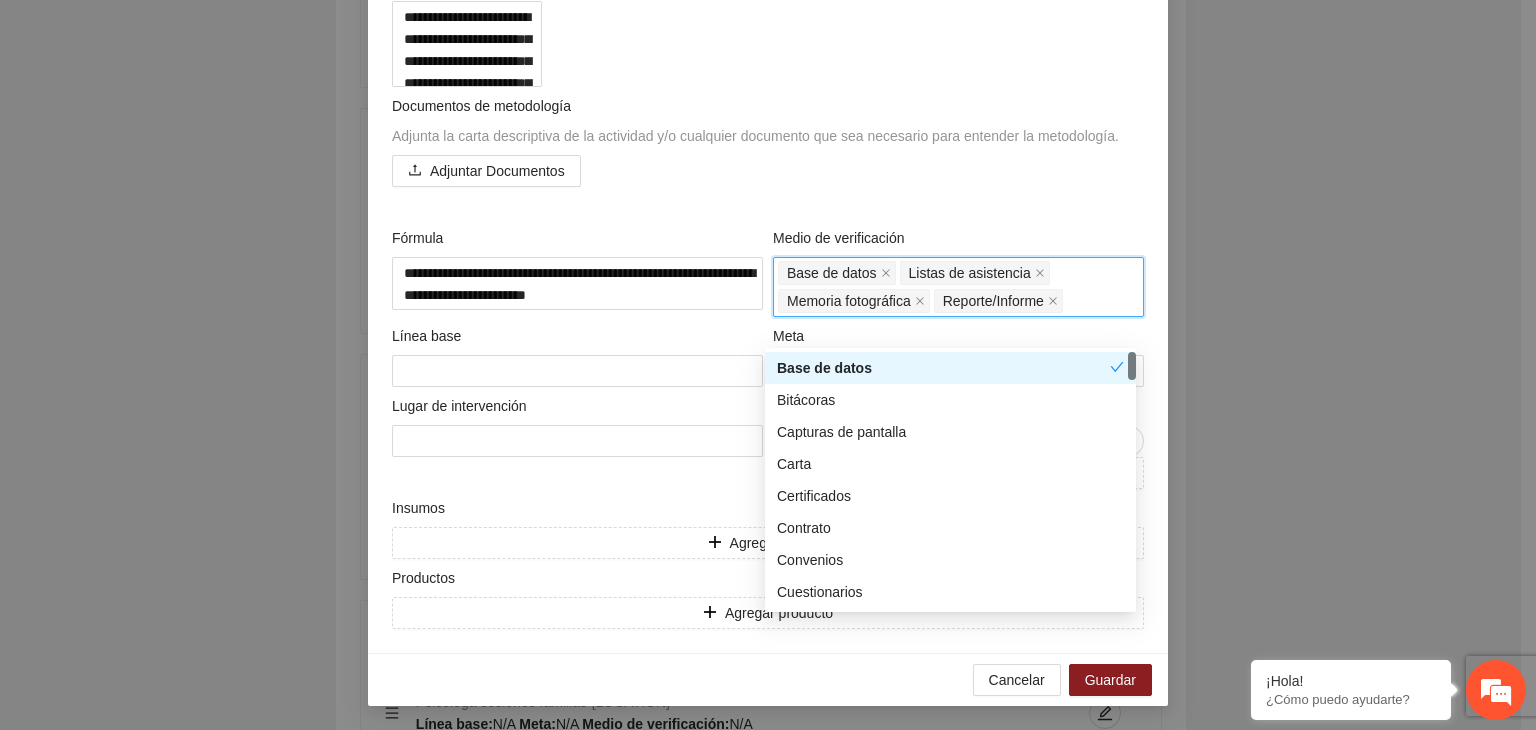 click on "**********" at bounding box center (768, 365) 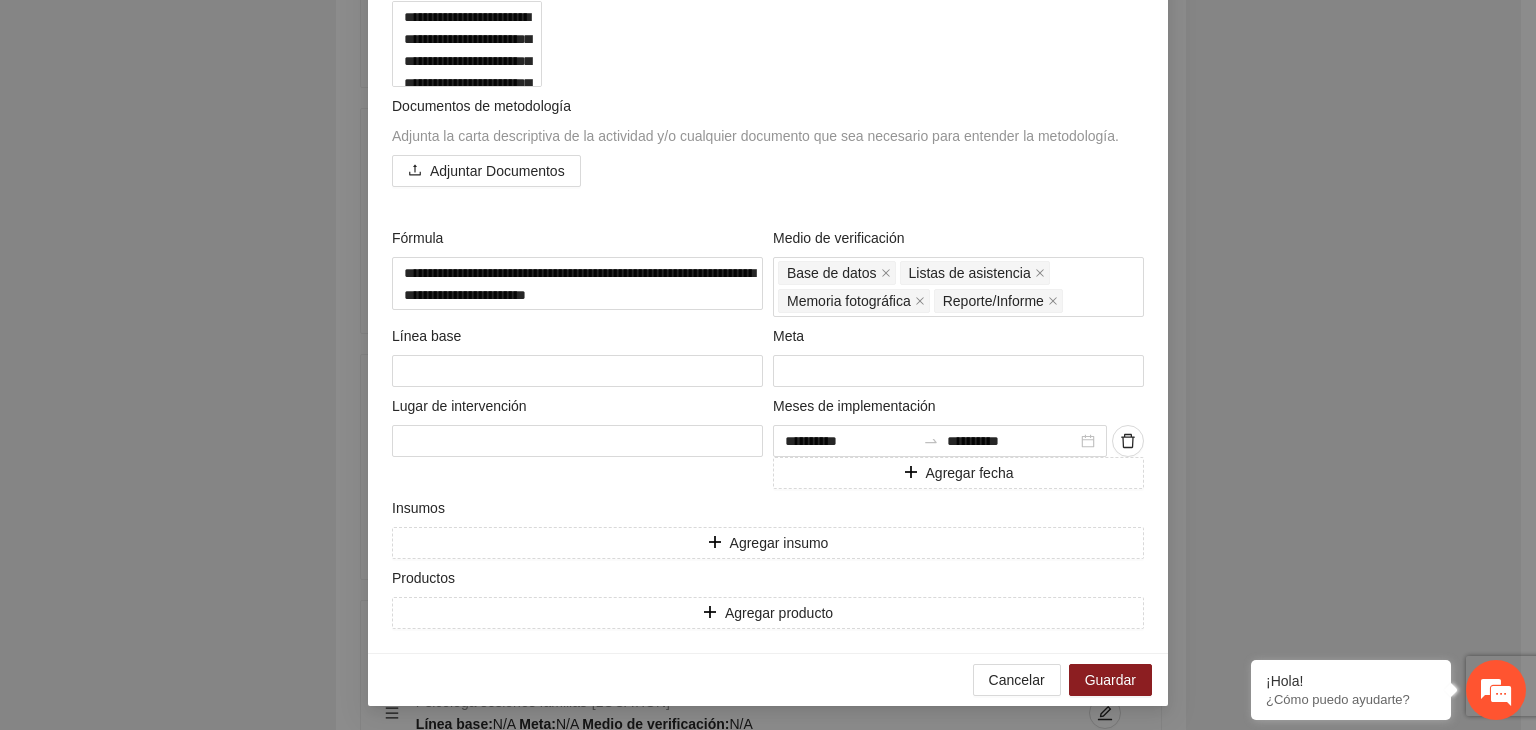 scroll, scrollTop: 759, scrollLeft: 0, axis: vertical 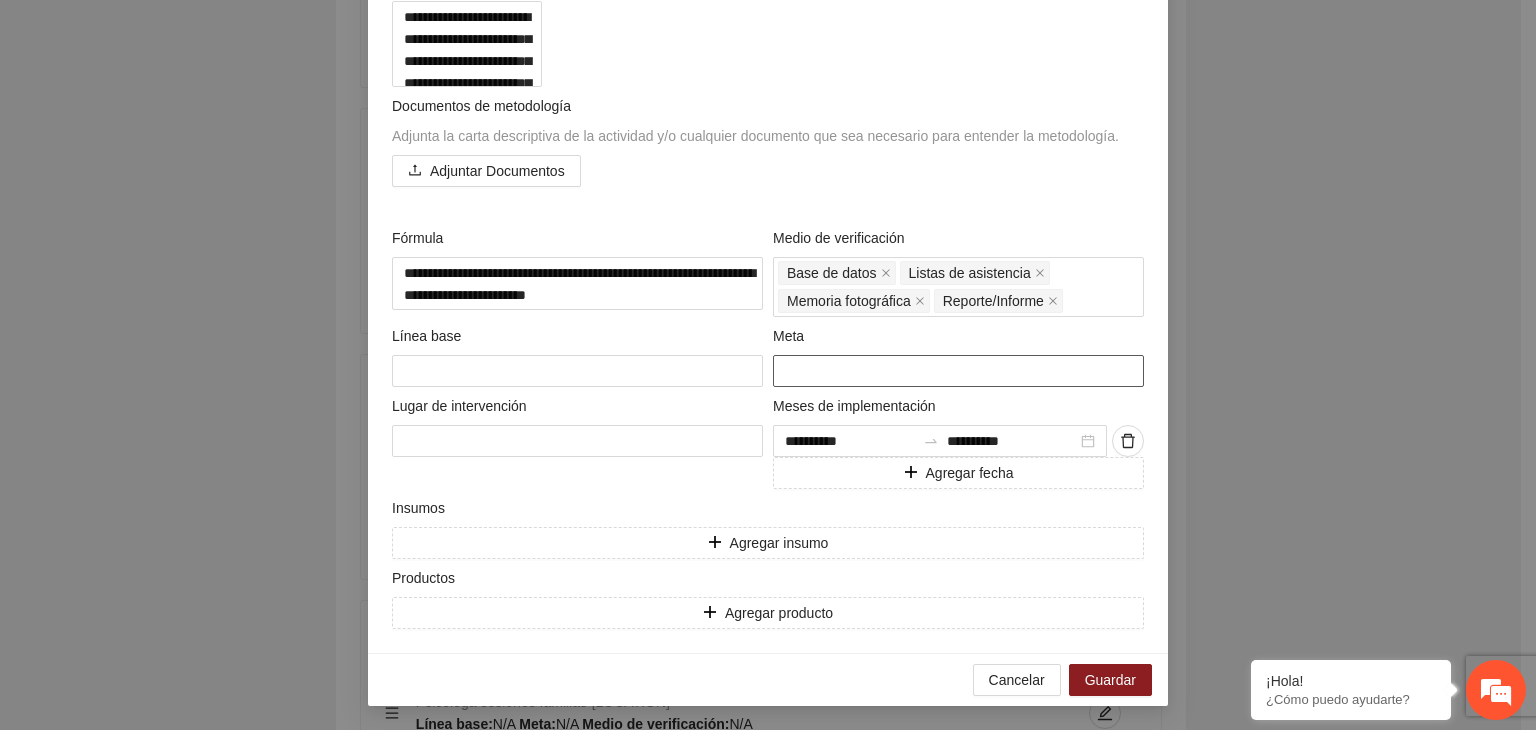 click at bounding box center [958, 371] 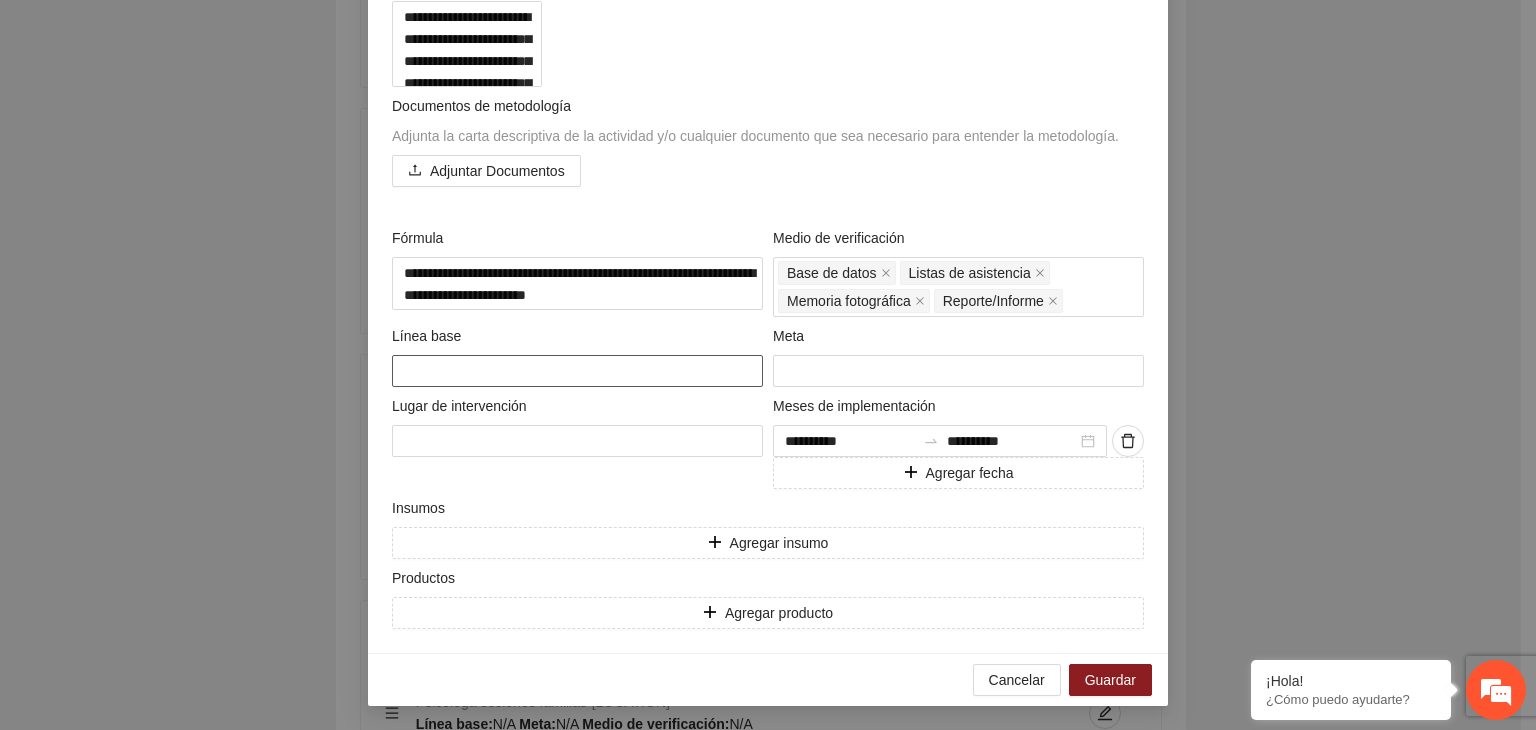 click at bounding box center [577, 371] 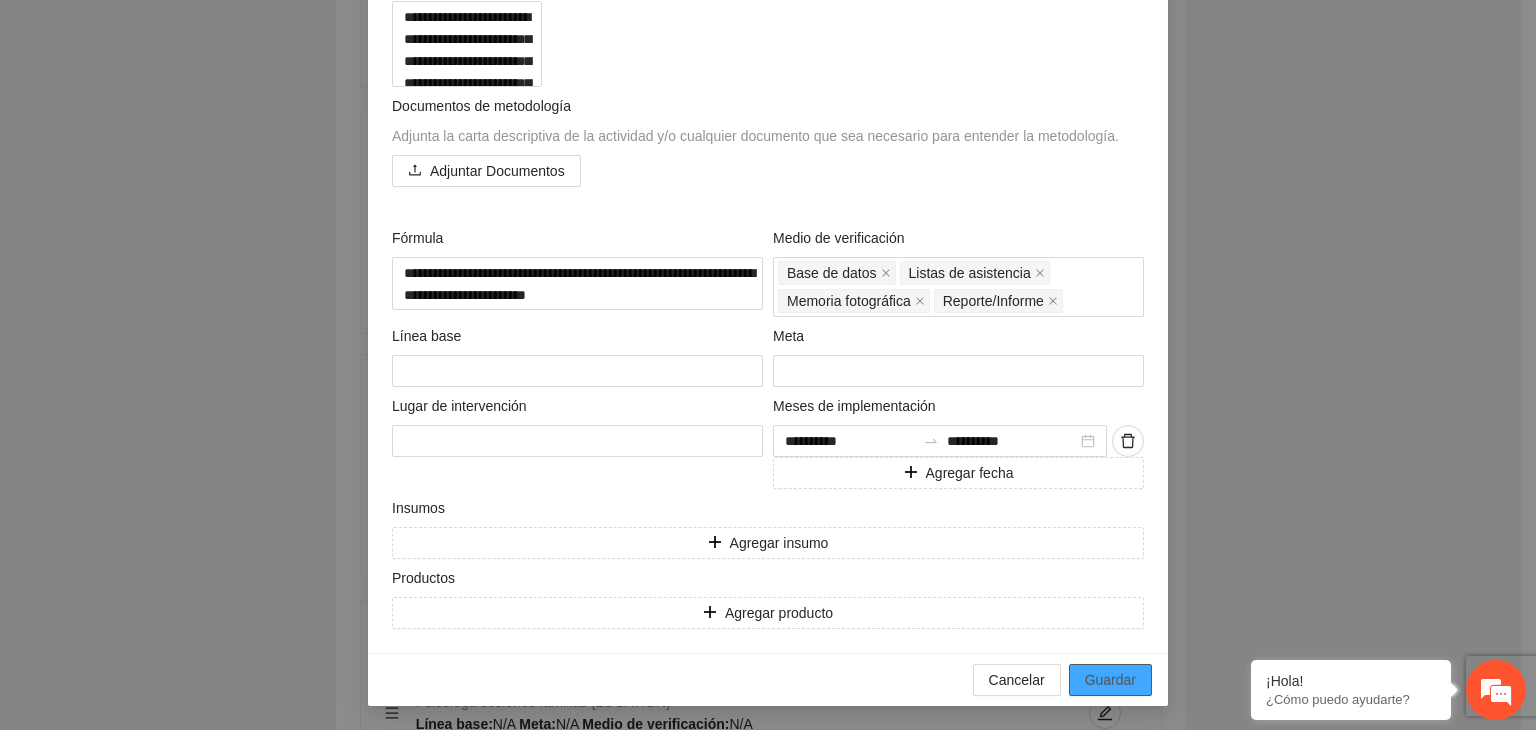 click on "Guardar" at bounding box center (1110, 680) 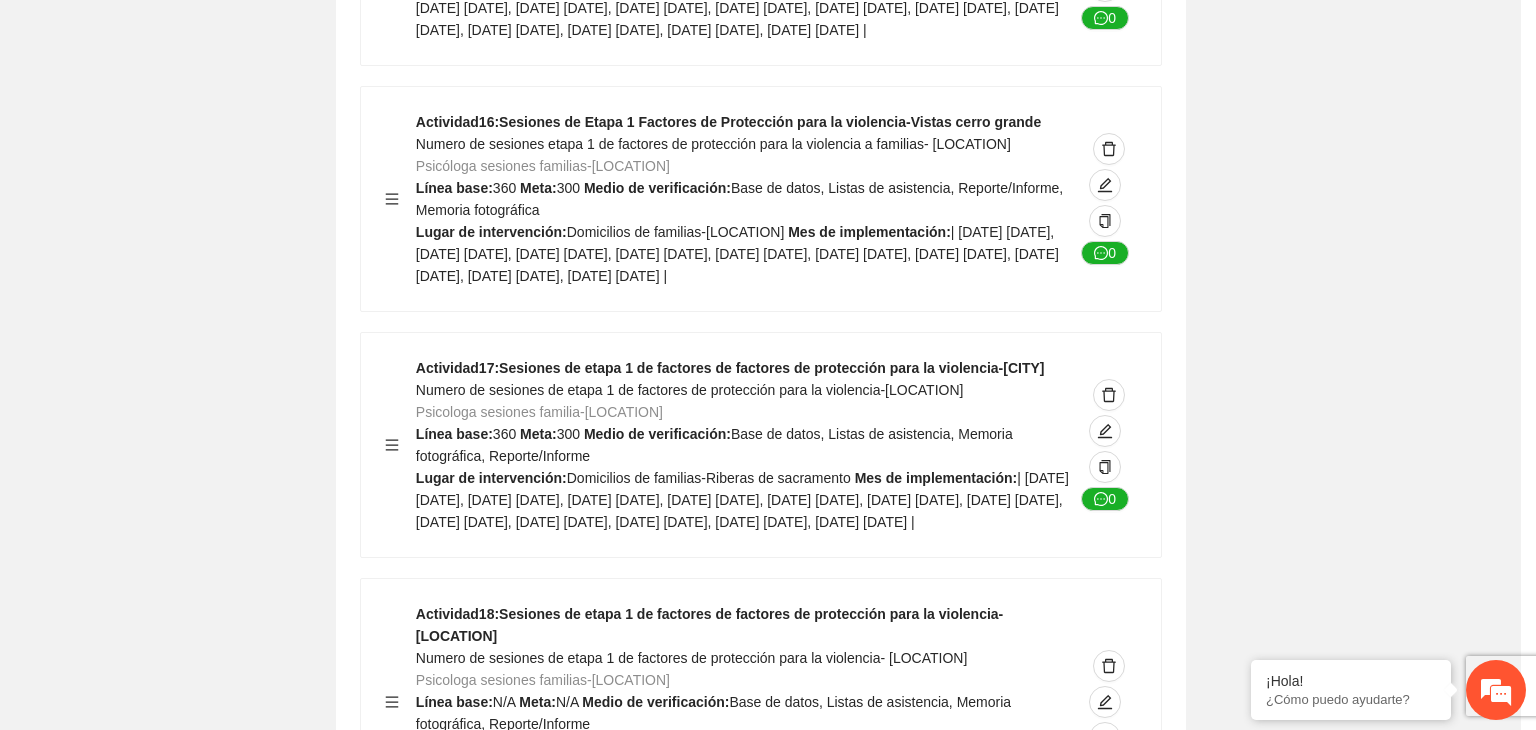 scroll, scrollTop: 204, scrollLeft: 0, axis: vertical 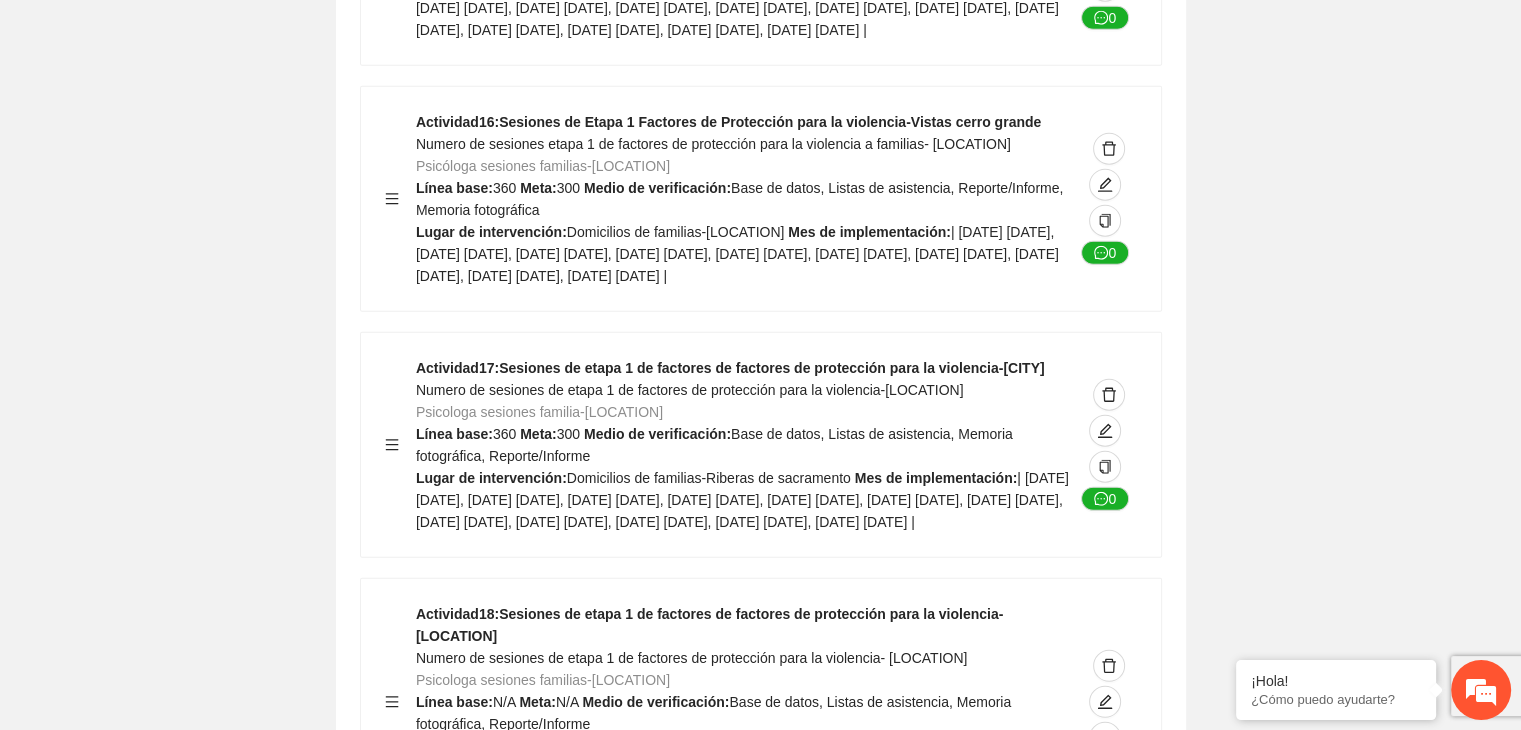 click on "Guardar Objetivo de desarrollo   Exportar Contribuir a la disminución de incidencia en violencia familiar en las zonas de [LOCATION], [LOCATION] y [LOCATION] del Municipio   de Chihuahua. Indicadores Indicador  1 :   Violencia familiar disminuyendo en un 5% en [LOCATION] Número de carpetas de investigación de Violencia familiar   disminuyendo en un 5% en [LOCATION] Metodología:   Se solicita información al Observatorio Ciudadano de FICOSEC sobre el número de carpetas de violencia familiar en las colonias de intervención Línea base:  29   Meta:  25   Fórmula:  Suma de carpetas de investigación de violencia familiar disminuyendo   en un 5% en [LOCATION]   Meto de verificación:  Reporte/Informe 0 Indicador  2 :   Violencia familiar disminuyendo en un 5% en [LOCATION] Número de carpetas de investigación de Violencia familiar   disminuyendo en un 5% en [LOCATION] Metodología:  Línea base:  63   Meta:  56   Fórmula:     Meto de verificación:  Reporte/Informe 0 3 :" at bounding box center [760, -5498] 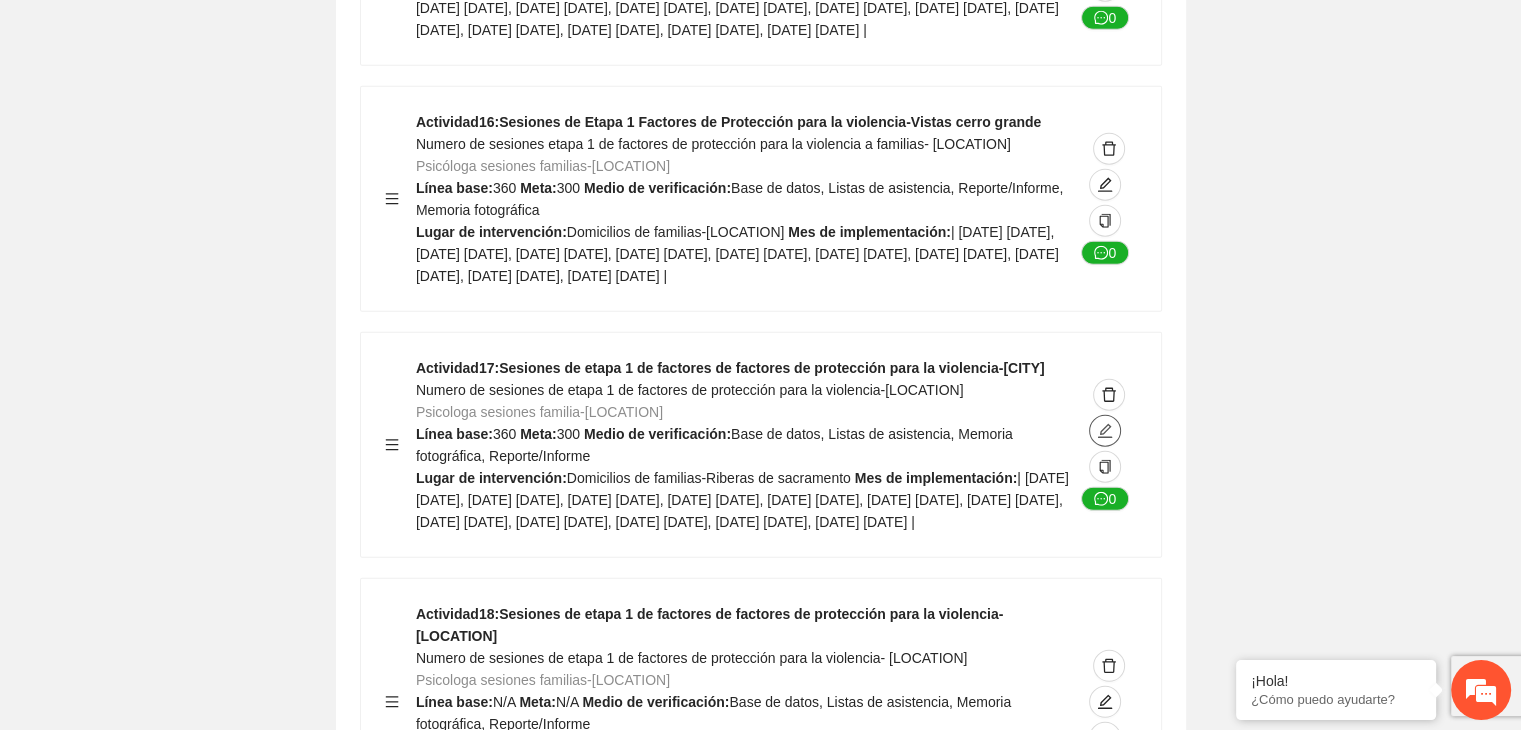 click at bounding box center (1105, 431) 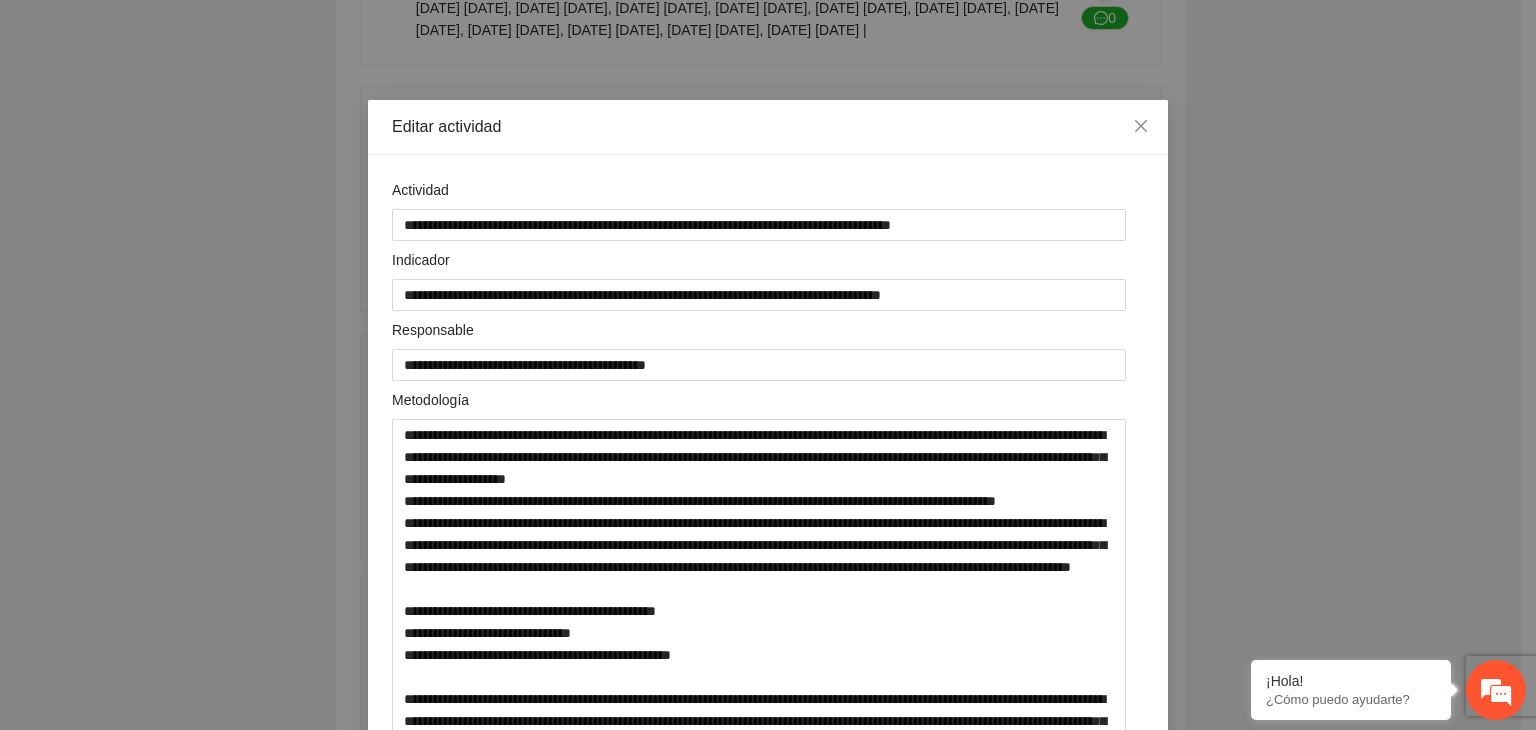 click on "**********" at bounding box center [768, 365] 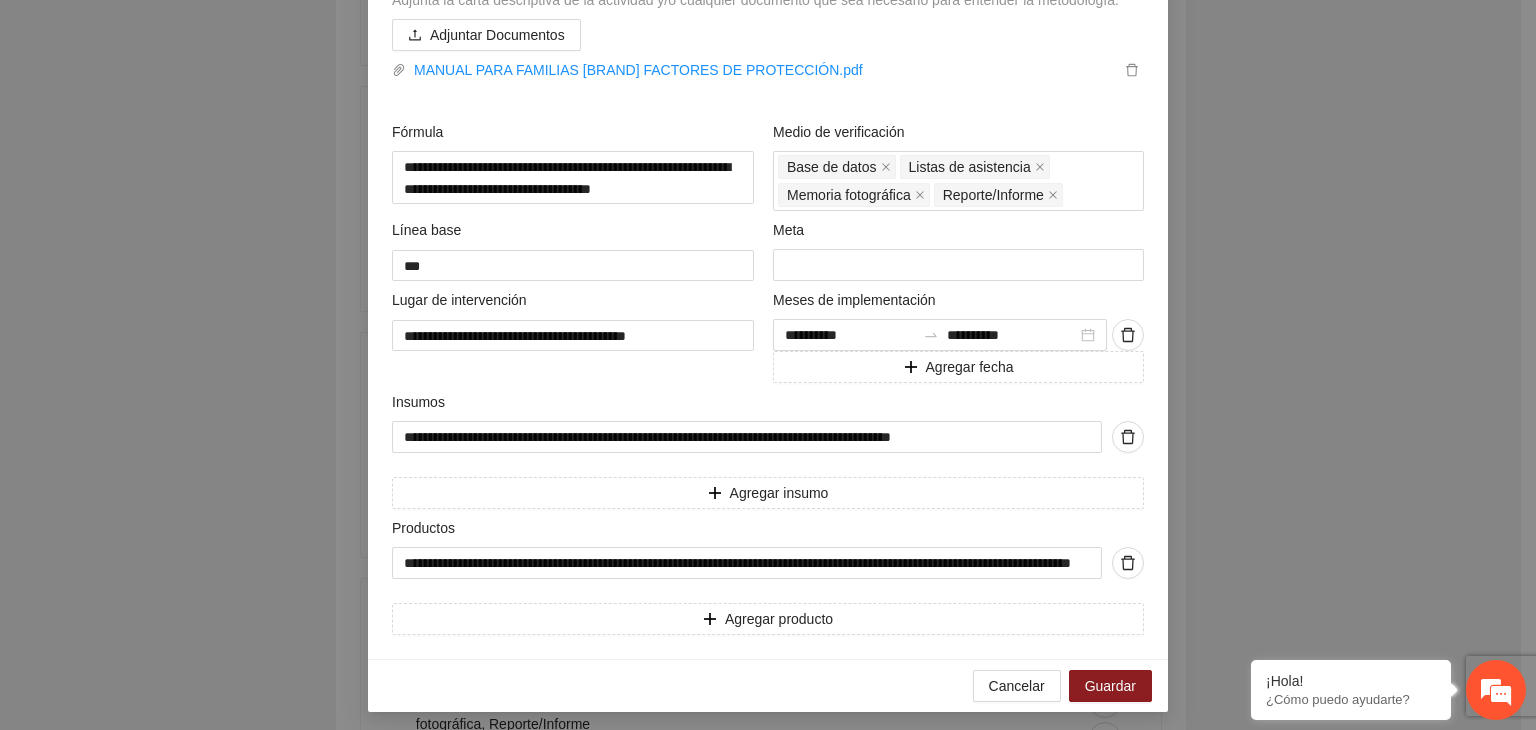 scroll, scrollTop: 901, scrollLeft: 0, axis: vertical 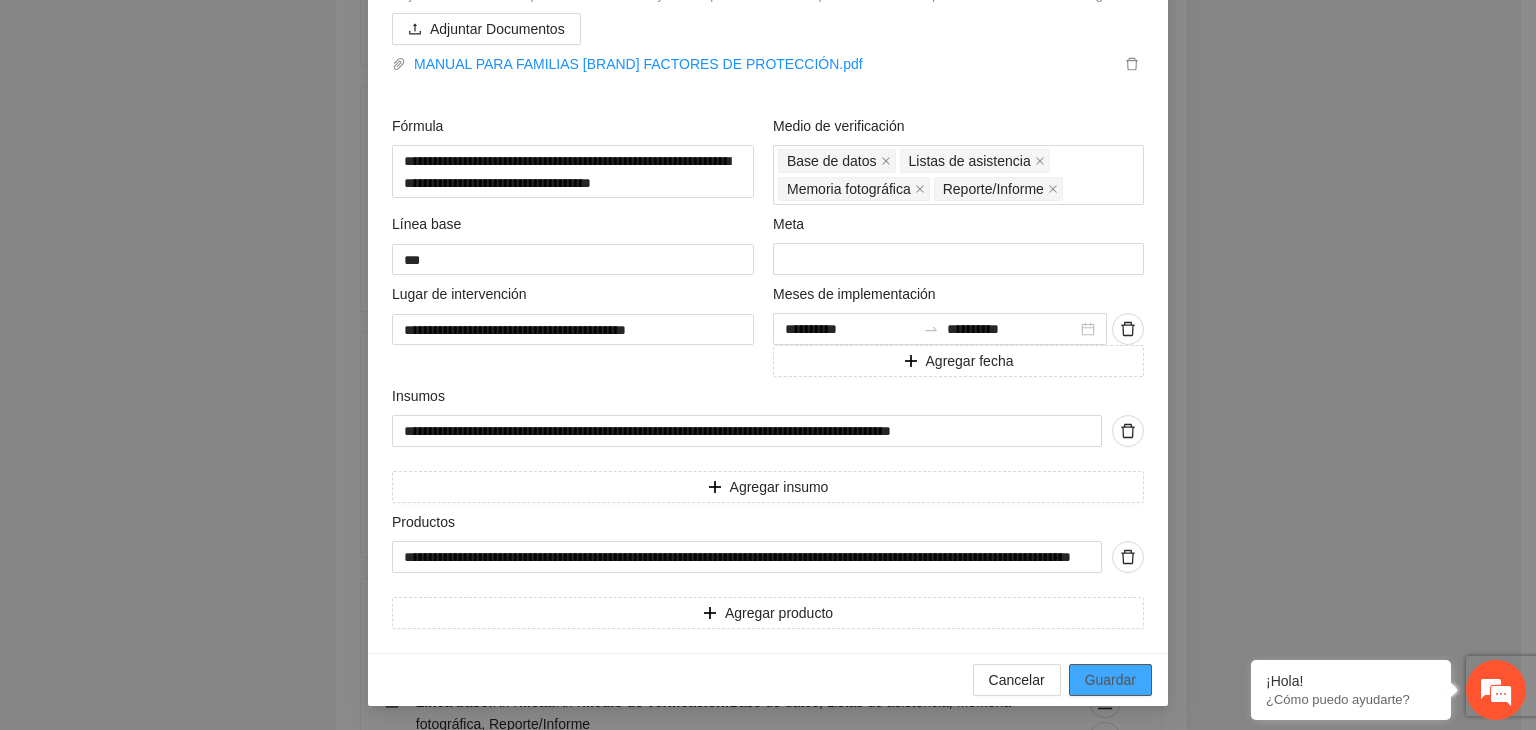click on "Guardar" at bounding box center [1110, 680] 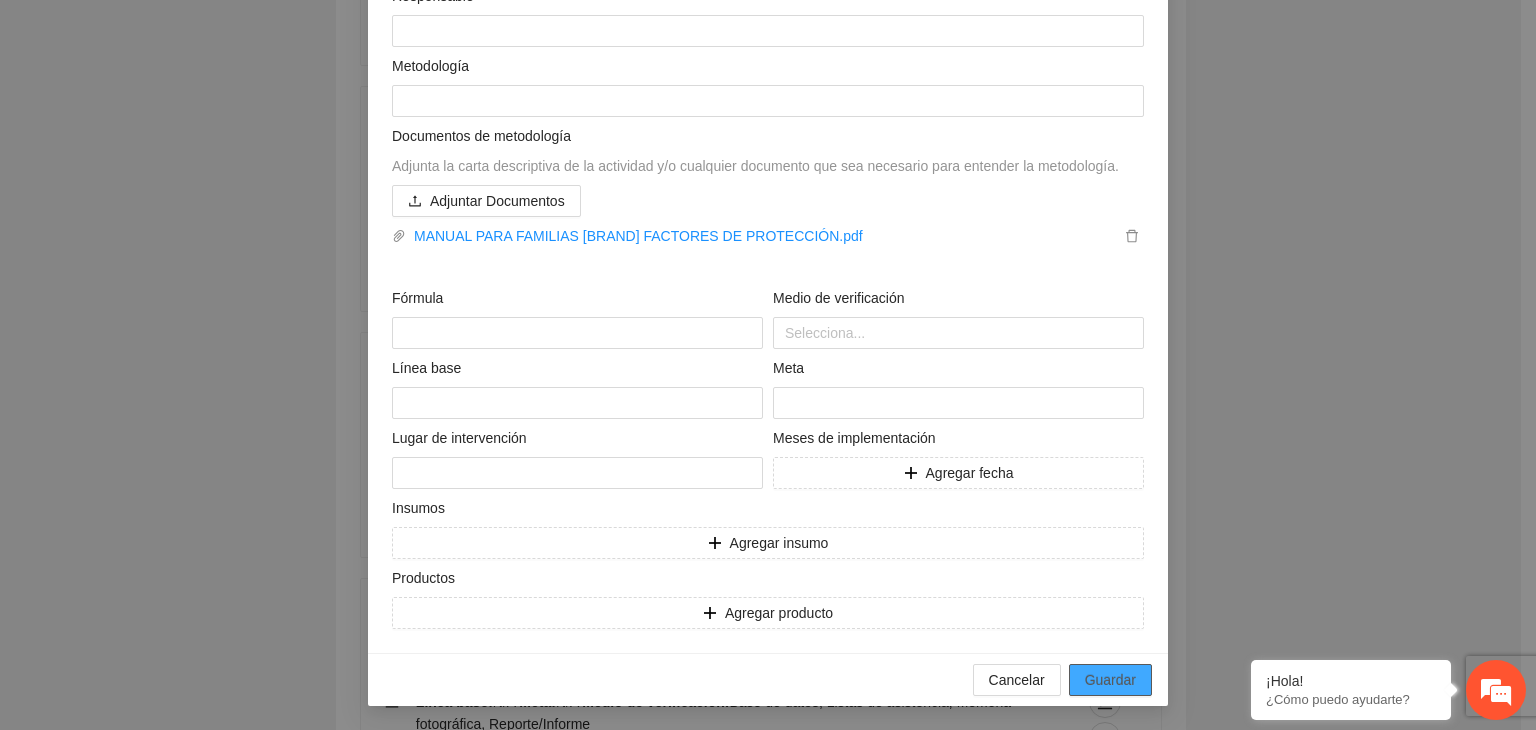 scroll, scrollTop: 234, scrollLeft: 0, axis: vertical 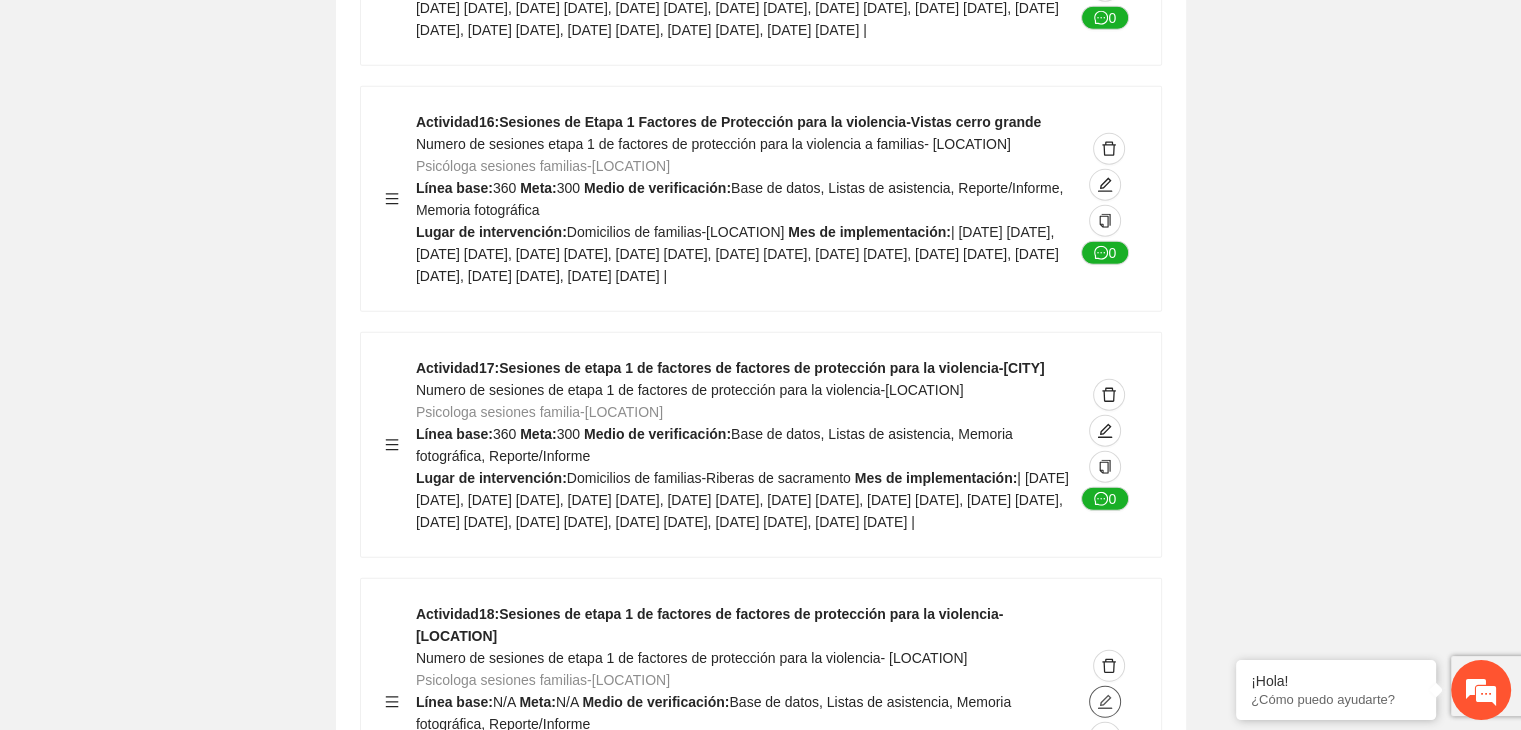 click 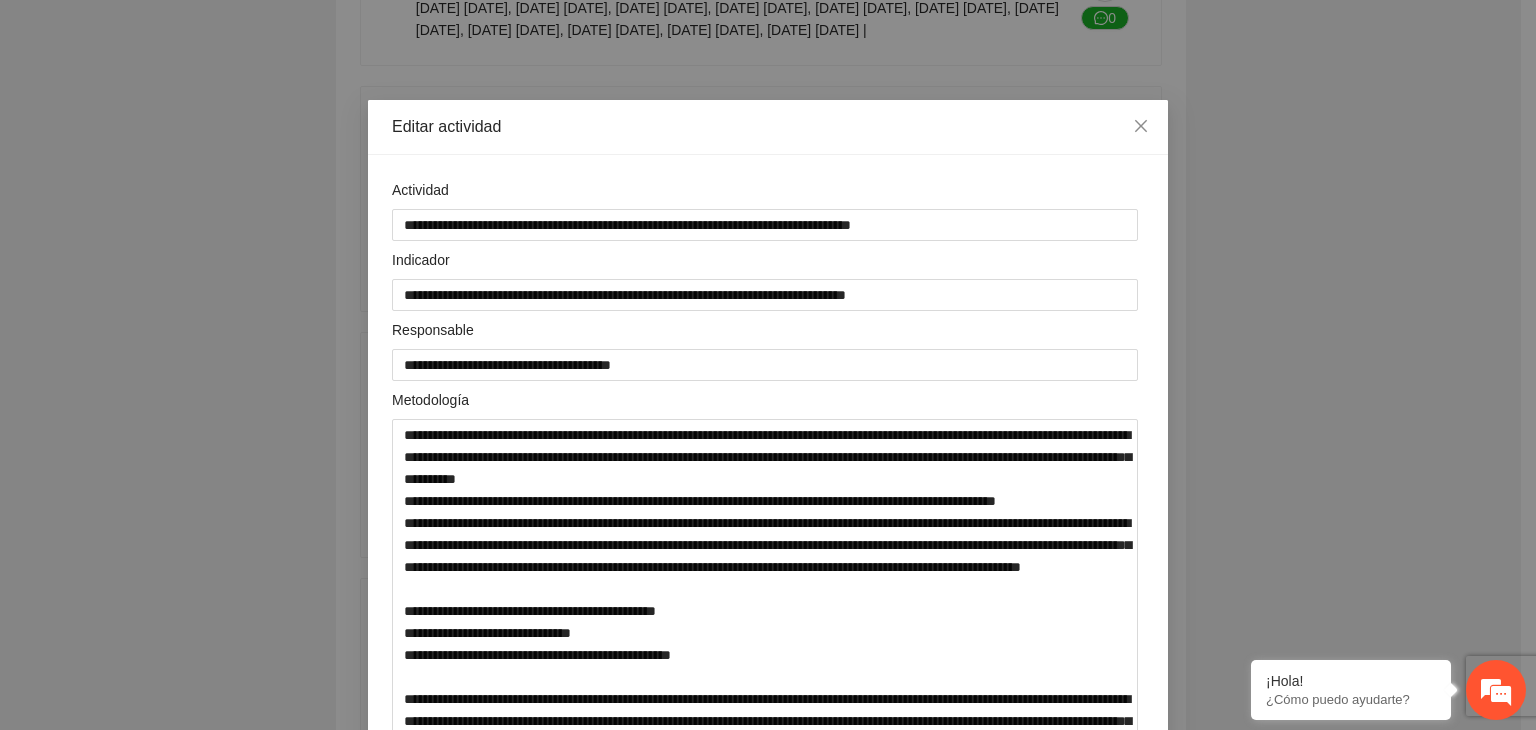 click on "**********" at bounding box center [768, 365] 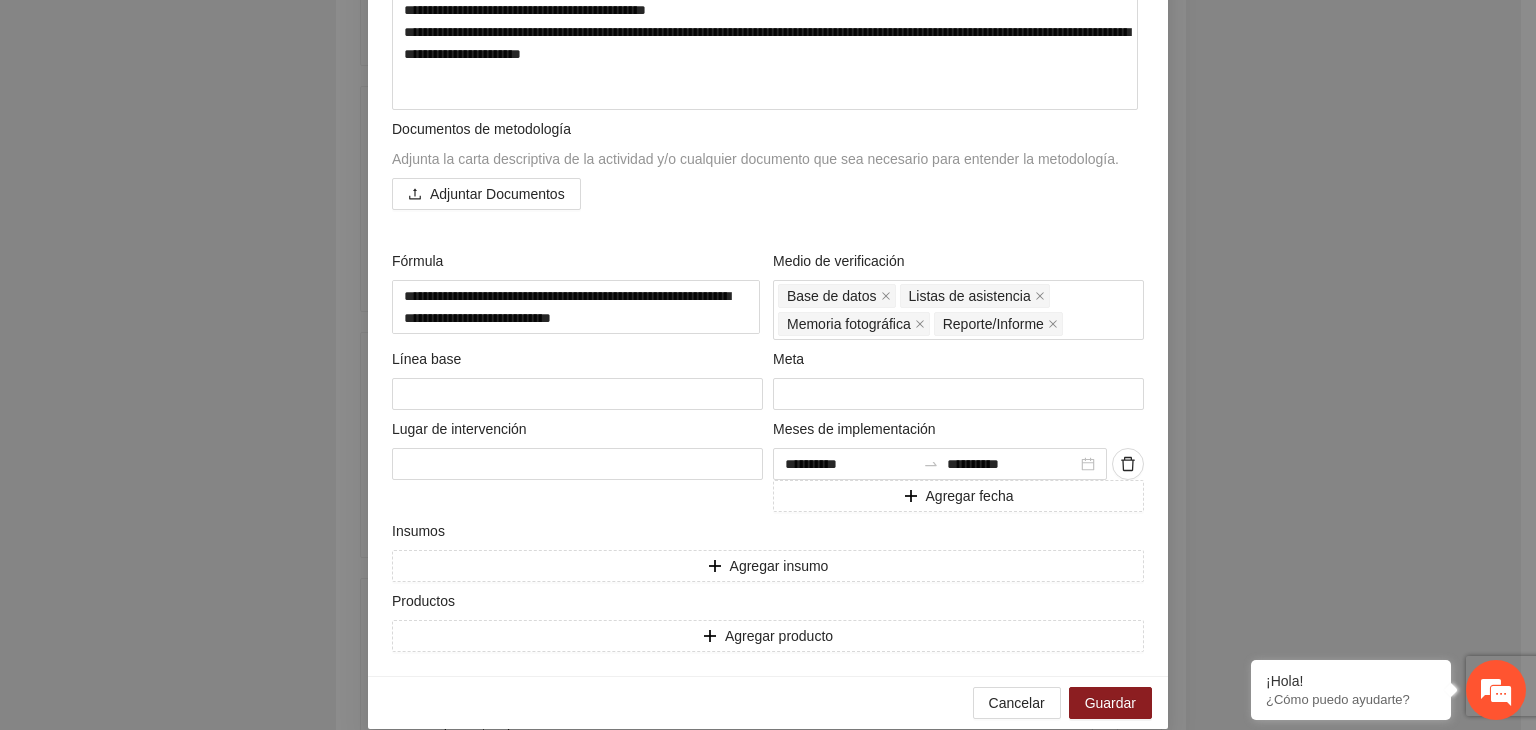 scroll, scrollTop: 759, scrollLeft: 0, axis: vertical 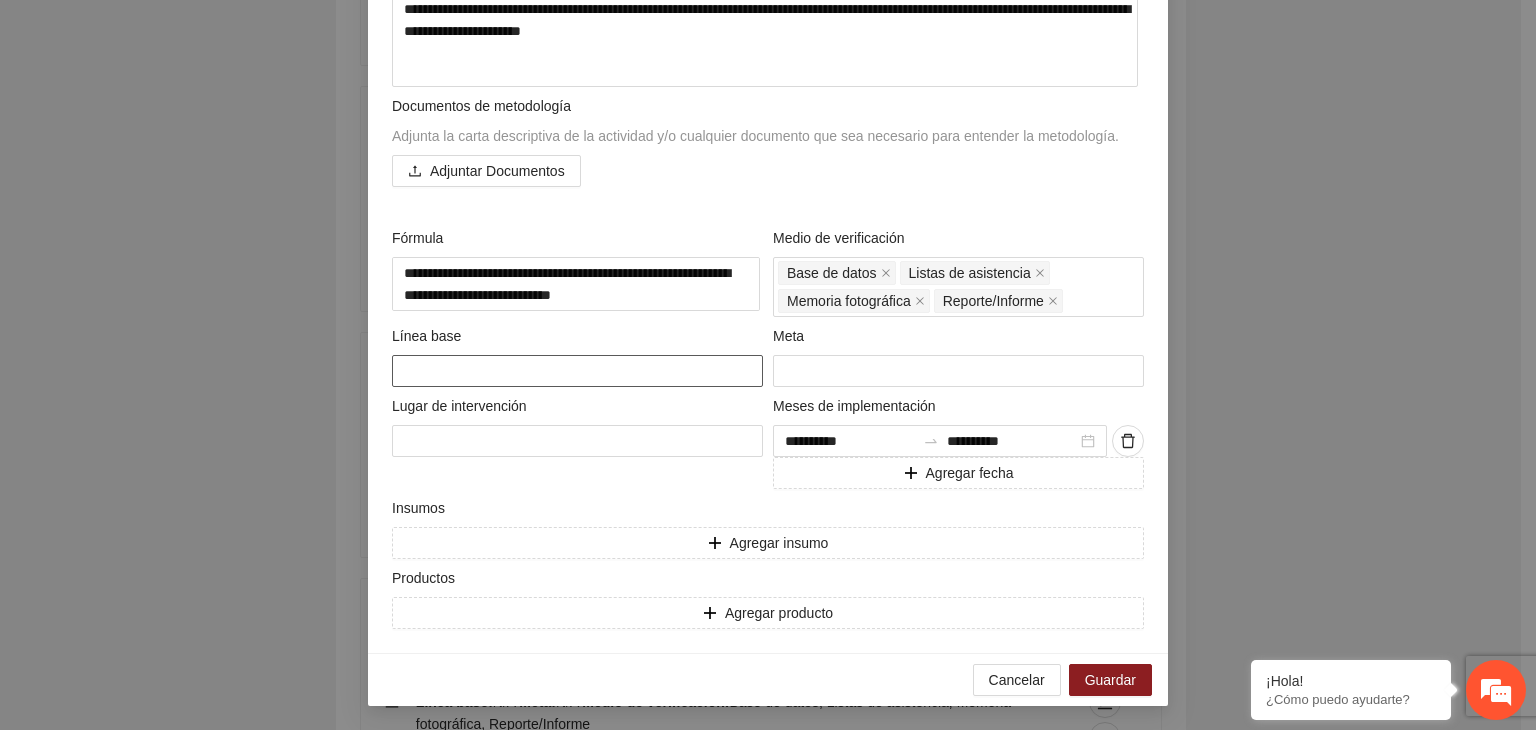 click at bounding box center (577, 371) 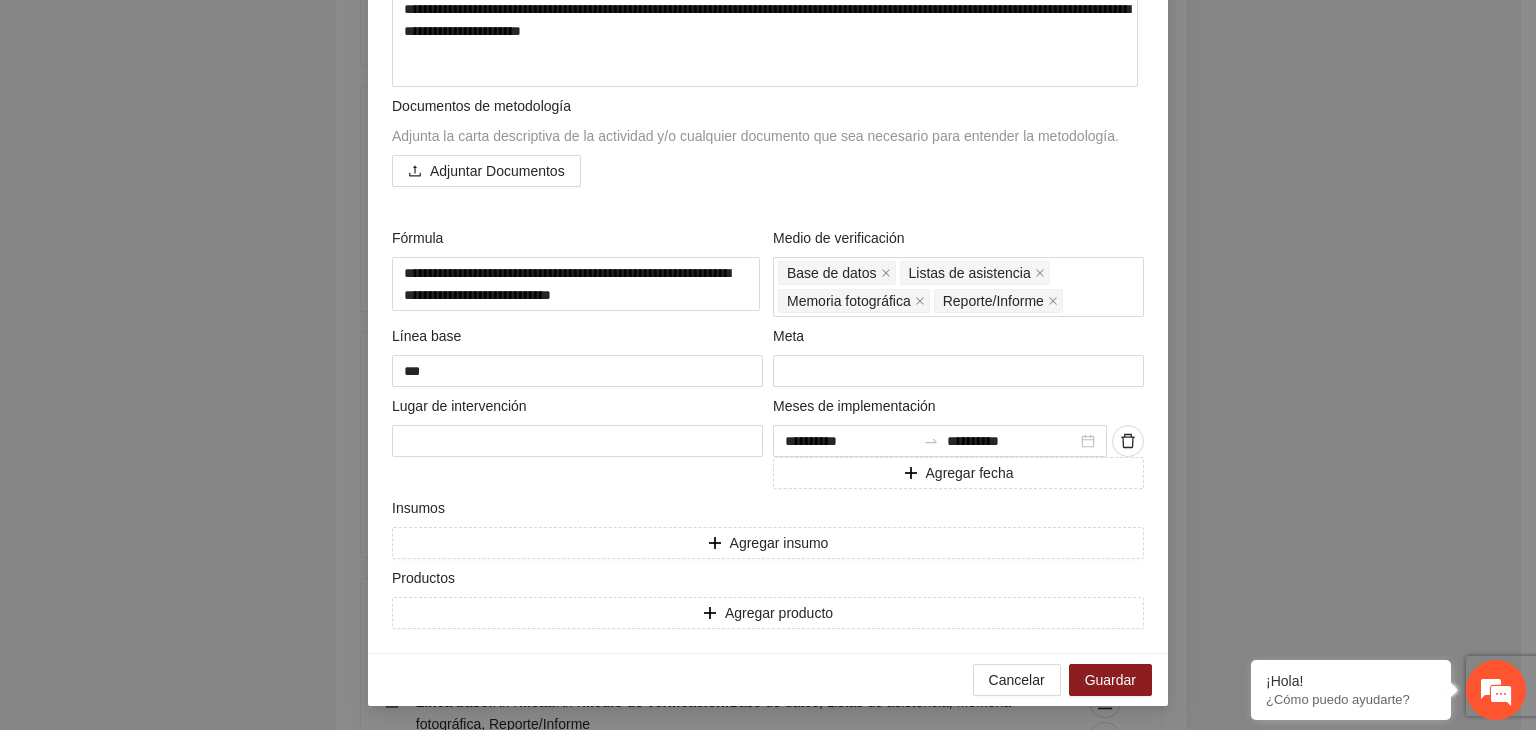 click on "Meta" at bounding box center [958, 340] 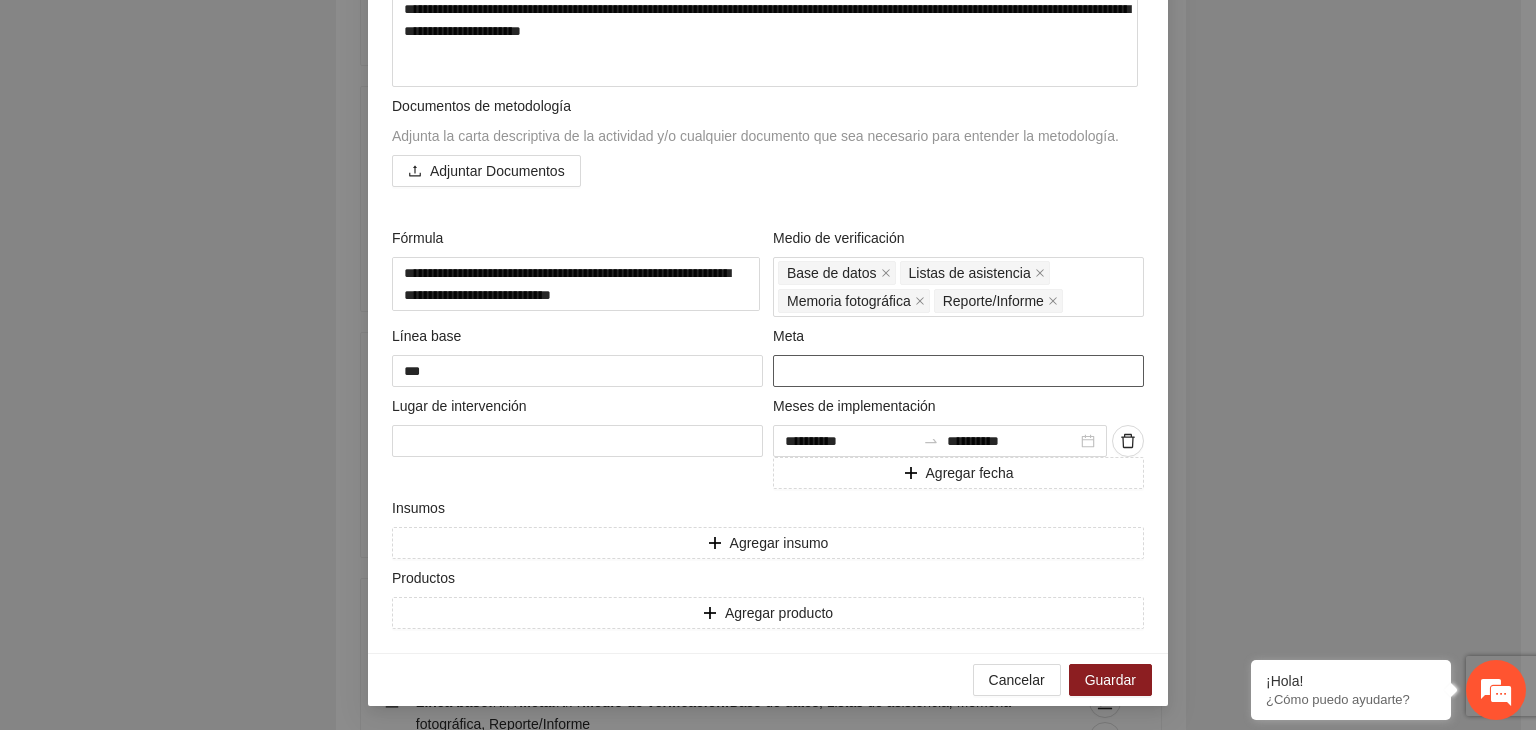click at bounding box center (958, 371) 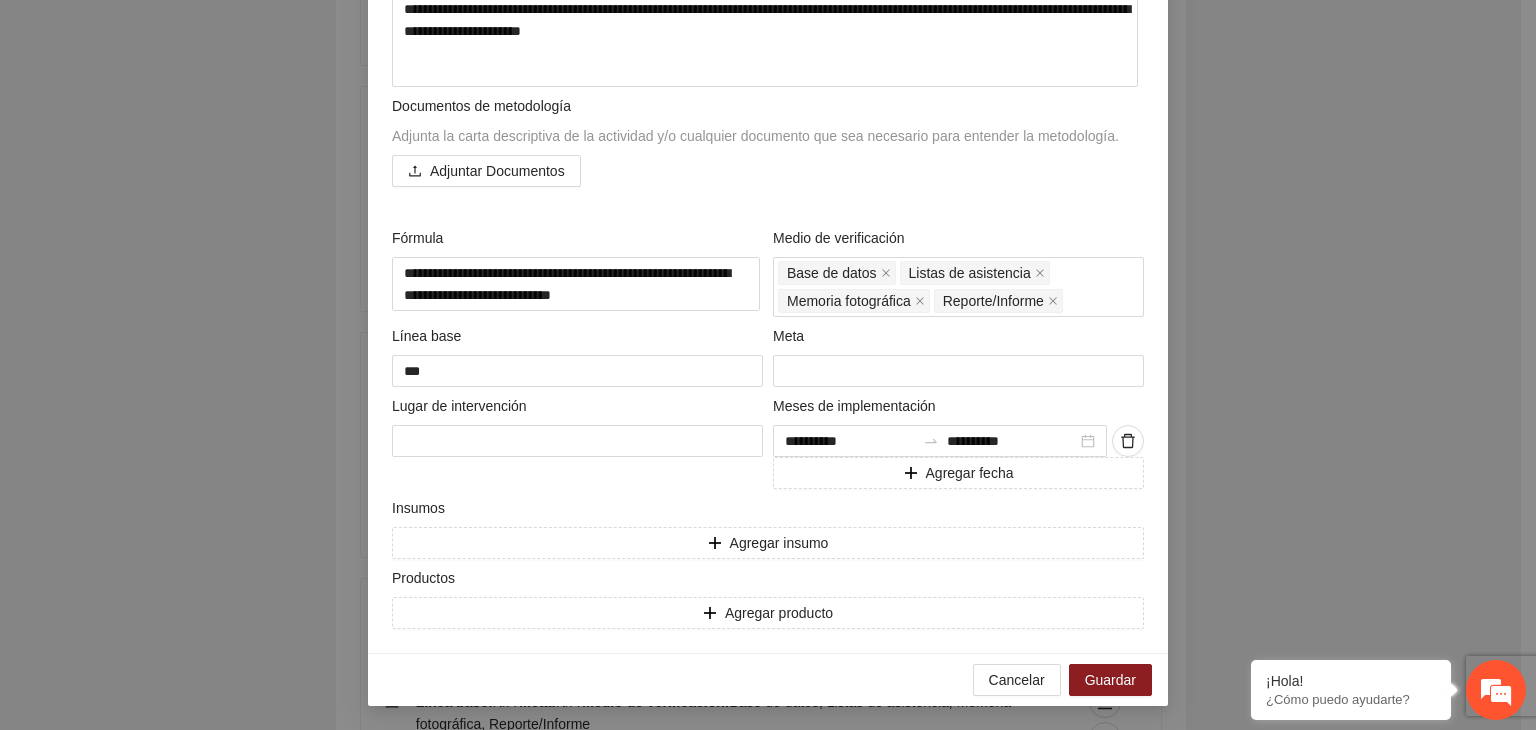 click on "**********" at bounding box center (768, 365) 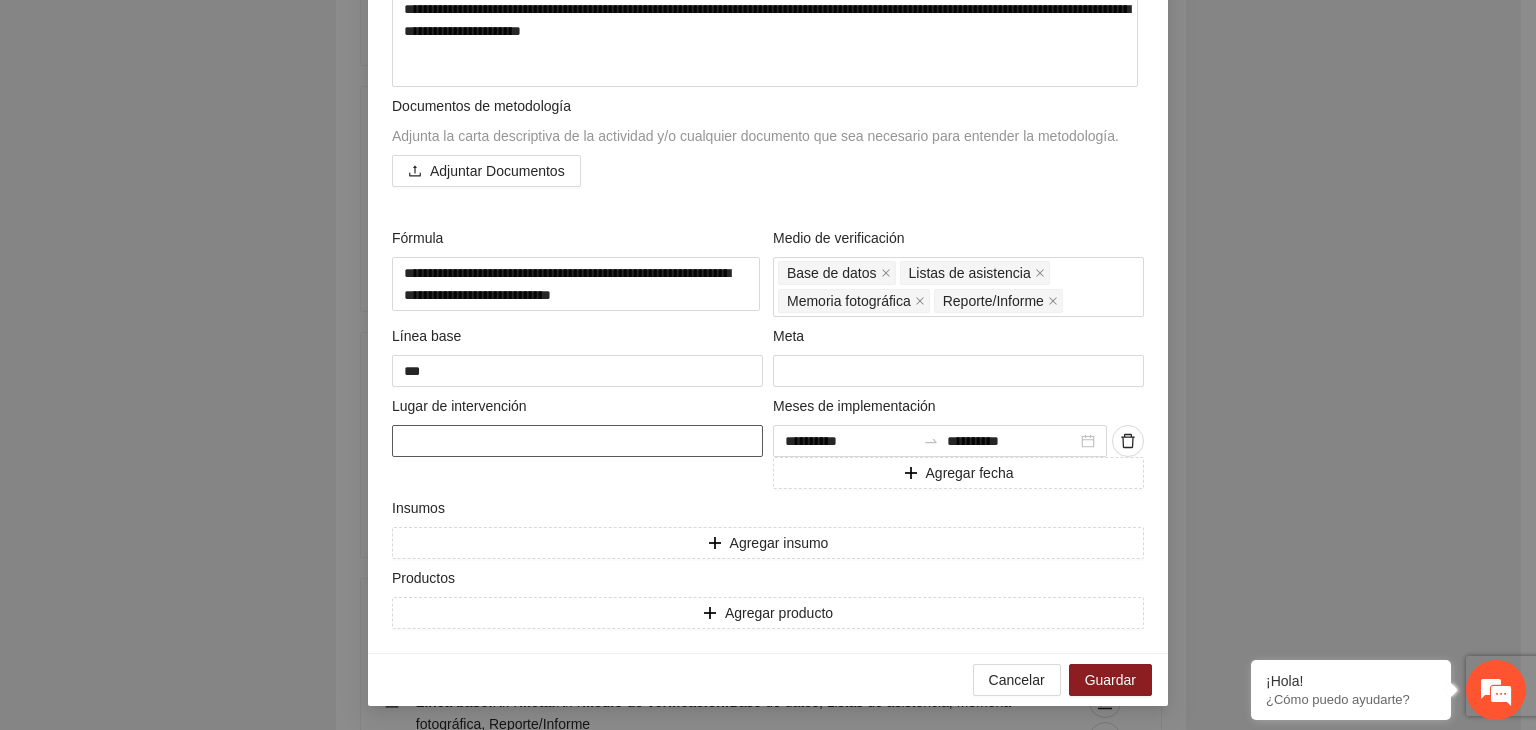click at bounding box center (577, 441) 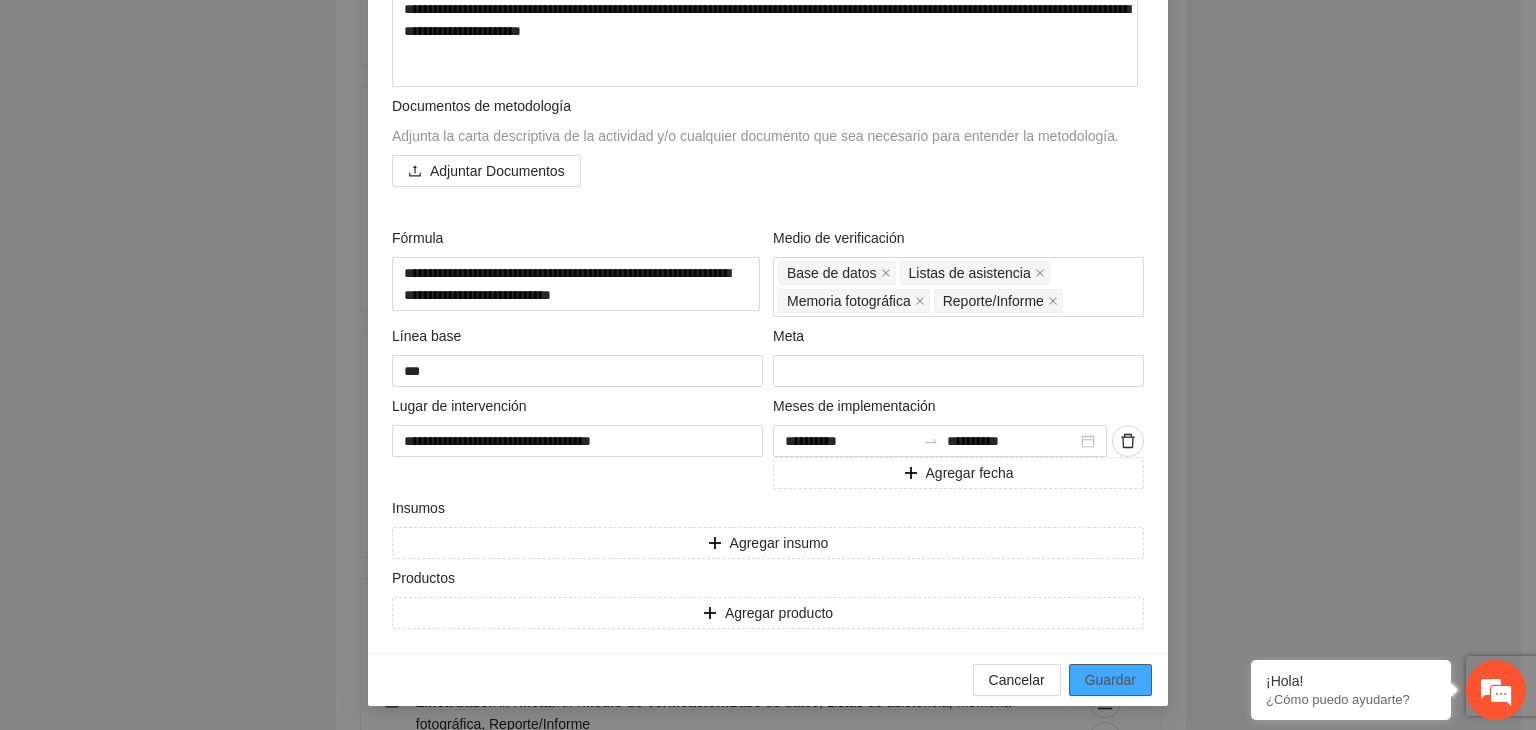 click on "Guardar" at bounding box center [1110, 680] 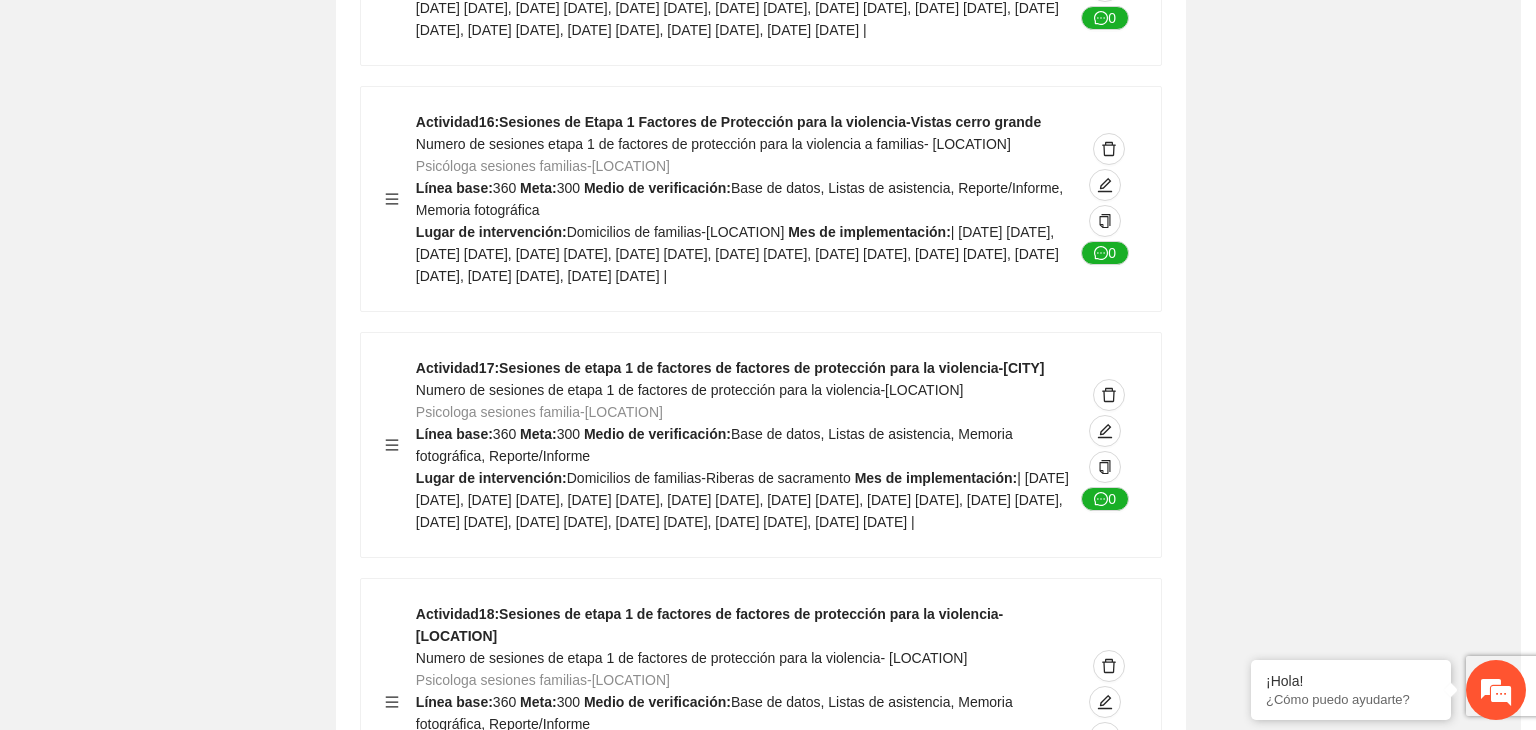 scroll, scrollTop: 204, scrollLeft: 0, axis: vertical 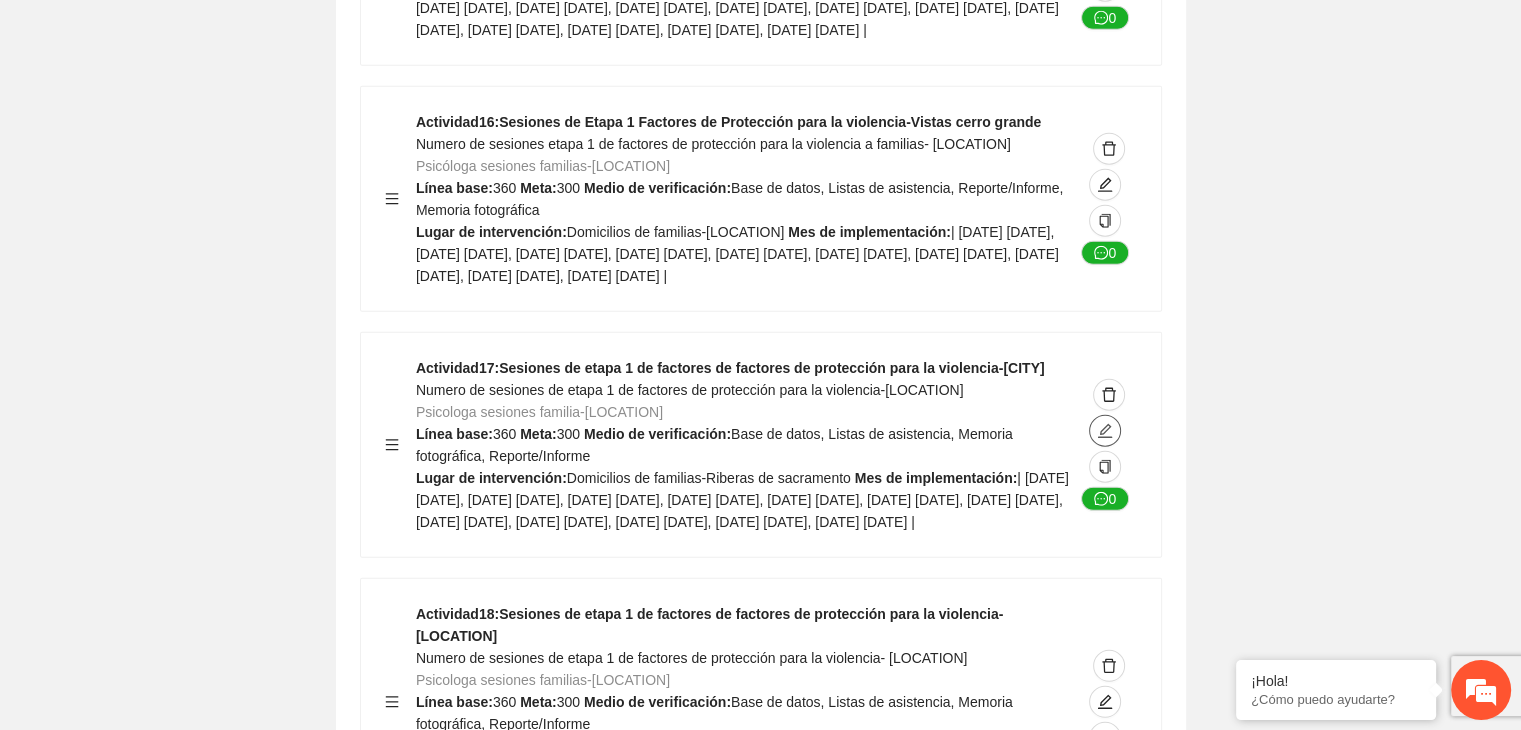 click 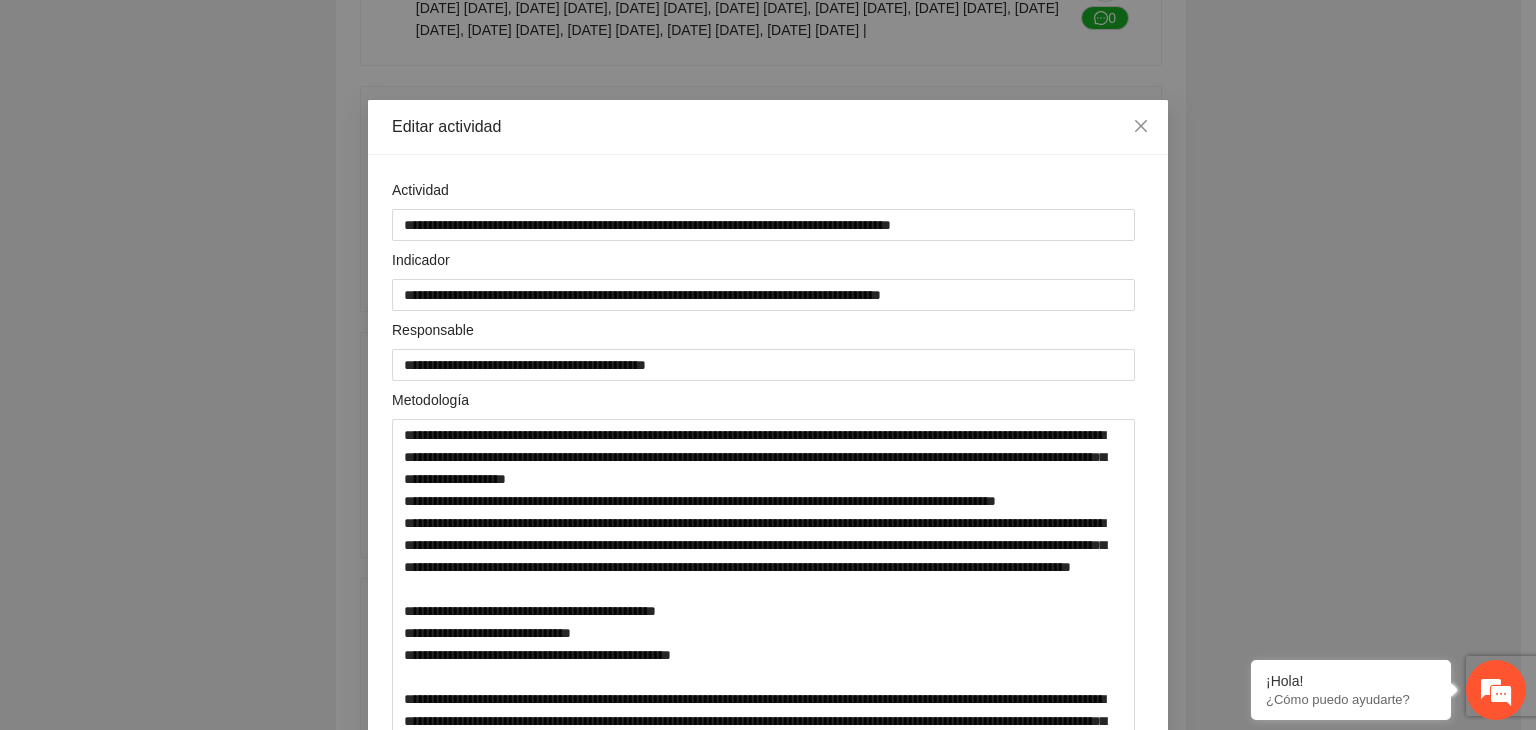 click on "**********" at bounding box center (768, 365) 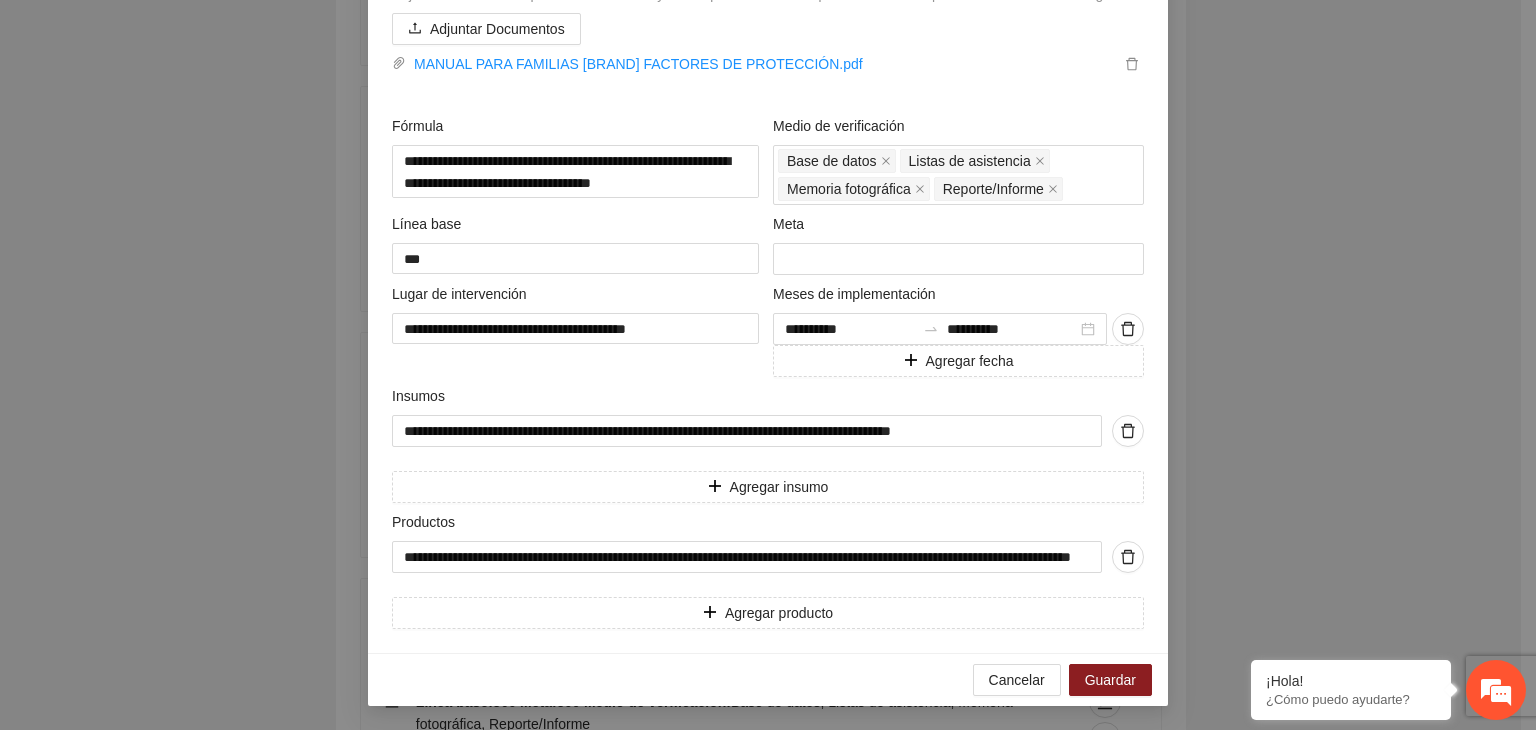 scroll, scrollTop: 901, scrollLeft: 0, axis: vertical 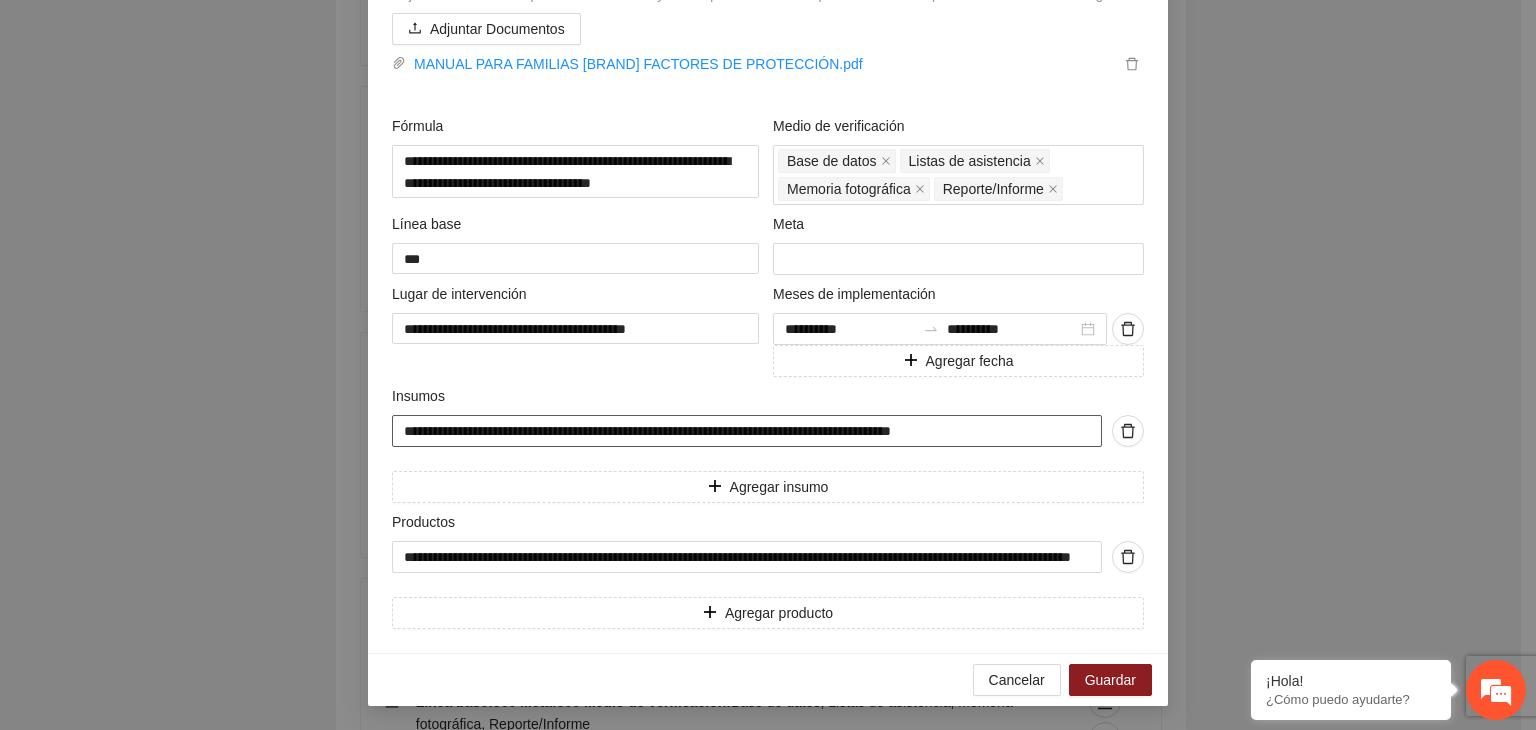 drag, startPoint x: 395, startPoint y: 429, endPoint x: 1008, endPoint y: 414, distance: 613.1835 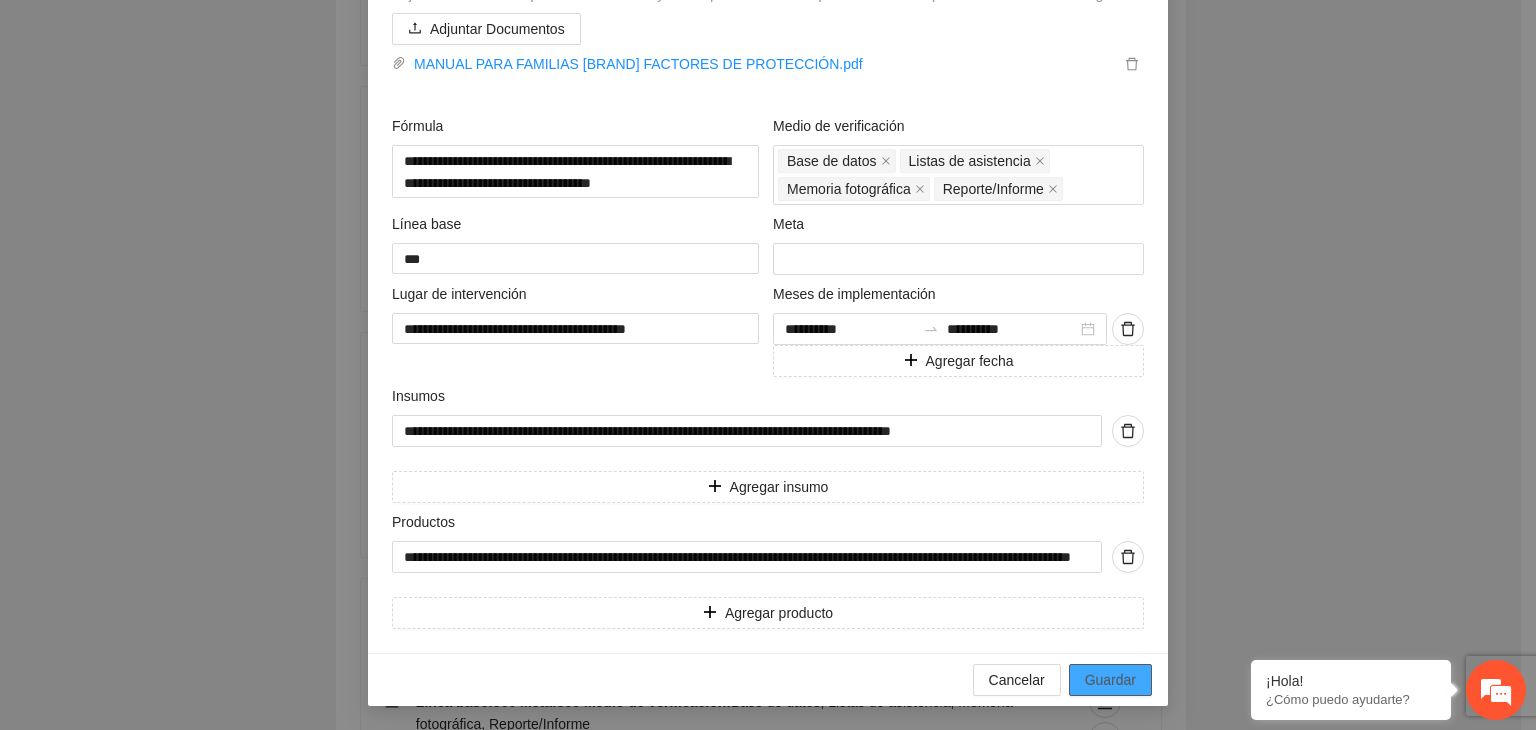 click on "Guardar" at bounding box center [1110, 680] 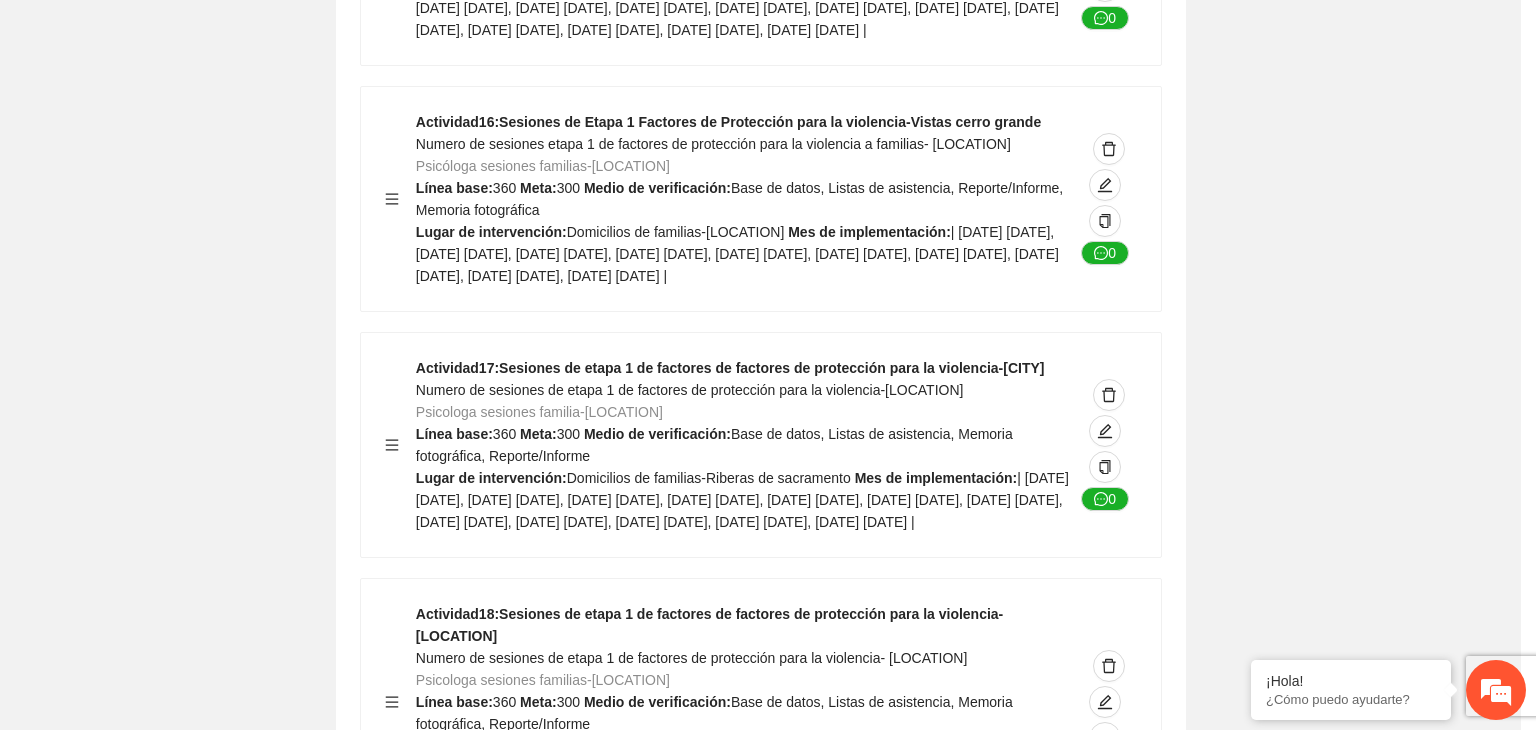 scroll, scrollTop: 234, scrollLeft: 0, axis: vertical 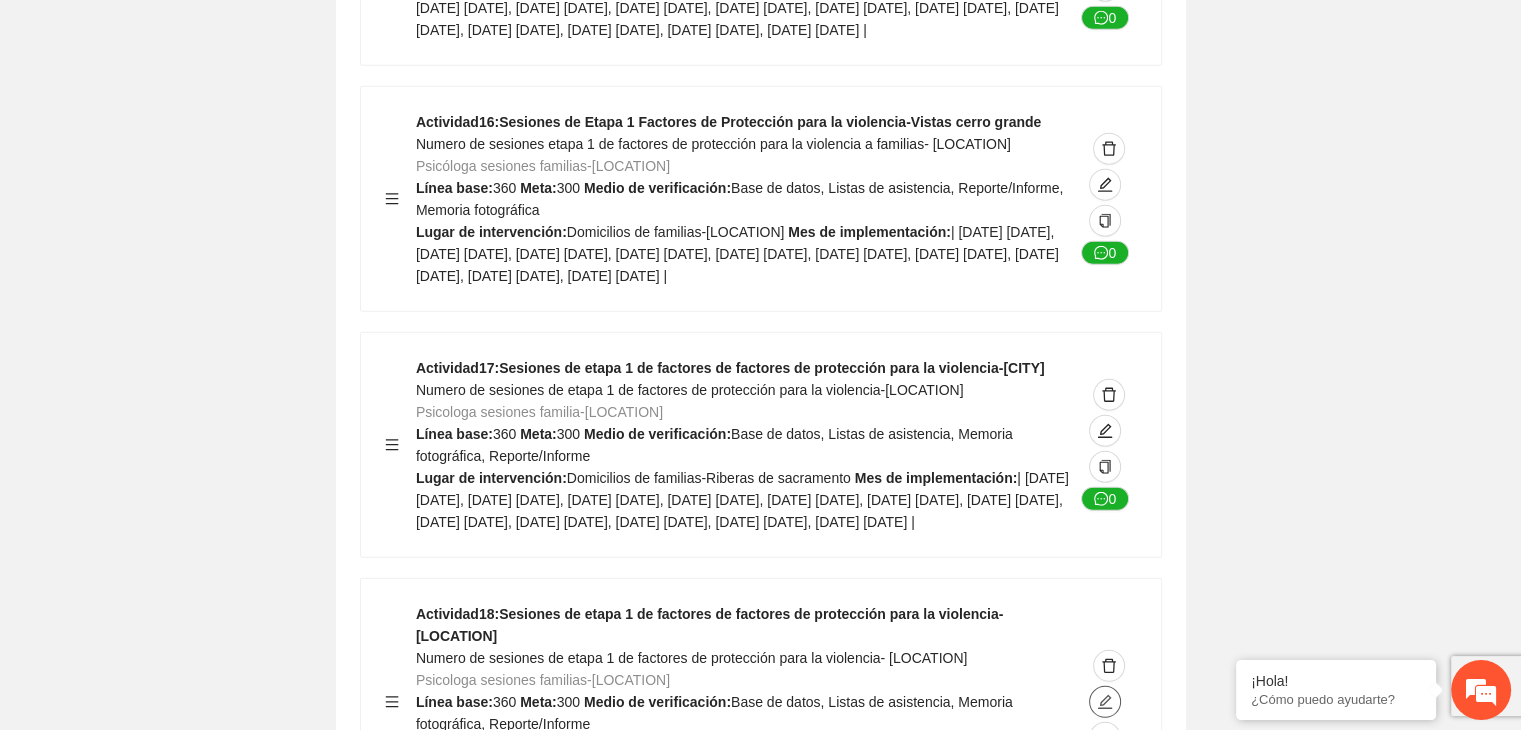 click 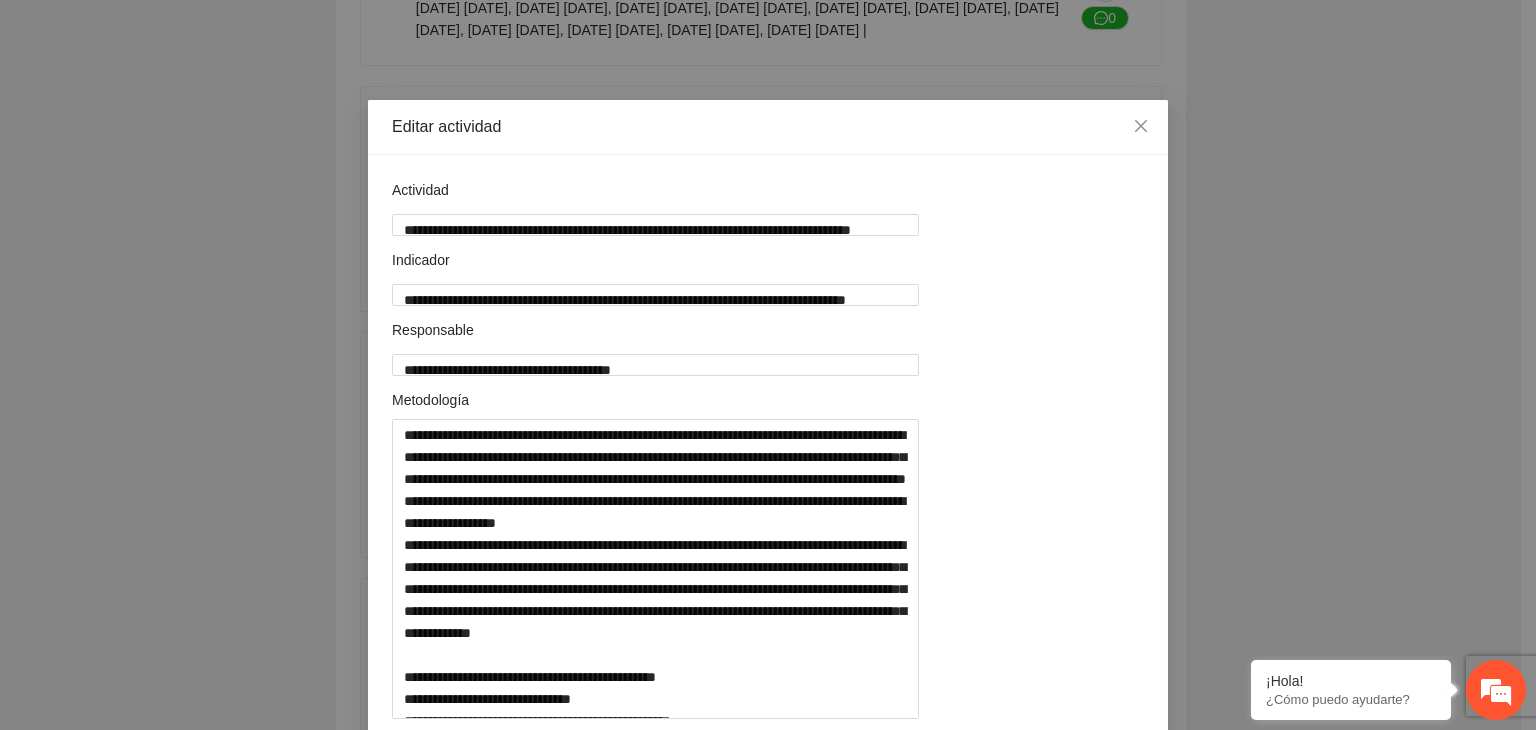 click on "**********" at bounding box center [768, 365] 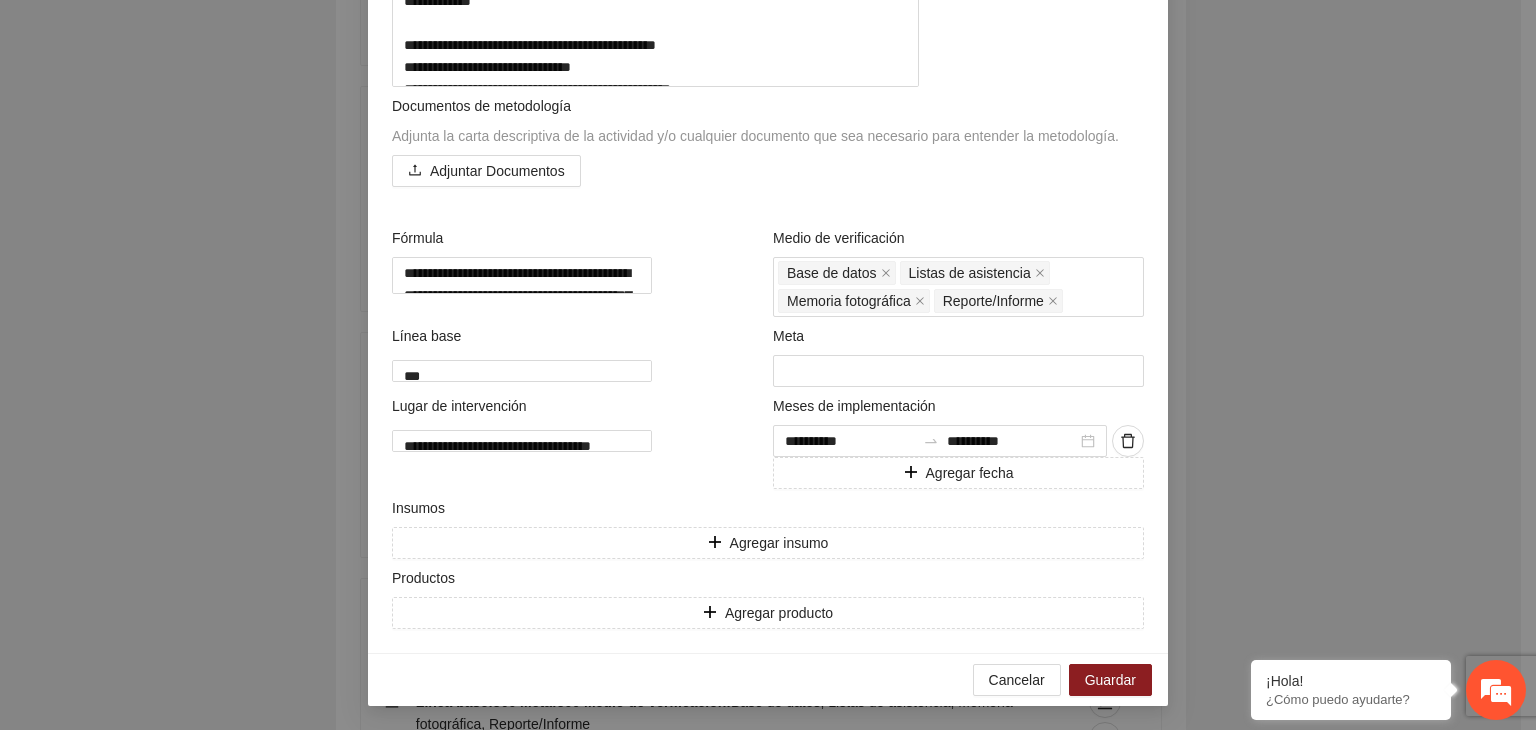 scroll, scrollTop: 759, scrollLeft: 0, axis: vertical 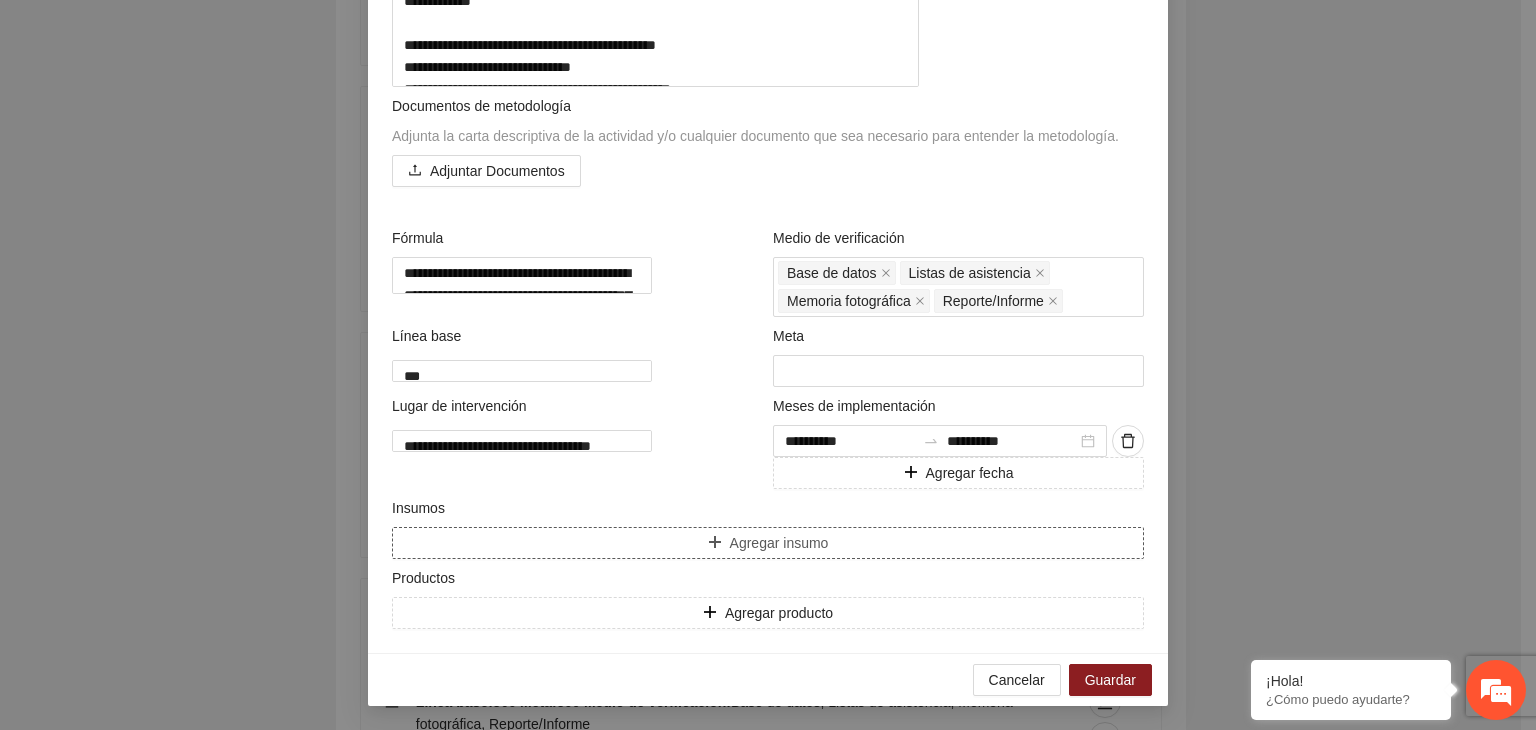 click on "Agregar insumo" at bounding box center [768, 543] 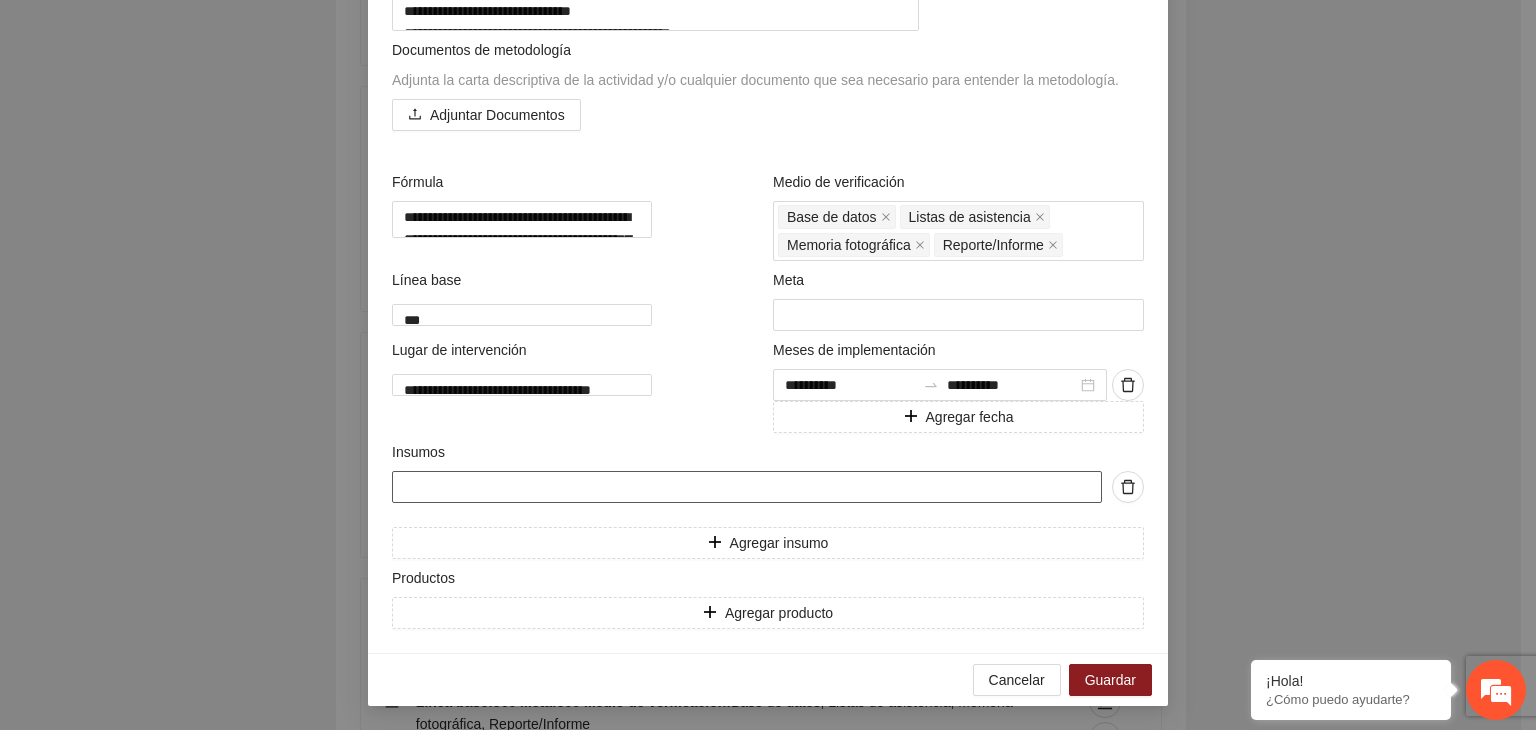 click at bounding box center (747, 487) 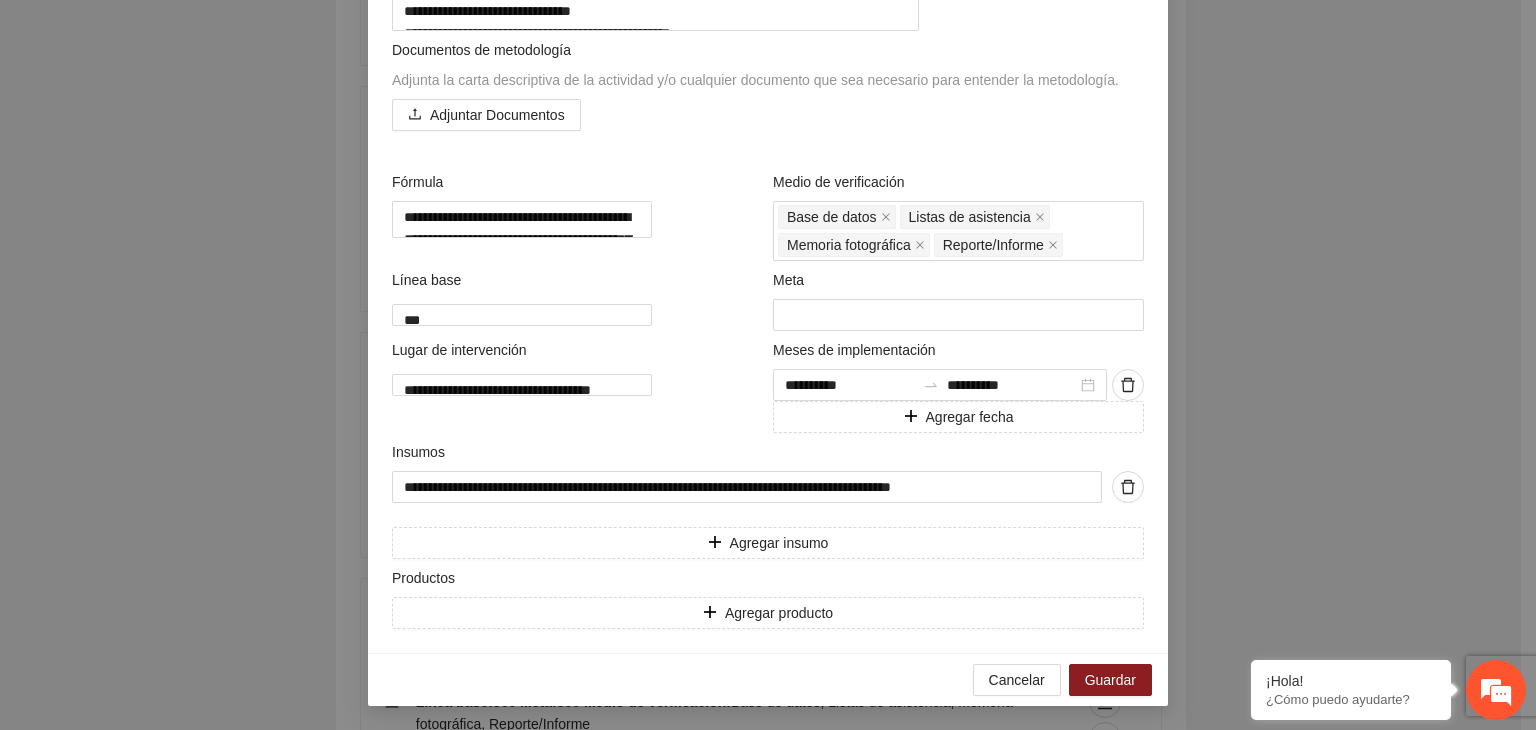 click on "**********" at bounding box center [768, 365] 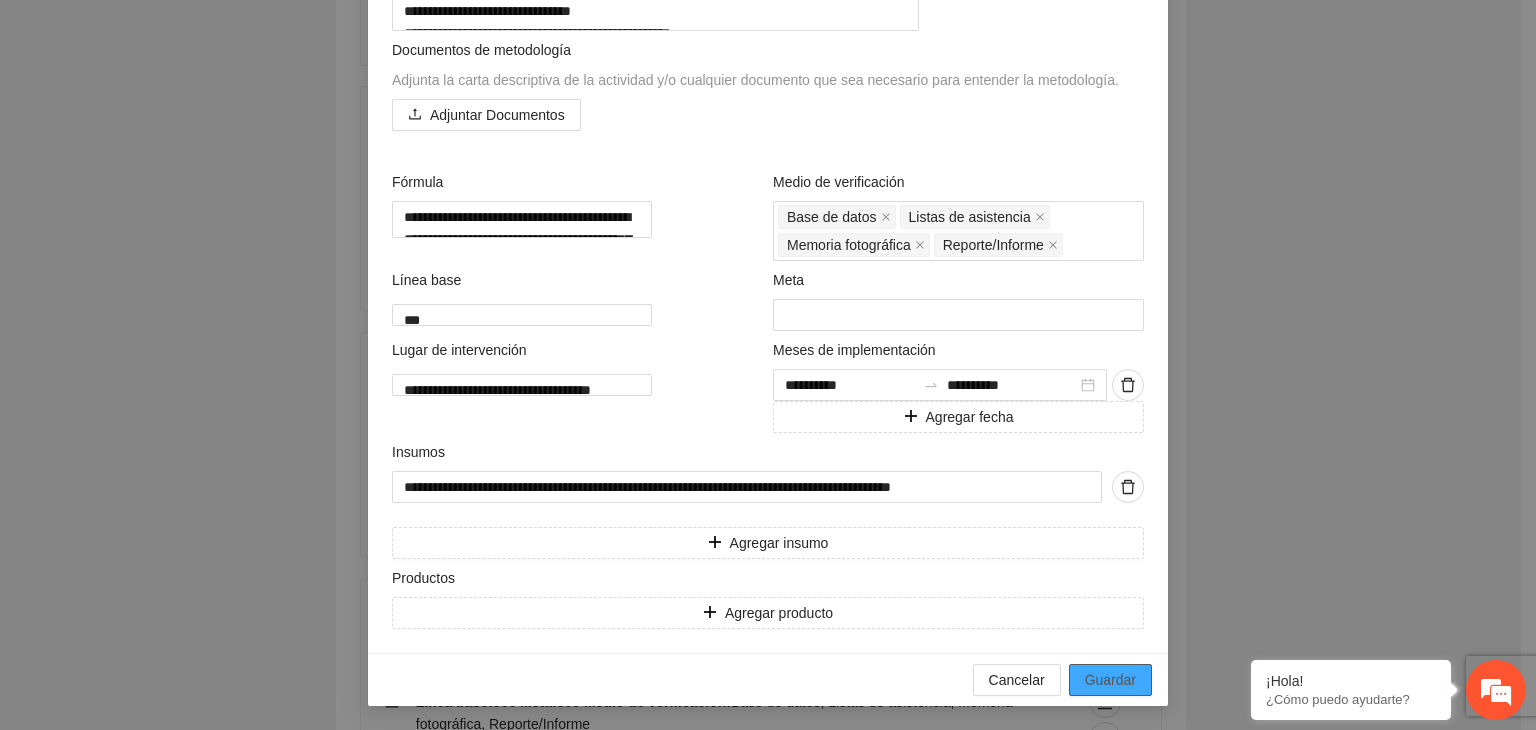 click on "Guardar" at bounding box center [1110, 680] 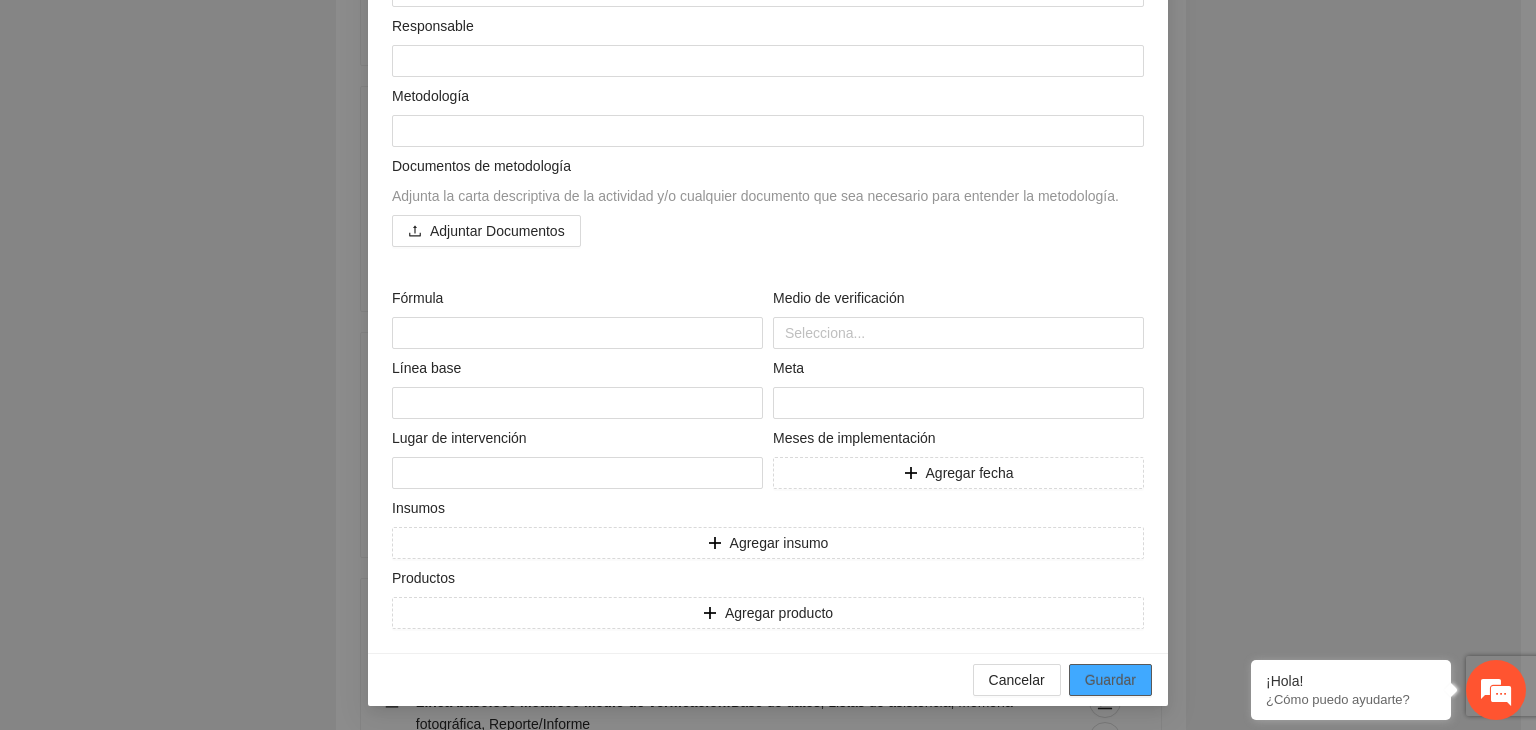 scroll, scrollTop: 204, scrollLeft: 0, axis: vertical 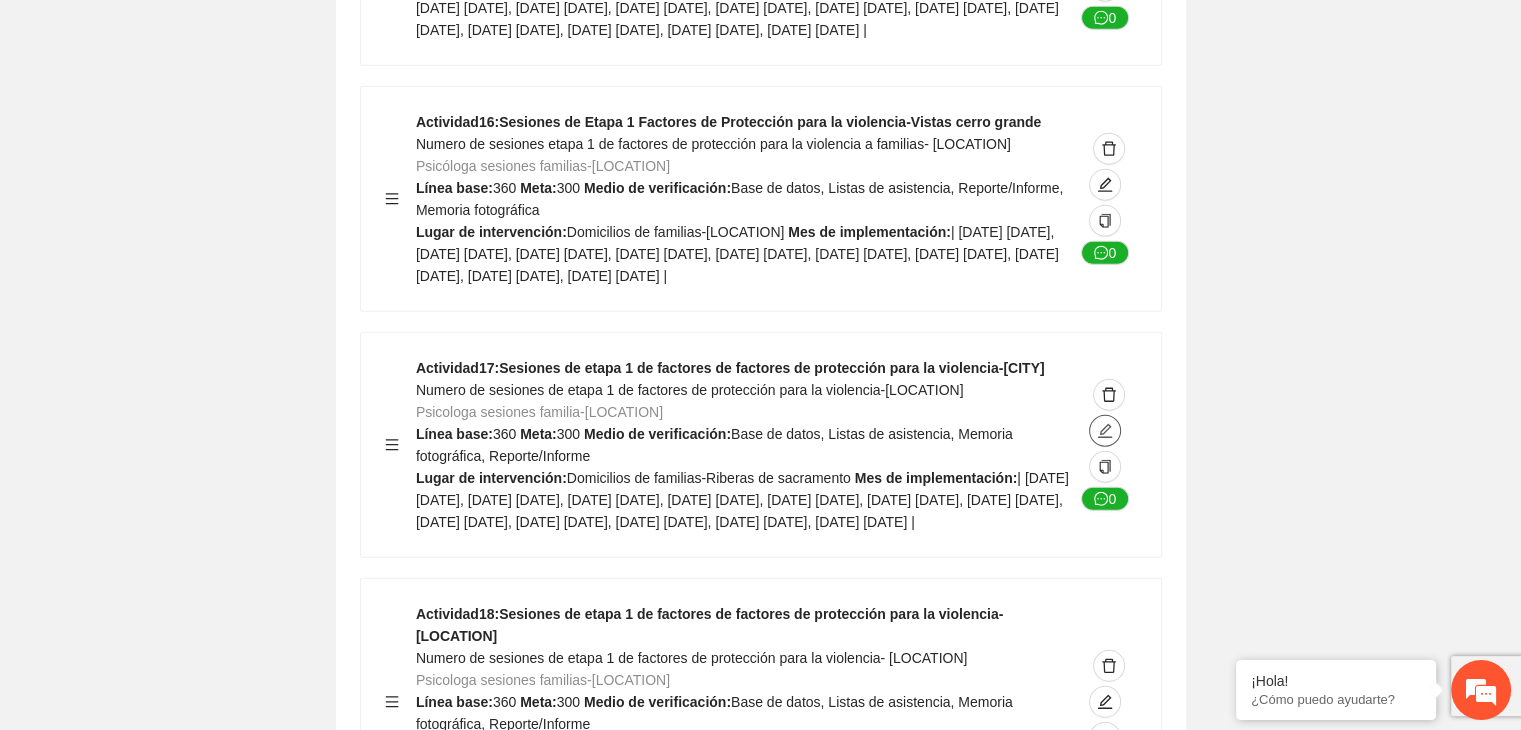 click 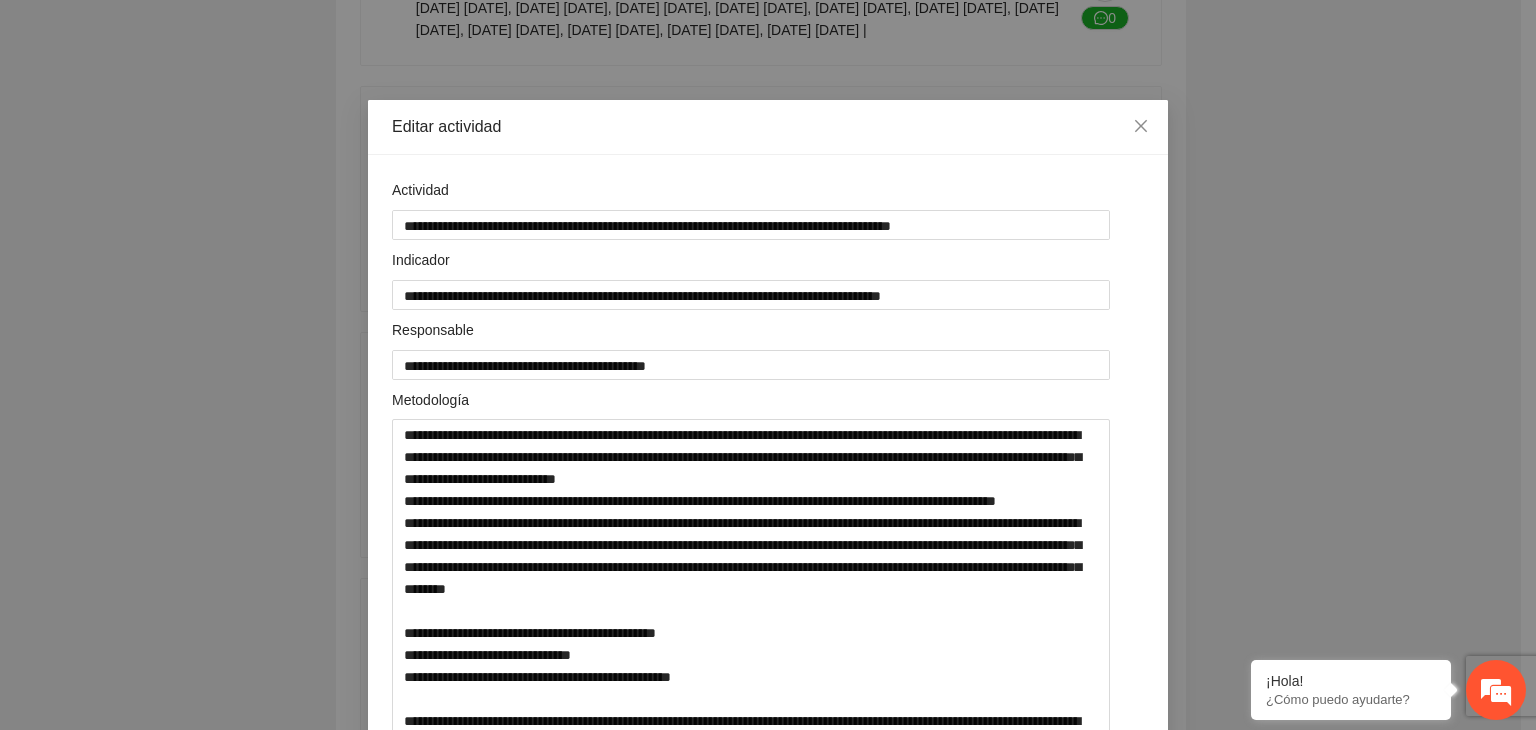 click on "**********" at bounding box center (768, 365) 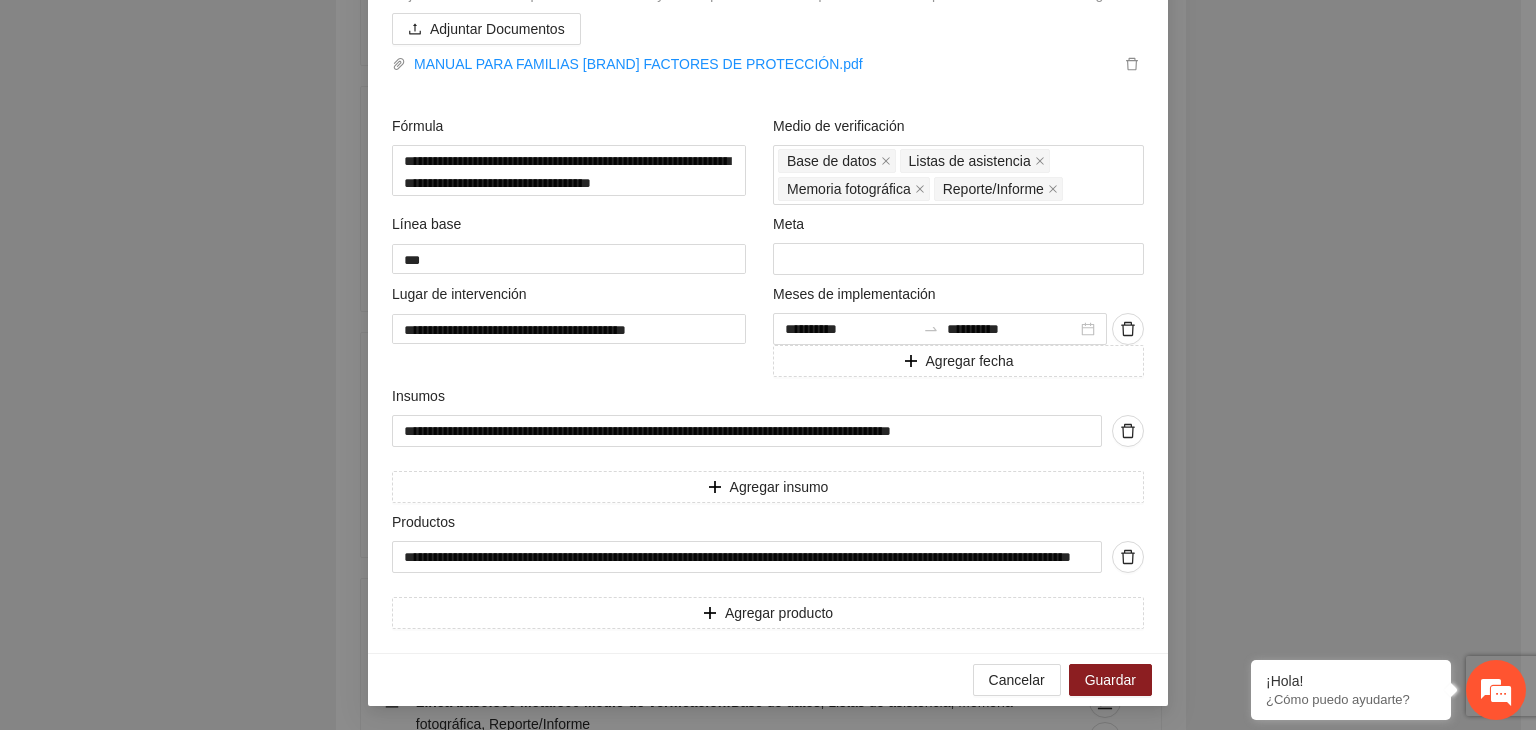 scroll, scrollTop: 901, scrollLeft: 0, axis: vertical 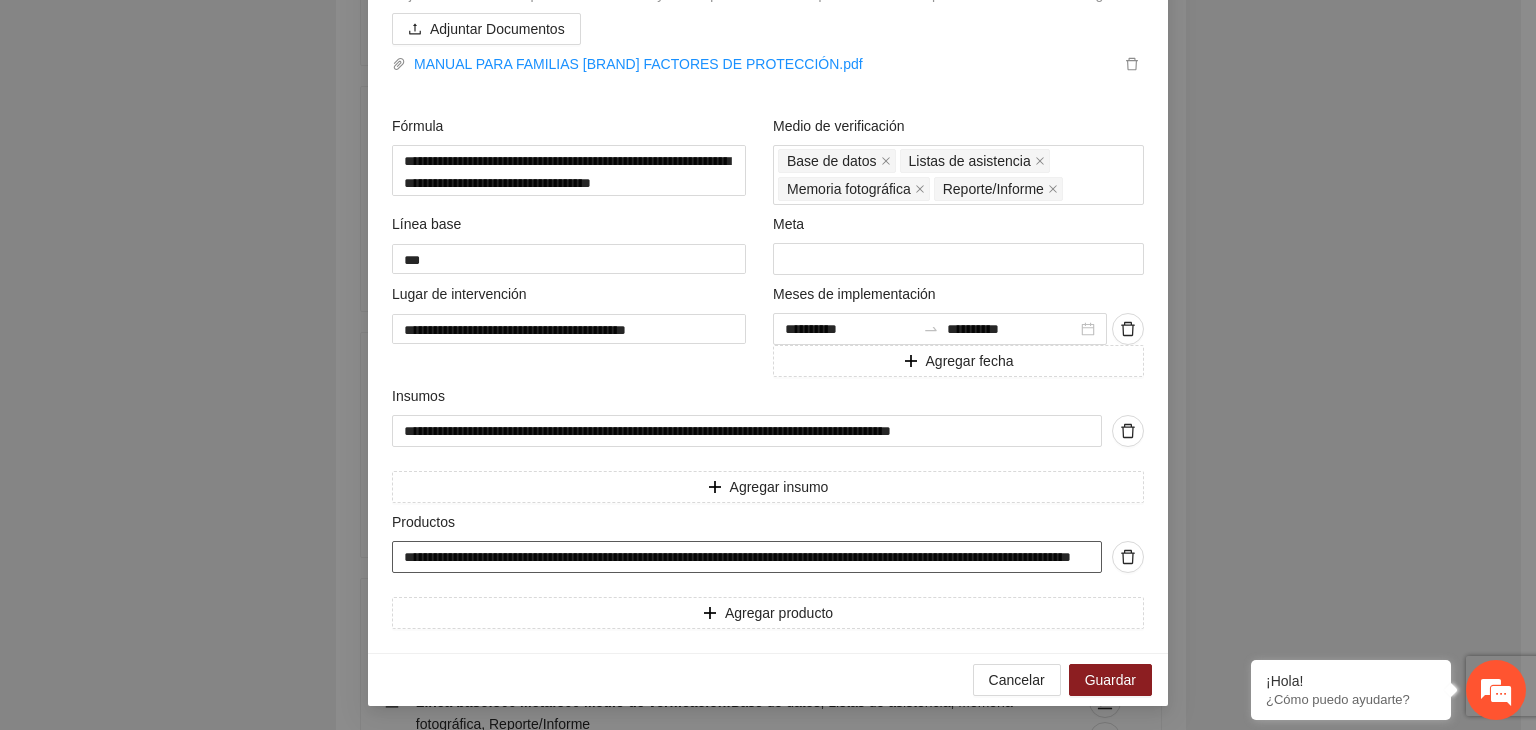 drag, startPoint x: 392, startPoint y: 557, endPoint x: 1283, endPoint y: 530, distance: 891.409 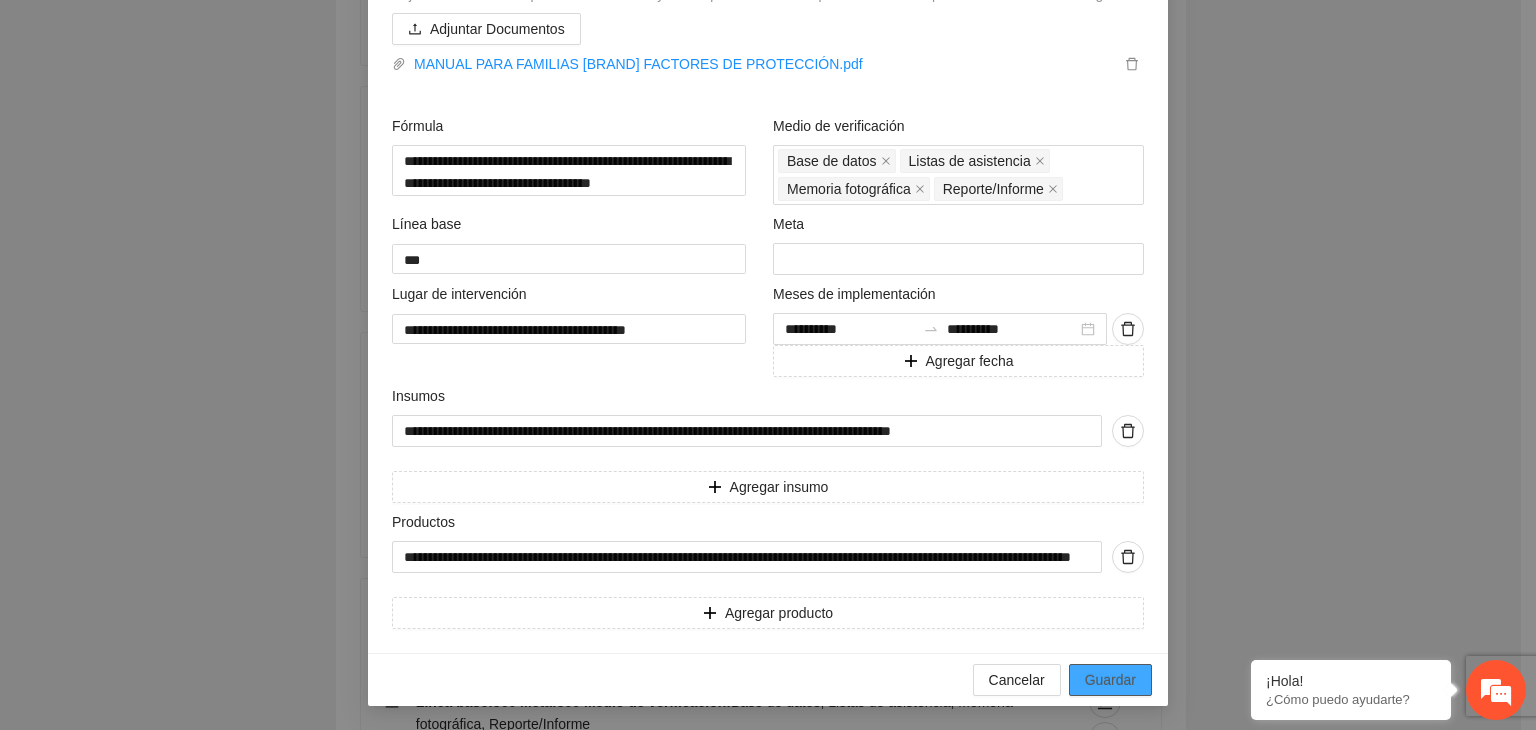 click on "Guardar" at bounding box center [1110, 680] 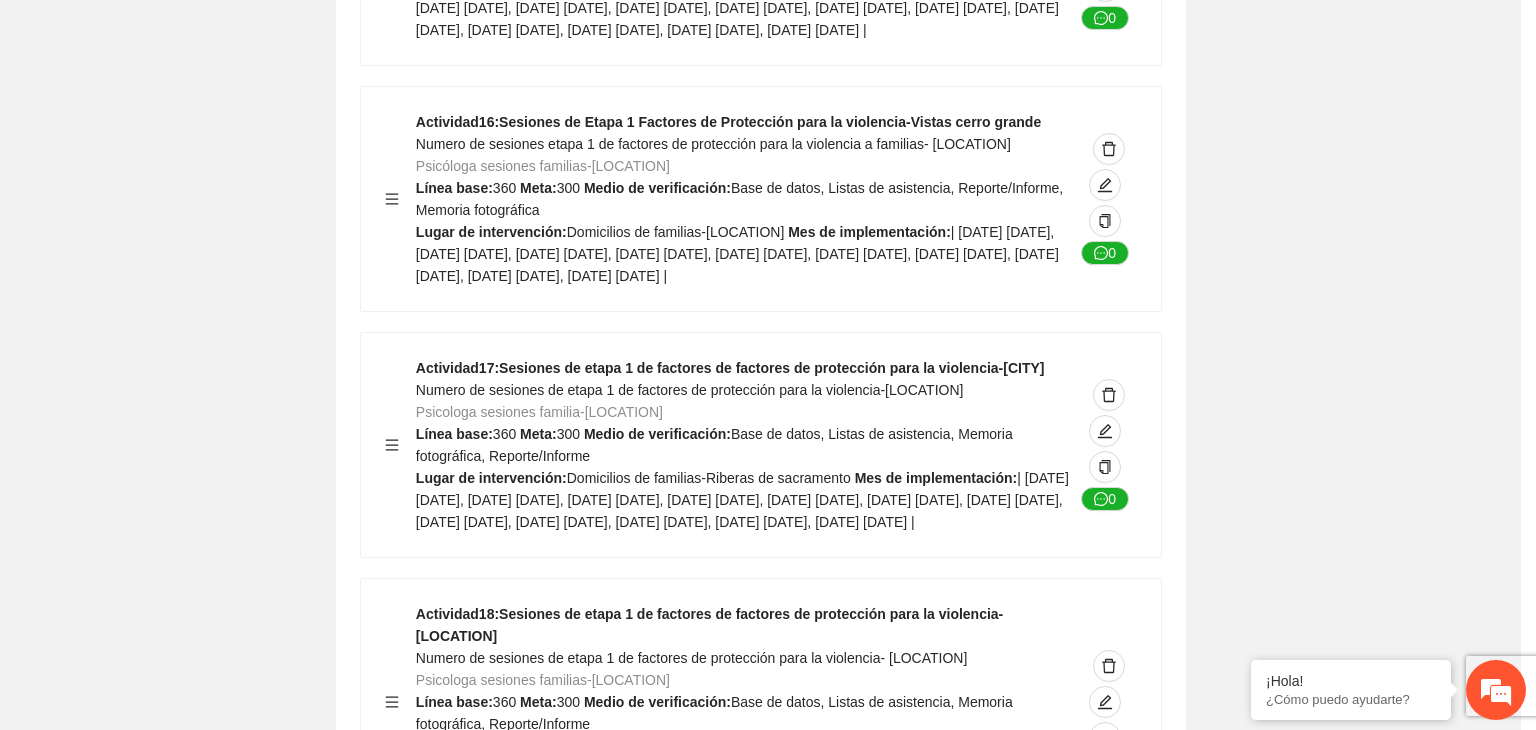 scroll, scrollTop: 234, scrollLeft: 0, axis: vertical 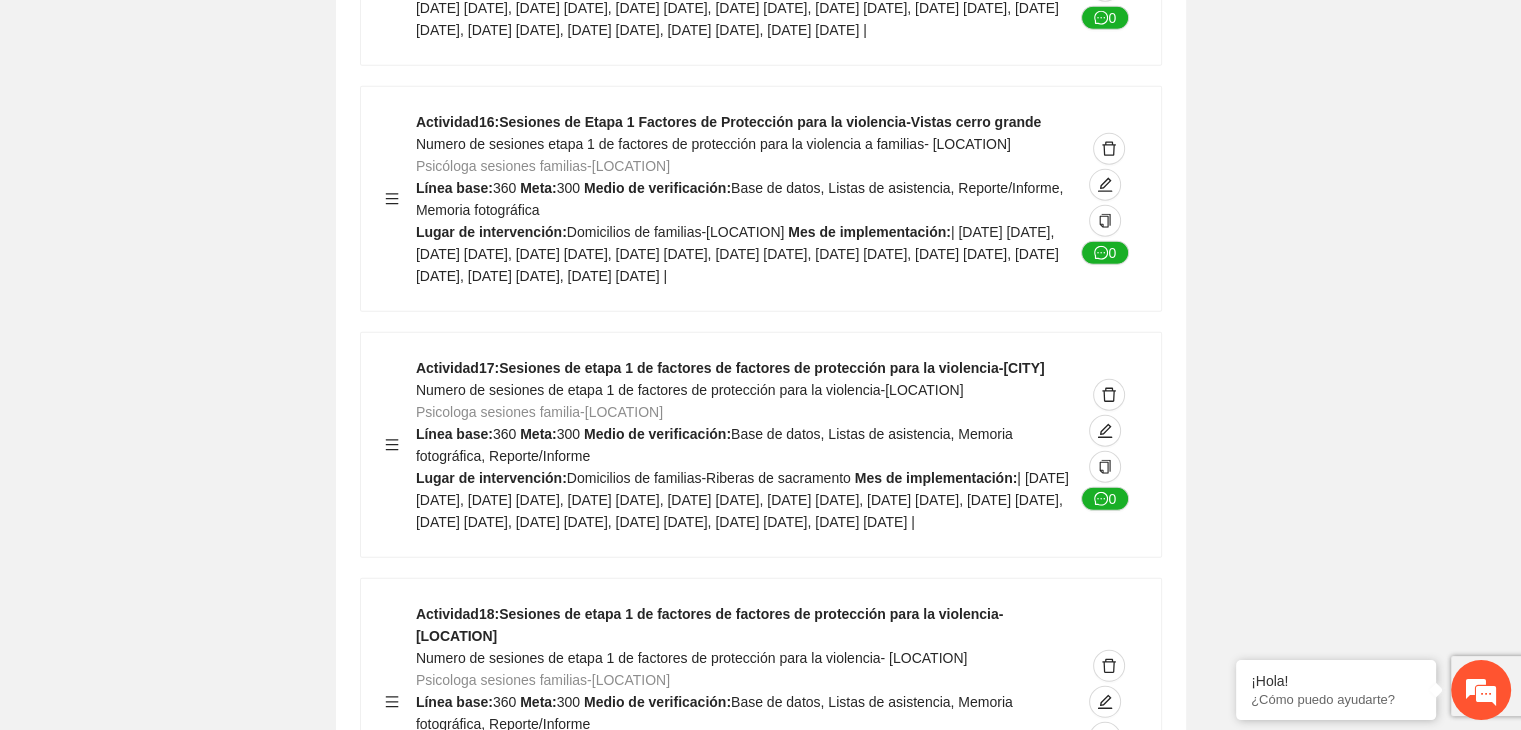 click on "Guardar Objetivo de desarrollo   Exportar Contribuir a la disminución de incidencia en violencia familiar en las zonas de [LOCATION], [LOCATION] y [LOCATION] del Municipio   de Chihuahua. Indicadores Indicador  1 :   Violencia familiar disminuyendo en un 5% en [LOCATION] Número de carpetas de investigación de Violencia familiar   disminuyendo en un 5% en [LOCATION] Metodología:   Se solicita información al Observatorio Ciudadano de FICOSEC sobre el número de carpetas de violencia familiar en las colonias de intervención Línea base:  29   Meta:  25   Fórmula:  Suma de carpetas de investigación de violencia familiar disminuyendo   en un 5% en [LOCATION]   Meto de verificación:  Reporte/Informe 0 Indicador  2 :   Violencia familiar disminuyendo en un 5% en [LOCATION] Número de carpetas de investigación de Violencia familiar   disminuyendo en un 5% en [LOCATION] Metodología:  Línea base:  63   Meta:  56   Fórmula:     Meto de verificación:  Reporte/Informe 0 3 :" at bounding box center [760, -5498] 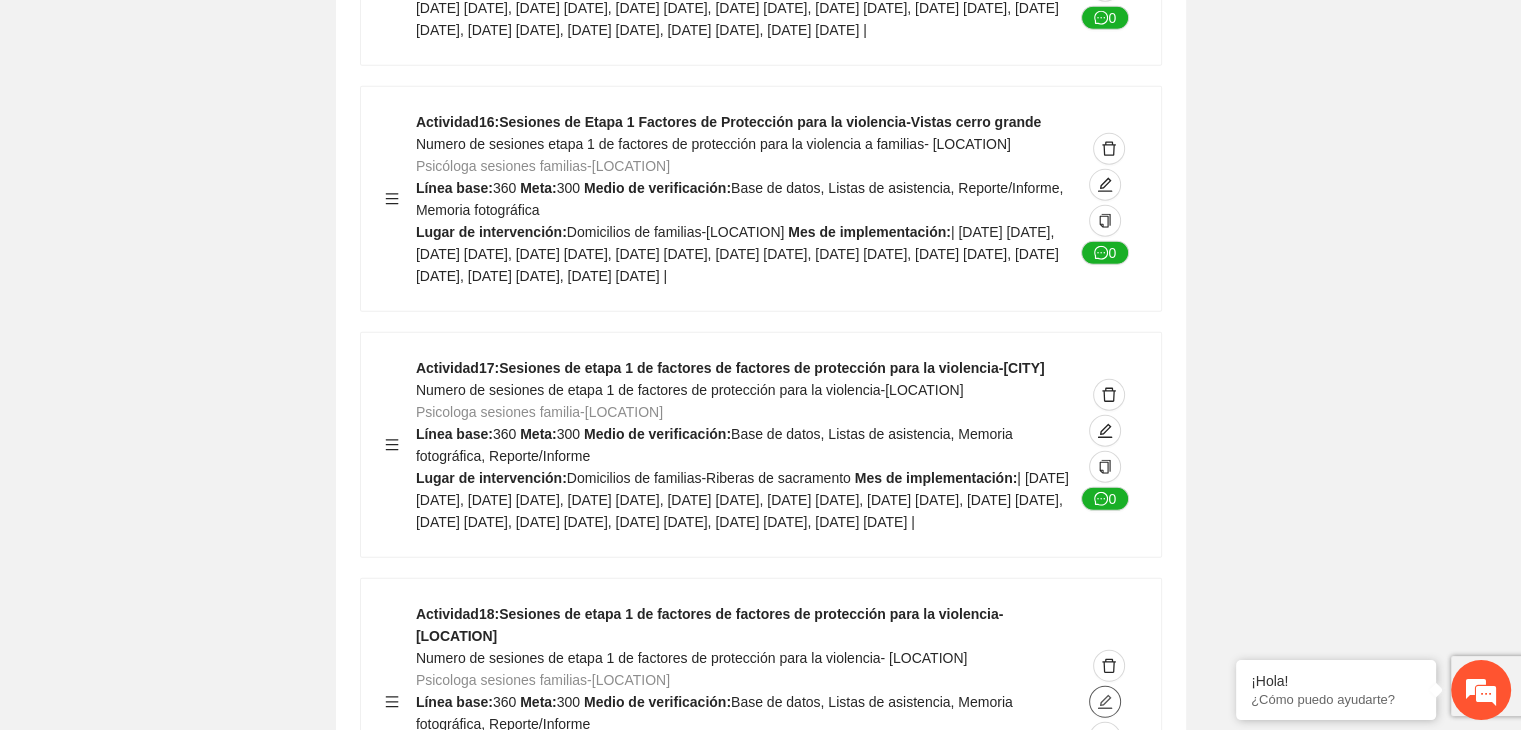 click 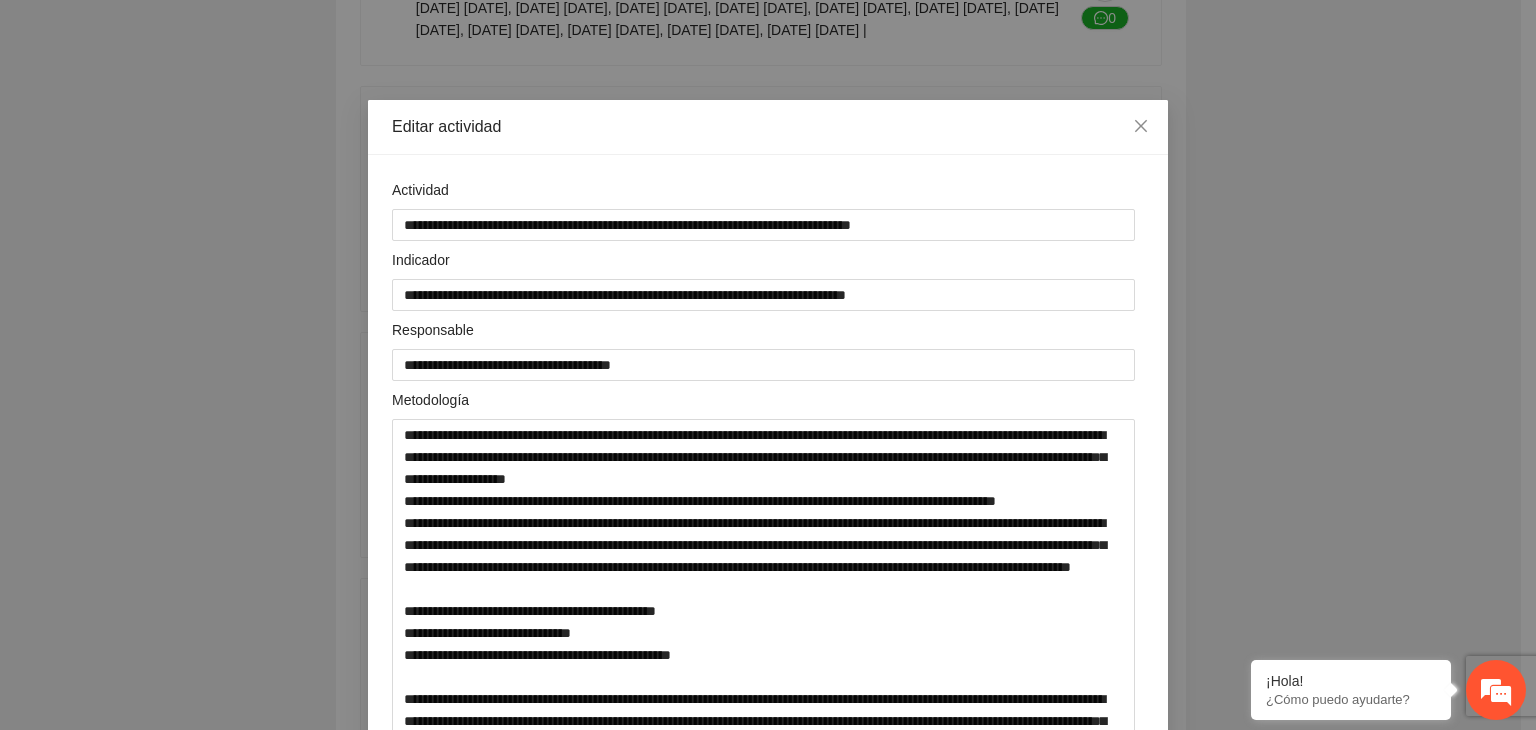 click on "**********" at bounding box center [768, 365] 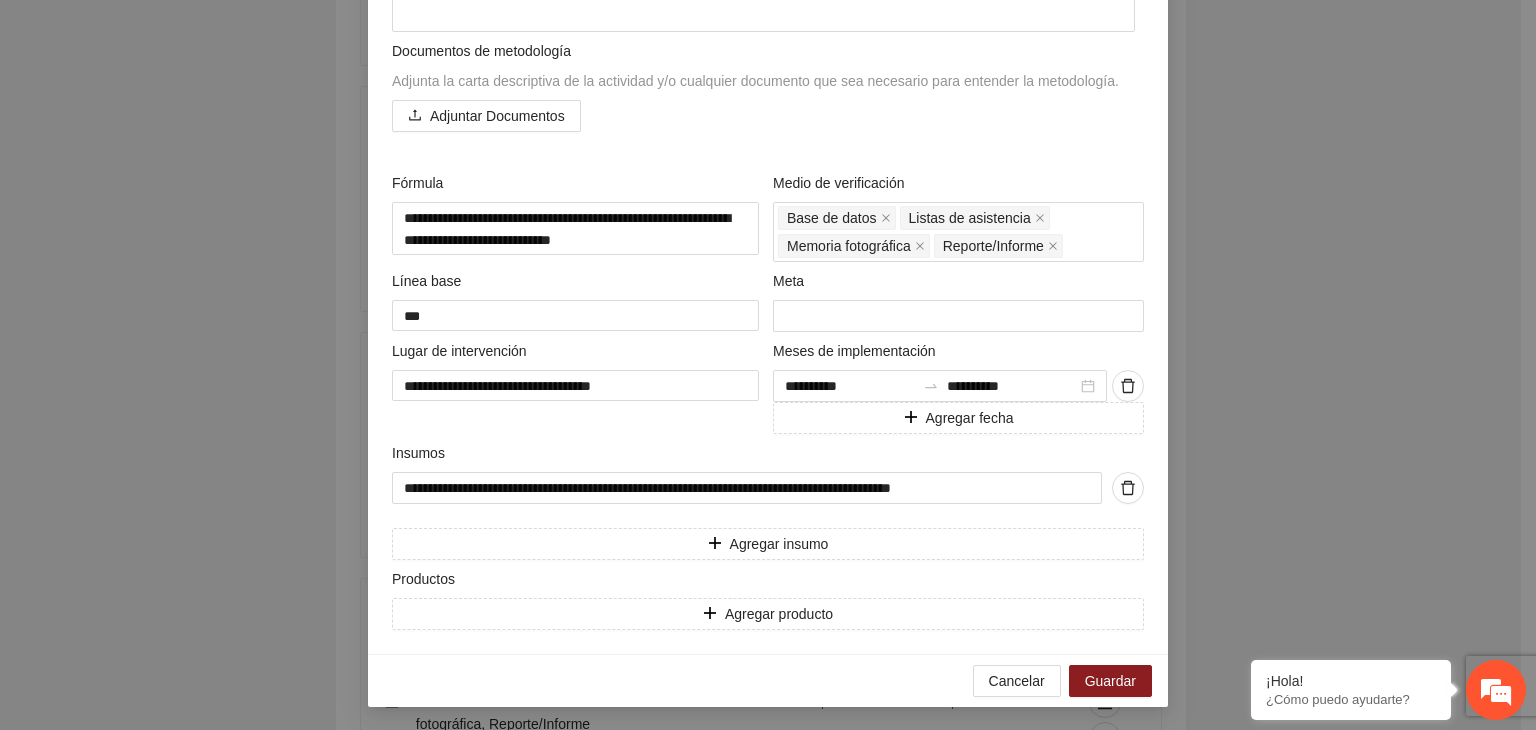 scroll, scrollTop: 815, scrollLeft: 0, axis: vertical 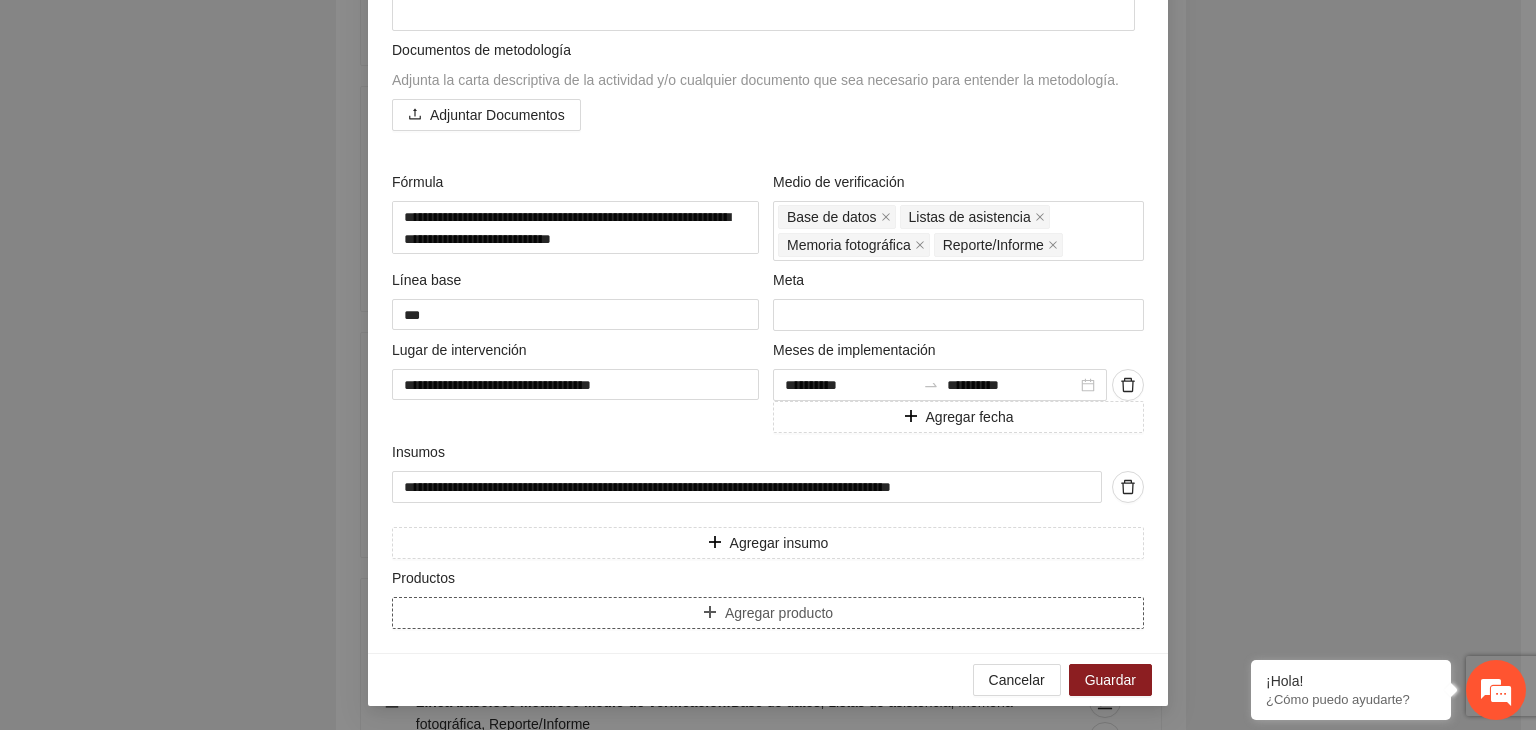 click on "Agregar producto" at bounding box center [768, 613] 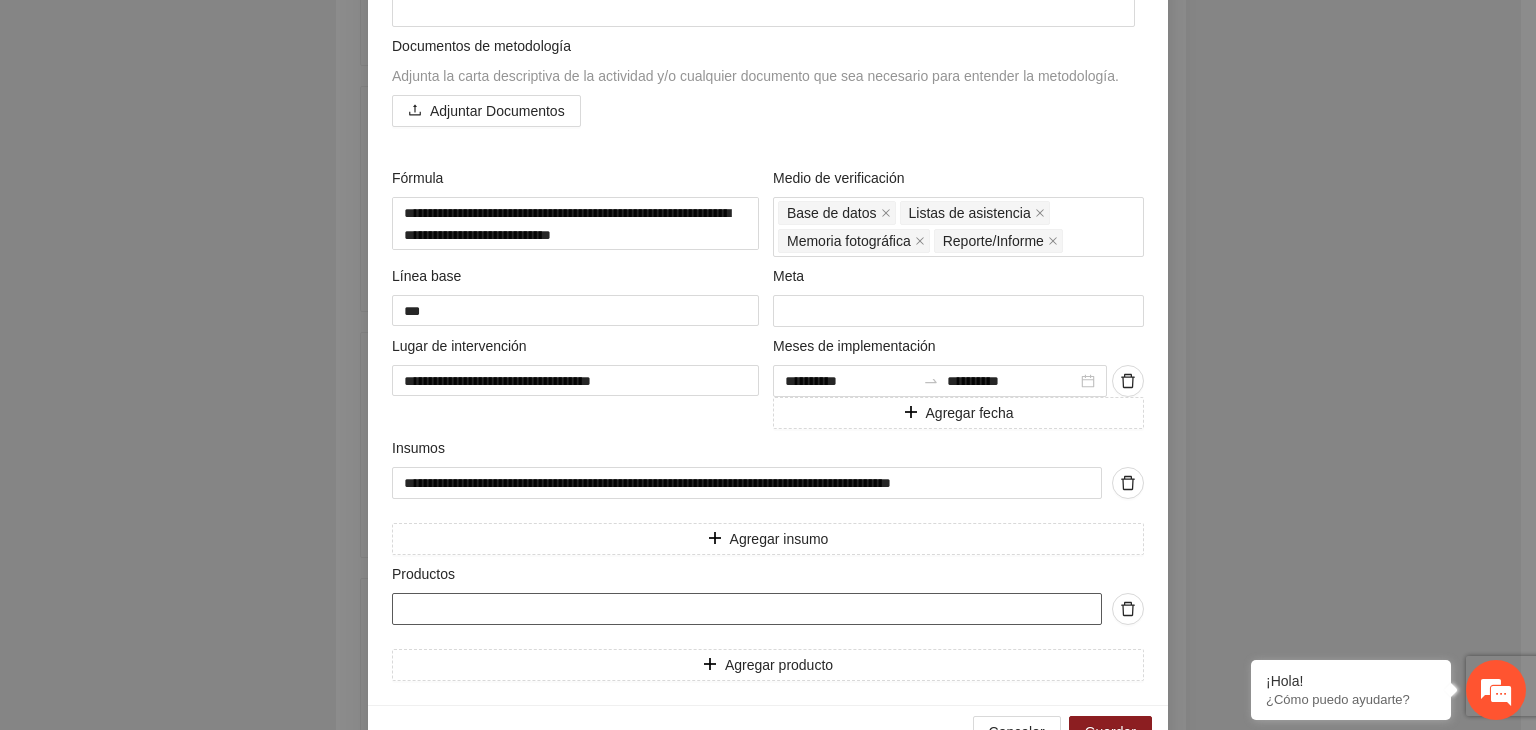 click at bounding box center [747, 609] 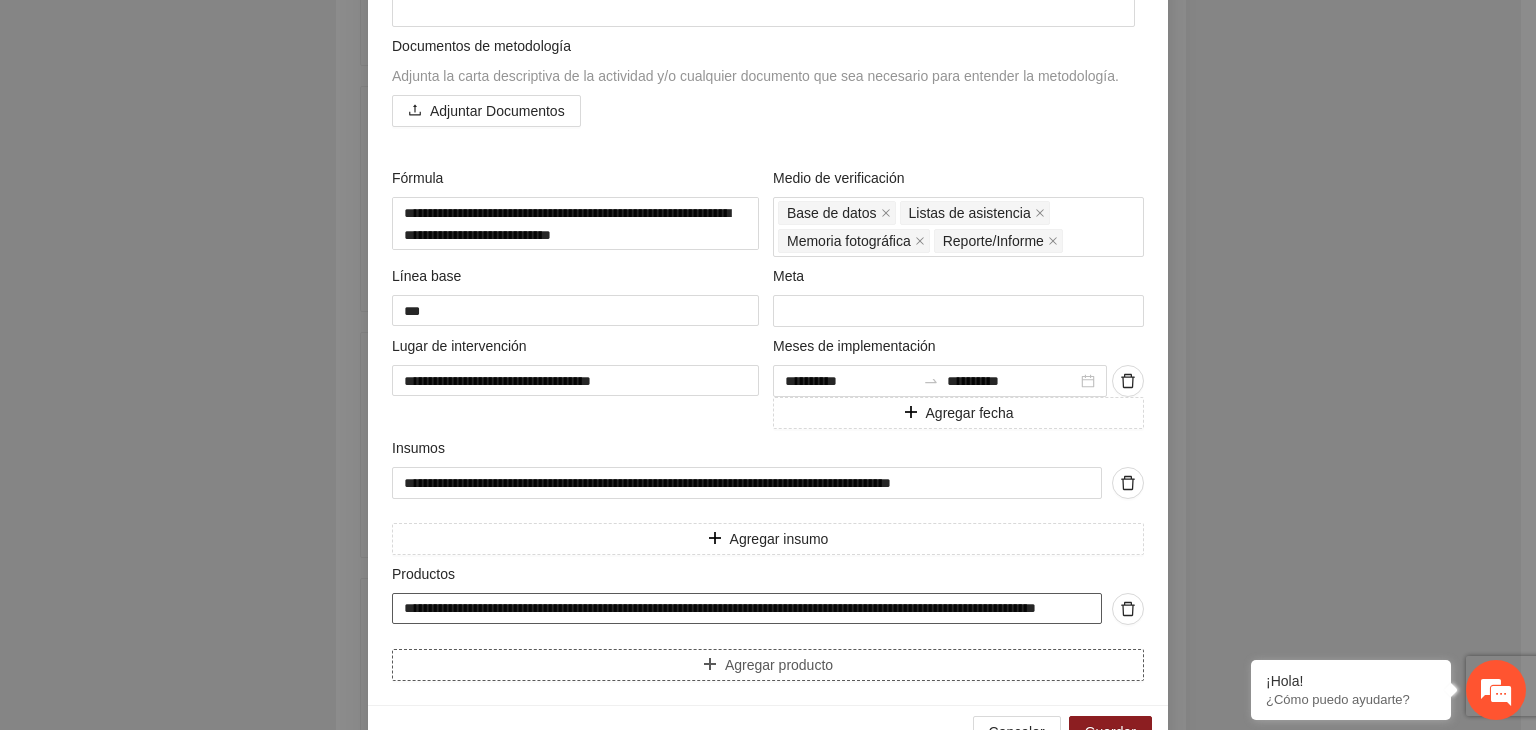 scroll, scrollTop: 0, scrollLeft: 104, axis: horizontal 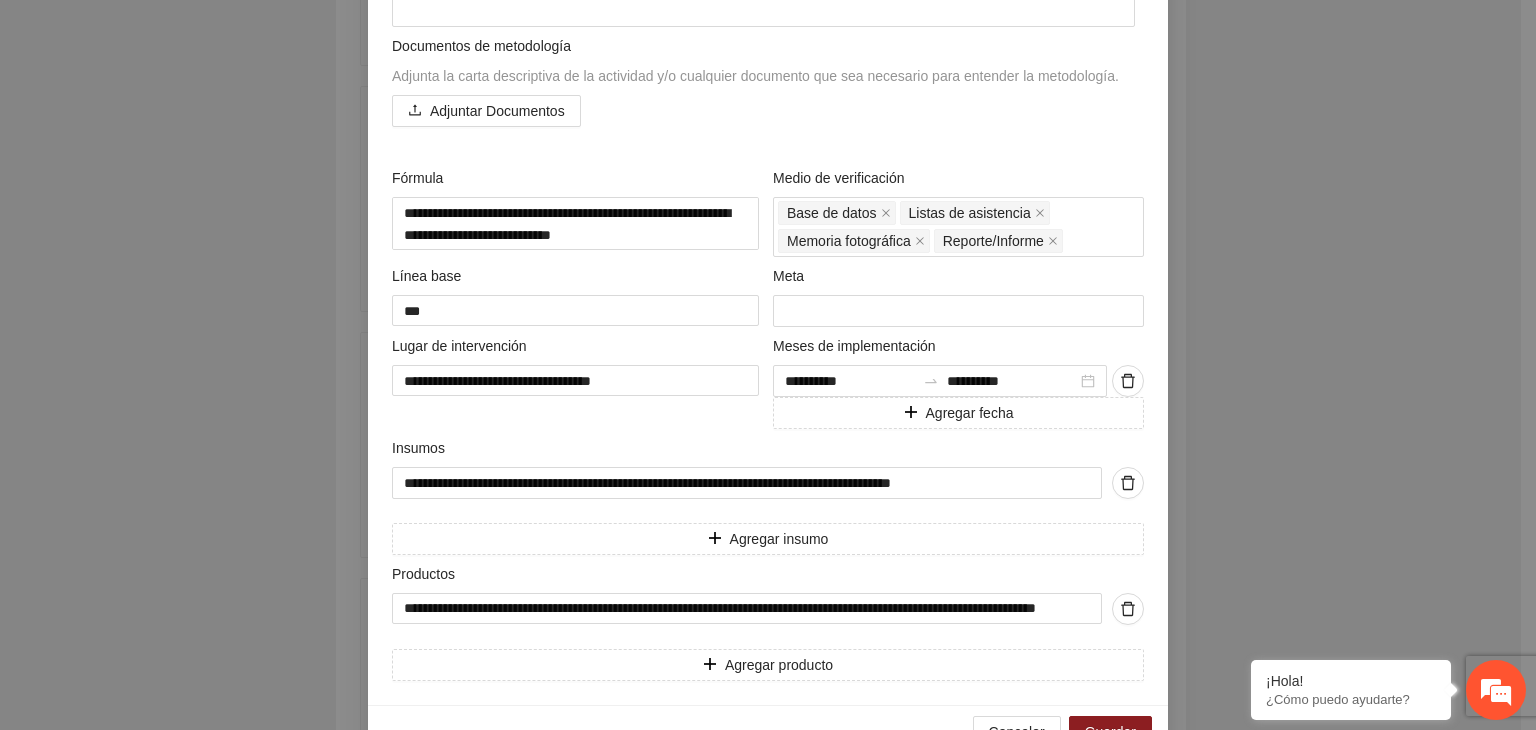 click on "**********" at bounding box center (768, 365) 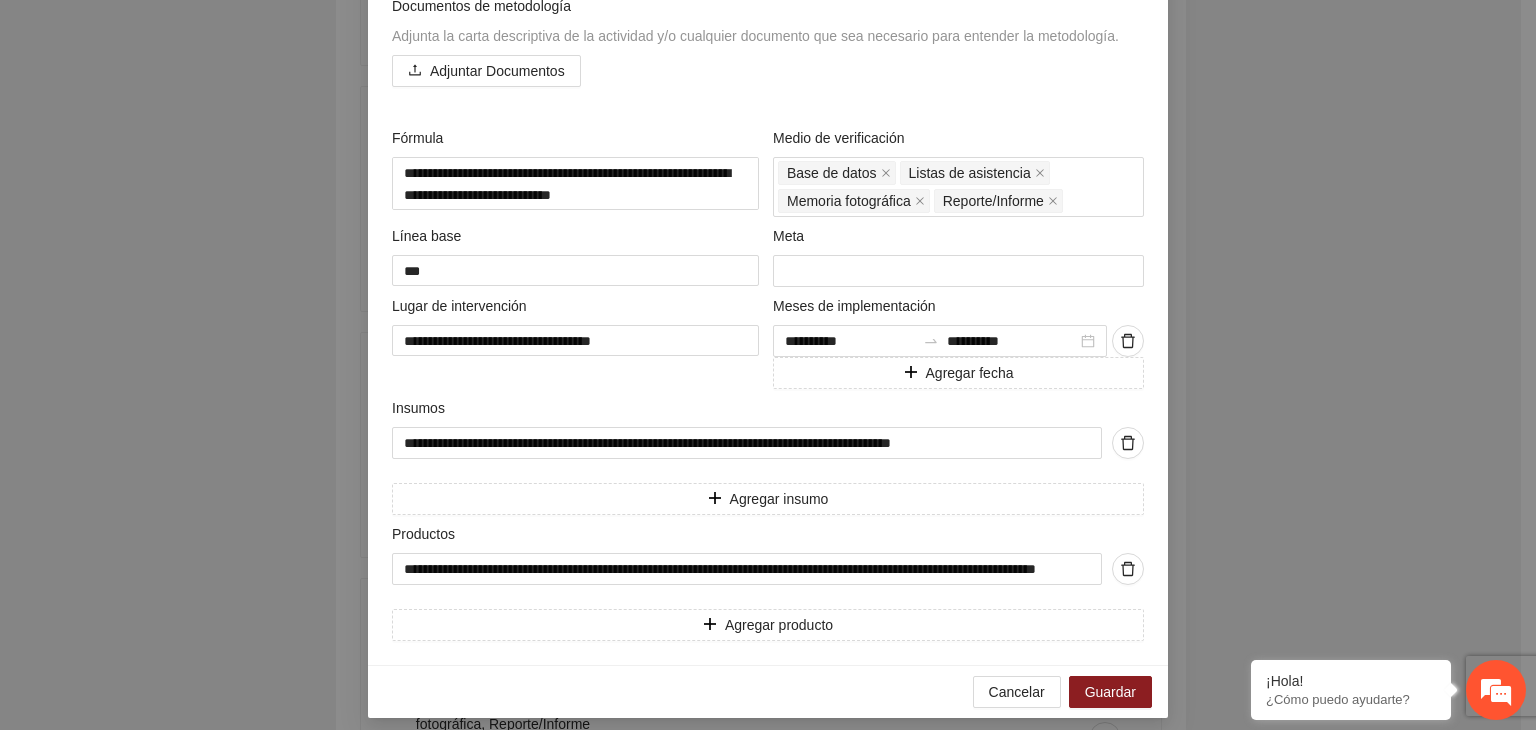 scroll, scrollTop: 871, scrollLeft: 0, axis: vertical 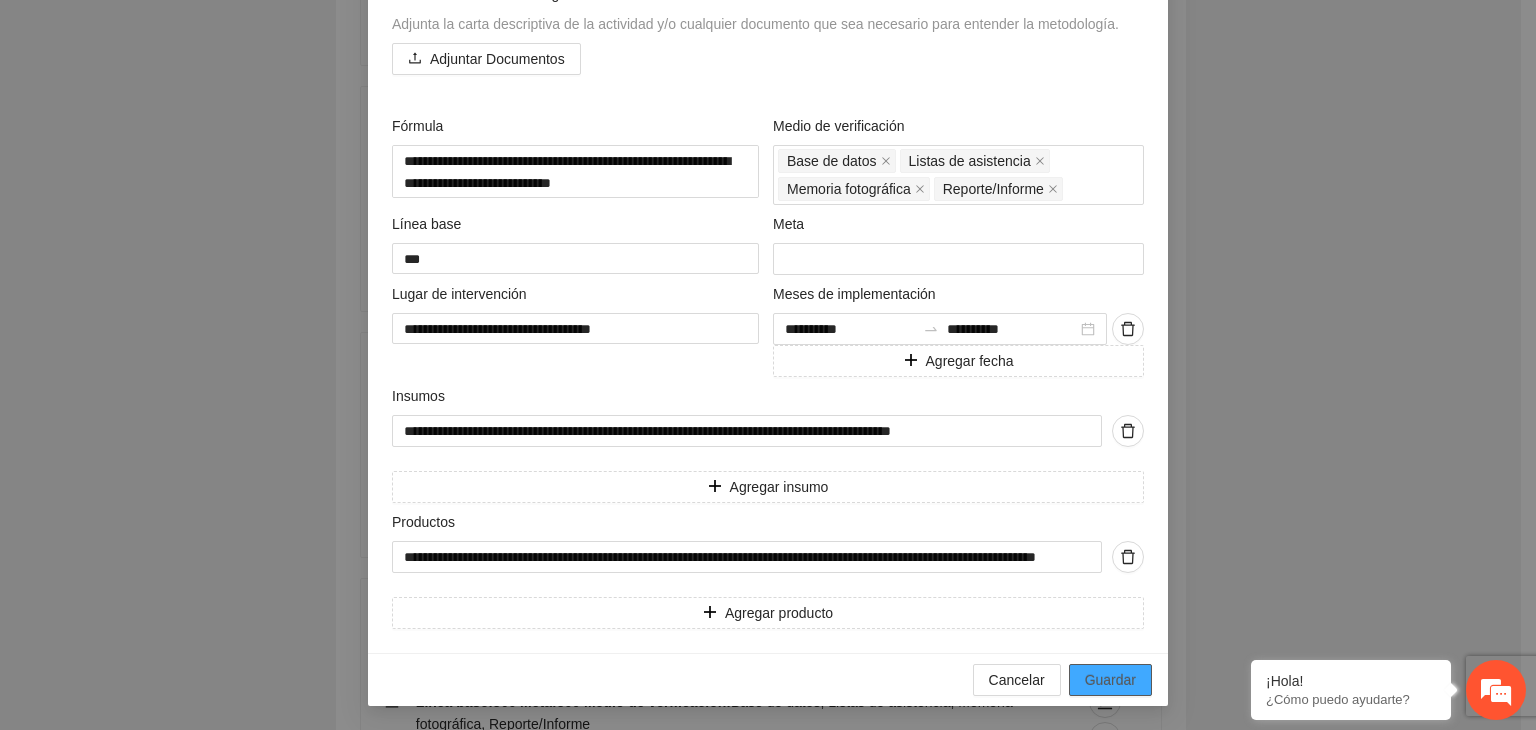 click on "Guardar" at bounding box center [1110, 680] 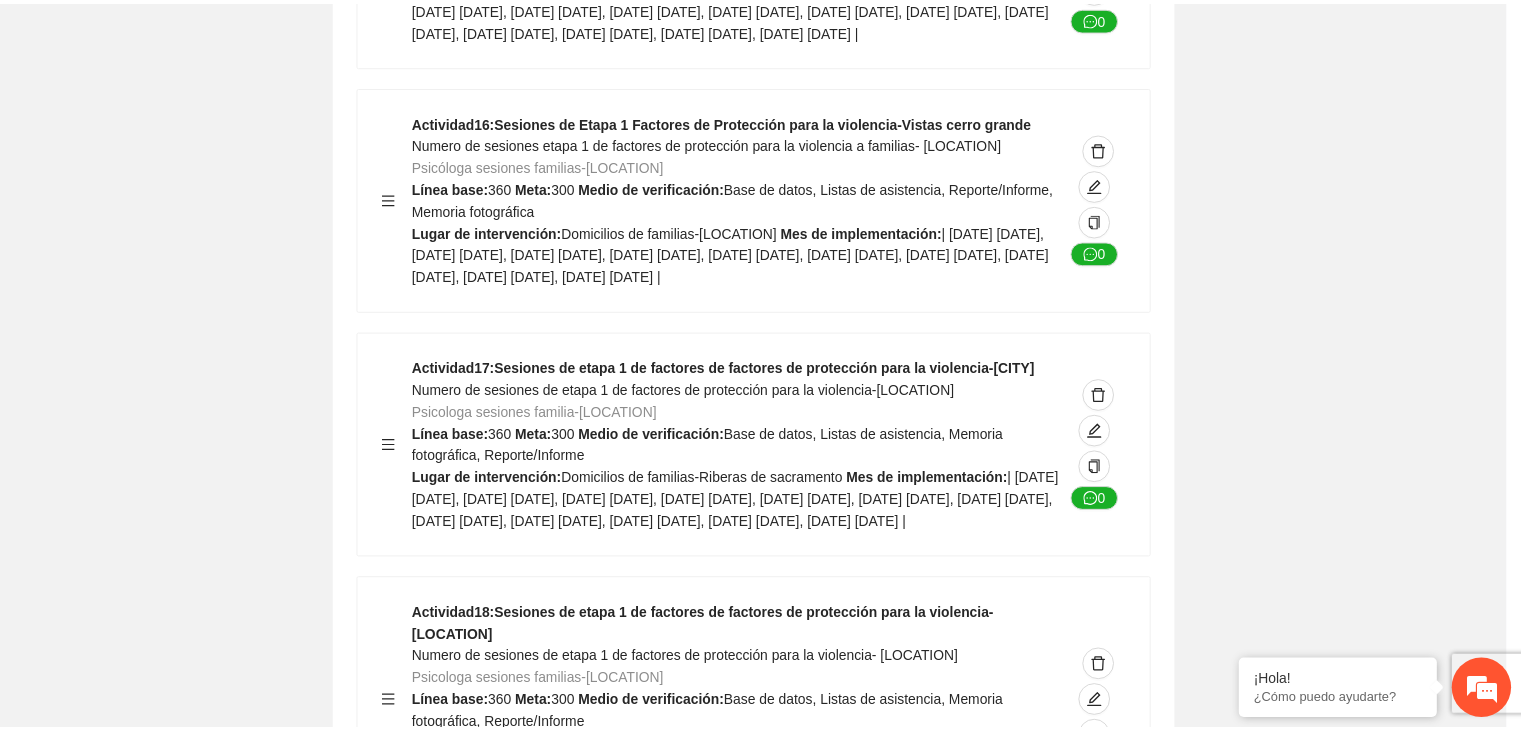 scroll, scrollTop: 204, scrollLeft: 0, axis: vertical 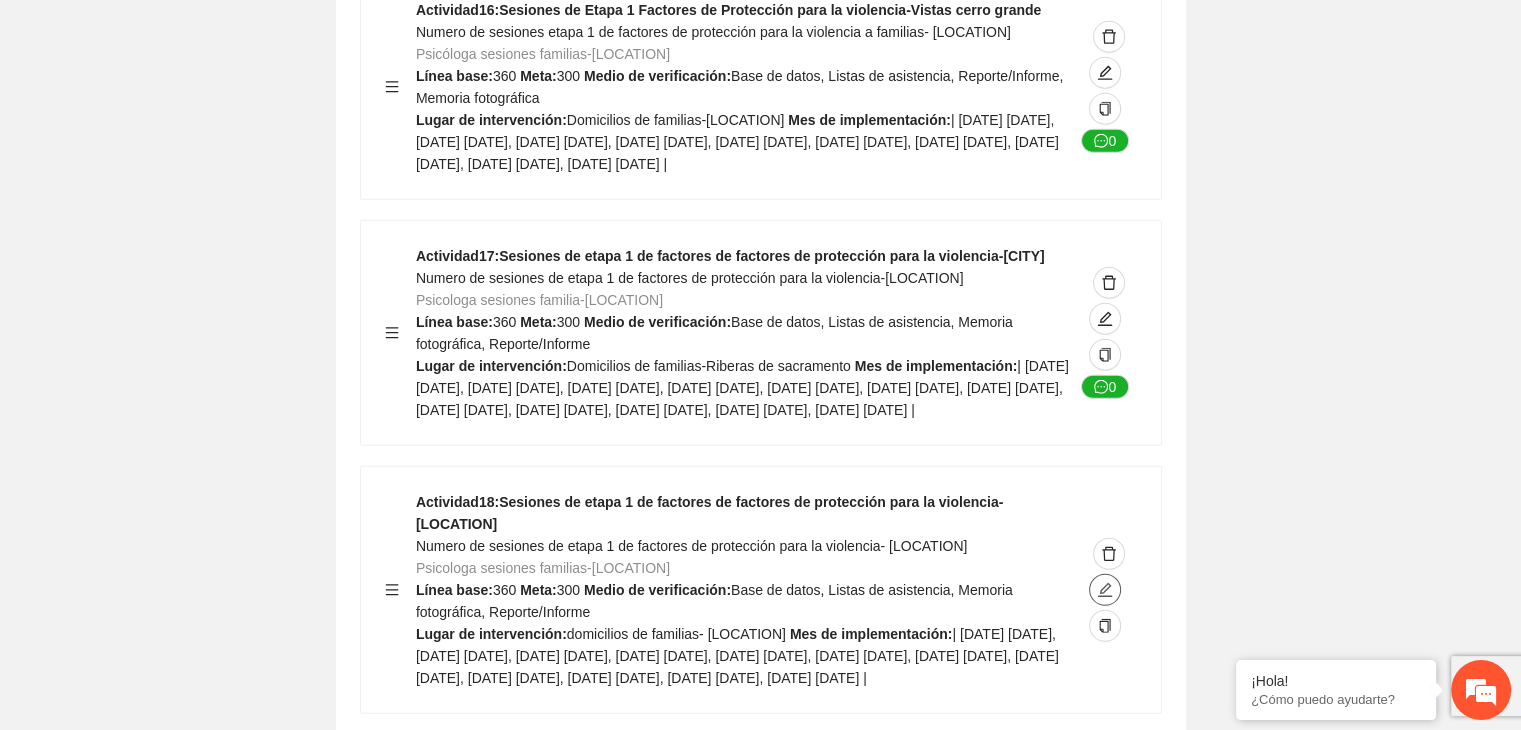 click 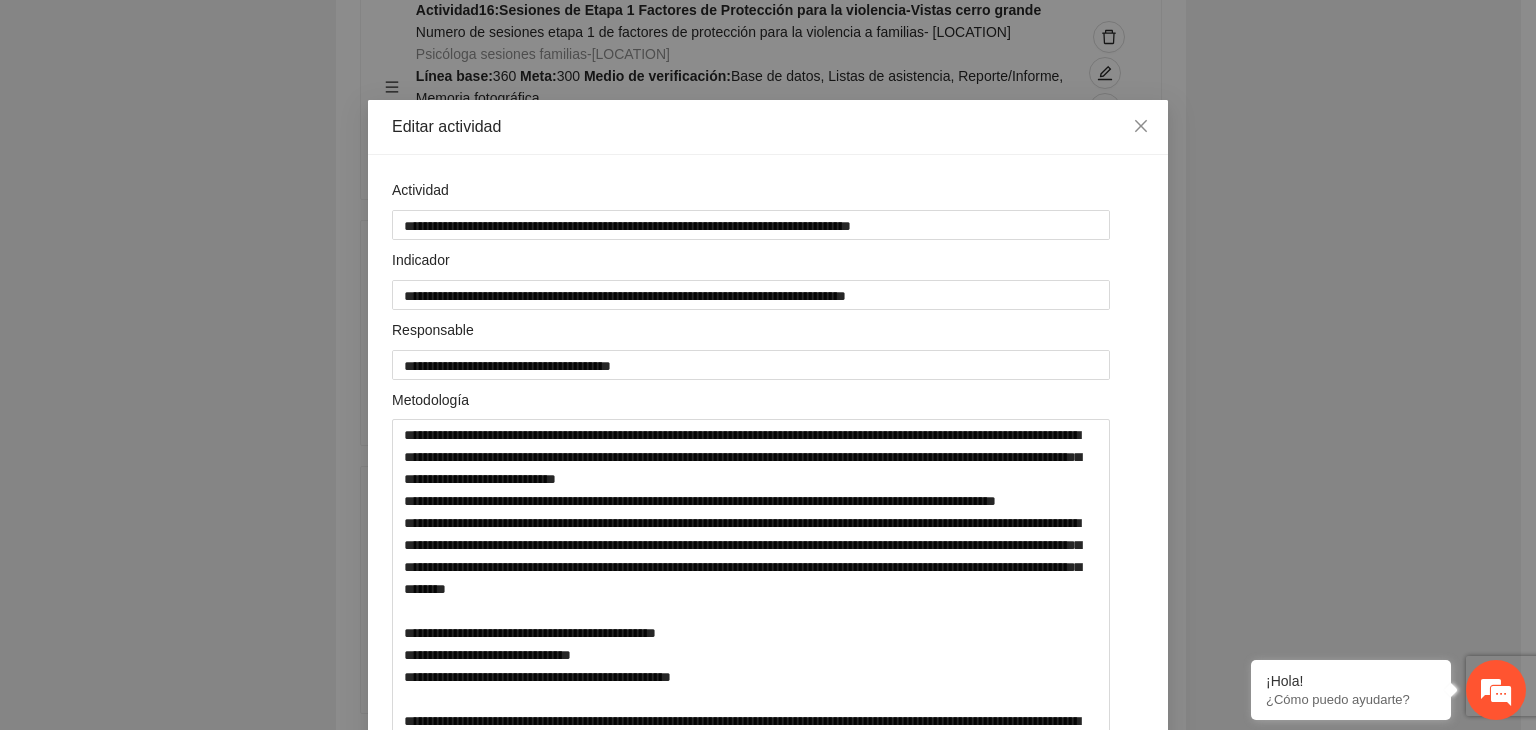 click on "**********" at bounding box center (768, 365) 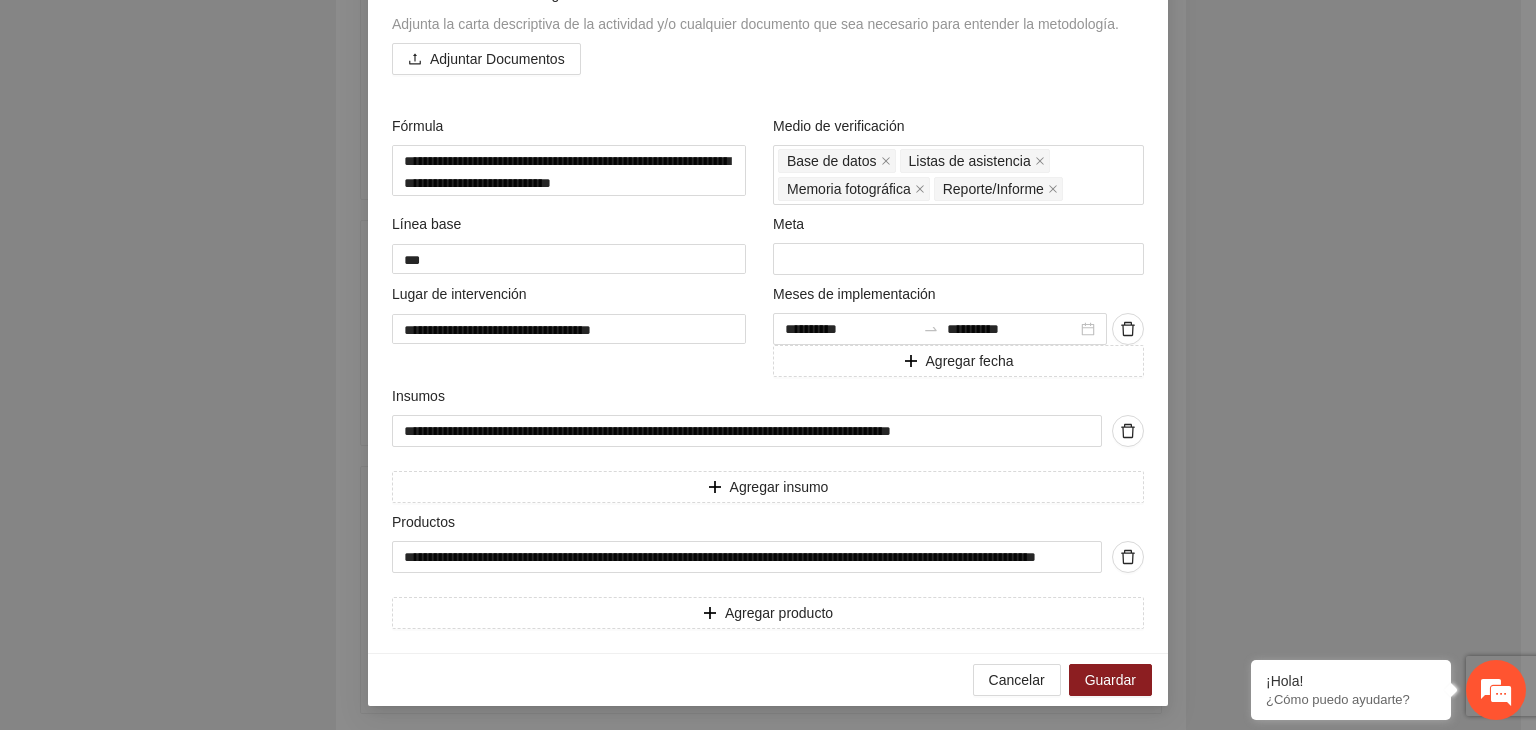 scroll, scrollTop: 871, scrollLeft: 0, axis: vertical 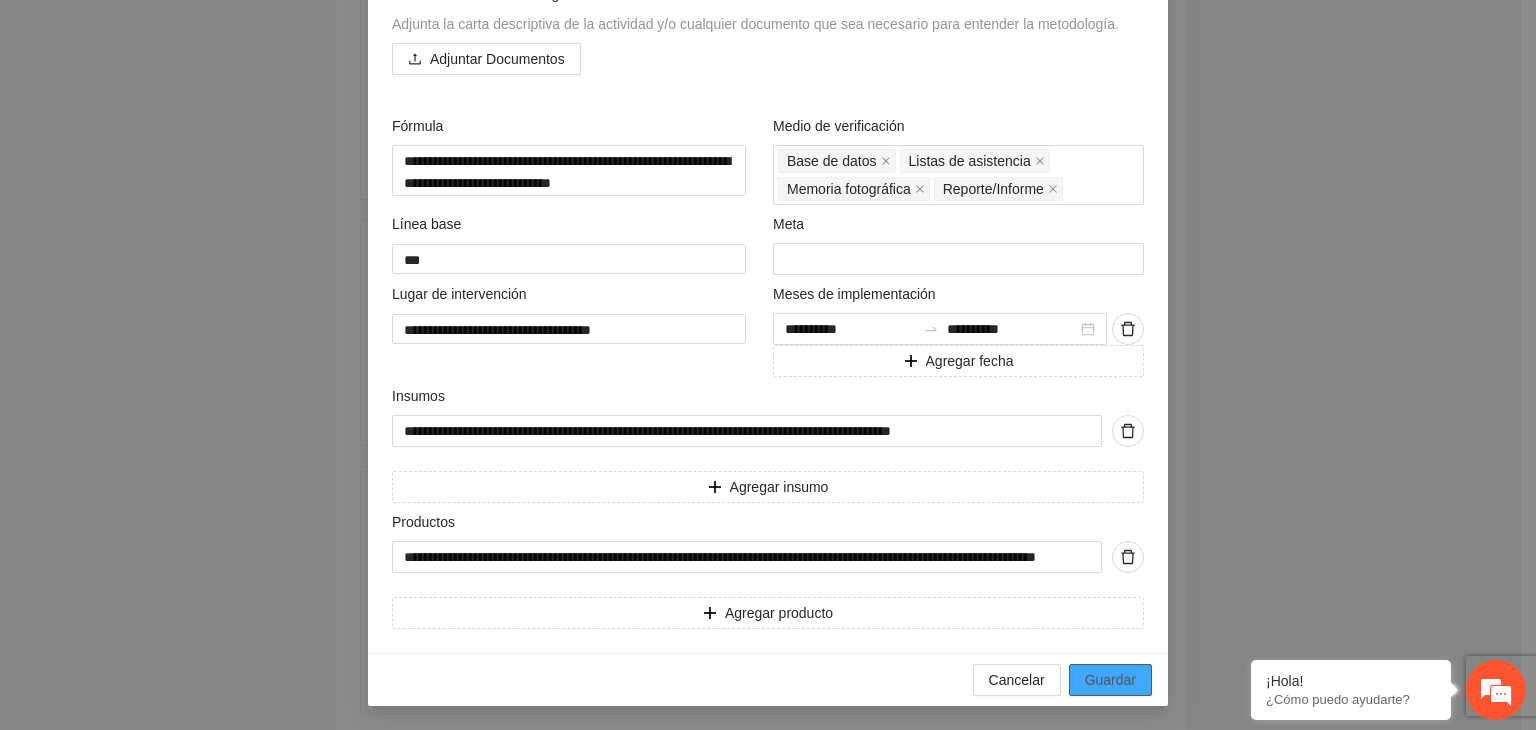 click on "Guardar" at bounding box center [1110, 680] 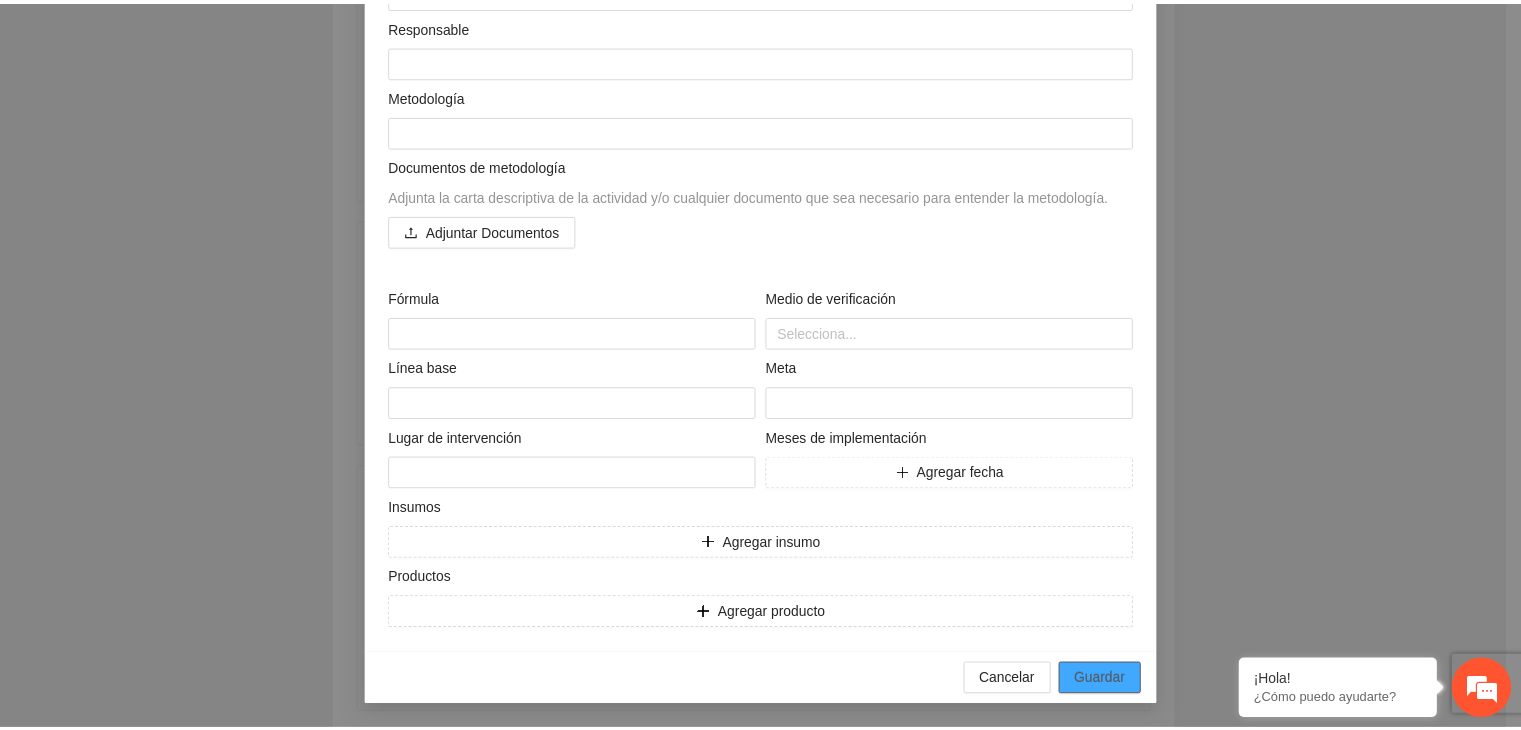 scroll, scrollTop: 204, scrollLeft: 0, axis: vertical 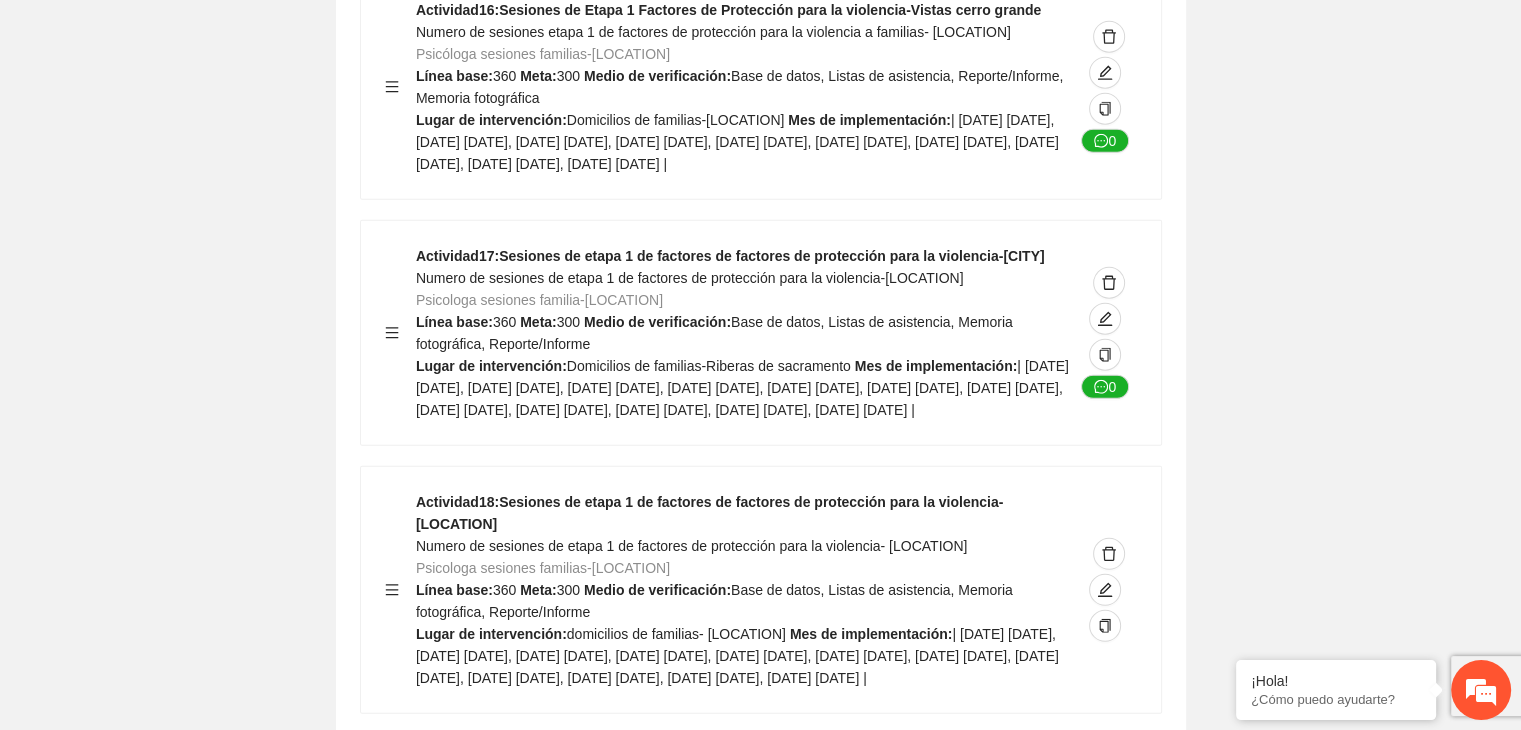 click on "Guardar Objetivo de desarrollo   Exportar Contribuir a la disminución de incidencia en violencia familiar en las zonas de [LOCATION], [LOCATION] y [LOCATION] del Municipio   de Chihuahua. Indicadores Indicador  1 :   Violencia familiar disminuyendo en un 5% en [LOCATION] Número de carpetas de investigación de Violencia familiar   disminuyendo en un 5% en [LOCATION] Metodología:   Se solicita información al Observatorio Ciudadano de FICOSEC sobre el número de carpetas de violencia familiar en las colonias de intervención Línea base:  29   Meta:  25   Fórmula:  Suma de carpetas de investigación de violencia familiar disminuyendo   en un 5% en [LOCATION]   Meto de verificación:  Reporte/Informe 0 Indicador  2 :   Violencia familiar disminuyendo en un 5% en [LOCATION] Número de carpetas de investigación de Violencia familiar   disminuyendo en un 5% en [LOCATION] Metodología:  Línea base:  63   Meta:  56   Fórmula:     Meto de verificación:  Reporte/Informe 0 3 :" at bounding box center [760, -5610] 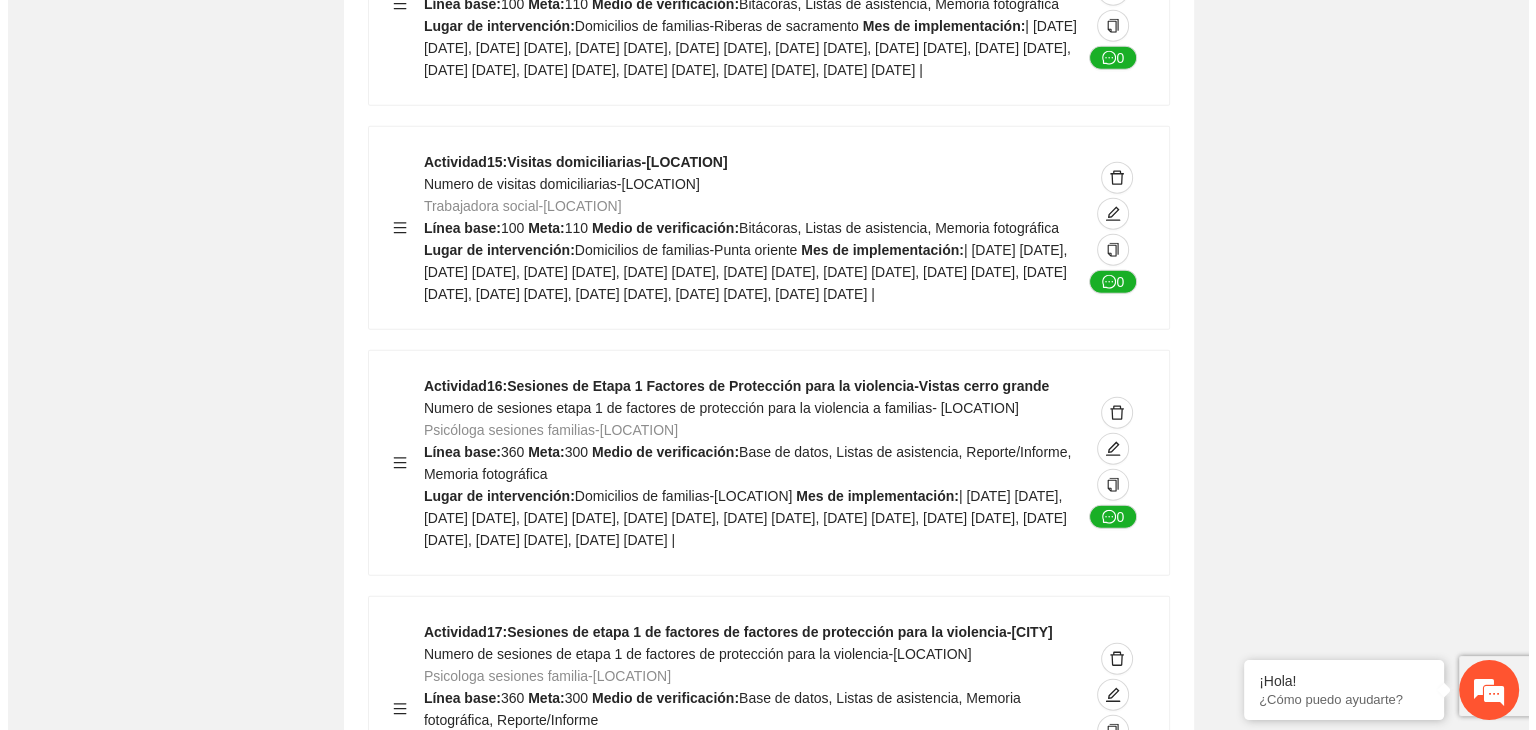 scroll, scrollTop: 12528, scrollLeft: 0, axis: vertical 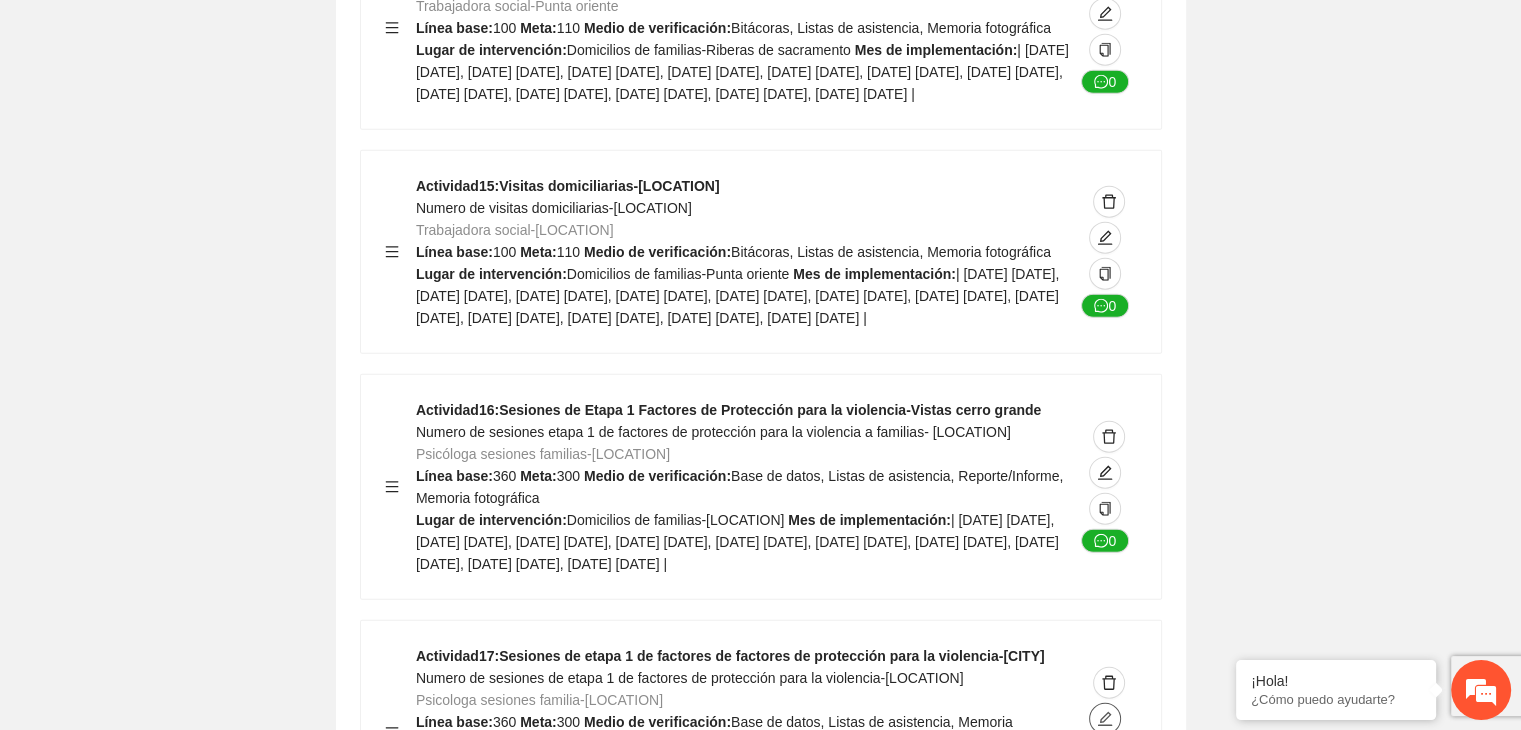 click 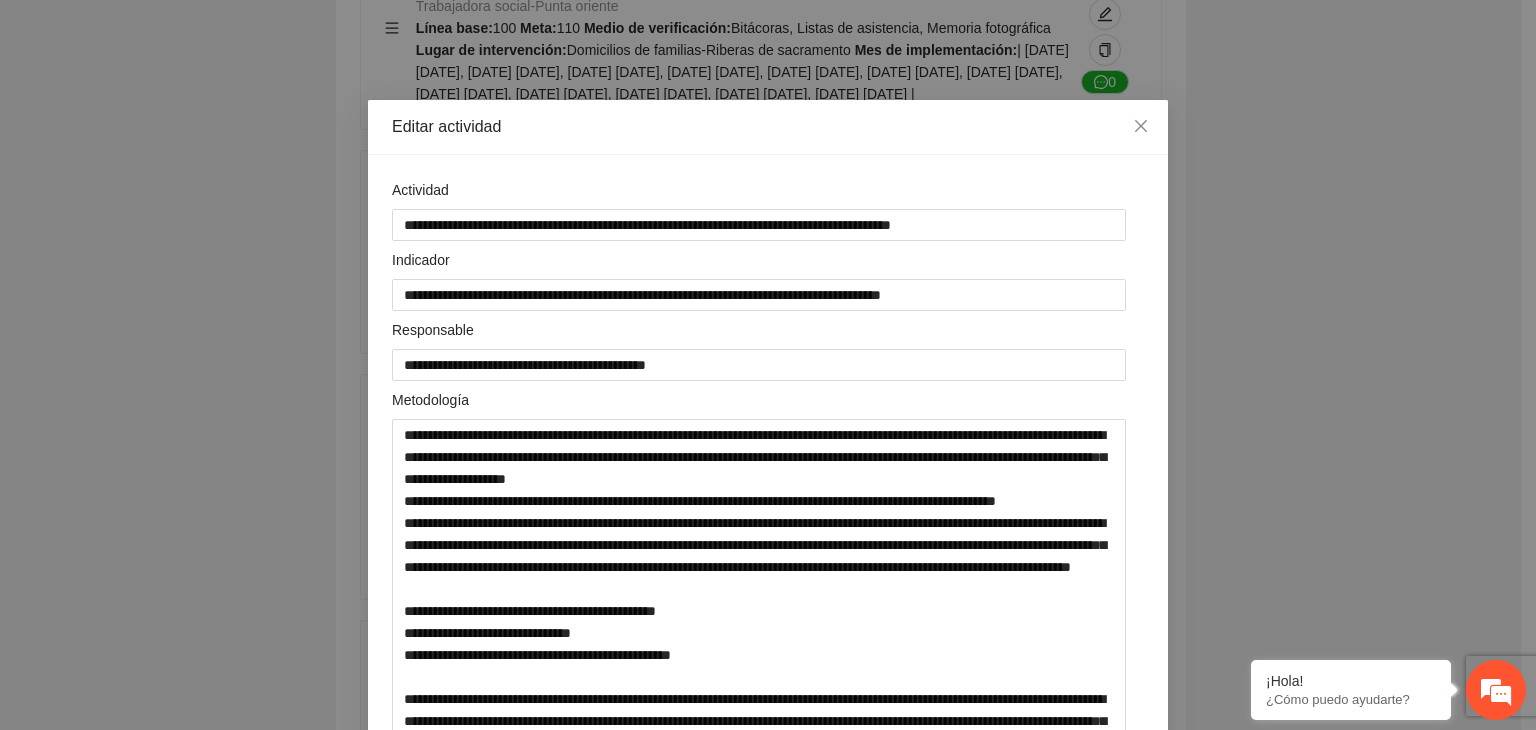 click on "**********" at bounding box center (768, 365) 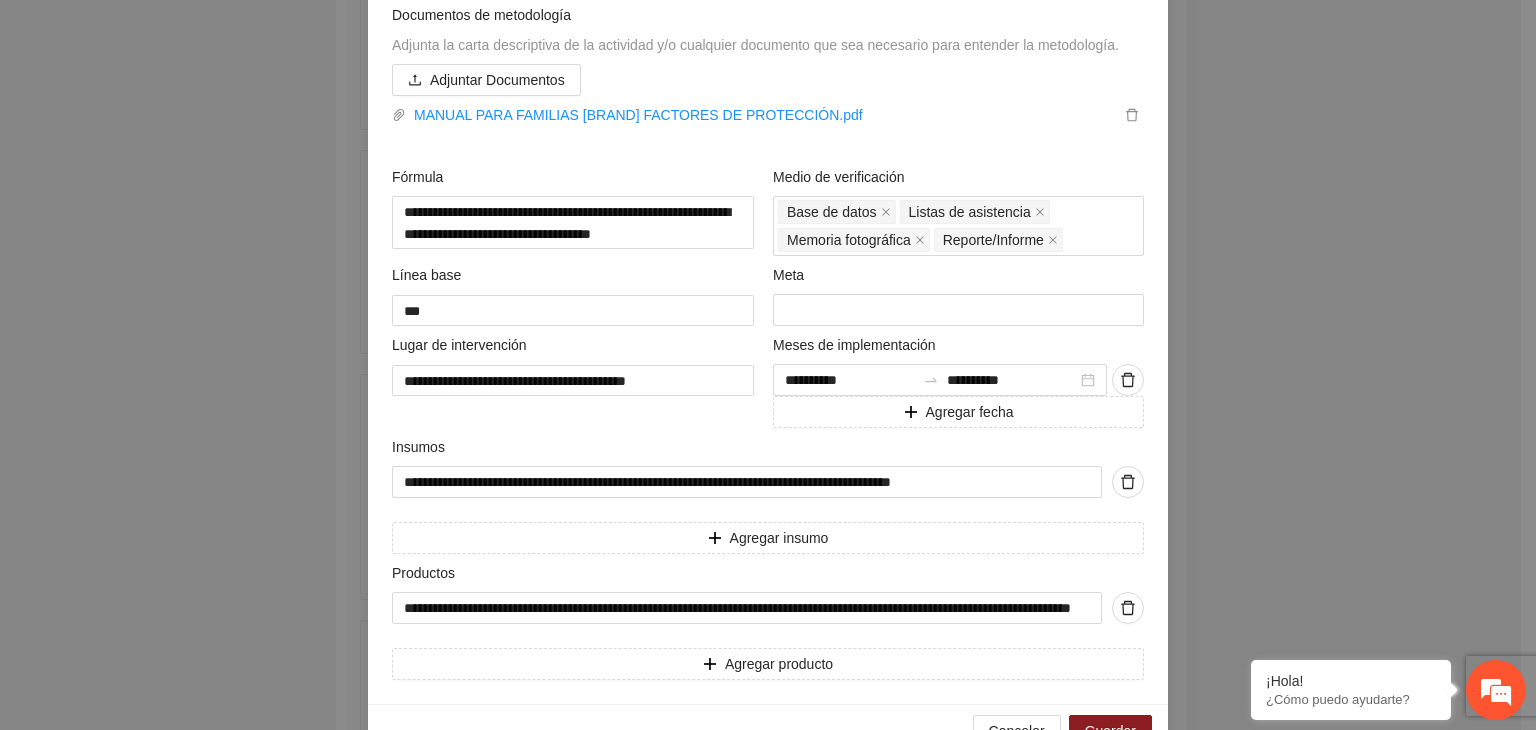 scroll, scrollTop: 880, scrollLeft: 0, axis: vertical 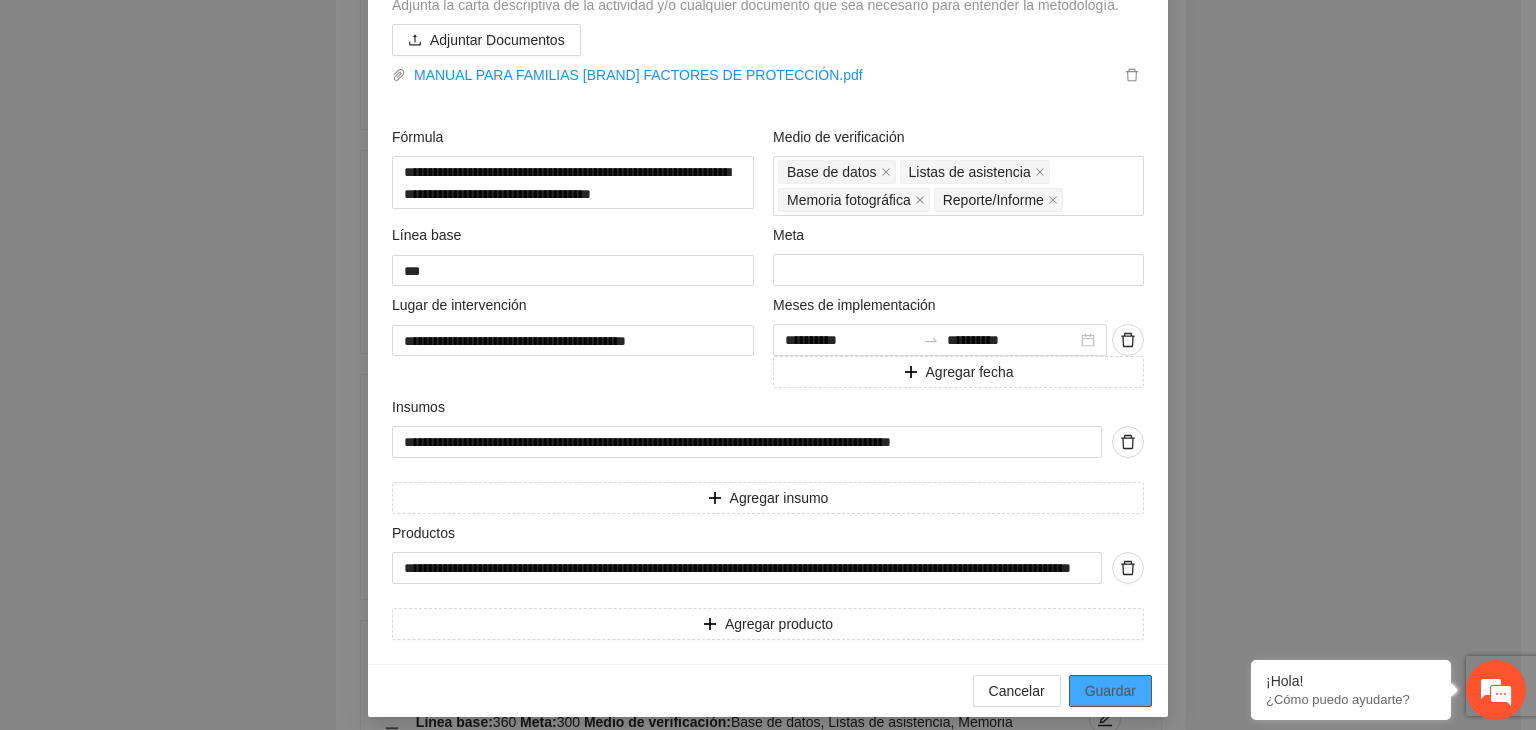 click on "Guardar" at bounding box center (1110, 691) 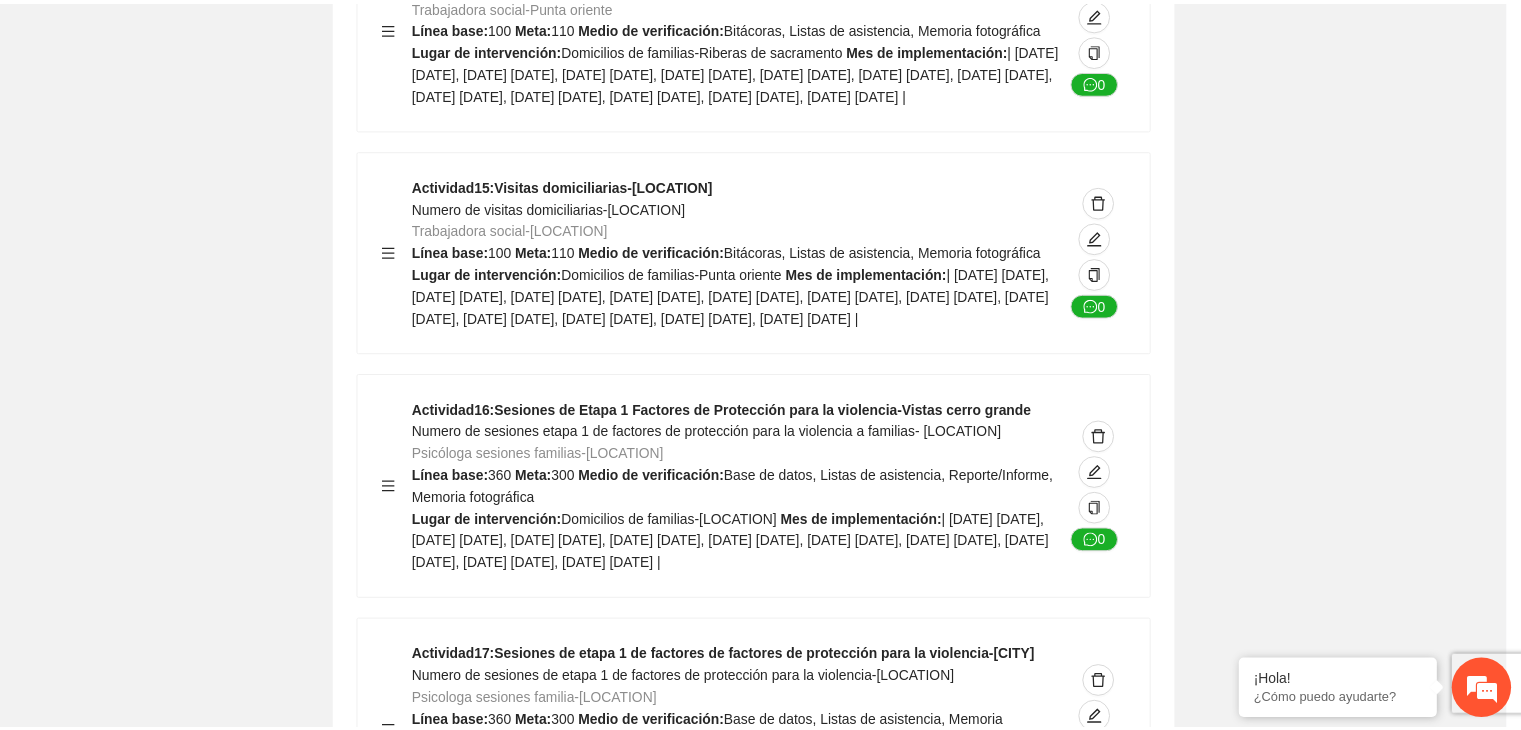 scroll, scrollTop: 234, scrollLeft: 0, axis: vertical 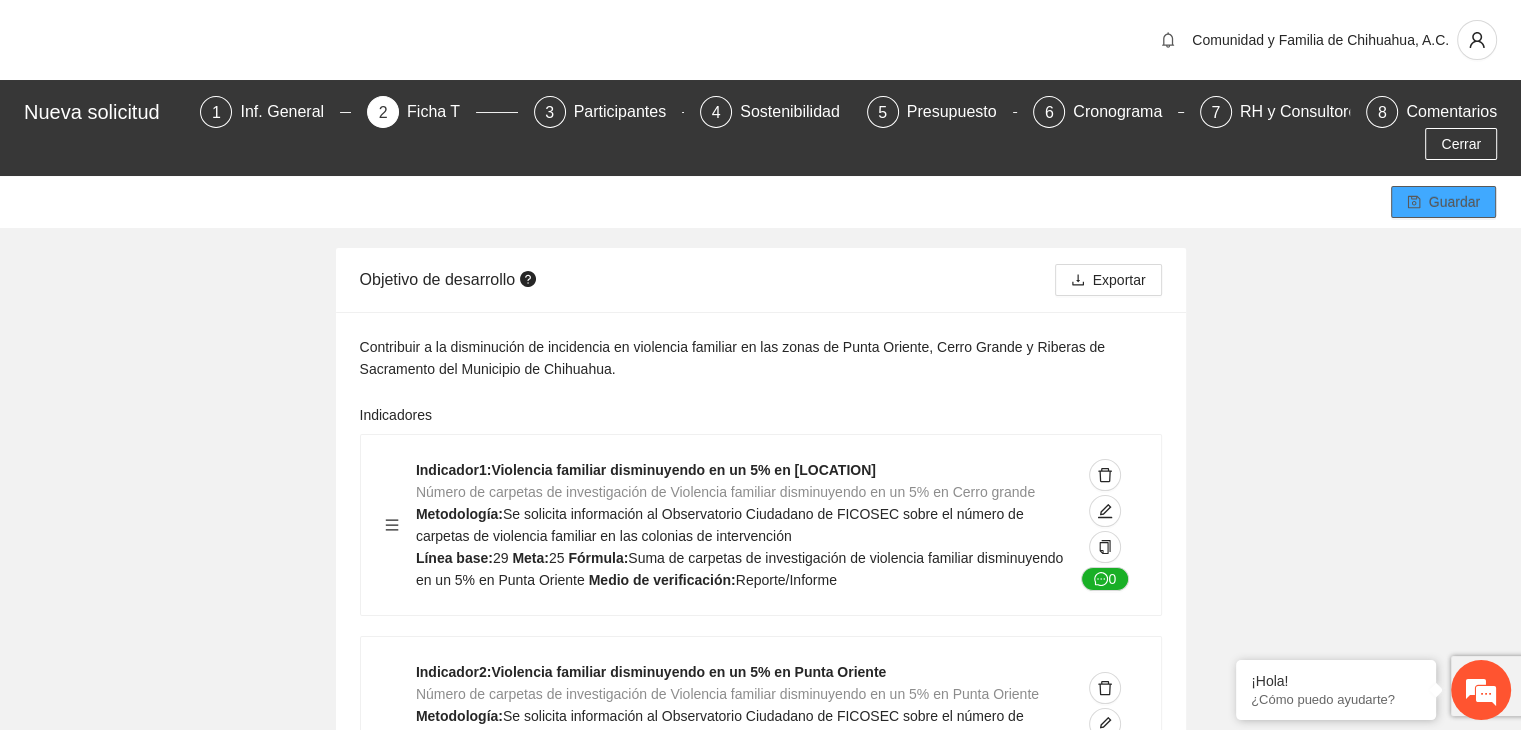 click on "Guardar" at bounding box center [1454, 202] 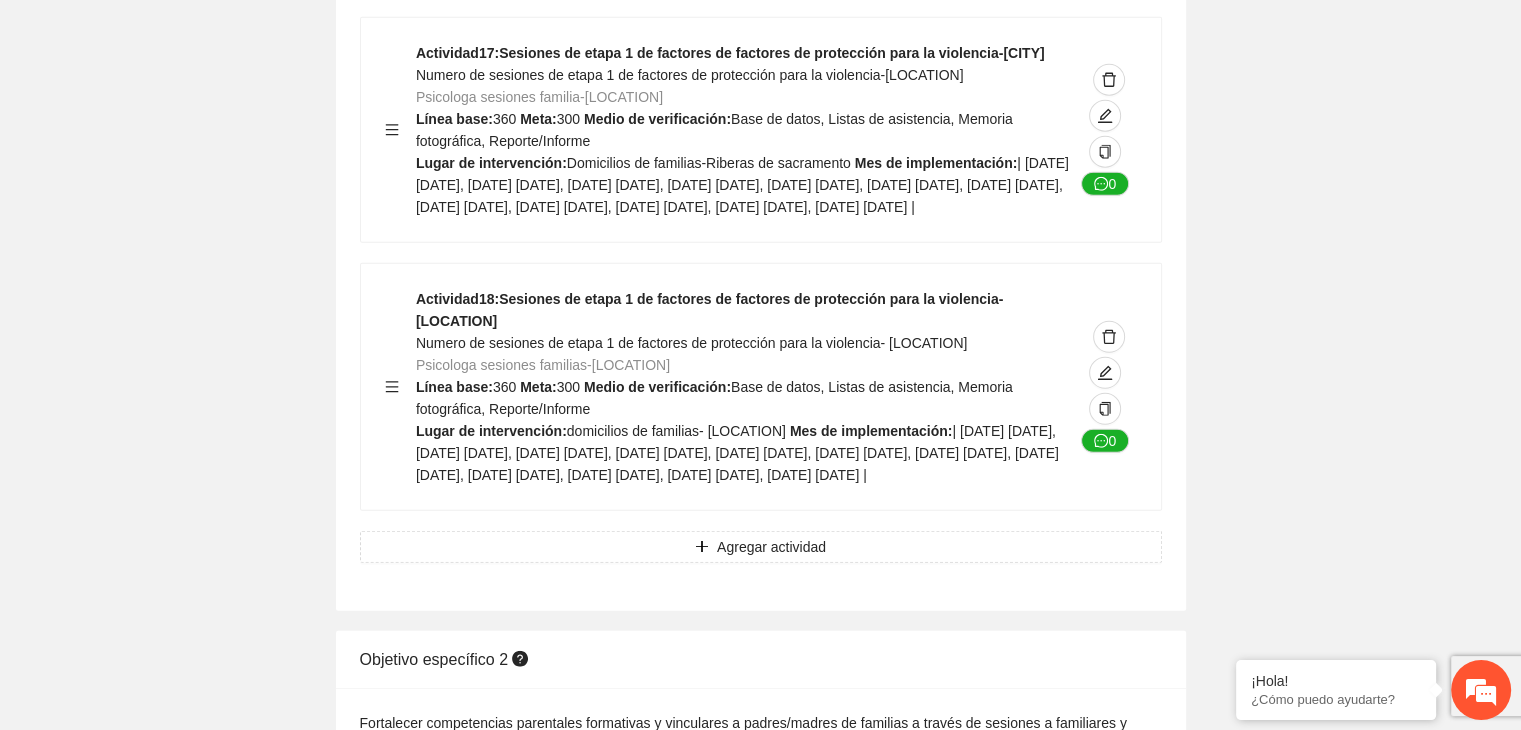 scroll, scrollTop: 13115, scrollLeft: 0, axis: vertical 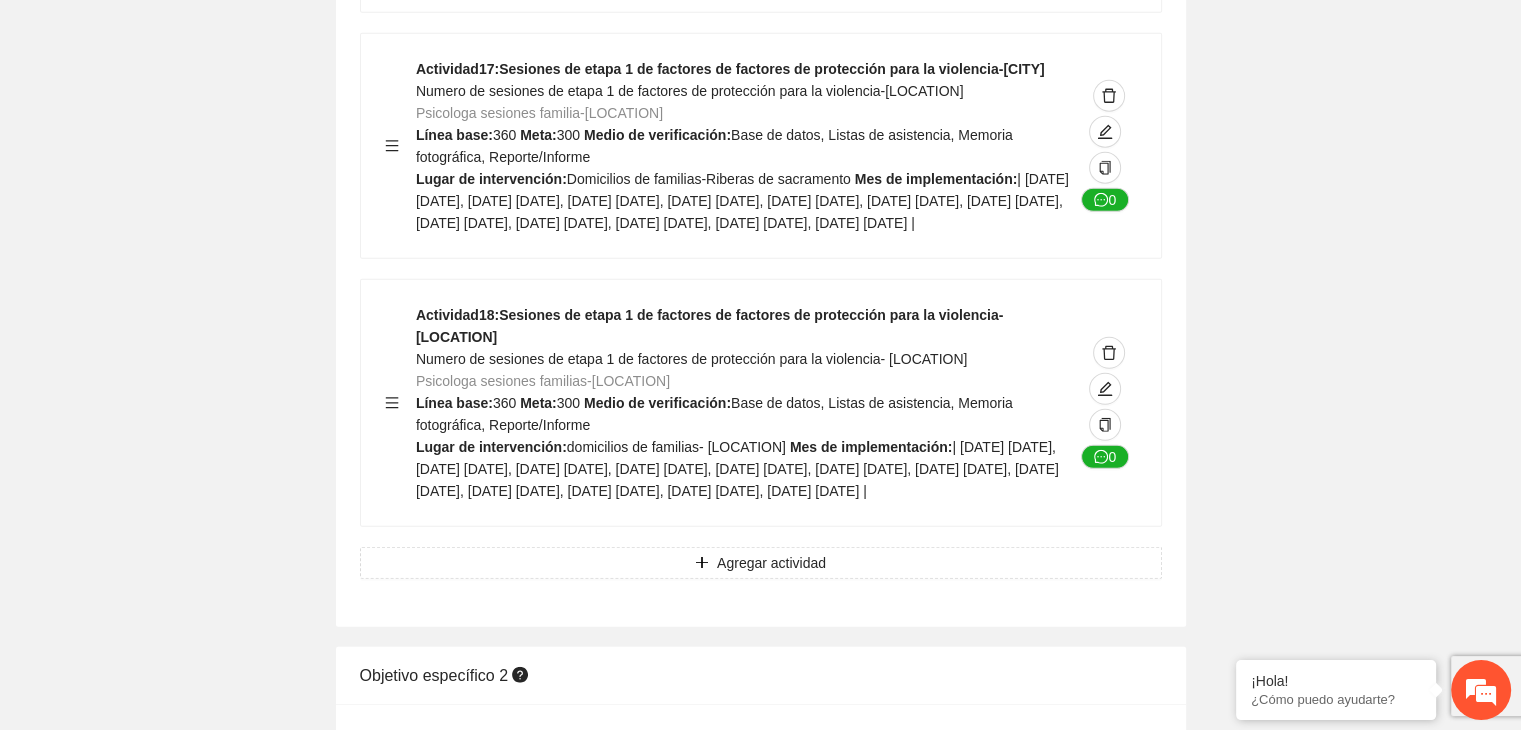 click on "Guardar Objetivo de desarrollo   Exportar Contribuir a la disminución de incidencia en violencia familiar en las zonas de [LOCATION], [LOCATION] y [LOCATION] del Municipio   de Chihuahua. Indicadores Indicador  1 :   Violencia familiar disminuyendo en un 5% en [LOCATION] Número de carpetas de investigación de Violencia familiar   disminuyendo en un 5% en [LOCATION] Metodología:   Se solicita información al Observatorio Ciudadano de FICOSEC sobre el número de carpetas de violencia familiar en las colonias de intervención Línea base:  29   Meta:  25   Fórmula:  Suma de carpetas de investigación de violencia familiar disminuyendo   en un 5% en [LOCATION]   Meto de verificación:  Reporte/Informe 0 Indicador  2 :   Violencia familiar disminuyendo en un 5% en [LOCATION] Número de carpetas de investigación de Violencia familiar   disminuyendo en un 5% en [LOCATION] Metodología:  Línea base:  63   Meta:  56   Fórmula:     Meto de verificación:  Reporte/Informe 0 3 :" at bounding box center (760, -5797) 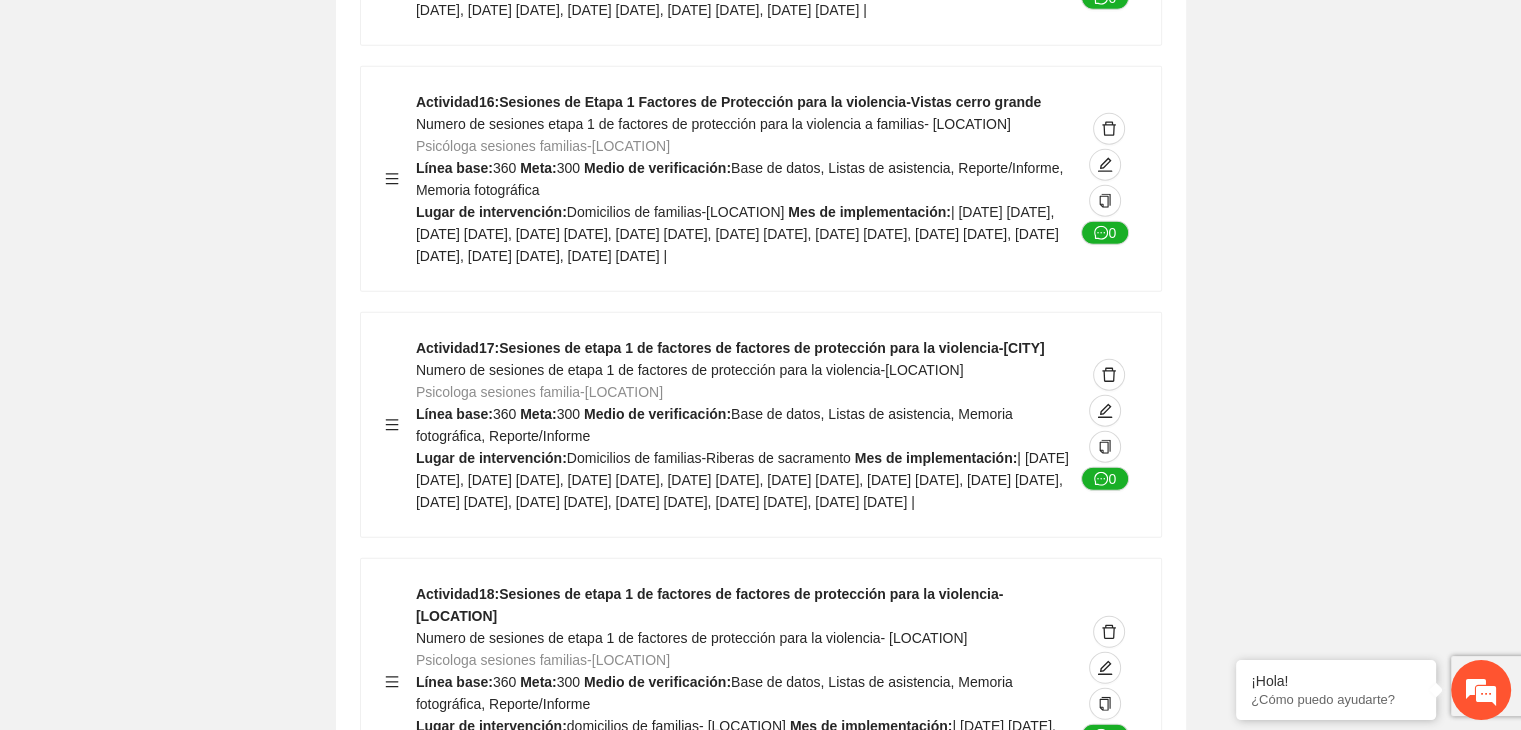 scroll, scrollTop: 12835, scrollLeft: 0, axis: vertical 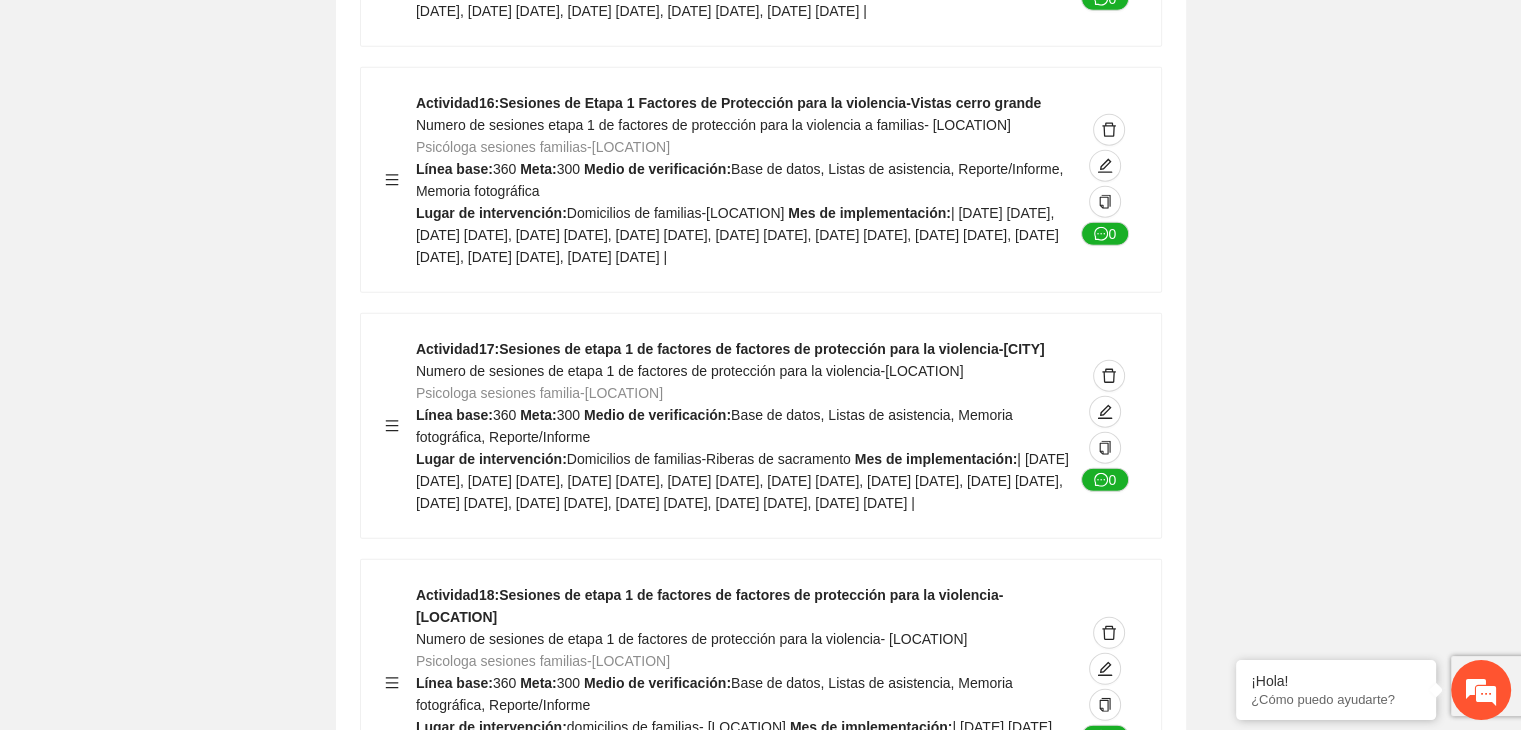 click on "Guardar Objetivo de desarrollo   Exportar Contribuir a la disminución de incidencia en violencia familiar en las zonas de [LOCATION], [LOCATION] y [LOCATION] del Municipio   de Chihuahua. Indicadores Indicador  1 :   Violencia familiar disminuyendo en un 5% en [LOCATION] Número de carpetas de investigación de Violencia familiar   disminuyendo en un 5% en [LOCATION] Metodología:   Se solicita información al Observatorio Ciudadano de FICOSEC sobre el número de carpetas de violencia familiar en las colonias de intervención Línea base:  29   Meta:  25   Fórmula:  Suma de carpetas de investigación de violencia familiar disminuyendo   en un 5% en [LOCATION]   Meto de verificación:  Reporte/Informe 0 Indicador  2 :   Violencia familiar disminuyendo en un 5% en [LOCATION] Número de carpetas de investigación de Violencia familiar   disminuyendo en un 5% en [LOCATION] Metodología:  Línea base:  63   Meta:  56   Fórmula:     Meto de verificación:  Reporte/Informe 0 3 :" at bounding box center [760, -5517] 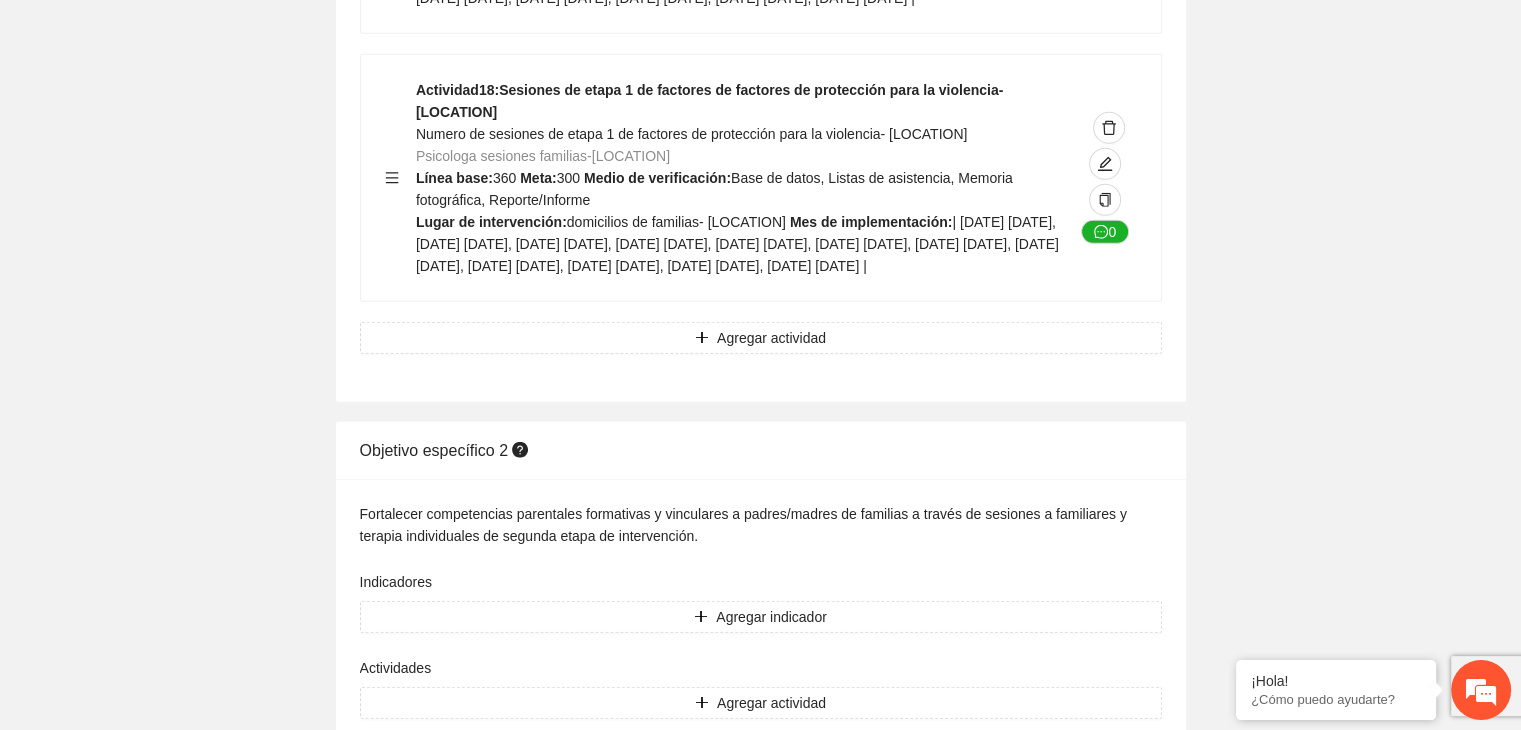 scroll, scrollTop: 13475, scrollLeft: 0, axis: vertical 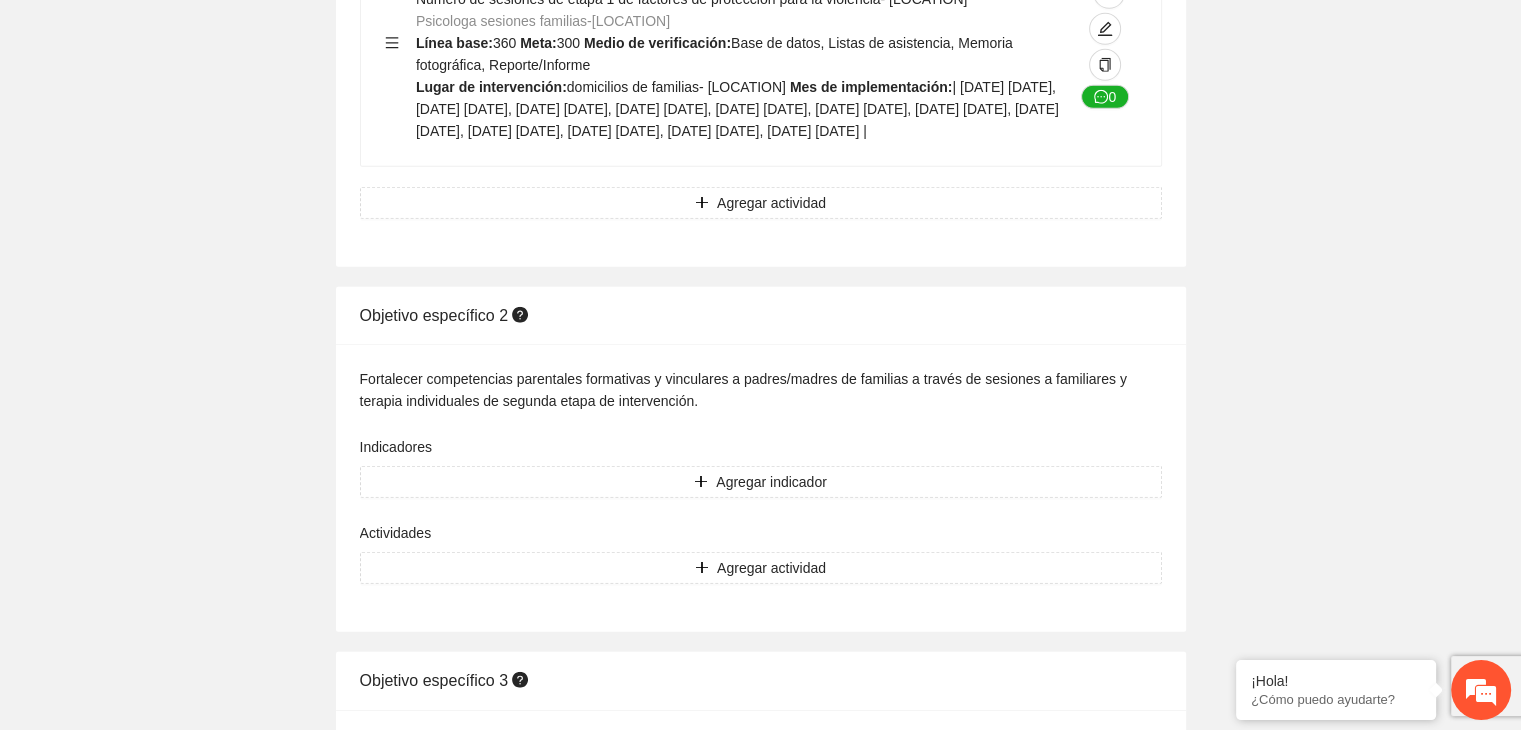 click on "Guardar Objetivo de desarrollo   Exportar Contribuir a la disminución de incidencia en violencia familiar en las zonas de [LOCATION], [LOCATION] y [LOCATION] del Municipio   de Chihuahua. Indicadores Indicador  1 :   Violencia familiar disminuyendo en un 5% en [LOCATION] Número de carpetas de investigación de Violencia familiar   disminuyendo en un 5% en [LOCATION] Metodología:   Se solicita información al Observatorio Ciudadano de FICOSEC sobre el número de carpetas de violencia familiar en las colonias de intervención Línea base:  29   Meta:  25   Fórmula:  Suma de carpetas de investigación de violencia familiar disminuyendo   en un 5% en [LOCATION]   Meto de verificación:  Reporte/Informe 0 Indicador  2 :   Violencia familiar disminuyendo en un 5% en [LOCATION] Número de carpetas de investigación de Violencia familiar   disminuyendo en un 5% en [LOCATION] Metodología:  Línea base:  63   Meta:  56   Fórmula:     Meto de verificación:  Reporte/Informe 0 3 :" at bounding box center (760, -6157) 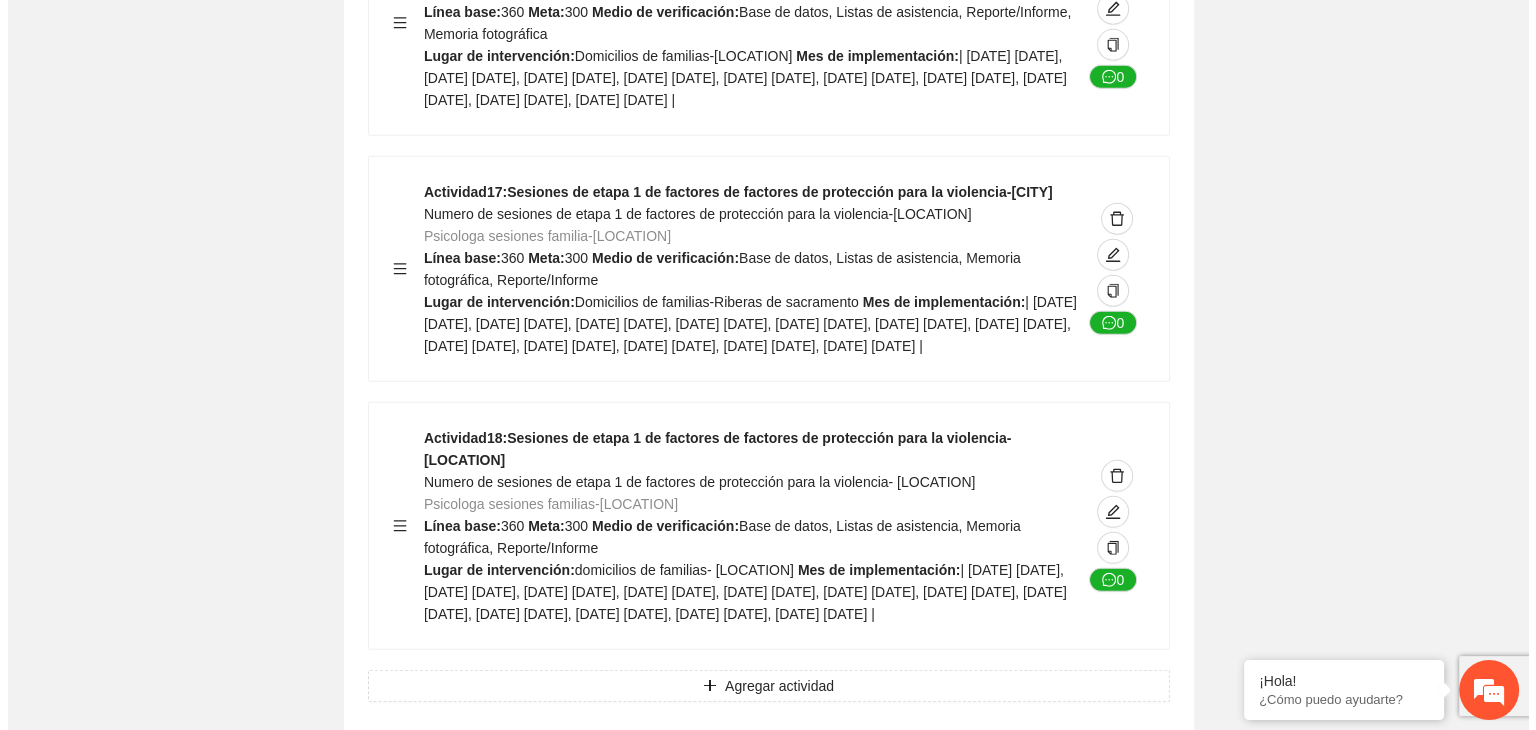 scroll, scrollTop: 12955, scrollLeft: 0, axis: vertical 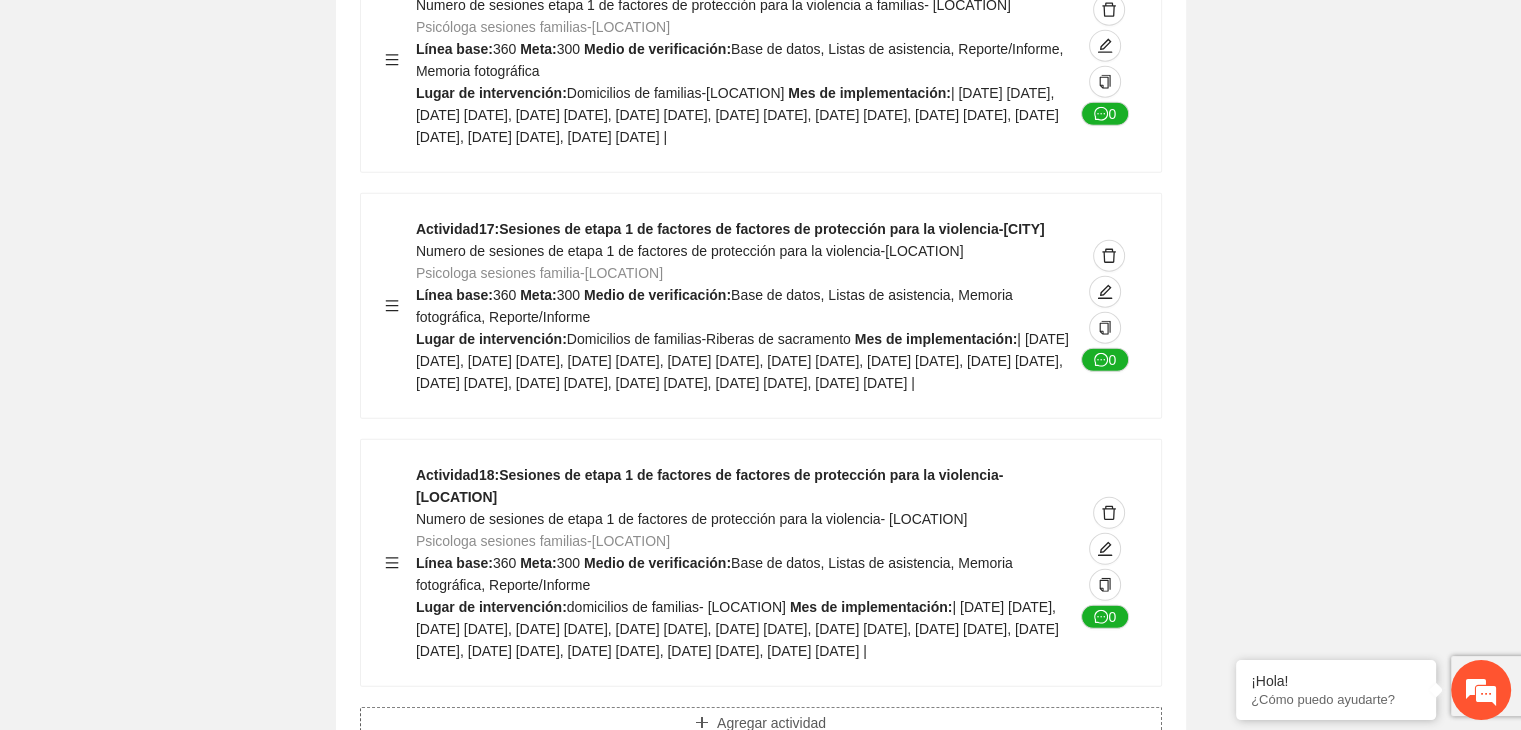 click on "Agregar actividad" at bounding box center [771, 723] 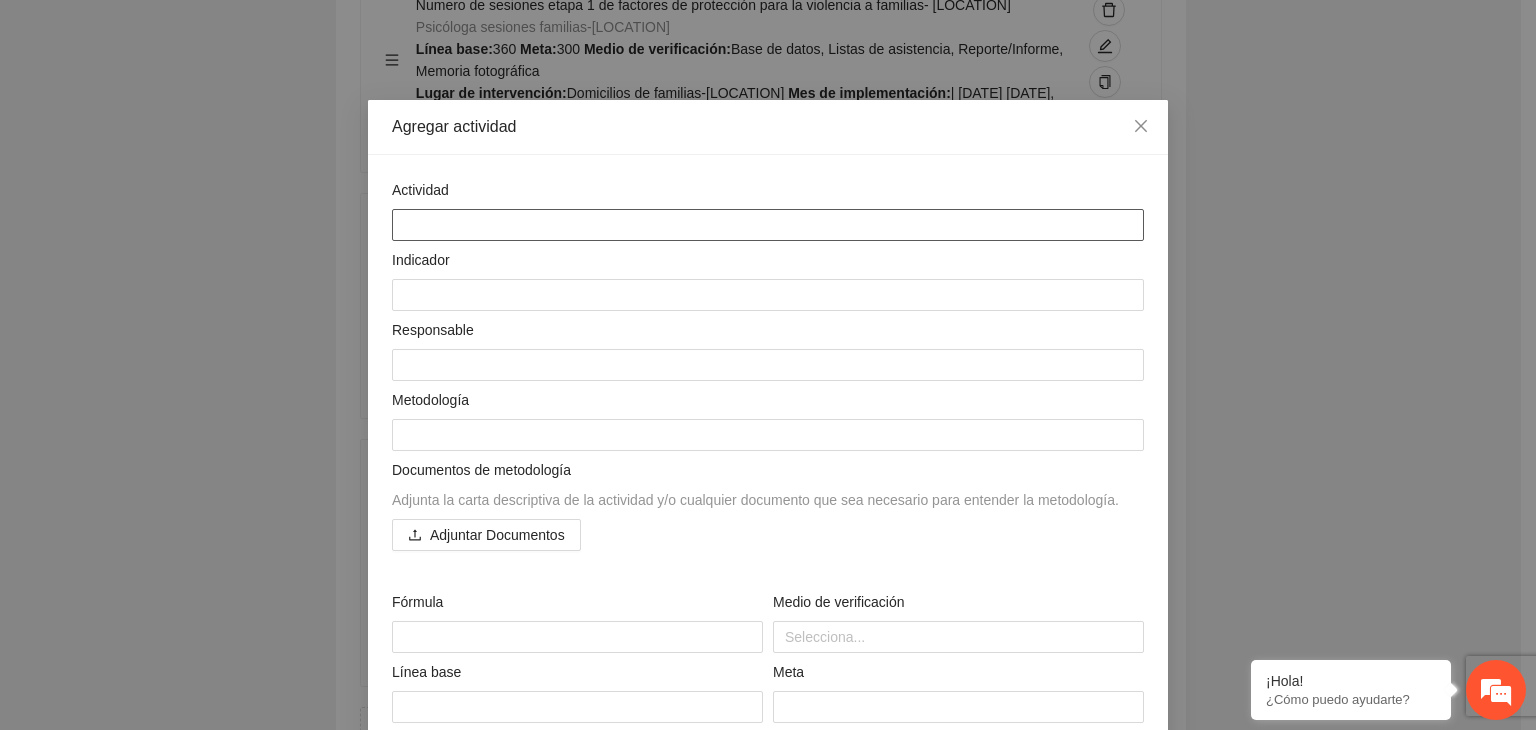 click at bounding box center (768, 225) 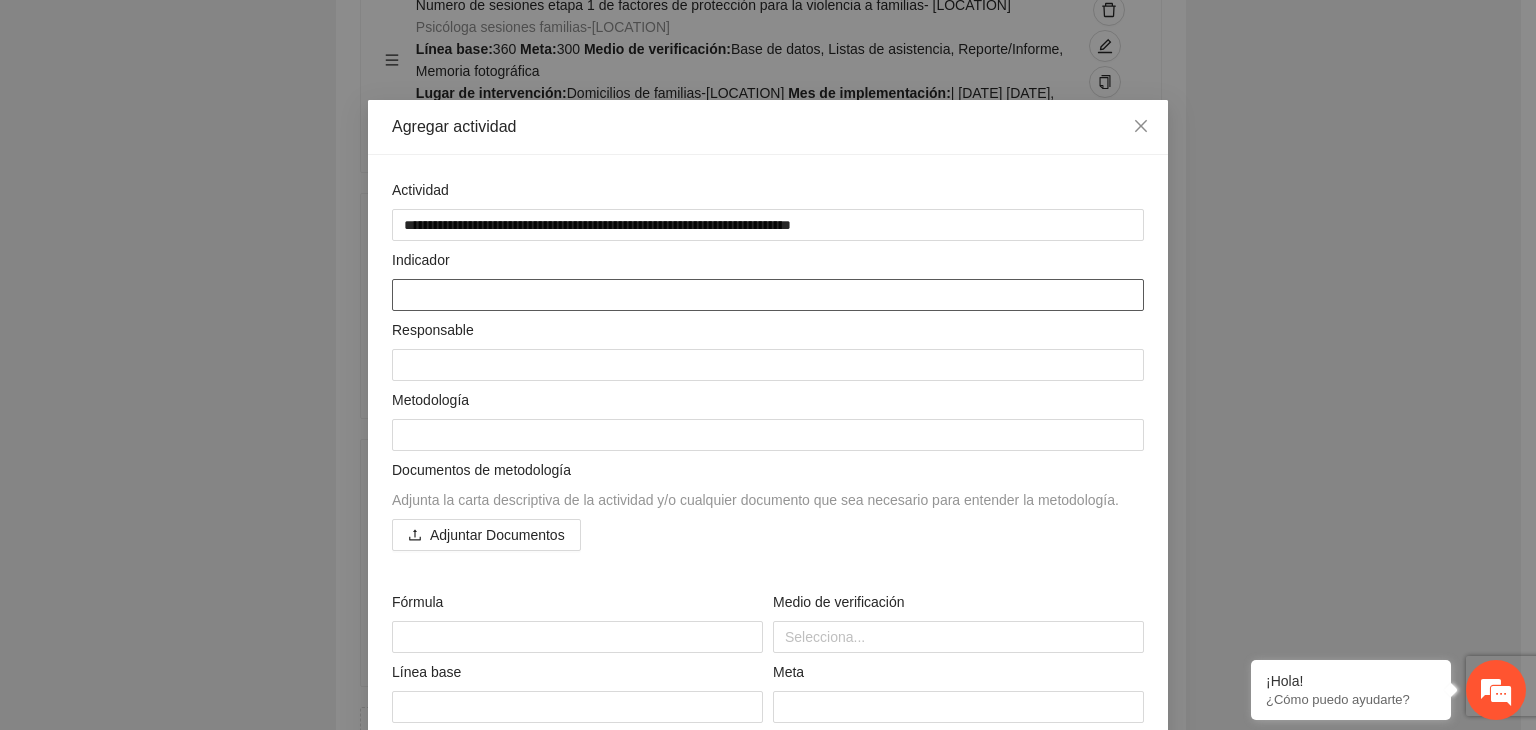 click at bounding box center (768, 295) 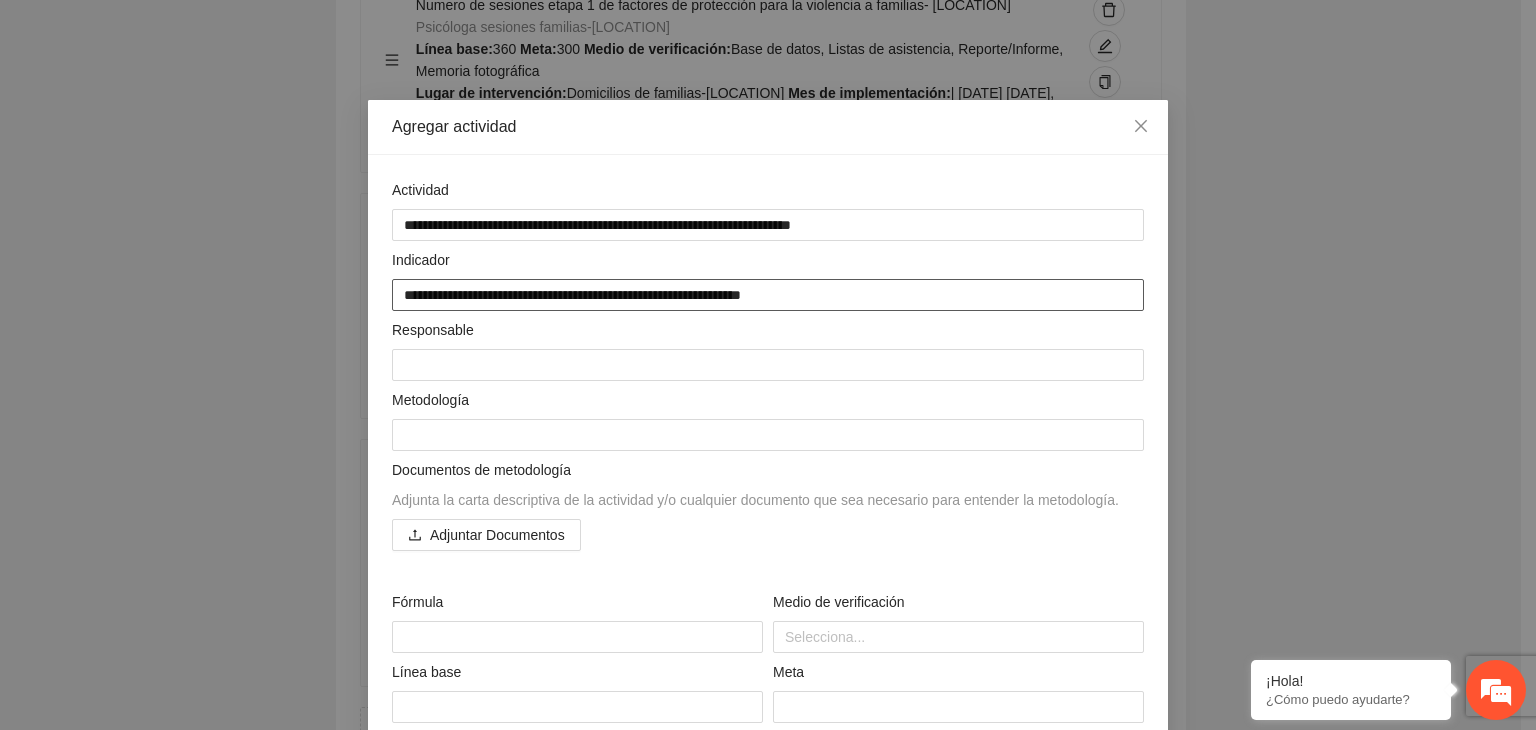 click on "**********" at bounding box center [768, 295] 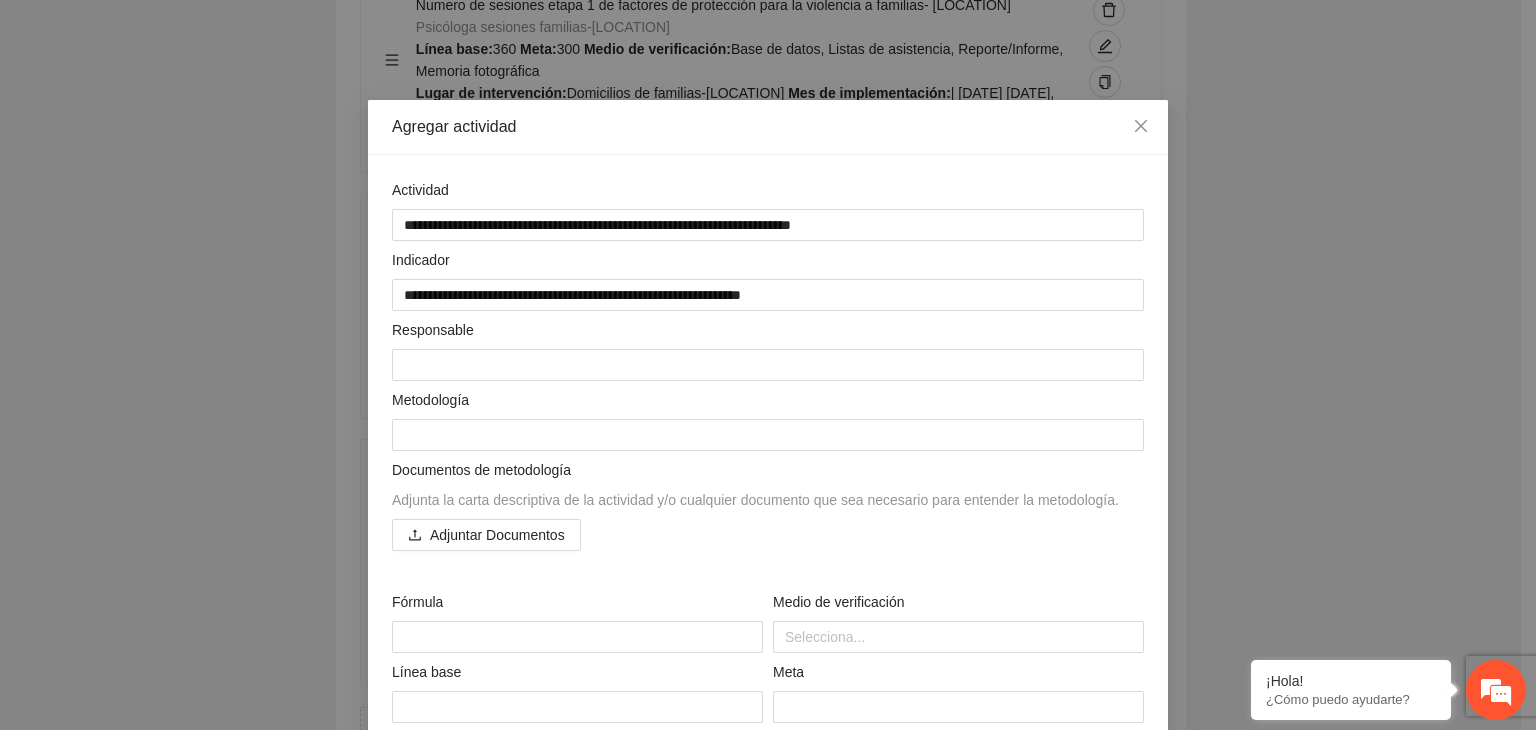 click on "**********" at bounding box center [768, 365] 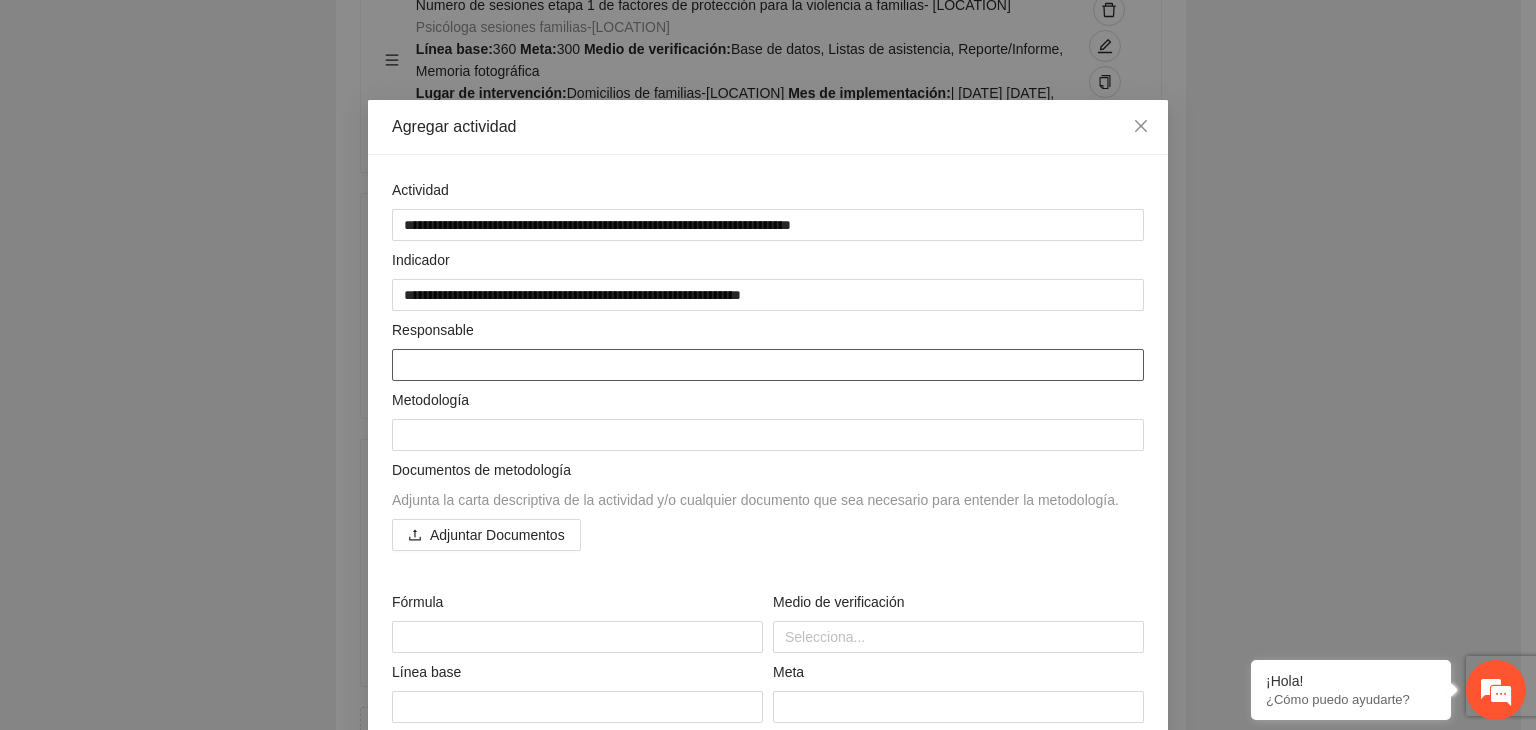 click at bounding box center [768, 365] 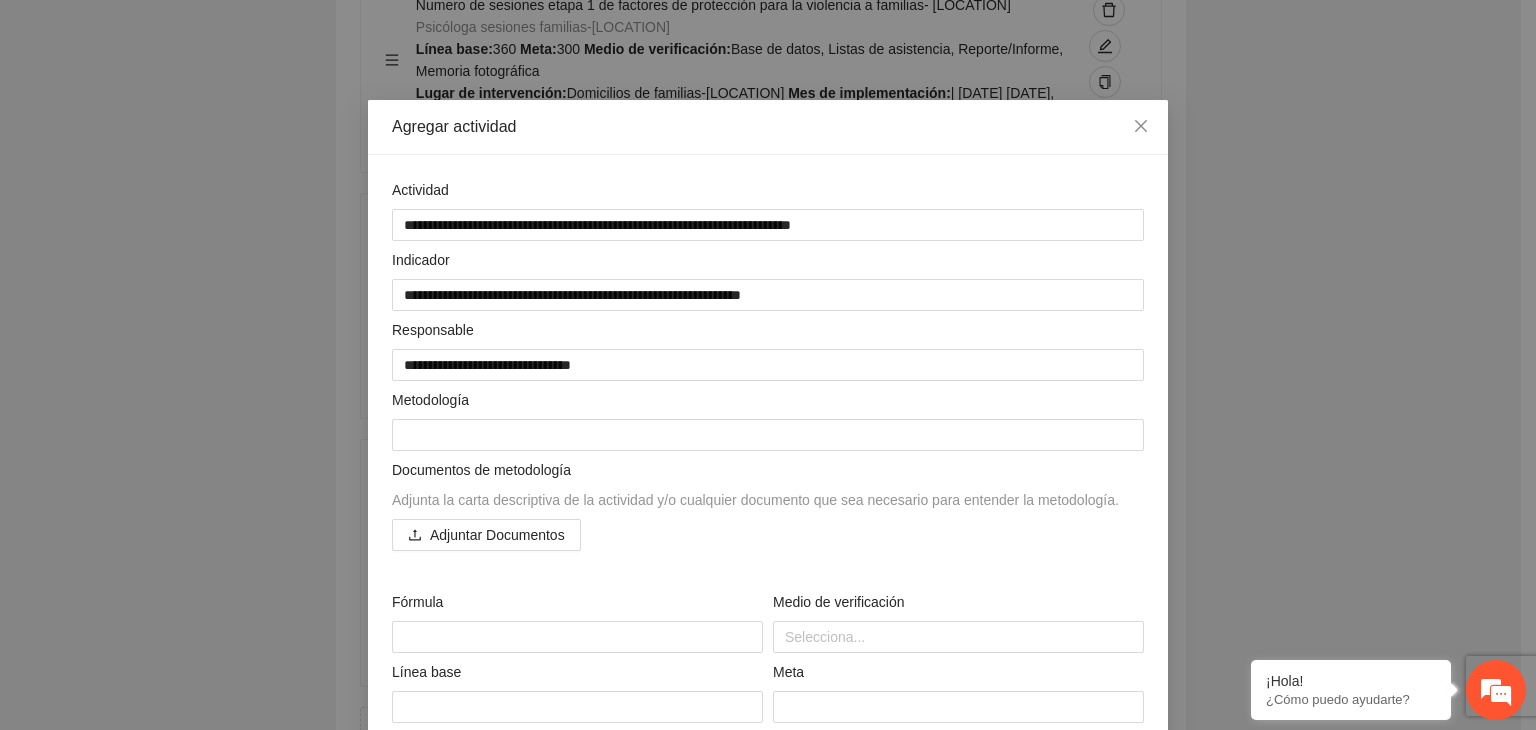 click on "**********" at bounding box center [768, 365] 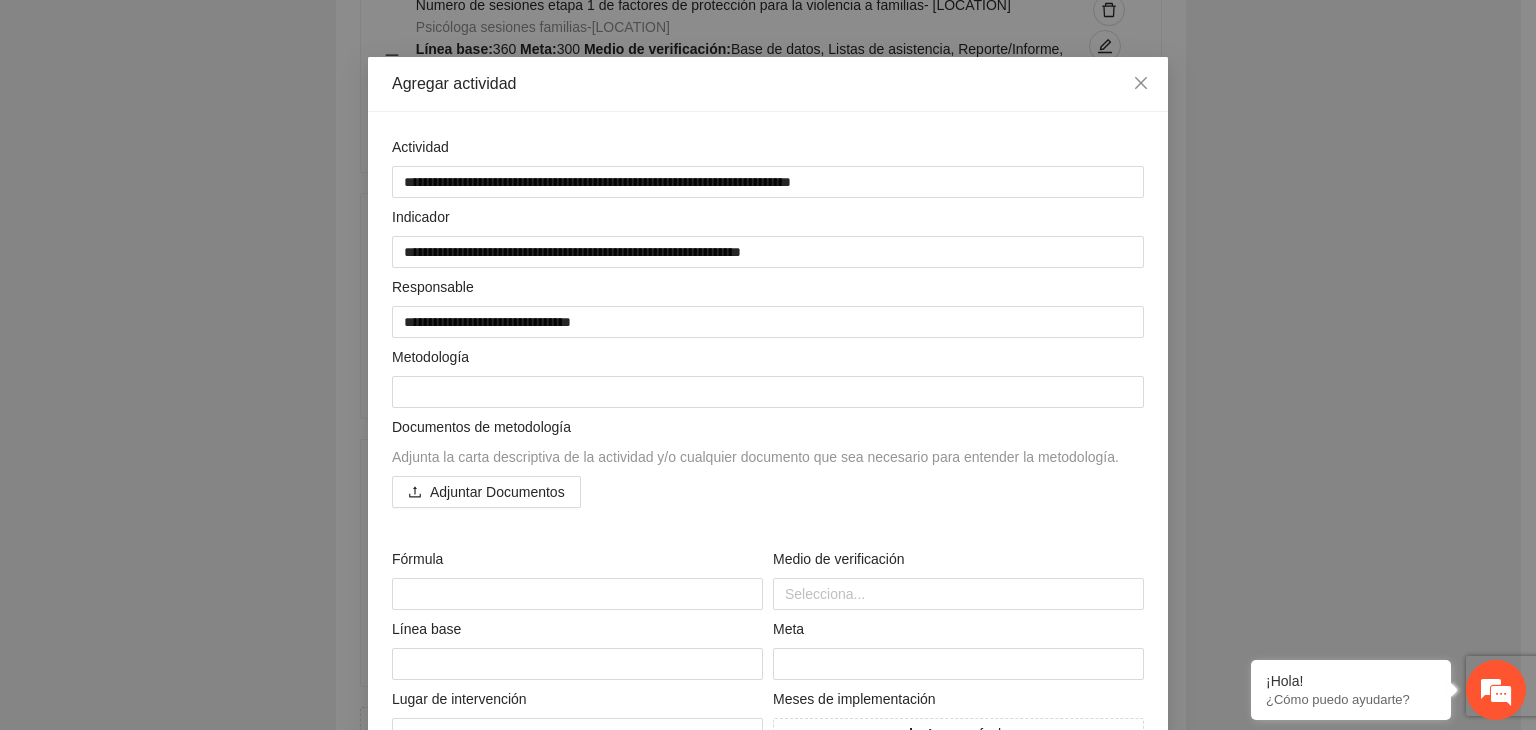 scroll, scrollTop: 40, scrollLeft: 0, axis: vertical 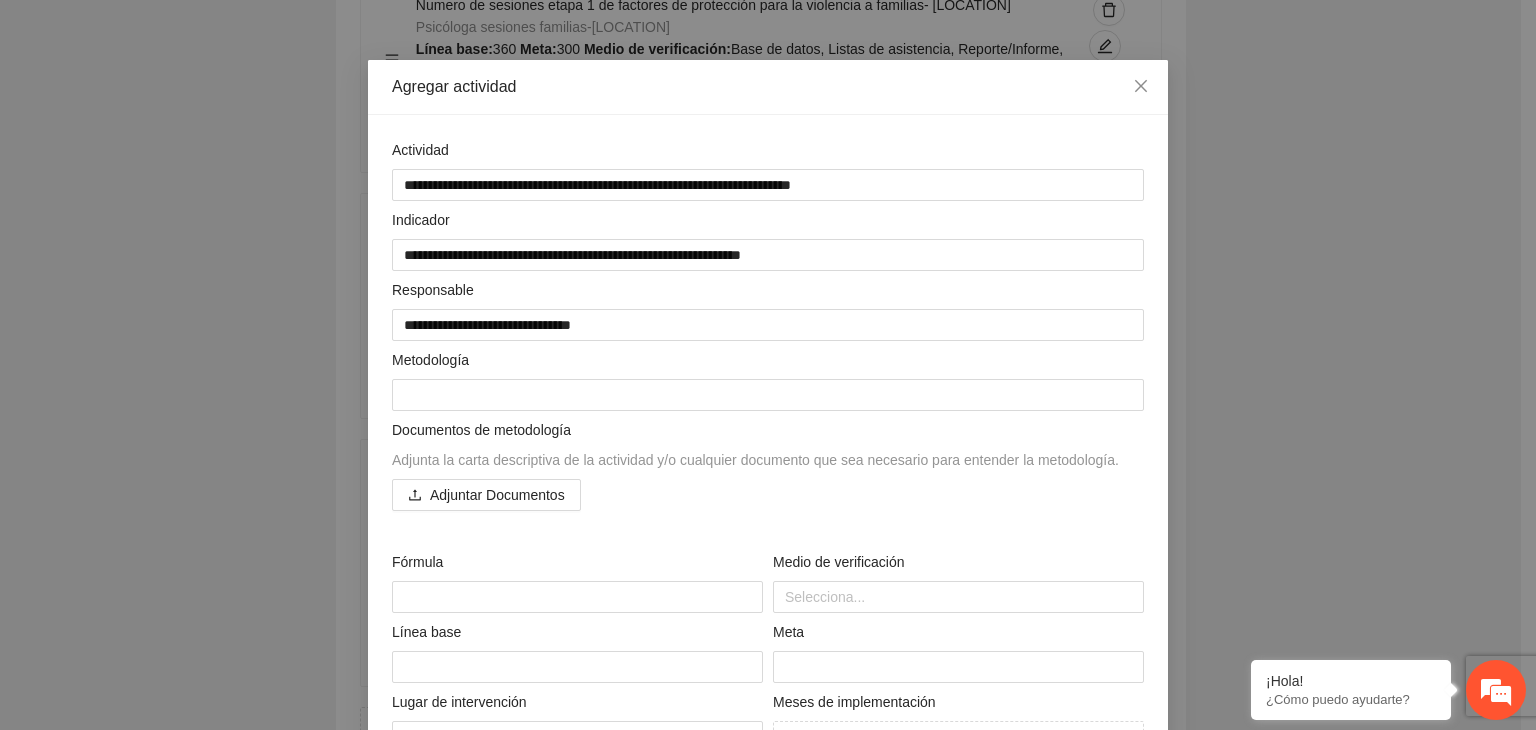 click on "**********" at bounding box center (768, 365) 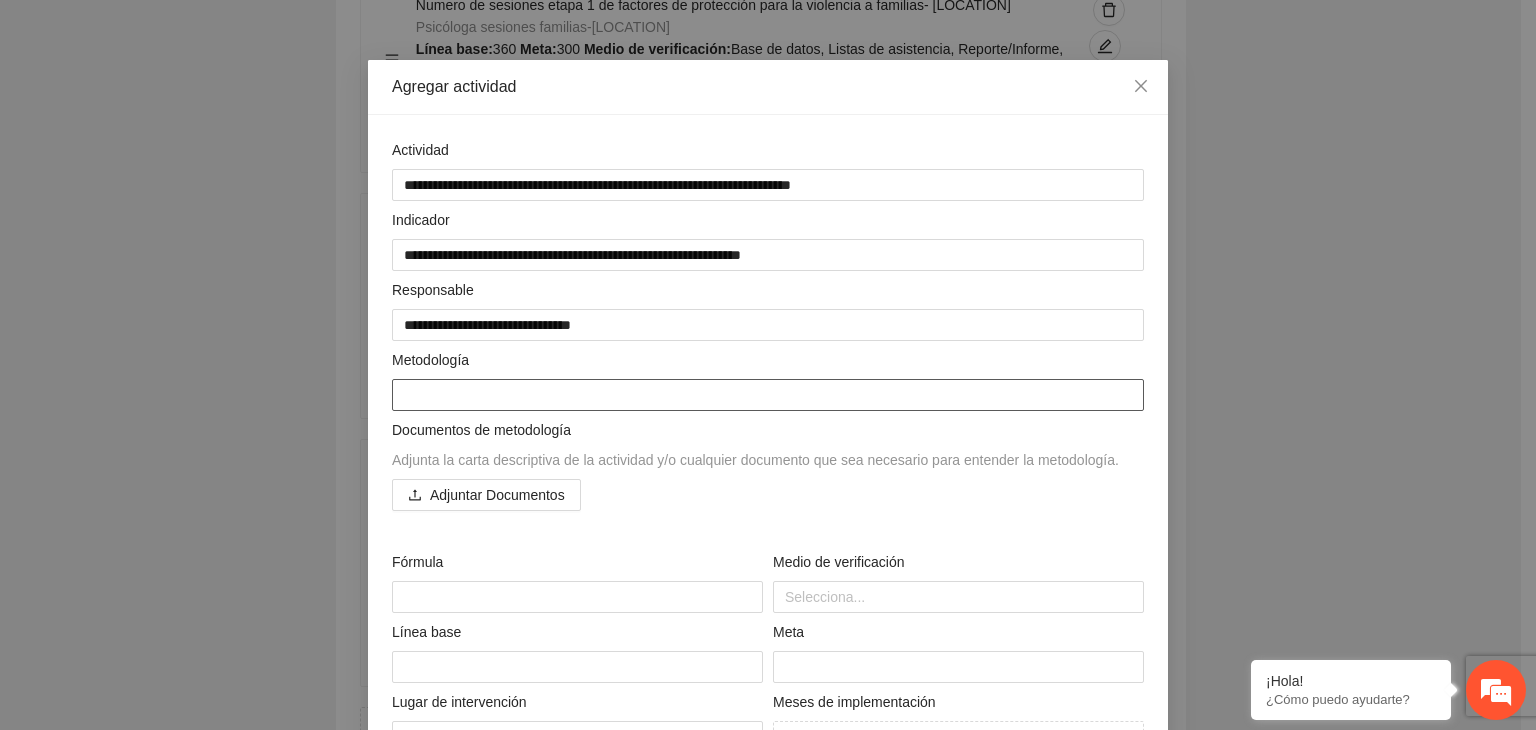 click at bounding box center (768, 395) 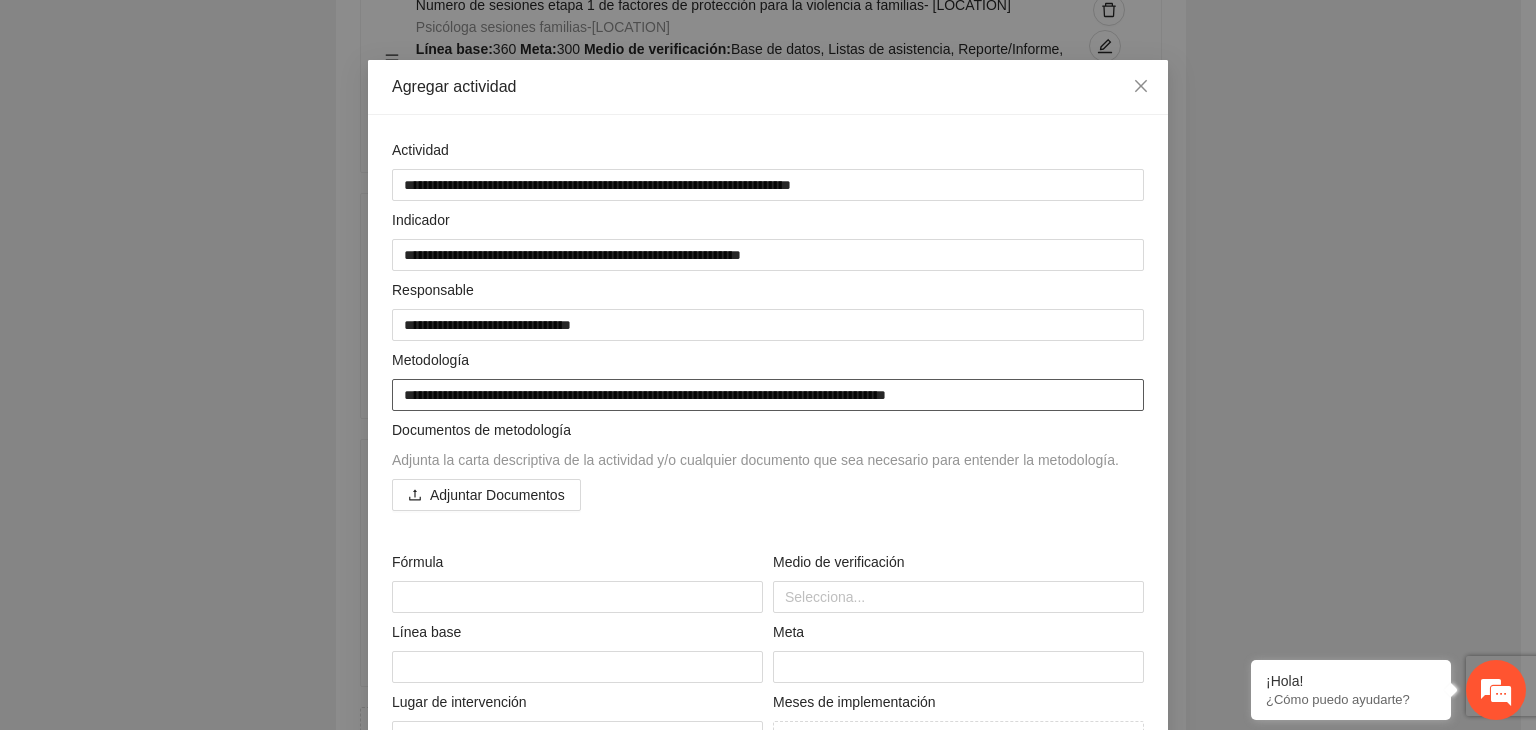 click on "**********" at bounding box center [768, 395] 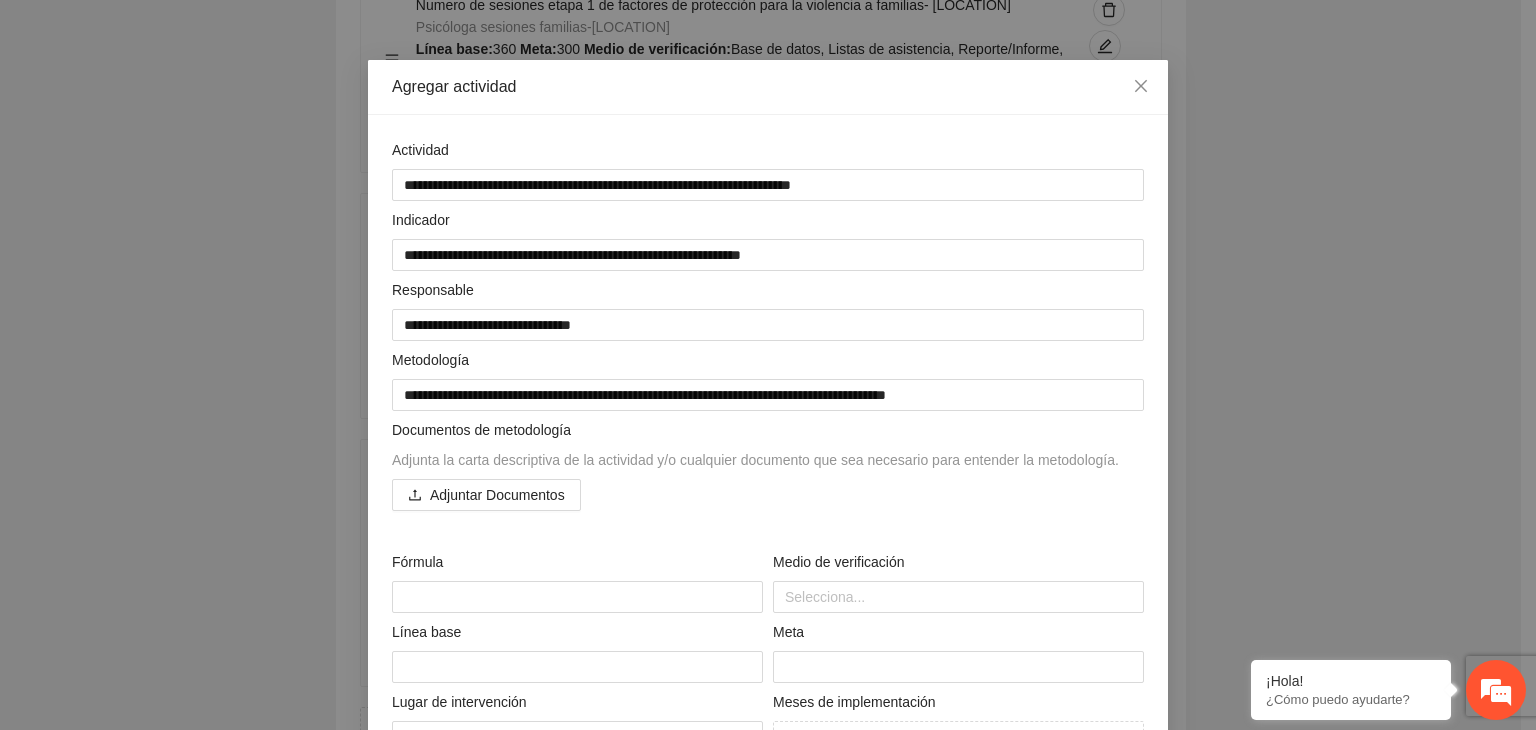 click on "**********" at bounding box center (768, 365) 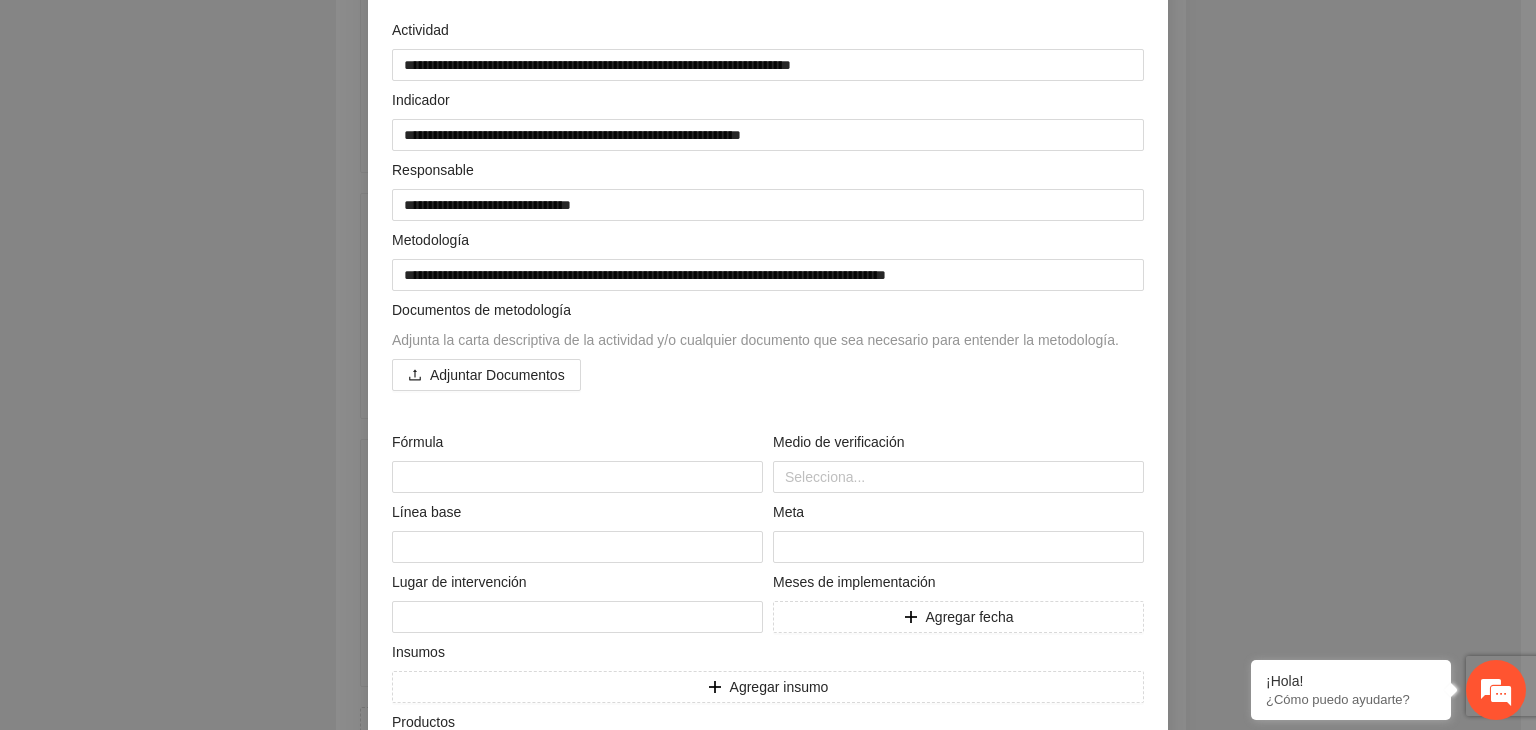 scroll, scrollTop: 200, scrollLeft: 0, axis: vertical 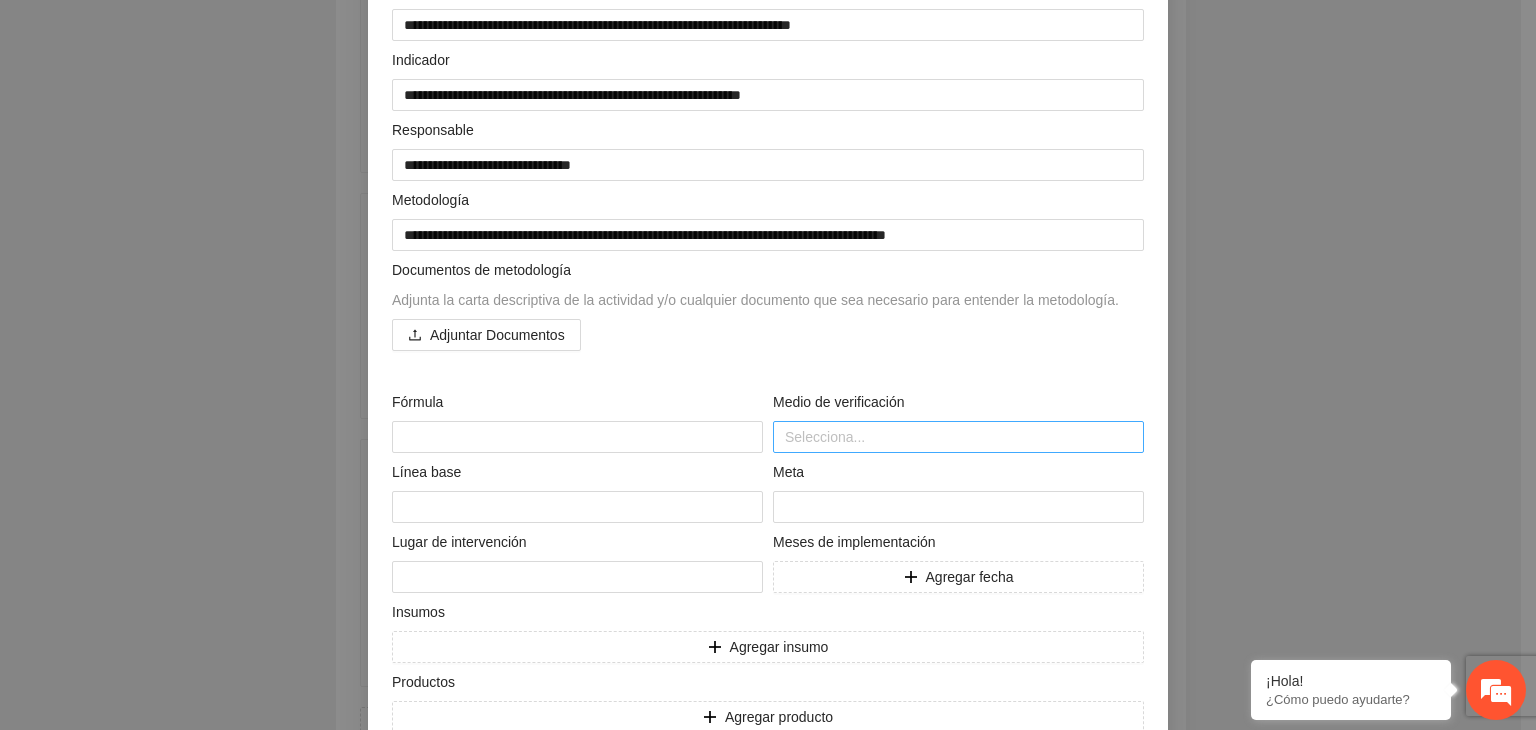click on "Selecciona..." at bounding box center [958, 437] 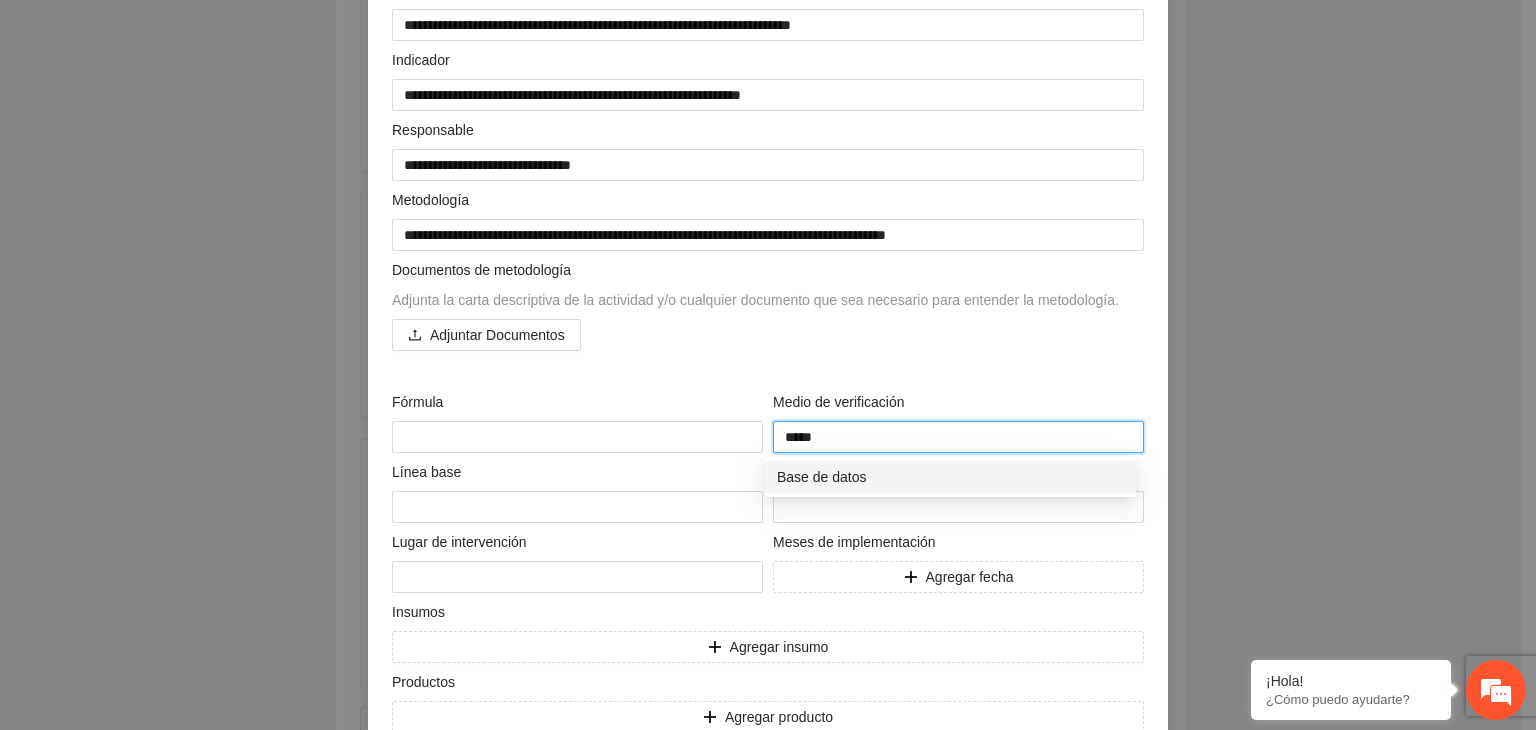 click on "Base de datos" at bounding box center [950, 477] 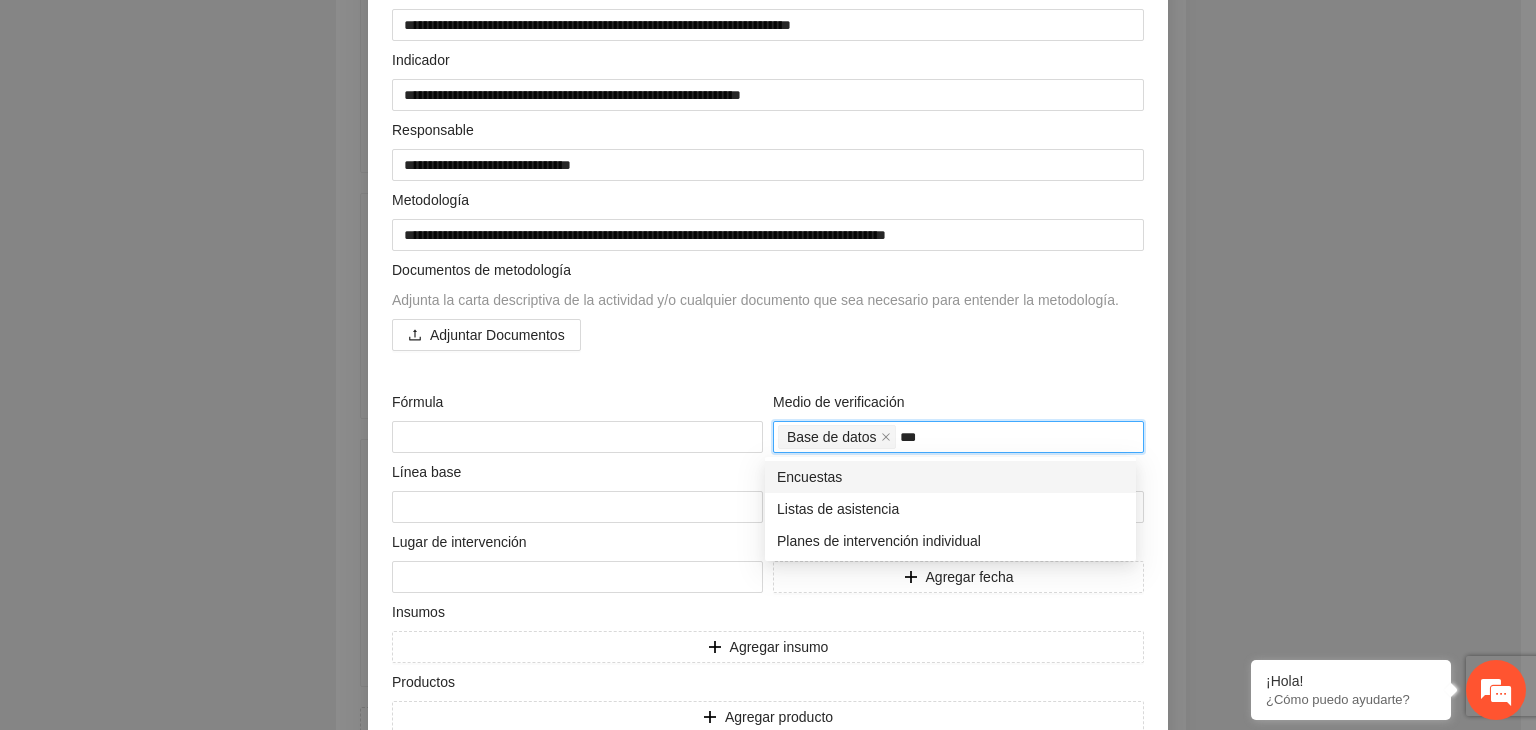 click on "Encuestas" at bounding box center [950, 477] 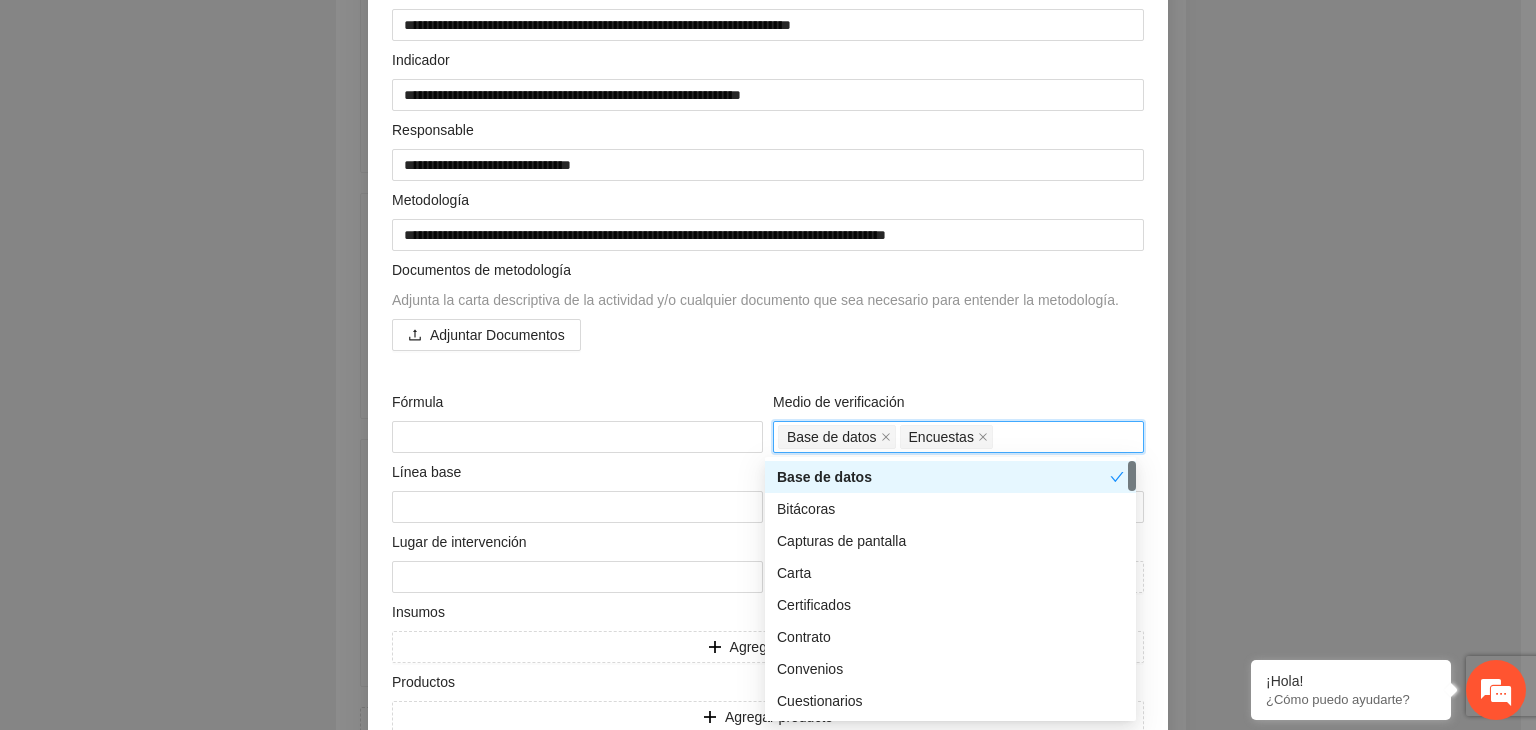 click on "**********" at bounding box center [768, 365] 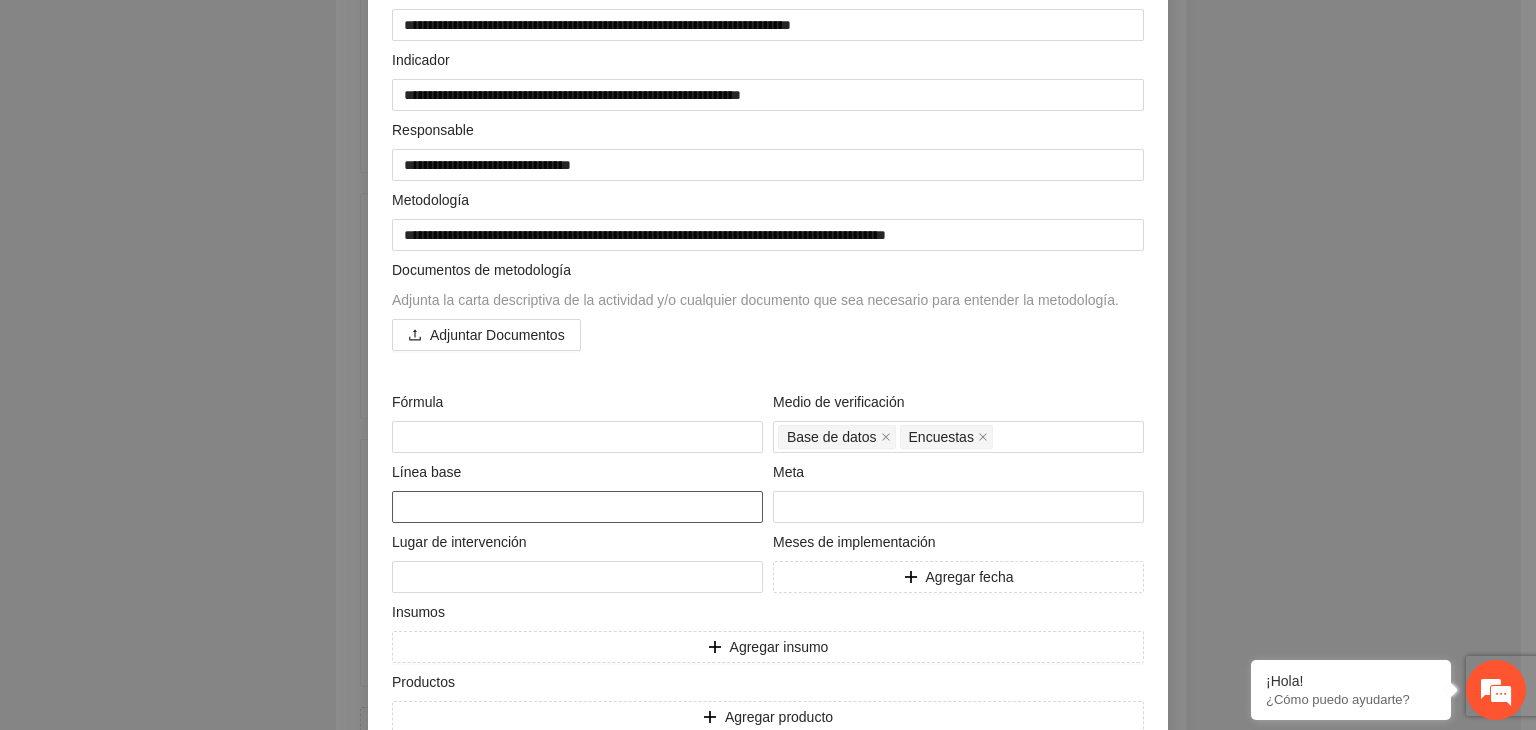 click at bounding box center (577, 507) 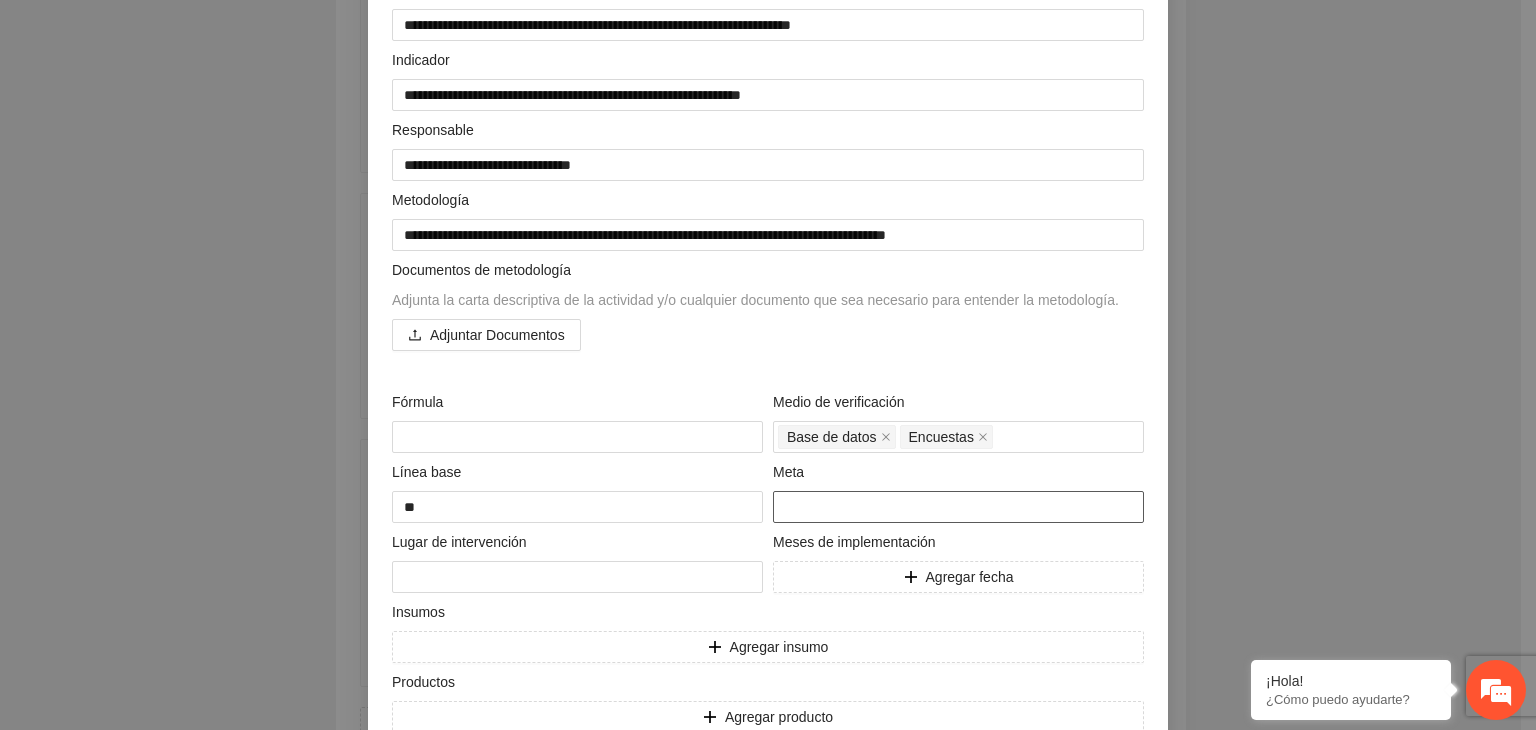 click at bounding box center (958, 507) 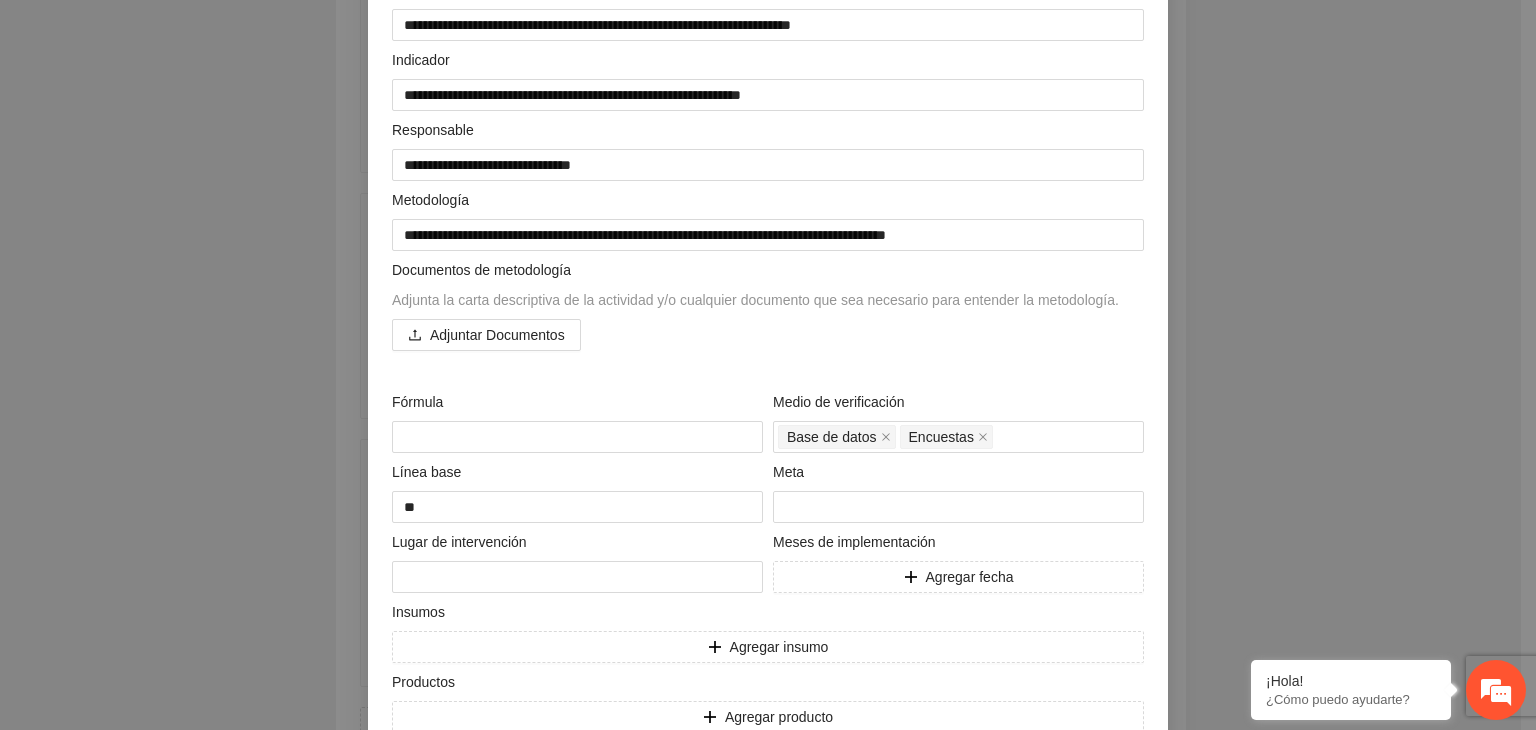click on "**********" at bounding box center (768, 365) 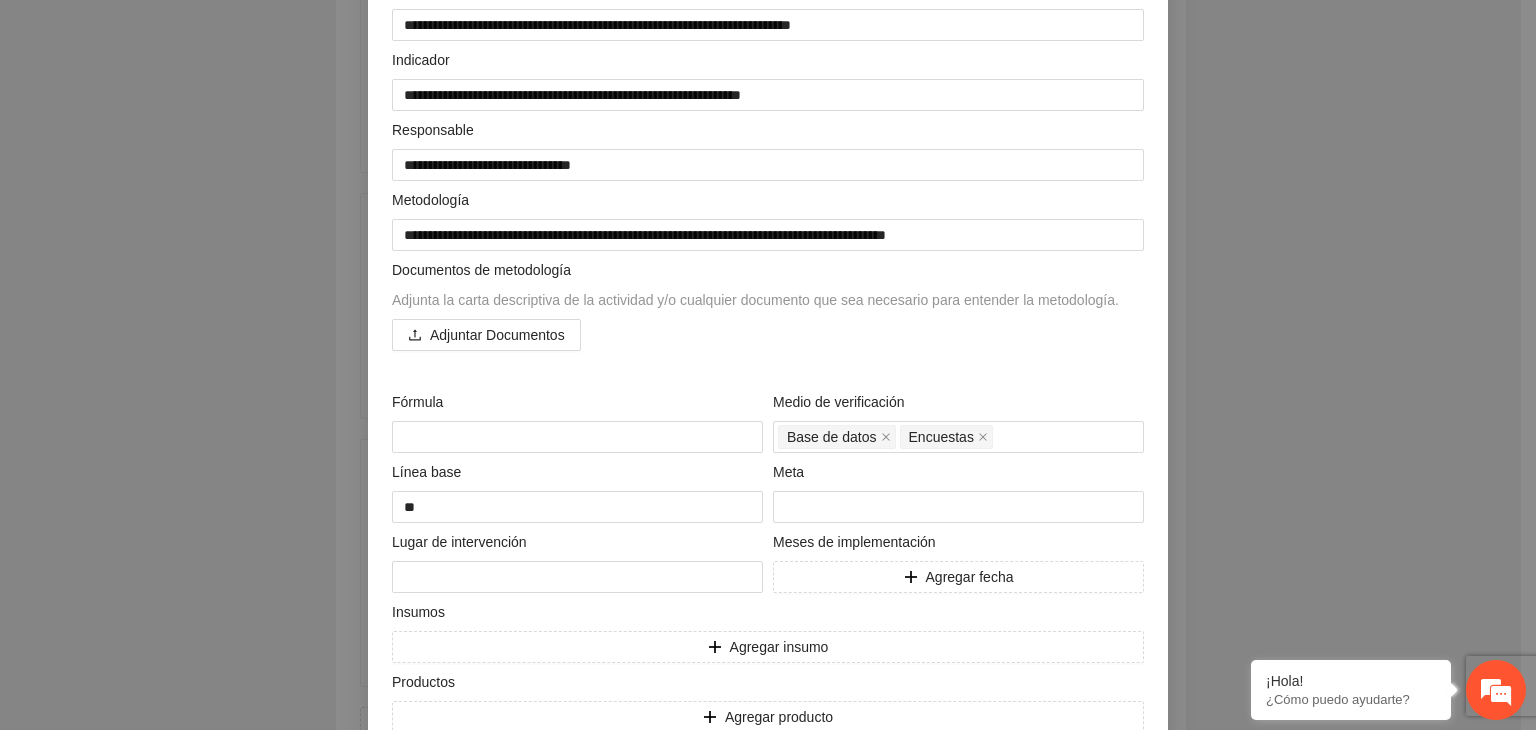 click on "Medio de verificación" at bounding box center (958, 406) 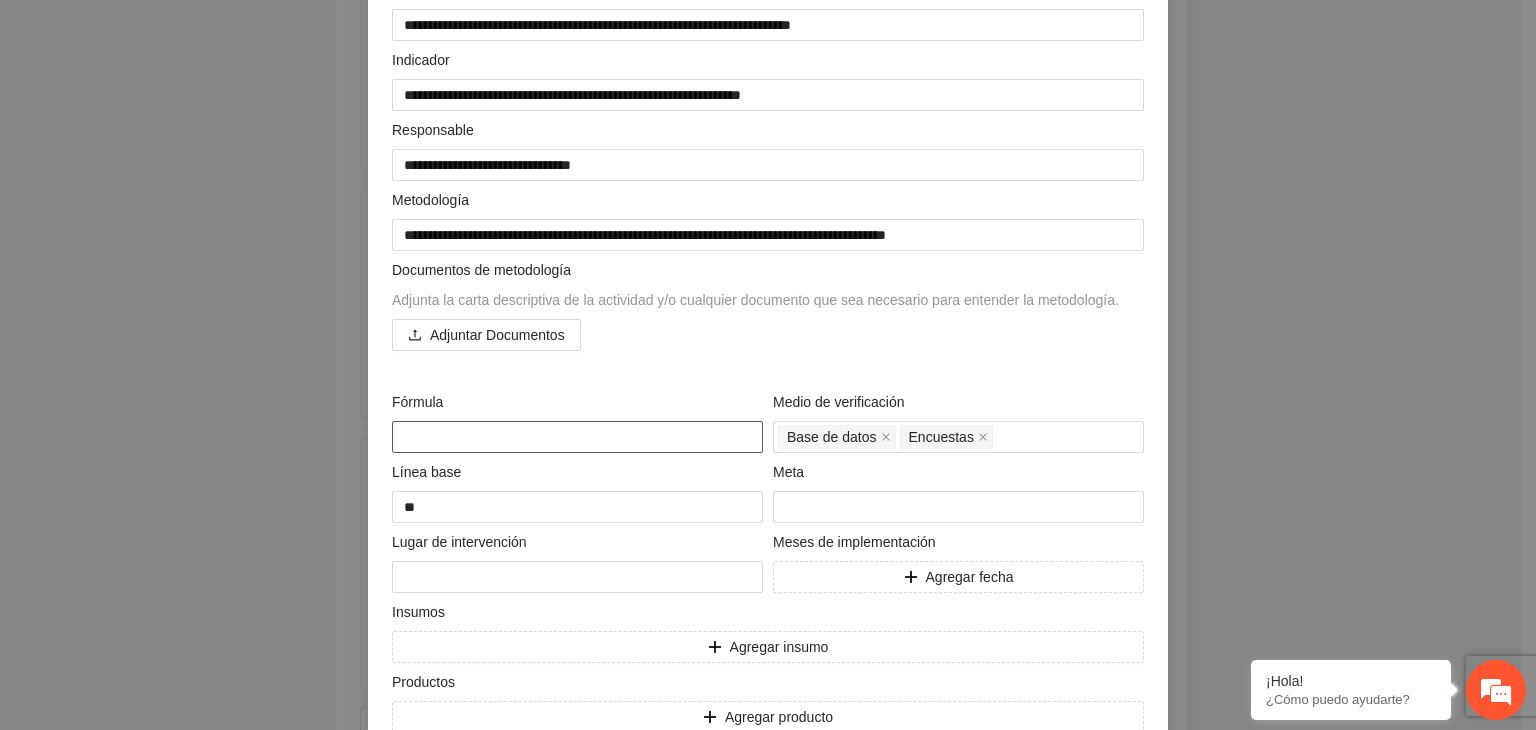 scroll, scrollTop: 304, scrollLeft: 0, axis: vertical 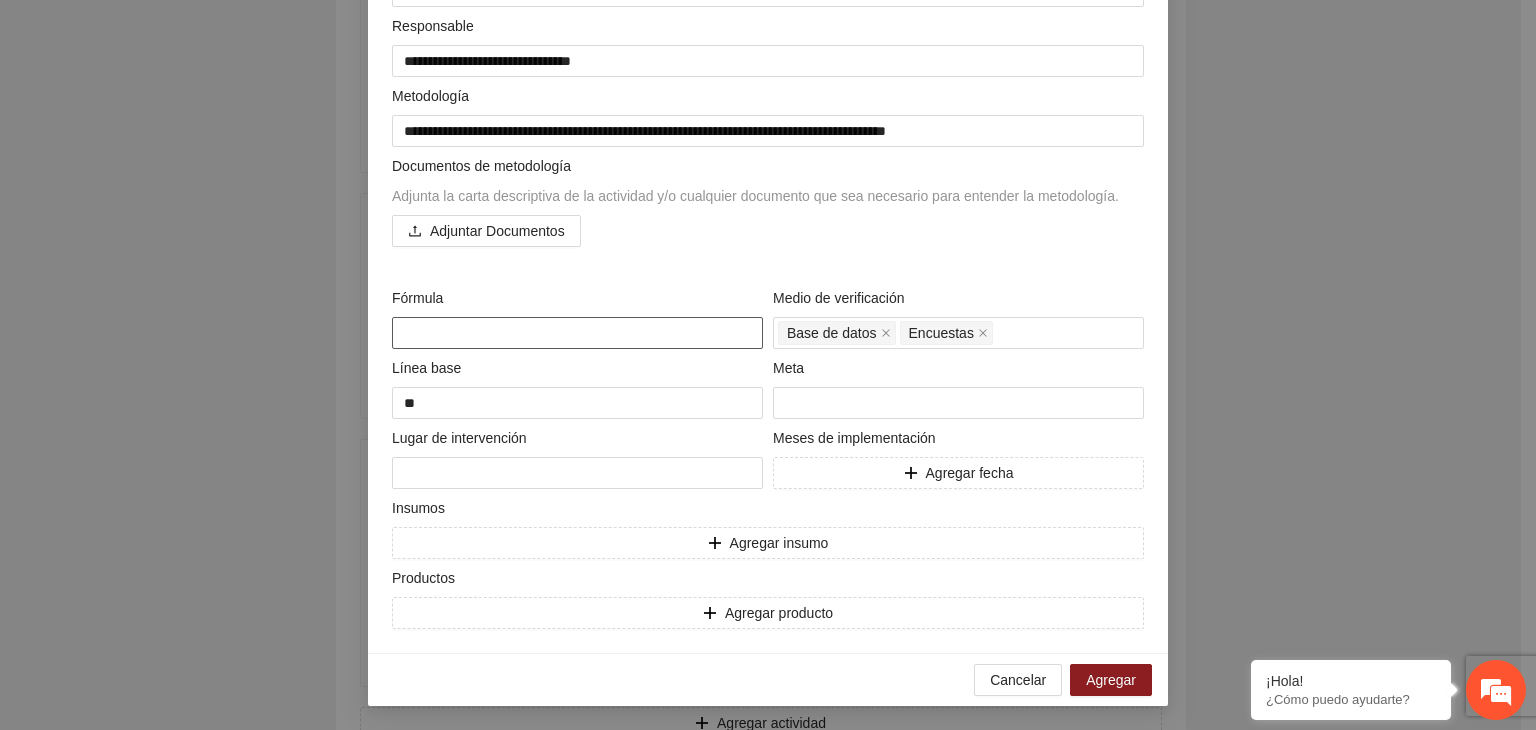click at bounding box center (577, 333) 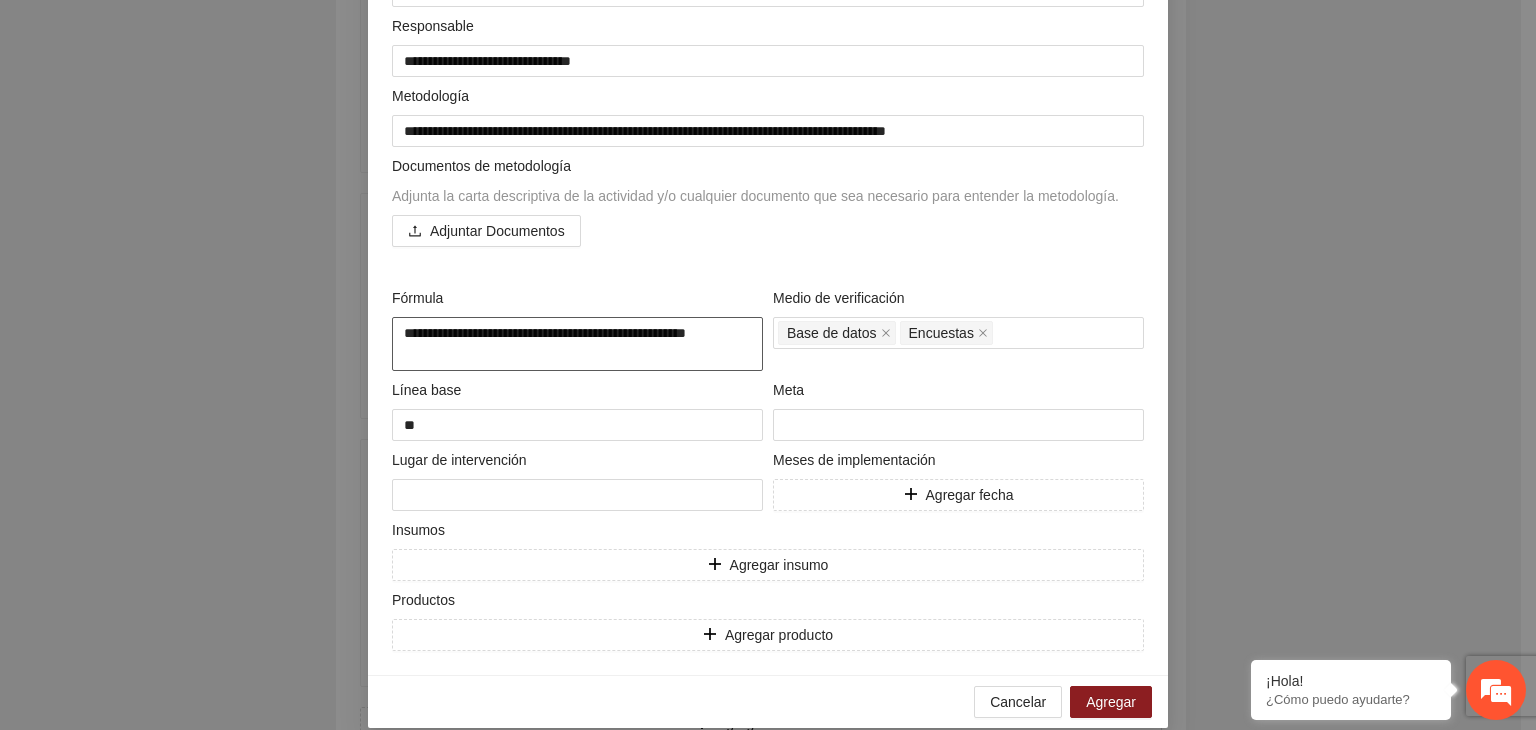 click on "**********" at bounding box center (577, 344) 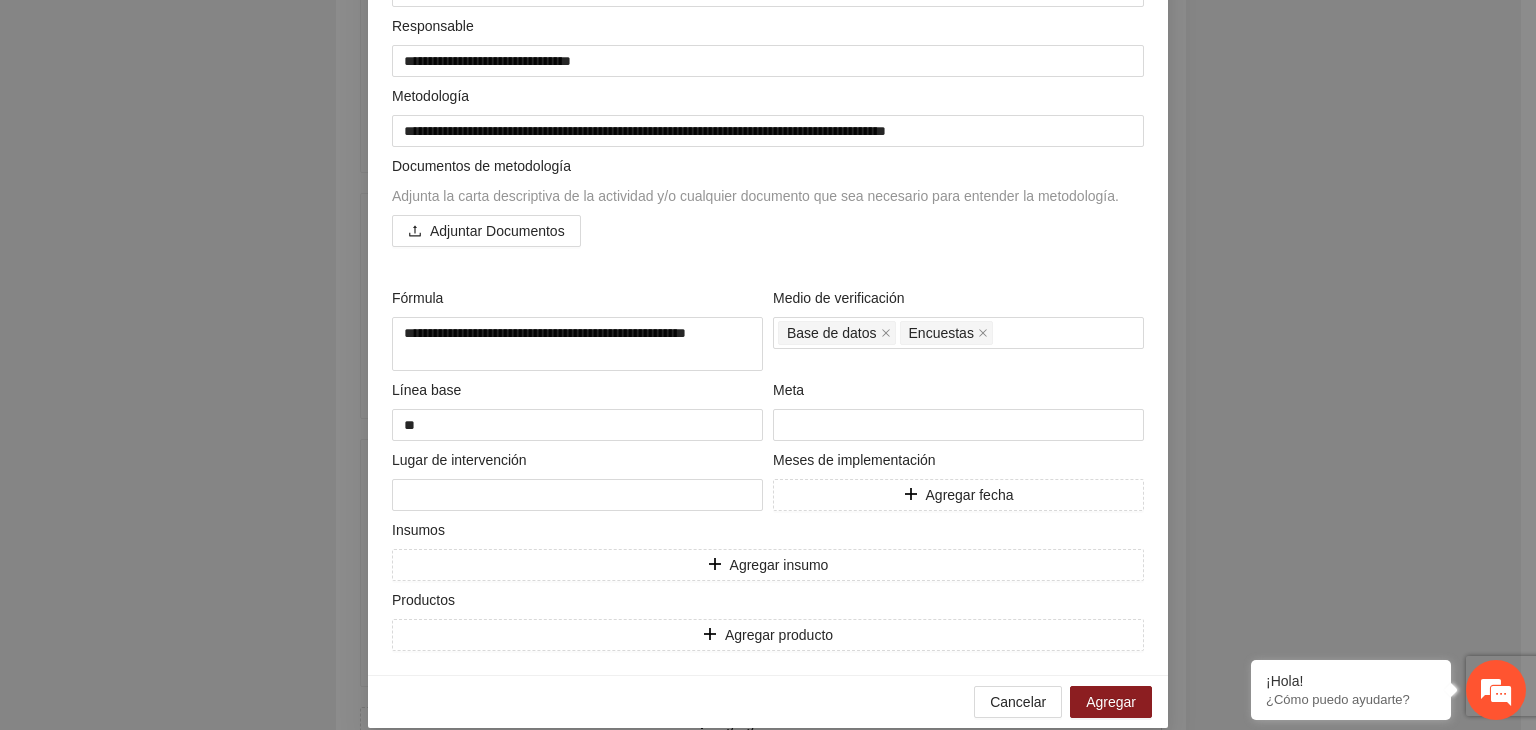 click on "**********" at bounding box center (768, 365) 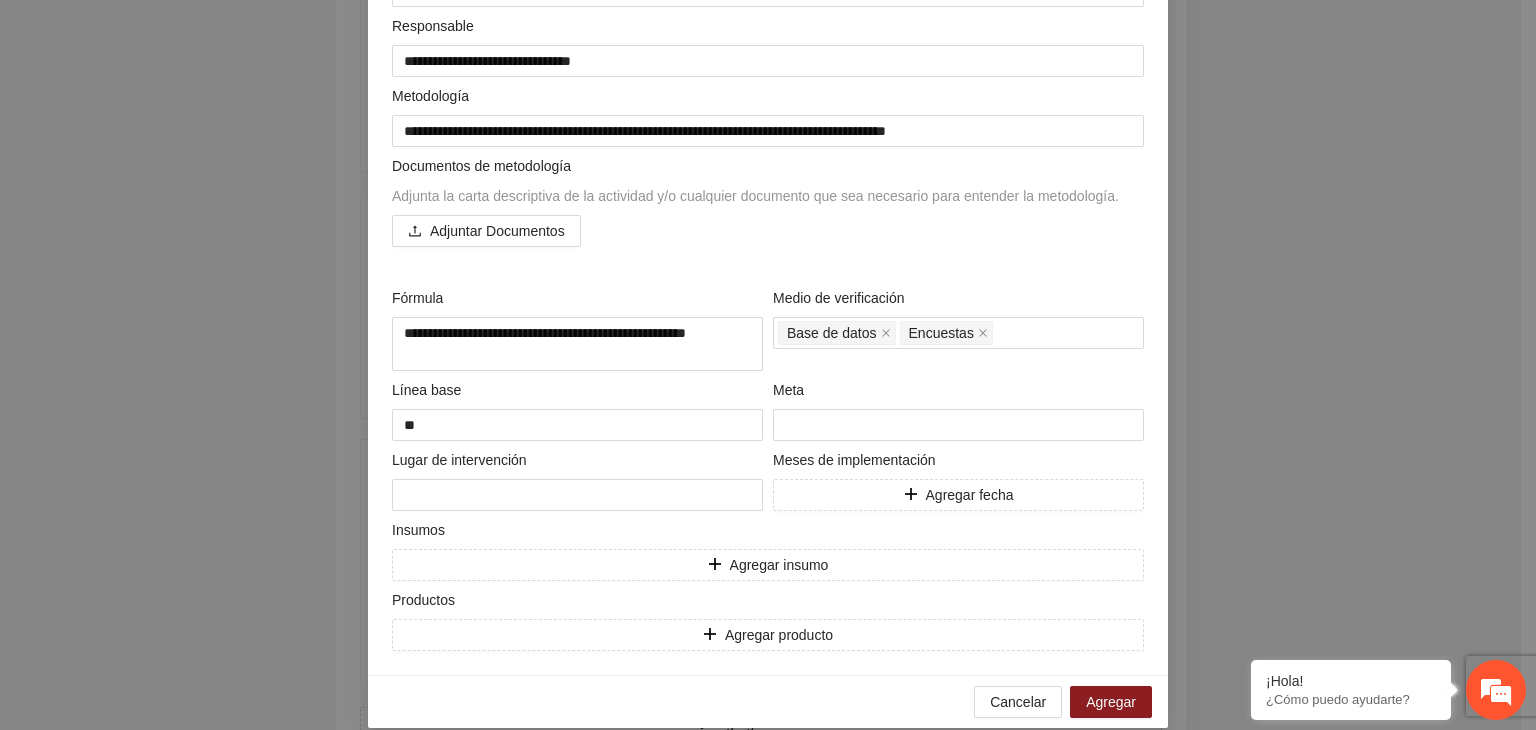 click on "**********" at bounding box center [768, 365] 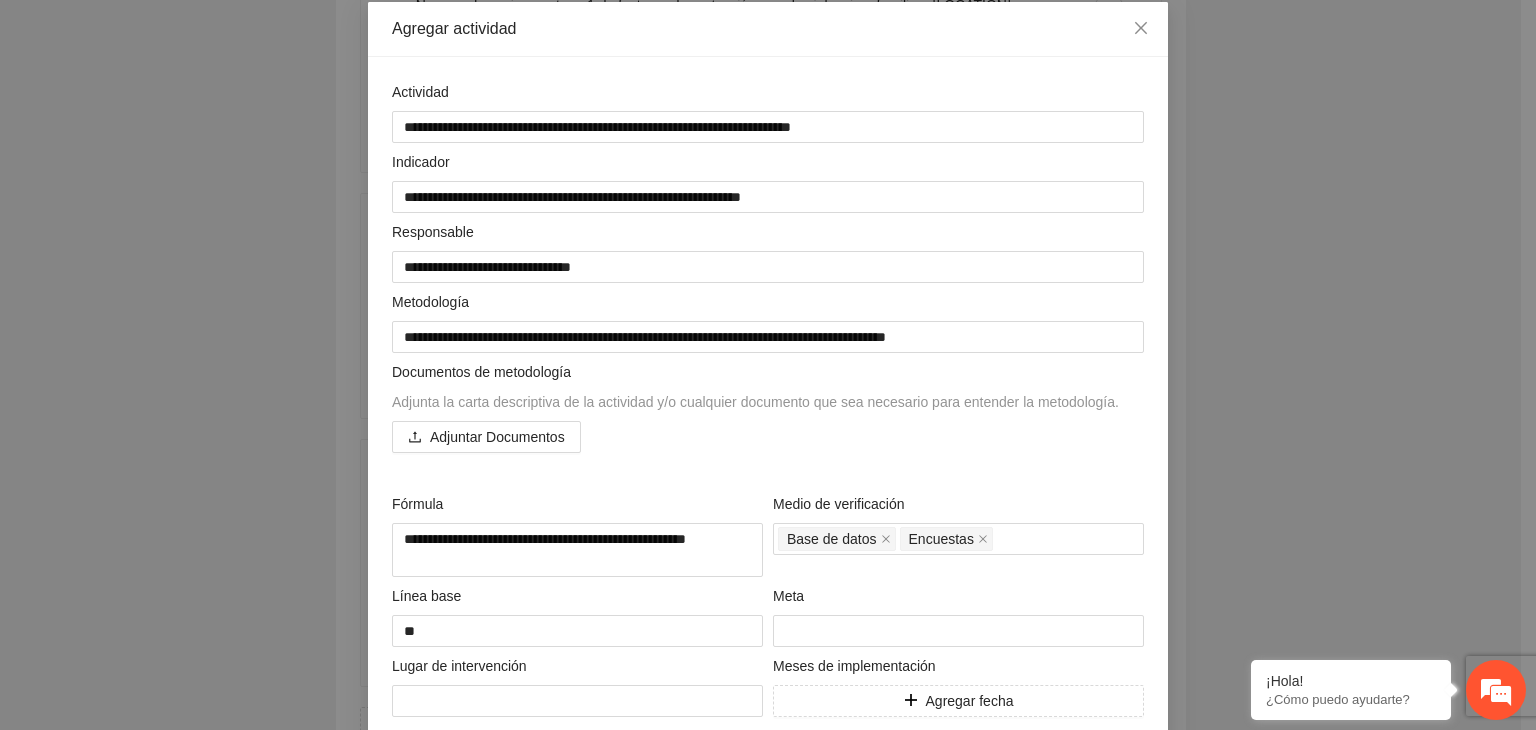 scroll, scrollTop: 104, scrollLeft: 0, axis: vertical 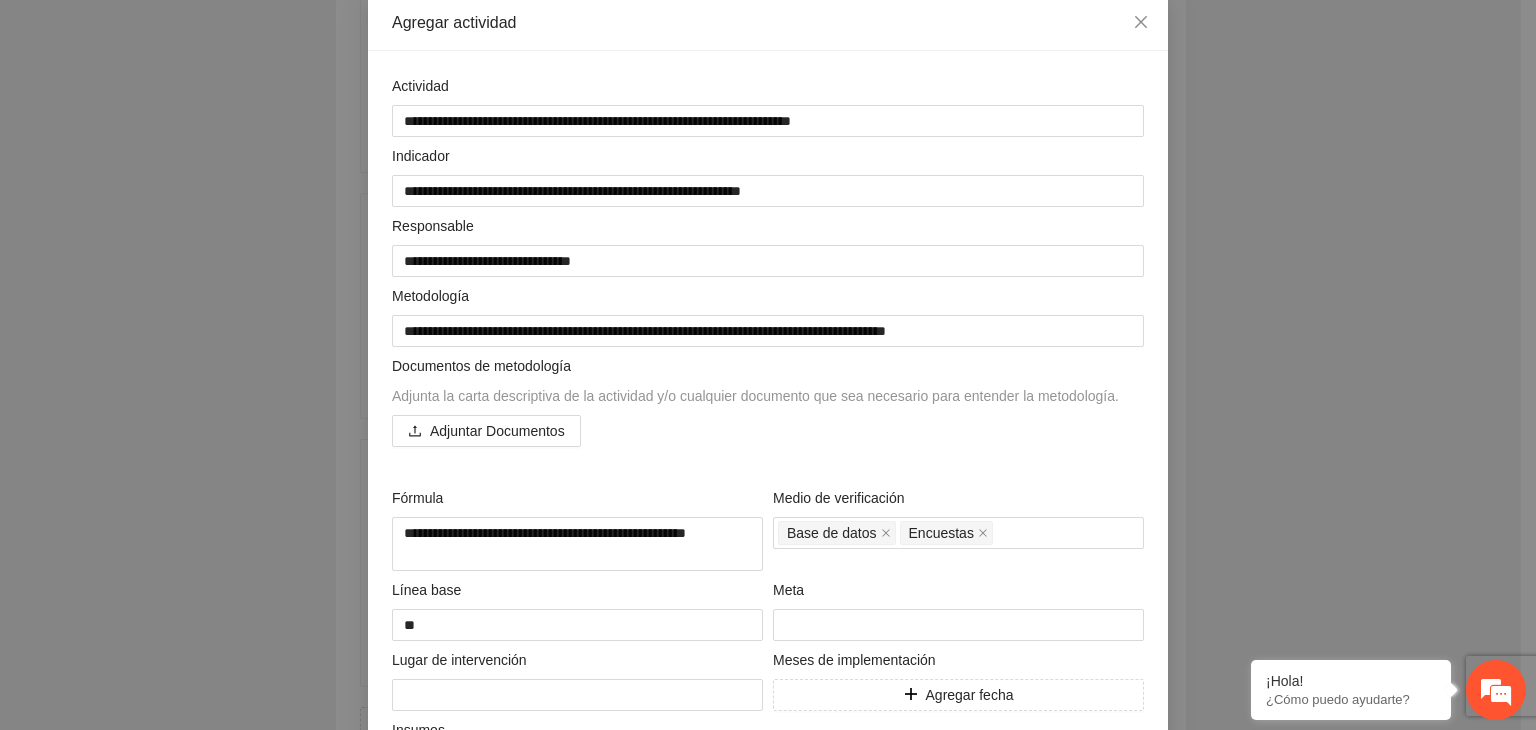 click on "**********" at bounding box center (768, 365) 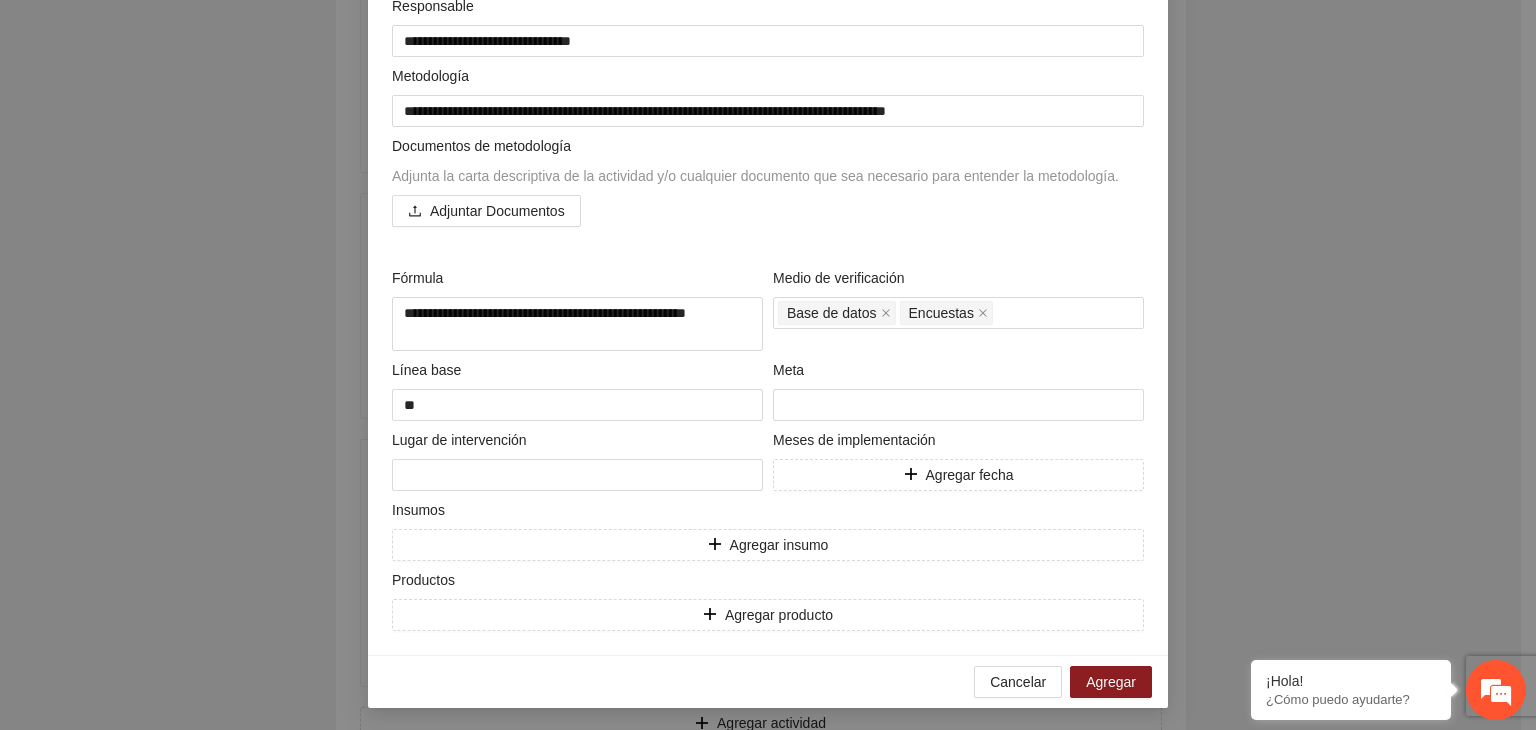 scroll, scrollTop: 325, scrollLeft: 0, axis: vertical 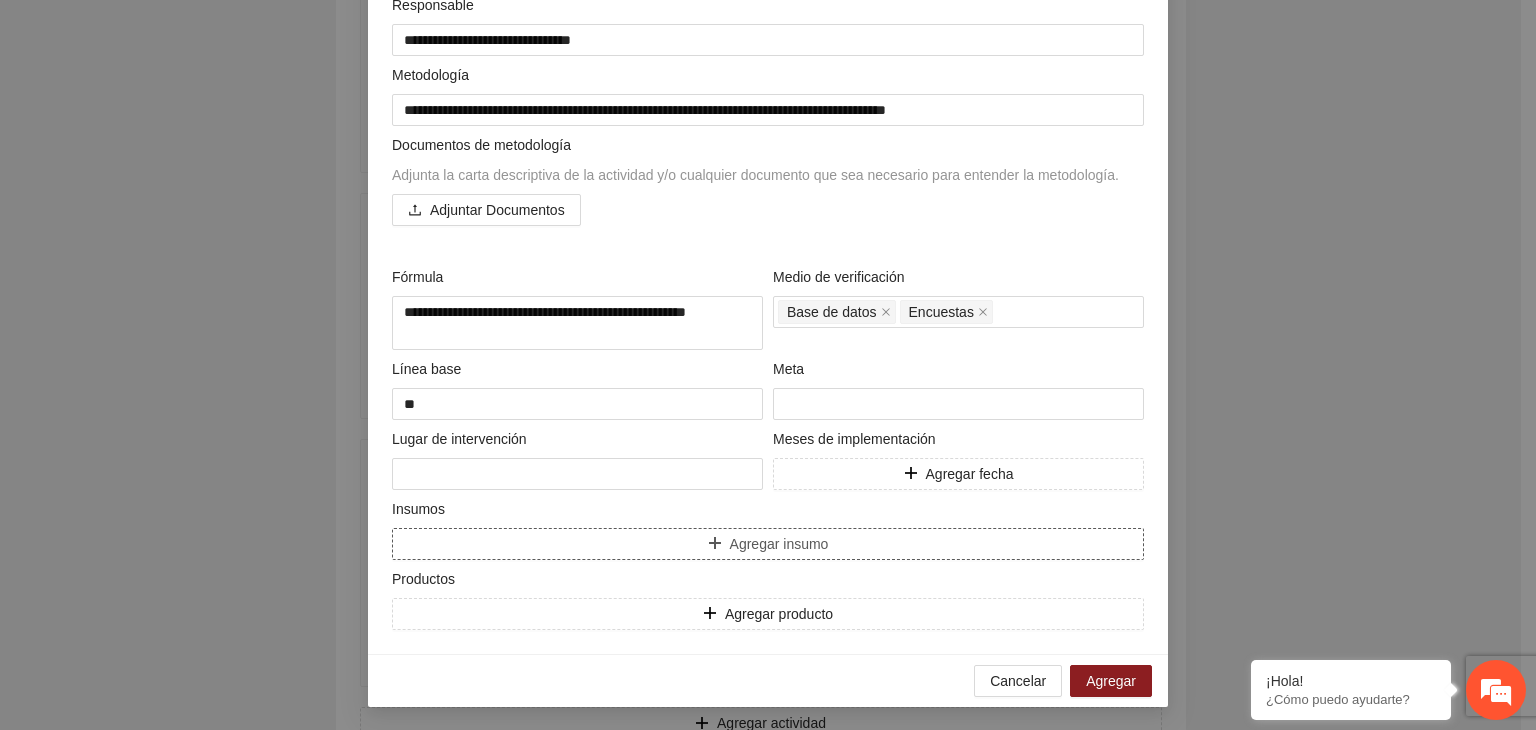 click on "Agregar insumo" at bounding box center (768, 544) 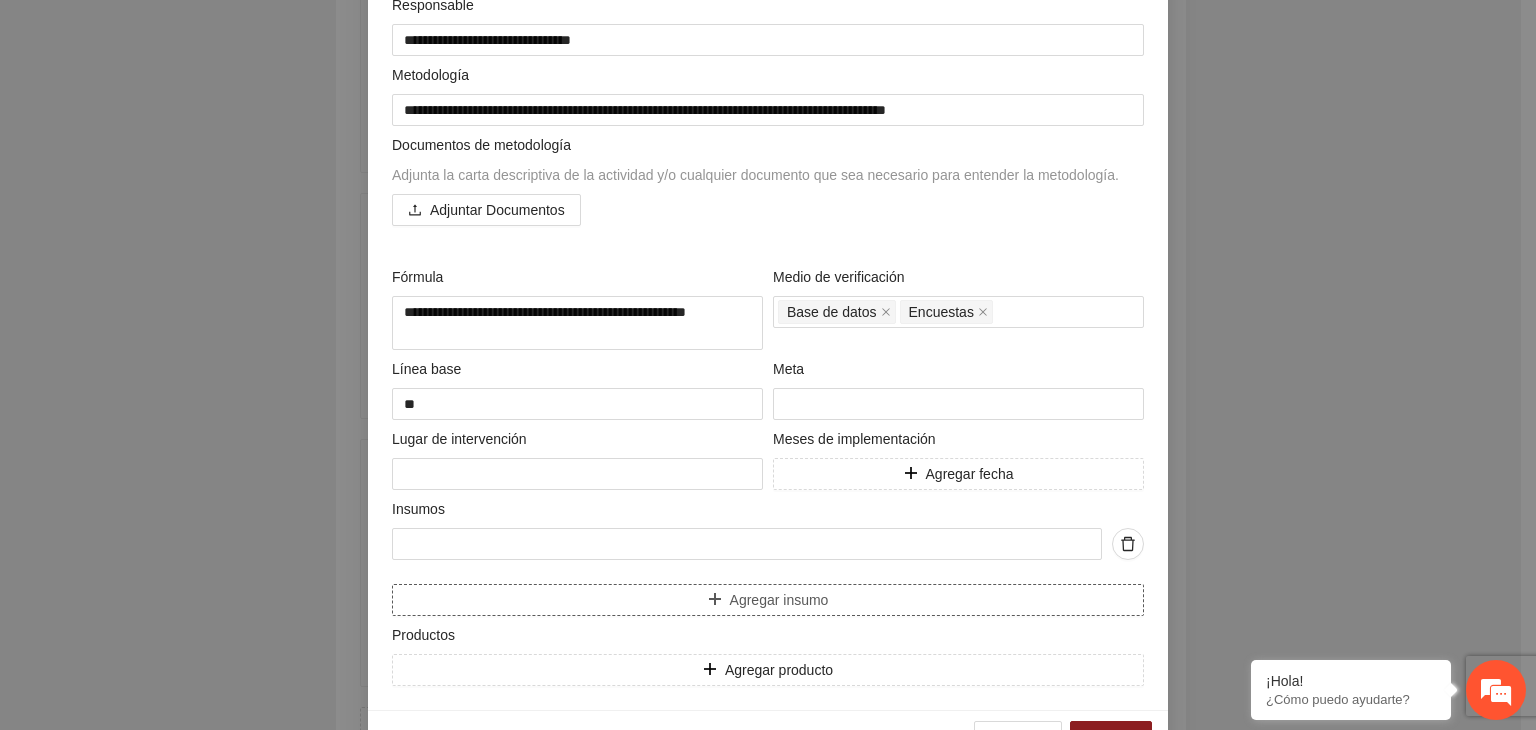 click at bounding box center [747, 544] 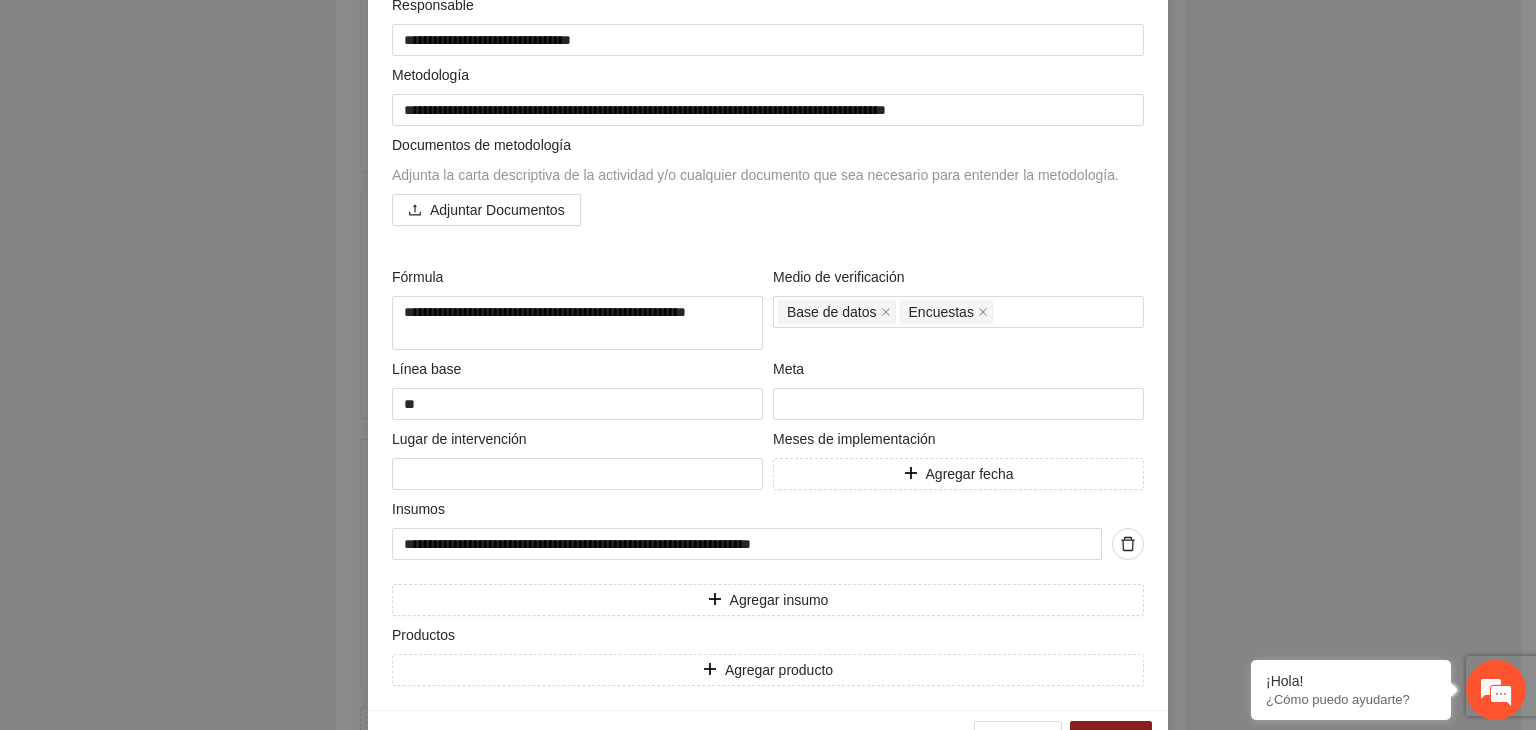 click on "**********" at bounding box center [768, 365] 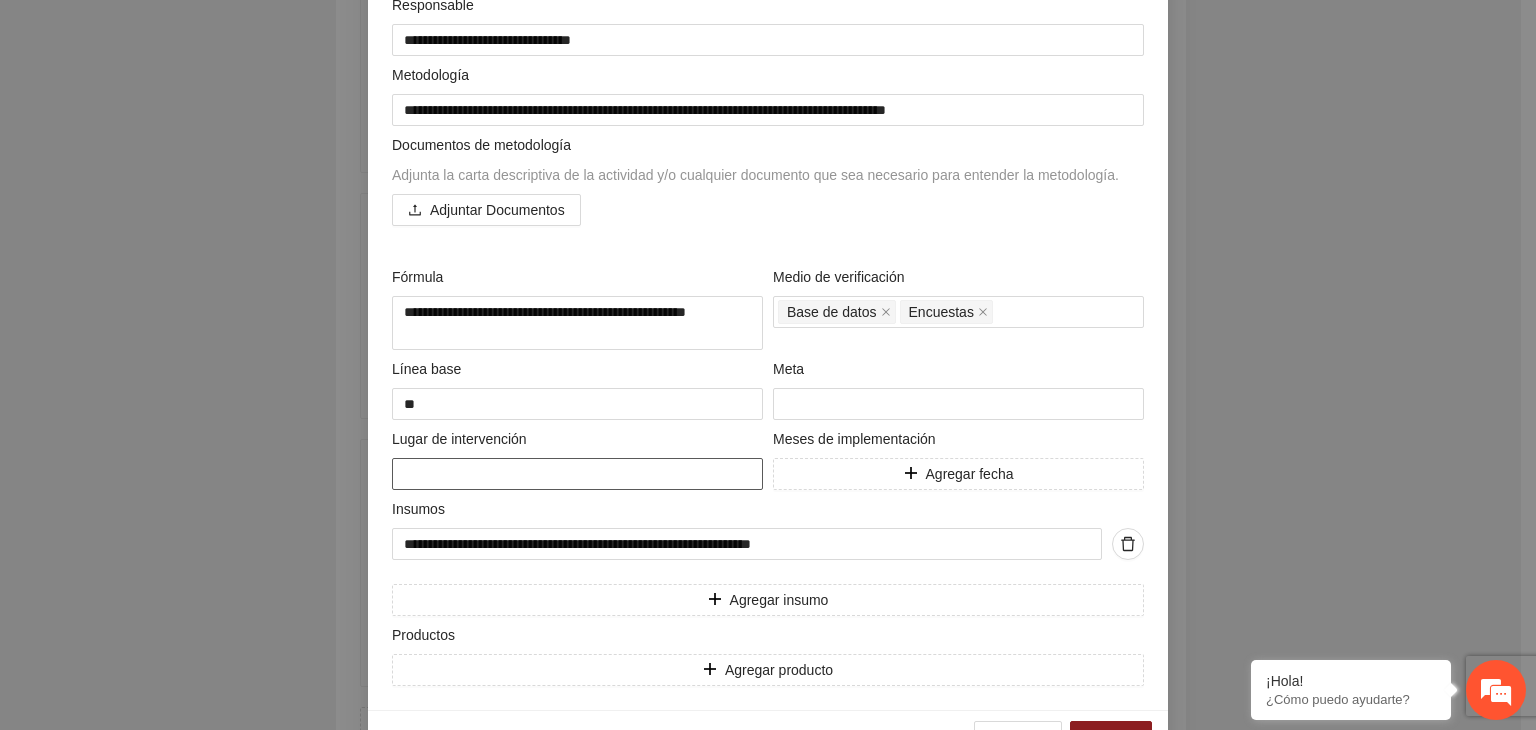 click at bounding box center [577, 474] 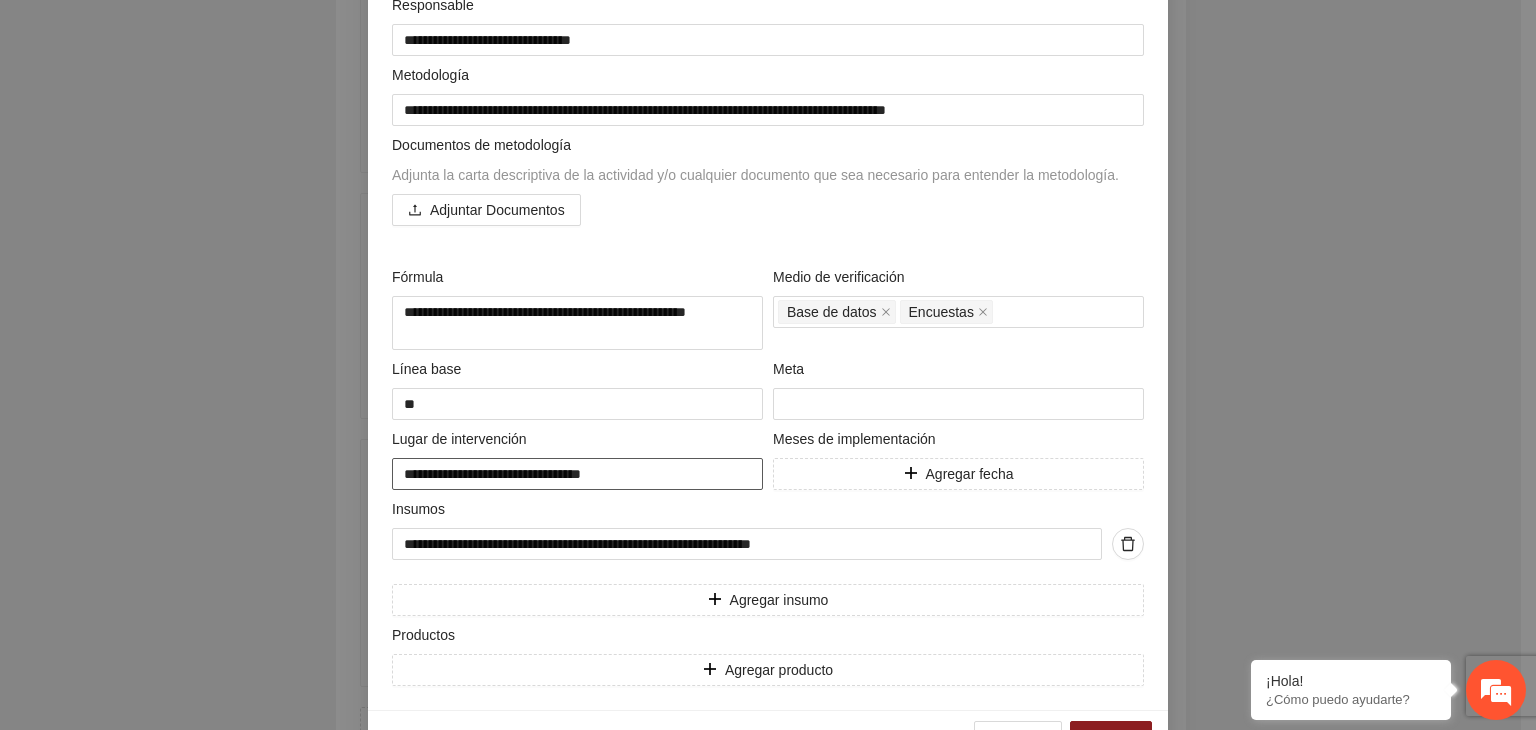 click on "**********" at bounding box center (577, 474) 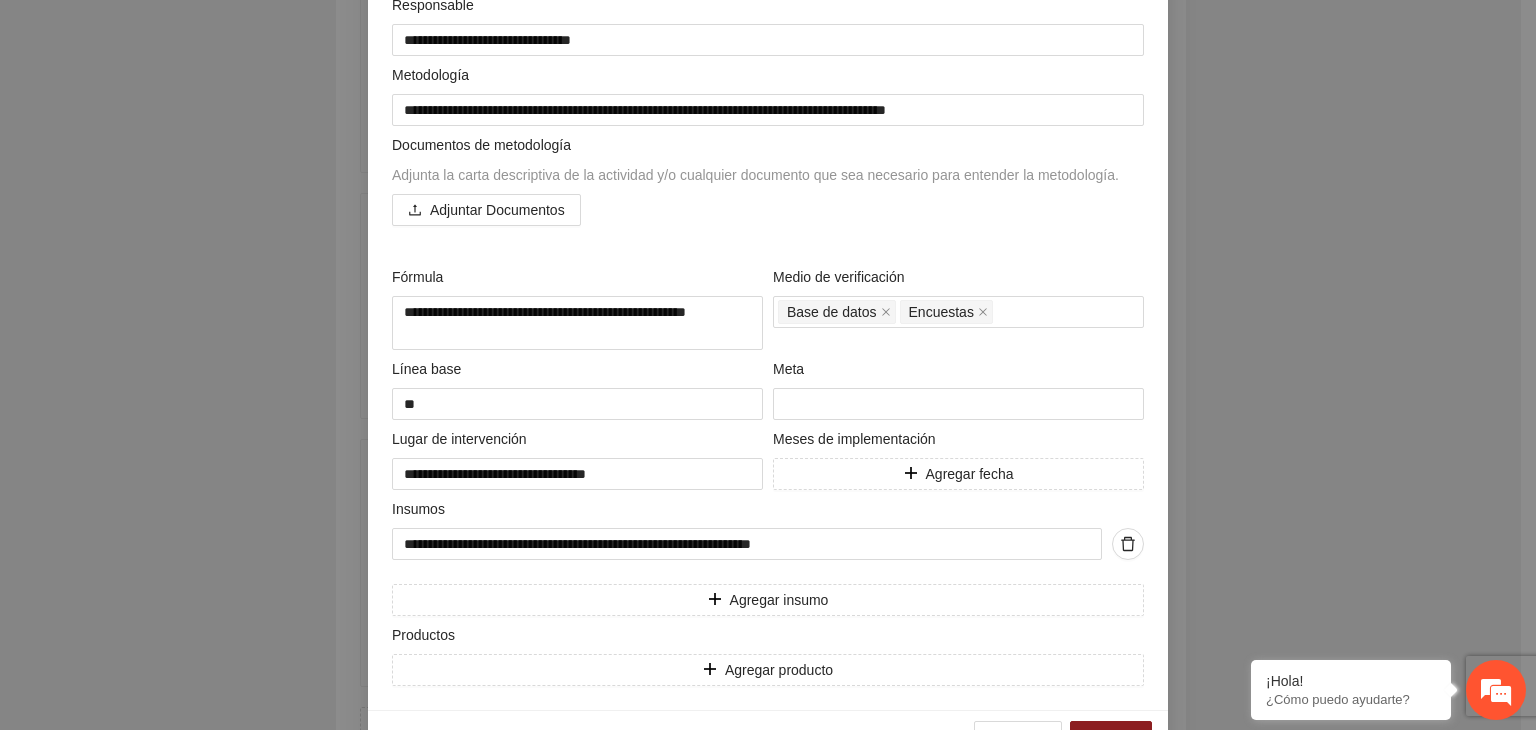 click on "**********" at bounding box center (768, 365) 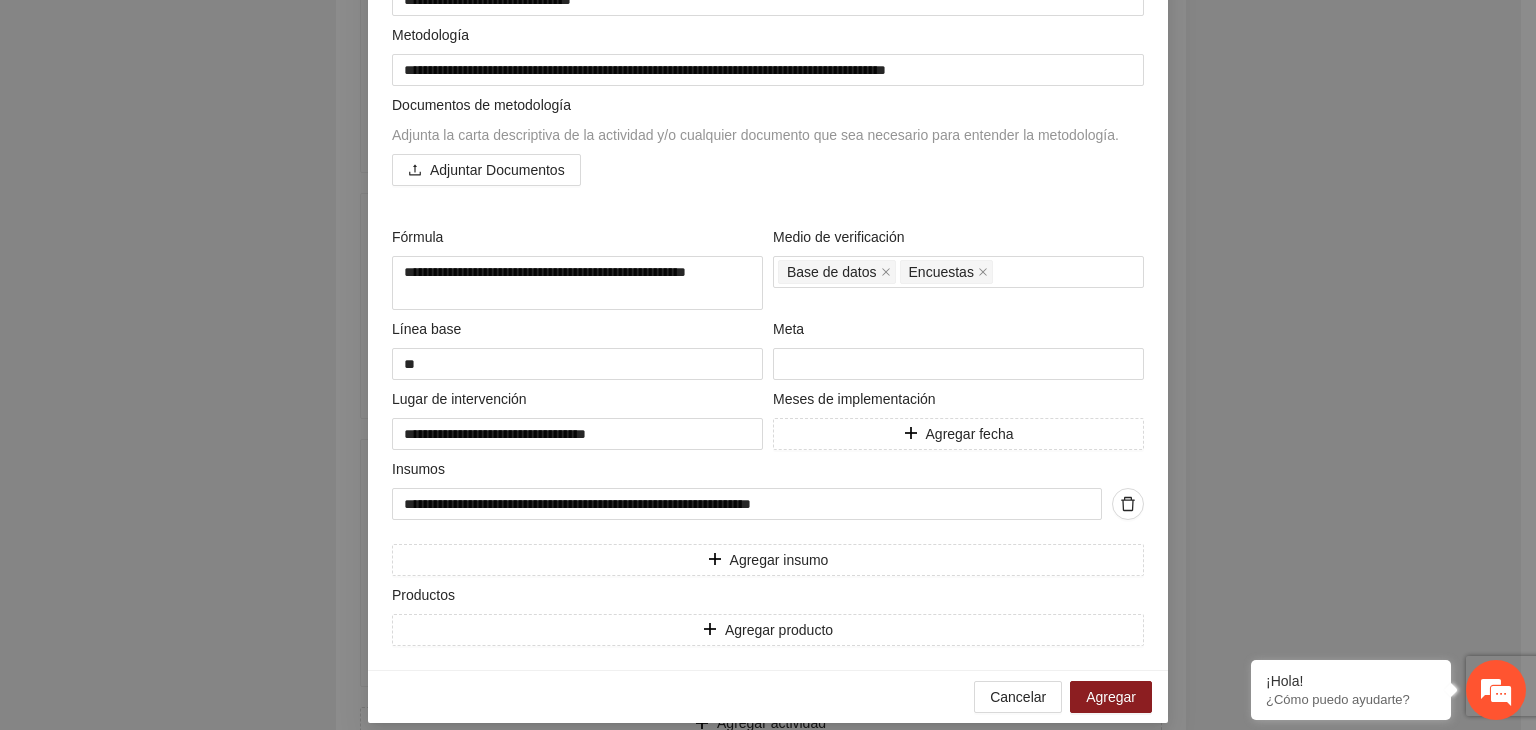 scroll, scrollTop: 381, scrollLeft: 0, axis: vertical 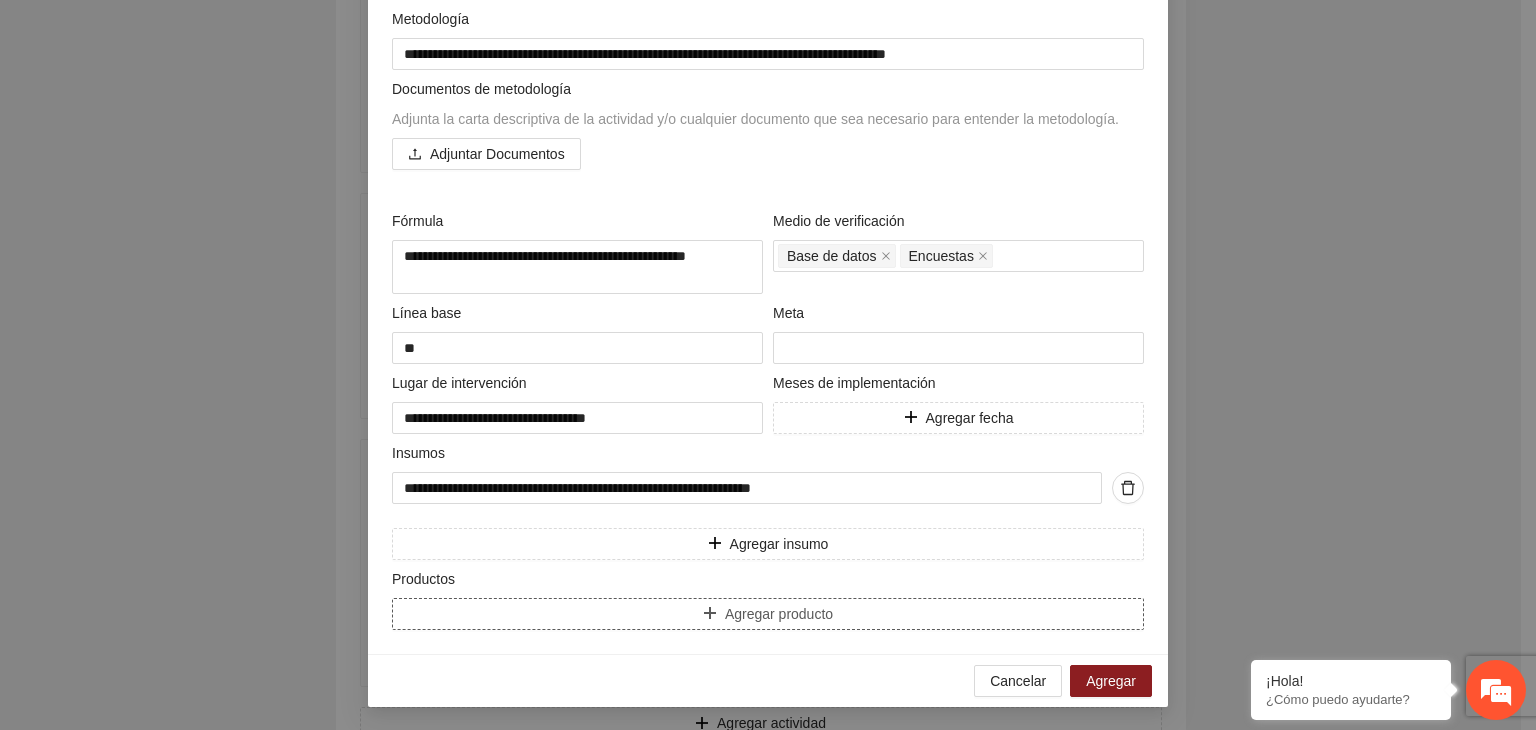 click on "Agregar producto" at bounding box center [768, 614] 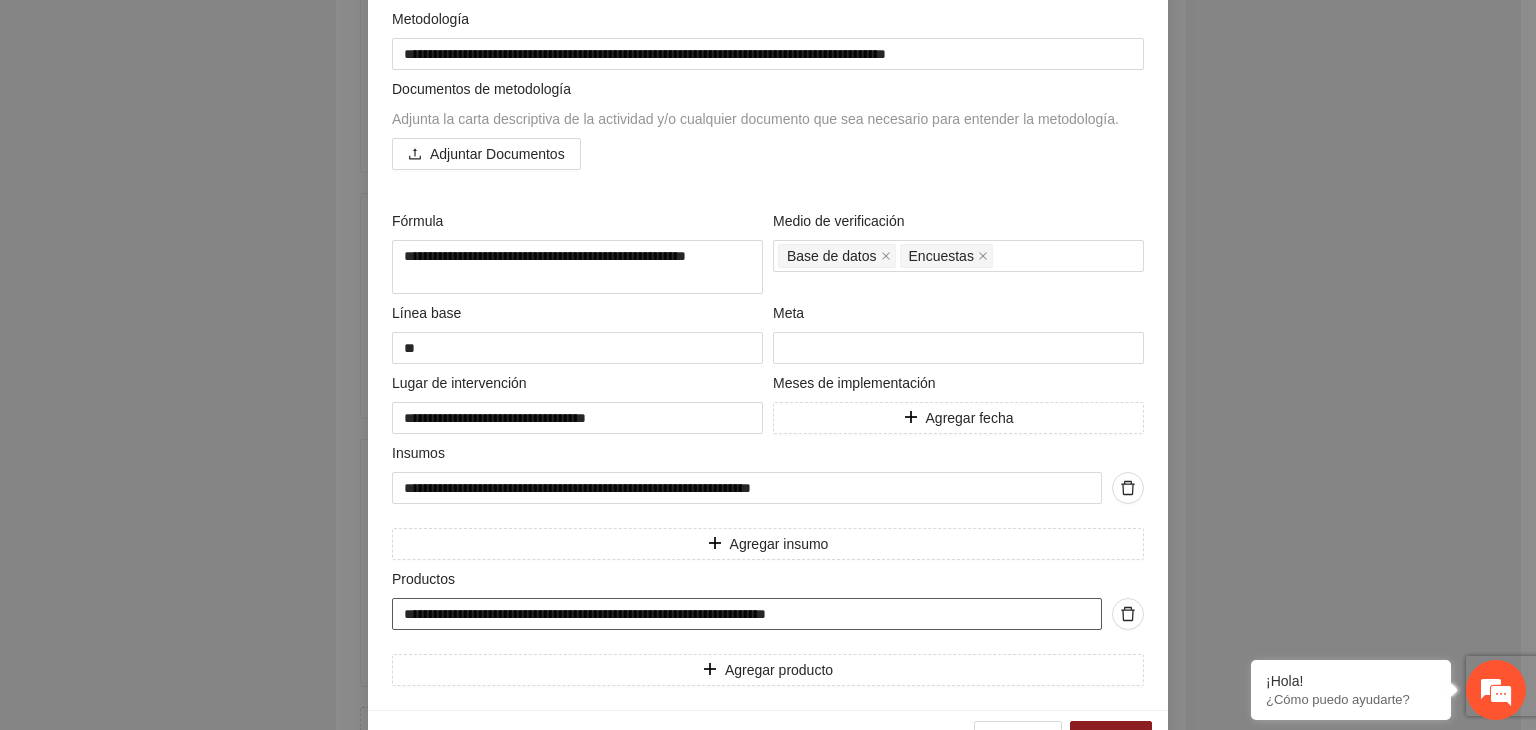 click on "**********" at bounding box center [747, 614] 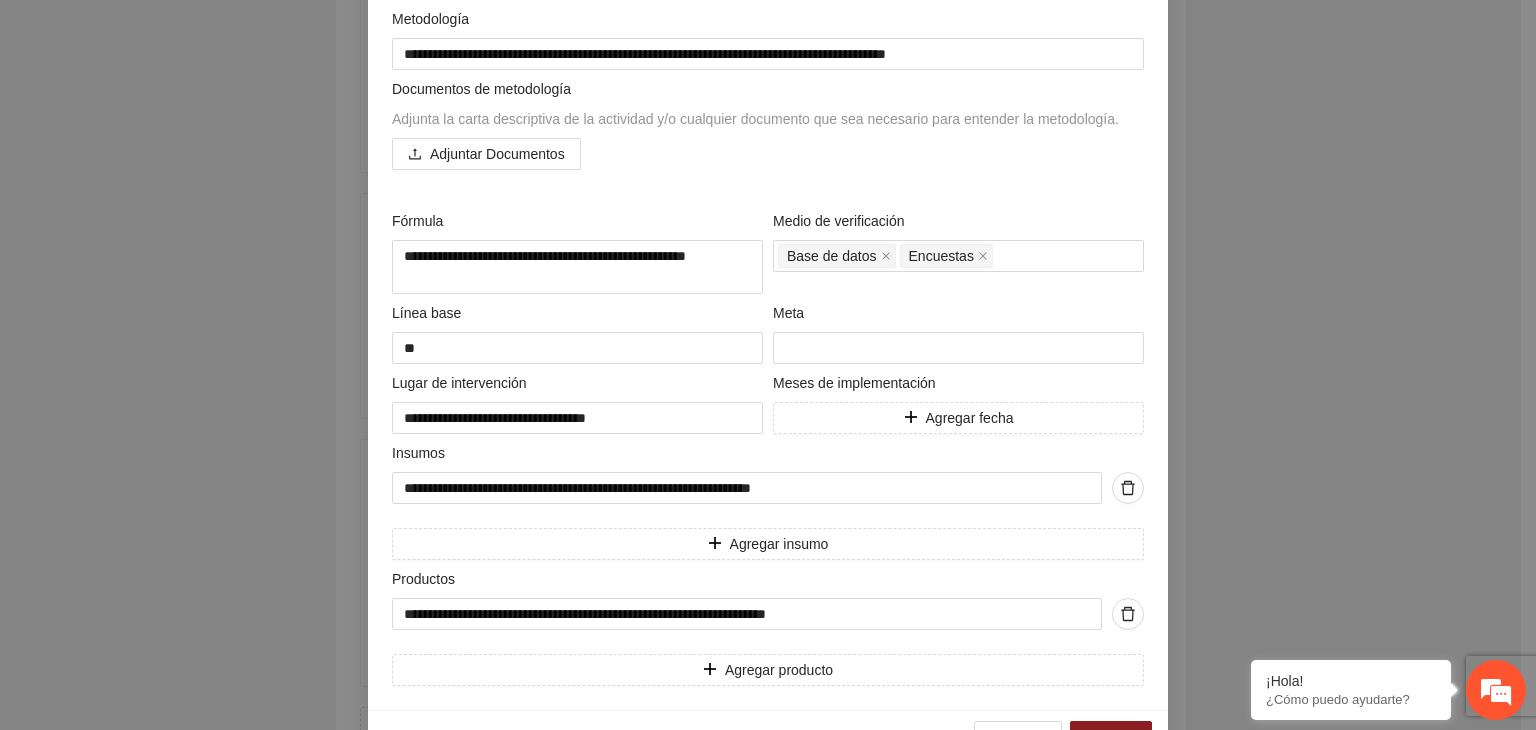 click on "**********" at bounding box center (768, 365) 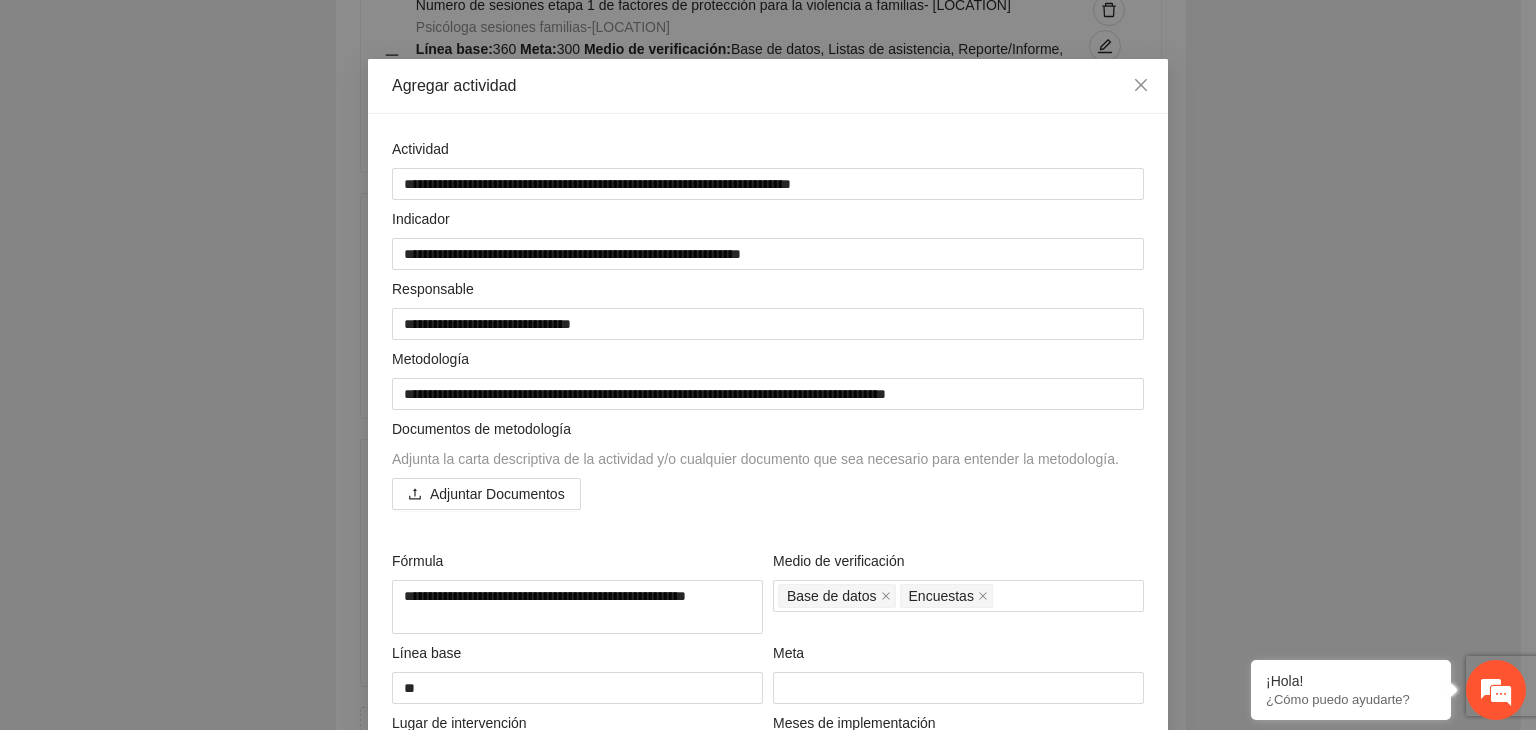 scroll, scrollTop: 0, scrollLeft: 0, axis: both 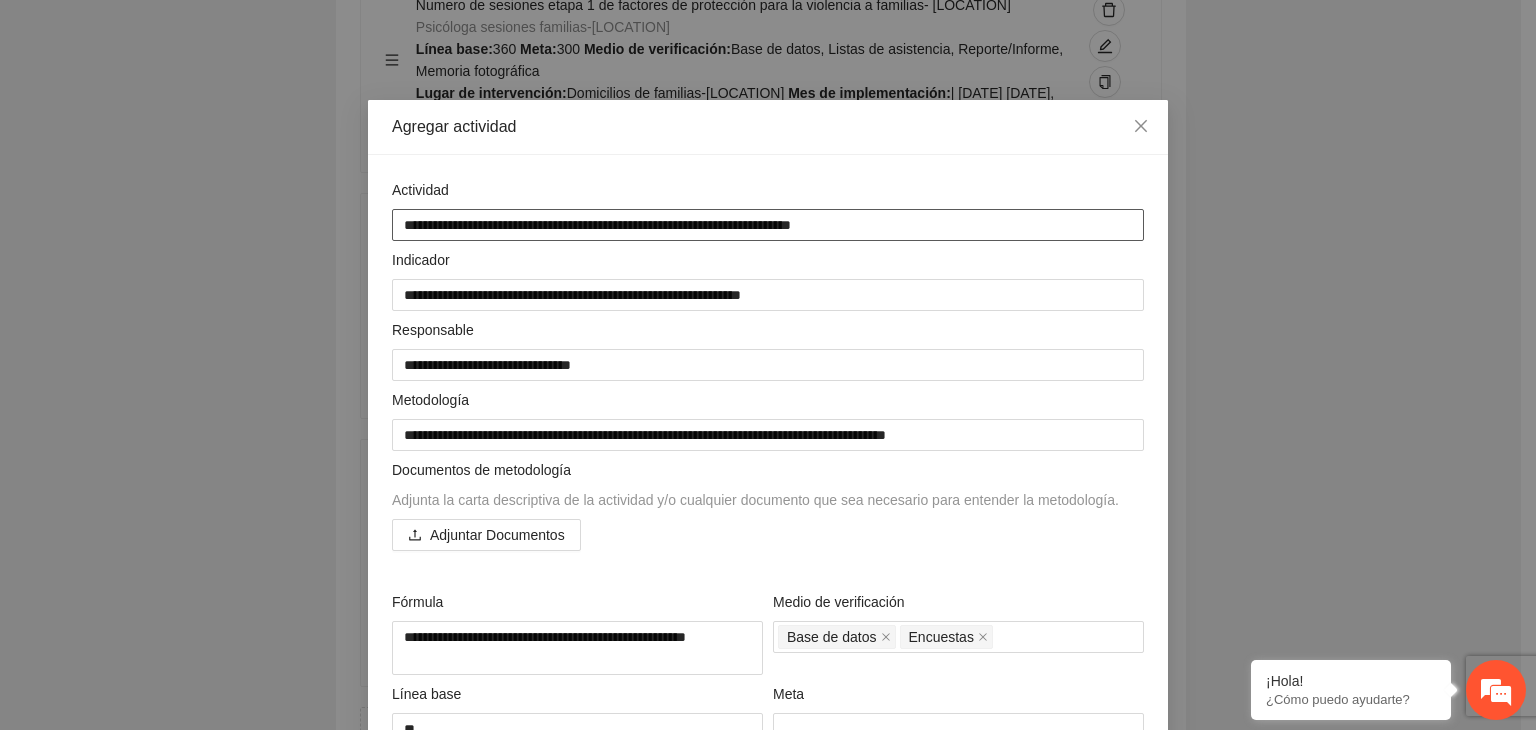 drag, startPoint x: 392, startPoint y: 224, endPoint x: 803, endPoint y: 229, distance: 411.03043 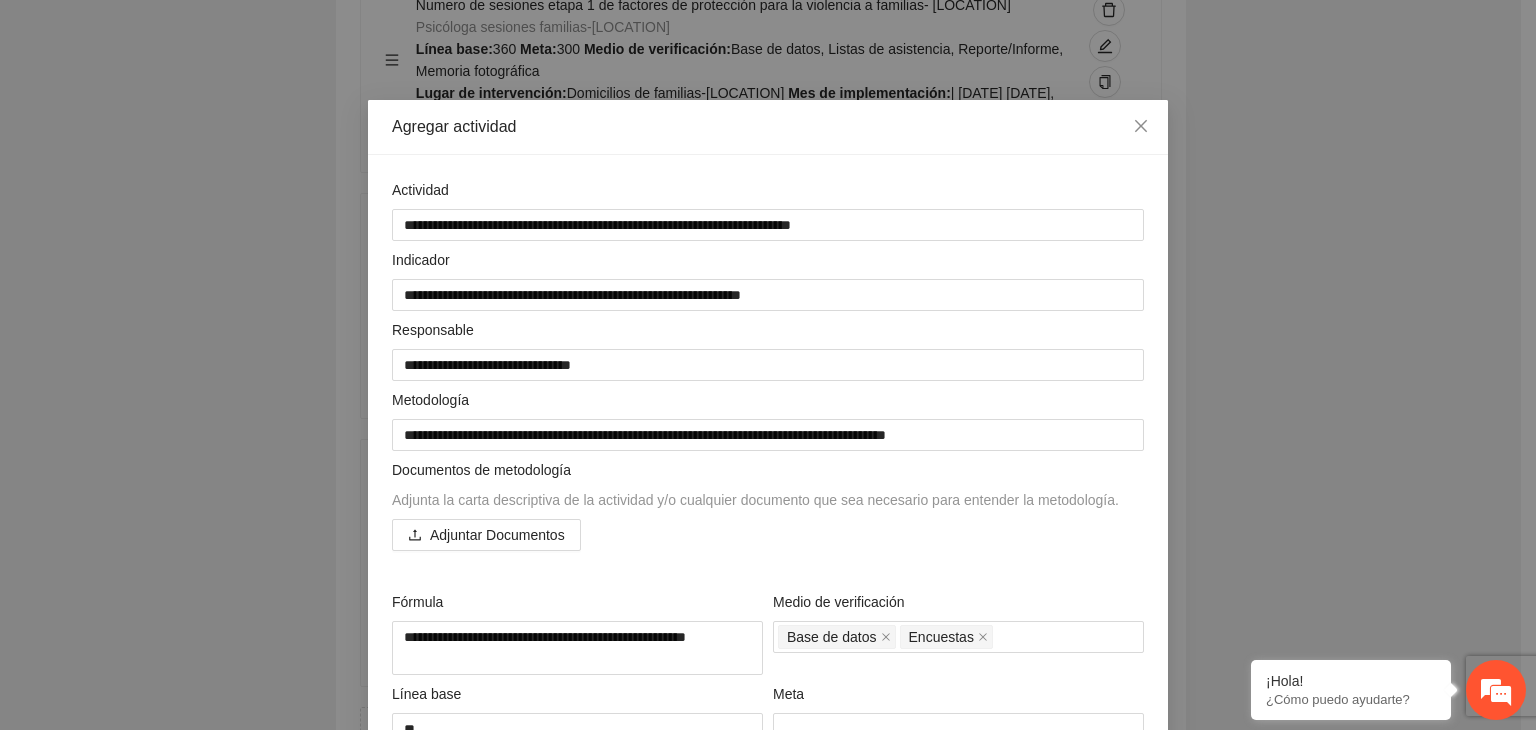 click on "**********" at bounding box center [768, 365] 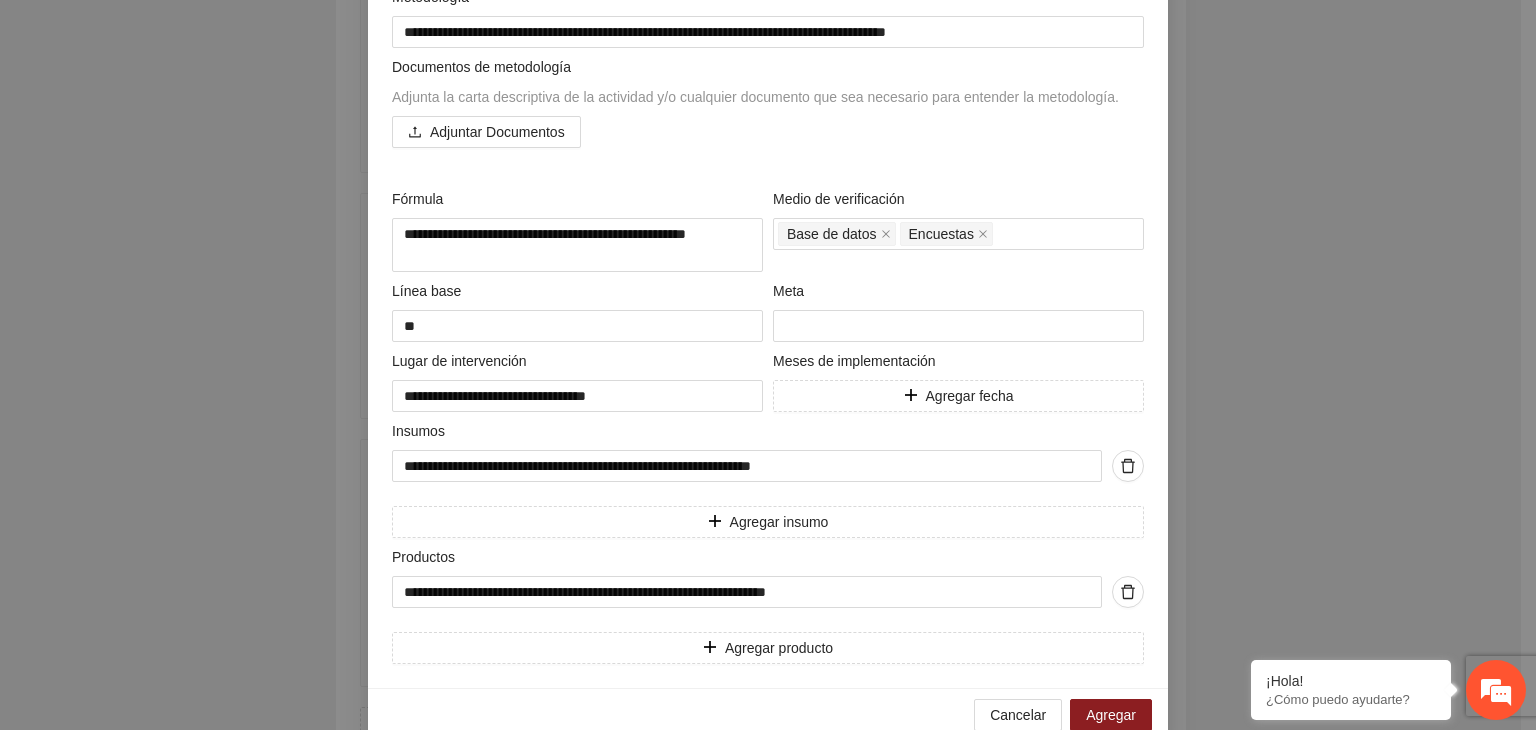 scroll, scrollTop: 437, scrollLeft: 0, axis: vertical 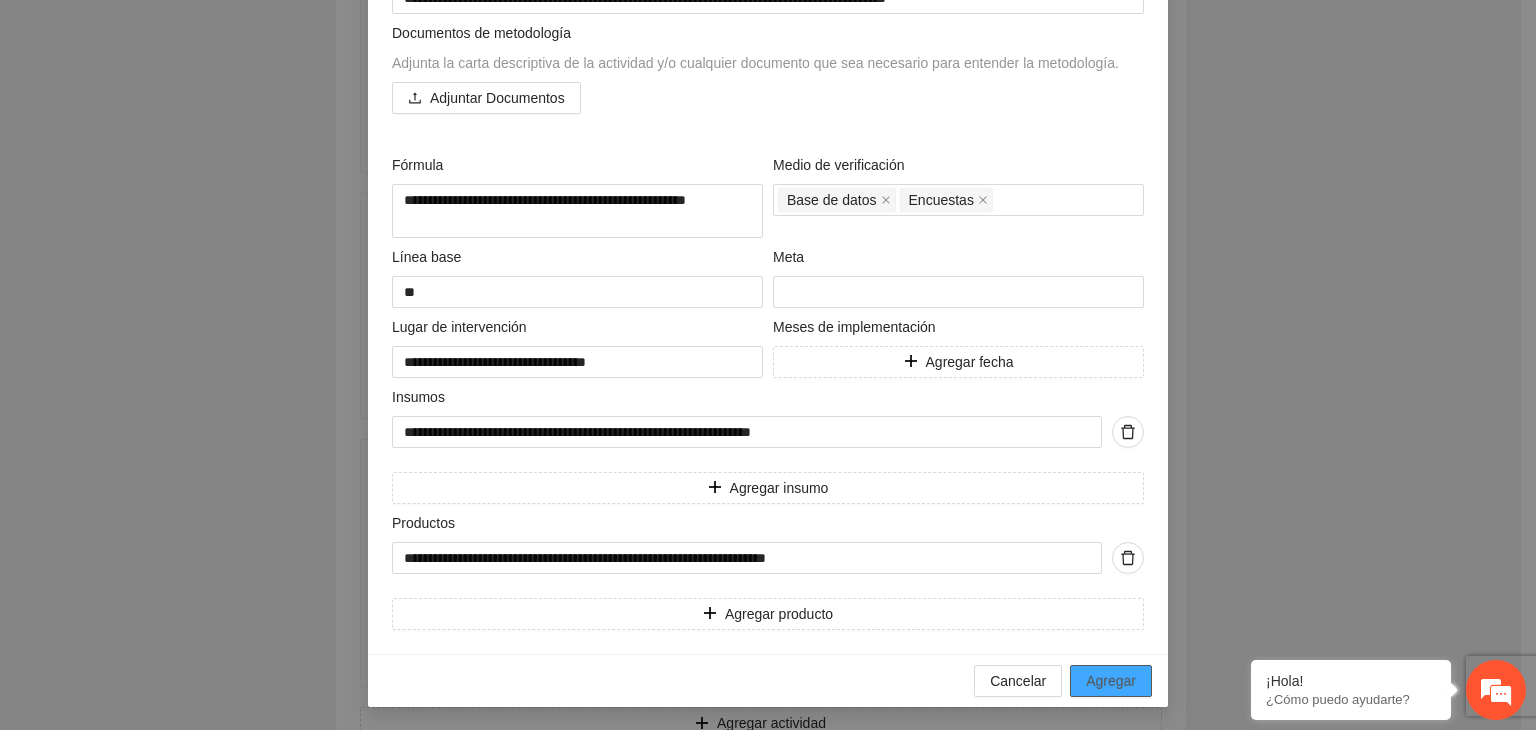 click on "Agregar" at bounding box center [1111, 681] 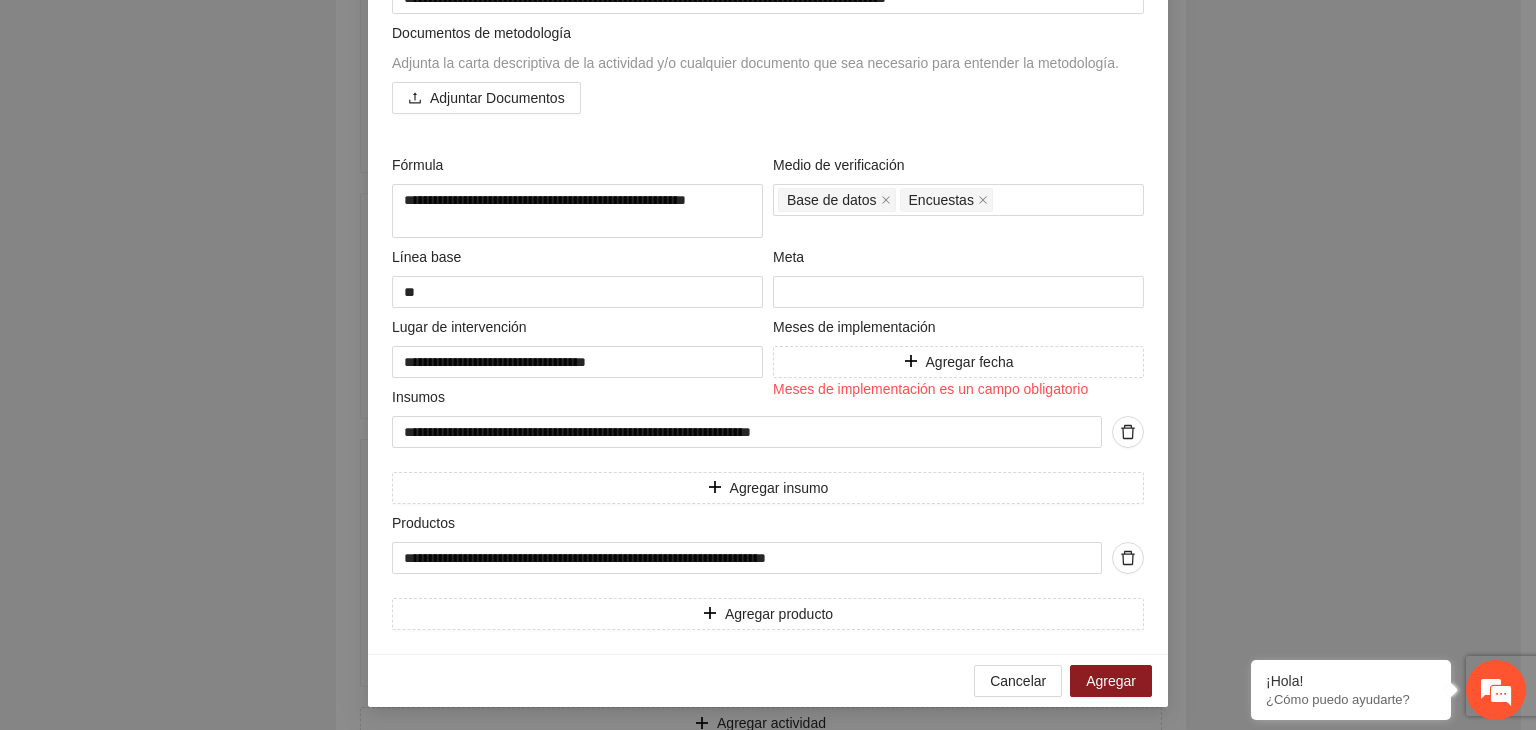 click on "Insumos" at bounding box center [768, 401] 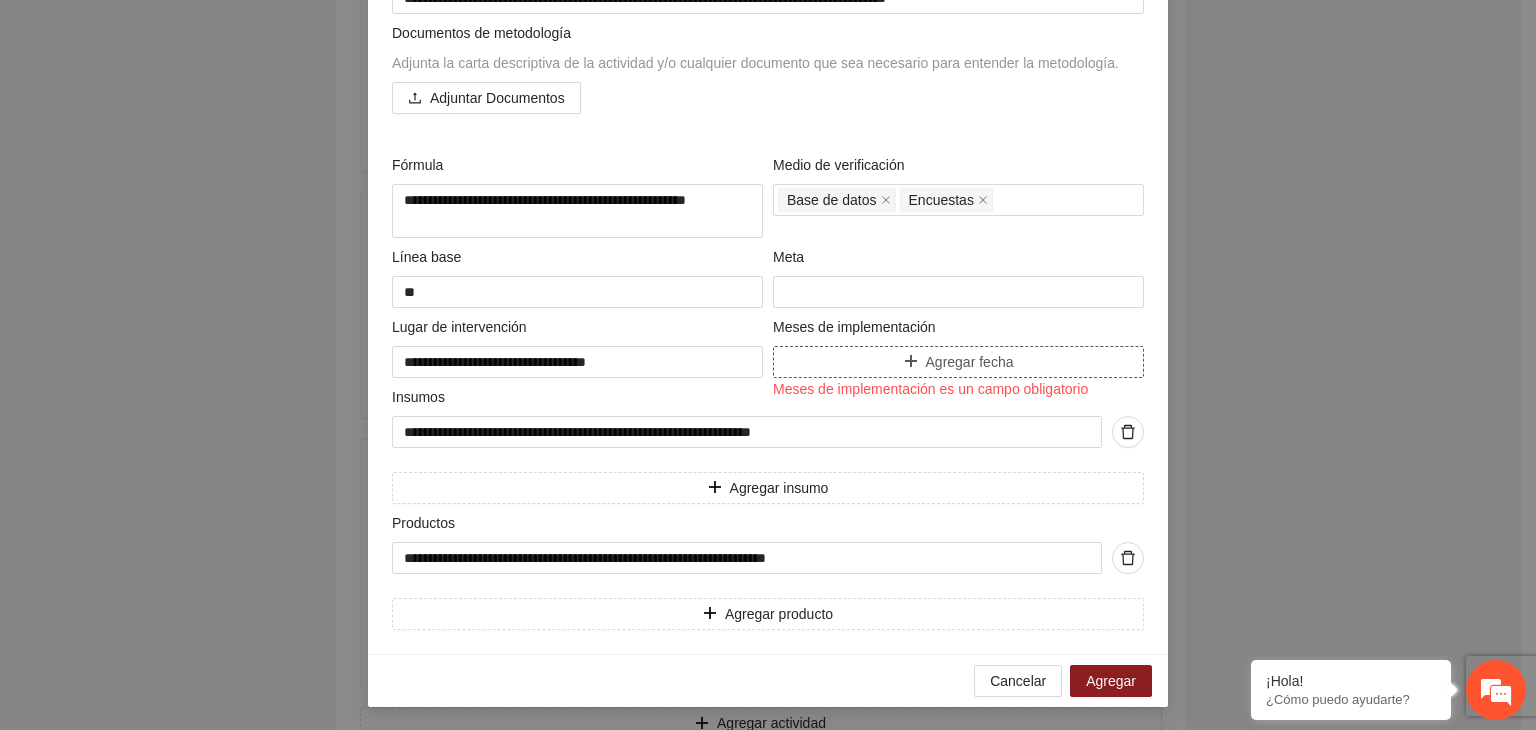 click on "Agregar fecha" at bounding box center [958, 362] 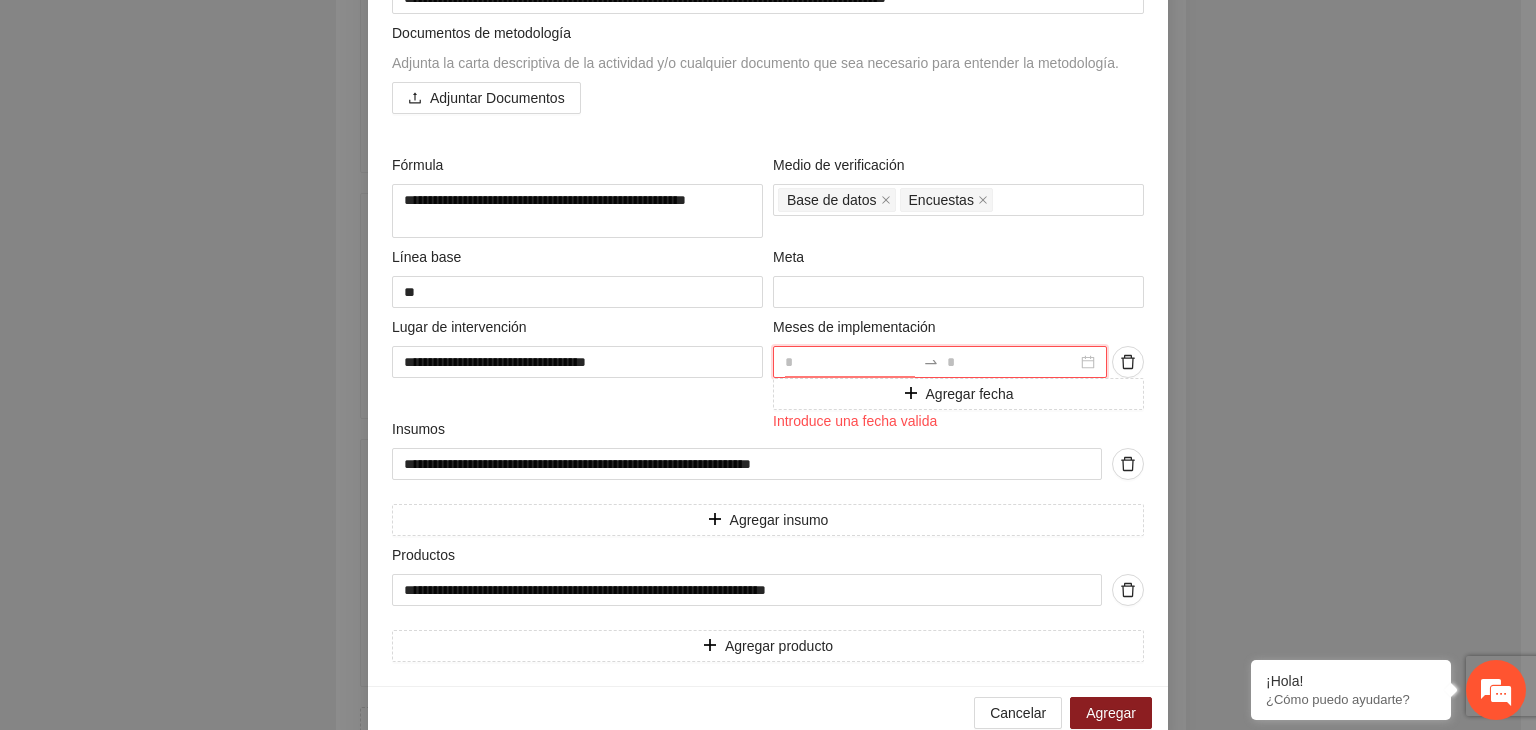 click at bounding box center (850, 362) 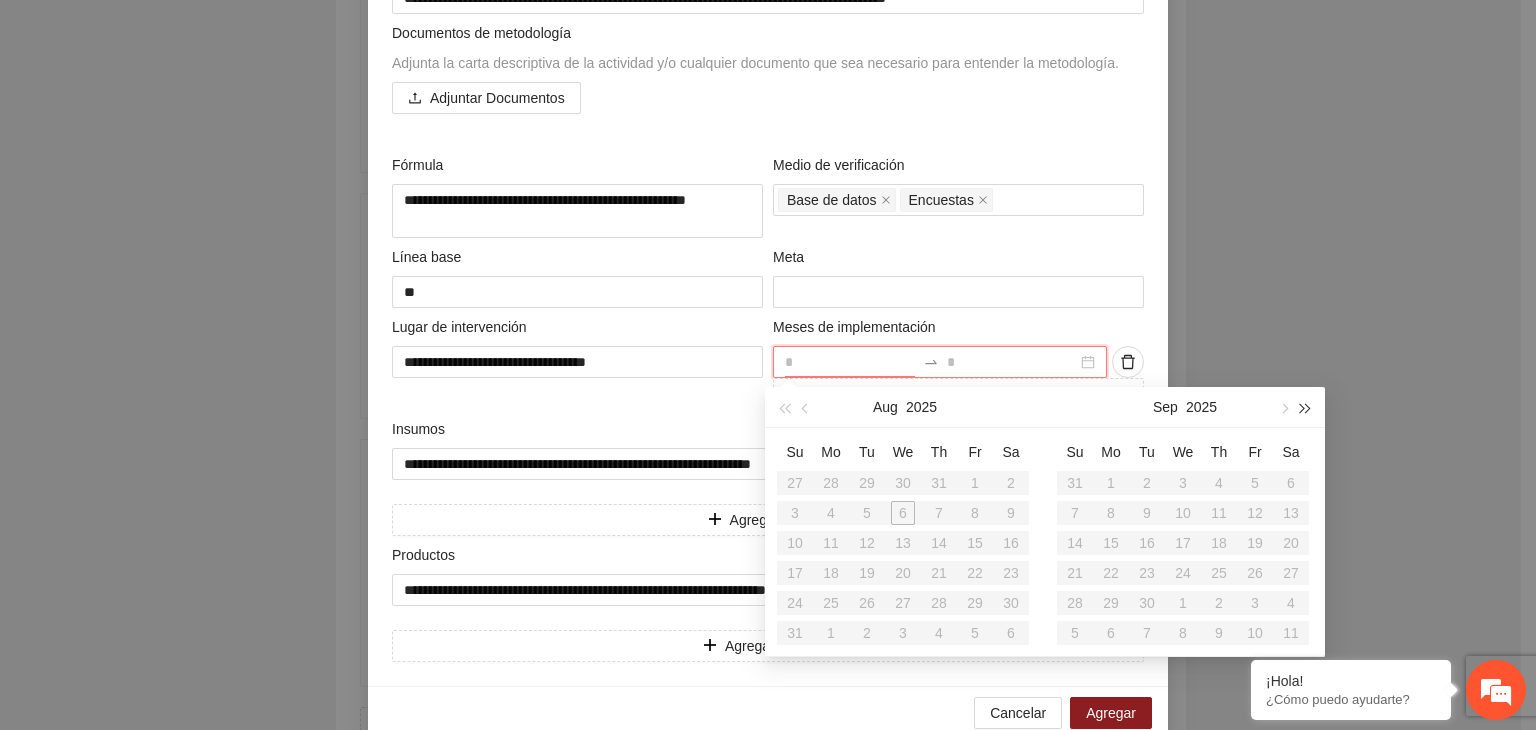 click at bounding box center [1306, 409] 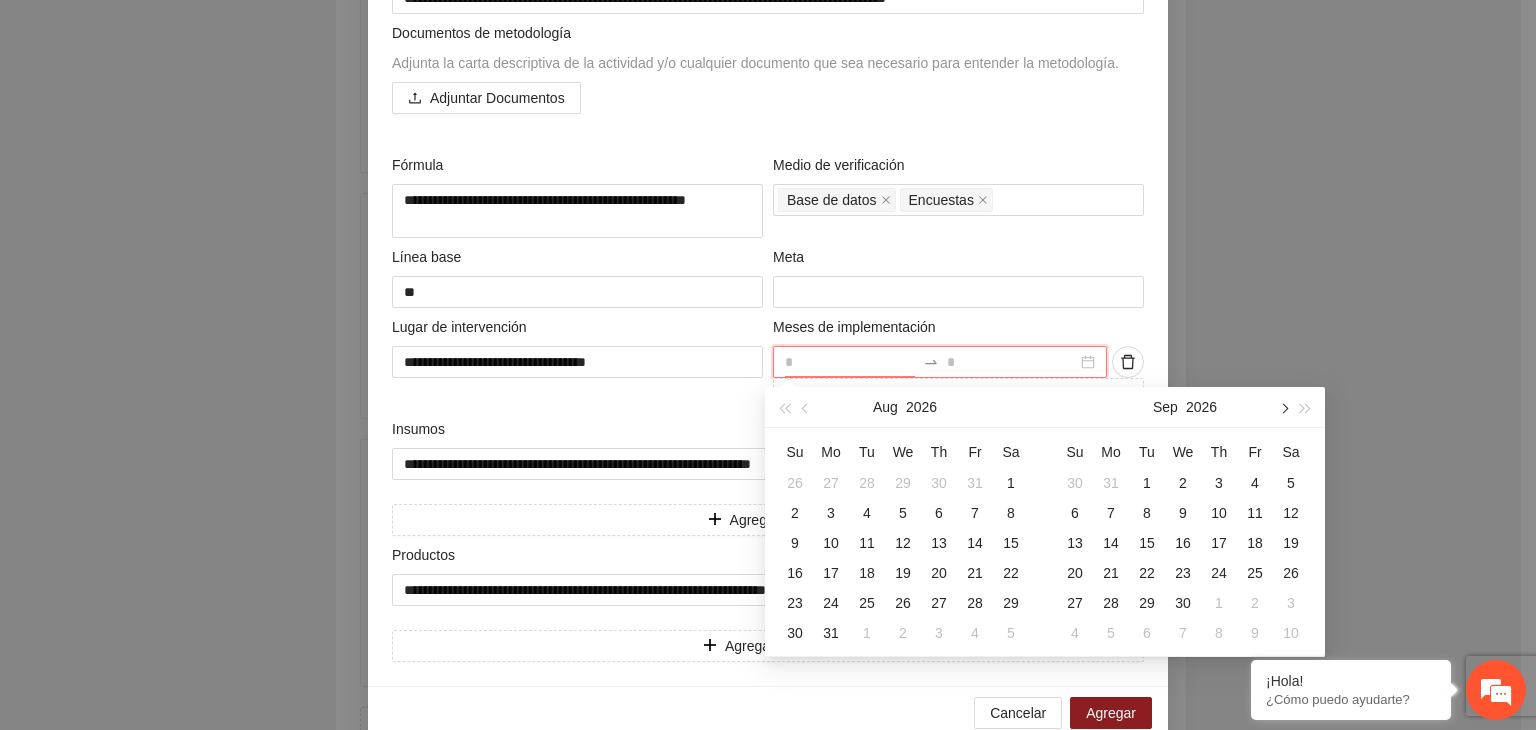 click at bounding box center (1283, 409) 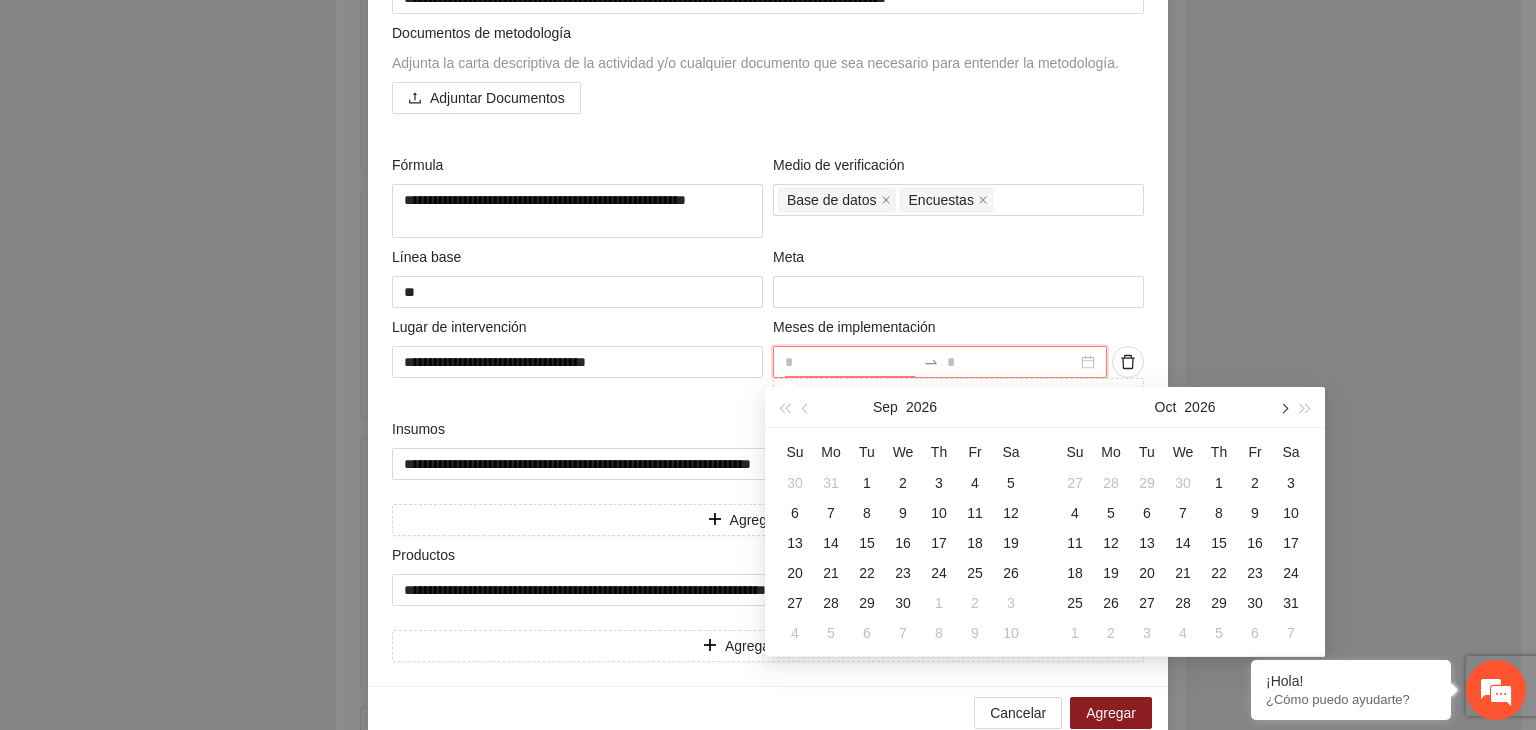 click at bounding box center [1283, 409] 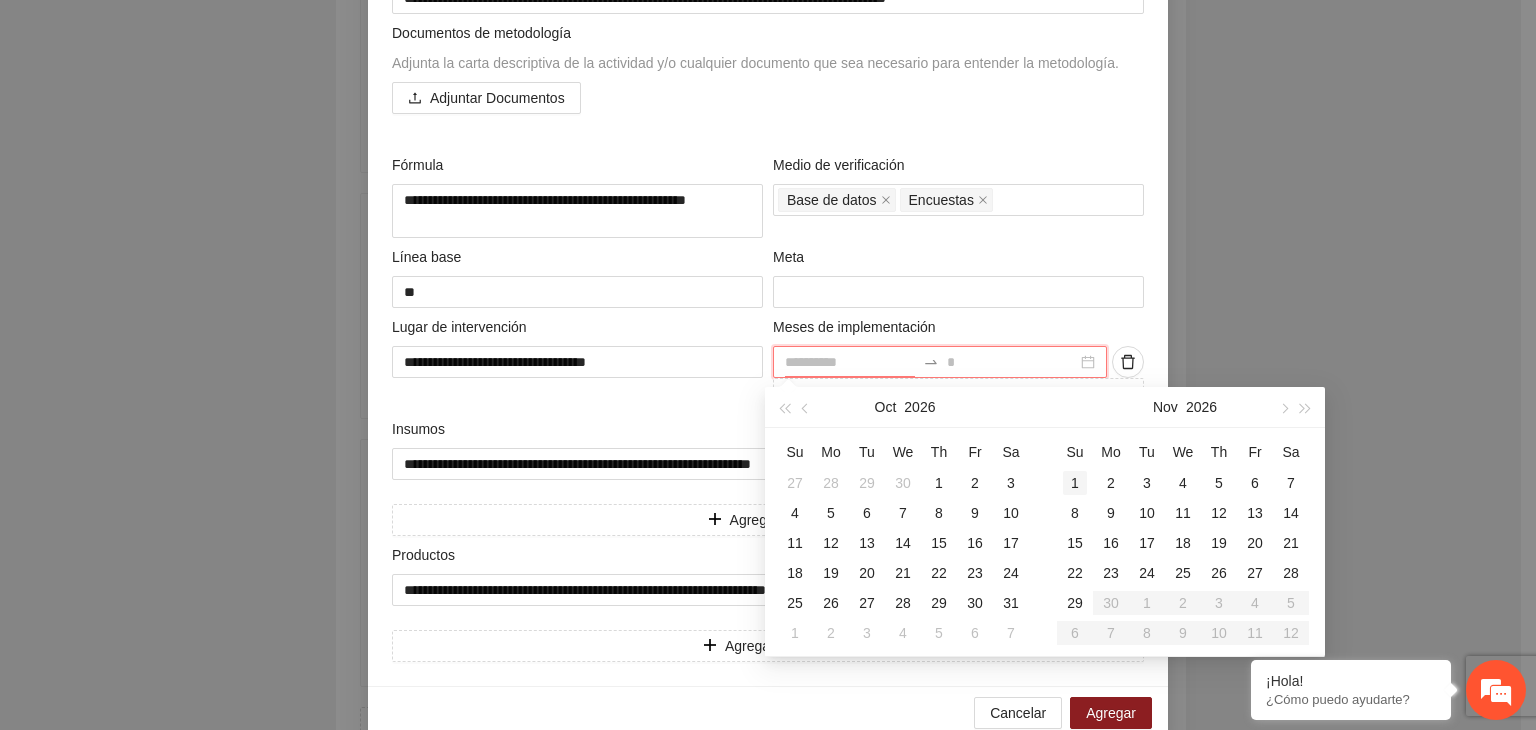 click on "1" at bounding box center [1075, 483] 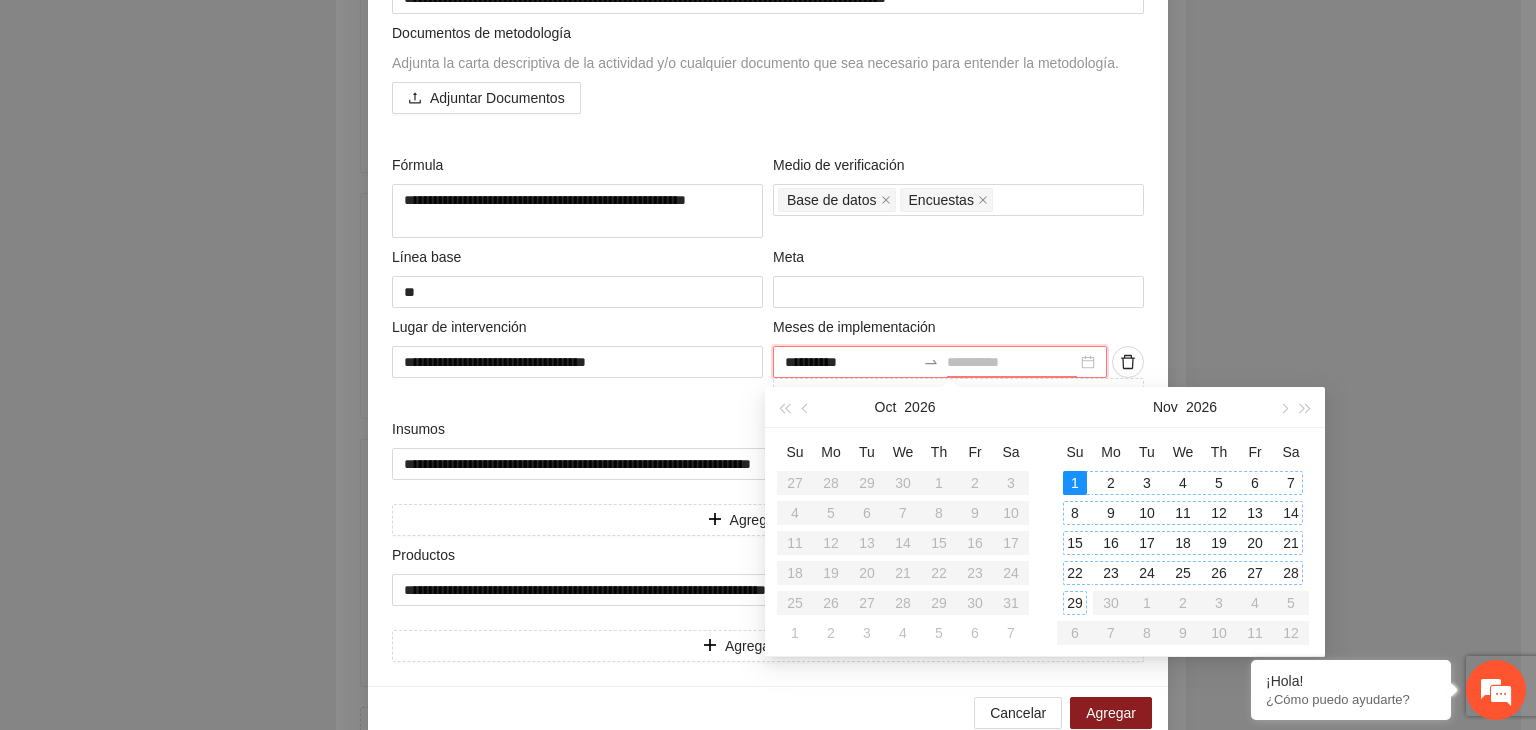 click on "29" at bounding box center (1075, 603) 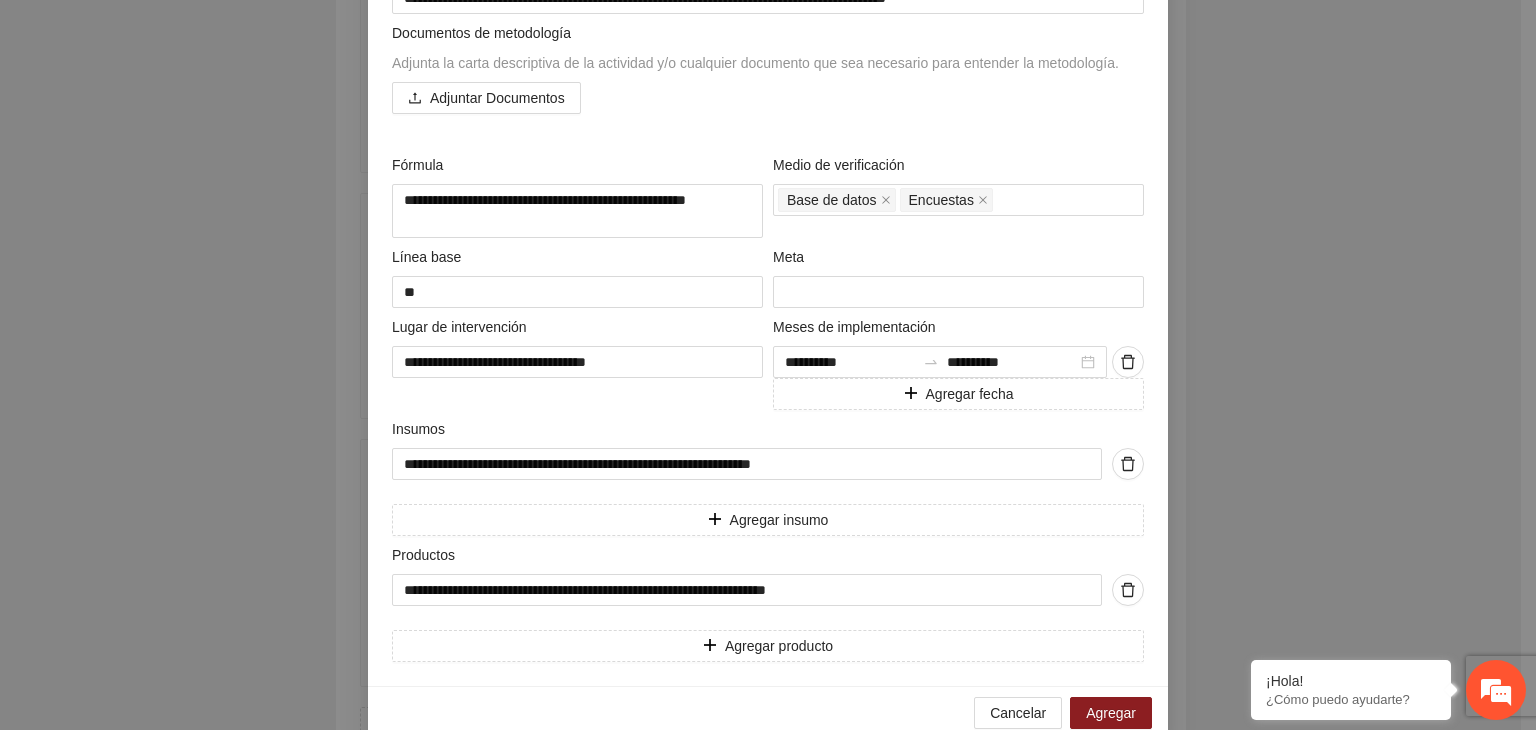 click on "**********" at bounding box center [768, 365] 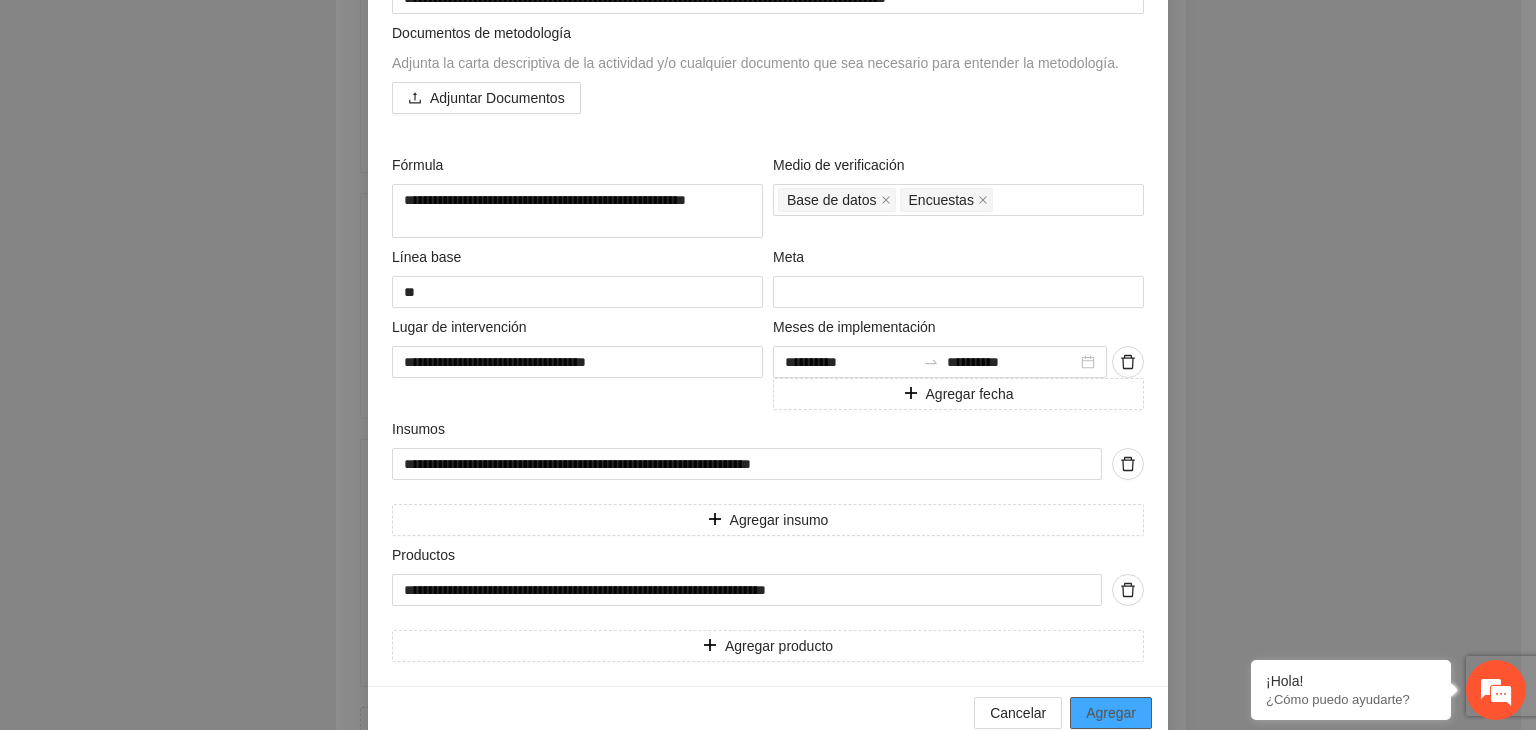 click on "Agregar" at bounding box center [1111, 713] 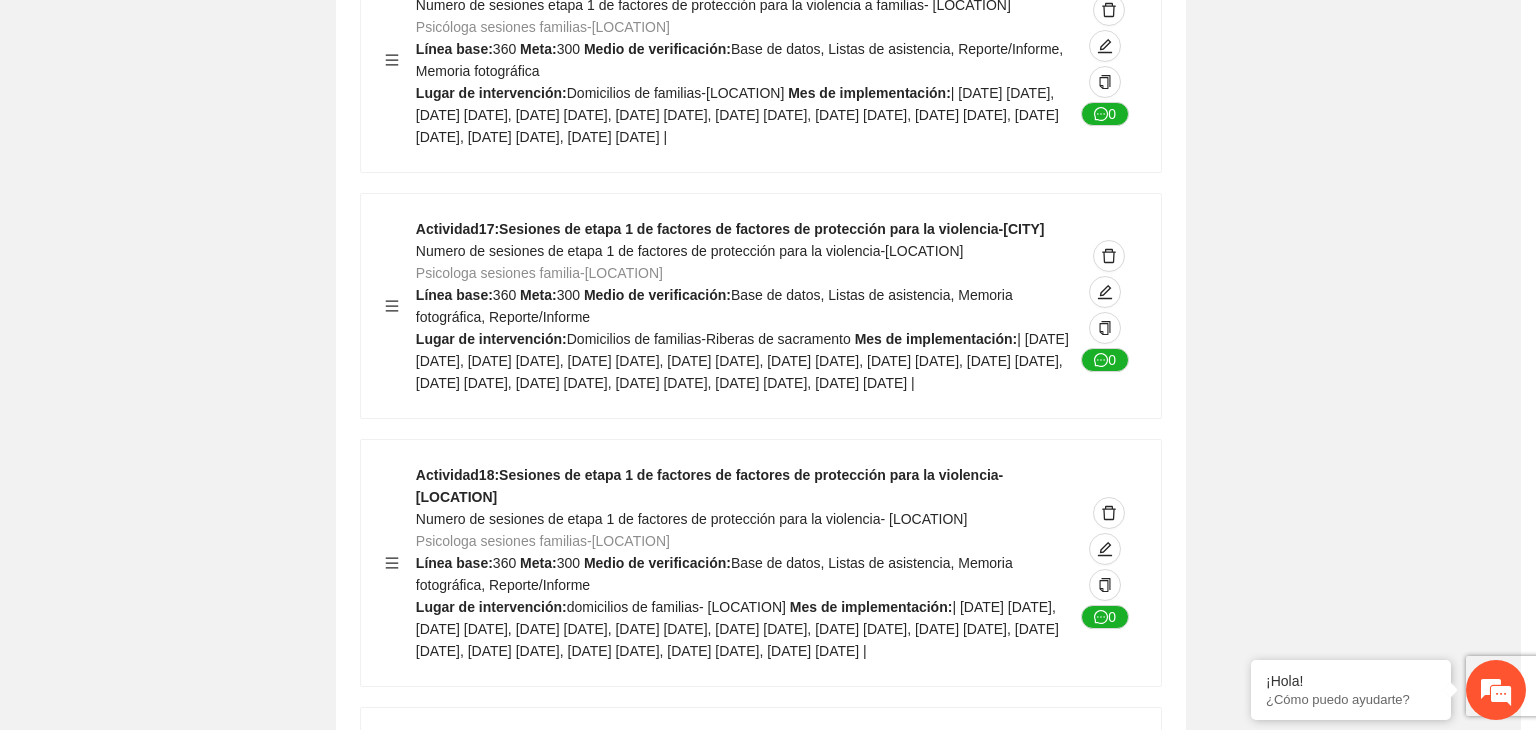scroll, scrollTop: 13134, scrollLeft: 0, axis: vertical 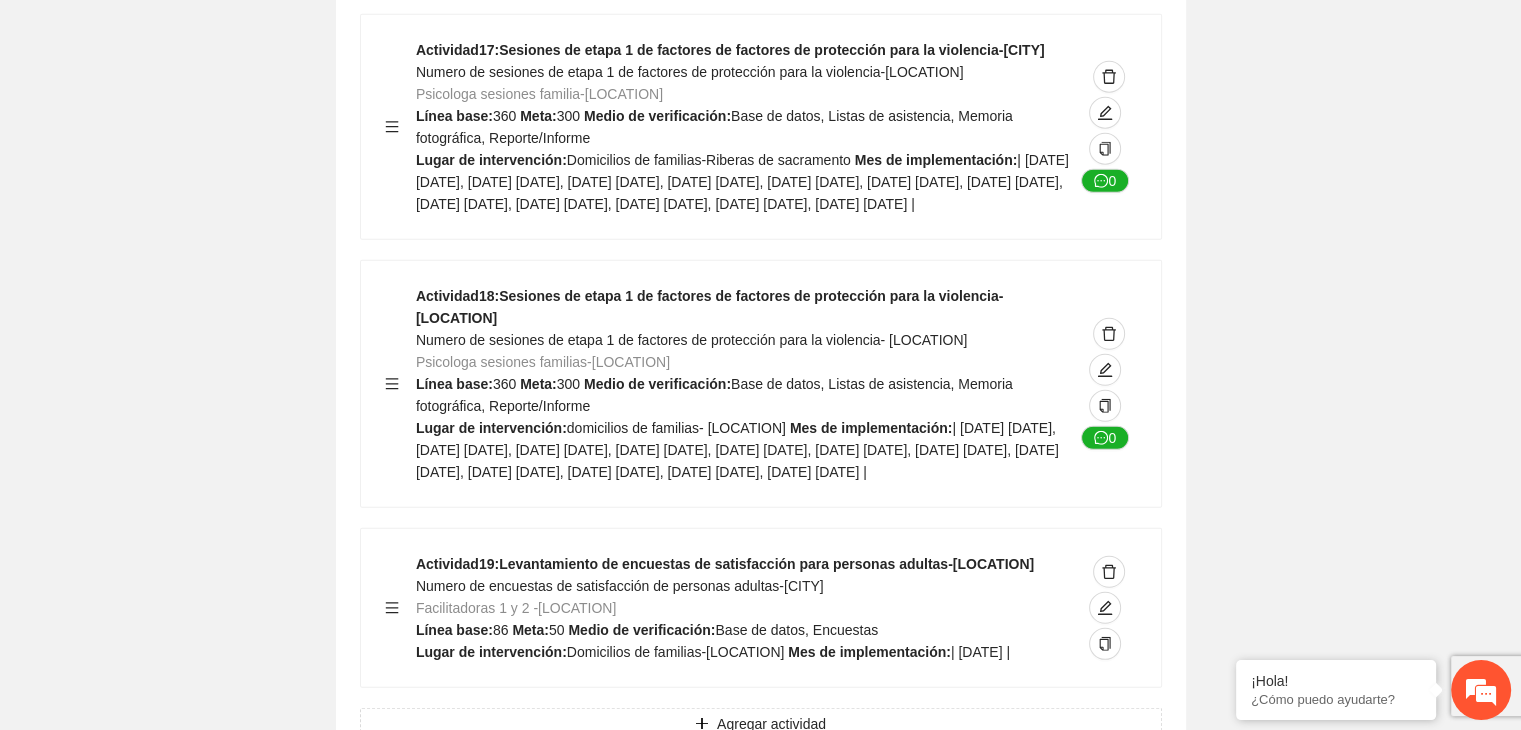 click on "Guardar Objetivo de desarrollo   Exportar Contribuir a la disminución de incidencia en violencia familiar en las zonas de [LOCATION], [LOCATION] y [LOCATION] del Municipio   de Chihuahua. Indicadores Indicador  1 :   Violencia familiar disminuyendo en un 5% en [LOCATION] Número de carpetas de investigación de Violencia familiar   disminuyendo en un 5% en [LOCATION] Metodología:   Se solicita información al Observatorio Ciudadano de FICOSEC sobre el número de carpetas de violencia familiar en las colonias de intervención Línea base:  29   Meta:  25   Fórmula:  Suma de carpetas de investigación de violencia familiar disminuyendo   en un 5% en [LOCATION]   Meto de verificación:  Reporte/Informe 0 Indicador  2 :   Violencia familiar disminuyendo en un 5% en [LOCATION] Número de carpetas de investigación de Violencia familiar   disminuyendo en un 5% en [LOCATION] Metodología:  Línea base:  63   Meta:  56   Fórmula:     Meto de verificación:  Reporte/Informe 0 3 :" at bounding box center [760, -5726] 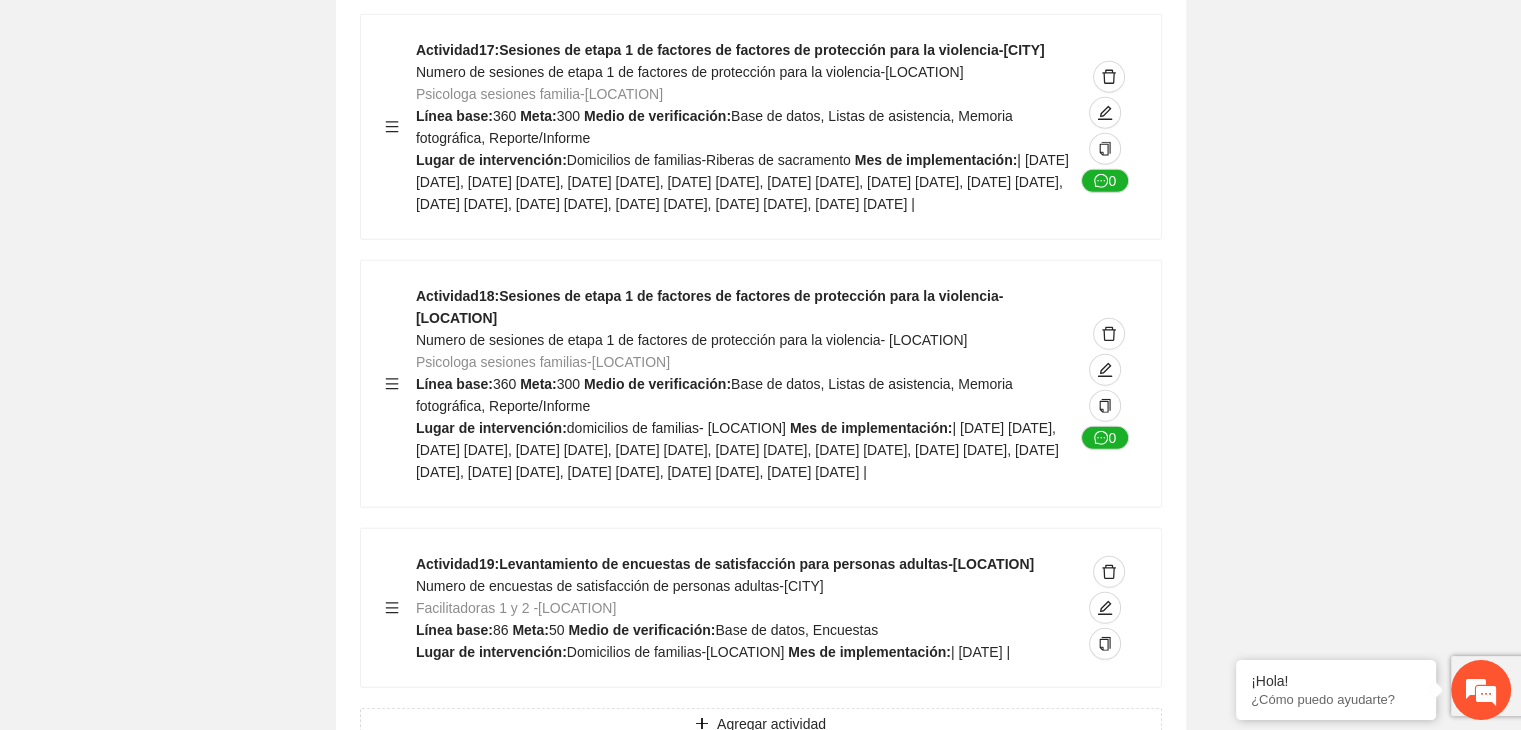 click on "Guardar Objetivo de desarrollo   Exportar Contribuir a la disminución de incidencia en violencia familiar en las zonas de [LOCATION], [LOCATION] y [LOCATION] del Municipio   de Chihuahua. Indicadores Indicador  1 :   Violencia familiar disminuyendo en un 5% en [LOCATION] Número de carpetas de investigación de Violencia familiar   disminuyendo en un 5% en [LOCATION] Metodología:   Se solicita información al Observatorio Ciudadano de FICOSEC sobre el número de carpetas de violencia familiar en las colonias de intervención Línea base:  29   Meta:  25   Fórmula:  Suma de carpetas de investigación de violencia familiar disminuyendo   en un 5% en [LOCATION]   Meto de verificación:  Reporte/Informe 0 Indicador  2 :   Violencia familiar disminuyendo en un 5% en [LOCATION] Número de carpetas de investigación de Violencia familiar   disminuyendo en un 5% en [LOCATION] Metodología:  Línea base:  63   Meta:  56   Fórmula:     Meto de verificación:  Reporte/Informe 0 3 :" at bounding box center (760, -5726) 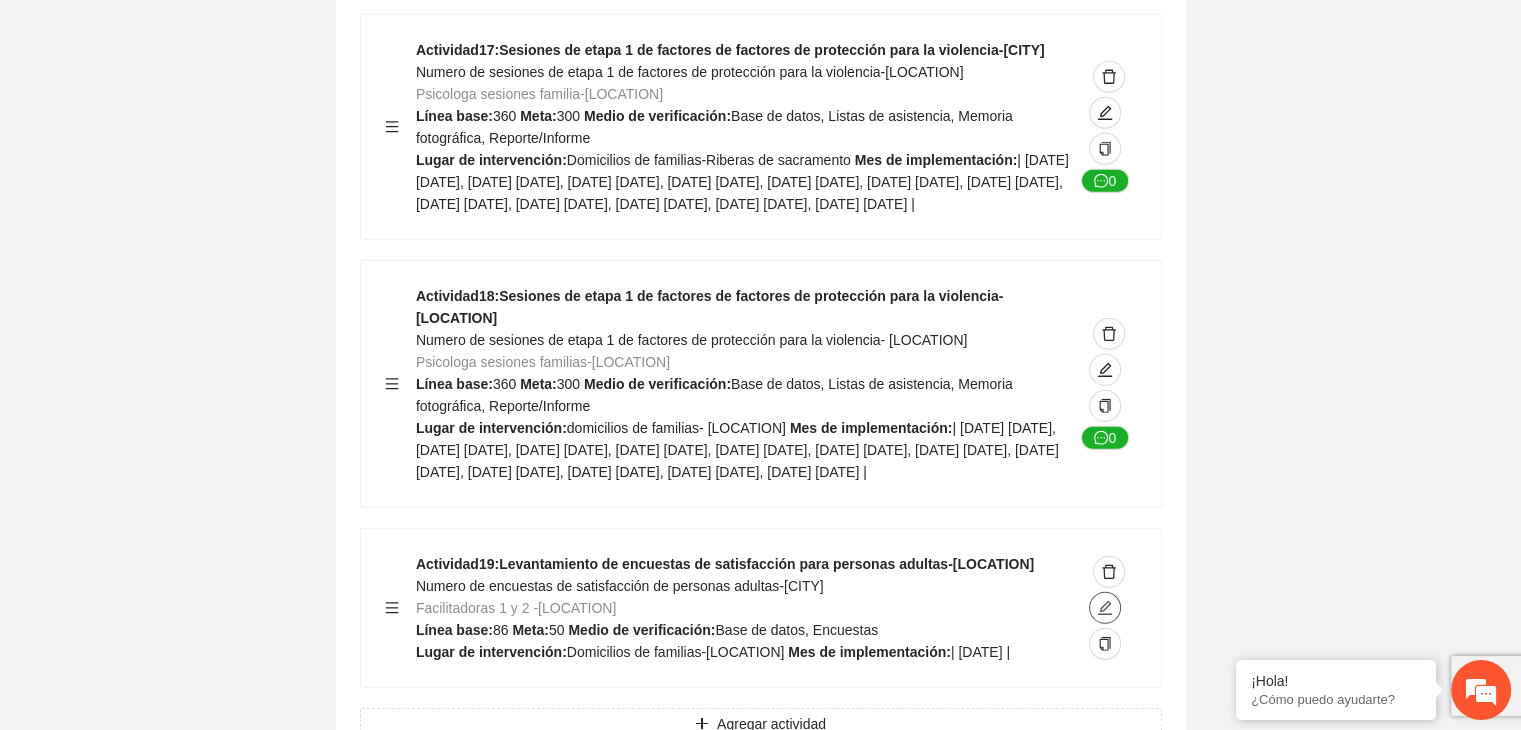 click 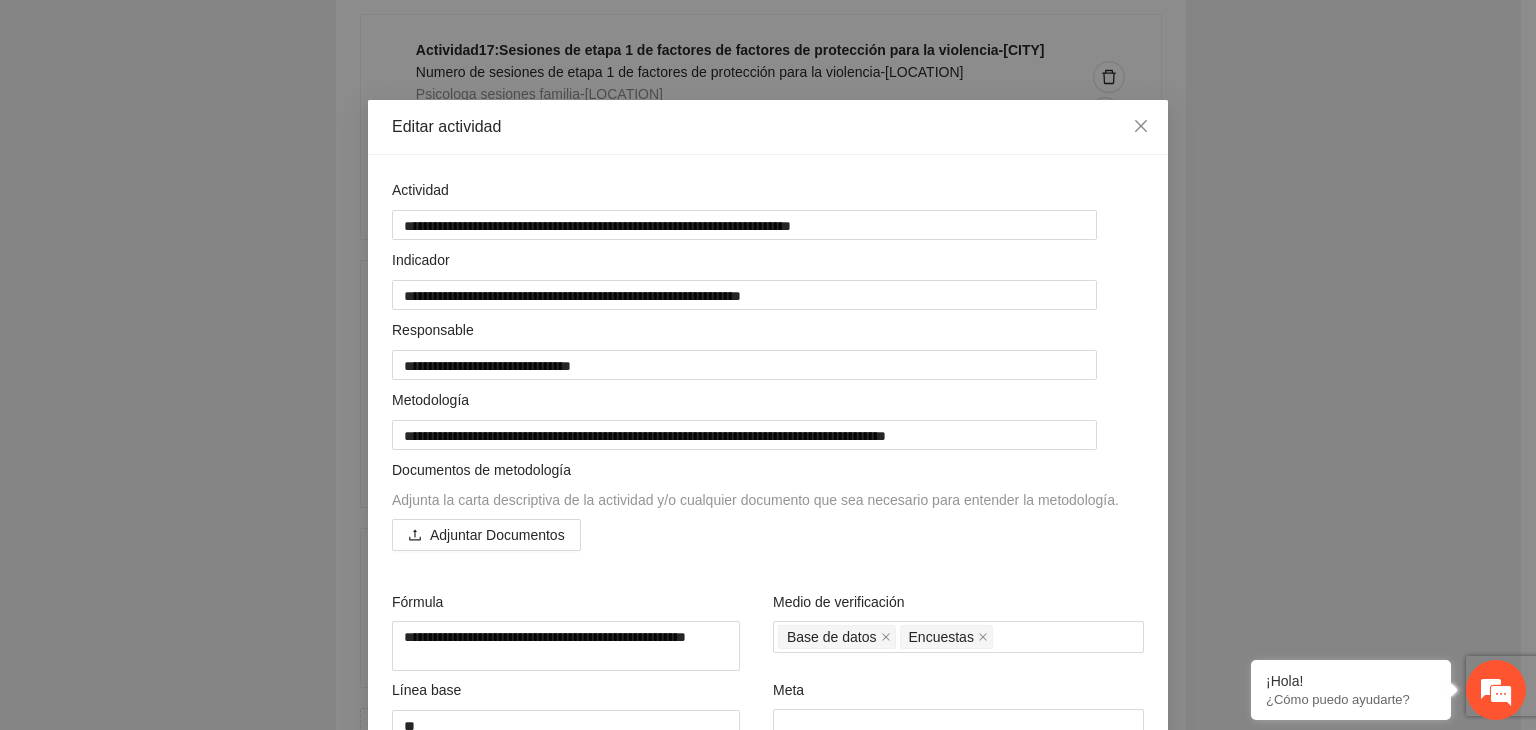 click on "**********" at bounding box center [768, 365] 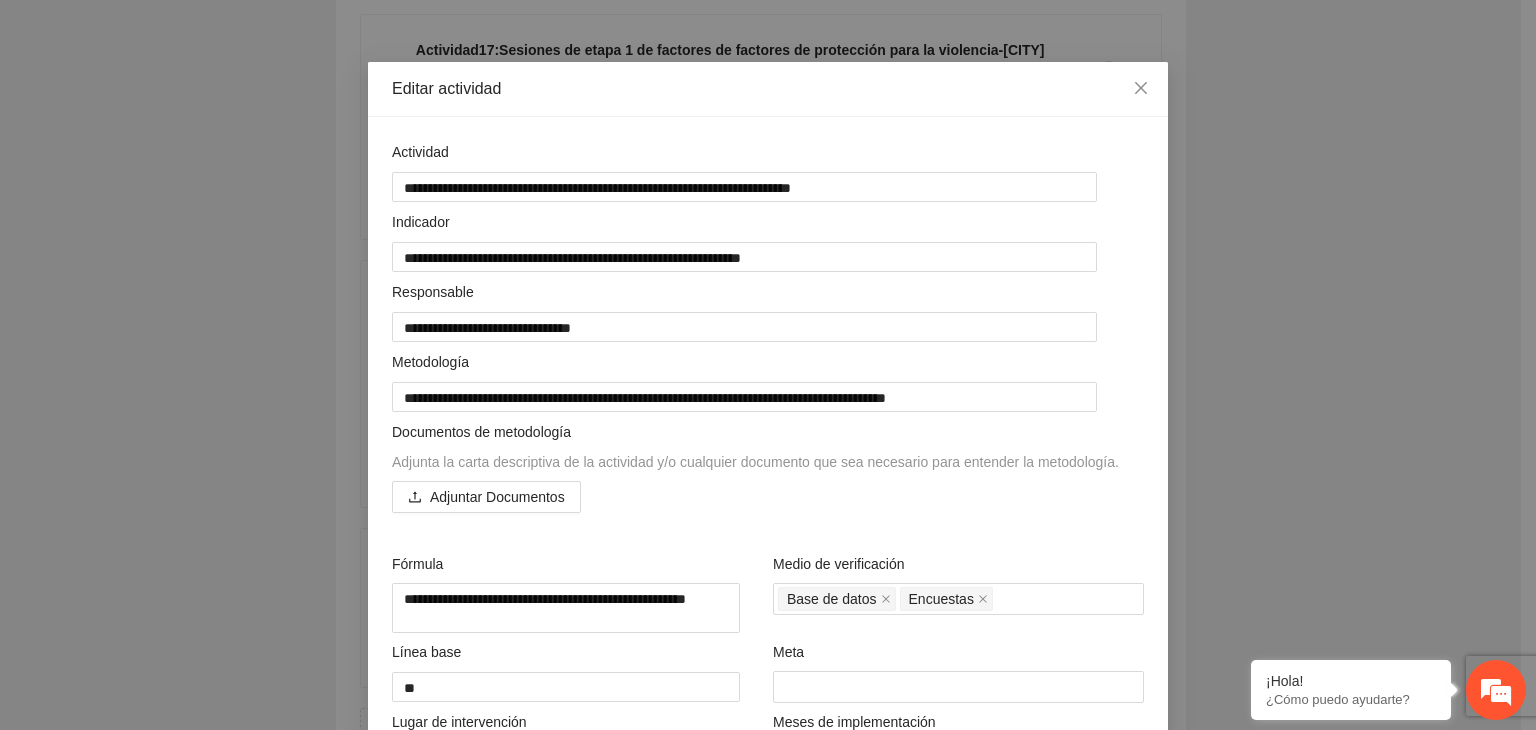 scroll, scrollTop: 40, scrollLeft: 0, axis: vertical 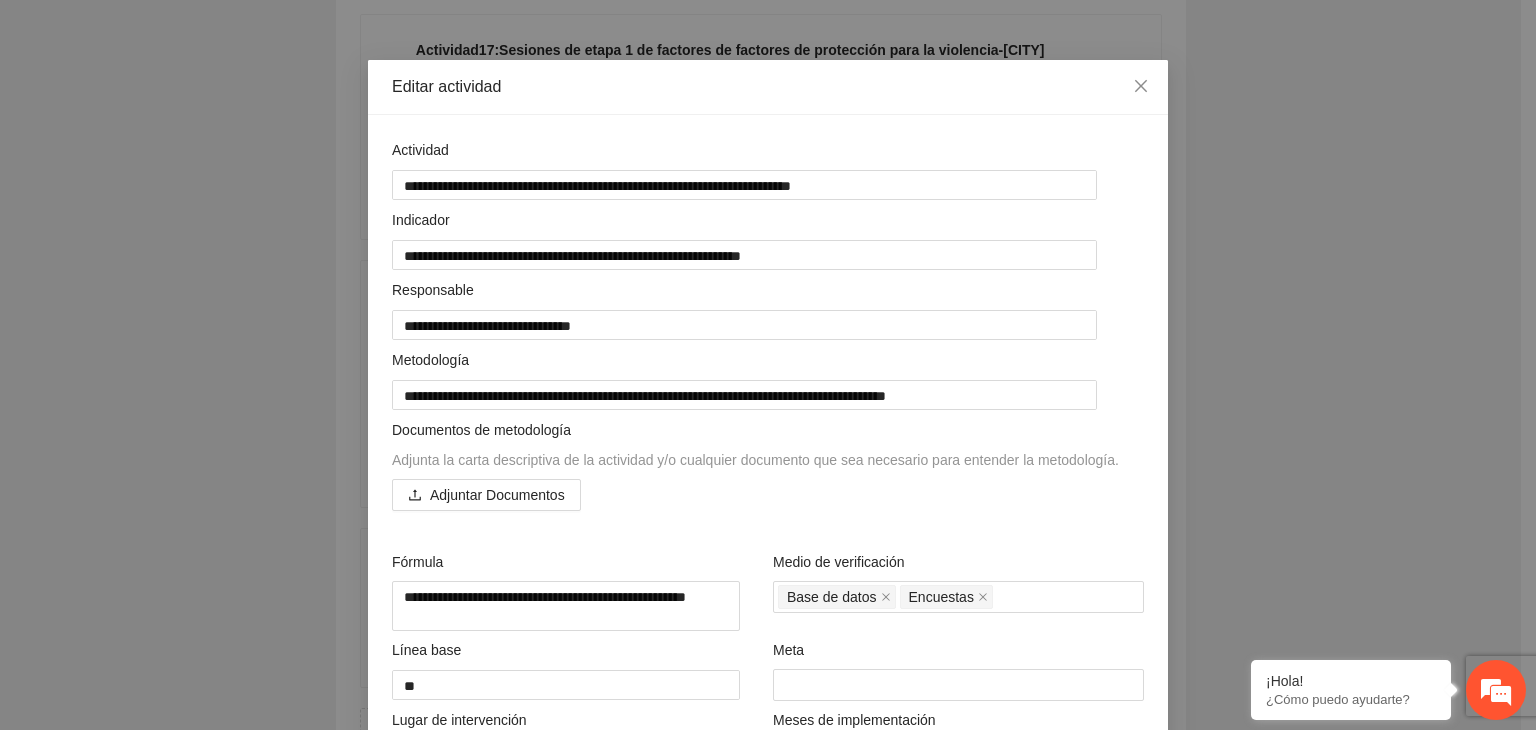 click on "**********" at bounding box center [768, 365] 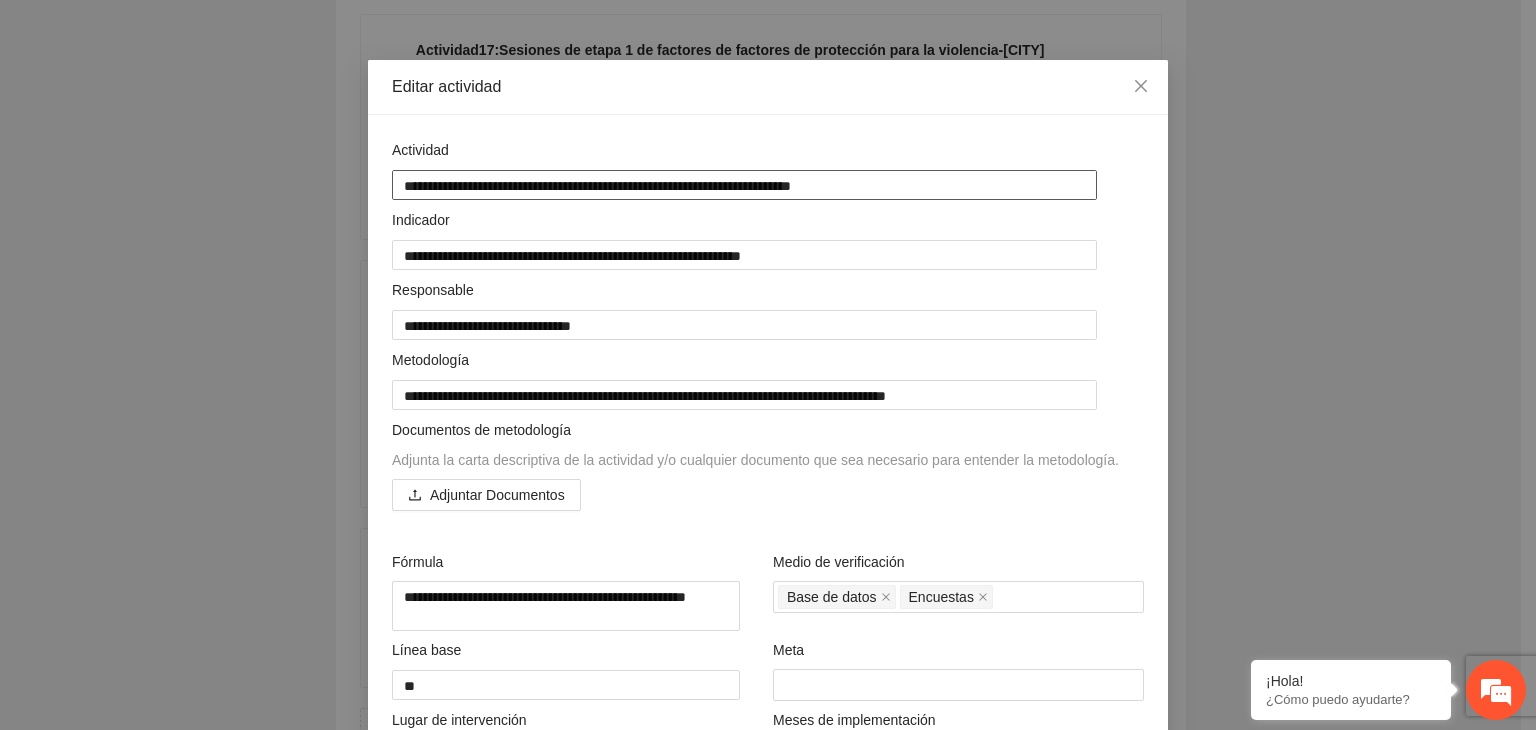 drag, startPoint x: 803, startPoint y: 188, endPoint x: 200, endPoint y: 185, distance: 603.00745 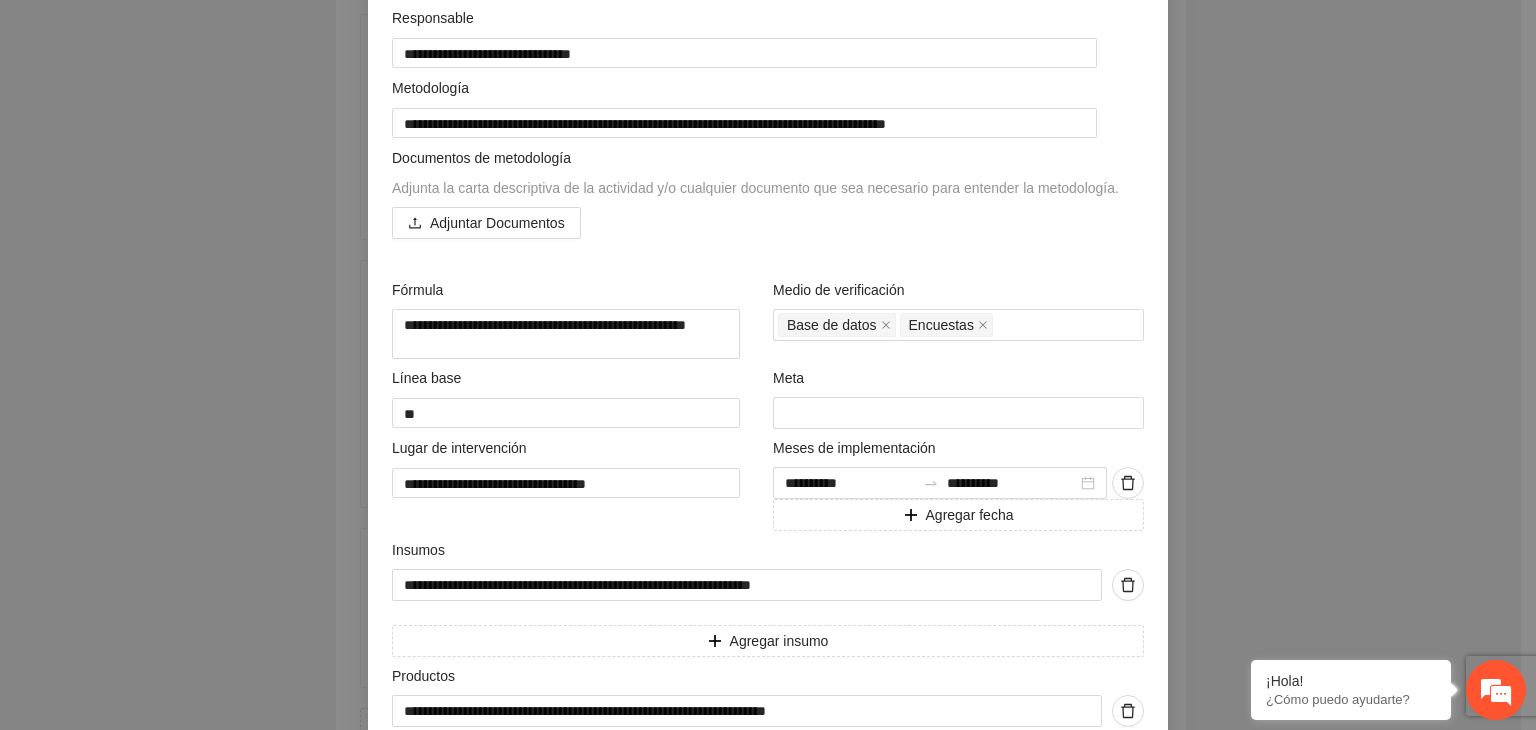 scroll, scrollTop: 469, scrollLeft: 0, axis: vertical 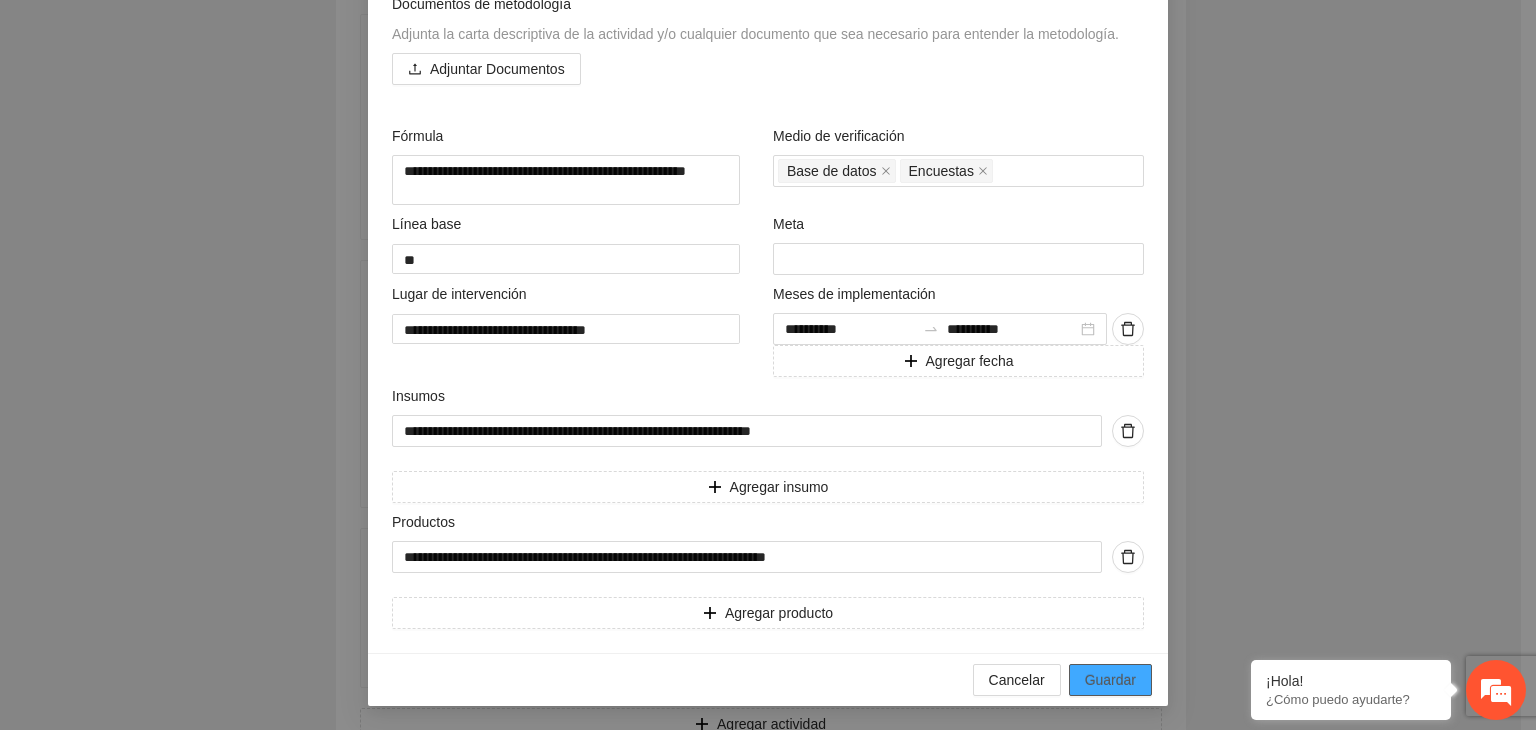 click on "Guardar" at bounding box center (1110, 680) 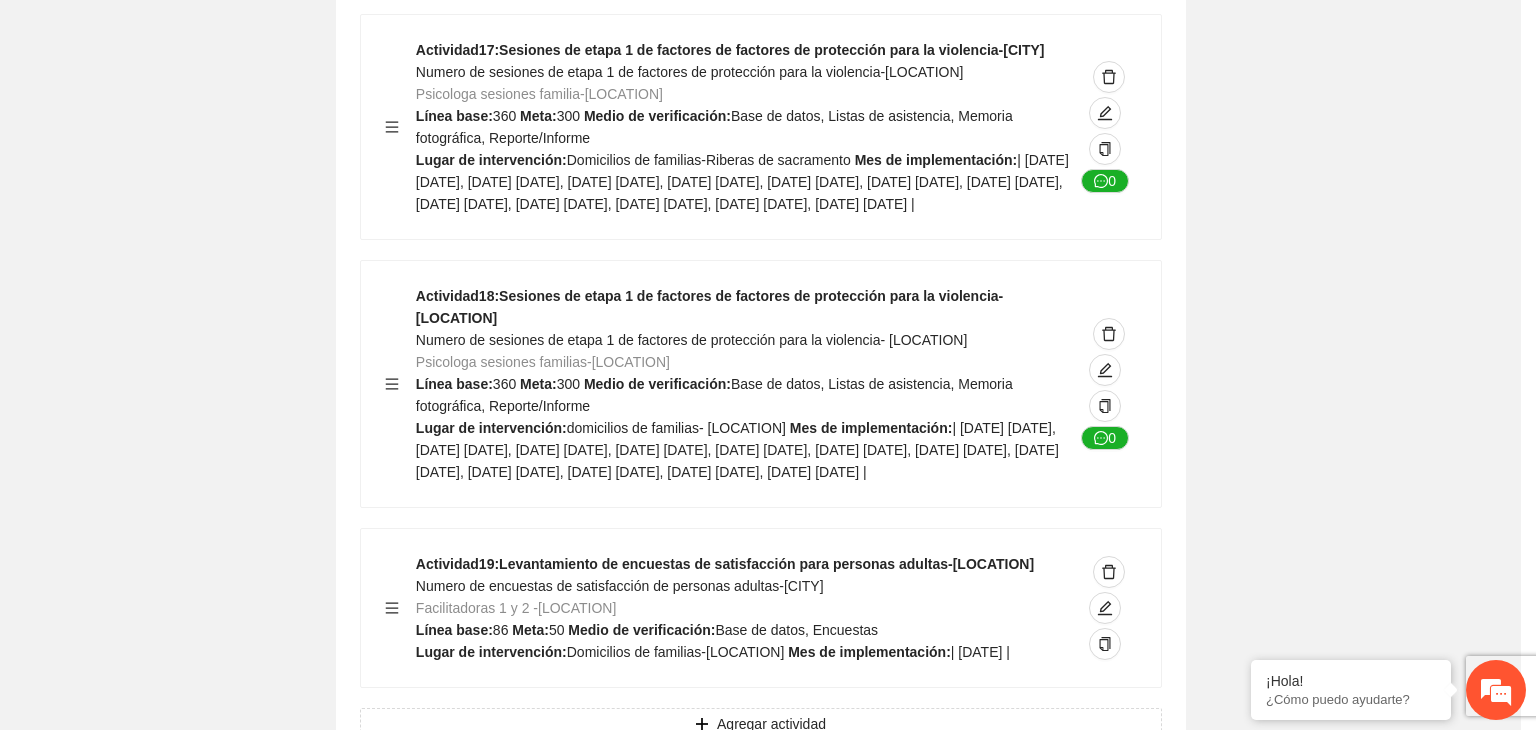 scroll, scrollTop: 204, scrollLeft: 0, axis: vertical 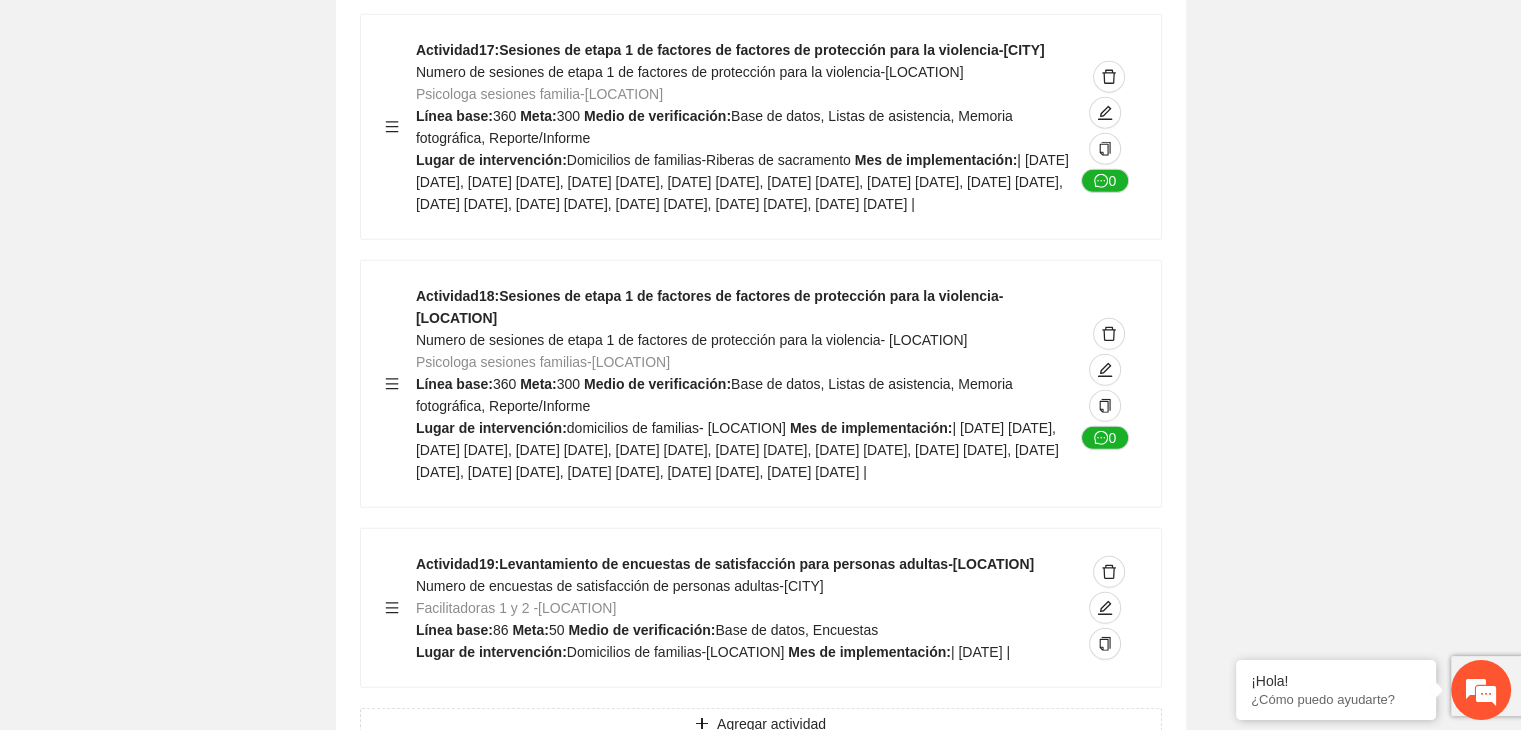 click on "Guardar Objetivo de desarrollo   Exportar Contribuir a la disminución de incidencia en violencia familiar en las zonas de [LOCATION], [LOCATION] y [LOCATION] del Municipio   de Chihuahua. Indicadores Indicador  1 :   Violencia familiar disminuyendo en un 5% en [LOCATION] Número de carpetas de investigación de Violencia familiar   disminuyendo en un 5% en [LOCATION] Metodología:   Se solicita información al Observatorio Ciudadano de FICOSEC sobre el número de carpetas de violencia familiar en las colonias de intervención Línea base:  29   Meta:  25   Fórmula:  Suma de carpetas de investigación de violencia familiar disminuyendo   en un 5% en [LOCATION]   Meto de verificación:  Reporte/Informe 0 Indicador  2 :   Violencia familiar disminuyendo en un 5% en [LOCATION] Número de carpetas de investigación de Violencia familiar   disminuyendo en un 5% en [LOCATION] Metodología:  Línea base:  63   Meta:  56   Fórmula:     Meto de verificación:  Reporte/Informe 0 3 :" at bounding box center (760, -5726) 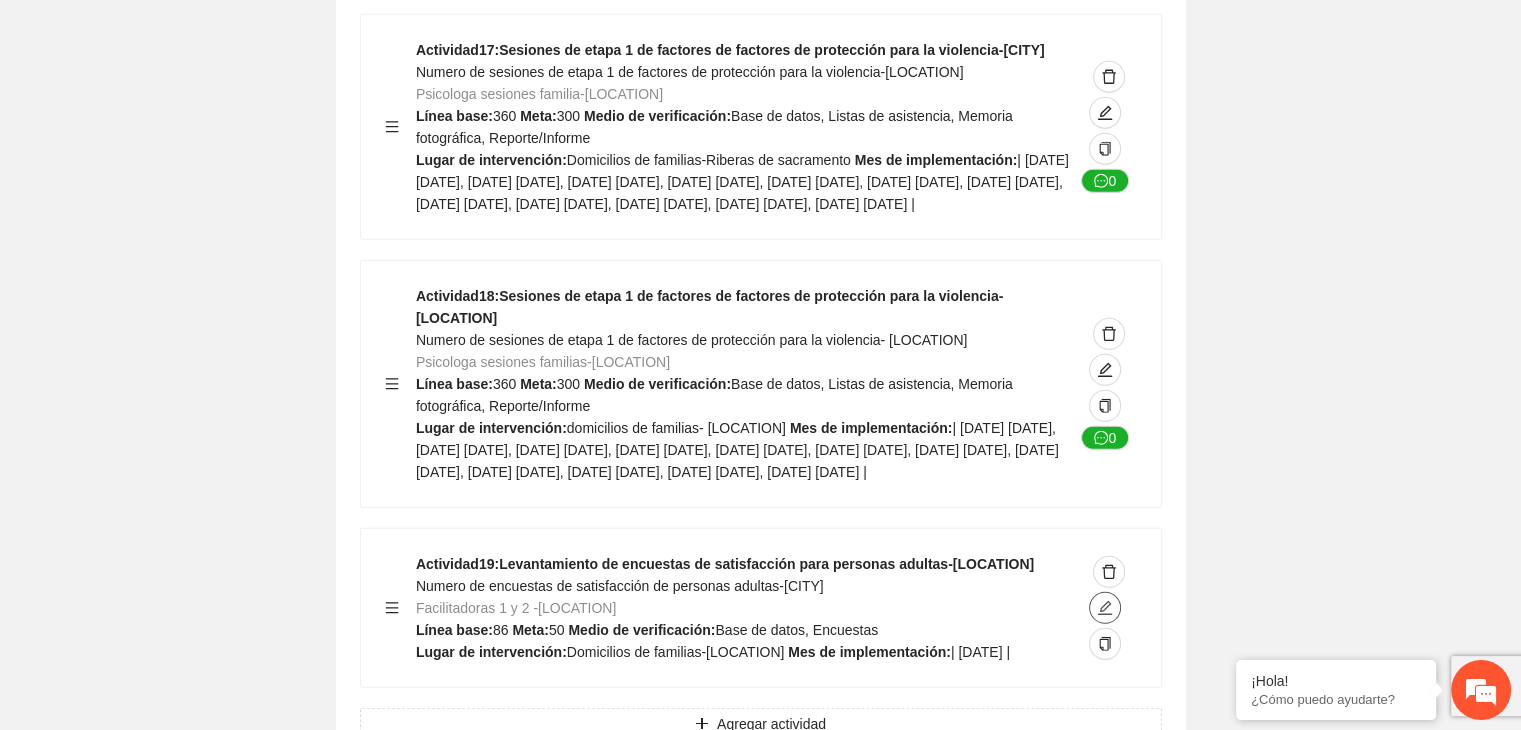 click 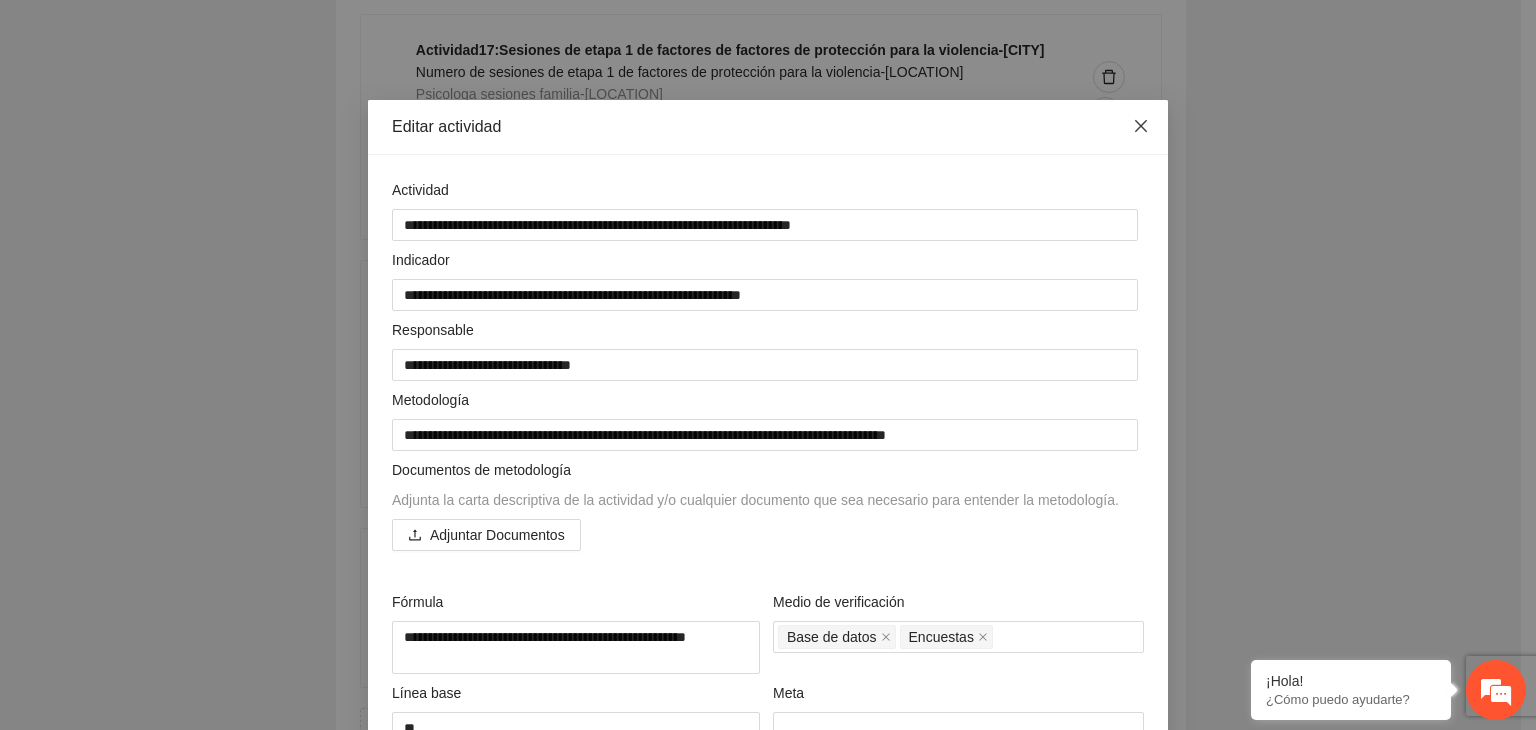 click 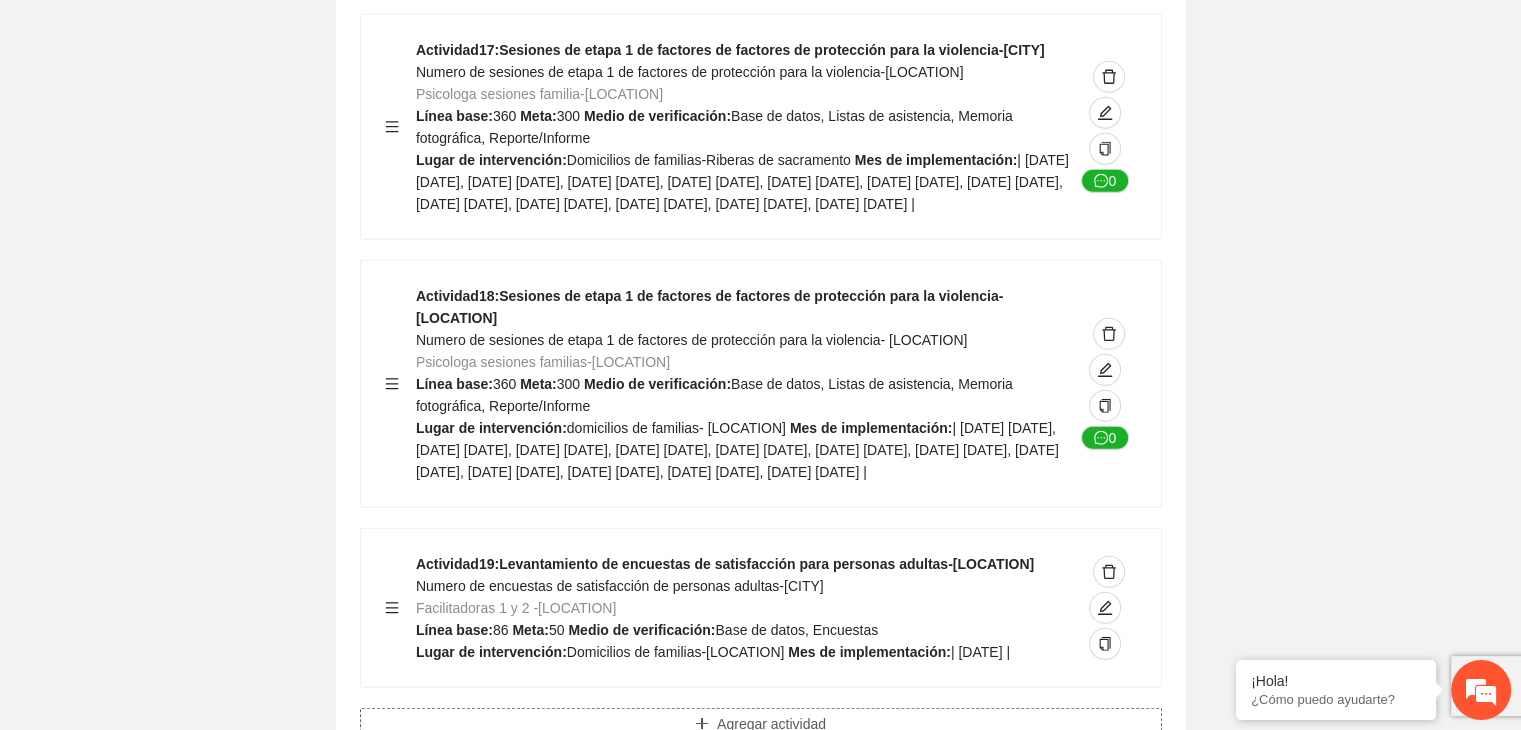 click on "Agregar actividad" at bounding box center (771, 724) 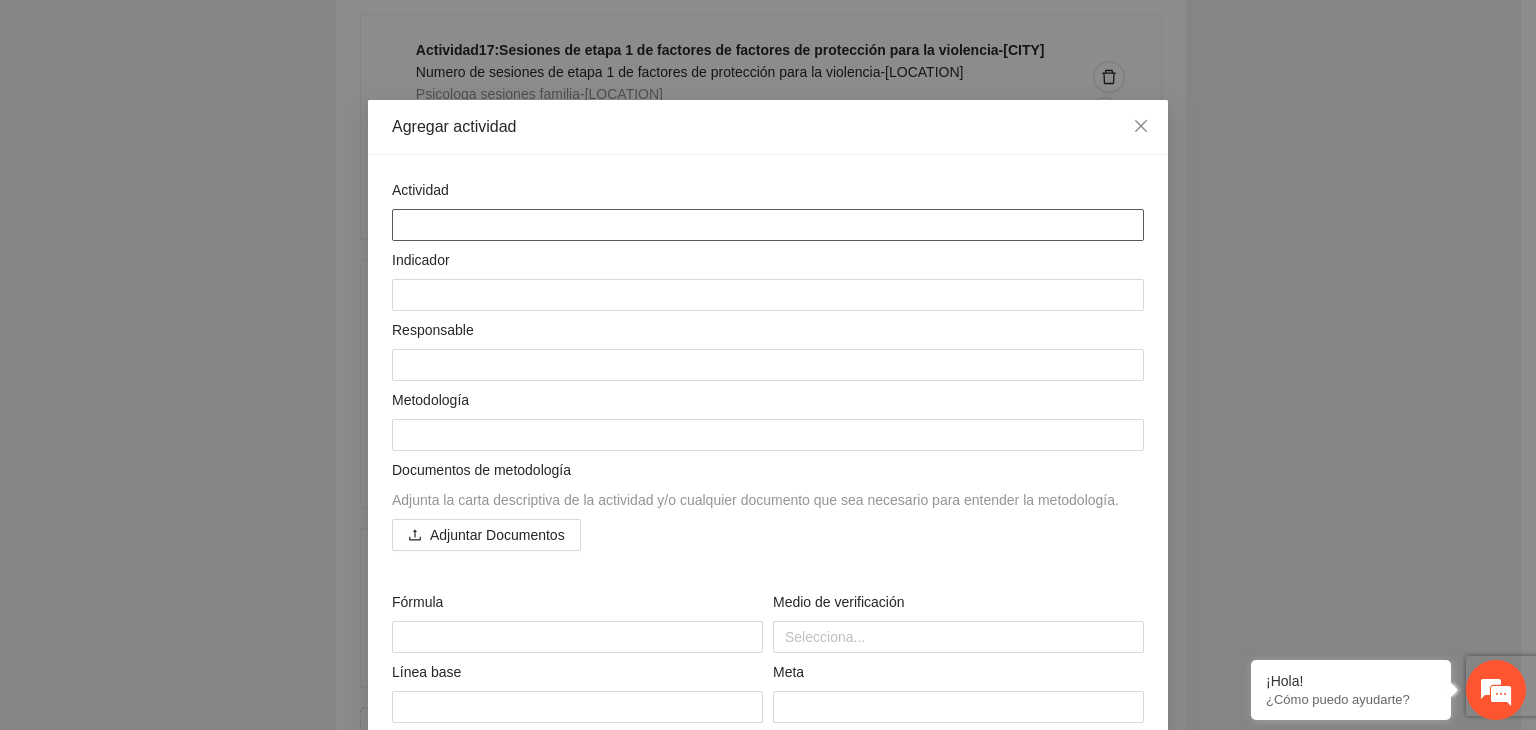 click at bounding box center (768, 225) 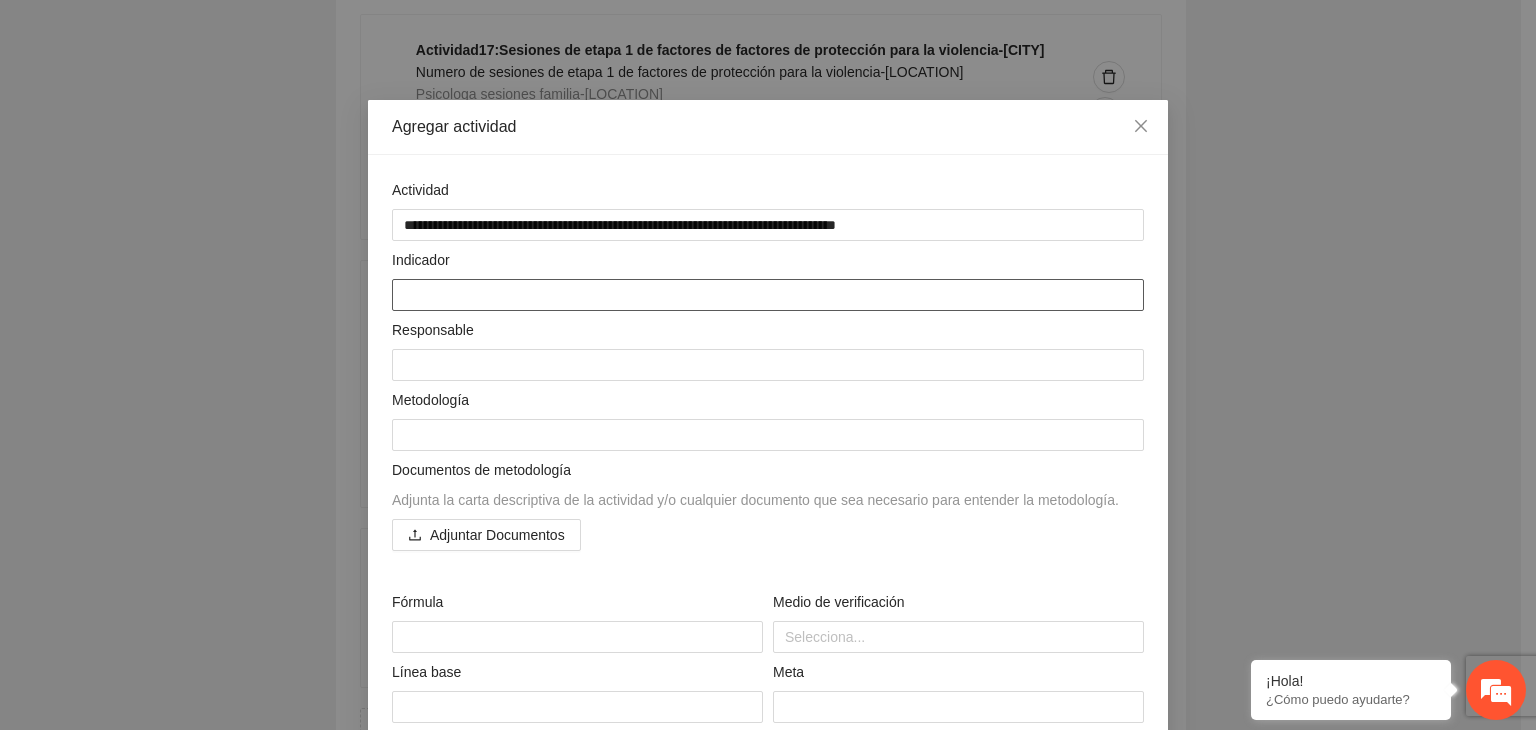 click at bounding box center [768, 295] 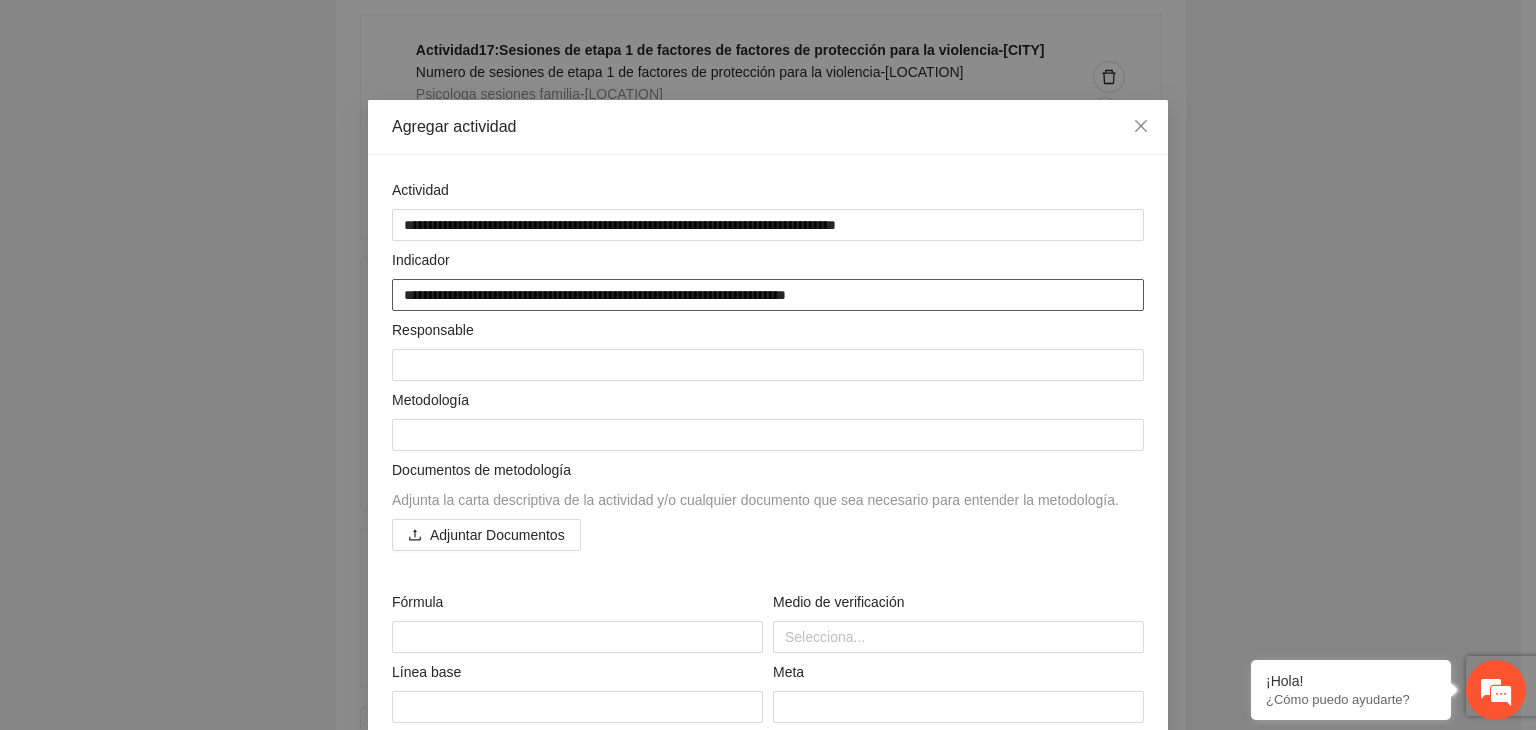 click on "**********" at bounding box center [768, 295] 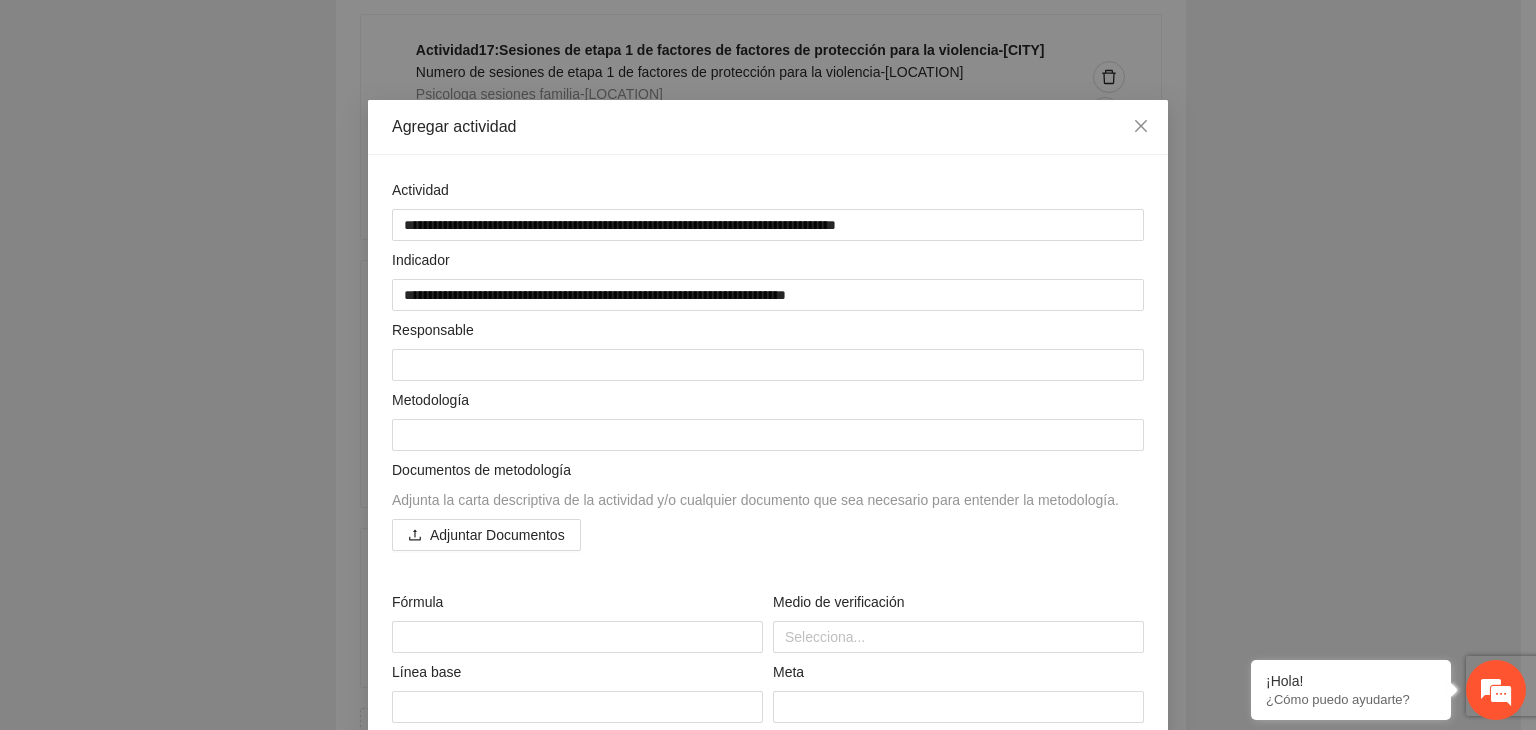 click on "**********" at bounding box center (768, 365) 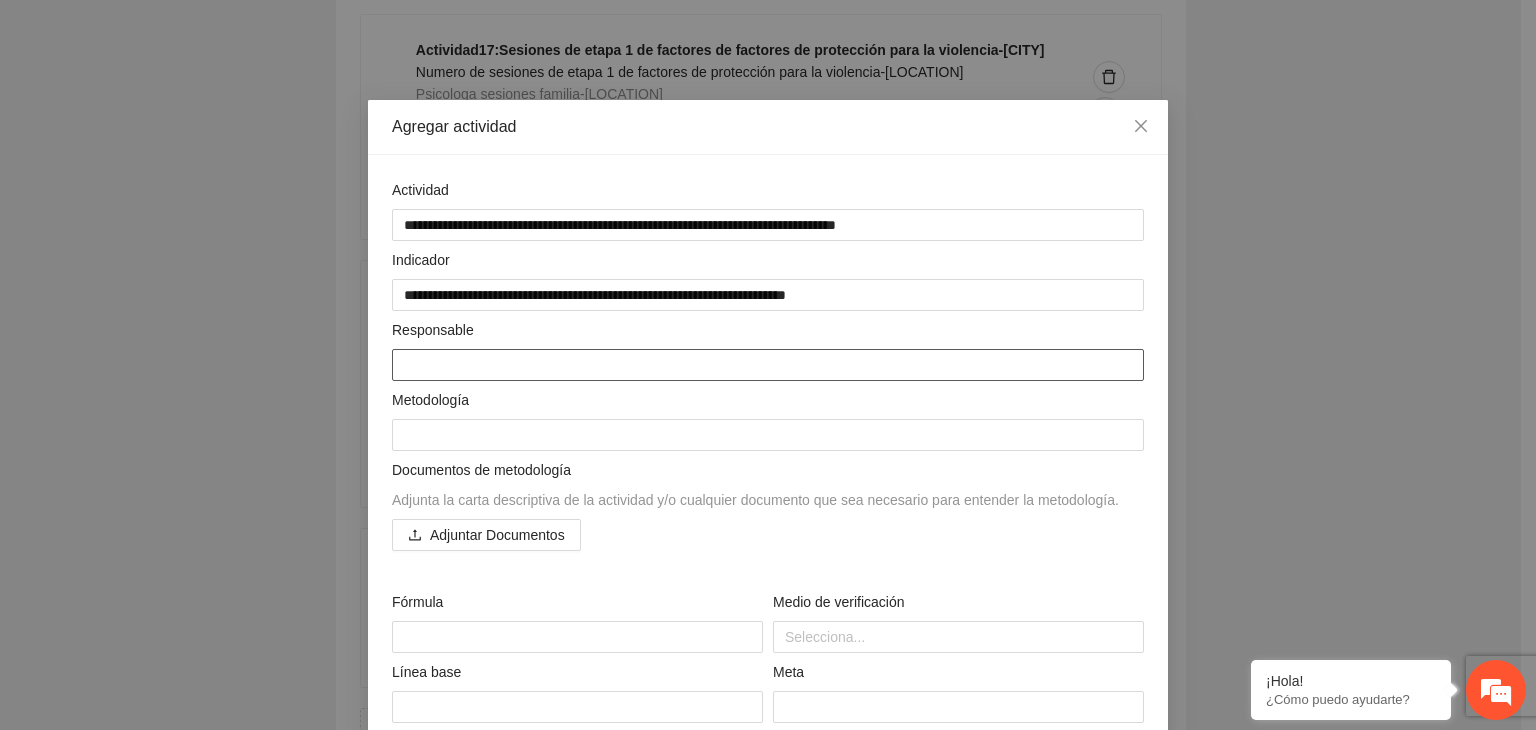 click at bounding box center (768, 365) 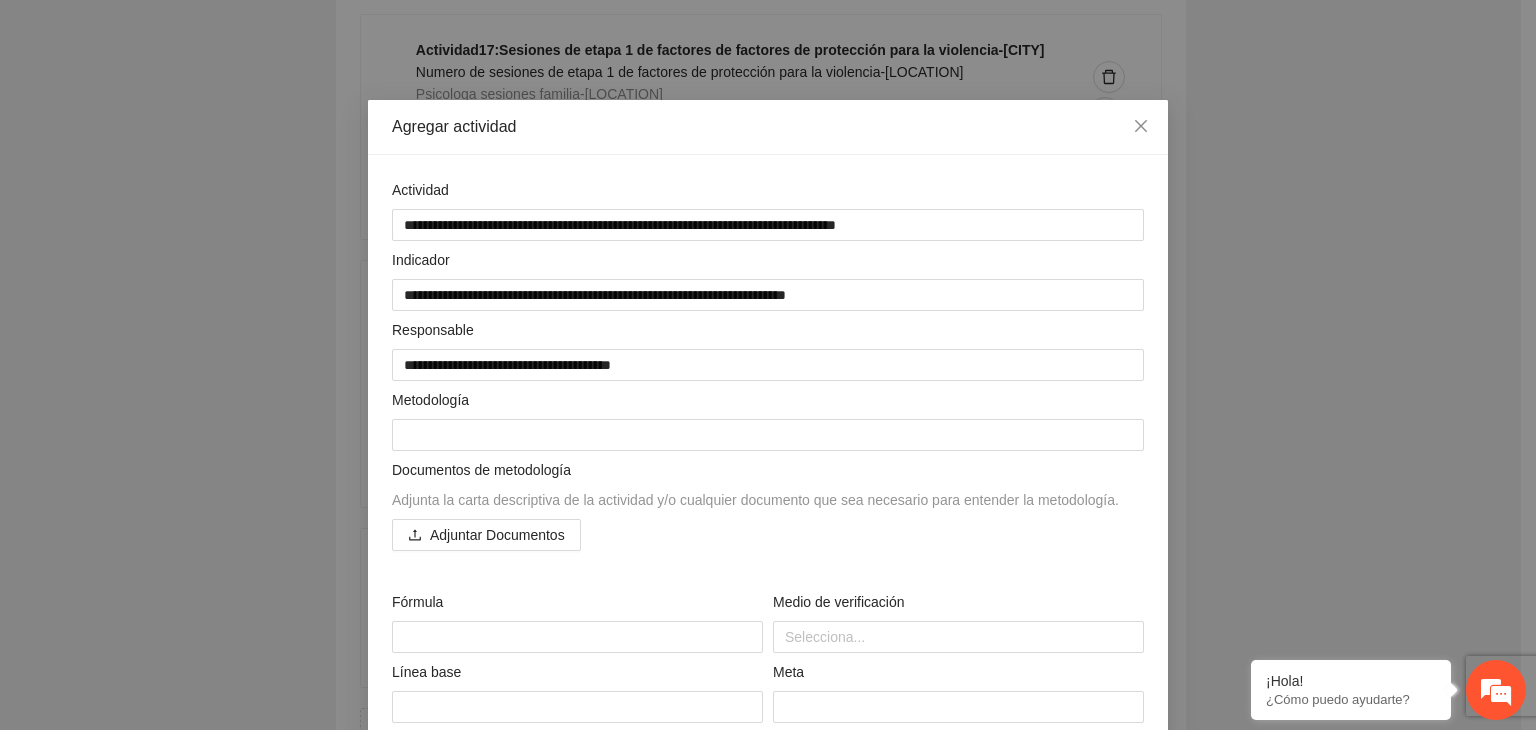 click on "**********" at bounding box center (768, 365) 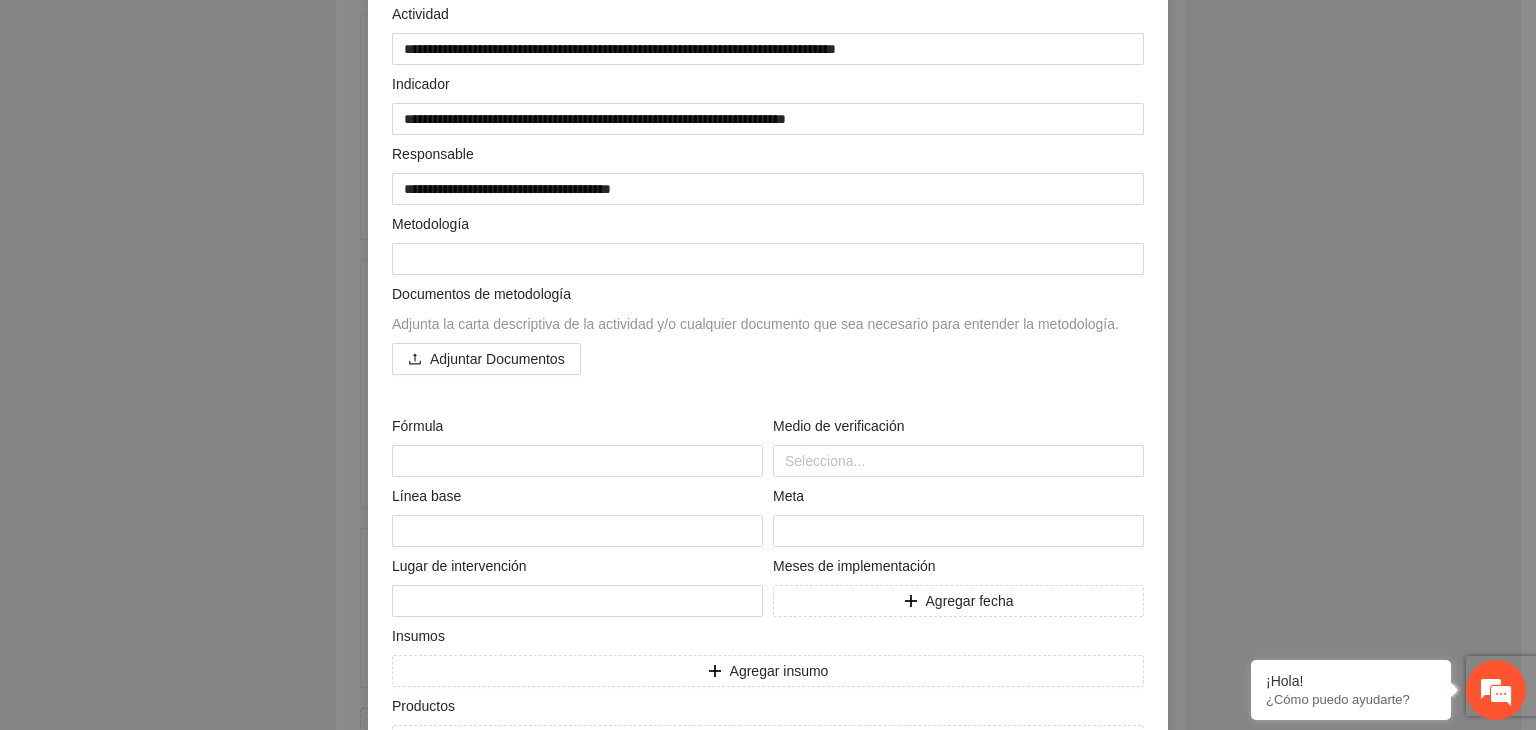 scroll, scrollTop: 304, scrollLeft: 0, axis: vertical 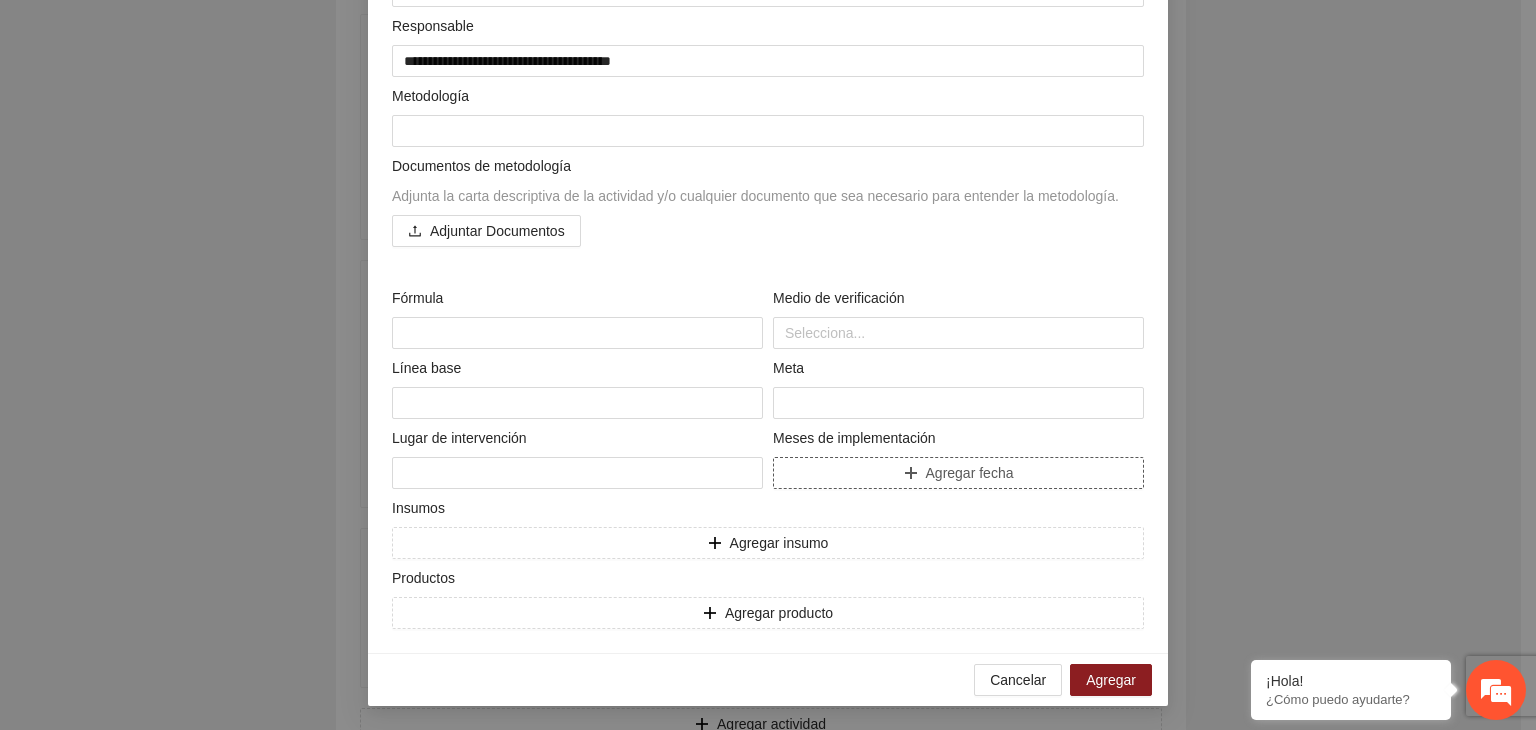 click on "Agregar fecha" at bounding box center [970, 473] 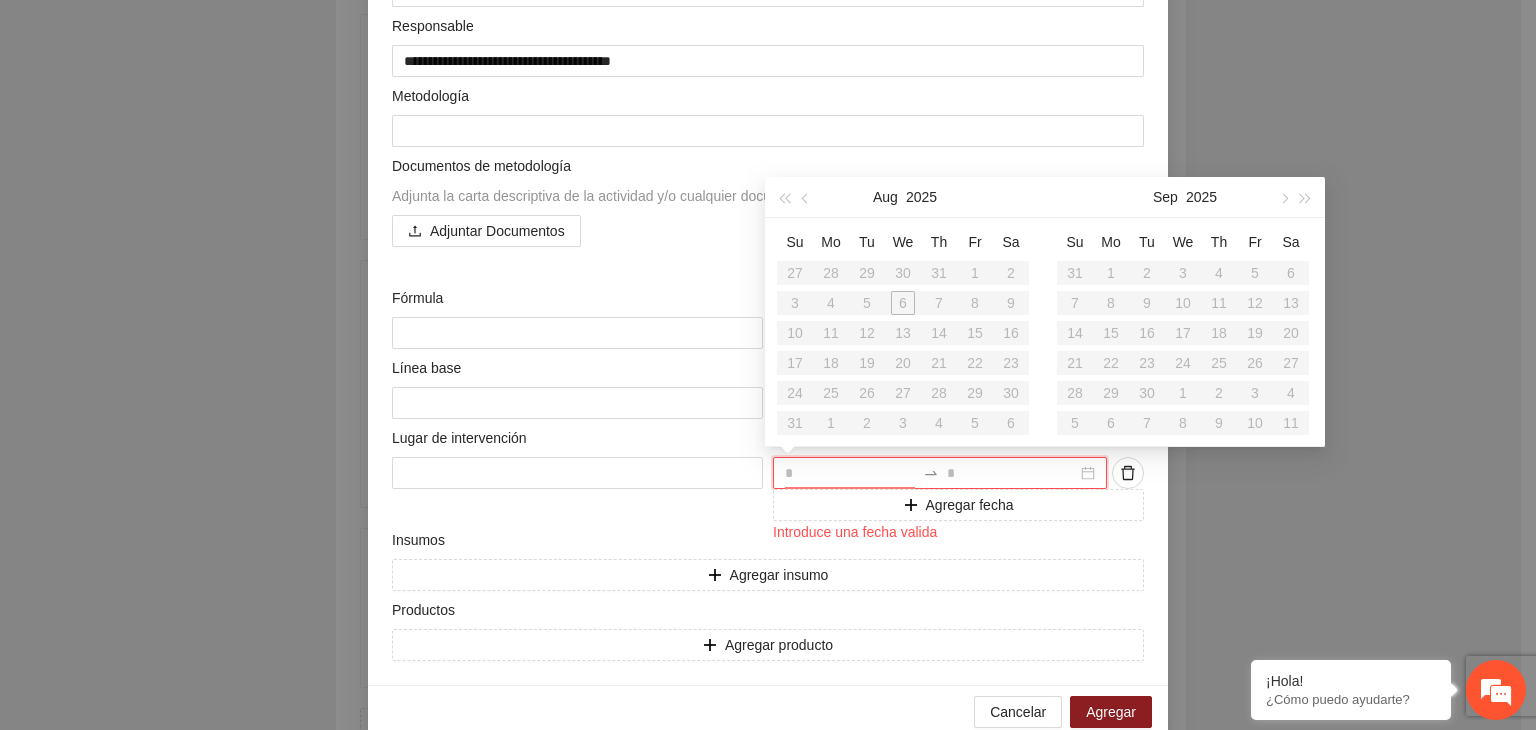 click at bounding box center [850, 473] 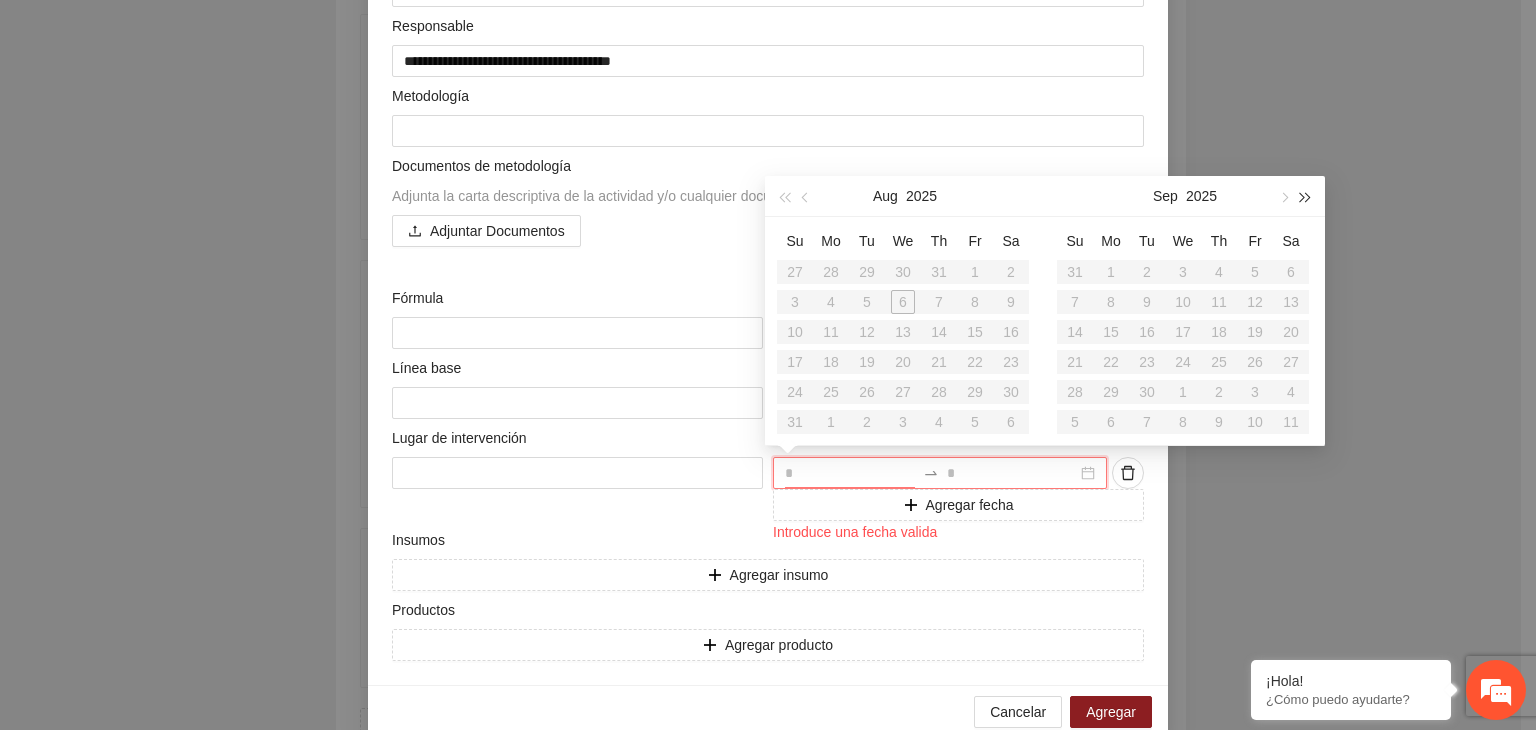 click at bounding box center (1306, 198) 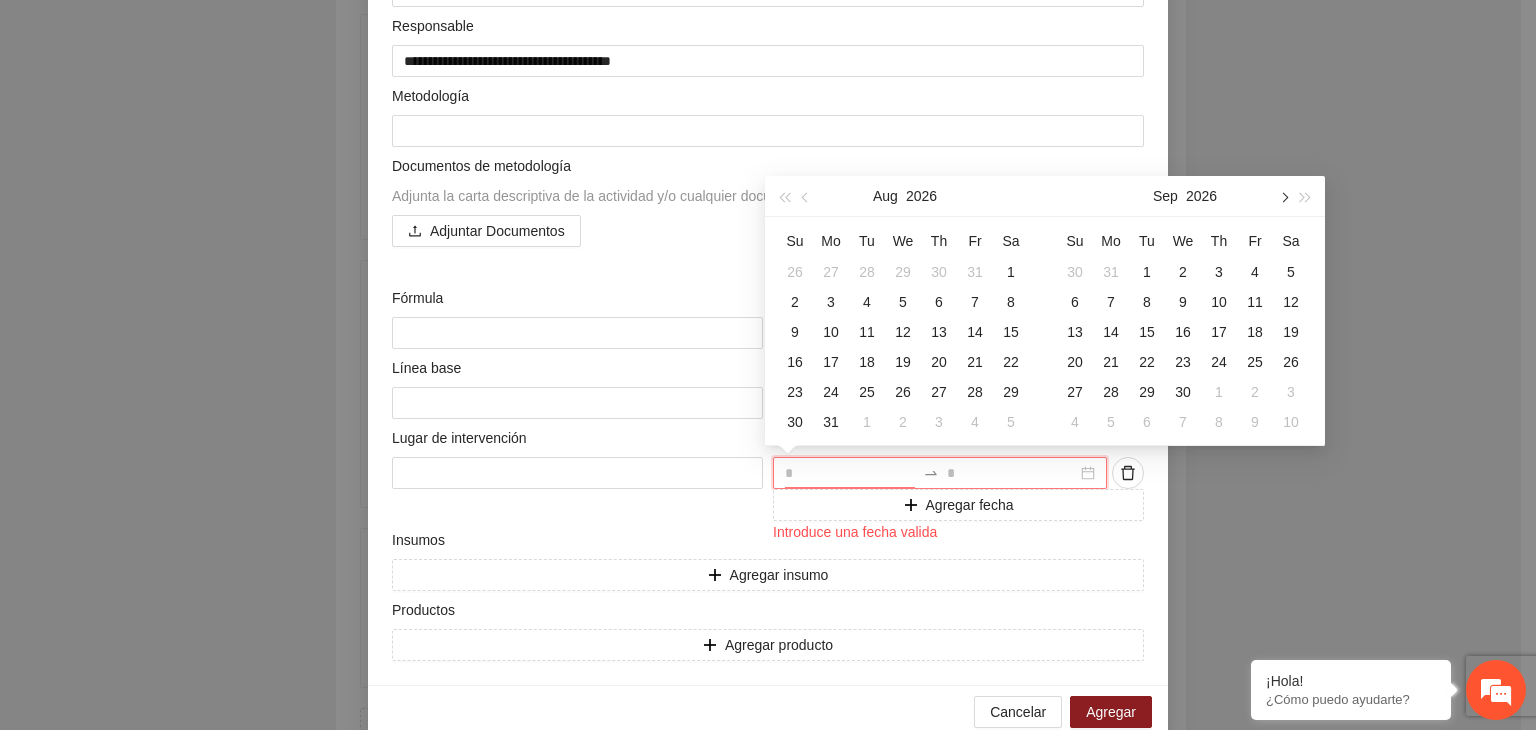 click at bounding box center (1283, 198) 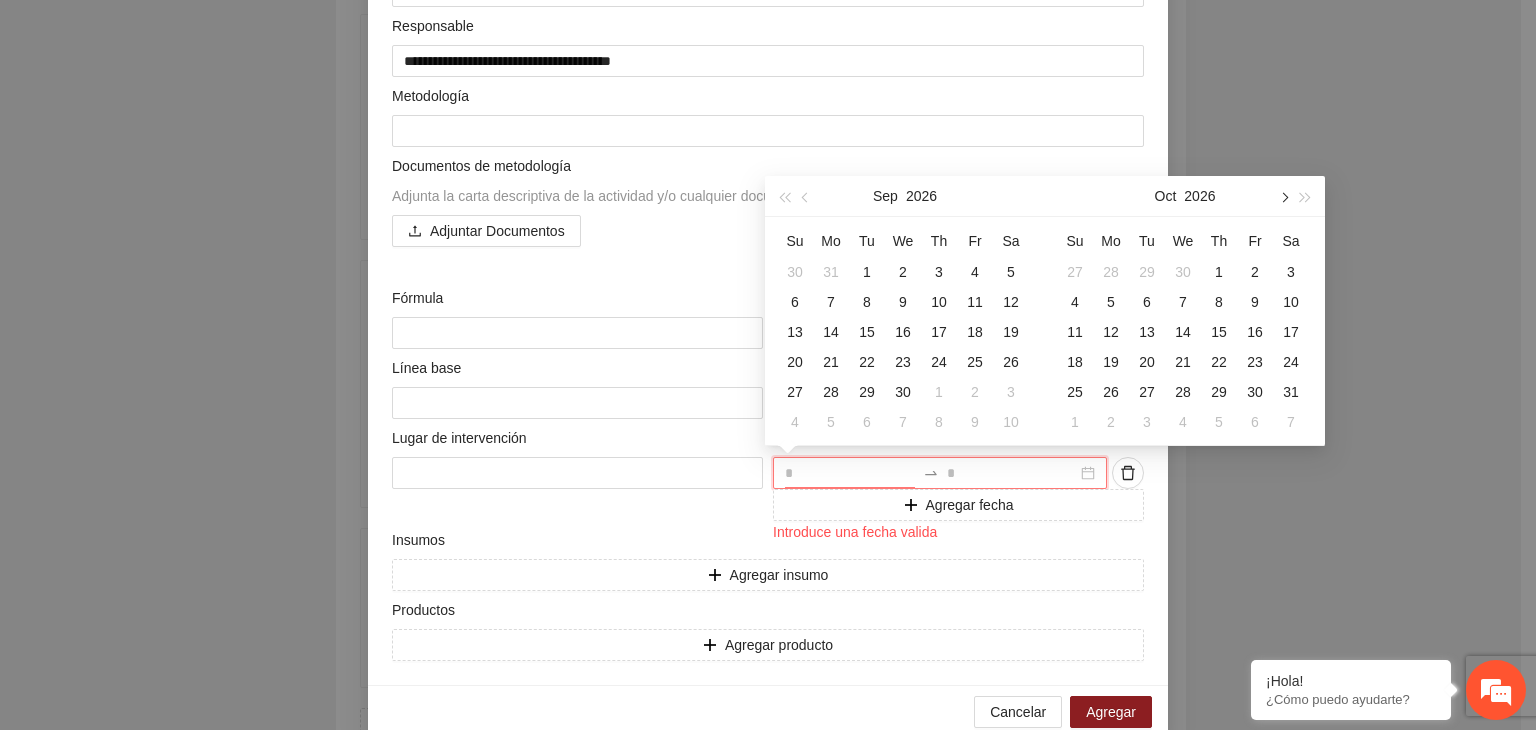 click at bounding box center (1283, 198) 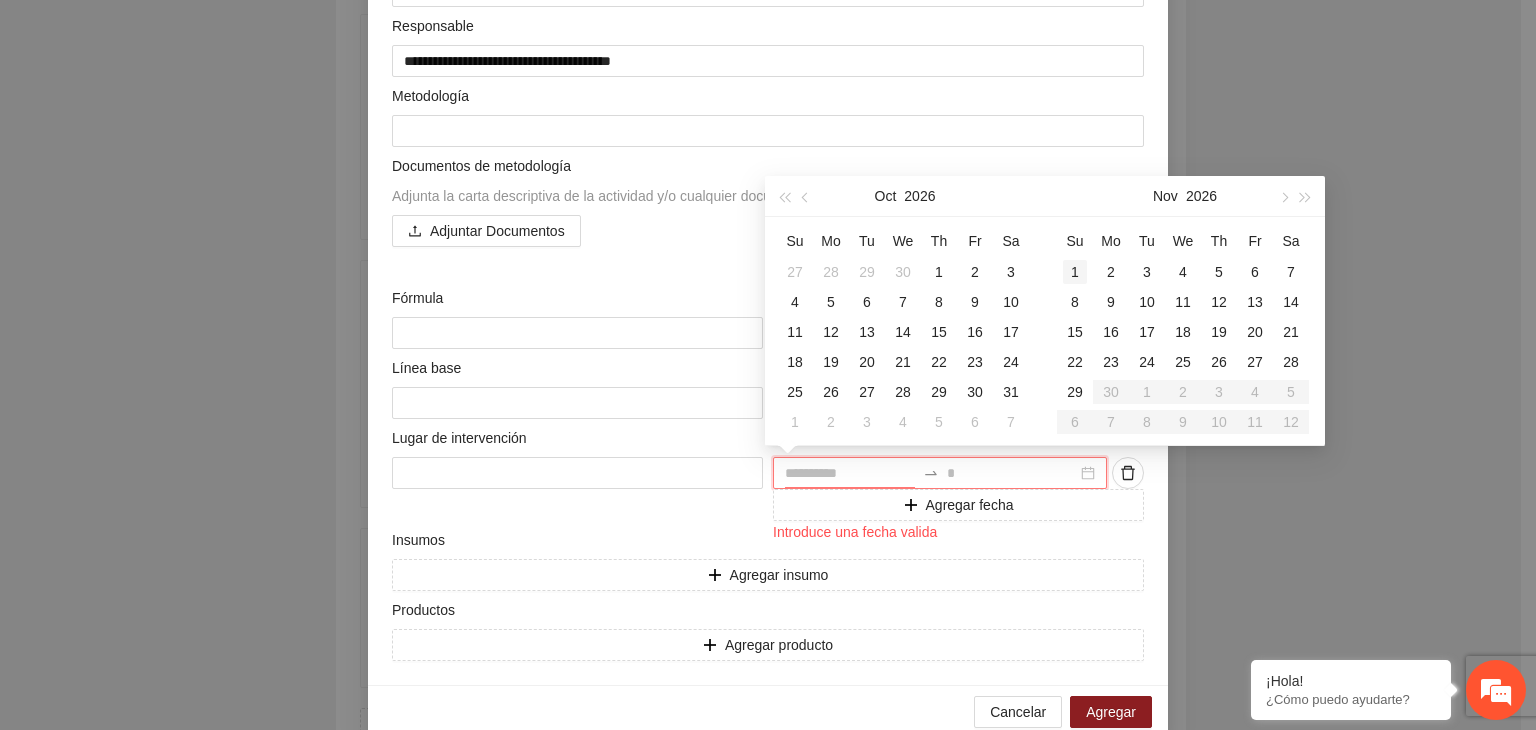 click on "1" at bounding box center [1075, 272] 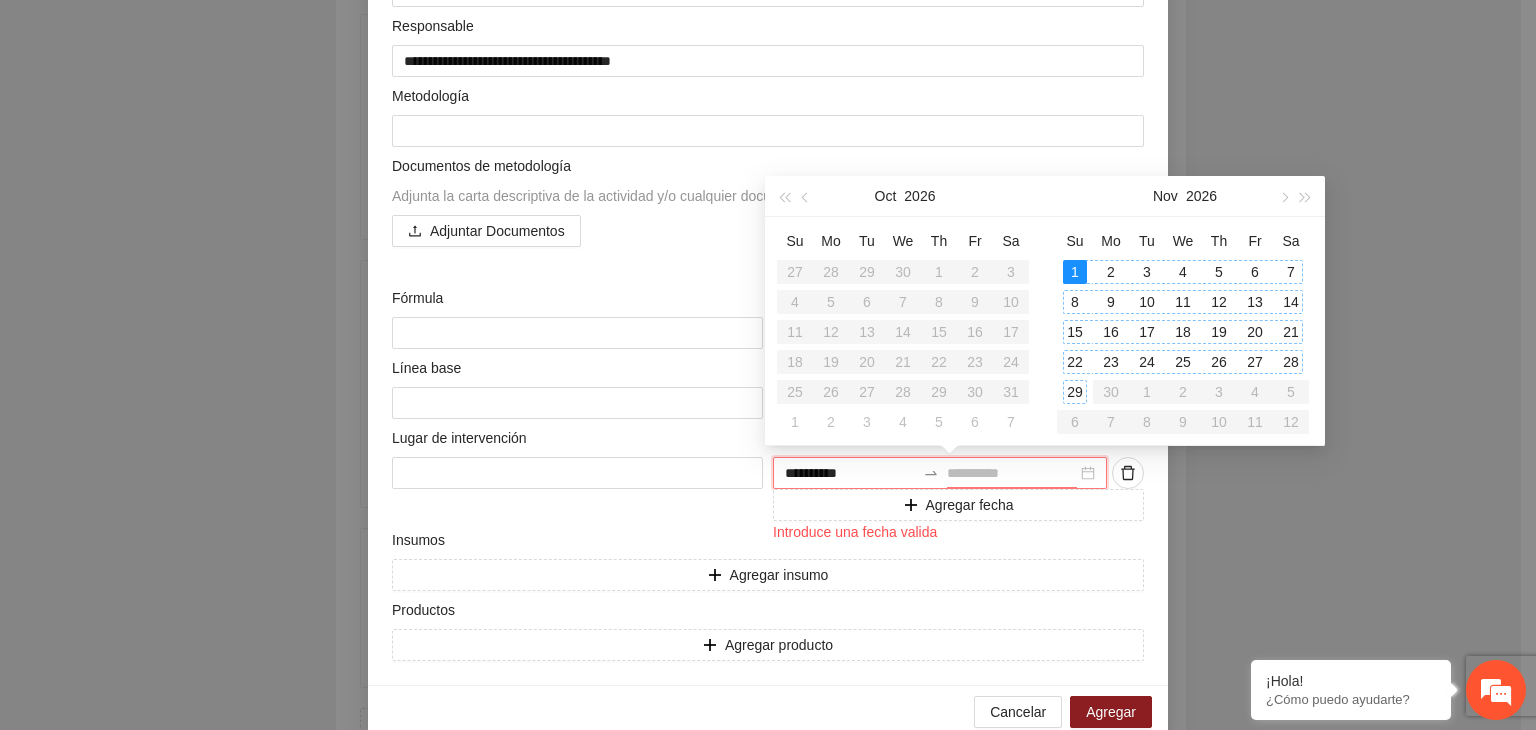 click on "29" at bounding box center [1075, 392] 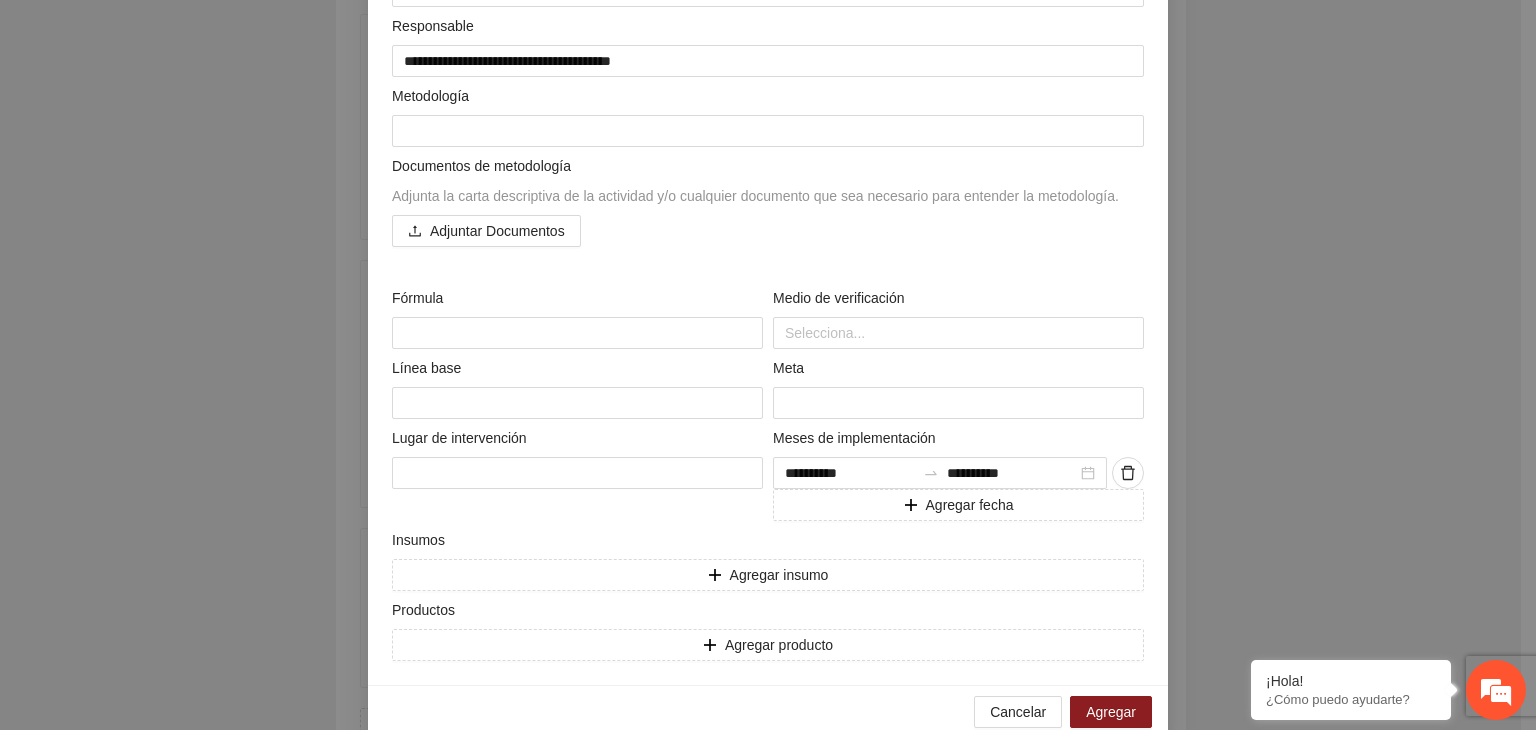 click on "**********" at bounding box center (768, 365) 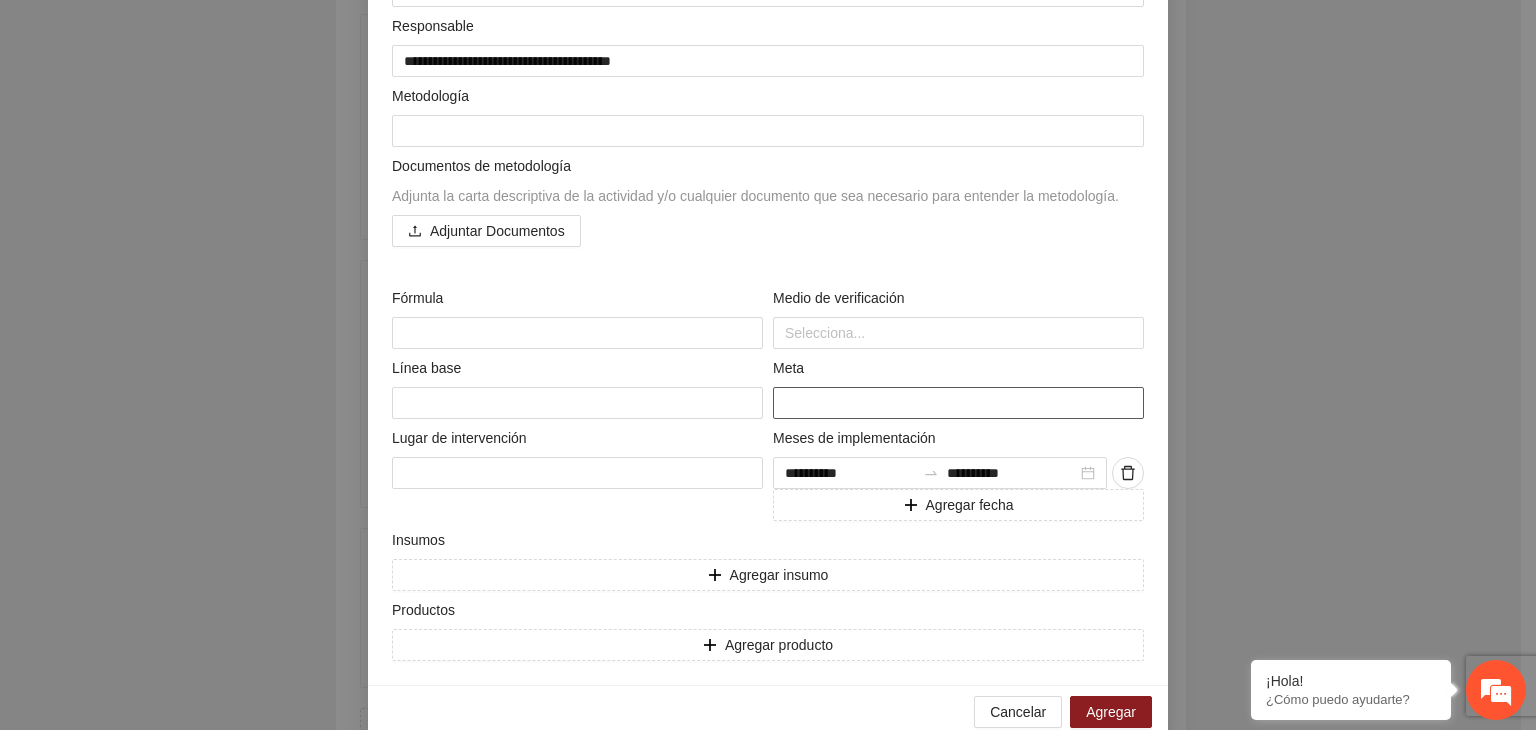 click at bounding box center (958, 403) 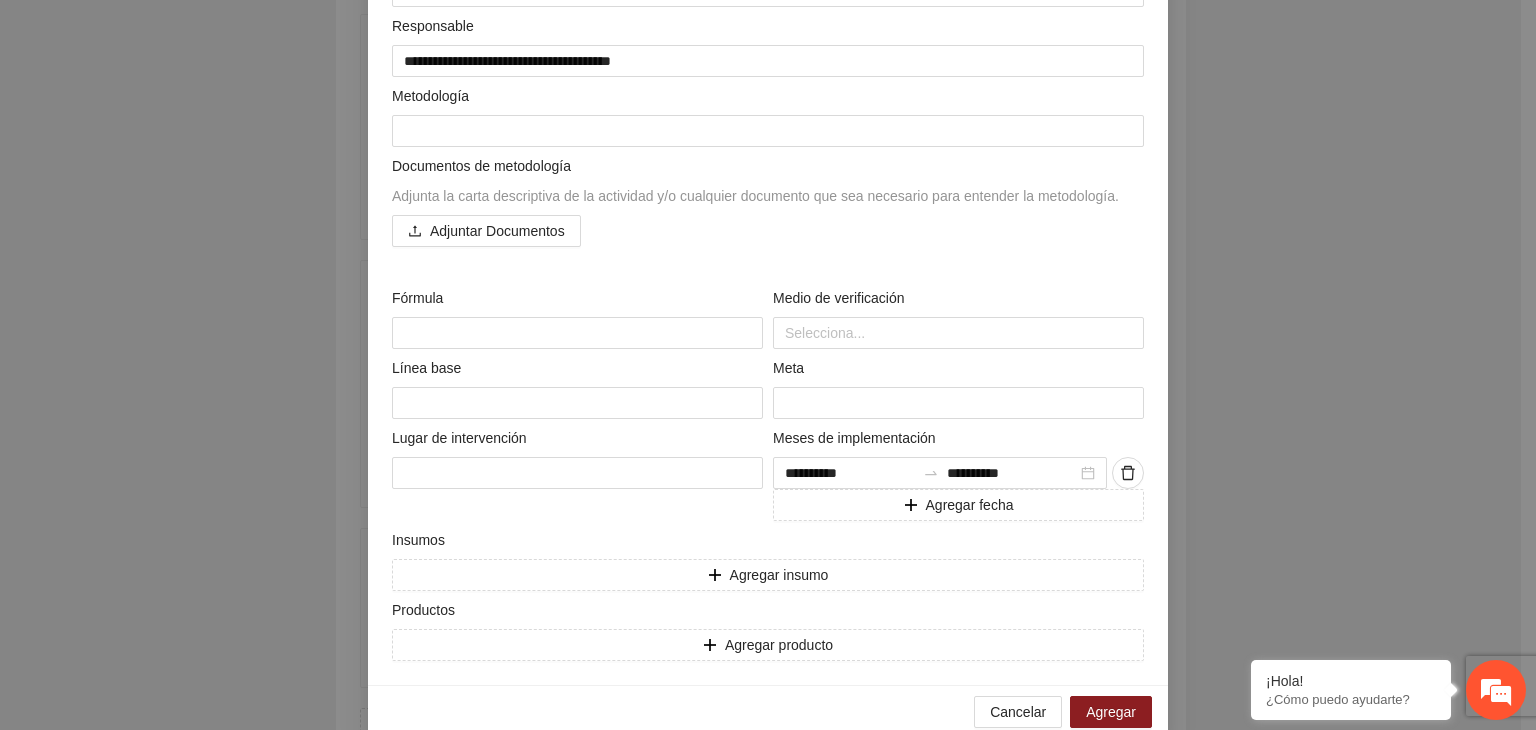 click on "Lugar de intervención" at bounding box center (577, 474) 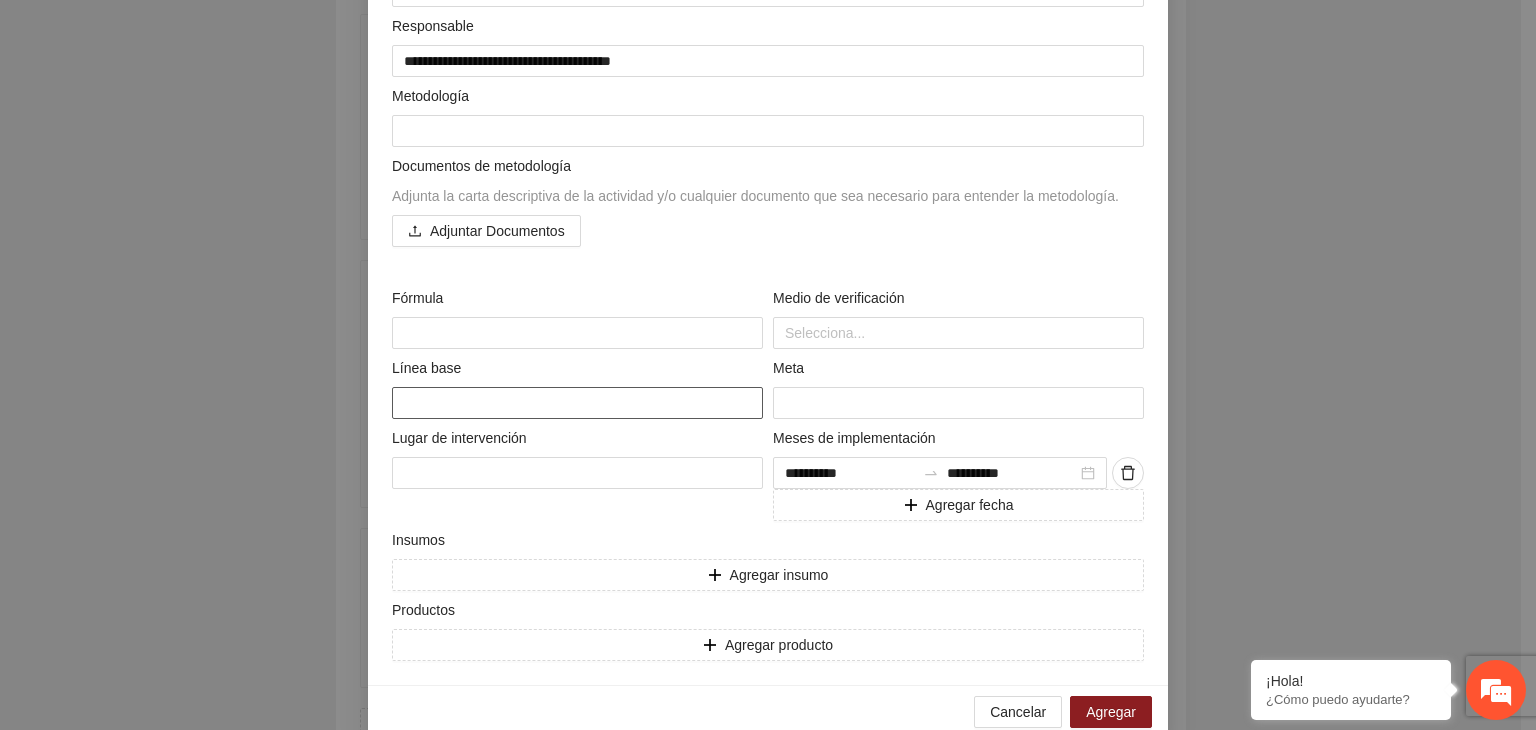 click at bounding box center (577, 403) 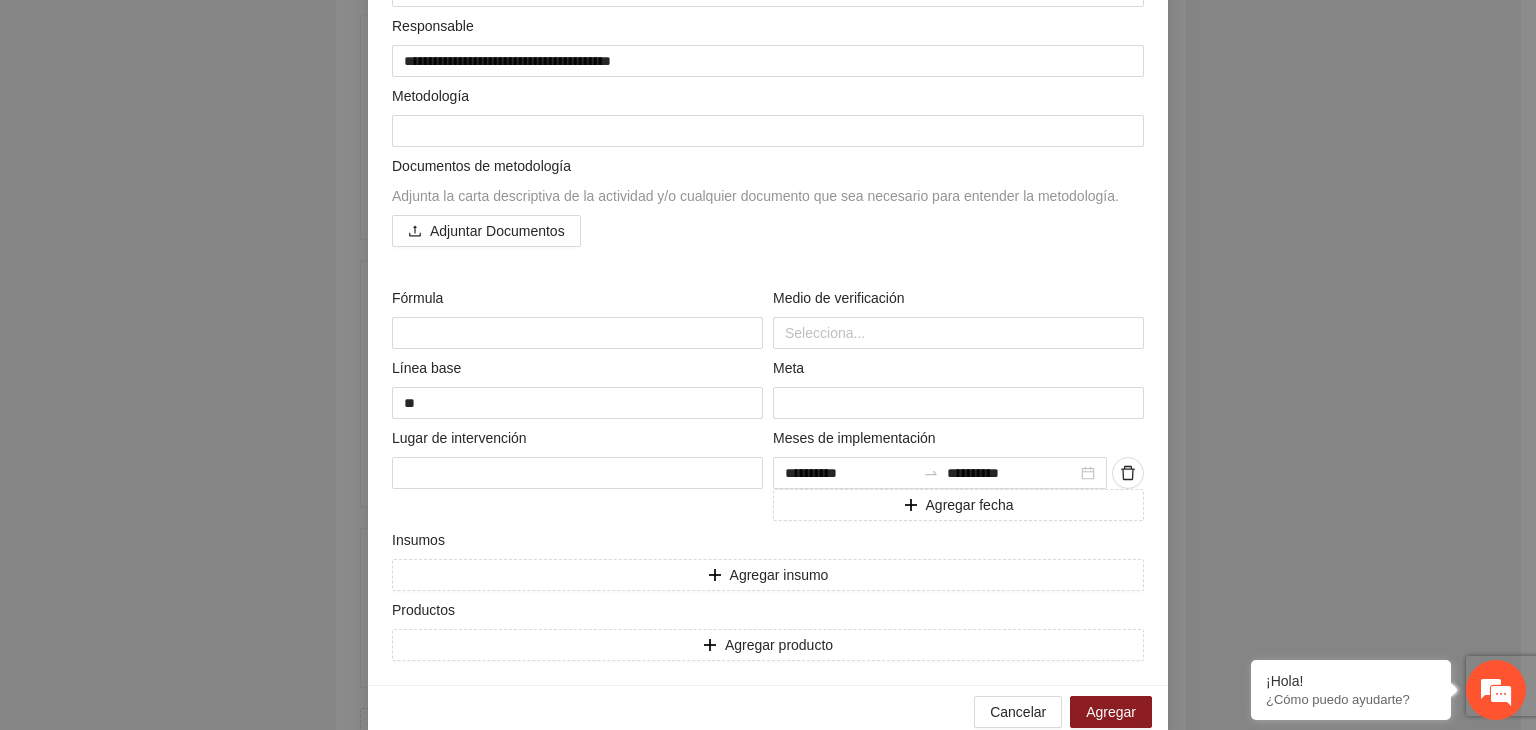 click on "**********" at bounding box center [768, 365] 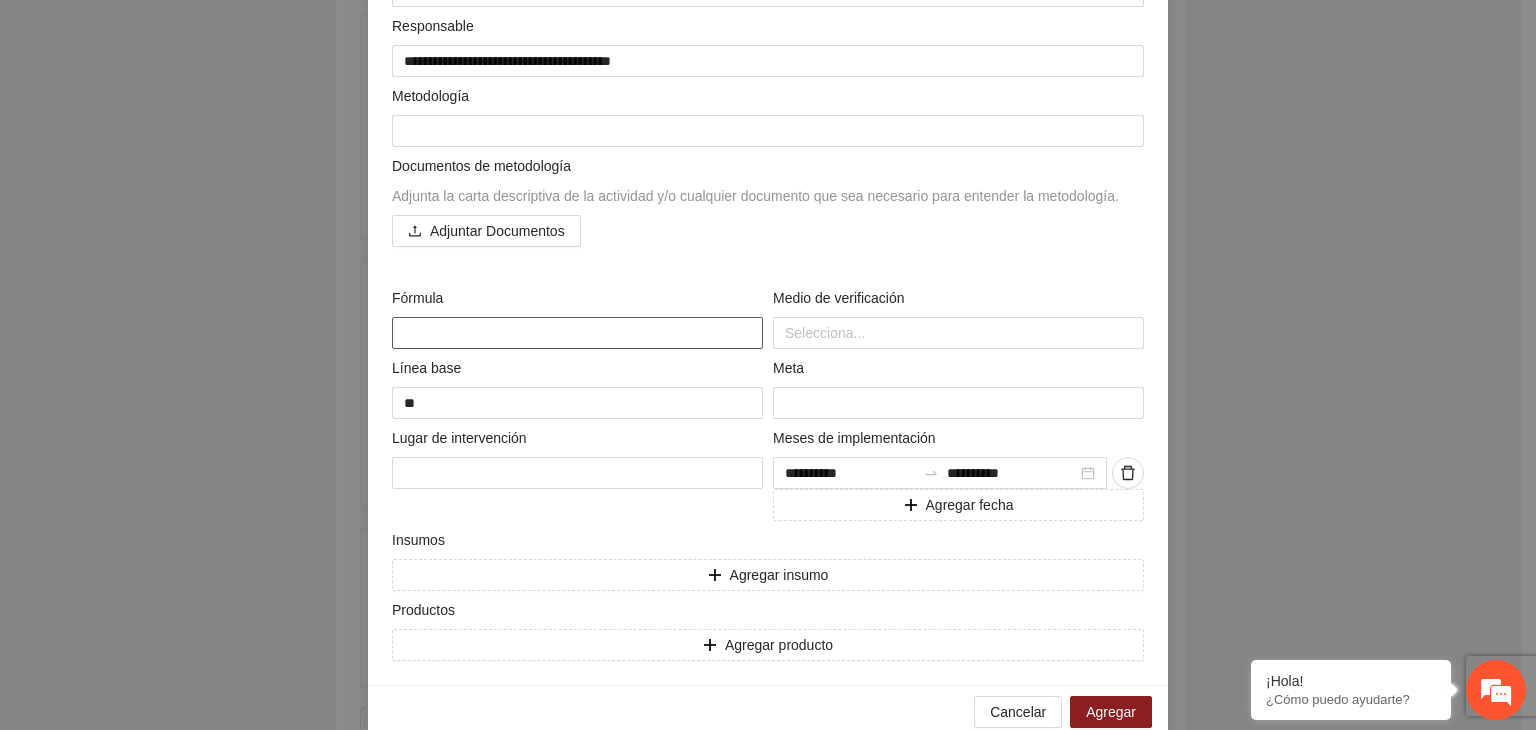 click at bounding box center (577, 333) 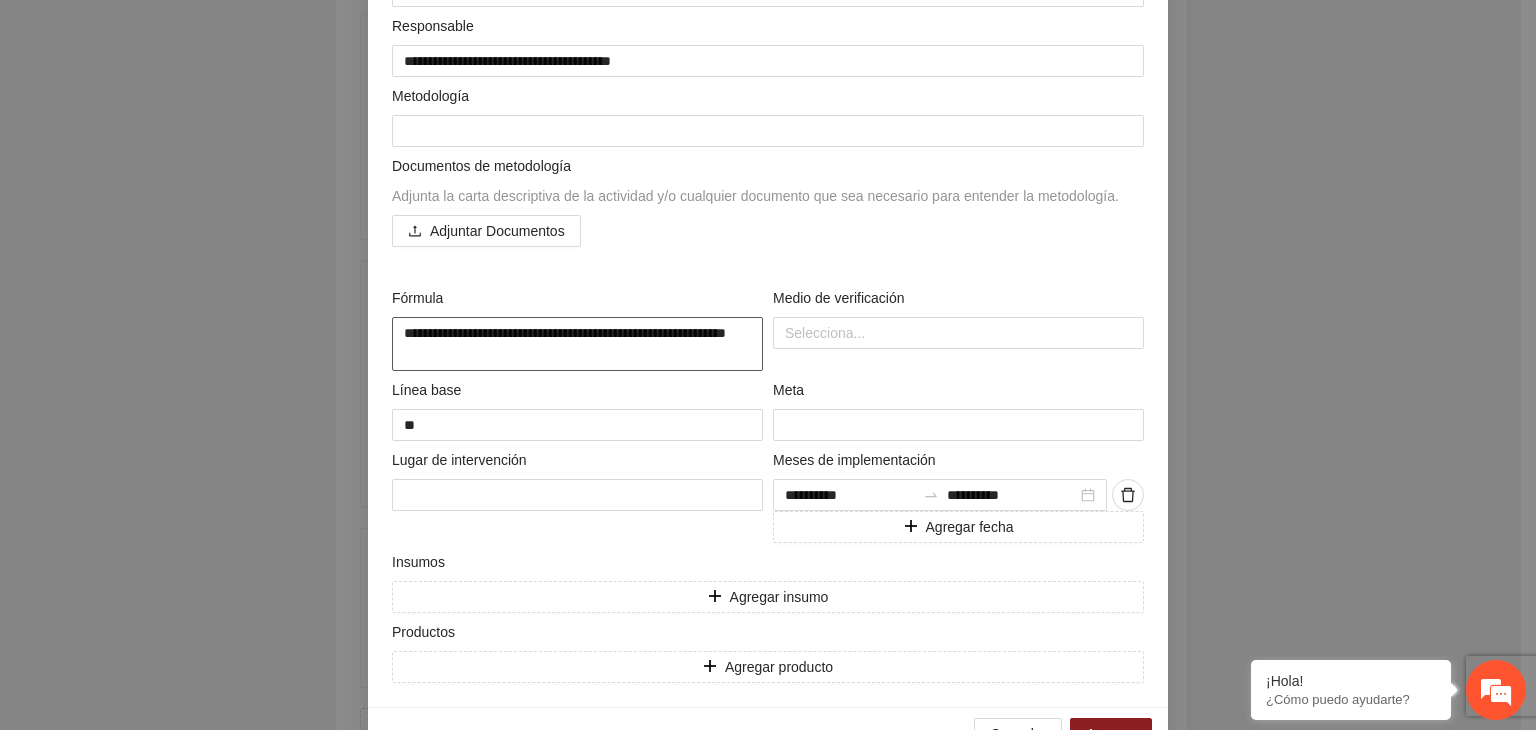 click on "**********" at bounding box center [577, 344] 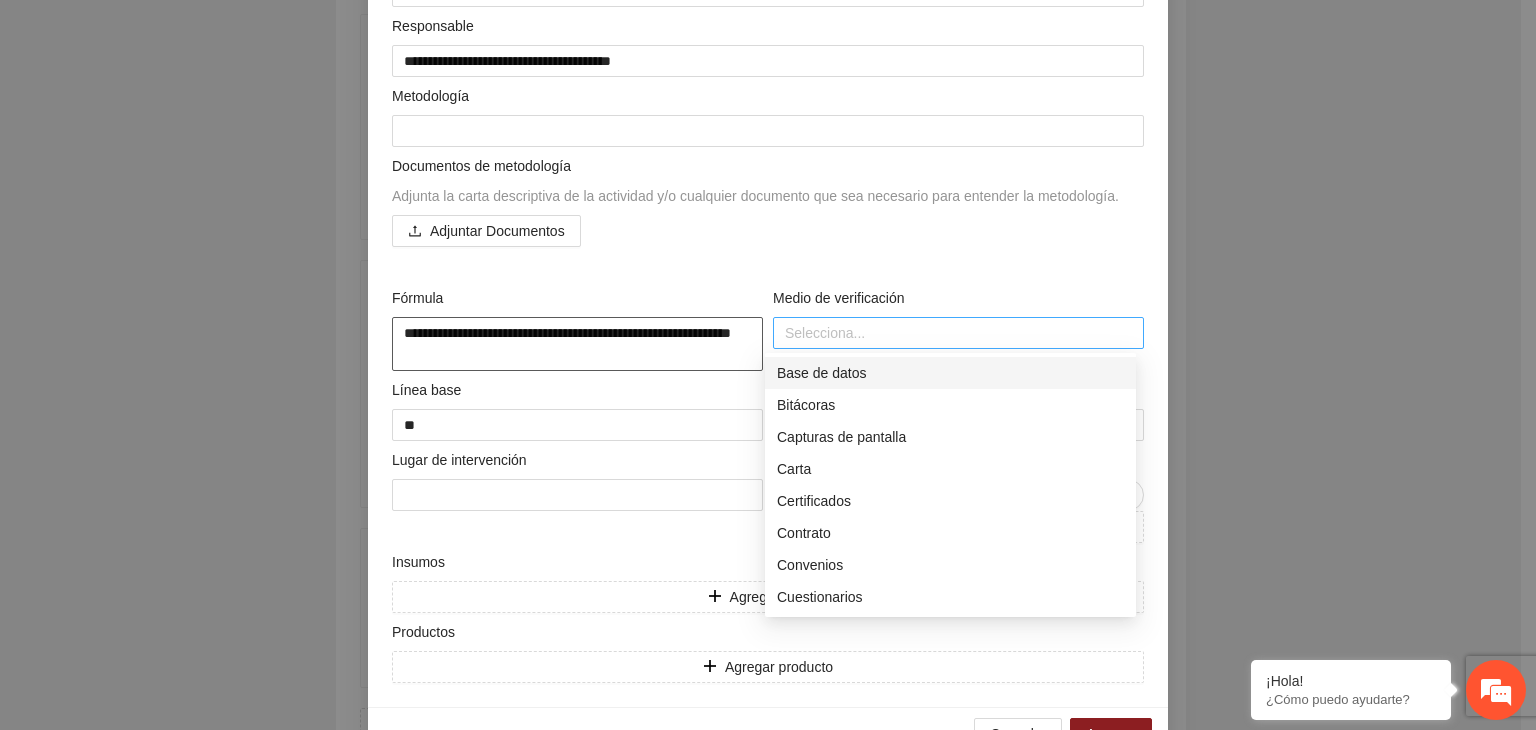 click at bounding box center [958, 333] 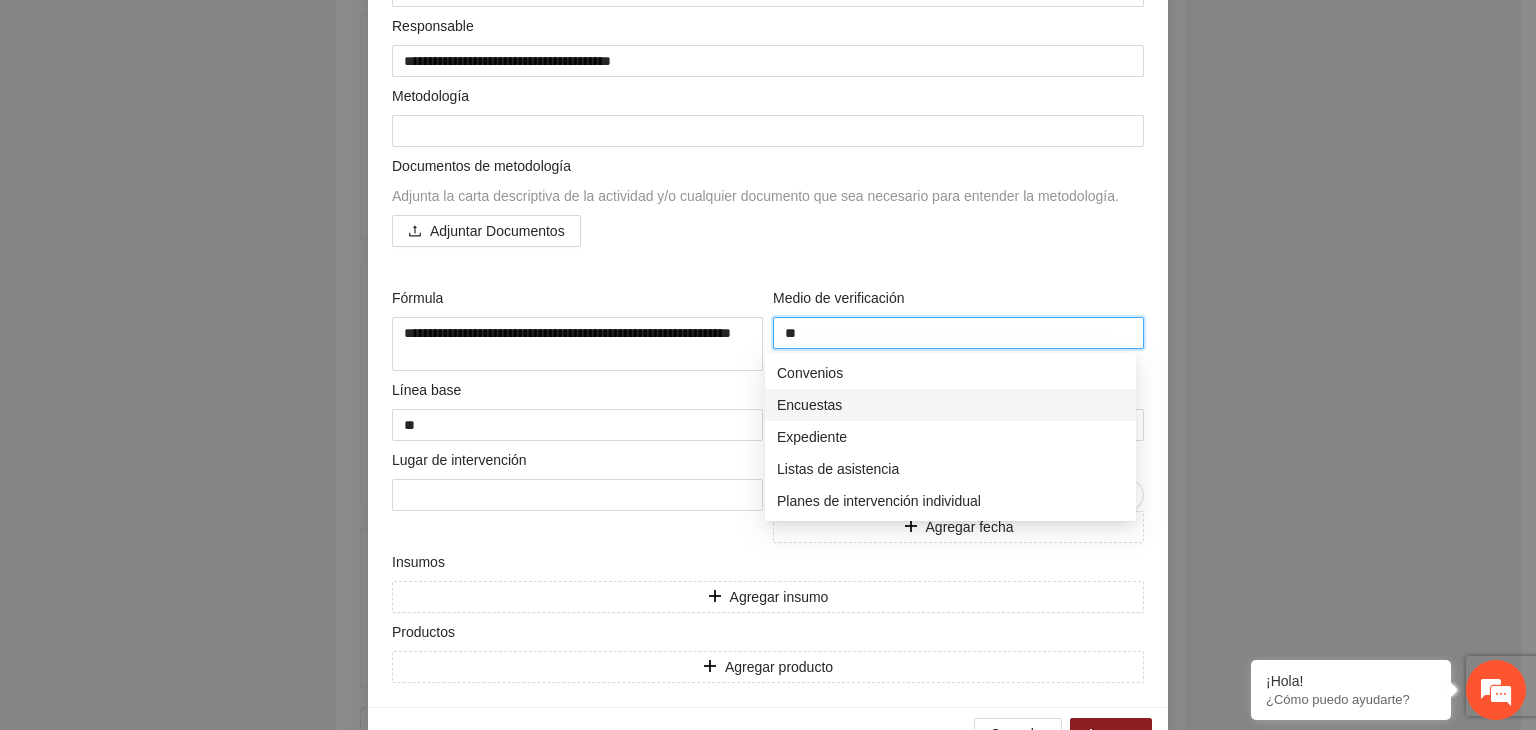 click on "Encuestas" at bounding box center (950, 405) 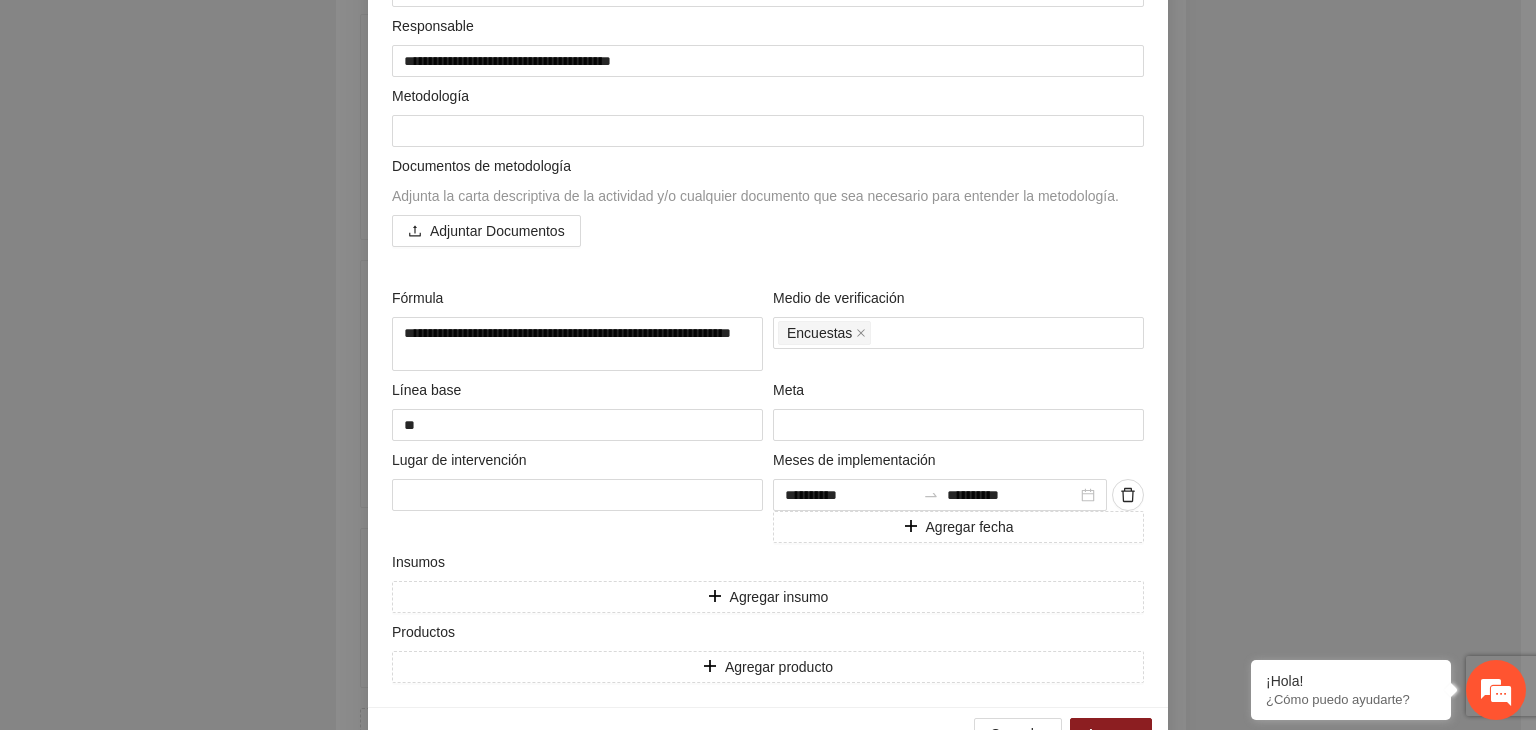 click on "**********" at bounding box center (768, 365) 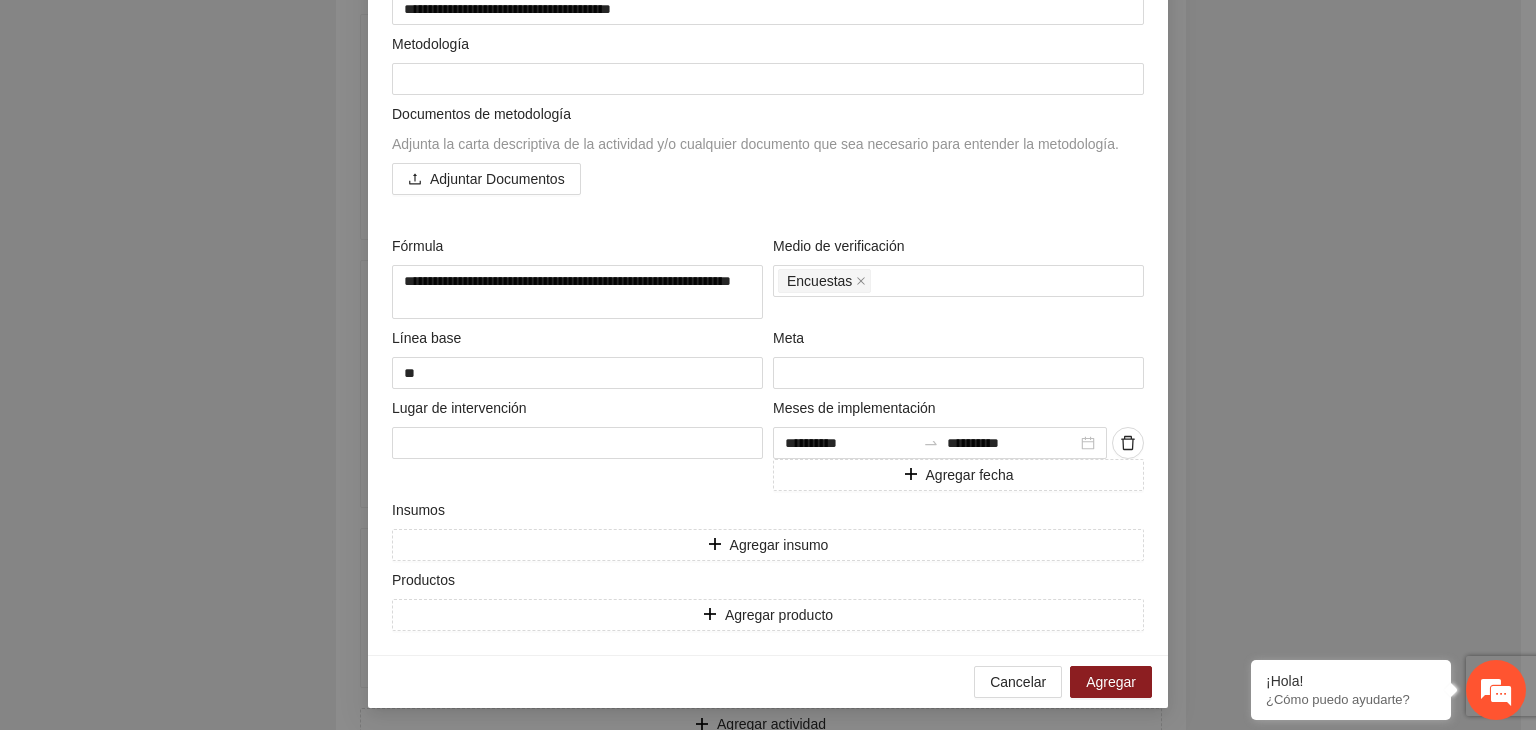 scroll, scrollTop: 357, scrollLeft: 0, axis: vertical 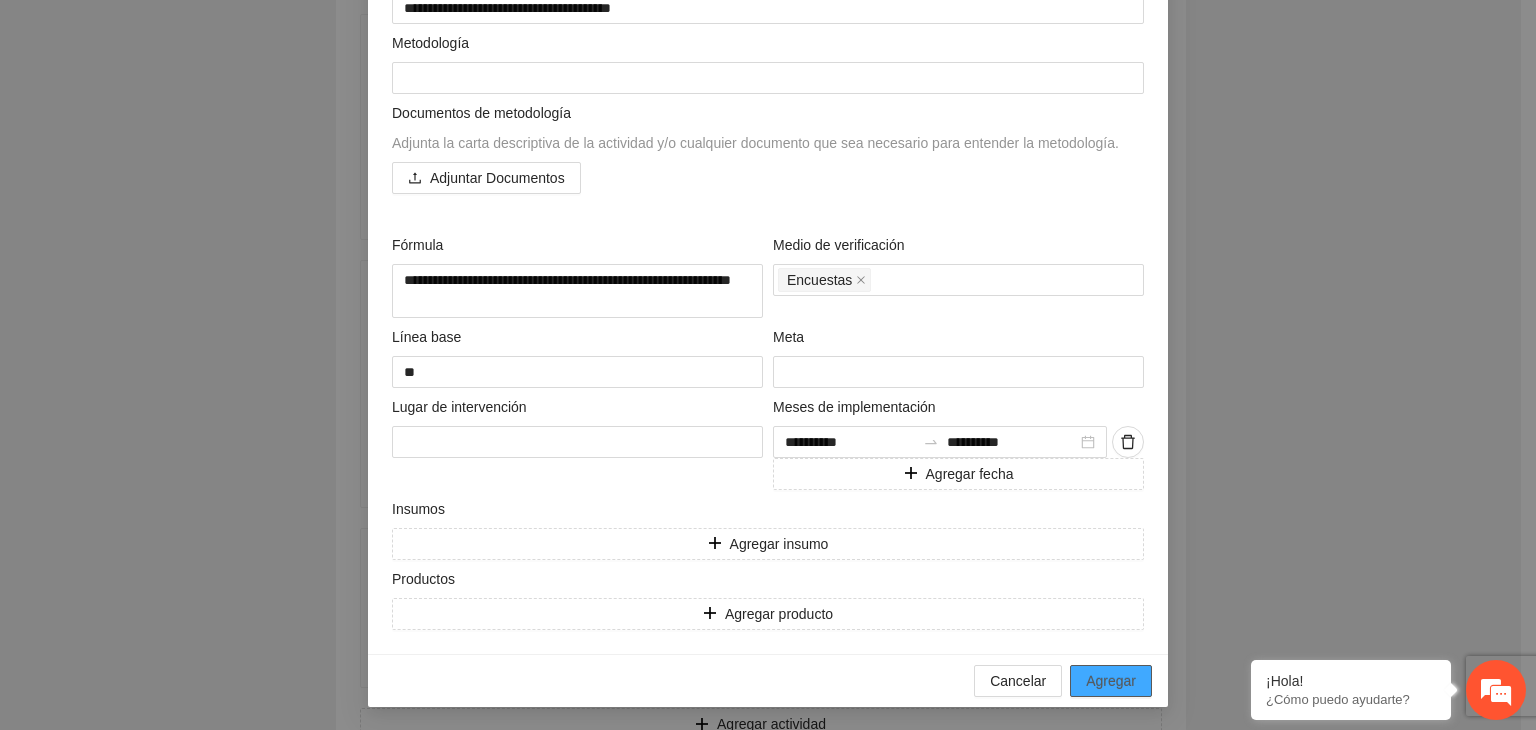 click on "Agregar" at bounding box center [1111, 681] 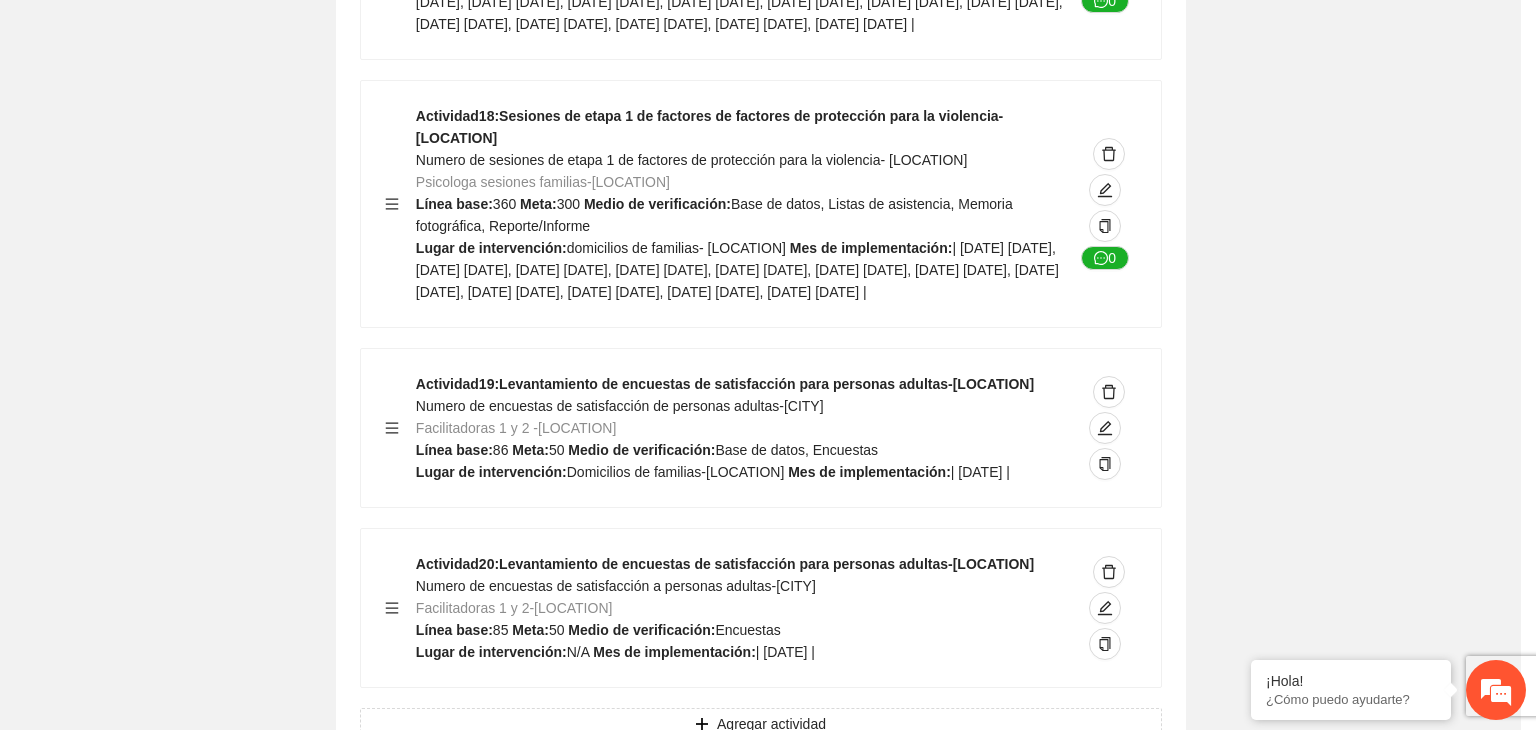 scroll, scrollTop: 204, scrollLeft: 0, axis: vertical 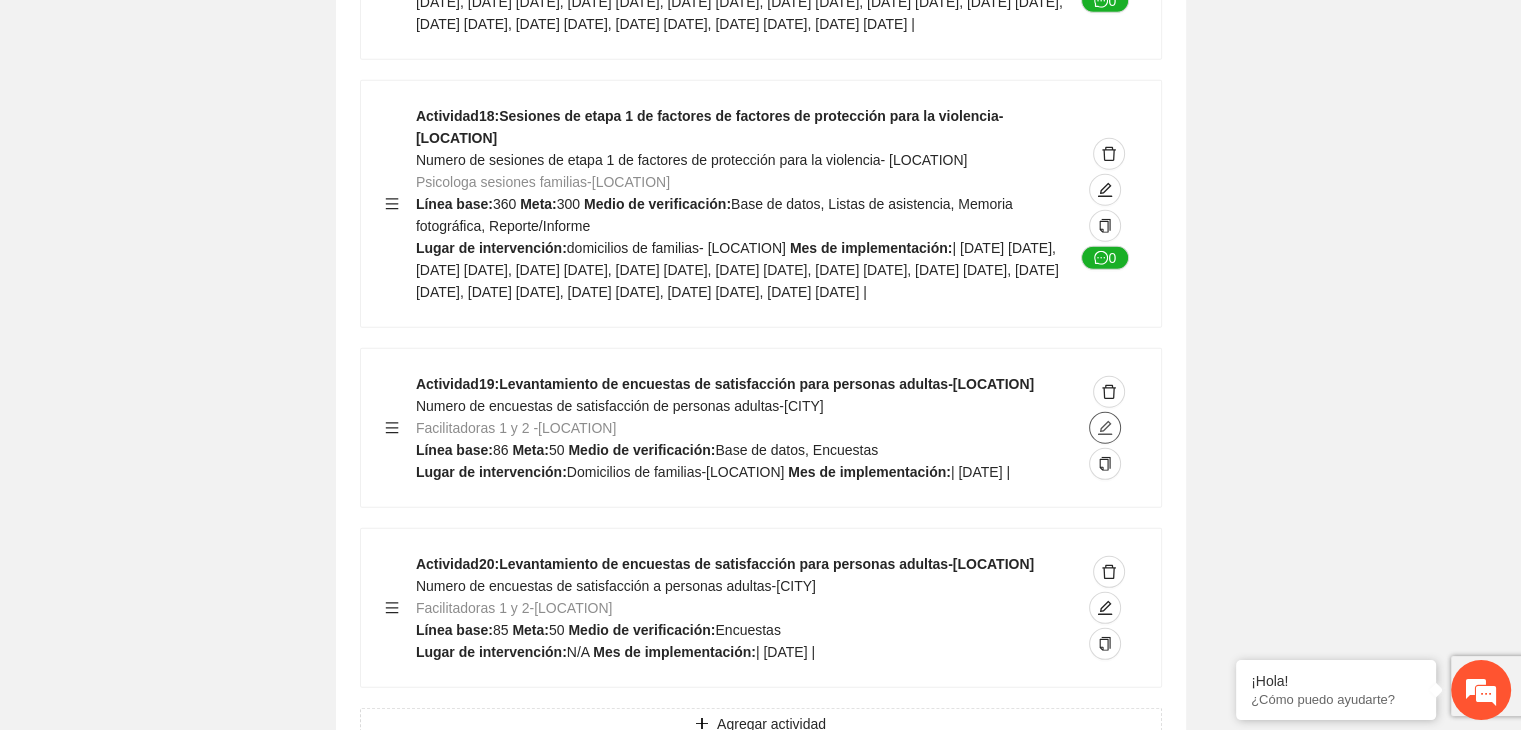 click at bounding box center [1105, 428] 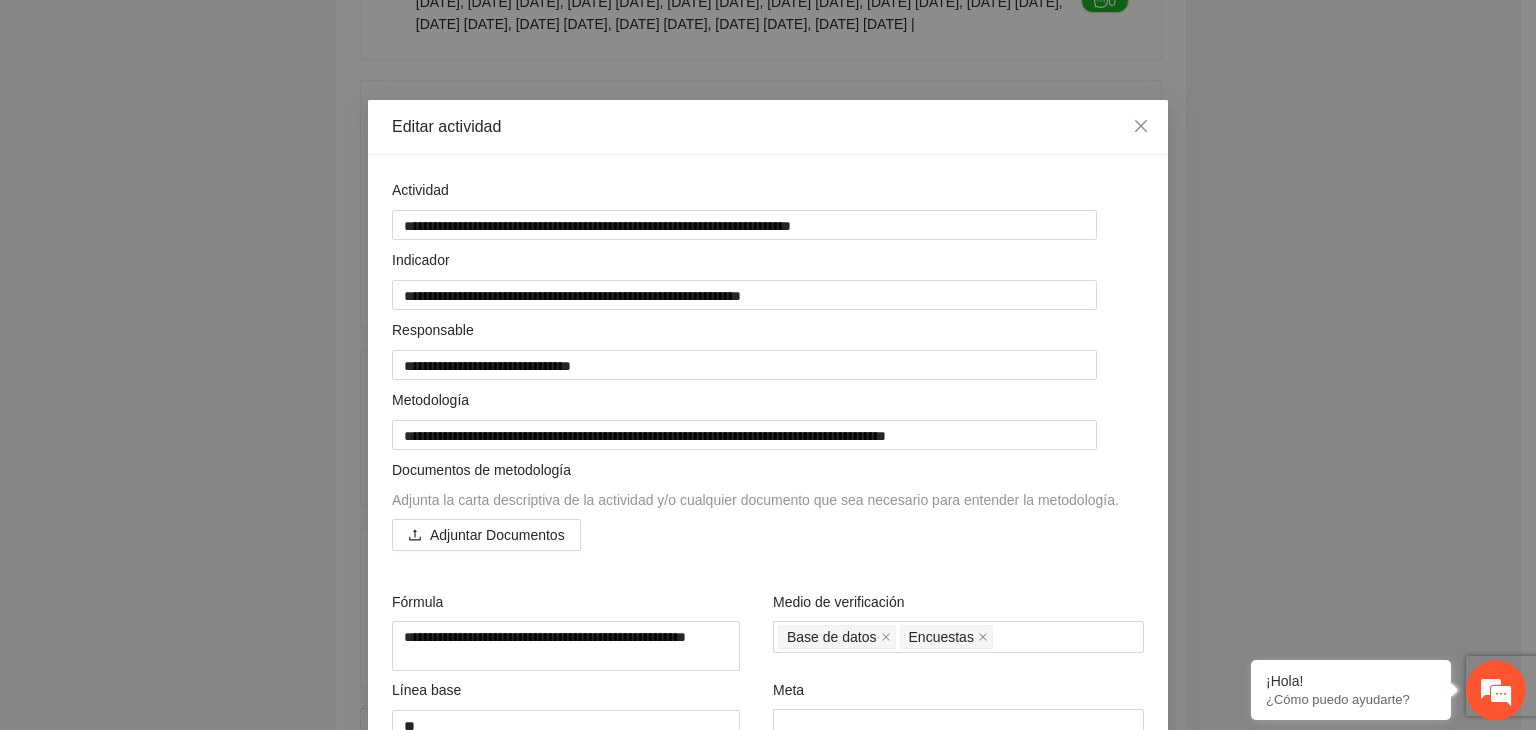 click on "**********" at bounding box center [768, 365] 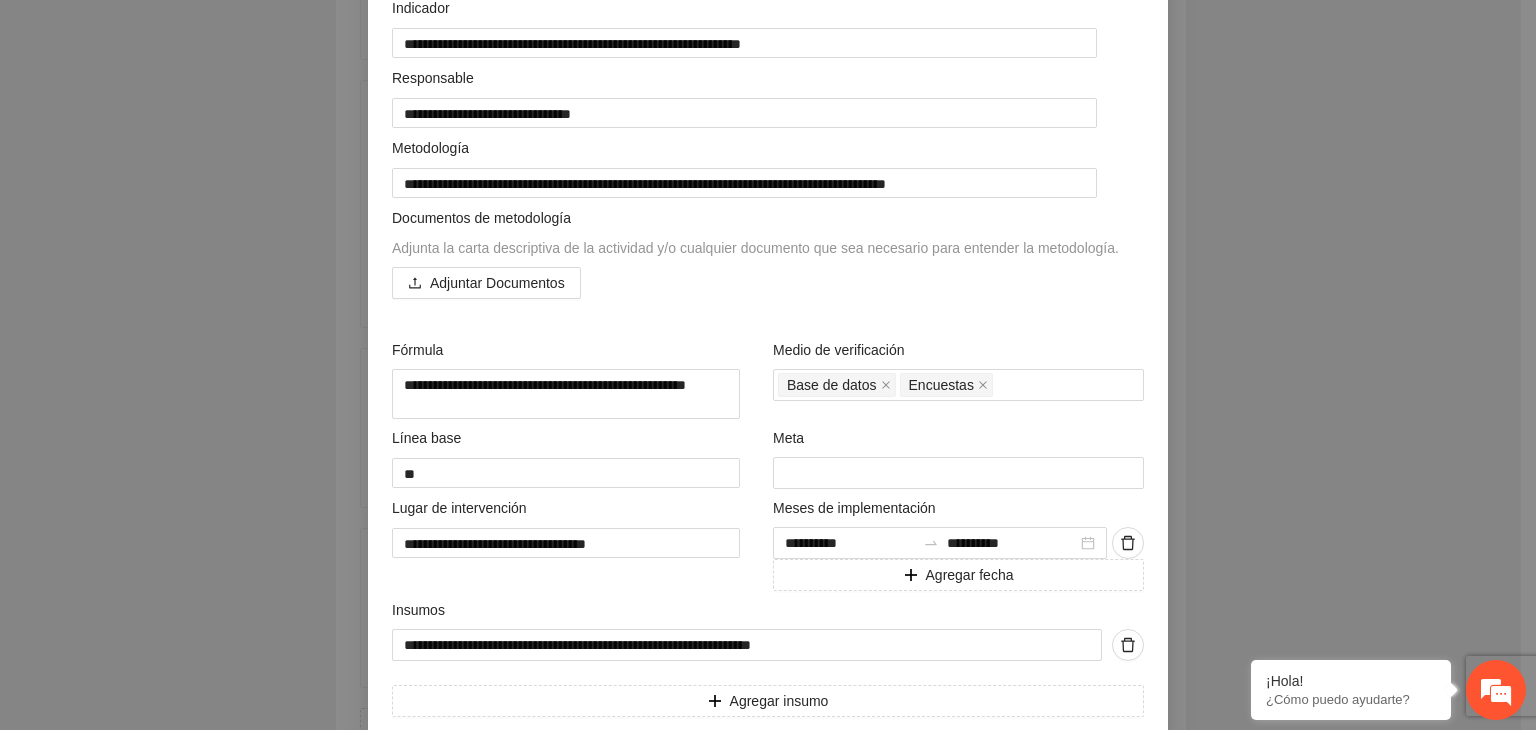 scroll, scrollTop: 469, scrollLeft: 0, axis: vertical 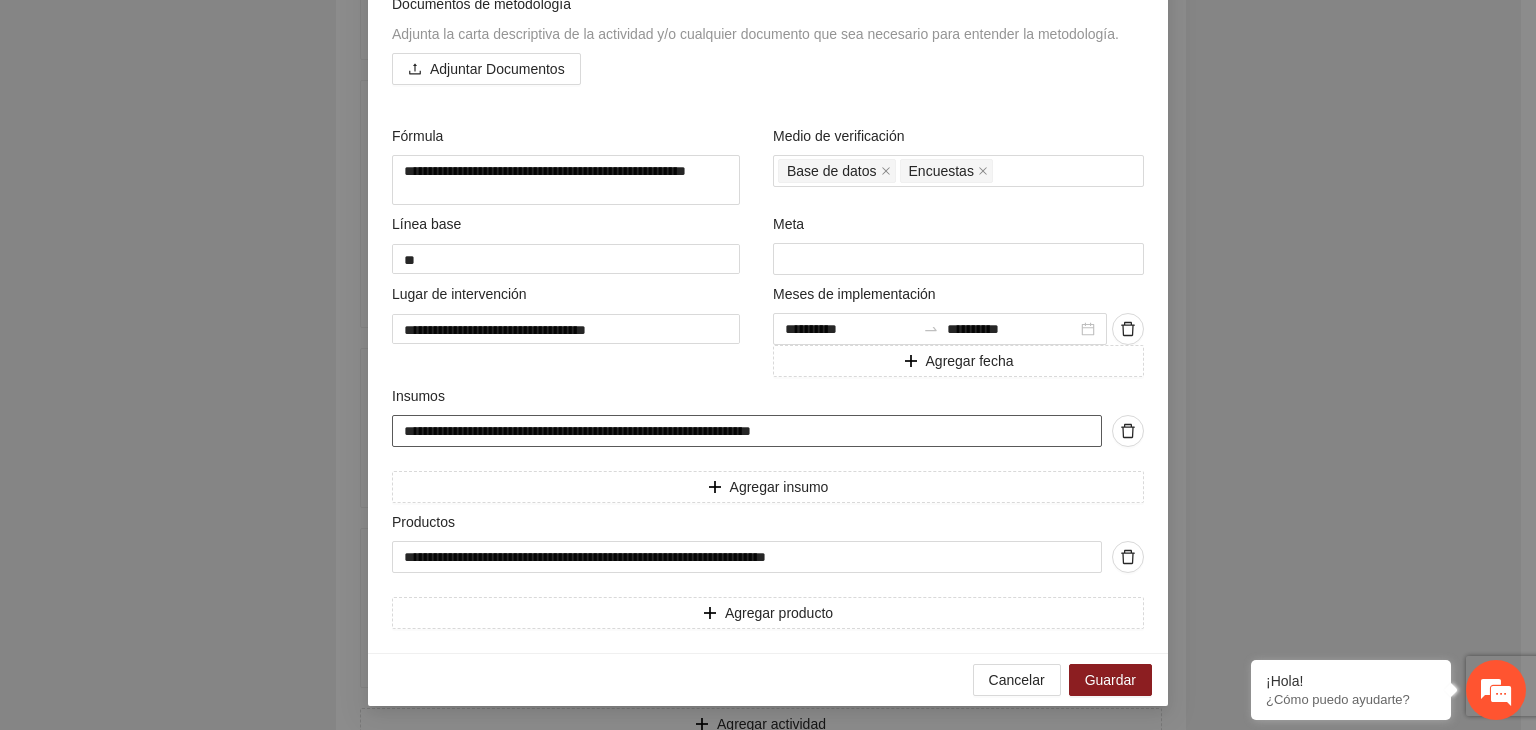 drag, startPoint x: 812, startPoint y: 433, endPoint x: 180, endPoint y: 418, distance: 632.178 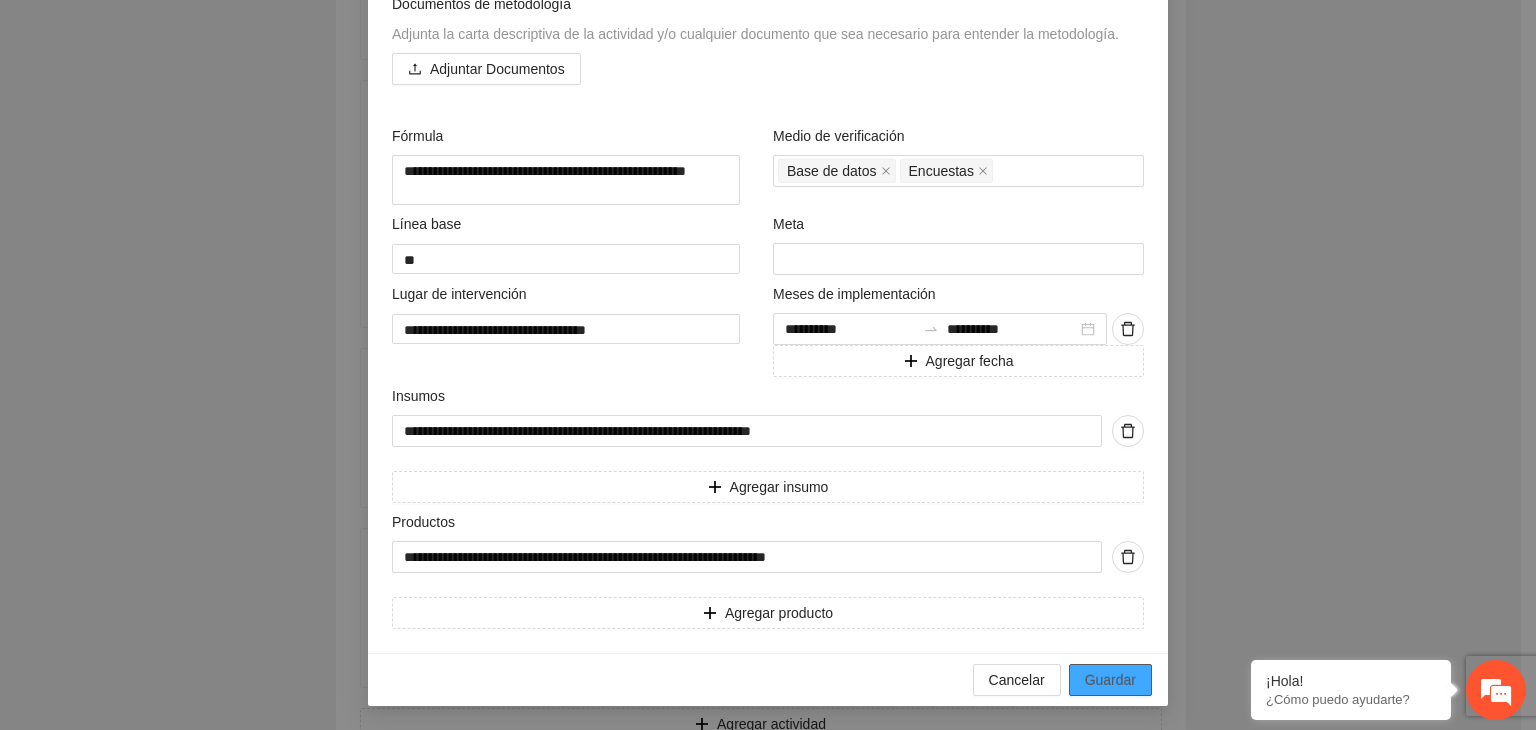 click on "Guardar" at bounding box center [1110, 680] 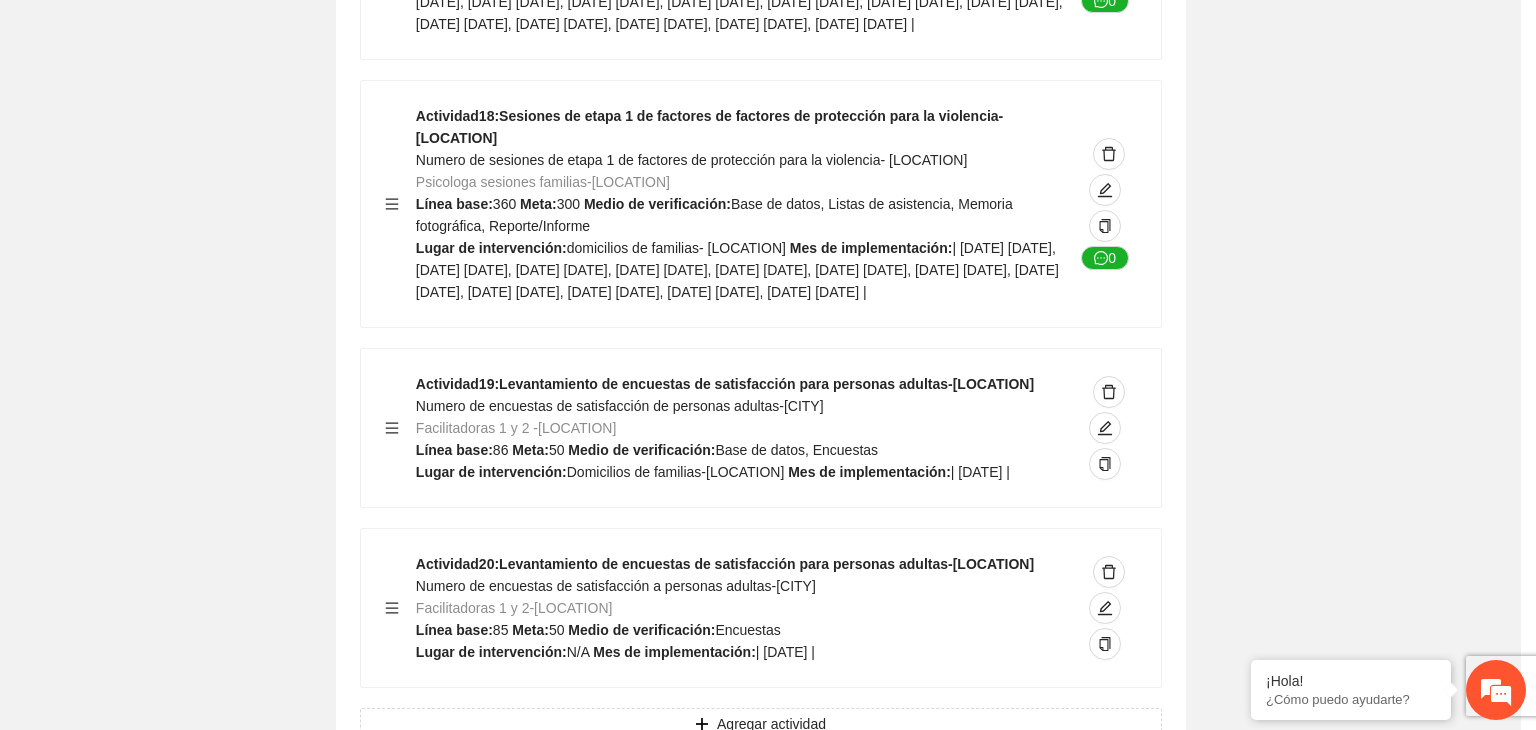 scroll, scrollTop: 204, scrollLeft: 0, axis: vertical 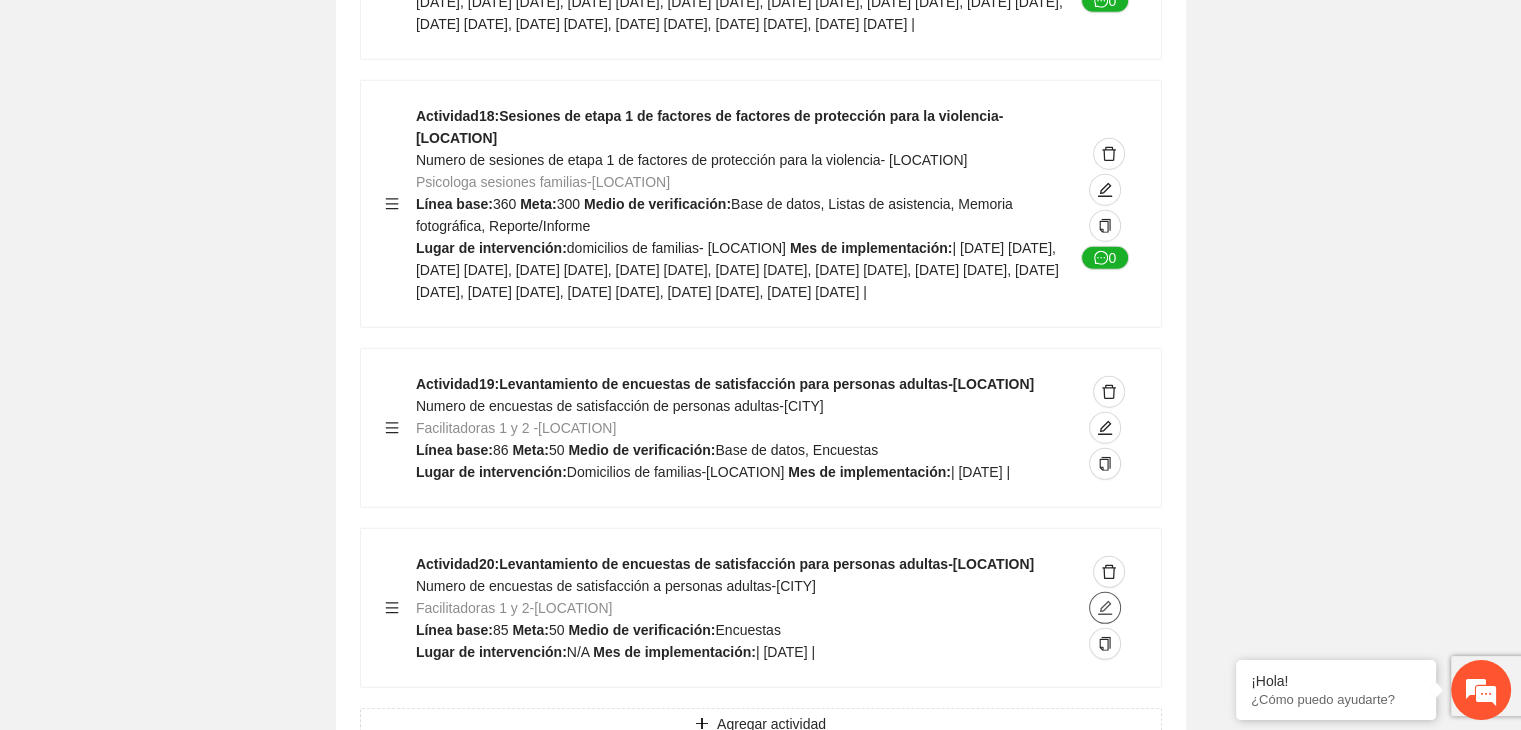 click at bounding box center (1105, 608) 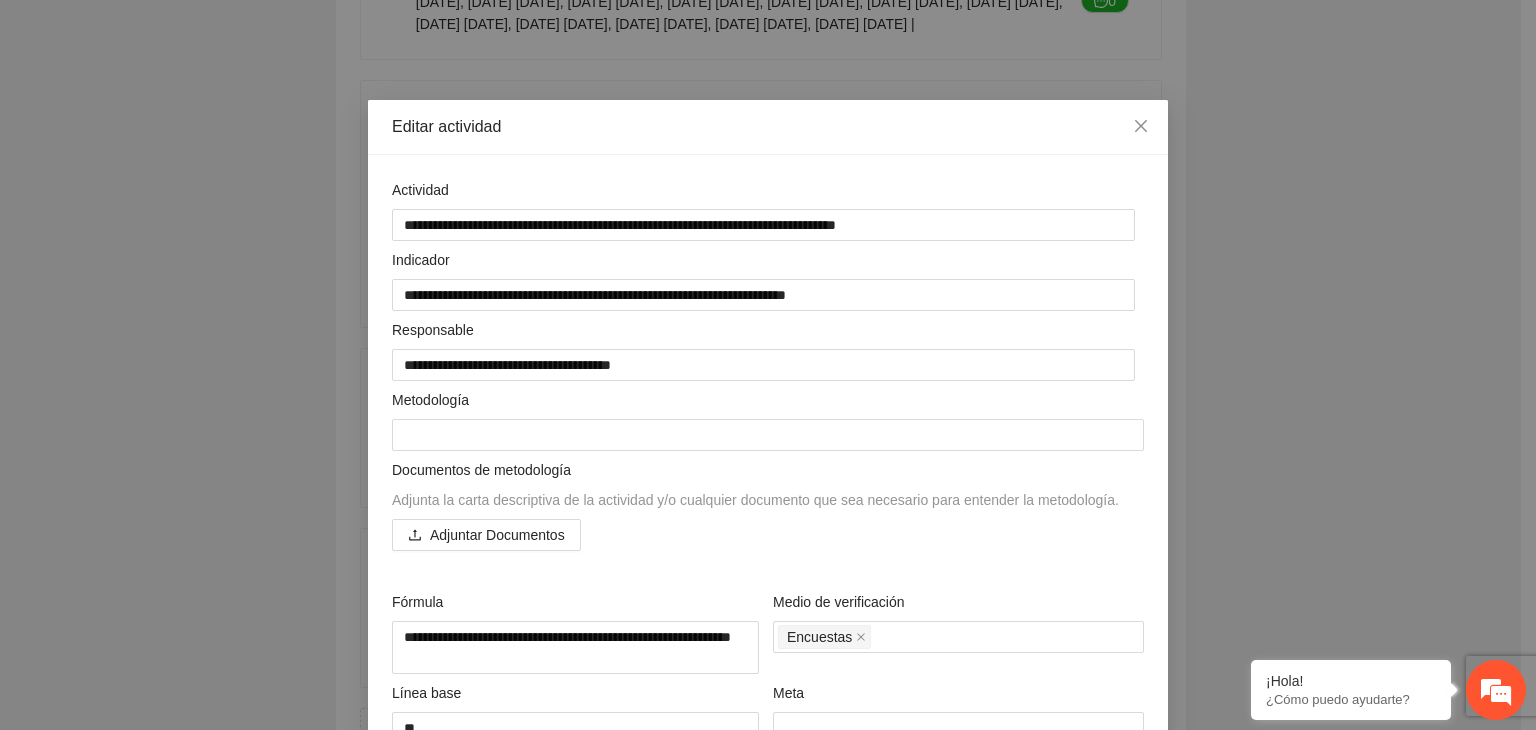 click on "**********" at bounding box center [768, 365] 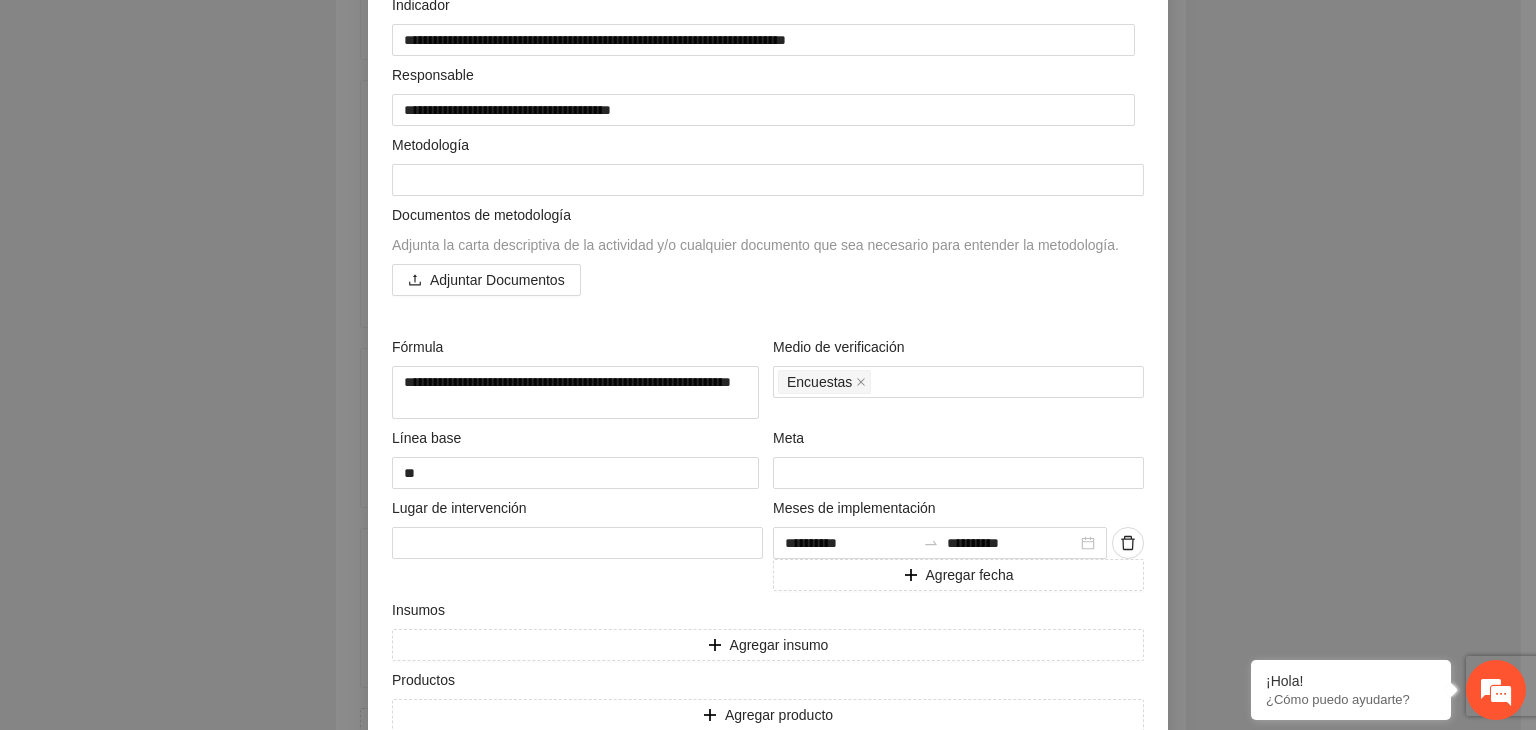 scroll, scrollTop: 357, scrollLeft: 0, axis: vertical 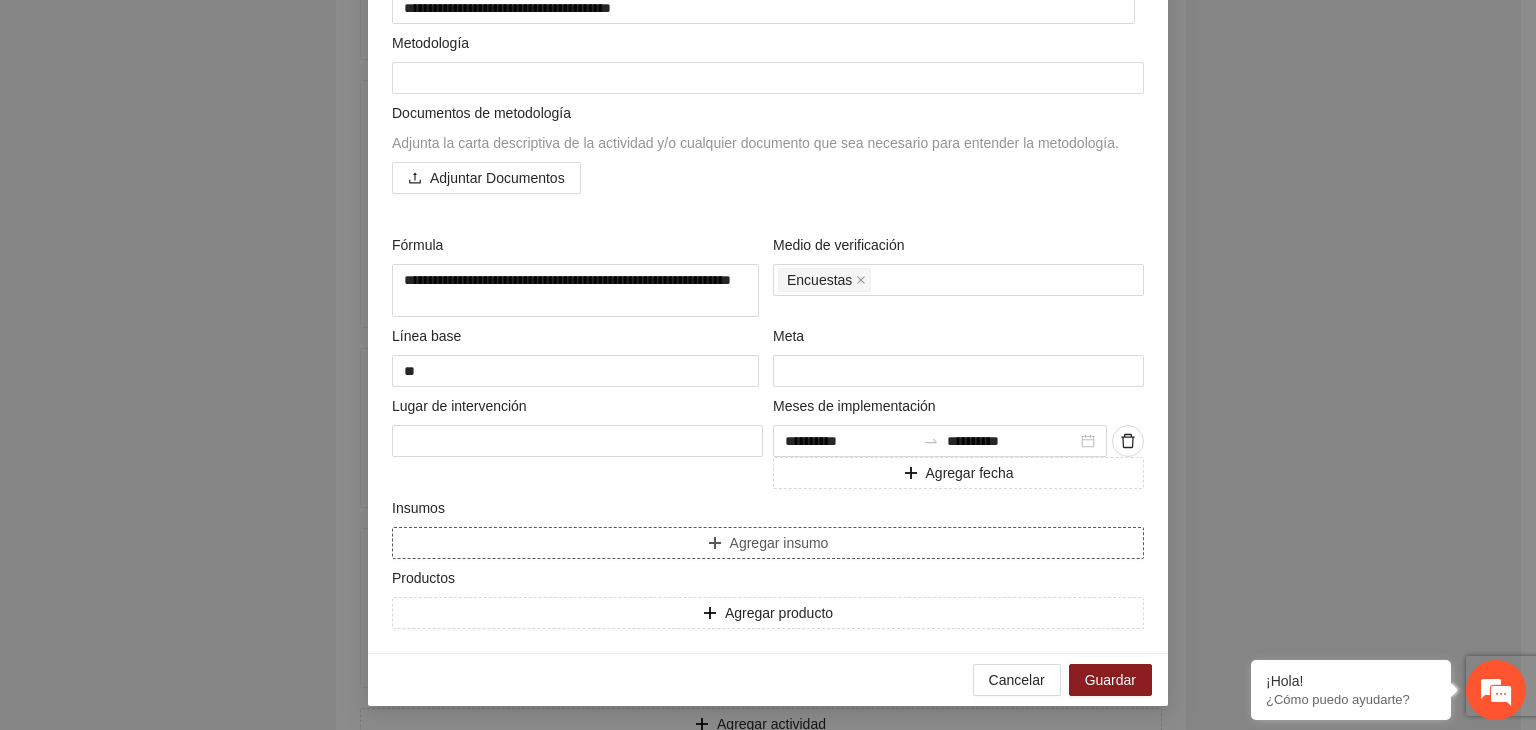 click on "Agregar insumo" at bounding box center (768, 543) 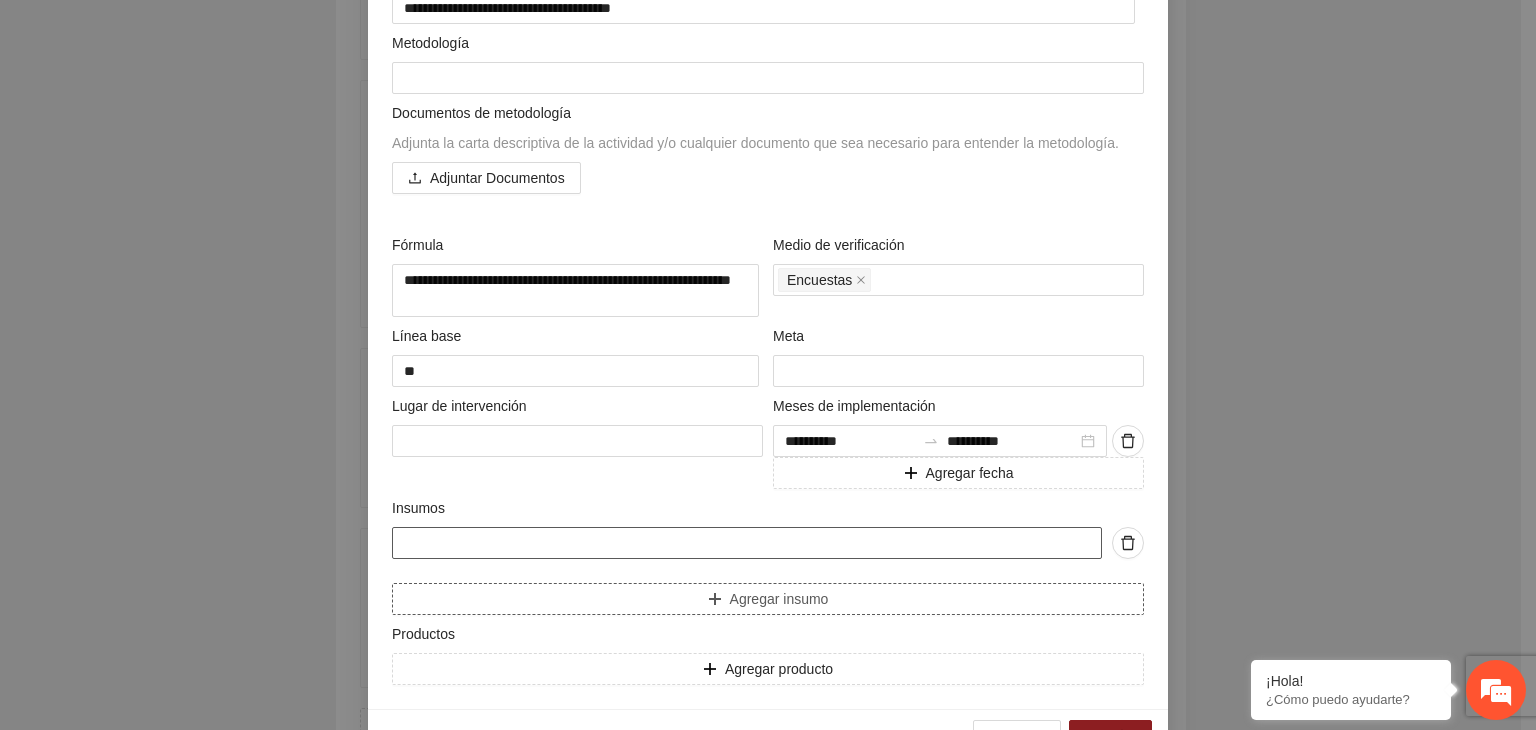 paste on "**********" 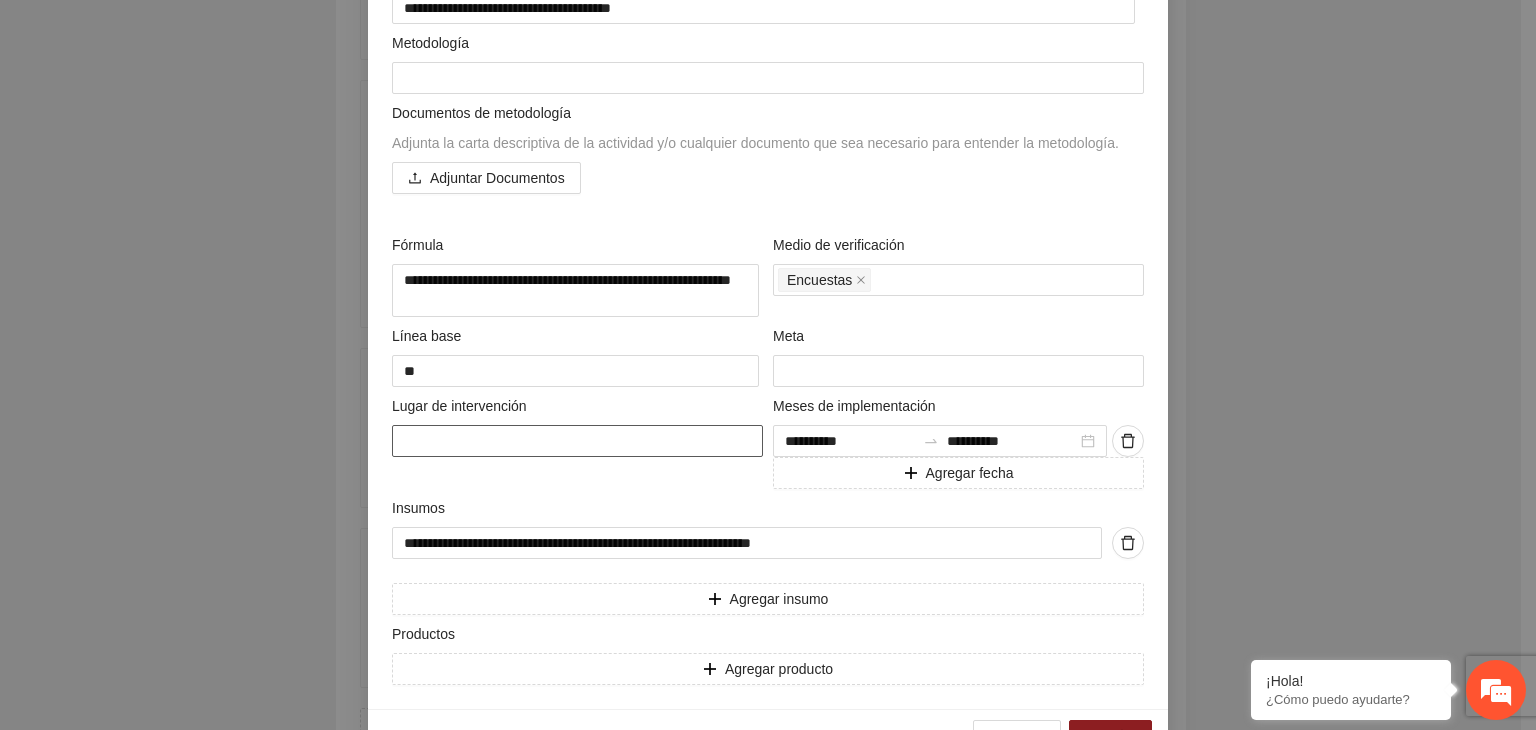 click at bounding box center [577, 441] 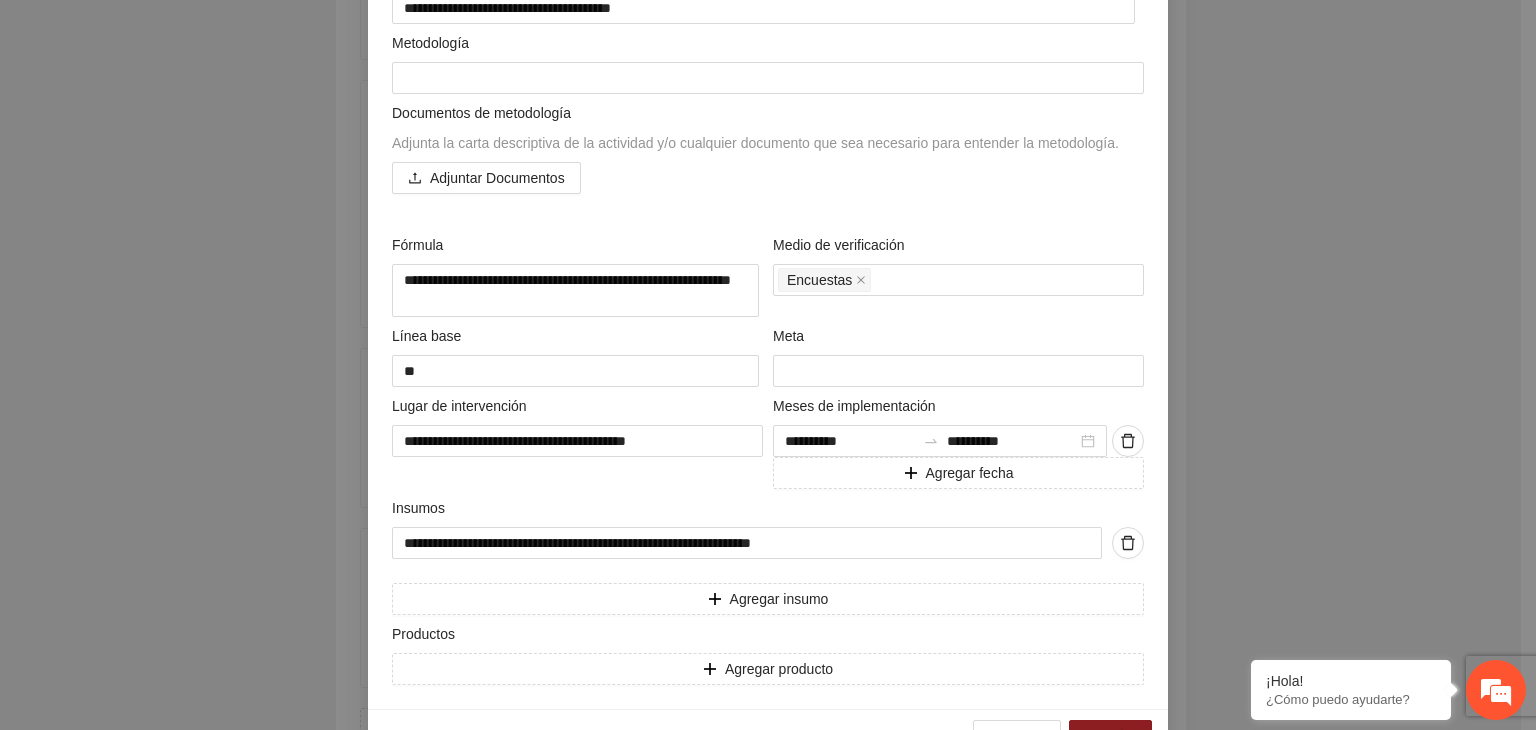 click on "**********" at bounding box center [768, 365] 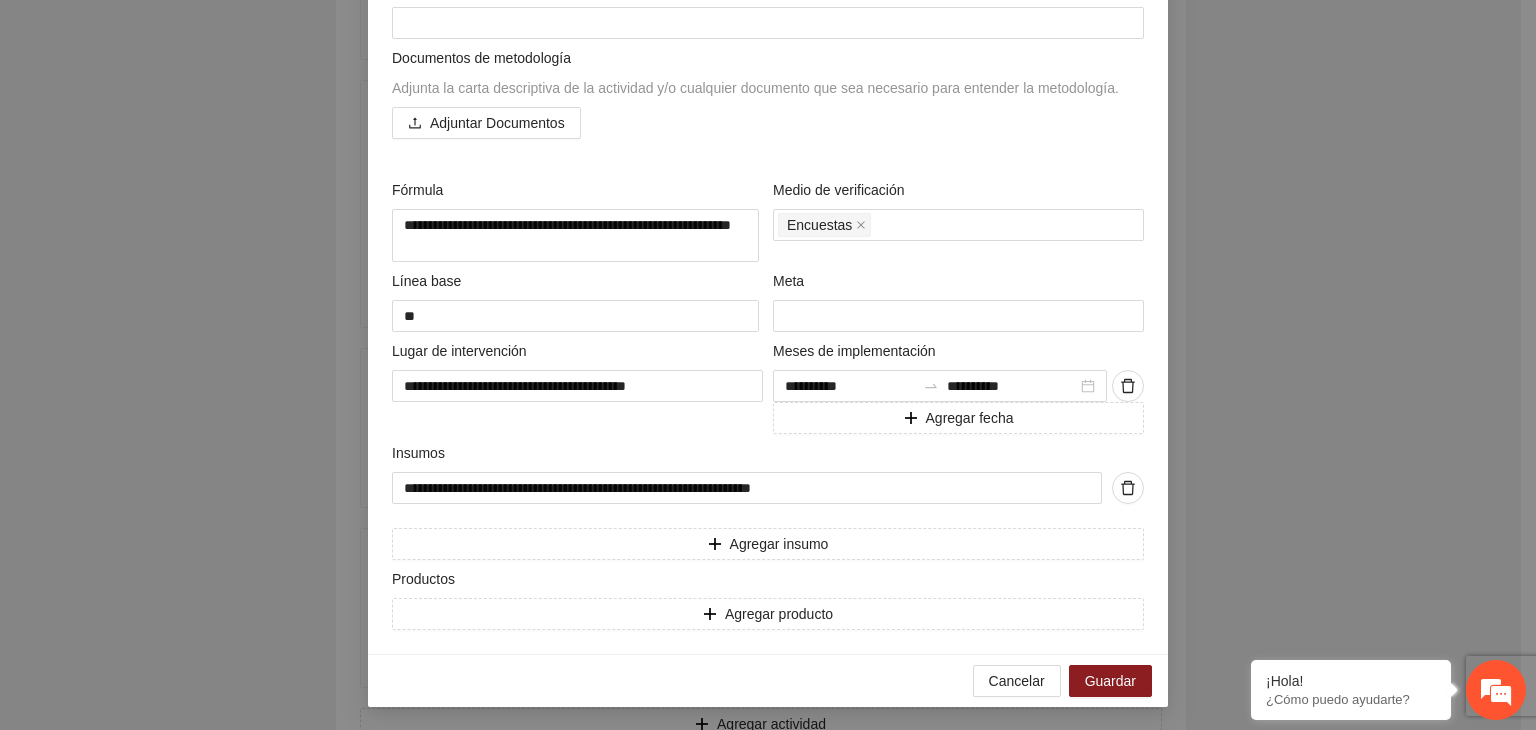 scroll, scrollTop: 413, scrollLeft: 0, axis: vertical 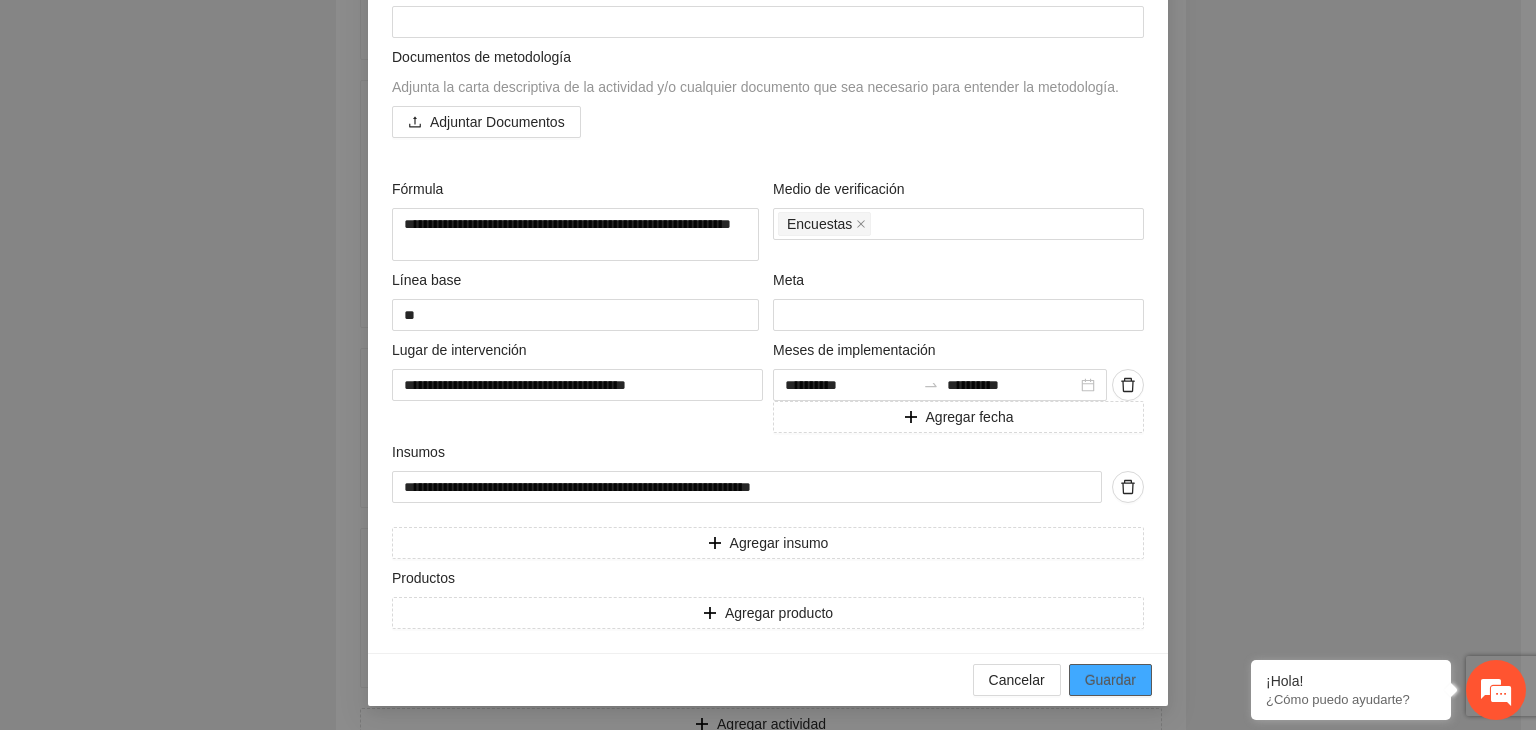 click on "Guardar" at bounding box center [1110, 680] 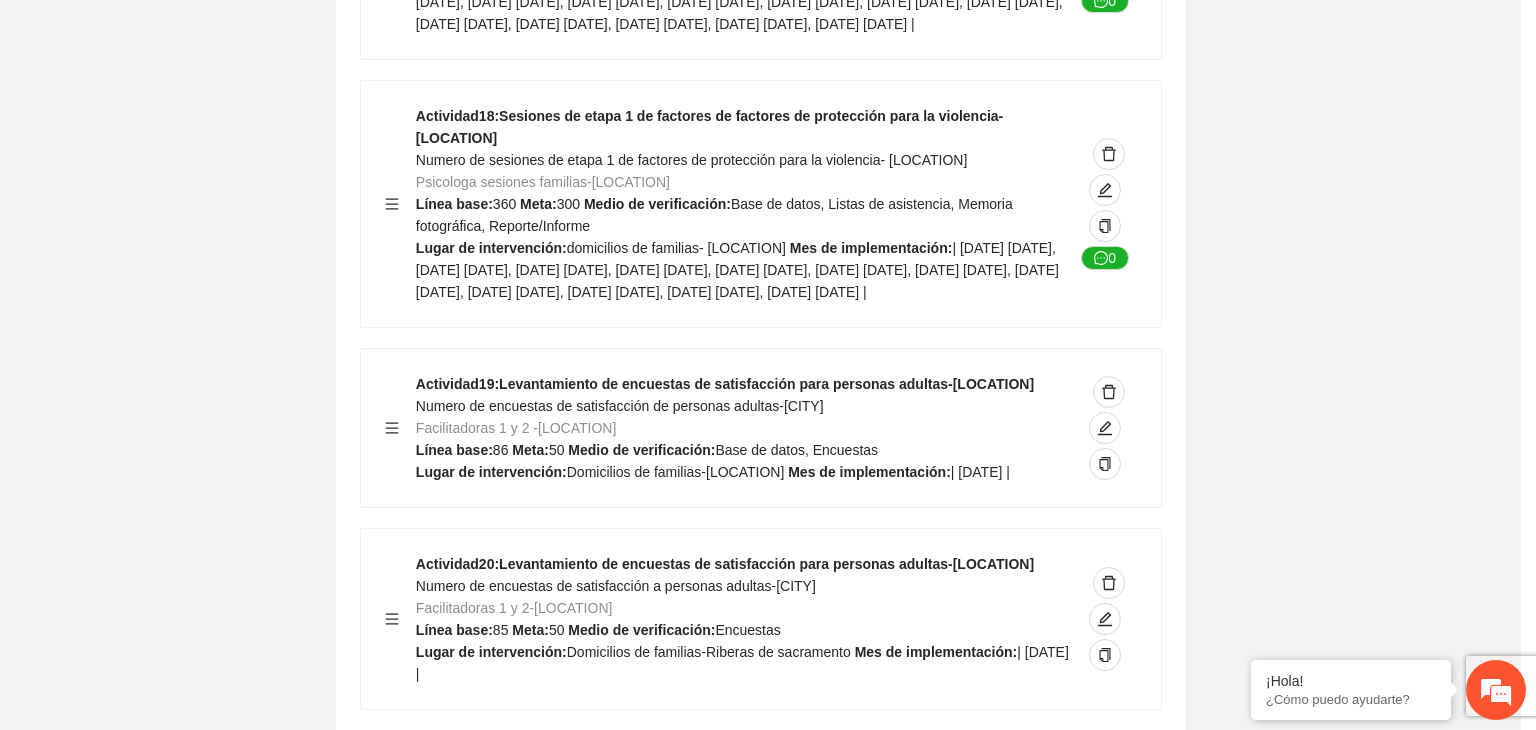 scroll, scrollTop: 13336, scrollLeft: 0, axis: vertical 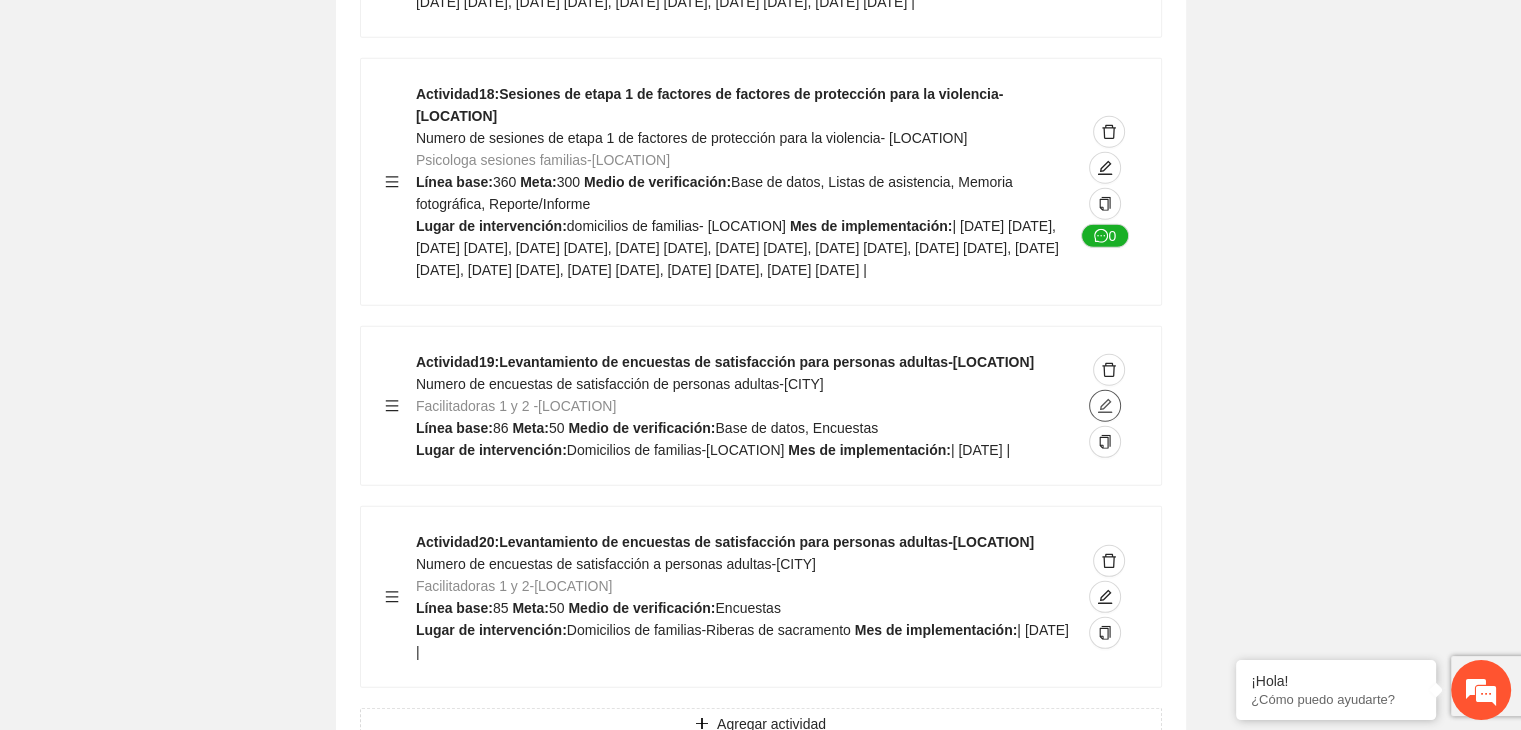 click at bounding box center (1105, 406) 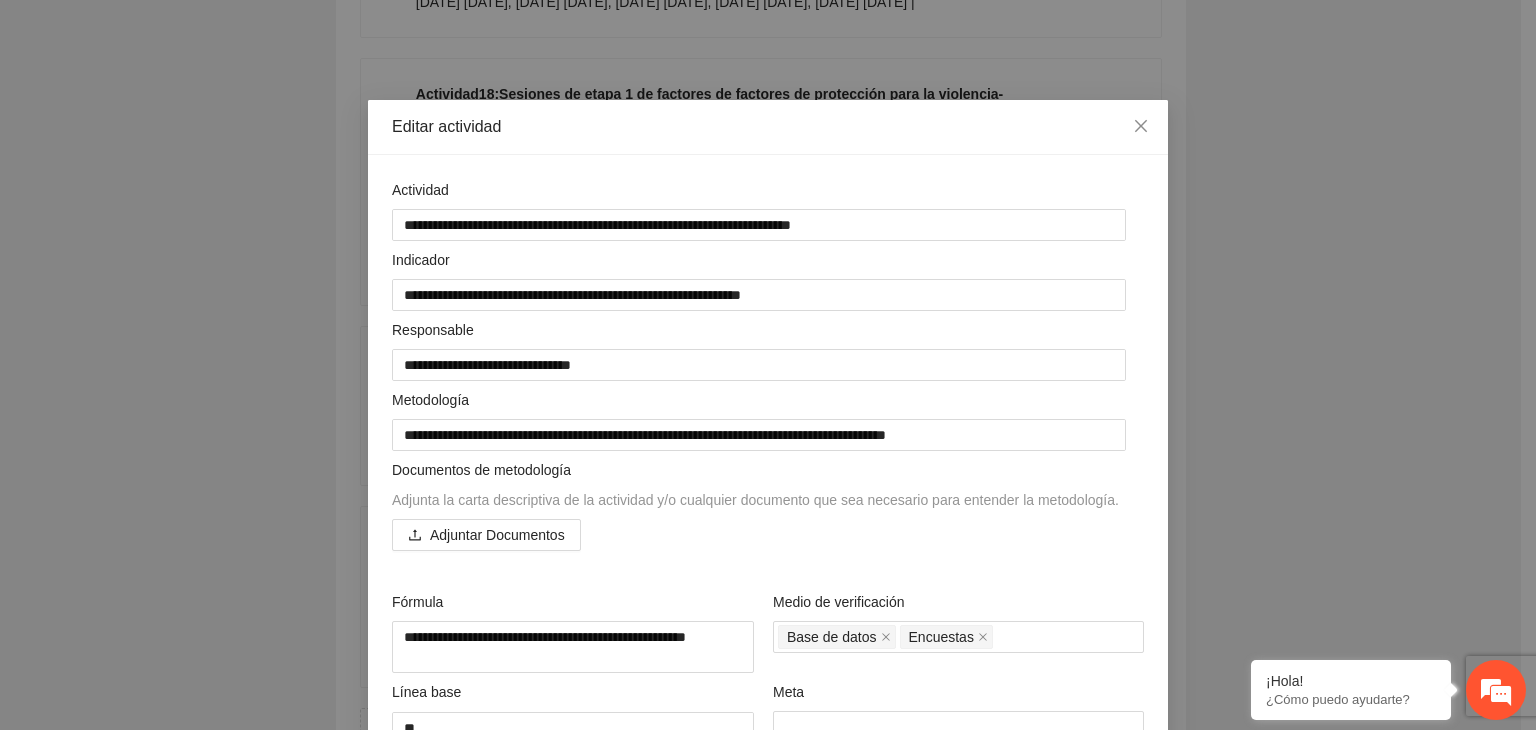 click on "**********" at bounding box center [768, 365] 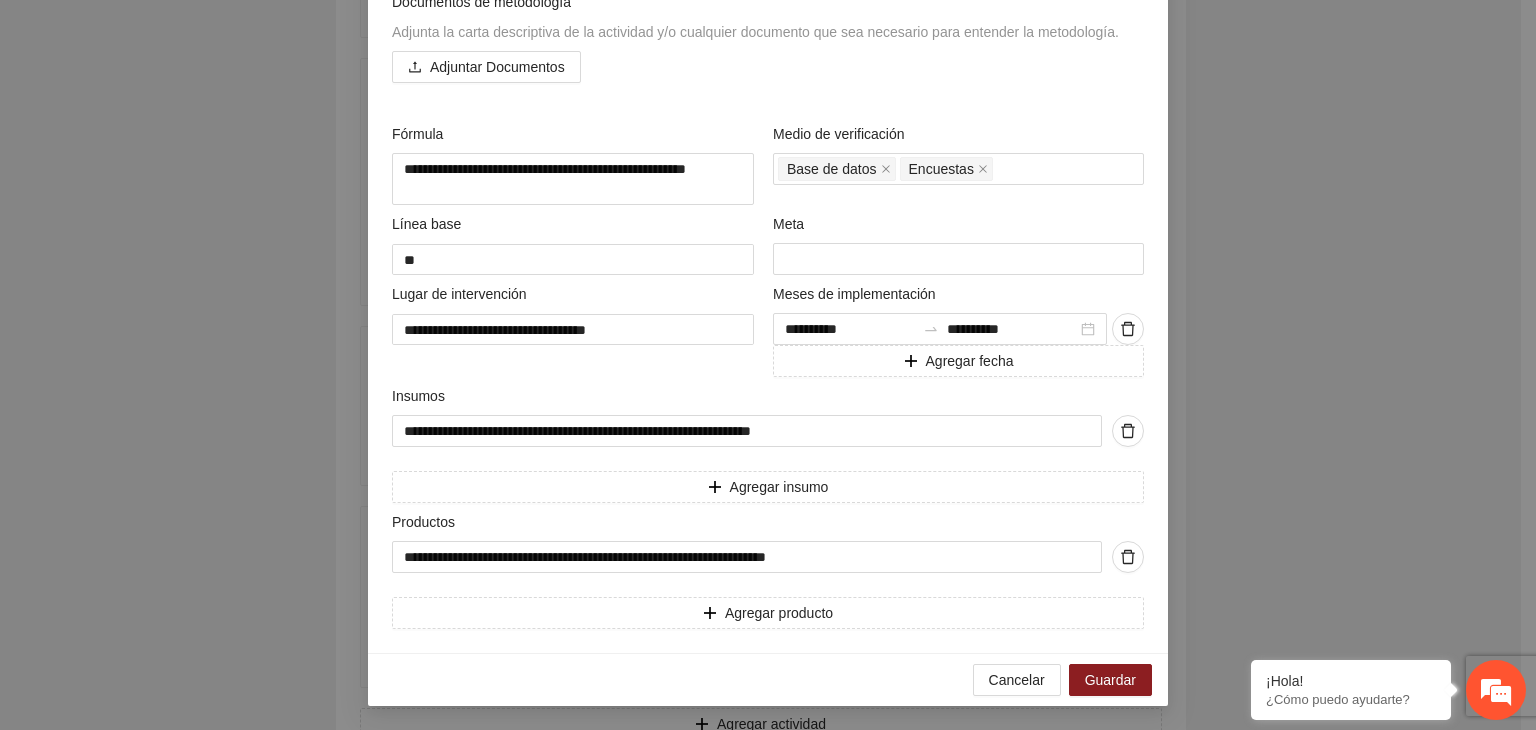 scroll, scrollTop: 469, scrollLeft: 0, axis: vertical 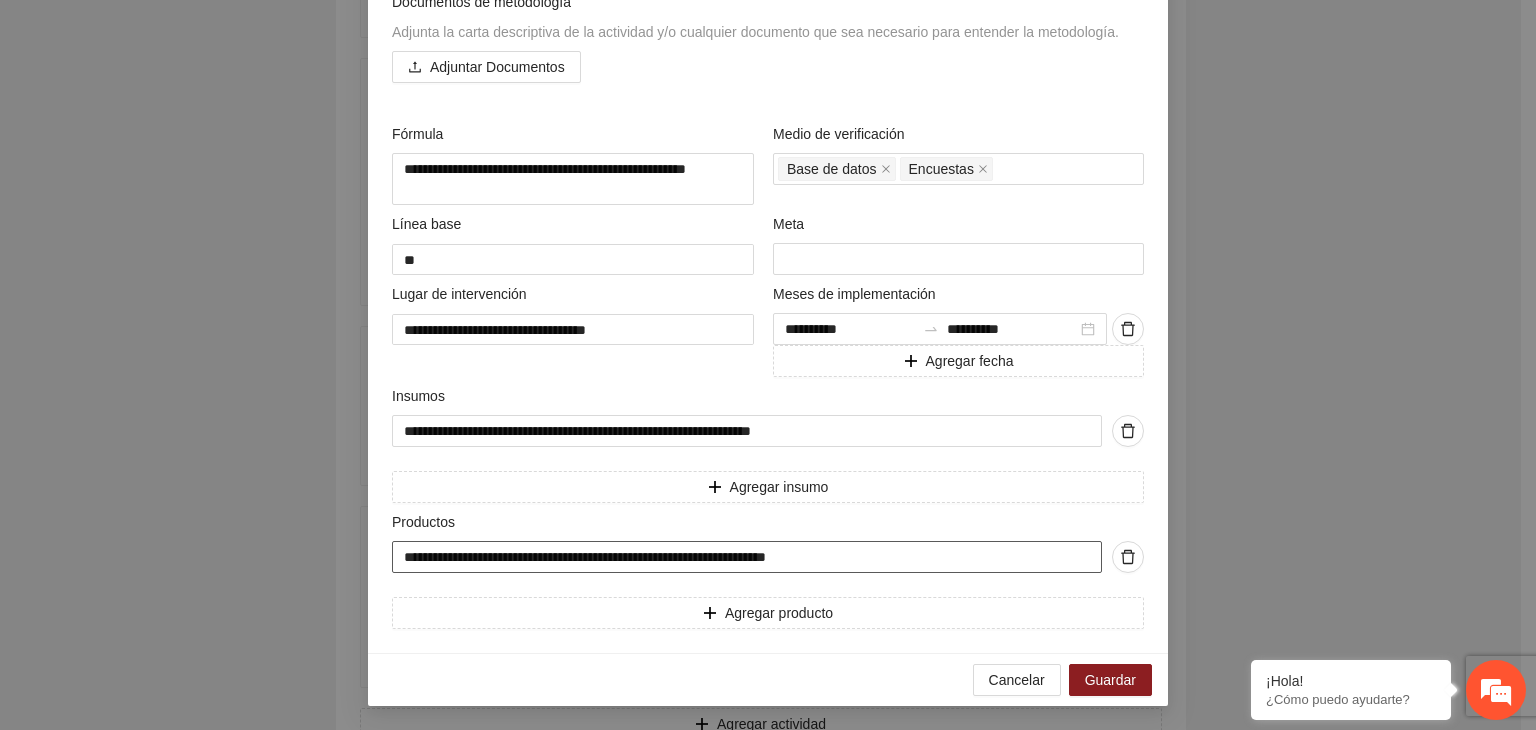 drag, startPoint x: 395, startPoint y: 560, endPoint x: 770, endPoint y: 573, distance: 375.22528 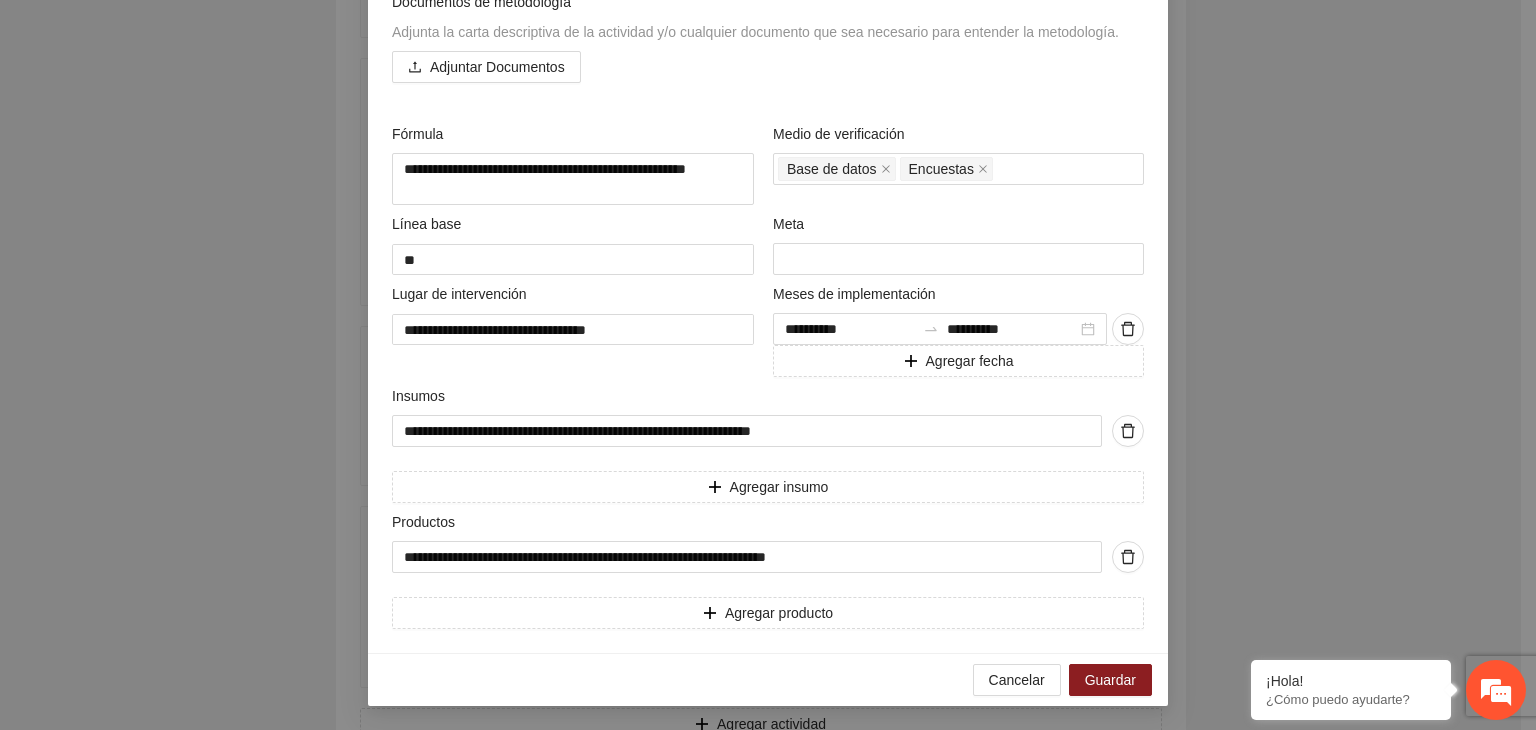 click on "Cancelar Guardar" at bounding box center (768, 679) 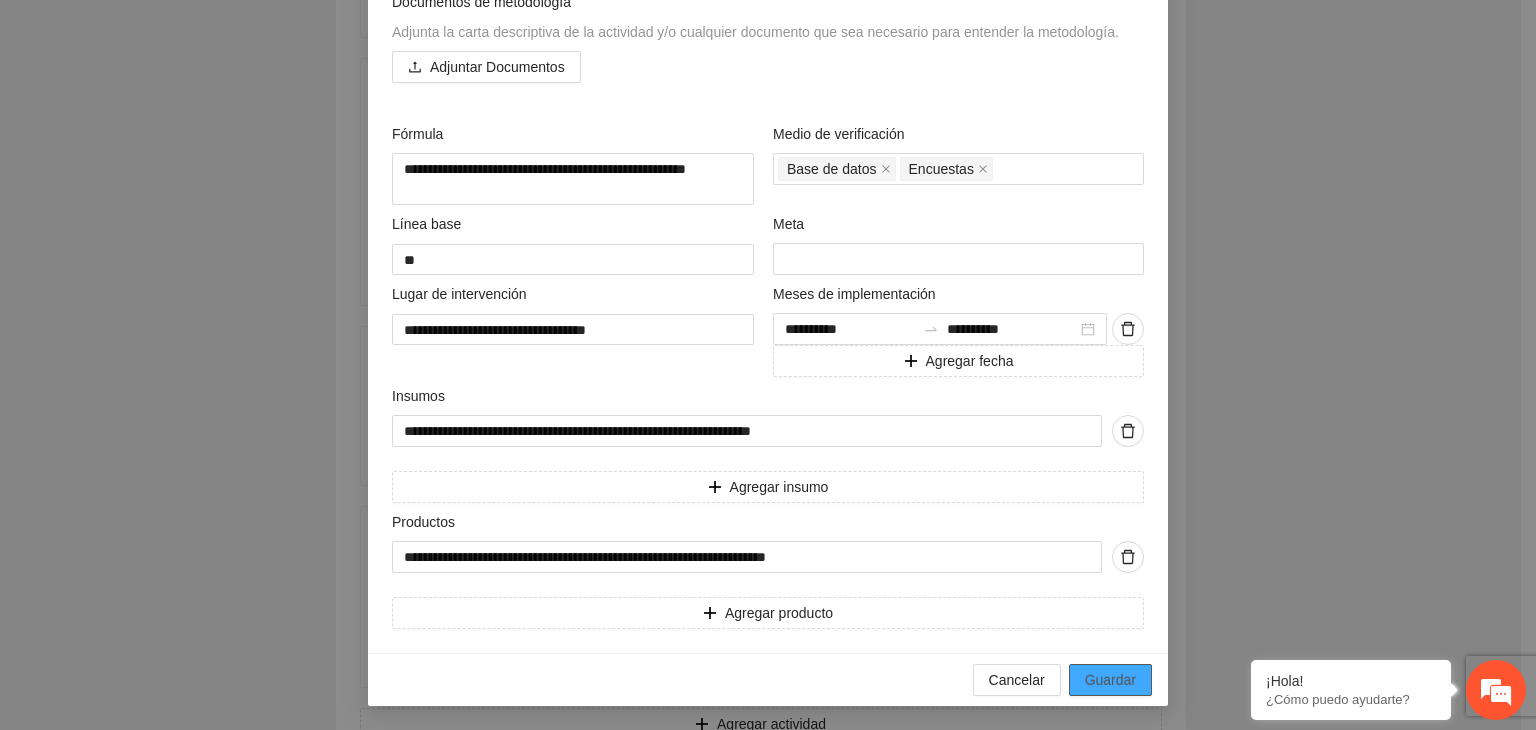 click on "Guardar" at bounding box center [1110, 680] 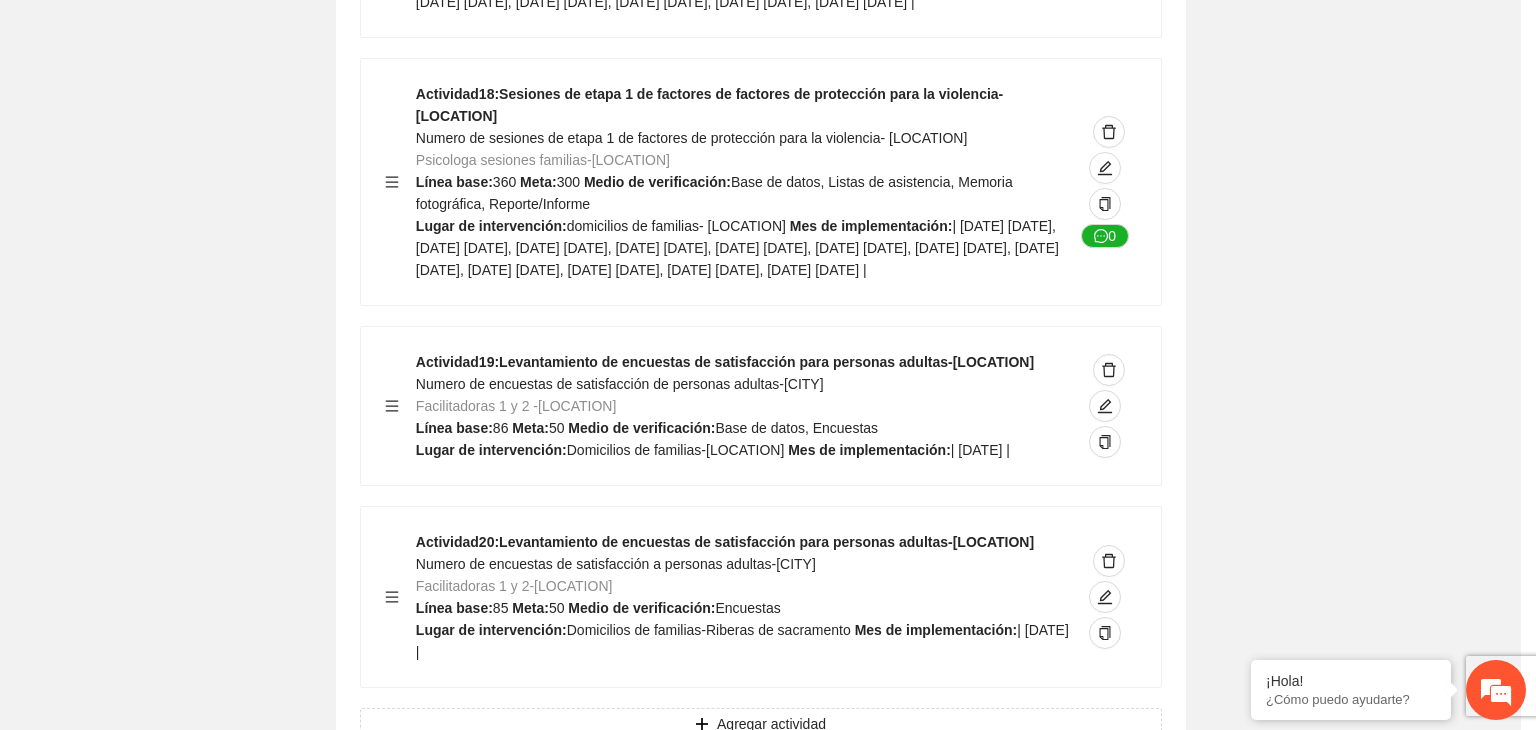 scroll, scrollTop: 204, scrollLeft: 0, axis: vertical 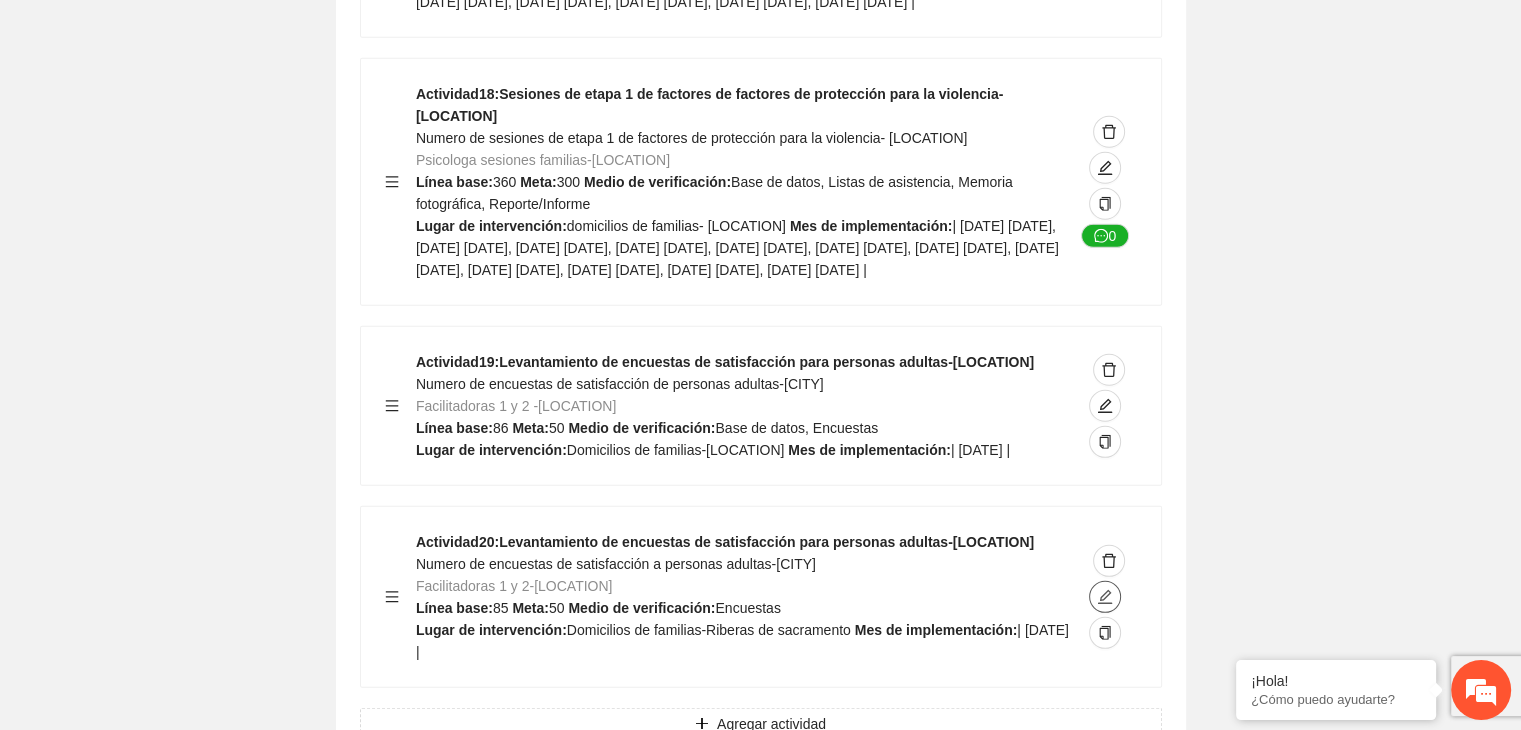 click 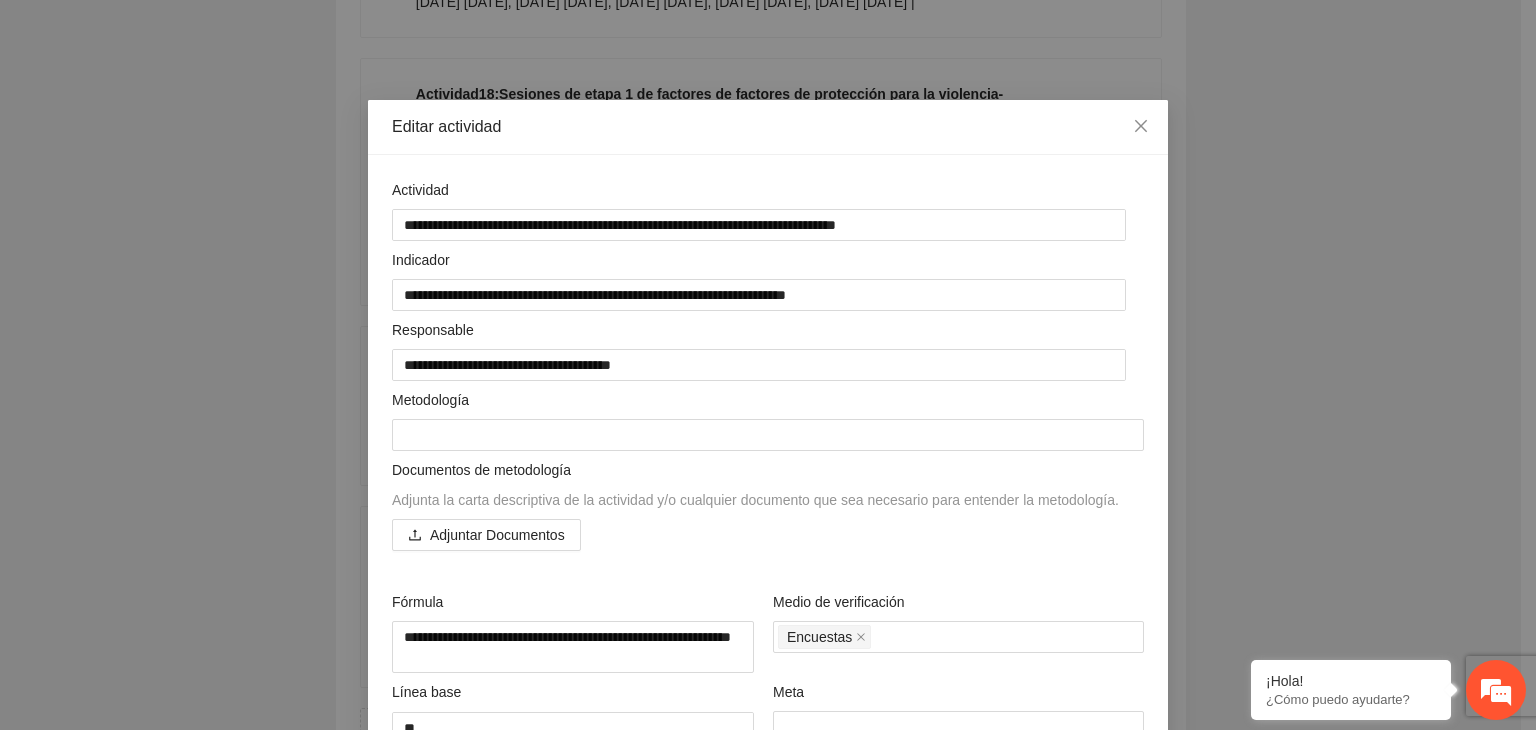 click on "**********" at bounding box center (768, 365) 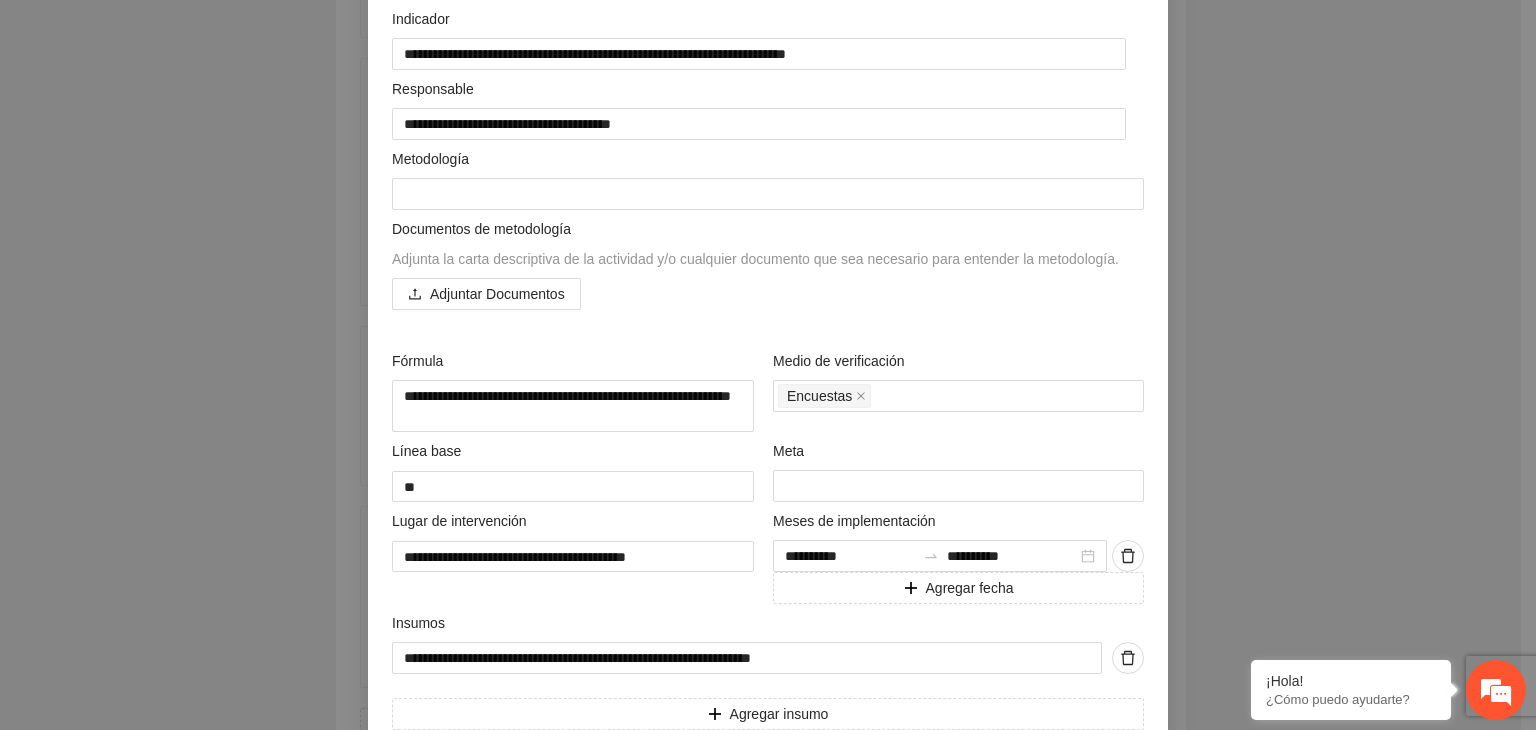 scroll, scrollTop: 413, scrollLeft: 0, axis: vertical 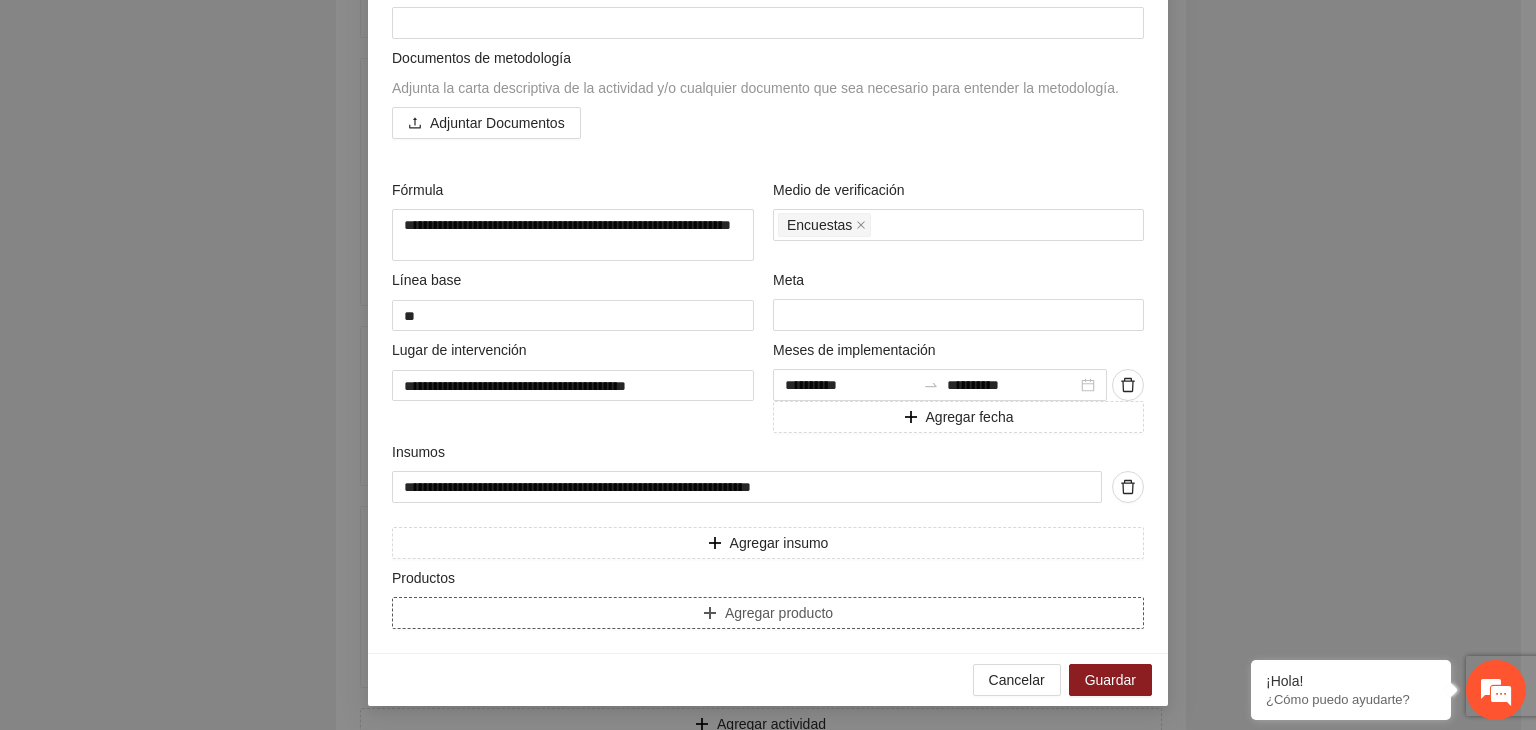 click on "Agregar producto" at bounding box center [768, 613] 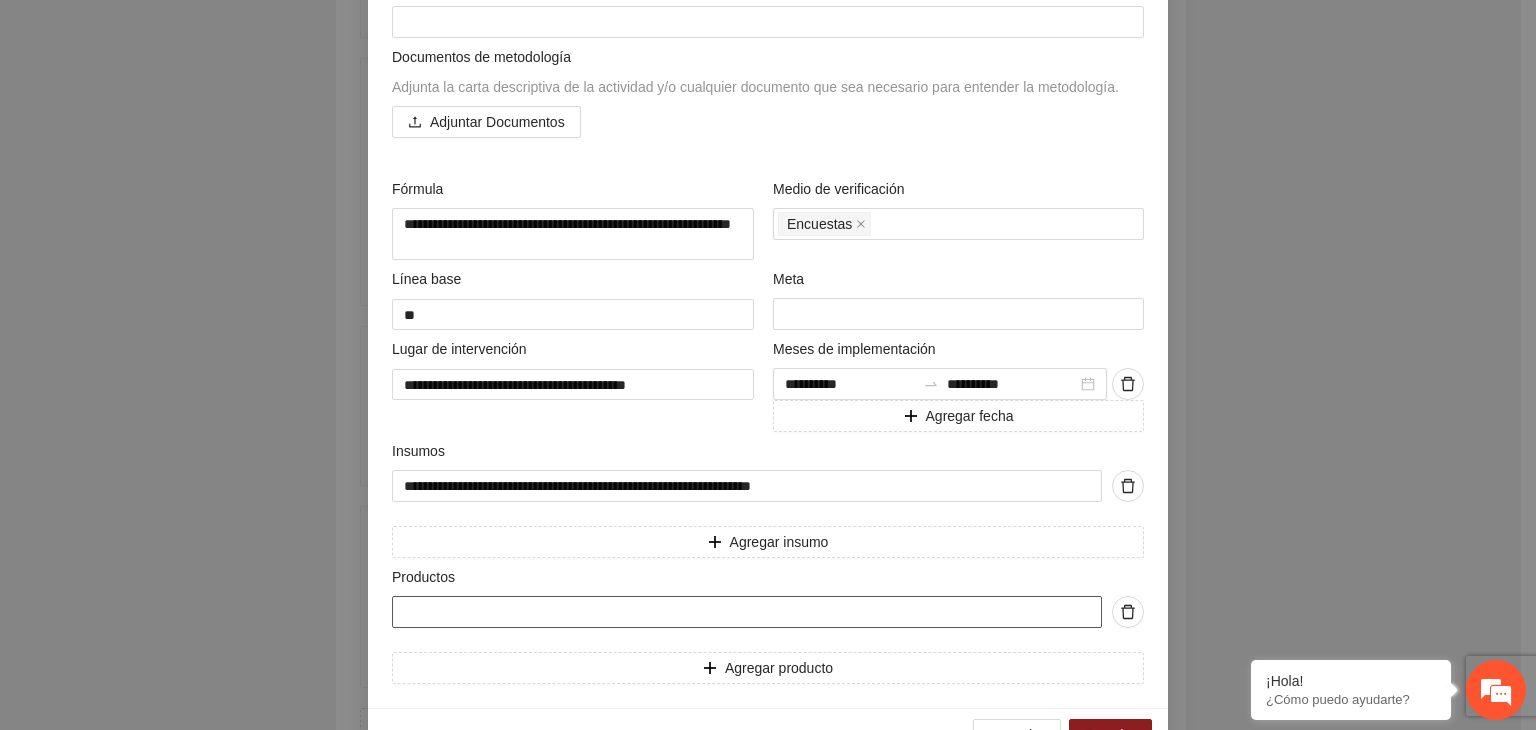 click at bounding box center (747, 612) 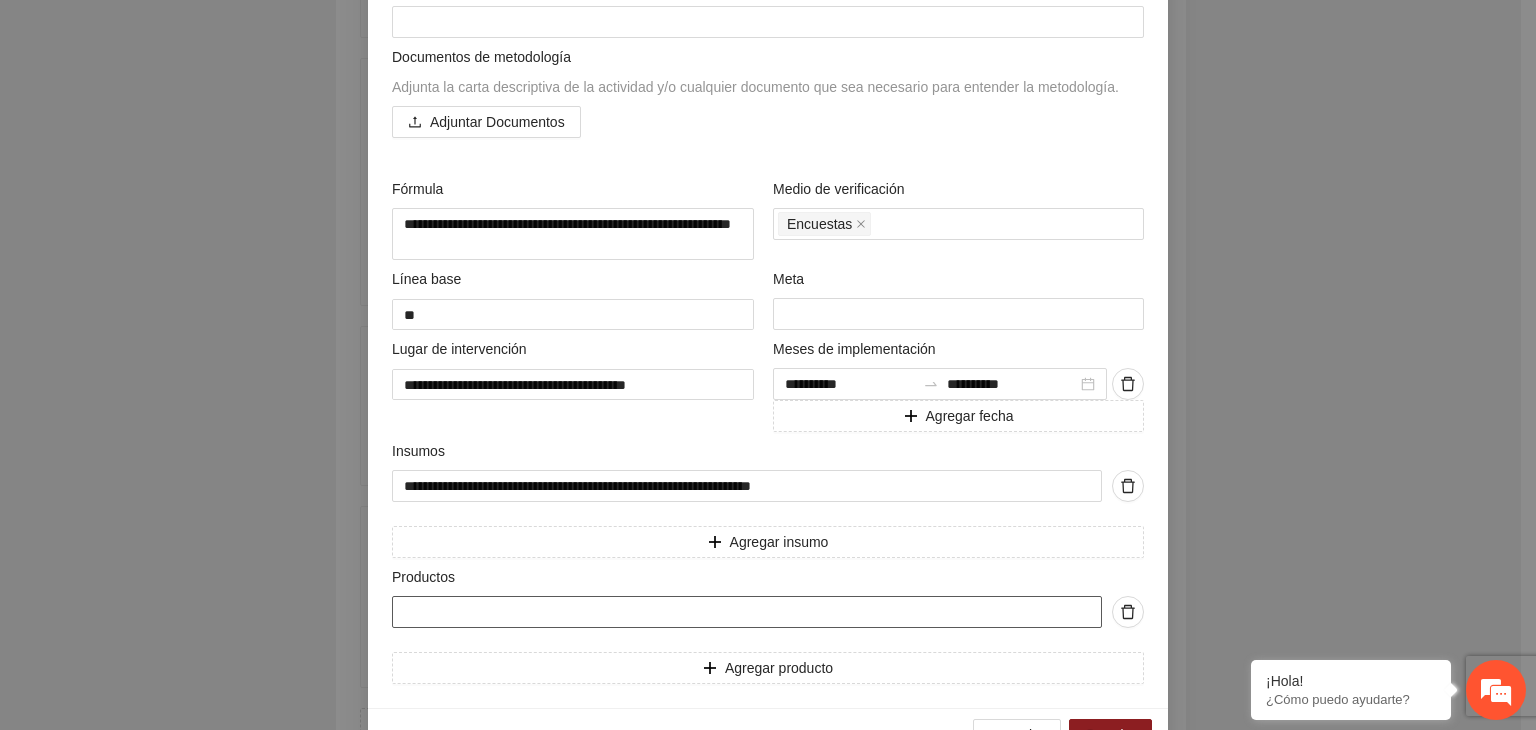 paste on "**********" 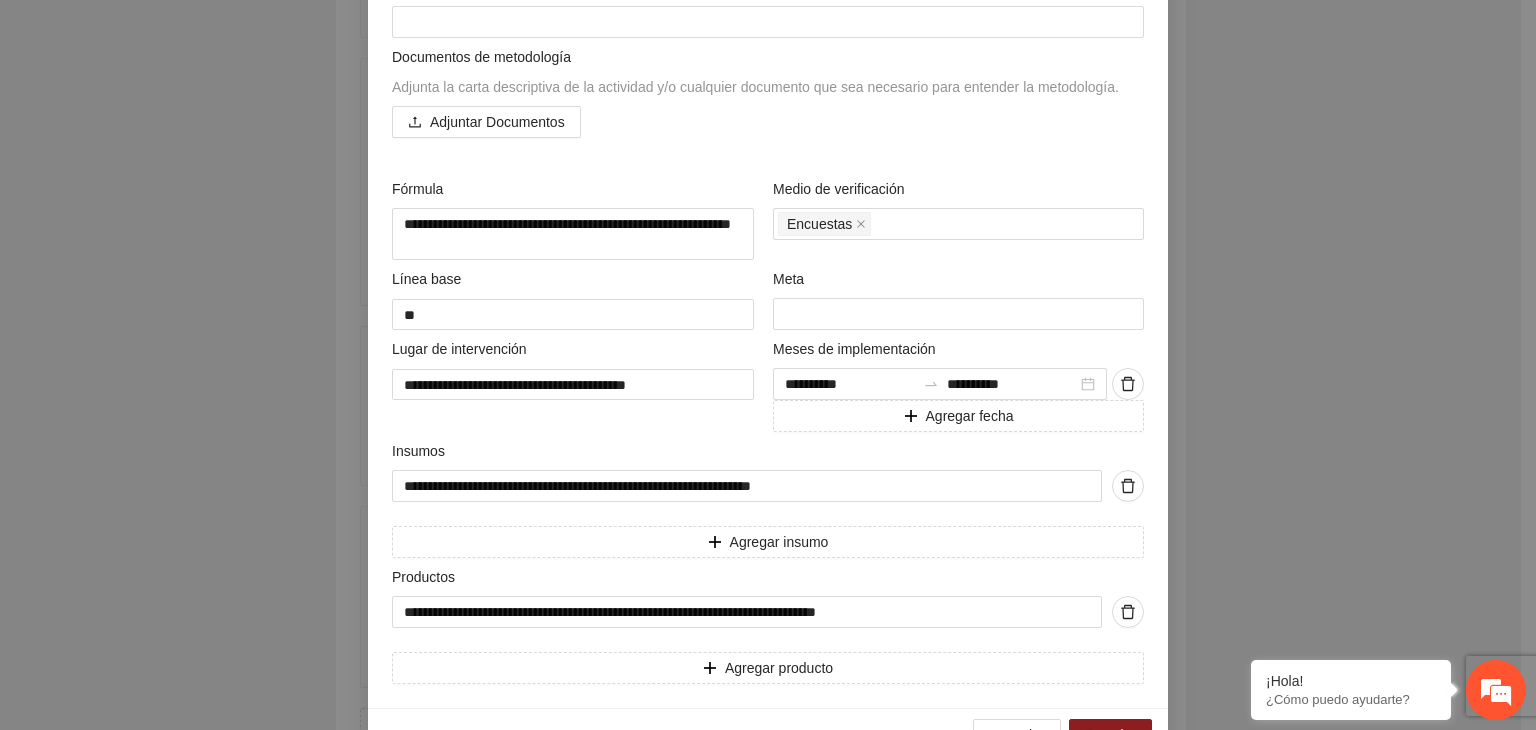 click on "**********" at bounding box center (768, 365) 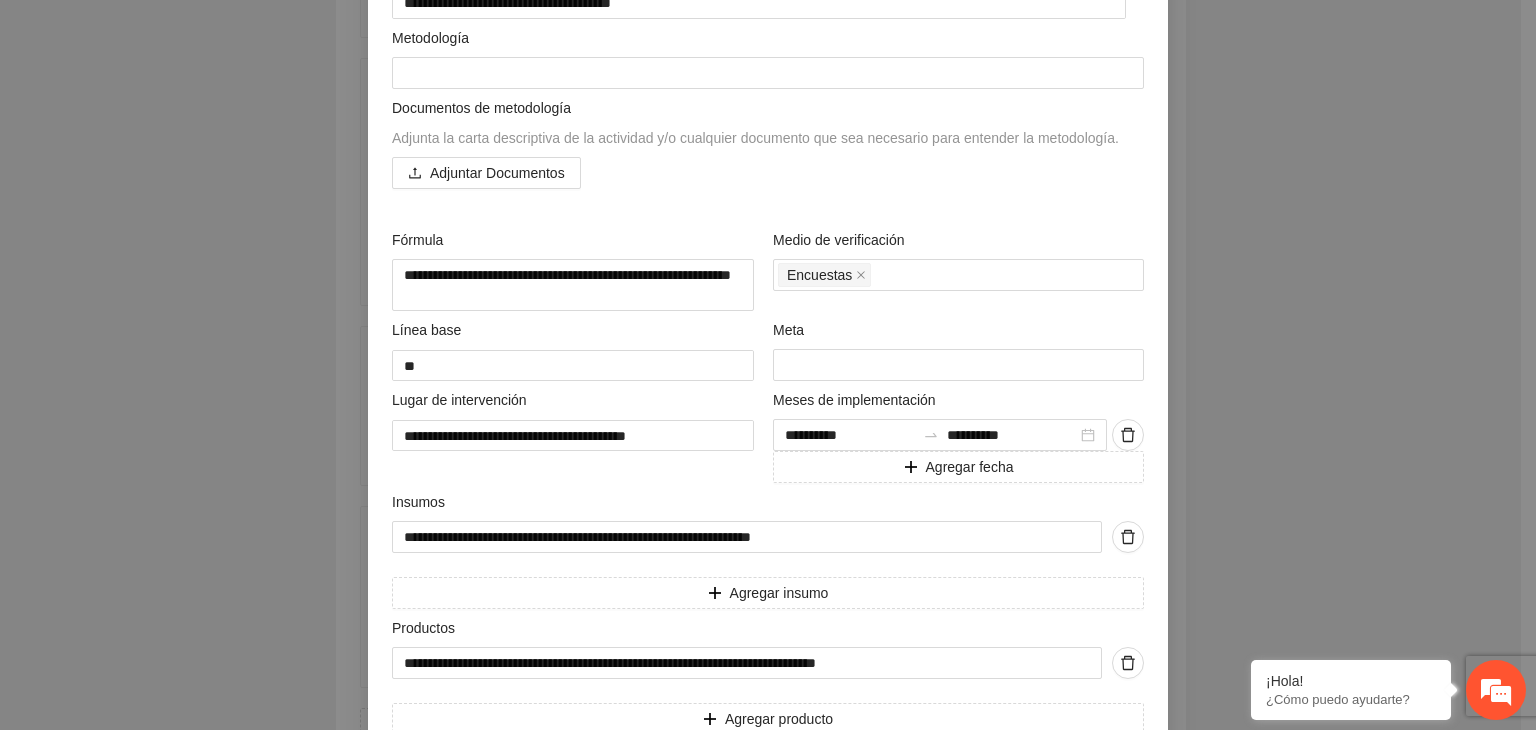 scroll, scrollTop: 469, scrollLeft: 0, axis: vertical 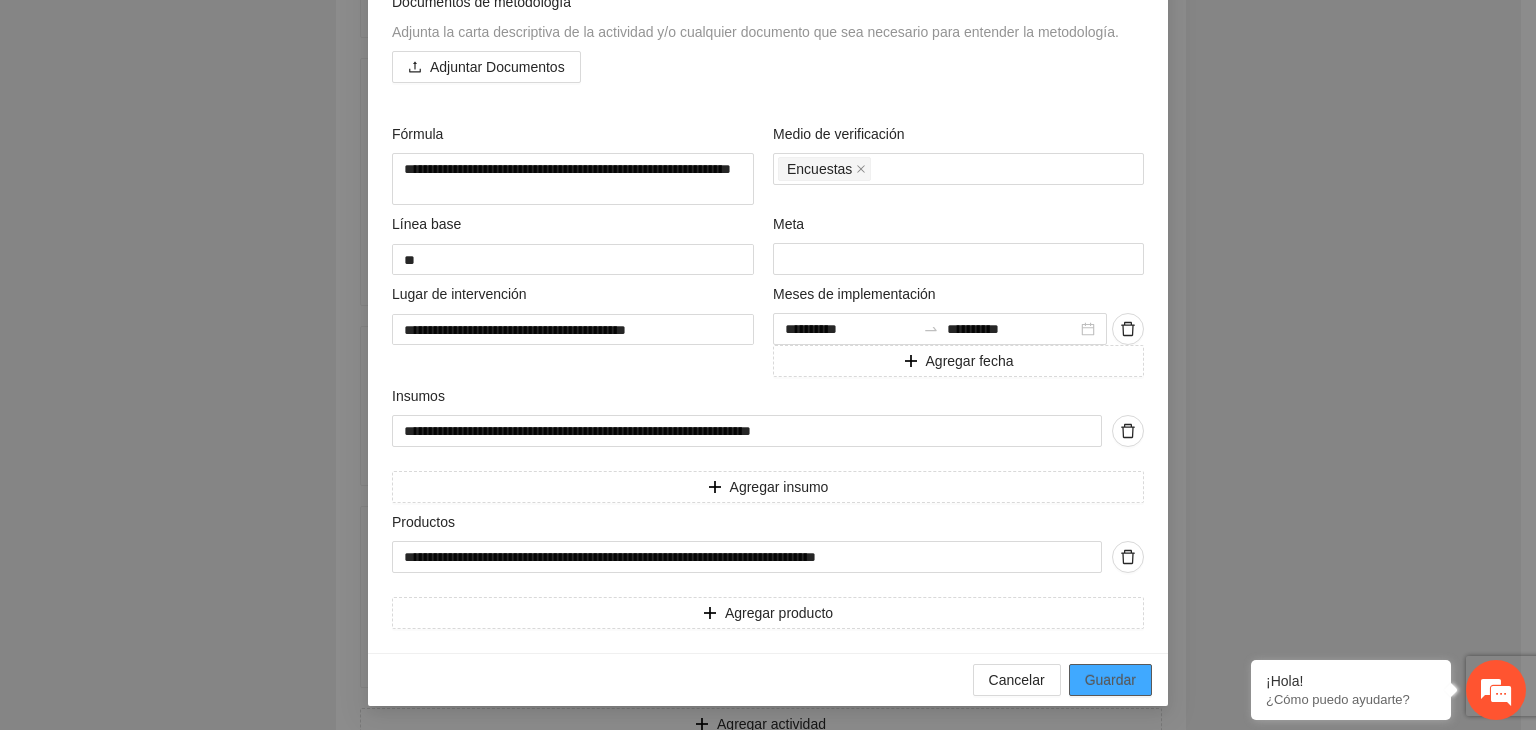 click on "Guardar" at bounding box center [1110, 680] 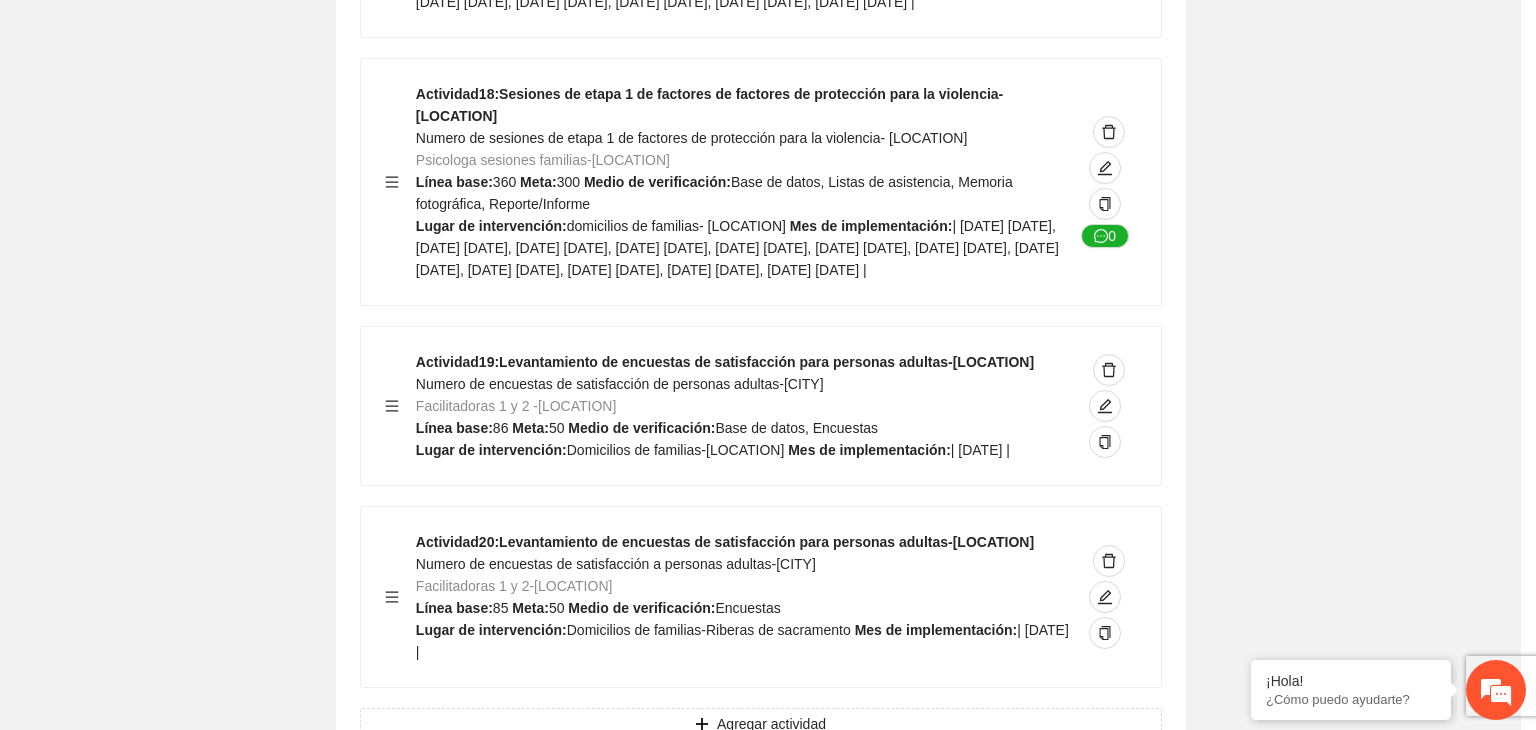 scroll, scrollTop: 204, scrollLeft: 0, axis: vertical 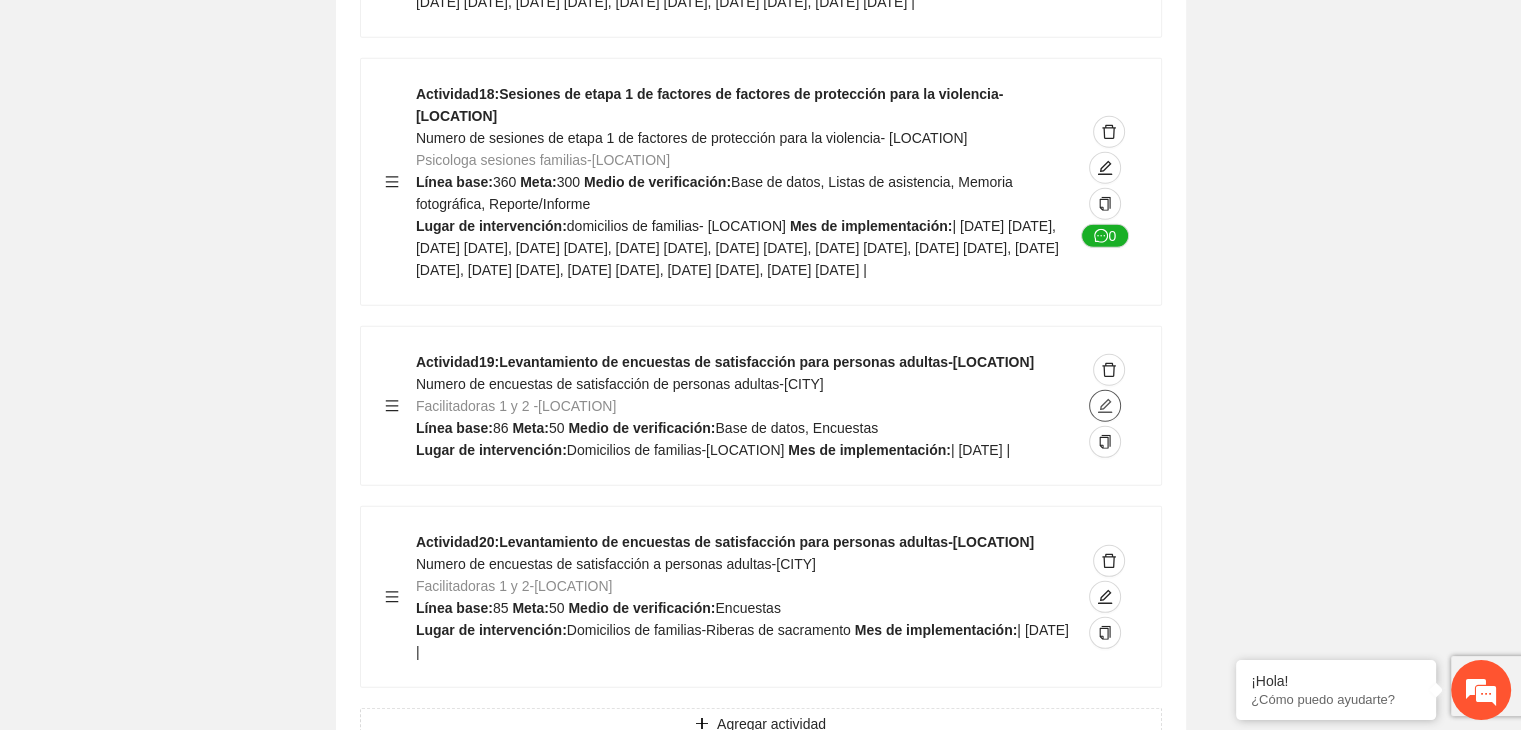 click 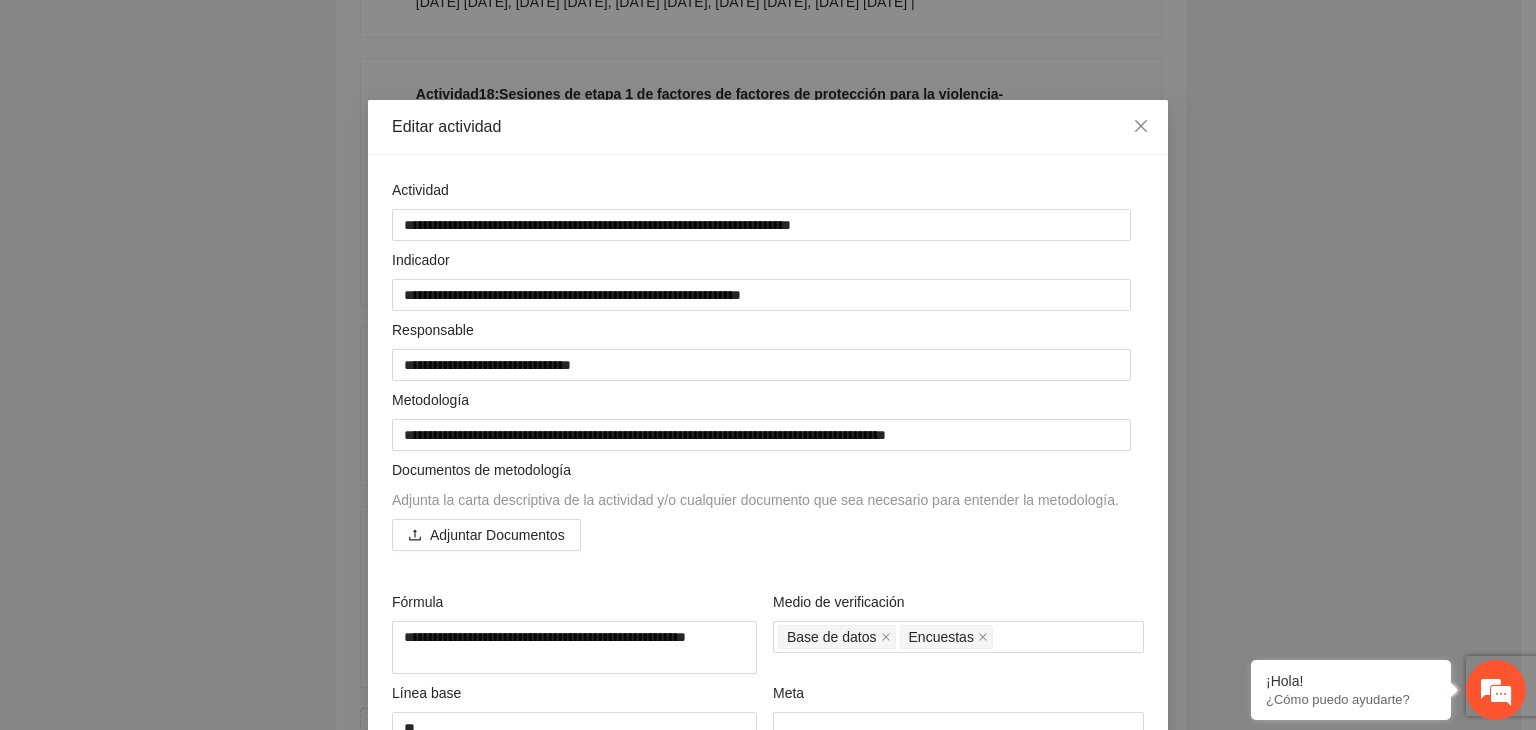click on "**********" at bounding box center [768, 365] 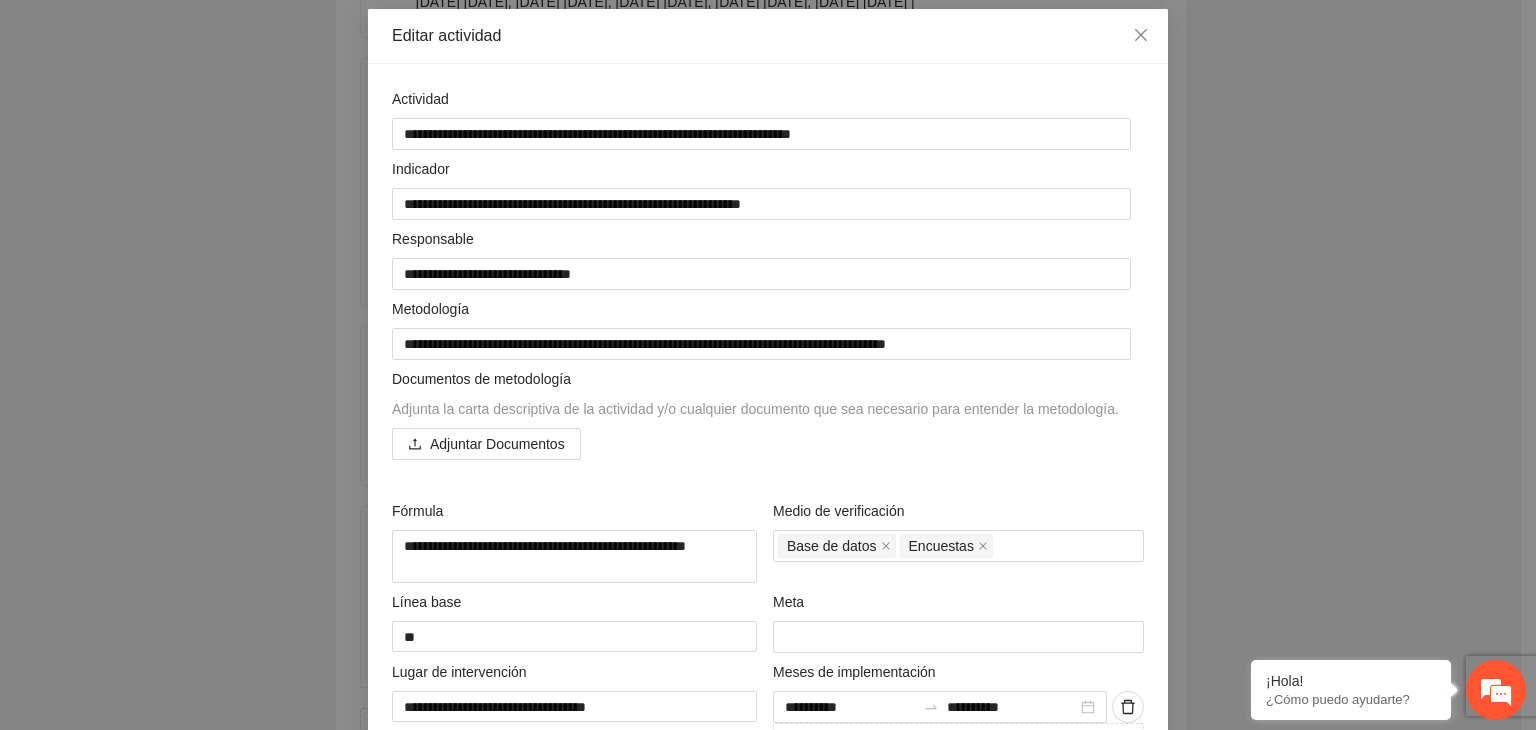 scroll, scrollTop: 160, scrollLeft: 0, axis: vertical 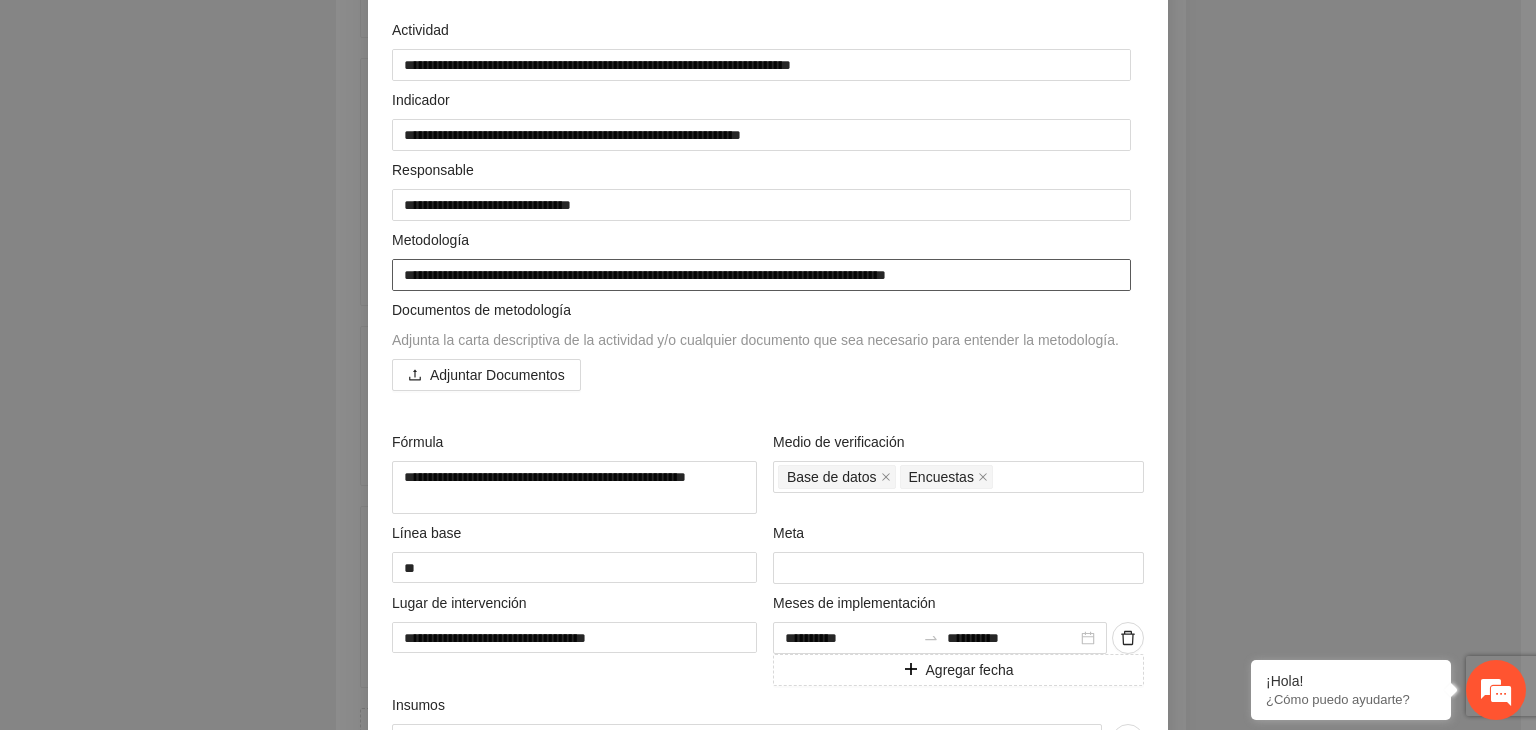 drag, startPoint x: 395, startPoint y: 277, endPoint x: 901, endPoint y: 260, distance: 506.2855 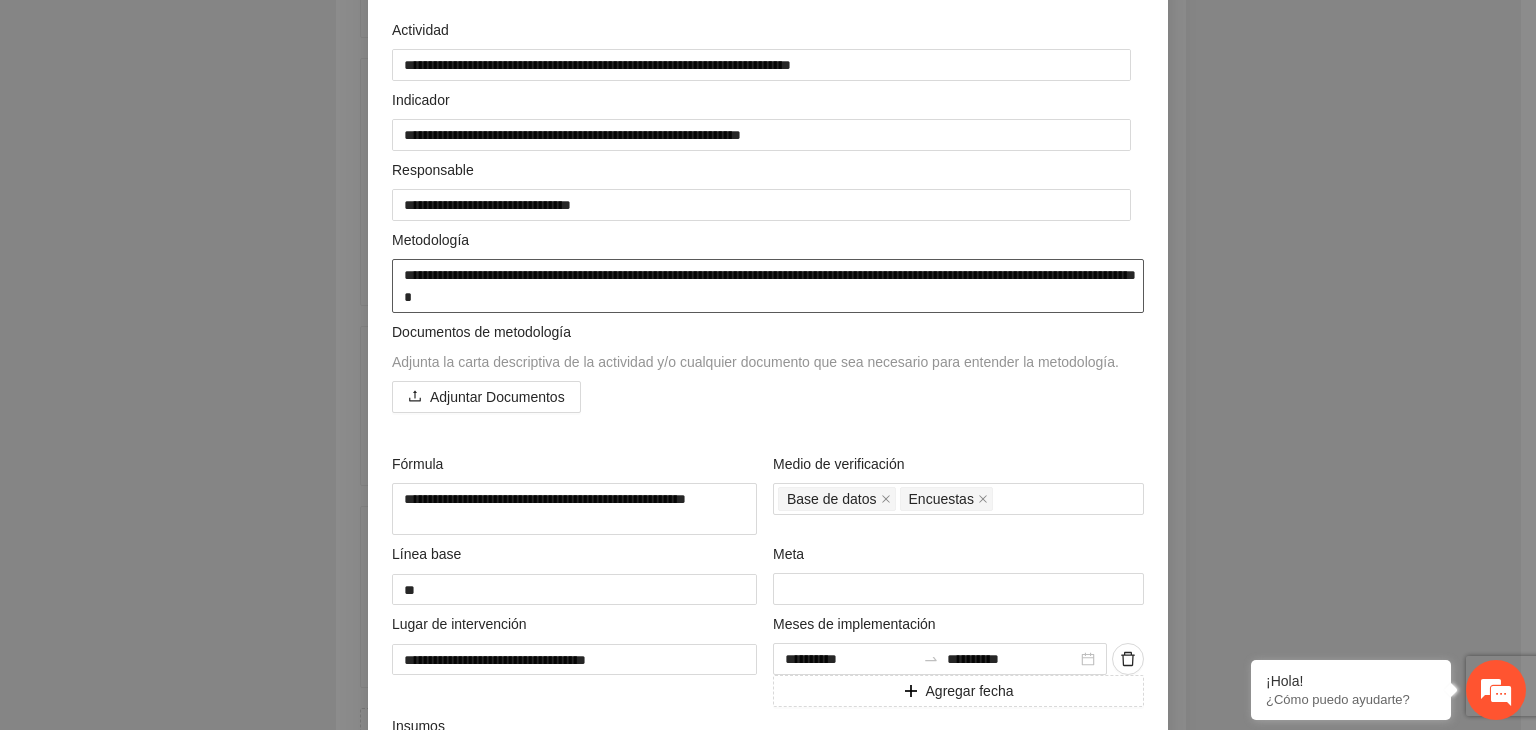 click on "**********" at bounding box center [768, 286] 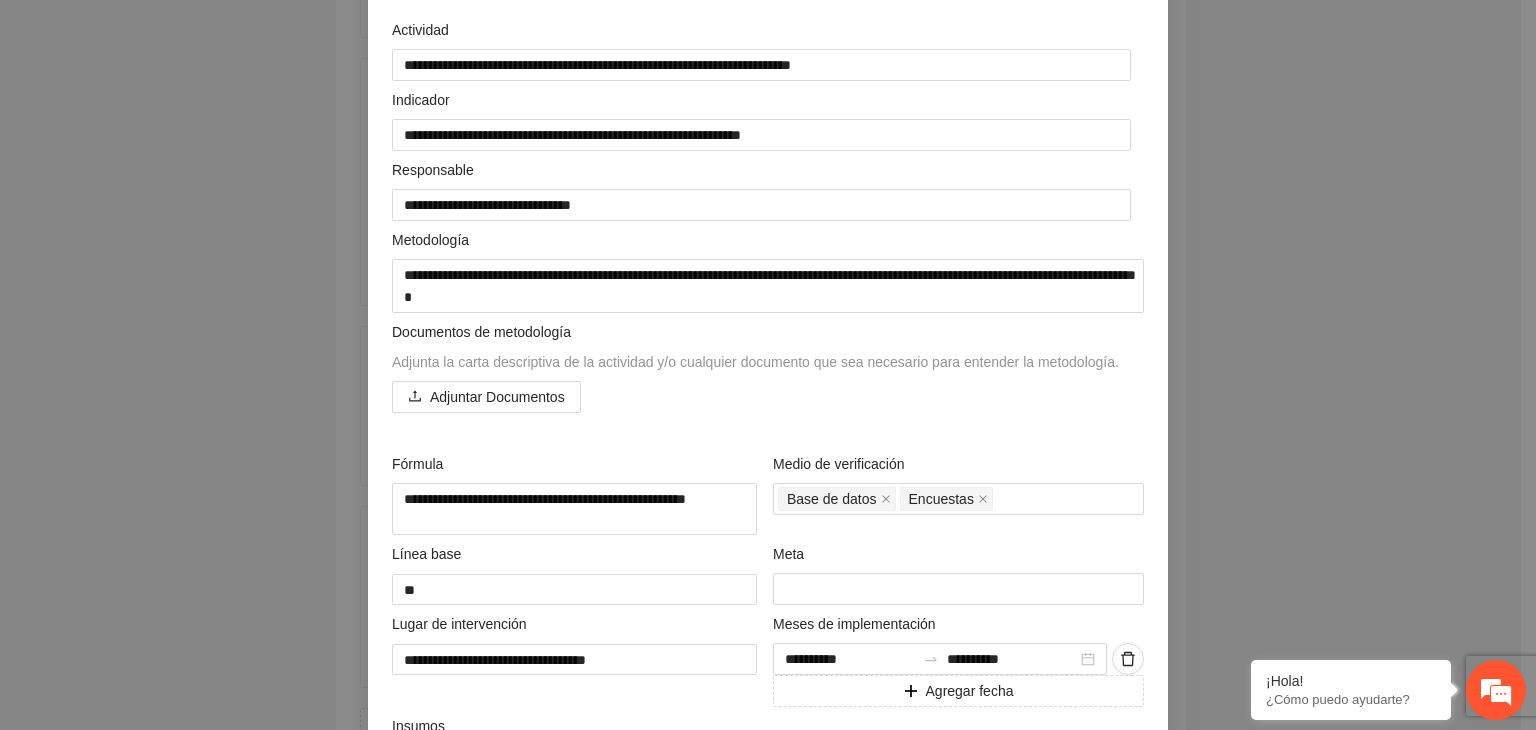 click on "**********" at bounding box center [768, 365] 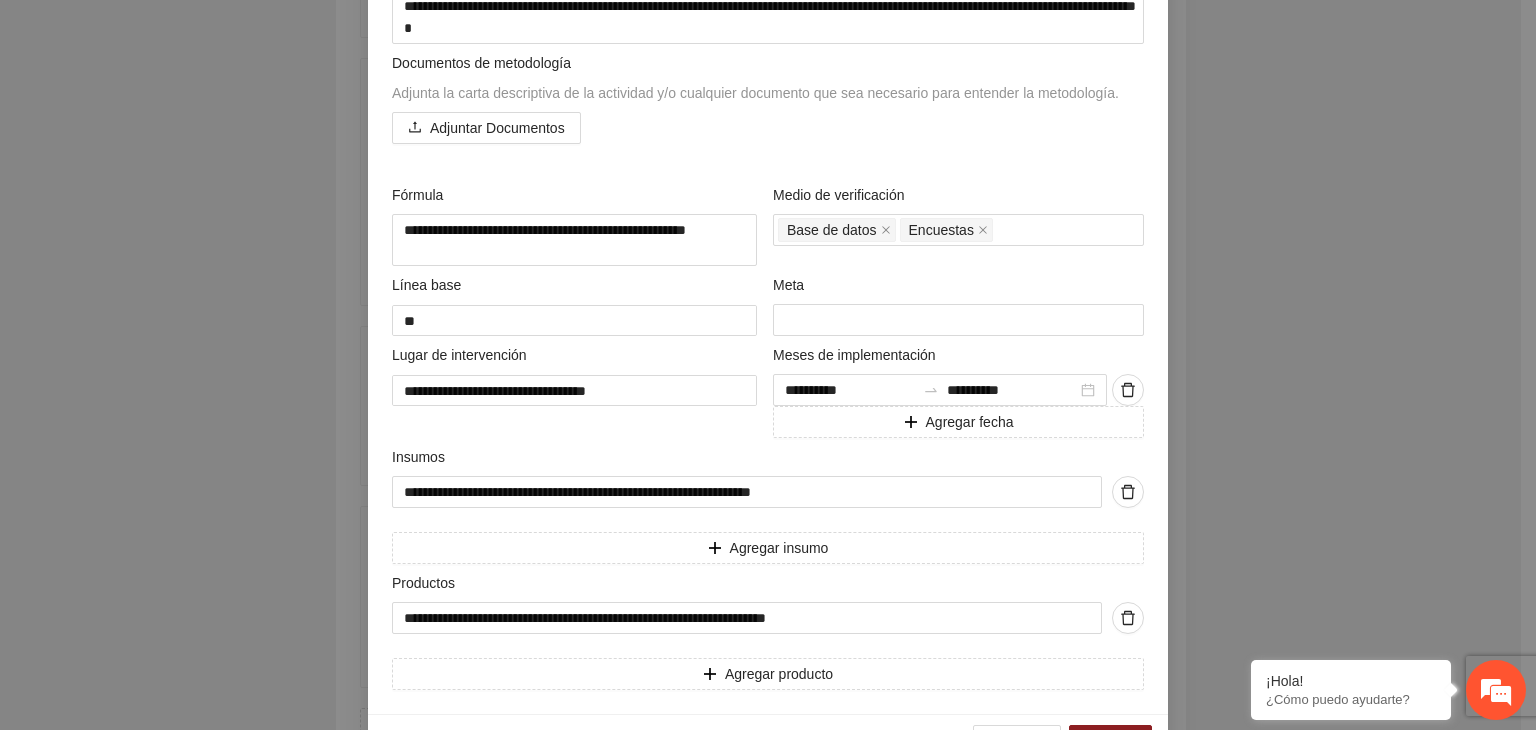 scroll, scrollTop: 491, scrollLeft: 0, axis: vertical 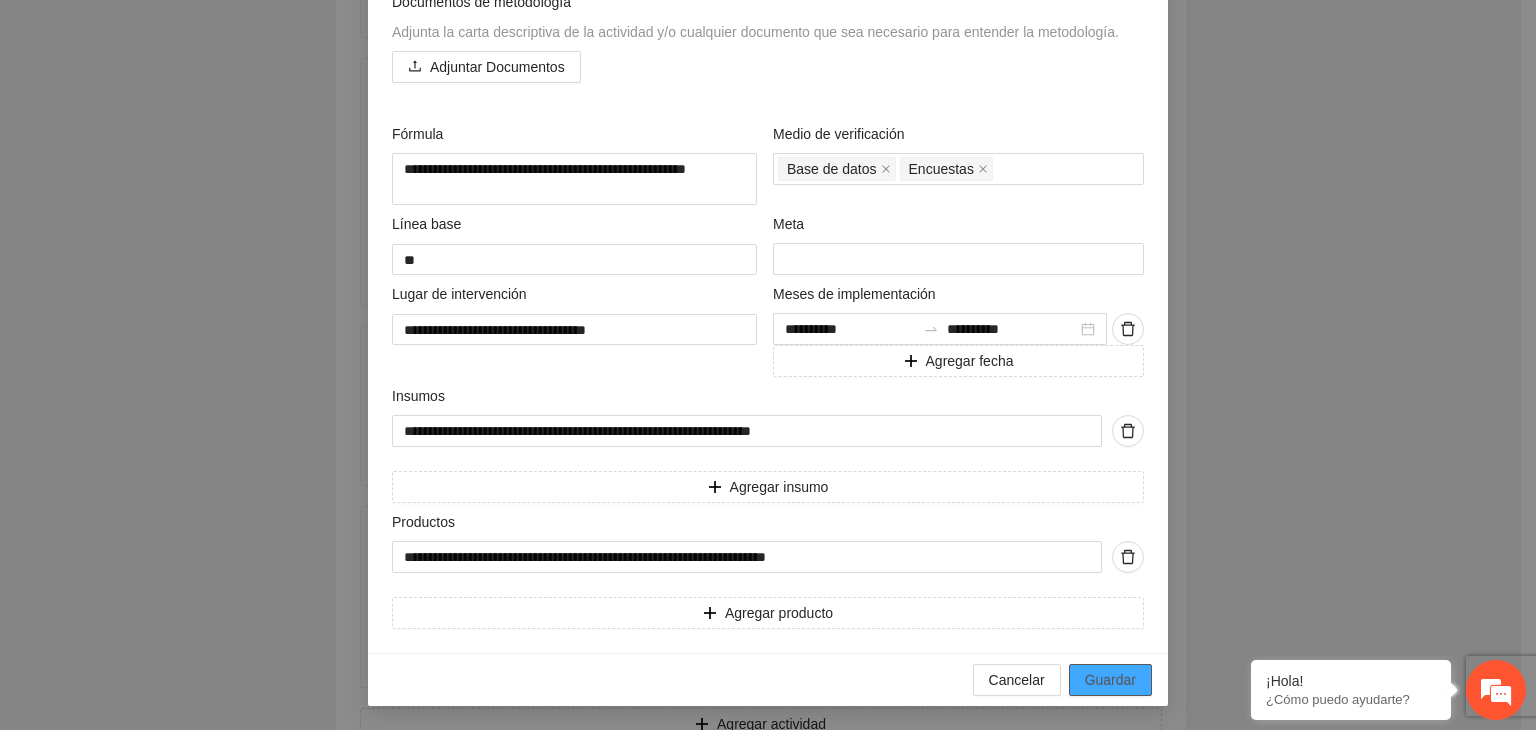 click on "Guardar" at bounding box center (1110, 680) 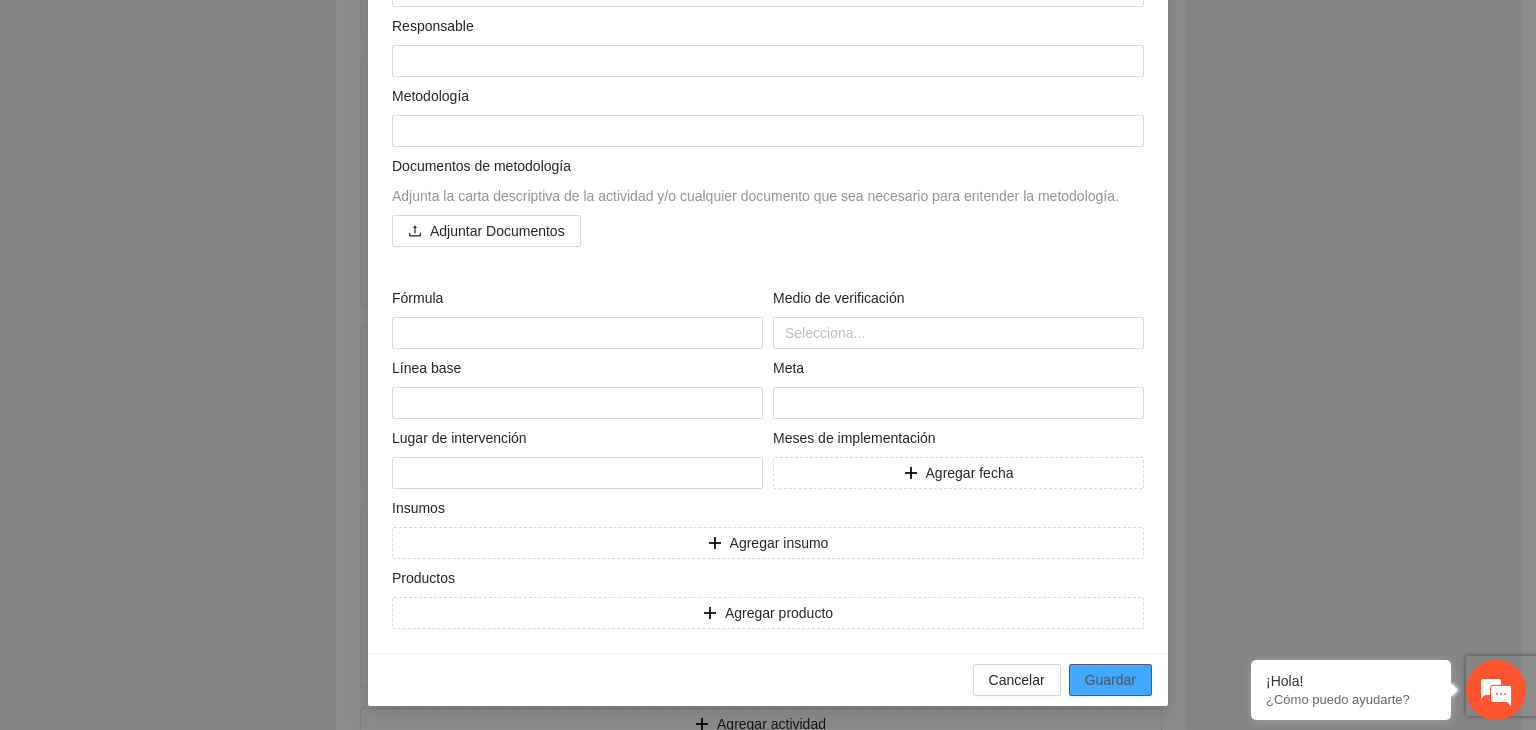 scroll, scrollTop: 204, scrollLeft: 0, axis: vertical 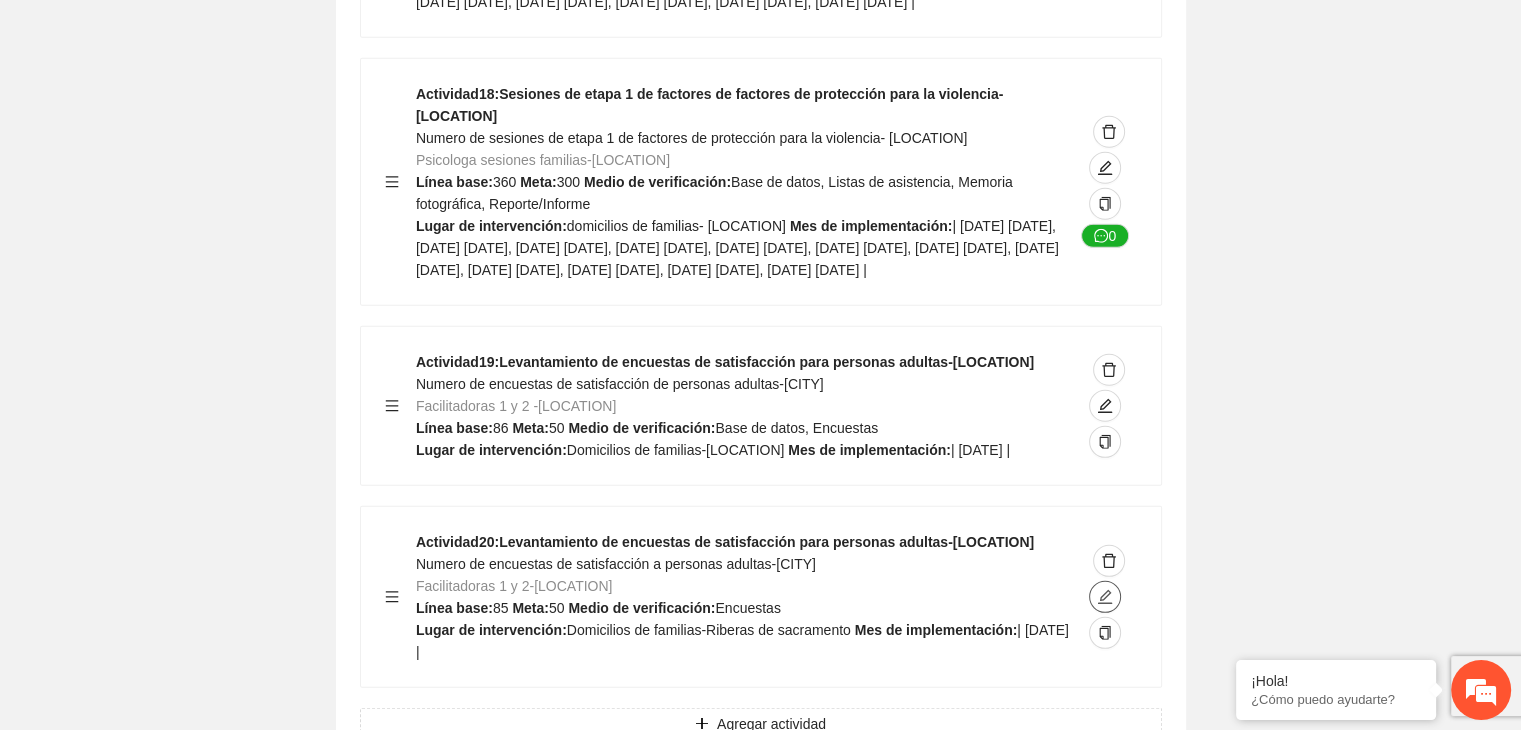 click 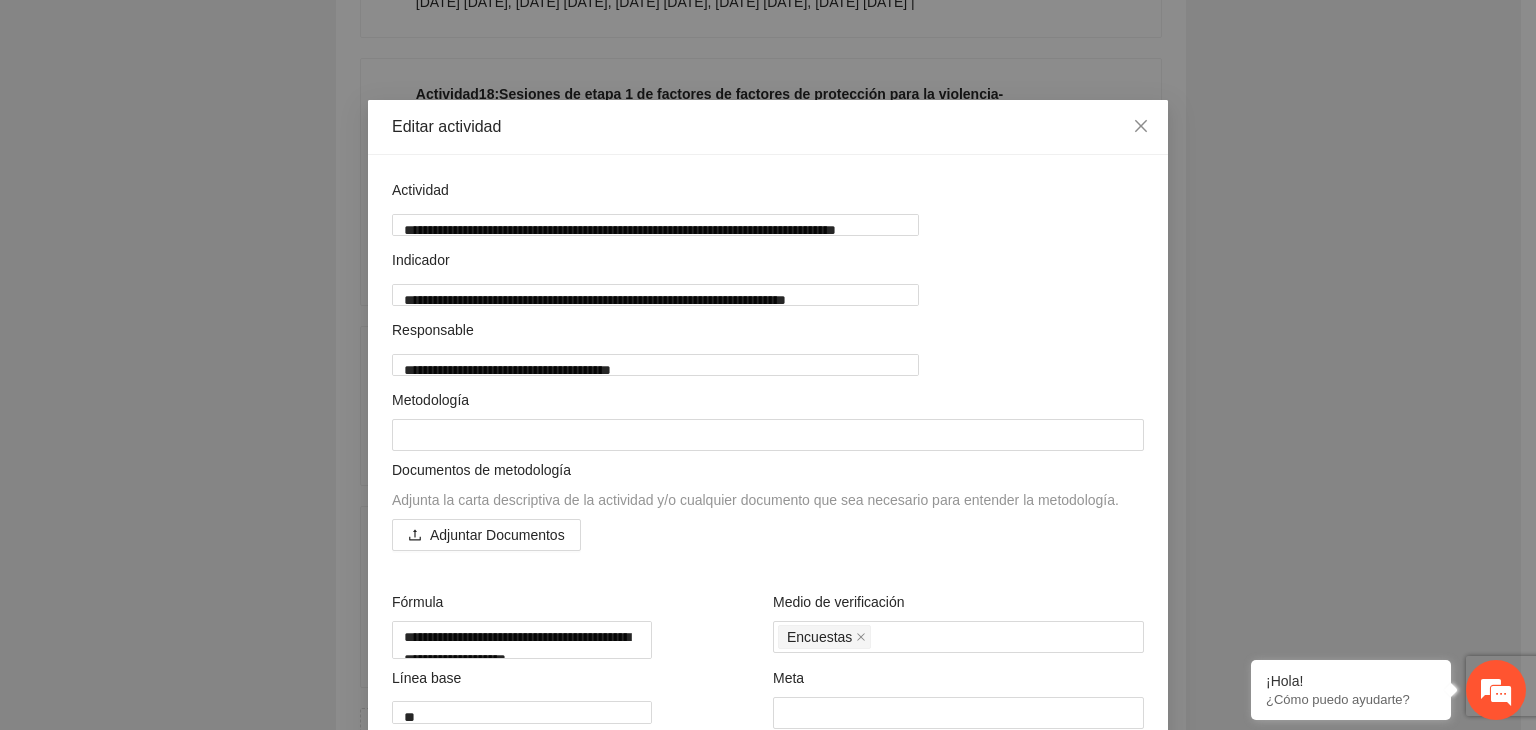 click on "**********" at bounding box center (768, 365) 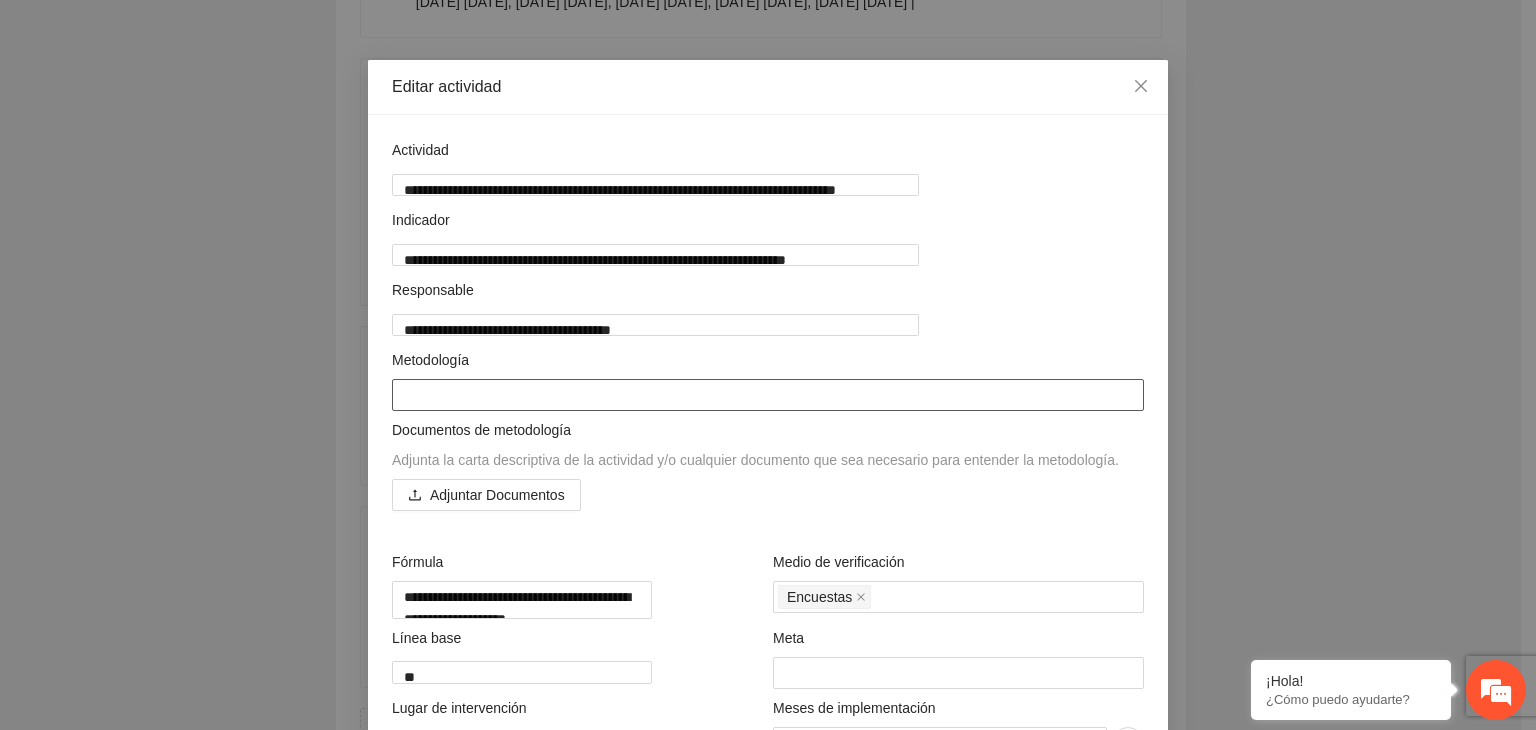 click at bounding box center [768, 395] 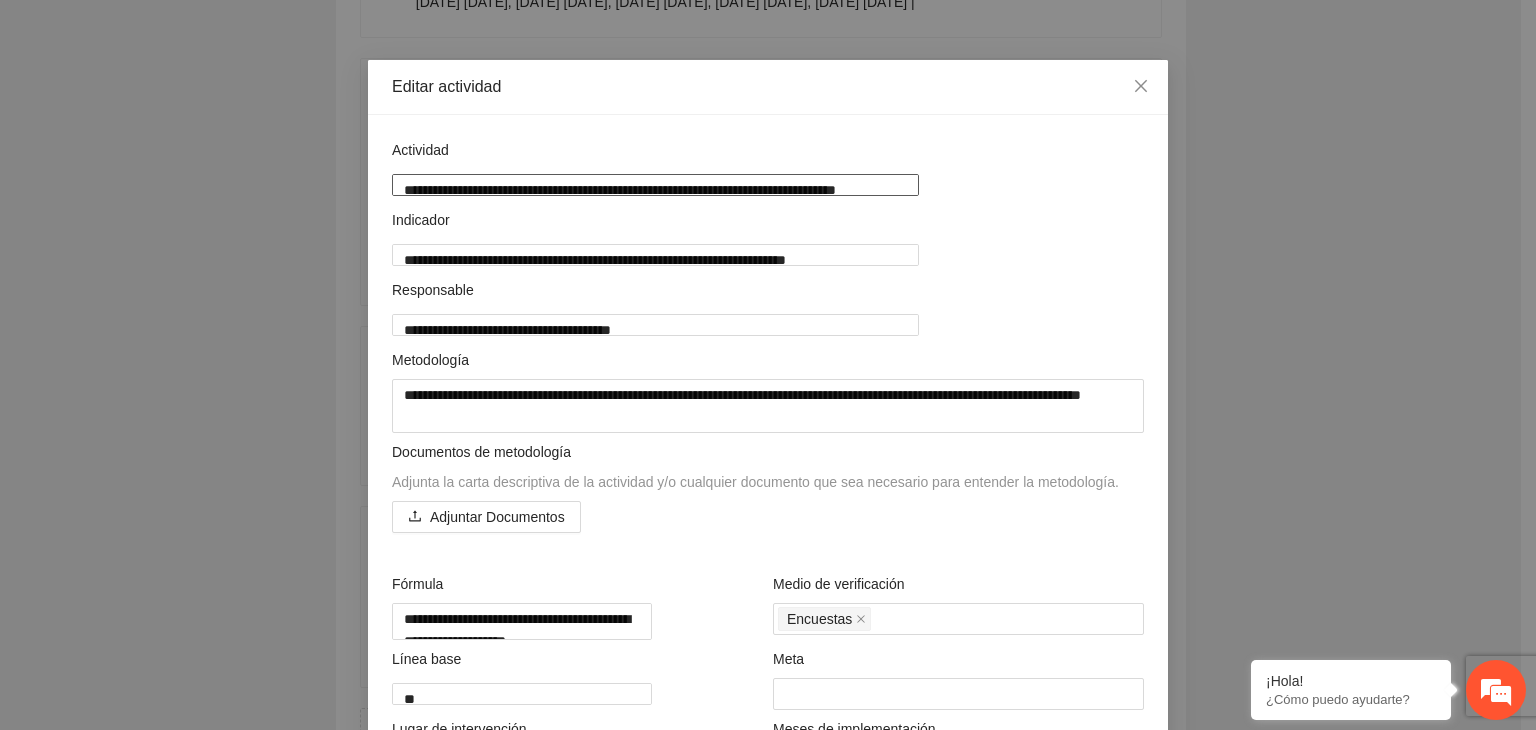 drag, startPoint x: 395, startPoint y: 190, endPoint x: 804, endPoint y: 197, distance: 409.0599 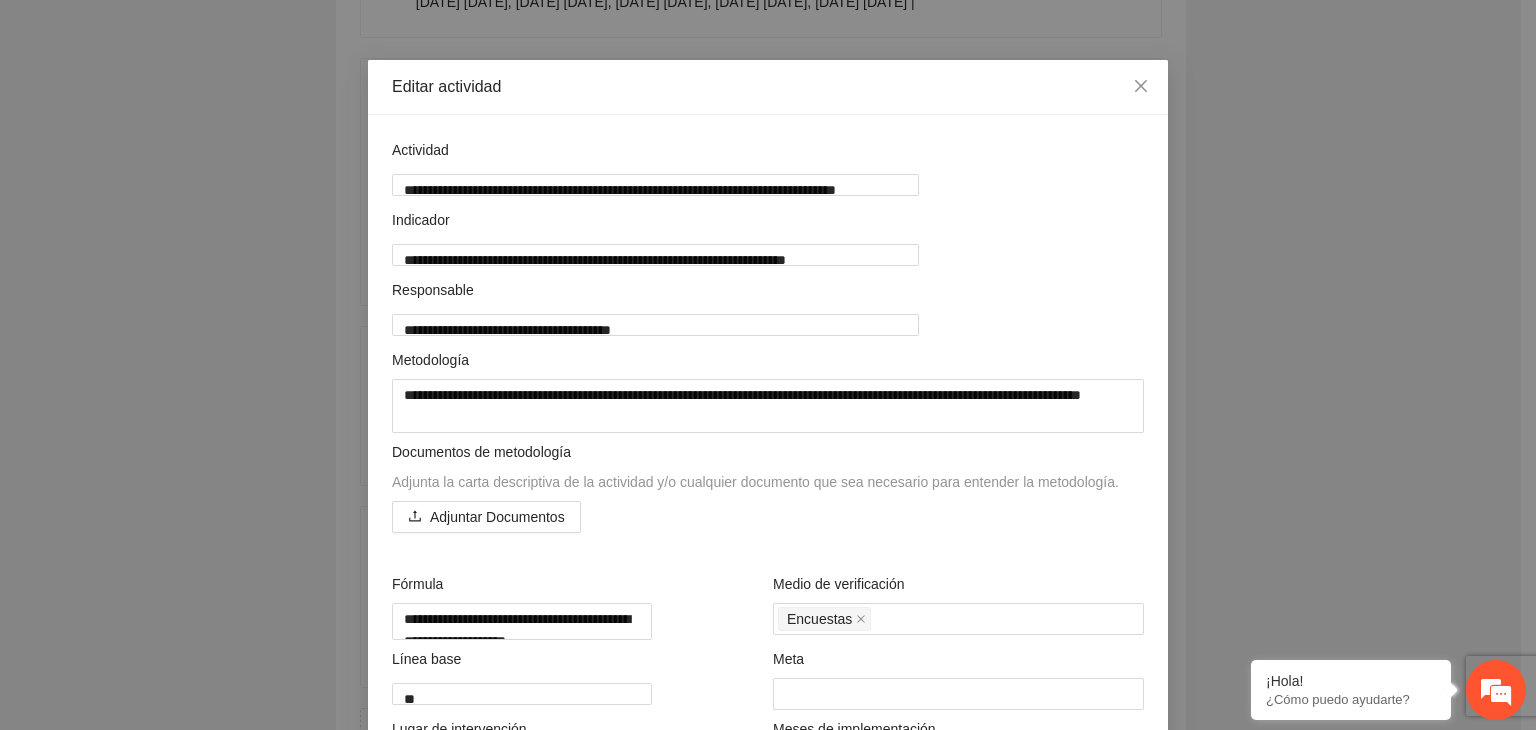 click on "**********" at bounding box center (768, 365) 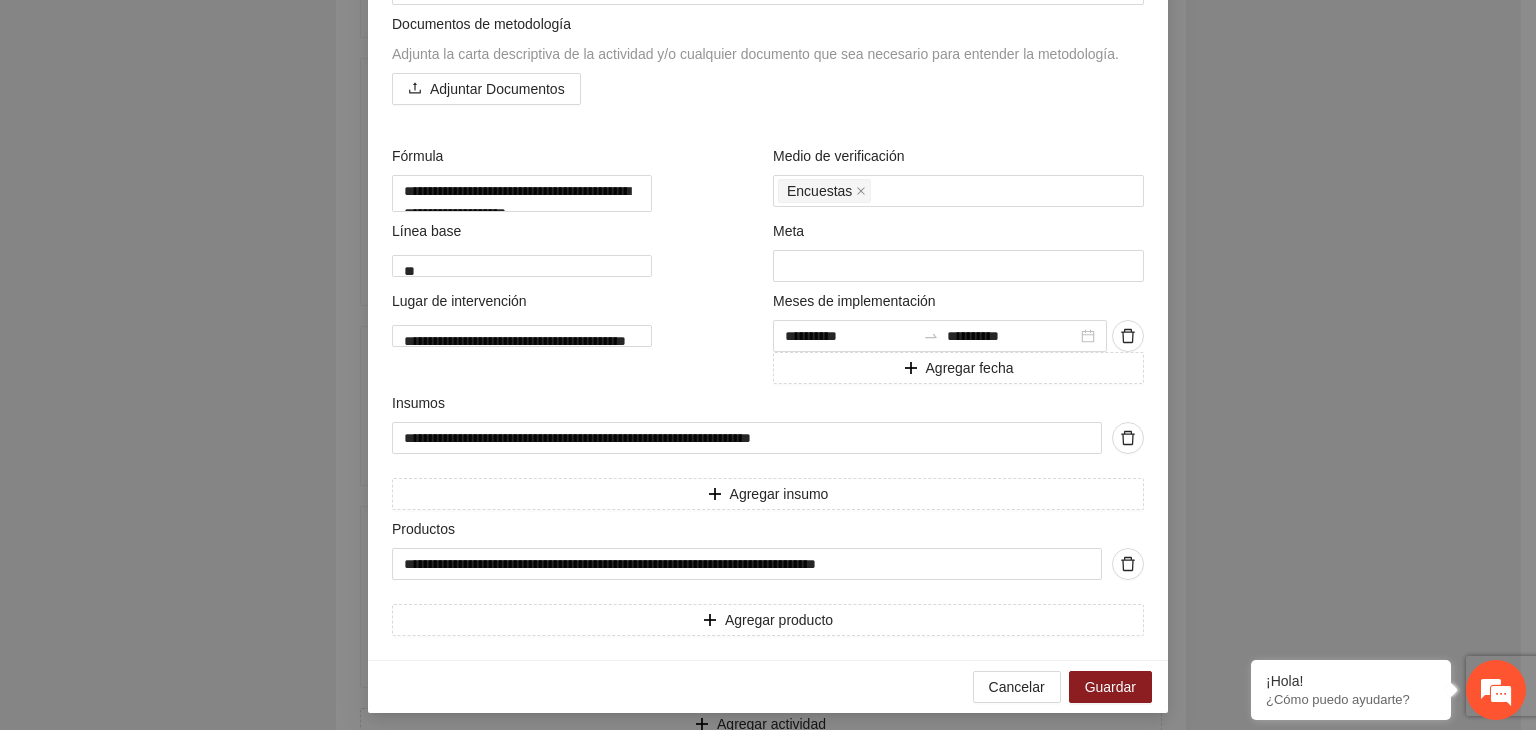 scroll, scrollTop: 491, scrollLeft: 0, axis: vertical 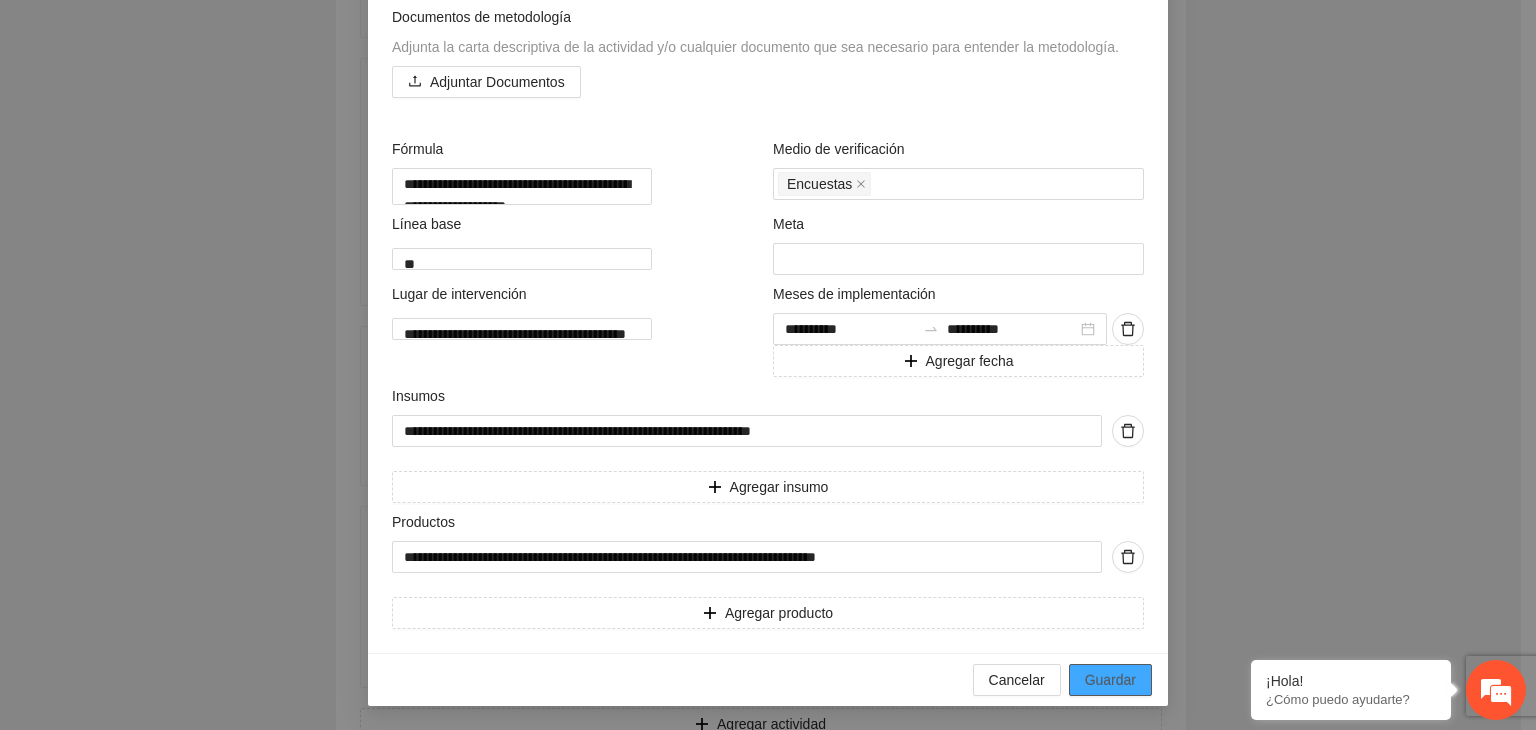 click on "Guardar" at bounding box center [1110, 680] 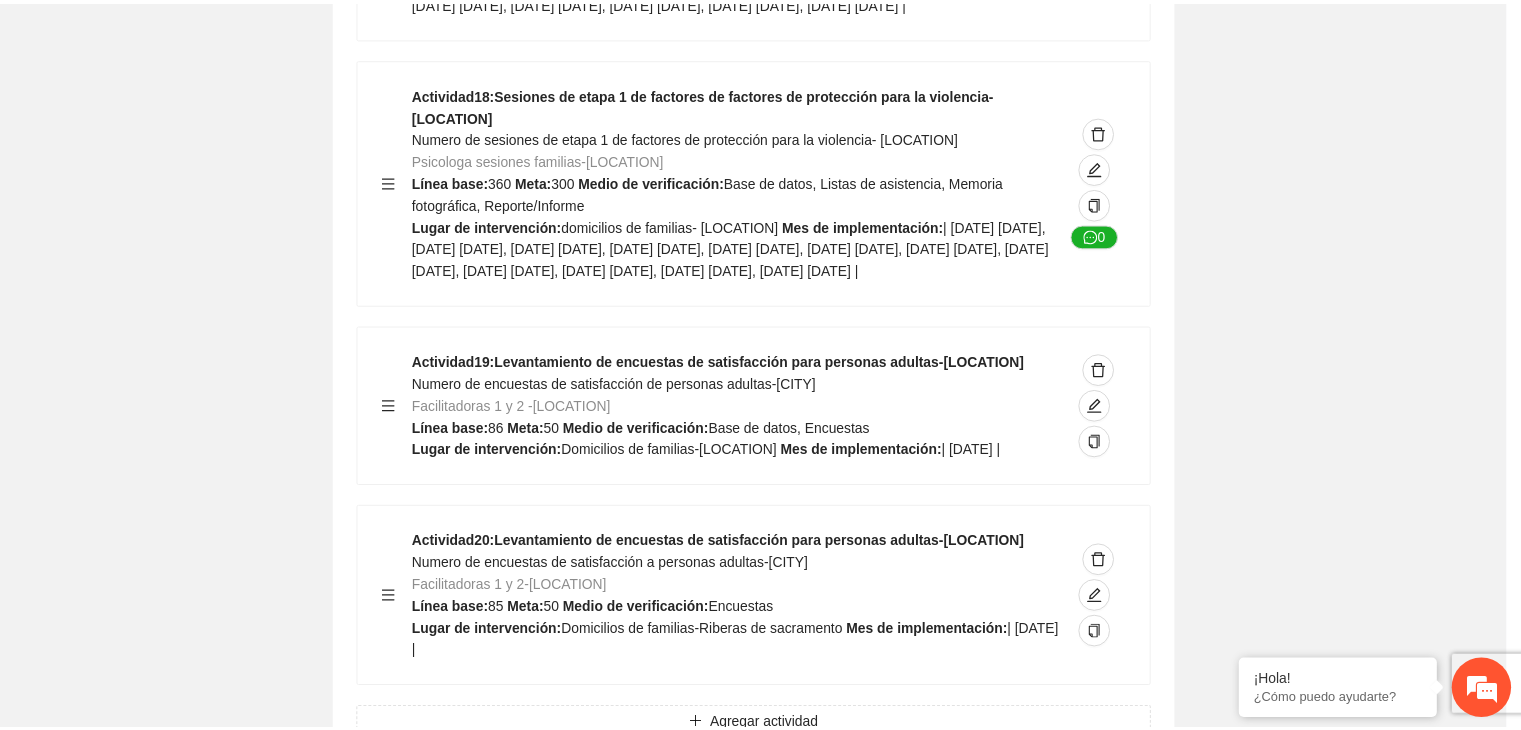 scroll, scrollTop: 204, scrollLeft: 0, axis: vertical 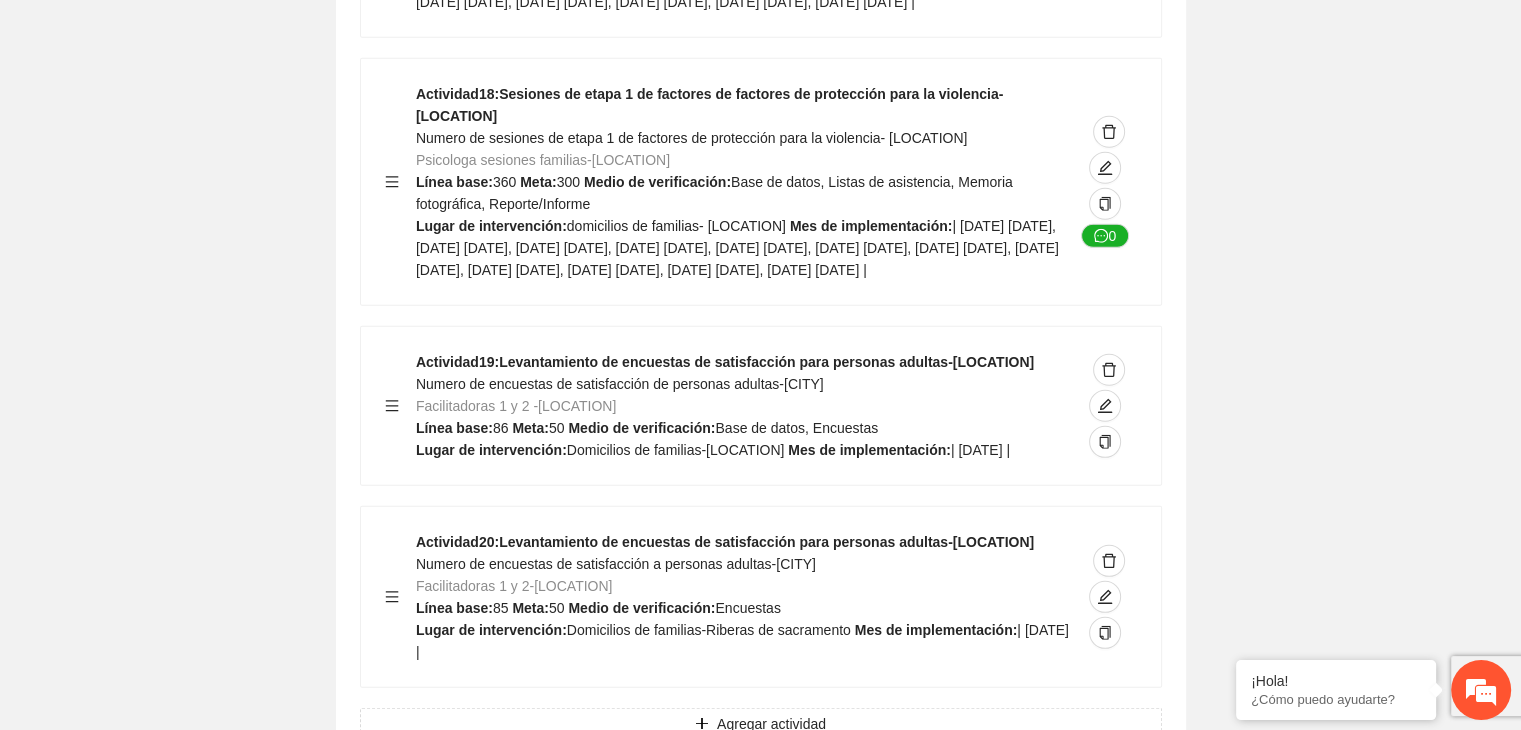 click at bounding box center (1105, 597) 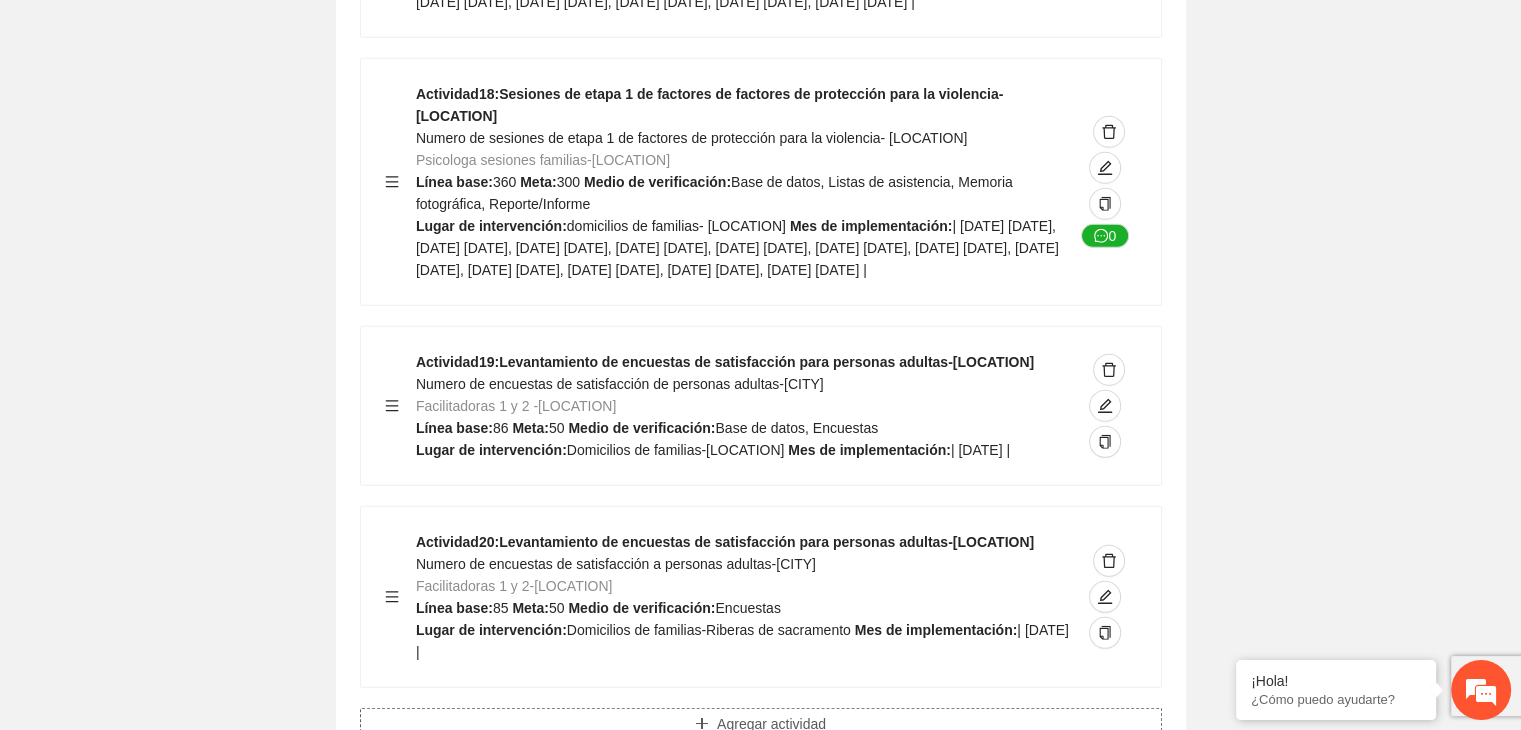 click on "Agregar actividad" at bounding box center (771, 724) 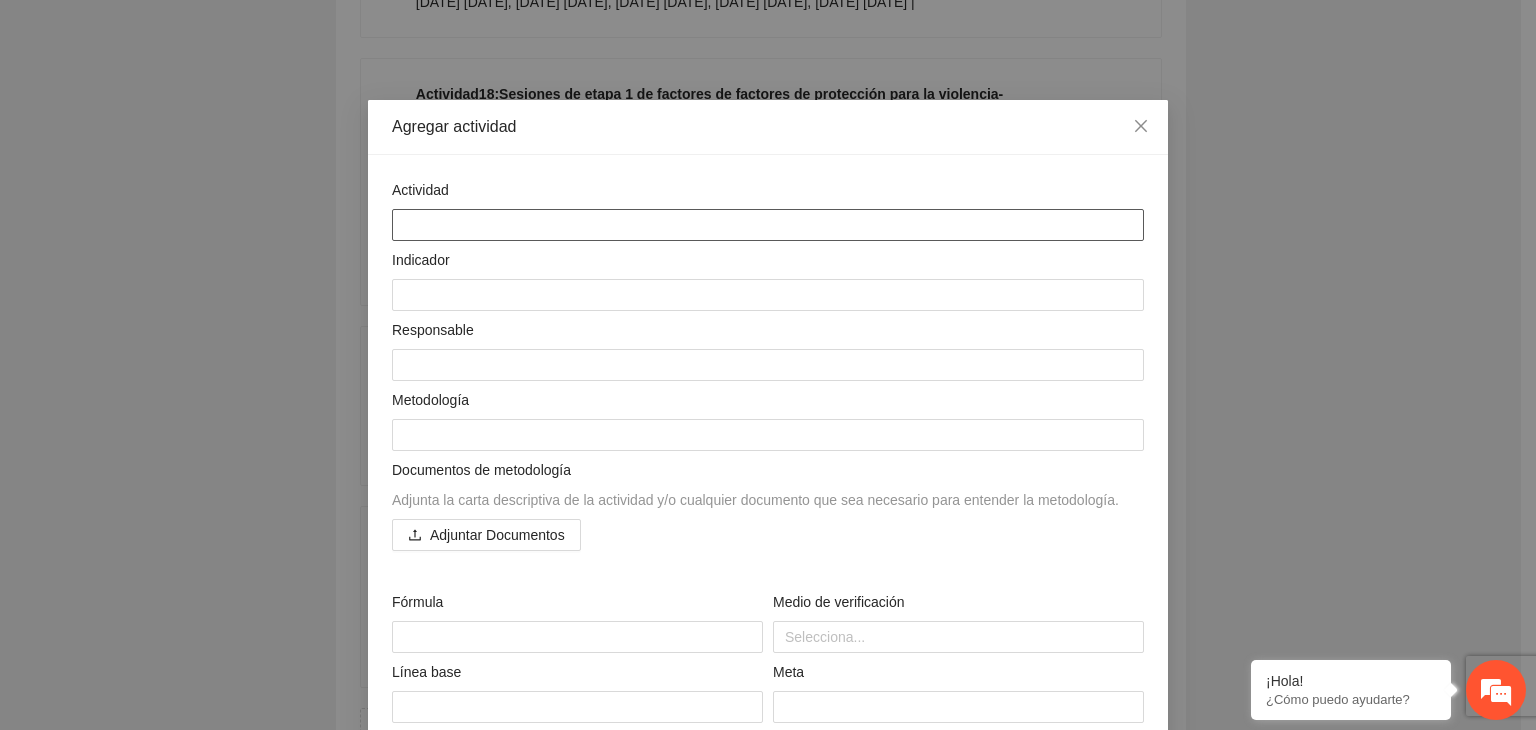 click at bounding box center (768, 225) 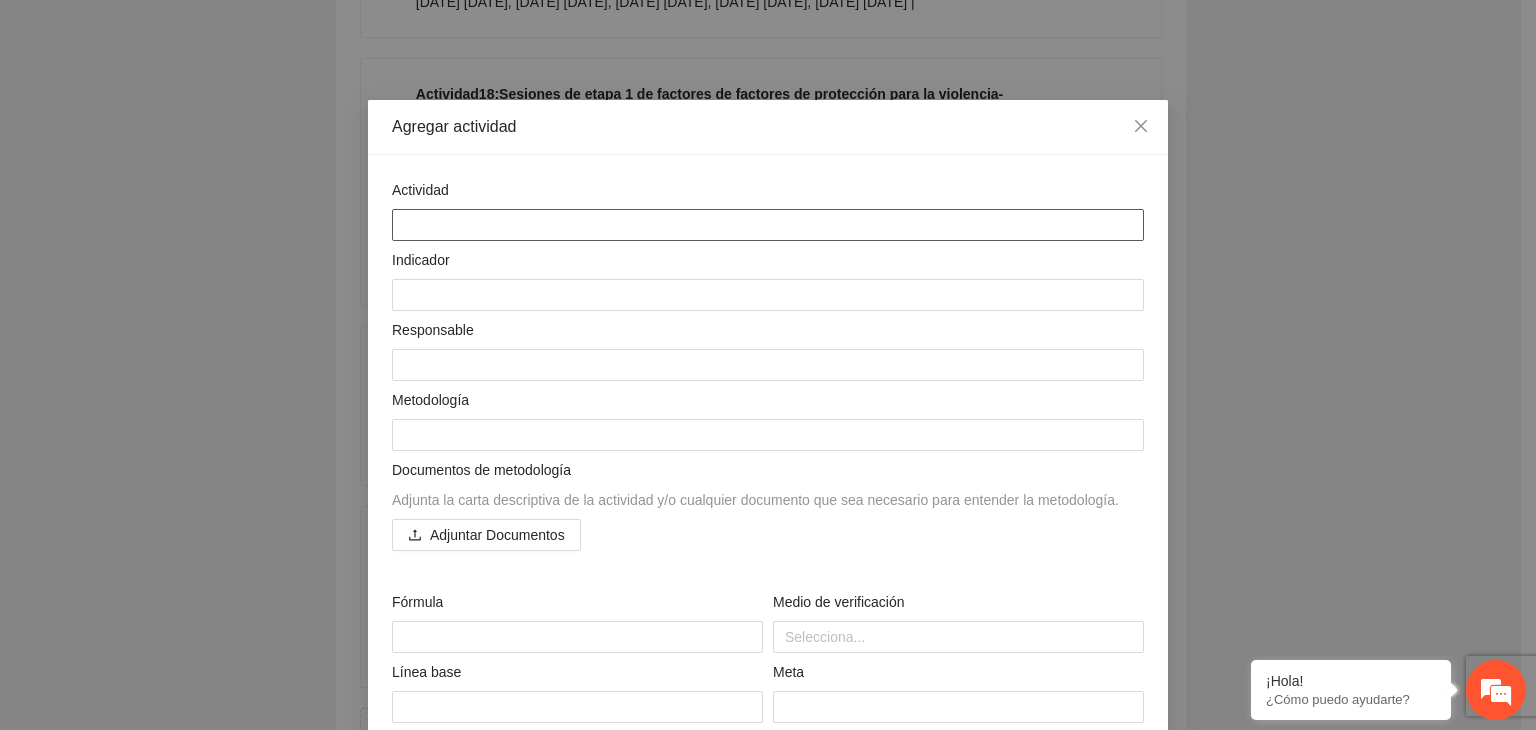 click at bounding box center [768, 225] 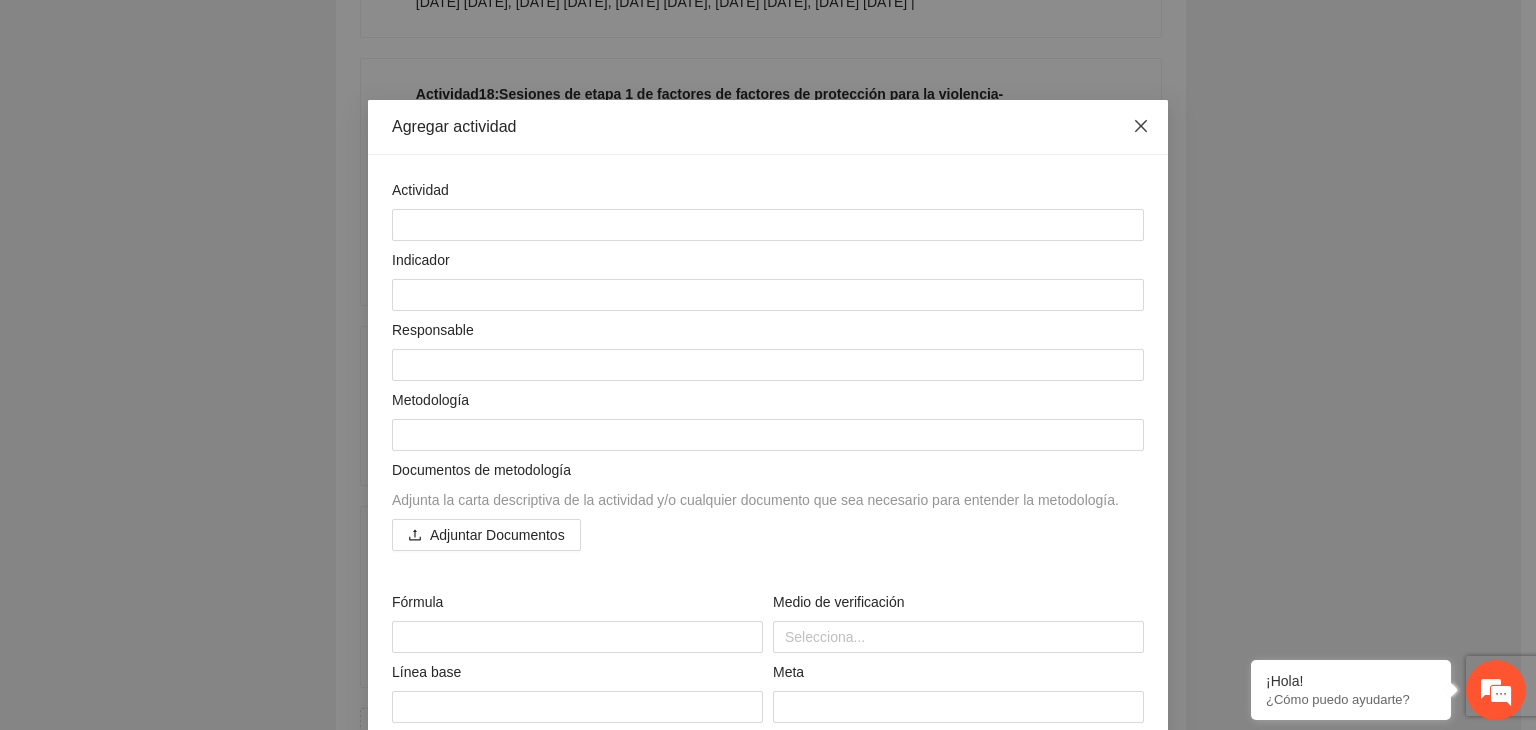 drag, startPoint x: 414, startPoint y: 237, endPoint x: 1143, endPoint y: 125, distance: 737.5534 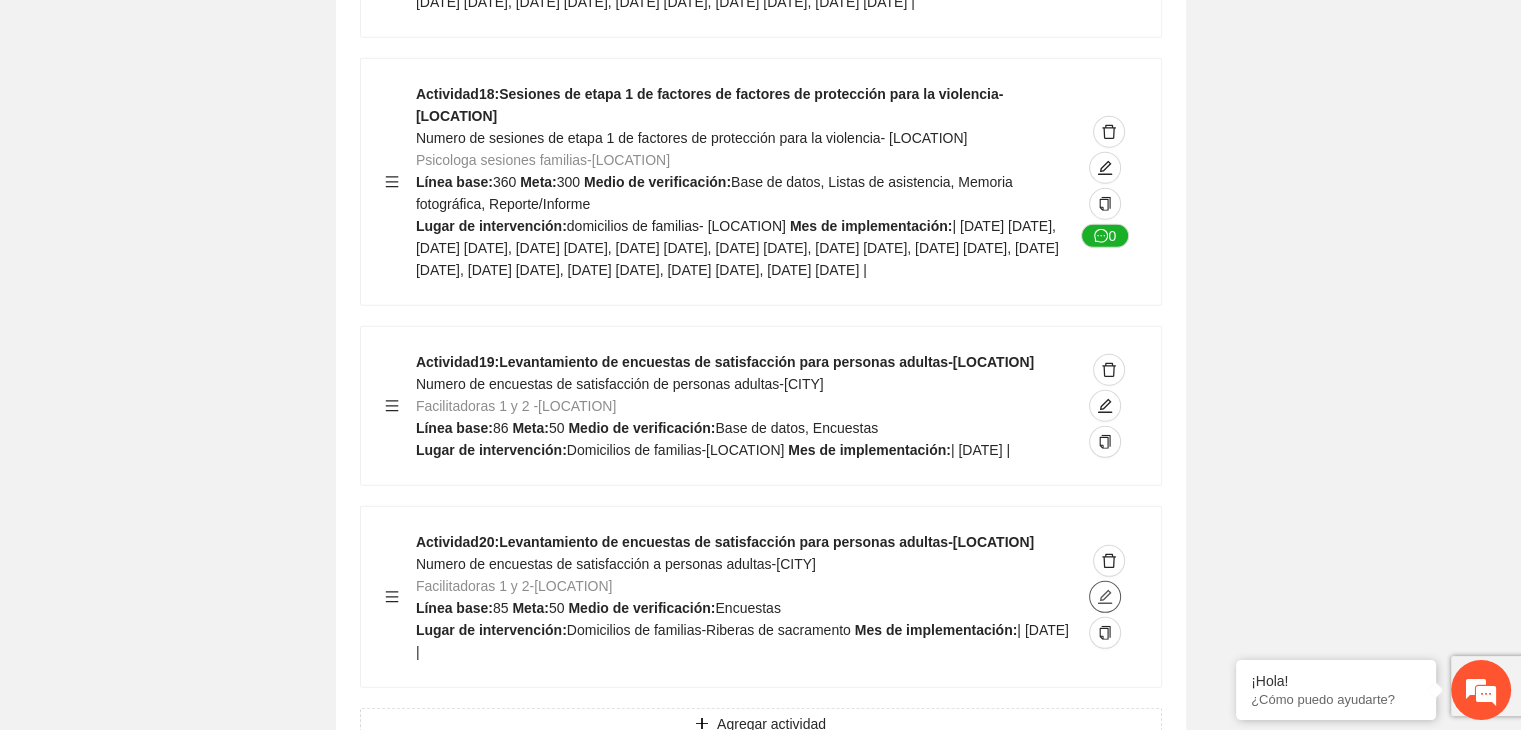 click 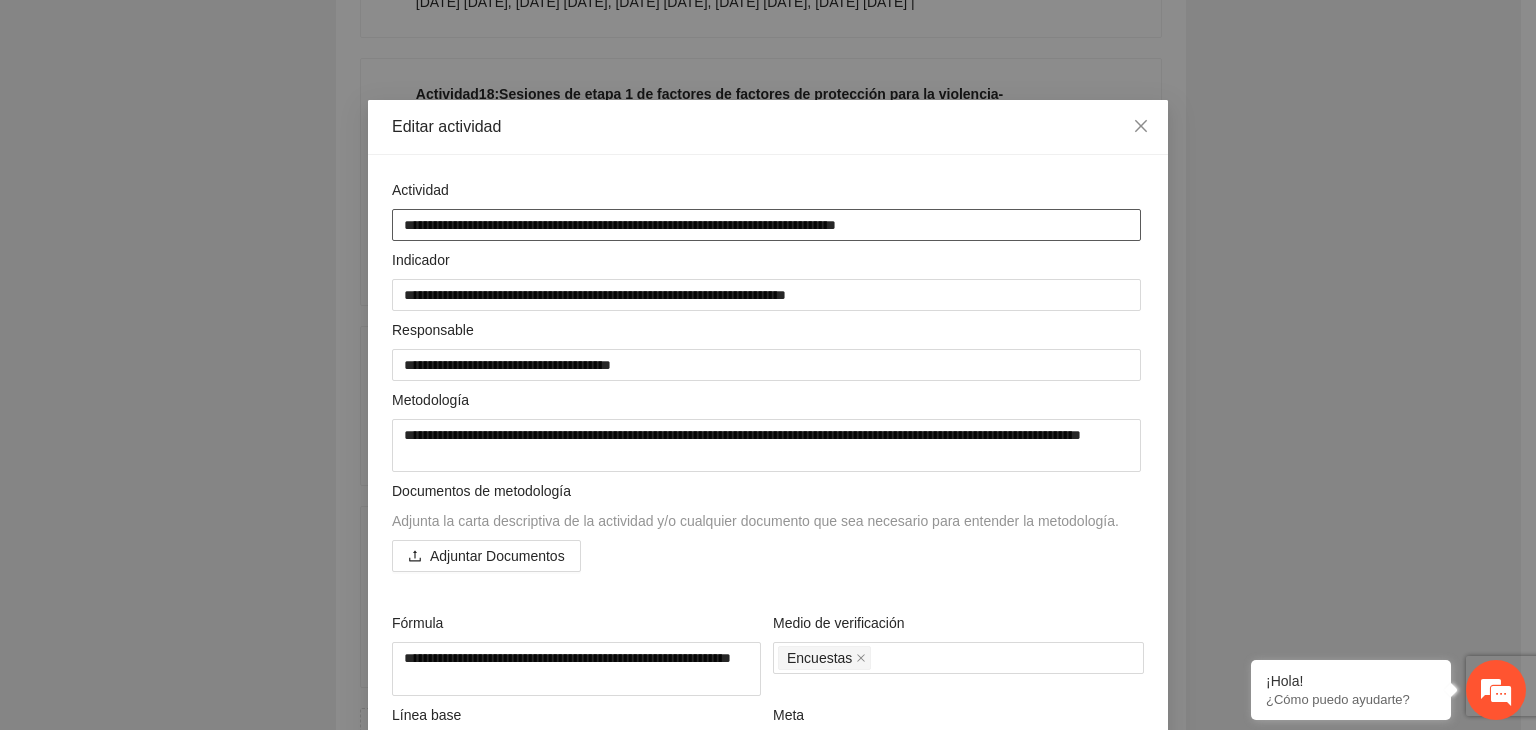 drag, startPoint x: 392, startPoint y: 224, endPoint x: 808, endPoint y: 231, distance: 416.0589 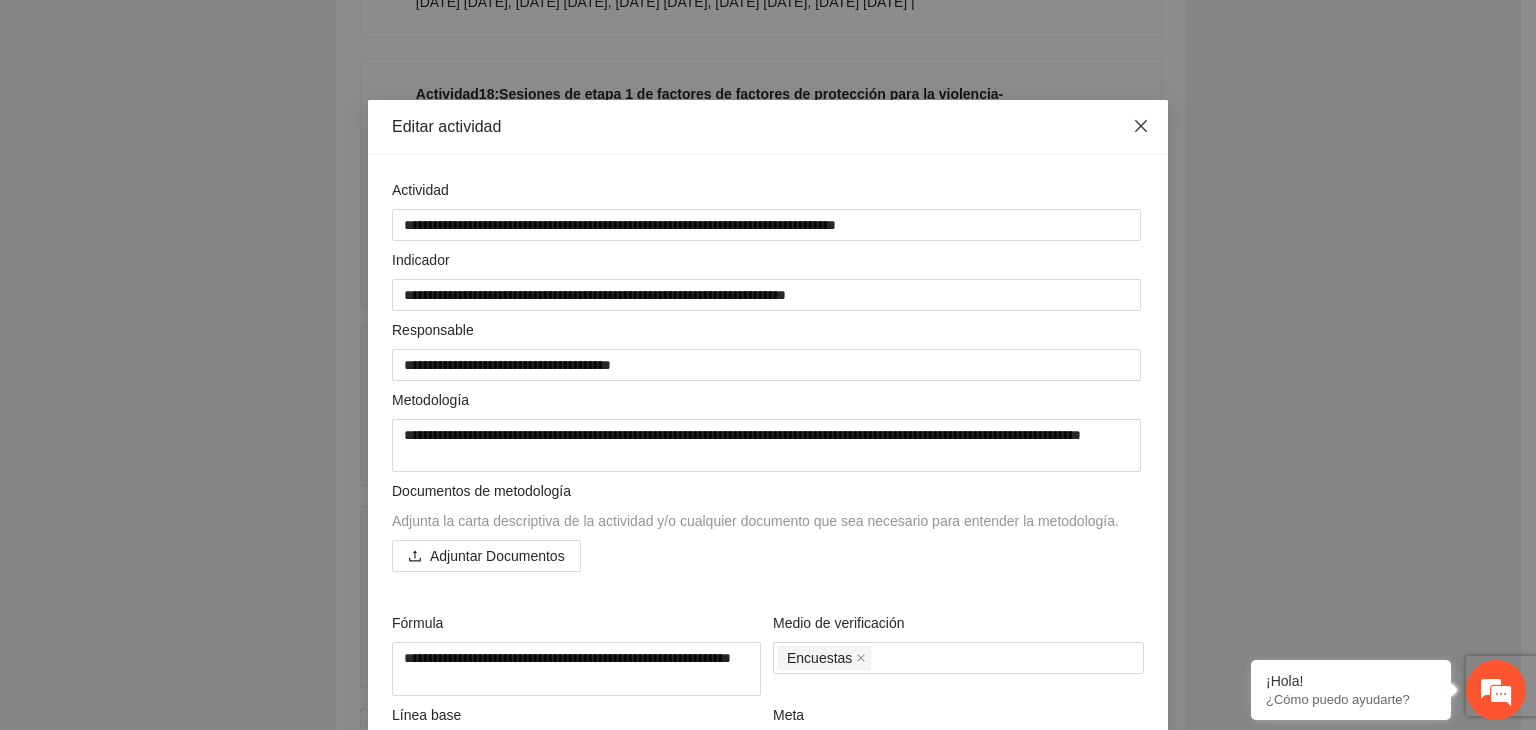click 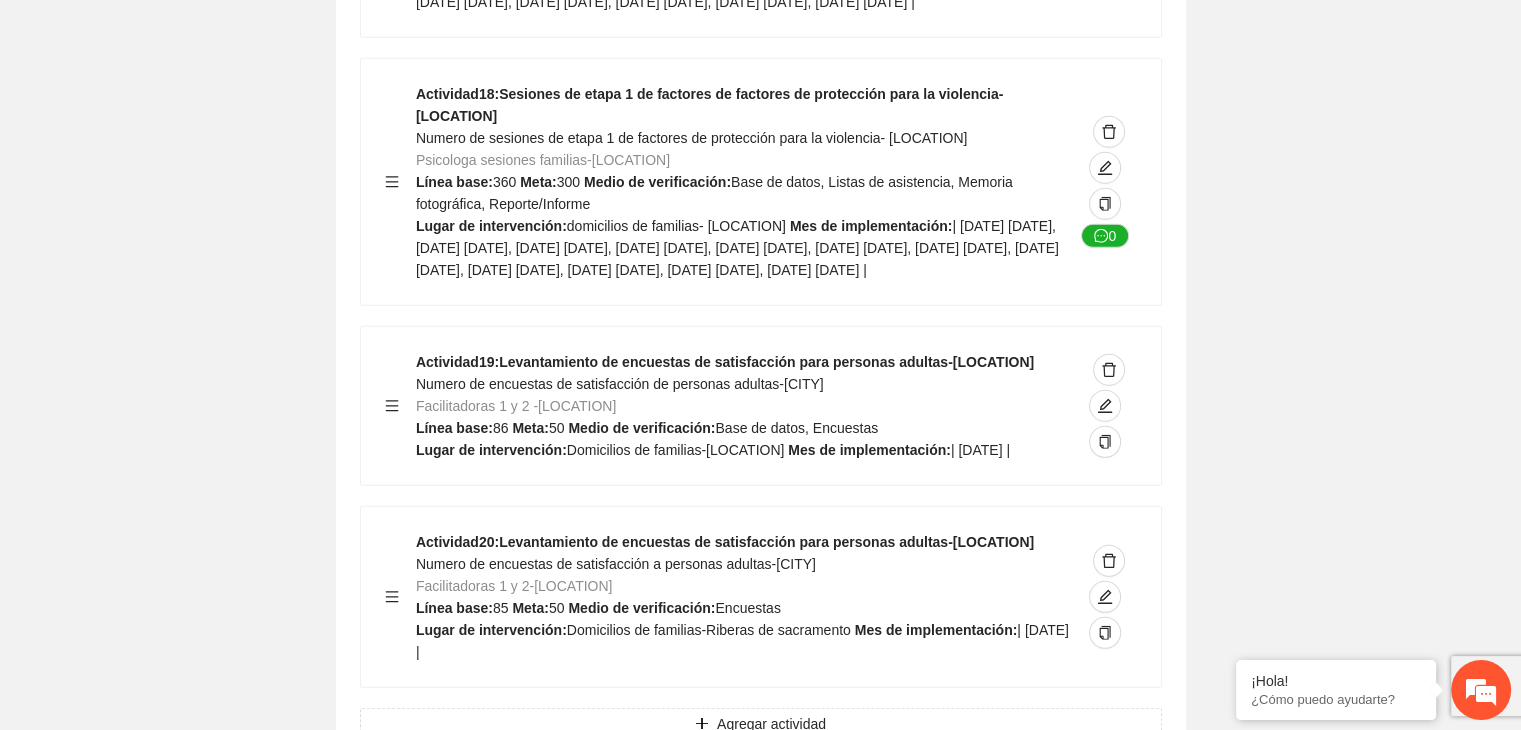 click on "Guardar Objetivo de desarrollo   Exportar Contribuir a la disminución de incidencia en violencia familiar en las zonas de [LOCATION], [LOCATION] y [LOCATION] del Municipio   de Chihuahua. Indicadores Indicador  1 :   Violencia familiar disminuyendo en un 5% en [LOCATION] Número de carpetas de investigación de Violencia familiar   disminuyendo en un 5% en [LOCATION] Metodología:   Se solicita información al Observatorio Ciudadano de FICOSEC sobre el número de carpetas de violencia familiar en las colonias de intervención Línea base:  29   Meta:  25   Fórmula:  Suma de carpetas de investigación de violencia familiar disminuyendo   en un 5% en [LOCATION]   Meto de verificación:  Reporte/Informe 0 Indicador  2 :   Violencia familiar disminuyendo en un 5% en [LOCATION] Número de carpetas de investigación de Violencia familiar   disminuyendo en un 5% en [LOCATION] Metodología:  Línea base:  63   Meta:  56   Fórmula:     Meto de verificación:  Reporte/Informe 0 3 :" at bounding box center (760, -5827) 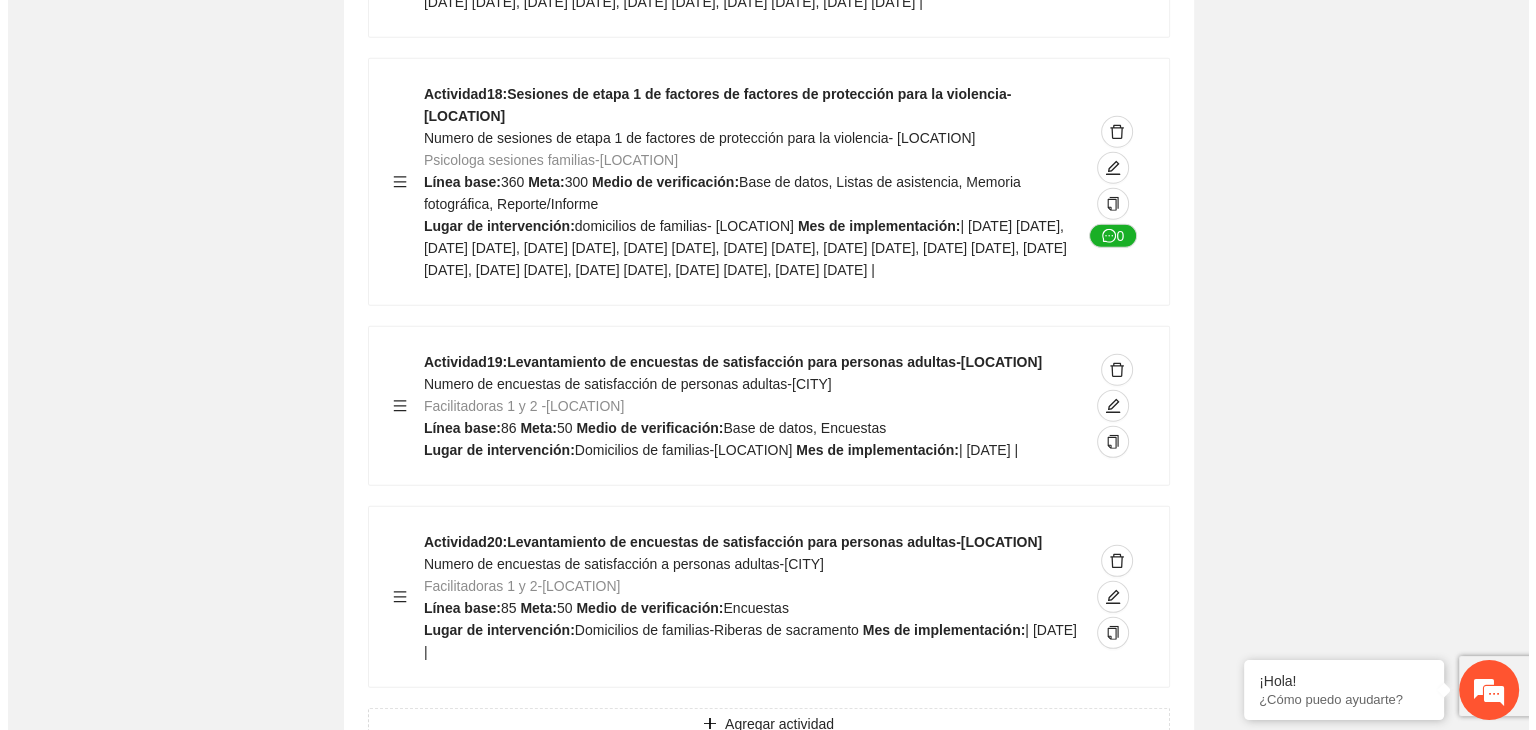 scroll, scrollTop: 13376, scrollLeft: 0, axis: vertical 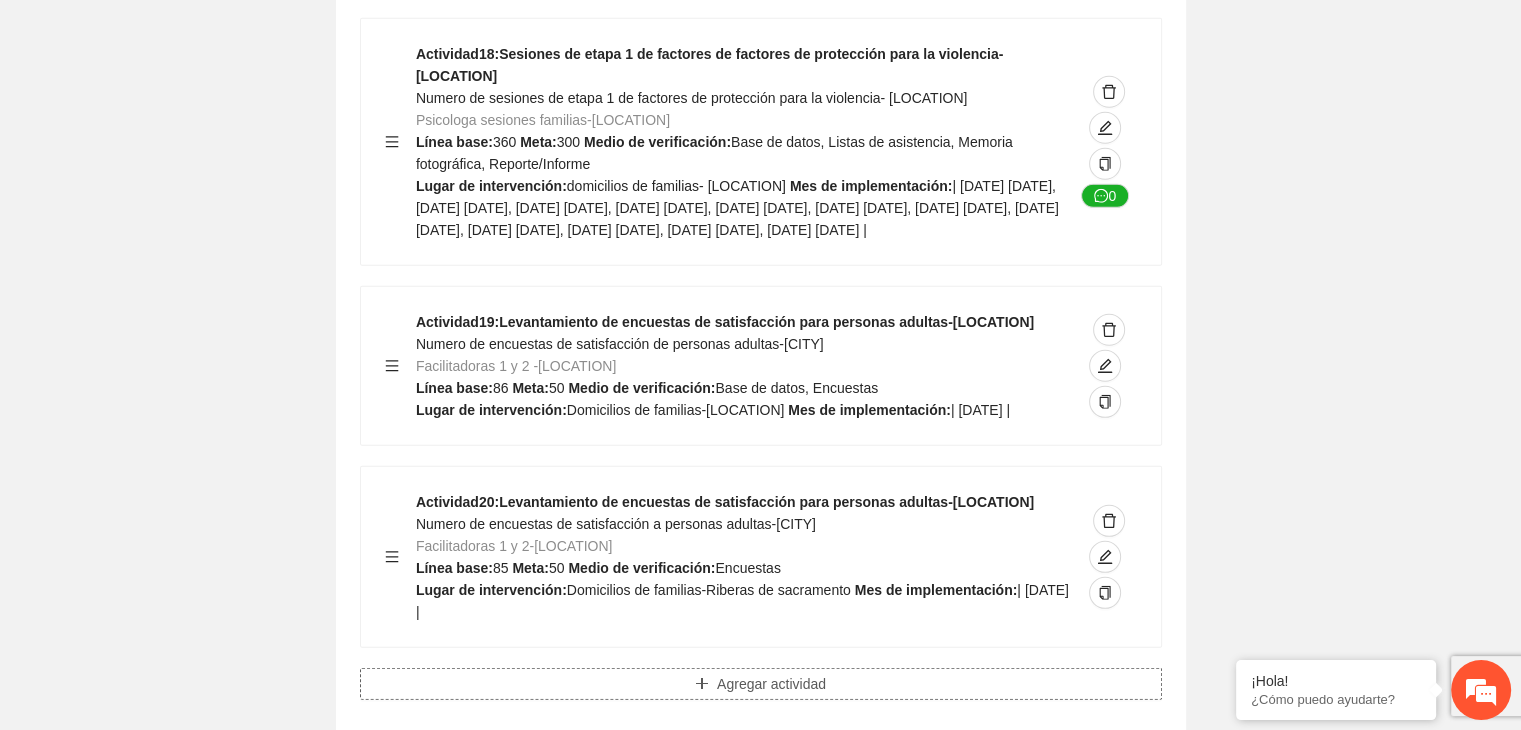 click on "Agregar actividad" at bounding box center [761, 684] 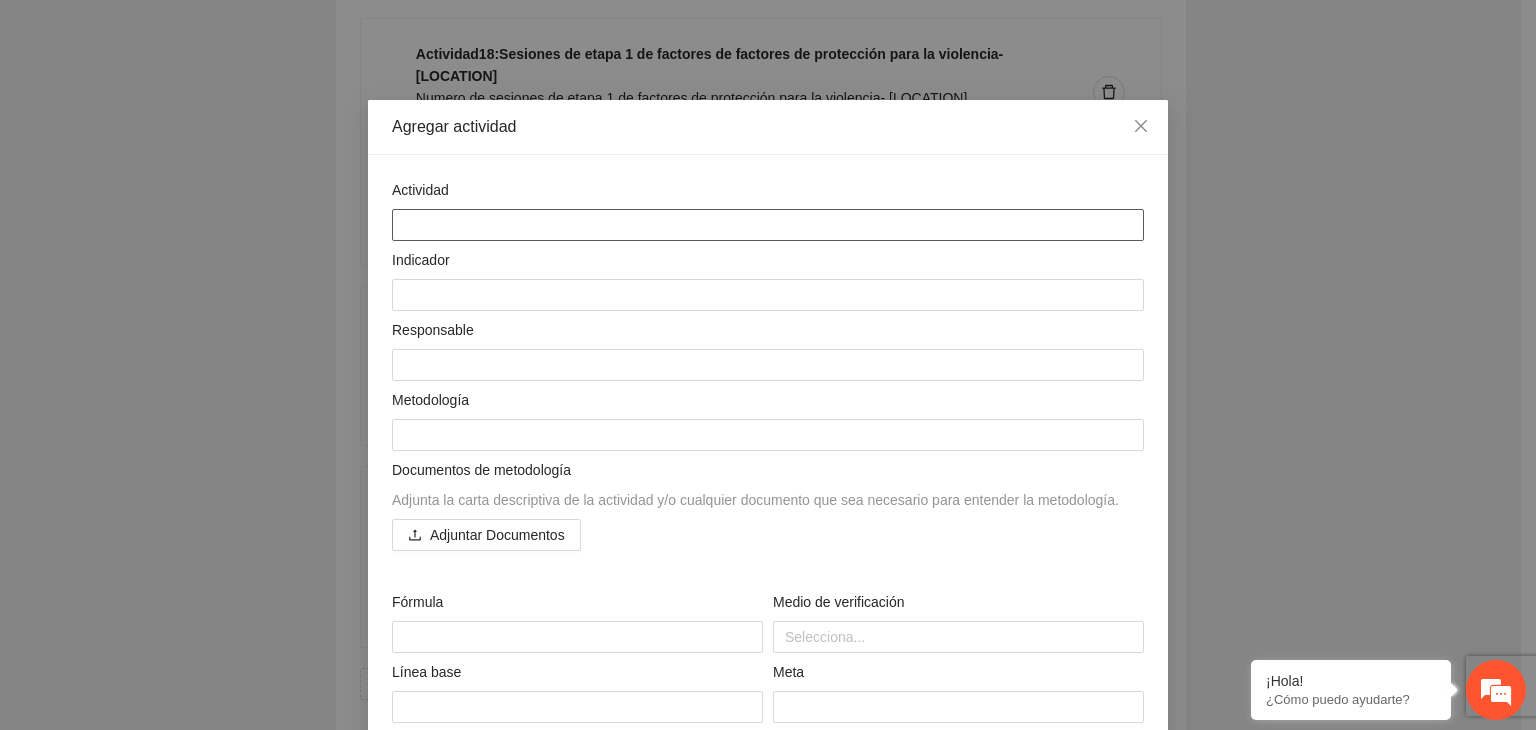 click at bounding box center (768, 225) 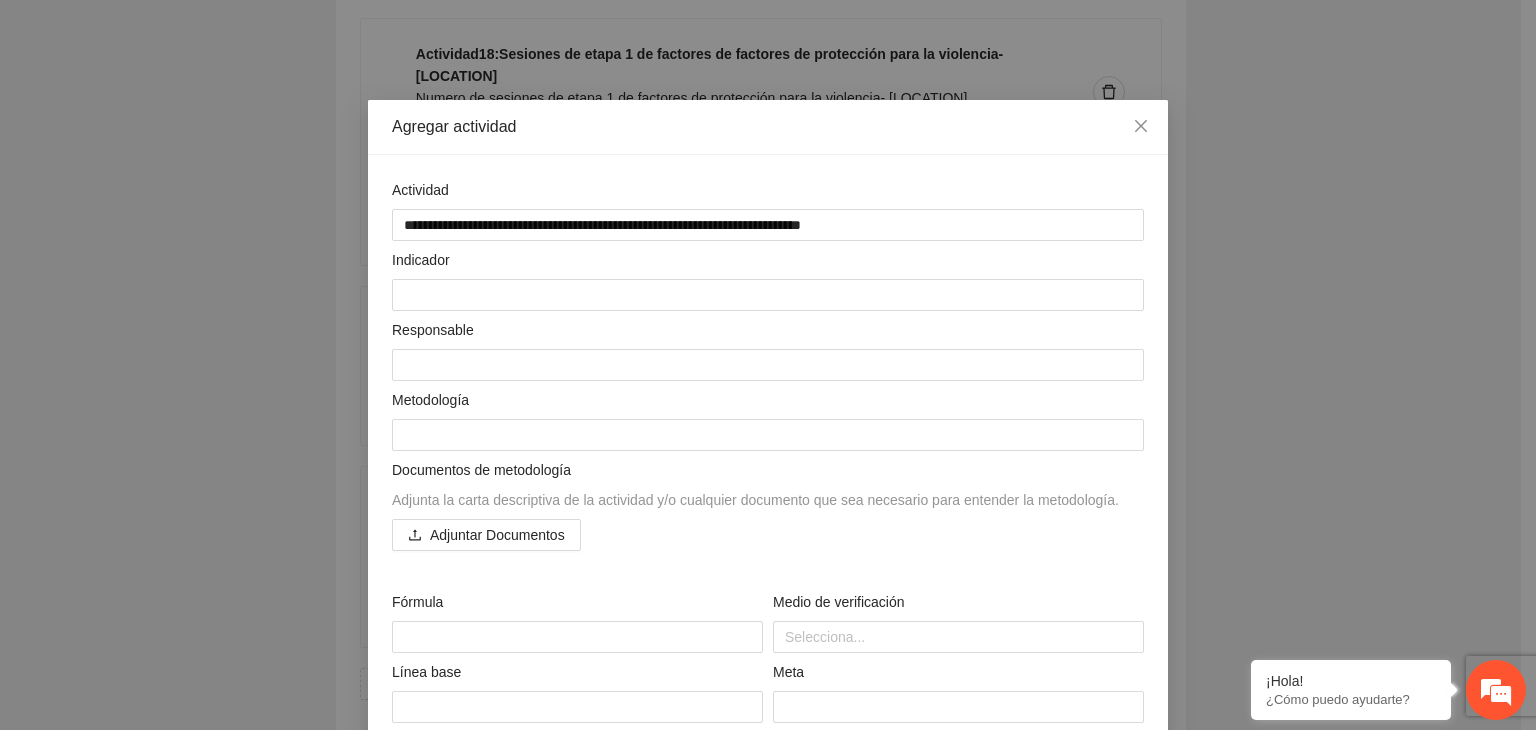 click on "**********" at bounding box center [768, 365] 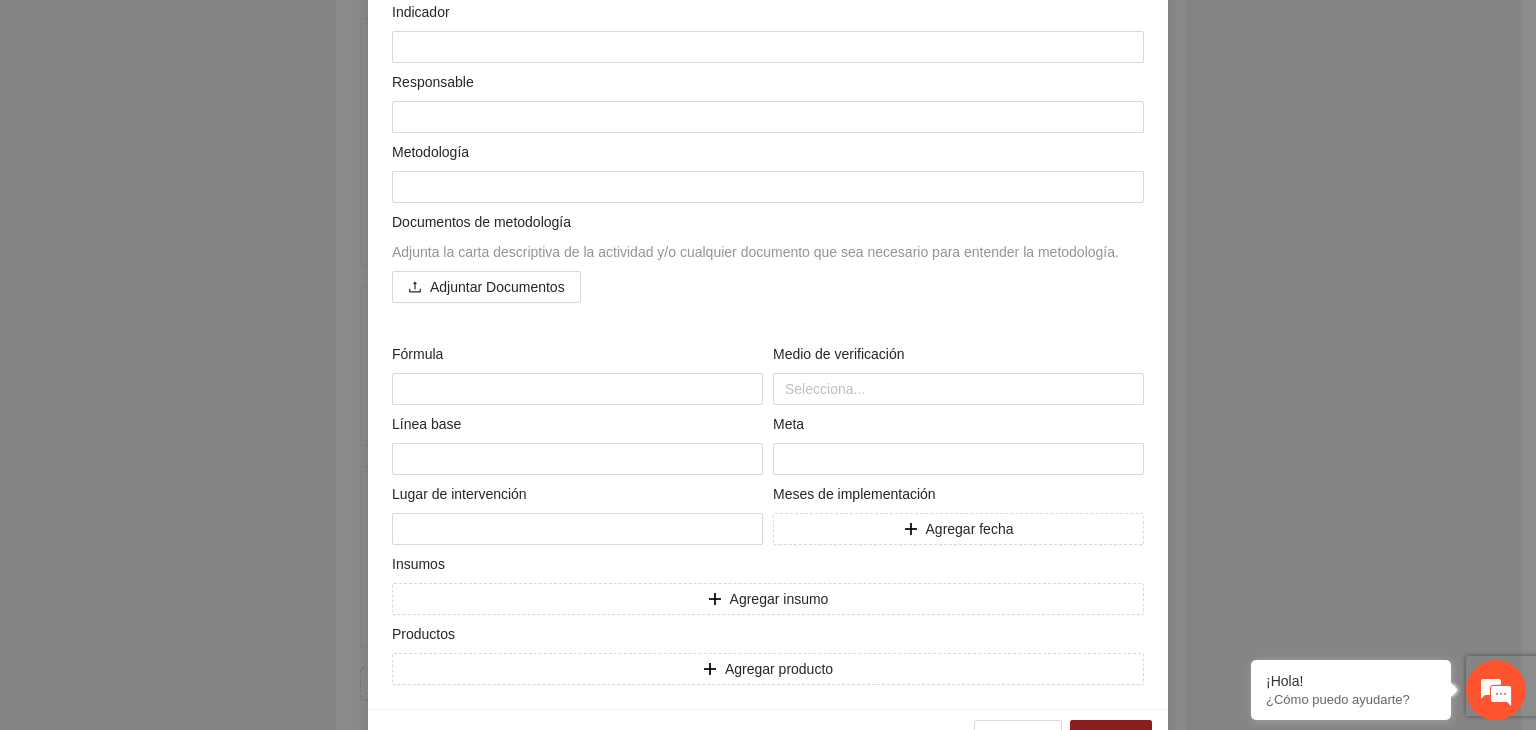 scroll, scrollTop: 304, scrollLeft: 0, axis: vertical 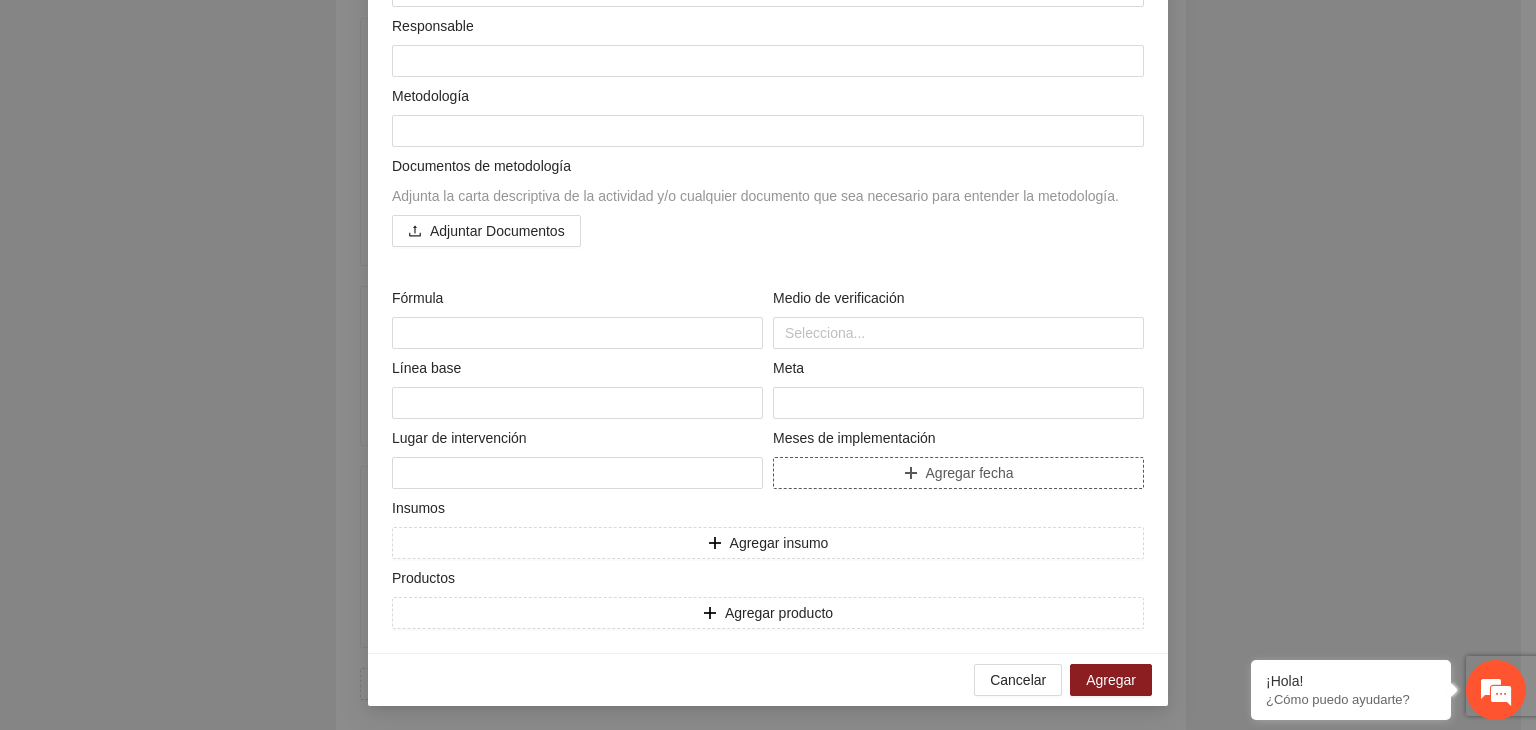 click on "Agregar fecha" at bounding box center (958, 473) 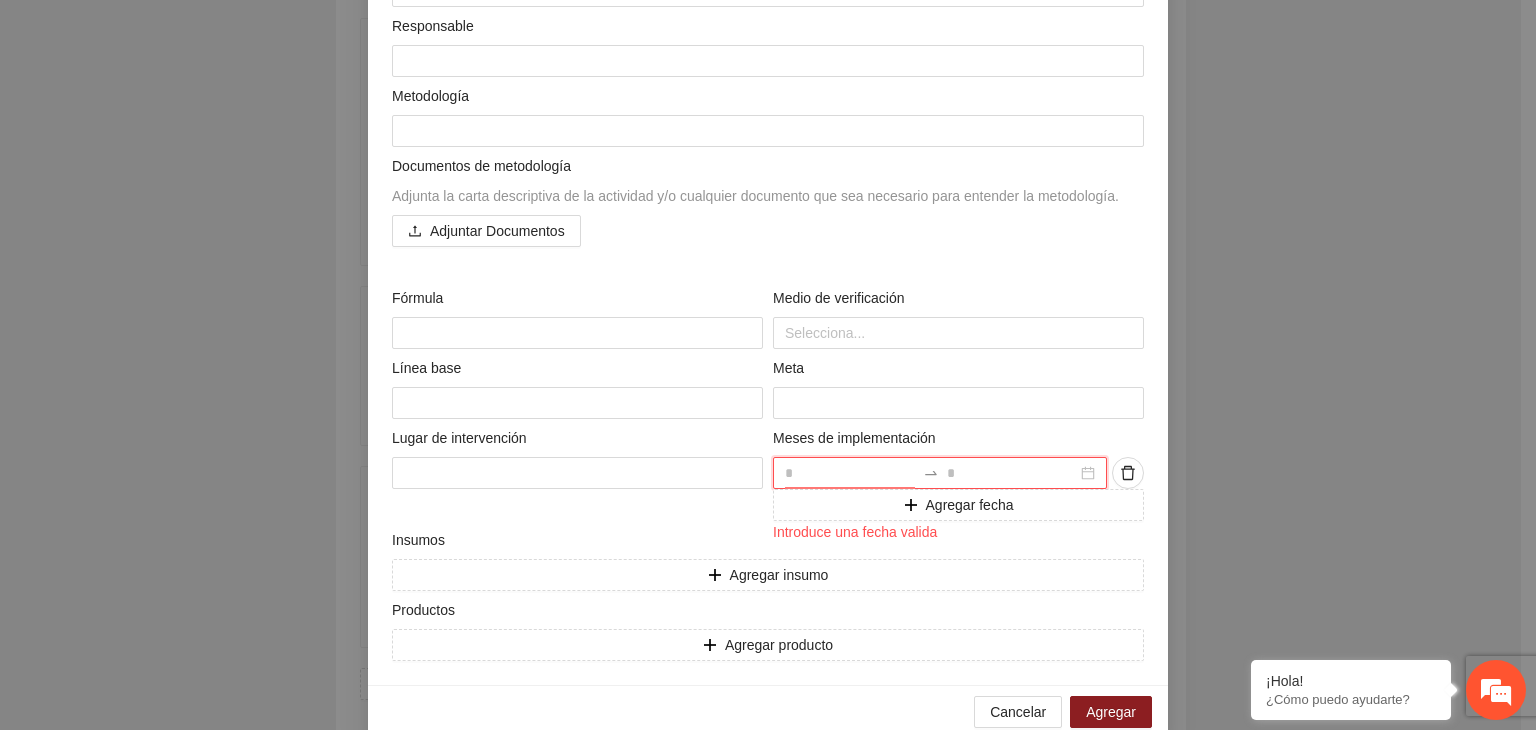 click at bounding box center (850, 473) 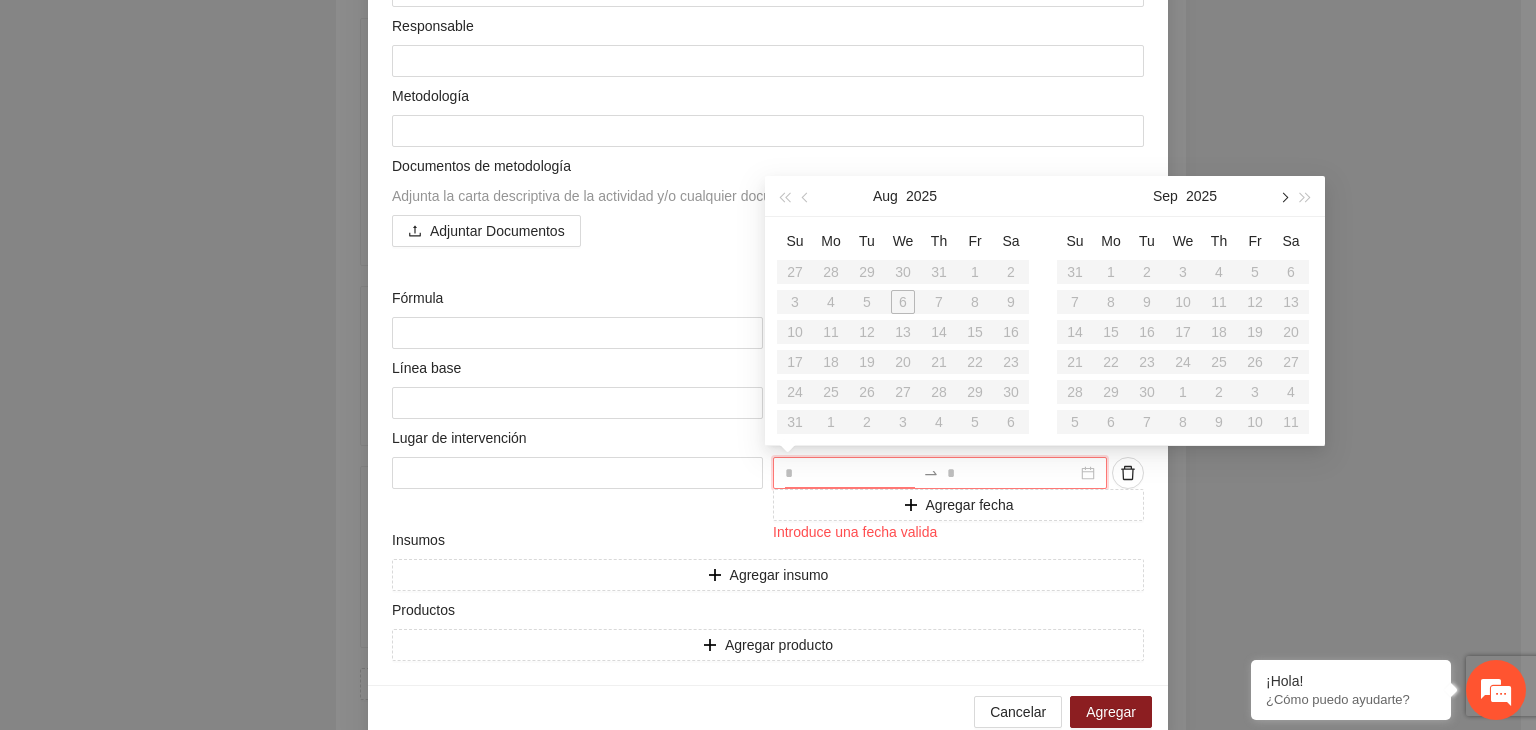 click at bounding box center (1283, 197) 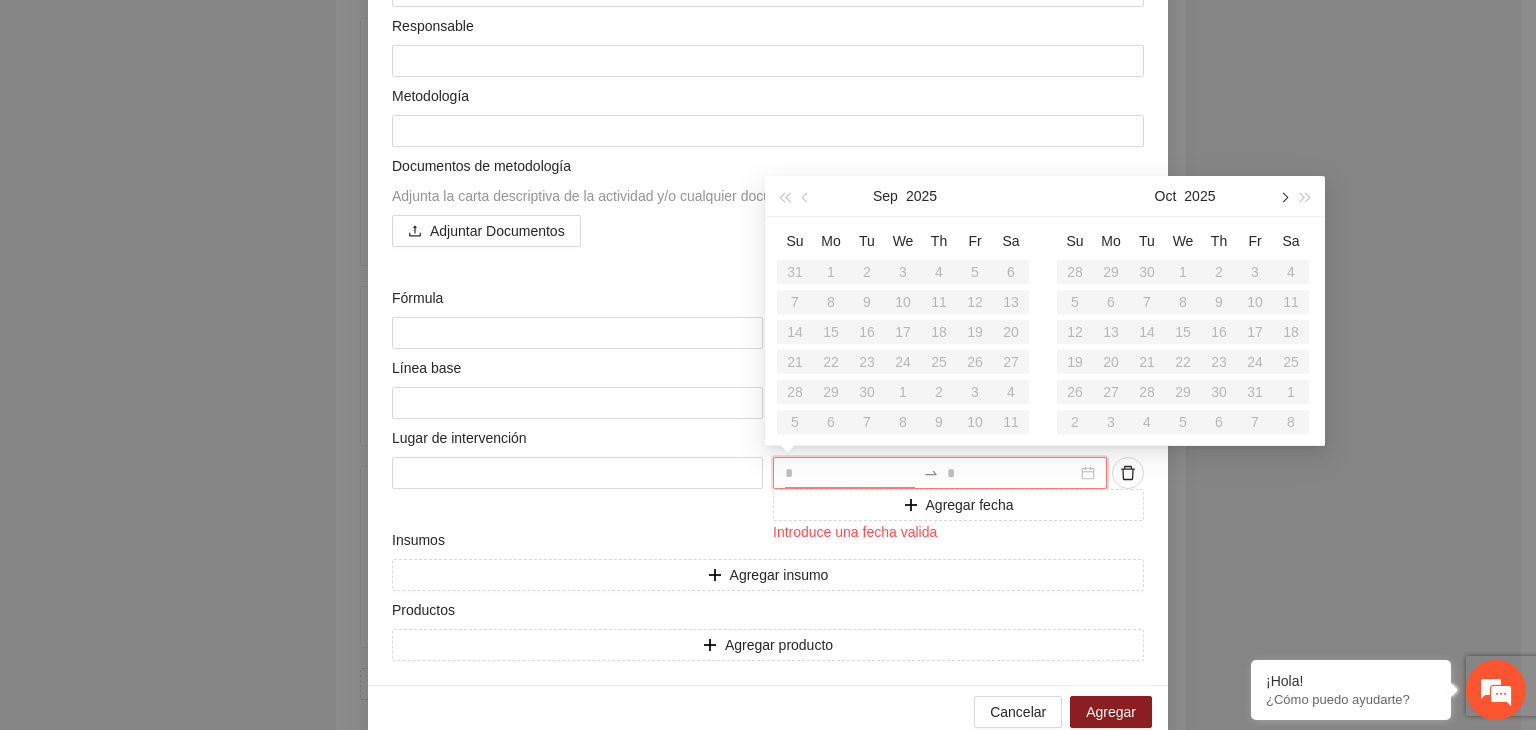 click at bounding box center (1283, 197) 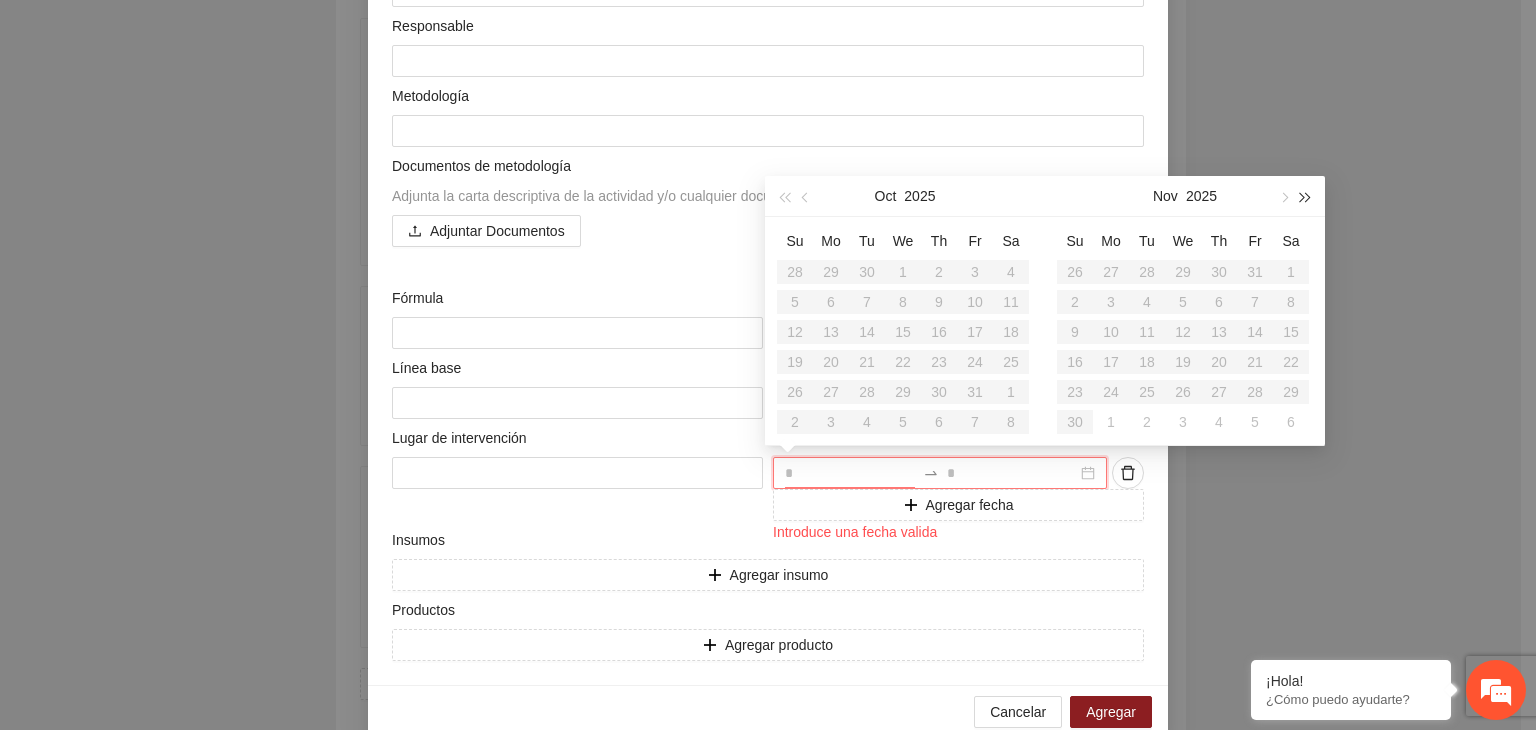 click at bounding box center [1306, 197] 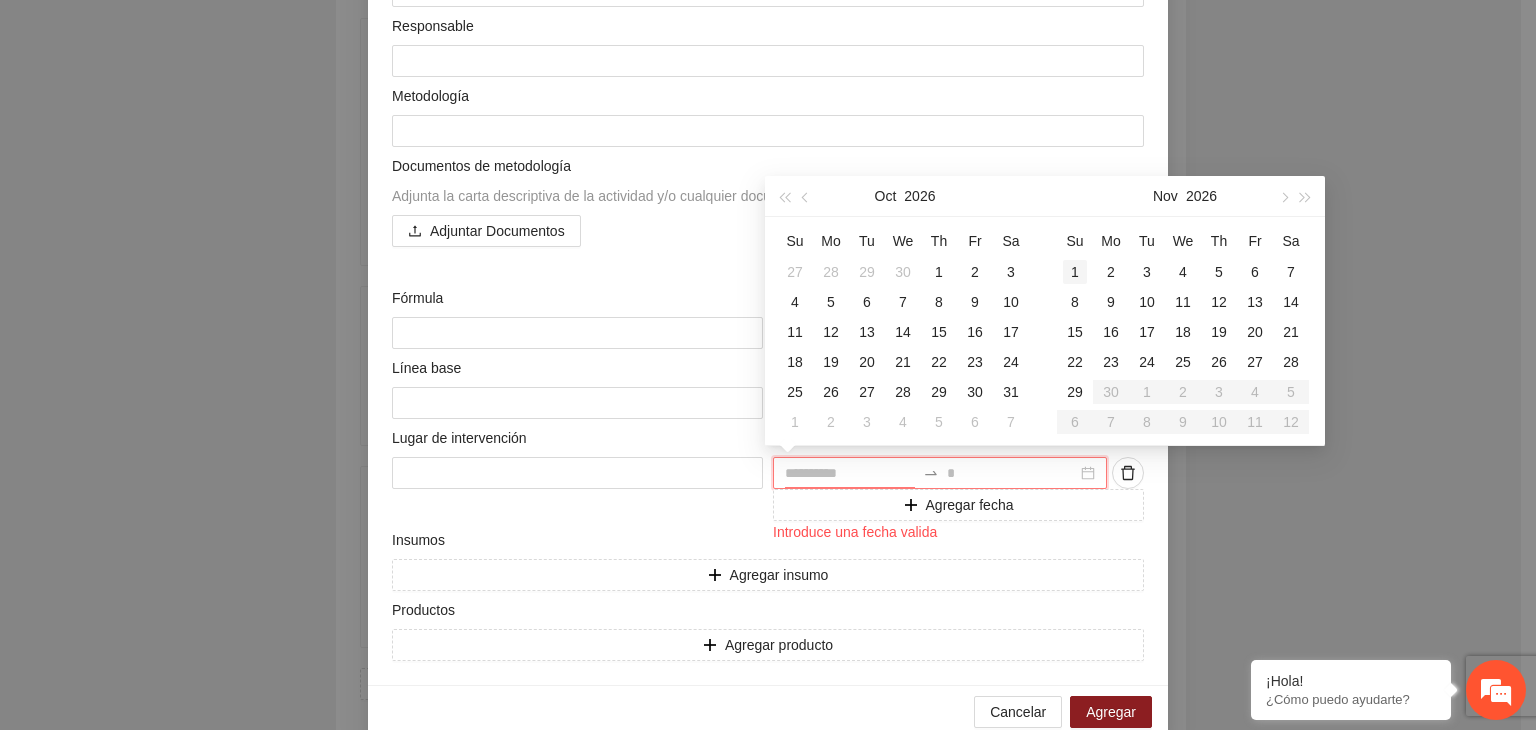 click on "1" at bounding box center [1075, 272] 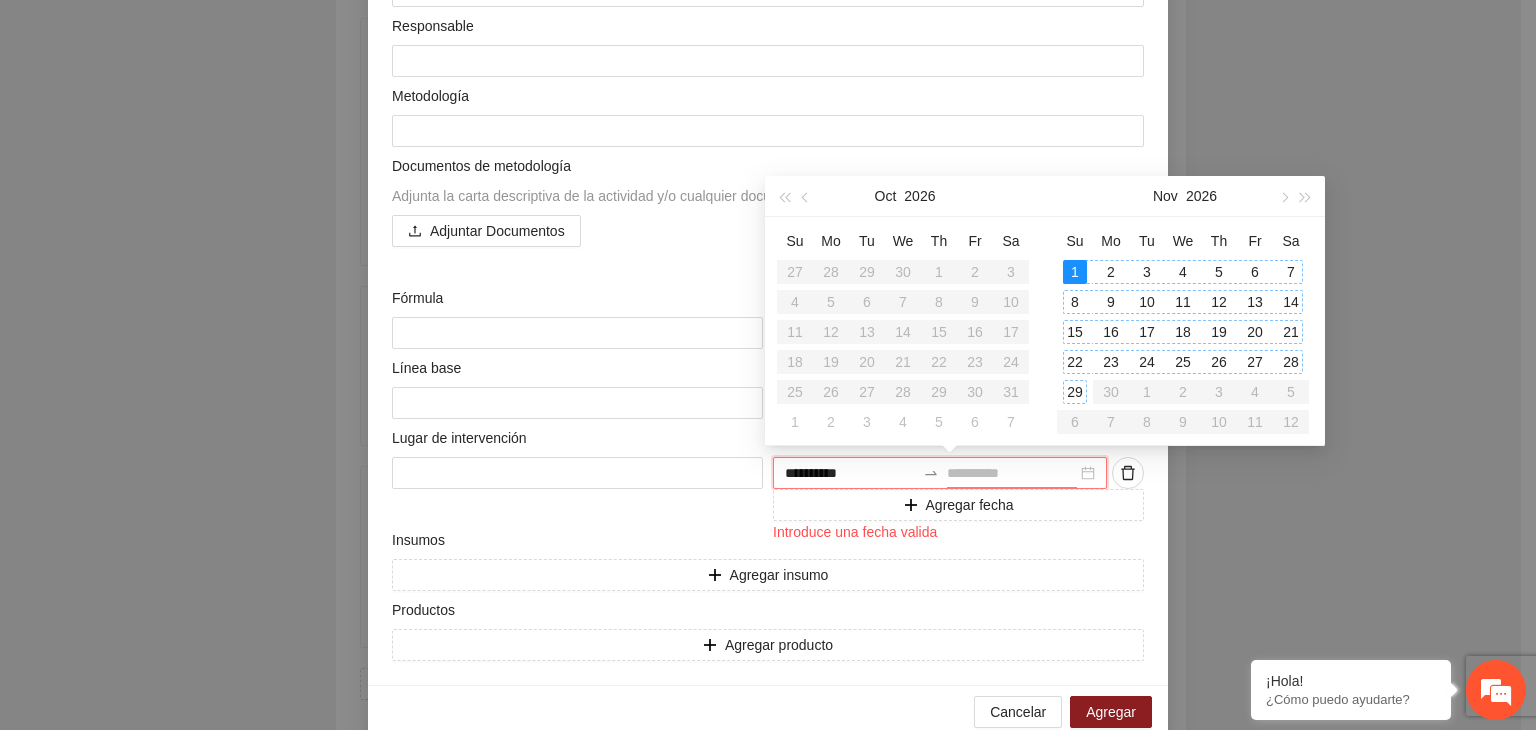 click on "29" at bounding box center (1075, 392) 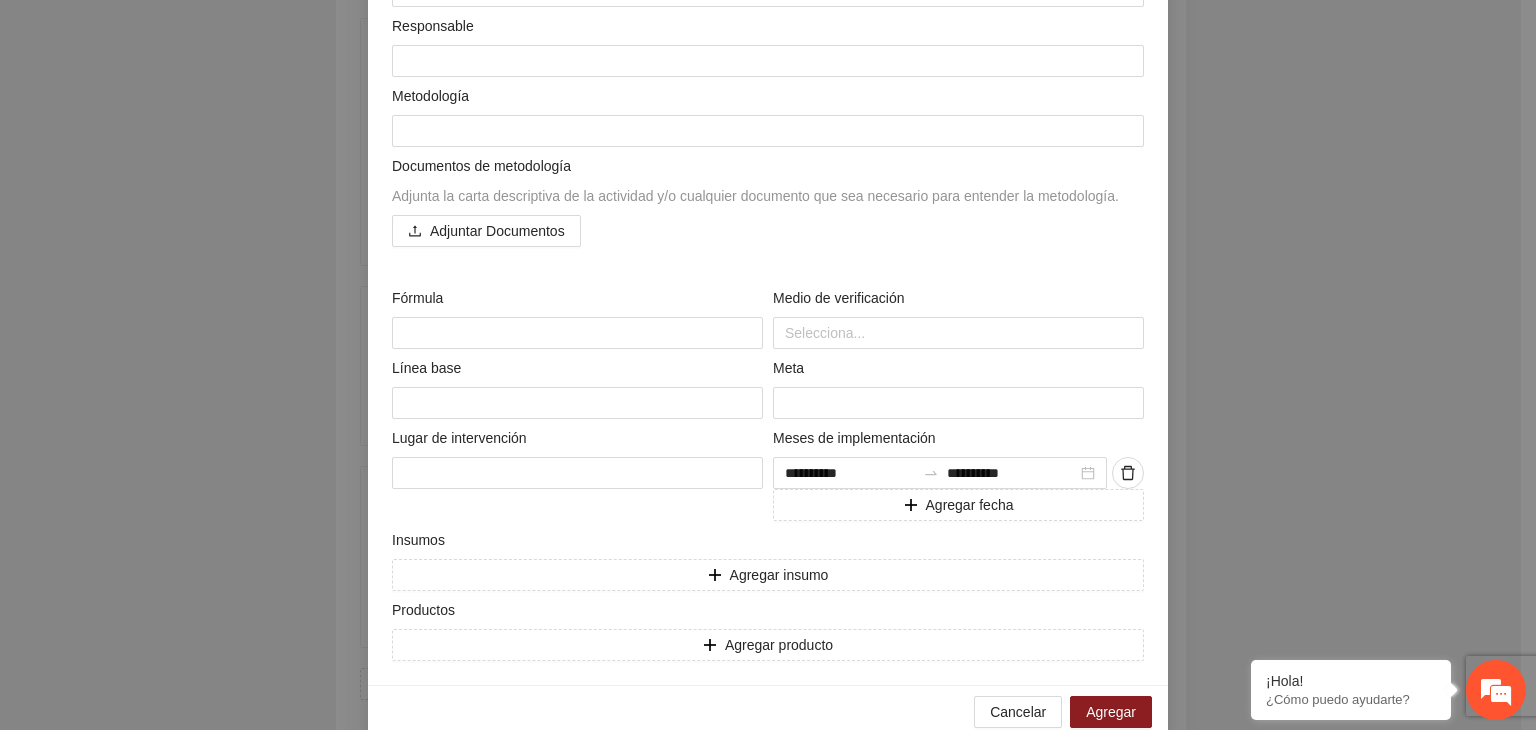 click on "**********" at bounding box center [768, 365] 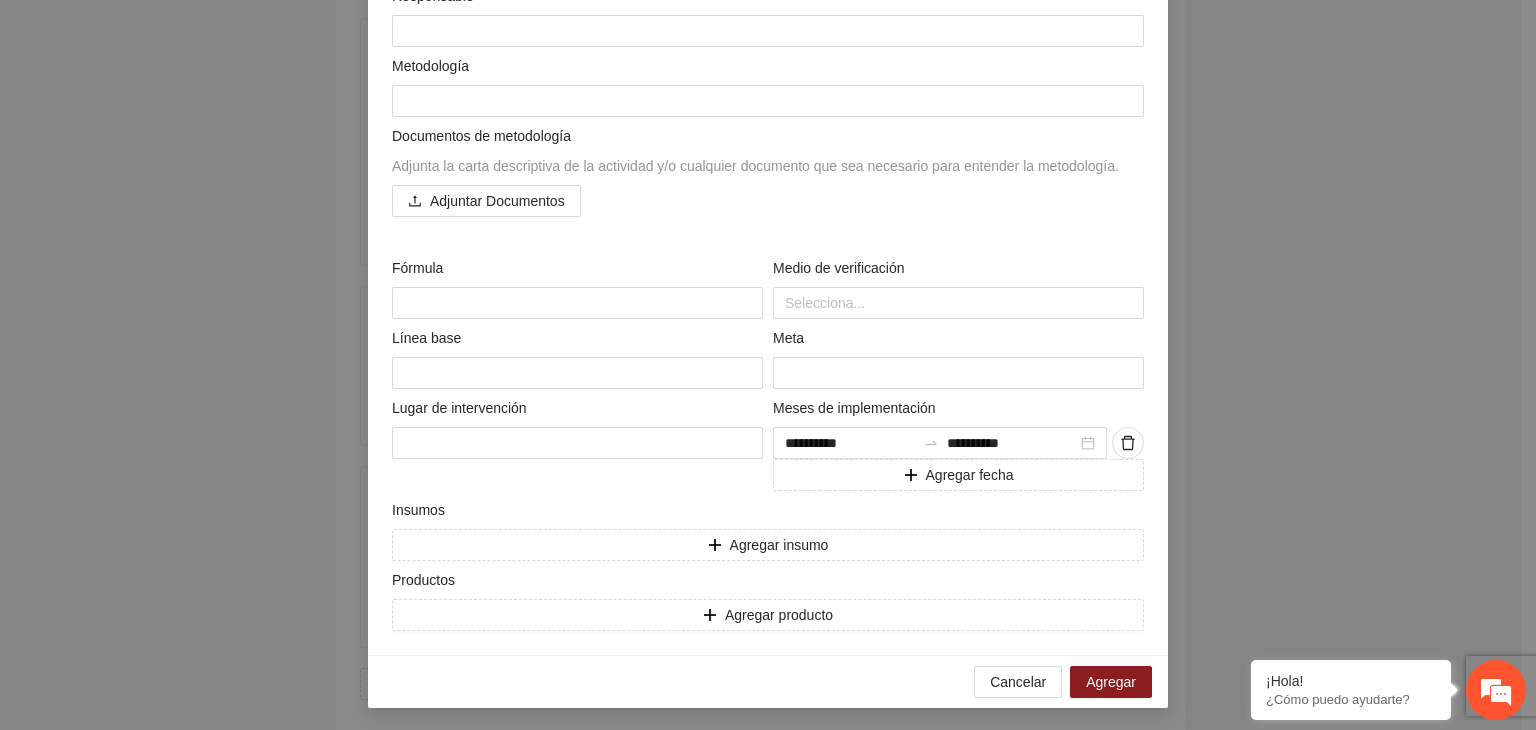 scroll, scrollTop: 336, scrollLeft: 0, axis: vertical 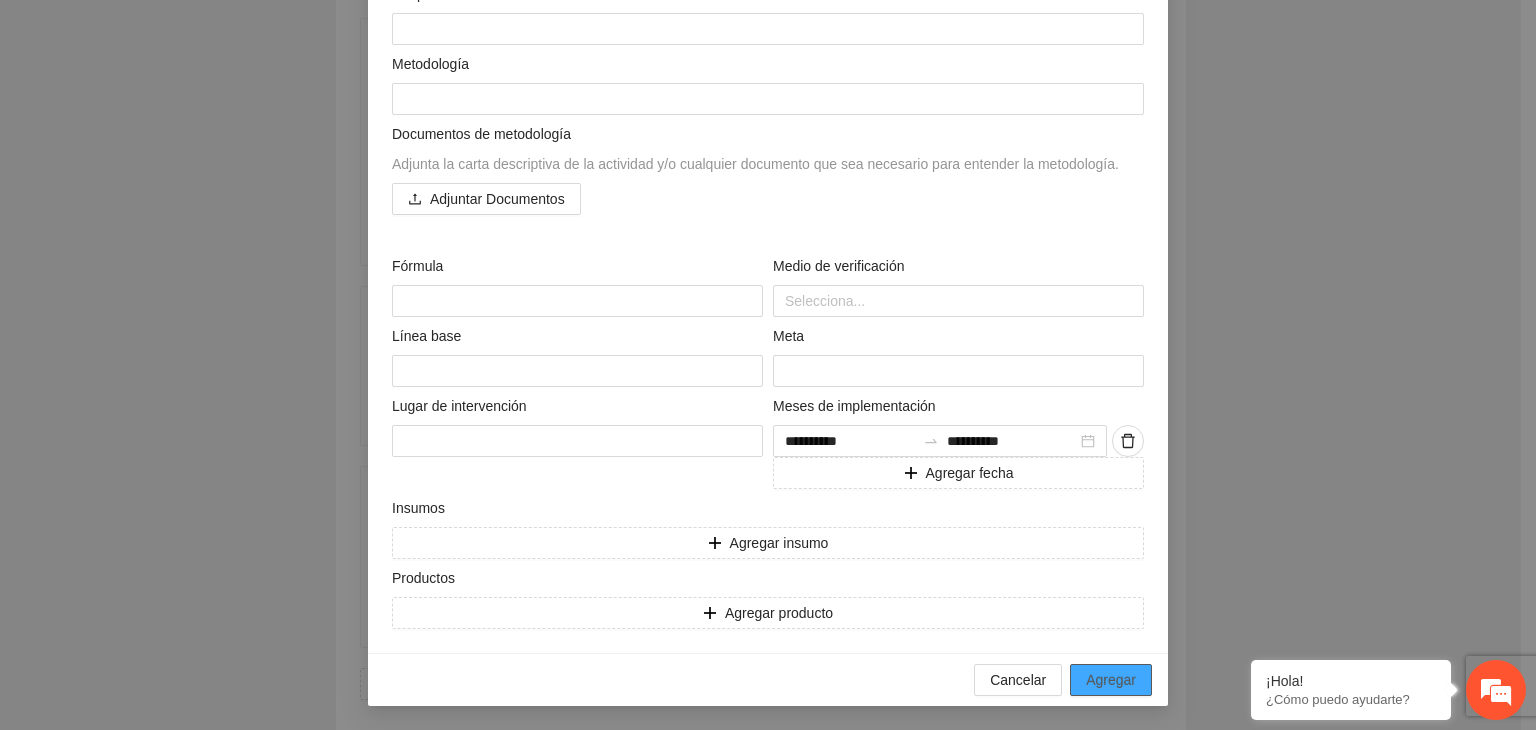 click on "Agregar" at bounding box center (1111, 680) 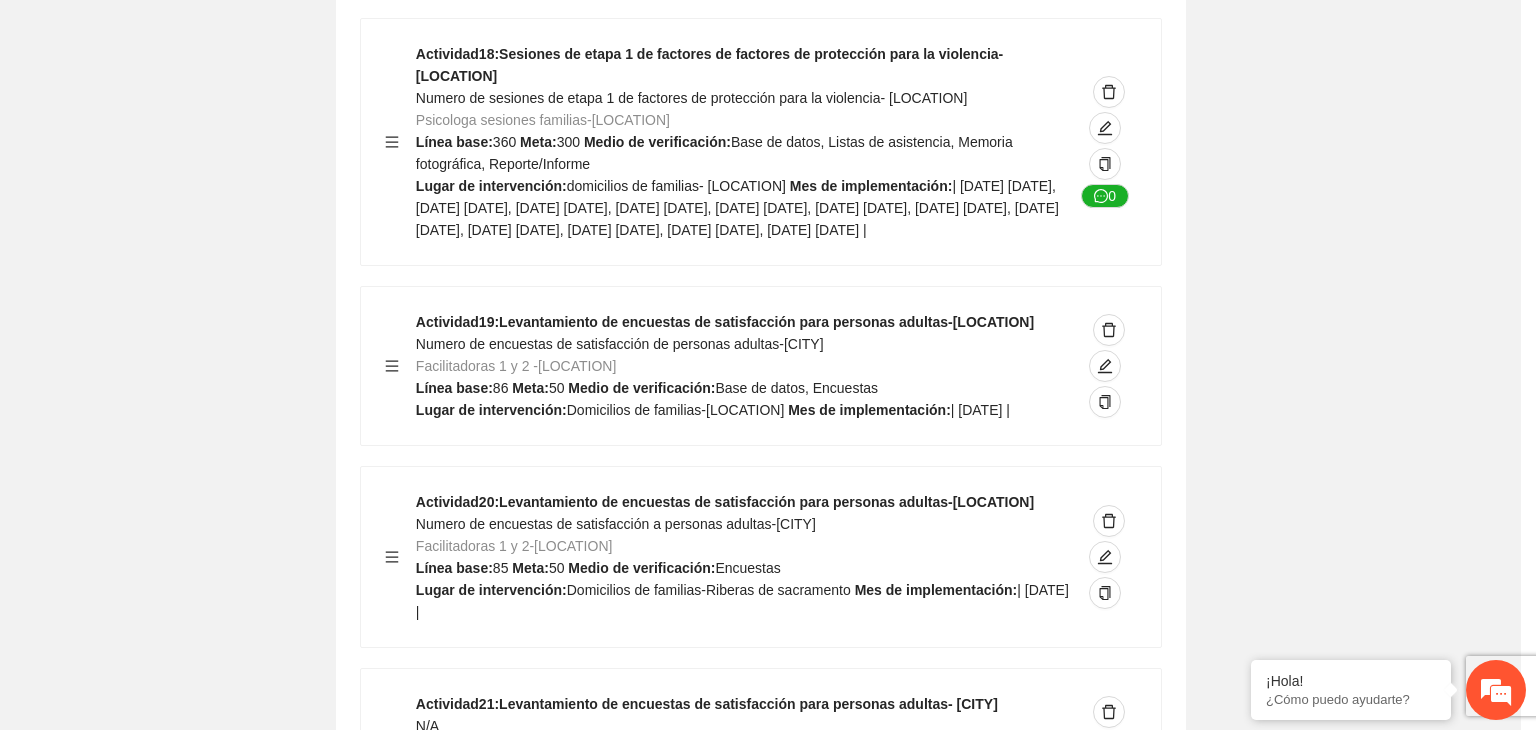 scroll, scrollTop: 13556, scrollLeft: 0, axis: vertical 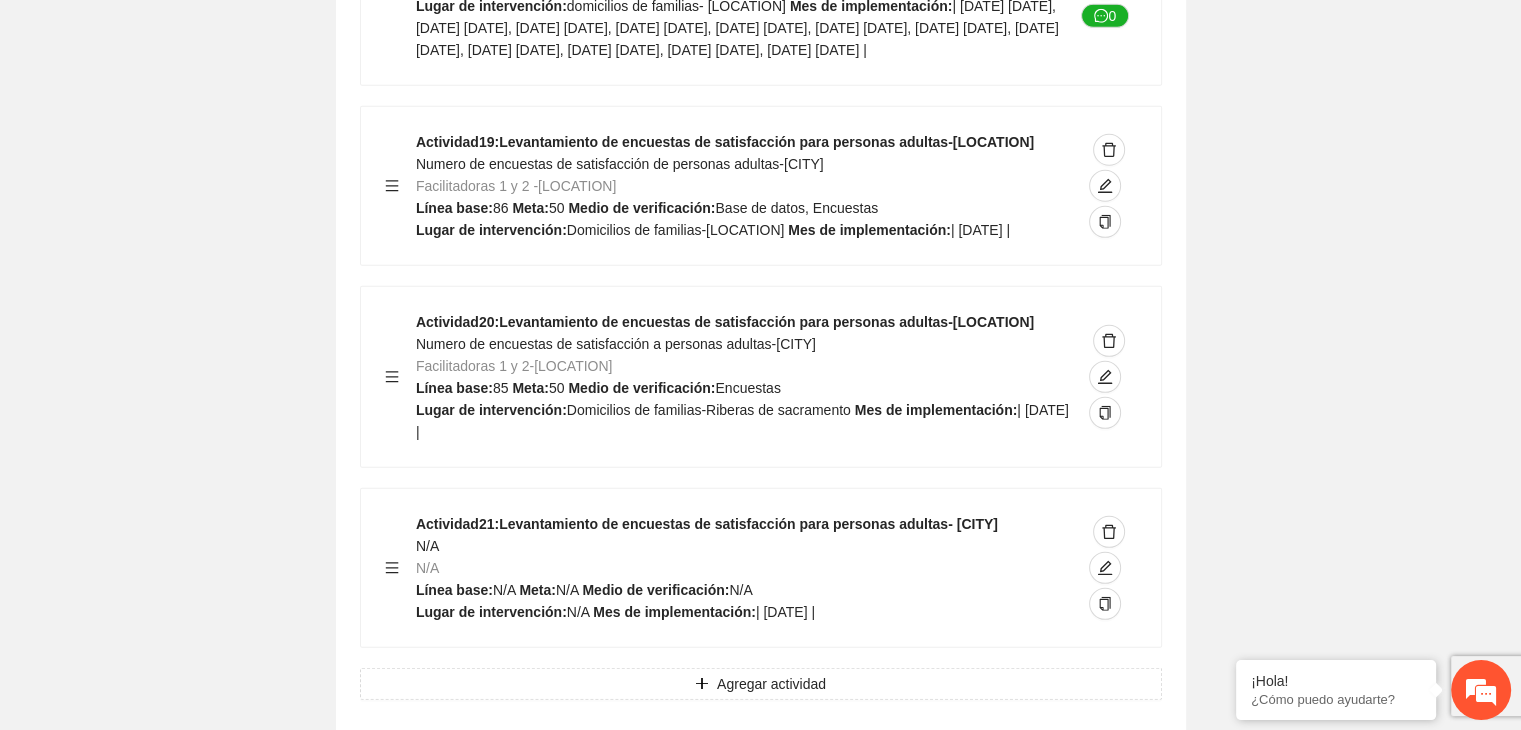 click on "Guardar Objetivo de desarrollo   Exportar Contribuir a la disminución de incidencia en violencia familiar en las zonas de [LOCATION], [LOCATION] y [LOCATION] del Municipio   de Chihuahua. Indicadores Indicador  1 :   Violencia familiar disminuyendo en un 5% en [LOCATION] Número de carpetas de investigación de Violencia familiar   disminuyendo en un 5% en [LOCATION] Metodología:   Se solicita información al Observatorio Ciudadano de FICOSEC sobre el número de carpetas de violencia familiar en las colonias de intervención Línea base:  29   Meta:  25   Fórmula:  Suma de carpetas de investigación de violencia familiar disminuyendo   en un 5% en [LOCATION]   Meto de verificación:  Reporte/Informe 0 Indicador  2 :   Violencia familiar disminuyendo en un 5% en [LOCATION] Número de carpetas de investigación de Violencia familiar   disminuyendo en un 5% en [LOCATION] Metodología:  Línea base:  63   Meta:  56   Fórmula:     Meto de verificación:  Reporte/Informe 0 3 :" at bounding box center [760, -5957] 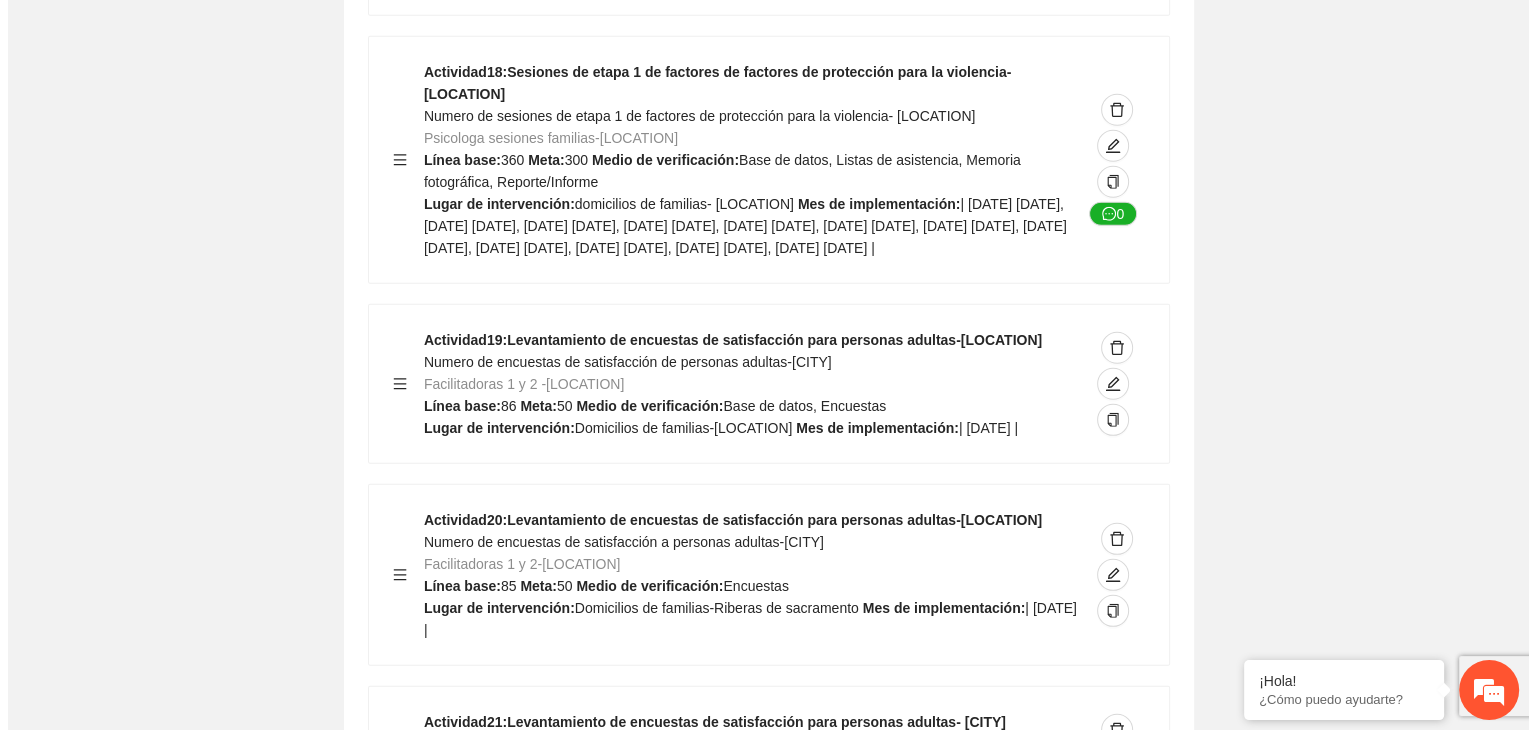 scroll, scrollTop: 13356, scrollLeft: 0, axis: vertical 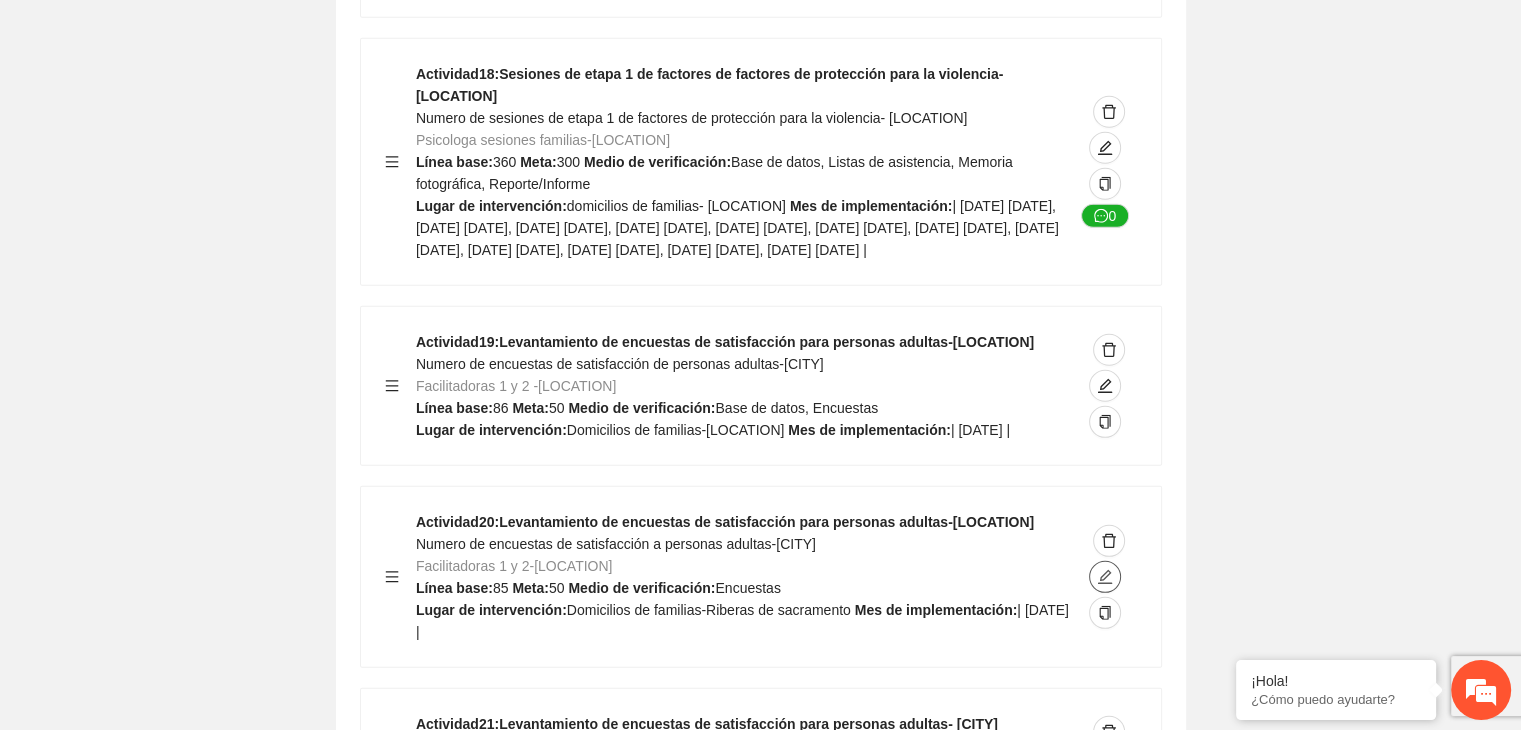 click 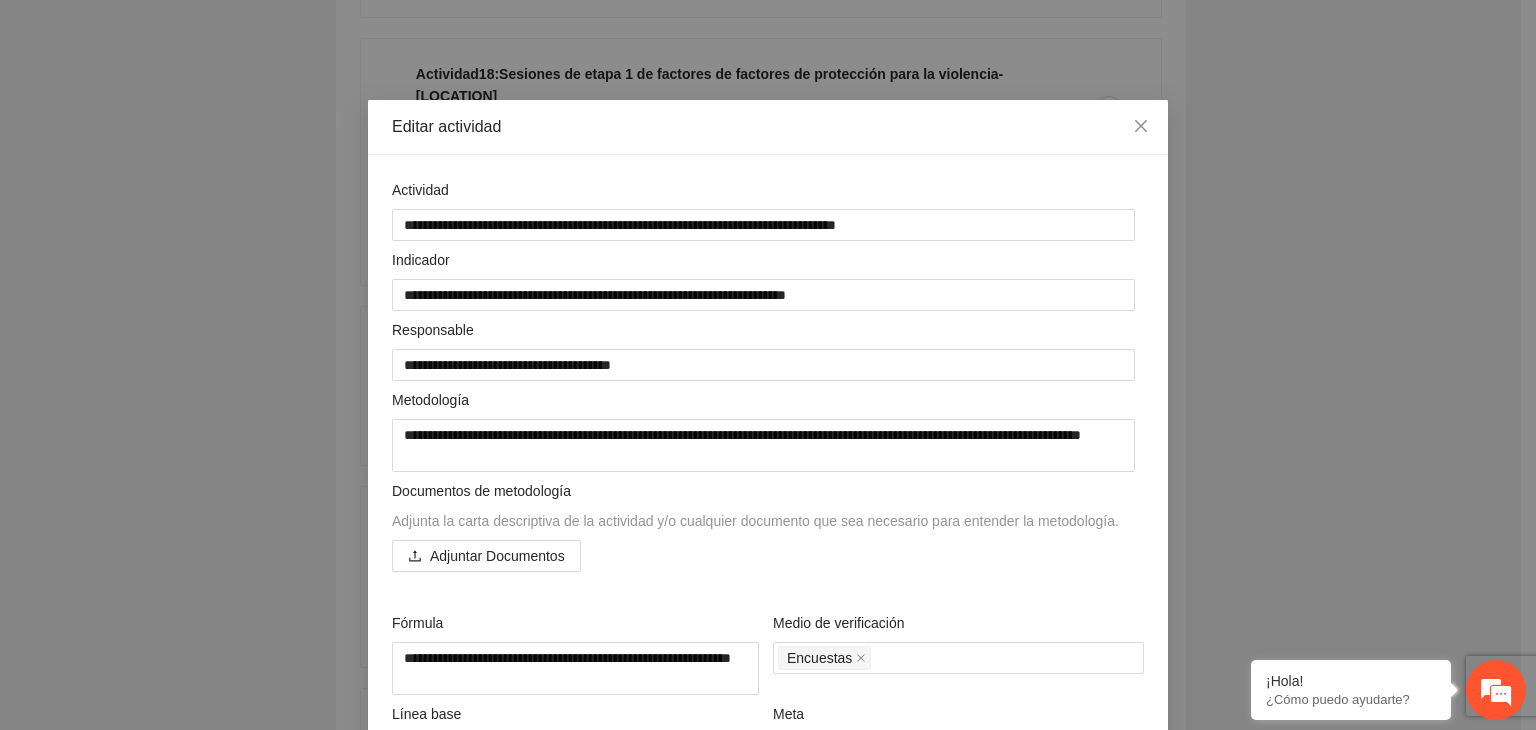 click on "**********" at bounding box center (768, 365) 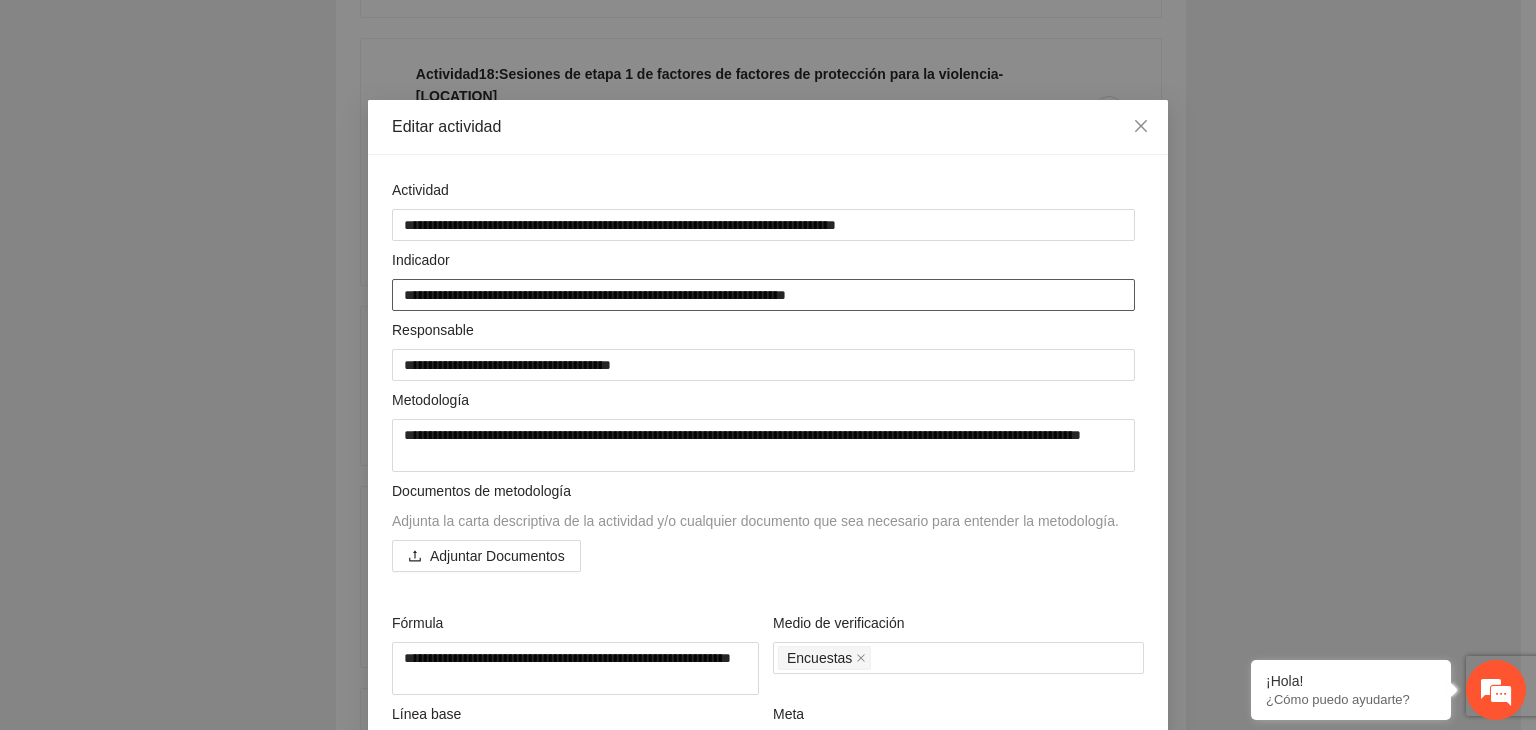 drag, startPoint x: 396, startPoint y: 290, endPoint x: 749, endPoint y: 301, distance: 353.17136 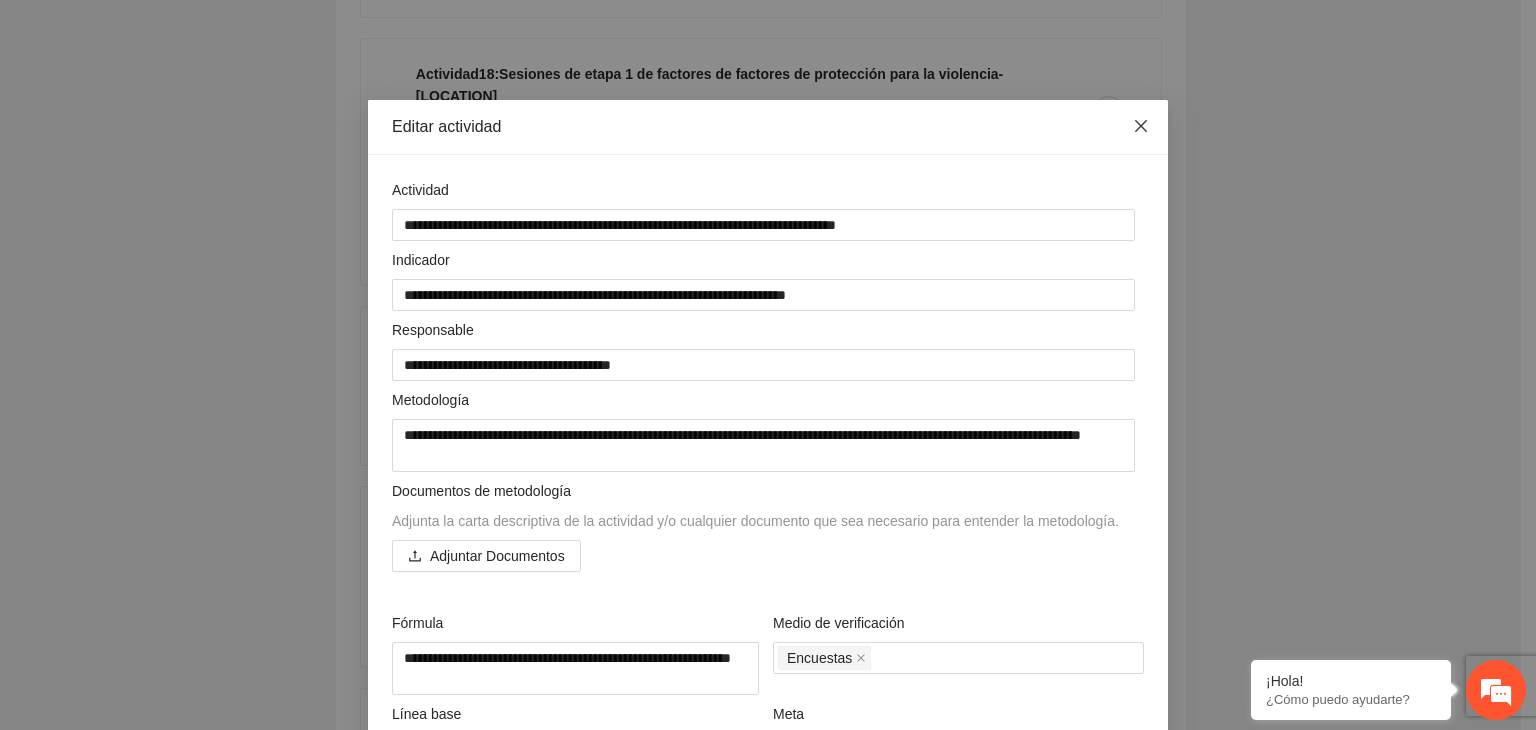 click 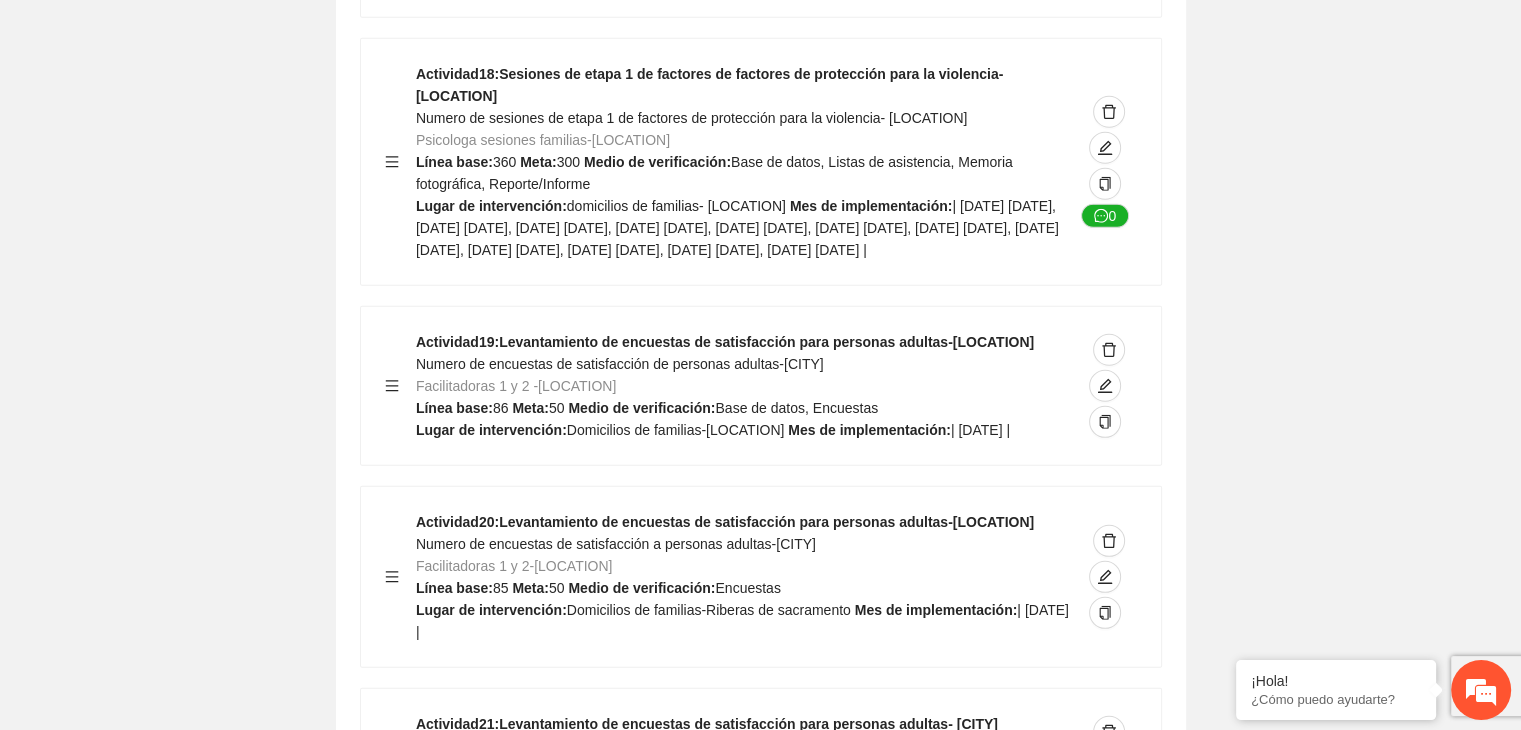 click 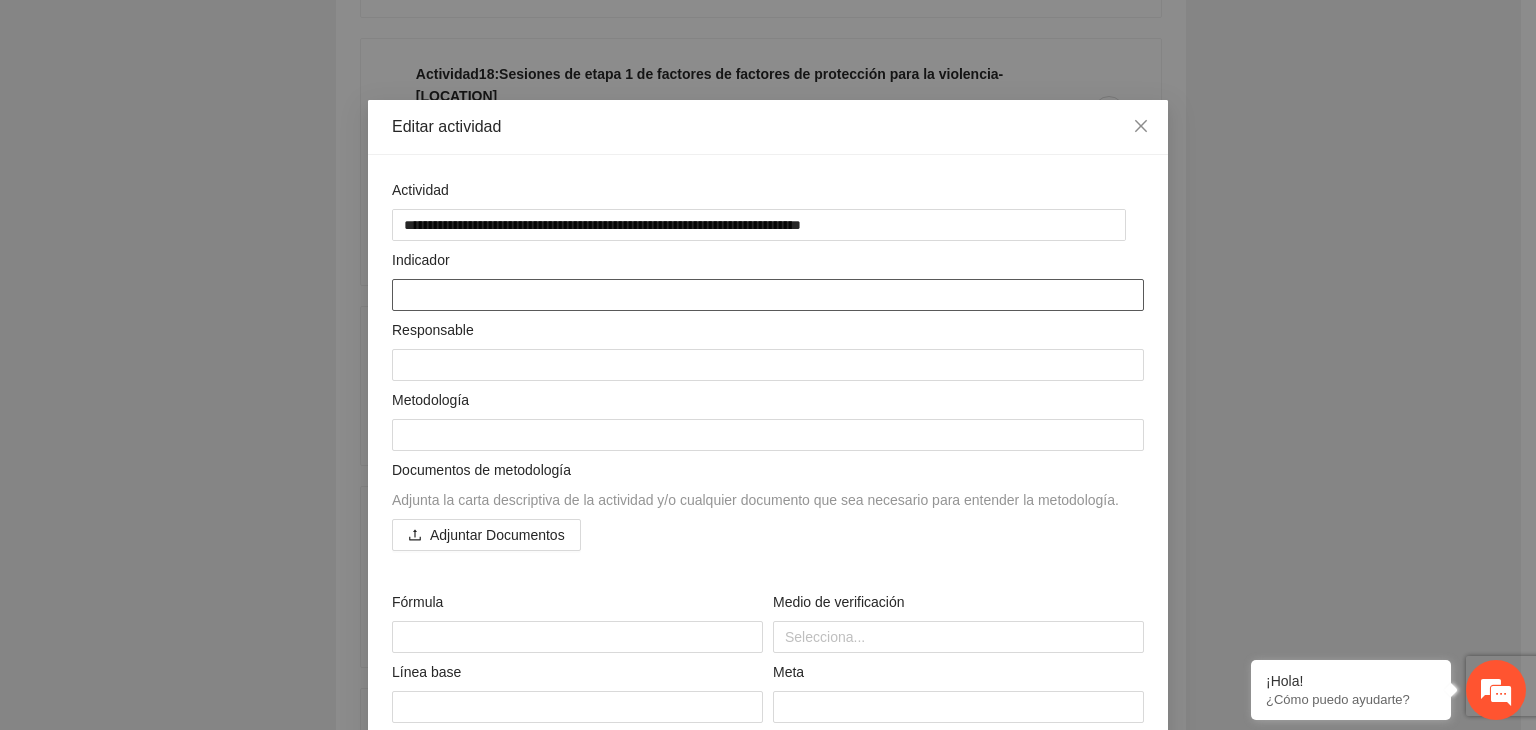 click at bounding box center [768, 295] 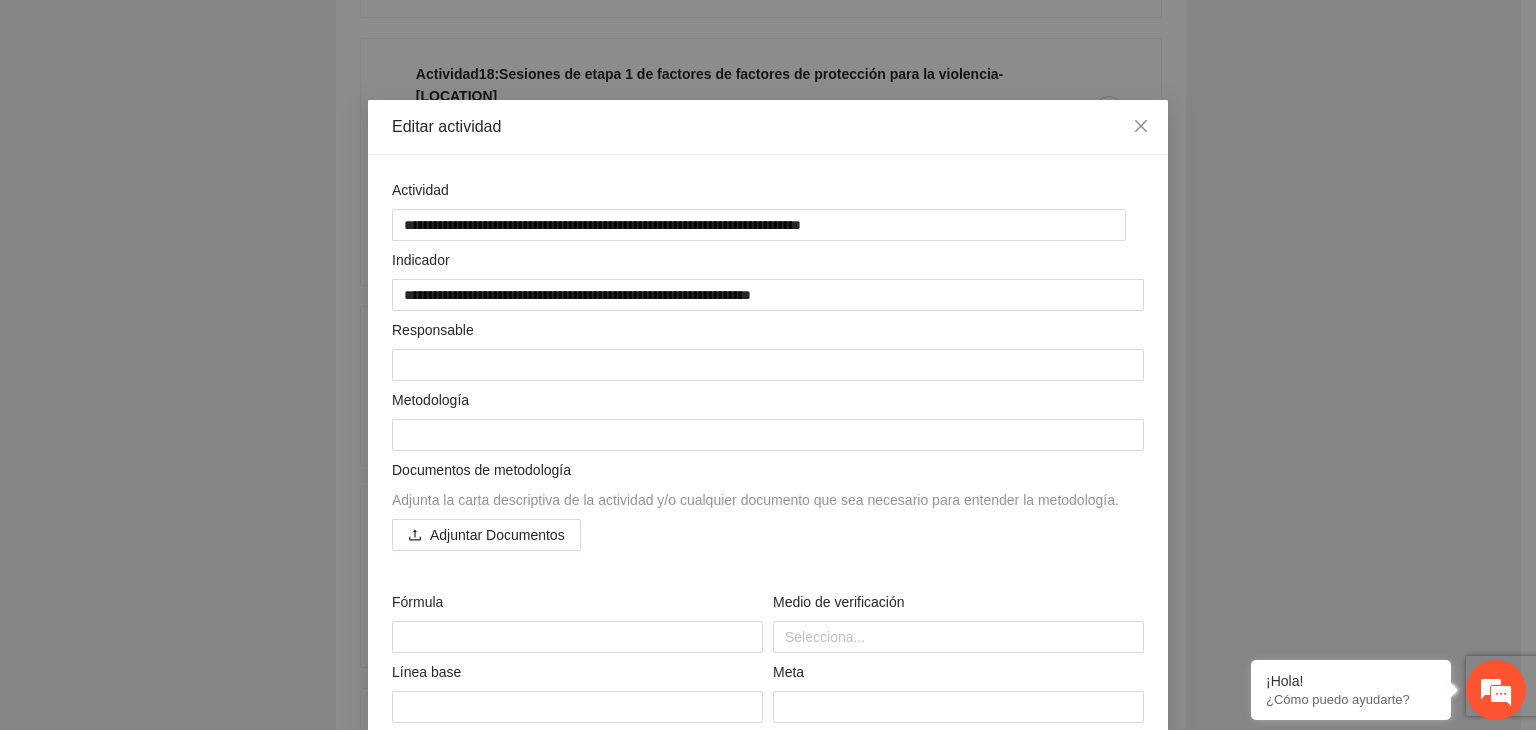 click on "**********" at bounding box center (768, 365) 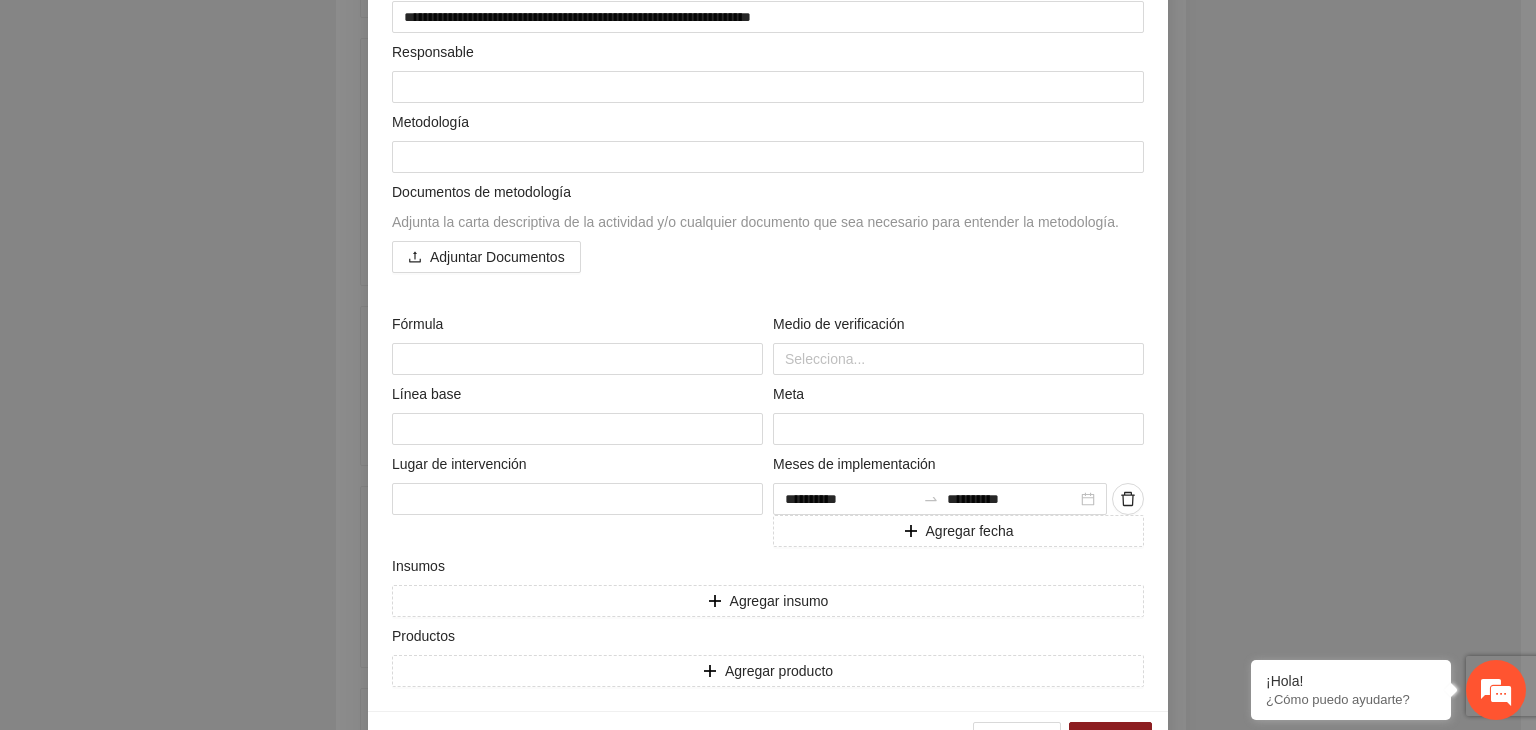 scroll, scrollTop: 336, scrollLeft: 0, axis: vertical 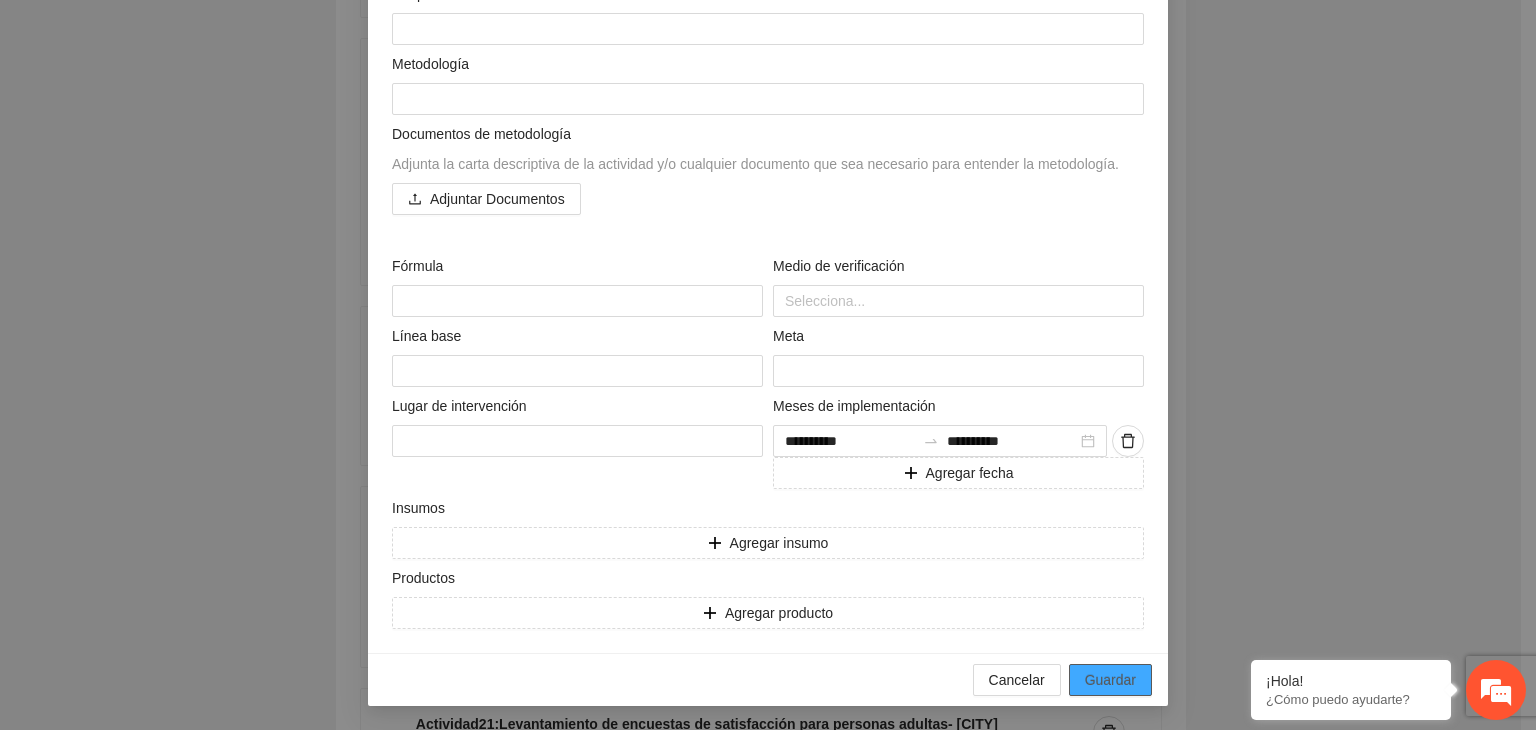 click on "Guardar" at bounding box center (1110, 680) 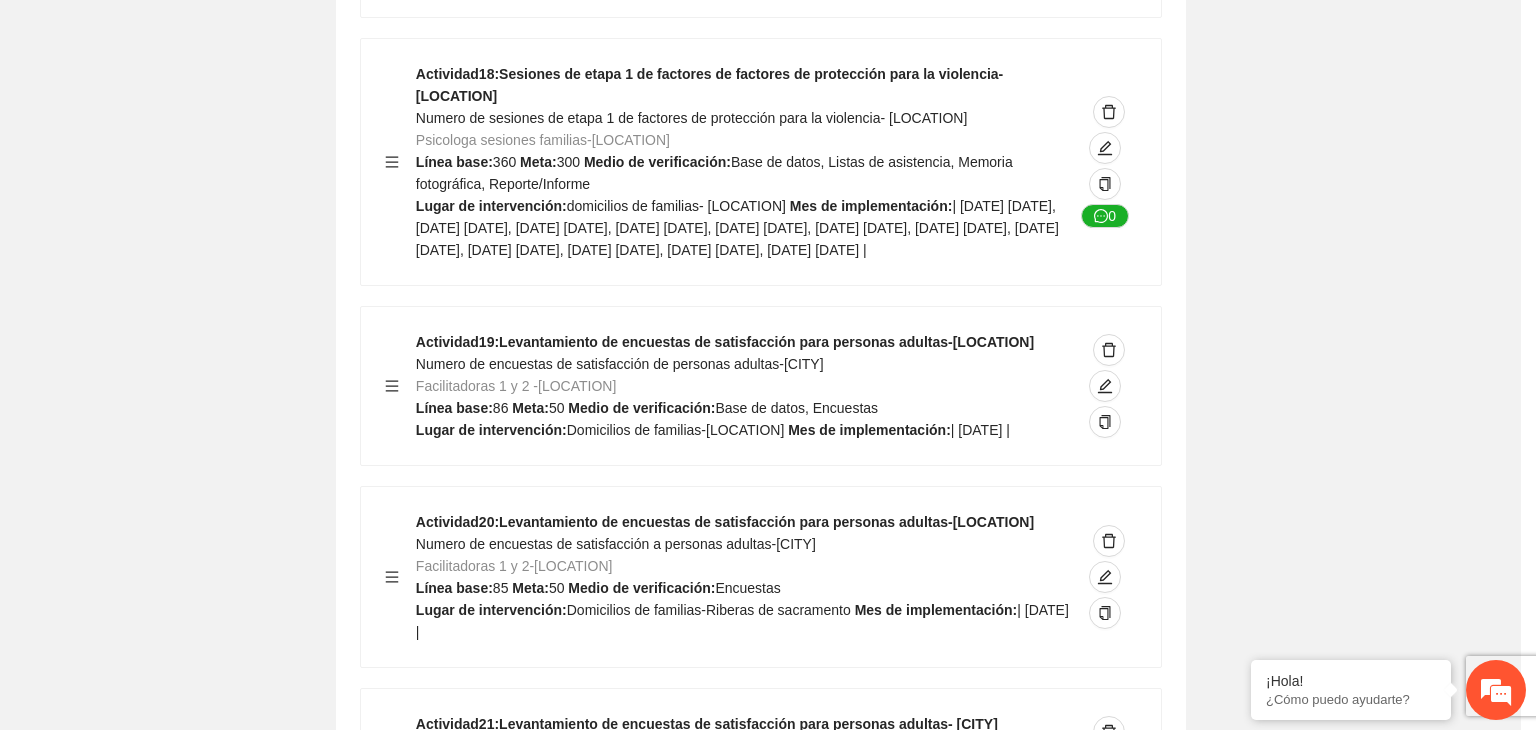 scroll, scrollTop: 204, scrollLeft: 0, axis: vertical 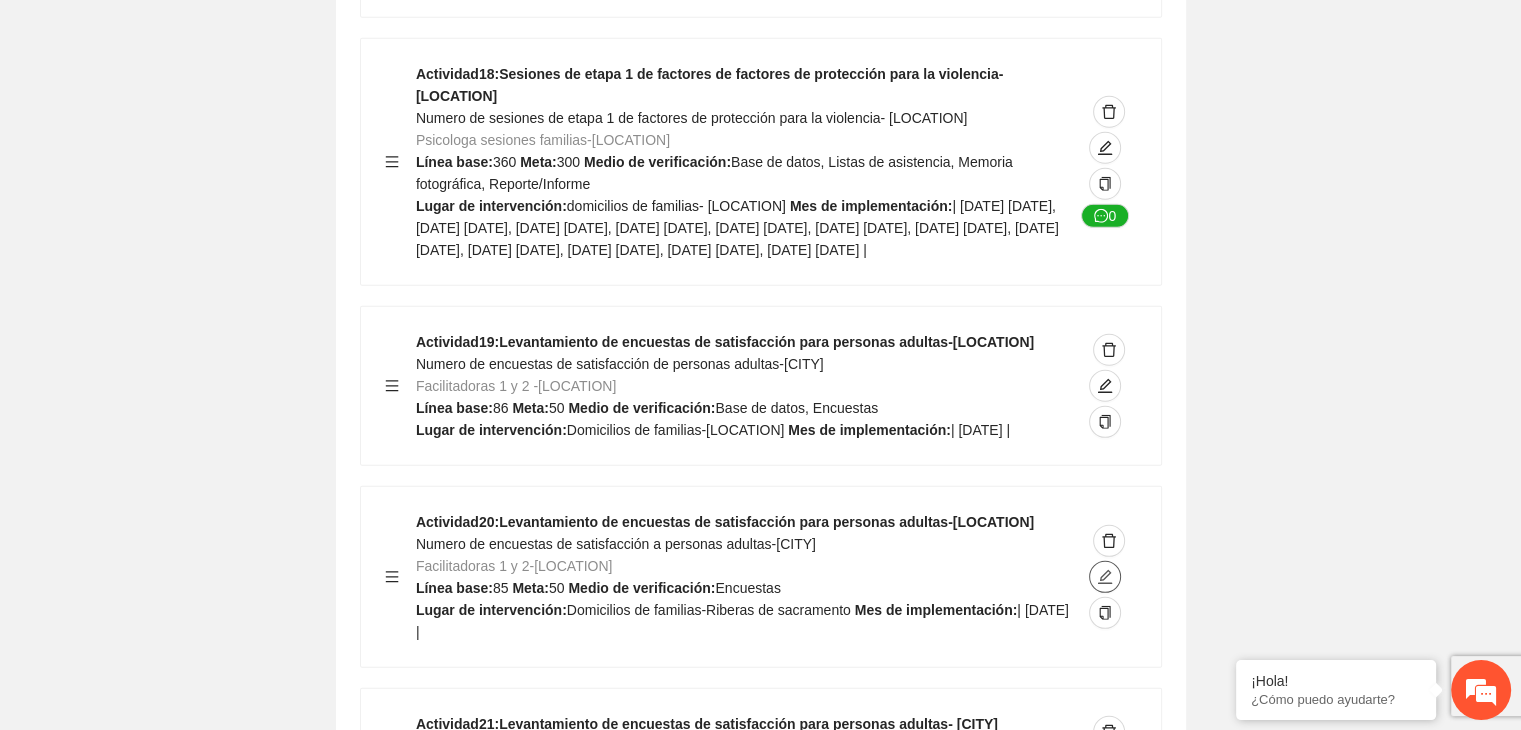 click 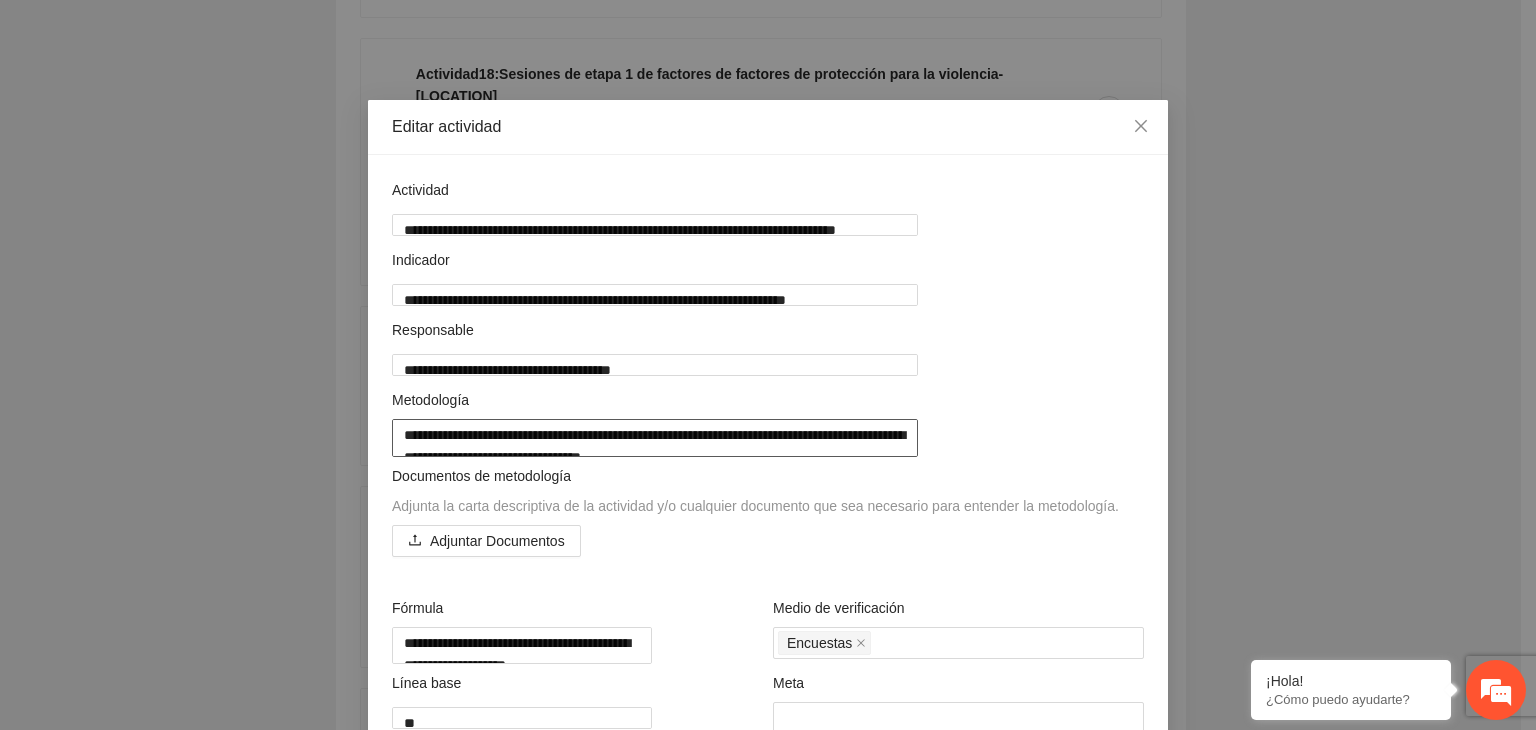 drag, startPoint x: 391, startPoint y: 423, endPoint x: 502, endPoint y: 457, distance: 116.090485 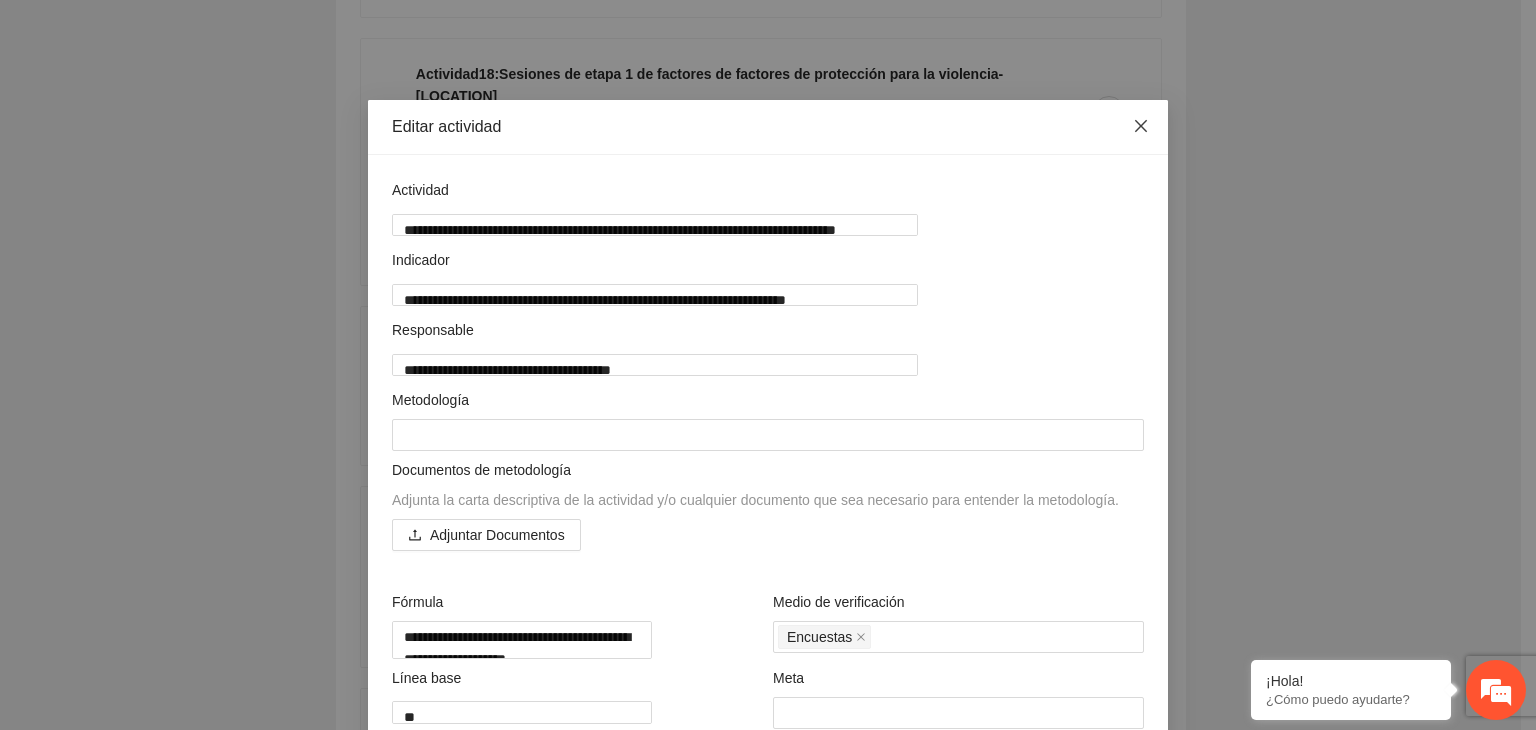 click 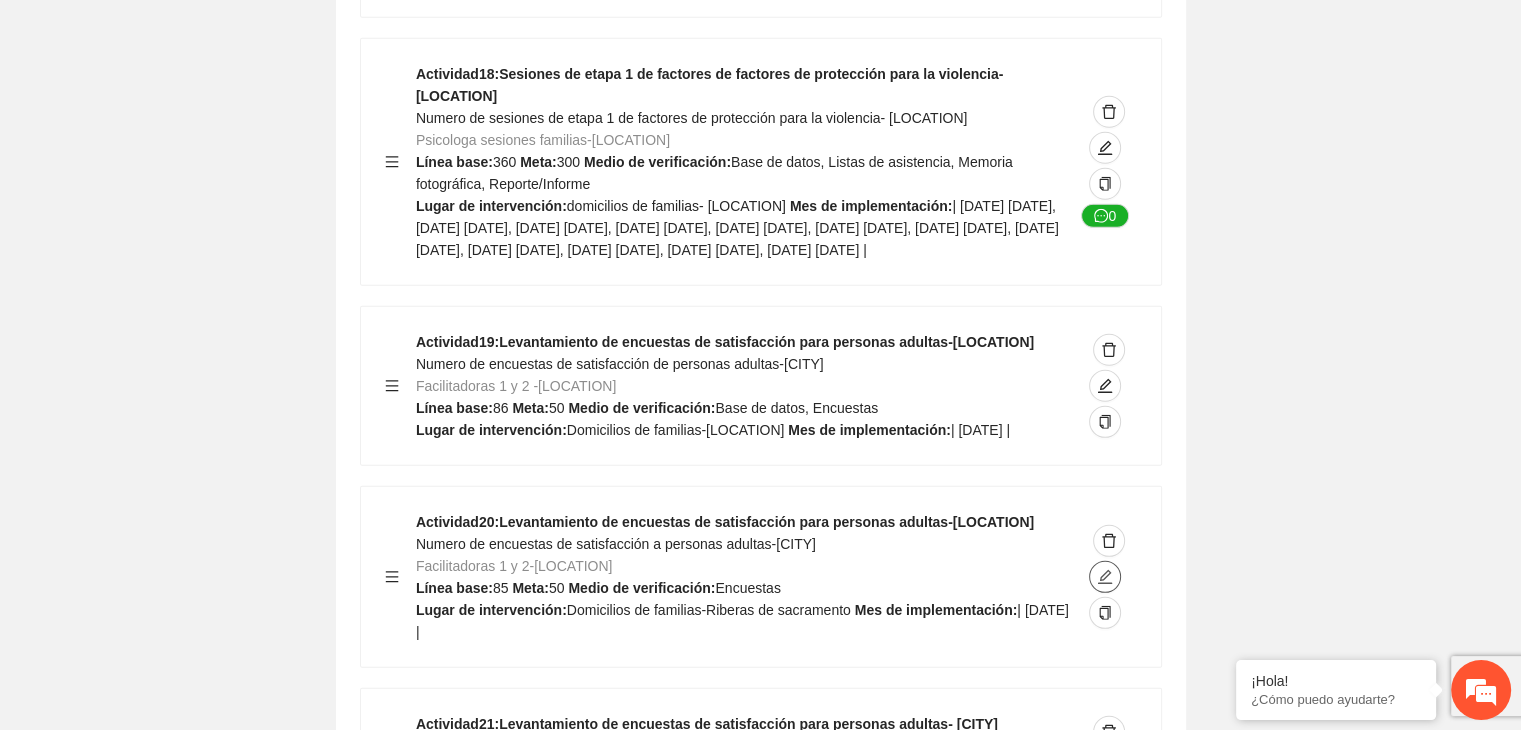 click 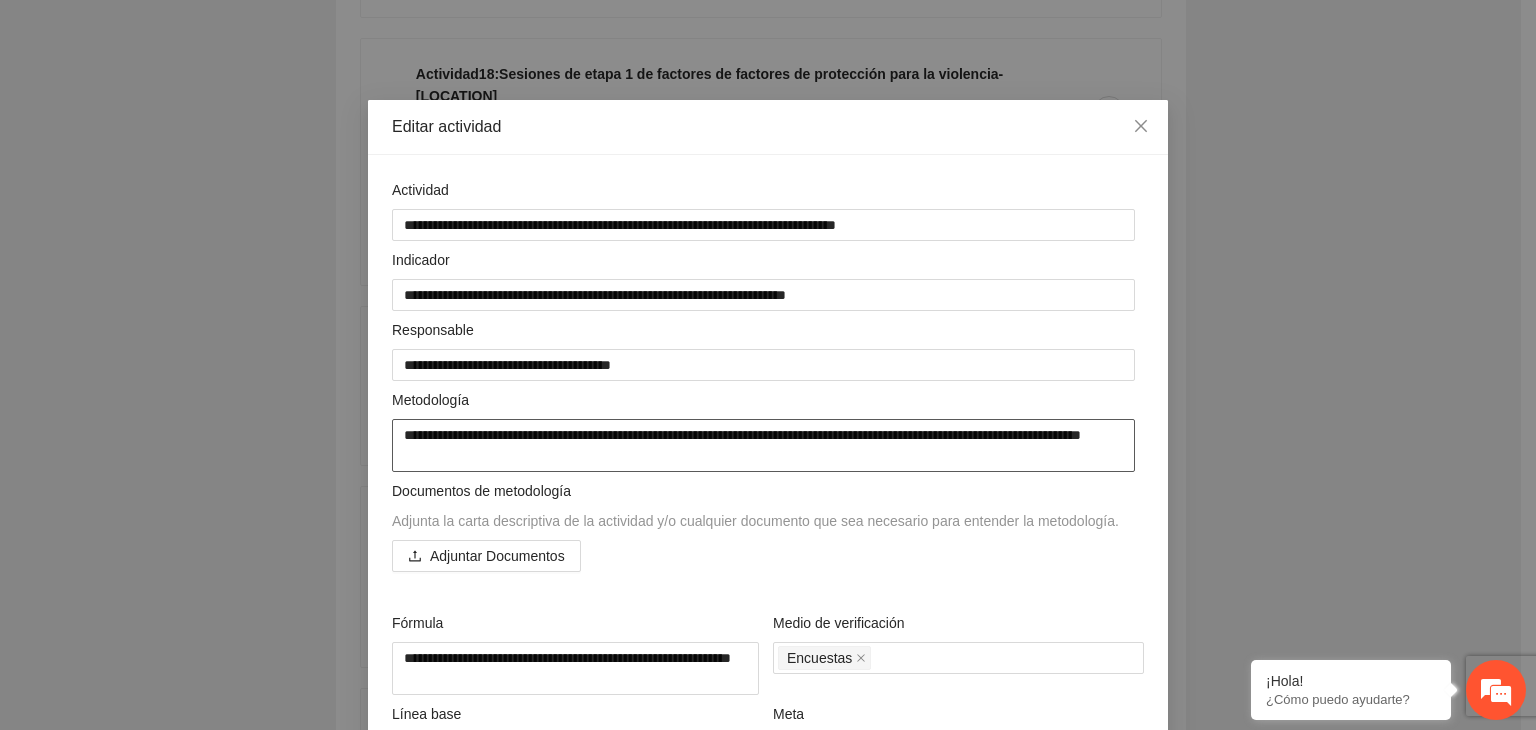 click on "**********" at bounding box center [763, 445] 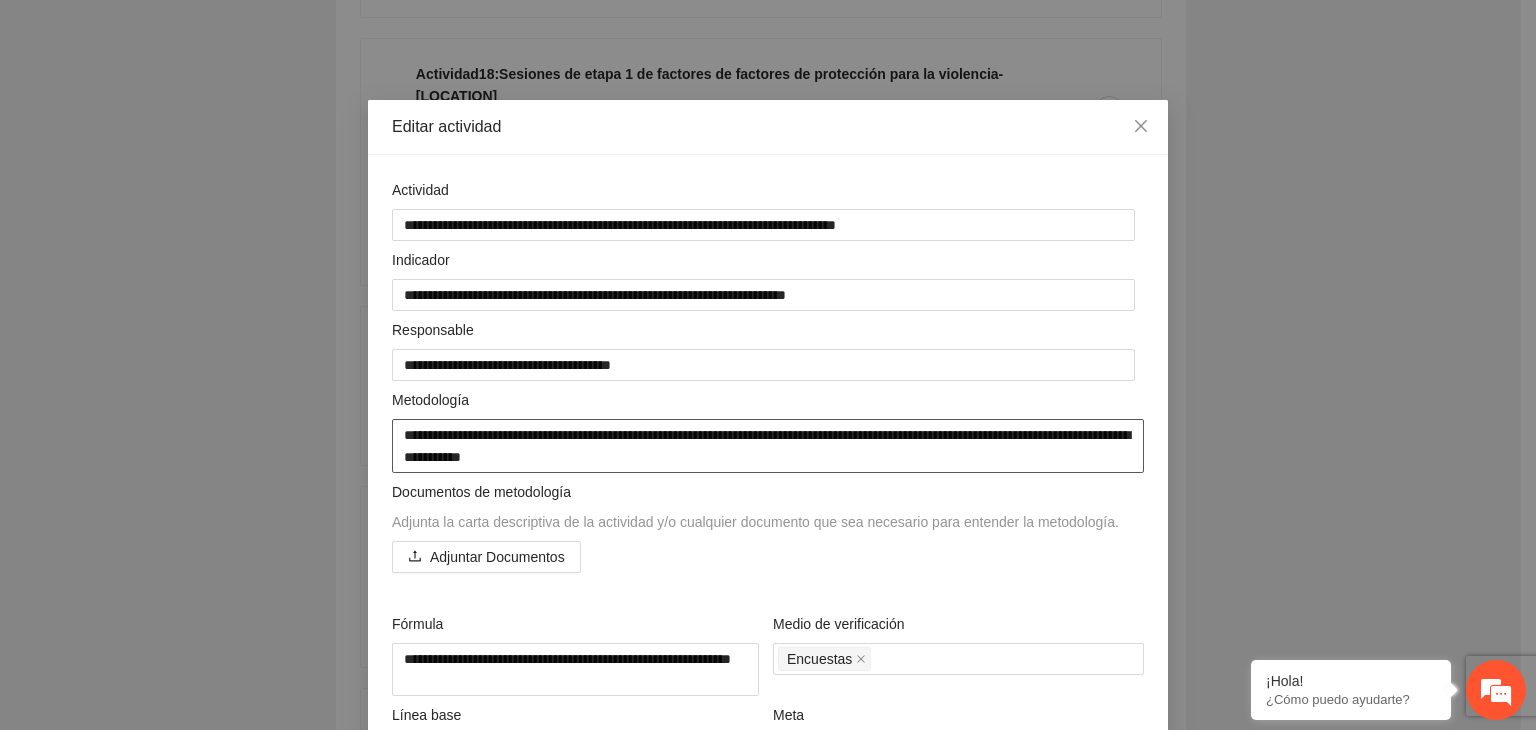 click on "**********" at bounding box center (768, 446) 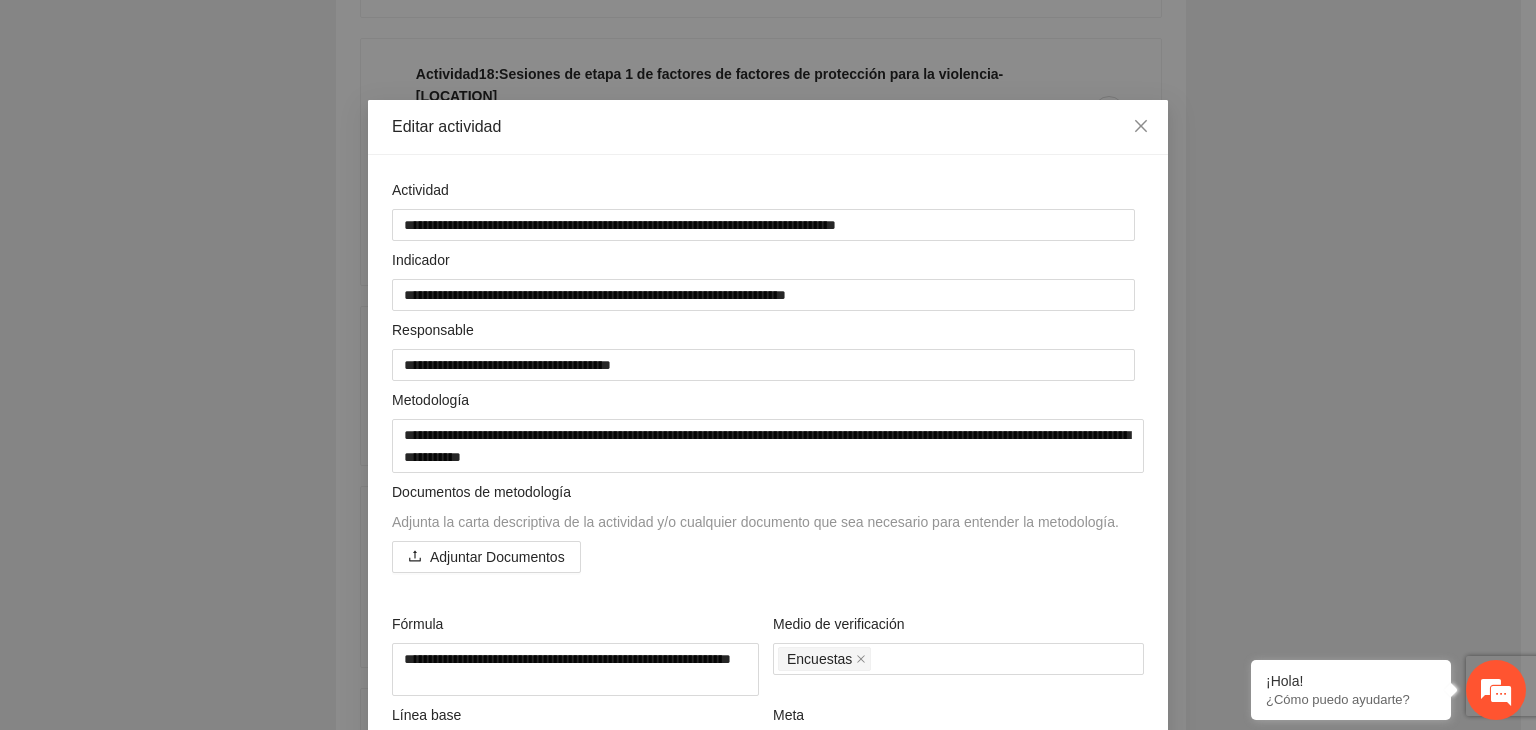 click on "**********" at bounding box center [768, 365] 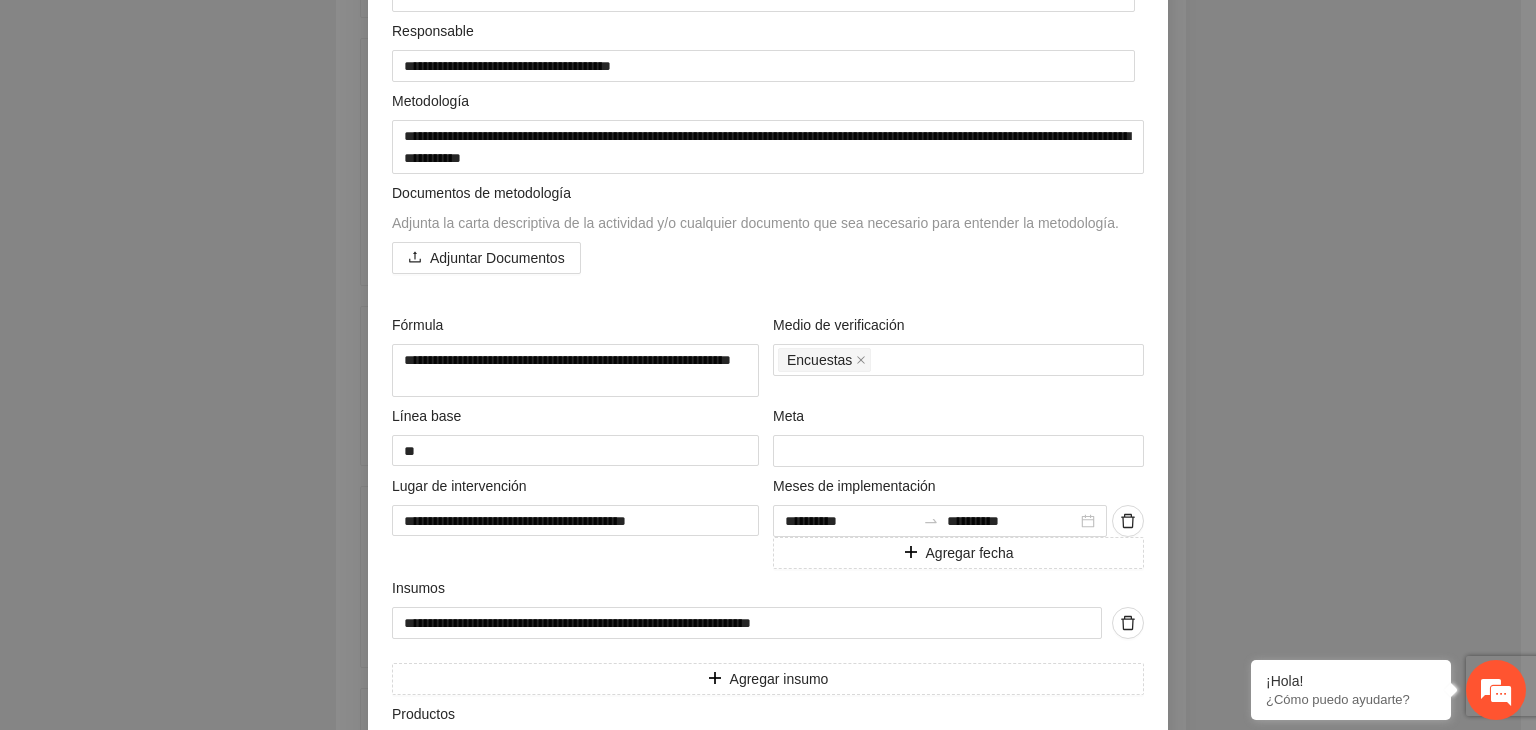 scroll, scrollTop: 491, scrollLeft: 0, axis: vertical 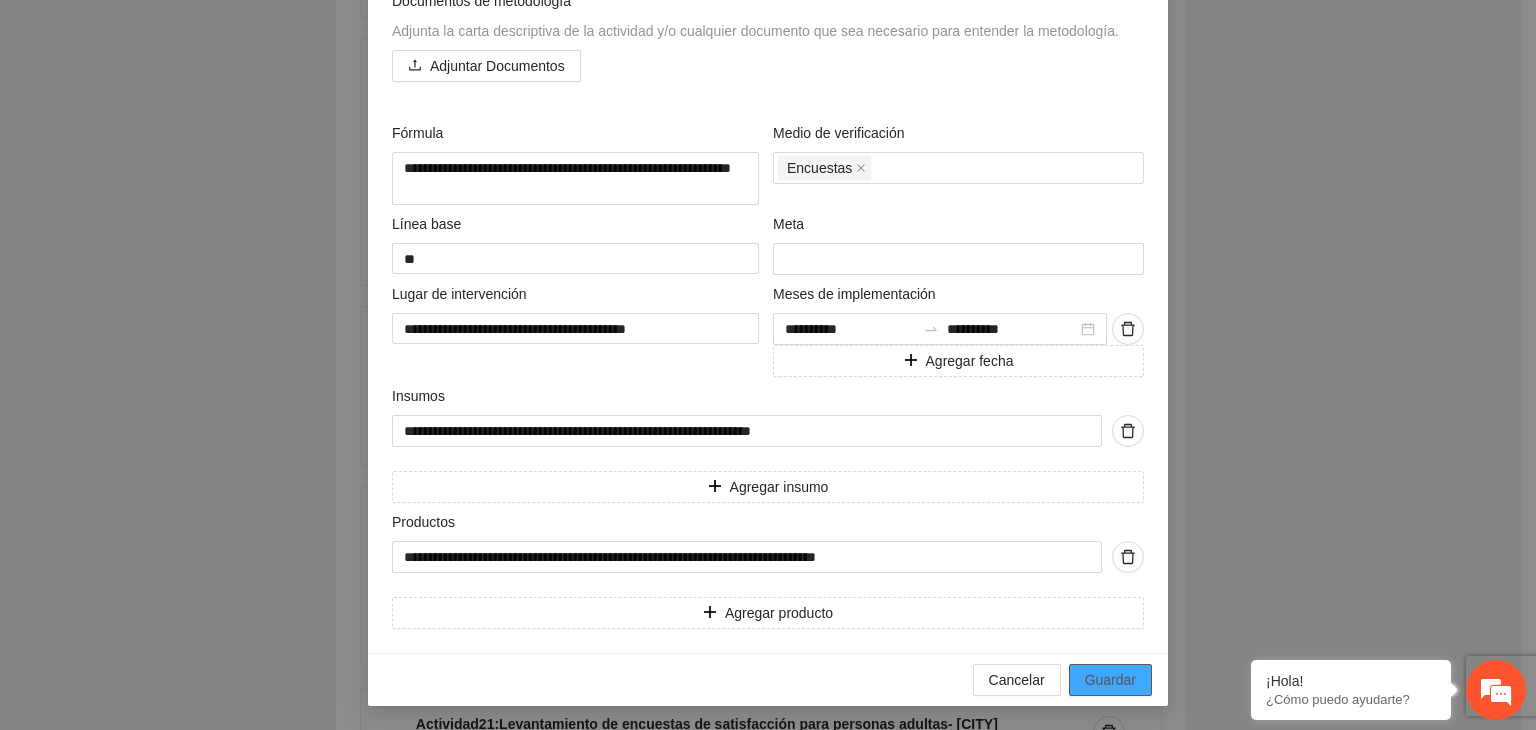 click on "Guardar" at bounding box center [1110, 680] 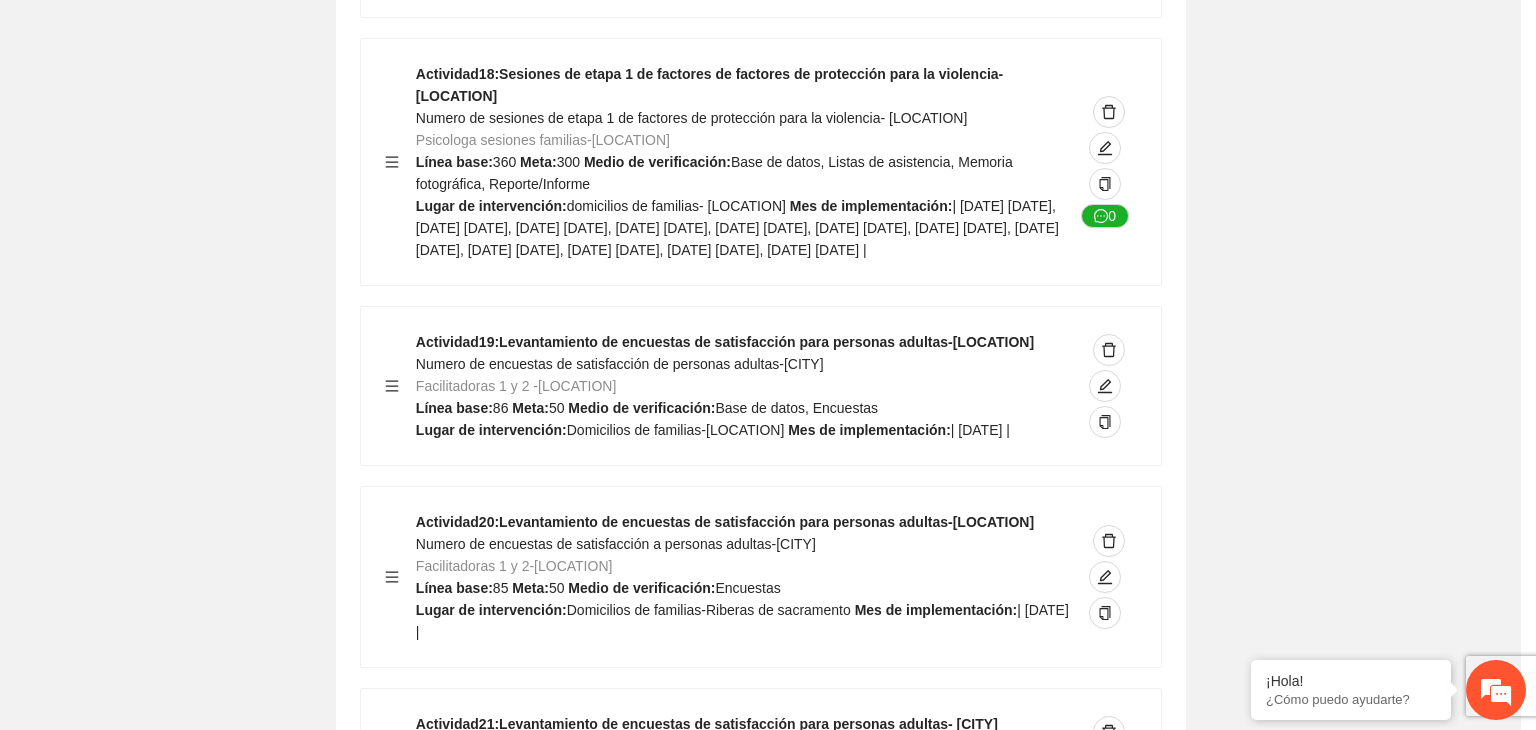 scroll, scrollTop: 204, scrollLeft: 0, axis: vertical 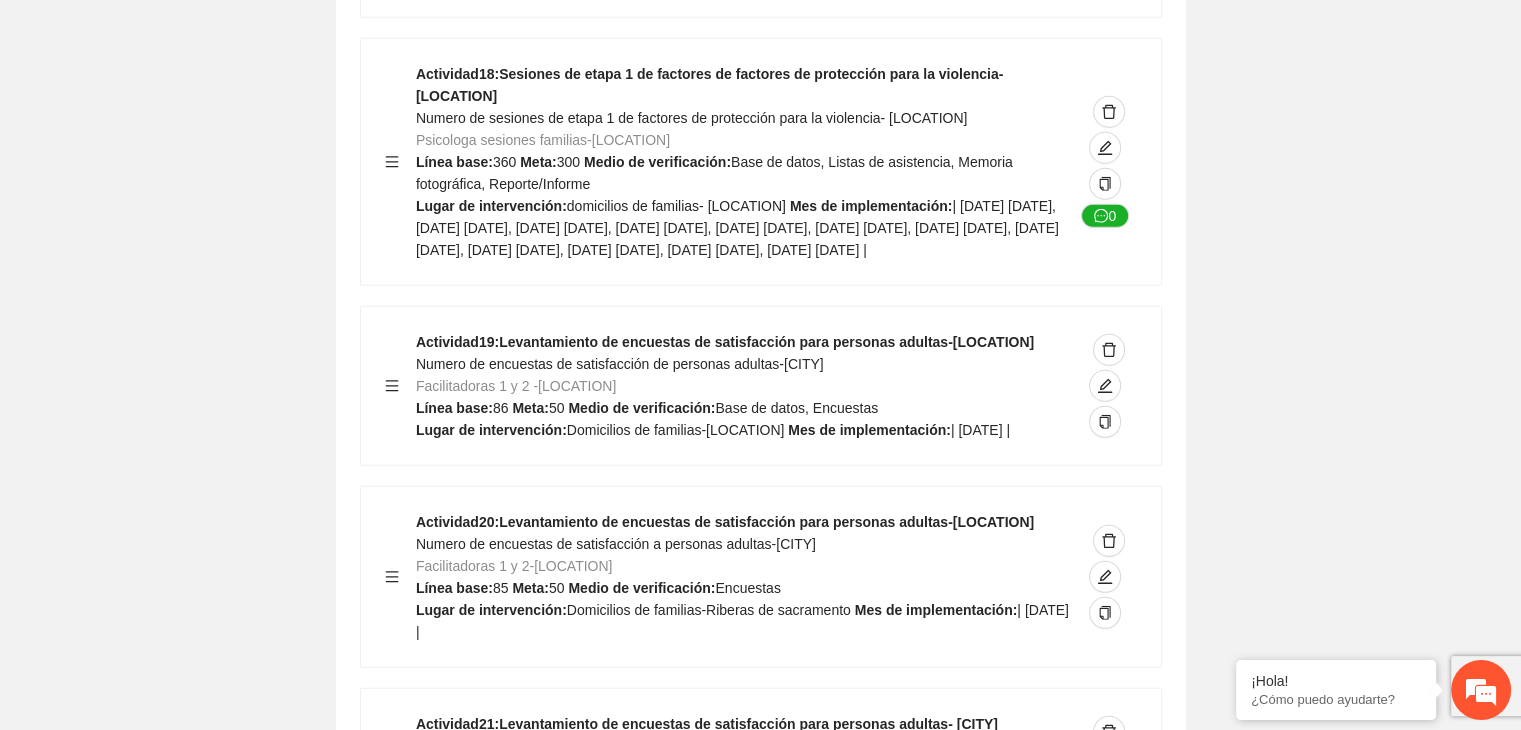 click 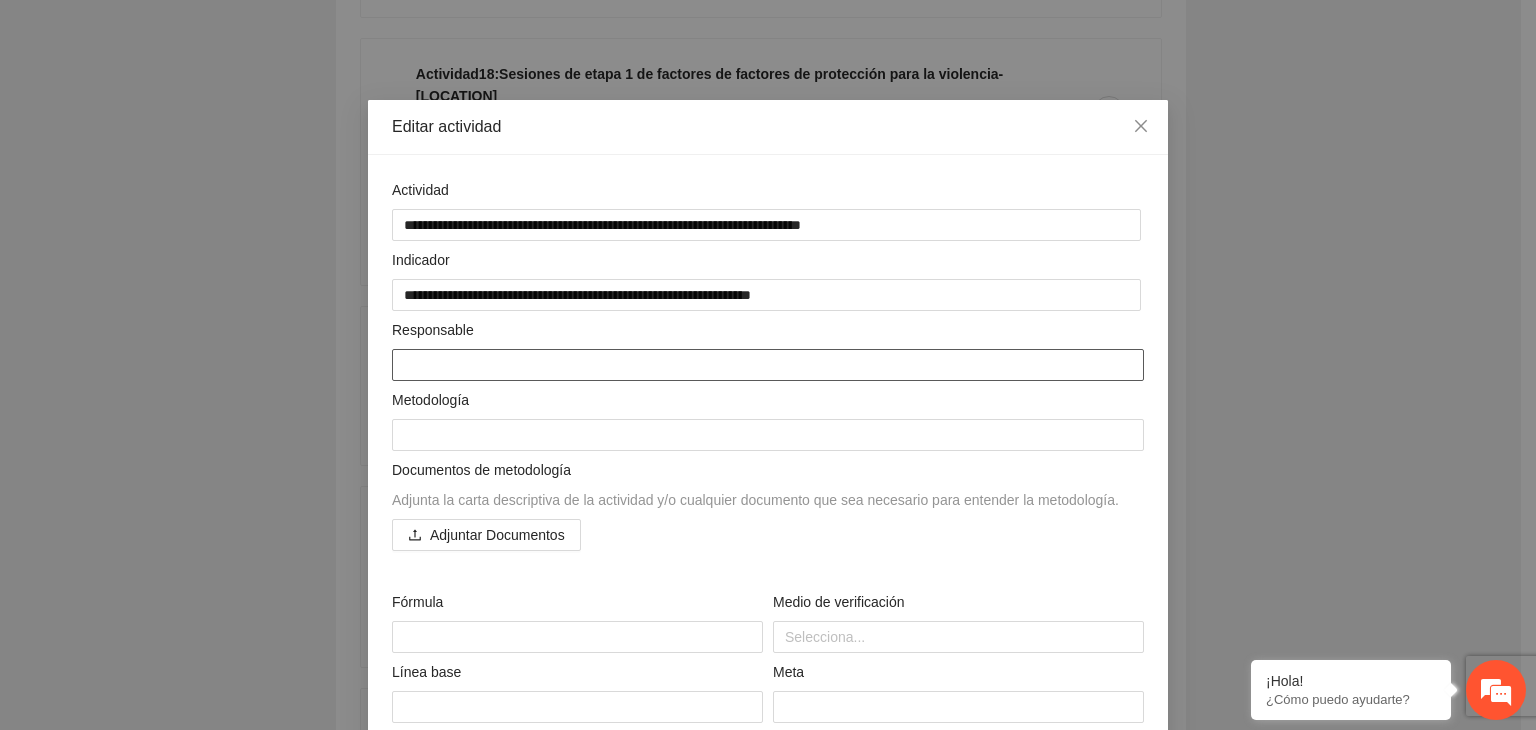 click at bounding box center (768, 365) 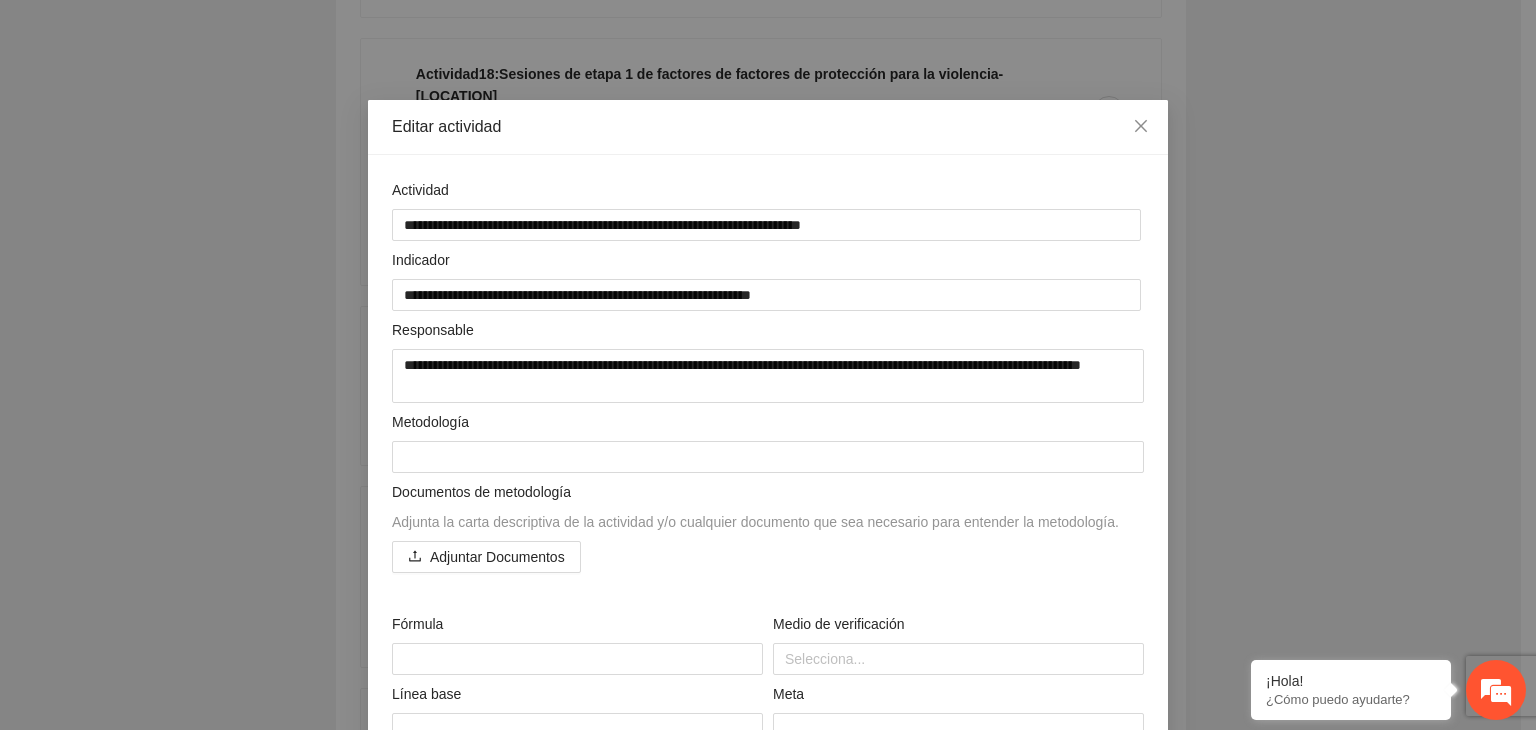 click on "Editar actividad" at bounding box center [768, 127] 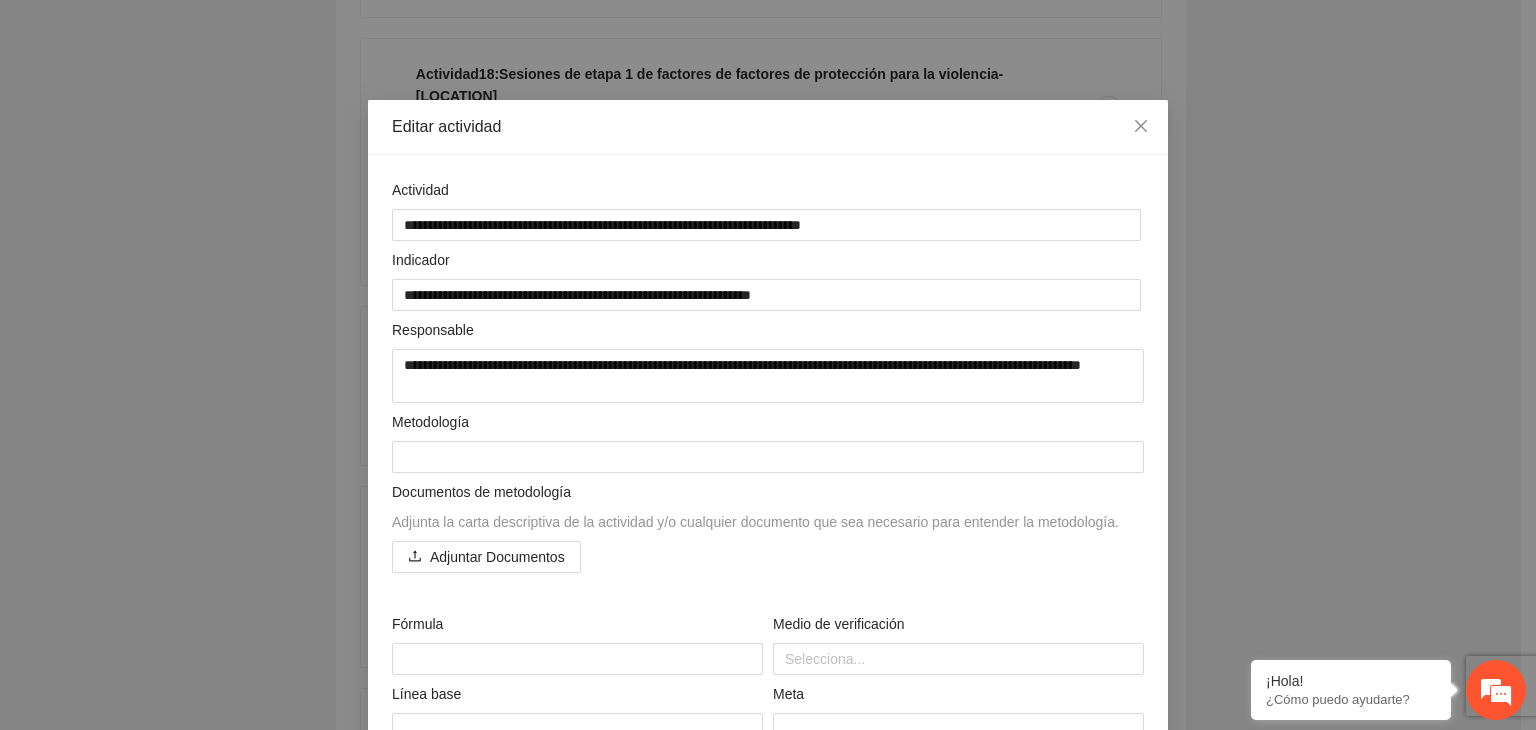 click on "**********" at bounding box center (768, 365) 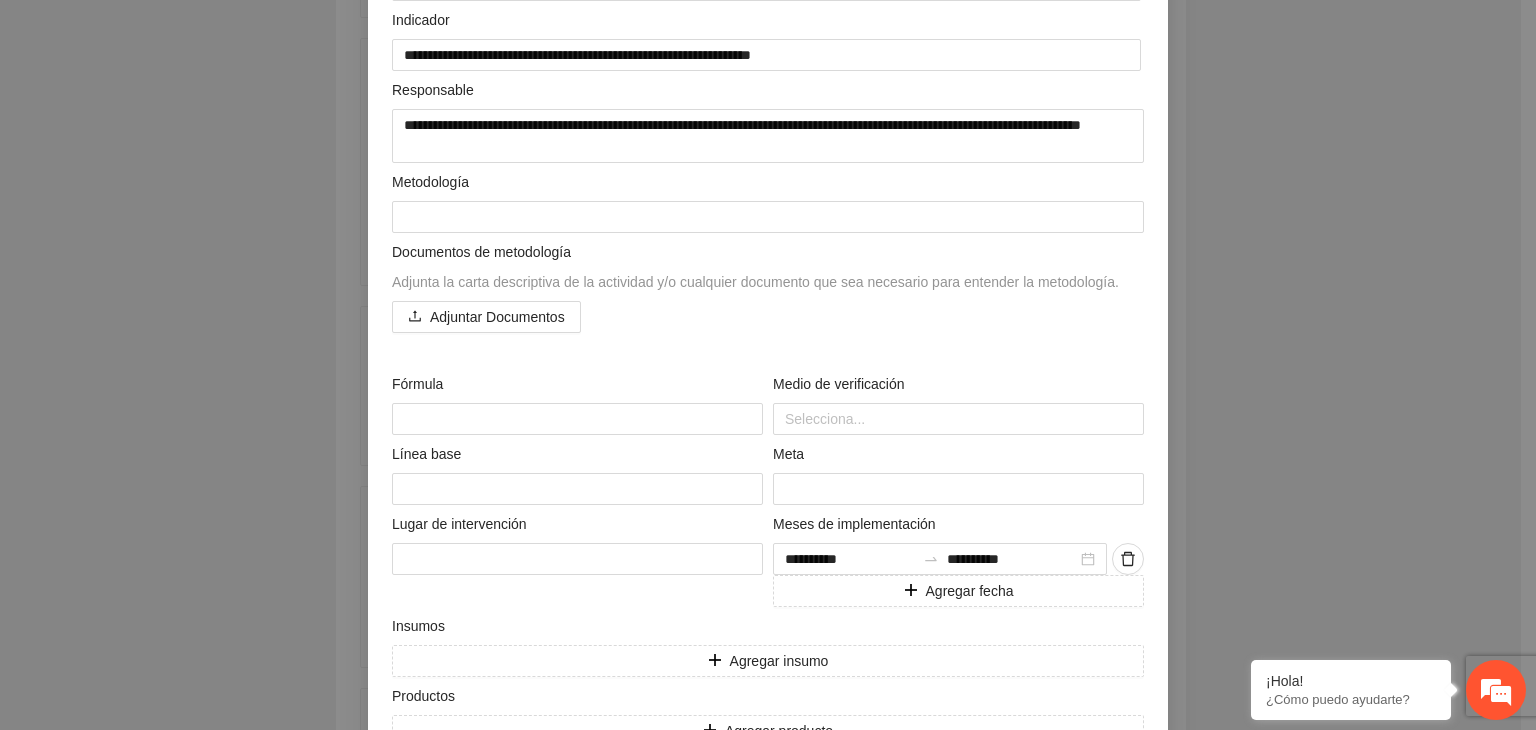 scroll, scrollTop: 357, scrollLeft: 0, axis: vertical 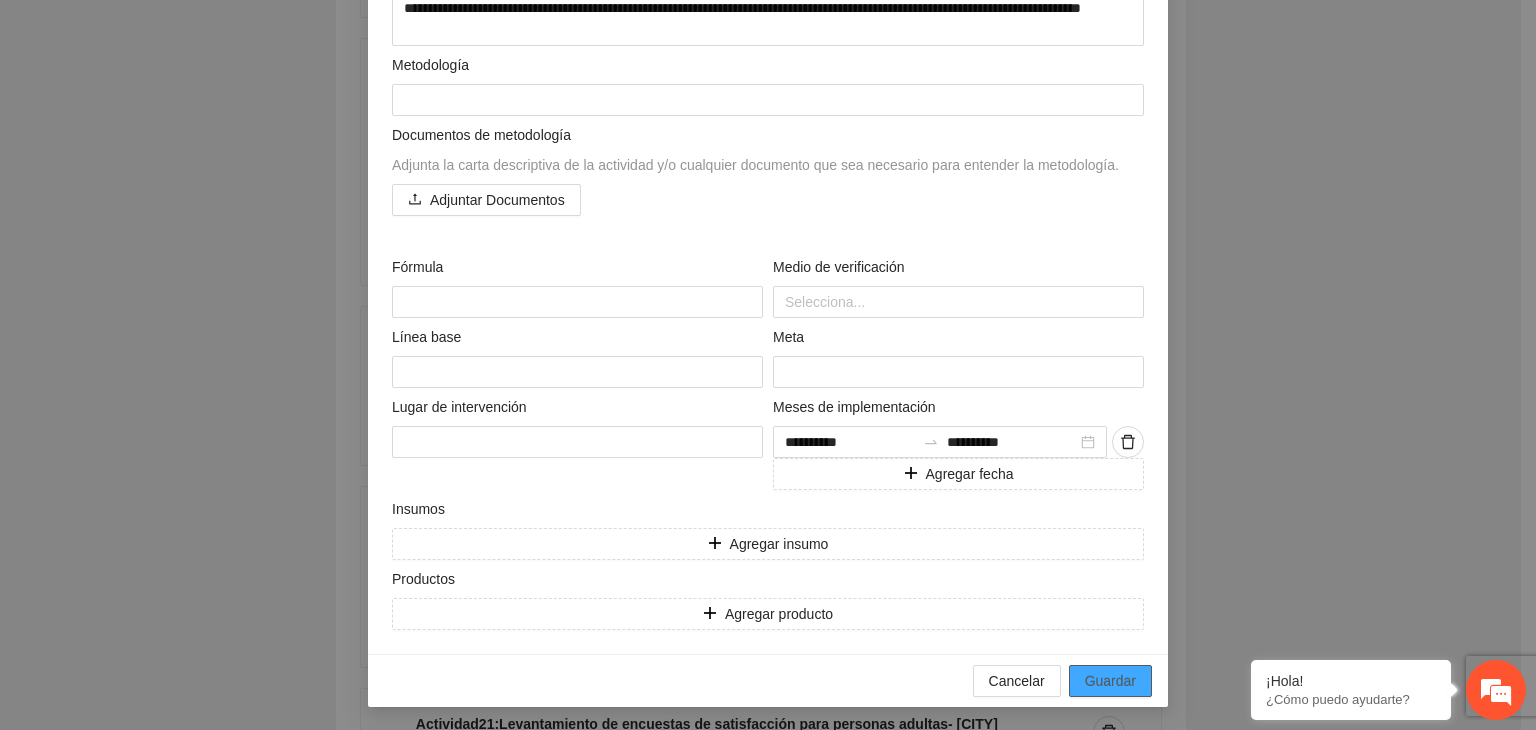 click on "Guardar" at bounding box center (1110, 681) 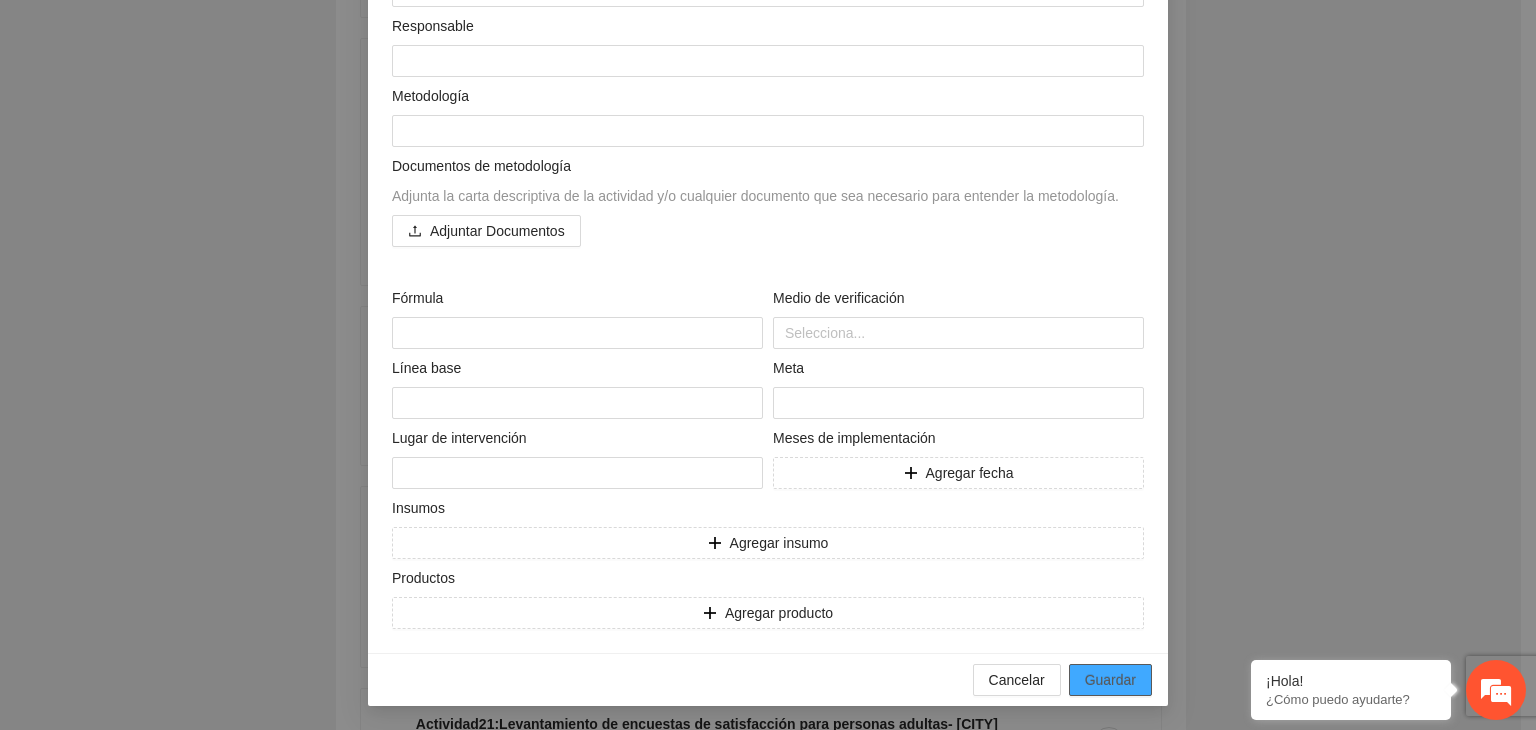 scroll, scrollTop: 13377, scrollLeft: 0, axis: vertical 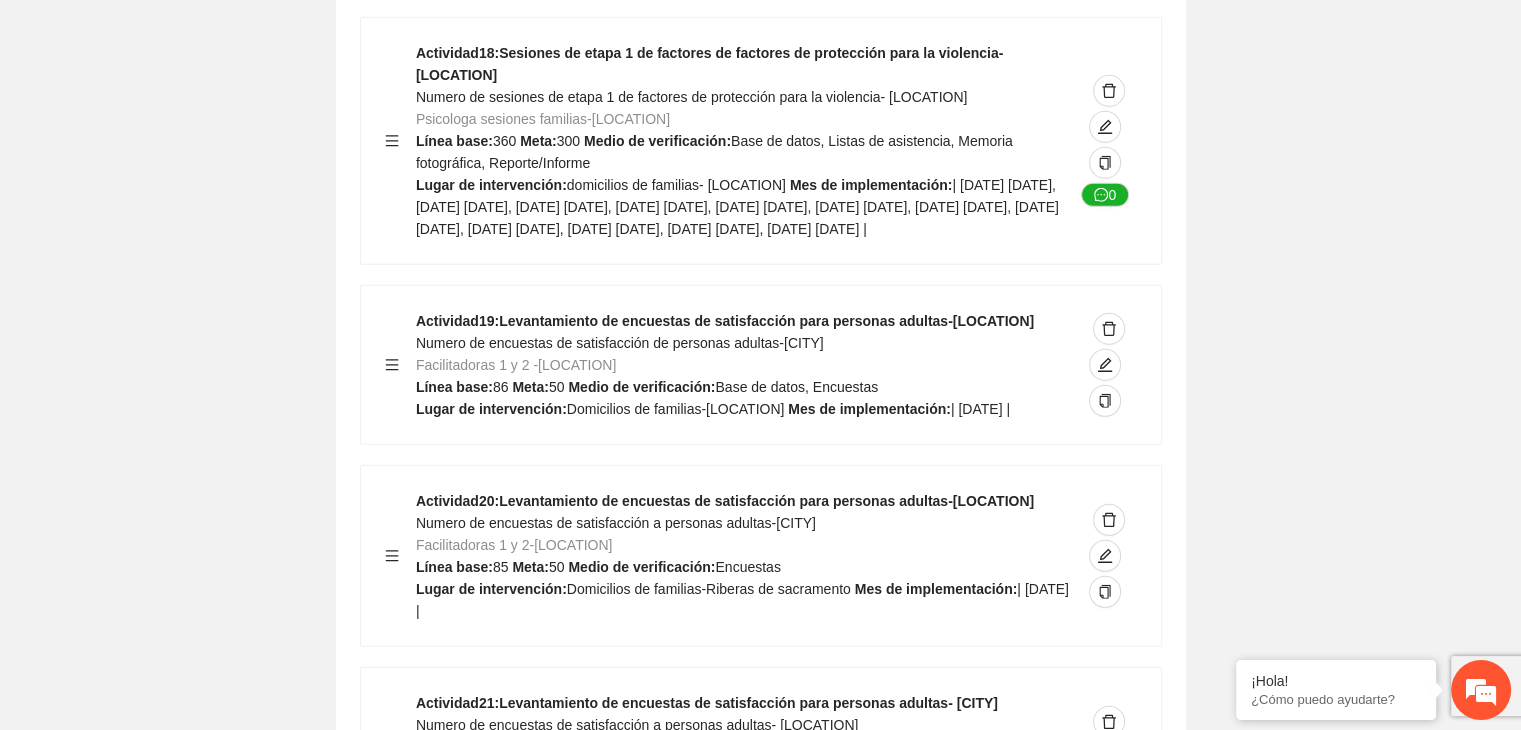 click on "Guardar Objetivo de desarrollo   Exportar Contribuir a la disminución de incidencia en violencia familiar en las zonas de [LOCATION], [LOCATION] y [LOCATION] del Municipio   de Chihuahua. Indicadores Indicador  1 :   Violencia familiar disminuyendo en un 5% en [LOCATION] Número de carpetas de investigación de Violencia familiar   disminuyendo en un 5% en [LOCATION] Metodología:   Se solicita información al Observatorio Ciudadano de FICOSEC sobre el número de carpetas de violencia familiar en las colonias de intervención Línea base:  29   Meta:  25   Fórmula:  Suma de carpetas de investigación de violencia familiar disminuyendo   en un 5% en [LOCATION]   Meto de verificación:  Reporte/Informe 0 Indicador  2 :   Violencia familiar disminuyendo en un 5% en [LOCATION] Número de carpetas de investigación de Violencia familiar   disminuyendo en un 5% en [LOCATION] Metodología:  Línea base:  63   Meta:  56   Fórmula:     Meto de verificación:  Reporte/Informe 0 3 :" at bounding box center (760, -5767) 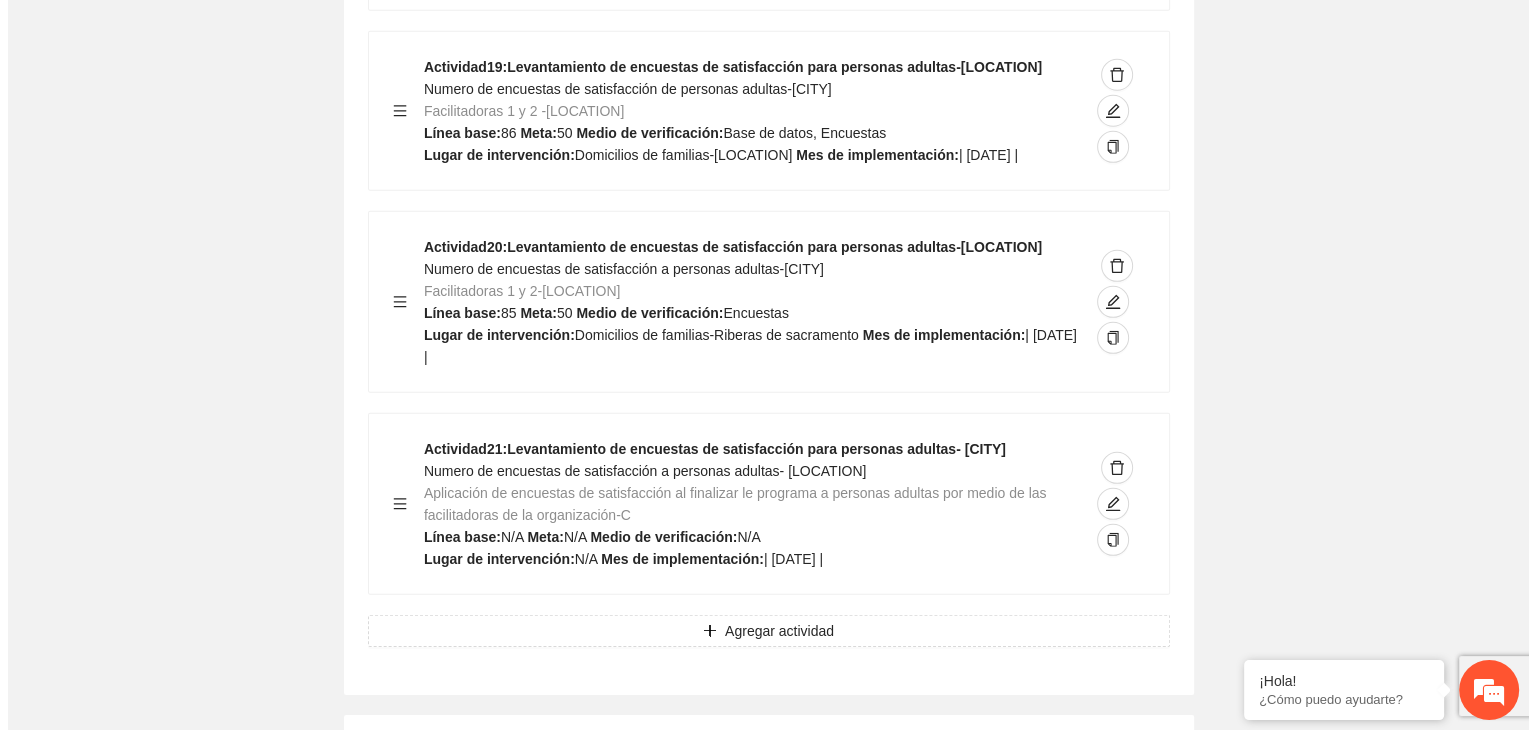scroll, scrollTop: 13737, scrollLeft: 0, axis: vertical 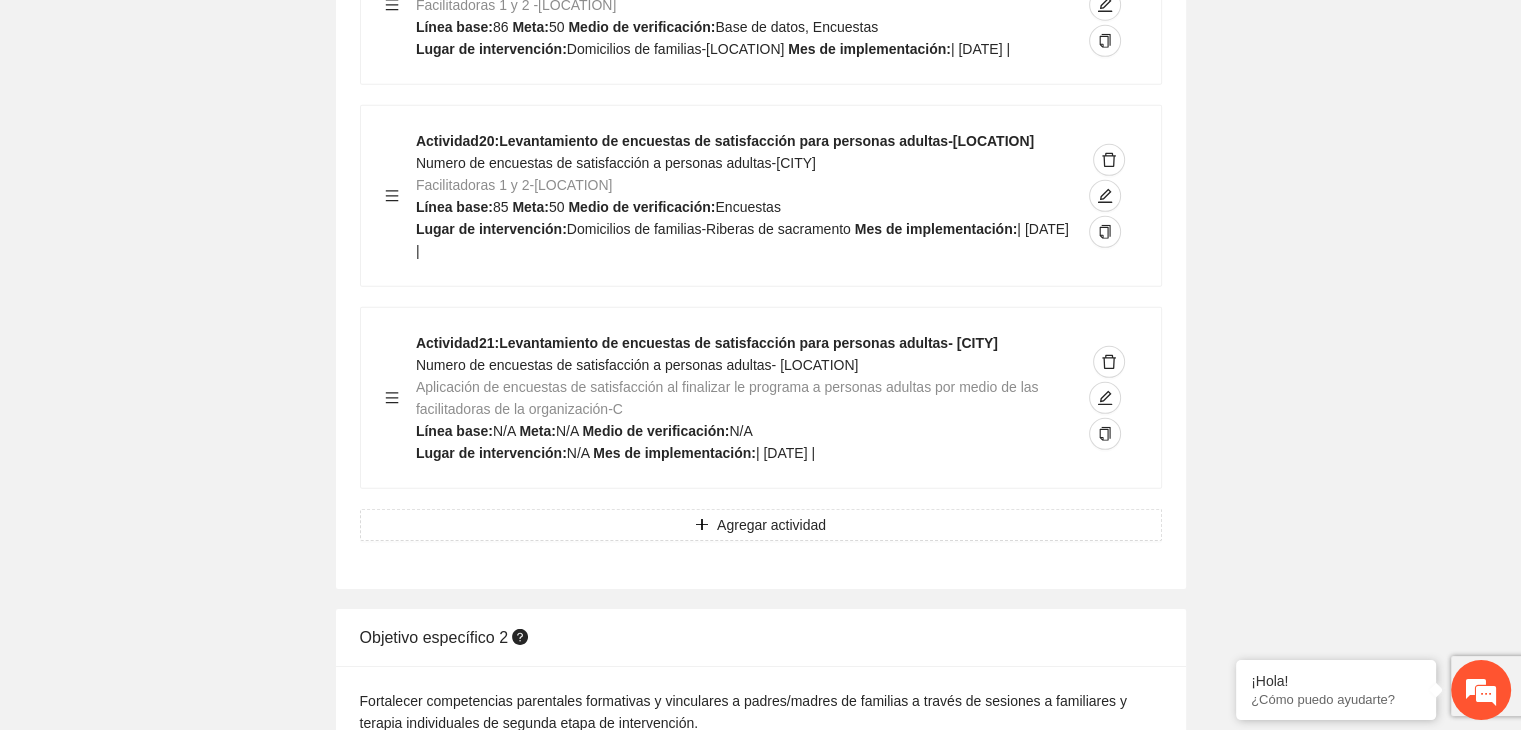 click on "Fortalecer competencias parentales formativas y vinculares a padres/madres de familias a través de sesiones a familiares y terapia individuales de segunda etapa de intervención." at bounding box center [761, -8385] 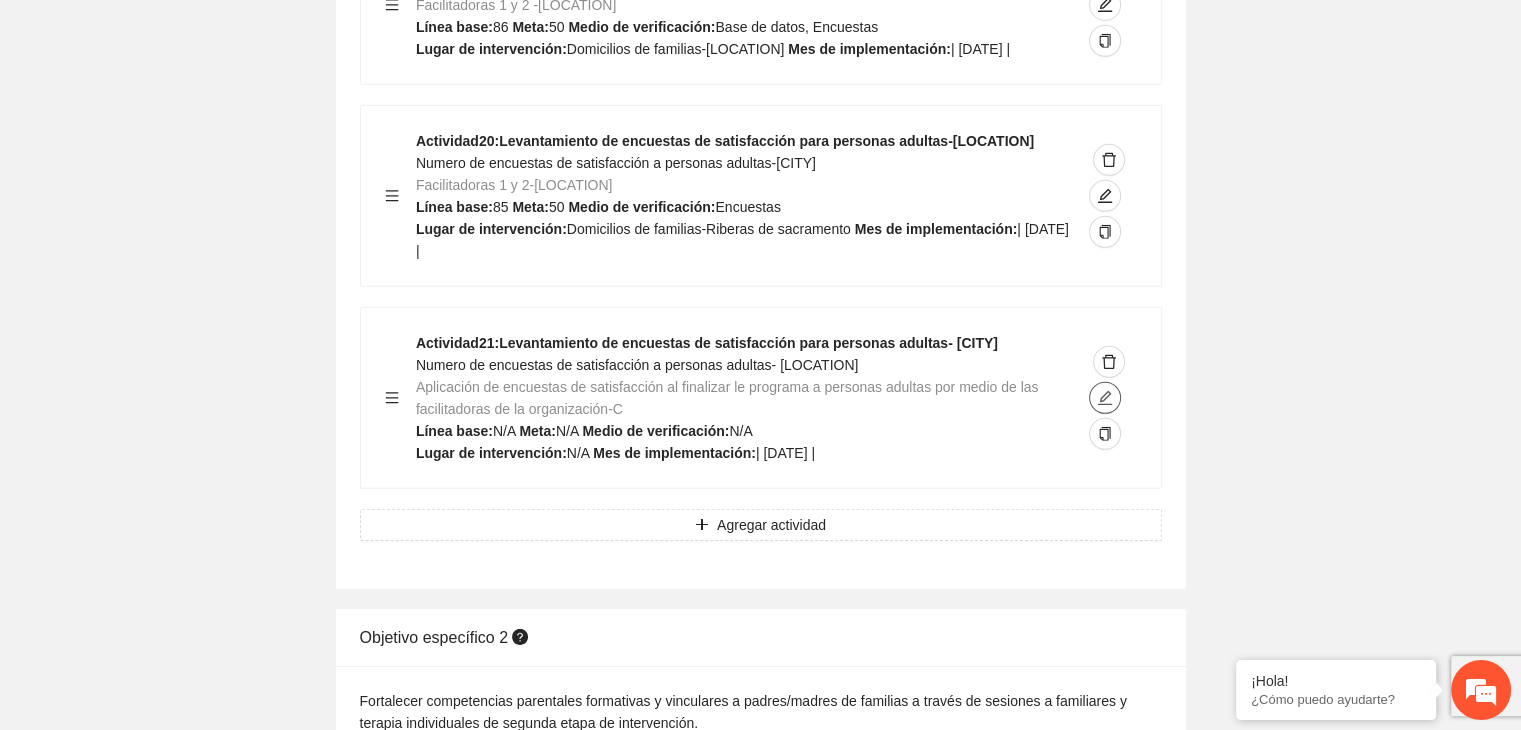 click 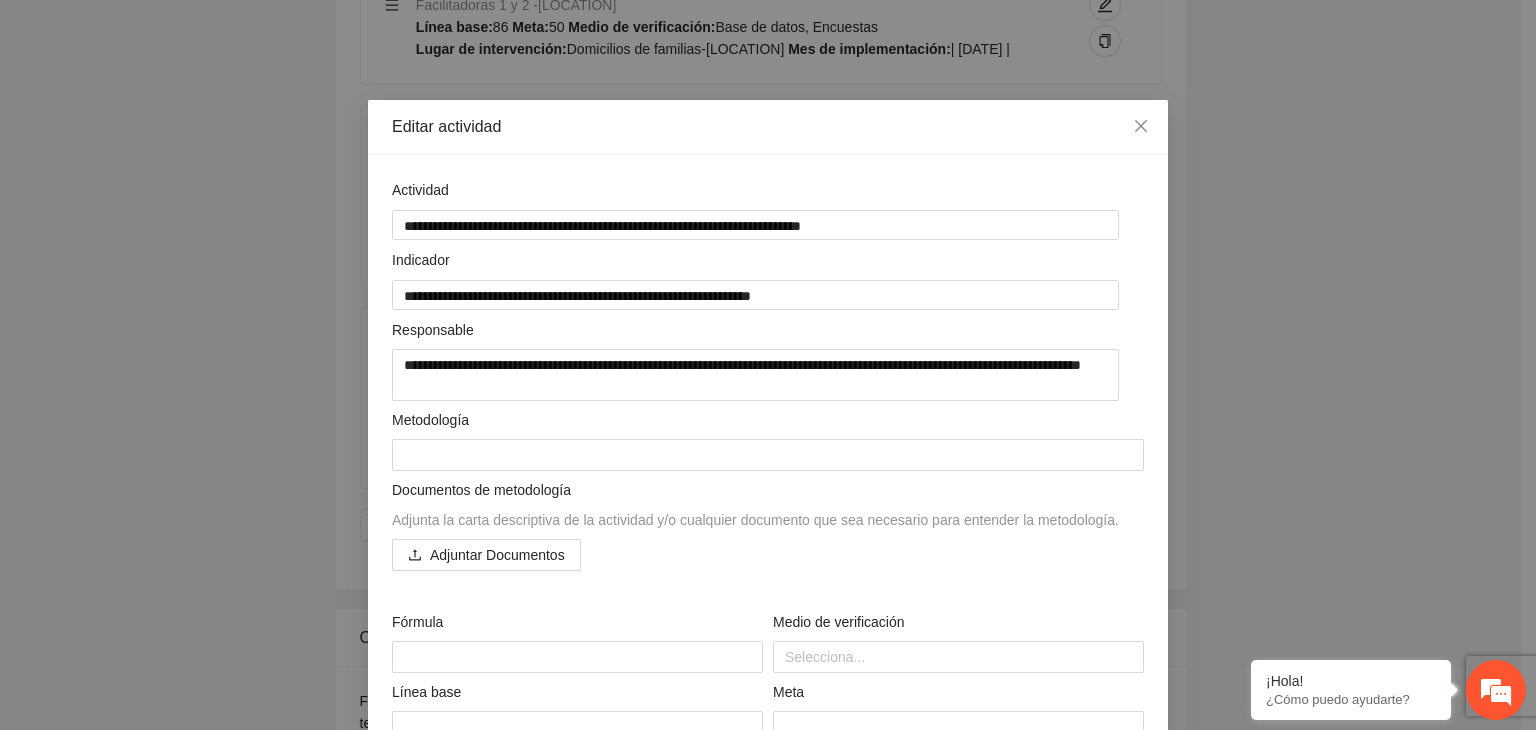 click on "**********" at bounding box center [768, 365] 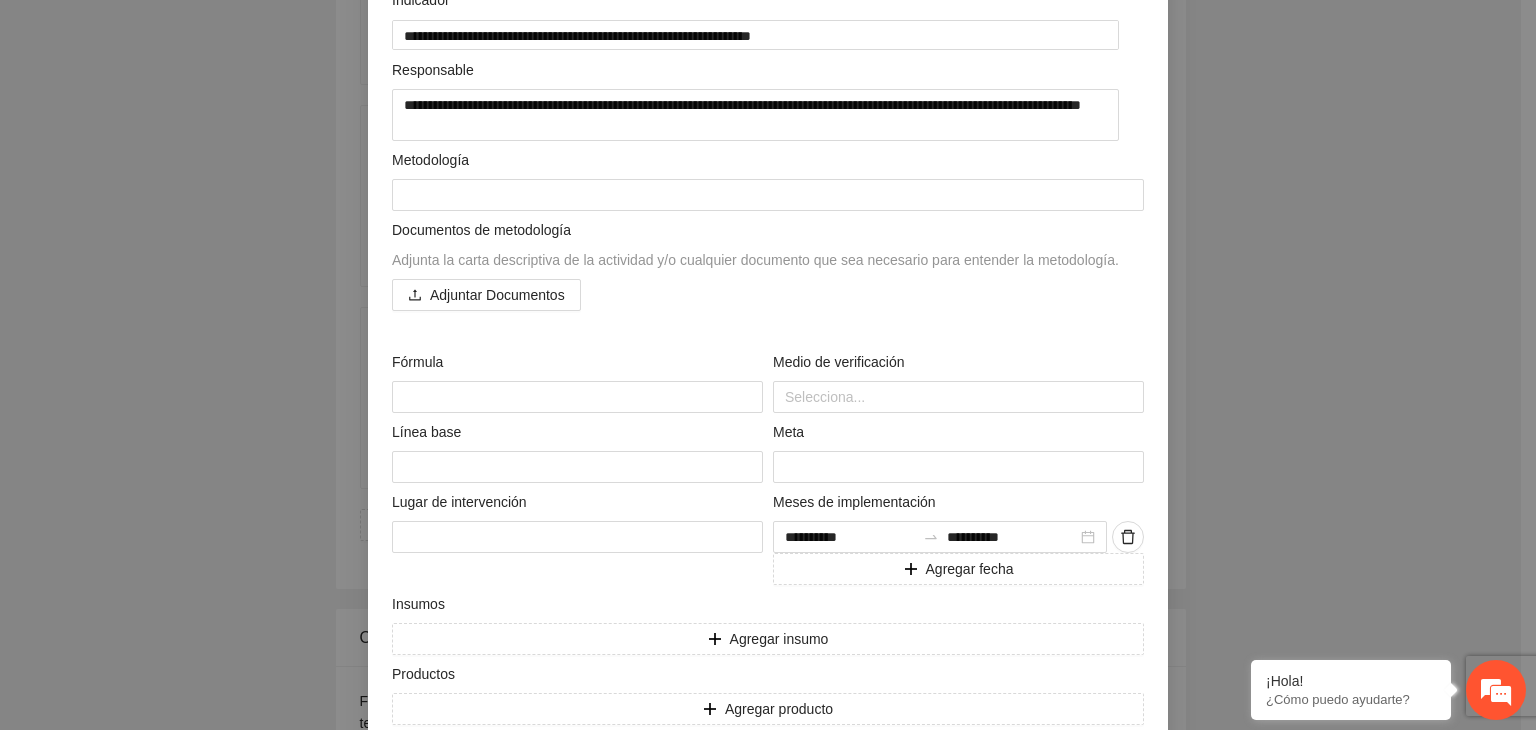 scroll, scrollTop: 357, scrollLeft: 0, axis: vertical 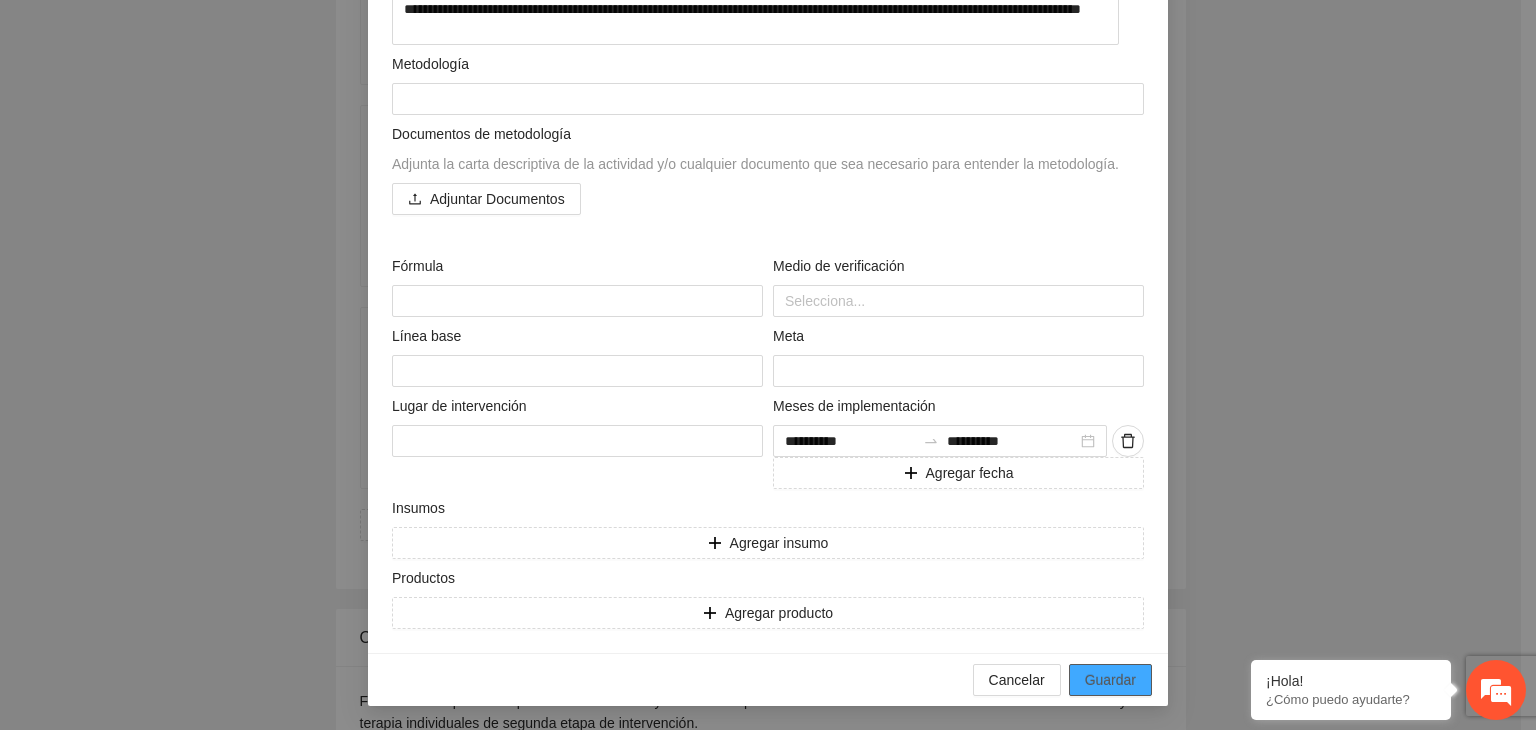 click on "Guardar" at bounding box center (1110, 680) 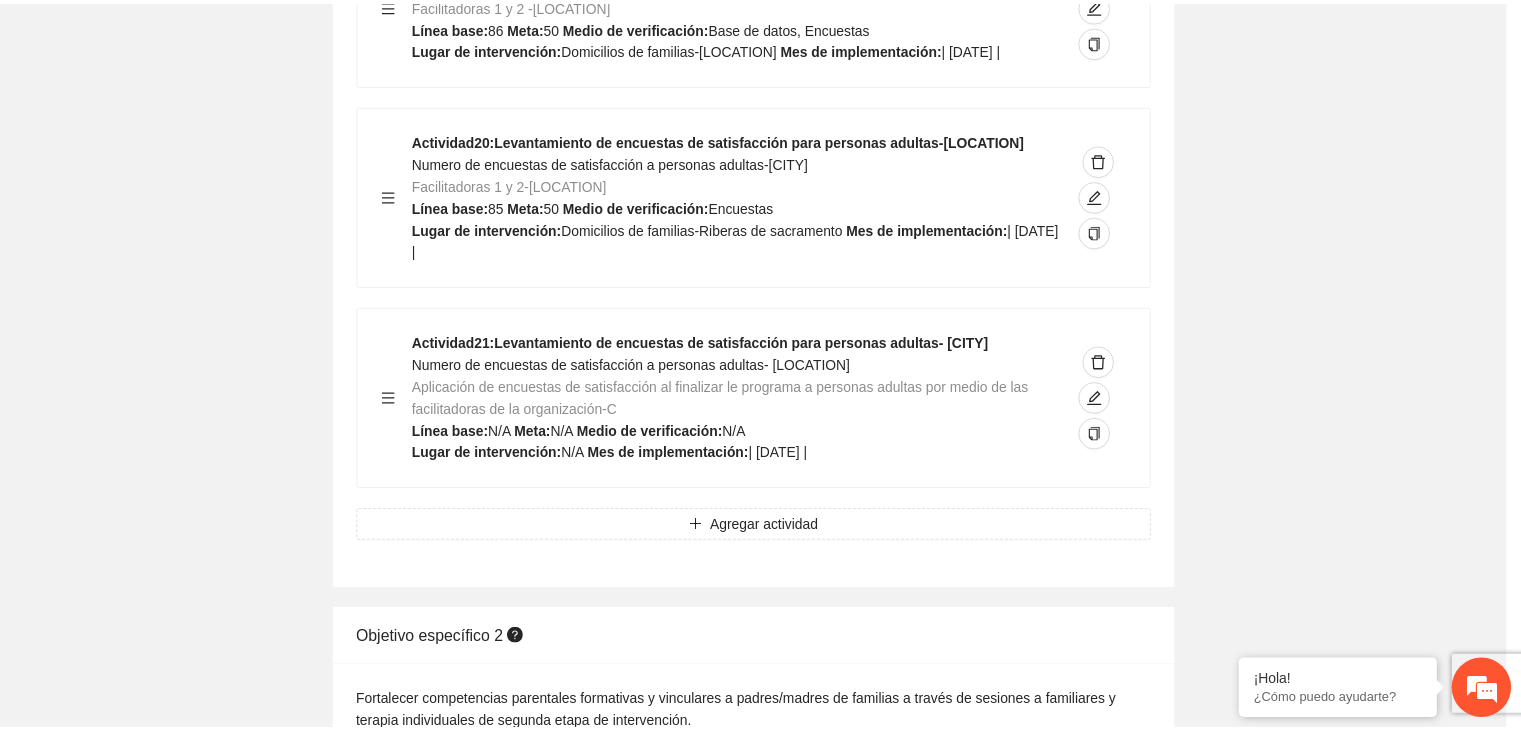 scroll, scrollTop: 204, scrollLeft: 0, axis: vertical 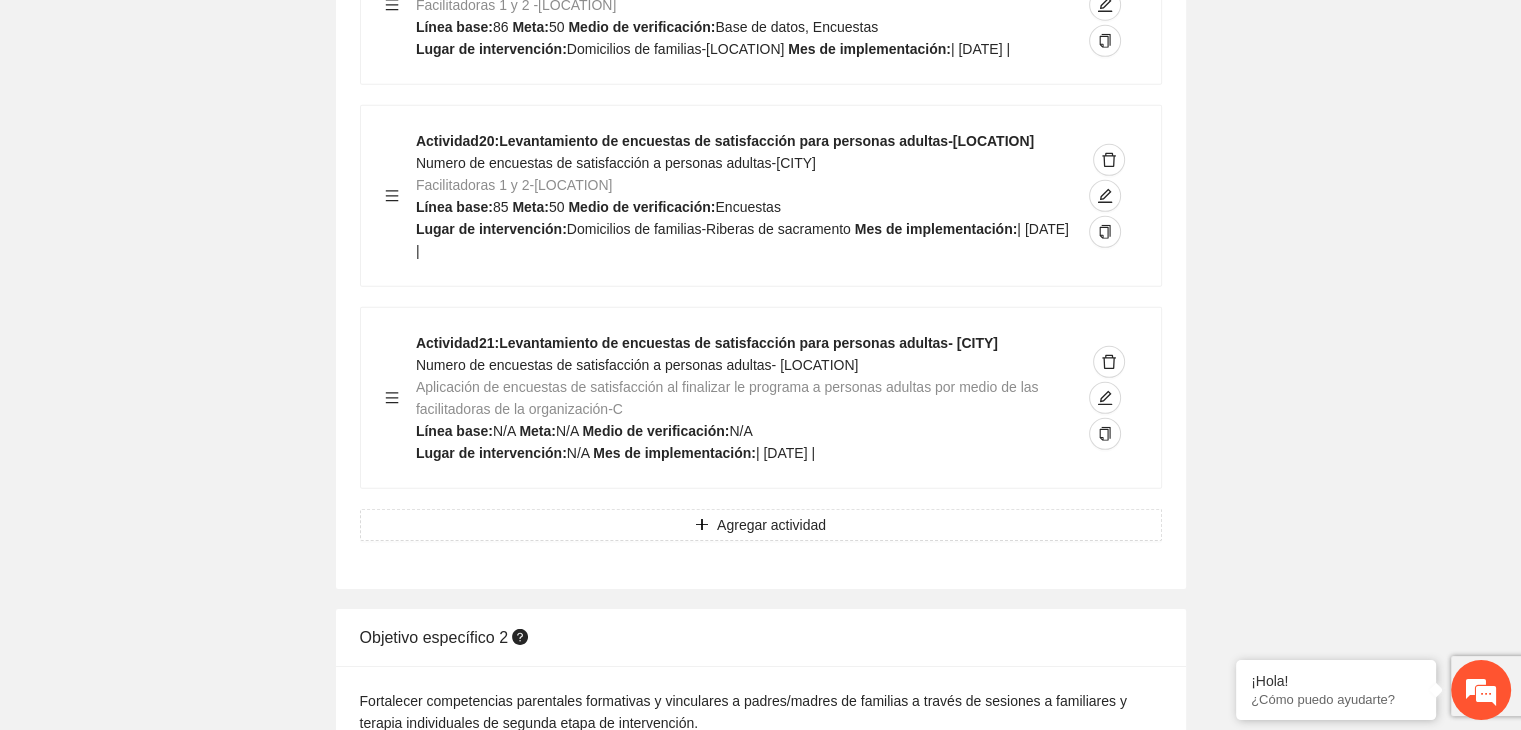 click on "Guardar Objetivo de desarrollo   Exportar Contribuir a la disminución de incidencia en violencia familiar en las zonas de [LOCATION], [LOCATION] y [LOCATION] del Municipio   de Chihuahua. Indicadores Indicador  1 :   Violencia familiar disminuyendo en un 5% en [LOCATION] Número de carpetas de investigación de Violencia familiar   disminuyendo en un 5% en [LOCATION] Metodología:   Se solicita información al Observatorio Ciudadano de FICOSEC sobre el número de carpetas de violencia familiar en las colonias de intervención Línea base:  29   Meta:  25   Fórmula:  Suma de carpetas de investigación de violencia familiar disminuyendo   en un 5% en [LOCATION]   Meto de verificación:  Reporte/Informe 0 Indicador  2 :   Violencia familiar disminuyendo en un 5% en [LOCATION] Número de carpetas de investigación de Violencia familiar   disminuyendo en un 5% en [LOCATION] Metodología:  Línea base:  63   Meta:  56   Fórmula:     Meto de verificación:  Reporte/Informe 0 3 :" at bounding box center (760, -6127) 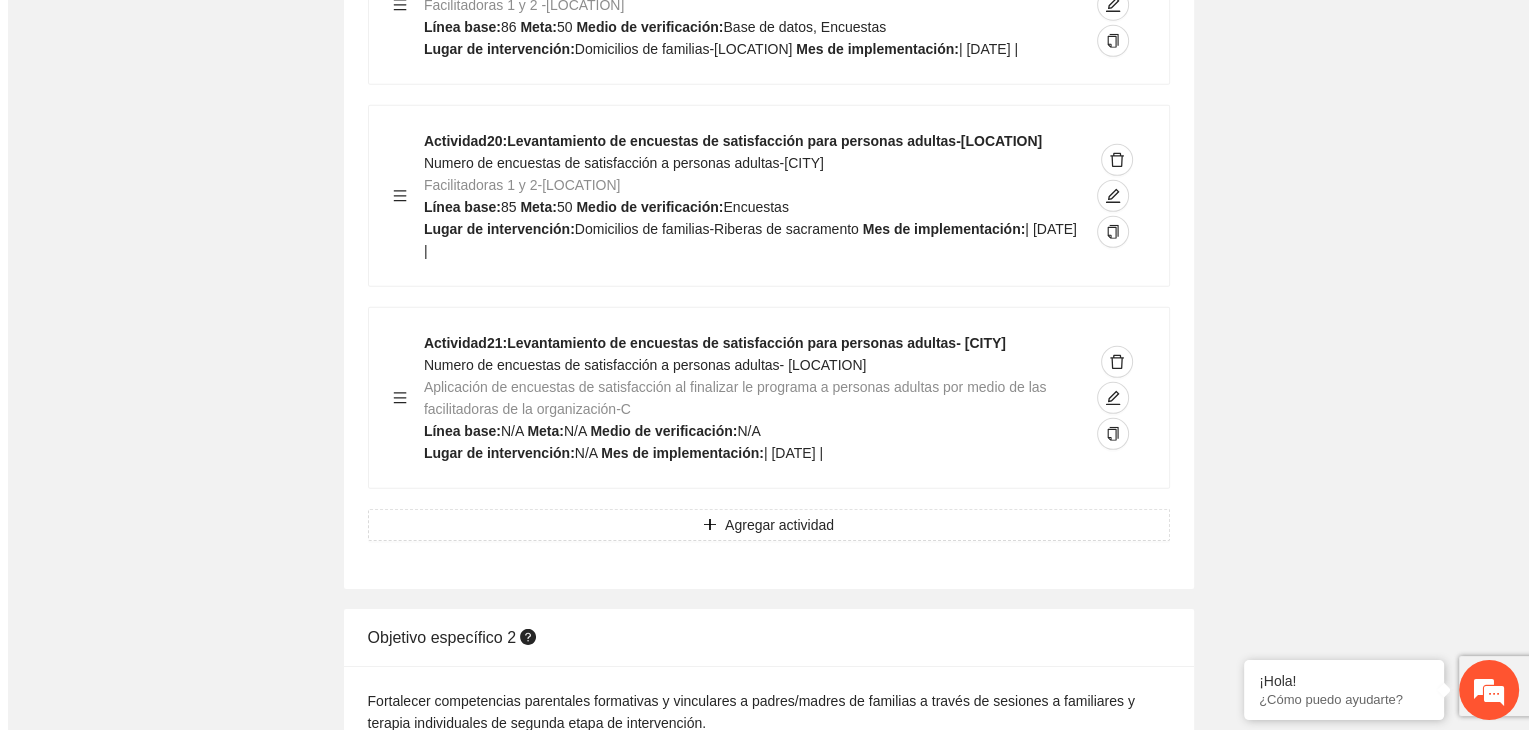 scroll, scrollTop: 13754, scrollLeft: 0, axis: vertical 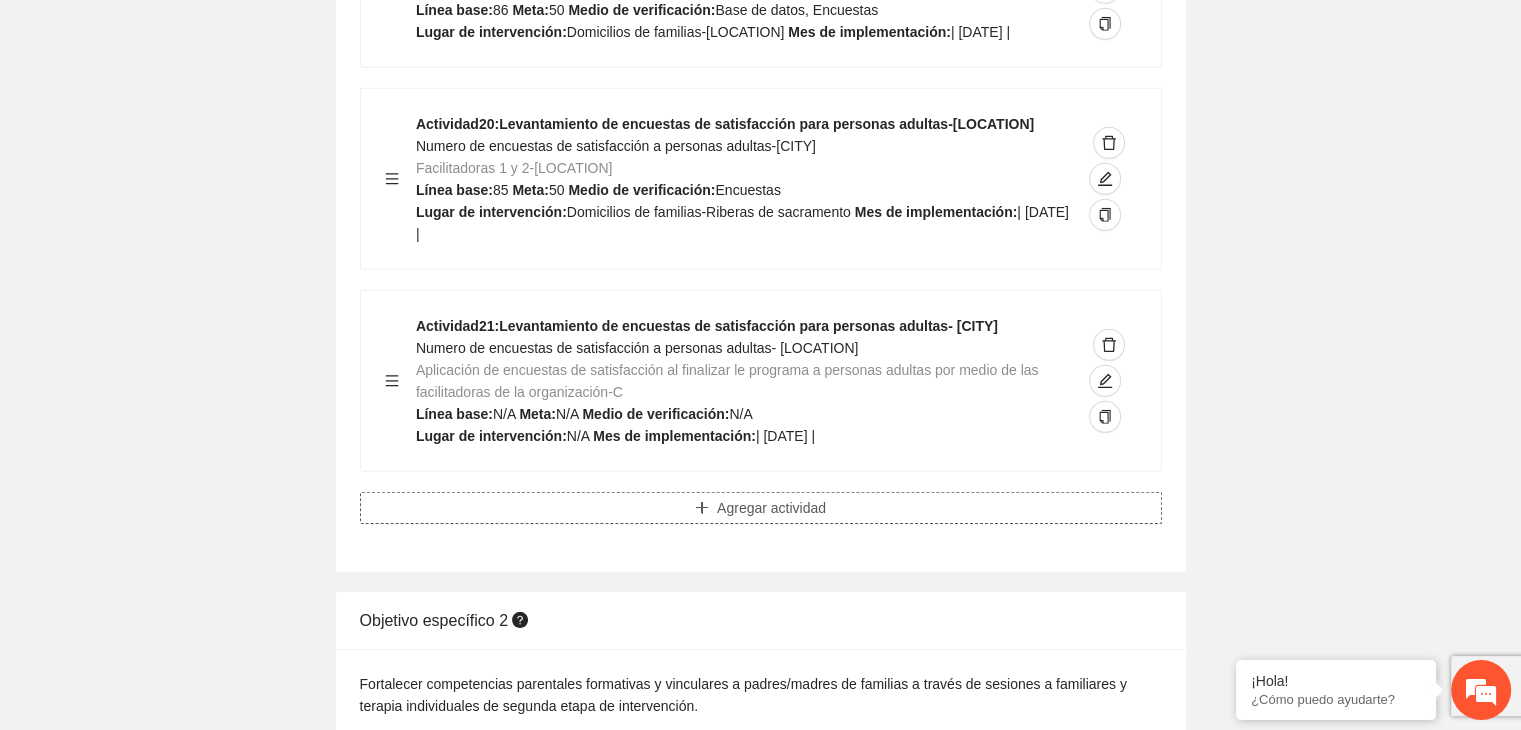 click on "Agregar actividad" at bounding box center (761, 508) 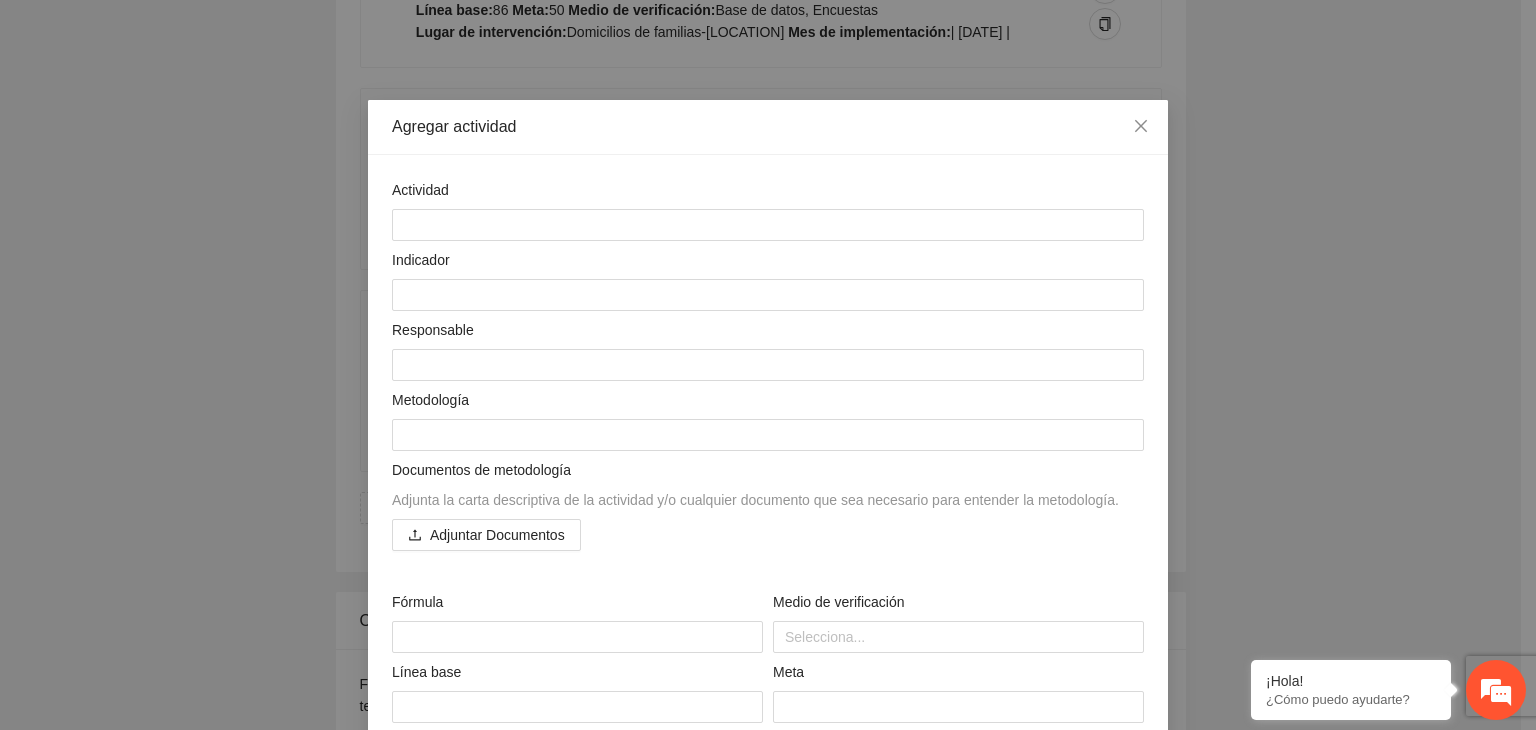 click on "Agregar actividad Actividad     Indicador     Responsable     Metodología     Documentos de metodología Adjunta la carta descriptiva de la actividad y/o cualquier   documento que sea necesario para entender la metodología.  Adjuntar Documentos Fórmula     Medio de verificación       Selecciona... Línea base     Meta     Lugar de intervención     Meses de implementación     Agregar fecha Insumos     Agregar insumo Productos     Agregar producto Cancelar Agregar" at bounding box center [768, 365] 